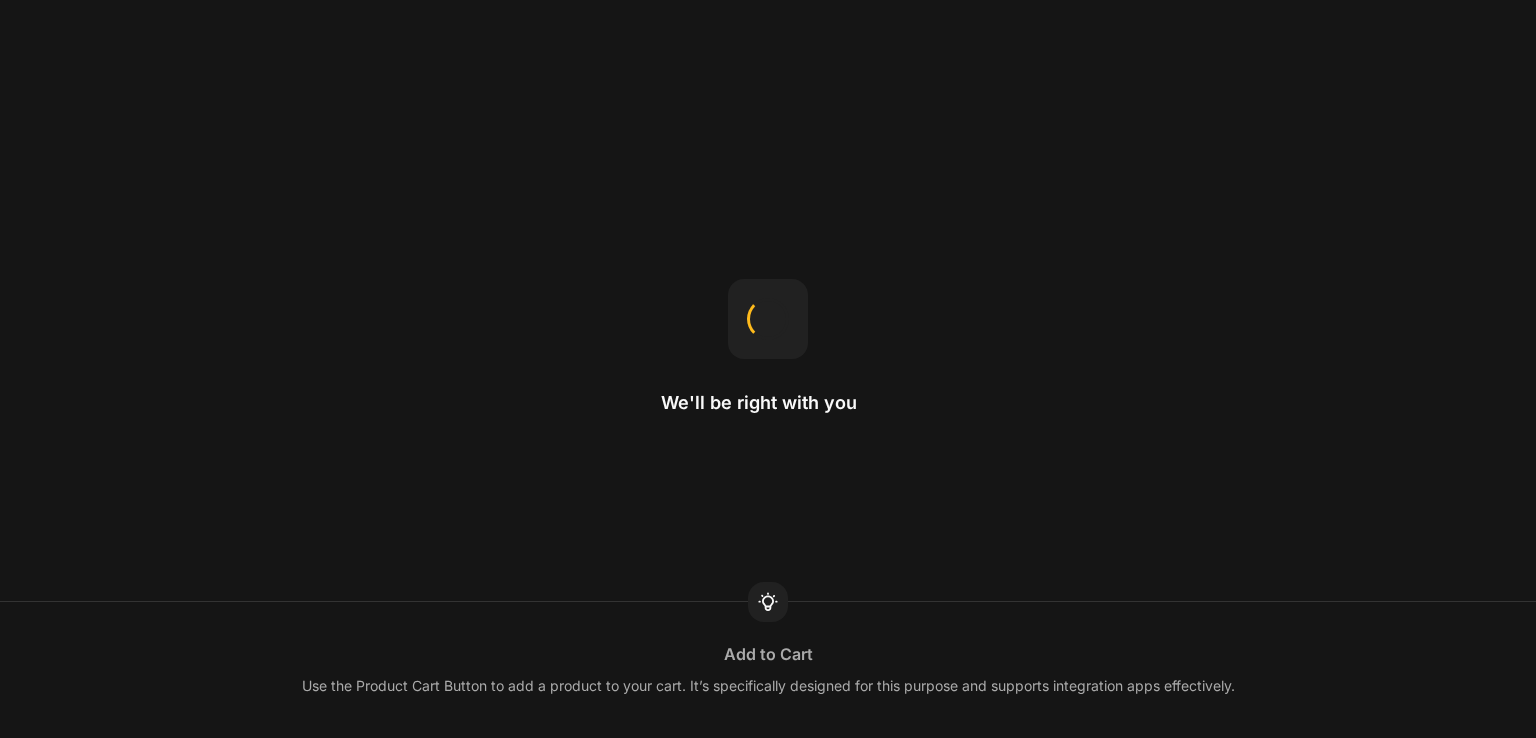 scroll, scrollTop: 0, scrollLeft: 0, axis: both 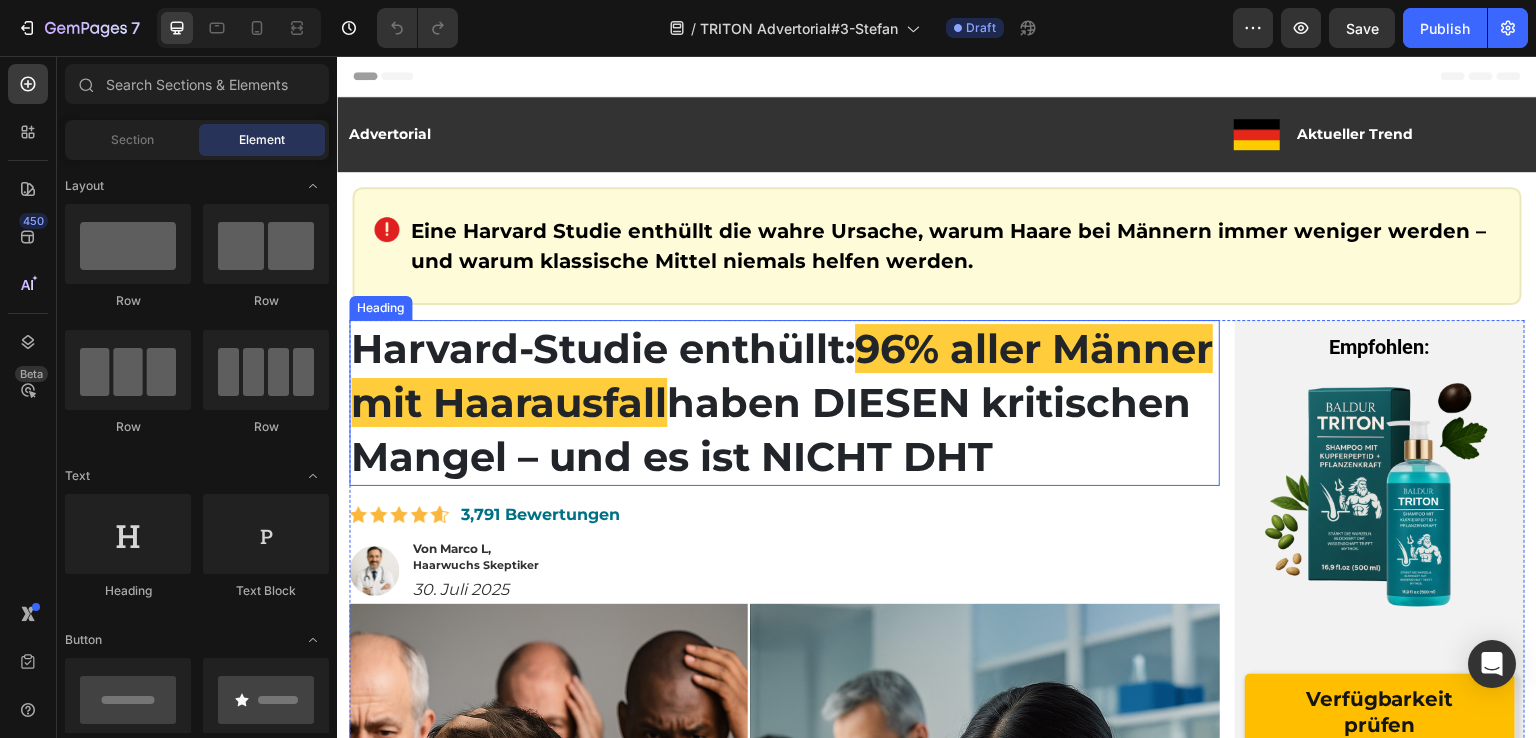 click on "Harvard-Studie enthüllt:" at bounding box center [603, 348] 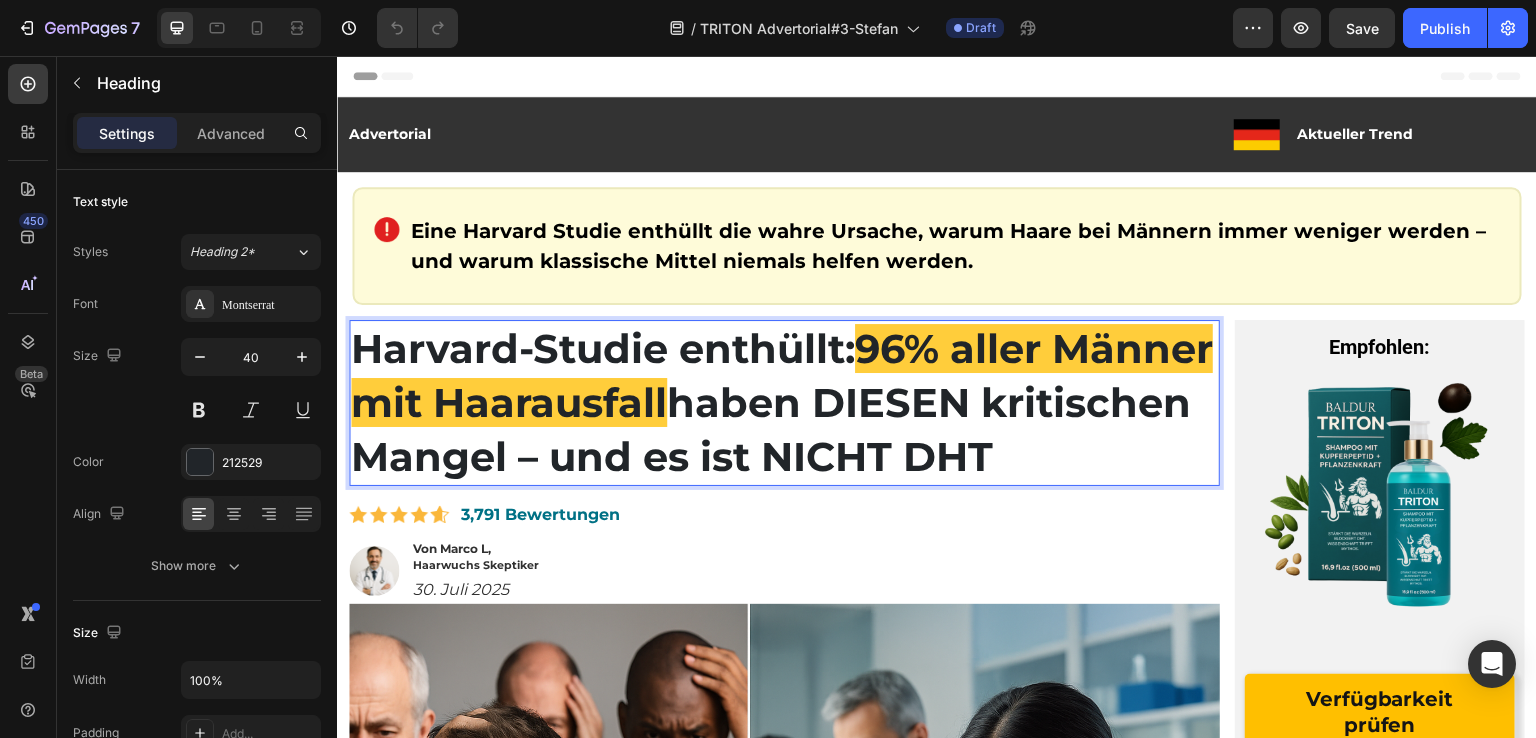 click on "Harvard-Studie enthüllt:" at bounding box center [603, 348] 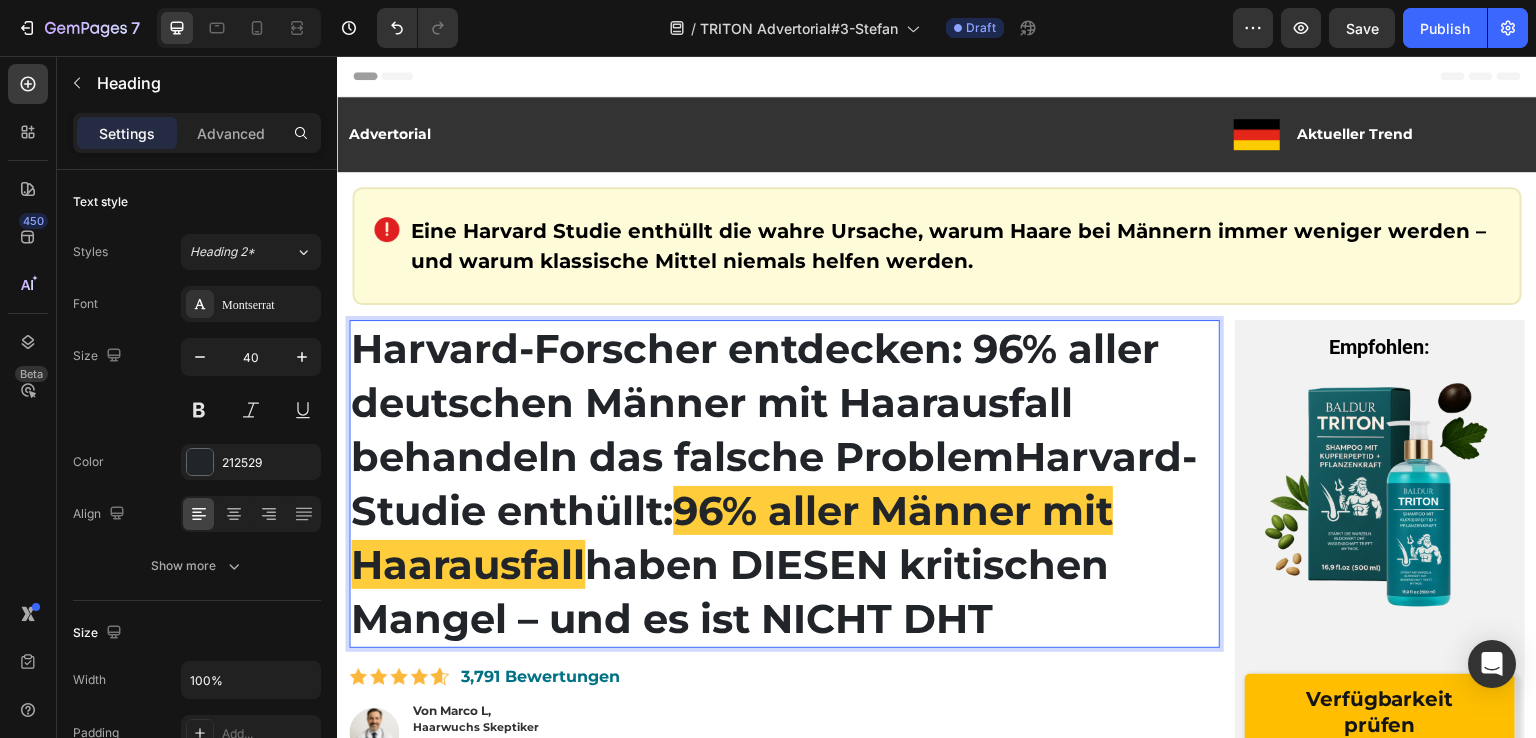 click on "96% aller Männer mit Haarausfall" at bounding box center (732, 537) 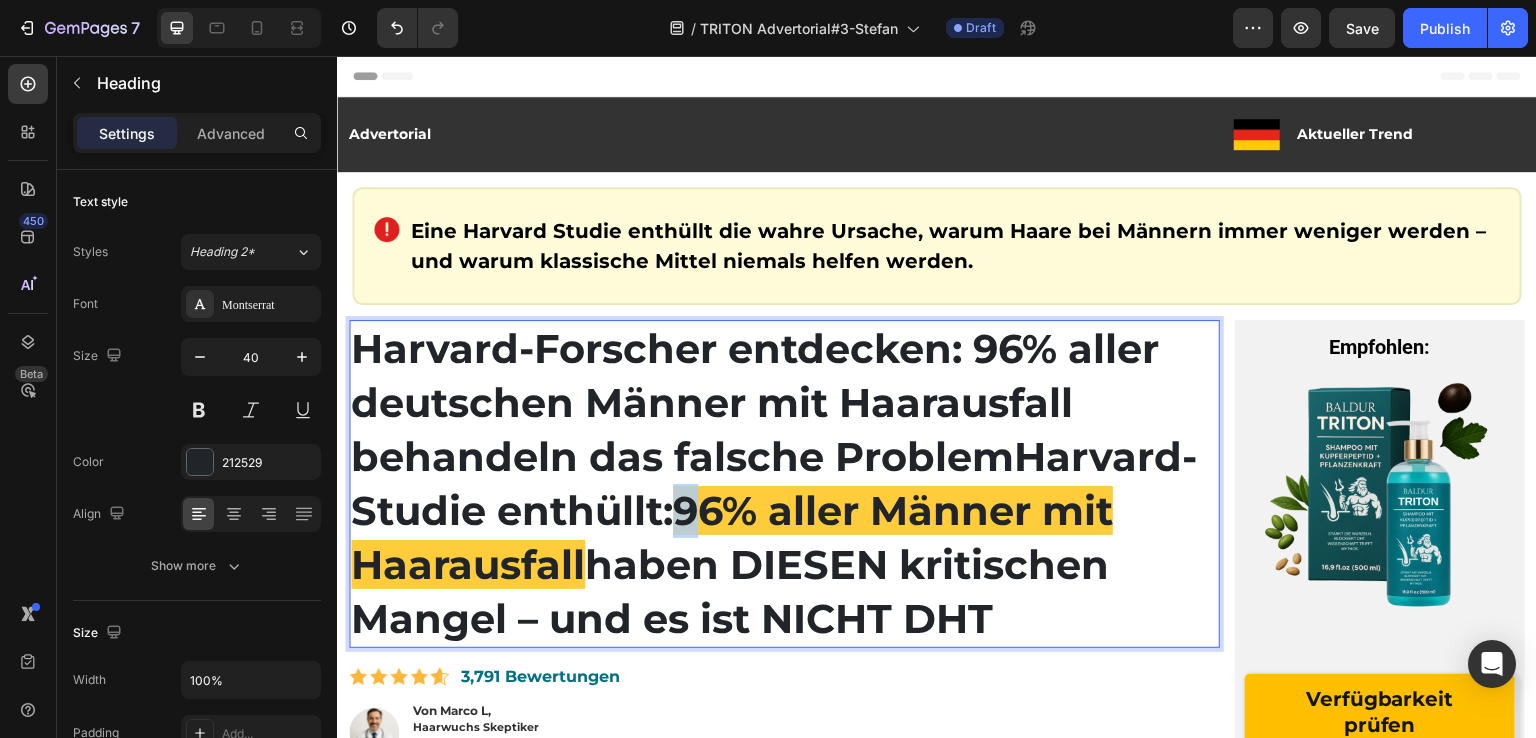 drag, startPoint x: 697, startPoint y: 513, endPoint x: 709, endPoint y: 512, distance: 12.0415945 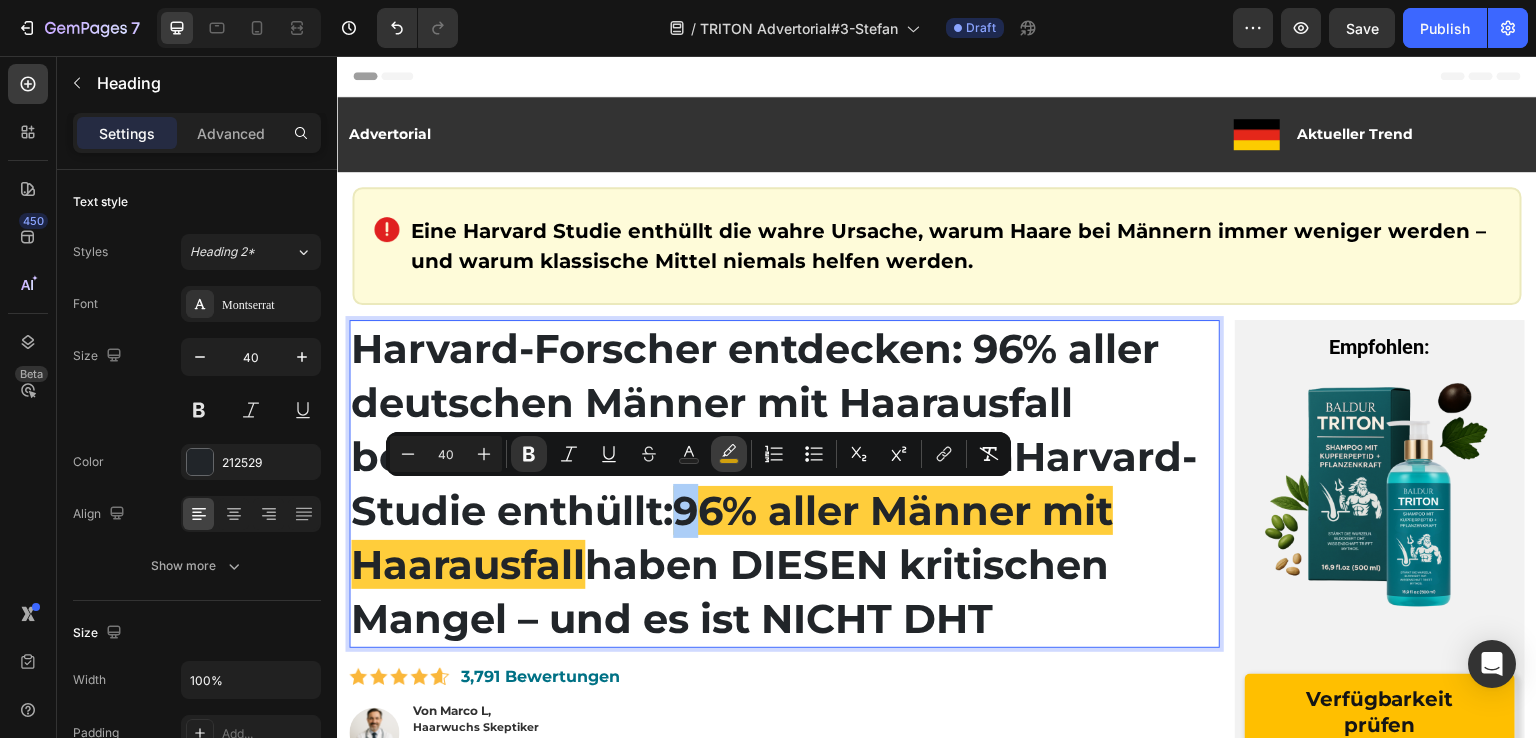 click 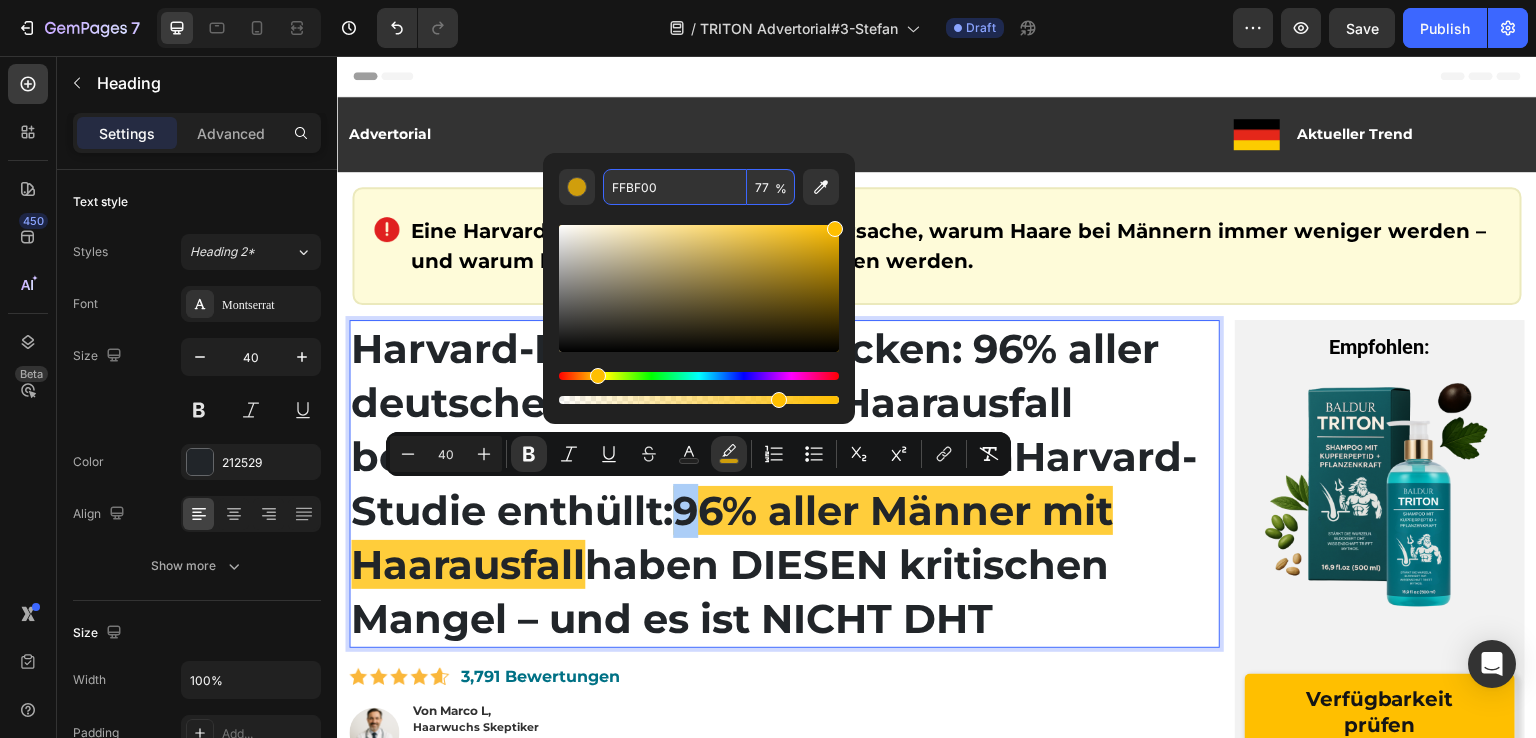 copy on "9" 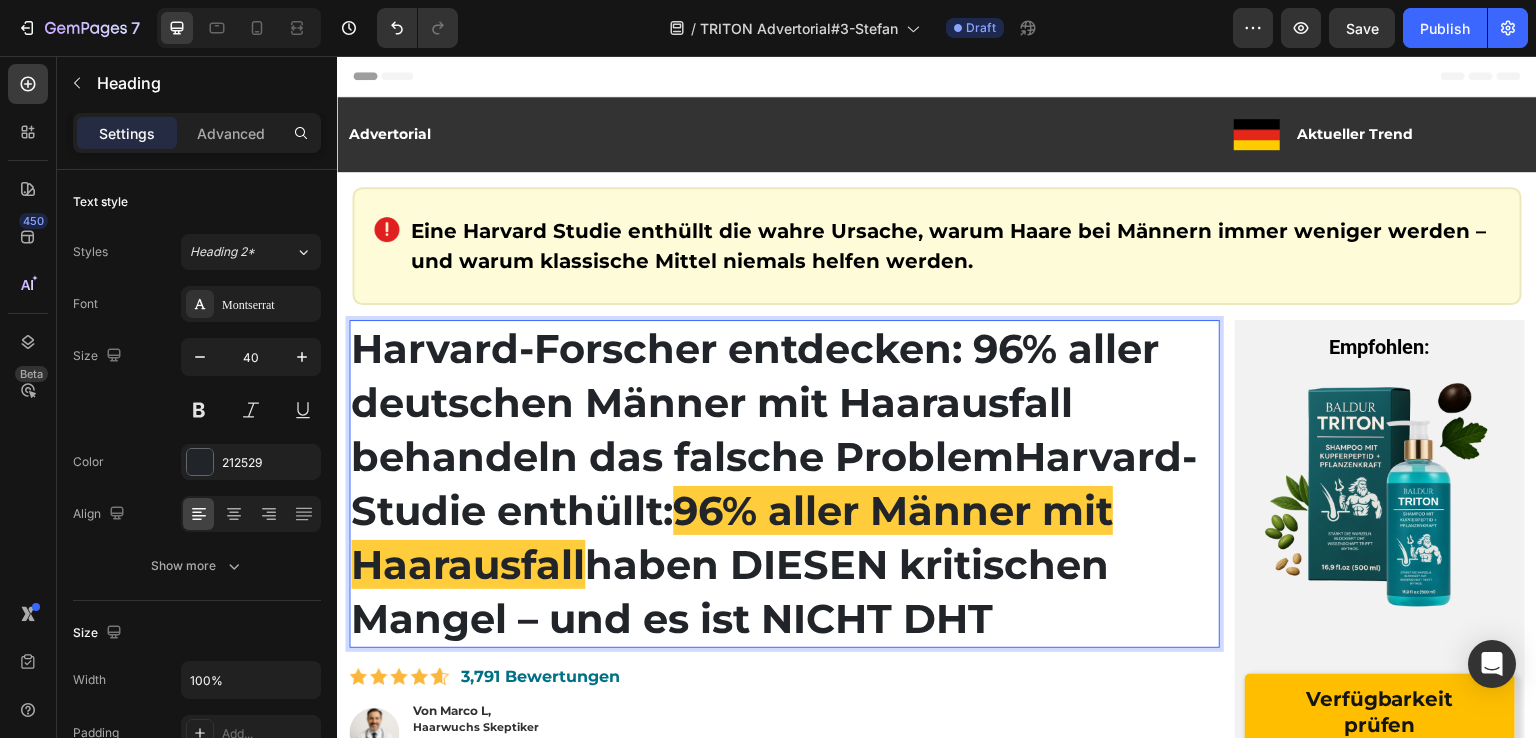 click on "Harvard-Forscher entdecken: 96% aller deutschen Männer mit Haarausfall behandeln das falsche ProblemHarvard-Studie enthüllt:  96% aller Männer mit Haarausfall  haben DIESEN kritischen Mangel – und es ist NICHT DHT" at bounding box center (784, 484) 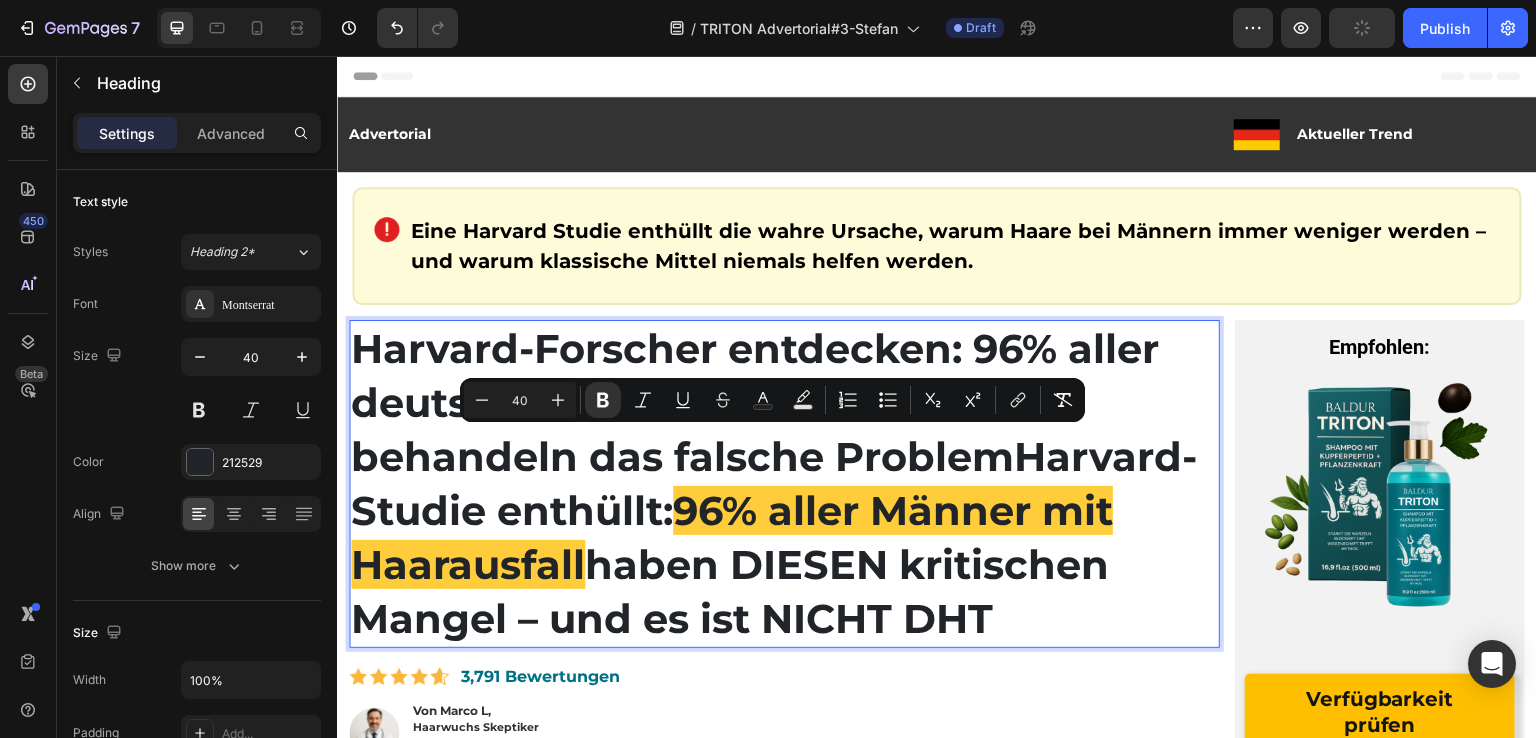 drag, startPoint x: 1015, startPoint y: 456, endPoint x: 1054, endPoint y: 603, distance: 152.0855 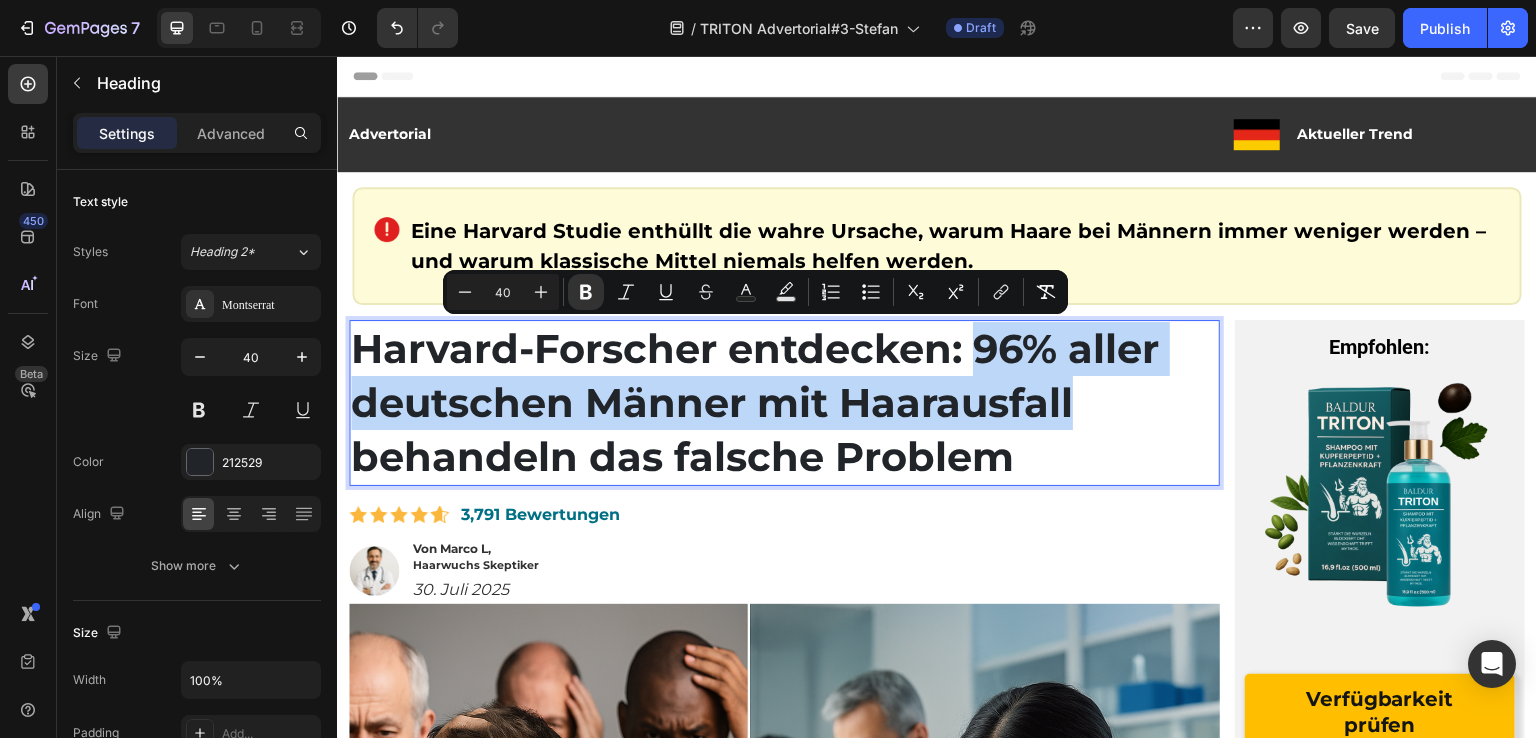drag, startPoint x: 974, startPoint y: 345, endPoint x: 1077, endPoint y: 396, distance: 114.93476 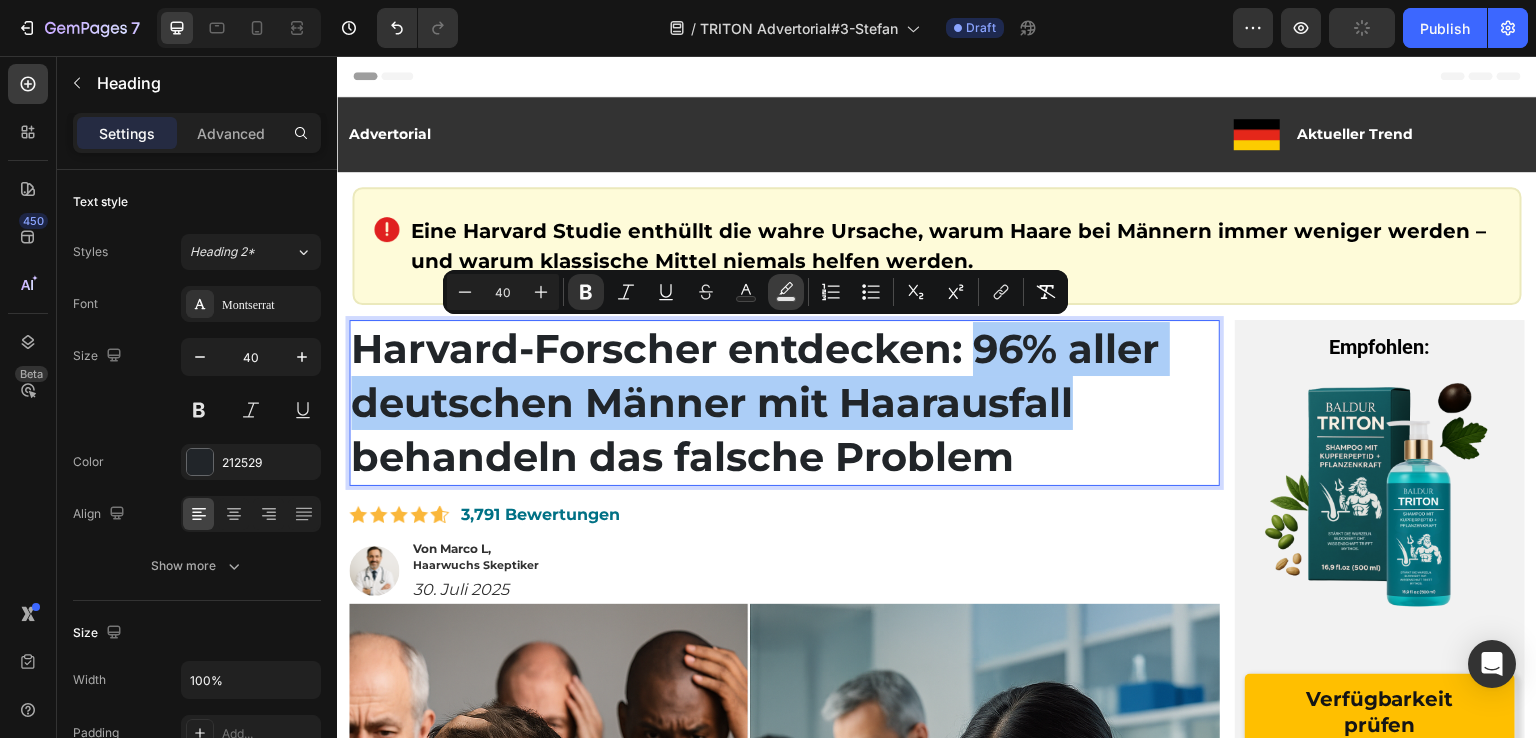 click 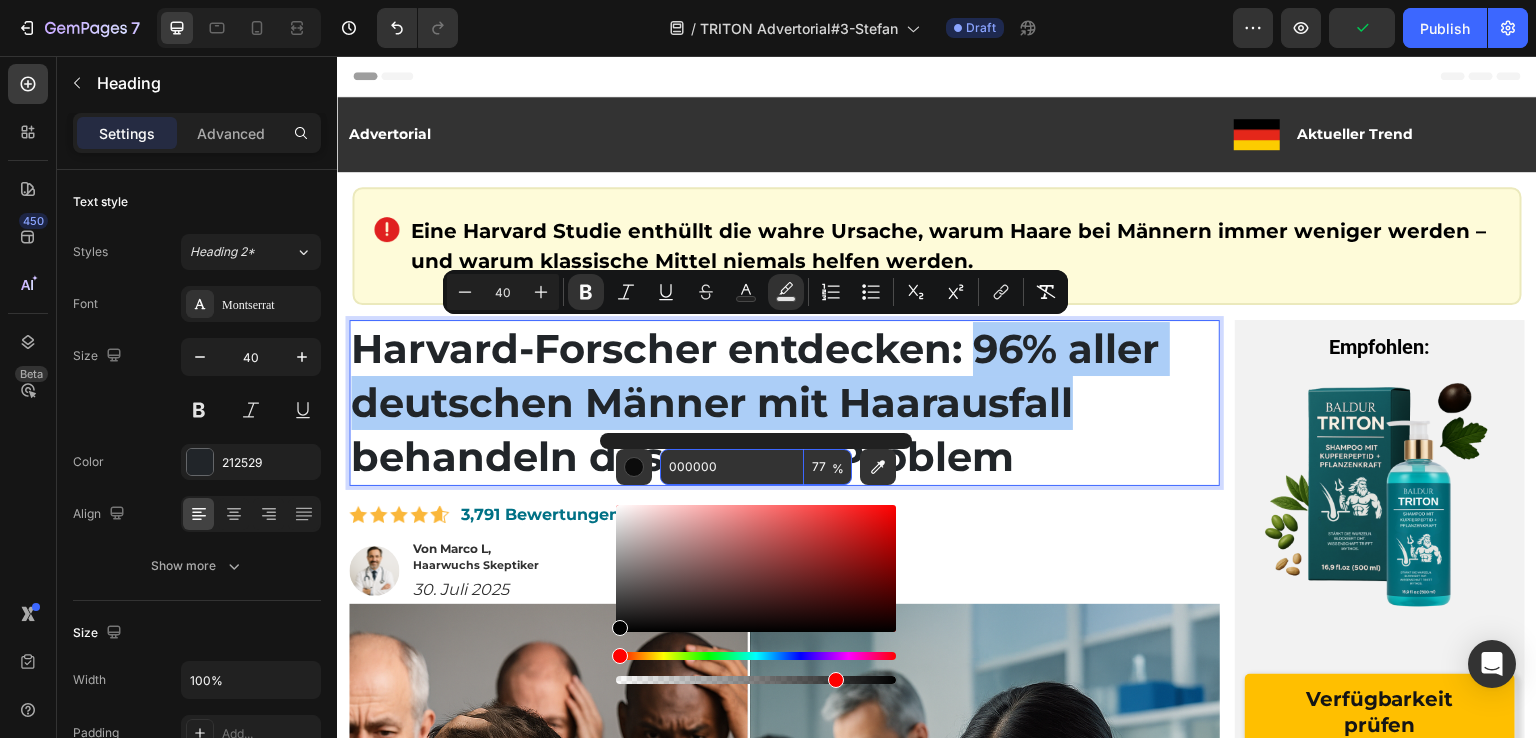 click on "000000" at bounding box center [732, 467] 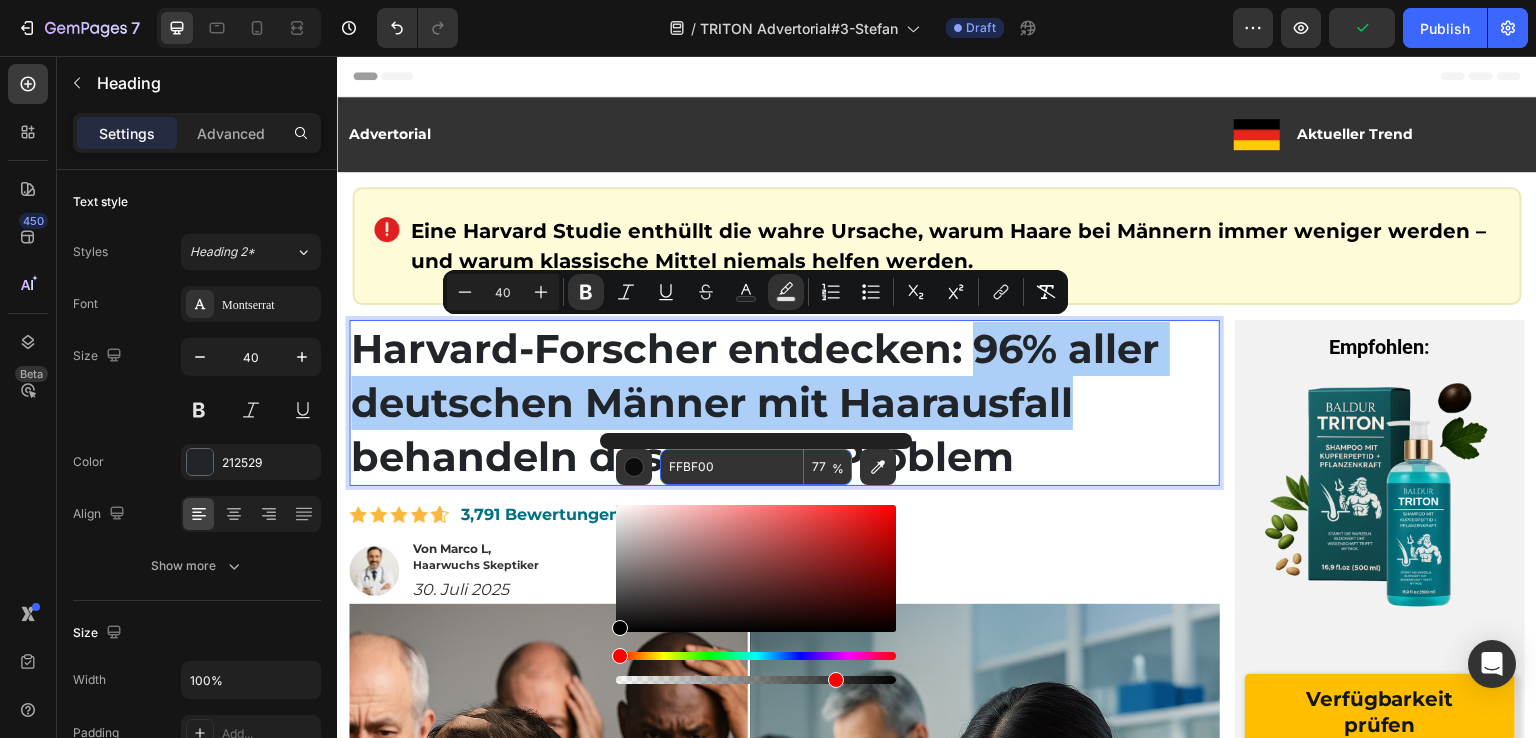 type on "FFBF00" 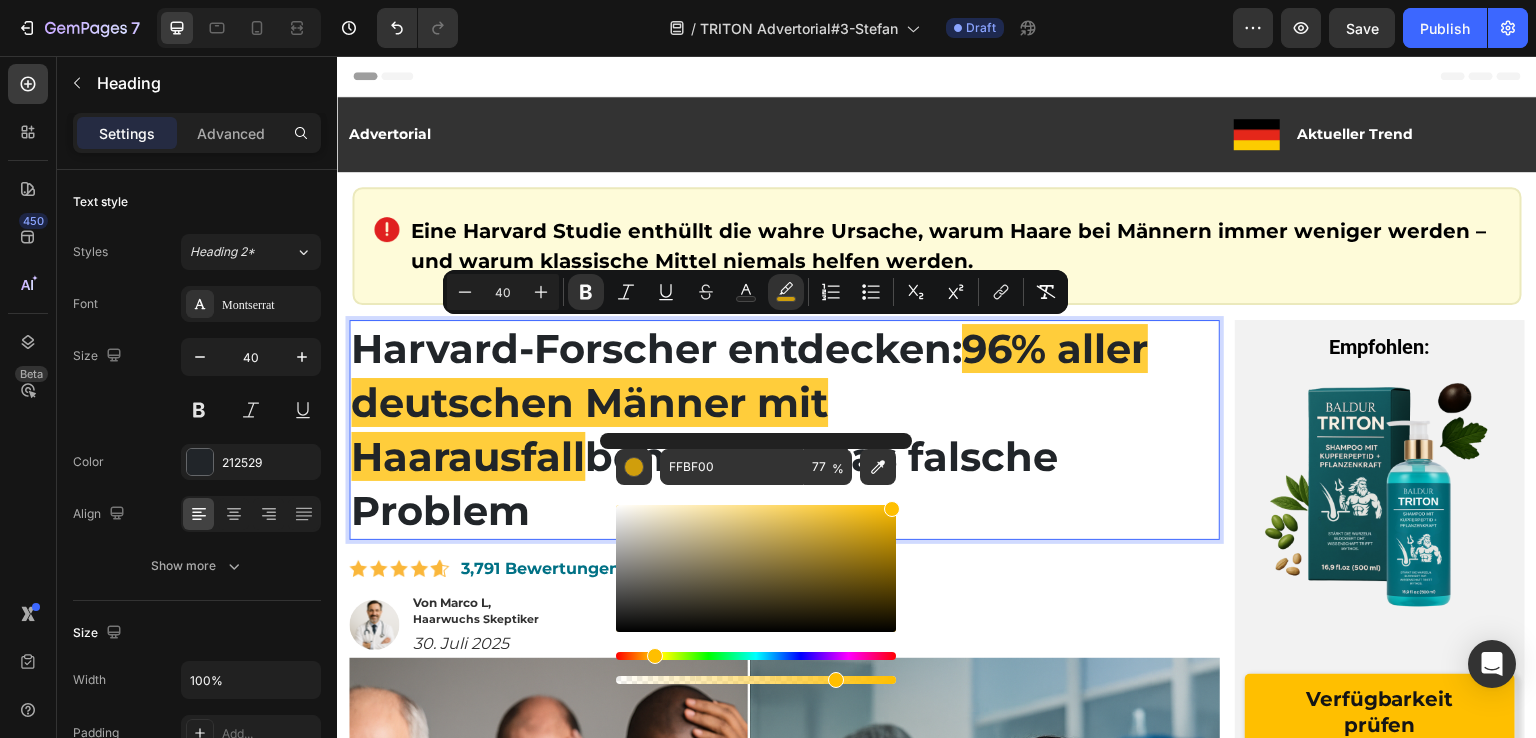 click on "Harvard-Forscher entdecken:  96% aller deutschen Männer mit Haarausfall  behandeln das falsche Problem" at bounding box center [784, 430] 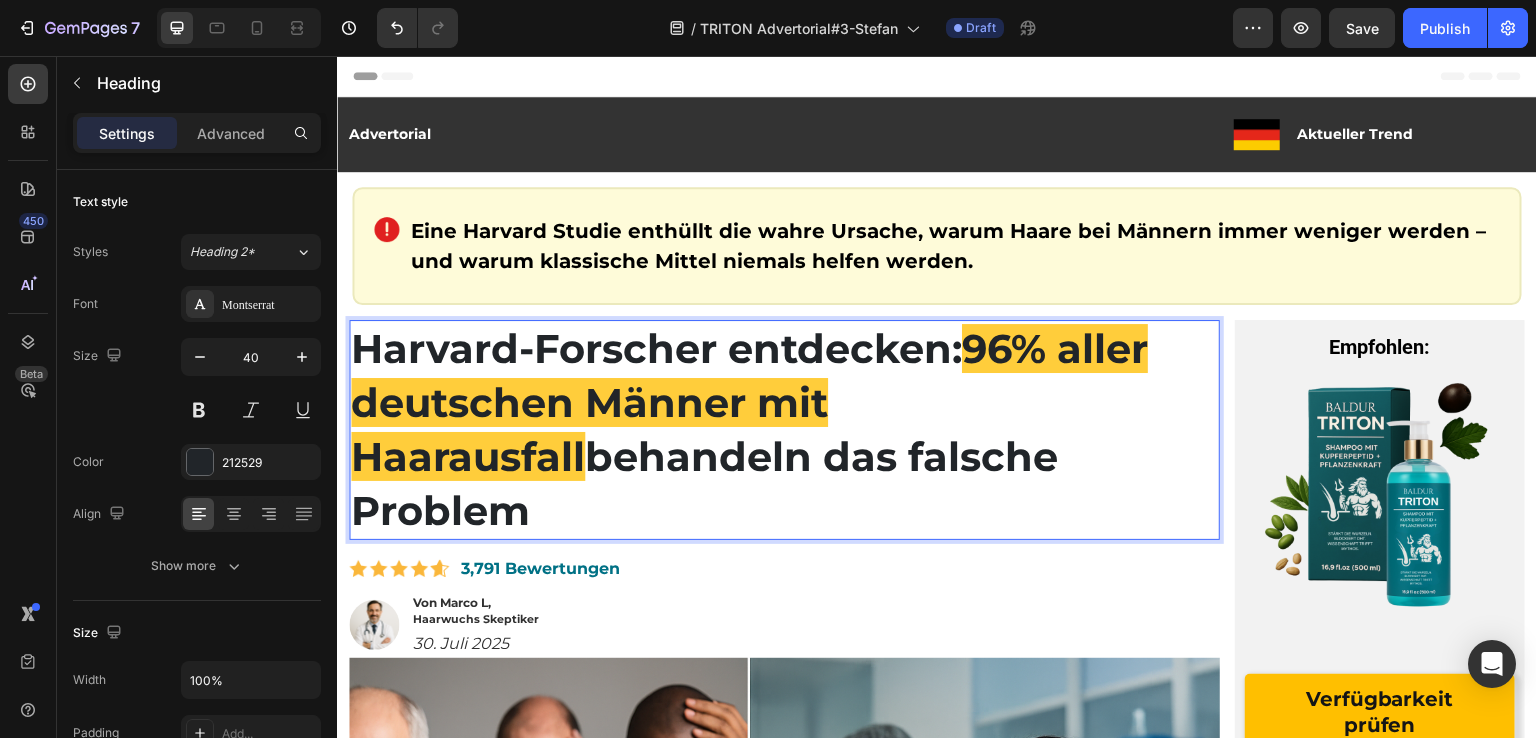 click on "96% aller deutschen Männer mit Haarausfall" at bounding box center (749, 402) 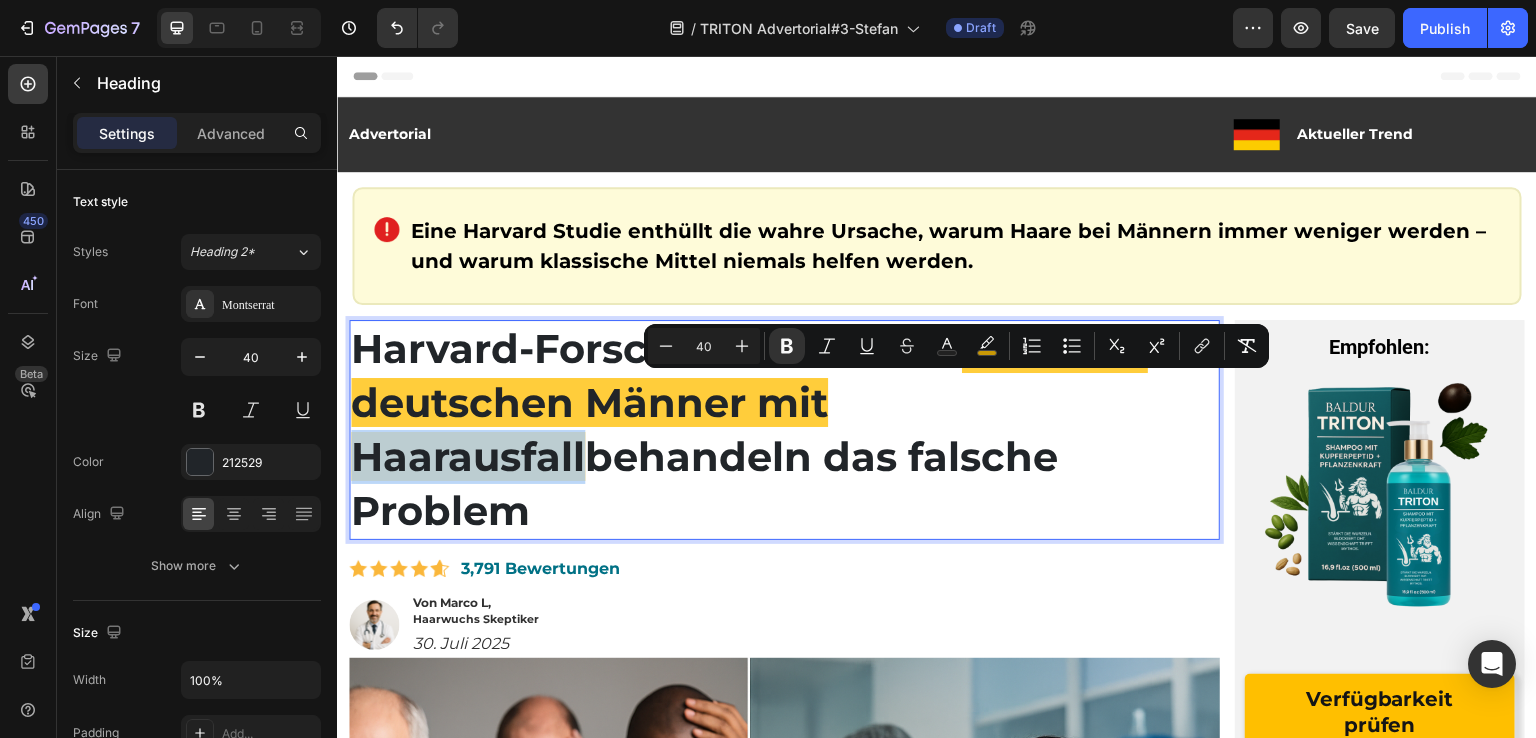 drag, startPoint x: 846, startPoint y: 399, endPoint x: 1071, endPoint y: 412, distance: 225.37524 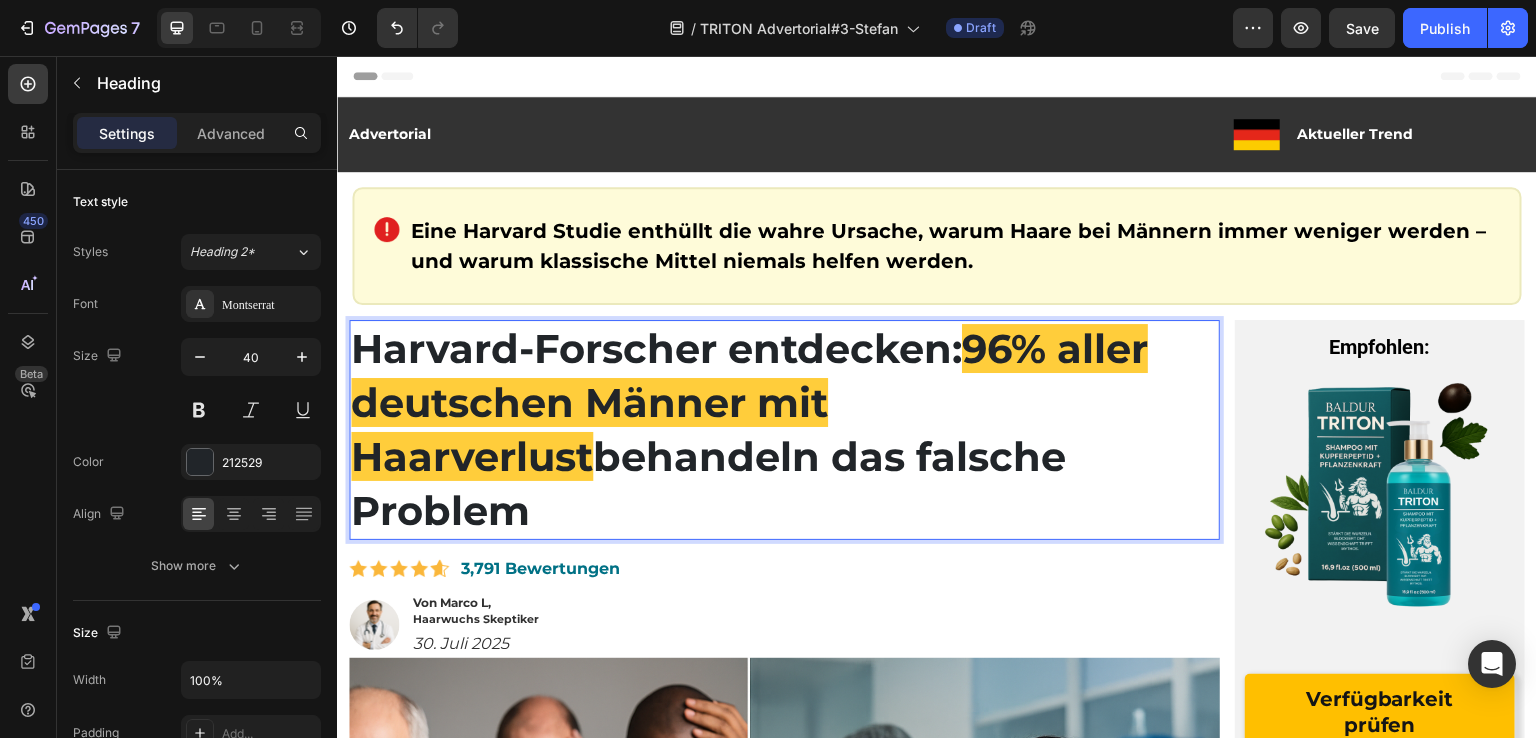 click on "Harvard-Forscher entdecken:  96% aller deutschen Männer mit Haarverlust  behandeln das falsche Problem" at bounding box center [784, 430] 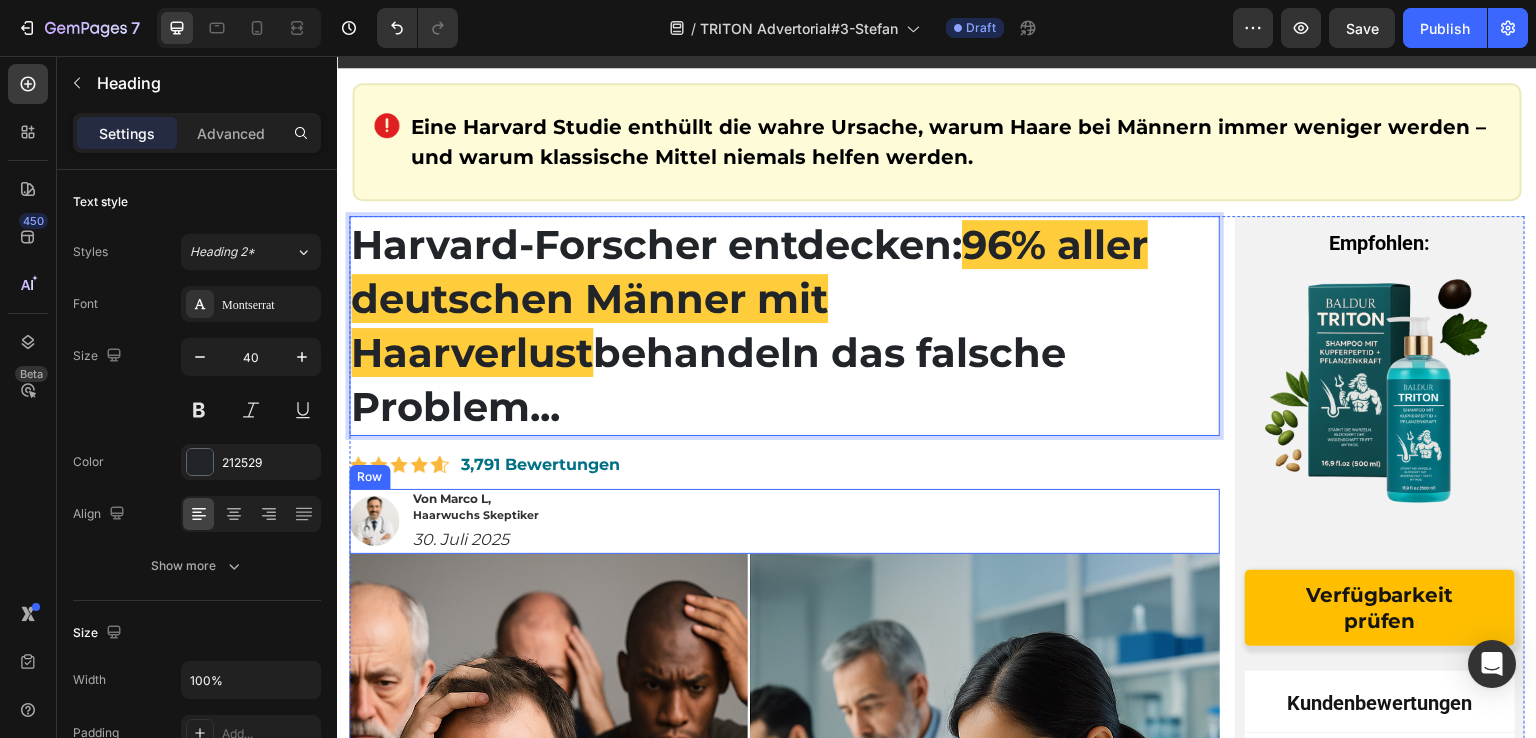 scroll, scrollTop: 100, scrollLeft: 0, axis: vertical 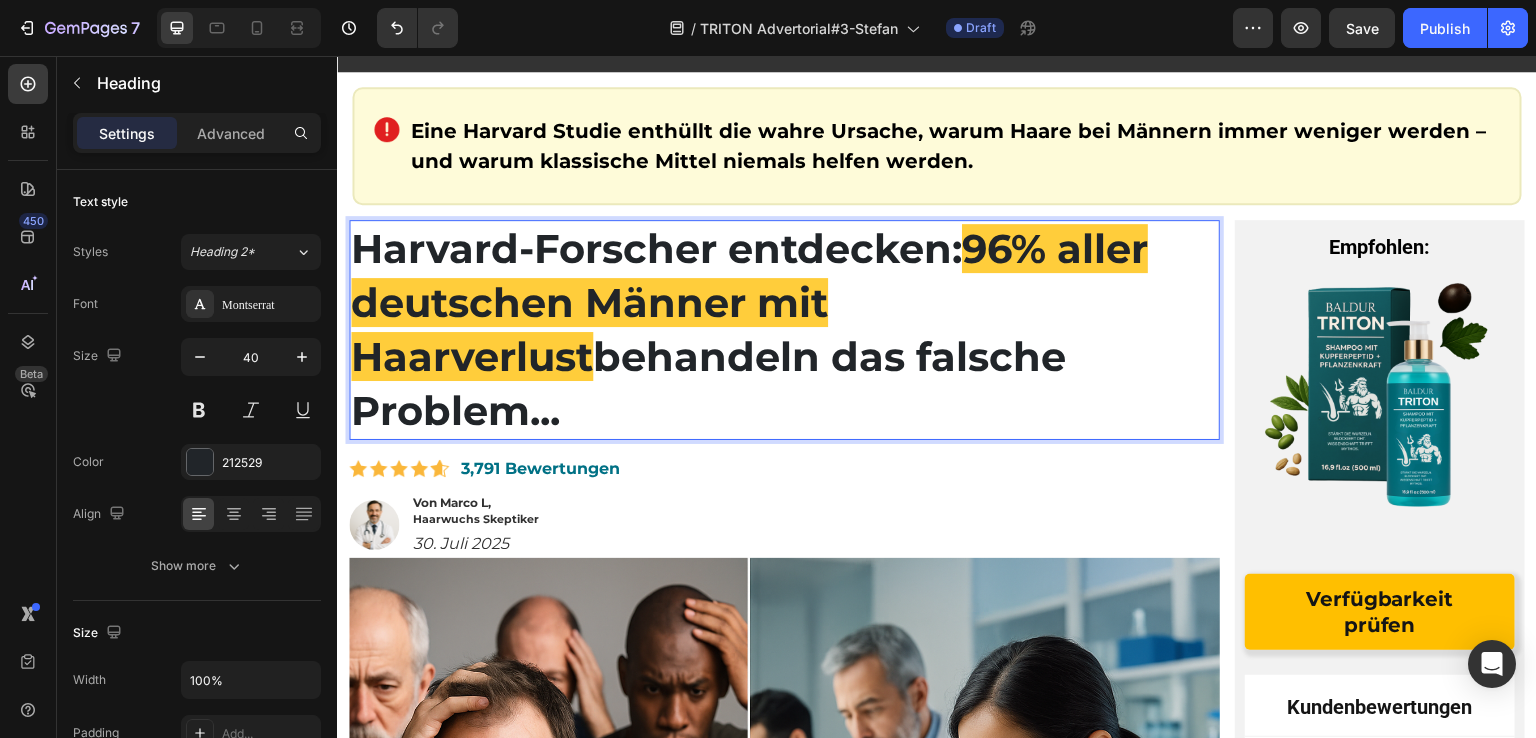 click on "96% aller deutschen Männer mit Haarverlust" at bounding box center (749, 302) 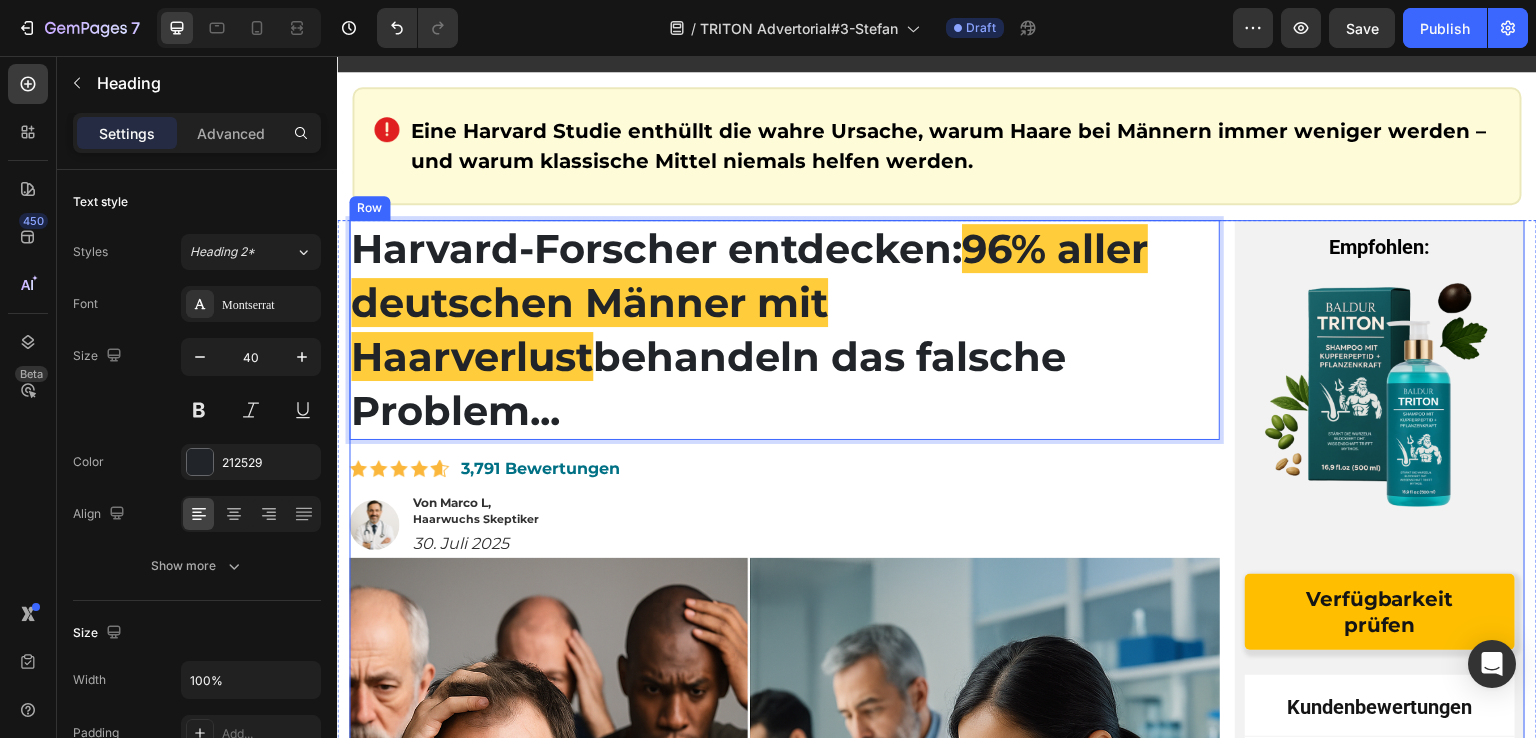 click on "Harvard-Forscher entdecken:  96% aller deutschen Männer mit Haarverlust  behandeln das falsche Problem... Heading   0 Image 3,791 Bewertungen Text Block Row Image Von Marco L,  Haarwuchs Skeptiker Text Block 19. Mai 2025 Text Block 30. Juli 2025 Text Block Row Image "Mein Name ist Marco, ich bin 32 Jahre alt, und noch vor einem Jahr hätte ich niemals gedacht, dass ich diese Geschichte mit Ihnen teilen würde." Heading Aber was ich über Haarausfall entdeckt habe, wird Ihr Leben genauso verändern wie meins – falls Sie zu den Männern gehören, die trotz aller Versuche weiterhin Haare verlieren.   Eine bahnbrechende Harvard-Studie mit über  2.847 Männern hat etwas Schockierendes entdeckt: Text Block 96% aller Männer mit fortschreitendem Haarausfall weisen einen dramatischen Mangel an IGF-1 (Insulin-like Growth Factor-1) in ihren Haarfollikeln auf. Heading Image Das Verblüffende daran?  DHT (Dihydrotestosteron) war bei diesen Männern völlig normal. Text Block Heading Text Block Image Text Block" at bounding box center [937, 8510] 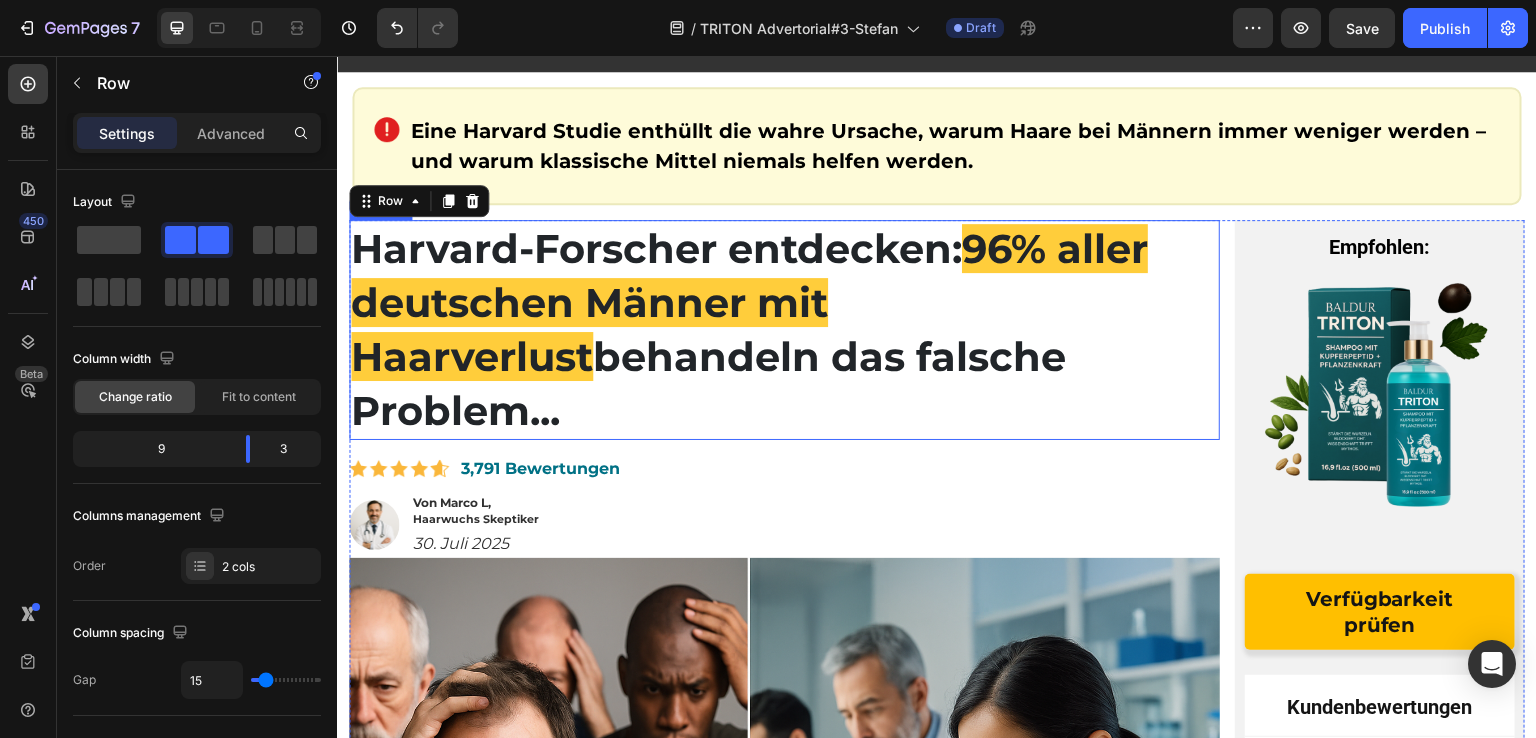 click on "96% aller deutschen Männer mit Haarverlust" at bounding box center [749, 302] 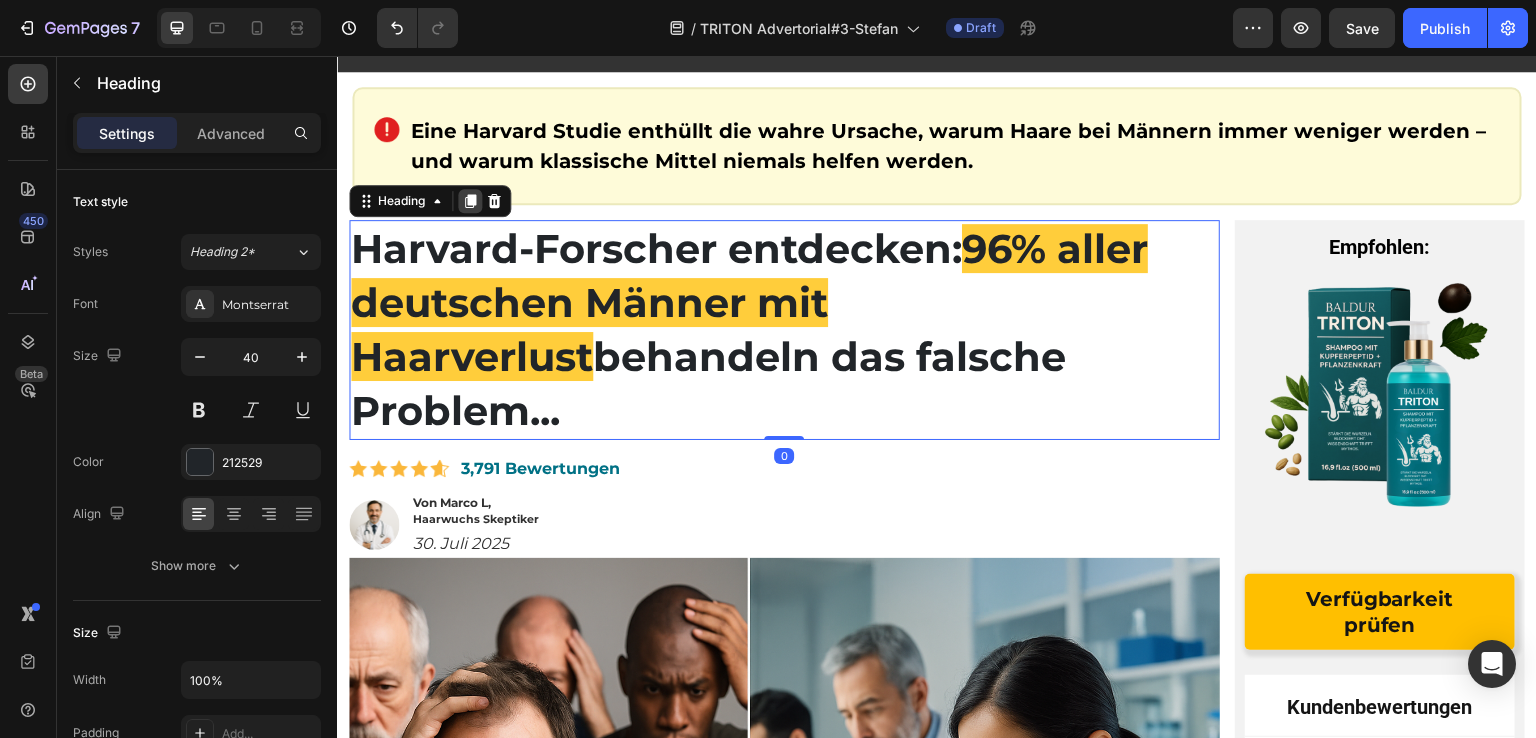 click 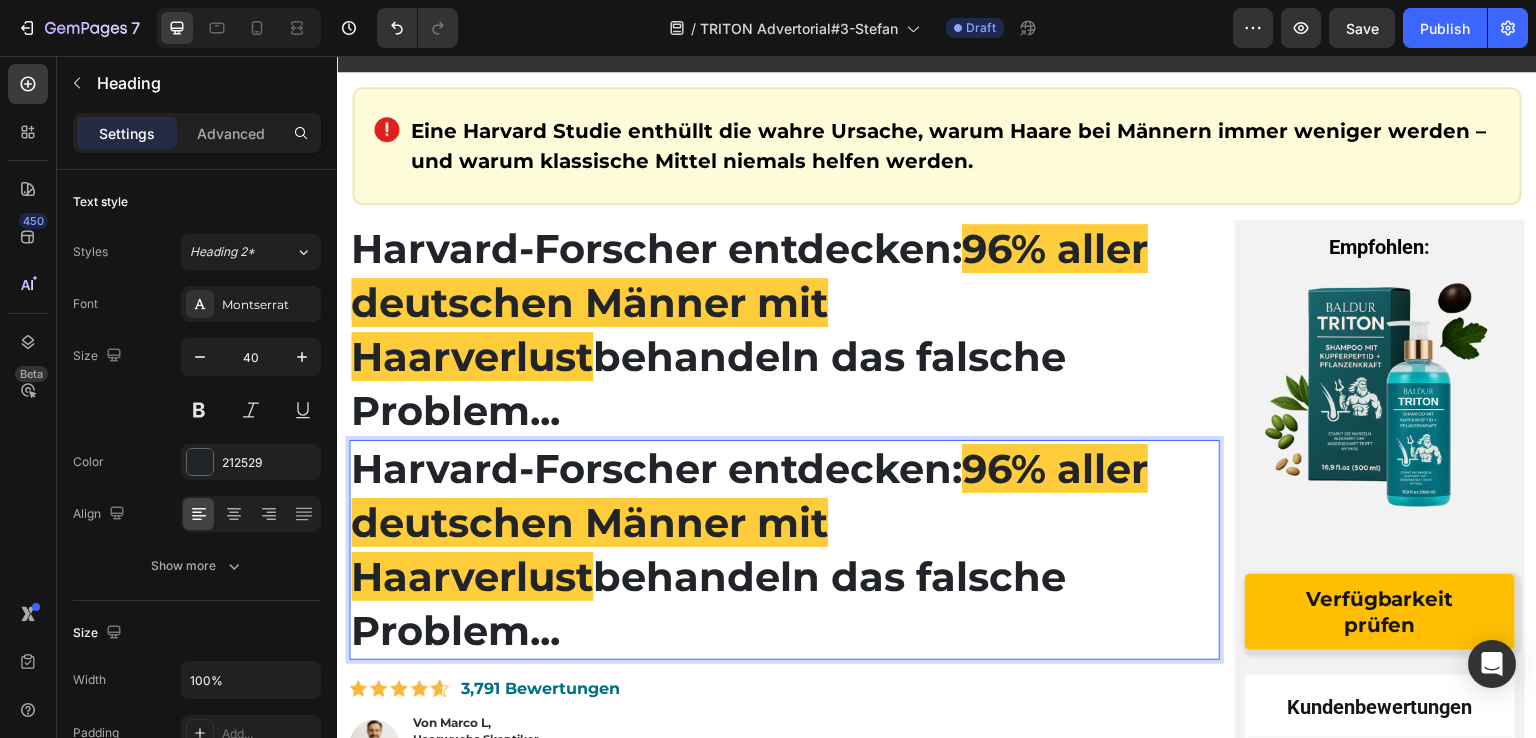 click on "Harvard-Forscher entdecken:" at bounding box center [656, 468] 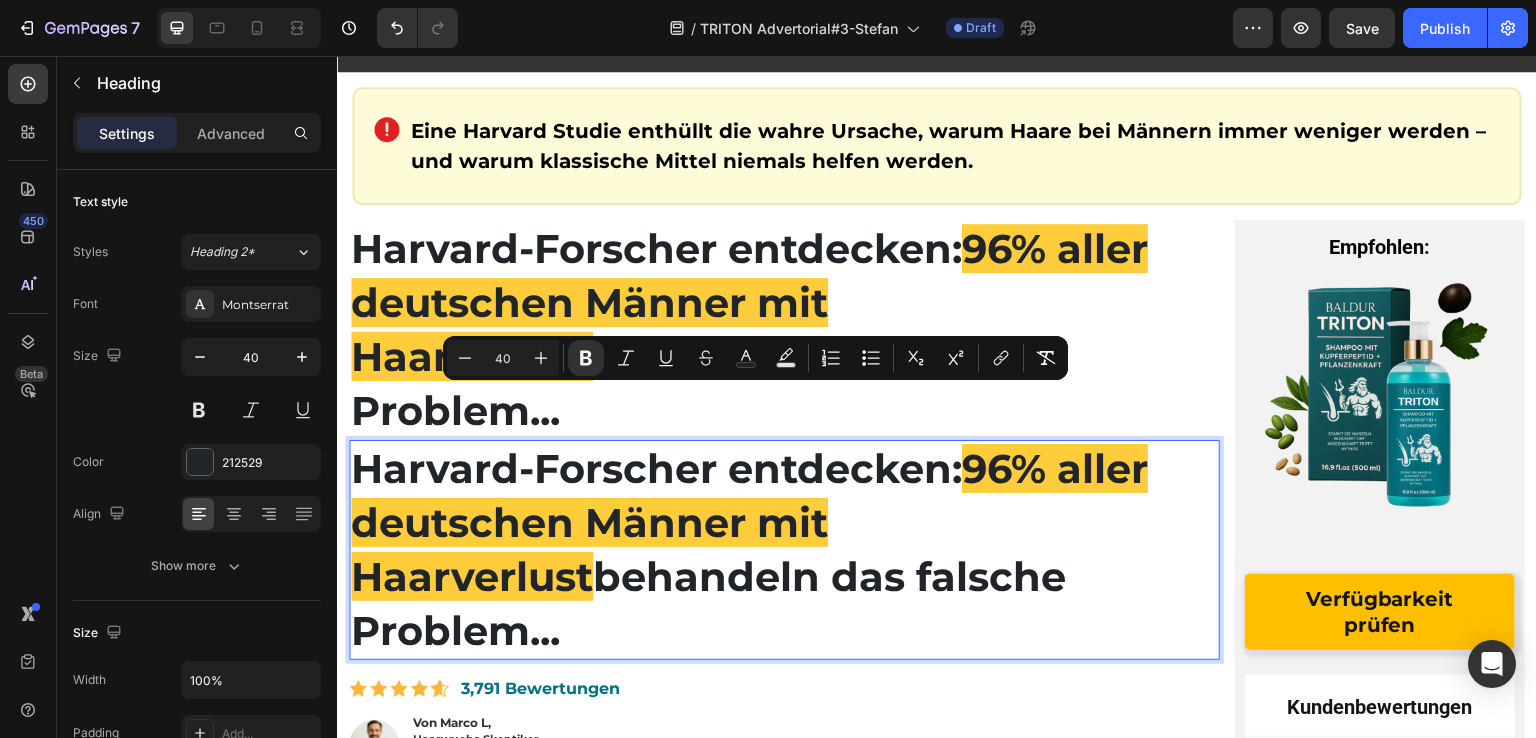 drag, startPoint x: 359, startPoint y: 410, endPoint x: 1067, endPoint y: 518, distance: 716.18994 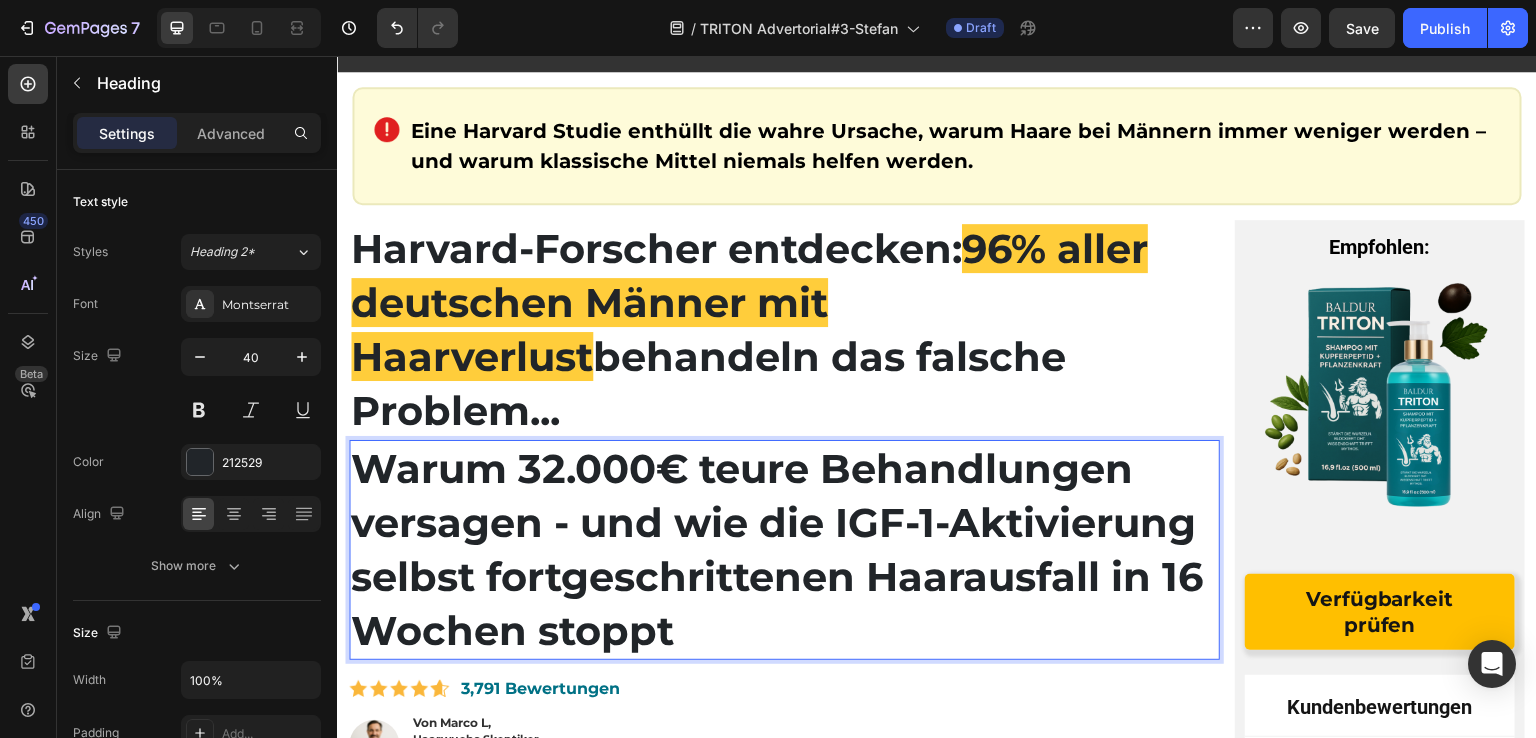 click on "Warum 32.000€ teure Behandlungen versagen - und wie die IGF-1-Aktivierung selbst fortgeschrittenen Haarausfall in 16 Wochen stoppt" at bounding box center (777, 549) 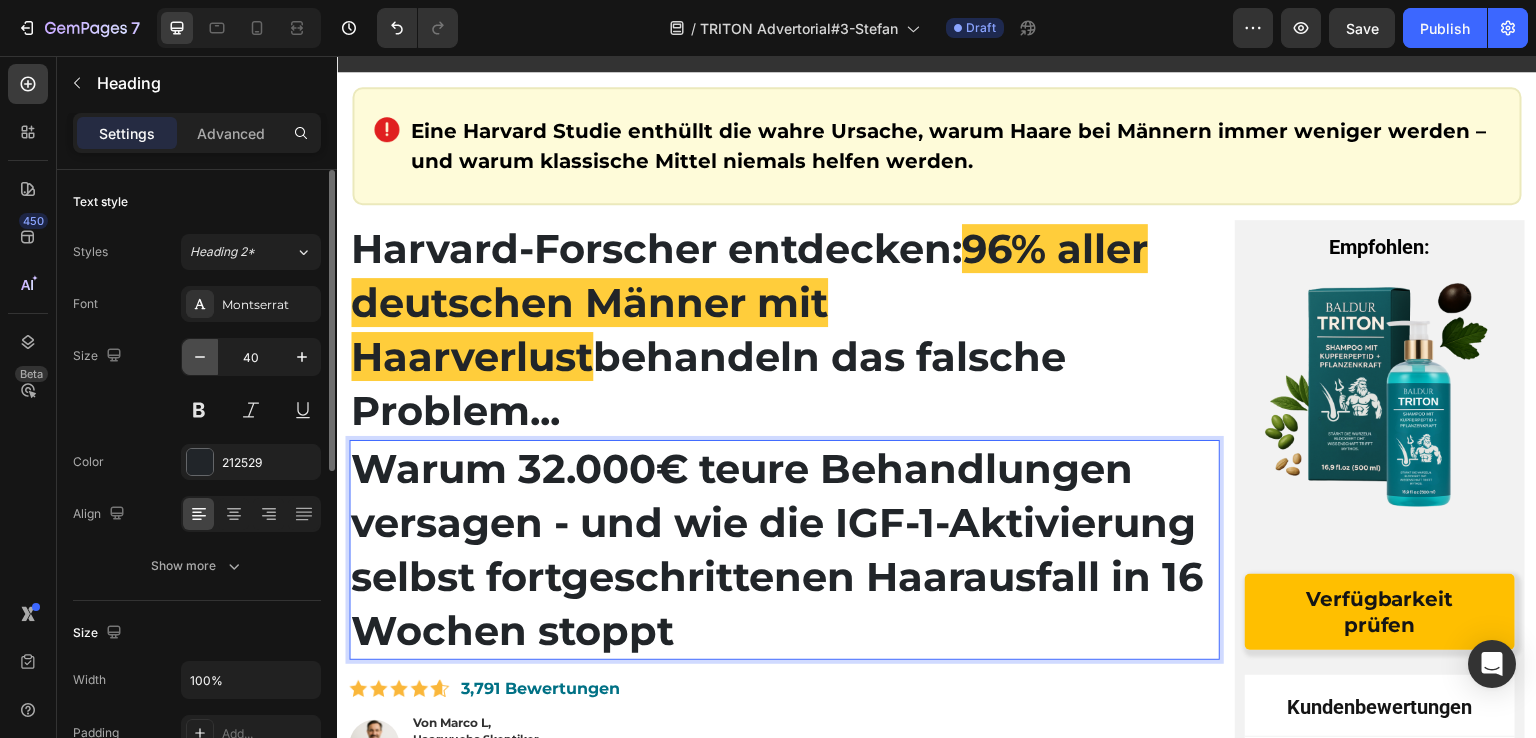 click 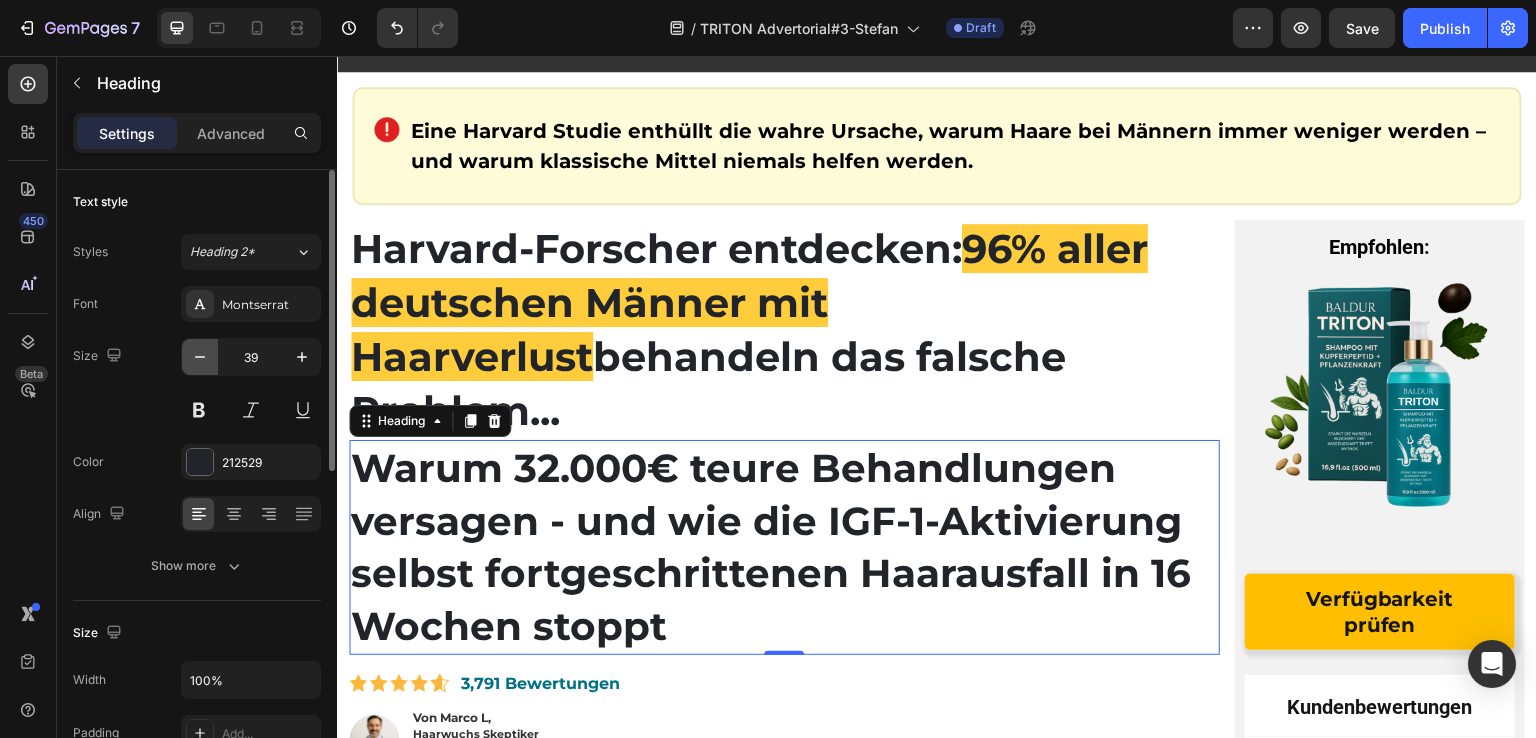 click 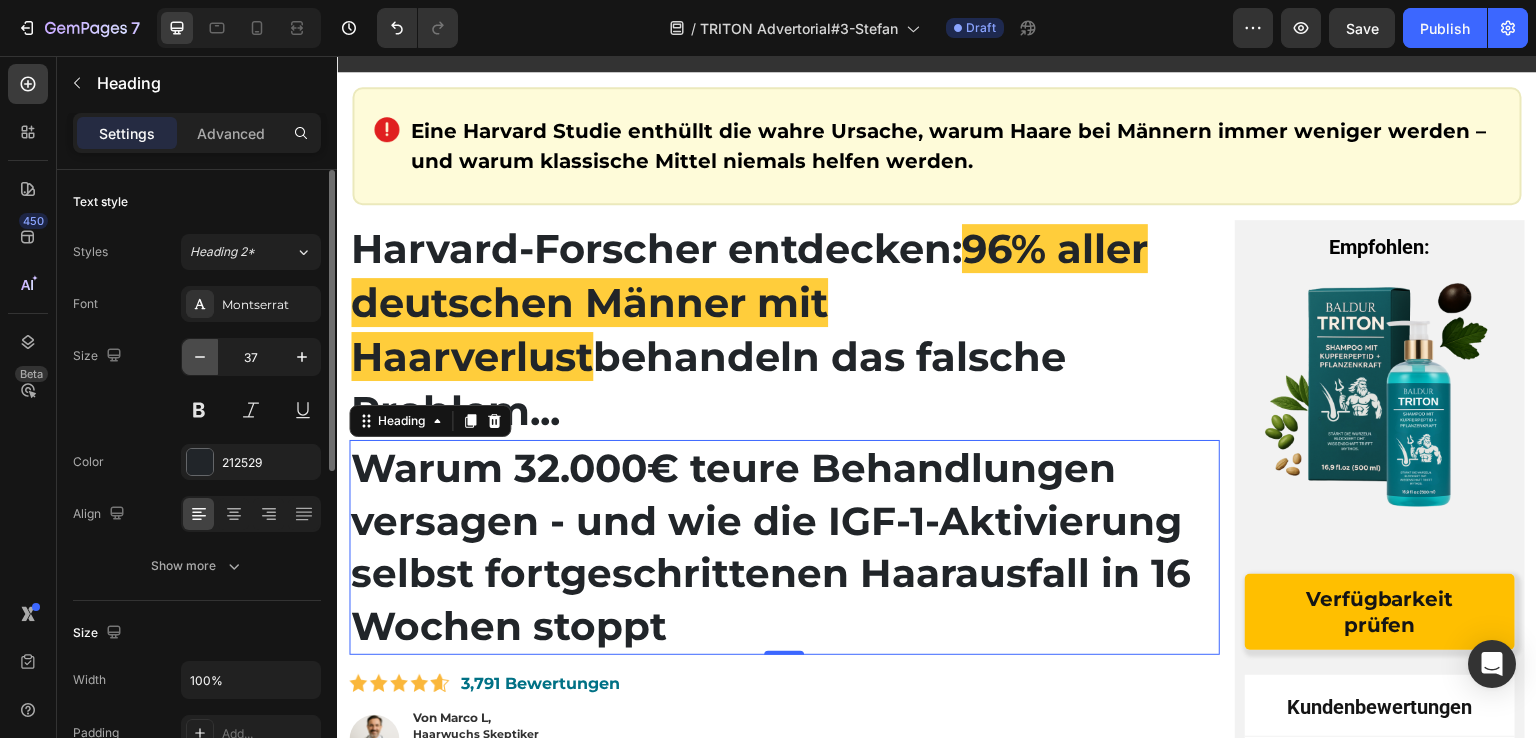 click 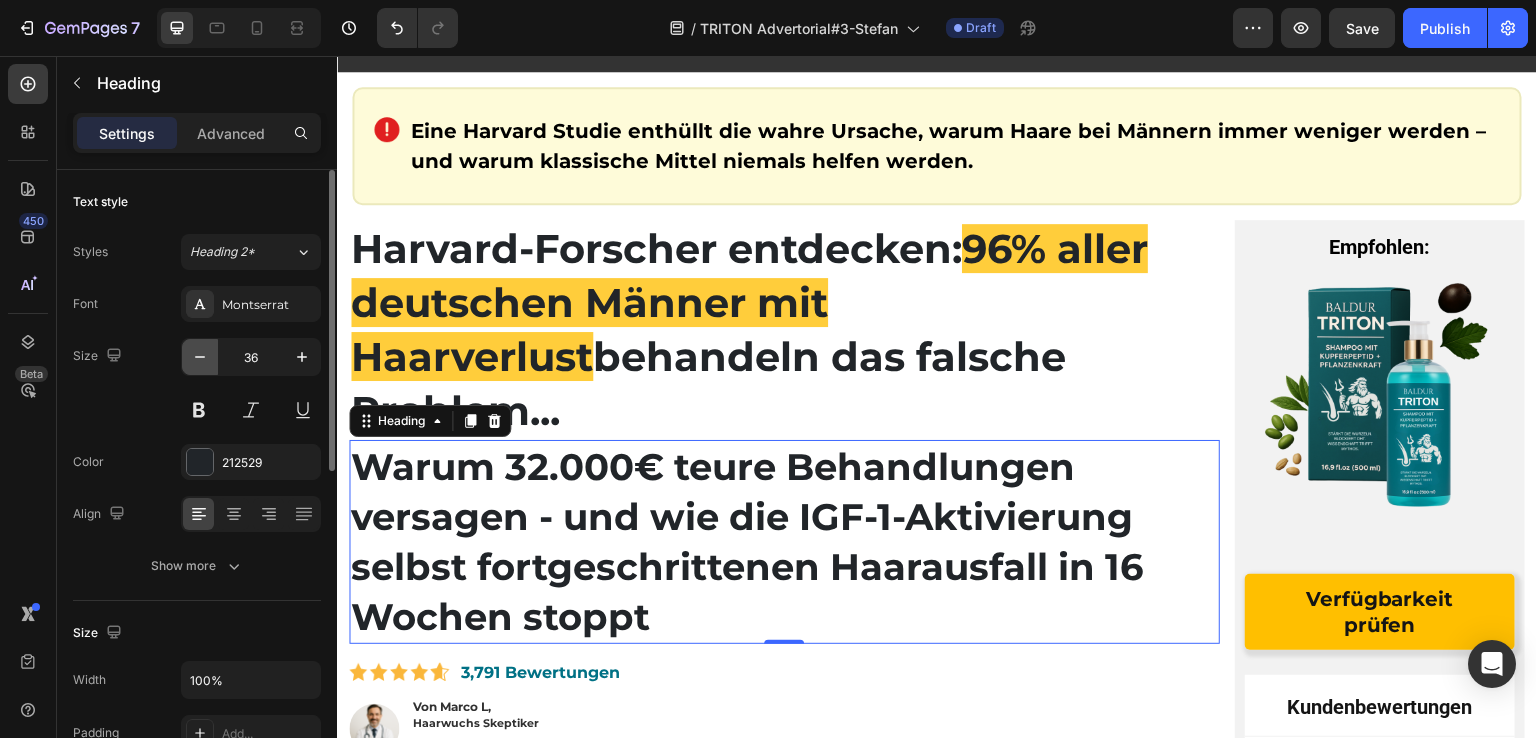 click 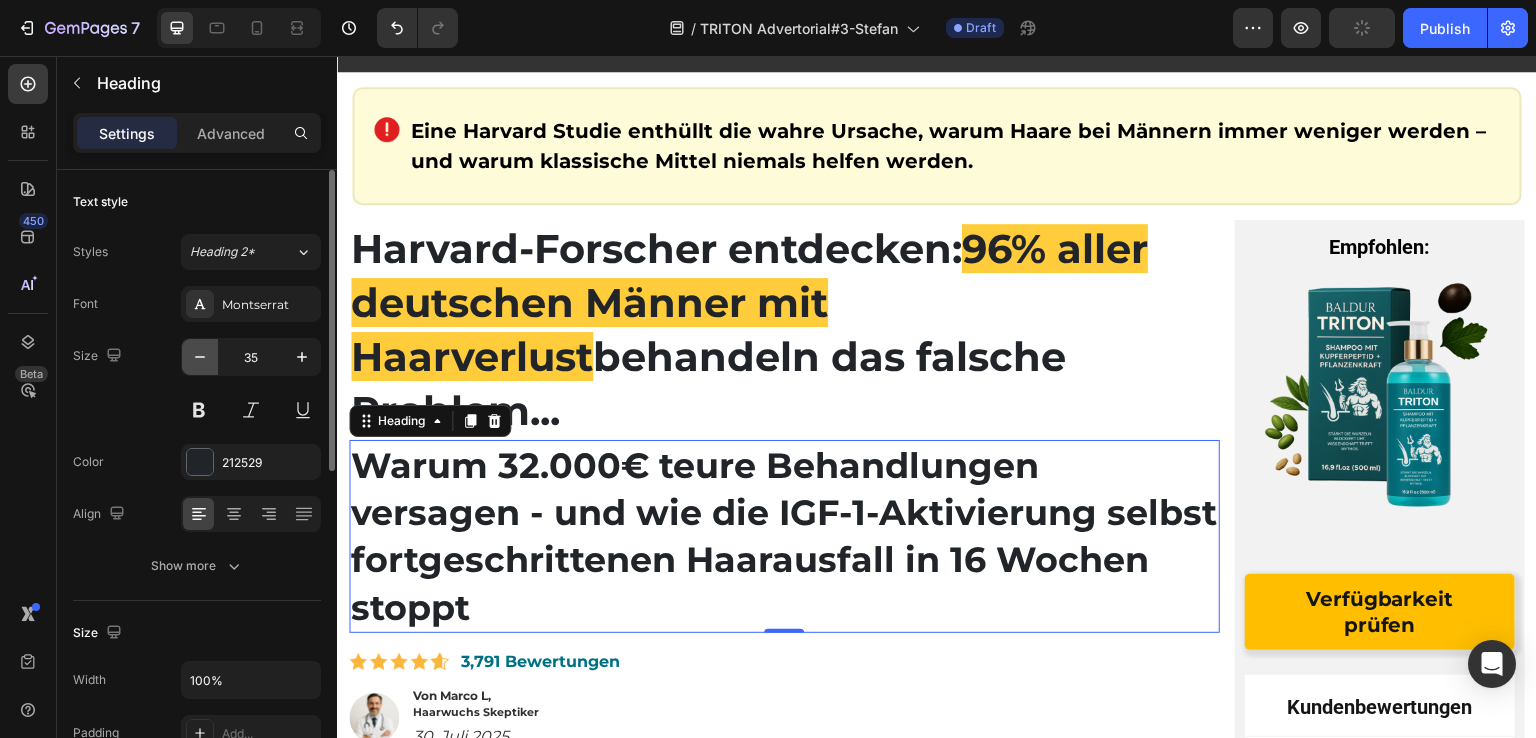 click 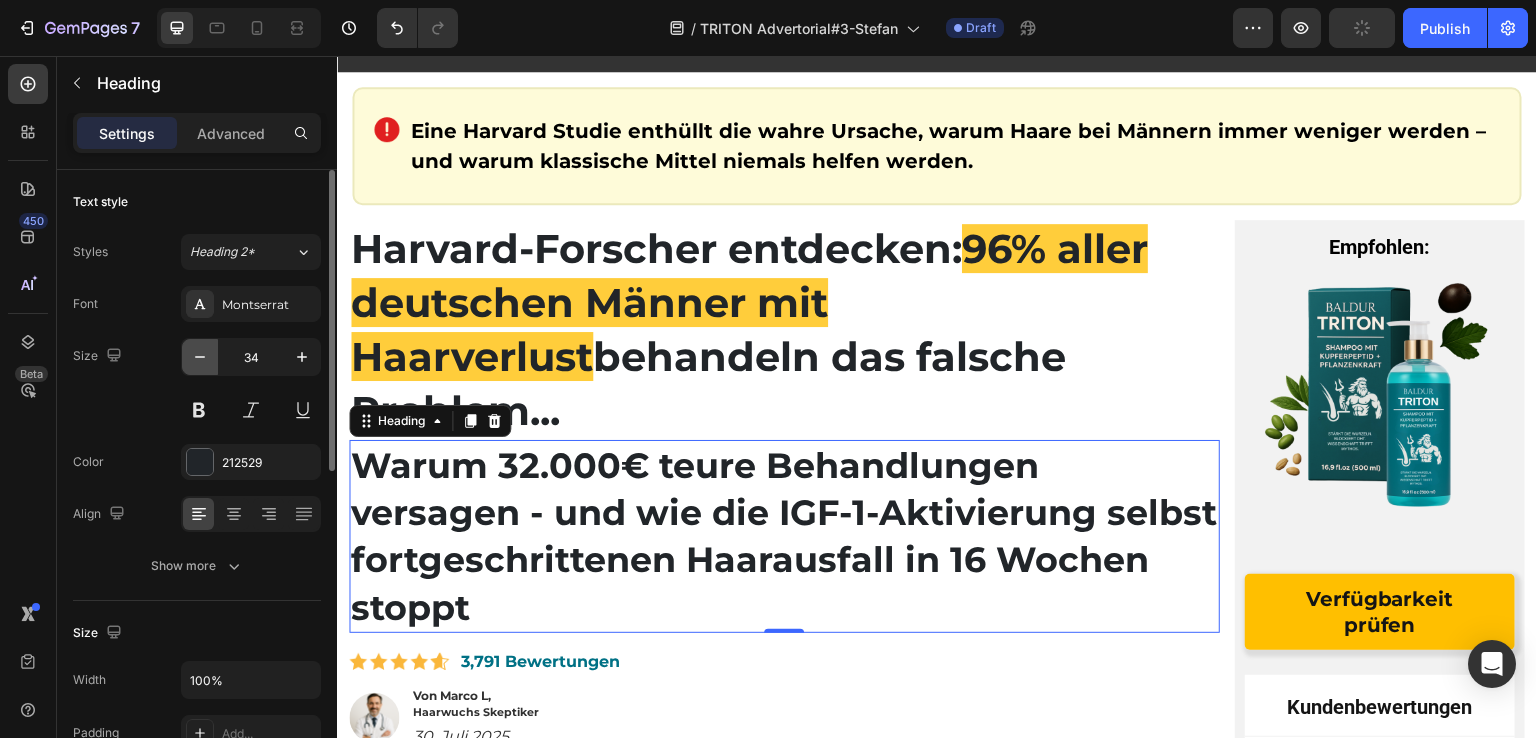 click 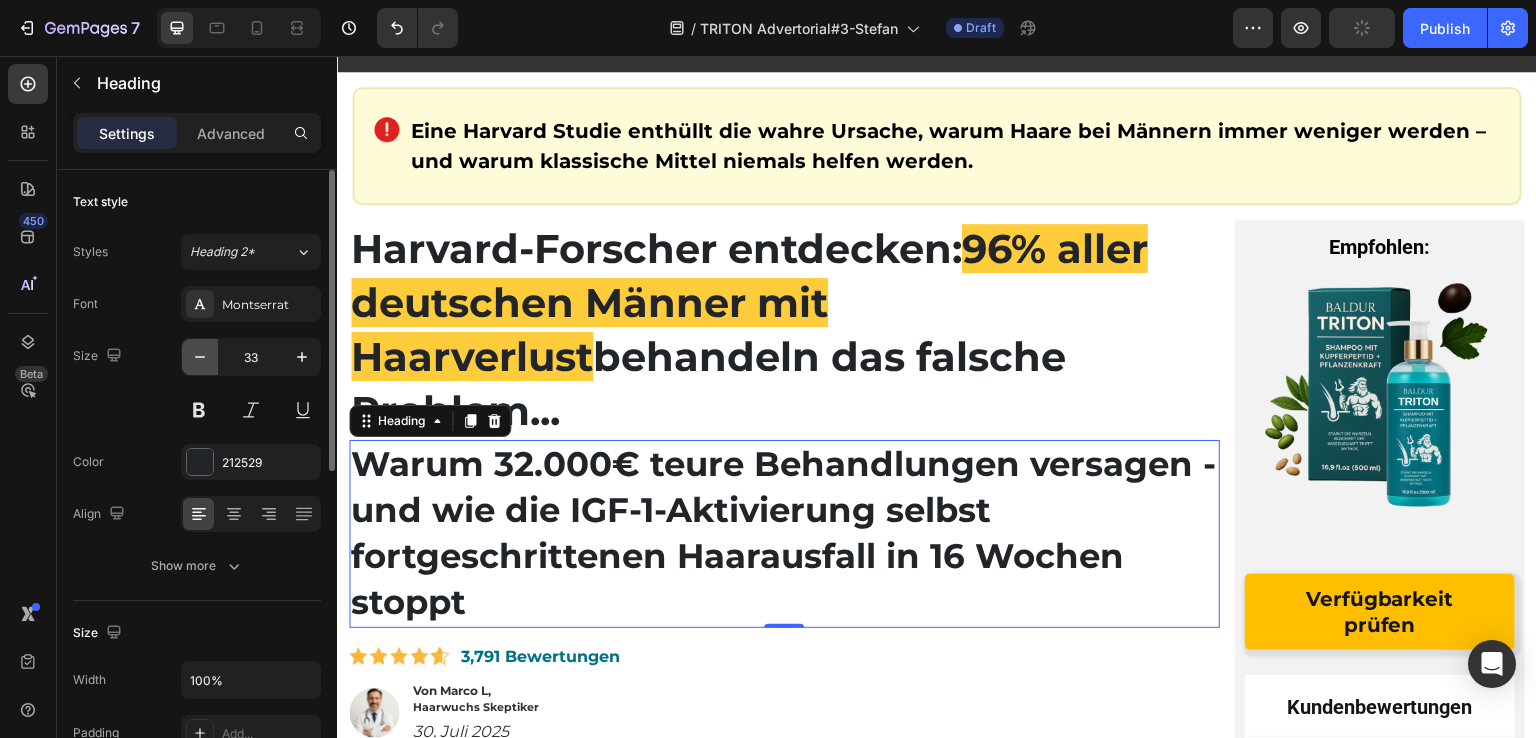 click 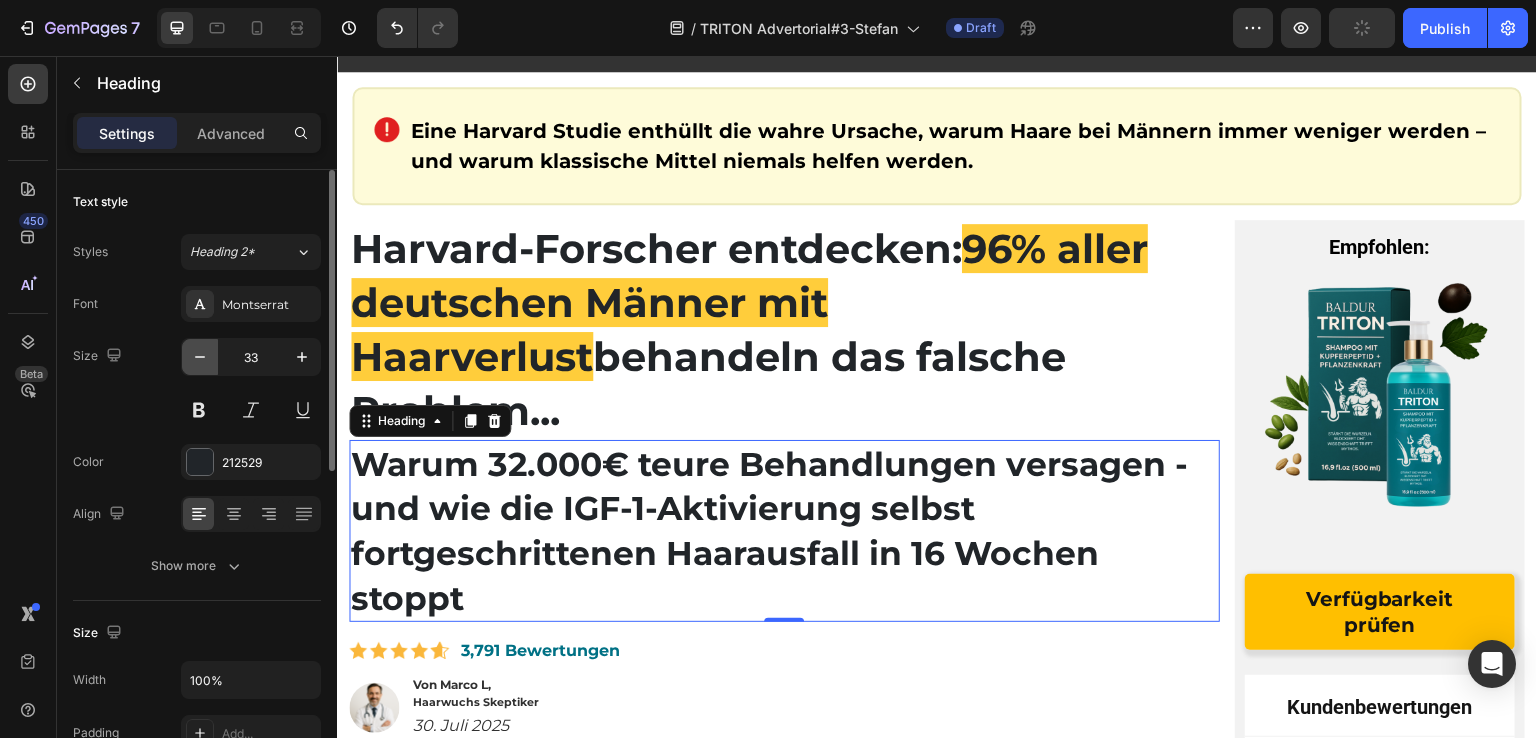 click 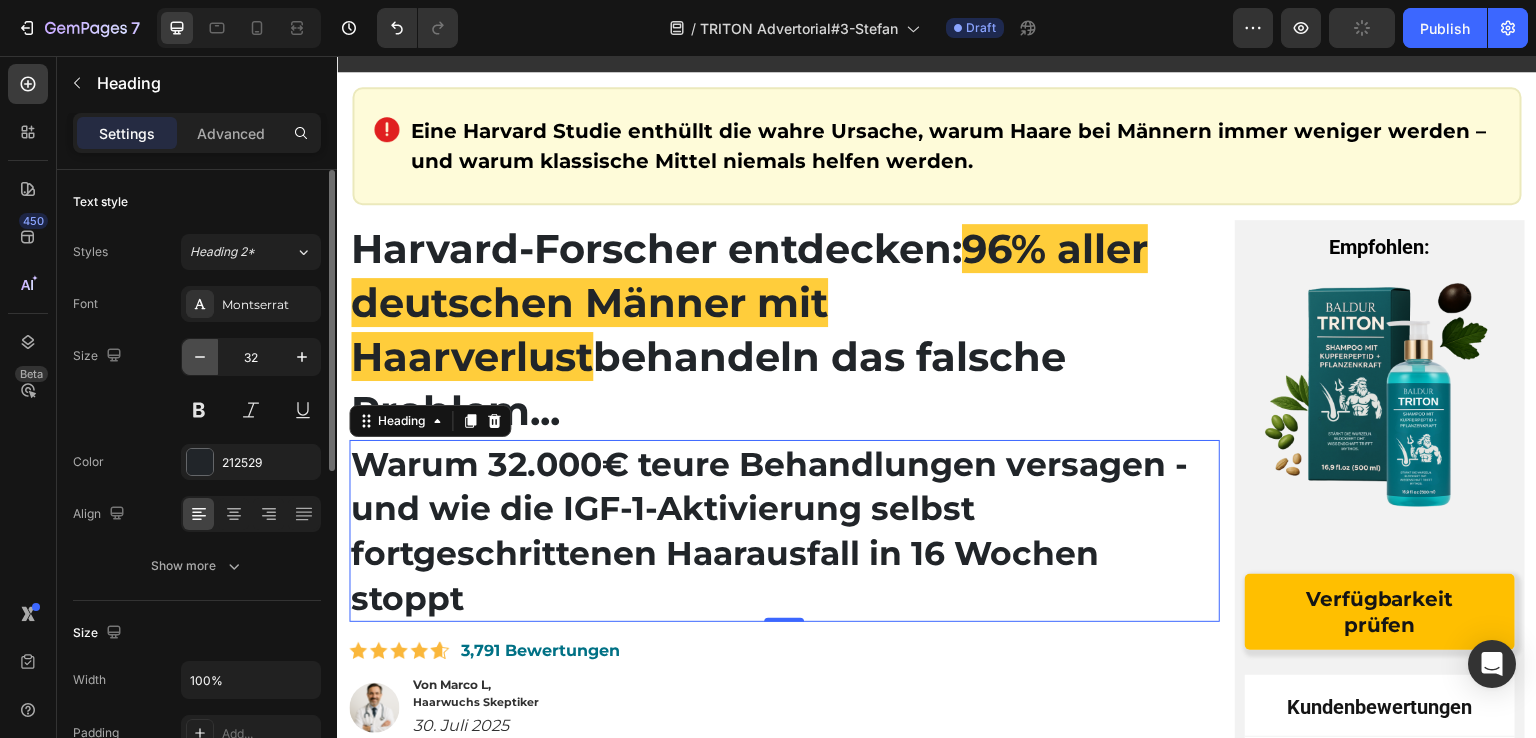 click 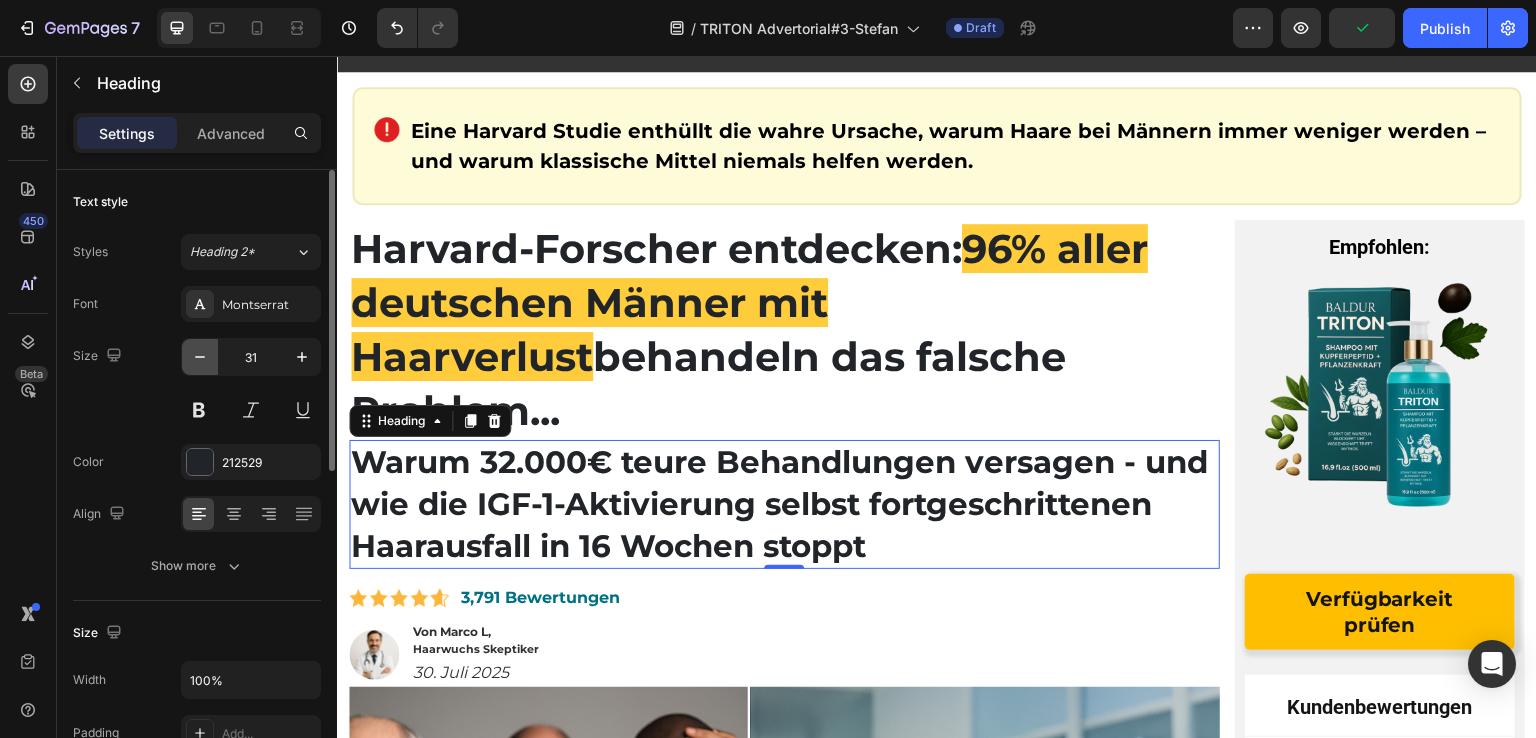 click 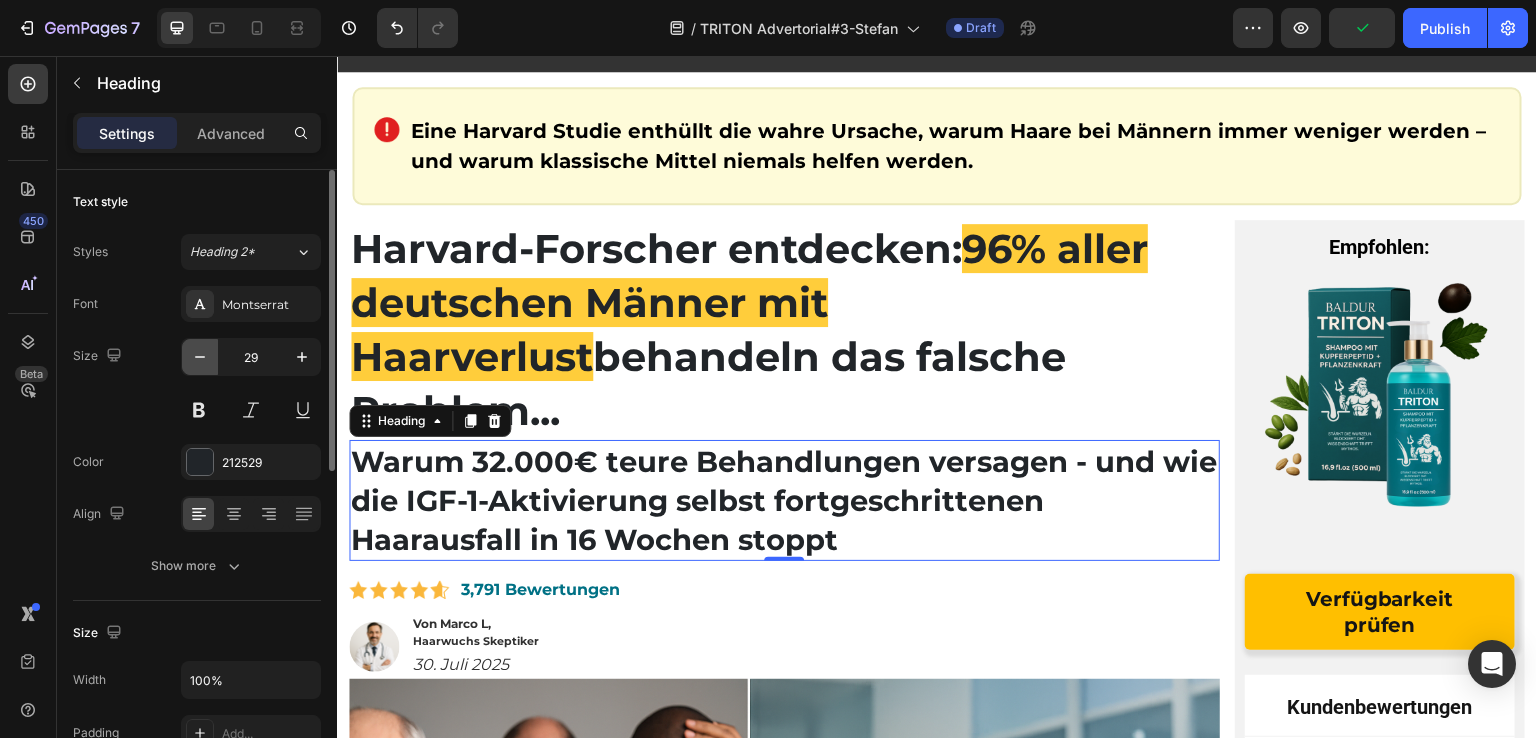 click 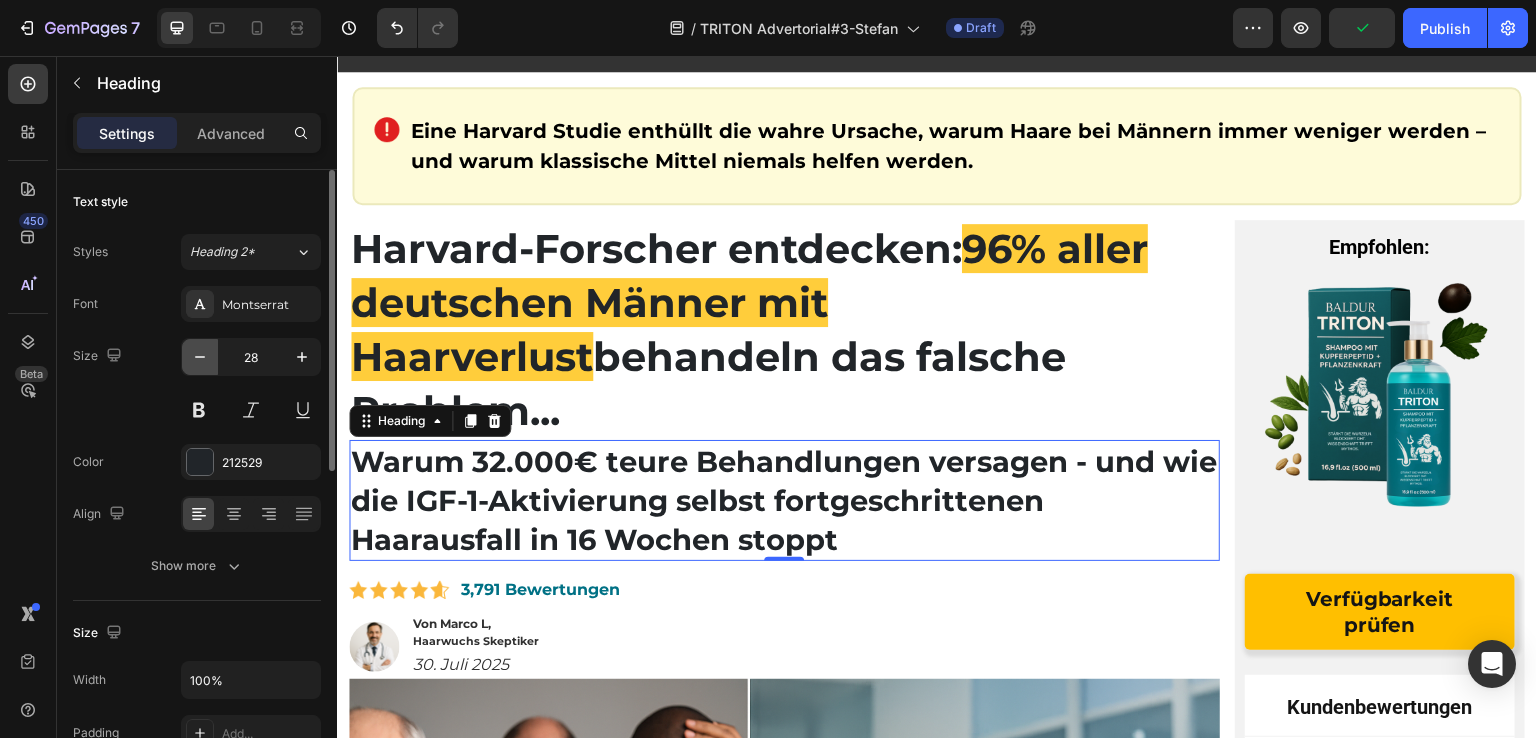 click 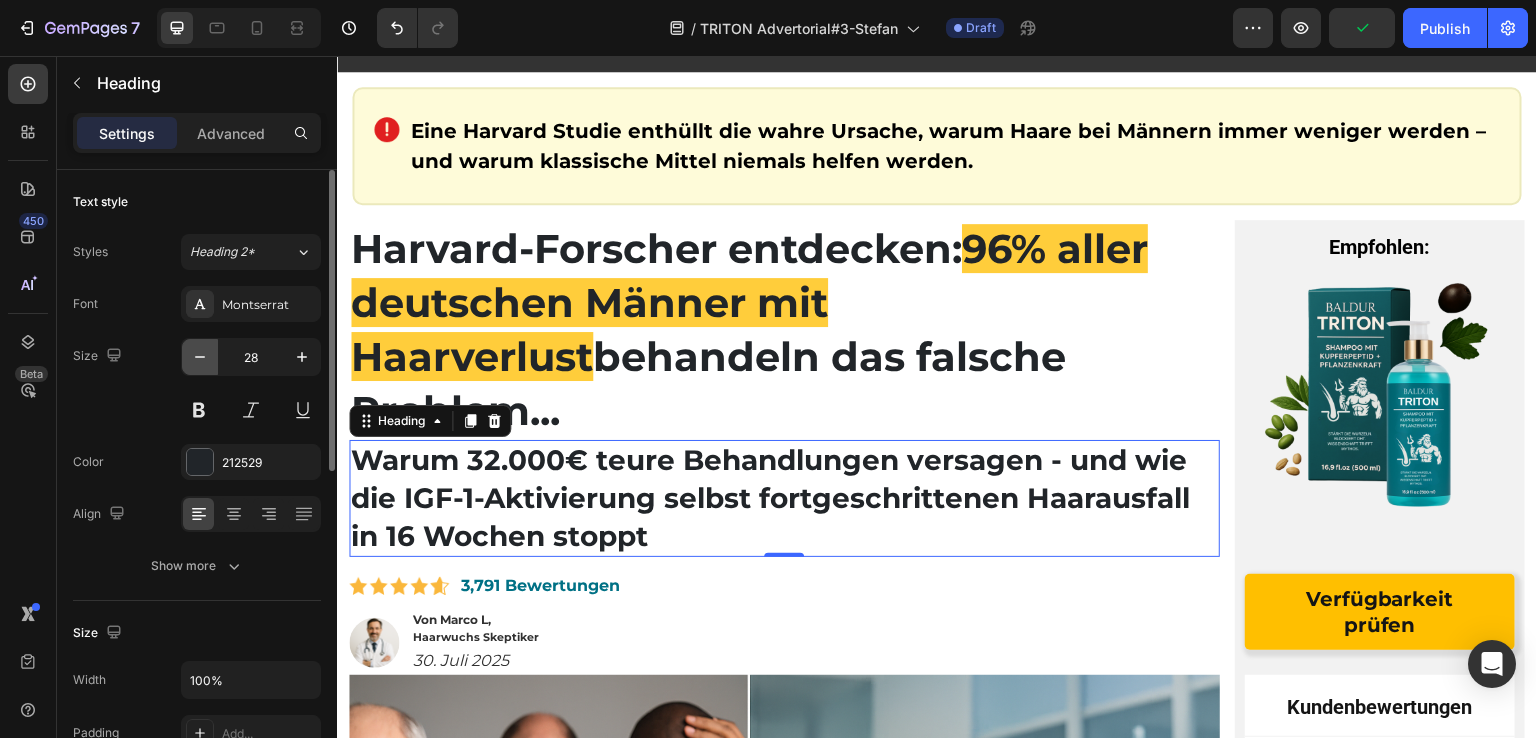 click 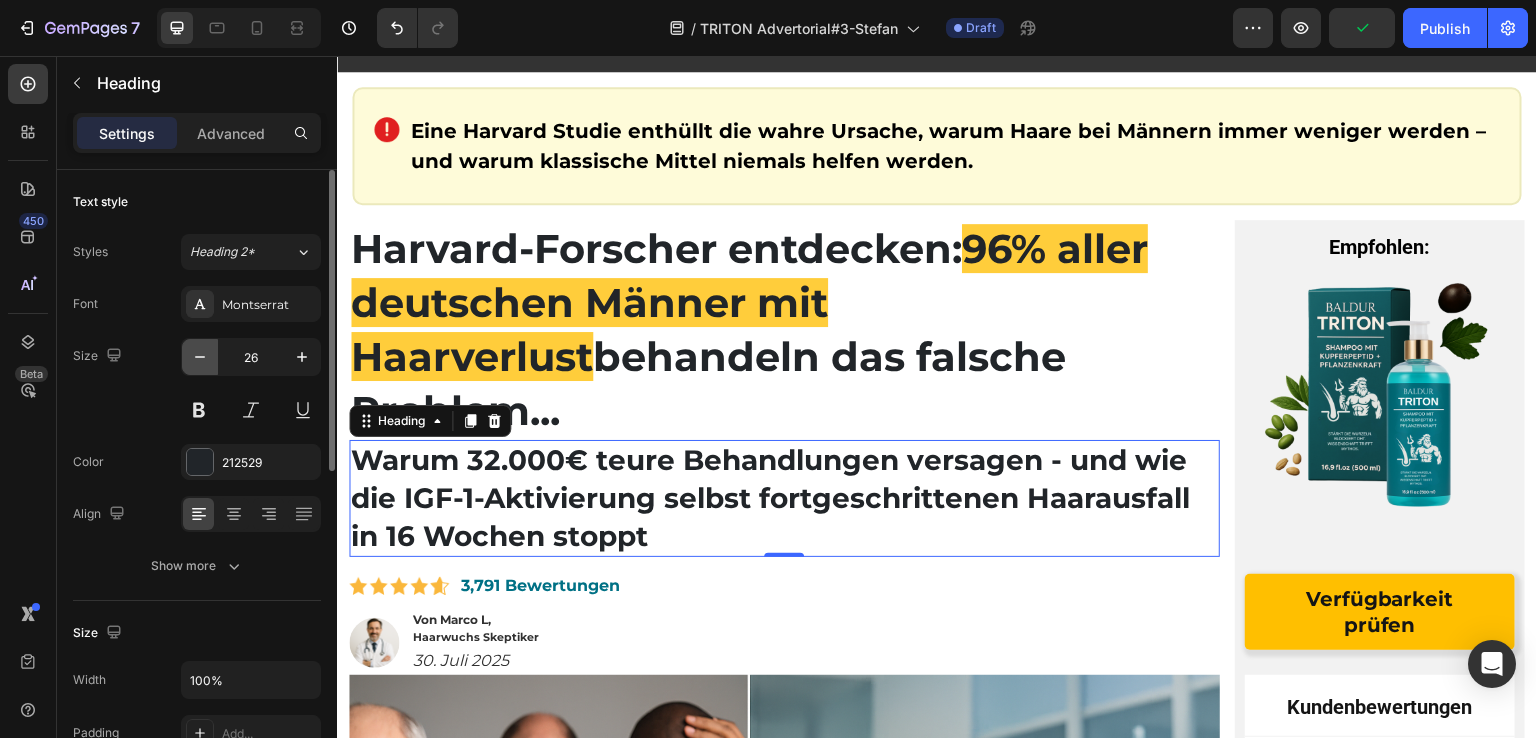 click 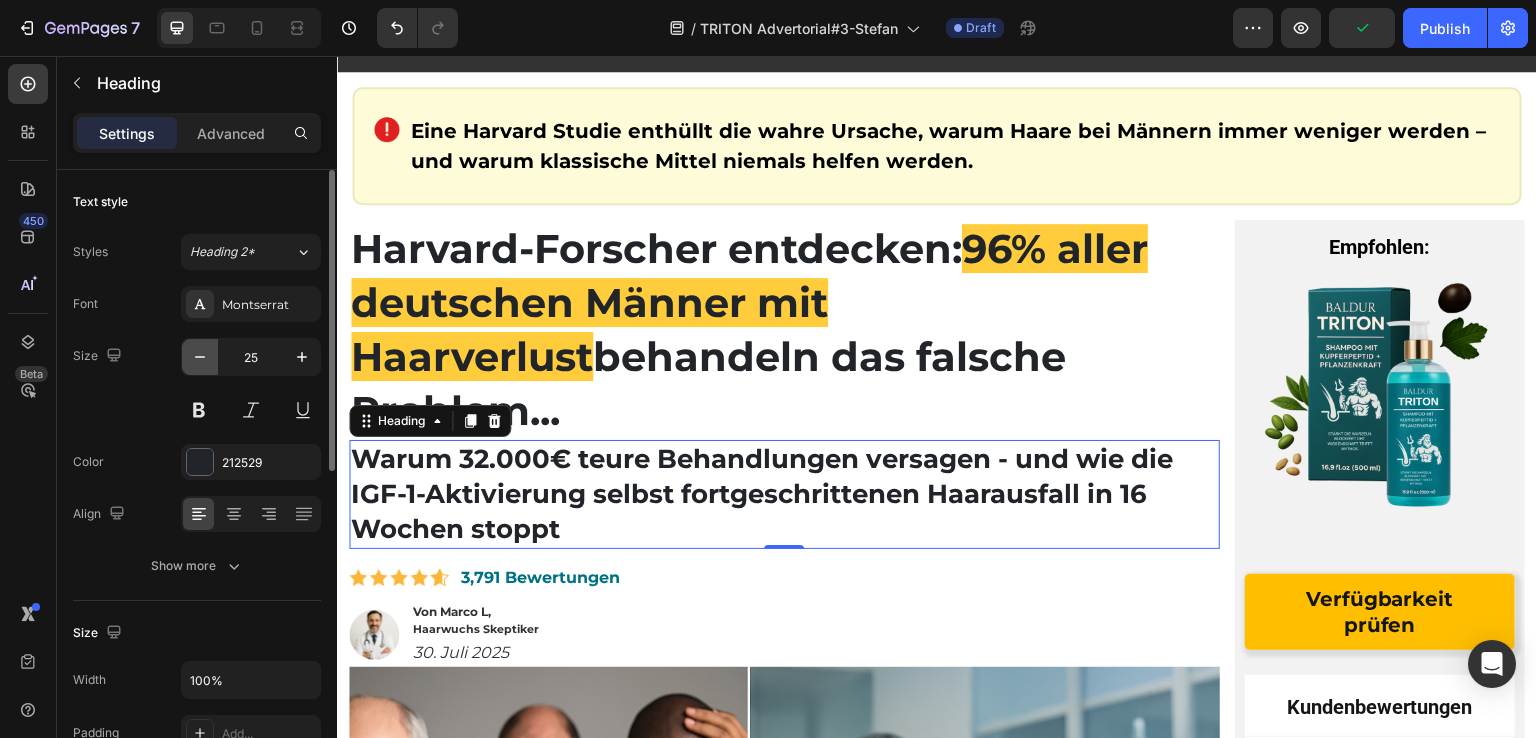 click 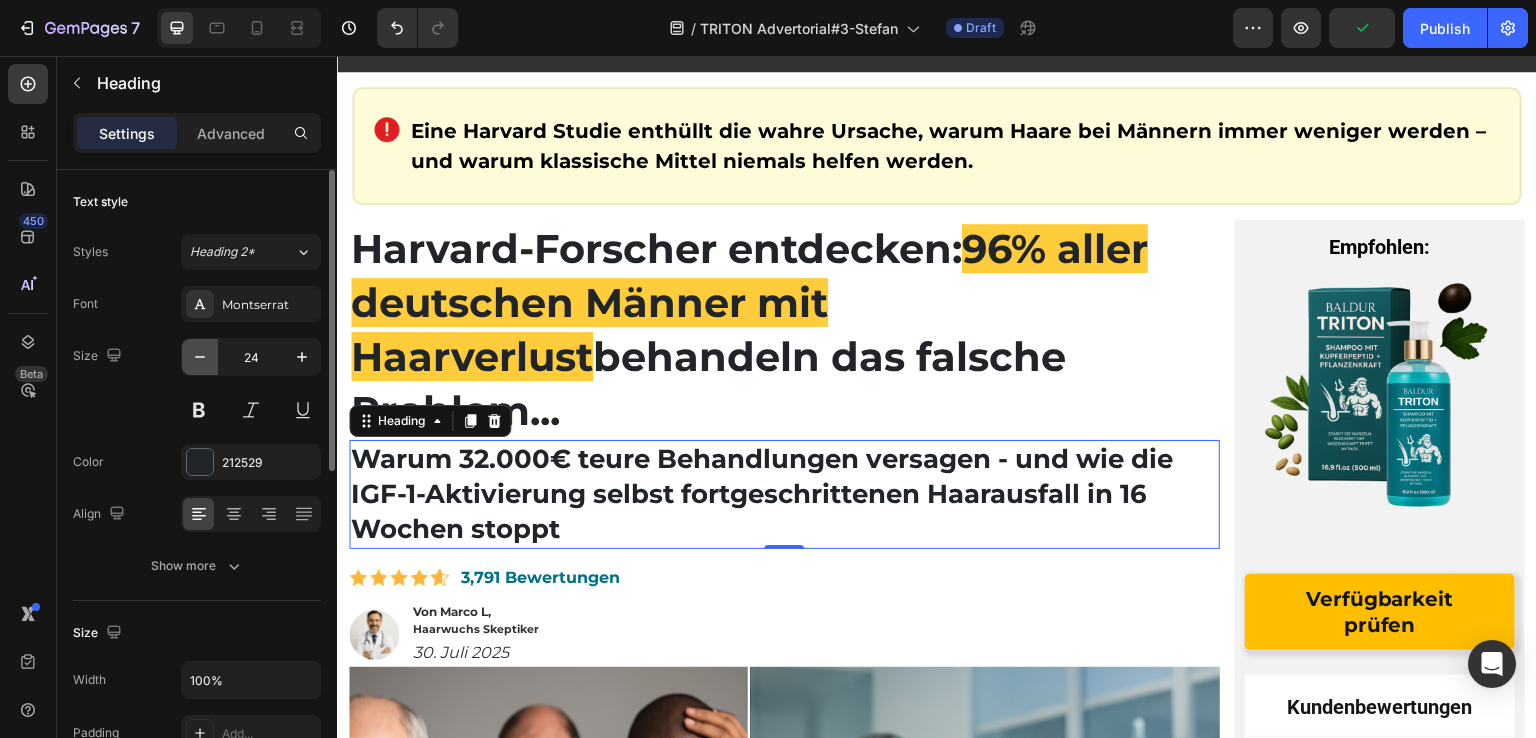 click 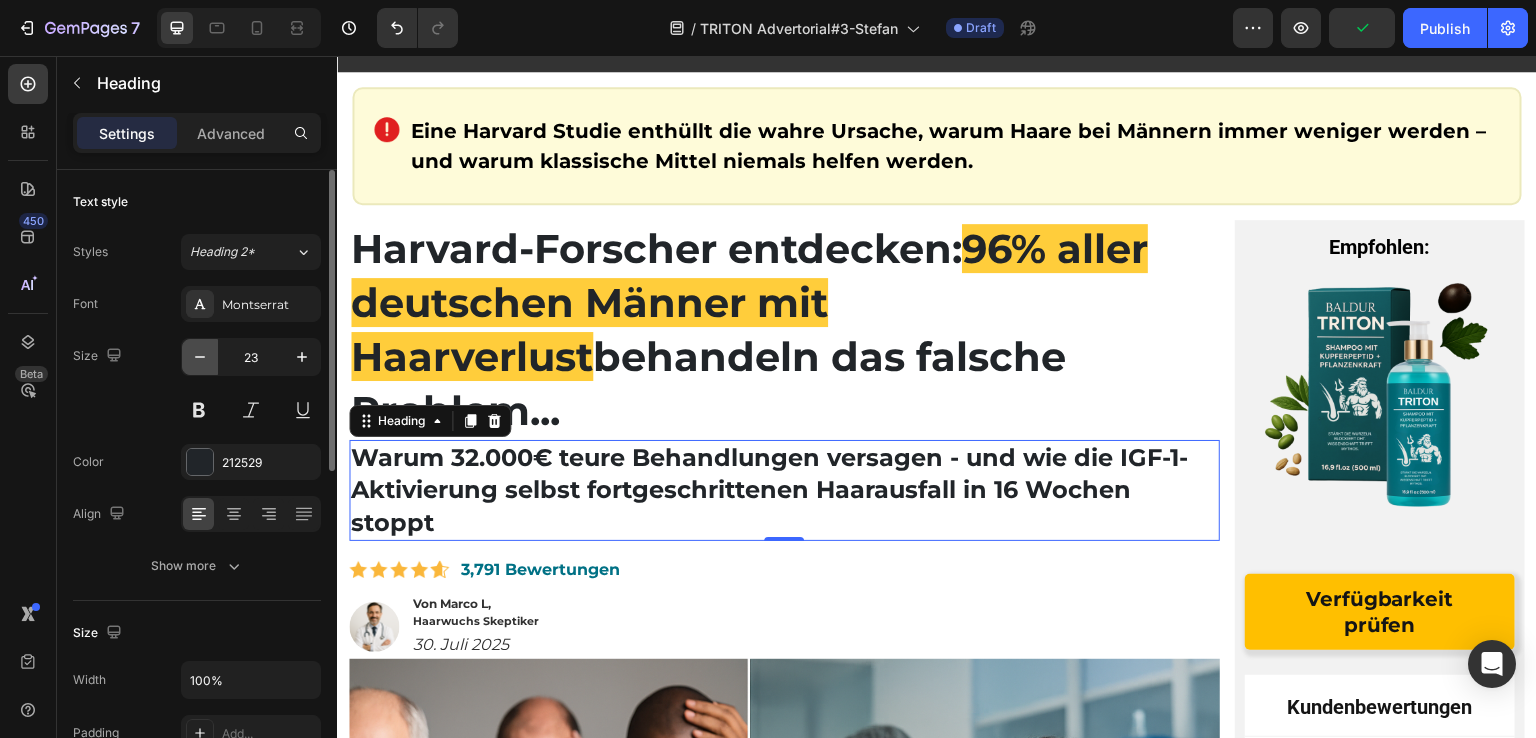 click 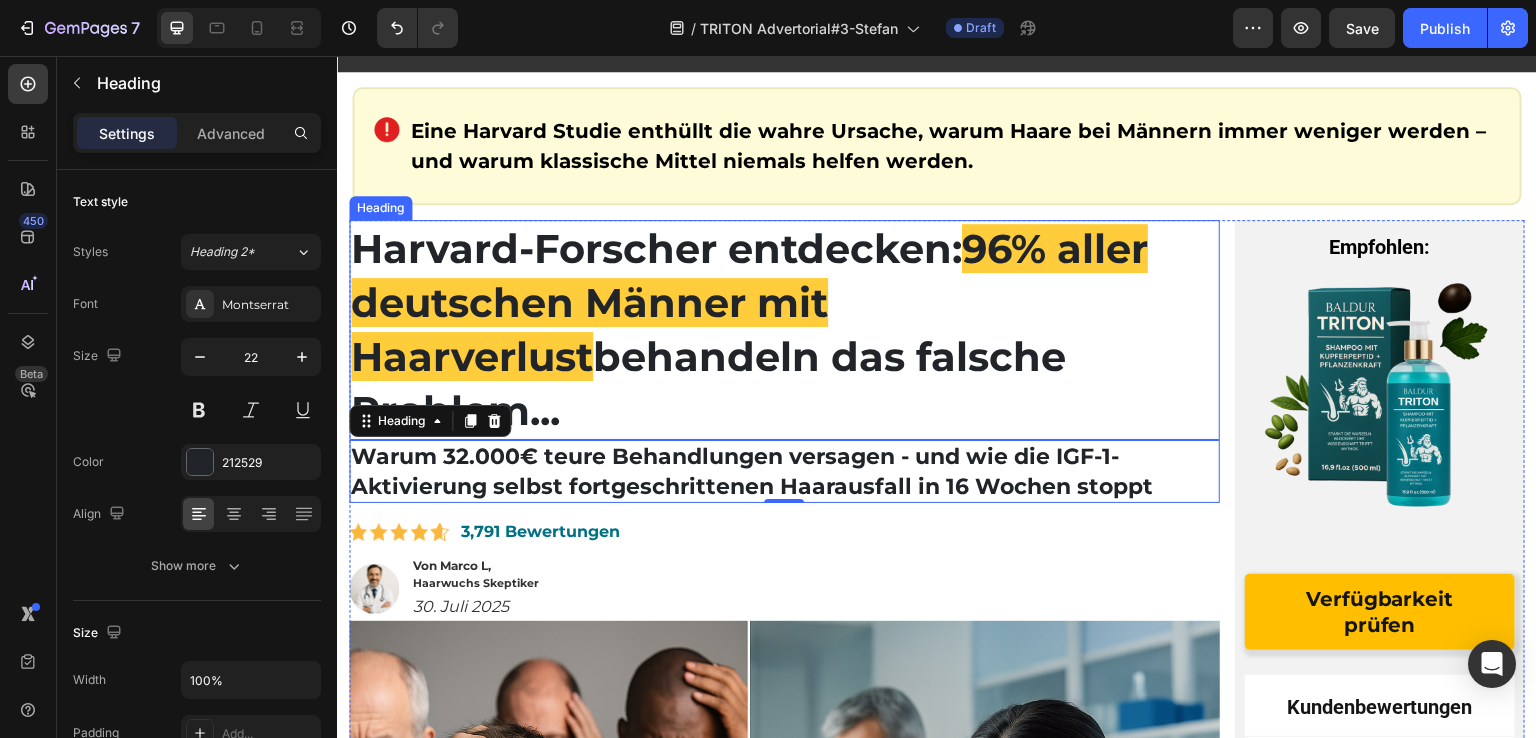 click on "behandeln das falsche Problem..." at bounding box center [708, 383] 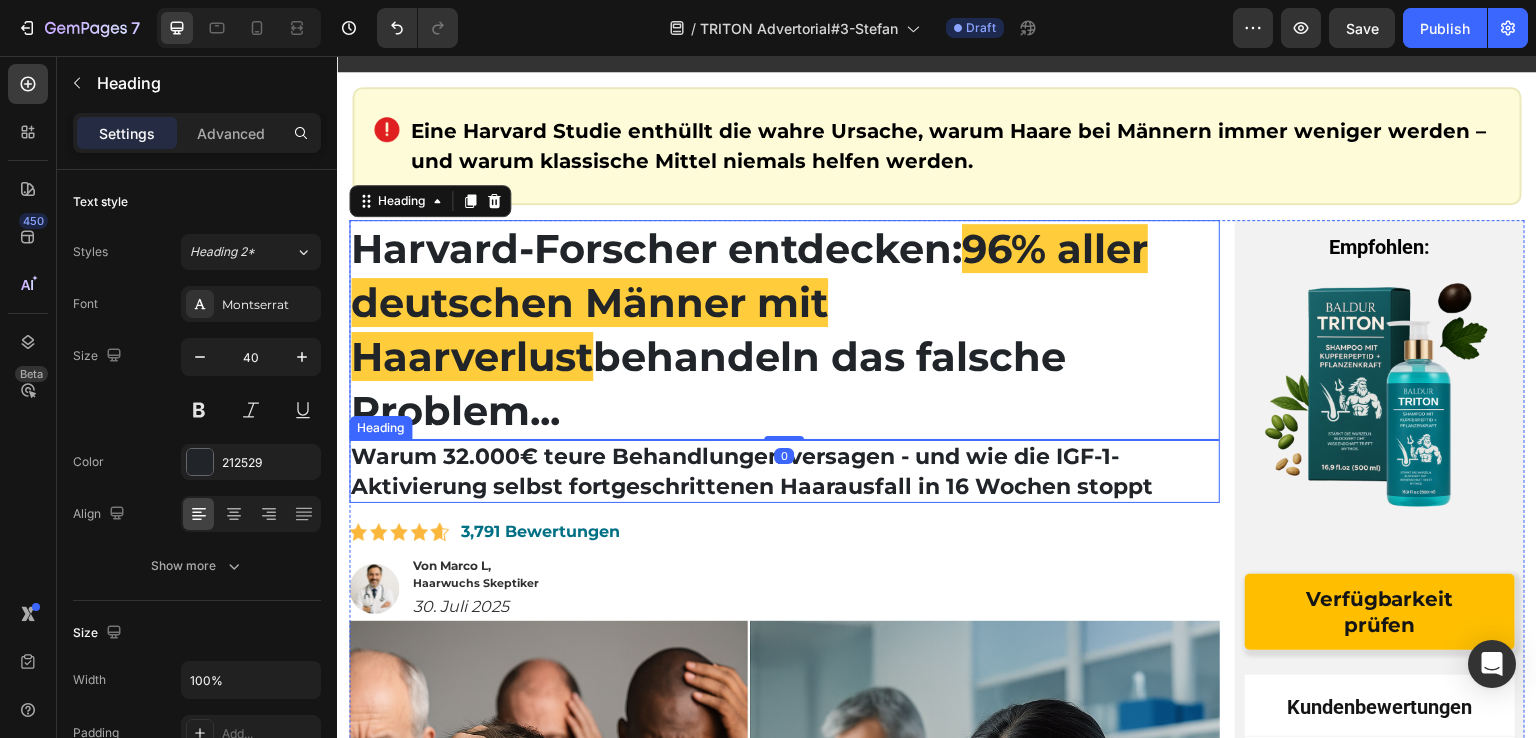 click on "Warum 32.000€ teure Behandlungen versagen - und wie die IGF-1-Aktivierung selbst fortgeschrittenen Haarausfall in 16 Wochen stoppt" at bounding box center [752, 471] 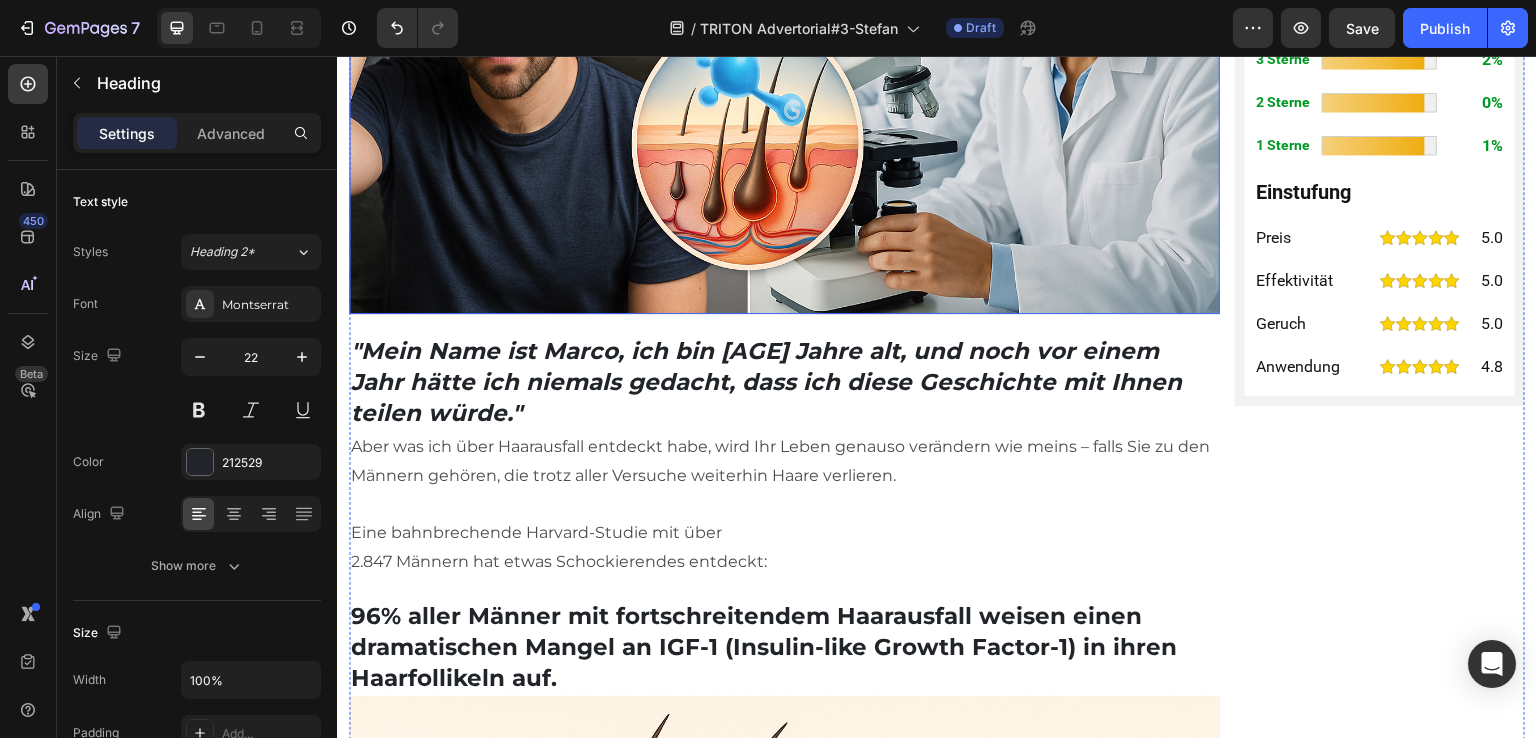 scroll, scrollTop: 1000, scrollLeft: 0, axis: vertical 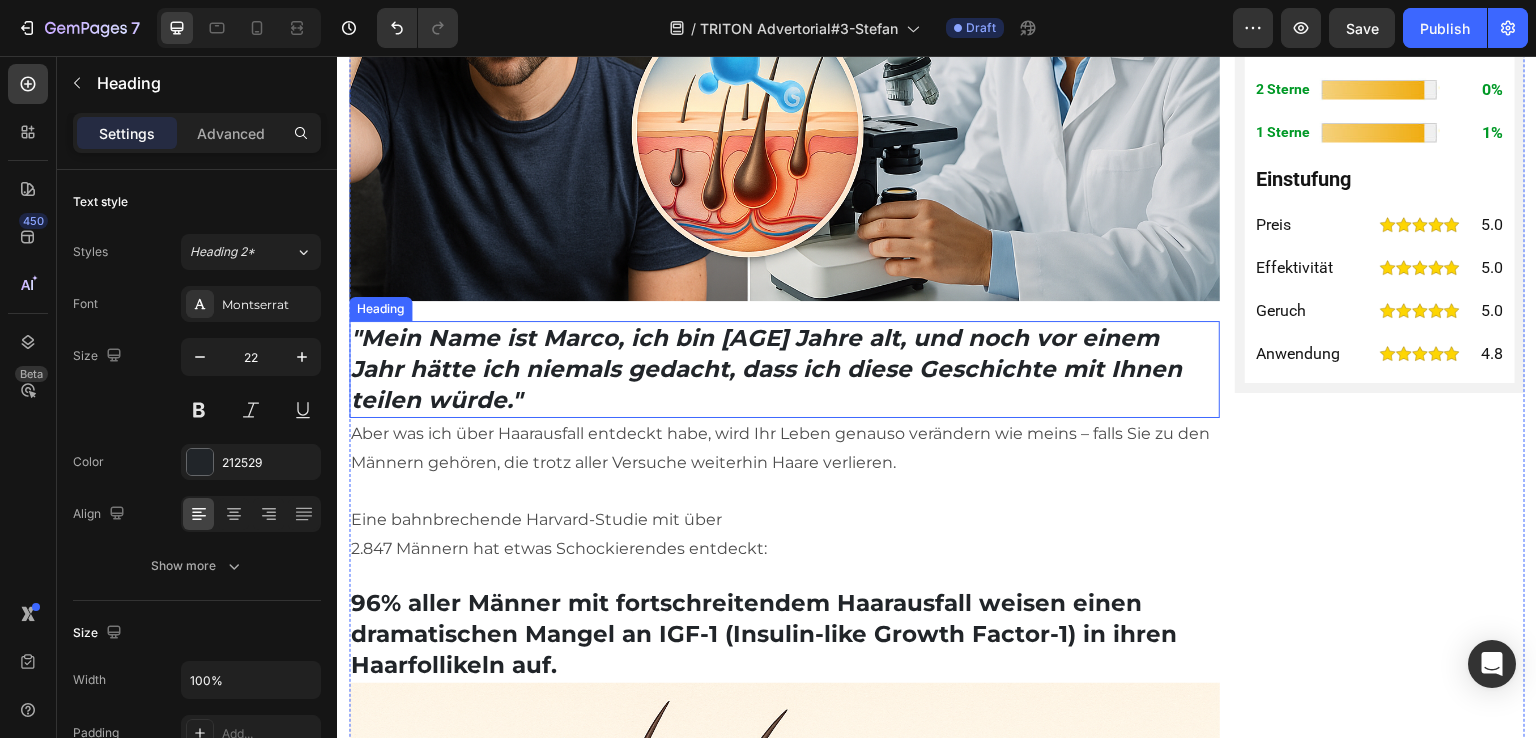 click on ""Mein Name ist Marco, ich bin 32 Jahre alt, und noch vor einem Jahr hätte ich niemals gedacht, dass ich diese Geschichte mit Ihnen teilen würde."" at bounding box center [766, 369] 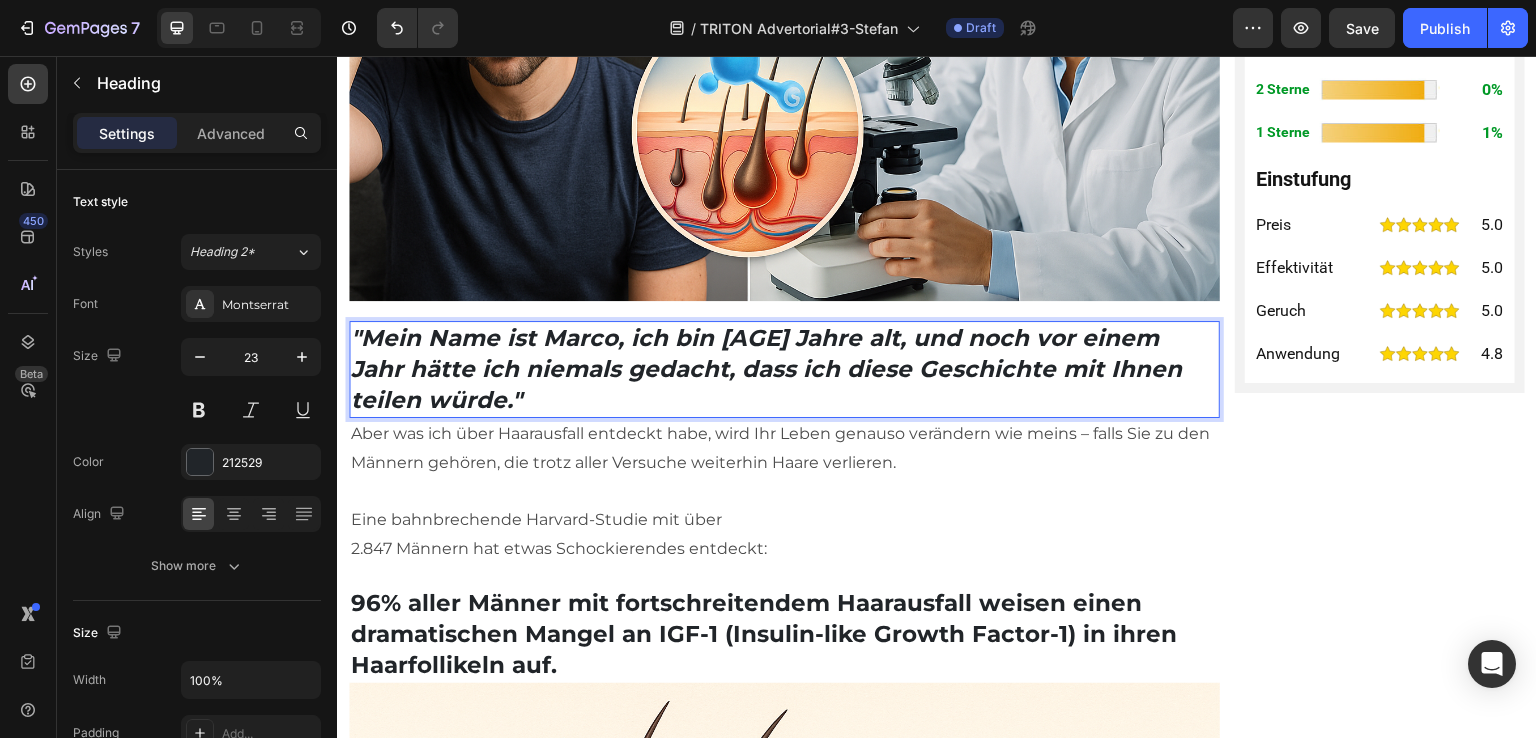 click on ""Mein Name ist Marco, ich bin 32 Jahre alt, und noch vor einem Jahr hätte ich niemals gedacht, dass ich diese Geschichte mit Ihnen teilen würde."" at bounding box center [784, 369] 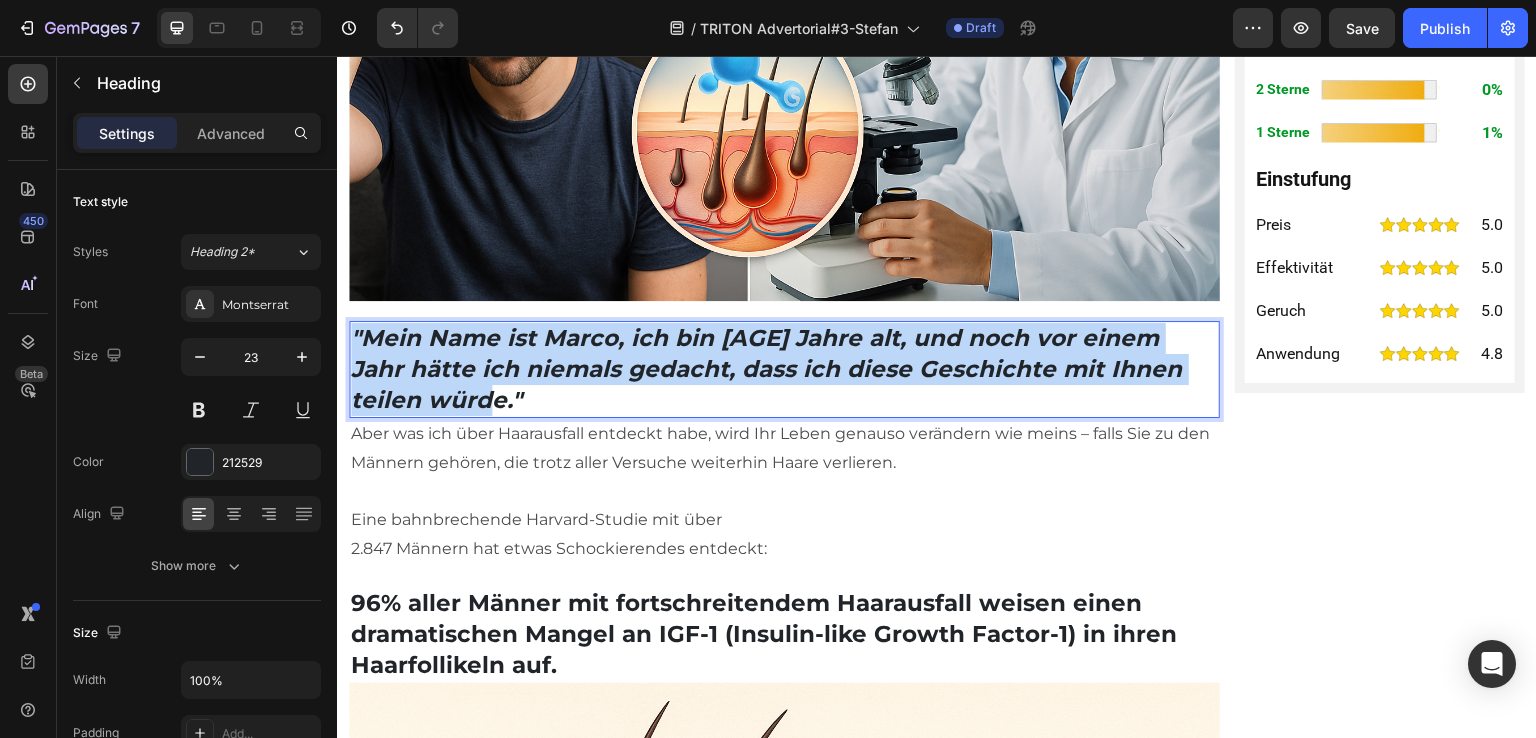 drag, startPoint x: 458, startPoint y: 335, endPoint x: 355, endPoint y: 278, distance: 117.72001 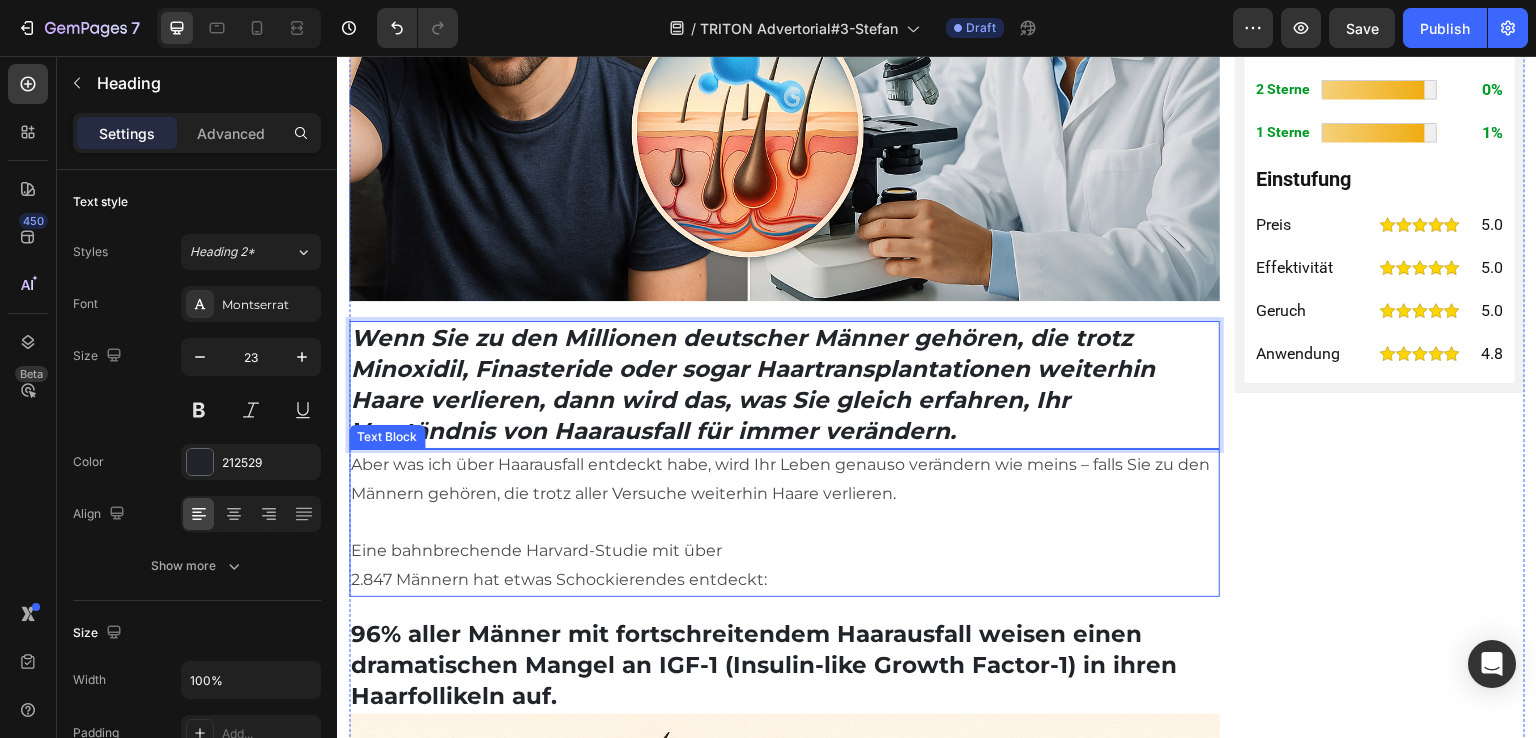 click on "Aber was ich über Haarausfall entdeckt habe, wird Ihr Leben genauso verändern wie meins – falls Sie zu den Männern gehören, die trotz aller Versuche weiterhin Haare verlieren." at bounding box center (784, 480) 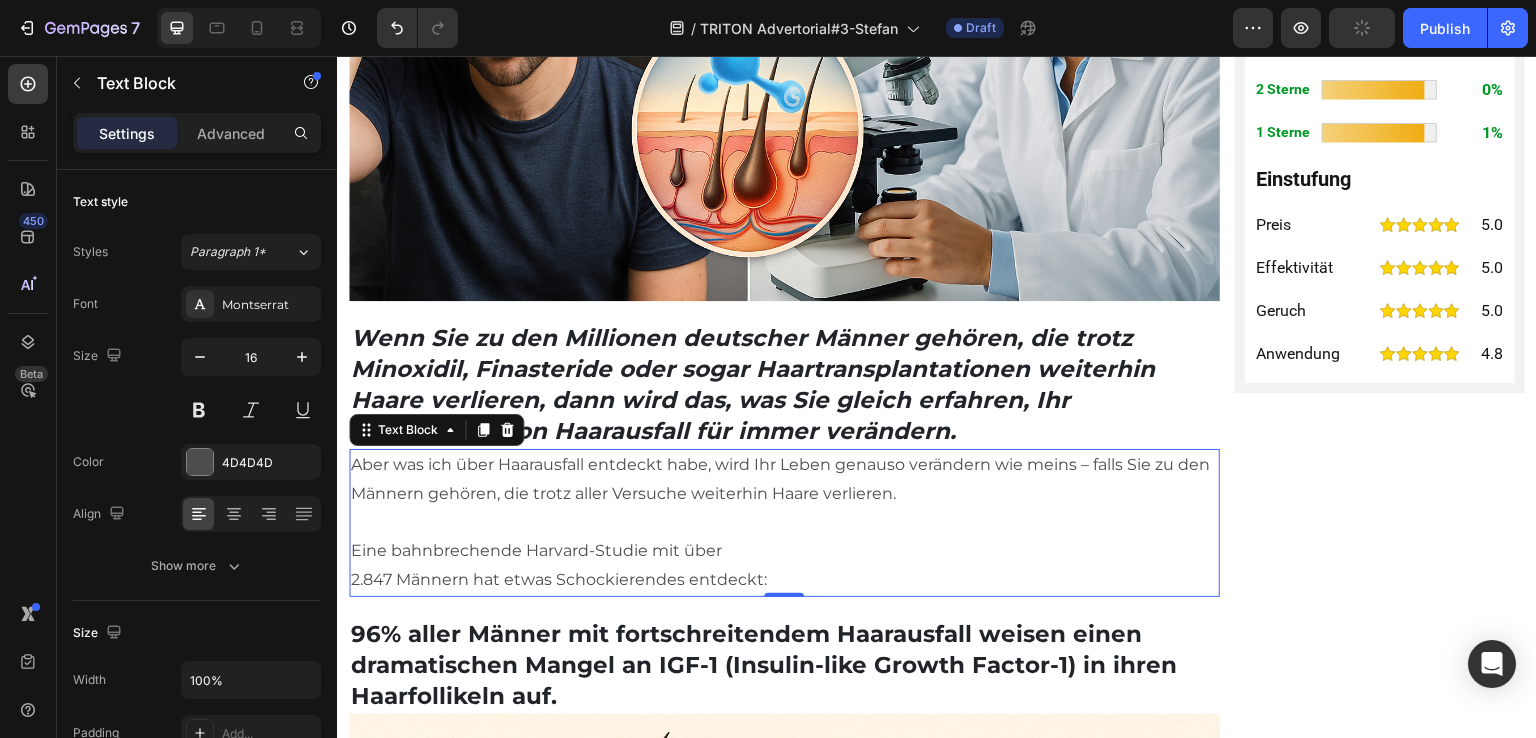 click on "Aber was ich über Haarausfall entdeckt habe, wird Ihr Leben genauso verändern wie meins – falls Sie zu den Männern gehören, die trotz aller Versuche weiterhin Haare verlieren." at bounding box center (784, 480) 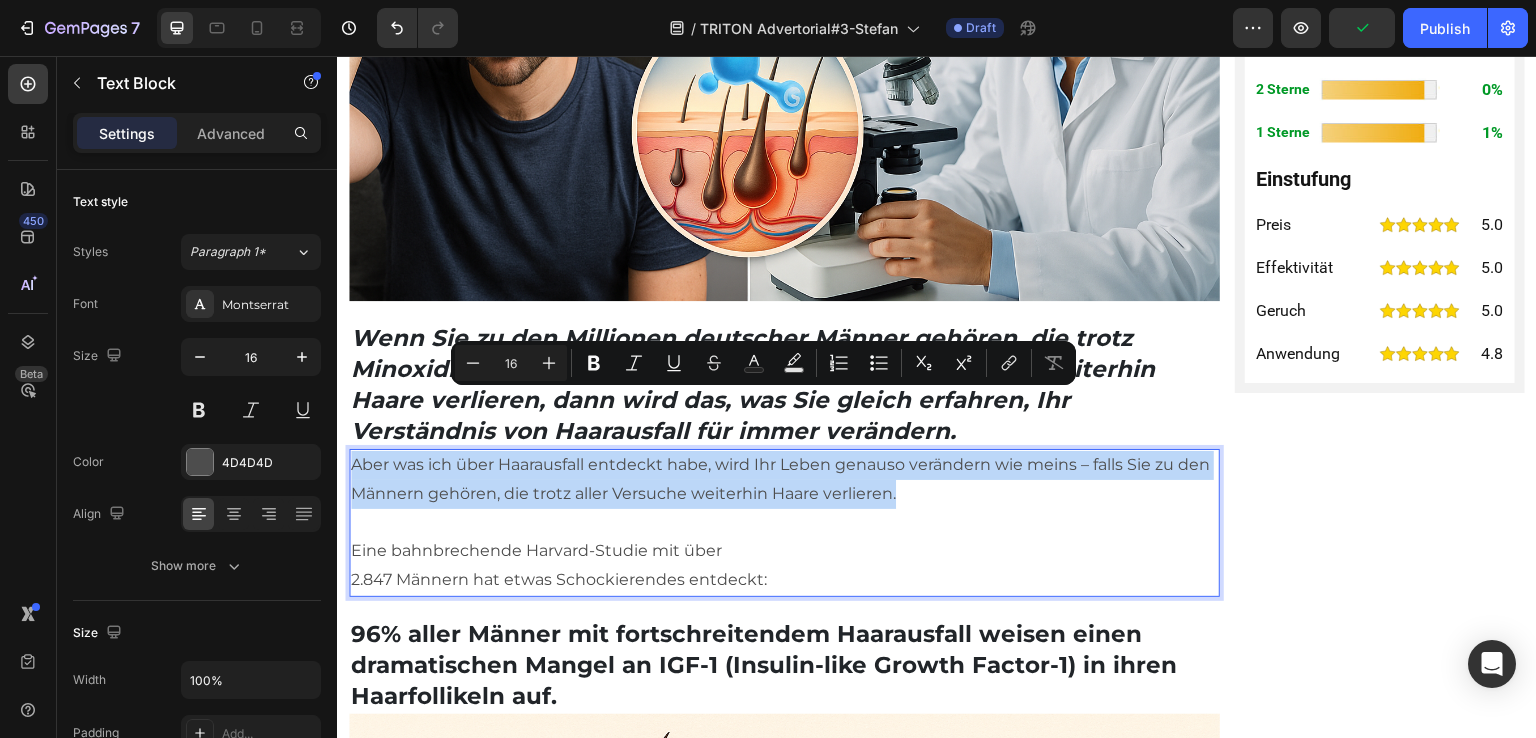 drag, startPoint x: 955, startPoint y: 430, endPoint x: 667, endPoint y: 457, distance: 289.26285 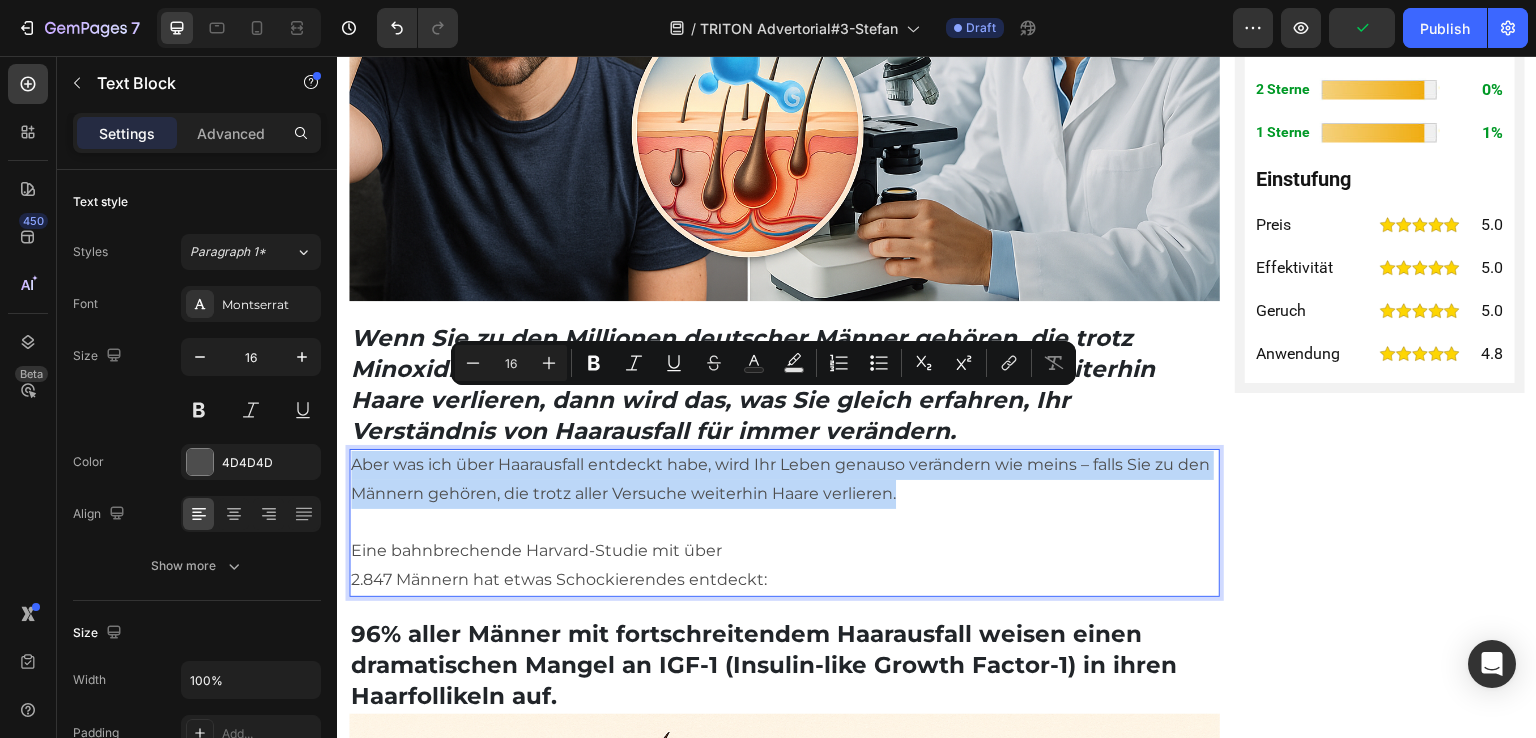 click on "Header ⁠⁠⁠⁠⁠⁠⁠ Harvard-Forscher entdecken:  96% aller deutschen Männer mit Haarverlust  behandeln das falsche Problem... Heading ⁠⁠⁠⁠⁠⁠⁠ Warum 32.000€ teure Behandlungen versagen - und wie die IGF-1-Aktivierung selbst fortgeschrittenen Haarausfall in 16 Wochen stoppt Heading Image 3,791 Bewertungen Text Block Row Image Von Marco L,  Haarwuchs Skeptiker Text Block 19. Mai 2025 Text Block 30. Juli 2025 Text Block Row Image ⁠⁠⁠⁠⁠⁠⁠ Wenn Sie zu den Millionen deutscher Männer gehören, die trotz Minoxidil, Finasteride oder sogar Haartransplantationen weiterhin Haare verlieren, dann wird das, was Sie gleich erfahren, Ihr Verständnis von Haarausfall für immer verändern. Heading Aber was ich über Haarausfall entdeckt habe, wird Ihr Leben genauso verändern wie meins – falls Sie zu den Männern gehören, die trotz aller Versuche weiterhin Haare verlieren. Eine bahnbrechende Harvard-Studie mit über  2.847 Männern hat etwas Schockierendes entdeckt: Text Block   0 4" at bounding box center (937, 8192) 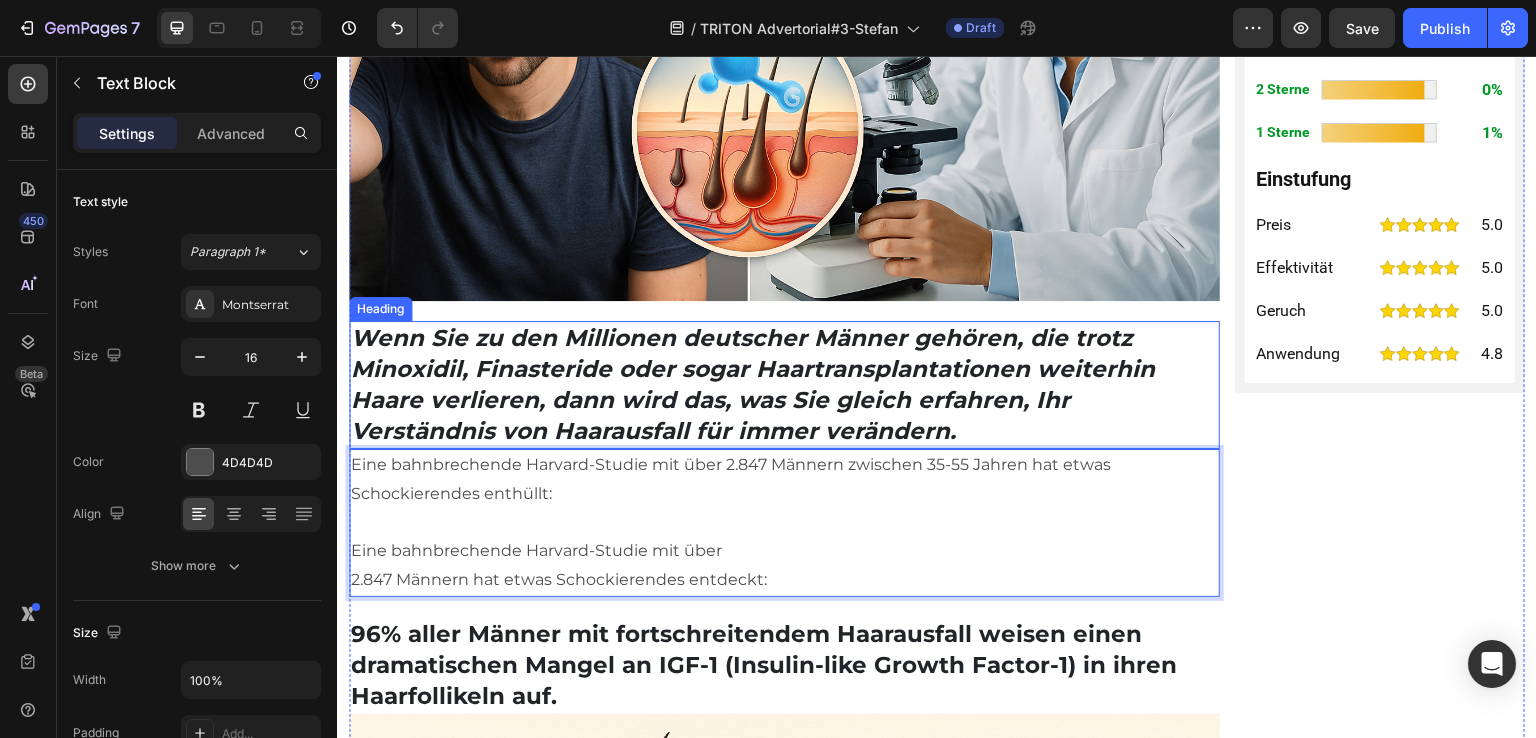 click on "⁠⁠⁠⁠⁠⁠⁠ Wenn Sie zu den Millionen deutscher Männer gehören, die trotz Minoxidil, Finasteride oder sogar Haartransplantationen weiterhin Haare verlieren, dann wird das, was Sie gleich erfahren, Ihr Verständnis von Haarausfall für immer verändern." at bounding box center [784, 385] 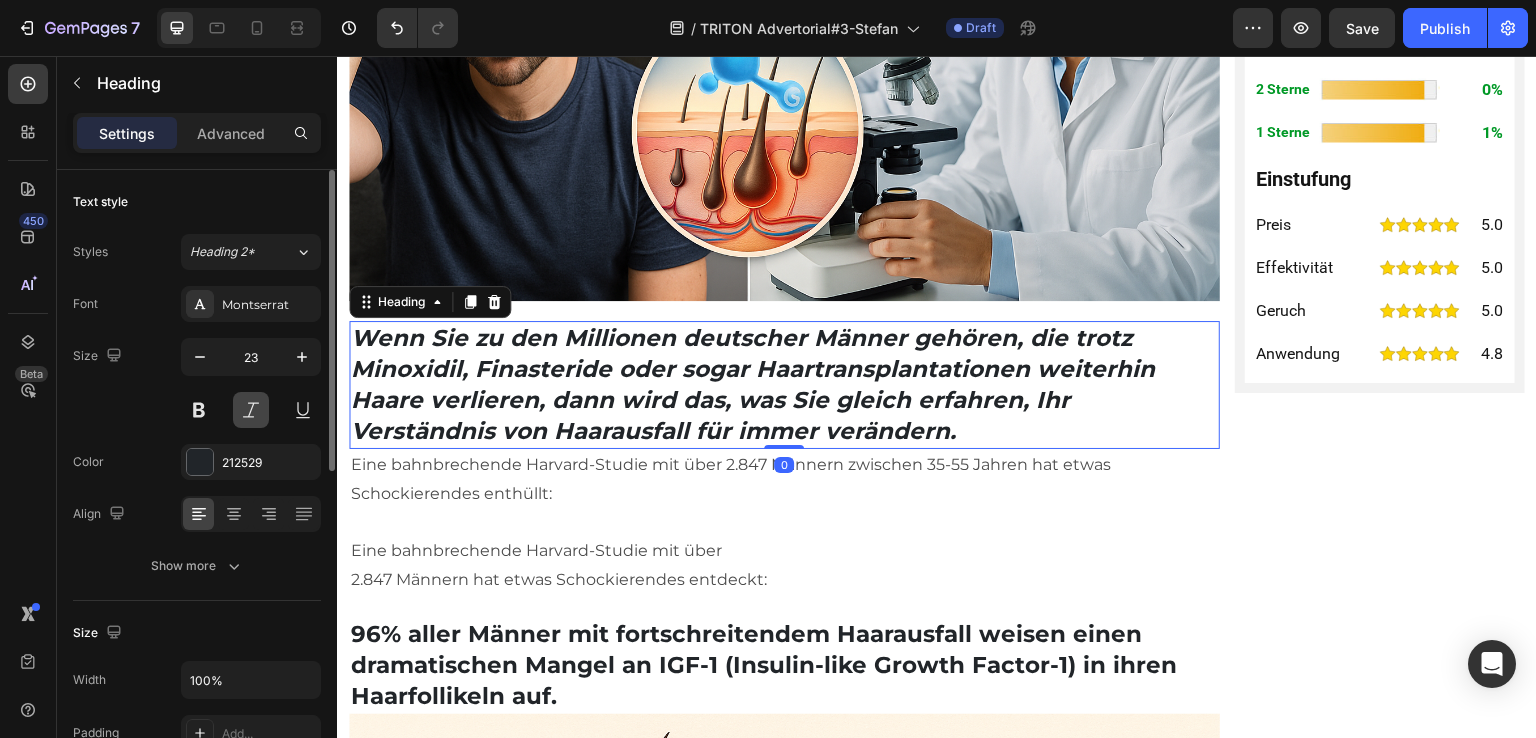click at bounding box center (251, 410) 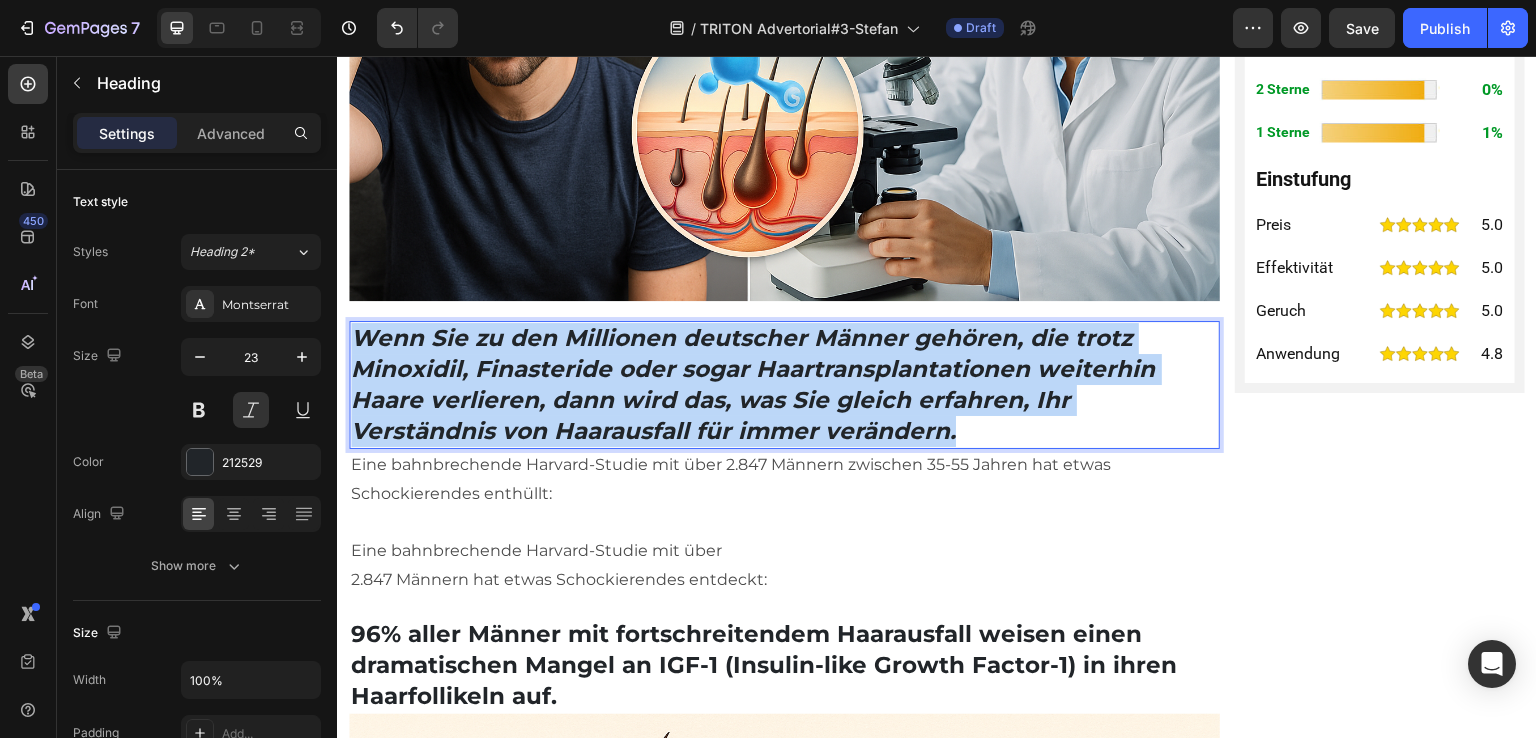 drag, startPoint x: 954, startPoint y: 366, endPoint x: 356, endPoint y: 279, distance: 604.2955 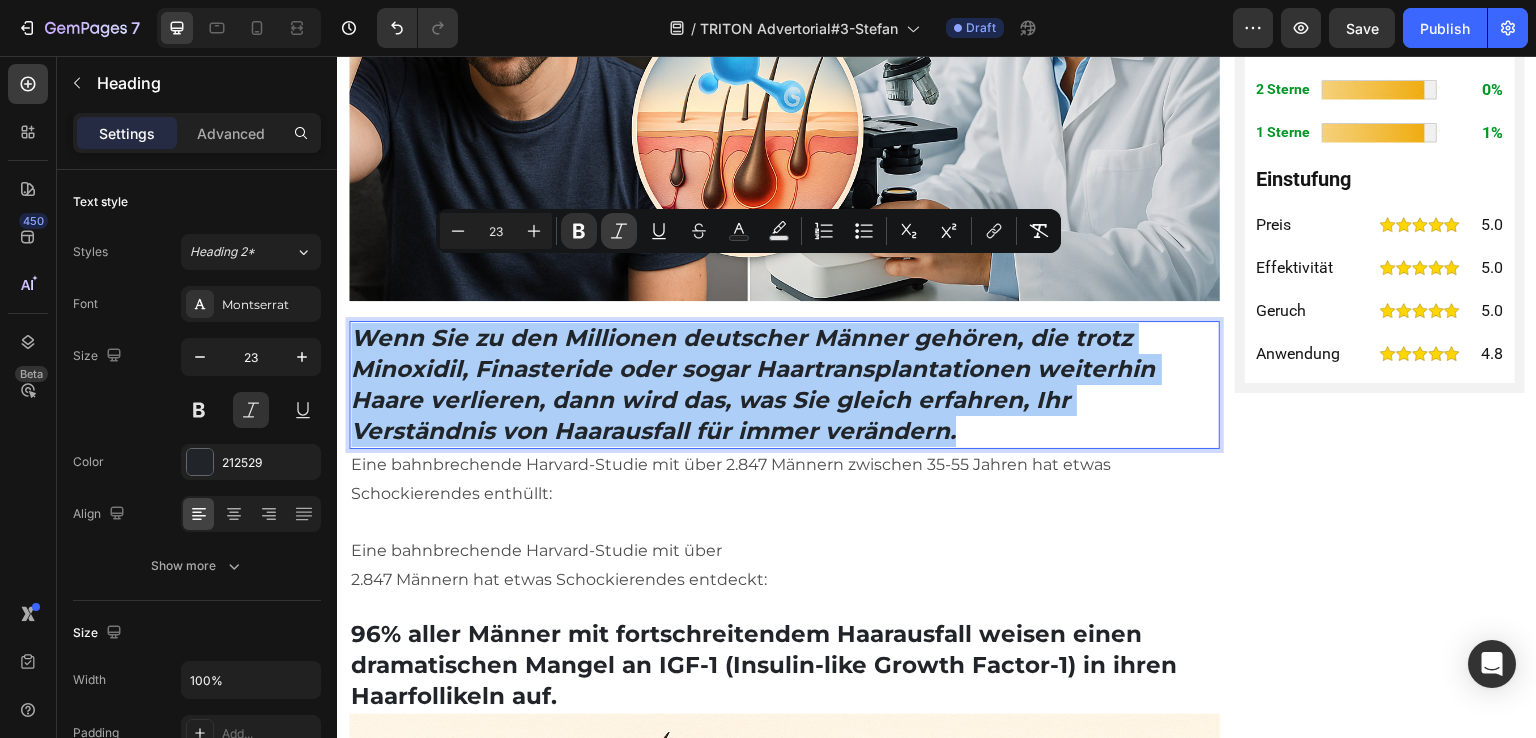 click 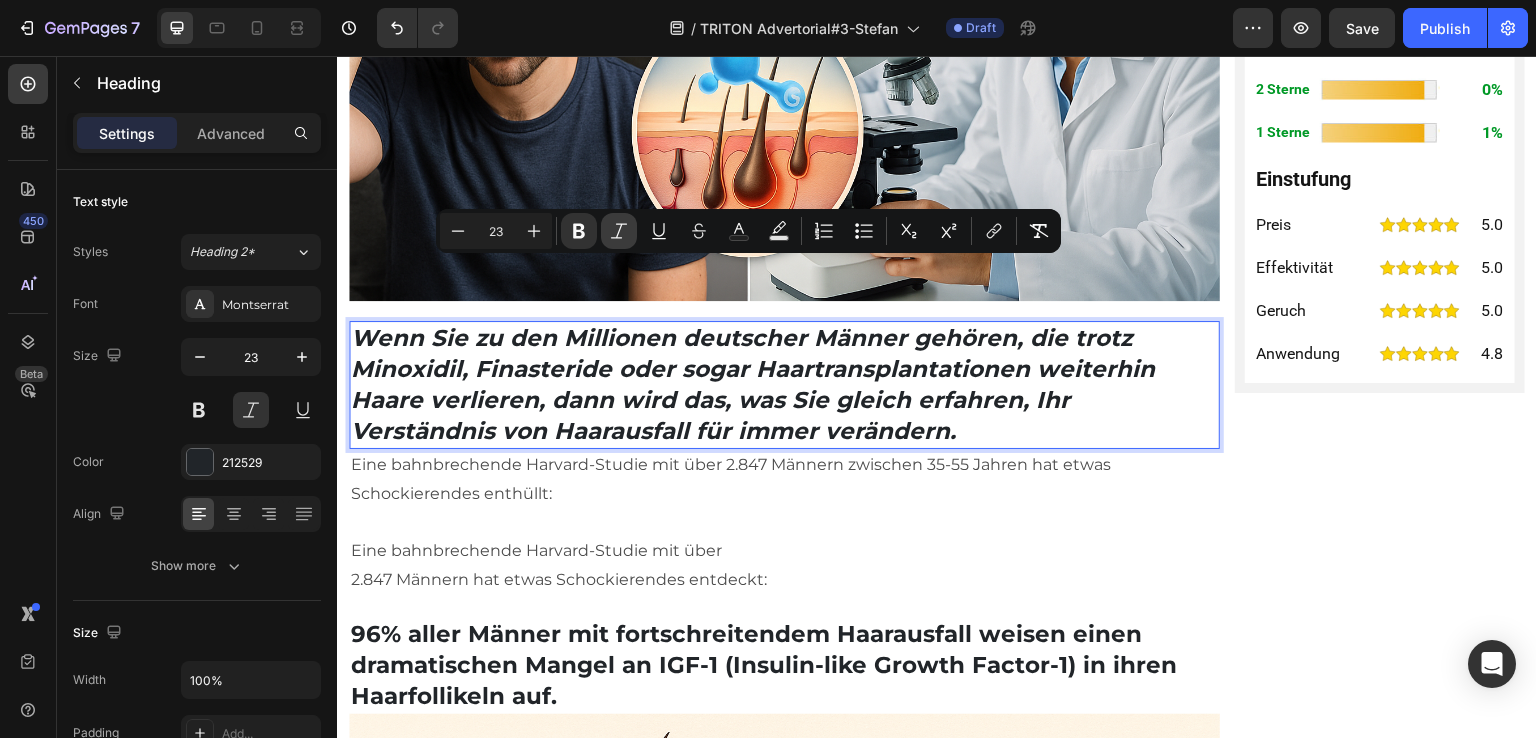 click 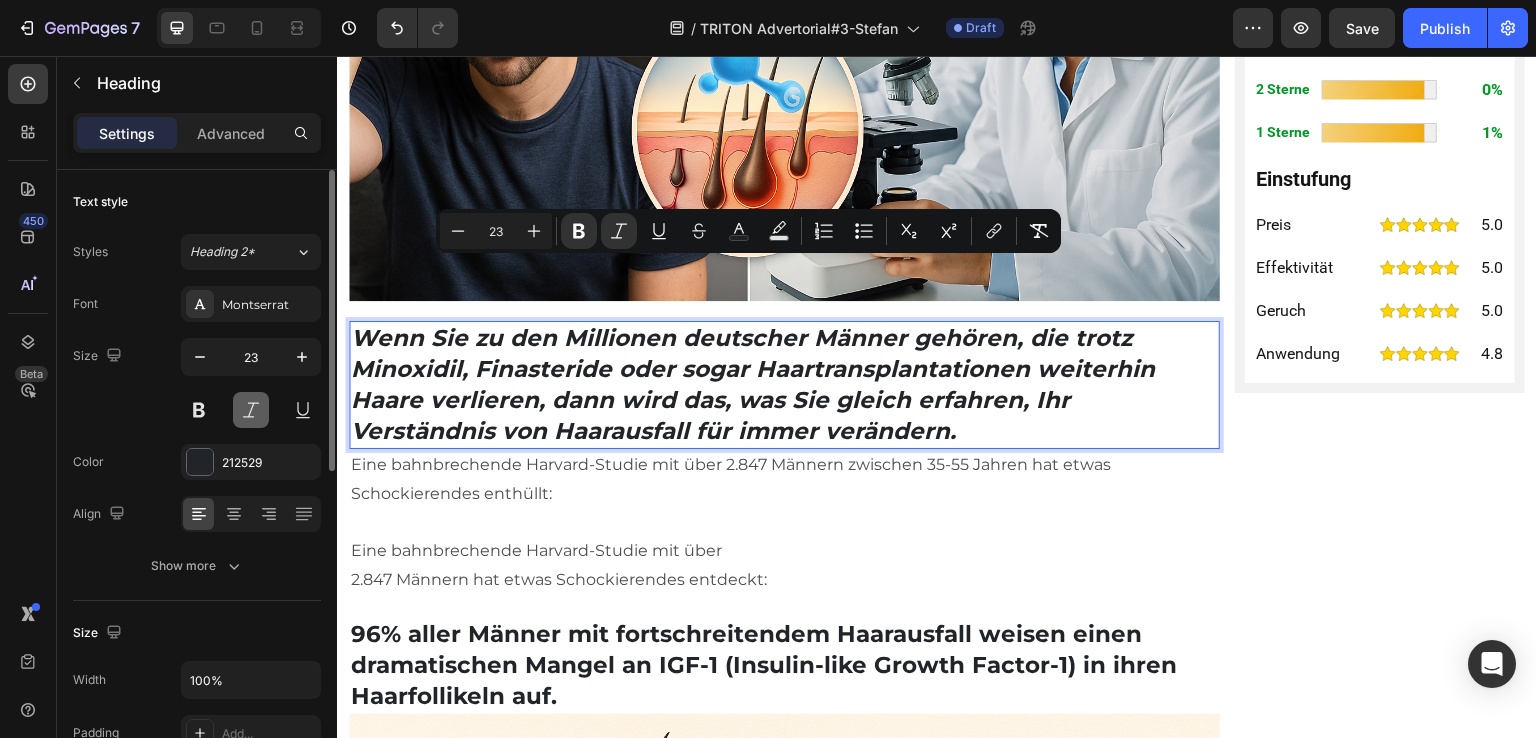 click at bounding box center (251, 410) 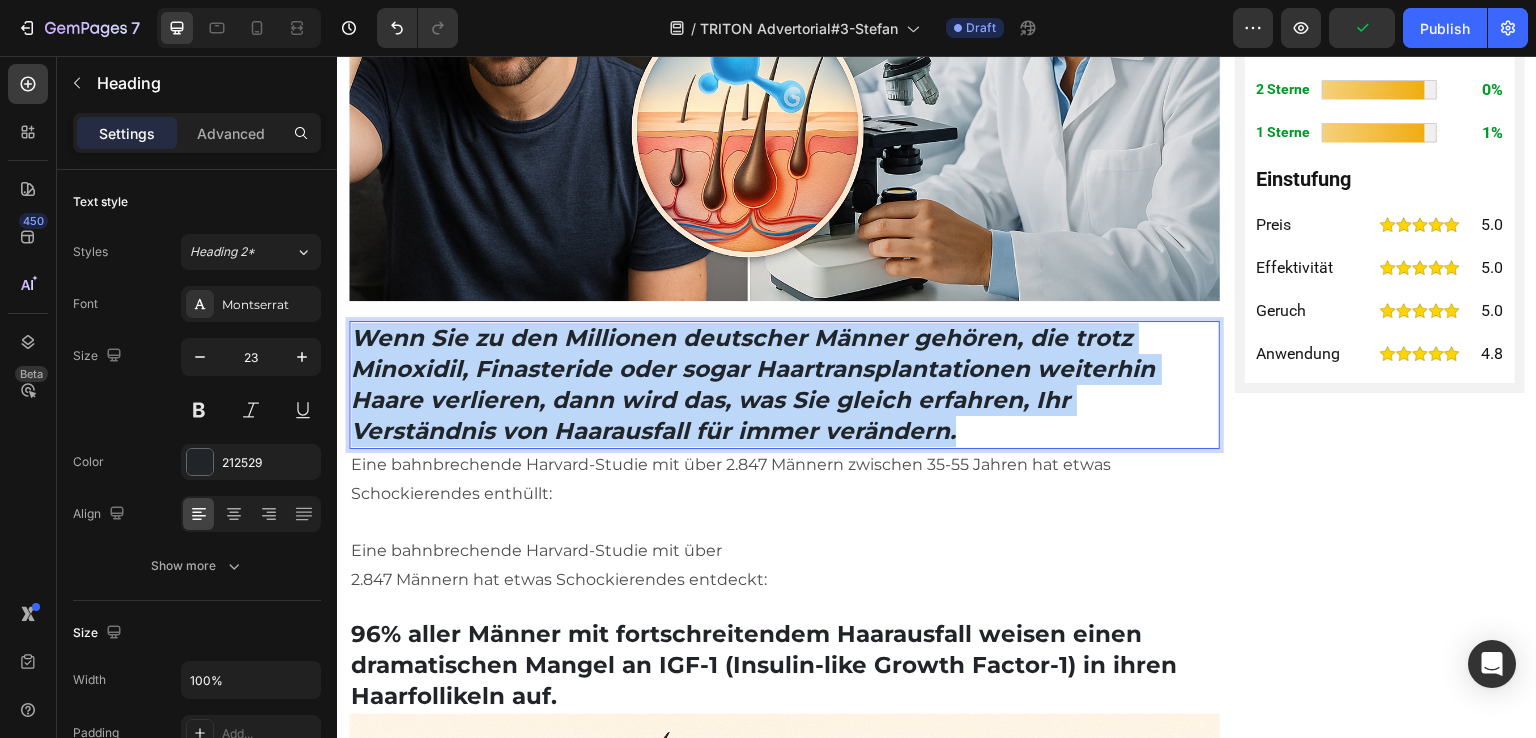 drag, startPoint x: 983, startPoint y: 374, endPoint x: 355, endPoint y: 272, distance: 636.2295 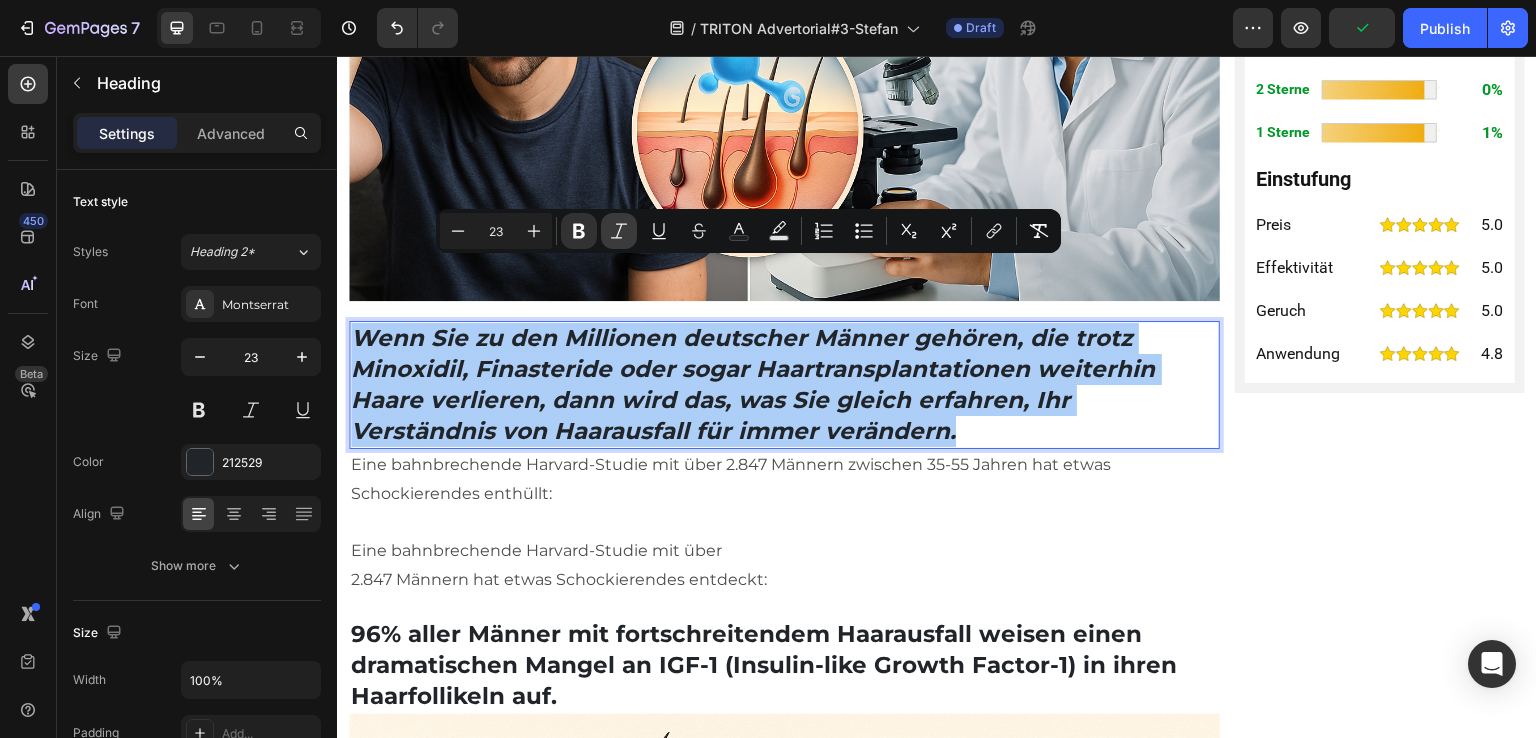 click 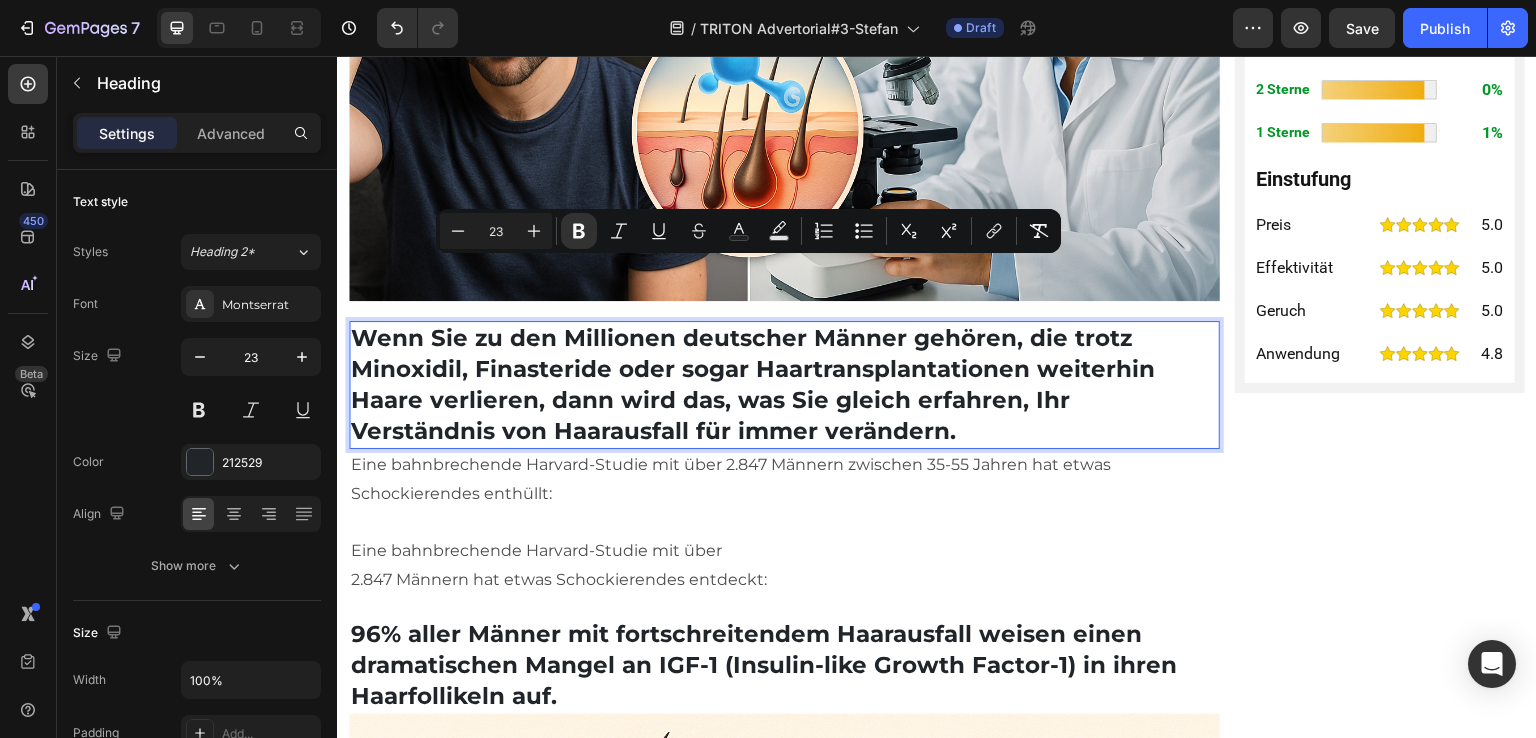 click on "Wenn Sie zu den Millionen deutscher Männer gehören, die trotz Minoxidil, Finasteride oder sogar Haartransplantationen weiterhin Haare verlieren, dann wird das, was Sie gleich erfahren, Ihr Verständnis von Haarausfall für immer verändern." at bounding box center (784, 385) 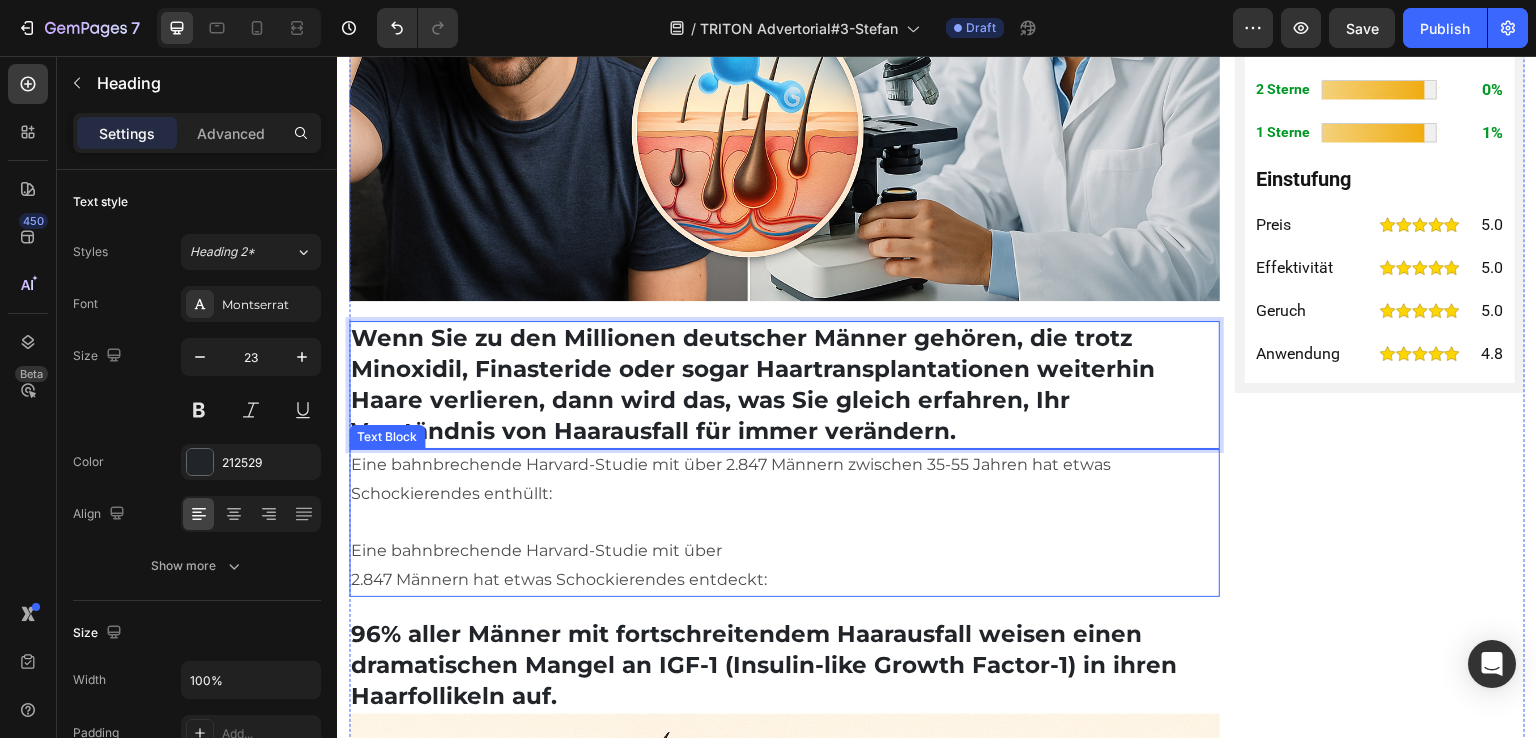 click on "Eine bahnbrechende Harvard-Studie mit über 2.847 Männern zwischen 35-55 Jahren hat etwas Schockierendes enthüllt:" at bounding box center (784, 480) 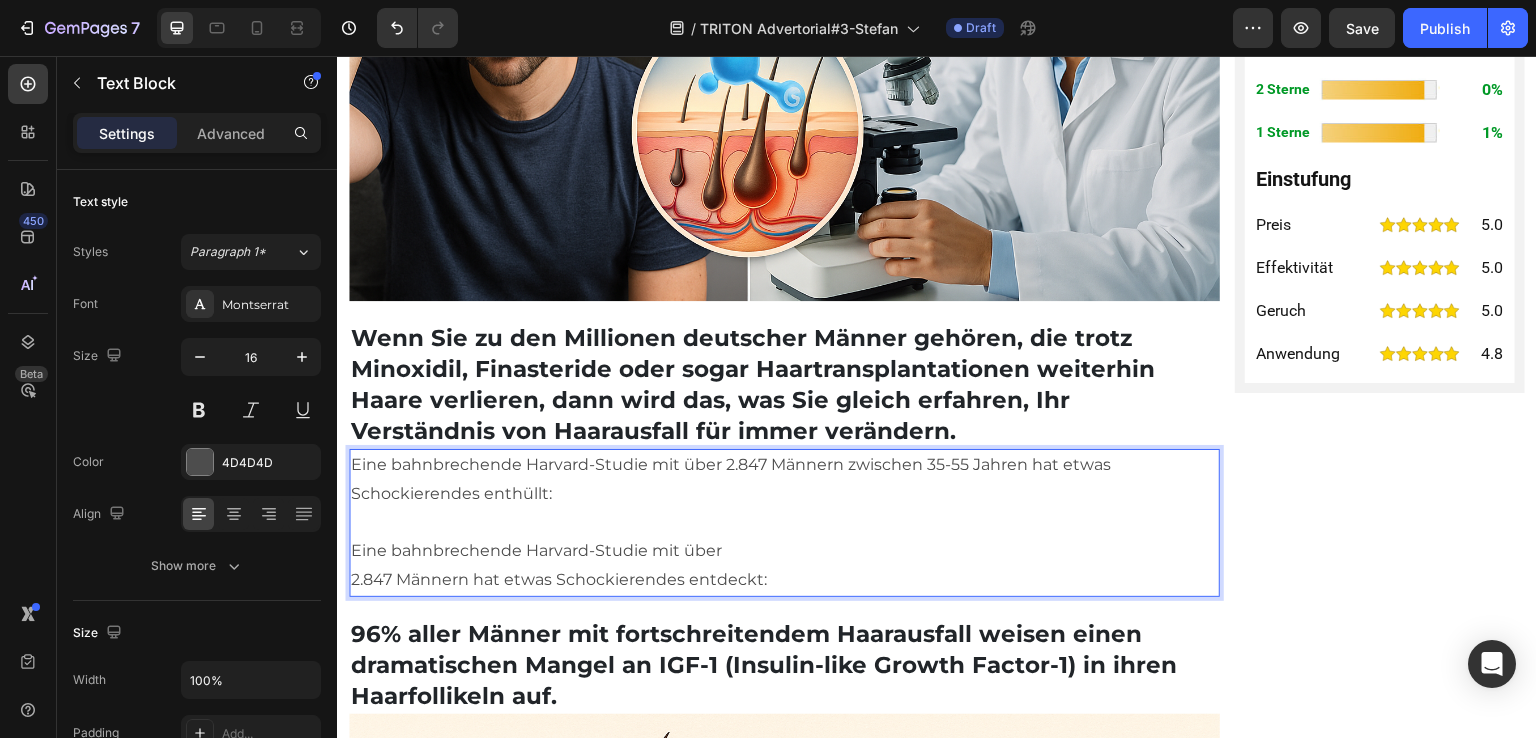 click on "Eine bahnbrechende Harvard-Studie mit über" at bounding box center [784, 551] 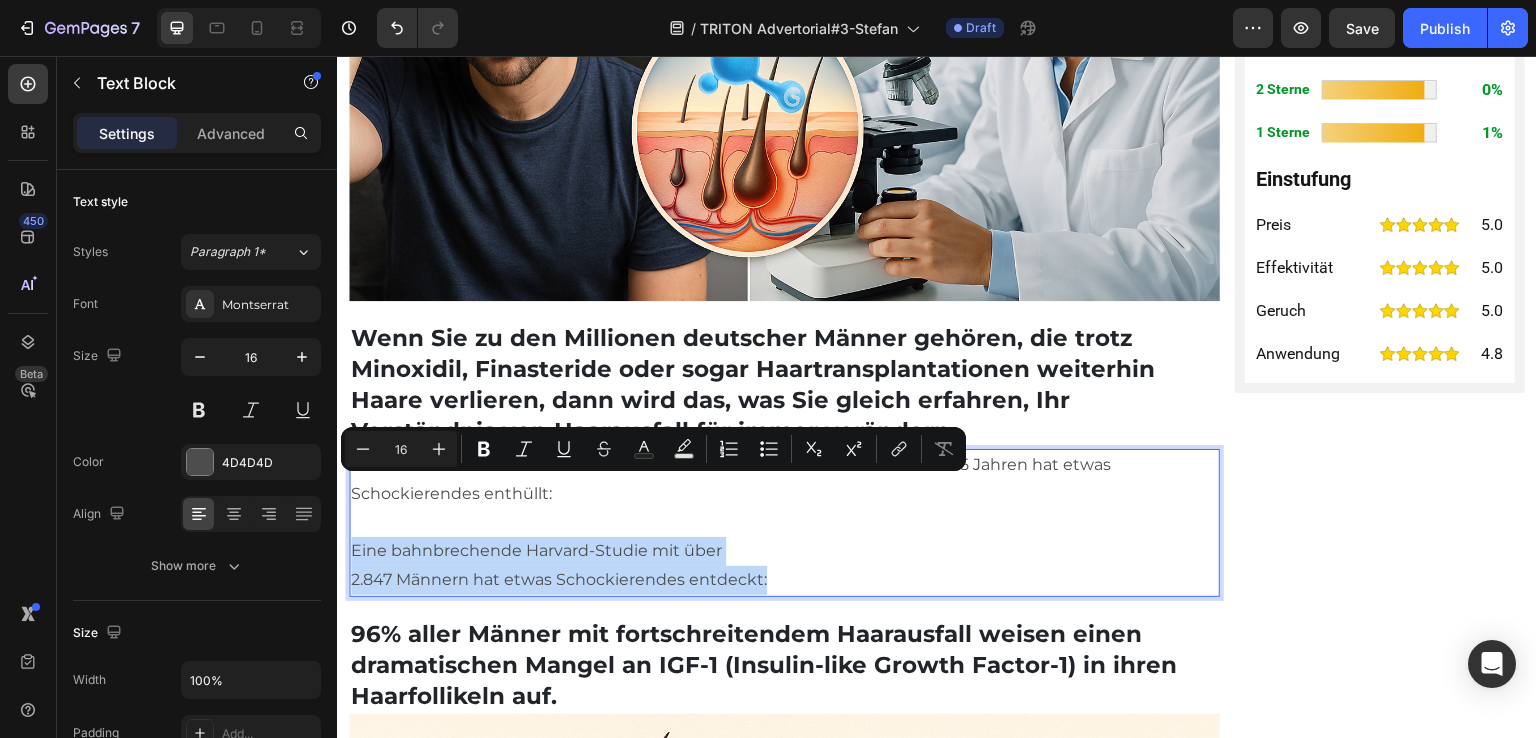 drag, startPoint x: 786, startPoint y: 519, endPoint x: 351, endPoint y: 490, distance: 435.9656 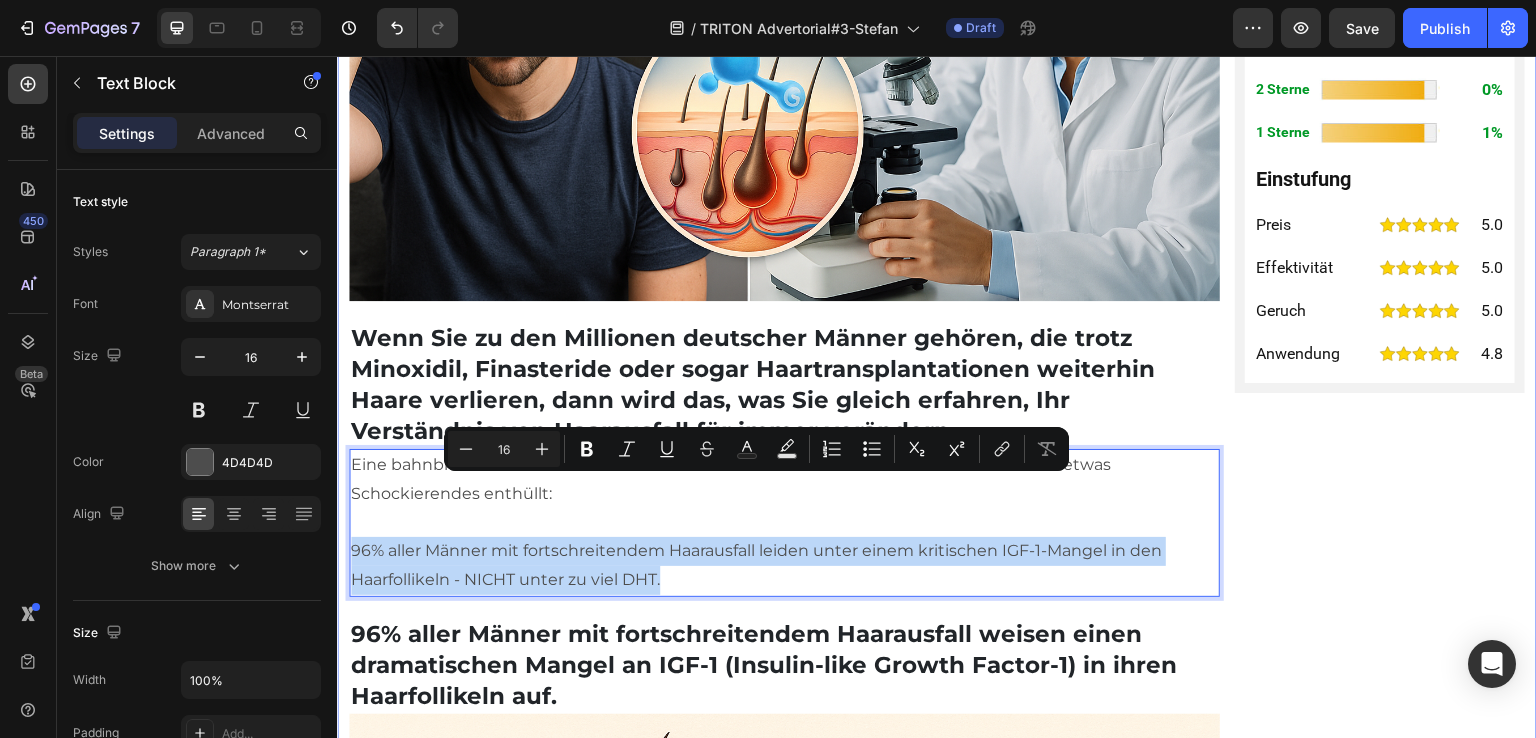 drag, startPoint x: 681, startPoint y: 517, endPoint x: 352, endPoint y: 476, distance: 331.54486 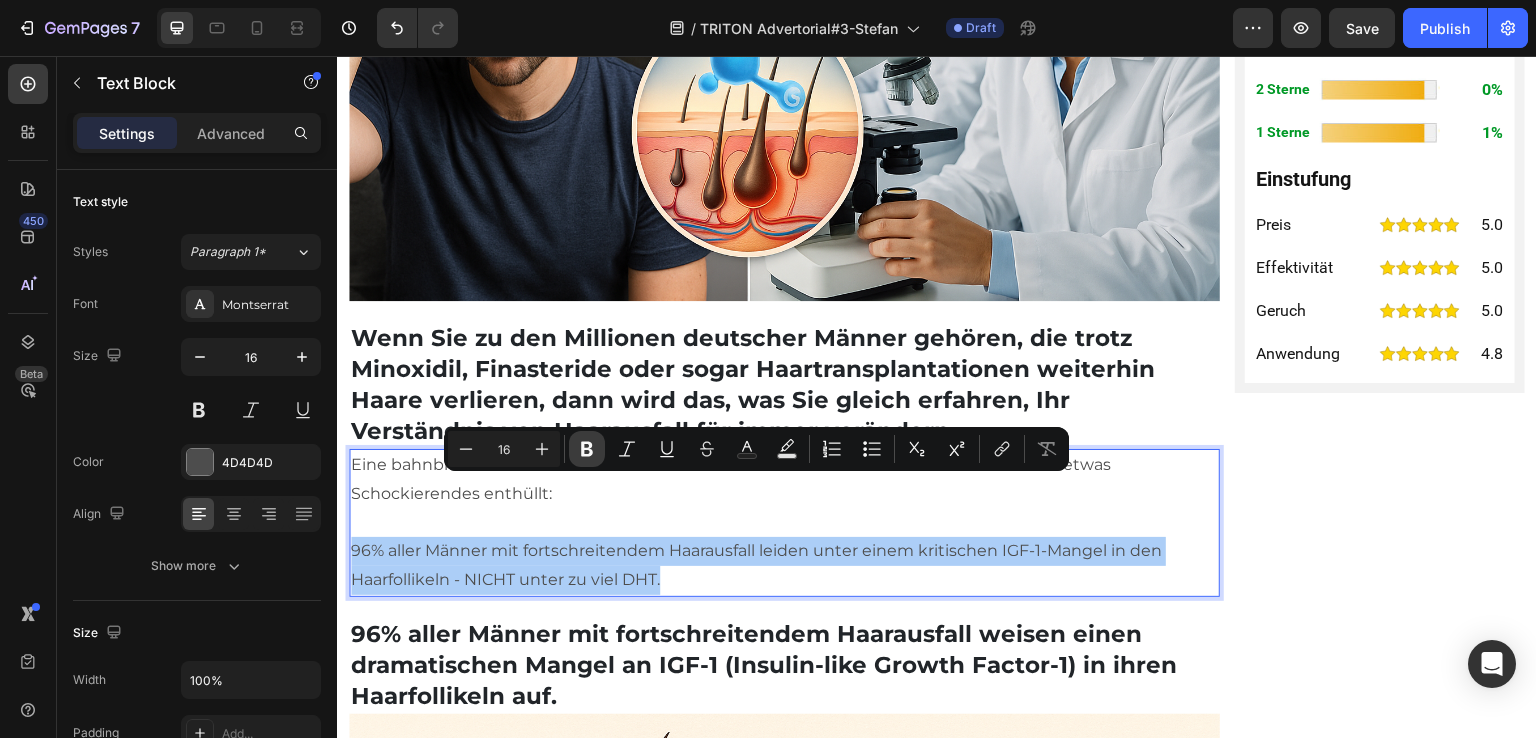 click 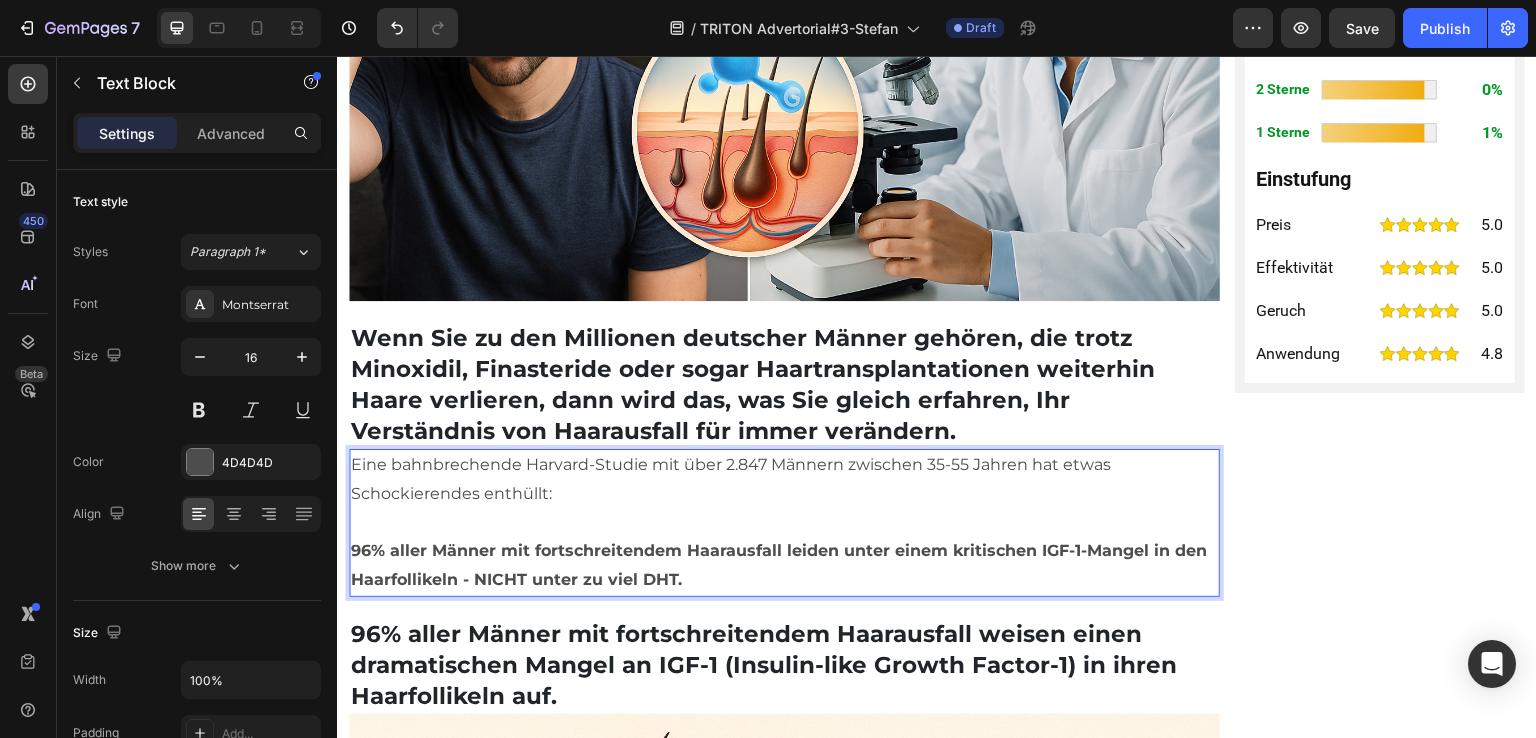 click on "Eine bahnbrechende Harvard-Studie mit über 2.847 Männern zwischen 35-55 Jahren hat etwas Schockierendes enthüllt:" at bounding box center [784, 480] 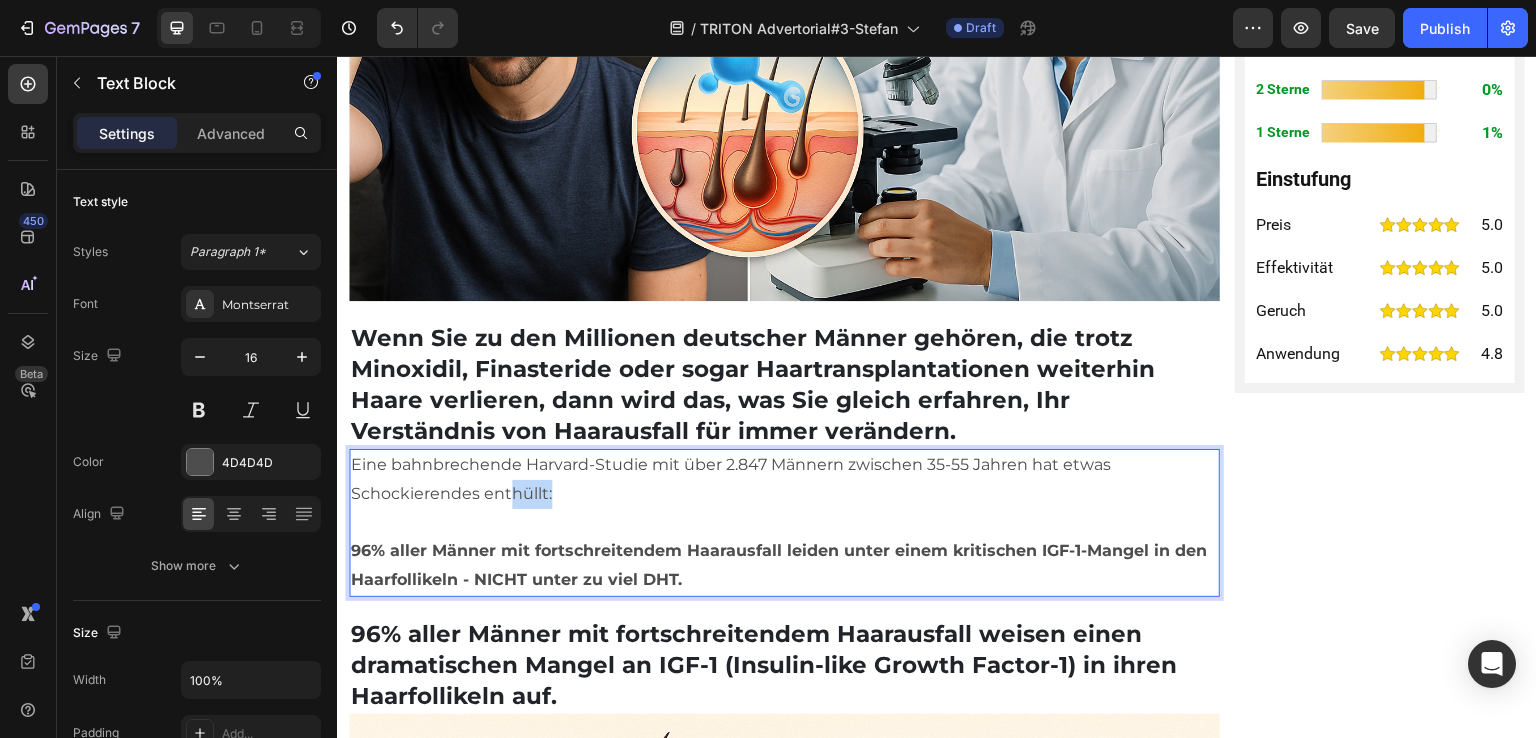 drag, startPoint x: 556, startPoint y: 431, endPoint x: 508, endPoint y: 428, distance: 48.09366 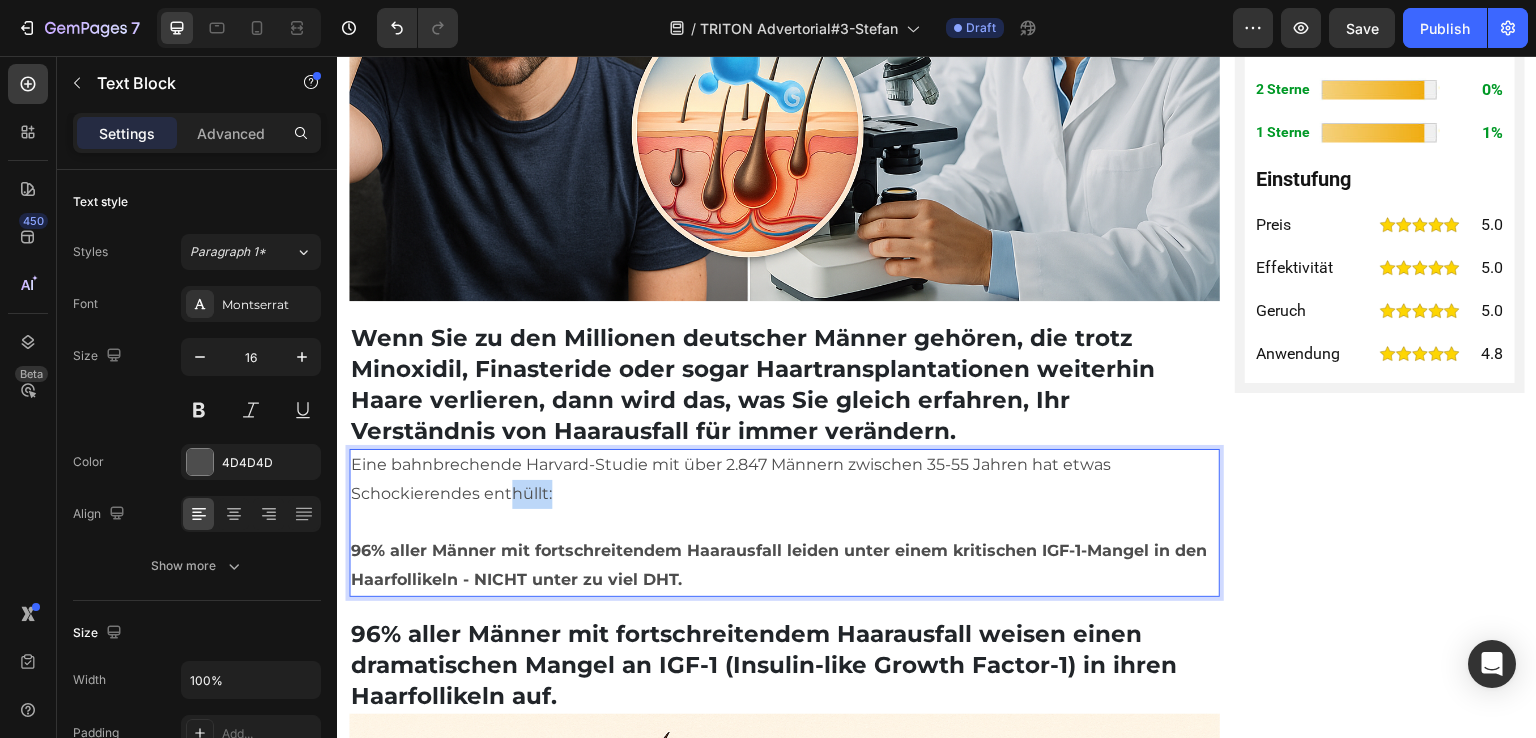 click on "Eine bahnbrechende Harvard-Studie mit über 2.847 Männern zwischen 35-55 Jahren hat etwas Schockierendes enthüllt:" at bounding box center [784, 480] 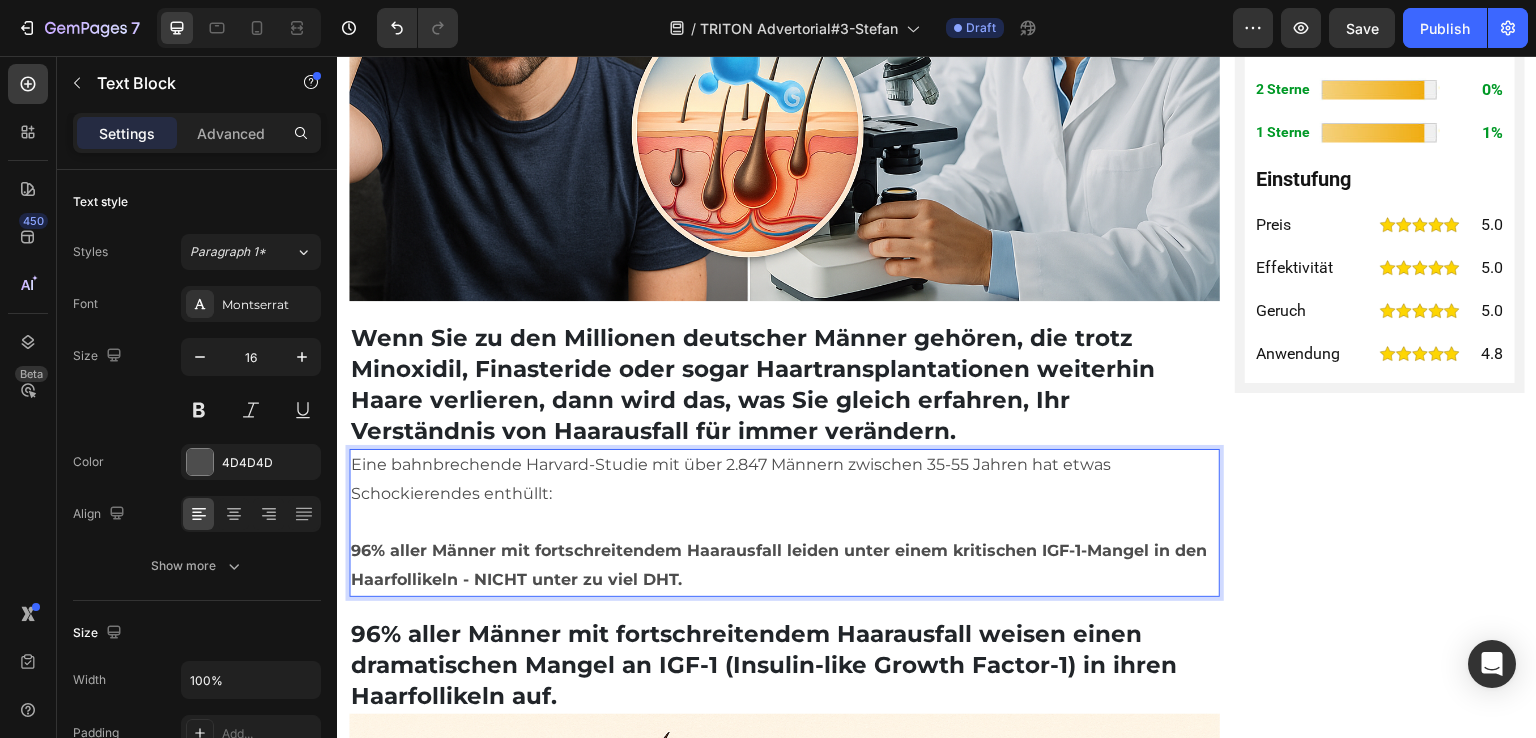 click on "Eine bahnbrechende Harvard-Studie mit über 2.847 Männern zwischen 35-55 Jahren hat etwas Schockierendes enthüllt:" at bounding box center [784, 480] 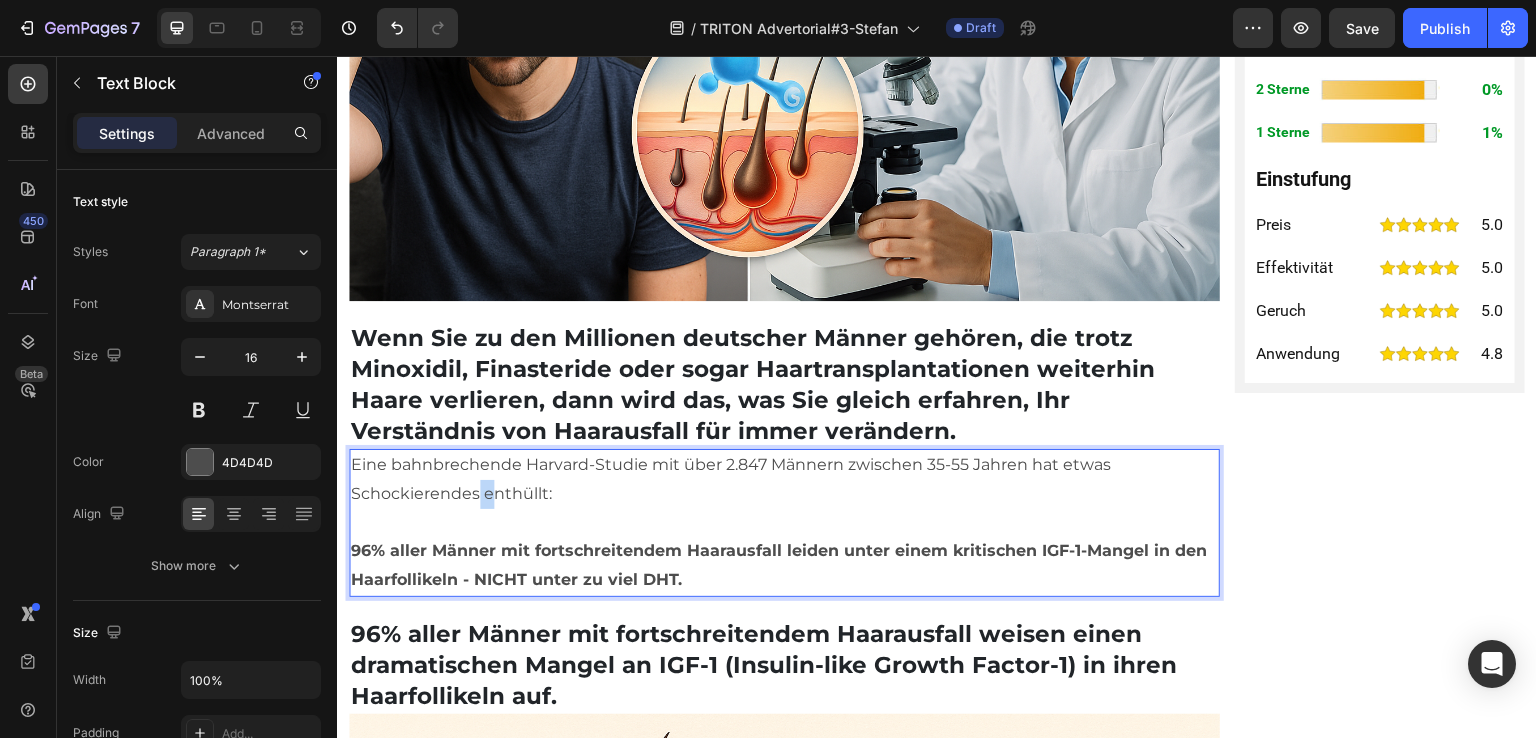 drag, startPoint x: 487, startPoint y: 432, endPoint x: 476, endPoint y: 432, distance: 11 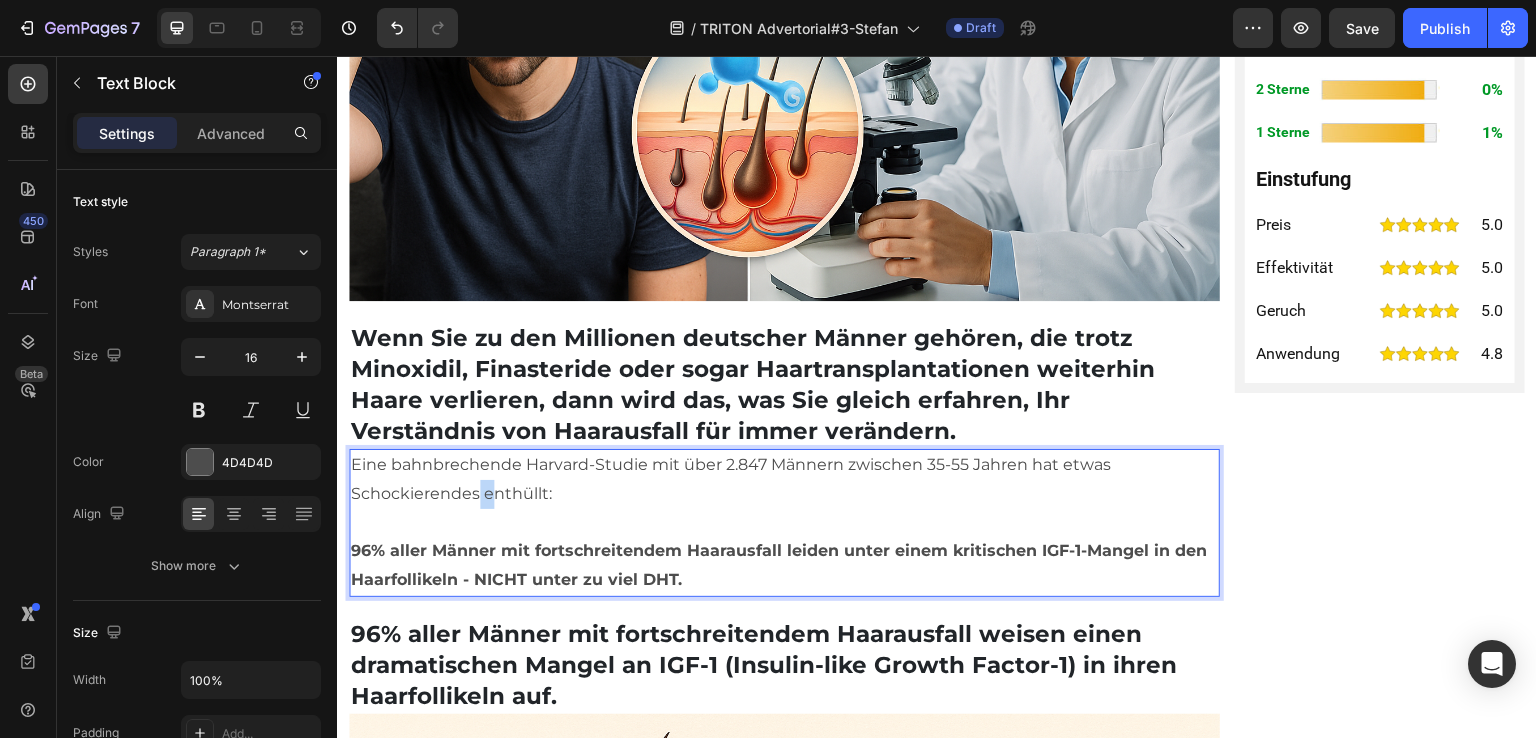 click on "Eine bahnbrechende Harvard-Studie mit über 2.847 Männern zwischen 35-55 Jahren hat etwas Schockierendes enthüllt:" at bounding box center (784, 480) 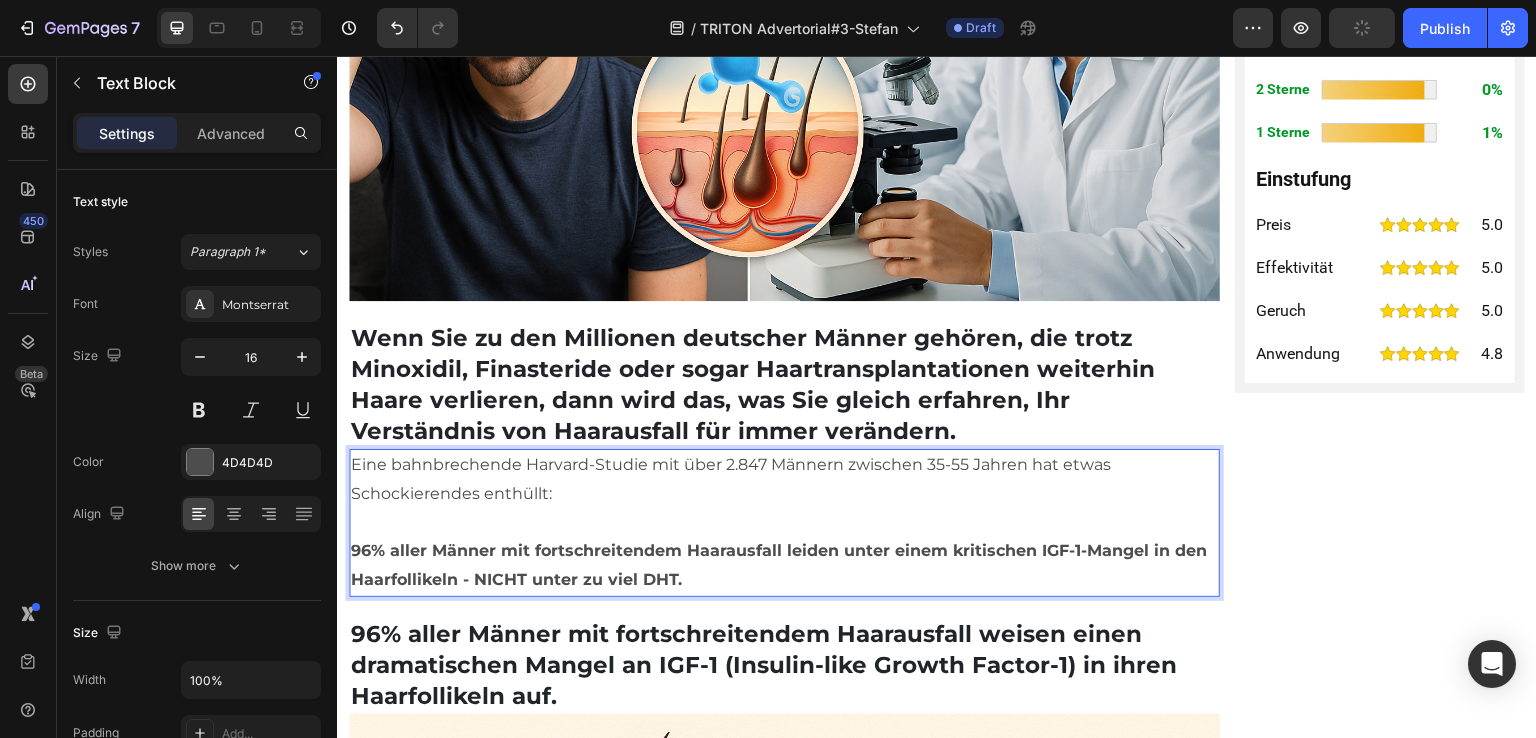 click at bounding box center (784, 522) 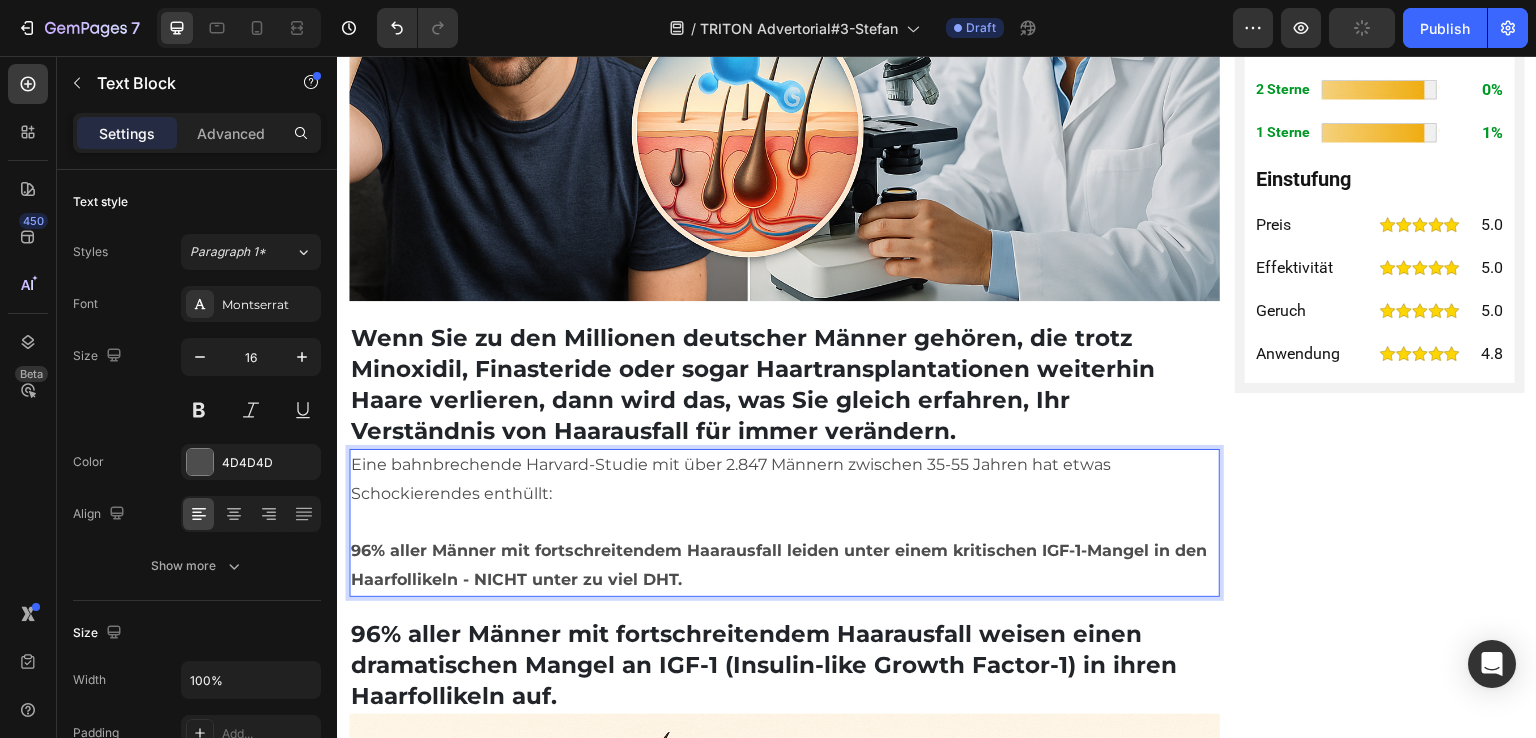 click on "Wenn Sie zu den Millionen deutscher Männer gehören, die trotz Minoxidil, Finasteride oder sogar Haartransplantationen weiterhin Haare verlieren, dann wird das, was Sie gleich erfahren, Ihr Verständnis von Haarausfall für immer verändern." at bounding box center (753, 384) 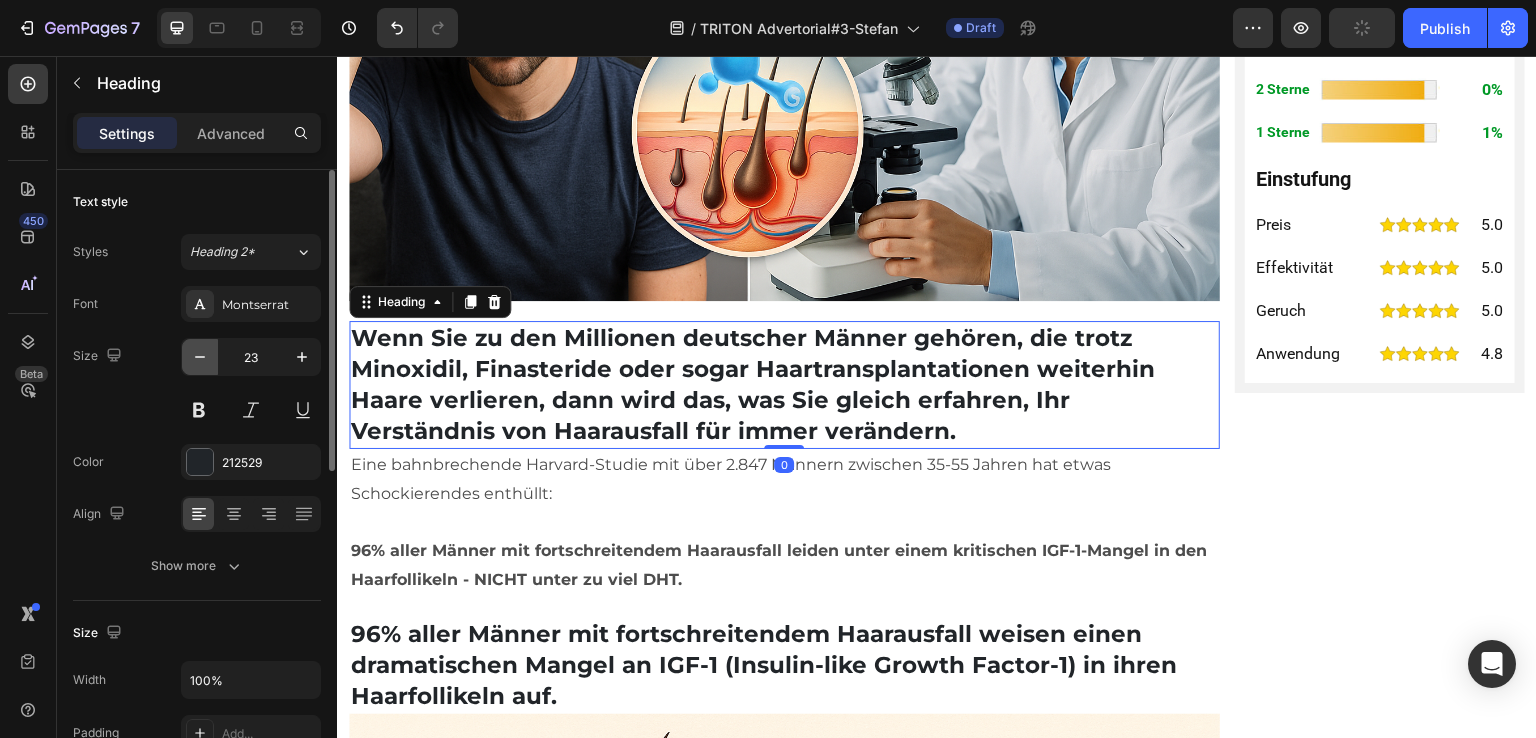 click 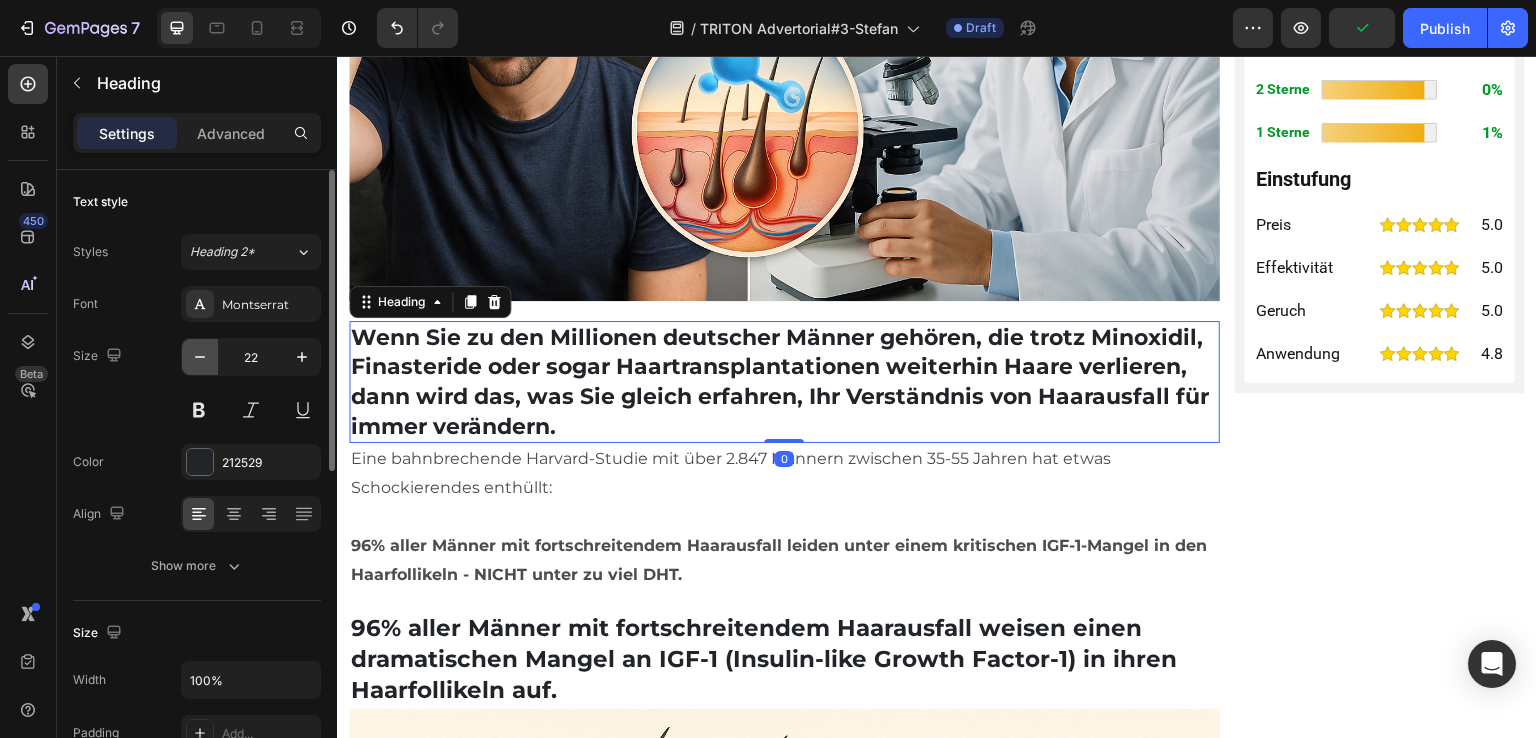 click 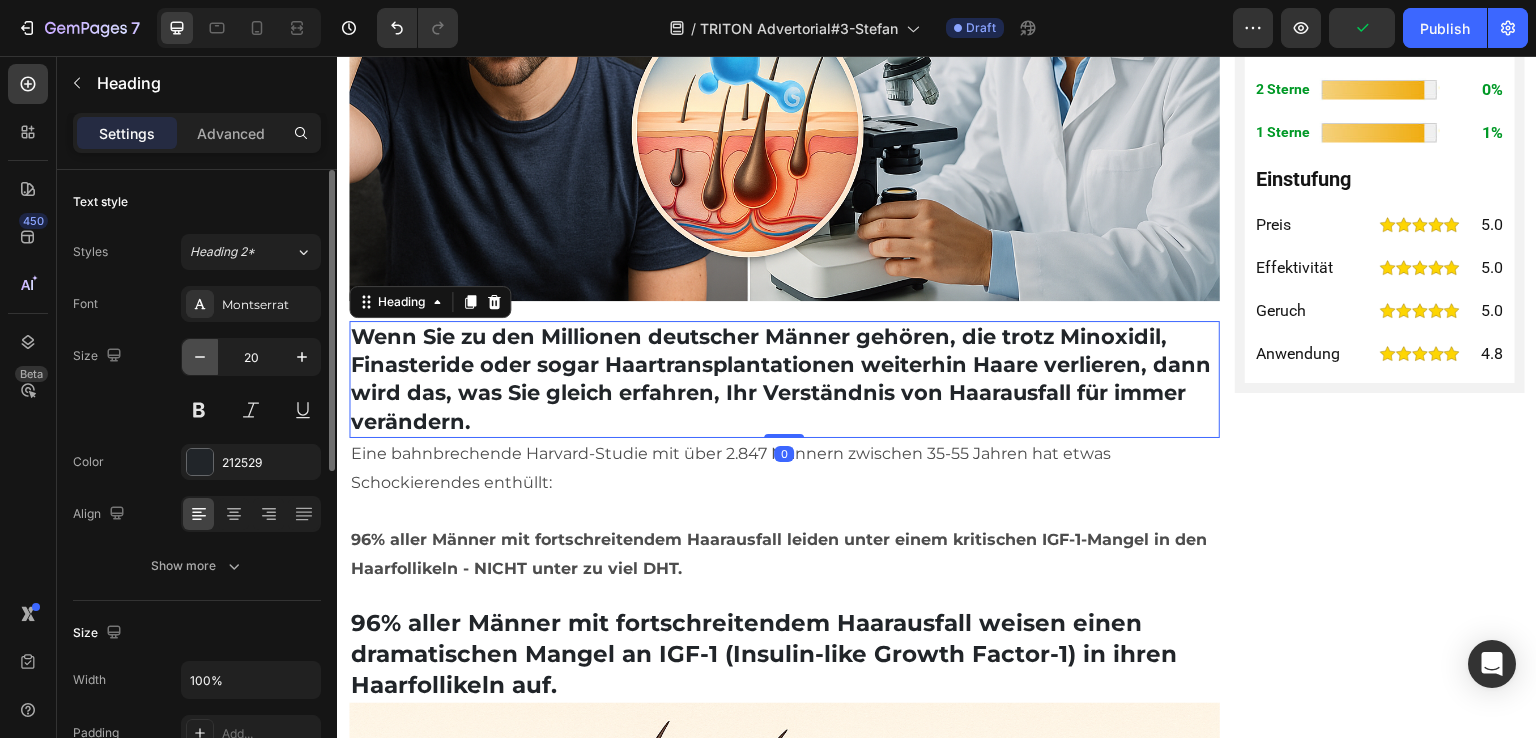 click 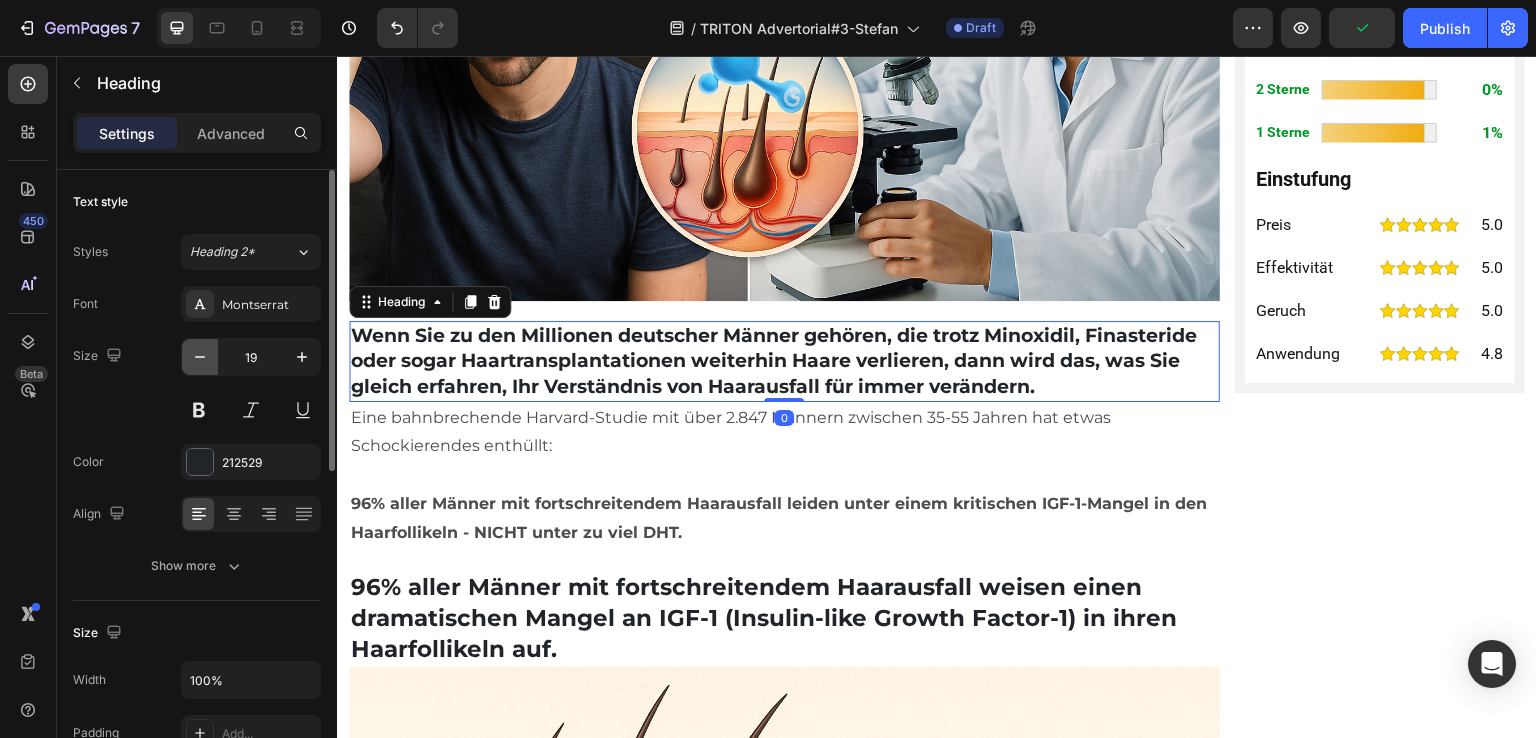 click 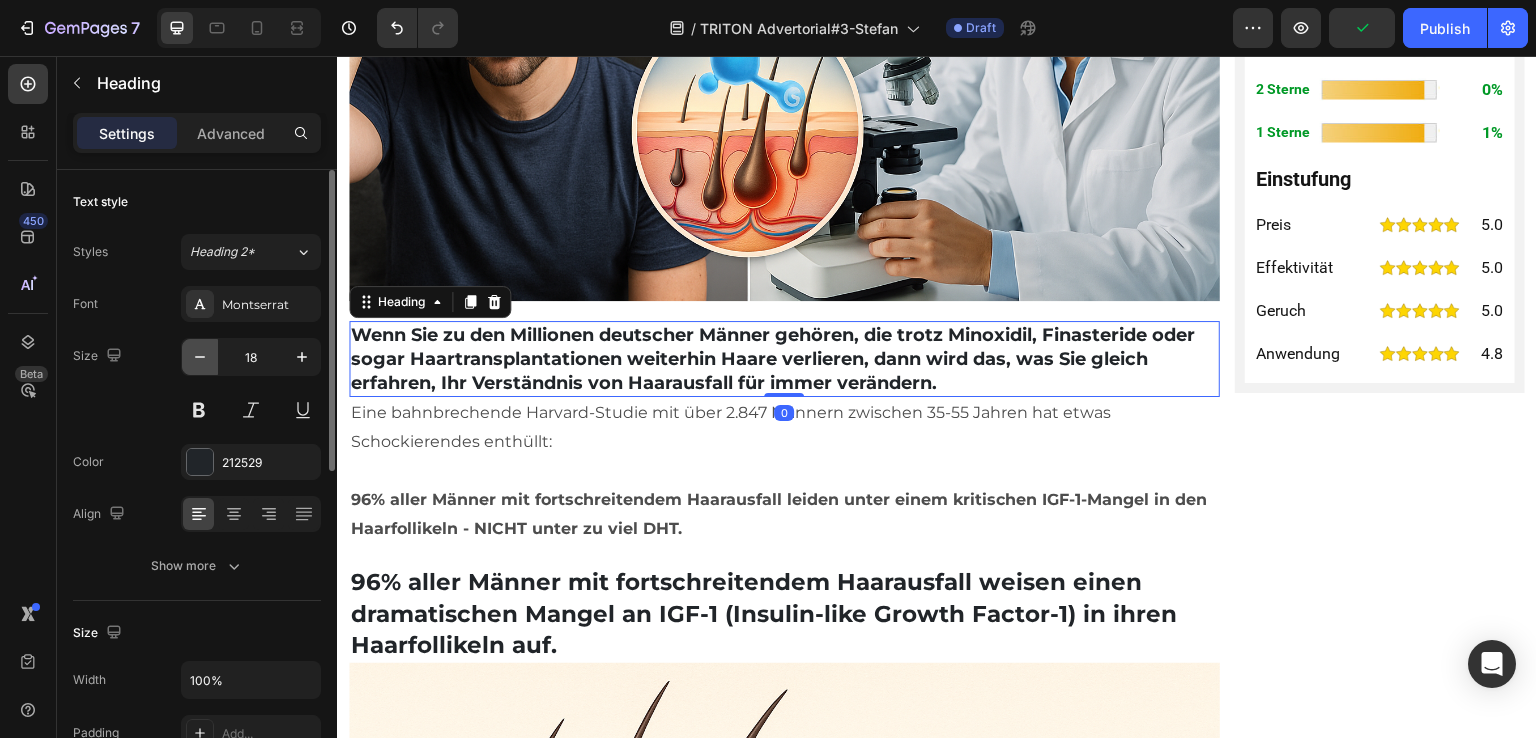 click 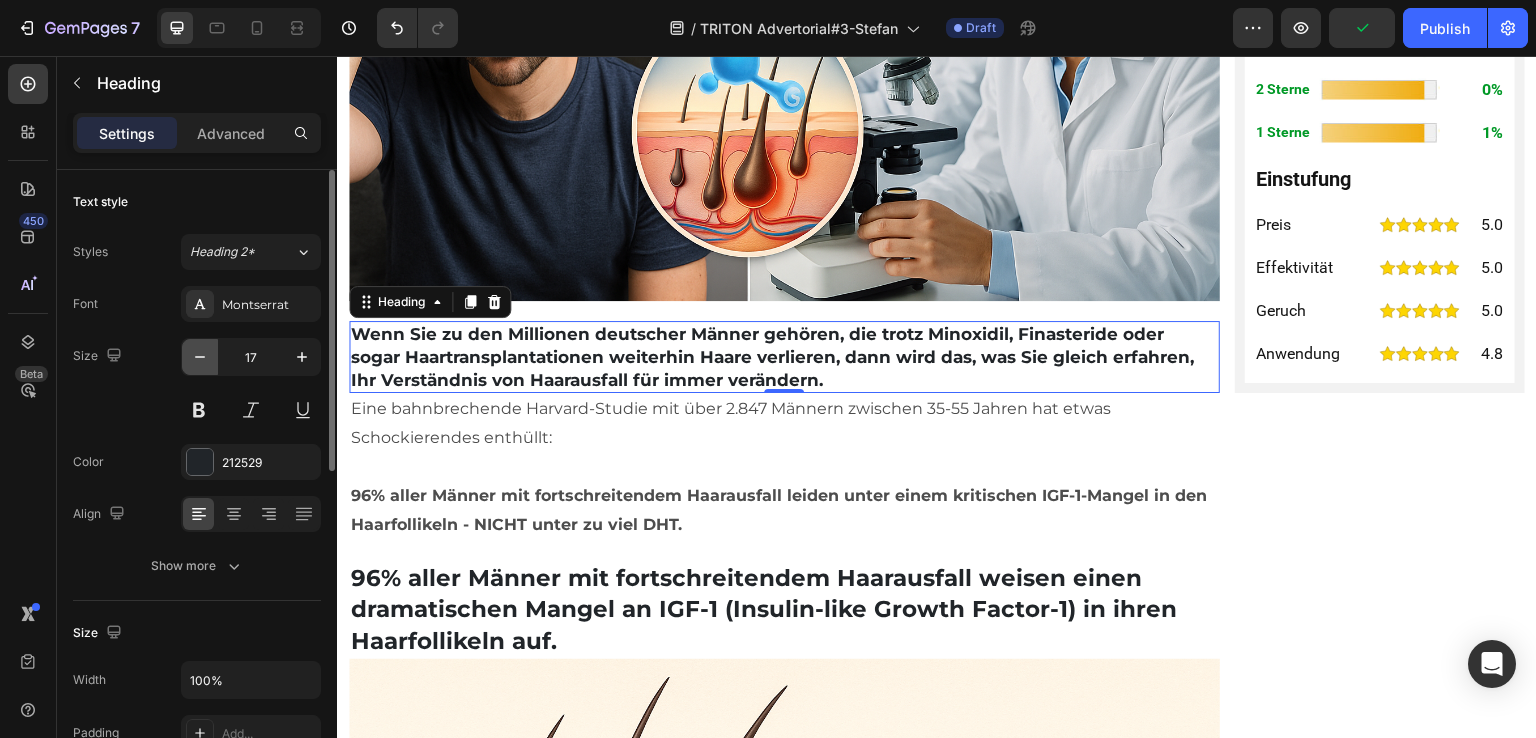 click 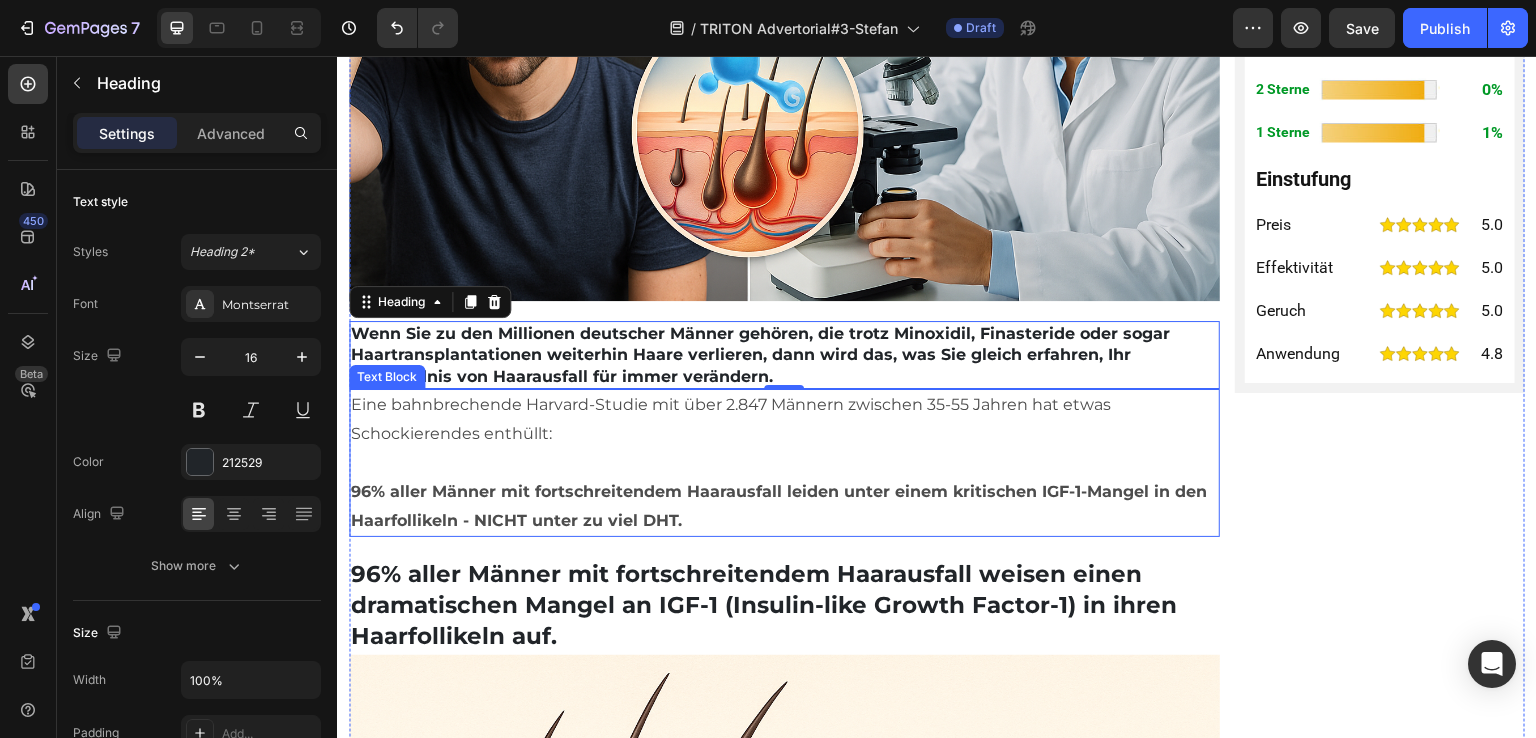 click on "Eine bahnbrechende Harvard-Studie mit über 2.847 Männern zwischen 35-55 Jahren hat etwas Schockierendes enthüllt:" at bounding box center (784, 420) 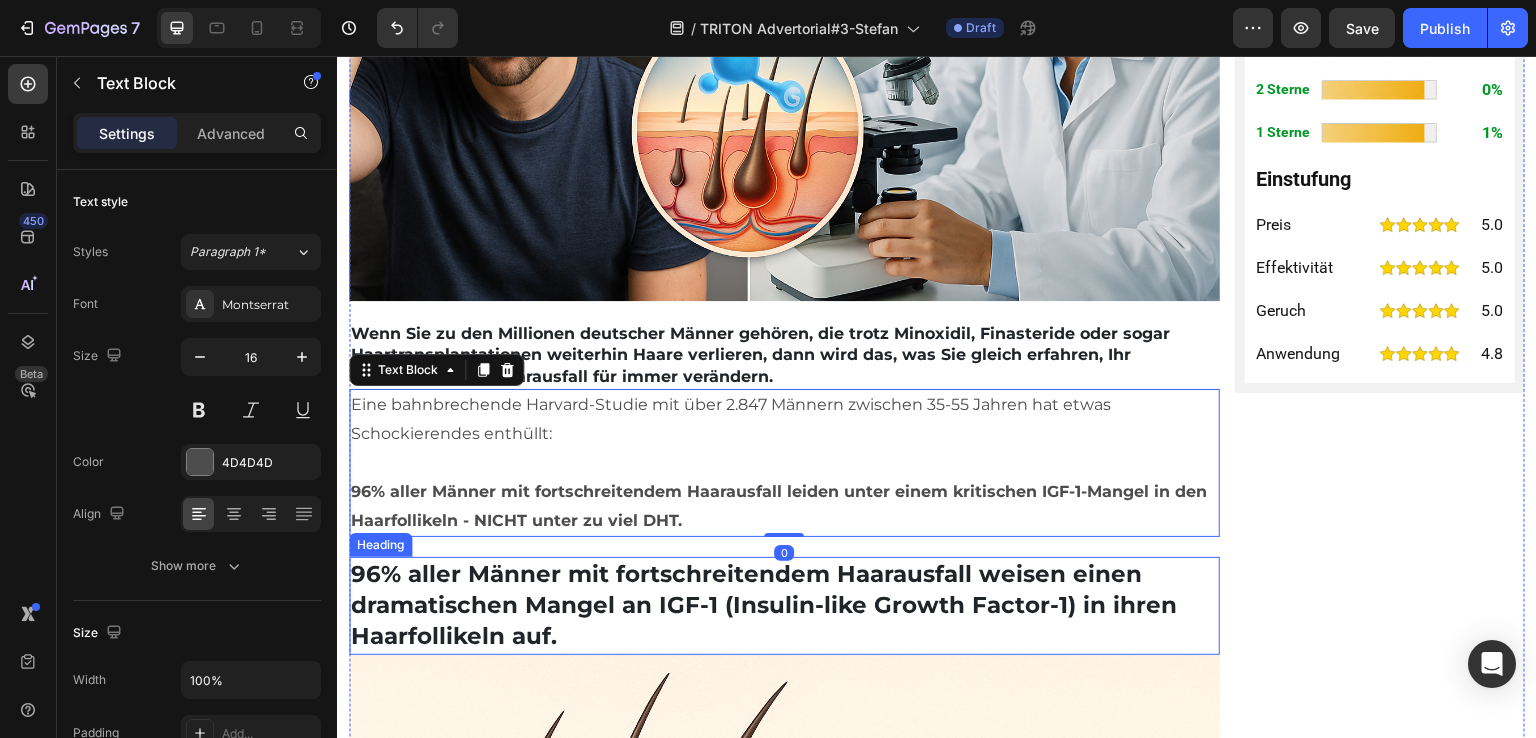 click on "96% aller Männer mit fortschreitendem Haarausfall weisen einen dramatischen Mangel an IGF-1 (Insulin-like Growth Factor-1) in ihren Haarfollikeln auf." at bounding box center [764, 605] 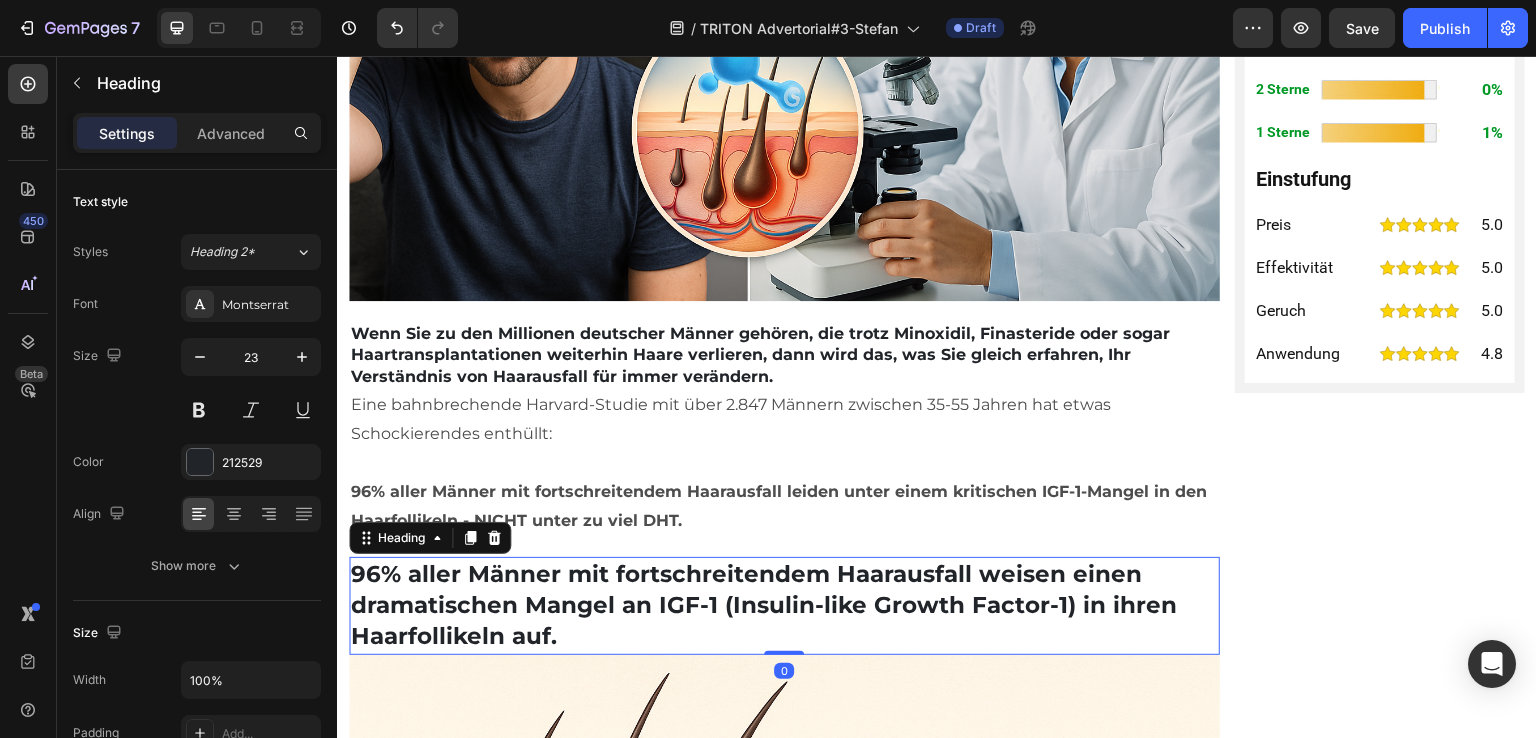 click on "96% aller Männer mit fortschreitendem Haarausfall weisen einen dramatischen Mangel an IGF-1 (Insulin-like Growth Factor-1) in ihren Haarfollikeln auf." at bounding box center [784, 605] 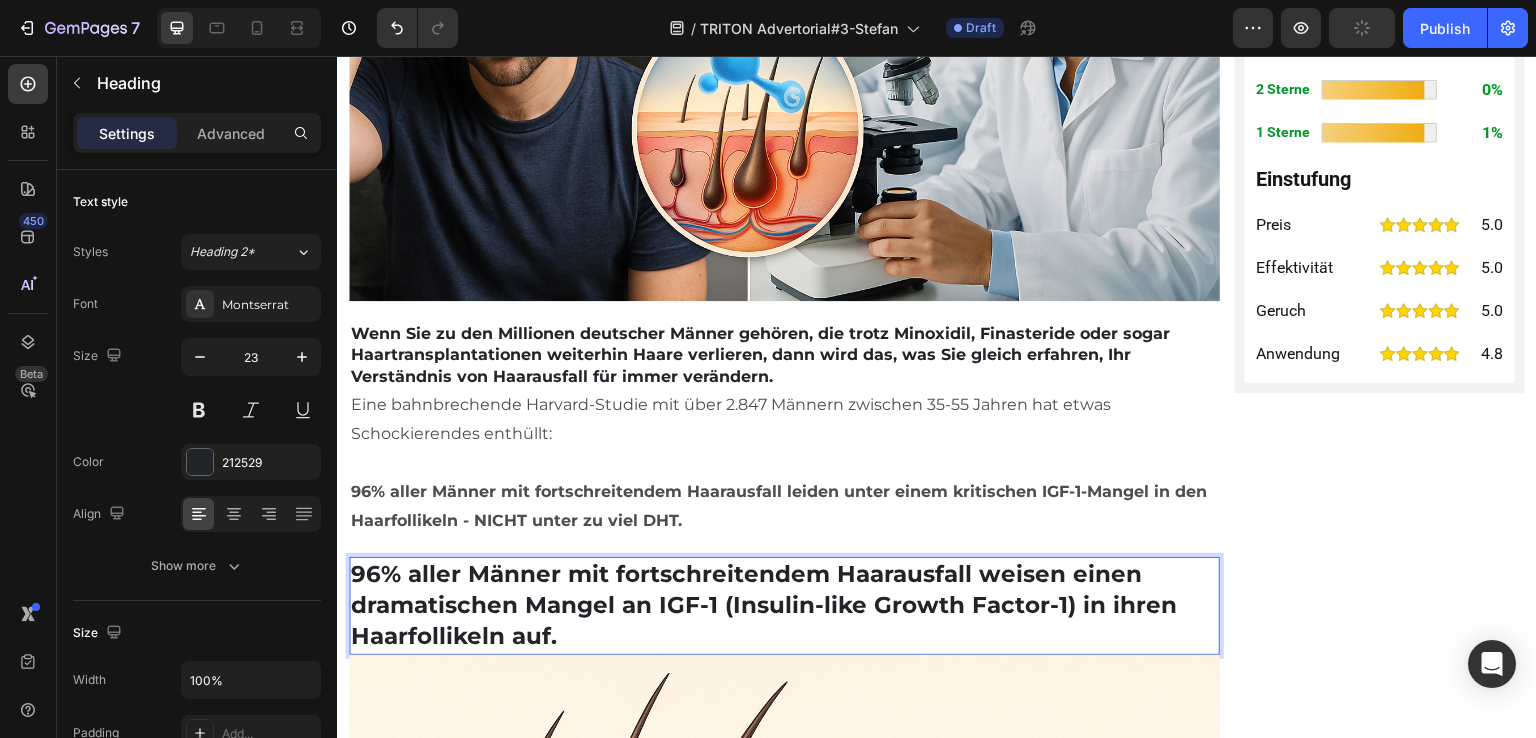 click on "96% aller Männer mit fortschreitendem Haarausfall weisen einen dramatischen Mangel an IGF-1 (Insulin-like Growth Factor-1) in ihren Haarfollikeln auf." at bounding box center (784, 605) 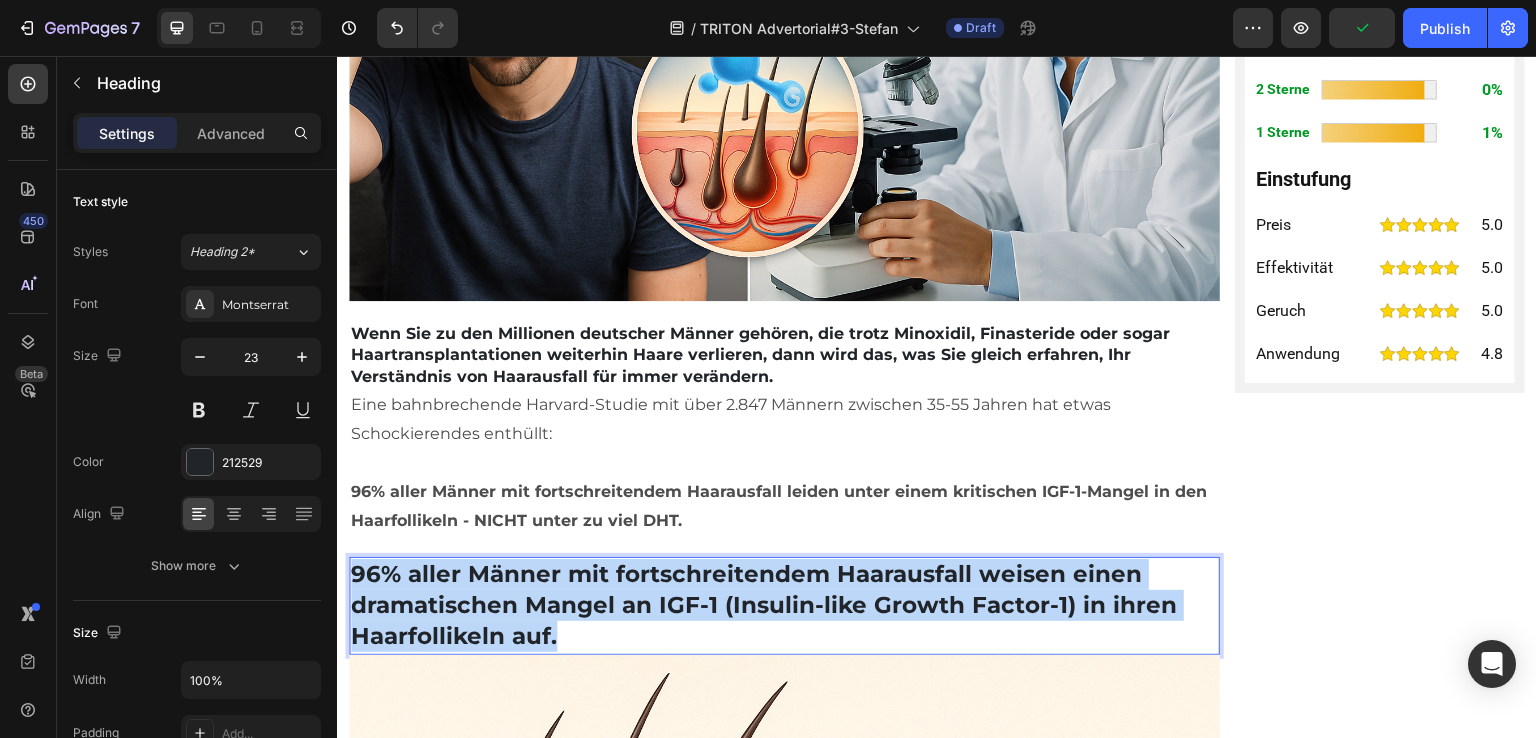 drag, startPoint x: 559, startPoint y: 575, endPoint x: 355, endPoint y: 514, distance: 212.92487 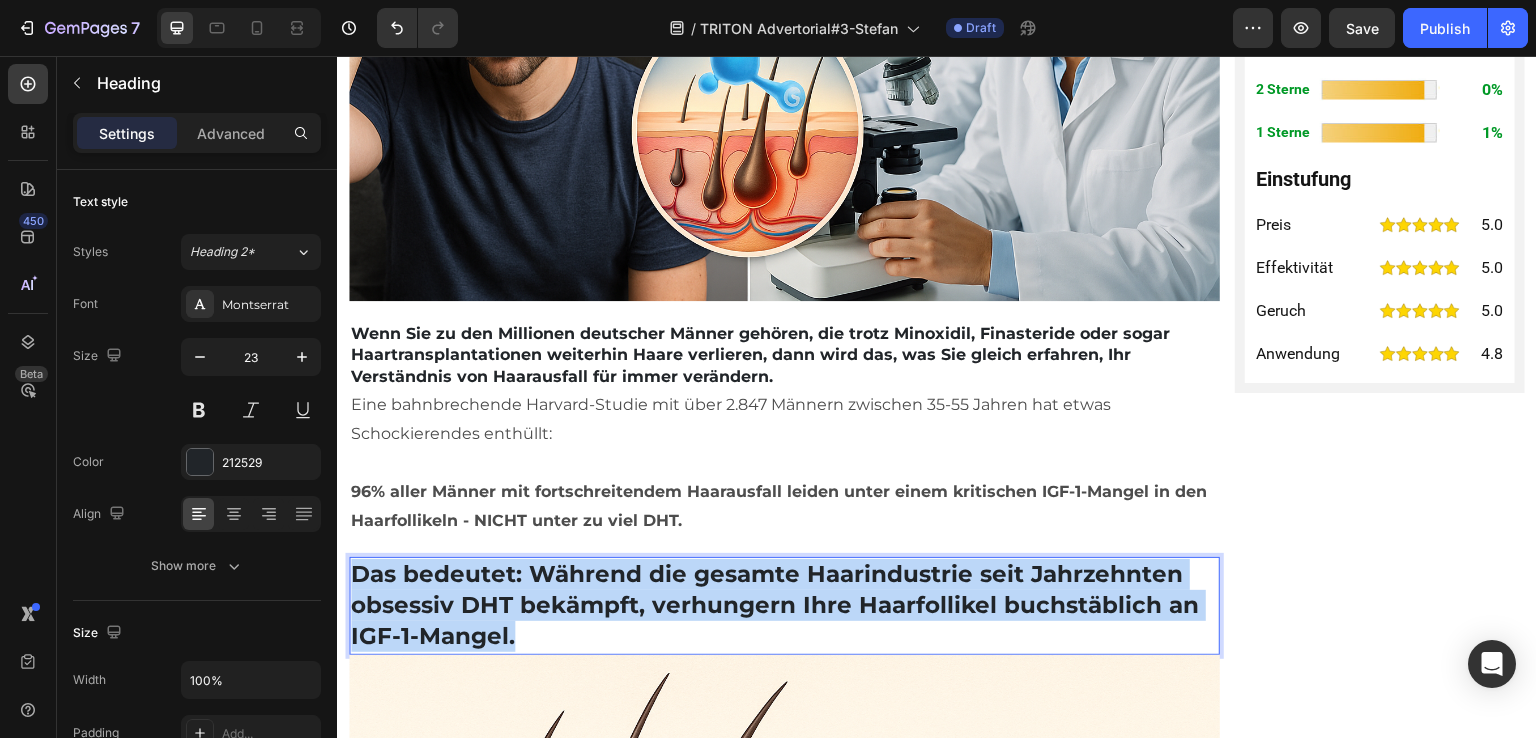 drag, startPoint x: 527, startPoint y: 581, endPoint x: 356, endPoint y: 515, distance: 183.29485 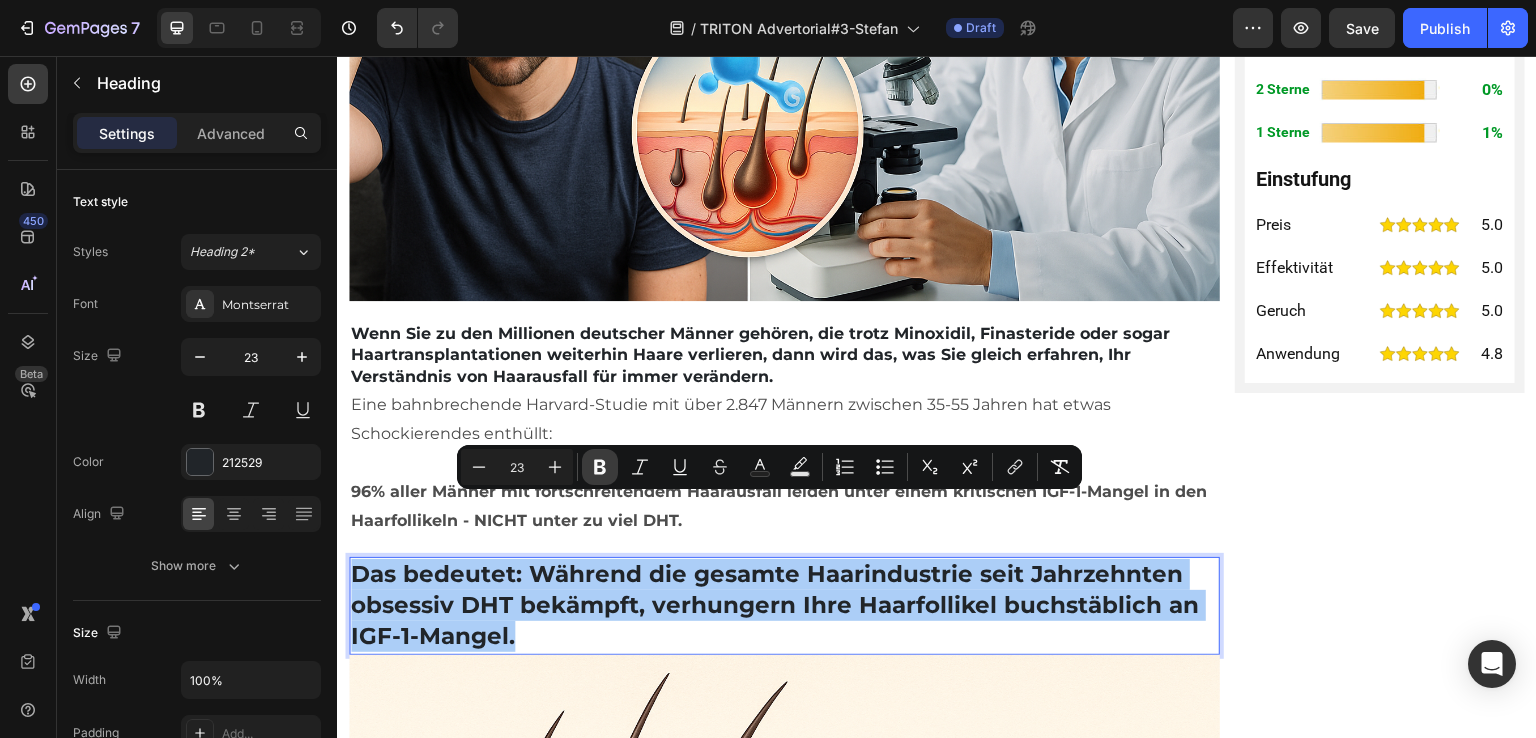 click 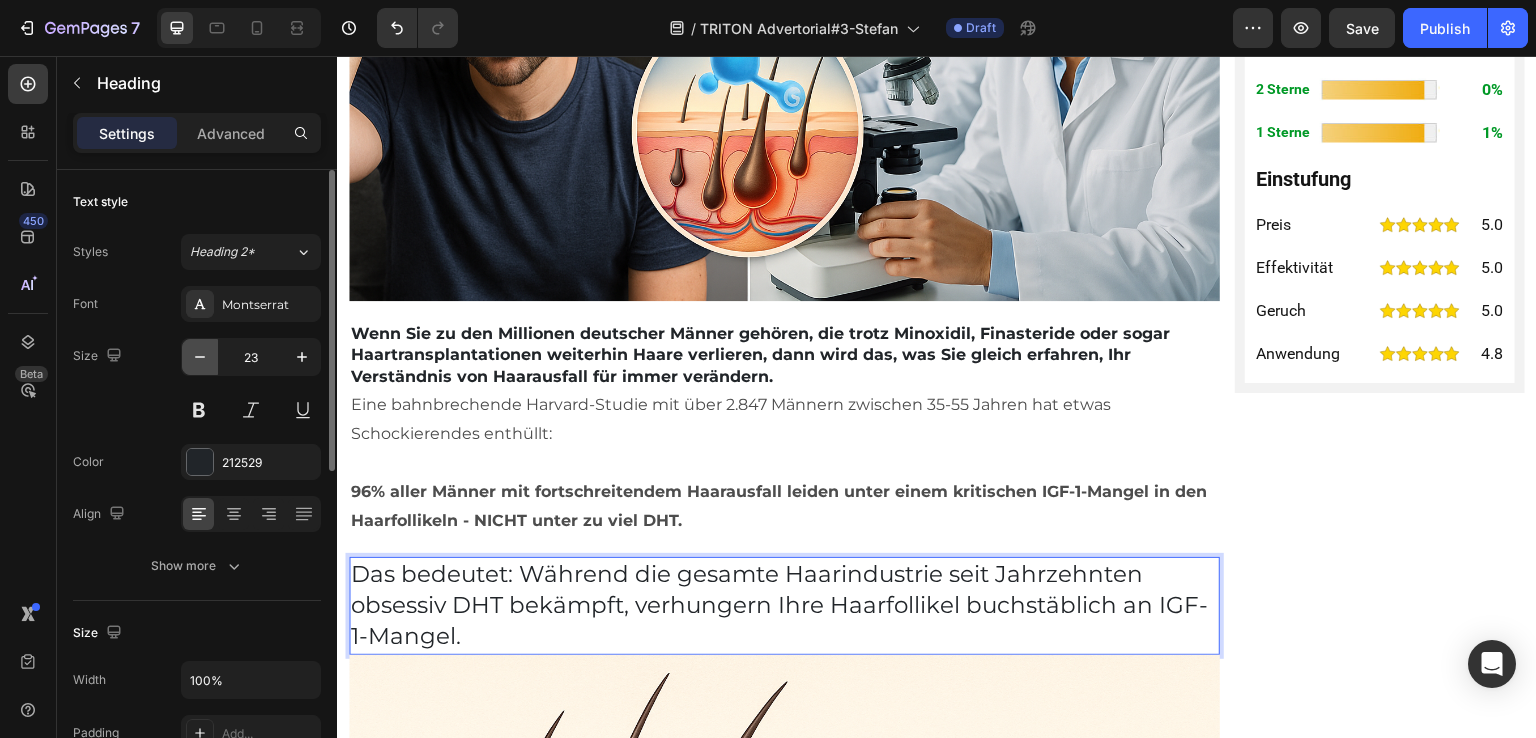 click 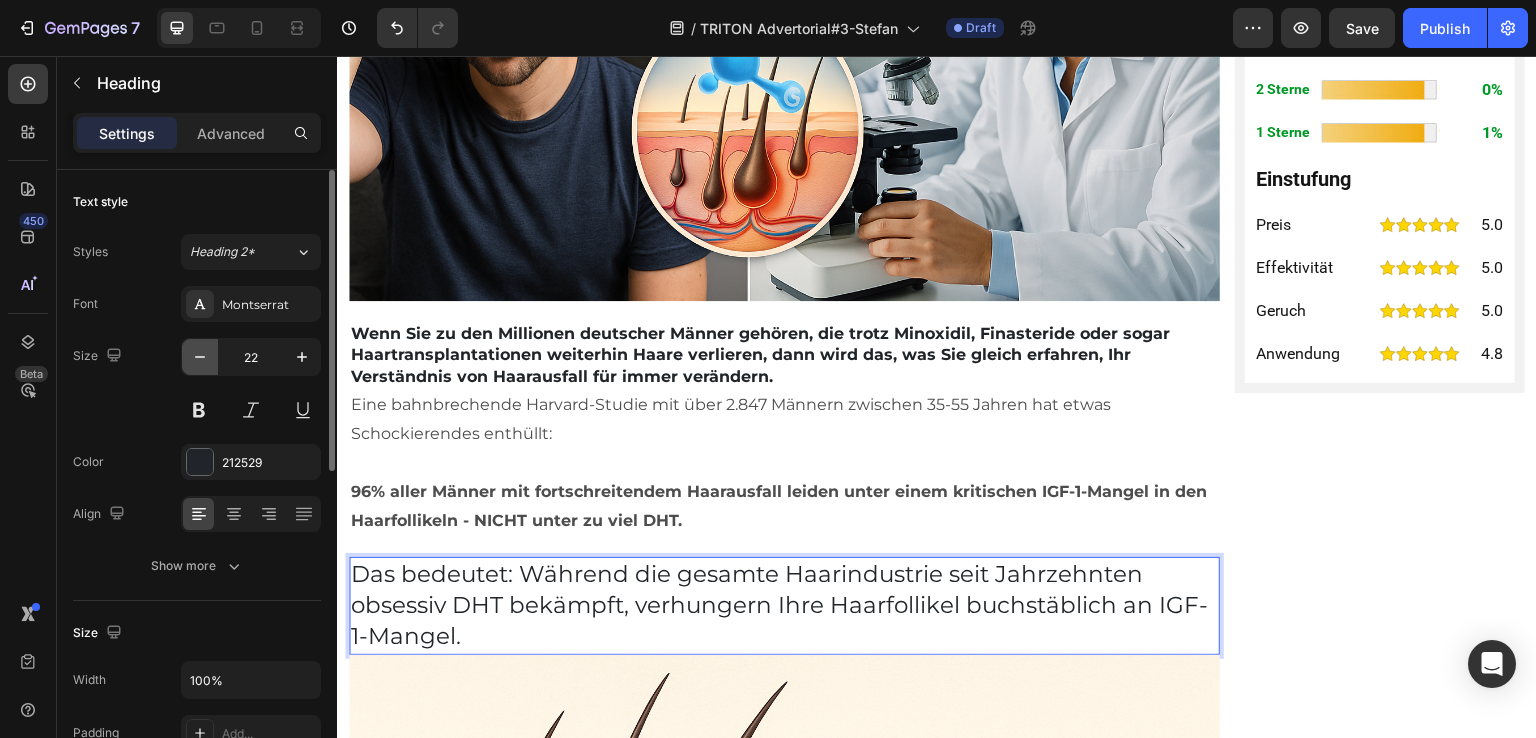 click 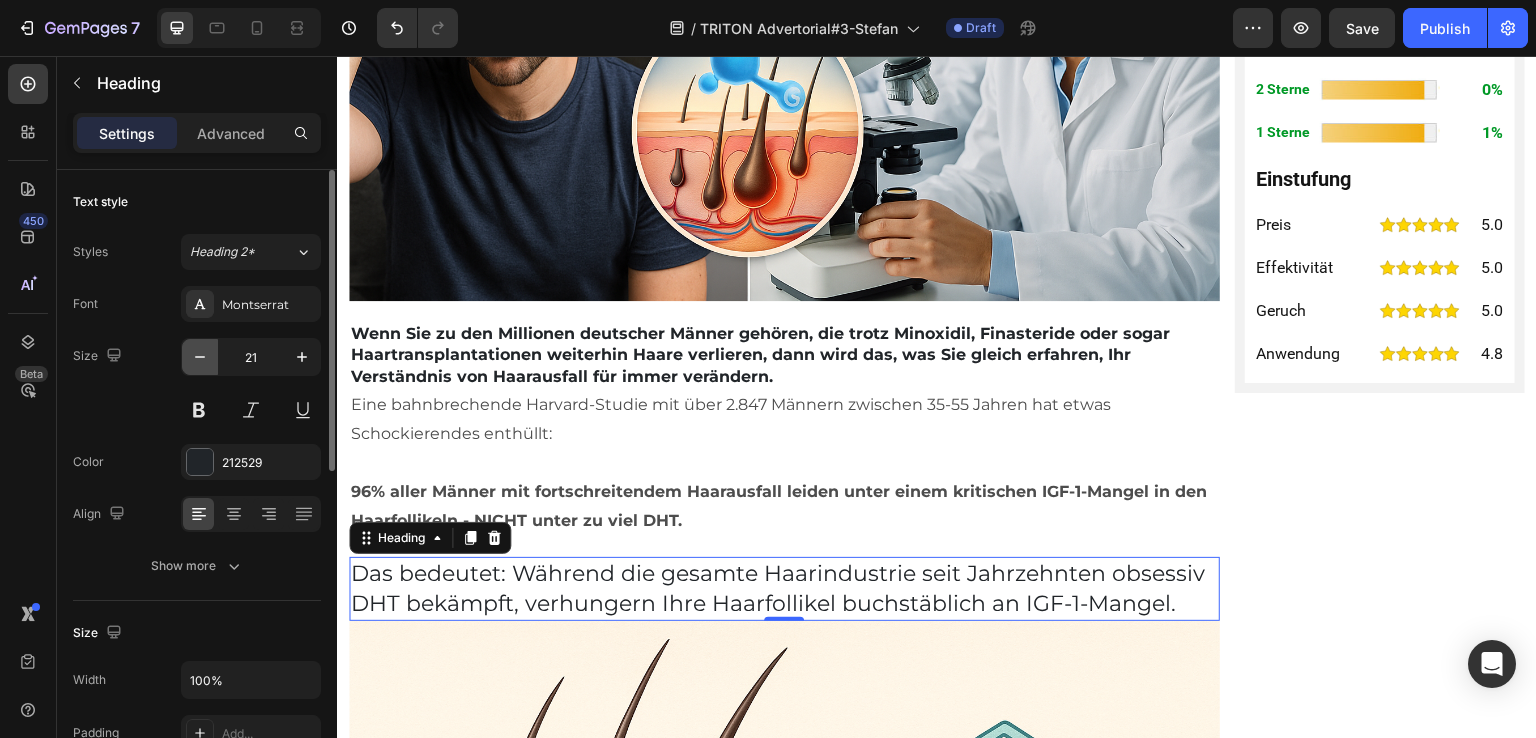click 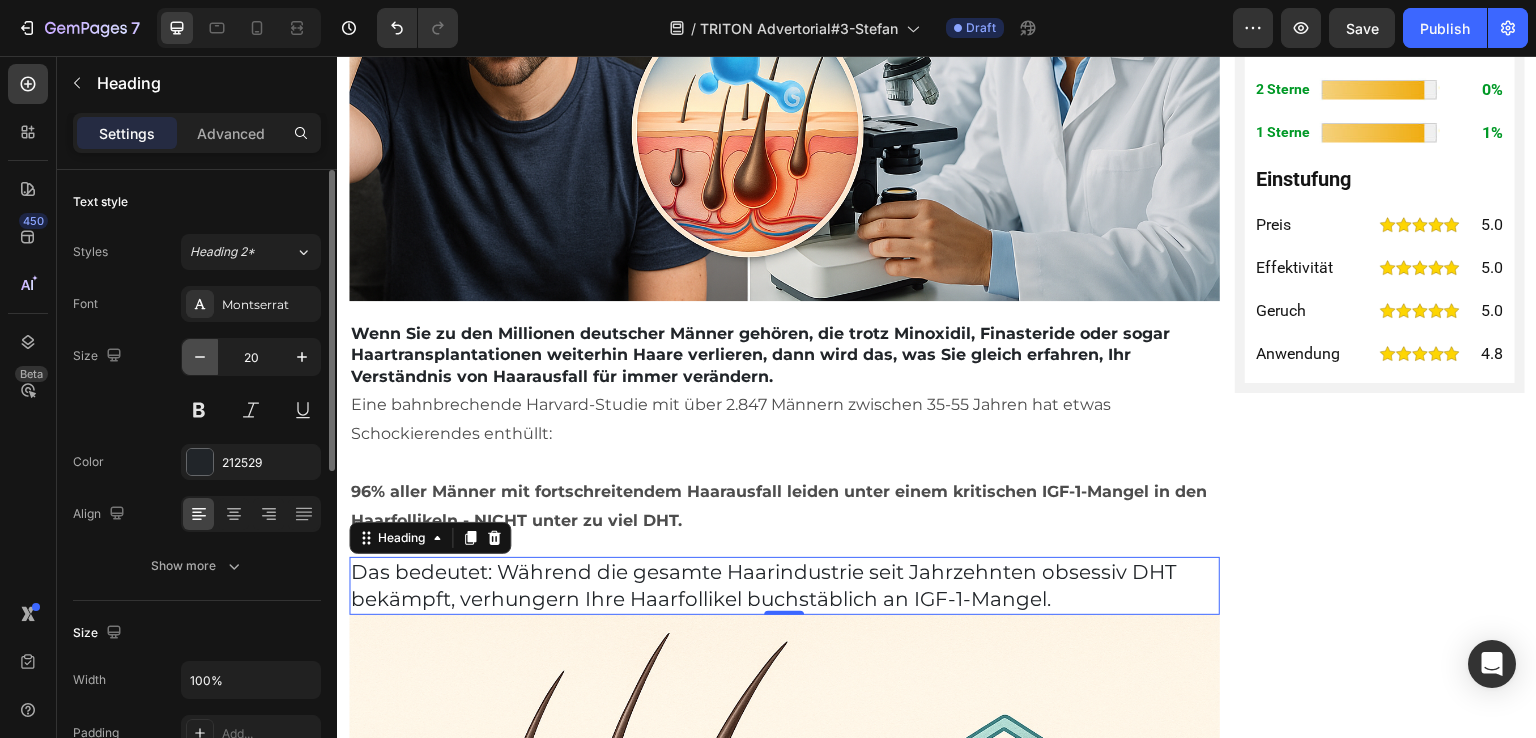 click 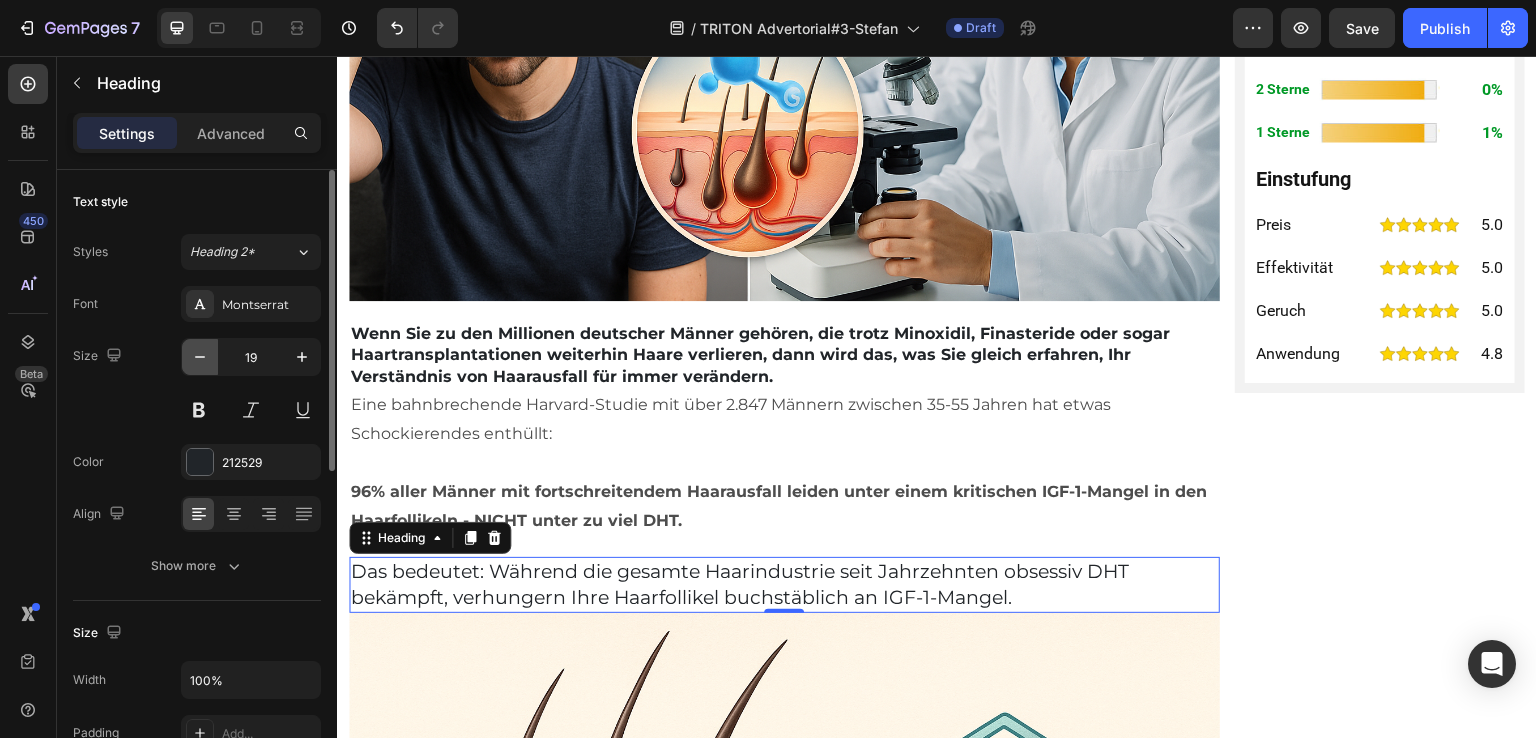 click 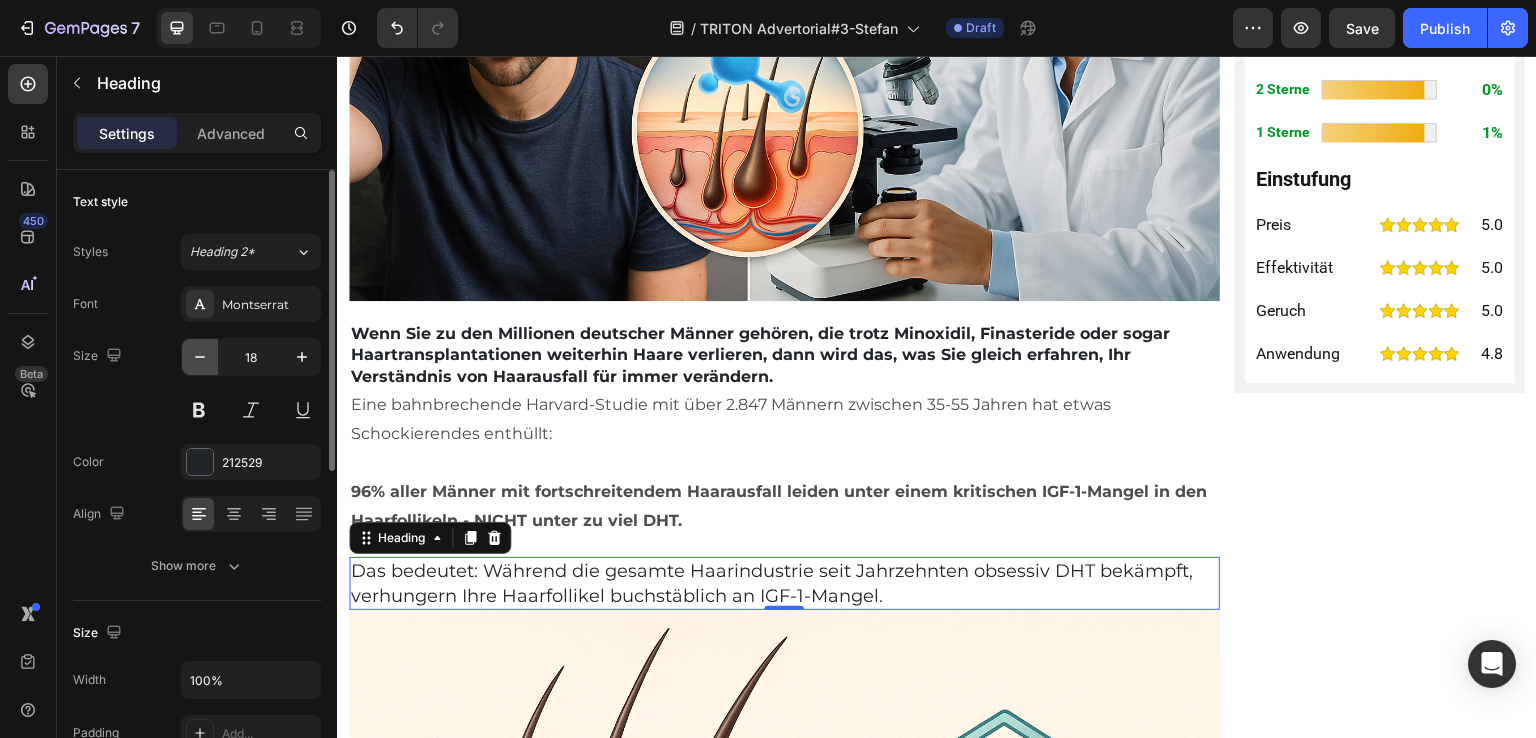 click 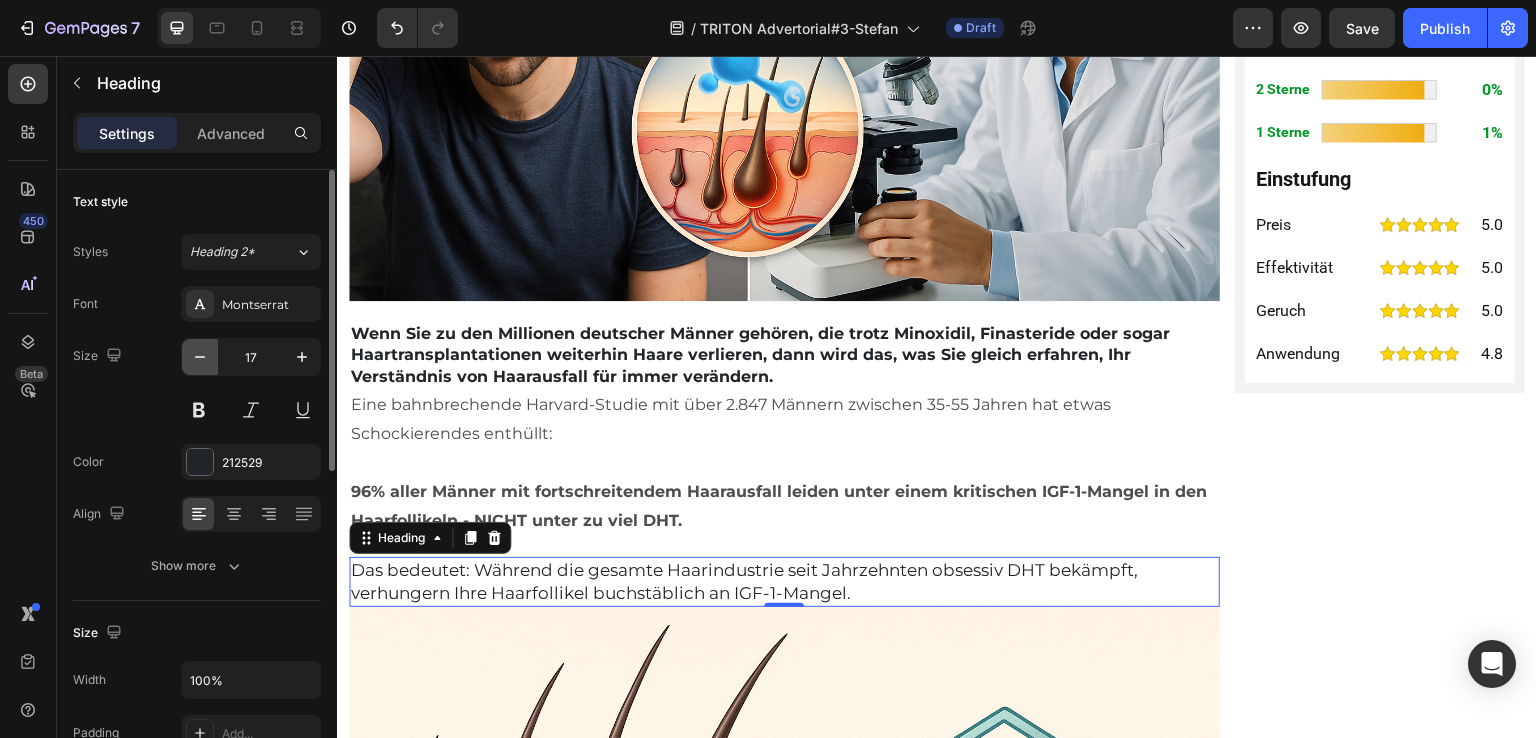 click 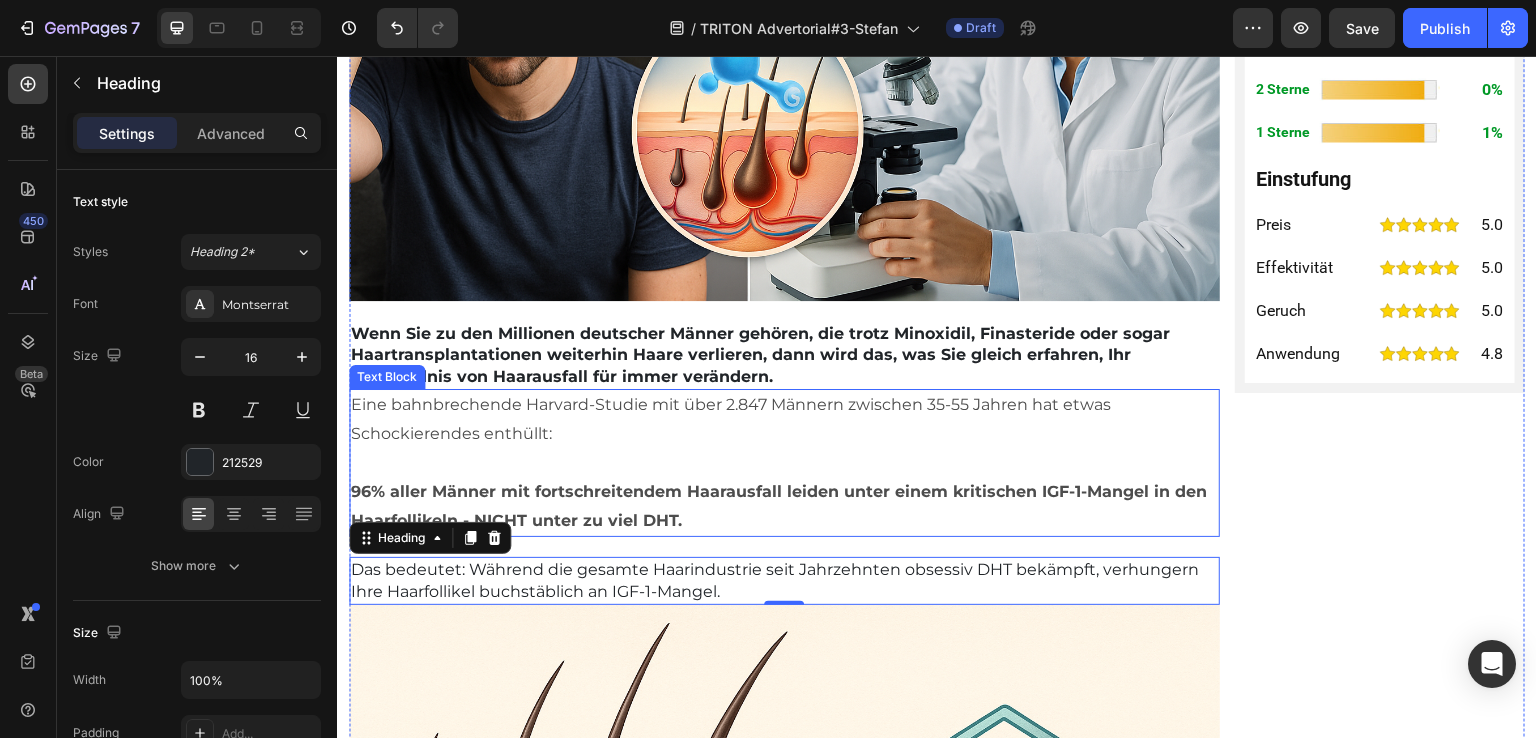 click on "96% aller Männer mit fortschreitendem Haarausfall leiden unter einem kritischen IGF-1-Mangel in den Haarfollikeln - NICHT unter zu viel DHT." at bounding box center [784, 507] 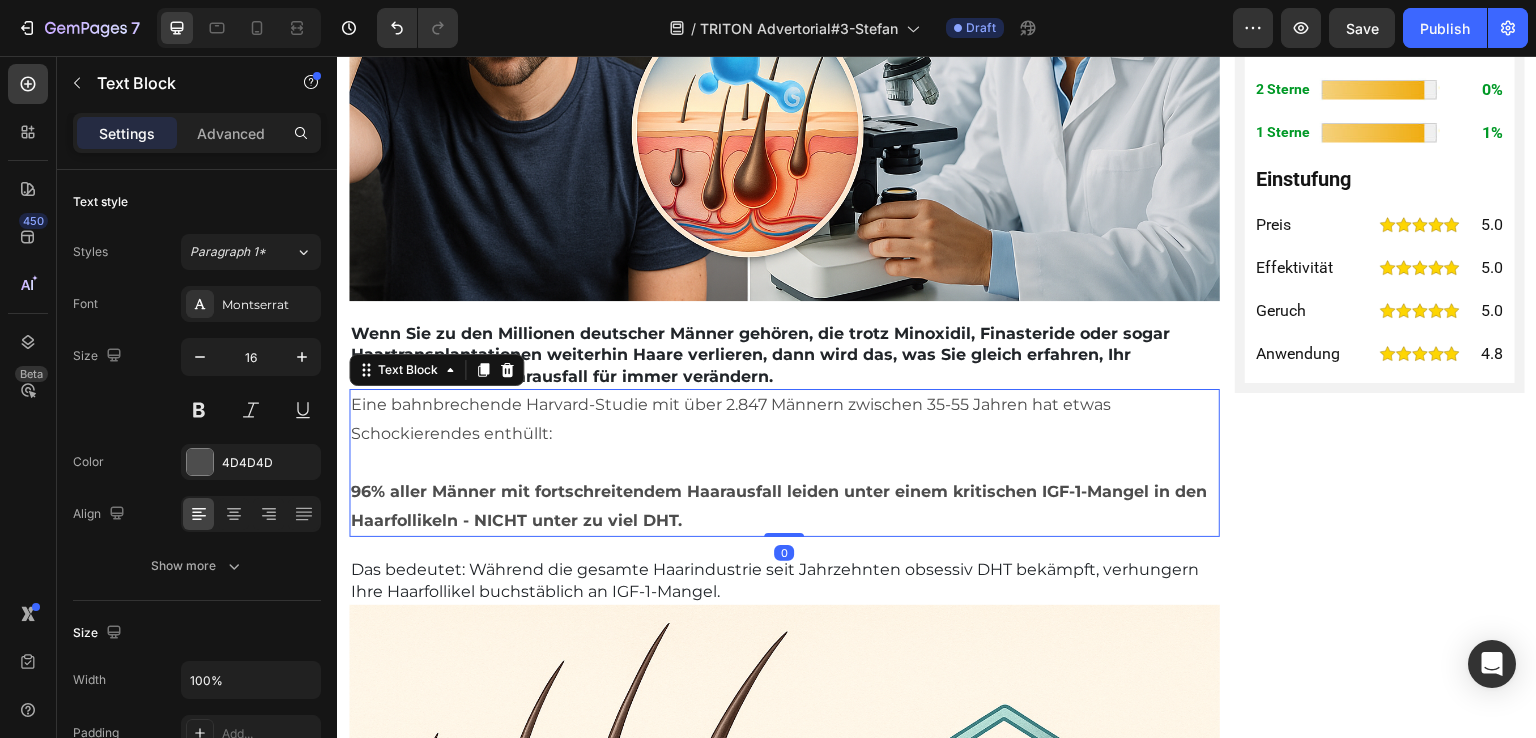 click on "⁠⁠⁠⁠⁠⁠⁠ Wenn Sie zu den Millionen deutscher Männer gehören, die trotz Minoxidil, Finasteride oder sogar Haartransplantationen weiterhin Haare verlieren, dann wird das, was Sie gleich erfahren, Ihr Verständnis von Haarausfall für immer verändern." at bounding box center [784, 355] 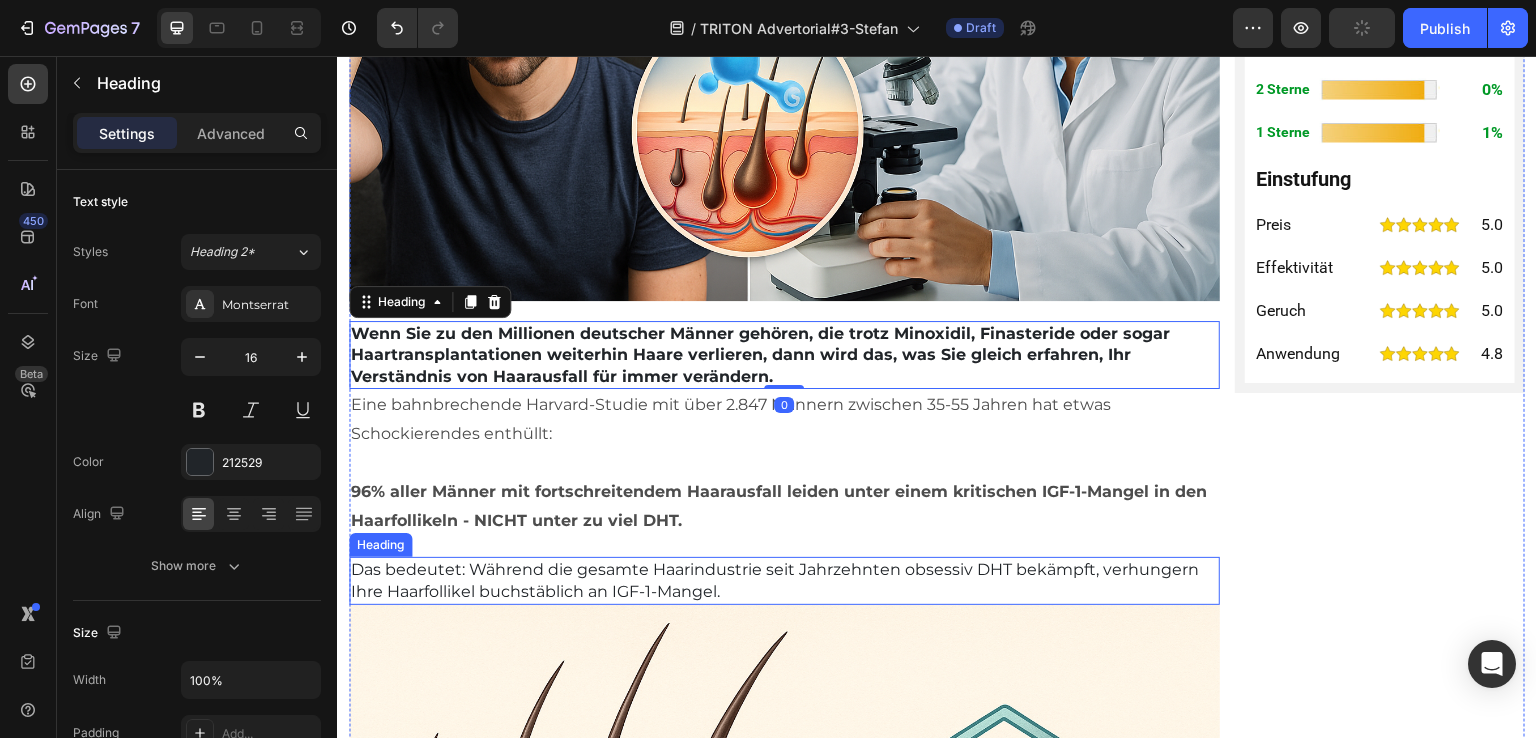 click on "Das bedeutet: Während die gesamte Haarindustrie seit Jahrzehnten obsessiv DHT bekämpft, verhungern Ihre Haarfollikel buchstäblich an IGF-1-Mangel." at bounding box center [784, 580] 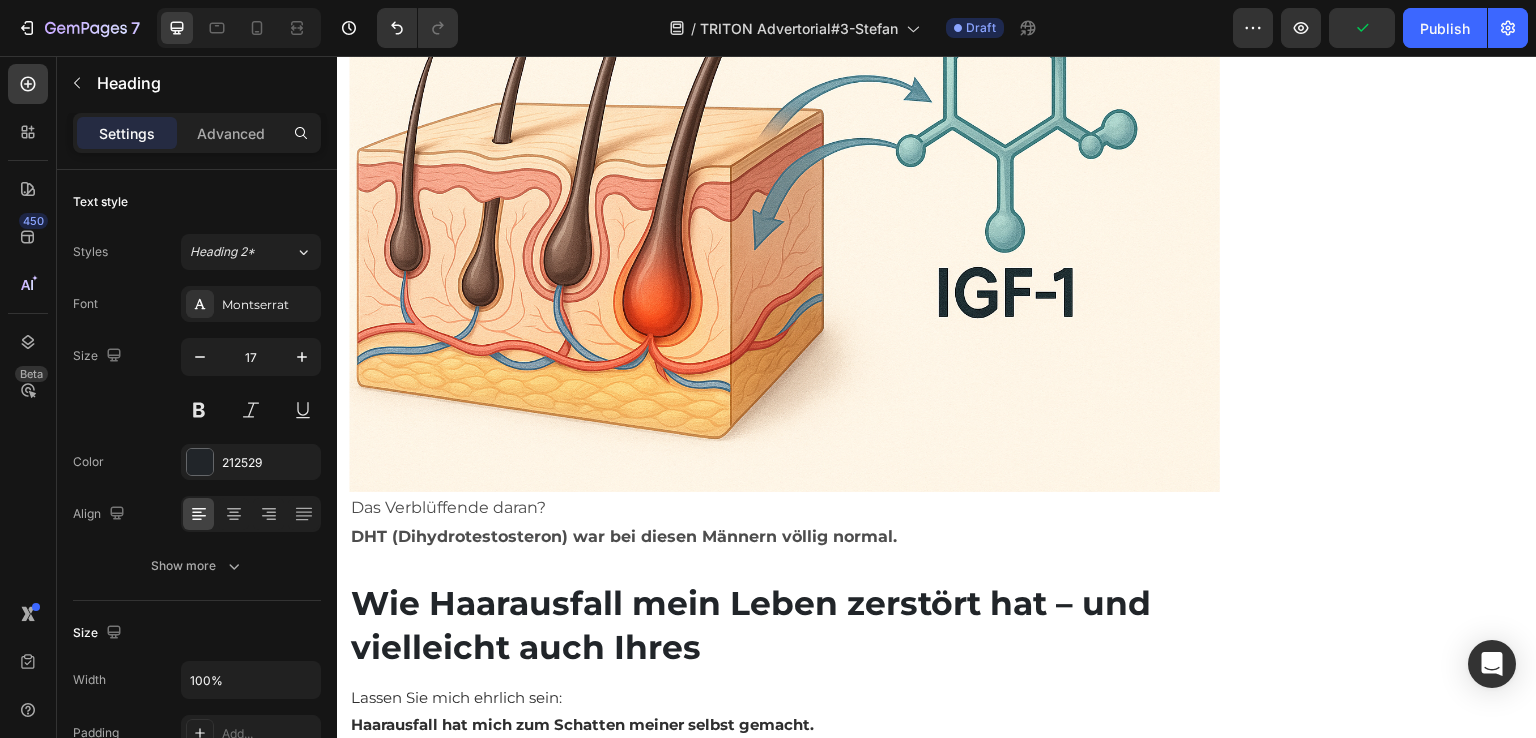 scroll, scrollTop: 1700, scrollLeft: 0, axis: vertical 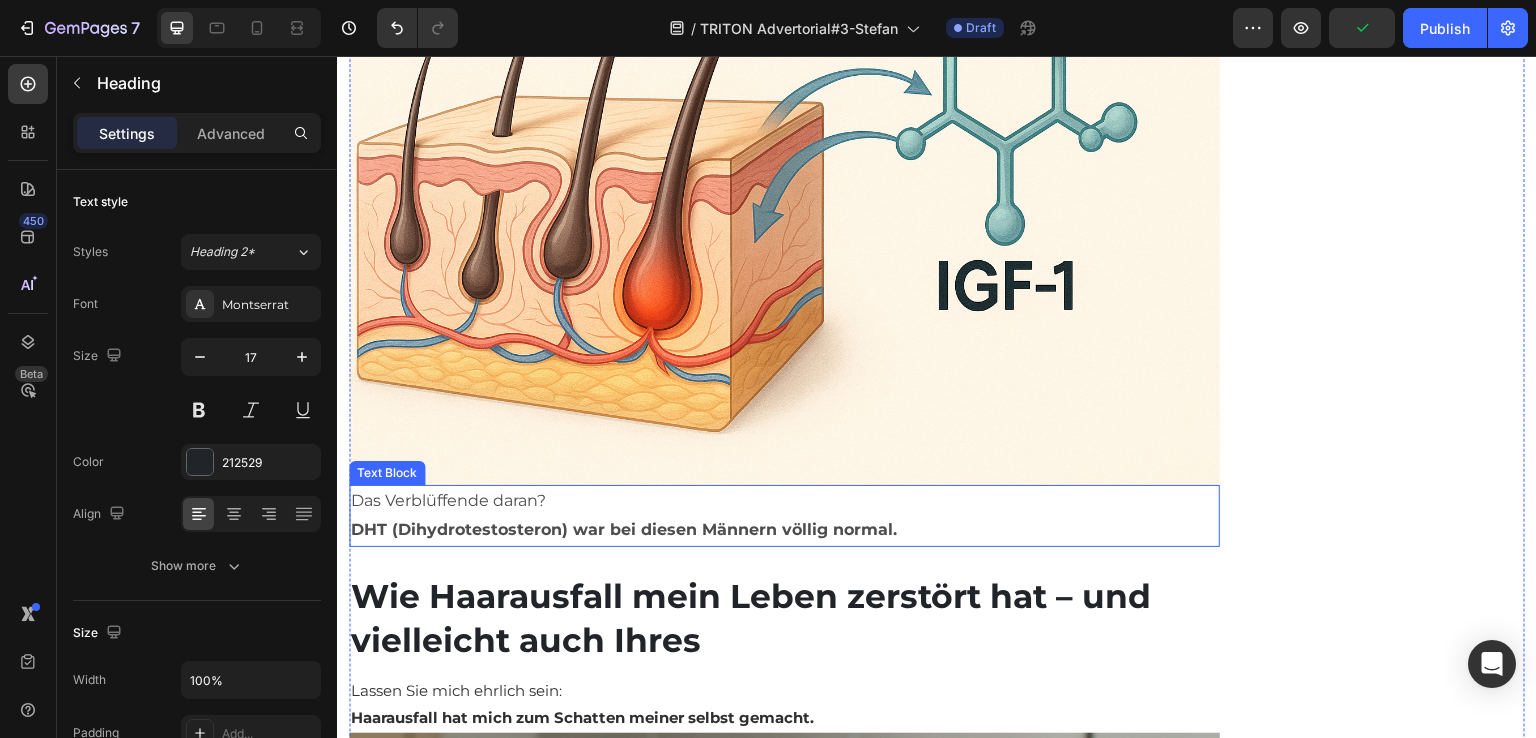 click on "Das Verblüffende daran?" at bounding box center [784, 501] 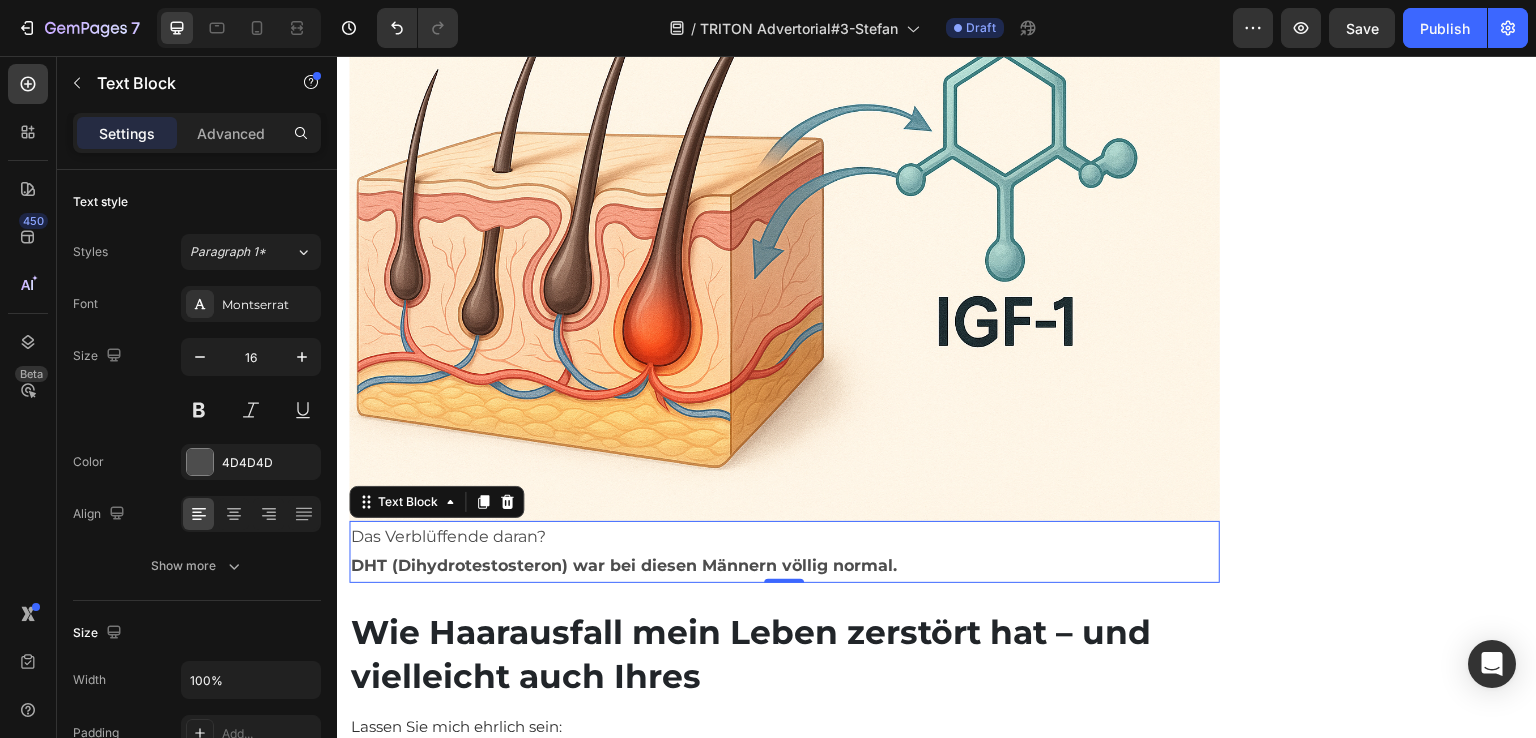 scroll, scrollTop: 1700, scrollLeft: 0, axis: vertical 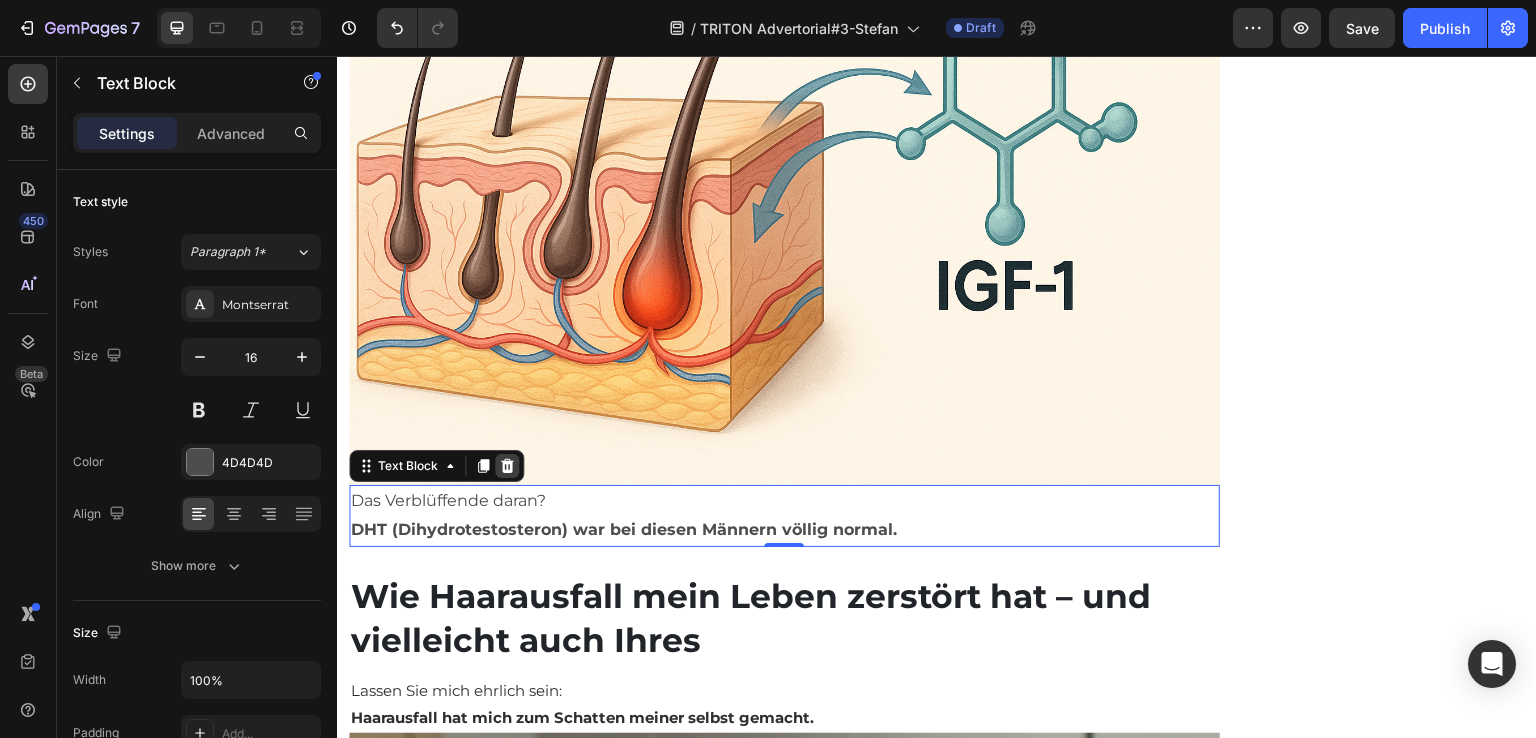 click 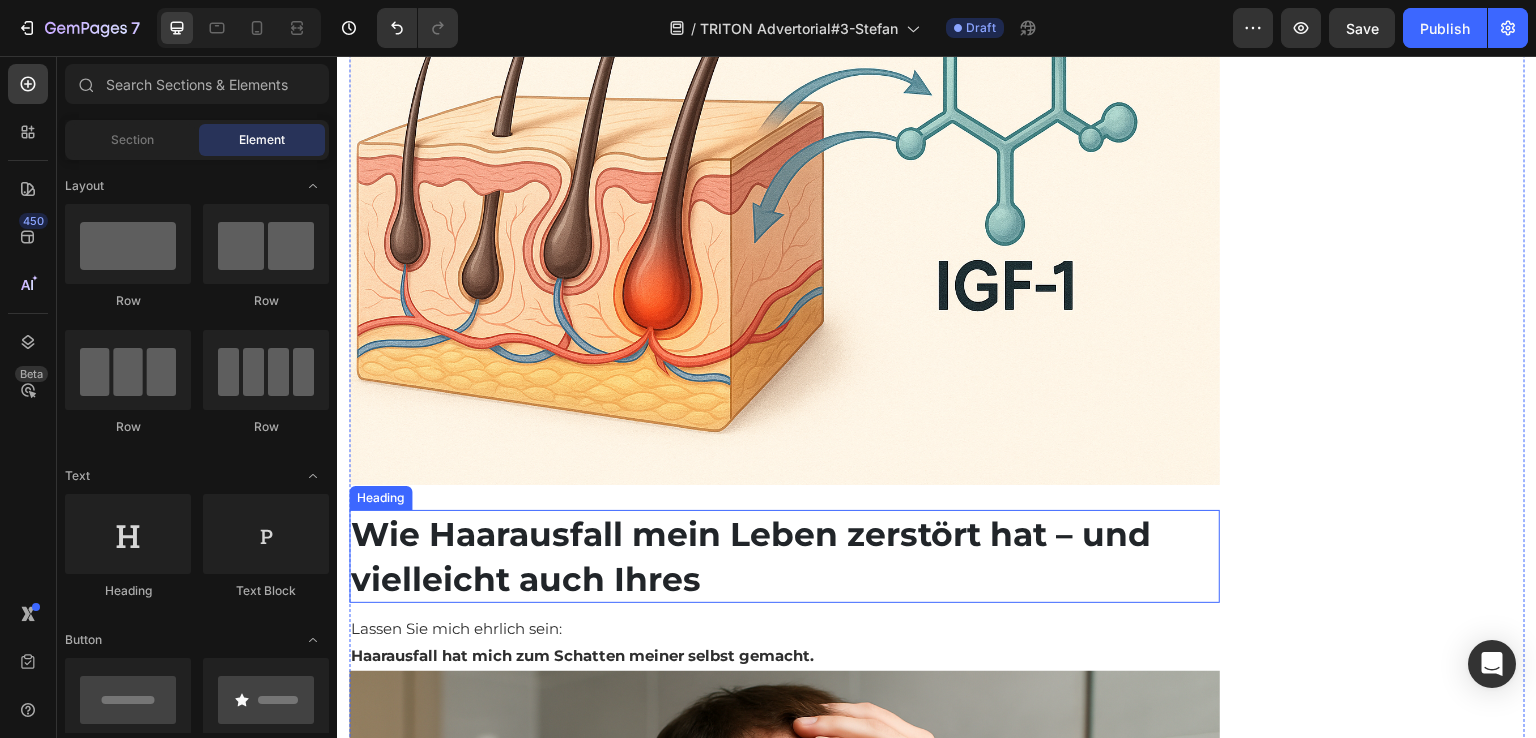 click on "Wie Haarausfall mein Leben zerstört hat – und vielleicht auch Ihres" at bounding box center [784, 556] 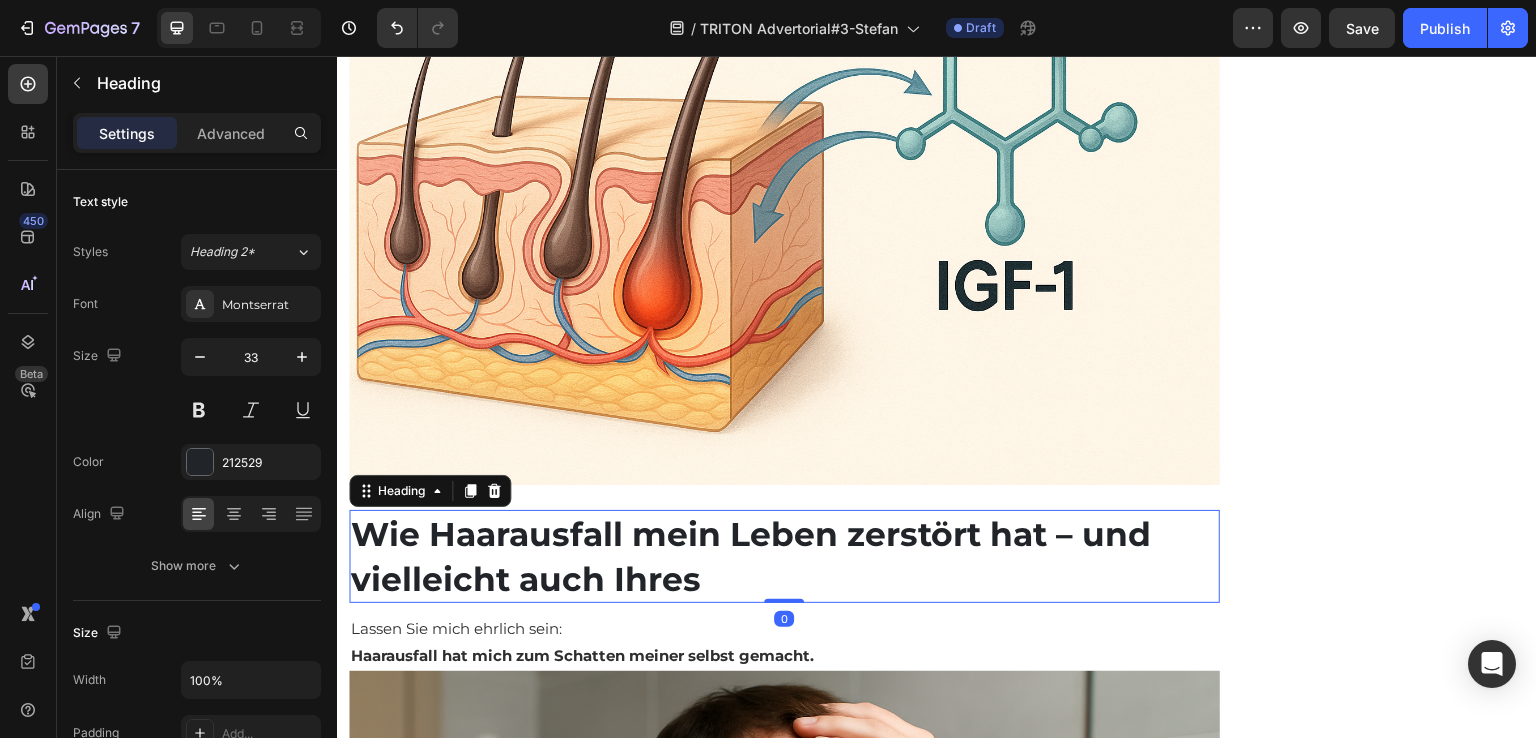 click on "Wie Haarausfall mein Leben zerstört hat – und vielleicht auch Ihres" at bounding box center [784, 556] 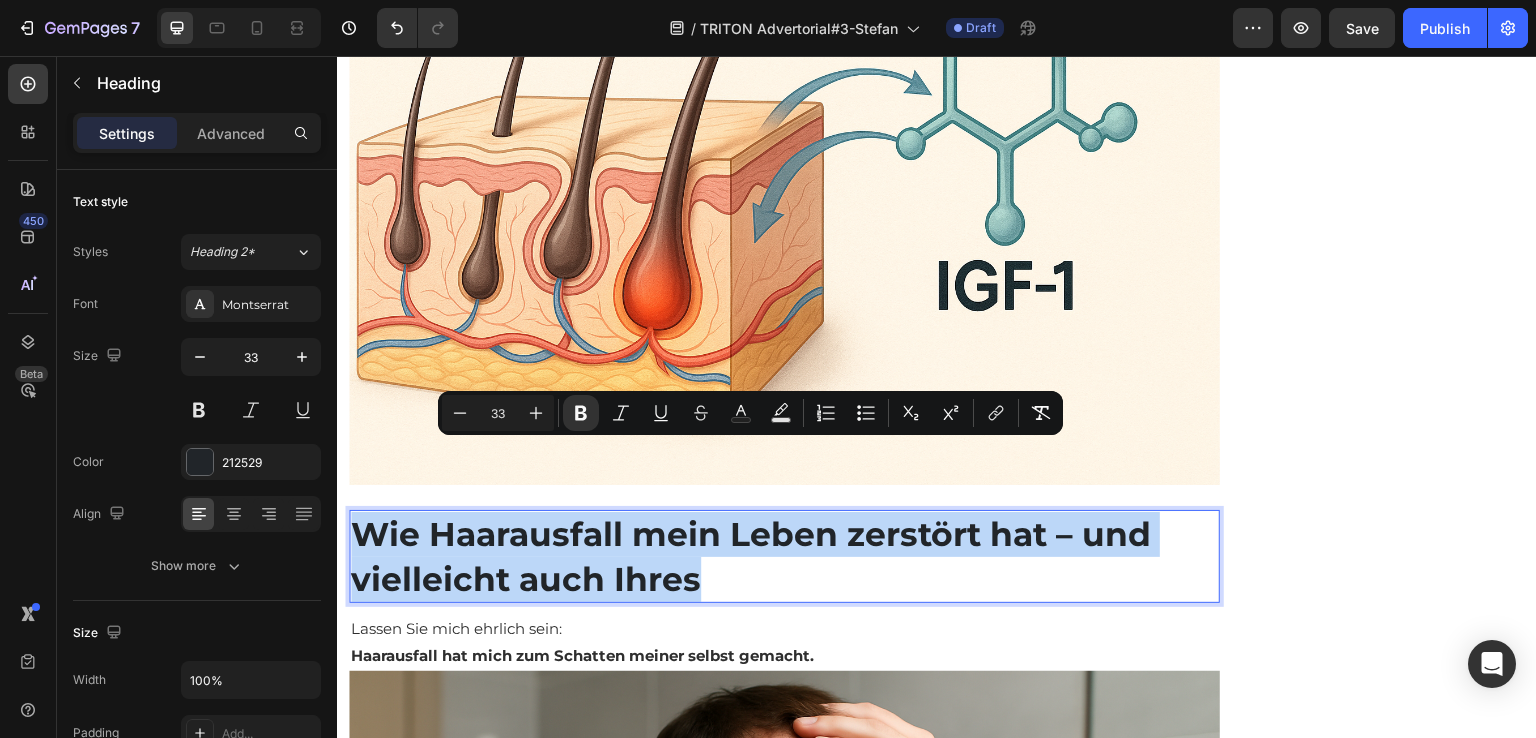 drag, startPoint x: 711, startPoint y: 507, endPoint x: 364, endPoint y: 471, distance: 348.86243 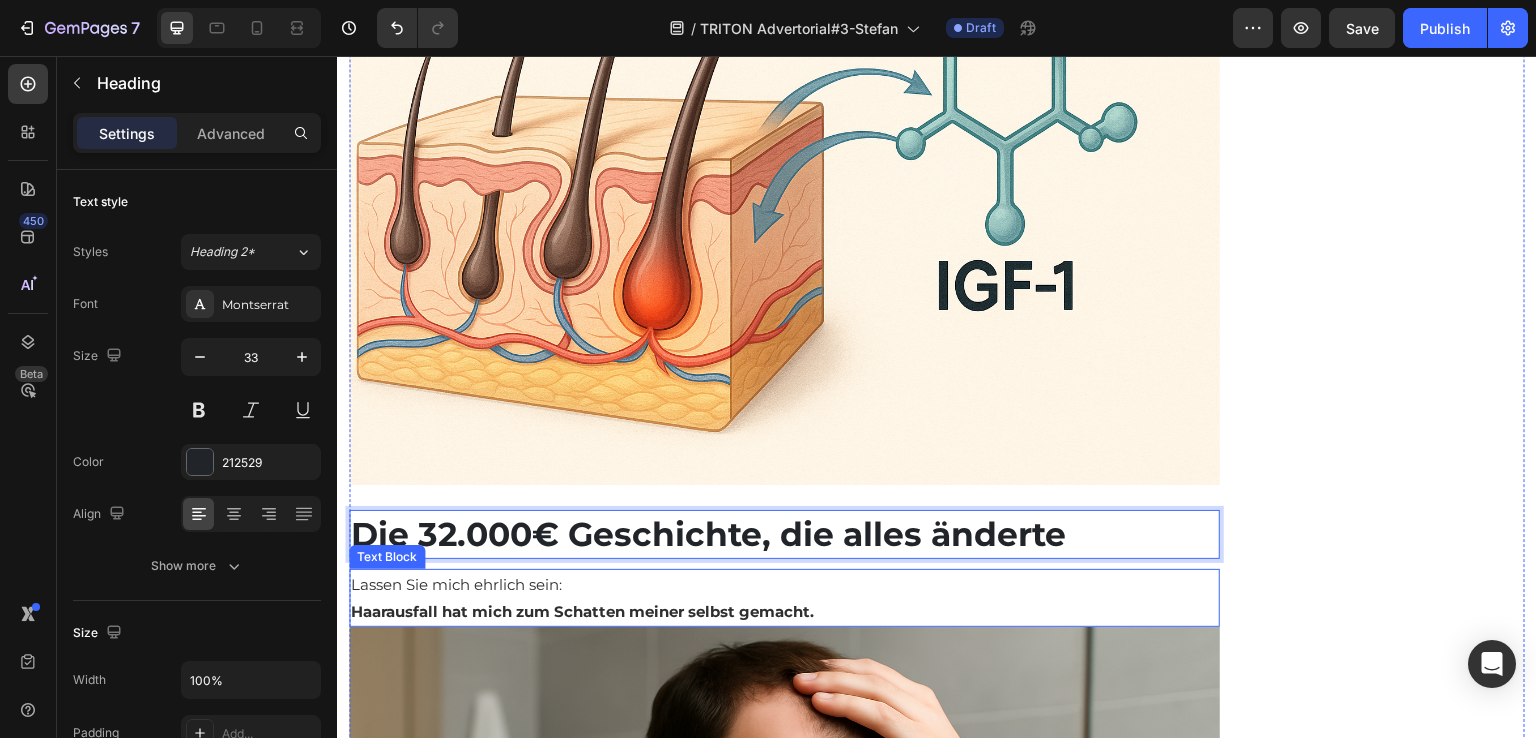 click on "Haarausfall hat mich zum Schatten meiner selbst gemacht." at bounding box center [784, 611] 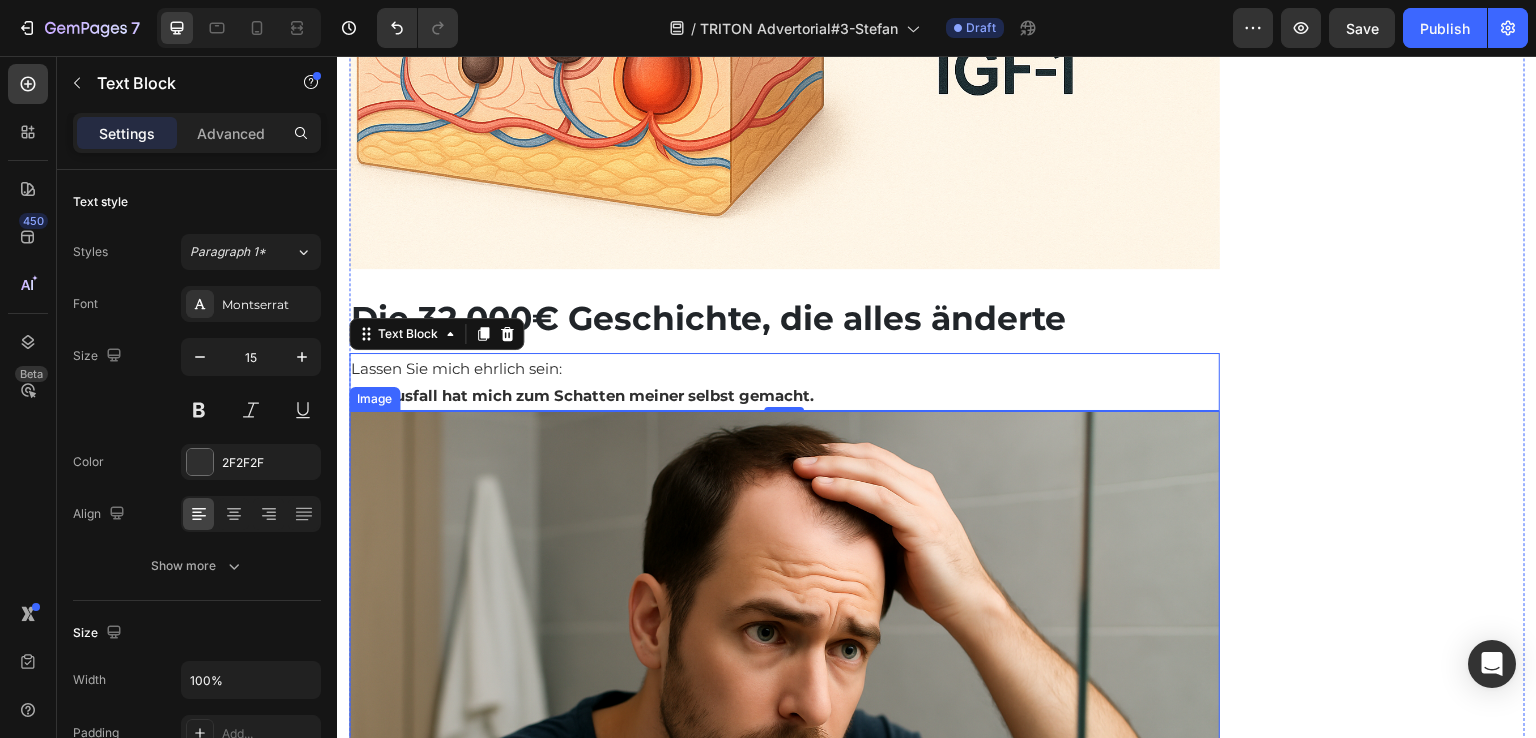 scroll, scrollTop: 1900, scrollLeft: 0, axis: vertical 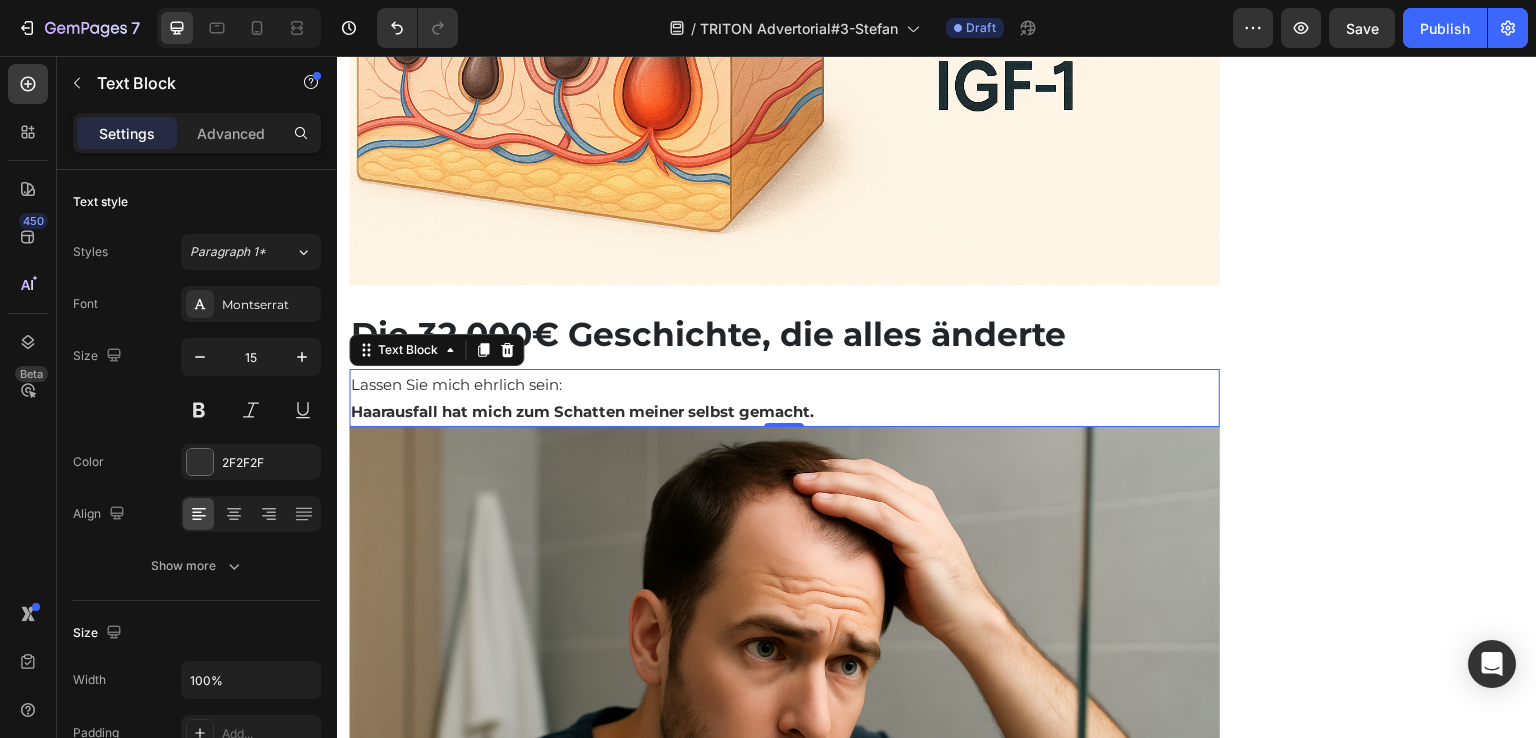 click on "Haarausfall hat mich zum Schatten meiner selbst gemacht." at bounding box center (582, 411) 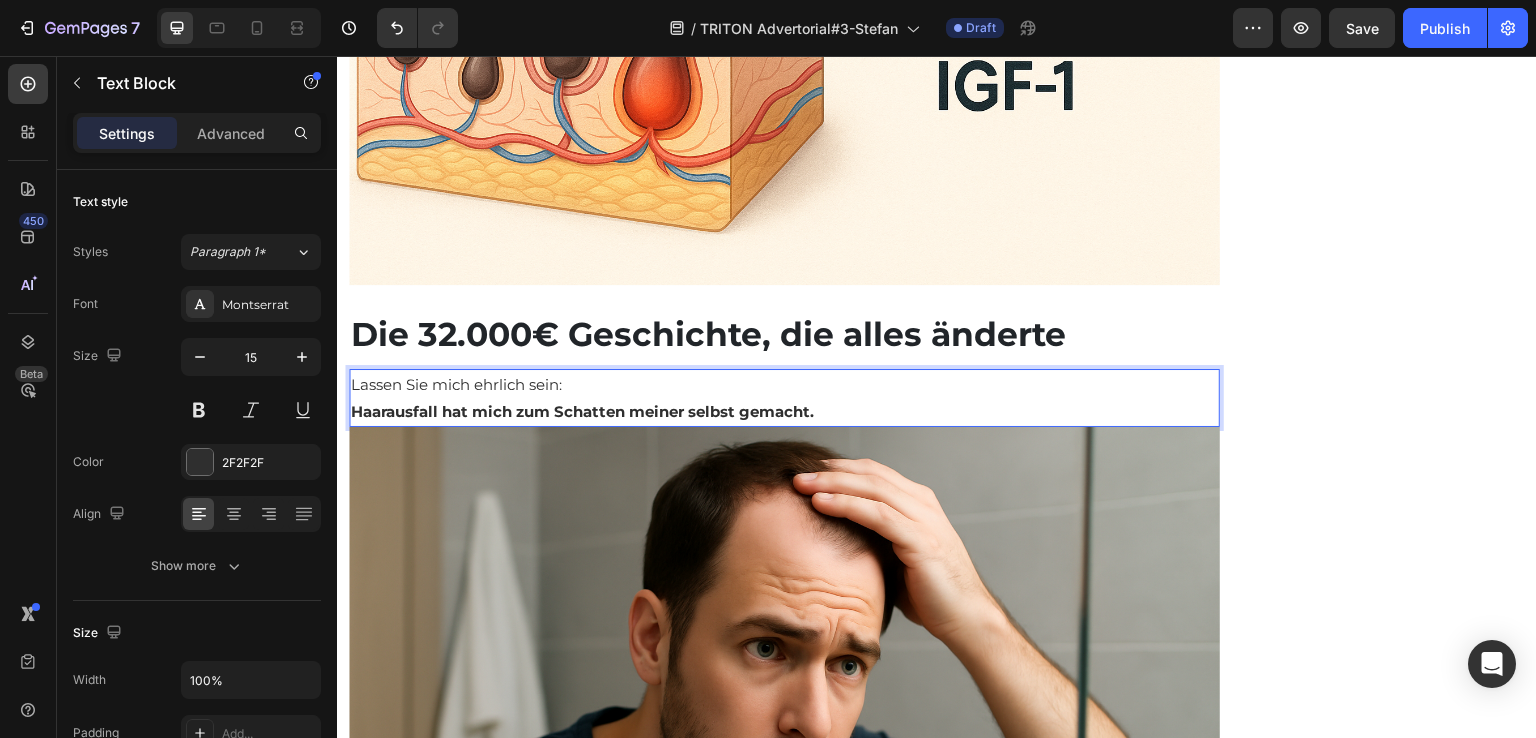 click on "Haarausfall hat mich zum Schatten meiner selbst gemacht." at bounding box center [784, 411] 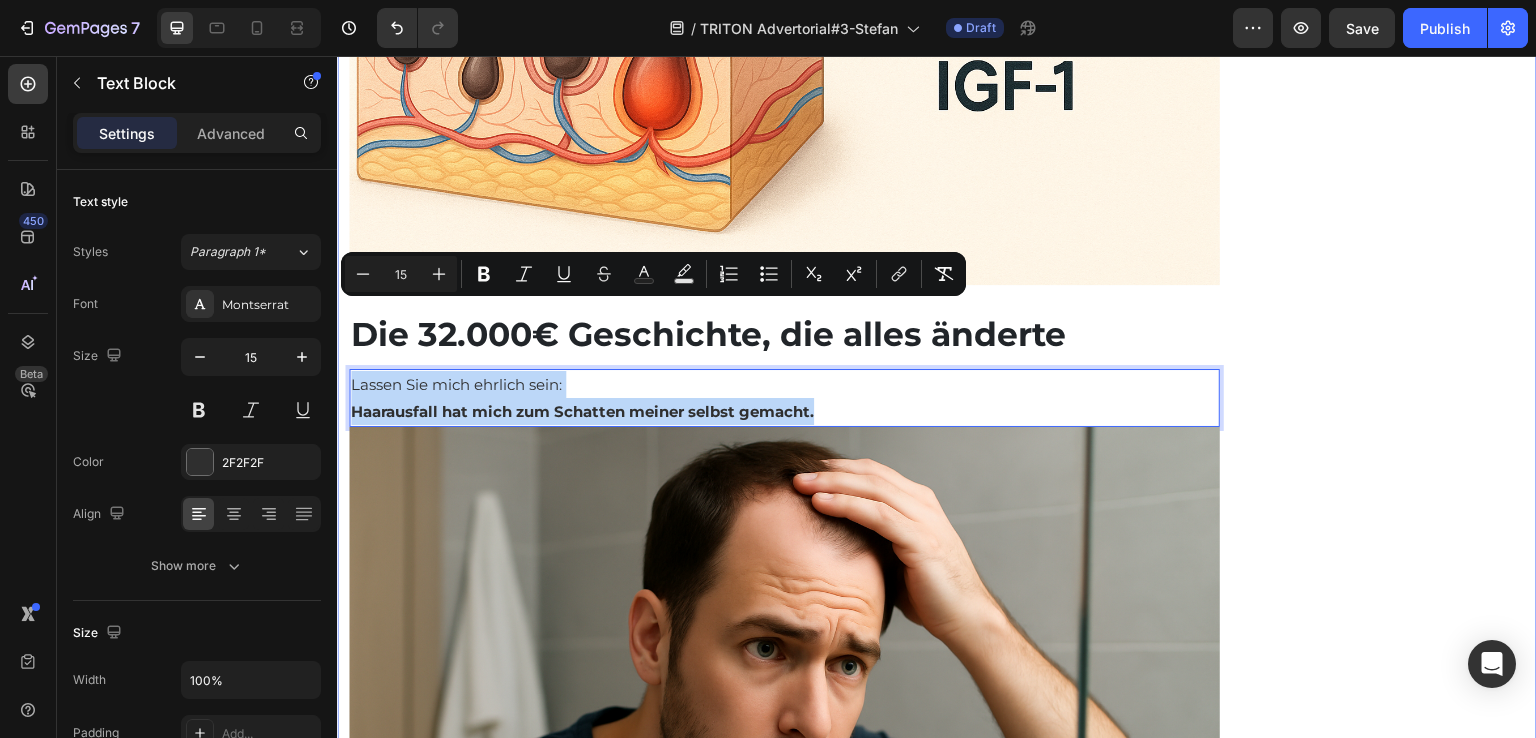 drag, startPoint x: 839, startPoint y: 340, endPoint x: 344, endPoint y: 316, distance: 495.58148 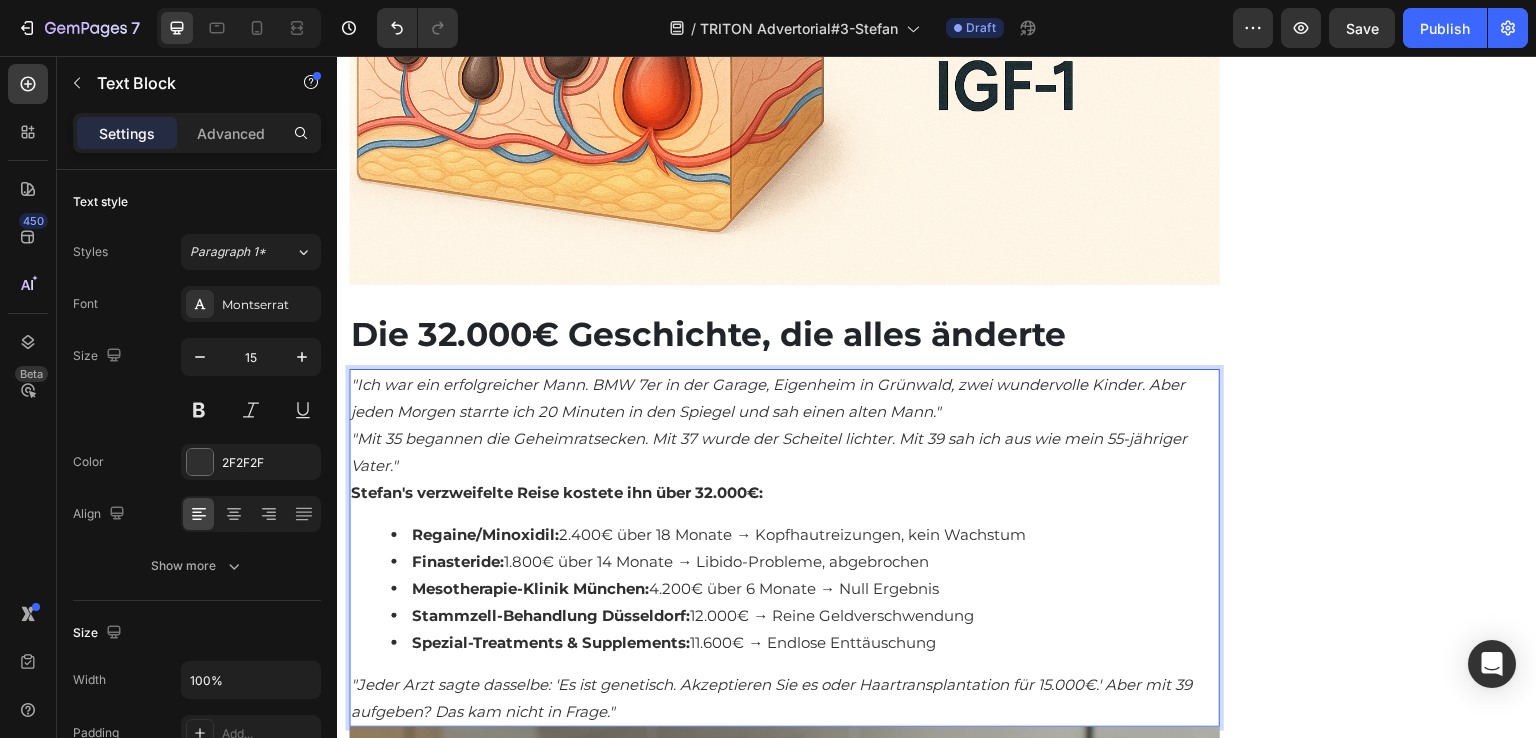 click on ""Mit 35 begannen die Geheimratsecken. Mit 37 wurde der Scheitel lichter. Mit 39 sah ich aus wie mein 55-jähriger Vater."" at bounding box center (784, 452) 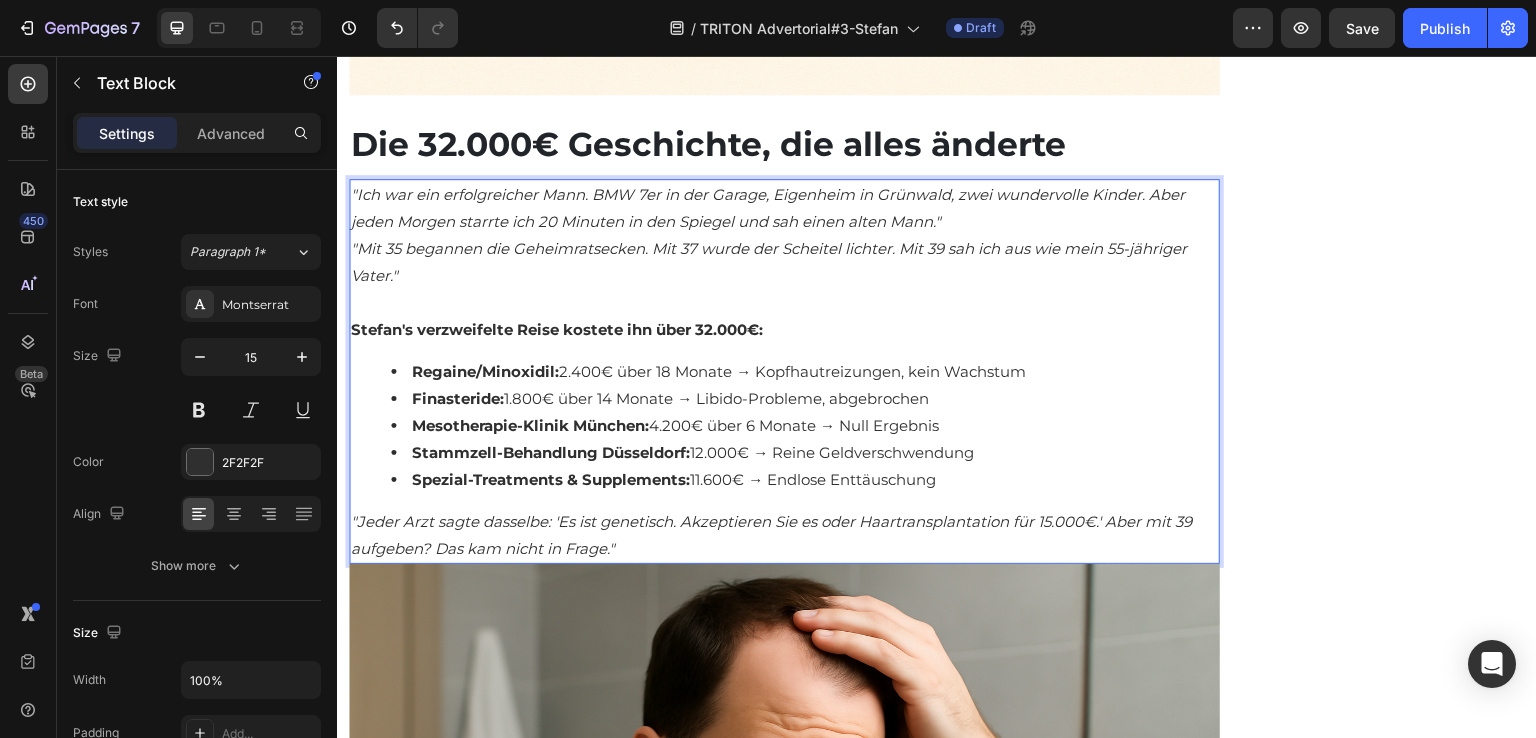 scroll, scrollTop: 2100, scrollLeft: 0, axis: vertical 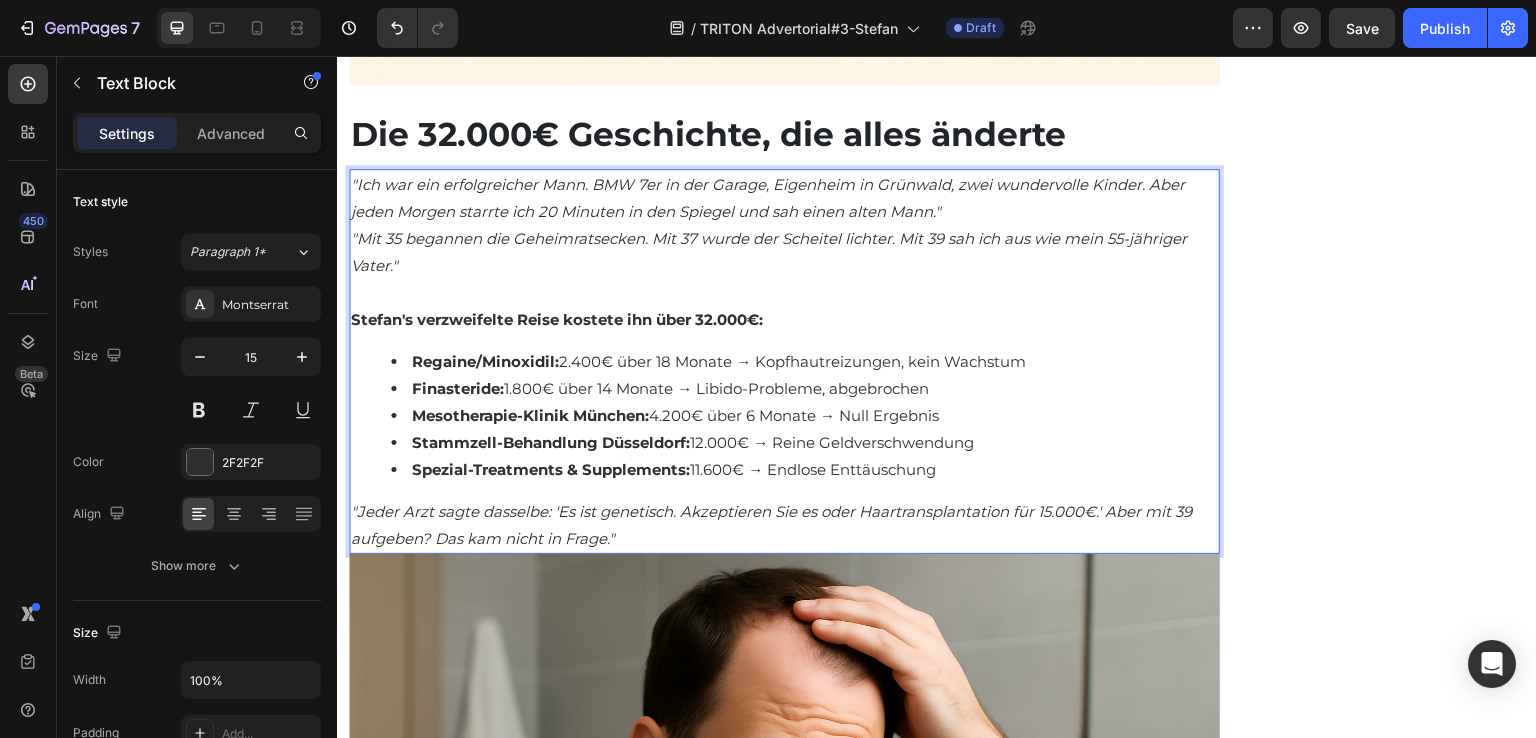 click on ""Jeder Arzt sagte dasselbe: 'Es ist genetisch. Akzeptieren Sie es oder Haartransplantation für 15.000€.' Aber mit 39 aufgeben? Das kam nicht in Frage."" at bounding box center (784, 525) 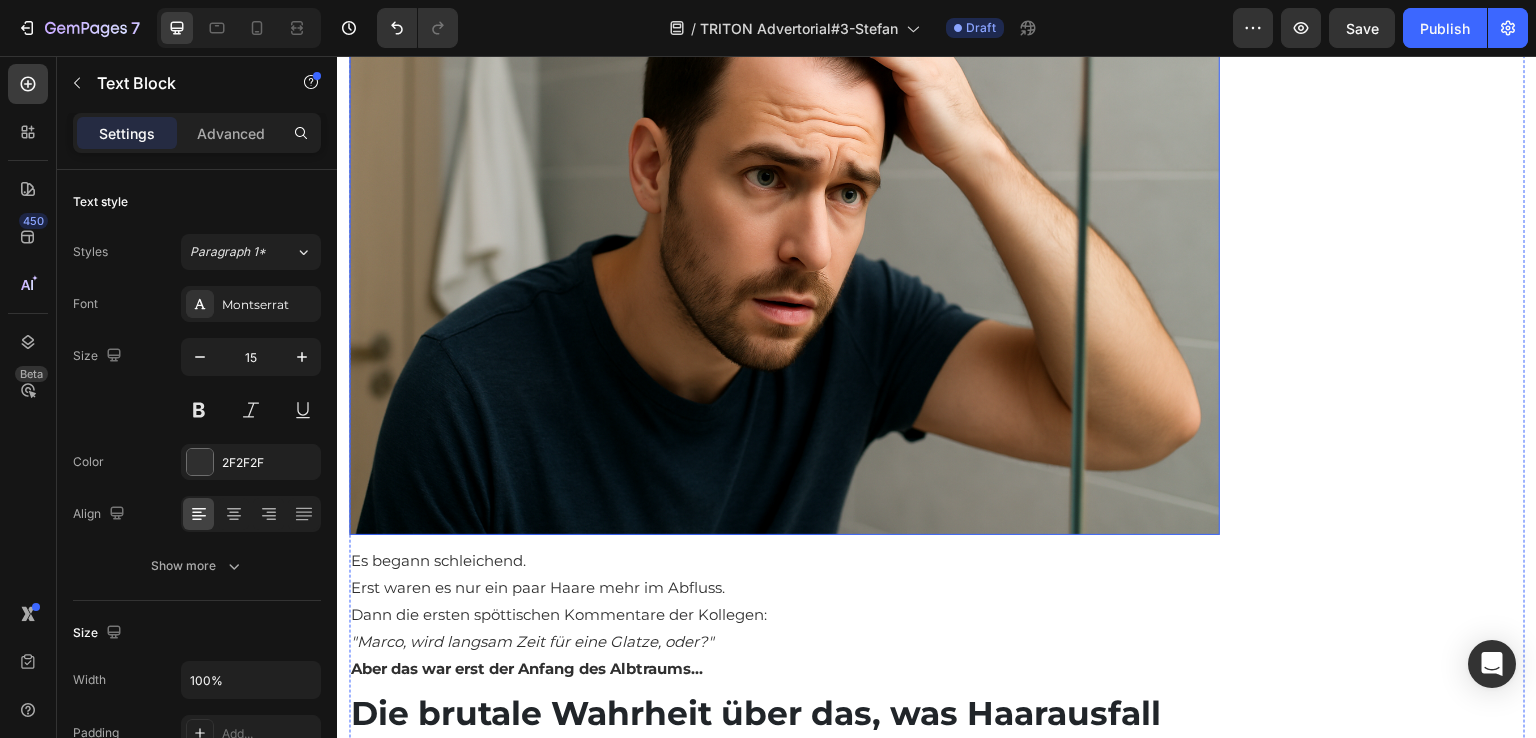 scroll, scrollTop: 2700, scrollLeft: 0, axis: vertical 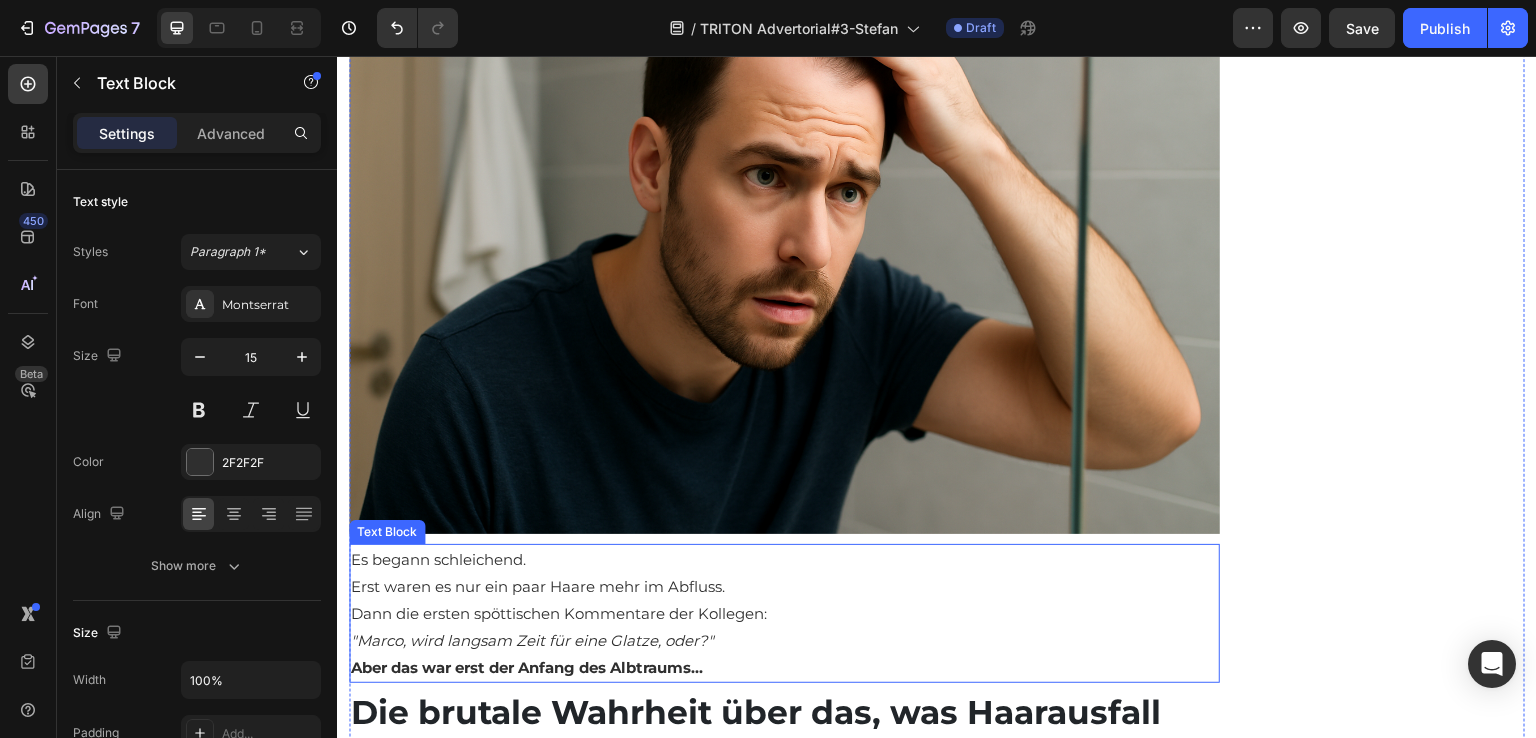click on "Dann die ersten spöttischen Kommentare der Kollegen:" at bounding box center [784, 613] 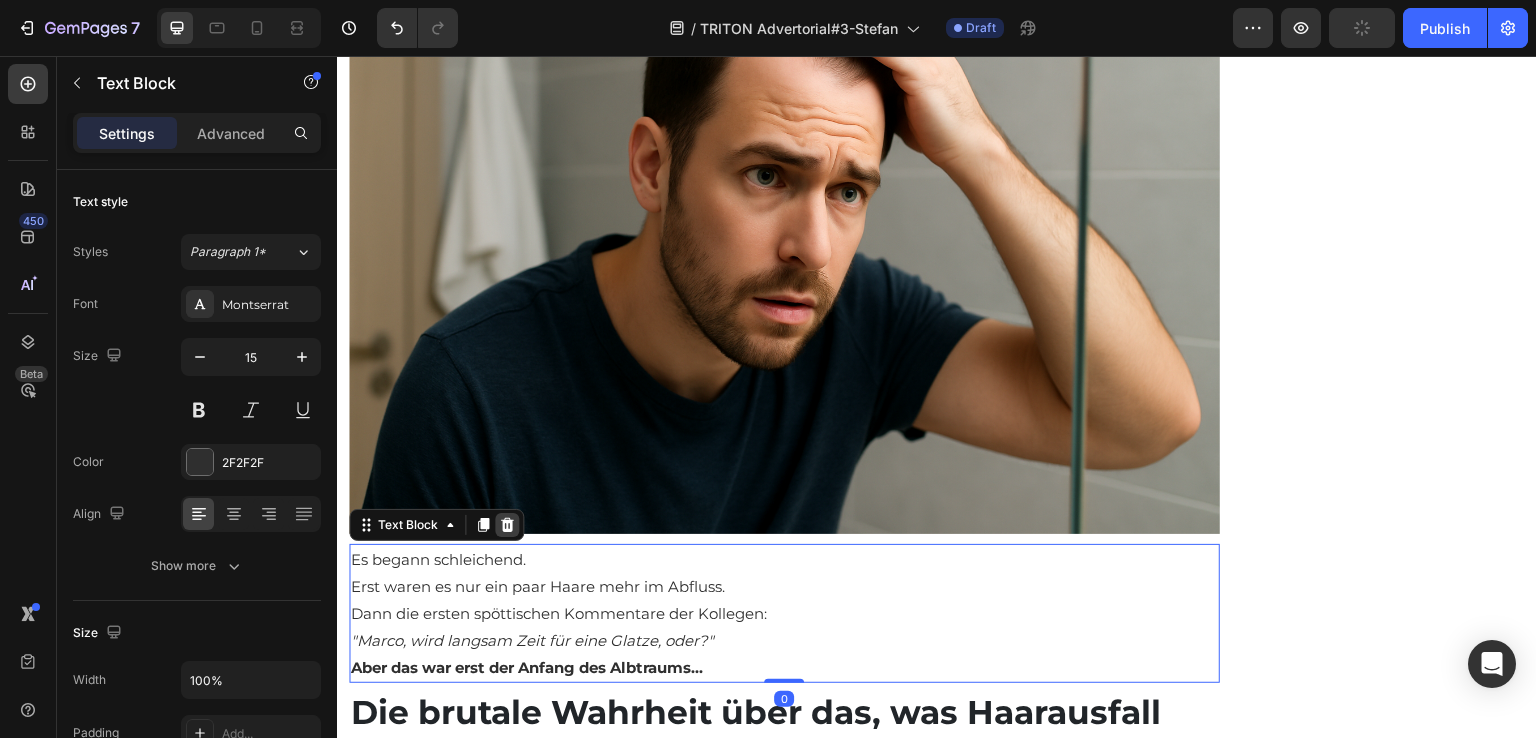 click 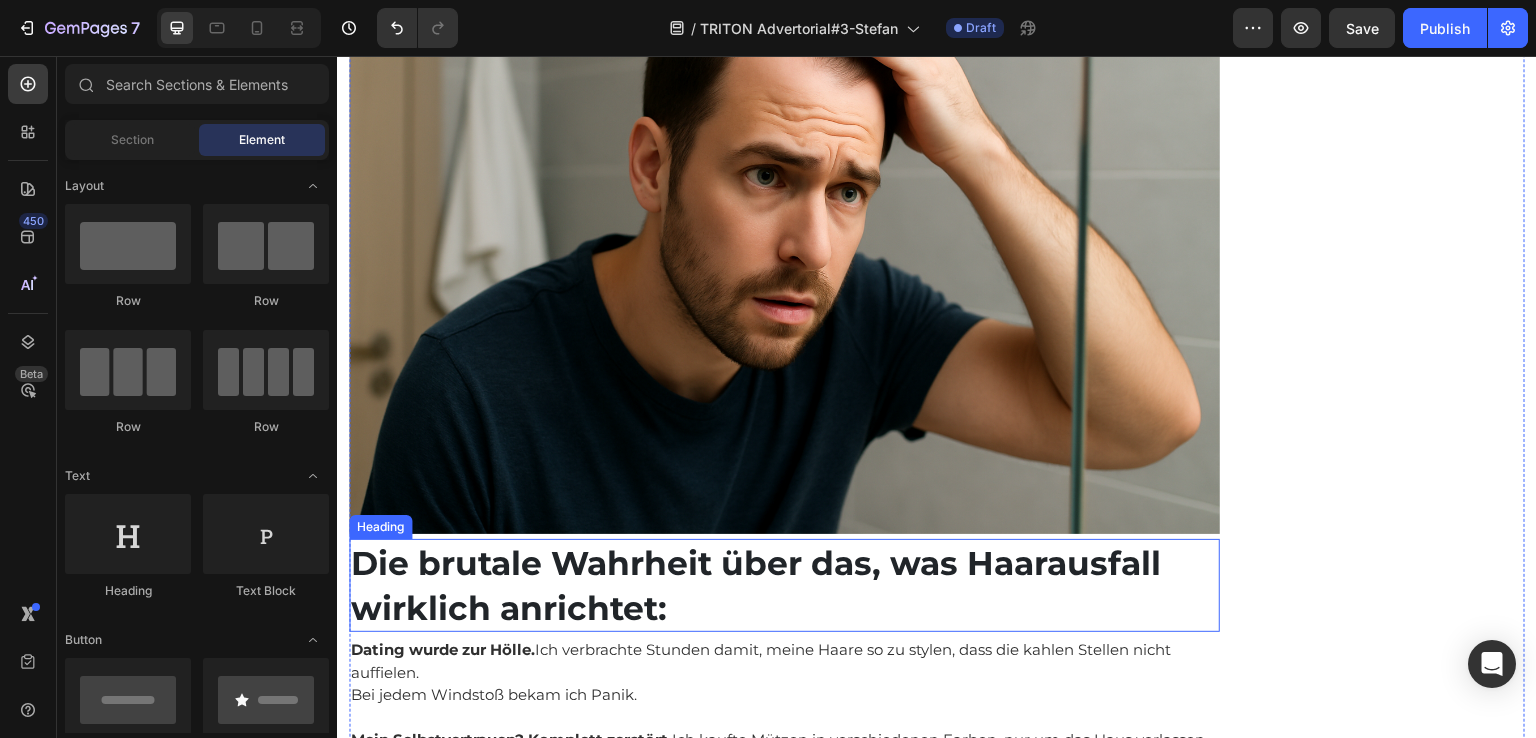 click on "Die brutale Wahrheit über das, was Haarausfall wirklich anrichtet:" at bounding box center (756, 585) 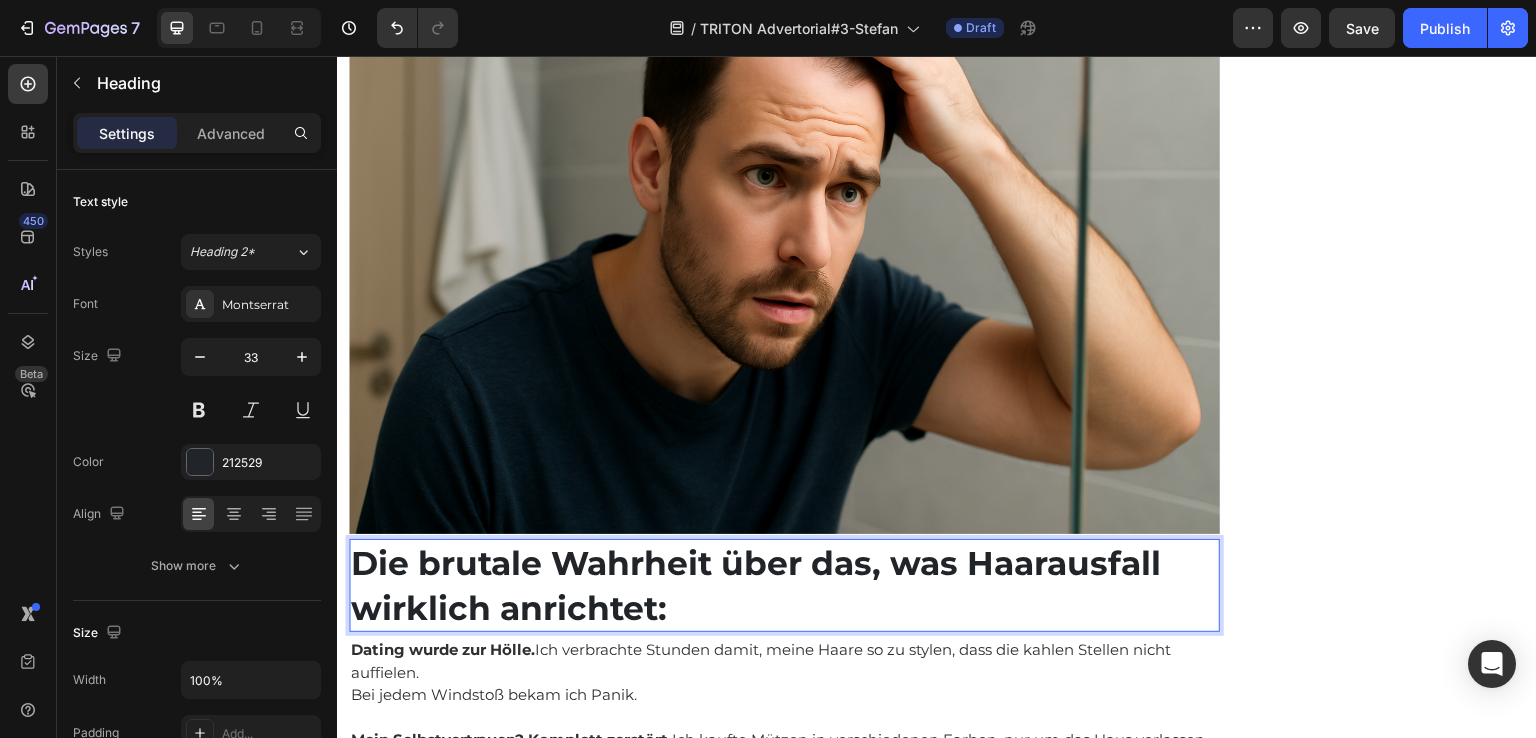 click on "Die brutale Wahrheit über das, was Haarausfall wirklich anrichtet:" at bounding box center (784, 585) 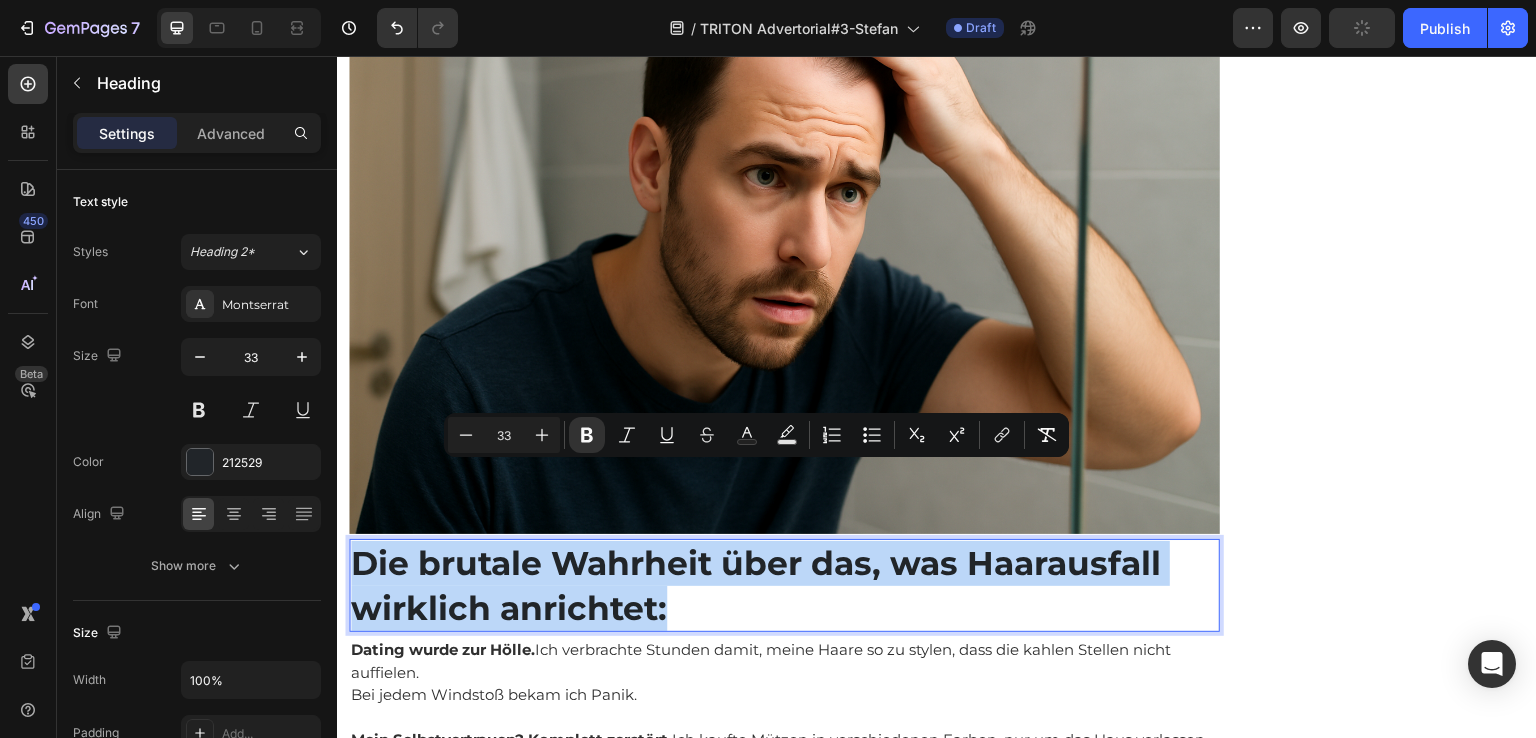 drag, startPoint x: 678, startPoint y: 531, endPoint x: 348, endPoint y: 499, distance: 331.54788 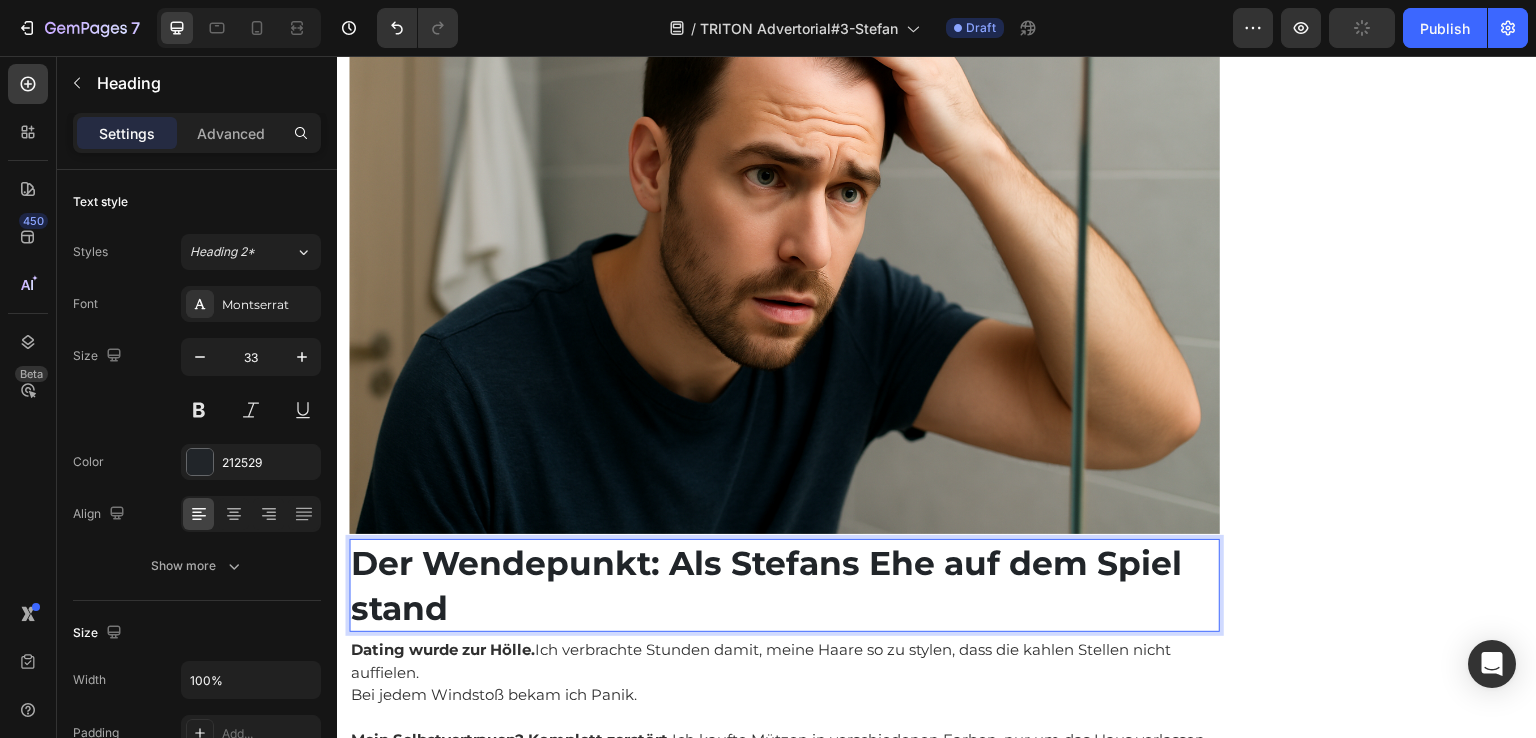 click on "Bei jedem Windstoß bekam ich Panik." at bounding box center (784, 695) 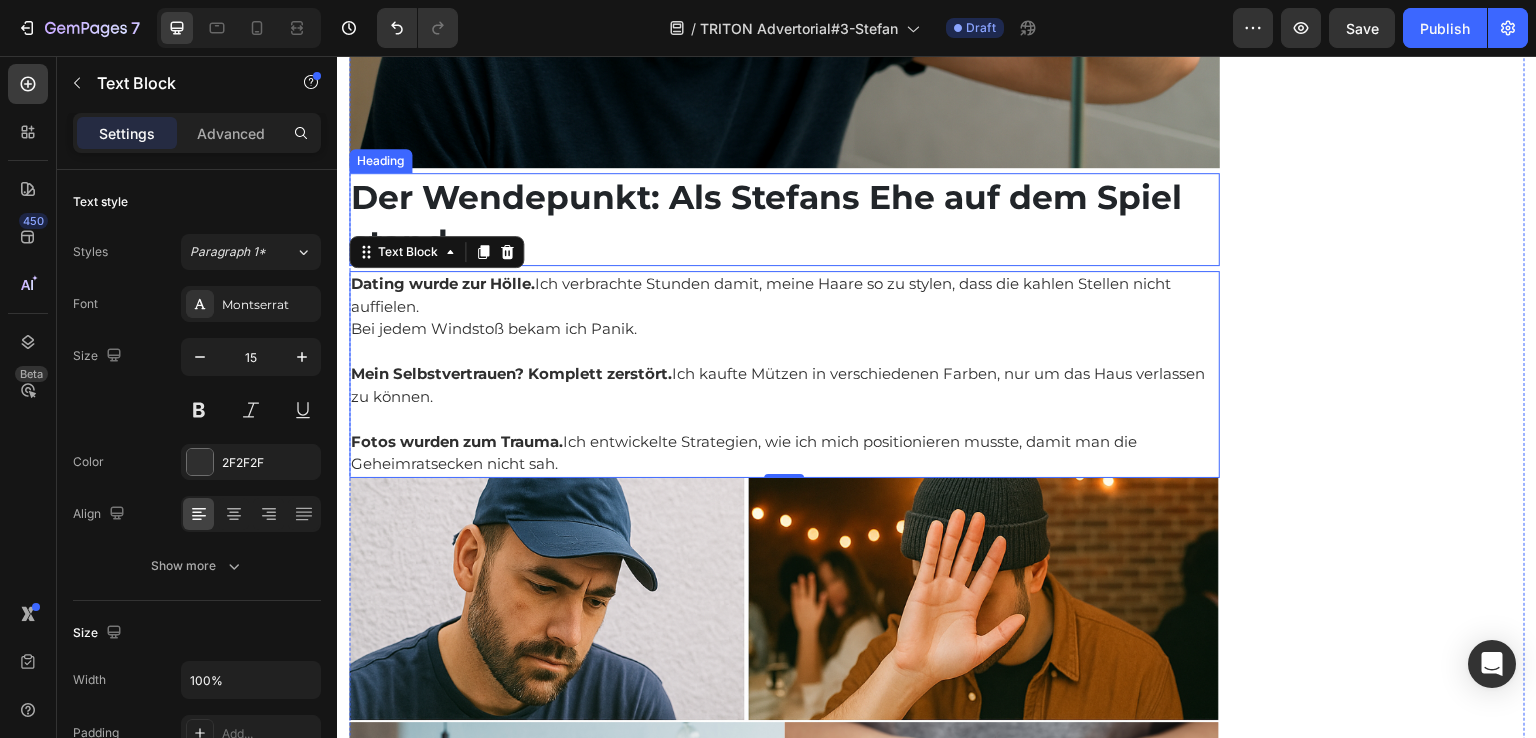 scroll, scrollTop: 3100, scrollLeft: 0, axis: vertical 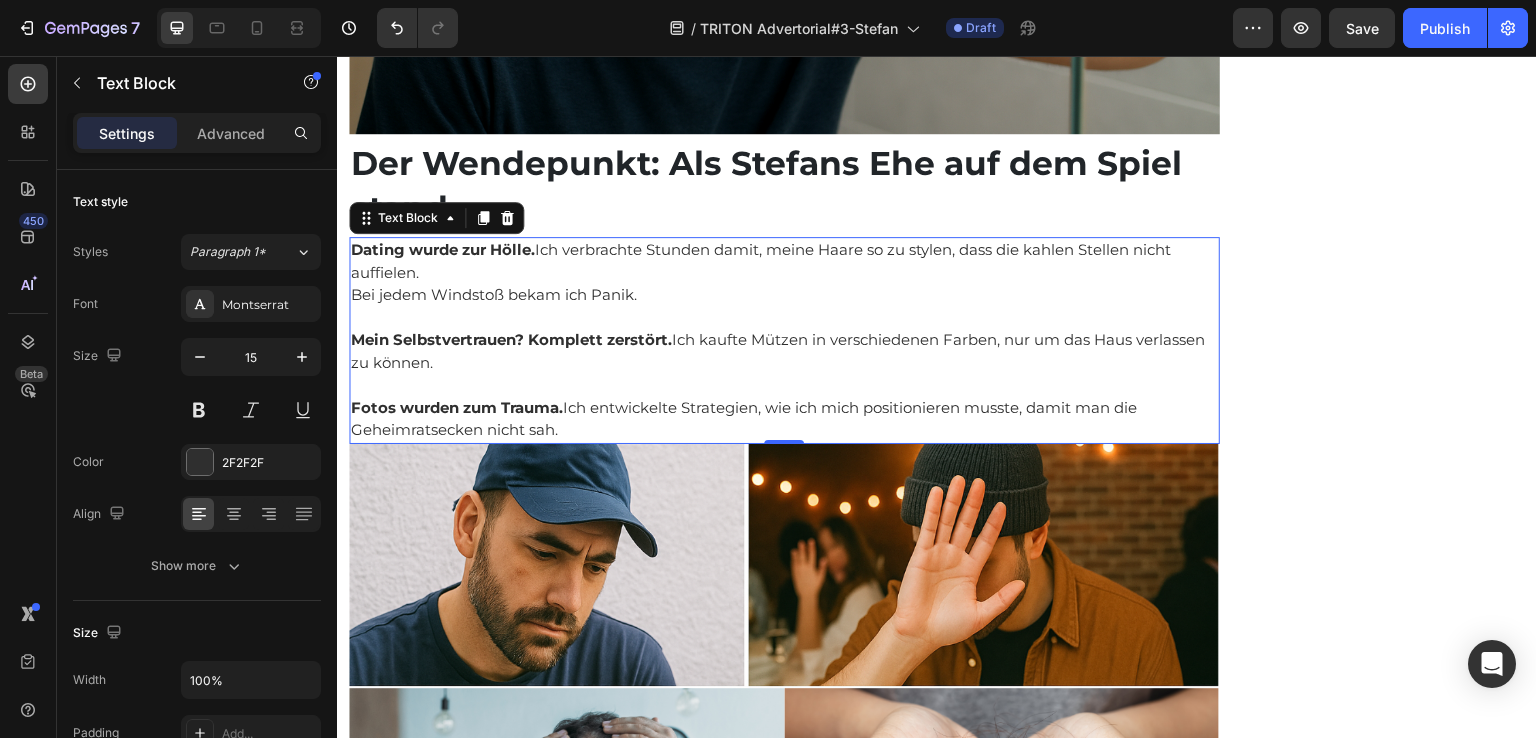click on "Mein Selbstvertrauen? Komplett zerstört.  Ich kaufte Mützen in verschiedenen Farben, nur um das Haus verlassen zu können." at bounding box center [784, 351] 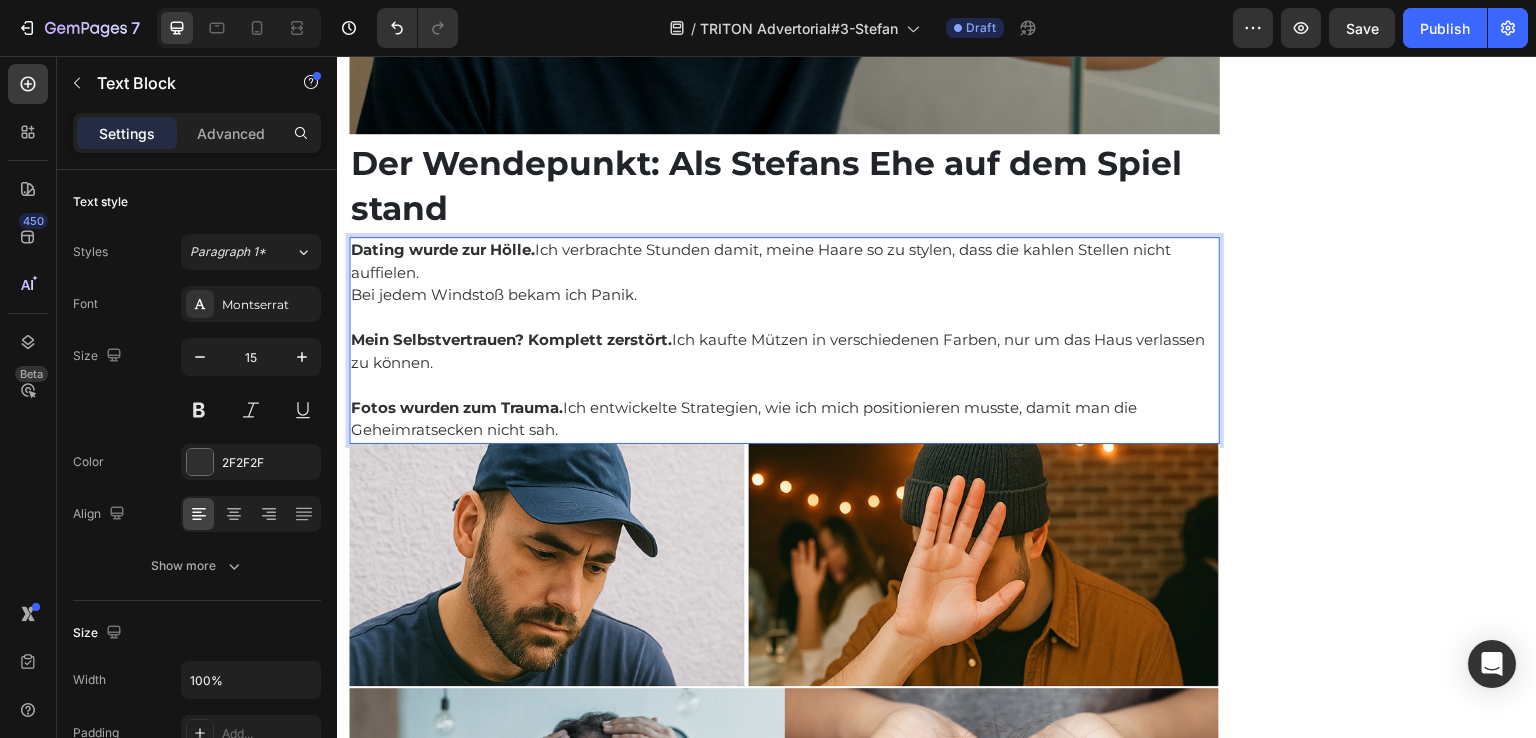drag, startPoint x: 569, startPoint y: 351, endPoint x: 352, endPoint y: 173, distance: 280.66528 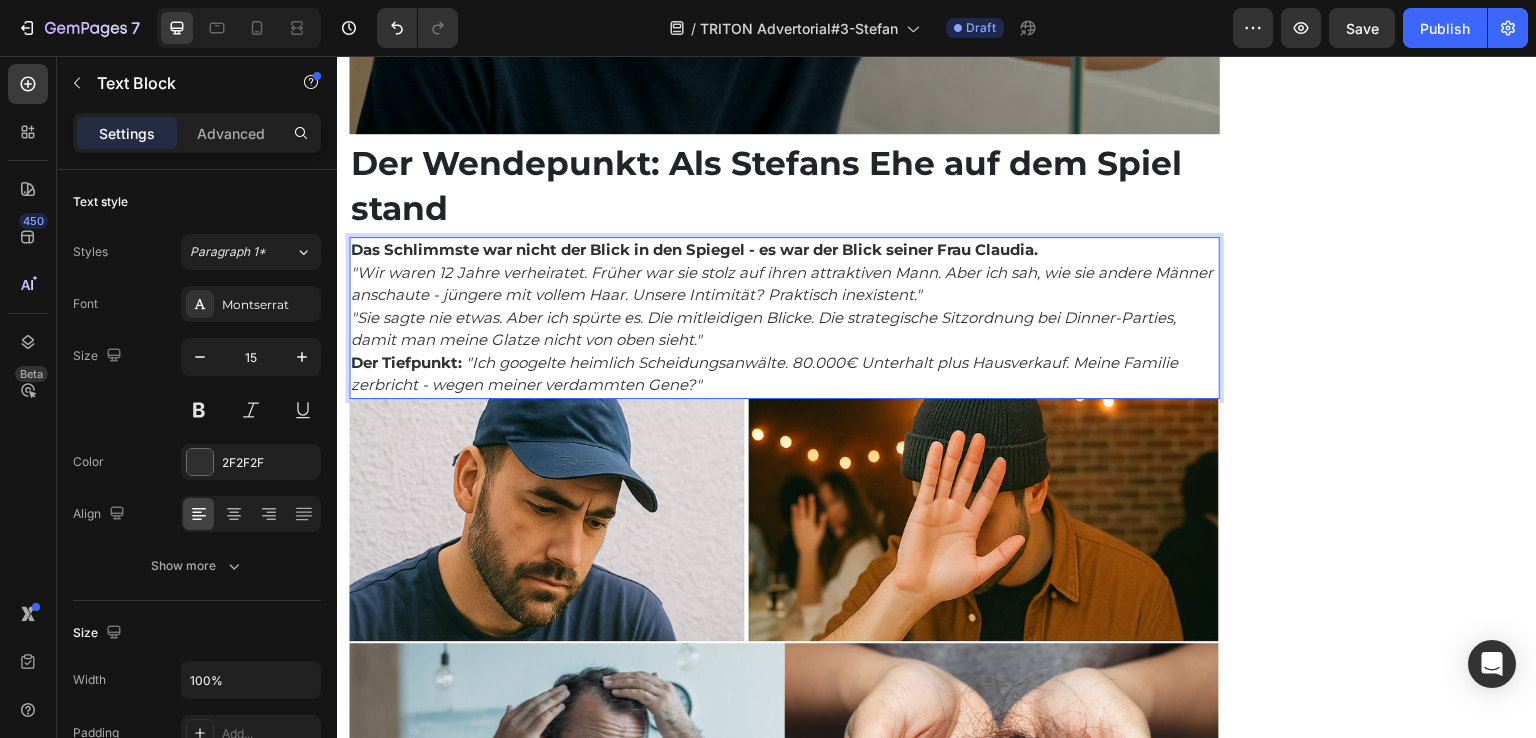 click on "Das Schlimmste war nicht der Blick in den Spiegel - es war der Blick seiner Frau Claudia." at bounding box center (784, 250) 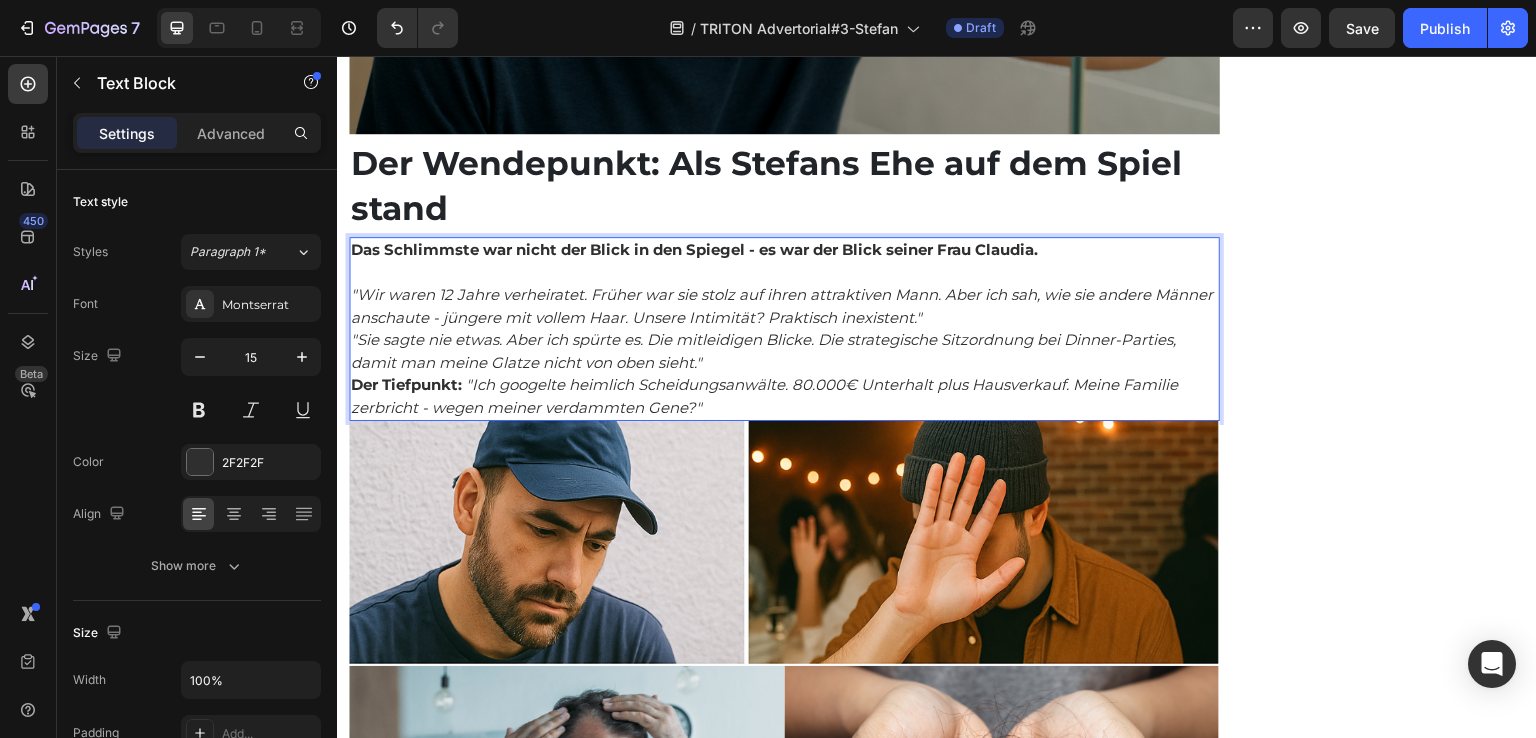 click on ""Wir waren 12 Jahre verheiratet. Früher war sie stolz auf ihren attraktiven Mann. Aber ich sah, wie sie andere Männer anschaute - jüngere mit vollem Haar. Unsere Intimität? Praktisch inexistent."" at bounding box center [784, 306] 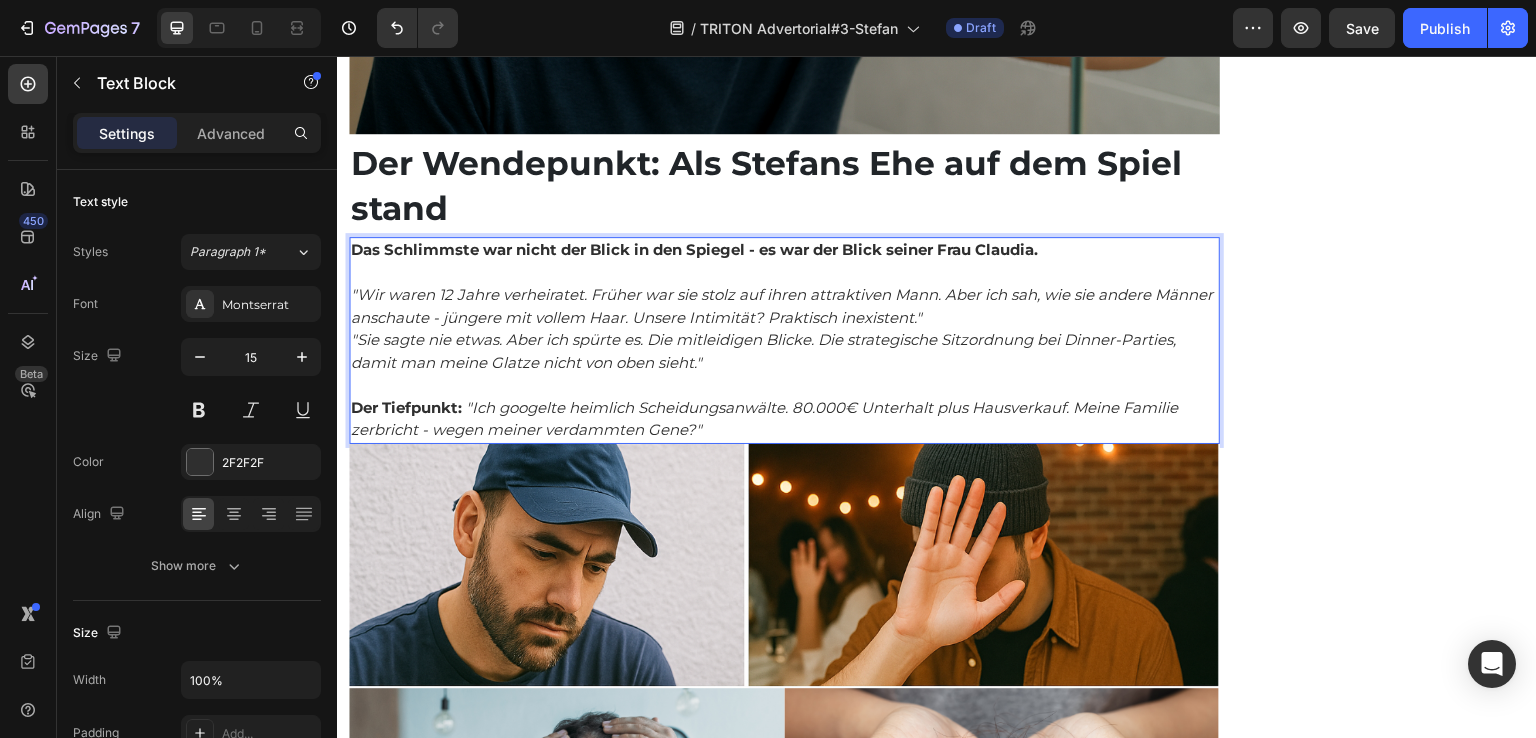 click on ""Ich googelte heimlich Scheidungsanwälte. 80.000€ Unterhalt plus Hausverkauf. Meine Familie zerbricht - wegen meiner verdammten Gene?"" at bounding box center (764, 419) 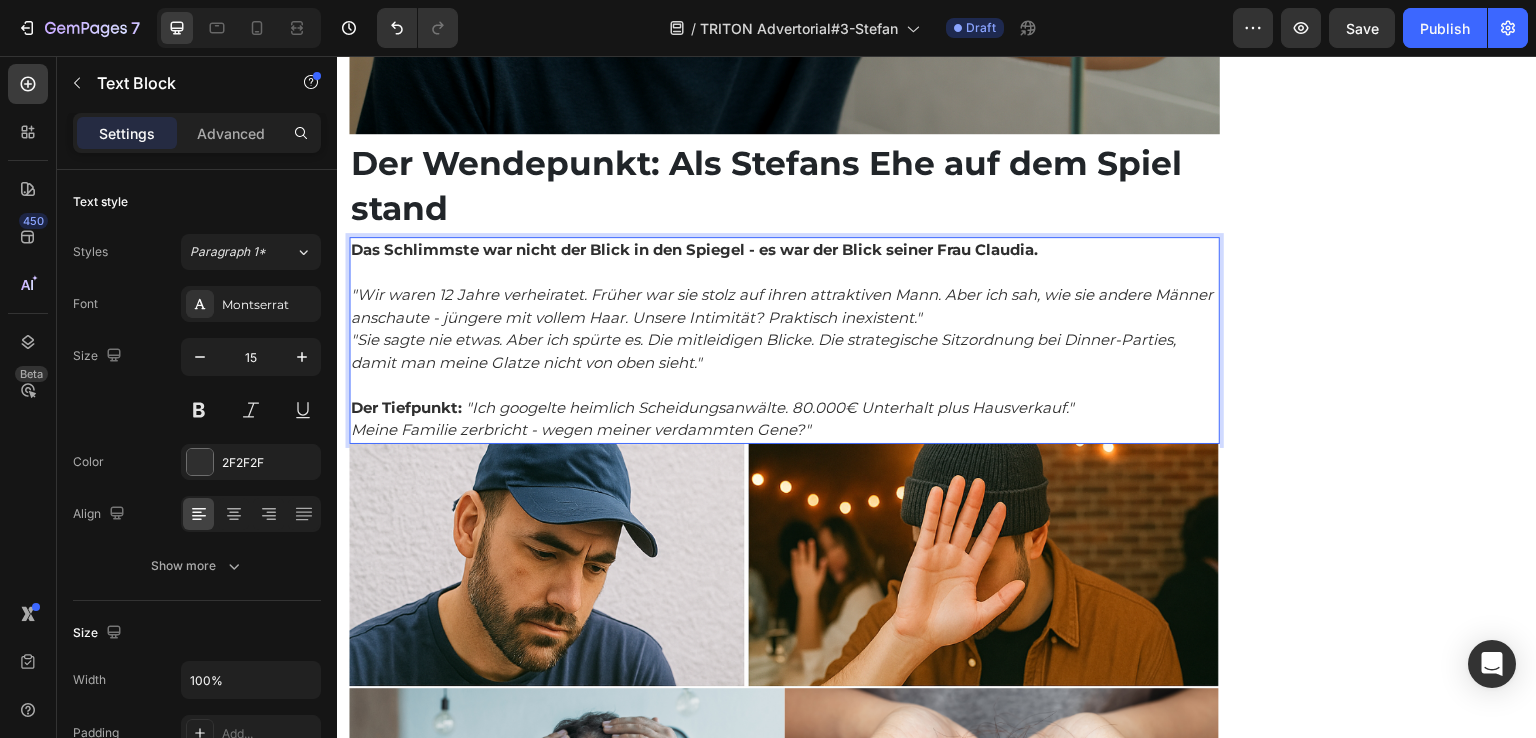 click at bounding box center (784, 385) 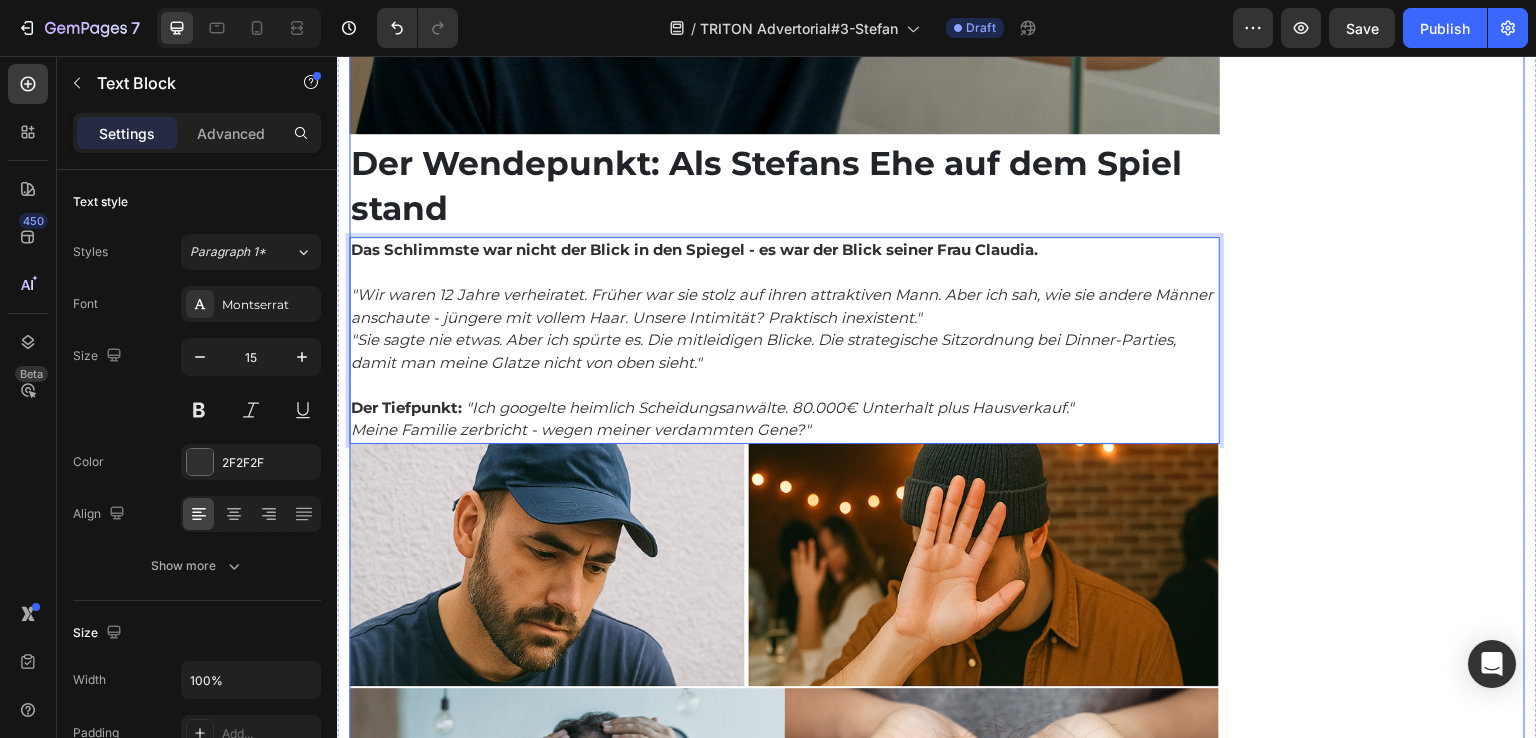 click on "Empfohlen: Text Block Image Verfügbarkeit prüfen Button Kundenbewertungen Text Block                Title Line Image 4.8 von 5 Text Block Row 3,791 Kundenbewertungen Text Block 5 Sterne Text Block Image 90% Text Block Row 4 Sterne Text Block Image 7% Text Block Row 3 Sterne Text Block Image 2% Text Block Row 2 Sterne Text Block Image 0% Text Block Row 1 Sterne Text Block Image 1% Text Block Row Einstufung Text Block Preis Text Block Image 5.0 Text Block Row Effektivität Text Block Image 5.0 Text Block Row Geruch Text Block Image 5.0 Text Block Row Anwendung Text Block Image 4.8 Text Block Row Row Row" at bounding box center [1380, 5828] 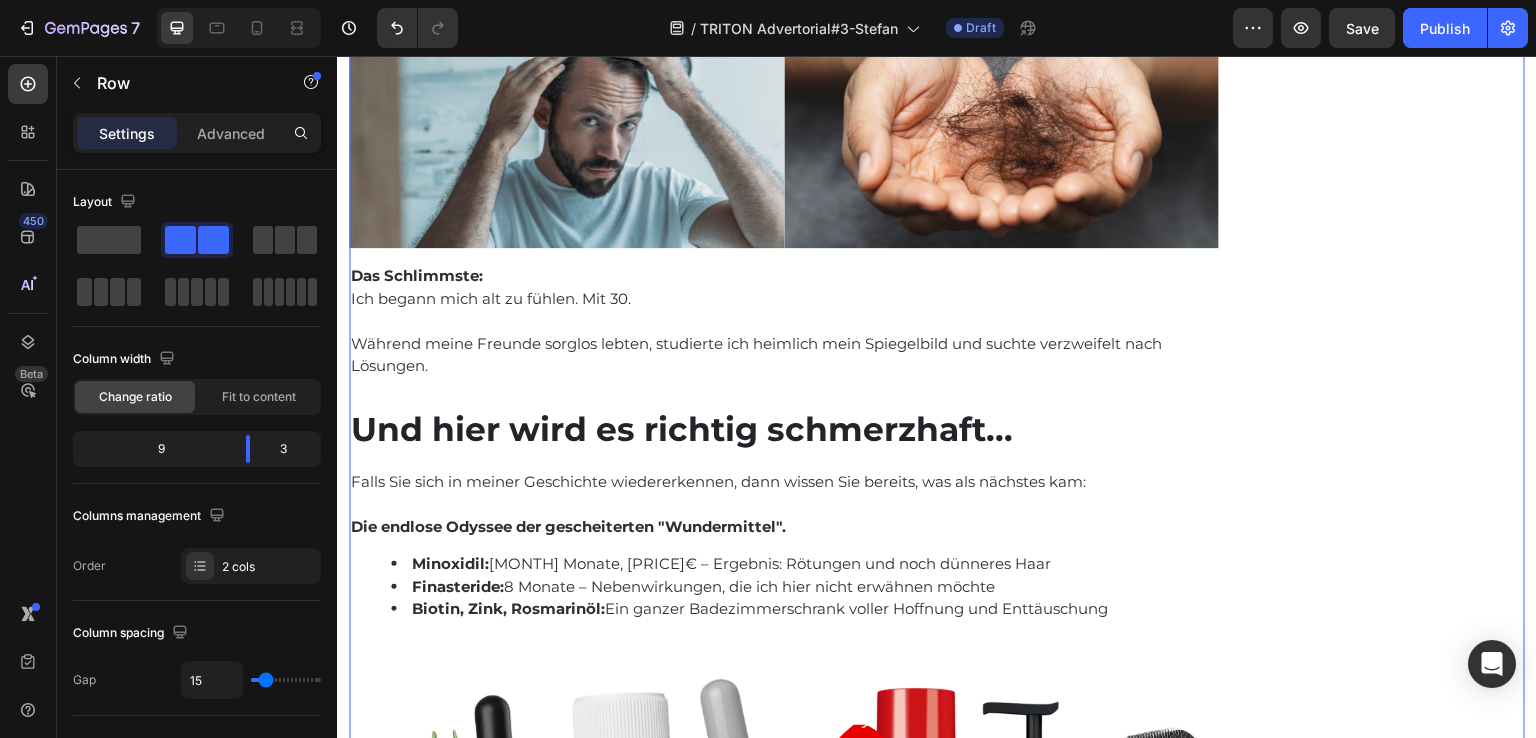 scroll, scrollTop: 3600, scrollLeft: 0, axis: vertical 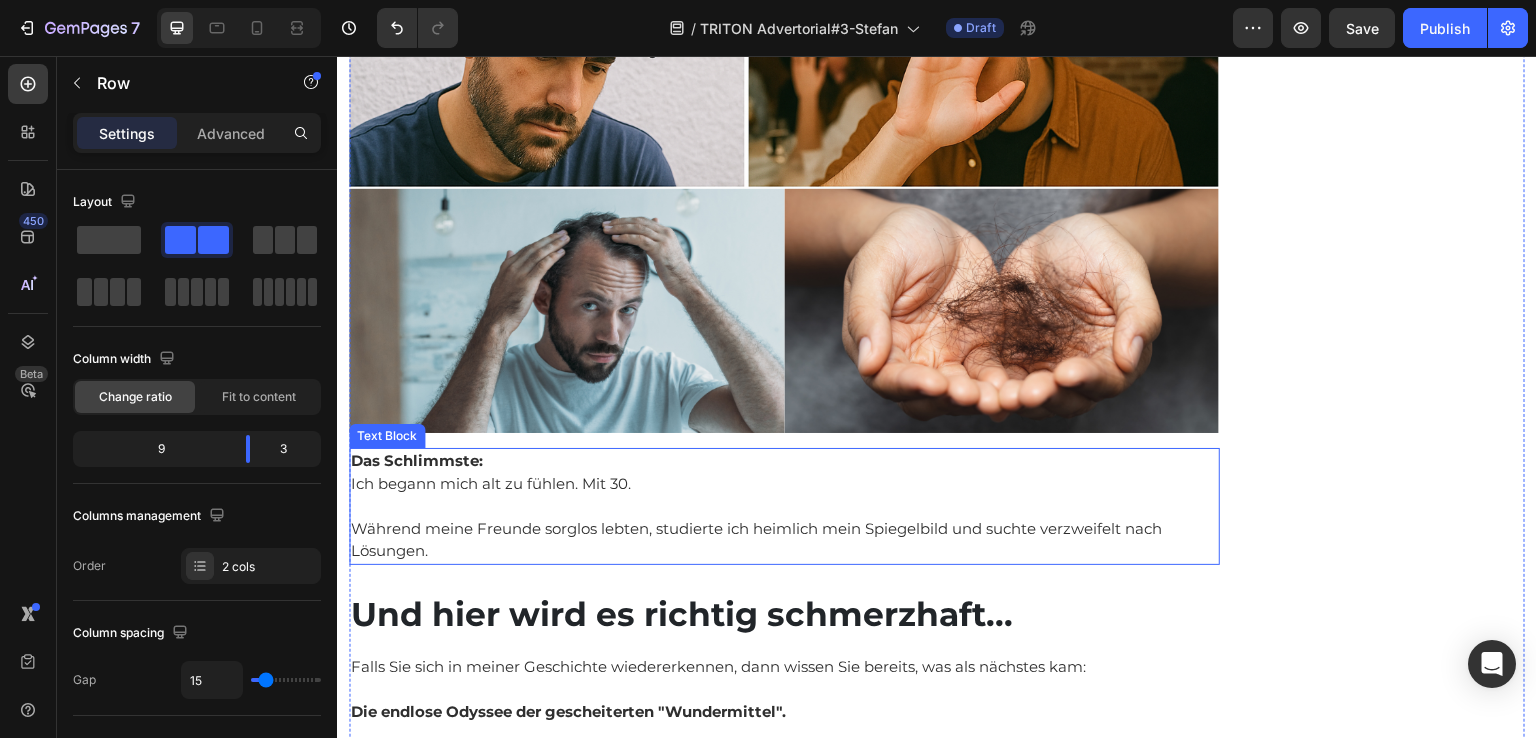 click at bounding box center (784, 506) 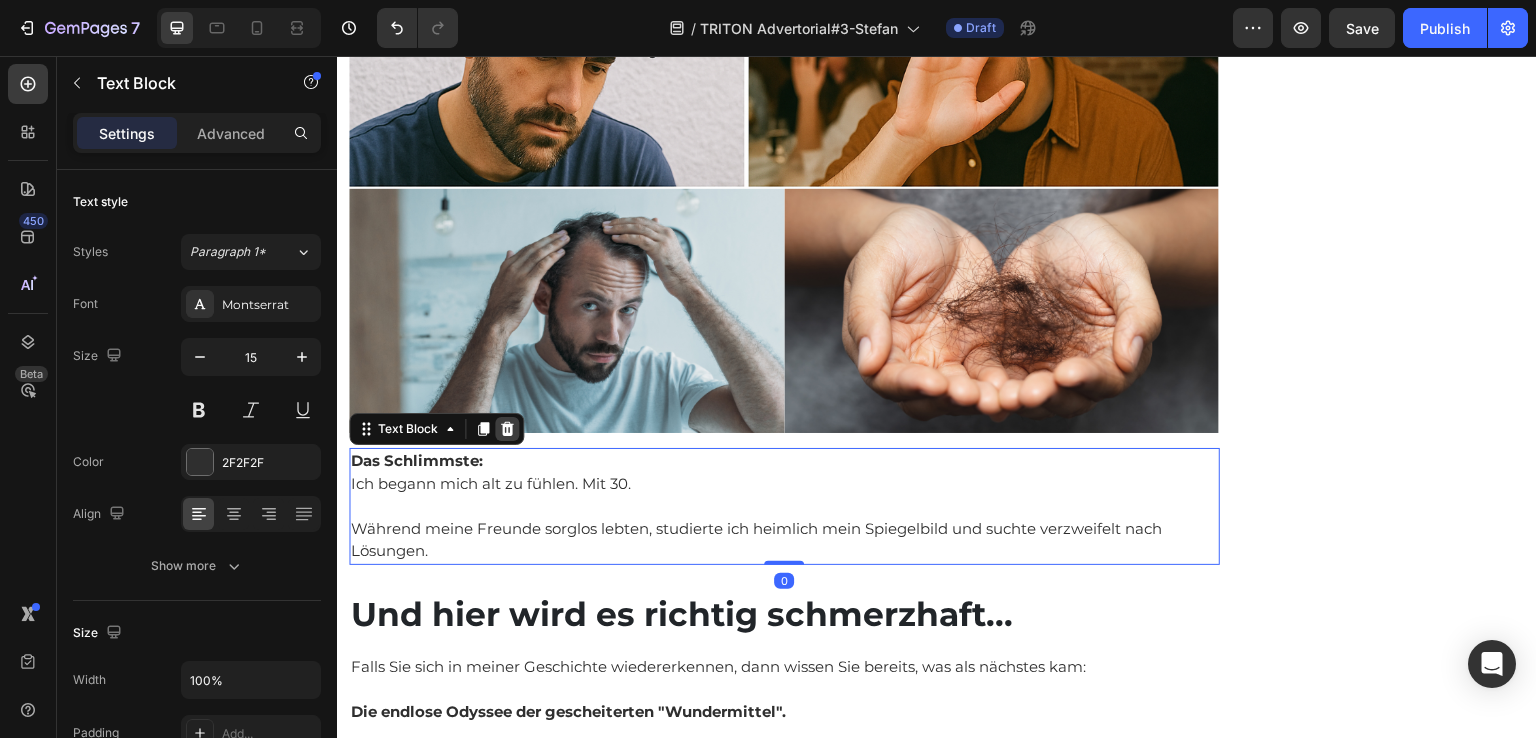 click 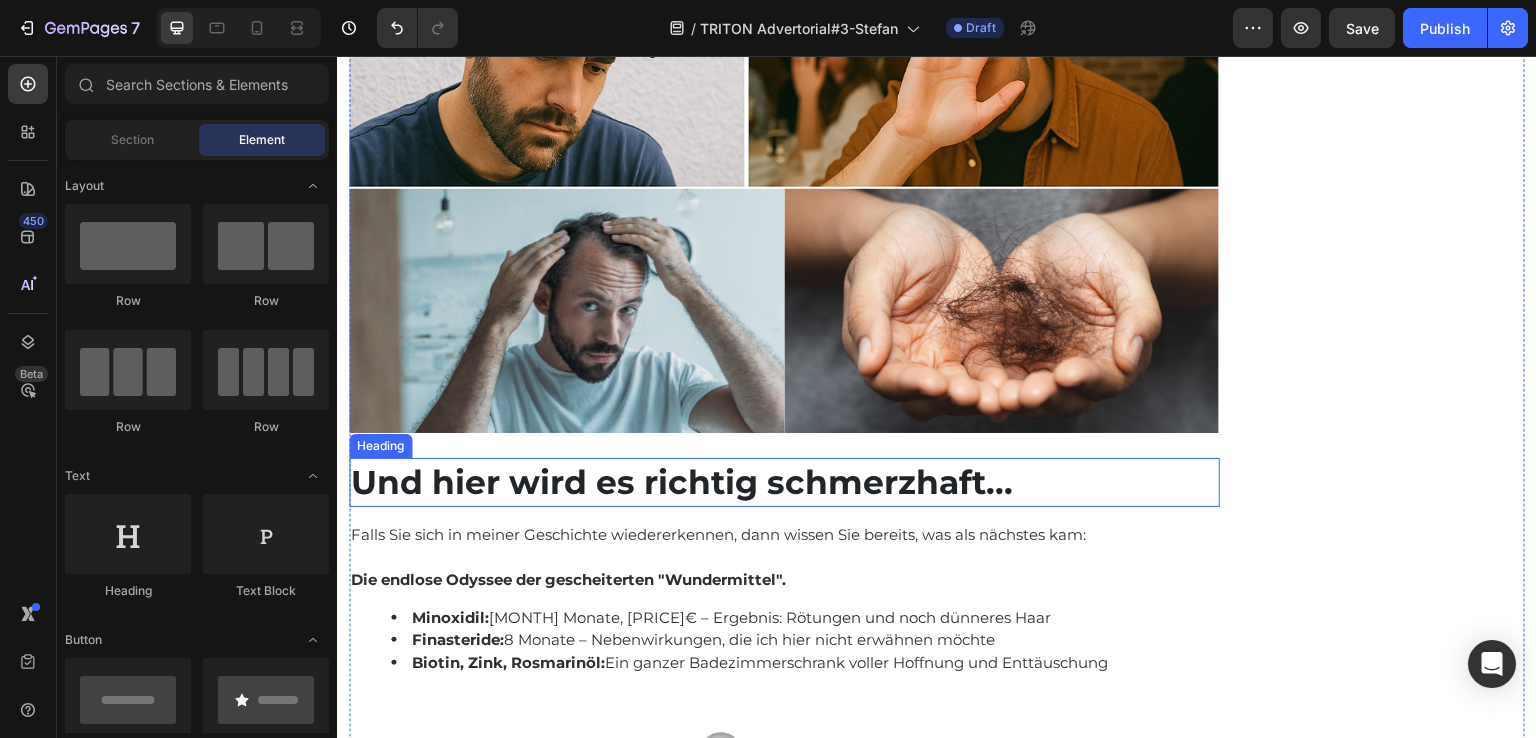 click on "Und hier wird es richtig schmerzhaft..." at bounding box center [784, 482] 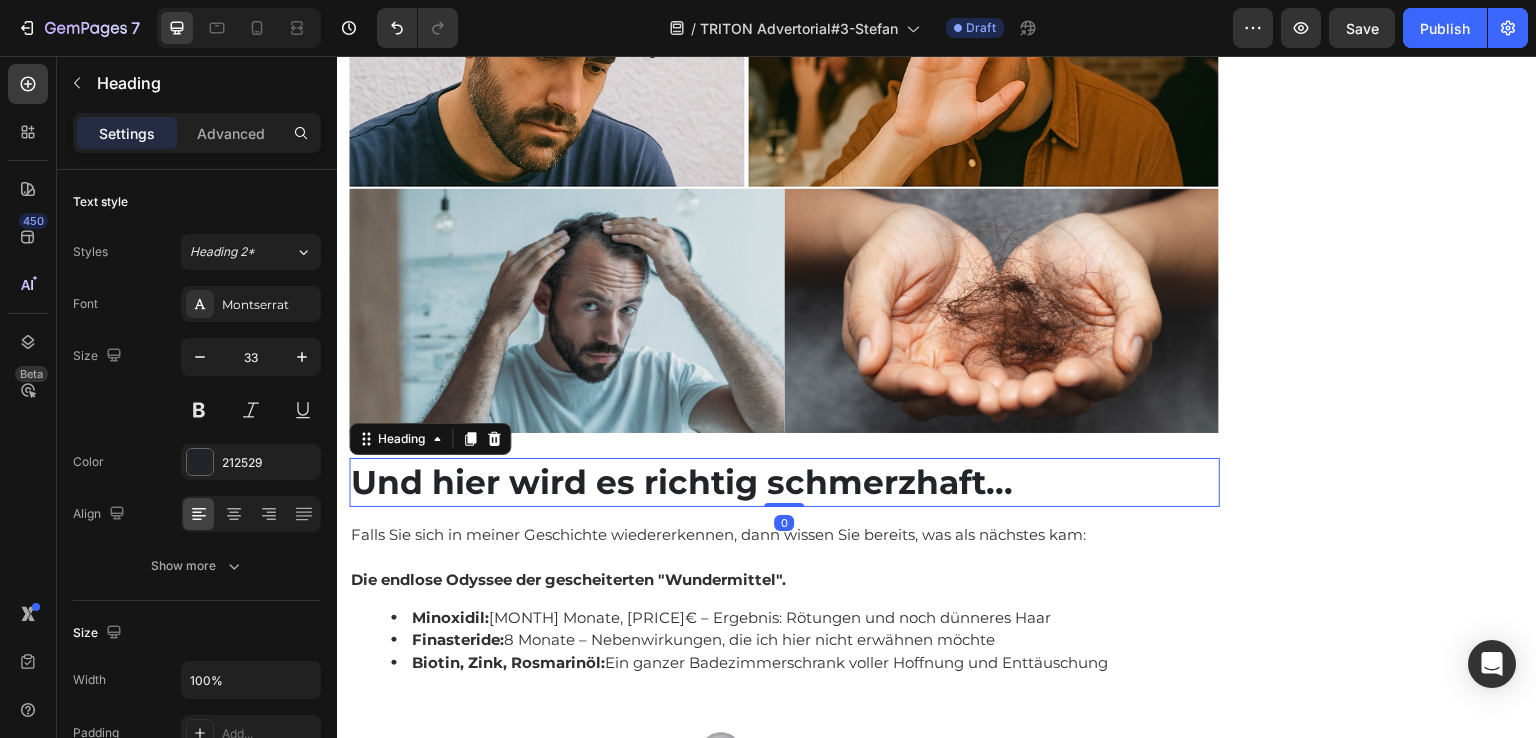 click on "Und hier wird es richtig schmerzhaft..." at bounding box center [784, 482] 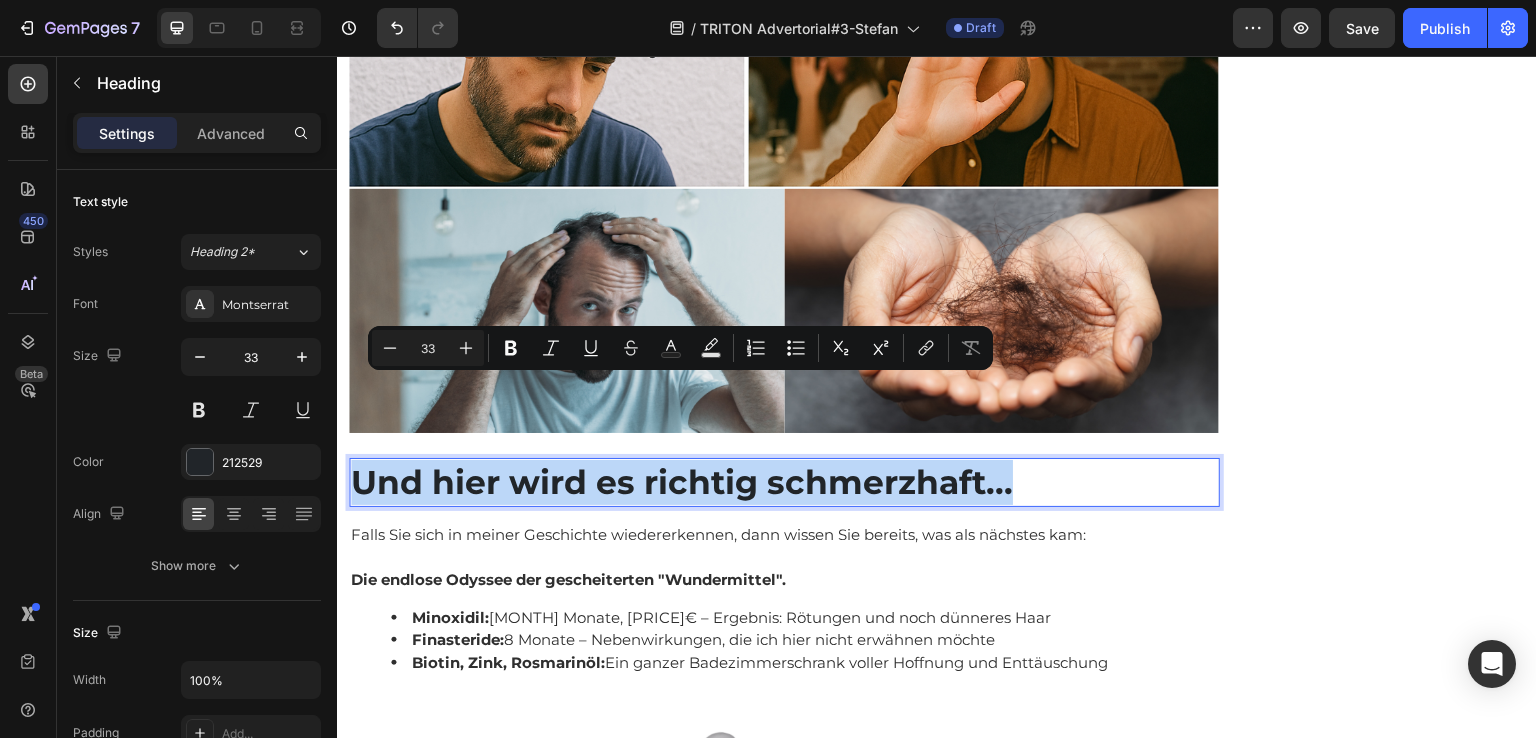 drag, startPoint x: 1037, startPoint y: 402, endPoint x: 358, endPoint y: 398, distance: 679.0118 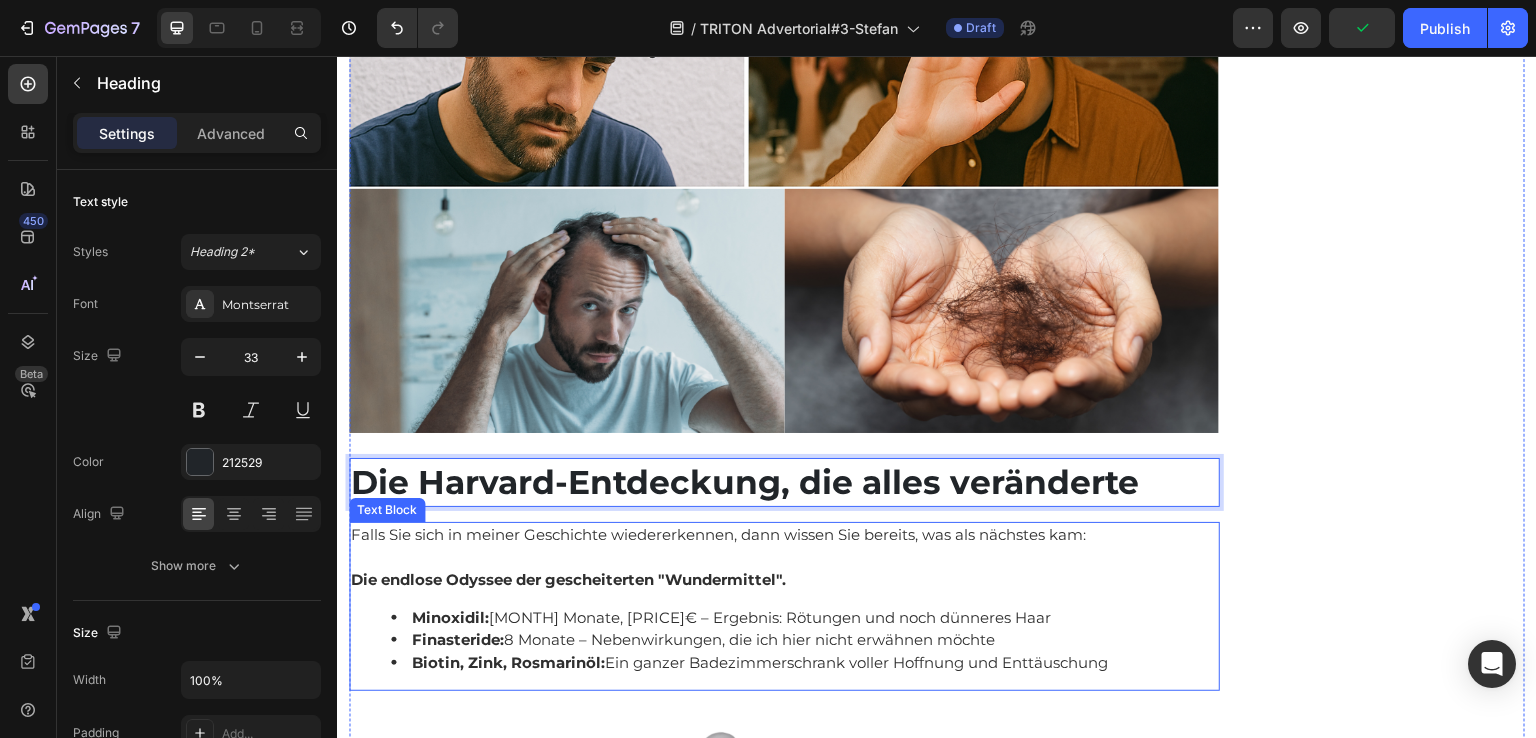 click on "Die endlose Odyssee der gescheiterten "Wundermittel"." at bounding box center (568, 579) 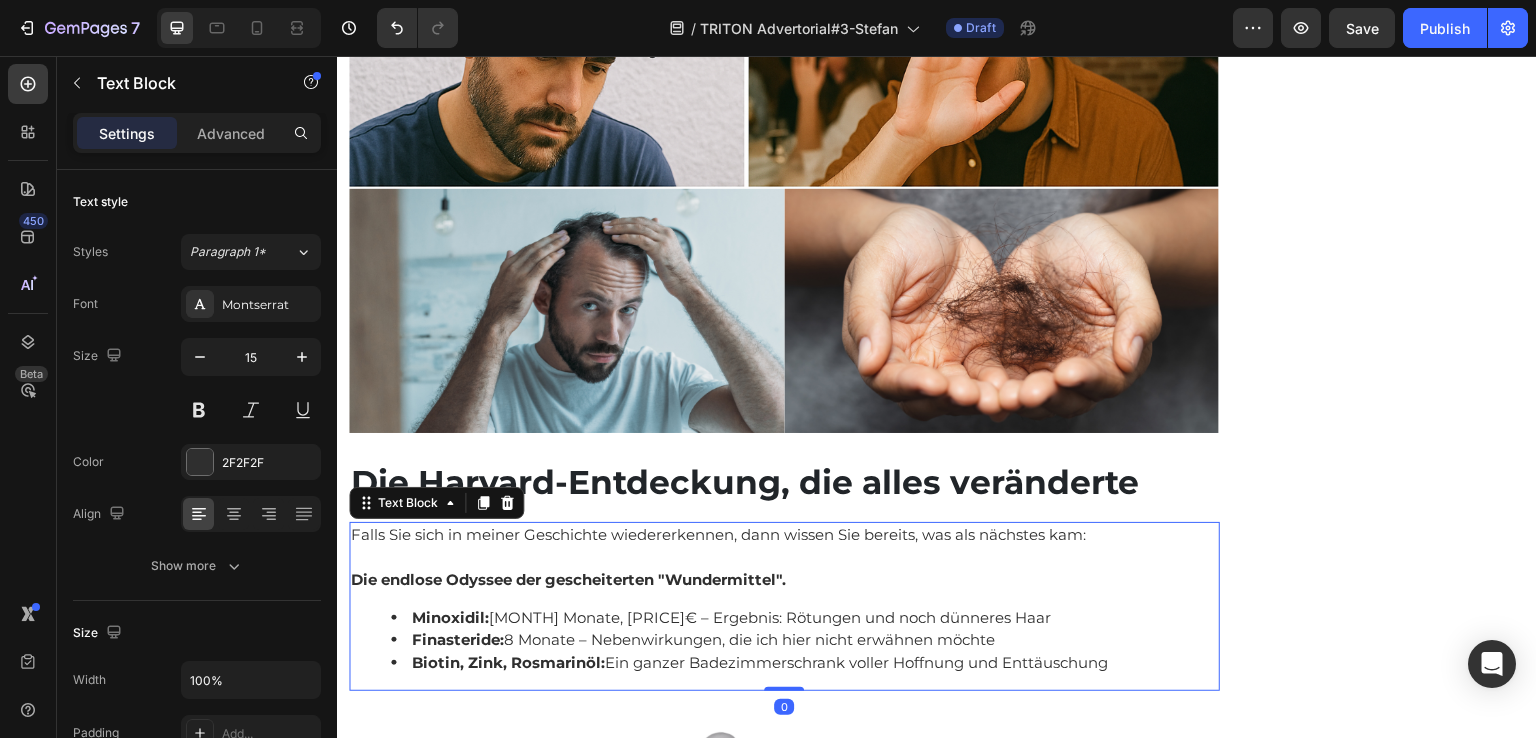 click on "Biotin, Zink, Rosmarinöl:  Ein ganzer Badezimmerschrank voller Hoffnung und Enttäuschung" at bounding box center [804, 663] 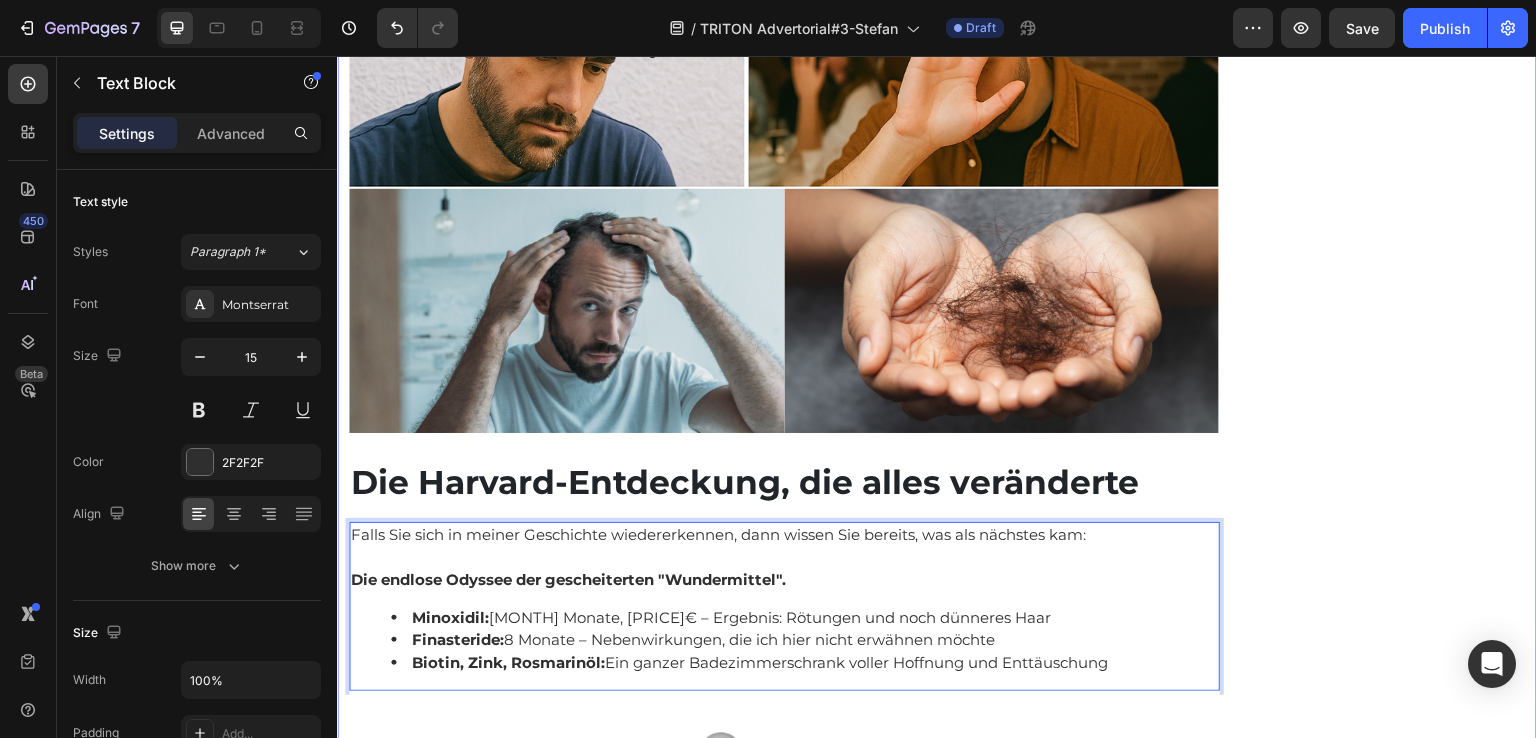 drag, startPoint x: 1135, startPoint y: 583, endPoint x: 348, endPoint y: 458, distance: 796.8651 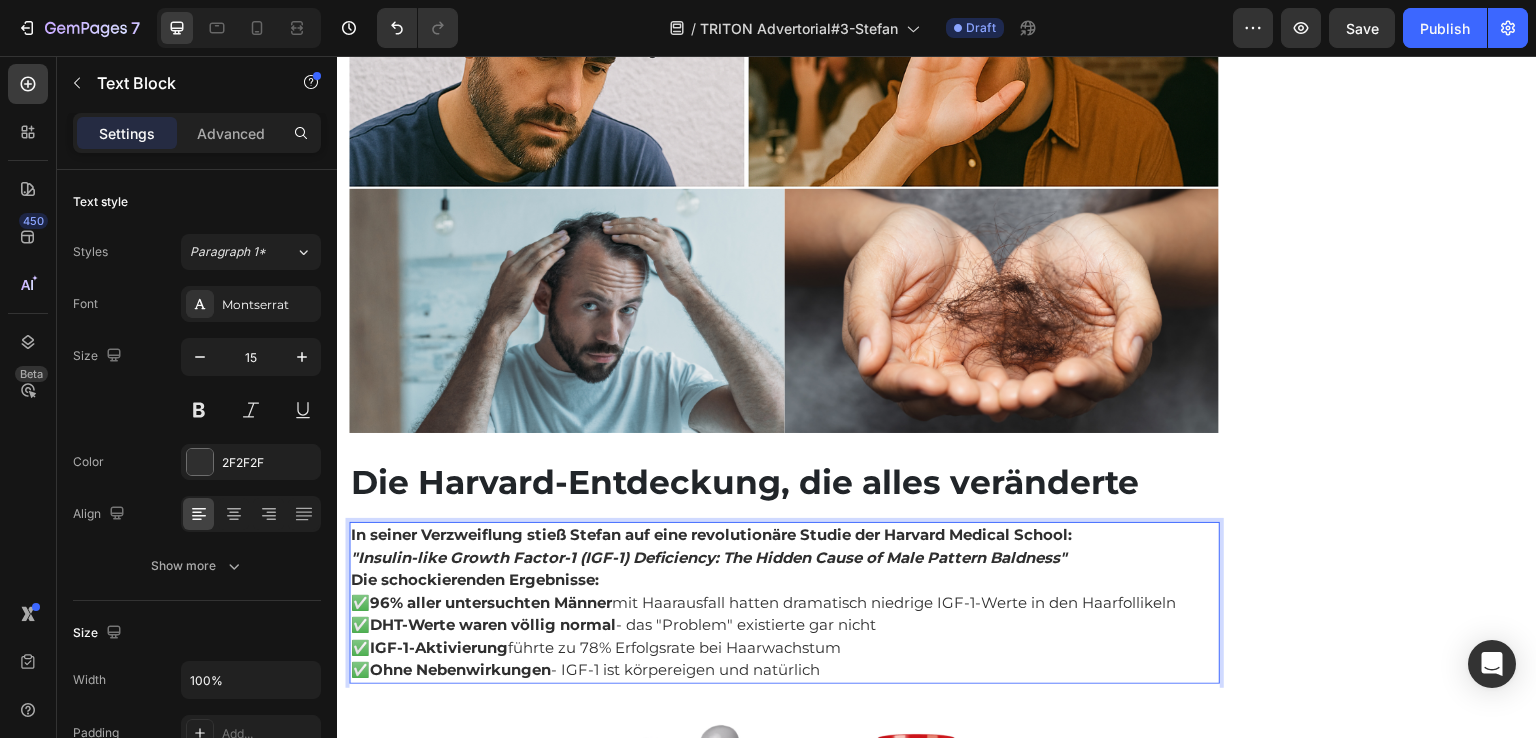 click on "Die schockierenden Ergebnisse:" at bounding box center [784, 580] 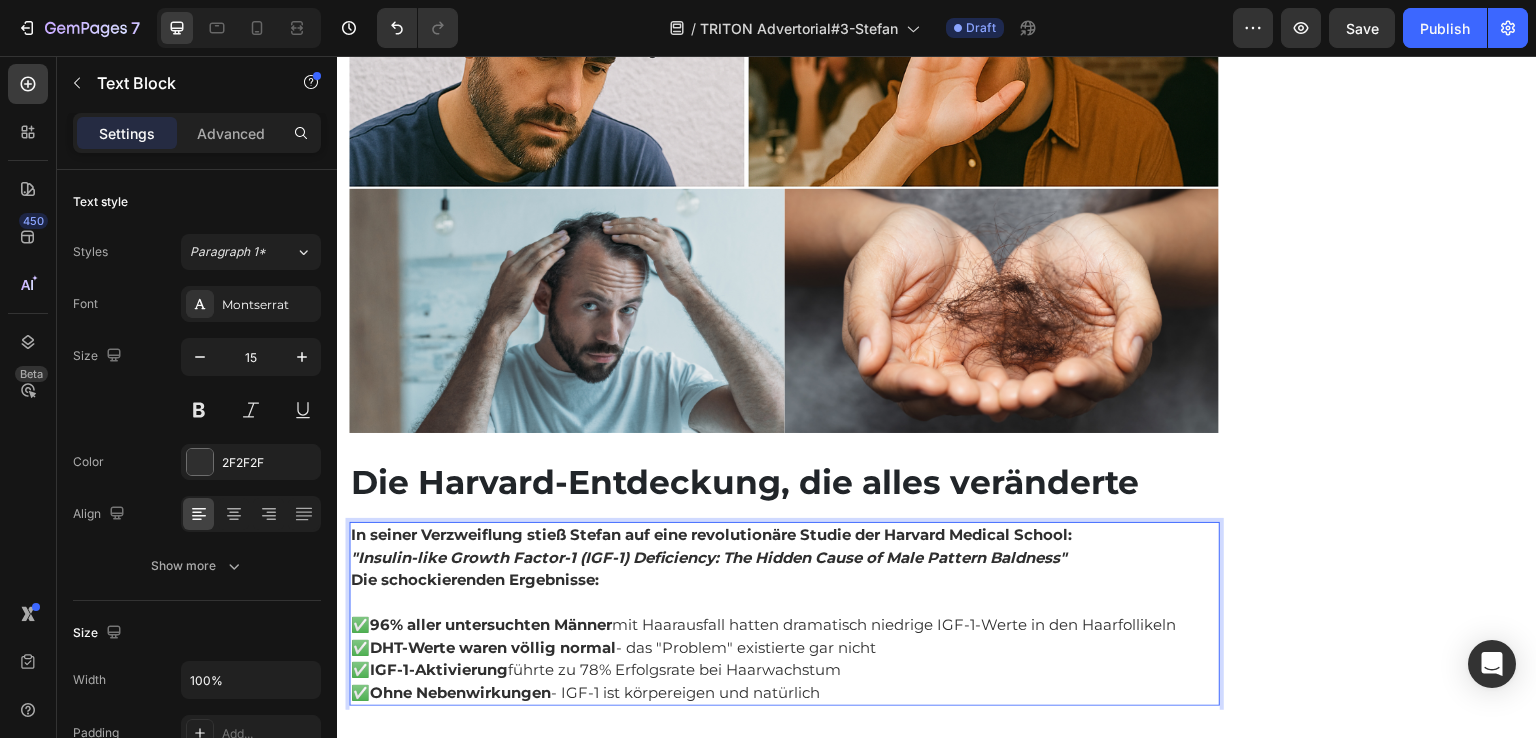 click on "Die schockierenden Ergebnisse:" at bounding box center [475, 579] 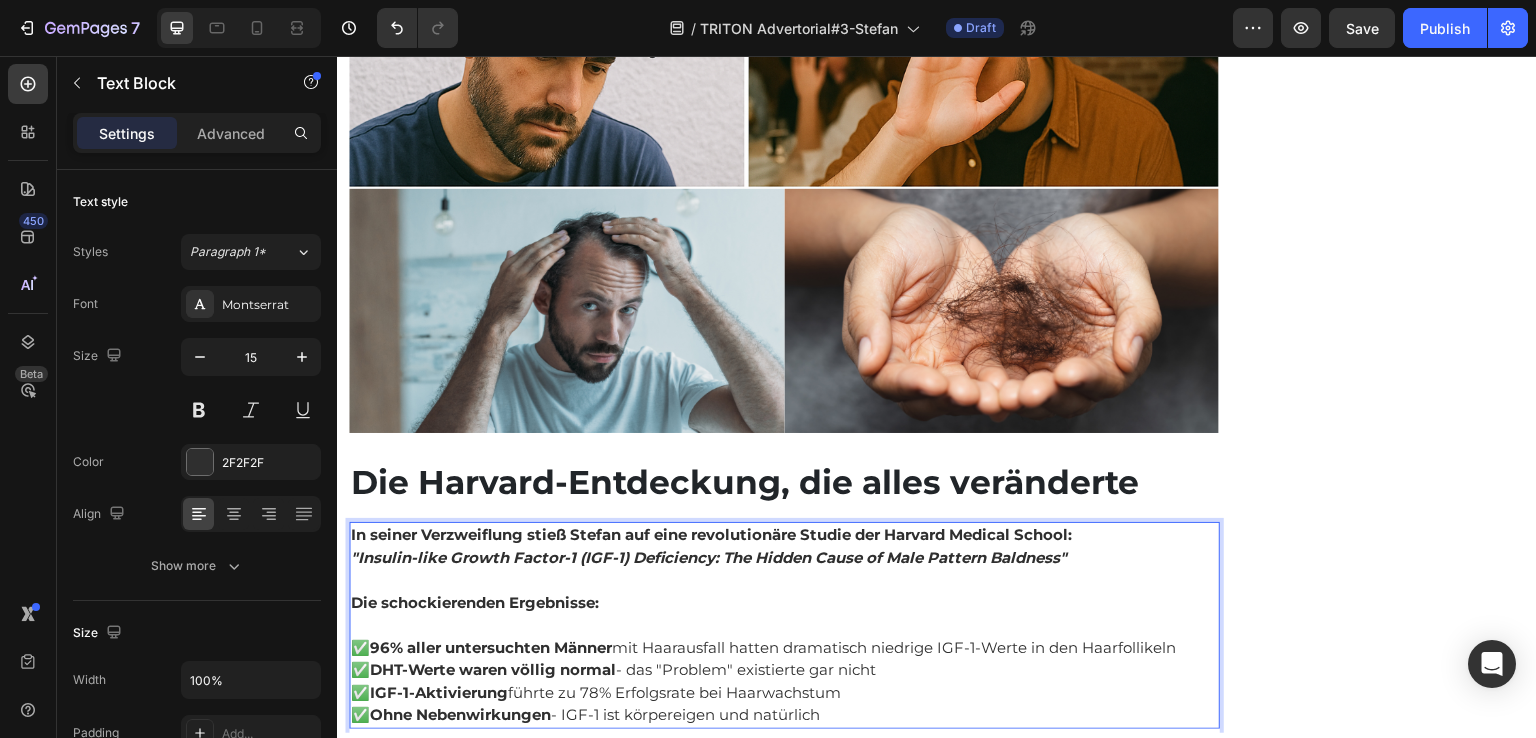 click at bounding box center [784, 625] 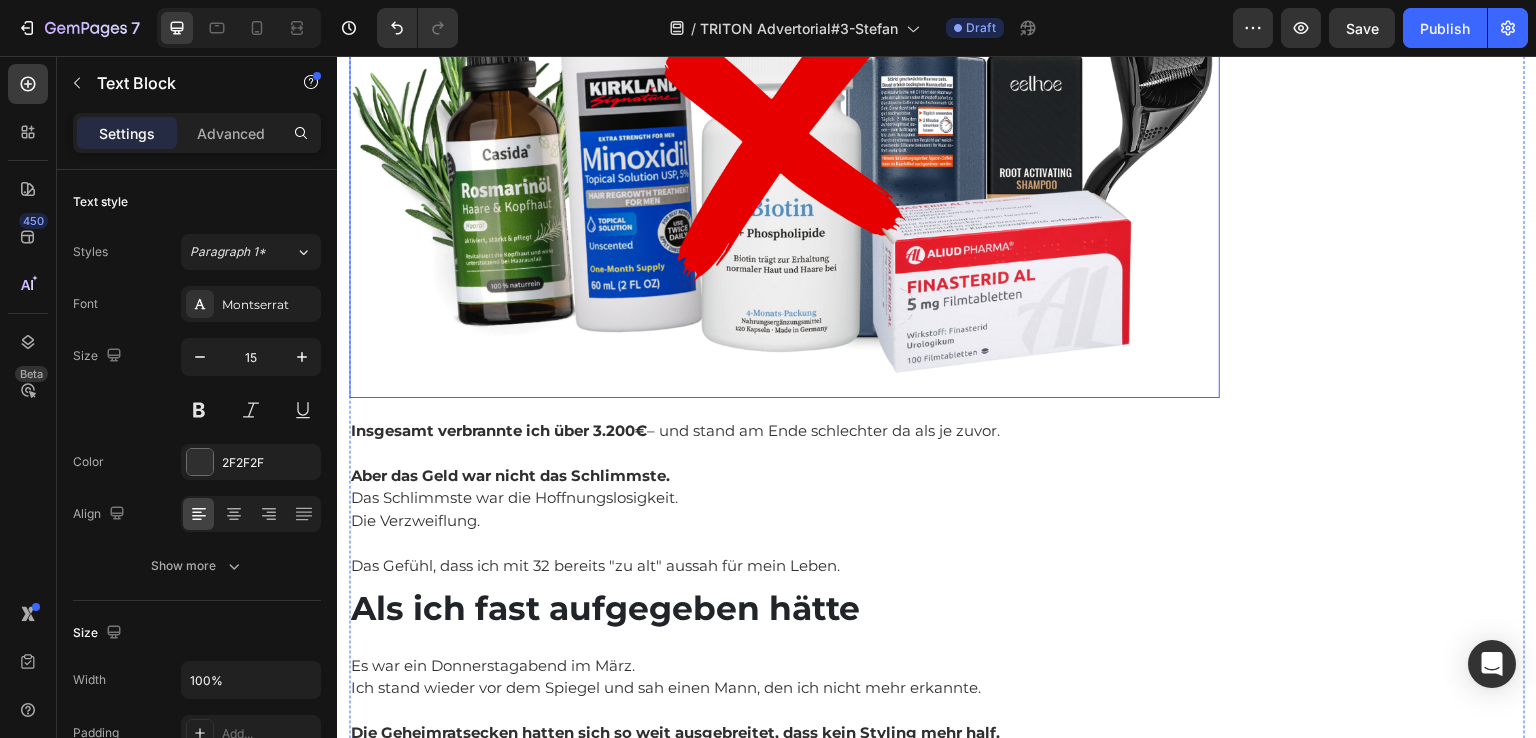 scroll, scrollTop: 4400, scrollLeft: 0, axis: vertical 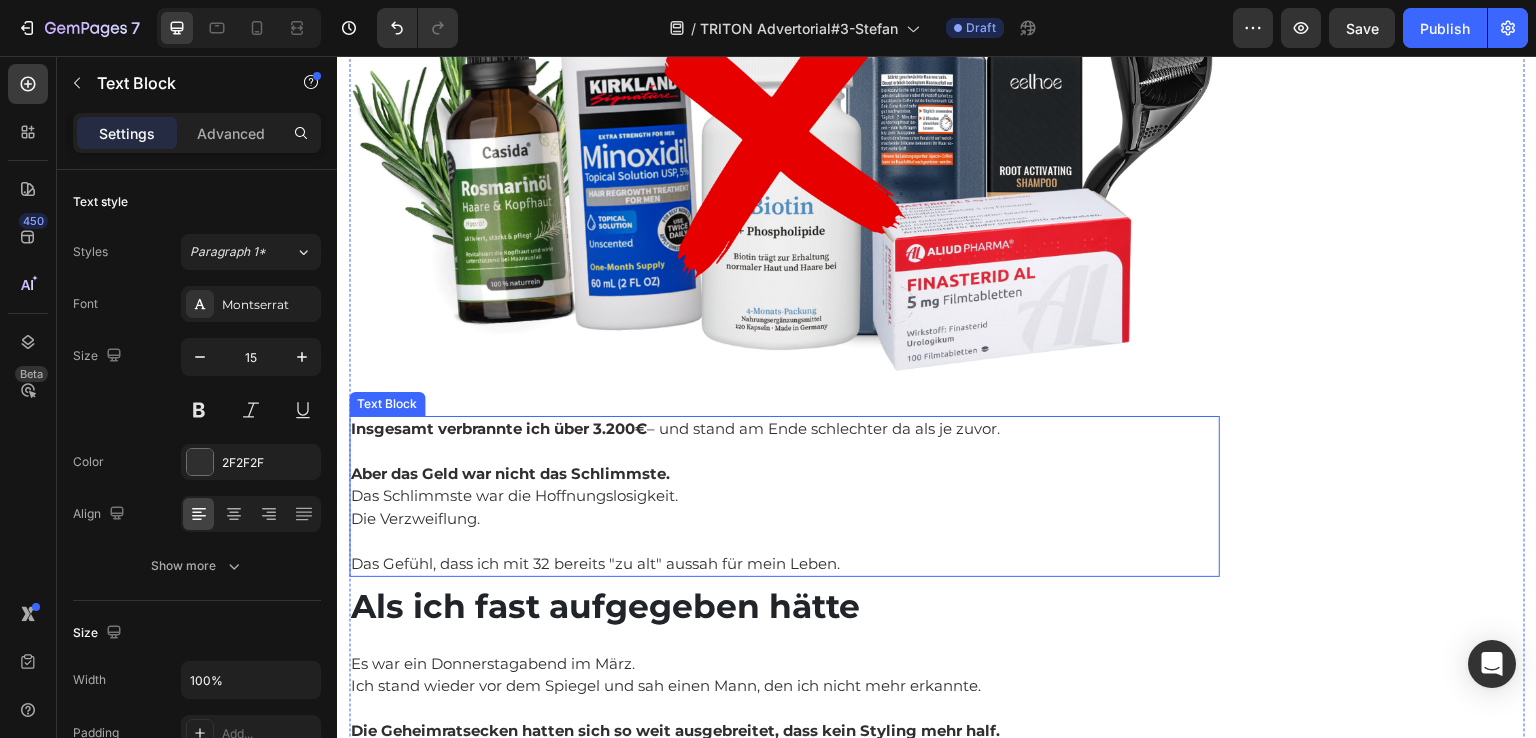 click on "Die Verzweiflung." at bounding box center (784, 519) 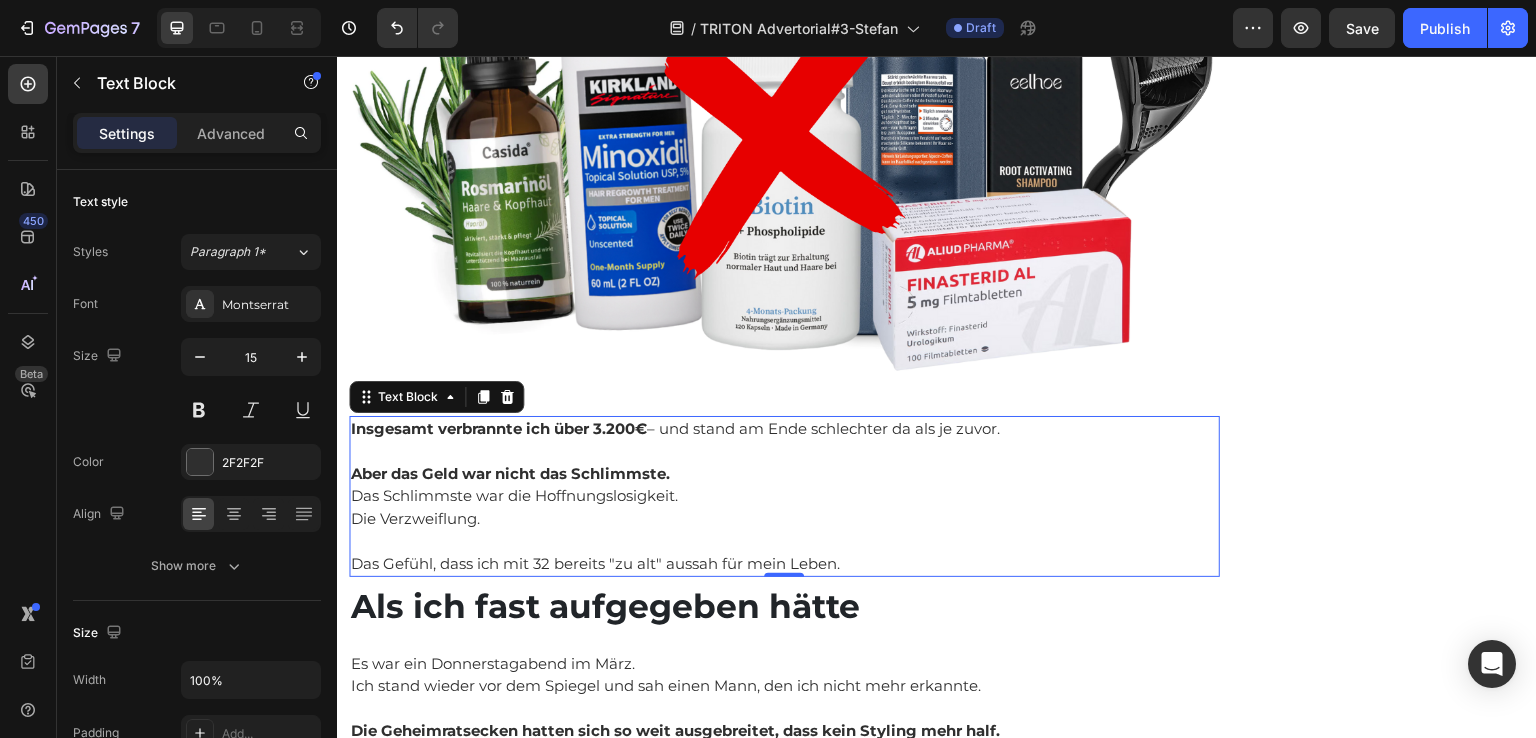 click on "Das Gefühl, dass ich mit 32 bereits "zu alt" aussah für mein Leben." at bounding box center [784, 564] 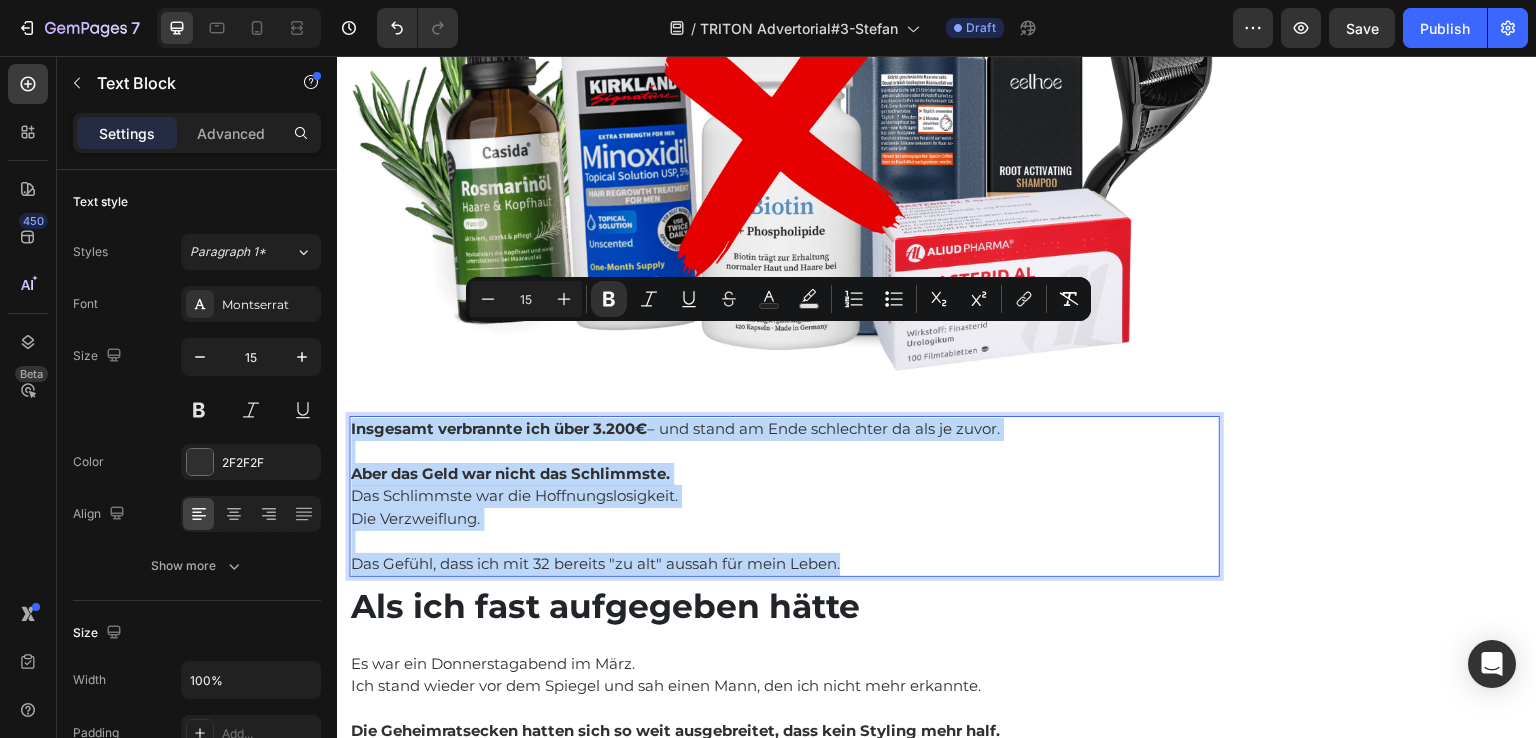 drag, startPoint x: 866, startPoint y: 473, endPoint x: 351, endPoint y: 342, distance: 531.4 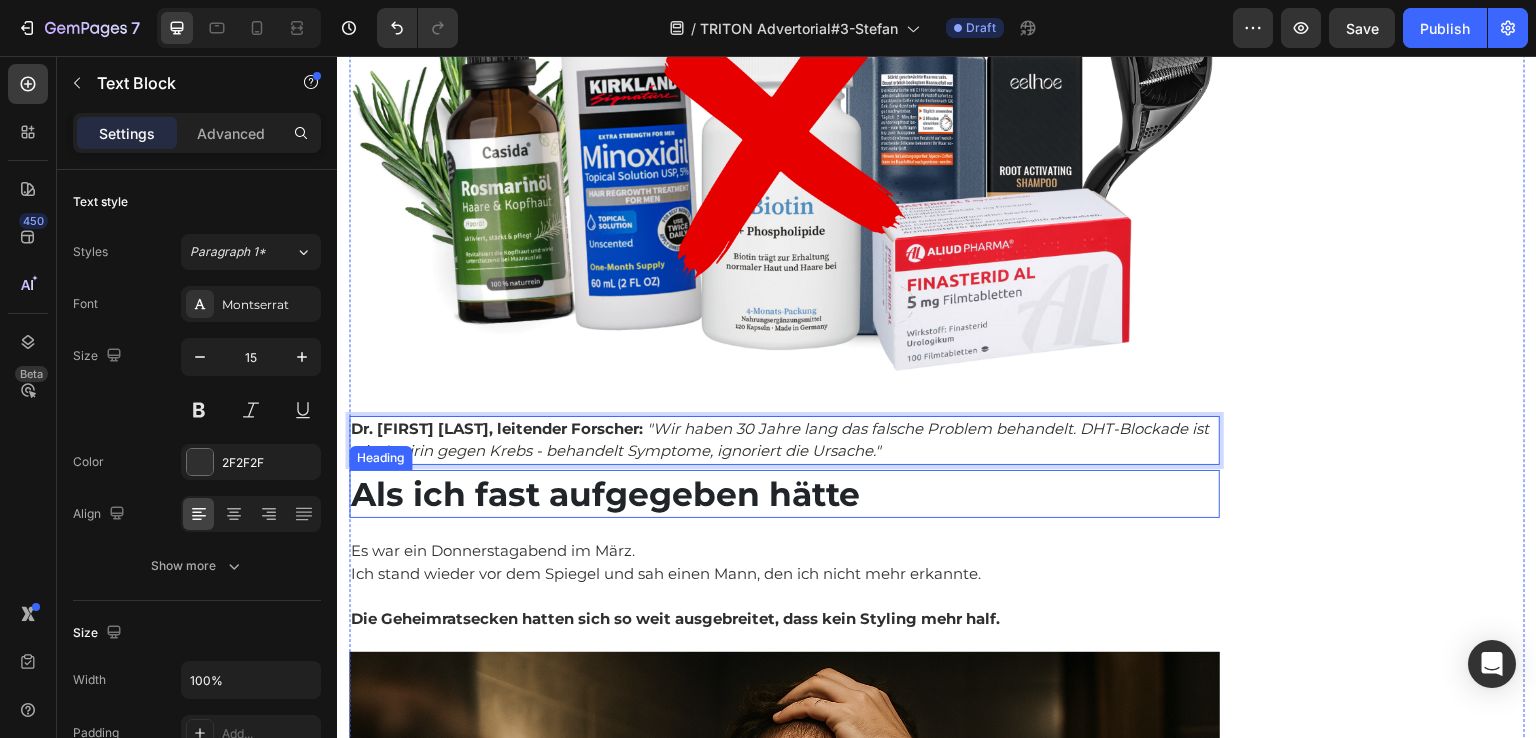 click on "Als ich fast aufgegeben hätte" at bounding box center [784, 494] 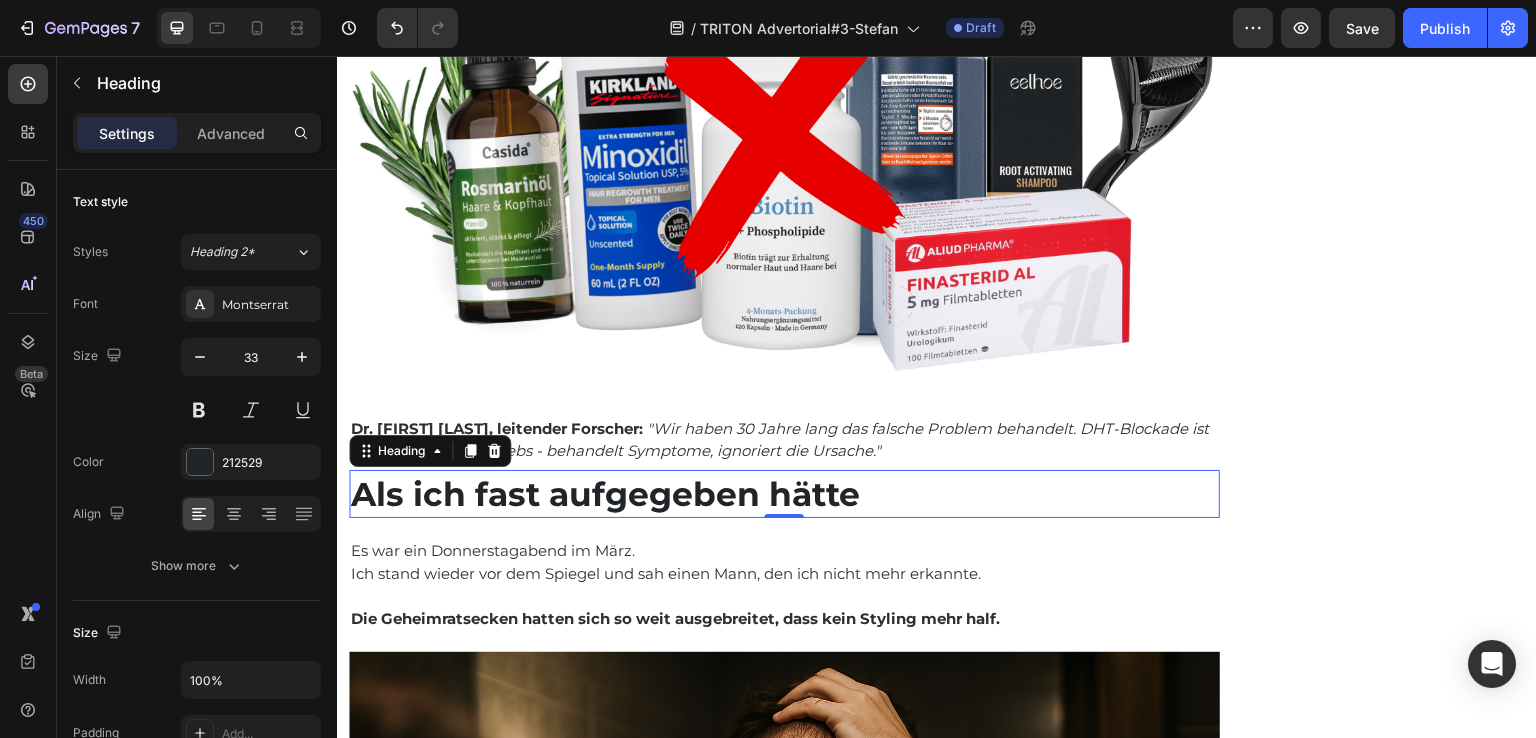 click on "Als ich fast aufgegeben hätte" at bounding box center (784, 494) 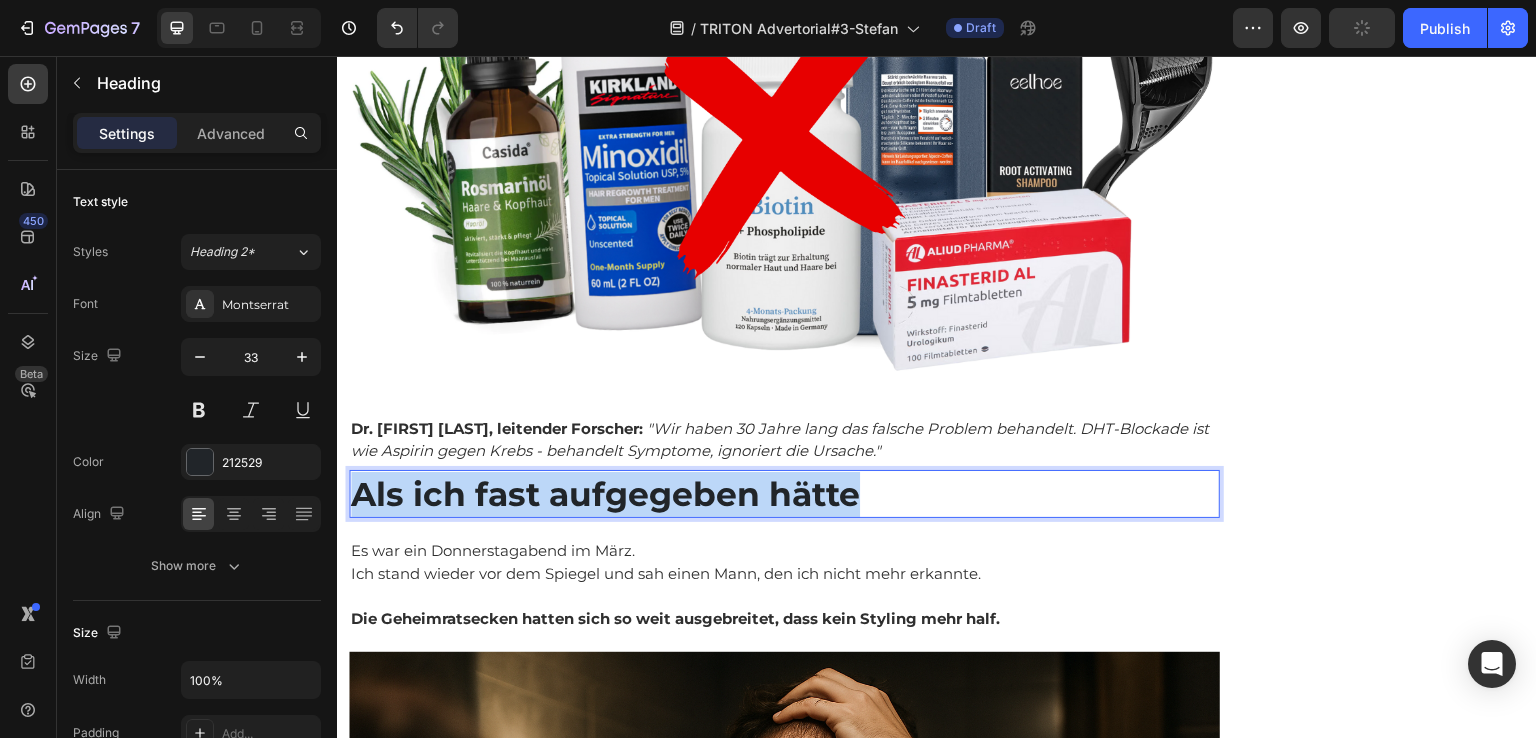 drag, startPoint x: 871, startPoint y: 404, endPoint x: 358, endPoint y: 401, distance: 513.0088 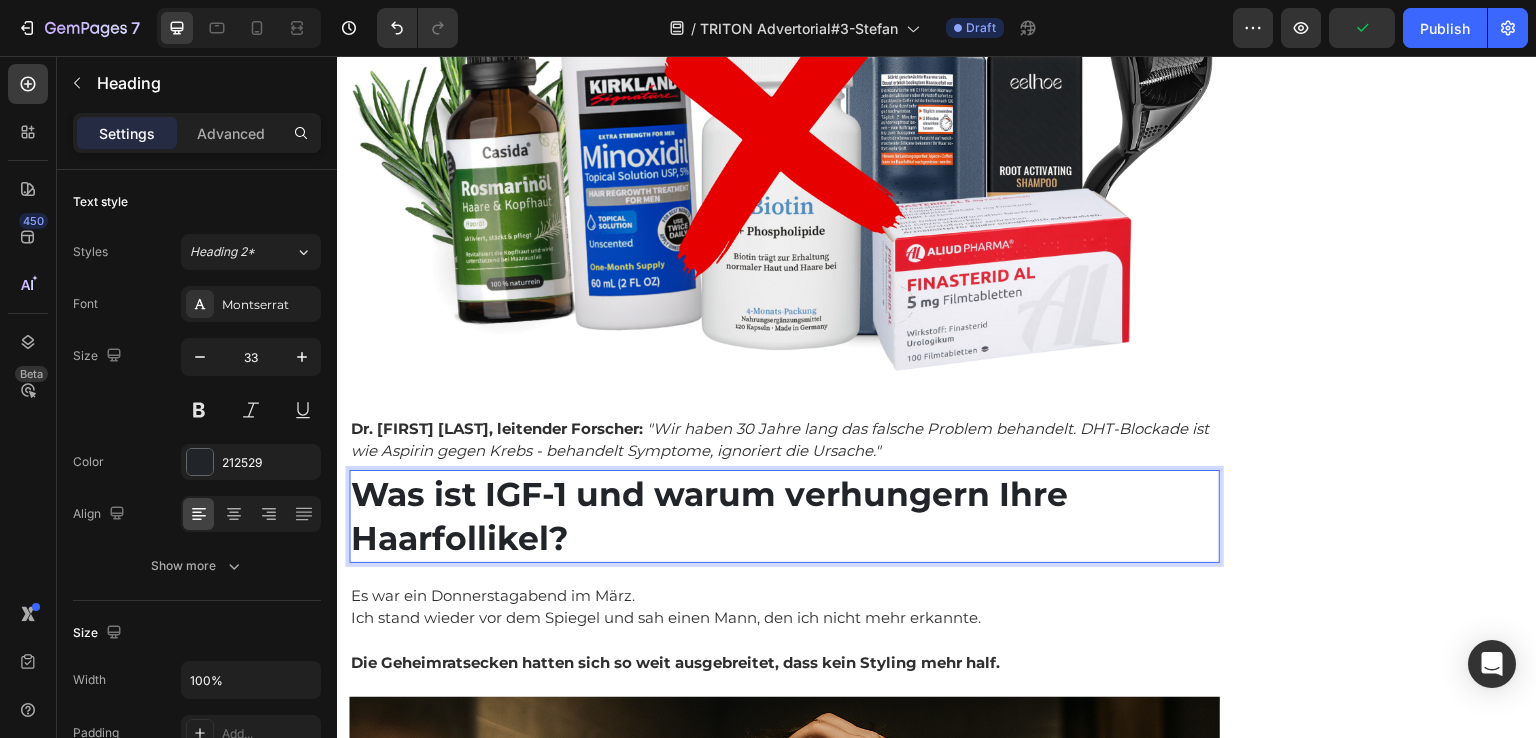 click on "Ich stand wieder vor dem Spiegel und sah einen Mann, den ich nicht mehr erkannte." at bounding box center (784, 618) 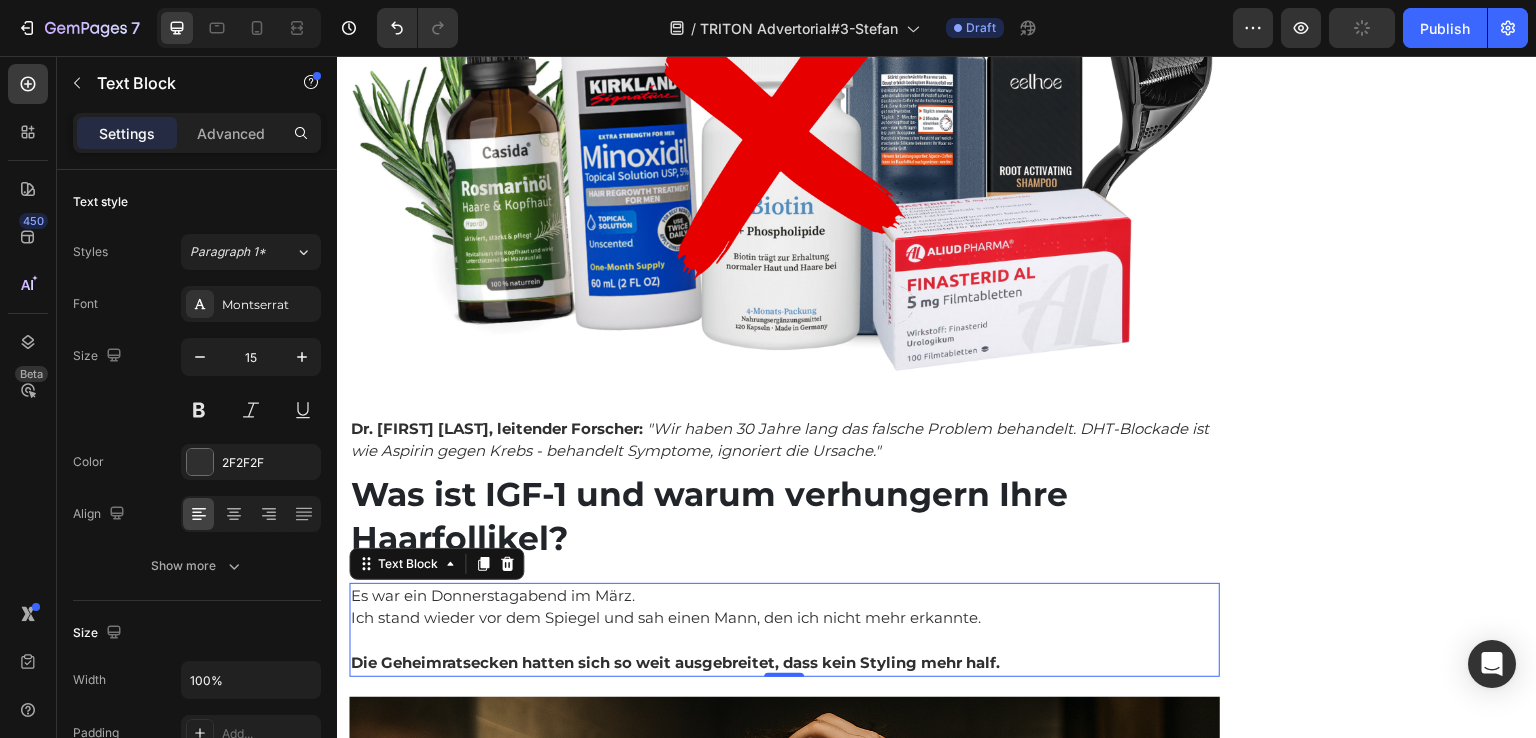 click on "Die Geheimratsecken hatten sich so weit ausgebreitet, dass kein Styling mehr half." at bounding box center (784, 663) 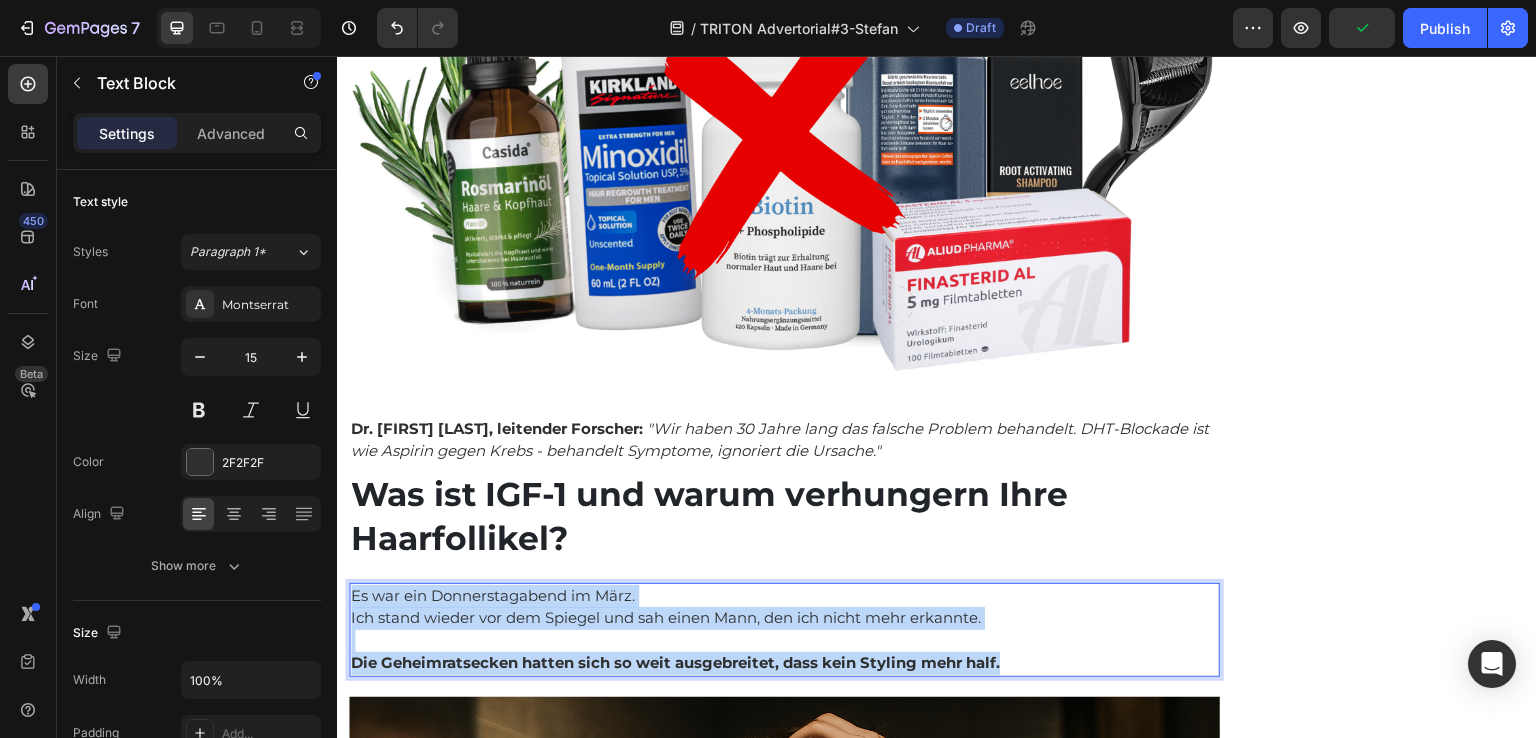 drag, startPoint x: 1026, startPoint y: 574, endPoint x: 352, endPoint y: 509, distance: 677.127 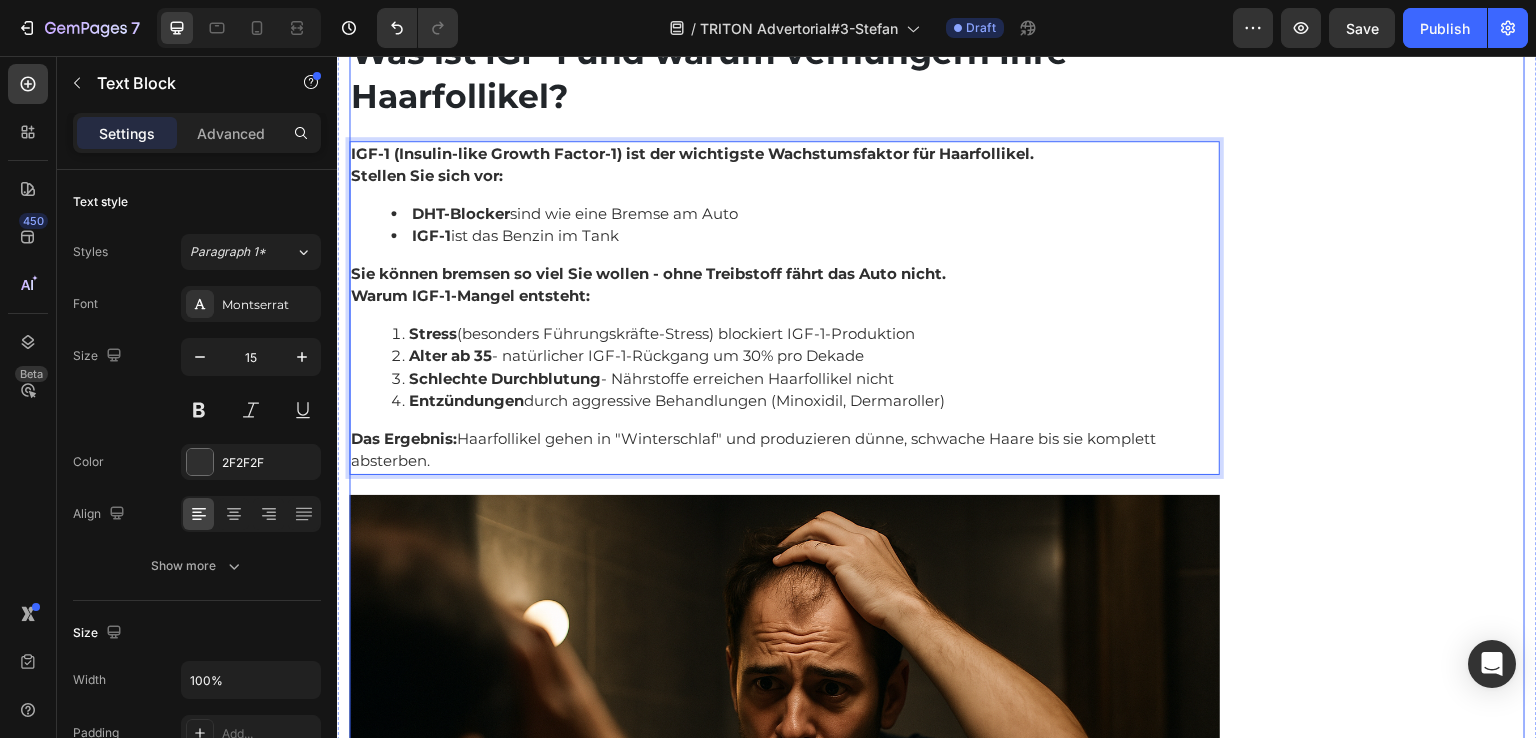 scroll, scrollTop: 4804, scrollLeft: 0, axis: vertical 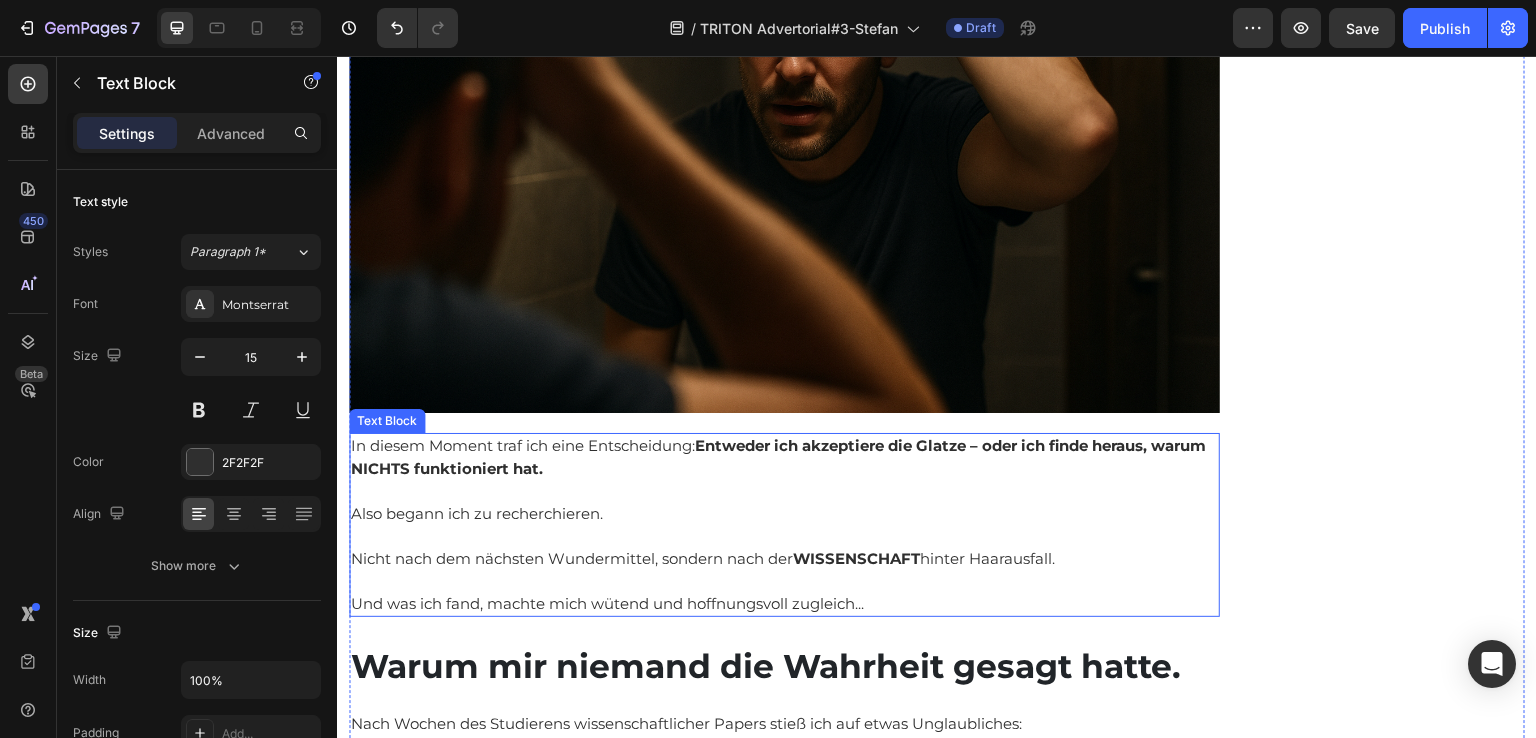 click at bounding box center [784, 536] 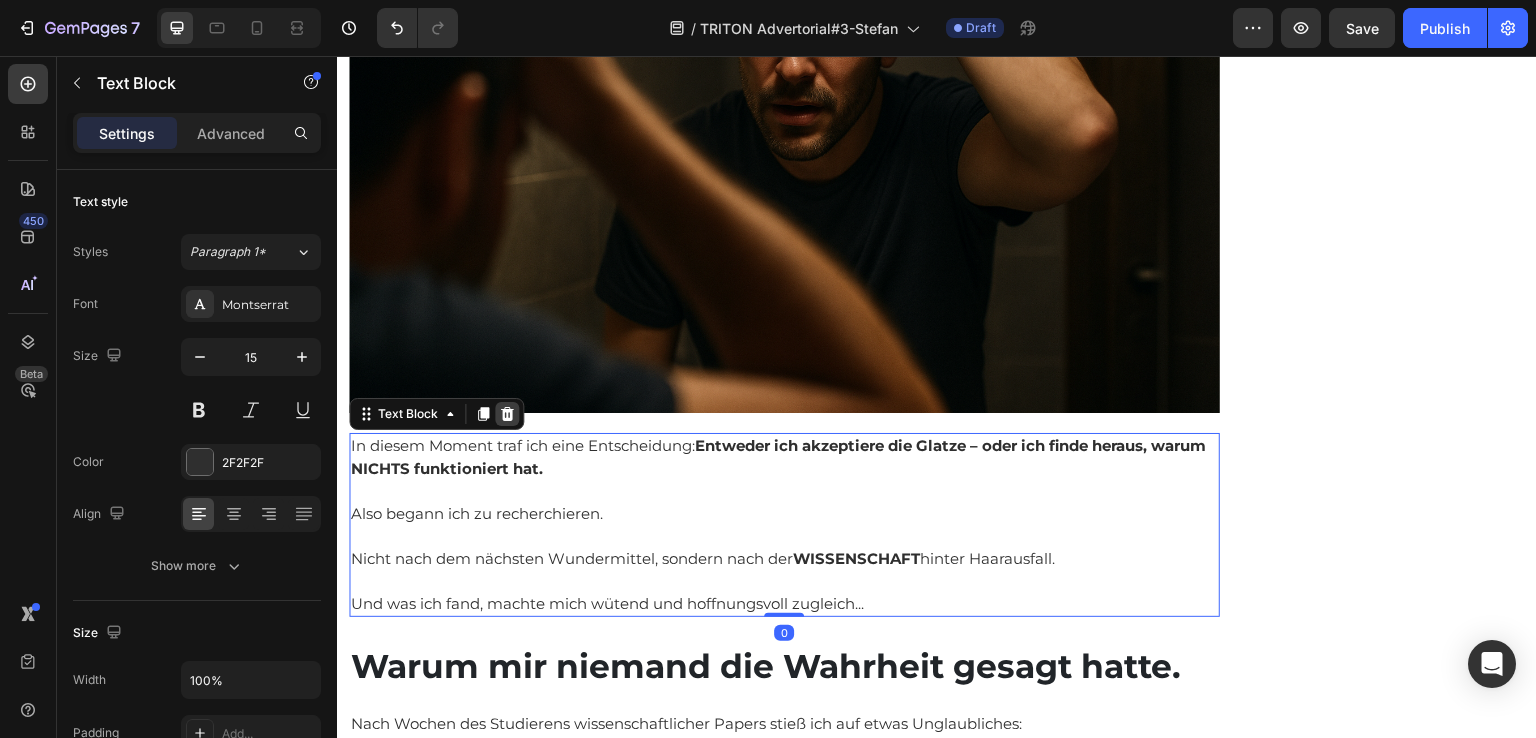click 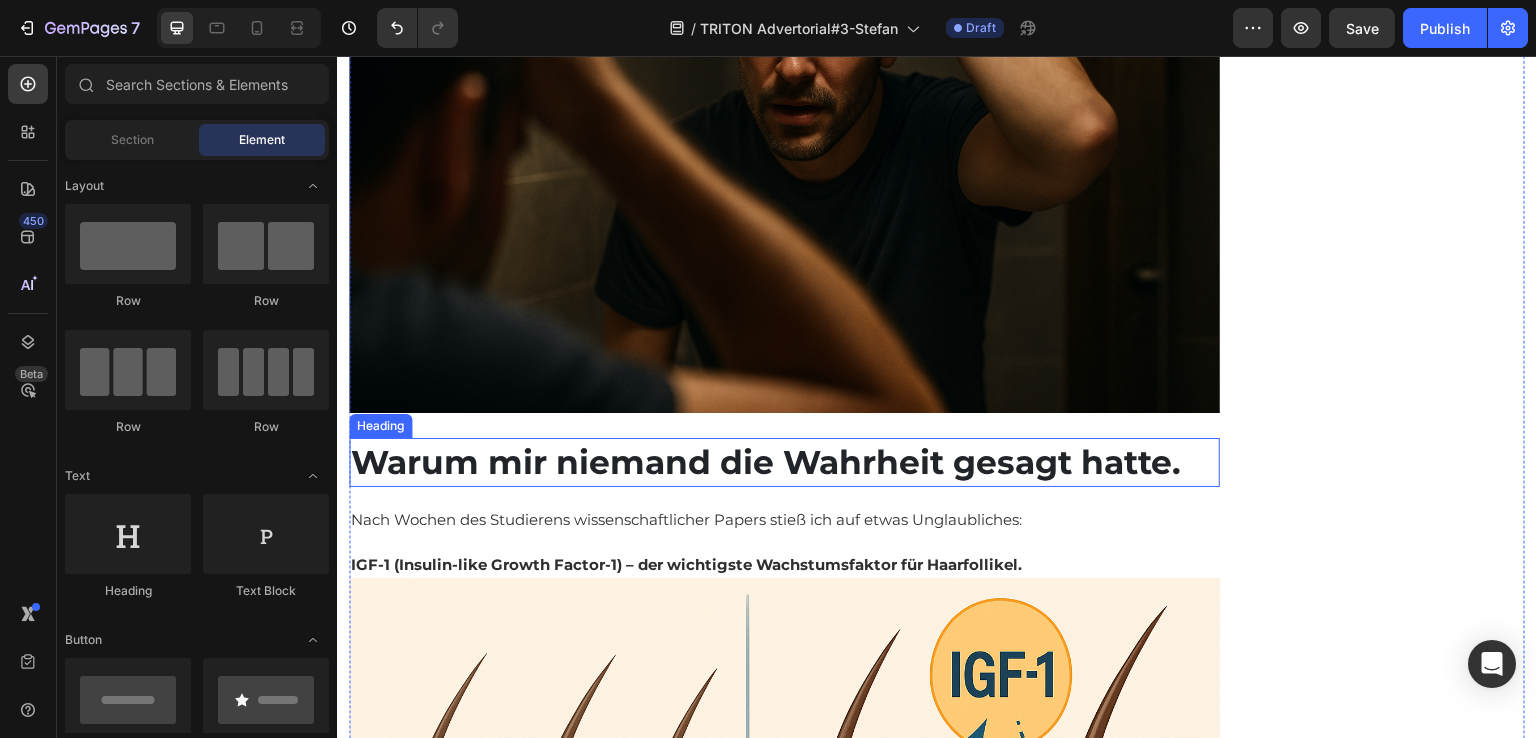 click on "Warum mir niemand die Wahrheit gesagt hatte." at bounding box center [766, 462] 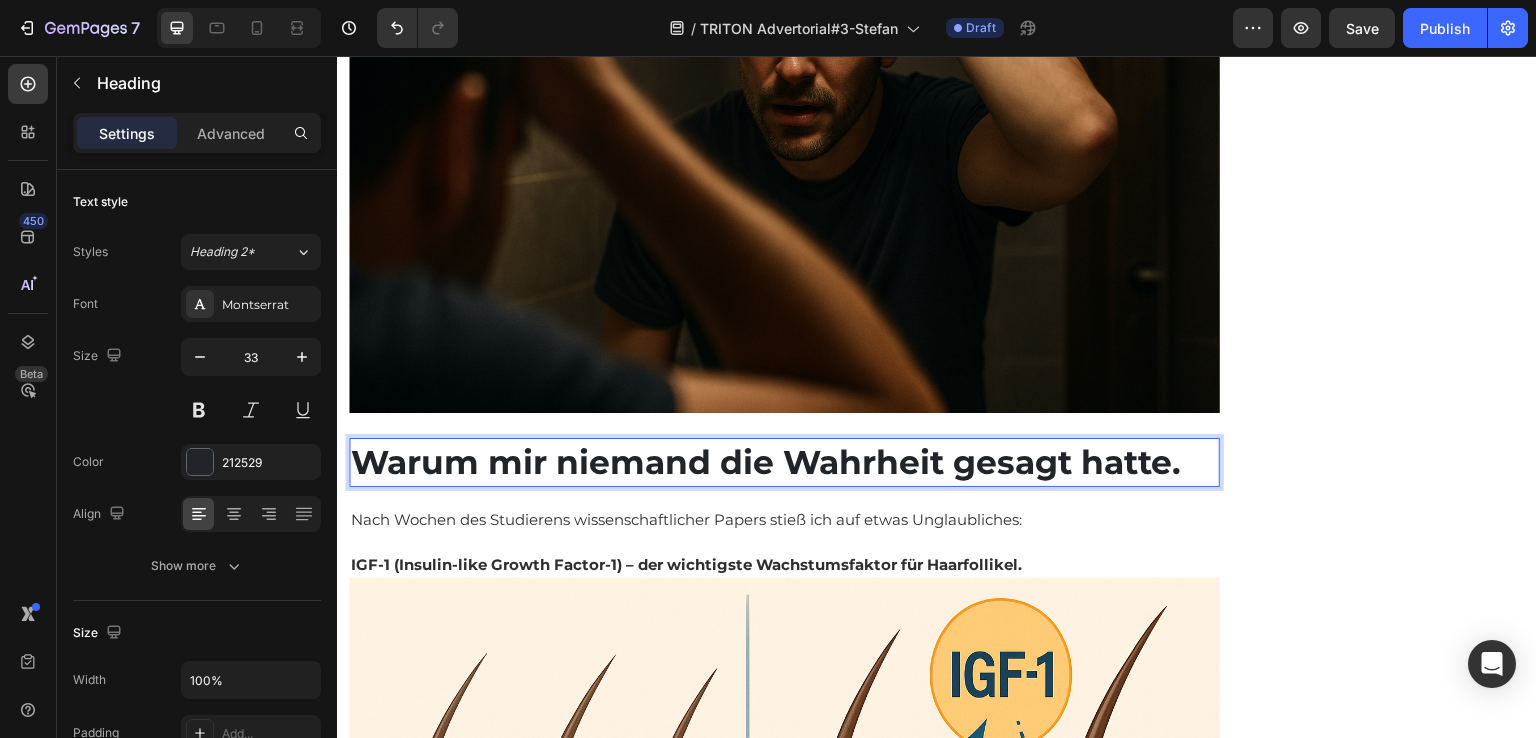 click on "Warum mir niemand die Wahrheit gesagt hatte." at bounding box center (784, 462) 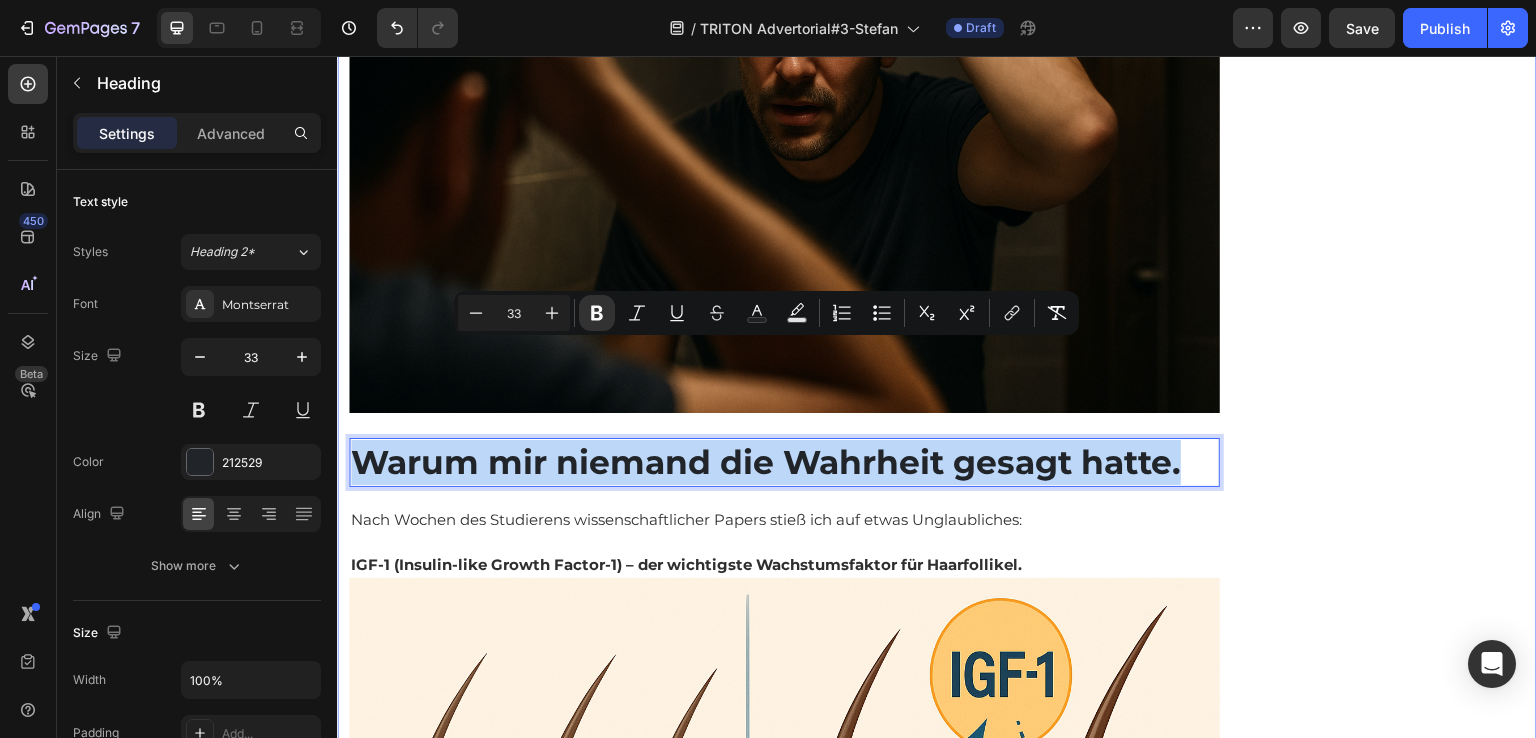 drag, startPoint x: 1185, startPoint y: 365, endPoint x: 344, endPoint y: 362, distance: 841.0054 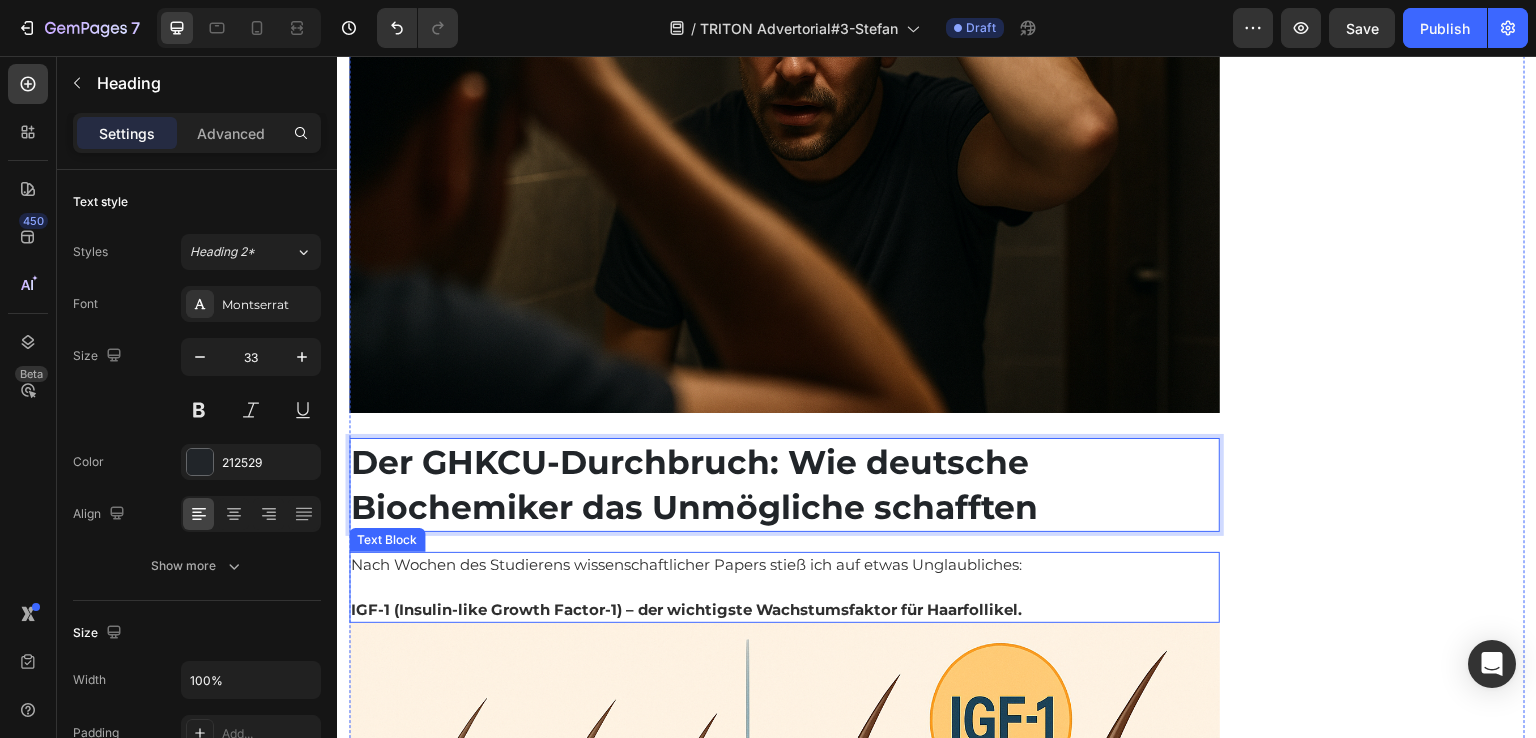 click at bounding box center [784, 587] 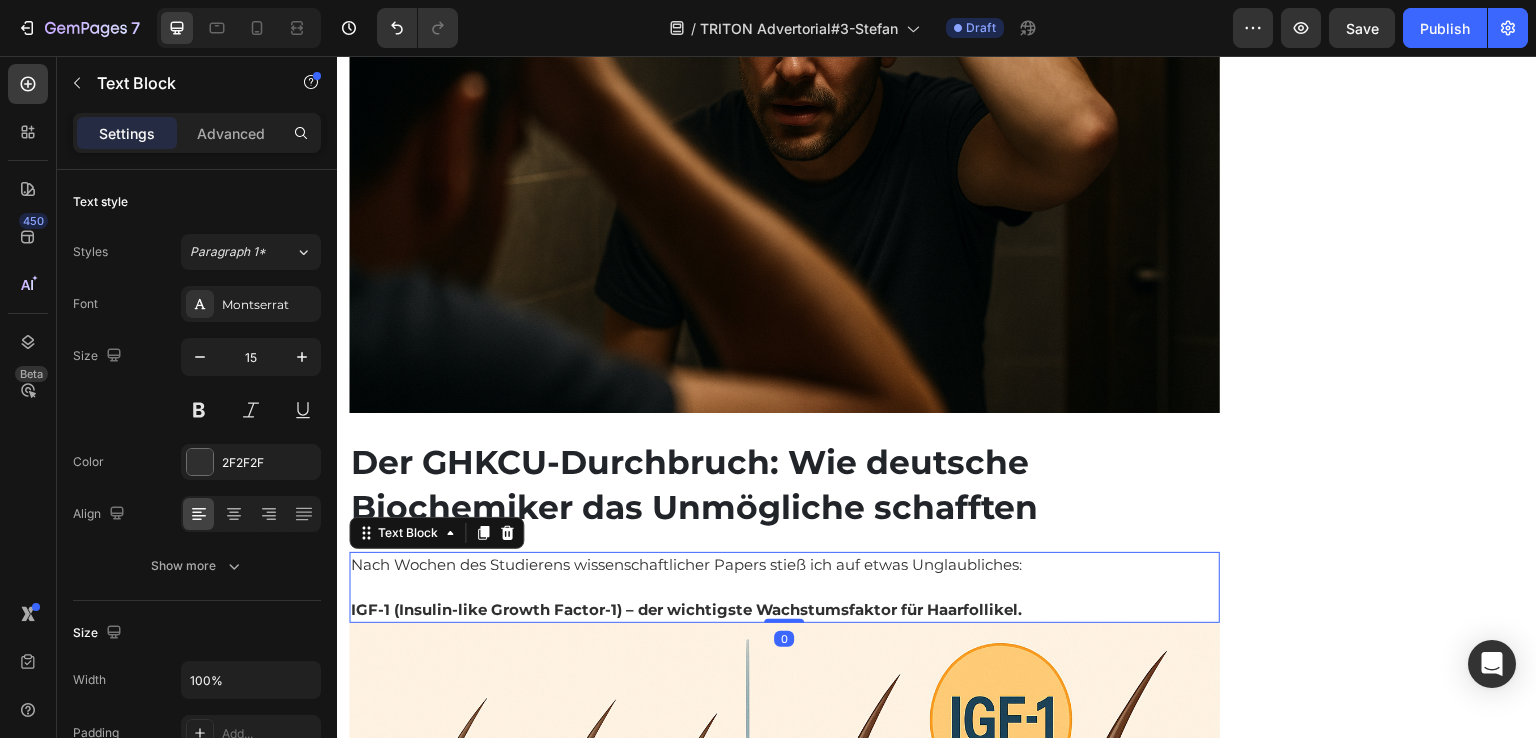 click on "IGF-1 (Insulin-like Growth Factor-1) – der wichtigste Wachstumsfaktor für Haarfollikel." at bounding box center [784, 610] 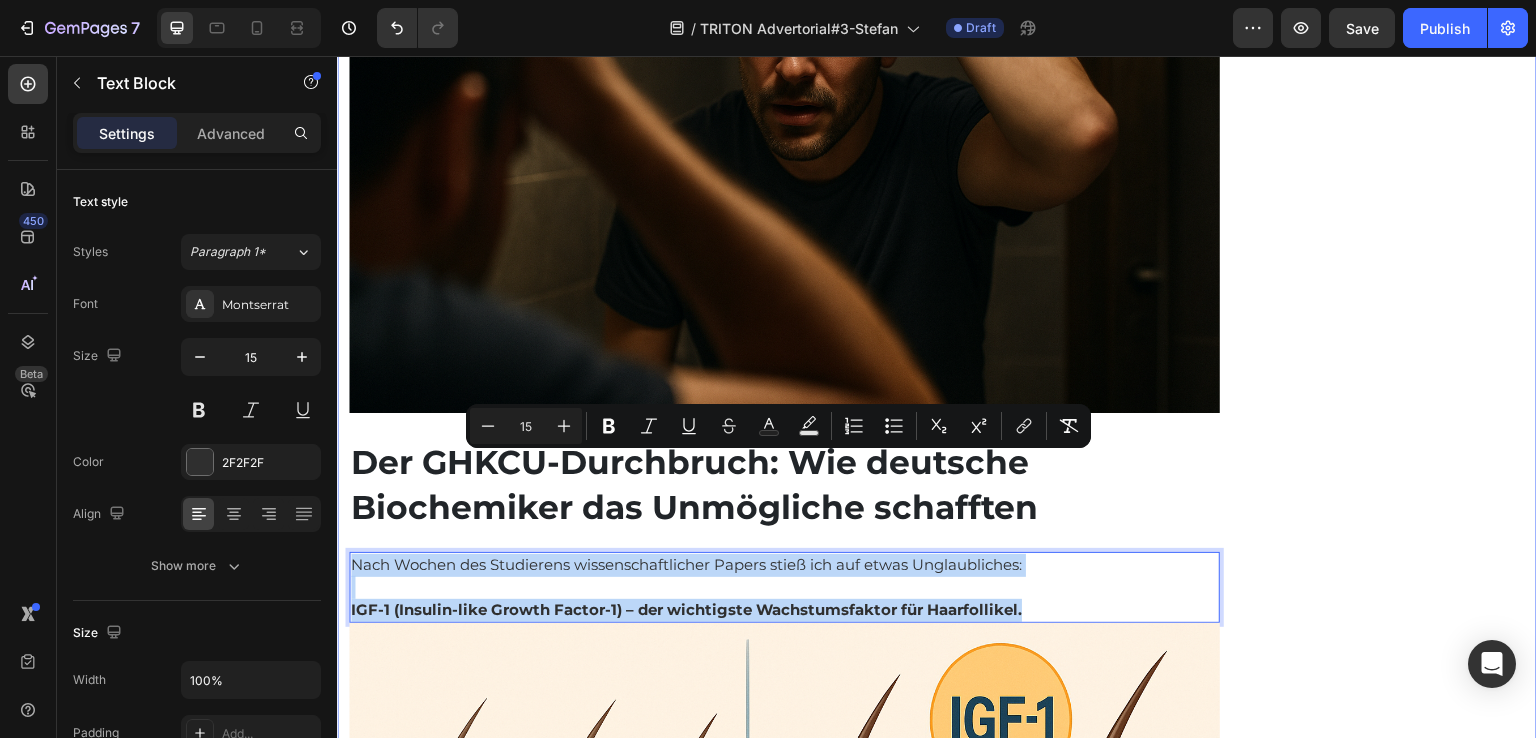 drag, startPoint x: 1038, startPoint y: 502, endPoint x: 343, endPoint y: 458, distance: 696.3914 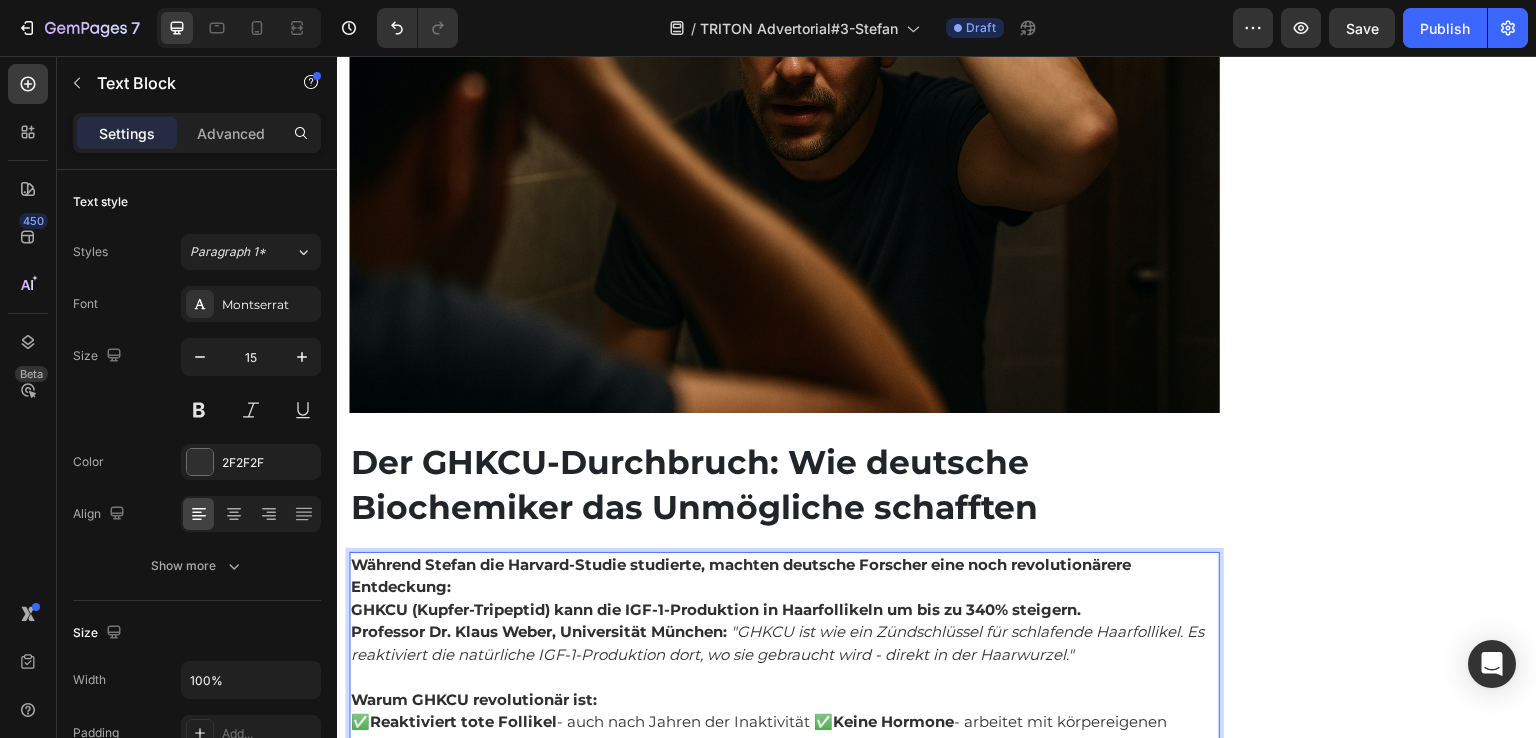 click on "Professor Dr. Klaus Weber, Universität München:" at bounding box center (539, 631) 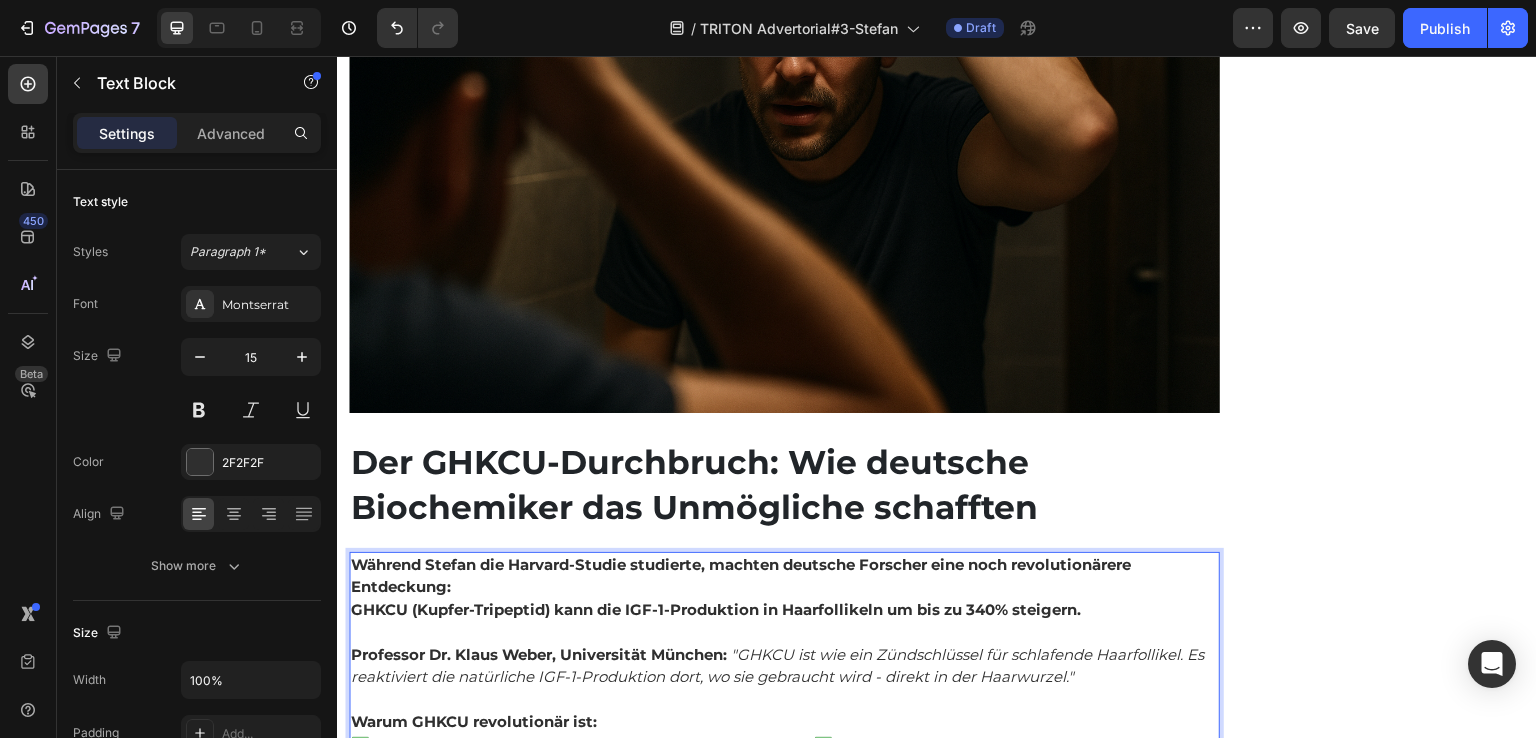 click on "Während Stefan die Harvard-Studie studierte, machten deutsche Forscher eine noch revolutionärere Entdeckung:" at bounding box center (784, 576) 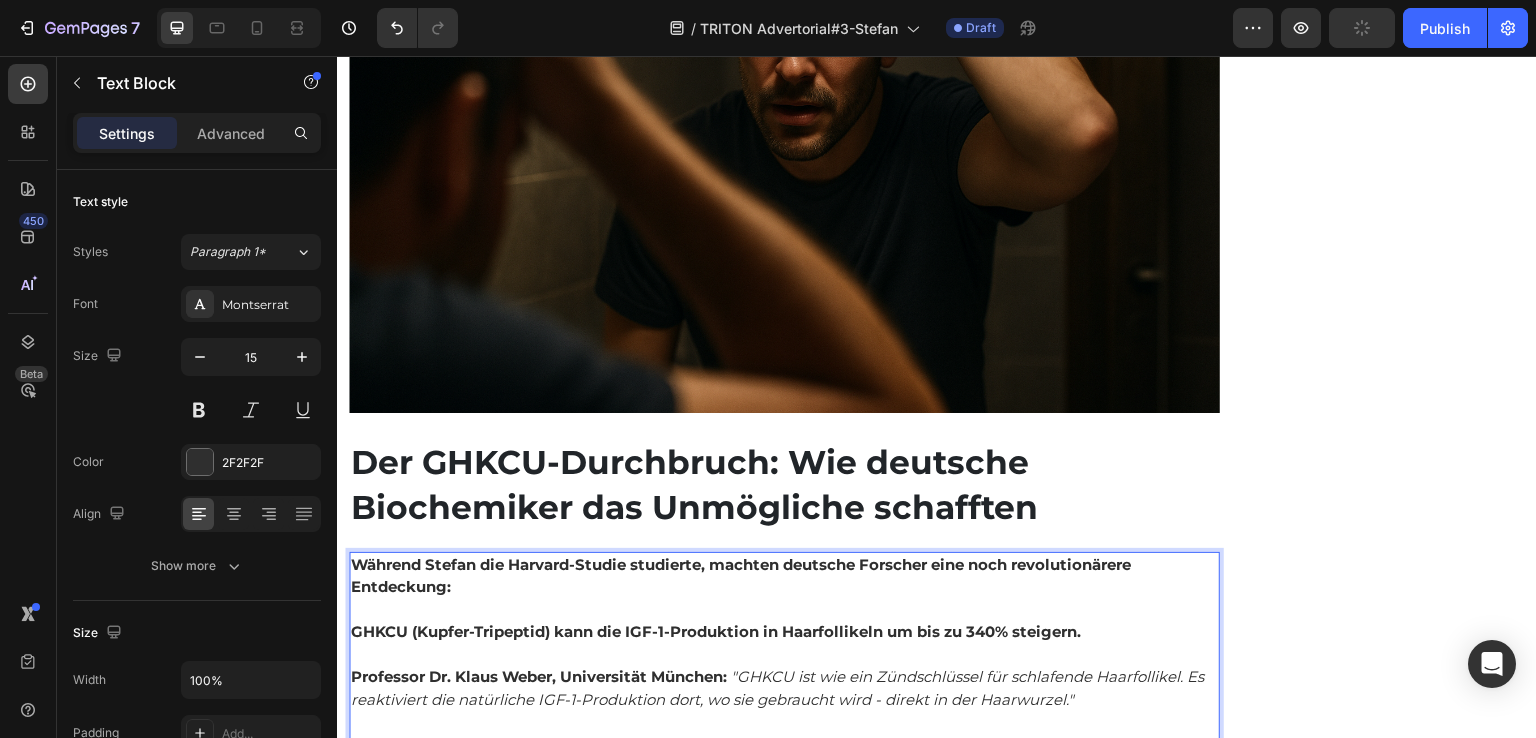 click at bounding box center [784, 610] 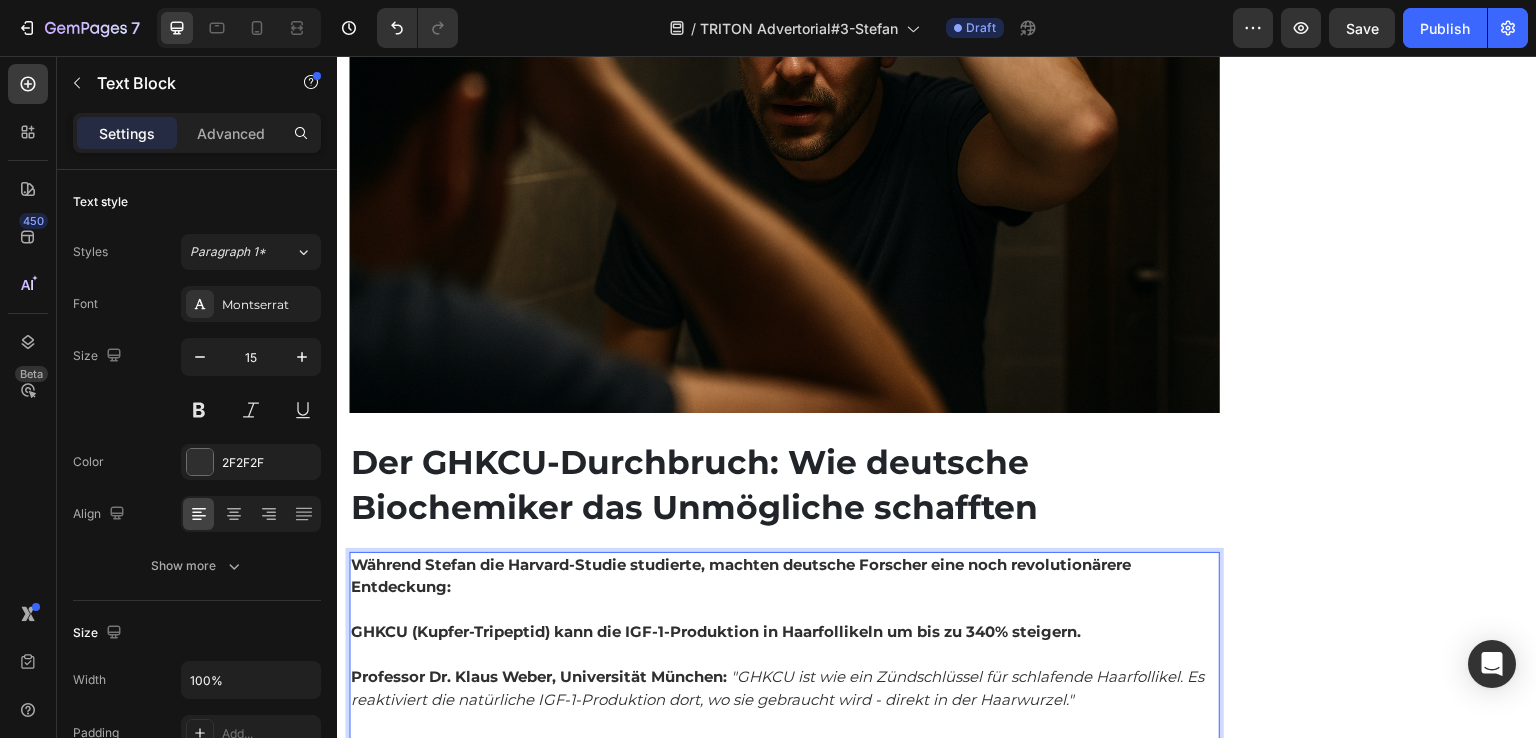 click on "Professor Dr. Klaus Weber, Universität München:   "GHKCU ist wie ein Zündschlüssel für schlafende Haarfollikel. Es reaktiviert die natürliche IGF-1-Produktion dort, wo sie gebraucht wird - direkt in der Haarwurzel."" at bounding box center (784, 688) 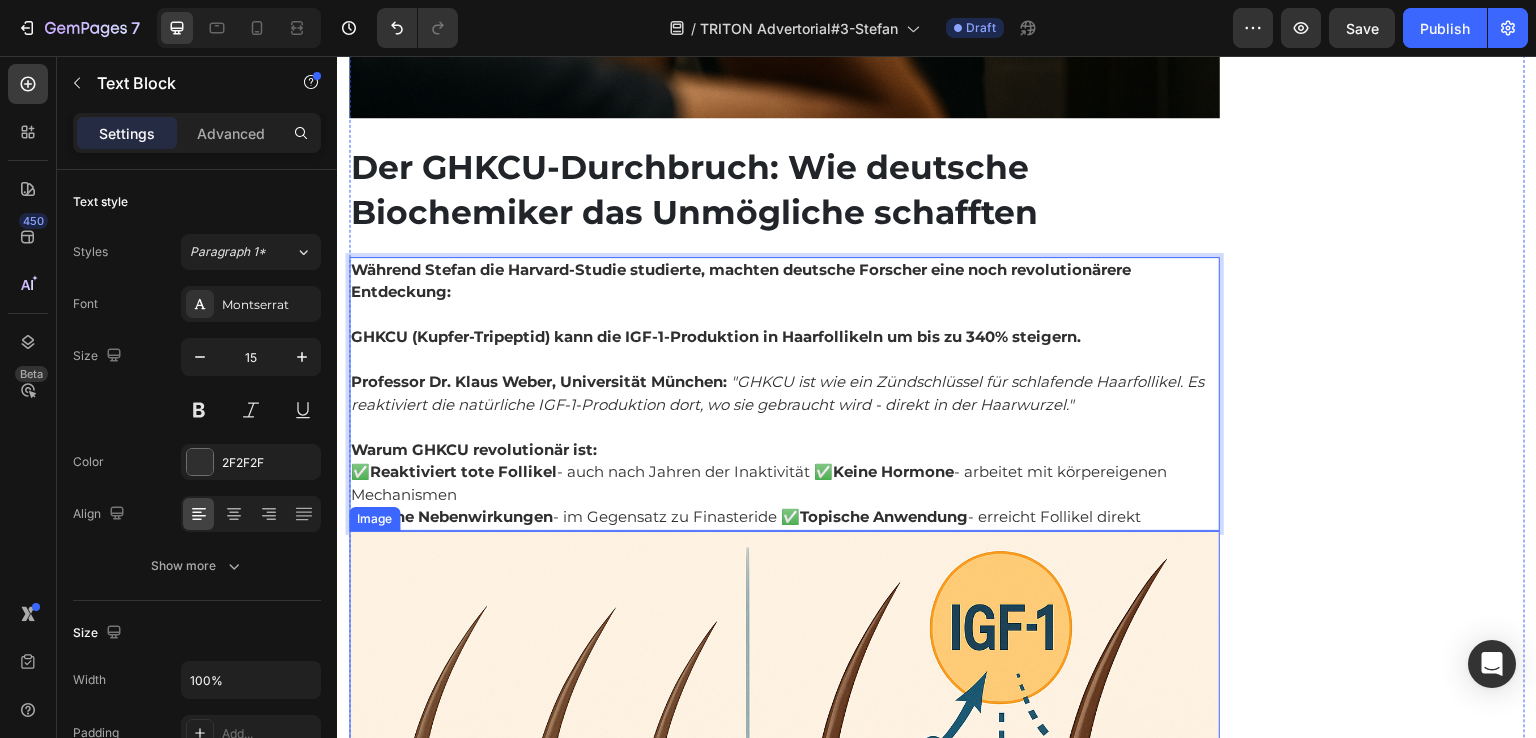 scroll, scrollTop: 5804, scrollLeft: 0, axis: vertical 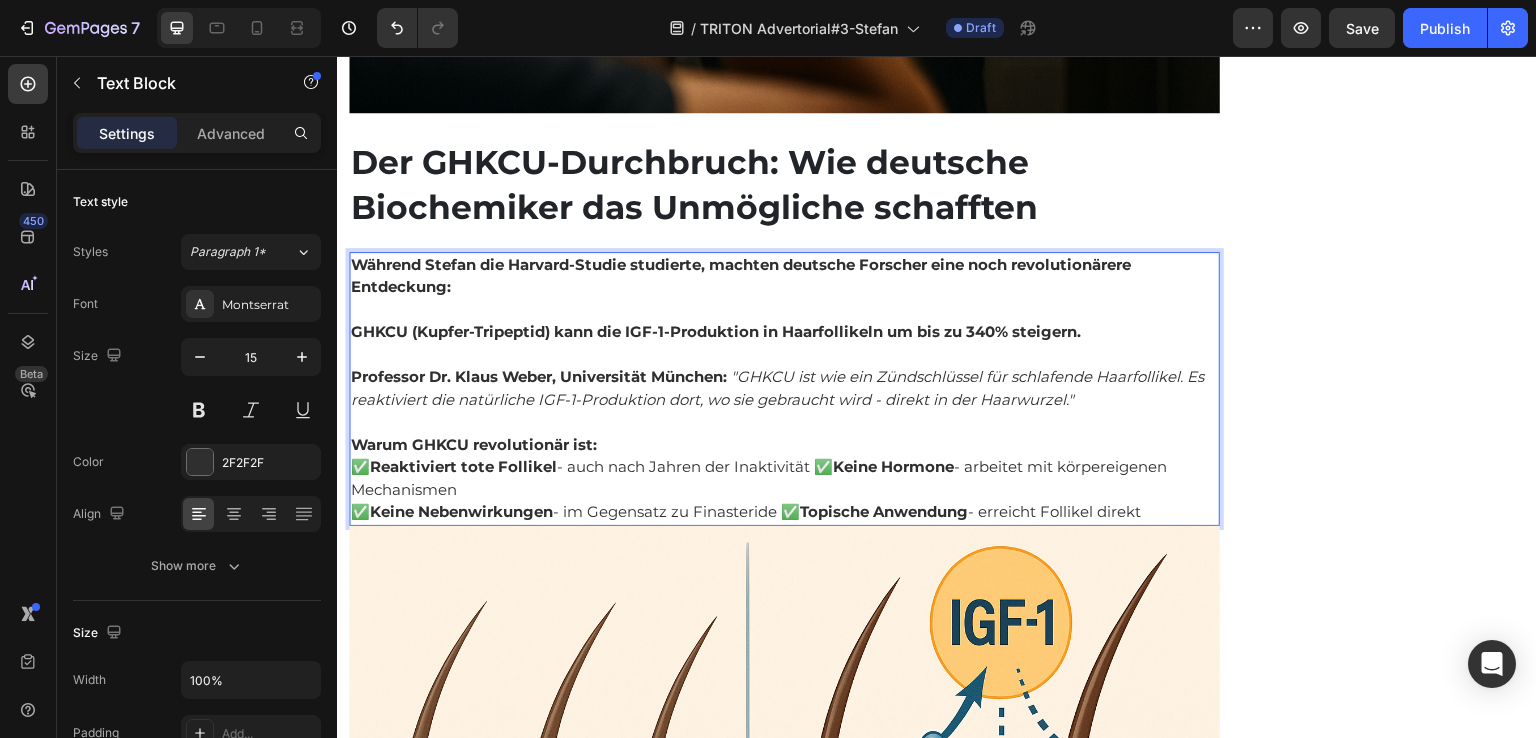 click on "✅  Reaktiviert tote Follikel  - auch nach Jahren der Inaktivität ✅  Keine Hormone  - arbeitet mit körpereigenen Mechanismen ✅  Keine Nebenwirkungen  - im Gegensatz zu Finasteride ✅  Topische Anwendung  - erreicht Follikel direkt" at bounding box center [784, 490] 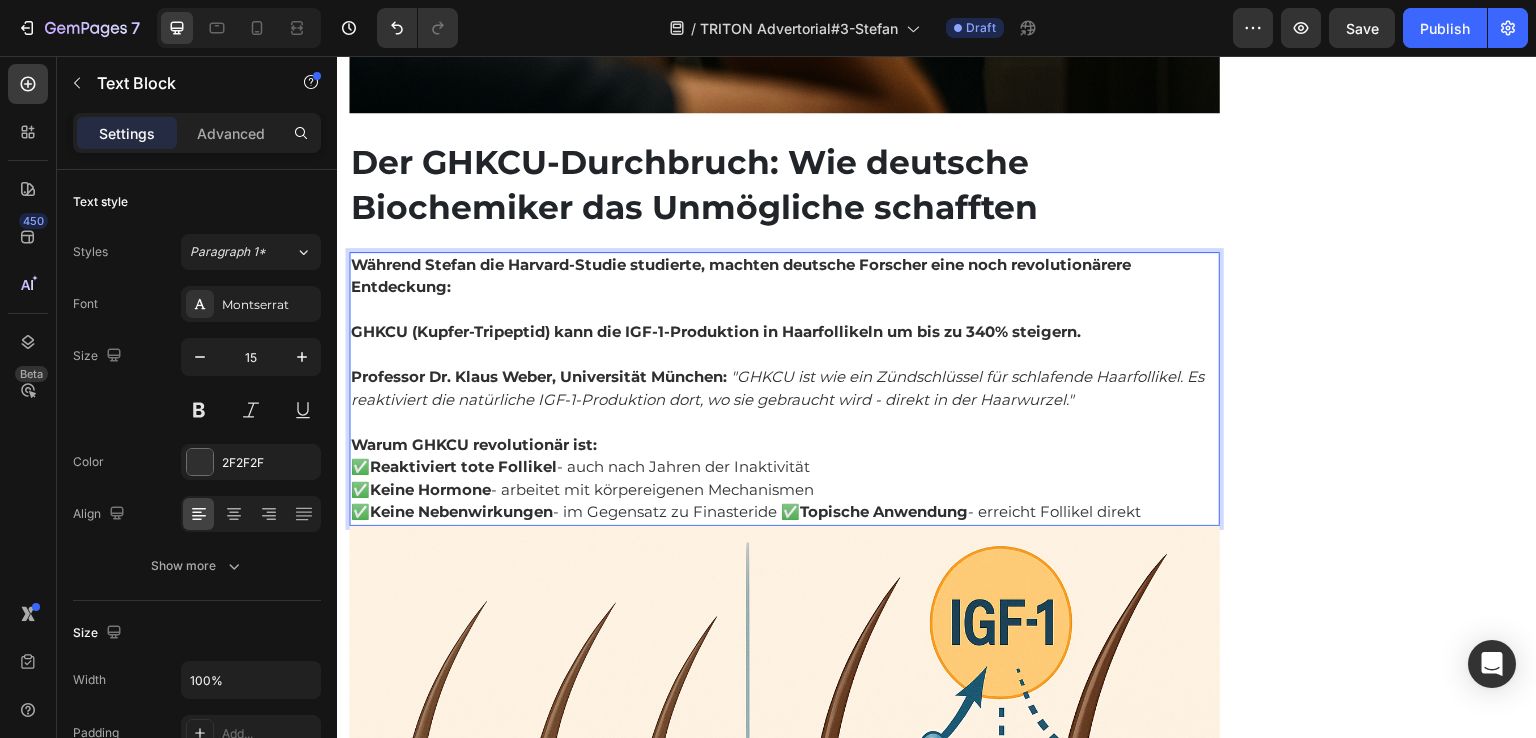 click on "✅  Keine Hormone  - arbeitet mit körpereigenen Mechanismen ✅  Keine Nebenwirkungen  - im Gegensatz zu Finasteride ✅  Topische Anwendung  - erreicht Follikel direkt" at bounding box center (784, 501) 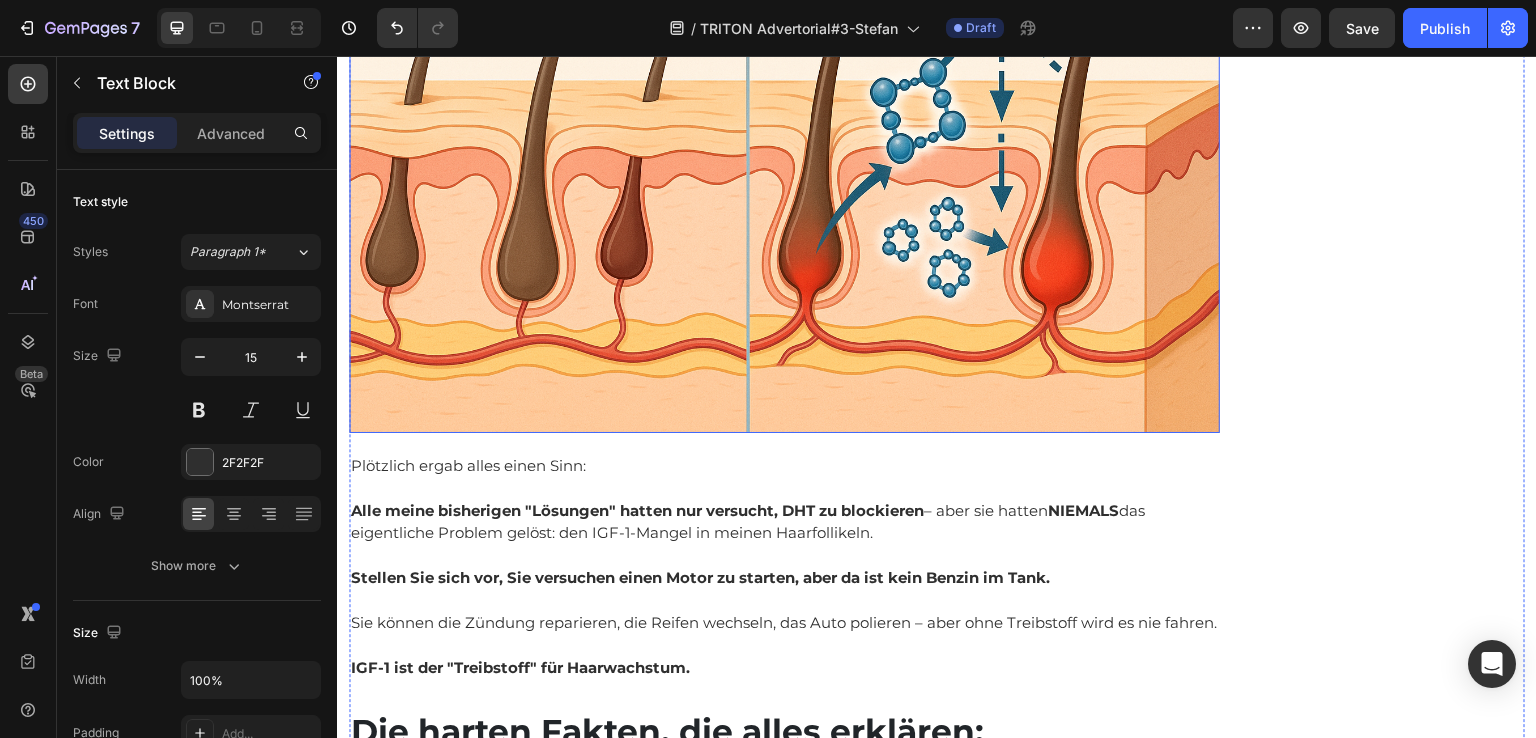 scroll, scrollTop: 6504, scrollLeft: 0, axis: vertical 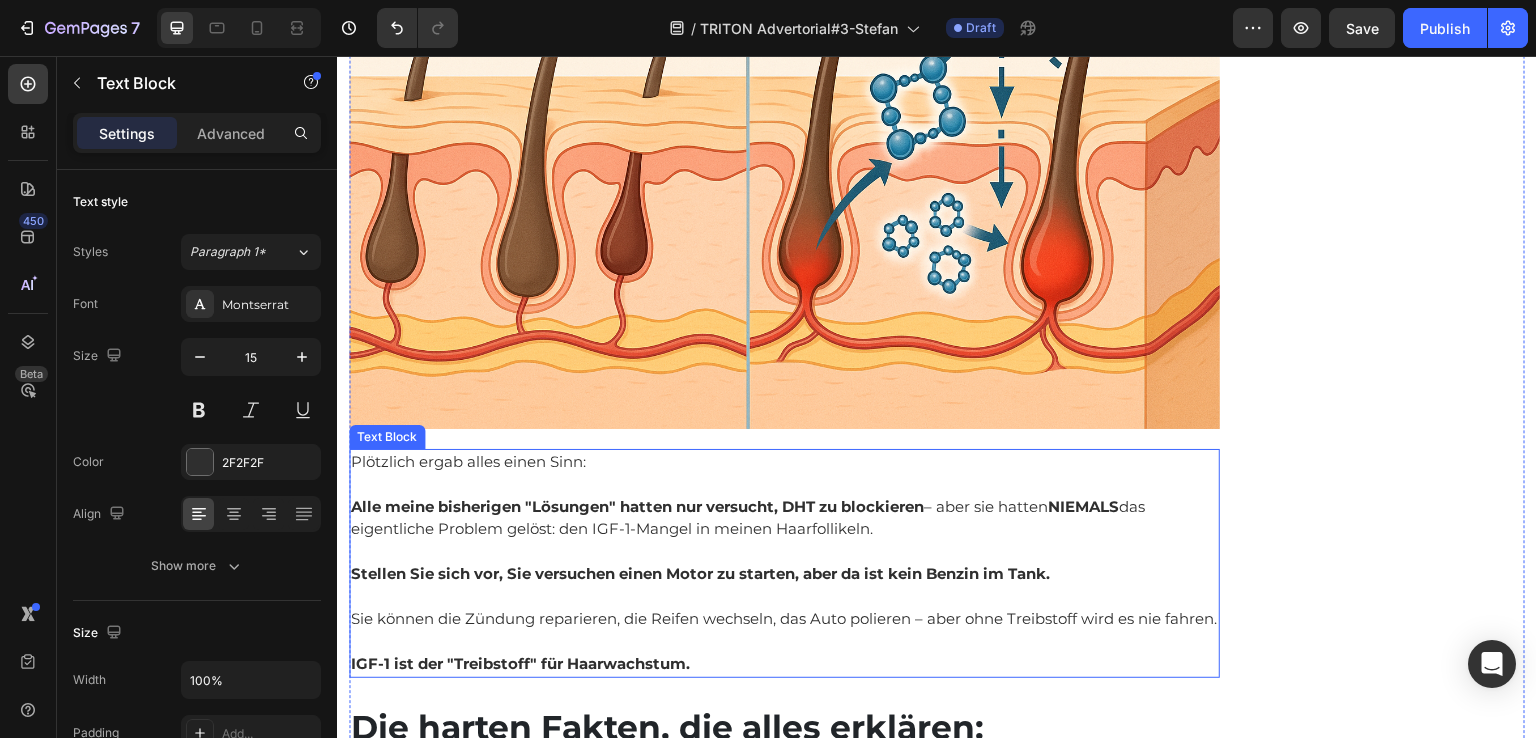 click on "Plötzlich ergab alles einen Sinn:" at bounding box center [784, 462] 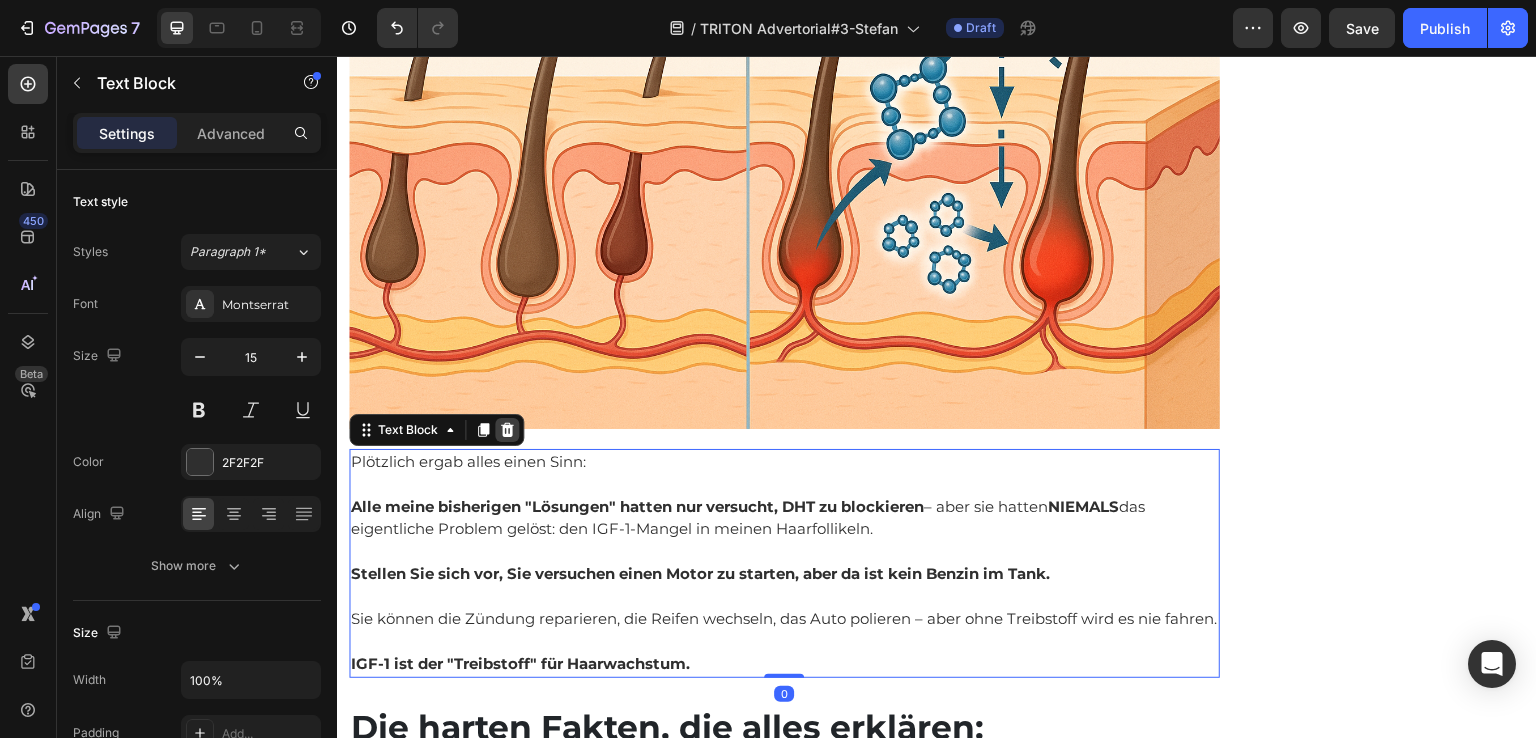 click at bounding box center (507, 430) 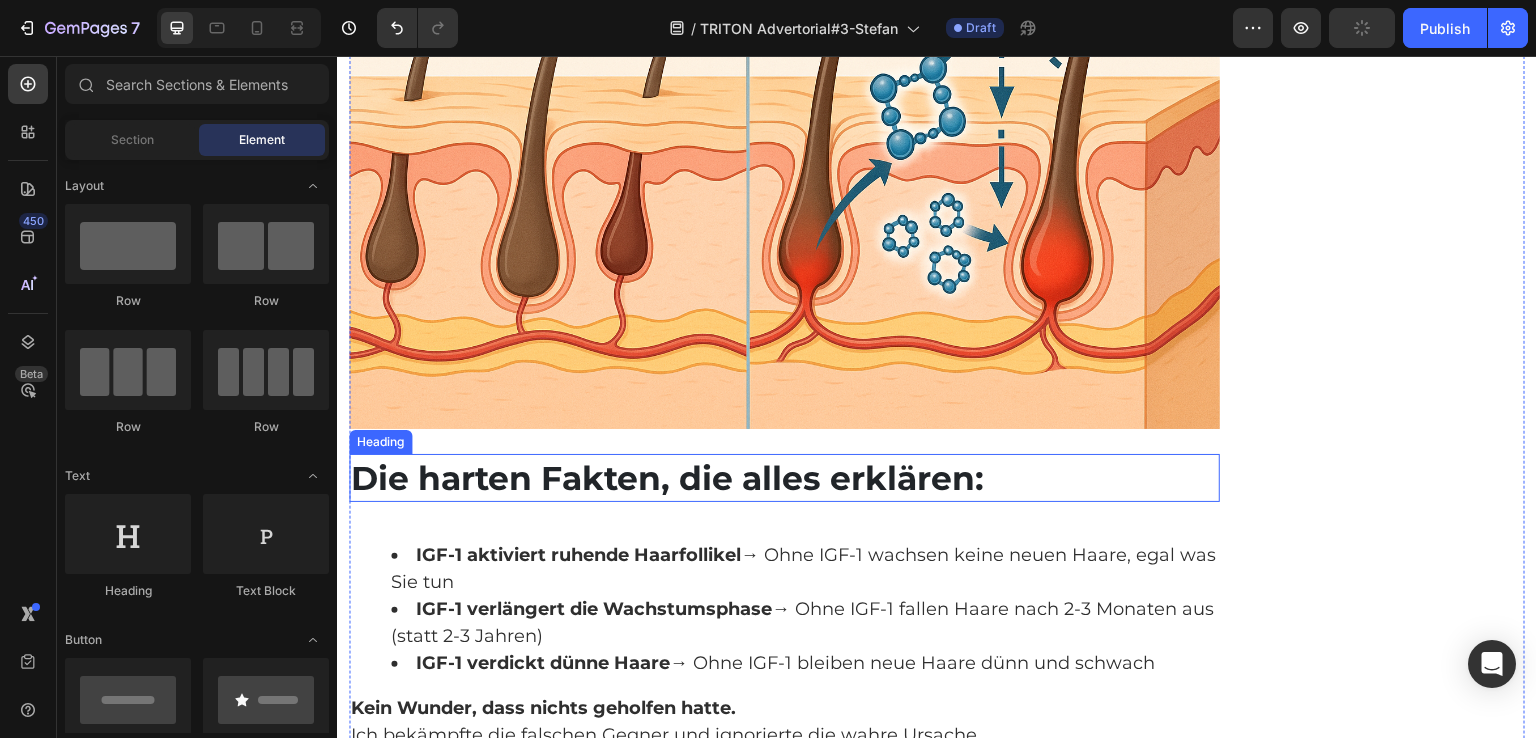 click on "Die harten Fakten, die alles erklären:" at bounding box center [667, 478] 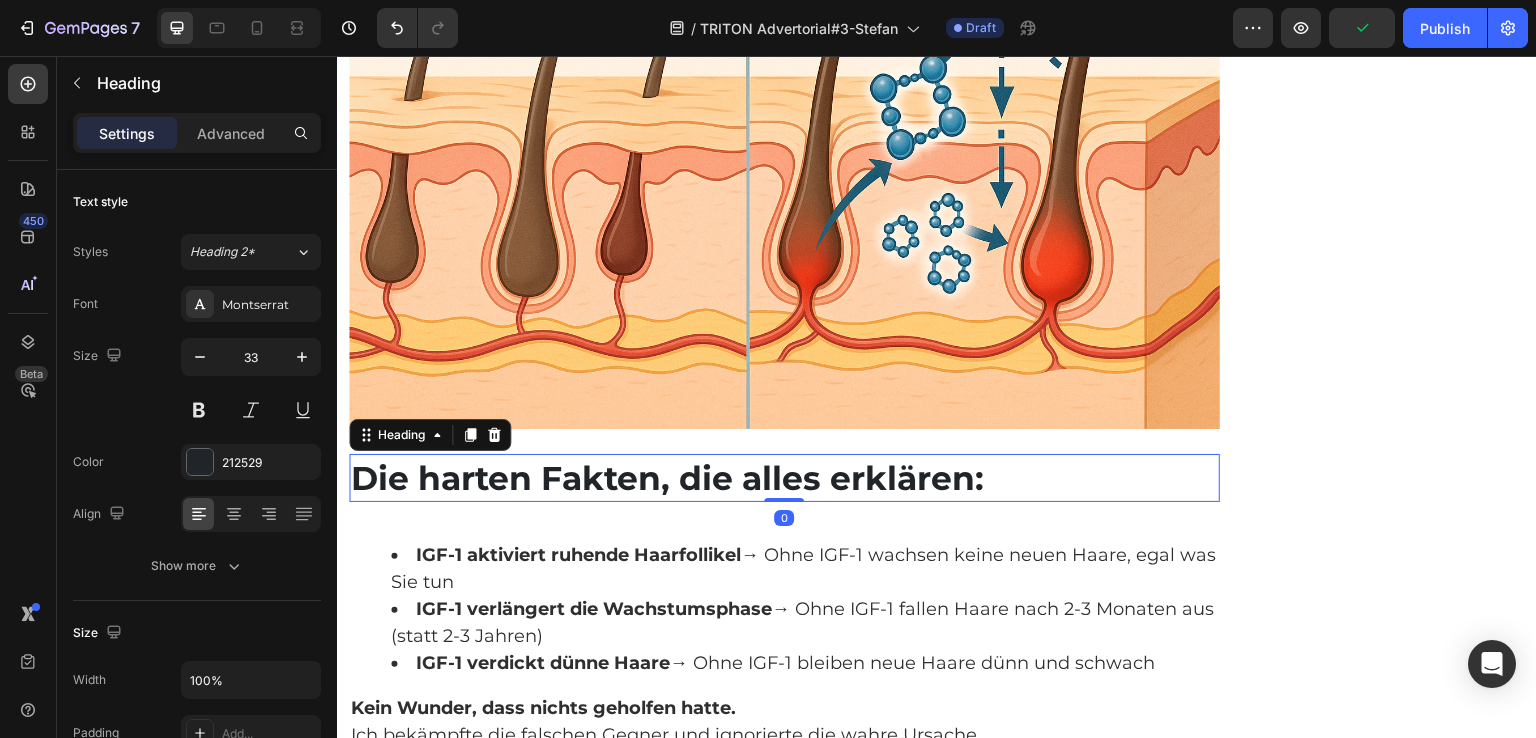 click on "Die harten Fakten, die alles erklären:" at bounding box center (784, 478) 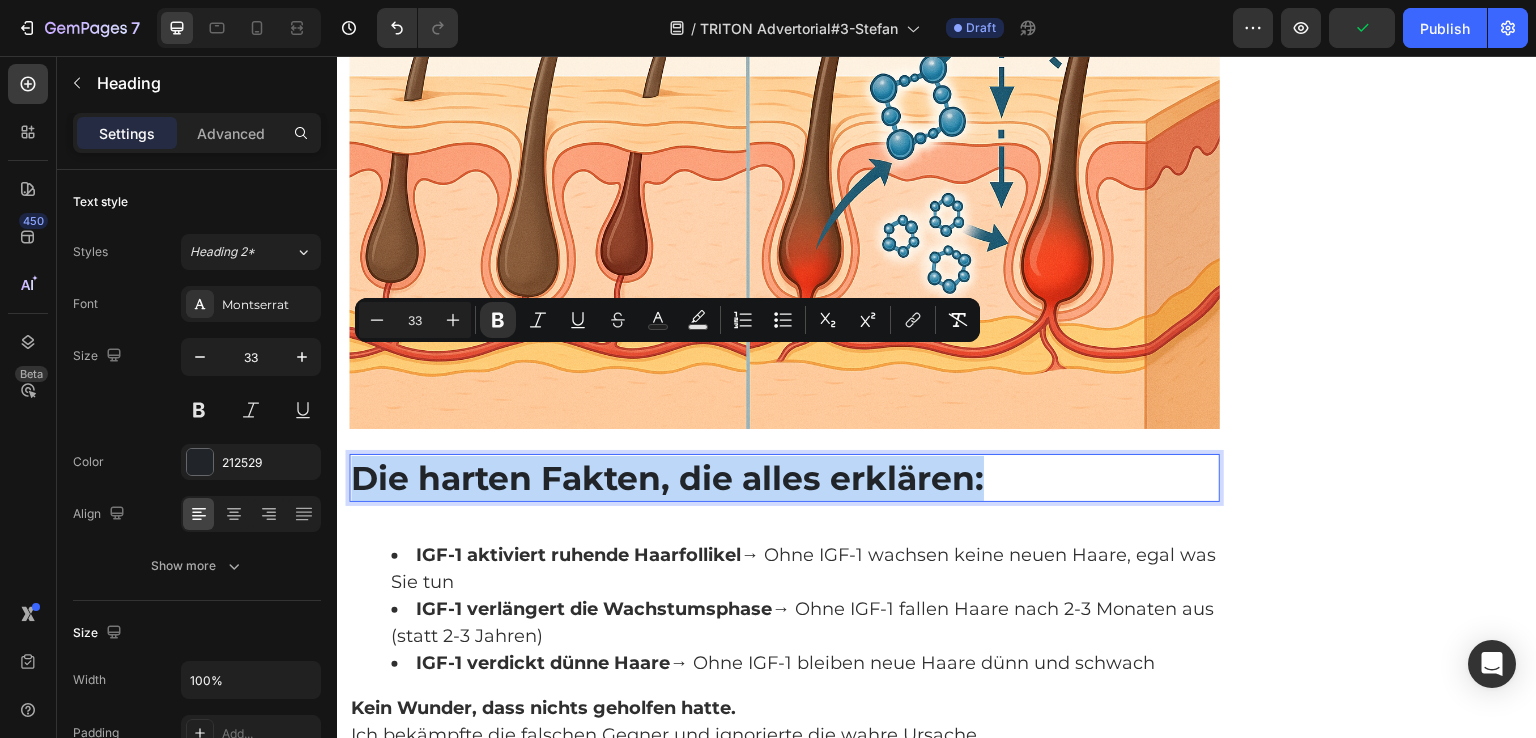 drag, startPoint x: 1010, startPoint y: 370, endPoint x: 362, endPoint y: 359, distance: 648.0934 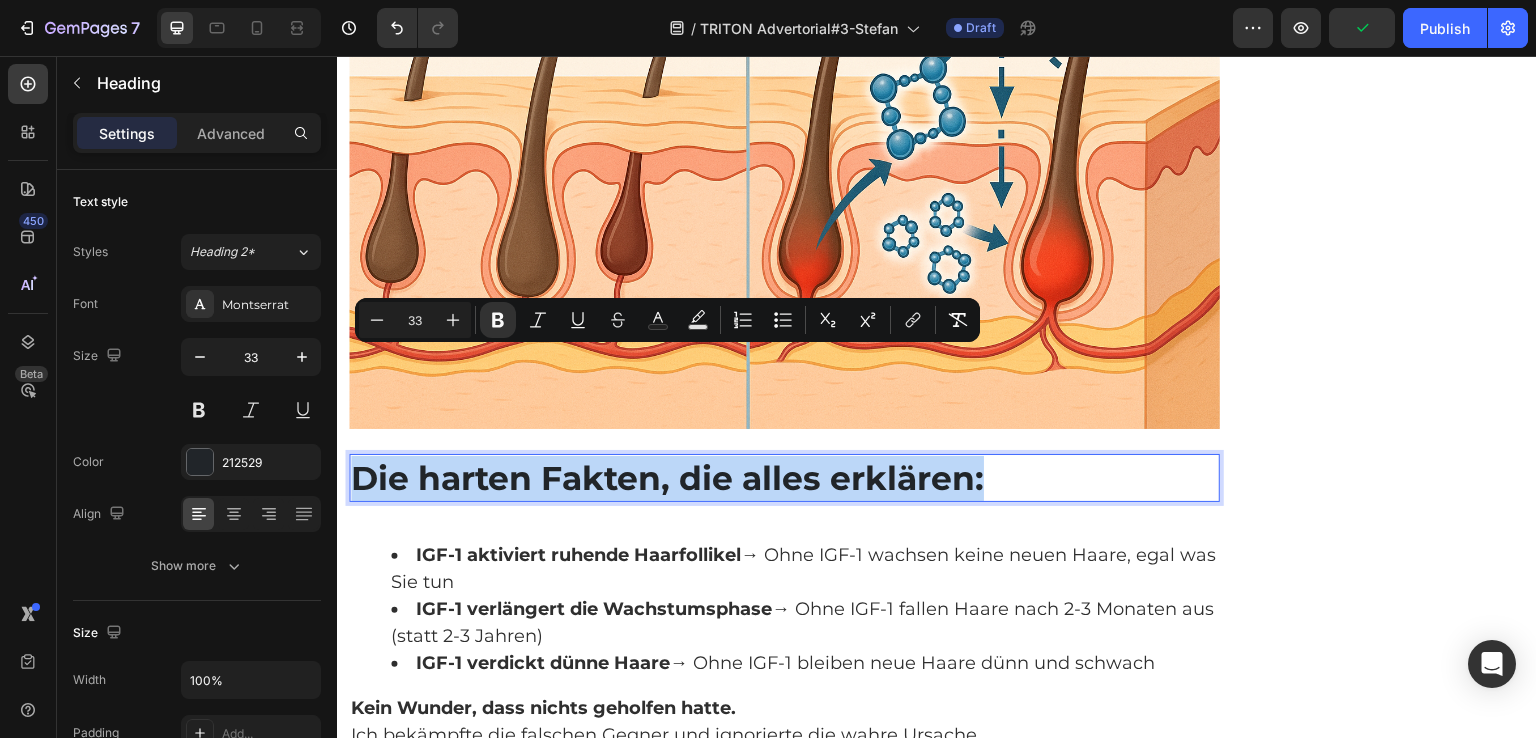 click on "Die harten Fakten, die alles erklären:" at bounding box center [784, 478] 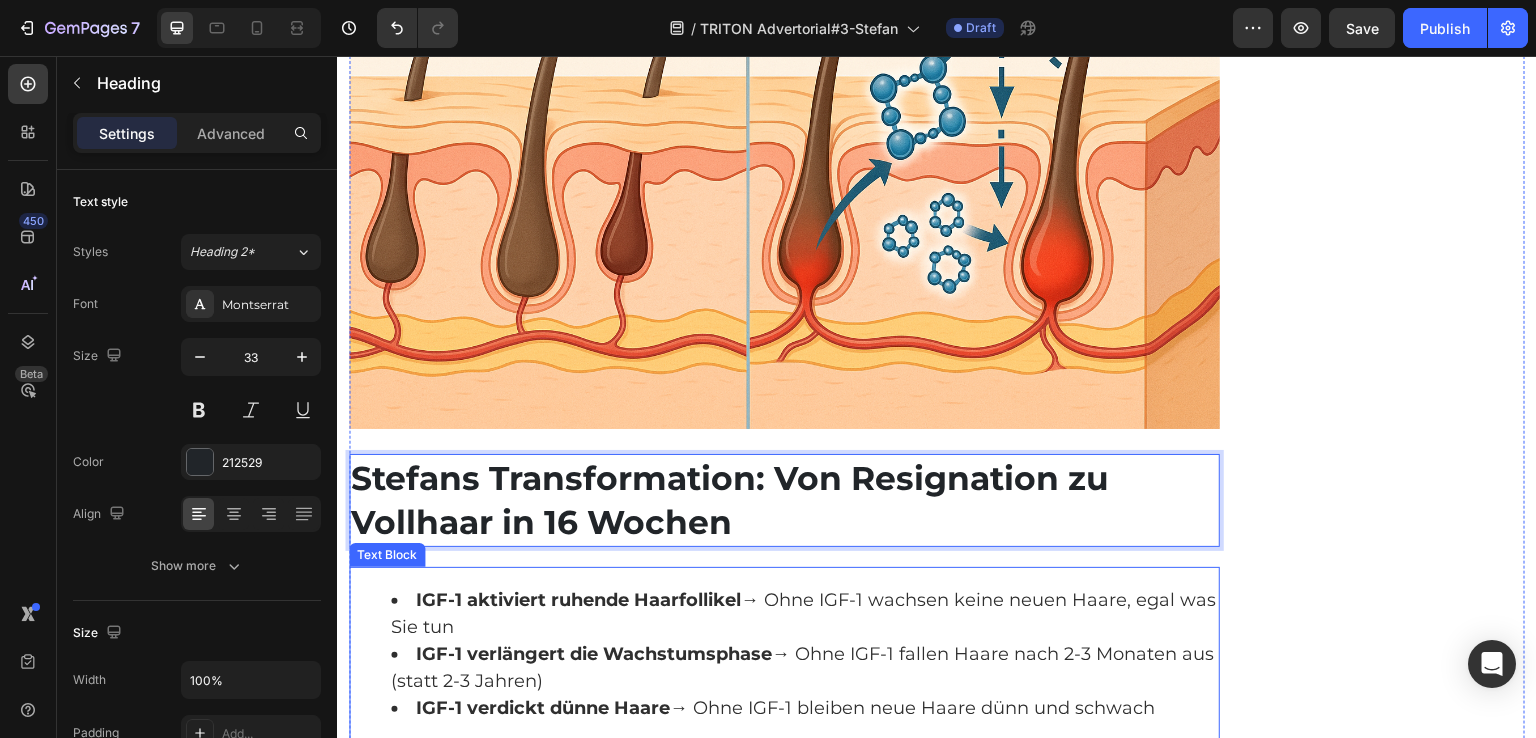 click on "IGF-1 aktiviert ruhende Haarfollikel" at bounding box center (578, 600) 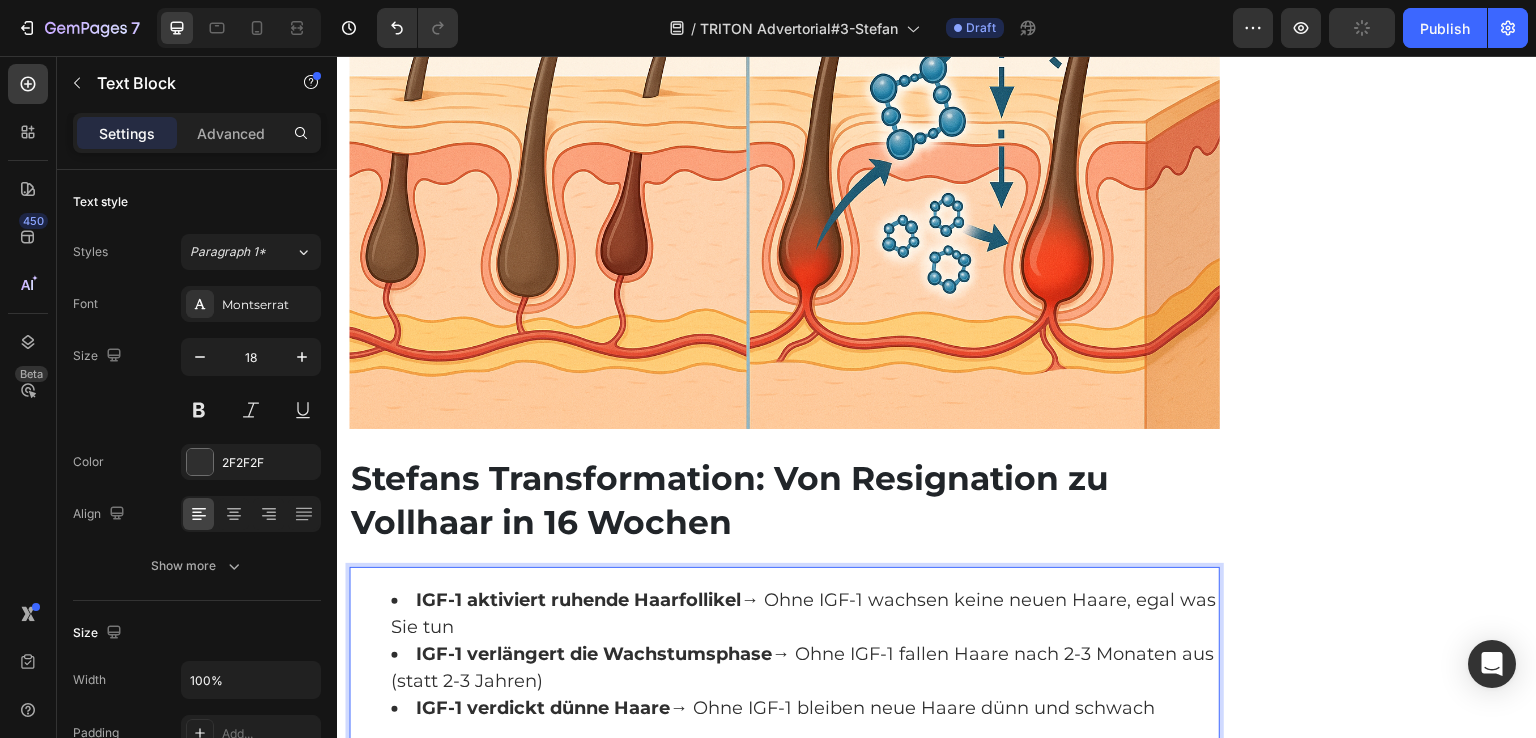 click on "IGF-1 verlängert die Wachstumsphase" at bounding box center (594, 654) 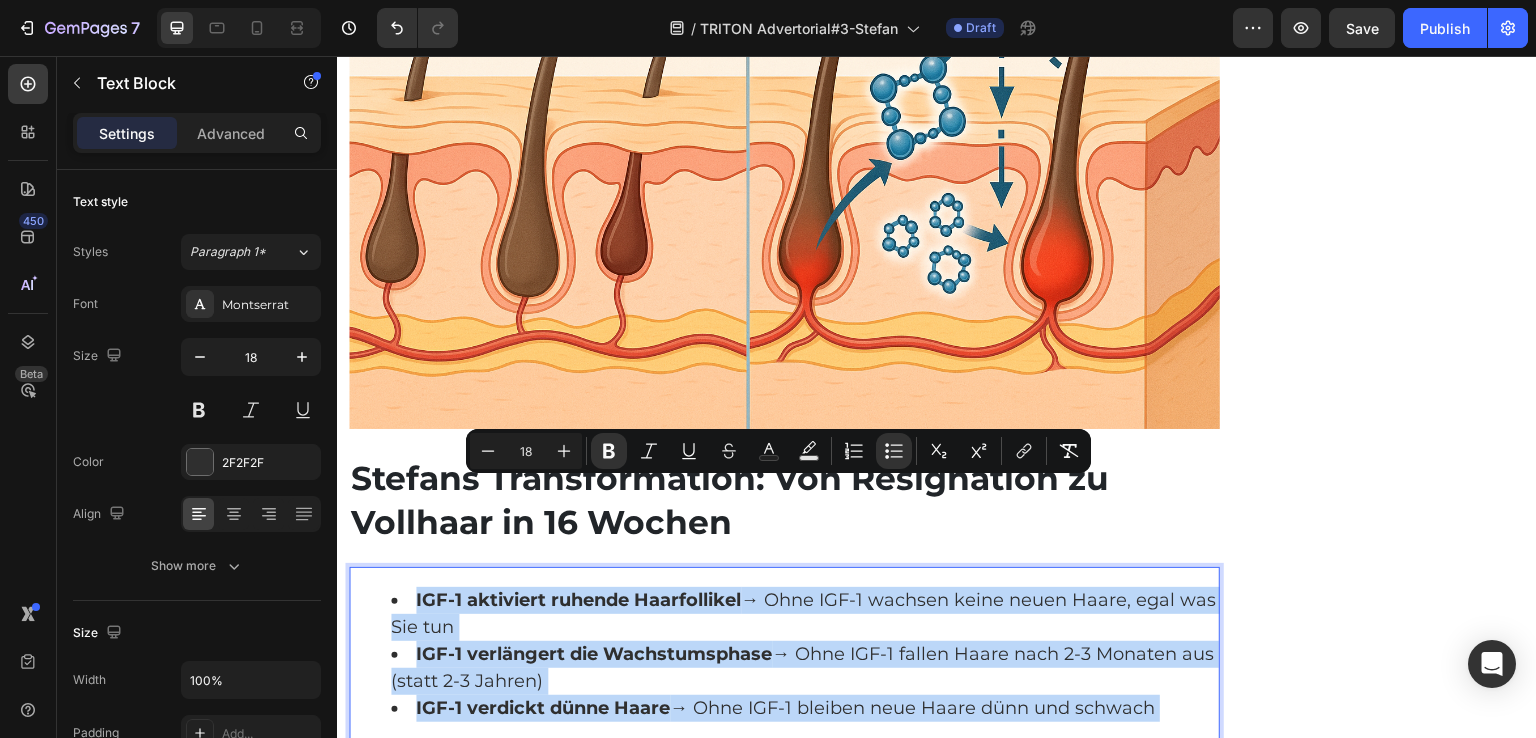 drag, startPoint x: 999, startPoint y: 668, endPoint x: 353, endPoint y: 470, distance: 675.66266 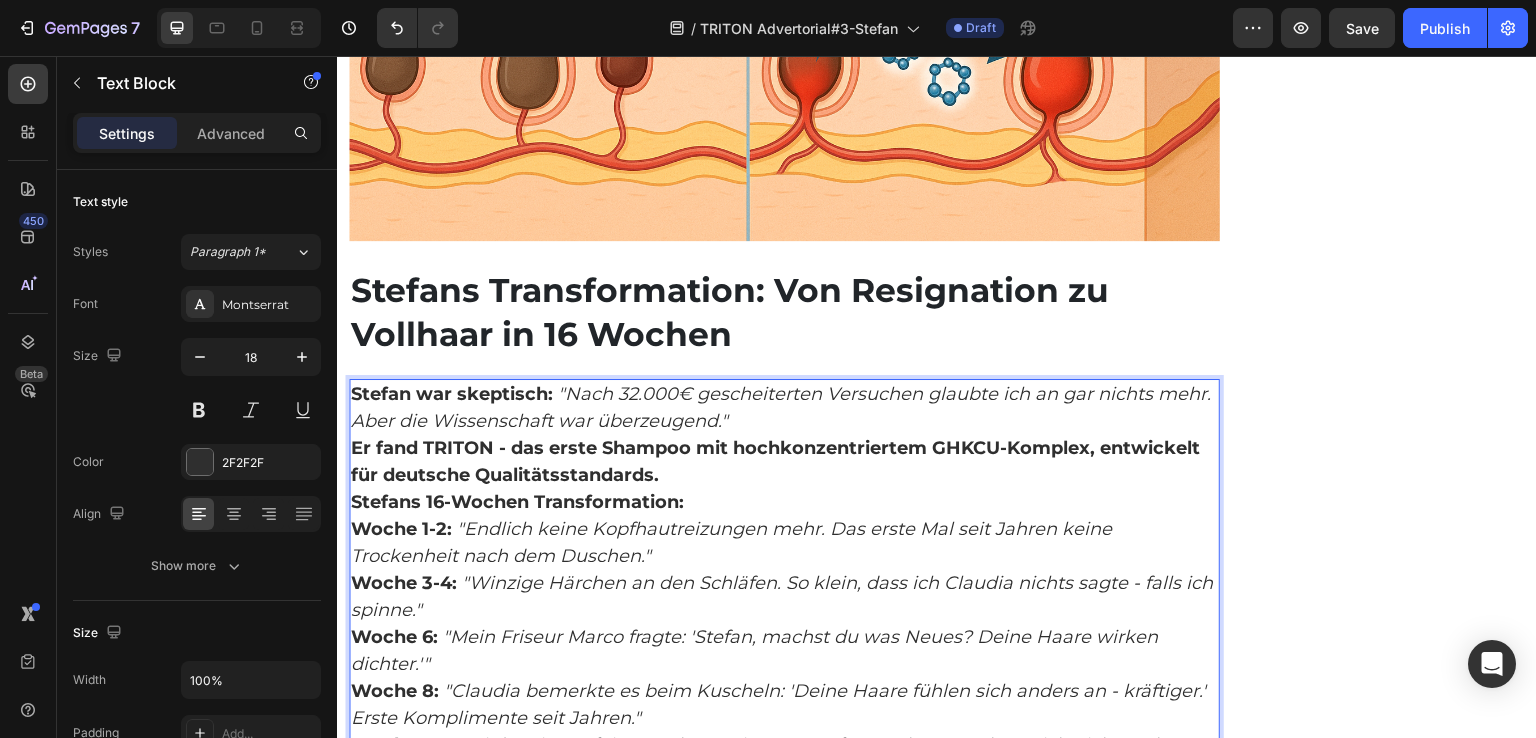 scroll, scrollTop: 6705, scrollLeft: 0, axis: vertical 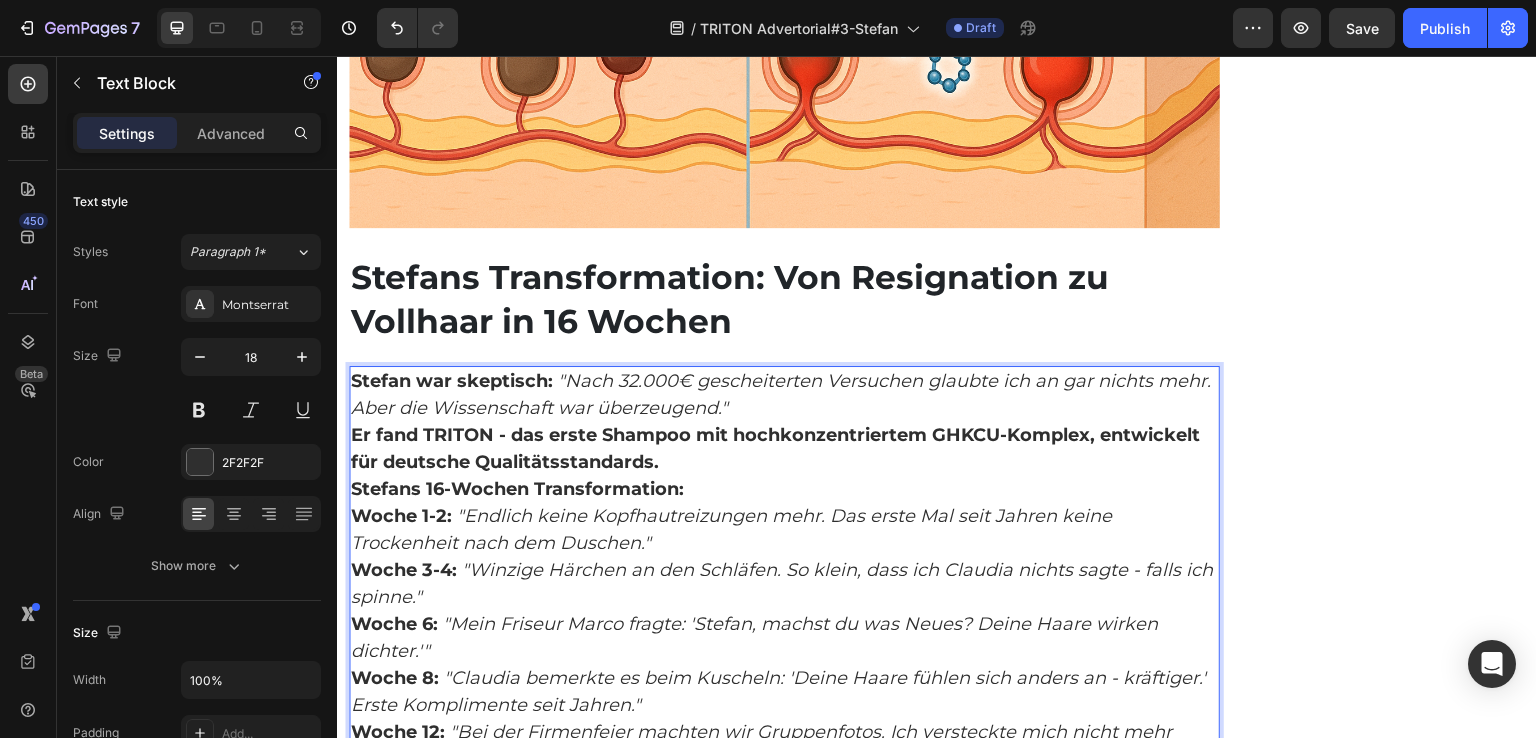 click on "Stefan war skeptisch:   "Nach 32.000€ gescheiterten Versuchen glaubte ich an gar nichts mehr. Aber die Wissenschaft war überzeugend."" at bounding box center [784, 395] 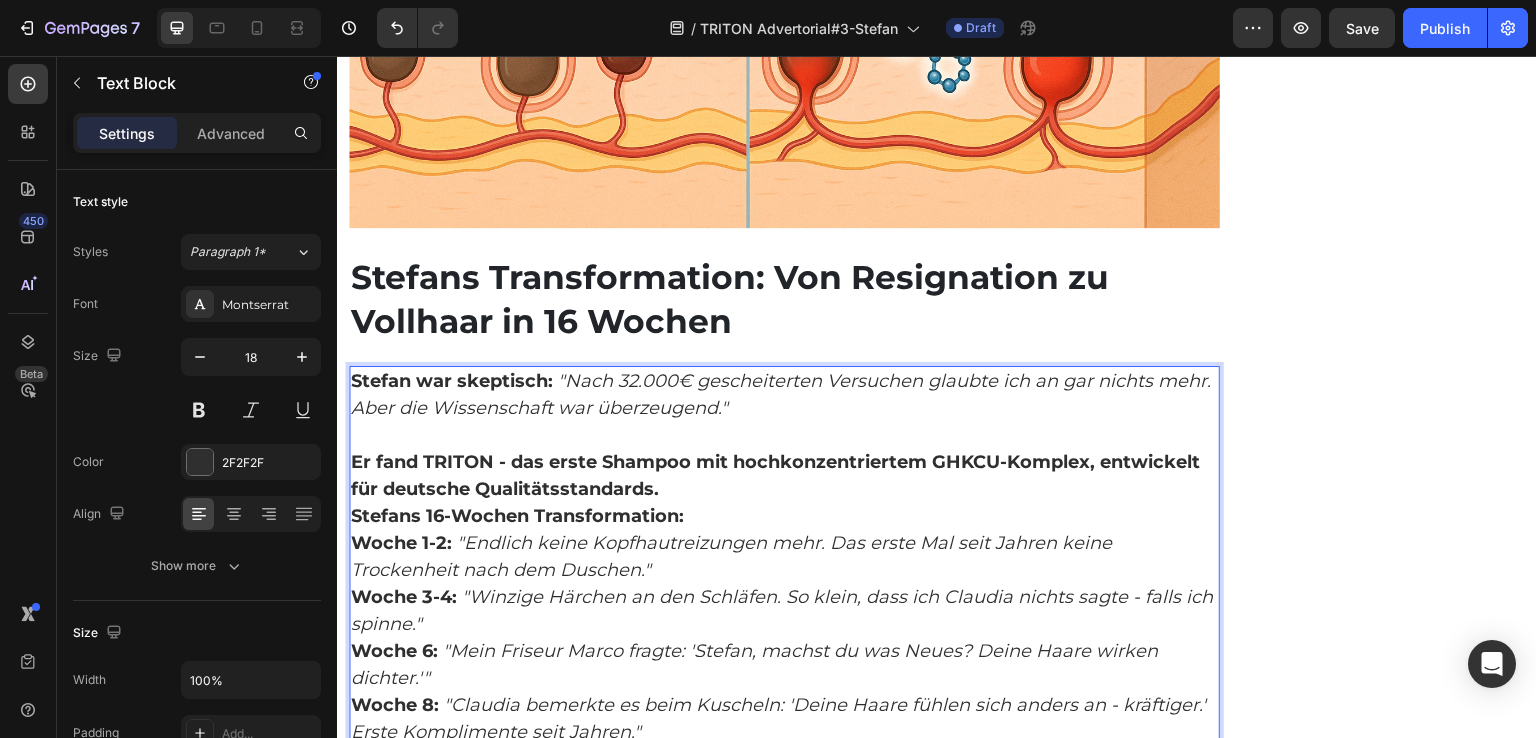 click on "Er fand TRITON - das erste Shampoo mit hochkonzentriertem GHKCU-Komplex, entwickelt für deutsche Qualitätsstandards." at bounding box center [784, 476] 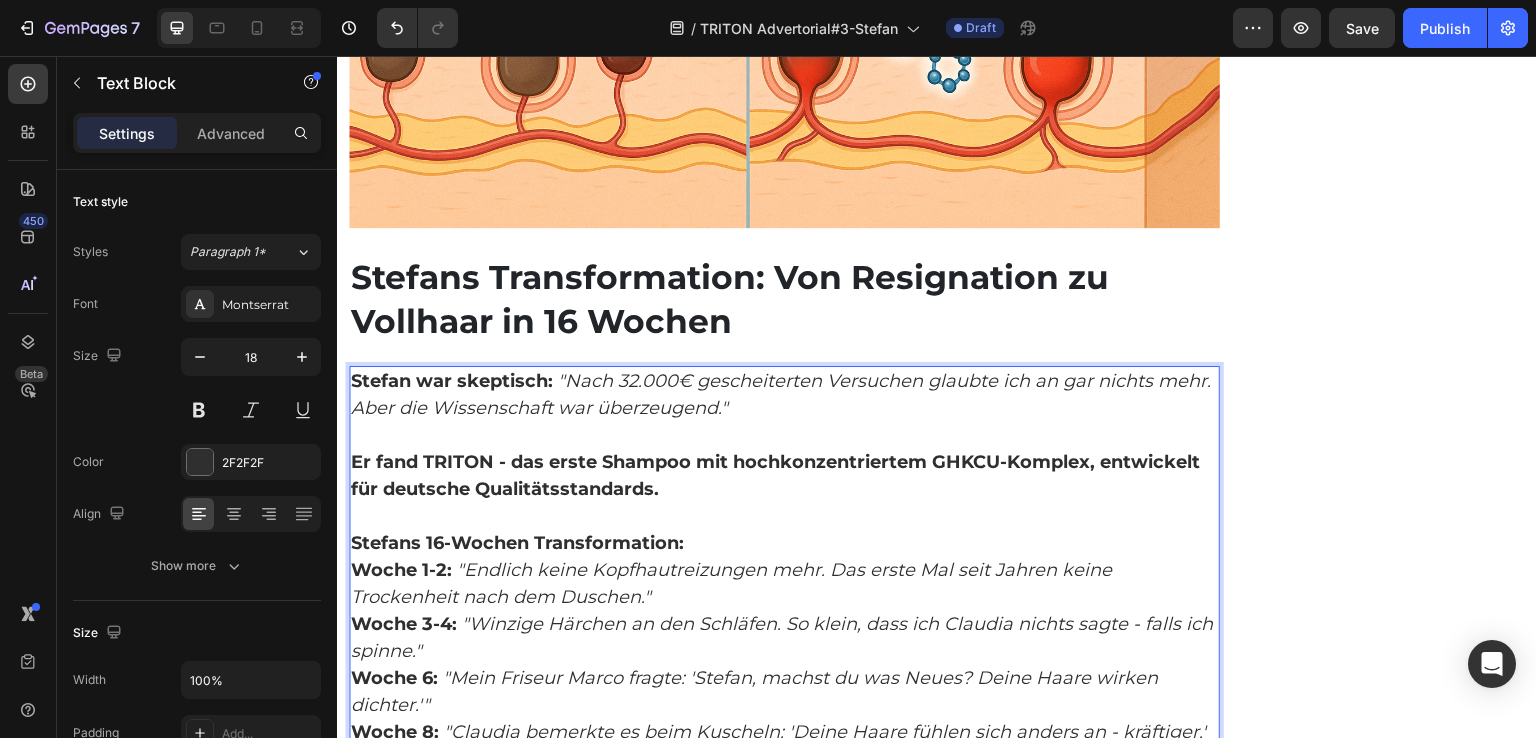 click on "Stefans 16-Wochen Transformation:" at bounding box center [784, 543] 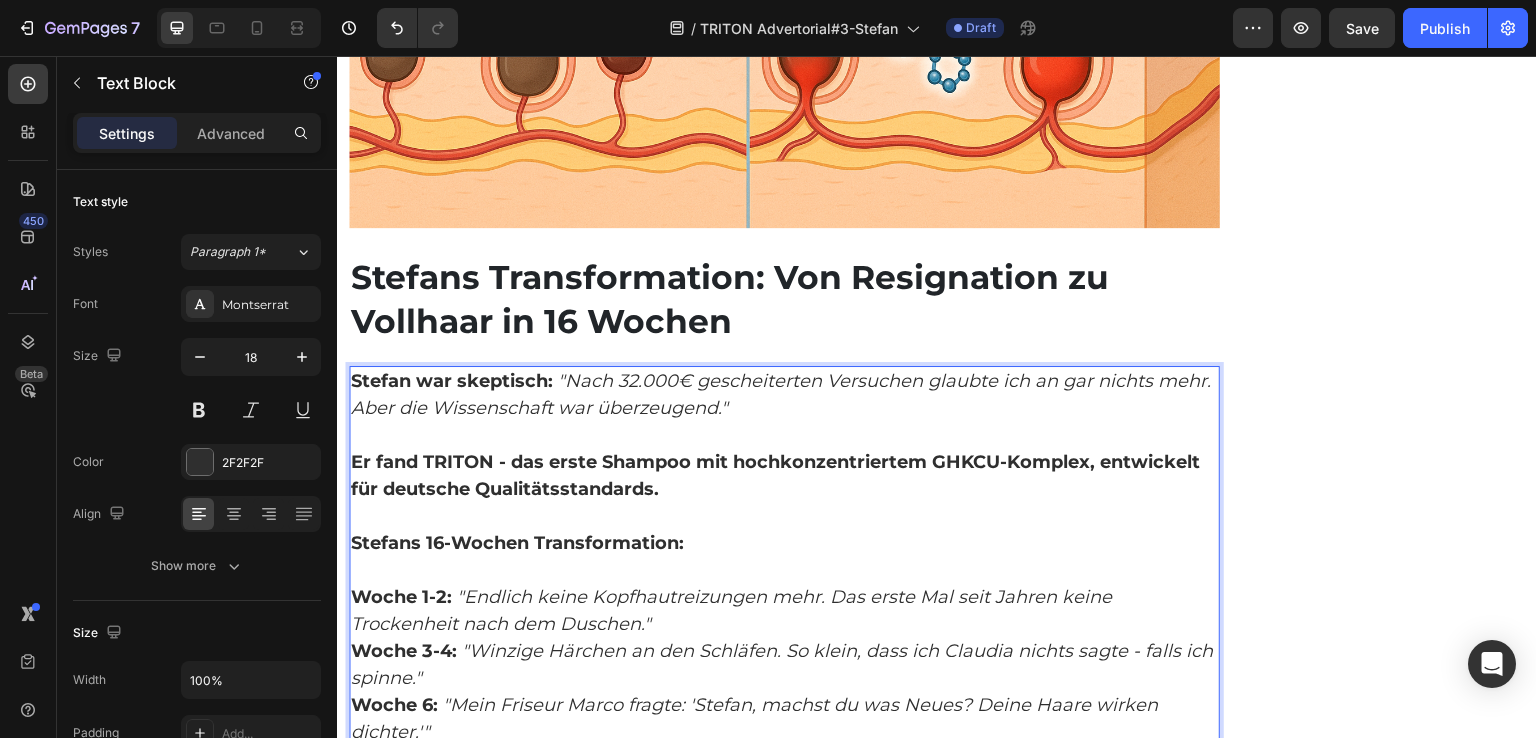 click on "Woche 1-2:   "Endlich keine Kopfhautreizungen mehr. Das erste Mal seit Jahren keine Trockenheit nach dem Duschen."" at bounding box center [784, 611] 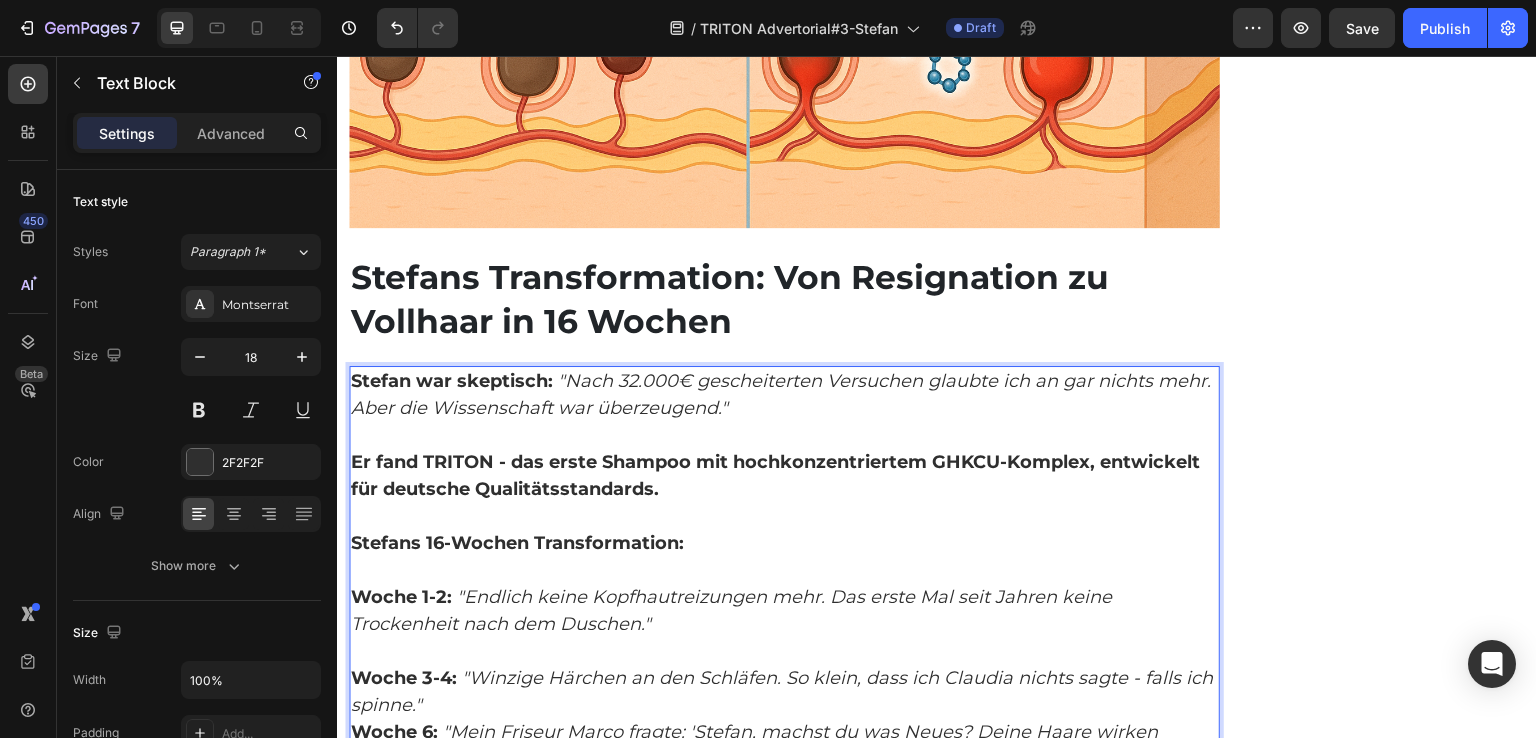 click on "Woche 3-4:   "Winzige Härchen an den Schläfen. So klein, dass ich Claudia nichts sagte - falls ich spinne."" at bounding box center [784, 692] 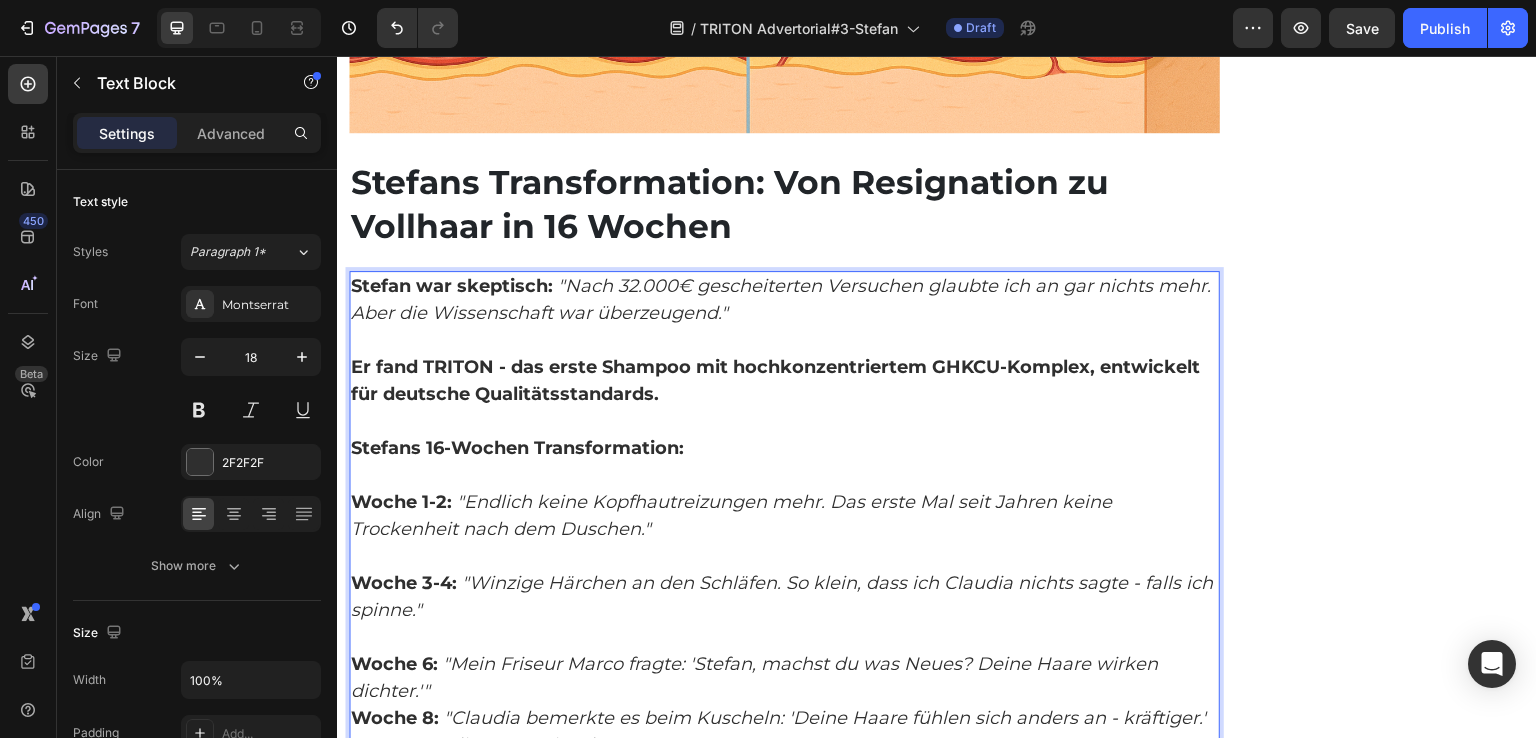 scroll, scrollTop: 6805, scrollLeft: 0, axis: vertical 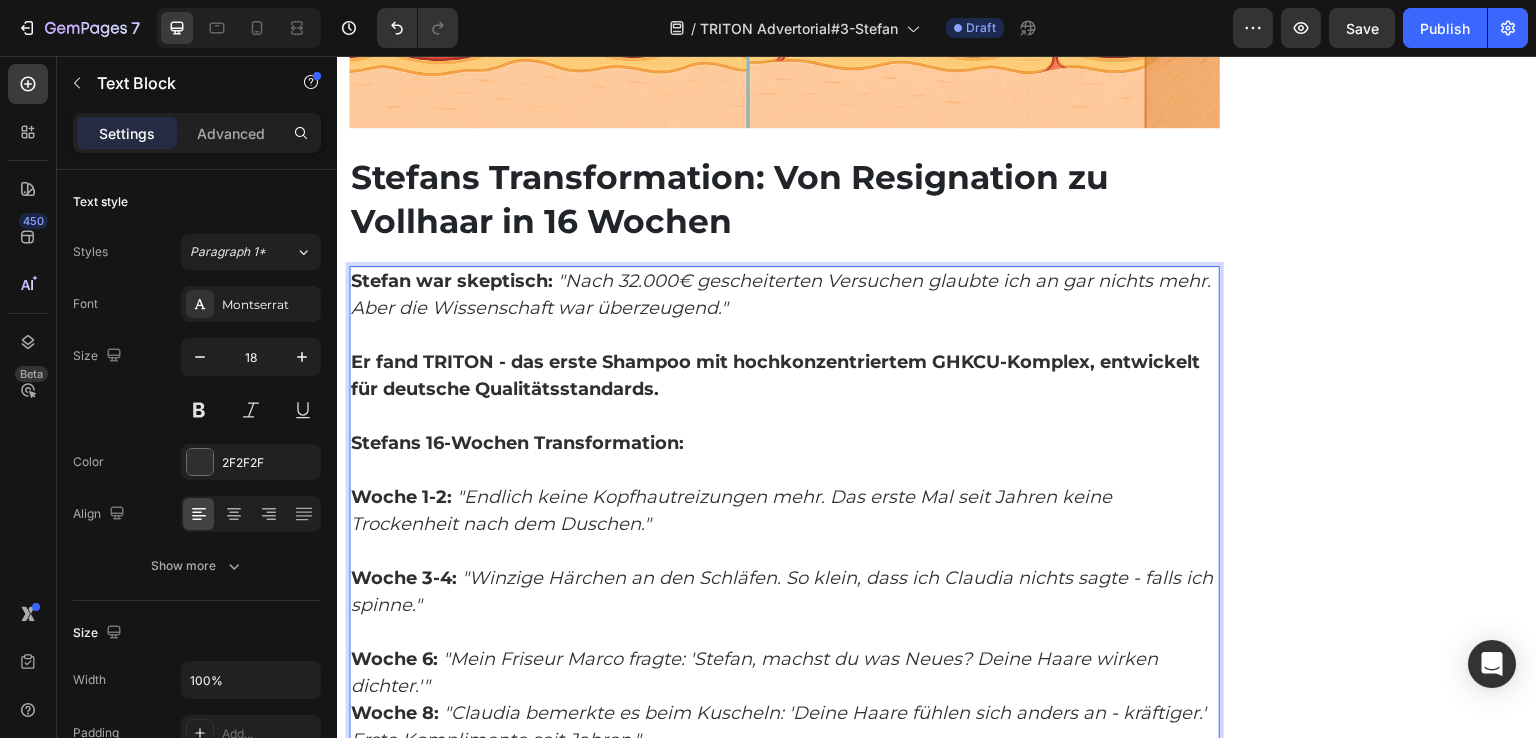 click on "Woche 6:   "Mein Friseur Marco fragte: 'Stefan, machst du was Neues? Deine Haare wirken dichter.'"" at bounding box center (784, 673) 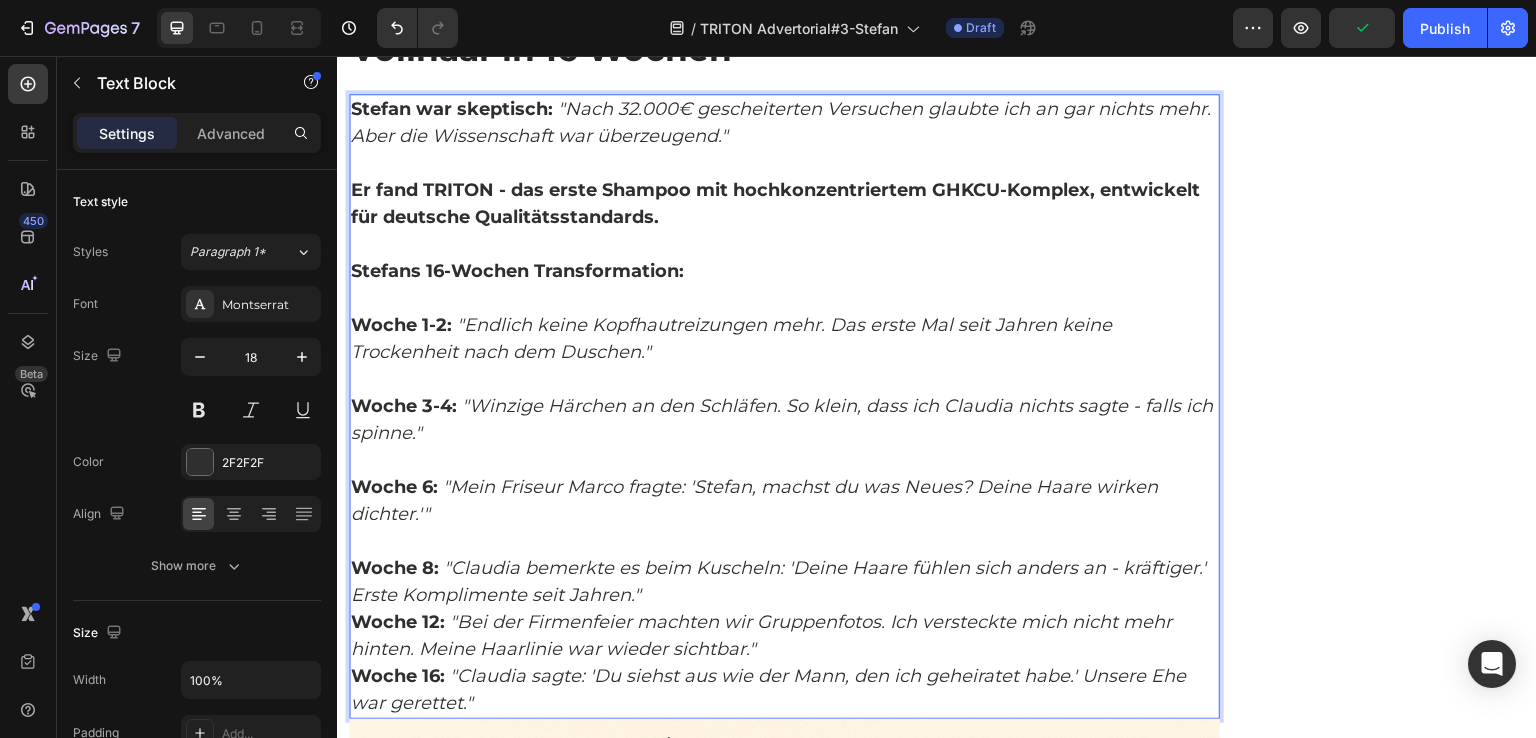 scroll, scrollTop: 7005, scrollLeft: 0, axis: vertical 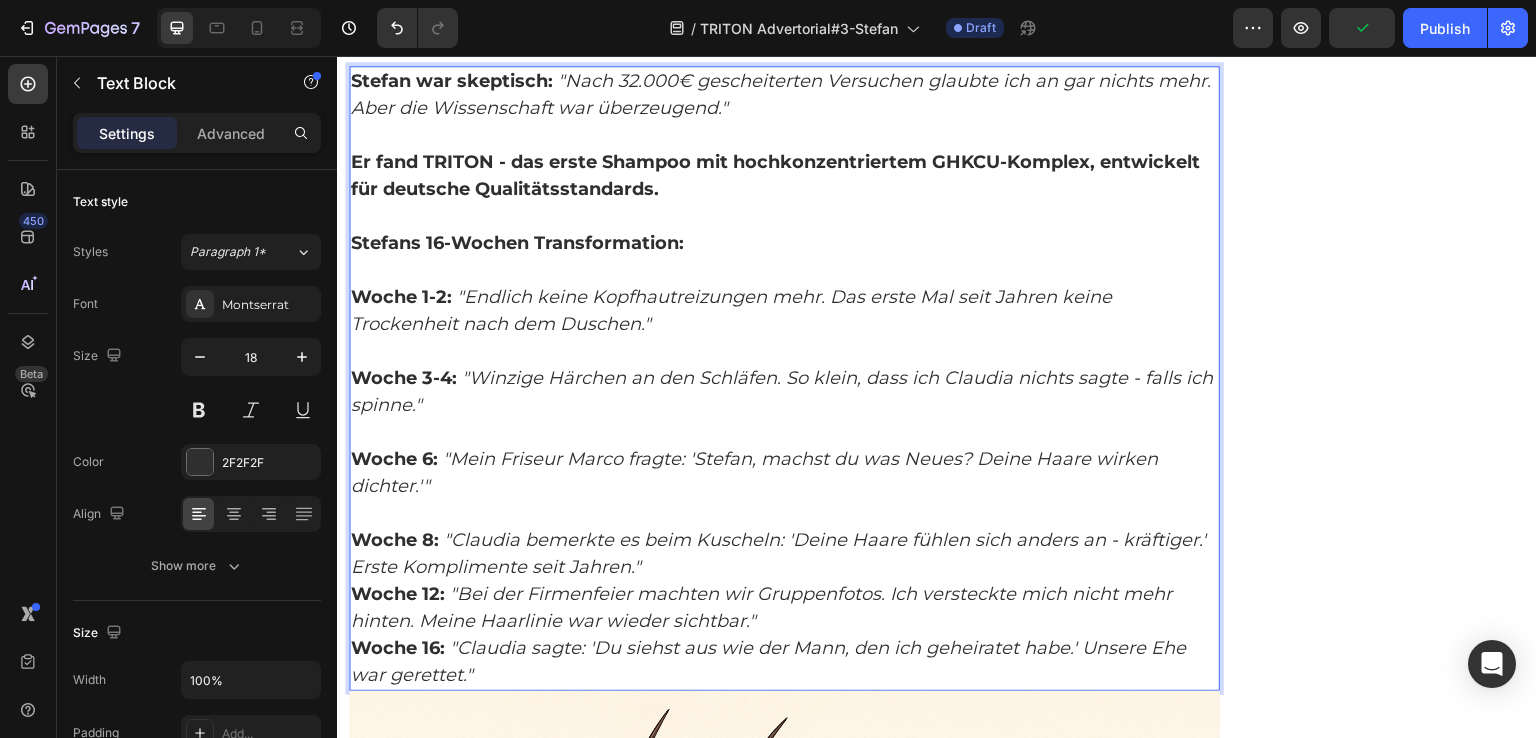 click on "Woche 8:   "Claudia bemerkte es beim Kuscheln: 'Deine Haare fühlen sich anders an - kräftiger.' Erste Komplimente seit Jahren."" at bounding box center (784, 554) 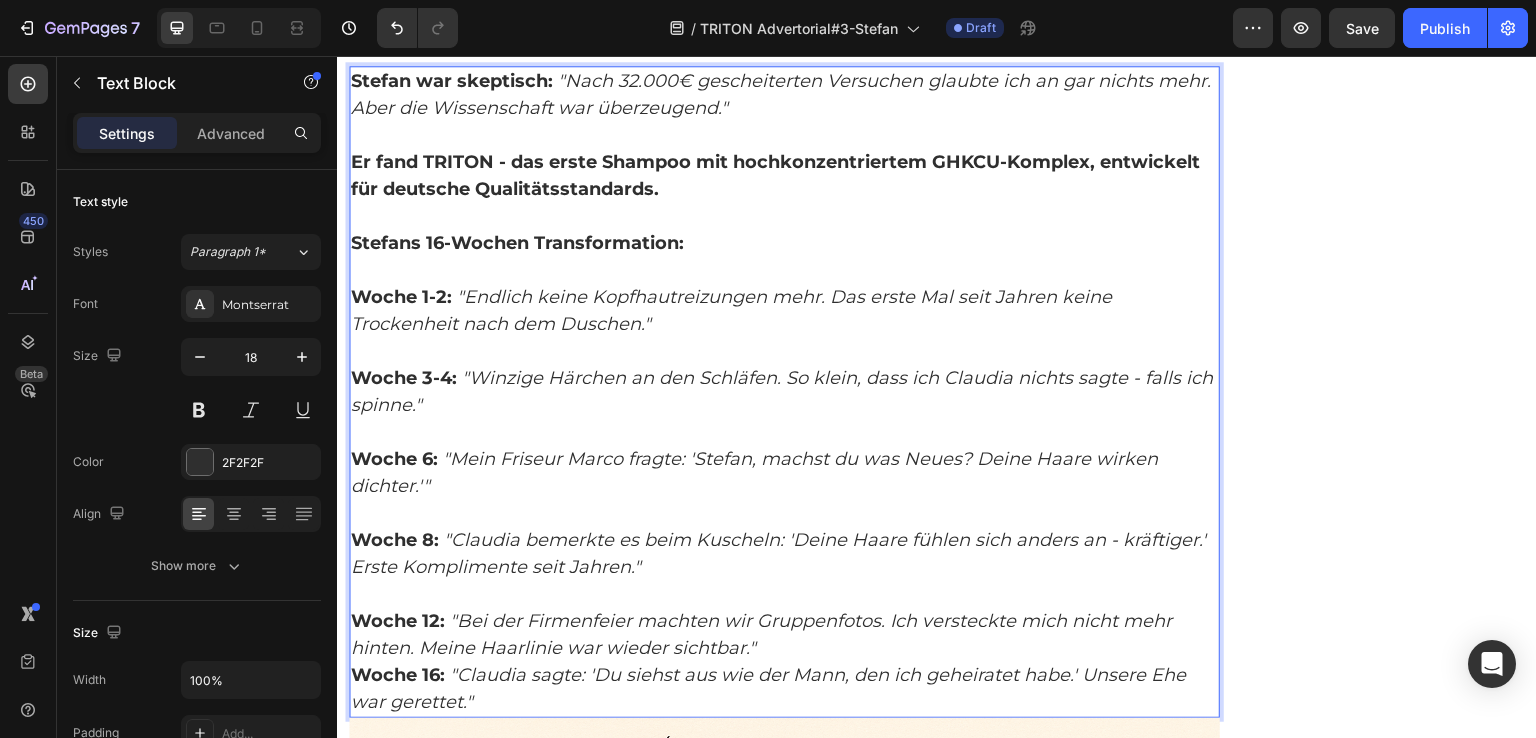 click on "Woche 12:   "Bei der Firmenfeier machten wir Gruppenfotos. Ich versteckte mich nicht mehr hinten. Meine Haarlinie war wieder sichtbar."" at bounding box center [784, 635] 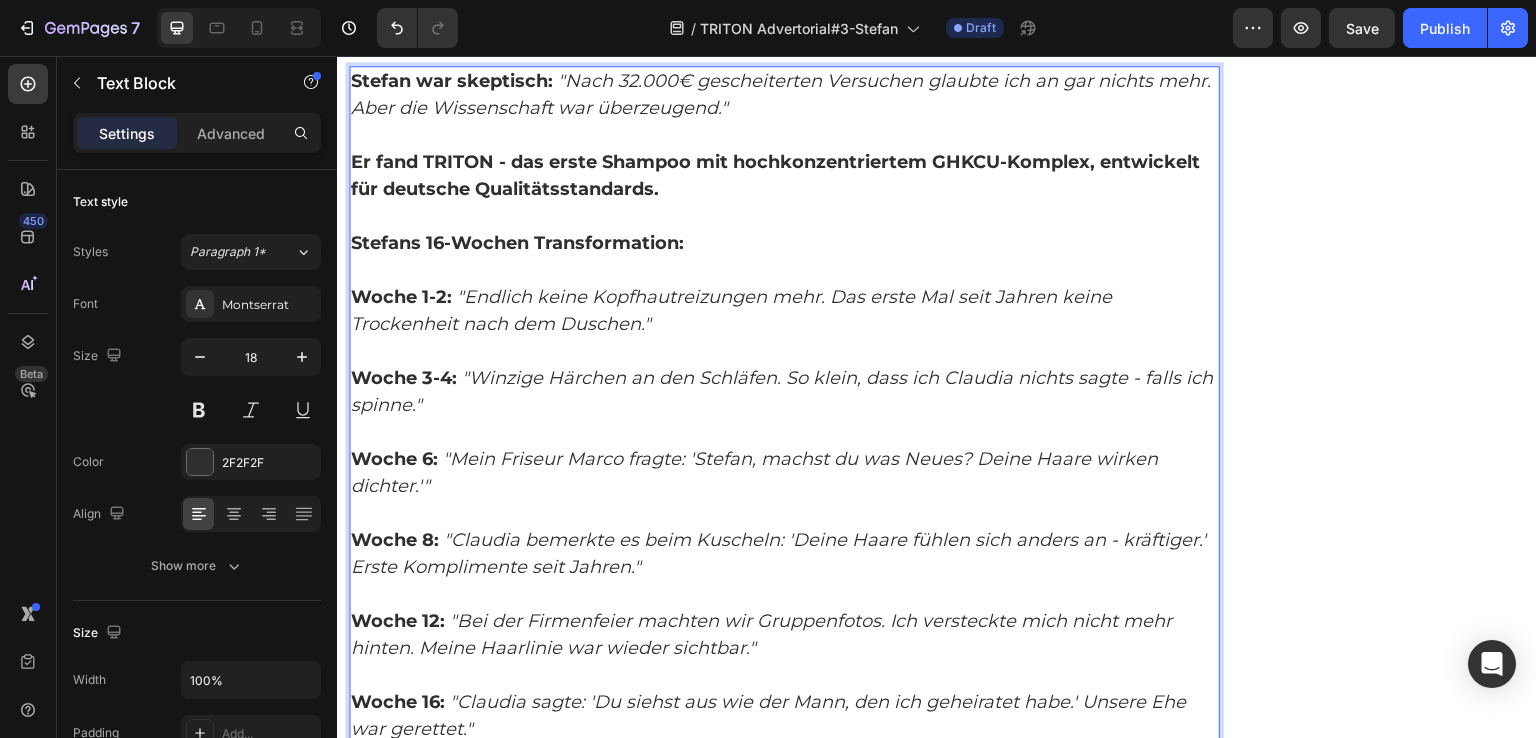 click on "Empfohlen: Text Block Image Verfügbarkeit prüfen Button Kundenbewertungen Text Block                Title Line Image 4.8 von 5 Text Block Row 3,791 Kundenbewertungen Text Block 5 Sterne Text Block Image 90% Text Block Row 4 Sterne Text Block Image 7% Text Block Row 3 Sterne Text Block Image 2% Text Block Row 2 Sterne Text Block Image 0% Text Block Row 1 Sterne Text Block Image 1% Text Block Row Einstufung Text Block Preis Text Block Image 5.0 Text Block Row Effektivität Text Block Image 5.0 Text Block Row Geruch Text Block Image 5.0 Text Block Row Anwendung Text Block Image 4.8 Text Block Row Row Row" at bounding box center (1380, 2106) 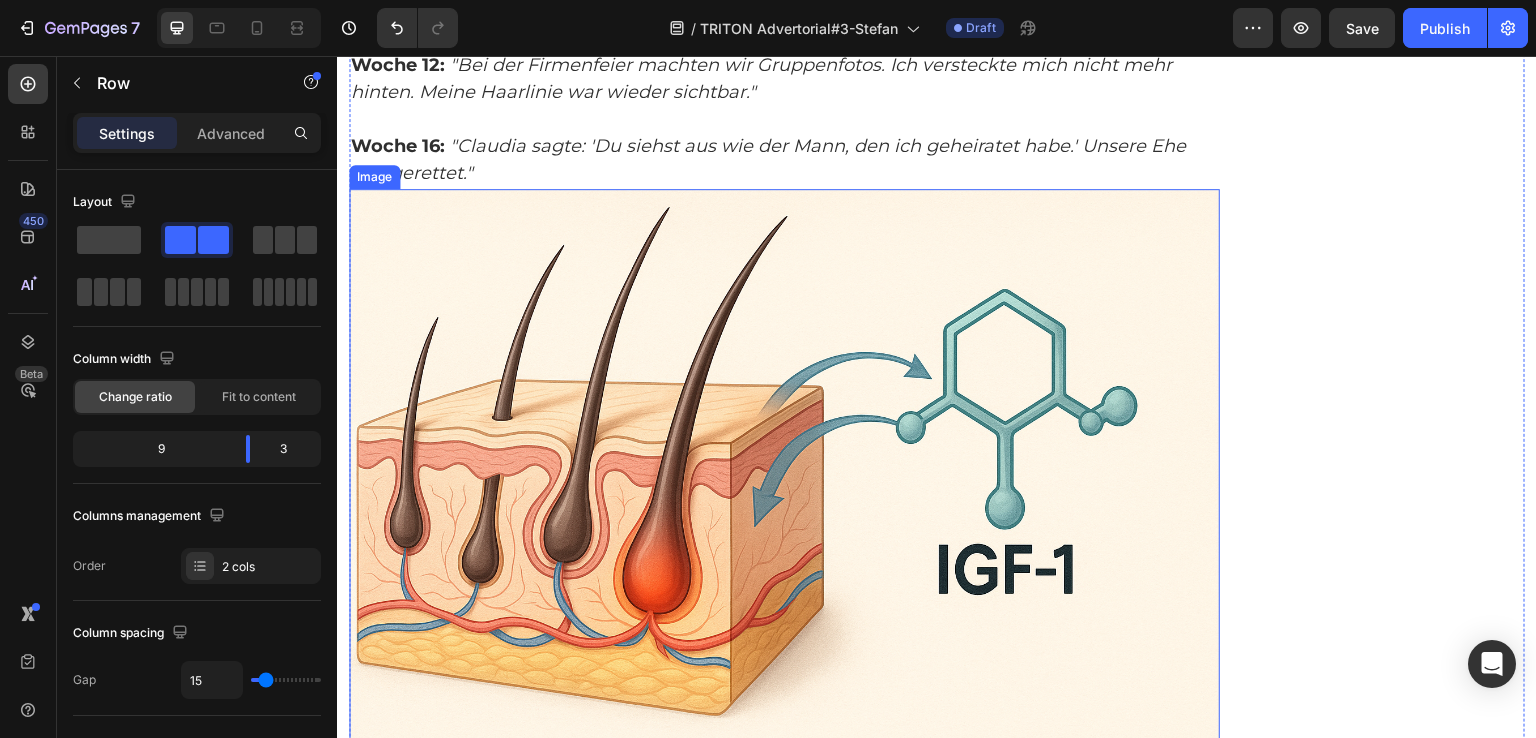 scroll, scrollTop: 7805, scrollLeft: 0, axis: vertical 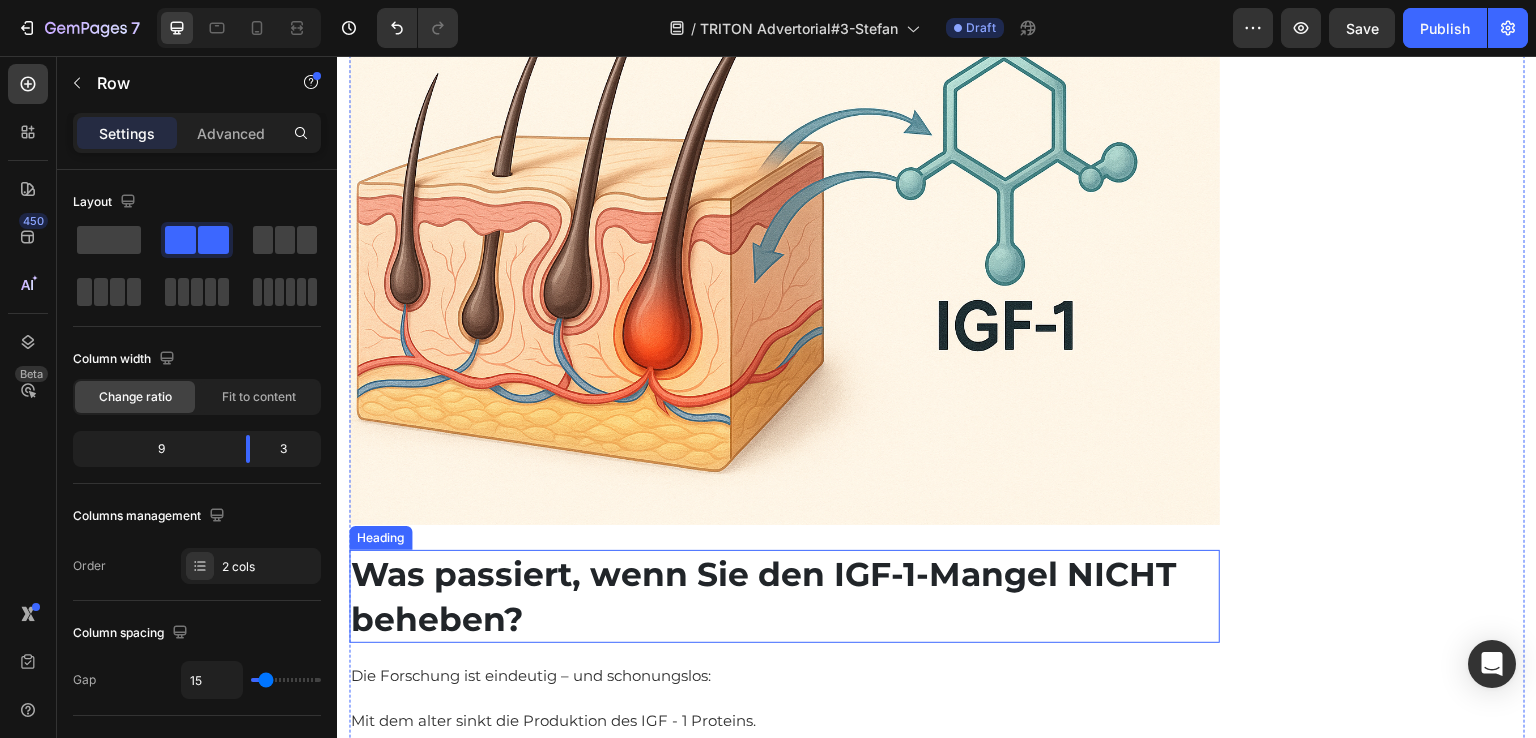 click on "Was passiert, wenn Sie den IGF-1-Mangel NICHT beheben?" at bounding box center [784, 596] 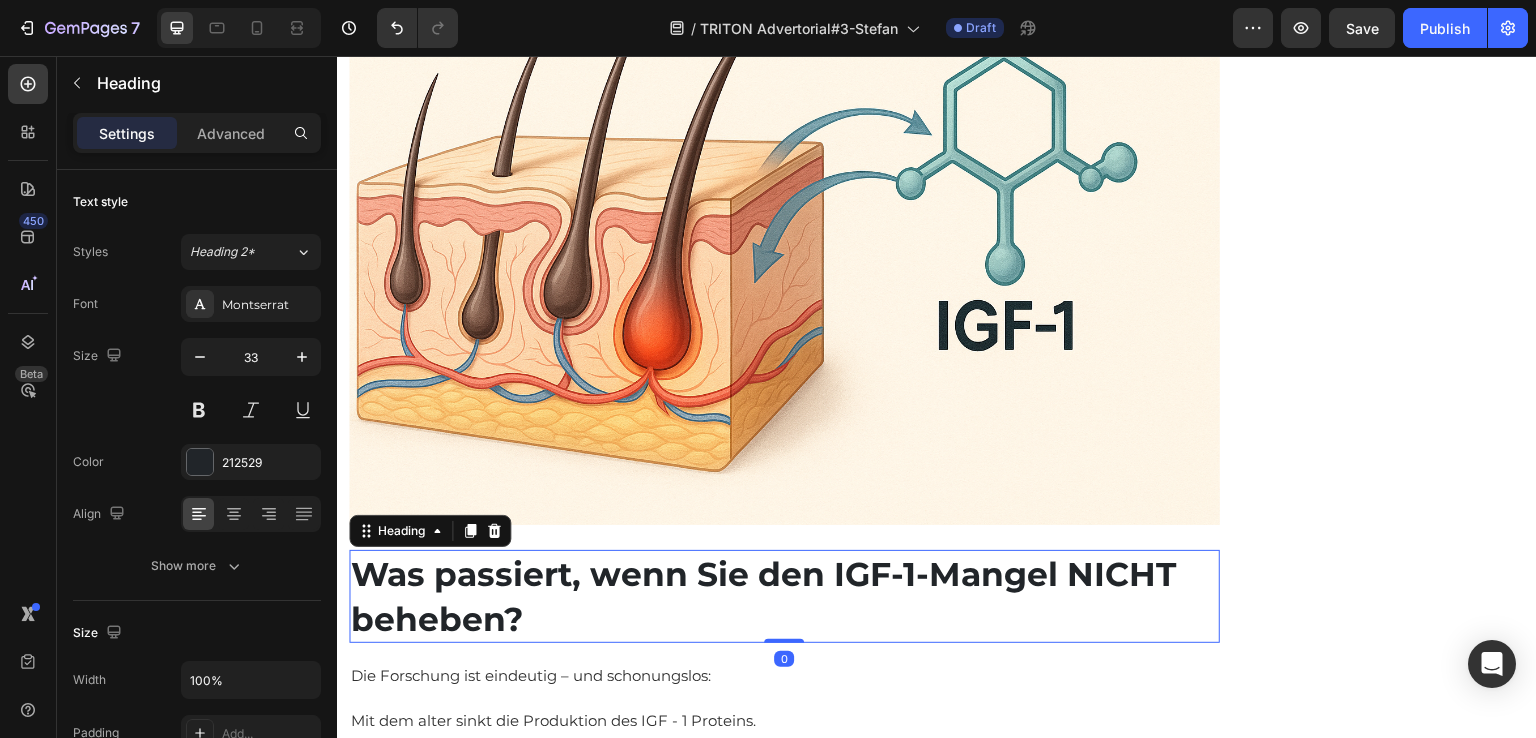 click on "Was passiert, wenn Sie den IGF-1-Mangel NICHT beheben?" at bounding box center [784, 596] 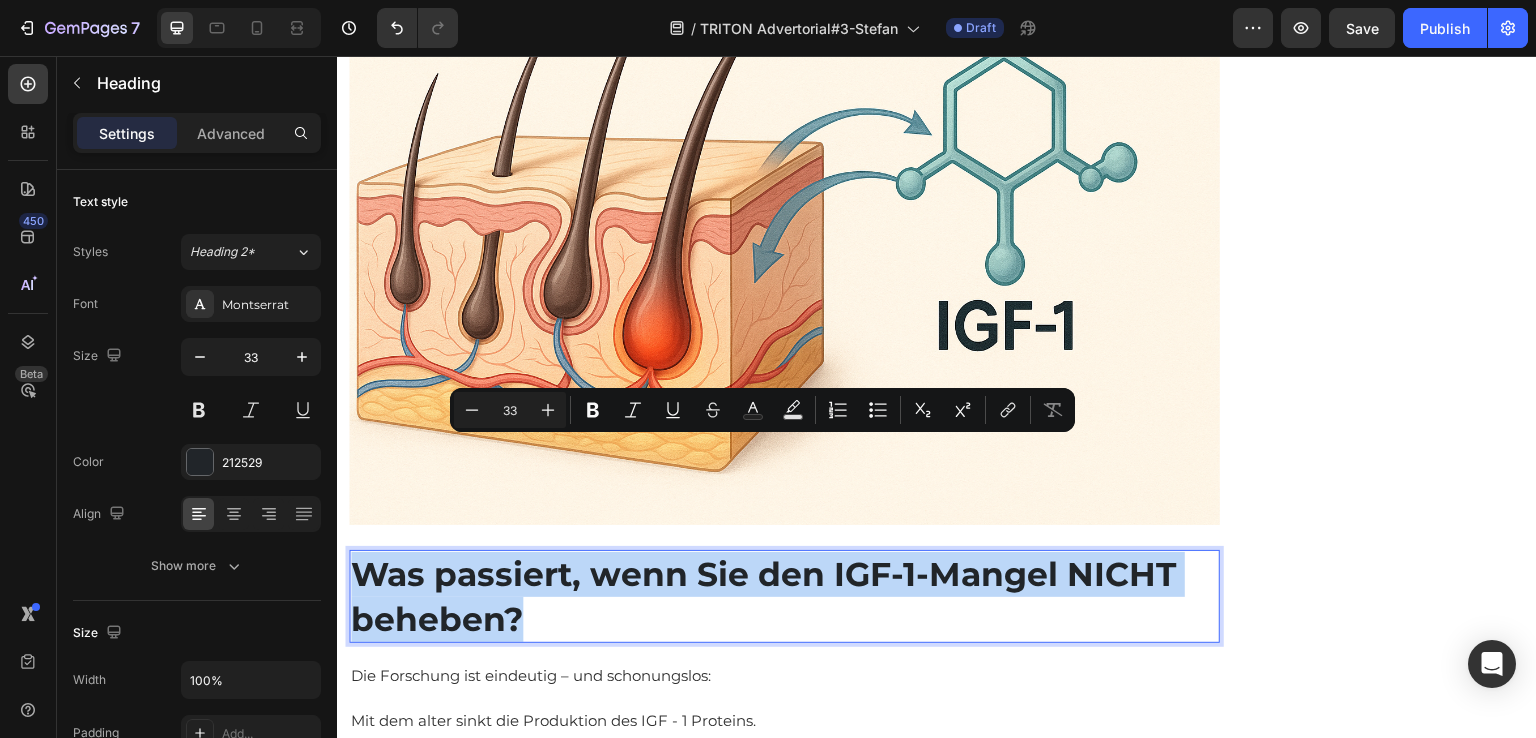 drag, startPoint x: 534, startPoint y: 506, endPoint x: 358, endPoint y: 454, distance: 183.52112 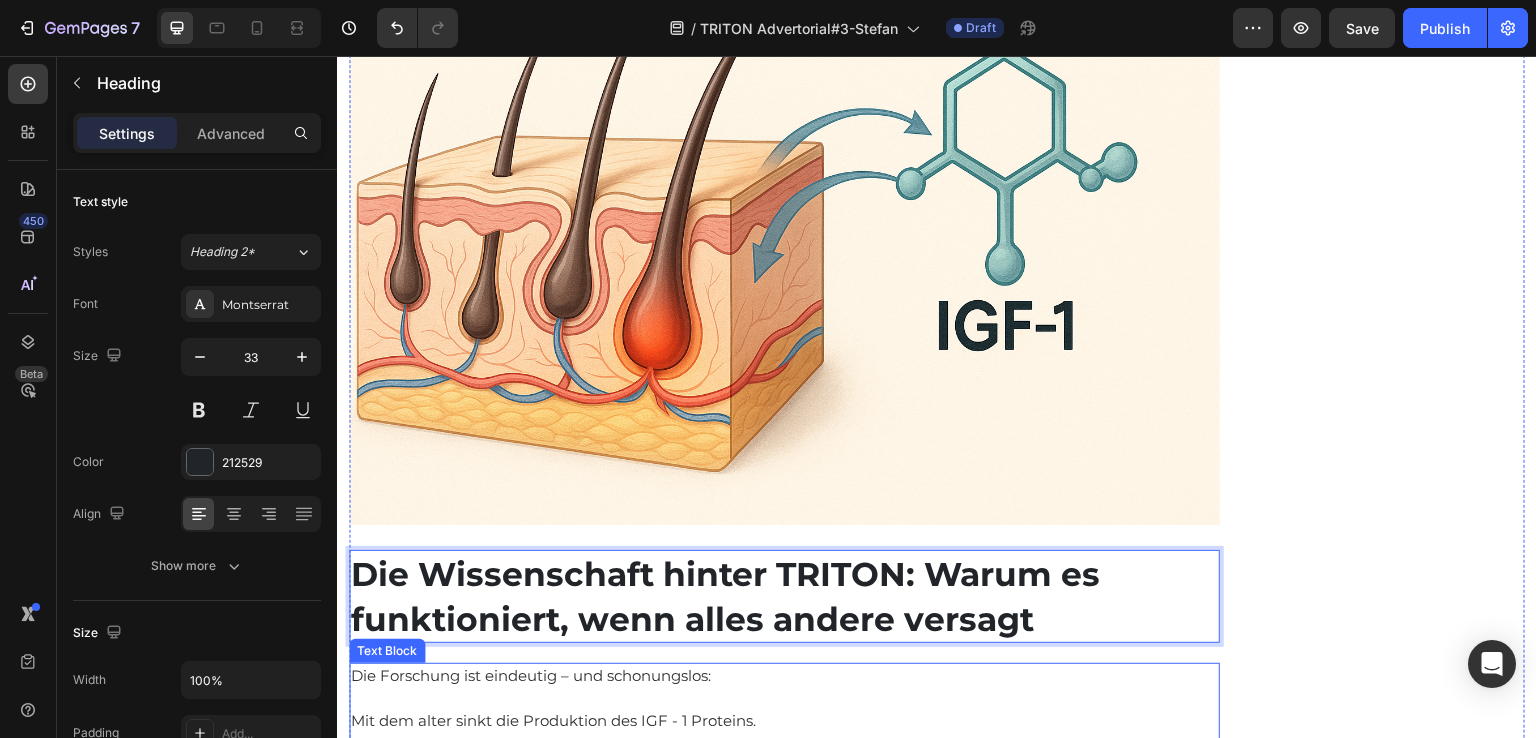 click on "Mit dem alter sinkt die Produktion des IGF - 1 Proteins." at bounding box center (784, 721) 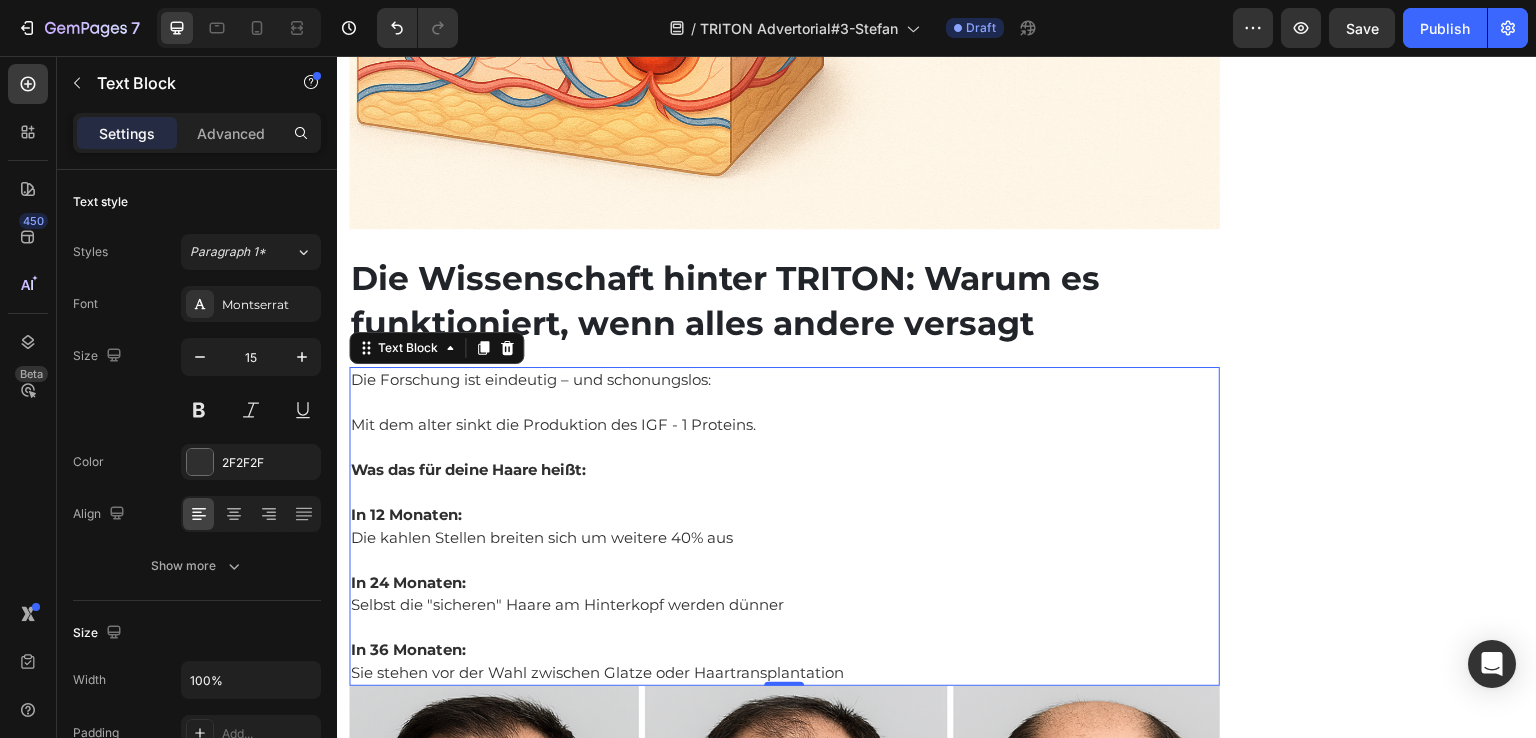 scroll, scrollTop: 8105, scrollLeft: 0, axis: vertical 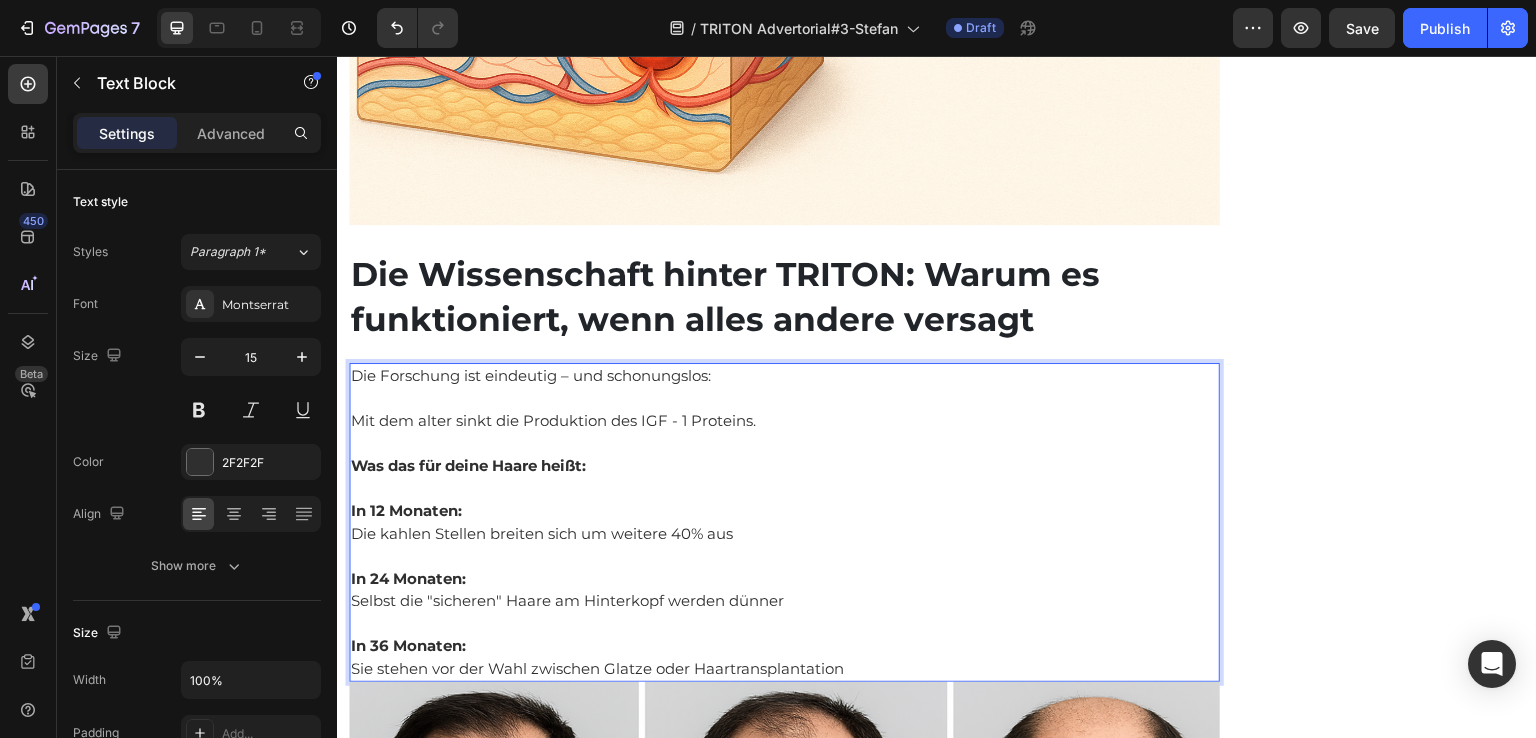 click at bounding box center [784, 556] 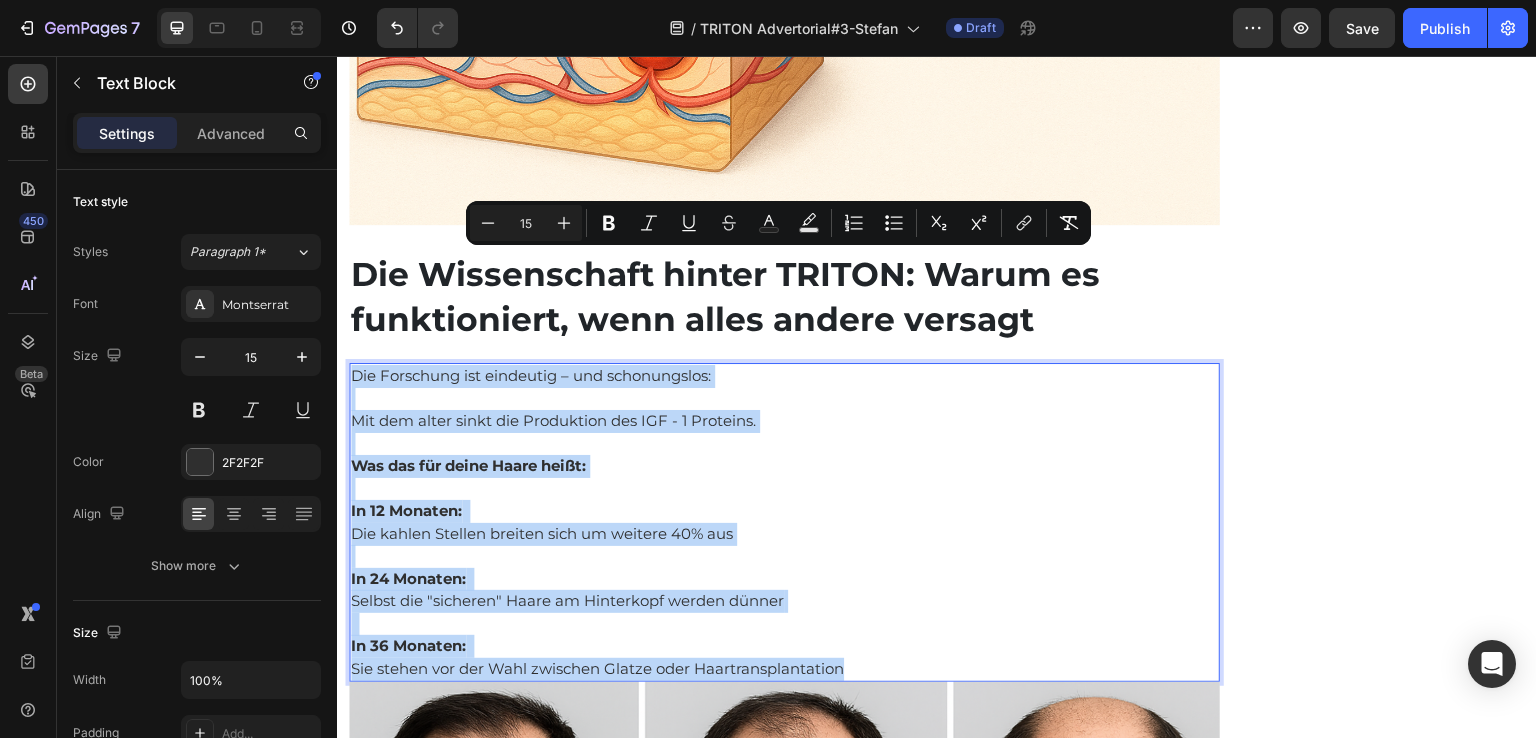 drag, startPoint x: 871, startPoint y: 553, endPoint x: 350, endPoint y: 257, distance: 599.2136 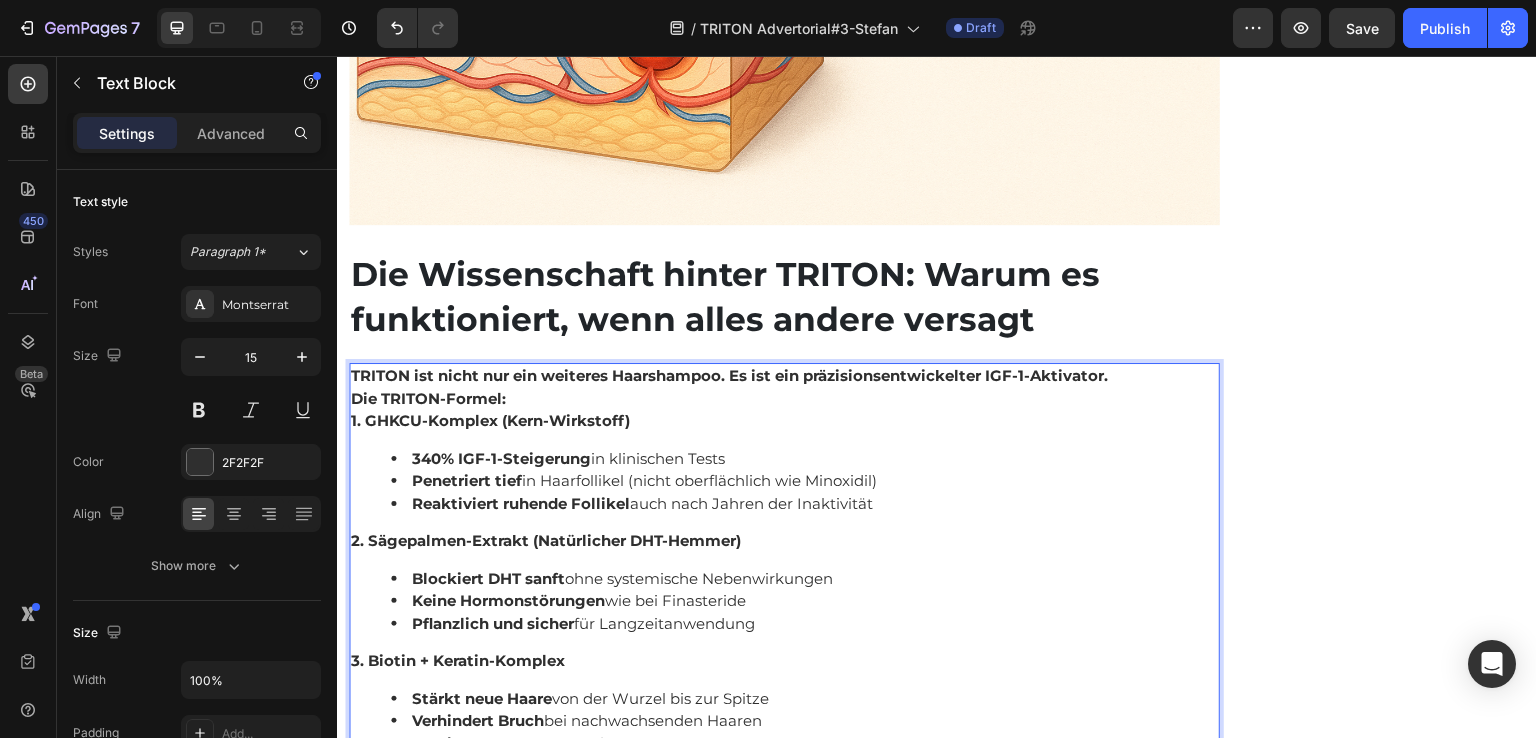 scroll, scrollTop: 8147, scrollLeft: 0, axis: vertical 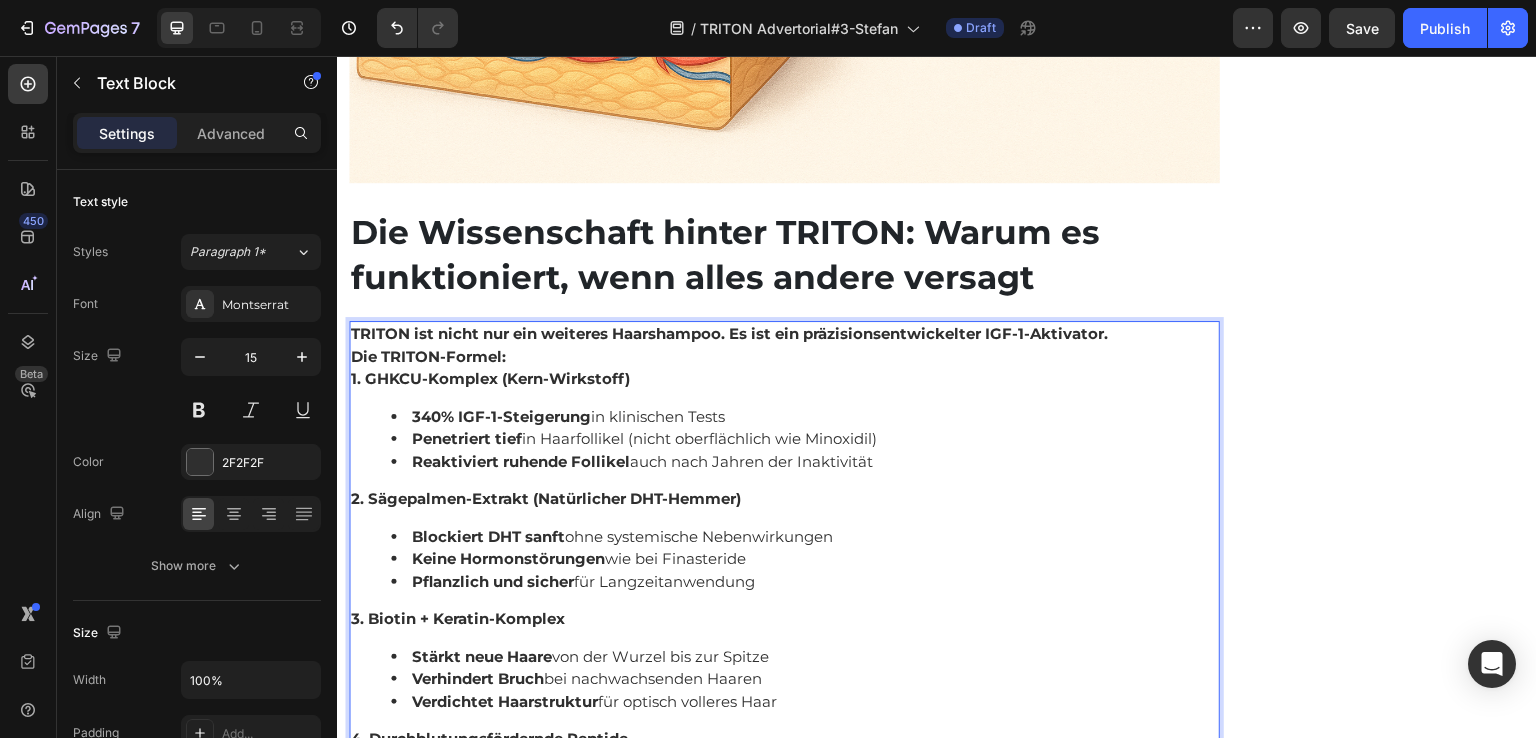 click on "Die TRITON-Formel:" at bounding box center (784, 357) 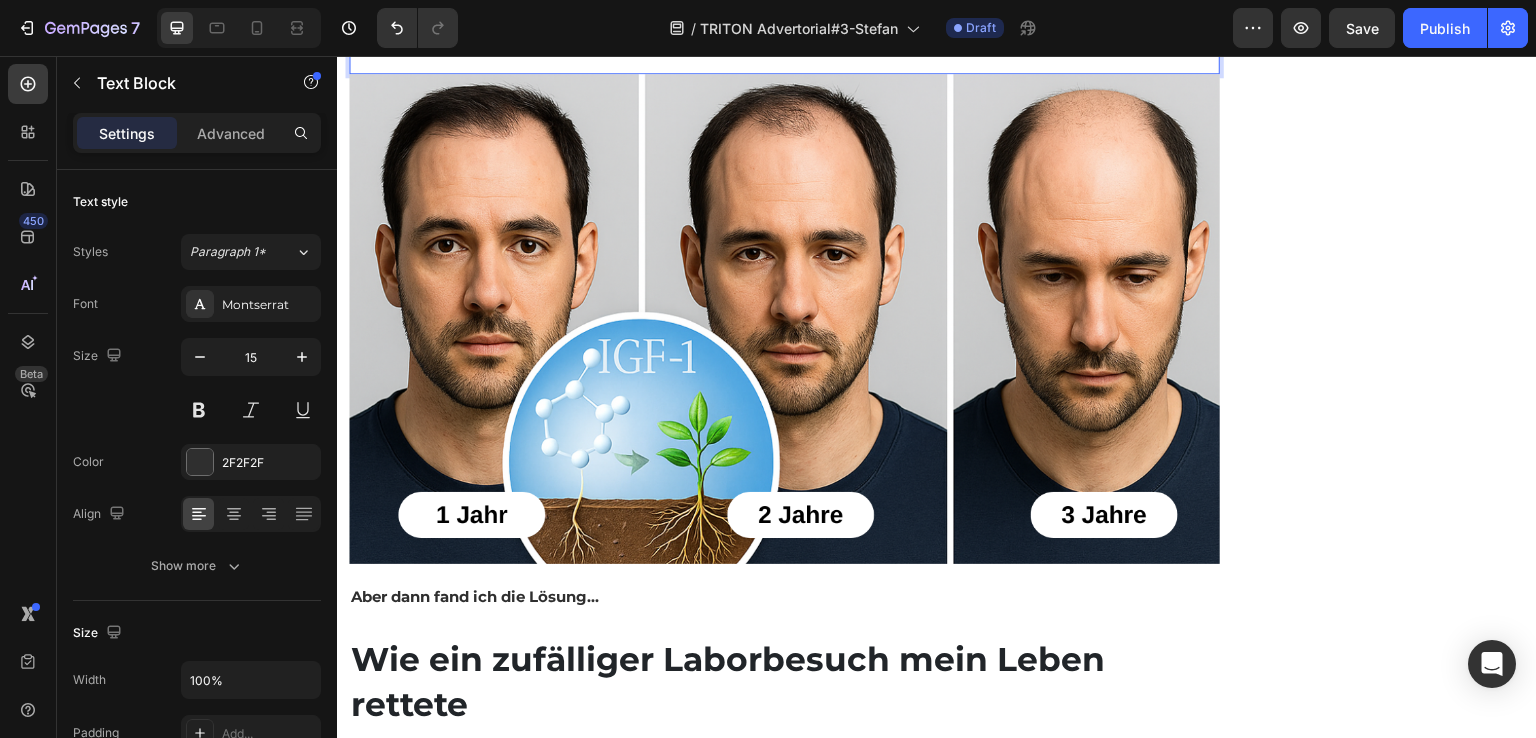 scroll, scrollTop: 8947, scrollLeft: 0, axis: vertical 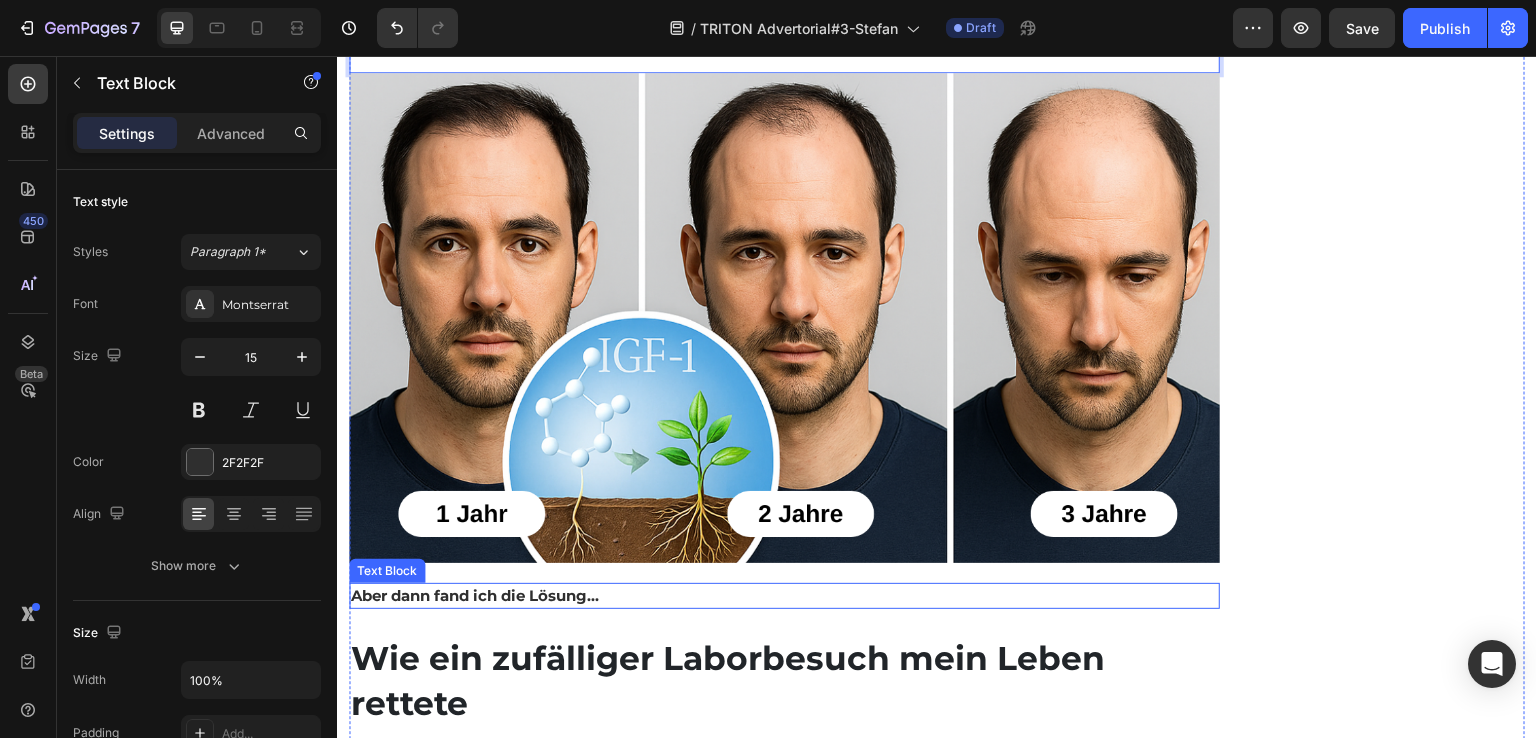 click on "Aber dann fand ich die Lösung..." at bounding box center [784, 596] 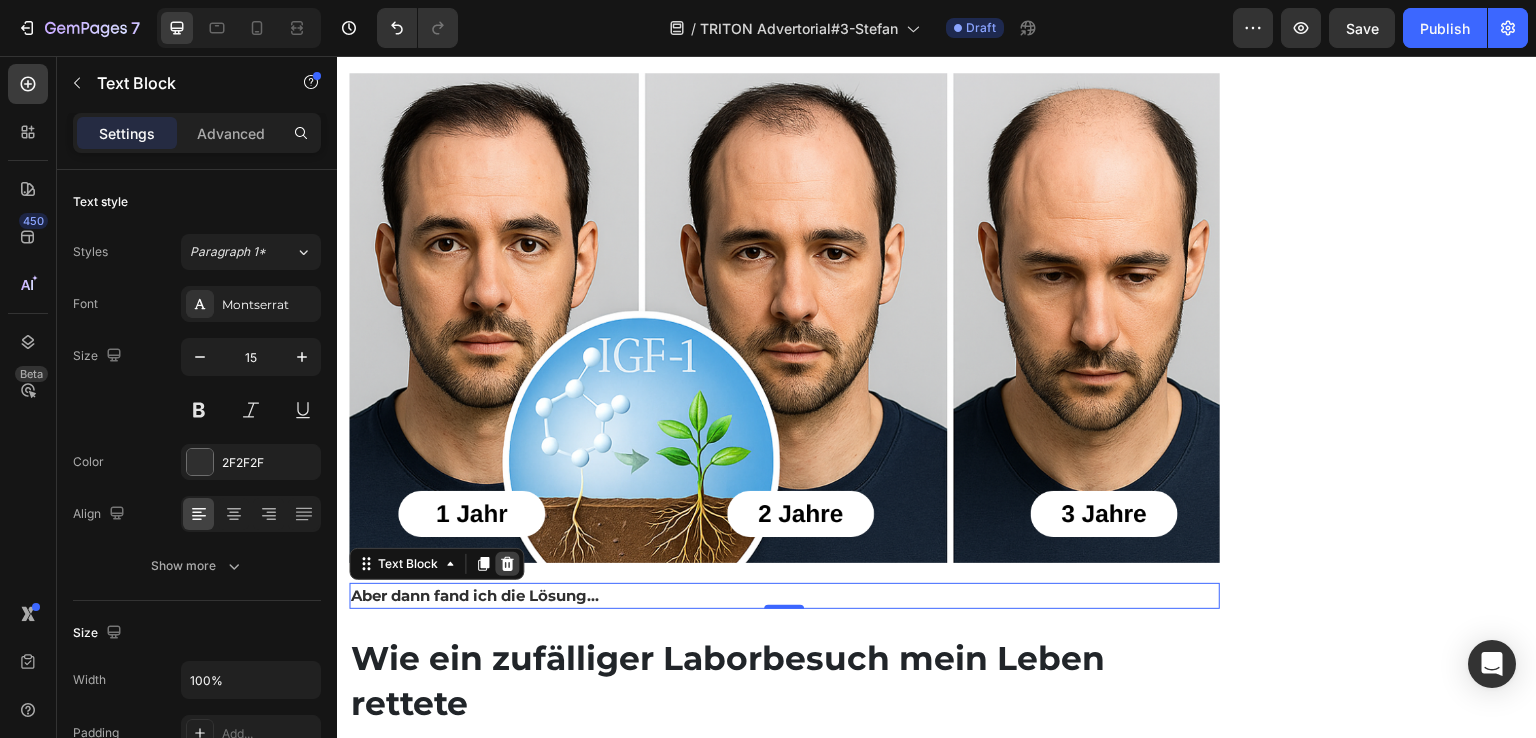 click 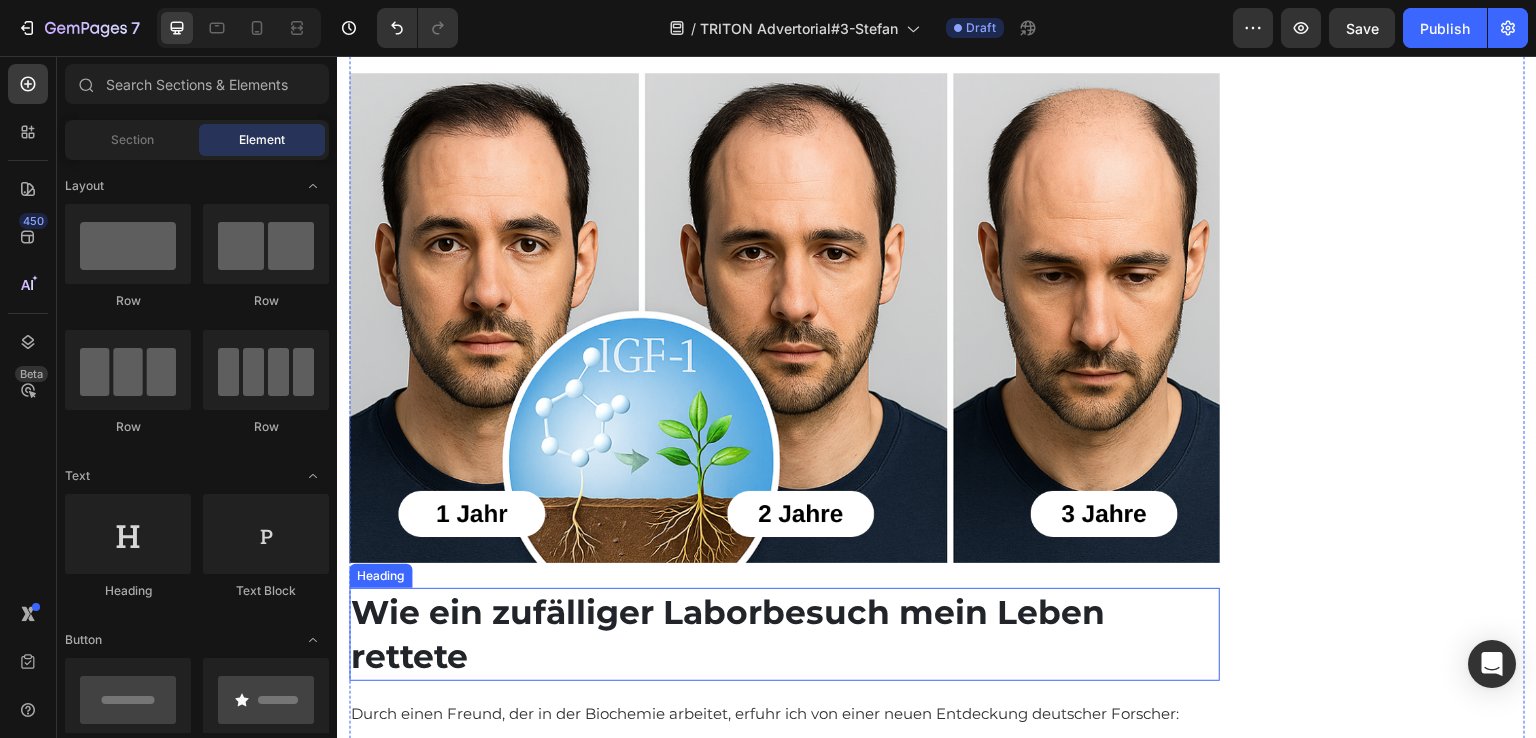 click on "Wie ein zufälliger Laborbesuch mein Leben rettete" at bounding box center [784, 634] 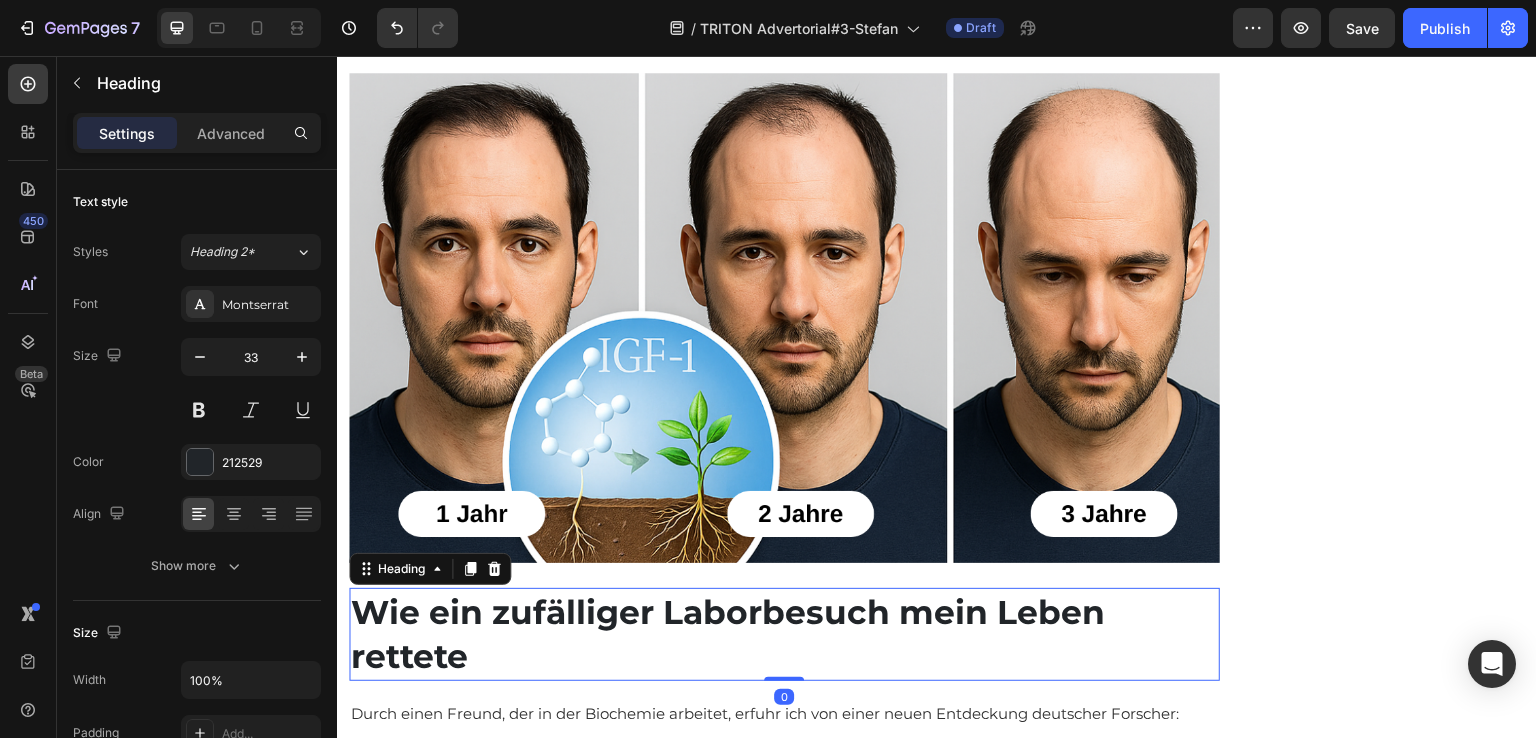 click on "Wie ein zufälliger Laborbesuch mein Leben rettete" at bounding box center [784, 634] 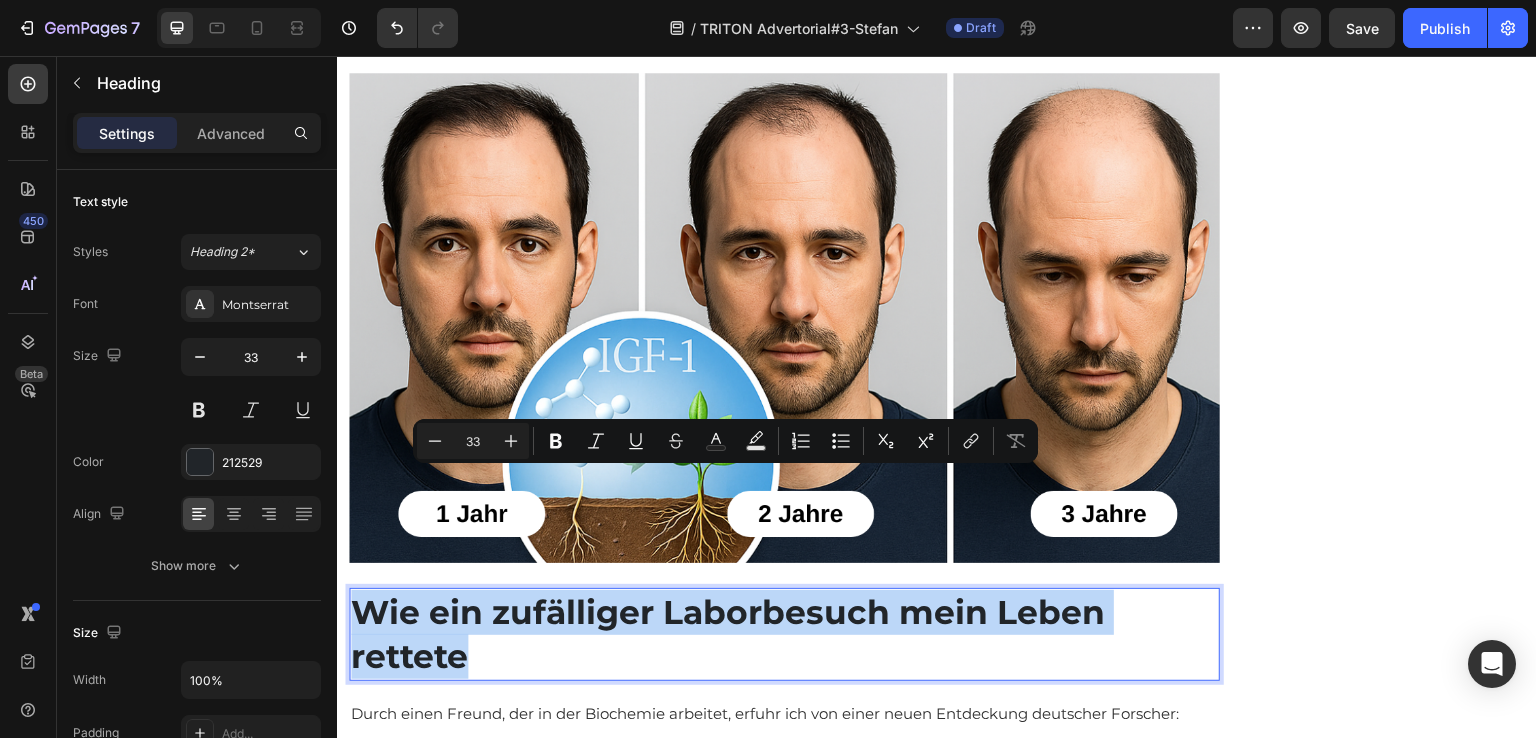 drag, startPoint x: 483, startPoint y: 538, endPoint x: 356, endPoint y: 487, distance: 136.85759 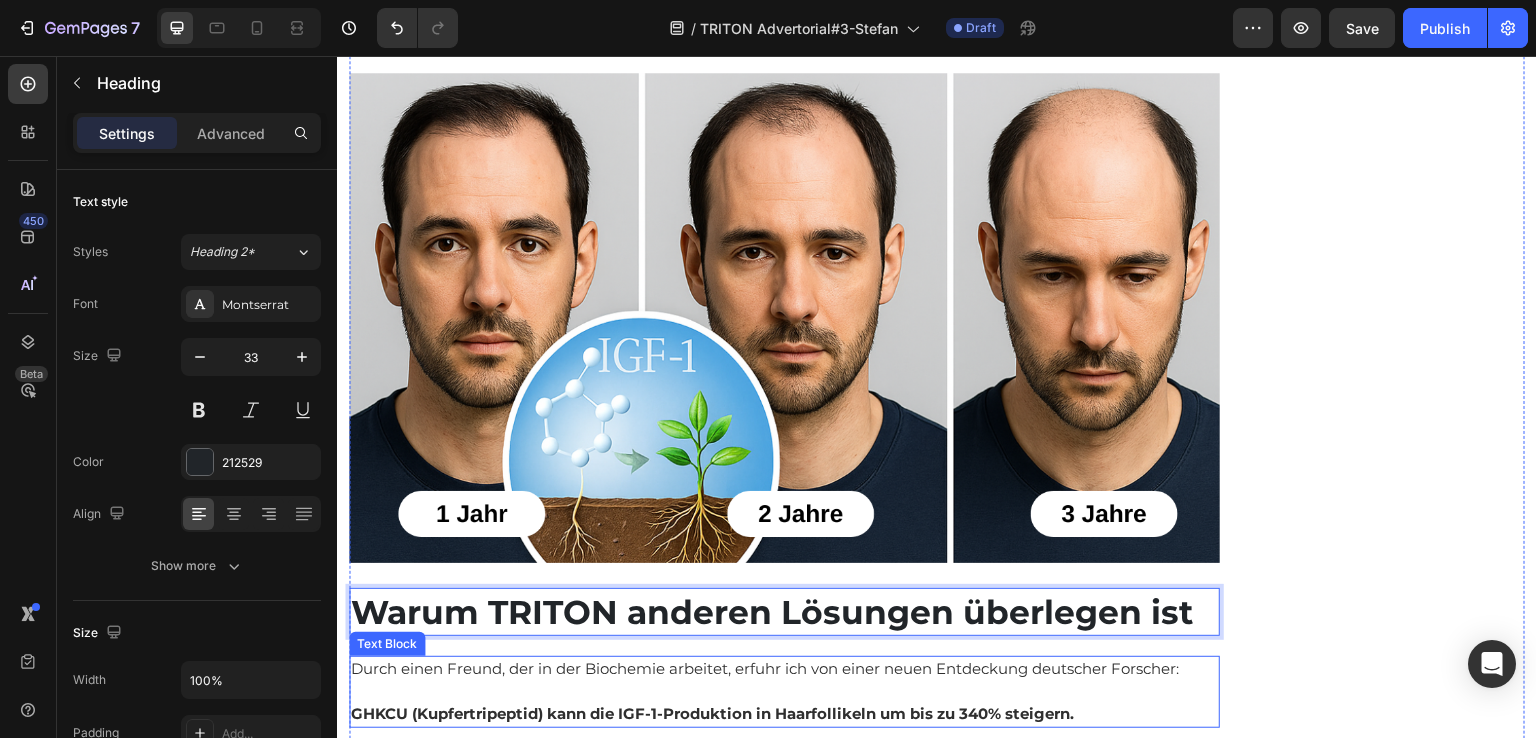click at bounding box center (784, 692) 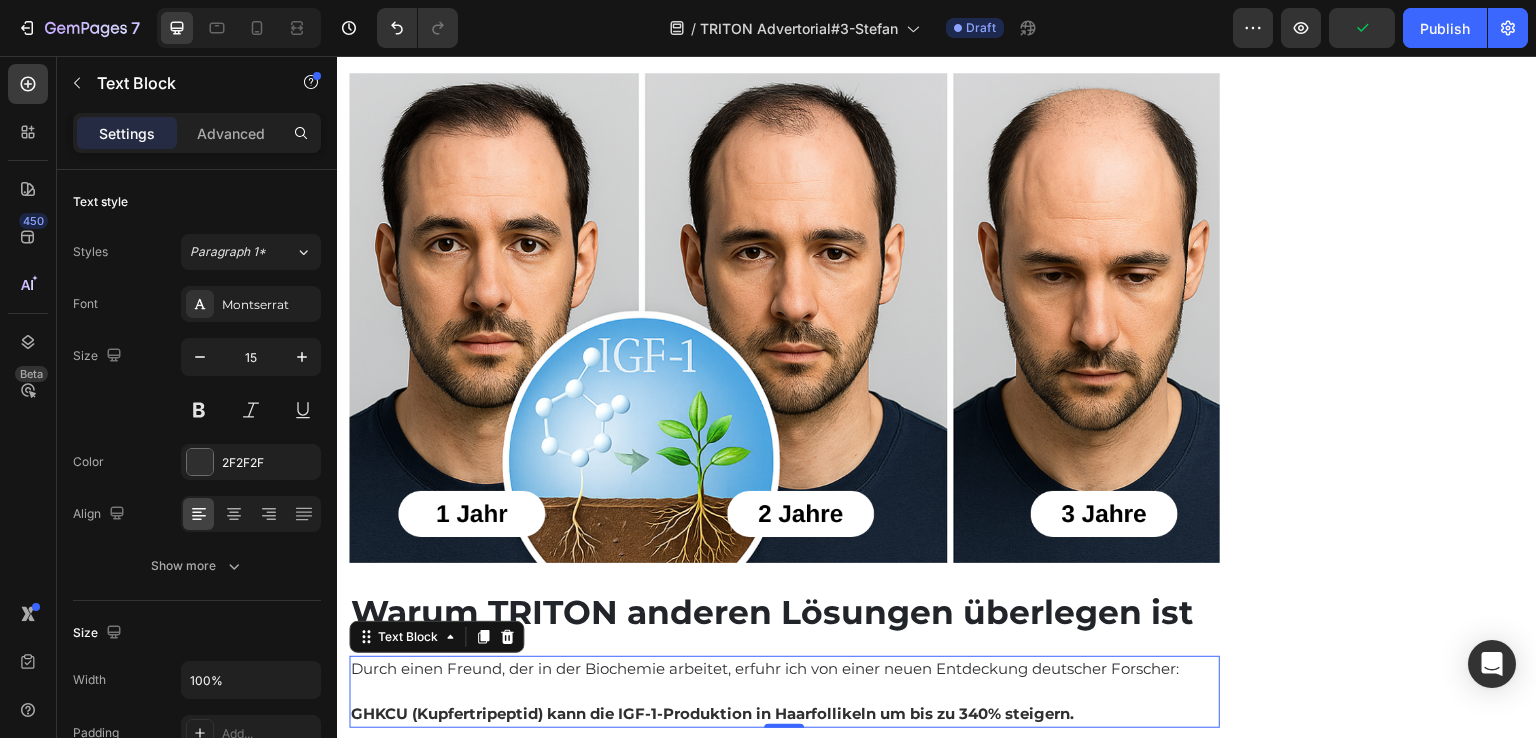 click at bounding box center (784, 692) 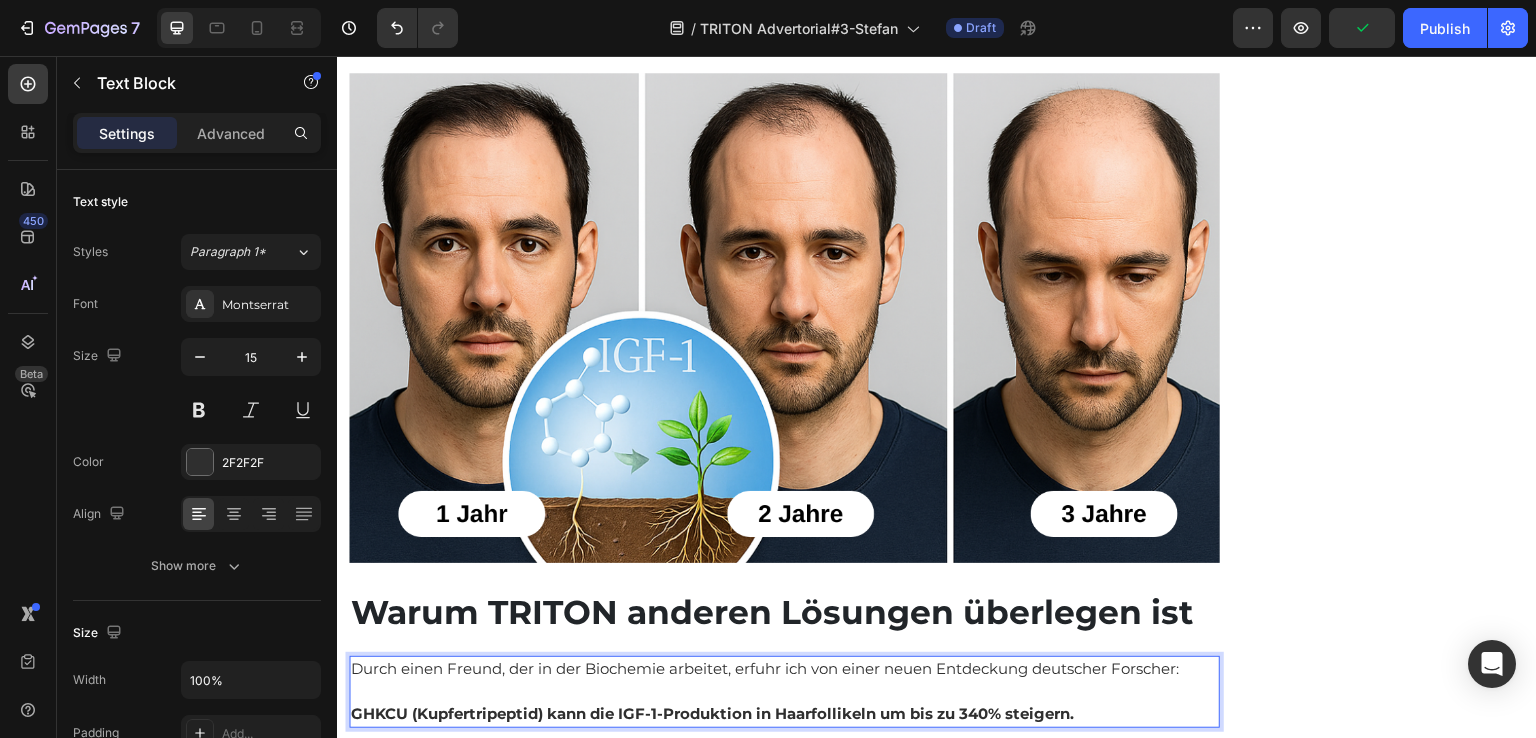 click on "GHKCU (Kupfertripeptid) kann die IGF-1-Produktion in Haarfollikeln um bis zu 340% steigern." at bounding box center (784, 714) 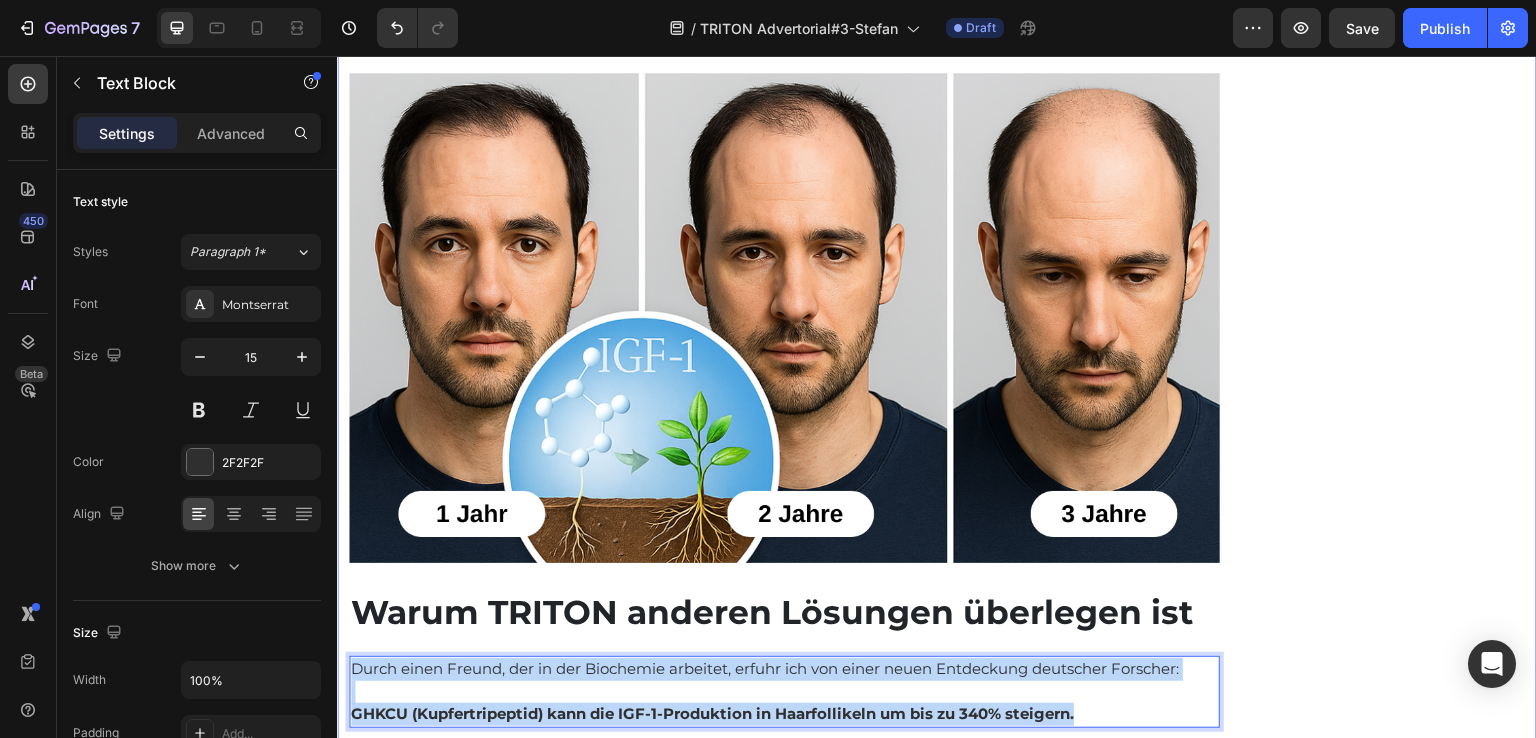 drag, startPoint x: 1089, startPoint y: 591, endPoint x: 344, endPoint y: 546, distance: 746.35785 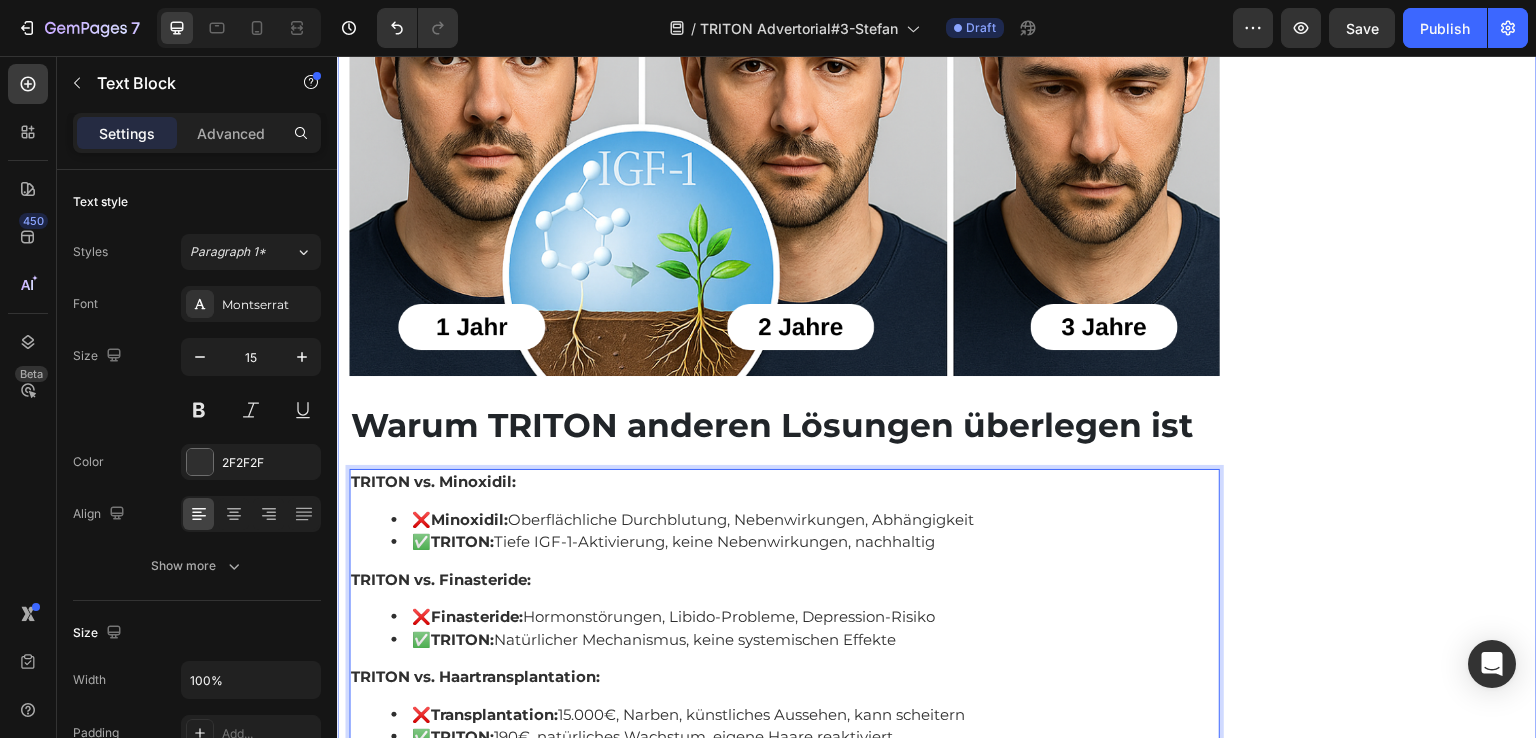 scroll, scrollTop: 9140, scrollLeft: 0, axis: vertical 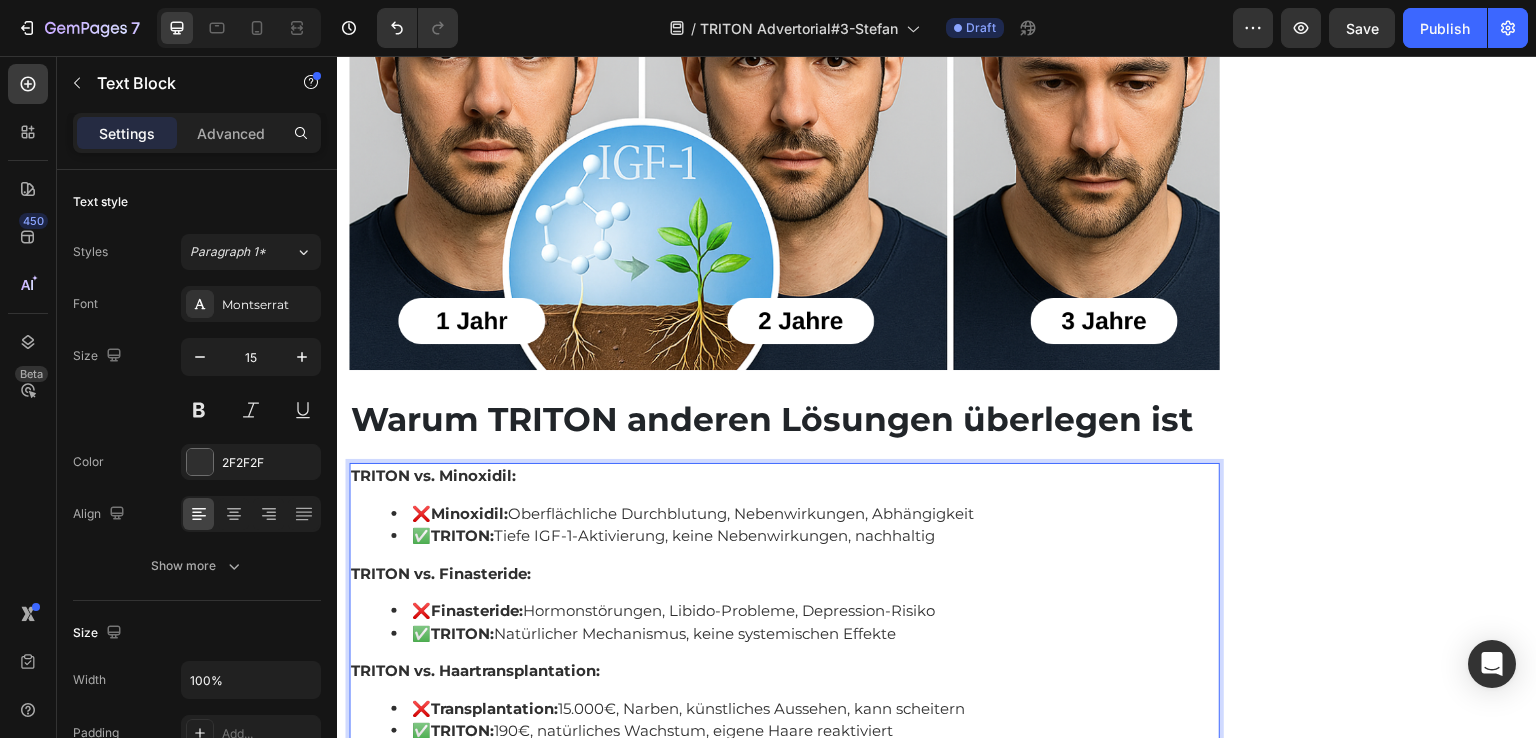 click on "TRITON vs. Finasteride:" at bounding box center [784, 574] 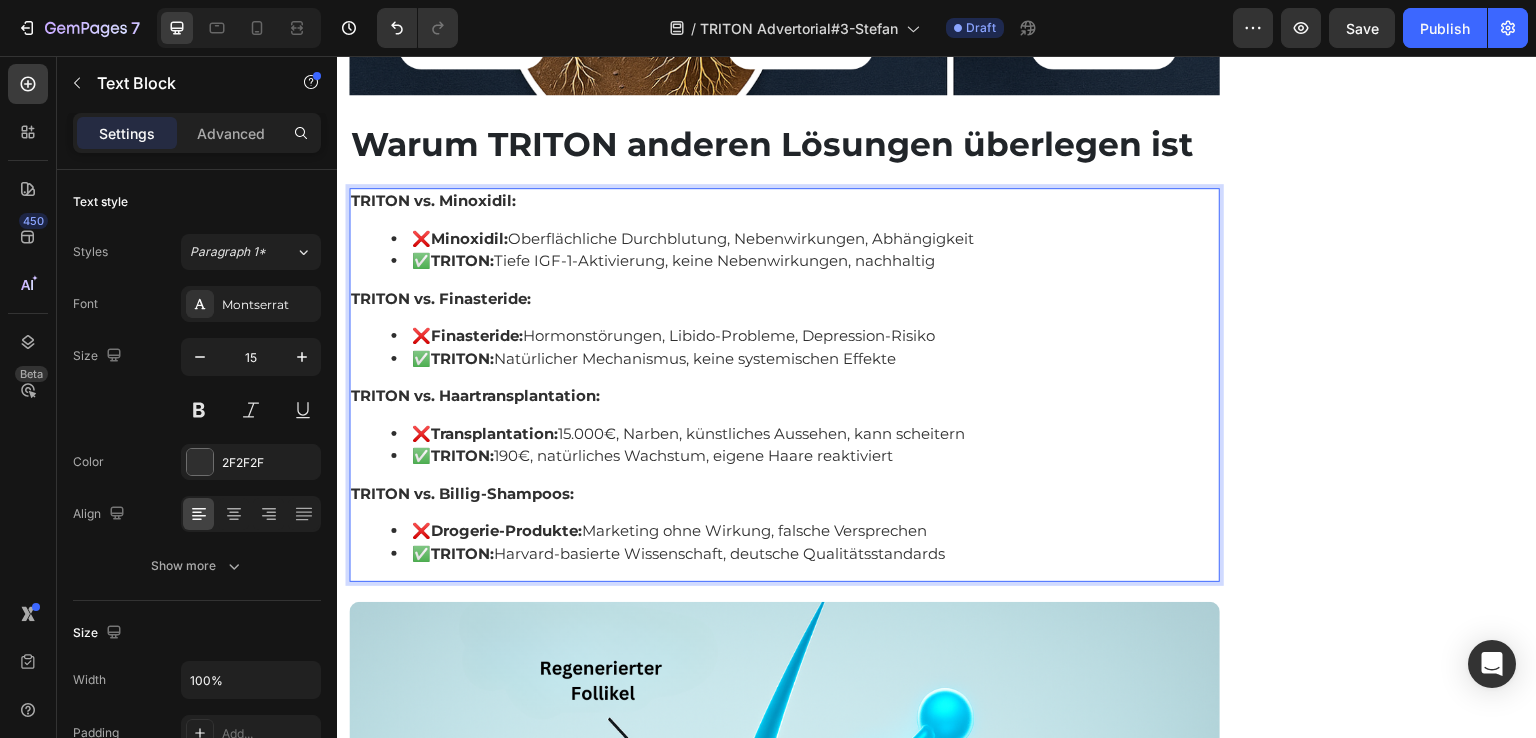 scroll, scrollTop: 9440, scrollLeft: 0, axis: vertical 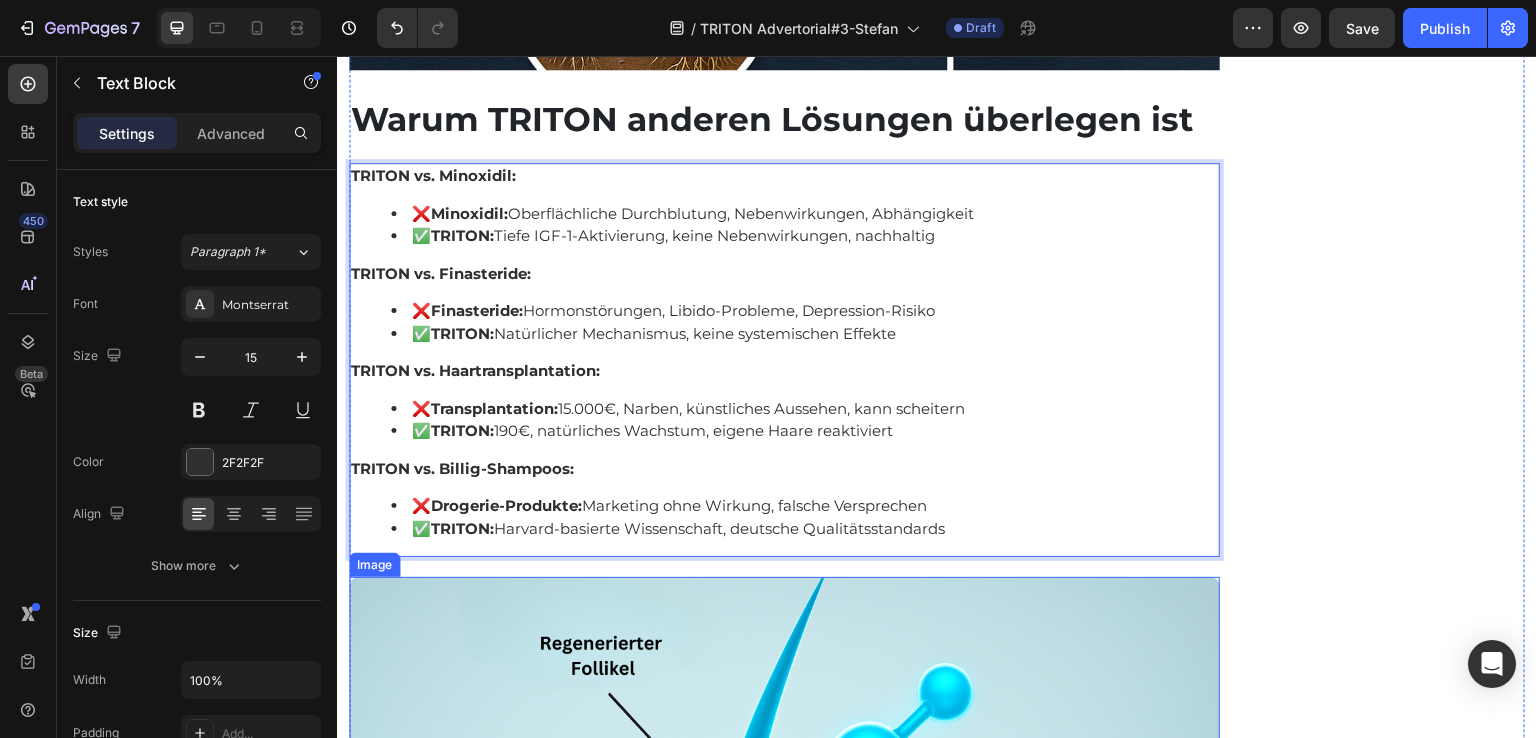 click at bounding box center (784, 822) 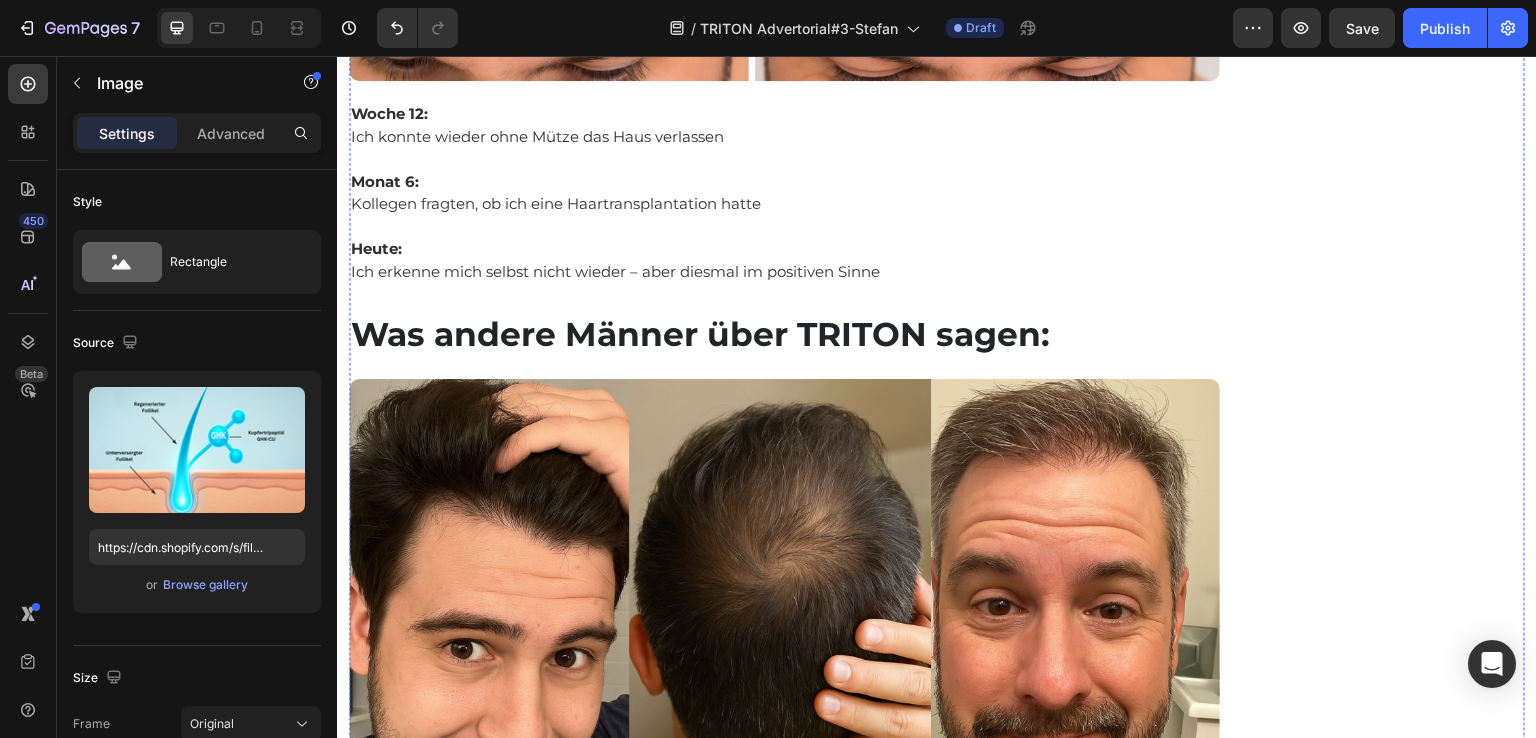 scroll, scrollTop: 13140, scrollLeft: 0, axis: vertical 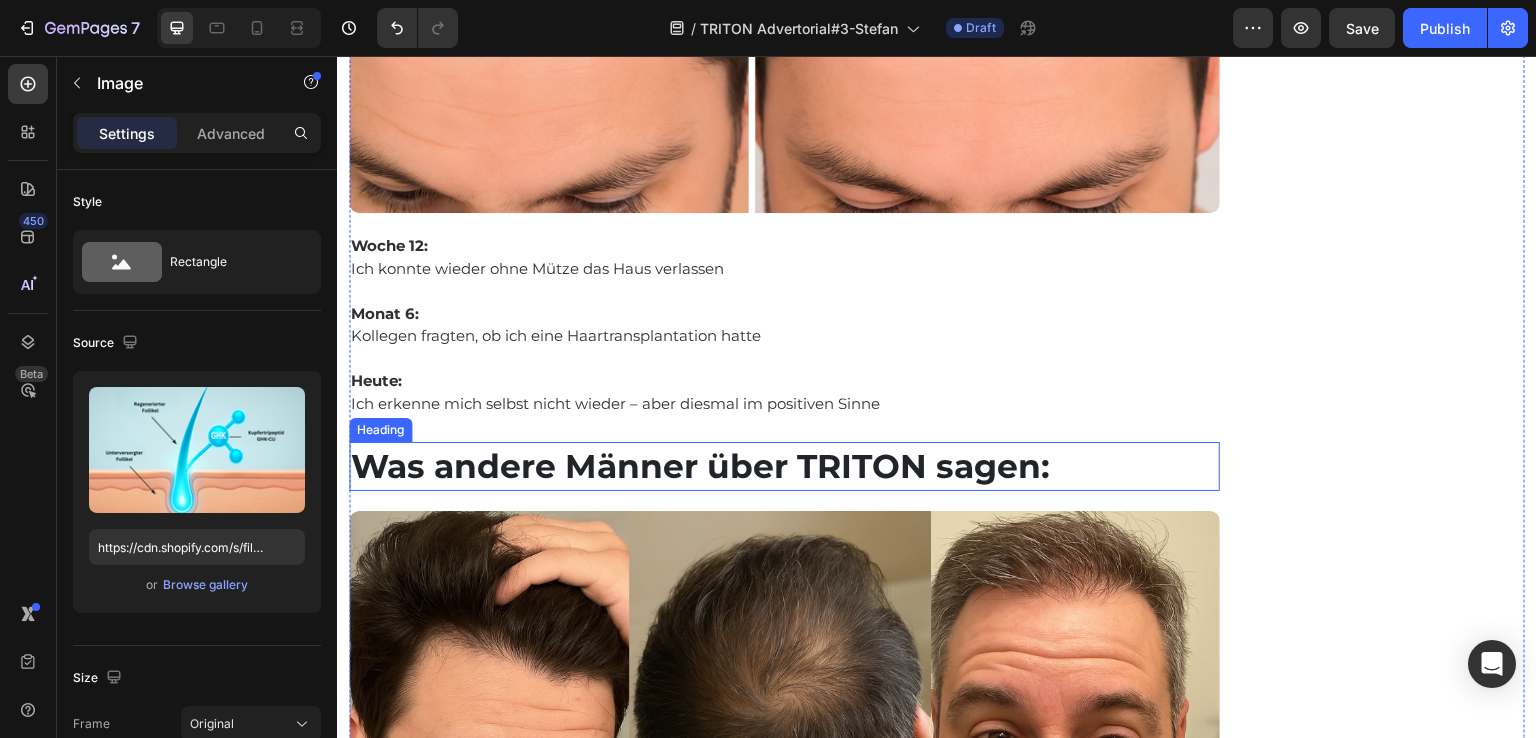 click on "Was andere Männer über TRITON sagen:" at bounding box center (784, 466) 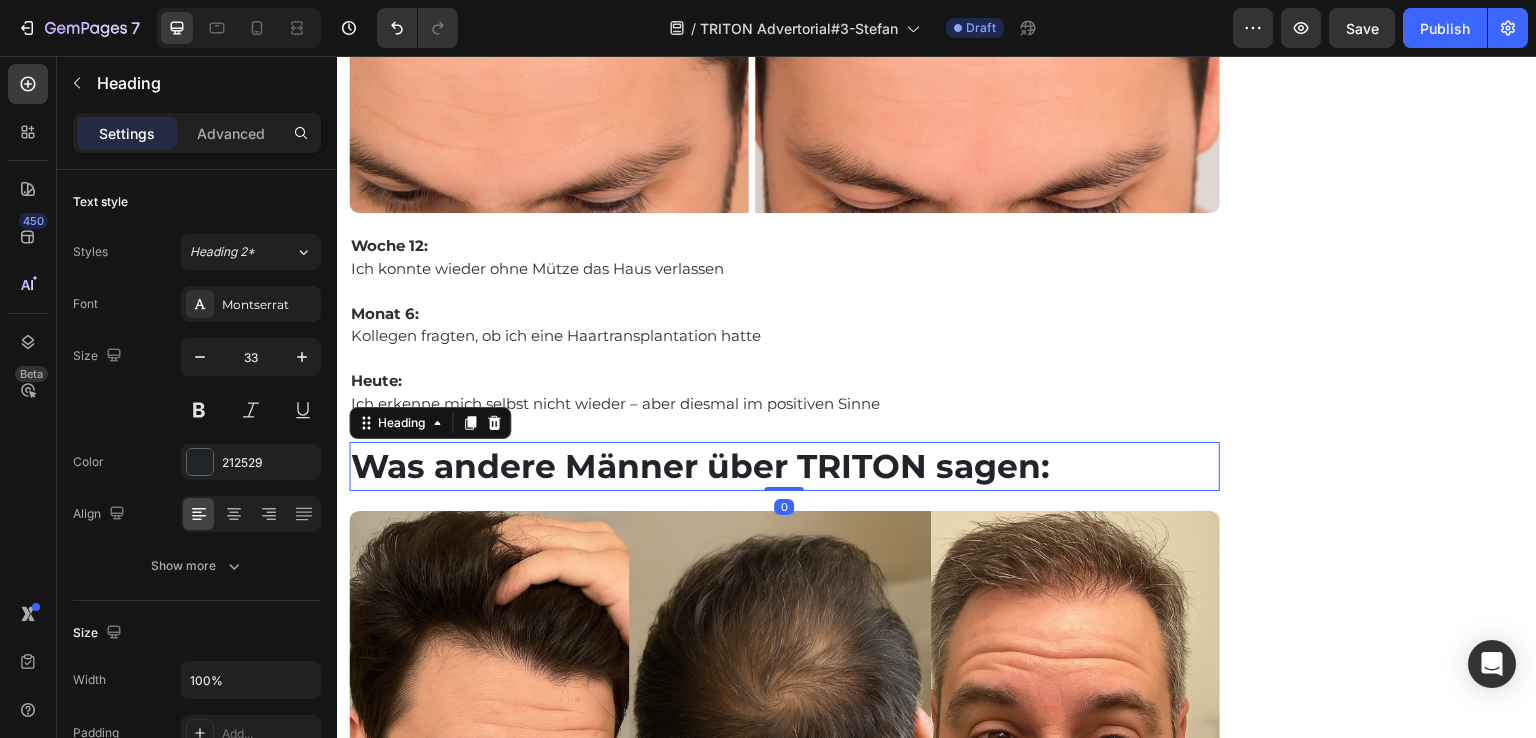 click on "Was andere Männer über TRITON sagen:" at bounding box center [784, 466] 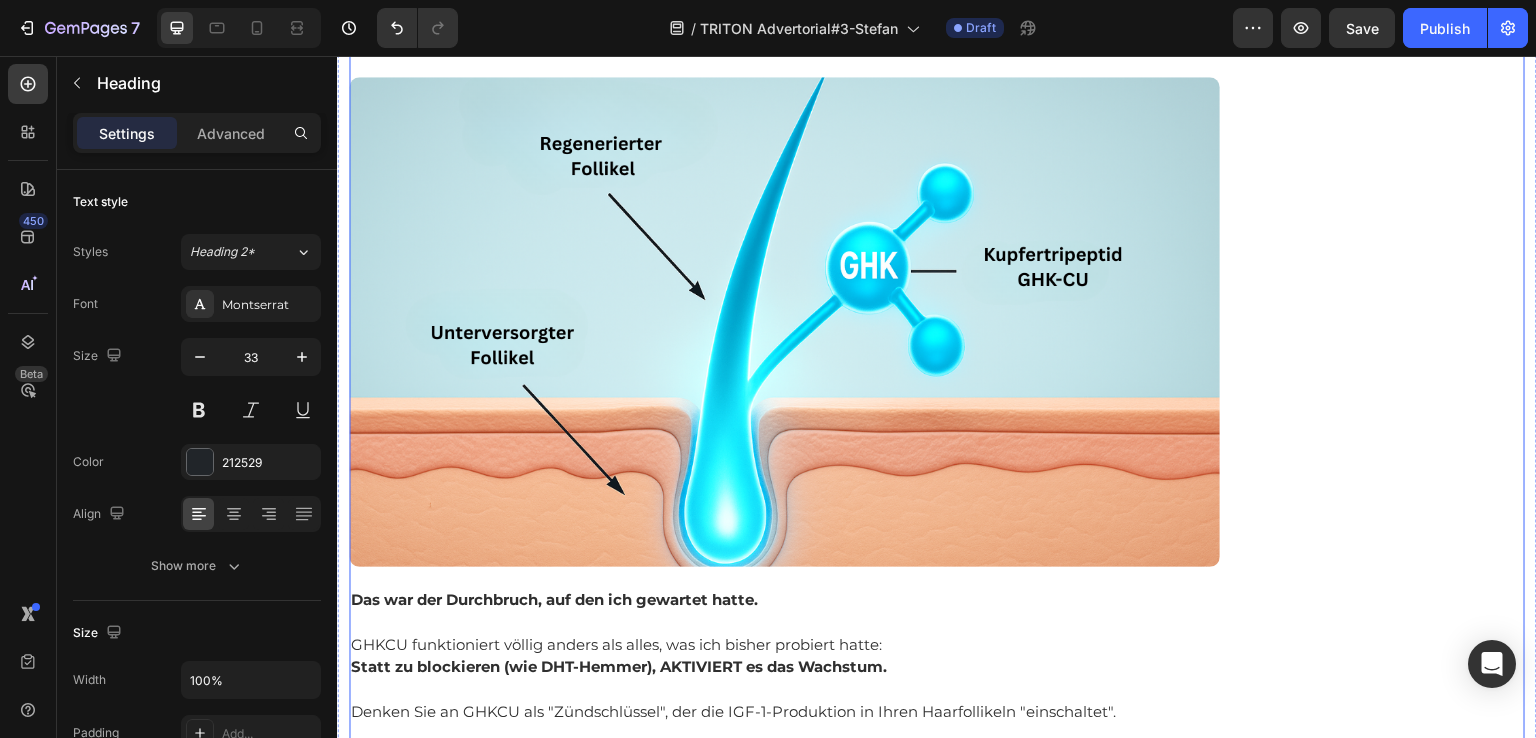 scroll, scrollTop: 10040, scrollLeft: 0, axis: vertical 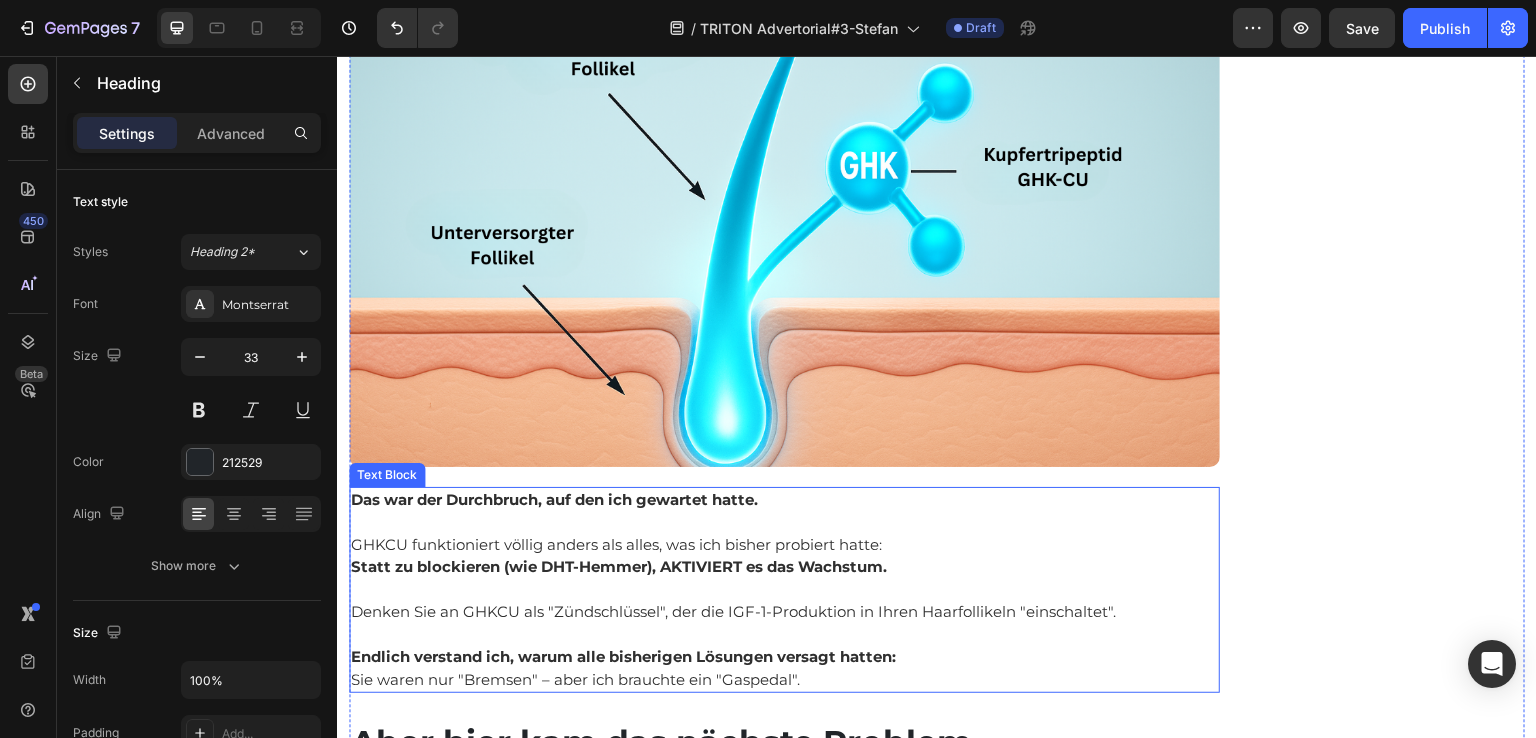 click on "GHKCU funktioniert völlig anders als alles, was ich bisher probiert hatte:" at bounding box center [784, 545] 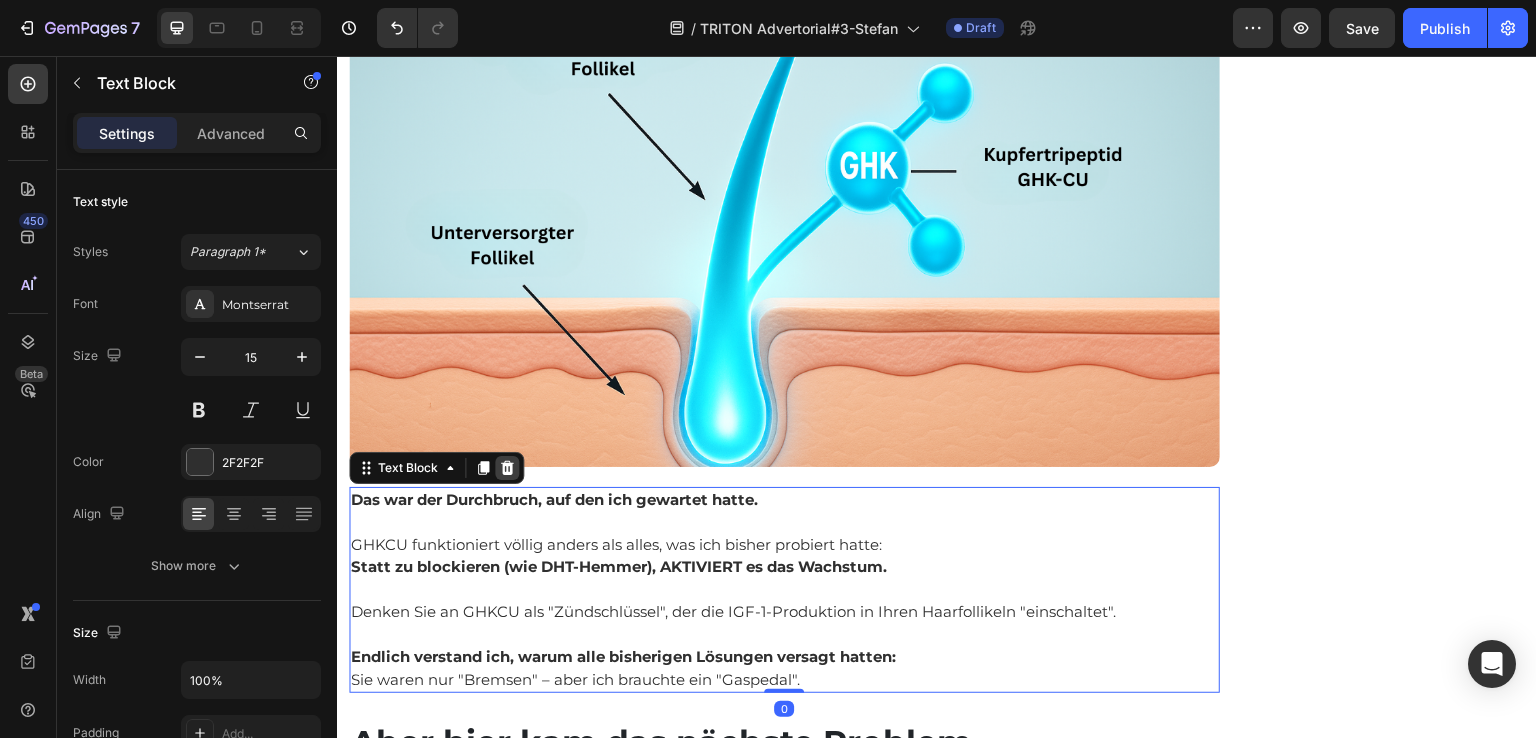 click 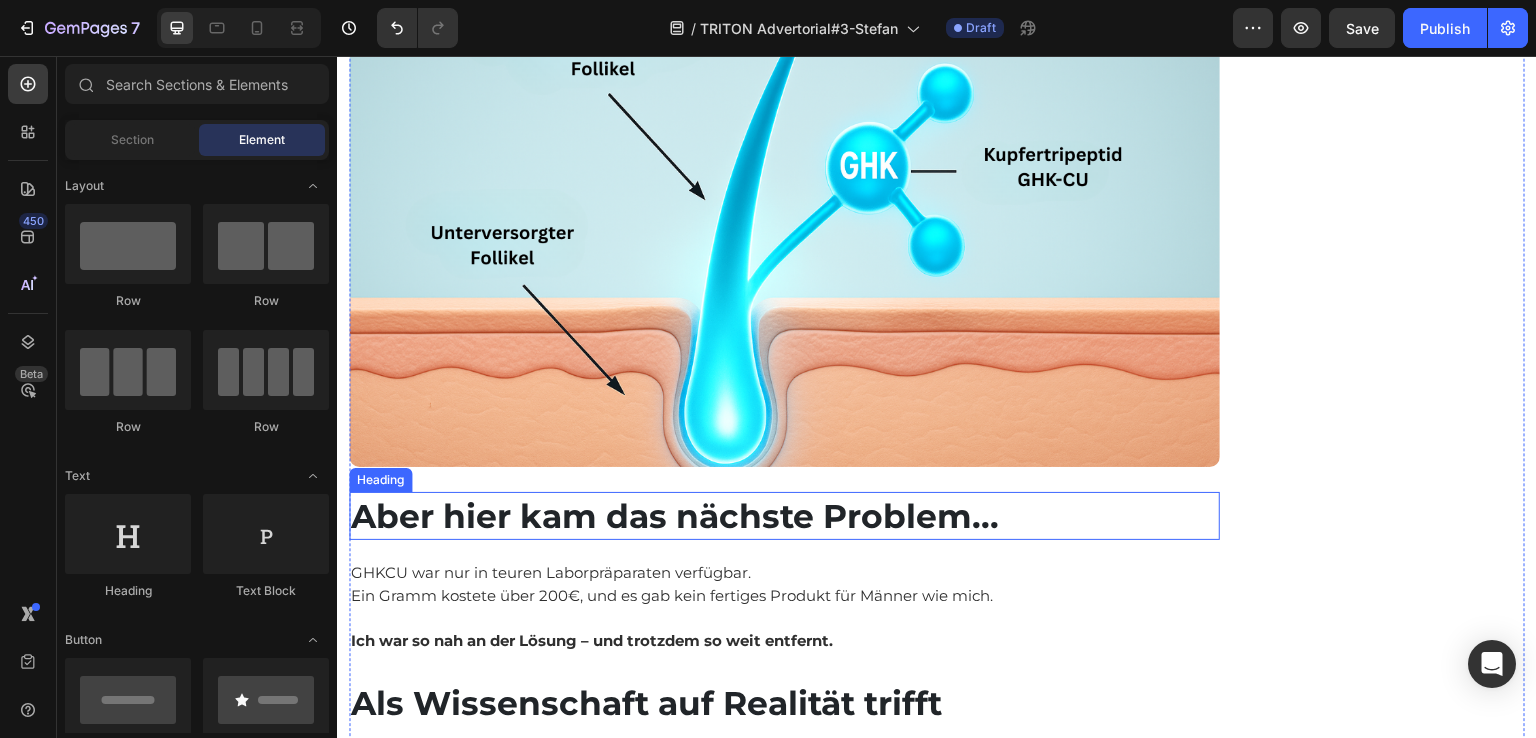 click on "Aber hier kam das nächste Problem..." at bounding box center (784, 516) 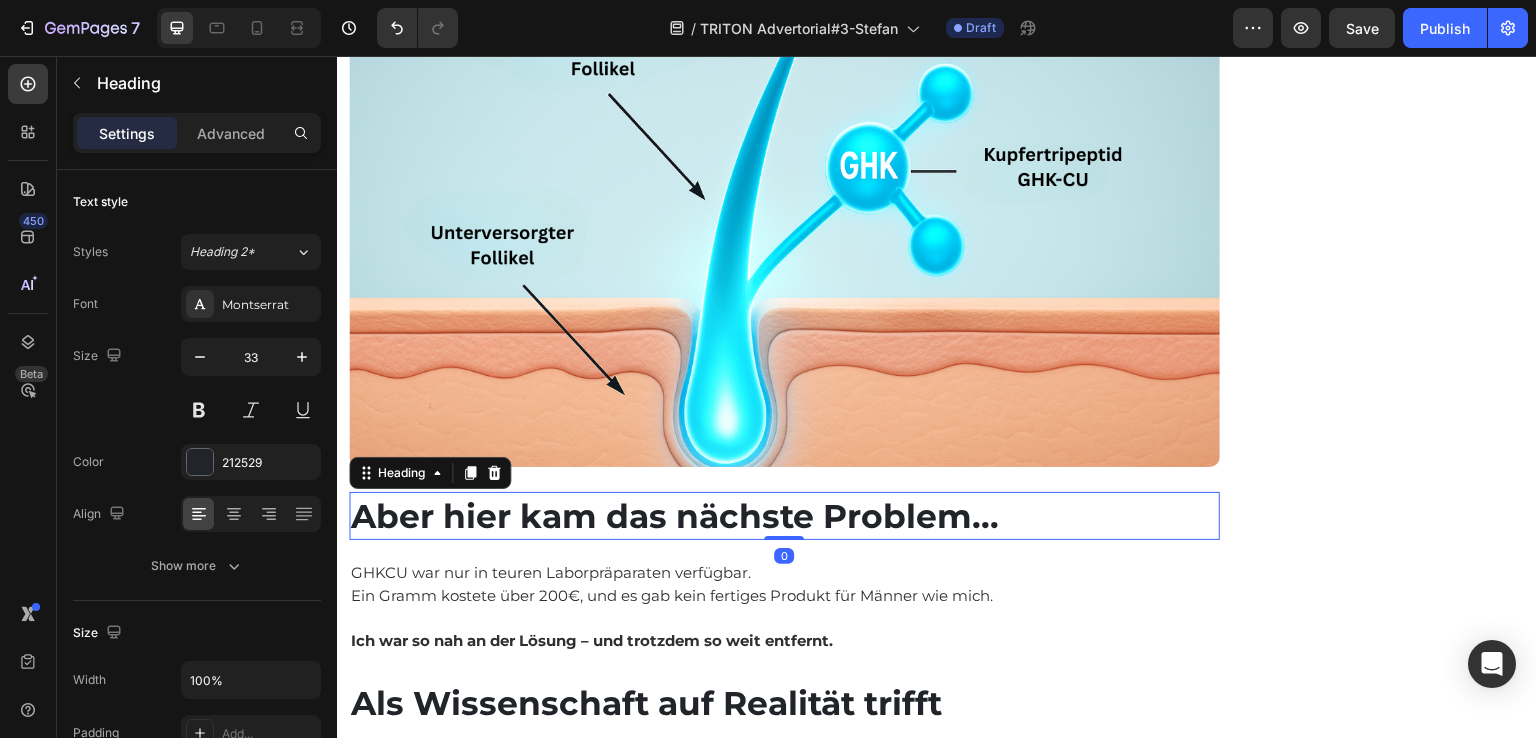 click on "Aber hier kam das nächste Problem..." at bounding box center (784, 516) 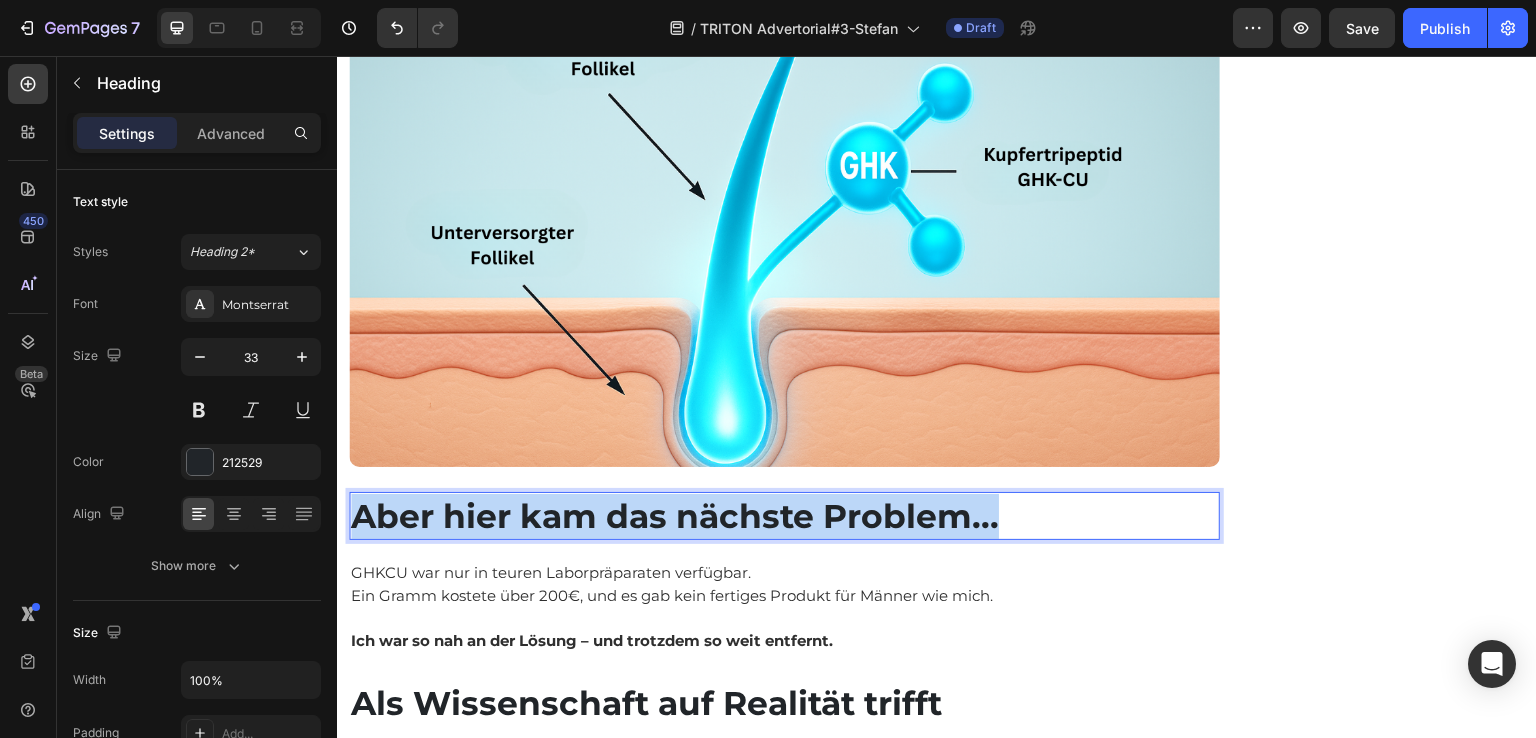 drag, startPoint x: 1050, startPoint y: 394, endPoint x: 331, endPoint y: 384, distance: 719.0695 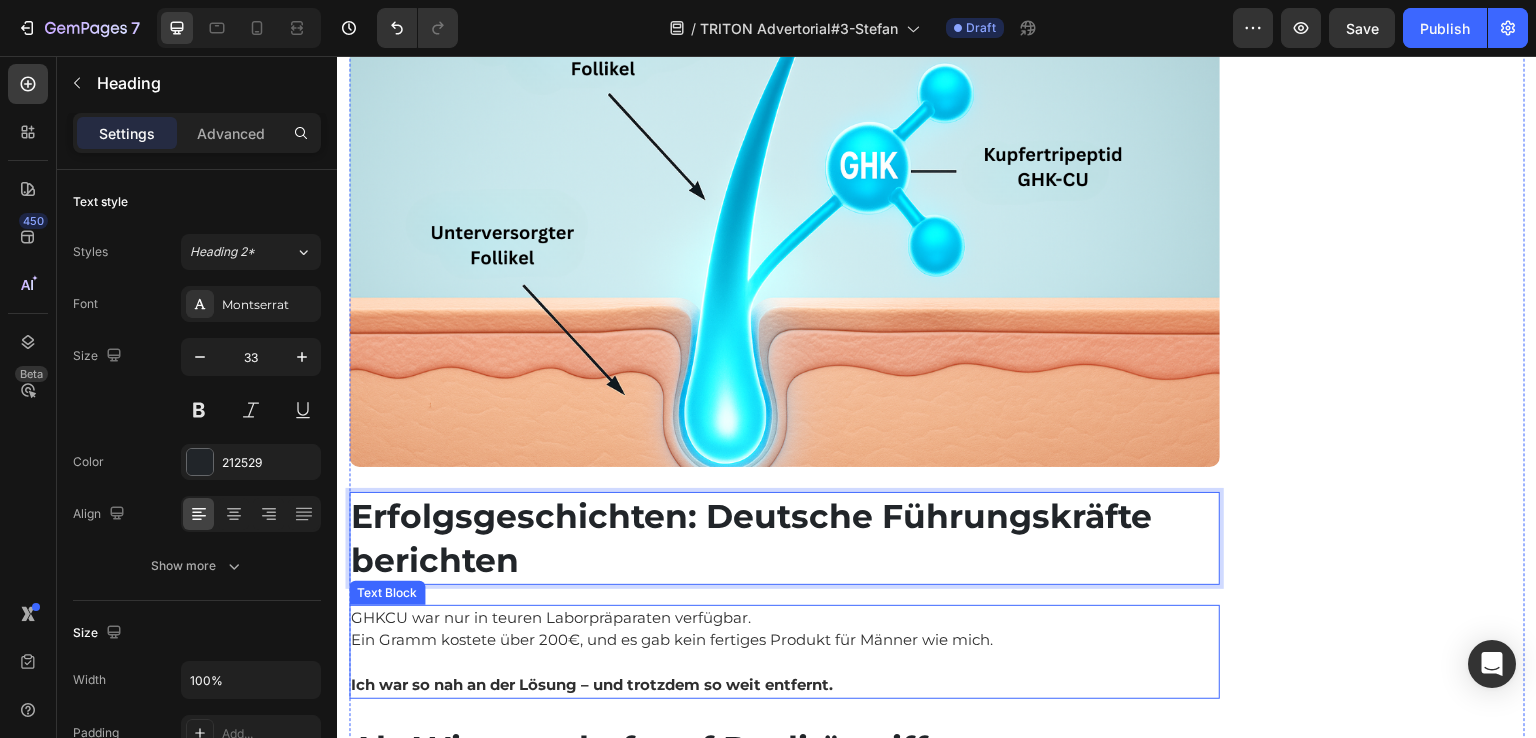 click on "GHKCU war nur in teuren Laborpräparaten verfügbar." at bounding box center (784, 618) 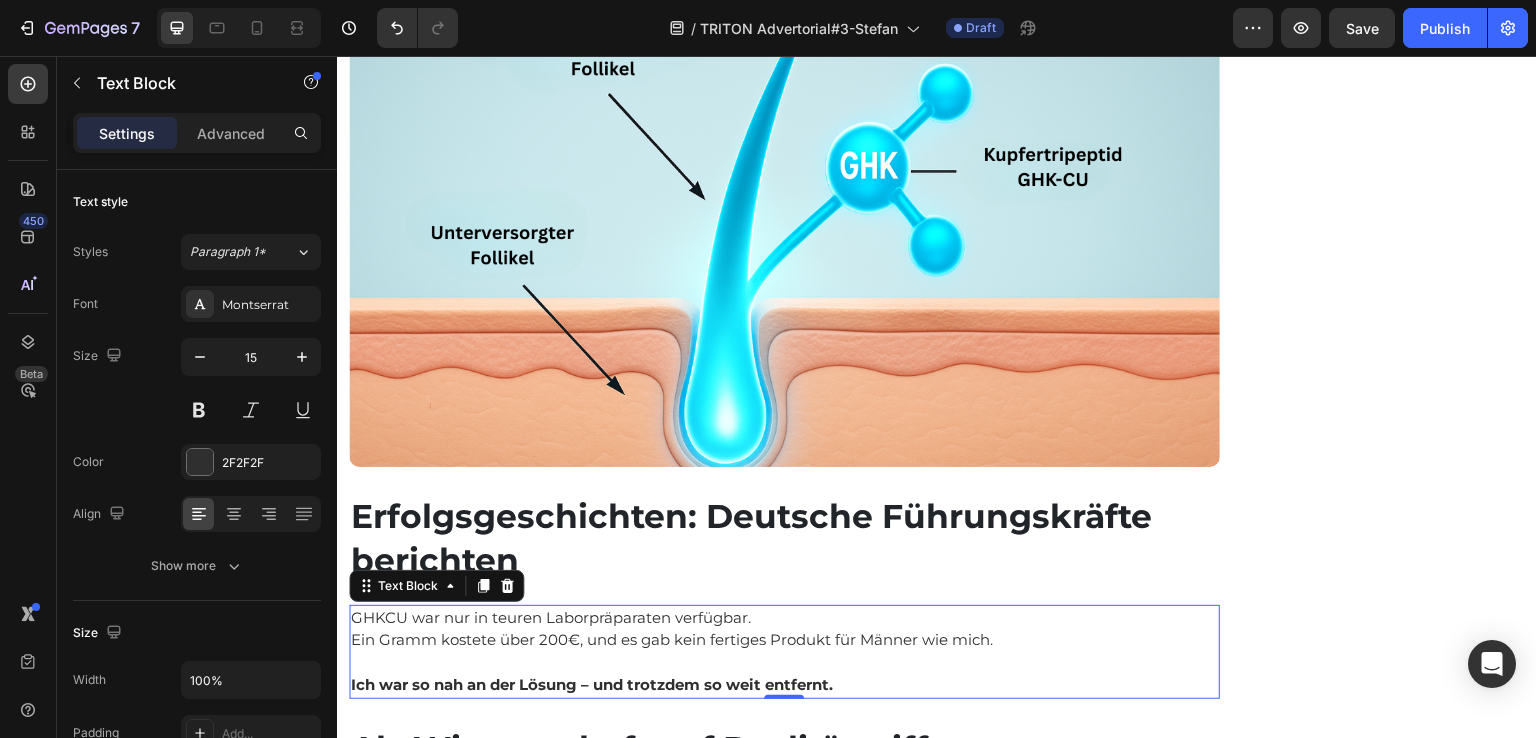click at bounding box center (784, 663) 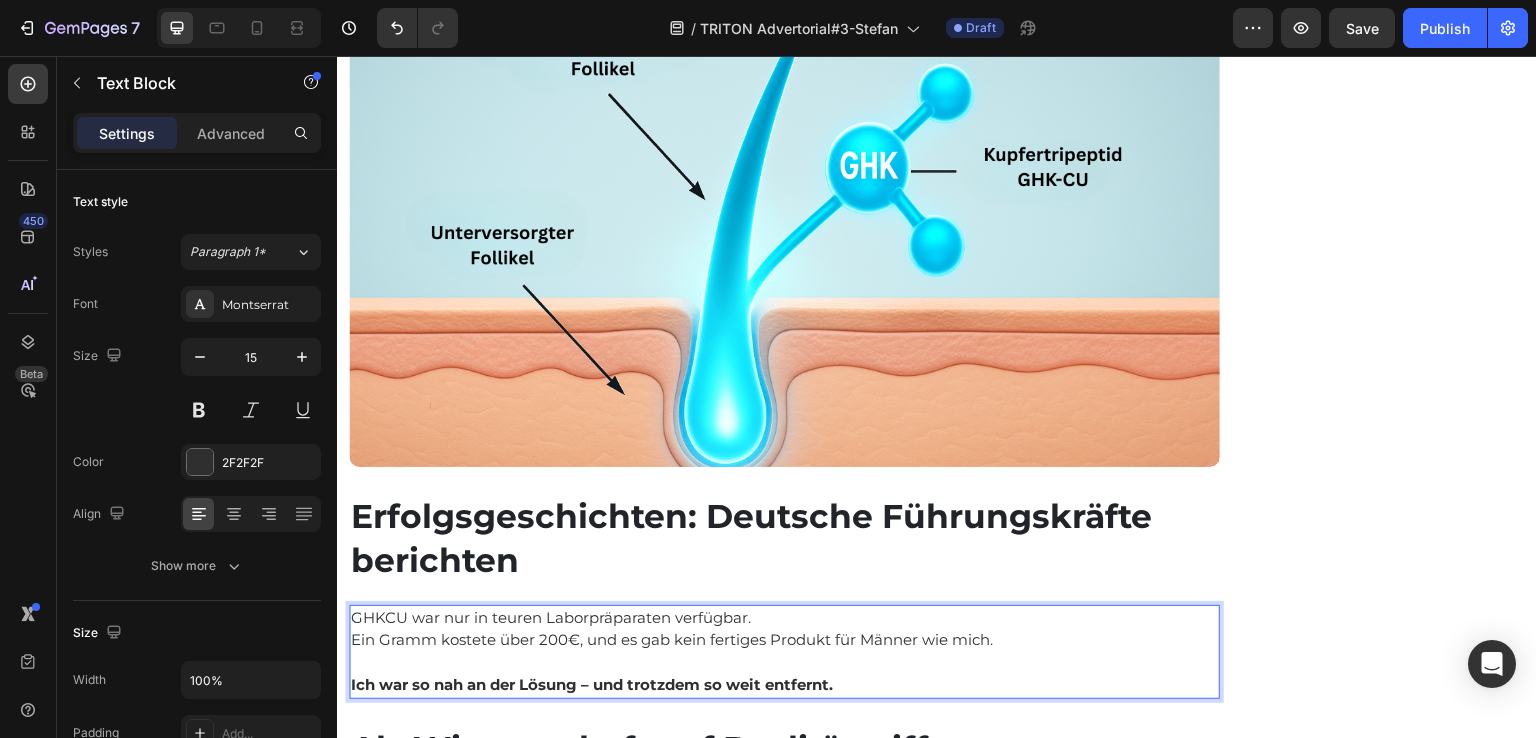 click on "Ich war so nah an der Lösung – und trotzdem so weit entfernt." at bounding box center (784, 685) 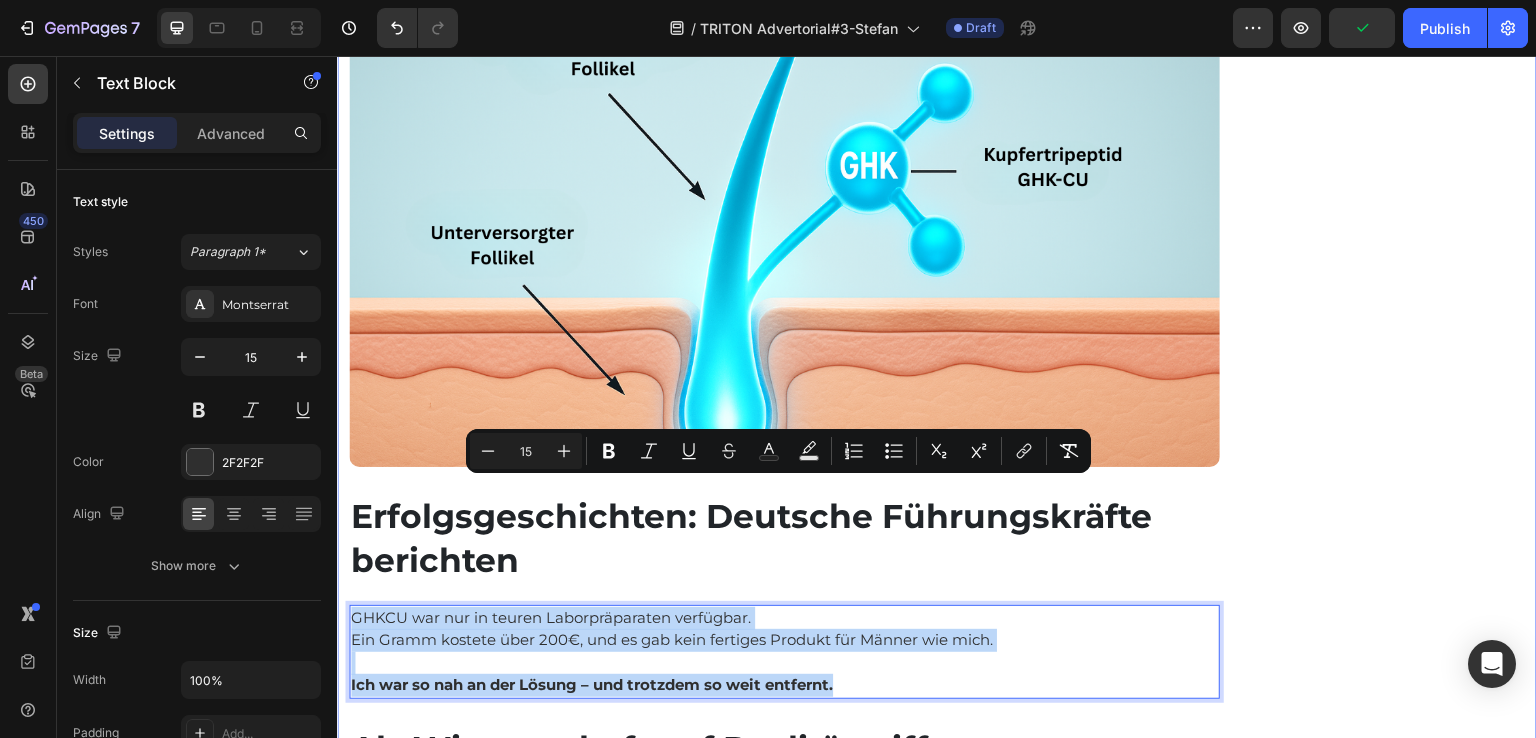 drag, startPoint x: 853, startPoint y: 560, endPoint x: 344, endPoint y: 494, distance: 513.26117 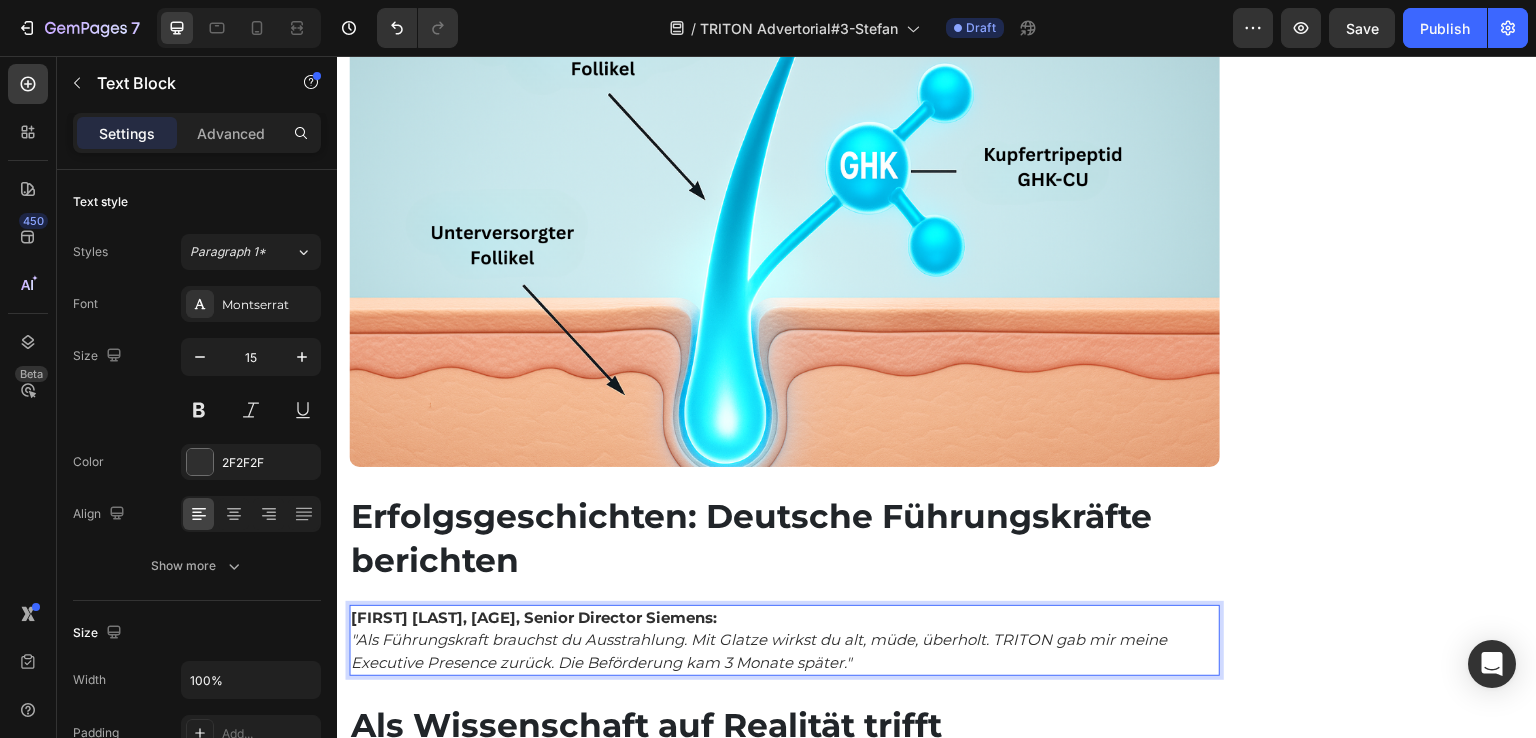 click on ""Als Führungskraft brauchst du Ausstrahlung. Mit Glatze wirkst du alt, müde, überholt. TRITON gab mir meine Executive Presence zurück. Die Beförderung kam 3 Monate später."" at bounding box center (784, 651) 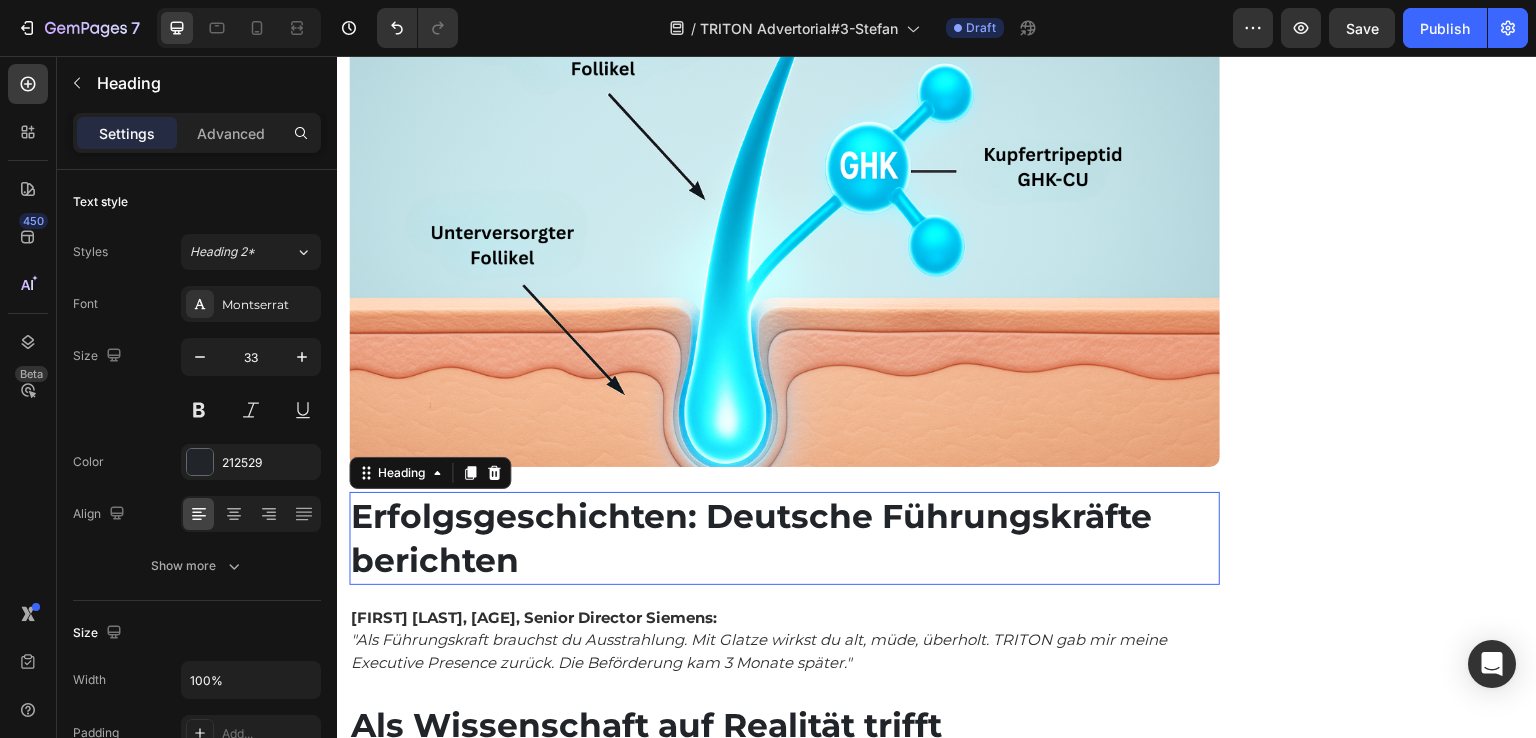 click on "Erfolgsgeschichten: Deutsche Führungskräfte berichten" at bounding box center [784, 538] 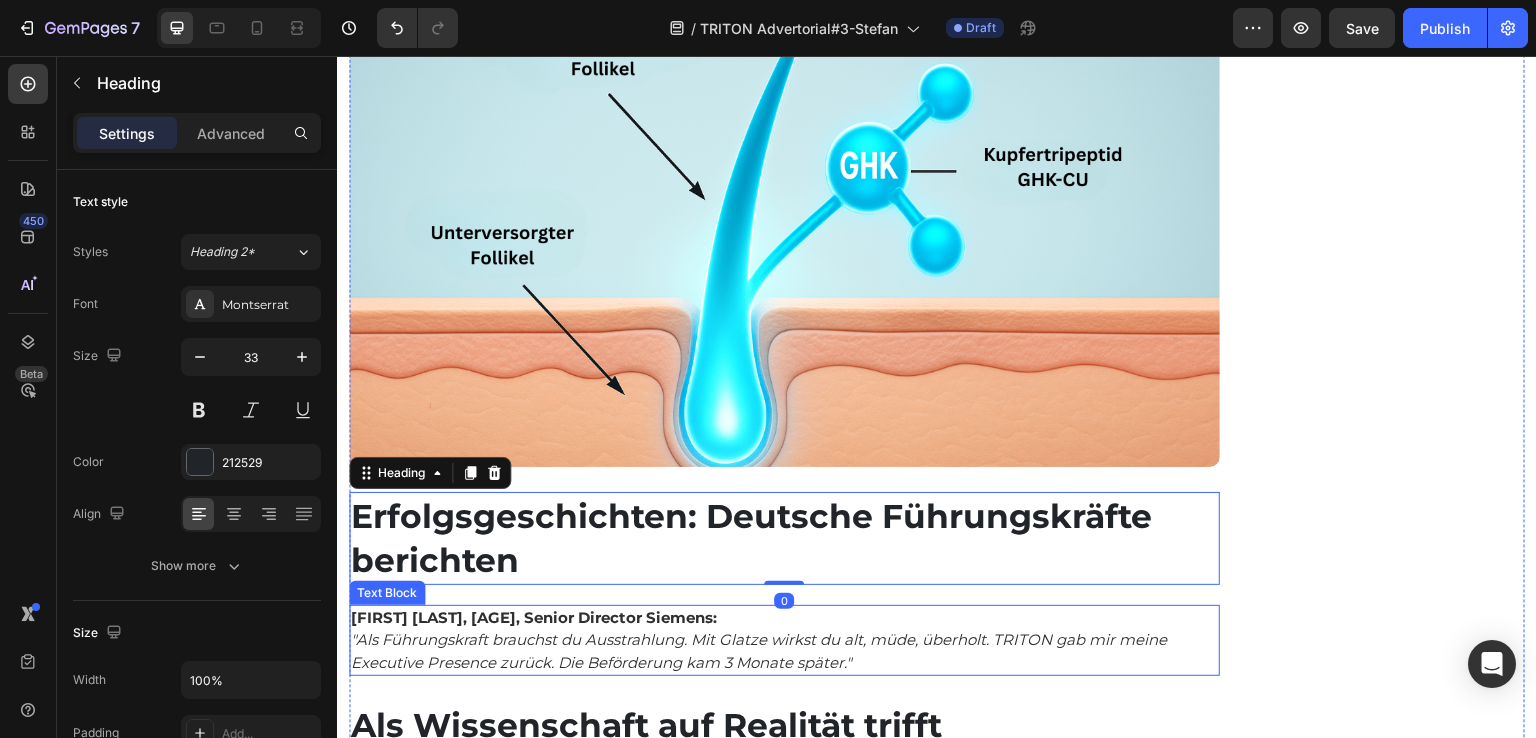 click on "Thomas K., 41, Senior Director Siemens:" at bounding box center [784, 618] 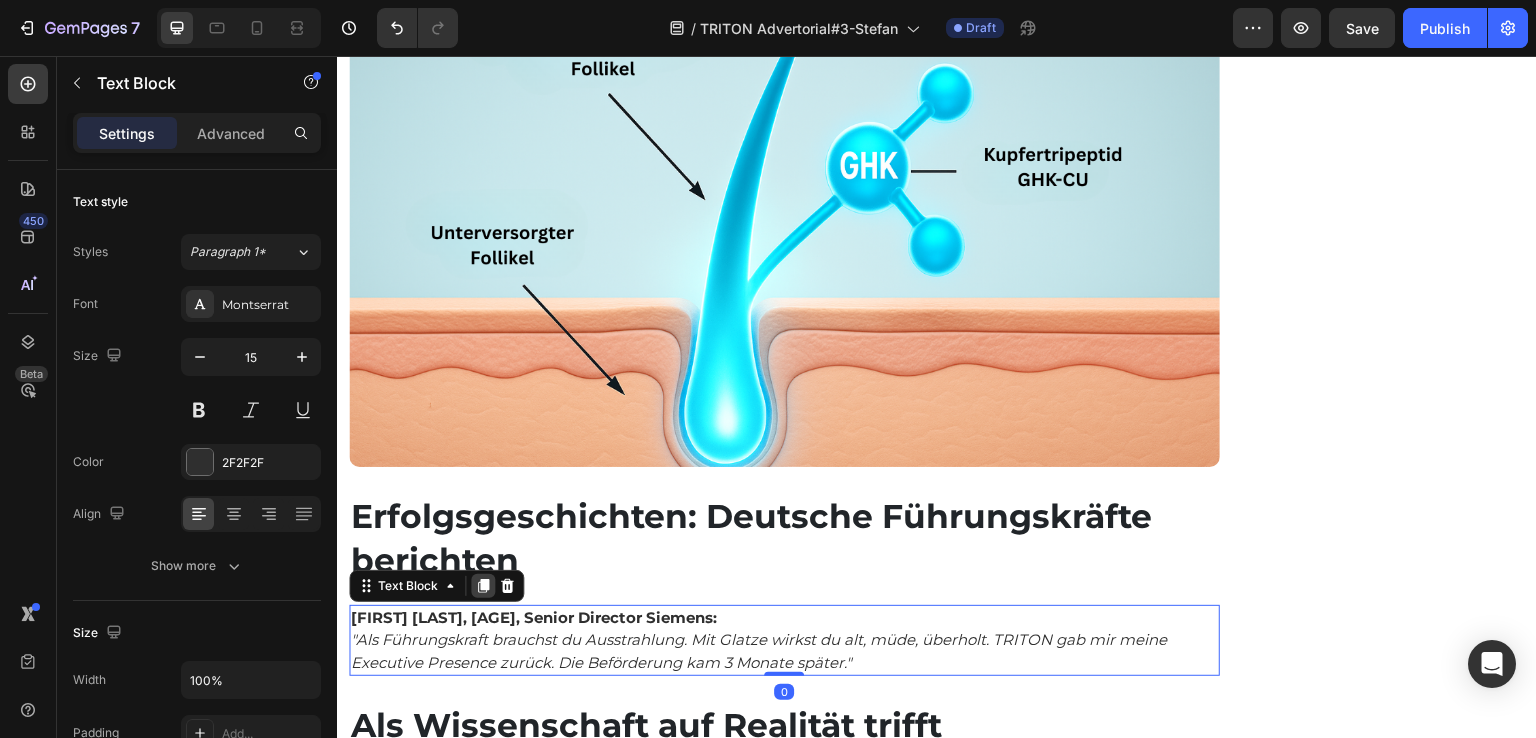 click 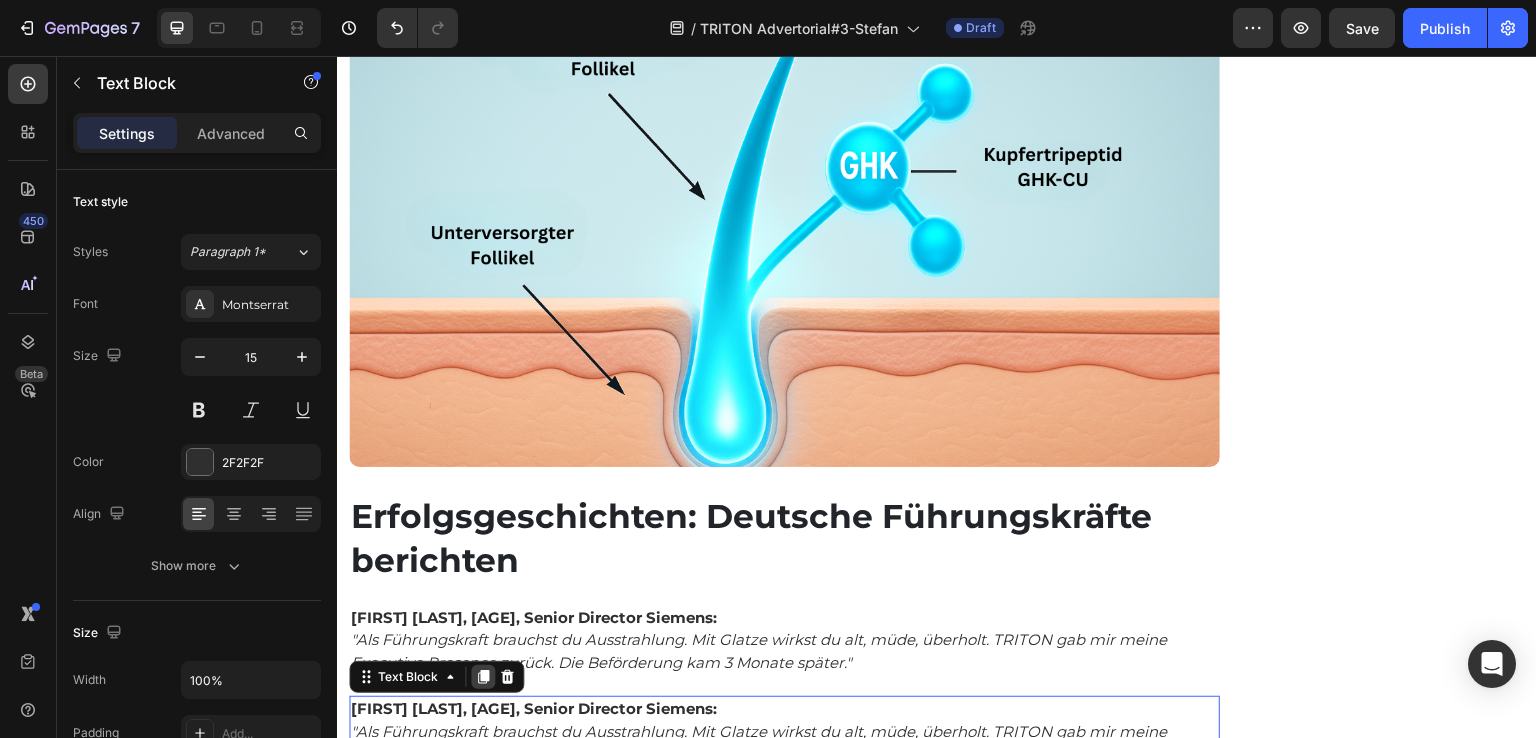 click 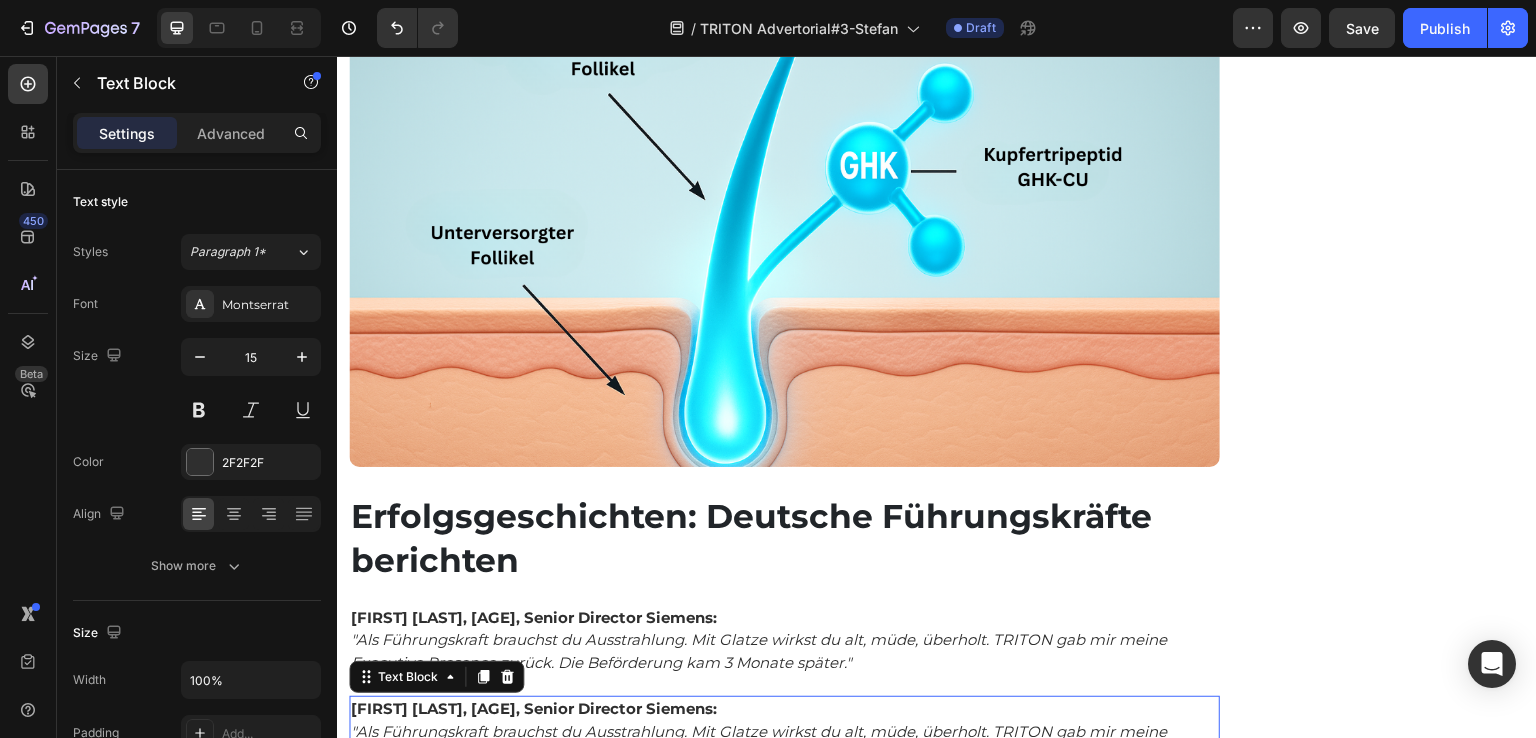 click on ""Als Führungskraft brauchst du Ausstrahlung. Mit Glatze wirkst du alt, müde, überholt. TRITON gab mir meine Executive Presence zurück. Die Beförderung kam 3 Monate später."" at bounding box center [759, 743] 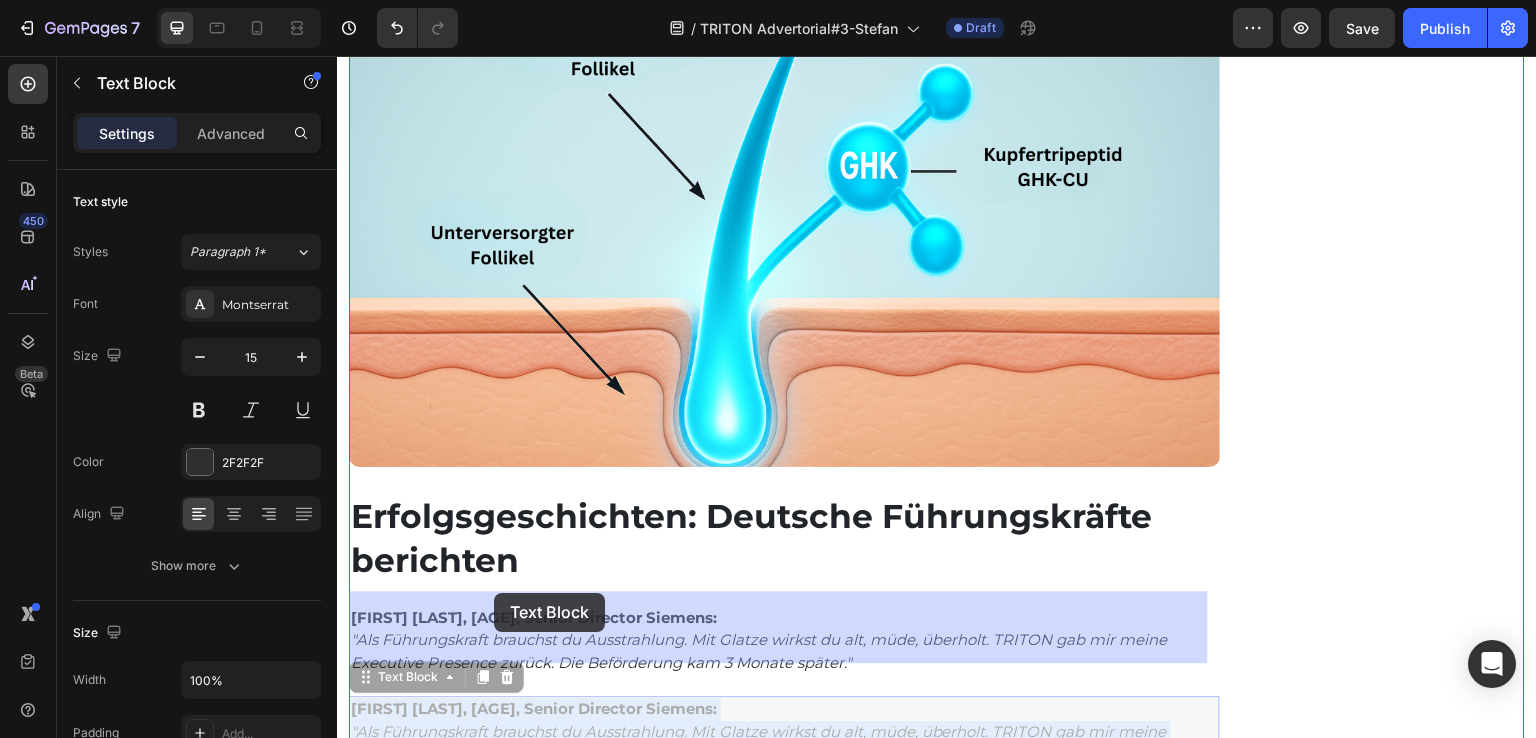 drag, startPoint x: 870, startPoint y: 625, endPoint x: 494, endPoint y: 593, distance: 377.35925 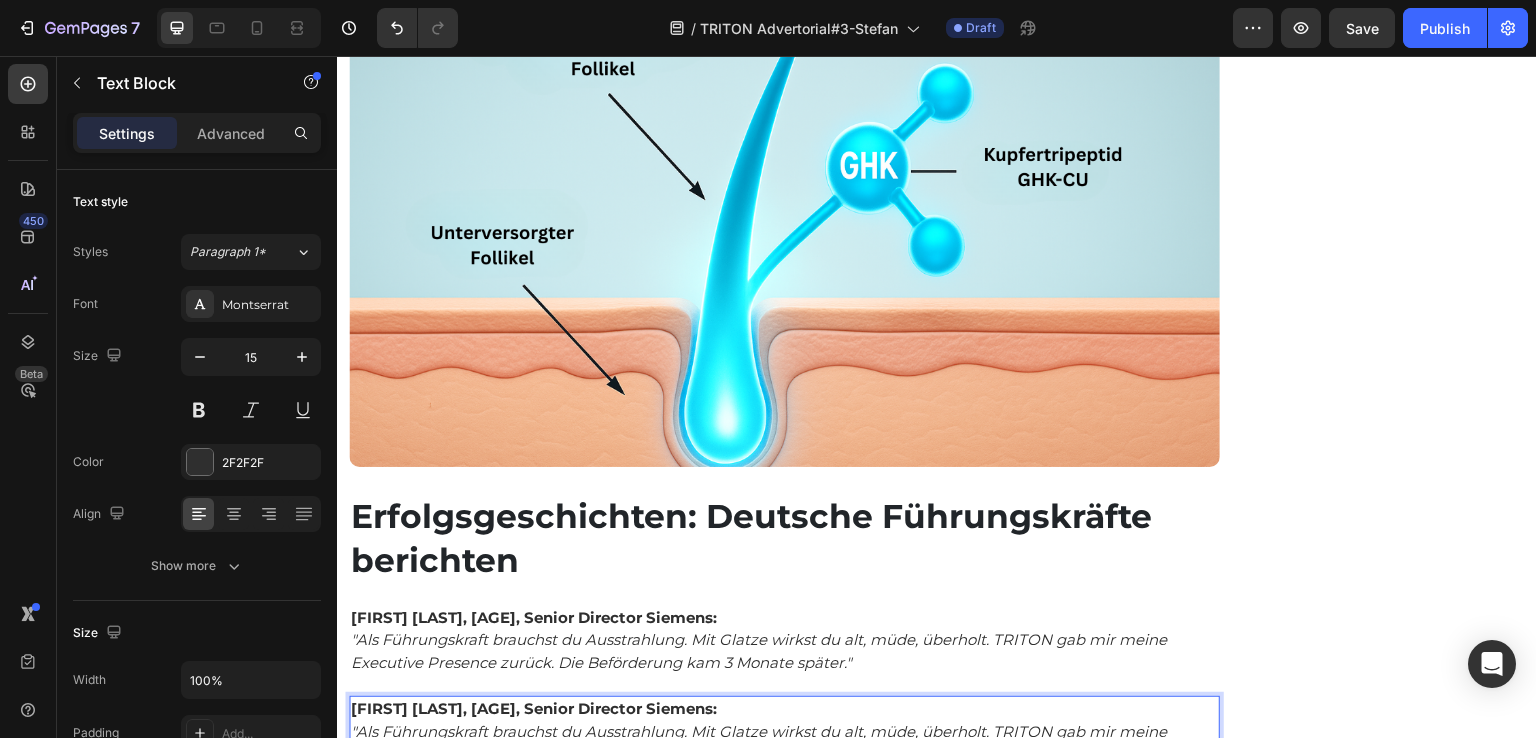 click on ""Als Führungskraft brauchst du Ausstrahlung. Mit Glatze wirkst du alt, müde, überholt. TRITON gab mir meine Executive Presence zurück. Die Beförderung kam 3 Monate später."" at bounding box center [759, 743] 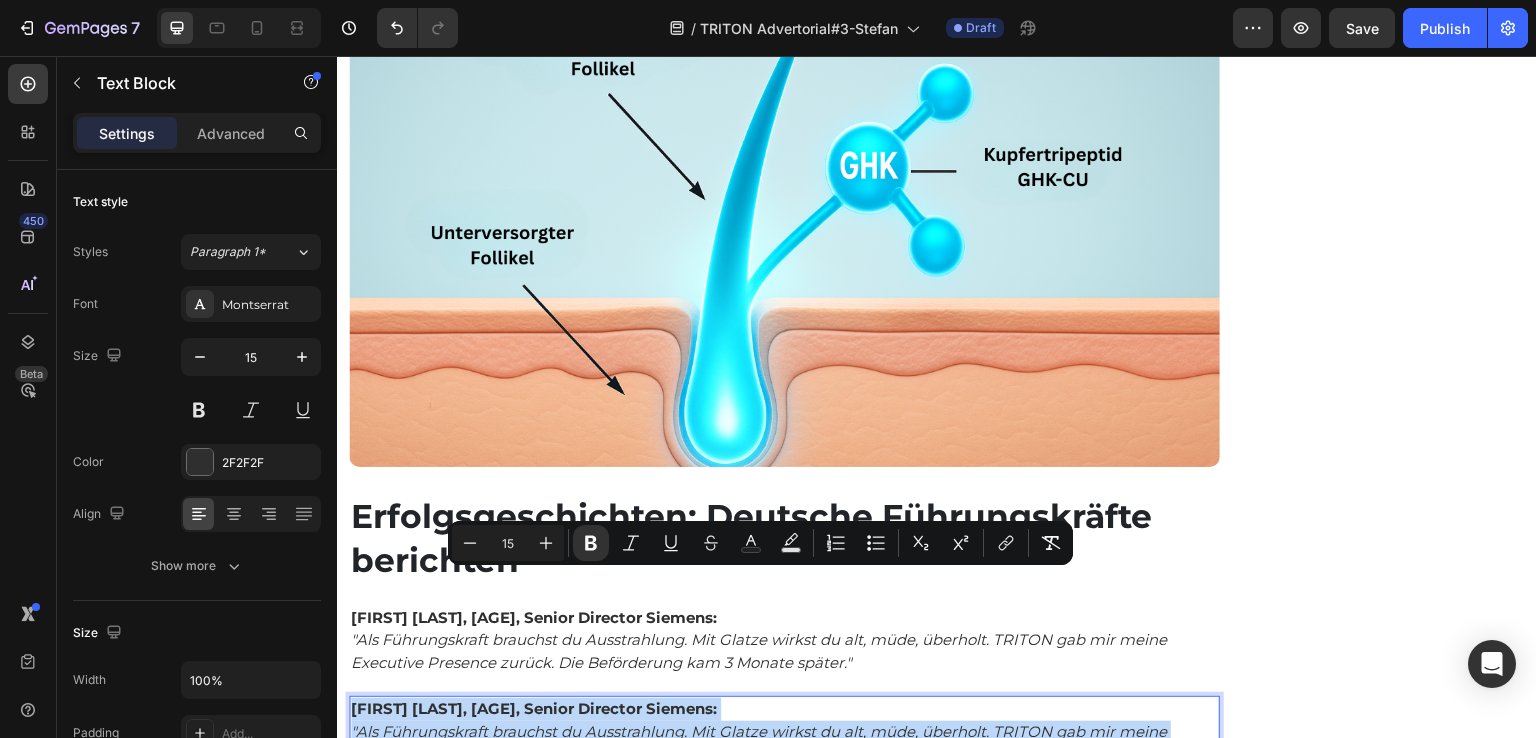 drag, startPoint x: 852, startPoint y: 629, endPoint x: 352, endPoint y: 578, distance: 502.59427 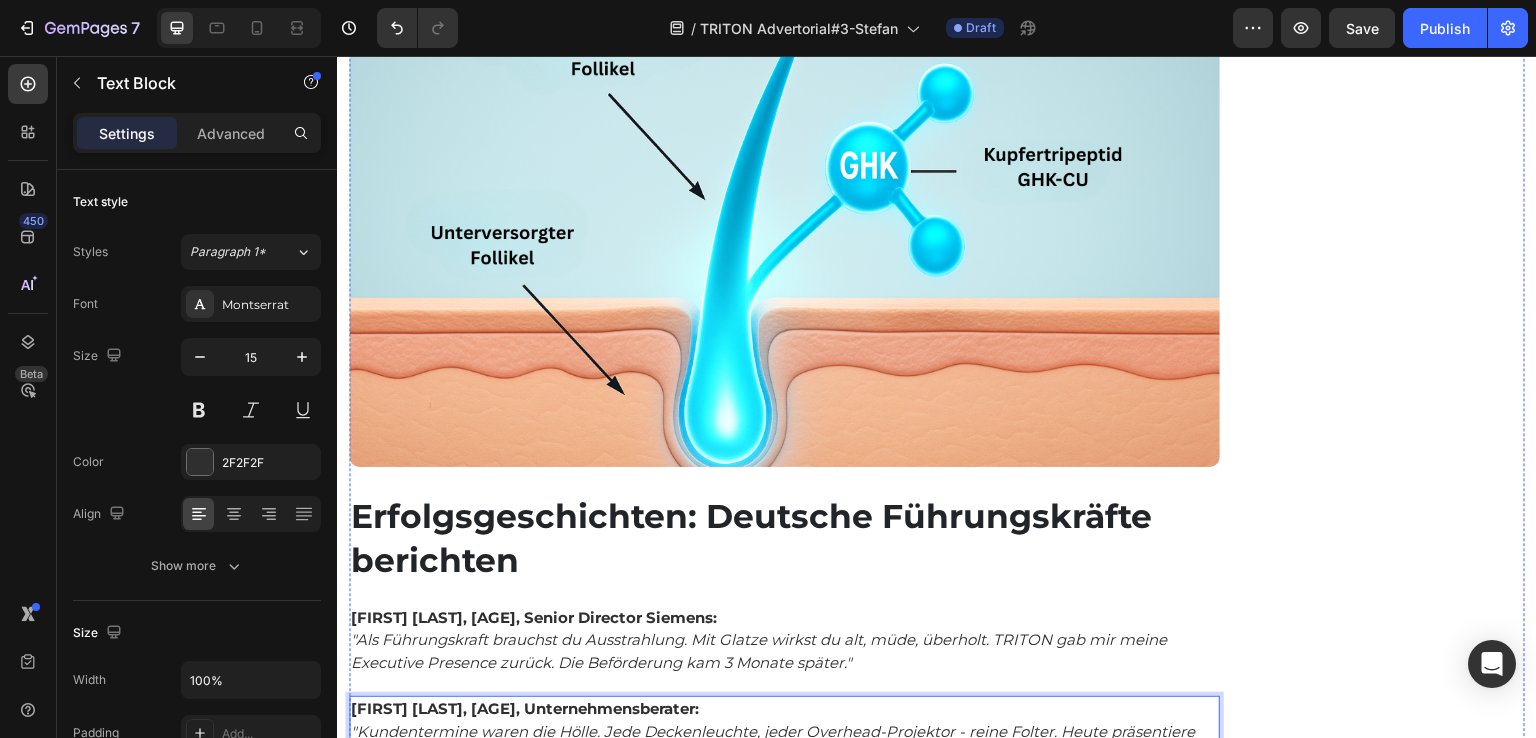 click on ""Als Führungskraft brauchst du Ausstrahlung. Mit Glatze wirkst du alt, müde, überholt. TRITON gab mir meine Executive Presence zurück. Die Beförderung kam 3 Monate später."" at bounding box center (759, 834) 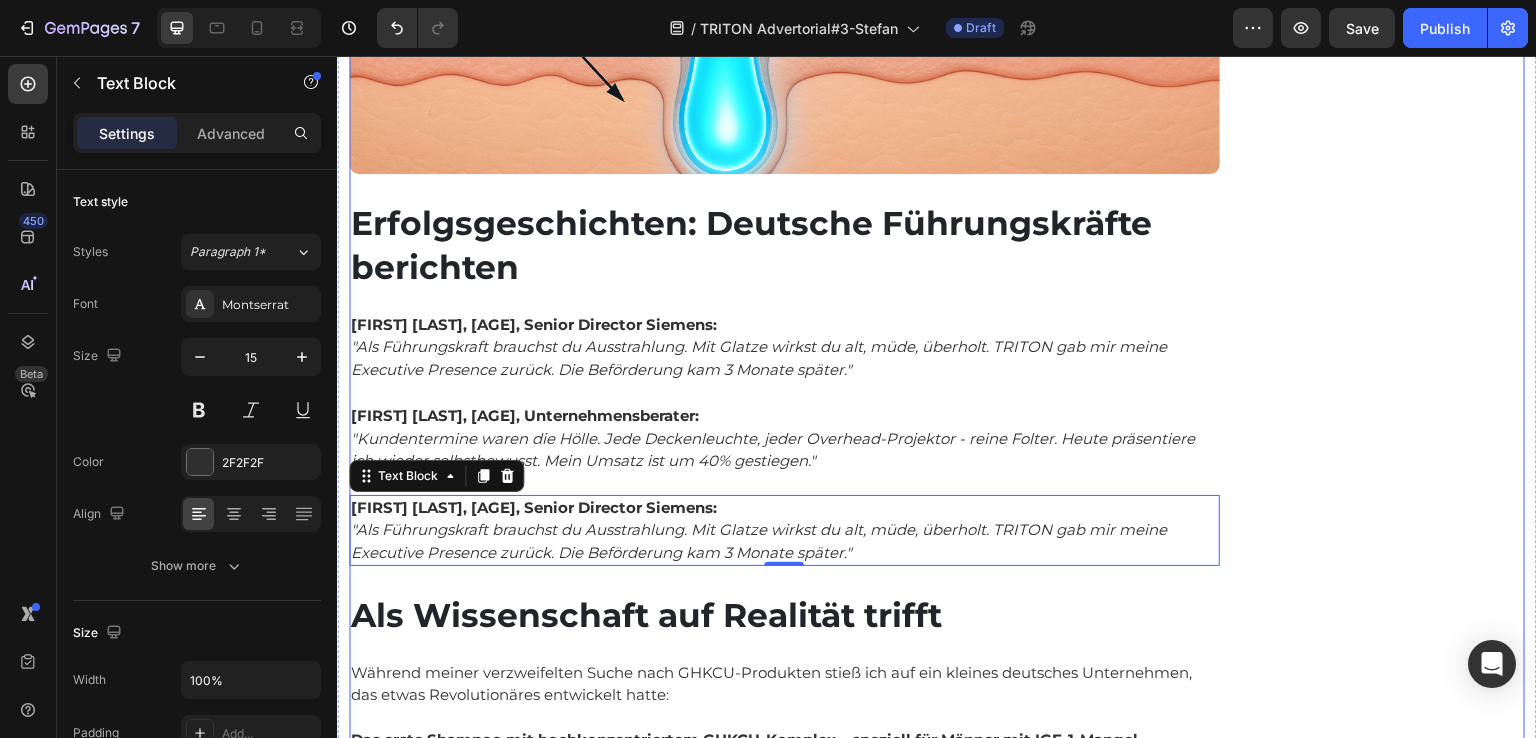 scroll, scrollTop: 10340, scrollLeft: 0, axis: vertical 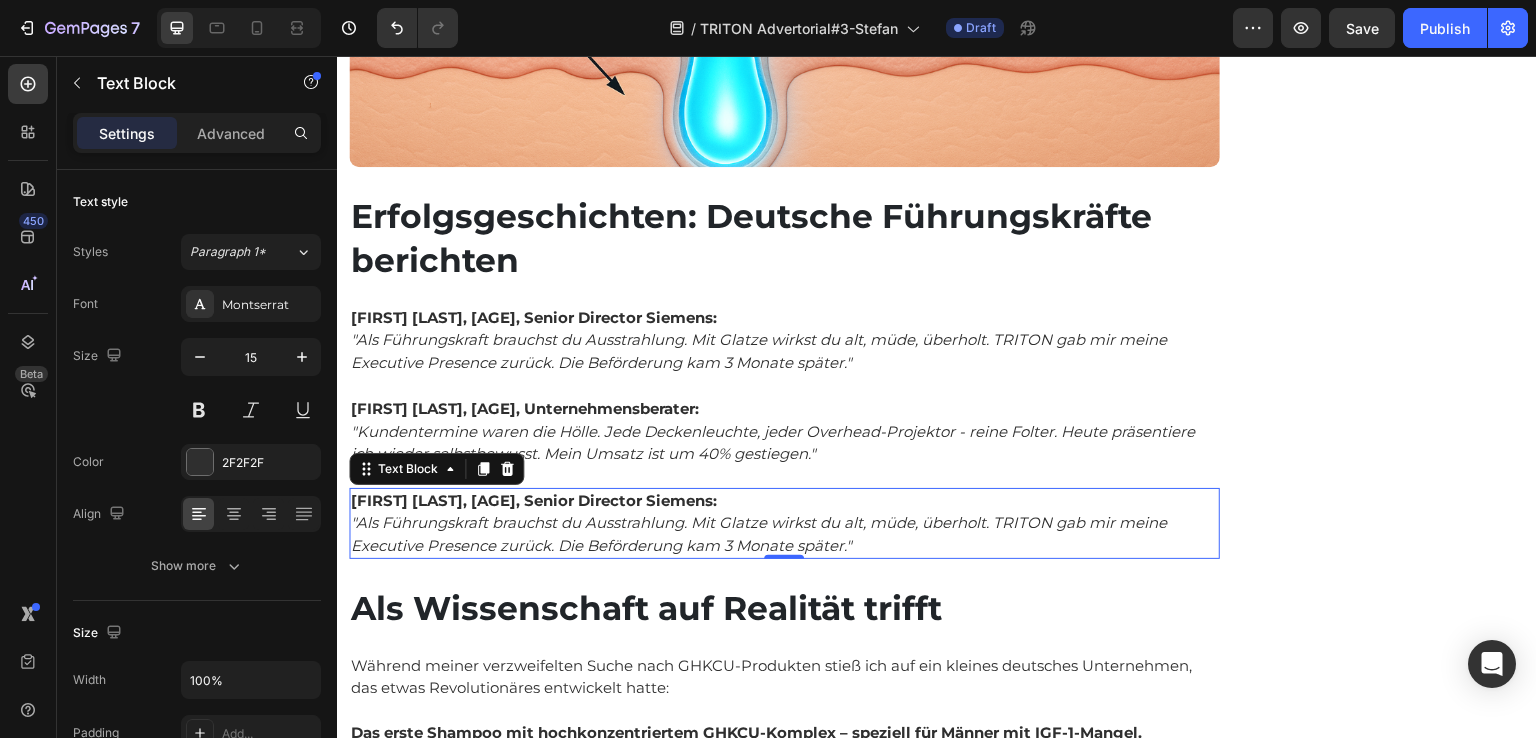 click on ""Als Führungskraft brauchst du Ausstrahlung. Mit Glatze wirkst du alt, müde, überholt. TRITON gab mir meine Executive Presence zurück. Die Beförderung kam 3 Monate später."" at bounding box center [759, 534] 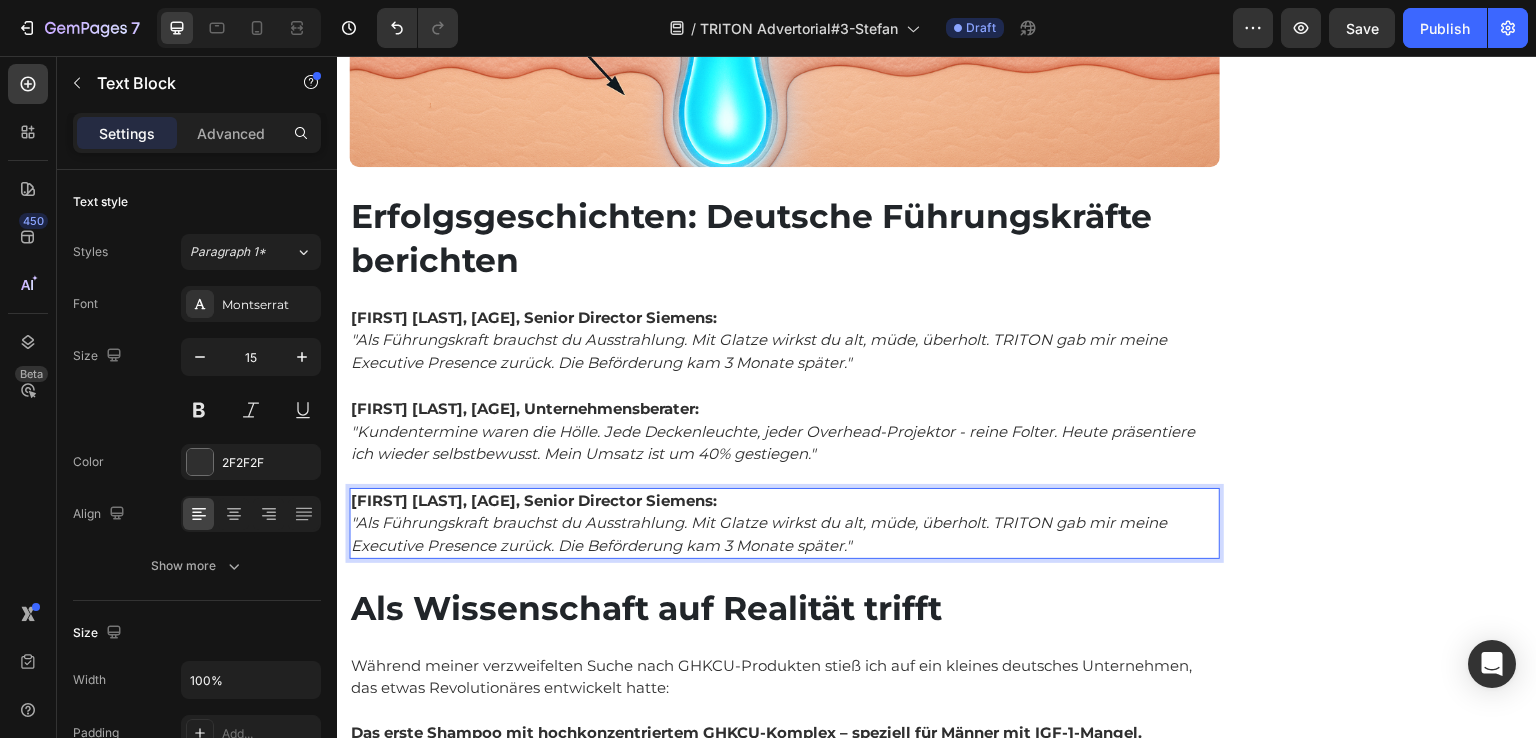 click on "Thomas K., 41, Senior Director Siemens:" at bounding box center [534, 500] 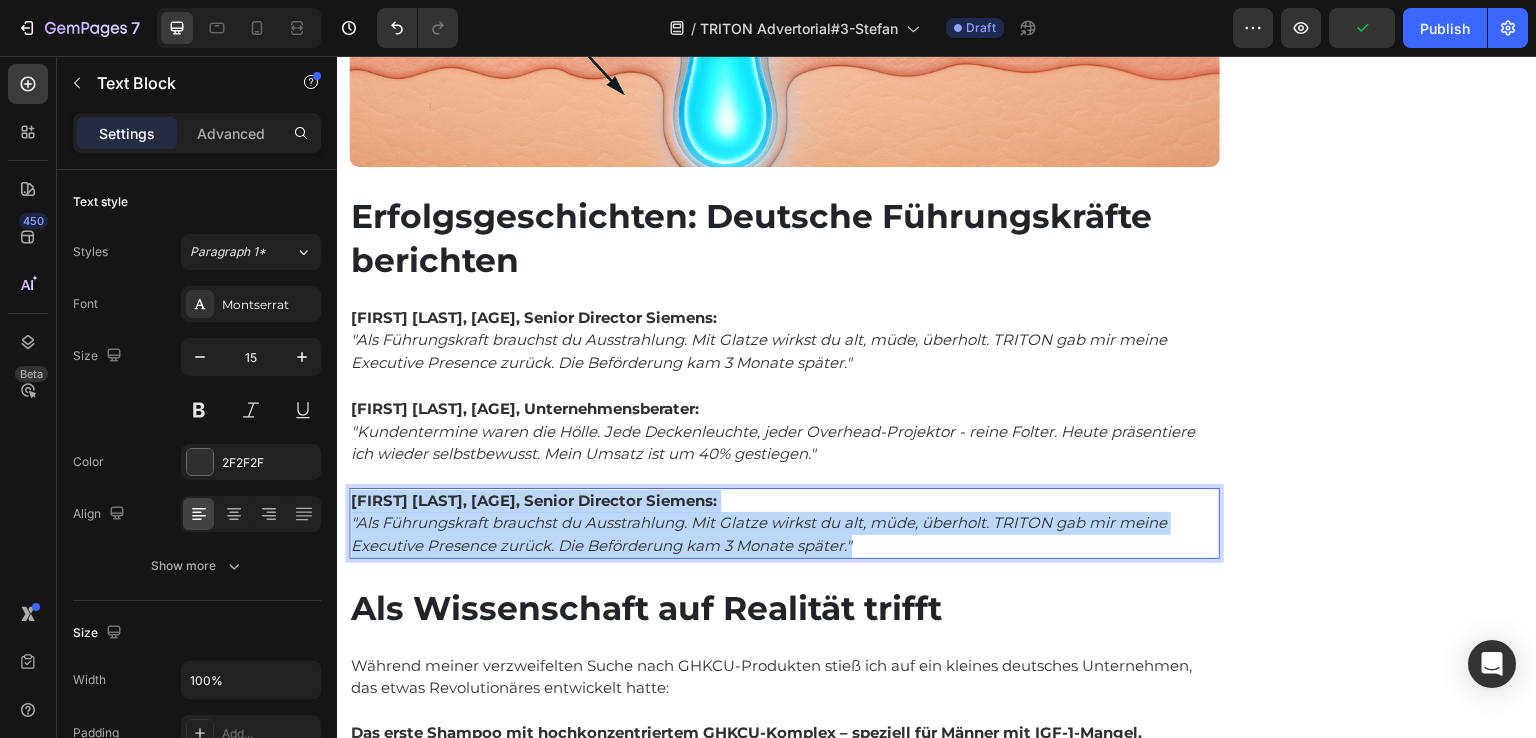 drag, startPoint x: 352, startPoint y: 370, endPoint x: 894, endPoint y: 421, distance: 544.39417 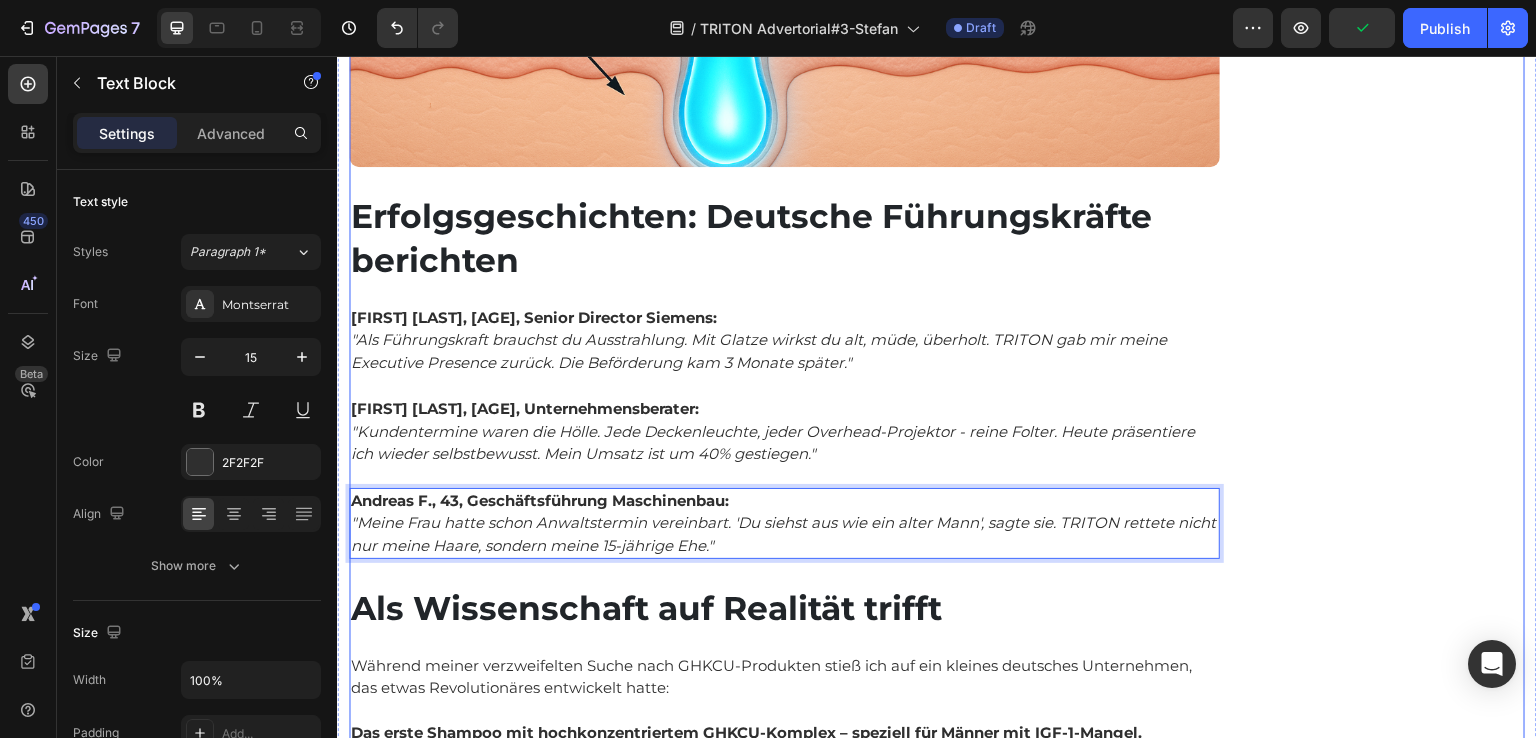 click on "Empfohlen: Text Block Image Verfügbarkeit prüfen Button Kundenbewertungen Text Block                Title Line Image 4.8 von 5 Text Block Row 3,791 Kundenbewertungen Text Block 5 Sterne Text Block Image 90% Text Block Row 4 Sterne Text Block Image 7% Text Block Row 3 Sterne Text Block Image 2% Text Block Row 2 Sterne Text Block Image 0% Text Block Row 1 Sterne Text Block Image 1% Text Block Row Einstufung Text Block Preis Text Block Image 5.0 Text Block Row Effektivität Text Block Image 5.0 Text Block Row Geruch Text Block Image 5.0 Text Block Row Anwendung Text Block Image 4.8 Text Block Row Row Row" at bounding box center (1380, -1007) 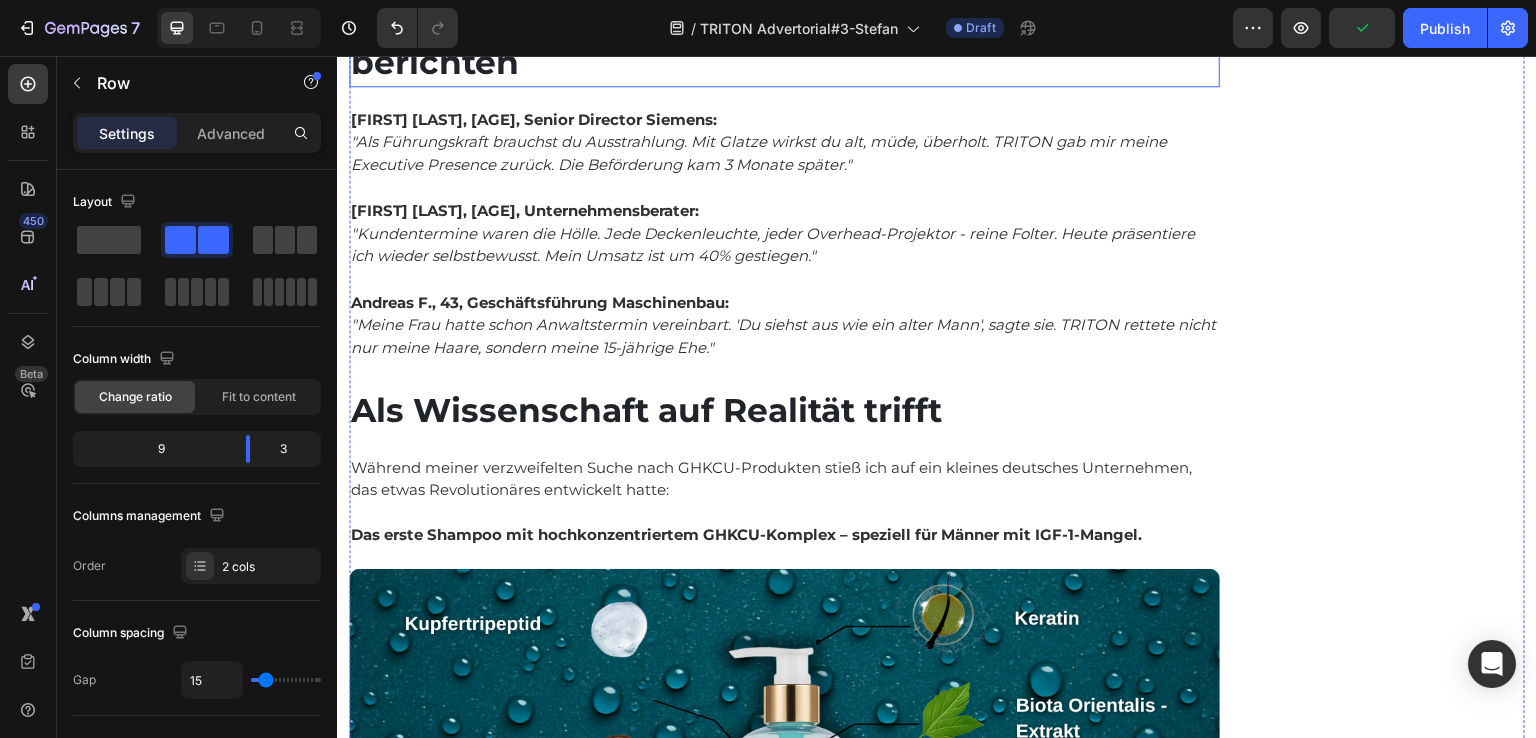 scroll, scrollTop: 10540, scrollLeft: 0, axis: vertical 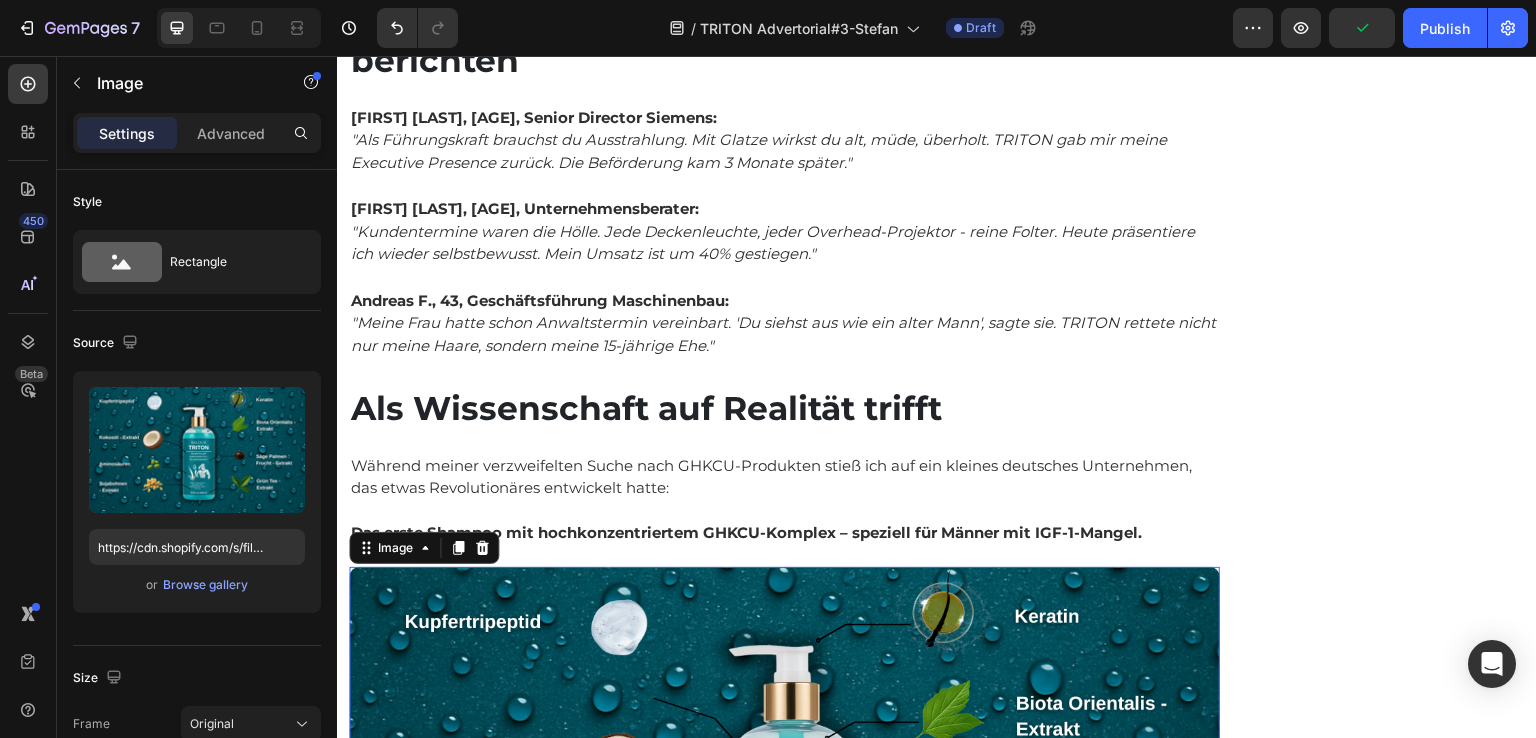 click at bounding box center [784, 812] 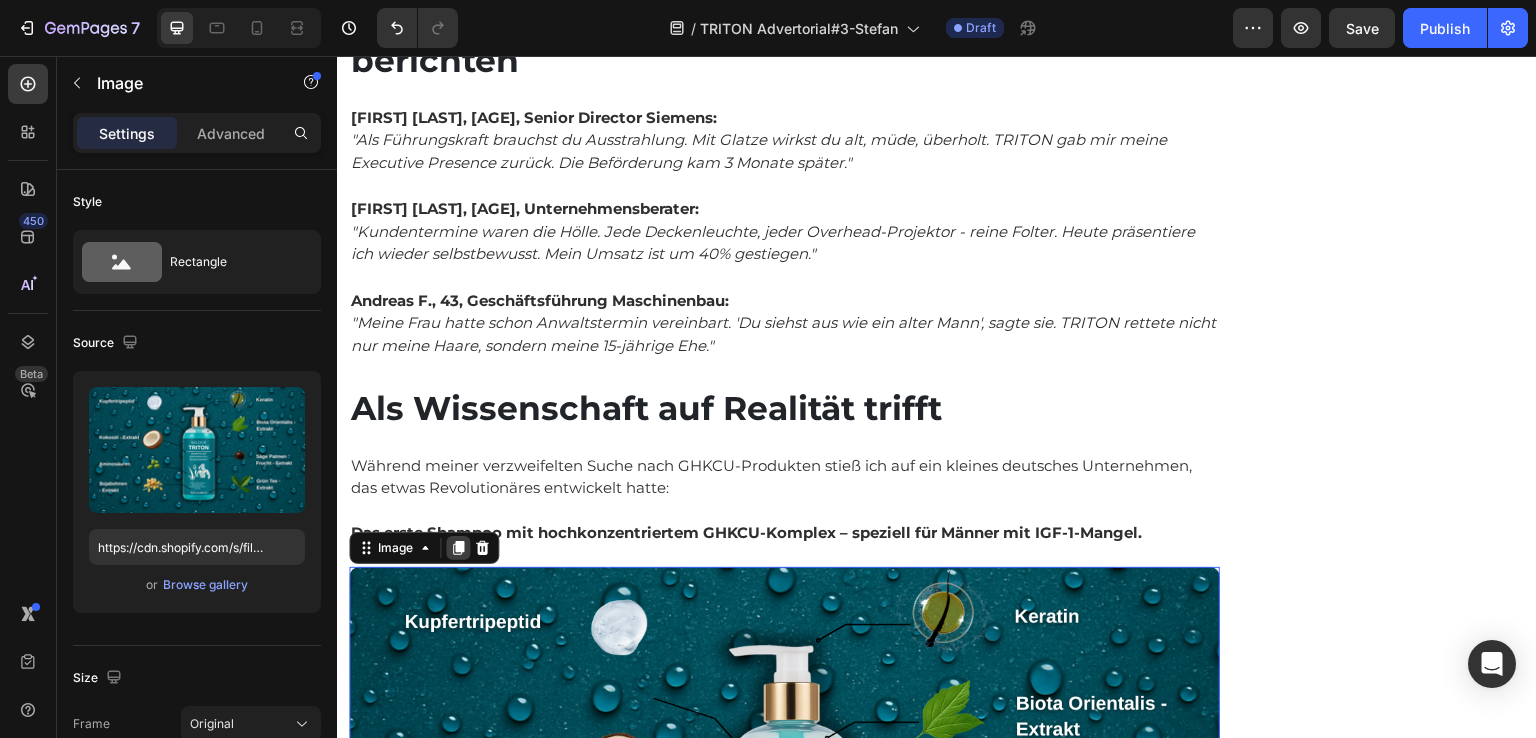 click 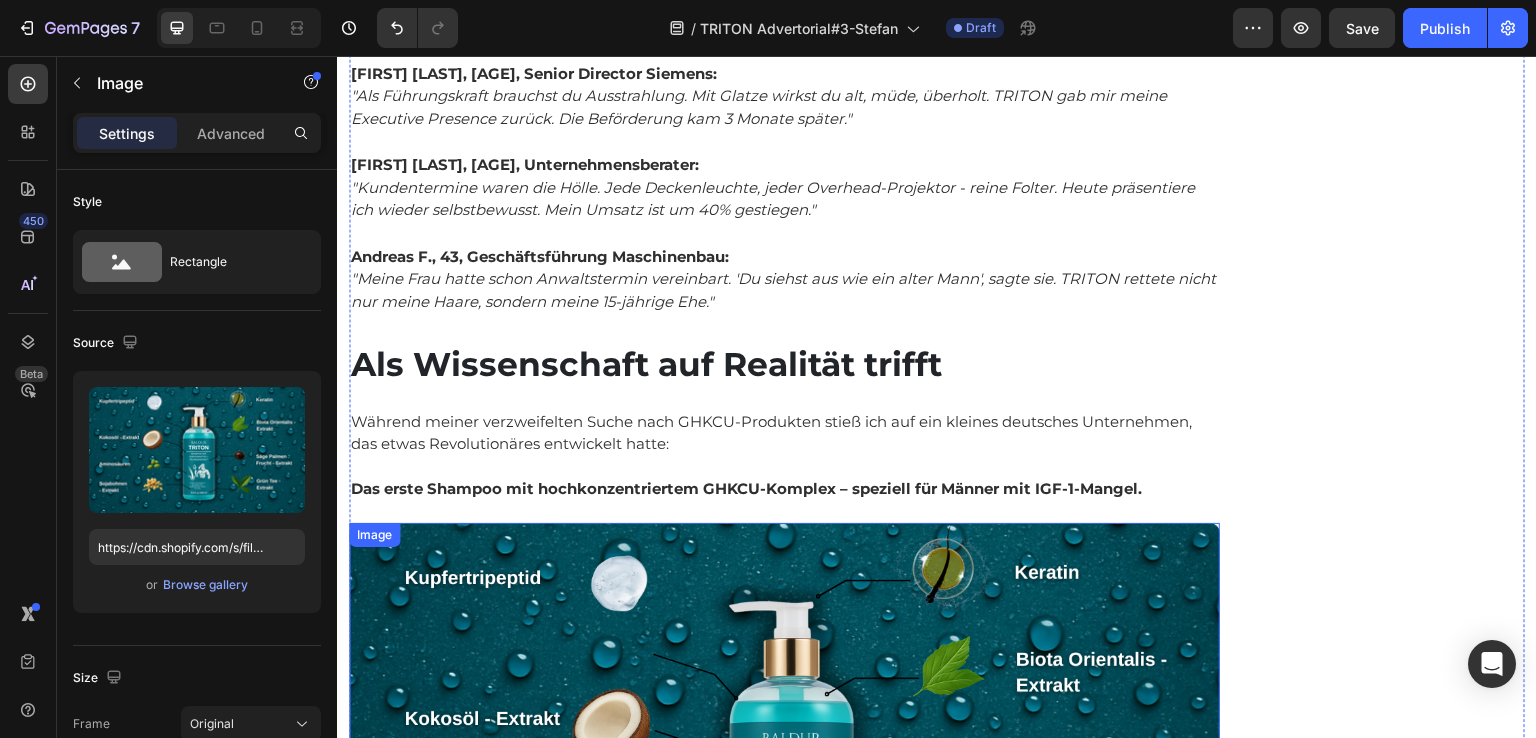 scroll, scrollTop: 10556, scrollLeft: 0, axis: vertical 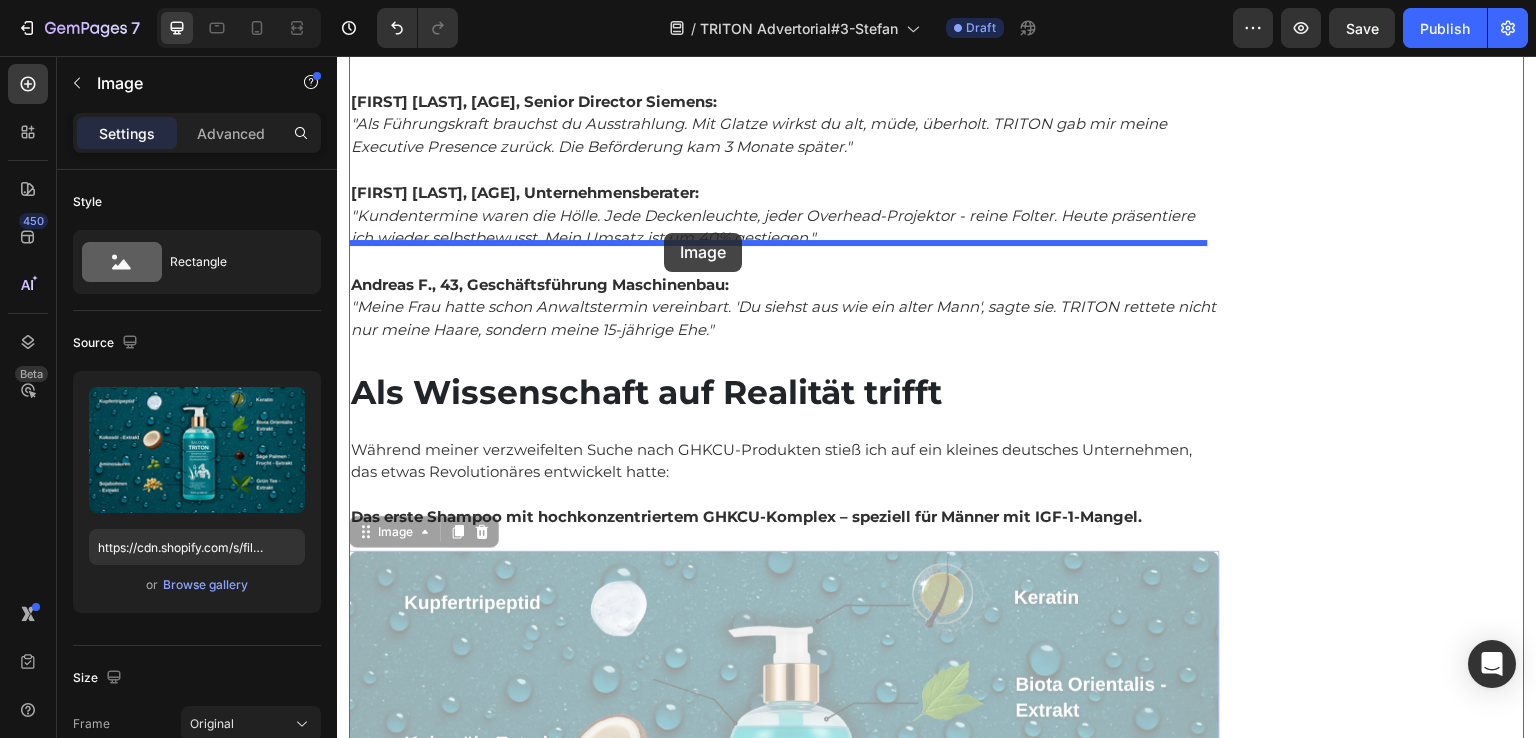 drag, startPoint x: 713, startPoint y: 583, endPoint x: 664, endPoint y: 233, distance: 353.41336 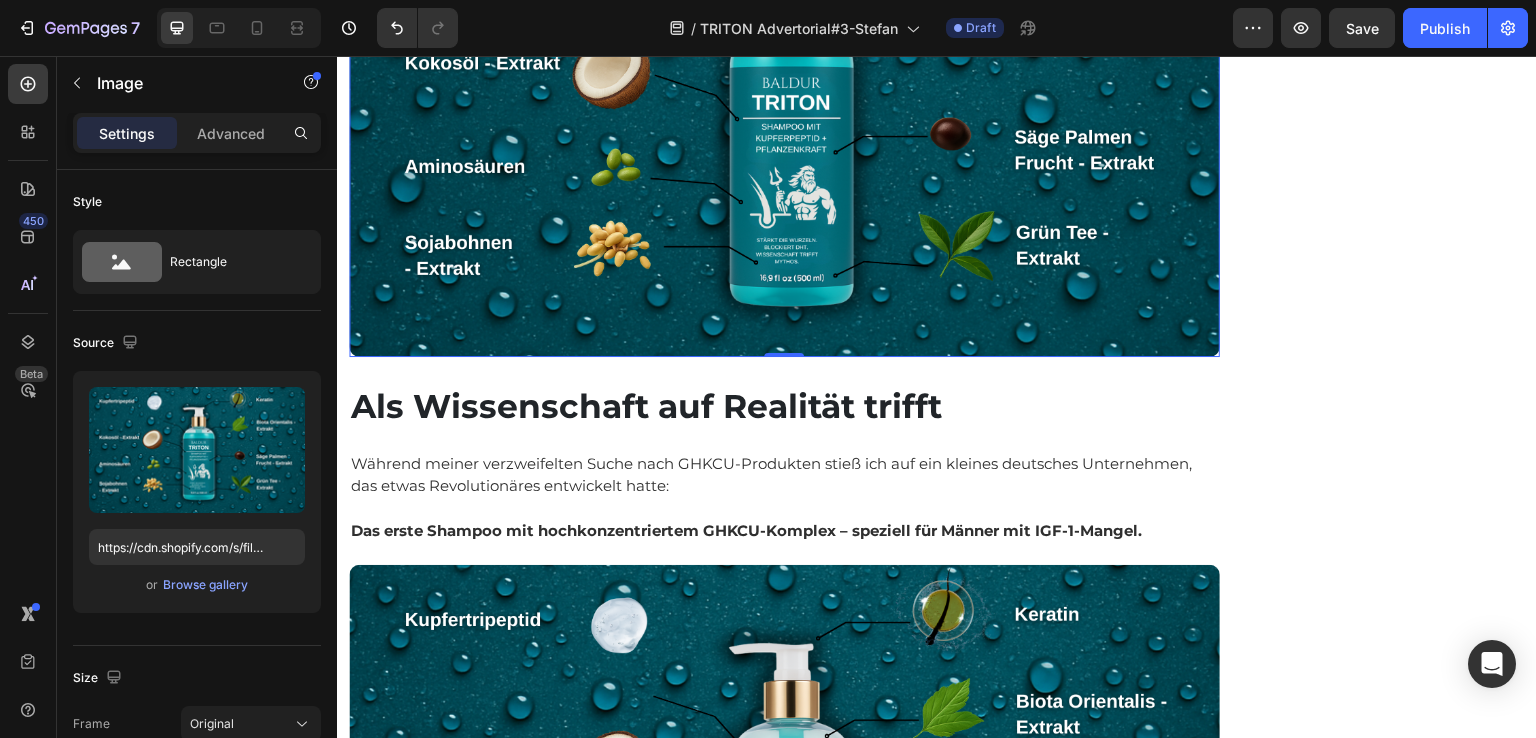 scroll, scrollTop: 11056, scrollLeft: 0, axis: vertical 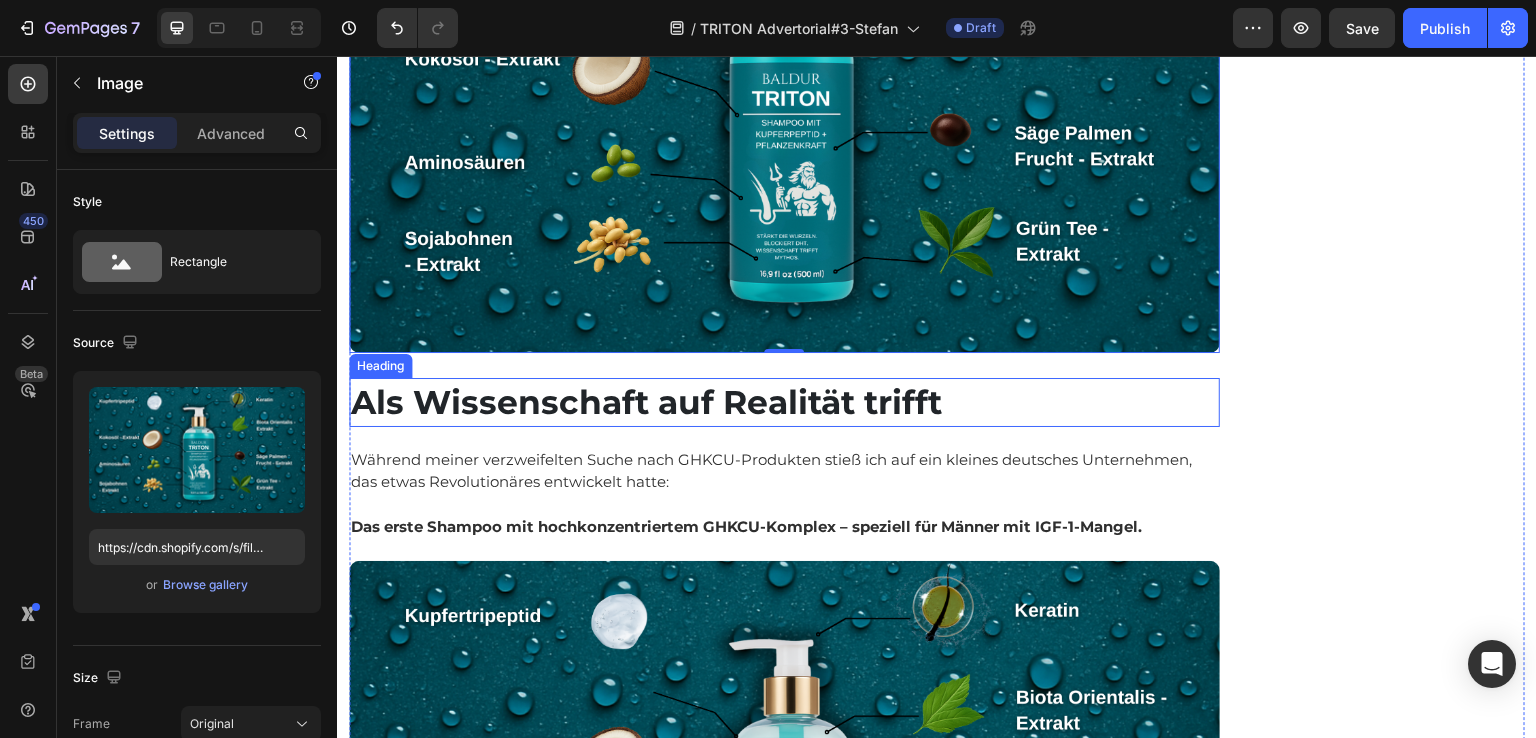 click on "Als Wissenschaft auf Realität trifft" at bounding box center [784, 402] 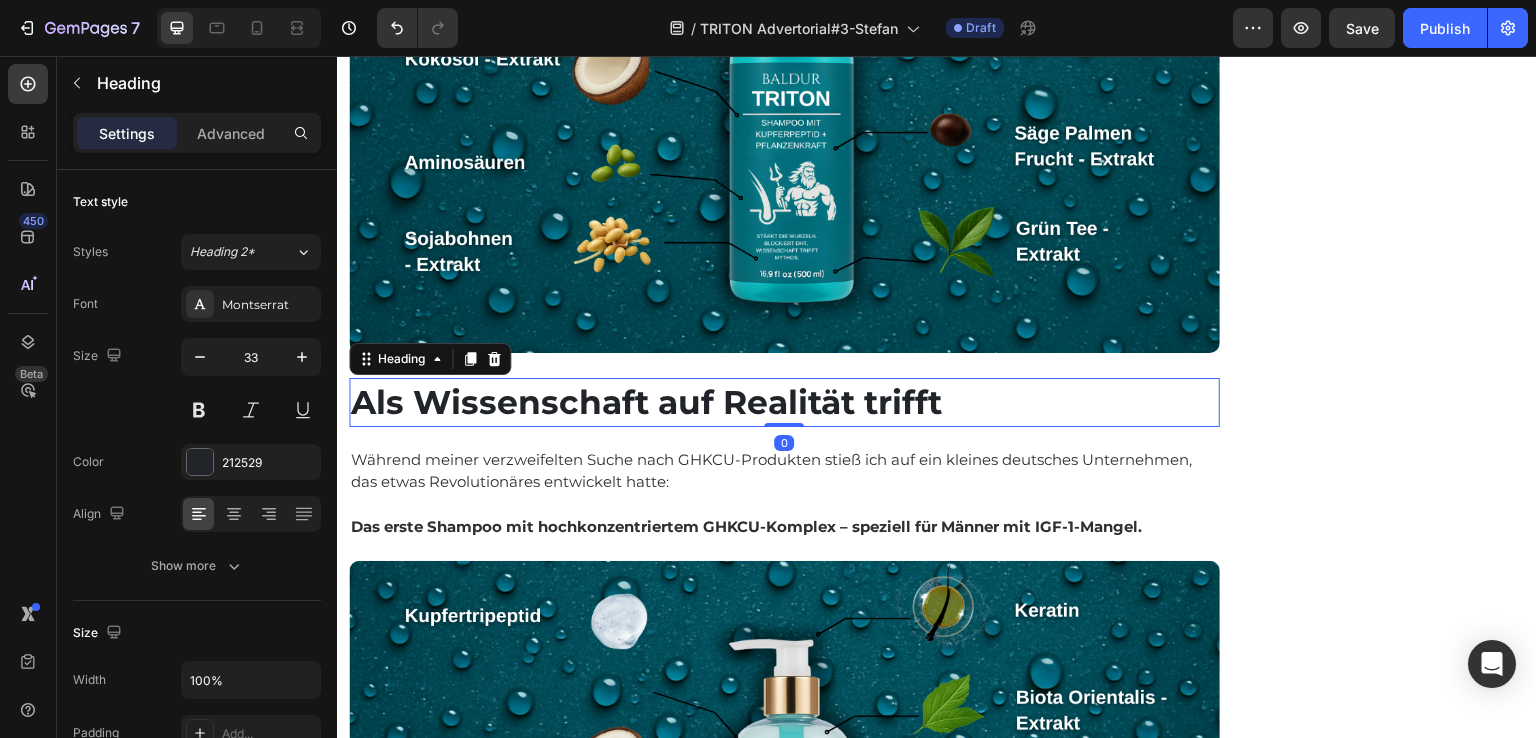 click on "Als Wissenschaft auf Realität trifft" at bounding box center [784, 402] 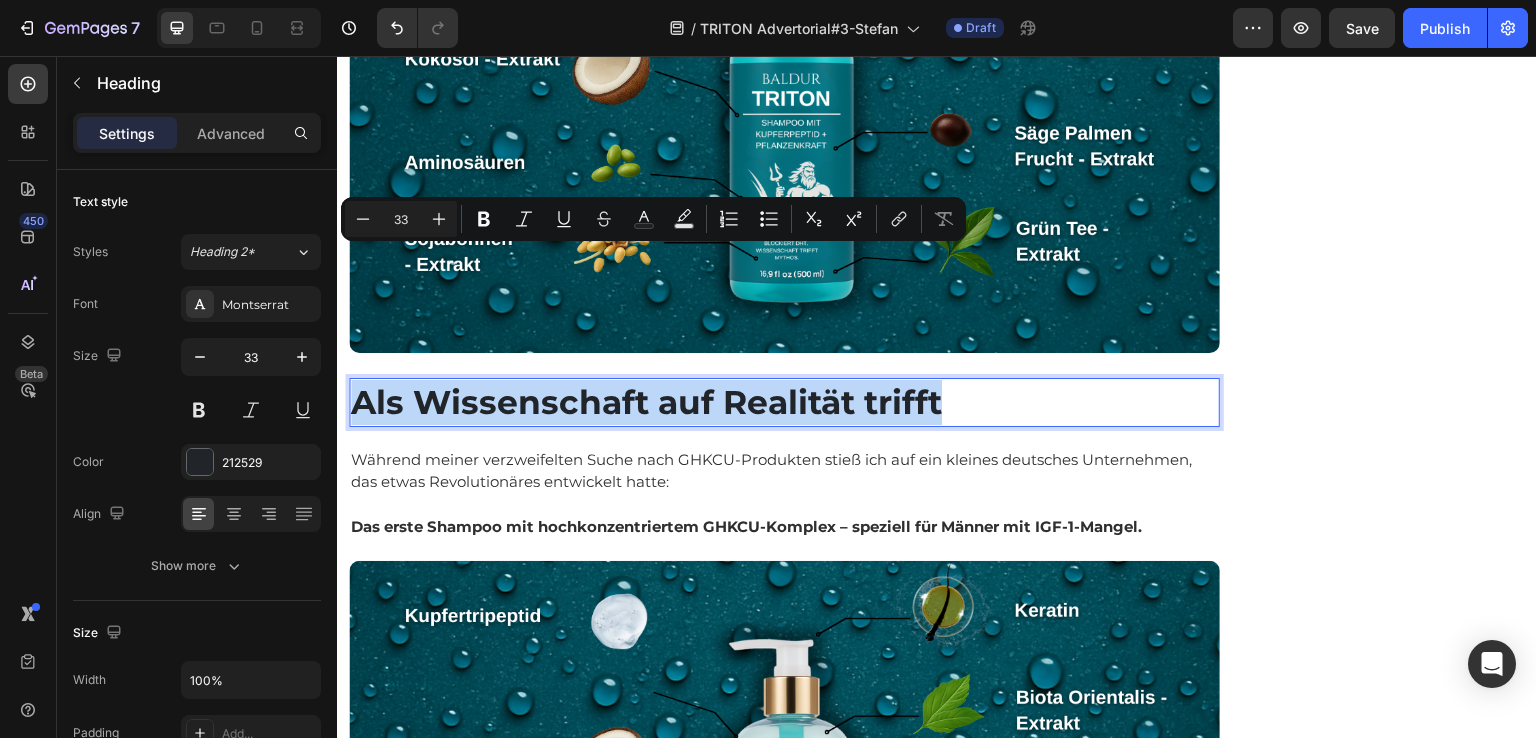 drag, startPoint x: 957, startPoint y: 269, endPoint x: 358, endPoint y: 269, distance: 599 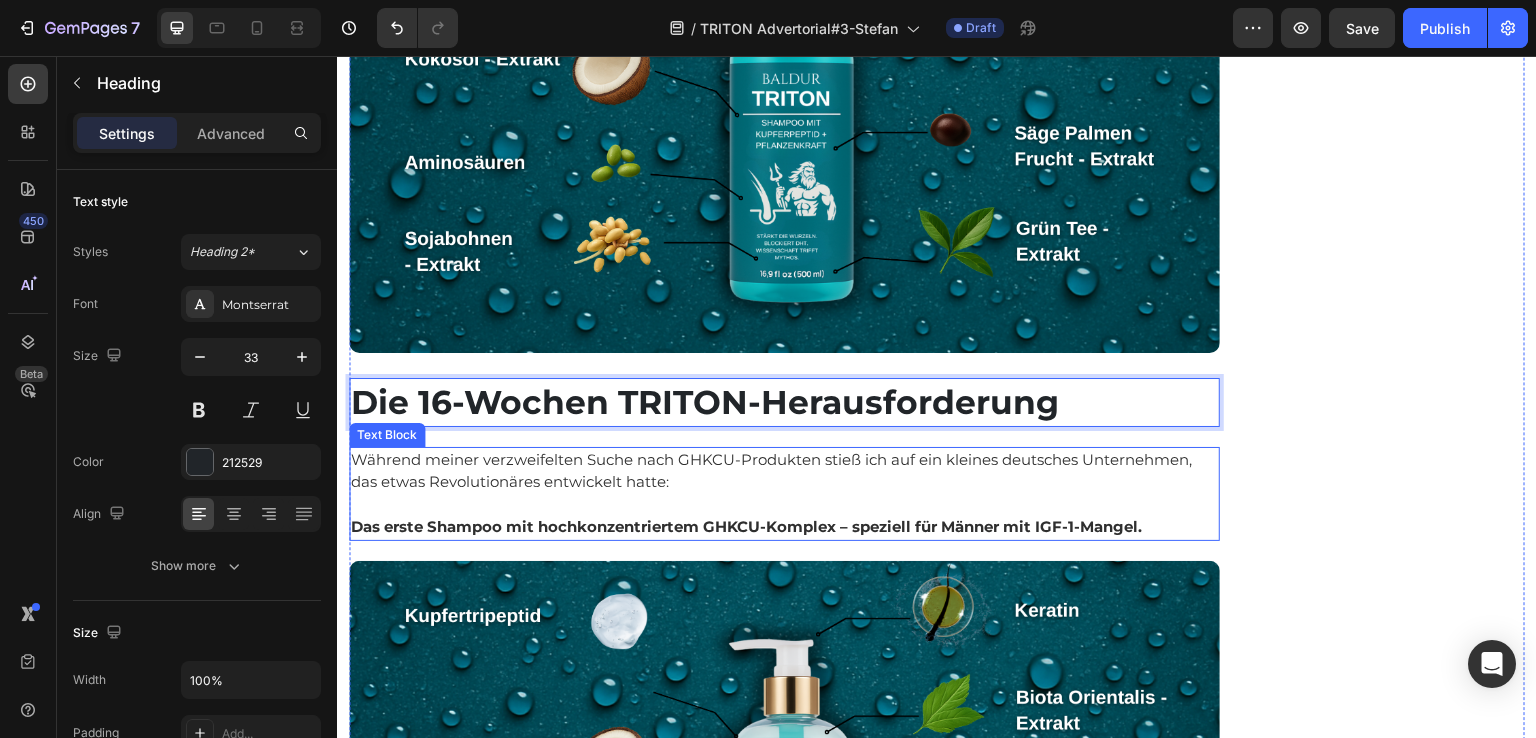 click on "Während meiner verzweifelten Suche nach GHKCU-Produkten stieß ich auf ein kleines deutsches Unternehmen, das etwas Revolutionäres entwickelt hatte:" at bounding box center [784, 471] 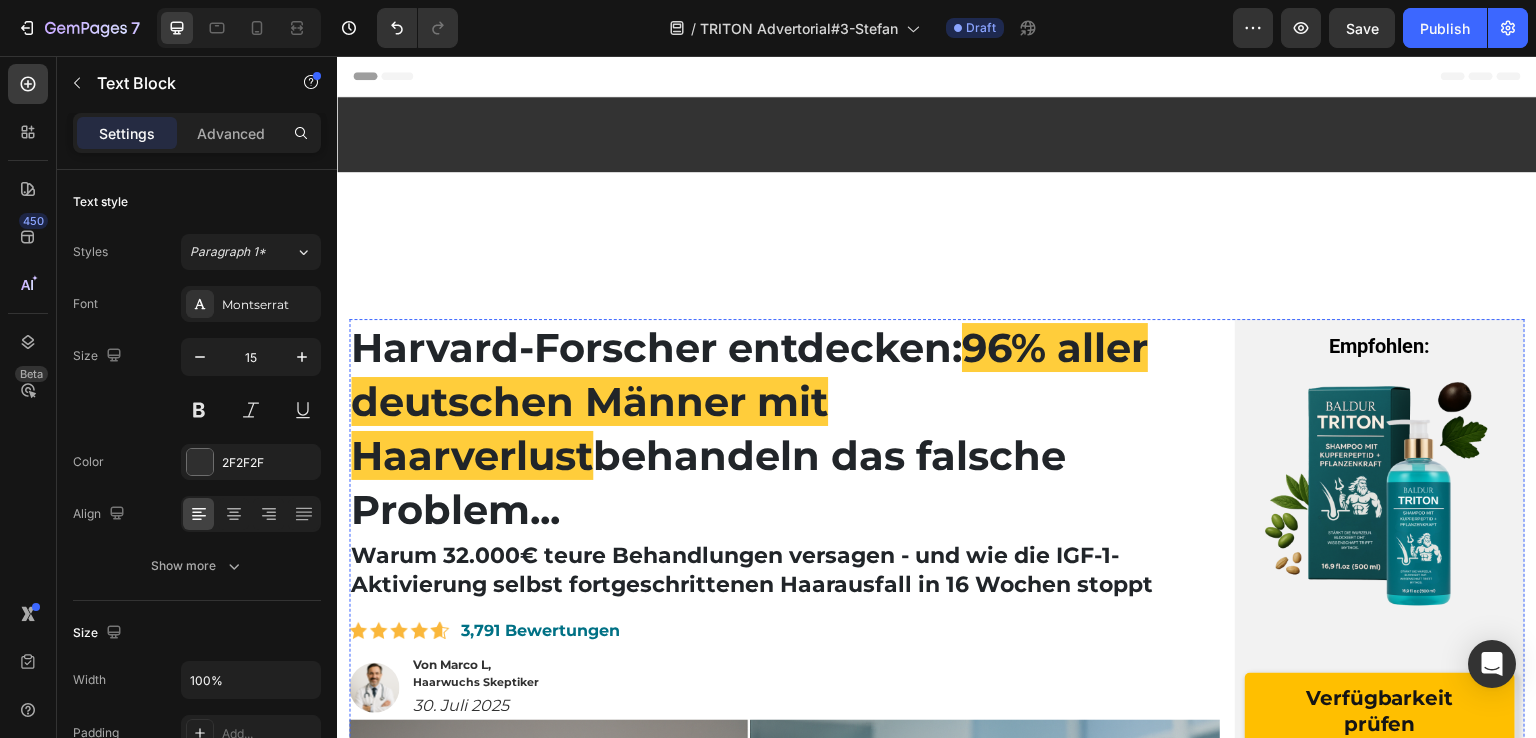 scroll, scrollTop: 11056, scrollLeft: 0, axis: vertical 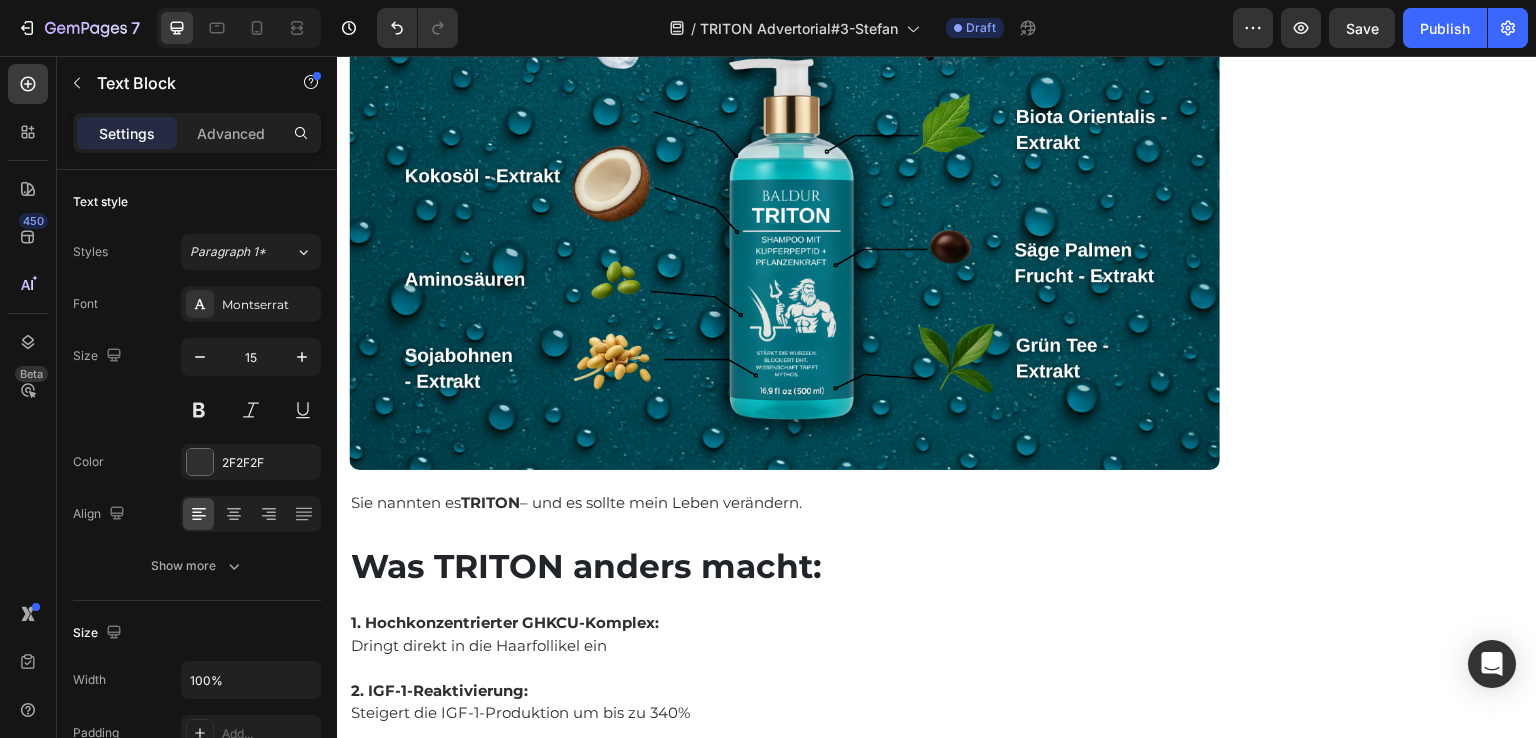 click on "Während meiner verzweifelten Suche nach GHKCU-Produkten stieß ich auf ein kleines deutsches Unternehmen, das etwas Revolutionäres entwickelt hatte:" at bounding box center [784, -110] 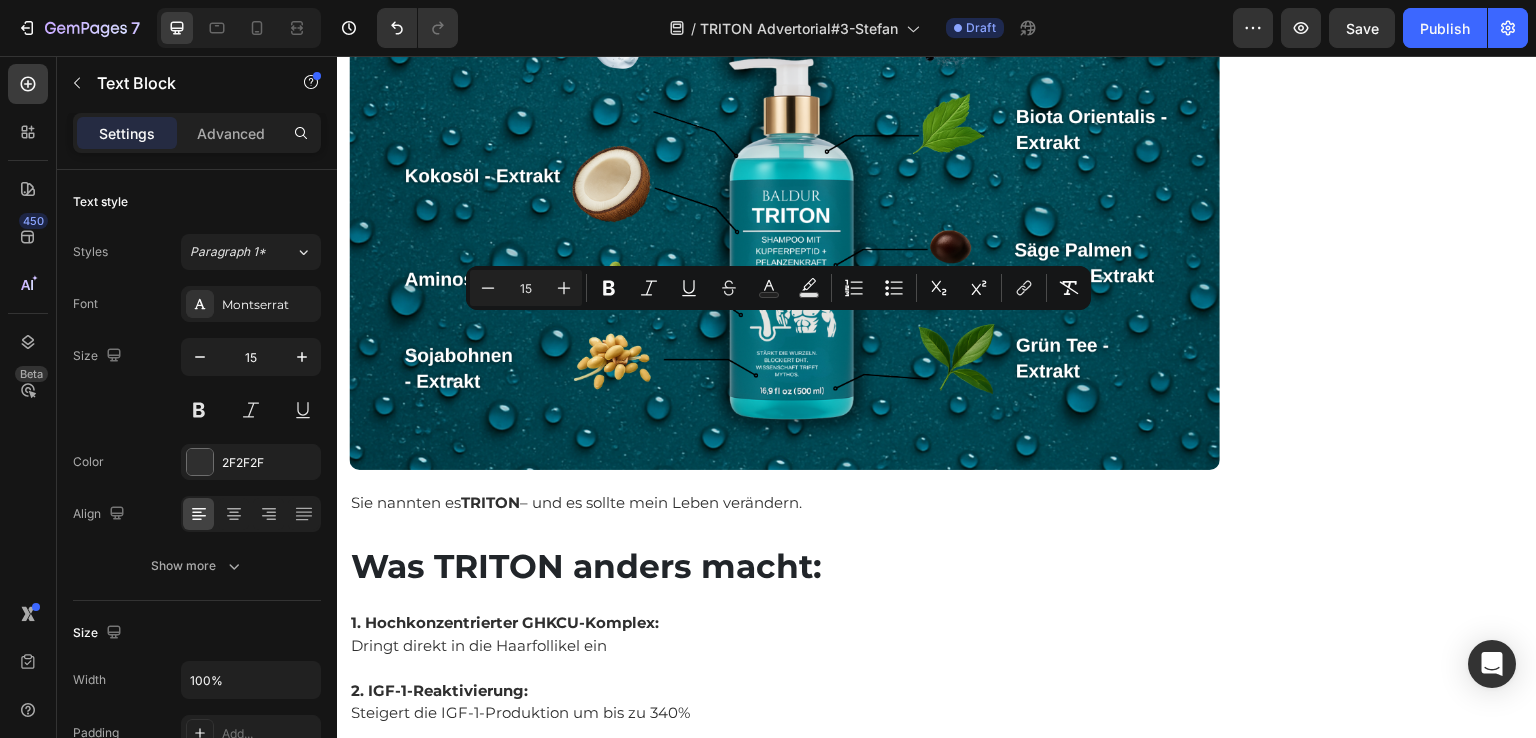 drag, startPoint x: 1159, startPoint y: 395, endPoint x: 336, endPoint y: 334, distance: 825.2575 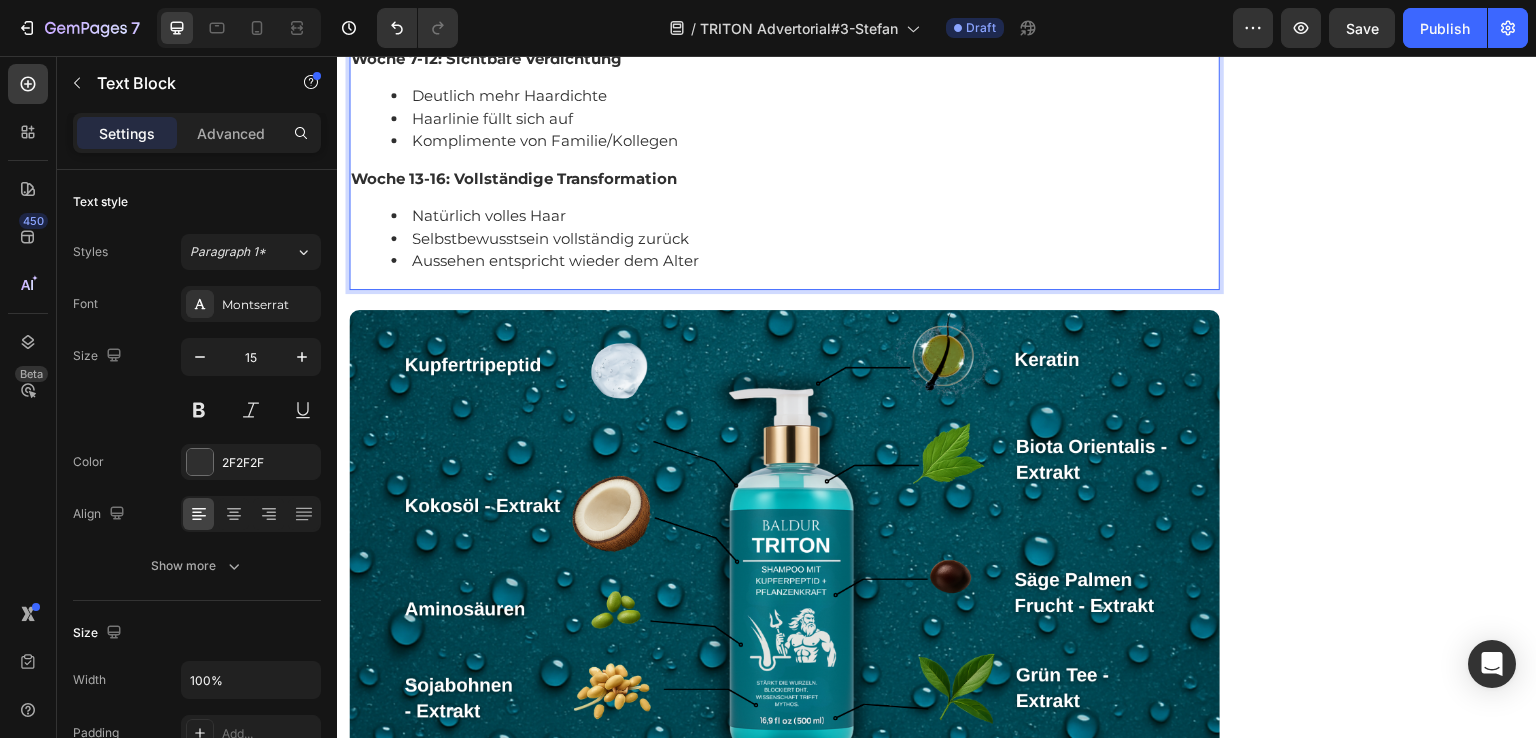scroll, scrollTop: 11184, scrollLeft: 0, axis: vertical 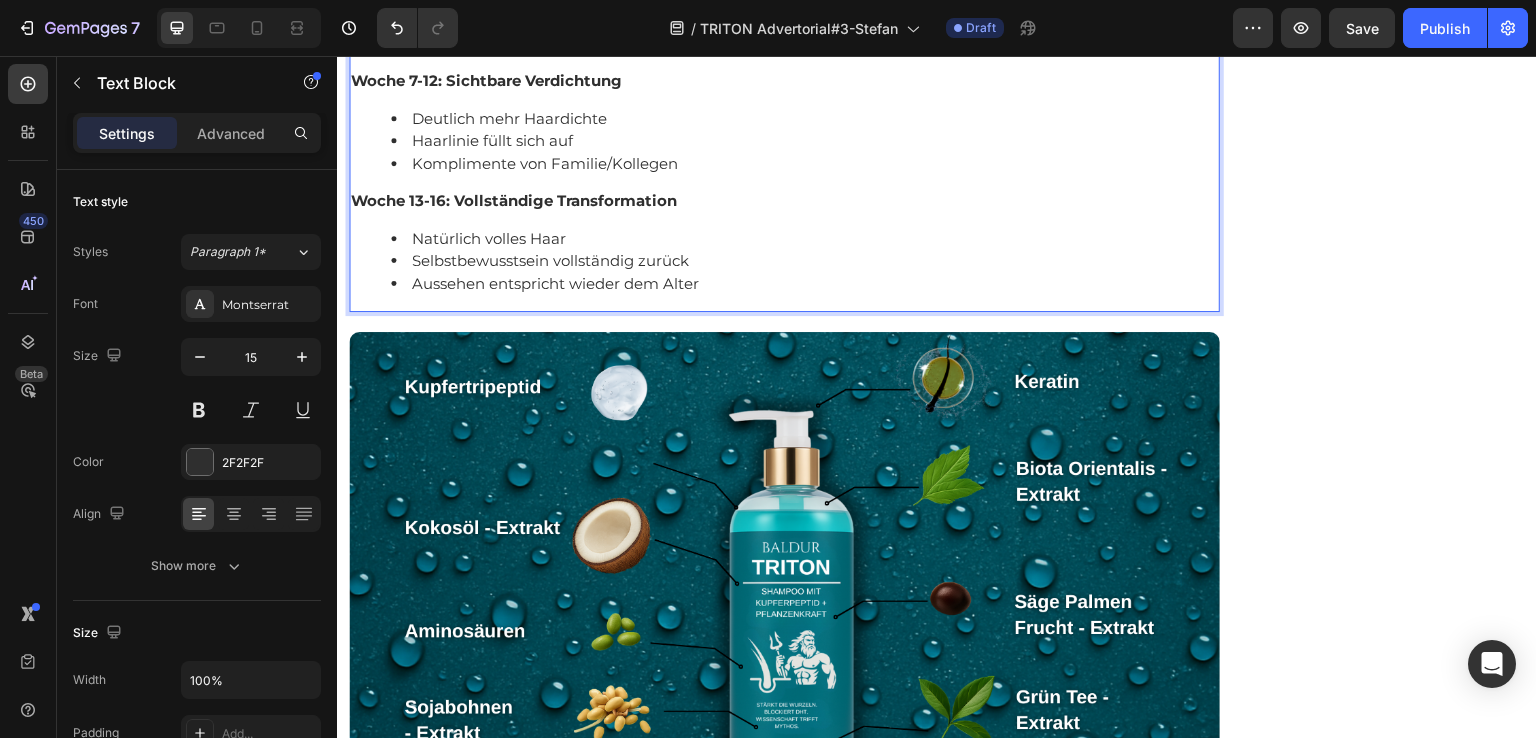 click on "Was Sie in 16 Wochen erwarten können:" at bounding box center (784, -181) 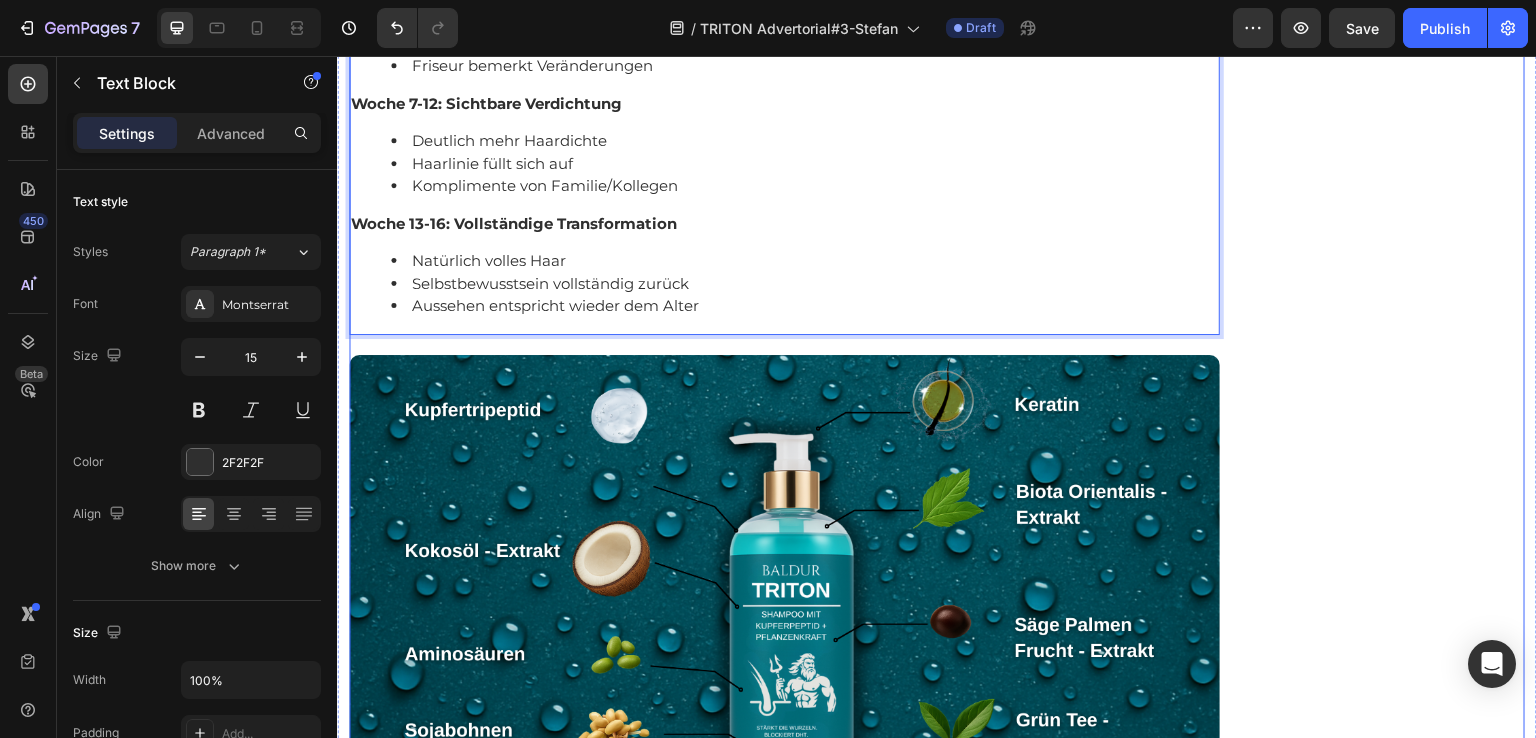 click on "Empfohlen: Text Block Image Verfügbarkeit prüfen Button Kundenbewertungen Text Block                Title Line Image 4.8 von 5 Text Block Row 3,791 Kundenbewertungen Text Block 5 Sterne Text Block Image 90% Text Block Row 4 Sterne Text Block Image 7% Text Block Row 3 Sterne Text Block Image 2% Text Block Row 2 Sterne Text Block Image 0% Text Block Row 1 Sterne Text Block Image 1% Text Block Row Einstufung Text Block Preis Text Block Image 5.0 Text Block Row Effektivität Text Block Image 5.0 Text Block Row Geruch Text Block Image 5.0 Text Block Row Anwendung Text Block Image 4.8 Text Block Row Row Row" at bounding box center (1380, -1636) 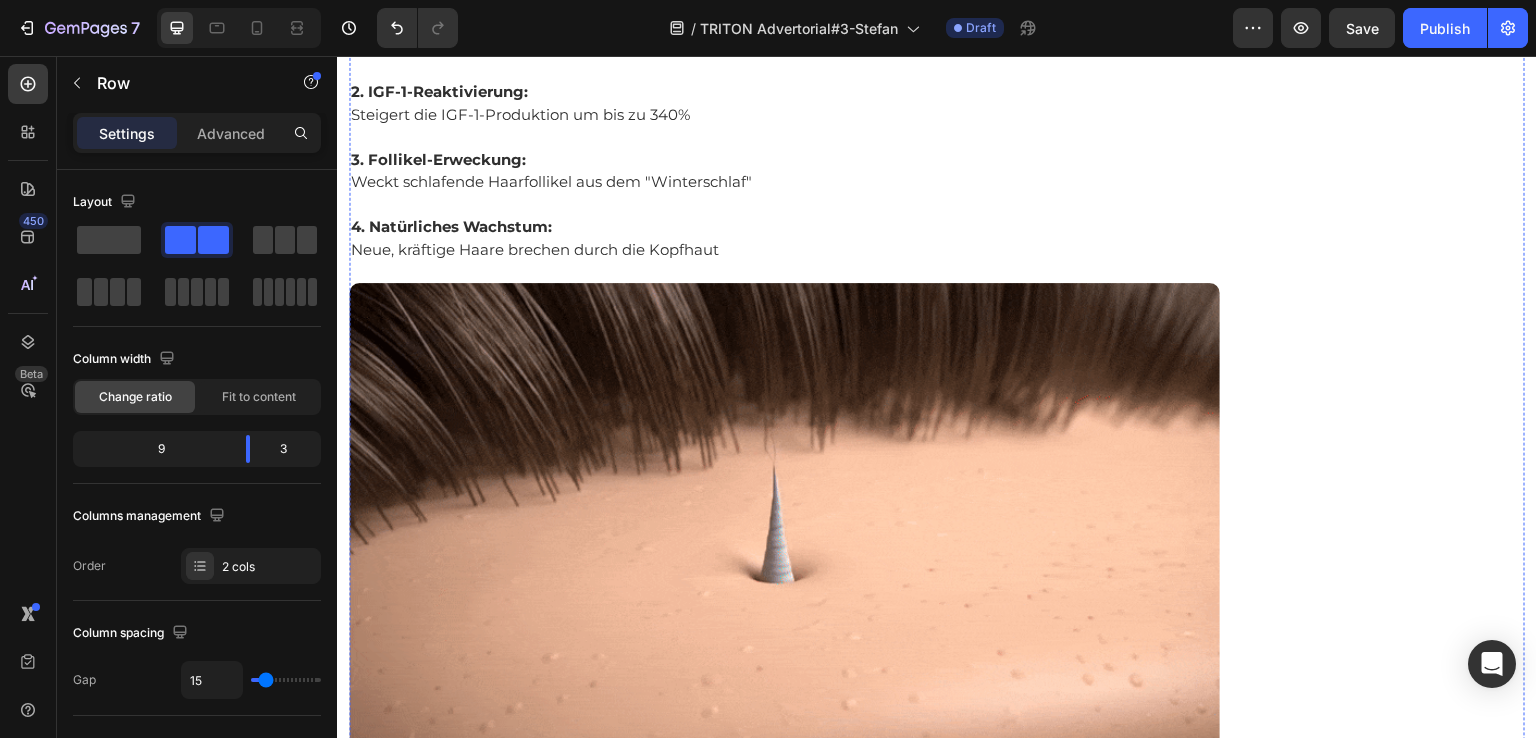 scroll, scrollTop: 12184, scrollLeft: 0, axis: vertical 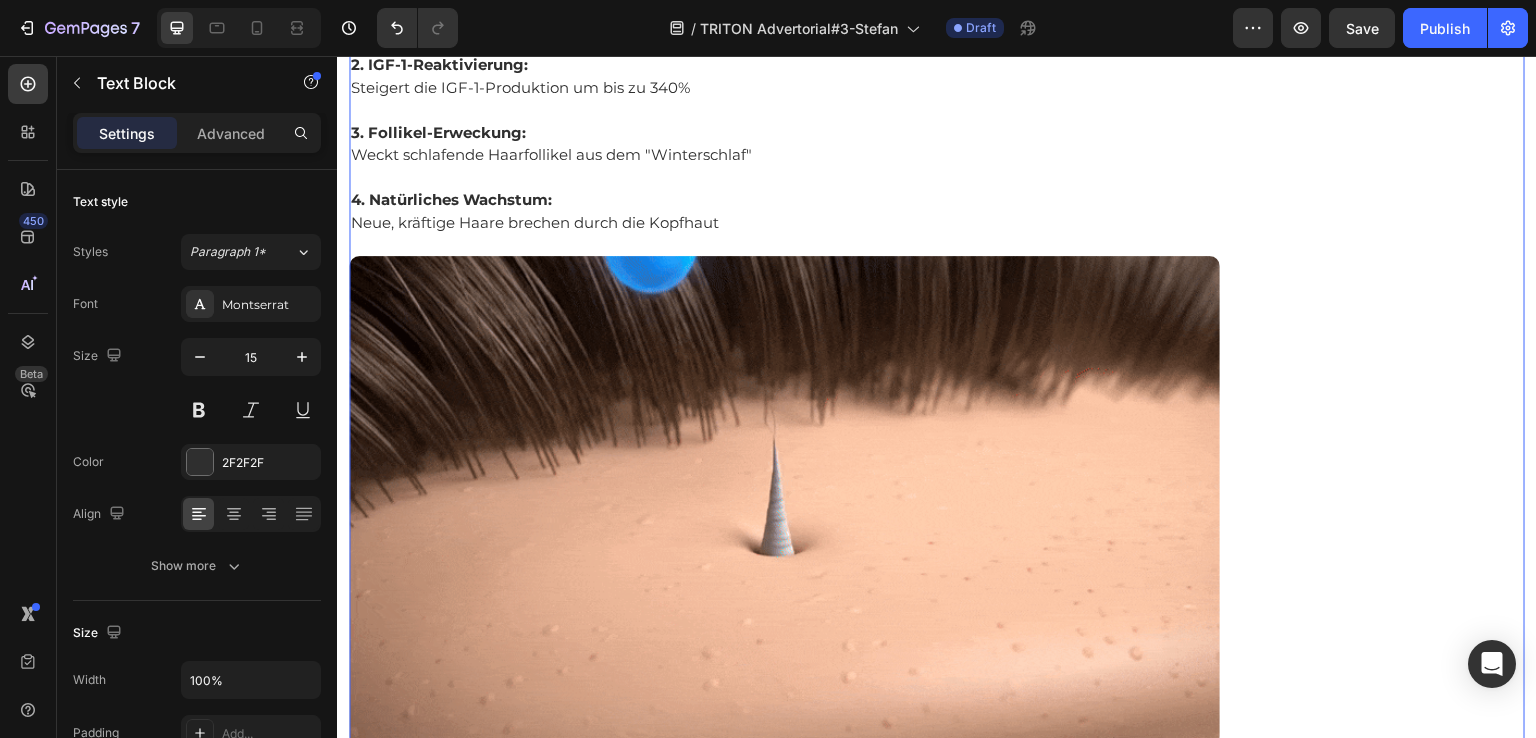 click on "Sie nannten es  TRITON  – und es sollte mein Leben verändern." at bounding box center [784, -122] 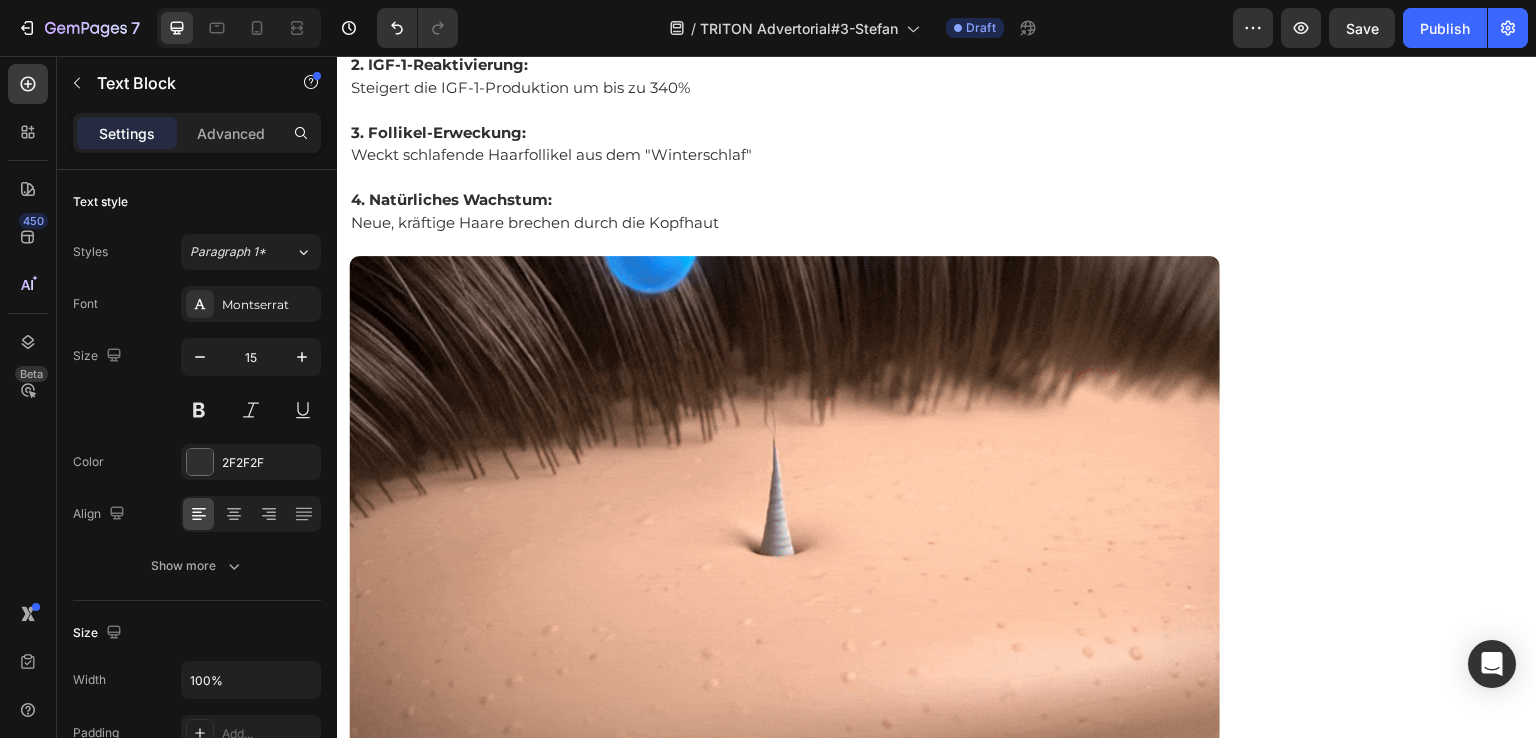 click 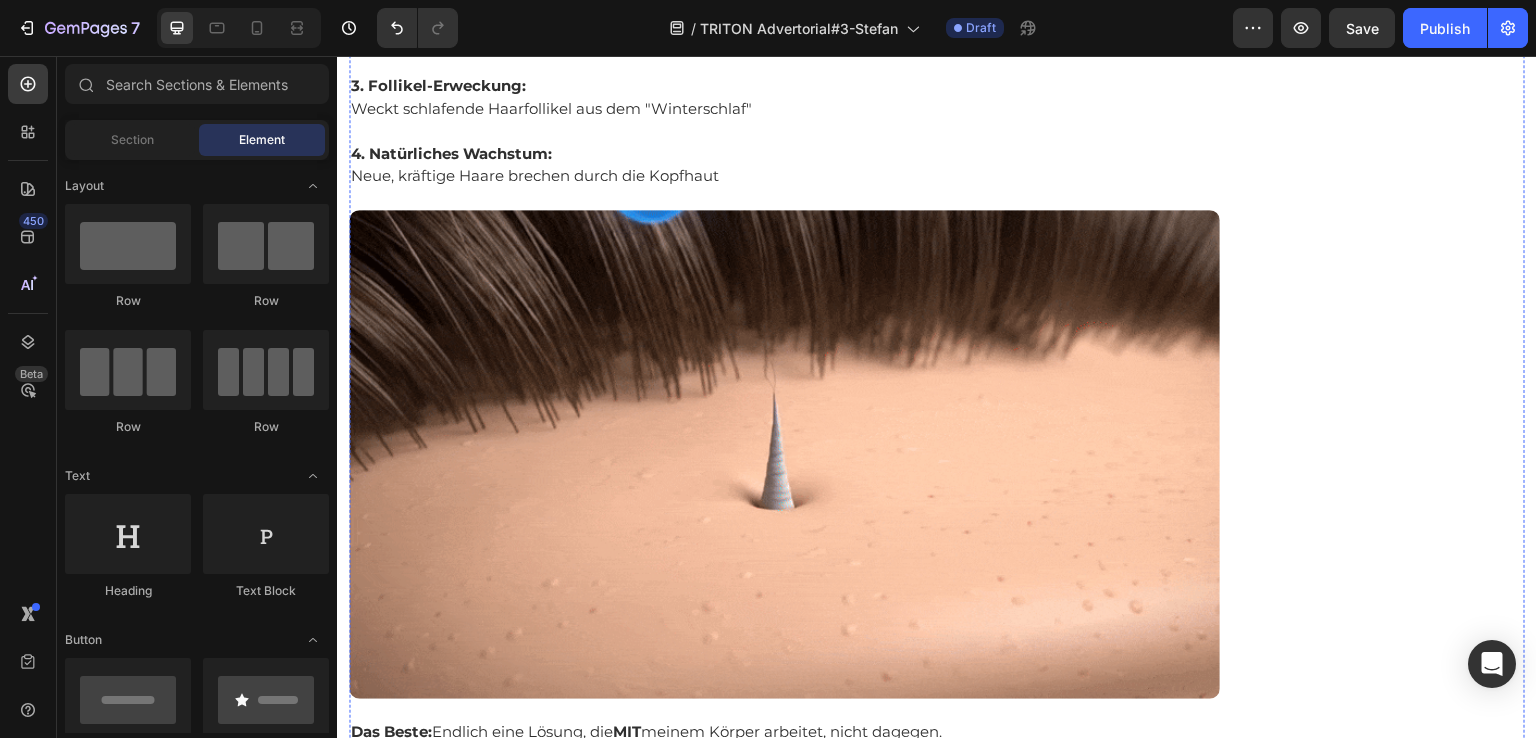 click on "Was TRITON anders macht:" at bounding box center (784, -106) 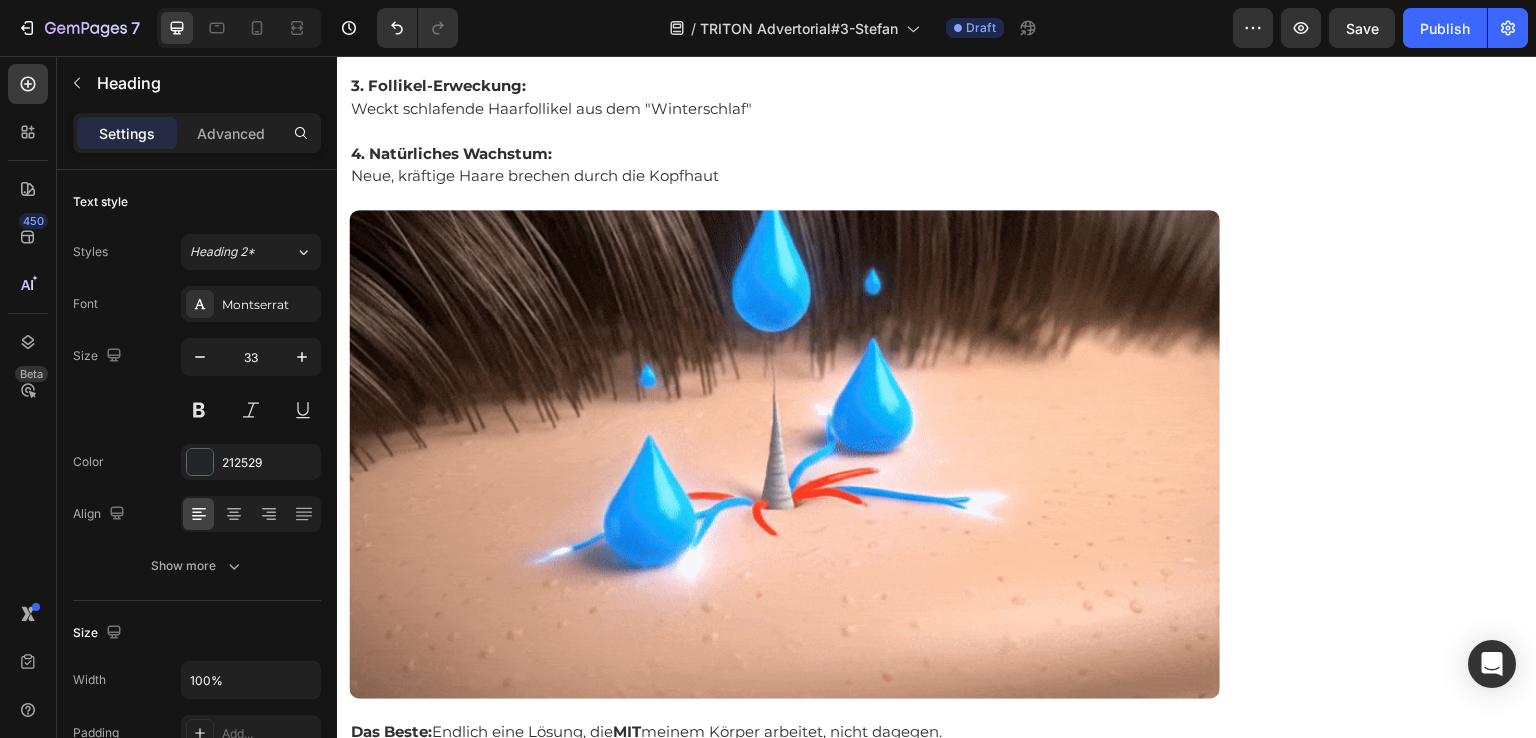 click on "Was TRITON anders macht:" at bounding box center (784, -106) 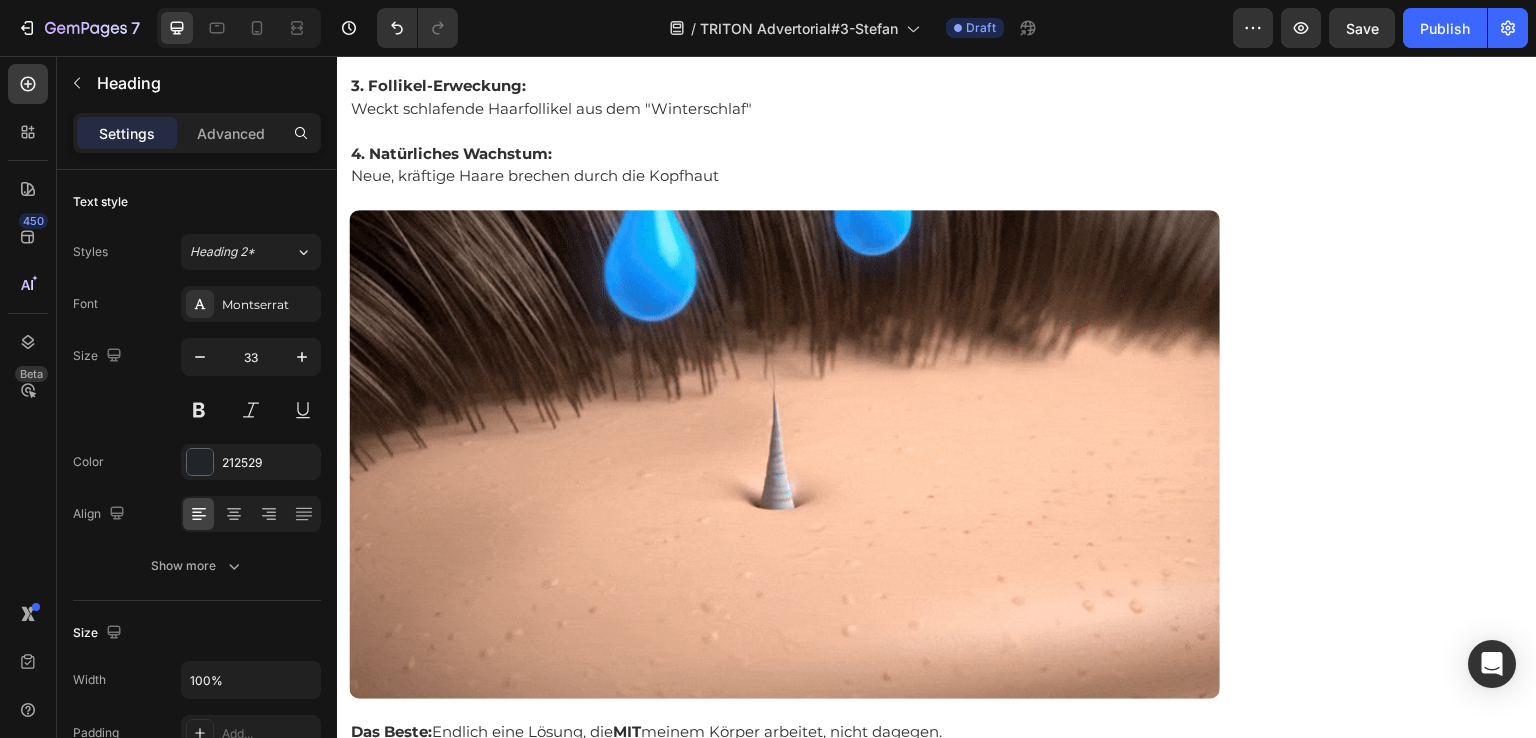drag, startPoint x: 838, startPoint y: 334, endPoint x: 364, endPoint y: 334, distance: 474 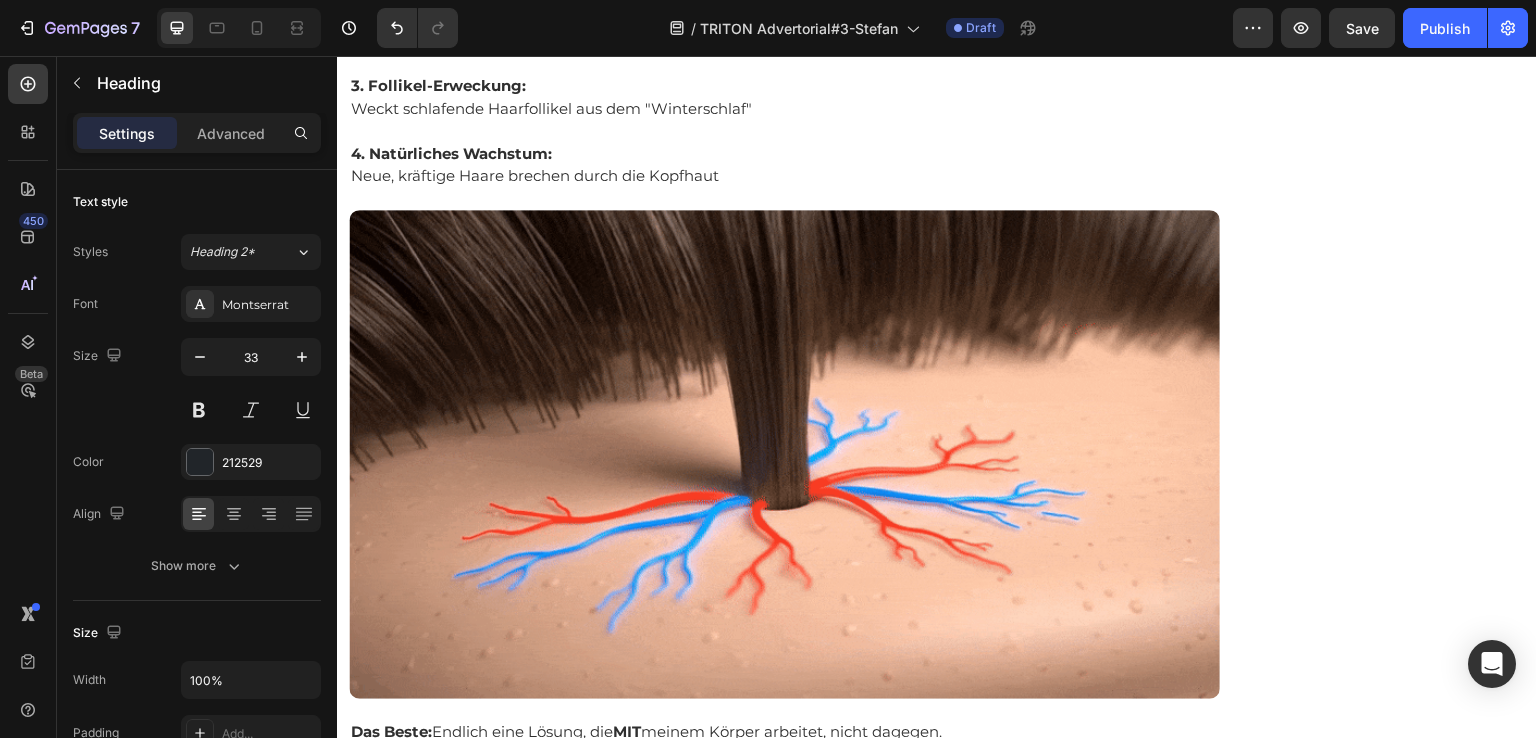 click on "Was TRITON anders macht:" at bounding box center (784, -106) 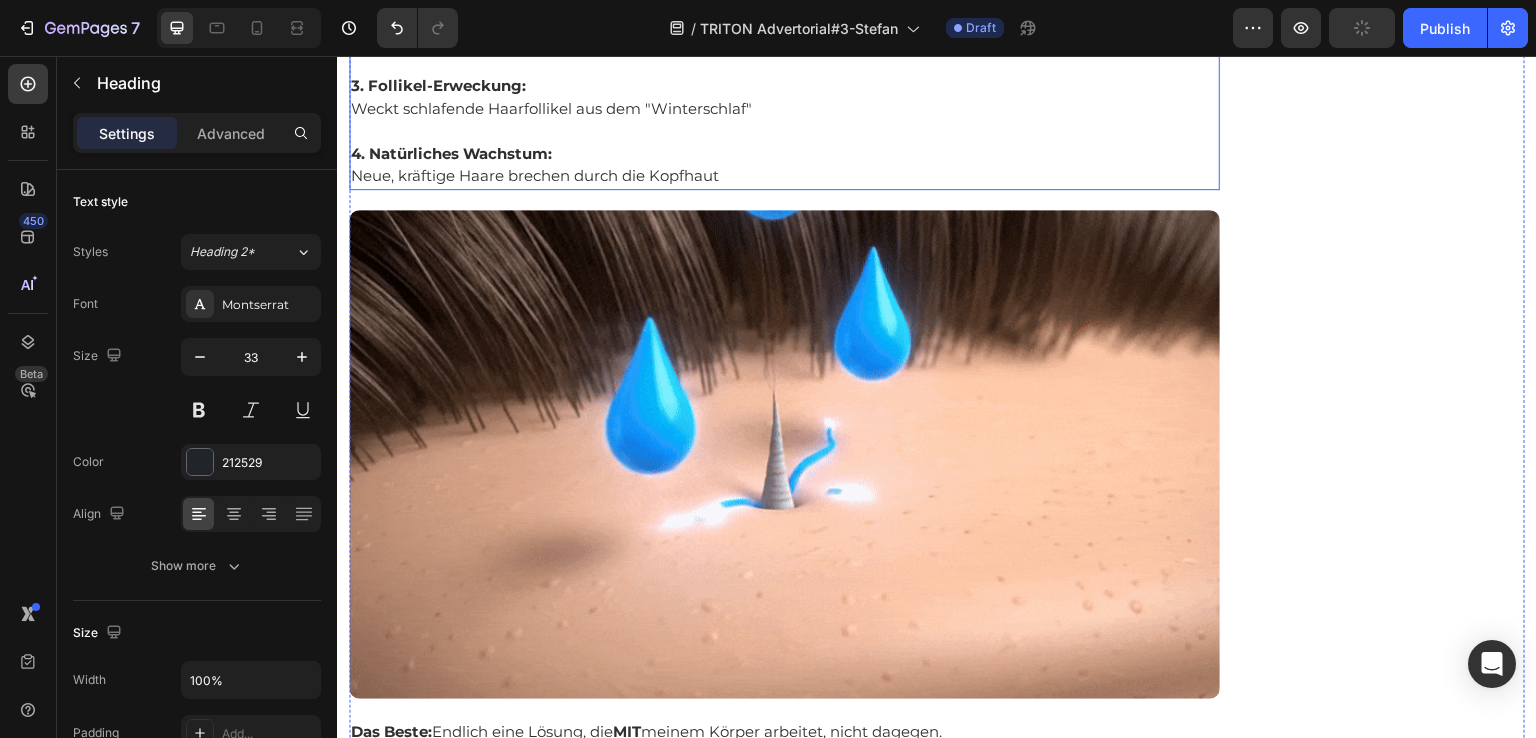 click on "Steigert die IGF-1-Produktion um bis zu 340%" at bounding box center (784, 41) 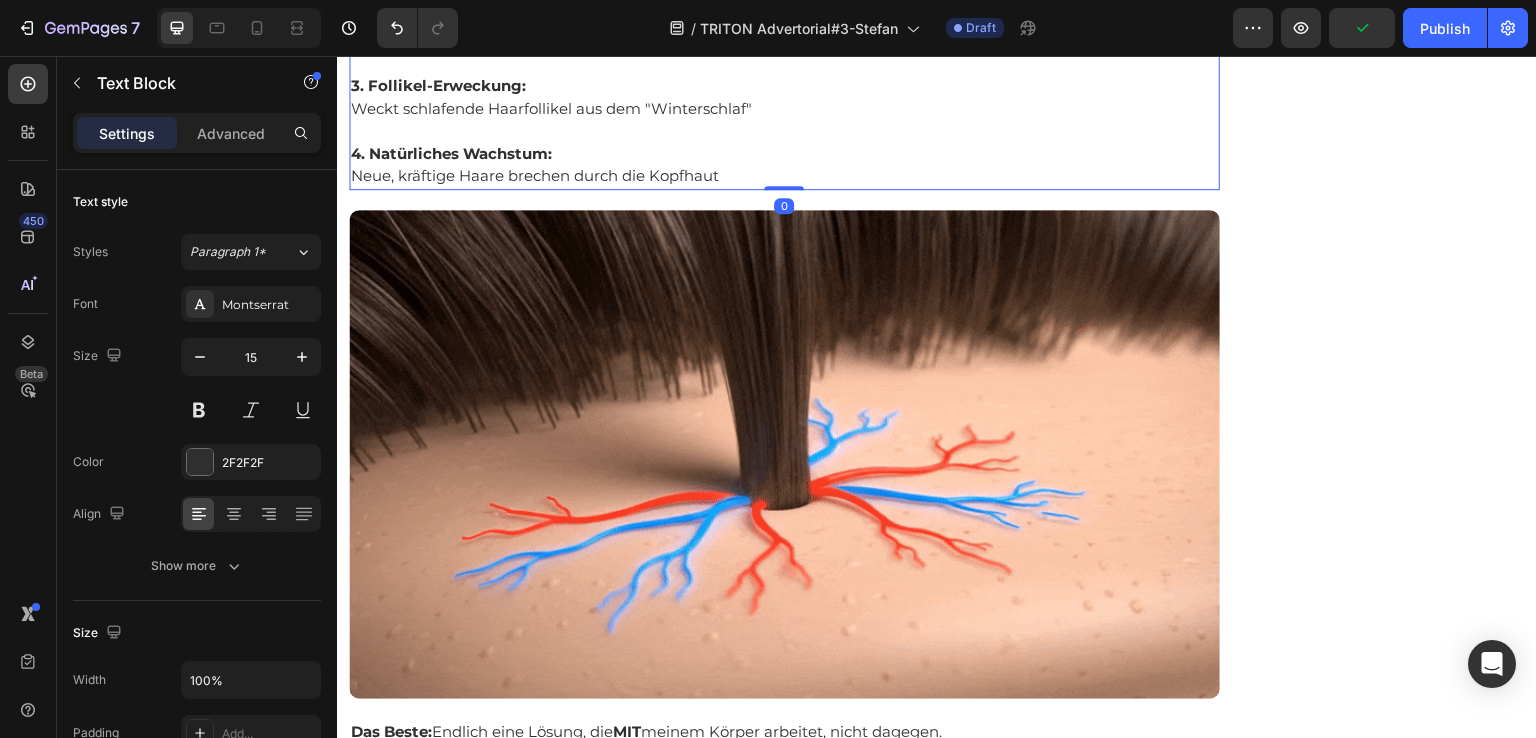 click on "Neue, kräftige Haare brechen durch die Kopfhaut" at bounding box center [784, 176] 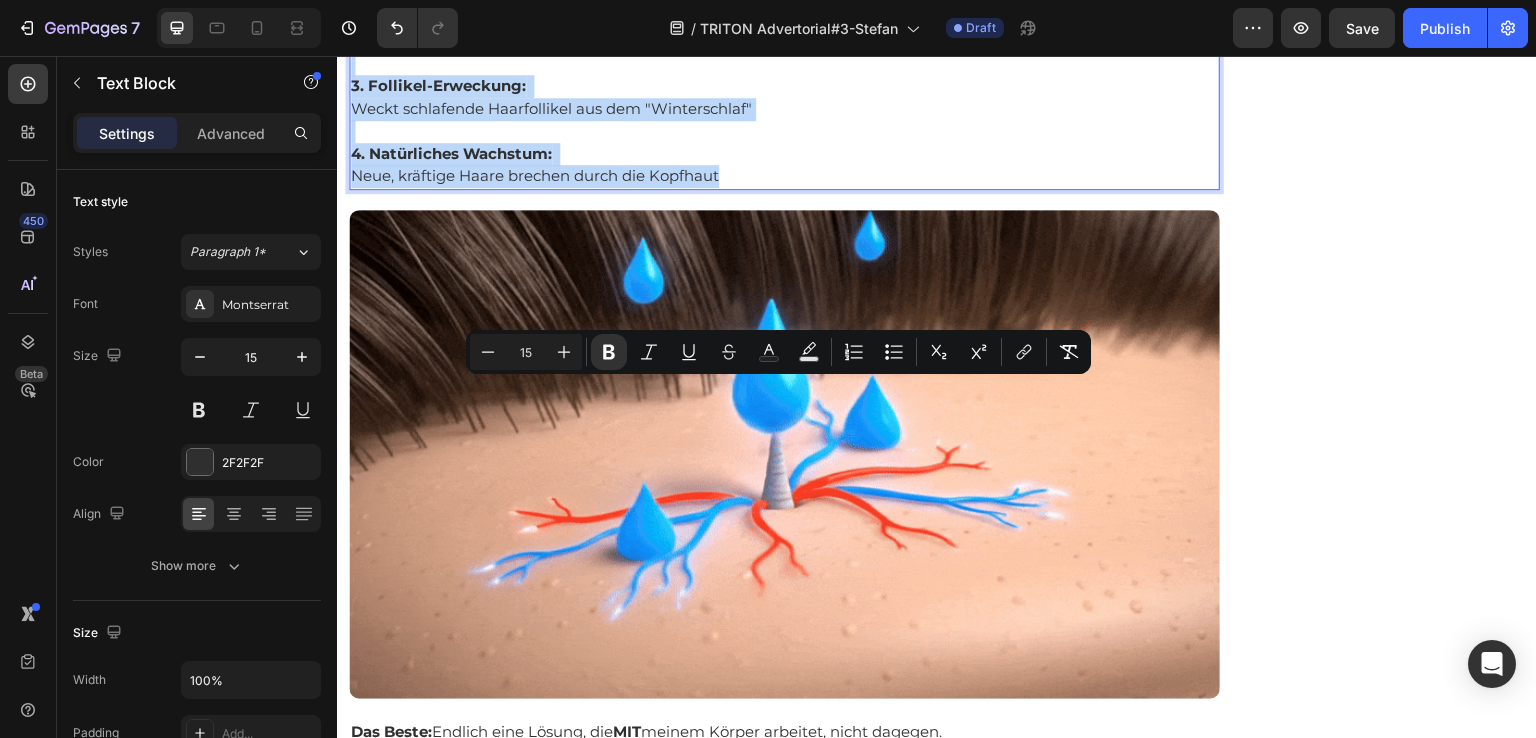 drag, startPoint x: 730, startPoint y: 617, endPoint x: 351, endPoint y: 384, distance: 444.89325 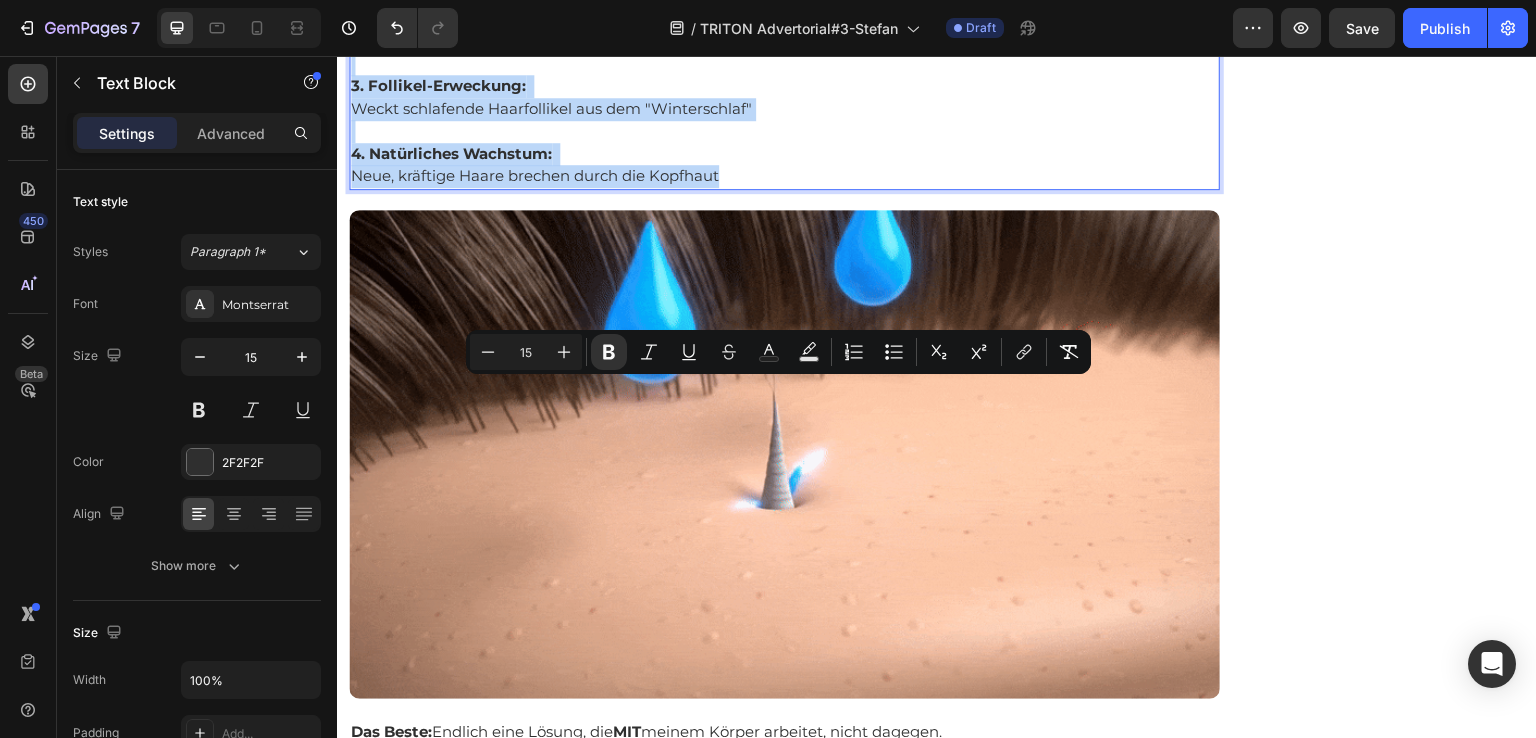click on "1. Hochkonzentrierter GHKCU-Komplex:   Dringt direkt in die Haarfollikel ein  2. IGF-1-Reaktivierung:   Steigert die IGF-1-Produktion um bis zu 340%  3. Follikel-Erweckung:   Weckt schlafende Haarfollikel aus dem "Winterschlaf"  4. Natürliches Wachstum:   Neue, kräftige Haare brechen durch die Kopfhaut" at bounding box center (784, 64) 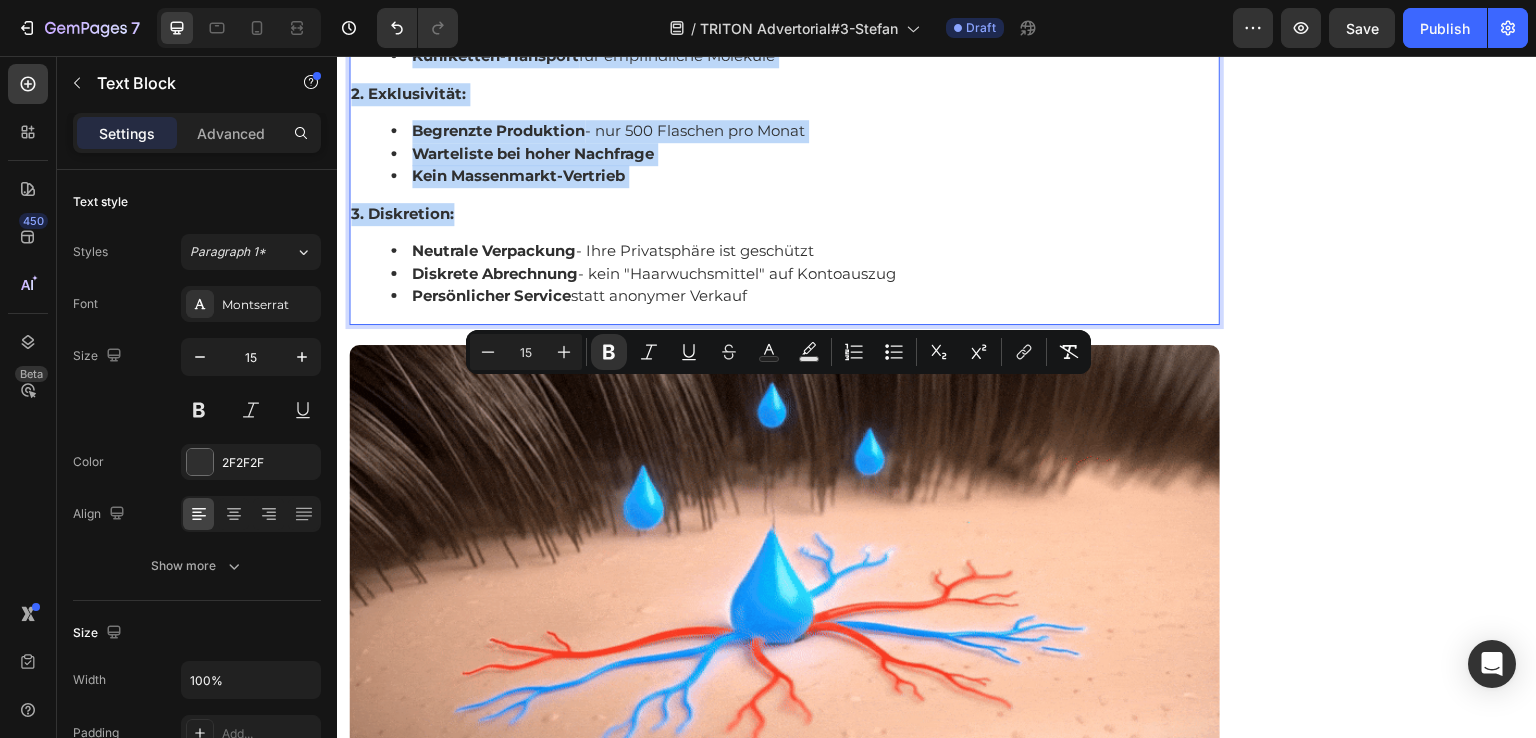 scroll, scrollTop: 12213, scrollLeft: 0, axis: vertical 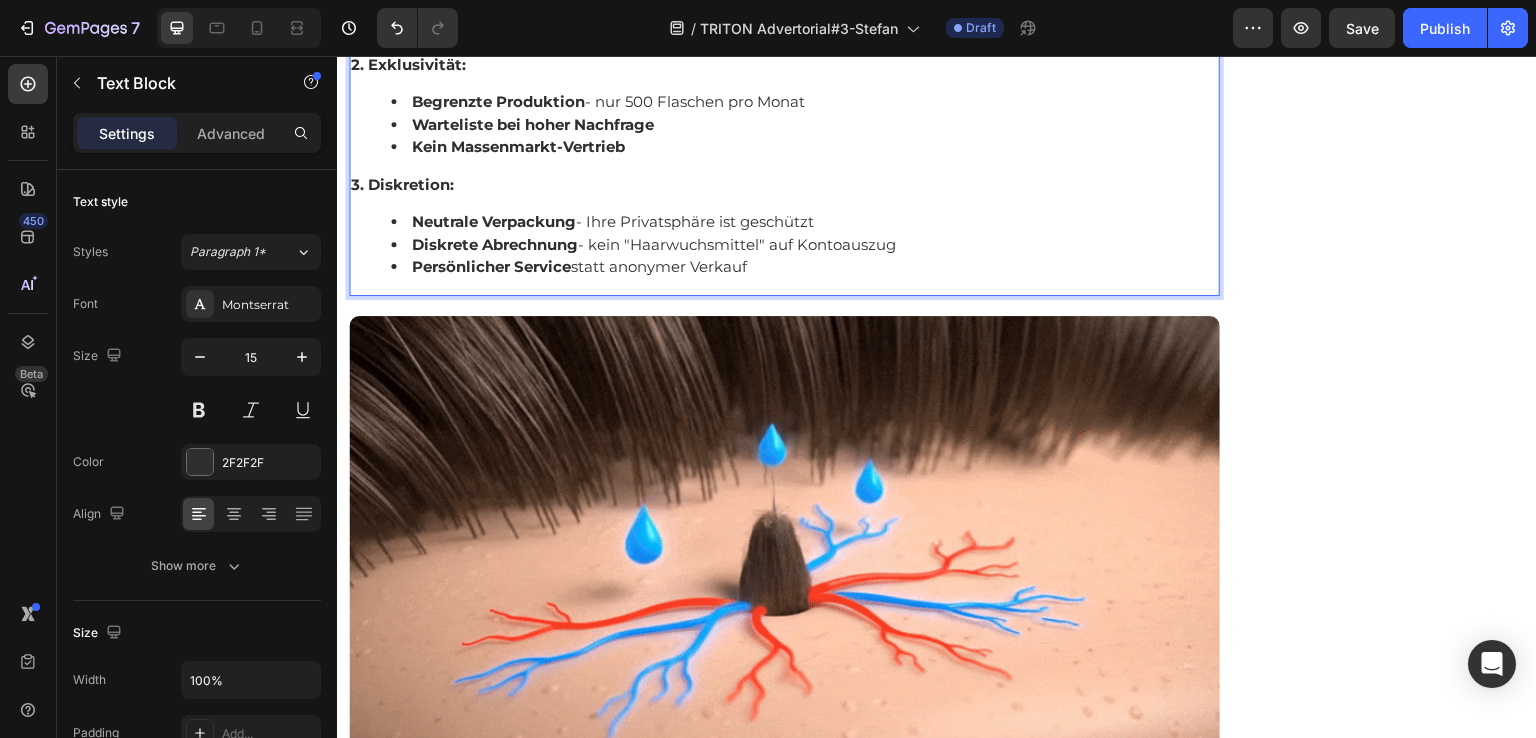 click on "TRITON ist ausschließlich direkt vom Hersteller erhältlich. Hier ist warum:" at bounding box center (784, -78) 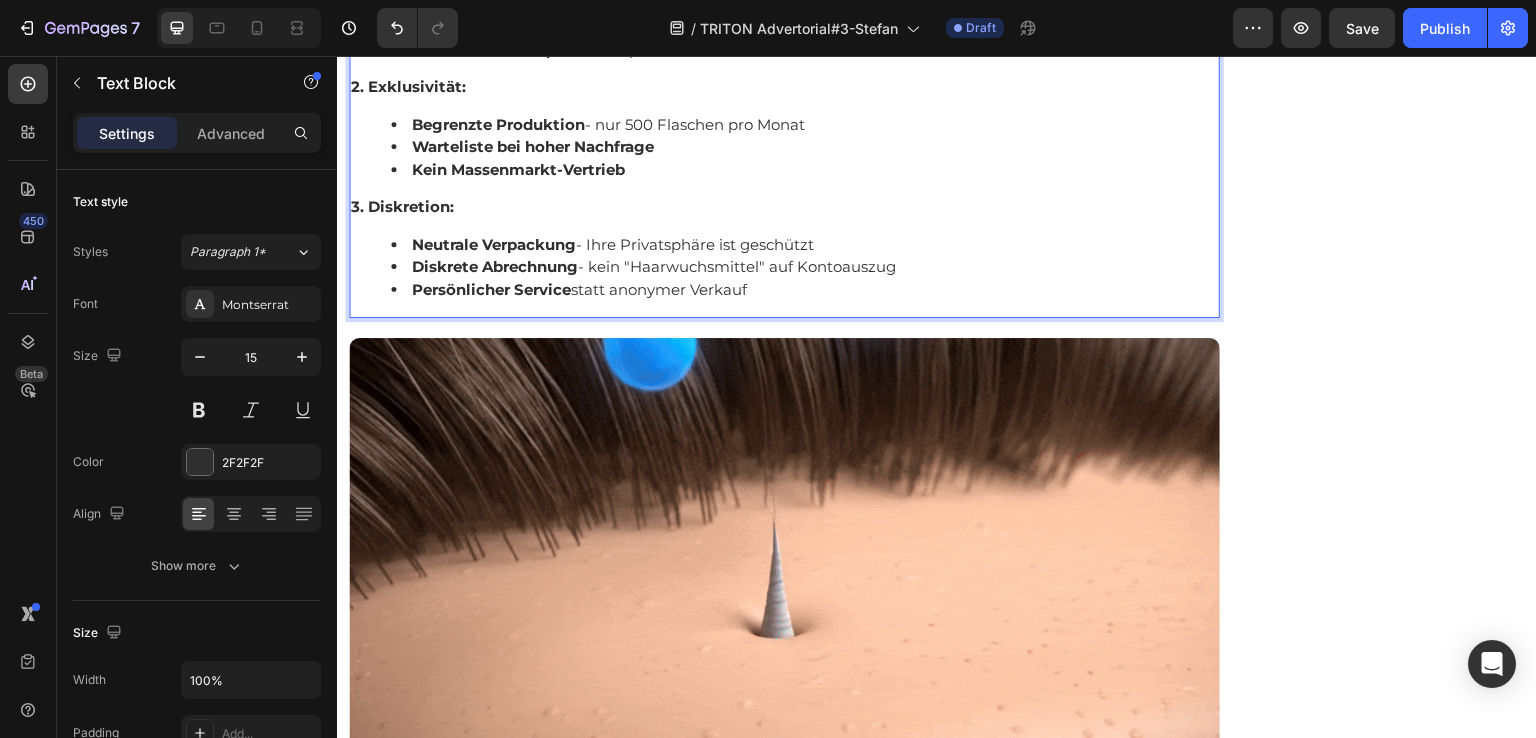 click on "TRITON ist ausschließlich direkt vom Hersteller erhältlich. Hier ist warum:" at bounding box center [638, -79] 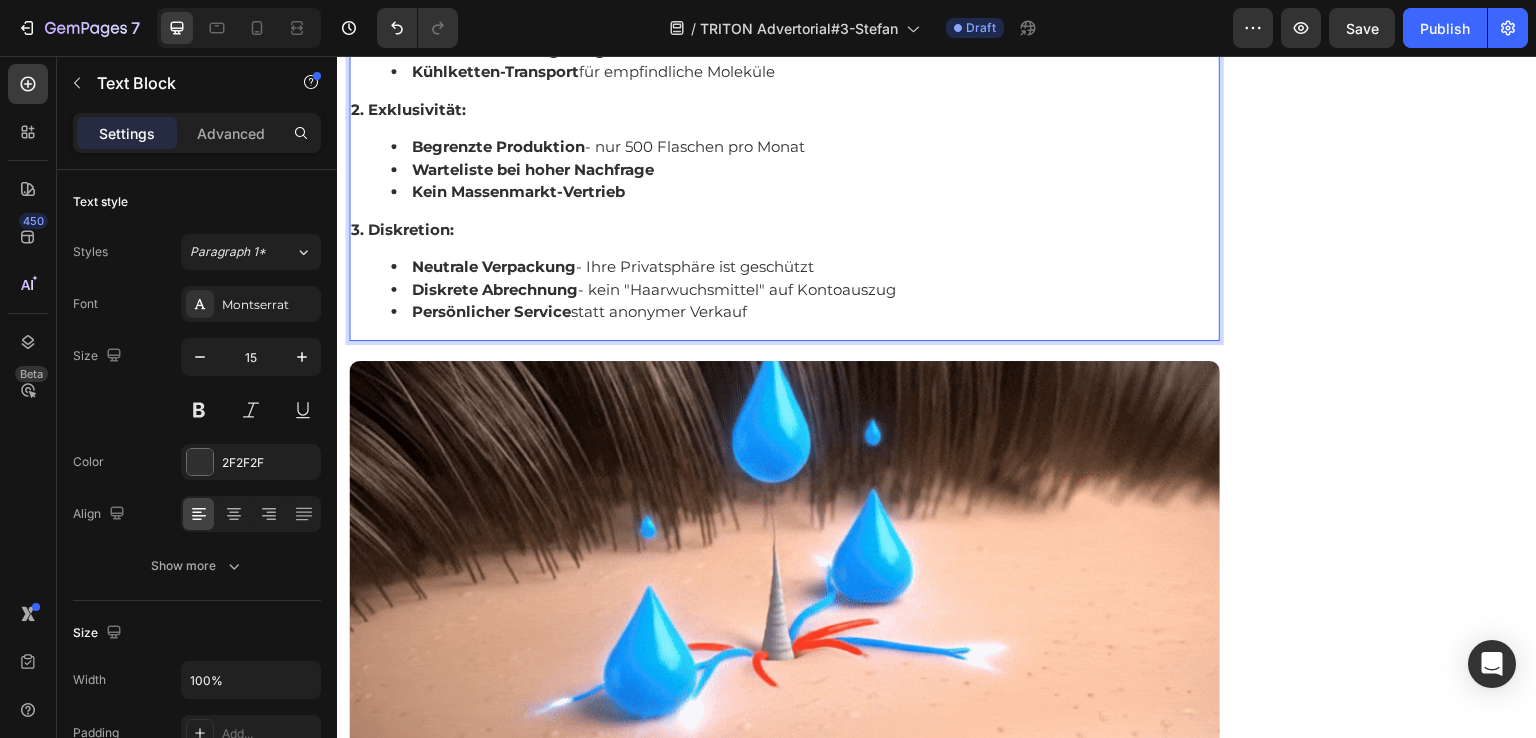 click at bounding box center (784, -33) 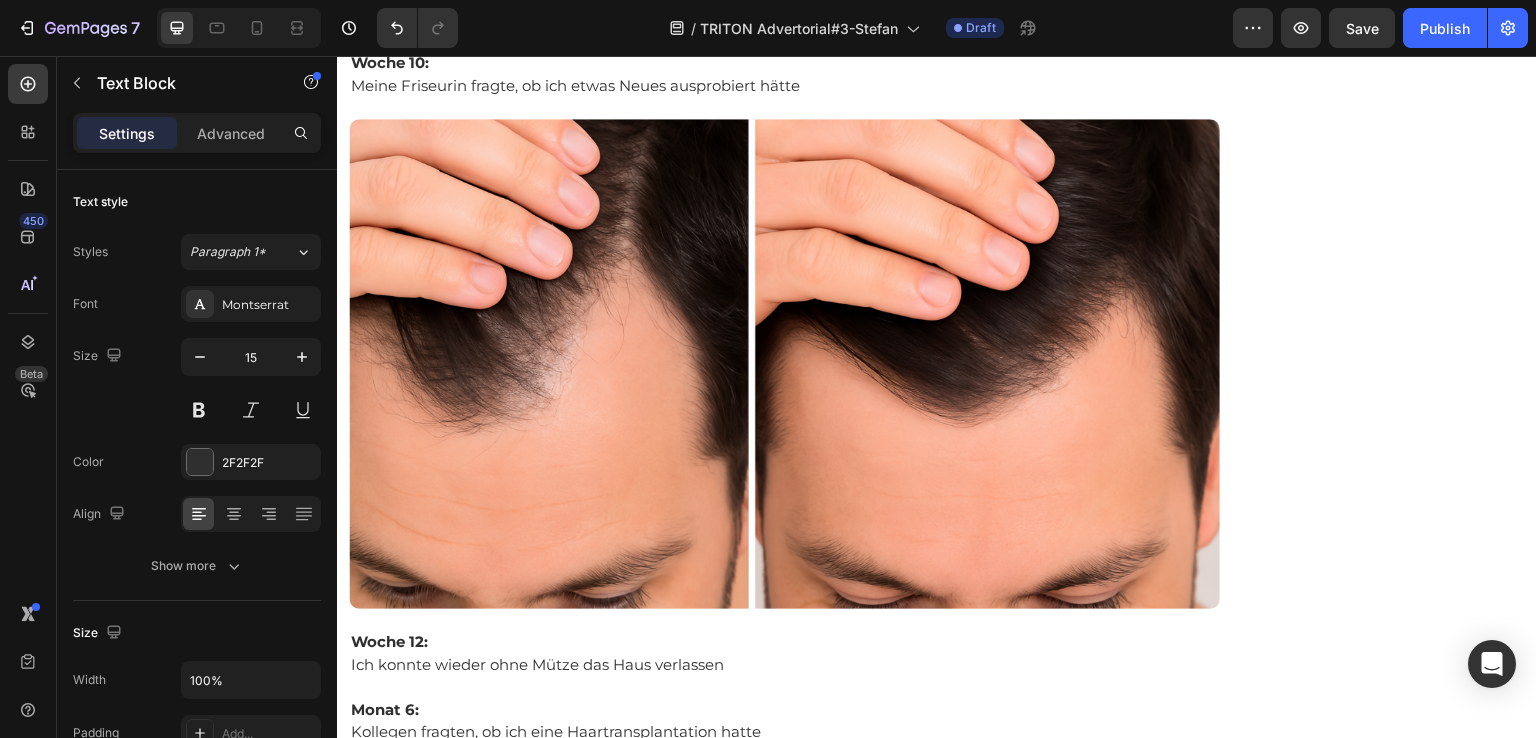 scroll, scrollTop: 13313, scrollLeft: 0, axis: vertical 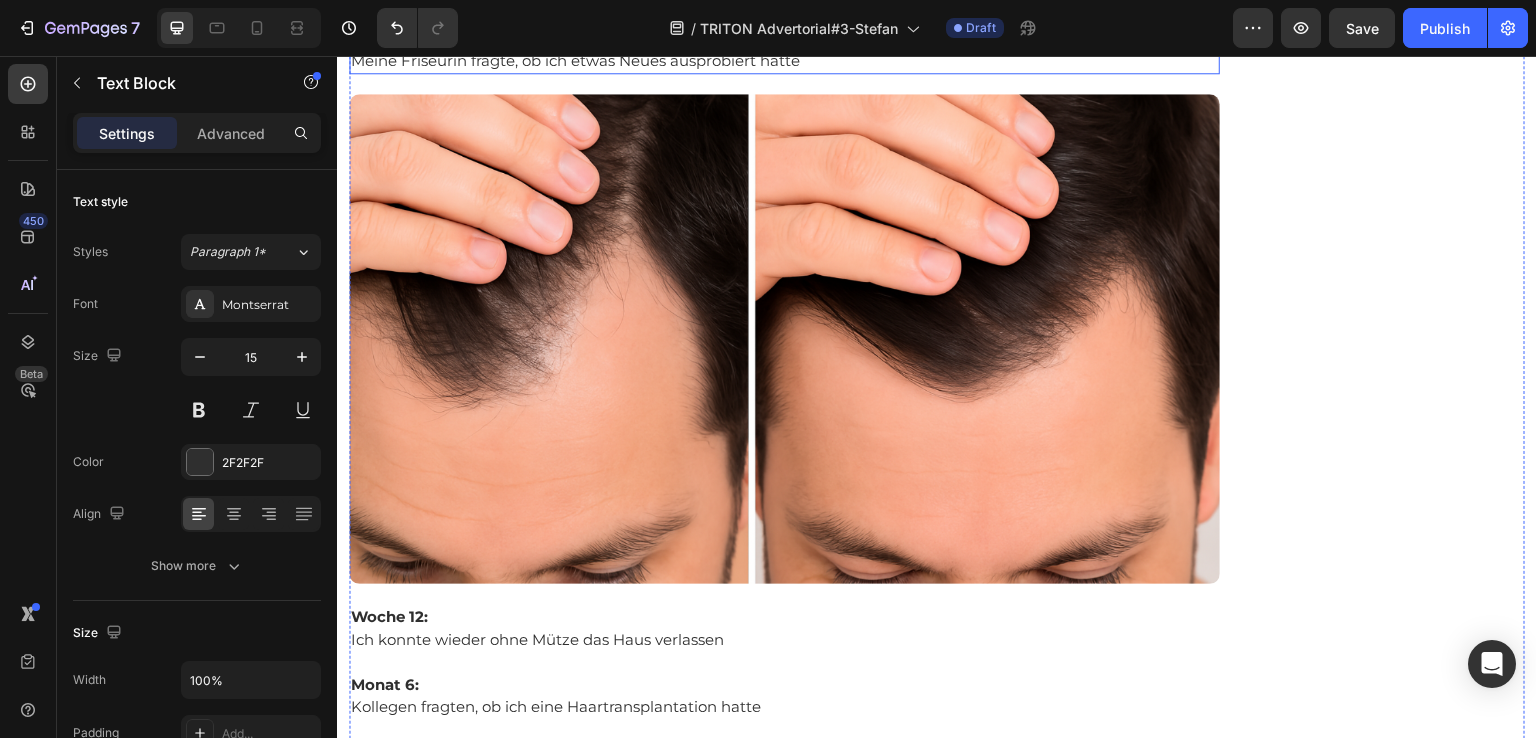 click at bounding box center (784, -52) 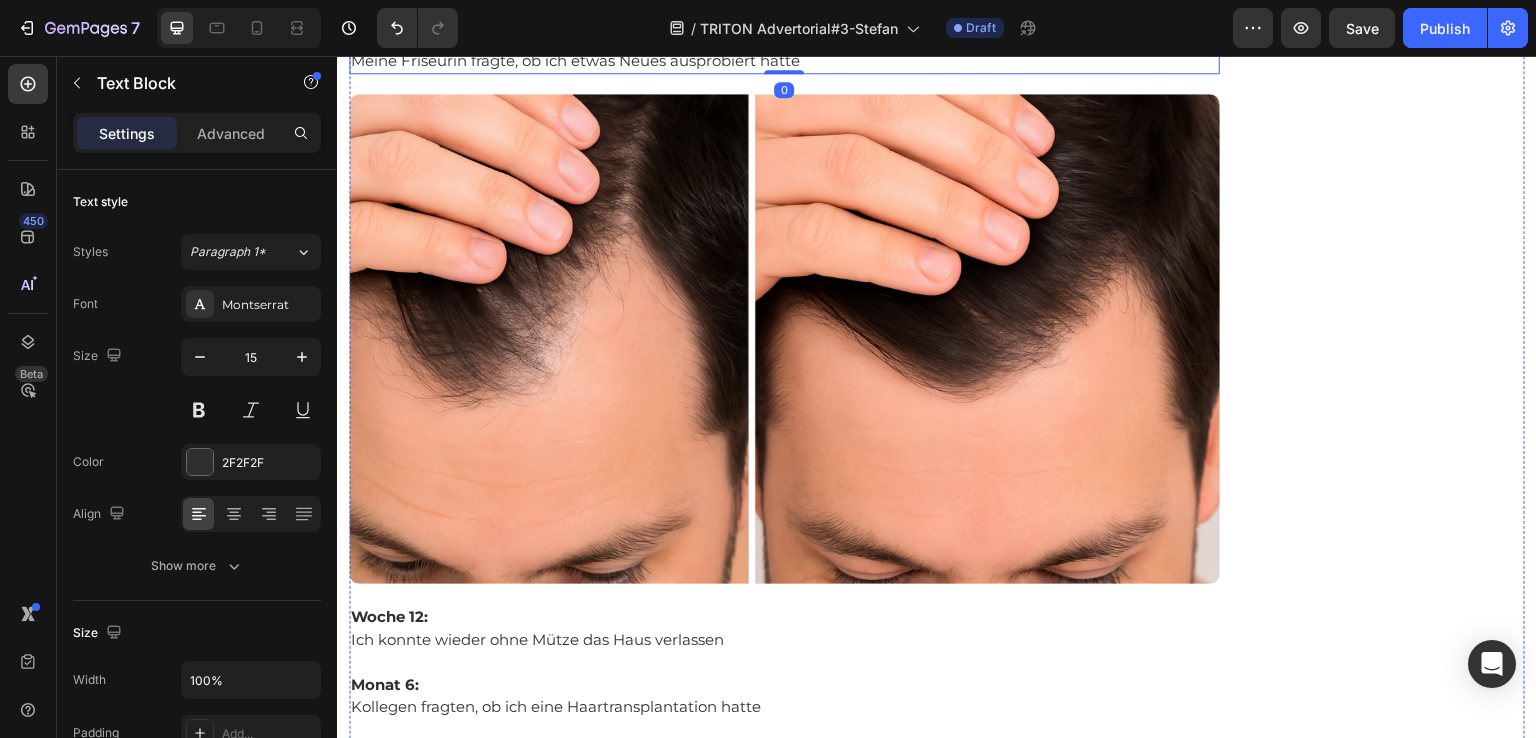 click on "Das Beste:  Endlich eine Lösung, die  MIT  meinem Körper arbeitet, nicht dagegen." at bounding box center (784, -217) 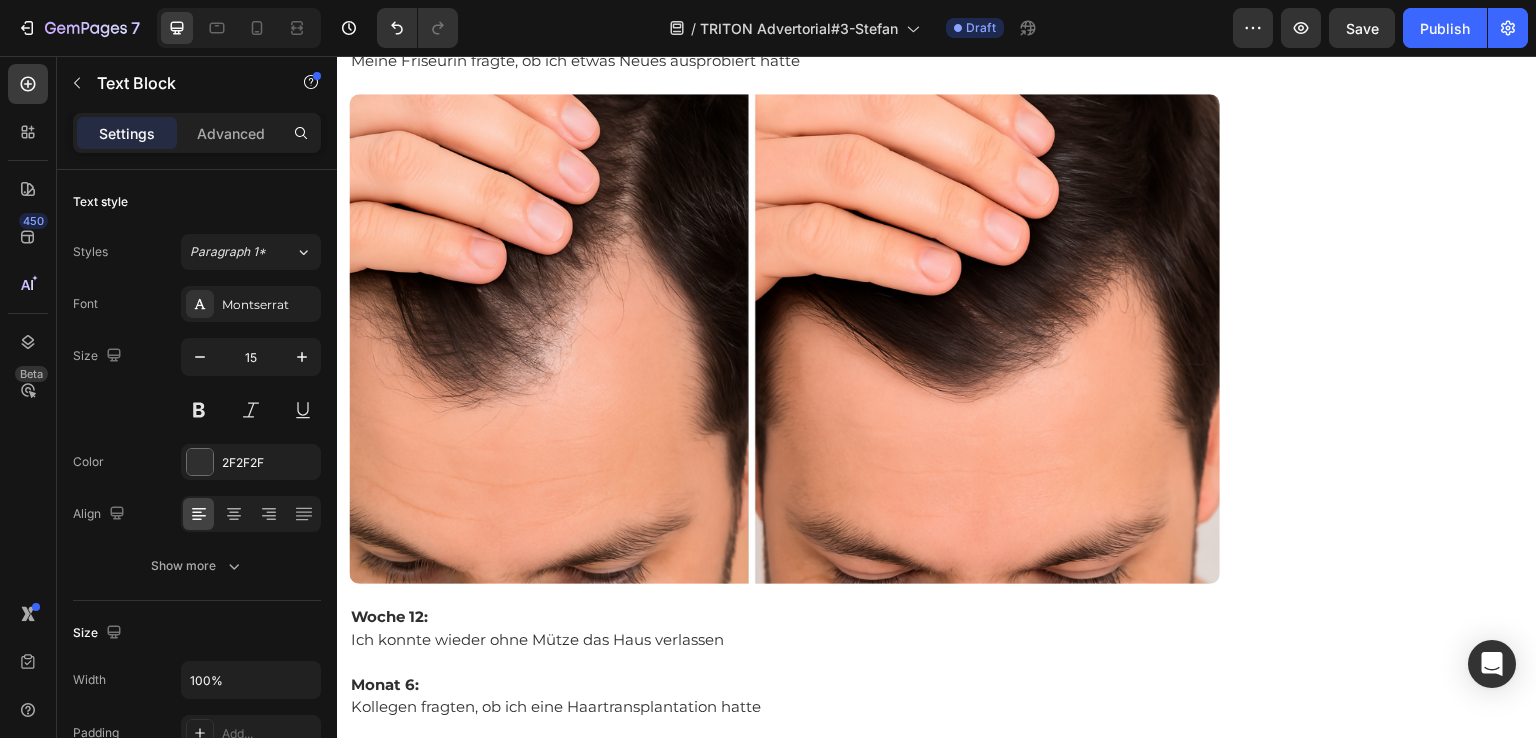 click 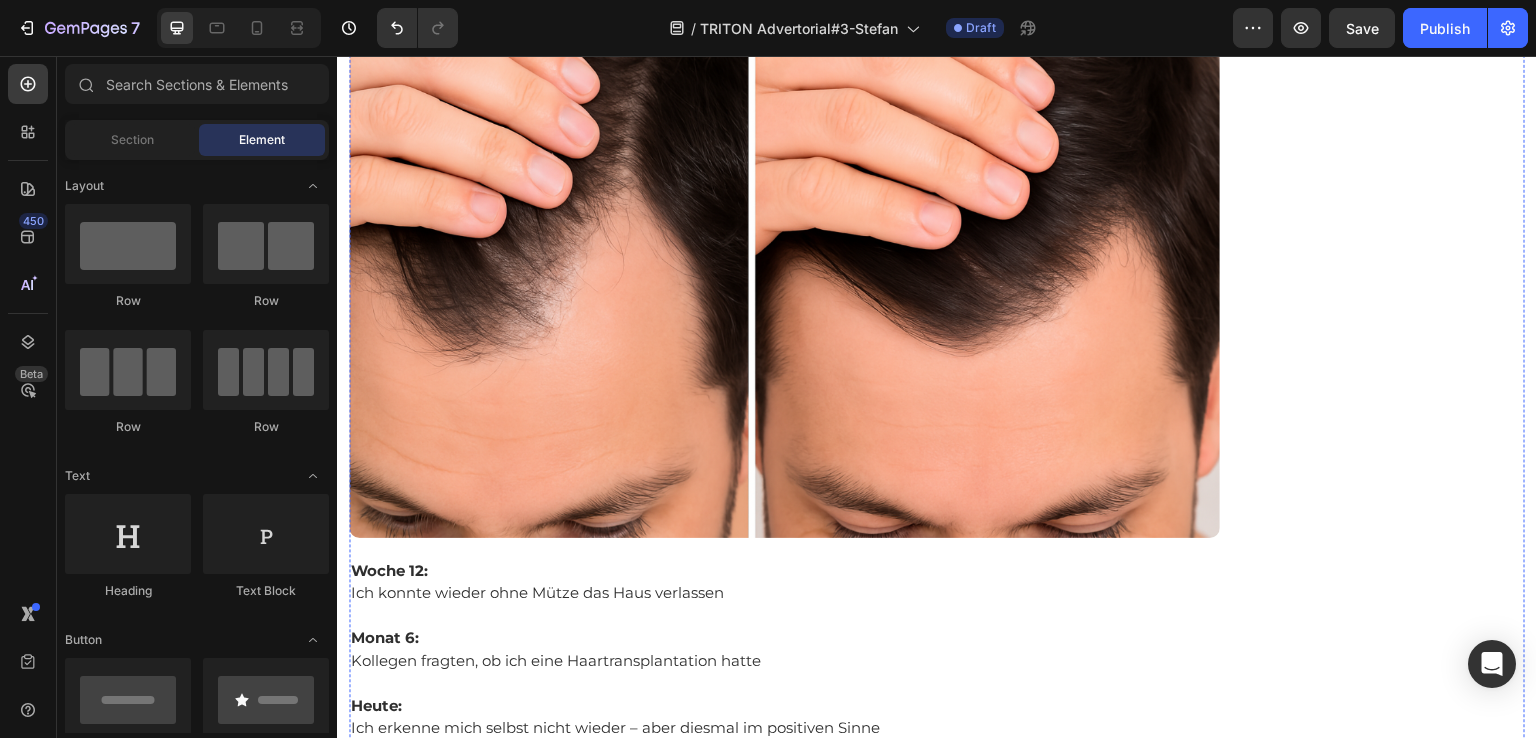 click on "Meine ersten 90 Tage mit TRITON:" at bounding box center (784, -201) 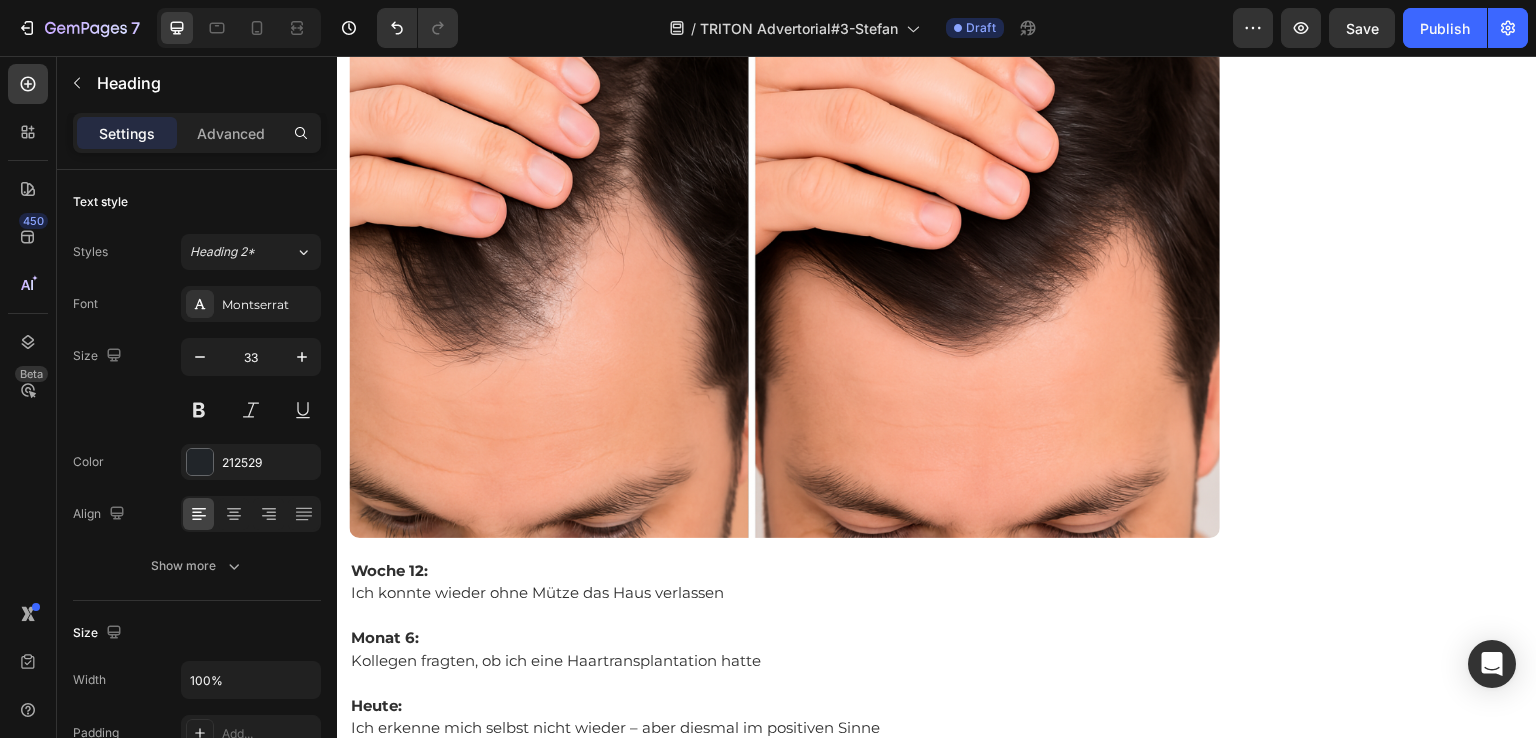click 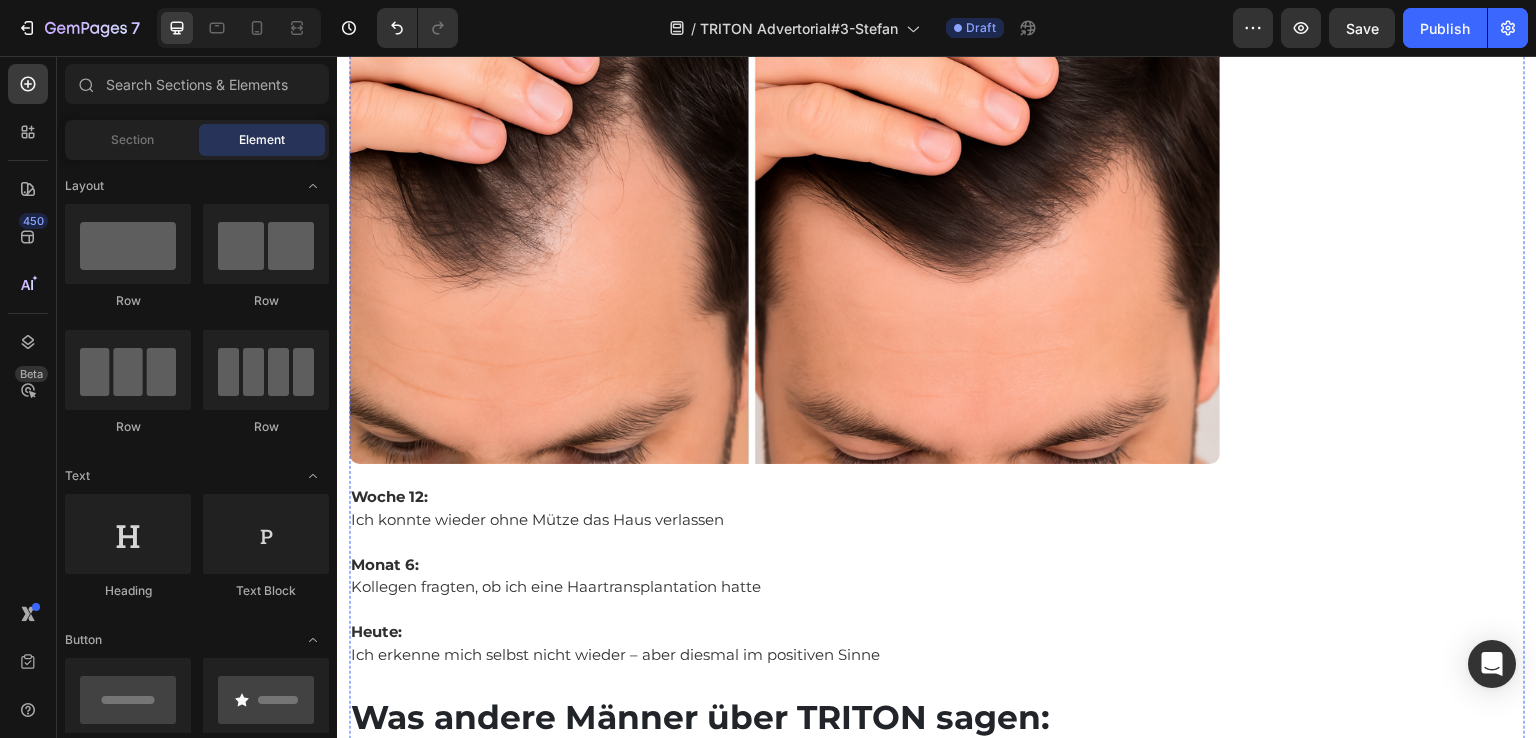 click on "Woche 6:" at bounding box center (784, -149) 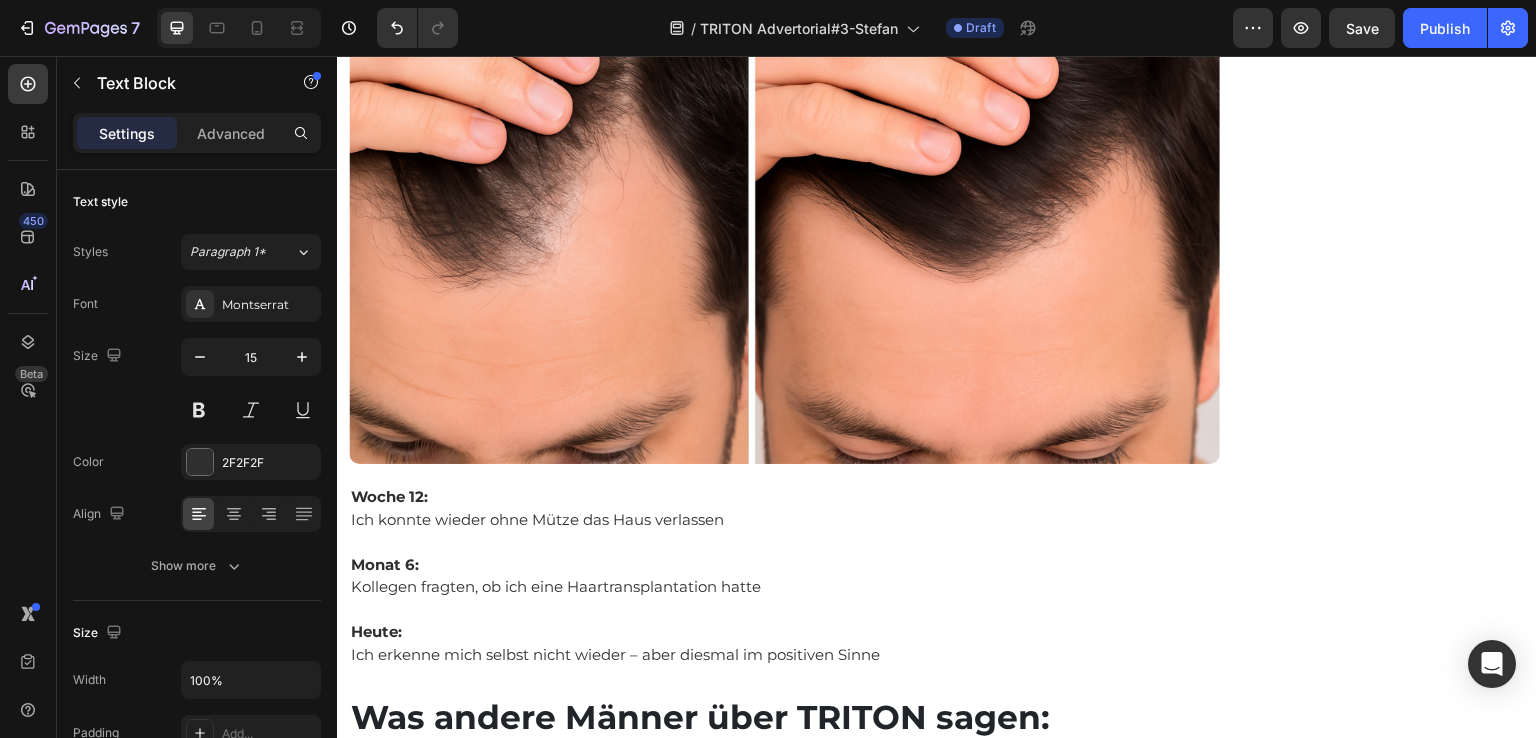 click 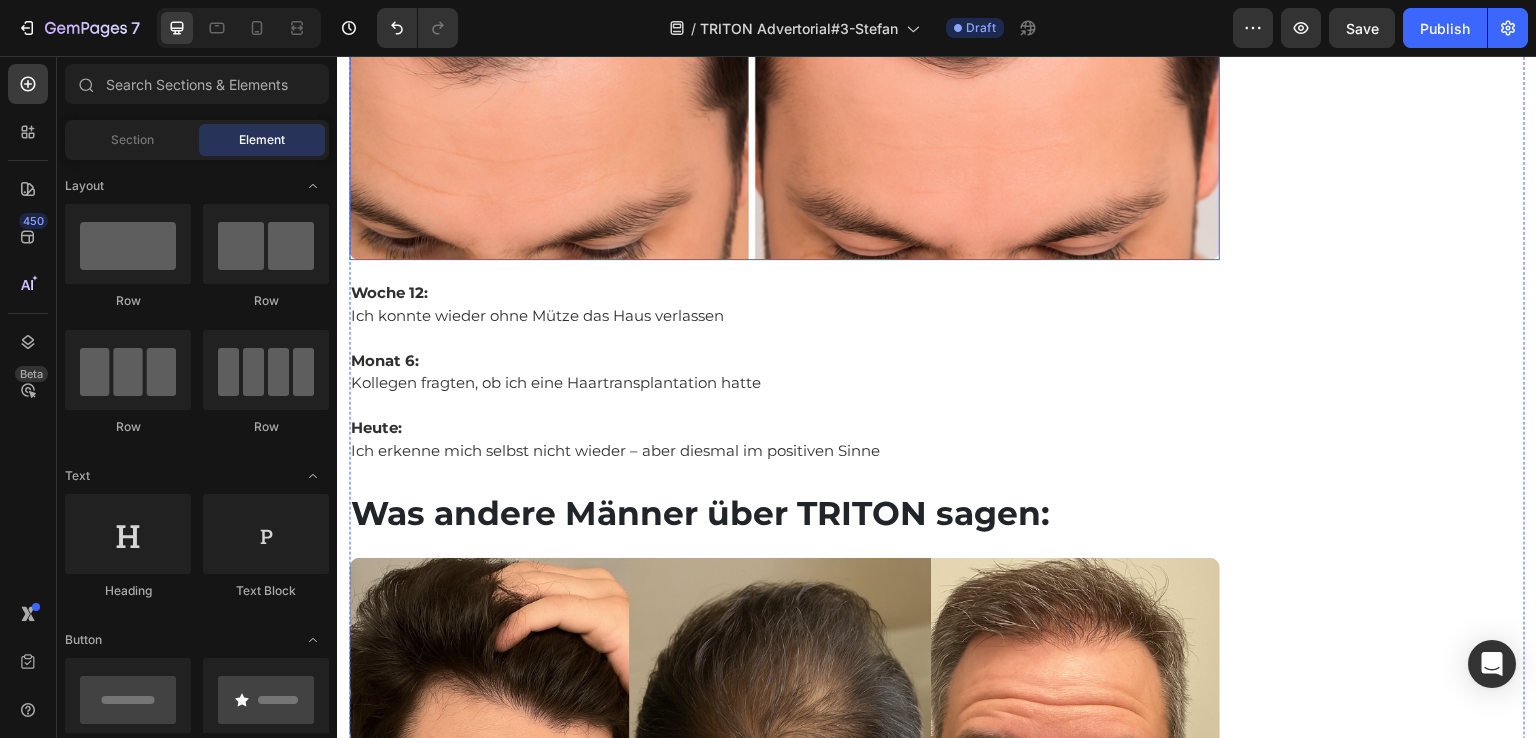 click at bounding box center (784, 15) 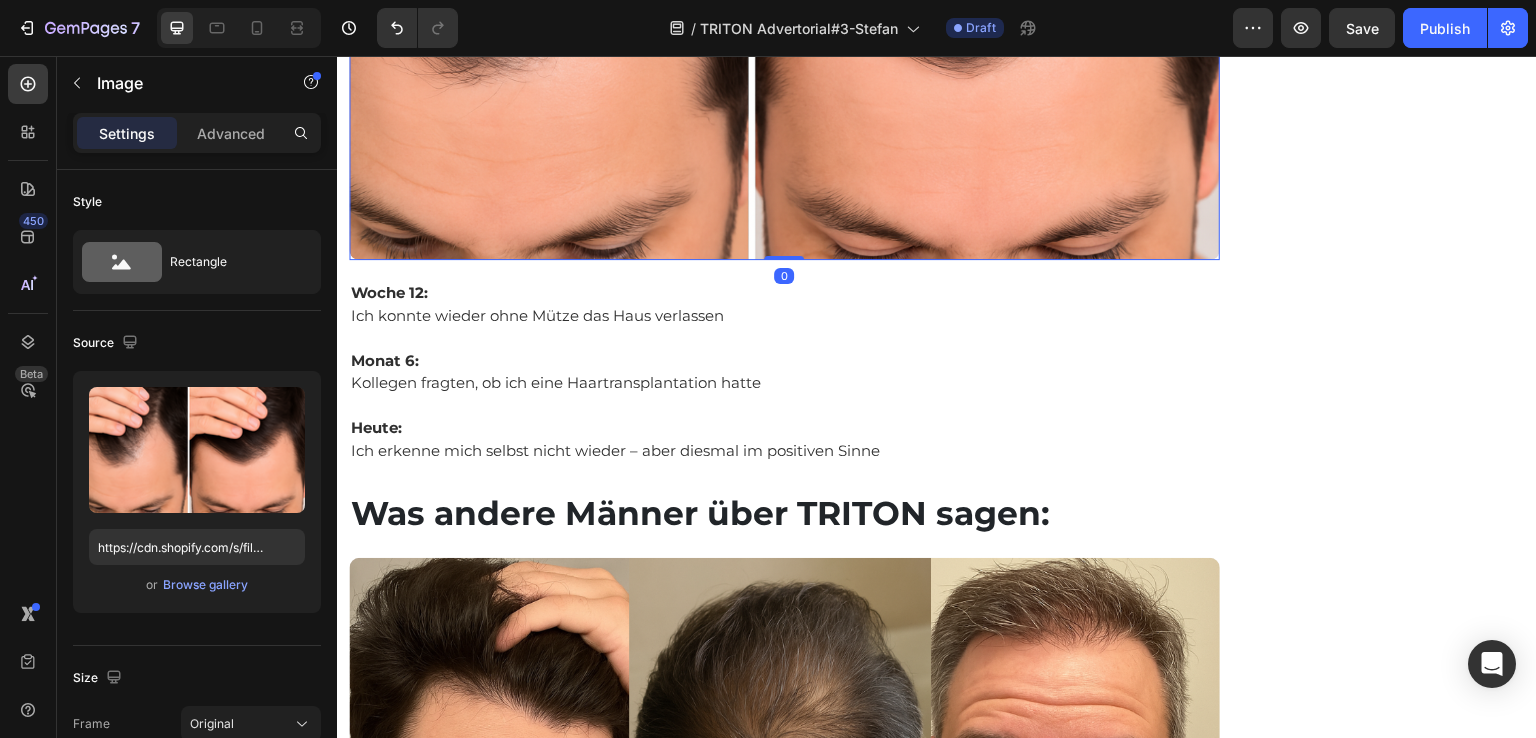 click 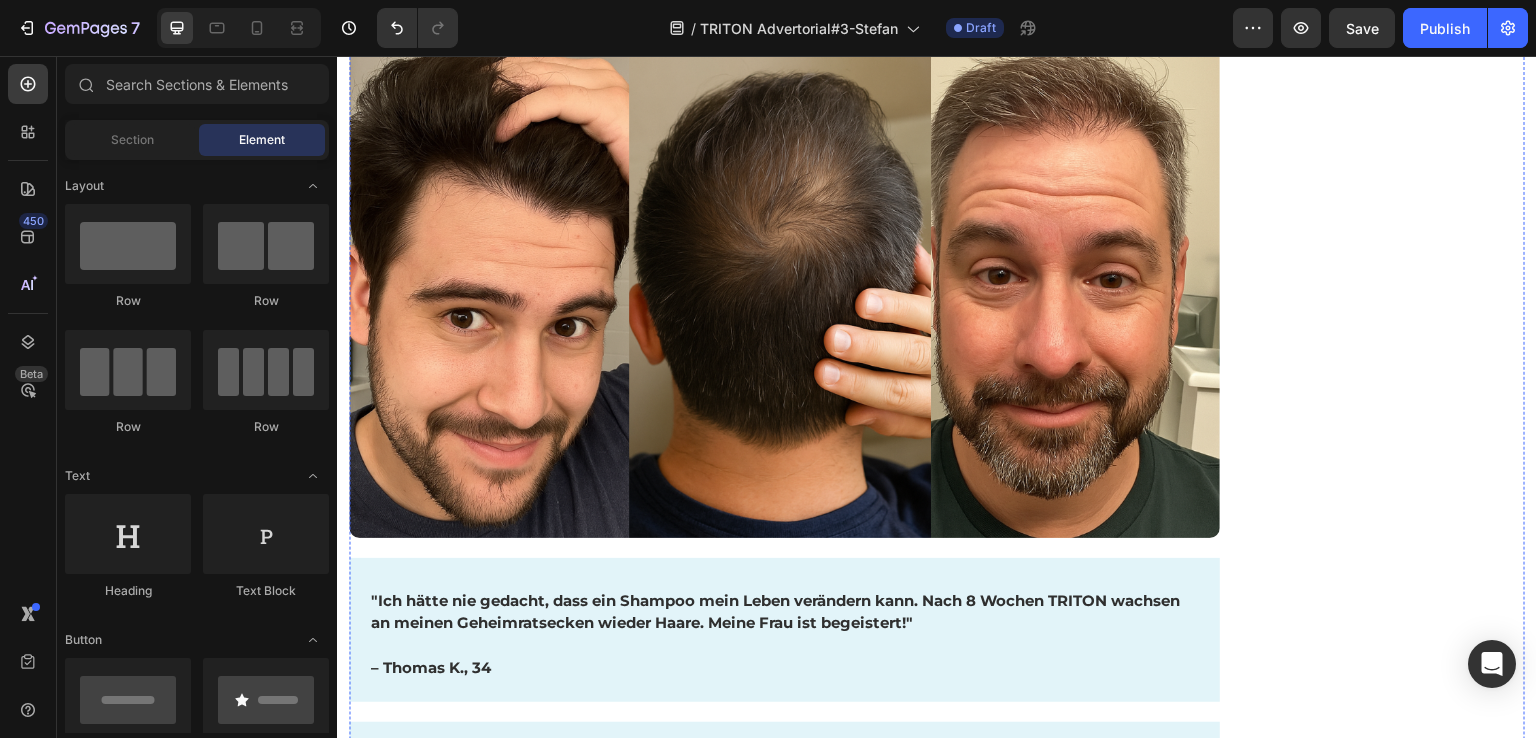 click on "Kollegen fragten, ob ich eine Haartransplantation hatte" at bounding box center [784, -127] 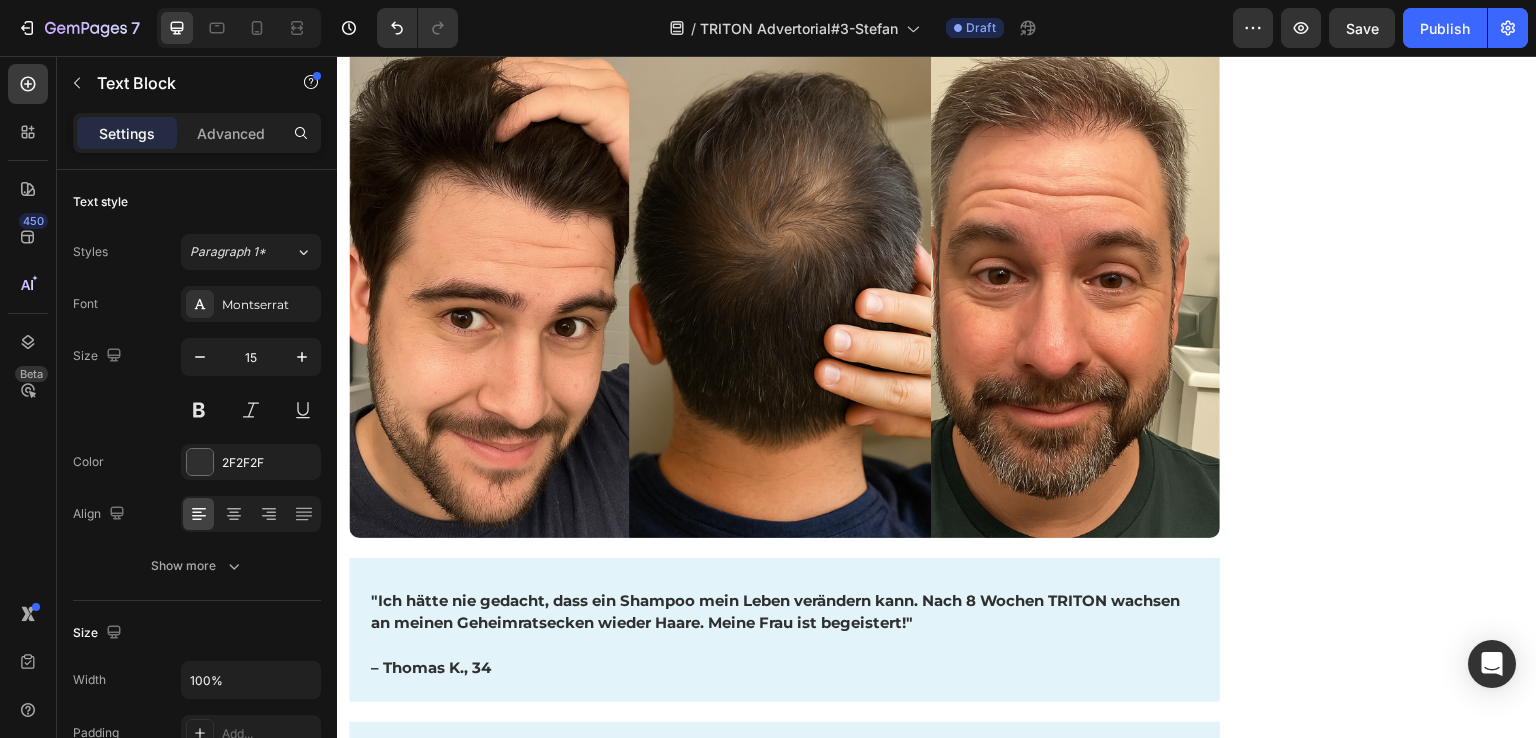 click 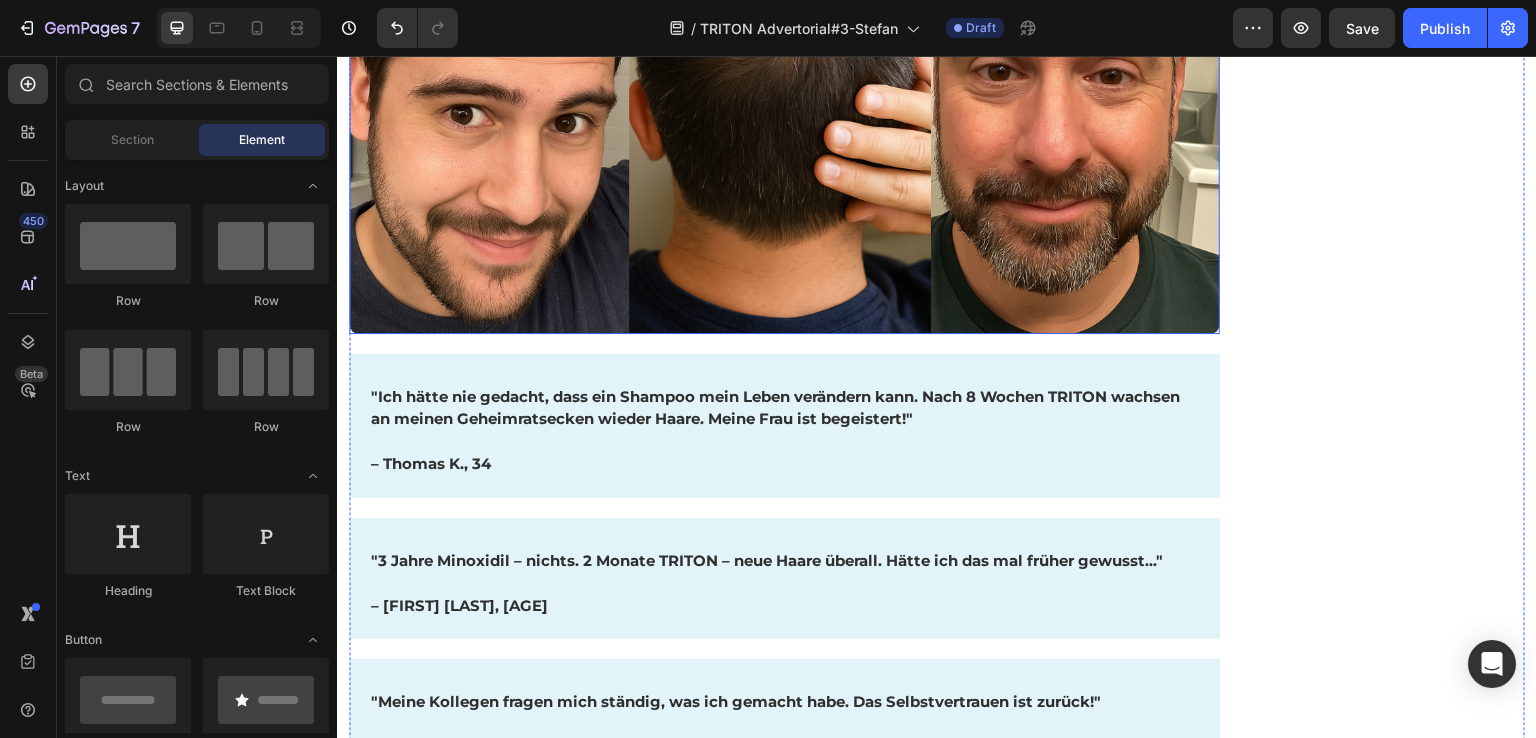 click at bounding box center (784, 89) 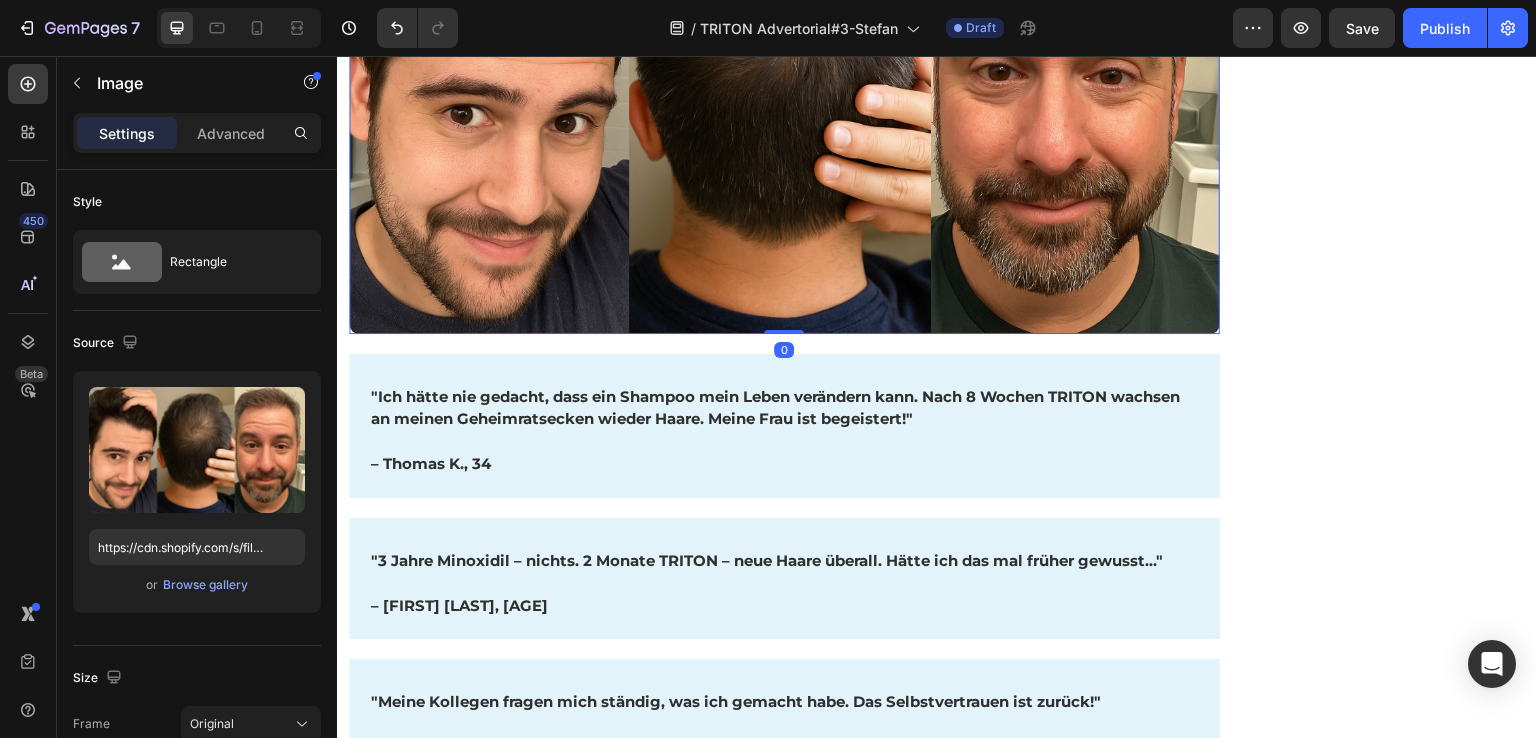 click 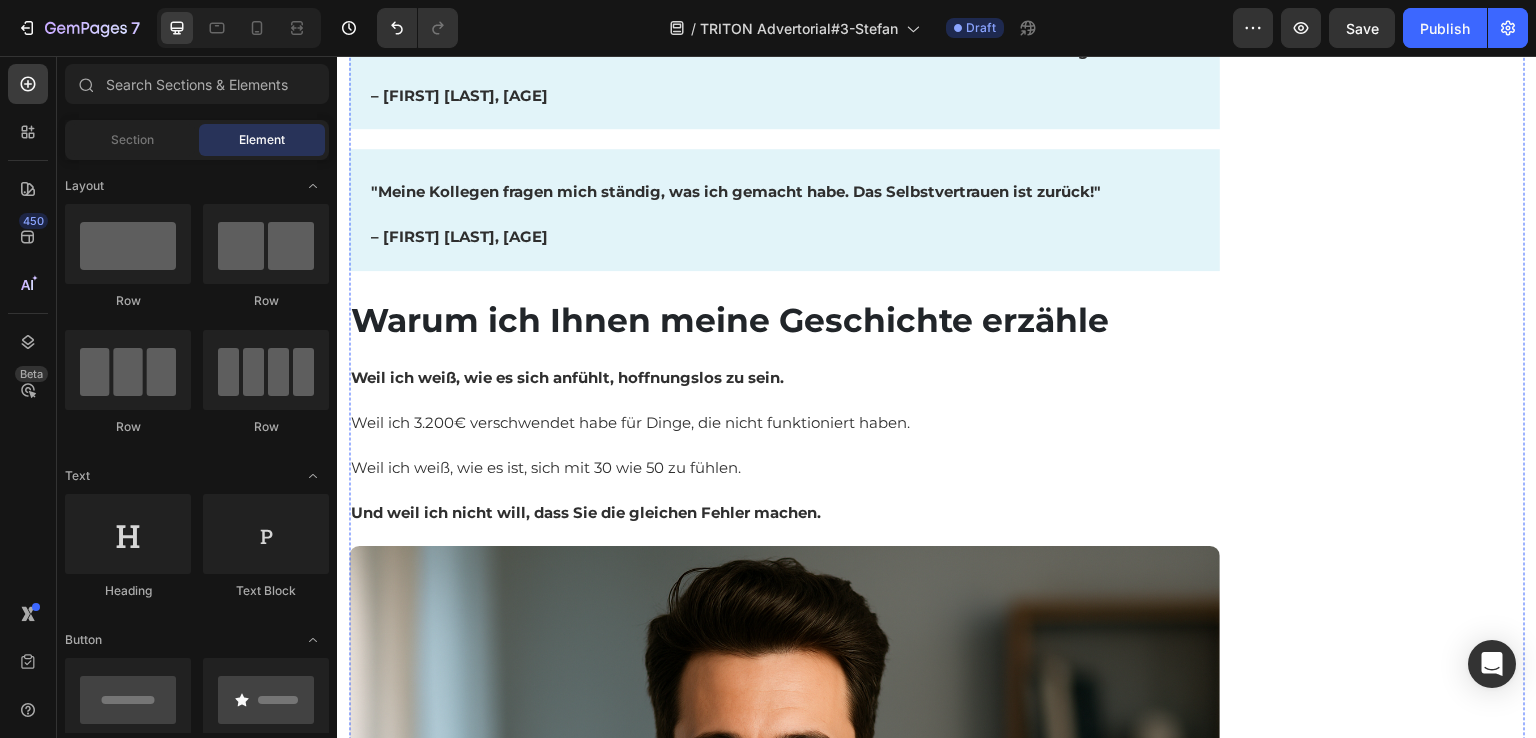 click on "Was andere Männer über TRITON sagen:" at bounding box center [784, -201] 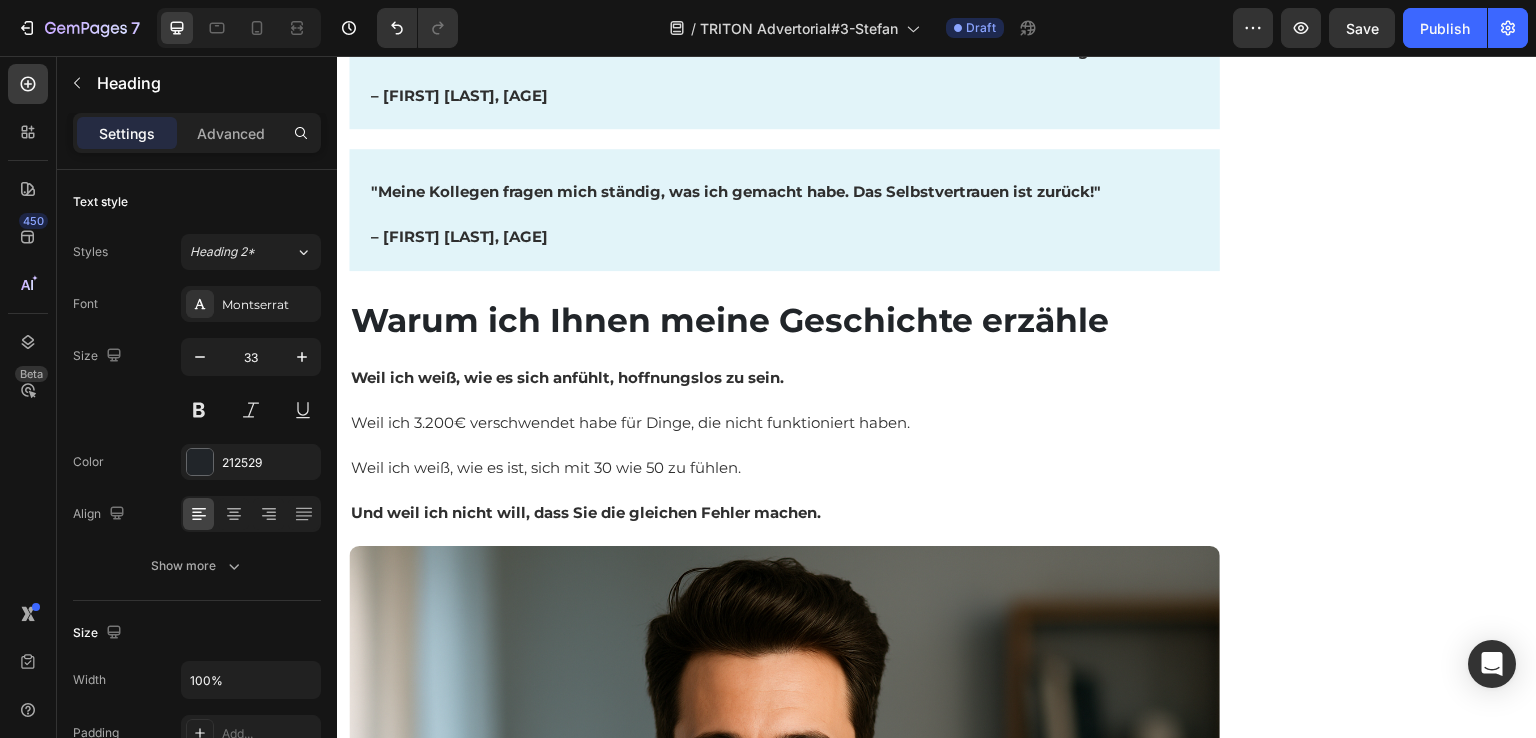 click 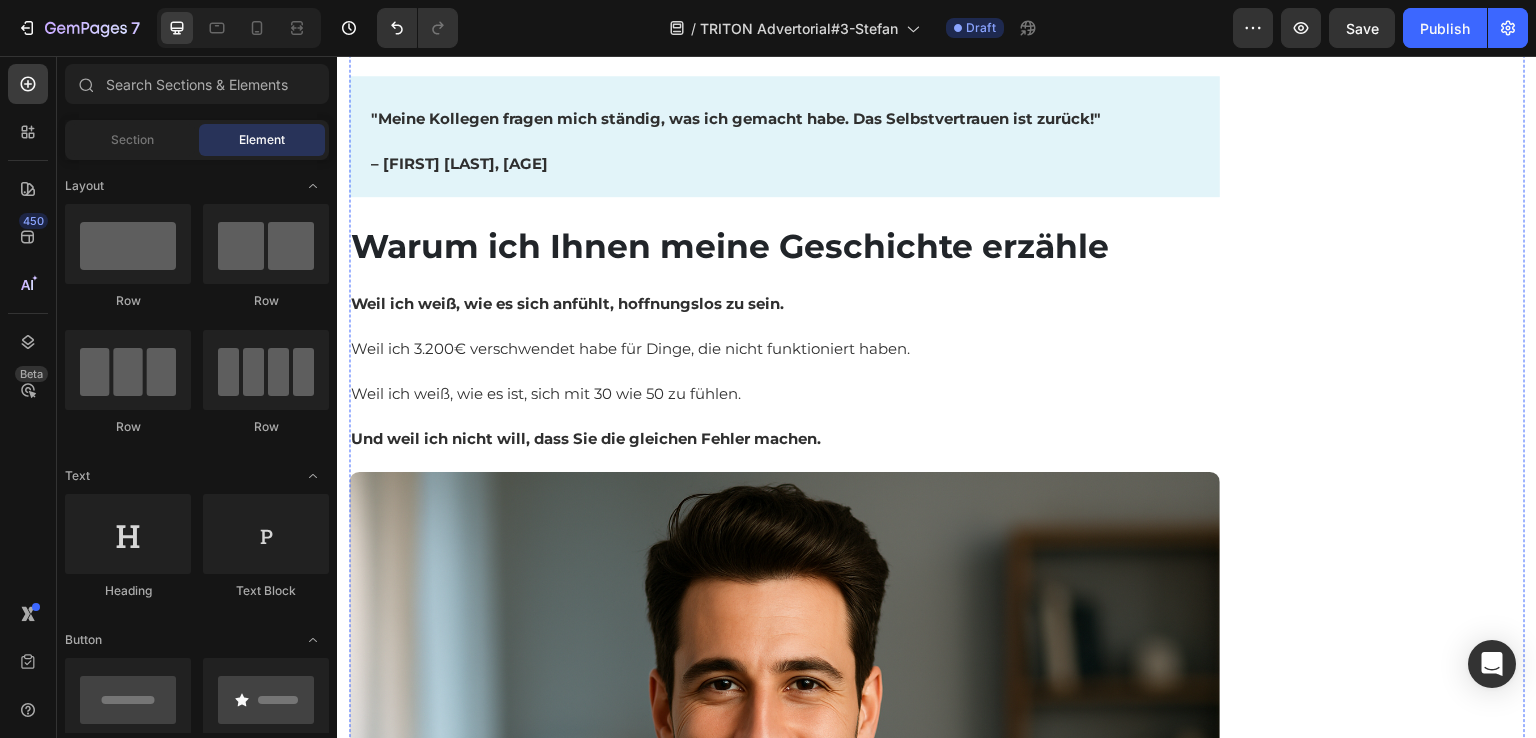 click on ""Ich hätte nie gedacht, dass ein Shampoo mein Leben verändern kann. Nach 8 Wochen TRITON wachsen an meinen Geheimratsecken wieder Haare. Meine Frau ist begeistert!"     – Thomas K., 34 Text Block Row Row" at bounding box center (784, -158) 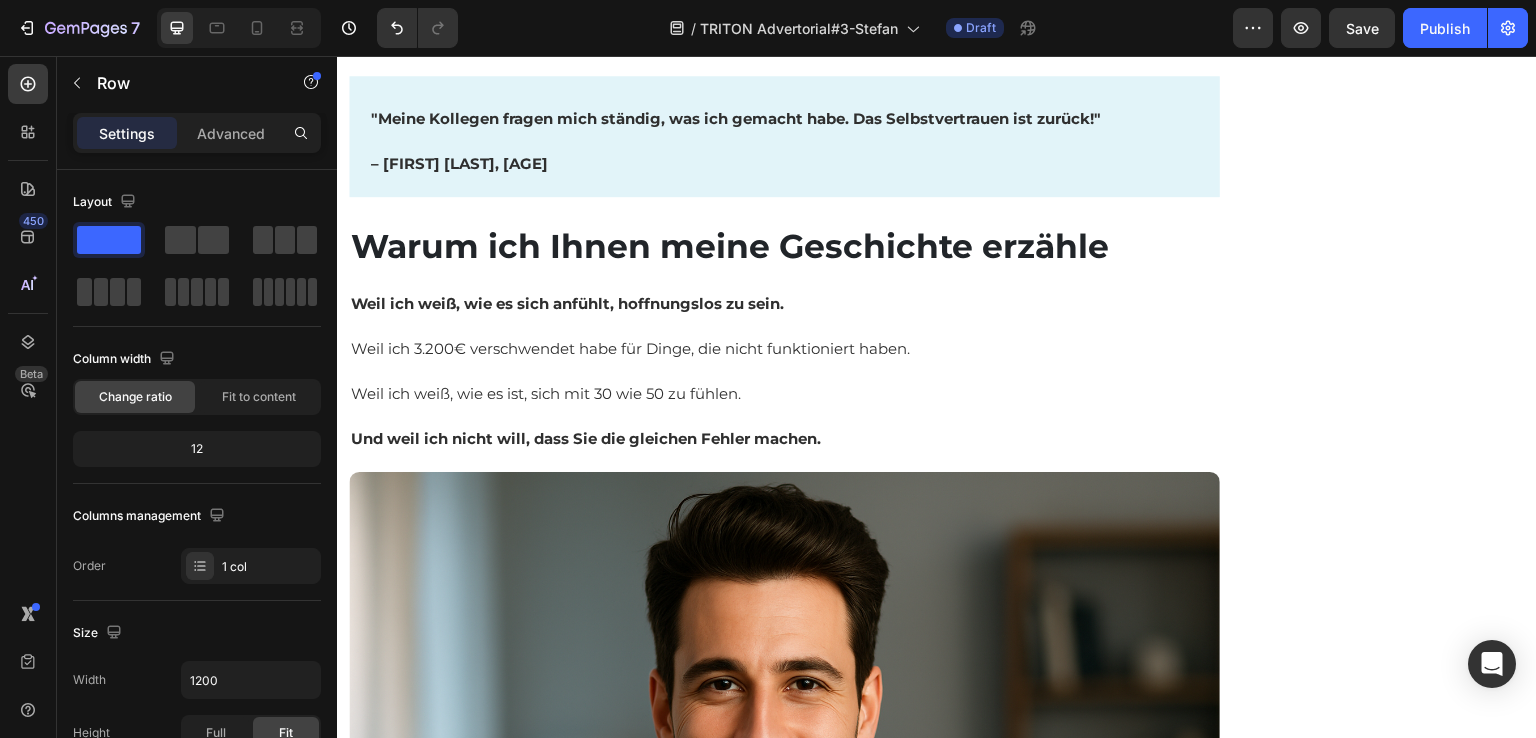 click 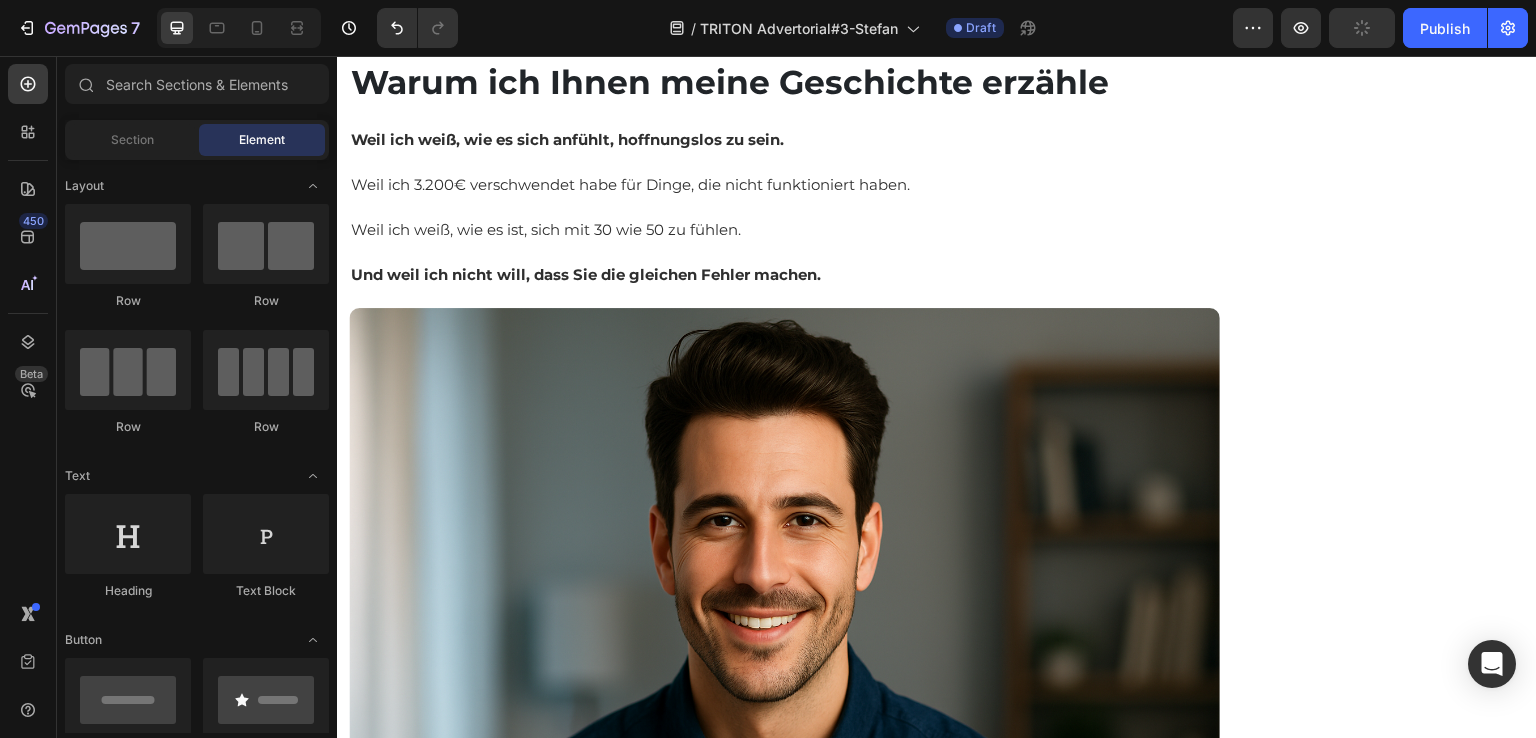 click at bounding box center (769, -164) 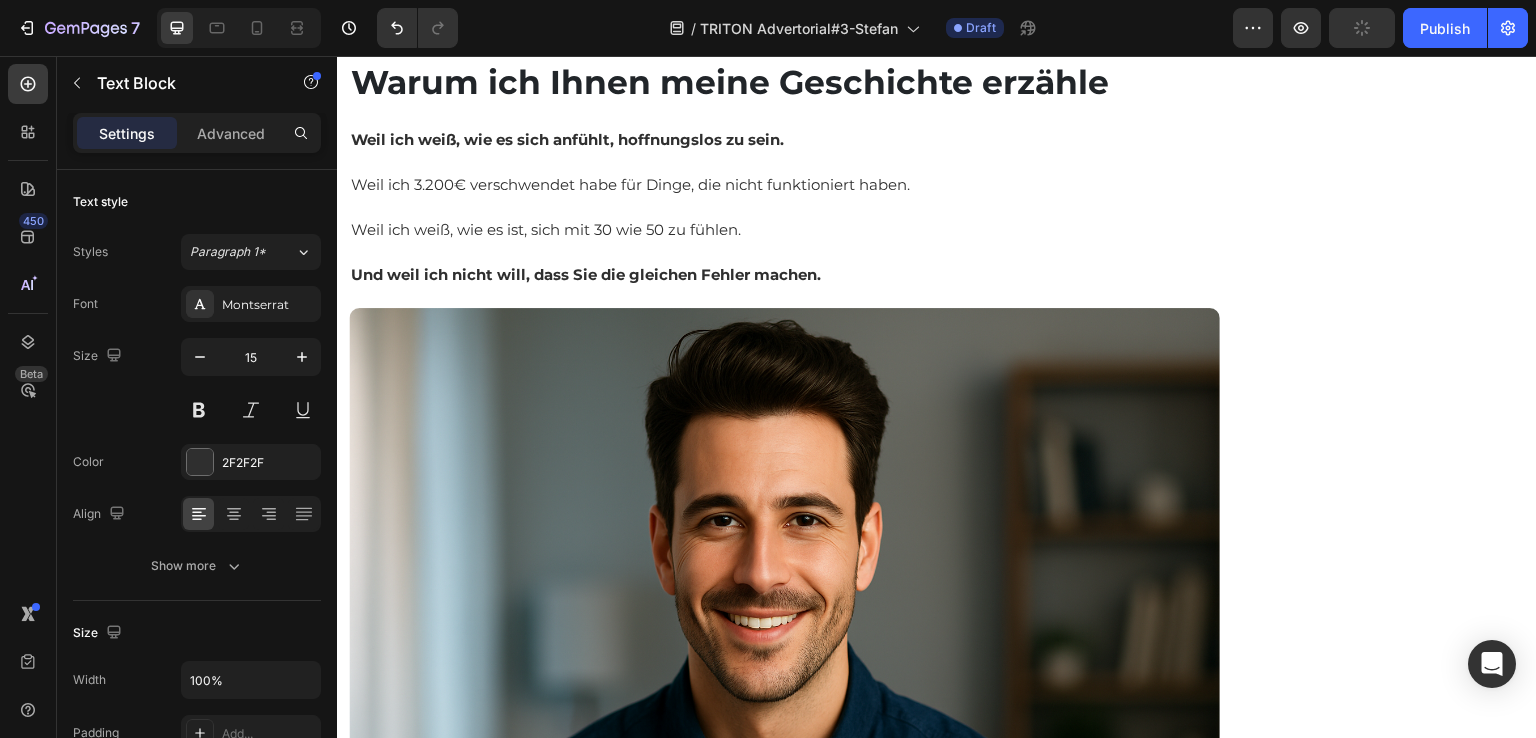 click 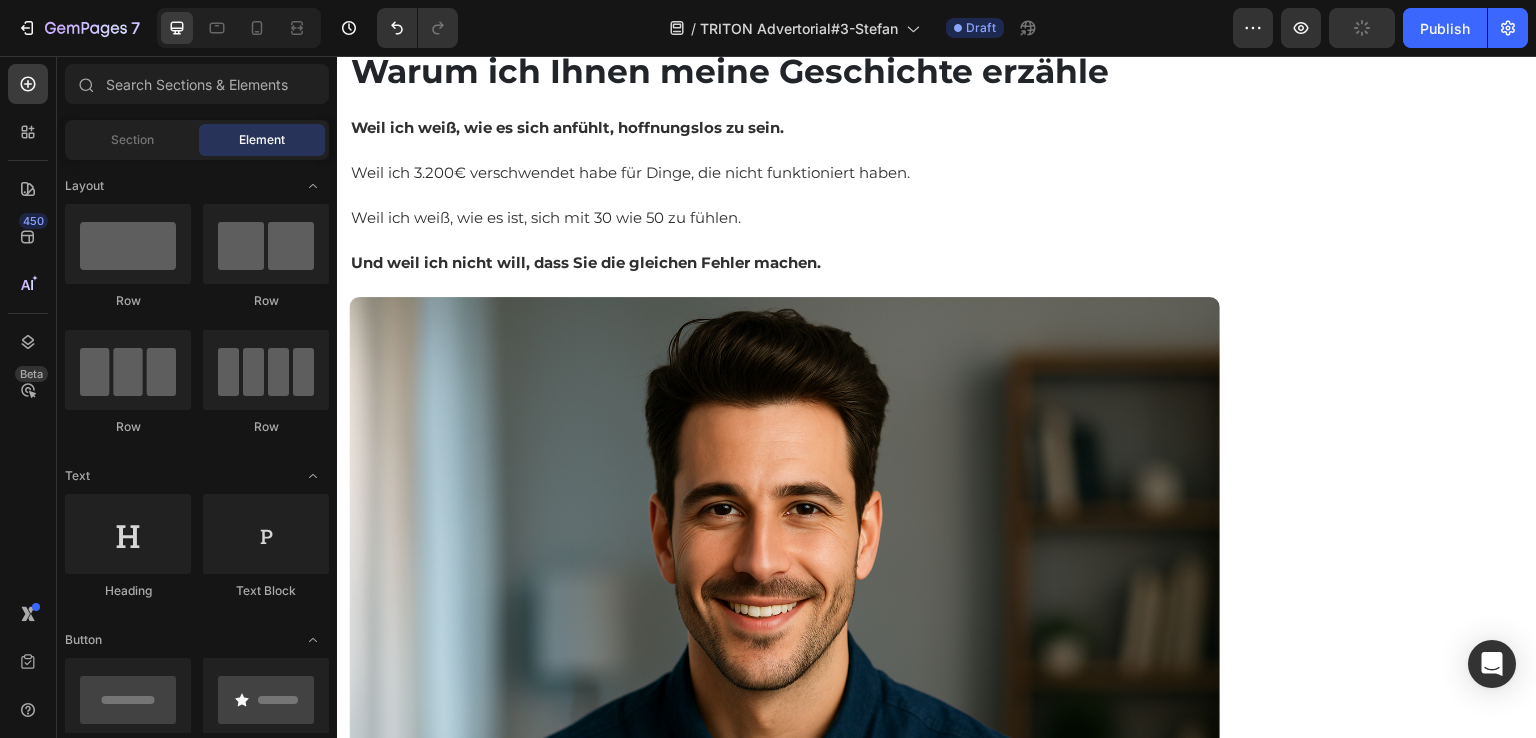 click on "Drop element here Row" at bounding box center [784, -170] 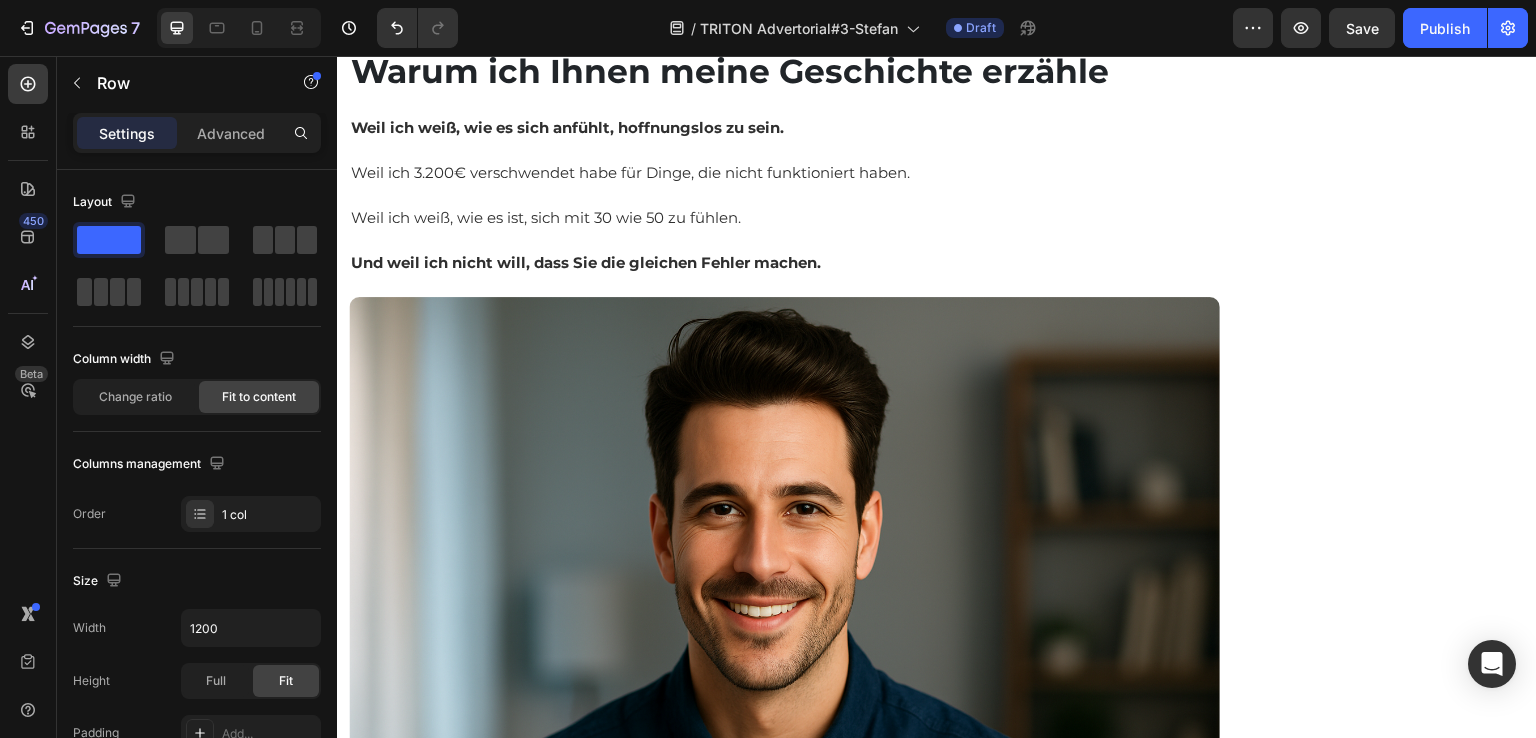 click 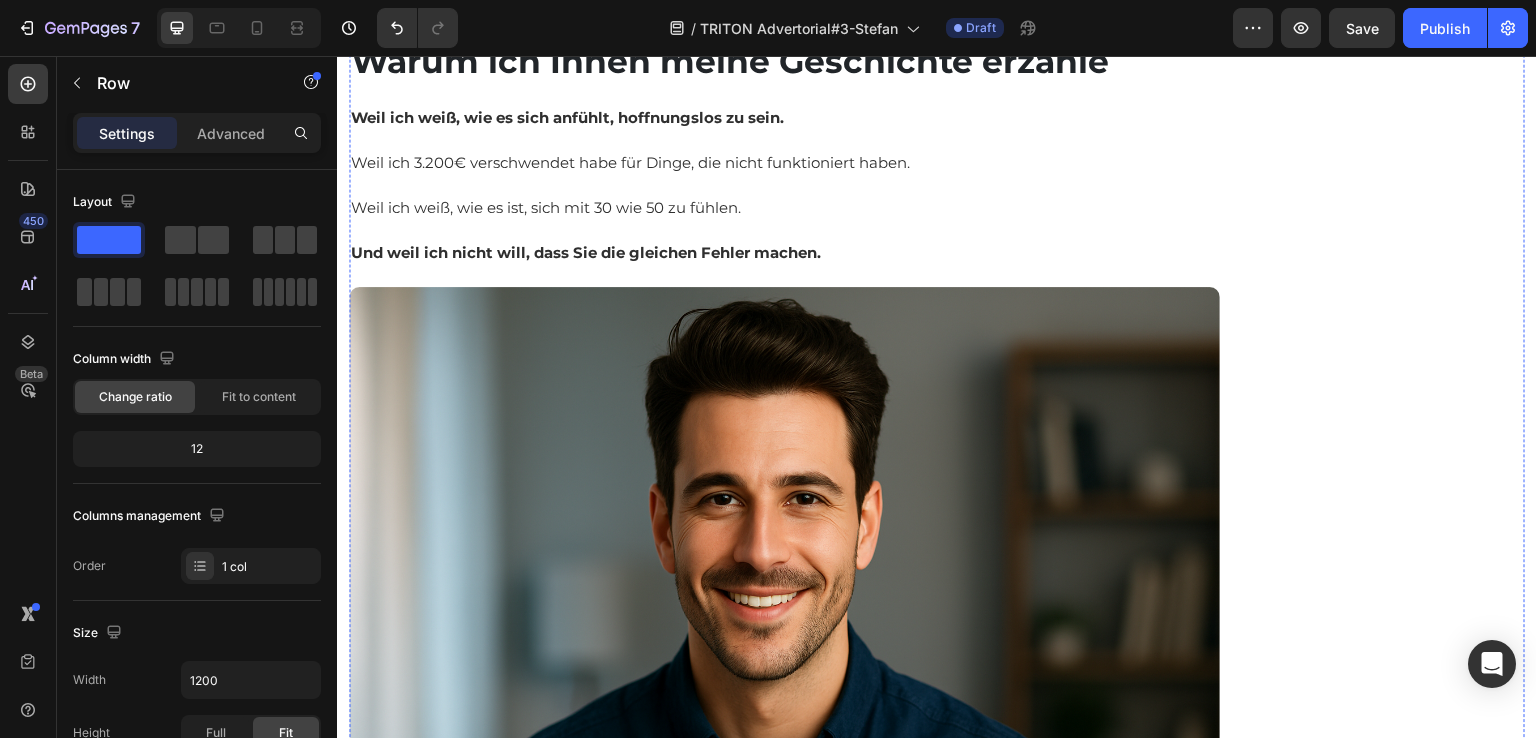 click on "Drop element here Row" at bounding box center (784, -180) 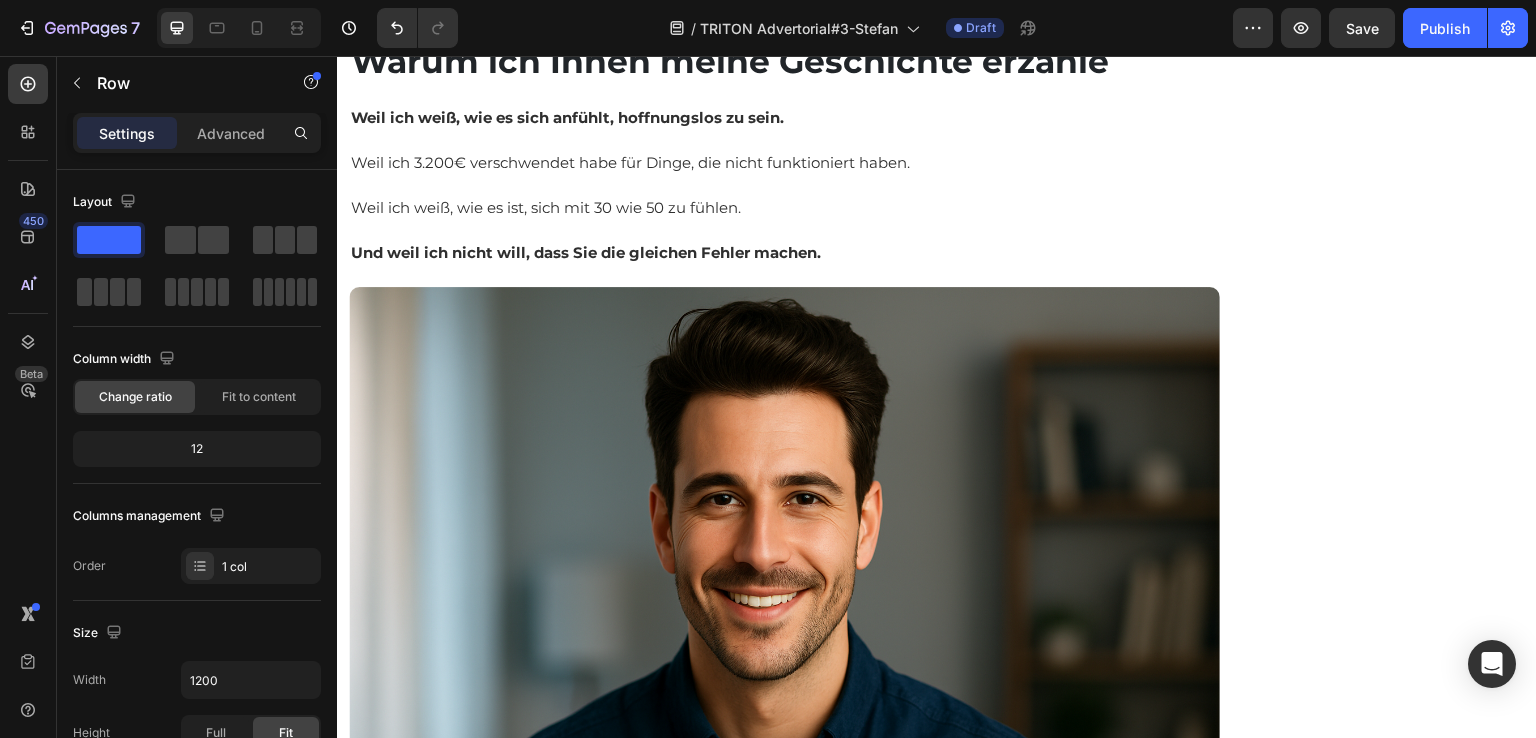 click 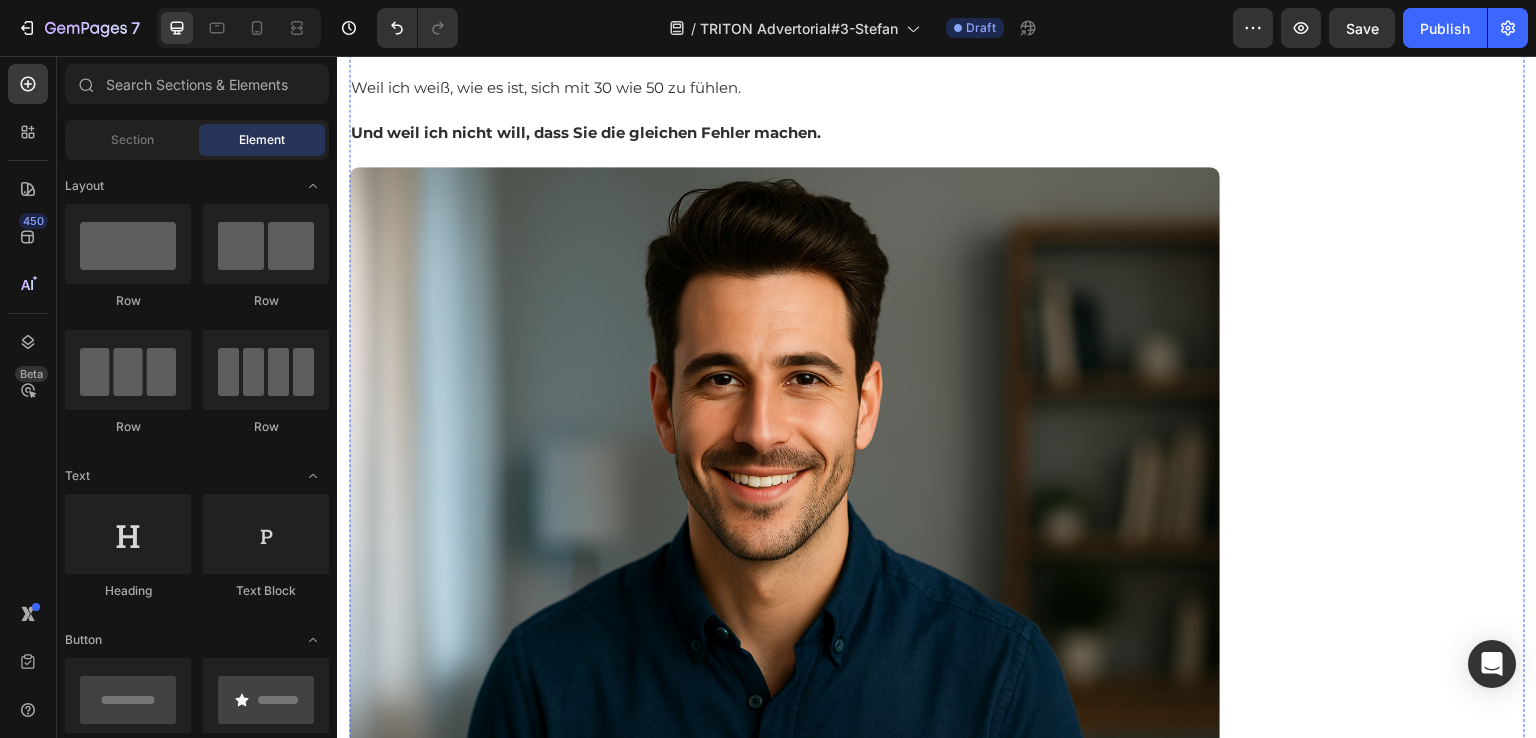 click on ""Meine Kollegen fragen mich ständig, was ich gemacht habe. Das Selbstvertrauen ist zurück!"    – Vincent C., 42 Text Block Row Row" at bounding box center (784, -169) 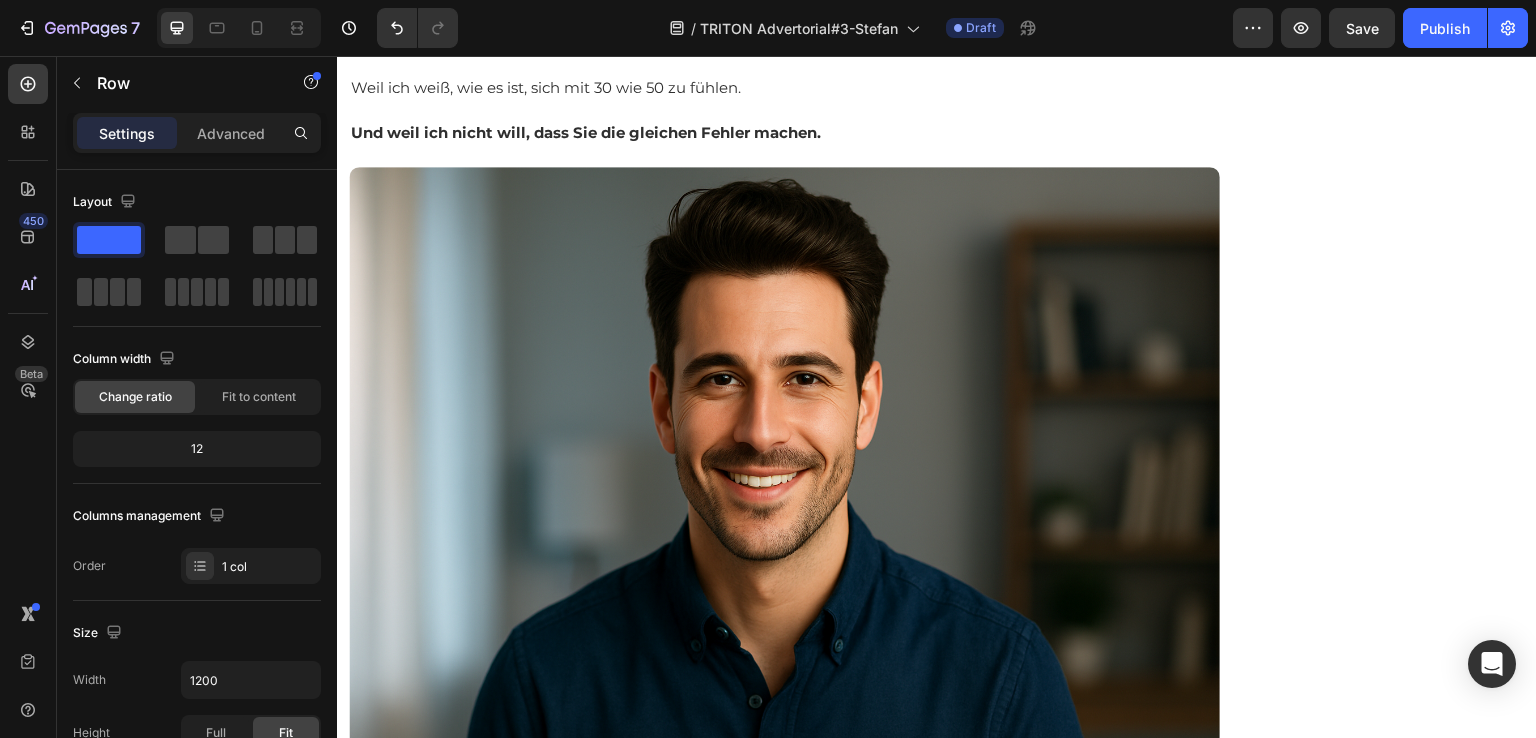 click 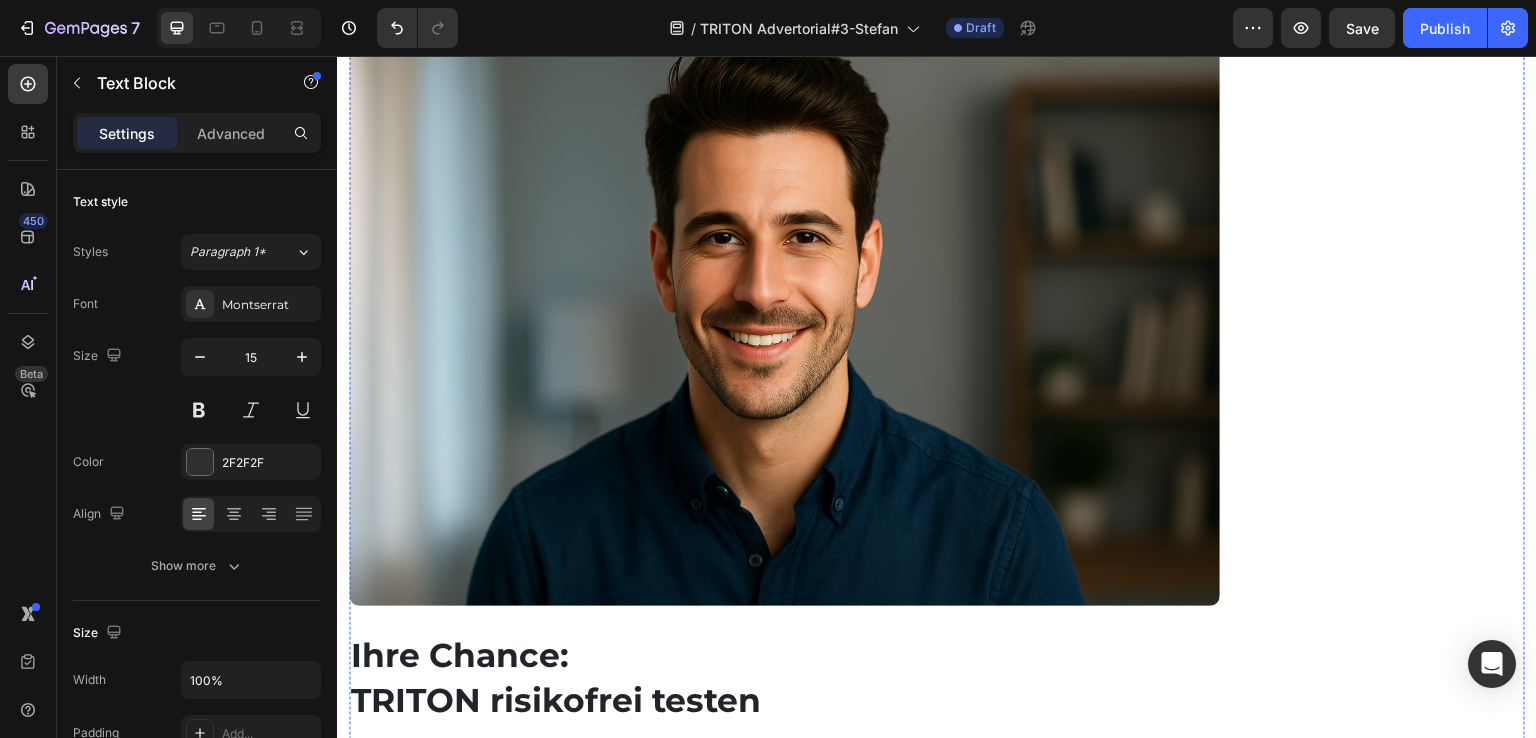 click on "Weil ich weiß, wie es sich anfühlt, hoffnungslos zu sein.   Weil ich 3.200€ verschwendet habe für Dinge, die nicht funktioniert haben.   Weil ich weiß, wie es ist, sich mit 30 wie 50 zu fühlen.   Und weil ich nicht will, dass Sie die gleichen Fehler machen." at bounding box center [784, -75] 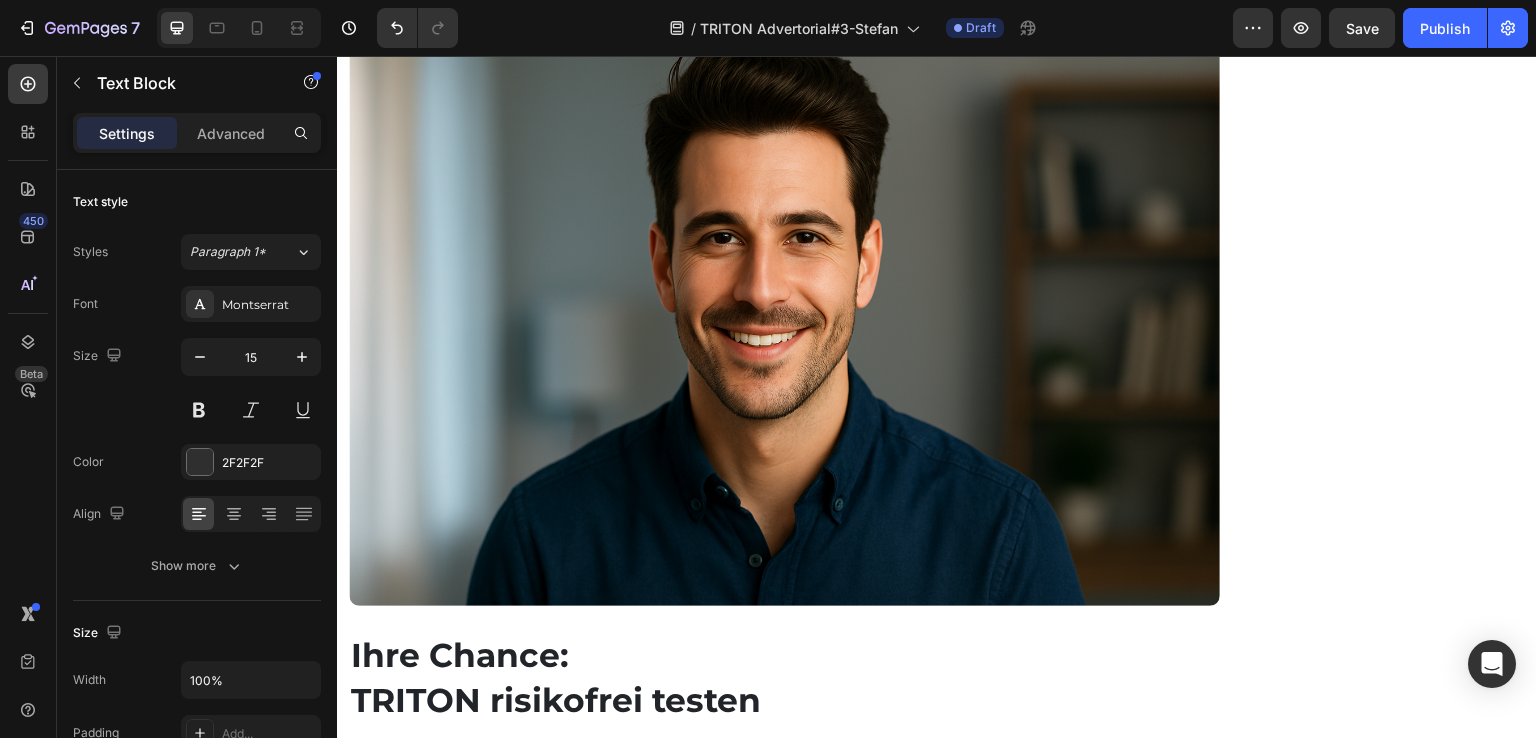 click at bounding box center [507, -175] 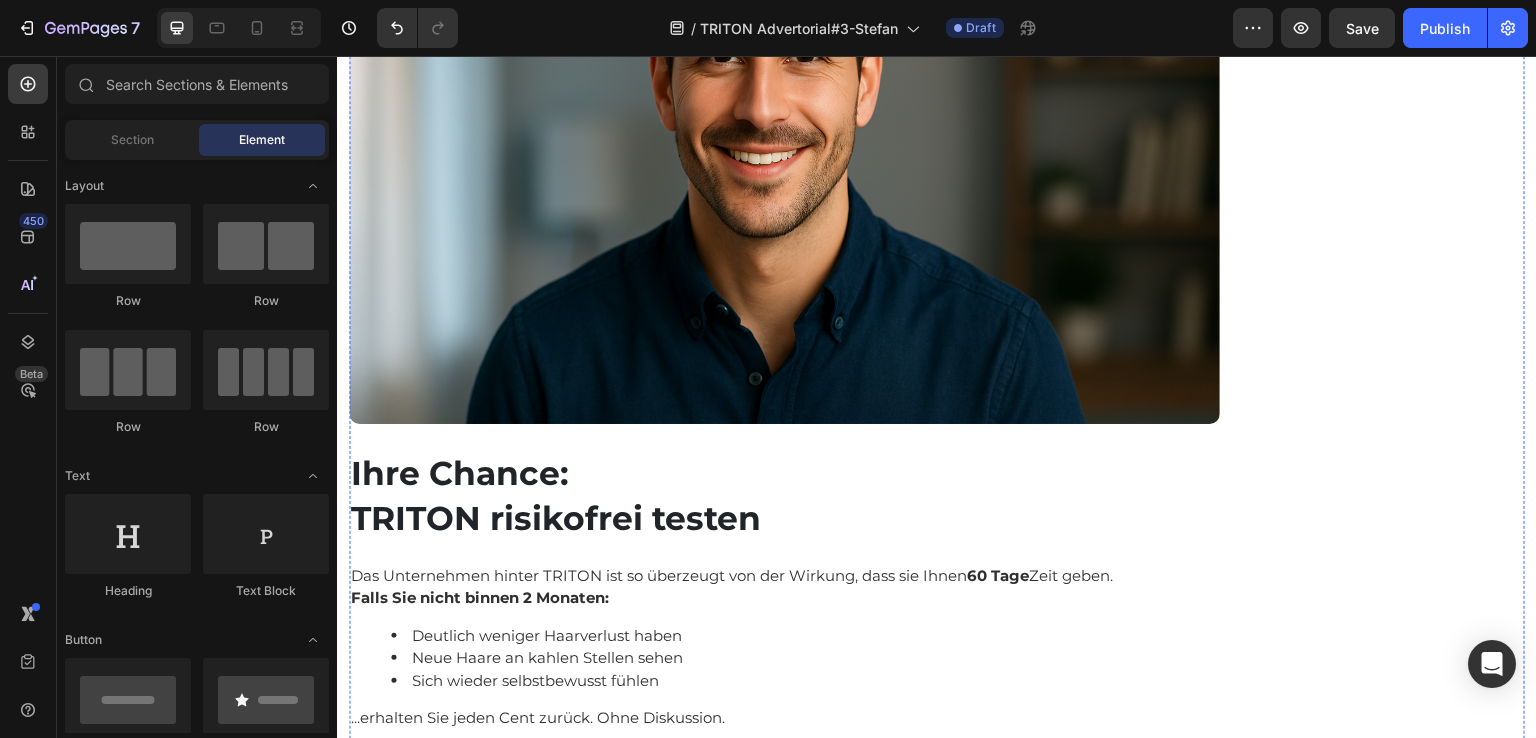 click on "Warum ich Ihnen meine Geschichte erzähle" at bounding box center (784, -201) 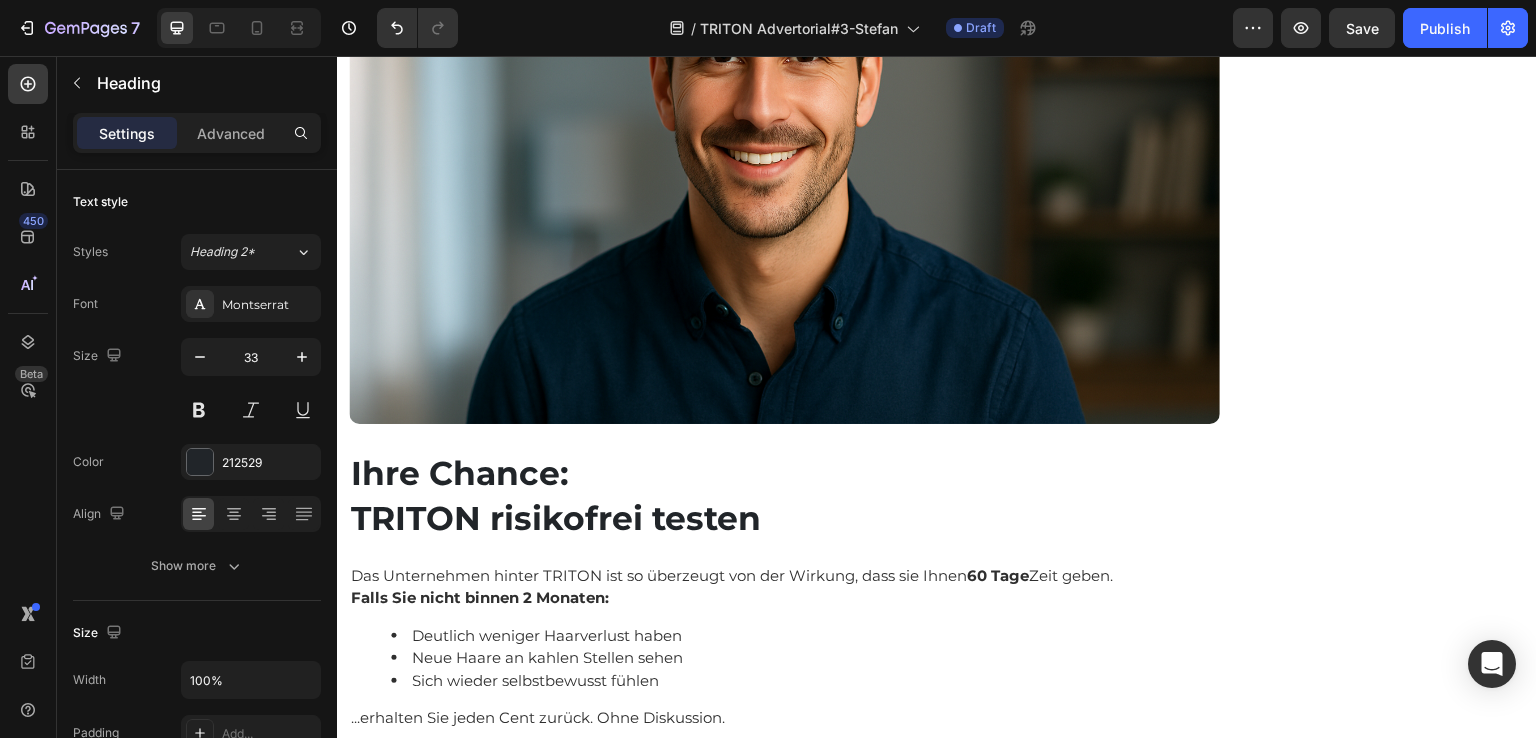 click 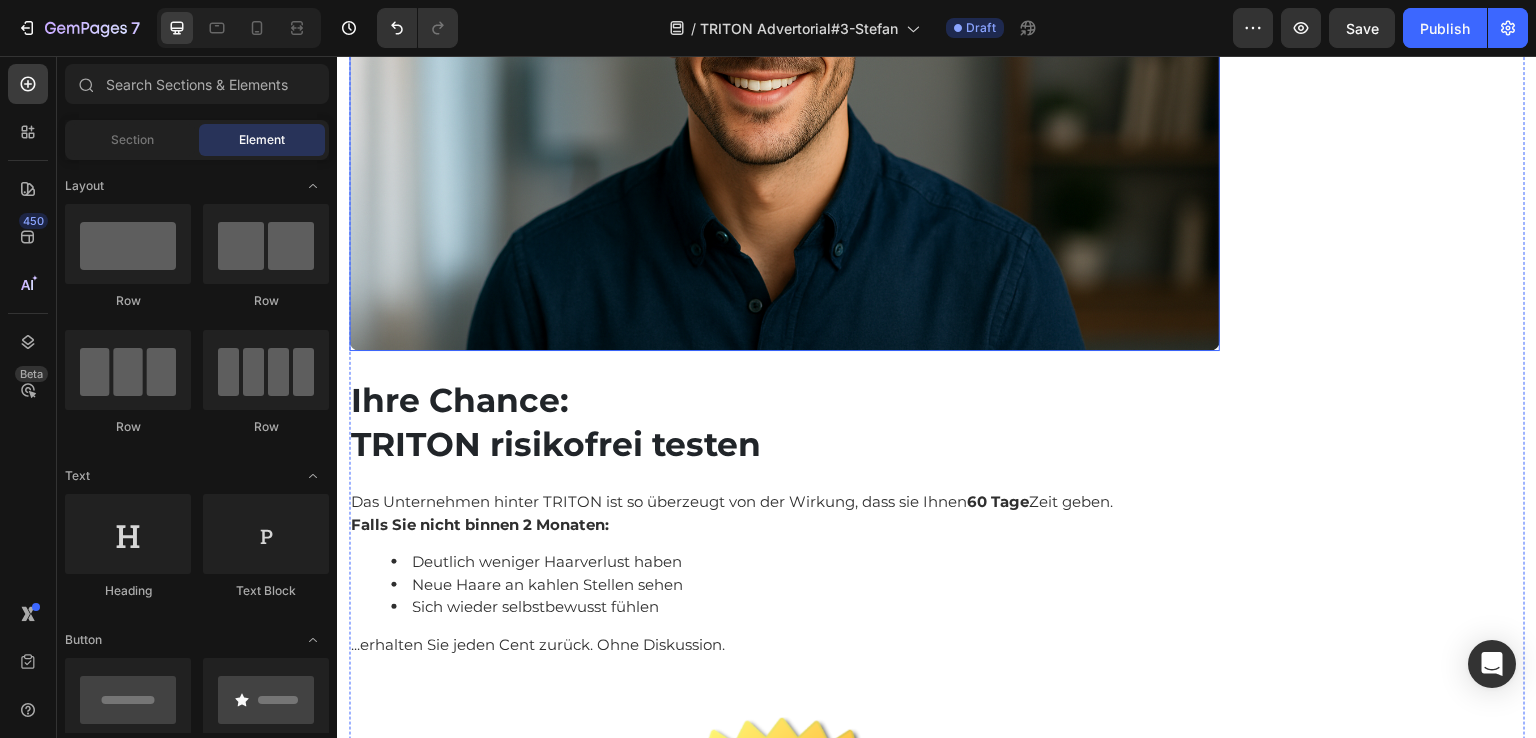 click at bounding box center (784, 60) 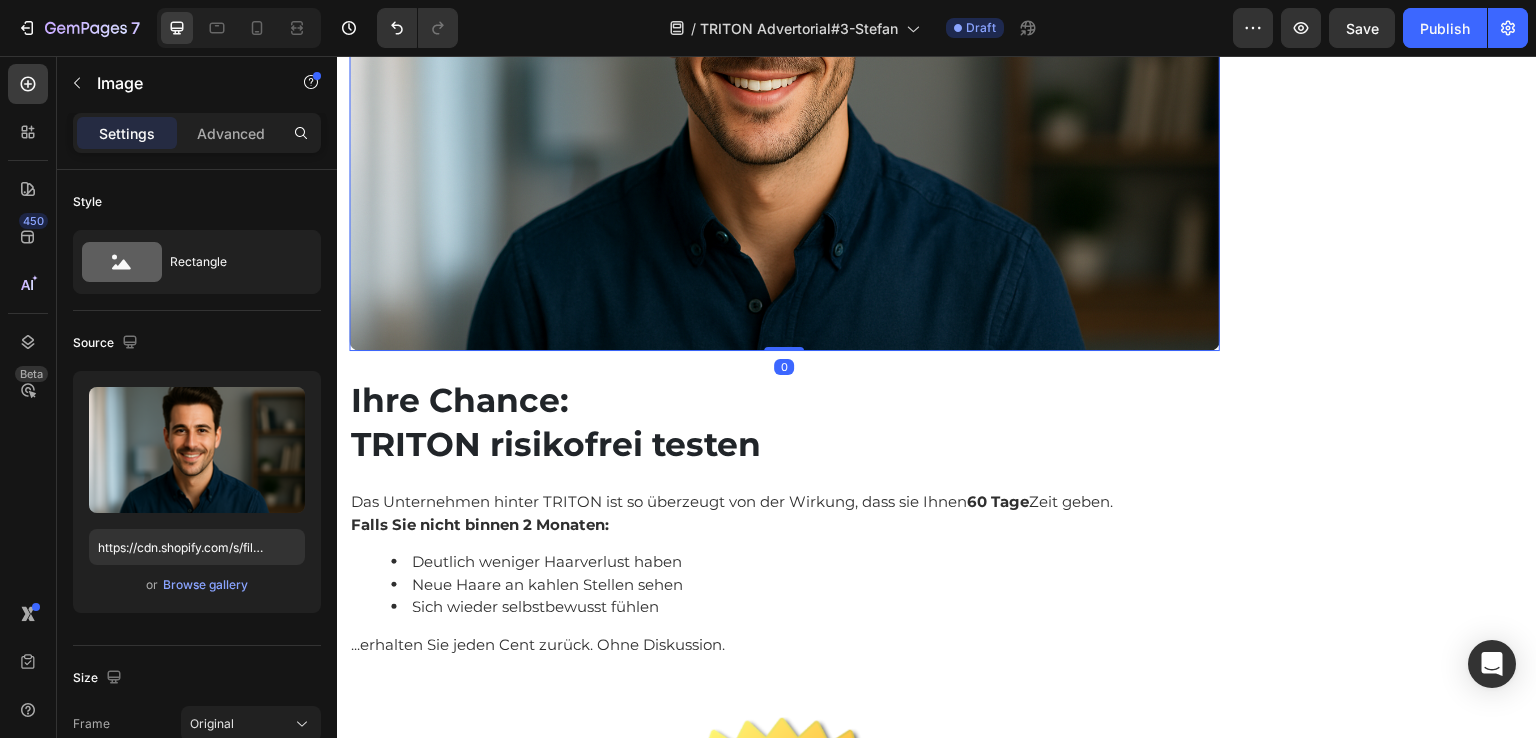 click at bounding box center [482, -249] 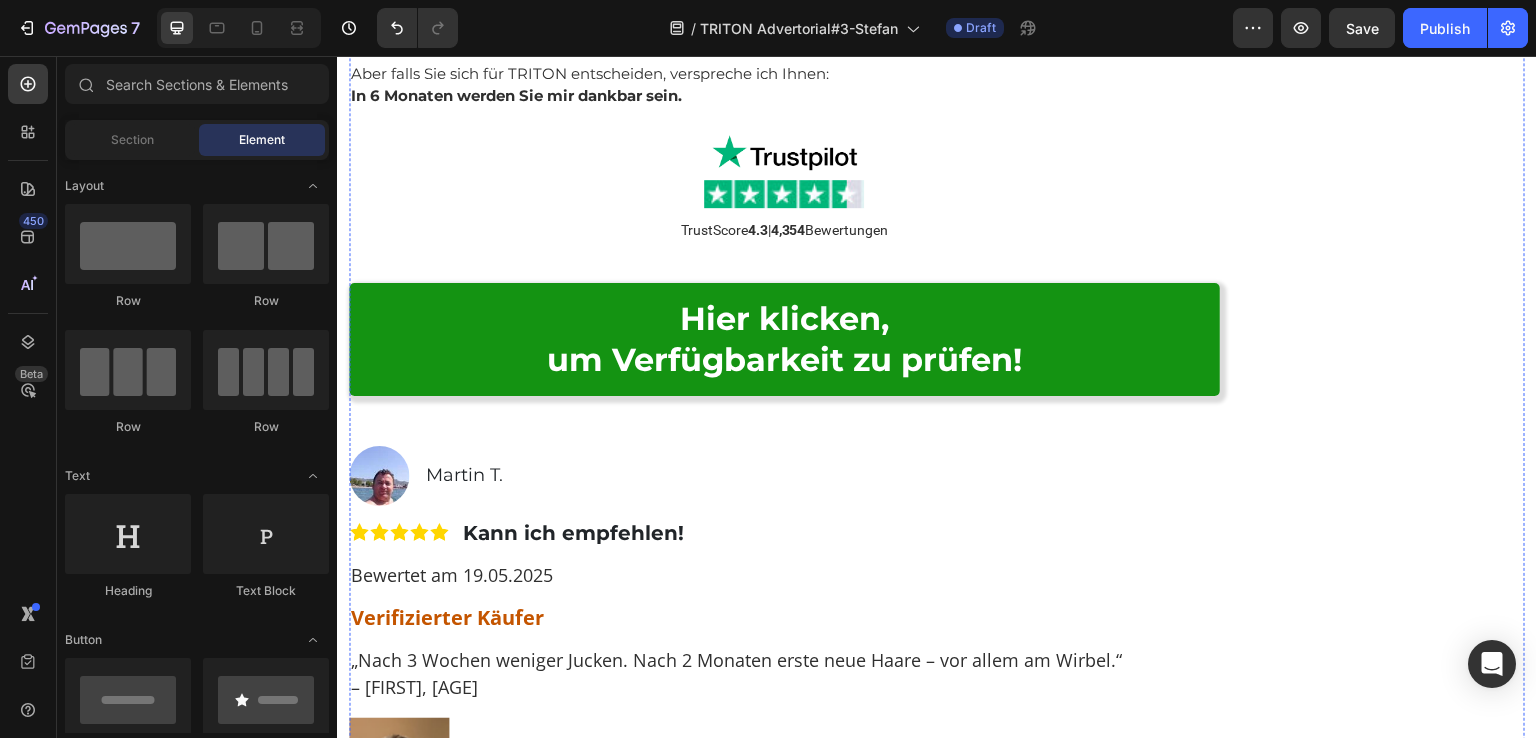 scroll, scrollTop: 14813, scrollLeft: 0, axis: vertical 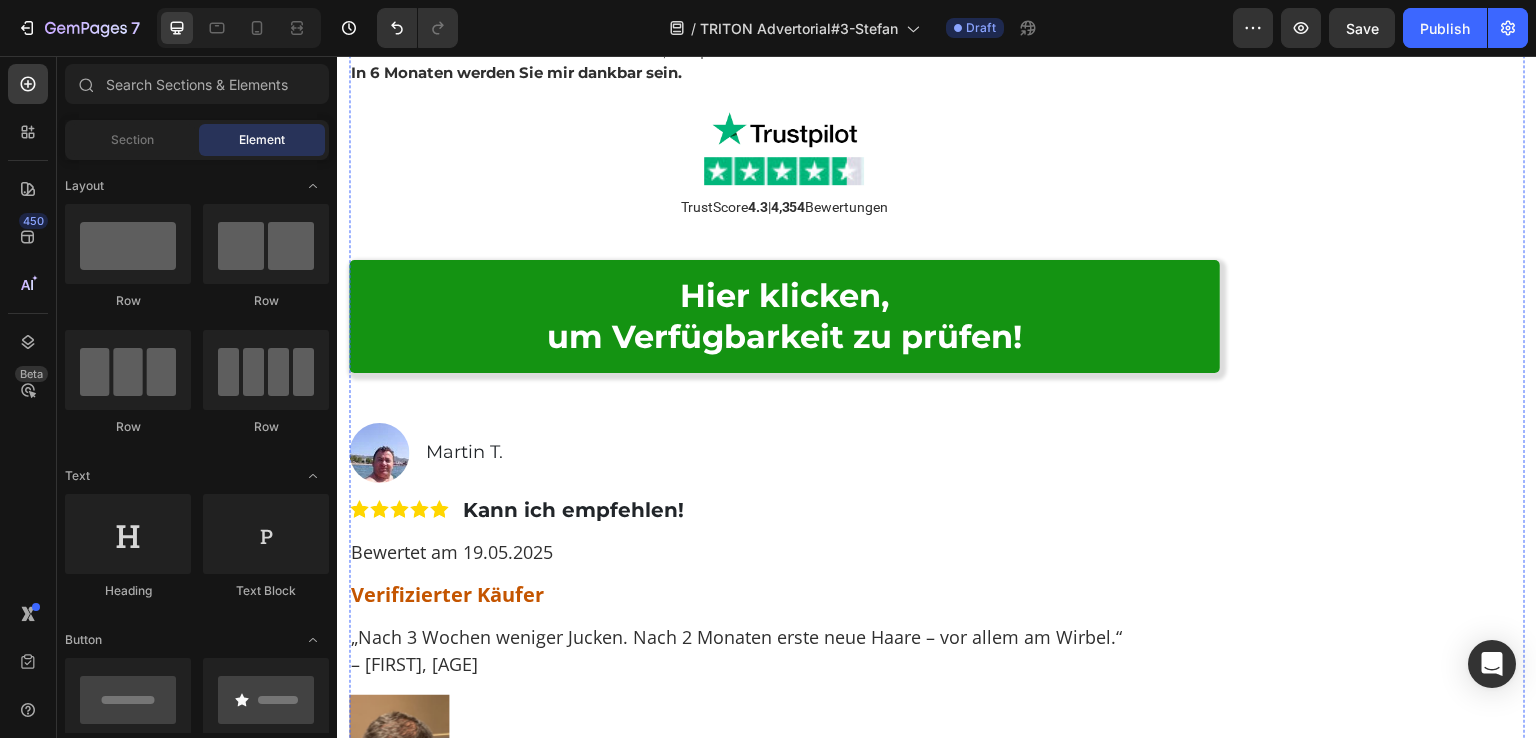 click on "Mein persönlicher Rat an Sie:" at bounding box center [602, -187] 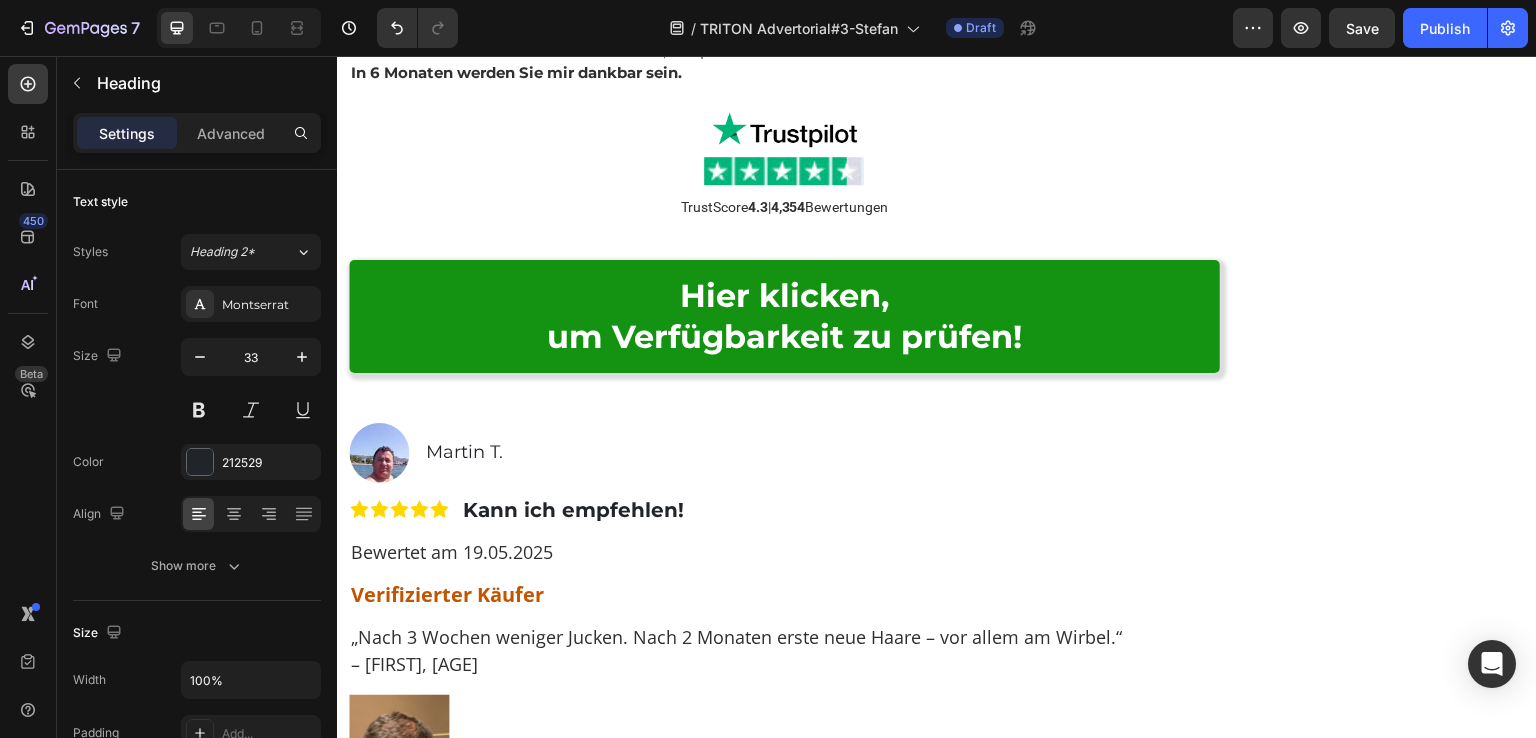 click 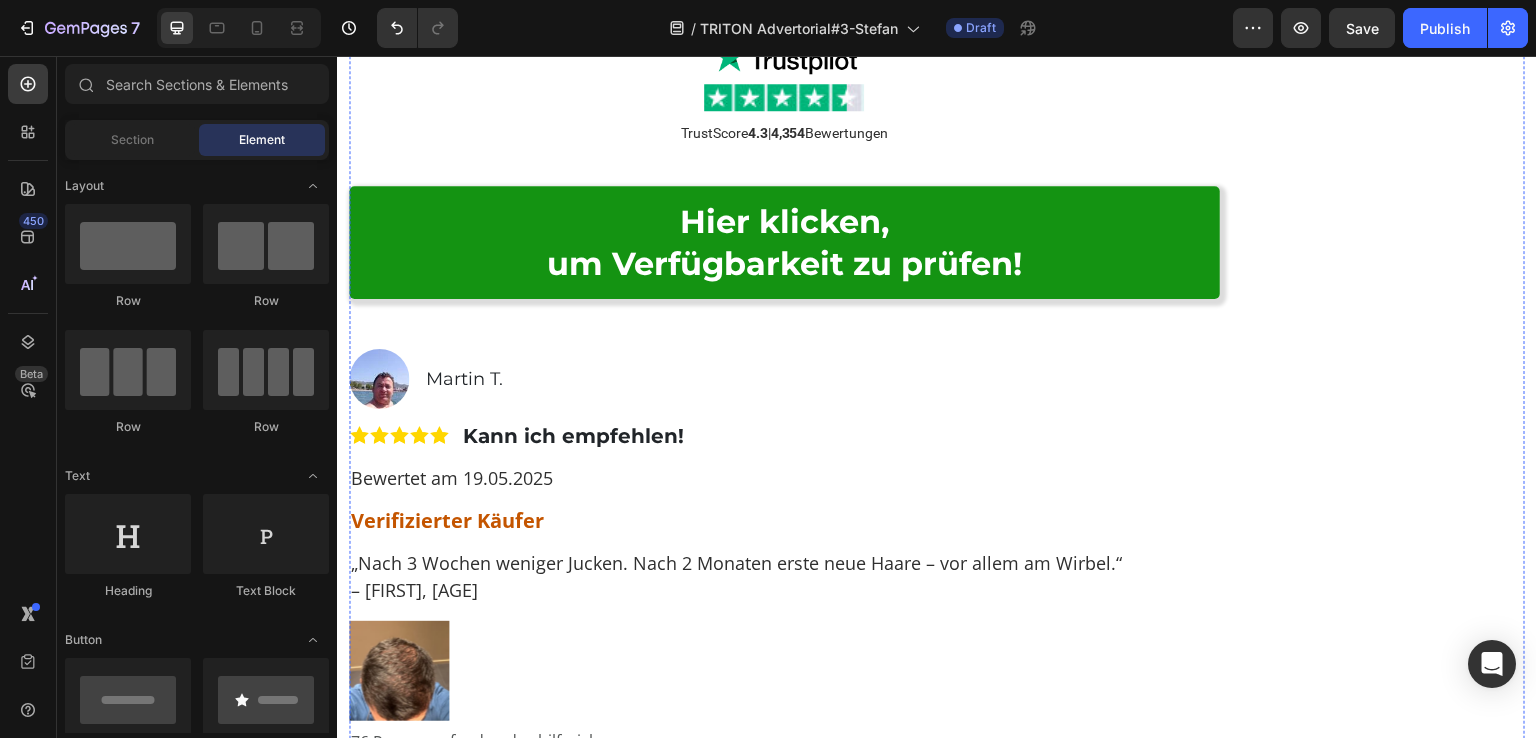 click at bounding box center [784, -180] 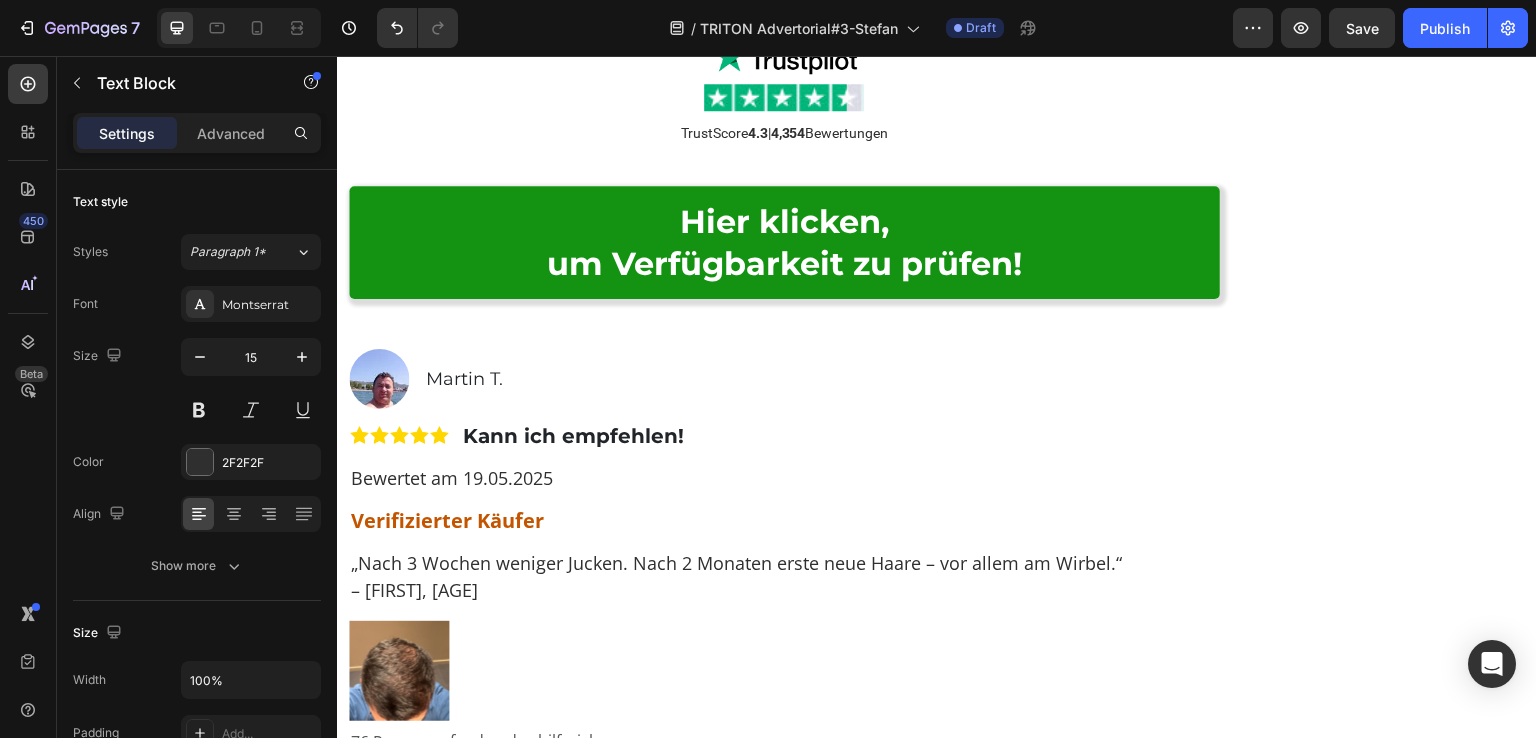click 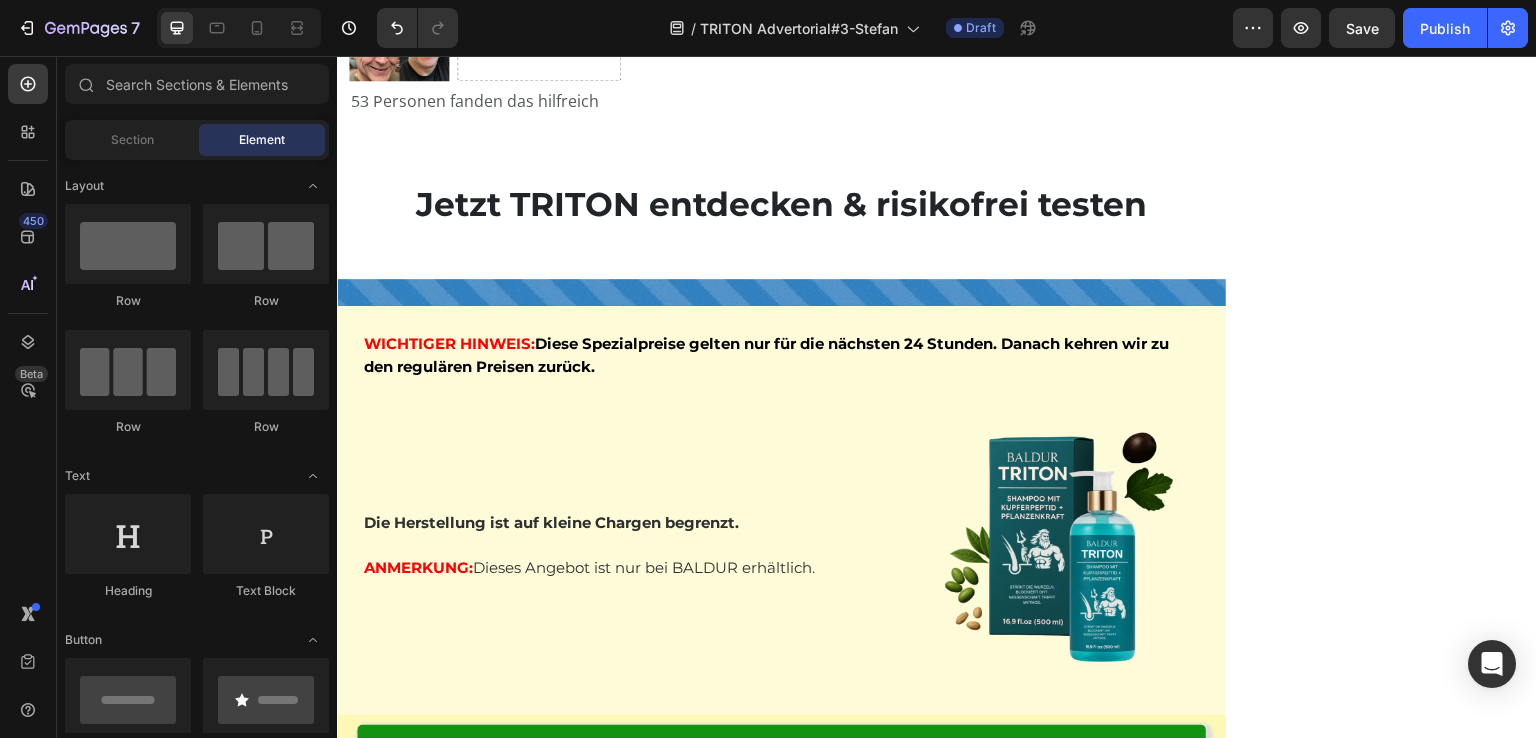 scroll, scrollTop: 16013, scrollLeft: 0, axis: vertical 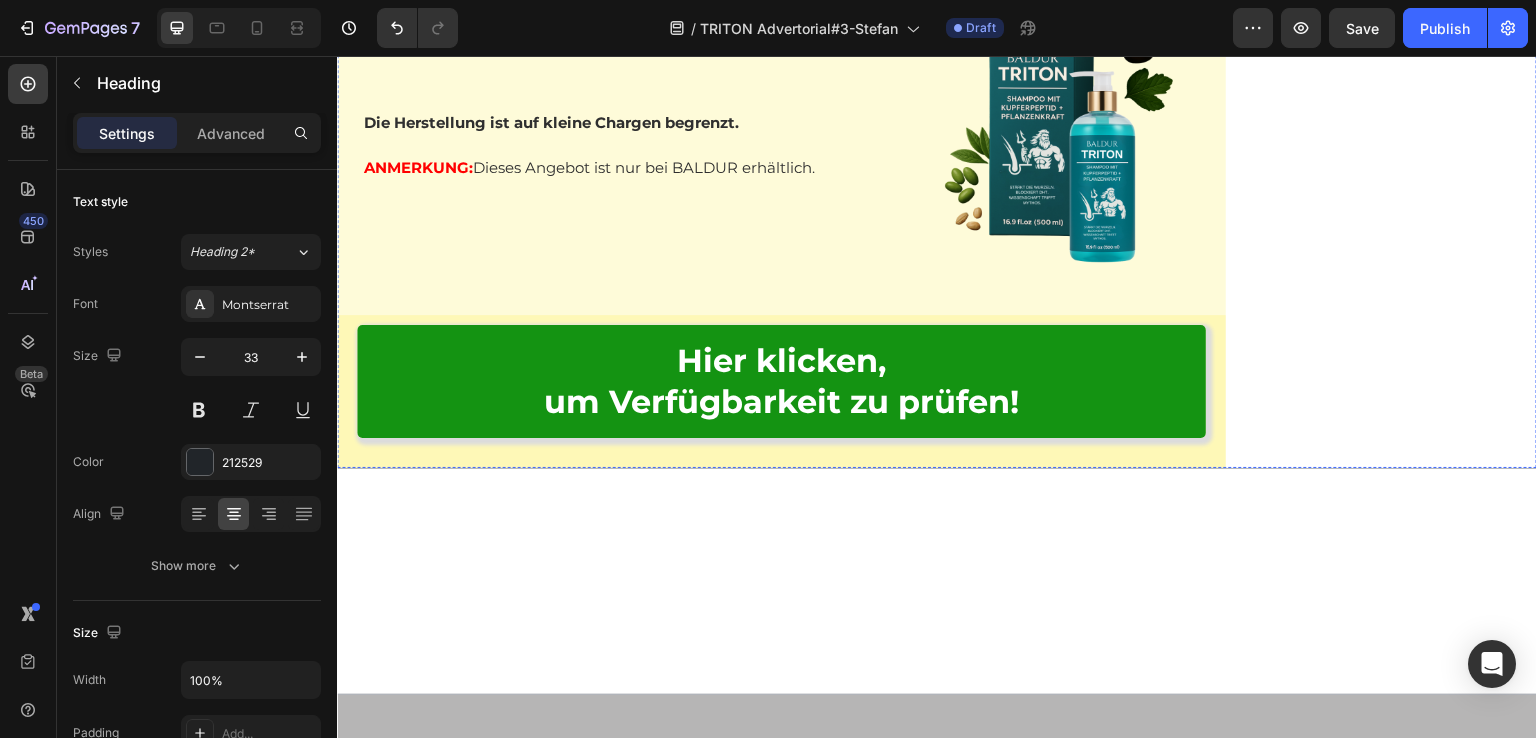 click on "Jetzt TRITON entdecken & risikofrei testen" at bounding box center [781, -196] 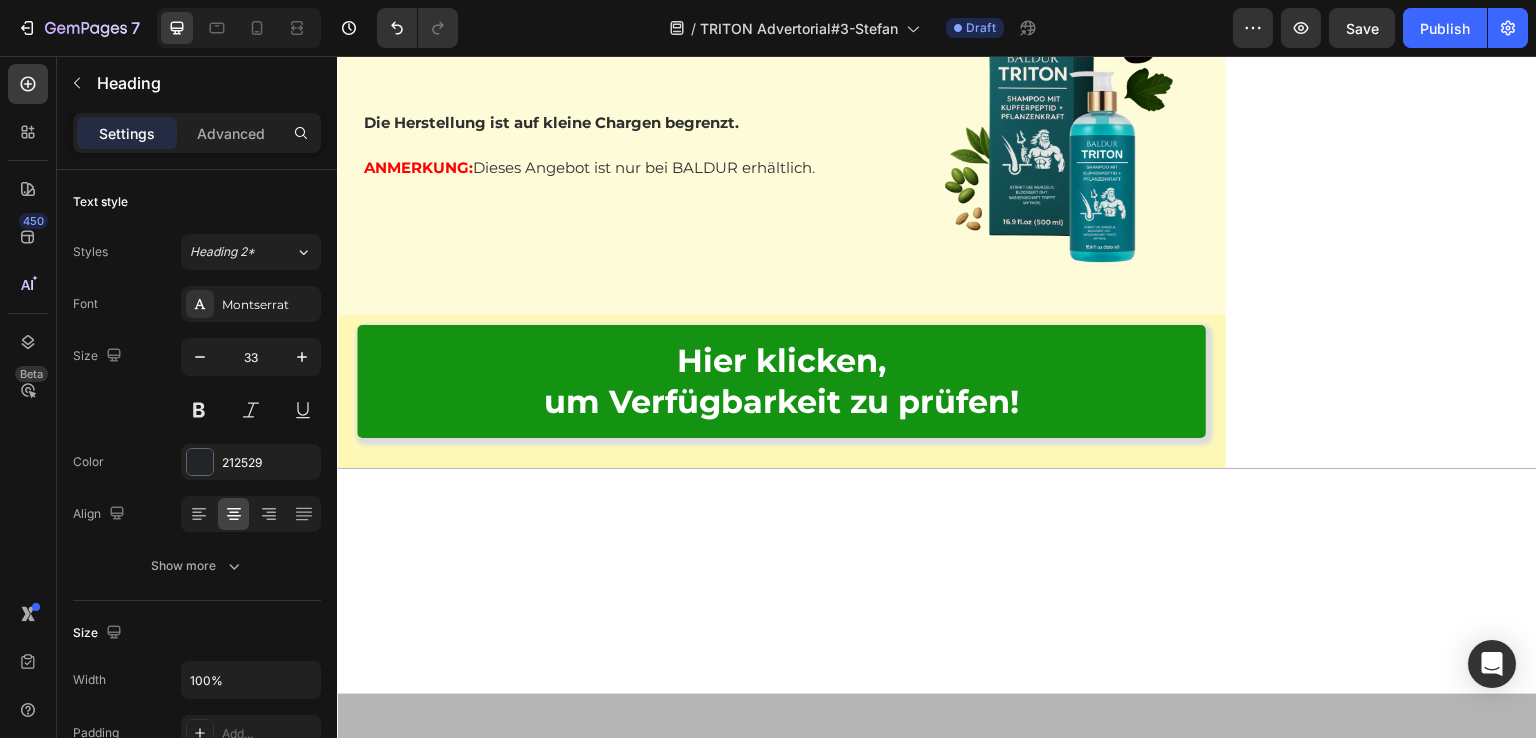 click on "Jetzt TRITON entdecken & risikofrei testen" at bounding box center [781, -196] 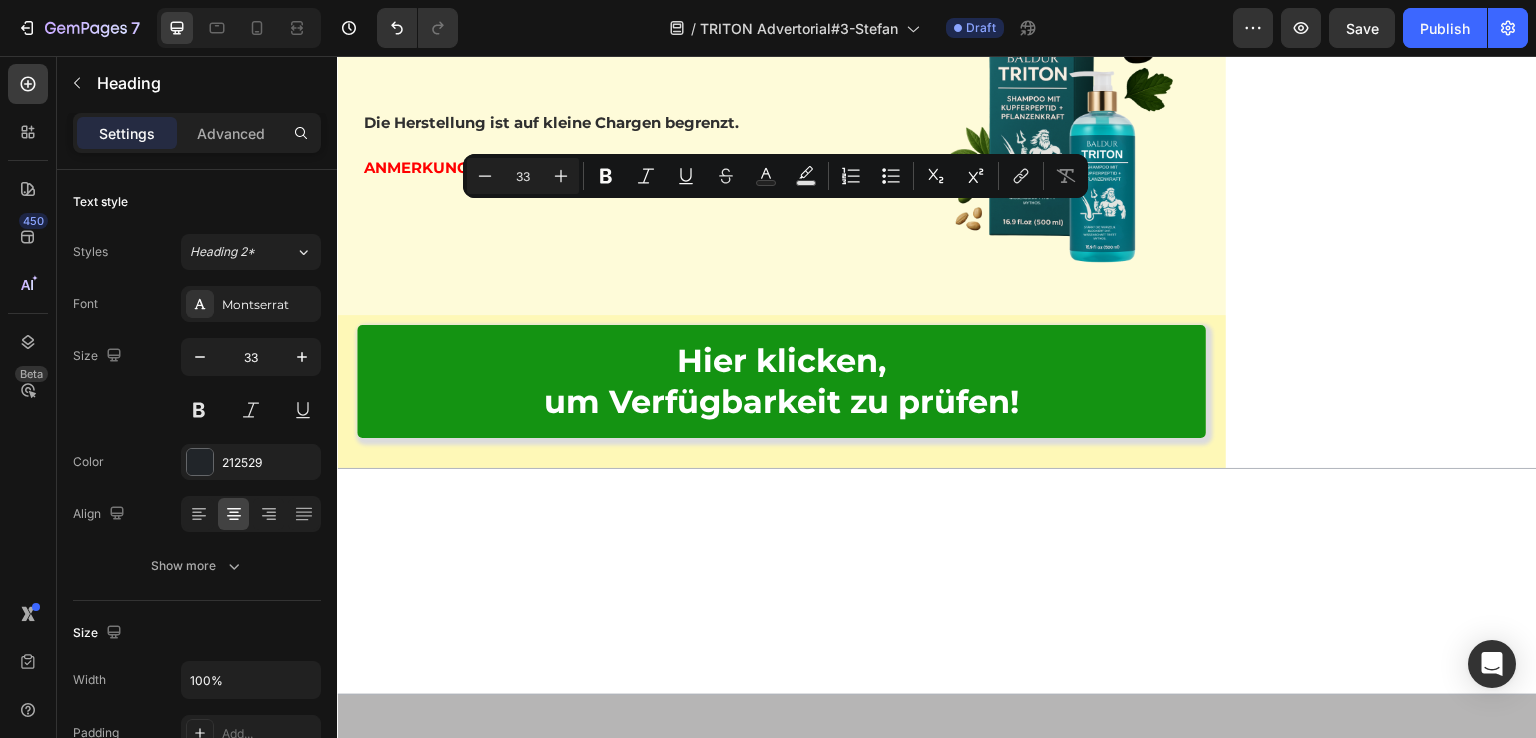 drag, startPoint x: 1147, startPoint y: 225, endPoint x: 411, endPoint y: 225, distance: 736 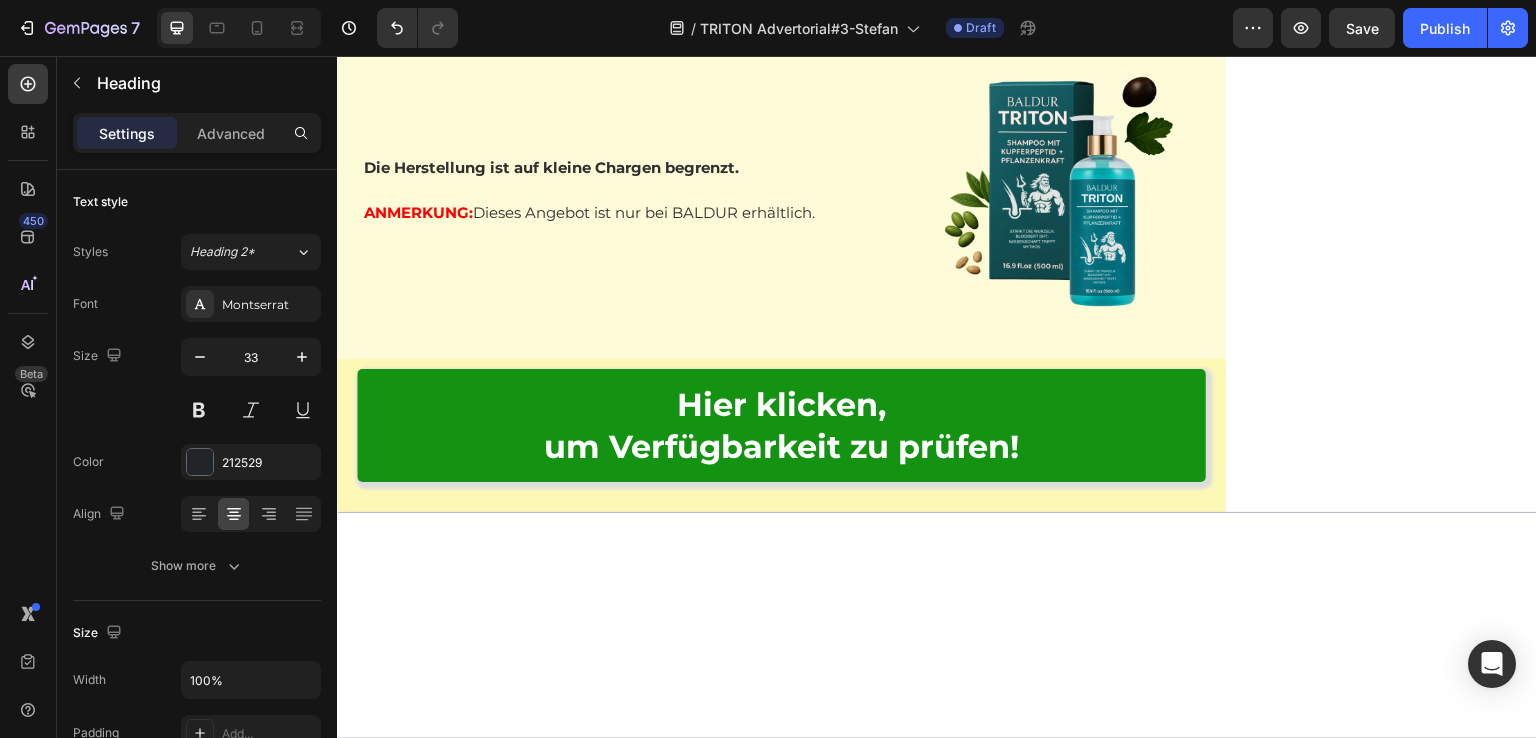 click on "TRITON ist nicht für jeden. Es ist entwickelt für erfolgreiche Männer, die:" at bounding box center [781, -174] 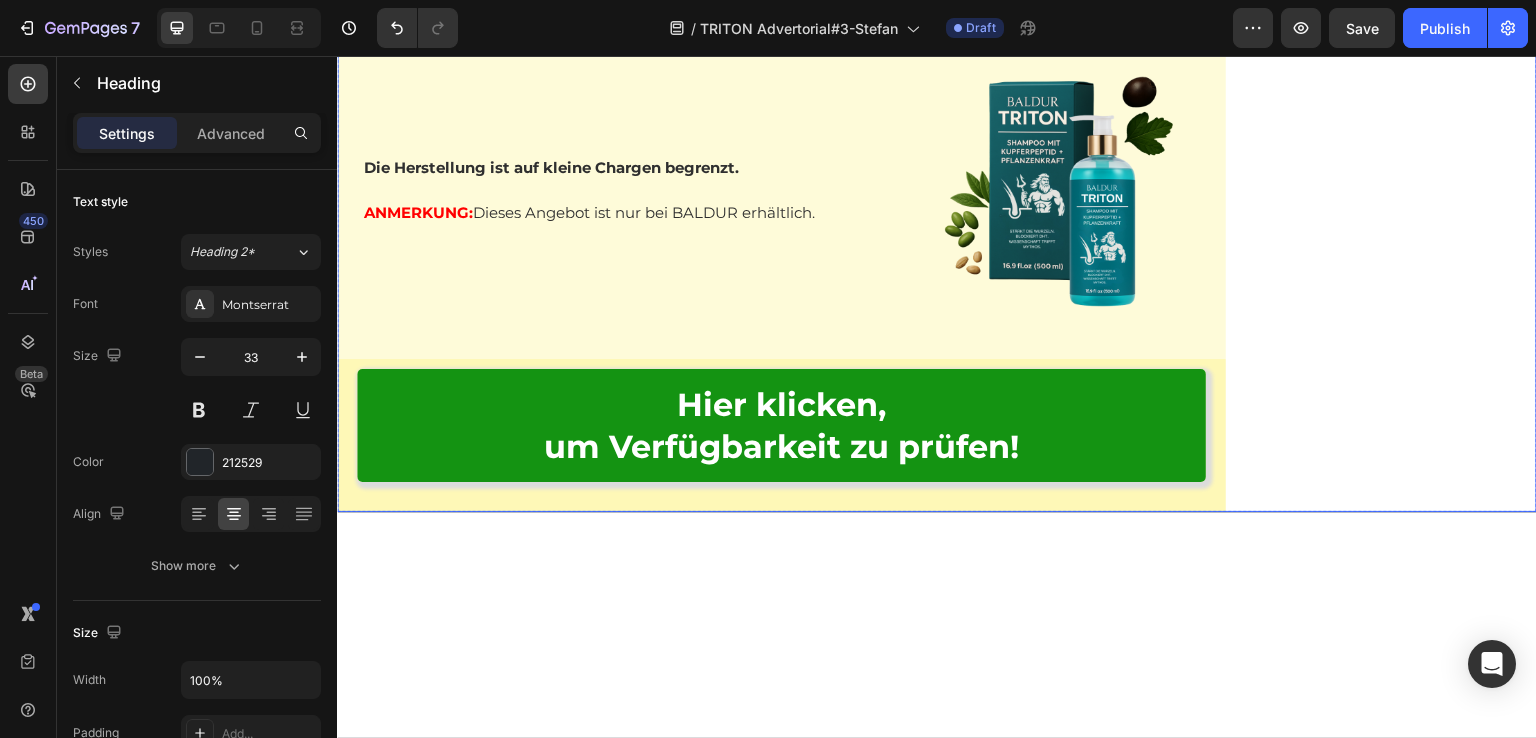click on "TRITON ist nicht für jeden. Es ist entwickelt für erfolgreiche Männer, die: Heading   0 Image WICHTIGER HINWEIS:  Diese Spezialpreise gelten nur für die nächsten 24 Stunden. Danach kehren wir zu den regulären Preisen zurück.   Text Block Die Herstellung ist auf kleine Chargen begrenzt.   ANMERKUNG:  Dieses Angebot ist nur bei BALDUR erhältlich. Text Block Image Row Row Hier klicken, um Verfügbarkeit zu prüfen! Button Row" at bounding box center [781, 121] 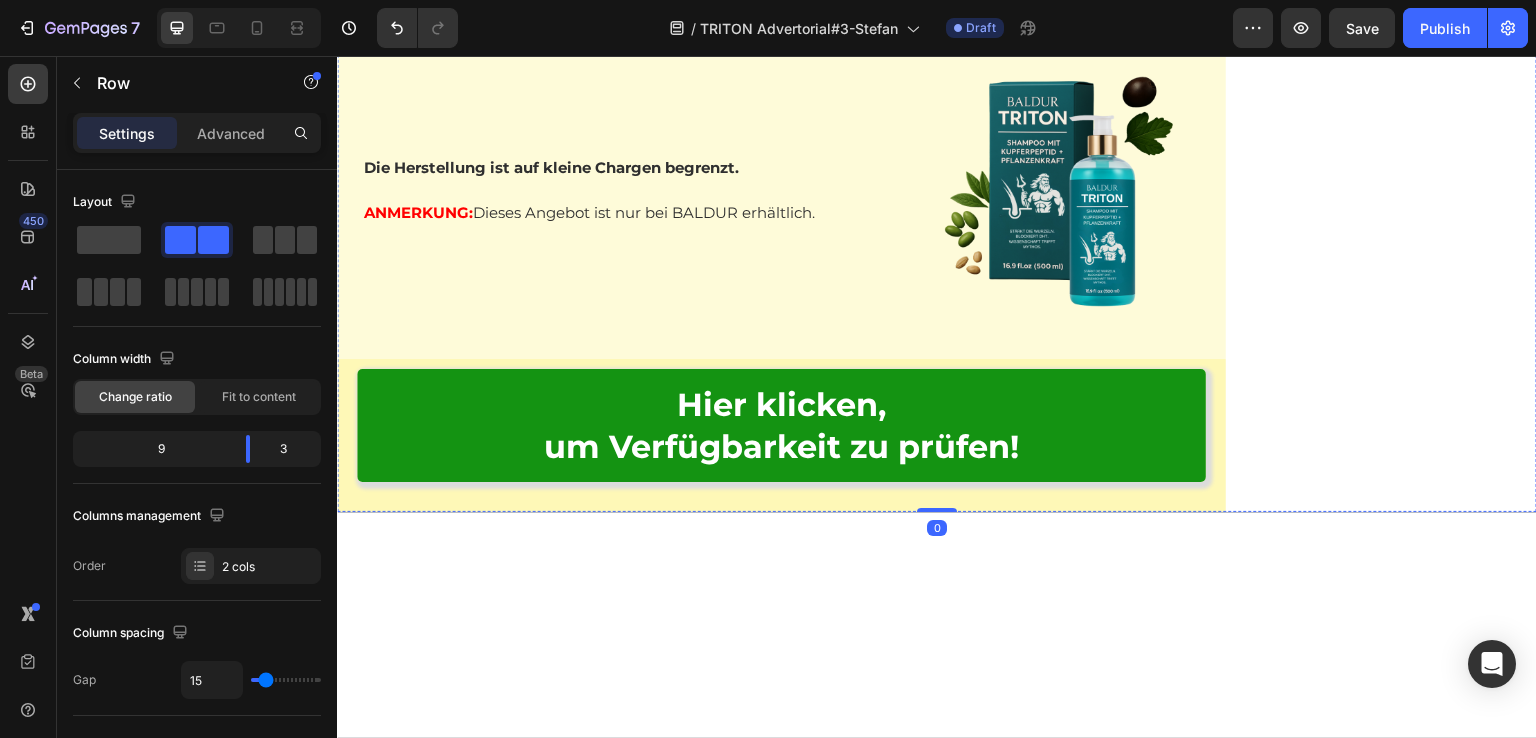 click on "TRITON ist nicht für jeden. Es ist entwickelt für erfolgreiche Männer, die:" at bounding box center (781, -174) 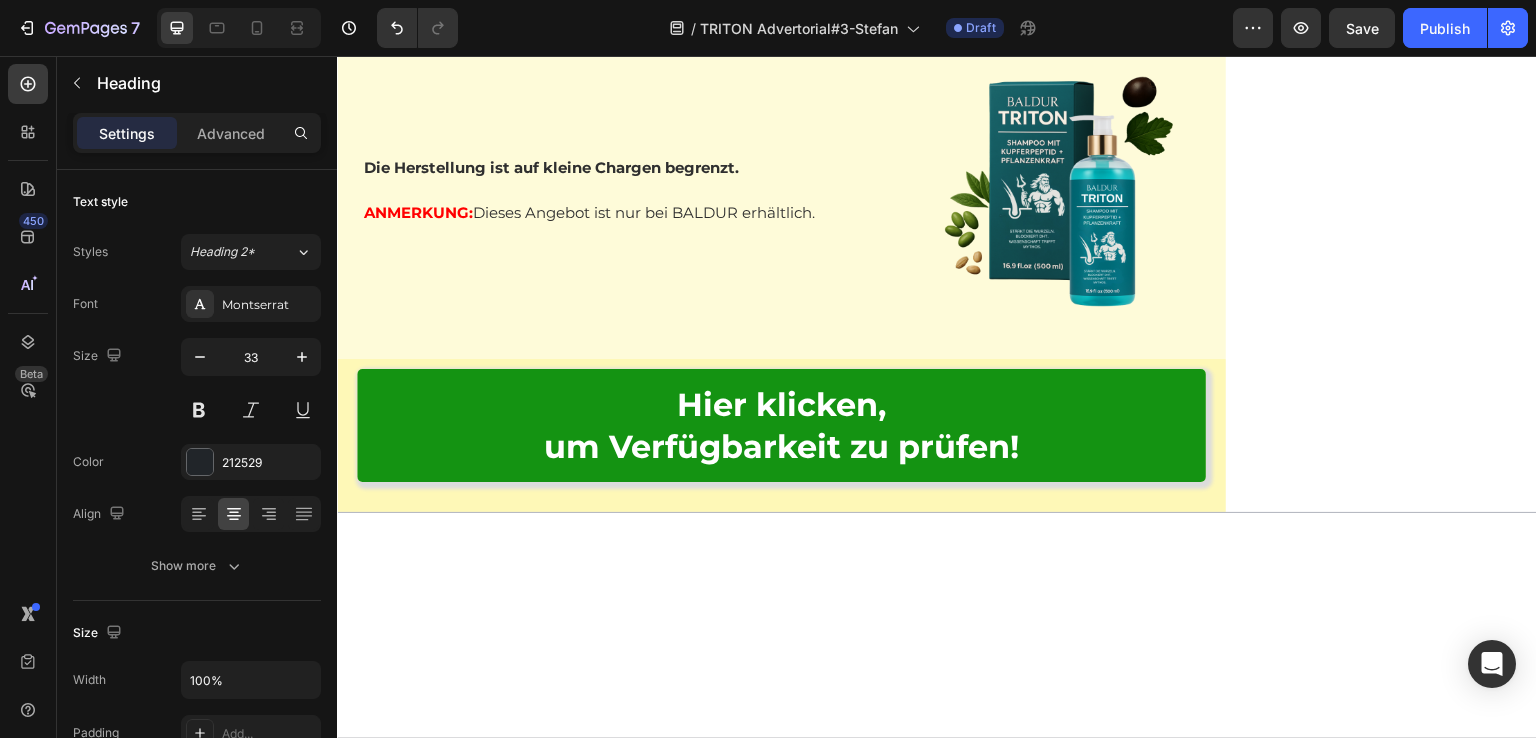 click 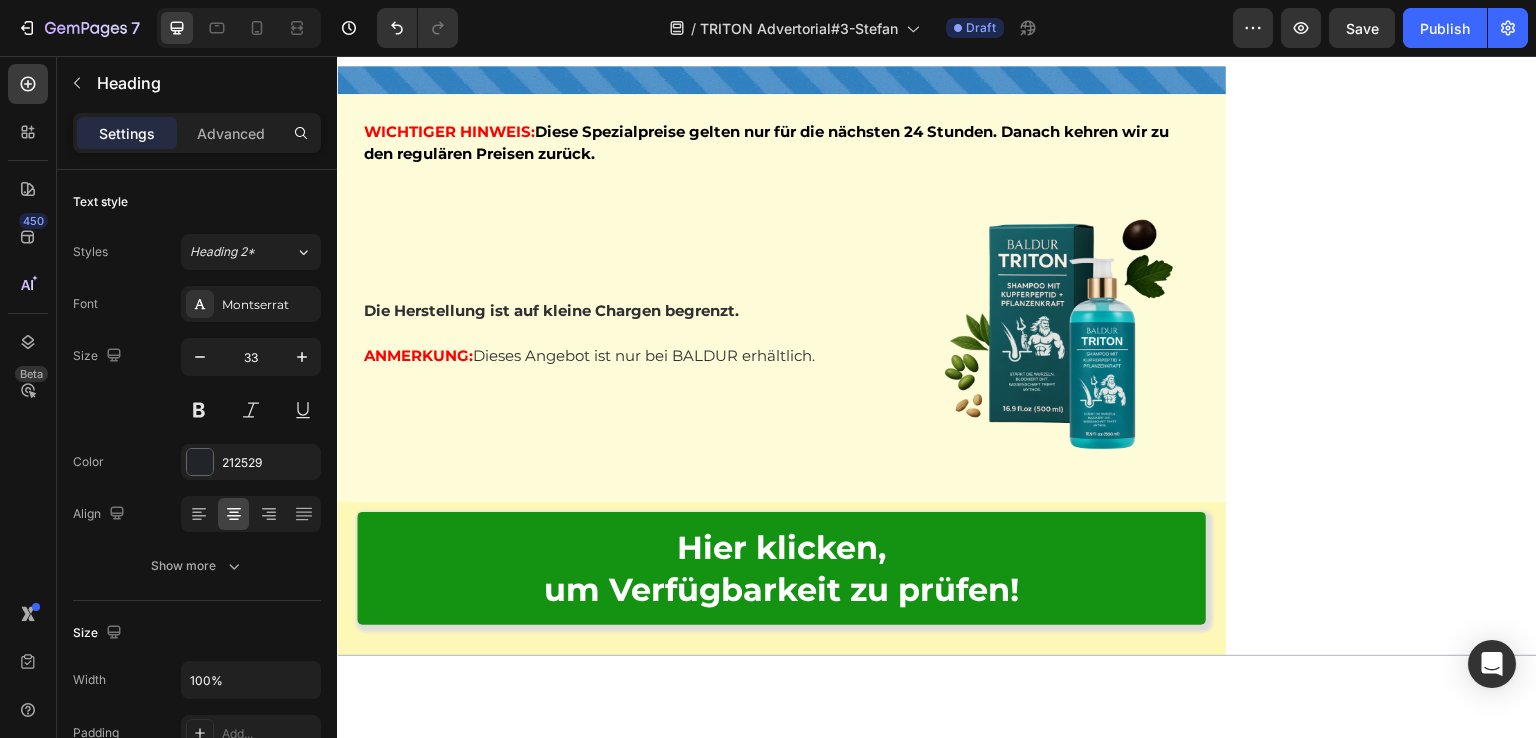 click on "TRITON ist nicht für jeden. Es ist entwickelt für erfolgreiche Männer, die:" at bounding box center [781, -31] 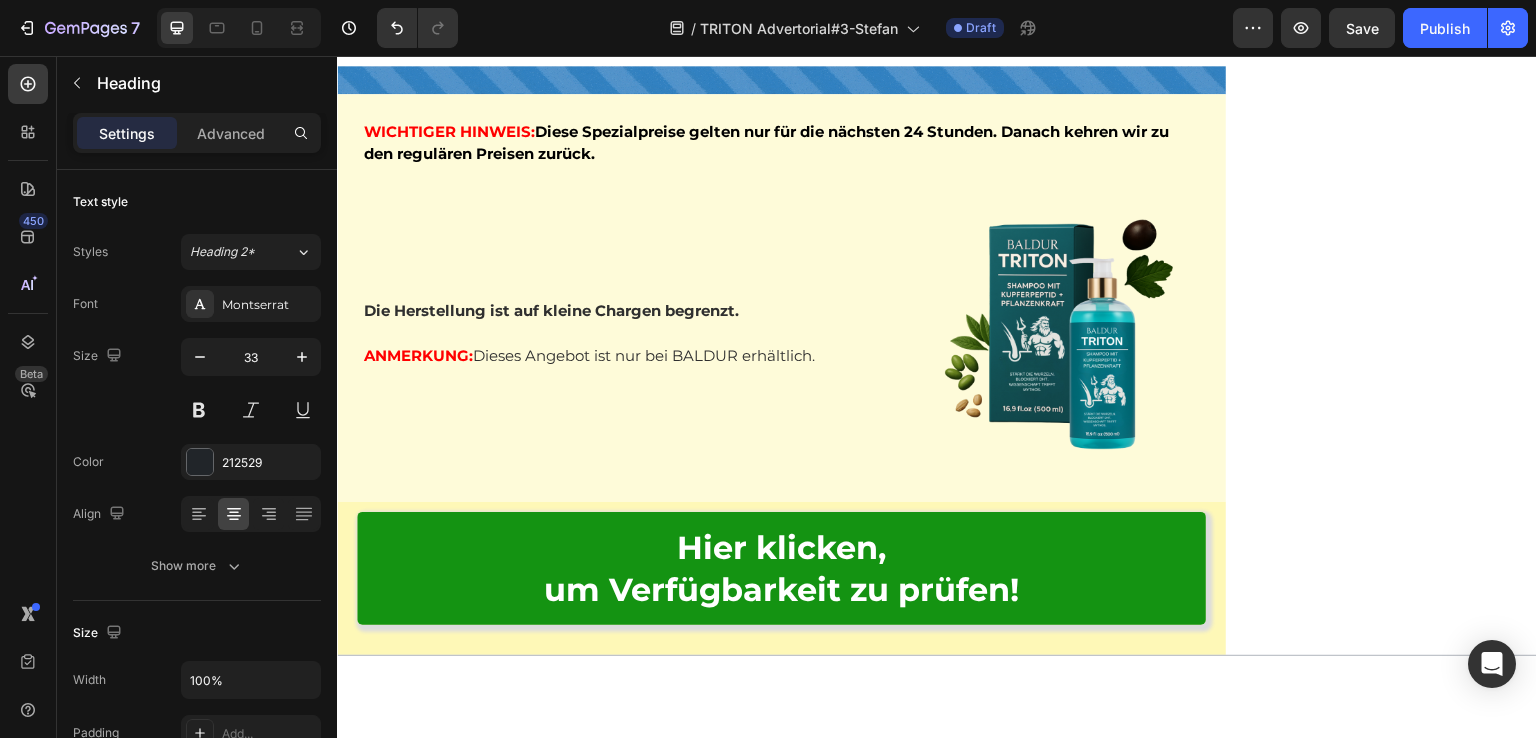 click on "TRITON ist nicht für jeden. Es ist entwickelt für erfolgreiche Männer, die:" at bounding box center [781, -31] 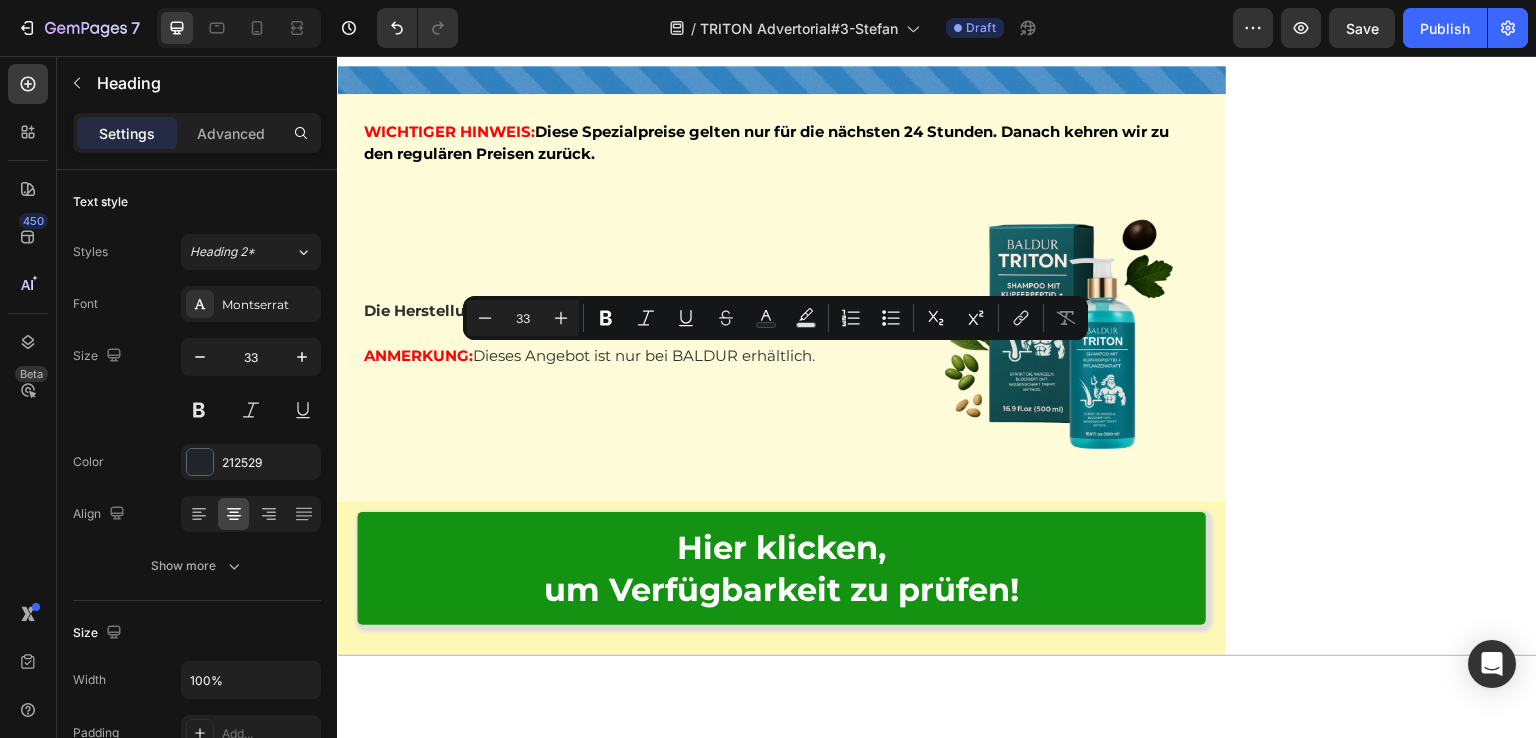 drag, startPoint x: 1014, startPoint y: 416, endPoint x: 362, endPoint y: 363, distance: 654.1506 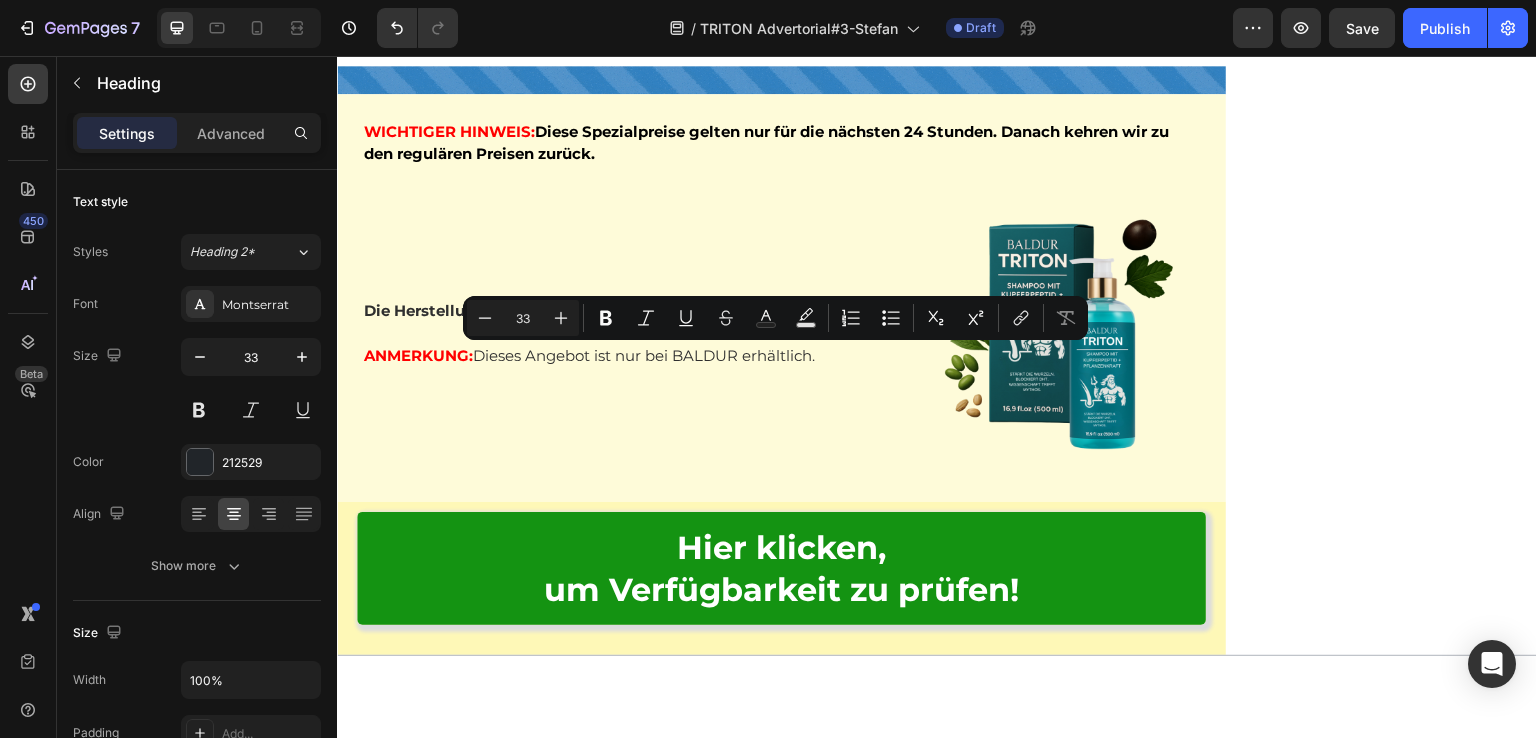click on "TRITON ist nicht für jeden. Es ist entwickelt für erfolgreiche Männer, die:" at bounding box center (781, -31) 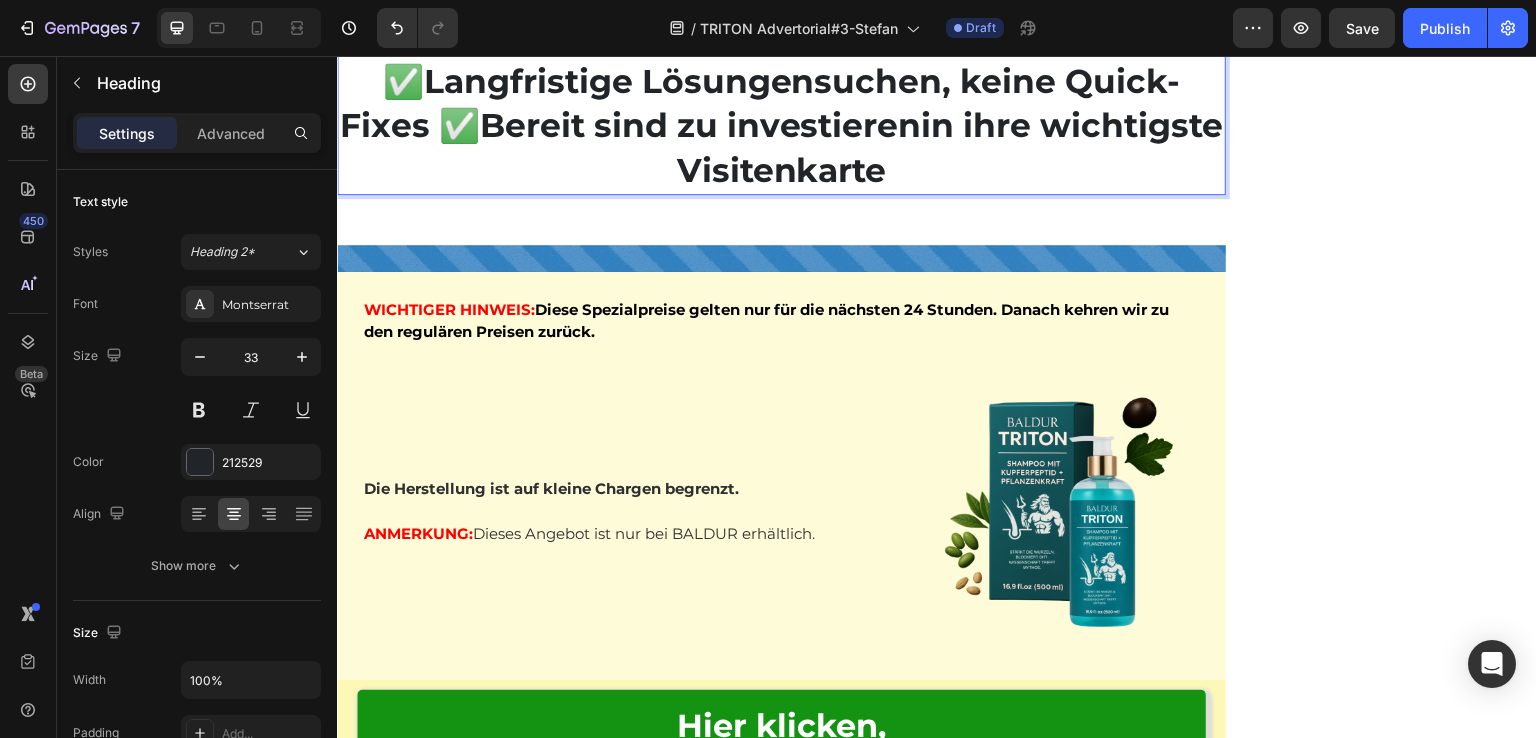 click on "✅  Qualität über Preis  stellen ✅  Wissenschaftliche Belege  fordern ✅  Diskrete, professionelle  Abwicklung erwarten ✅  Langfristige Lösungen  suchen, keine Quick-Fixes ✅  Bereit sind zu investieren  in ihre wichtigste Visitenkarte" at bounding box center [781, 58] 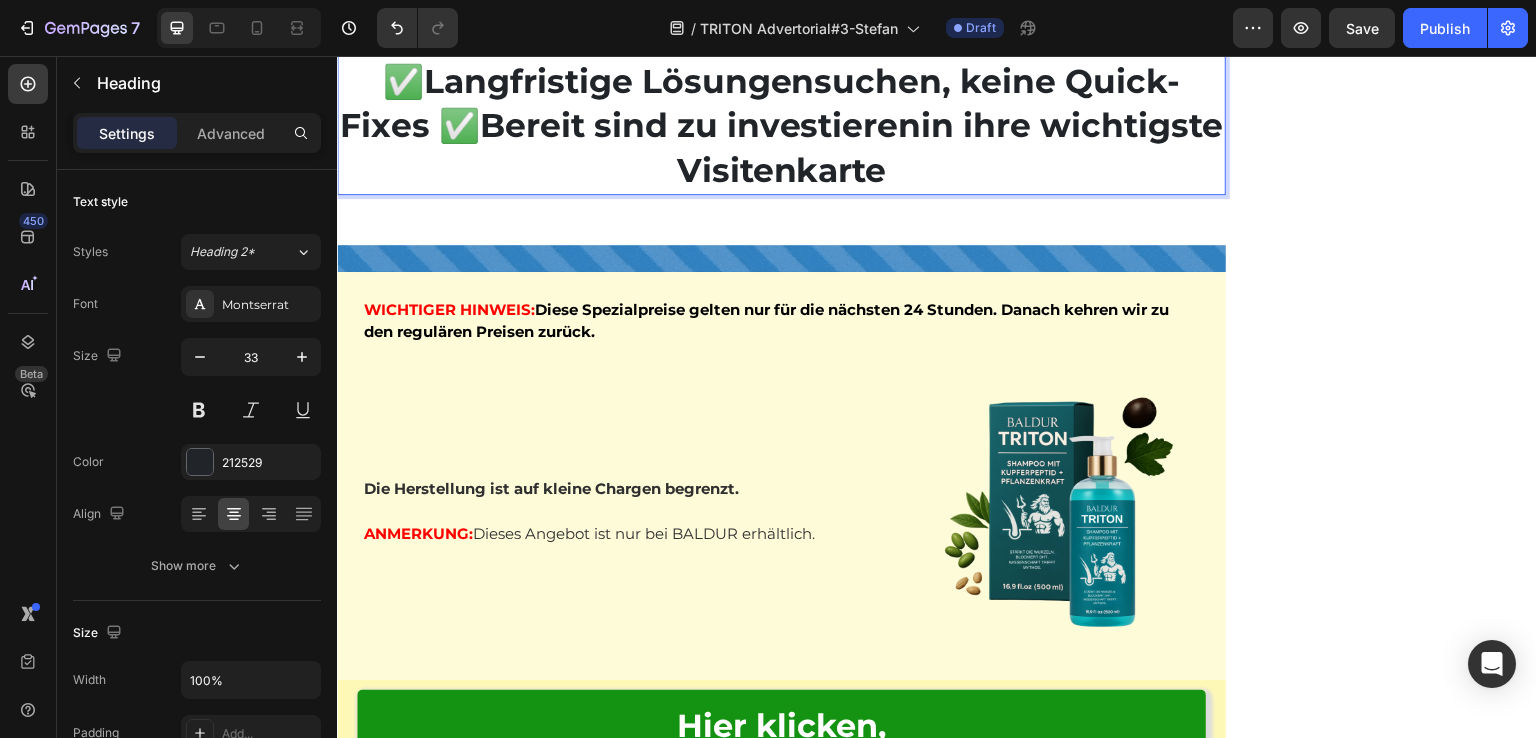 click on "✅  Qualität über Preis  stellen  ✅  Wissenschaftliche Belege  fordern ✅  Diskrete, professionelle  Abwicklung erwarten ✅  Langfristige Lösungen  suchen, keine Quick-Fixes ✅  Bereit sind zu investieren  in ihre wichtigste Visitenkarte" at bounding box center (781, 58) 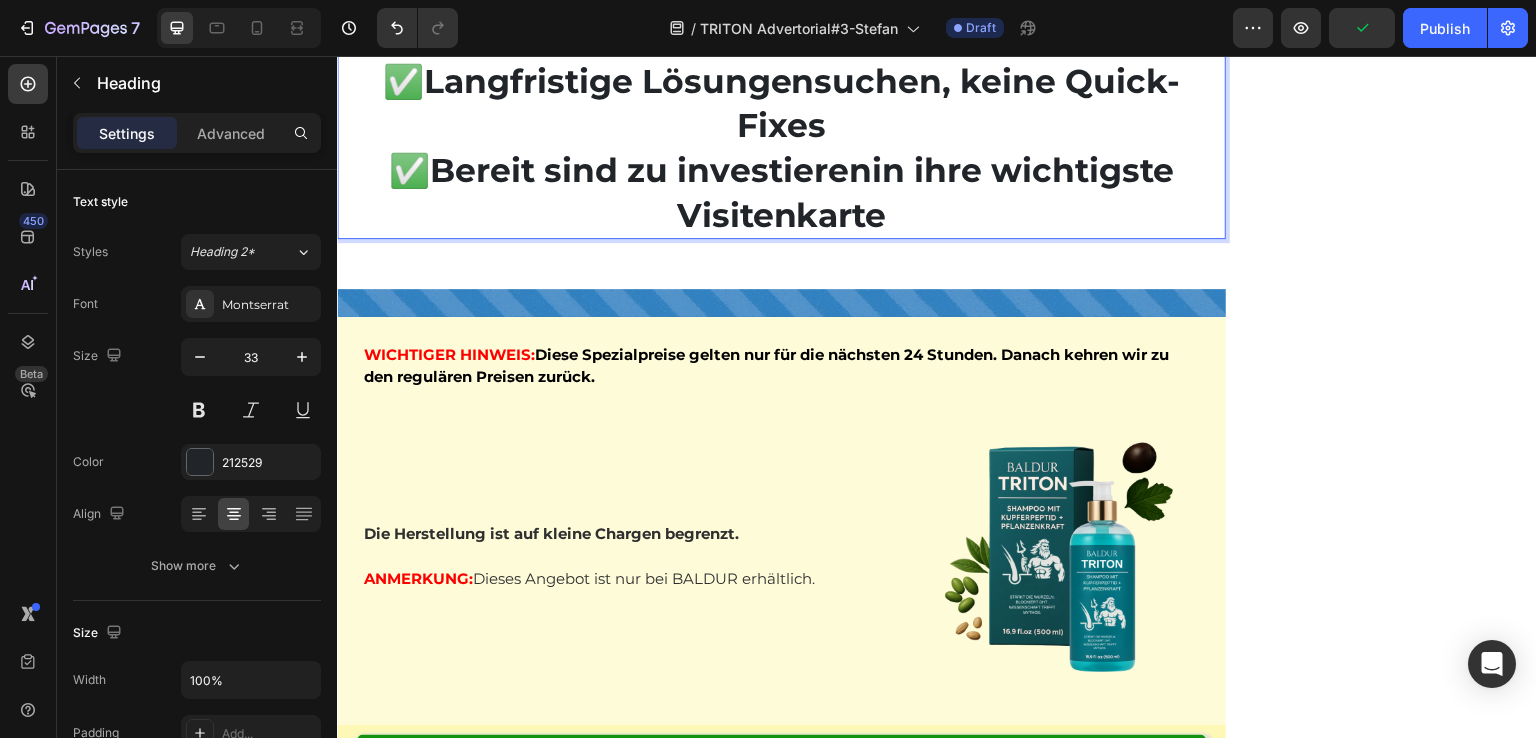 click on "✅  Qualität über Preis  stellen  ✅  Wissenschaftliche Belege  fordern ✅  Diskrete, professionelle  Abwicklung erwarten ✅  Langfristige Lösungen  suchen, keine Quick-Fixes  ✅  Bereit sind zu investieren  in ihre wichtigste Visitenkarte" at bounding box center [781, 81] 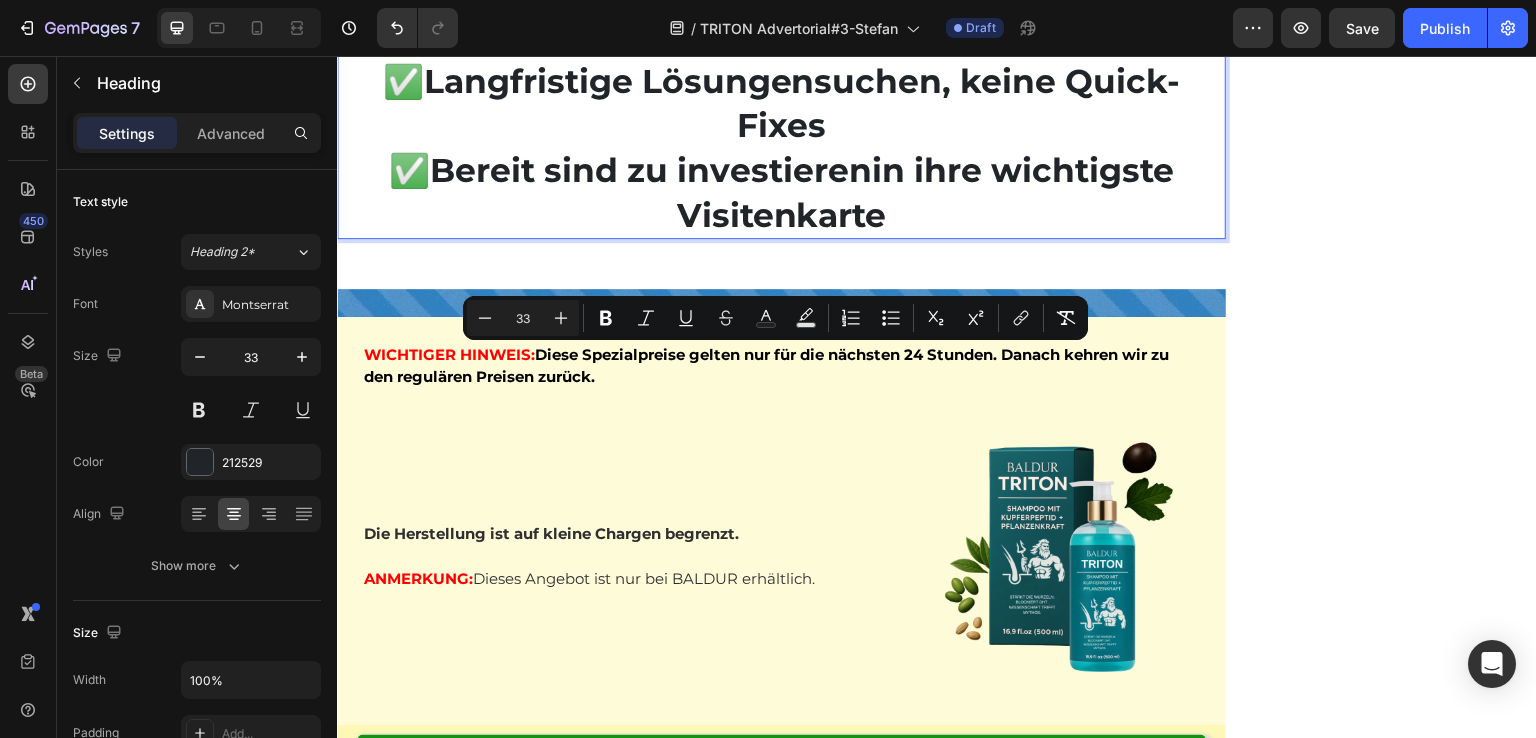 drag, startPoint x: 503, startPoint y: 366, endPoint x: 942, endPoint y: 647, distance: 521.23126 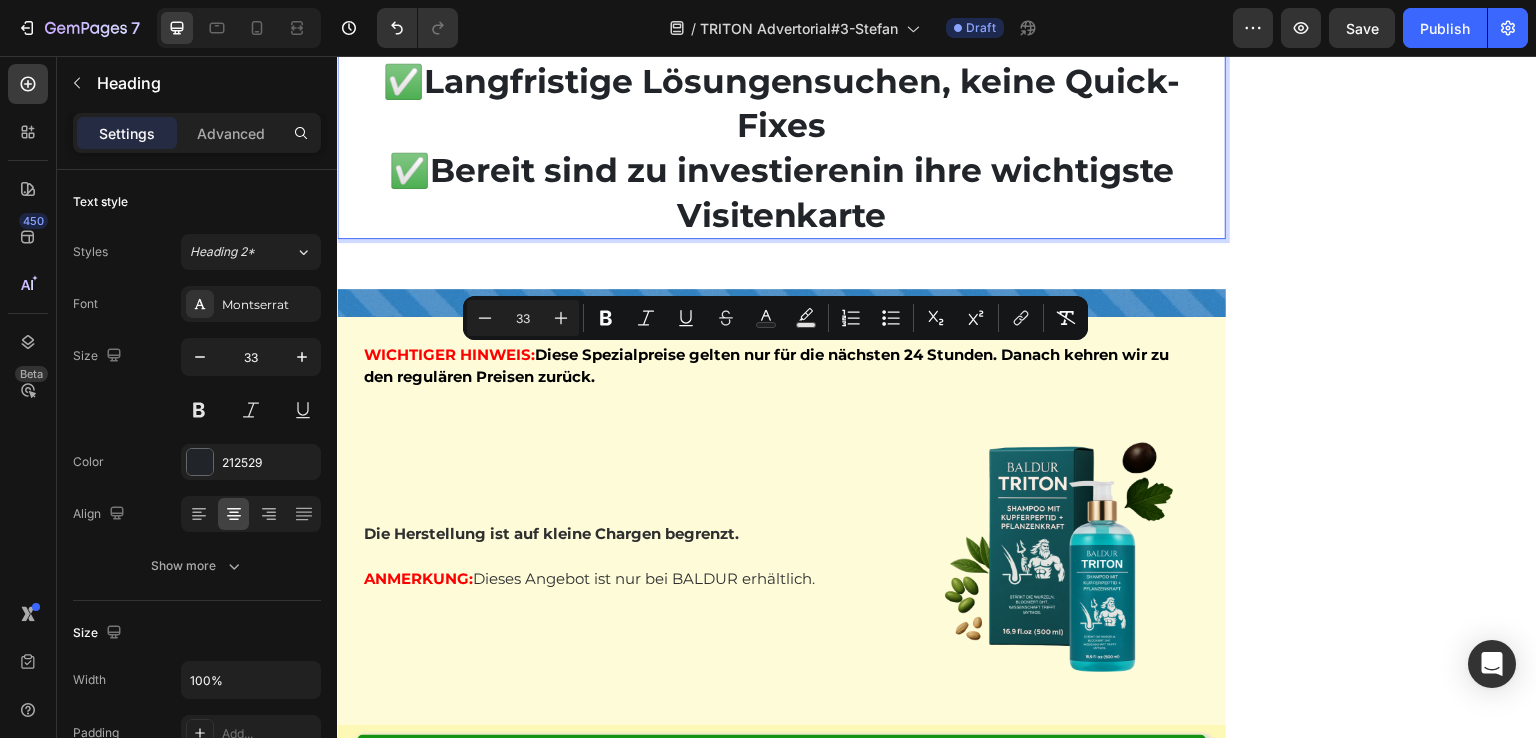 click on "✅  Qualität über Preis  stellen  ✅  Wissenschaftliche Belege  fordern ✅  Diskrete, professionelle  Abwicklung erwarten ✅  Langfristige Lösungen  suchen, keine Quick-Fixes  ✅  Bereit sind zu investieren  in ihre wichtigste Visitenkarte" at bounding box center (781, 81) 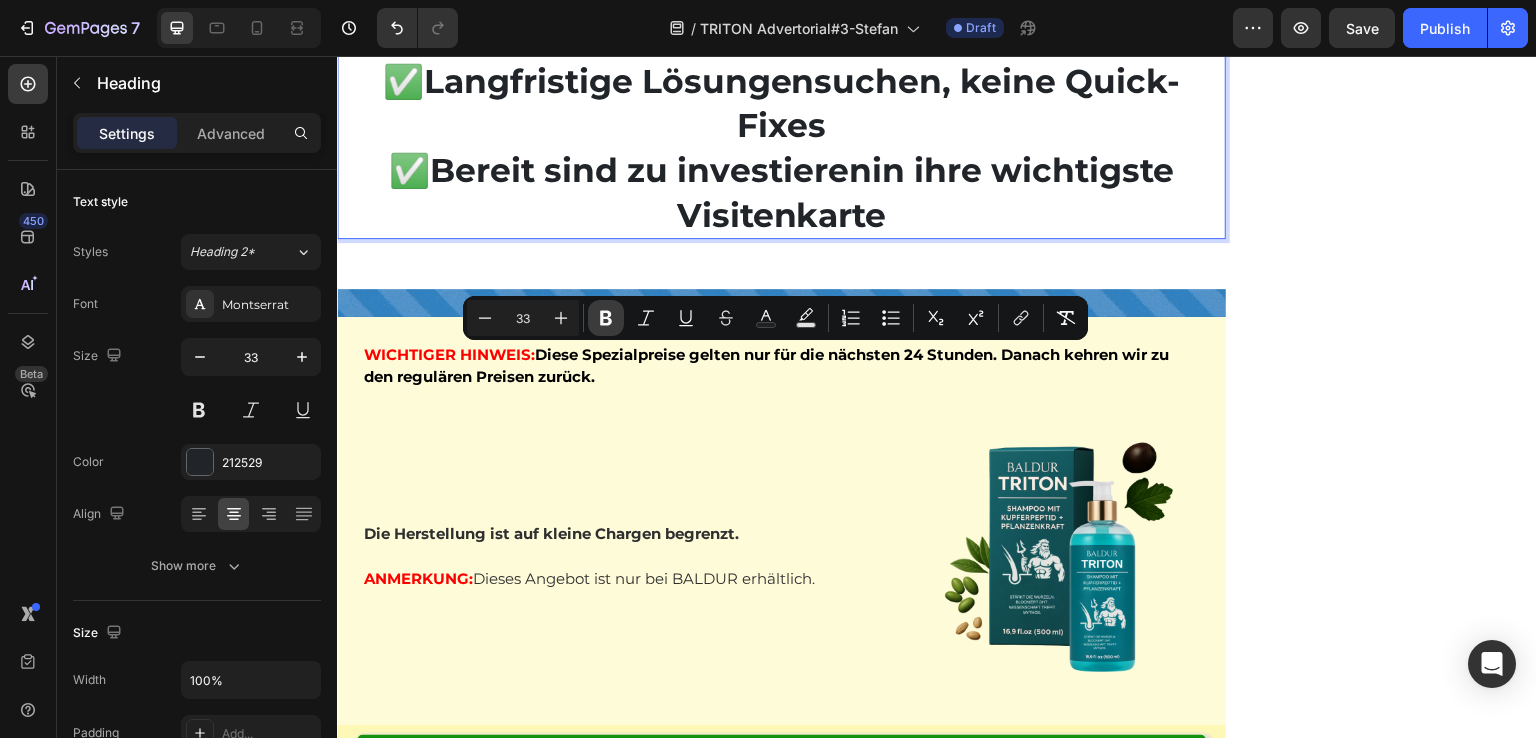 click 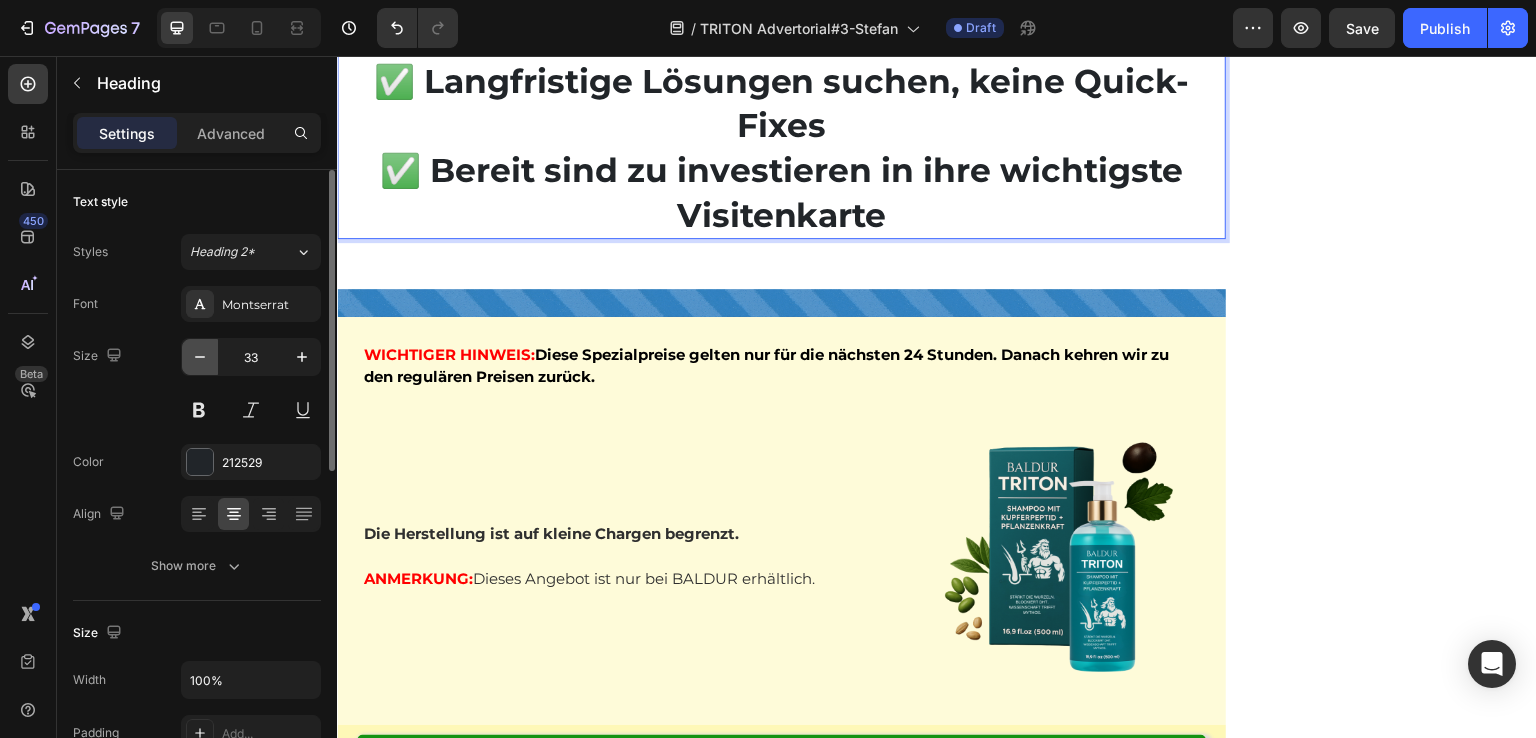 click 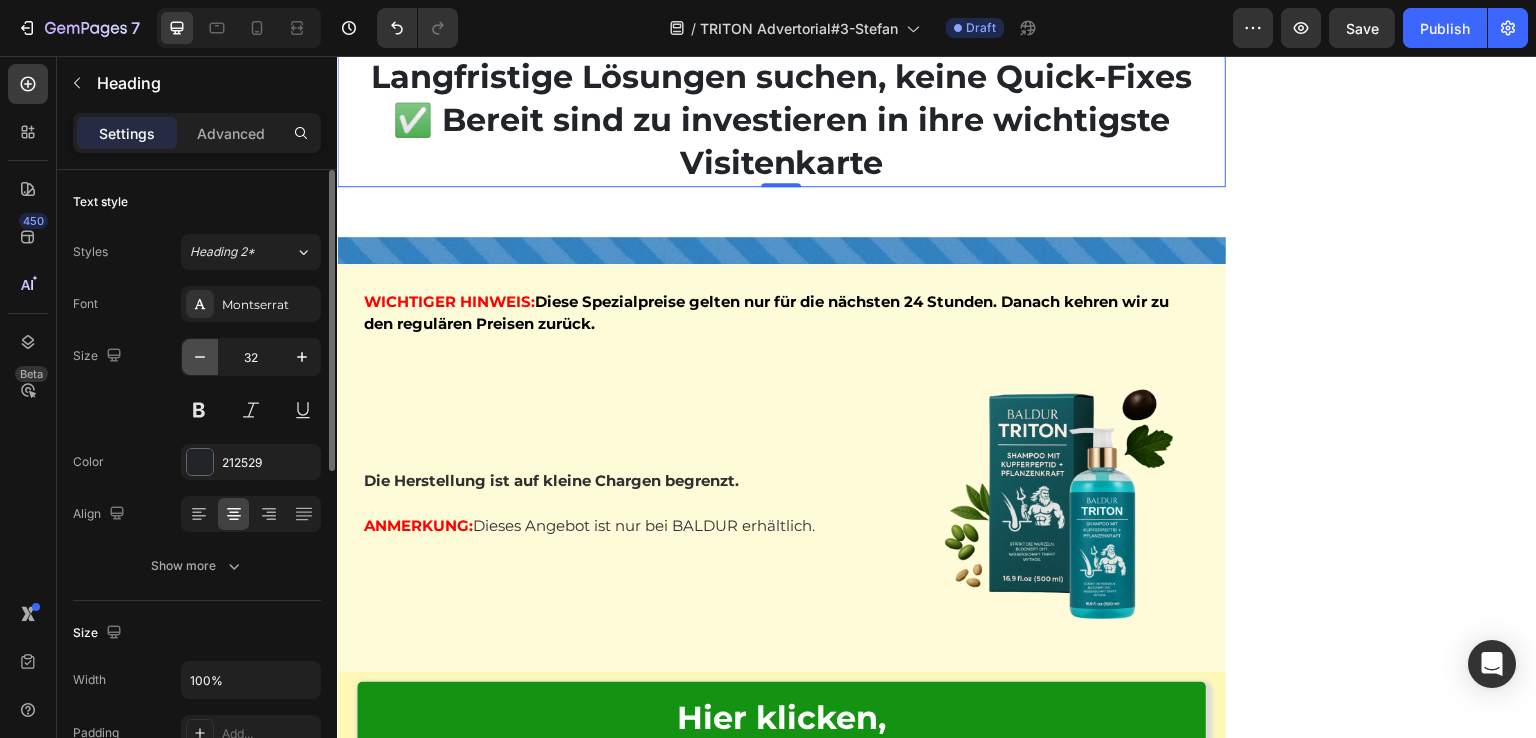 click 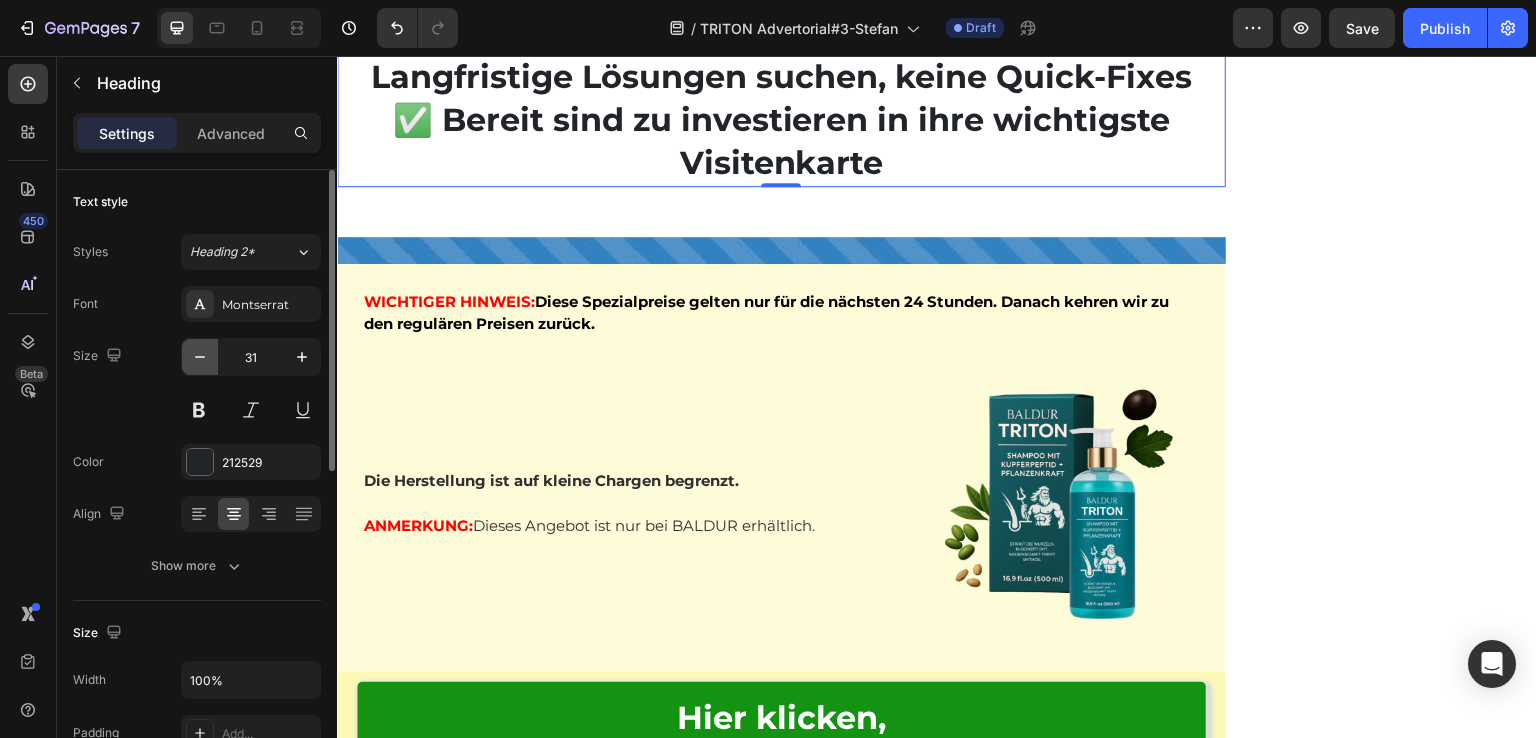 click 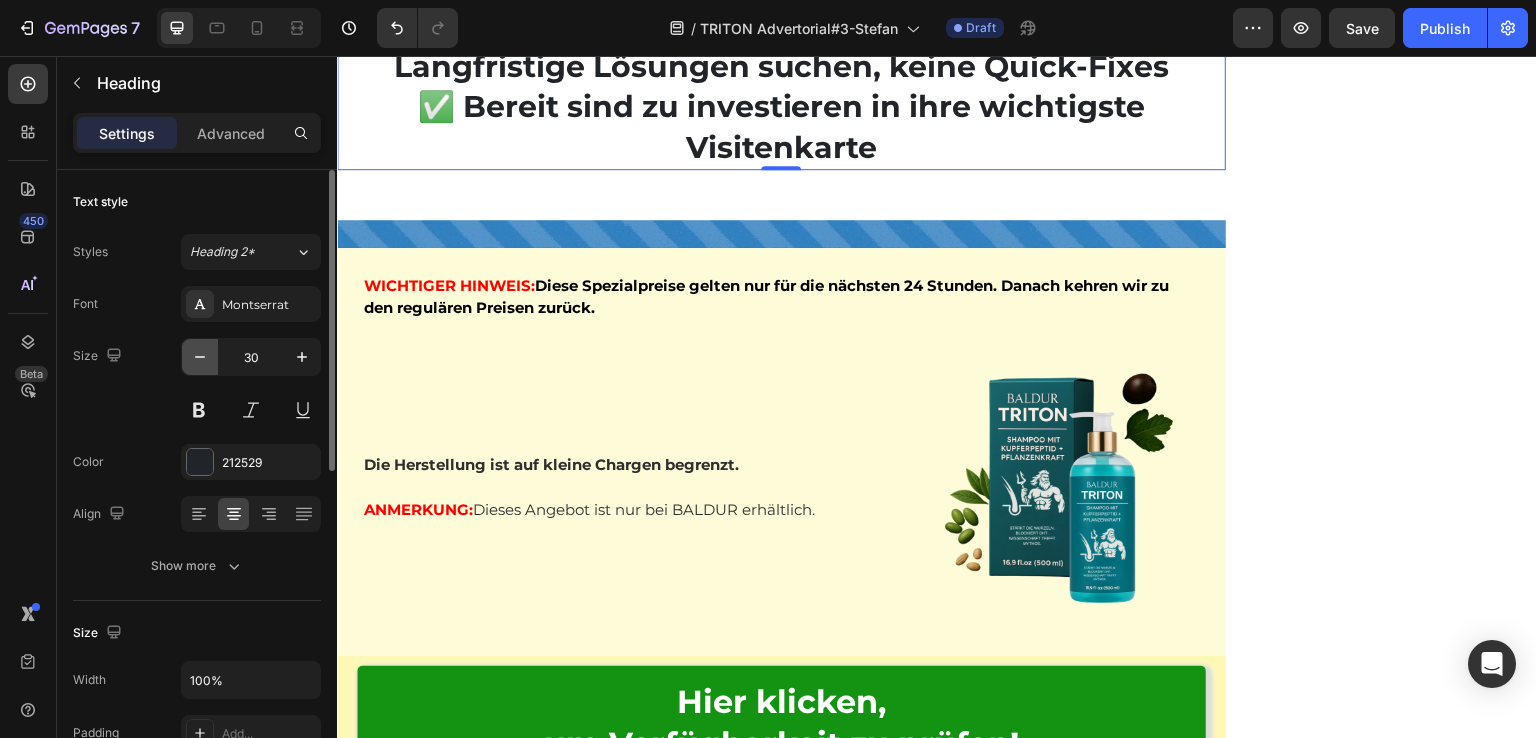 click 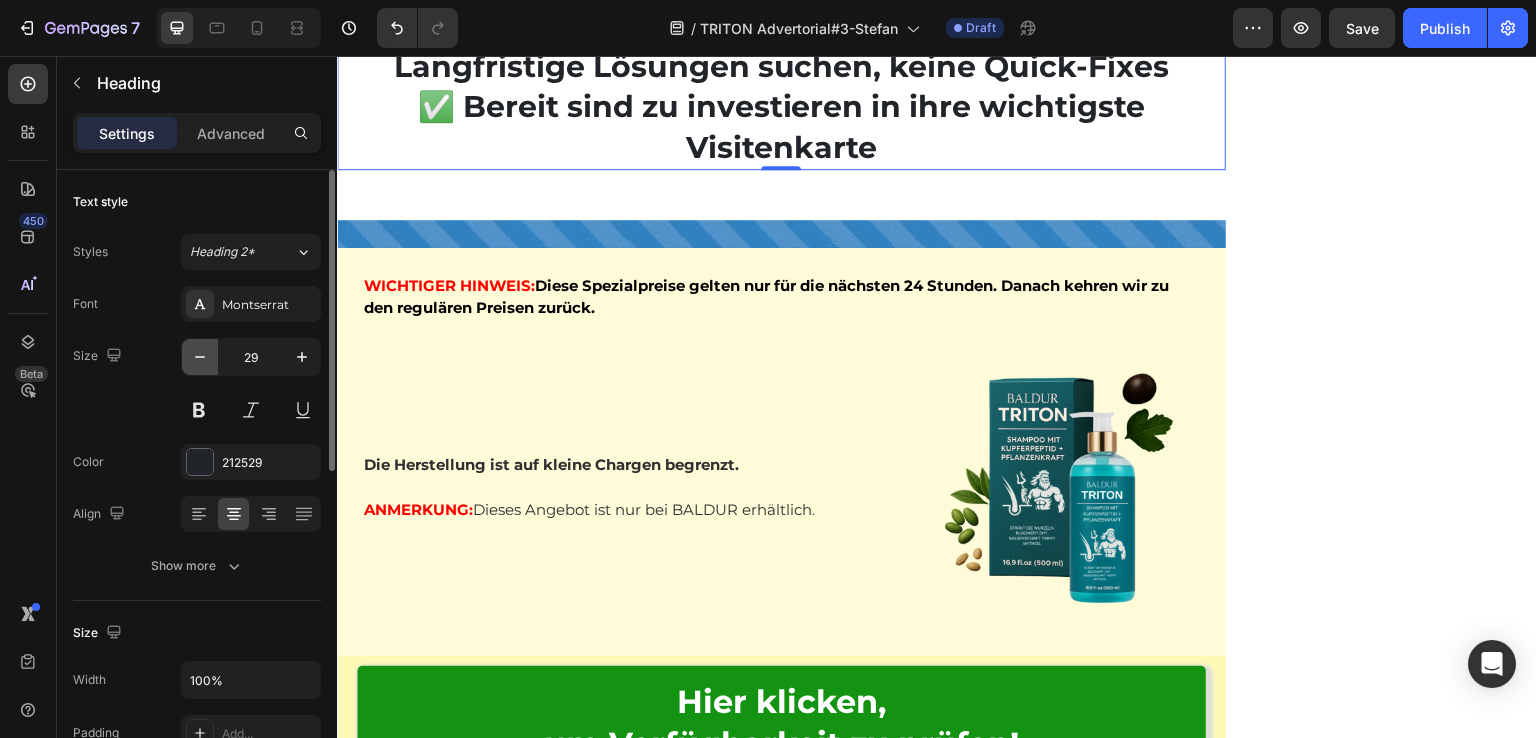 click 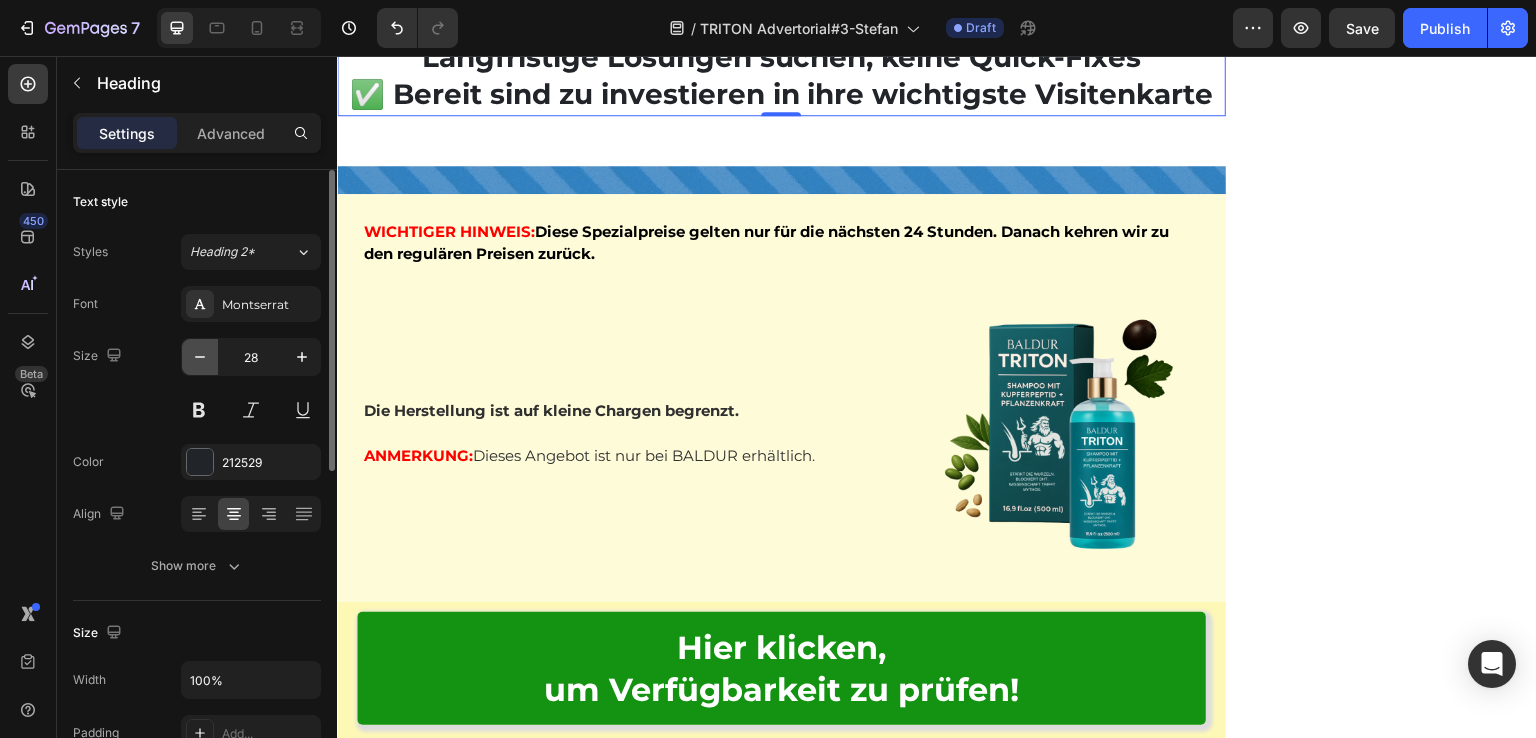 click 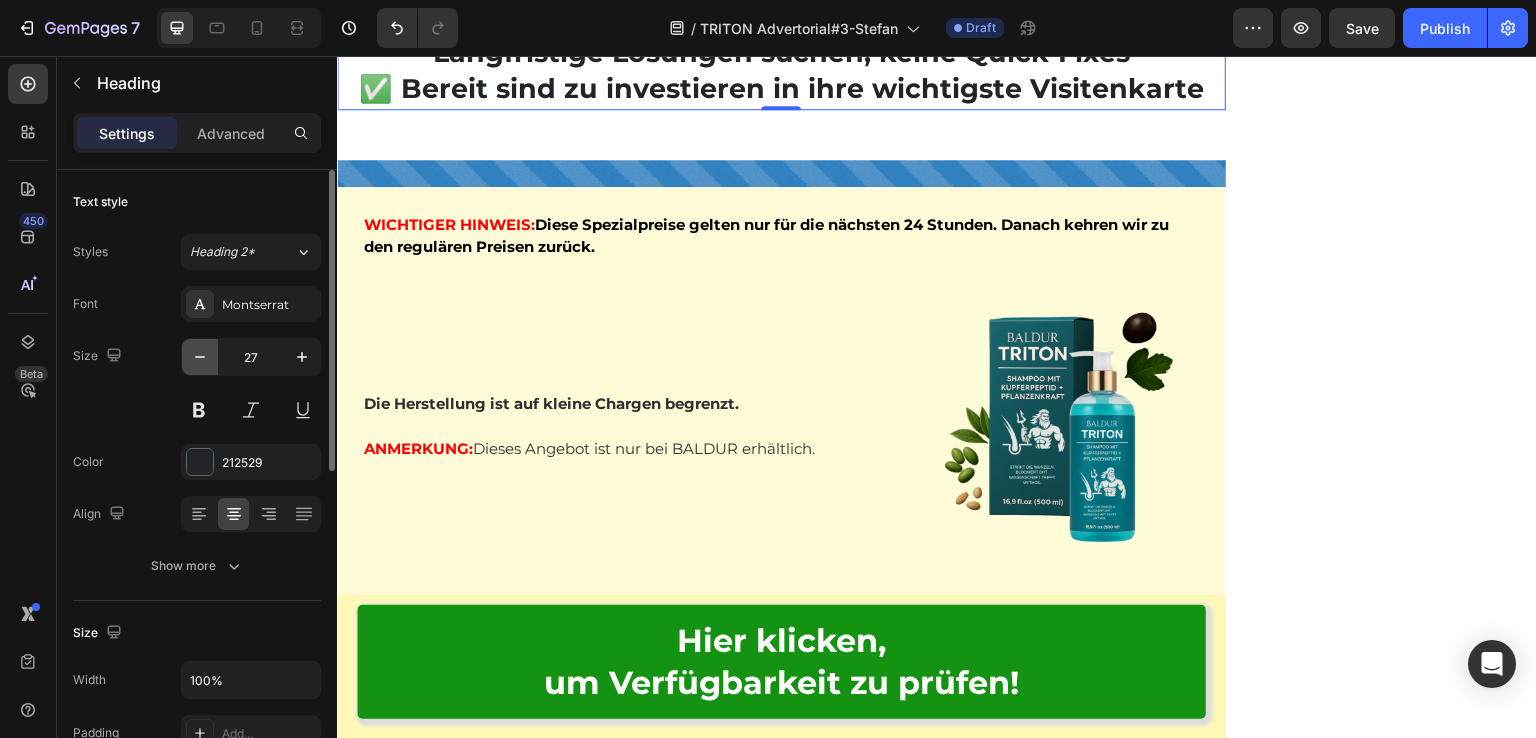 click 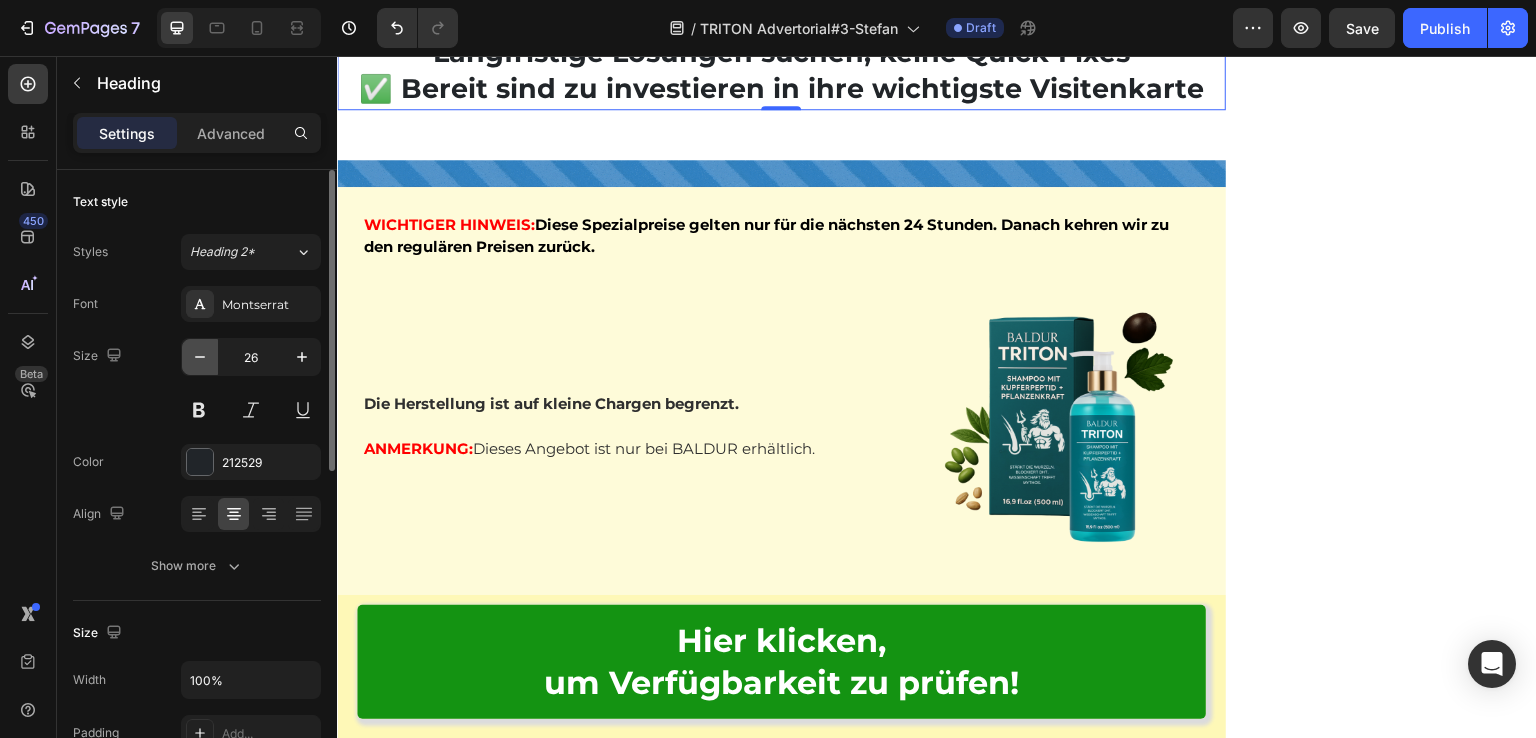 click 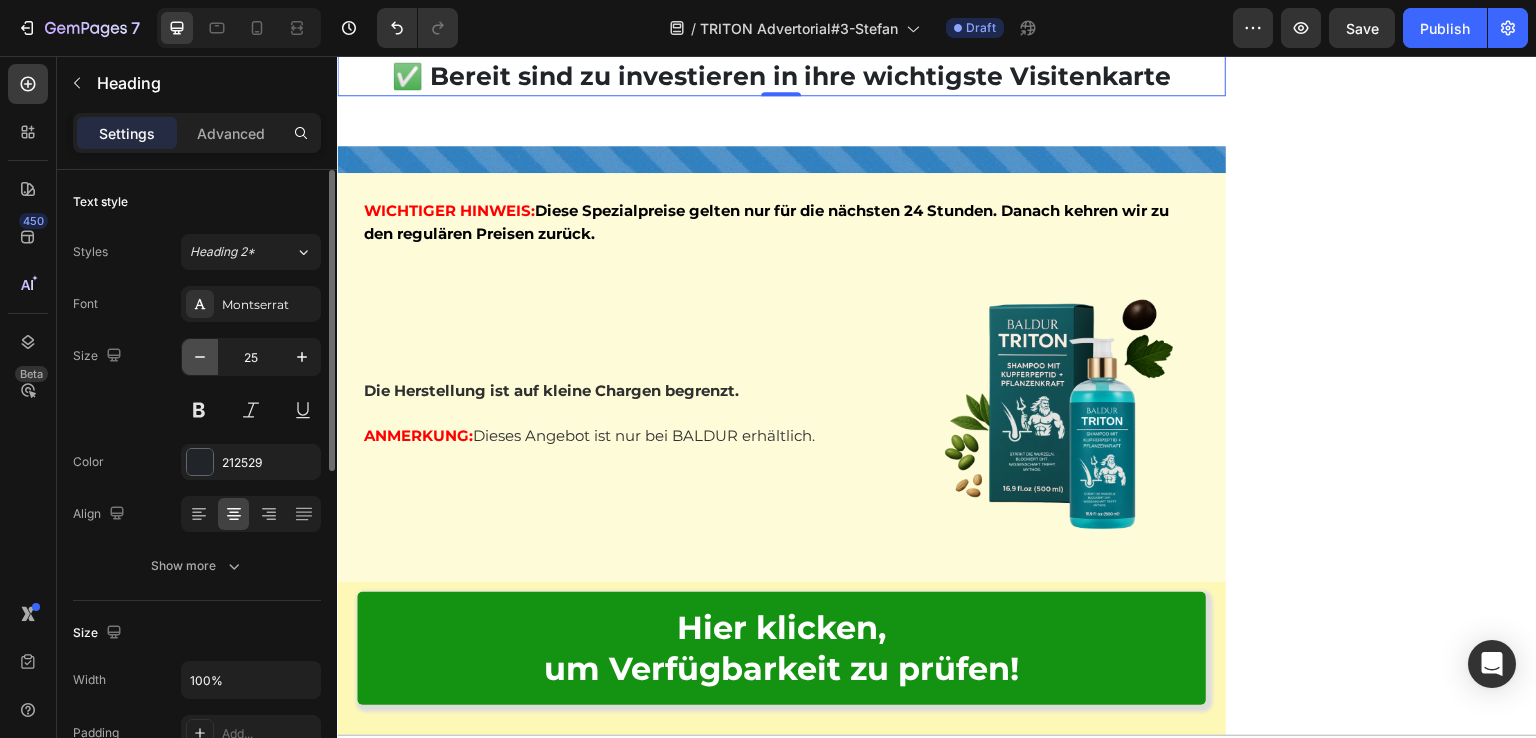 click 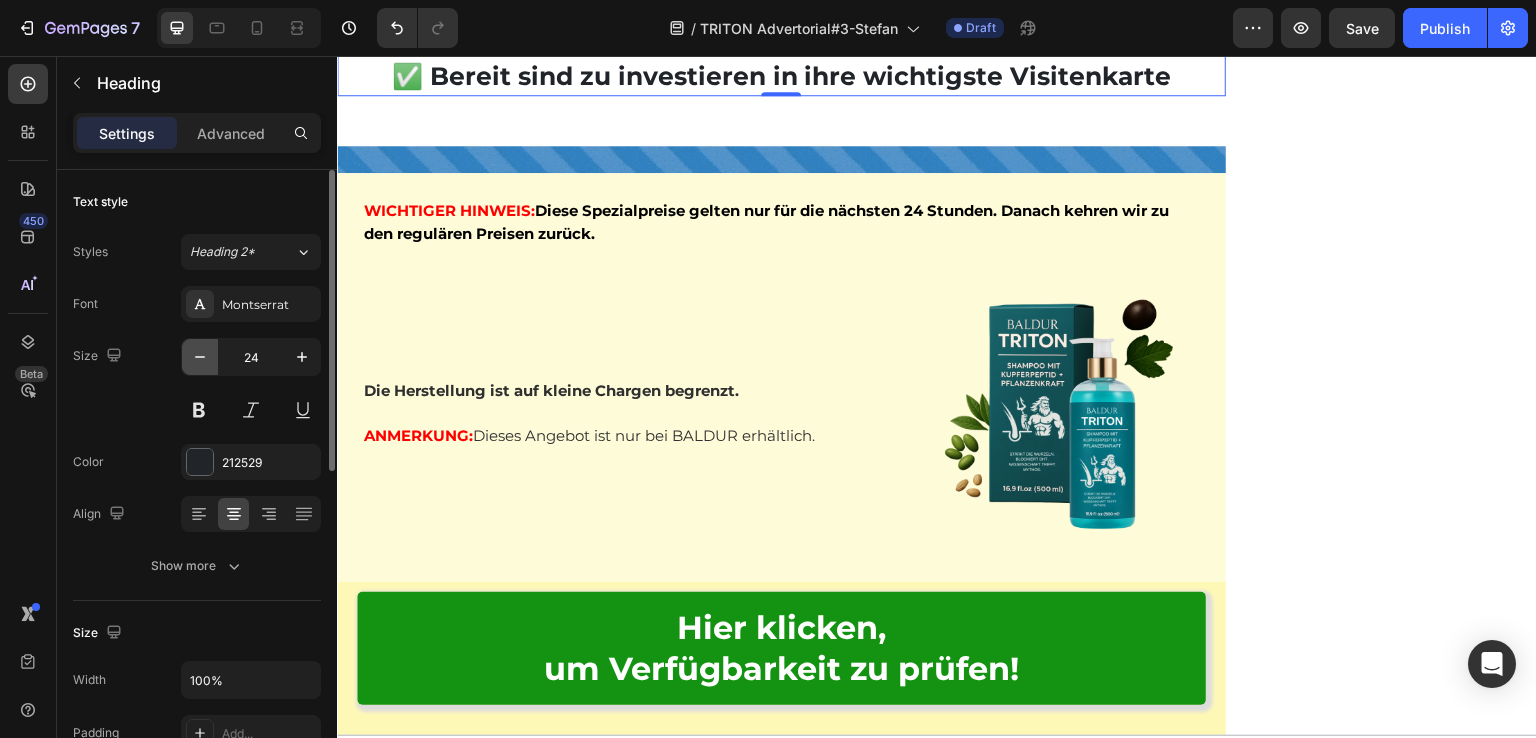 click 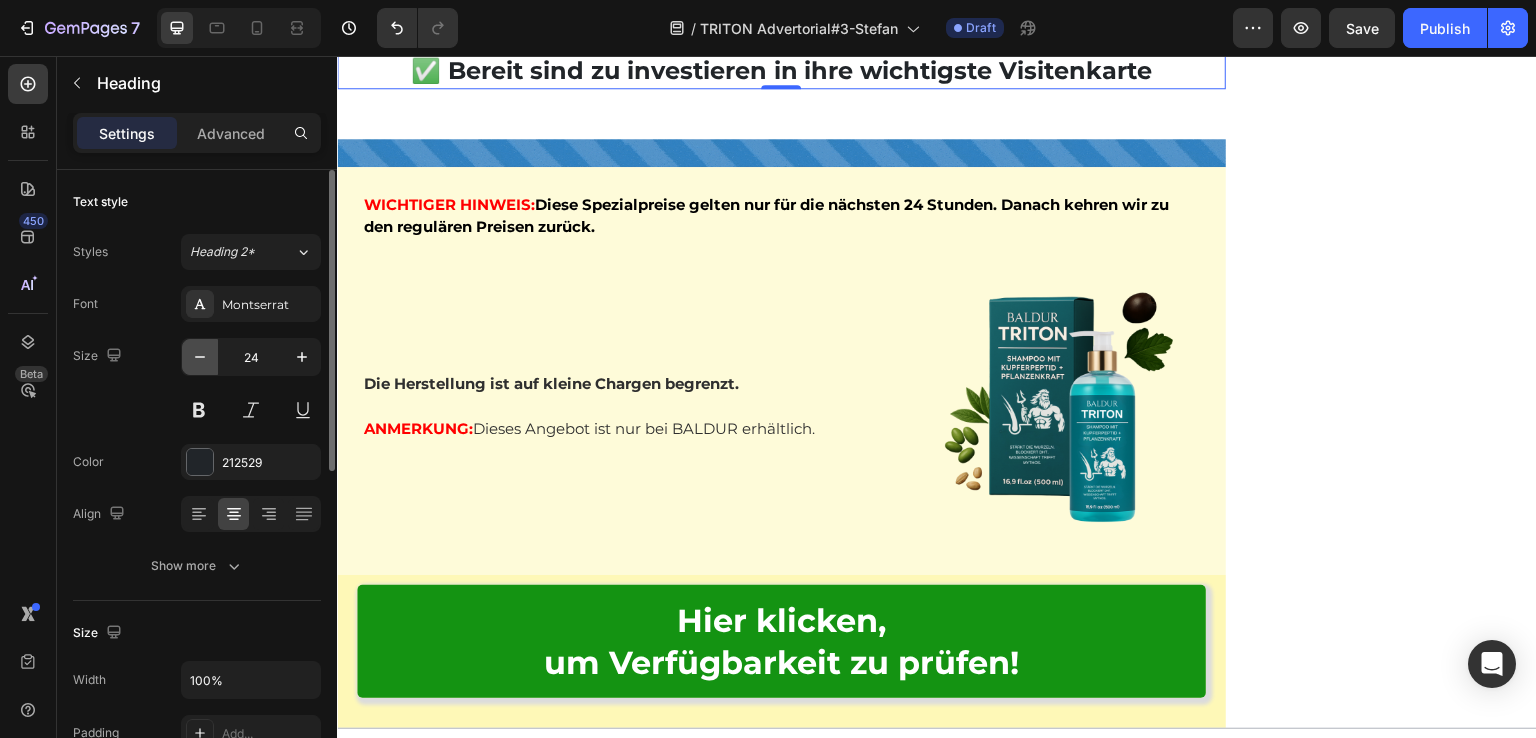 click 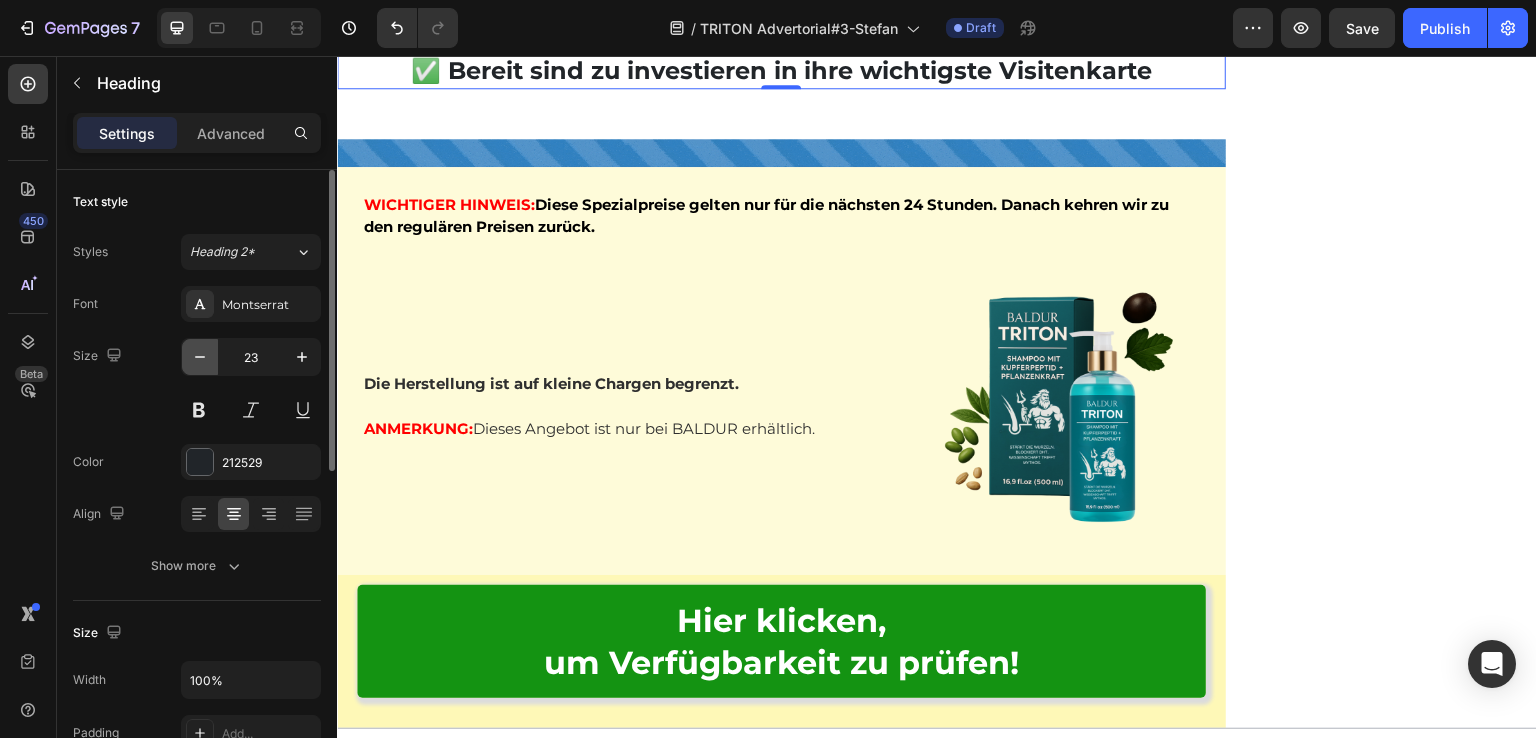 click 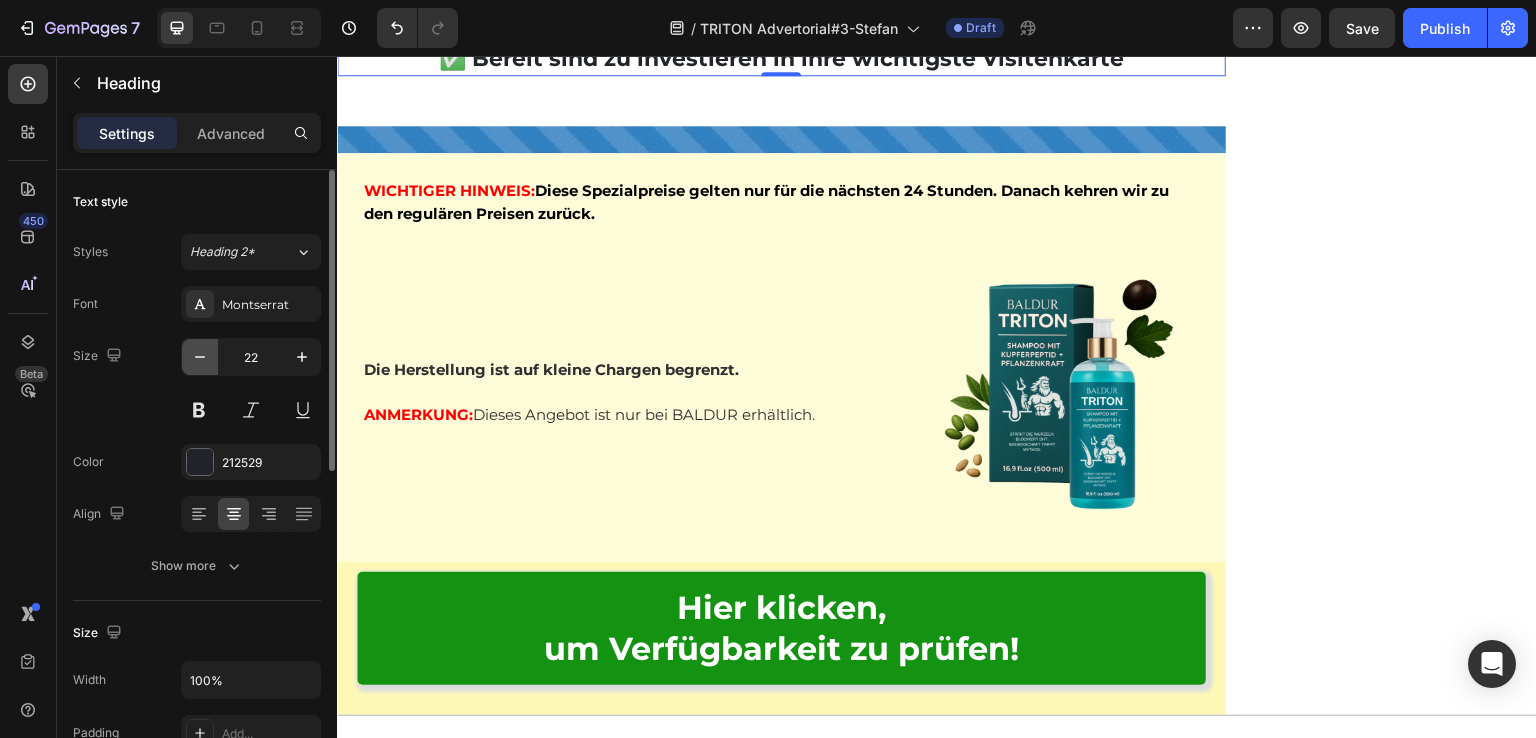 click 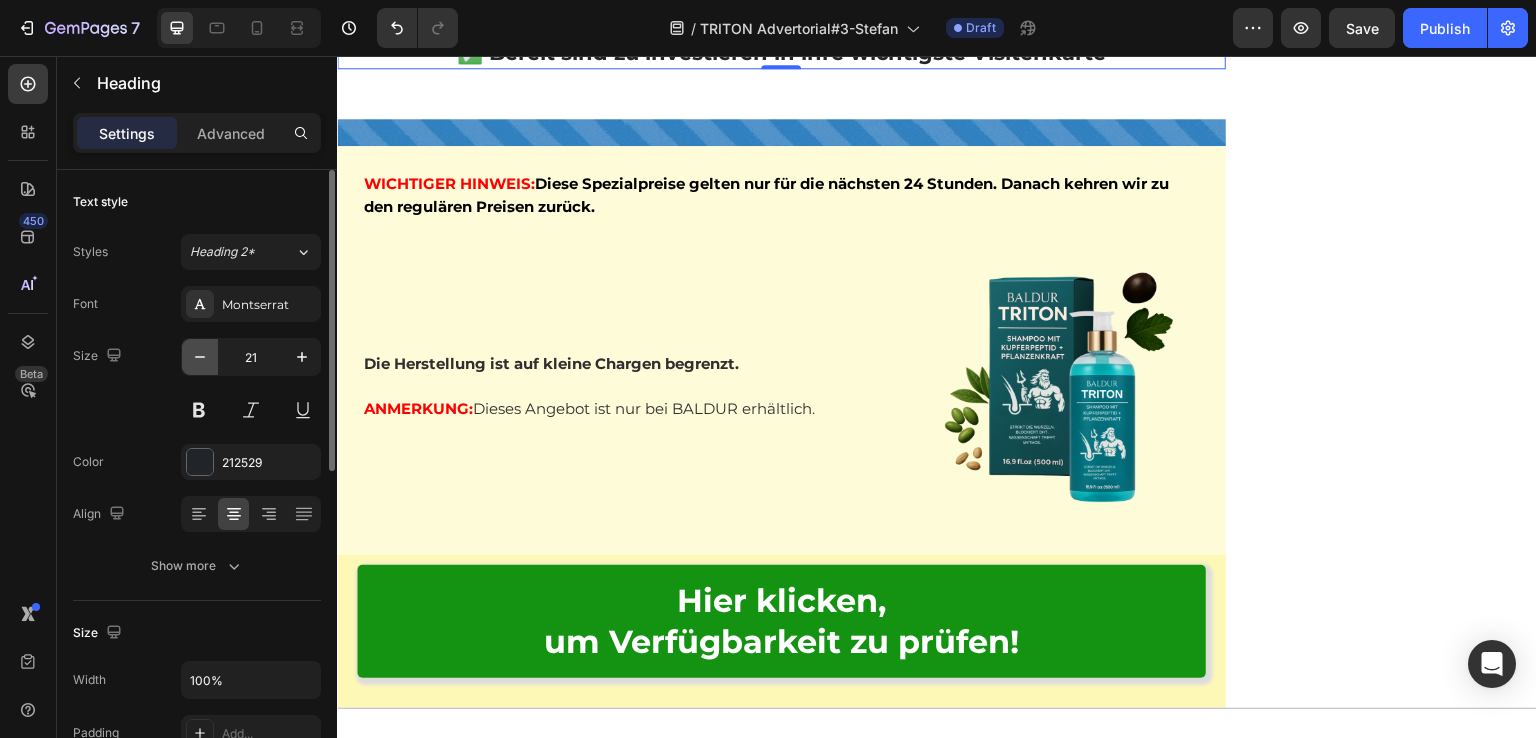click 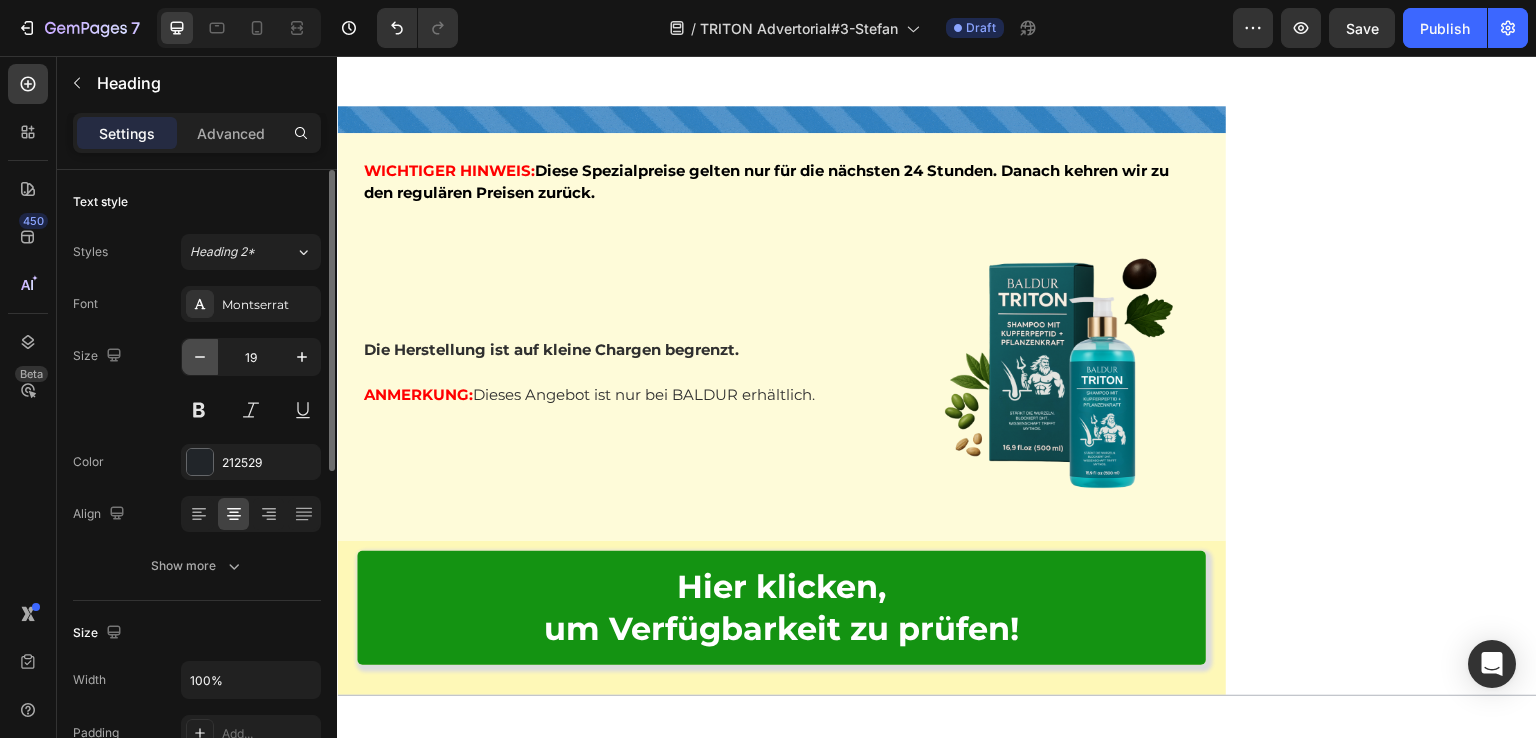 click 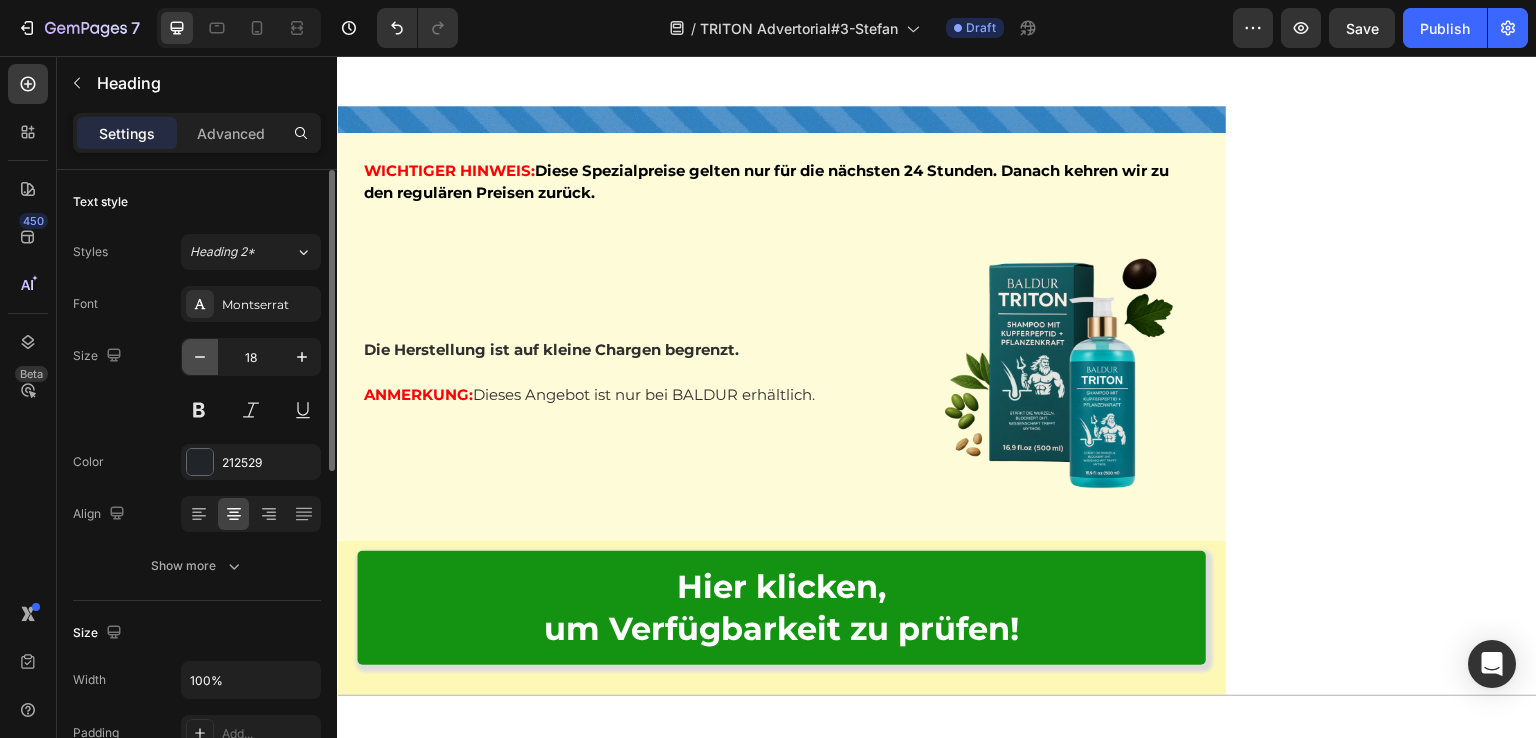 click 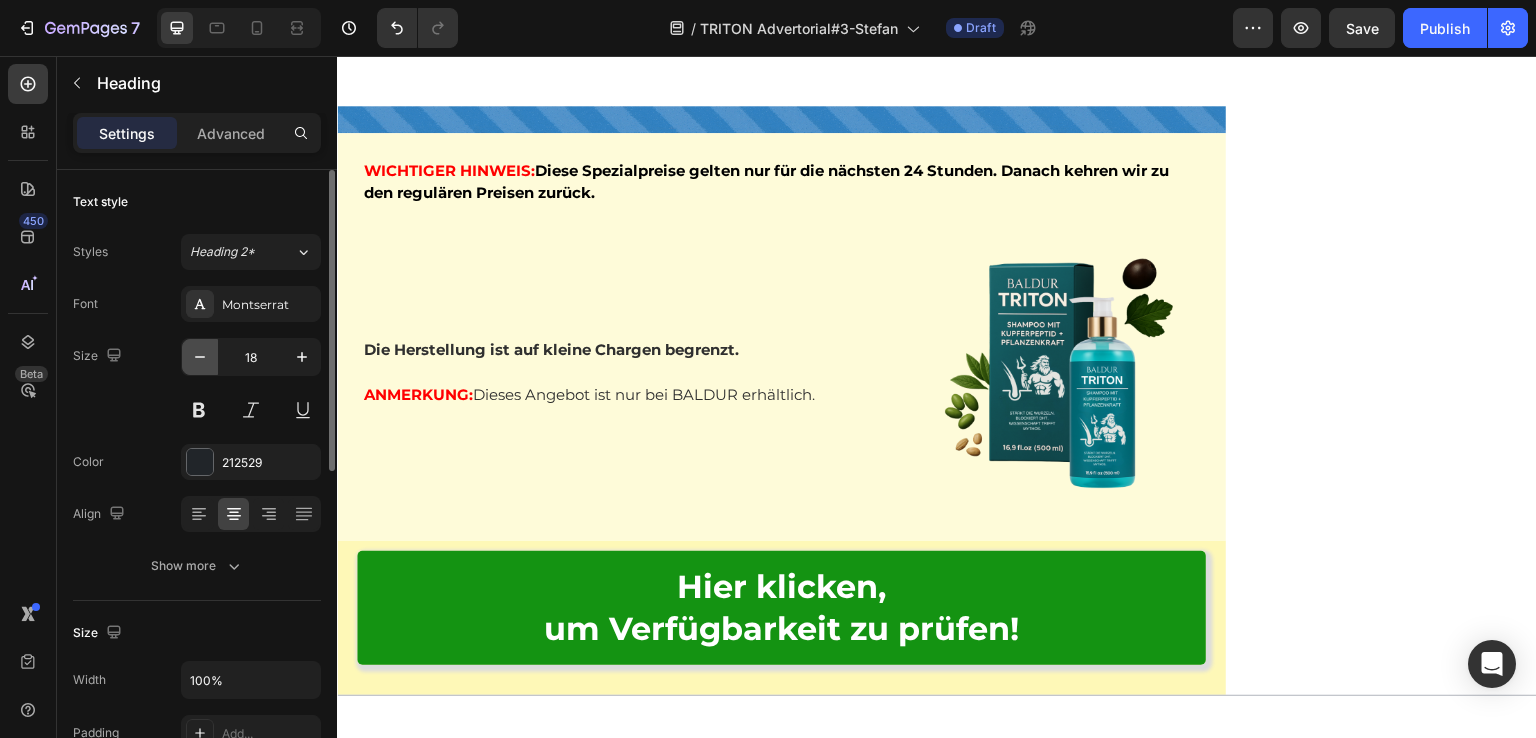 click 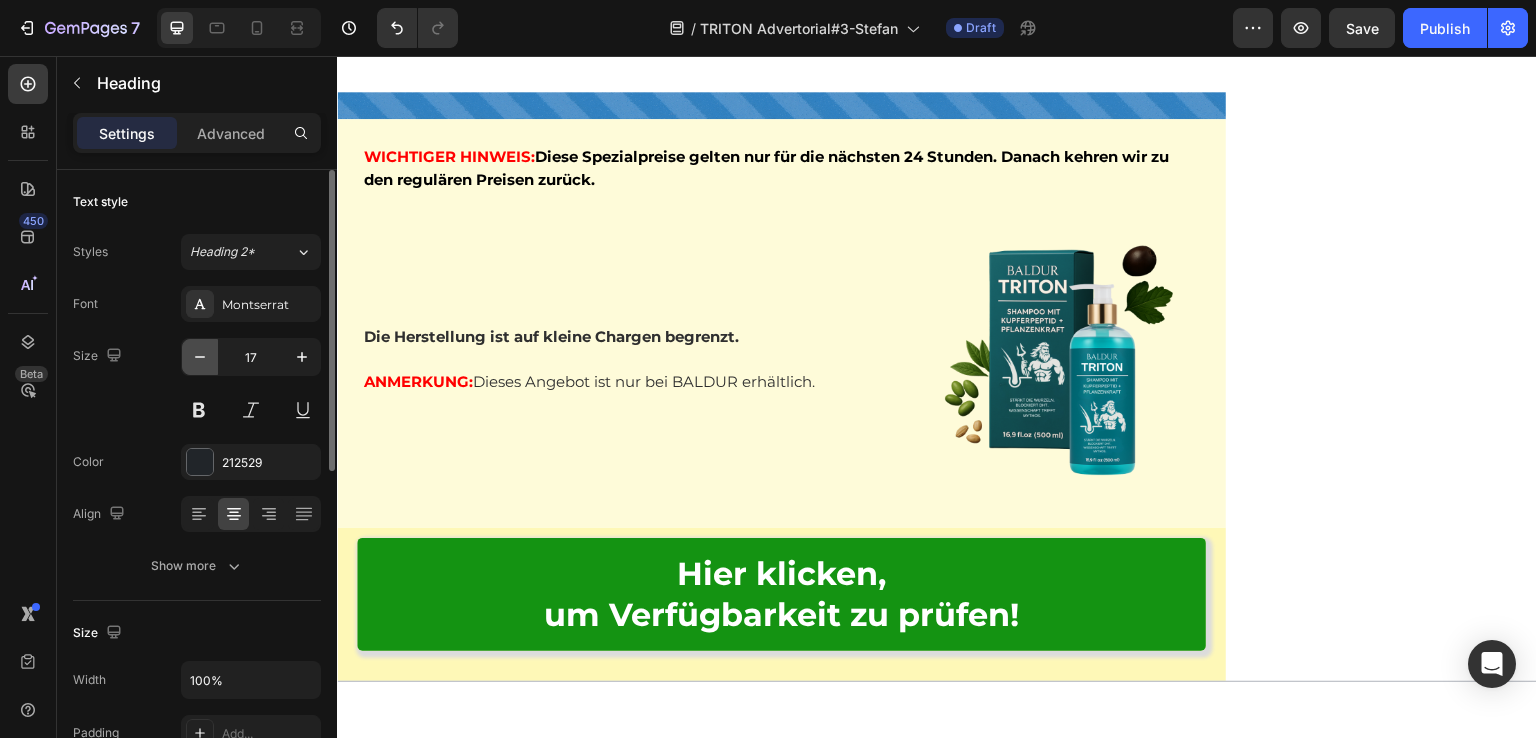 click 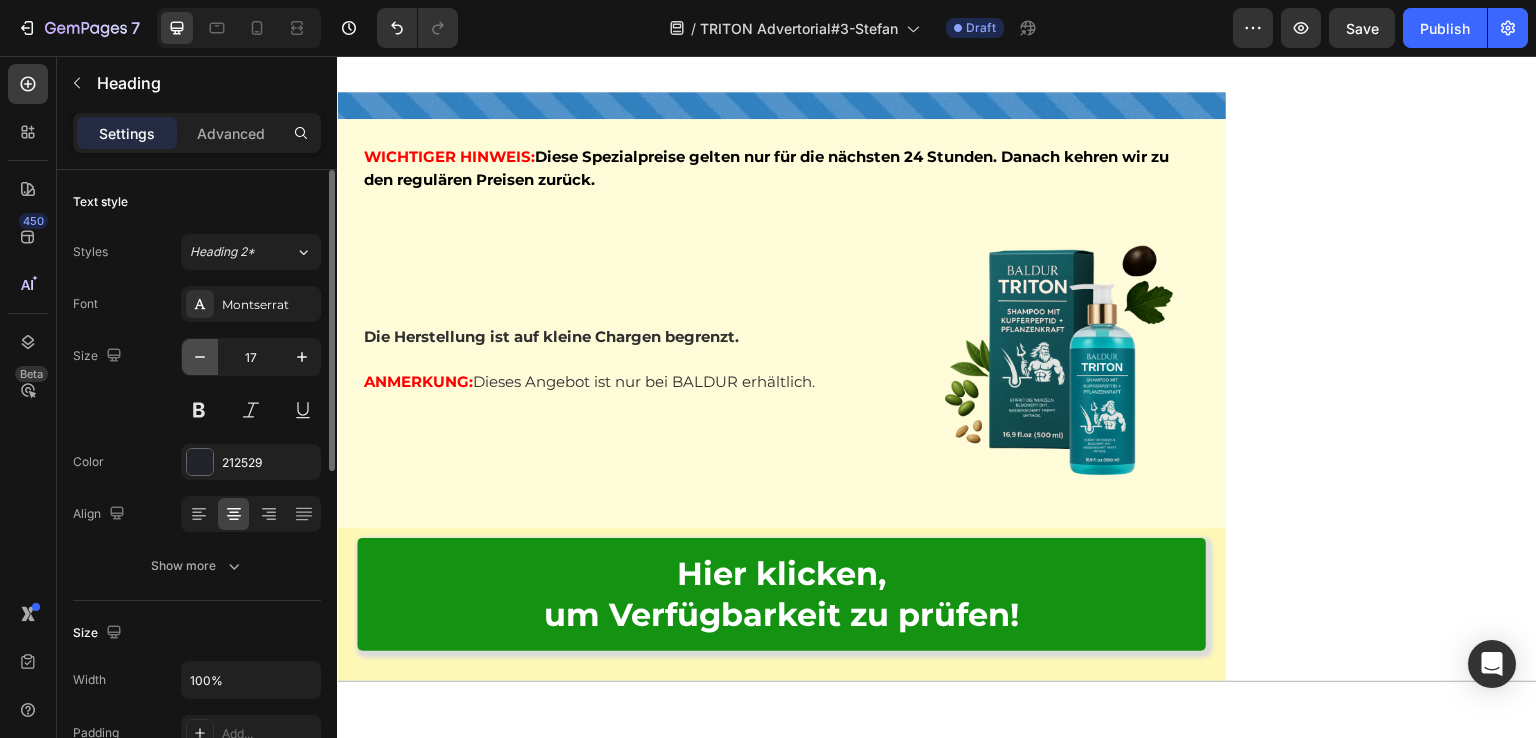 click 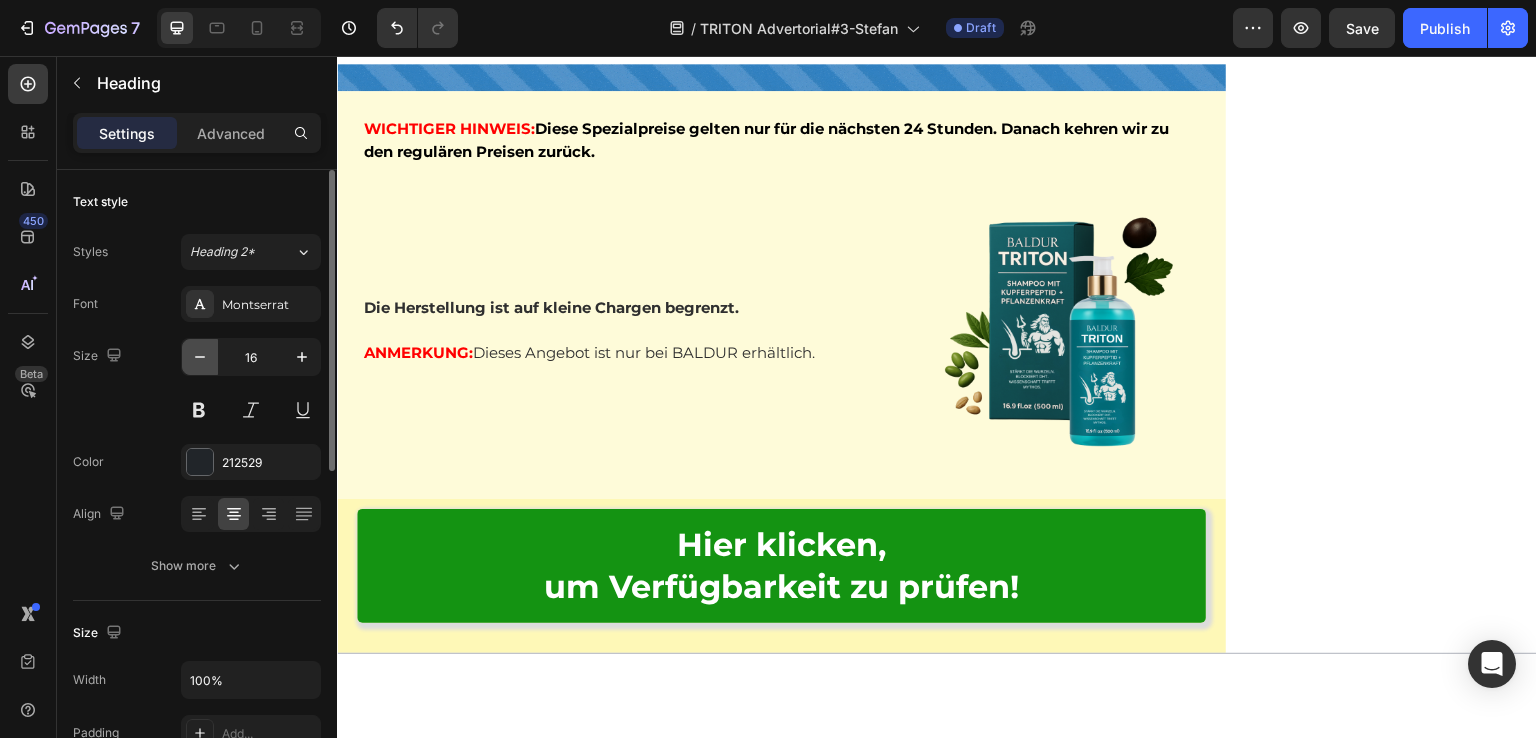 click 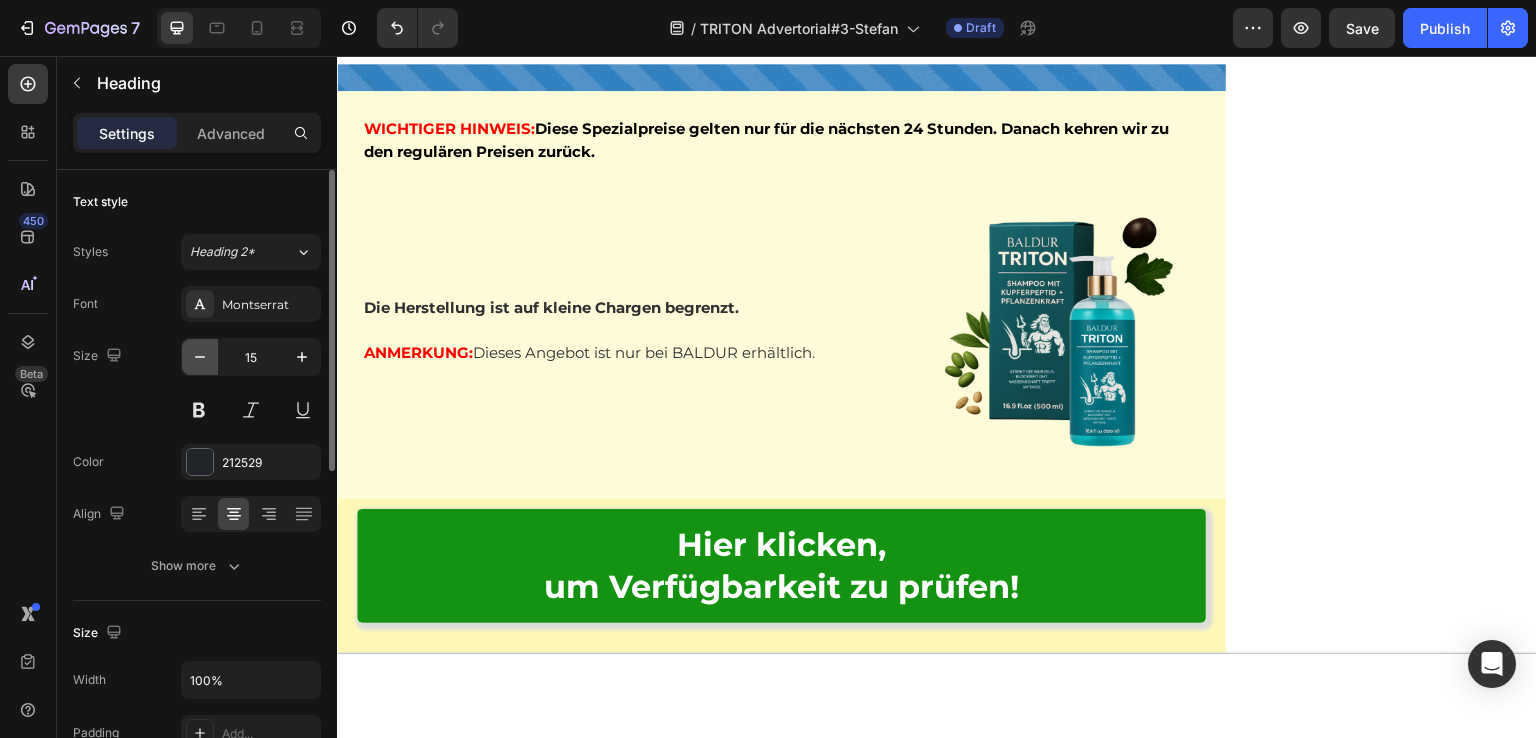 click 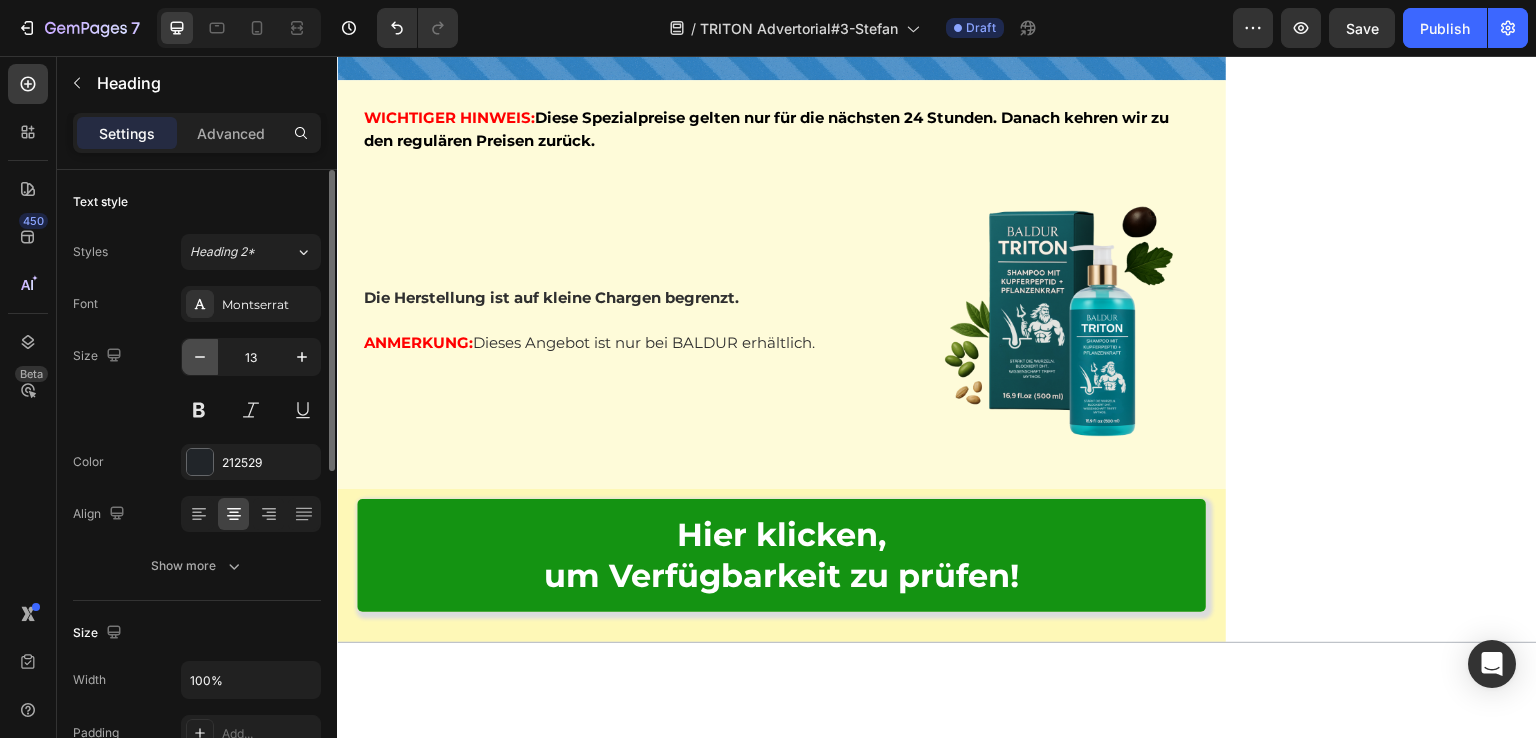 click 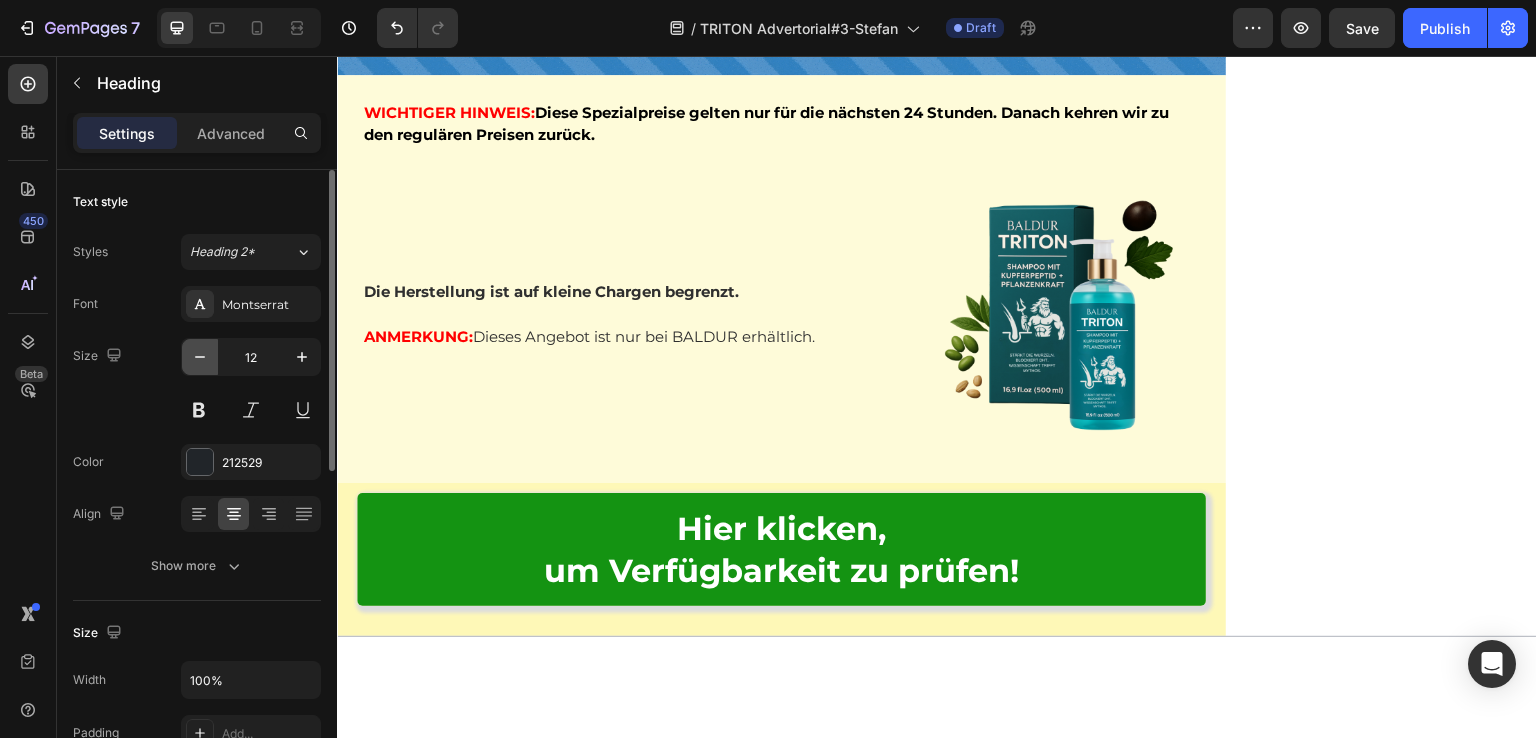 click 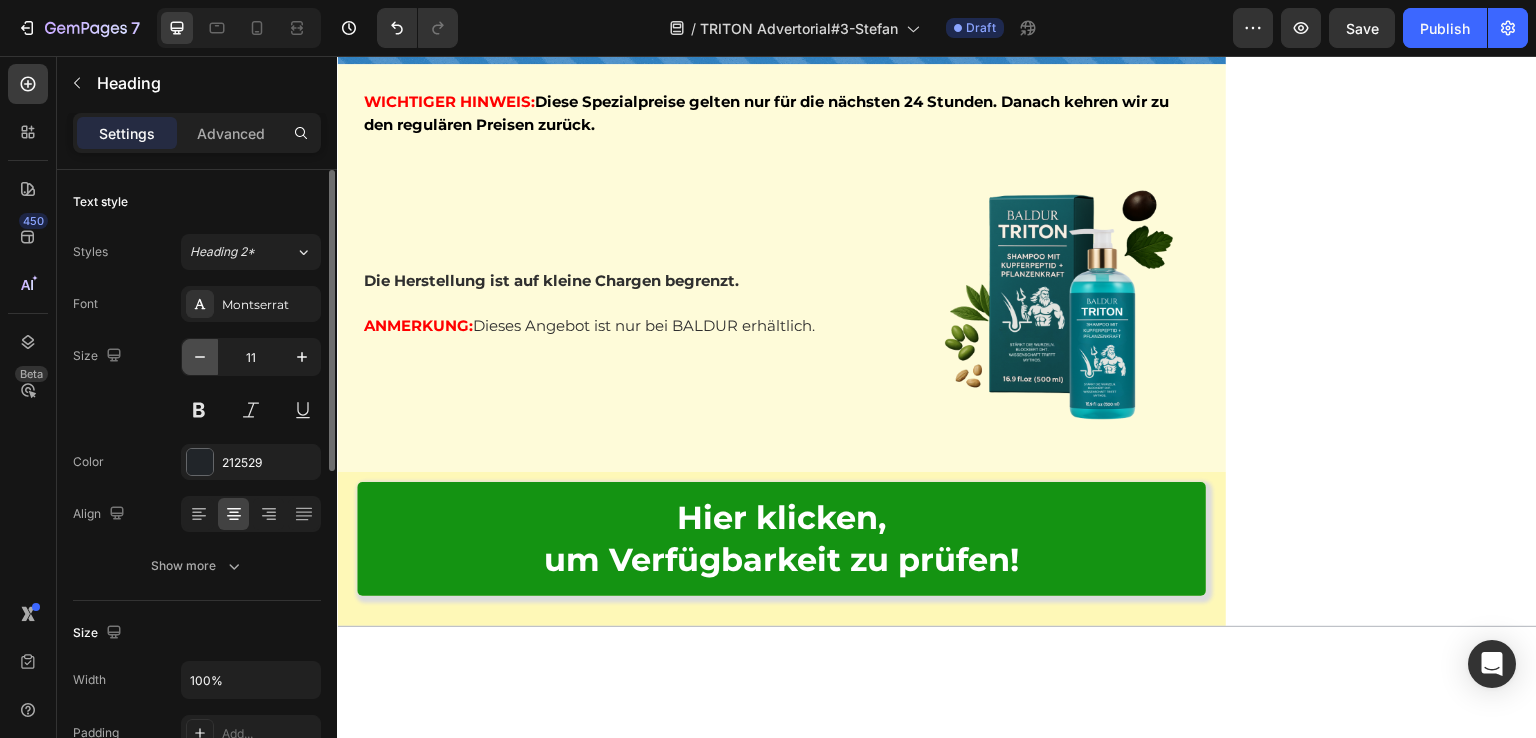 click 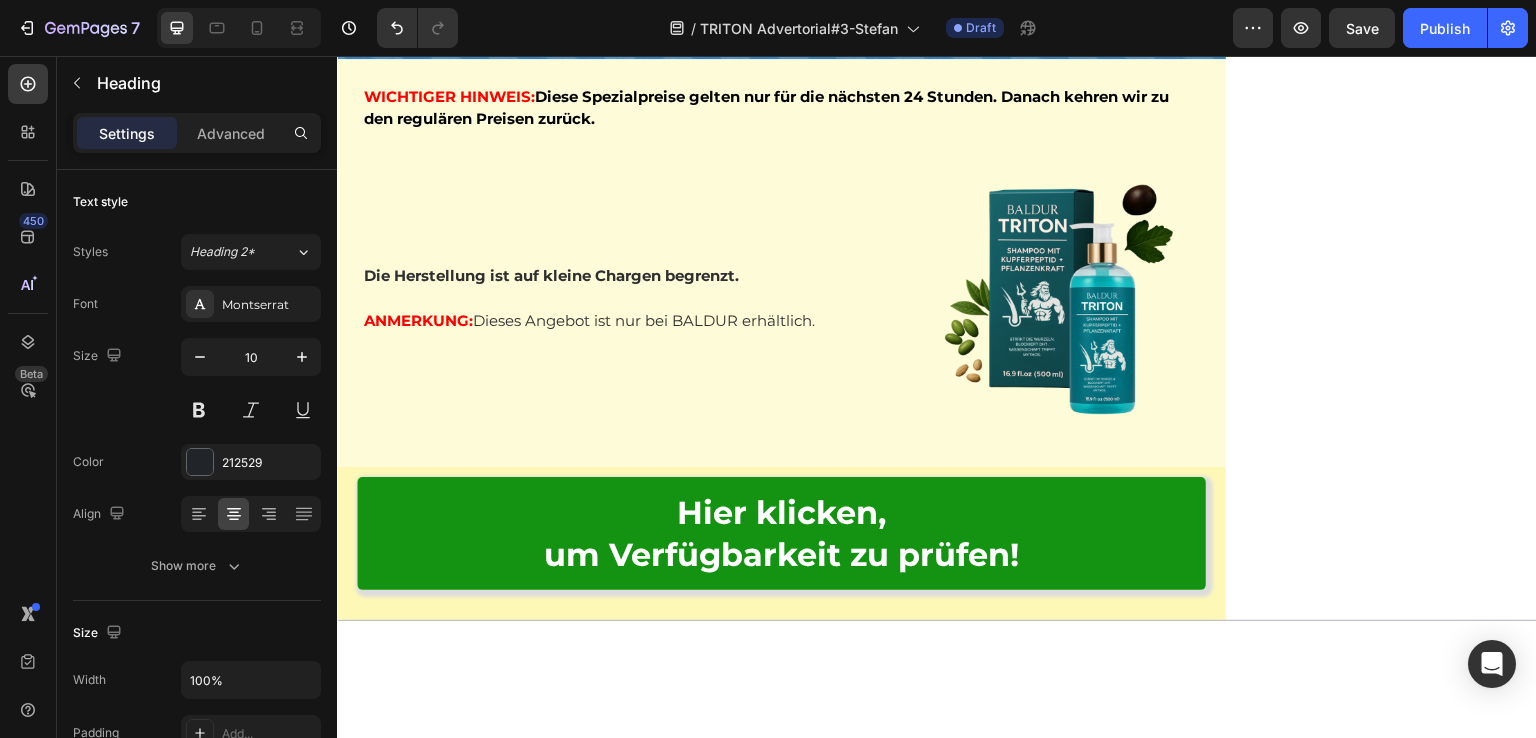 click on "✅ Diskrete, professionelle Abwicklung erwarten ✅ Langfristige Lösungen suchen, keine Quick-Fixes" at bounding box center (781, -42) 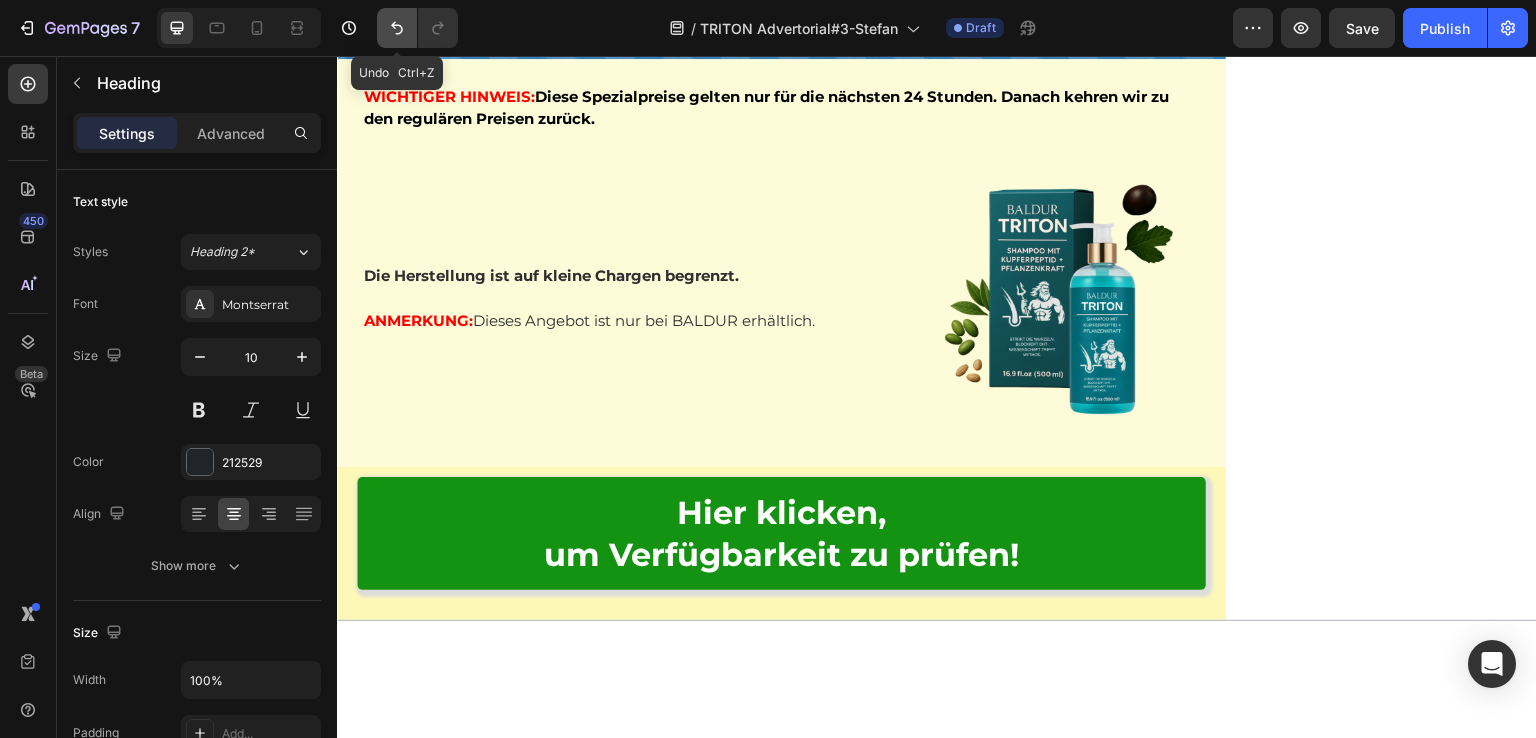 click 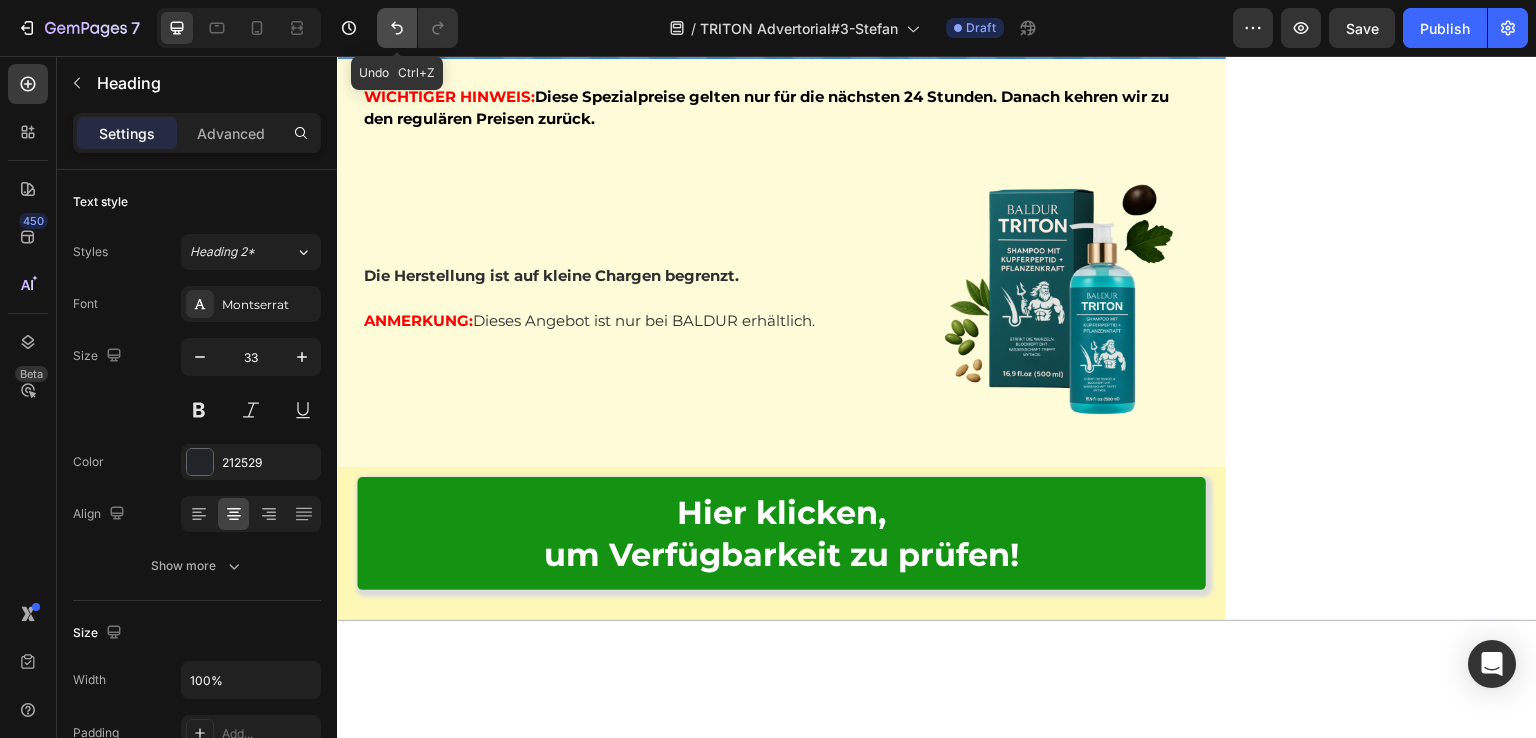 click 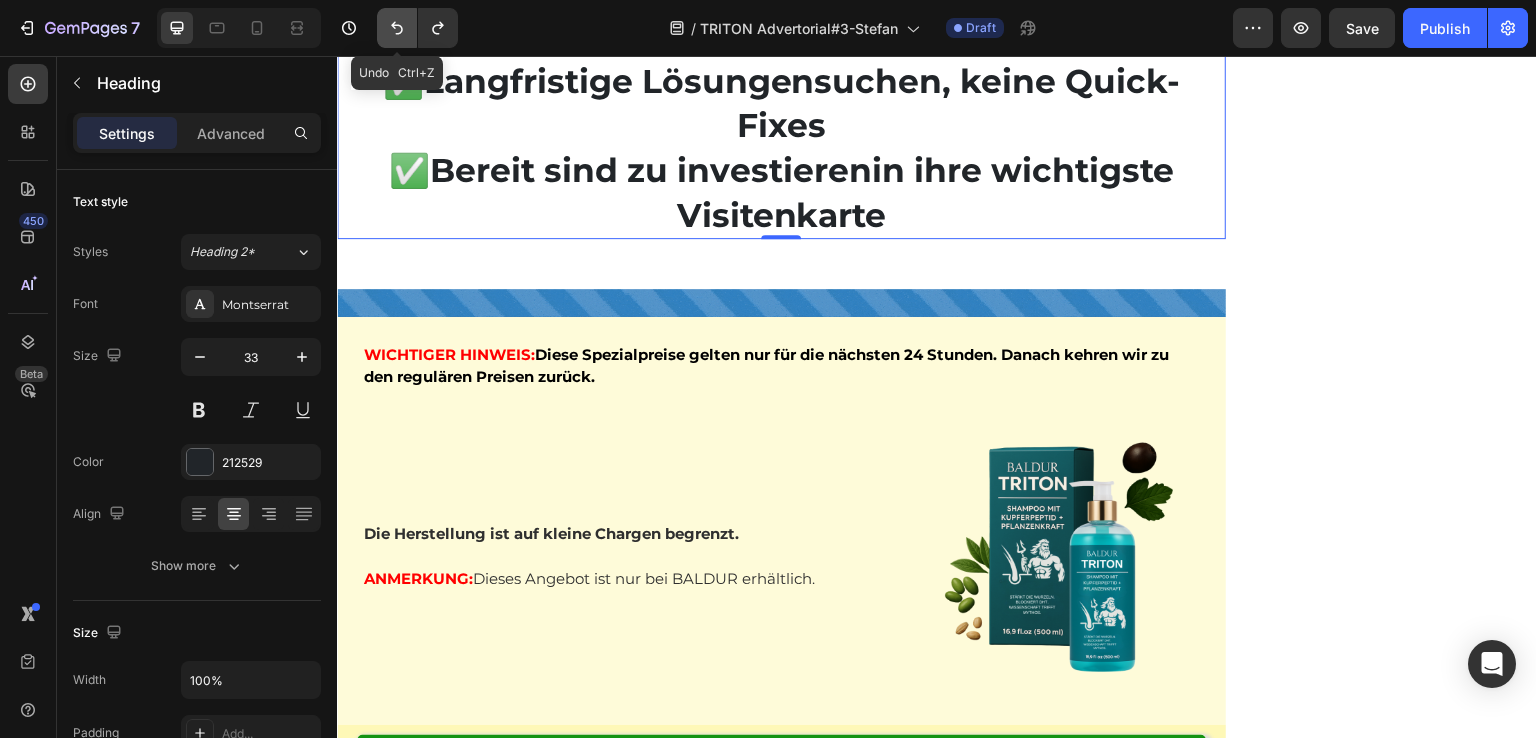 click 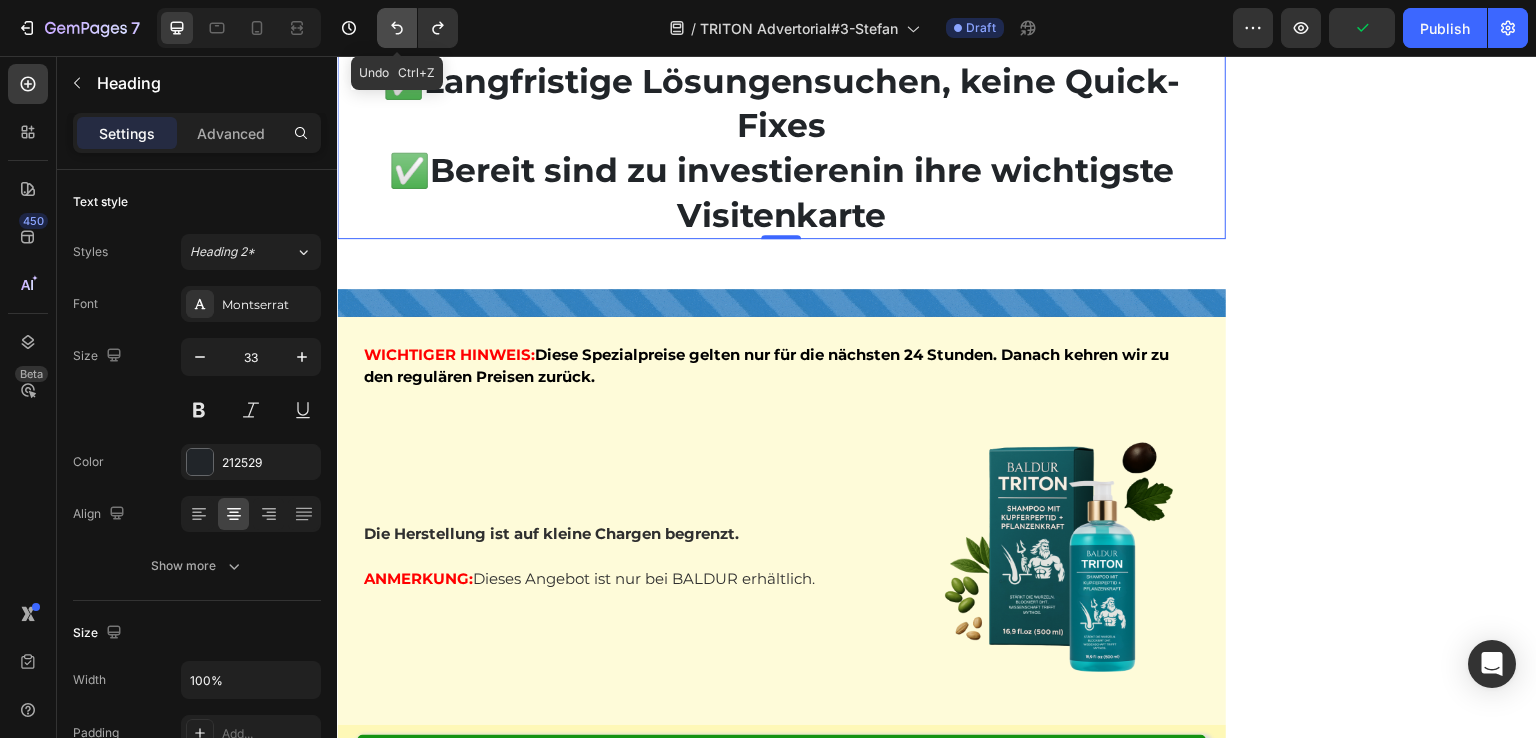 click 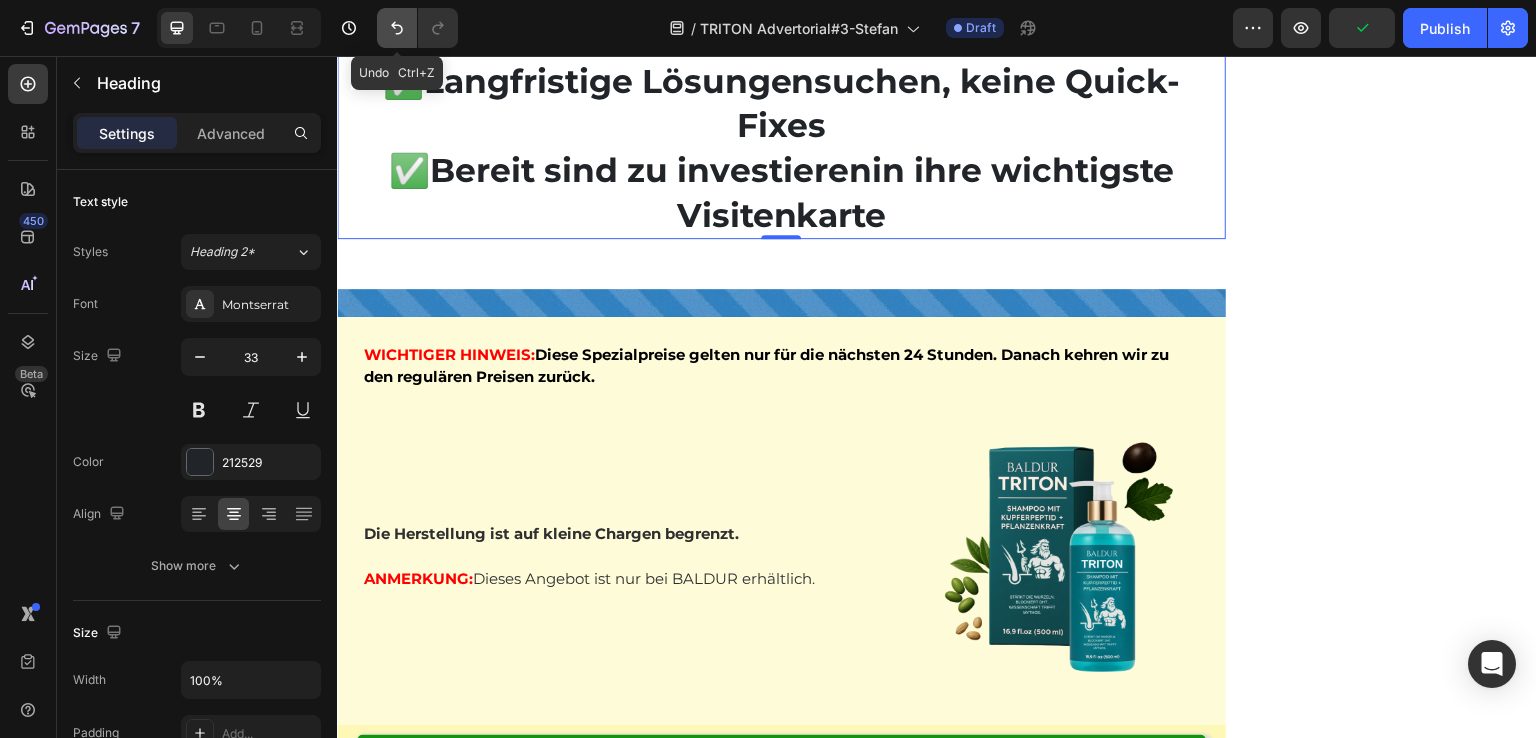 click 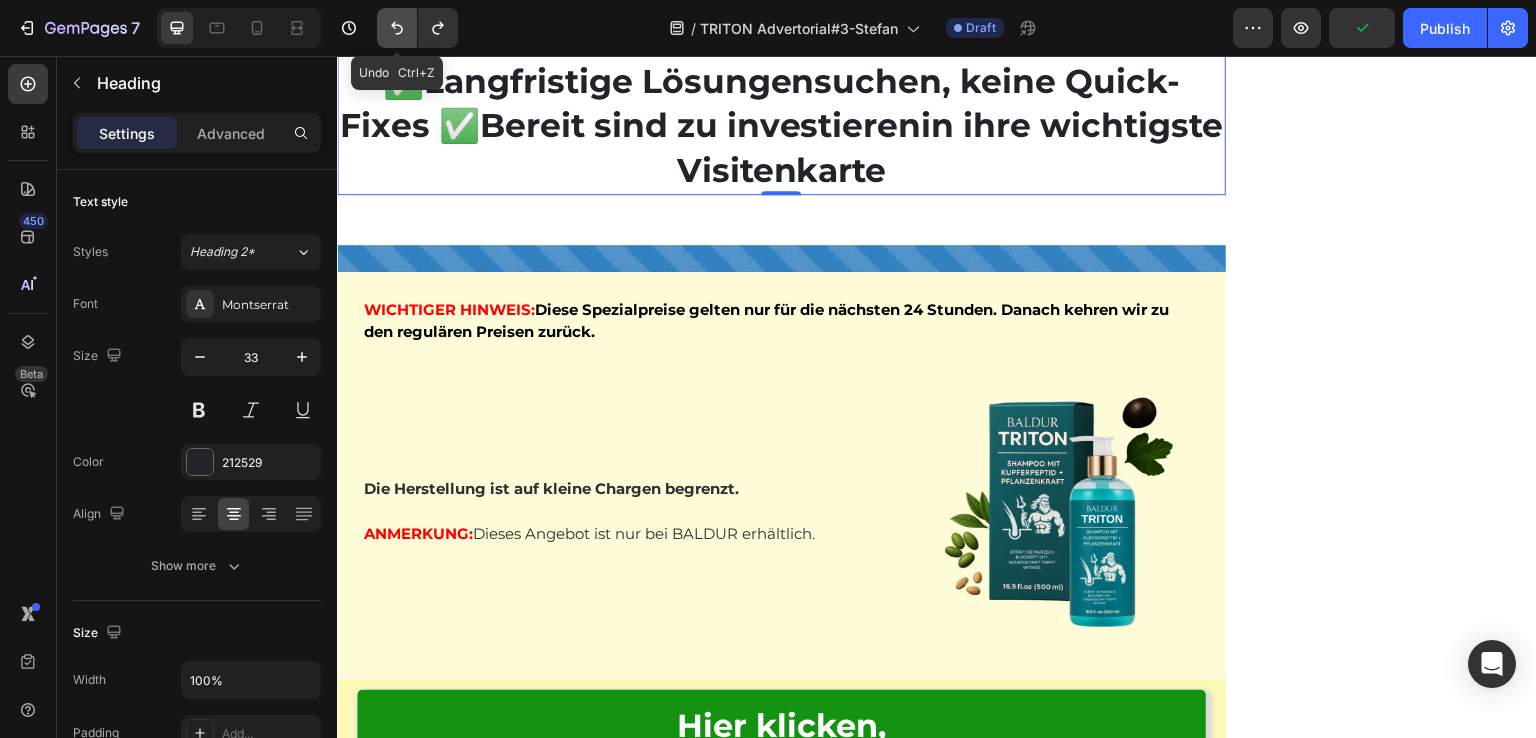 click 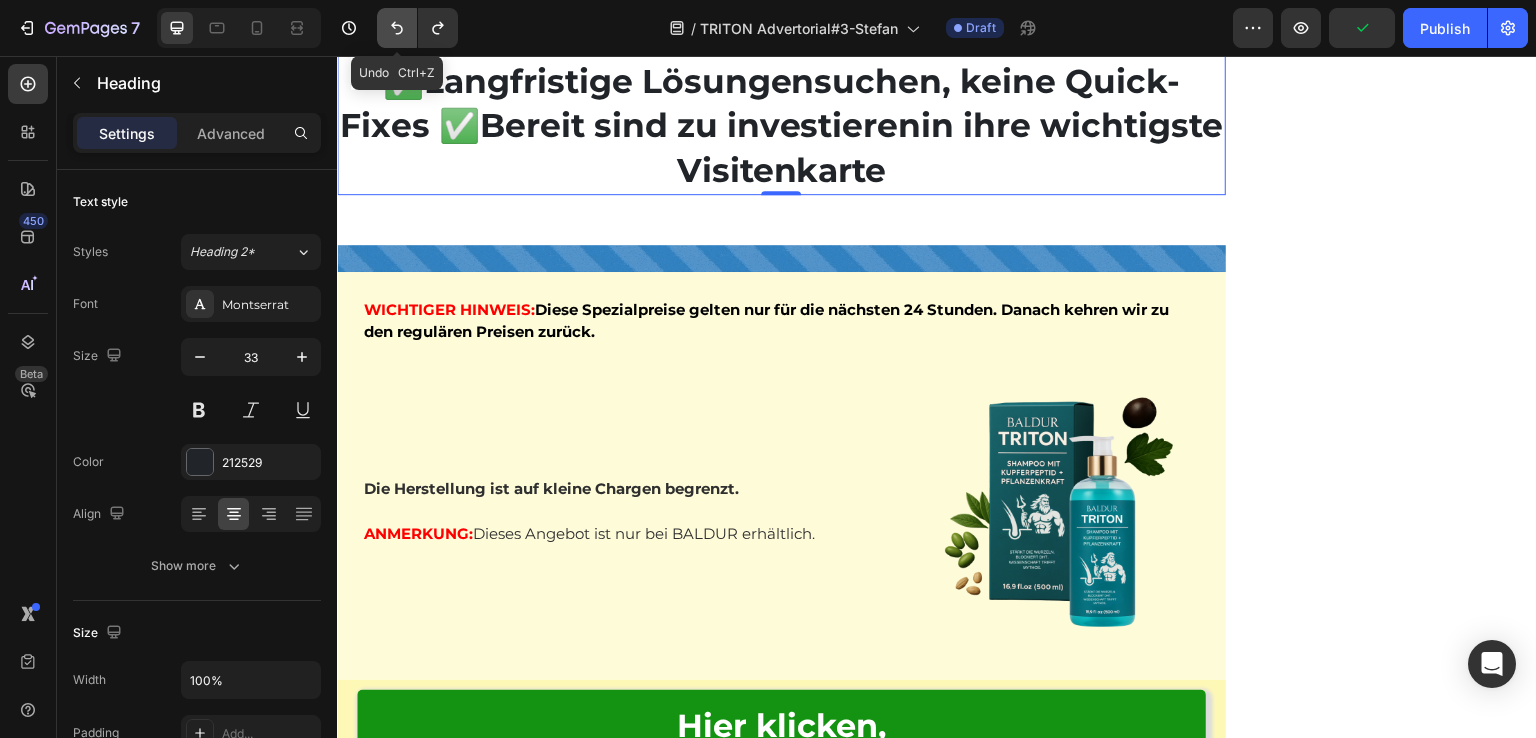 click 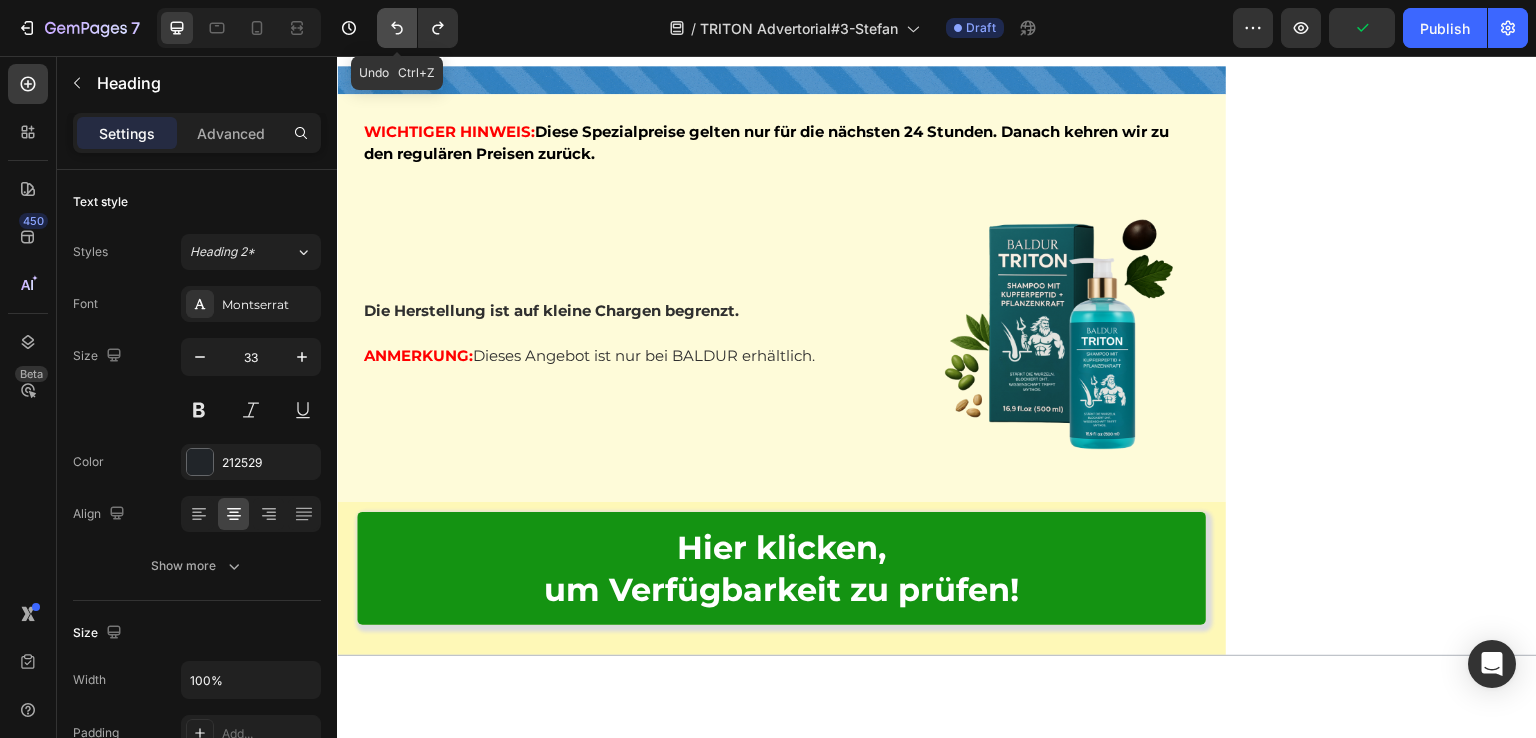 click 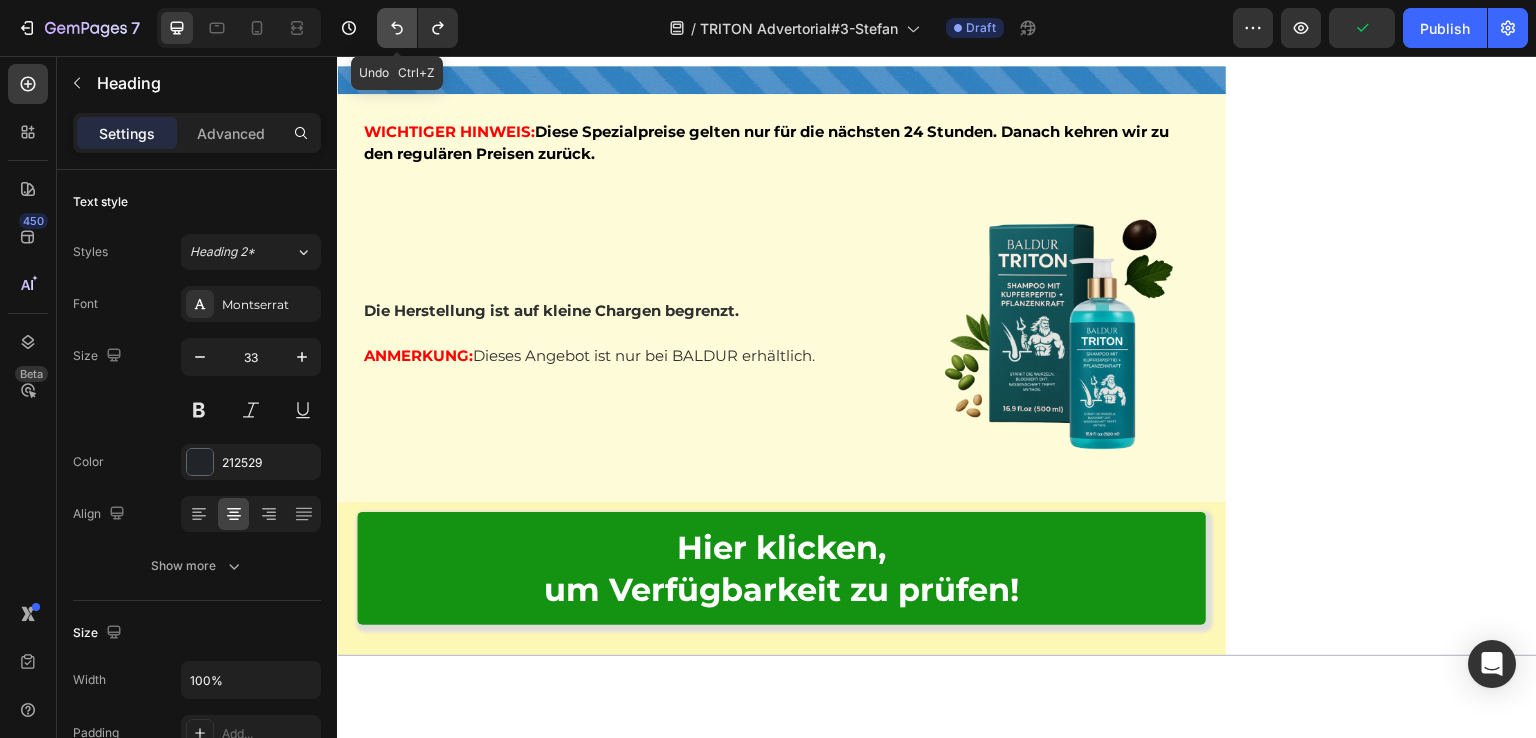 click 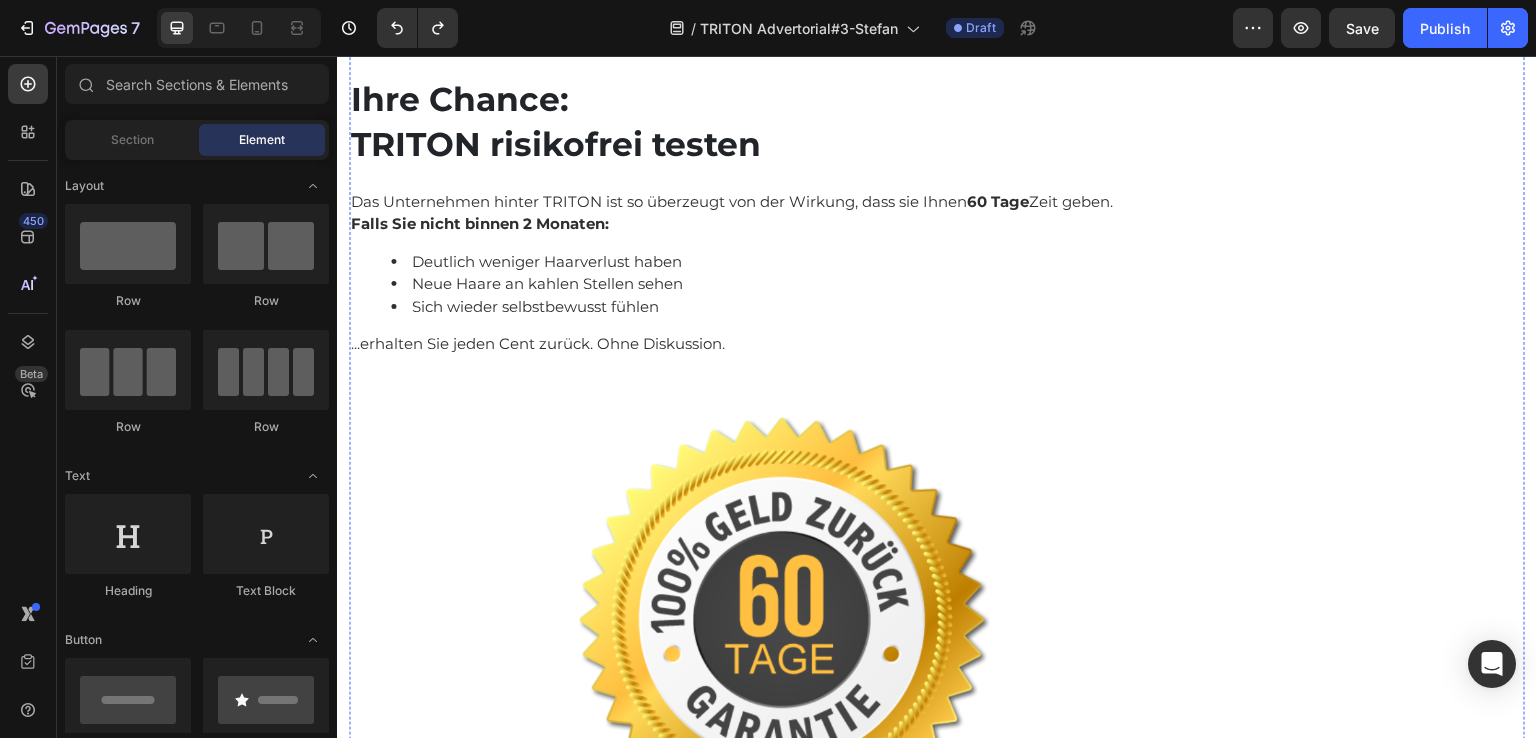 scroll, scrollTop: 13313, scrollLeft: 0, axis: vertical 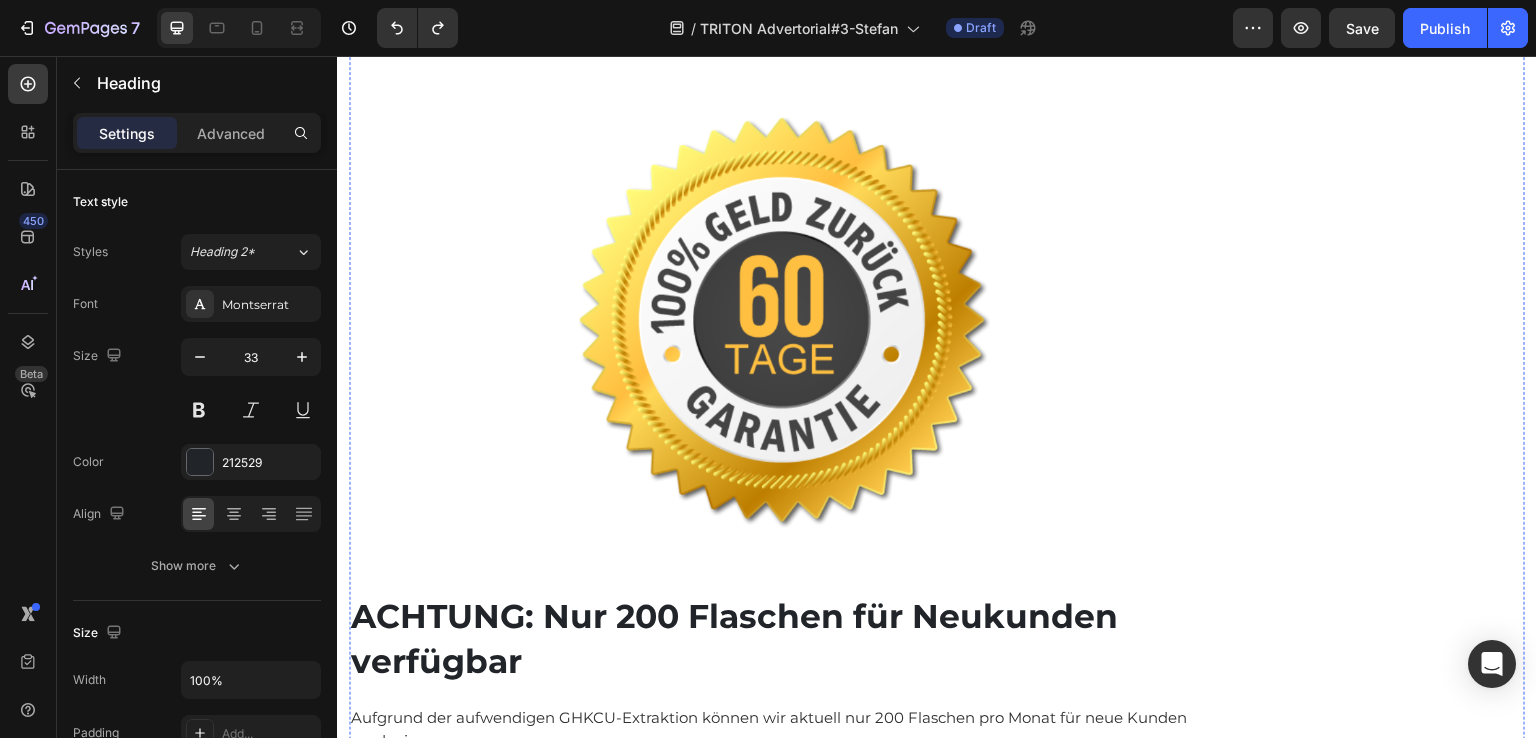 click on "Ihre Chance:  TRITON risikofrei testen" at bounding box center (784, -179) 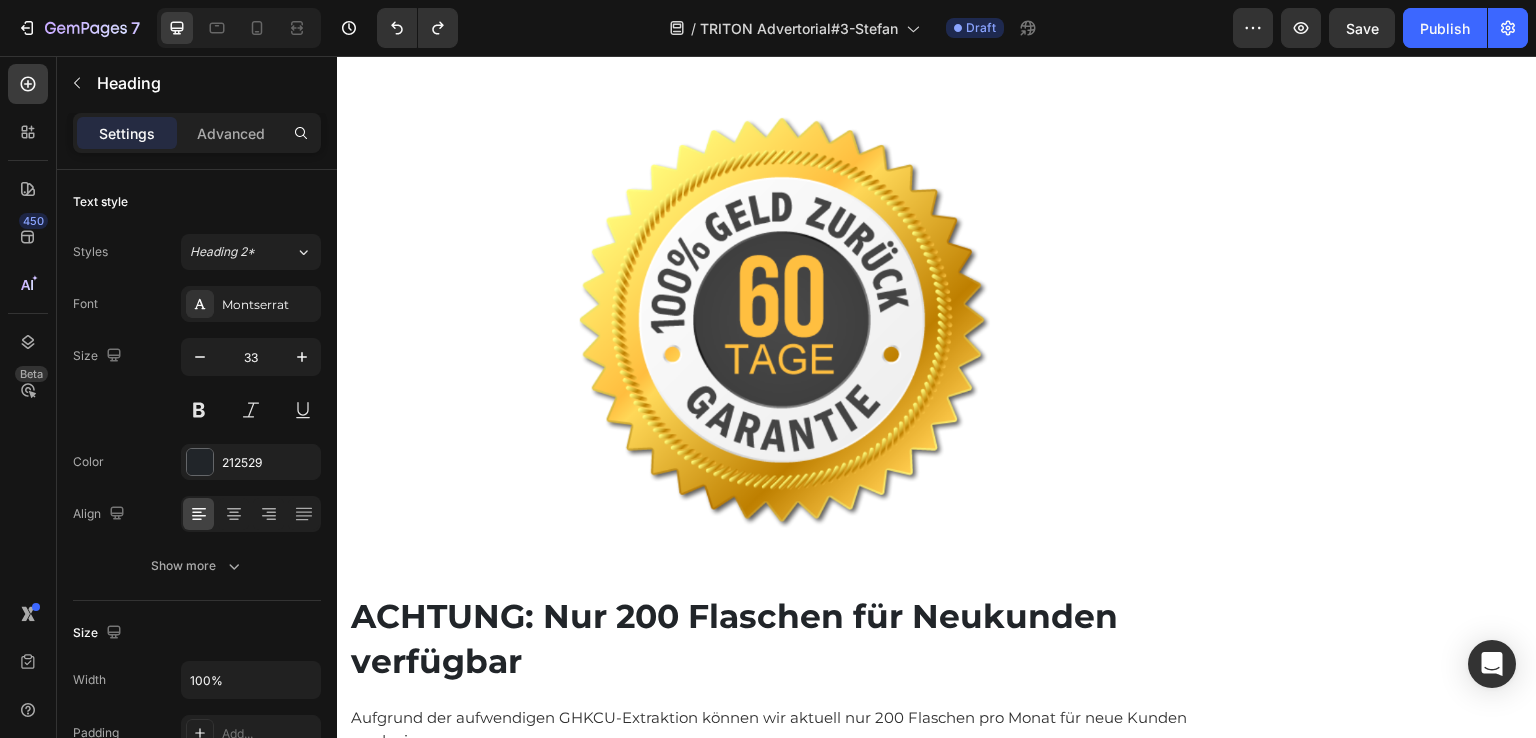 click on "Ihre Chance:  TRITON risikofrei testen" at bounding box center [784, -179] 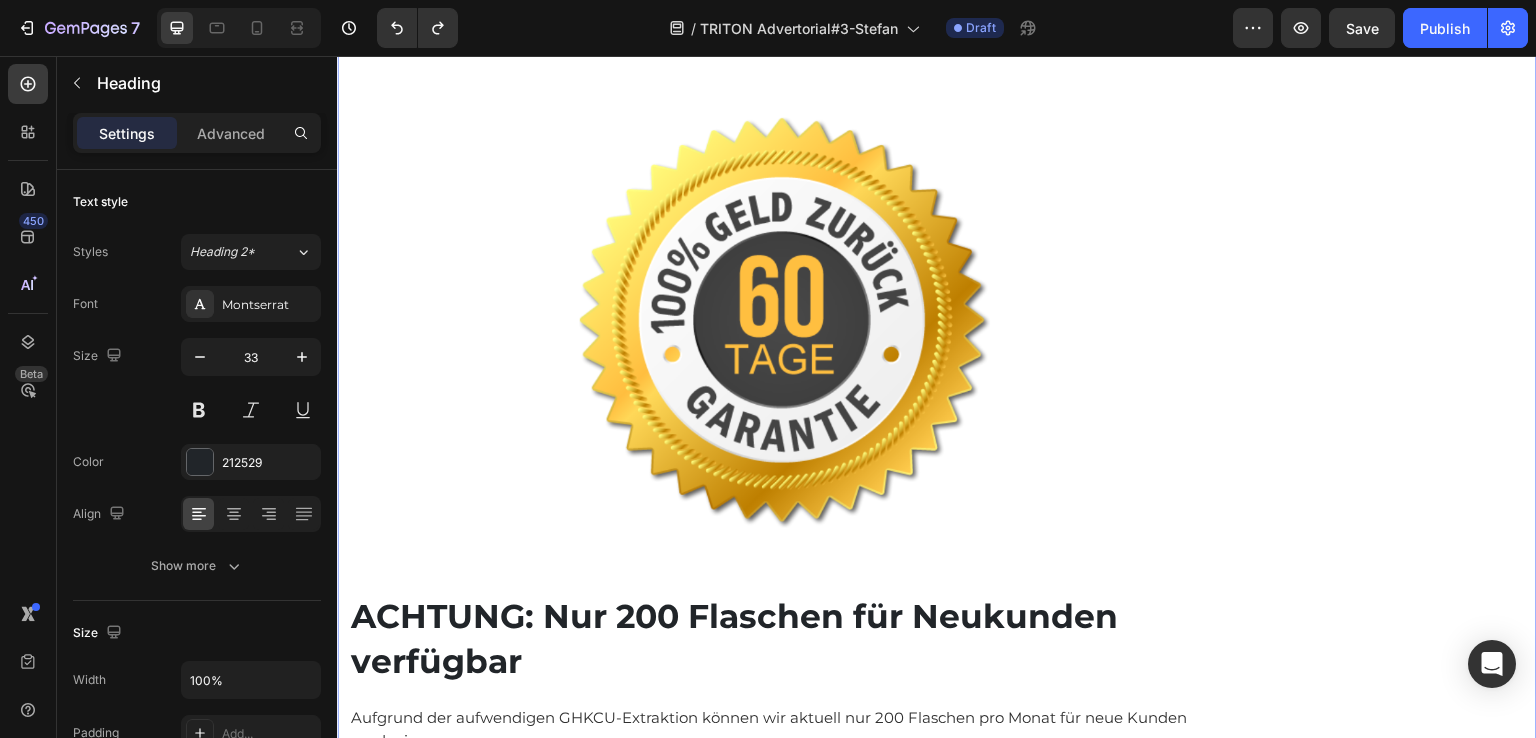 drag, startPoint x: 779, startPoint y: 280, endPoint x: 345, endPoint y: 239, distance: 435.93234 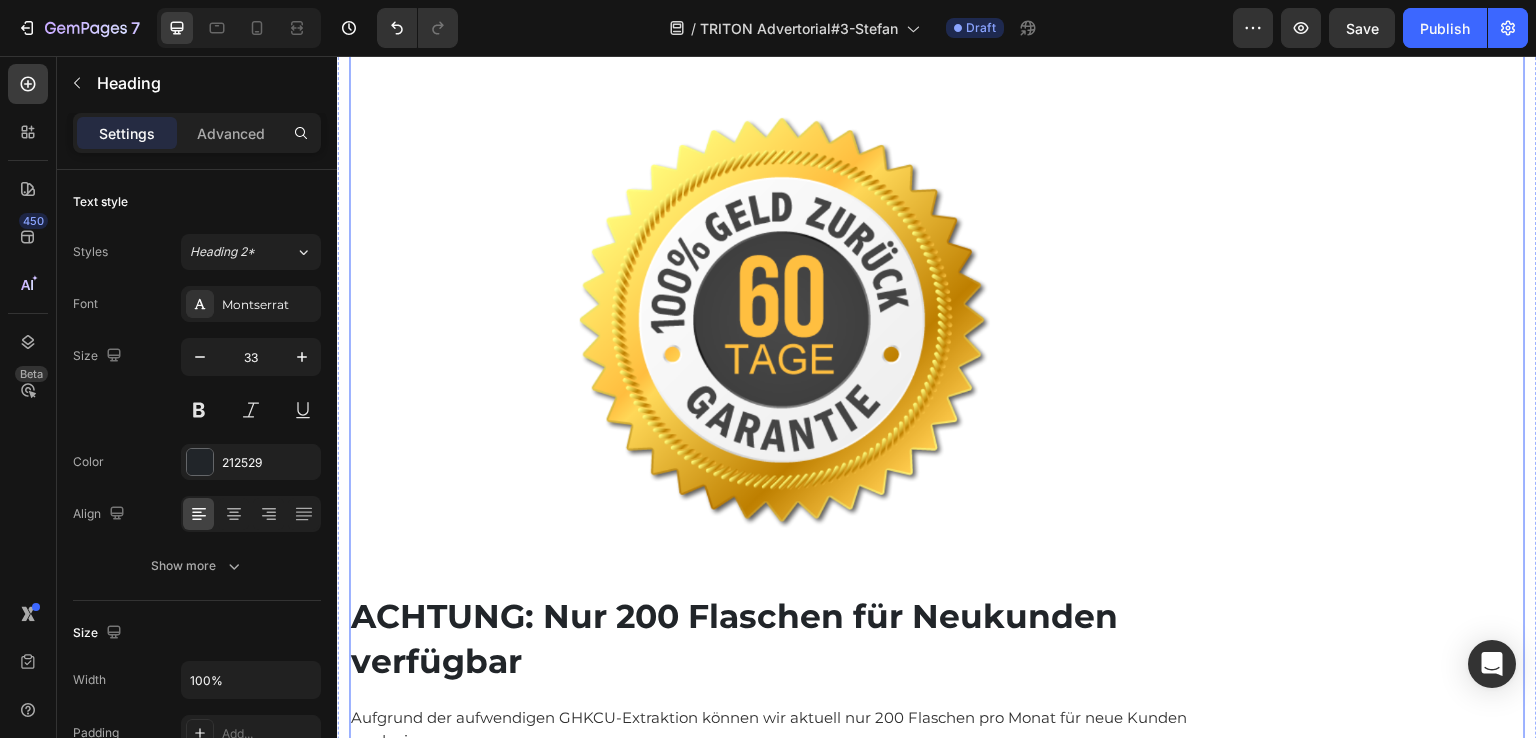 click on "Das Unternehmen hinter TRITON ist so überzeugt von der Wirkung, dass sie Ihnen  60 Tage  Zeit geben." at bounding box center (784, -98) 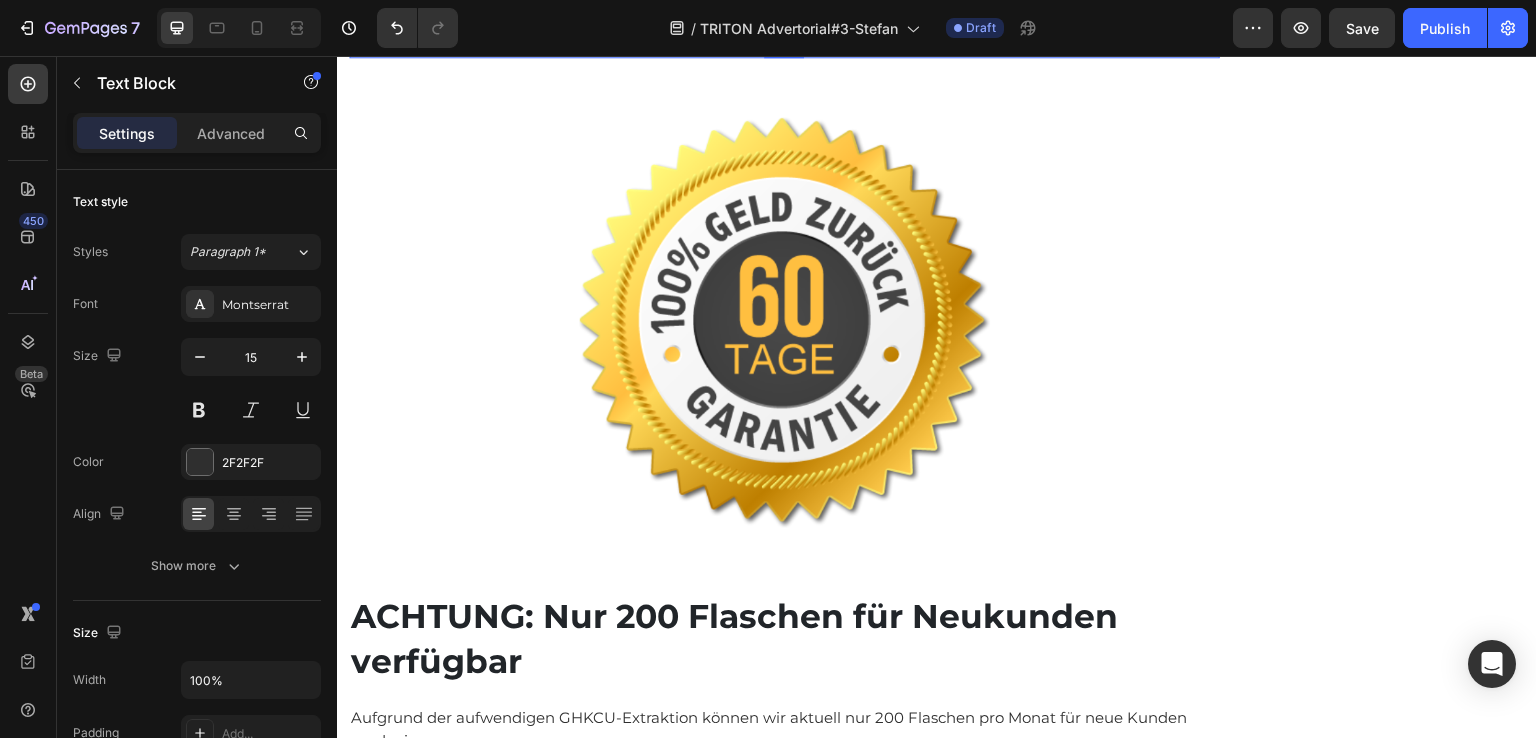 click on "Das Unternehmen hinter TRITON ist so überzeugt von der Wirkung, dass sie Ihnen  60 Tage  Zeit geben." at bounding box center (784, -98) 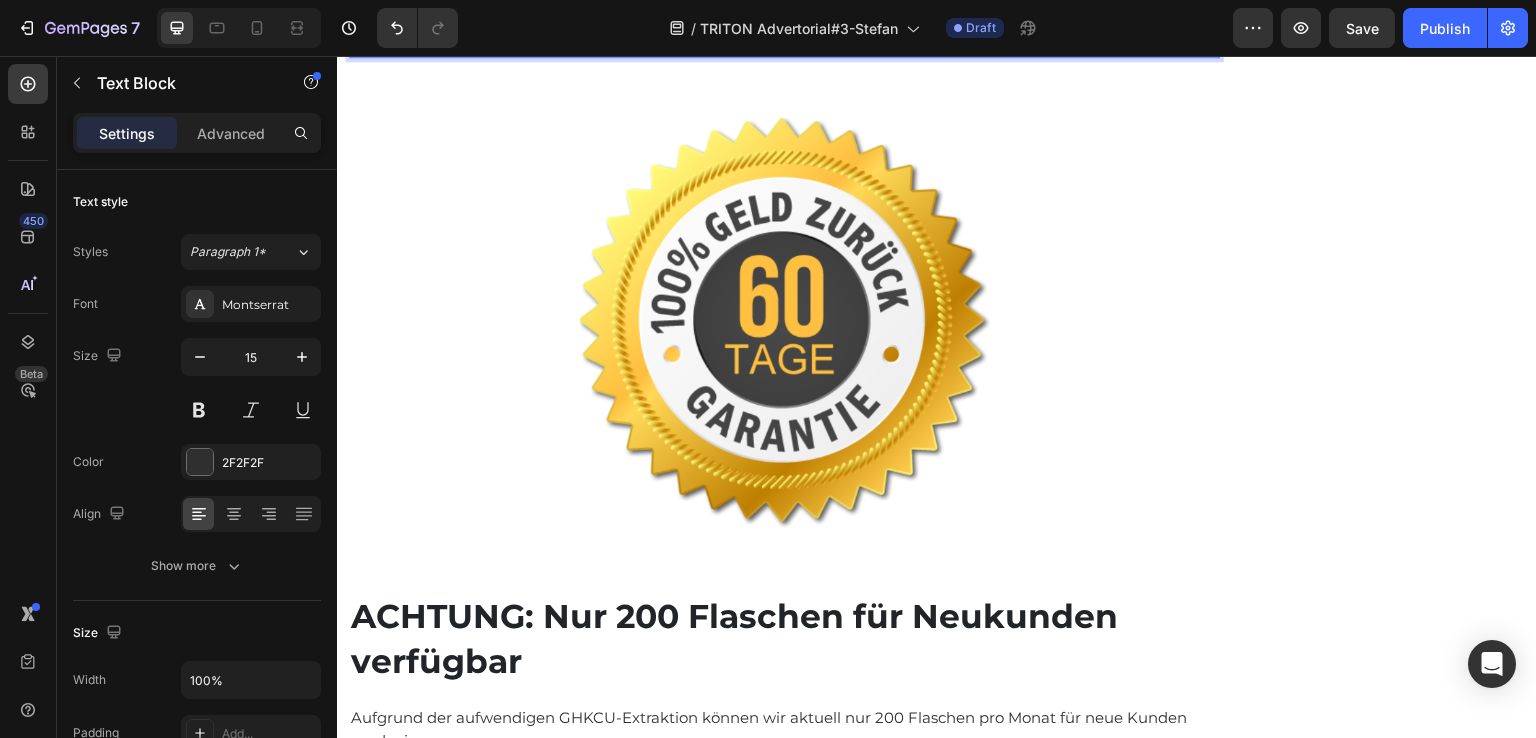 click on "Das Unternehmen hinter TRITON ist so überzeugt von der Wirkung, dass sie Ihnen  60 Tage  Zeit geben." at bounding box center (784, -98) 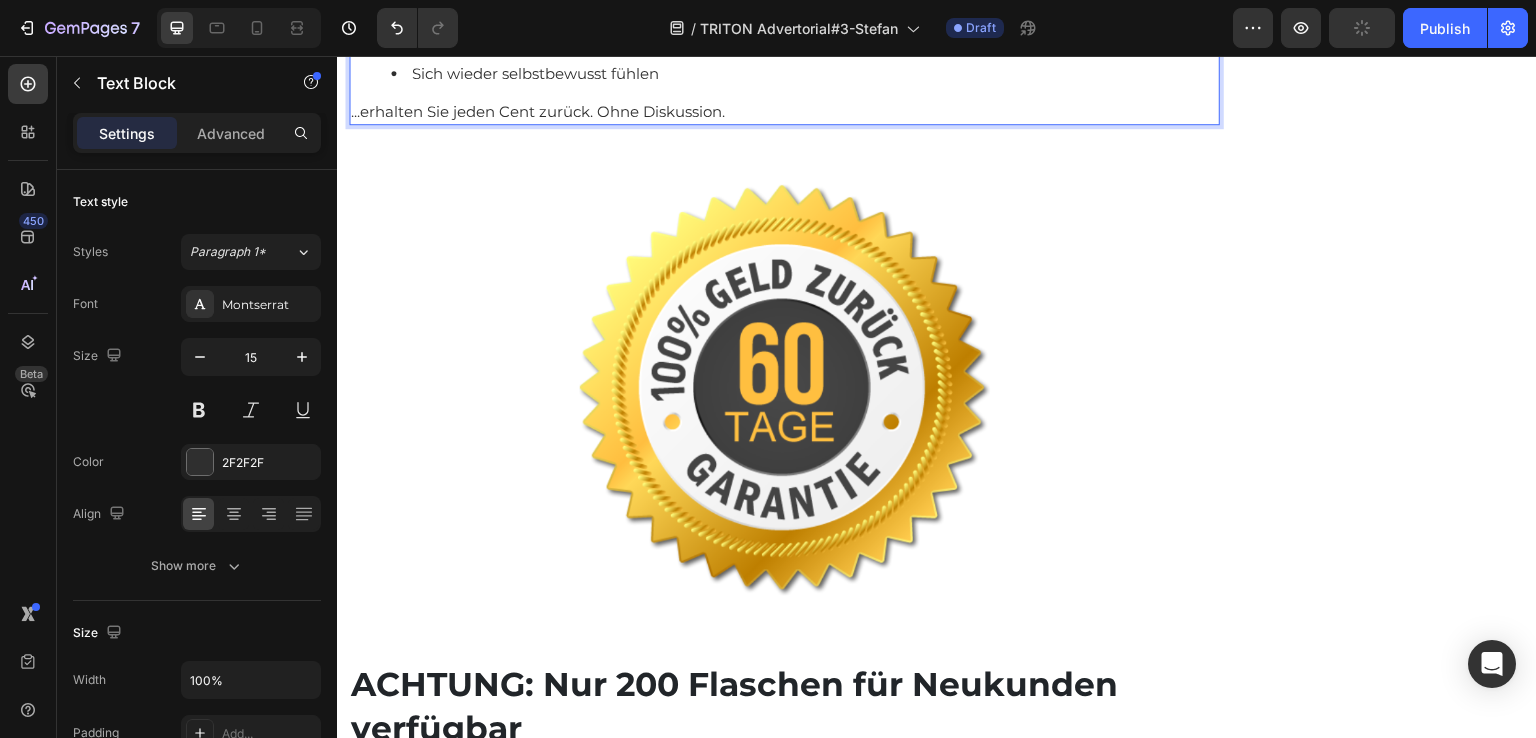 click at bounding box center (784, -98) 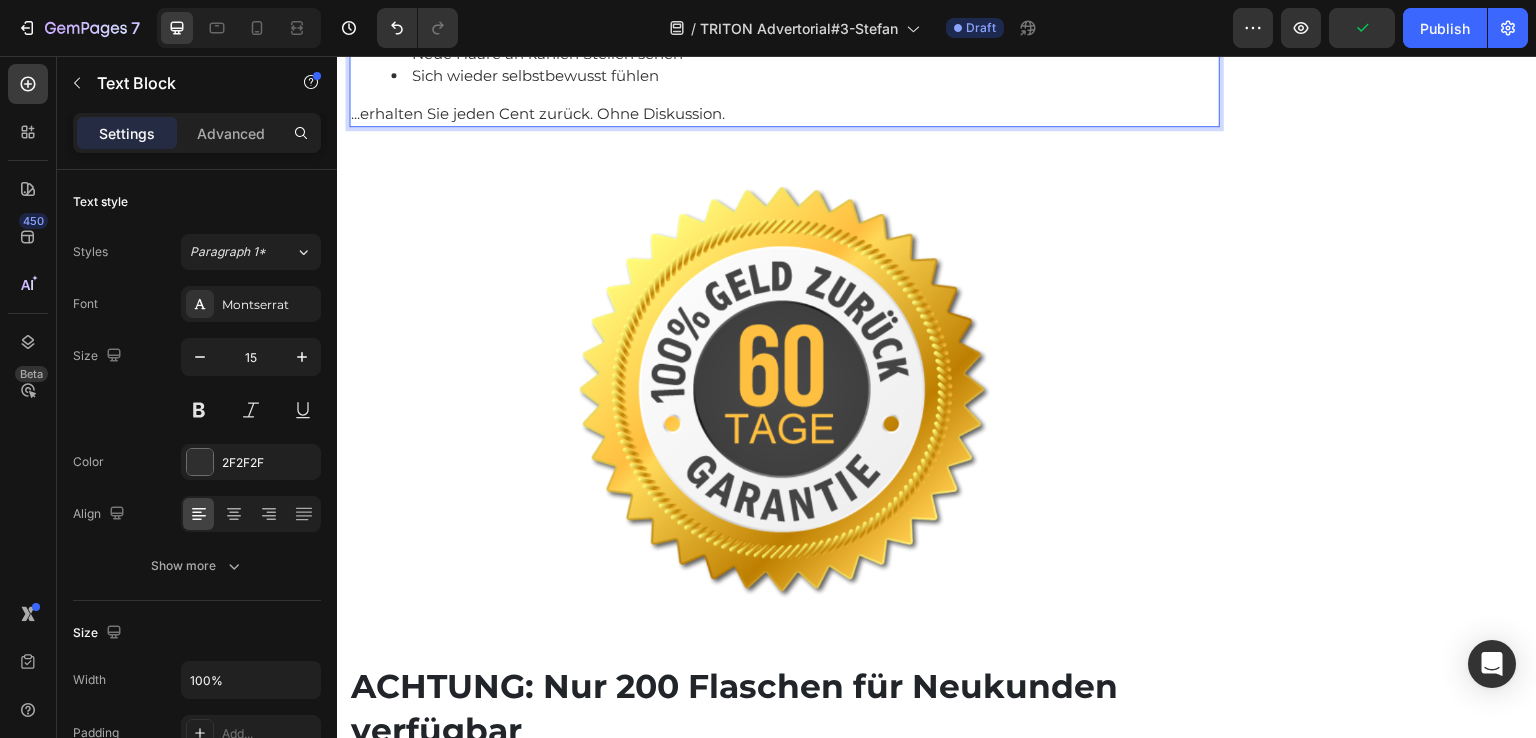 scroll, scrollTop: 13413, scrollLeft: 0, axis: vertical 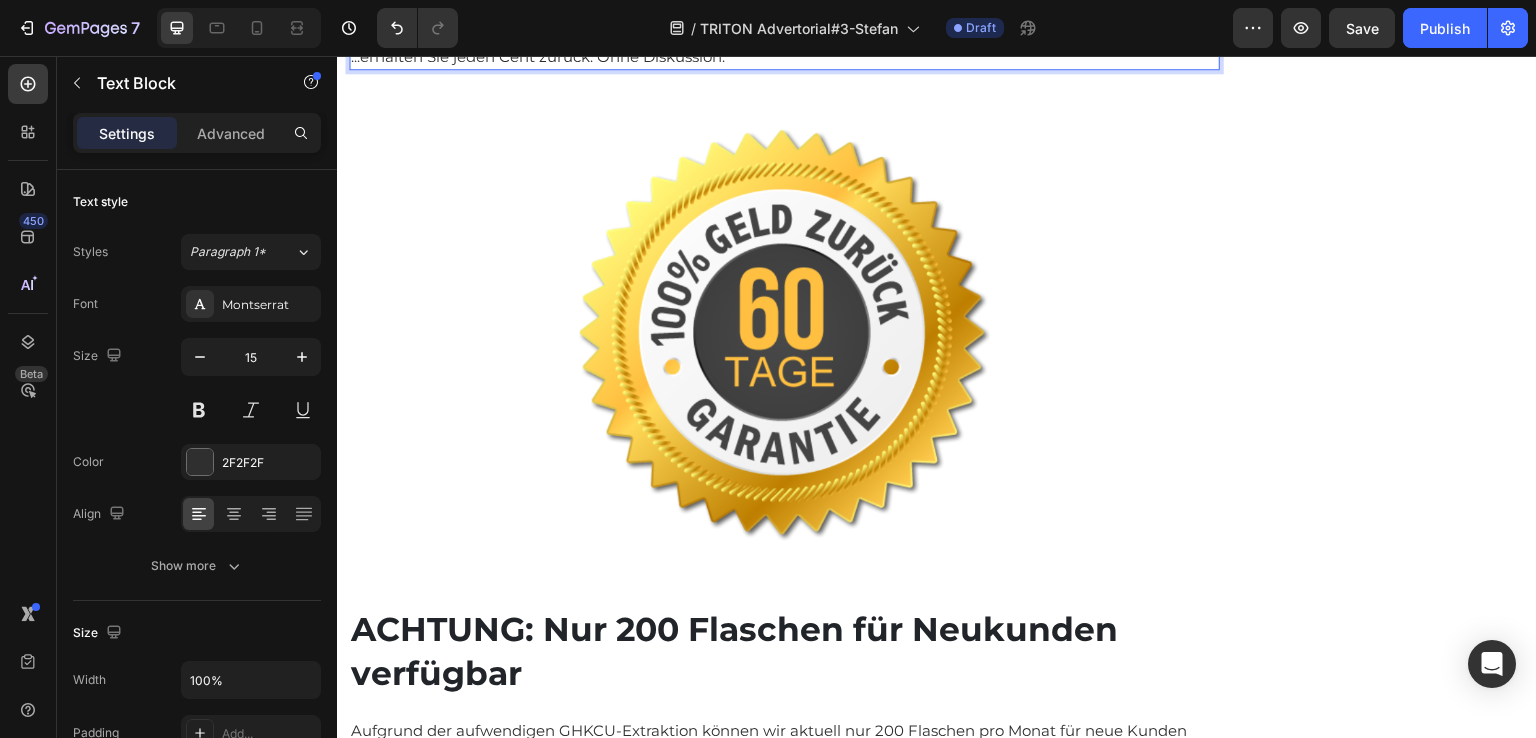 click on "✅  Qualität über Preis  stellen ✅  Wissenschaftliche Belege  fordern ✅  Diskrete, professionelle  Abwicklung erwarten ✅  Langfristige Lösungen  suchen, keine Quick-Fixes ✅  Bereit sind zu investieren  in ihre wichtigste Visitenkarte" at bounding box center [784, -175] 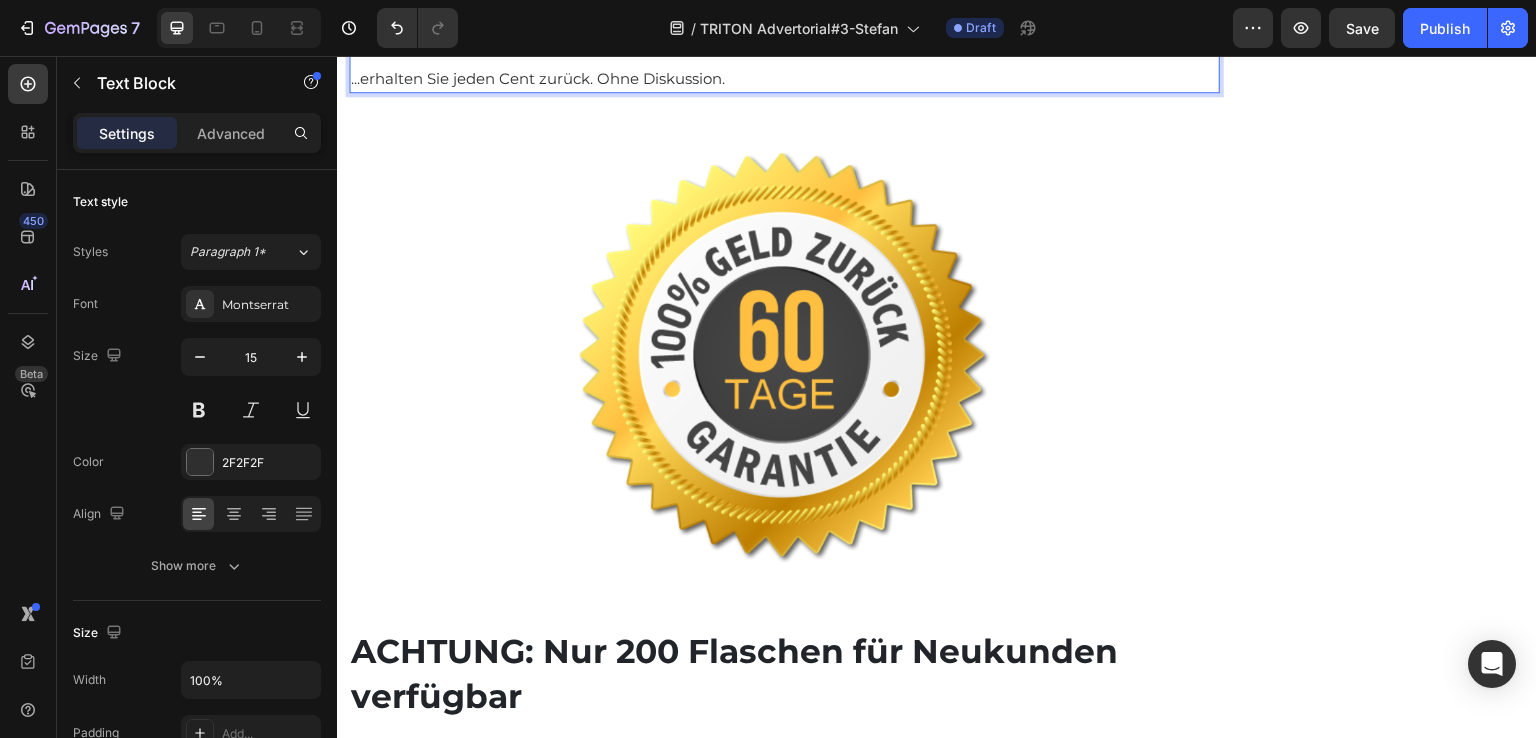 click on "✅  Wissenschaftliche Belege  fordern ✅  Diskrete, professionelle  Abwicklung erwarten ✅  Langfristige Lösungen  suchen, keine Quick-Fixes ✅  Bereit sind zu investieren  in ihre wichtigste Visitenkarte" at bounding box center (784, -153) 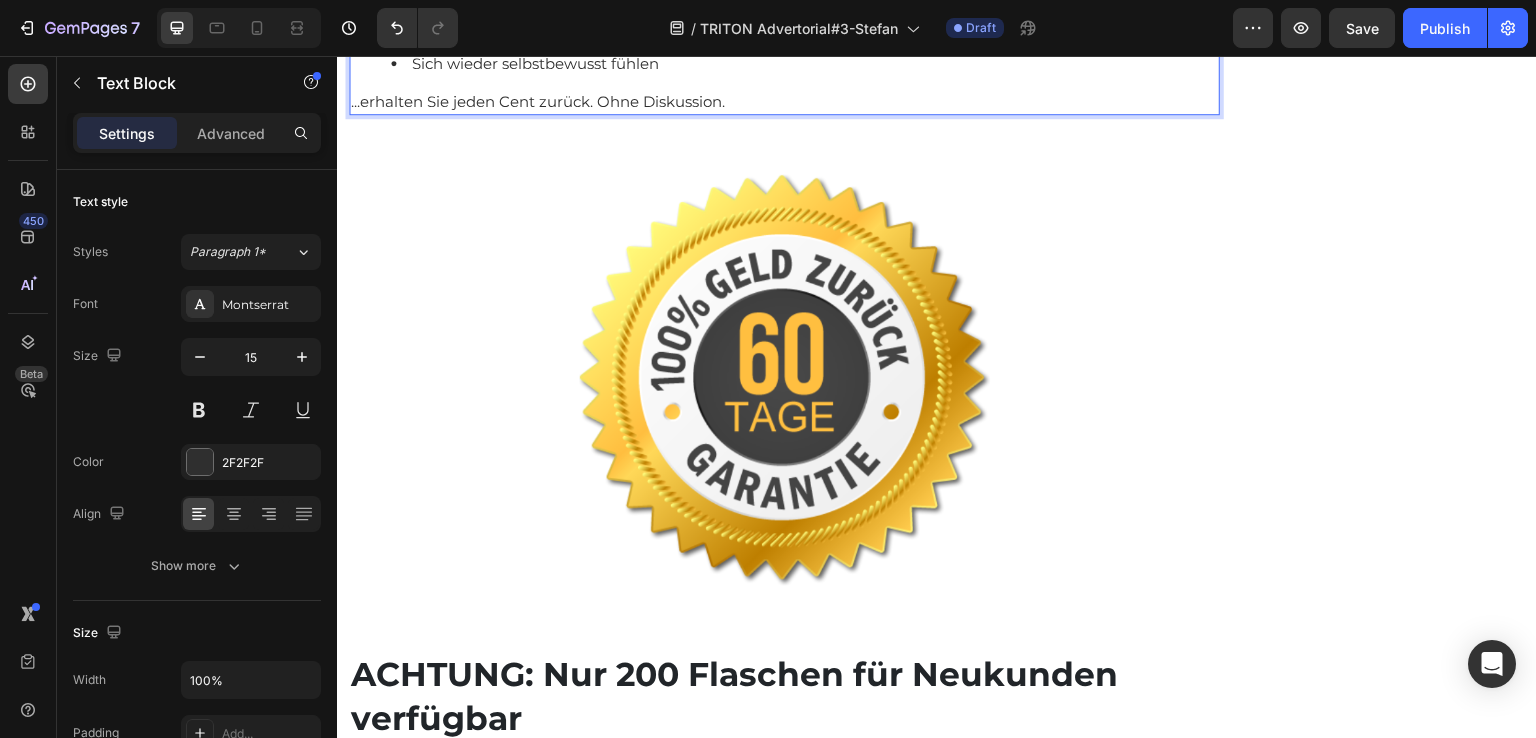 click at bounding box center (784, -63) 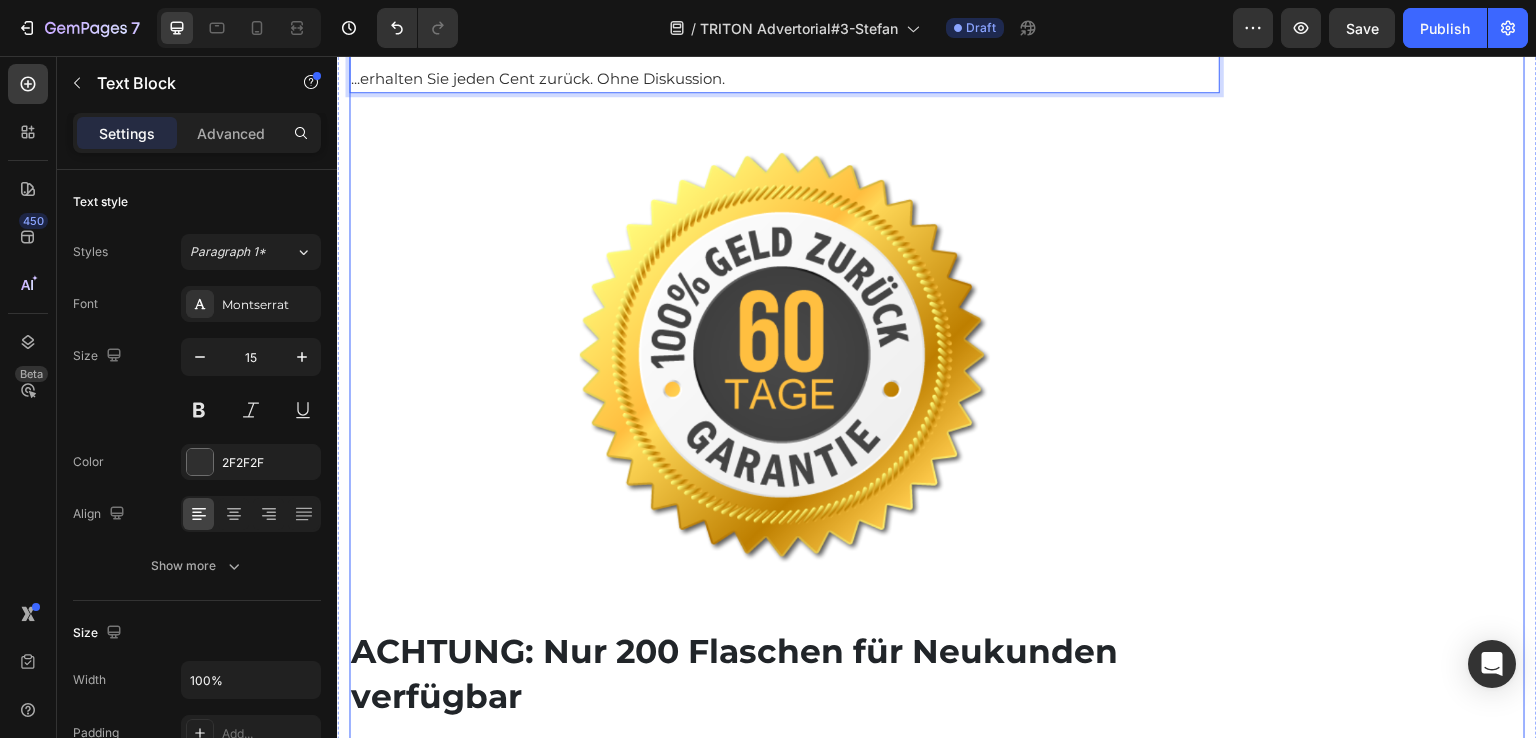 click on "Empfohlen: Text Block Image Verfügbarkeit prüfen Button Kundenbewertungen Text Block                Title Line Image 4.8 von 5 Text Block Row 3,791 Kundenbewertungen Text Block 5 Sterne Text Block Image 90% Text Block Row 4 Sterne Text Block Image 7% Text Block Row 3 Sterne Text Block Image 2% Text Block Row 2 Sterne Text Block Image 0% Text Block Row 1 Sterne Text Block Image 1% Text Block Row Einstufung Text Block Preis Text Block Image 5.0 Text Block Row Effektivität Text Block Image 5.0 Text Block Row Geruch Text Block Image 5.0 Text Block Row Anwendung Text Block Image 4.8 Text Block Row Row Row" at bounding box center [1380, -5322] 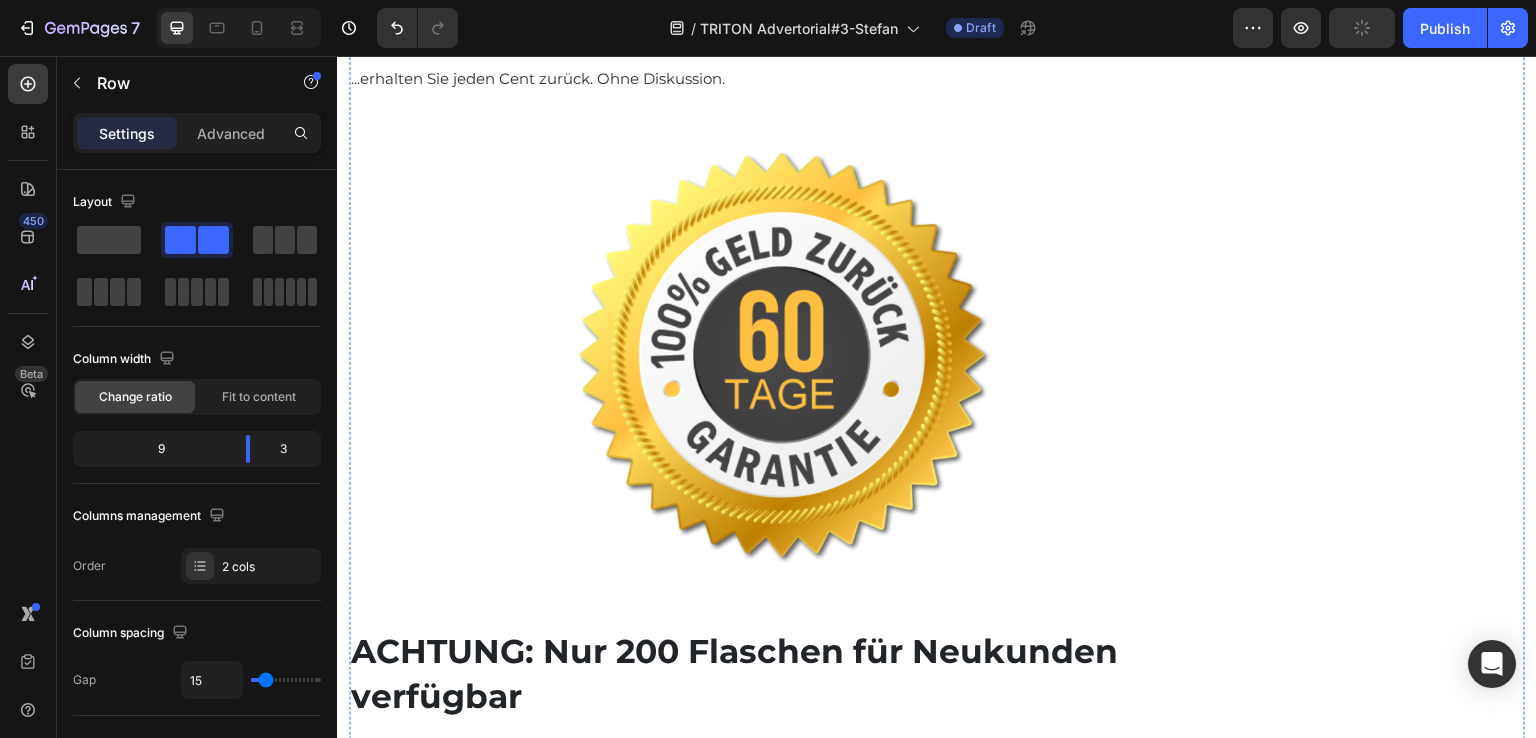 click on "TRITON ist nicht für jeden. Es ist entwickelt für erfolgreiche Männer, die:" at bounding box center (784, -279) 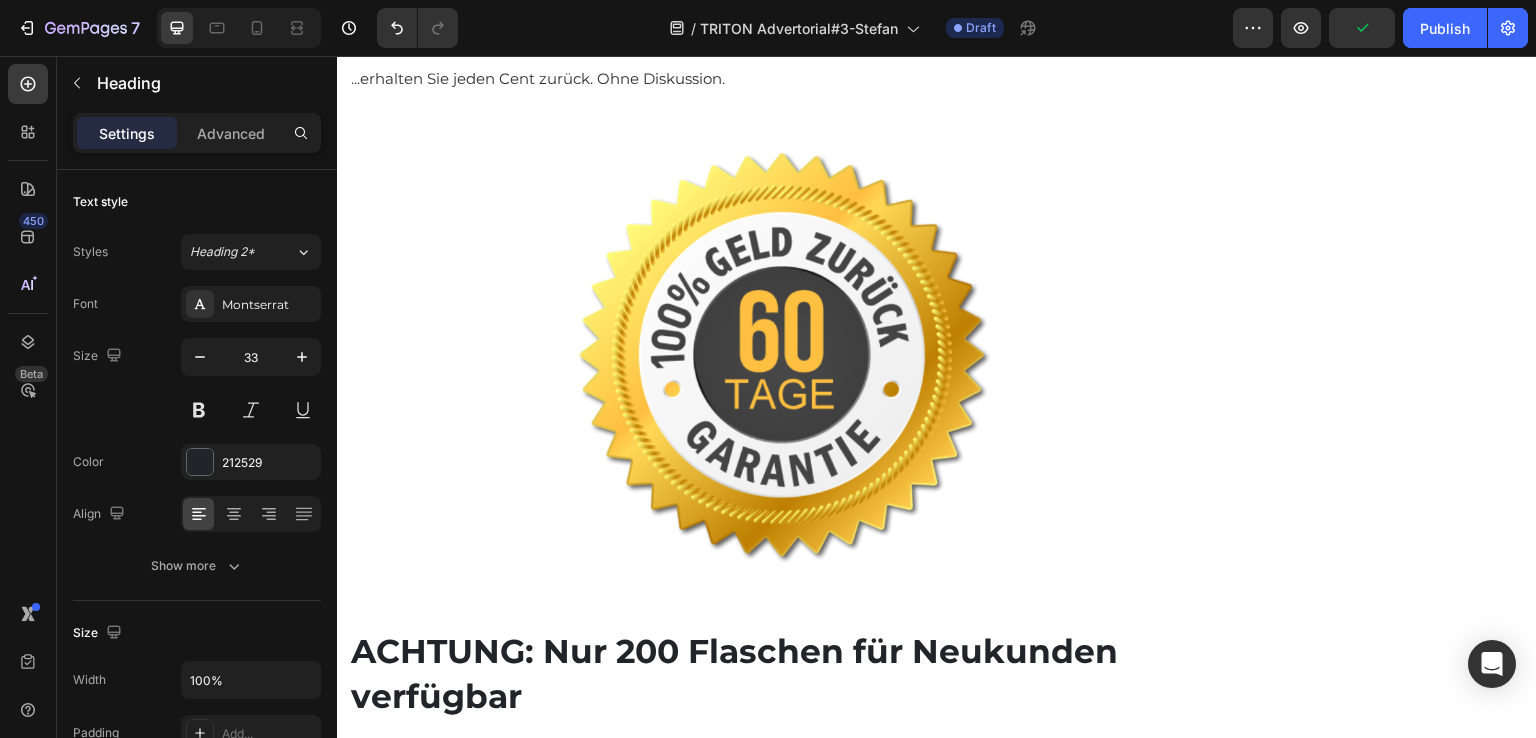 click on "TRITON ist nicht für jeden. Es ist entwickelt für erfolgreiche Männer, die:" at bounding box center [784, -279] 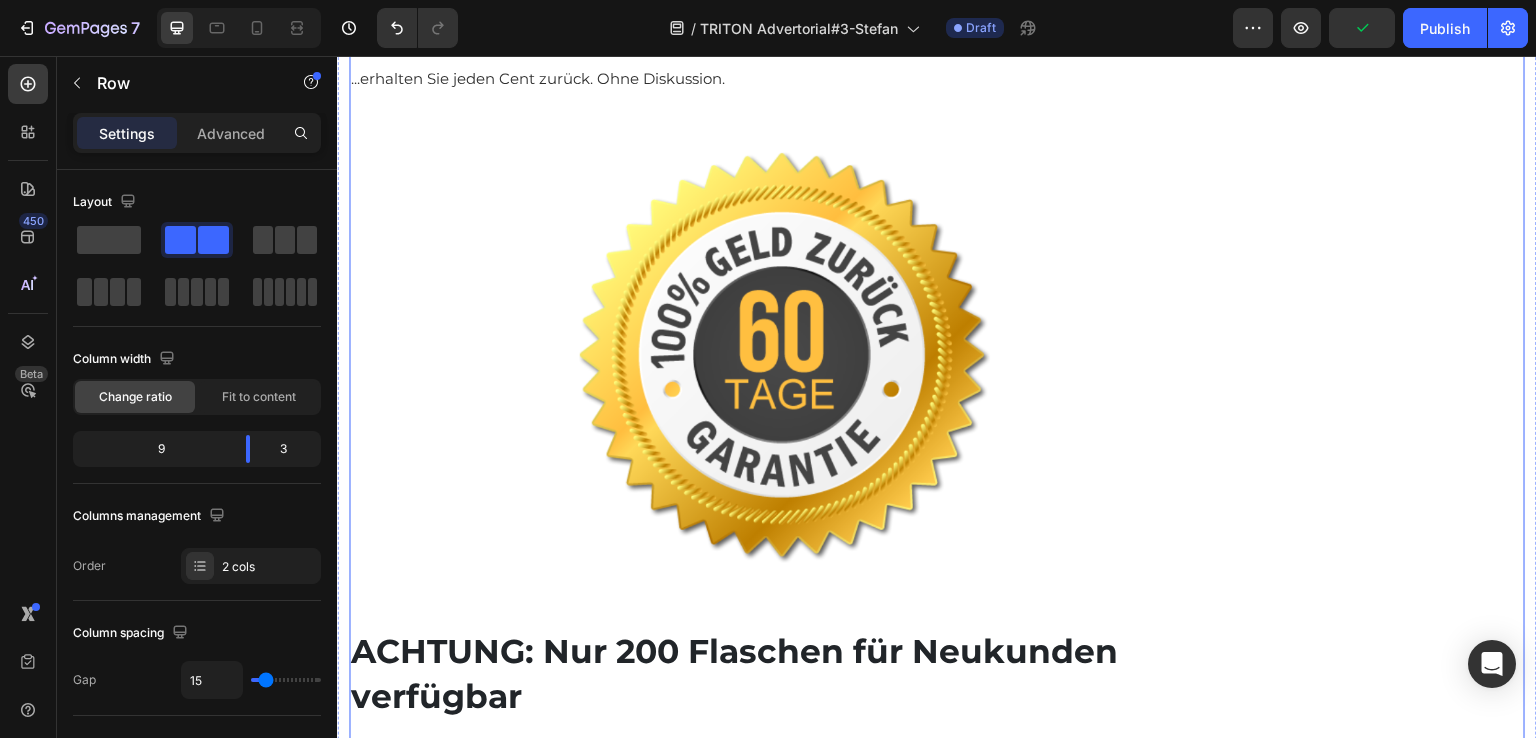 click on "Empfohlen: Text Block Image Verfügbarkeit prüfen Button Kundenbewertungen Text Block                Title Line Image 4.8 von 5 Text Block Row 3,791 Kundenbewertungen Text Block 5 Sterne Text Block Image 90% Text Block Row 4 Sterne Text Block Image 7% Text Block Row 3 Sterne Text Block Image 2% Text Block Row 2 Sterne Text Block Image 0% Text Block Row 1 Sterne Text Block Image 1% Text Block Row Einstufung Text Block Preis Text Block Image 5.0 Text Block Row Effektivität Text Block Image 5.0 Text Block Row Geruch Text Block Image 5.0 Text Block Row Anwendung Text Block Image 4.8 Text Block Row Row Row" at bounding box center [1380, -5322] 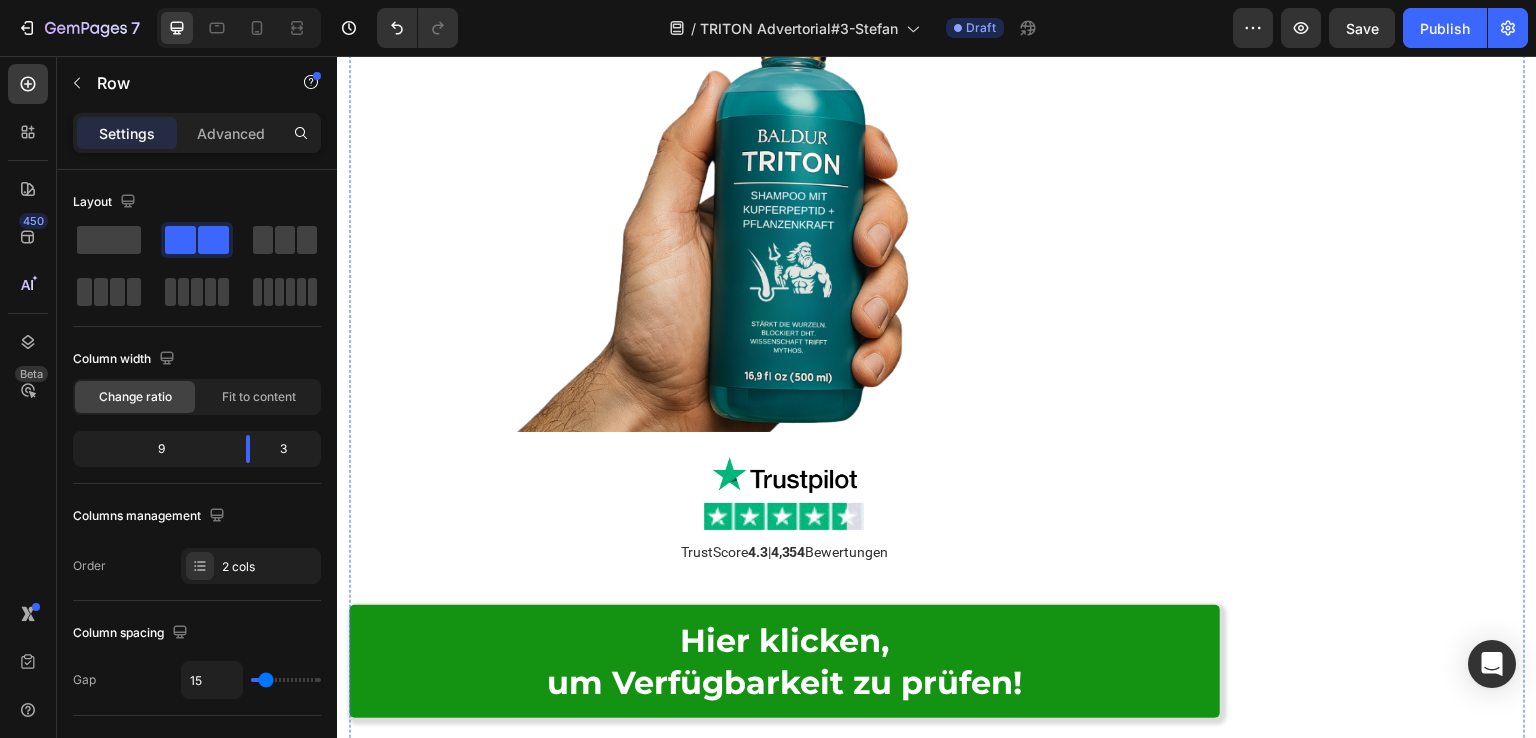 scroll, scrollTop: 14313, scrollLeft: 0, axis: vertical 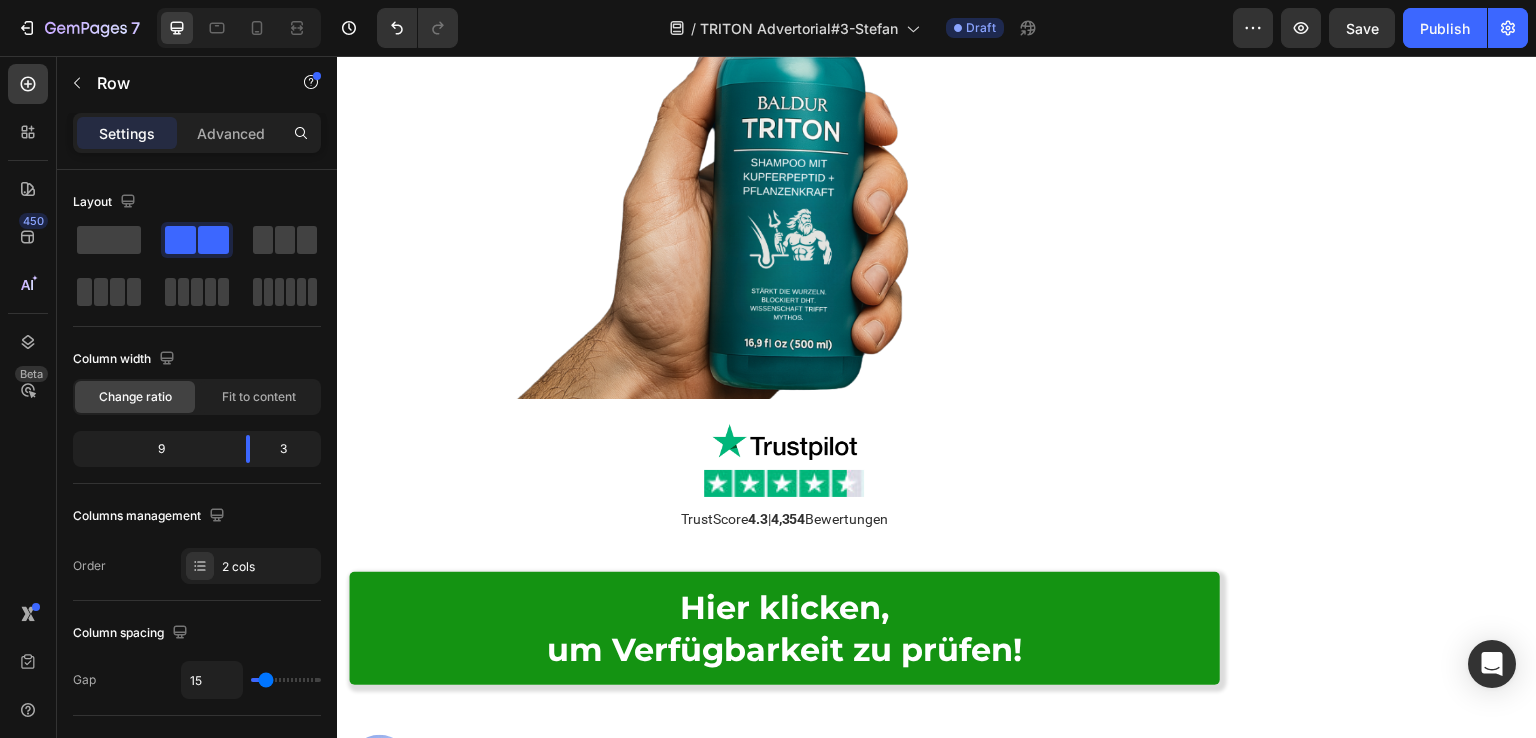 click on "Aufgrund der aufwendigen GHKCU-Extraktion können wir aktuell nur 200 Flaschen pro Monat für neue Kunden produzieren." at bounding box center (784, -136) 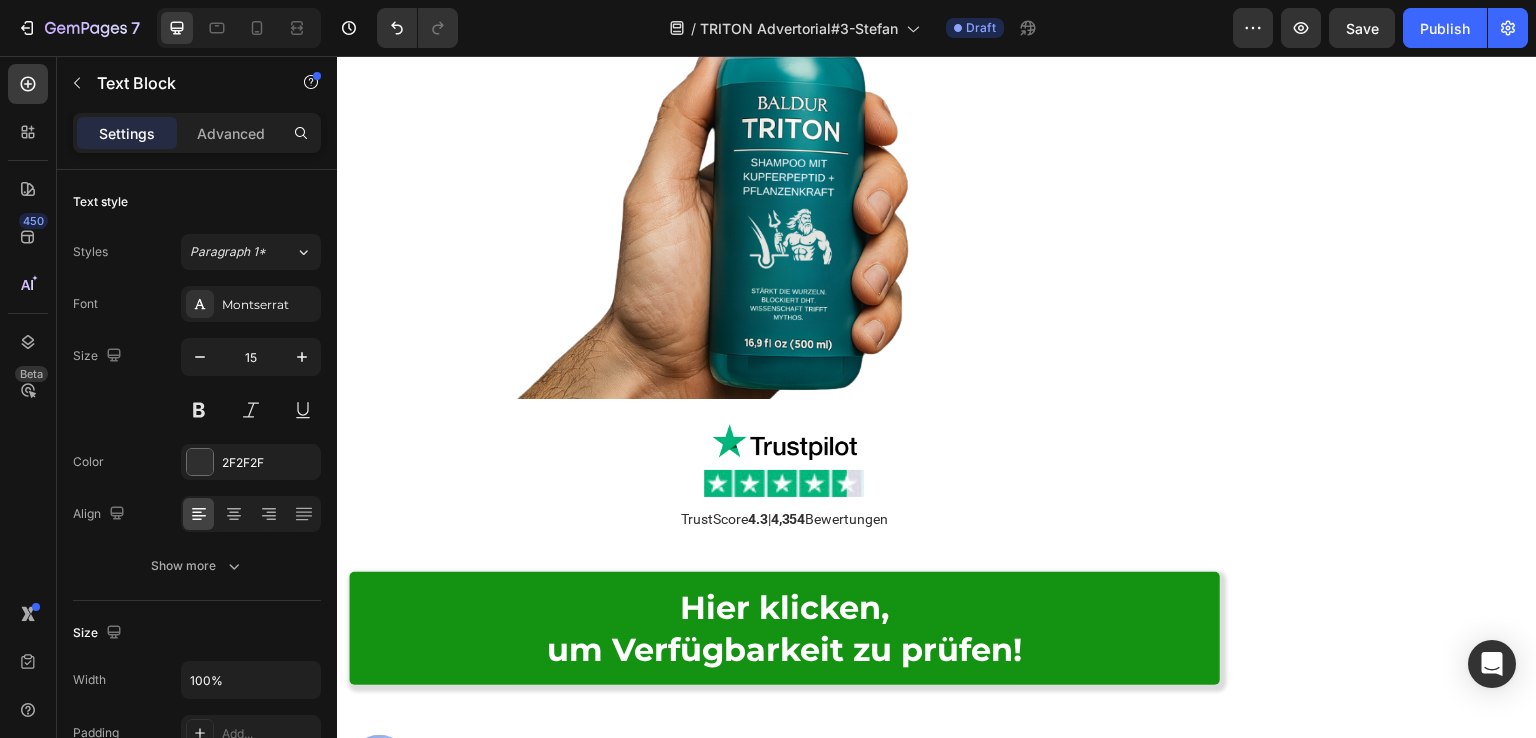 click on "Aufgrund der aufwendigen GHKCU-Extraktion können wir aktuell nur 200 Flaschen pro Monat für neue Kunden produzieren." at bounding box center [784, -136] 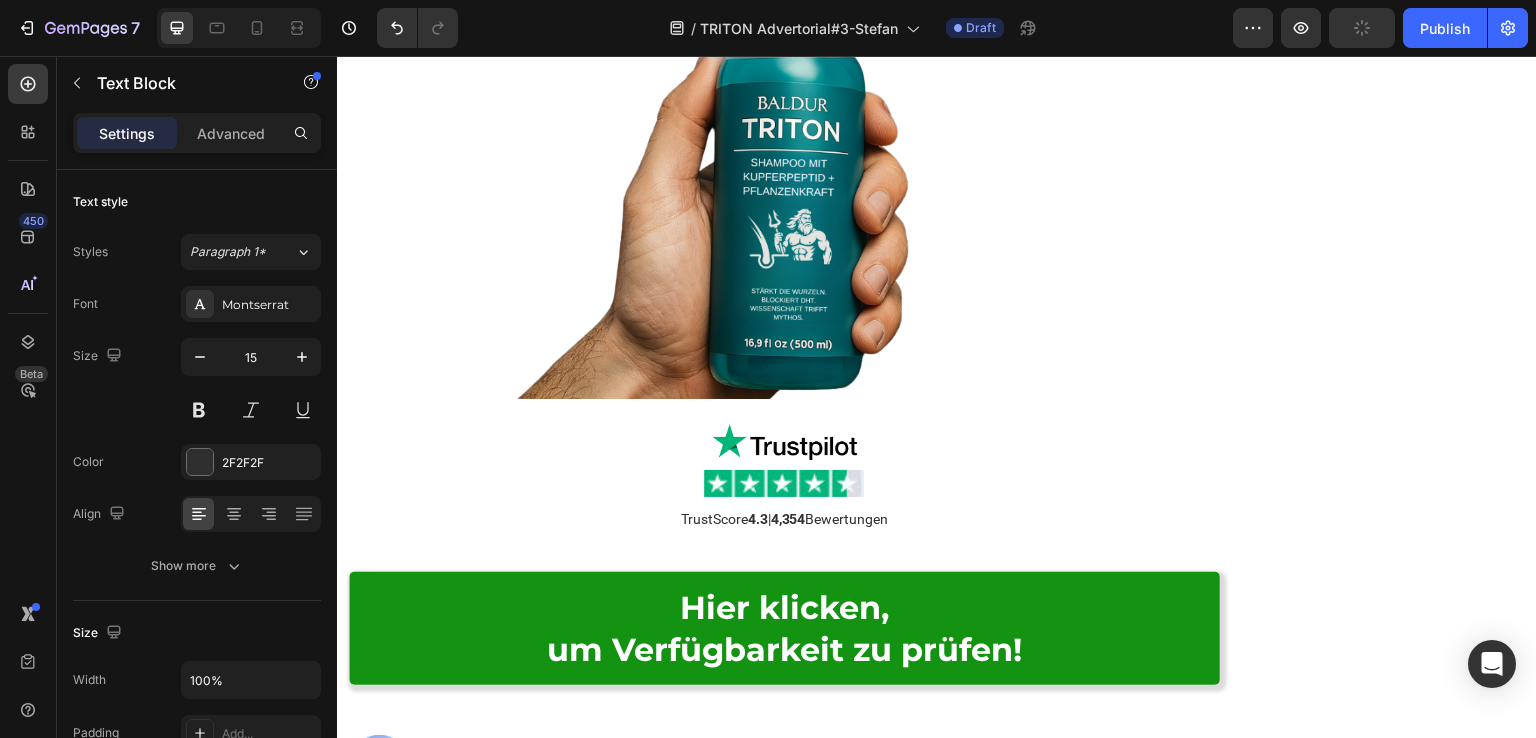 click on "Aufgrund der aufwendigen GHKCU-Extraktion können wir aktuell nur 200 Flaschen pro Monat für neue Kunden produzieren." at bounding box center [784, -136] 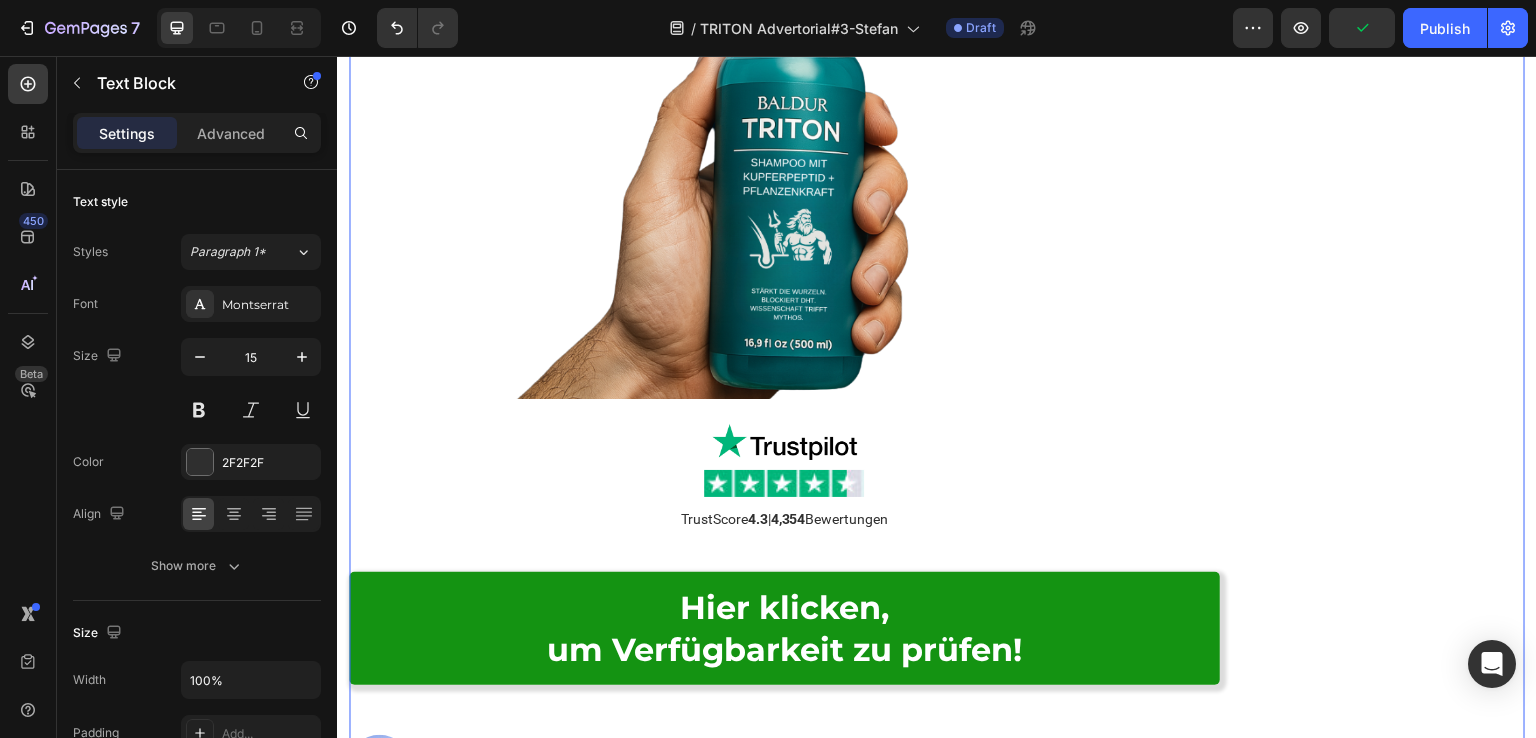 click on "Empfohlen: Text Block Image Verfügbarkeit prüfen Button Kundenbewertungen Text Block                Title Line Image 4.8 von 5 Text Block Row 3,791 Kundenbewertungen Text Block 5 Sterne Text Block Image 90% Text Block Row 4 Sterne Text Block Image 7% Text Block Row 3 Sterne Text Block Image 2% Text Block Row 2 Sterne Text Block Image 0% Text Block Row 1 Sterne Text Block Image 1% Text Block Row Einstufung Text Block Preis Text Block Image 5.0 Text Block Row Effektivität Text Block Image 5.0 Text Block Row Geruch Text Block Image 5.0 Text Block Row Anwendung Text Block Image 4.8 Text Block Row Row Row" at bounding box center [1380, -6222] 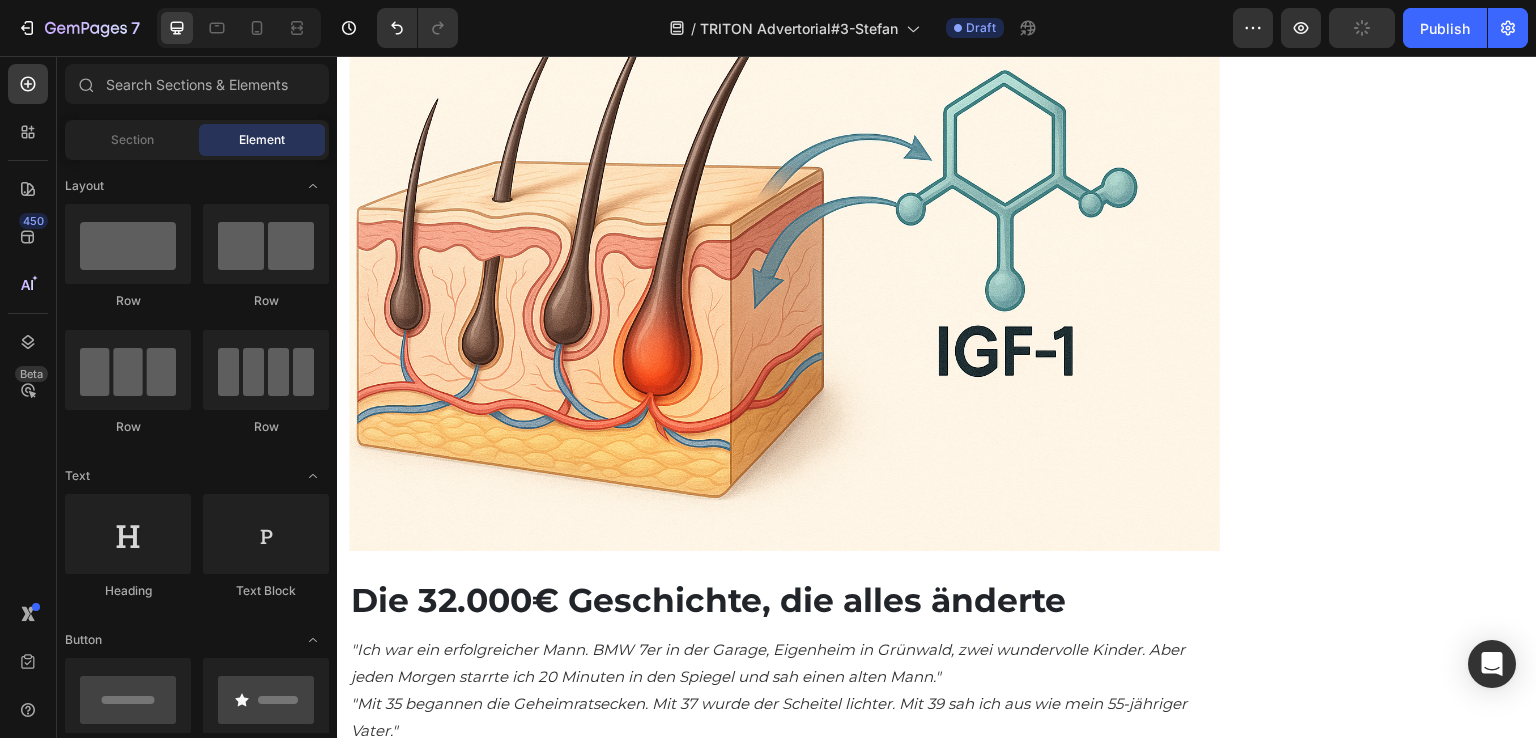 scroll, scrollTop: 0, scrollLeft: 0, axis: both 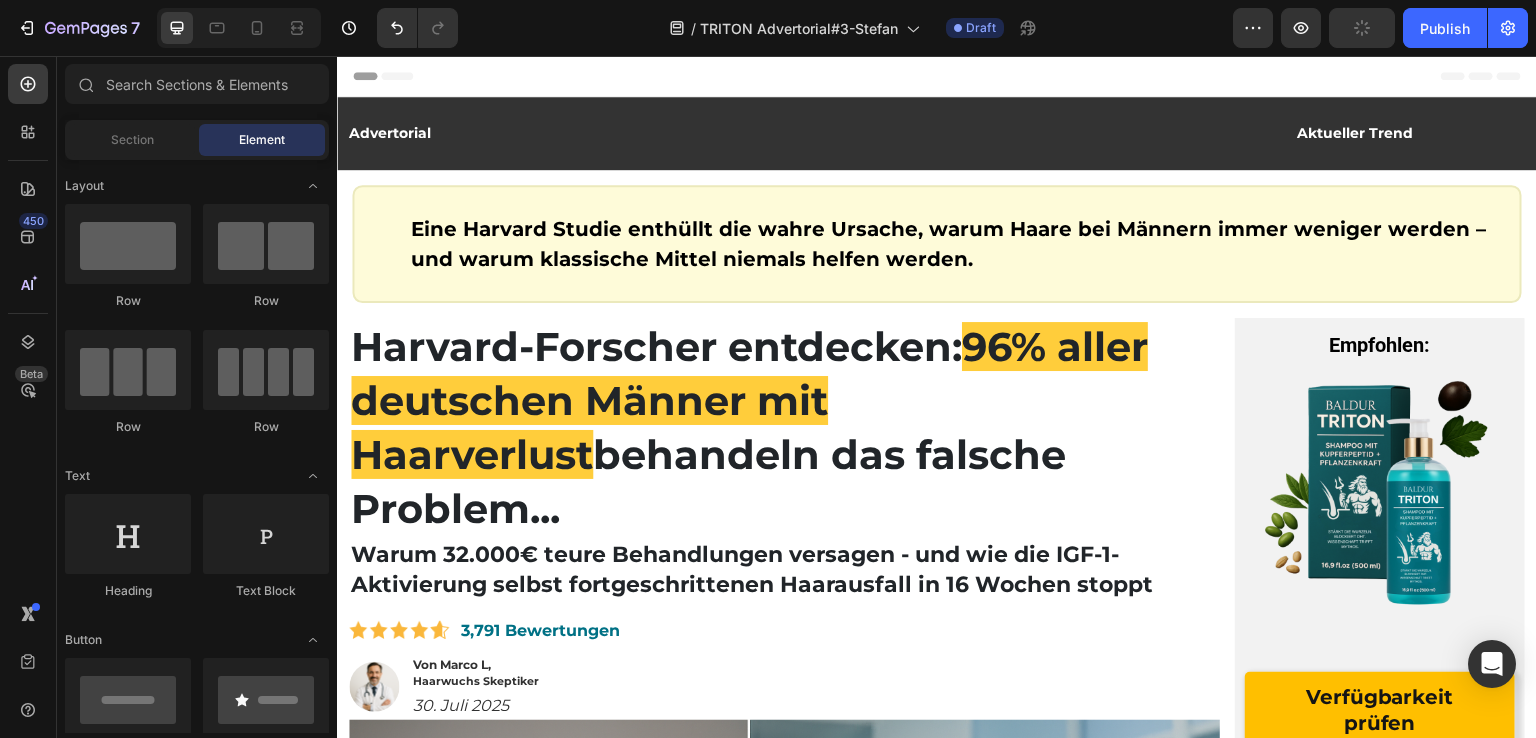drag, startPoint x: 1530, startPoint y: 615, endPoint x: 1872, endPoint y: 97, distance: 620.7157 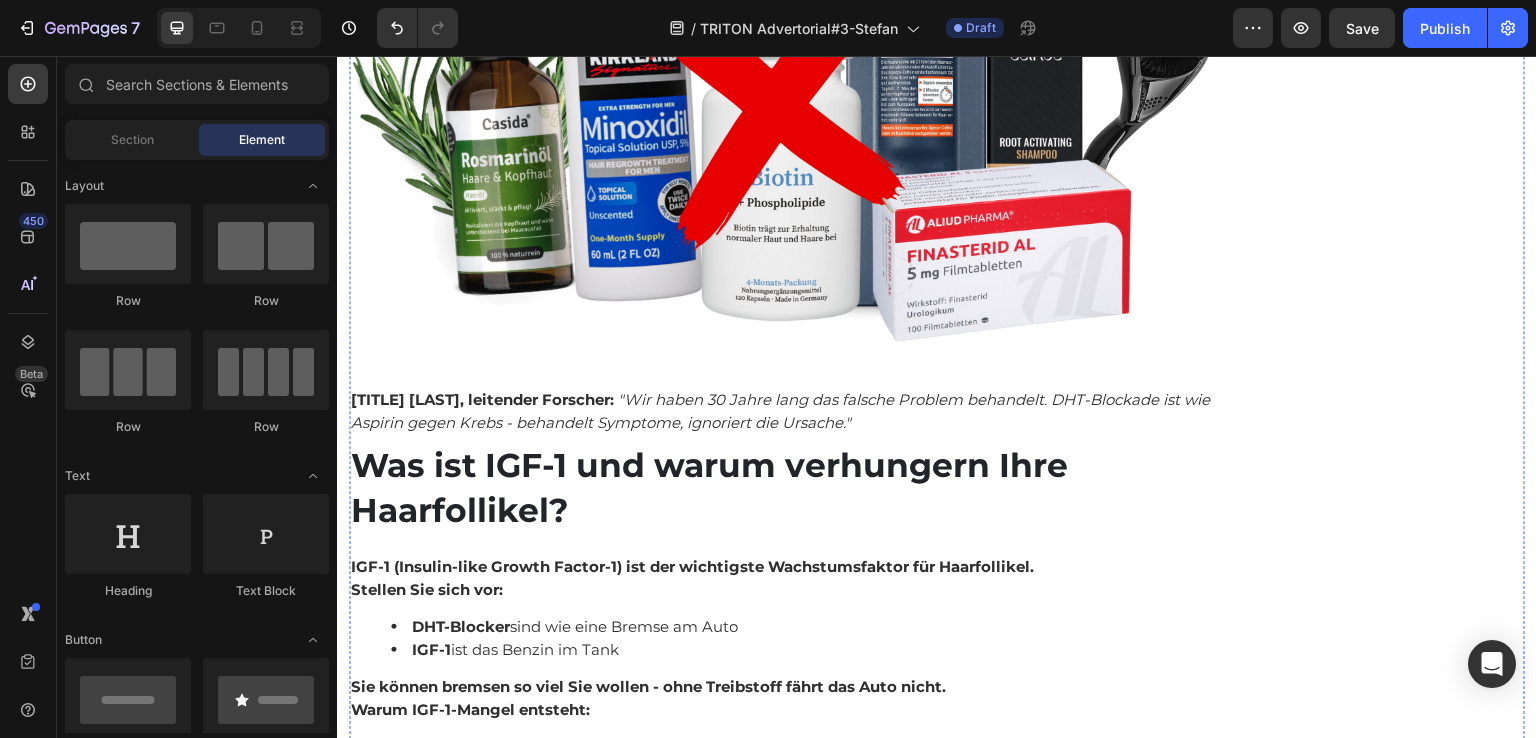 scroll, scrollTop: 3900, scrollLeft: 0, axis: vertical 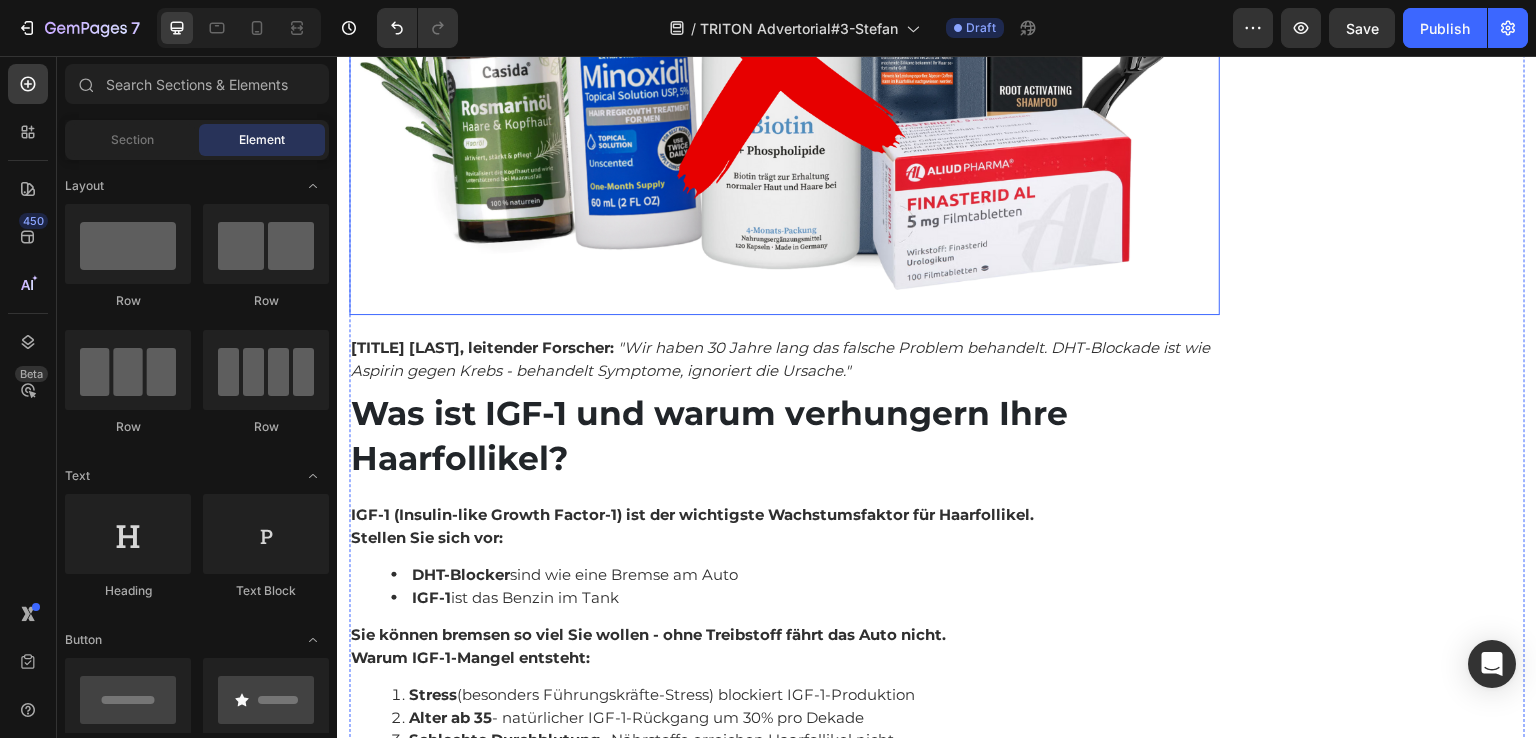 click at bounding box center [784, 71] 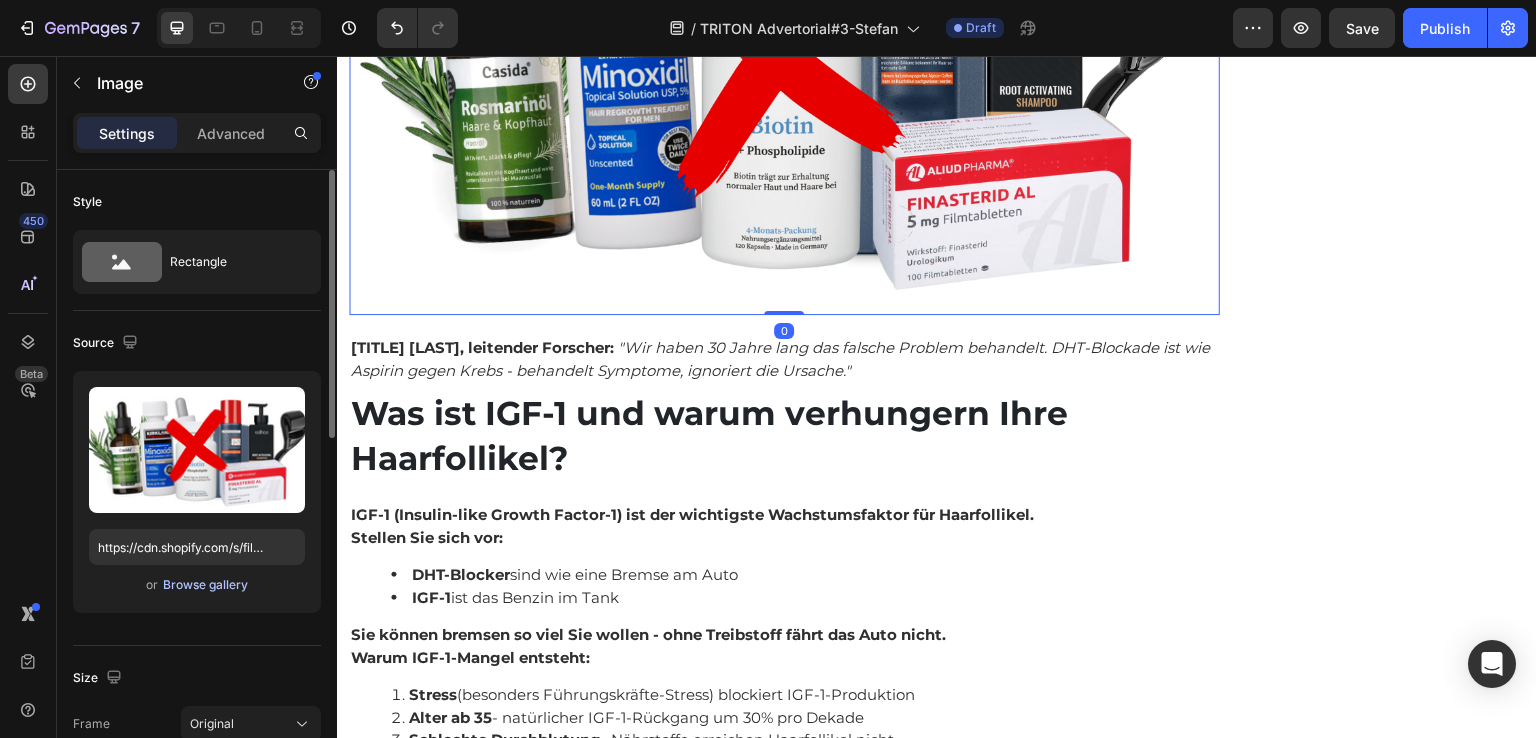 click on "Browse gallery" at bounding box center (205, 585) 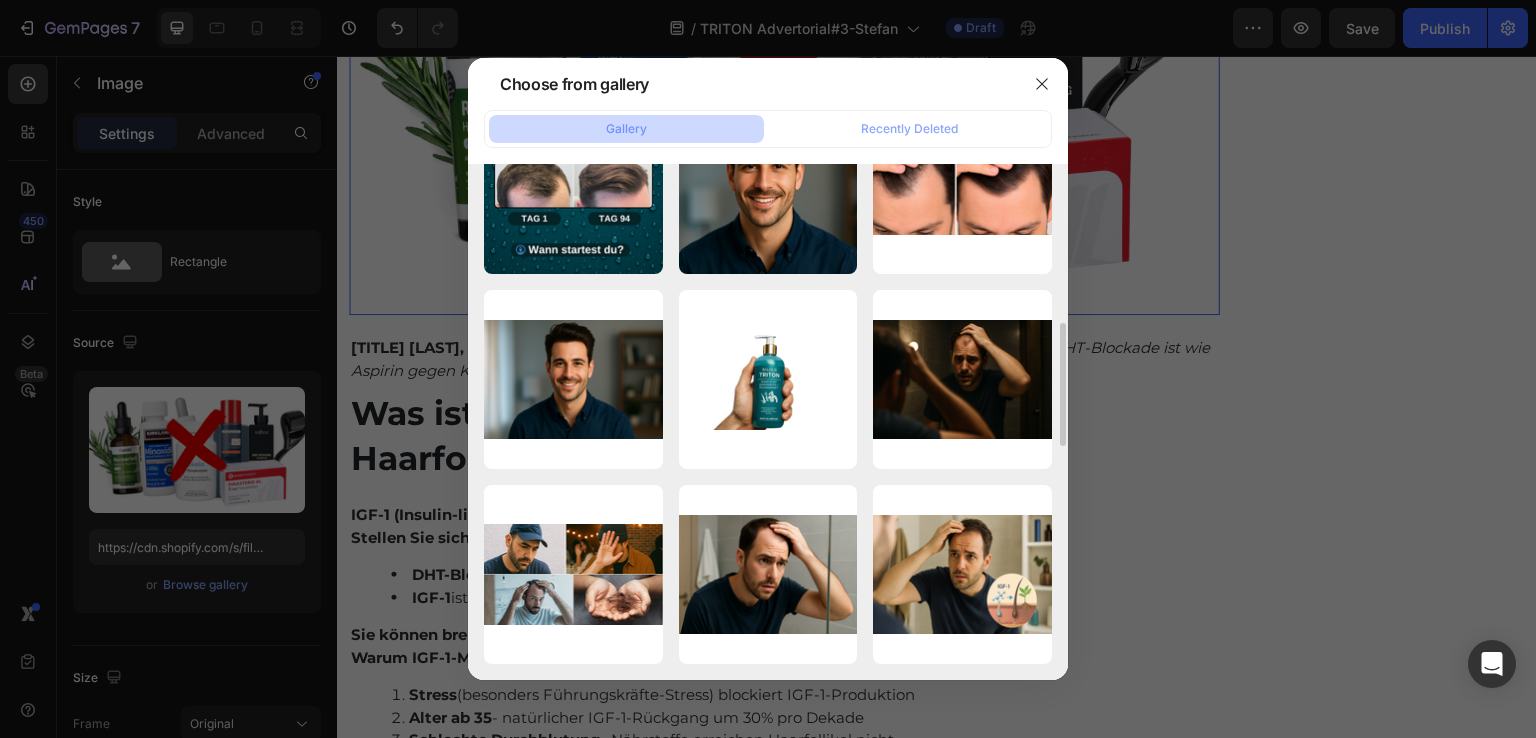 scroll, scrollTop: 1068, scrollLeft: 0, axis: vertical 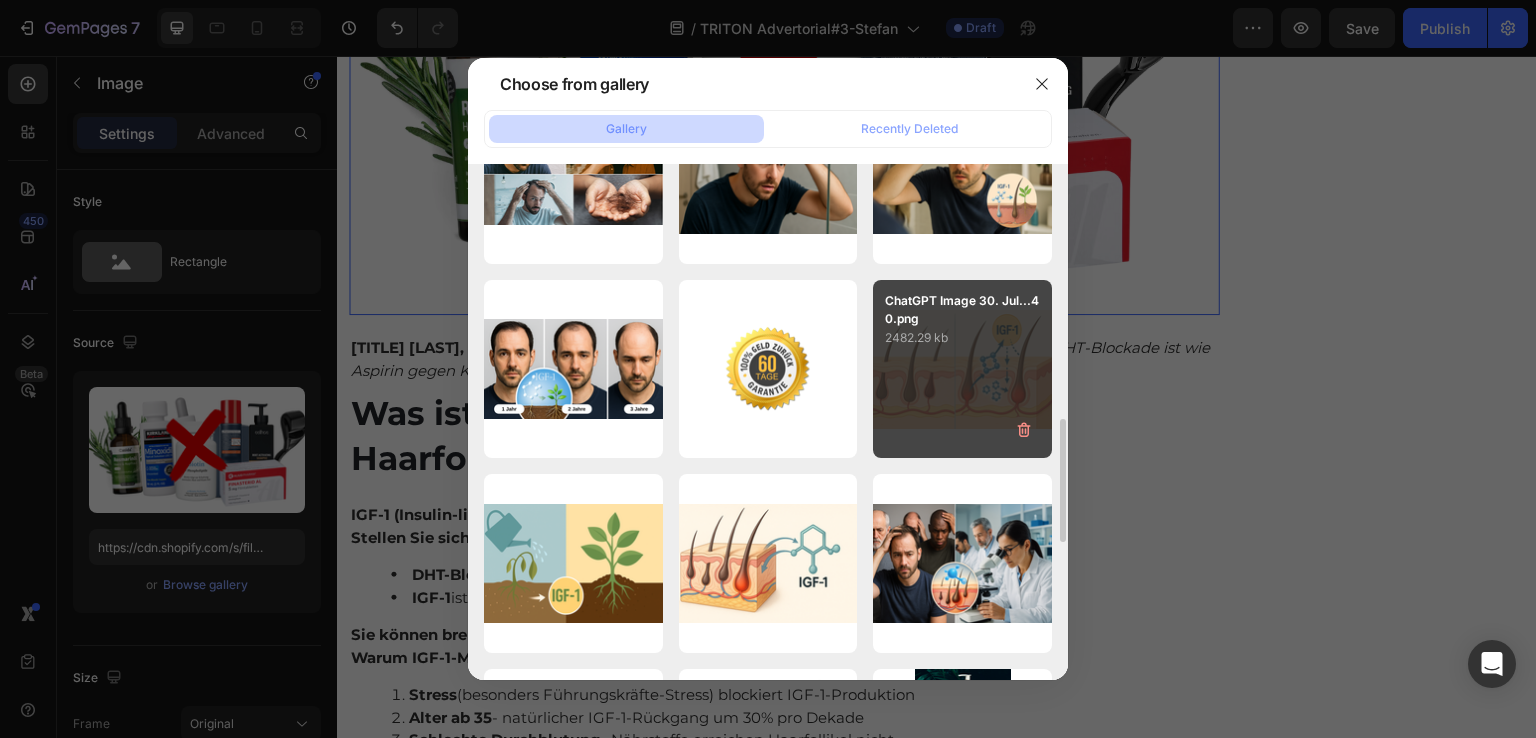 click on "ChatGPT Image 30. Jul...40.png 2482.29 kb" at bounding box center (962, 369) 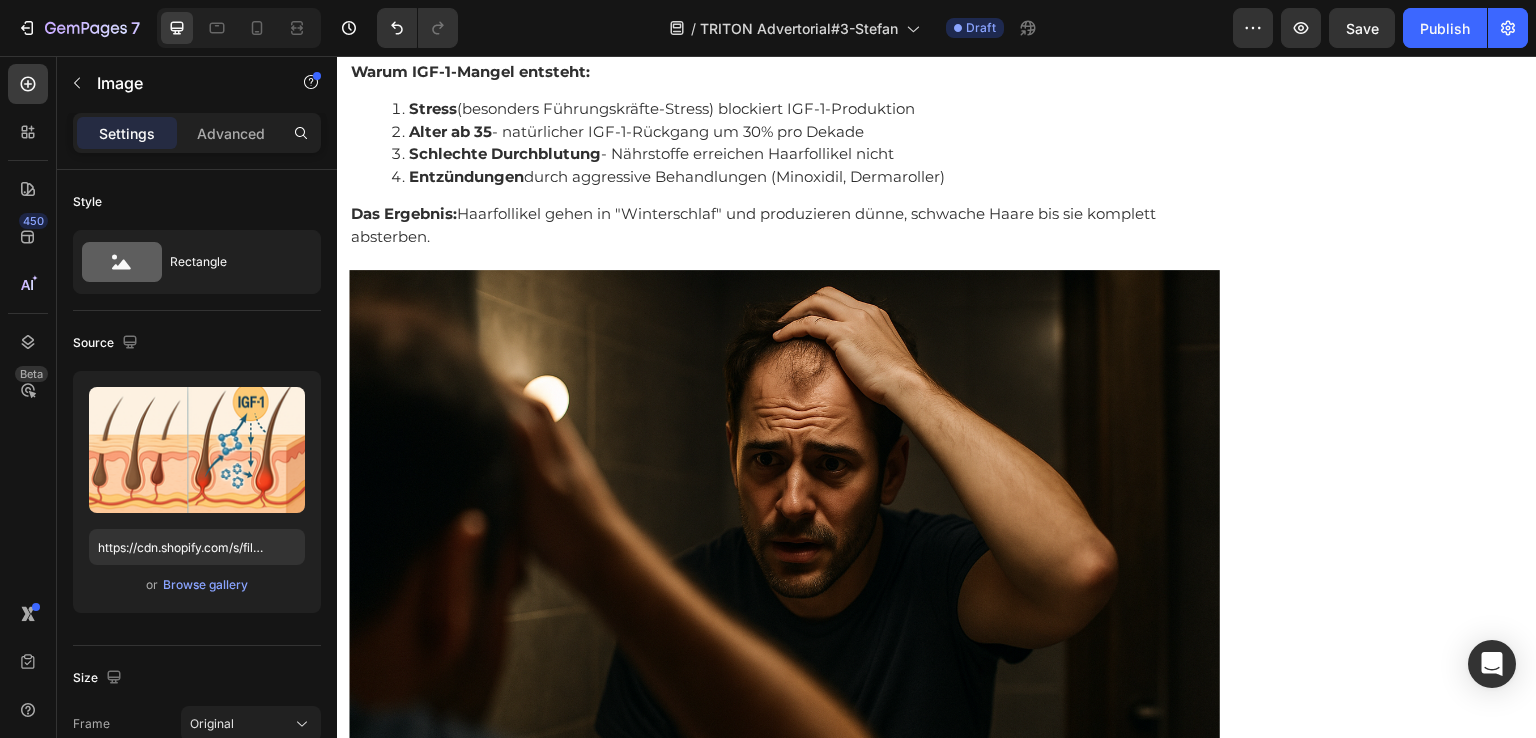 scroll, scrollTop: 4600, scrollLeft: 0, axis: vertical 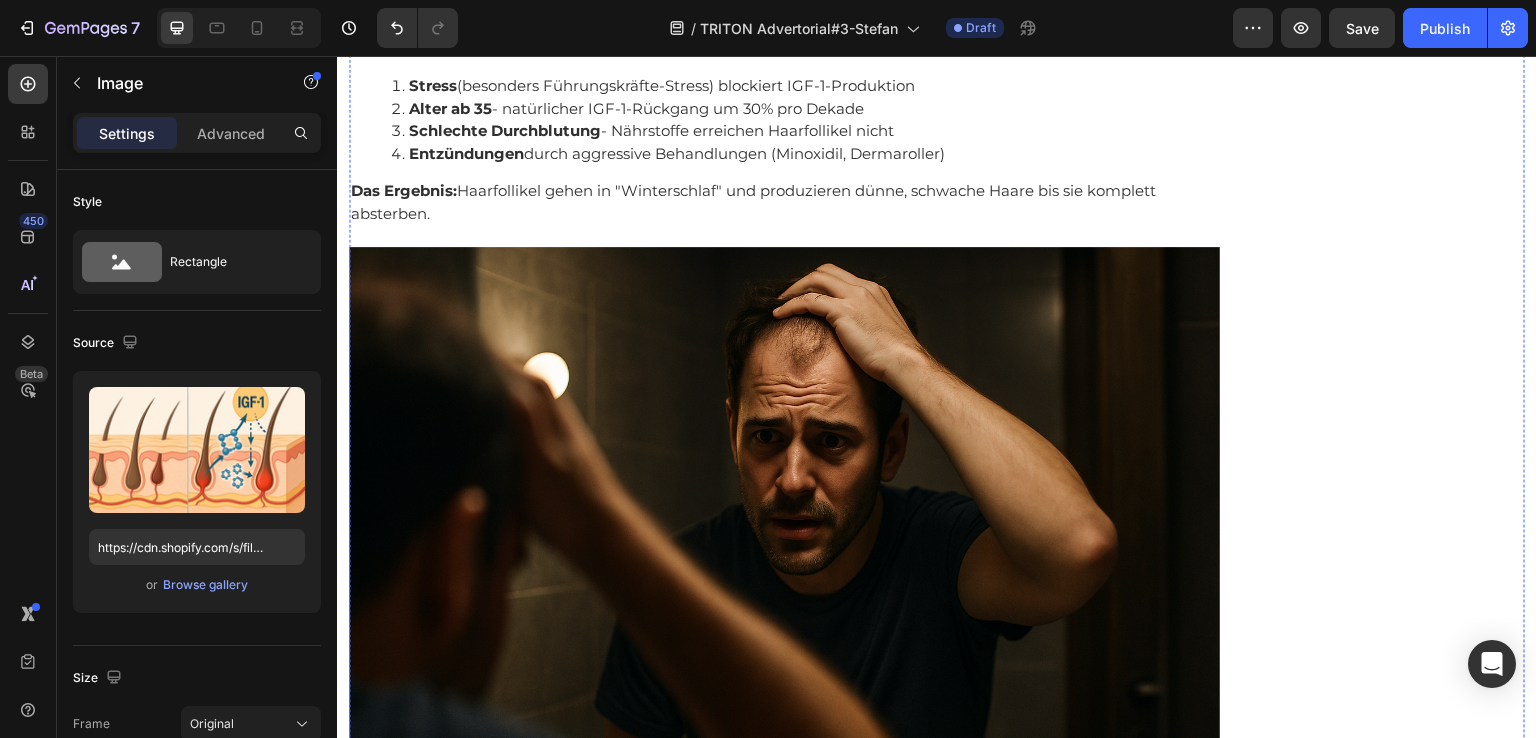 click on "Dr. Michael Rosenberg, leitender Forscher:   "Wir haben 30 Jahre lang das falsche Problem behandelt. DHT-Blockade ist wie Aspirin gegen Krebs - behandelt Symptome, ignoriert die Ursache."" at bounding box center (784, -250) 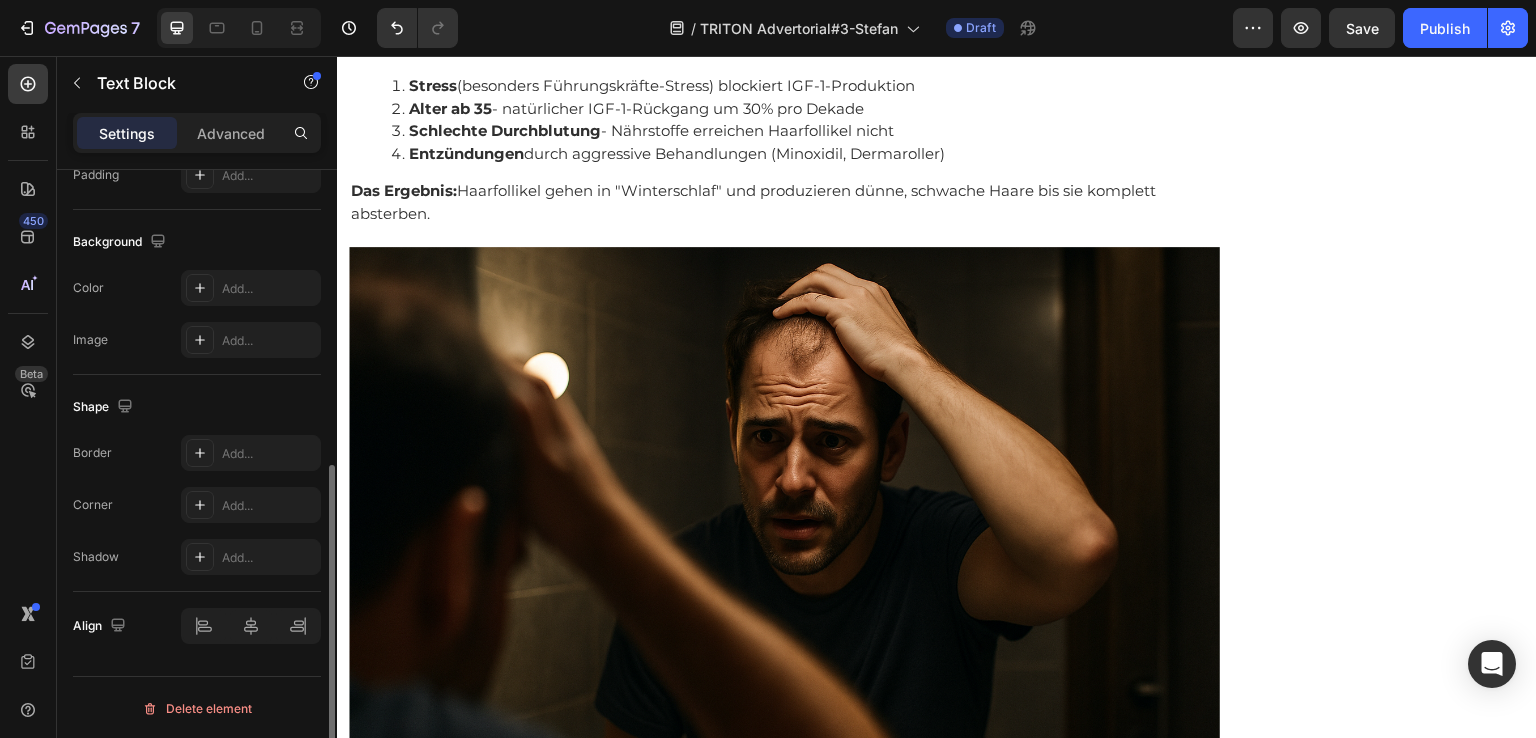 scroll, scrollTop: 358, scrollLeft: 0, axis: vertical 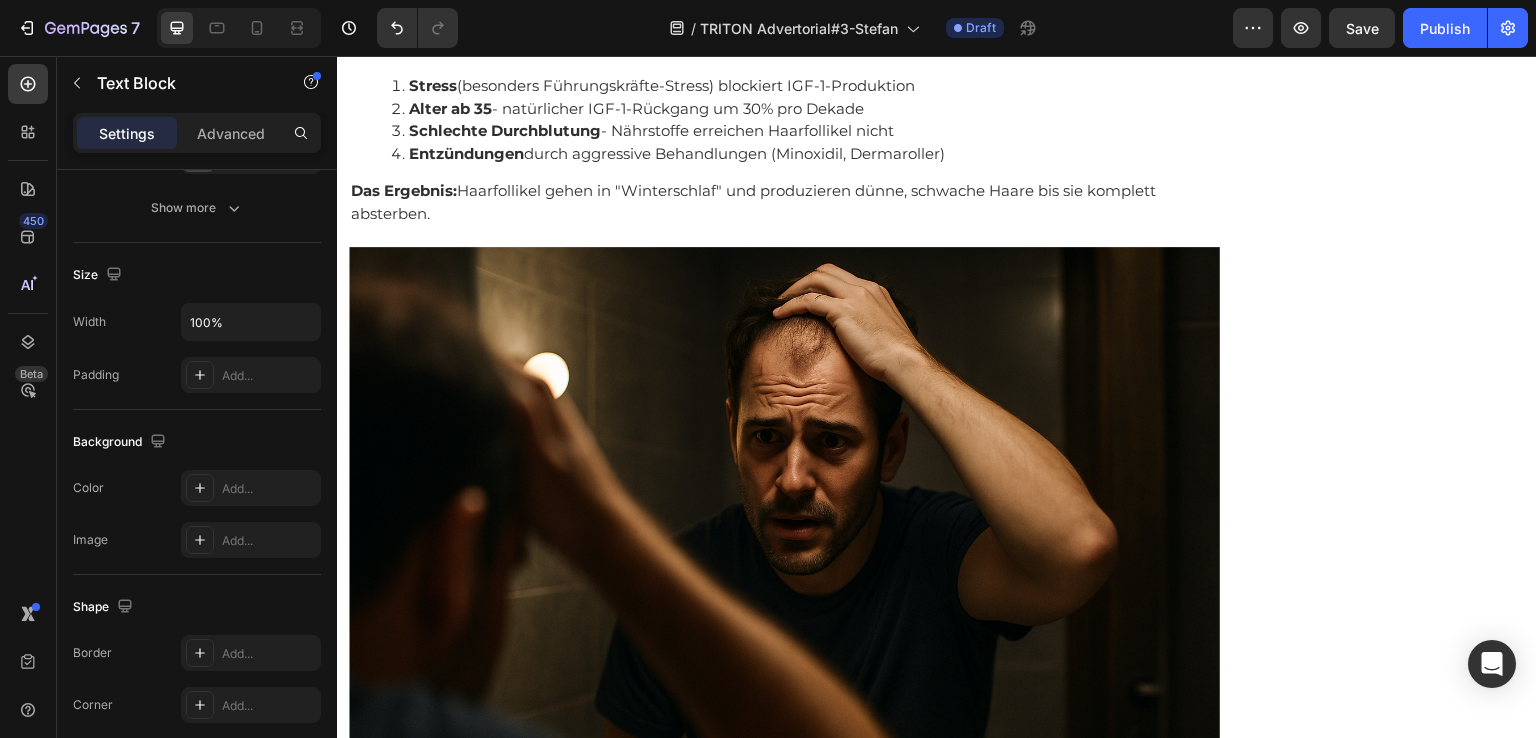 click on "Dr. [FIRST] [LAST], leitender Forscher:" at bounding box center [482, -262] 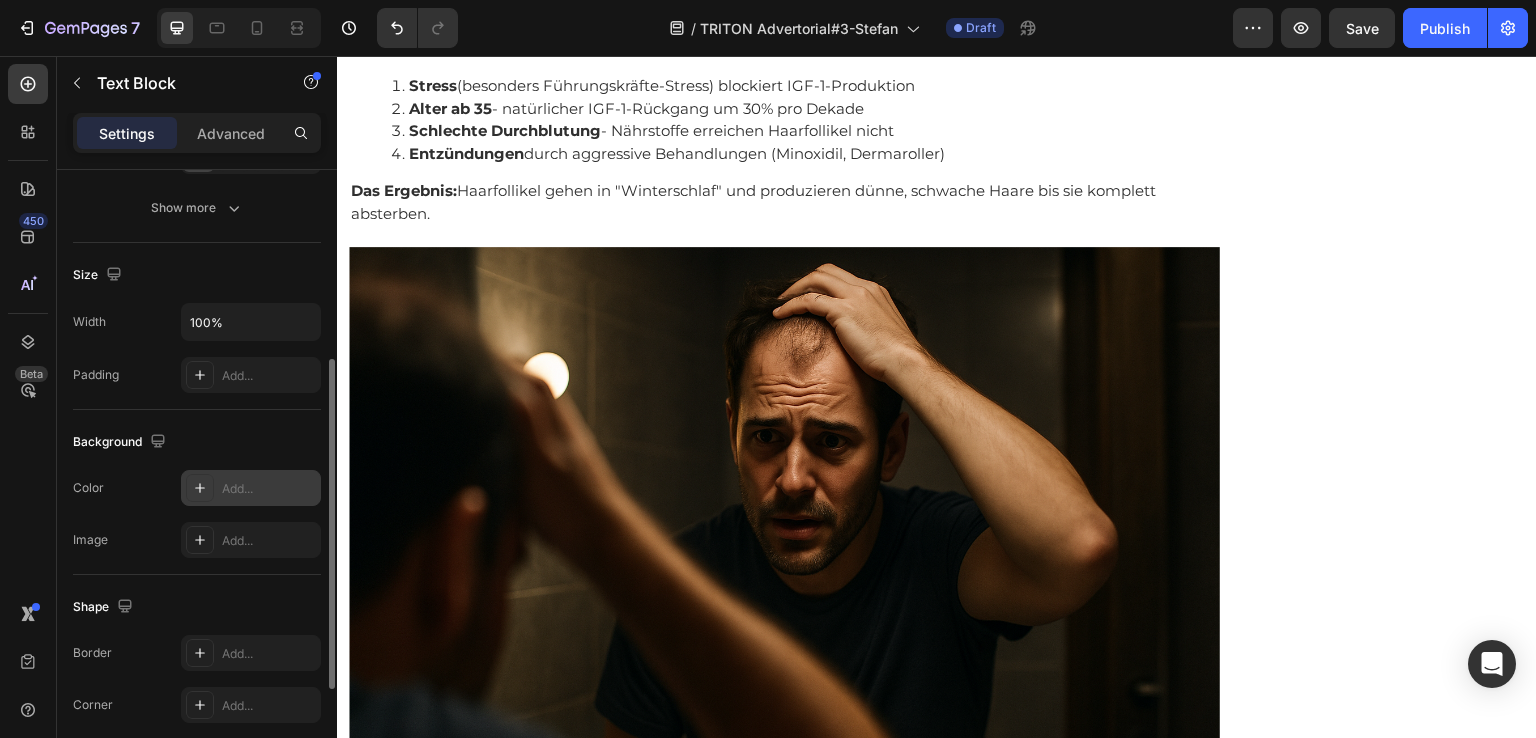 click 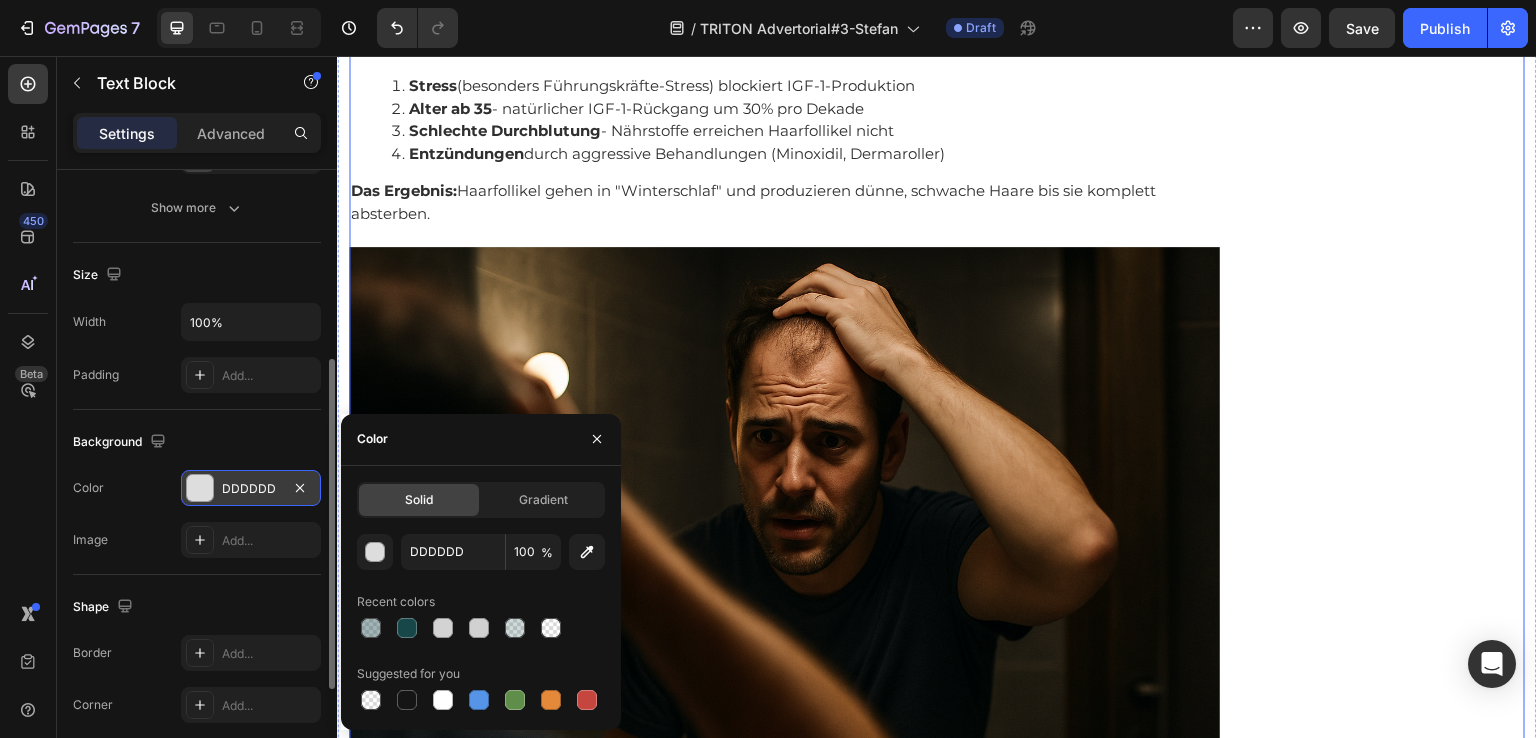 click on "Empfohlen: Text Block Image Verfügbarkeit prüfen Button Kundenbewertungen Text Block                Title Line Image 4.8 von 5 Text Block Row 3,791 Kundenbewertungen Text Block 5 Sterne Text Block Image 90% Text Block Row 4 Sterne Text Block Image 7% Text Block Row 3 Sterne Text Block Image 2% Text Block Row 2 Sterne Text Block Image 0% Text Block Row 1 Sterne Text Block Image 1% Text Block Row Einstufung Text Block Preis Text Block Image 5.0 Text Block Row Effektivität Text Block Image 5.0 Text Block Row Geruch Text Block Image 5.0 Text Block Row Anwendung Text Block Image 4.8 Text Block Row Row Row" at bounding box center (1380, 3536) 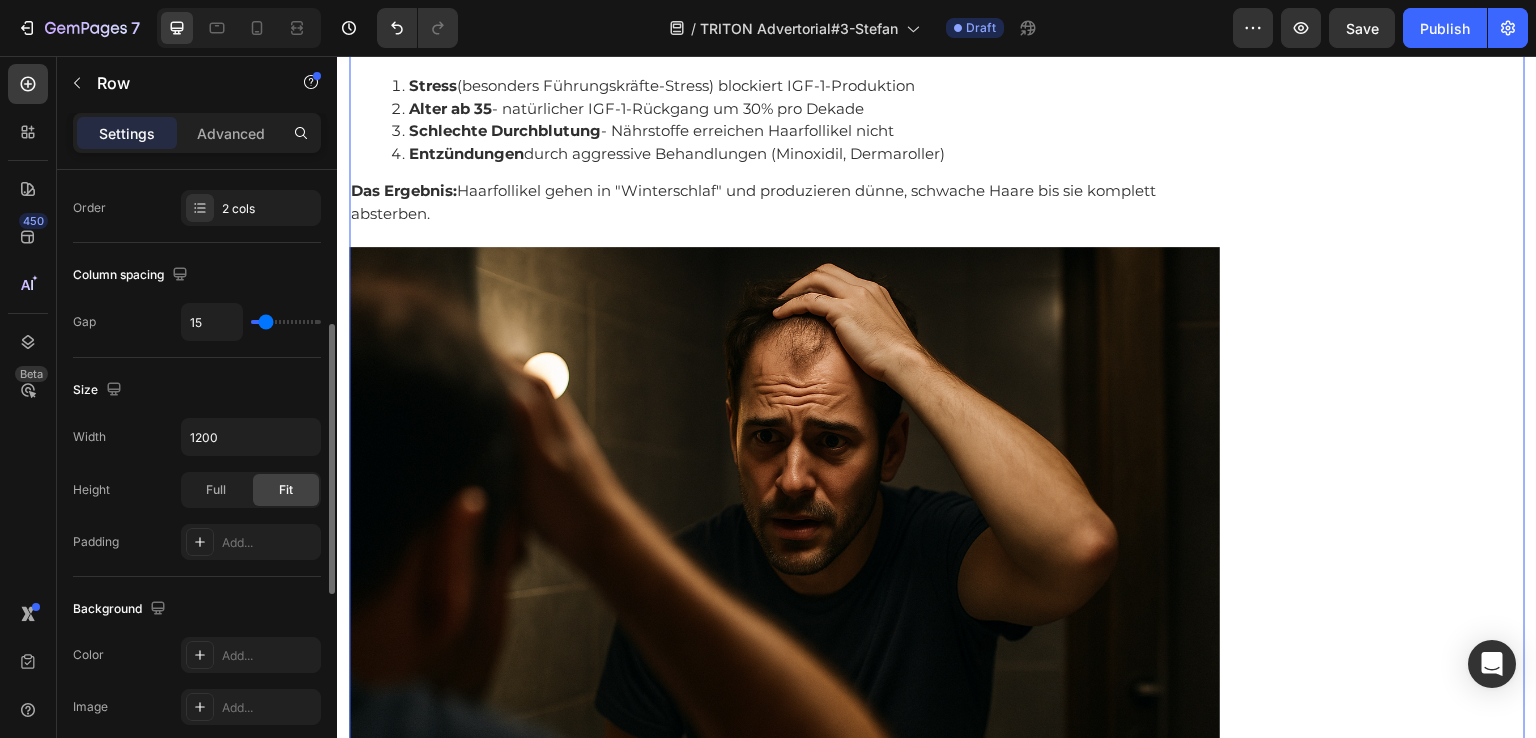 scroll, scrollTop: 0, scrollLeft: 0, axis: both 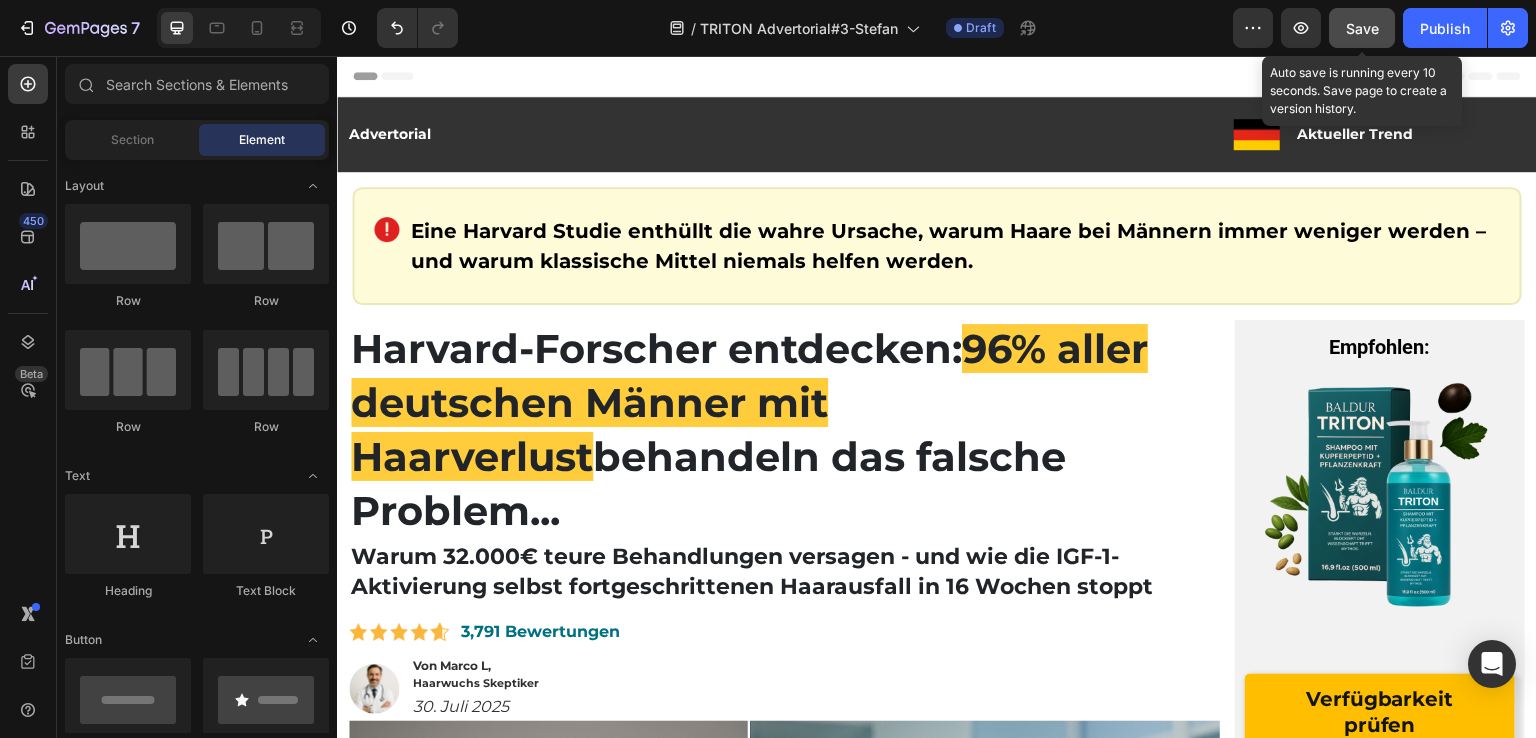 click on "Save" at bounding box center [1362, 28] 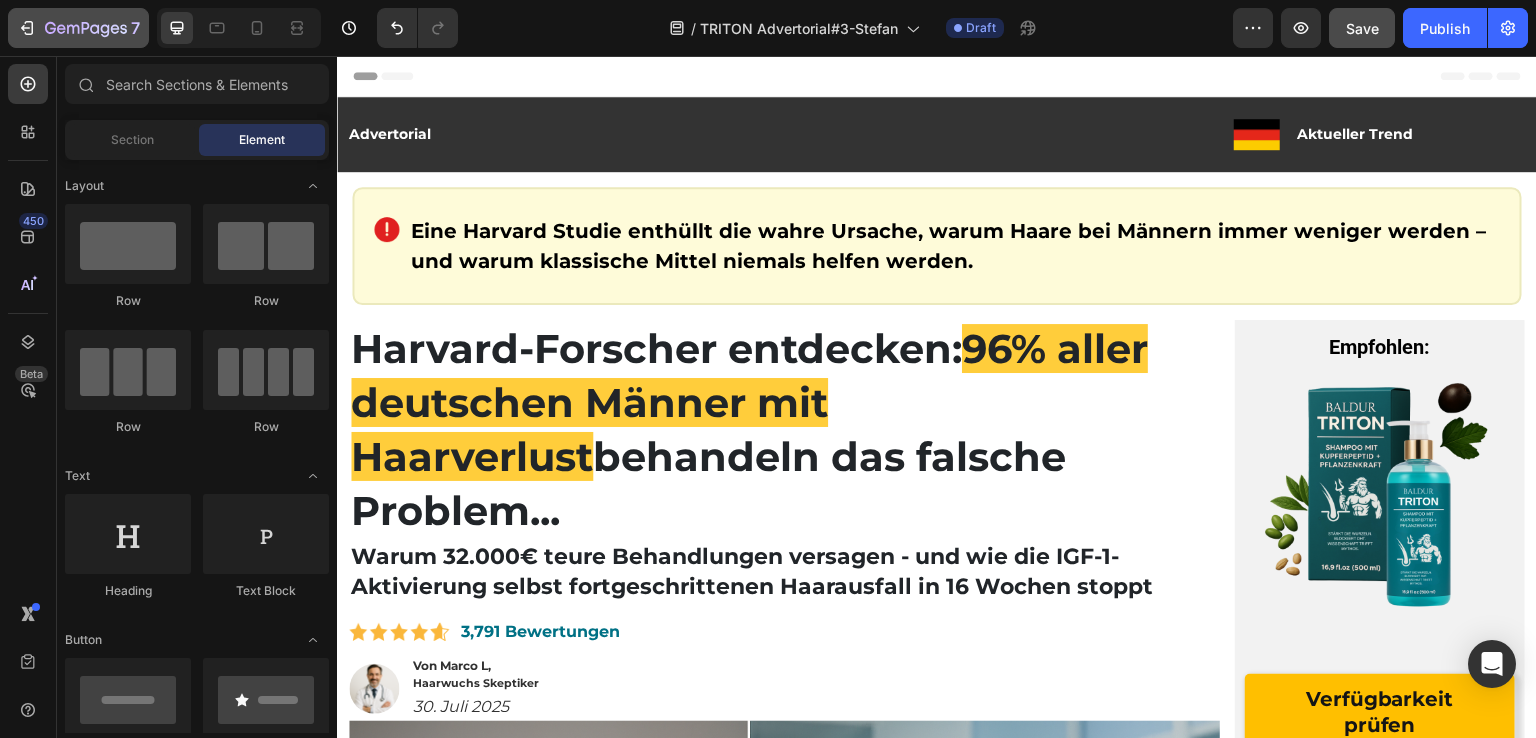 click on "7" 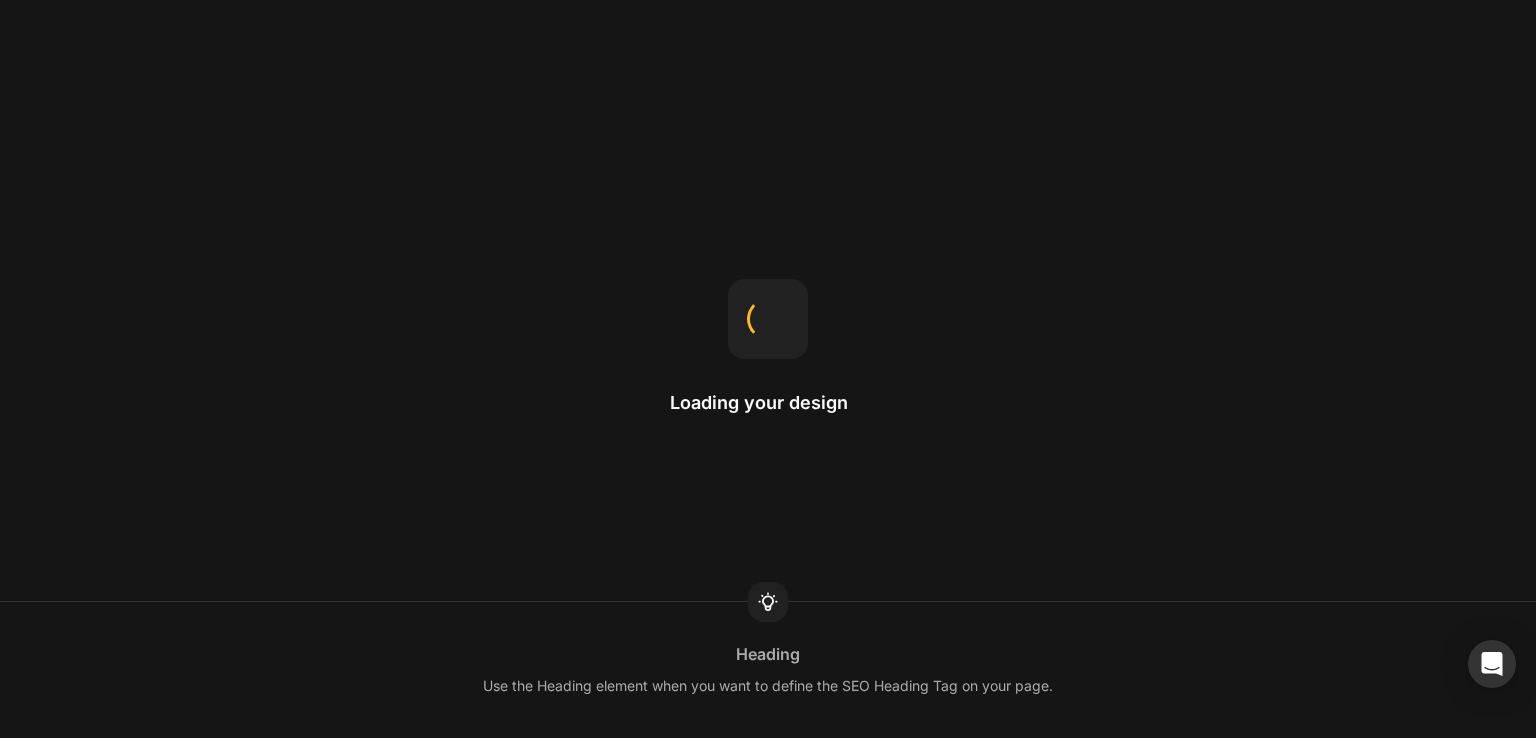 scroll, scrollTop: 0, scrollLeft: 0, axis: both 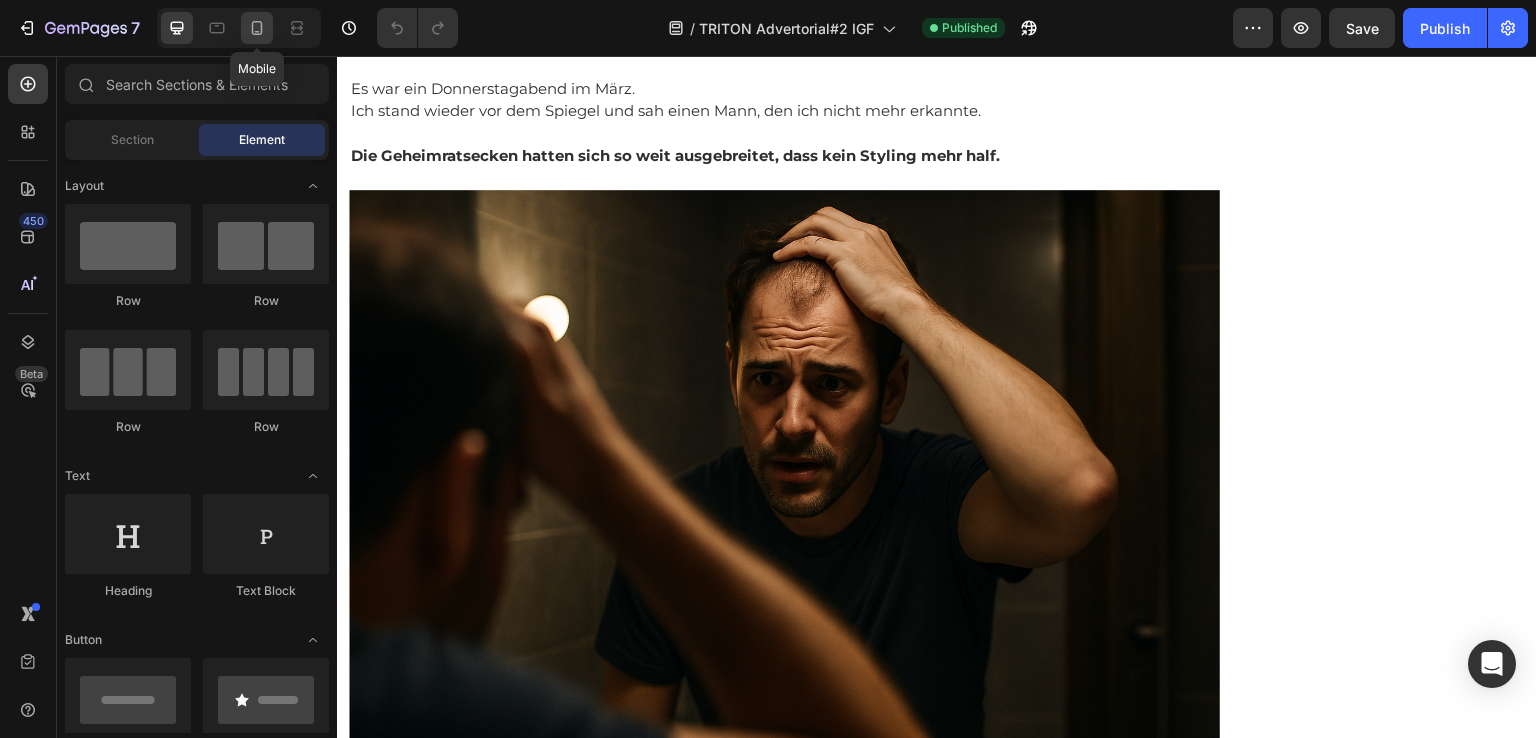 click 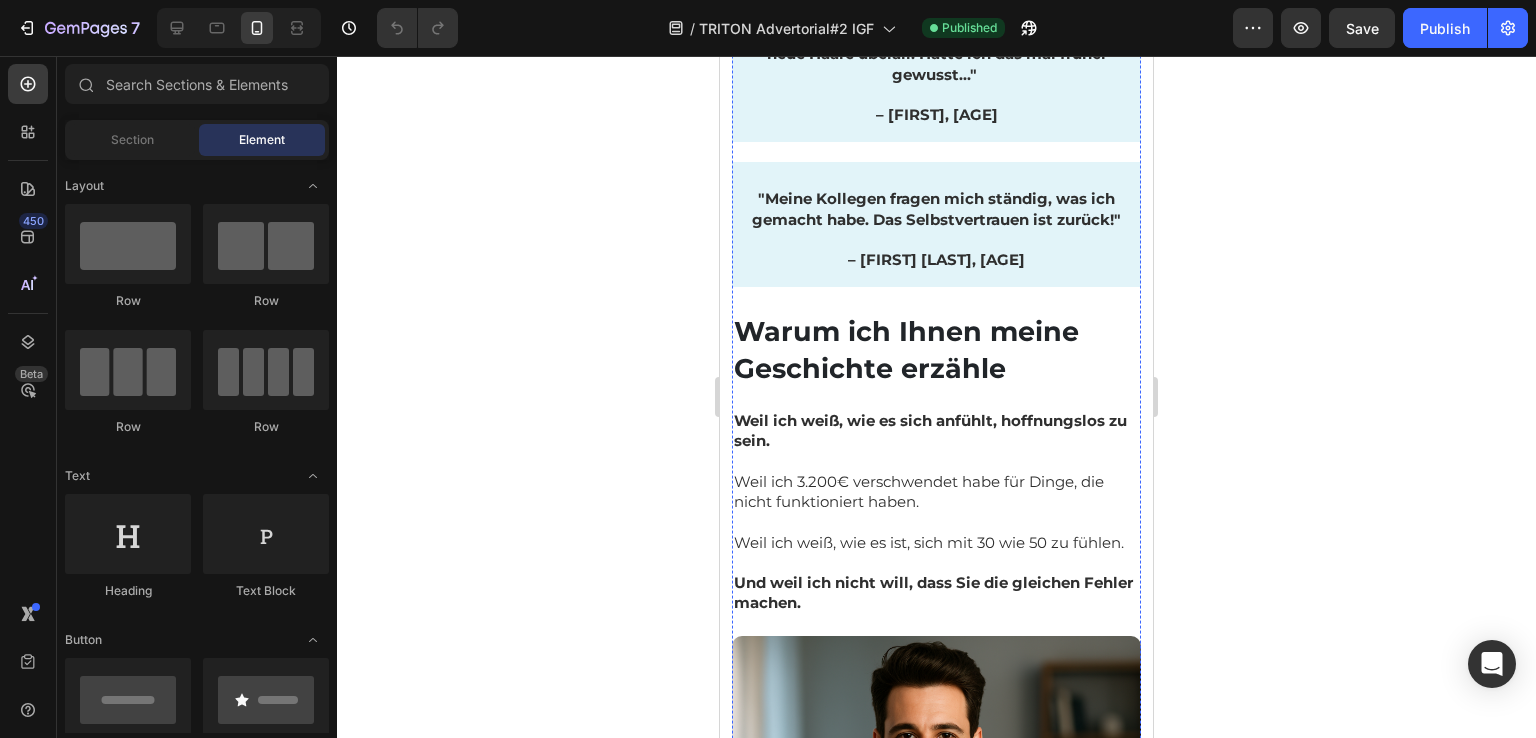scroll, scrollTop: 10300, scrollLeft: 0, axis: vertical 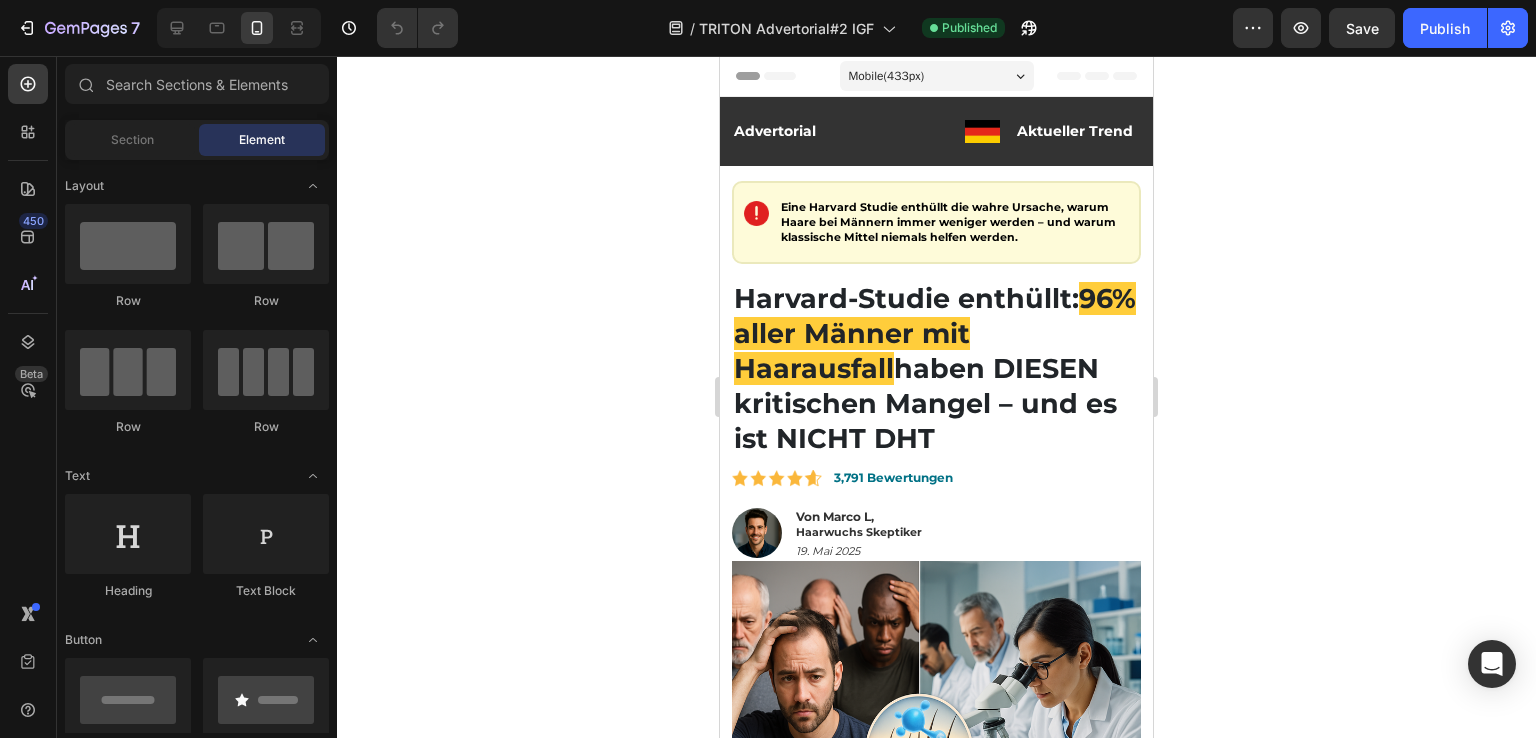 drag, startPoint x: 1144, startPoint y: 516, endPoint x: 1910, endPoint y: 112, distance: 866.0092 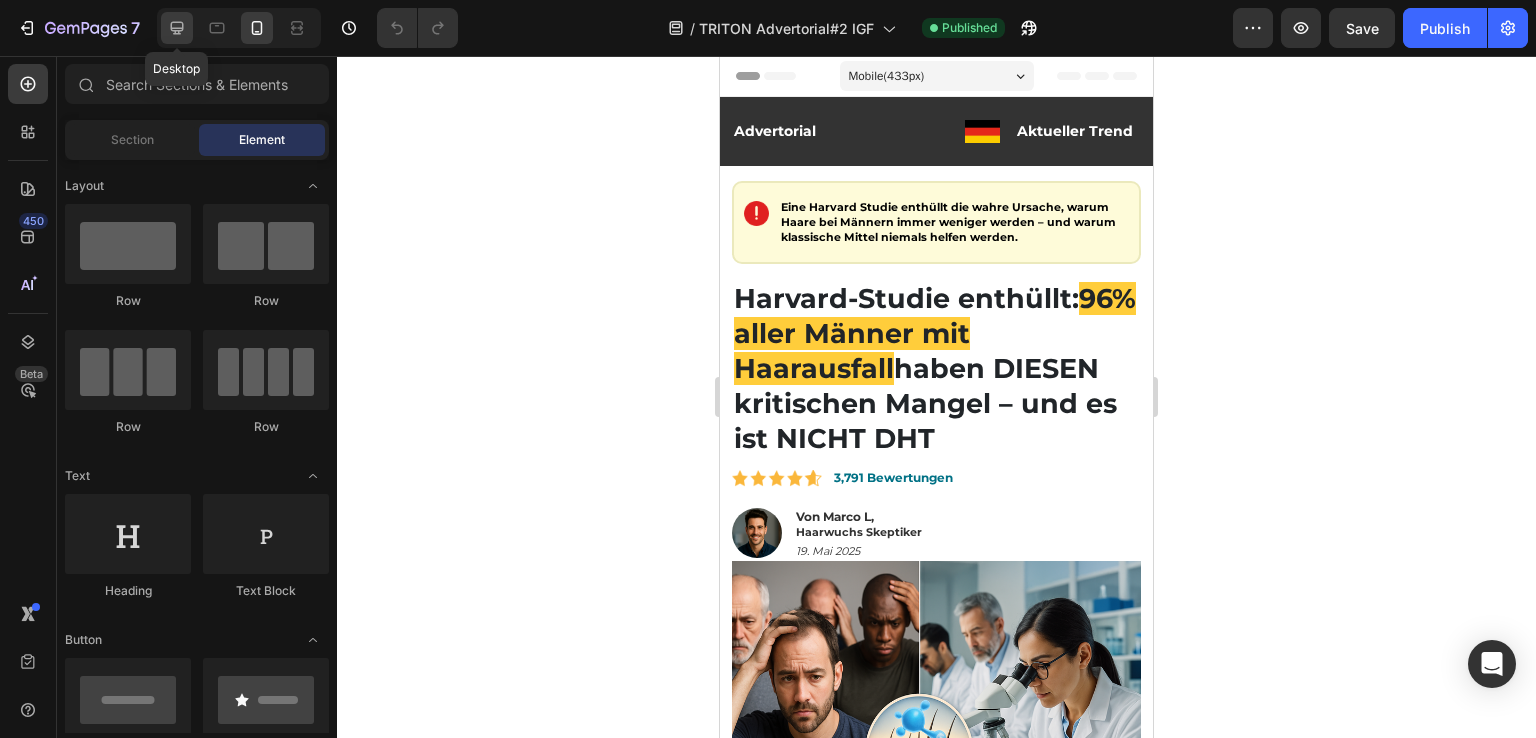 drag, startPoint x: 171, startPoint y: 31, endPoint x: 57, endPoint y: 43, distance: 114.62984 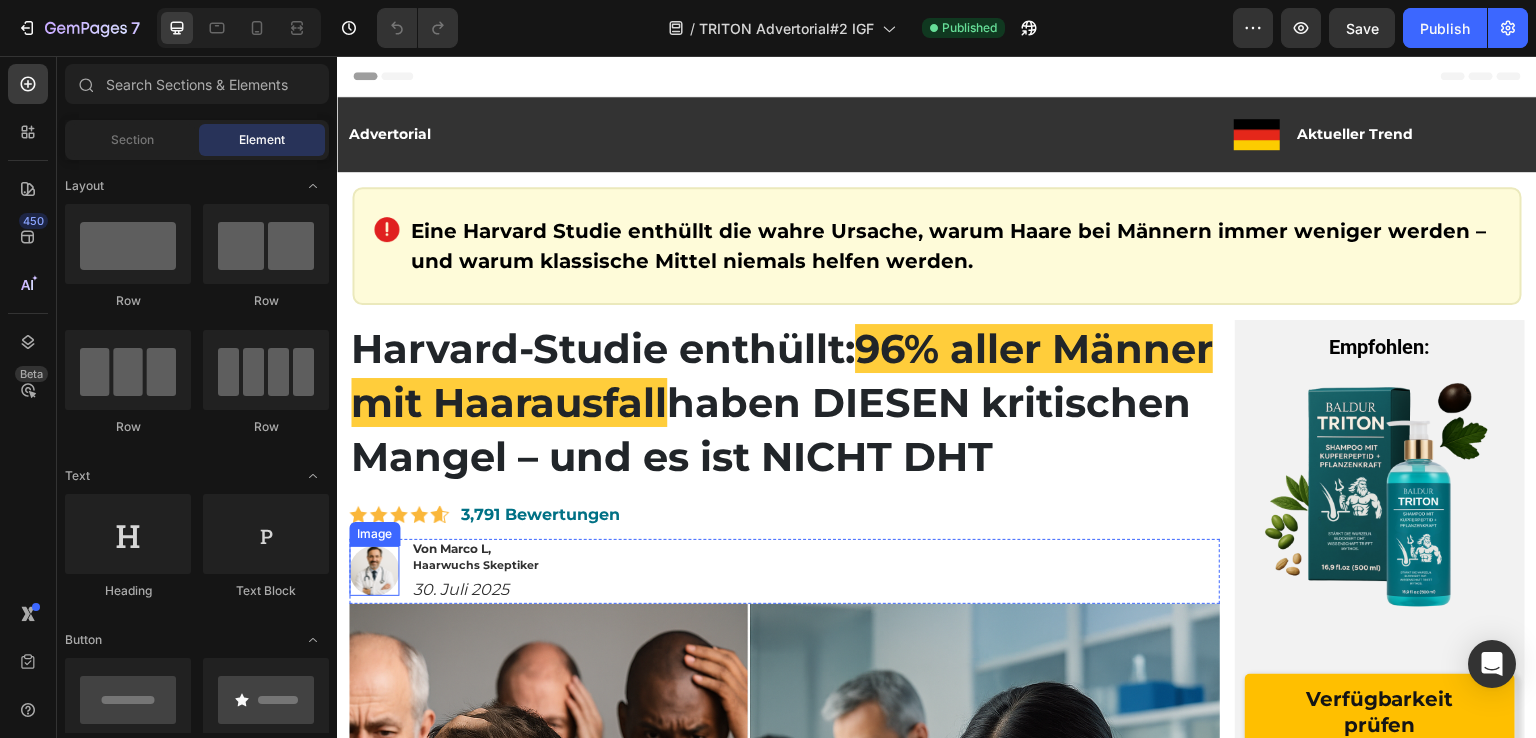 click at bounding box center [374, 571] 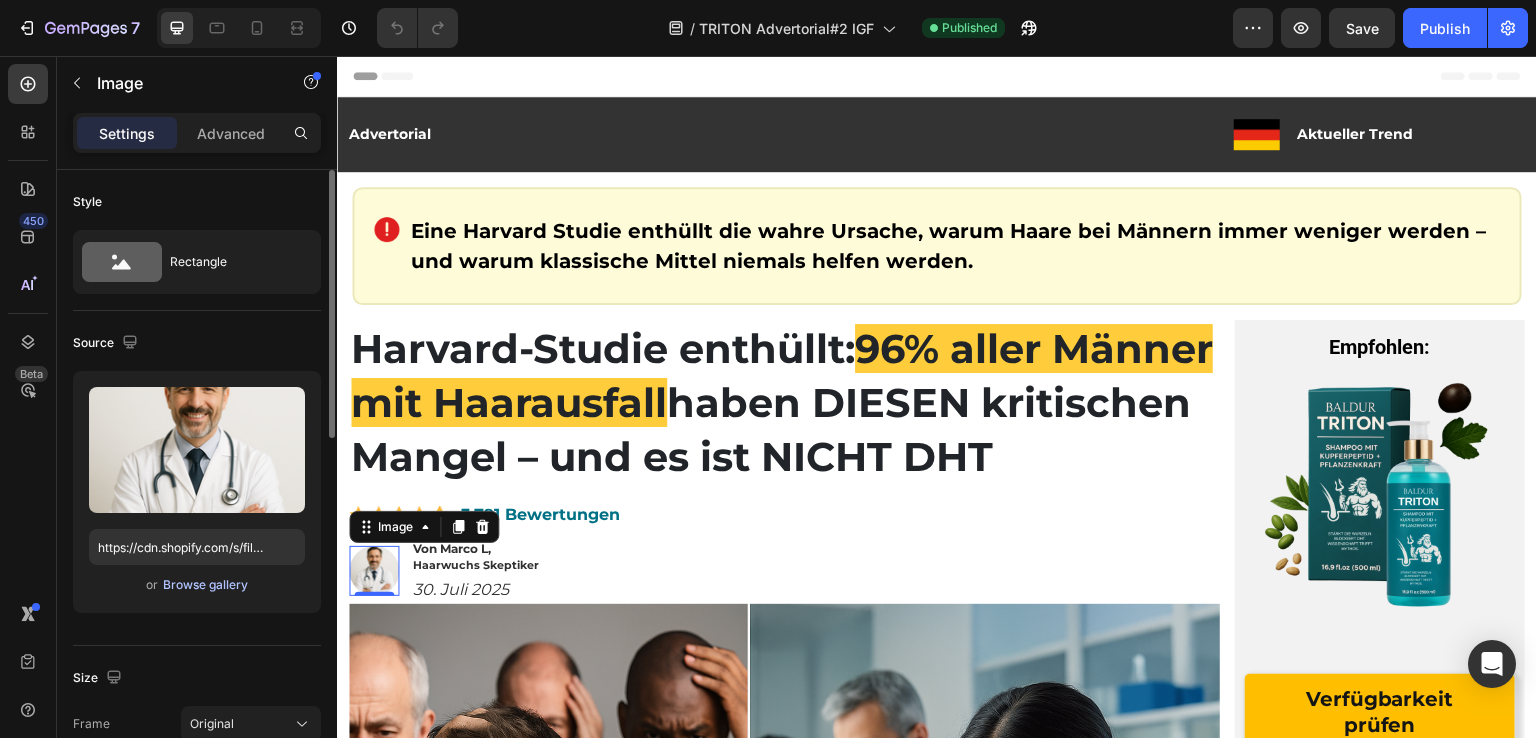 click on "Browse gallery" at bounding box center (205, 585) 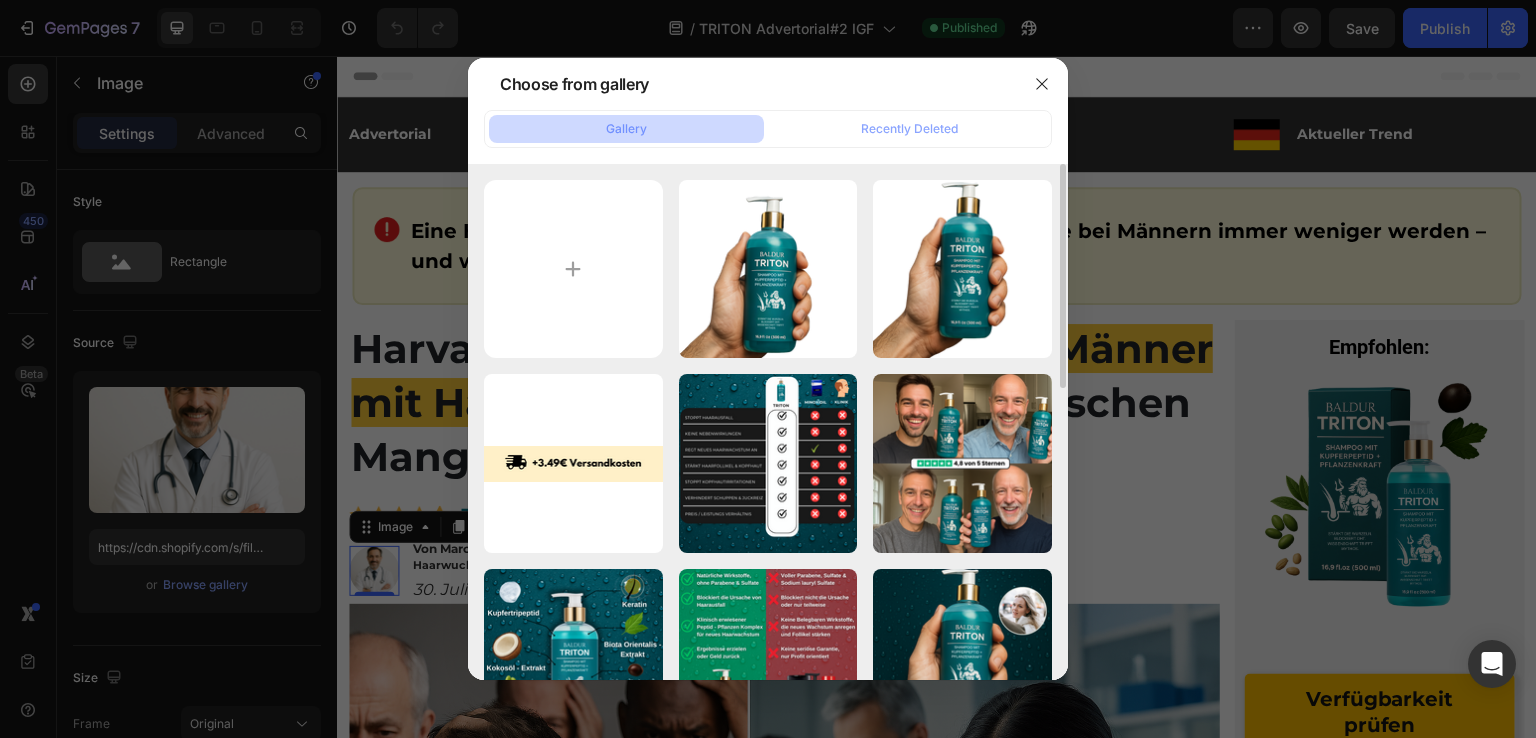 scroll, scrollTop: 300, scrollLeft: 0, axis: vertical 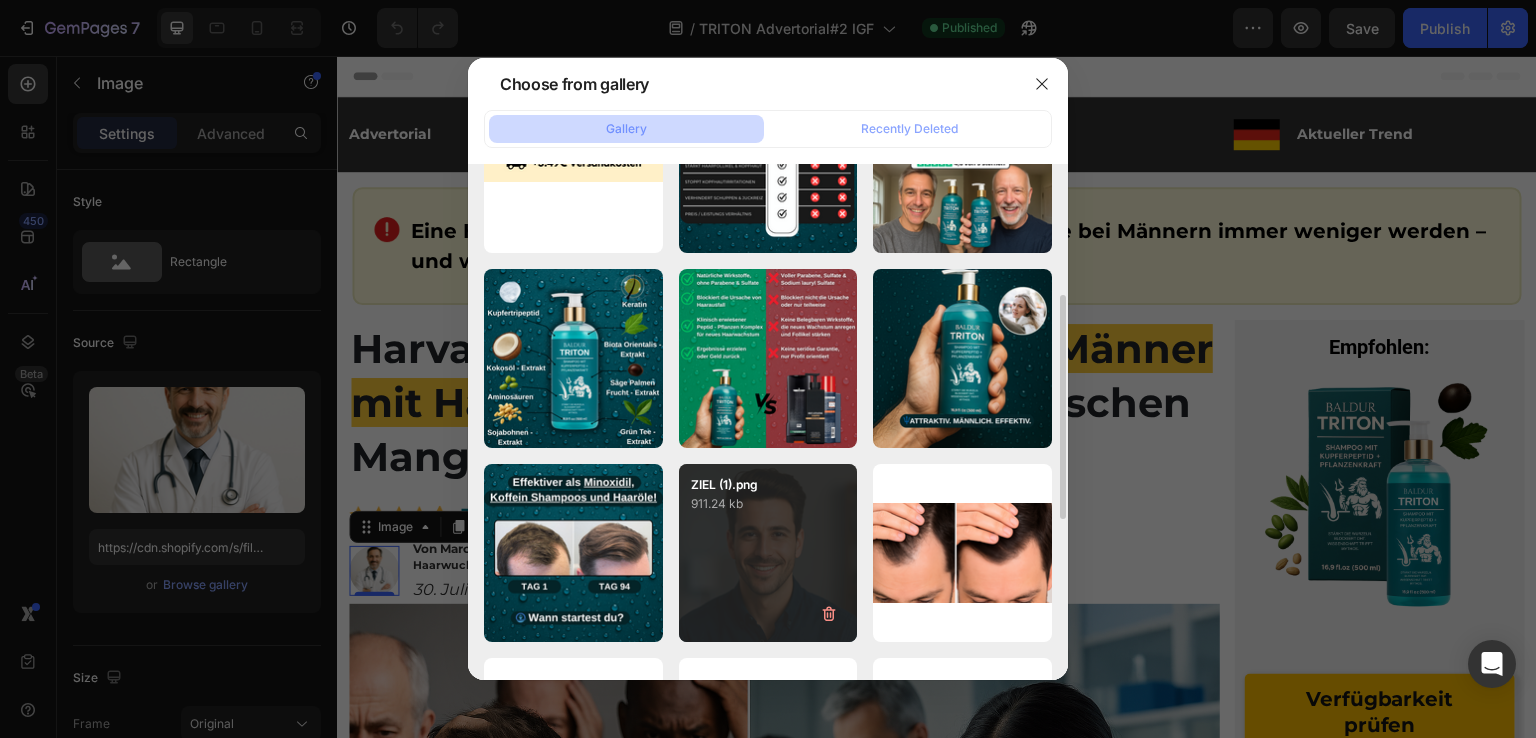 click on "ZIEL (1).png 911.24 kb" at bounding box center (768, 553) 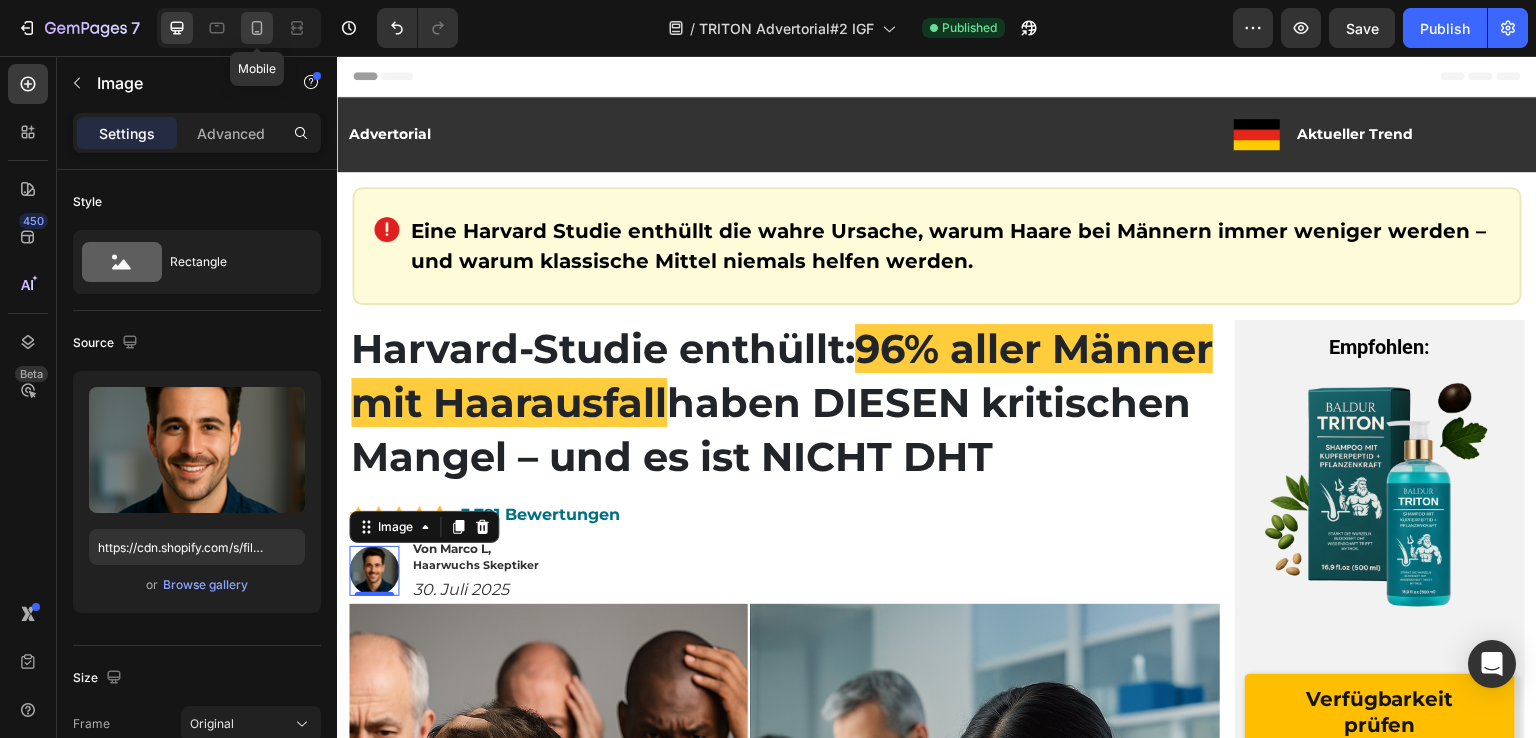 click 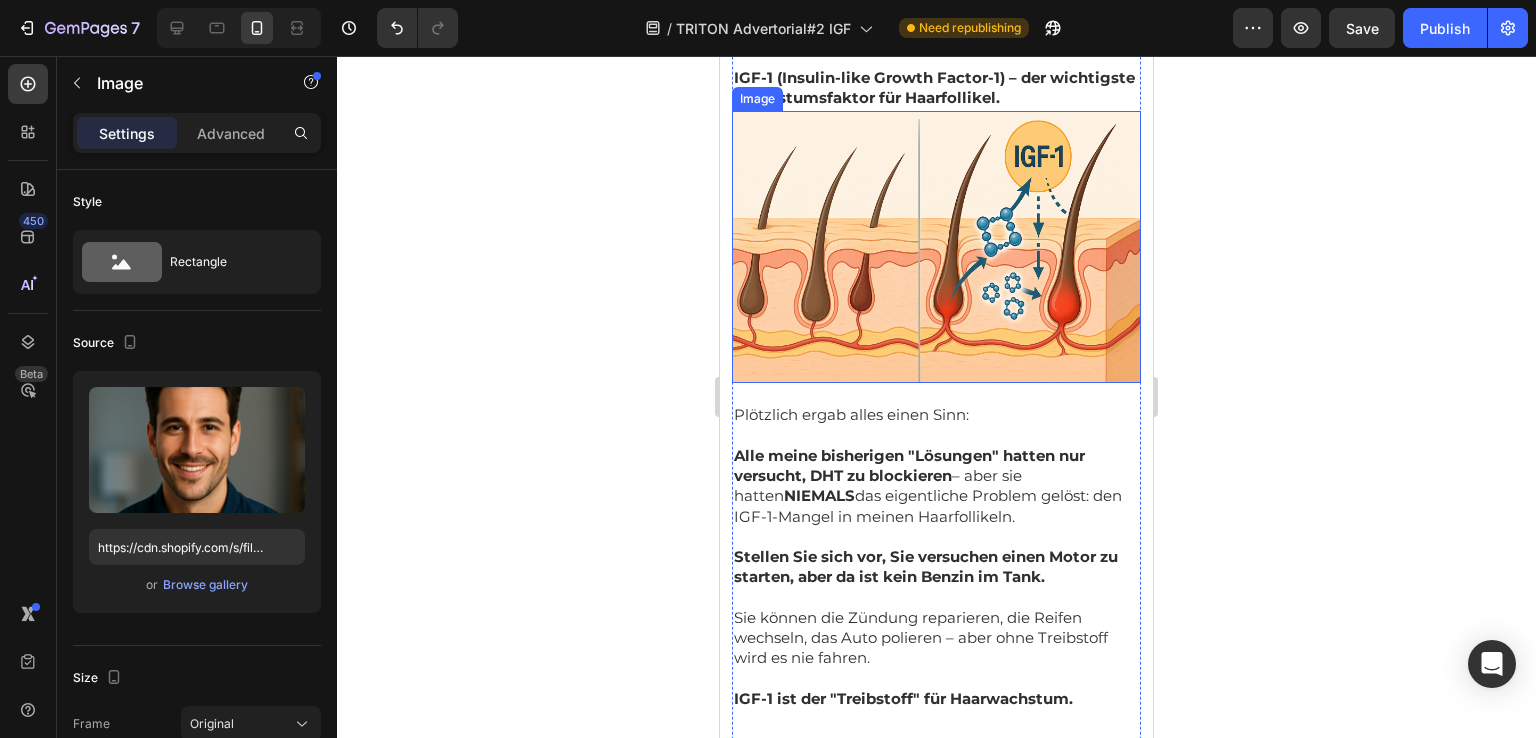 scroll, scrollTop: 4481, scrollLeft: 0, axis: vertical 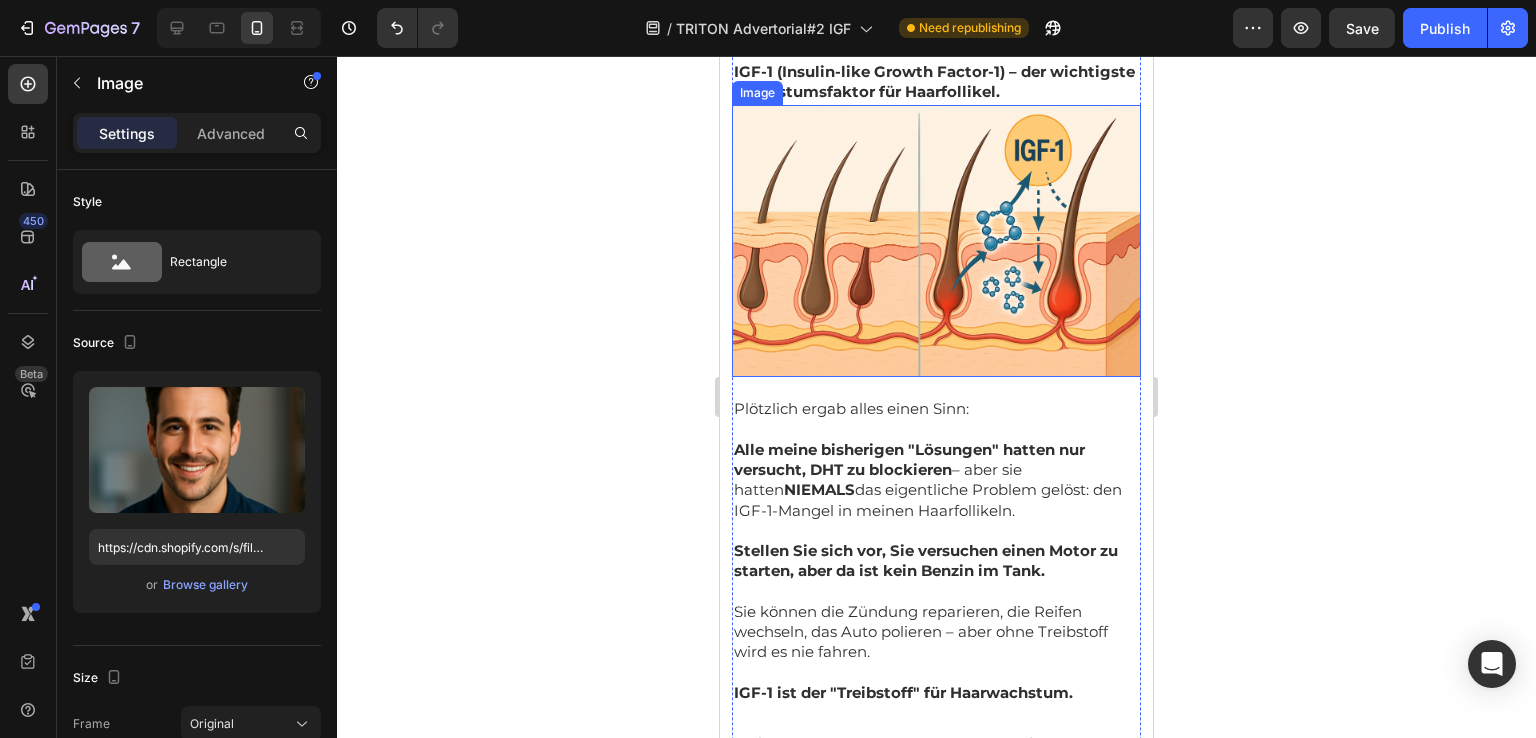 click at bounding box center [936, 241] 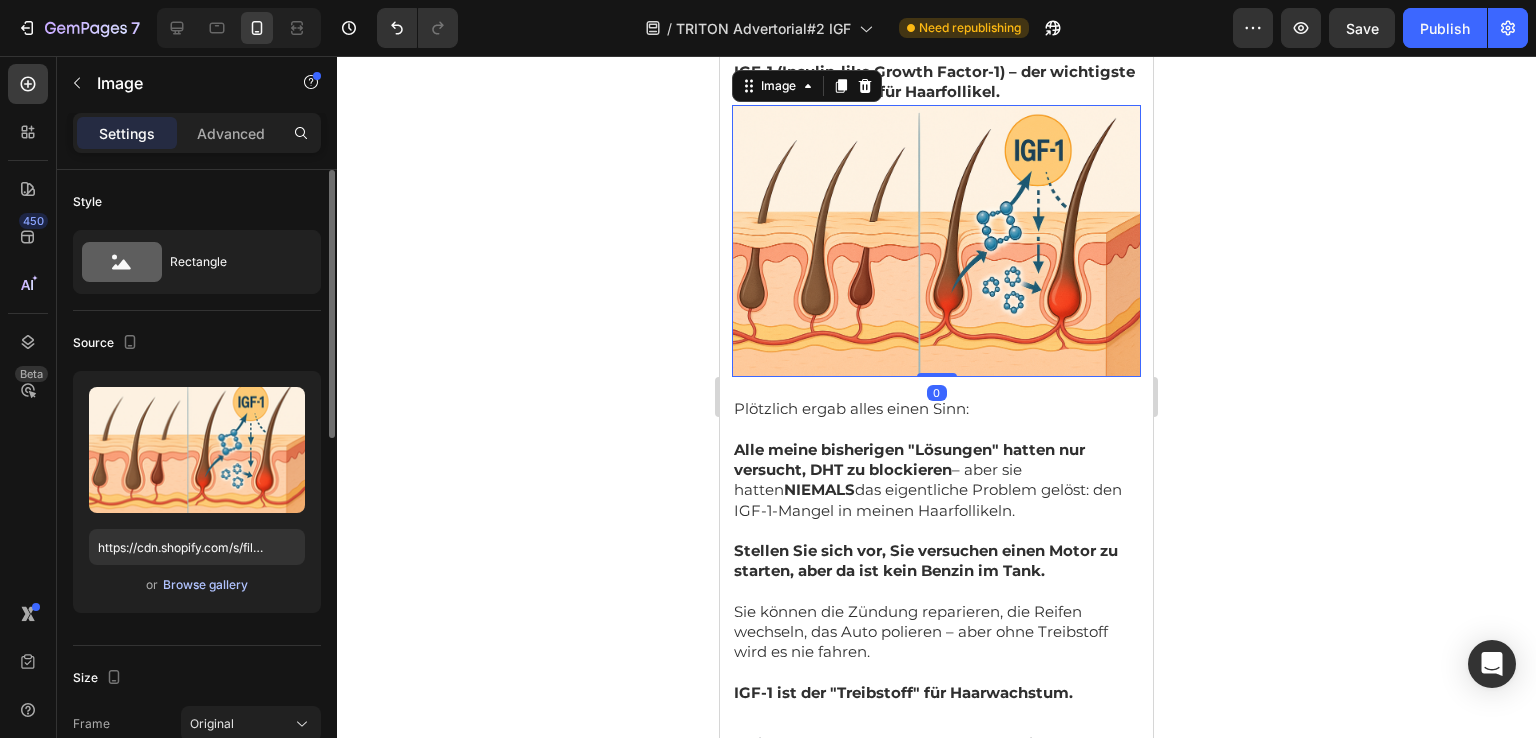 click on "Browse gallery" at bounding box center [205, 585] 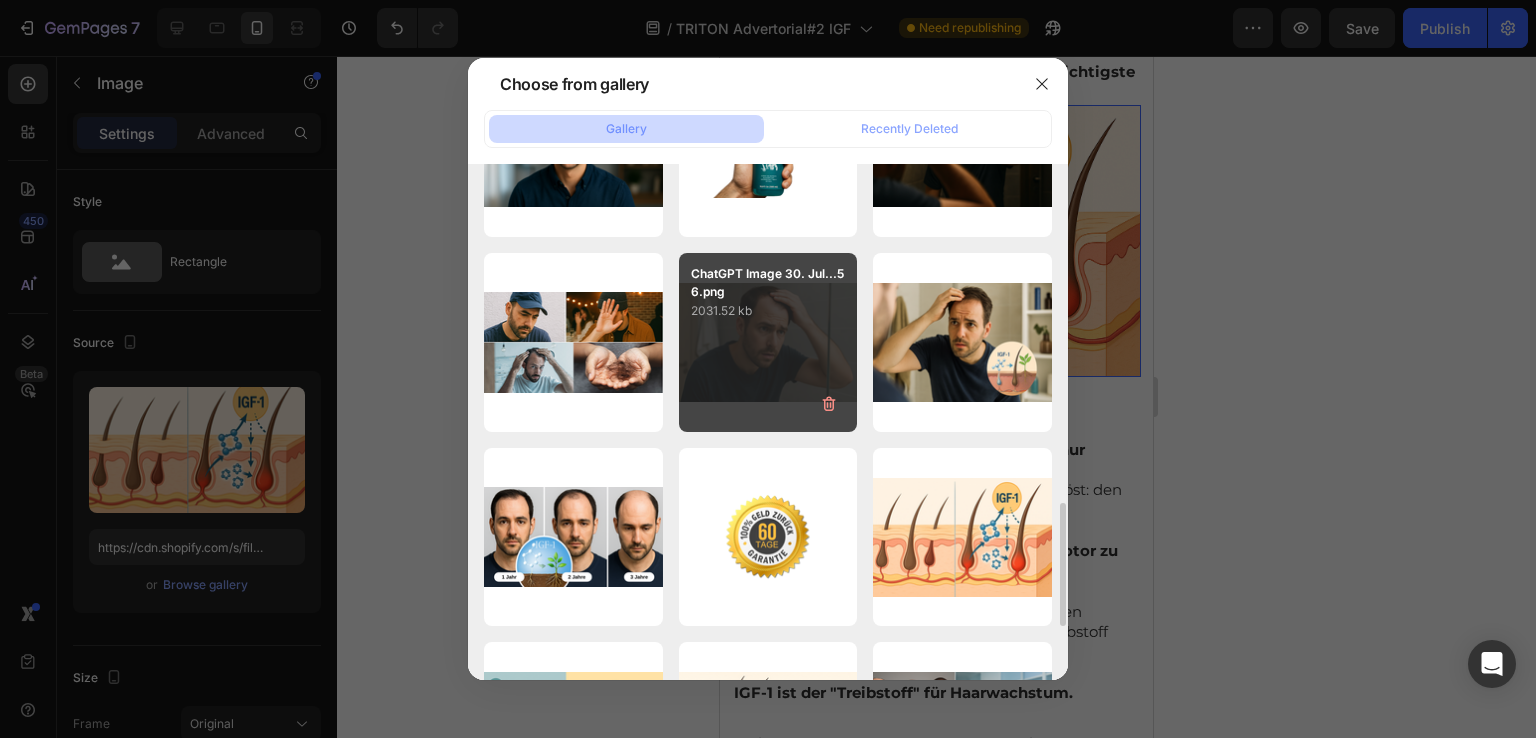 scroll, scrollTop: 1200, scrollLeft: 0, axis: vertical 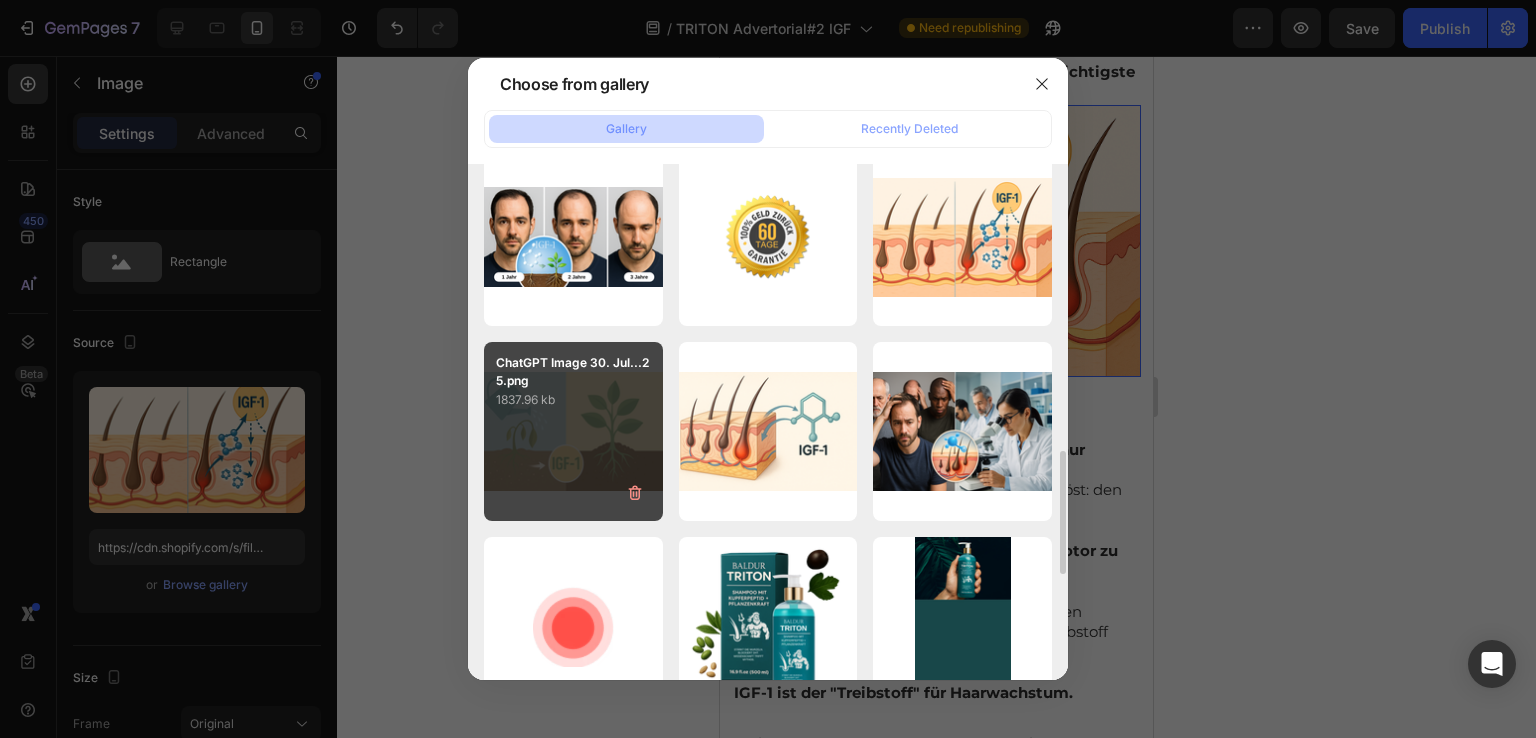 click on "ChatGPT Image 30. Jul...25.png 1837.96 kb" at bounding box center (573, 431) 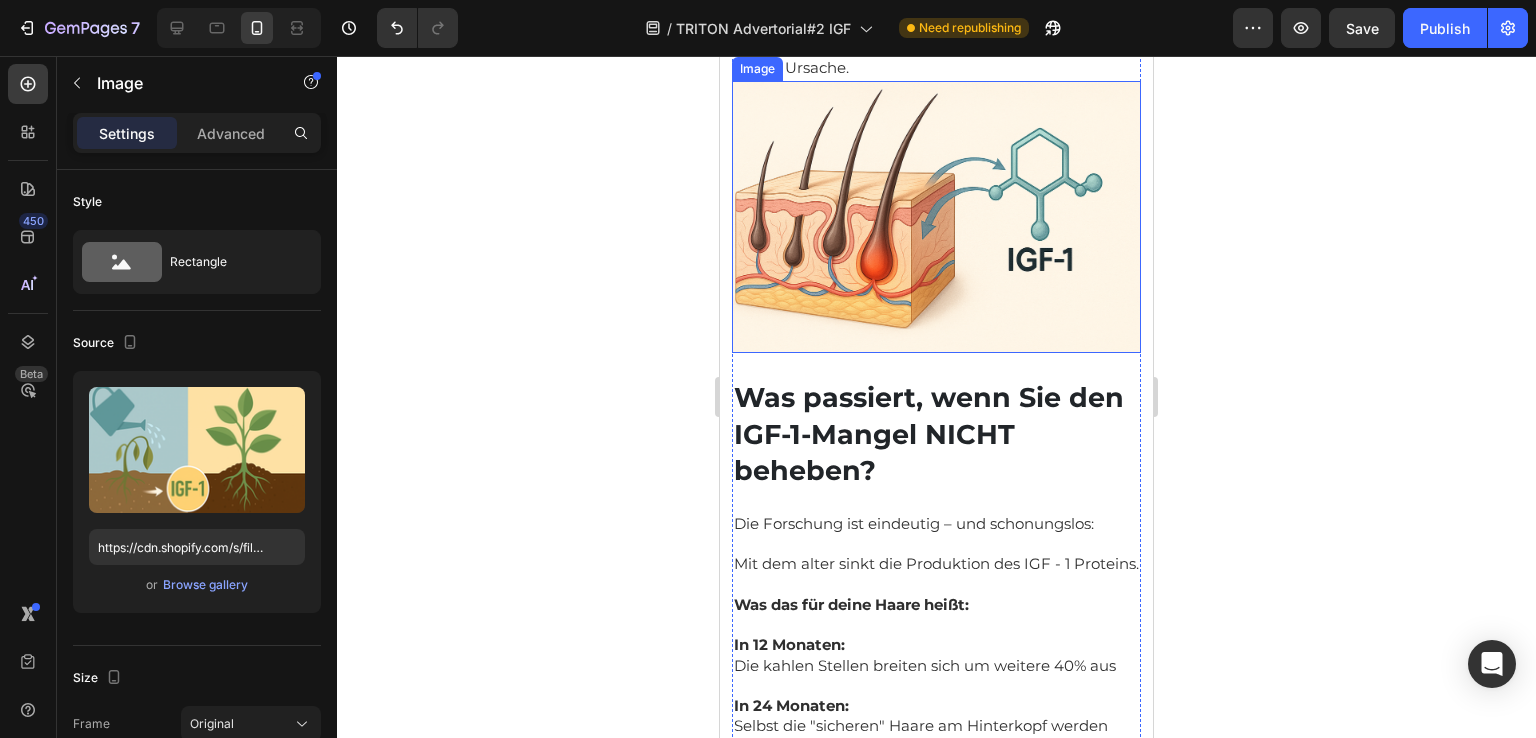 scroll, scrollTop: 5481, scrollLeft: 0, axis: vertical 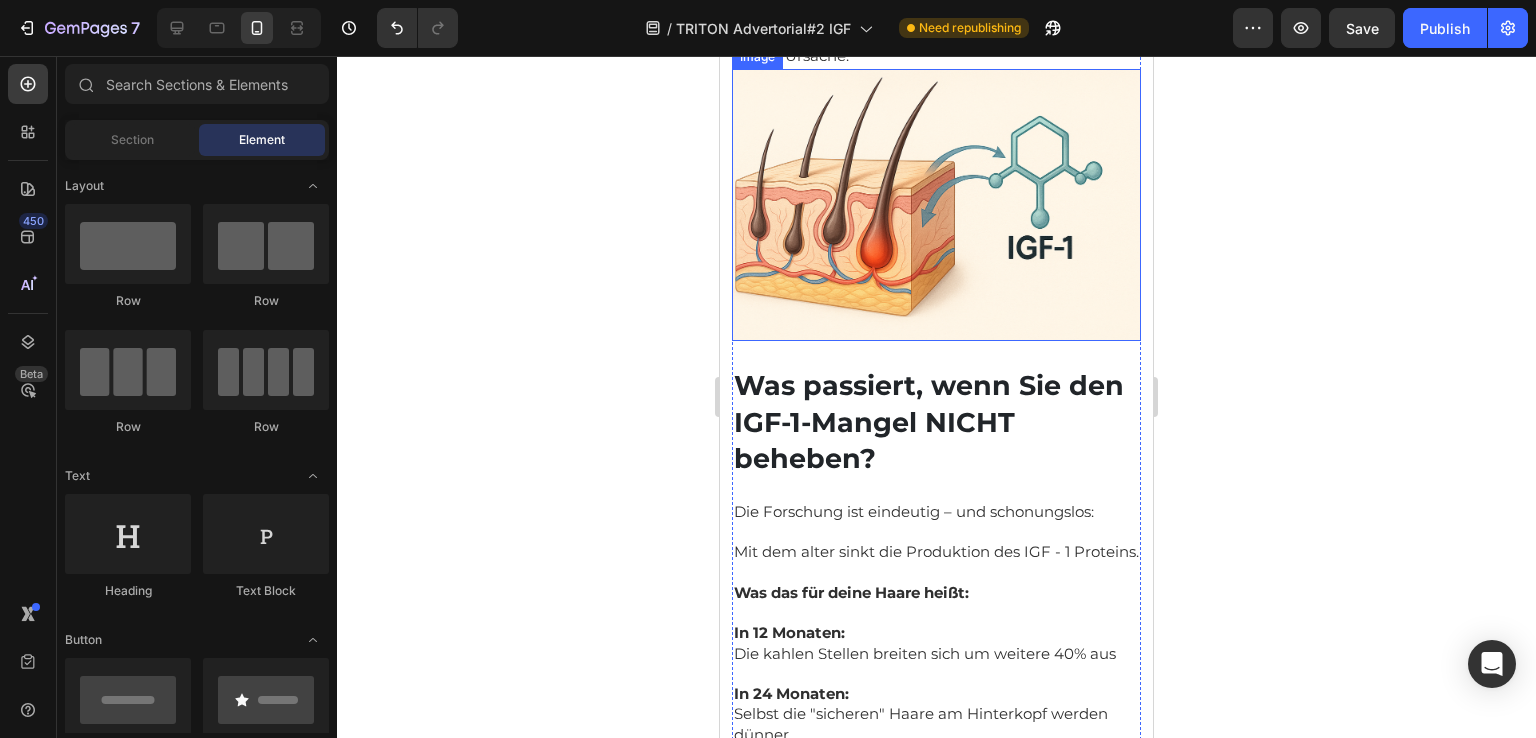 click at bounding box center (936, 205) 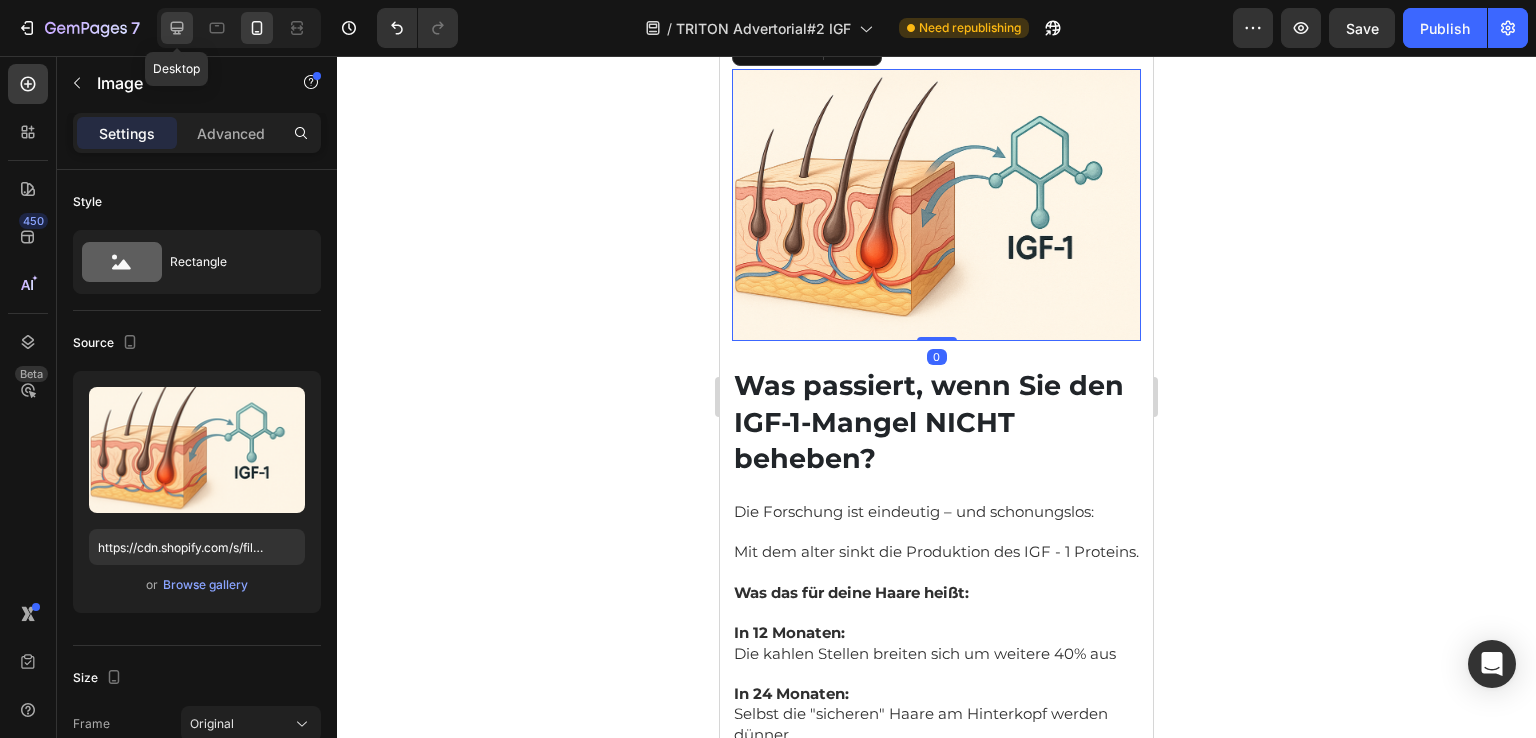 click 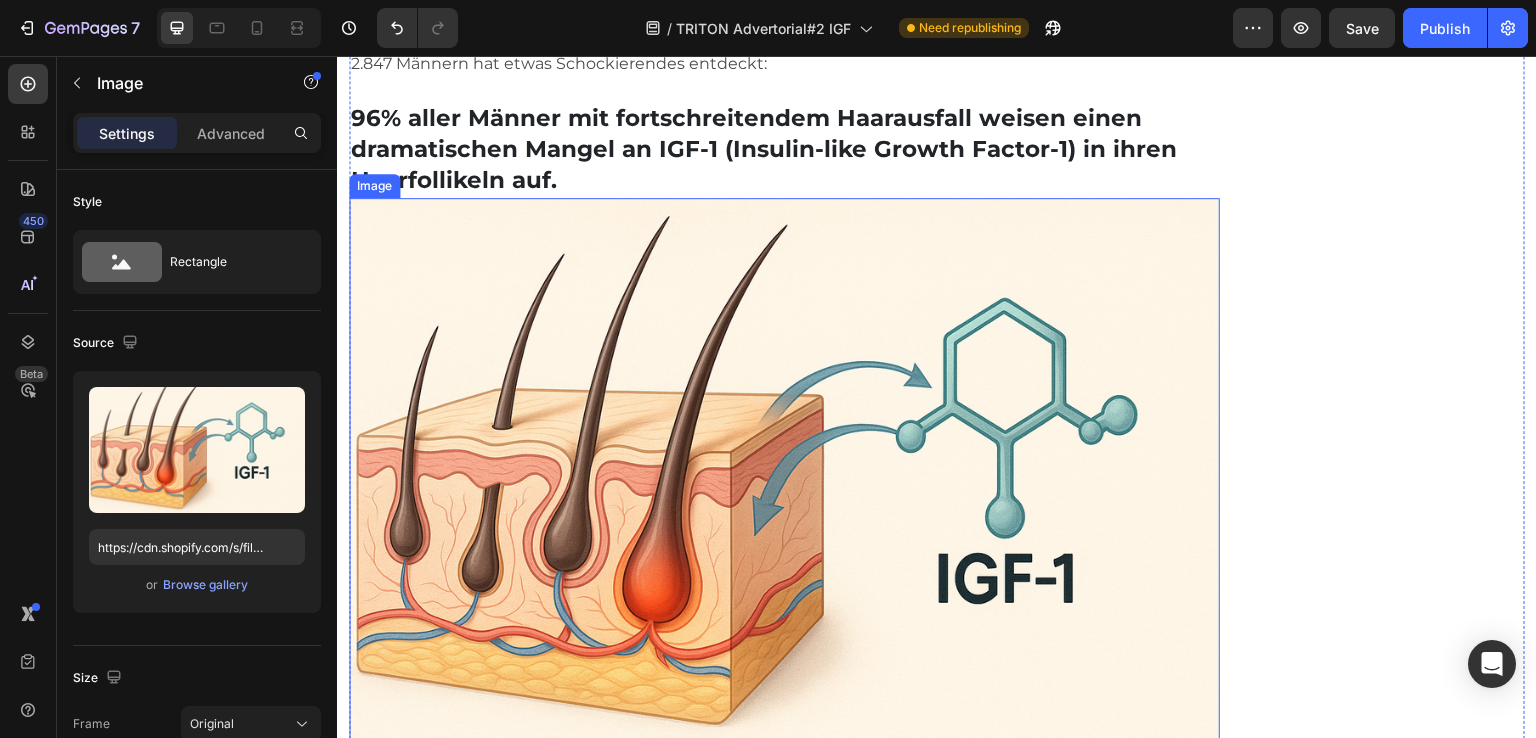 scroll, scrollTop: 1335, scrollLeft: 0, axis: vertical 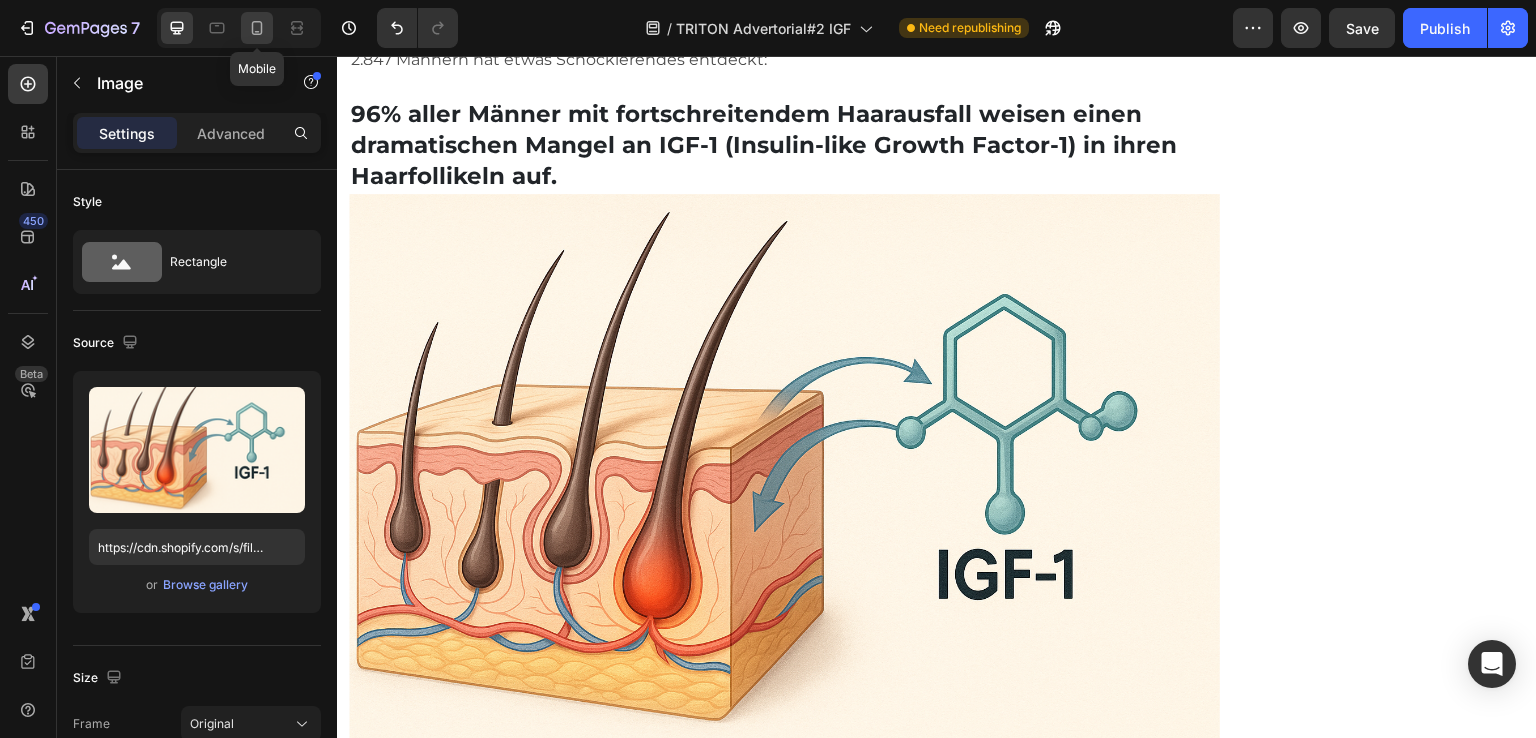 click 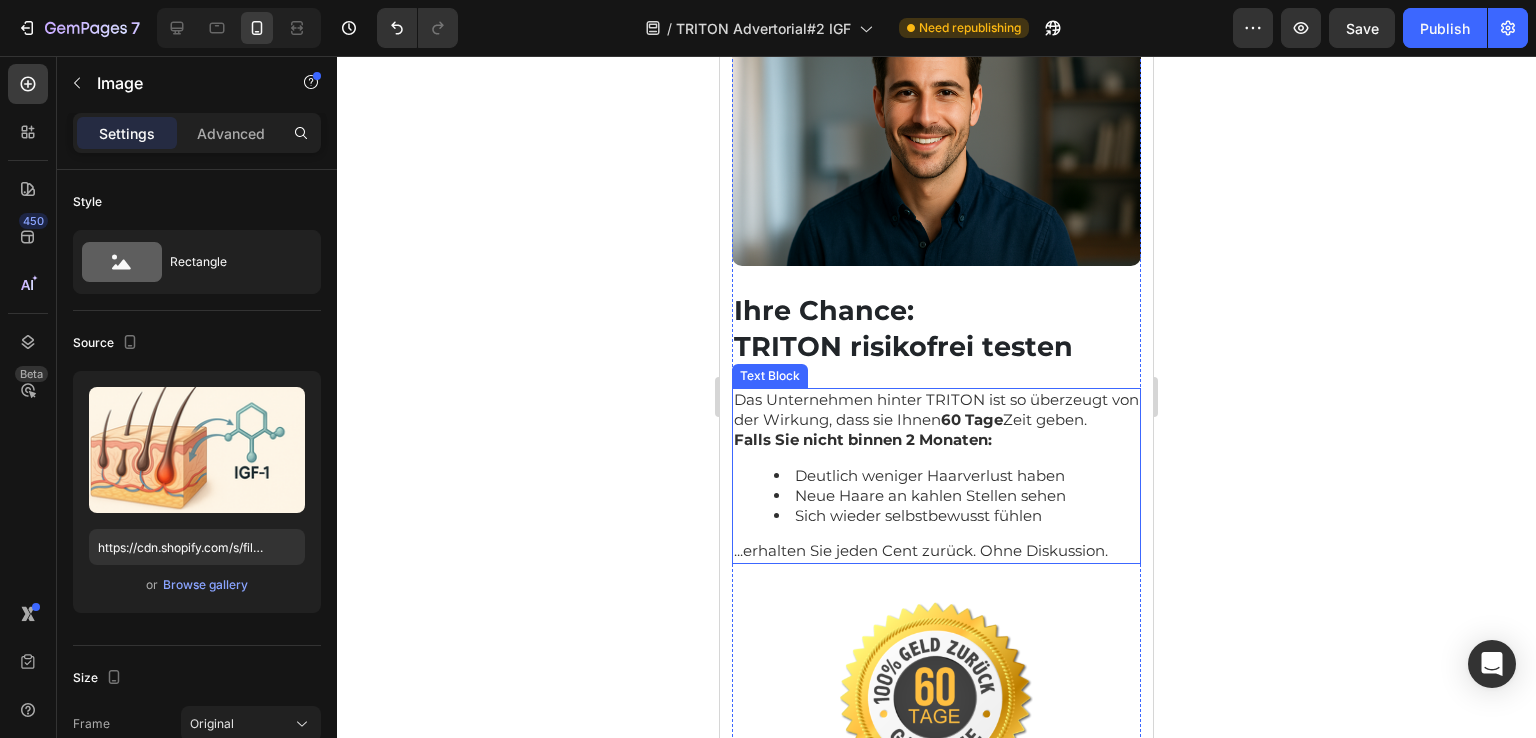 scroll, scrollTop: 11140, scrollLeft: 0, axis: vertical 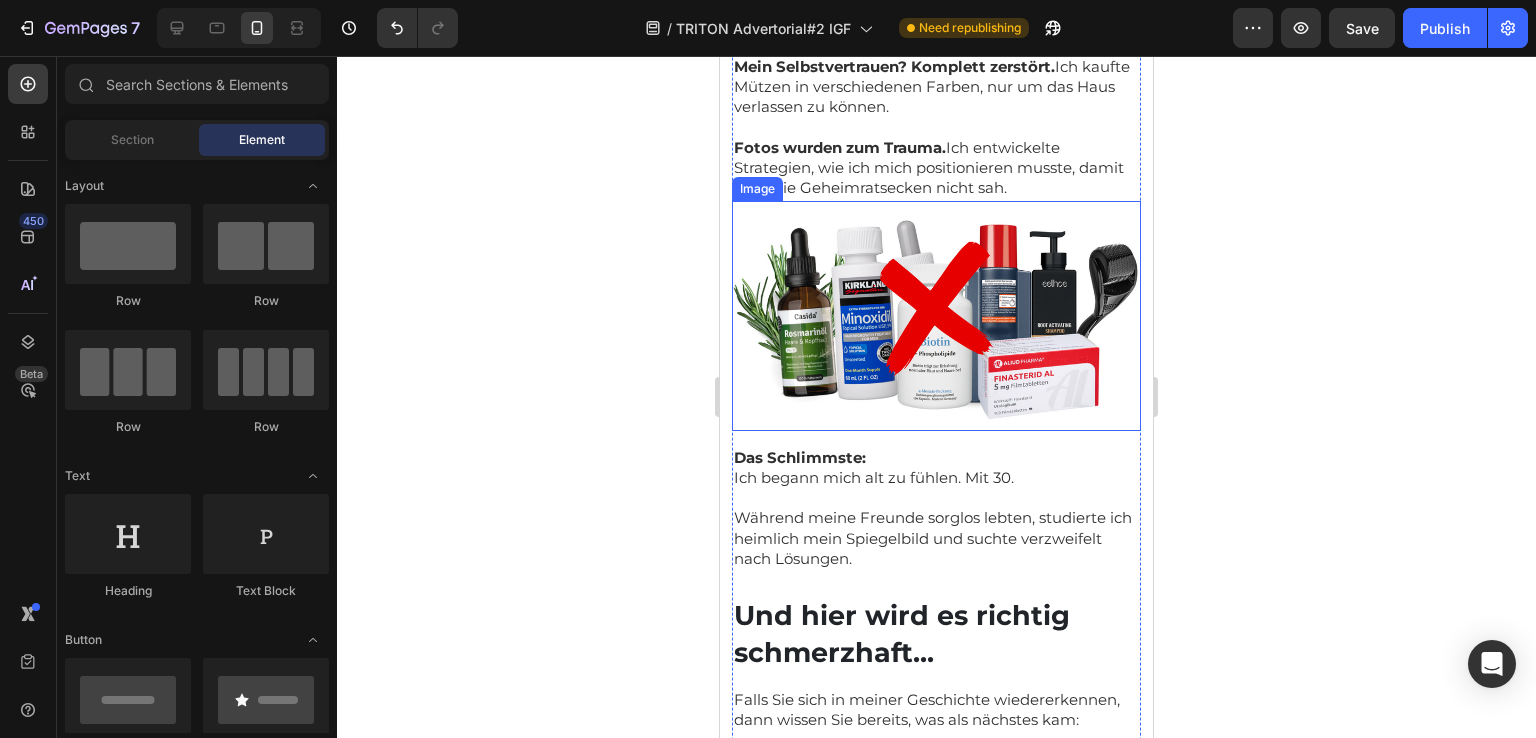 click at bounding box center (936, 316) 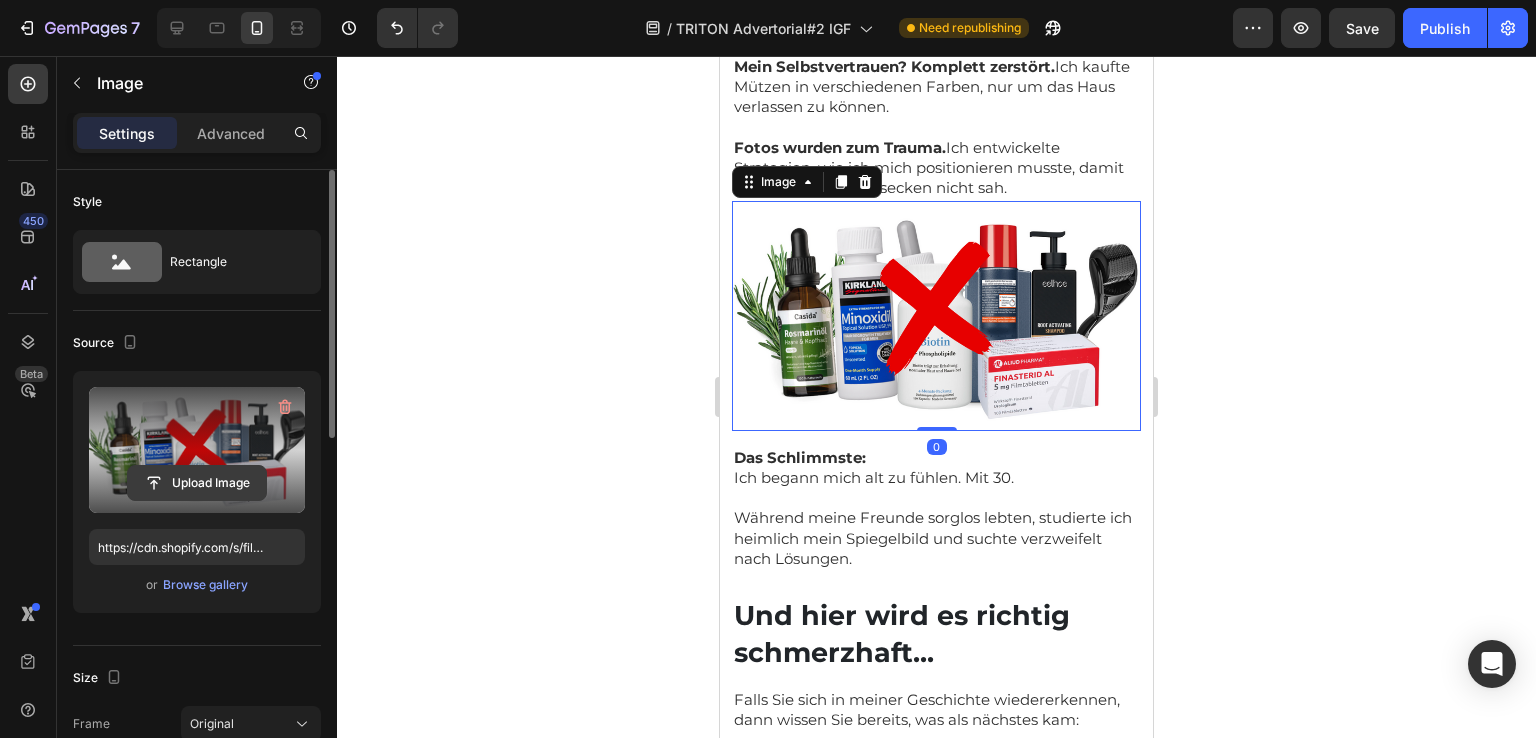 click 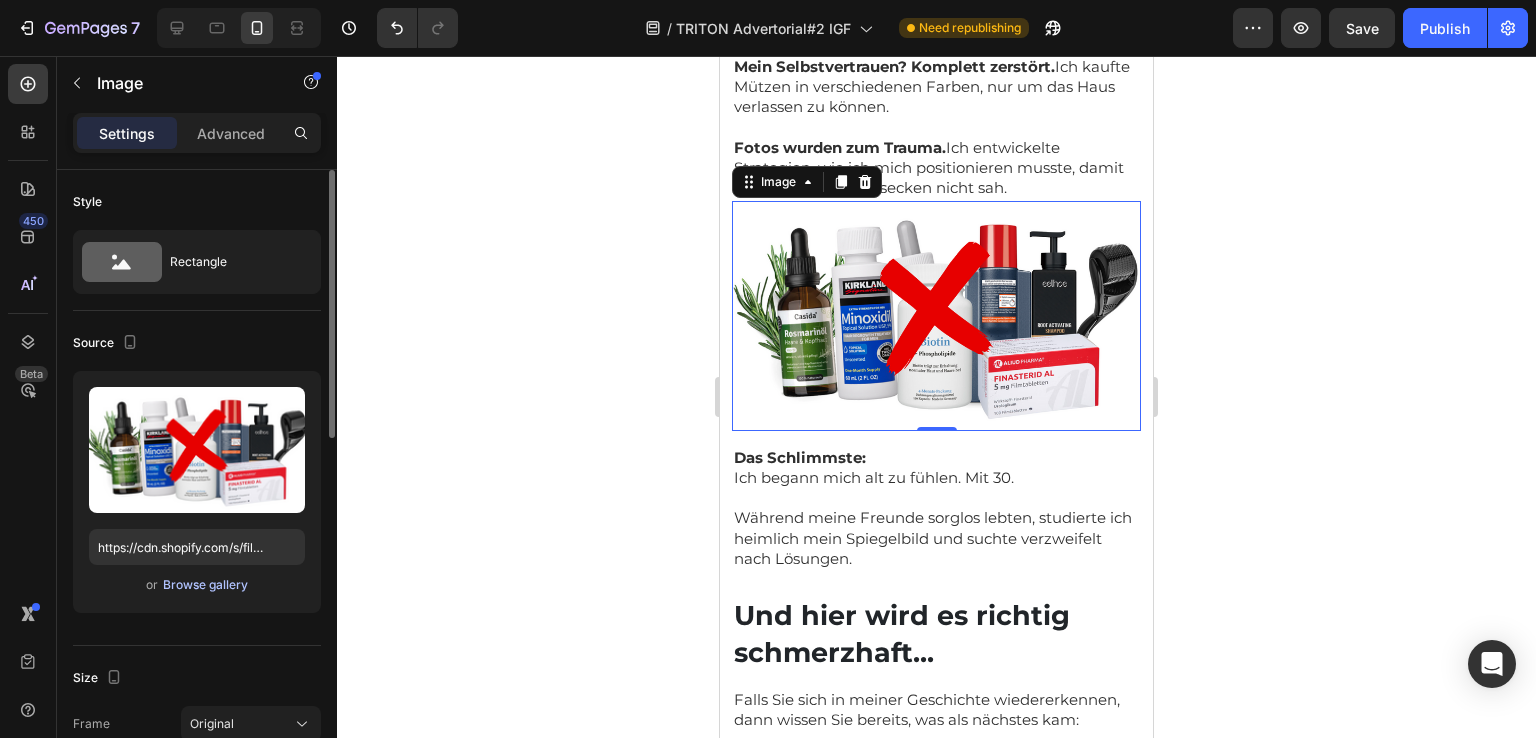 click on "Browse gallery" at bounding box center (205, 585) 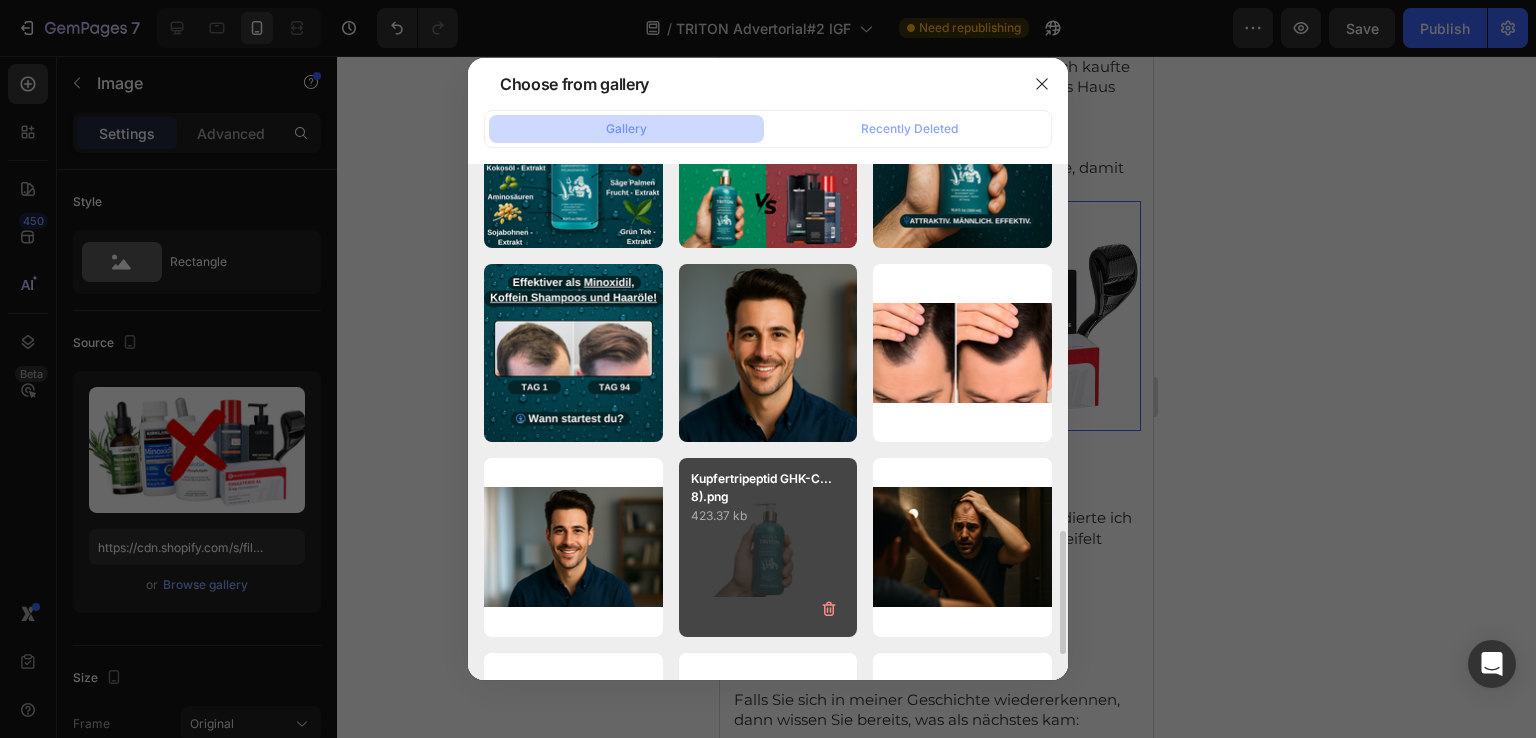 scroll, scrollTop: 800, scrollLeft: 0, axis: vertical 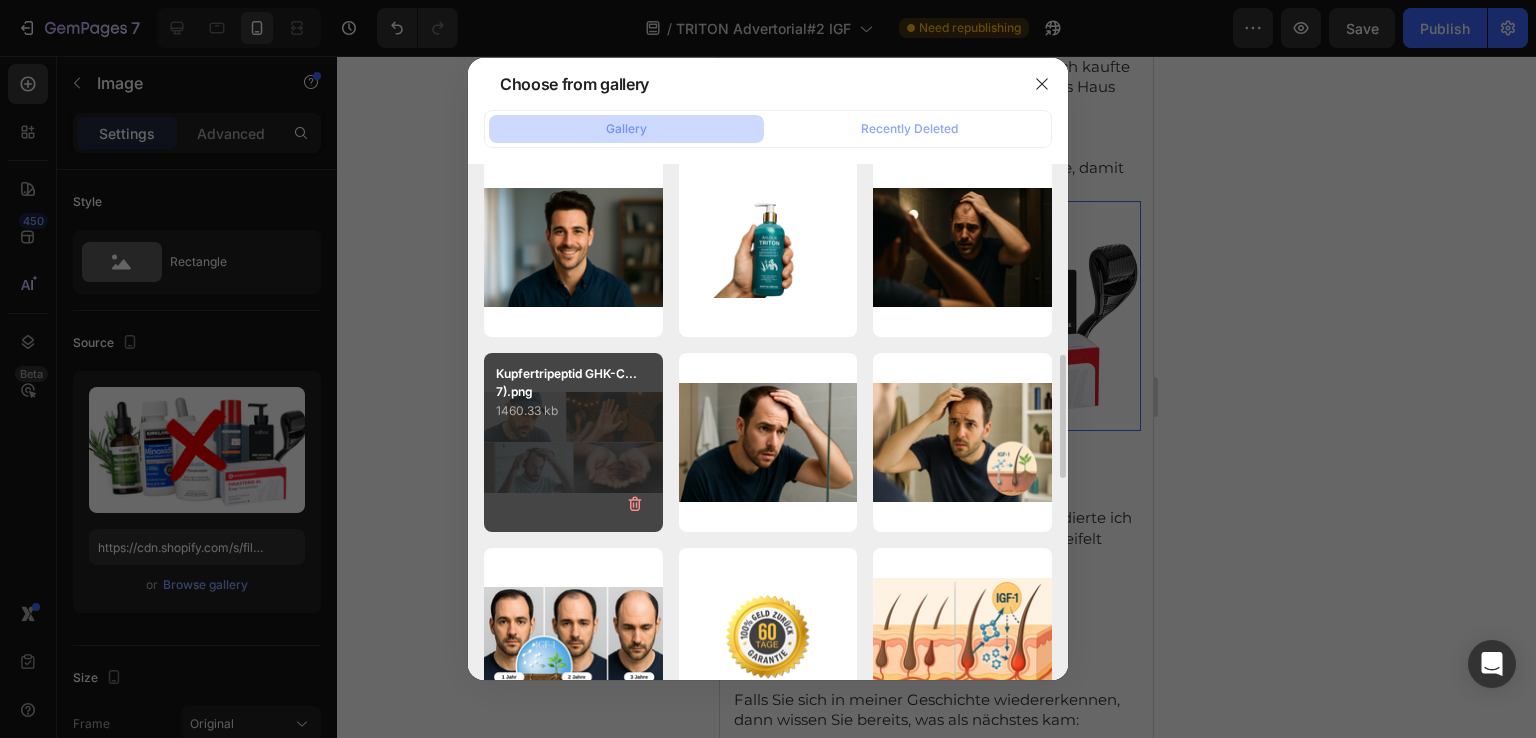 click on "Kupfertripeptid GHK-C...7).png 1460.33 kb" at bounding box center (573, 442) 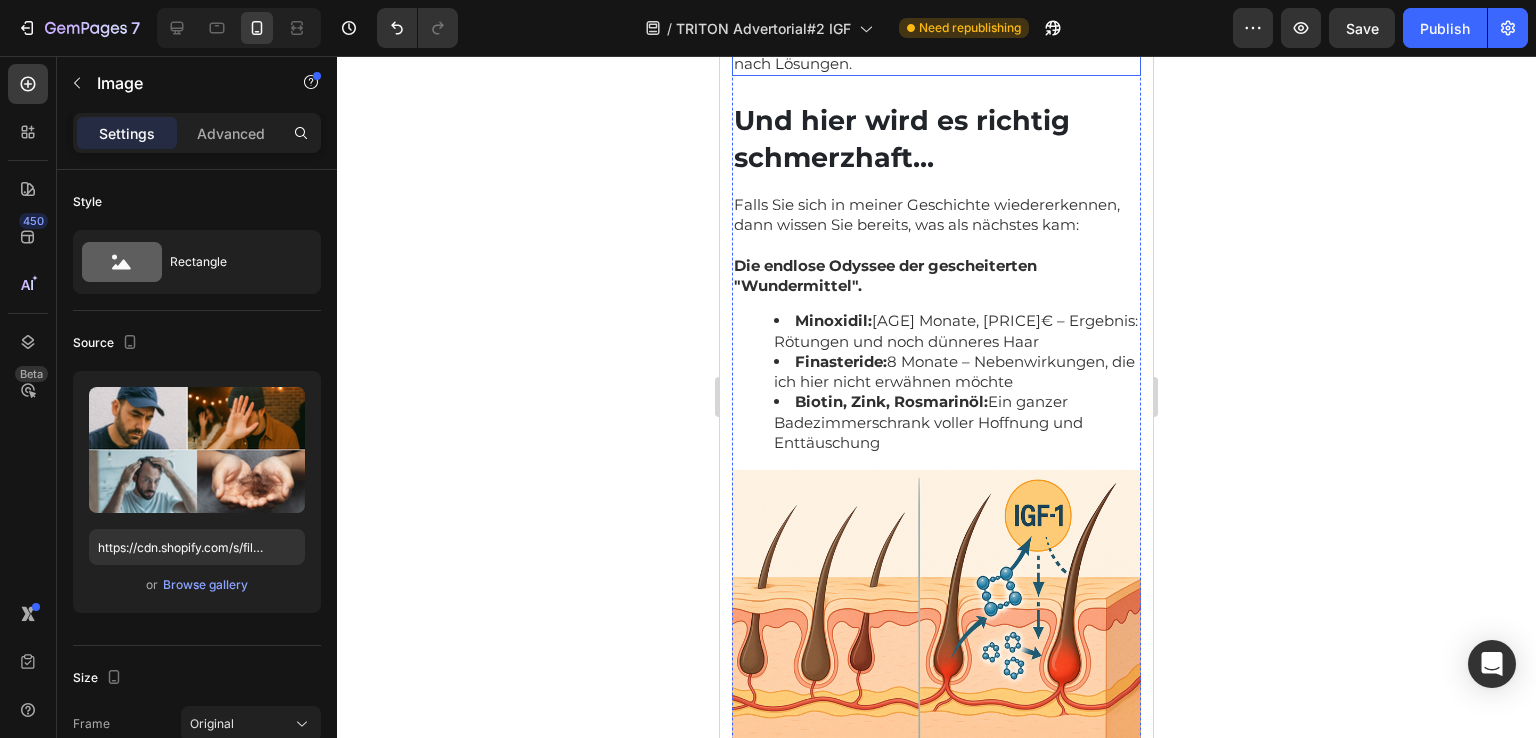 scroll, scrollTop: 2900, scrollLeft: 0, axis: vertical 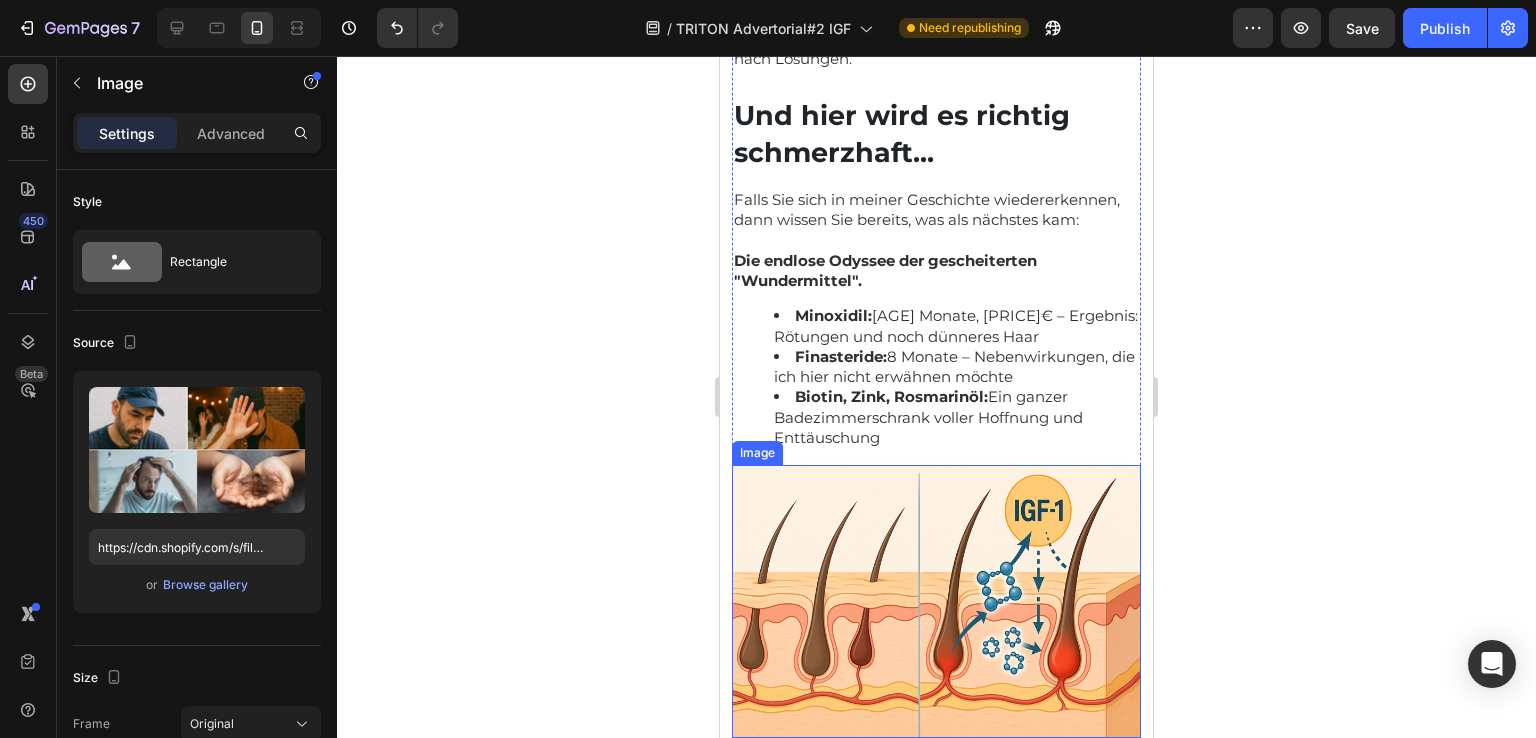 click at bounding box center (936, 601) 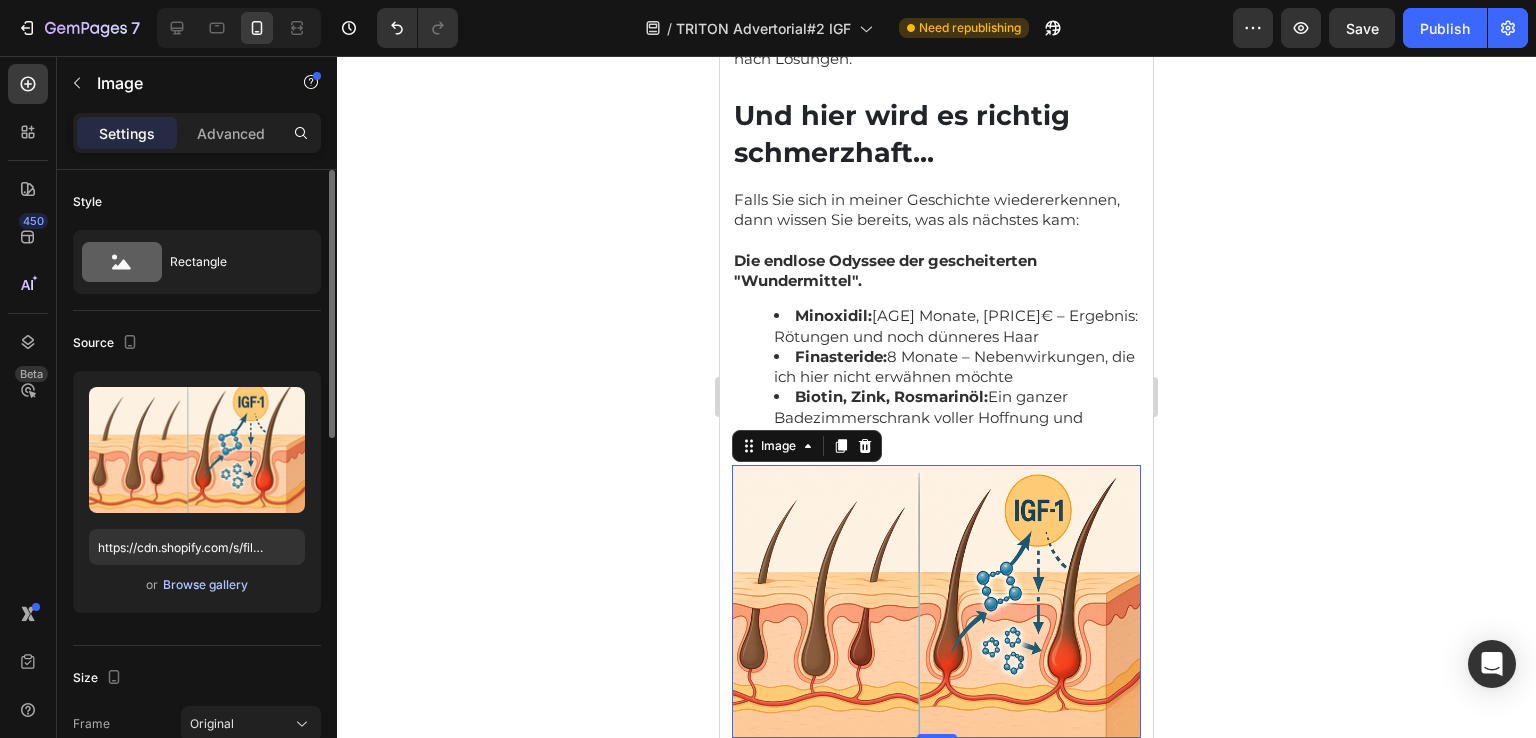 click on "Browse gallery" at bounding box center [205, 585] 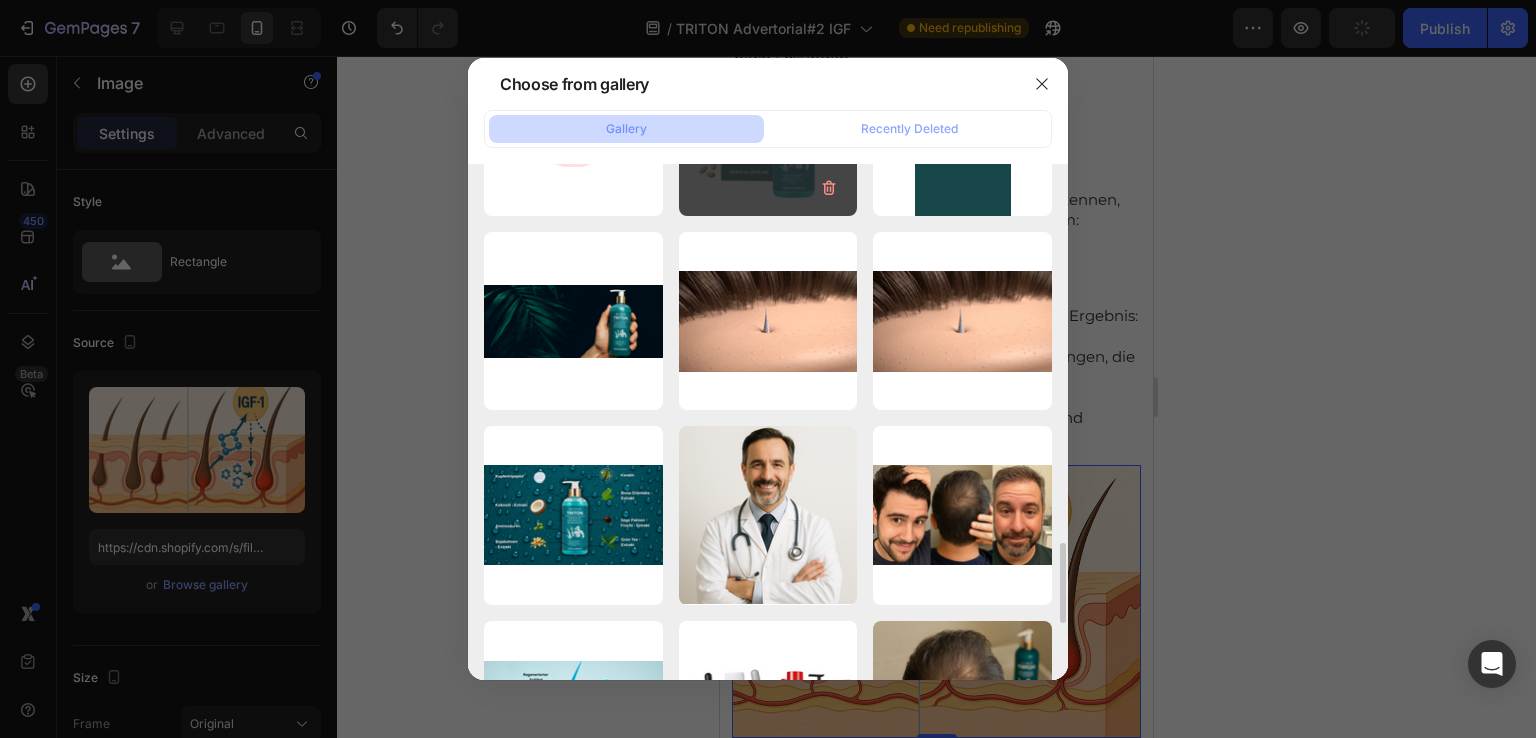 scroll, scrollTop: 1800, scrollLeft: 0, axis: vertical 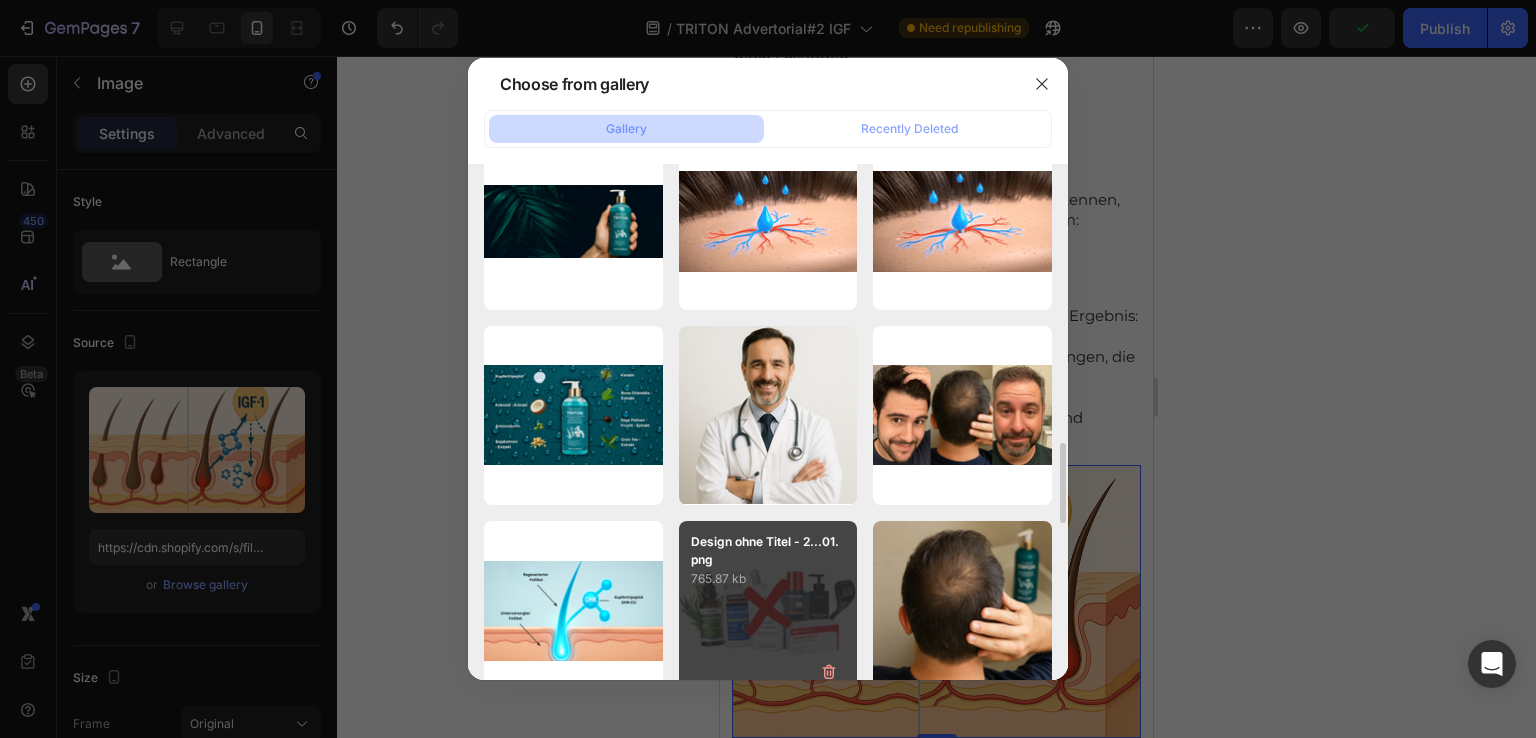 click on "Design ohne Titel - 2...01.png 765.87 kb" at bounding box center [768, 610] 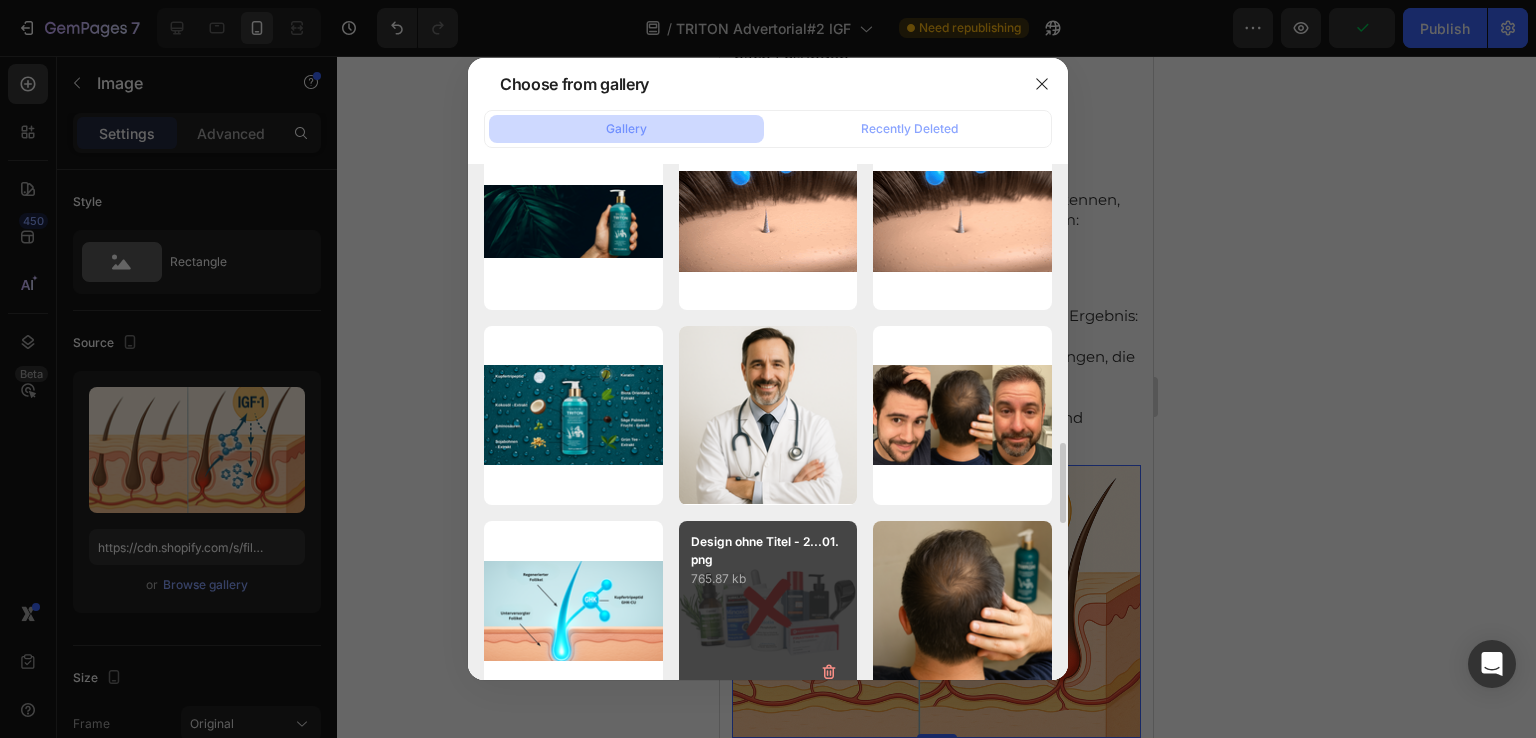 type on "https://cdn.shopify.com/s/files/1/0682/2504/0698/files/gempages_562311608655676326-1ef536e2-e5bb-4228-a158-e8d69707e136.png" 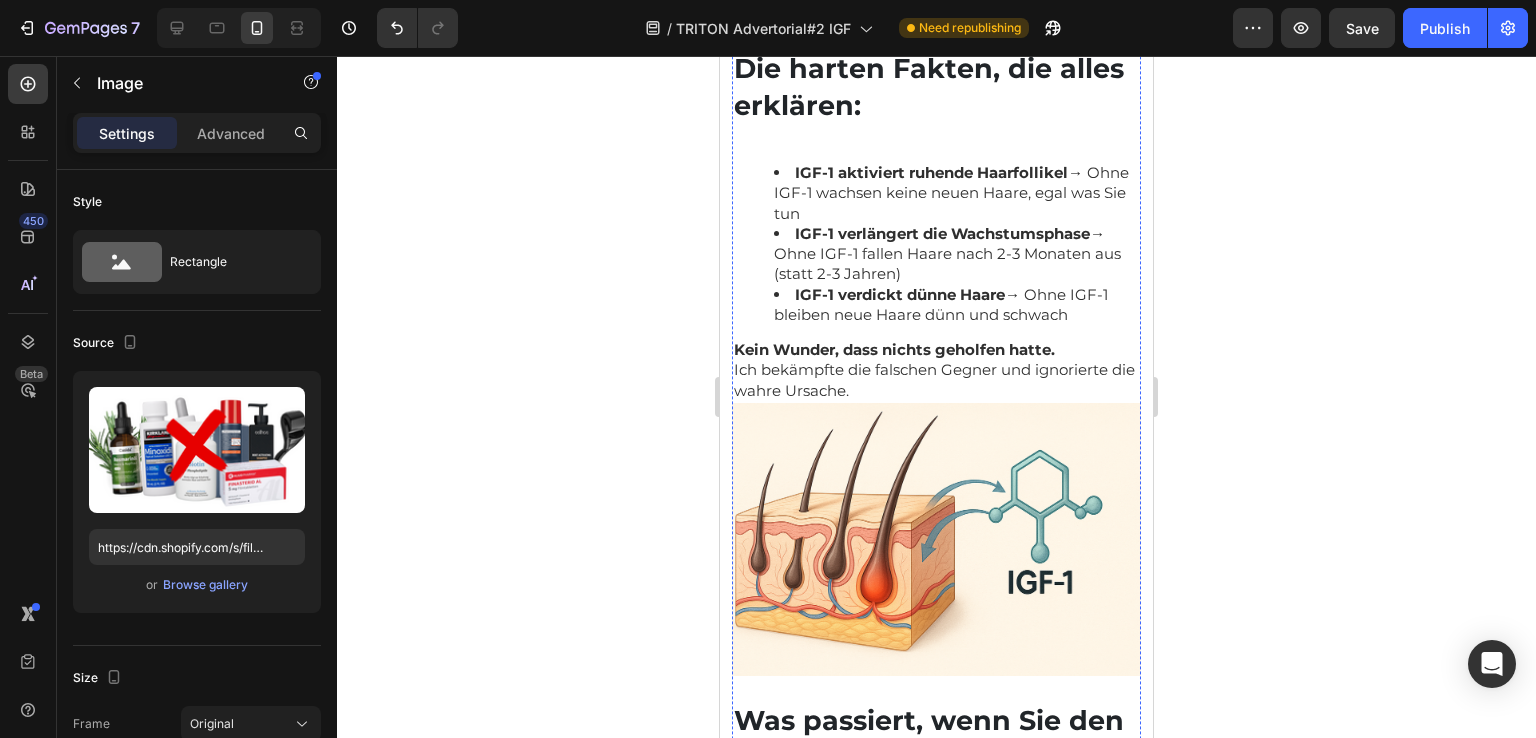 scroll, scrollTop: 5400, scrollLeft: 0, axis: vertical 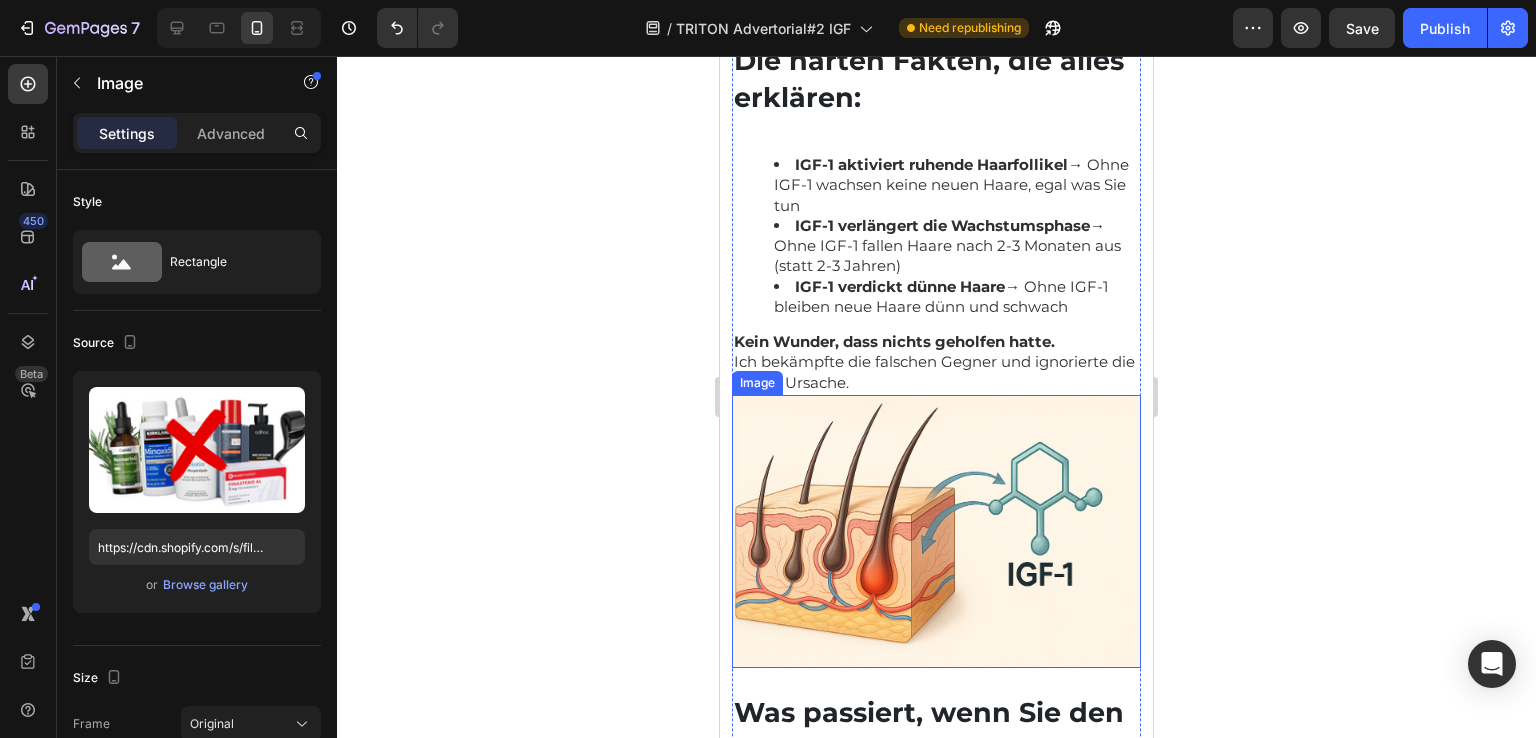 click at bounding box center (936, 531) 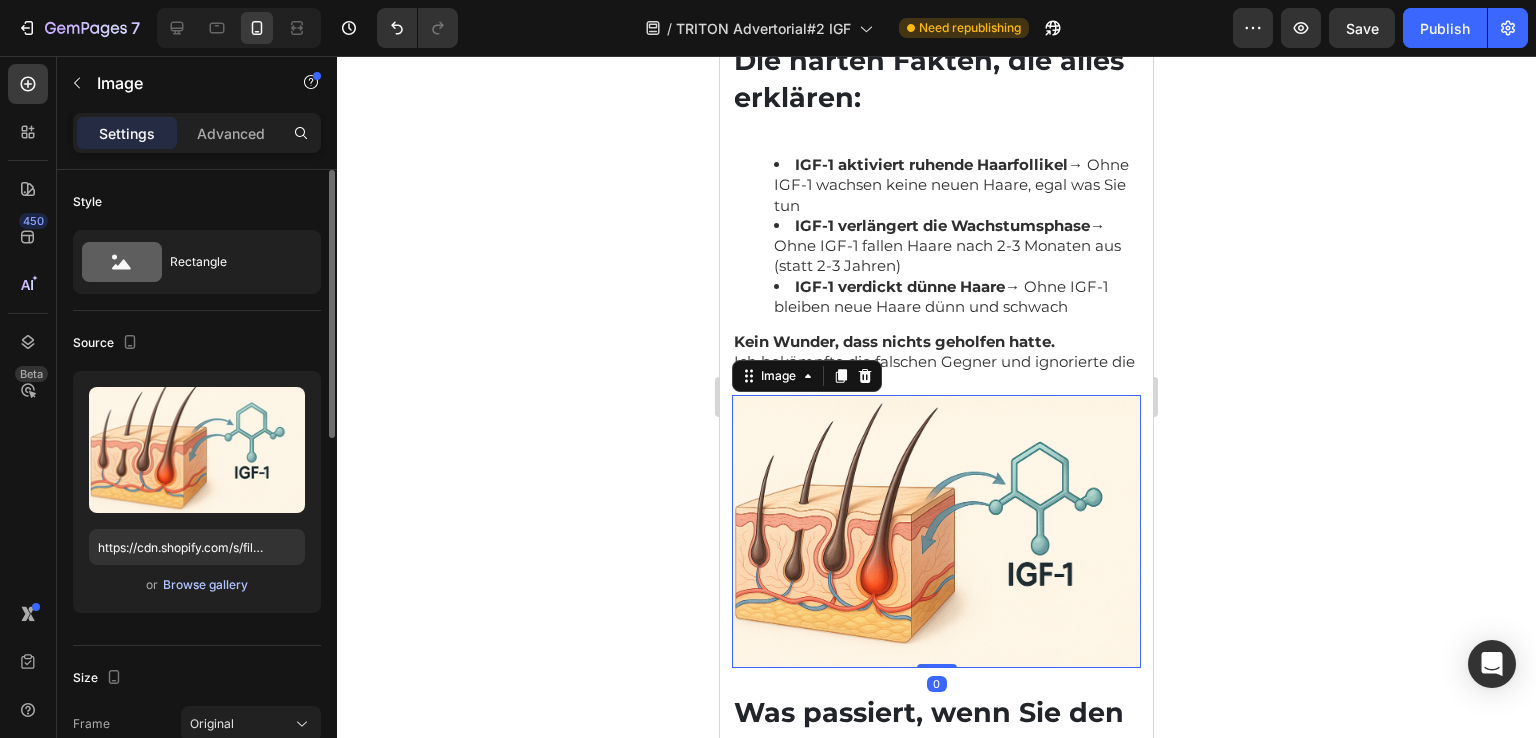 click on "Browse gallery" at bounding box center (205, 585) 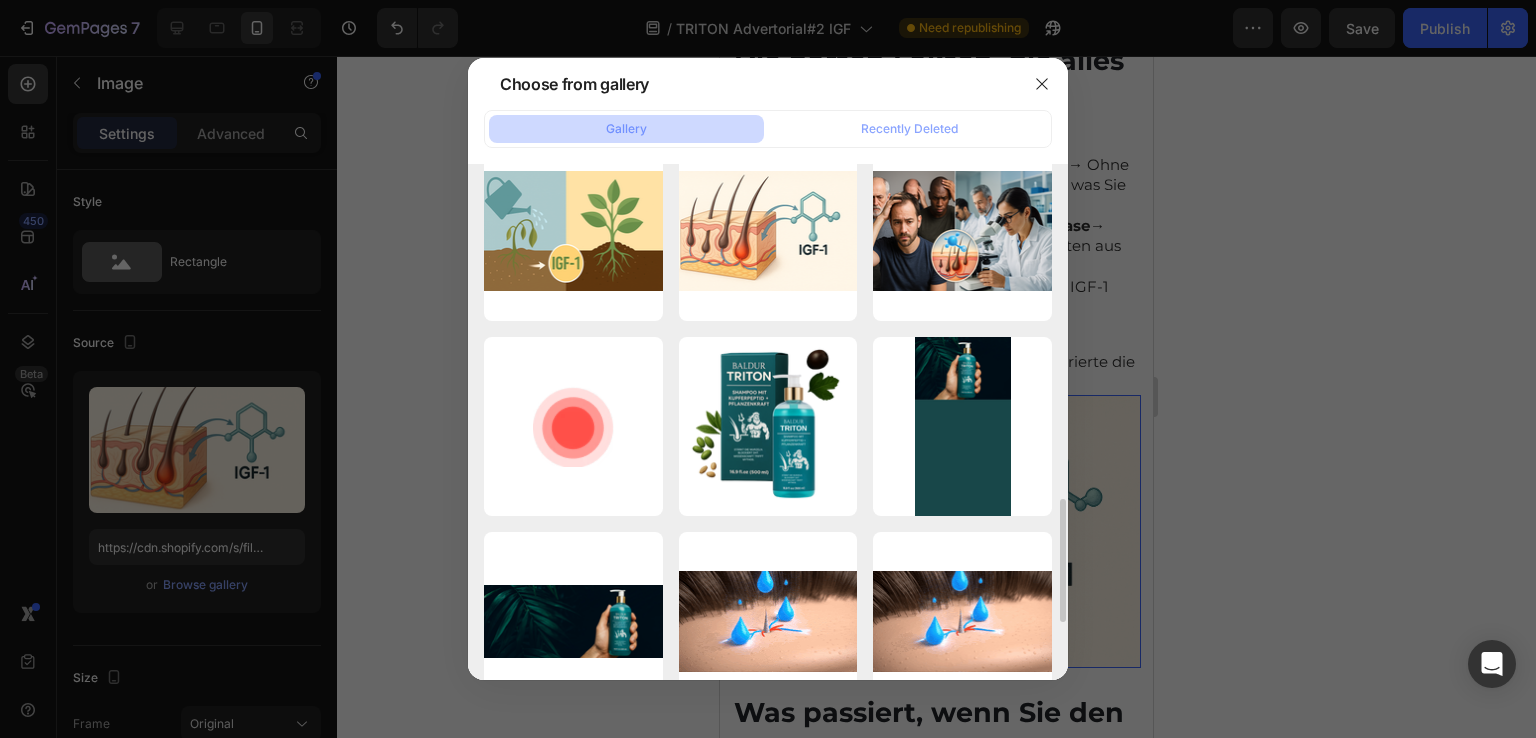 scroll, scrollTop: 1500, scrollLeft: 0, axis: vertical 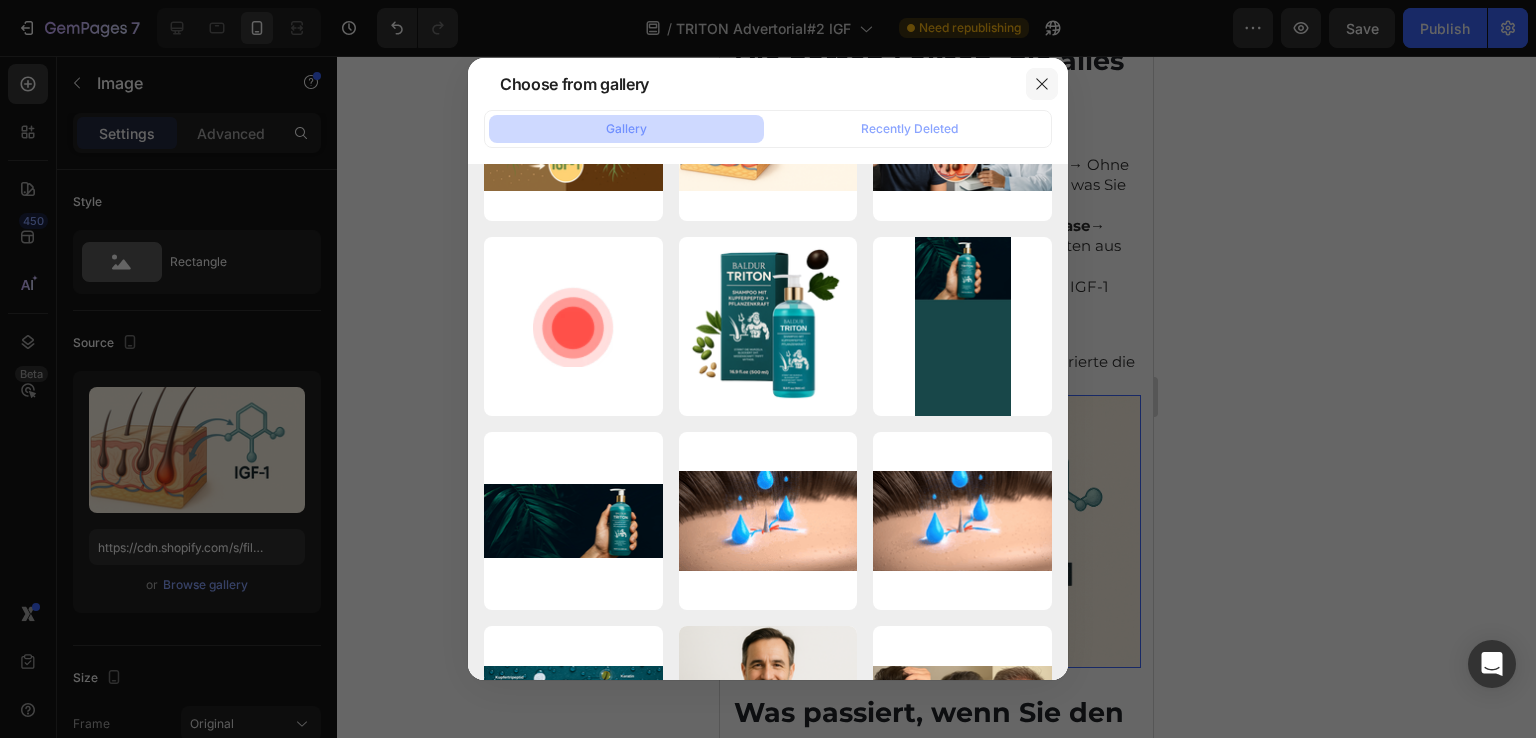 click at bounding box center (1042, 84) 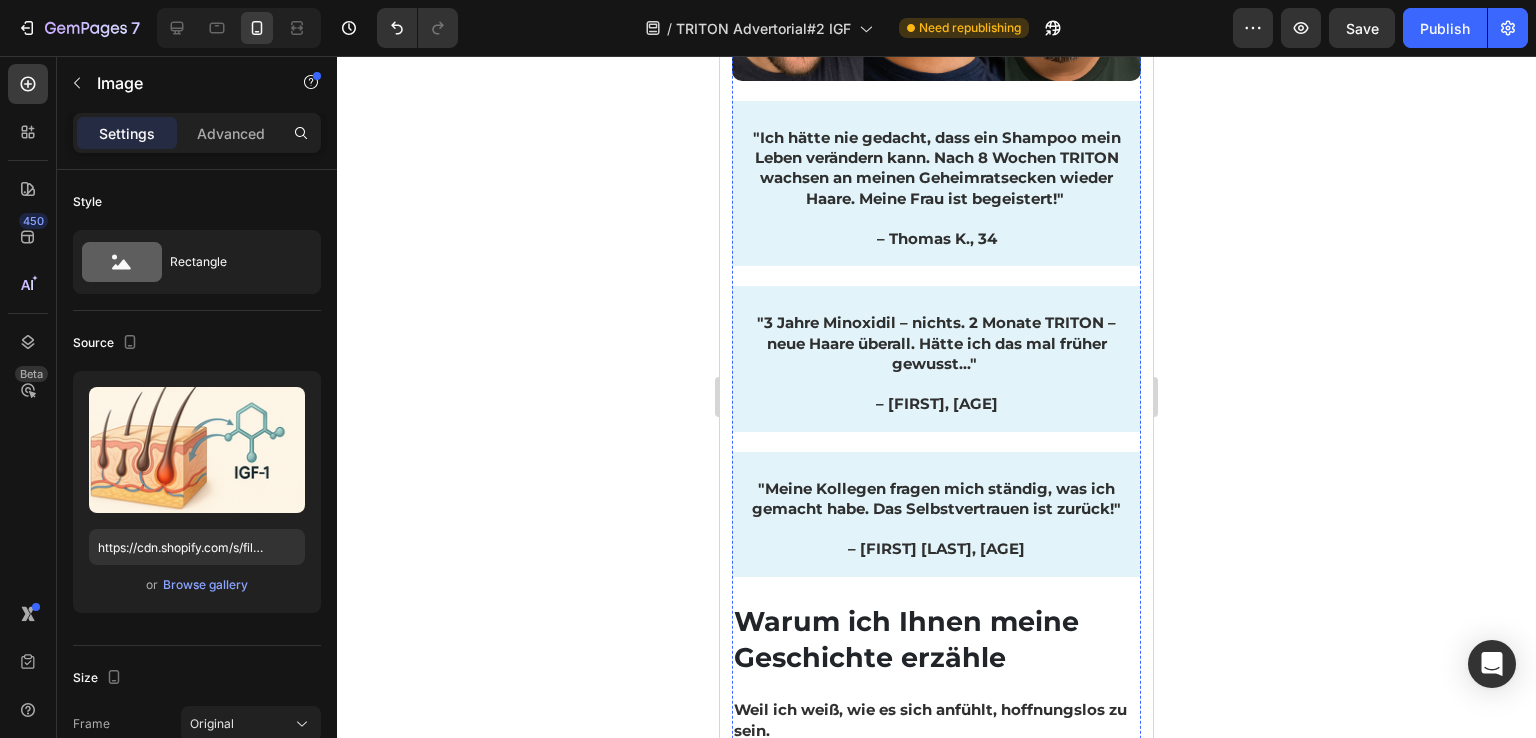 scroll, scrollTop: 10300, scrollLeft: 0, axis: vertical 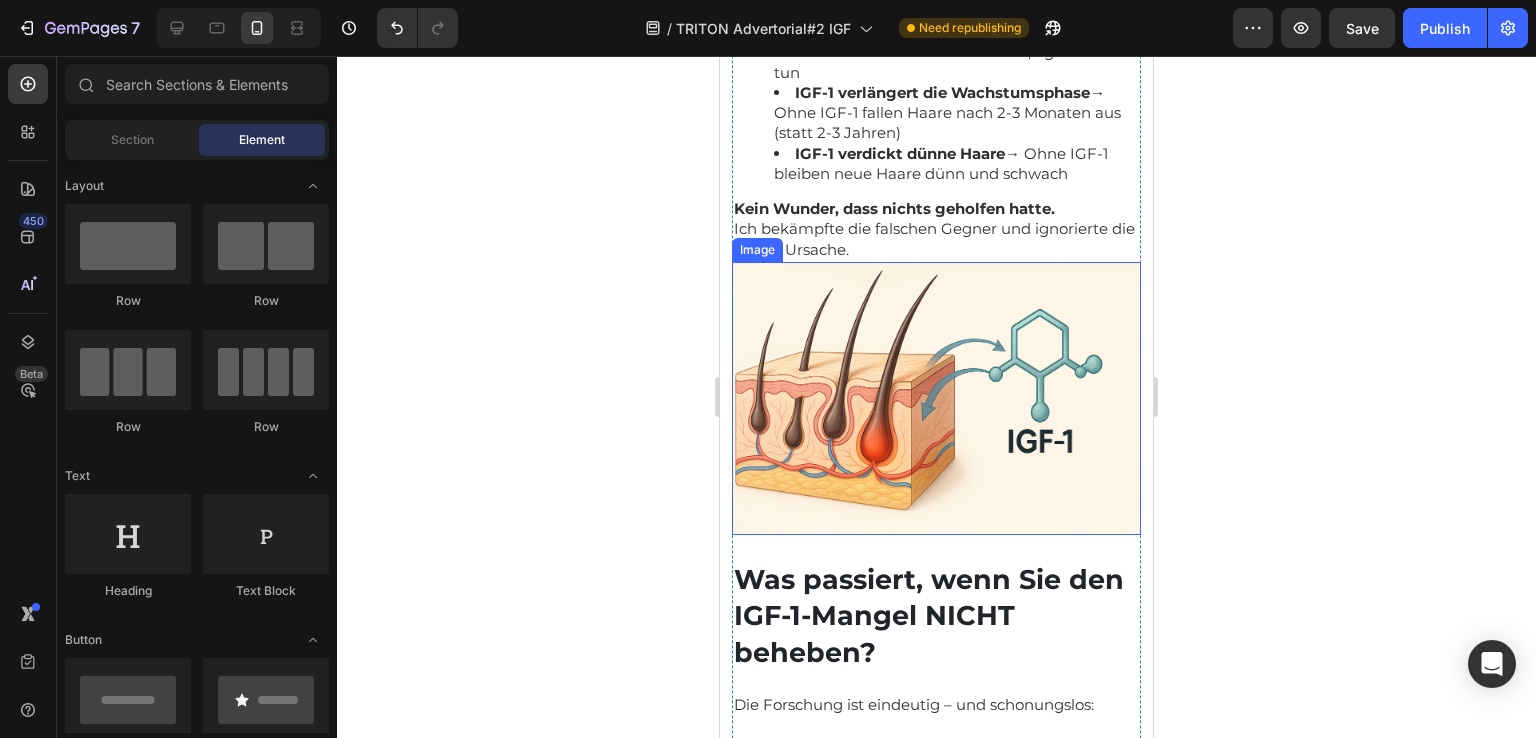 click at bounding box center [936, 398] 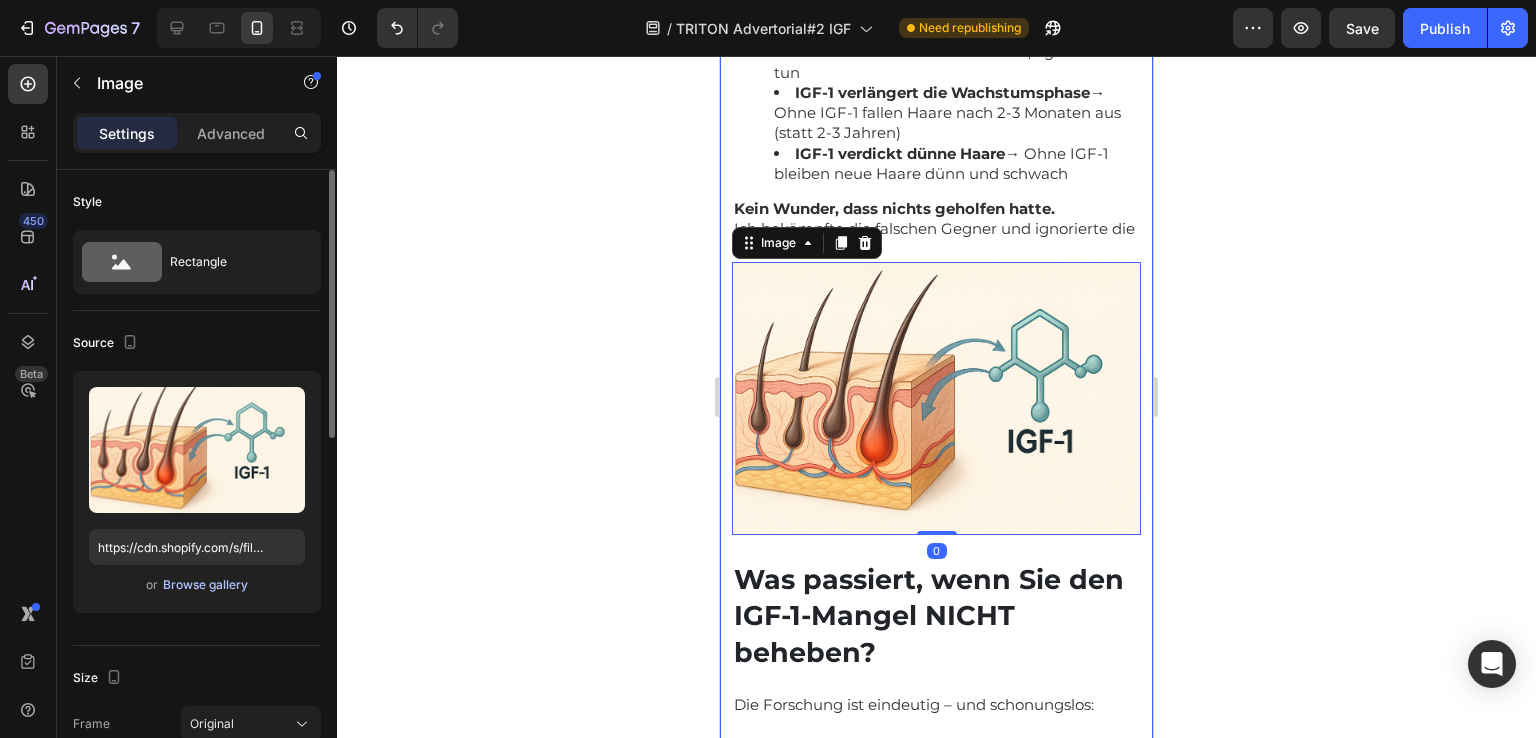 click on "Browse gallery" at bounding box center [205, 585] 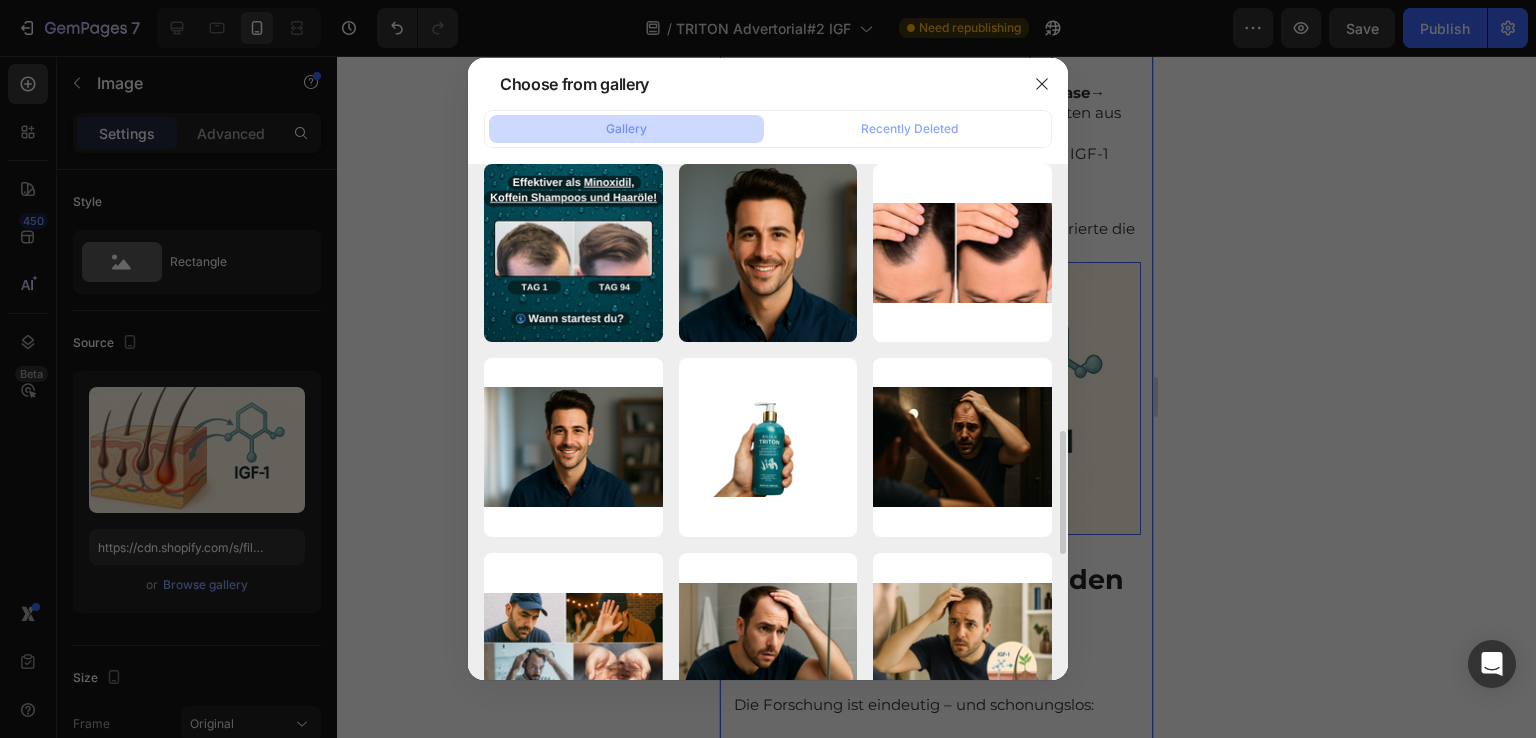scroll, scrollTop: 900, scrollLeft: 0, axis: vertical 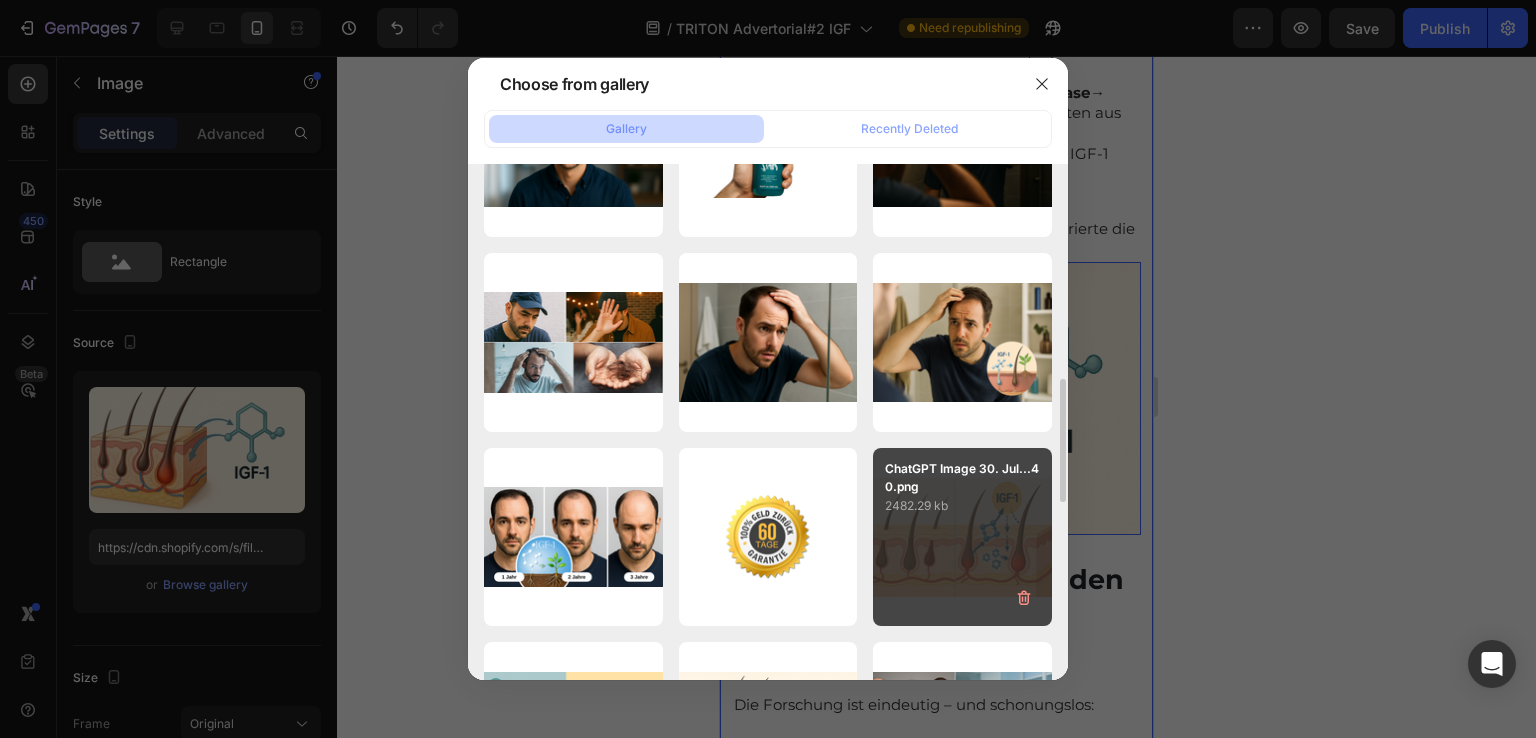click on "ChatGPT Image 30. Jul...40.png 2482.29 kb" at bounding box center [962, 537] 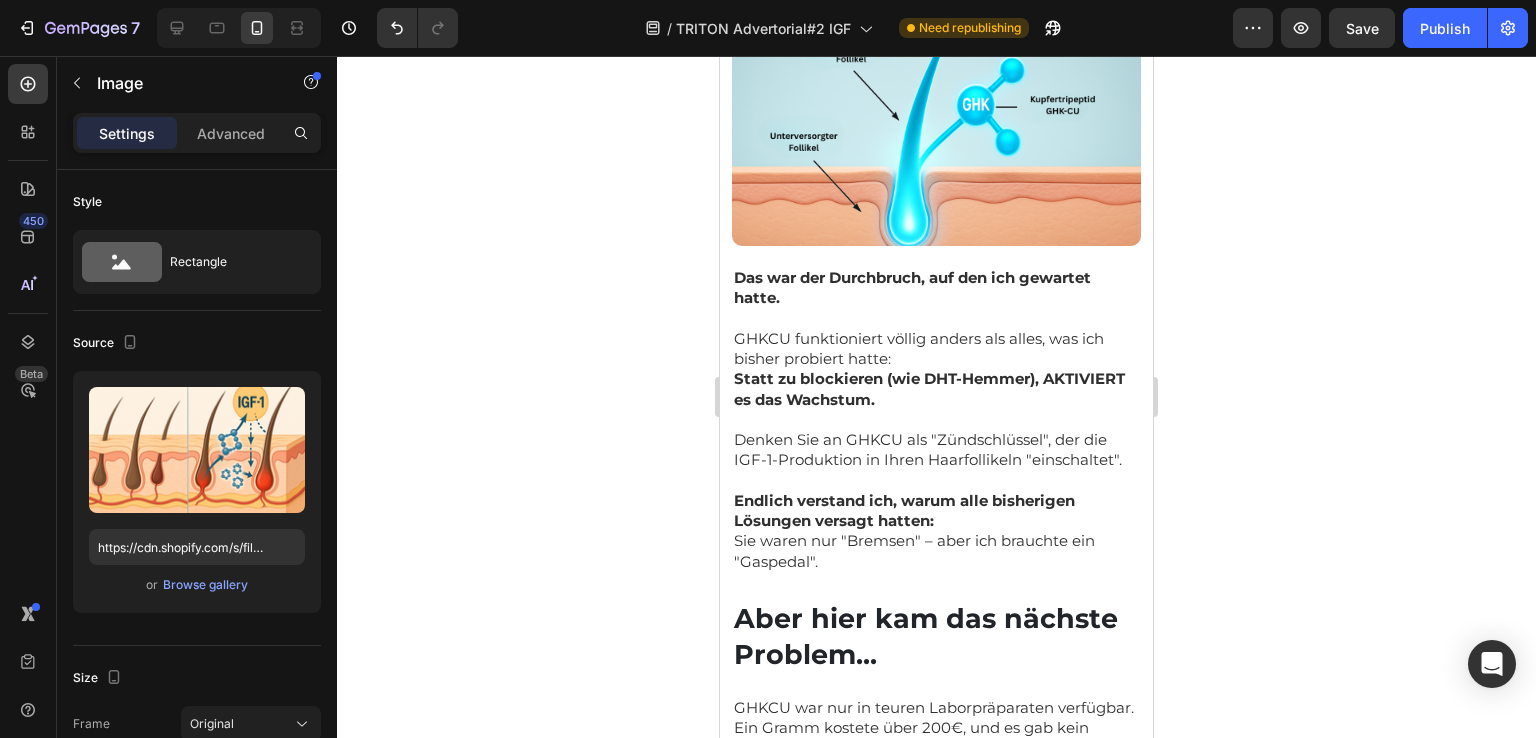 scroll, scrollTop: 7133, scrollLeft: 0, axis: vertical 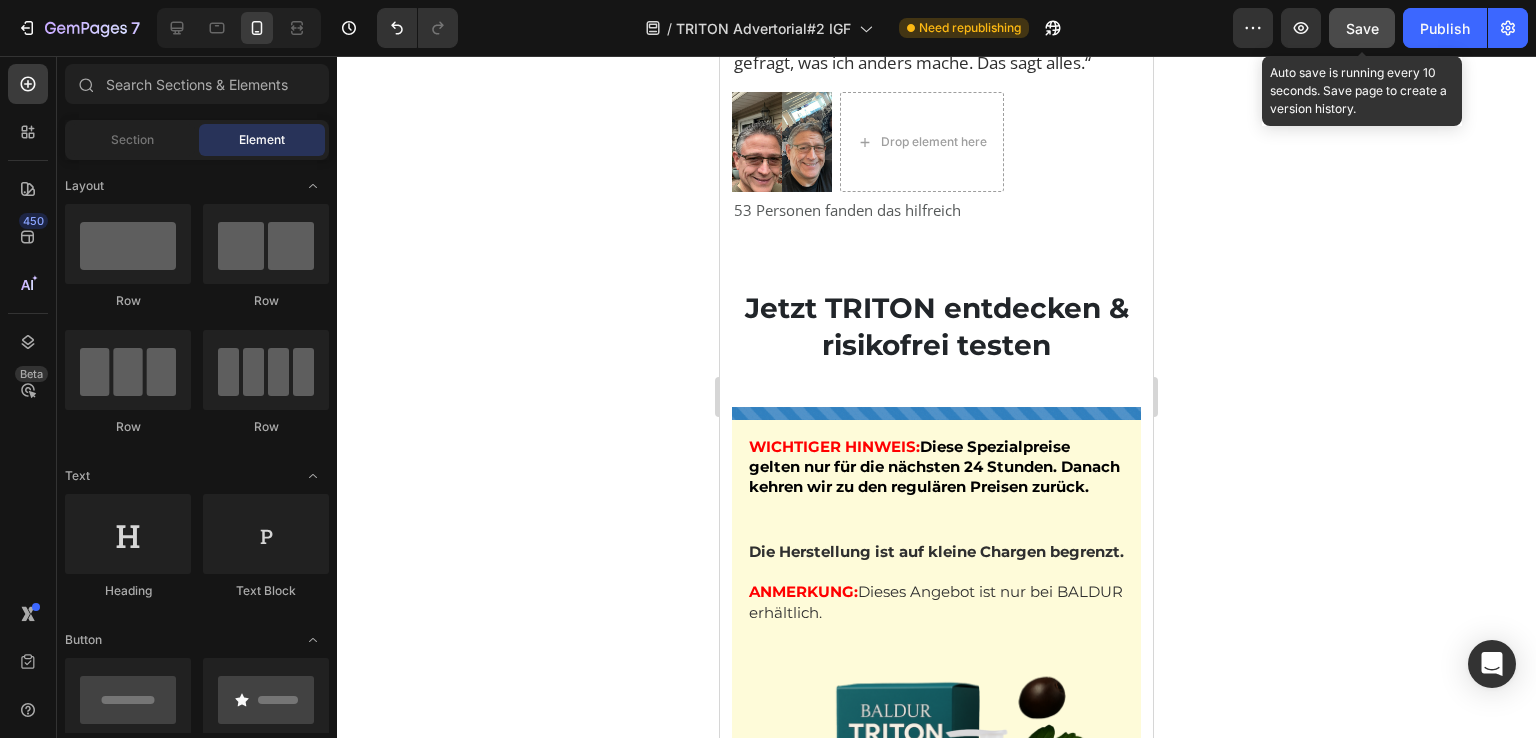 click on "Save" at bounding box center [1362, 28] 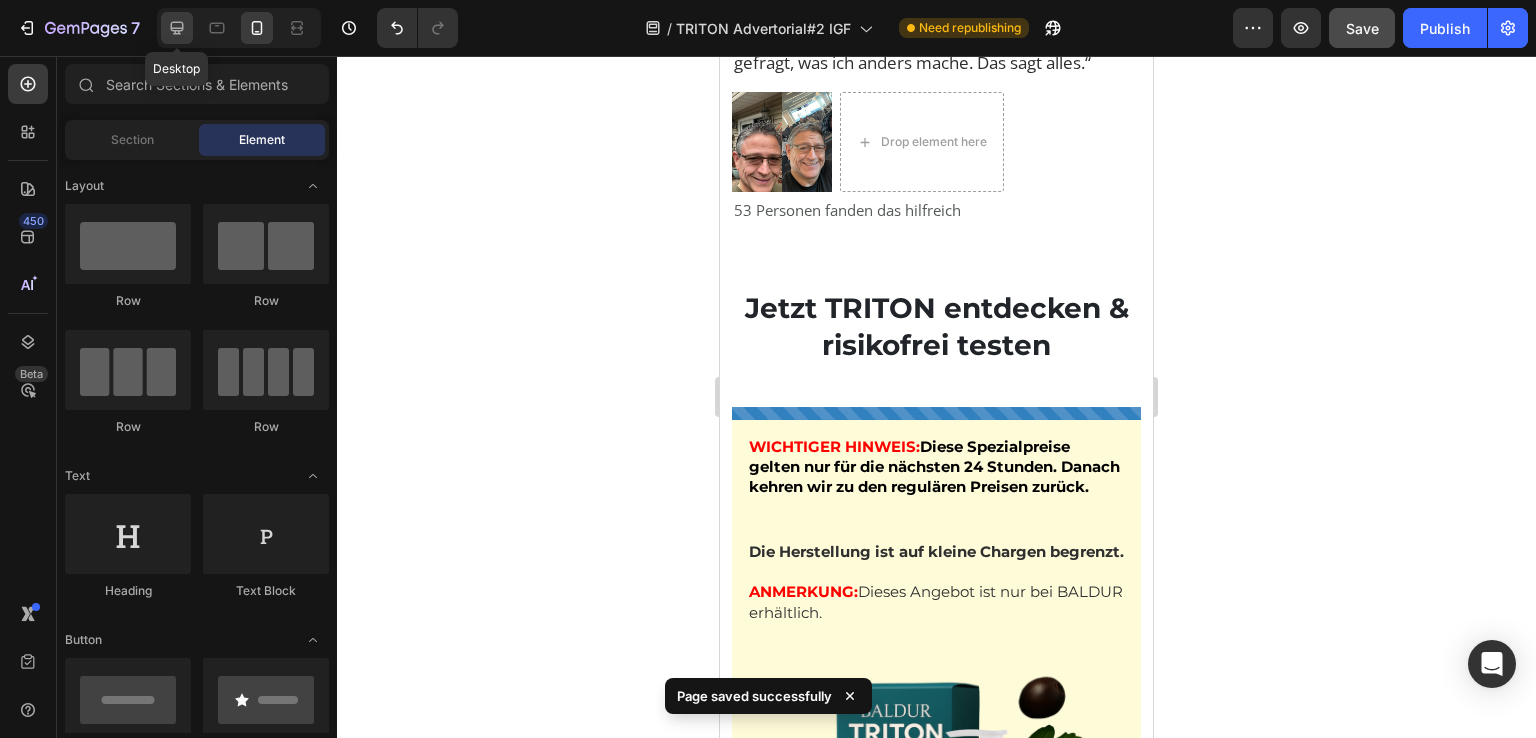 click 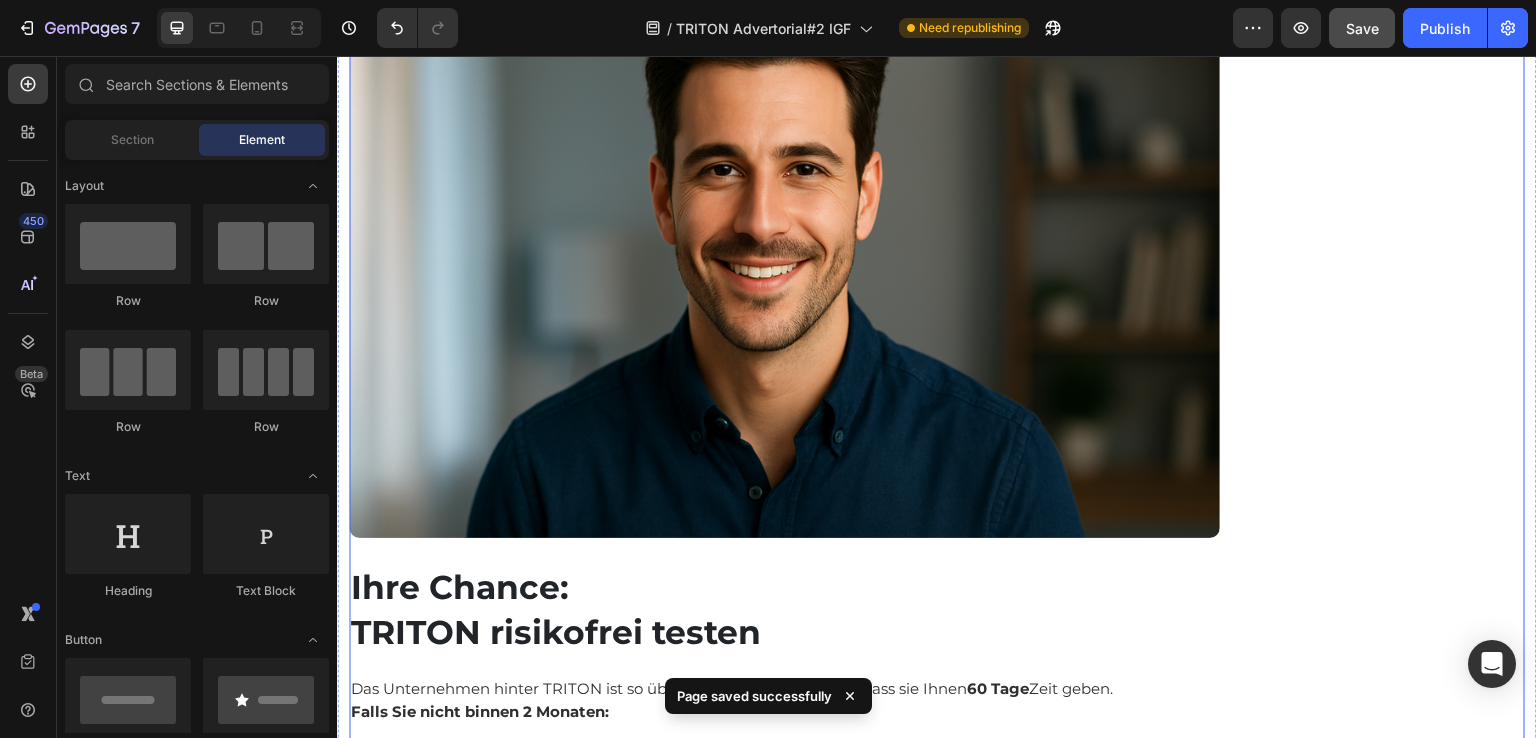 scroll, scrollTop: 13980, scrollLeft: 0, axis: vertical 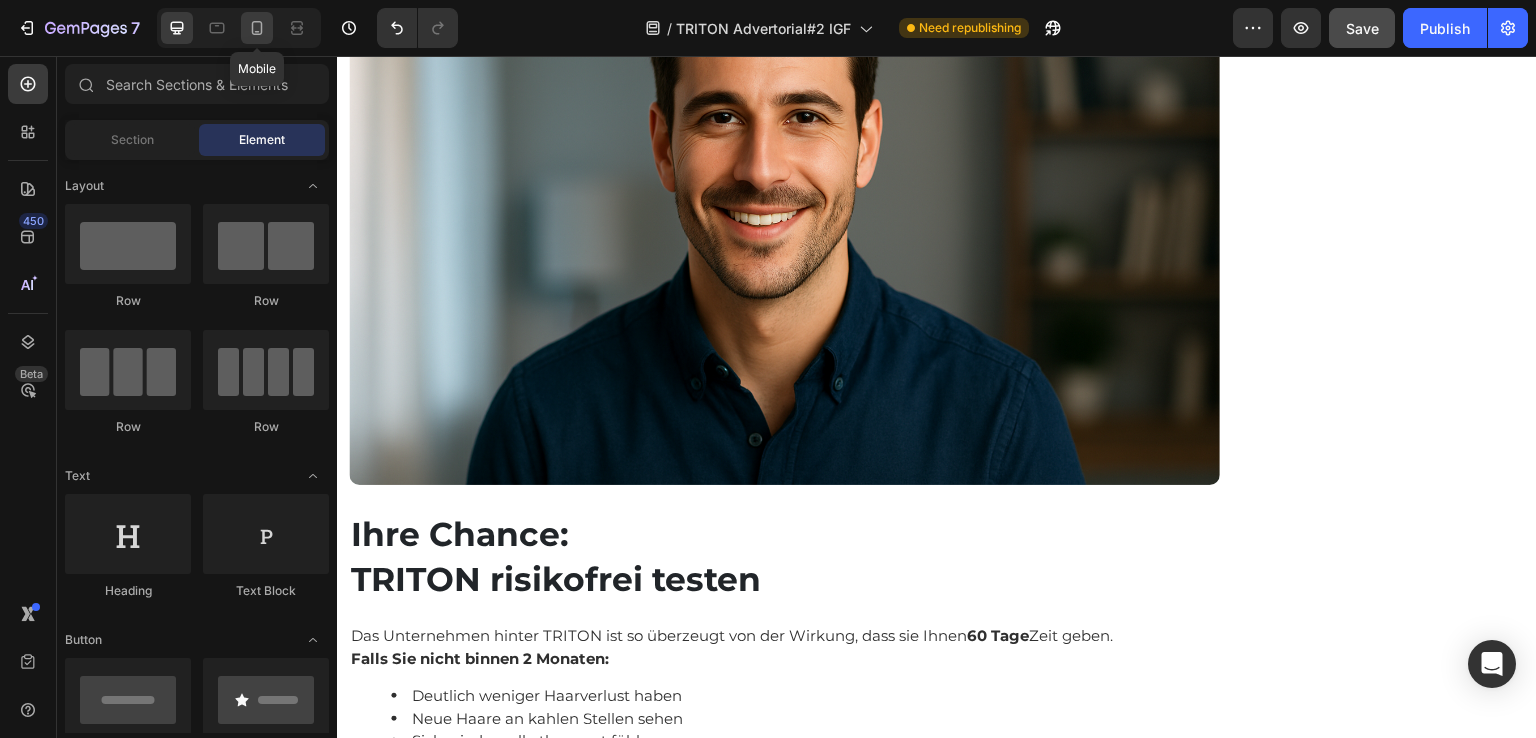 click 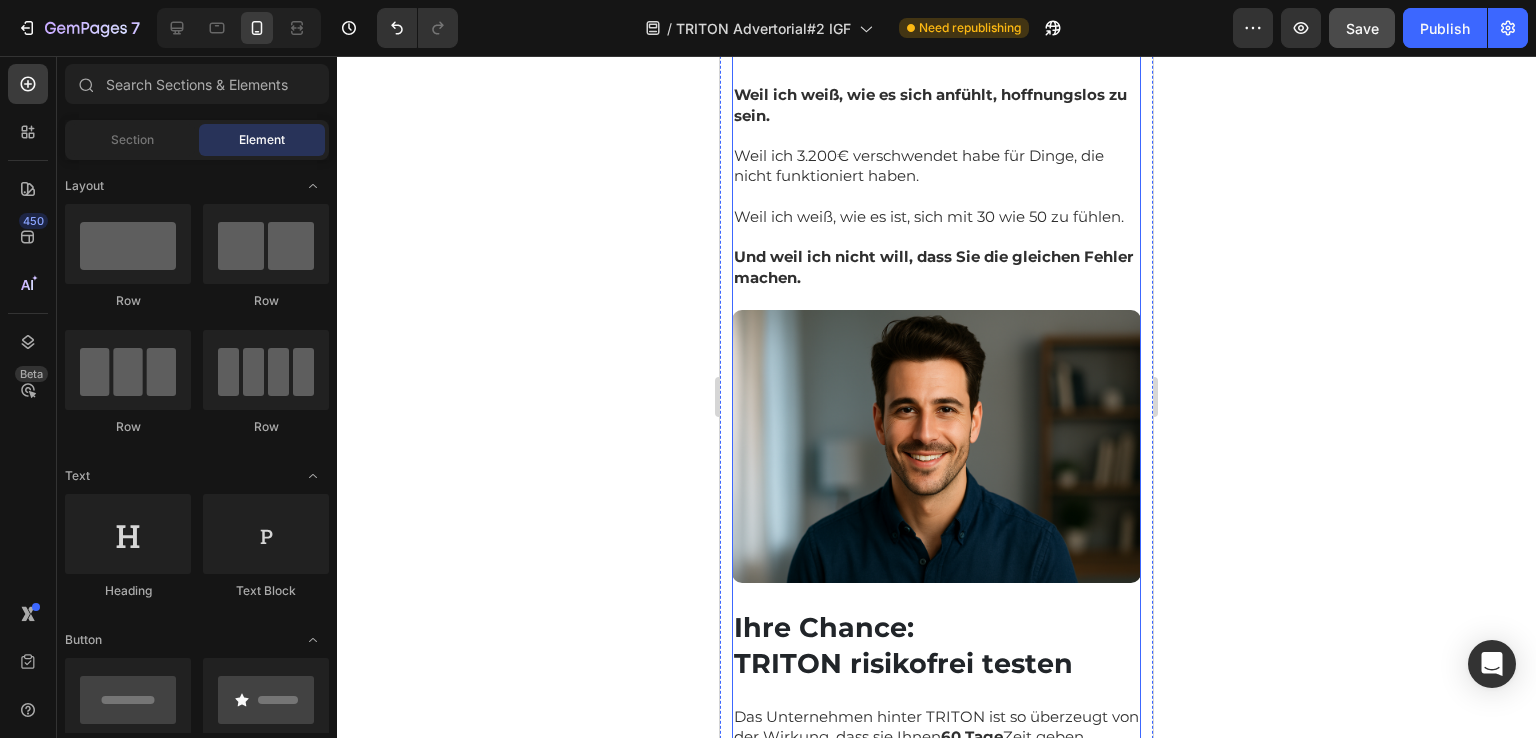 scroll, scrollTop: 10829, scrollLeft: 0, axis: vertical 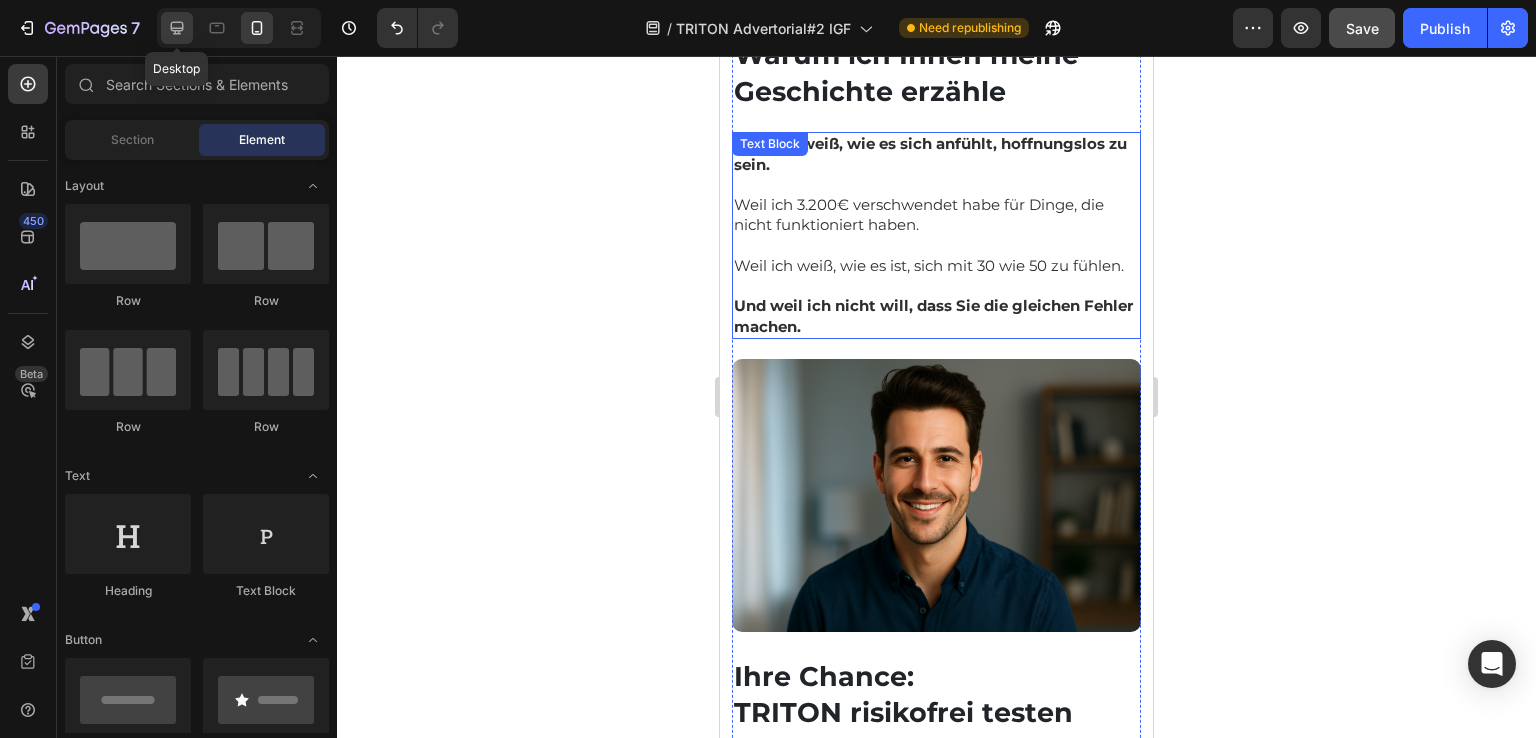 click 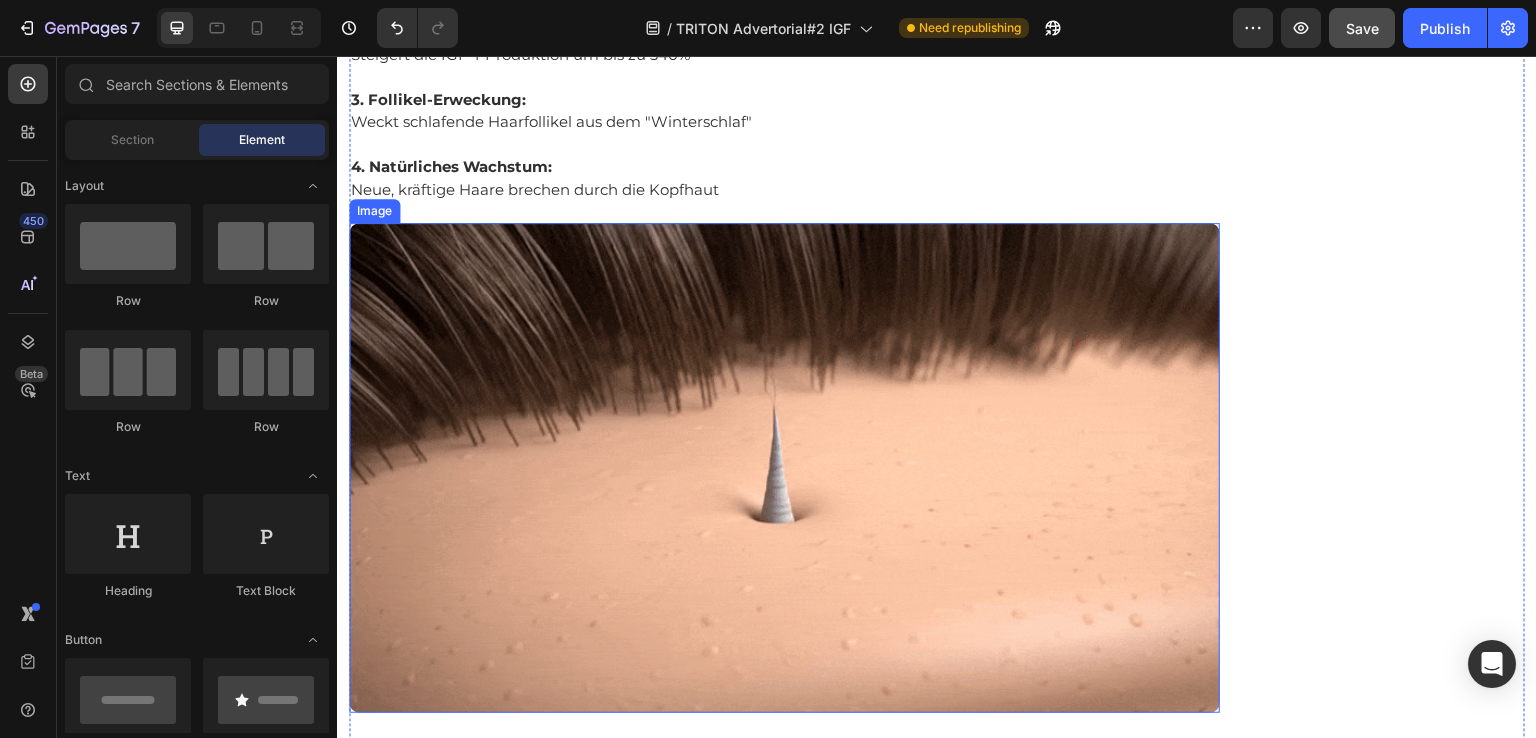 scroll, scrollTop: 10874, scrollLeft: 0, axis: vertical 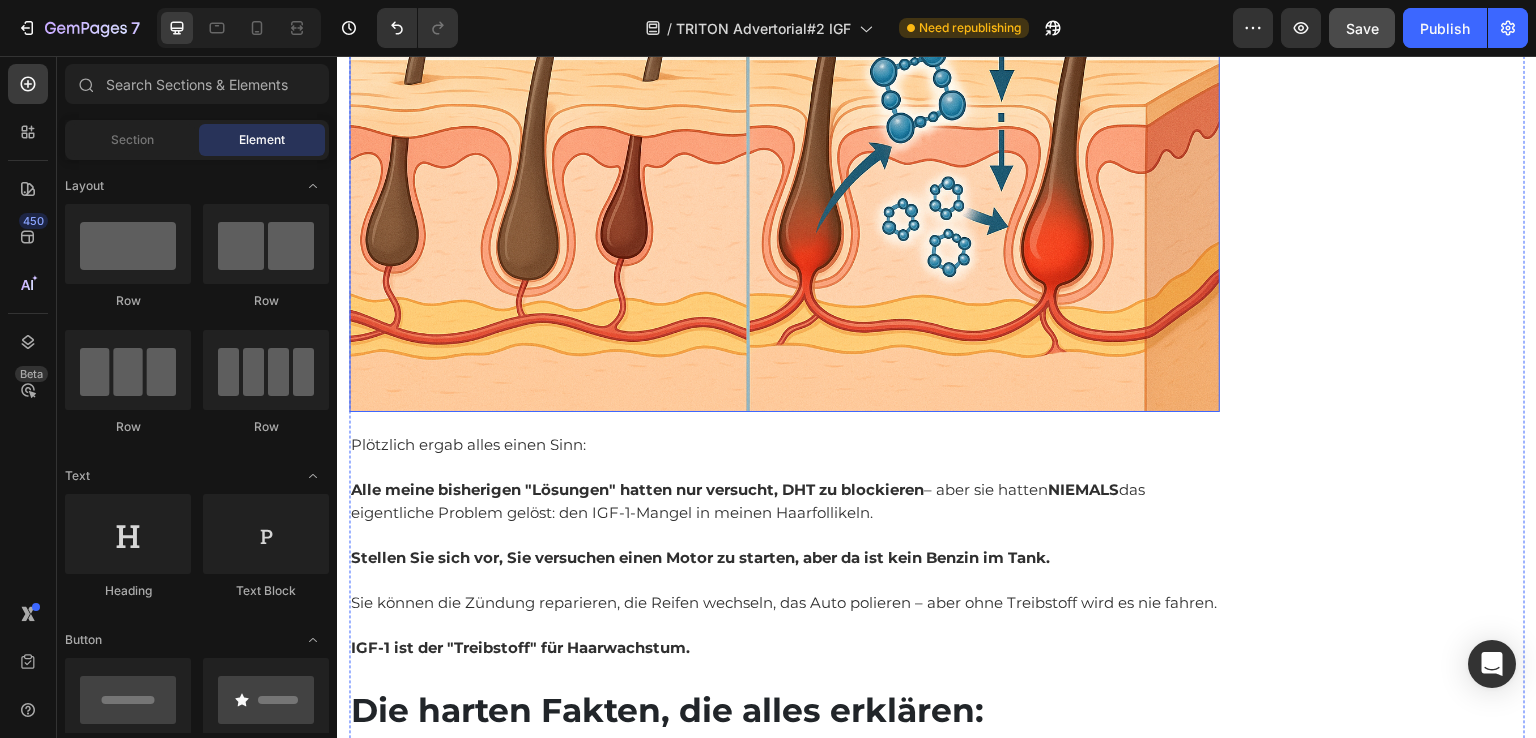 click at bounding box center (784, 122) 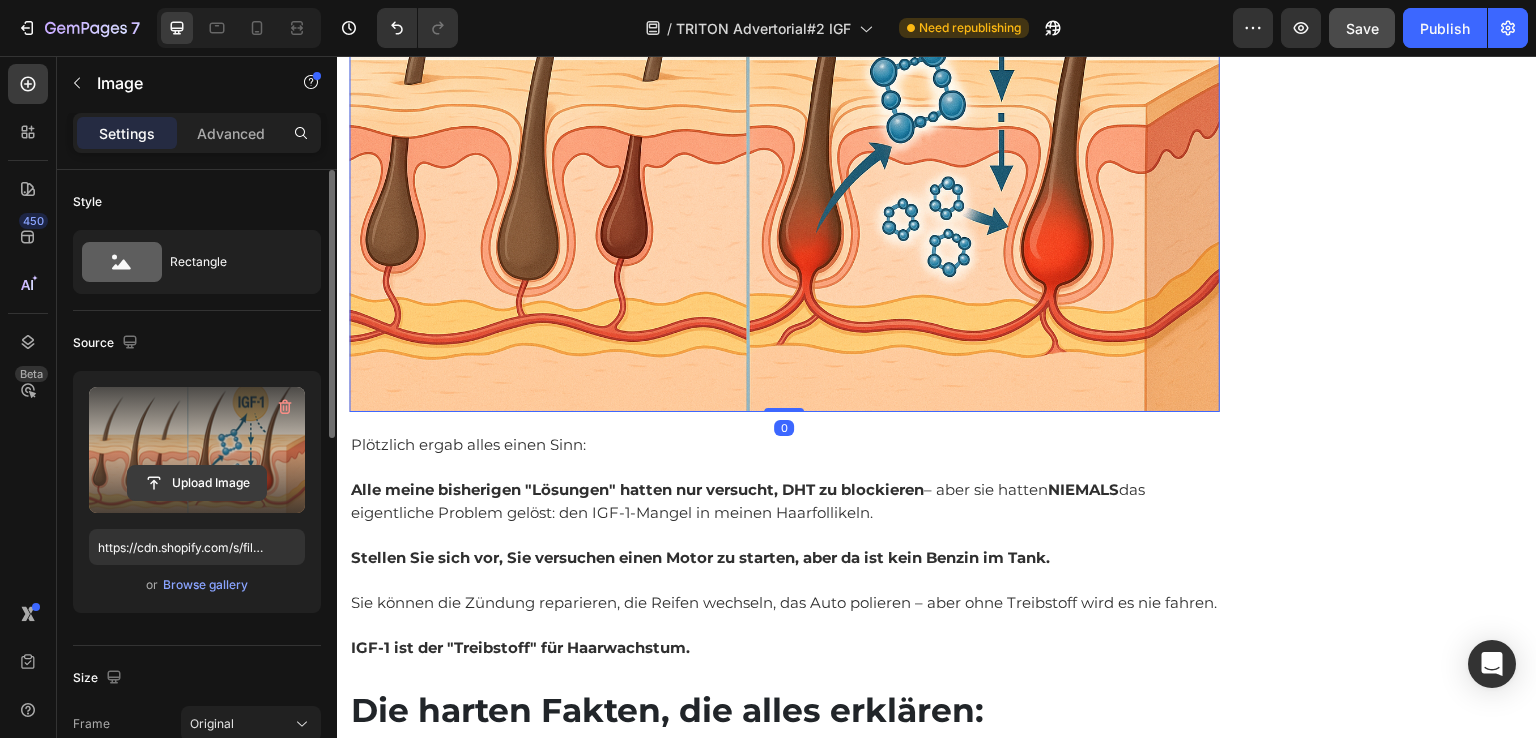 click 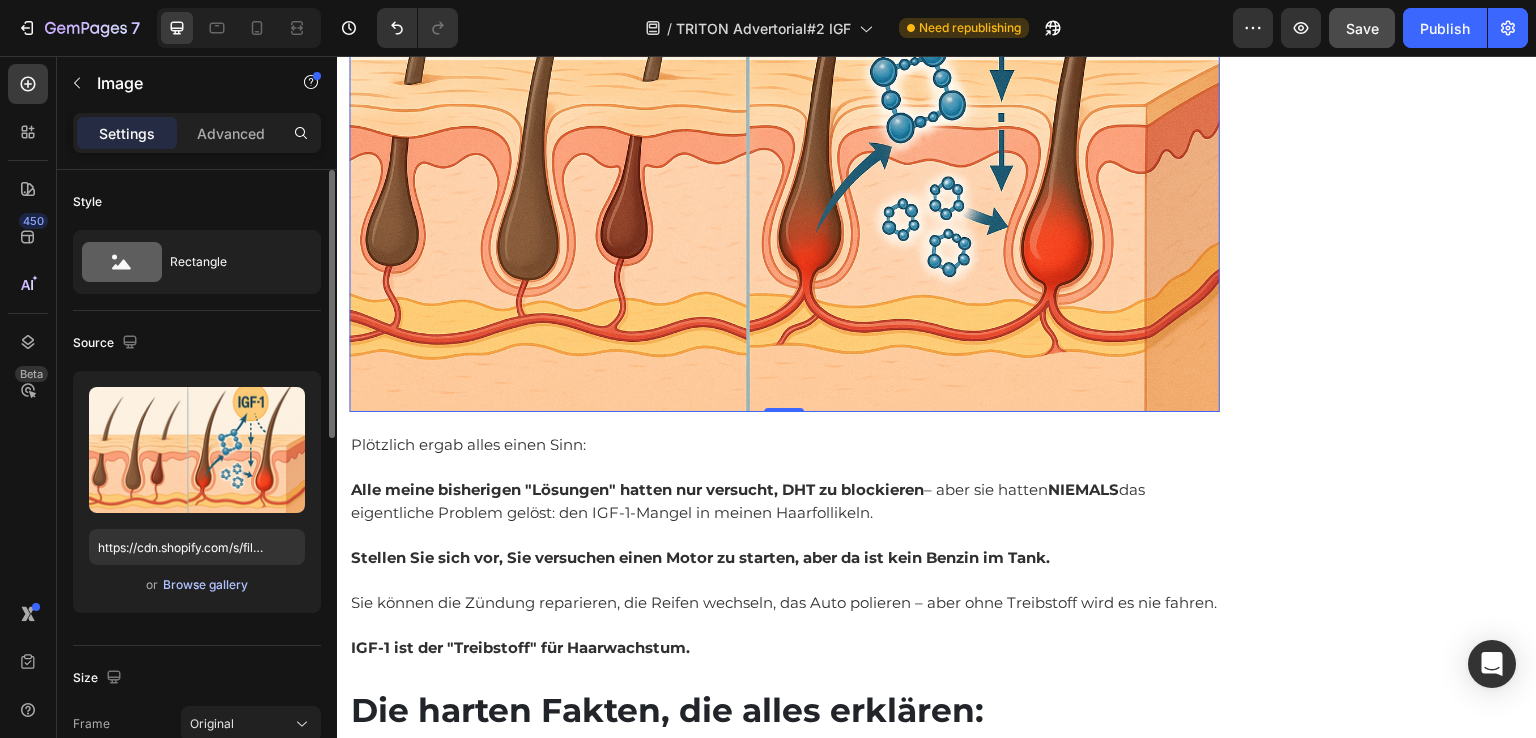 click on "Browse gallery" at bounding box center [205, 585] 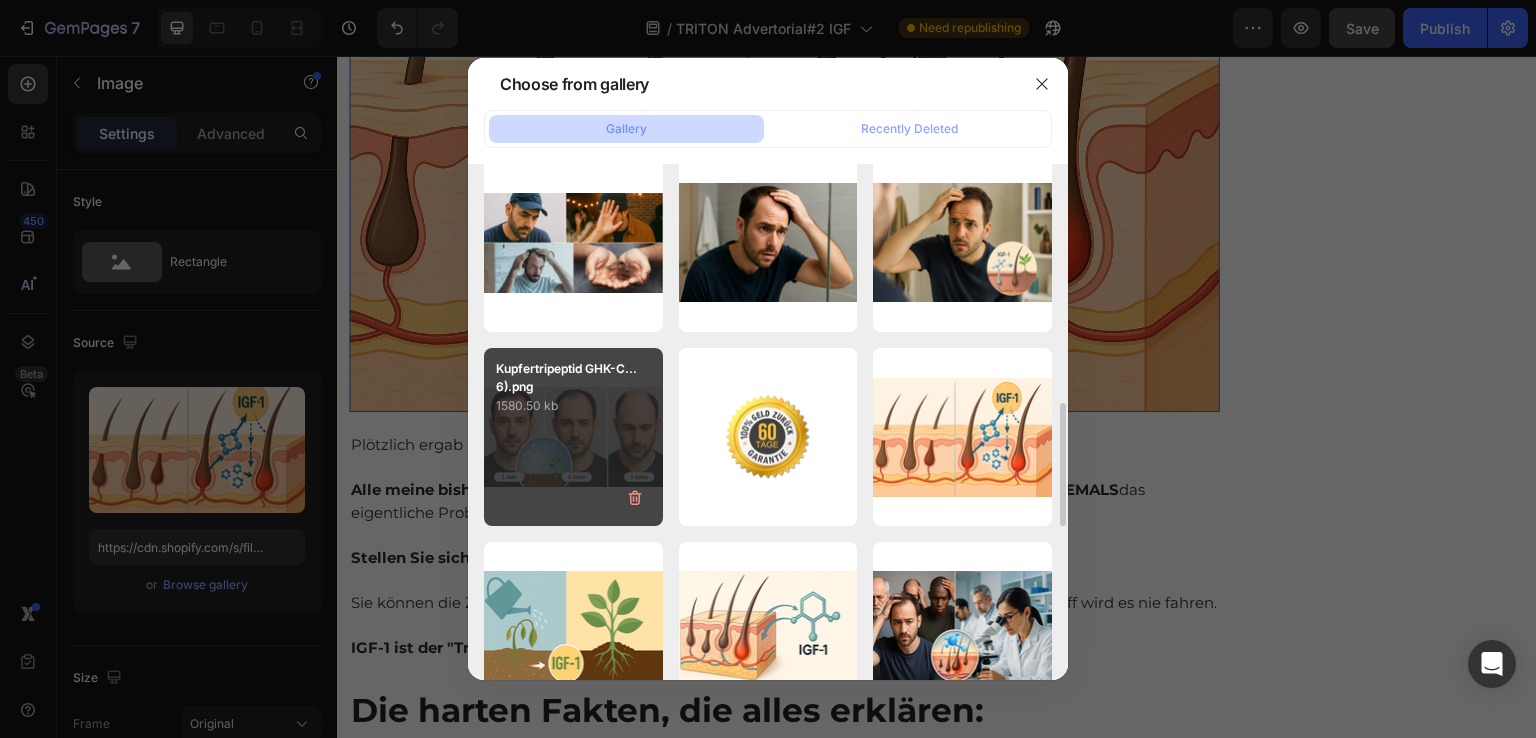 scroll, scrollTop: 1100, scrollLeft: 0, axis: vertical 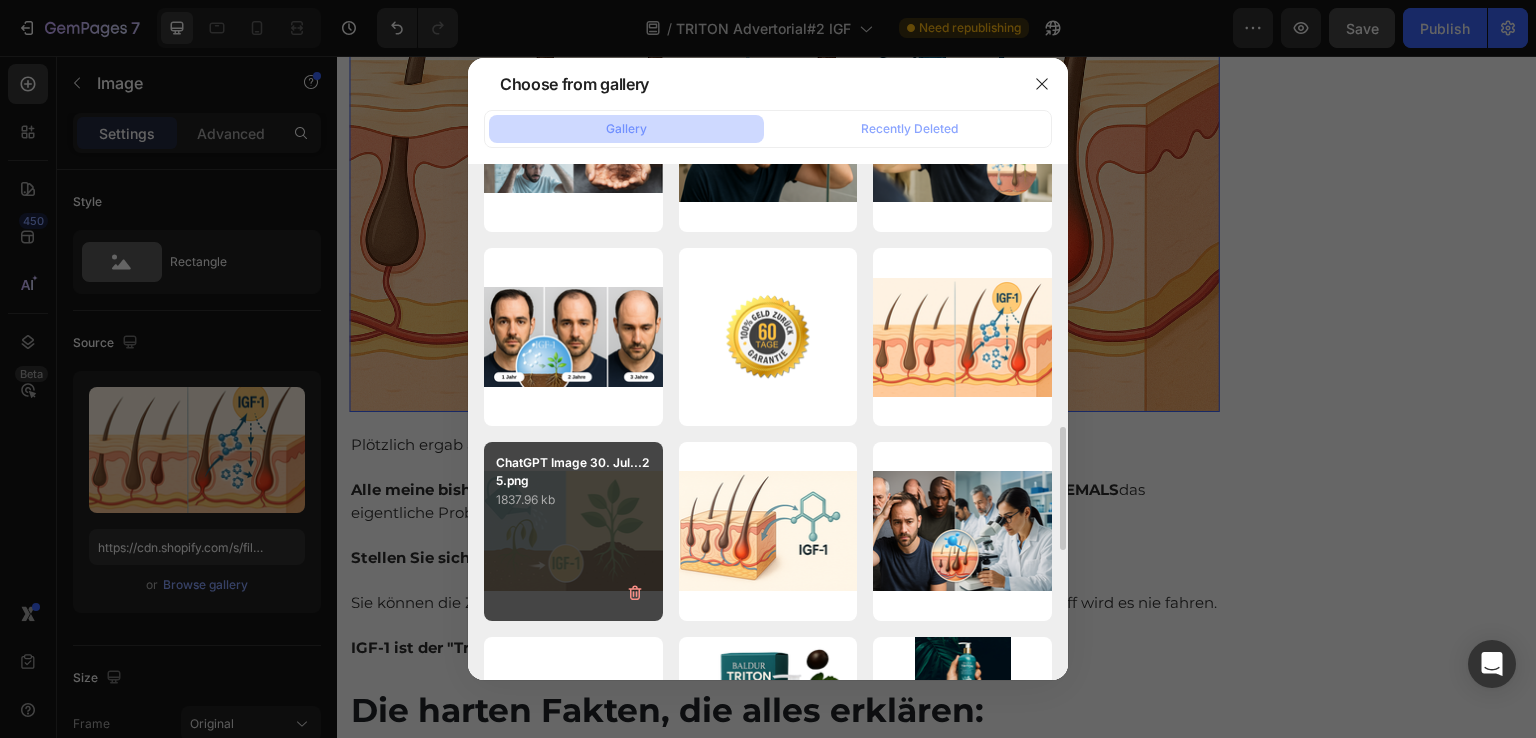 click on "ChatGPT Image 30. Jul...25.png 1837.96 kb" at bounding box center [573, 531] 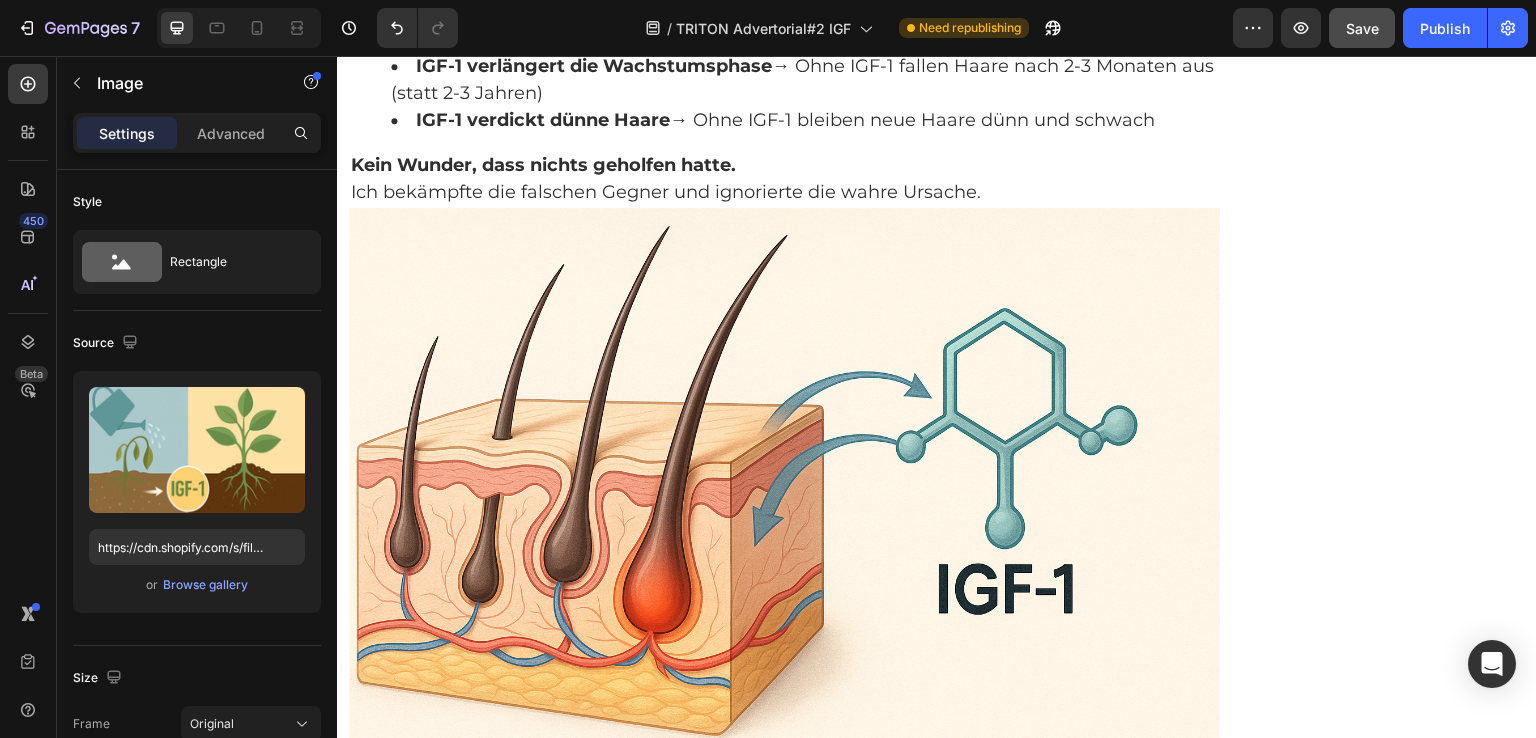 scroll, scrollTop: 7088, scrollLeft: 0, axis: vertical 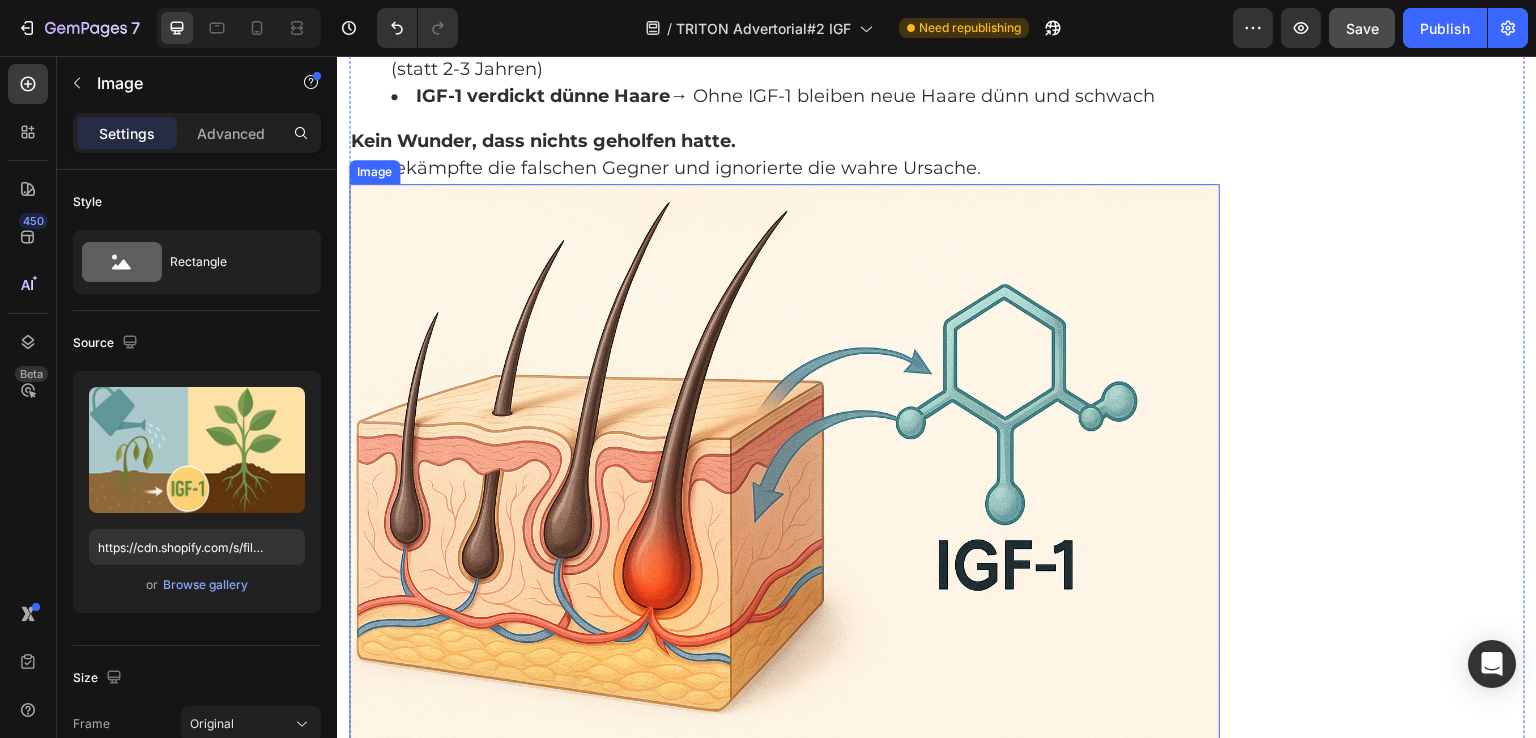 click at bounding box center (784, 474) 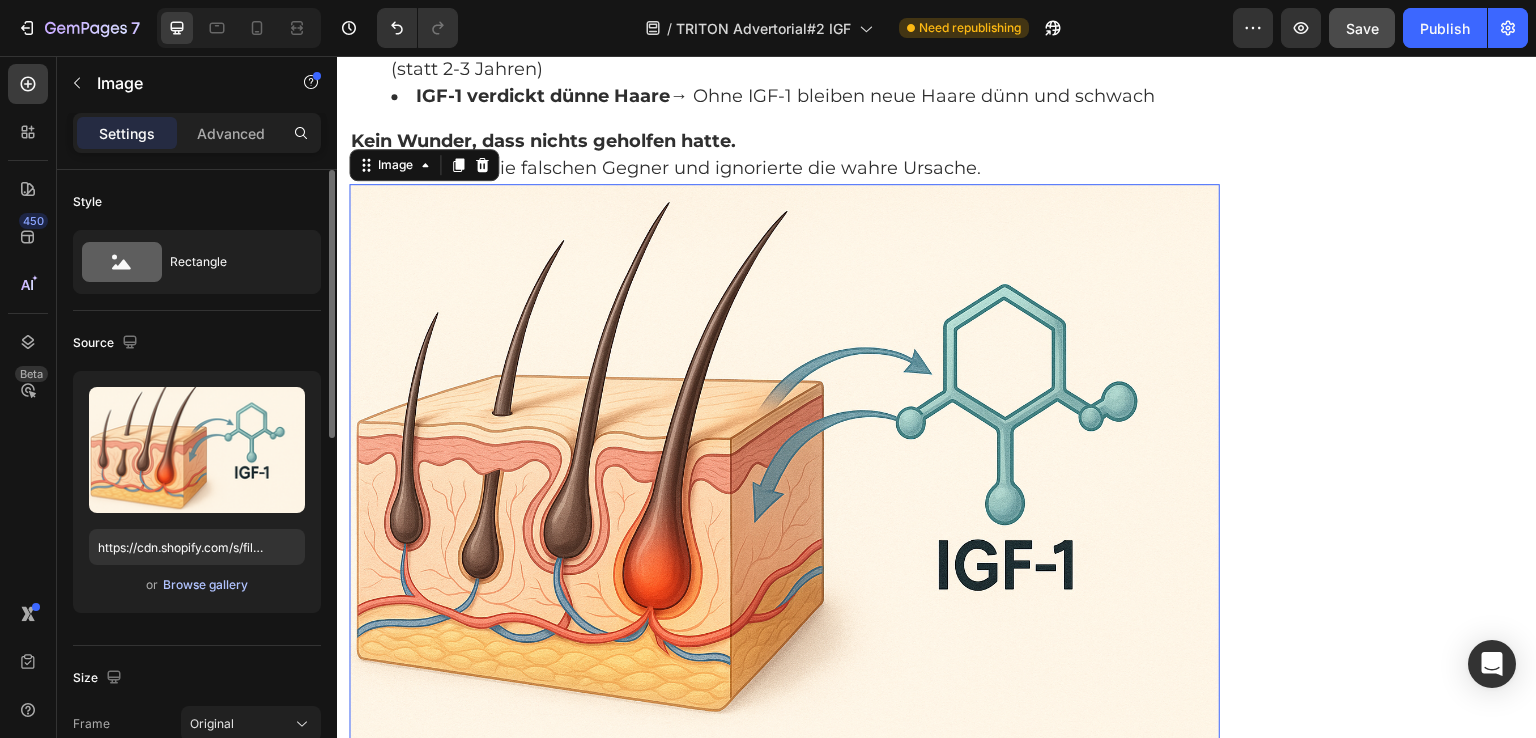click on "Browse gallery" at bounding box center (205, 585) 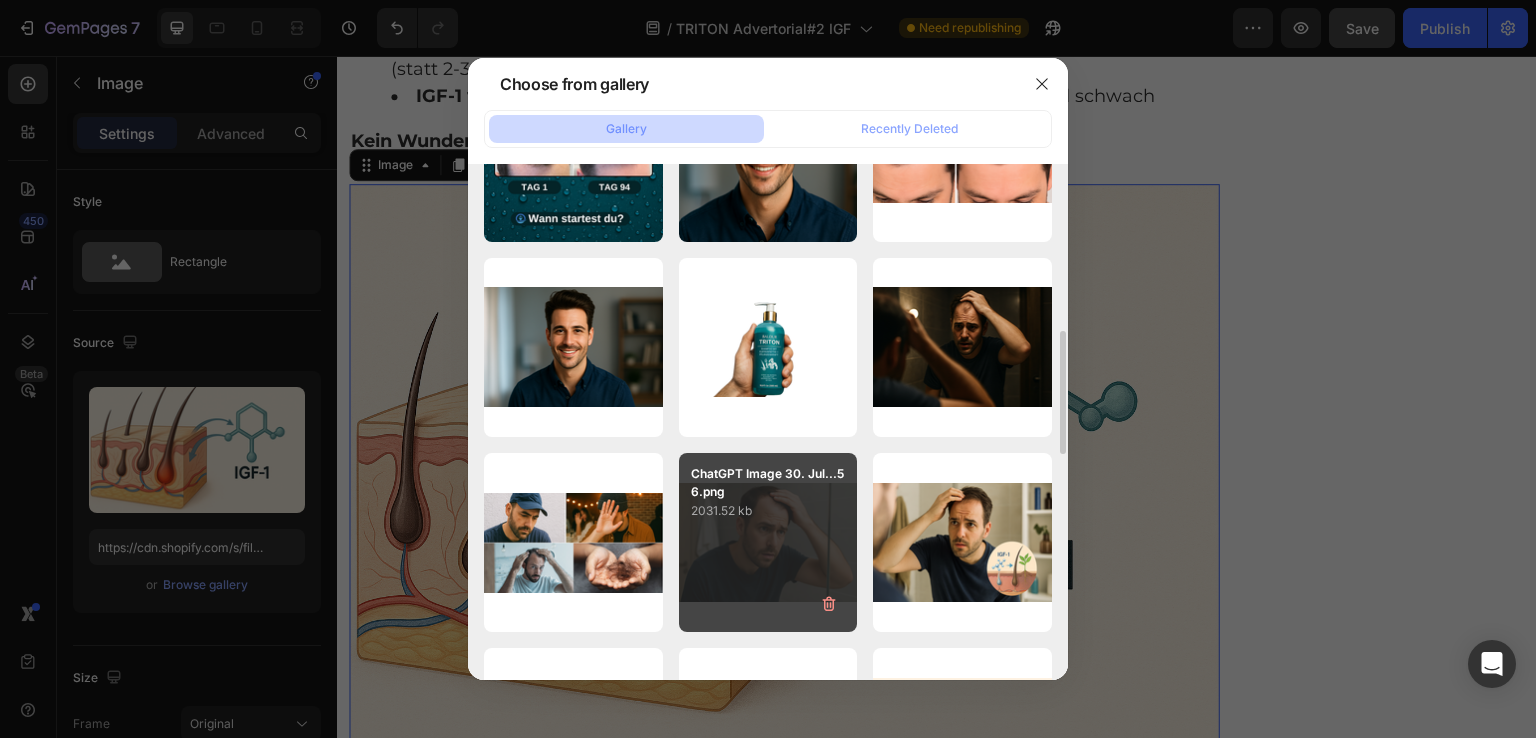 scroll, scrollTop: 900, scrollLeft: 0, axis: vertical 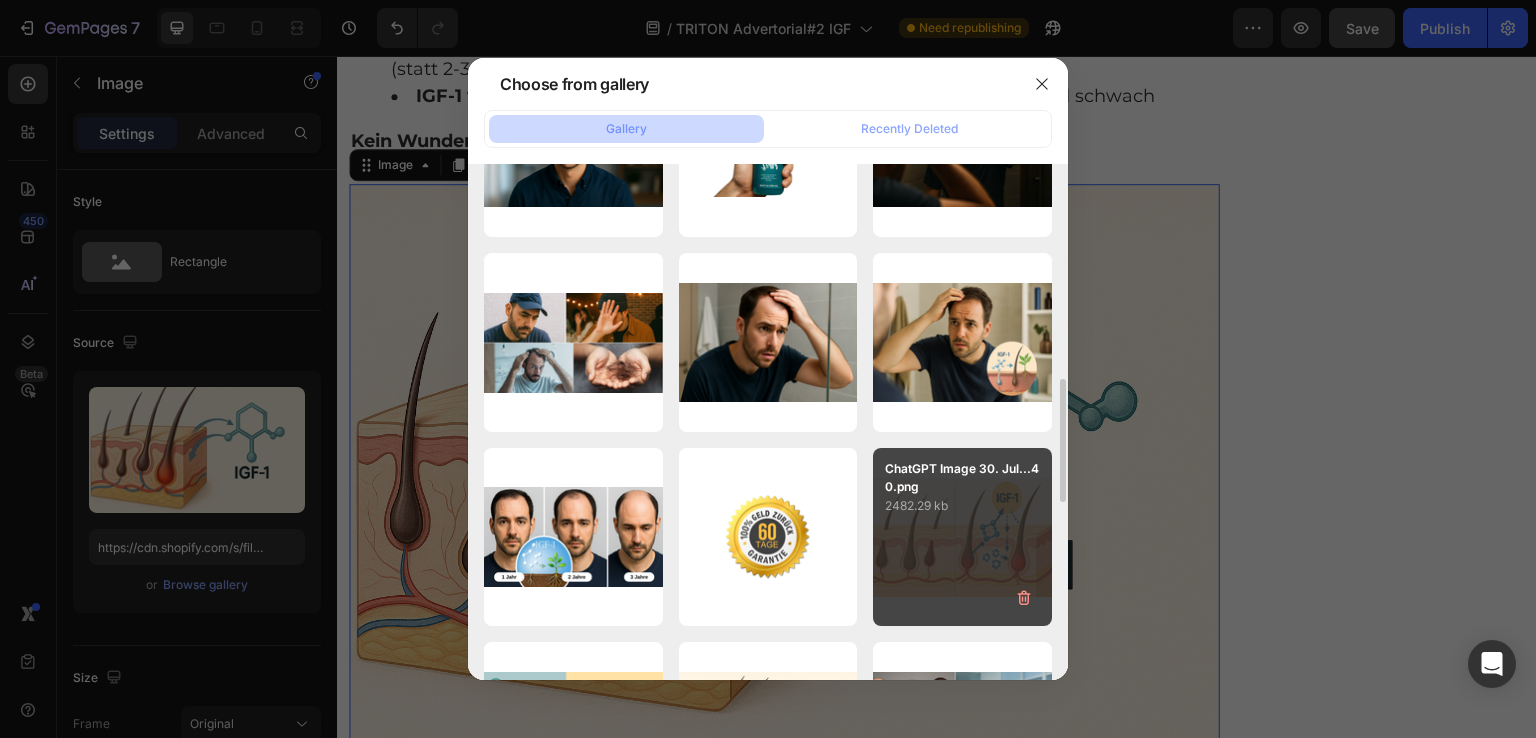 click on "ChatGPT Image 30. Jul...40.png 2482.29 kb" at bounding box center [962, 537] 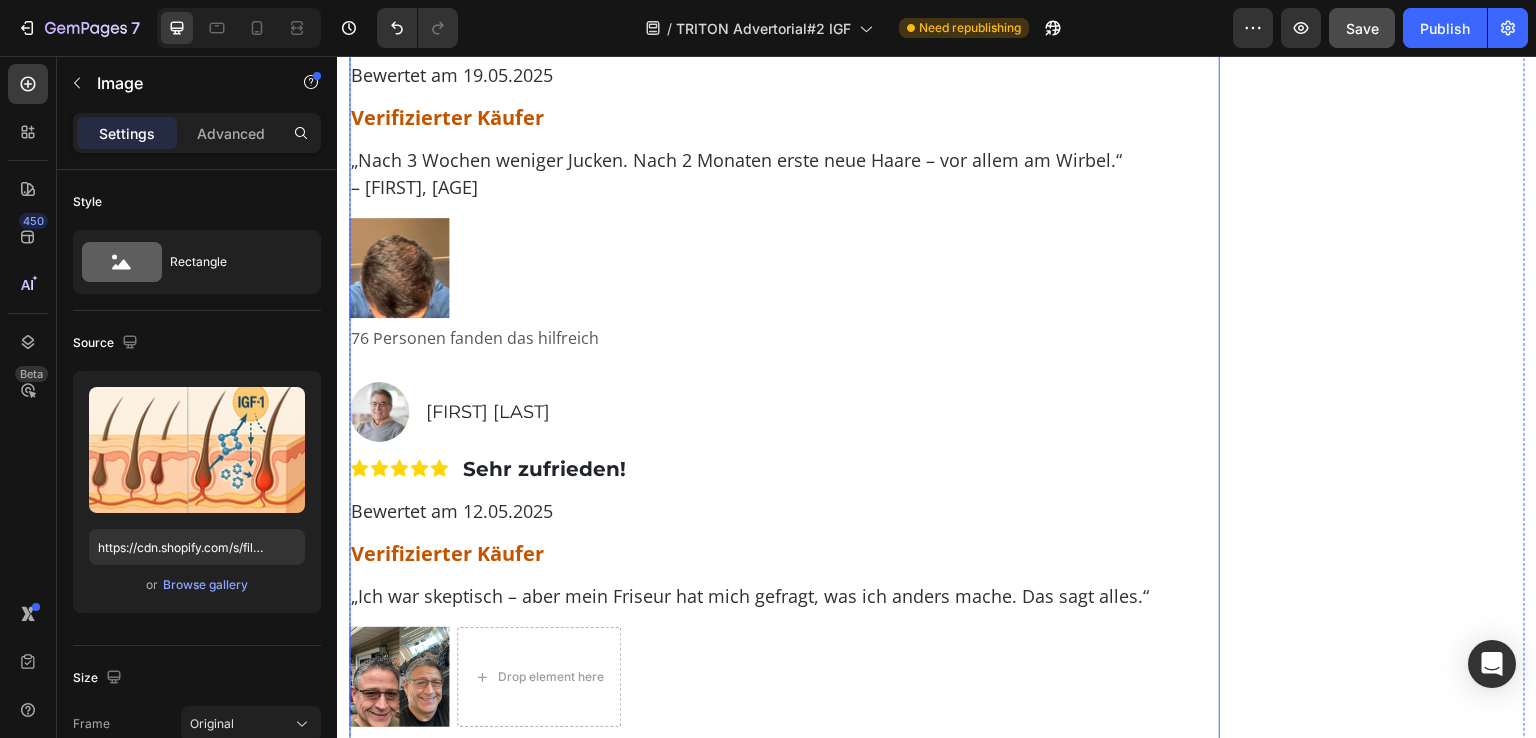 scroll, scrollTop: 16988, scrollLeft: 0, axis: vertical 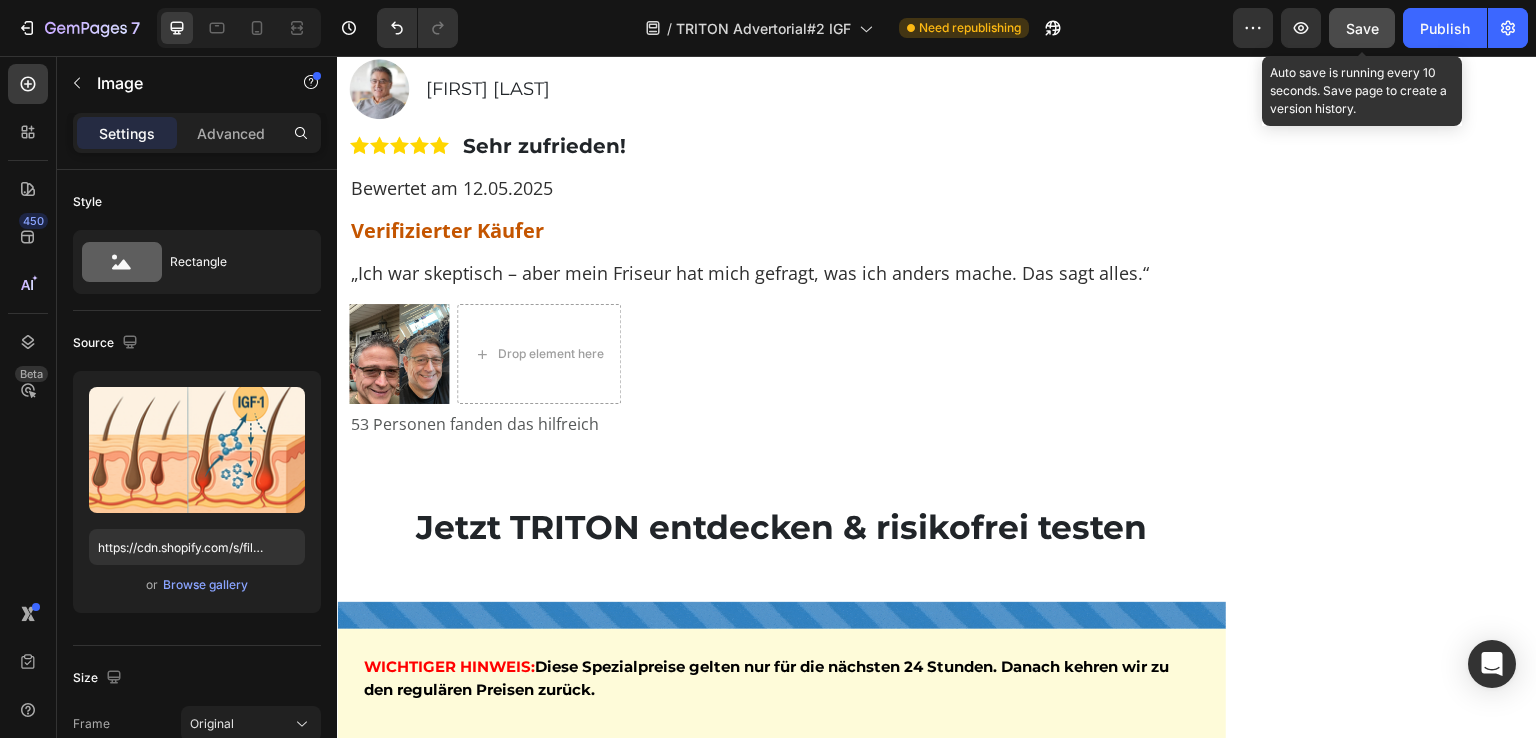 click on "Save" at bounding box center [1362, 28] 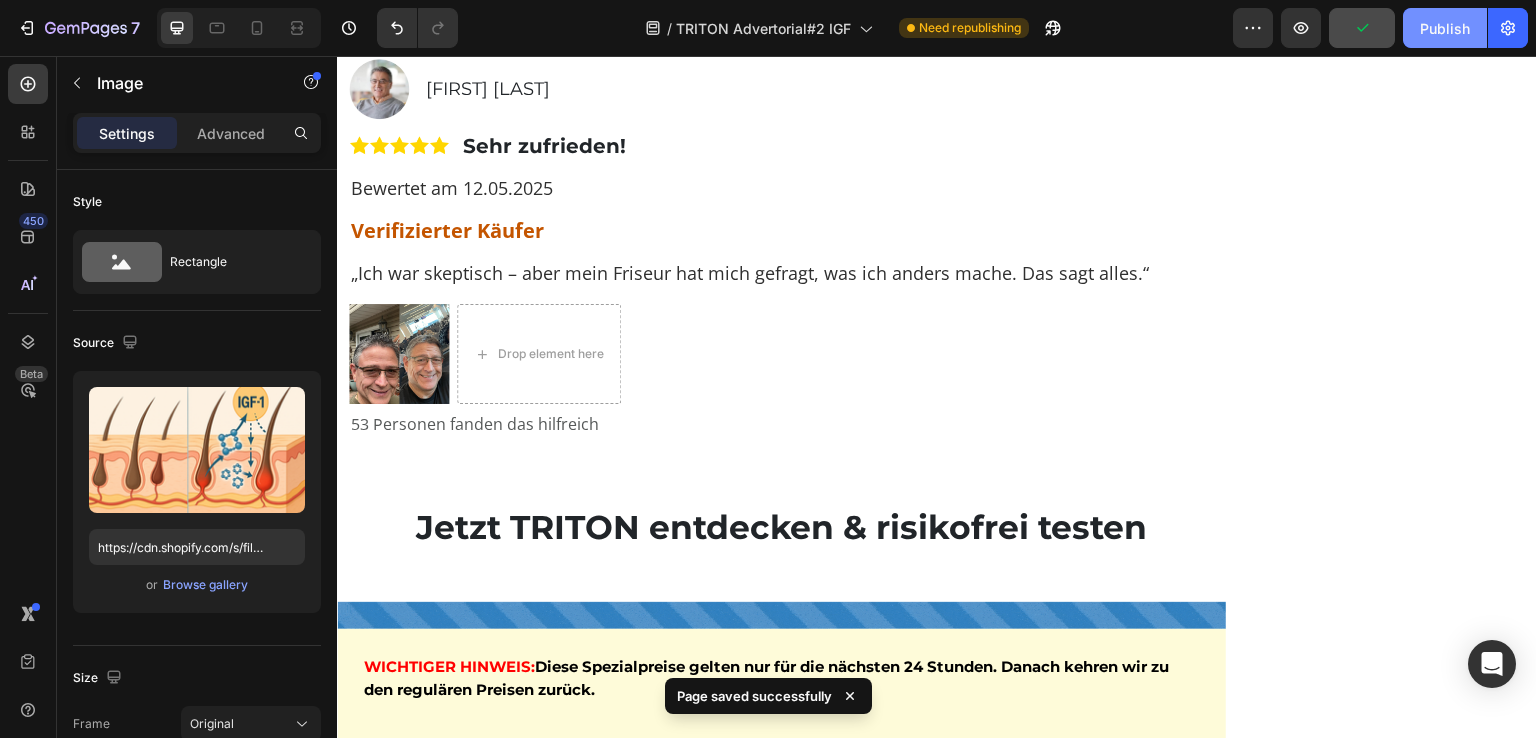 click on "Publish" at bounding box center [1445, 28] 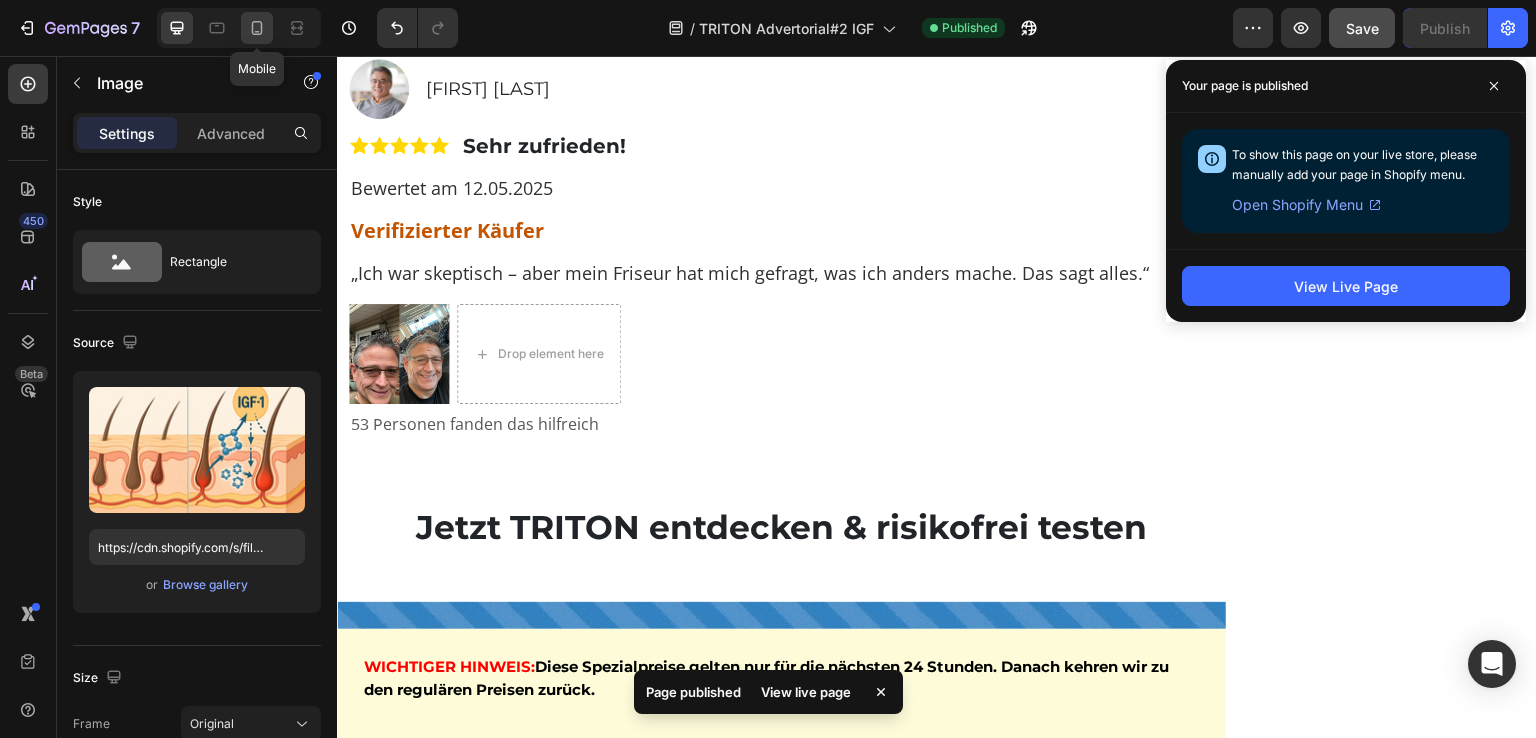 click 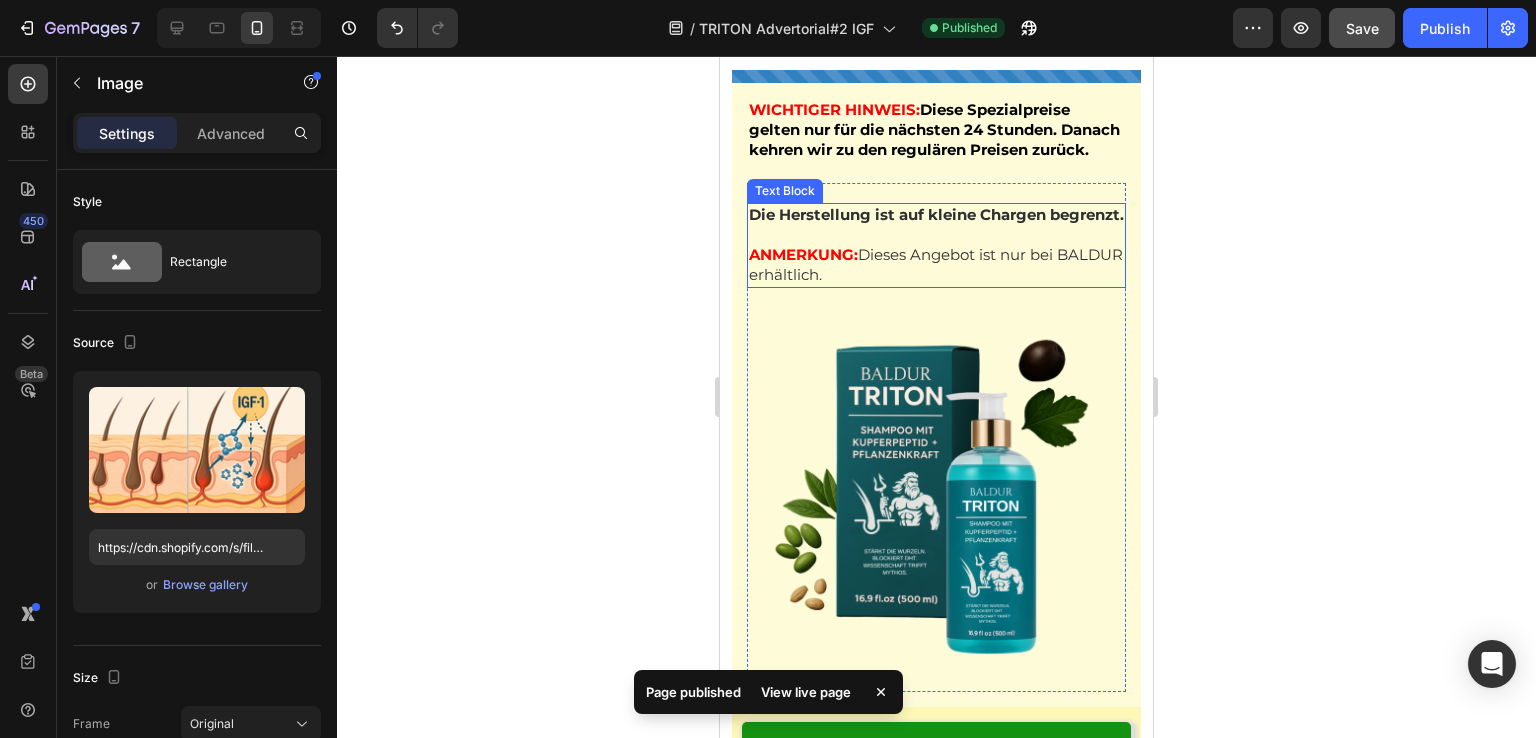 scroll, scrollTop: 16047, scrollLeft: 0, axis: vertical 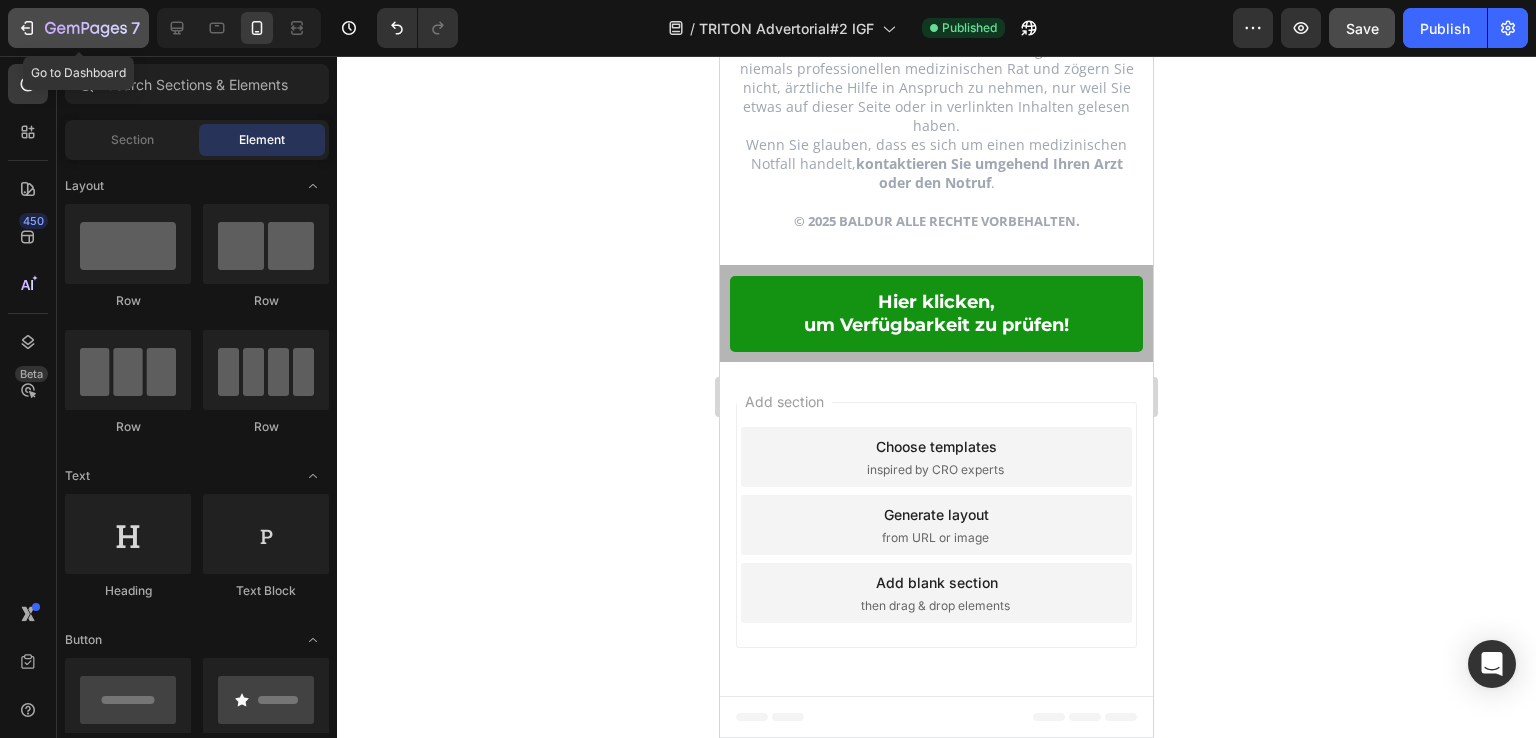 click 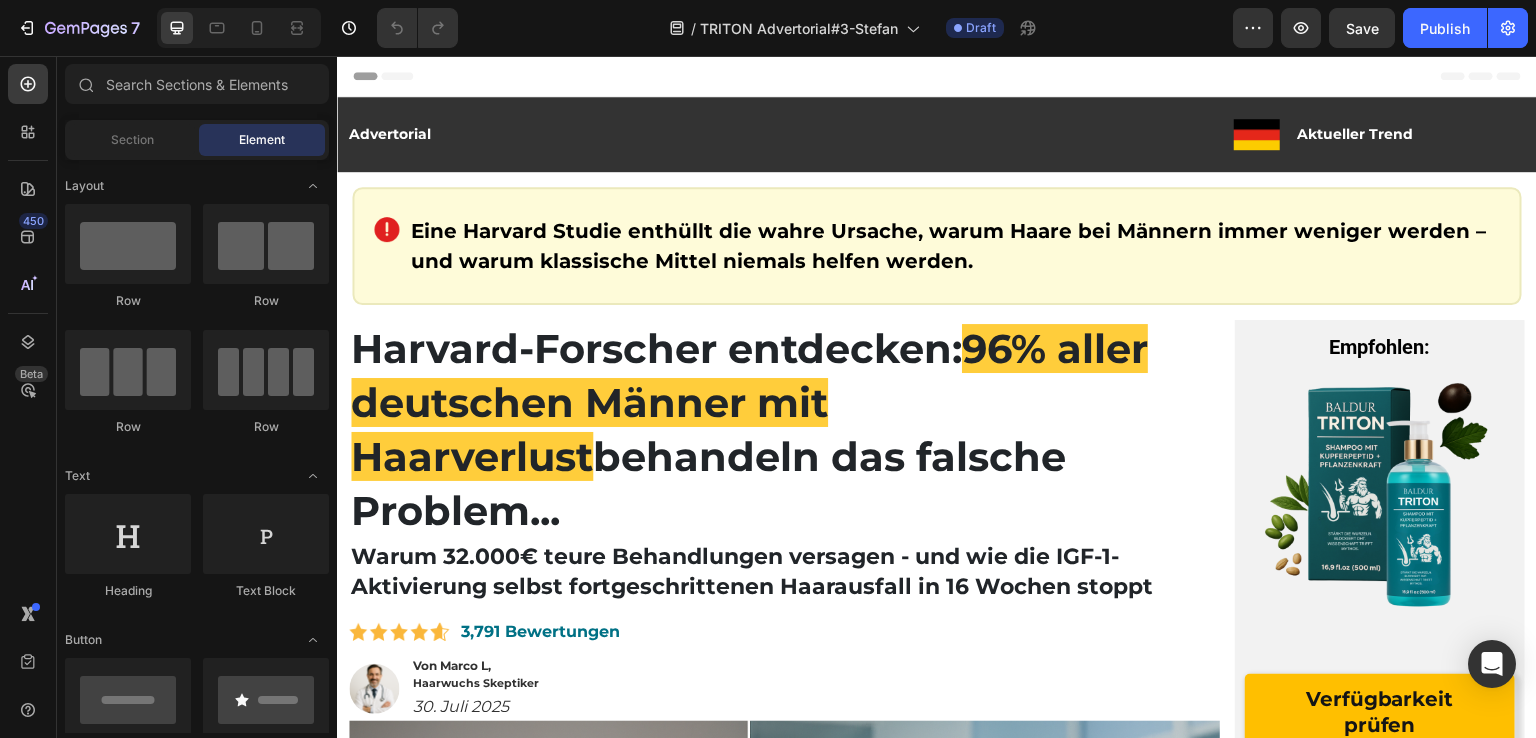 scroll, scrollTop: 0, scrollLeft: 0, axis: both 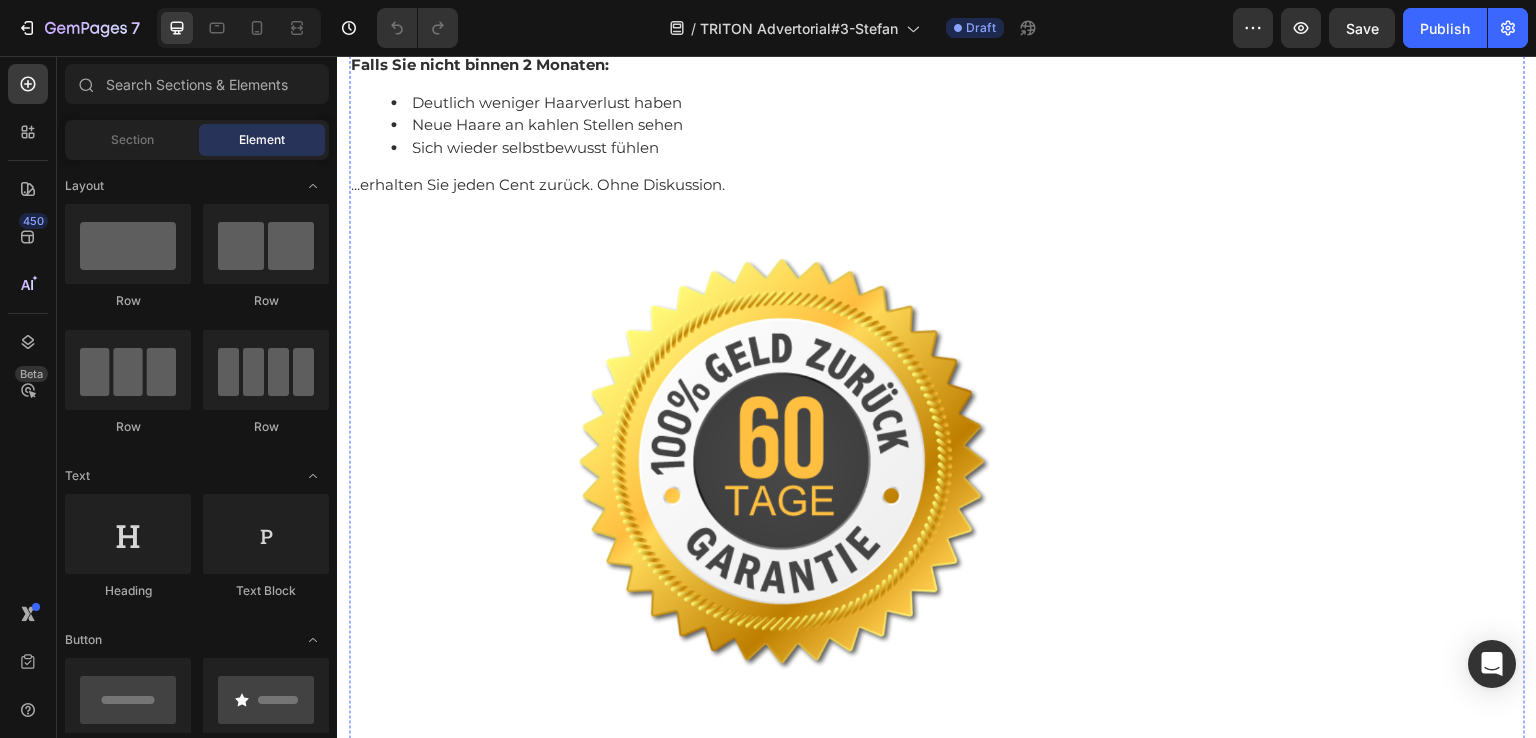 click on "TRITON ist nicht für jeden.  Es ist entwickelt für erfolgreiche Männer, die:" at bounding box center [784, -172] 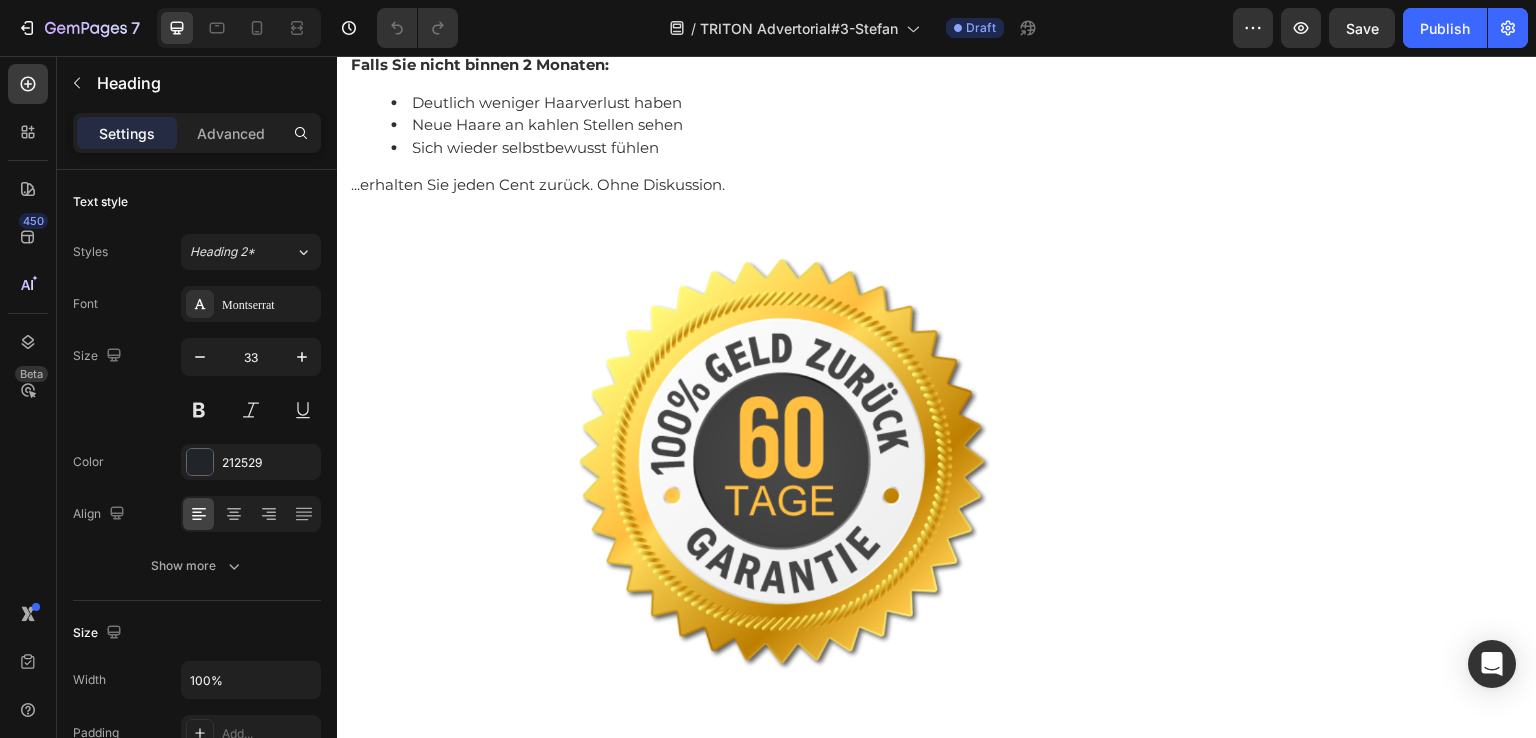 click on "TRITON ist nicht für jeden.  Es ist entwickelt für erfolgreiche Männer, die:" at bounding box center (784, -172) 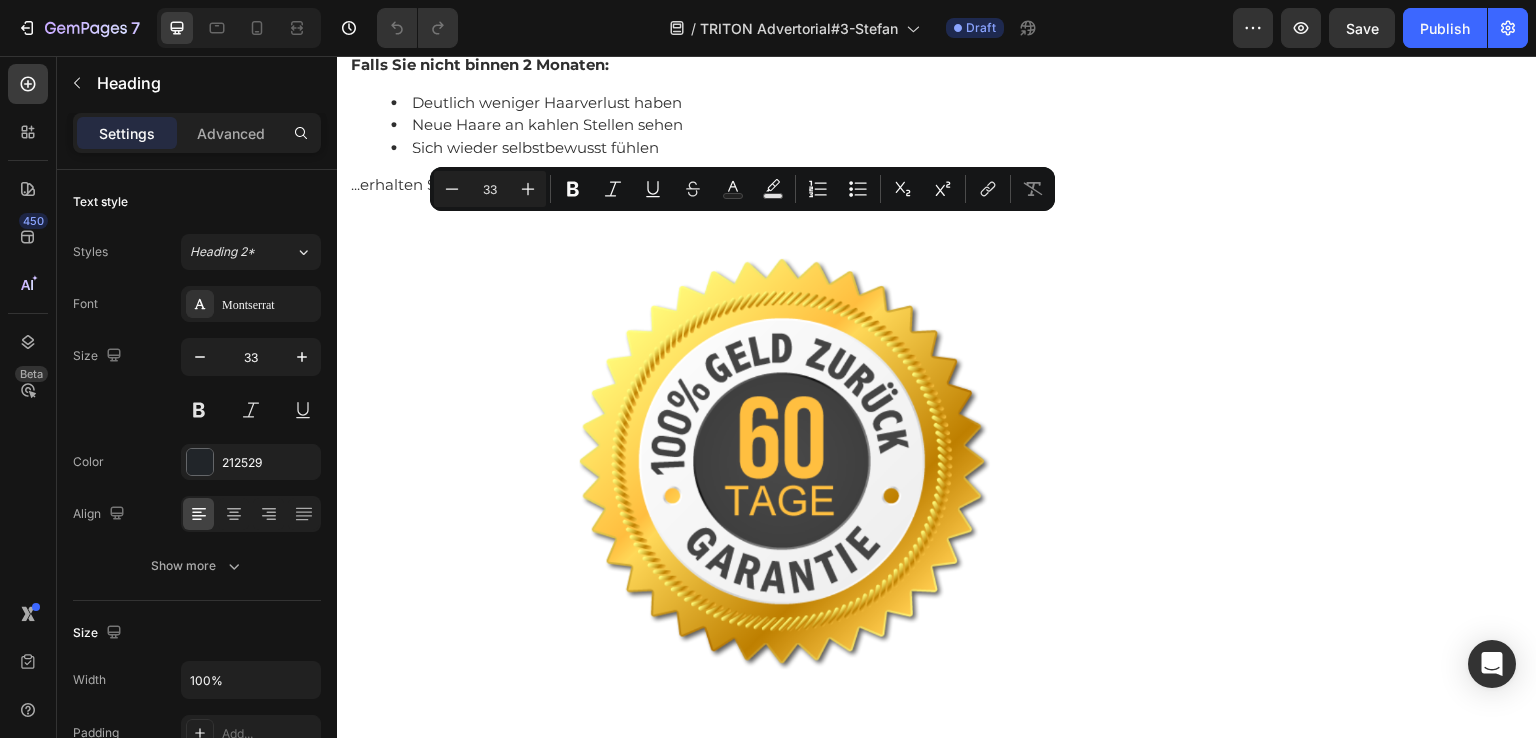 drag, startPoint x: 1140, startPoint y: 285, endPoint x: 356, endPoint y: 249, distance: 784.8261 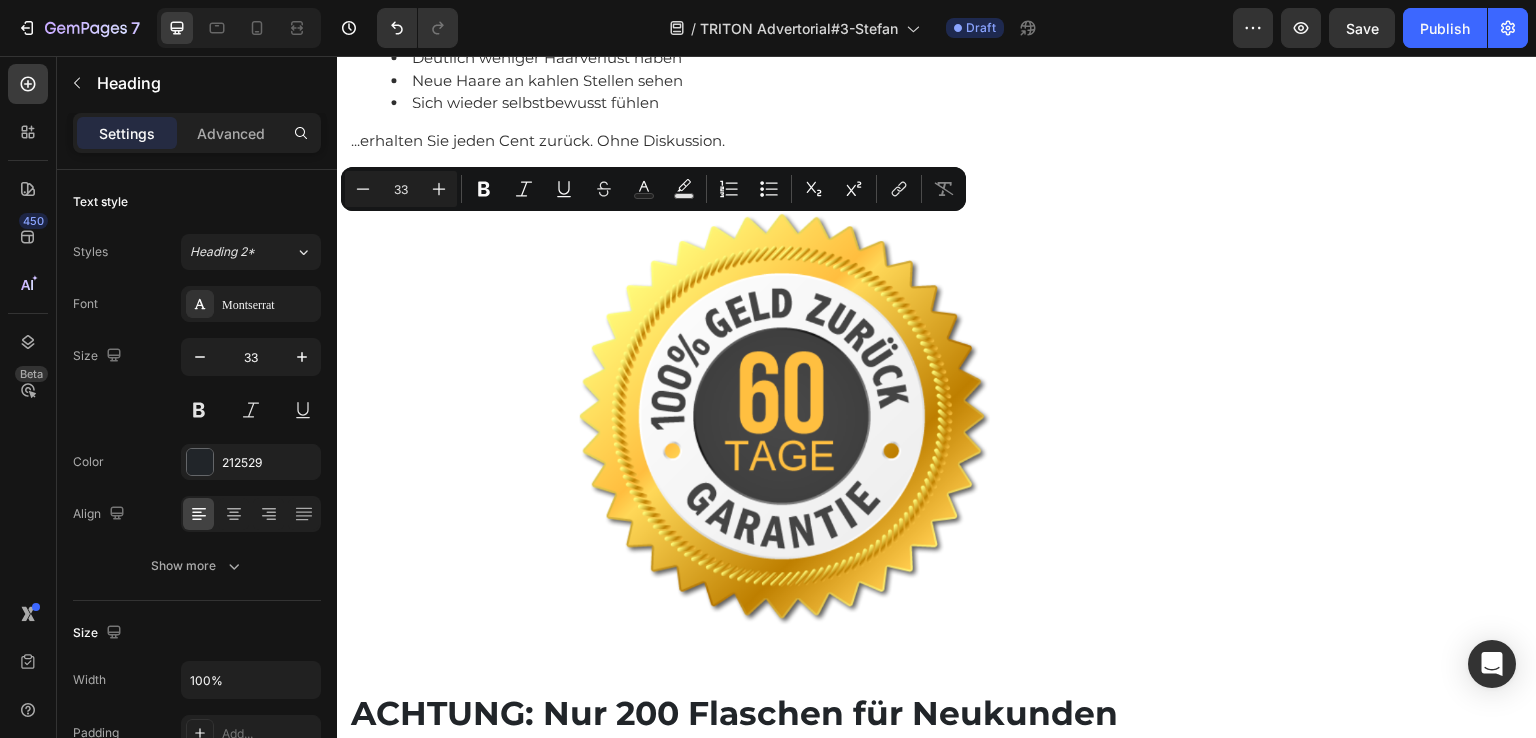 drag, startPoint x: 486, startPoint y: 236, endPoint x: 424, endPoint y: 240, distance: 62.1289 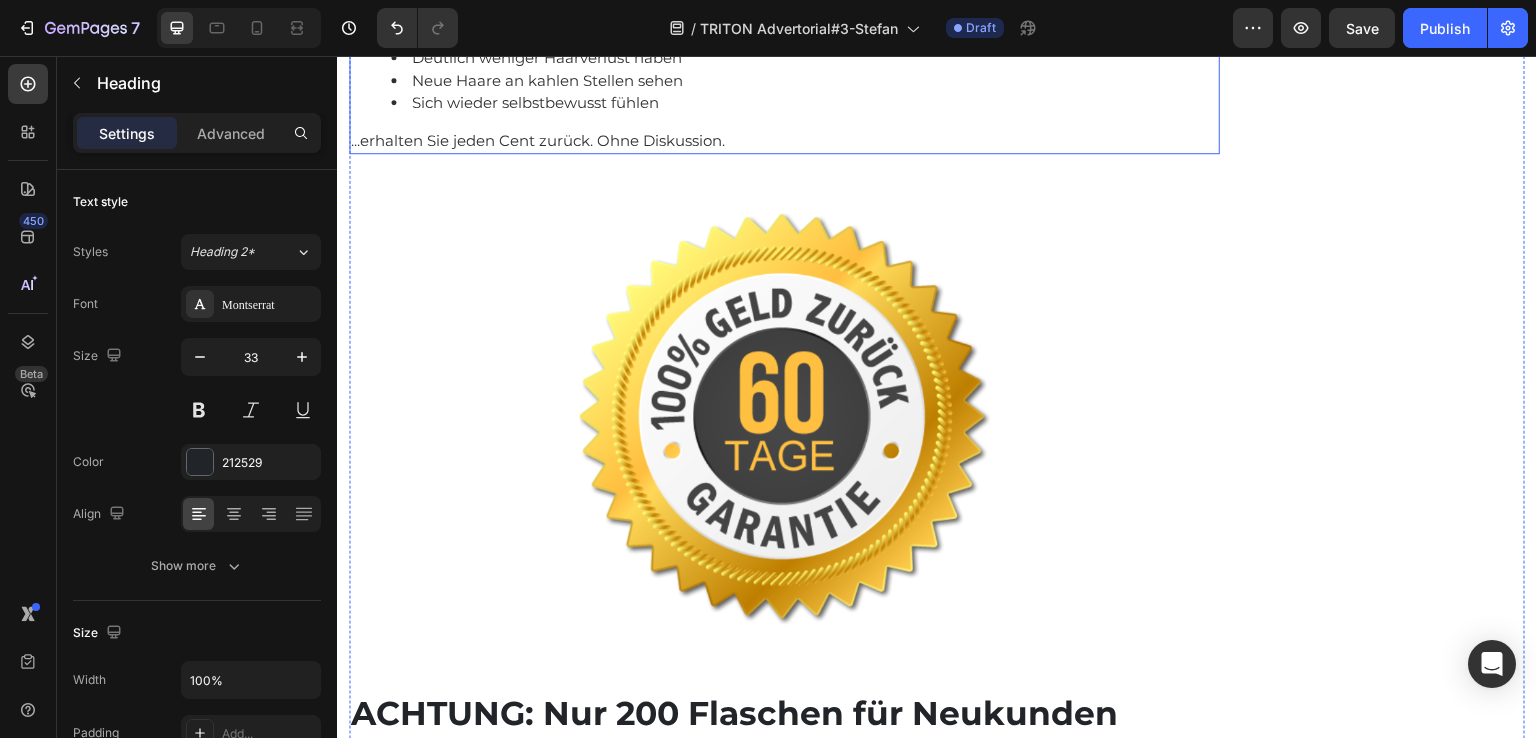 click on "✅  Wissenschaftliche Belege  fordern ✅  Diskrete, professionelle  Abwicklung erwarten" at bounding box center [784, -103] 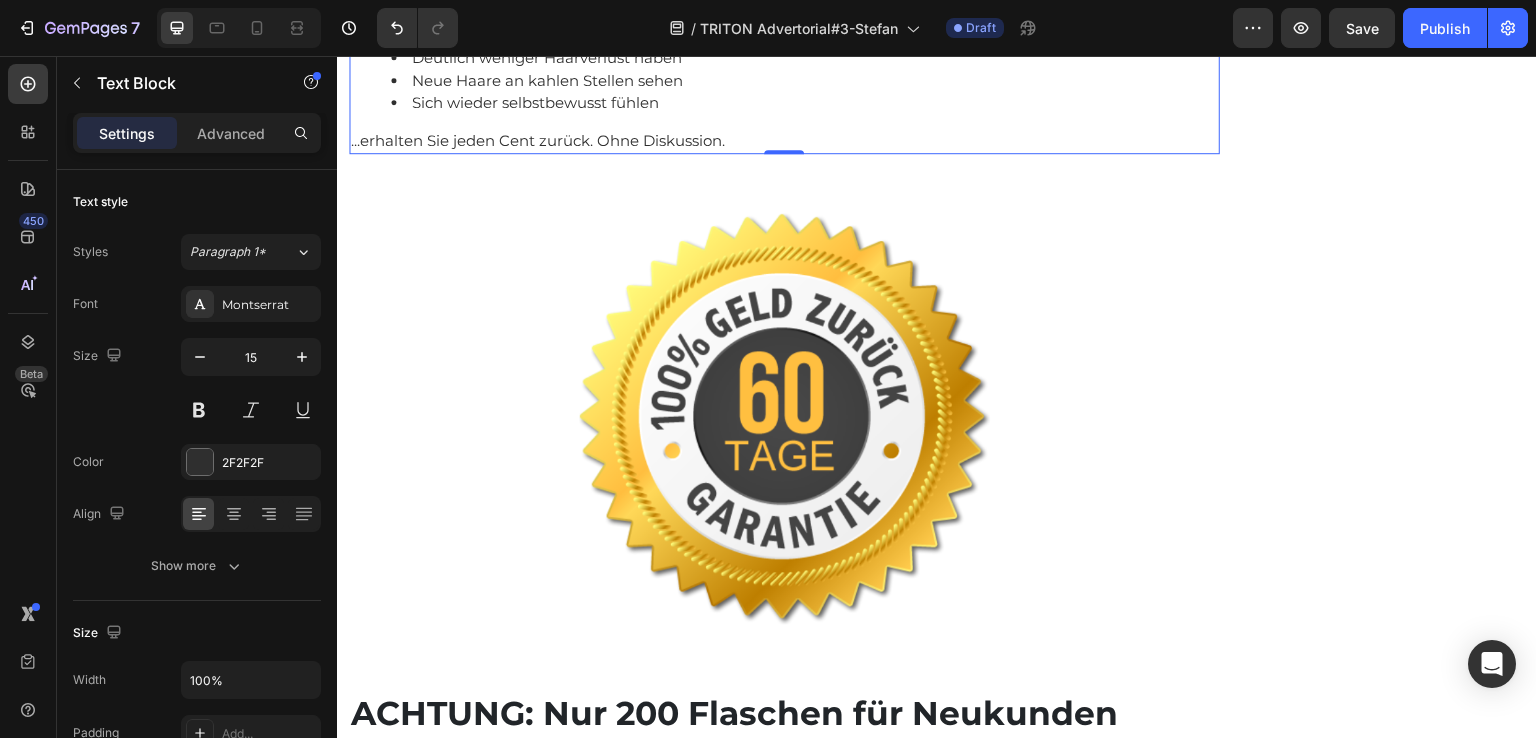 click at bounding box center [784, -24] 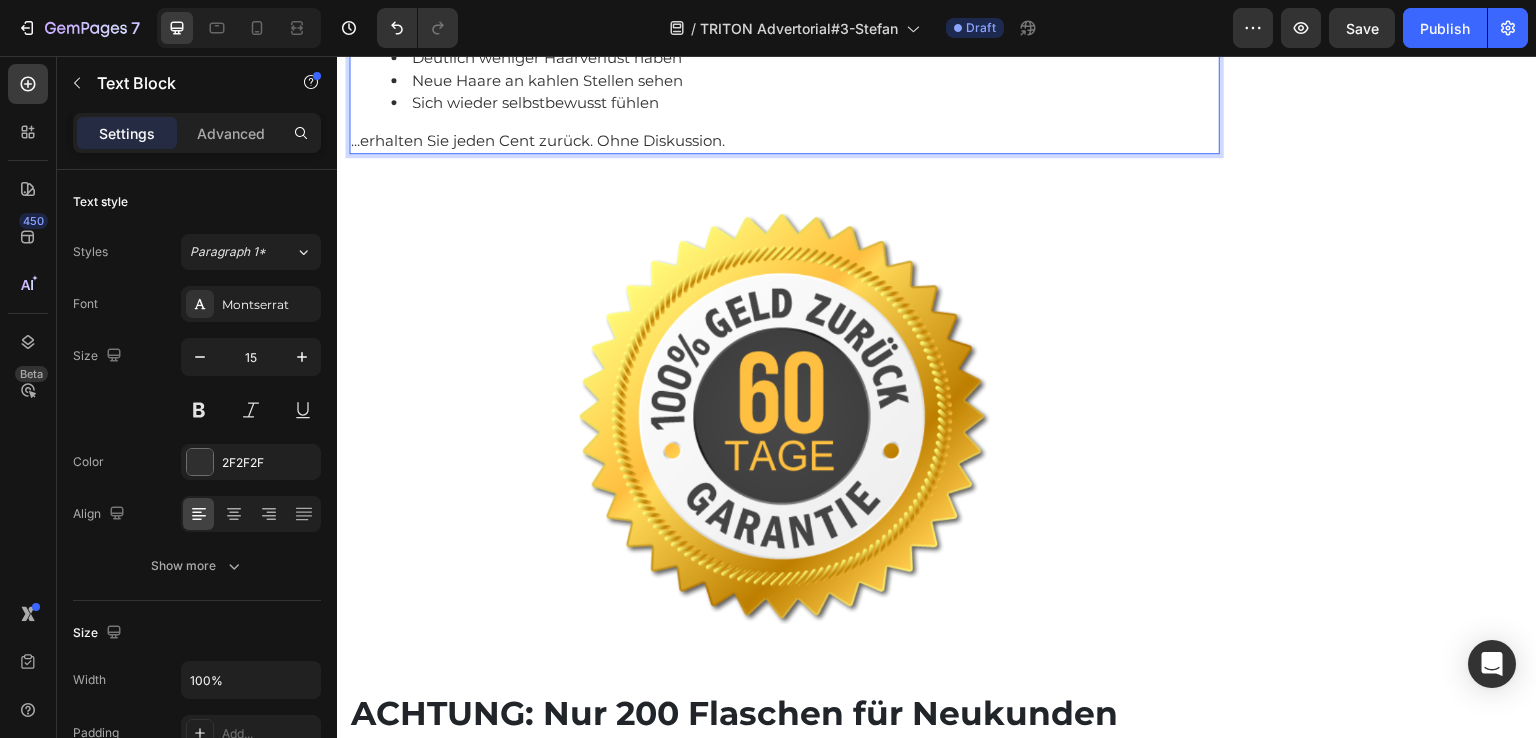 click on "...erhalten Sie jeden Cent zurück. Ohne Diskussion." at bounding box center [784, 141] 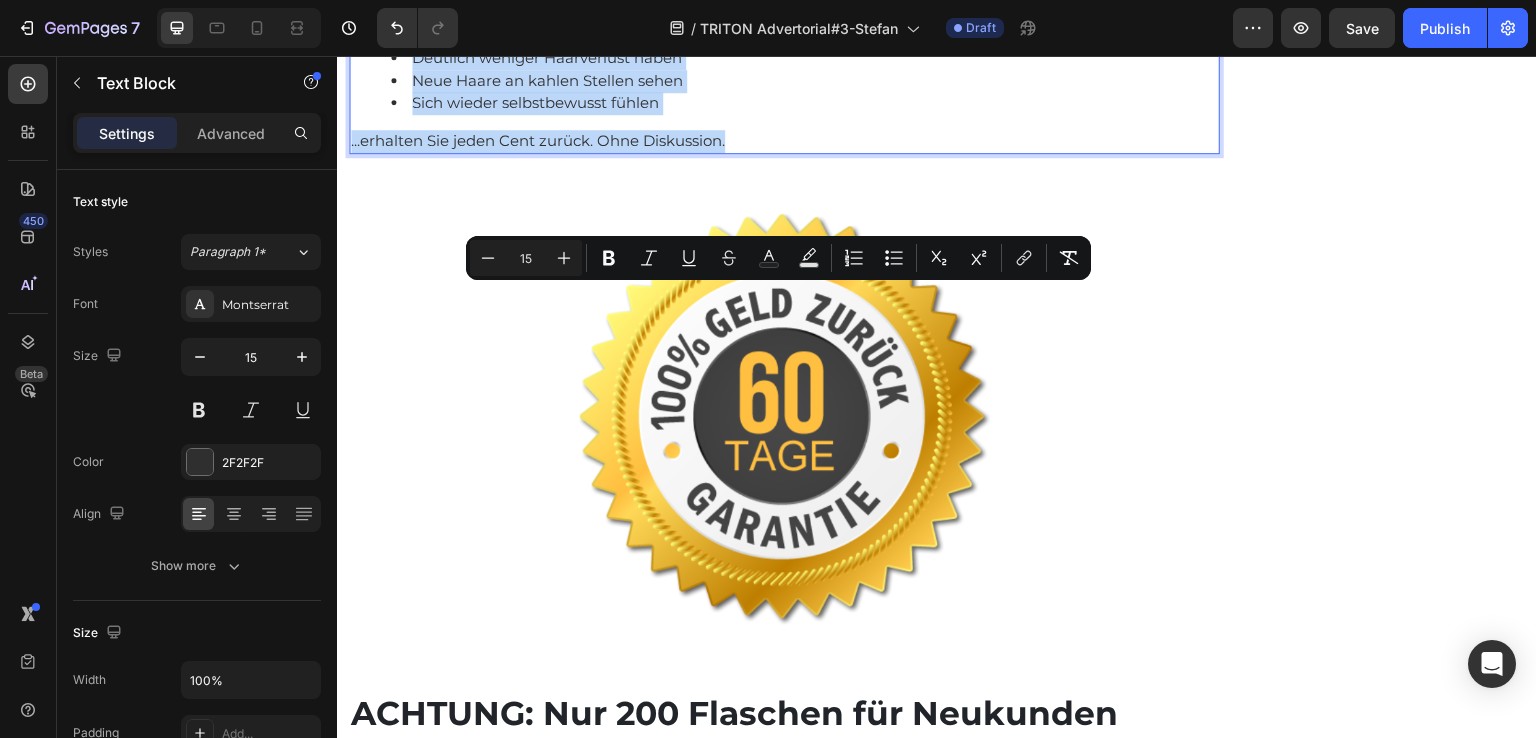 drag, startPoint x: 769, startPoint y: 575, endPoint x: 670, endPoint y: 335, distance: 259.61703 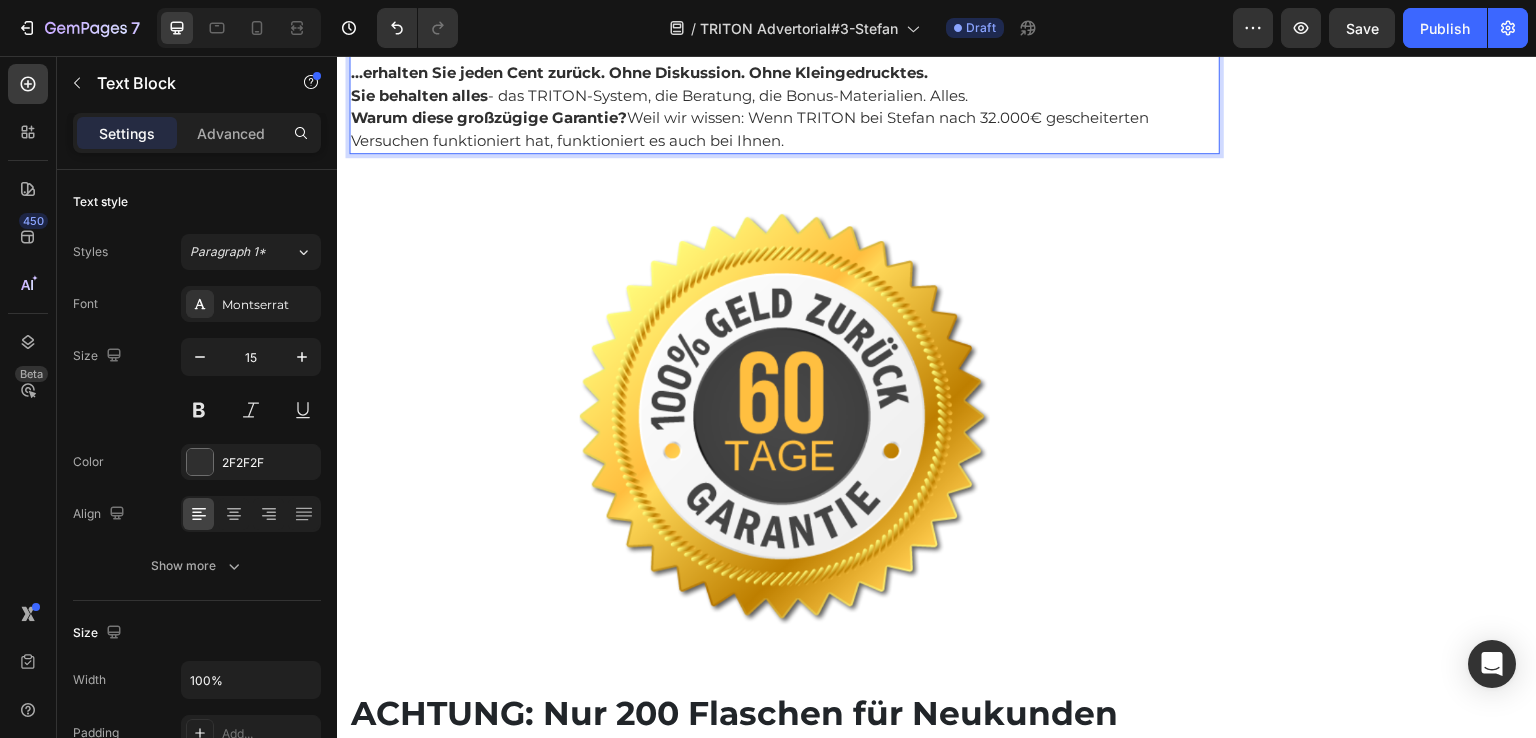 click on "Stefan's Transformation begann nach 3 Wochen. Aber wir geben Ihnen 180 Tage - ein halbes Jahr - um die Ergebnisse zu sehen." at bounding box center [759, -126] 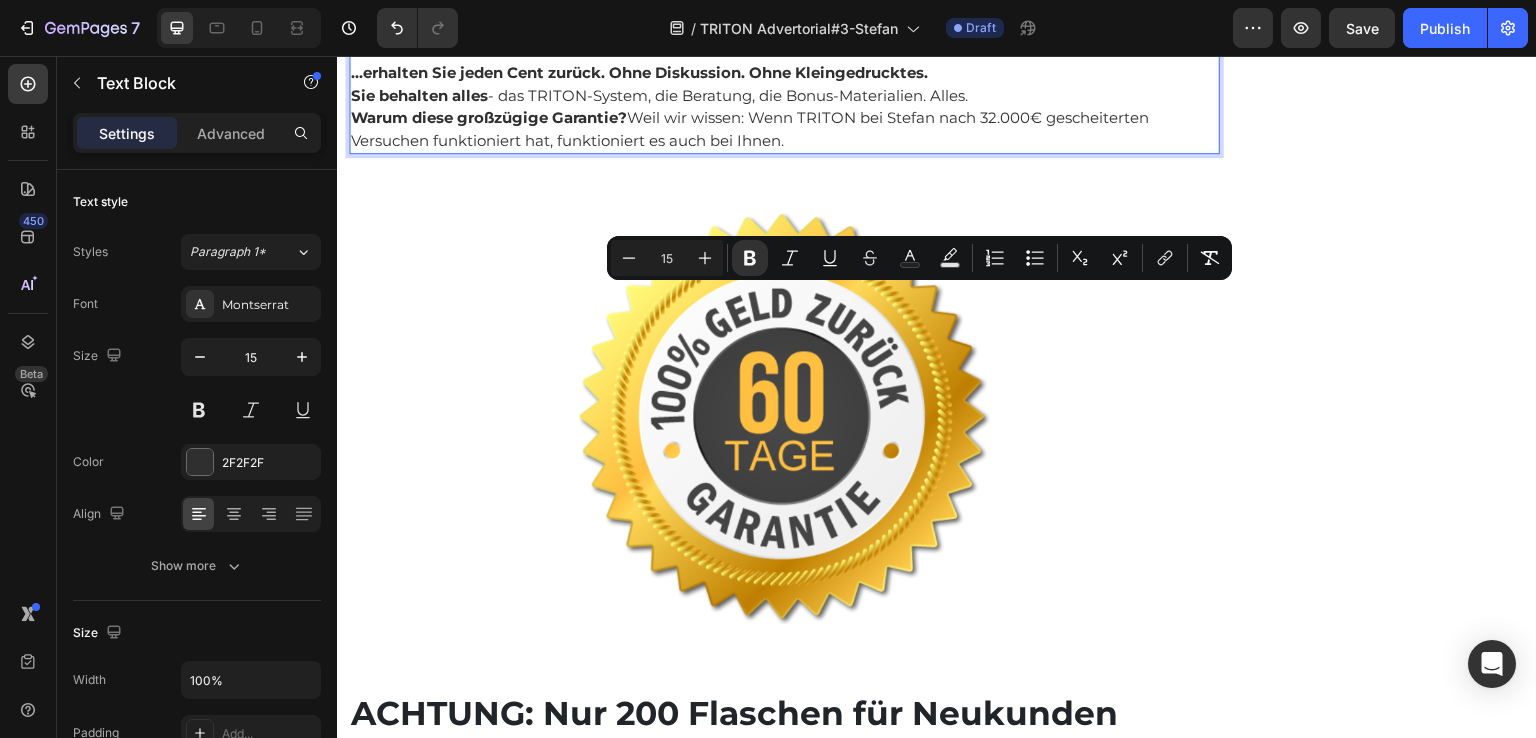 drag, startPoint x: 929, startPoint y: 295, endPoint x: 914, endPoint y: 295, distance: 15 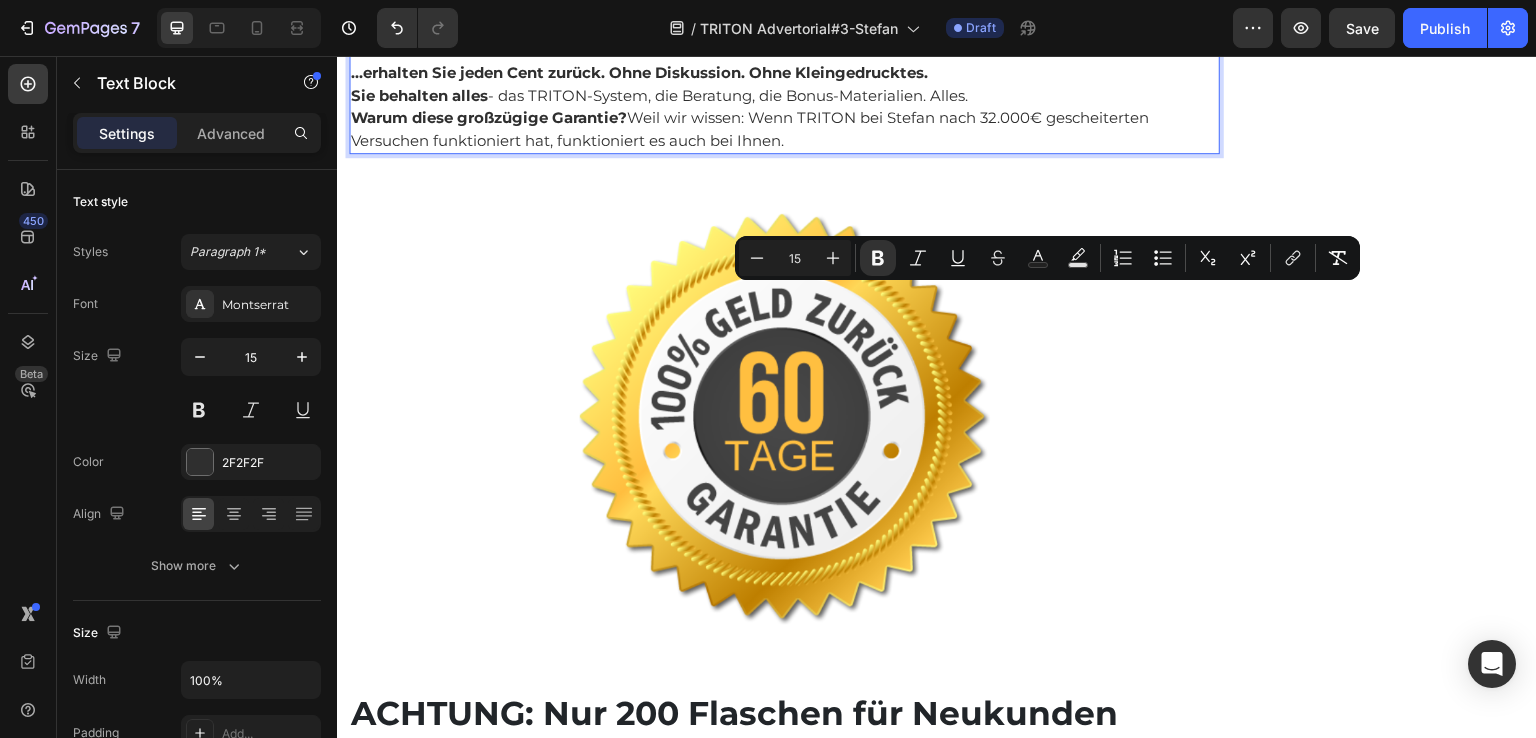 drag, startPoint x: 979, startPoint y: 297, endPoint x: 1118, endPoint y: 303, distance: 139.12944 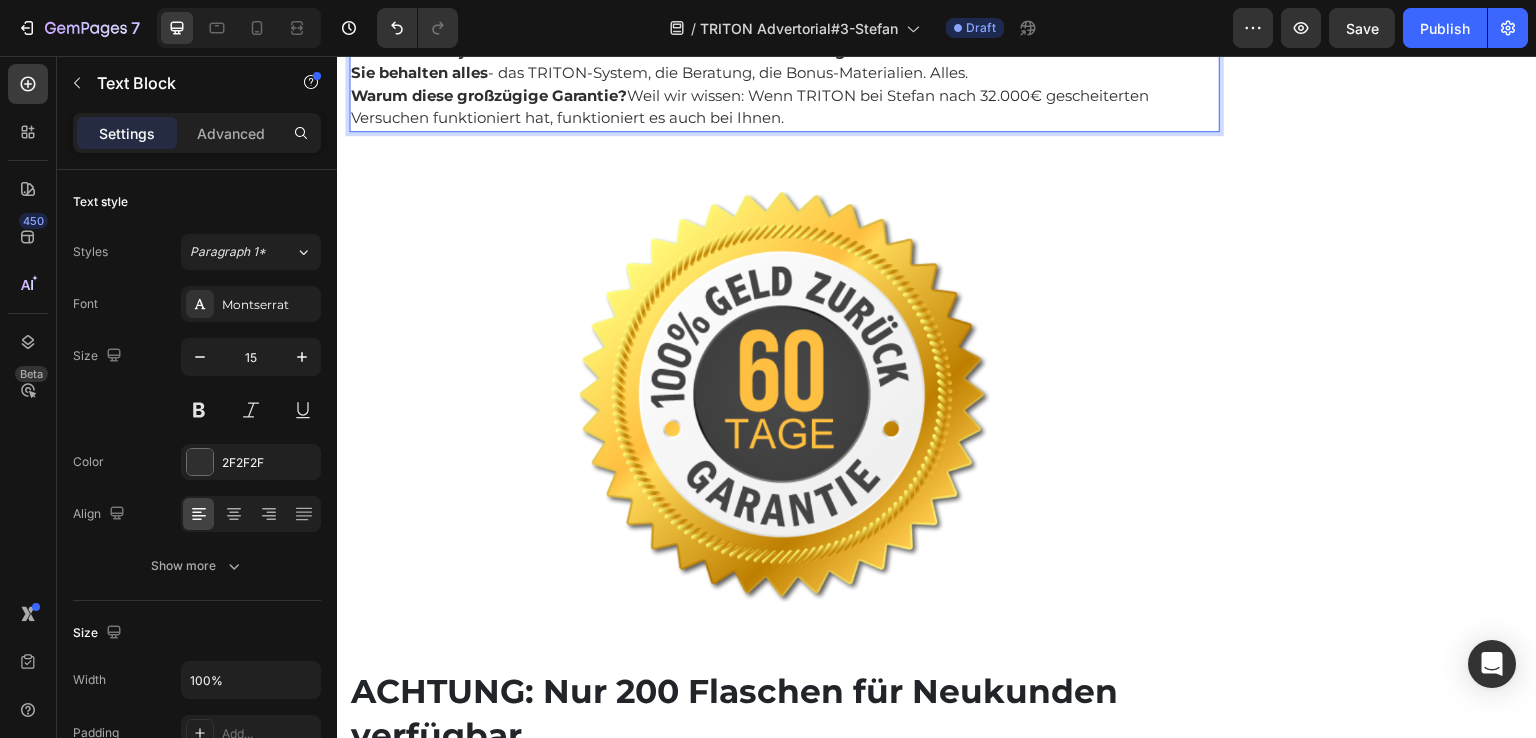click on "Unsere eiserne Garantie:" at bounding box center (784, -114) 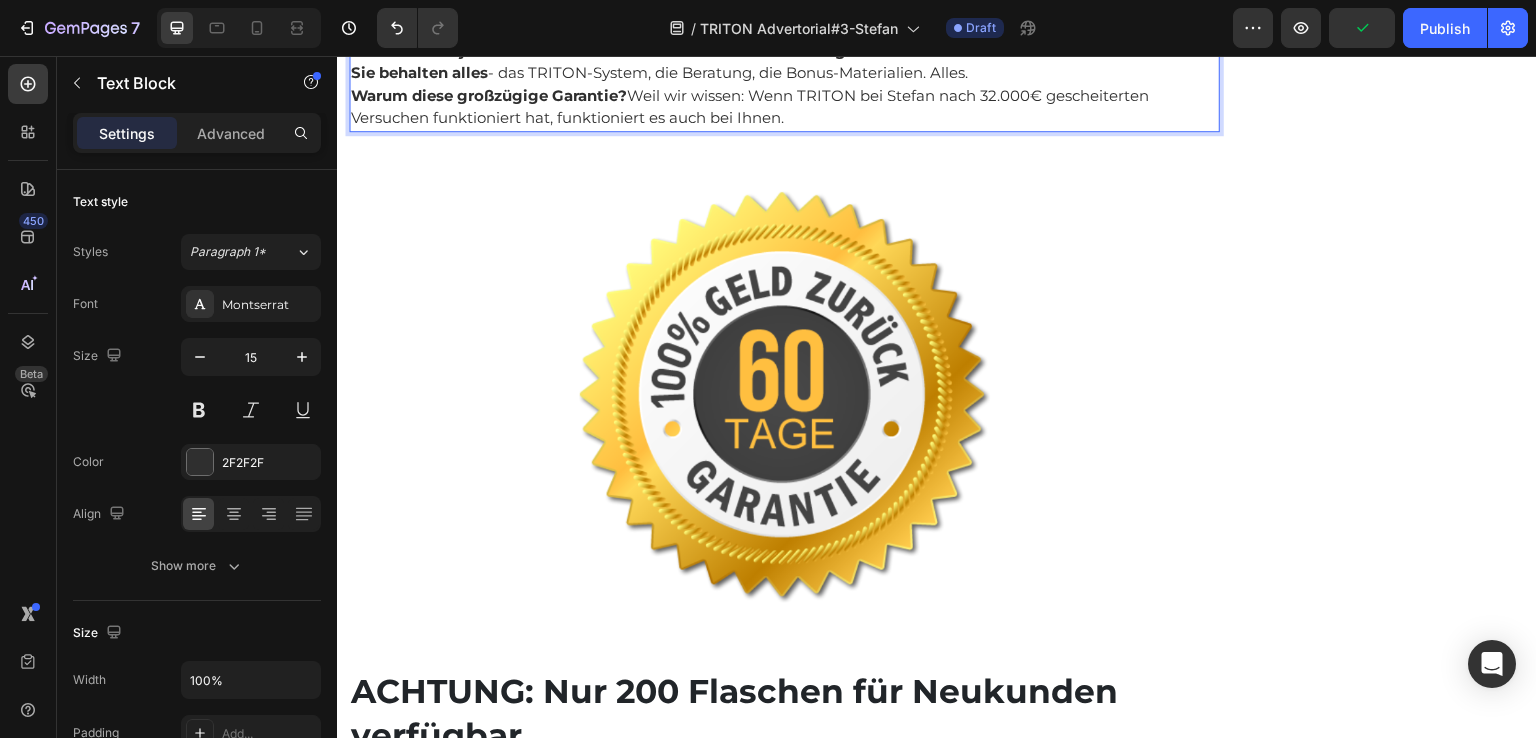 click on "Wenn Sie nach 6 Monaten nicht:" at bounding box center (476, -93) 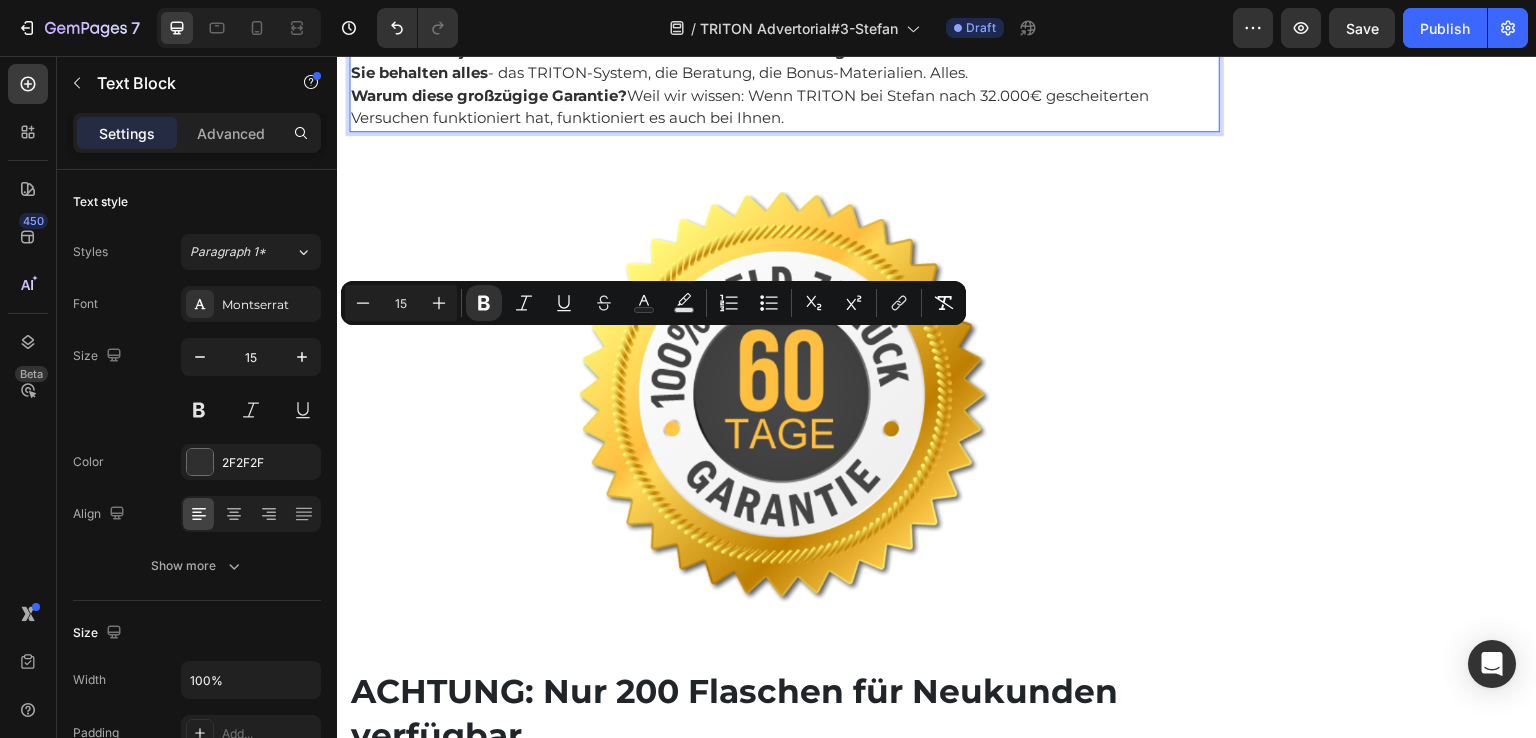 click on "Wenn Sie nach 6 Monaten nicht:" at bounding box center (476, -93) 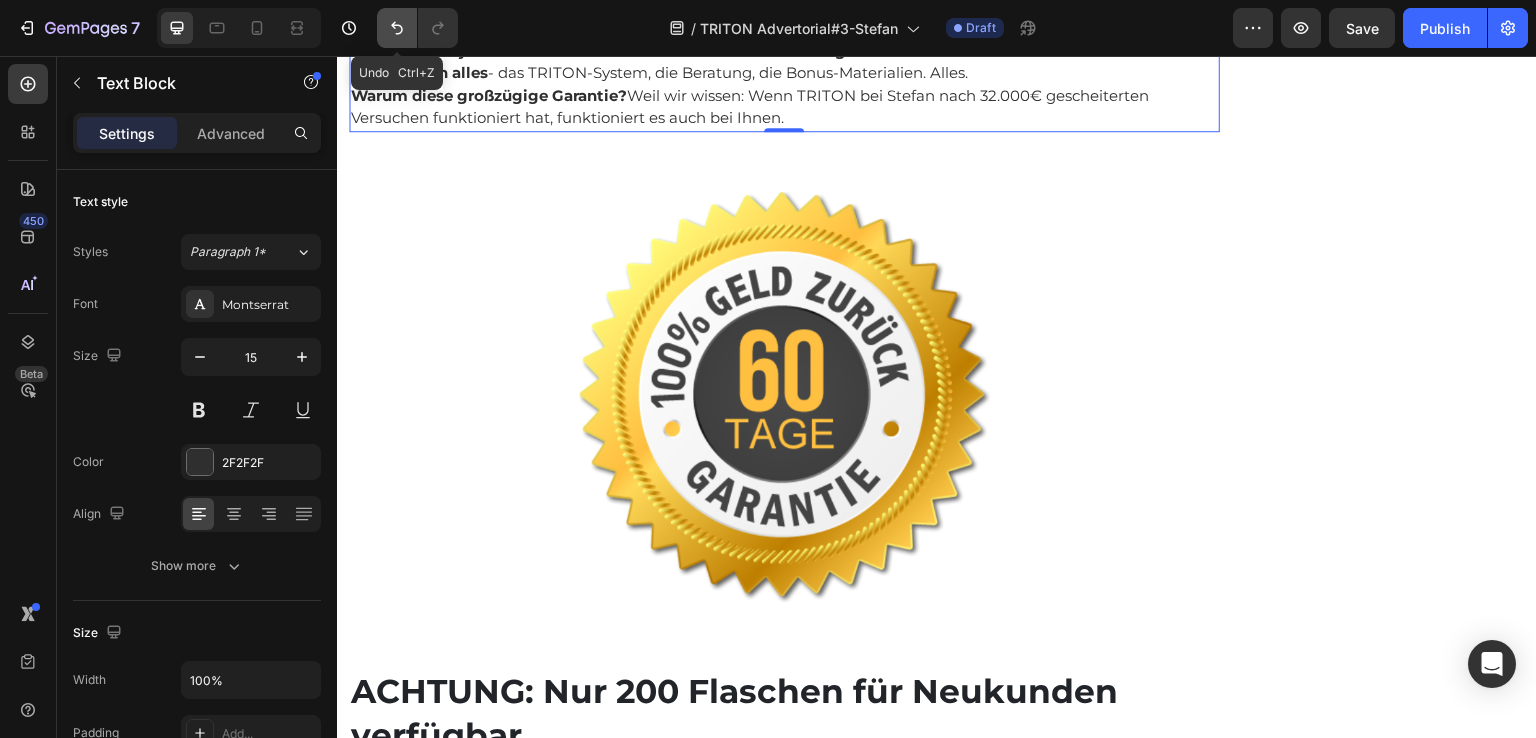 click 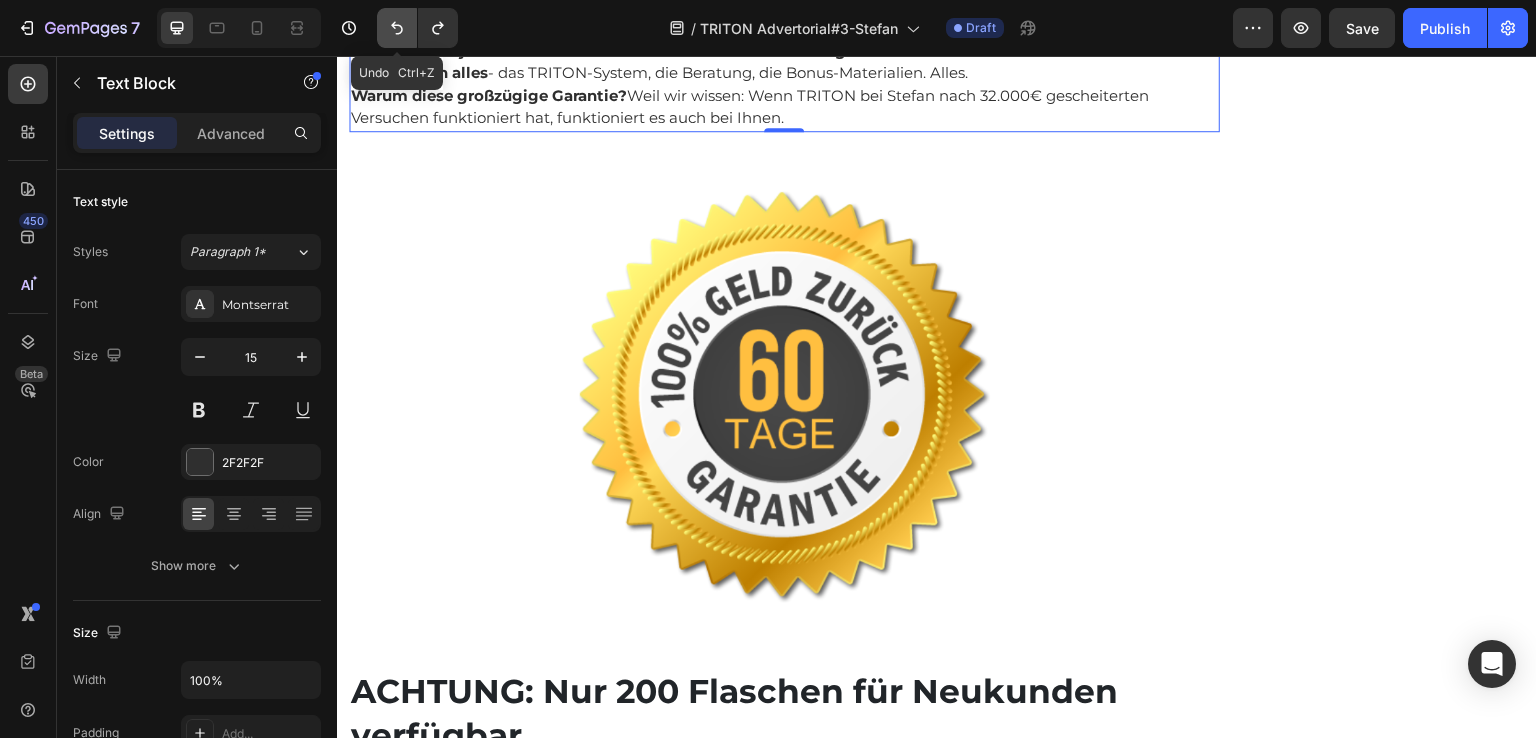 click 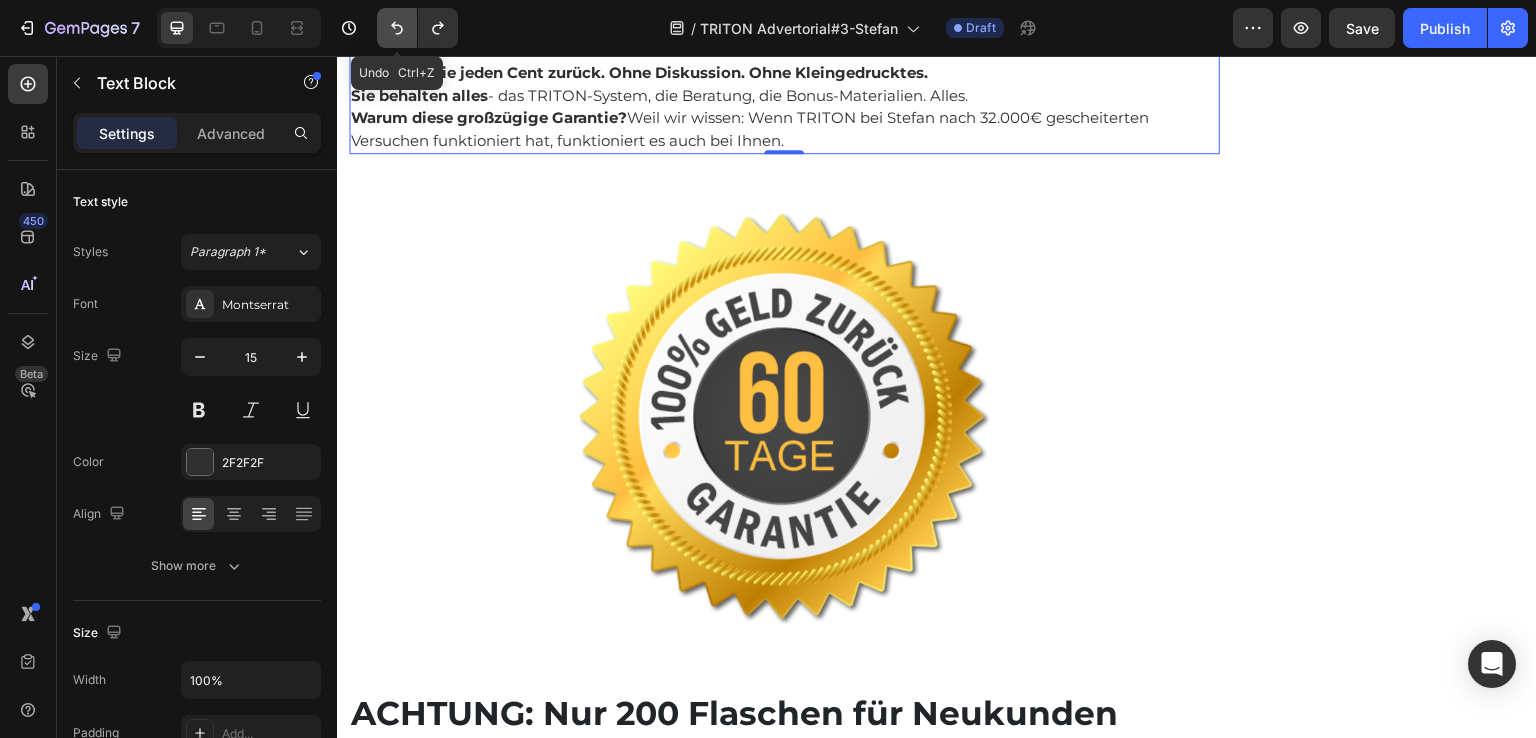 click 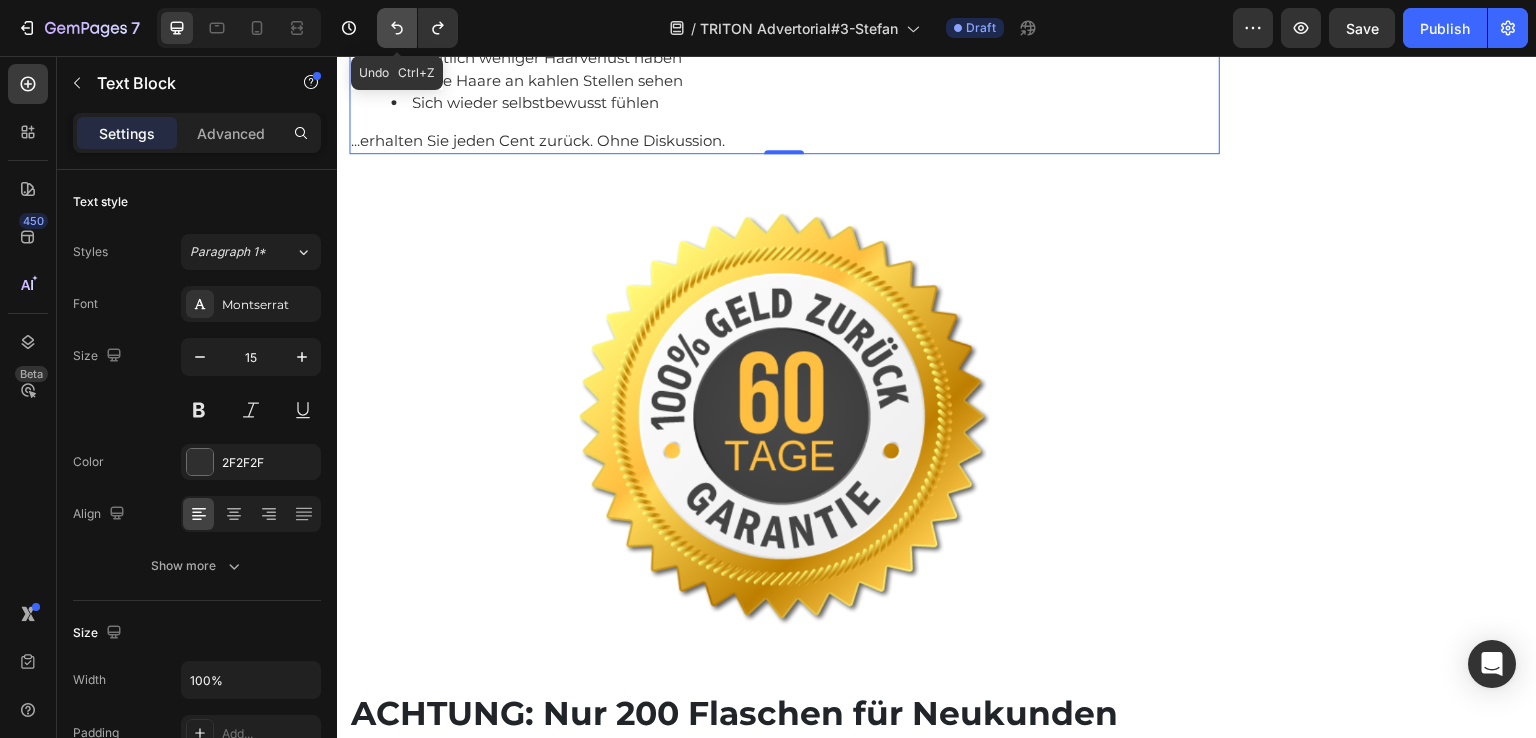 click 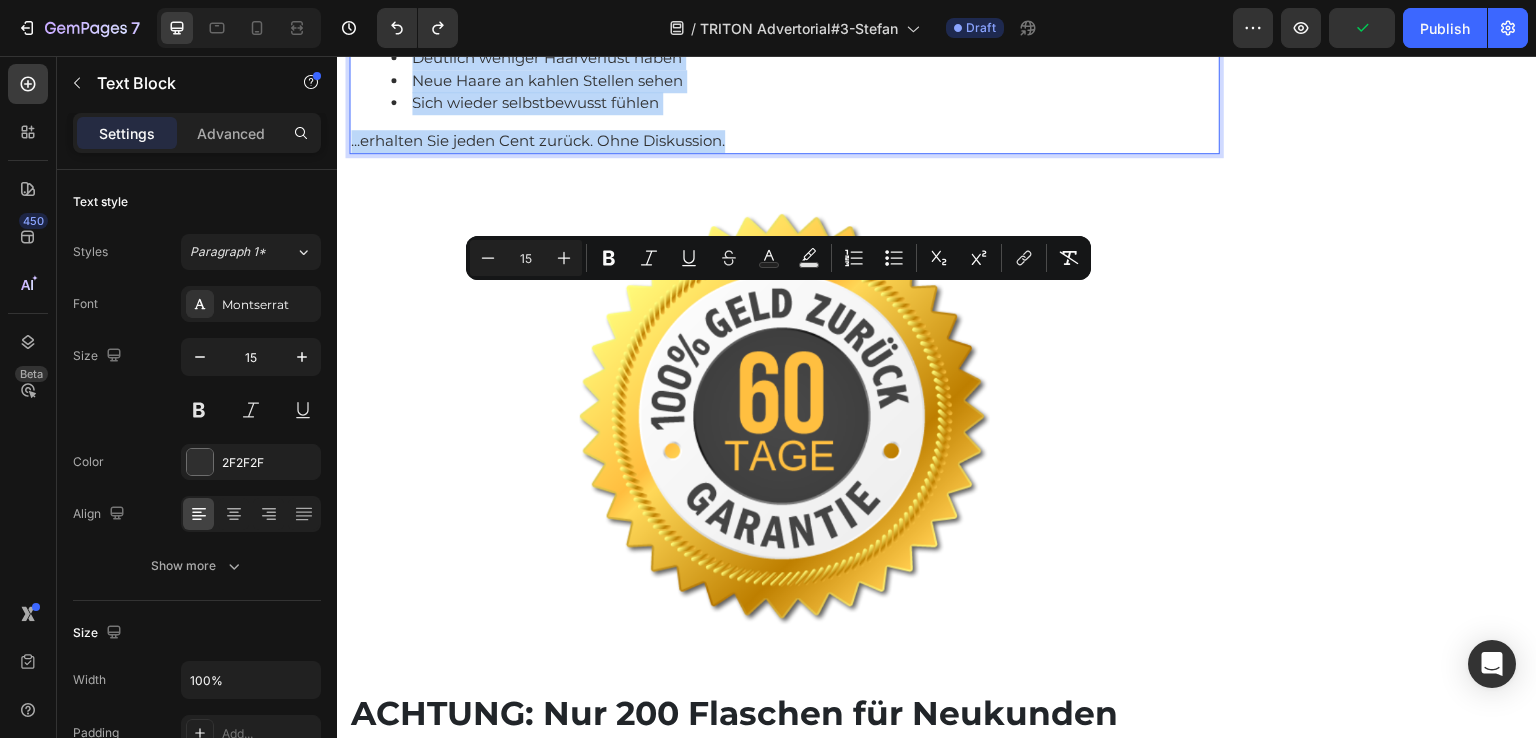 drag, startPoint x: 357, startPoint y: 295, endPoint x: 761, endPoint y: 587, distance: 498.4777 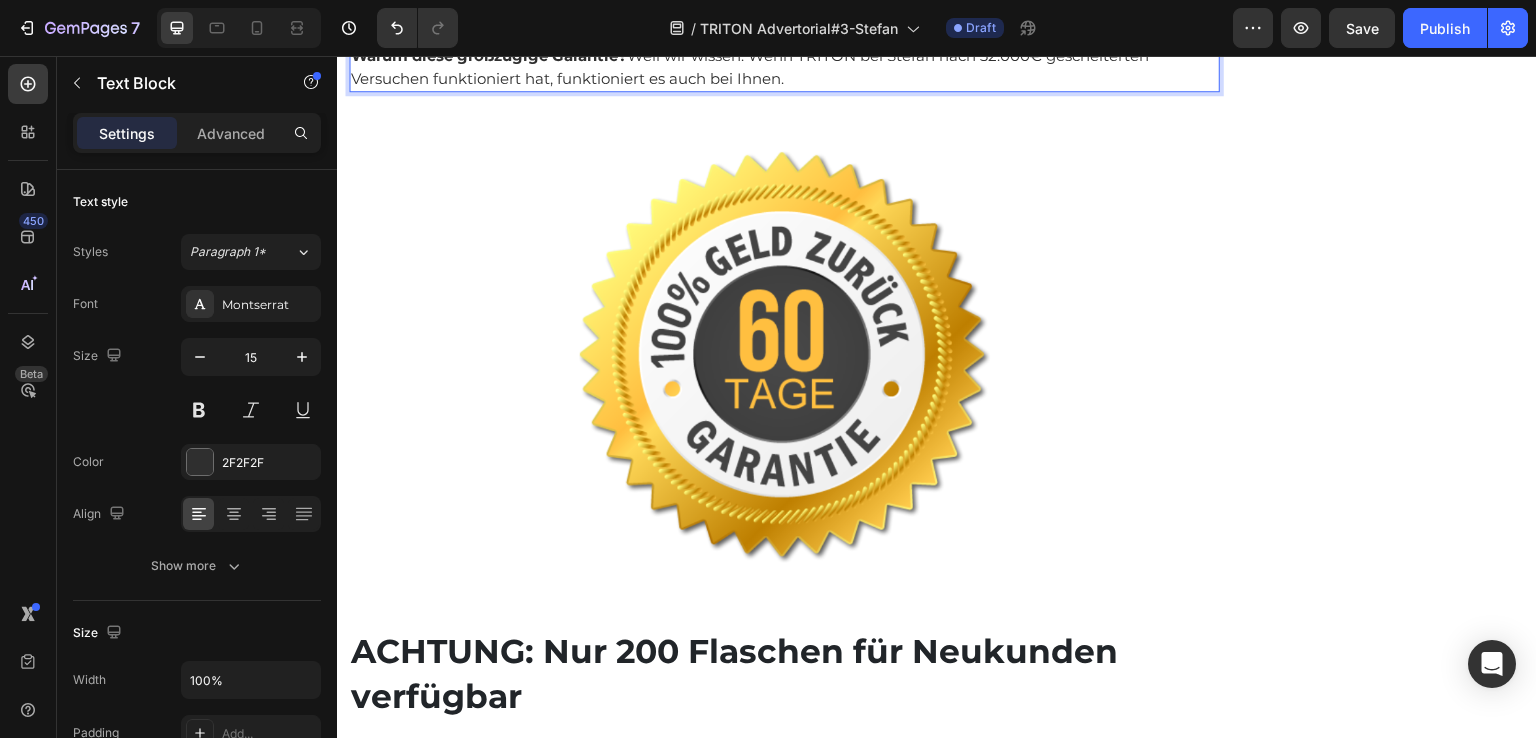 scroll, scrollTop: 13700, scrollLeft: 0, axis: vertical 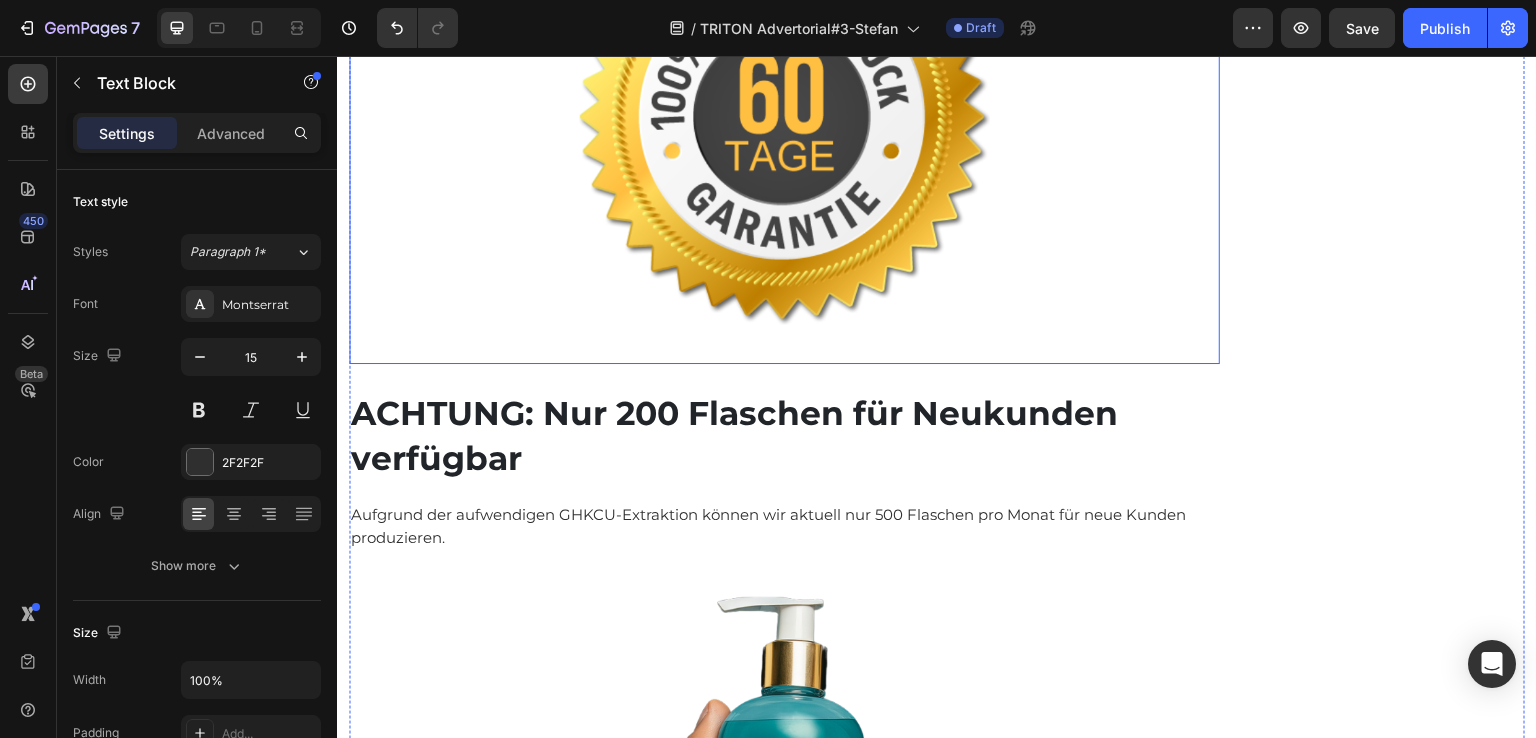 click at bounding box center [784, 119] 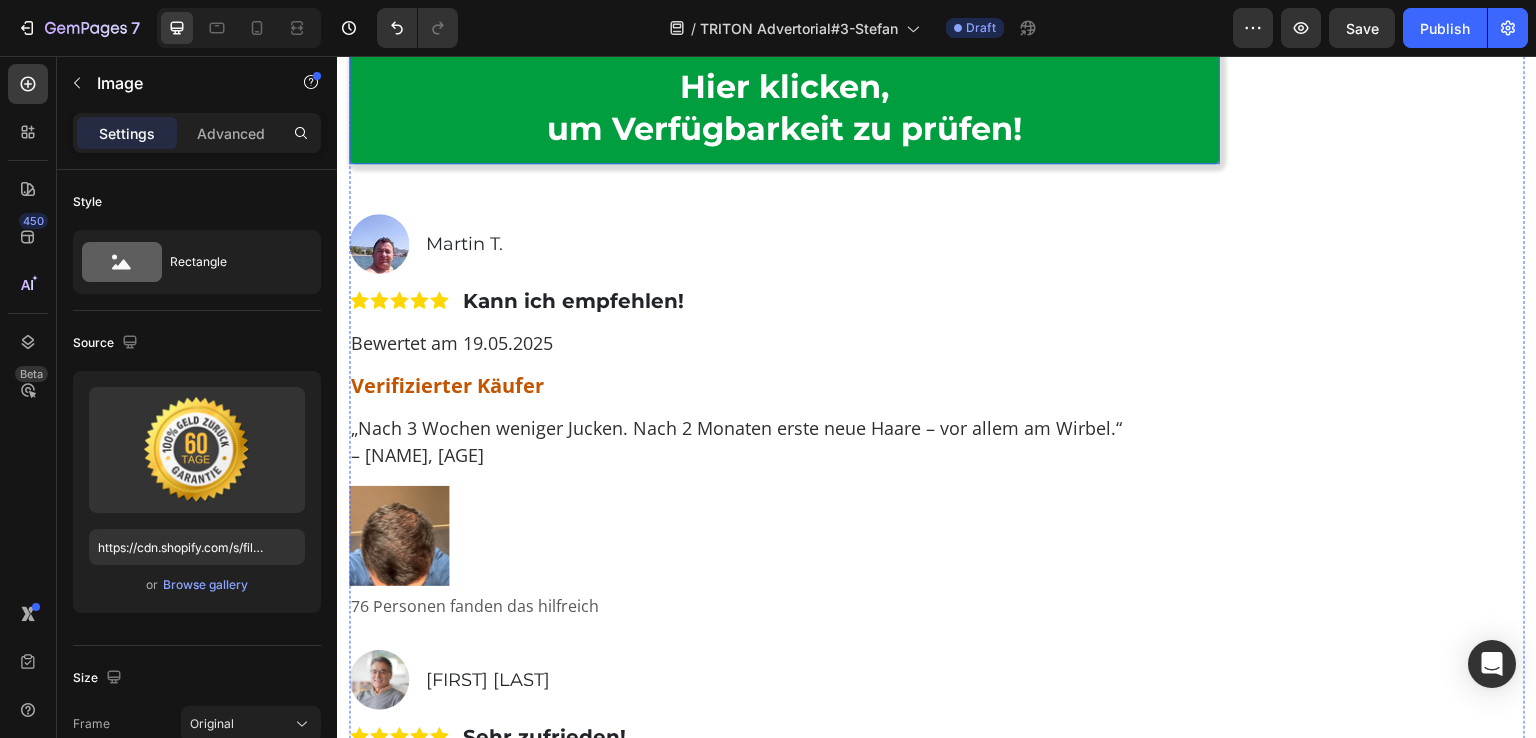 scroll, scrollTop: 14300, scrollLeft: 0, axis: vertical 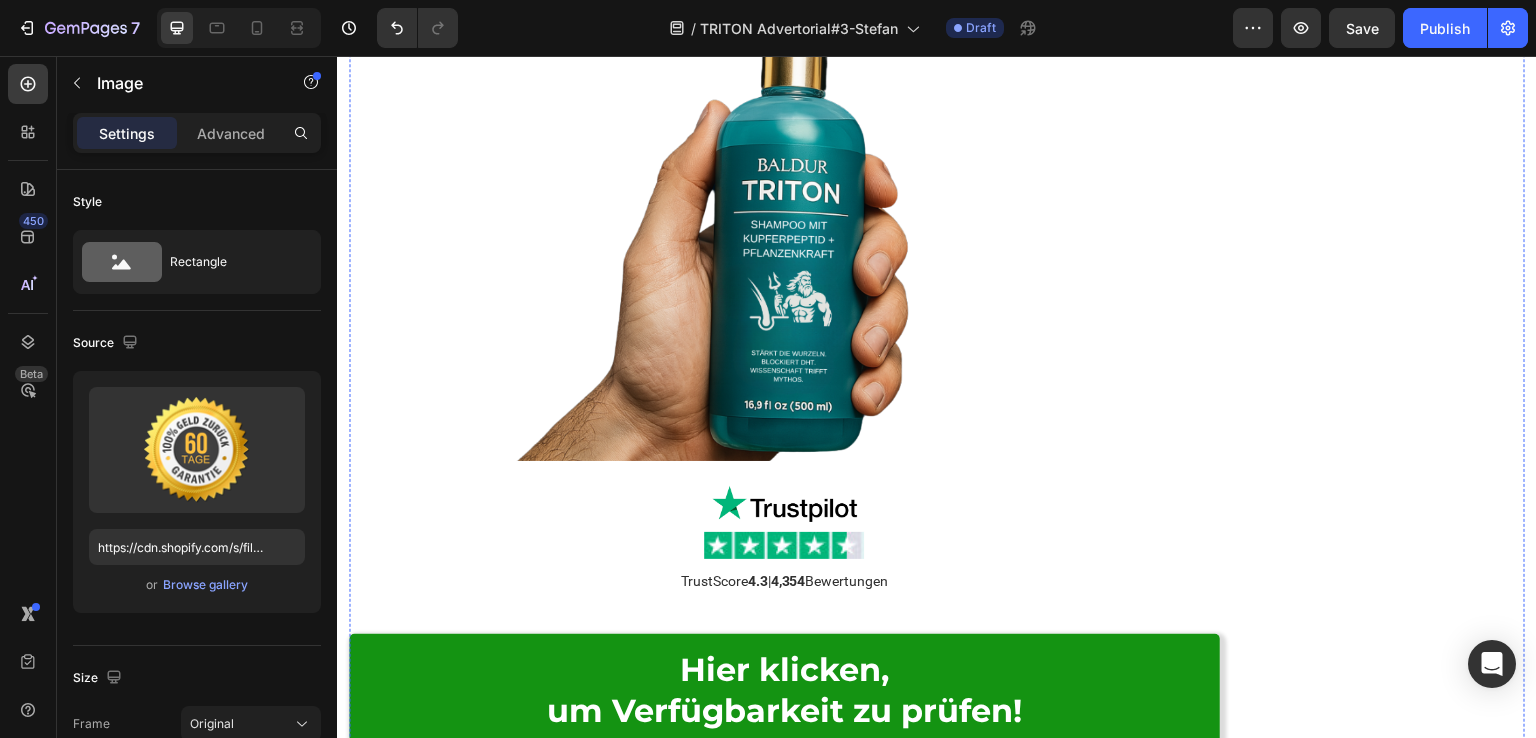 click on "ACHTUNG: Nur 200 Flaschen für Neukunden verfügbar" at bounding box center [734, -165] 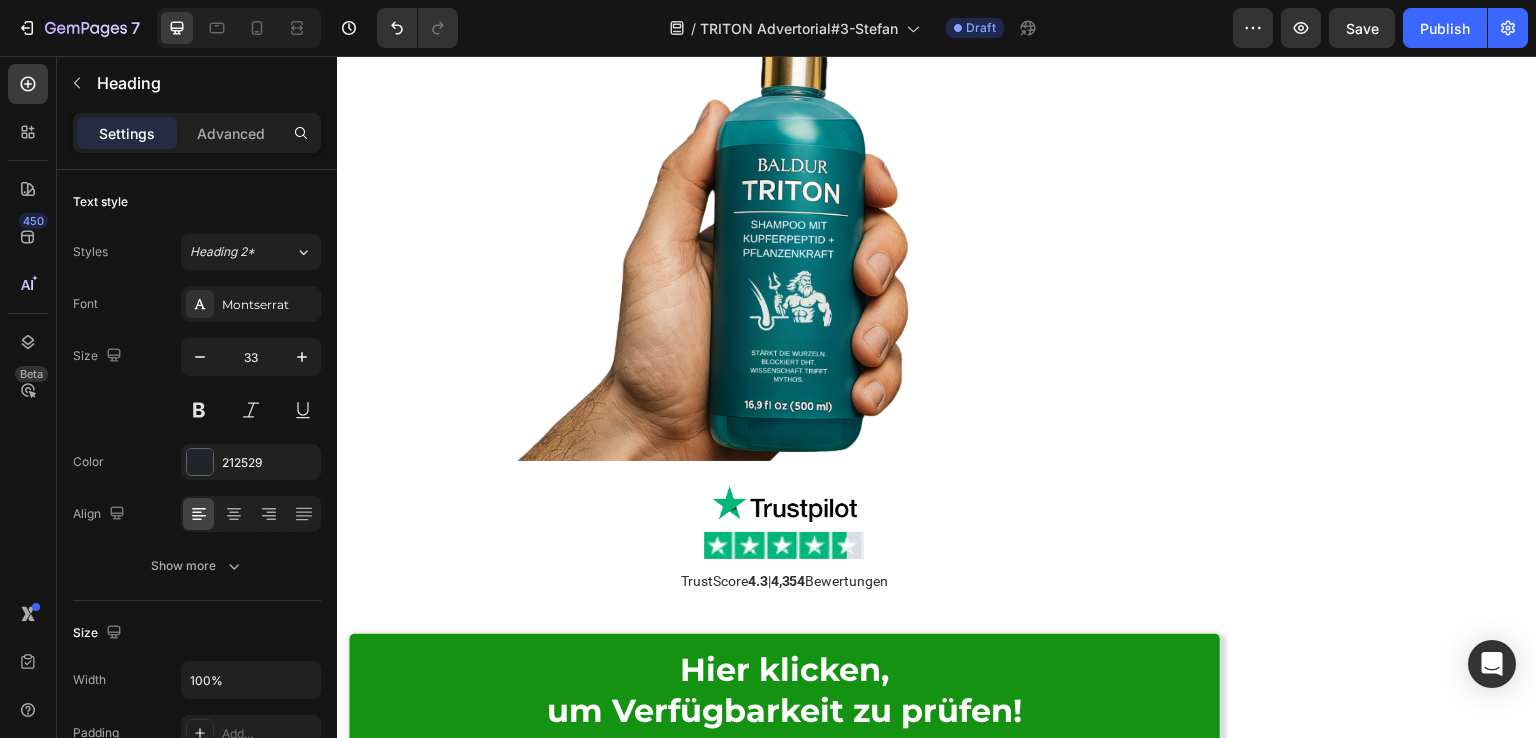 click on "ACHTUNG: Nur 200 Flaschen für Neukunden verfügbar" at bounding box center [784, -165] 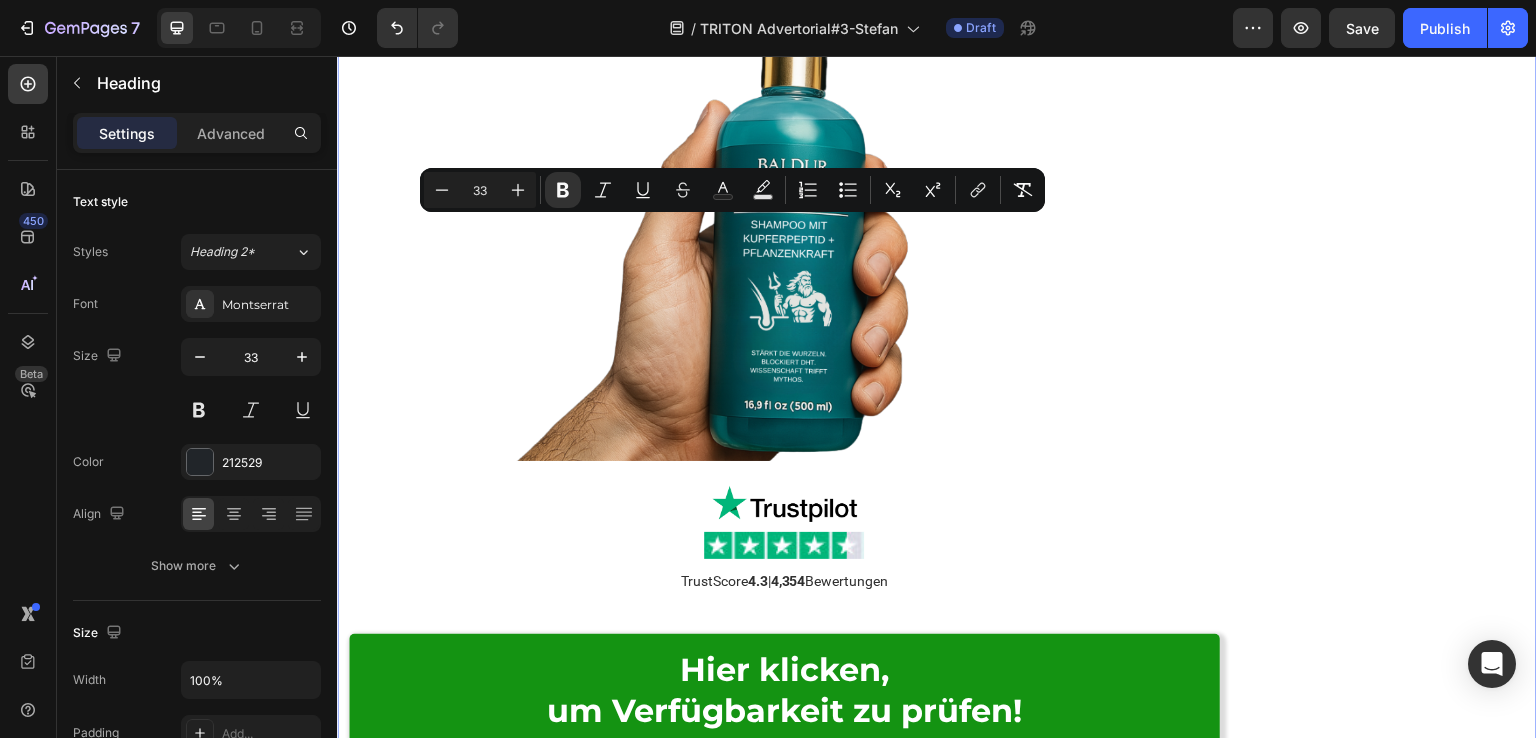 drag, startPoint x: 538, startPoint y: 282, endPoint x: 343, endPoint y: 243, distance: 198.86176 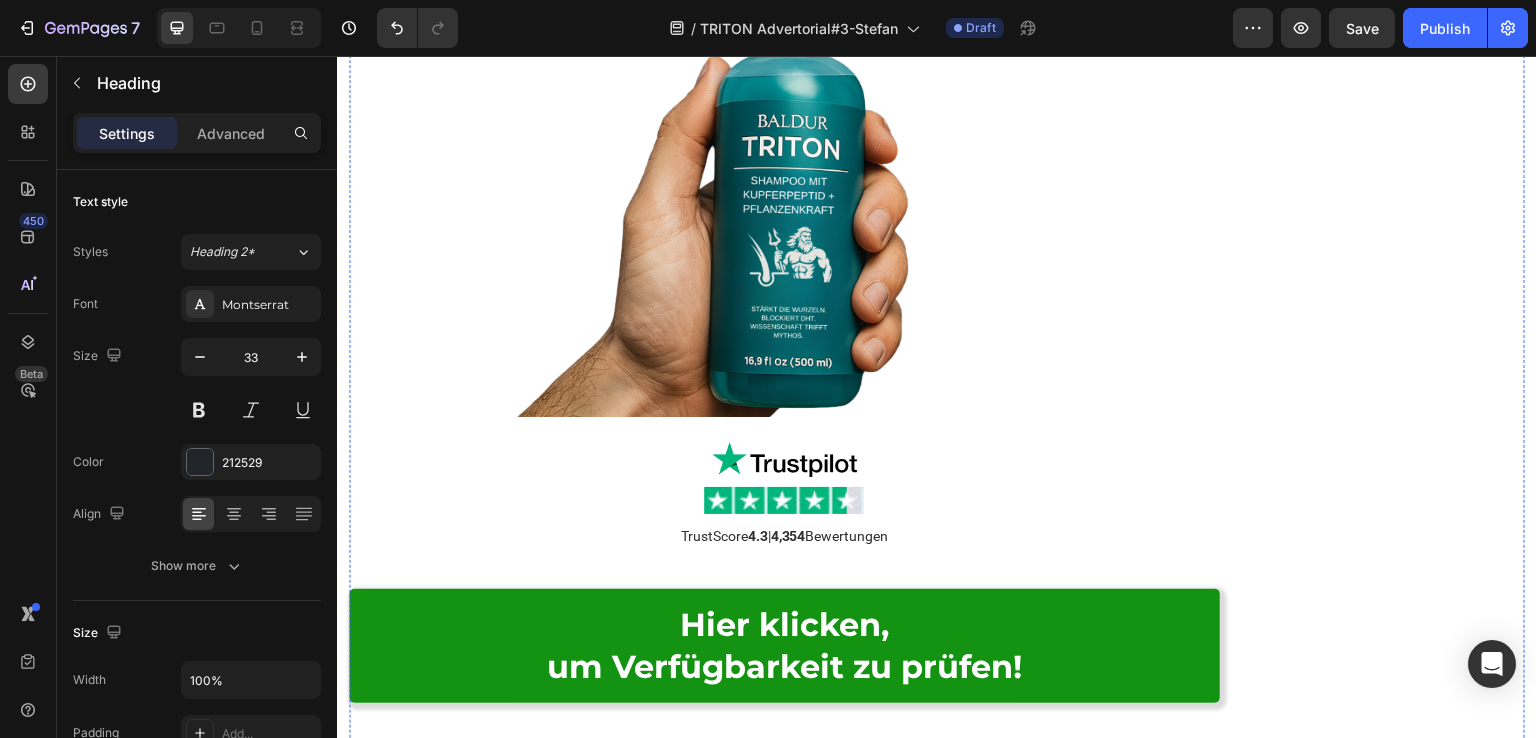 click on "Aufgrund der aufwendigen GHKCU-Extraktion können wir aktuell nur 500 Flaschen pro Monat für neue Kunden produzieren." at bounding box center (784, -118) 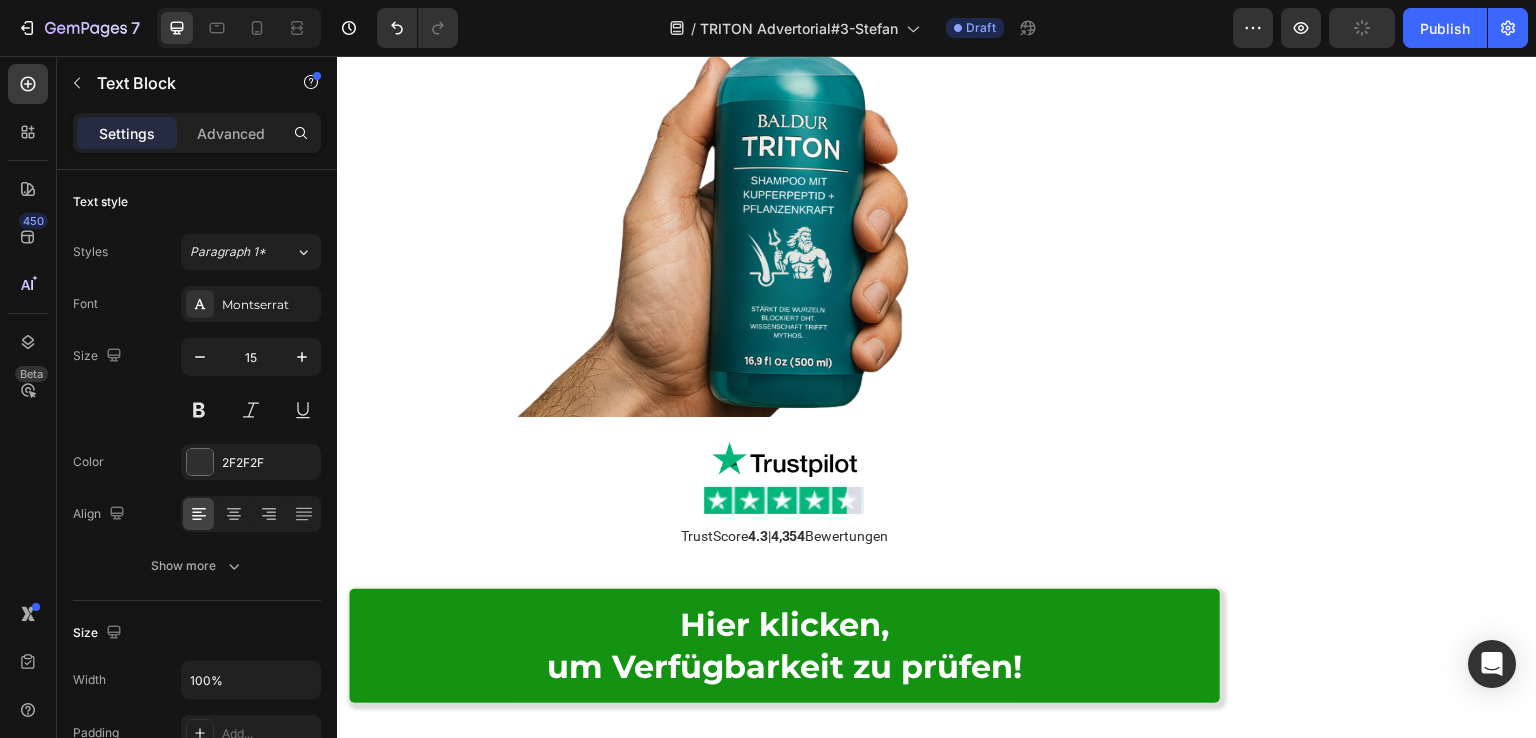 click on "Aufgrund der aufwendigen GHKCU-Extraktion können wir aktuell nur 500 Flaschen pro Monat für neue Kunden produzieren." at bounding box center [784, -118] 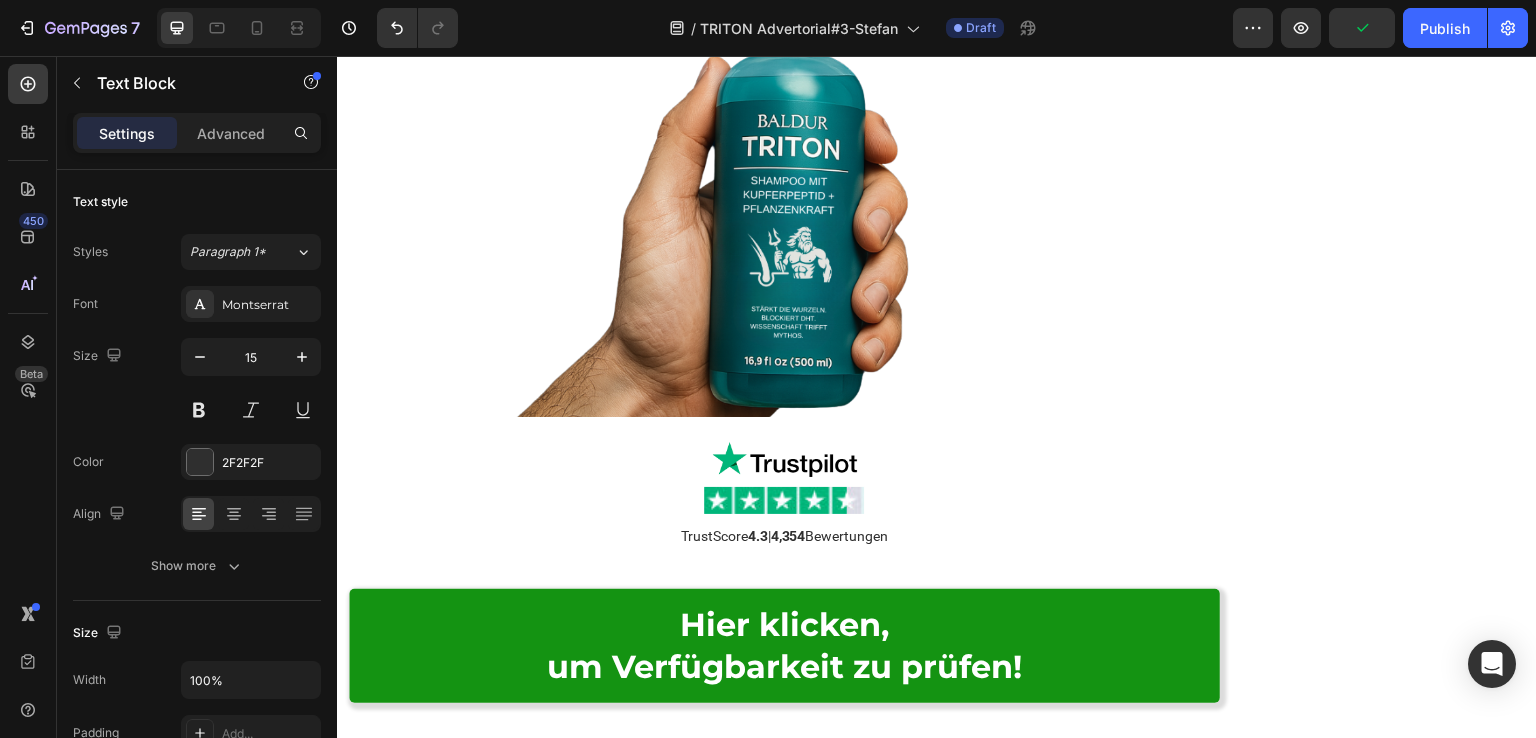 drag, startPoint x: 475, startPoint y: 325, endPoint x: 348, endPoint y: 302, distance: 129.06587 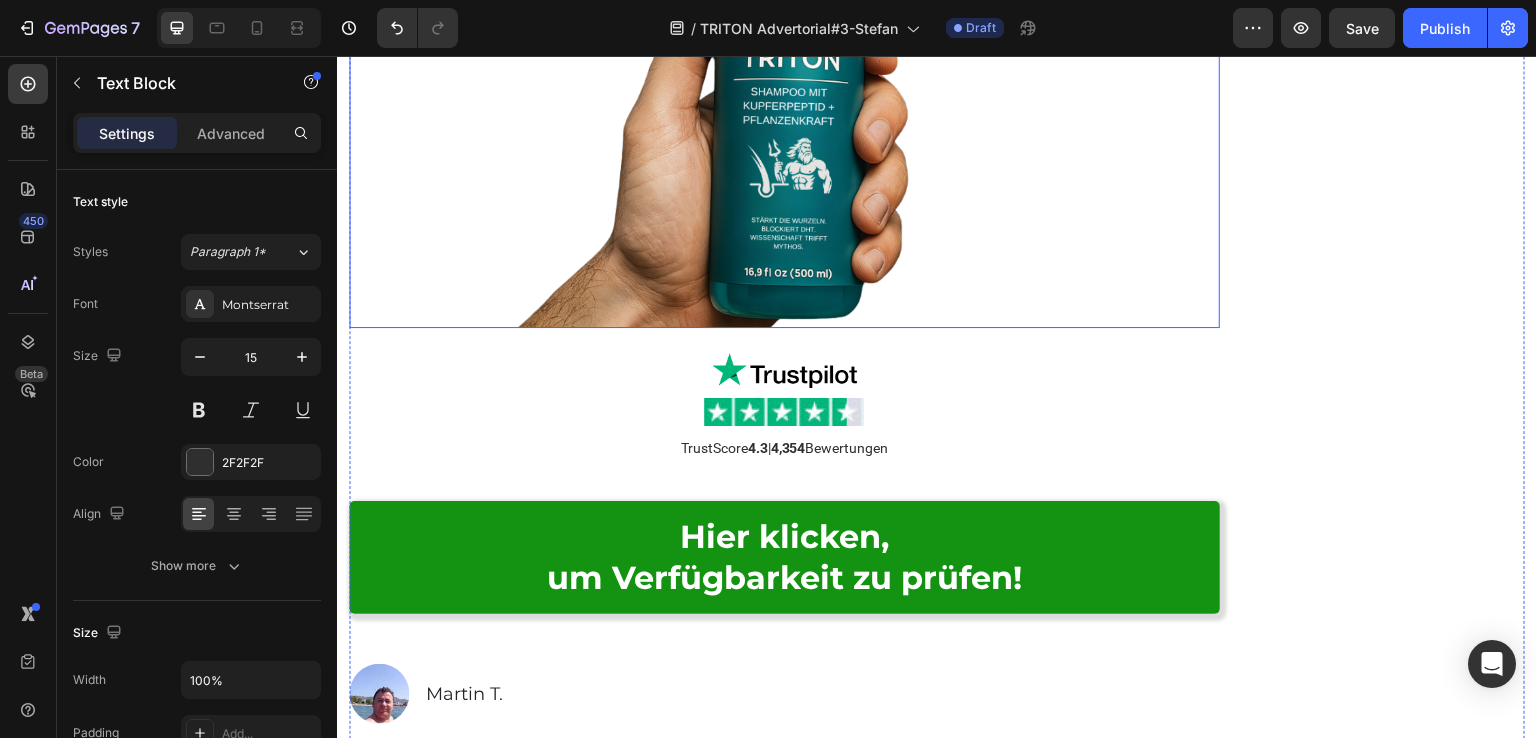 scroll, scrollTop: 14400, scrollLeft: 0, axis: vertical 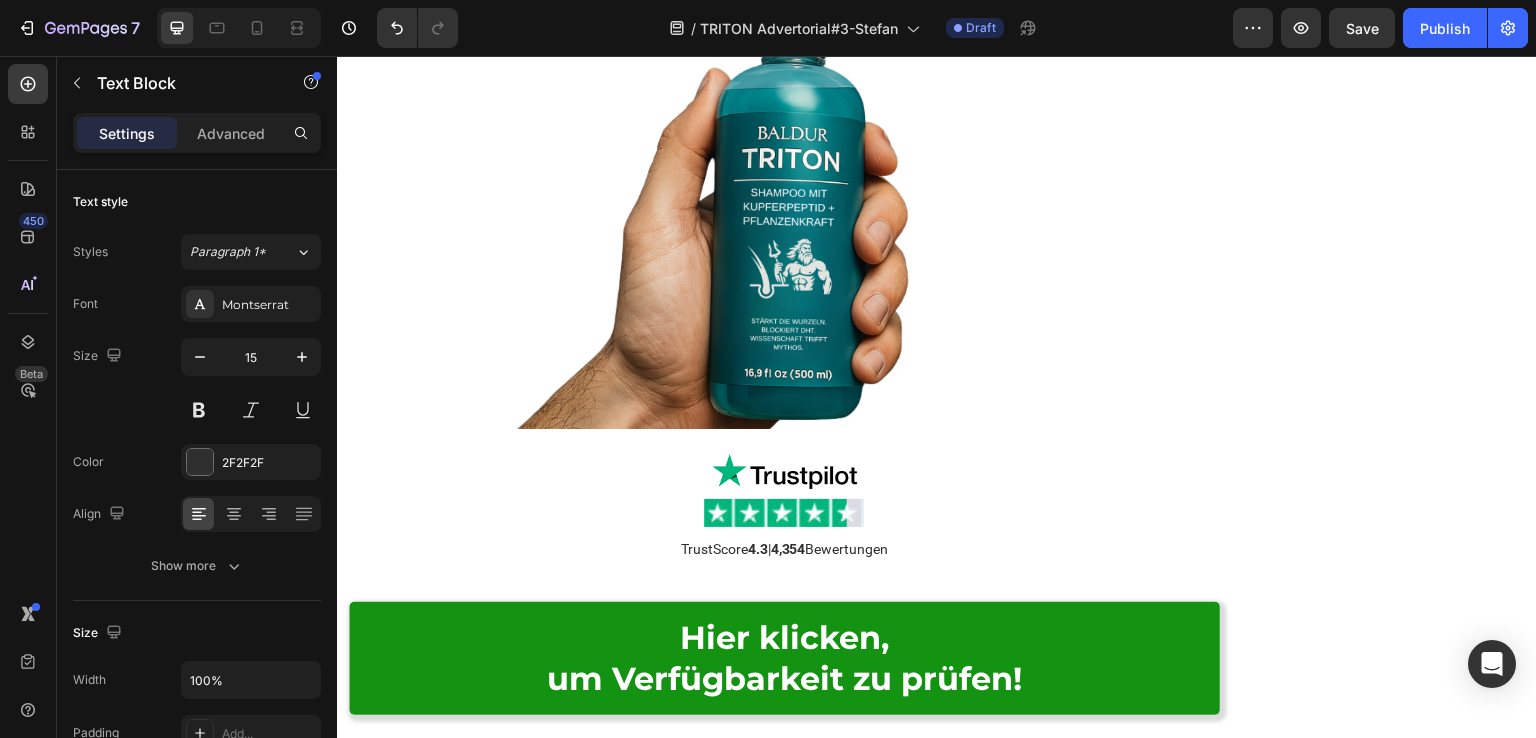 click on "Aufgrund der aufwendigen GHKCU-Extraktion können wir aktuell nur 500 Executive-Pakete pro Monat produzieren." at bounding box center (784, -218) 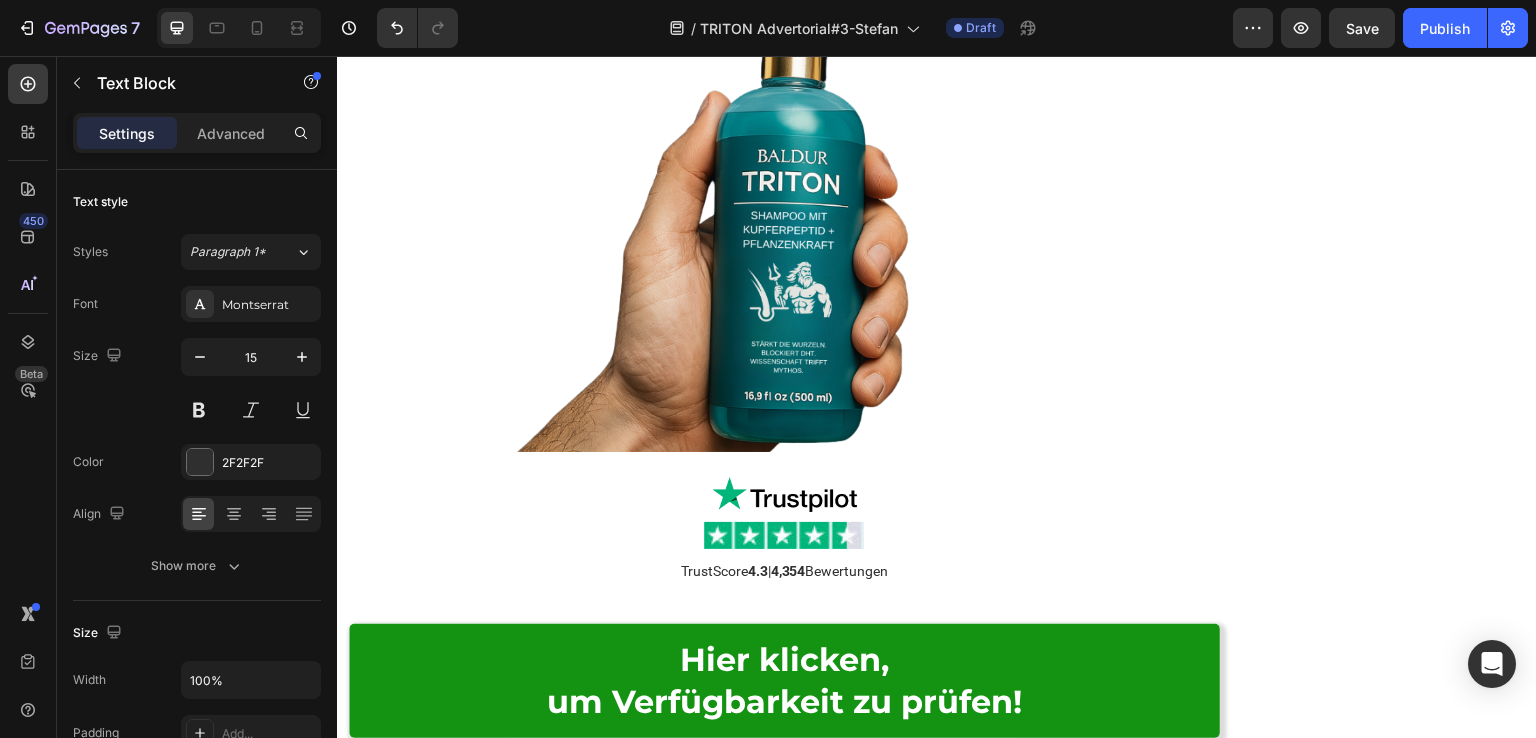 click on "Aktuelle Warteliste:  847 Interessenten  Verfügbare Pakete diesen Monat:  73 Stück  Nächste Produktion:  Erst in 6 Wochen" at bounding box center (784, -151) 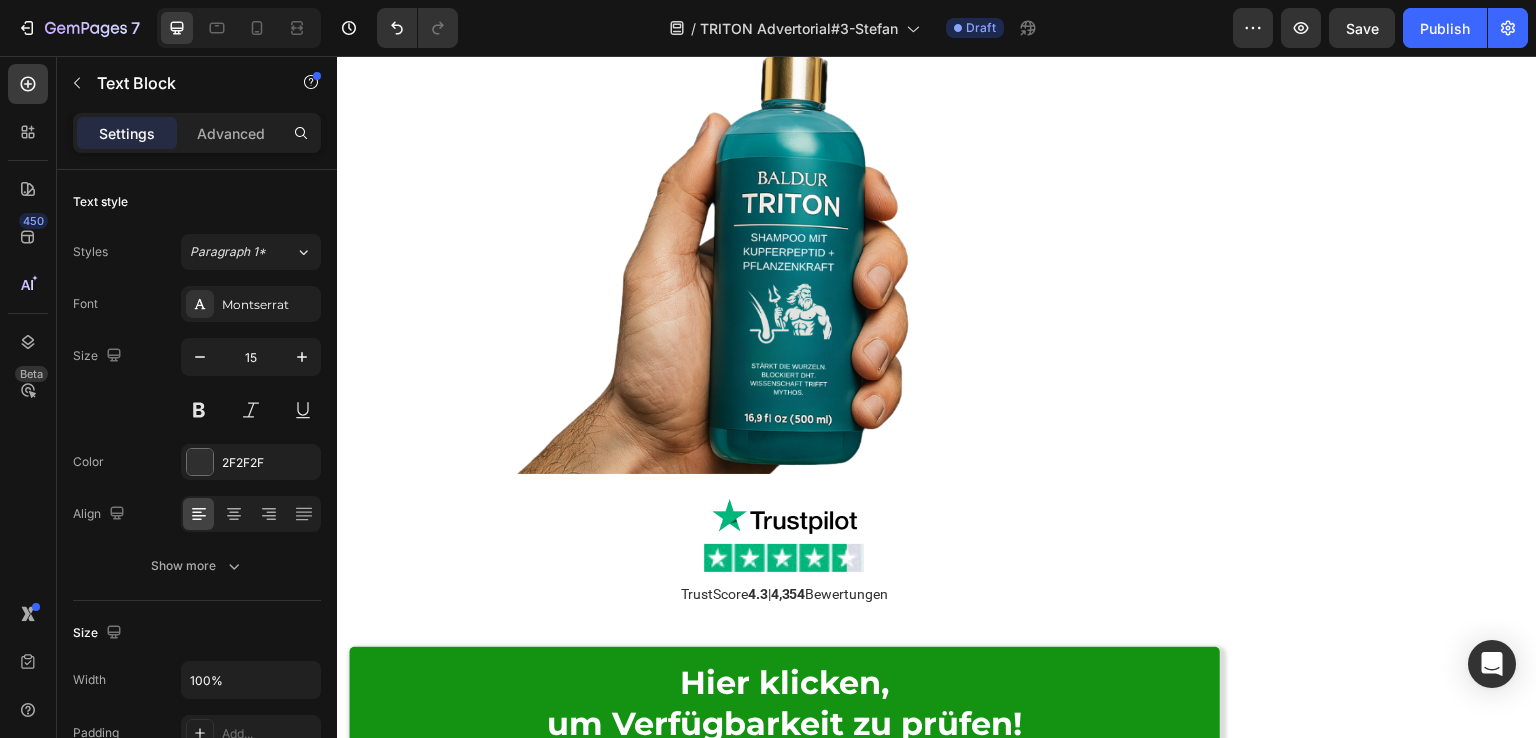 click on "Aktuelle Warteliste:  847 Interessenten  Verfügbare Pakete diesen Monat:  73 Stück  Nächste Produktion:  Erst in 6 Wochen" at bounding box center [784, -151] 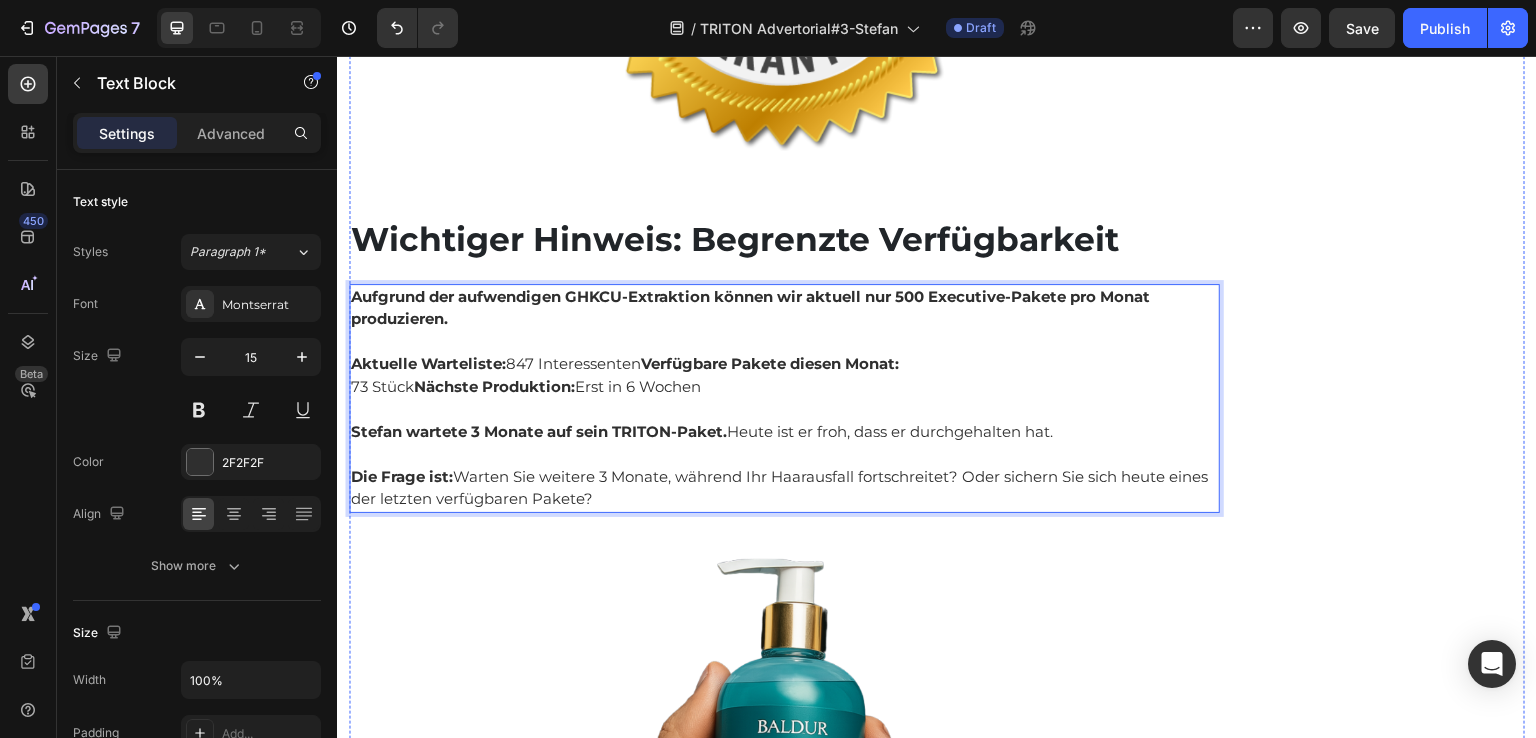scroll, scrollTop: 13900, scrollLeft: 0, axis: vertical 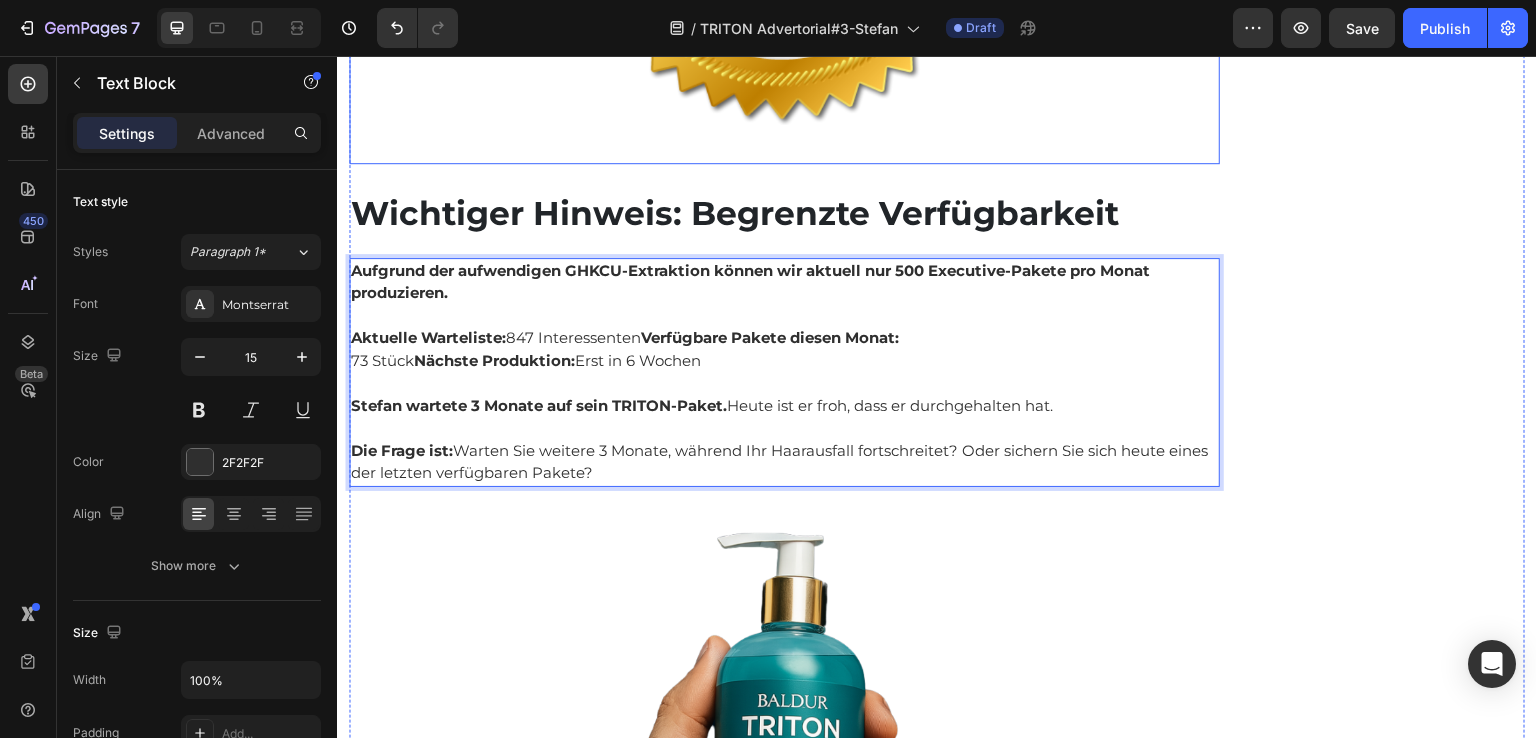 click at bounding box center [784, -81] 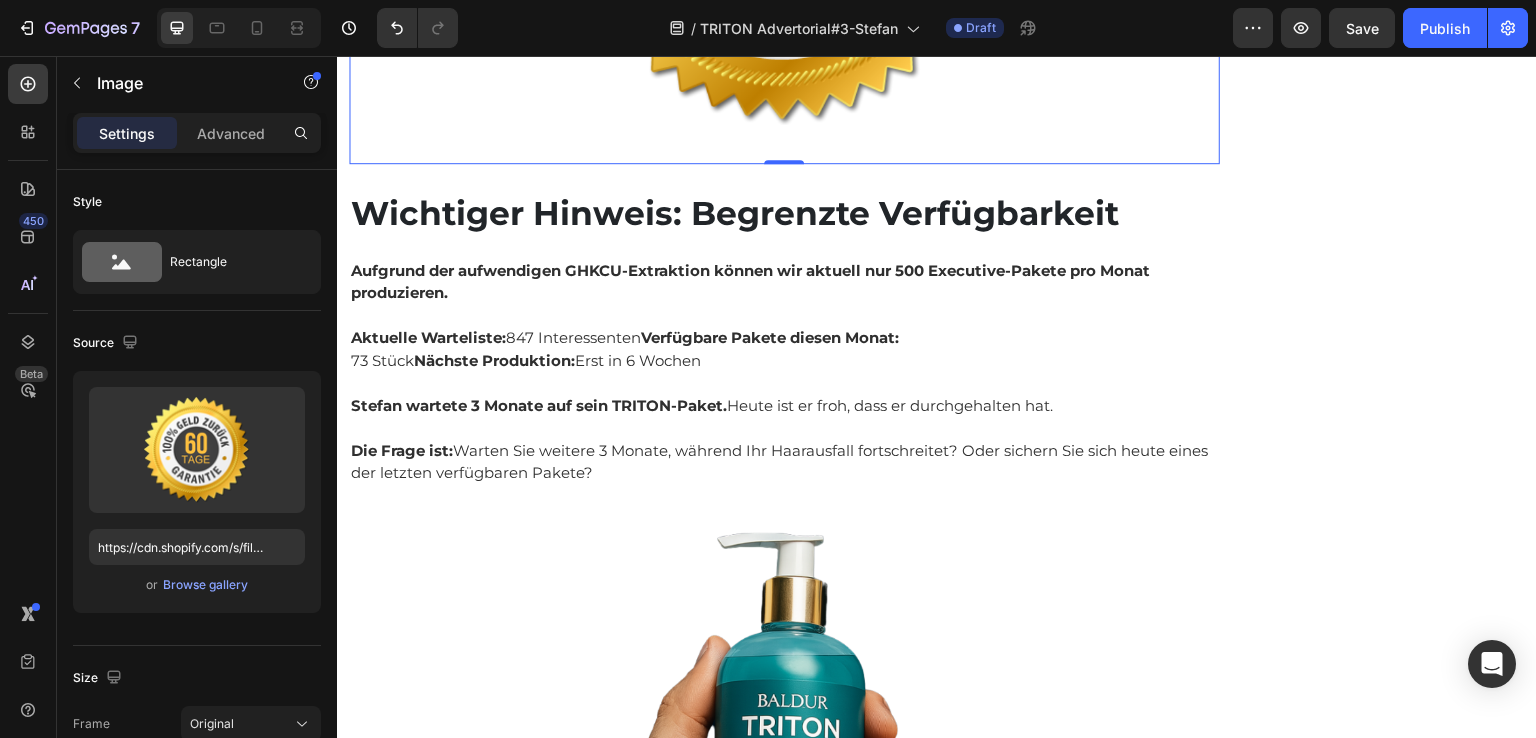 click at bounding box center [784, -81] 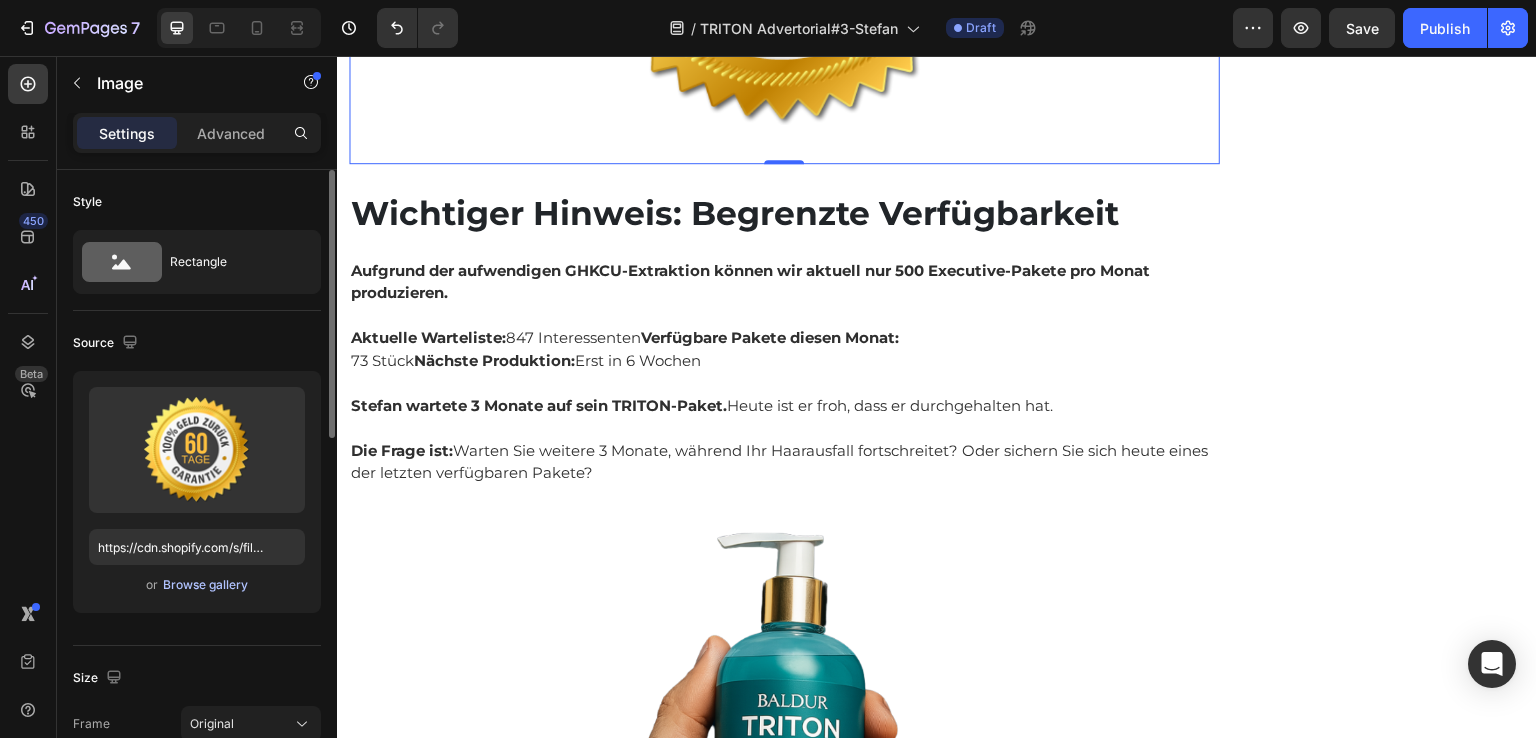 click on "Browse gallery" at bounding box center (205, 585) 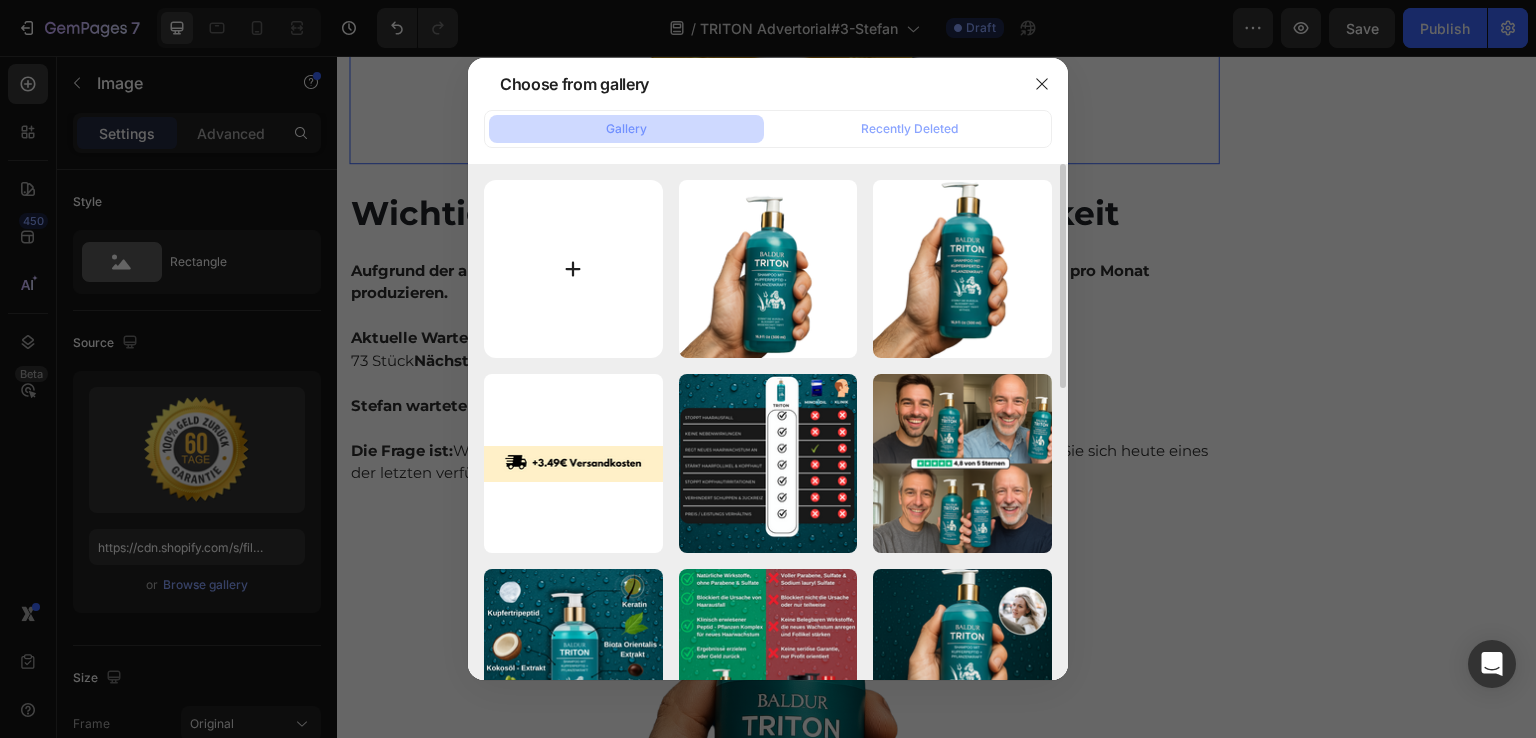 click at bounding box center [573, 269] 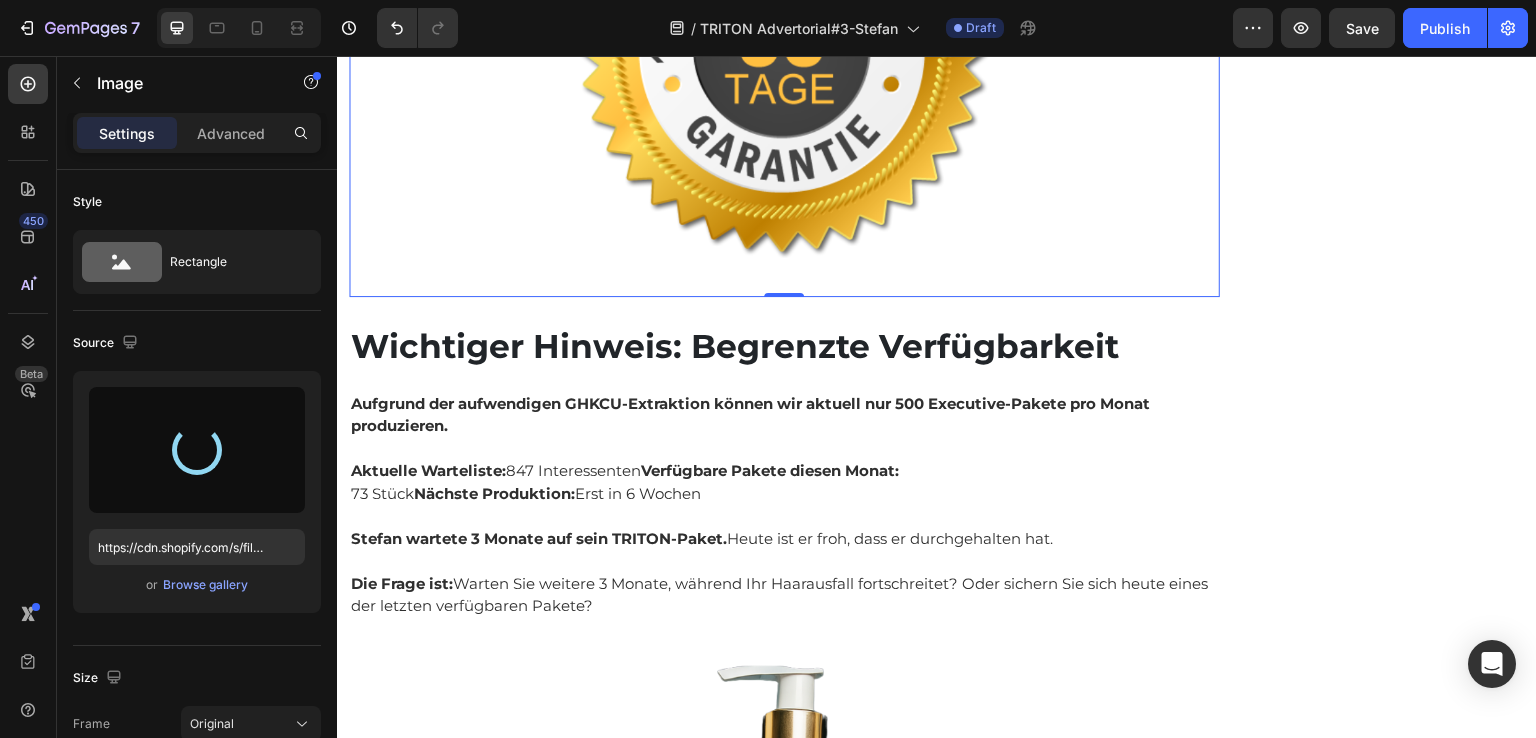 scroll, scrollTop: 13600, scrollLeft: 0, axis: vertical 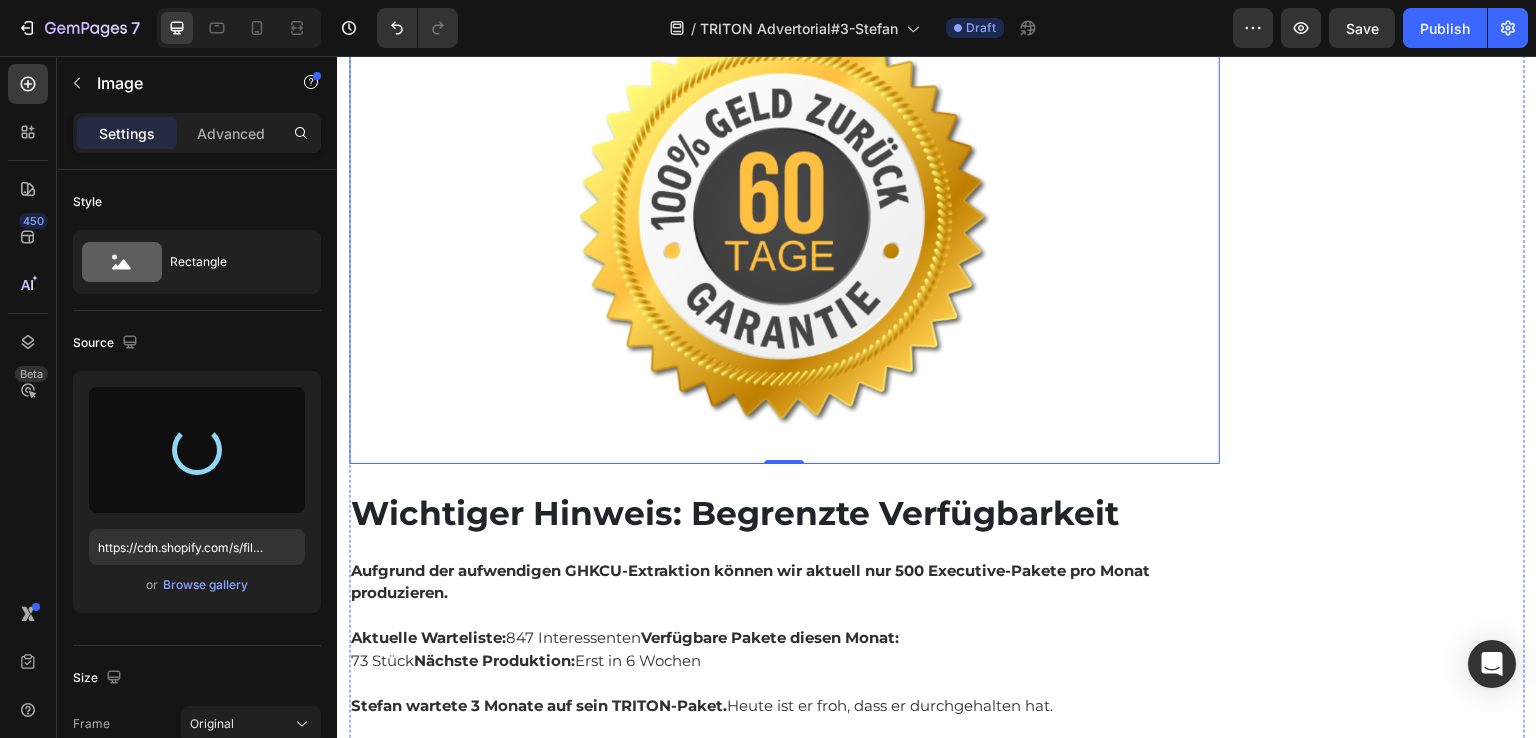 type on "https://cdn.shopify.com/s/files/1/0682/2504/0698/files/gempages_562311608655676326-bec36cfa-2d75-483c-b6c1-a9f4a4e86e3a.png" 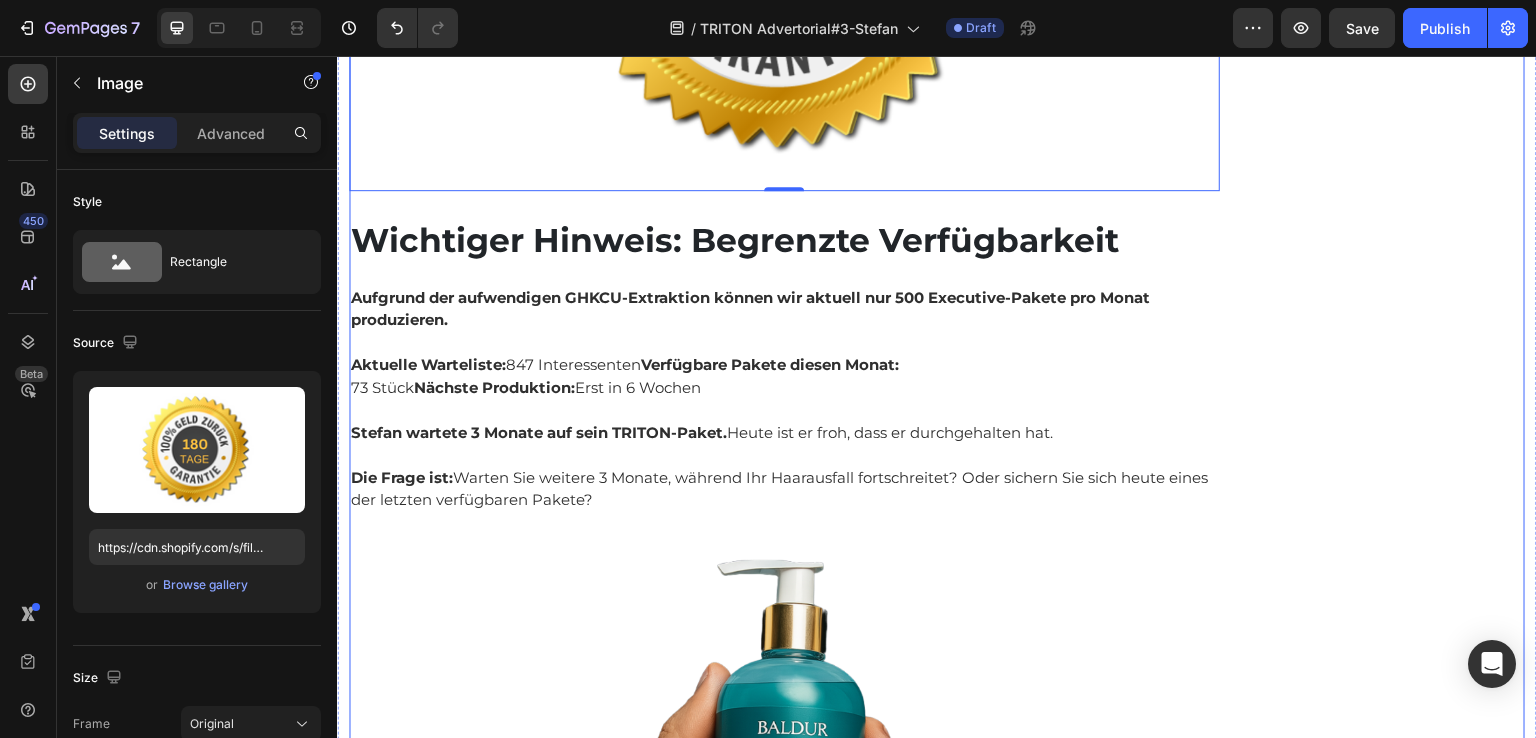 scroll, scrollTop: 13900, scrollLeft: 0, axis: vertical 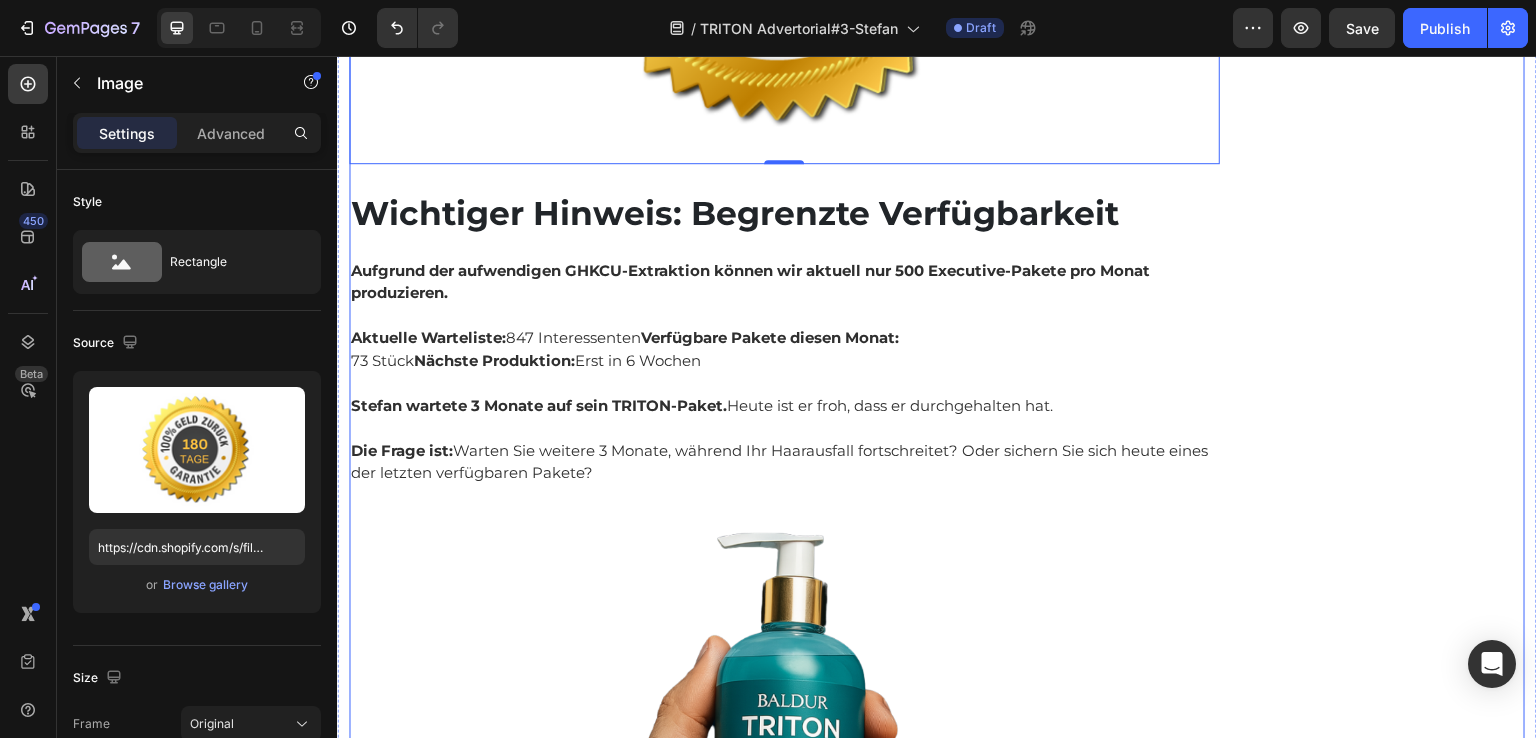 click on "Empfohlen: Text Block Image Verfügbarkeit prüfen Button Kundenbewertungen Text Block                Title Line Image 4.8 von 5 Text Block Row 3,791 Kundenbewertungen Text Block 5 Sterne Text Block Image 90% Text Block Row 4 Sterne Text Block Image 7% Text Block Row 3 Sterne Text Block Image 2% Text Block Row 2 Sterne Text Block Image 0% Text Block Row 1 Sterne Text Block Image 1% Text Block Row Einstufung Text Block Preis Text Block Image 5.0 Text Block Row Effektivität Text Block Image 5.0 Text Block Row Geruch Text Block Image 5.0 Text Block Row Anwendung Text Block Image 4.8 Text Block Row Row Row" at bounding box center (1380, -5717) 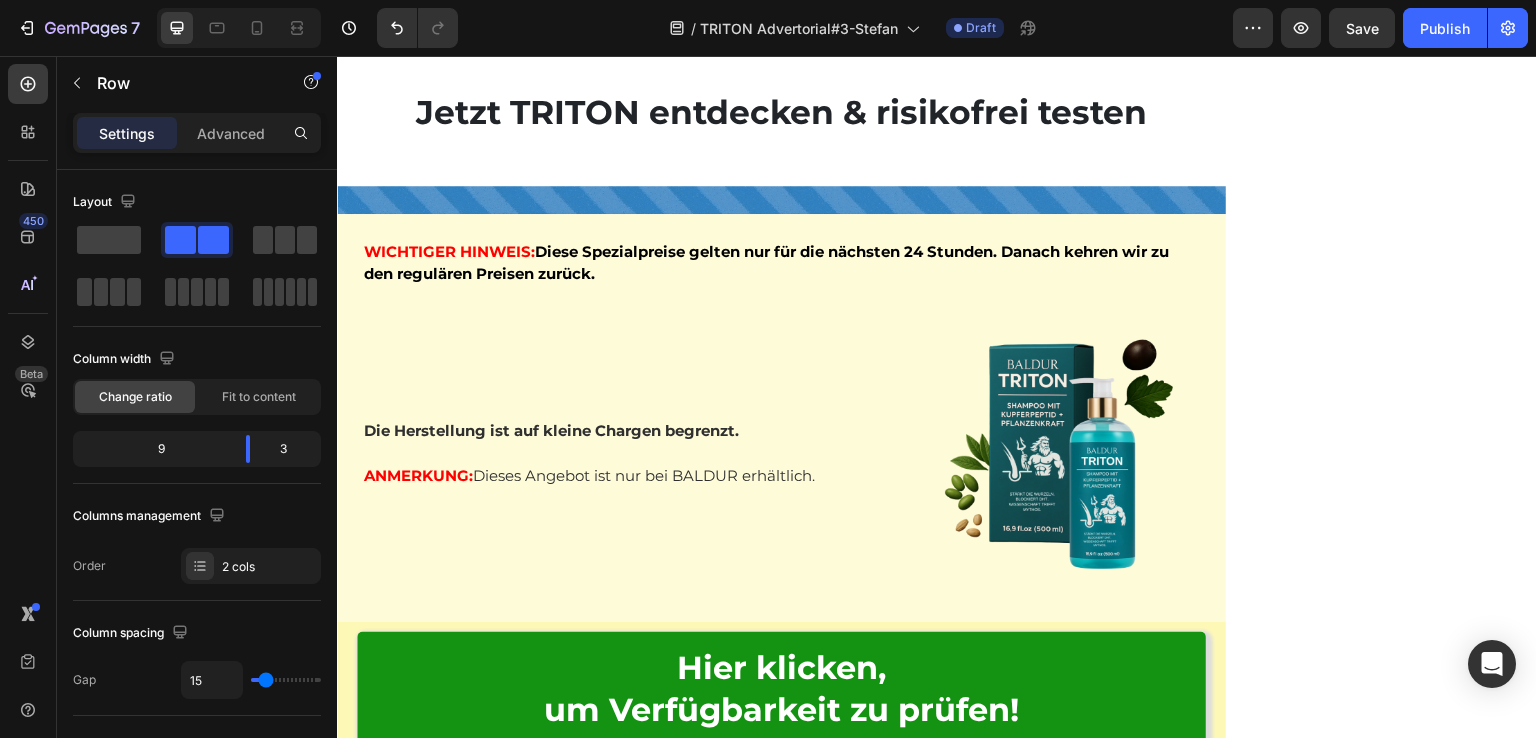 scroll, scrollTop: 16500, scrollLeft: 0, axis: vertical 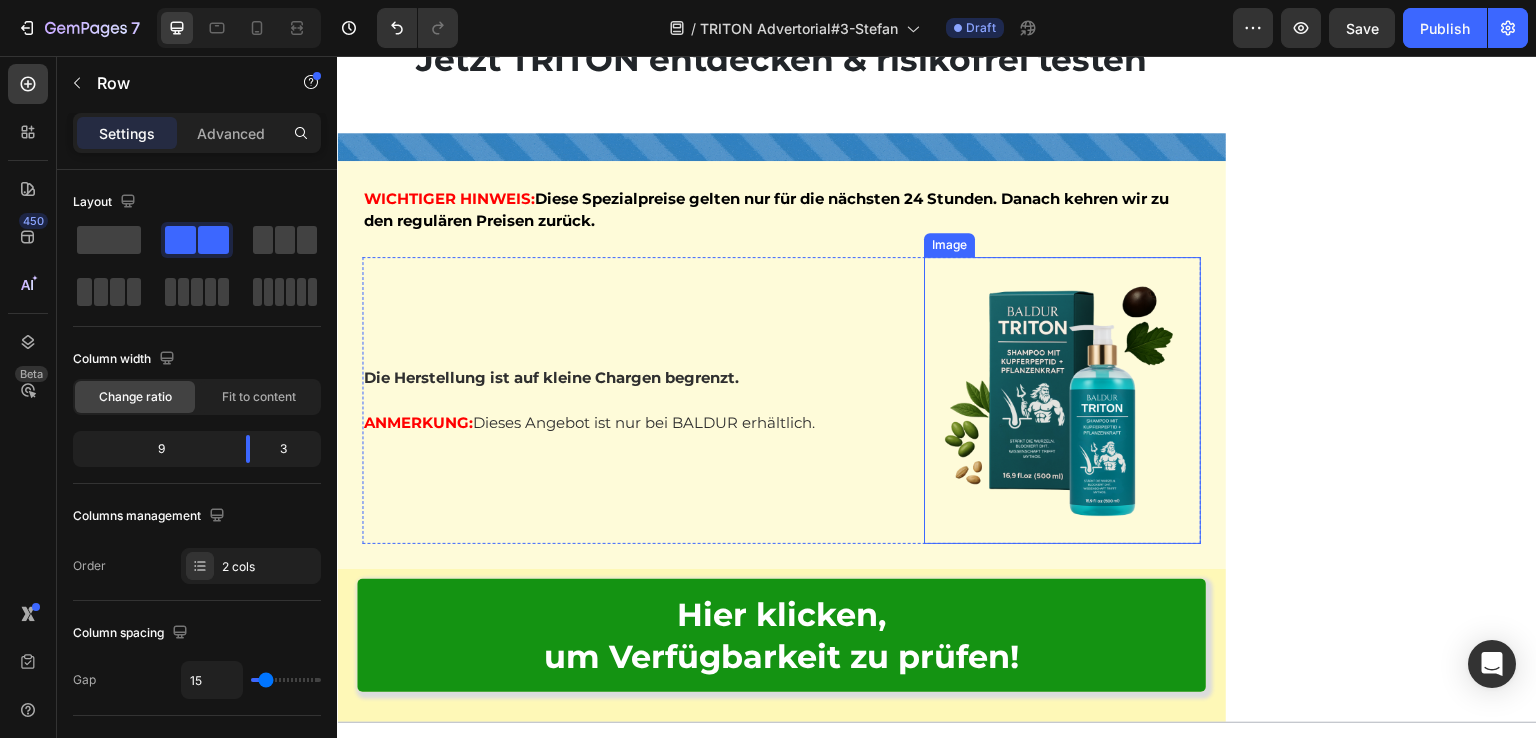 click at bounding box center [1062, 405] 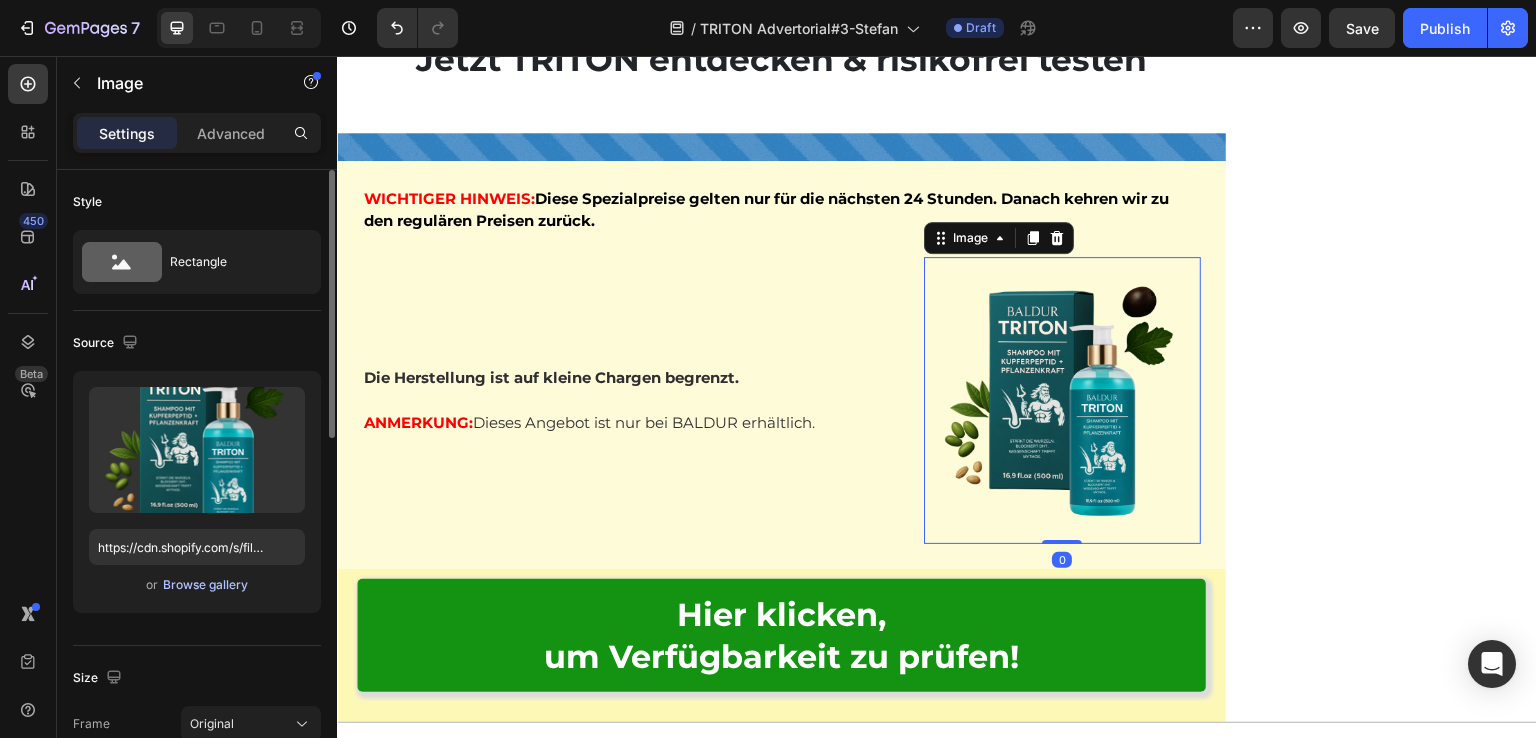 click on "Browse gallery" at bounding box center [205, 585] 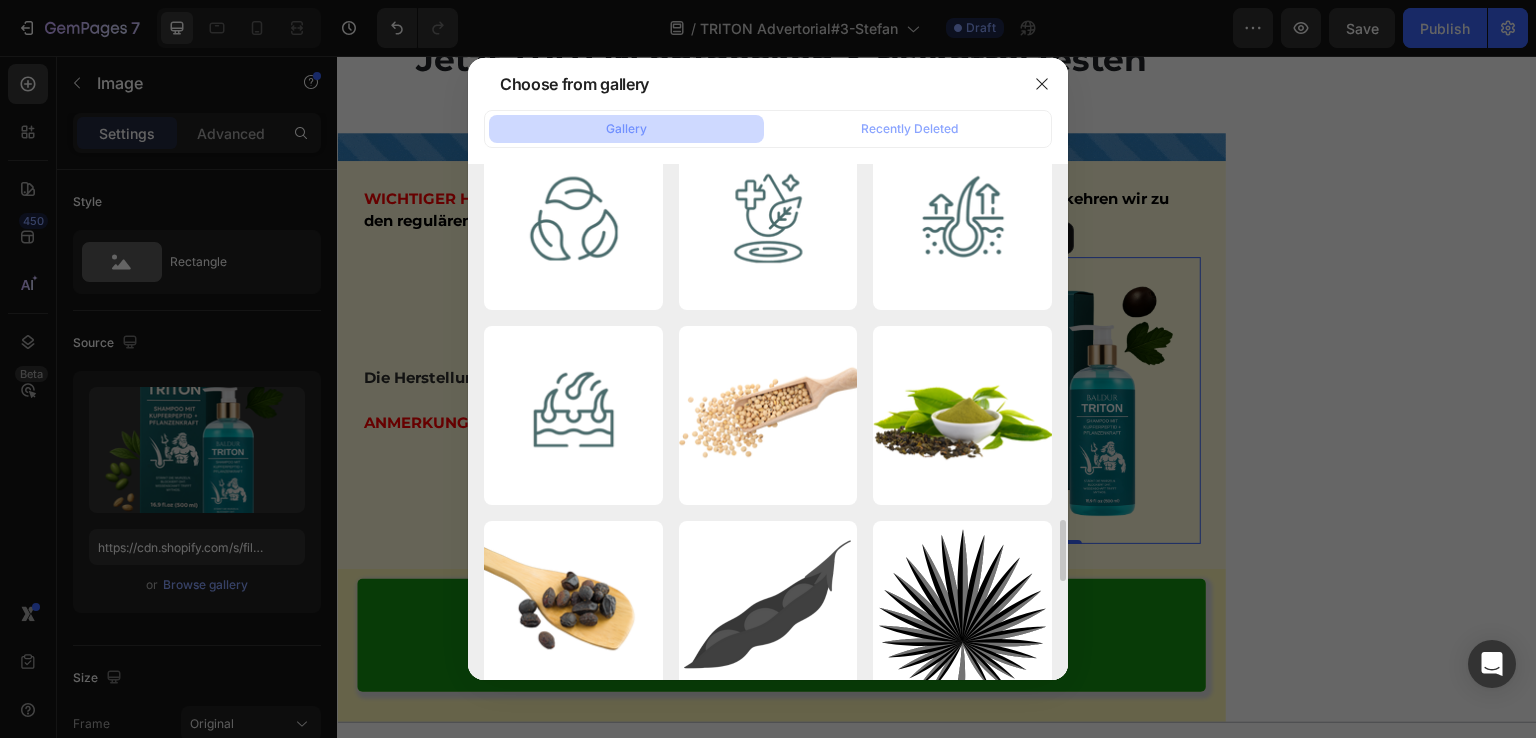 scroll, scrollTop: 3168, scrollLeft: 0, axis: vertical 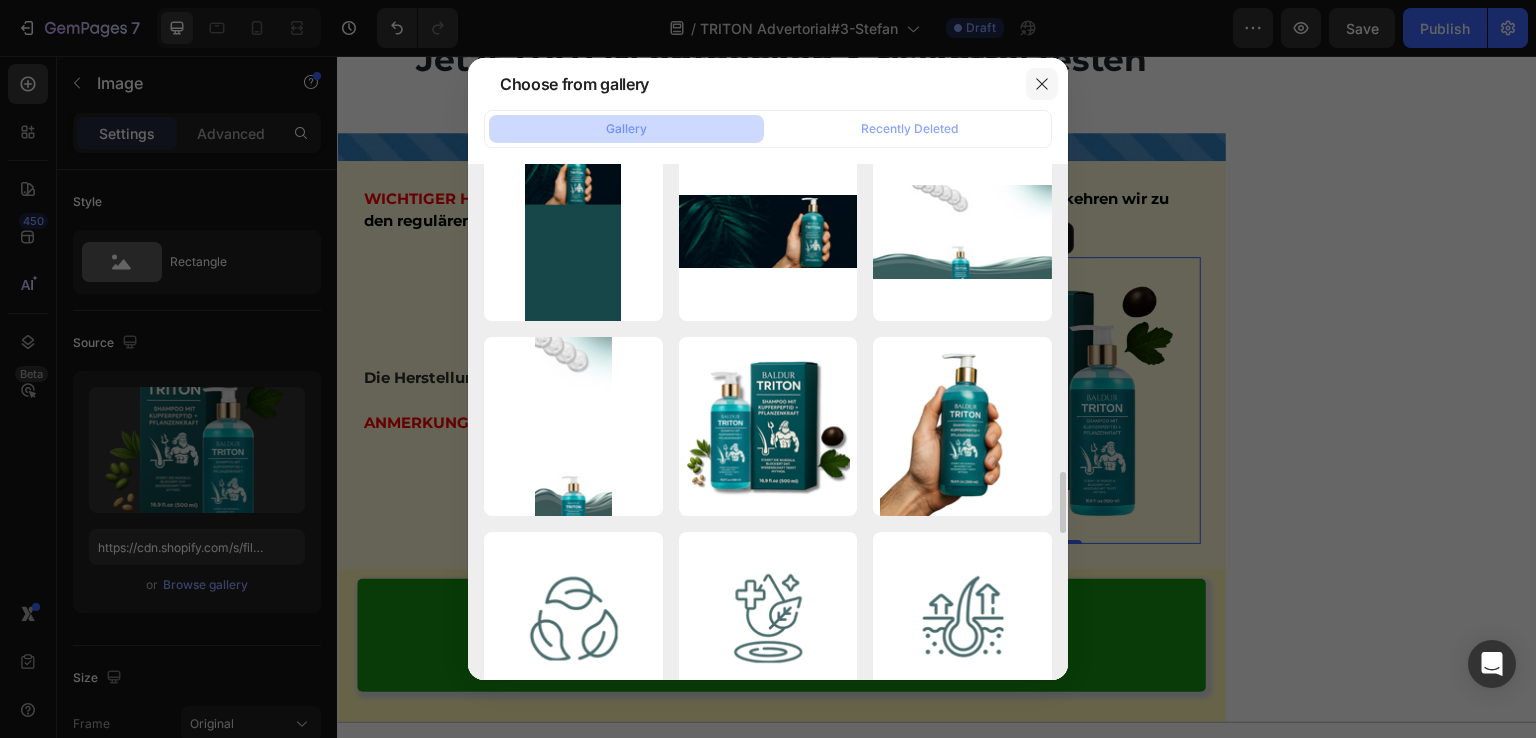 click at bounding box center (1042, 84) 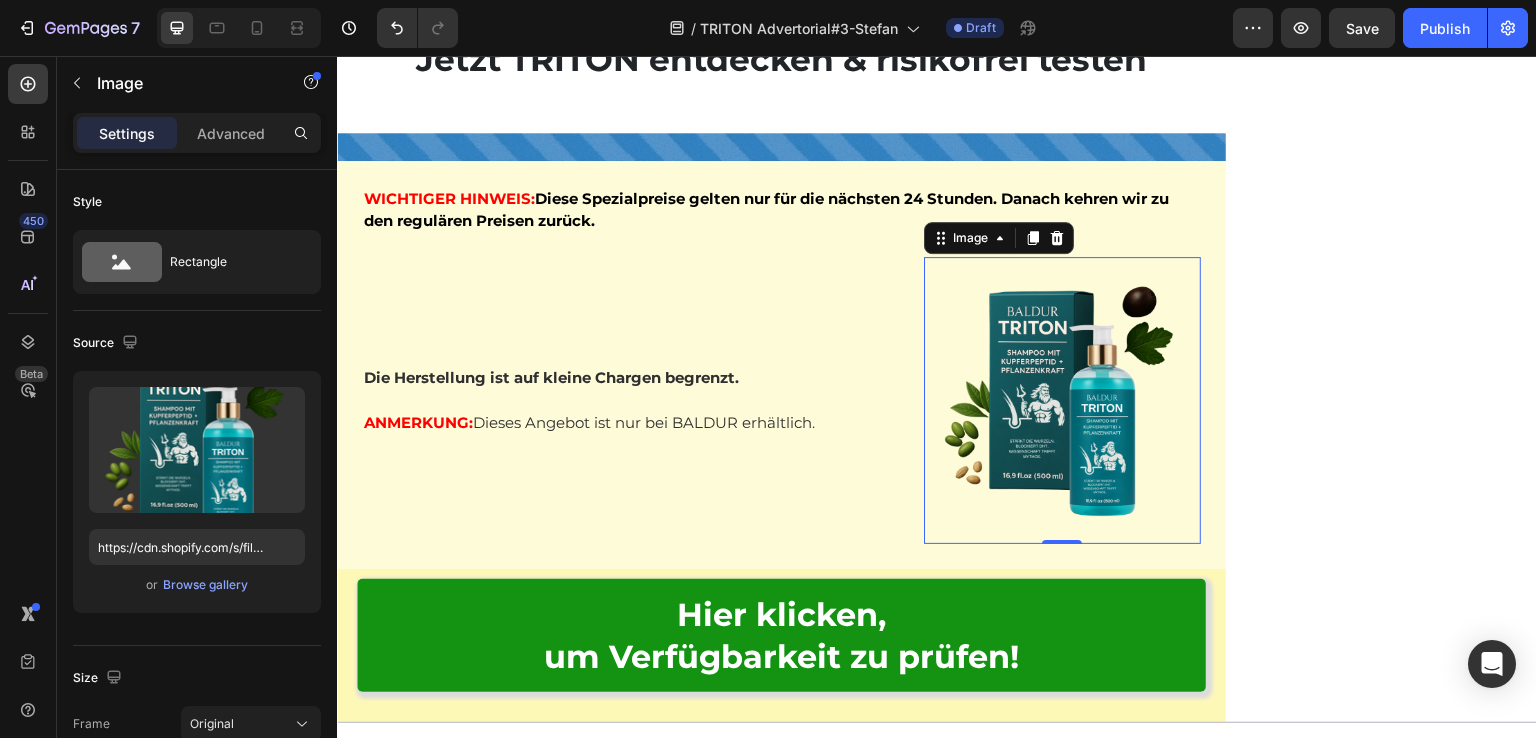 click at bounding box center (1062, 405) 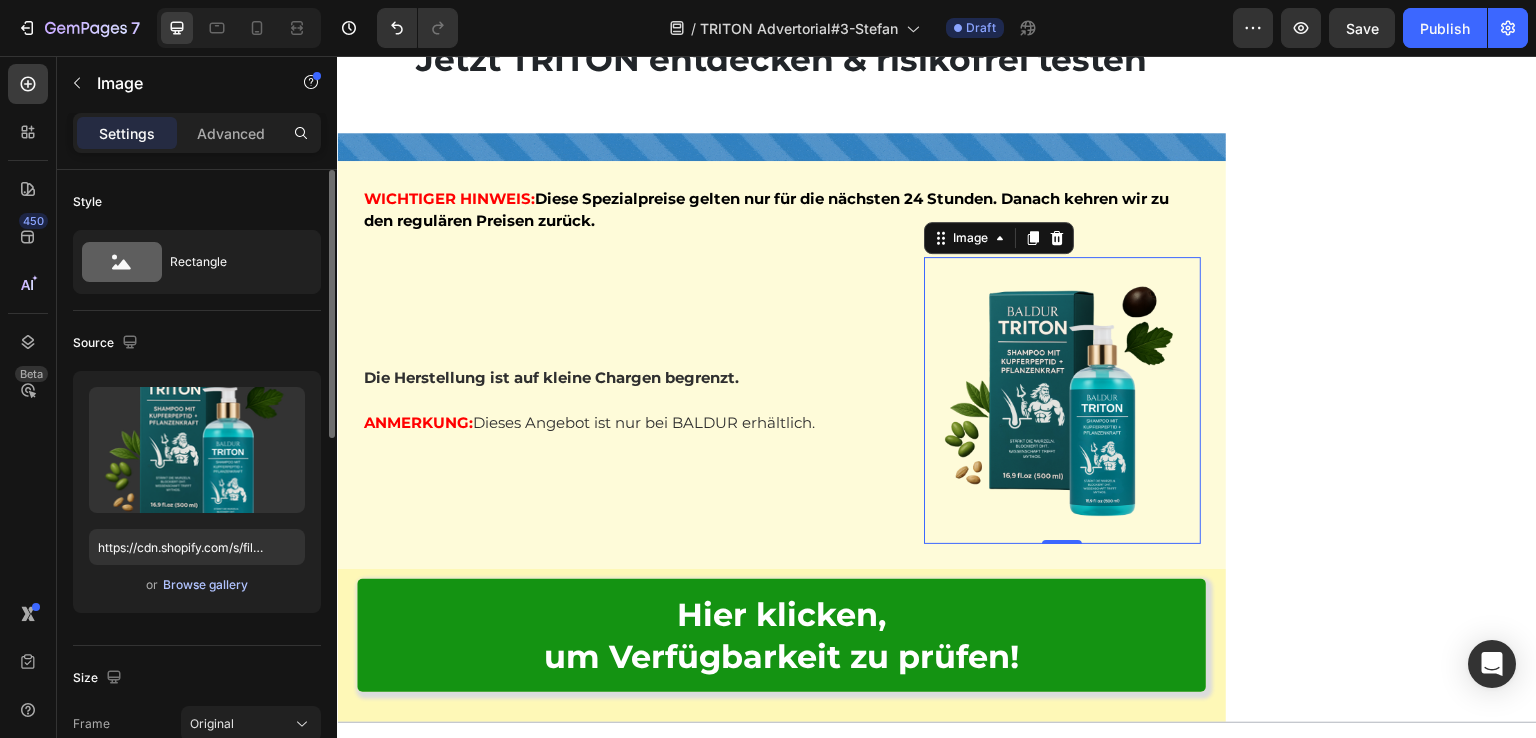 click on "Browse gallery" at bounding box center [205, 585] 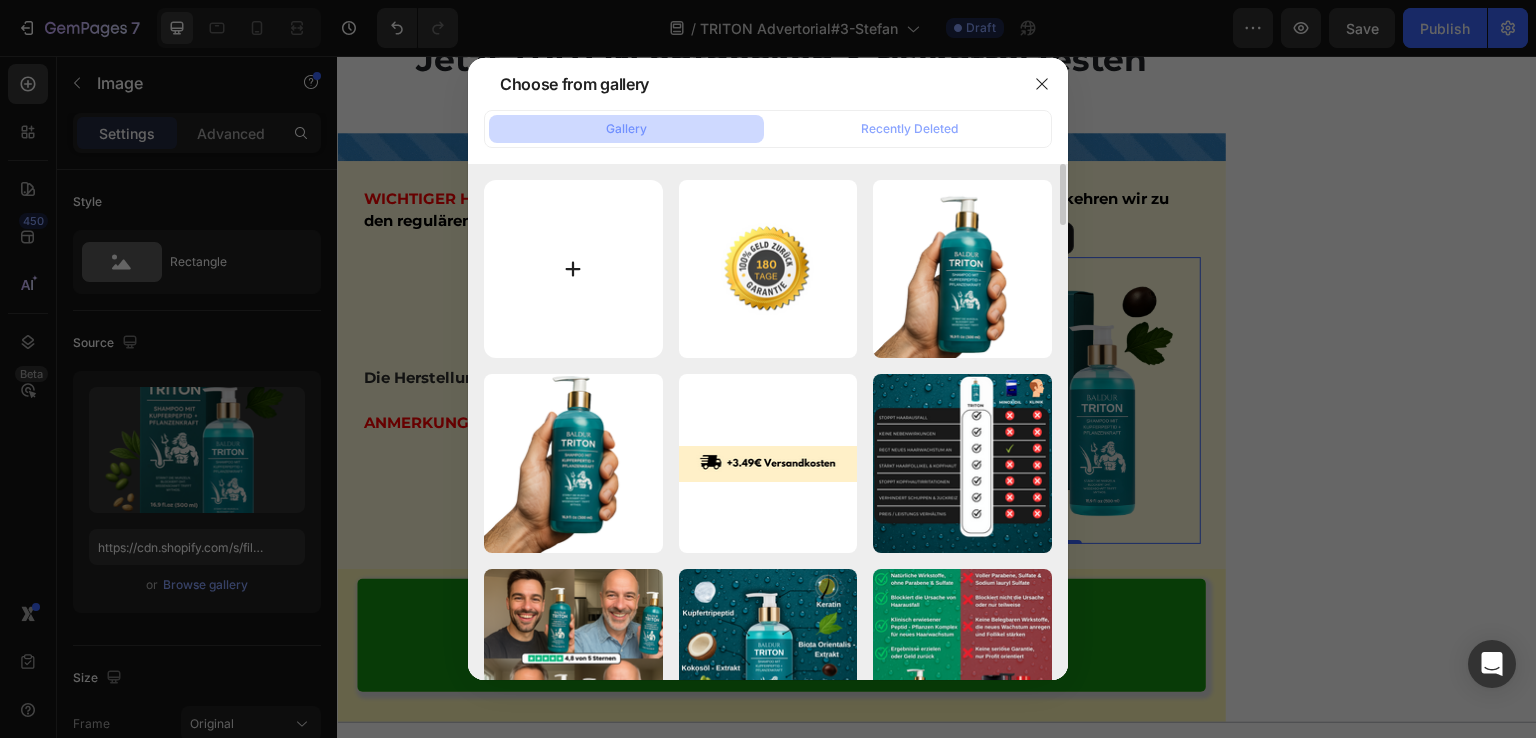 click at bounding box center (573, 269) 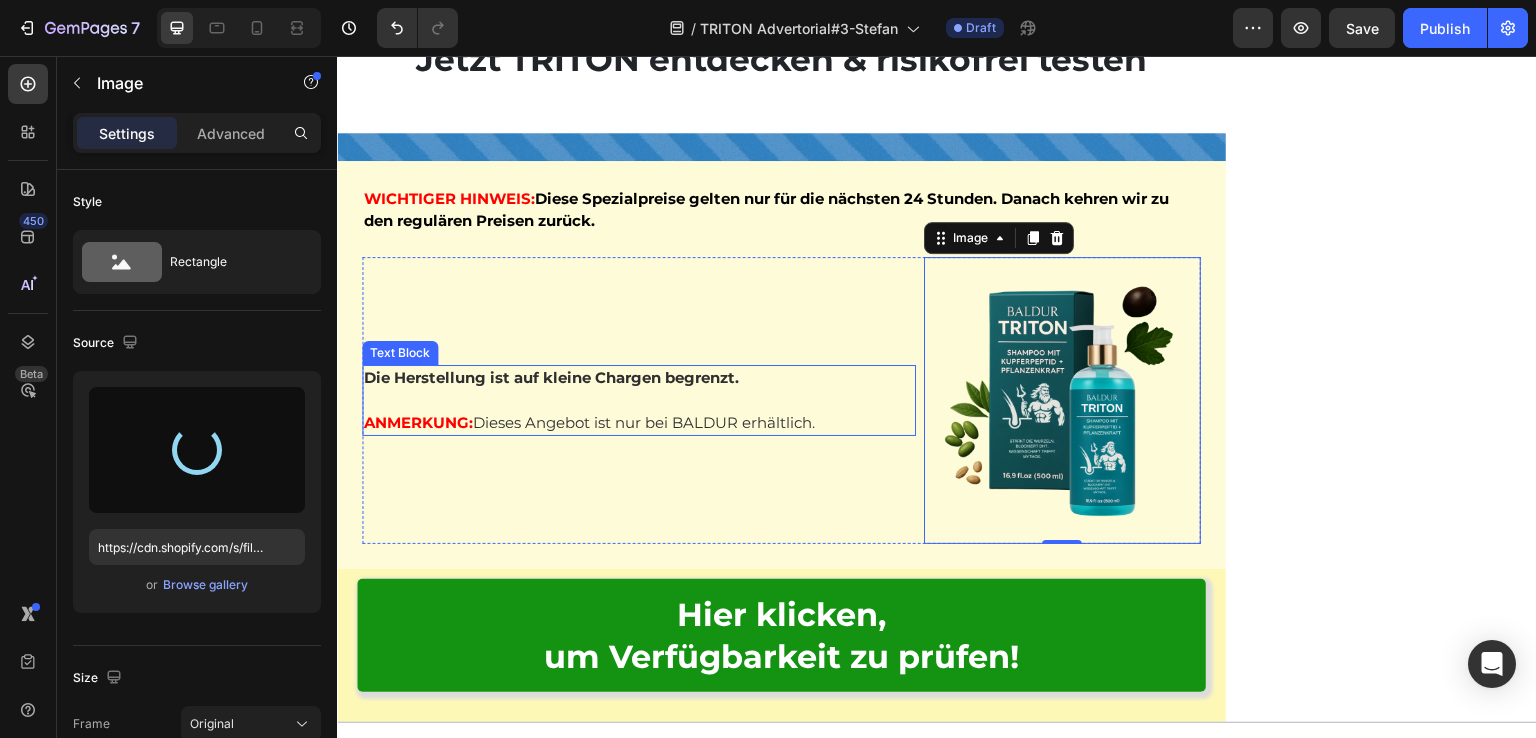 type on "https://cdn.shopify.com/s/files/1/0682/2504/0698/files/gempages_562311608655676326-1704c102-8b32-4f7e-98ca-a72f22c19de5.png" 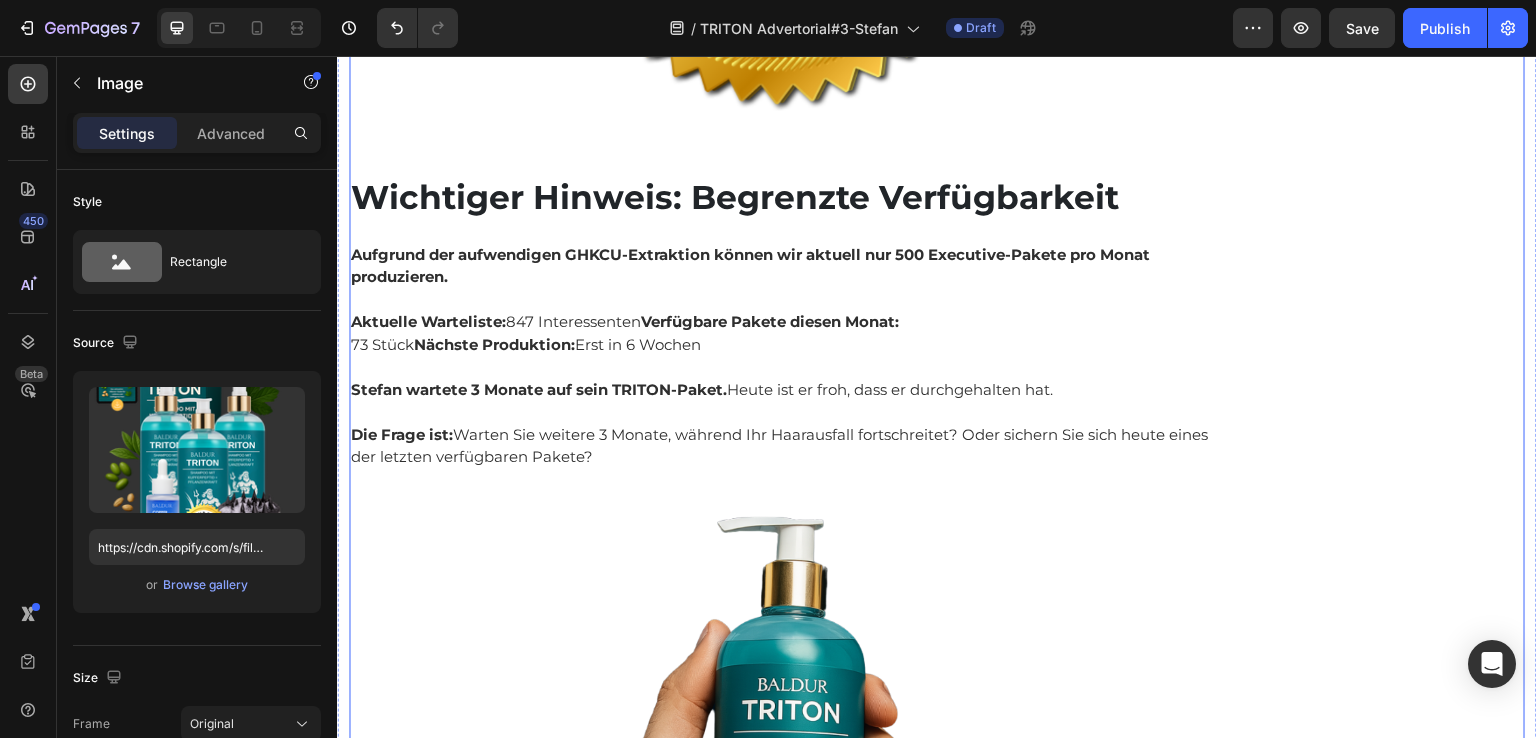 scroll, scrollTop: 13888, scrollLeft: 0, axis: vertical 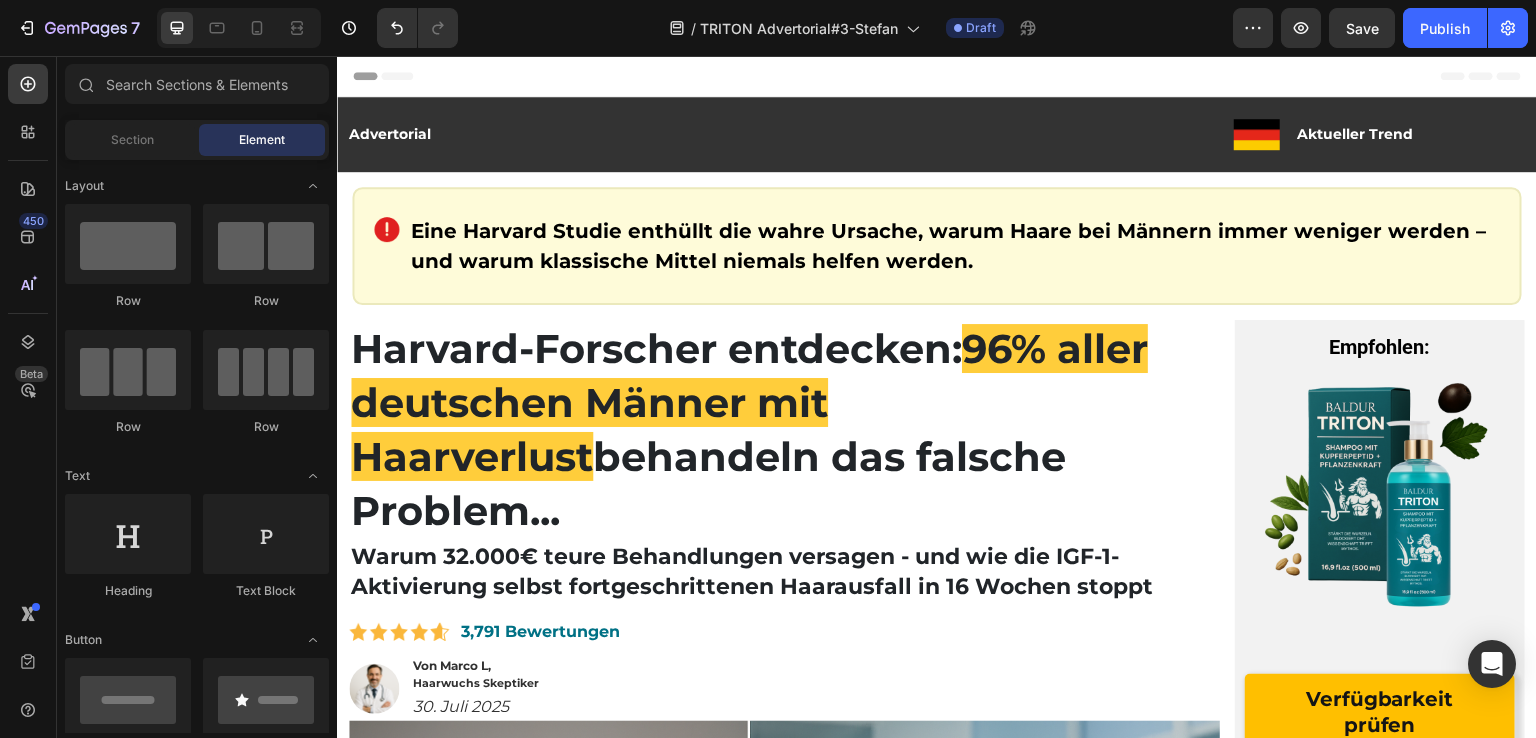 drag, startPoint x: 1525, startPoint y: 587, endPoint x: 1853, endPoint y: 76, distance: 607.2108 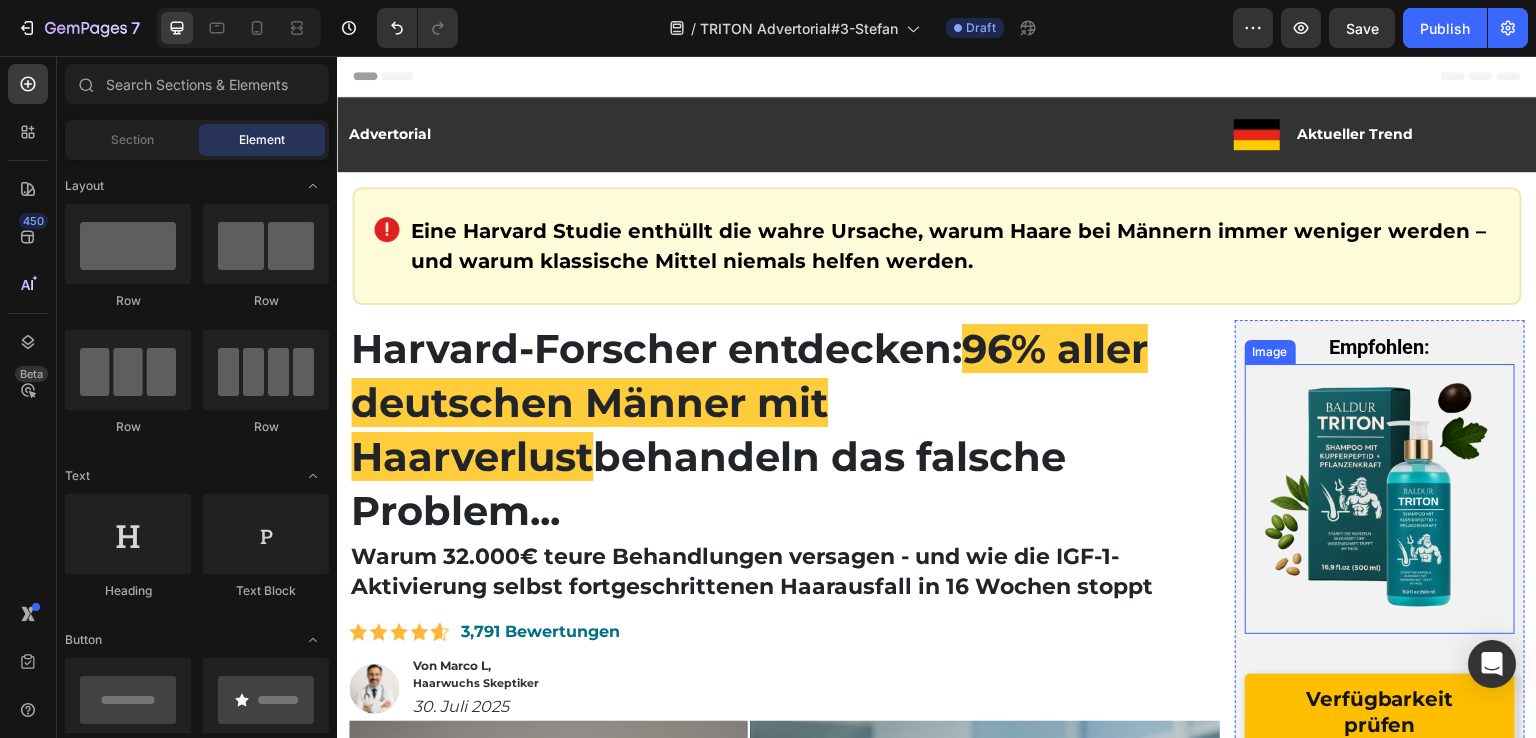 click at bounding box center [1380, 499] 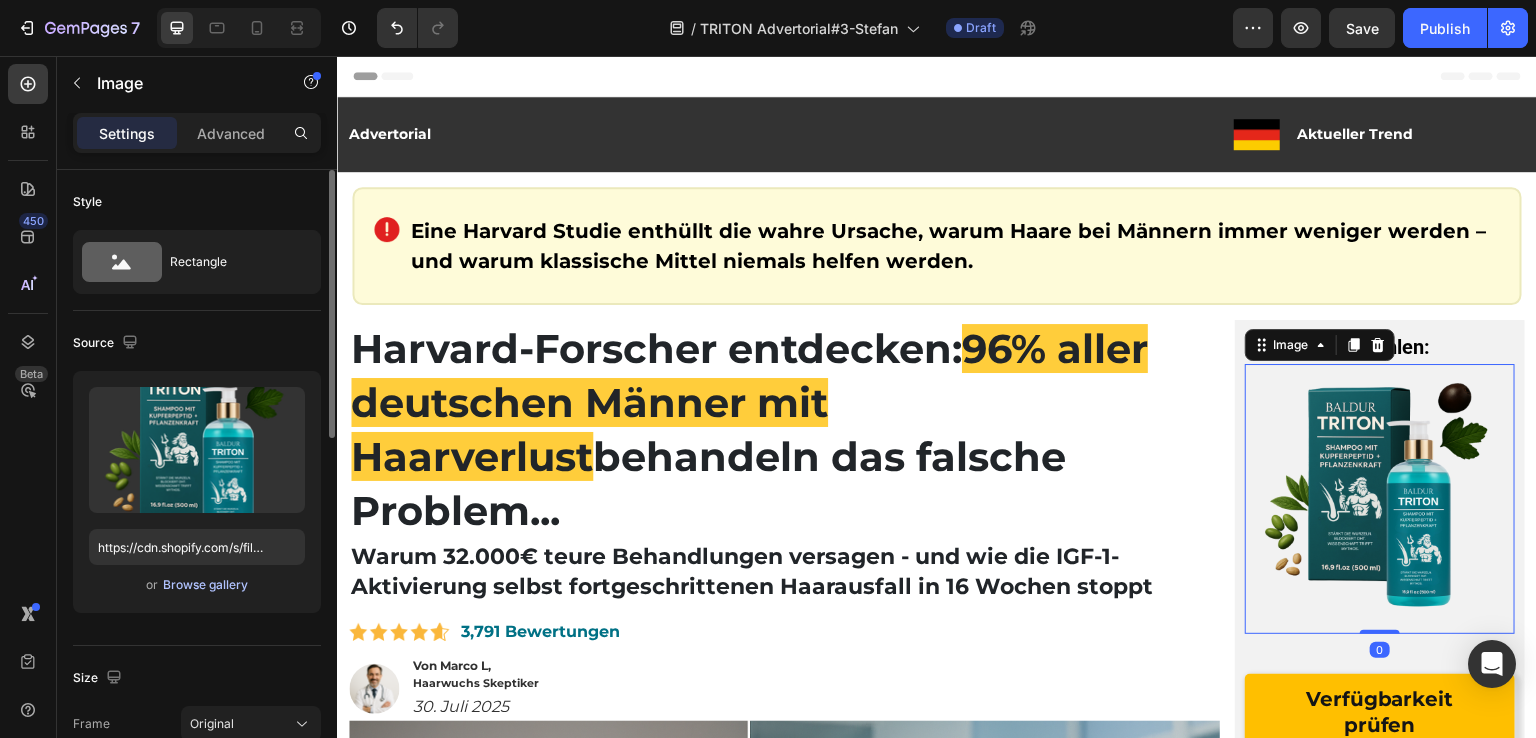 click on "Browse gallery" at bounding box center [205, 585] 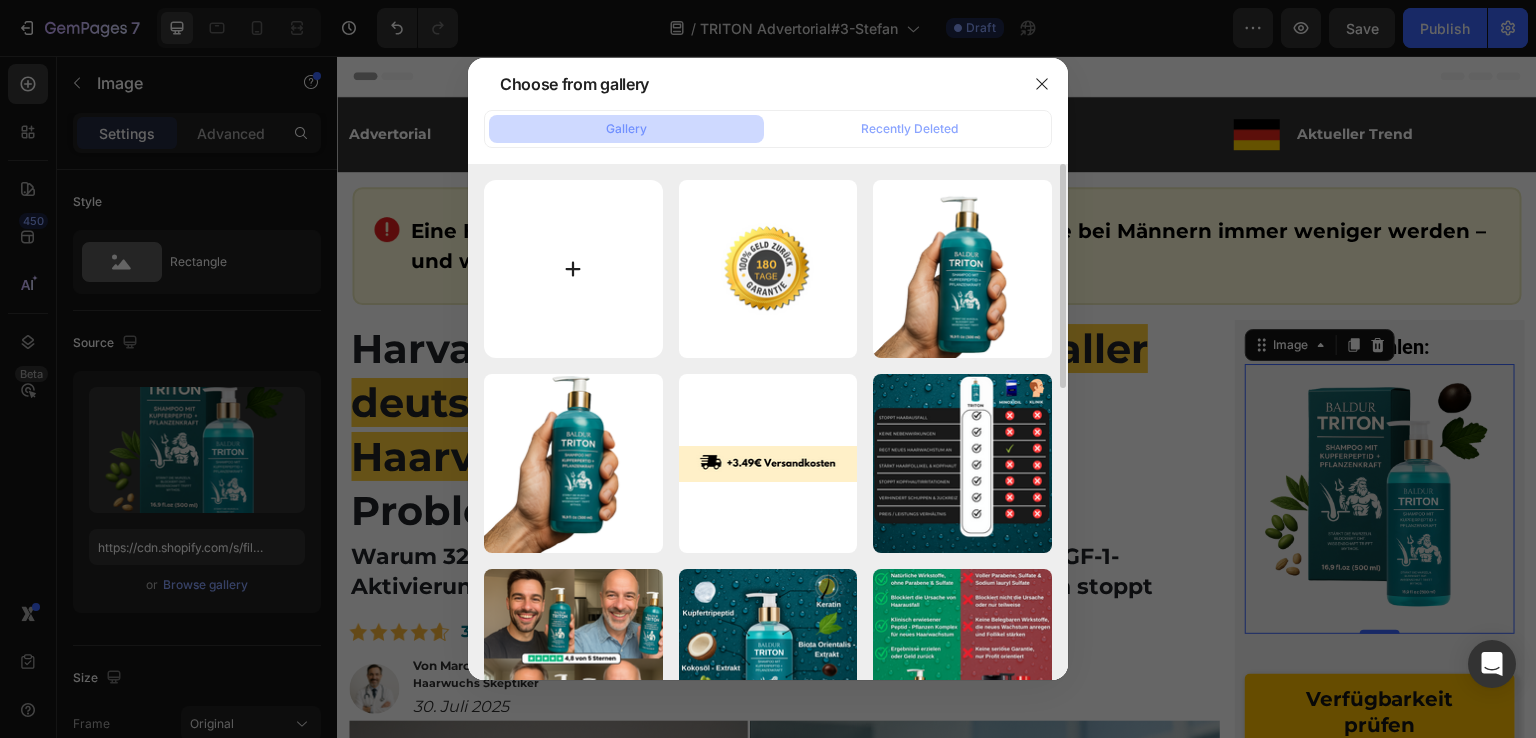 click at bounding box center (573, 269) 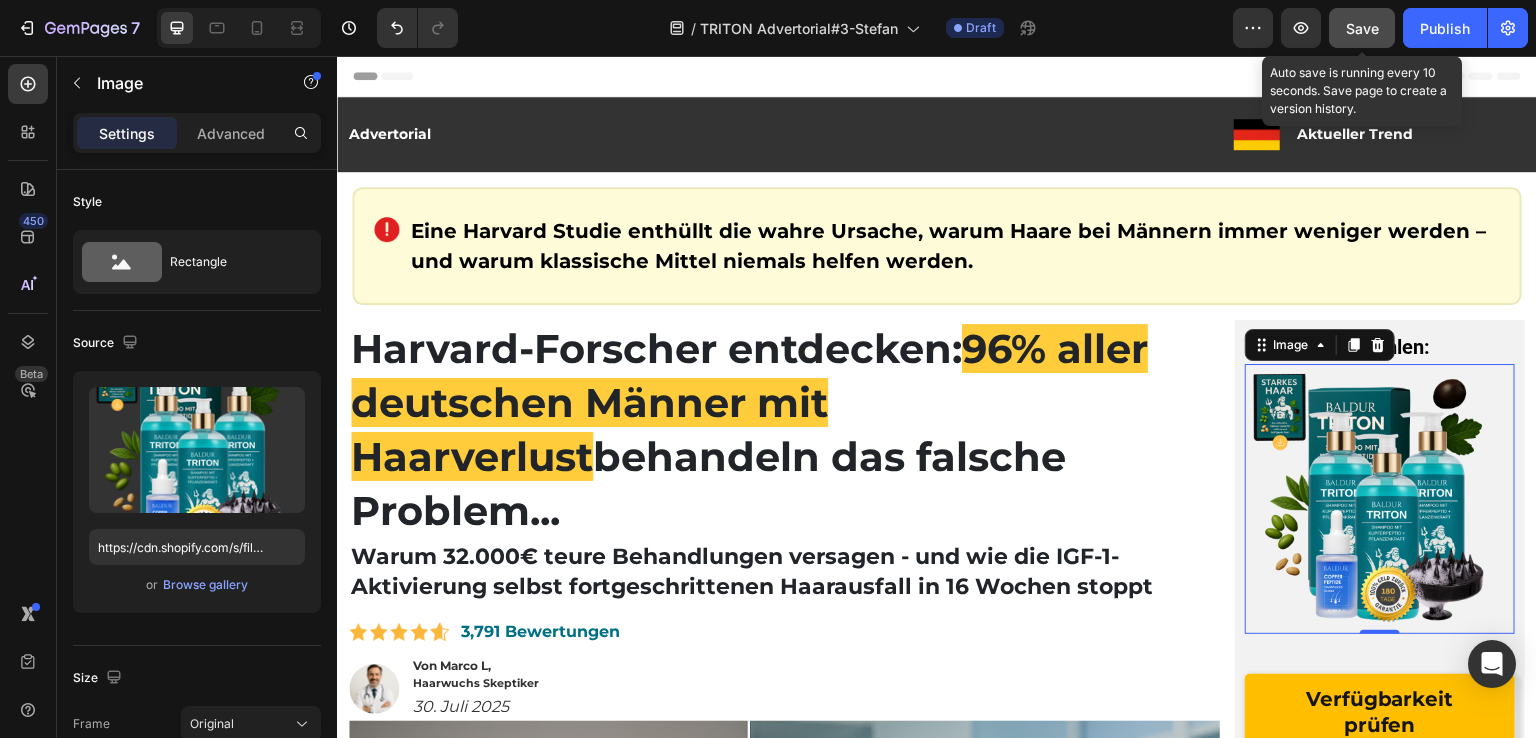 click on "Save" 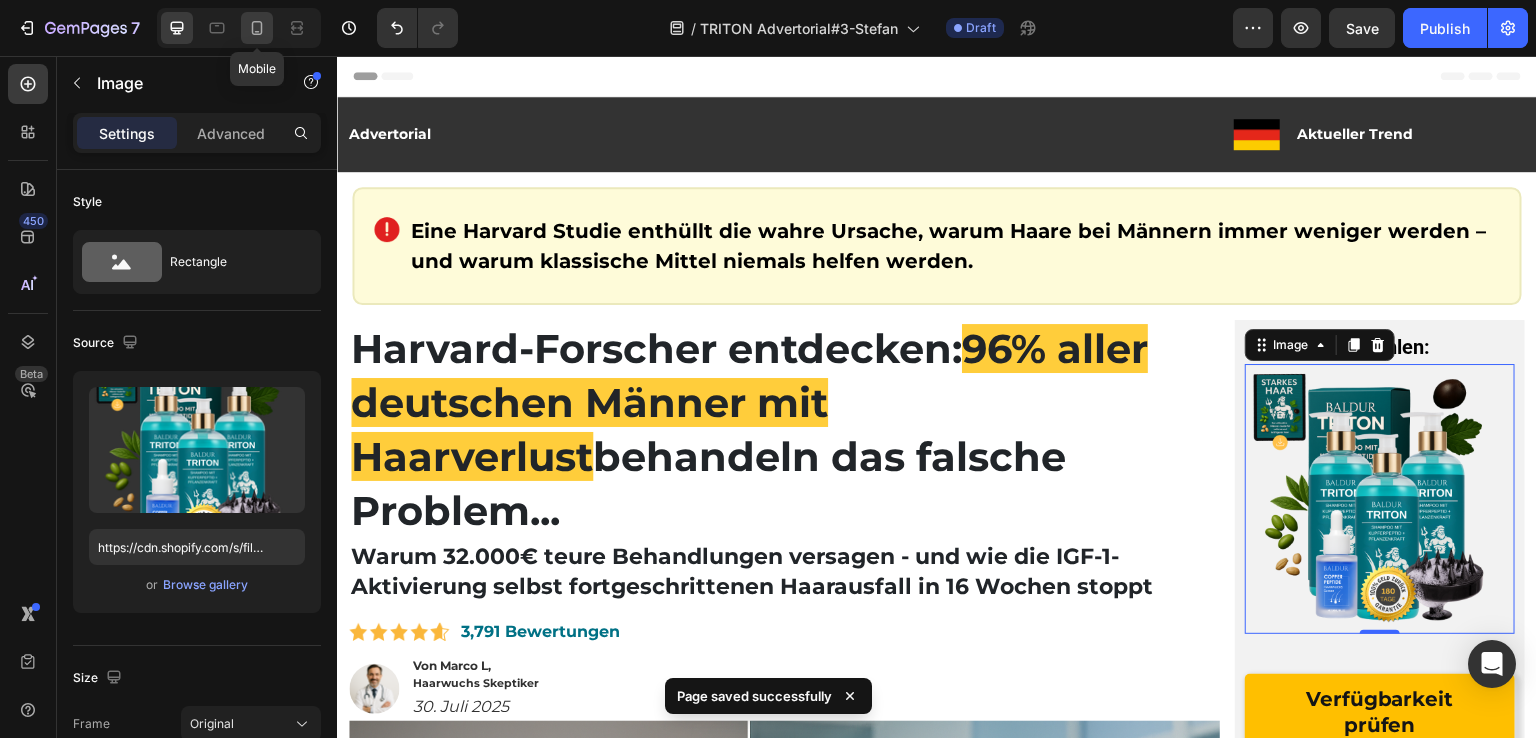 click 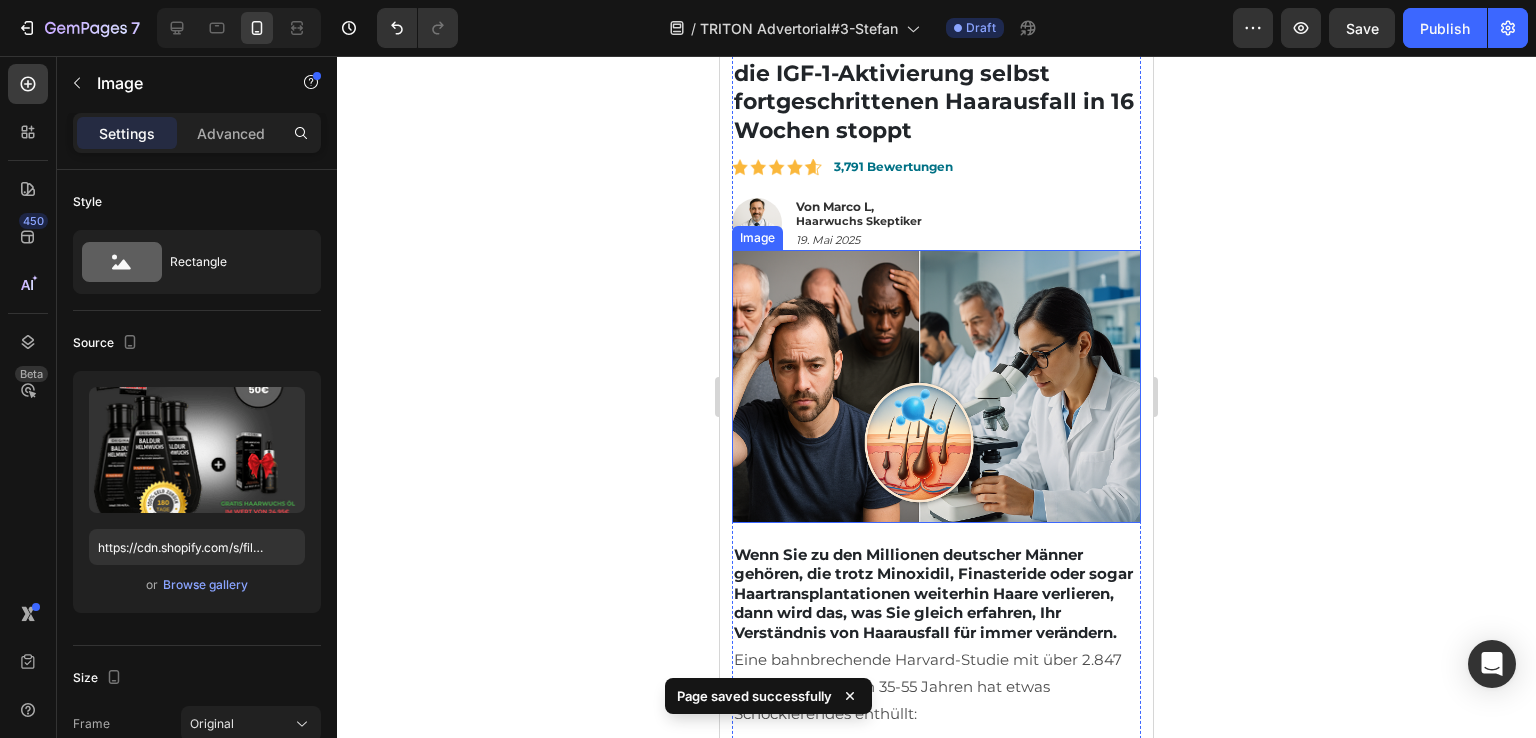 scroll, scrollTop: 500, scrollLeft: 0, axis: vertical 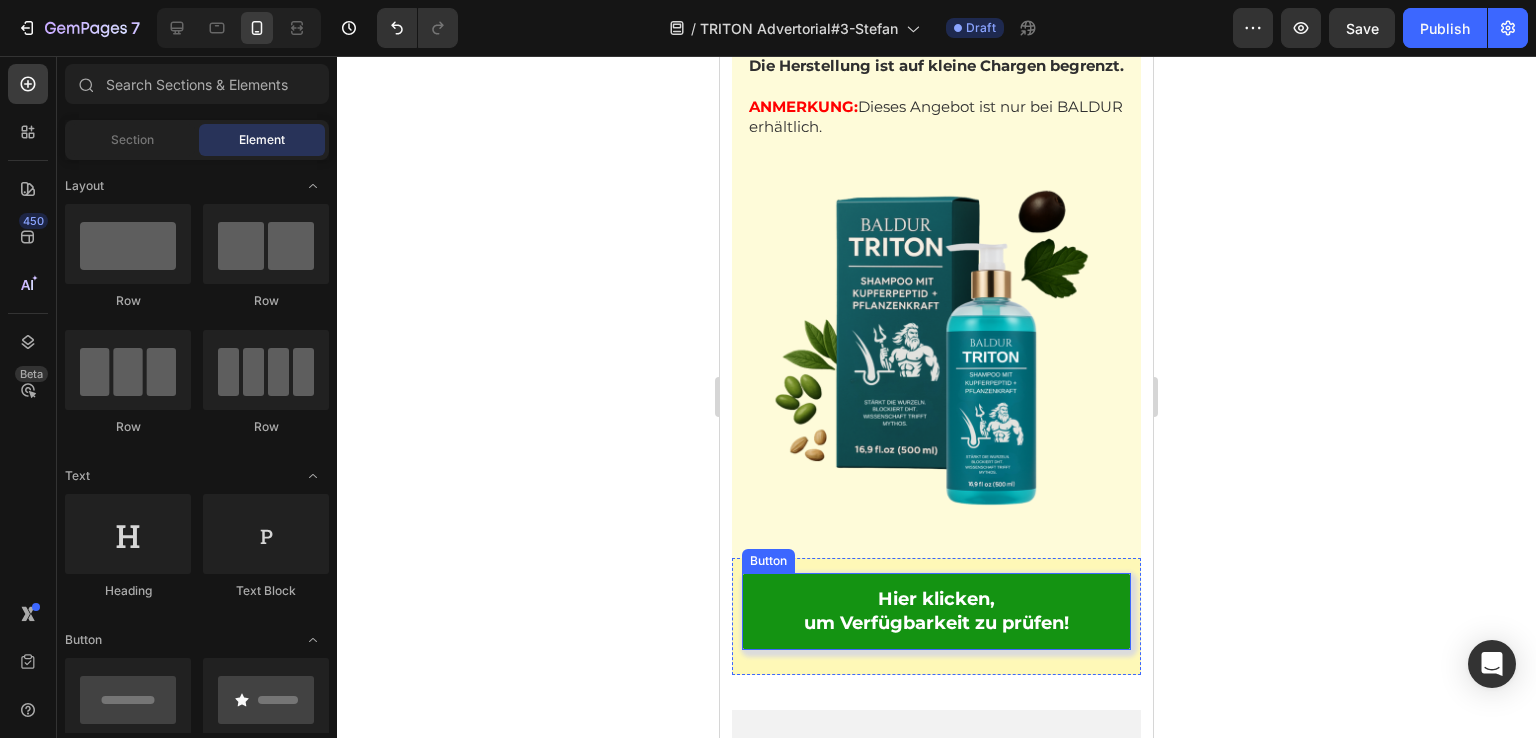 click at bounding box center (936, 353) 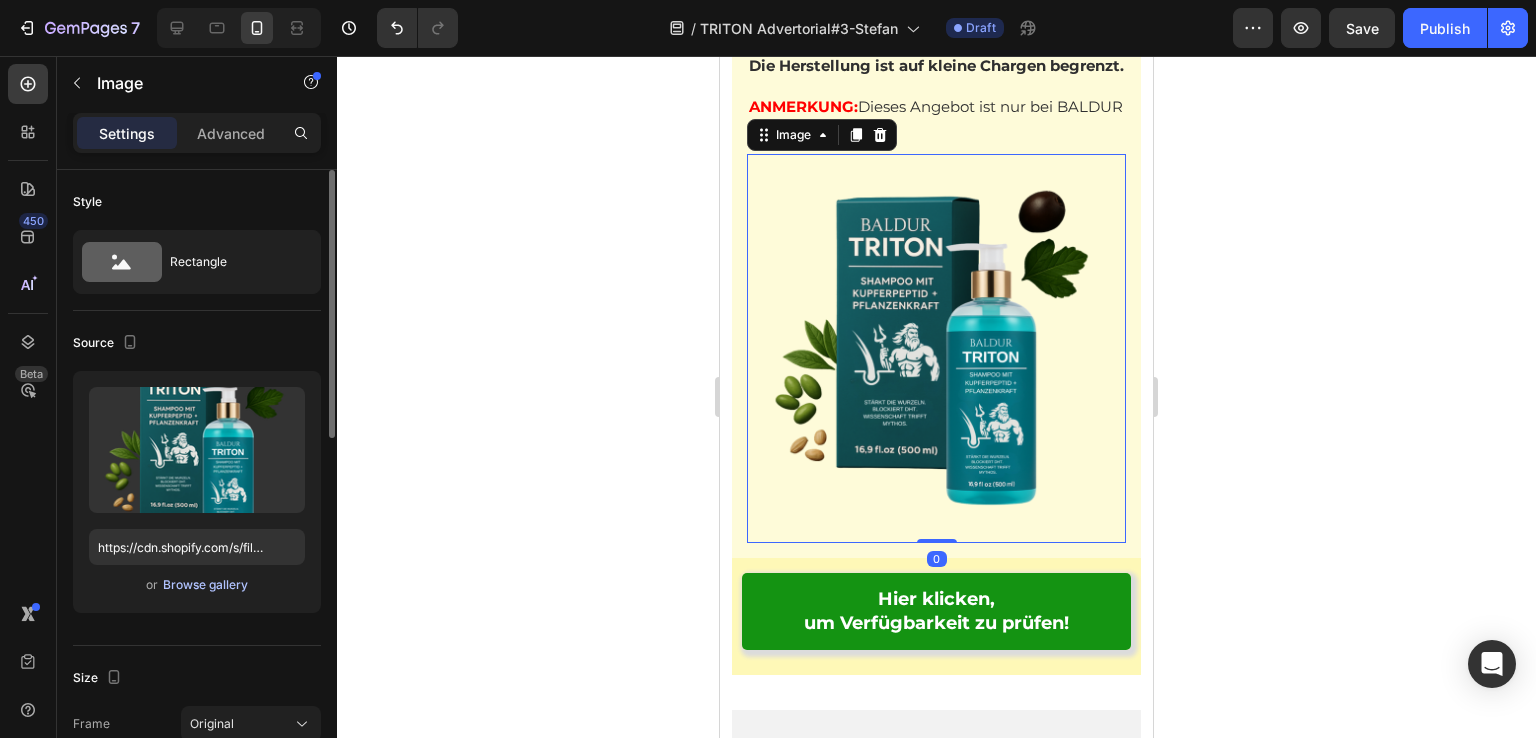 click on "Browse gallery" at bounding box center [205, 585] 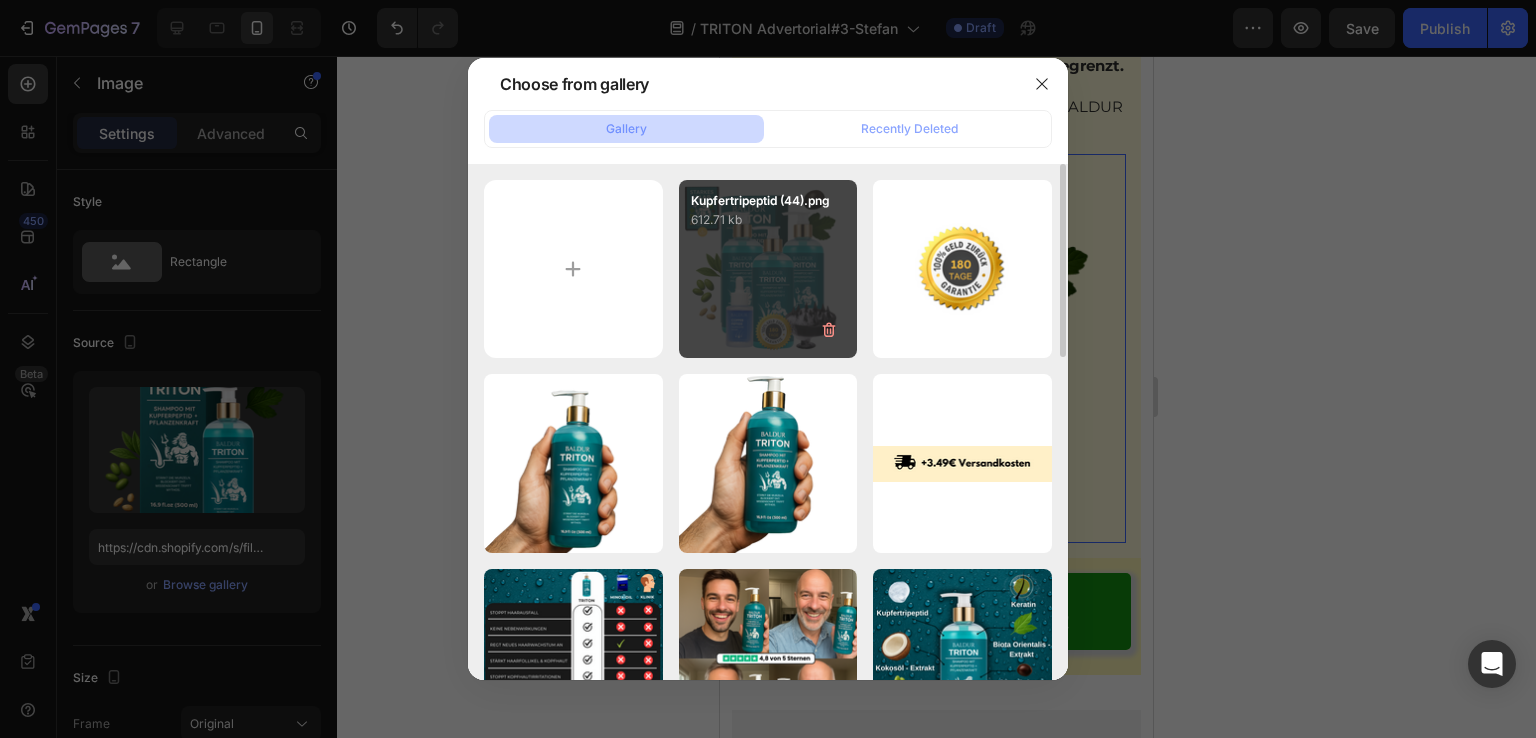 click on "Kupfertripeptid (44).png 612.71 kb" at bounding box center (768, 269) 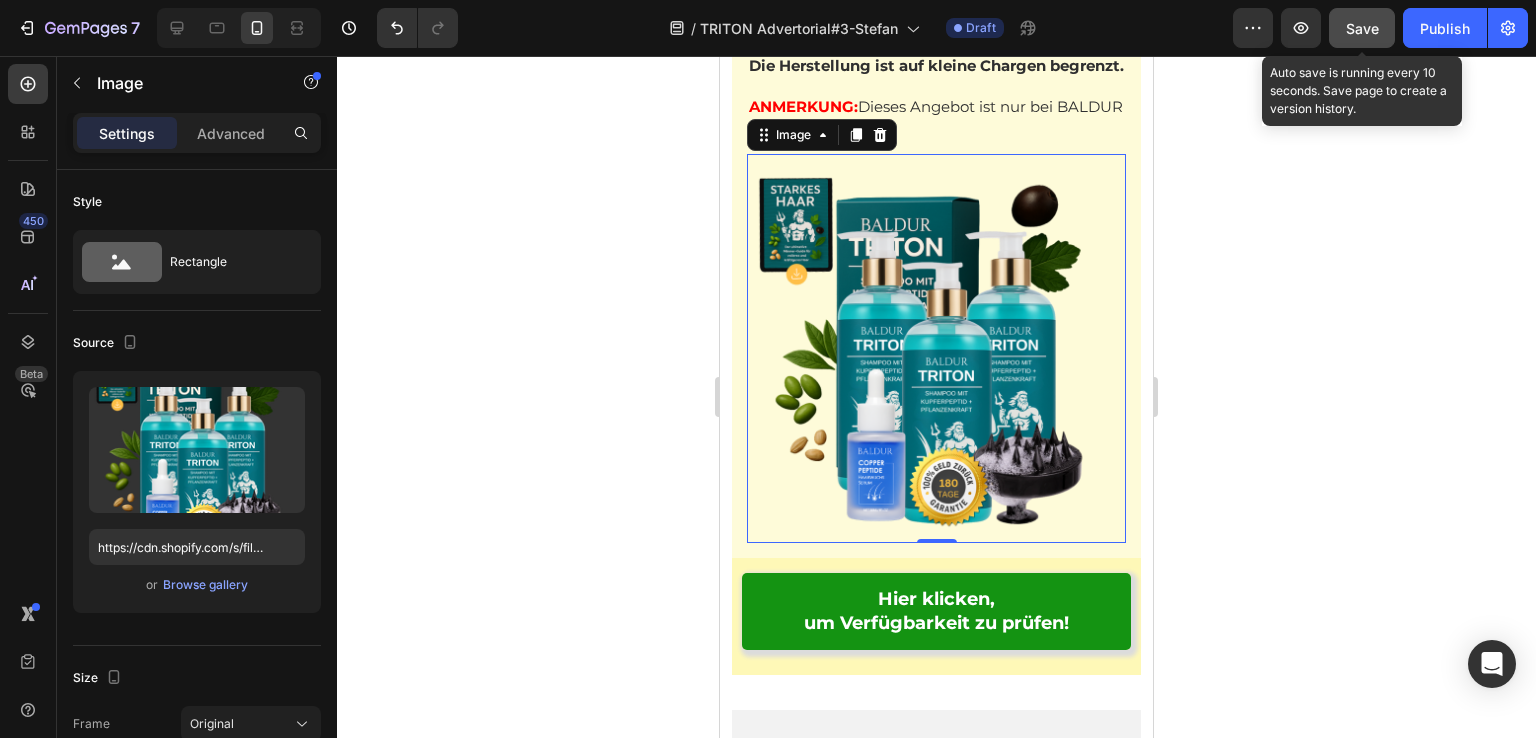 click on "Save" at bounding box center (1362, 28) 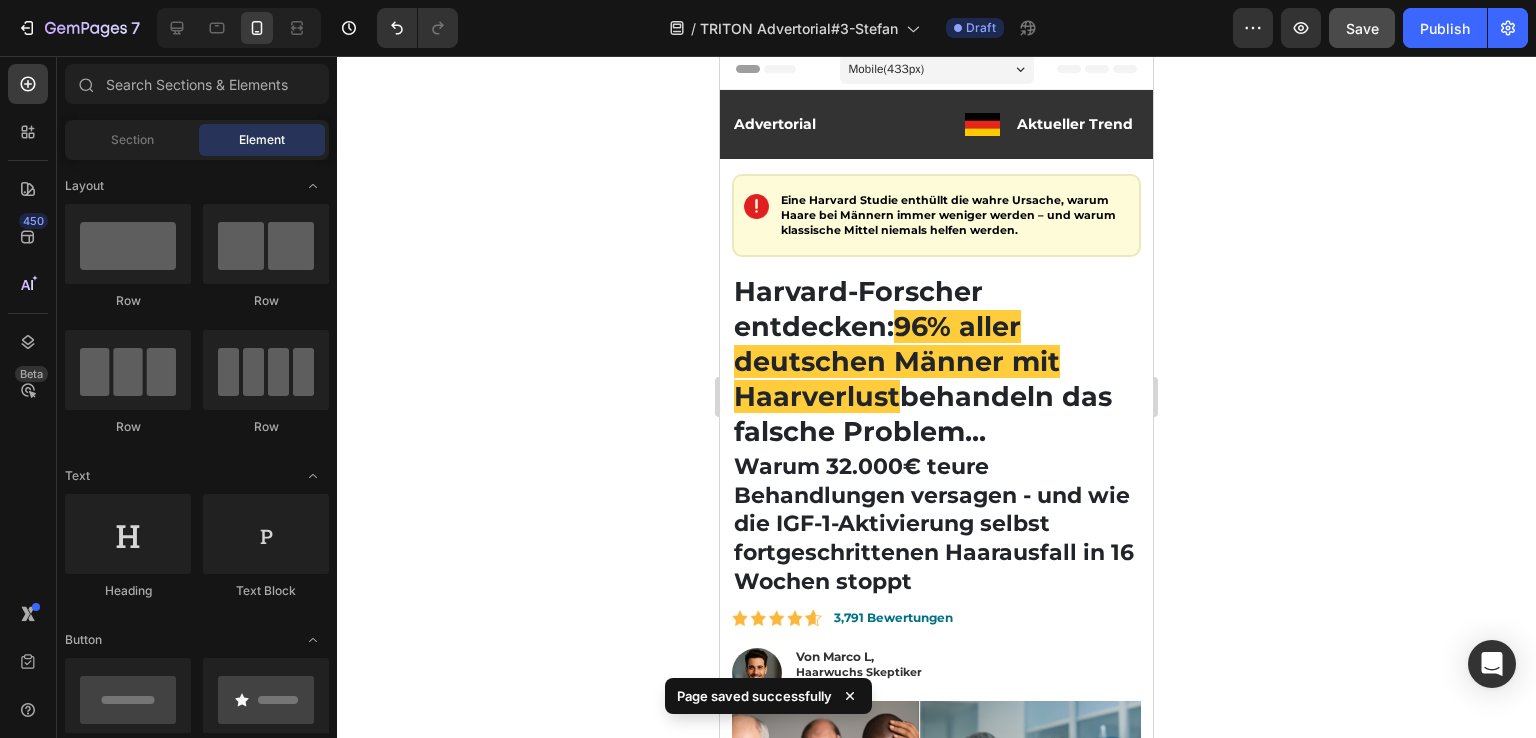 scroll, scrollTop: 0, scrollLeft: 0, axis: both 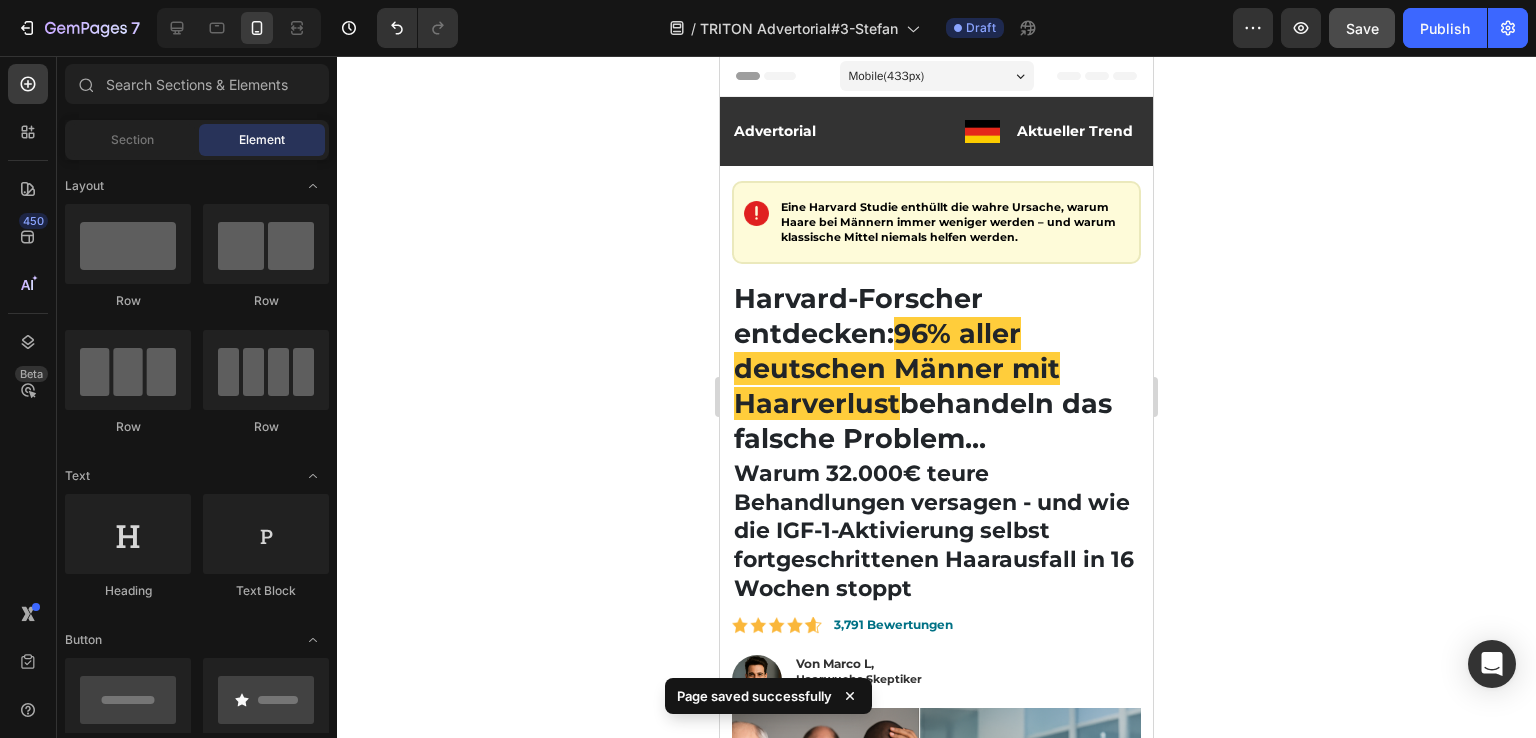 drag, startPoint x: 1144, startPoint y: 686, endPoint x: 1901, endPoint y: 124, distance: 942.8112 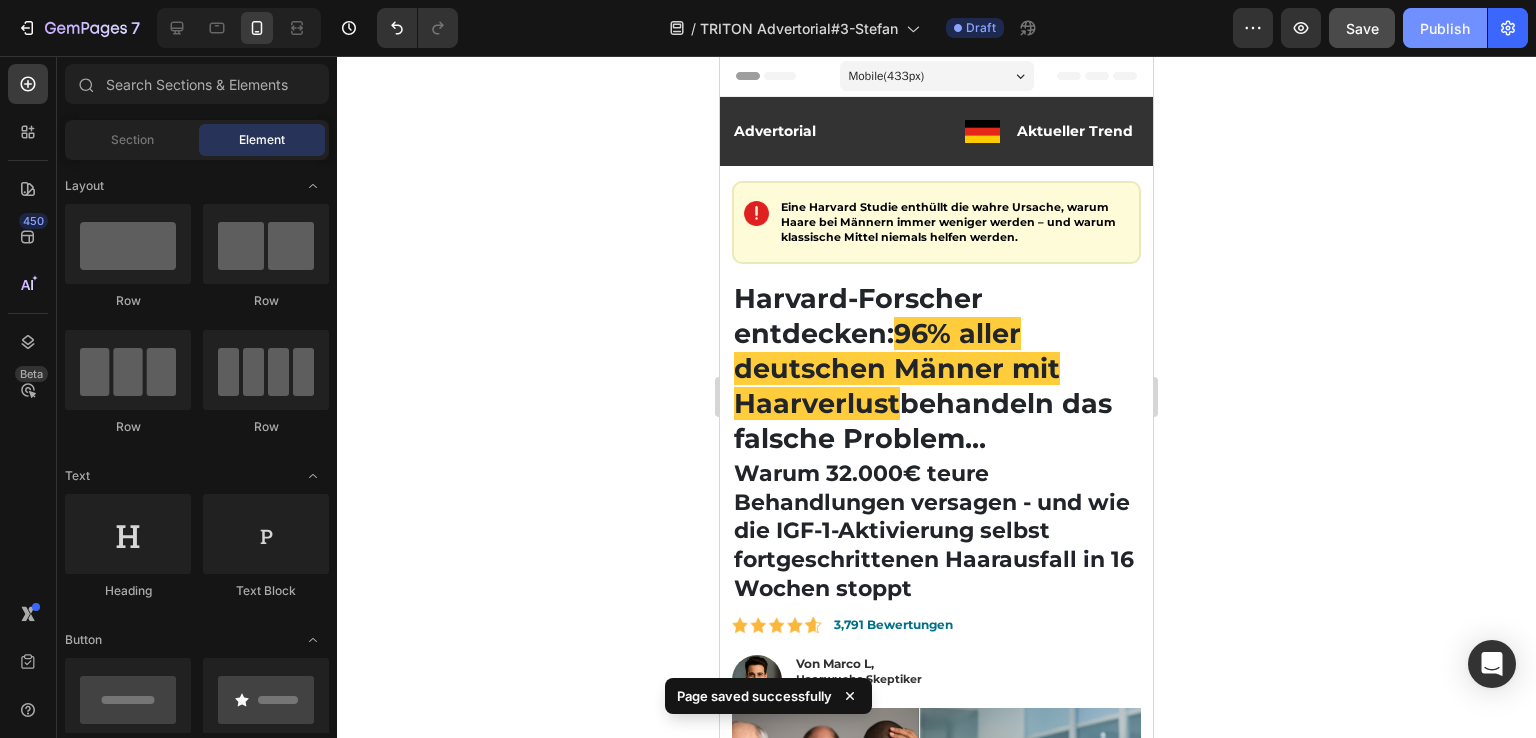 click on "Publish" at bounding box center [1445, 28] 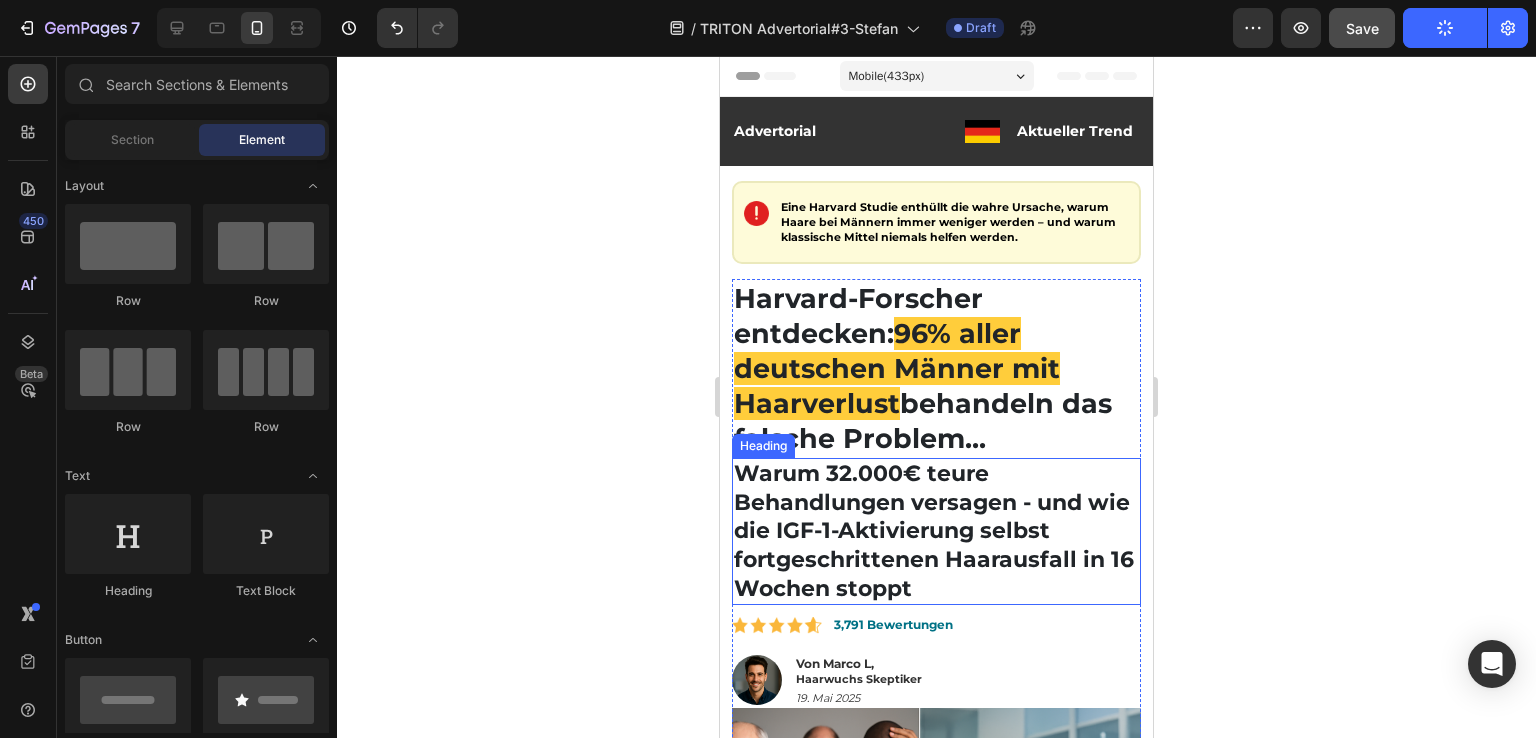 click on "Warum 32.000€ teure Behandlungen versagen - und wie die IGF-1-Aktivierung selbst fortgeschrittenen Haarausfall in 16 Wochen stoppt" at bounding box center (934, 530) 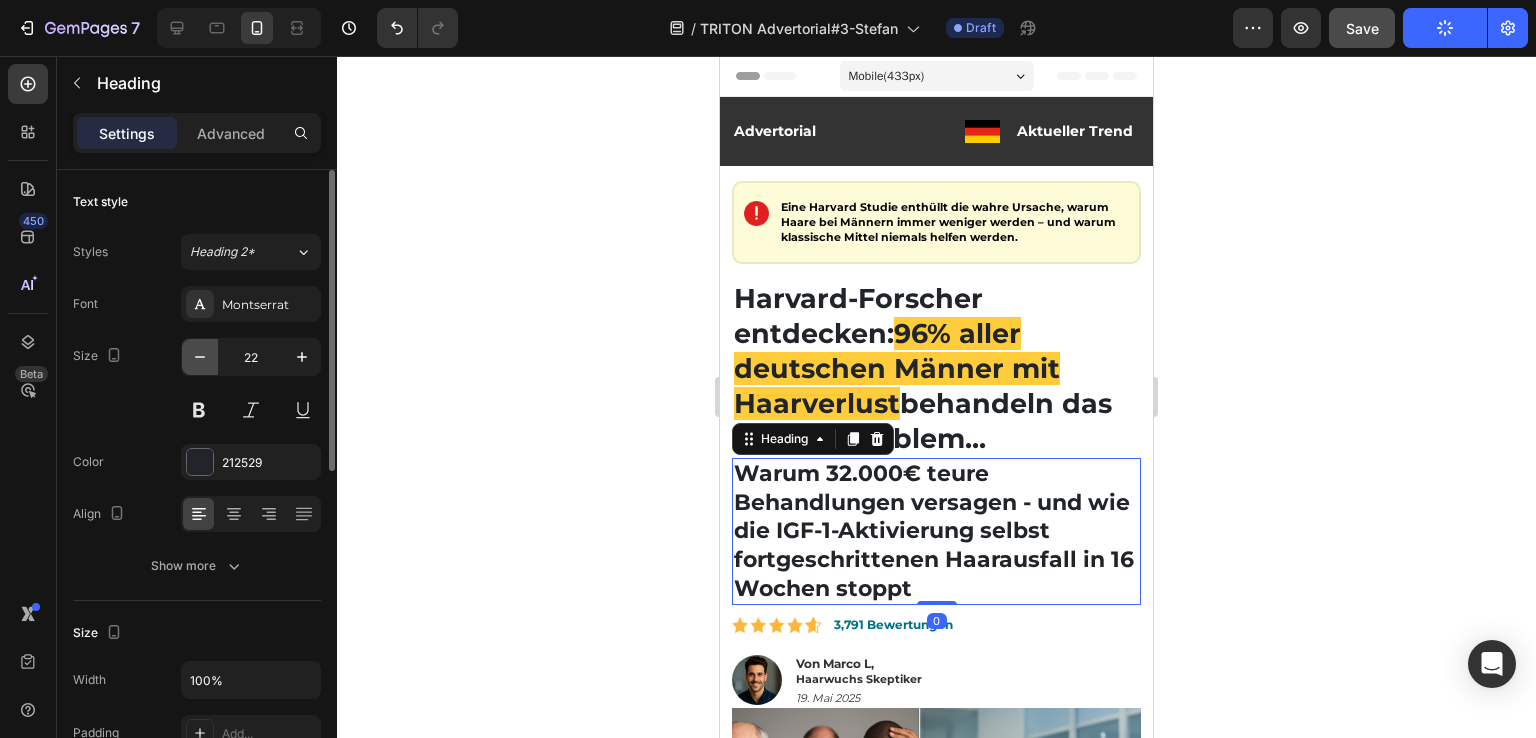 click 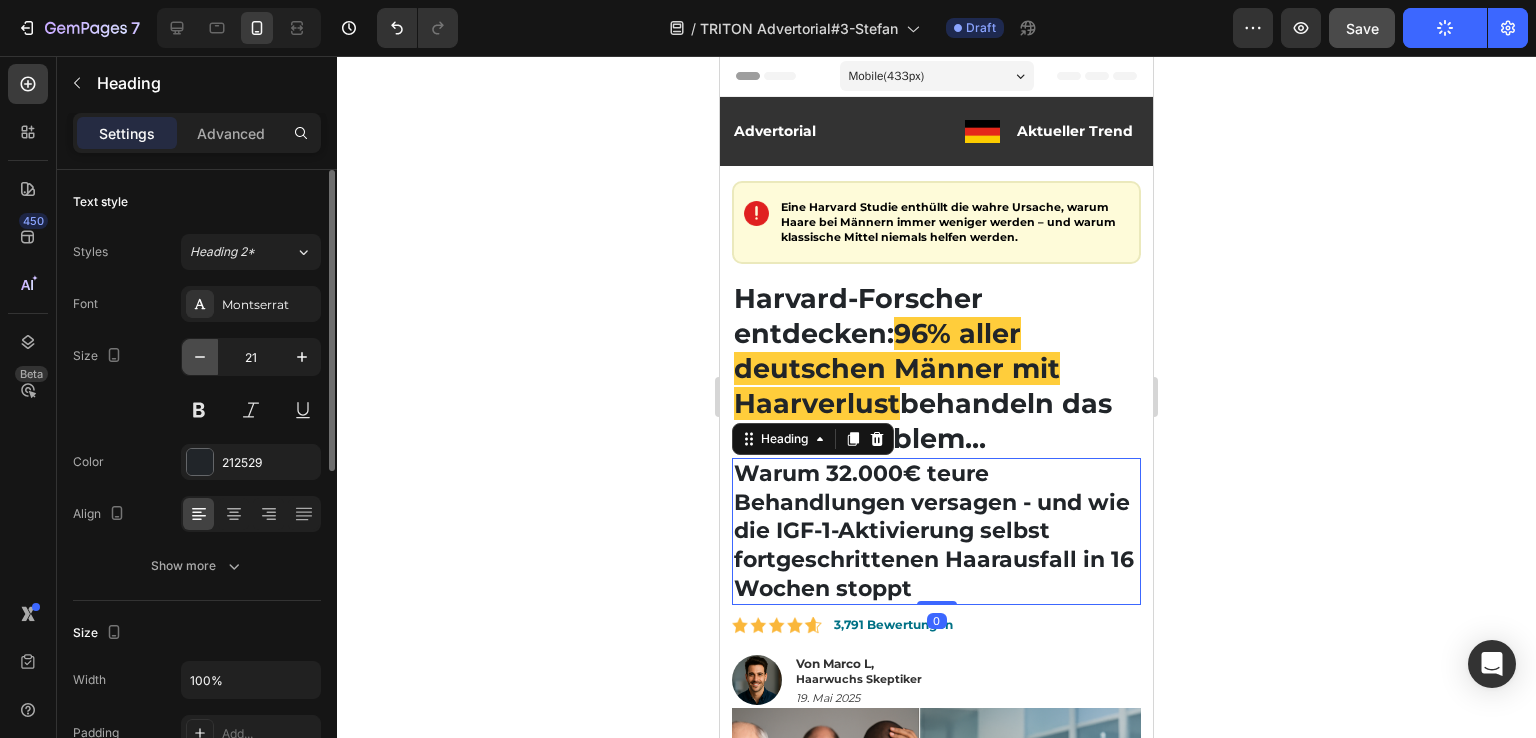 click 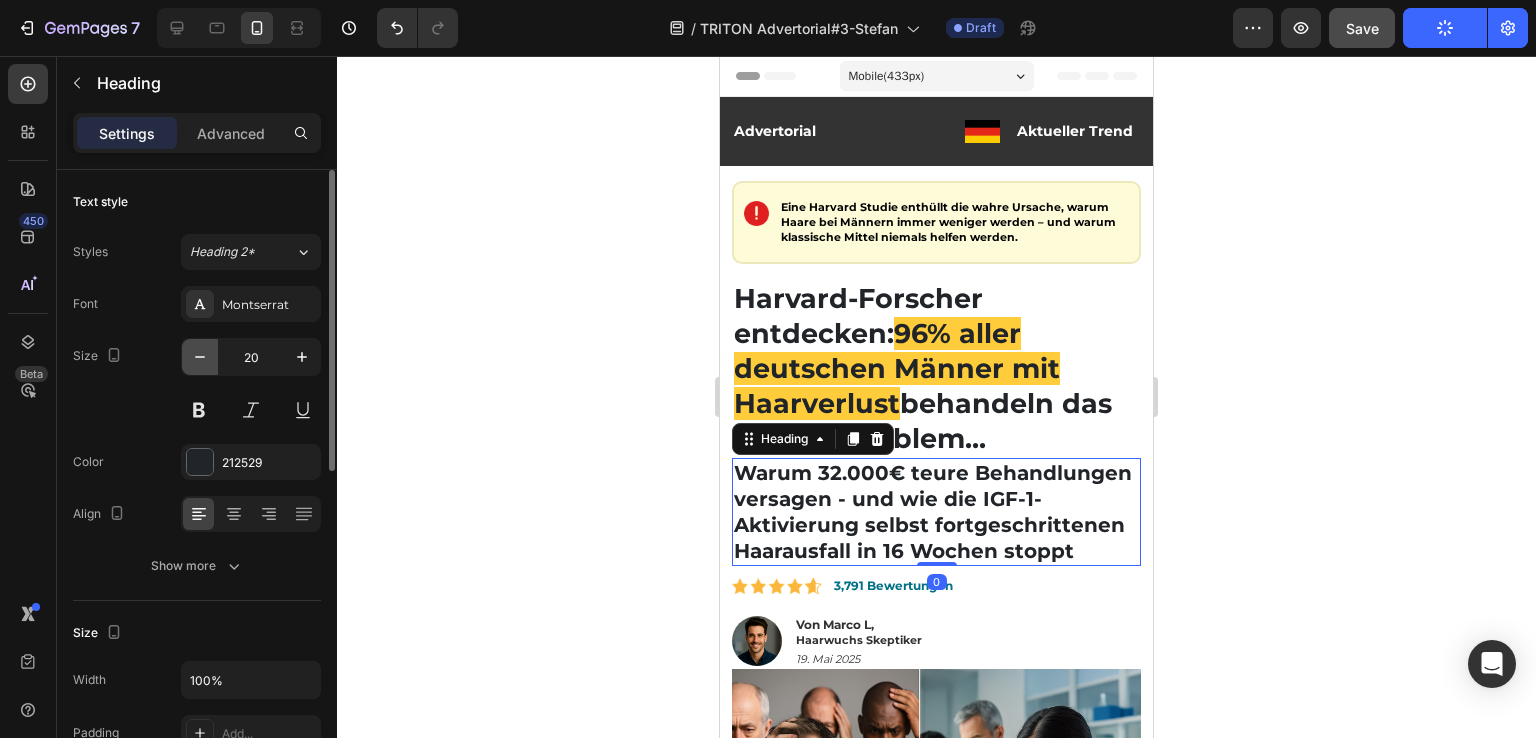 click 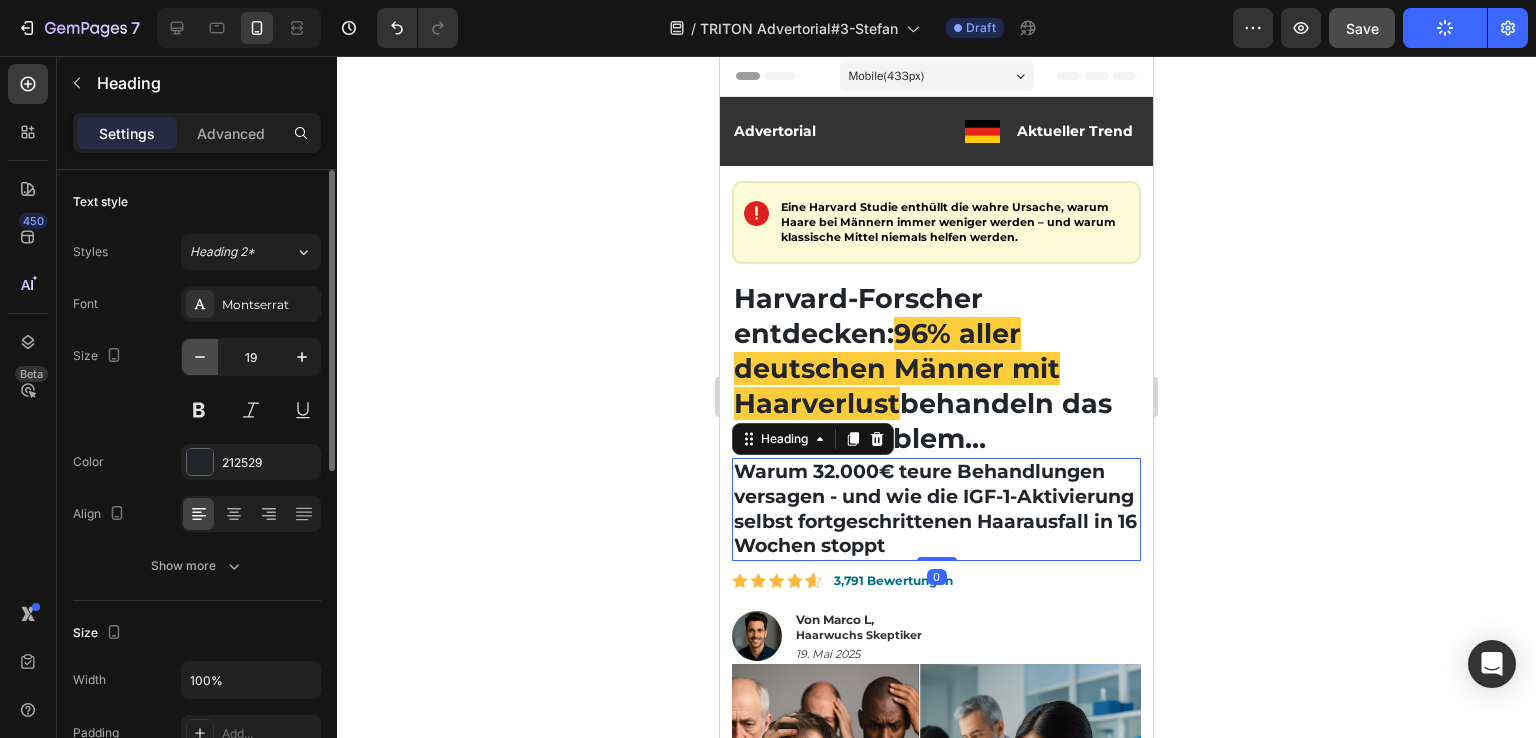 click 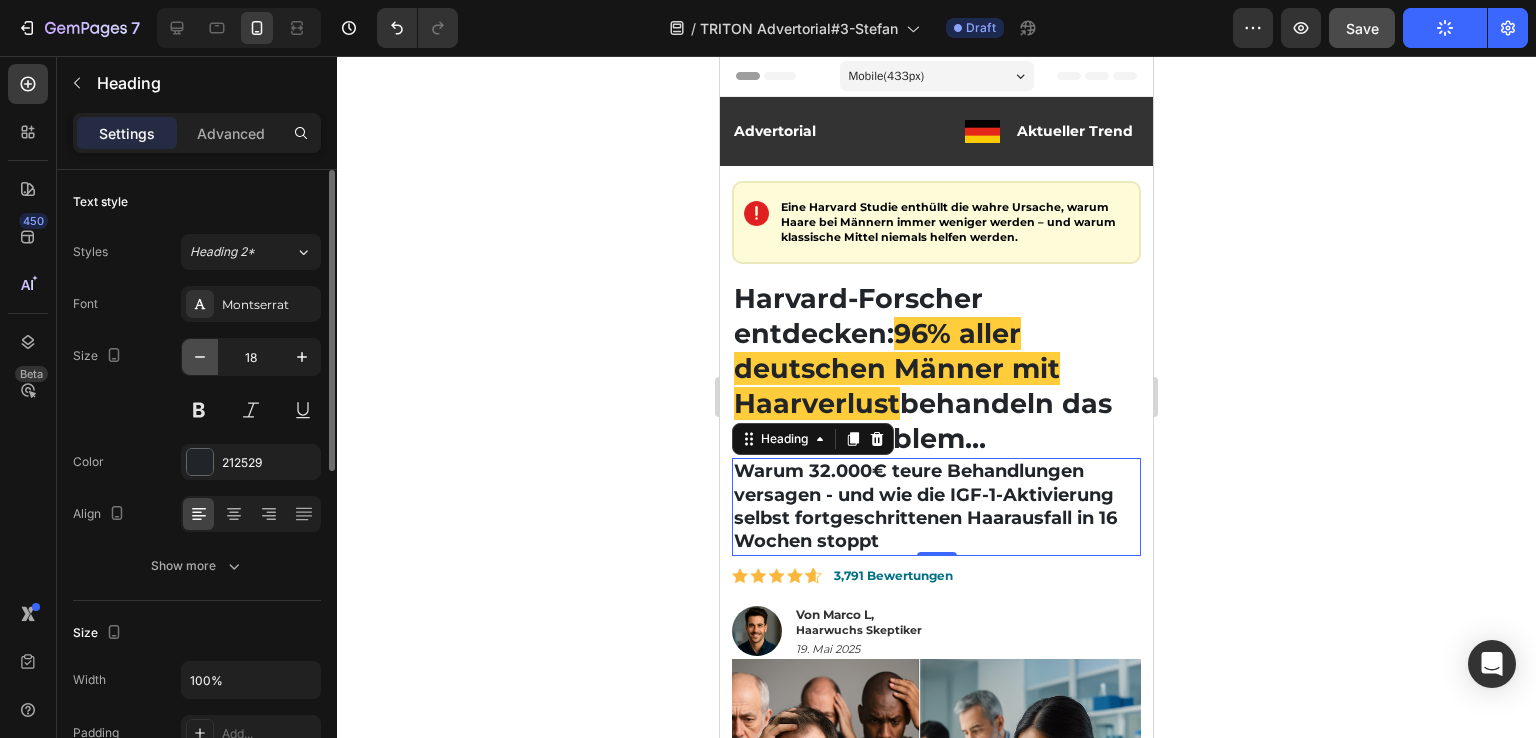 click 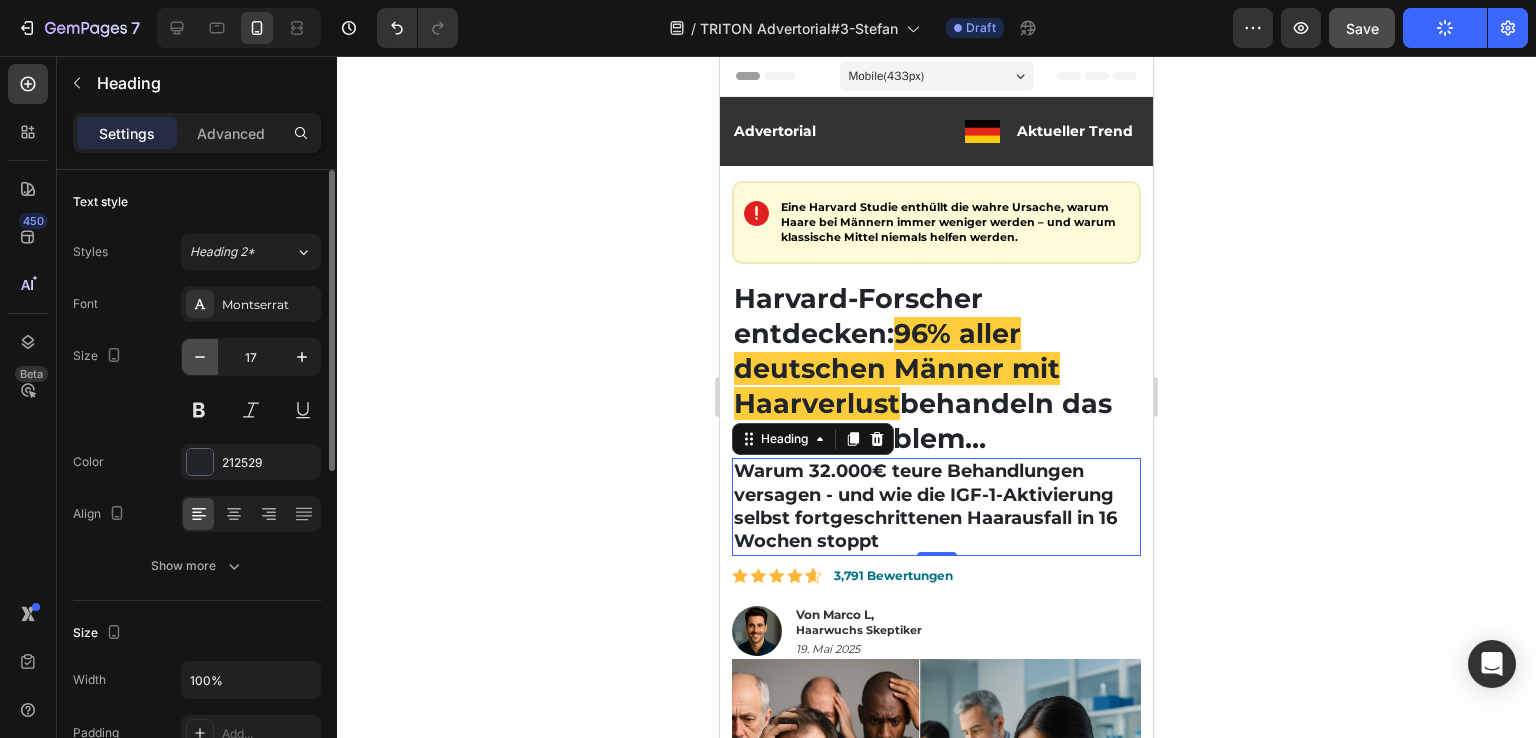 click 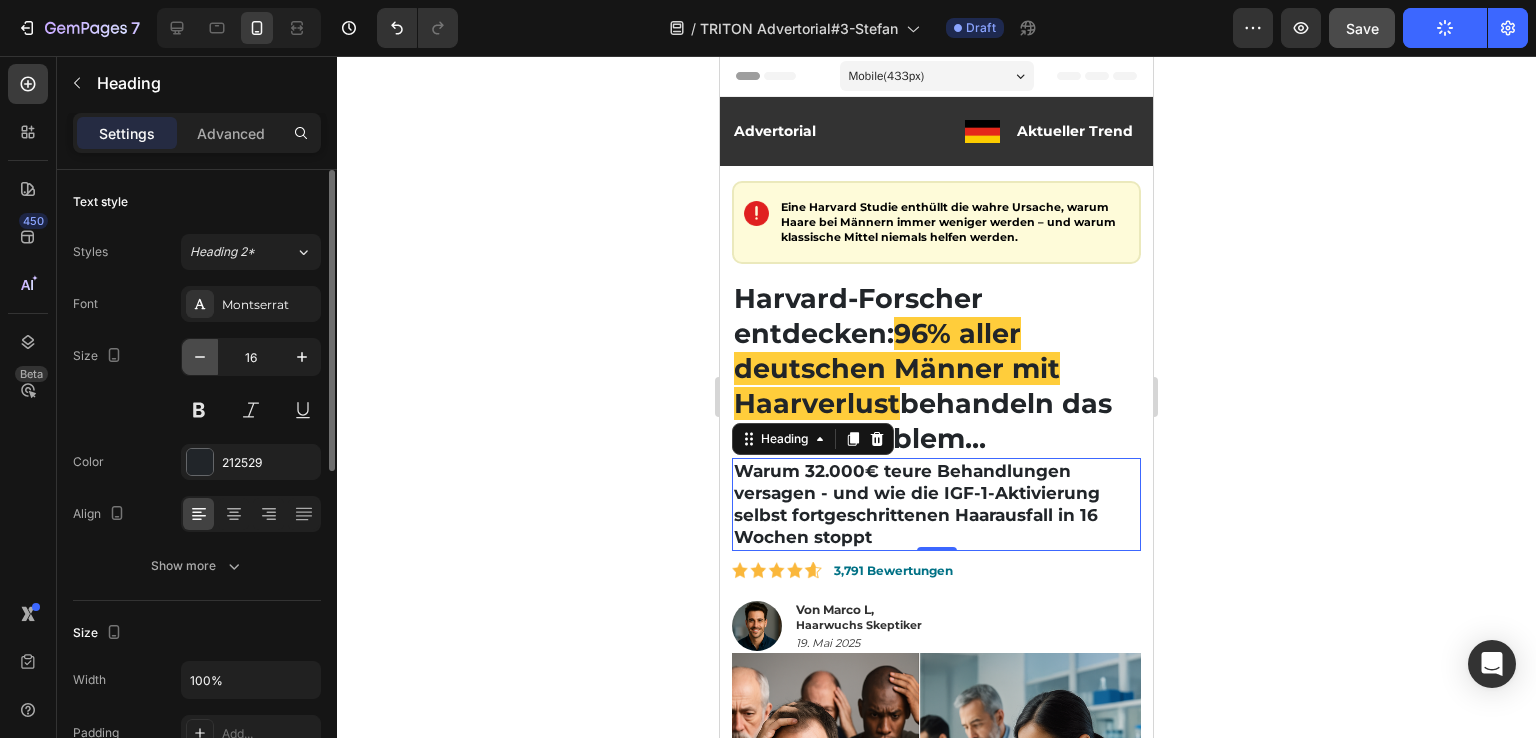 click 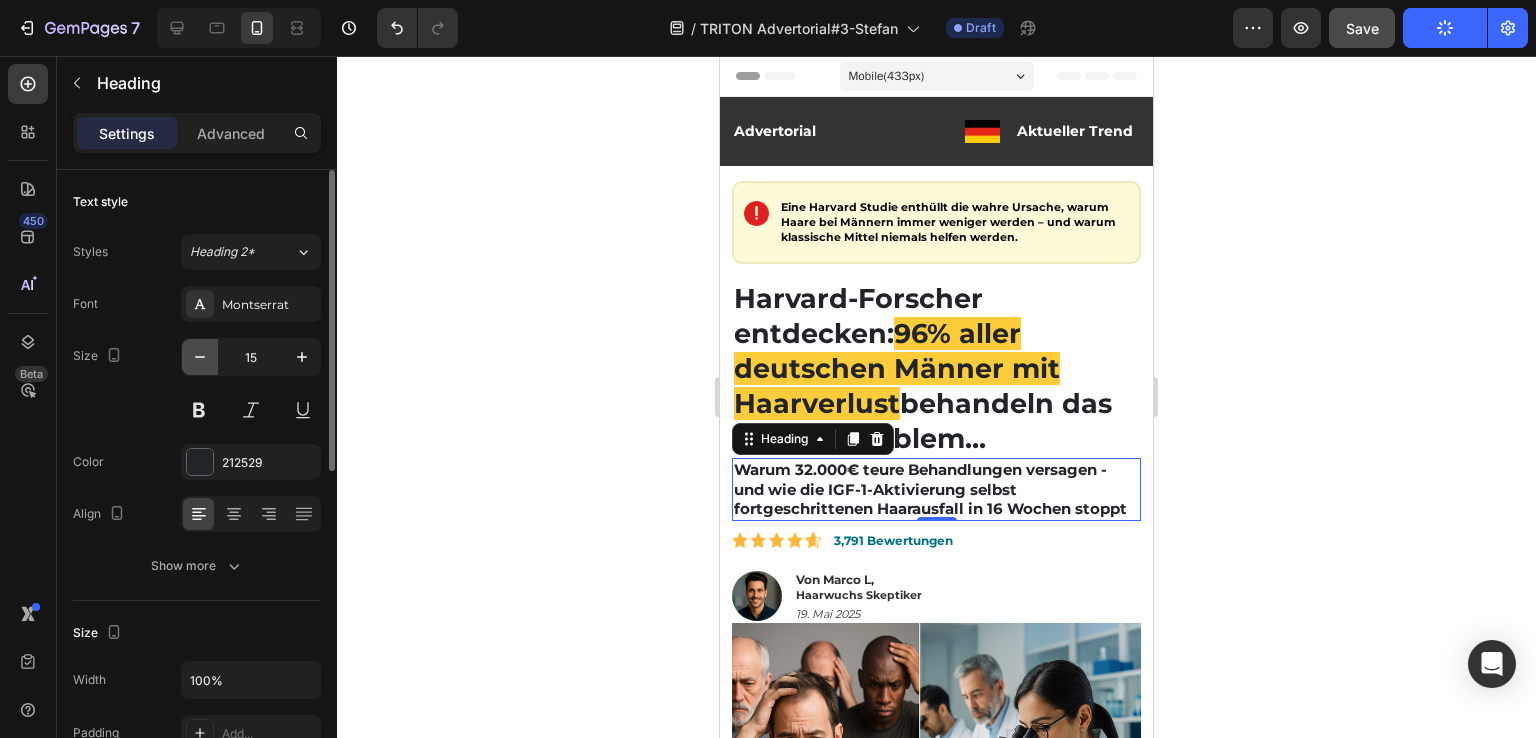 click 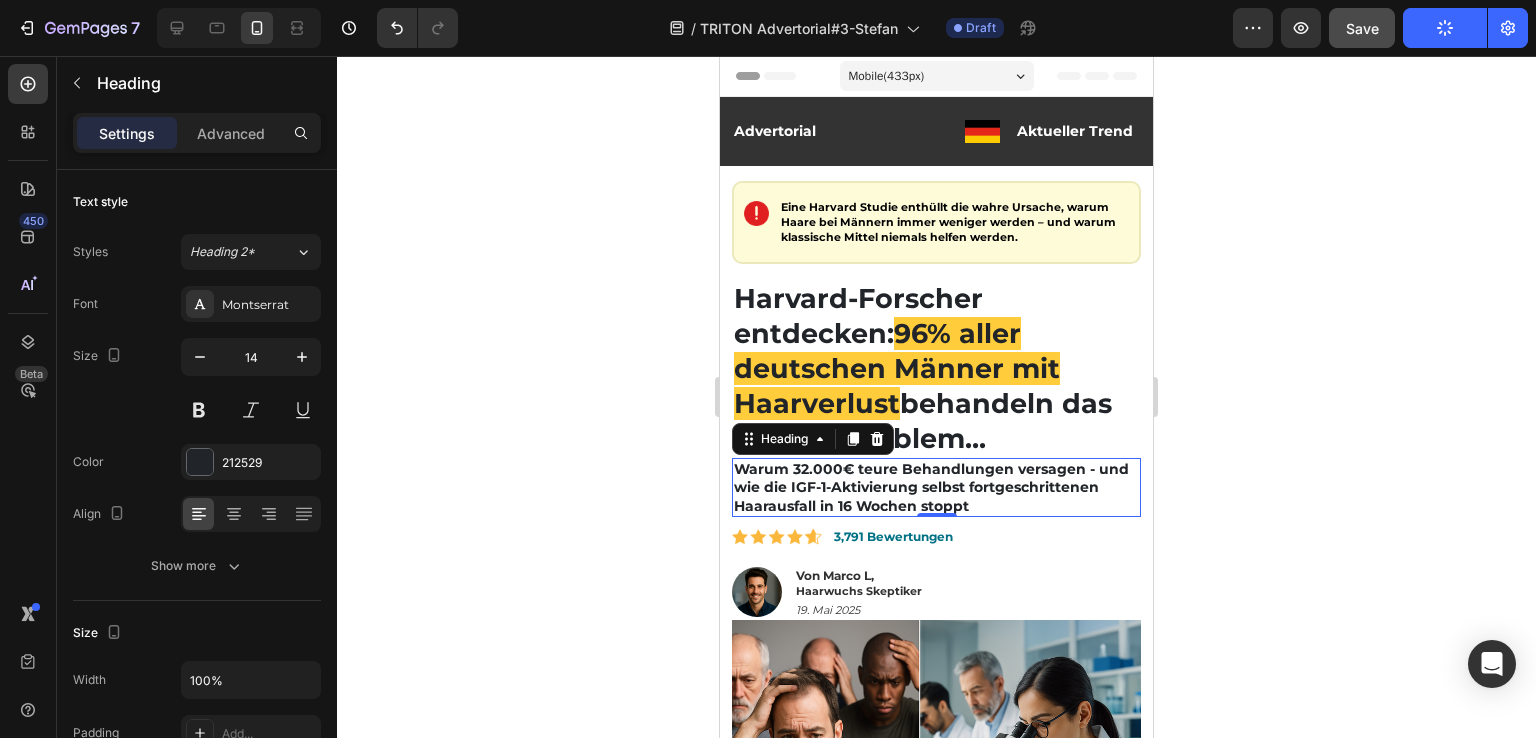 click 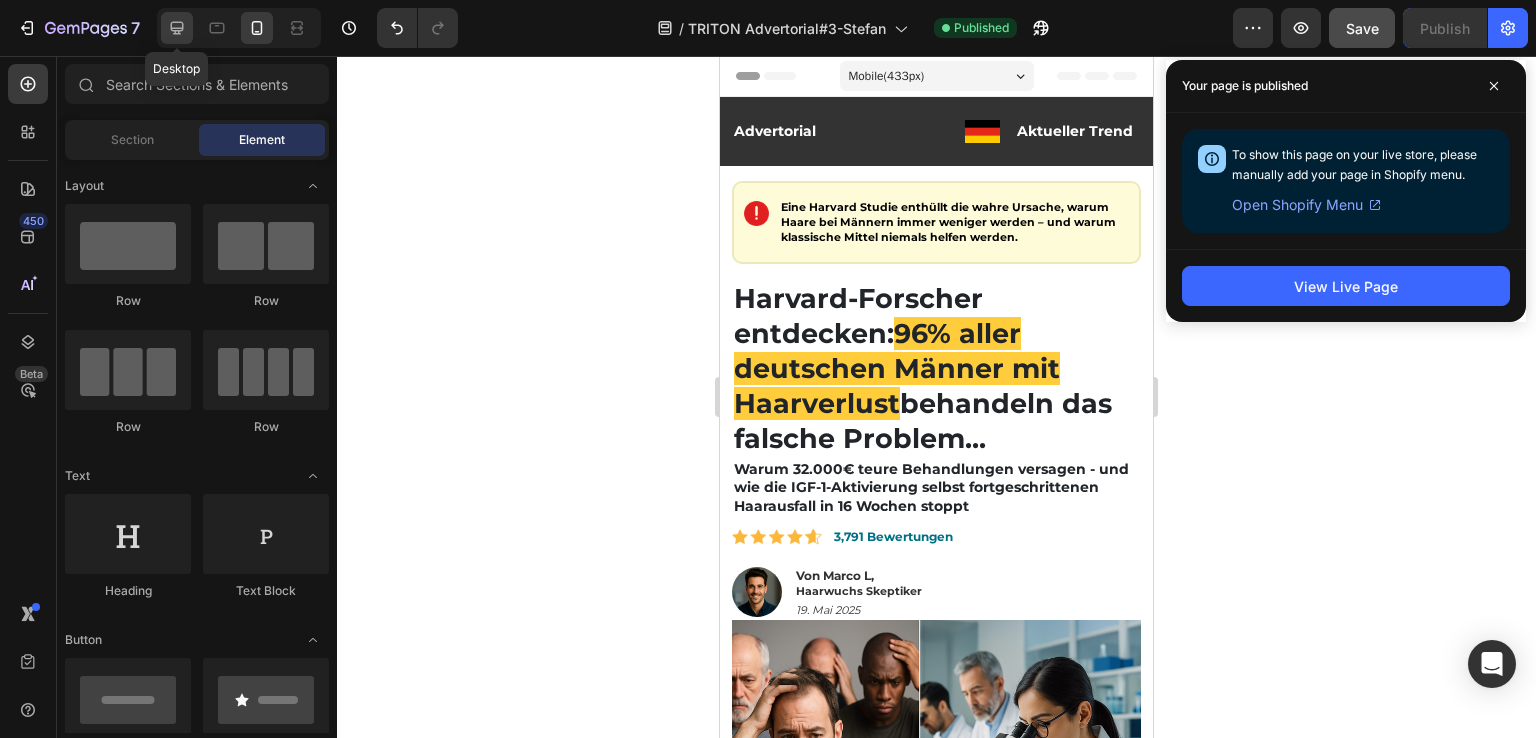 click 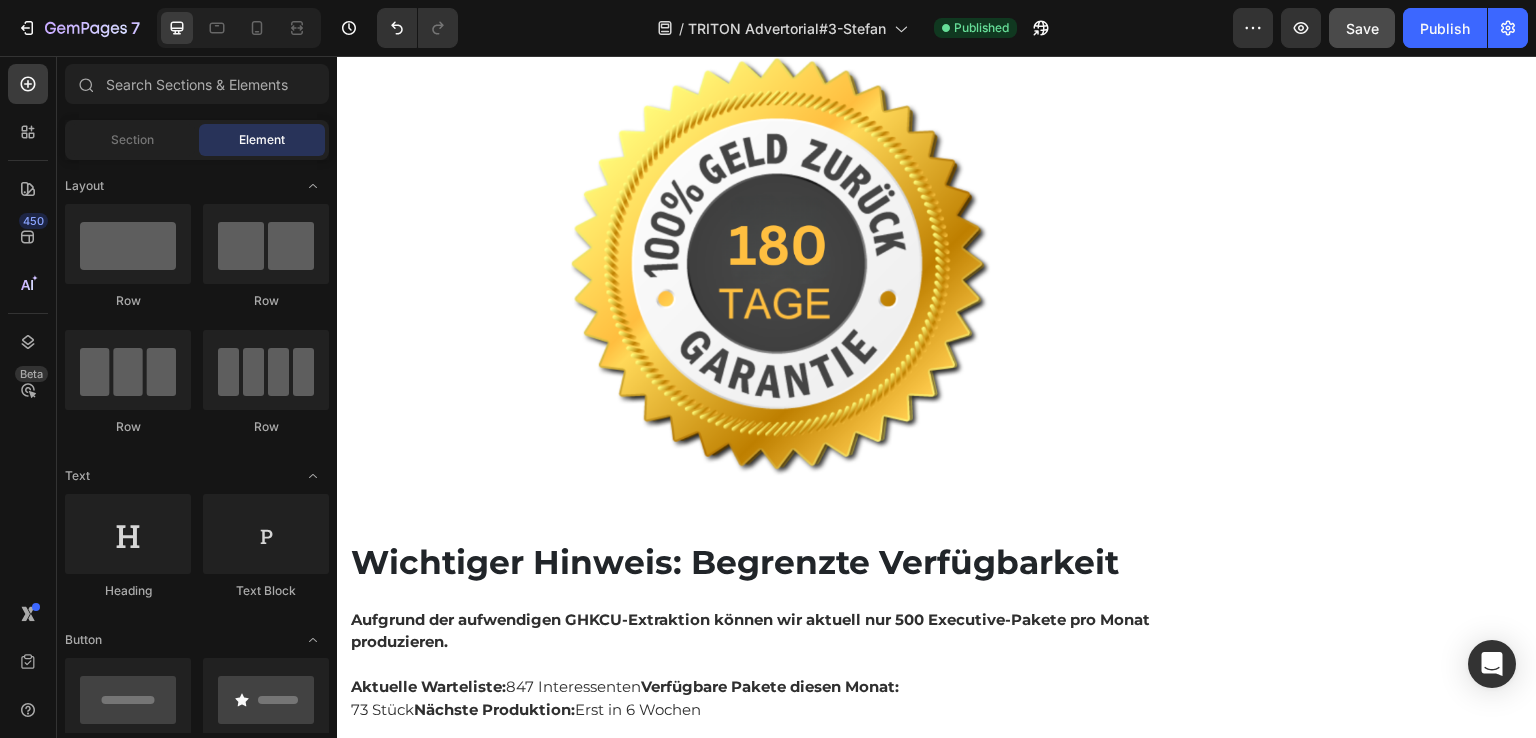 scroll, scrollTop: 14272, scrollLeft: 0, axis: vertical 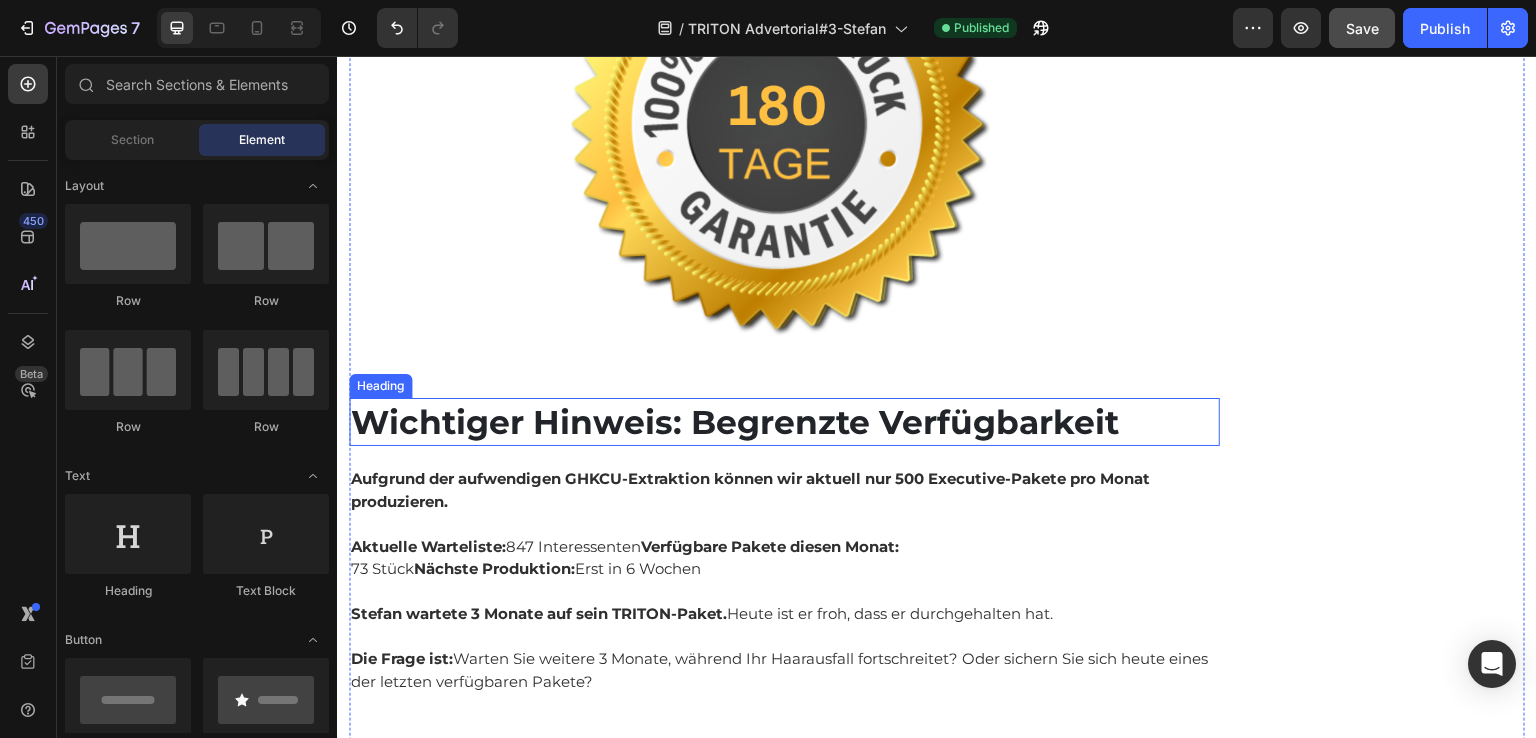 click on "Wichtiger Hinweis: Begrenzte Verfügbarkeit" at bounding box center [735, 422] 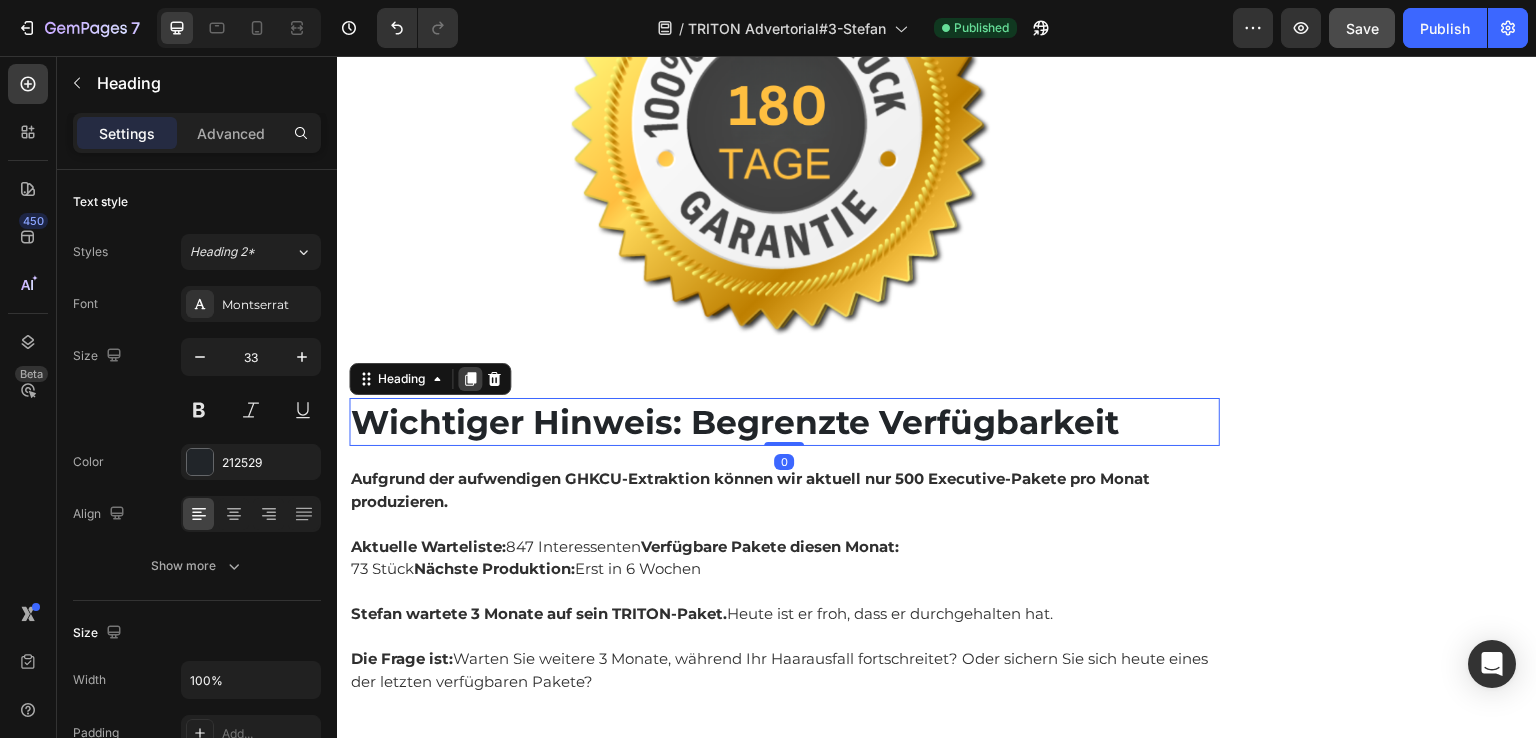 click 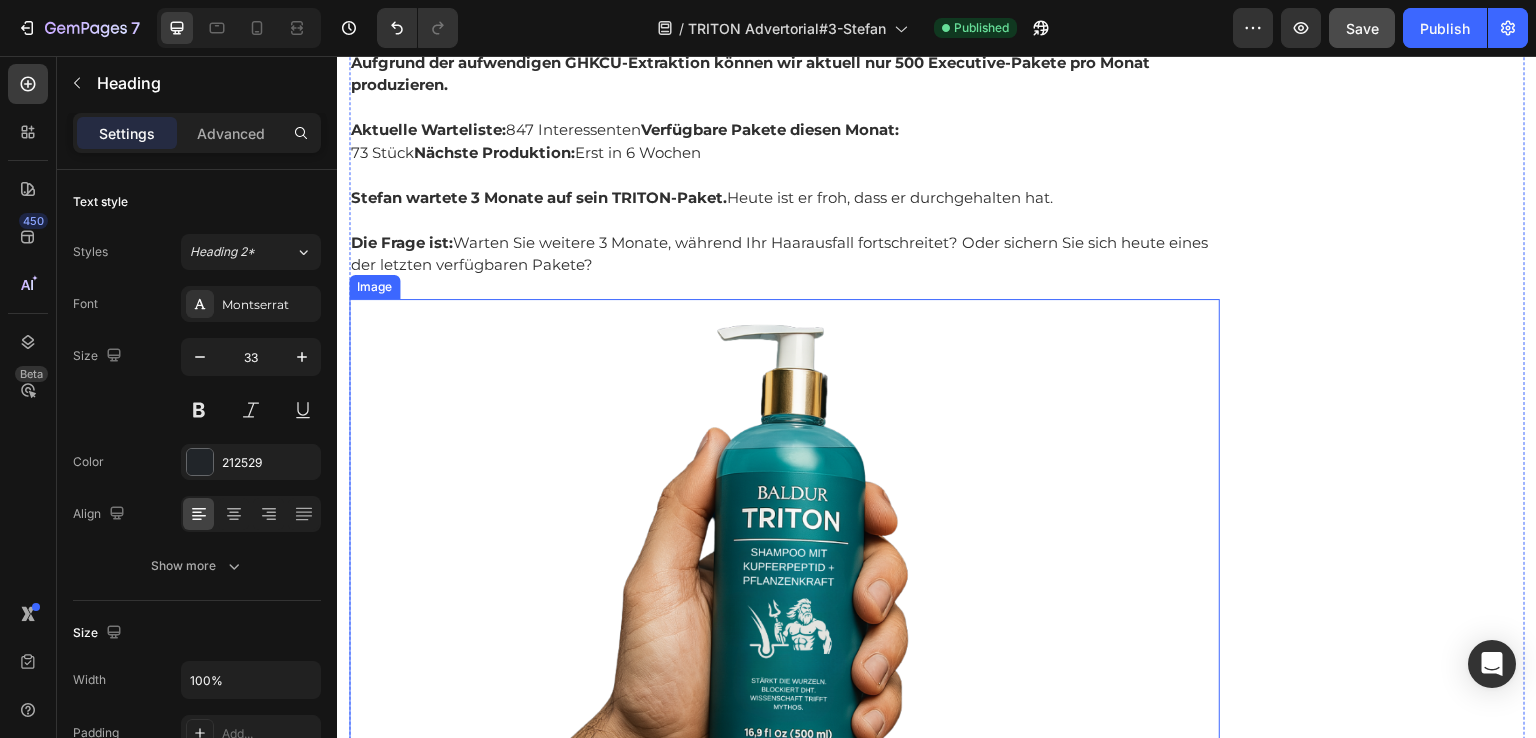 scroll, scrollTop: 14772, scrollLeft: 0, axis: vertical 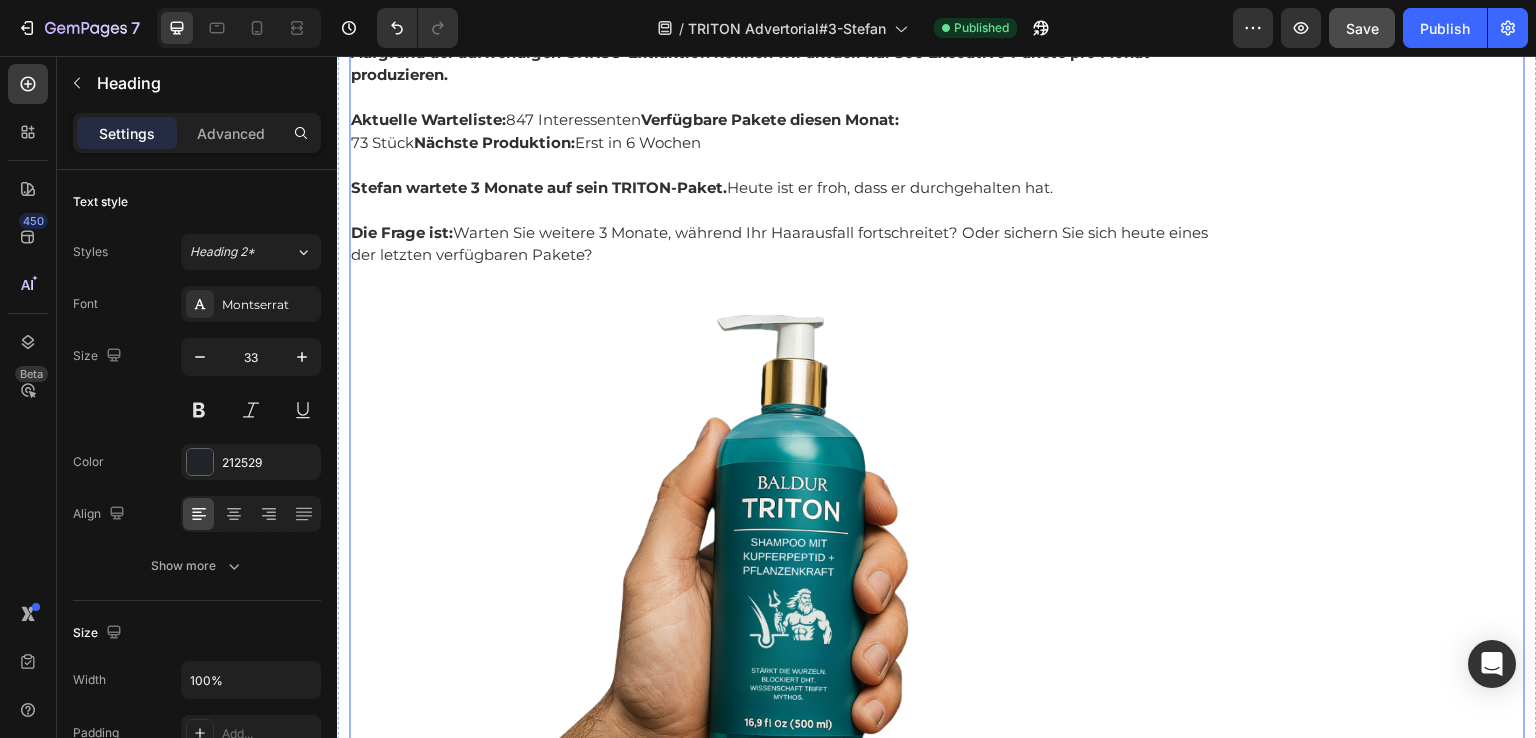 drag, startPoint x: 504, startPoint y: 341, endPoint x: 587, endPoint y: 623, distance: 293.96088 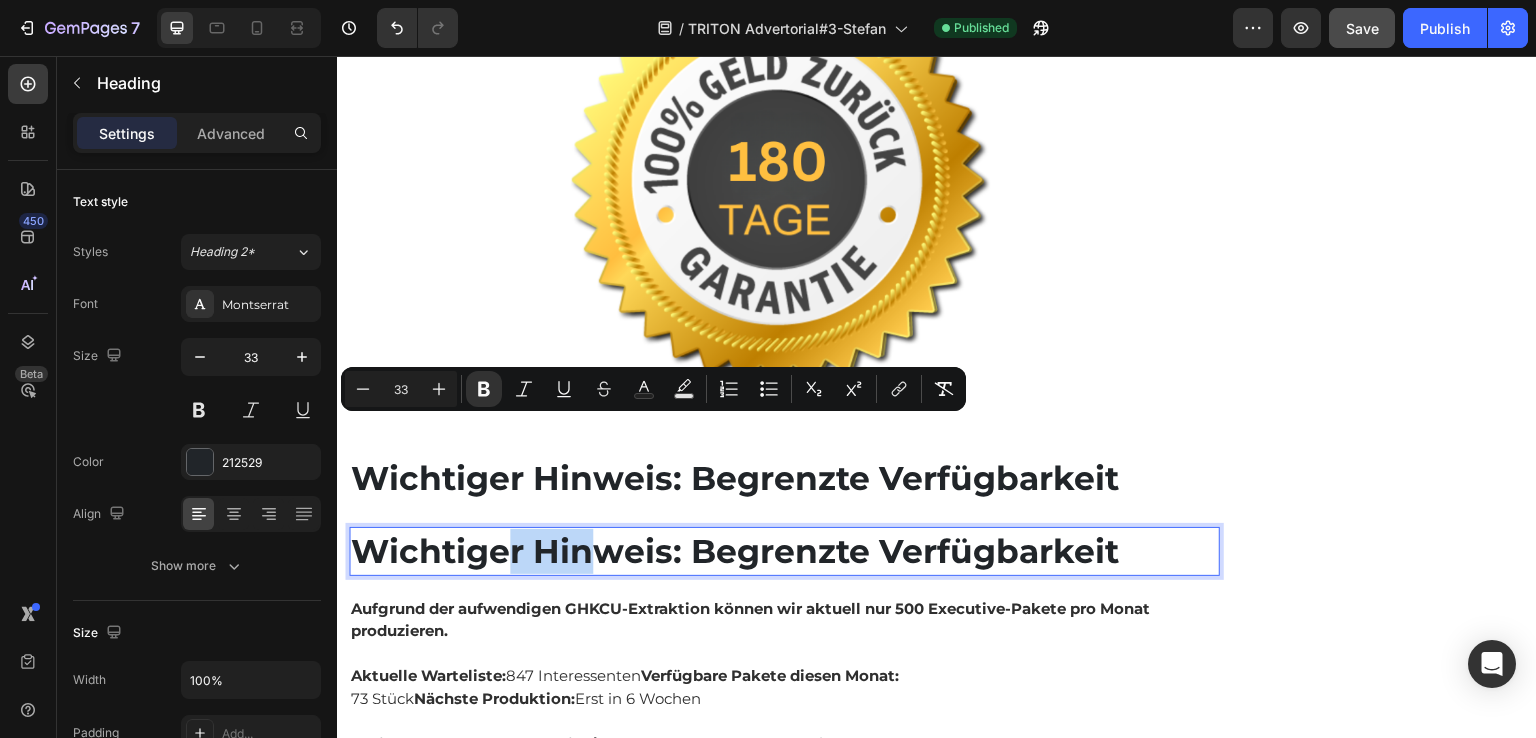 scroll, scrollTop: 14172, scrollLeft: 0, axis: vertical 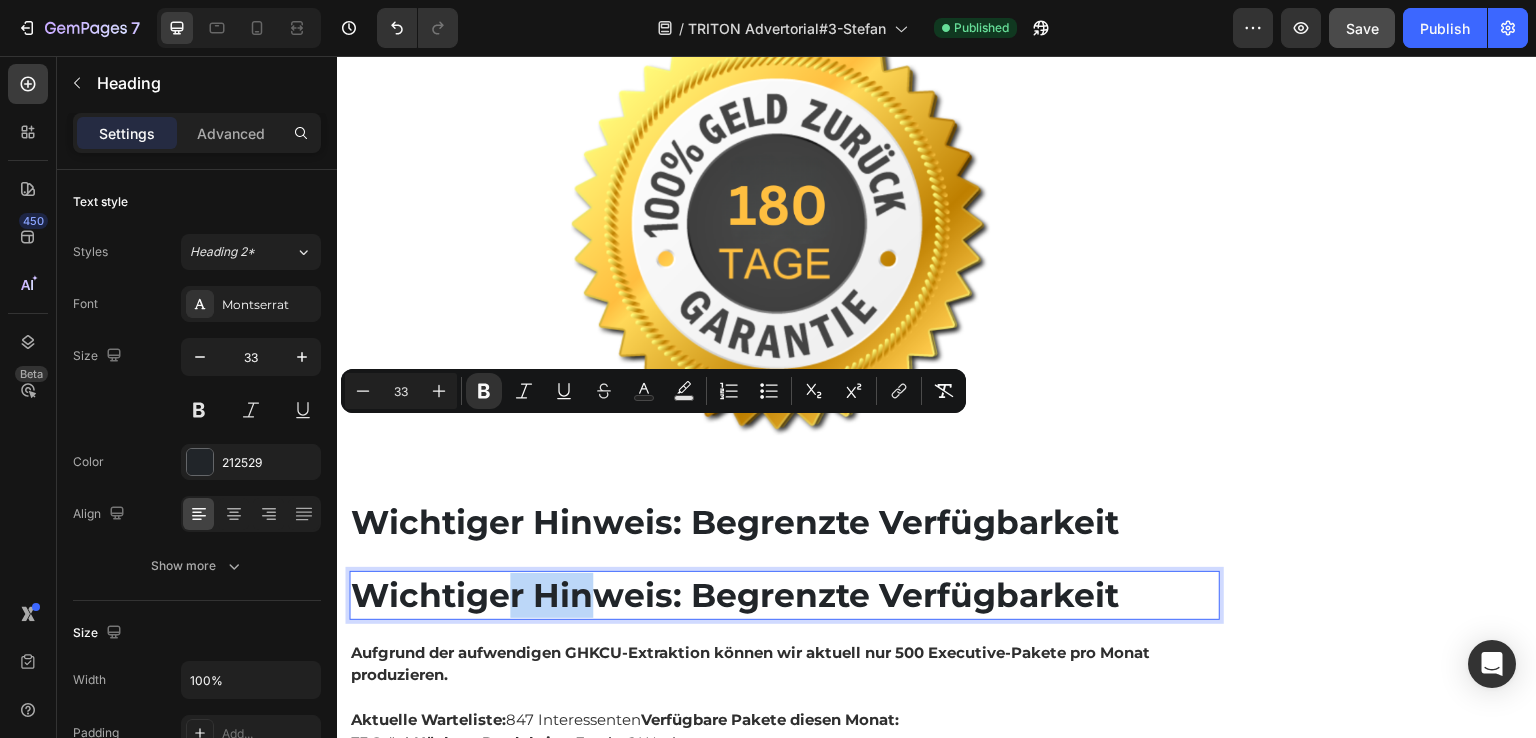 click on "Empfohlen: Text Block Image Verfügbarkeit prüfen Button Kundenbewertungen Text Block                Title Line Image 4.8 von 5 Text Block Row 3,791 Kundenbewertungen Text Block 5 Sterne Text Block Image 90% Text Block Row 4 Sterne Text Block Image 7% Text Block Row 3 Sterne Text Block Image 2% Text Block Row 2 Sterne Text Block Image 0% Text Block Row 1 Sterne Text Block Image 1% Text Block Row Einstufung Text Block Preis Text Block Image 5.0 Text Block Row Effektivität Text Block Image 5.0 Text Block Row Geruch Text Block Image 5.0 Text Block Row Anwendung Text Block Image 4.8 Text Block Row Row Row" at bounding box center (1380, -5662) 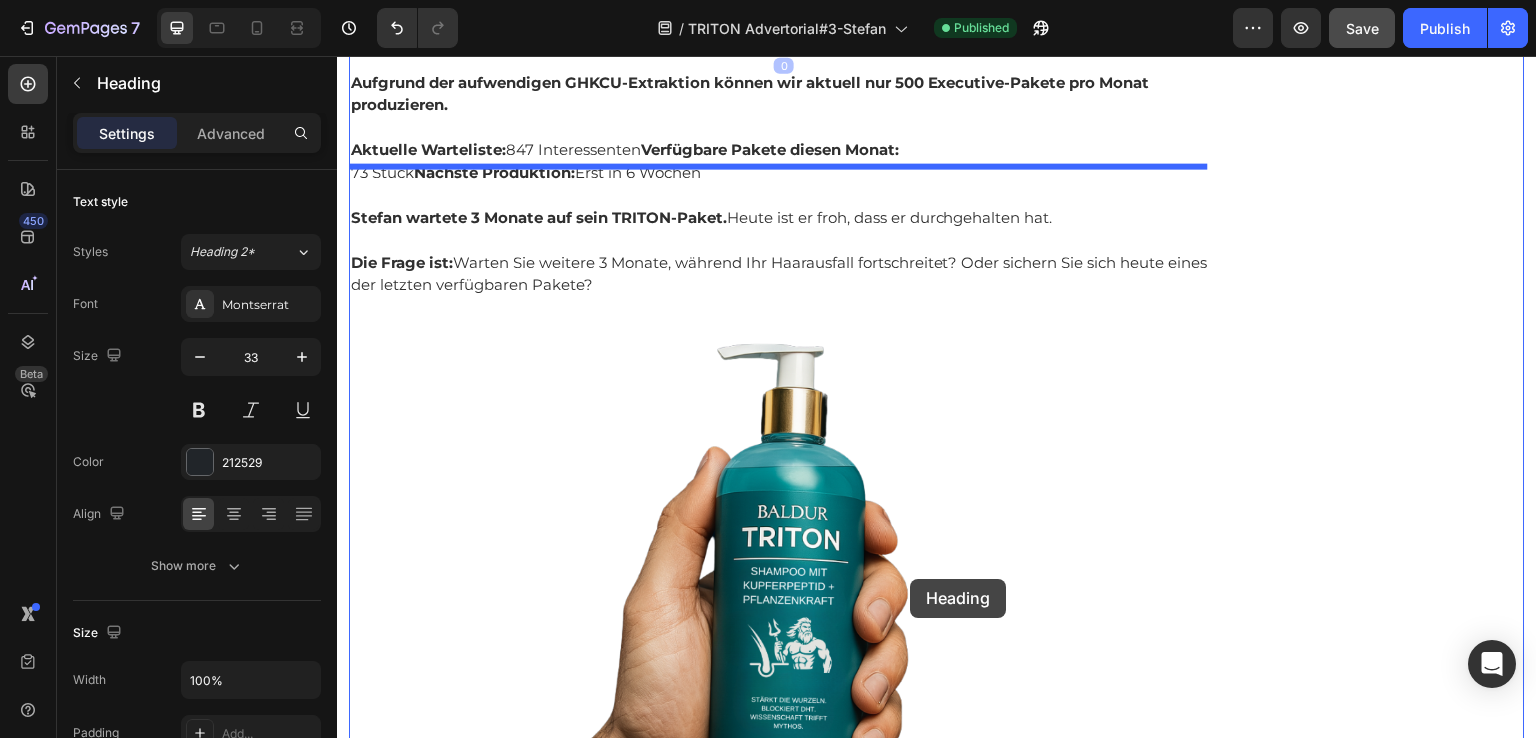 scroll, scrollTop: 14772, scrollLeft: 0, axis: vertical 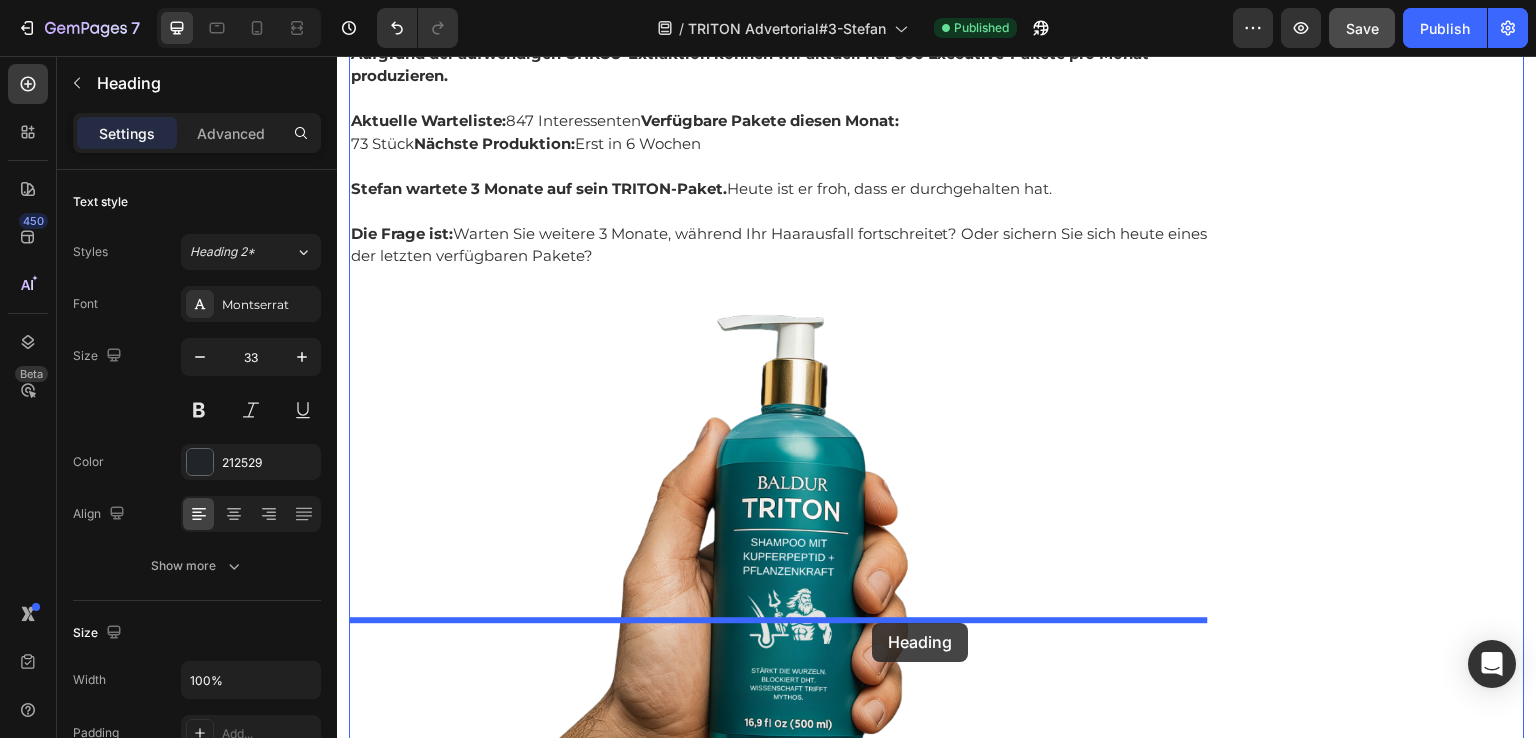 drag, startPoint x: 1087, startPoint y: 442, endPoint x: 872, endPoint y: 623, distance: 281.0445 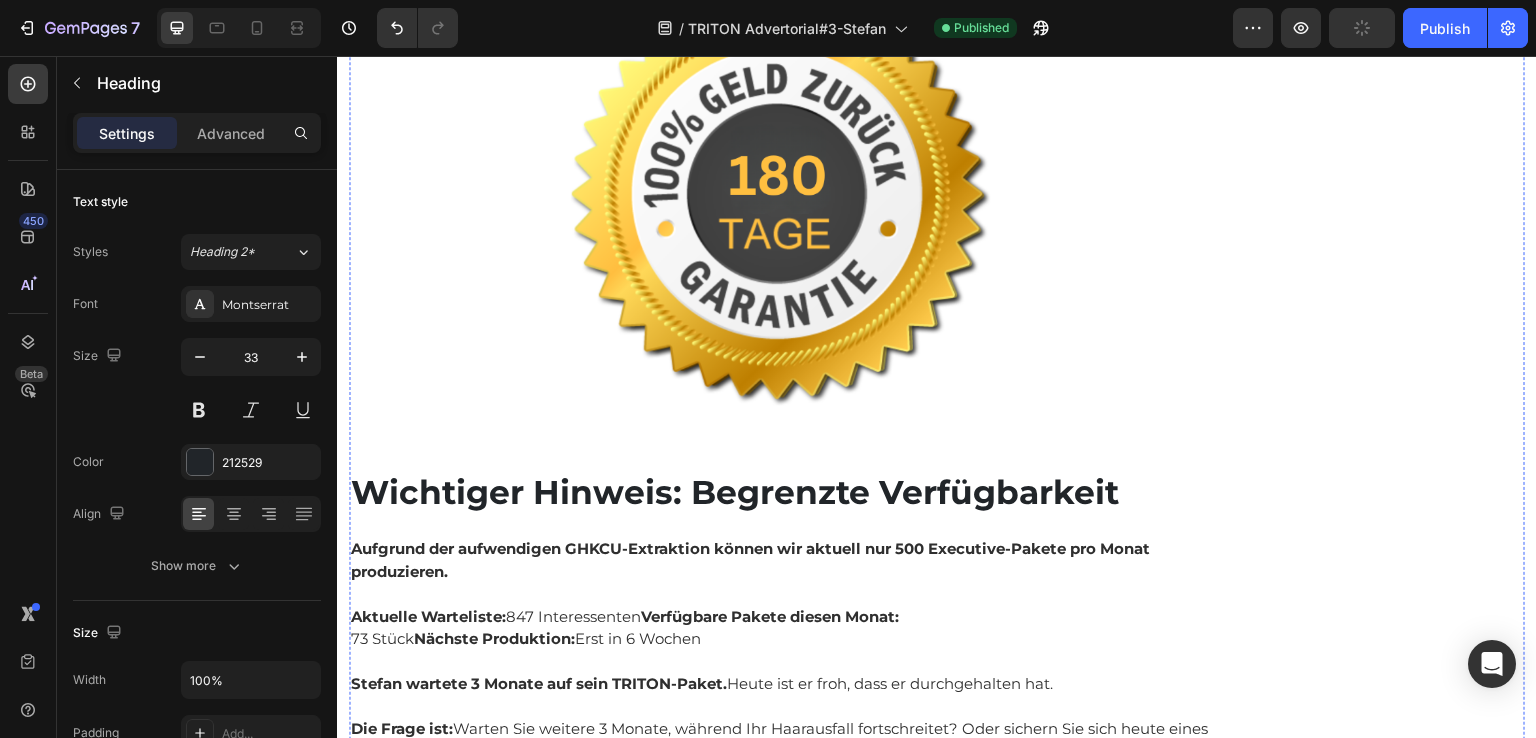scroll, scrollTop: 14199, scrollLeft: 0, axis: vertical 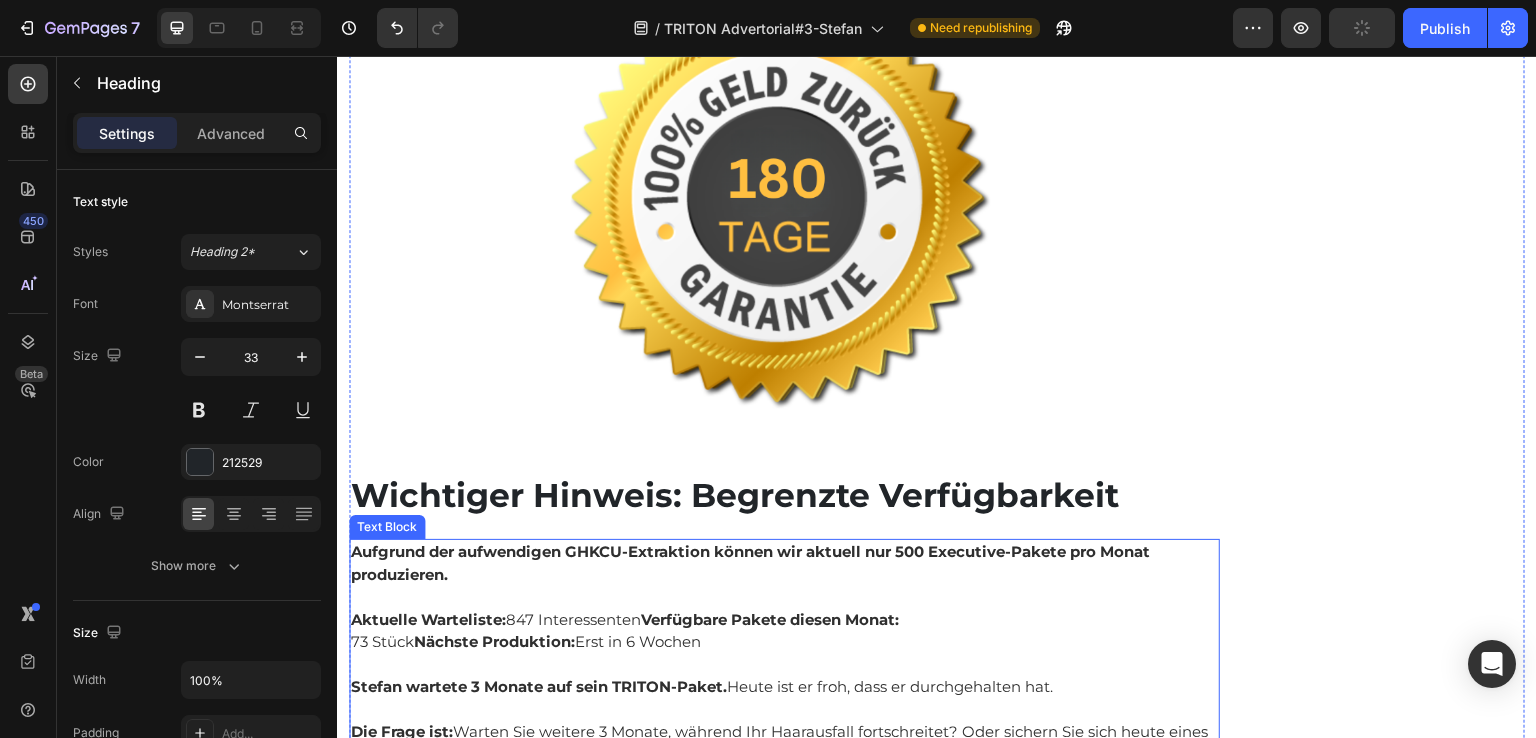 click on "Aktuelle Warteliste:  847 Interessenten  Verfügbare Pakete diesen Monat:" at bounding box center (784, 620) 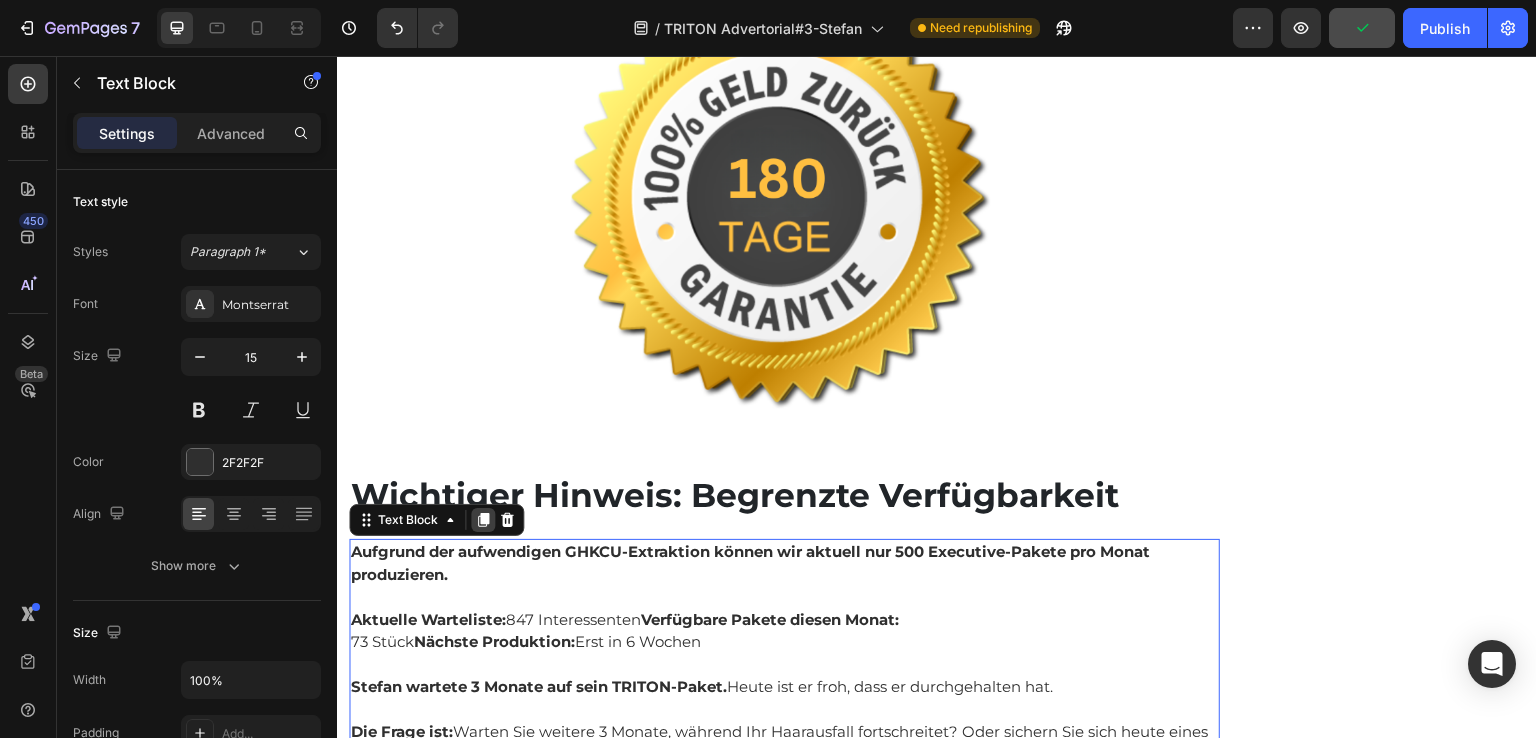 click 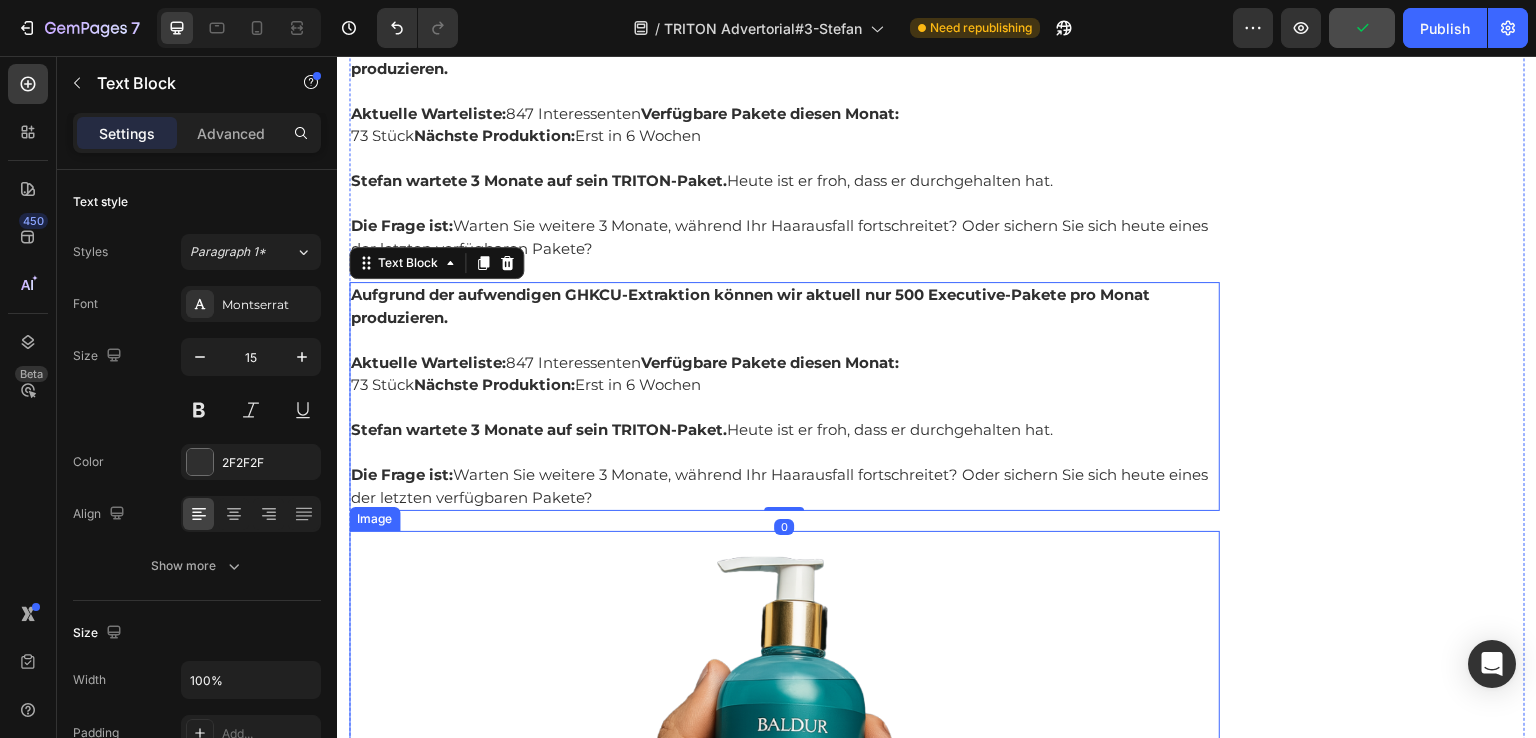 scroll, scrollTop: 14708, scrollLeft: 0, axis: vertical 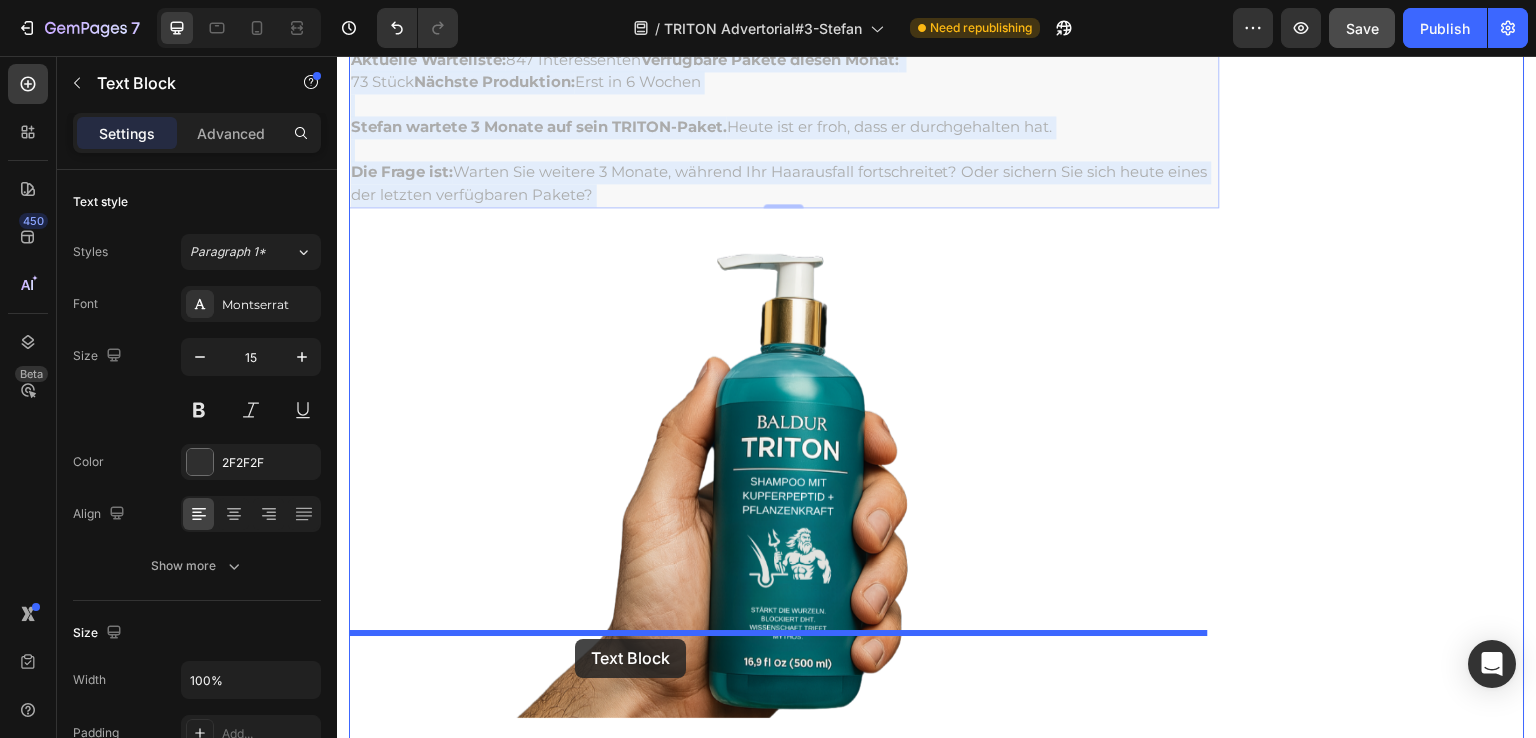 drag, startPoint x: 509, startPoint y: 205, endPoint x: 575, endPoint y: 639, distance: 438.98975 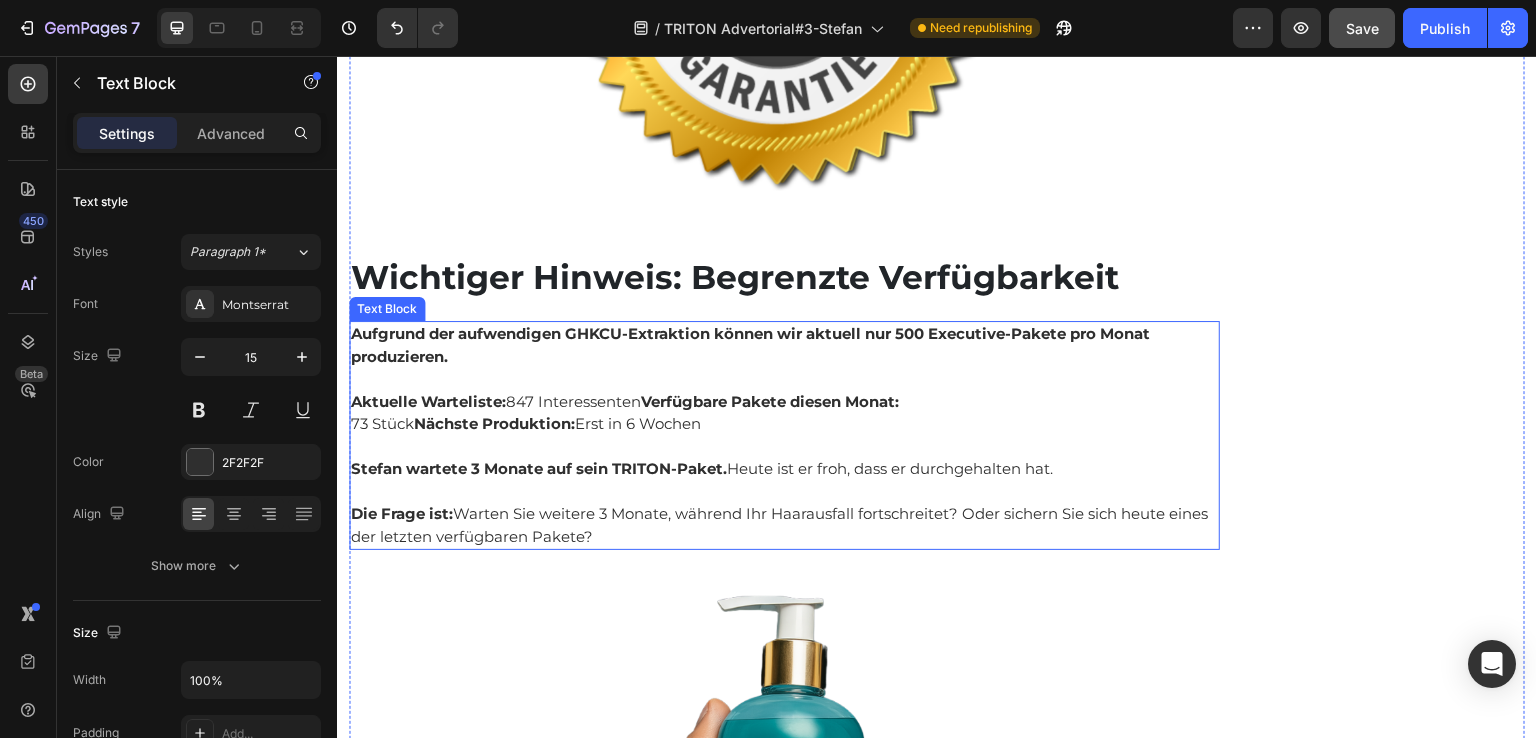 scroll, scrollTop: 14660, scrollLeft: 0, axis: vertical 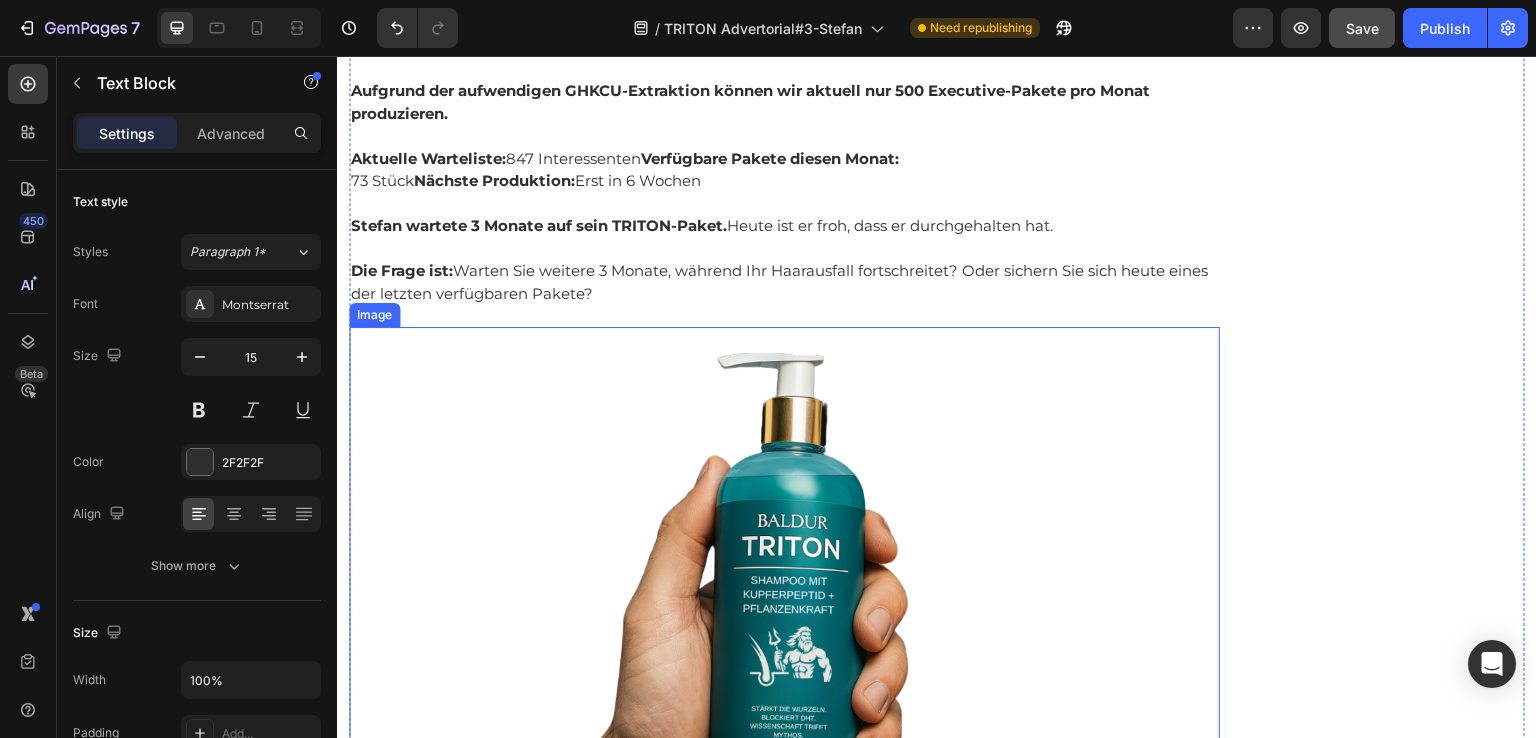 click at bounding box center (784, 572) 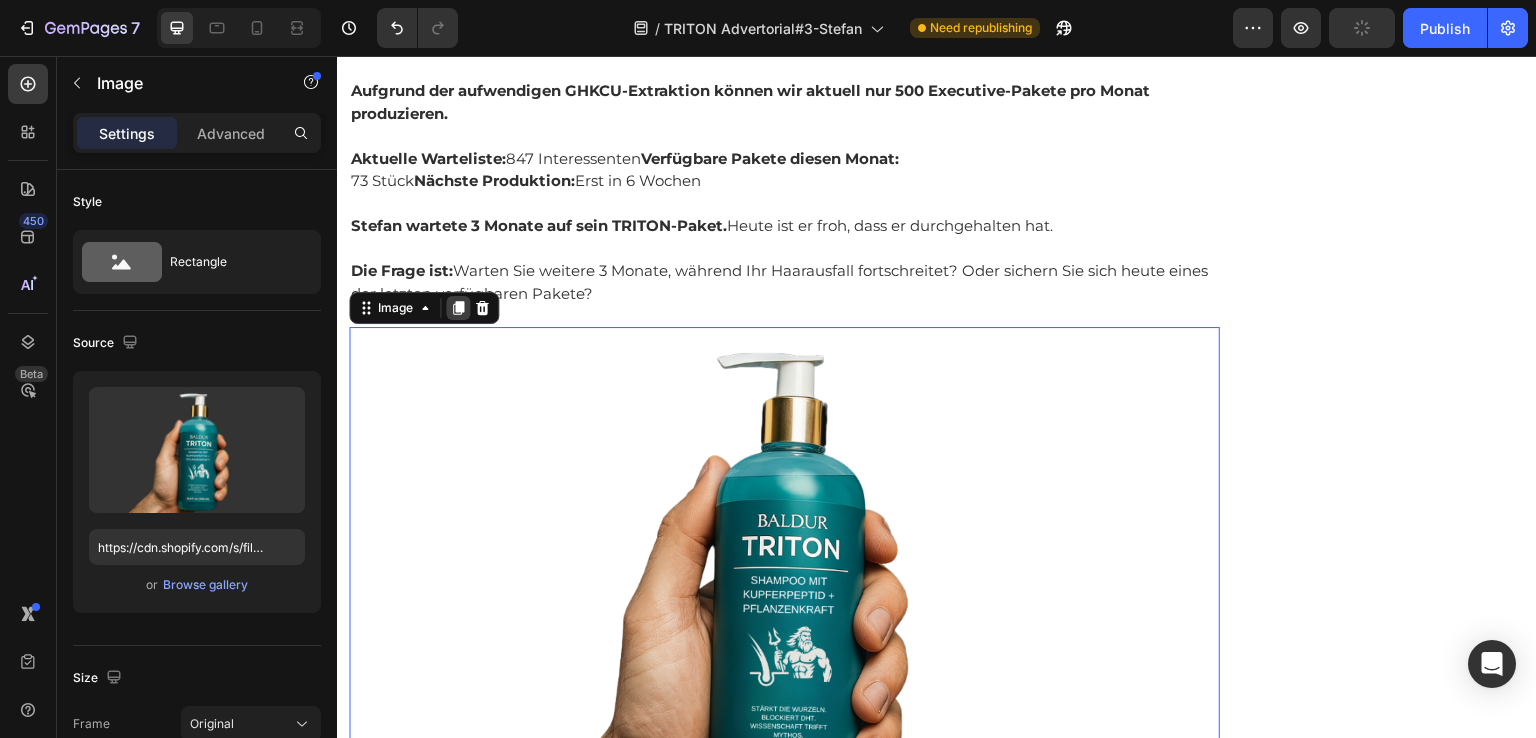 click 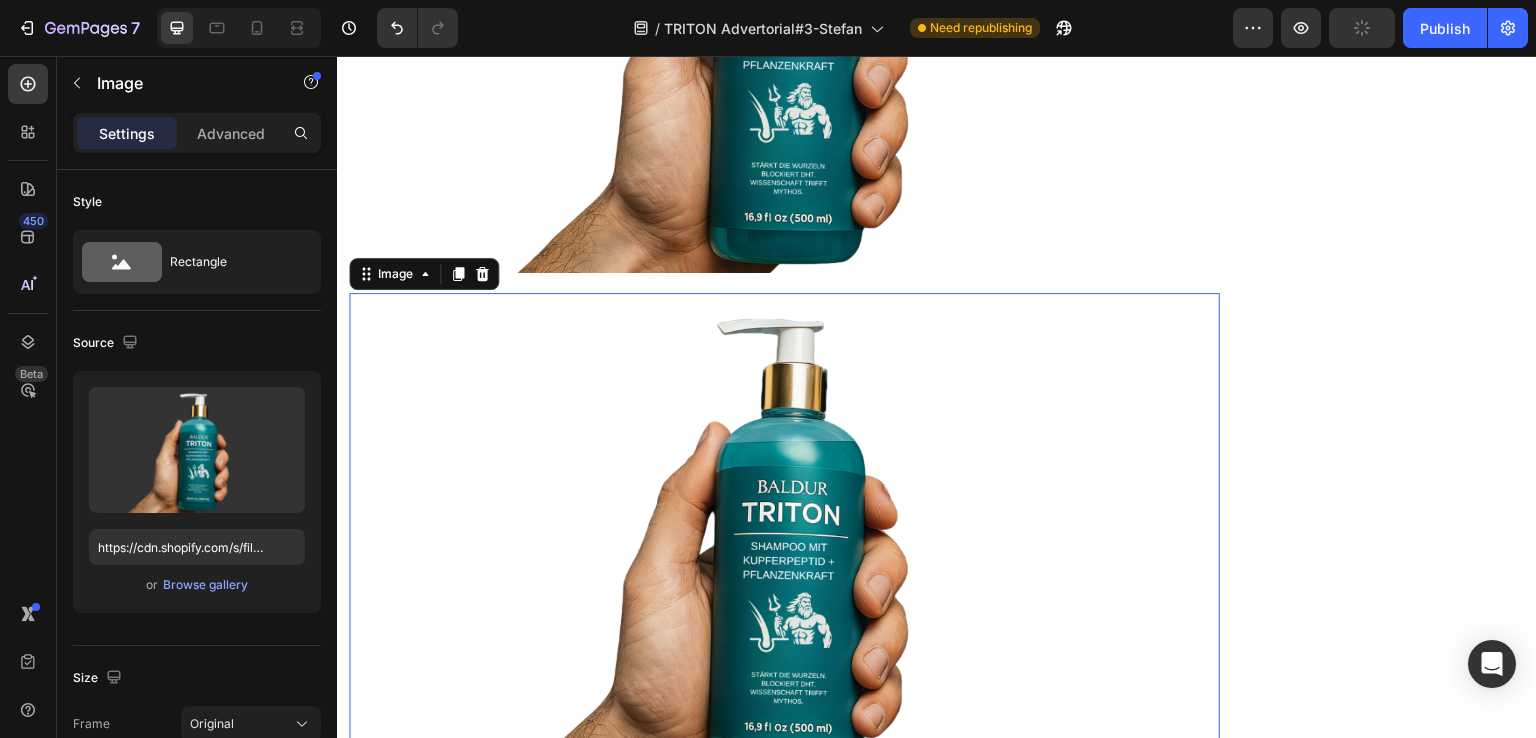 scroll, scrollTop: 15212, scrollLeft: 0, axis: vertical 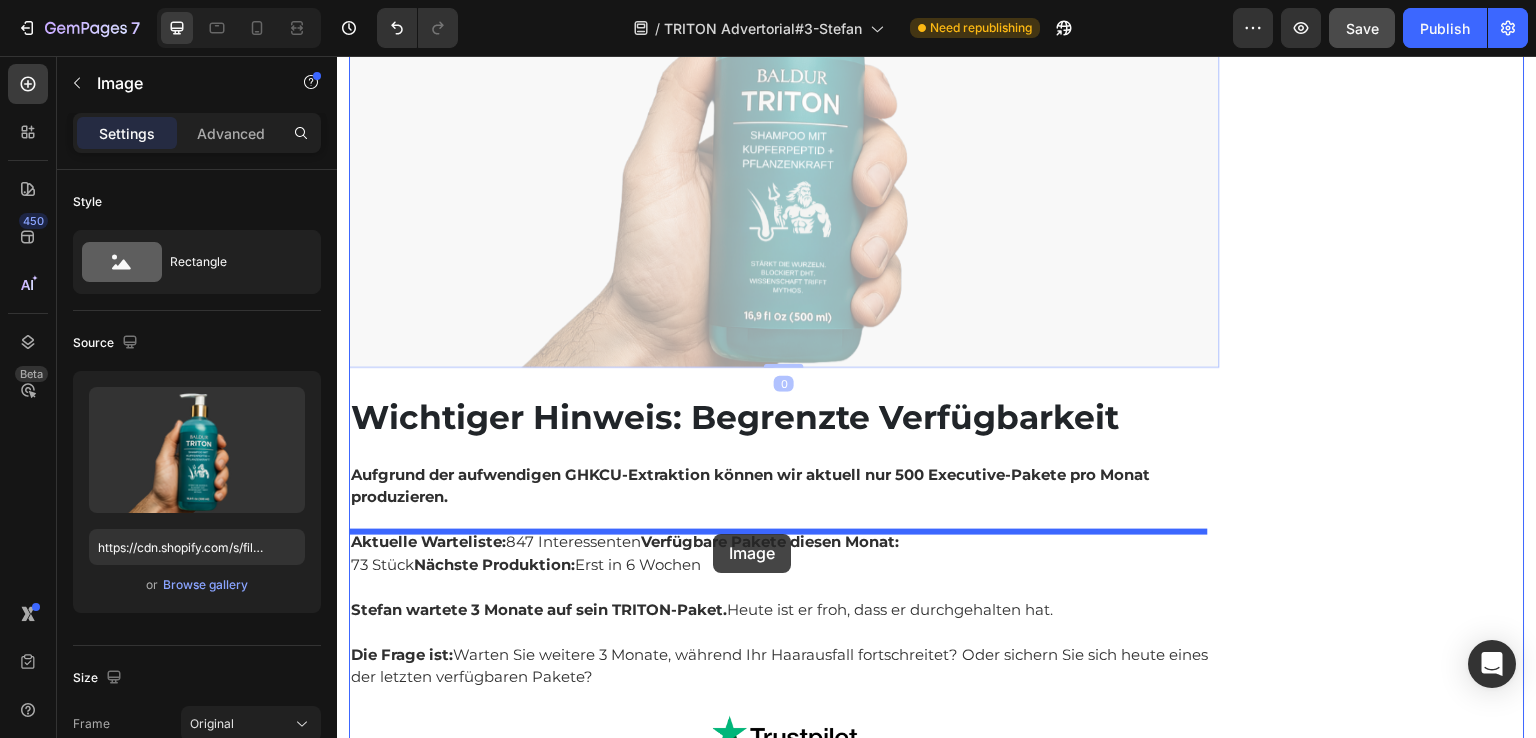 drag, startPoint x: 714, startPoint y: 353, endPoint x: 713, endPoint y: 534, distance: 181.00276 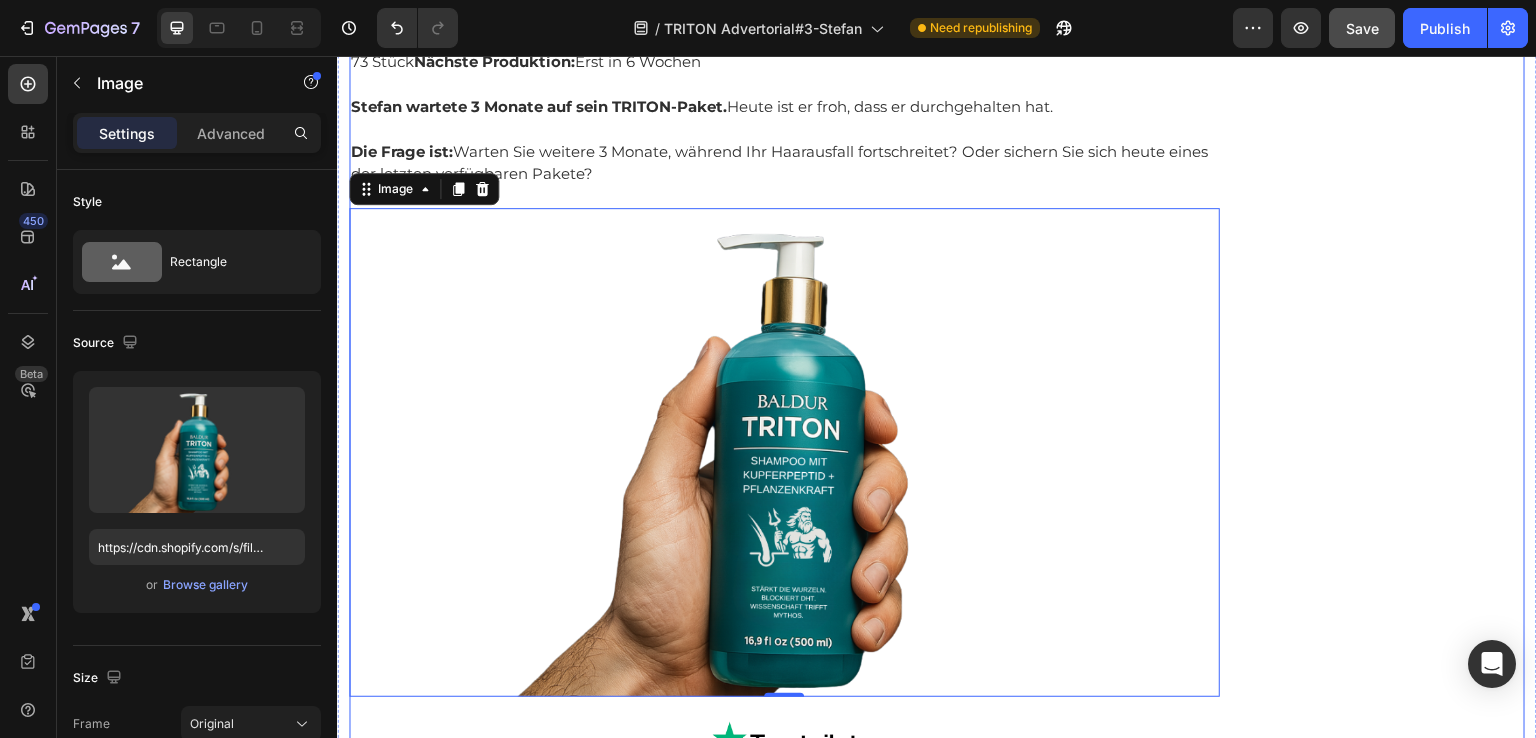 scroll, scrollTop: 15108, scrollLeft: 0, axis: vertical 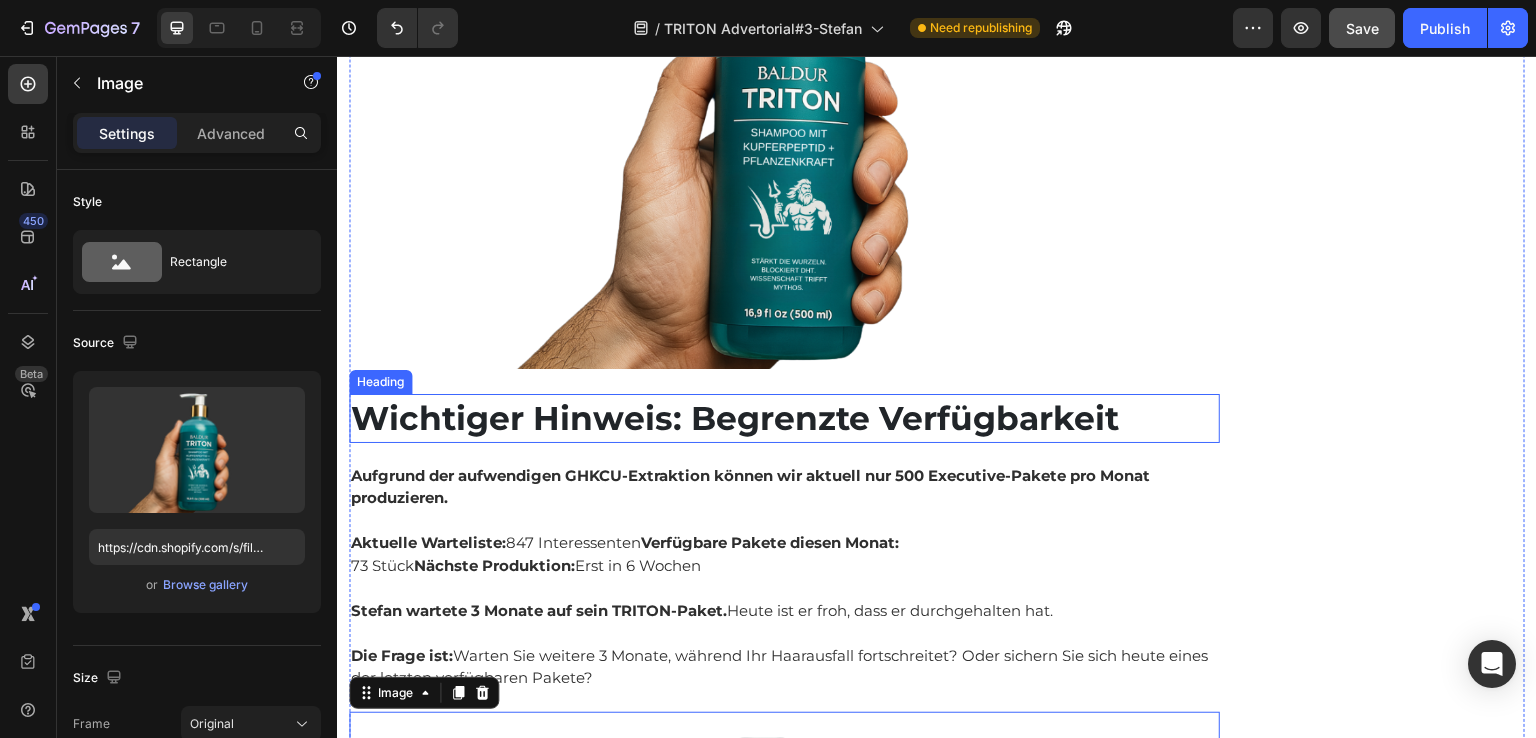 click on "Wichtiger Hinweis: Begrenzte Verfügbarkeit" at bounding box center (735, 418) 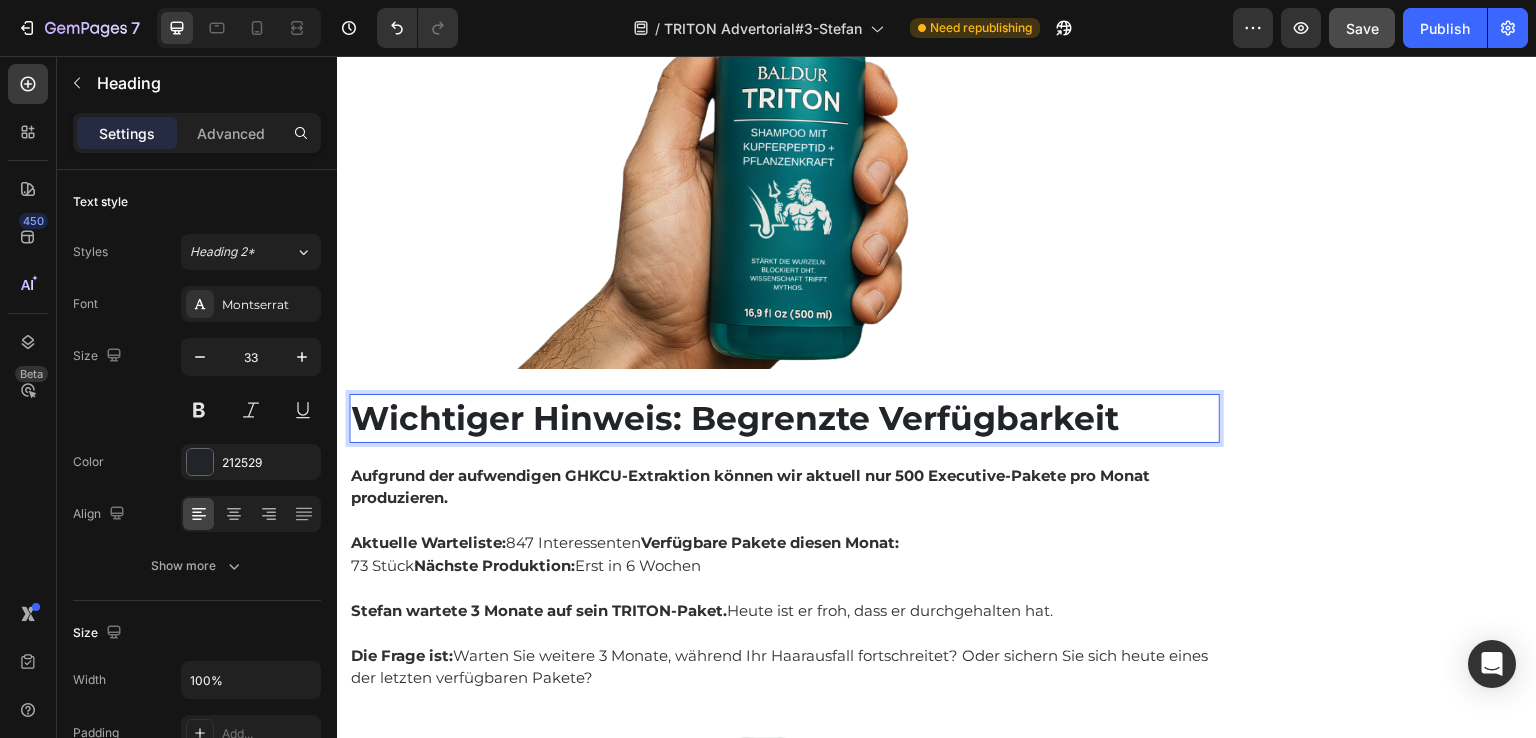 click on "Wichtiger Hinweis: Begrenzte Verfügbarkeit" at bounding box center [784, 418] 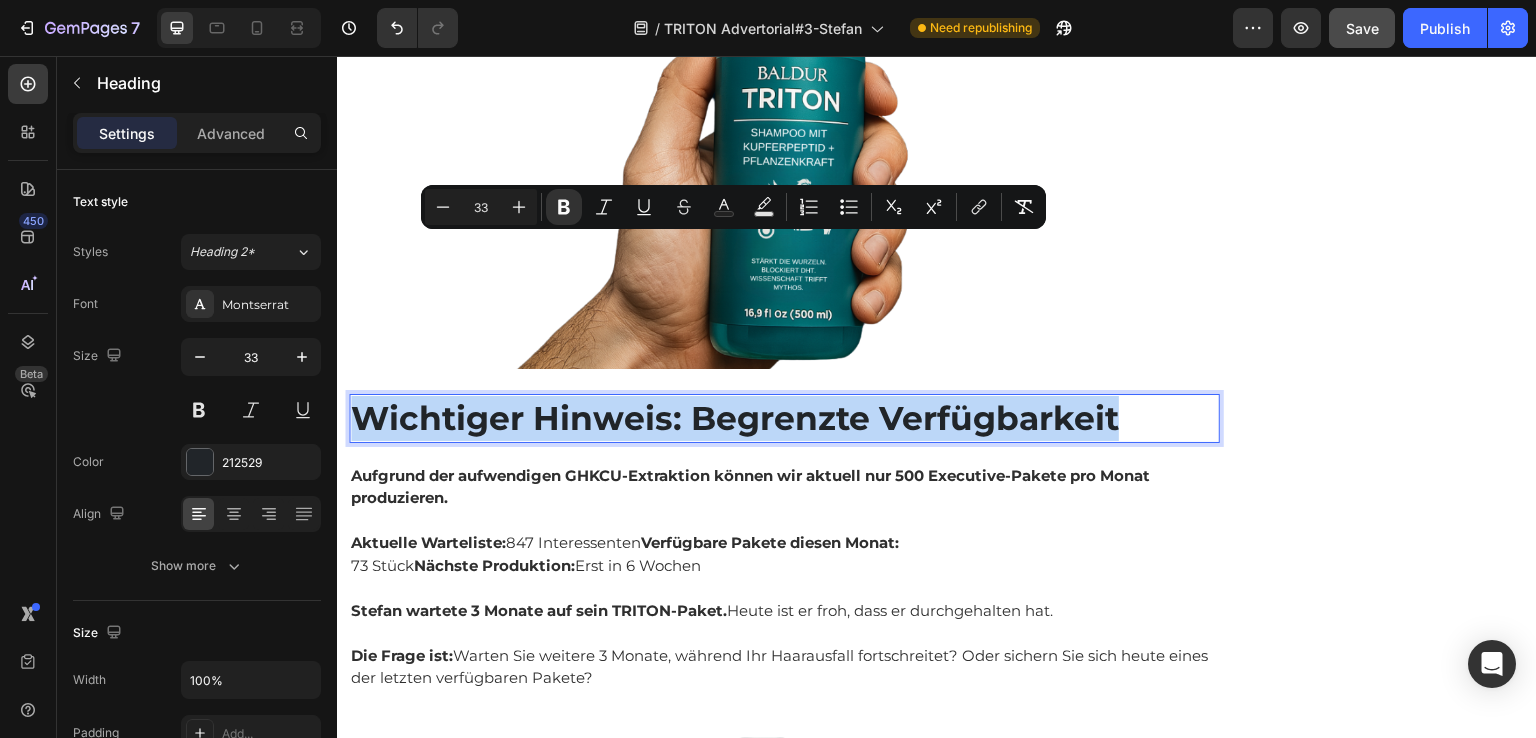 drag, startPoint x: 1134, startPoint y: 257, endPoint x: 351, endPoint y: 272, distance: 783.1437 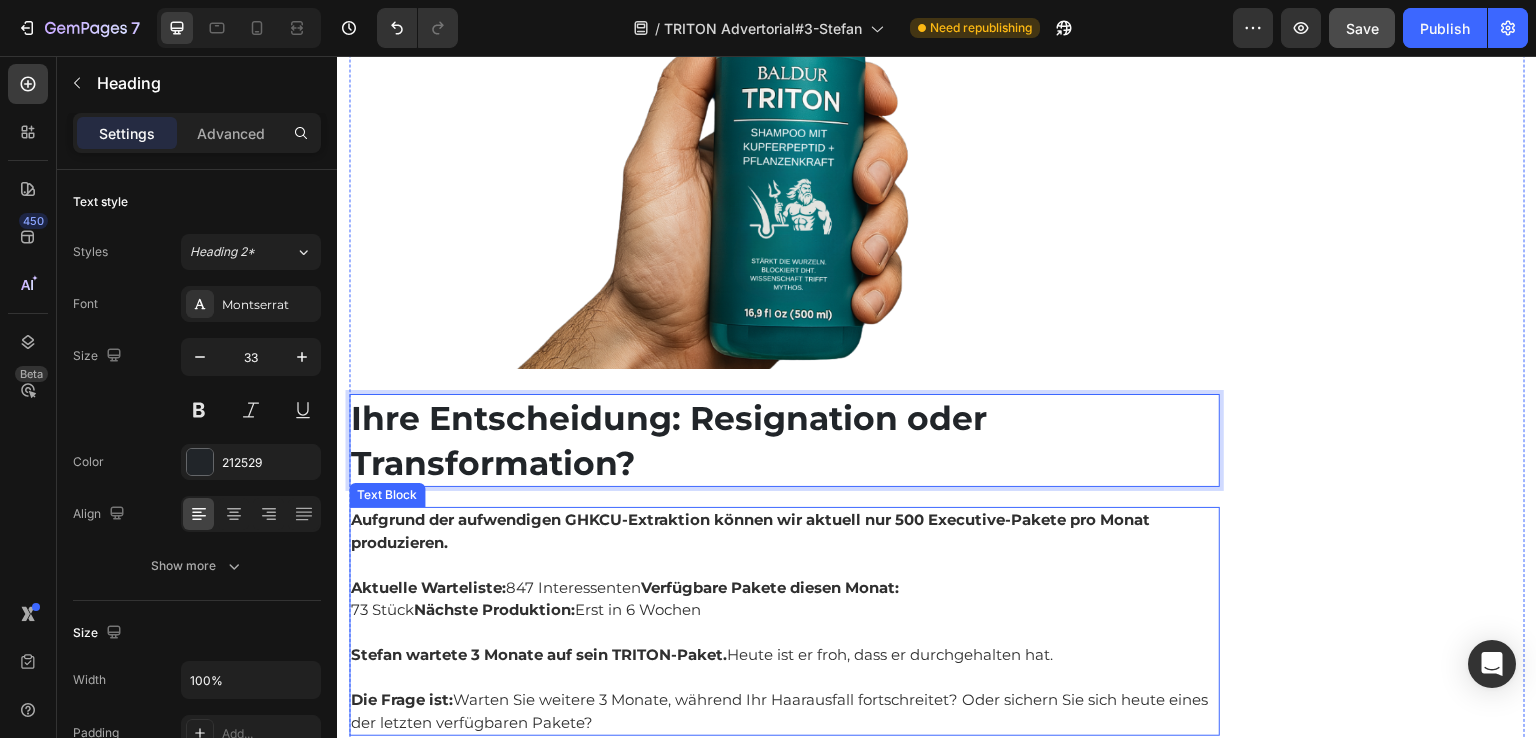 click on "Aktuelle Warteliste:  847 Interessenten  Verfügbare Pakete diesen Monat:" at bounding box center (784, 588) 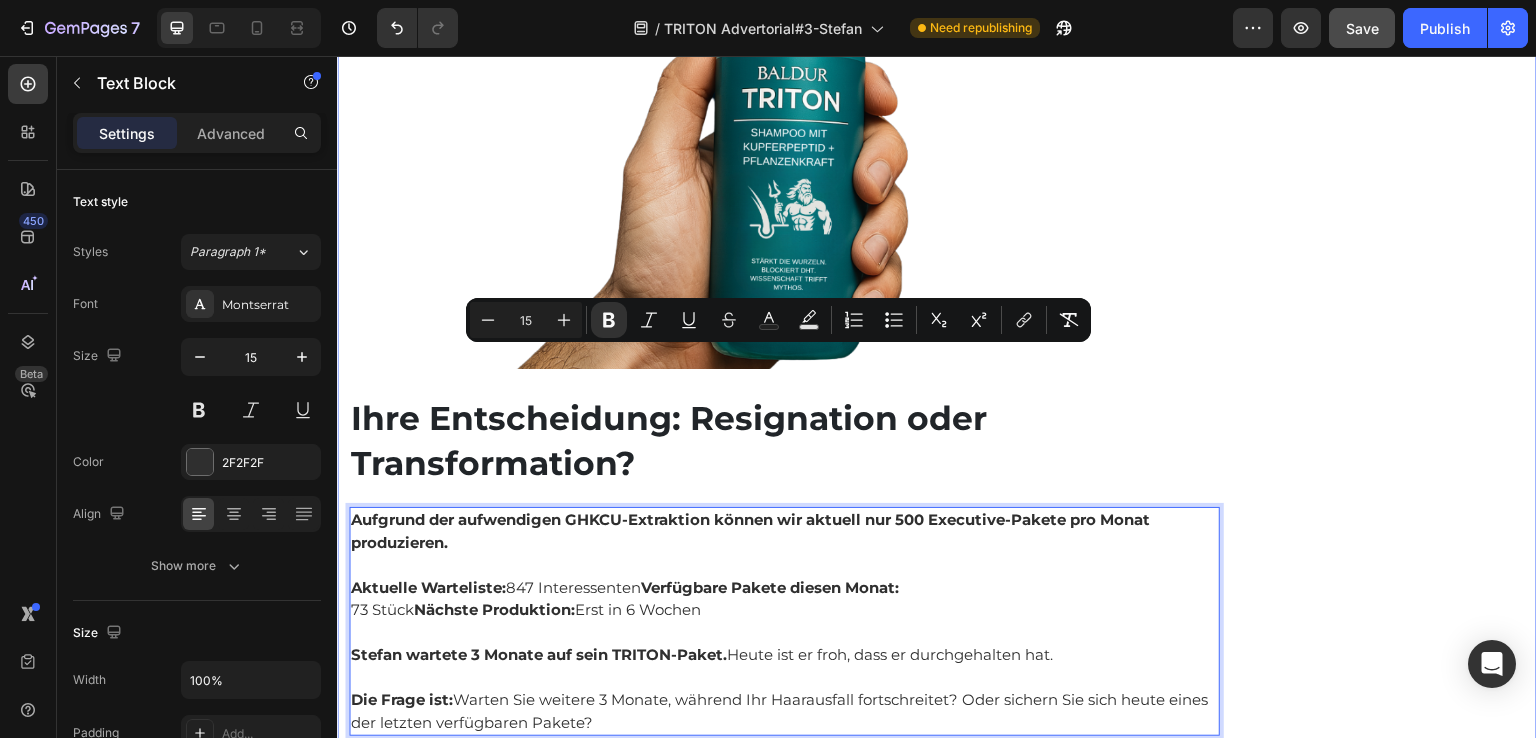 drag, startPoint x: 657, startPoint y: 559, endPoint x: 345, endPoint y: 366, distance: 366.8692 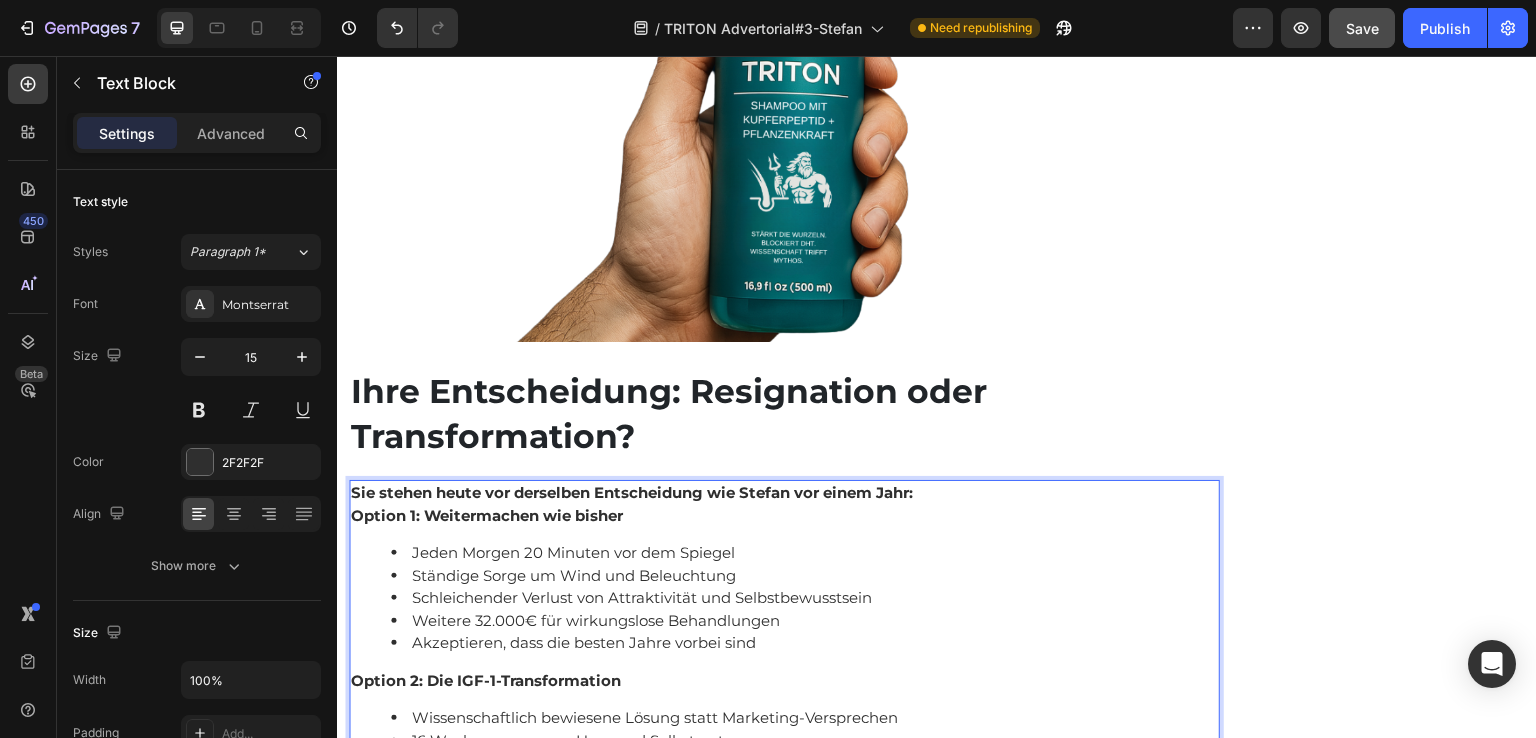 click on "Akzeptieren, dass die besten Jahre vorbei sind" at bounding box center (804, 643) 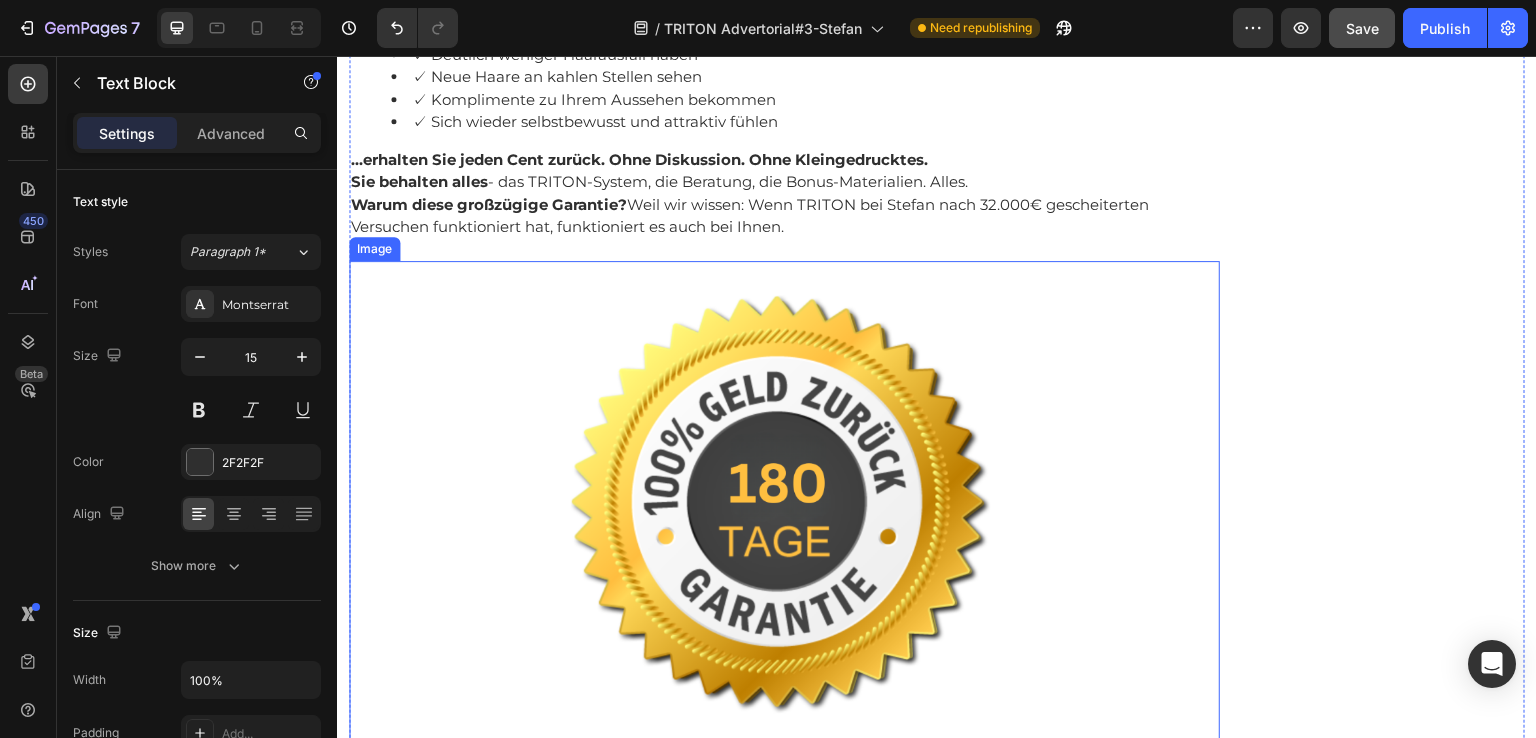 scroll, scrollTop: 13935, scrollLeft: 0, axis: vertical 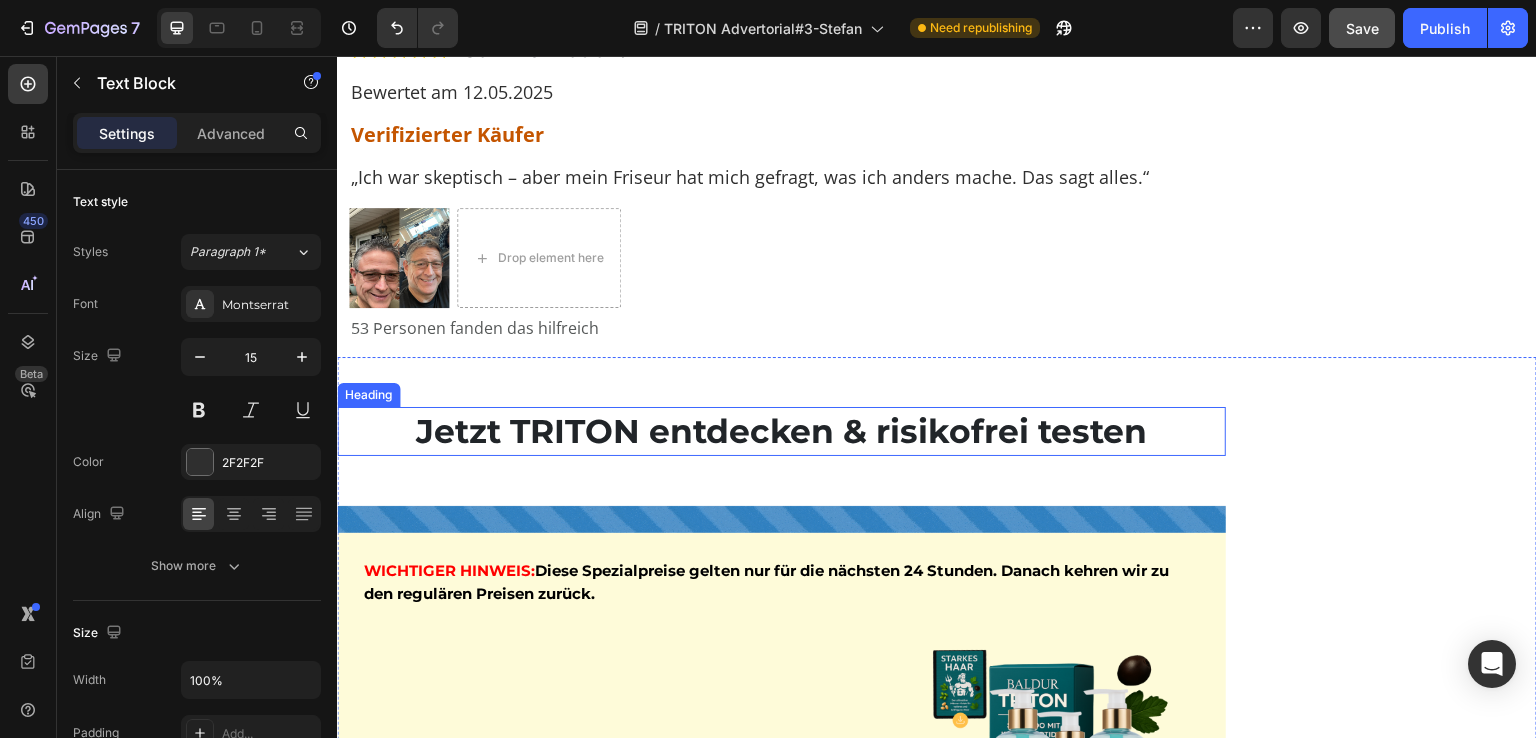 click on "Jetzt TRITON entdecken & risikofrei testen" at bounding box center [781, 431] 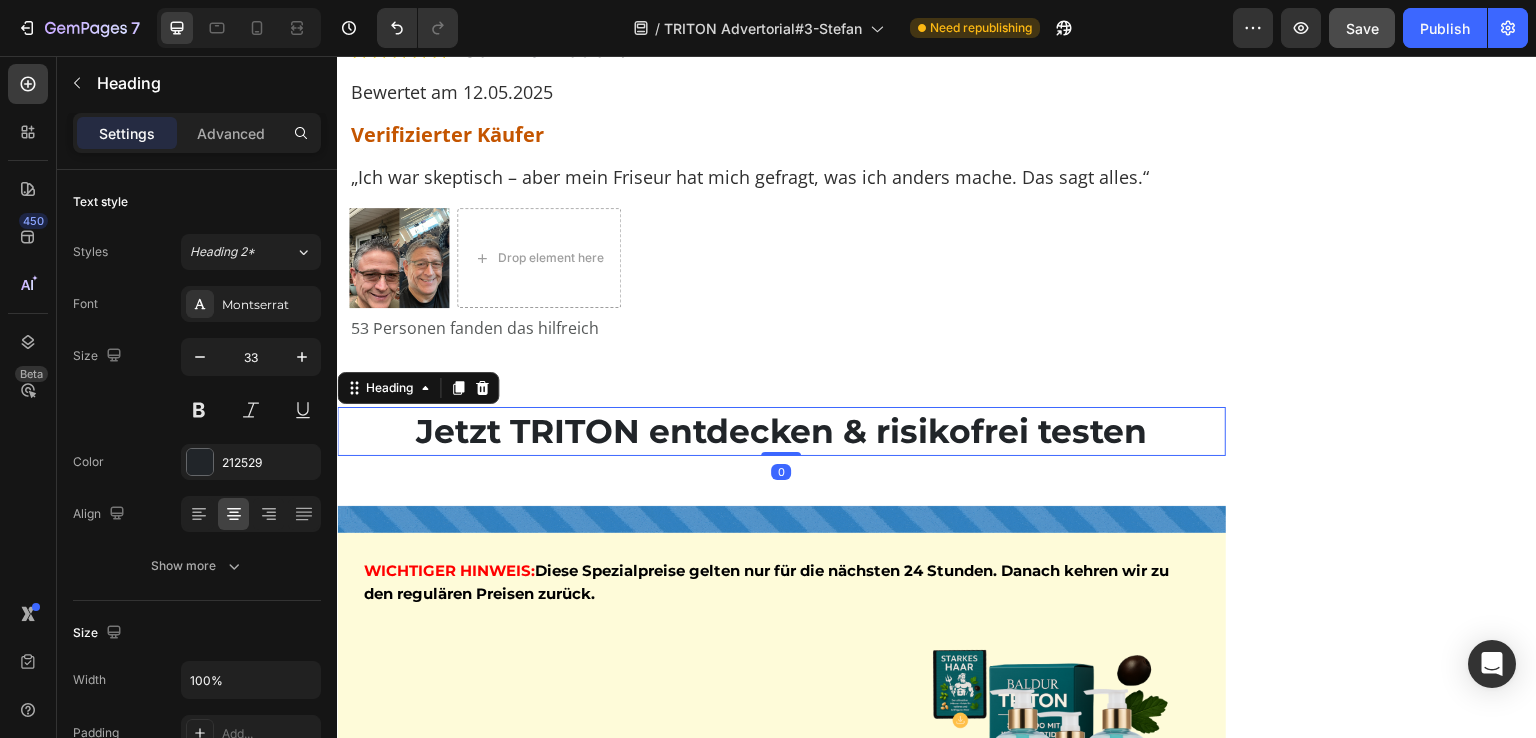 click on "Jetzt TRITON entdecken & risikofrei testen" at bounding box center (781, 431) 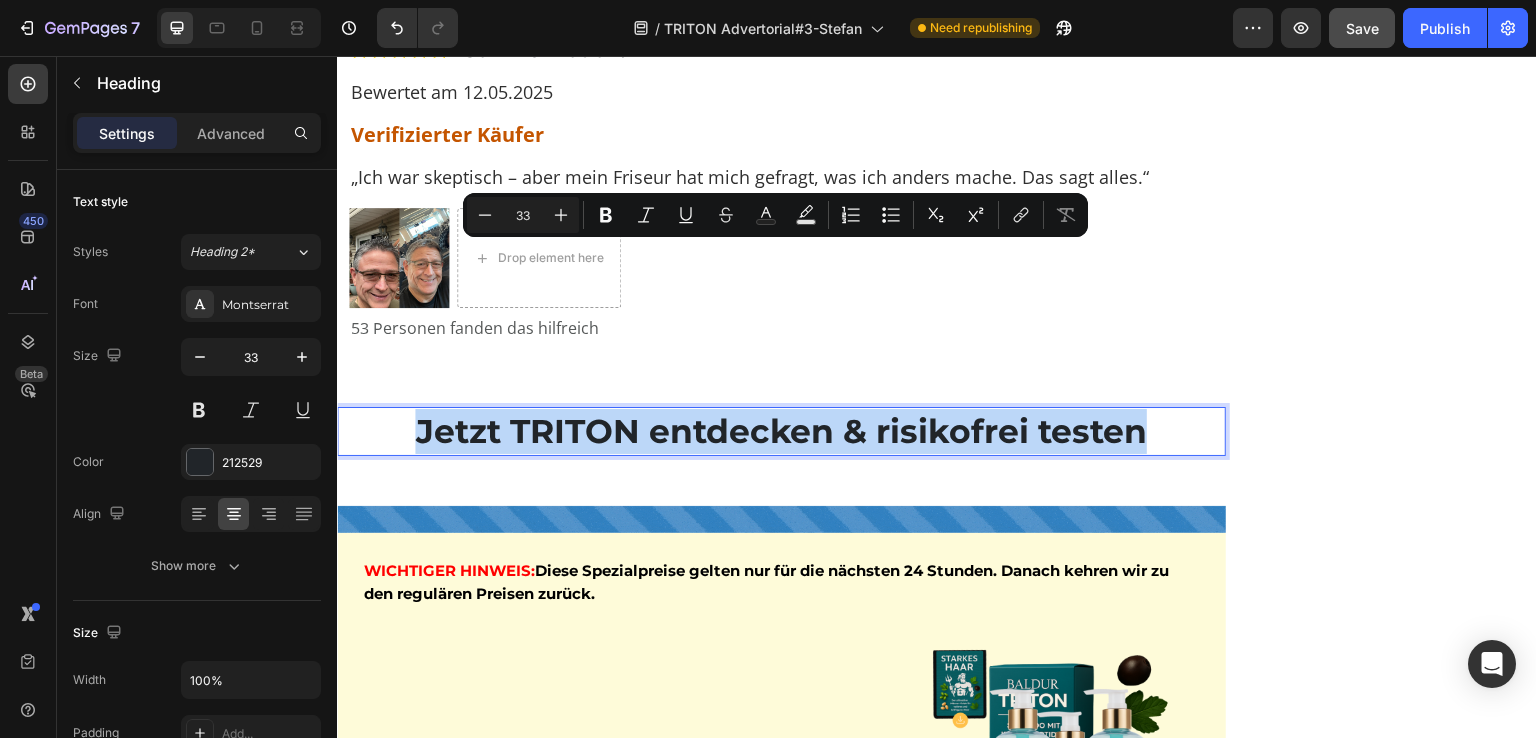 drag, startPoint x: 1147, startPoint y: 265, endPoint x: 411, endPoint y: 261, distance: 736.01086 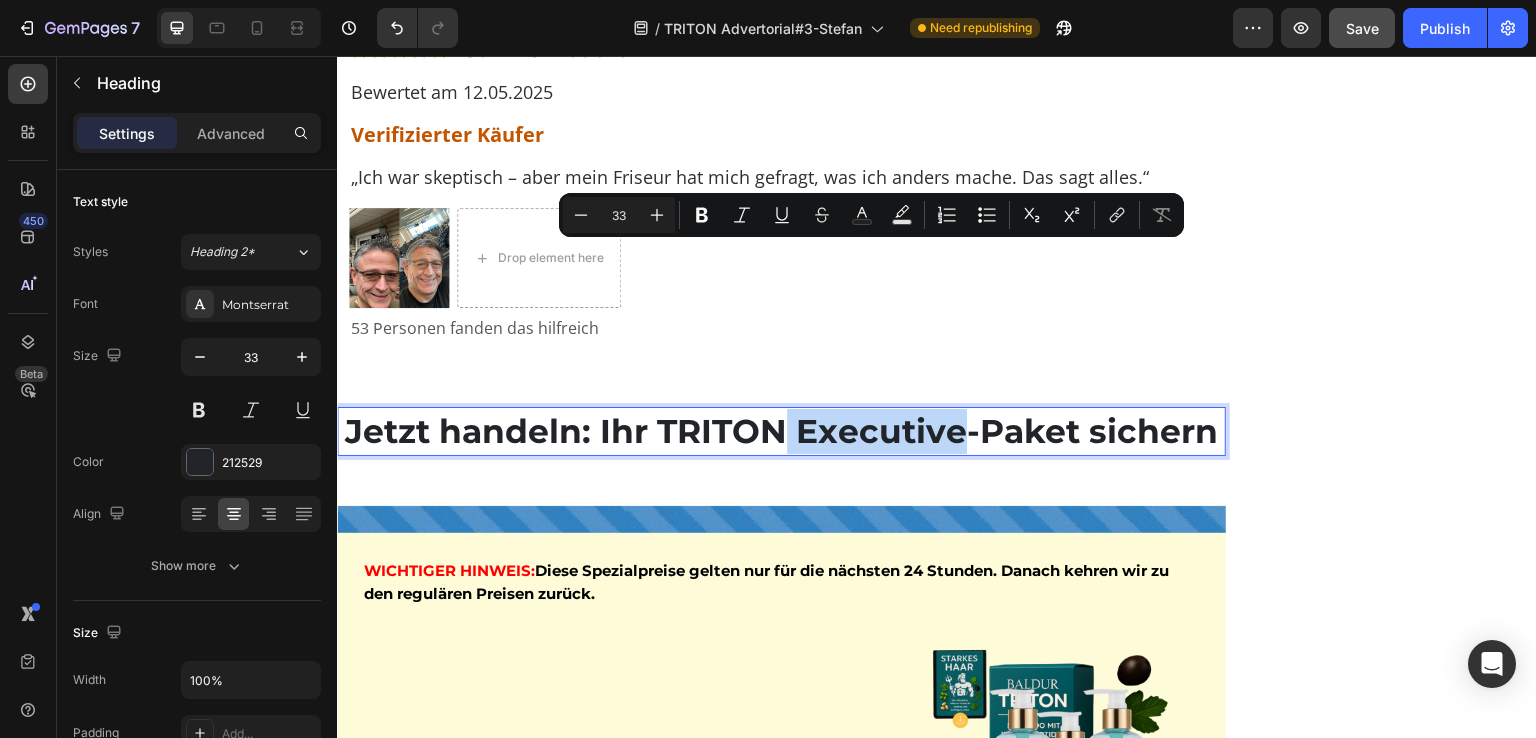 drag, startPoint x: 962, startPoint y: 268, endPoint x: 779, endPoint y: 269, distance: 183.00273 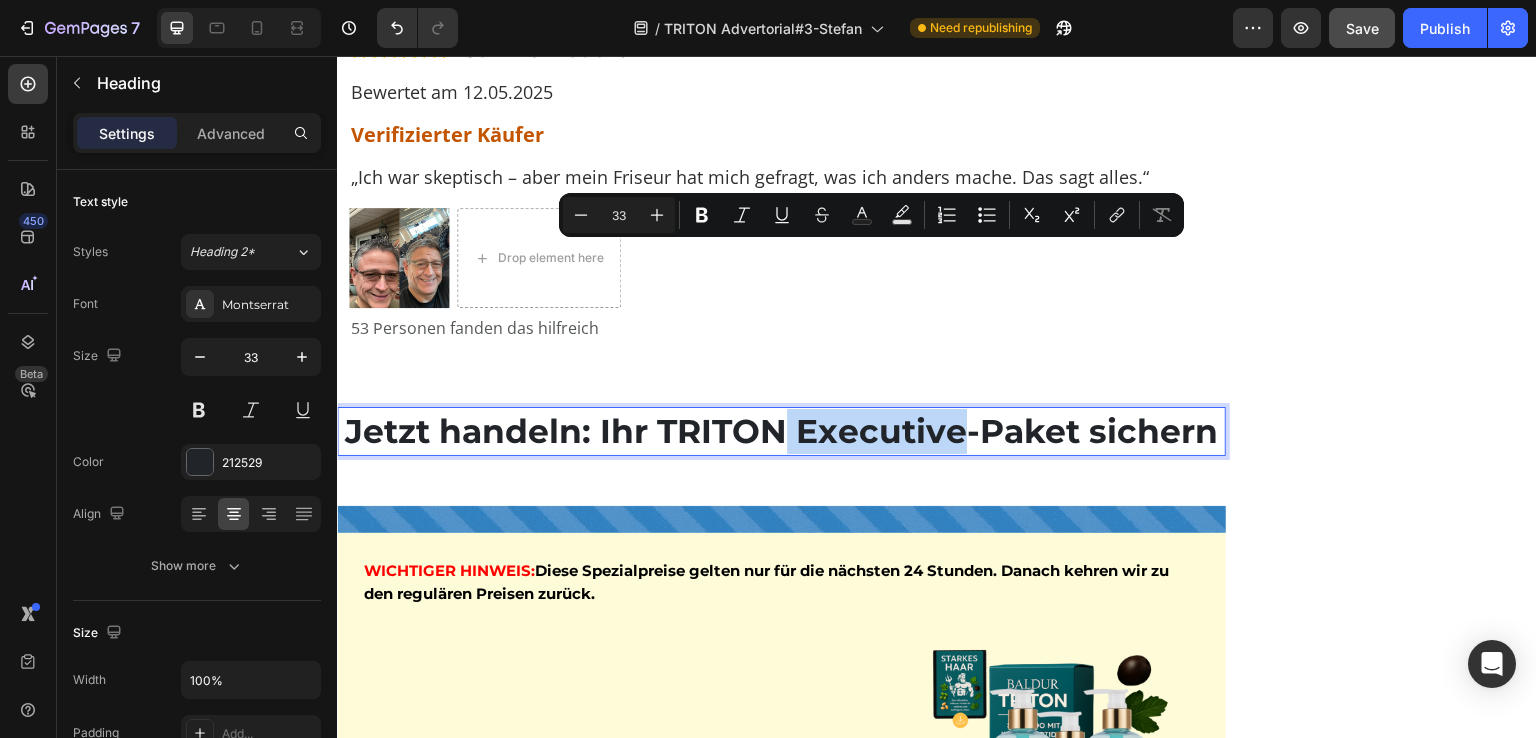 click on "Jetzt handeln: Ihr TRITON Executive-Paket sichern" at bounding box center [781, 431] 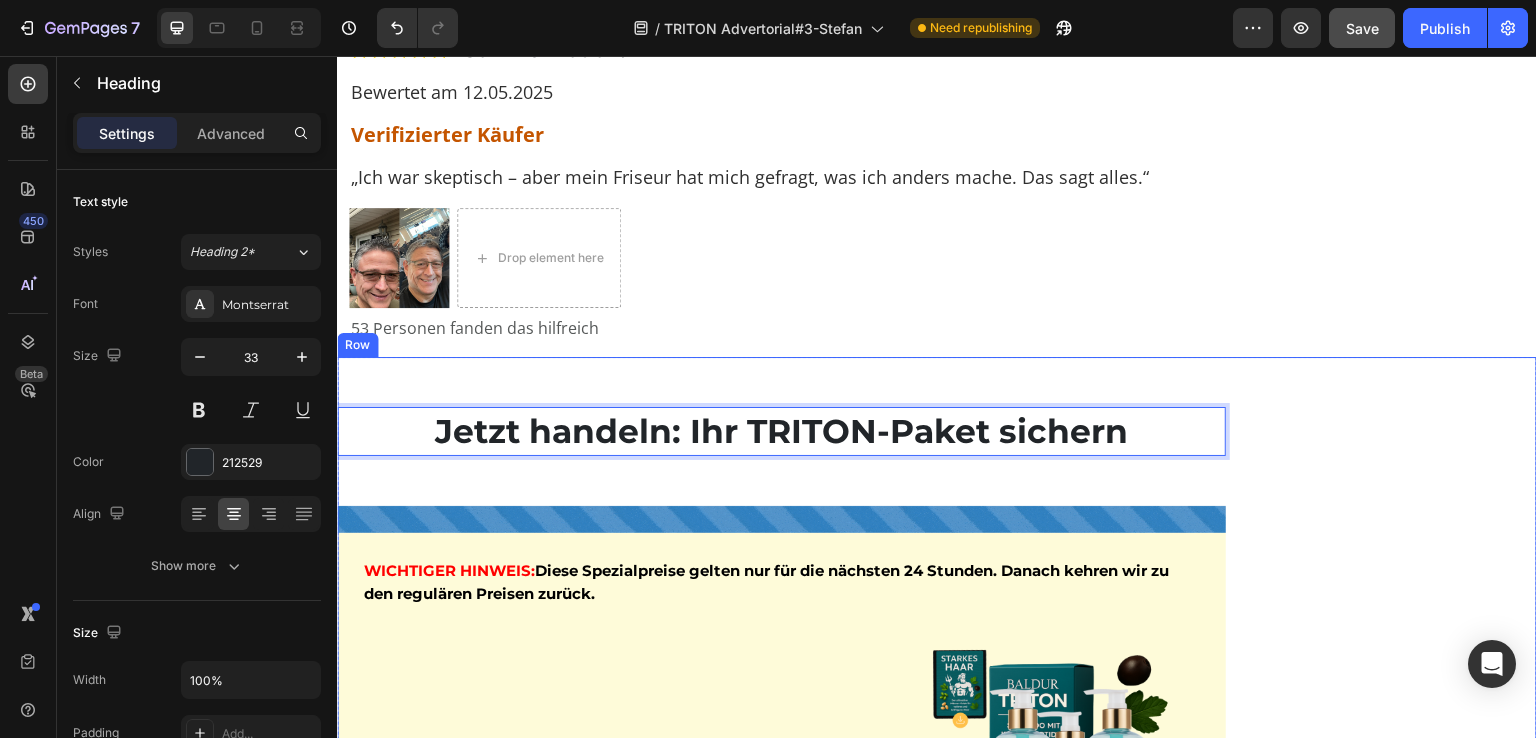 click on "Kundenbewertungen Text Block                Title Line Image 4.8 von 5 Text Block Row 3,791 Kundenbewertungen Text Block 5 Sterne Text Block Image 90% Text Block Row 4 Sterne Text Block Image 7% Text Block Row 3 Sterne Text Block Image 2% Text Block Row 2 Sterne Text Block Image 0% Text Block Row 1 Stern Text Block Image 1% Text Block Row Einstufung Text Block Preis Text Block Image 5.0 Text Block Row Effekitvität Text Block Image 5.0 Text Block Row Geruch Text Block Image 5.0 Text Block Row Anwendung Text Block Image 4.8 Text Block Row Row Row" at bounding box center (1389, 726) 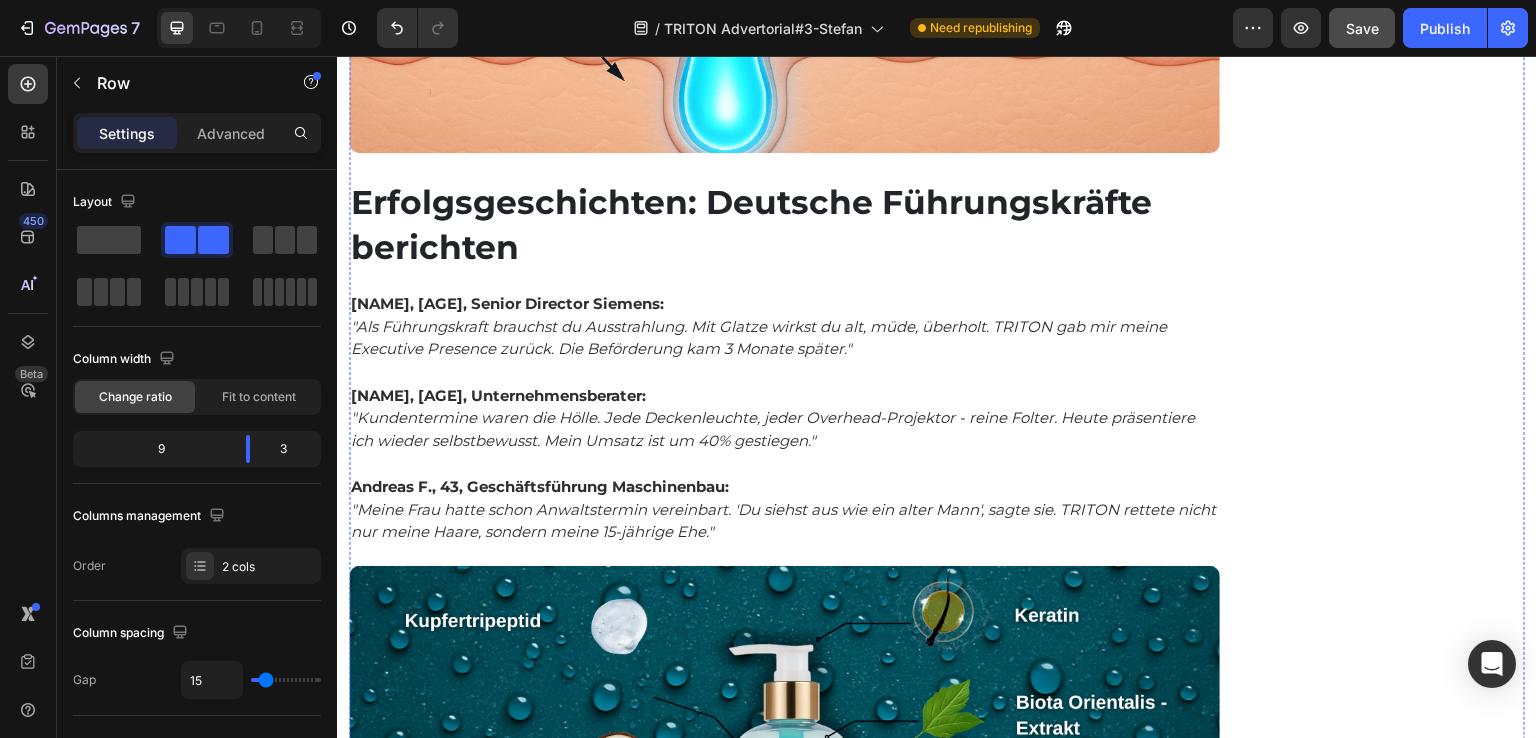 scroll, scrollTop: 10435, scrollLeft: 0, axis: vertical 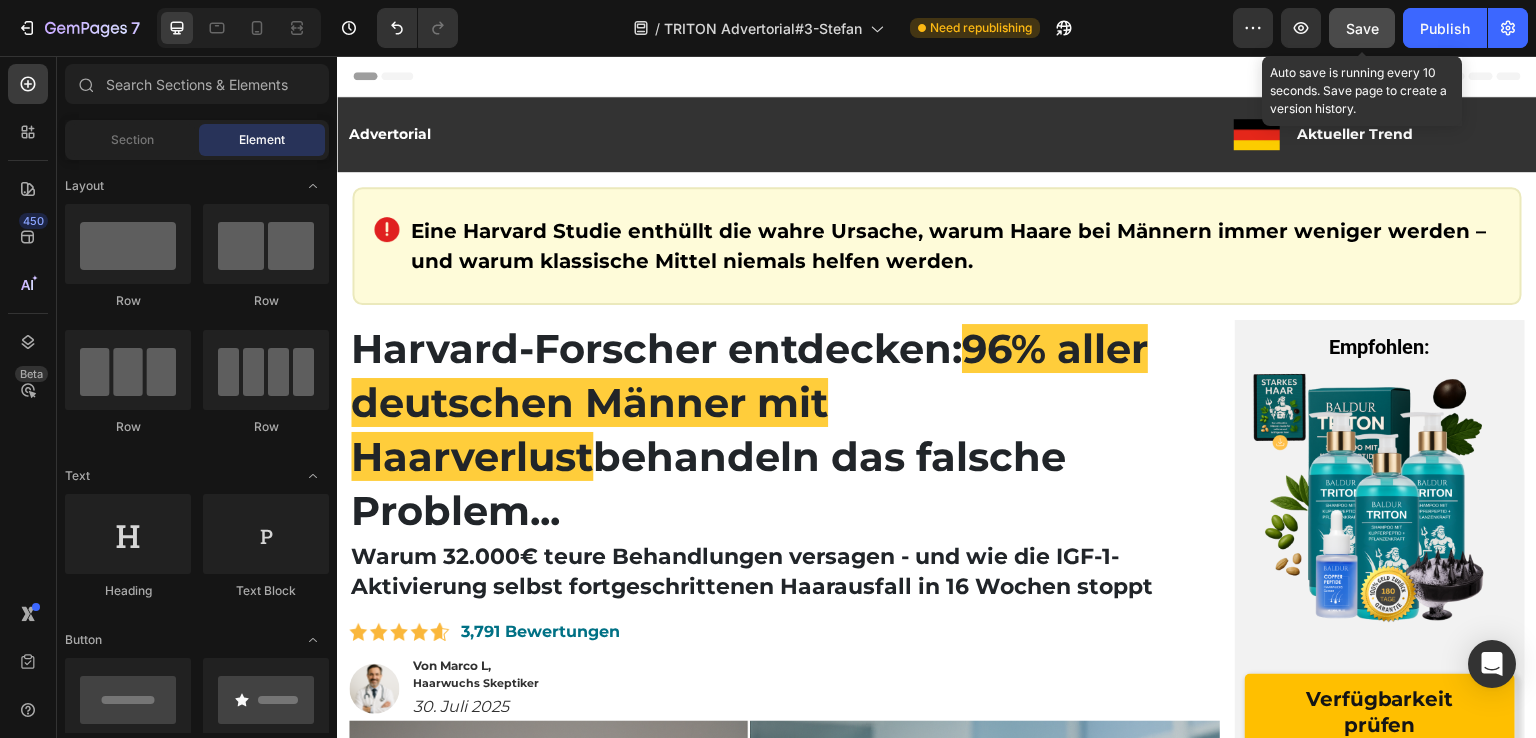 click on "Save" at bounding box center (1362, 28) 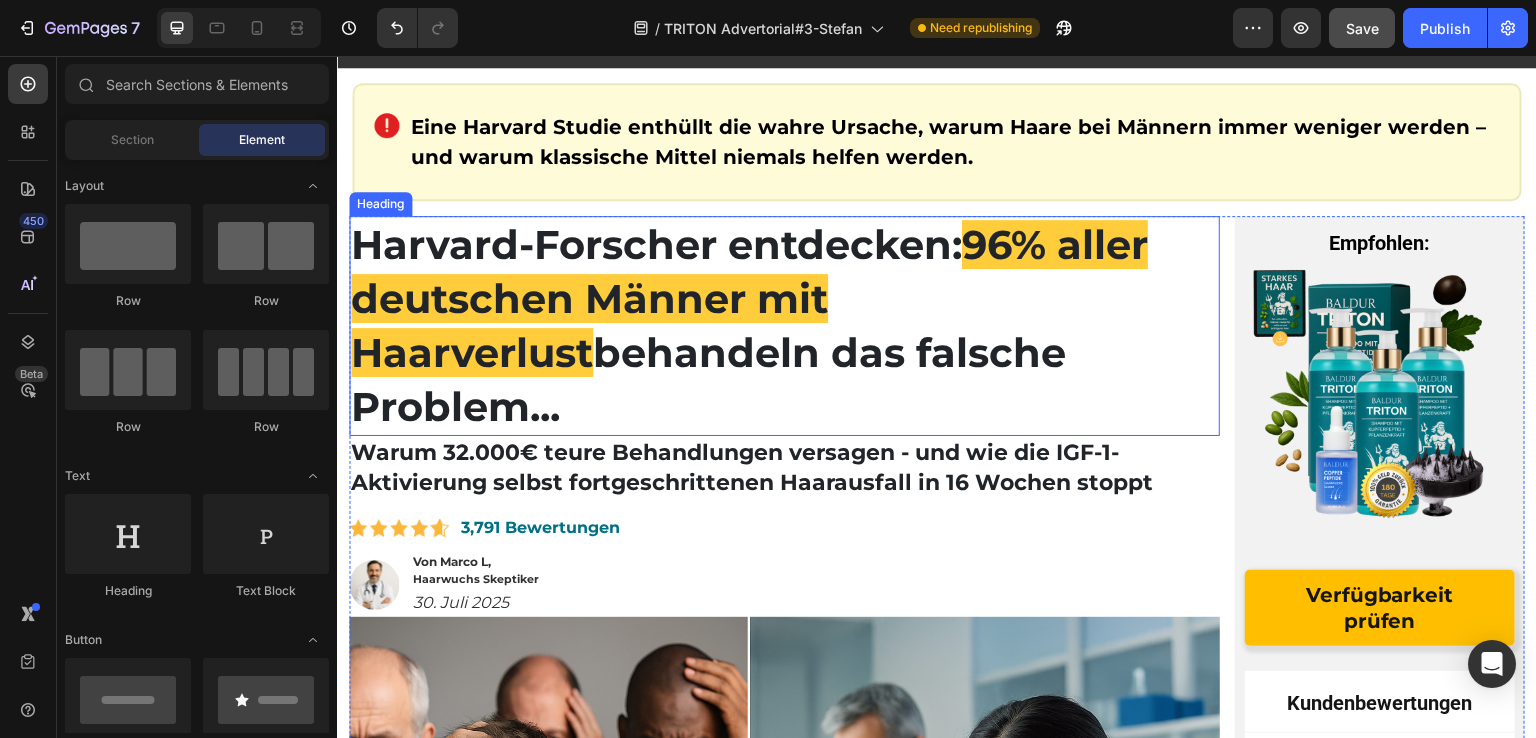 scroll, scrollTop: 500, scrollLeft: 0, axis: vertical 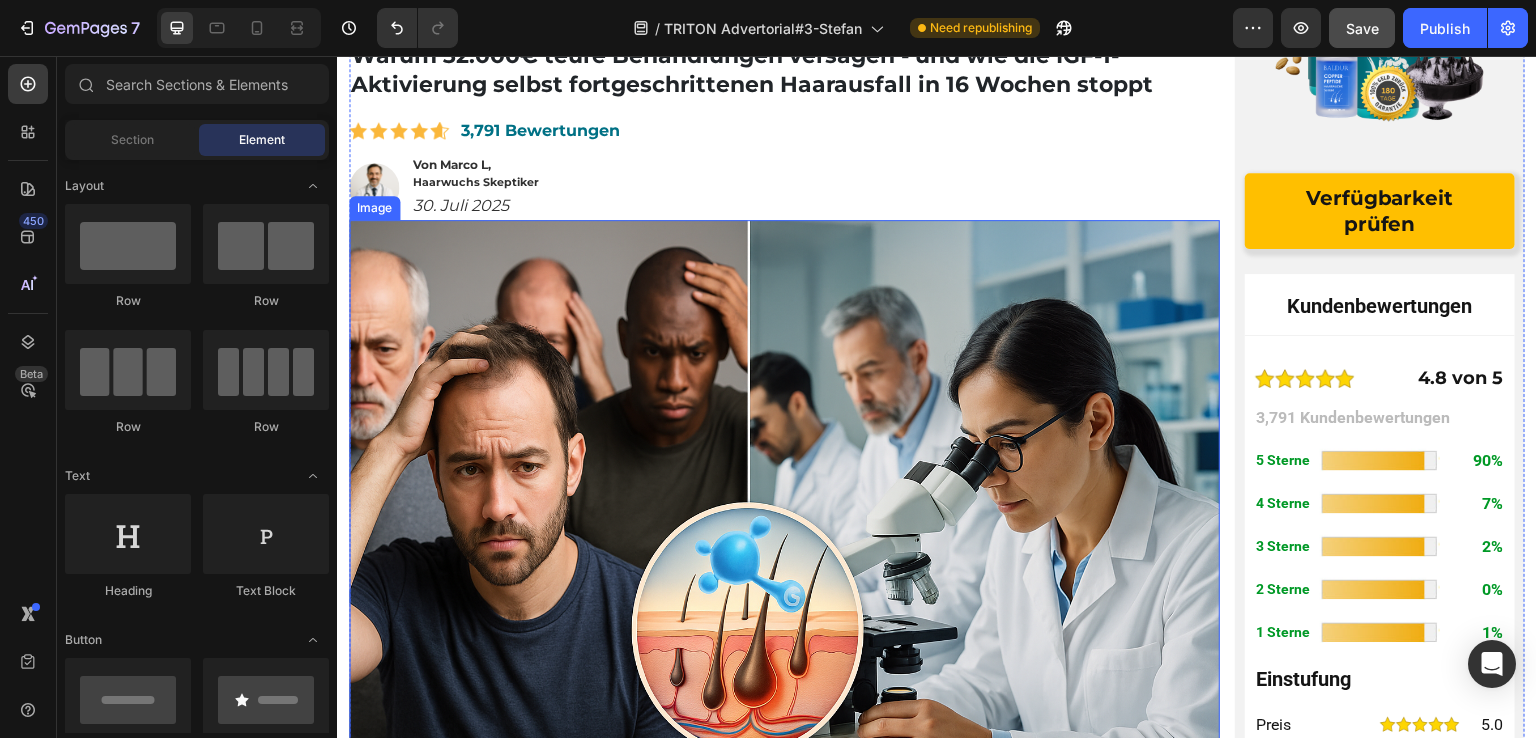 click at bounding box center (784, 510) 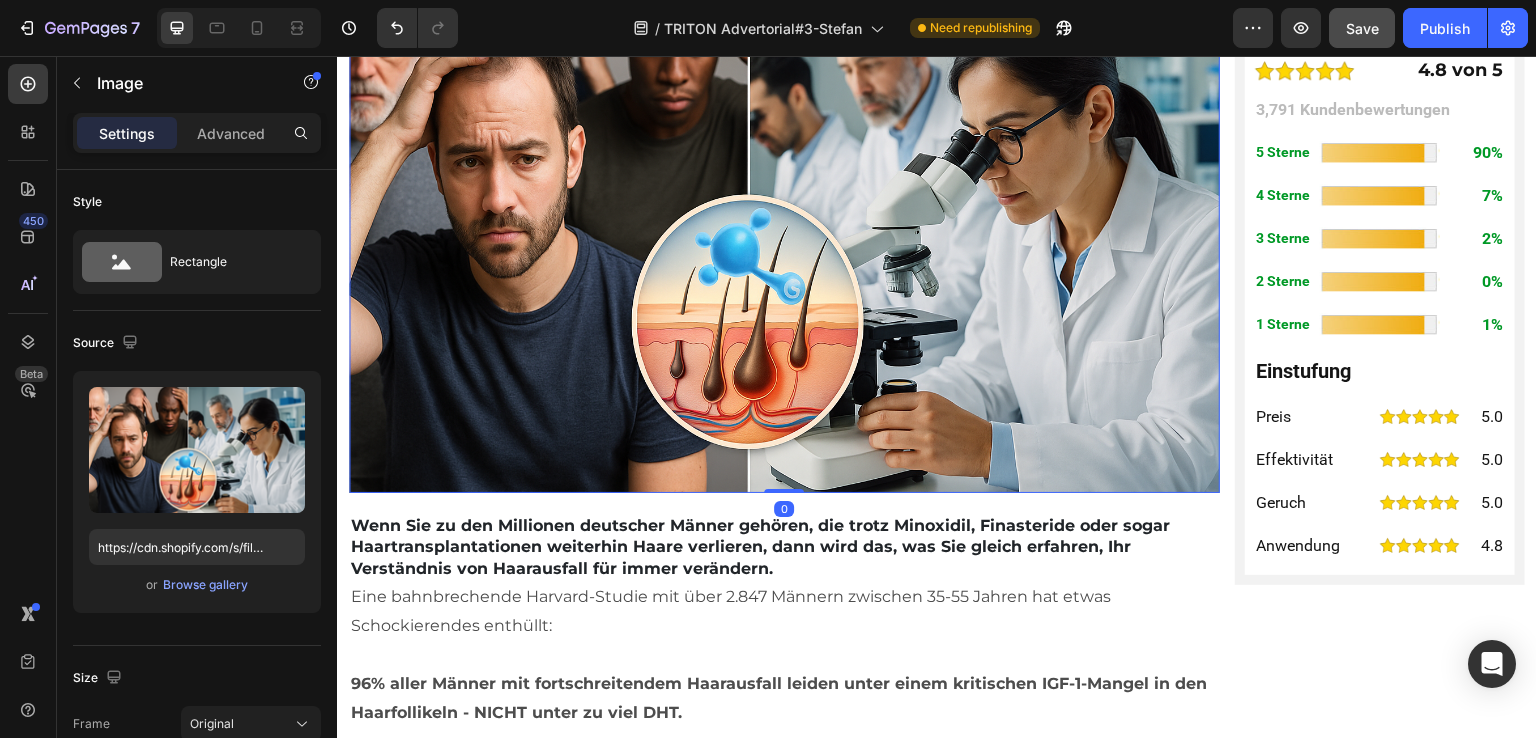 scroll, scrollTop: 900, scrollLeft: 0, axis: vertical 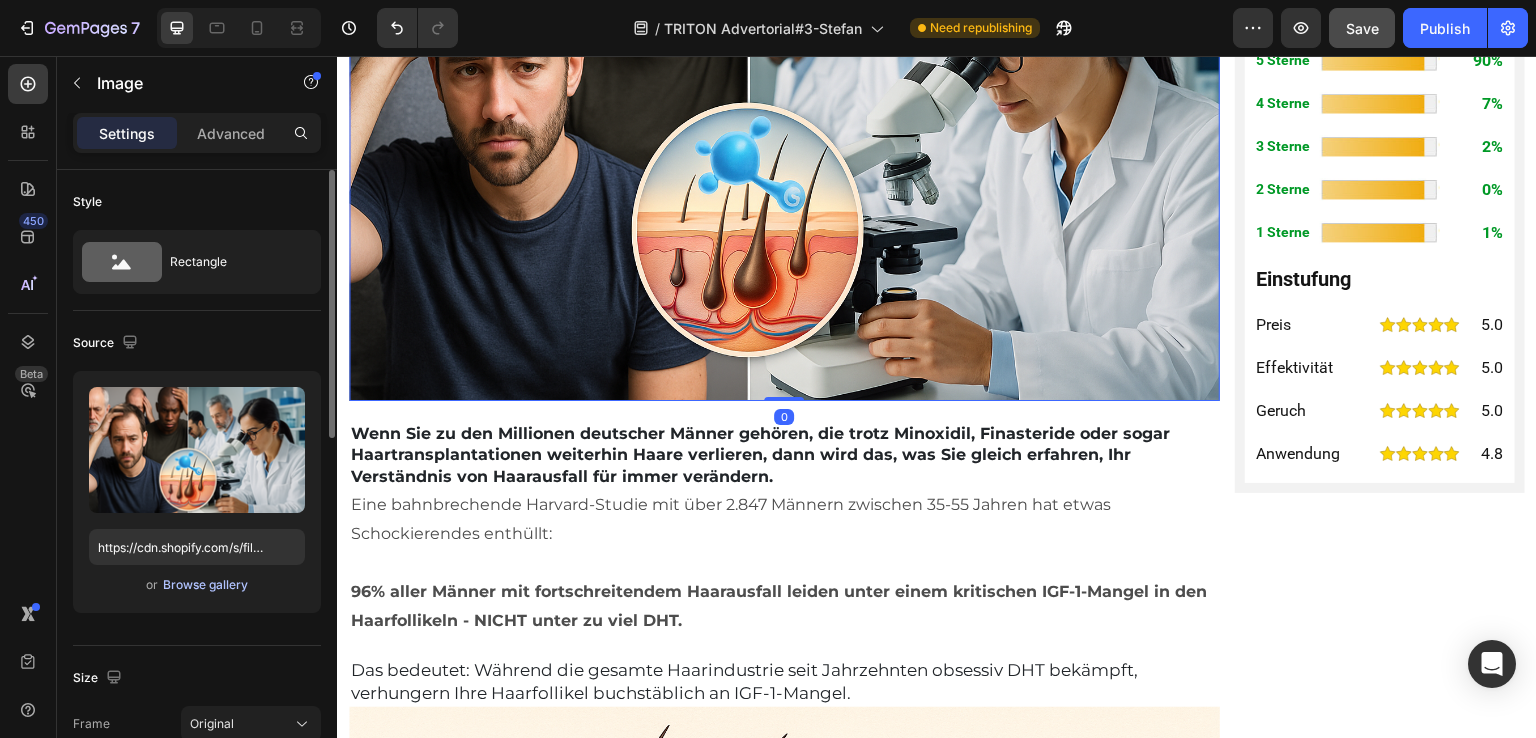 click on "Browse gallery" at bounding box center [205, 585] 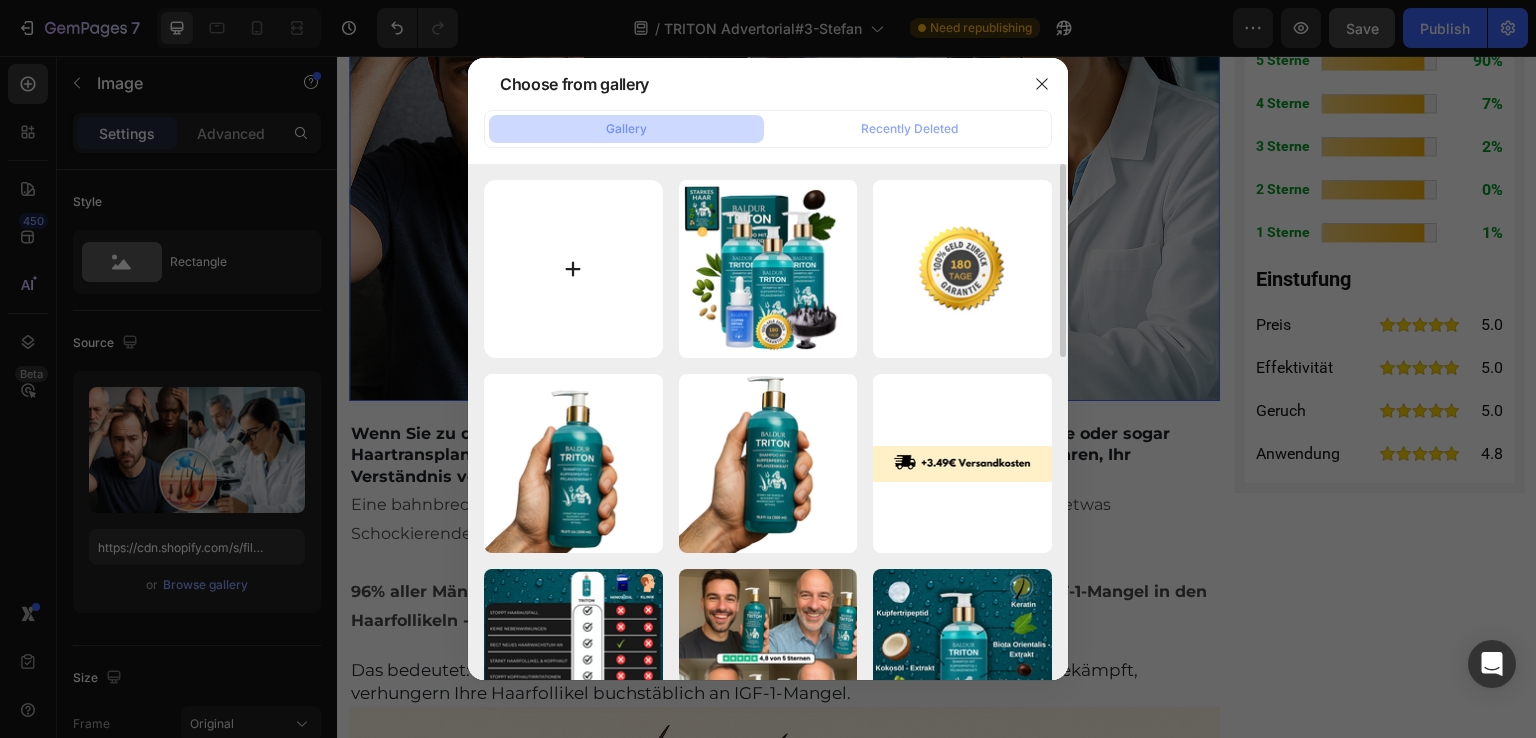 click at bounding box center [573, 269] 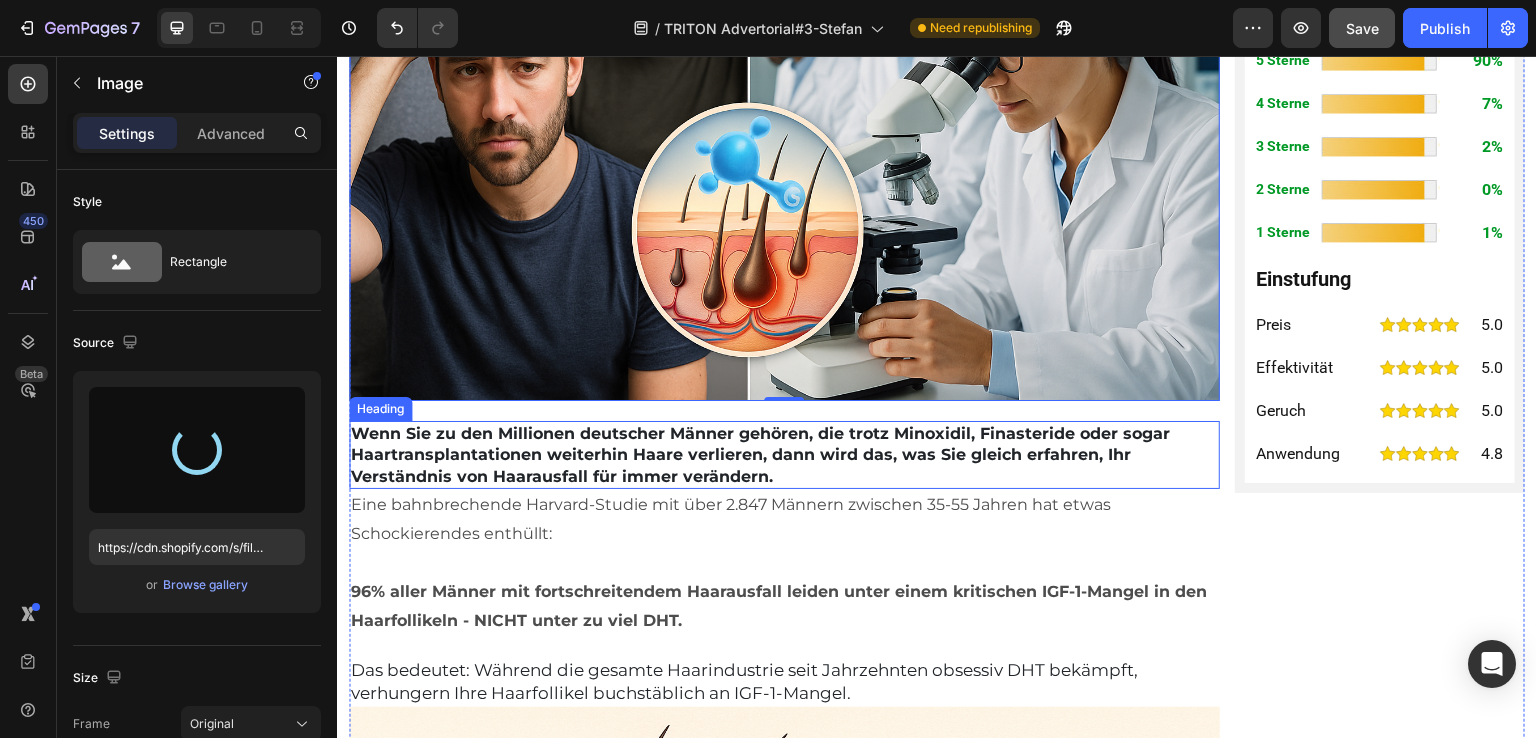 type on "https://cdn.shopify.com/s/files/1/0682/2504/0698/files/gempages_562311608655676326-76115d1b-11f0-4524-a46d-ae9c7c67f5dd.png" 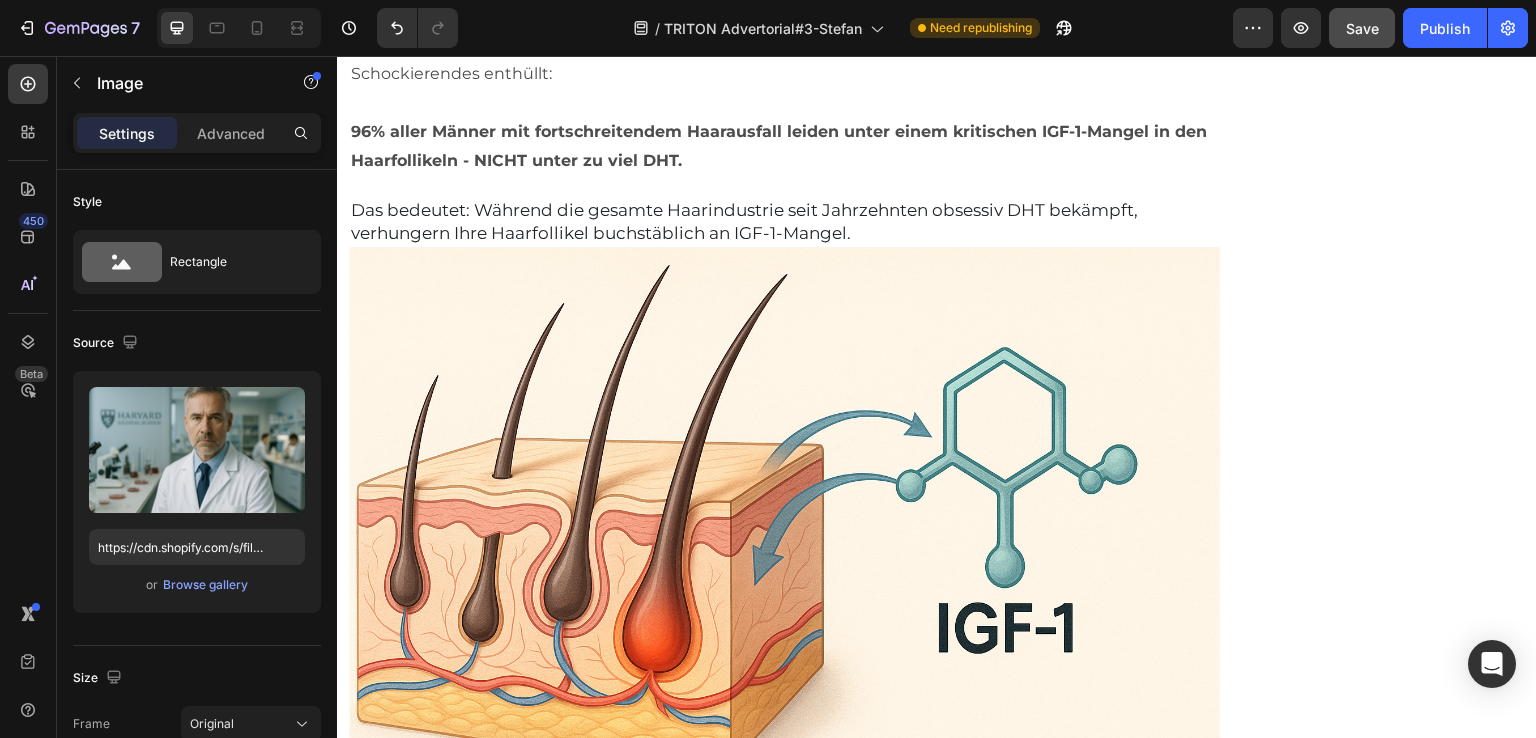 scroll, scrollTop: 1400, scrollLeft: 0, axis: vertical 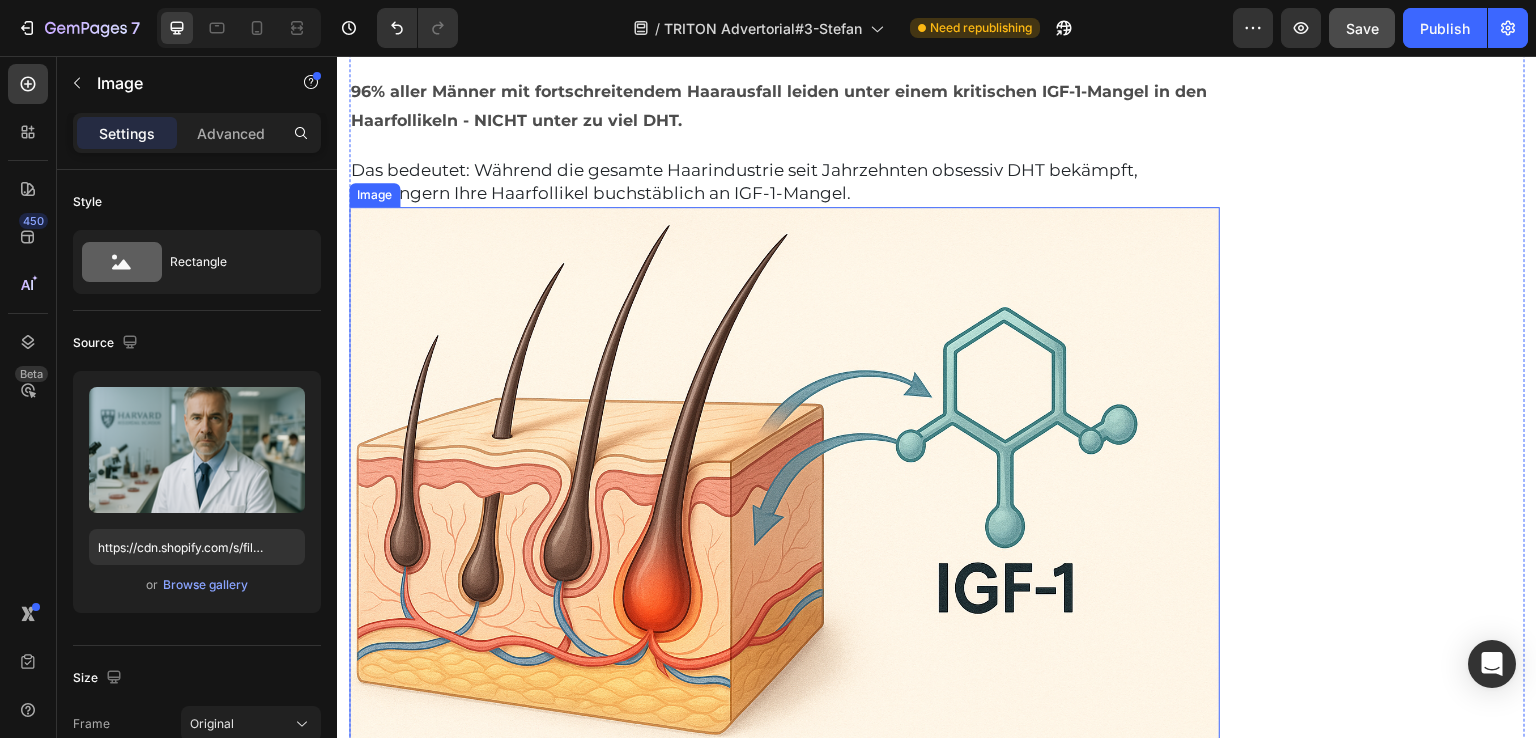click at bounding box center (784, 497) 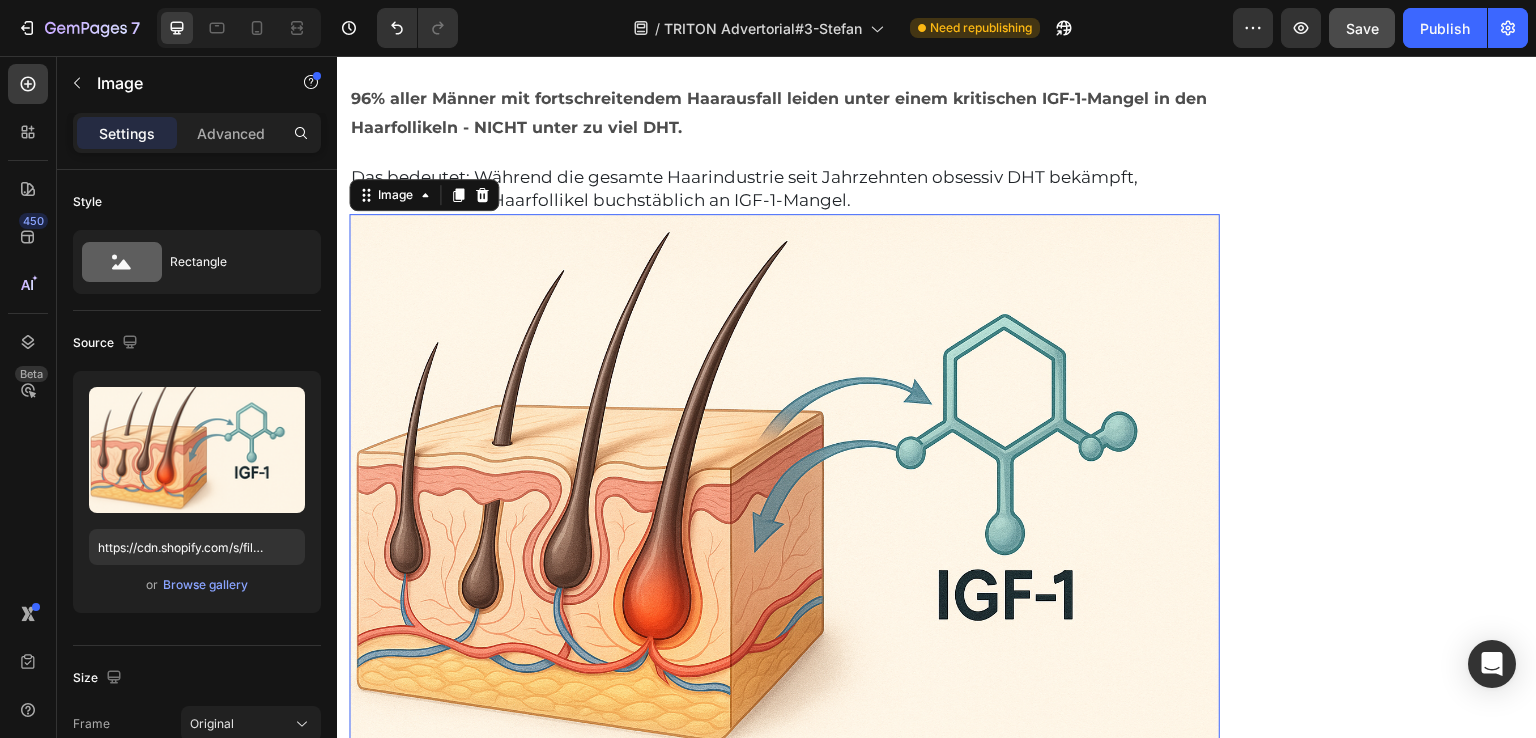 scroll, scrollTop: 1400, scrollLeft: 0, axis: vertical 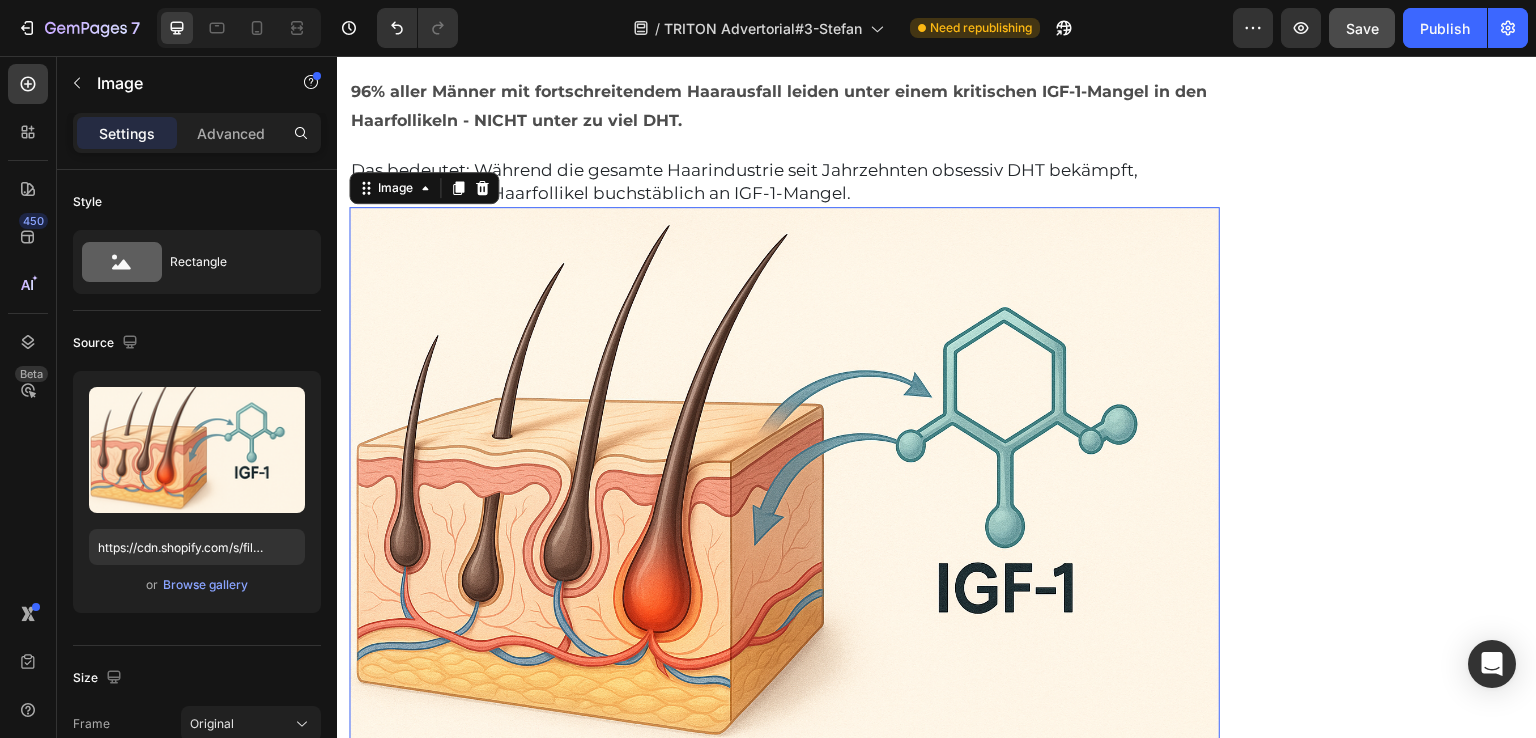click at bounding box center [784, 497] 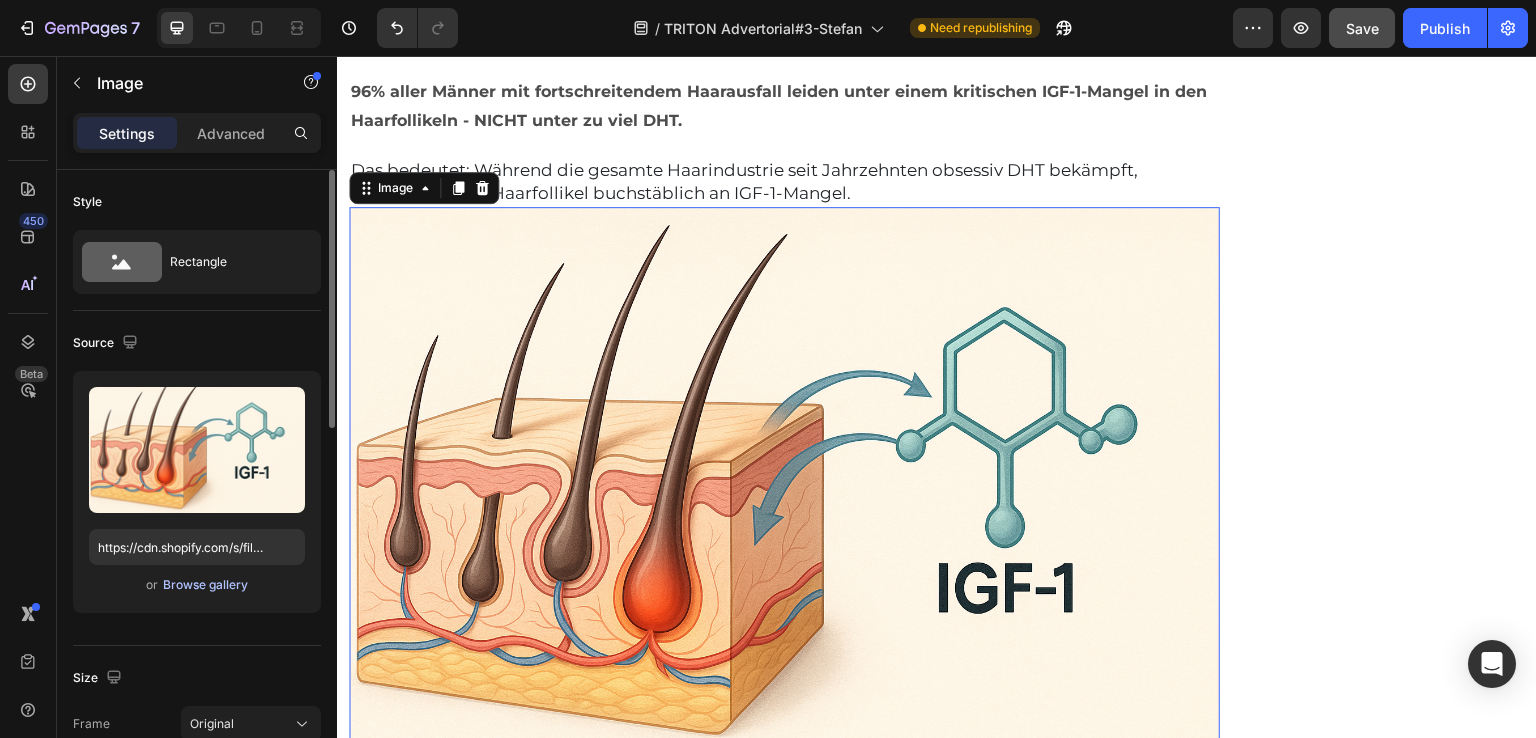 click on "Browse gallery" at bounding box center [205, 585] 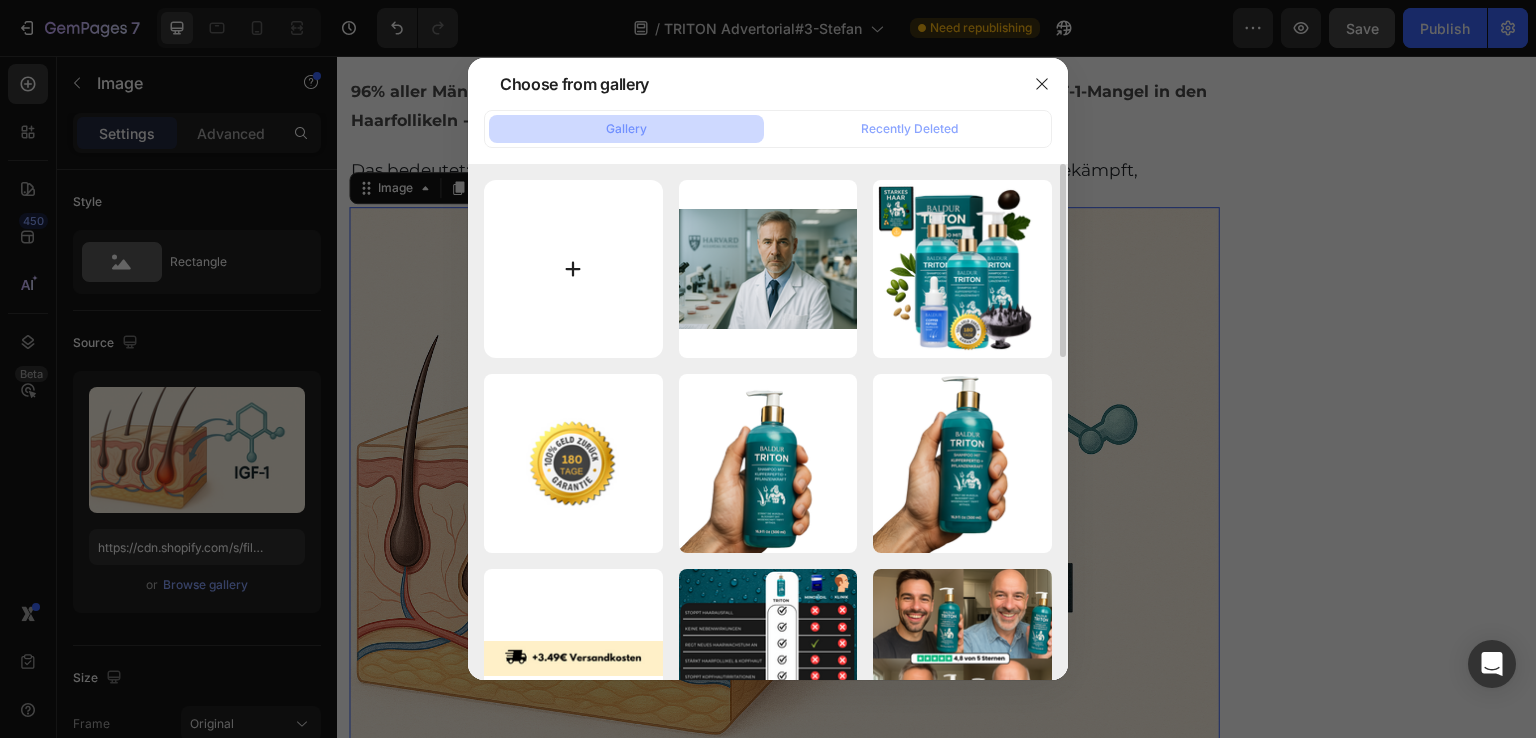 click at bounding box center [573, 269] 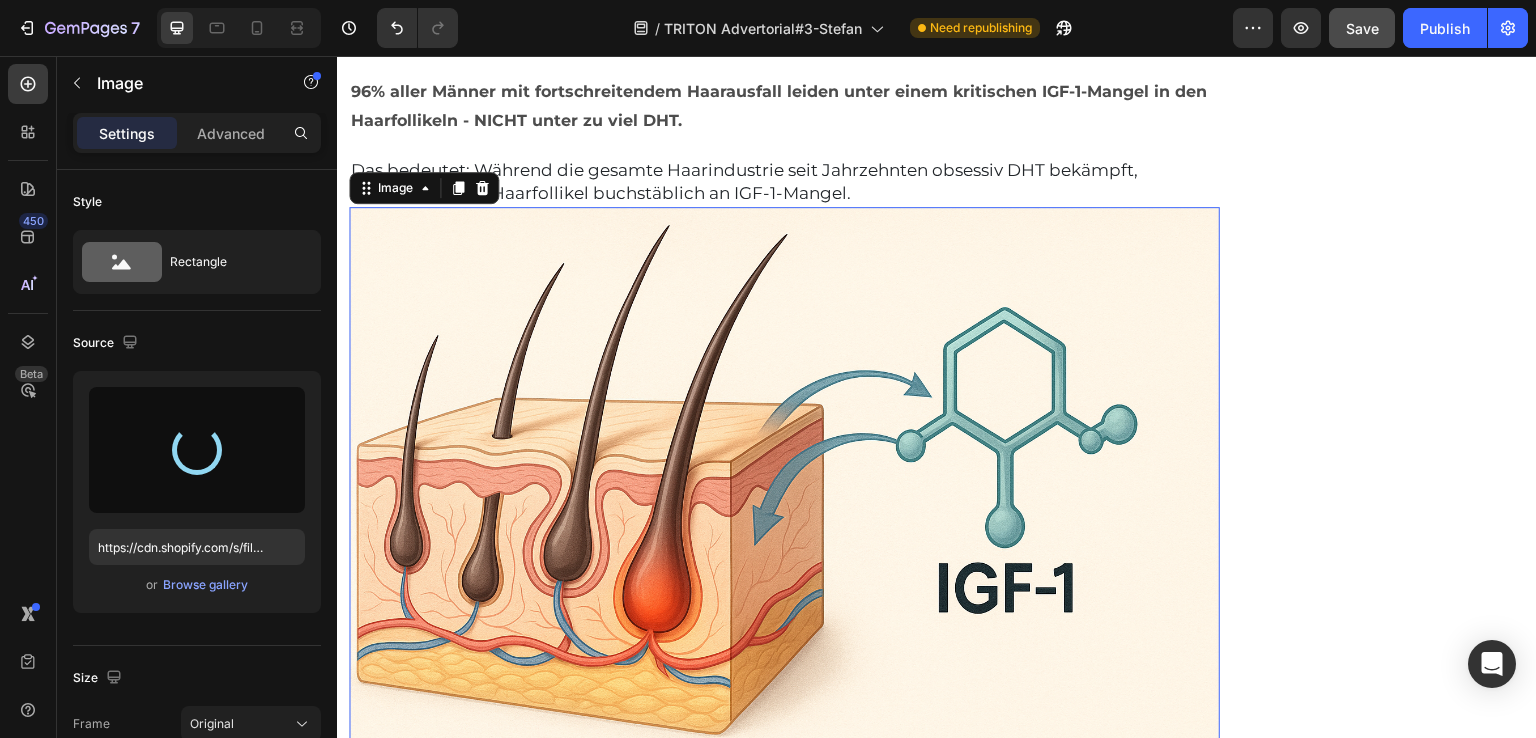 type on "https://cdn.shopify.com/s/files/1/0682/2504/0698/files/gempages_562311608655676326-5c15de9f-1d10-4b80-bb82-ff00789e6cf1.png" 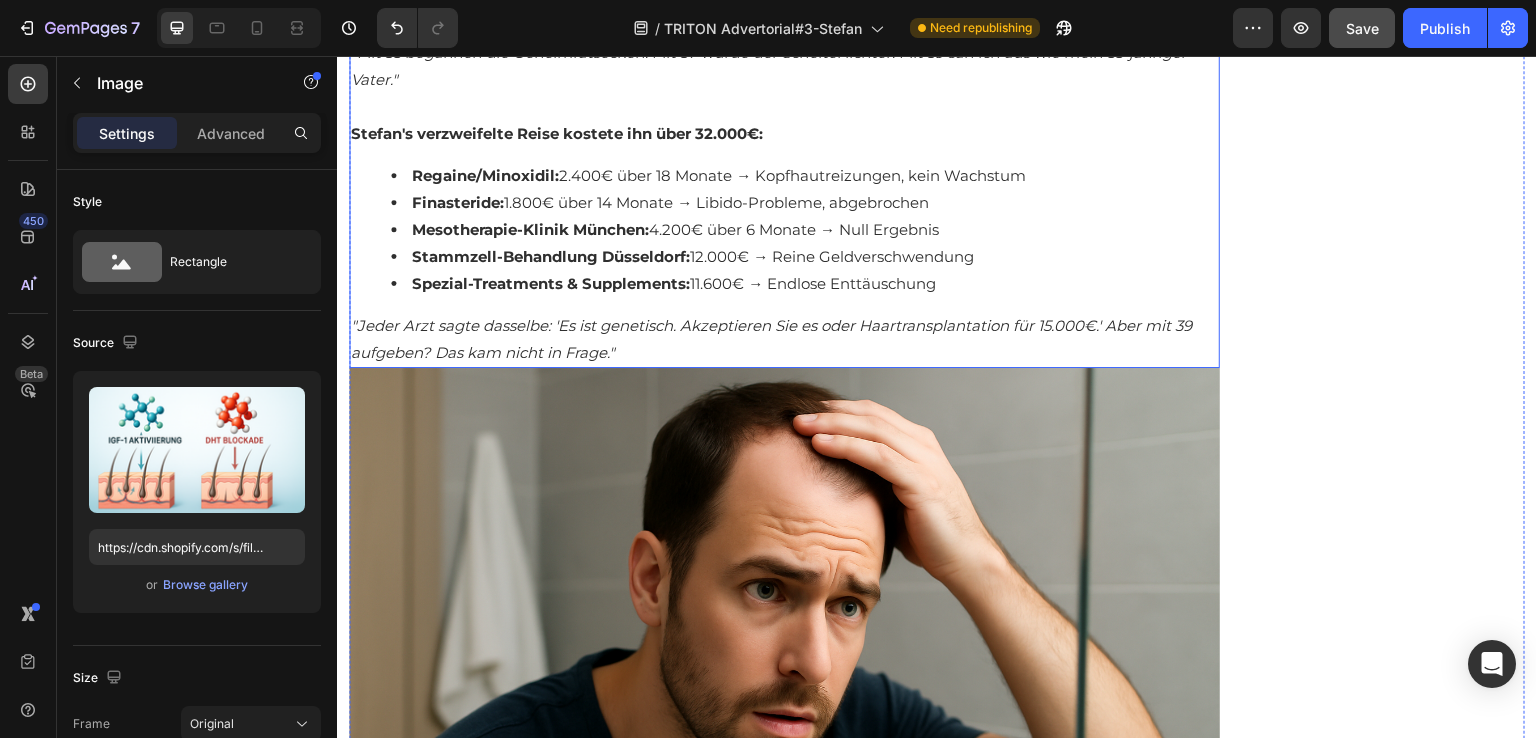 scroll, scrollTop: 2300, scrollLeft: 0, axis: vertical 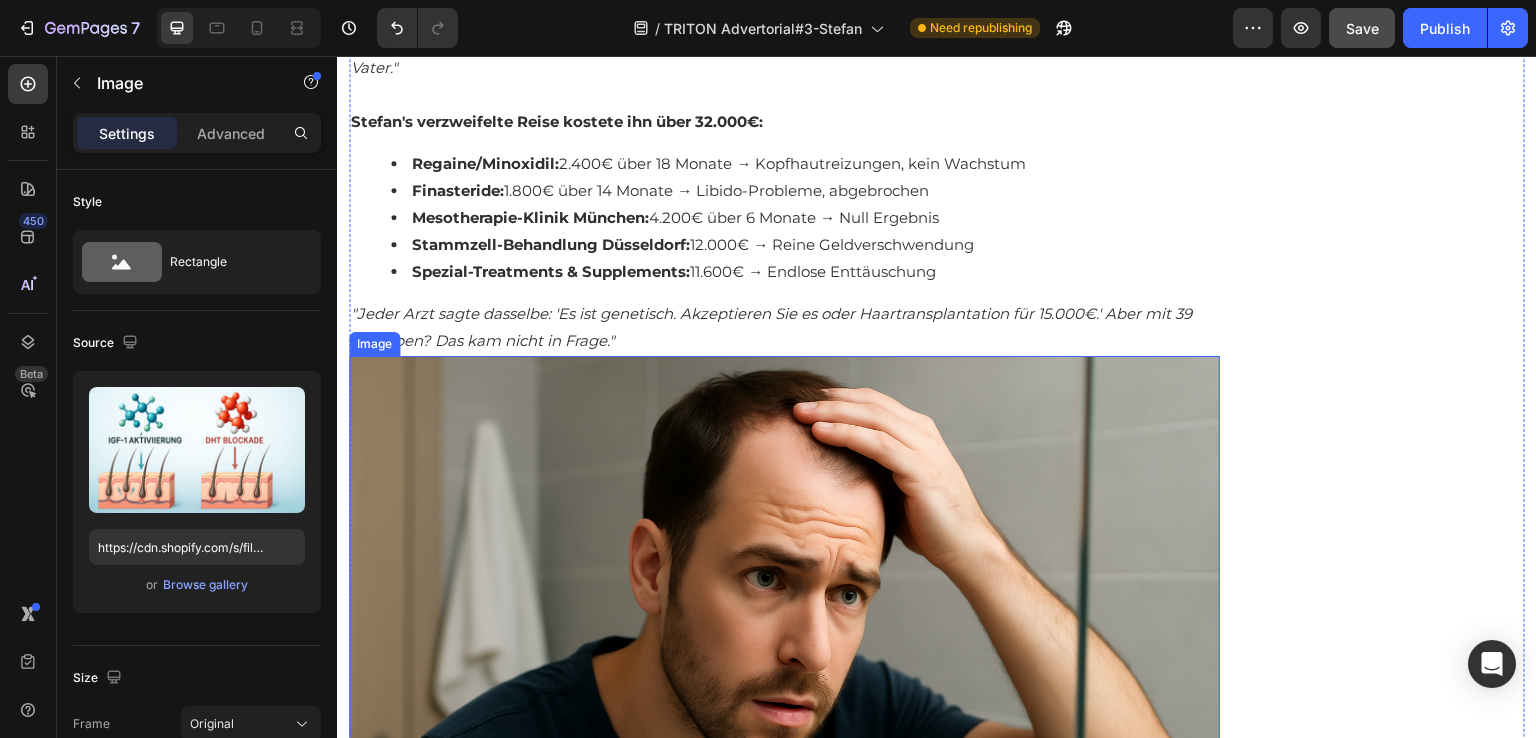click at bounding box center (784, 646) 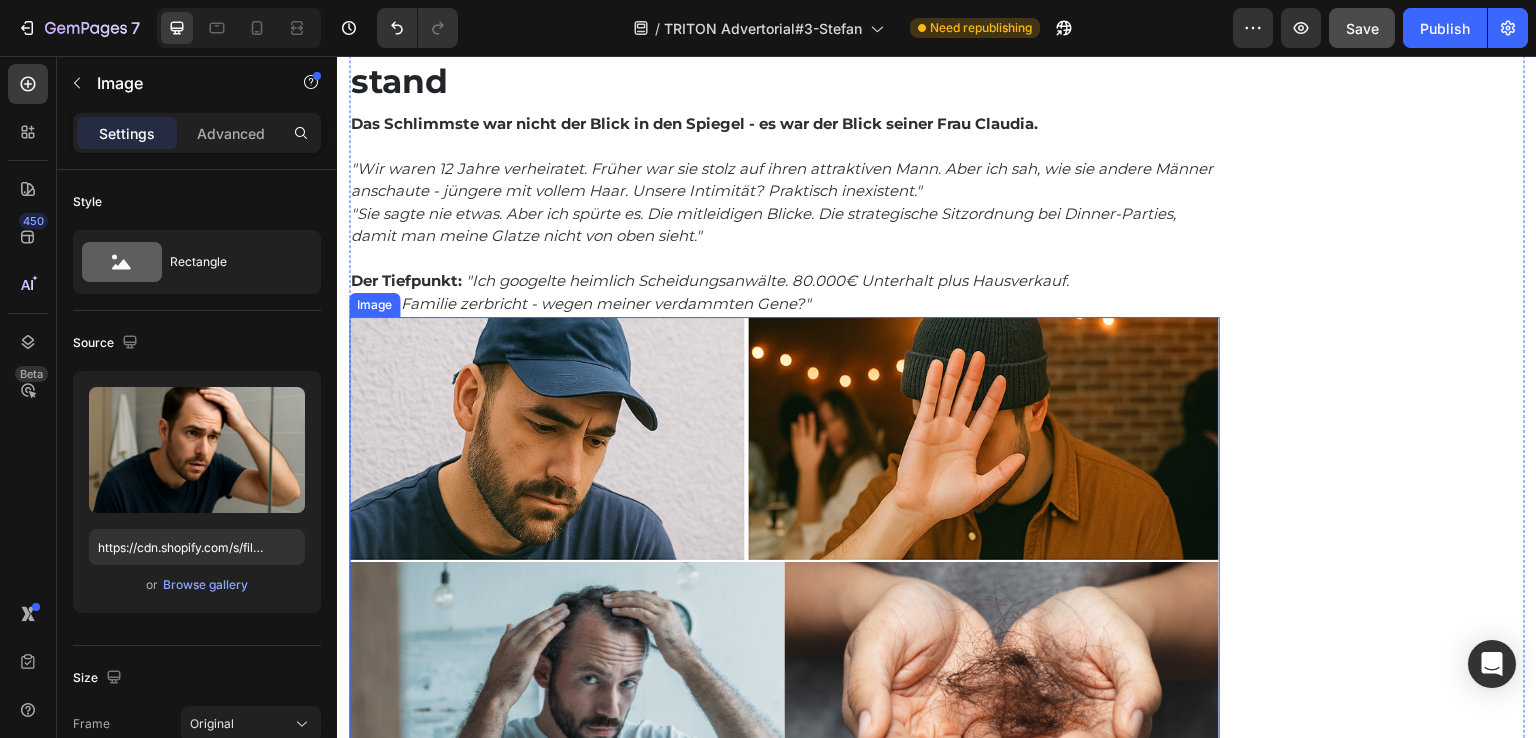 scroll, scrollTop: 3400, scrollLeft: 0, axis: vertical 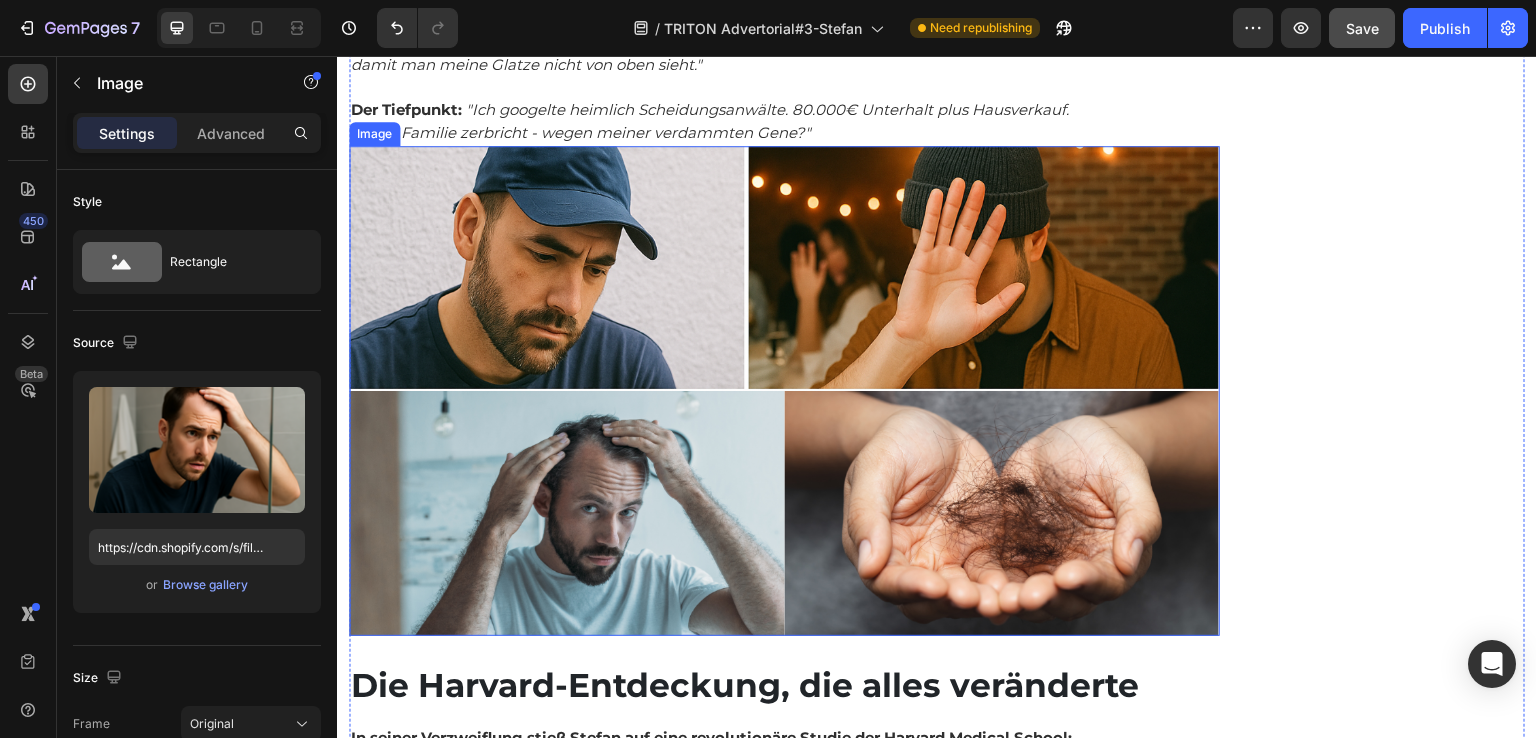 click at bounding box center [784, 391] 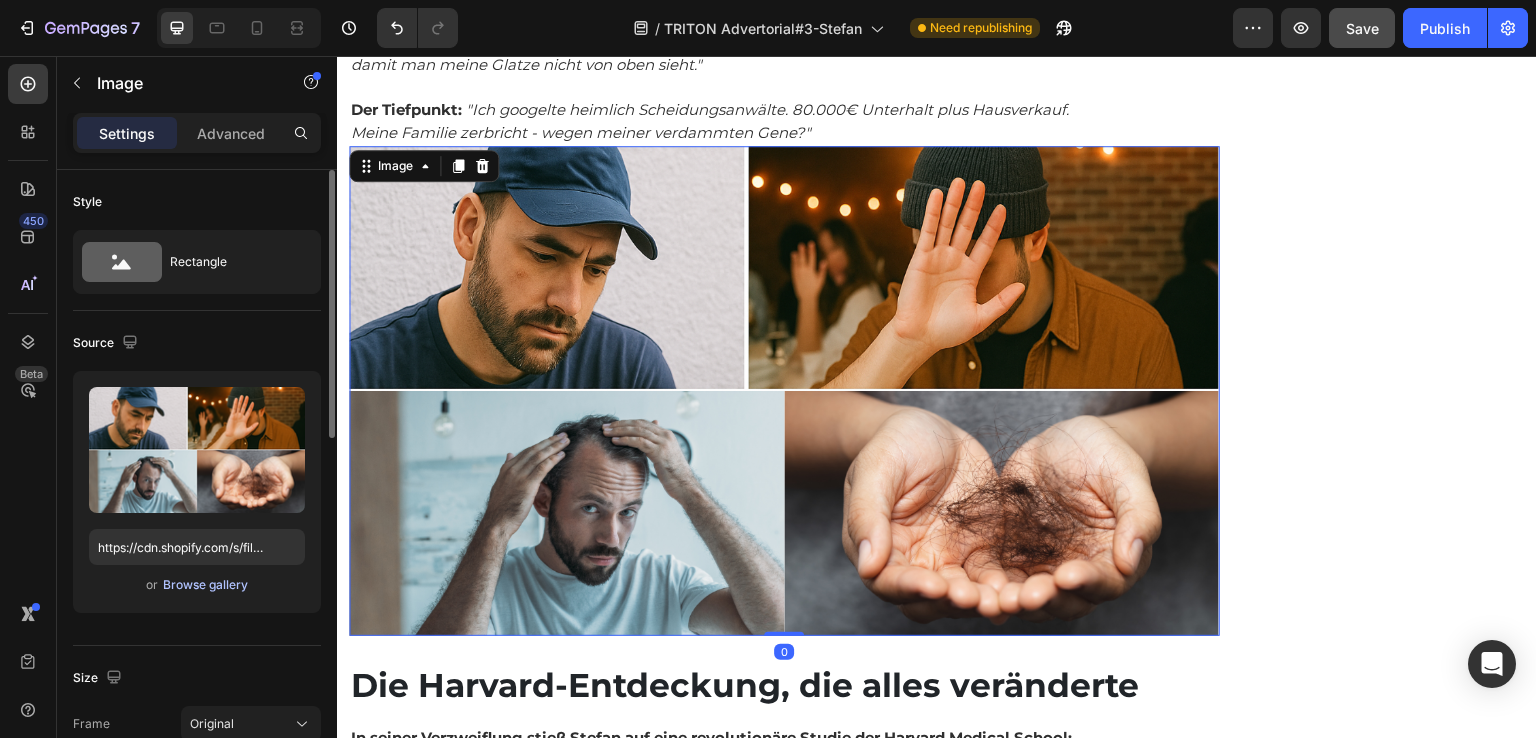 click on "Browse gallery" at bounding box center (205, 585) 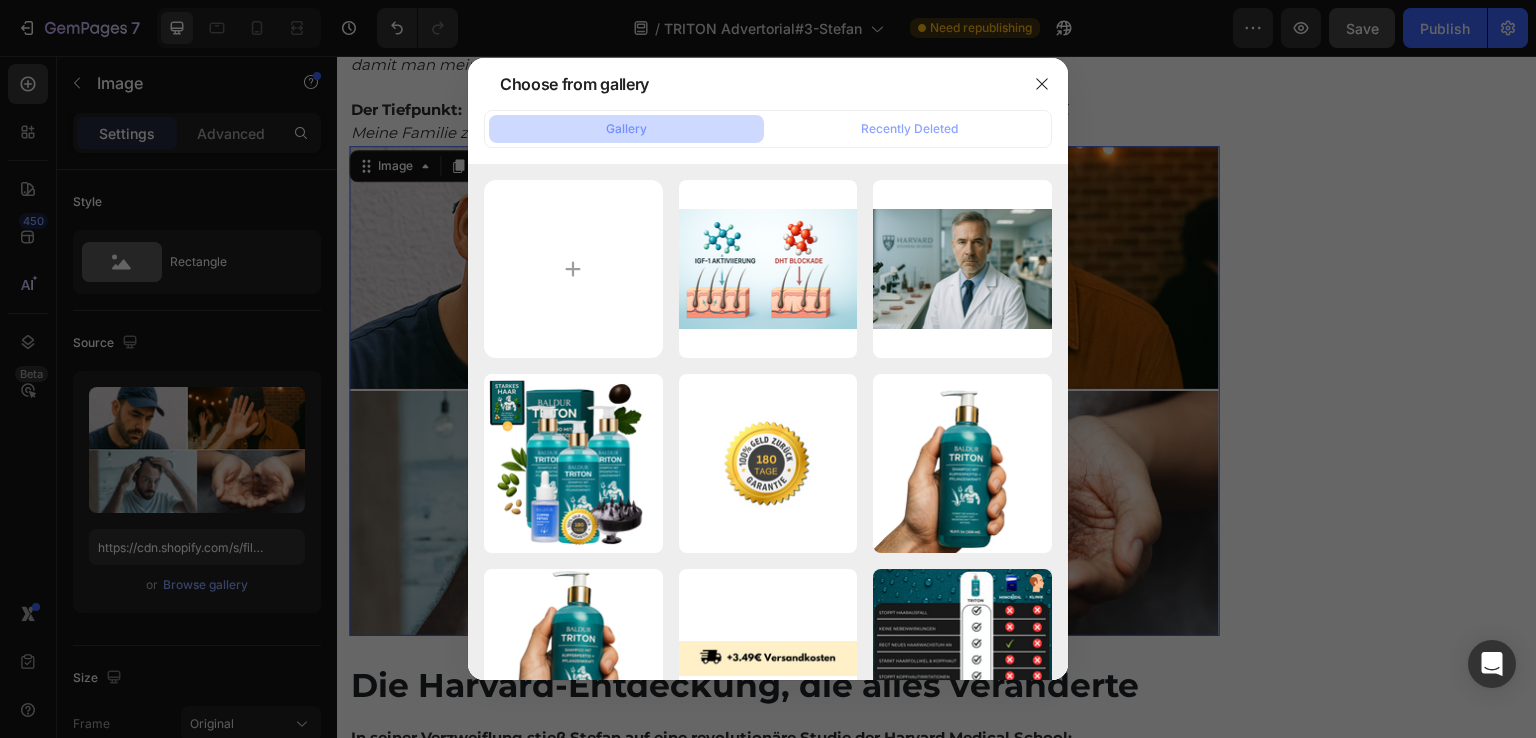 click at bounding box center [768, 369] 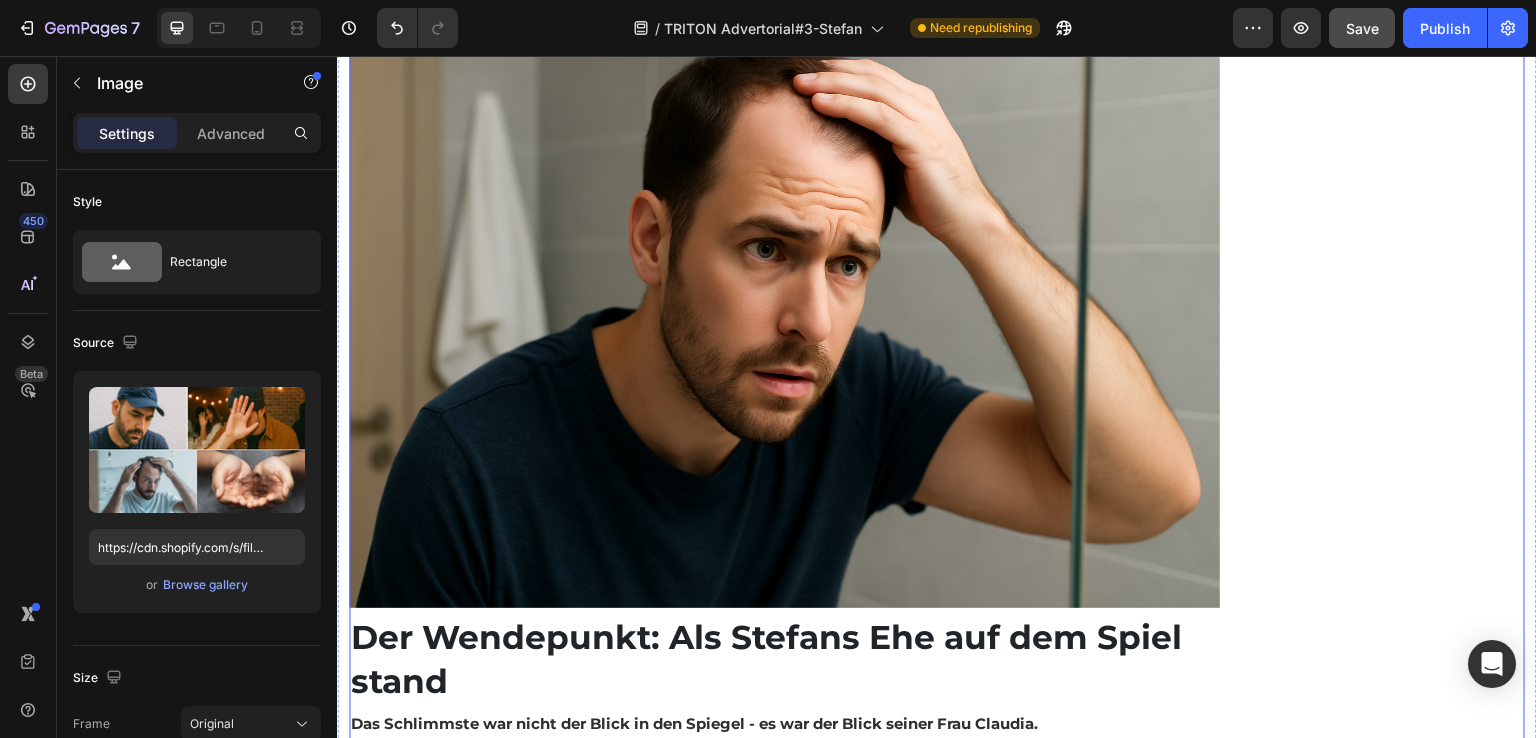 scroll, scrollTop: 2500, scrollLeft: 0, axis: vertical 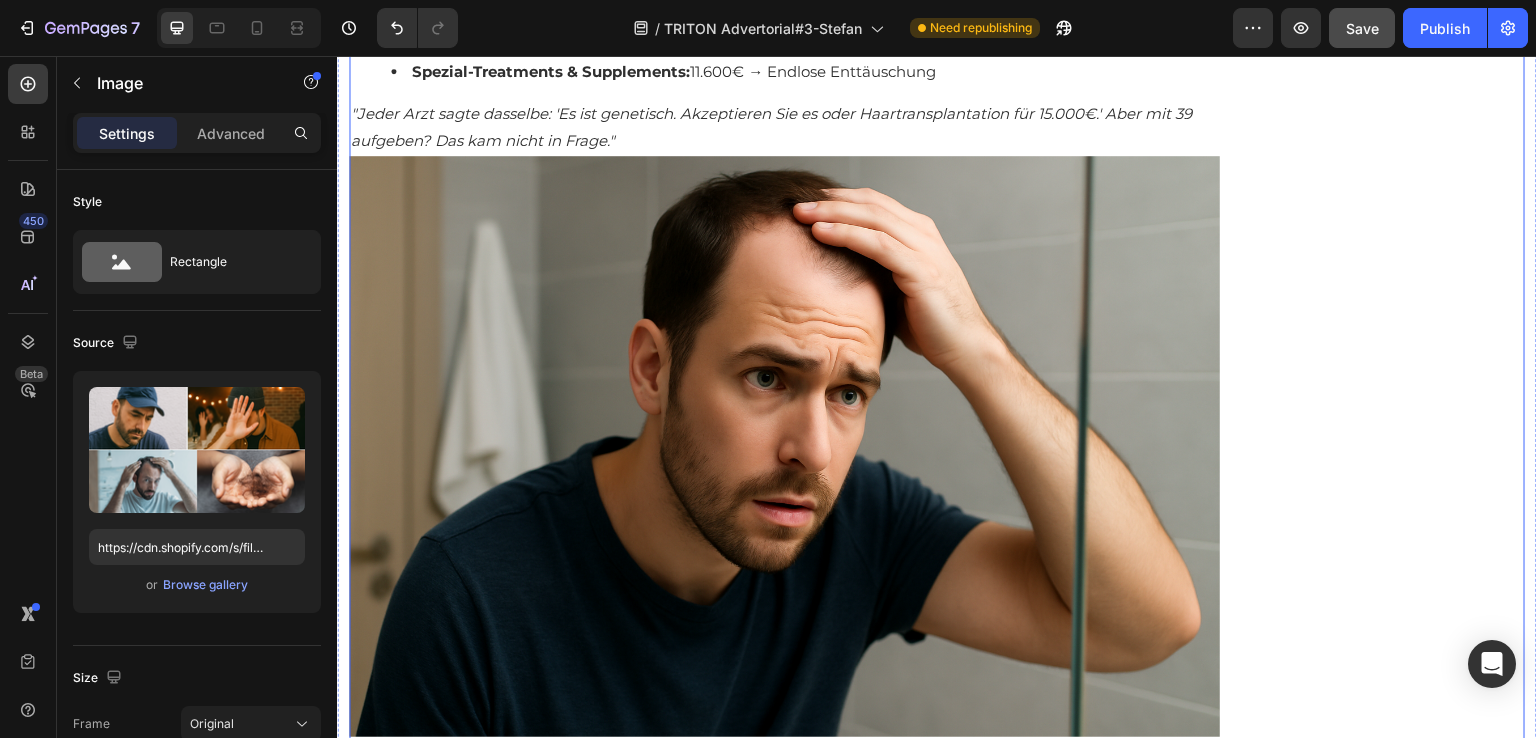 click at bounding box center [784, 446] 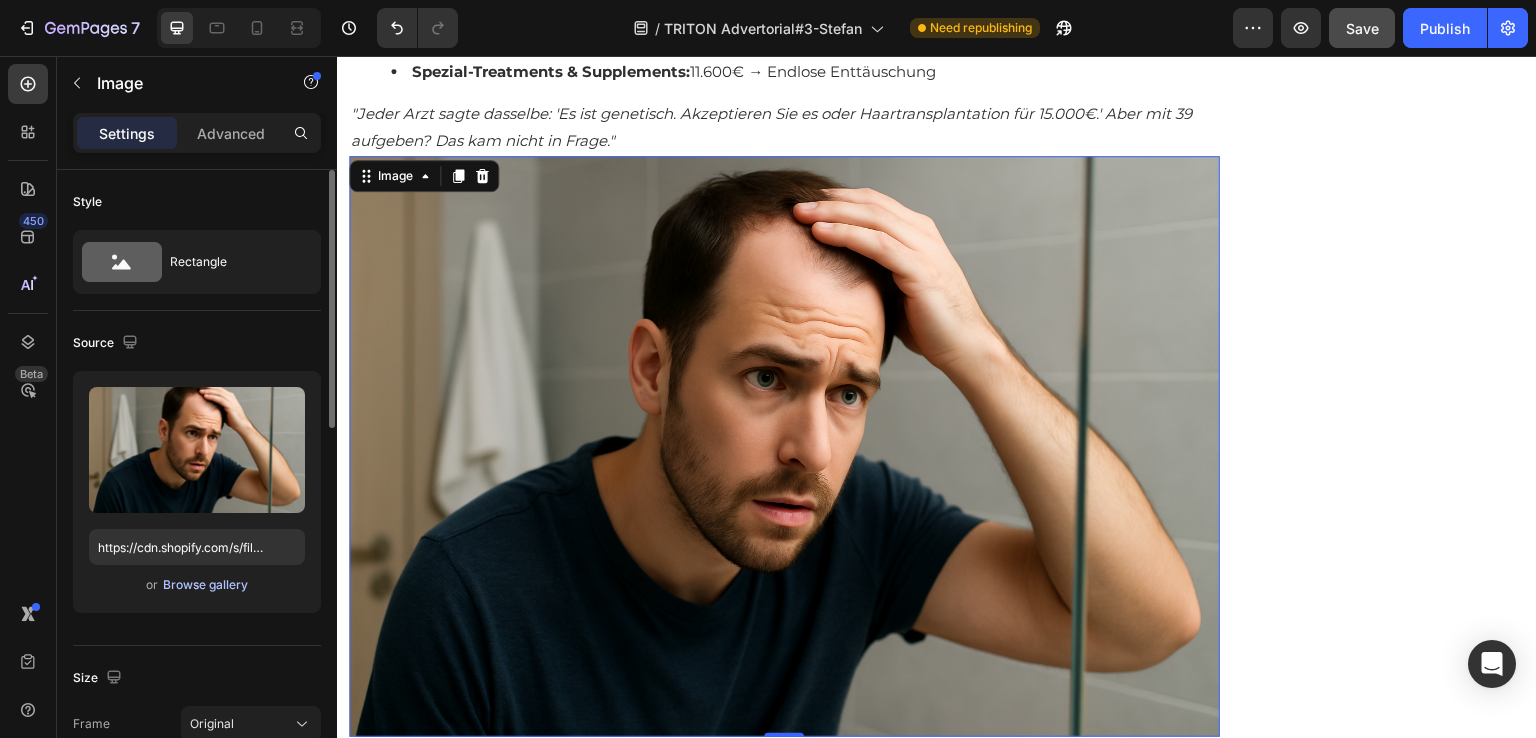 click on "Browse gallery" at bounding box center (205, 585) 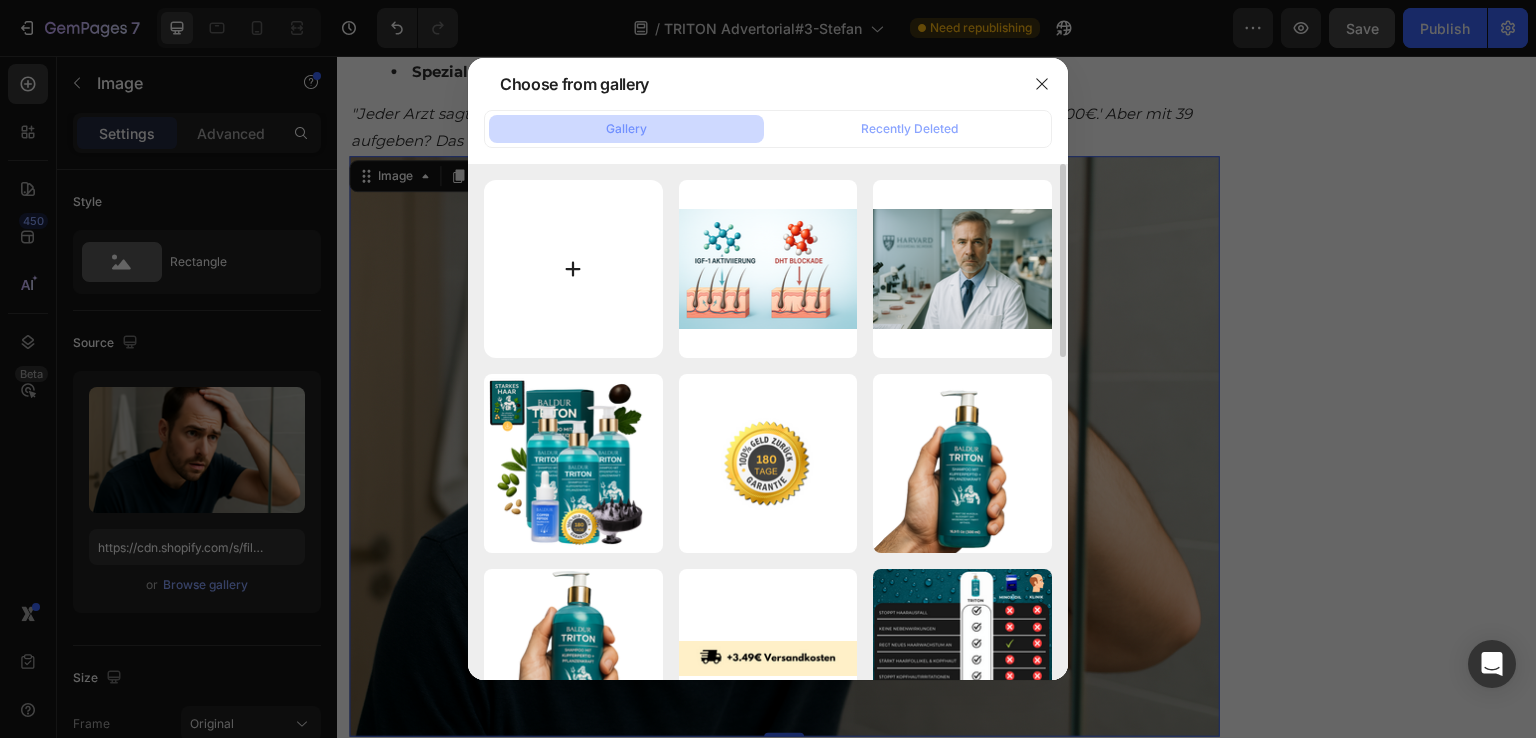 click at bounding box center (573, 269) 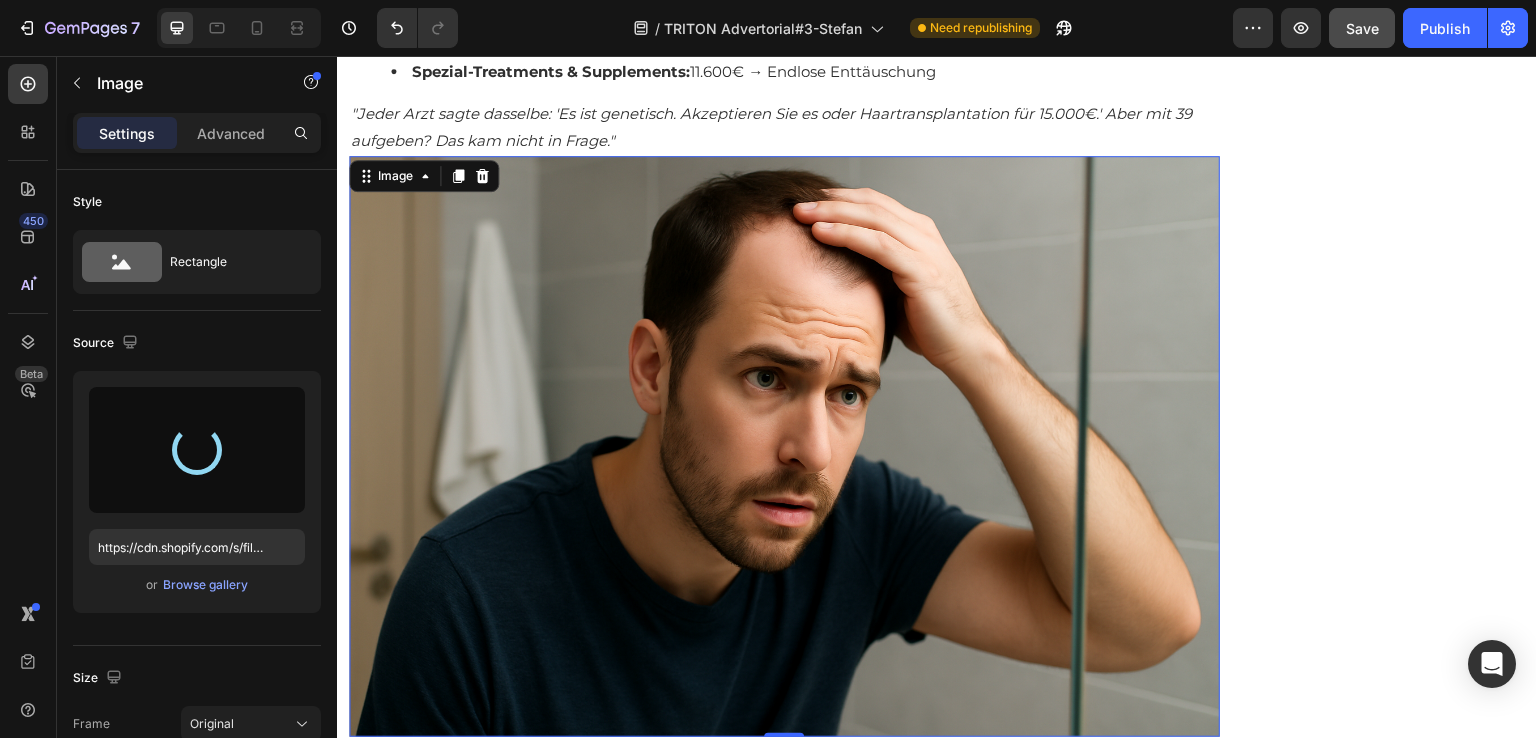 type on "https://cdn.shopify.com/s/files/1/0682/2504/0698/files/gempages_562311608655676326-396566be-fc9f-437f-8aed-58129680b550.png" 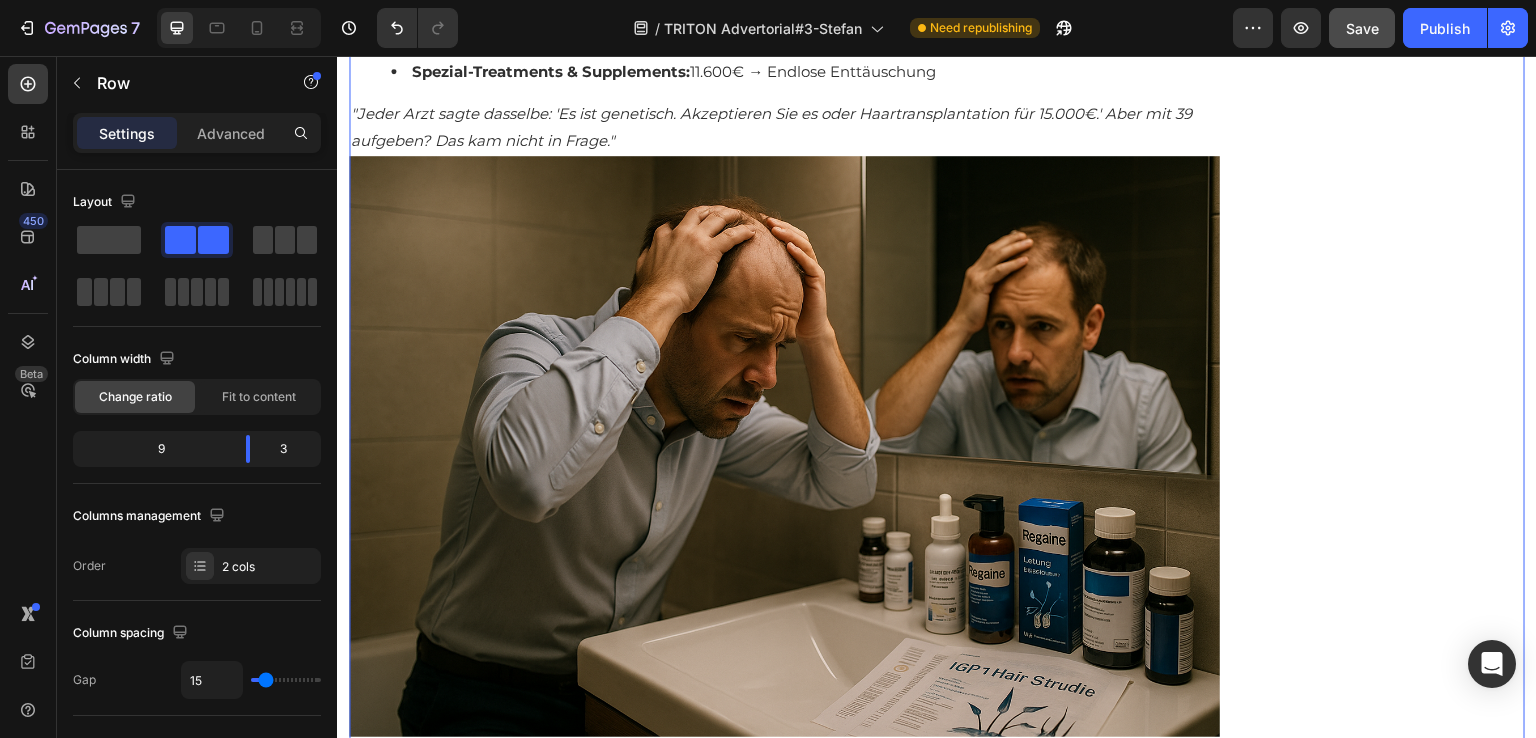 click on "Empfohlen: Text Block Image Verfügbarkeit prüfen Button Kundenbewertungen Text Block                Title Line Image 4.8 von 5 Text Block Row 3,791 Kundenbewertungen Text Block 5 Sterne Text Block Image 90% Text Block Row 4 Sterne Text Block Image 7% Text Block Row 3 Sterne Text Block Image 2% Text Block Row 2 Sterne Text Block Image 0% Text Block Row 1 Sterne Text Block Image 1% Text Block Row Einstufung Text Block Preis Text Block Image 5.0 Text Block Row Effektivität Text Block Image 5.0 Text Block Row Geruch Text Block Image 5.0 Text Block Row Anwendung Text Block Image 4.8 Text Block Row Row Row" at bounding box center [1380, 6498] 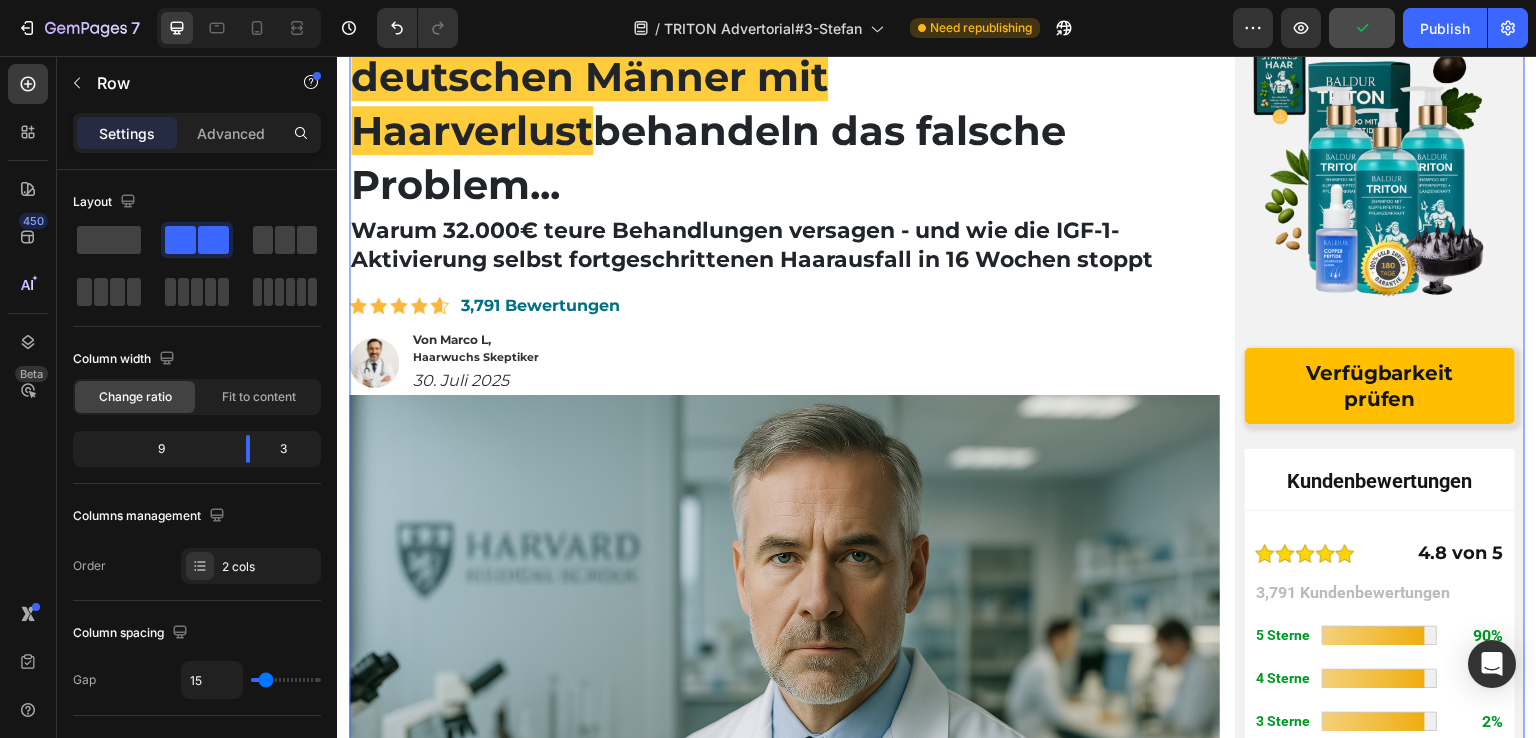 scroll, scrollTop: 300, scrollLeft: 0, axis: vertical 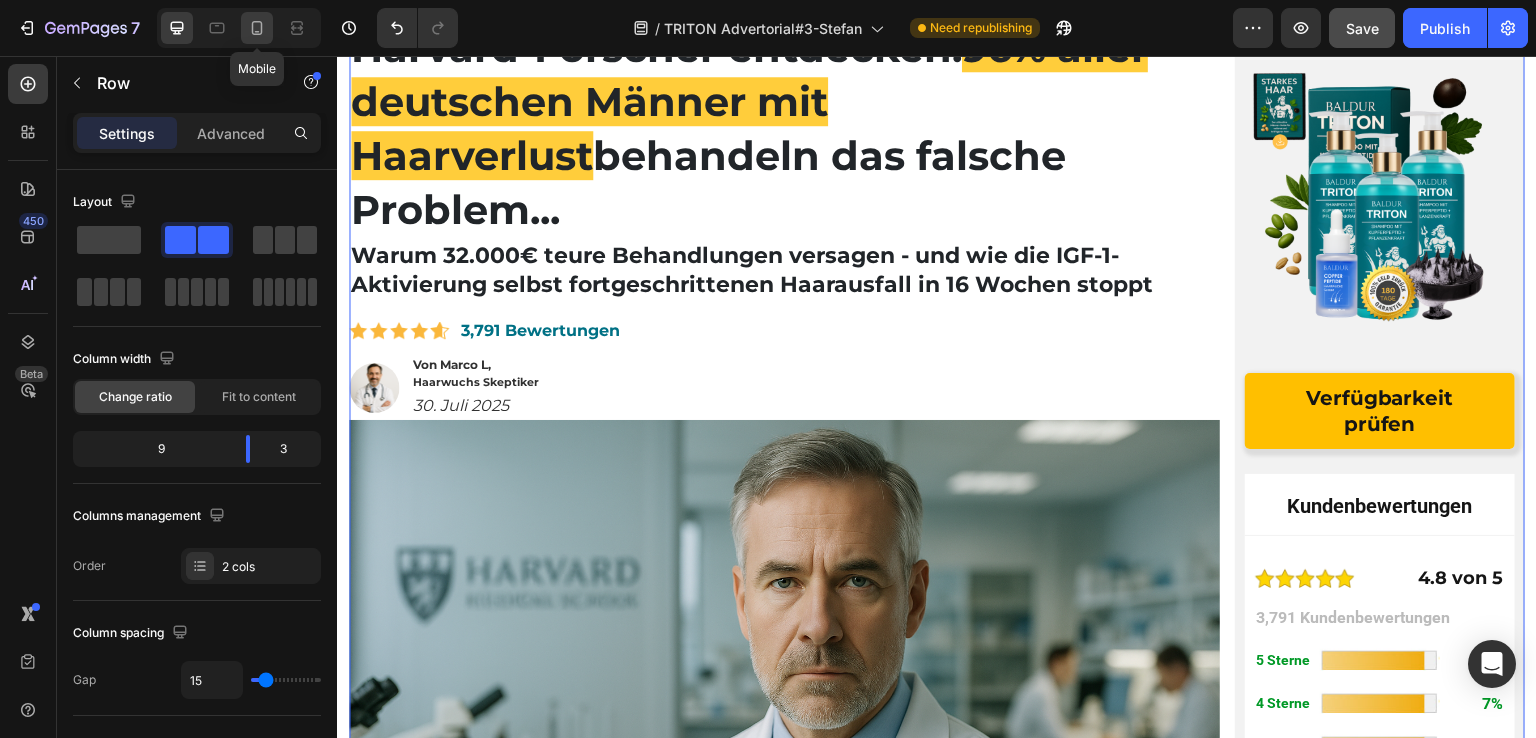 click 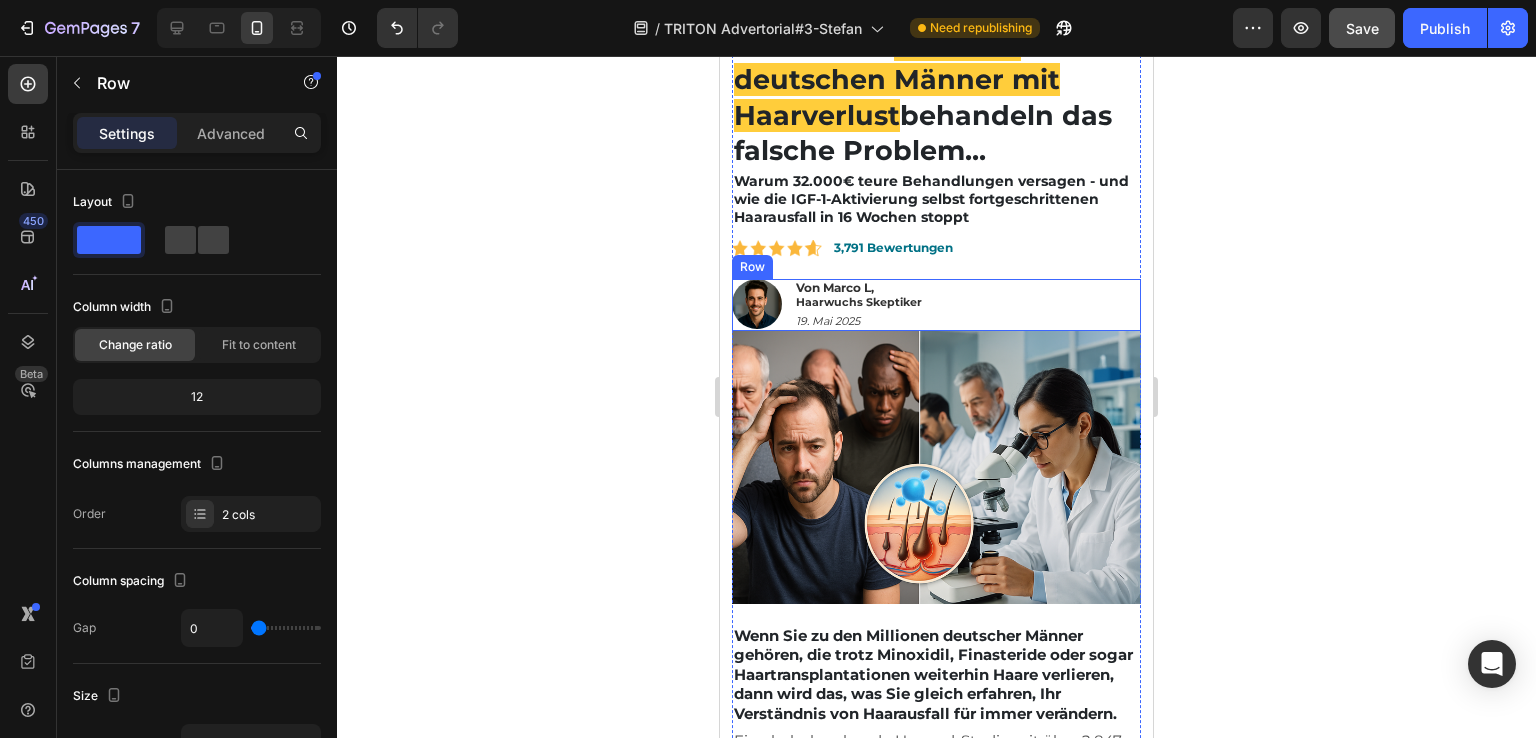 scroll, scrollTop: 488, scrollLeft: 0, axis: vertical 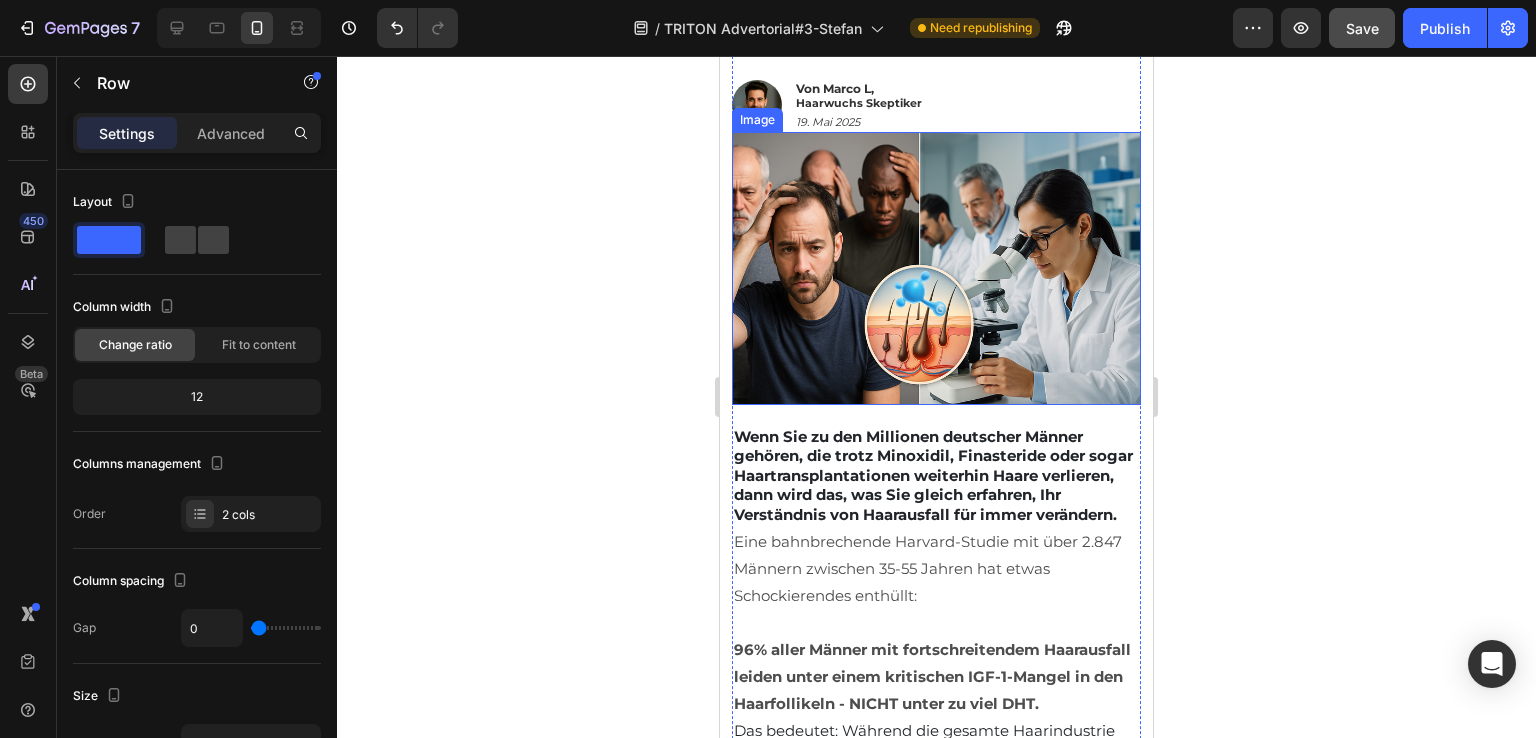 click at bounding box center [936, 268] 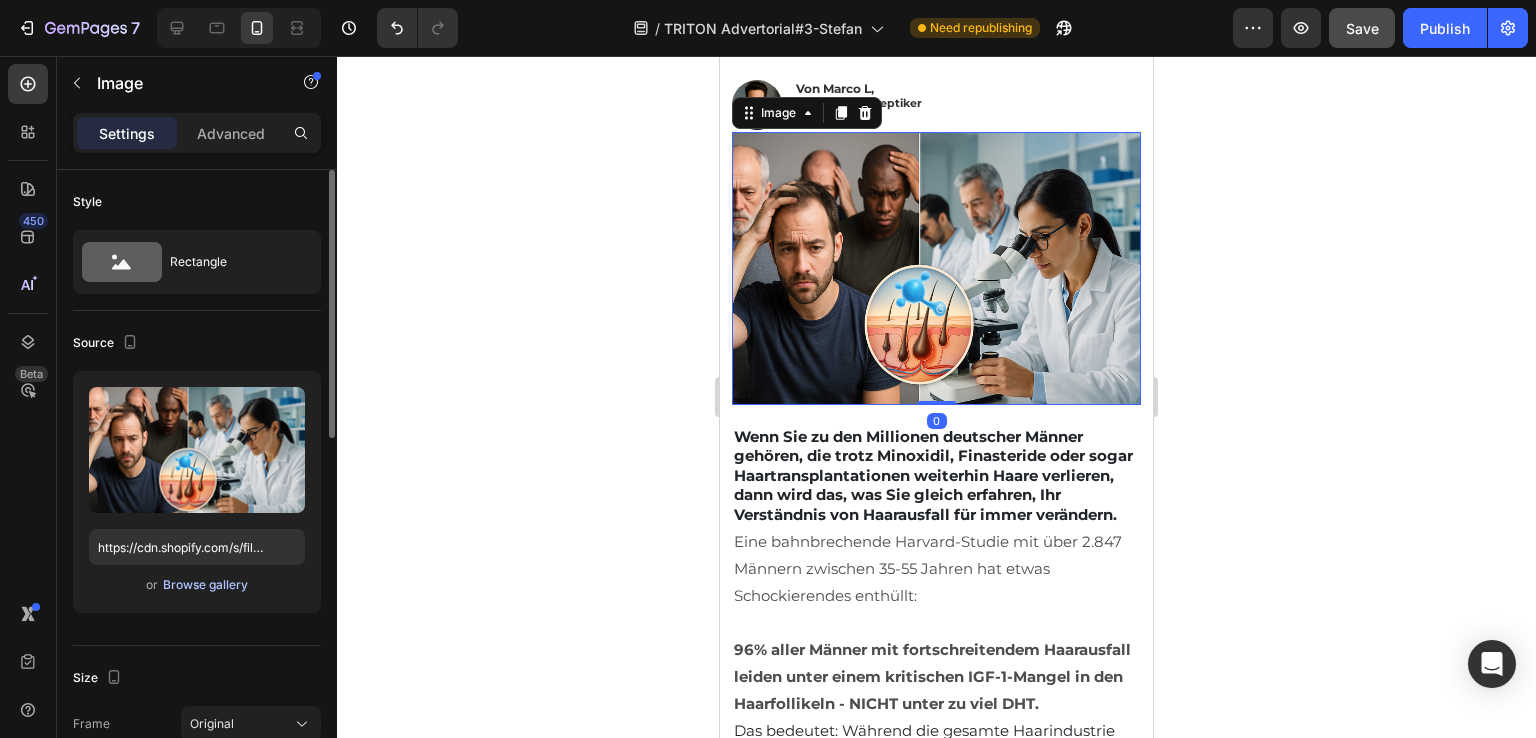 click on "Browse gallery" at bounding box center [205, 585] 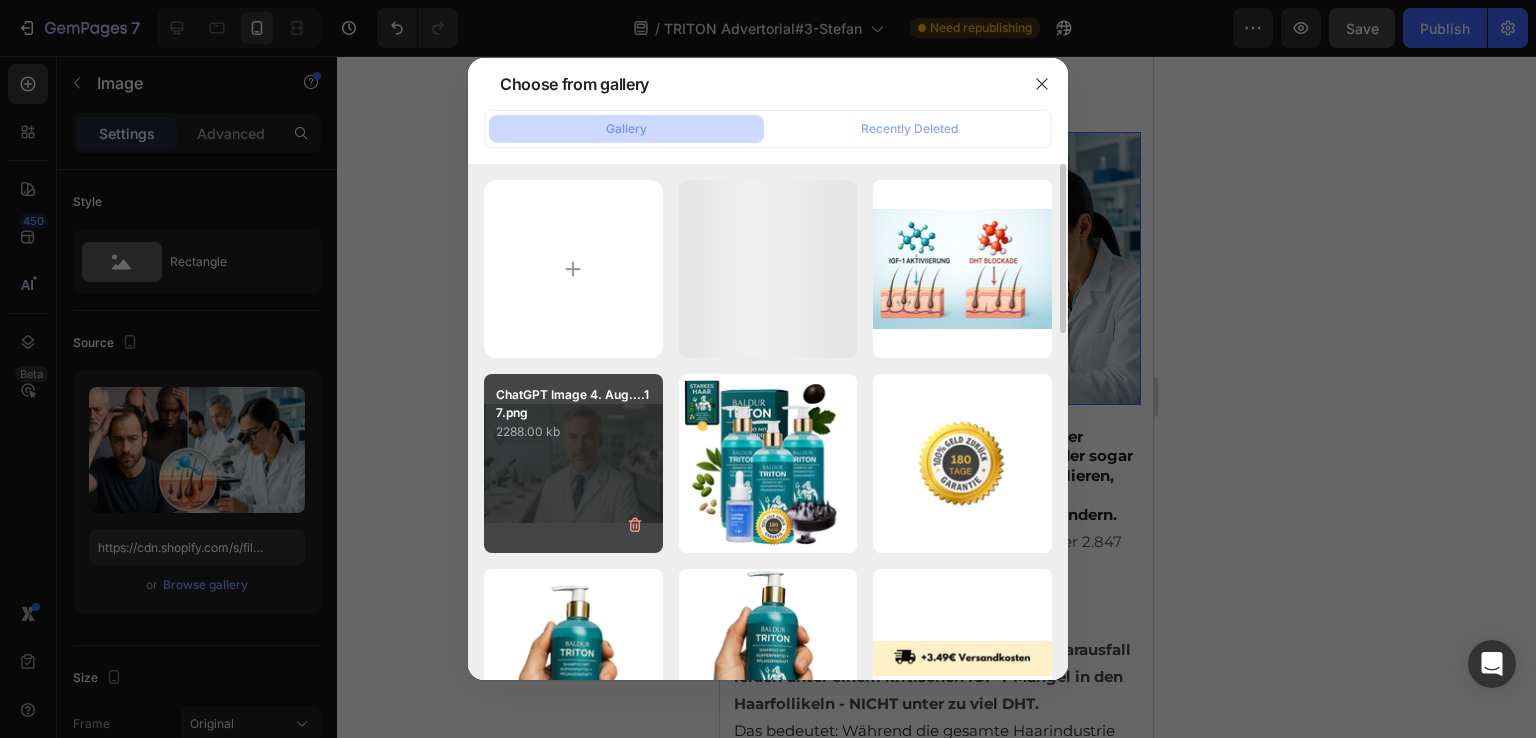 click on "ChatGPT Image 4. Aug....17.png 2288.00 kb" at bounding box center (573, 463) 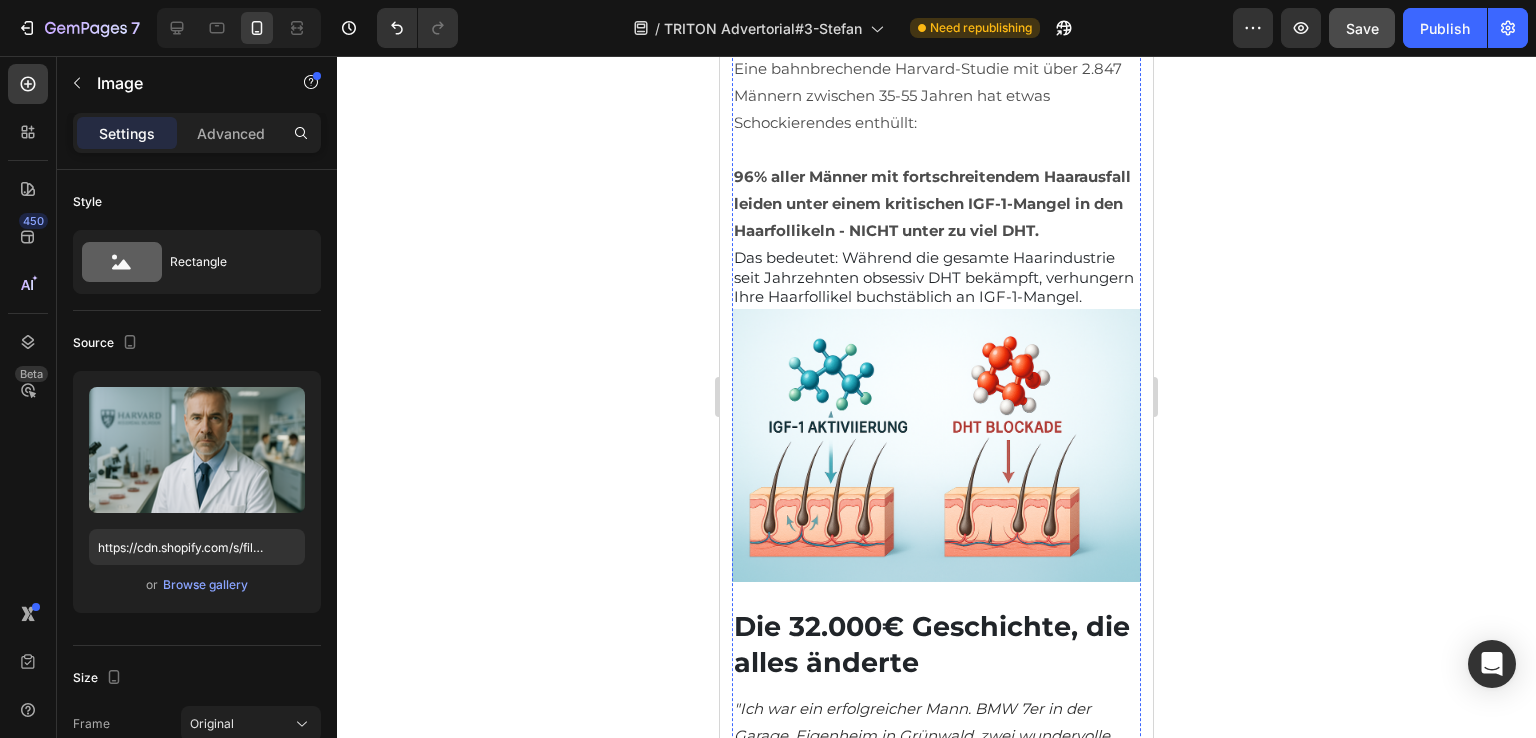 scroll, scrollTop: 988, scrollLeft: 0, axis: vertical 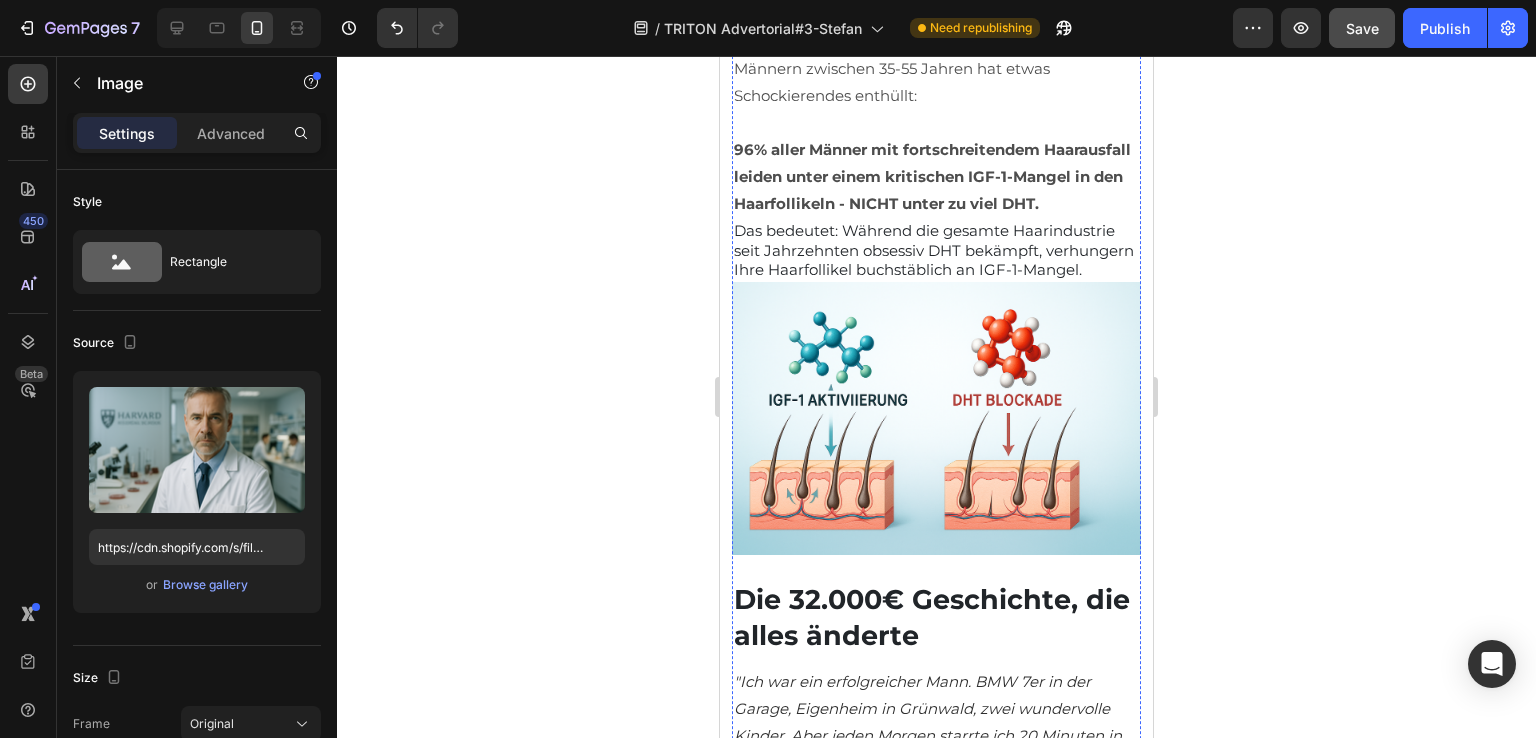 click at bounding box center (936, 418) 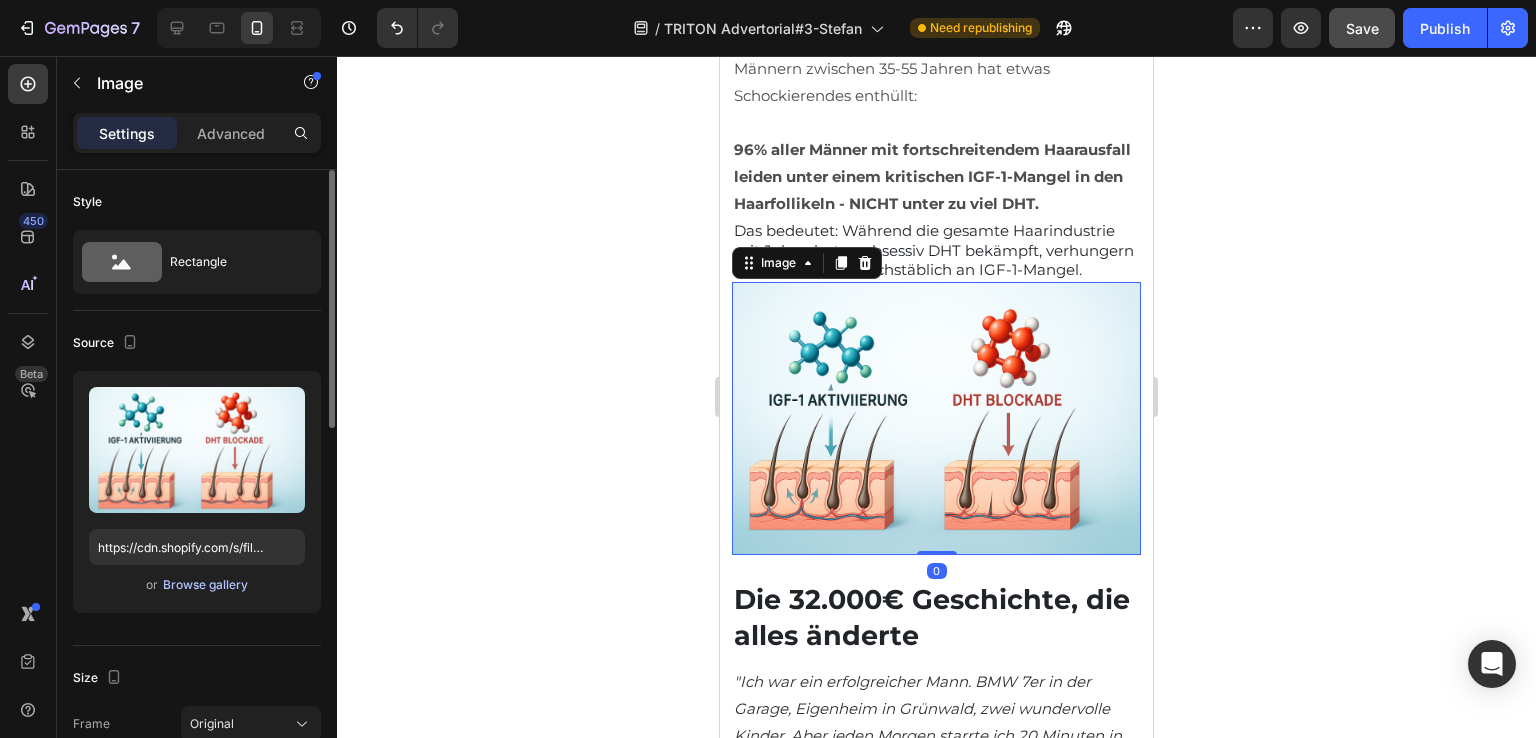 click on "Browse gallery" at bounding box center (205, 585) 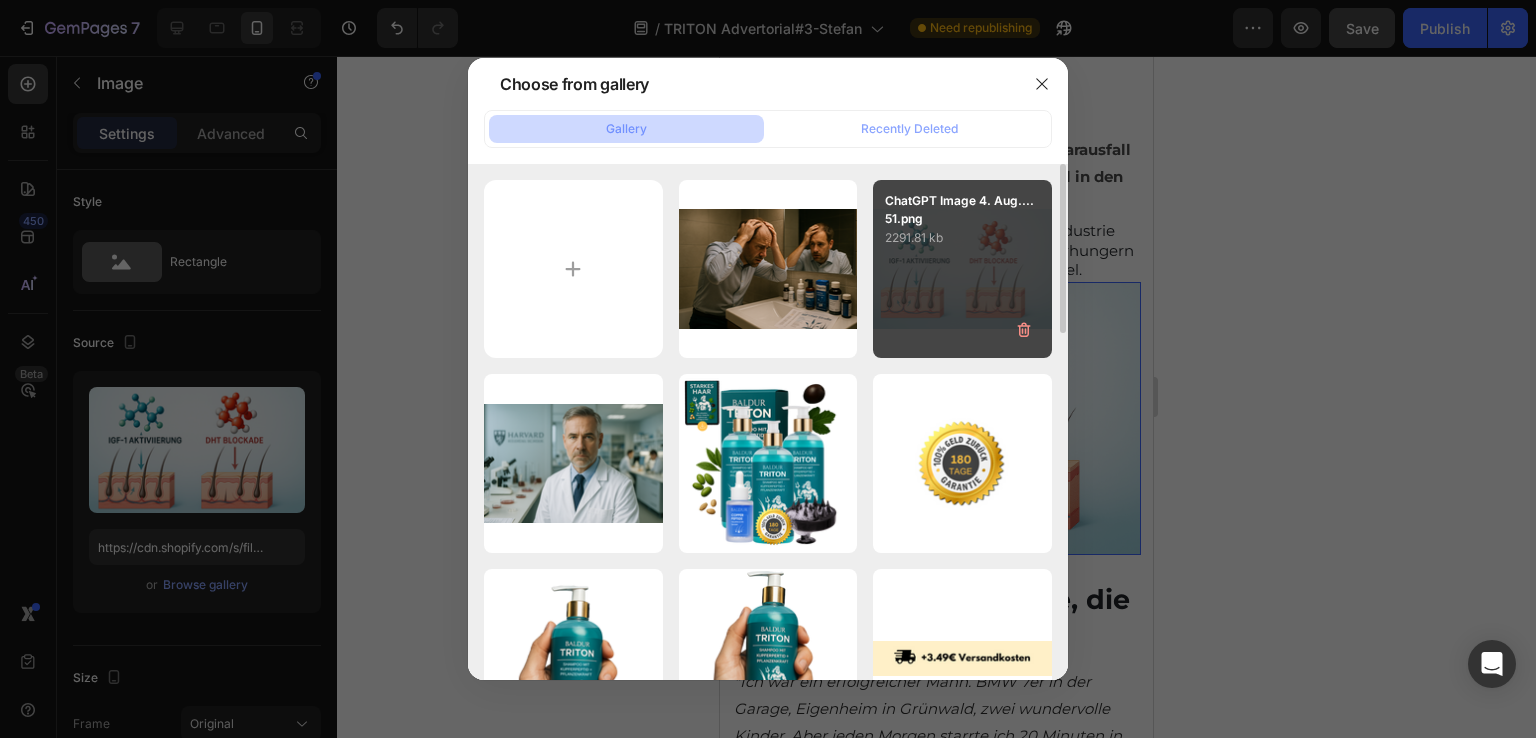 click on "ChatGPT Image 4. Aug....51.png 2291.81 kb" at bounding box center (962, 269) 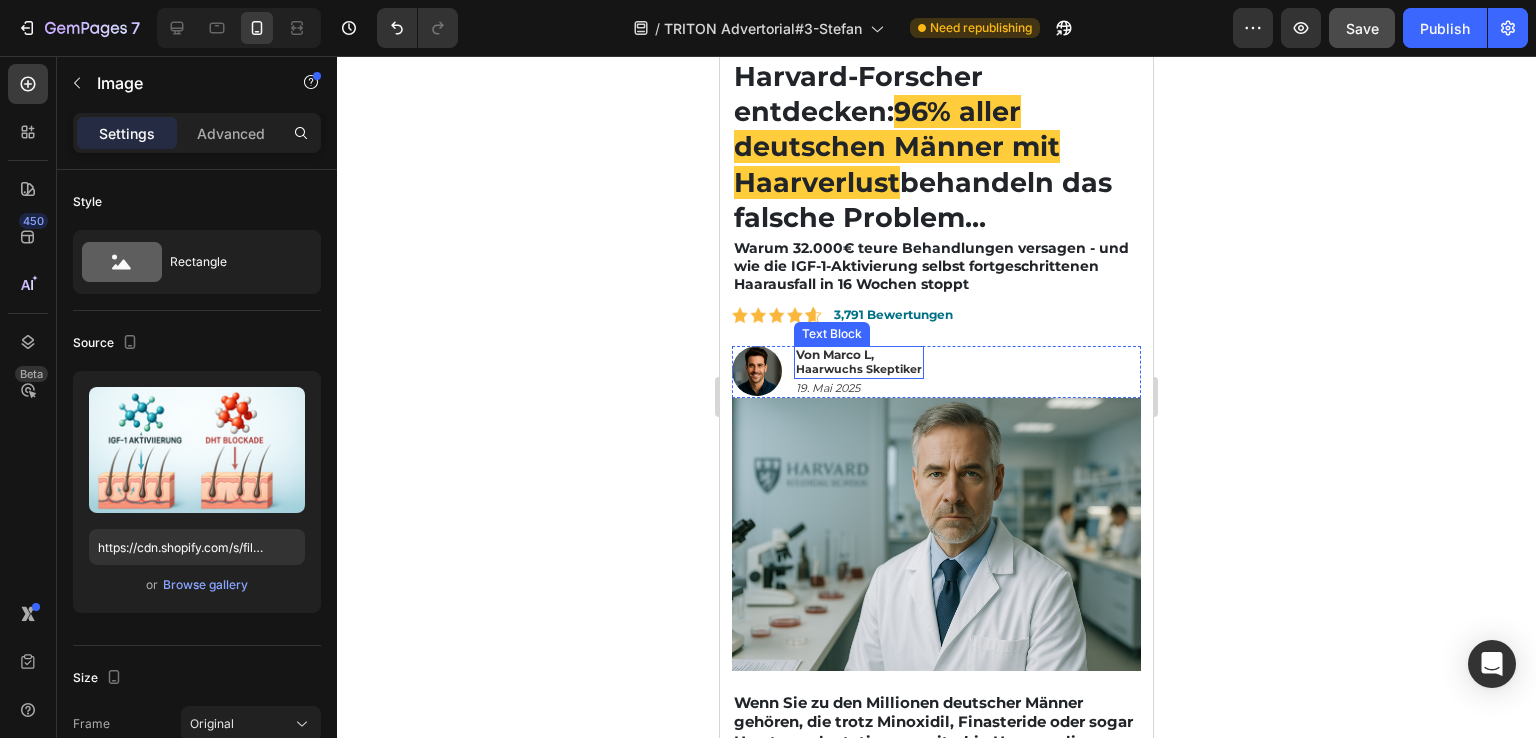 scroll, scrollTop: 0, scrollLeft: 0, axis: both 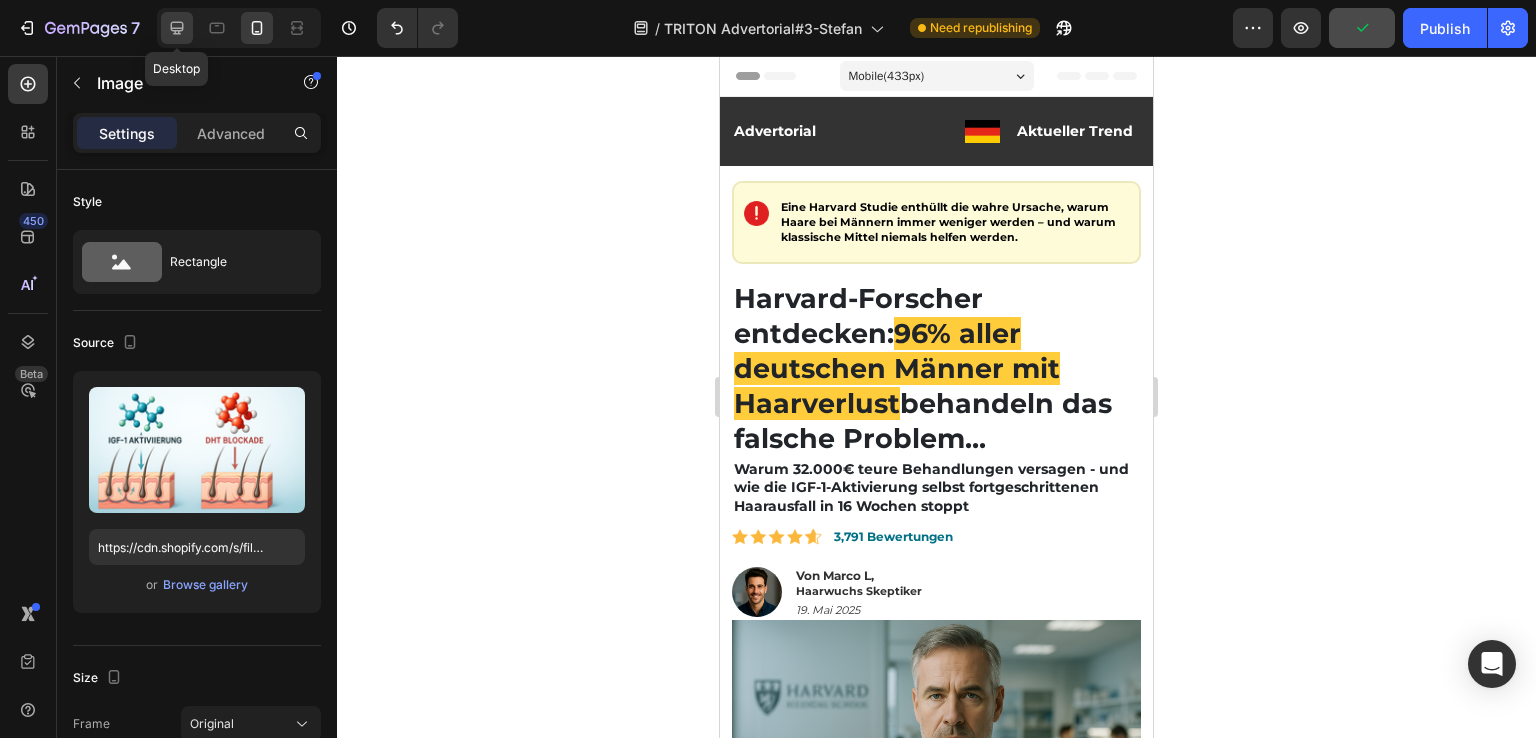 click 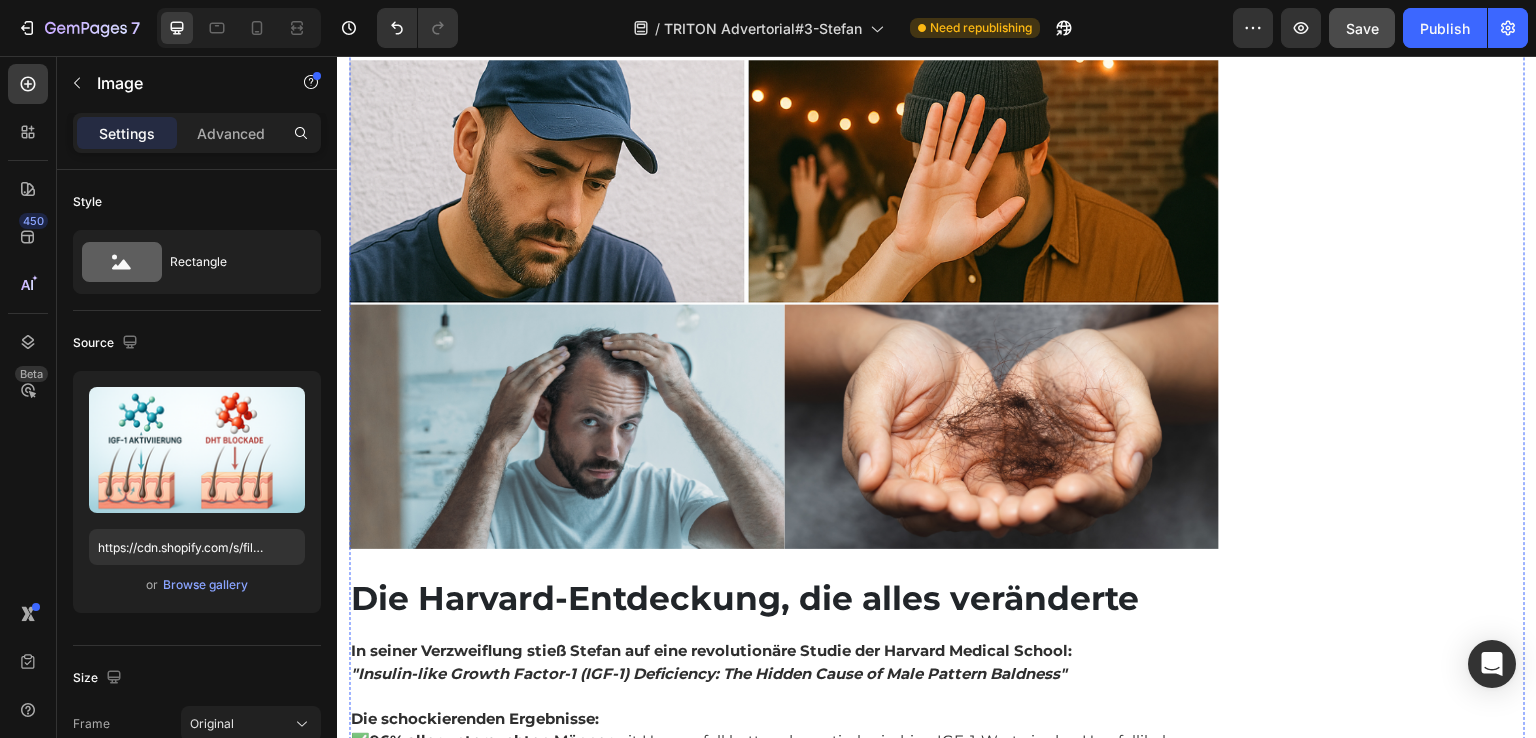 scroll, scrollTop: 3519, scrollLeft: 0, axis: vertical 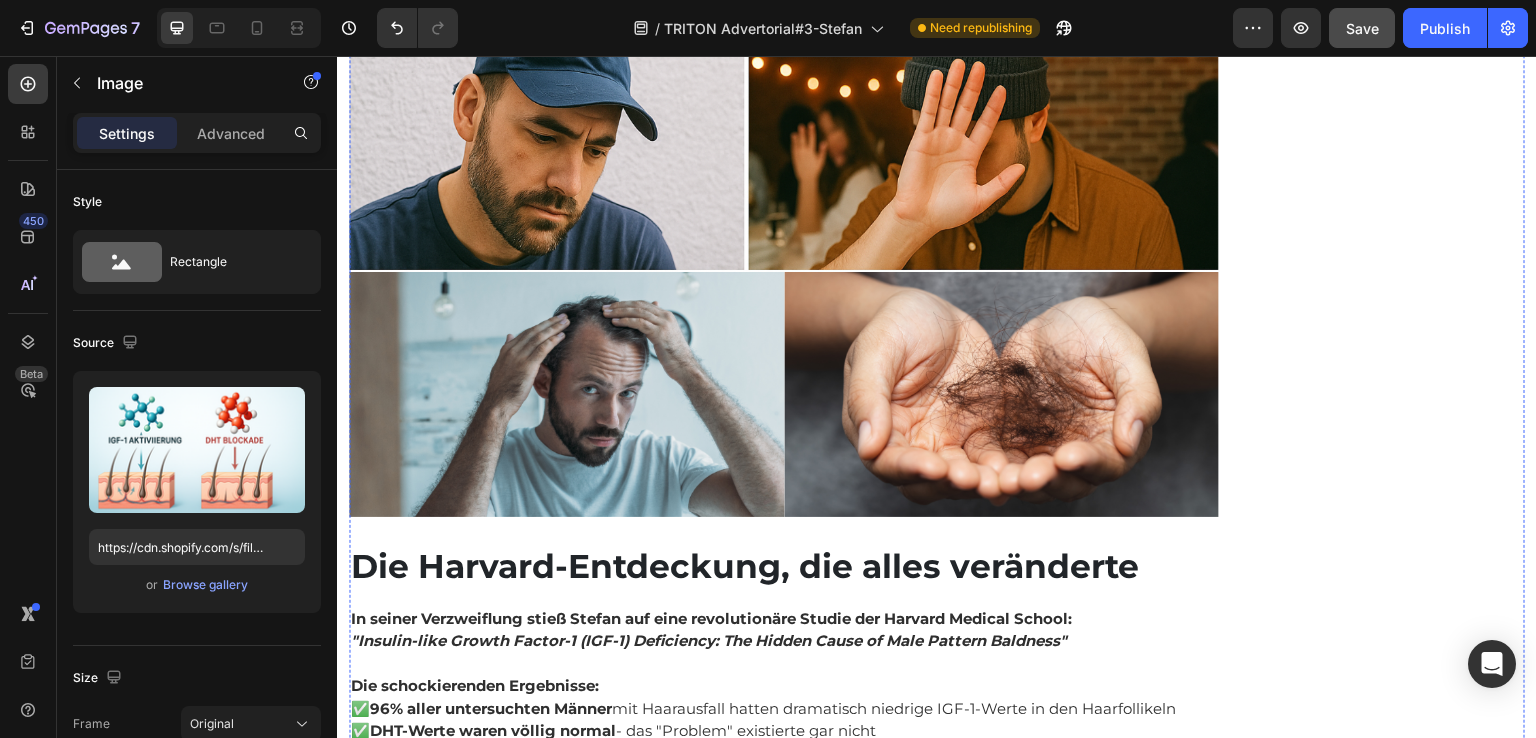 click at bounding box center (784, 272) 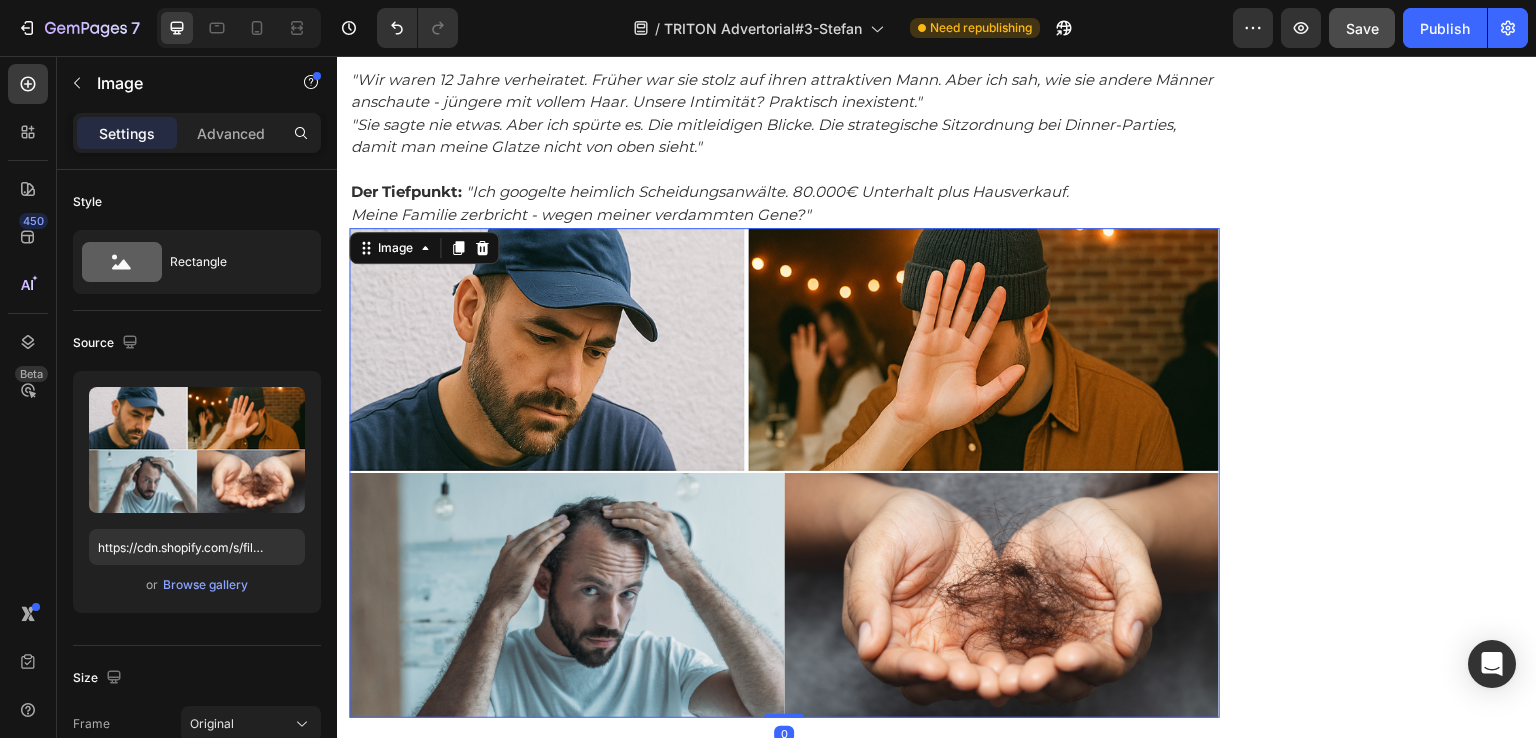 scroll, scrollTop: 3319, scrollLeft: 0, axis: vertical 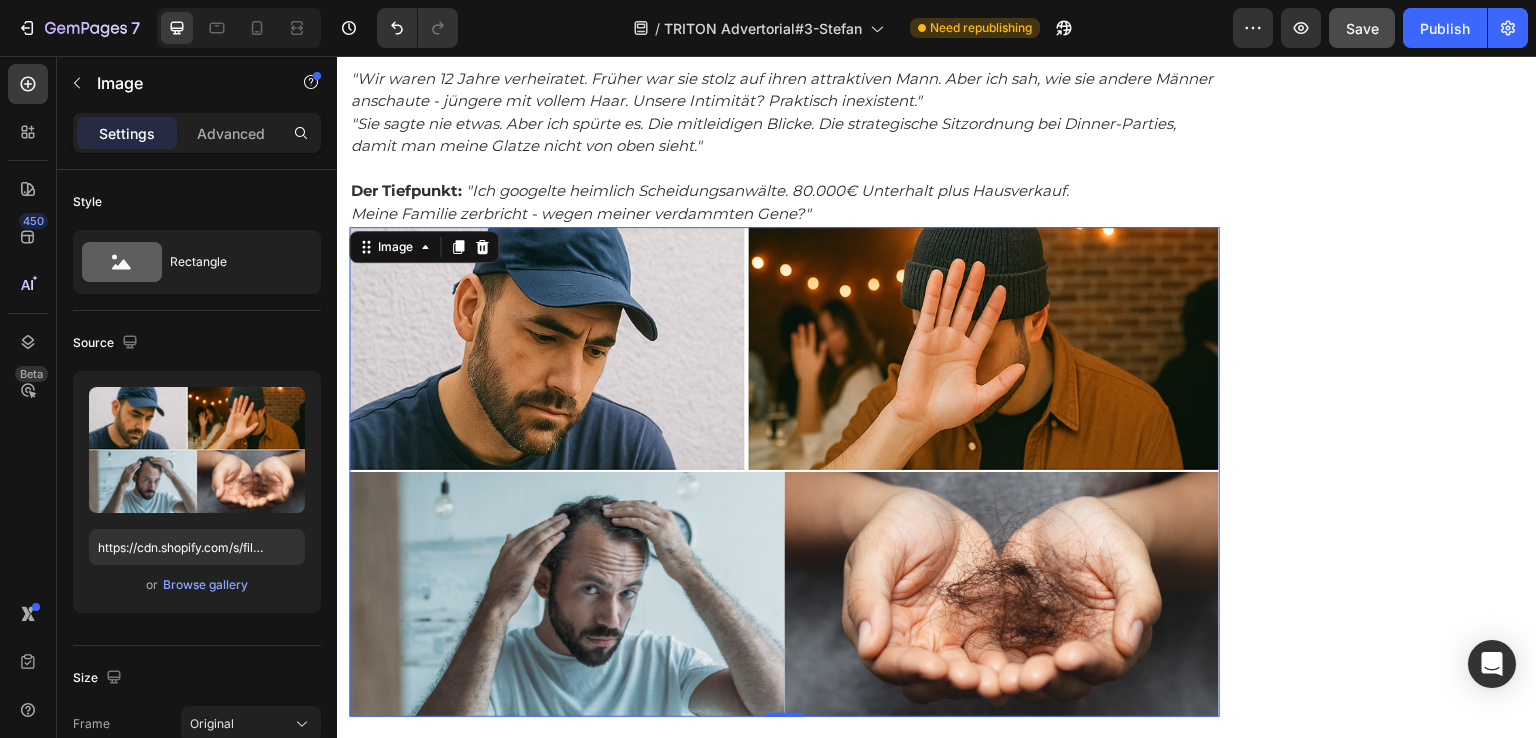 click at bounding box center [784, 472] 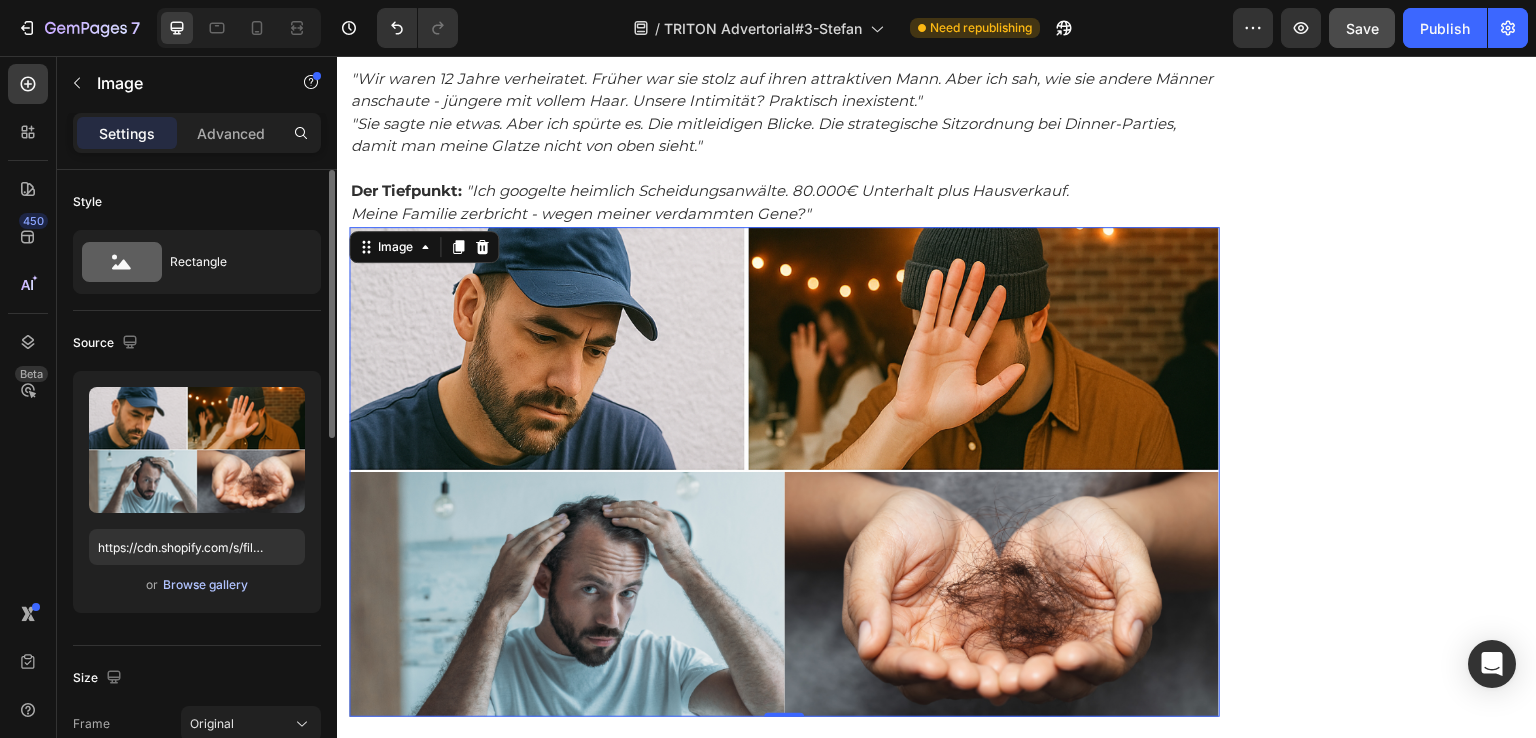 click on "Browse gallery" at bounding box center (205, 585) 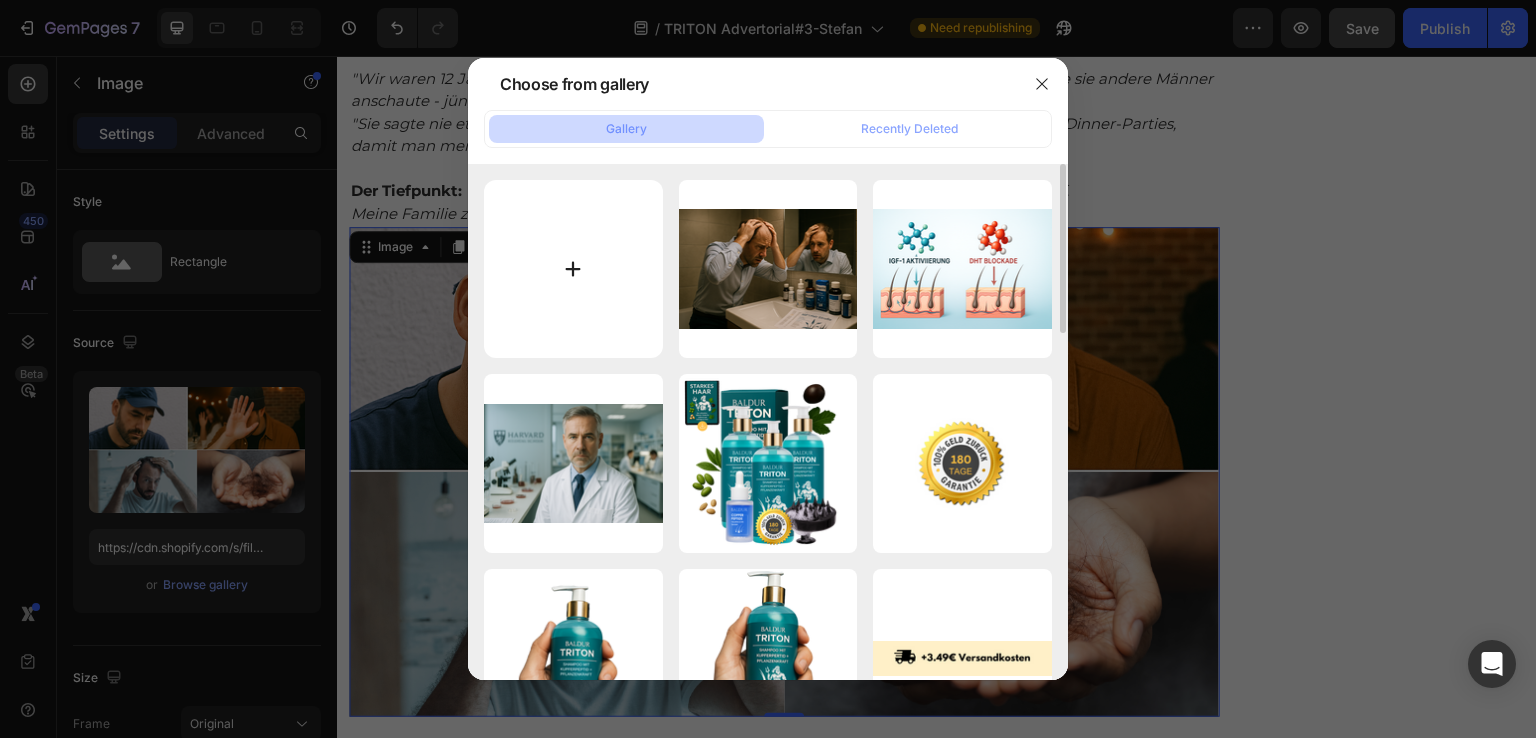 click at bounding box center (573, 269) 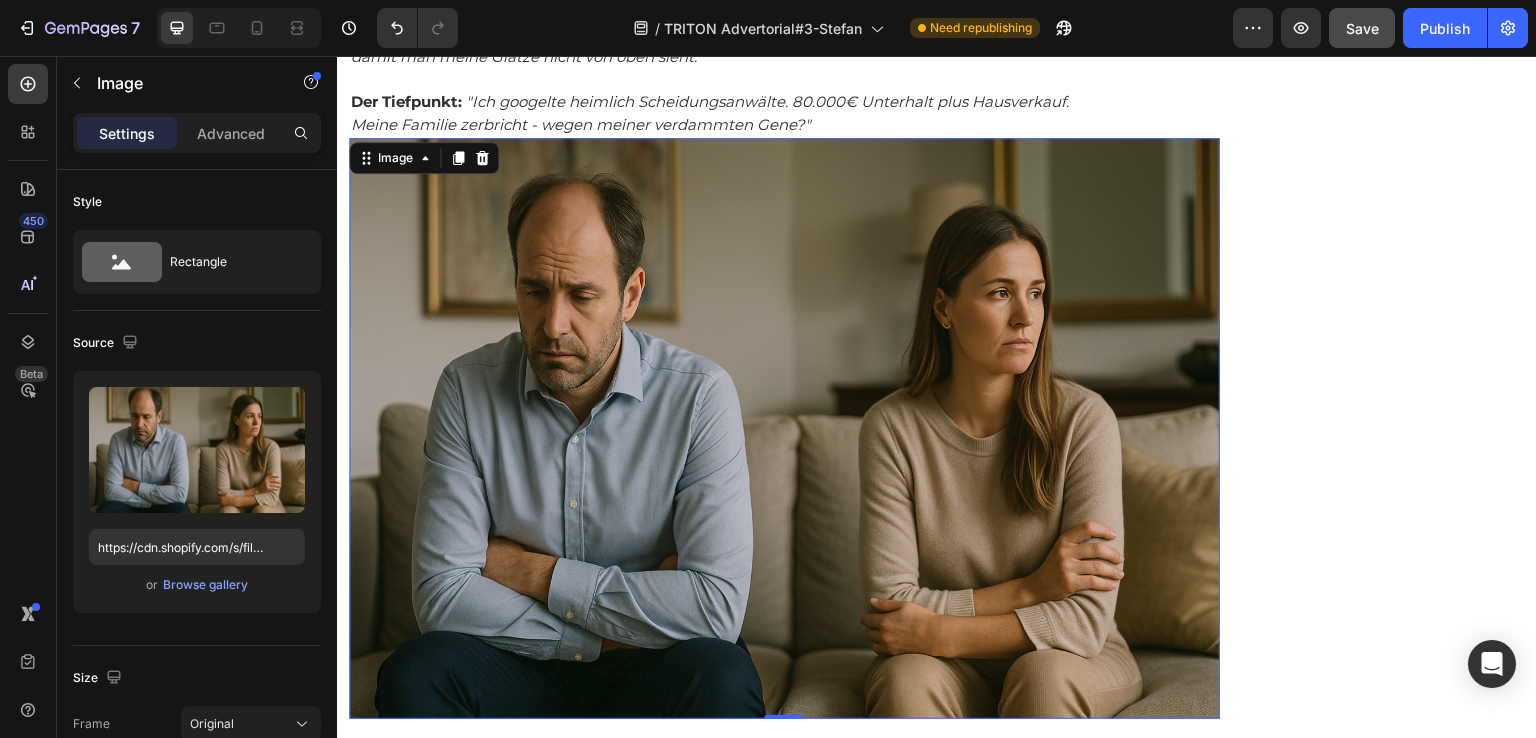 scroll, scrollTop: 3419, scrollLeft: 0, axis: vertical 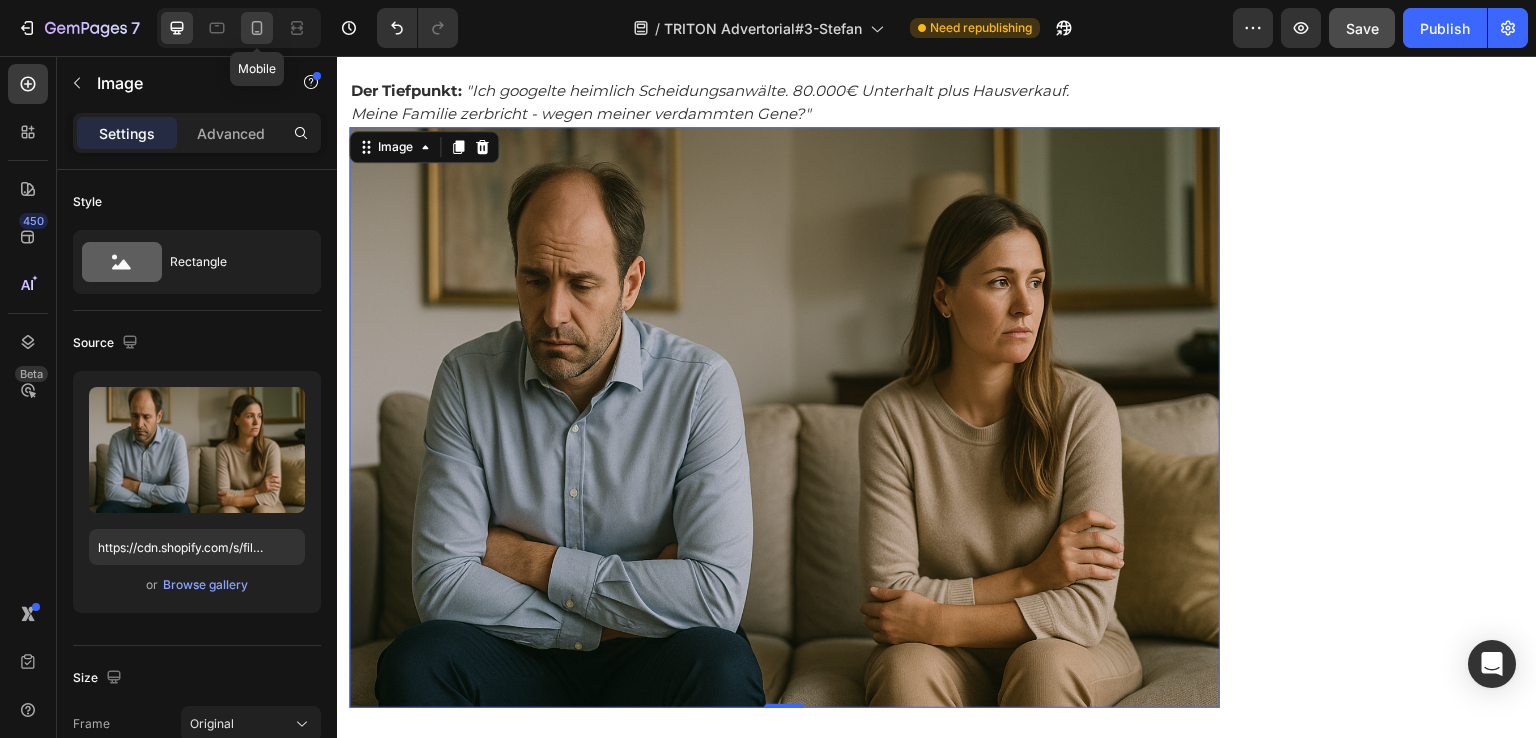 click 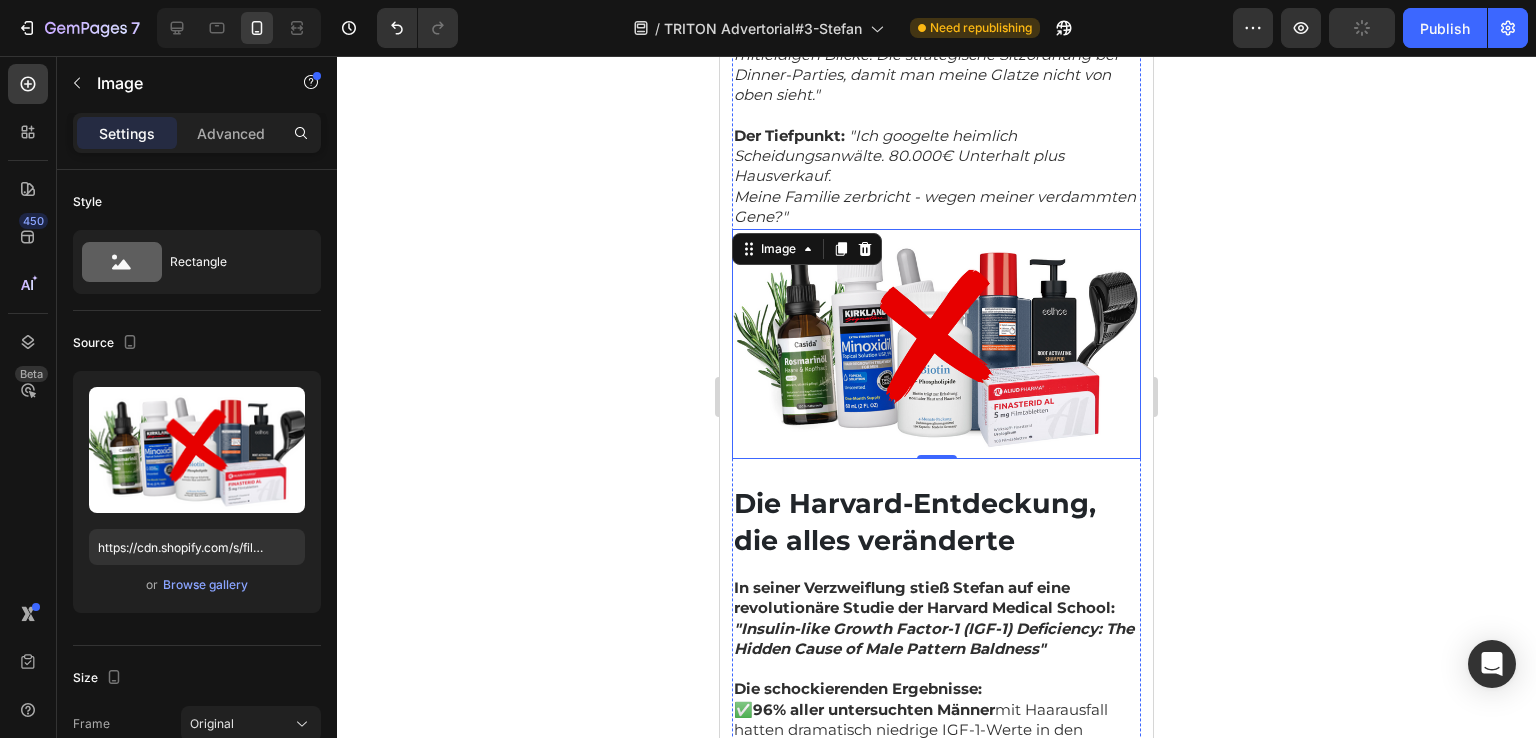 scroll, scrollTop: 2924, scrollLeft: 0, axis: vertical 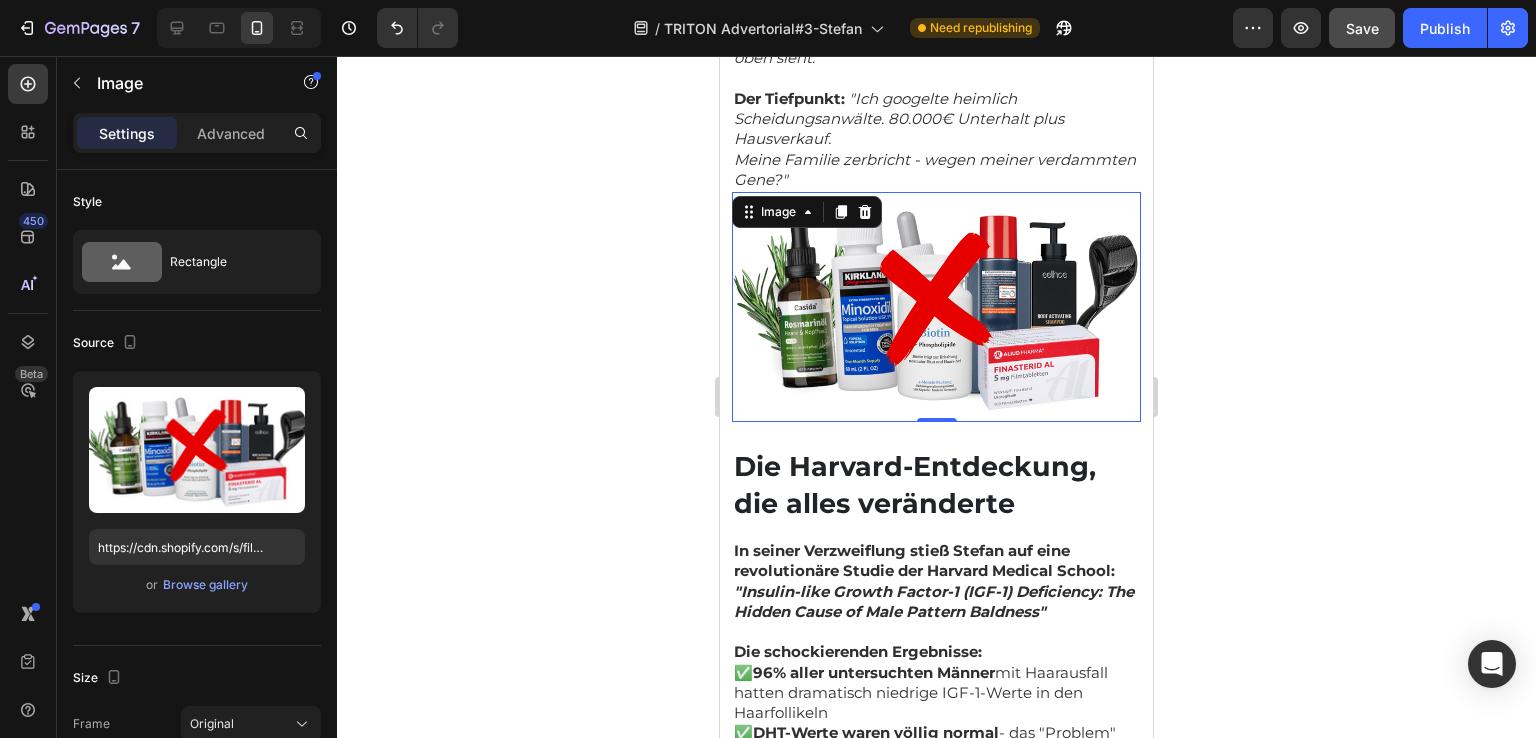 click at bounding box center (936, 307) 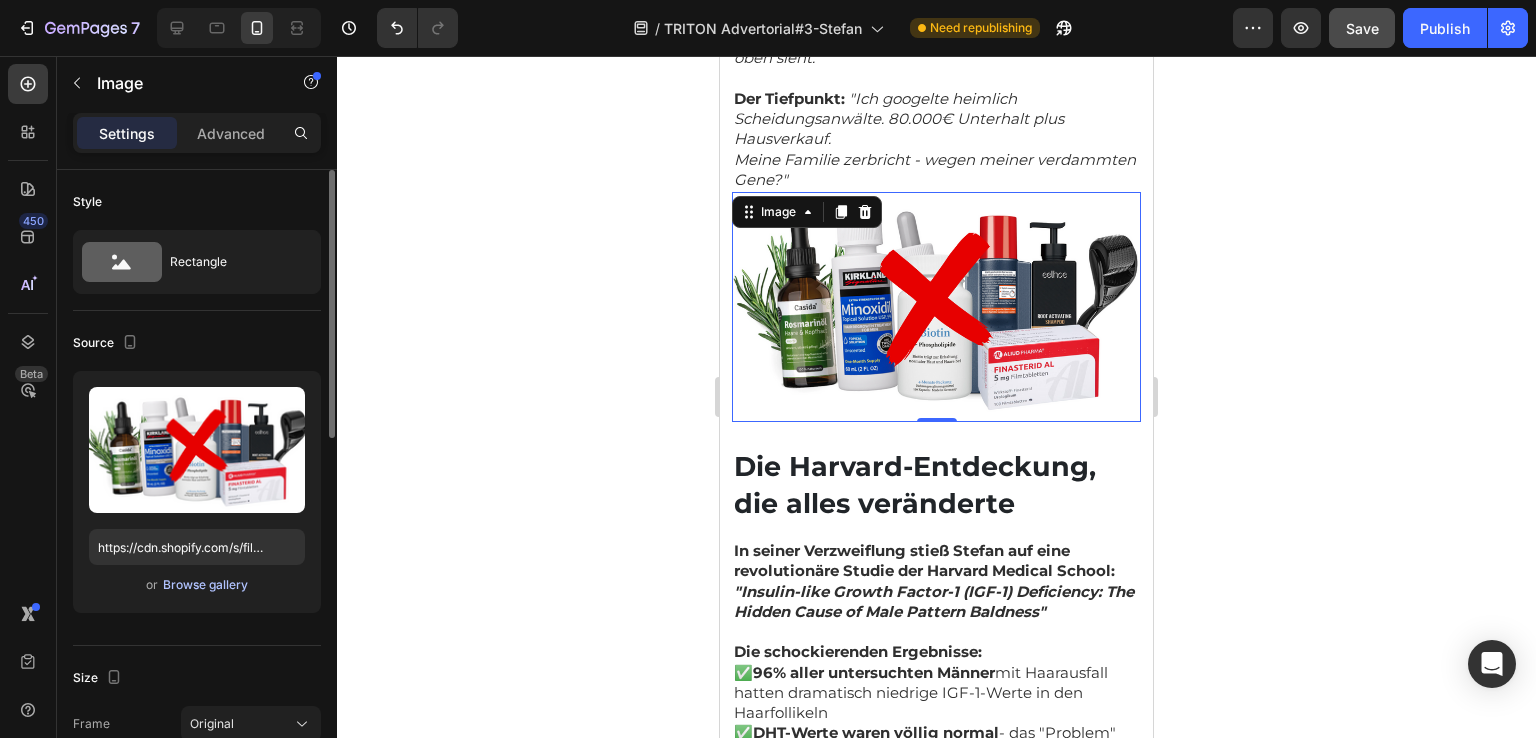 click on "Browse gallery" at bounding box center [205, 585] 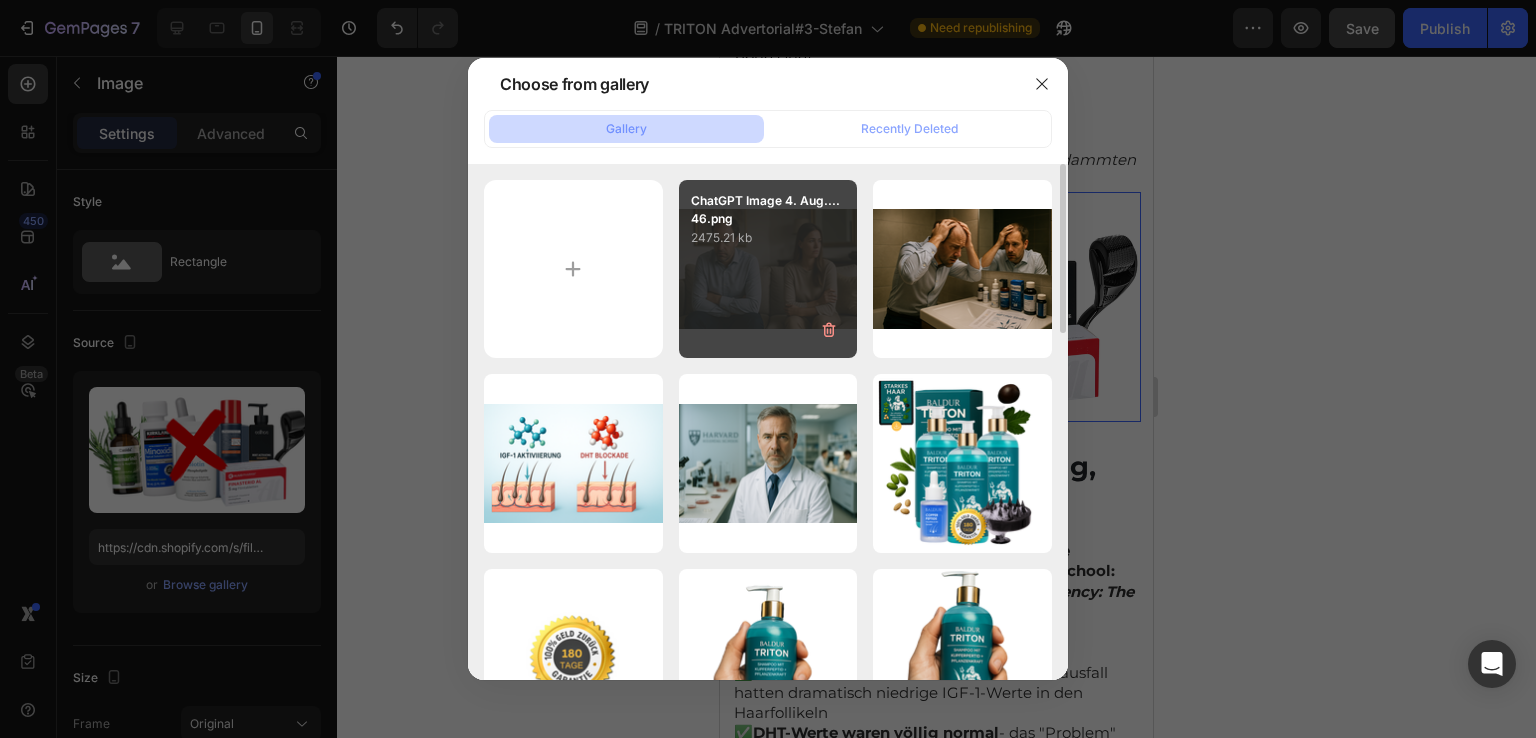 click on "ChatGPT Image 4. Aug....46.png 2475.21 kb" at bounding box center (768, 269) 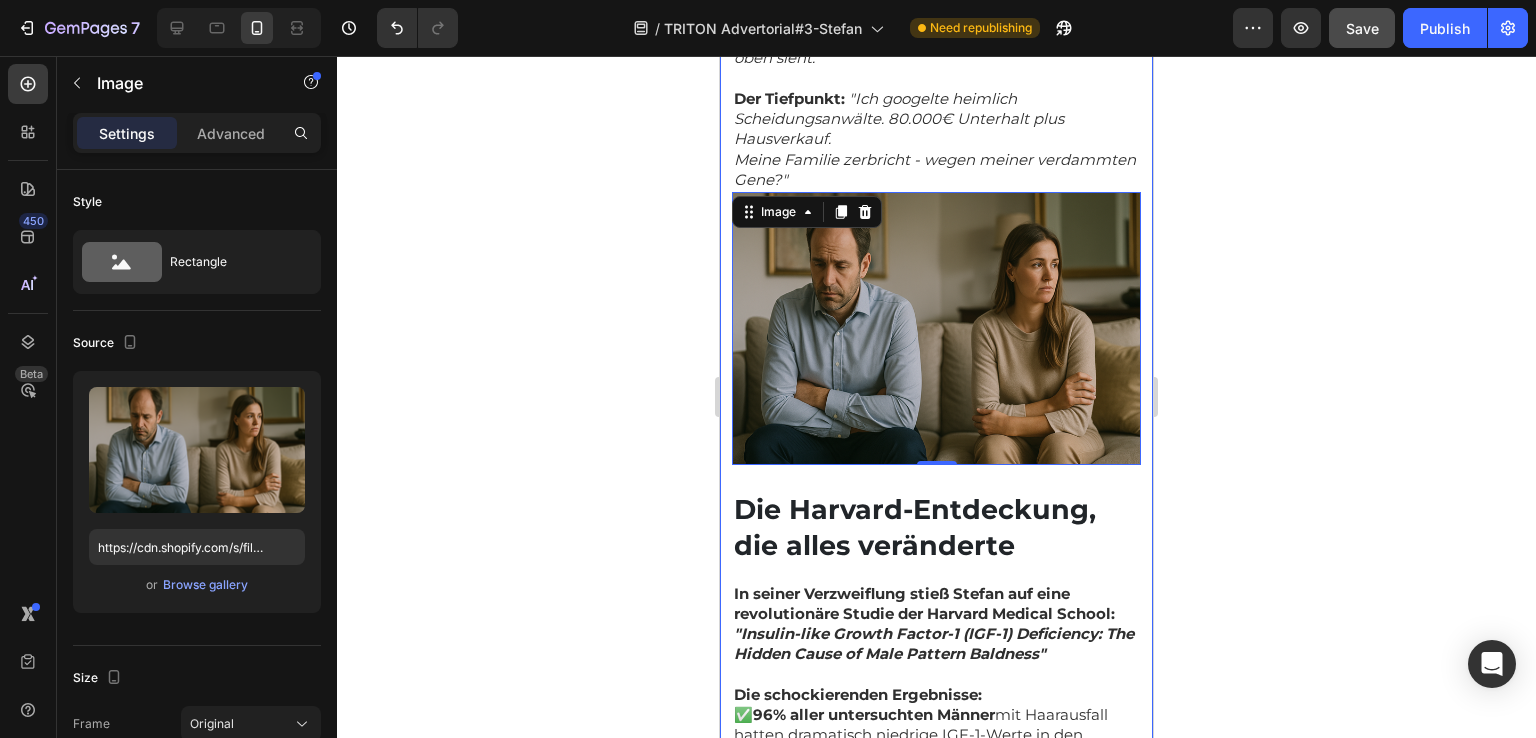 click 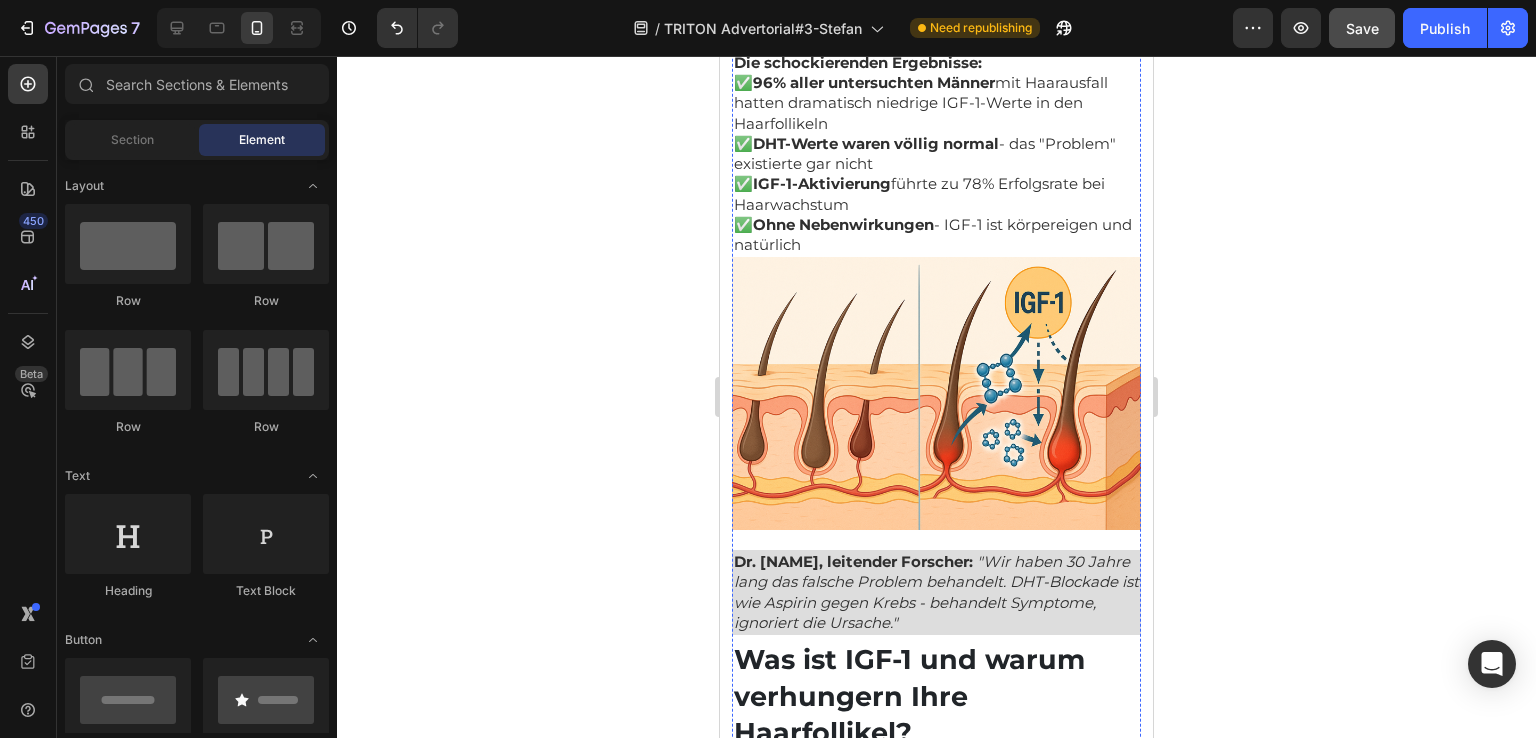 scroll, scrollTop: 3624, scrollLeft: 0, axis: vertical 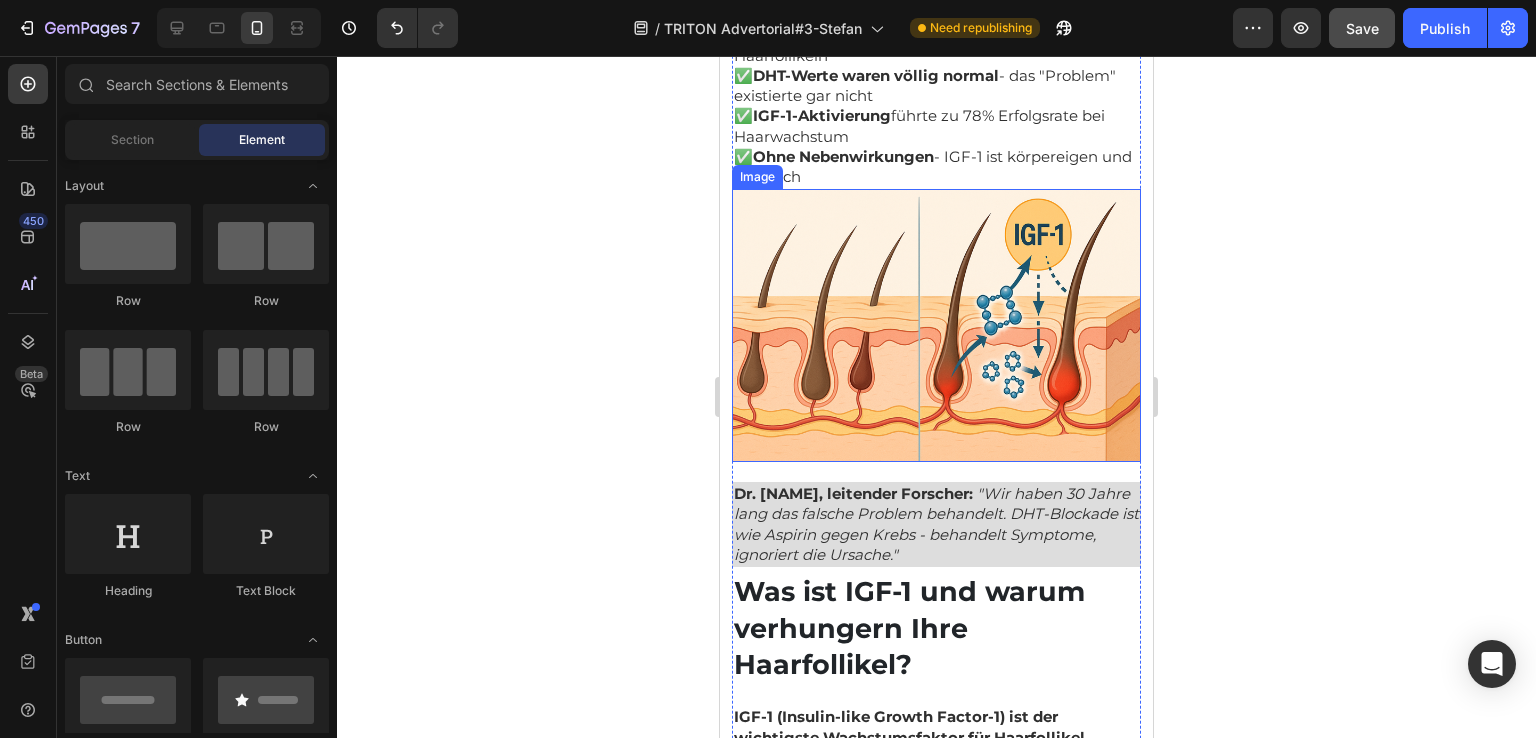 click at bounding box center (936, 325) 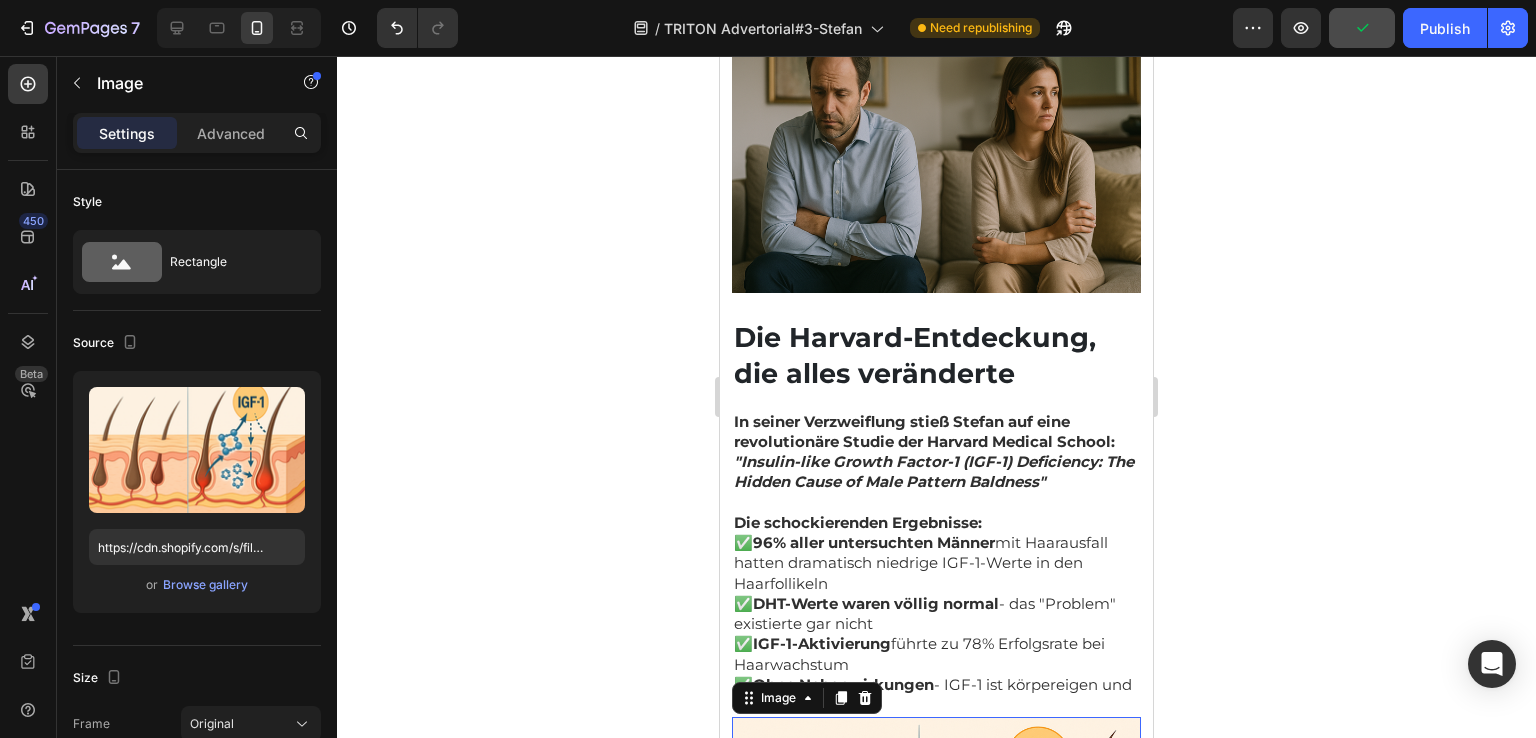scroll, scrollTop: 3024, scrollLeft: 0, axis: vertical 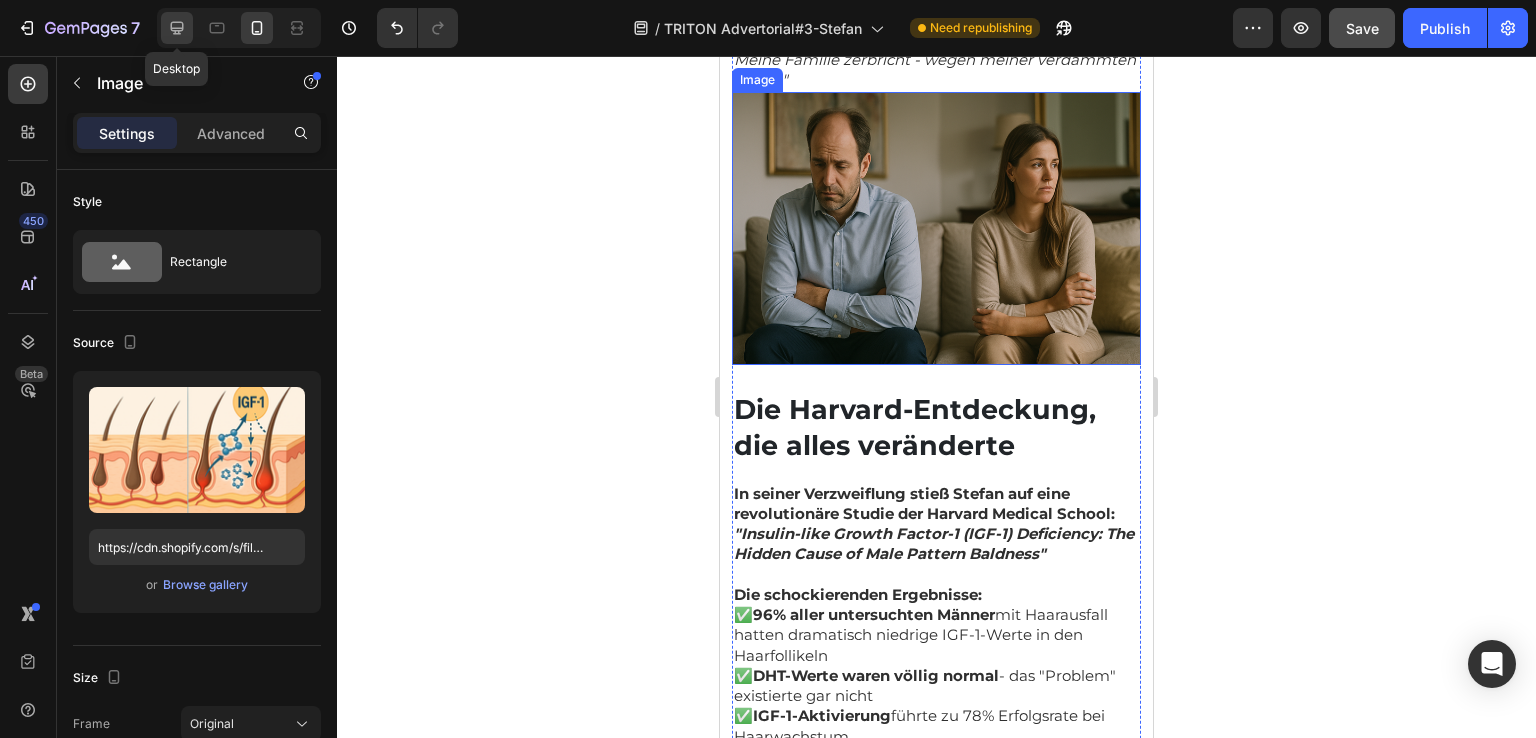 click 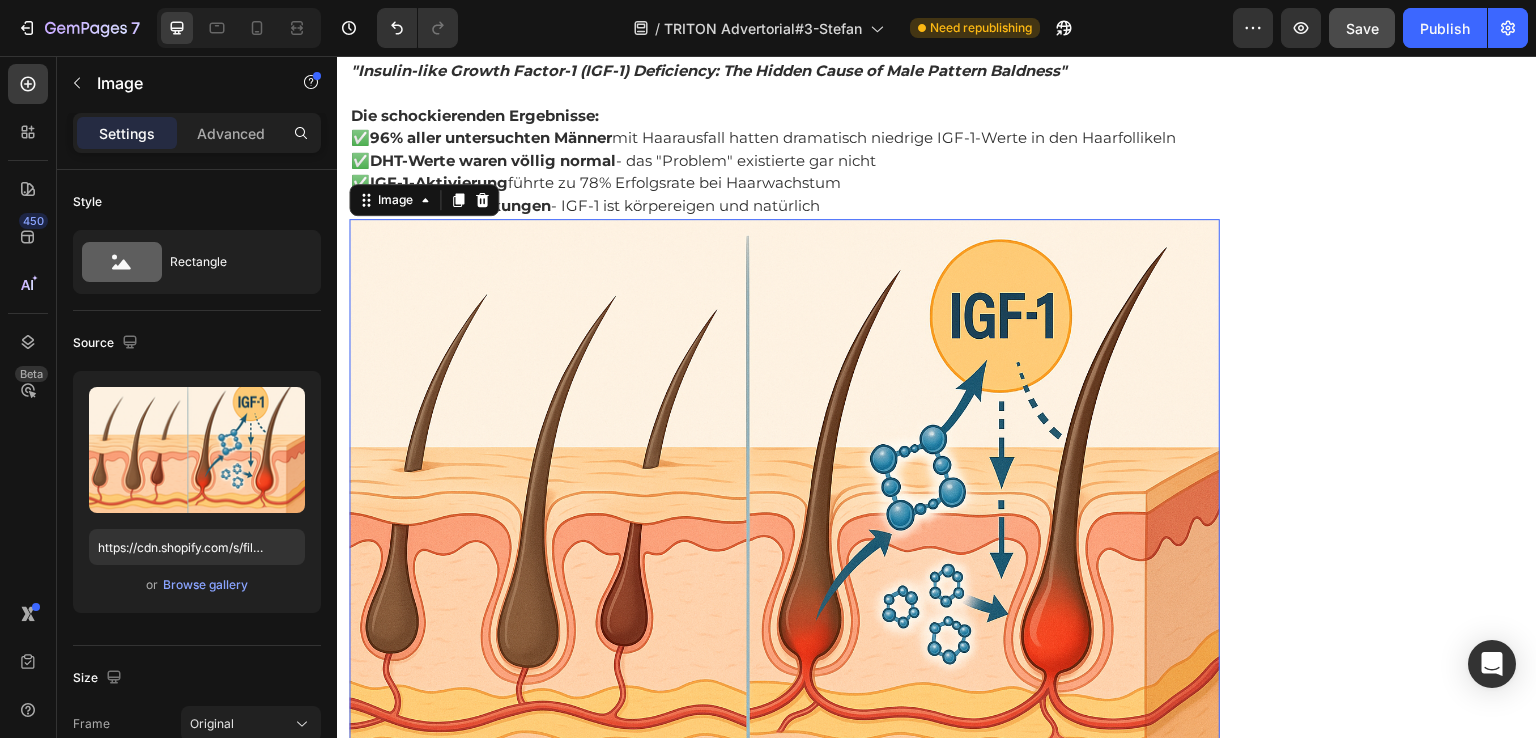scroll, scrollTop: 4188, scrollLeft: 0, axis: vertical 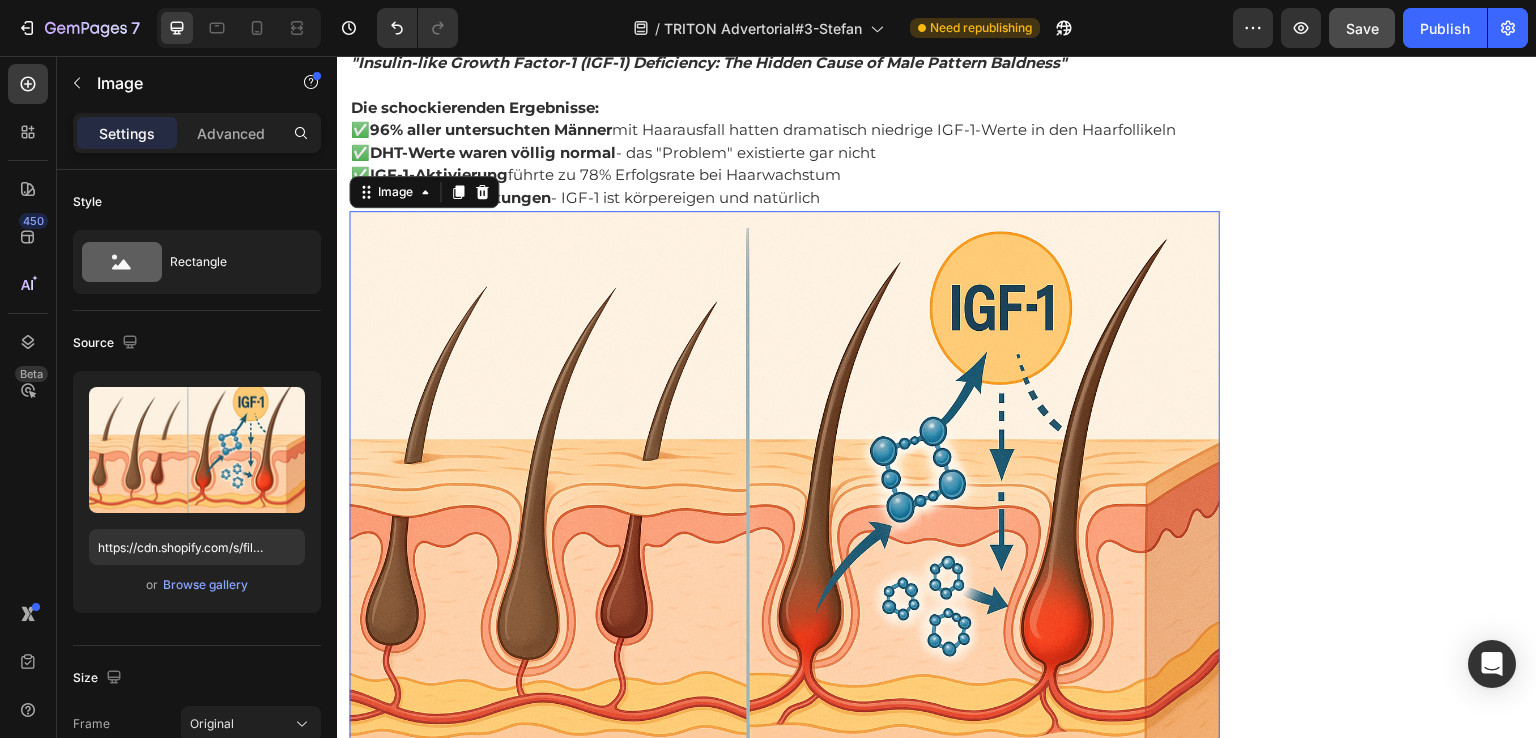 click at bounding box center [784, 501] 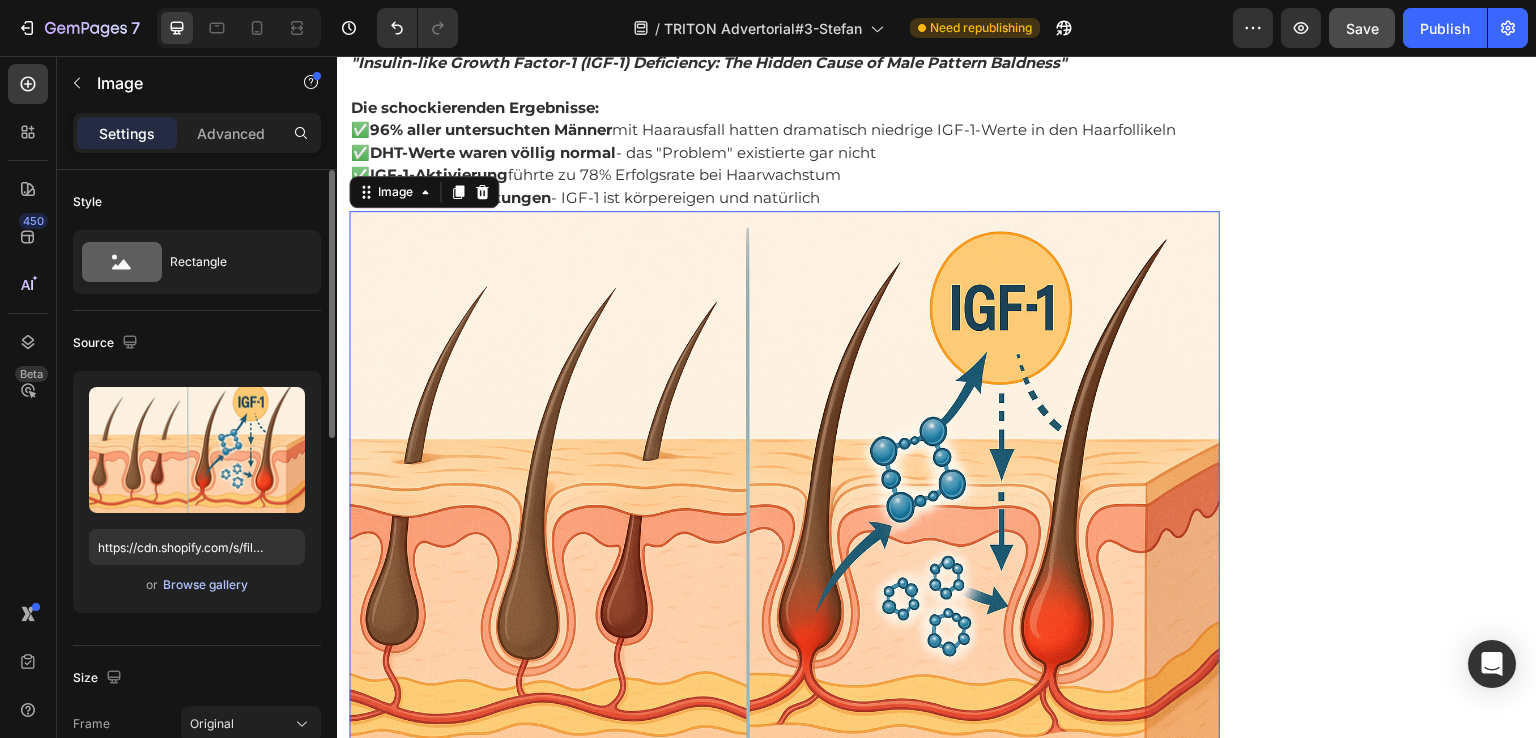 click on "Browse gallery" at bounding box center [205, 585] 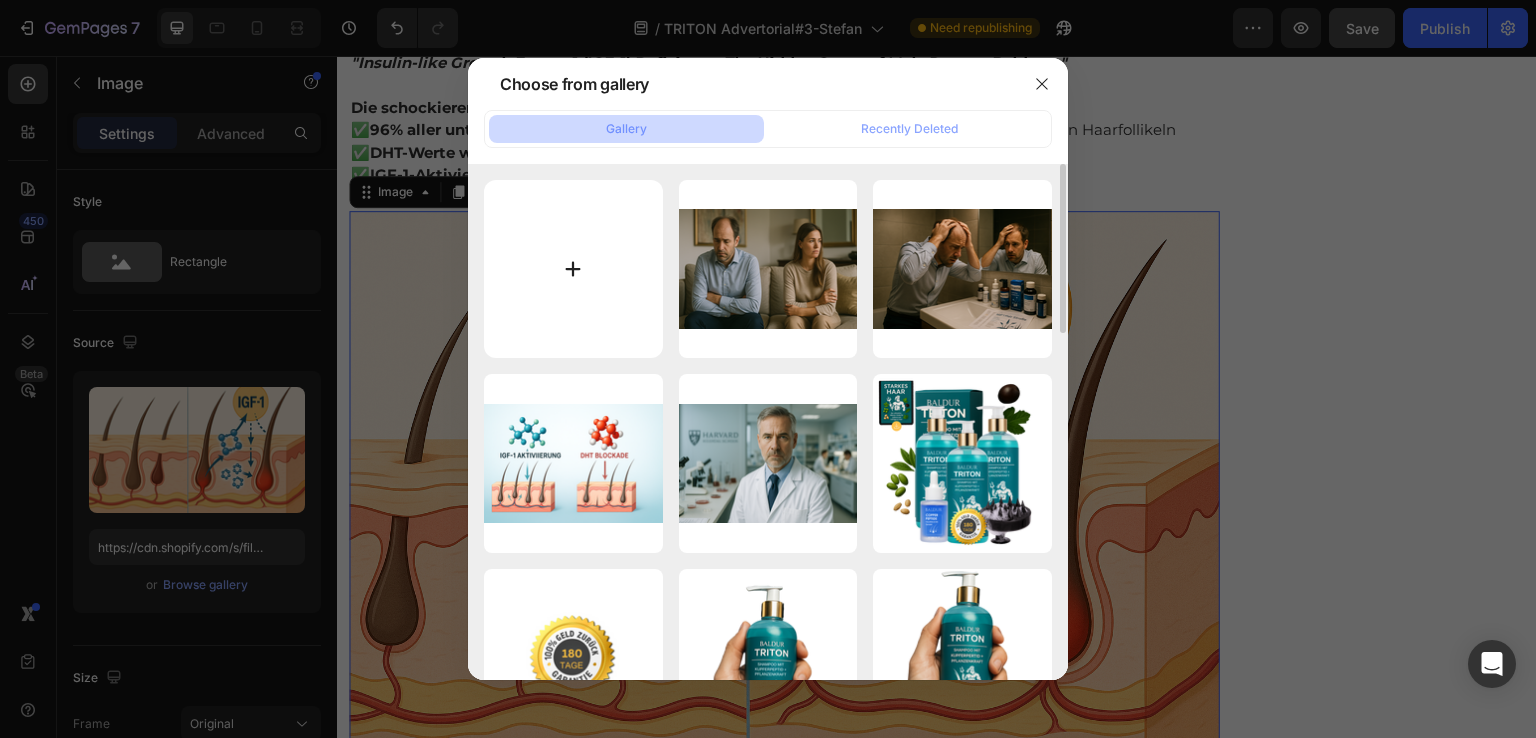 click at bounding box center (573, 269) 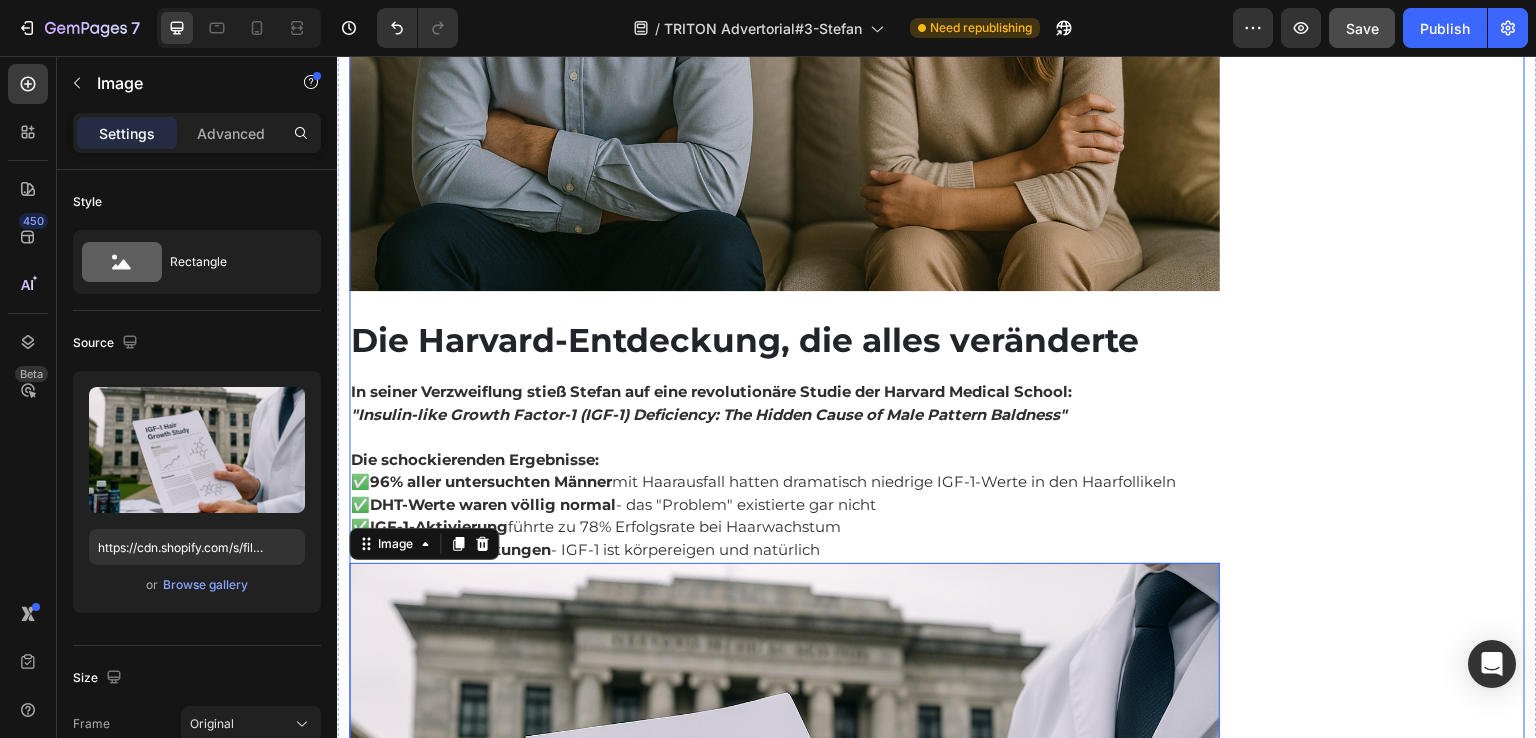 scroll, scrollTop: 4088, scrollLeft: 0, axis: vertical 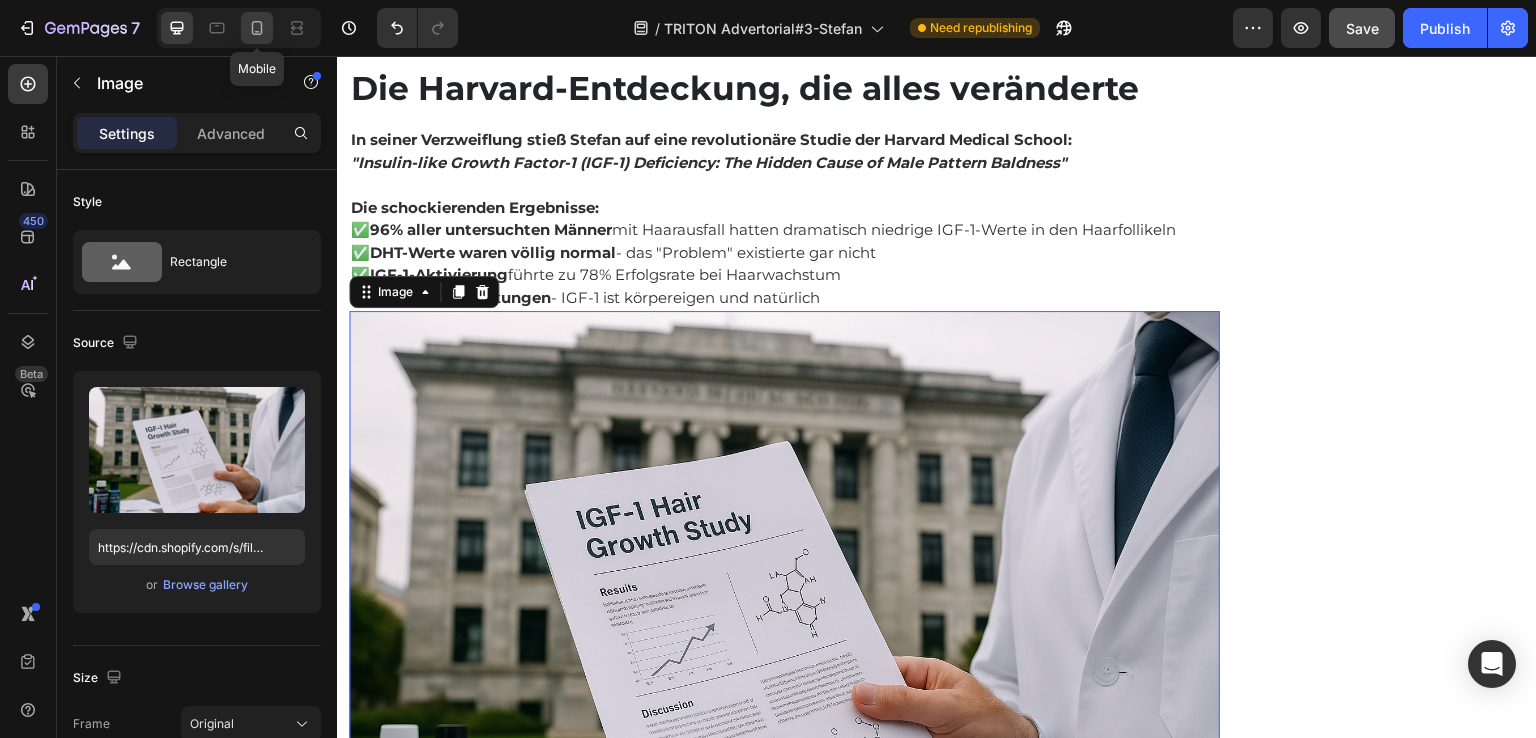 click 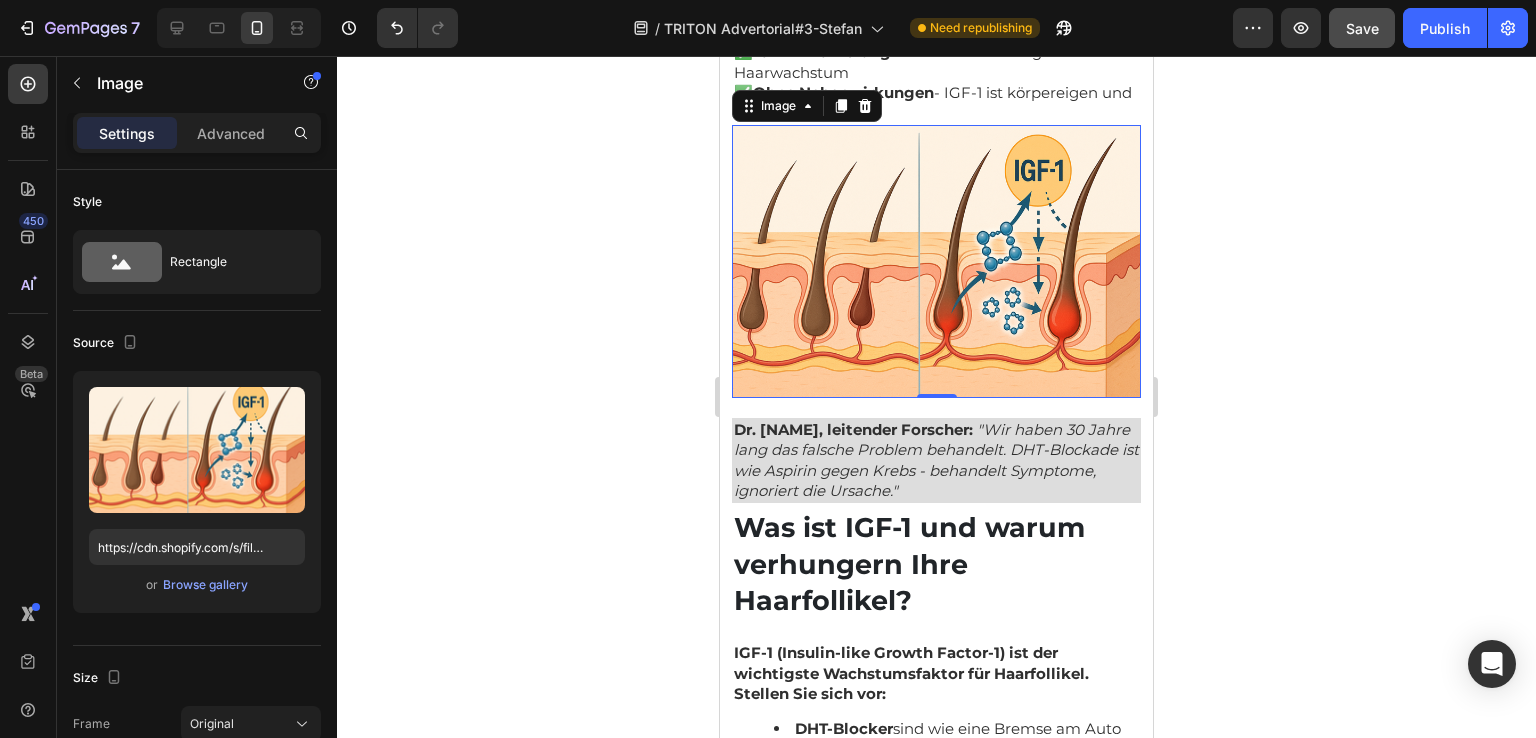 scroll, scrollTop: 3712, scrollLeft: 0, axis: vertical 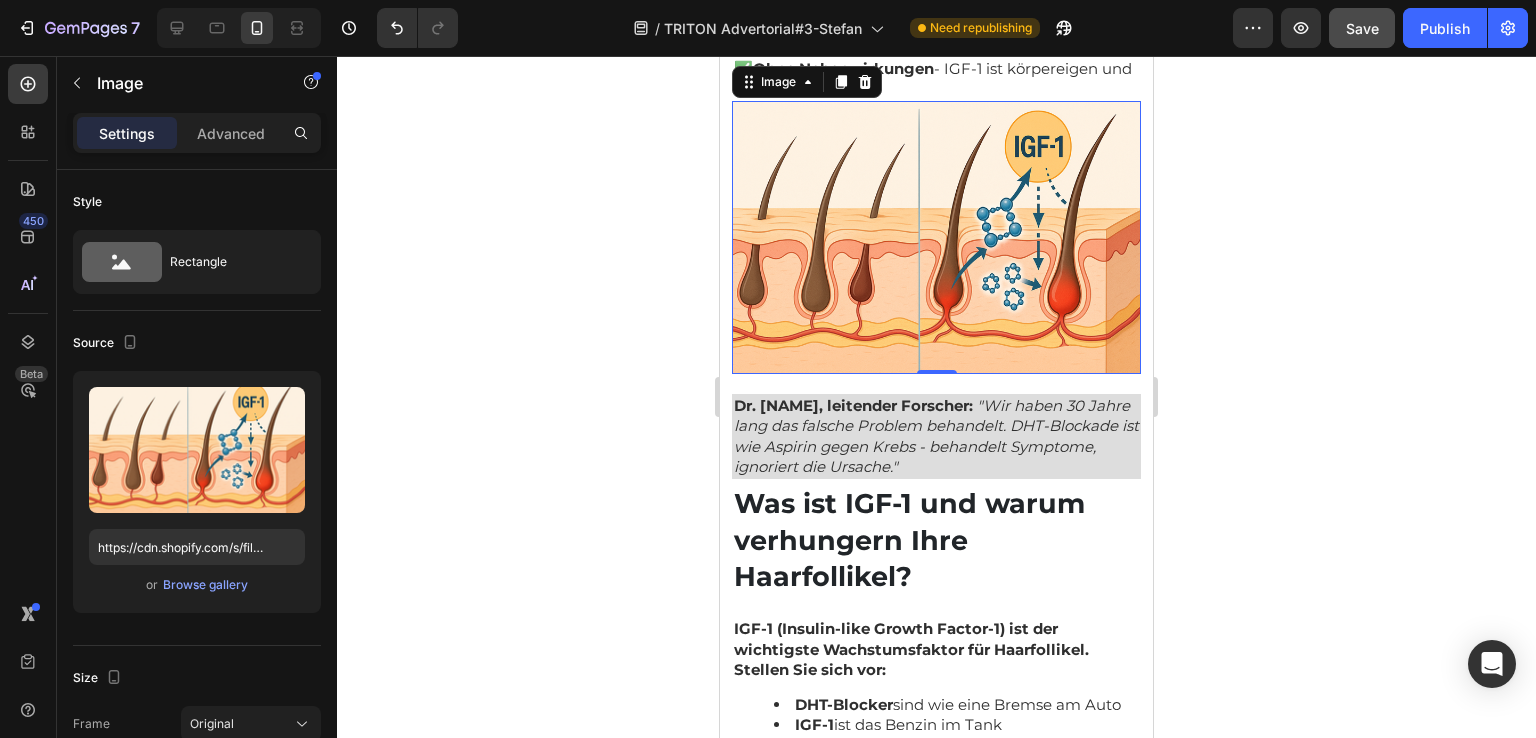 click at bounding box center [936, 237] 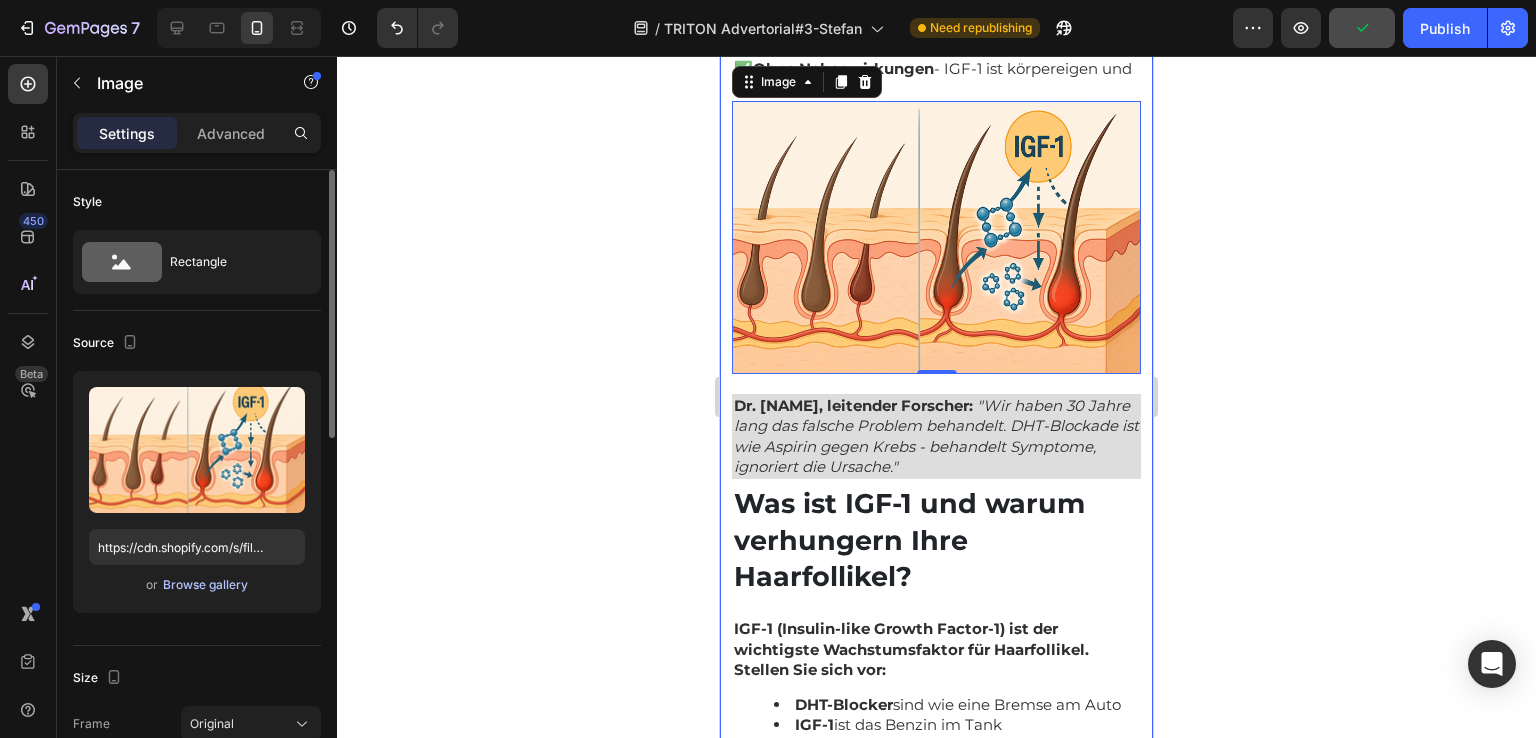 click on "Browse gallery" at bounding box center (205, 585) 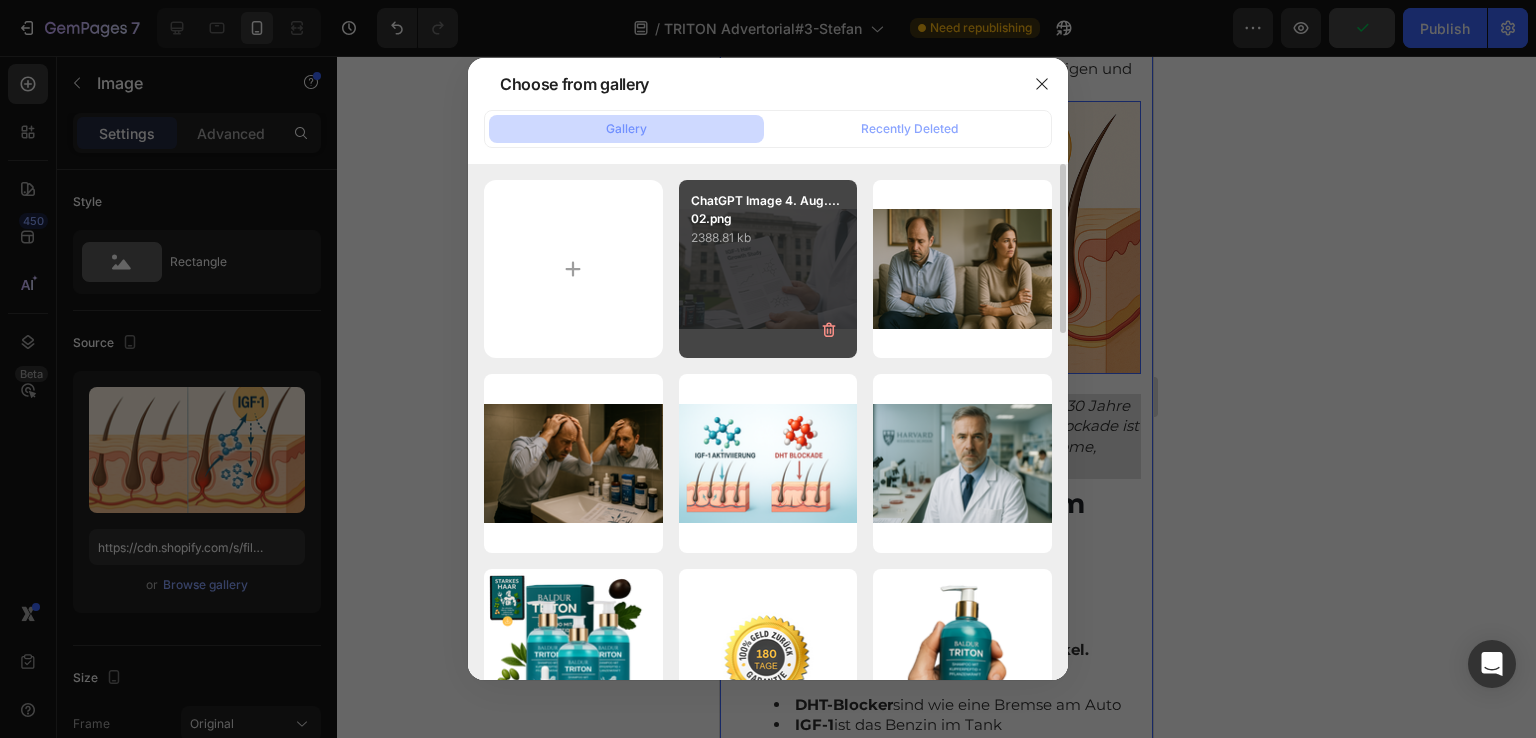click on "ChatGPT Image 4. Aug....02.png 2388.81 kb" at bounding box center (768, 269) 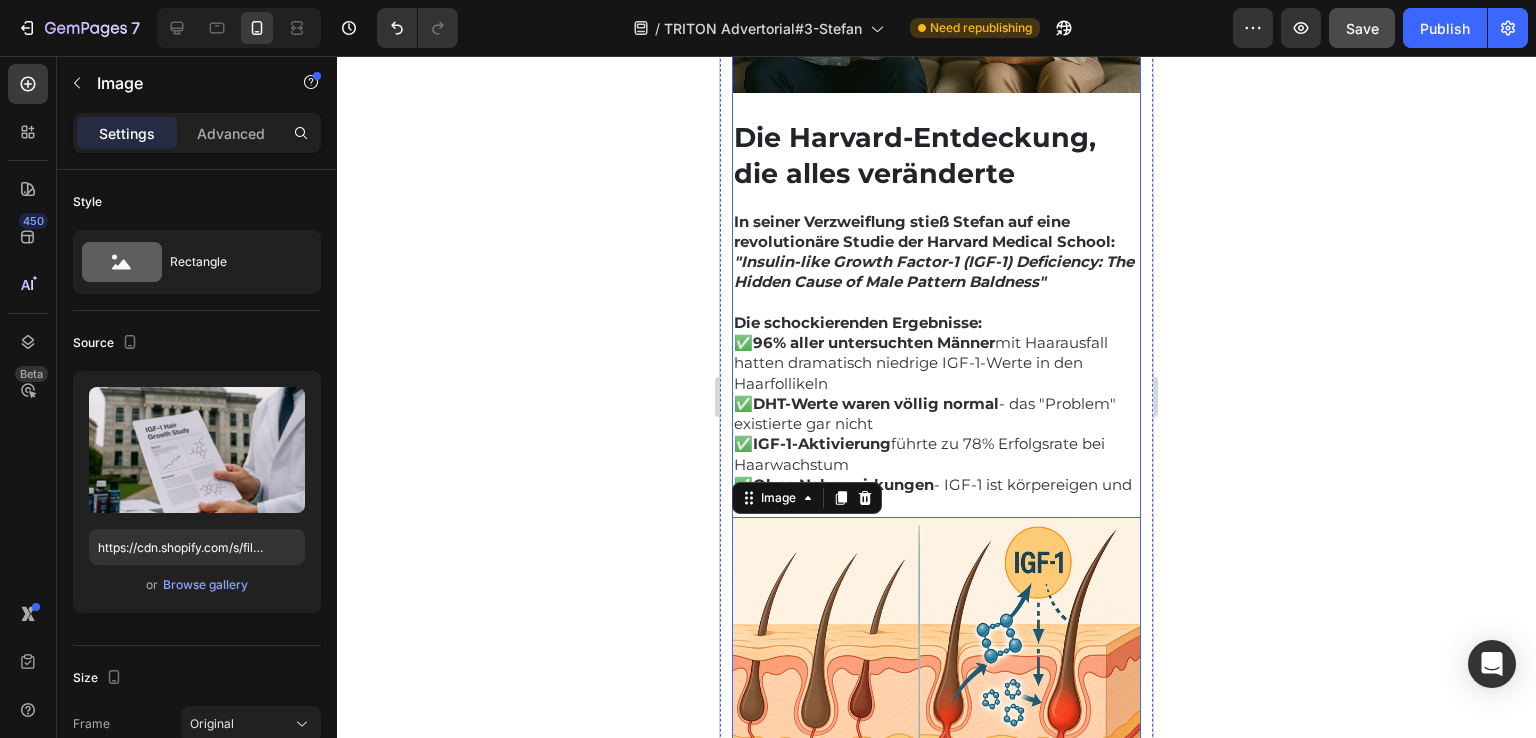scroll, scrollTop: 3212, scrollLeft: 0, axis: vertical 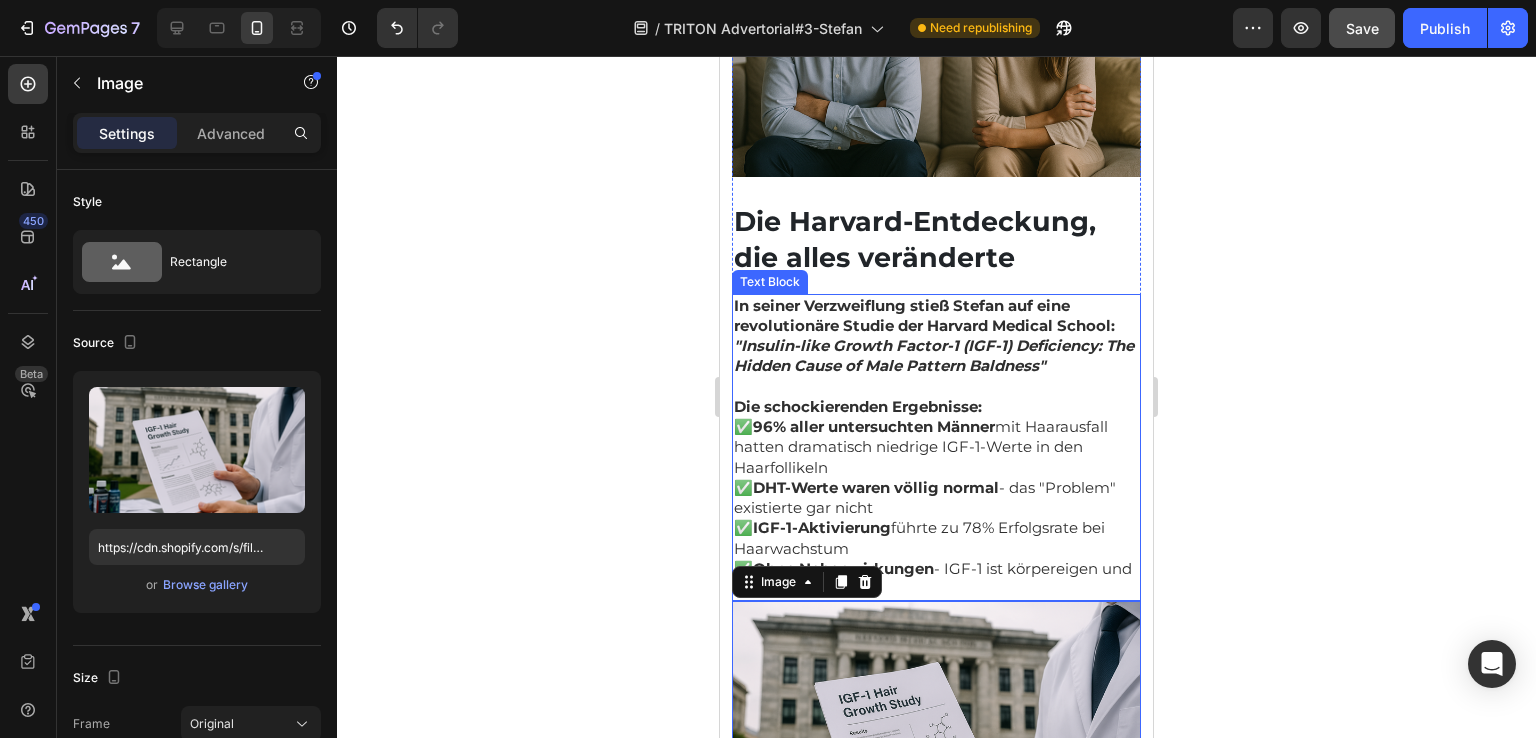 click on "In seiner Verzweiflung stieß Stefan auf eine revolutionäre Studie der Harvard Medical School:" at bounding box center (924, 315) 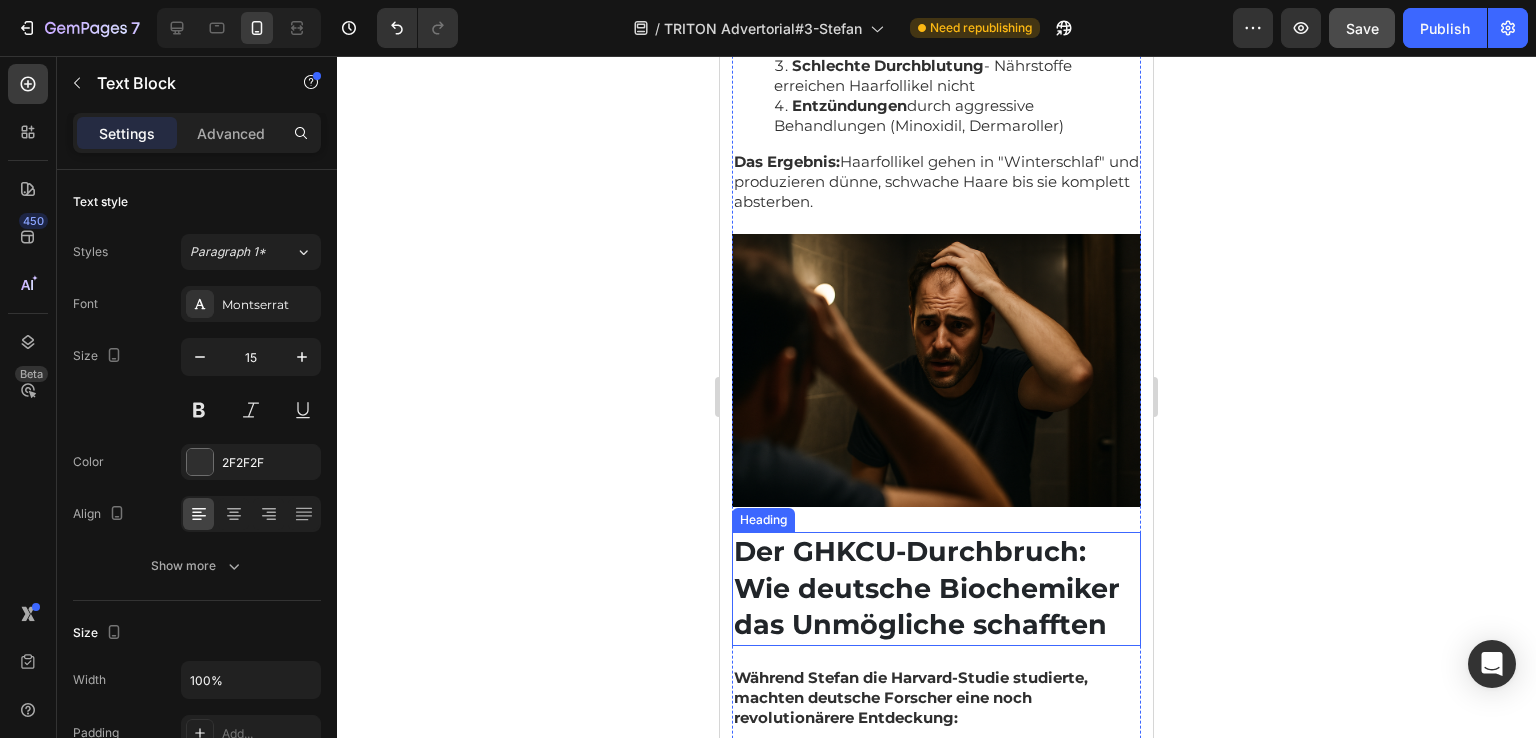 scroll, scrollTop: 4500, scrollLeft: 0, axis: vertical 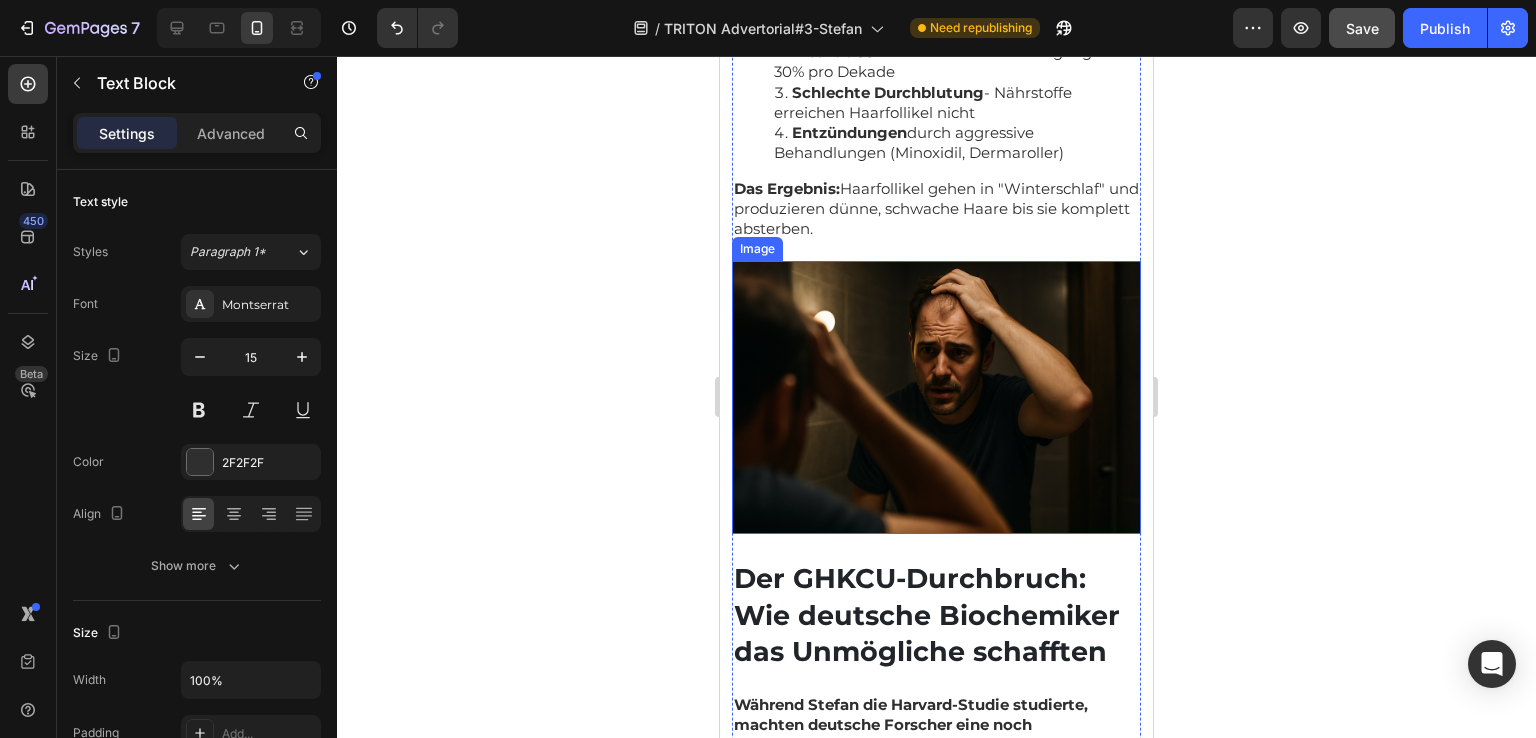 click at bounding box center (936, 397) 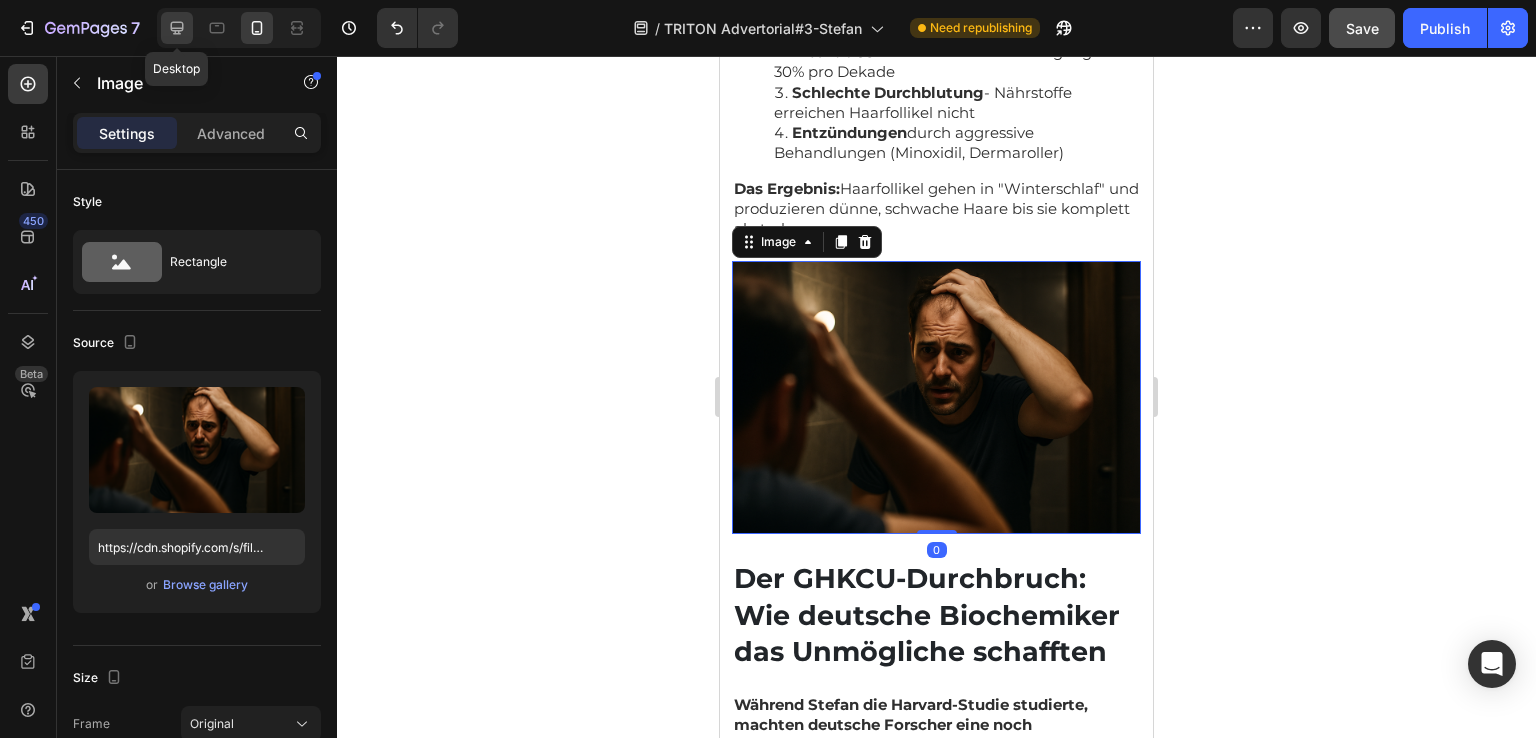click 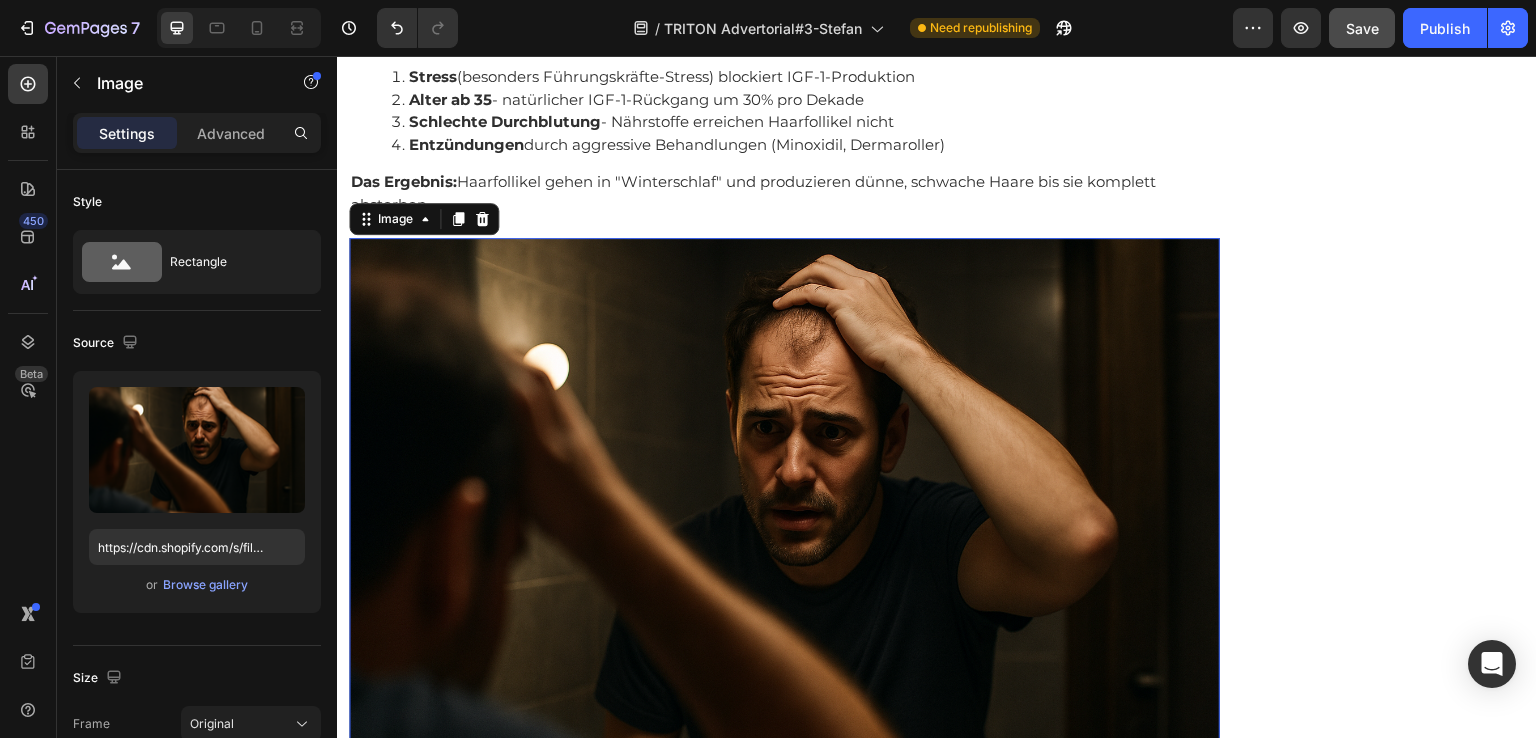 scroll, scrollTop: 5266, scrollLeft: 0, axis: vertical 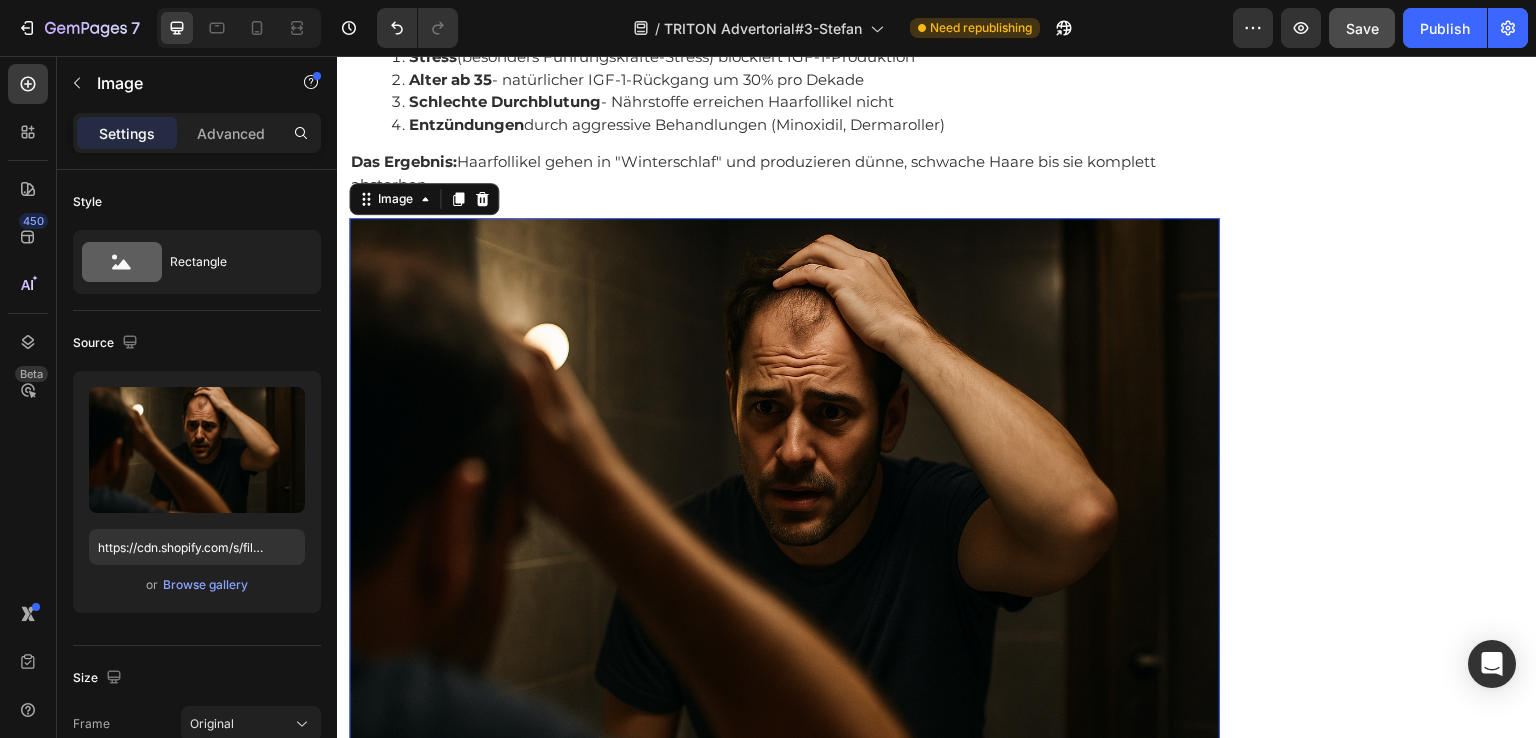 click at bounding box center [784, 508] 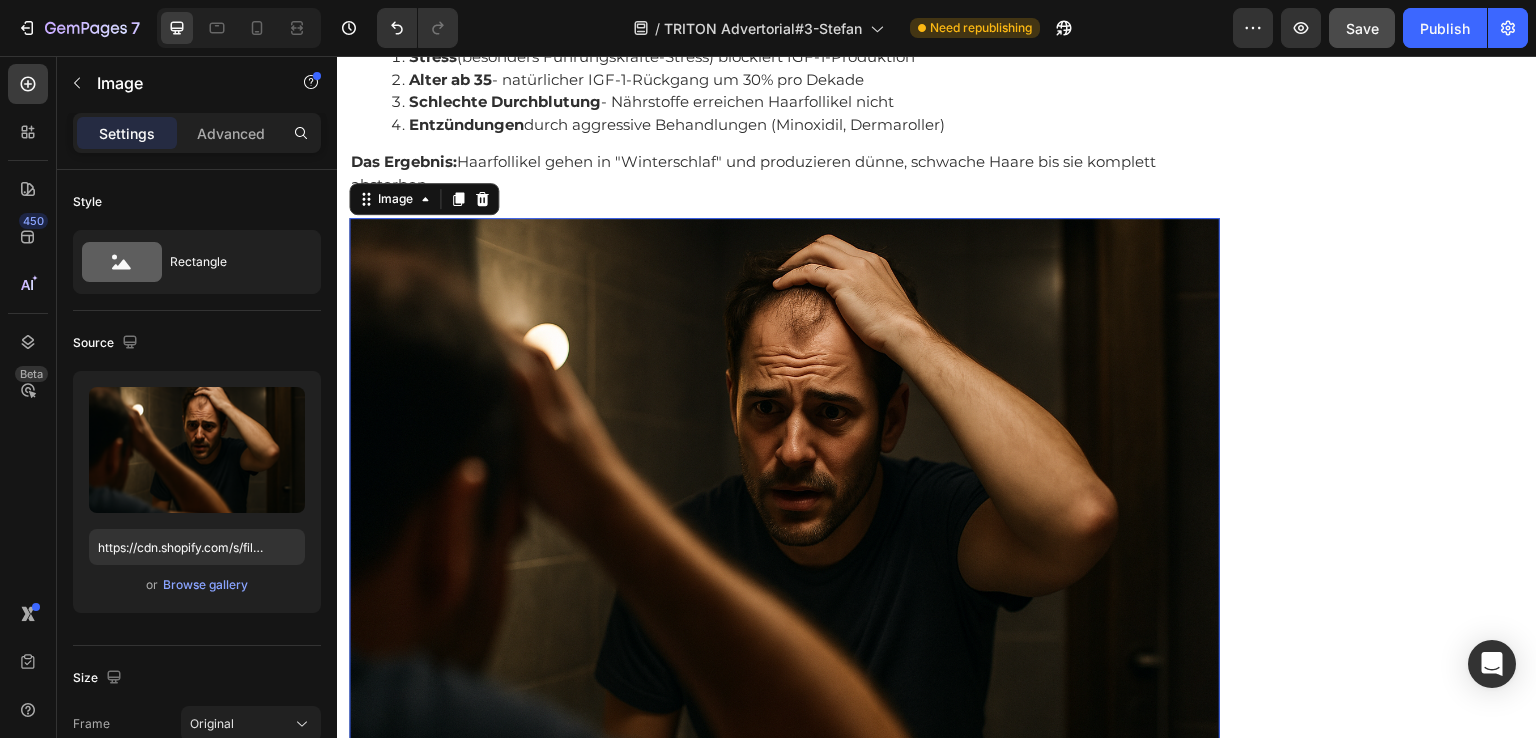 click at bounding box center (784, 508) 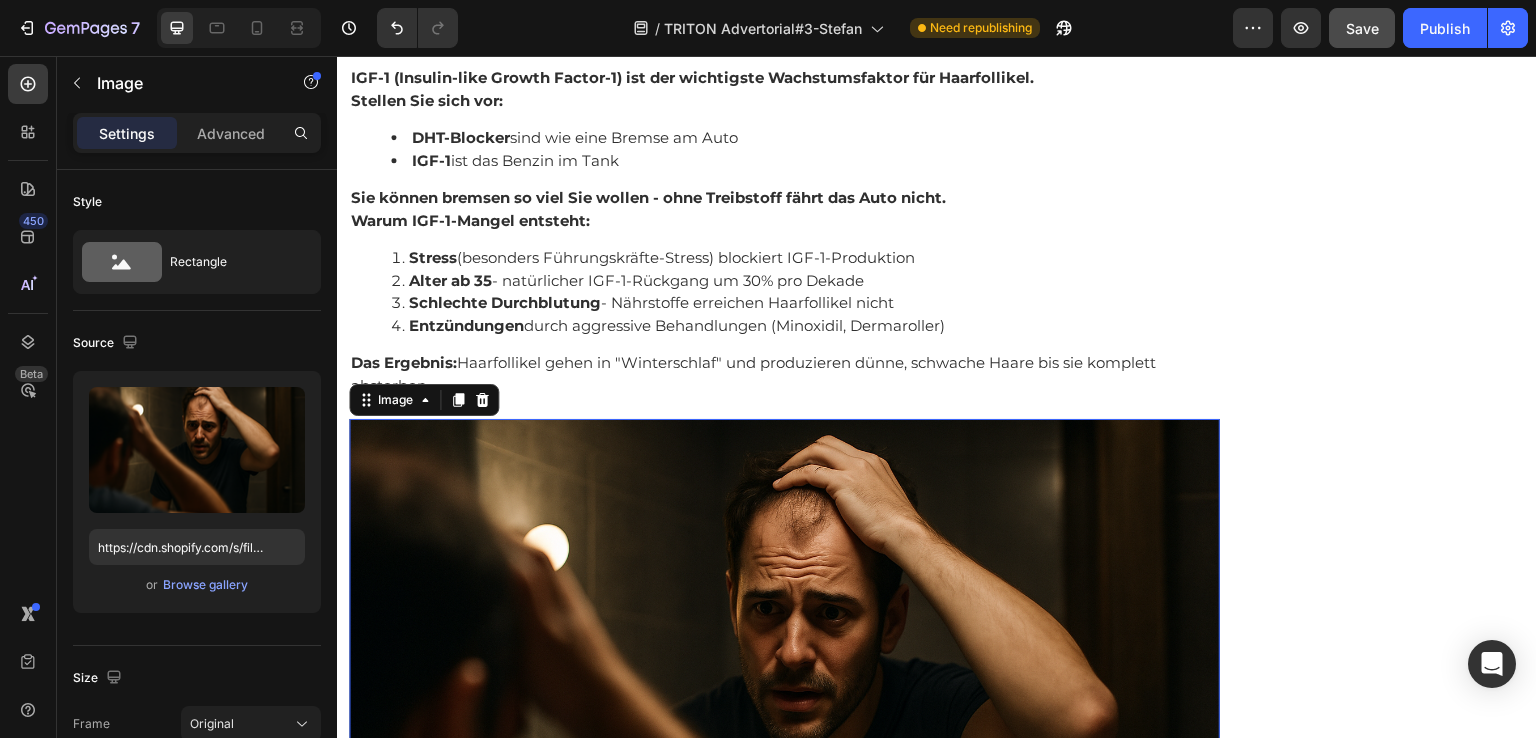 scroll, scrollTop: 5066, scrollLeft: 0, axis: vertical 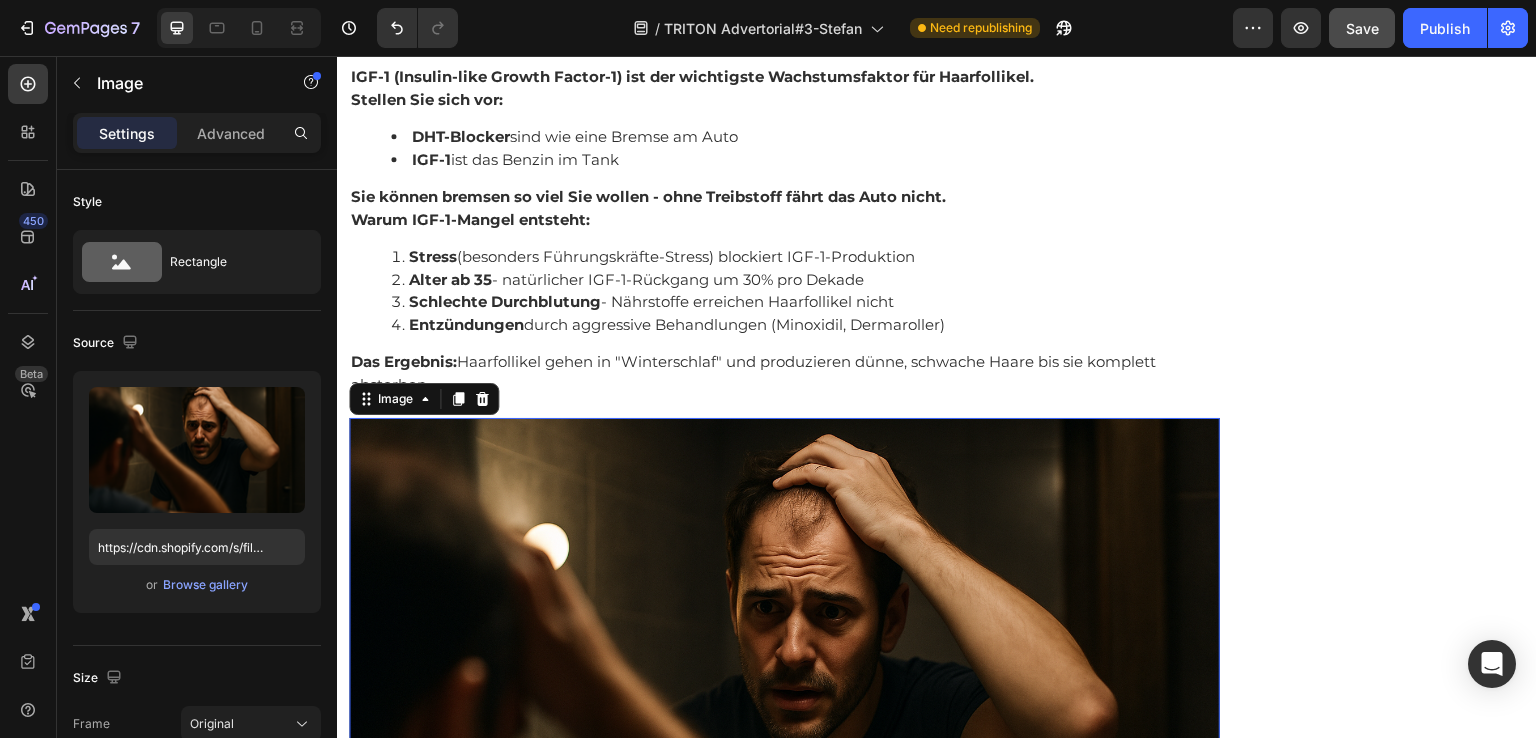click at bounding box center [784, 708] 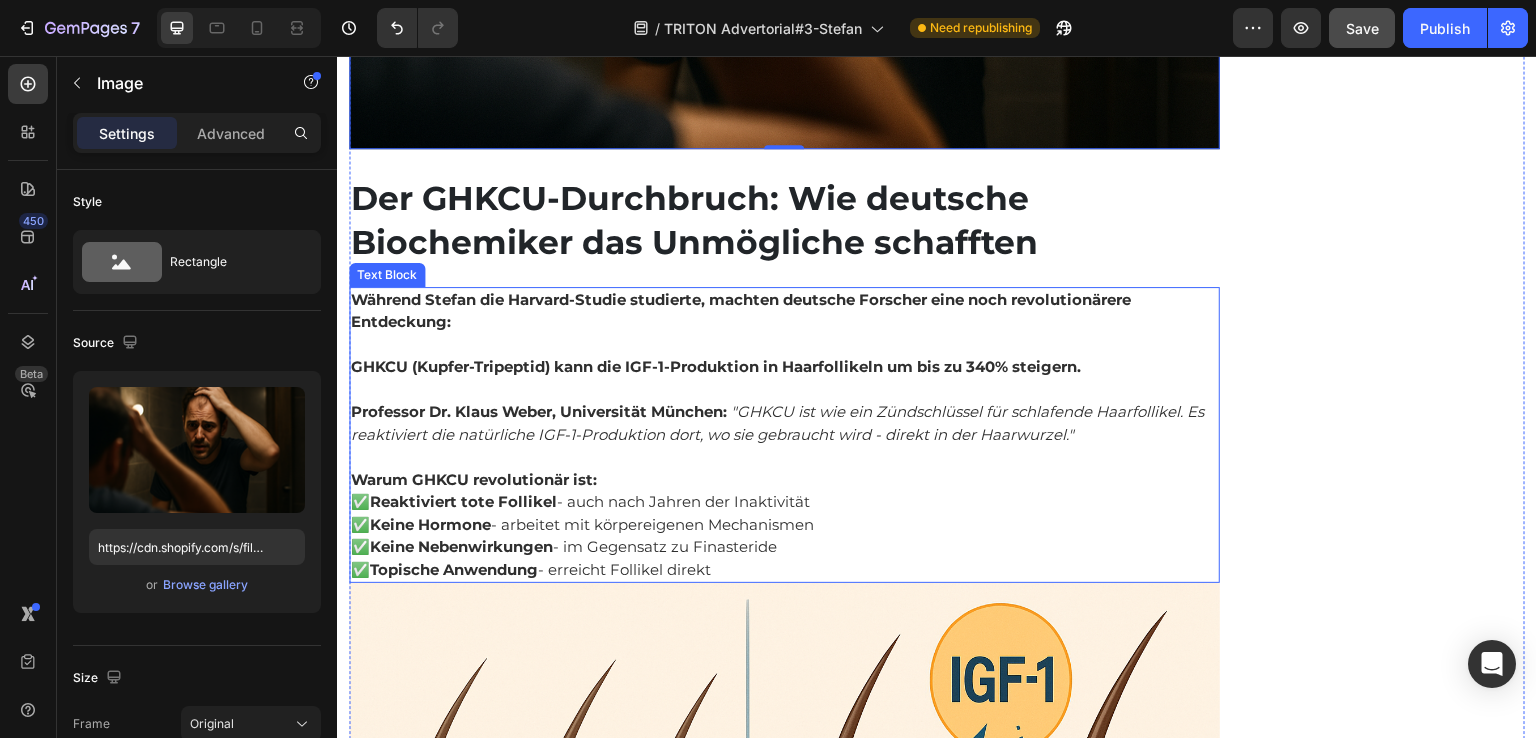 scroll, scrollTop: 5966, scrollLeft: 0, axis: vertical 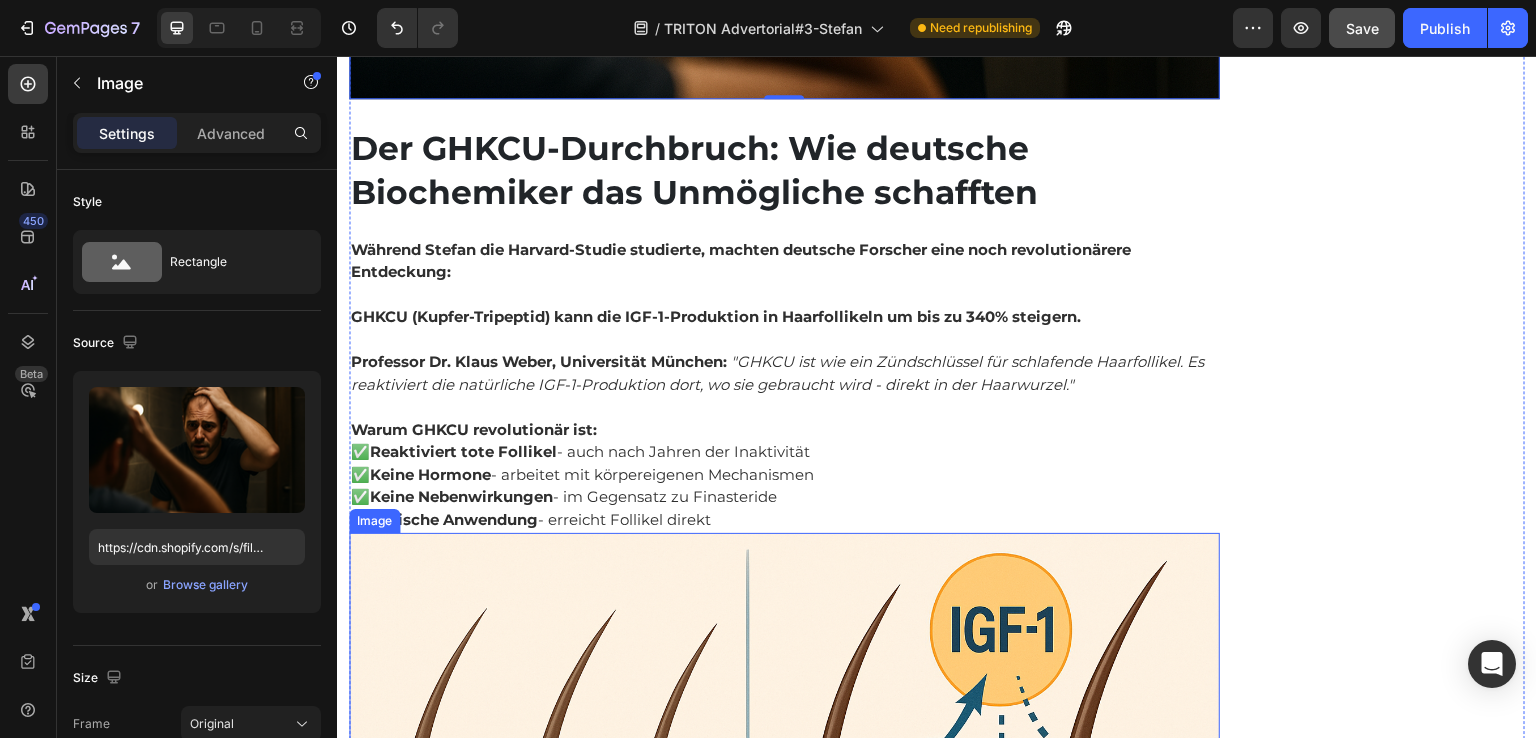 click at bounding box center (784, 823) 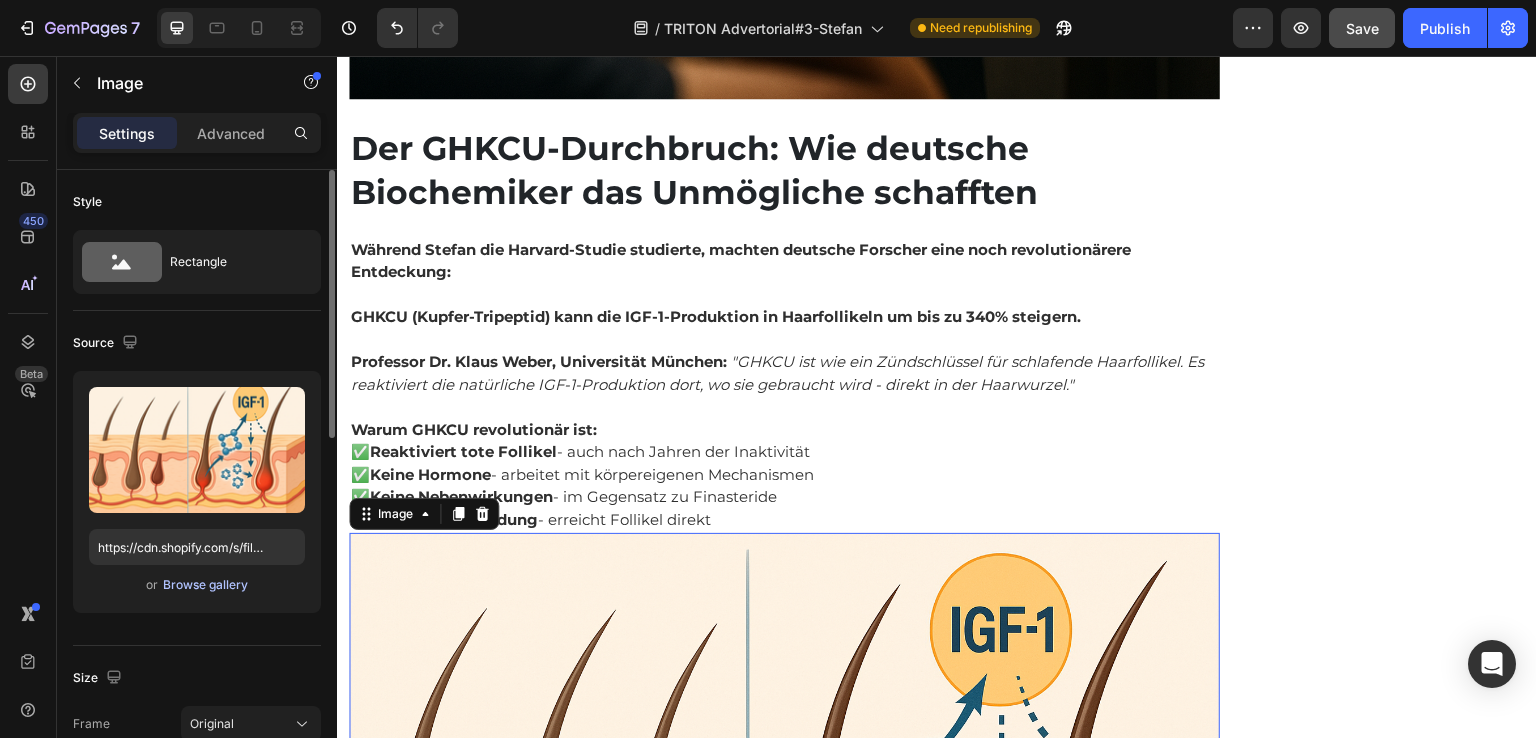 click on "Browse gallery" at bounding box center [205, 585] 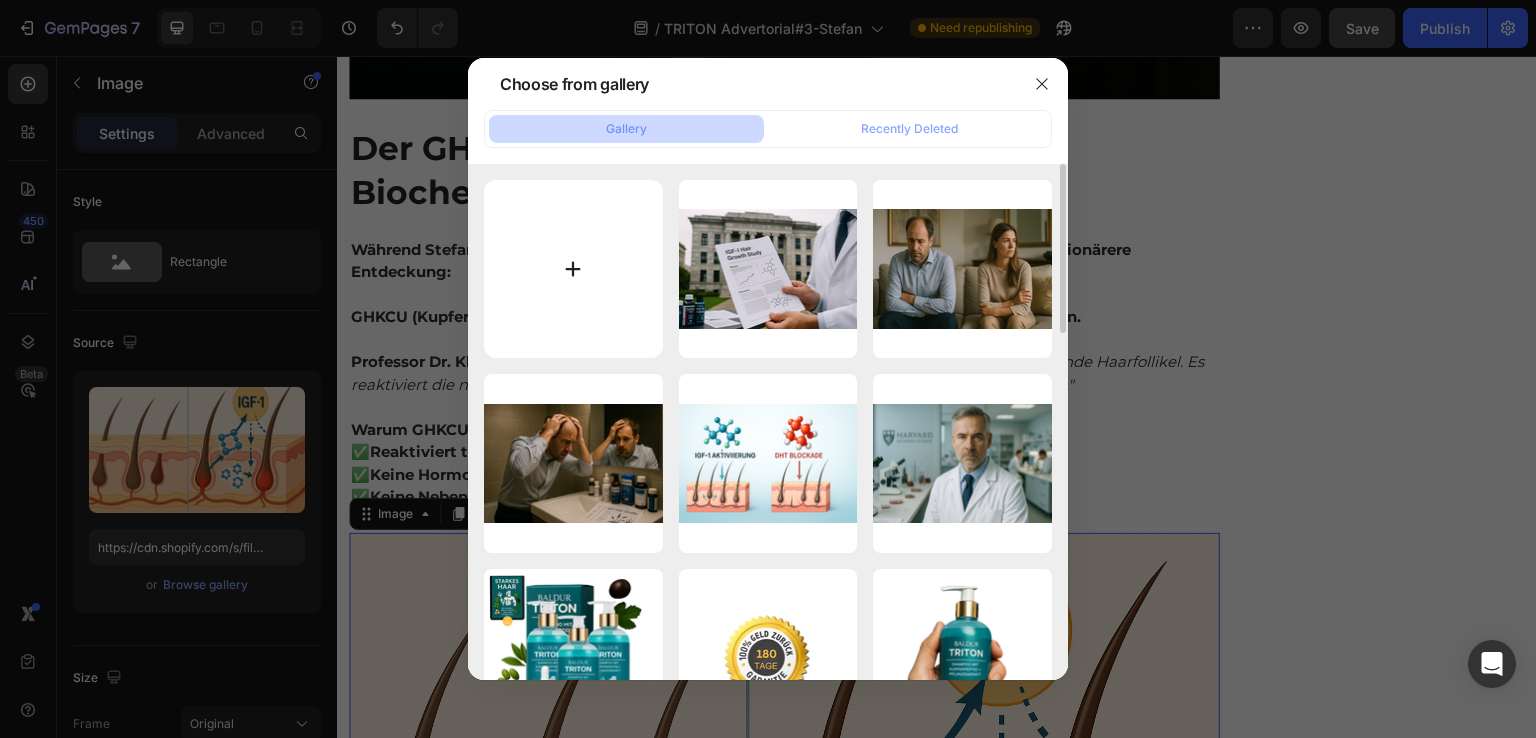 click at bounding box center (573, 269) 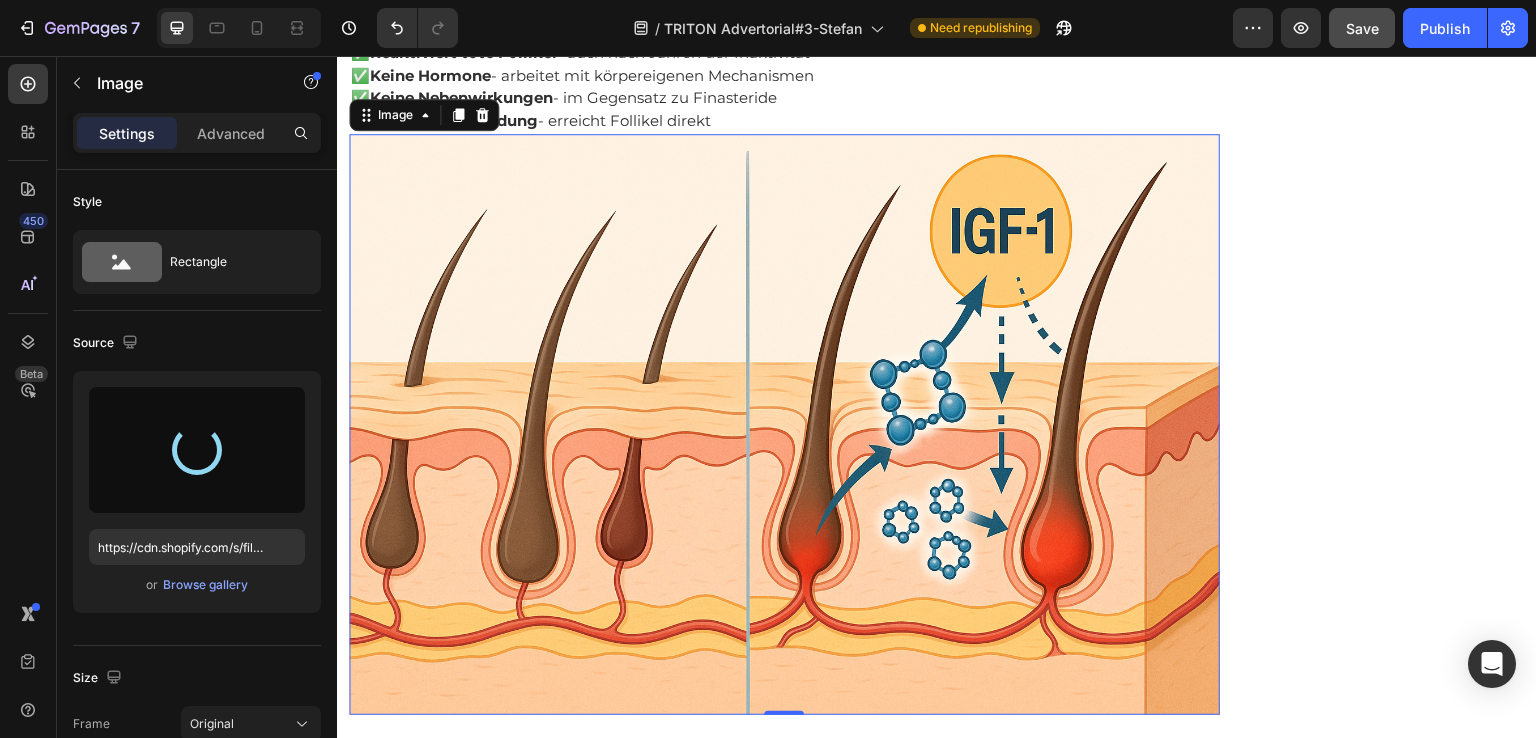 scroll, scrollTop: 6366, scrollLeft: 0, axis: vertical 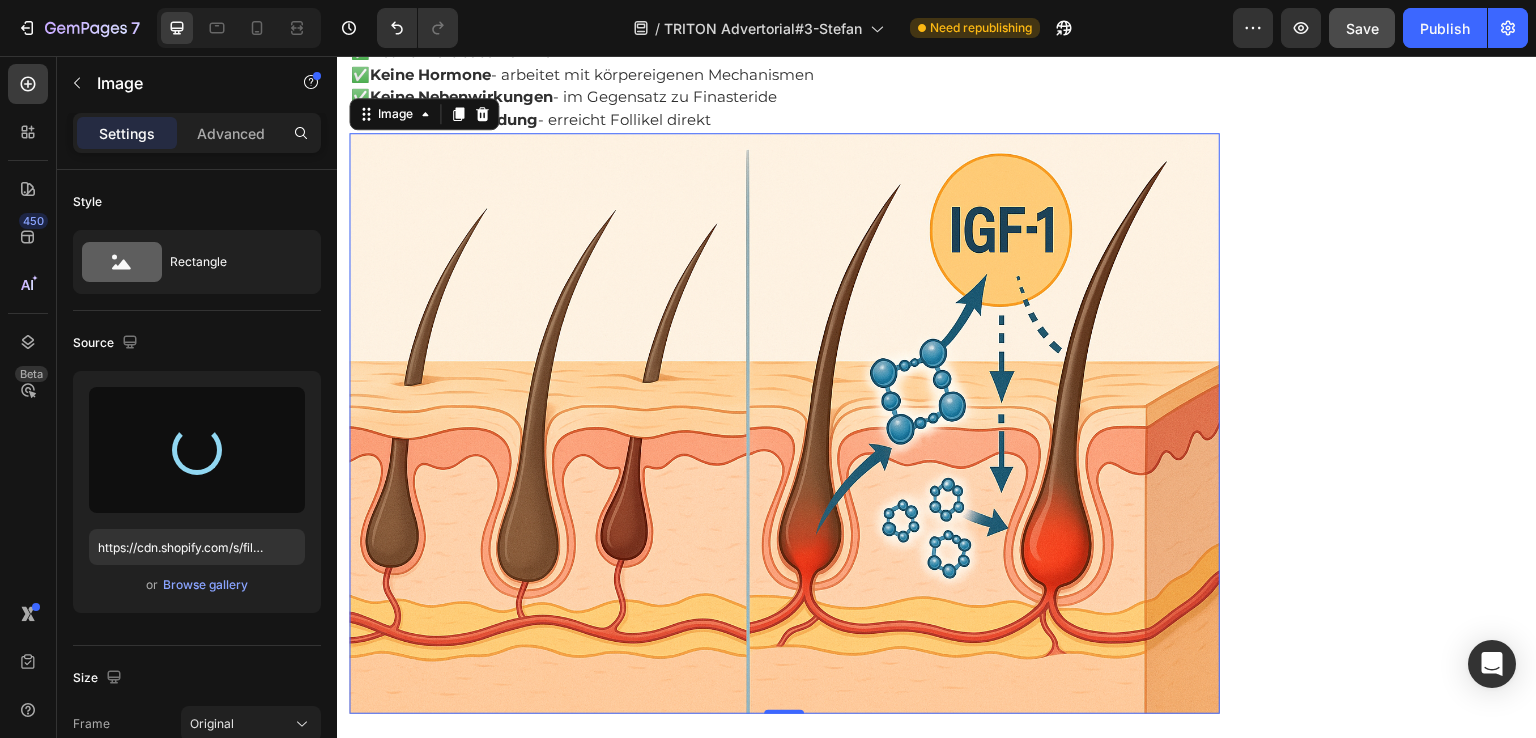 type on "https://cdn.shopify.com/s/files/1/0682/2504/0698/files/gempages_562311608655676326-7c9ef7ca-5d14-4f63-b248-281c3bdc377c.png" 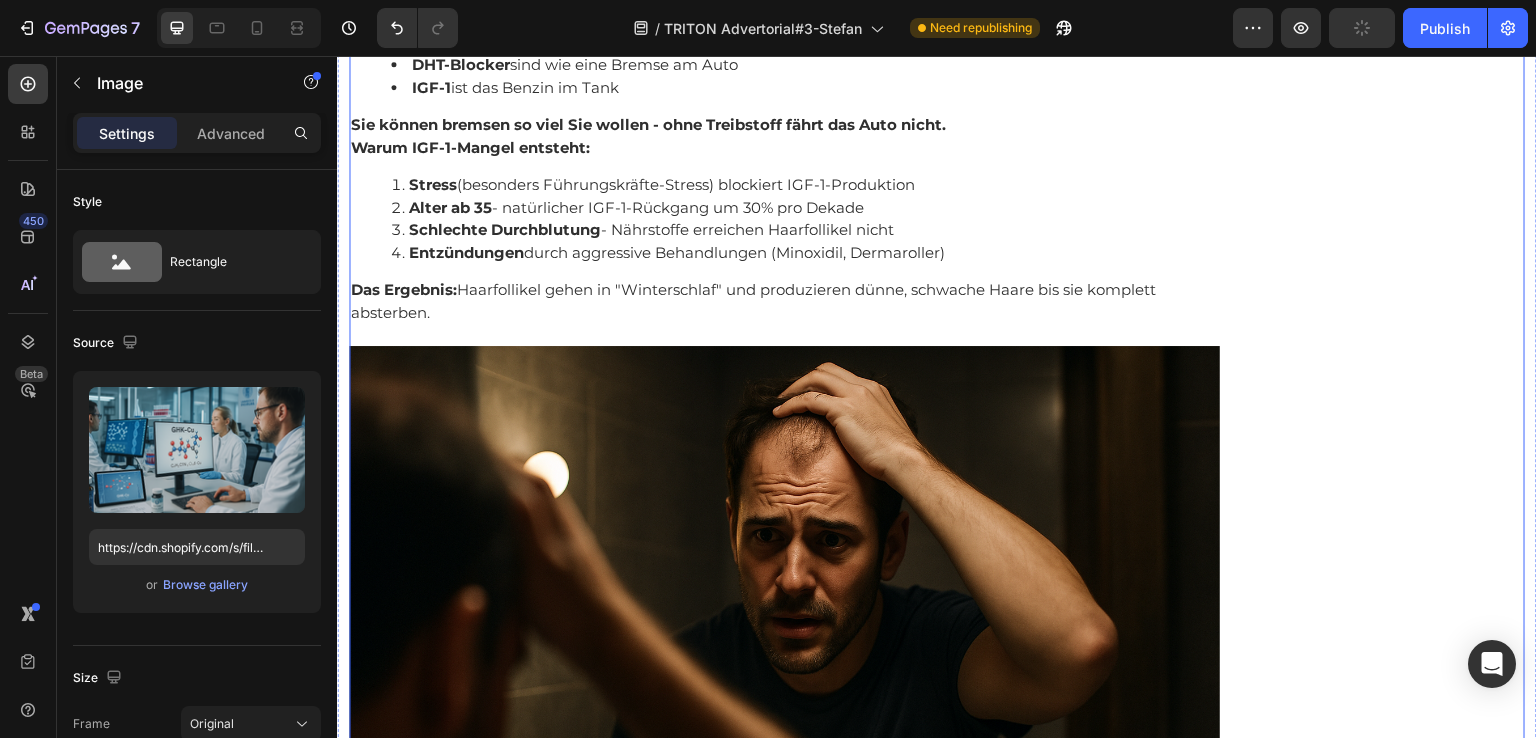 scroll, scrollTop: 5166, scrollLeft: 0, axis: vertical 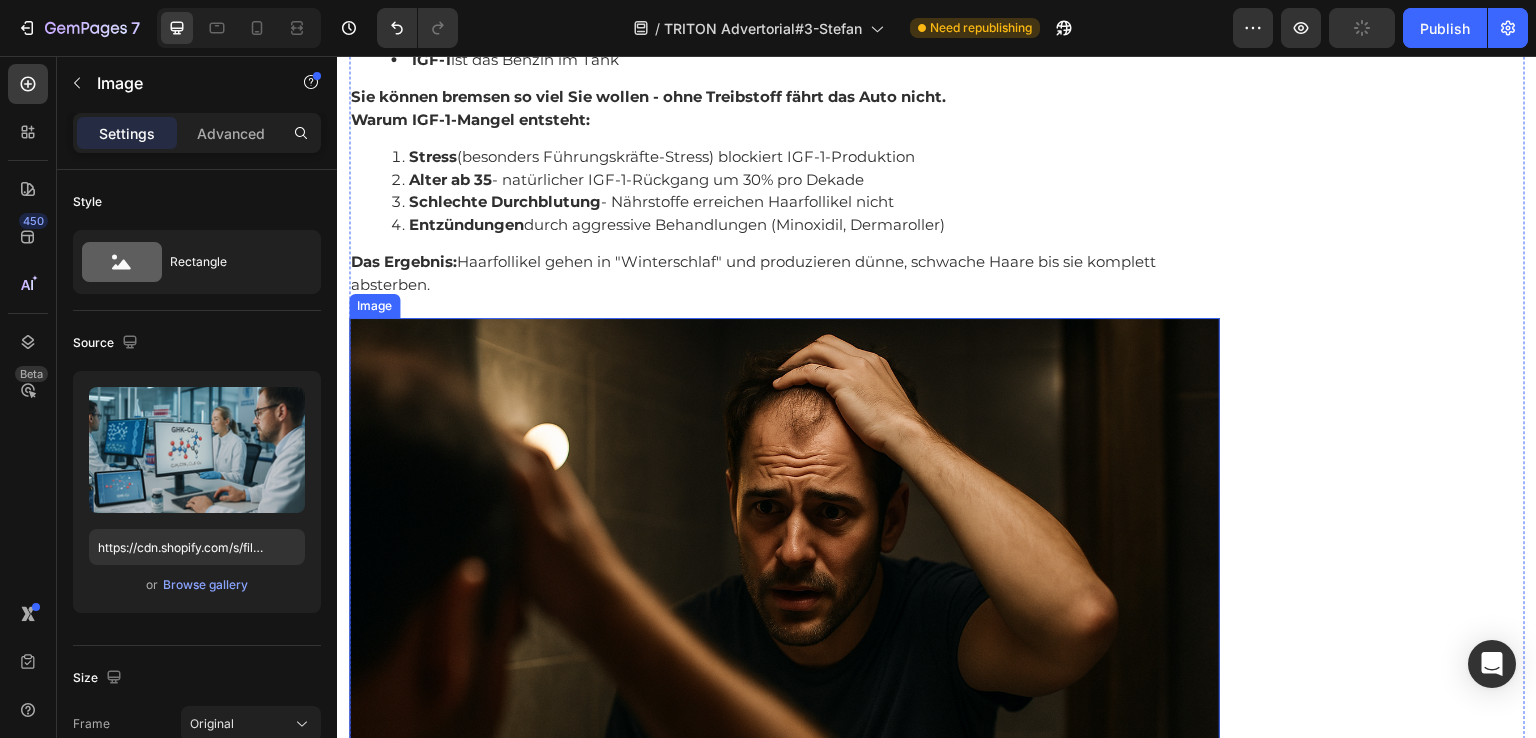 click at bounding box center (784, 608) 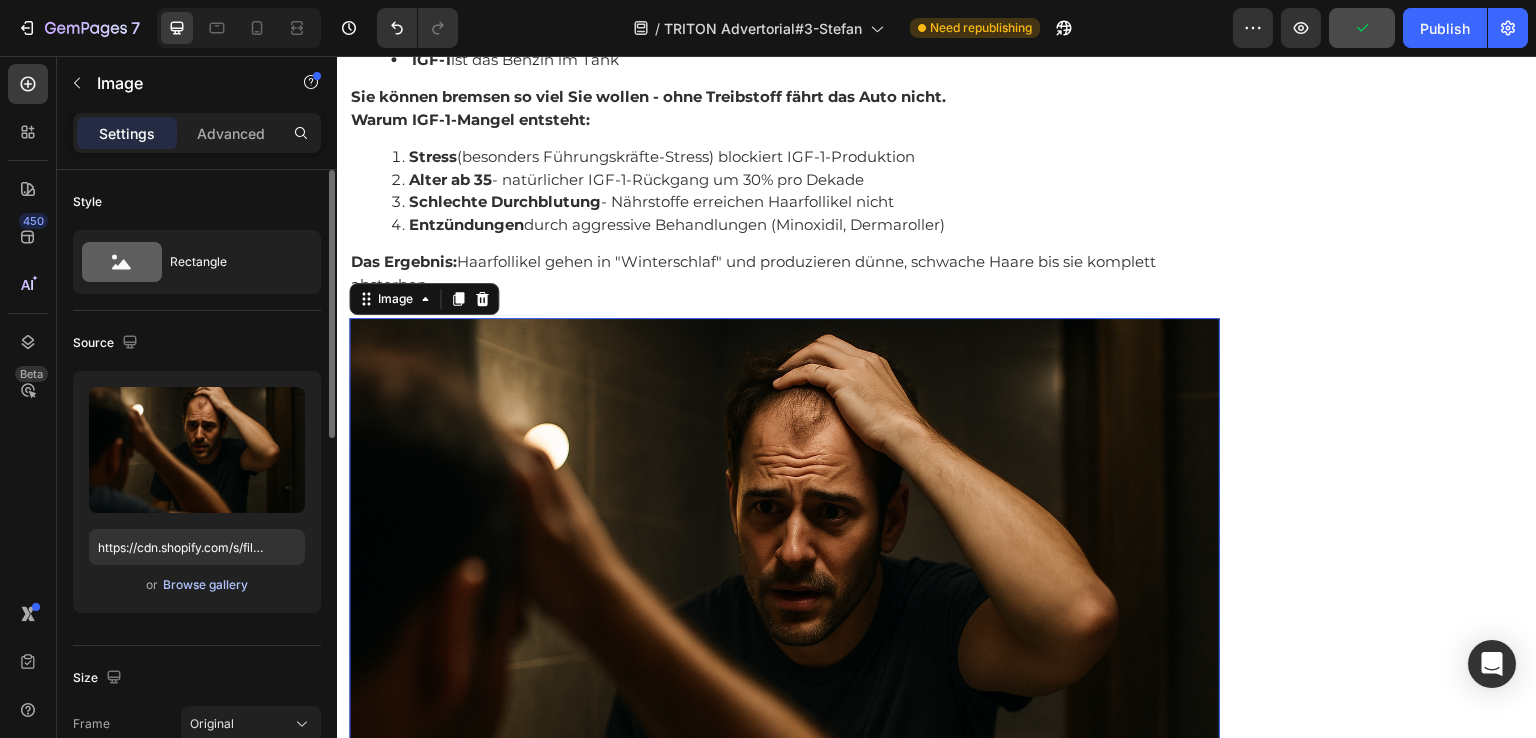 click on "Browse gallery" at bounding box center (205, 585) 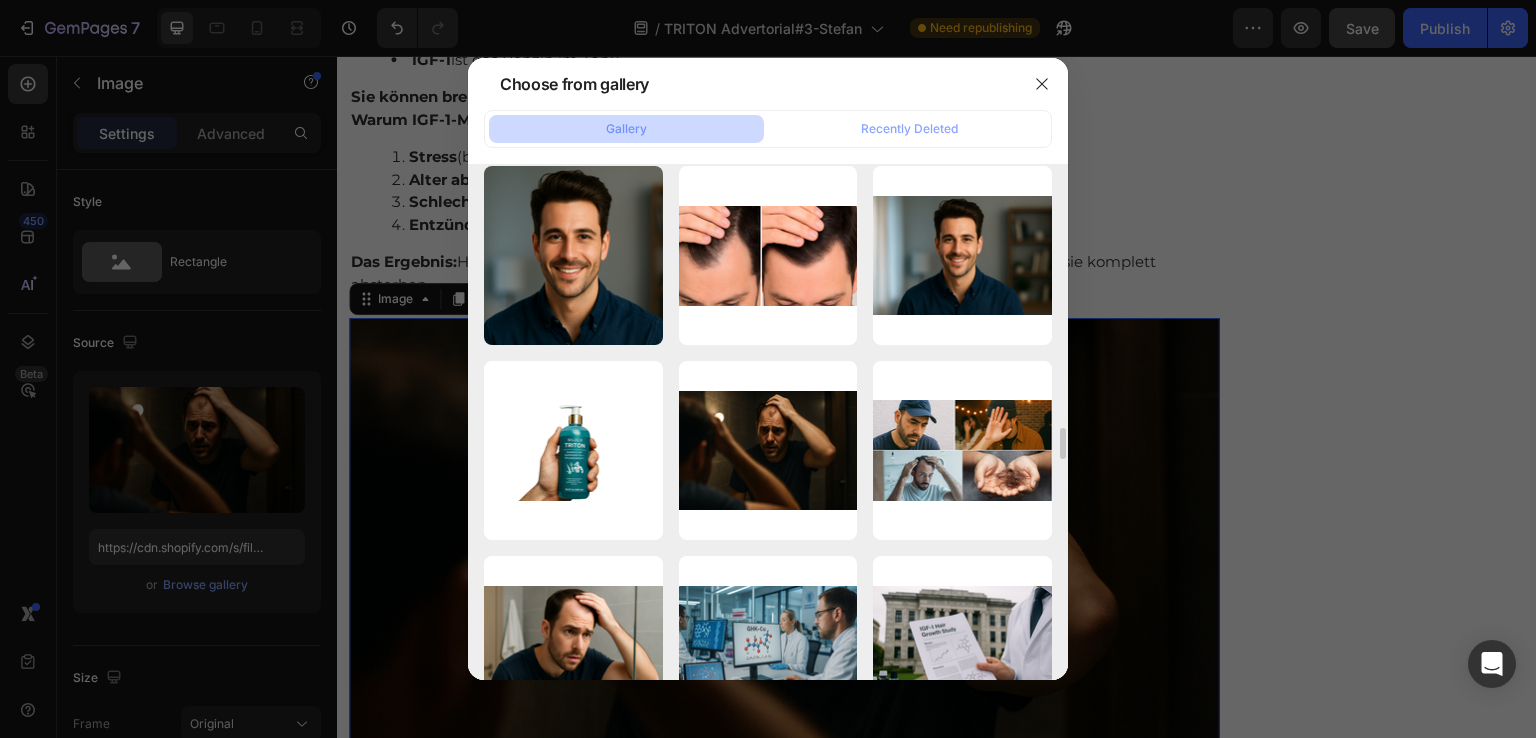 scroll, scrollTop: 4396, scrollLeft: 0, axis: vertical 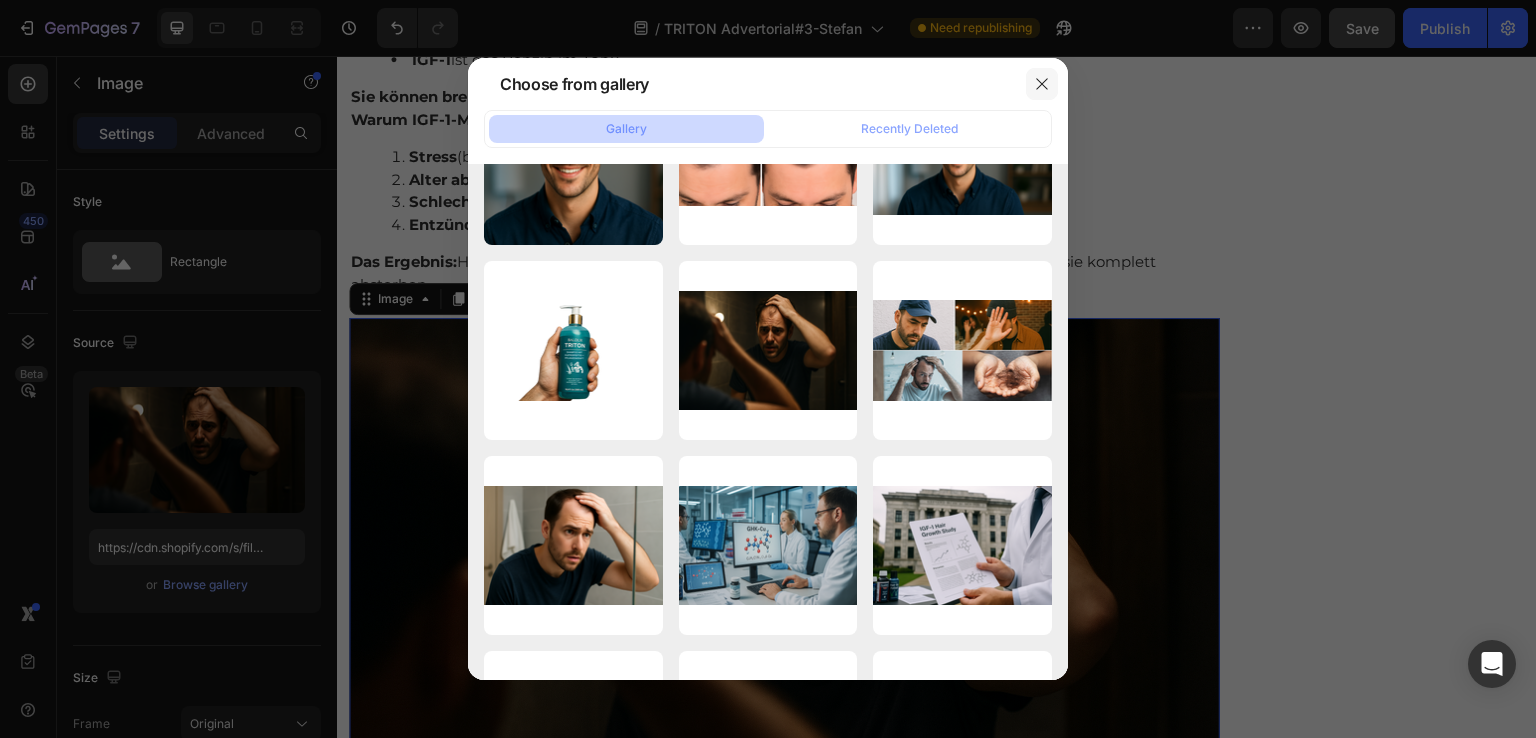 click at bounding box center [1042, 84] 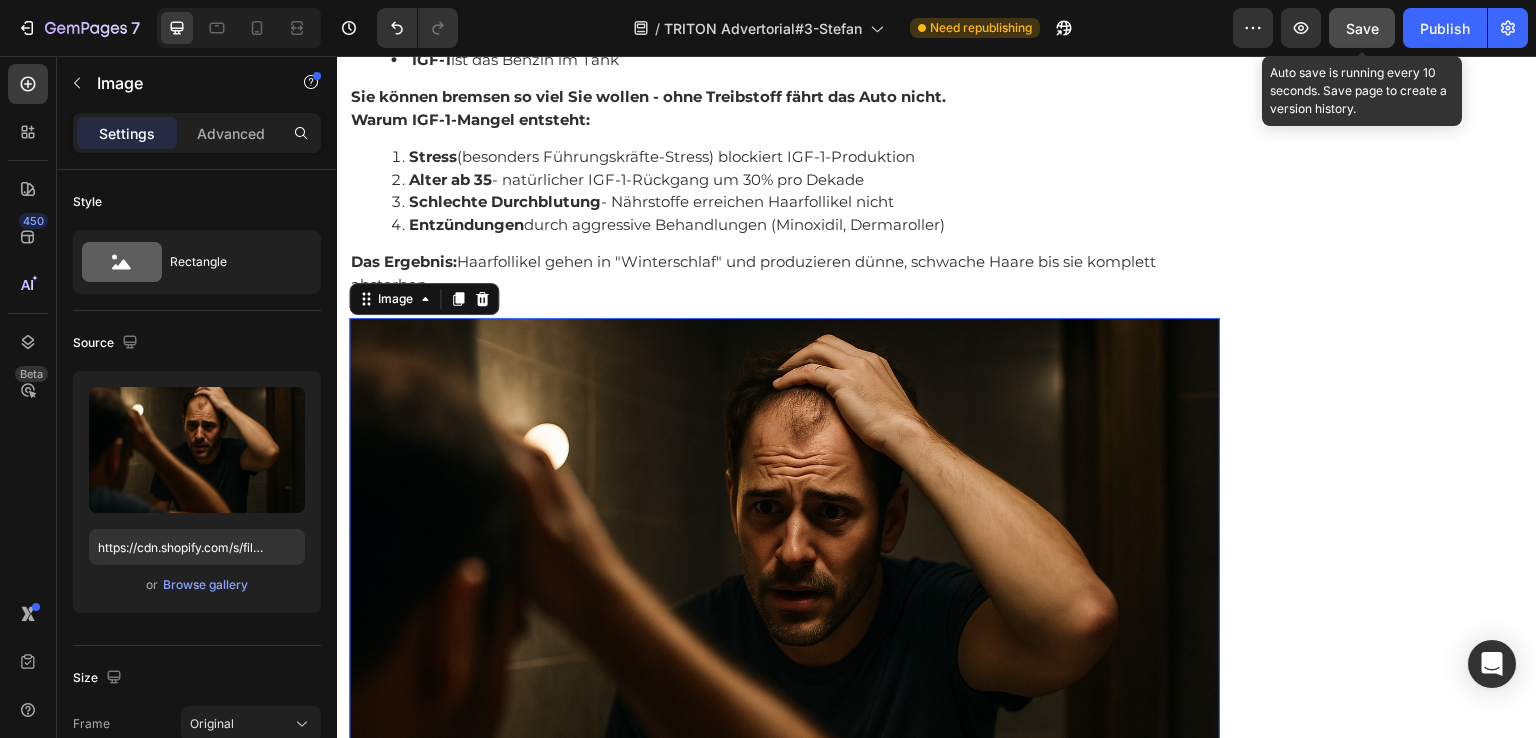 click on "Save" at bounding box center [1362, 28] 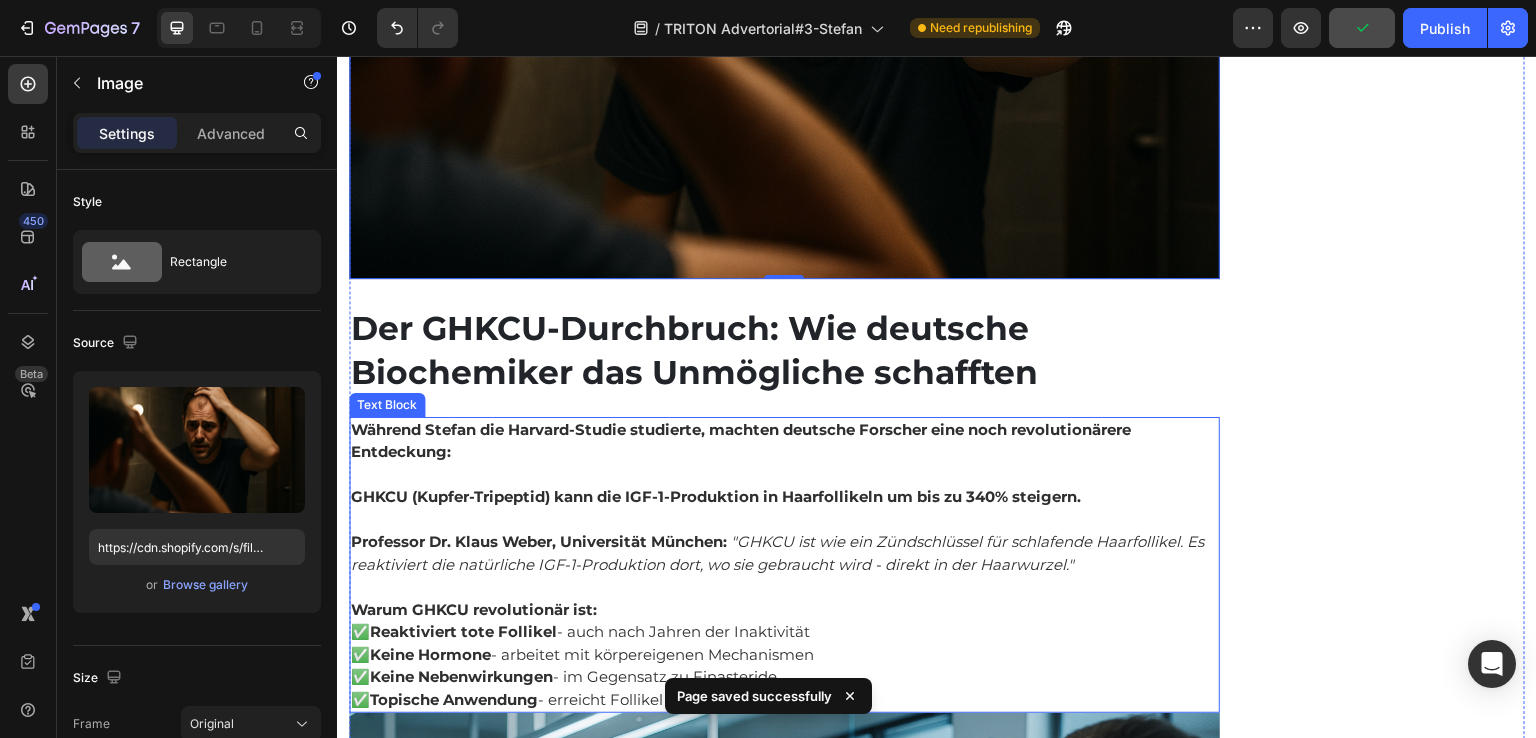 scroll, scrollTop: 5566, scrollLeft: 0, axis: vertical 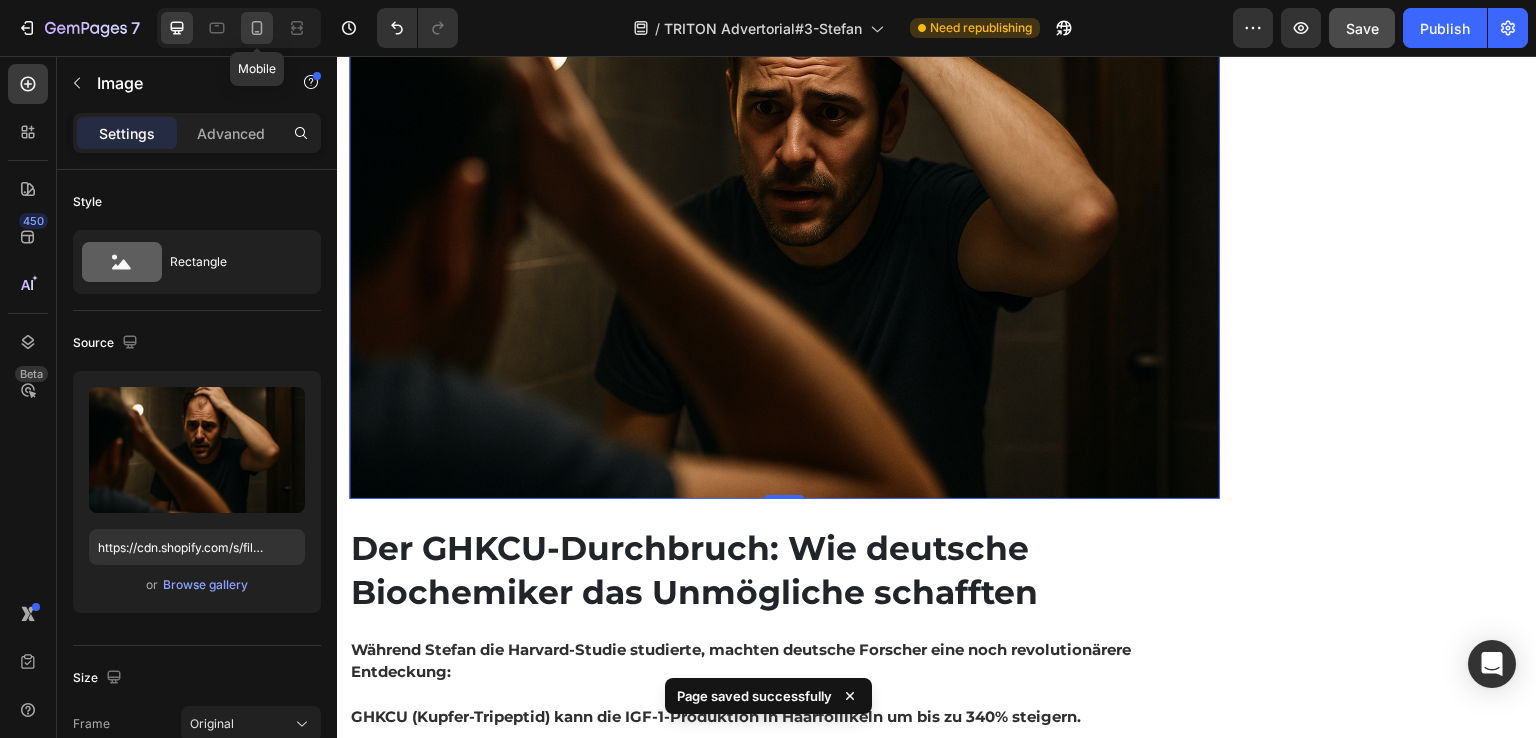 click 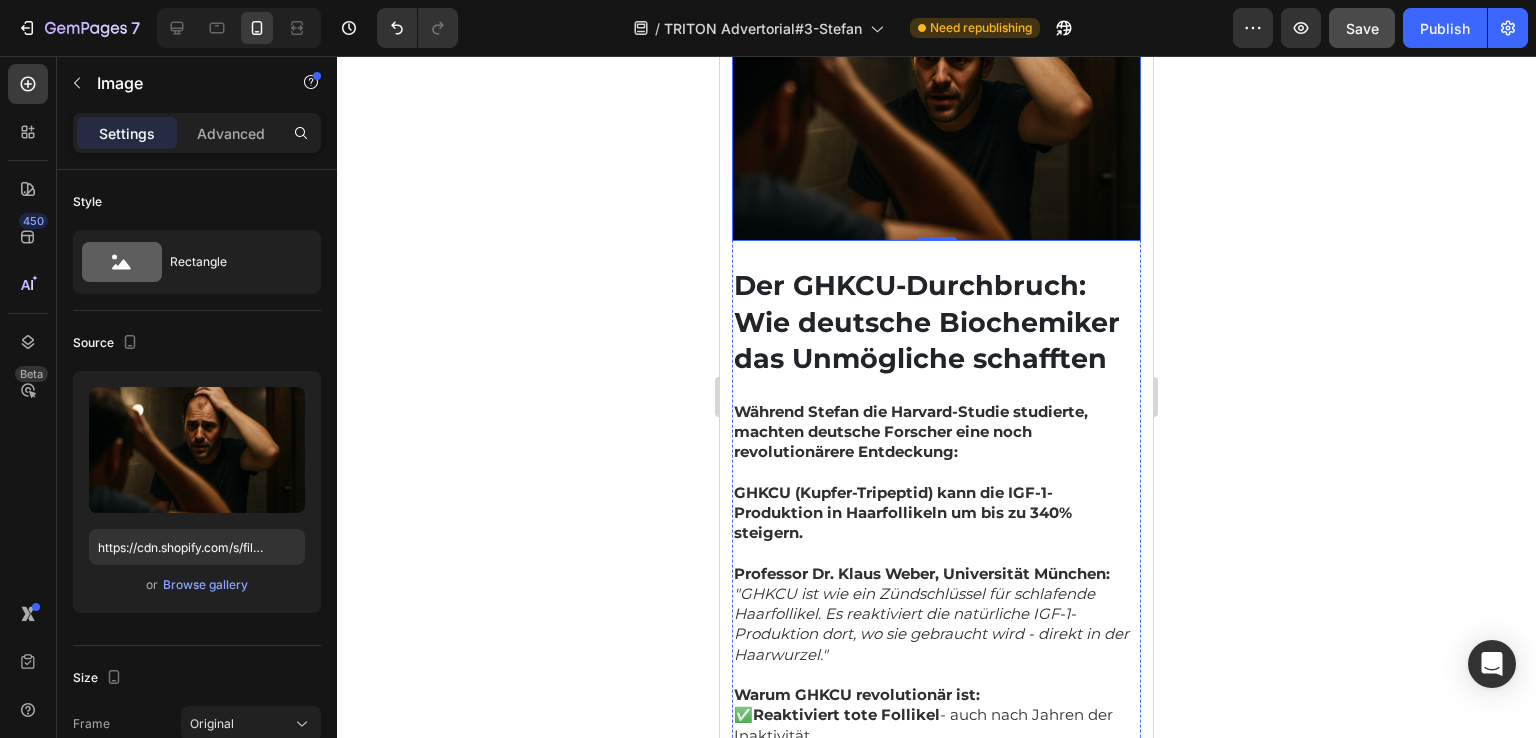 scroll, scrollTop: 4790, scrollLeft: 0, axis: vertical 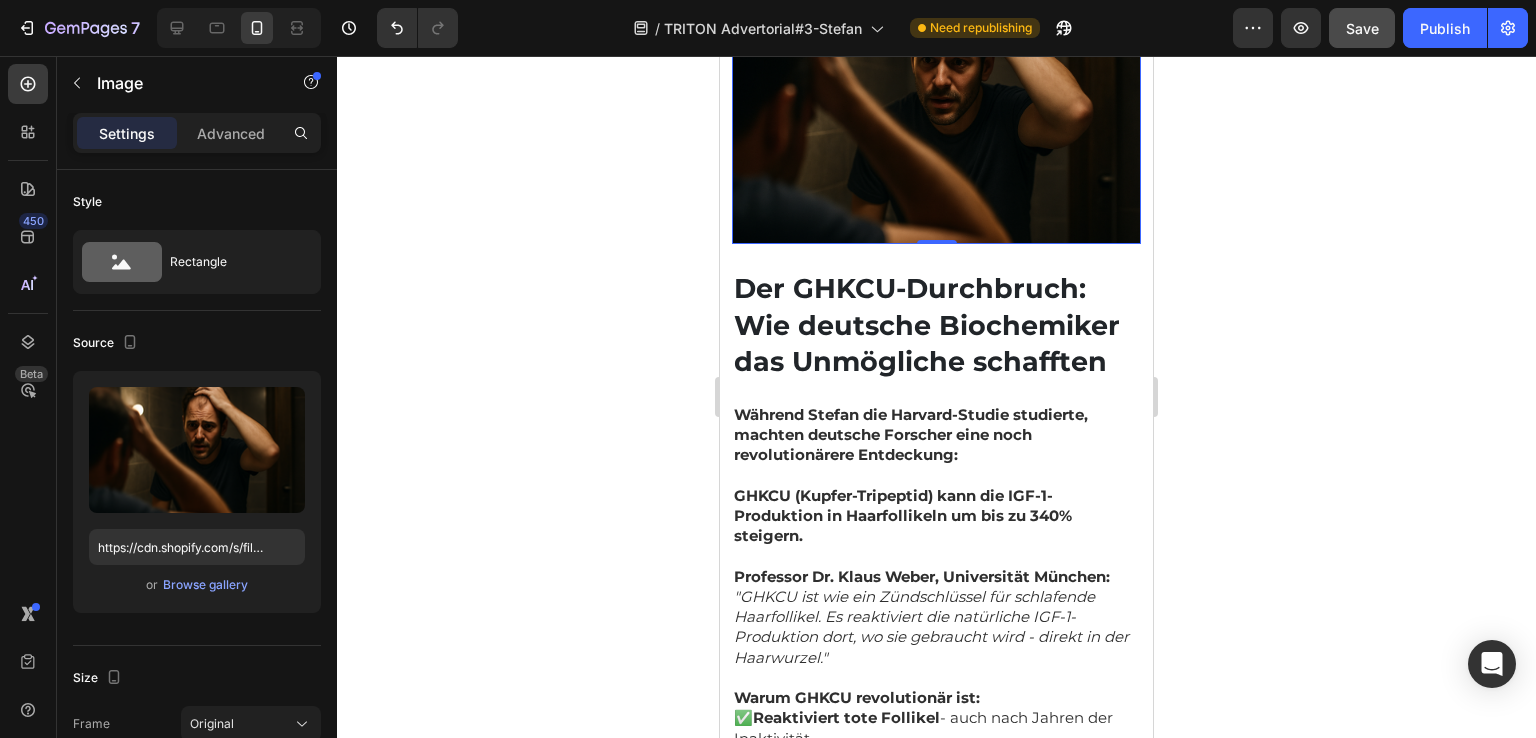 click at bounding box center (936, 107) 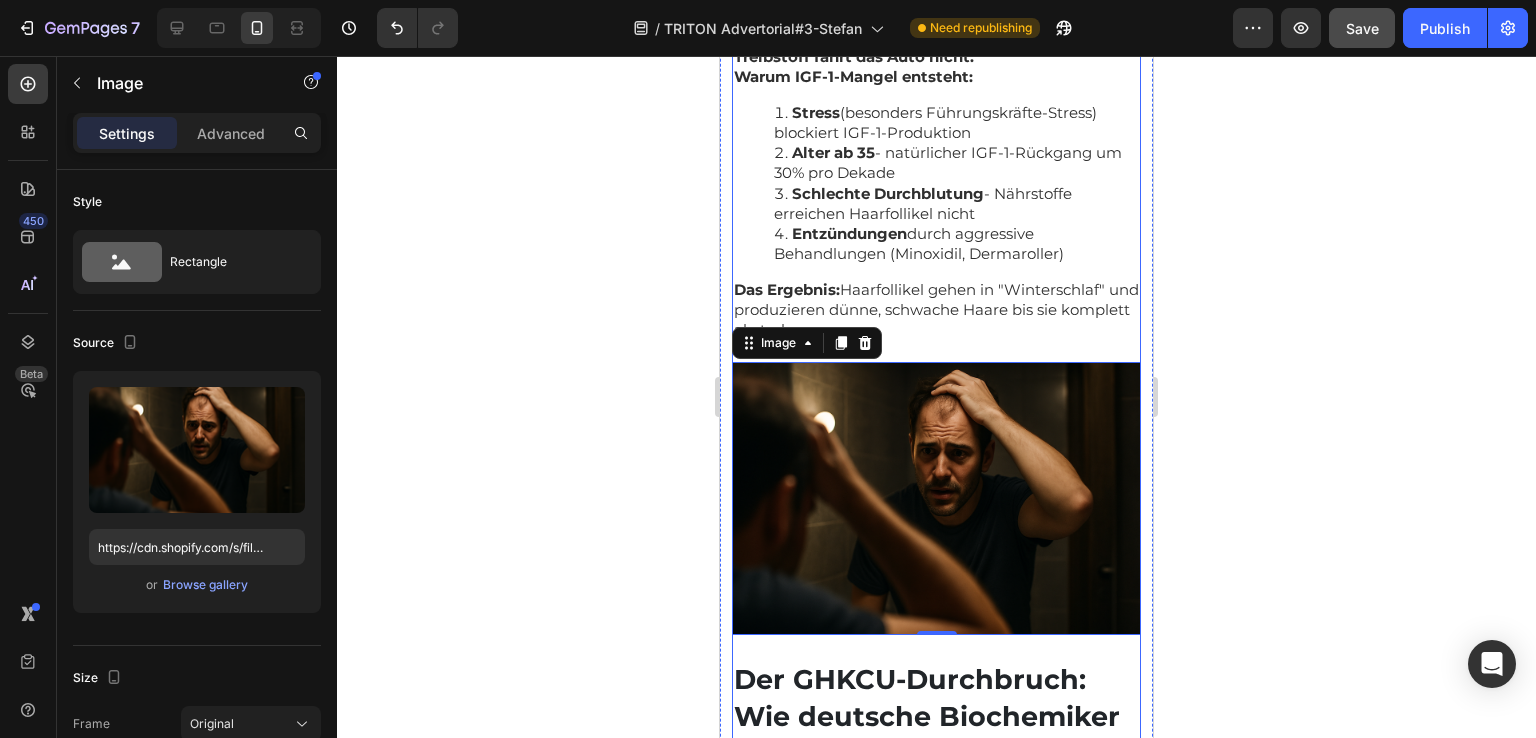 scroll, scrollTop: 4390, scrollLeft: 0, axis: vertical 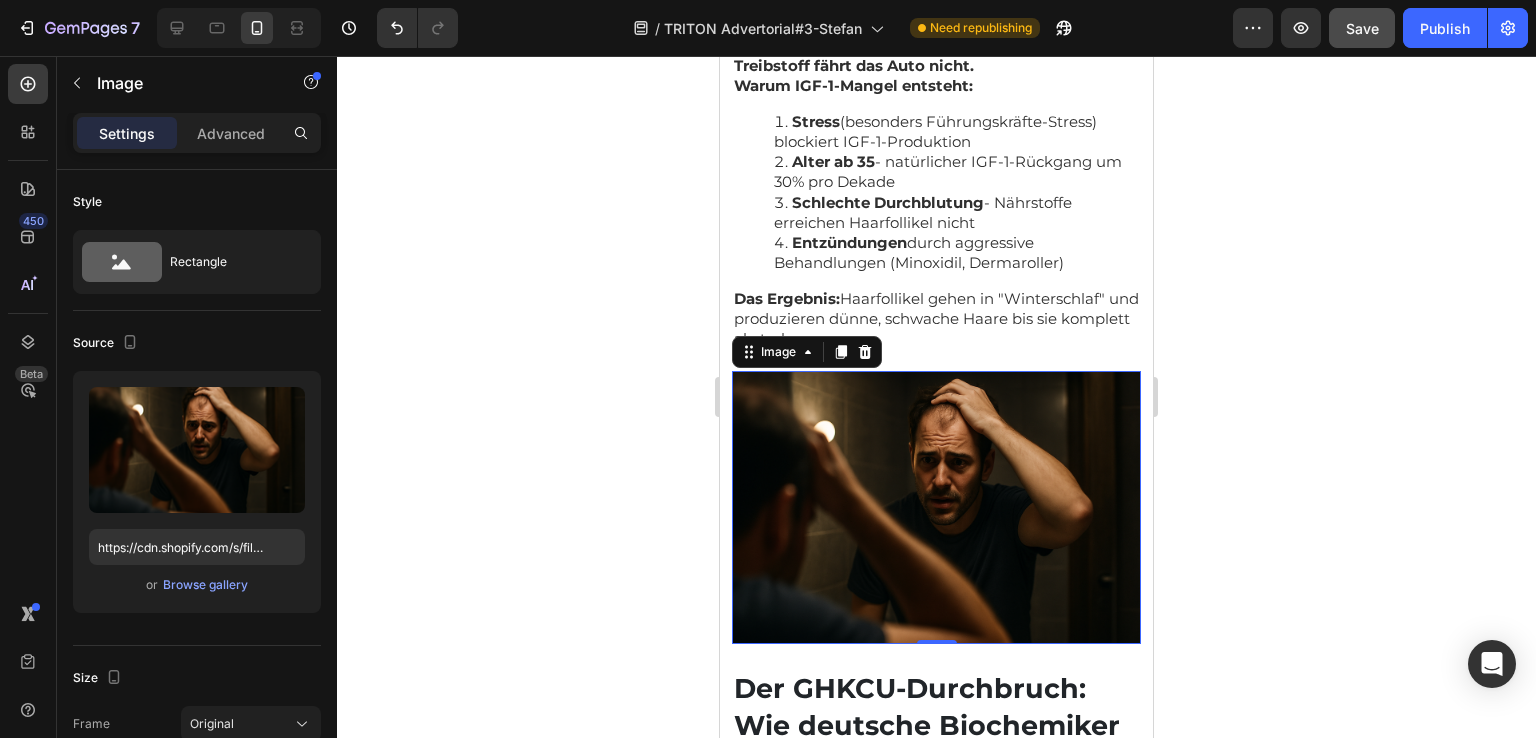 click at bounding box center [936, 507] 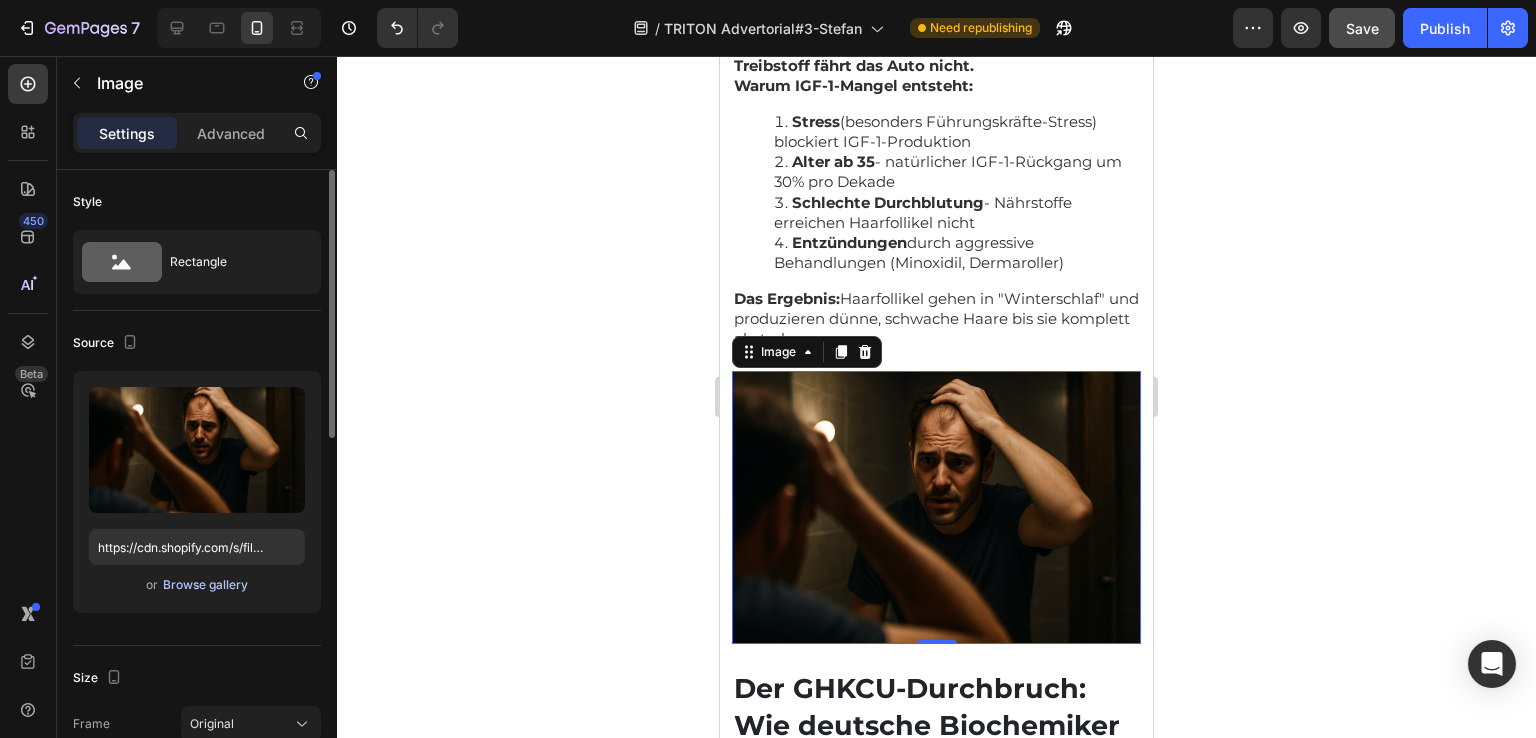 click on "Browse gallery" at bounding box center [205, 585] 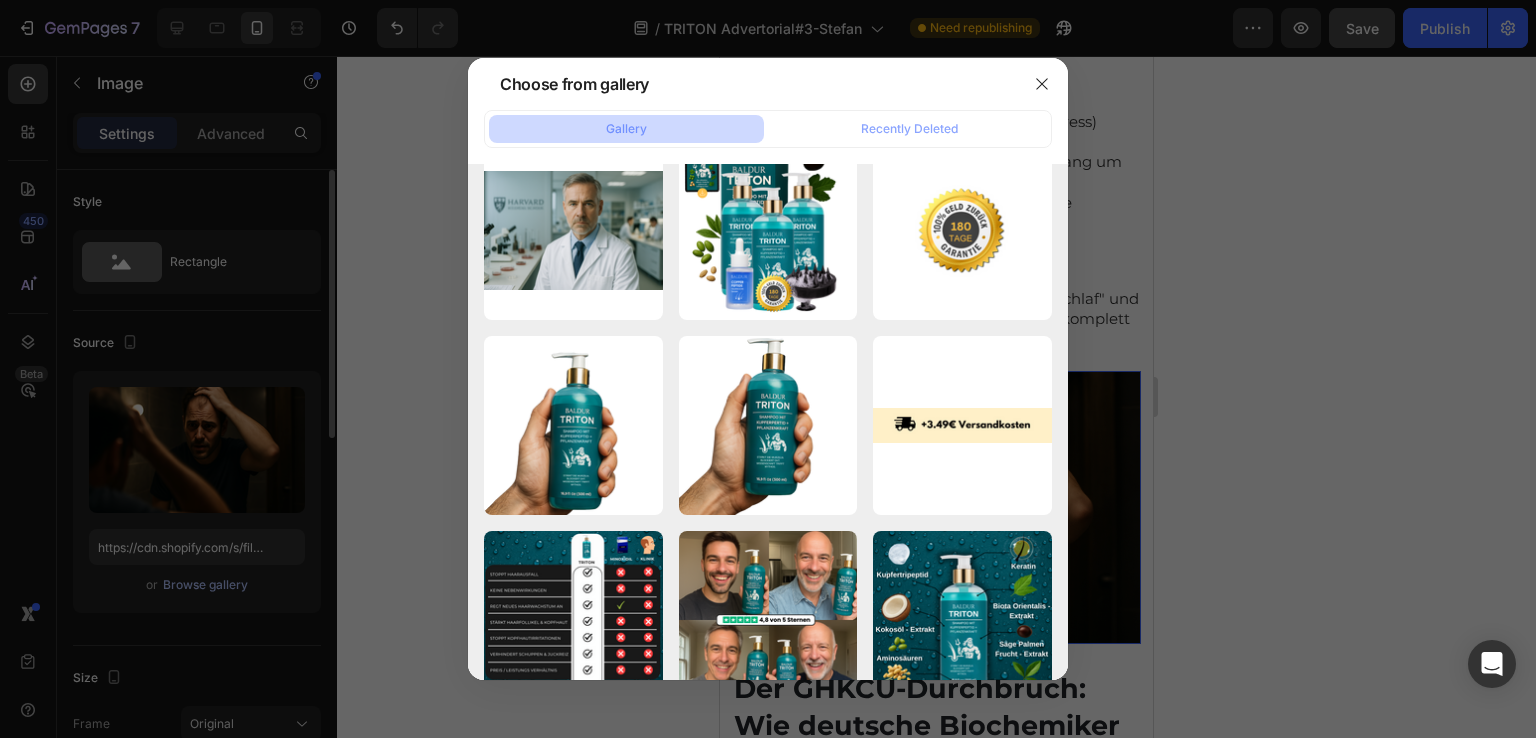 scroll, scrollTop: 5800, scrollLeft: 0, axis: vertical 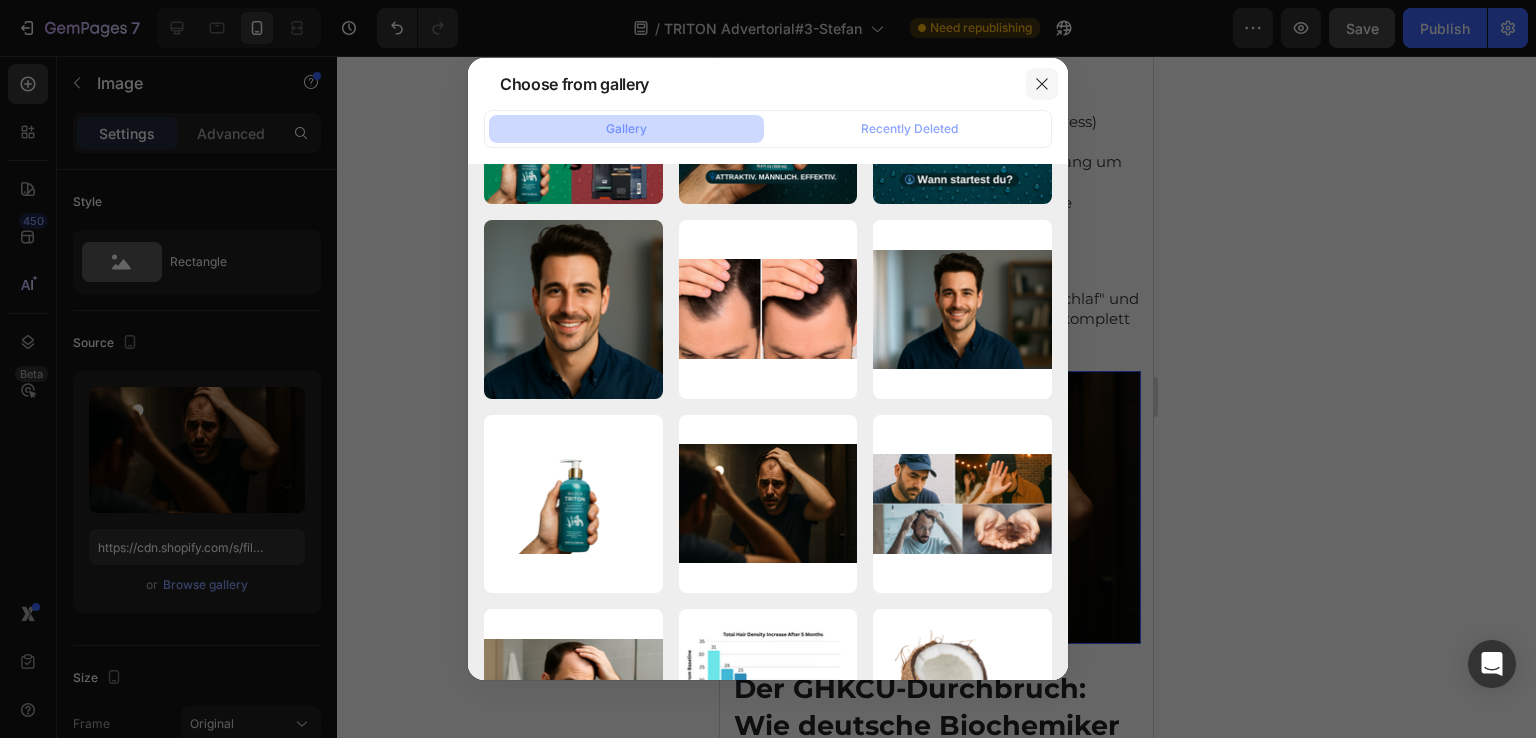 click 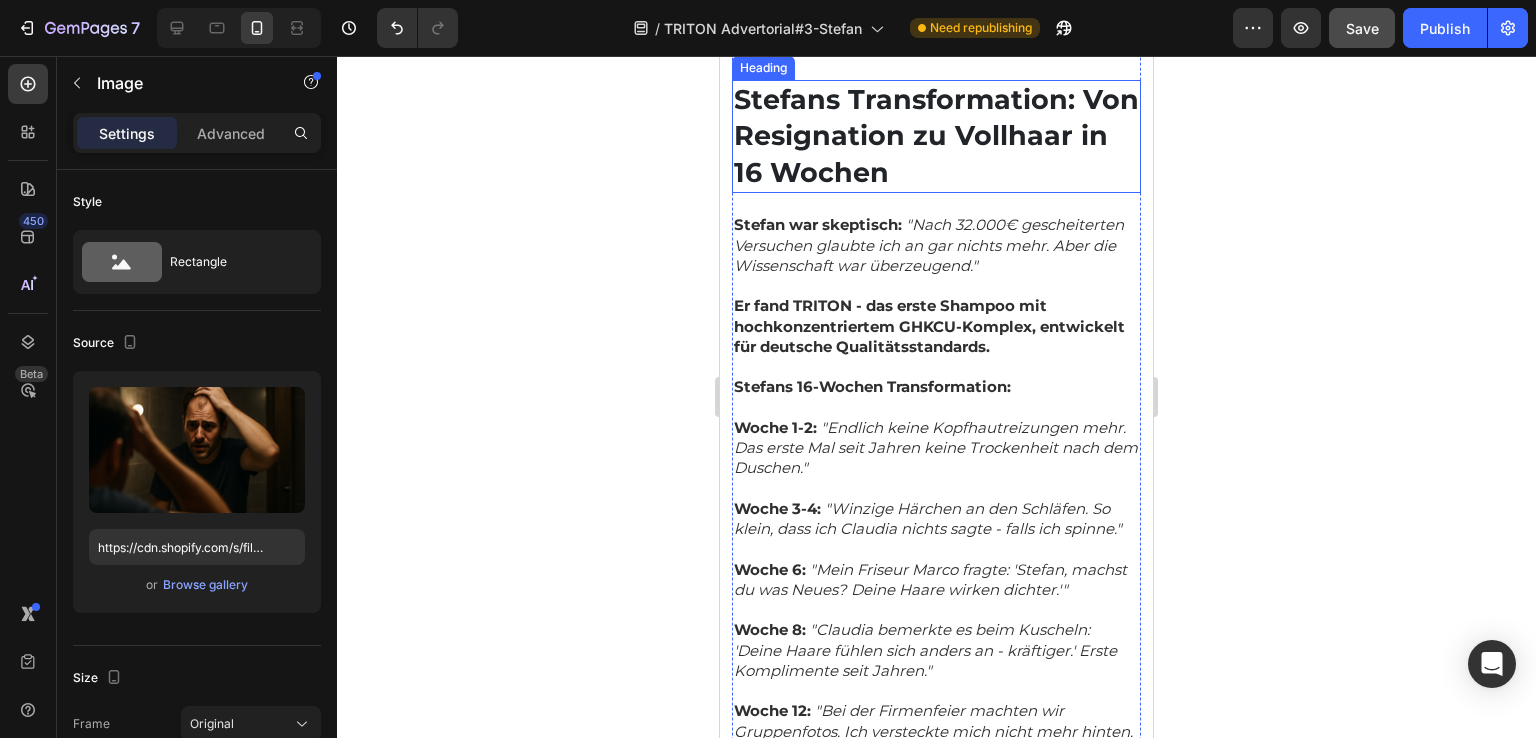 scroll, scrollTop: 5890, scrollLeft: 0, axis: vertical 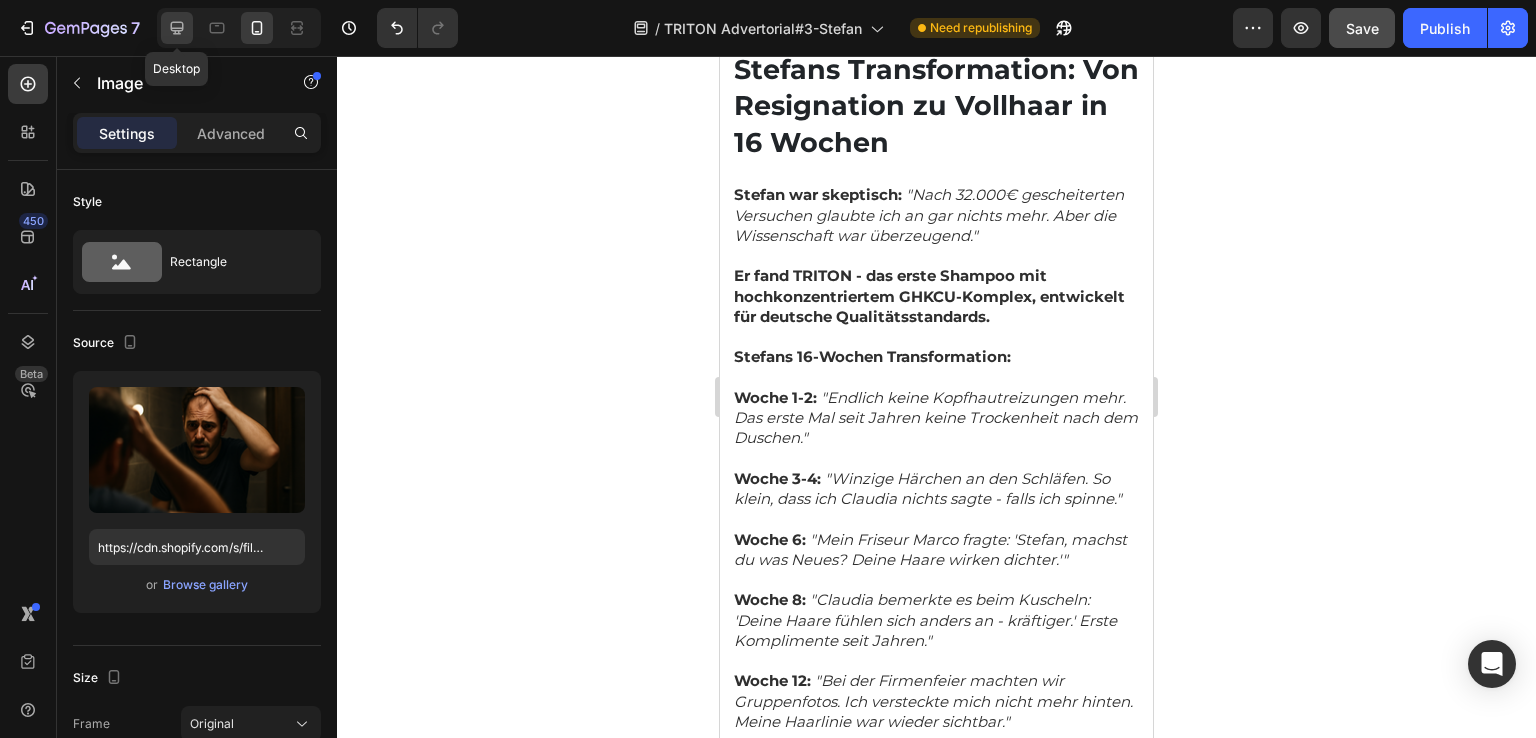 click 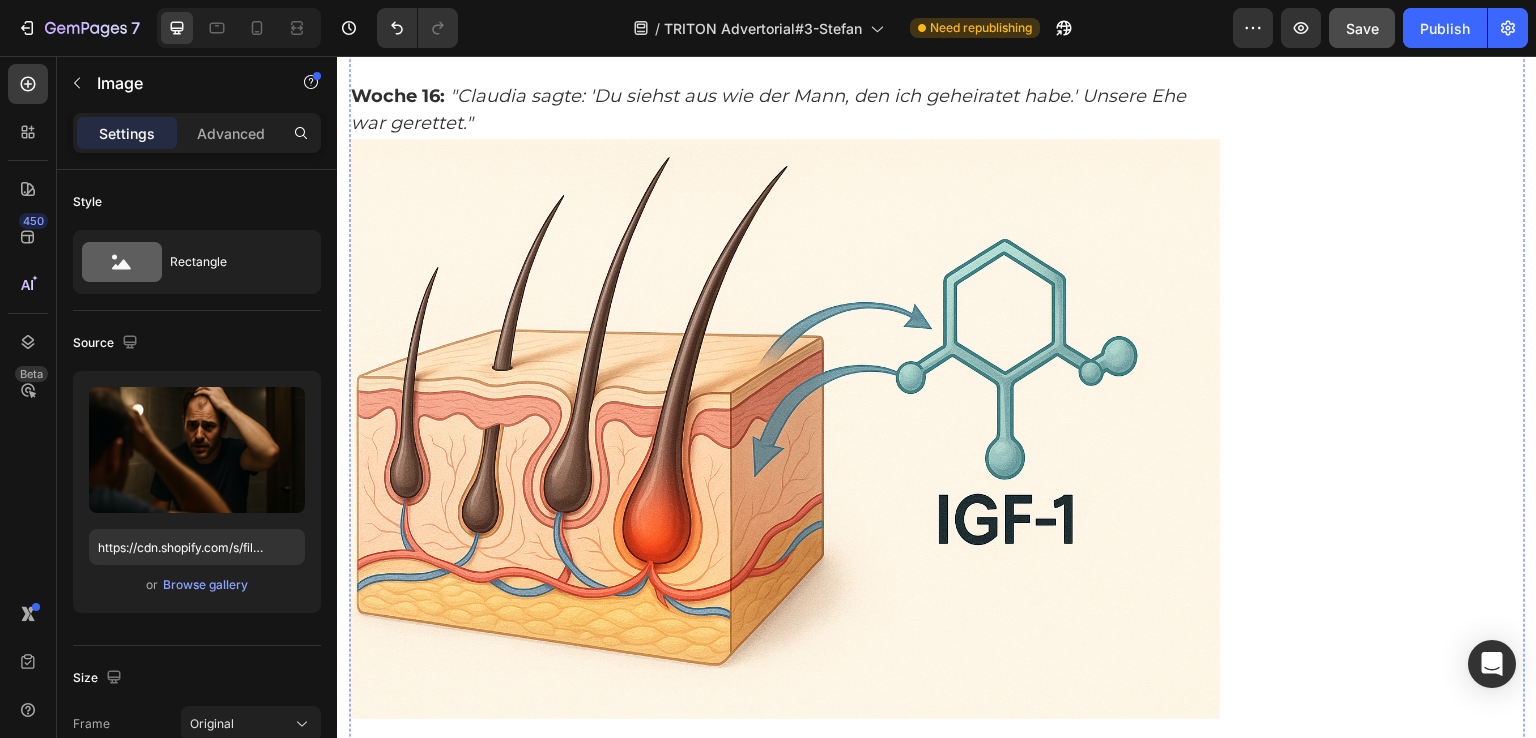 scroll, scrollTop: 7866, scrollLeft: 0, axis: vertical 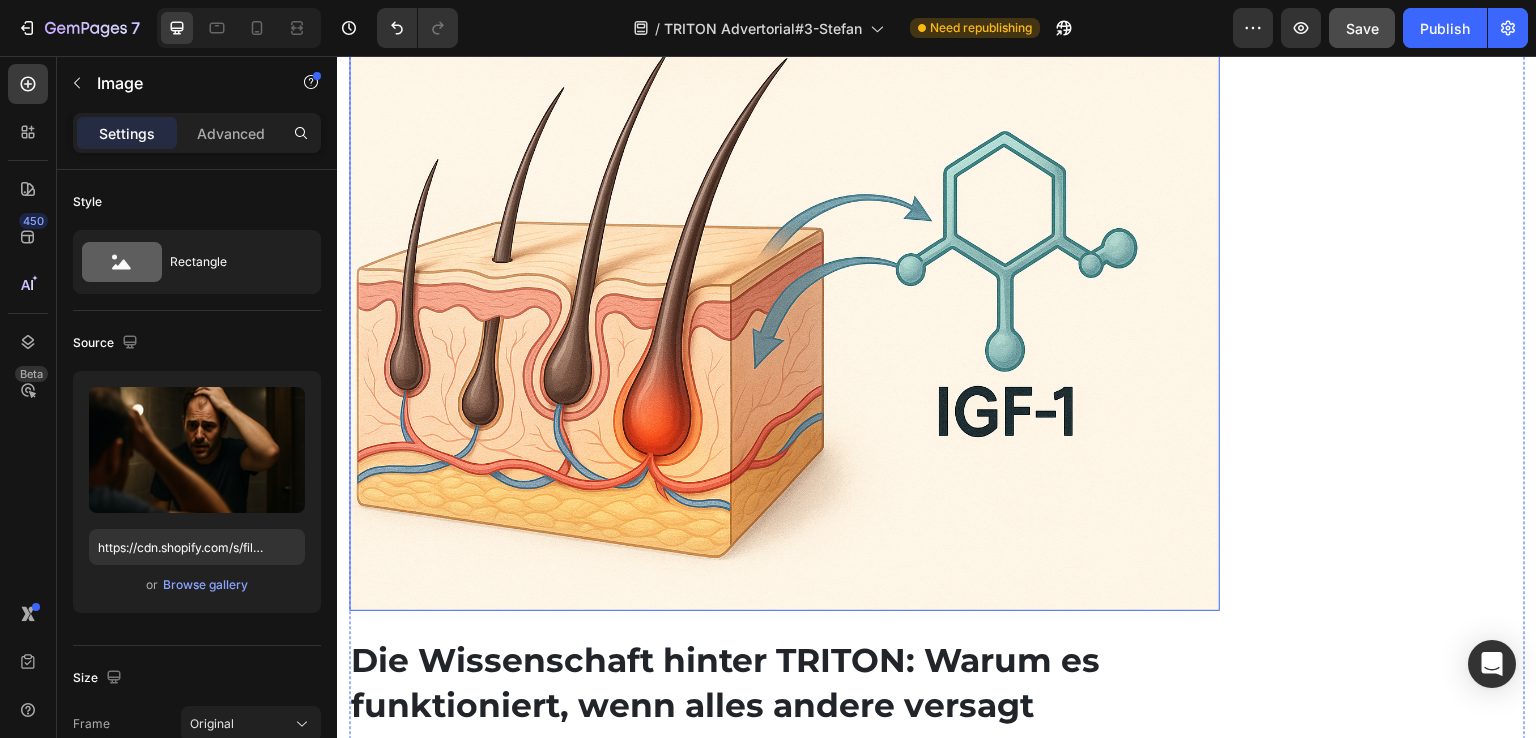 click at bounding box center (784, 321) 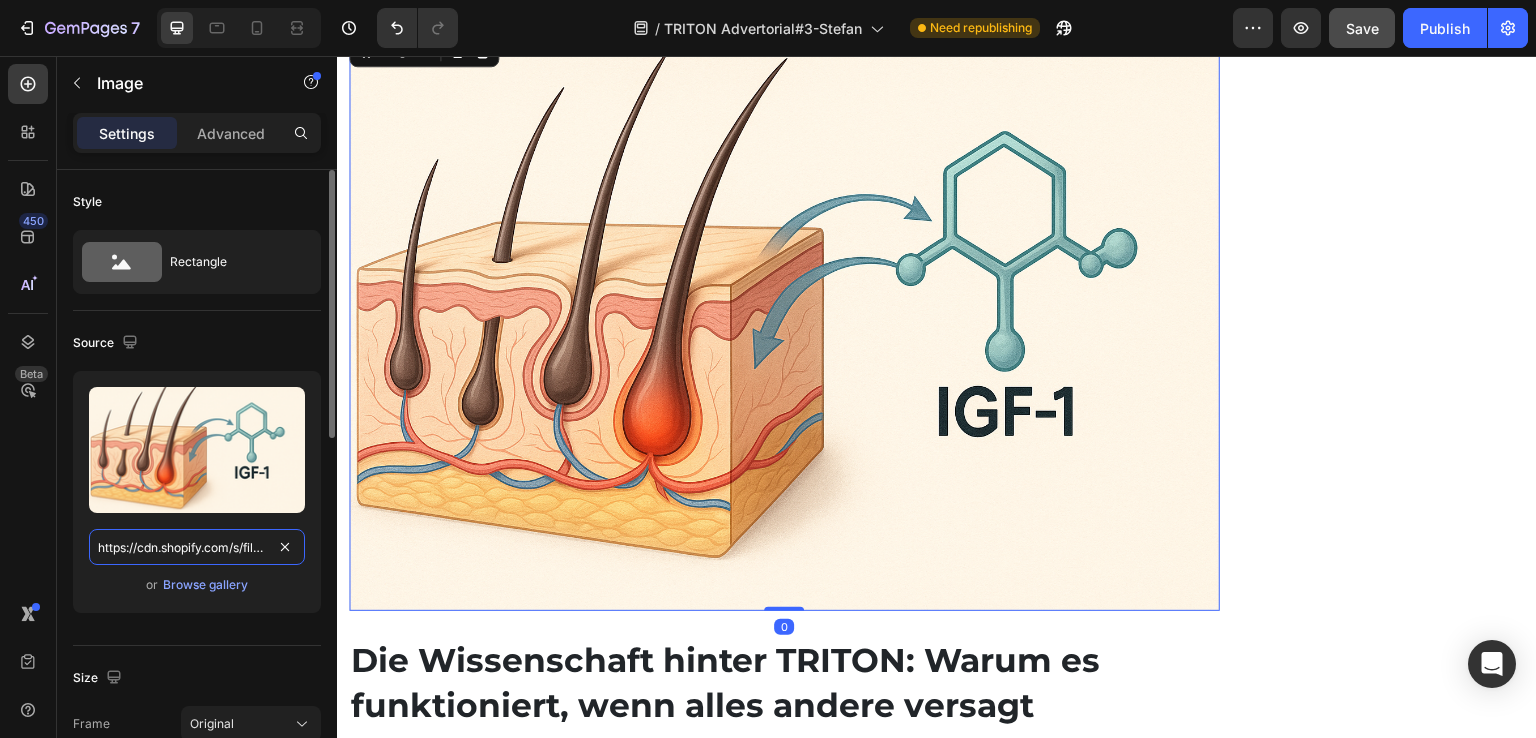 click on "https://cdn.shopify.com/s/files/1/0682/2504/0698/files/gempages_562311608655676326-c8609083-64cb-4ab9-aad8-d6687fdb0f49.png" at bounding box center [197, 547] 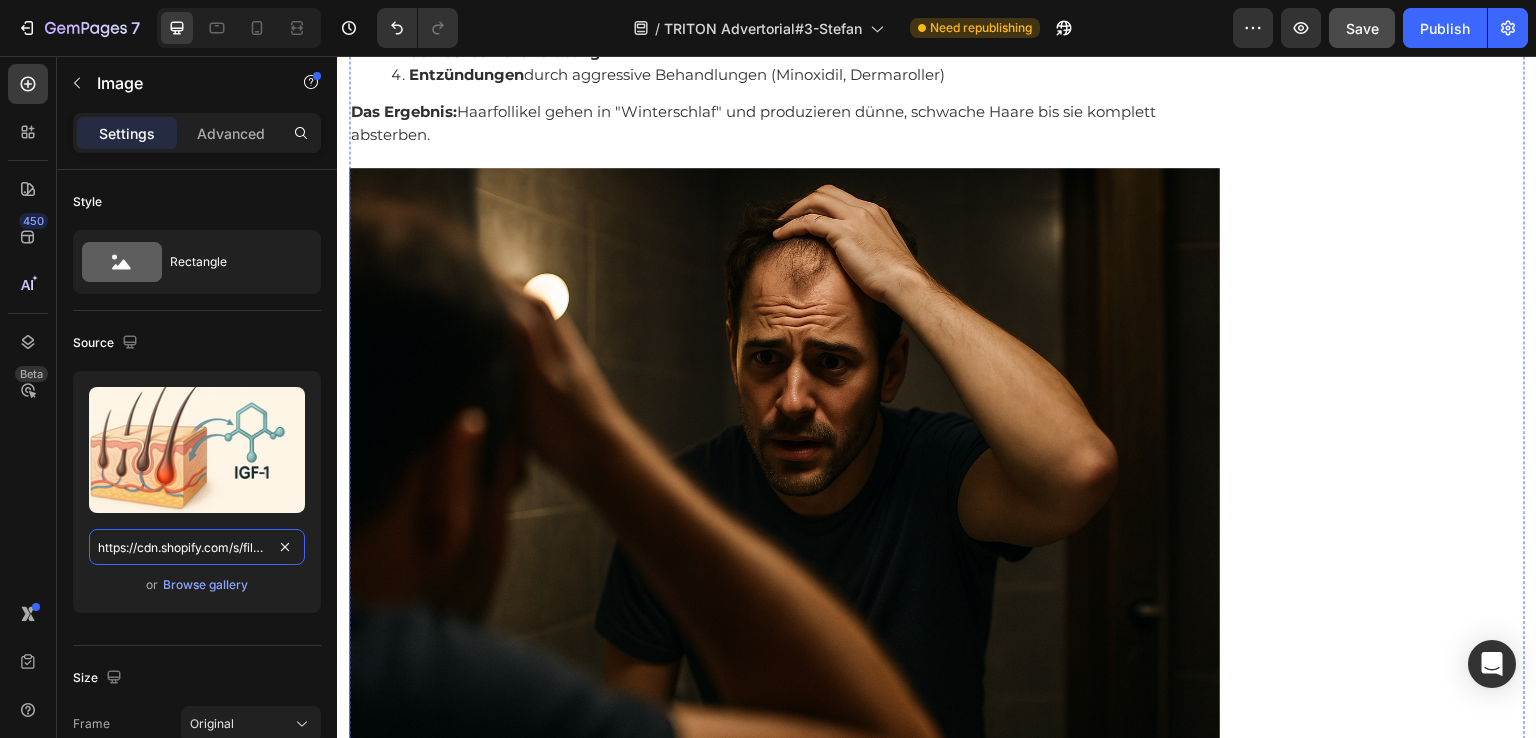 scroll, scrollTop: 5266, scrollLeft: 0, axis: vertical 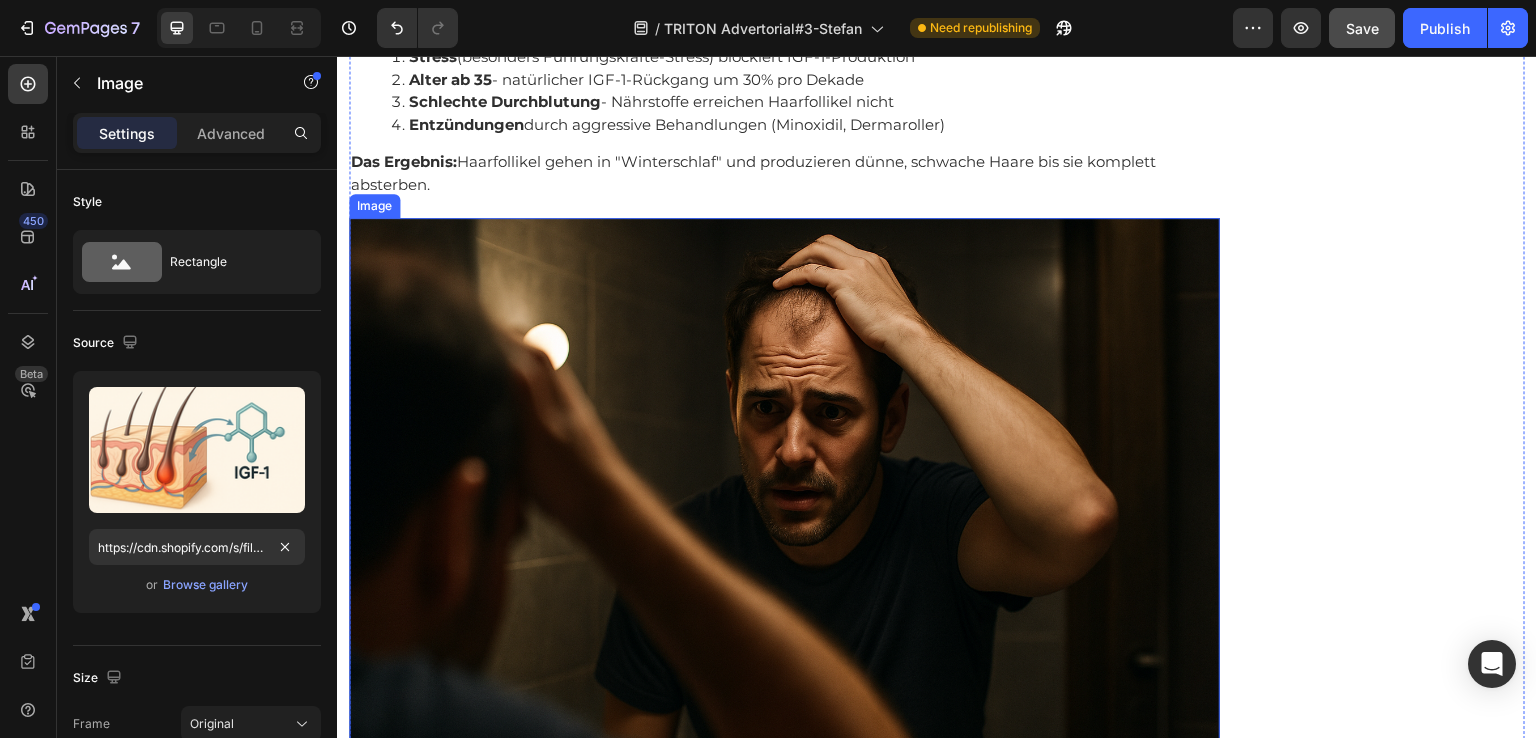 click at bounding box center (784, 508) 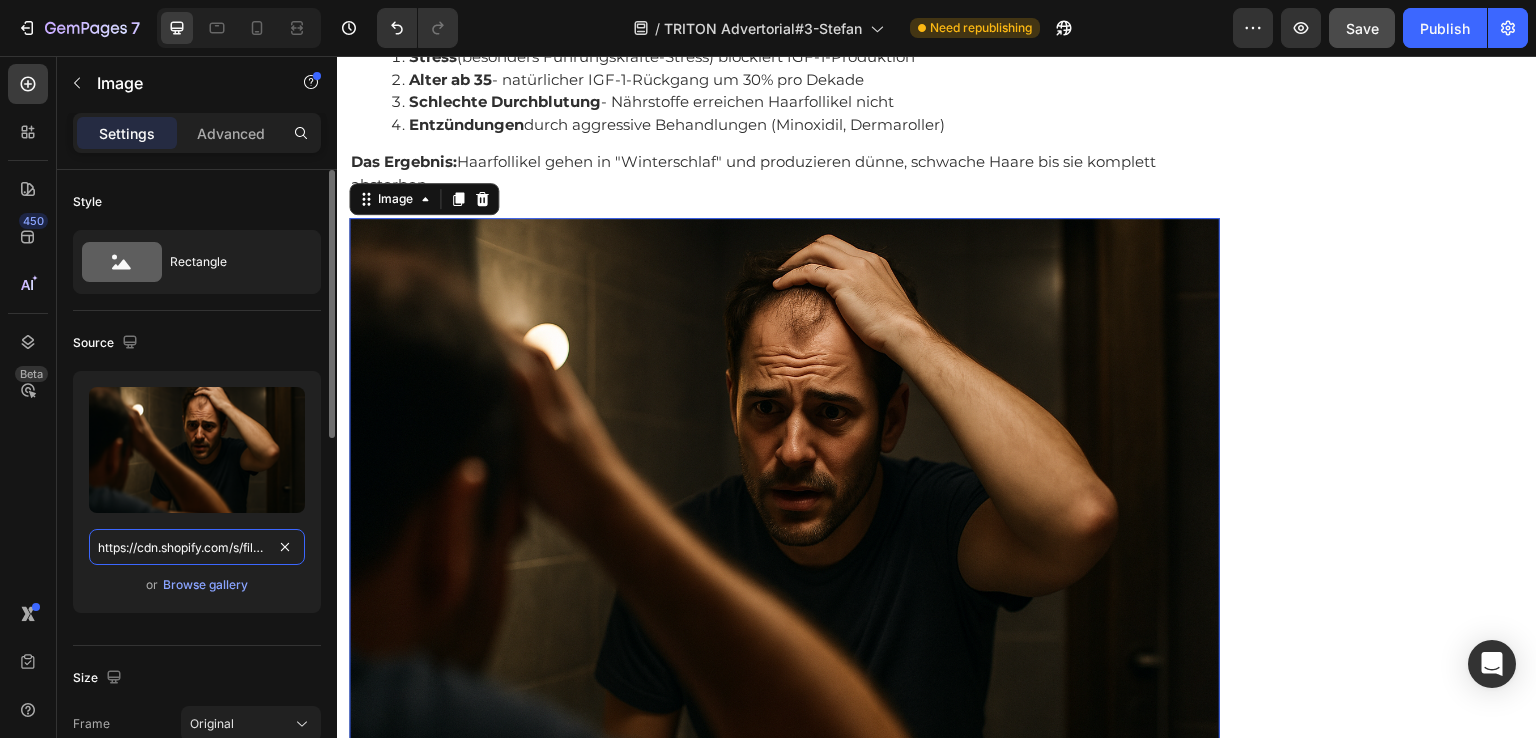 click on "https://cdn.shopify.com/s/files/1/0682/2504/0698/files/gempages_562311608655676326-0a14d23b-4ca2-447e-8922-6293b73f5440.png" at bounding box center [197, 547] 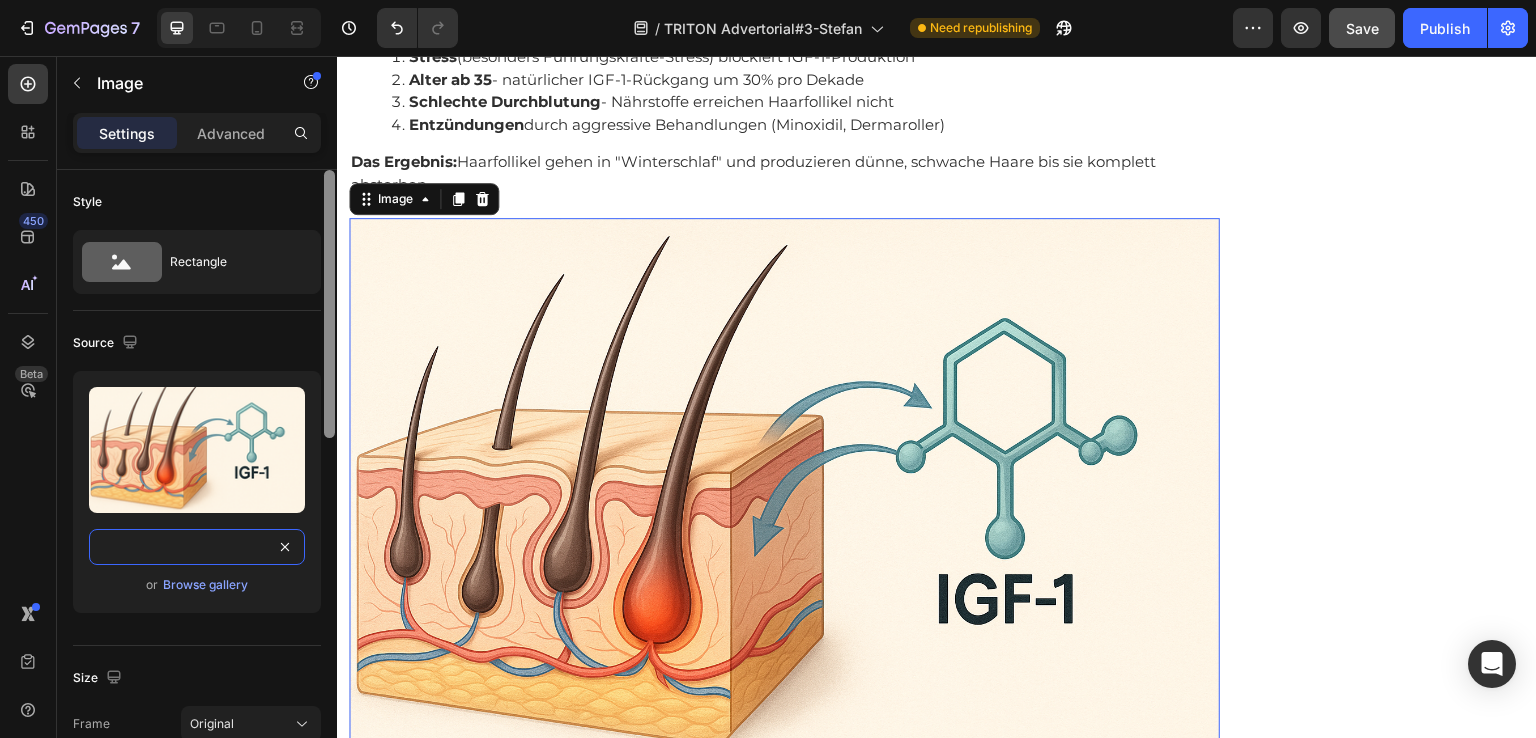 type on "https://cdn.shopify.com/s/files/1/0682/2504/0698/files/gempages_562311608655676326-c8609083-64cb-4ab9-aad8-d6687fdb0f49.png" 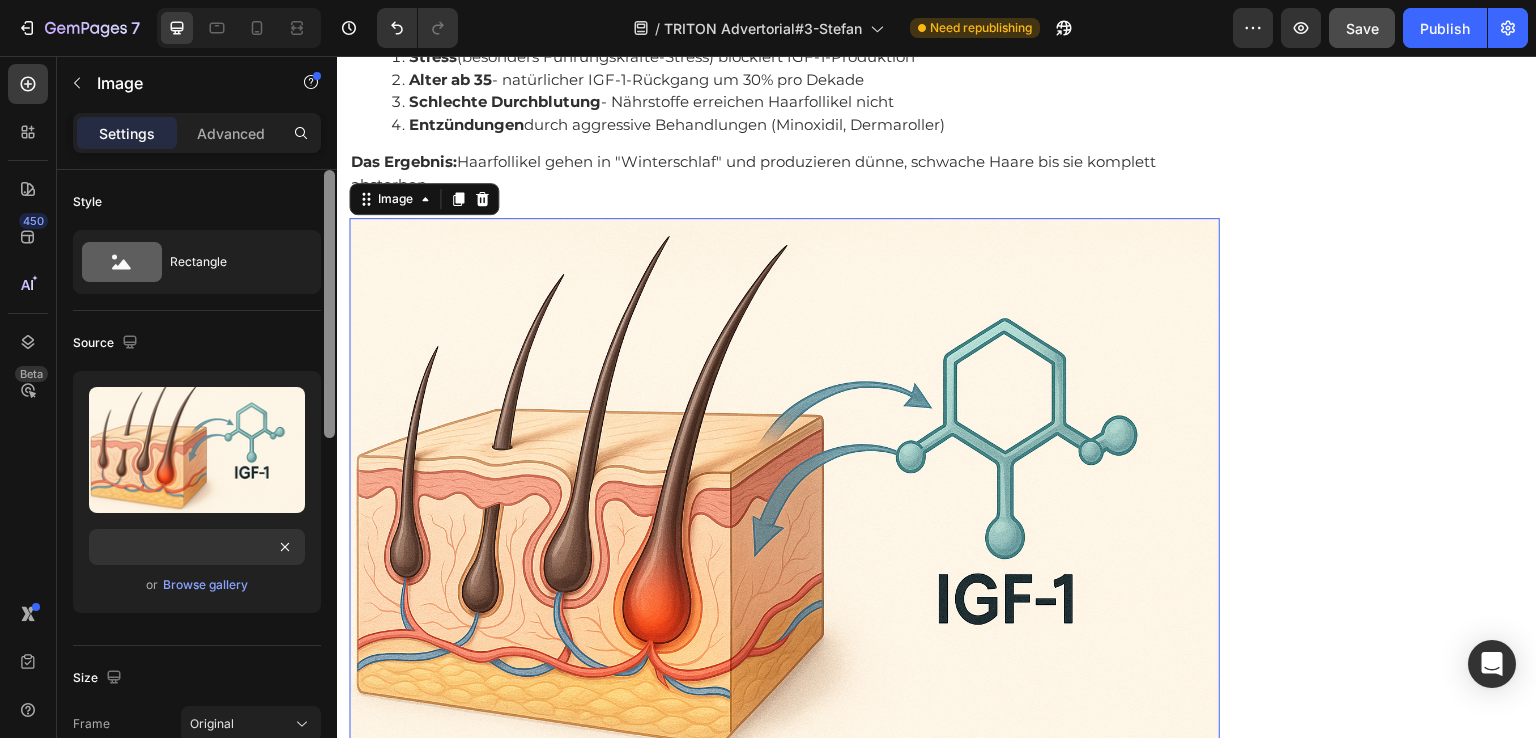 scroll, scrollTop: 624, scrollLeft: 0, axis: vertical 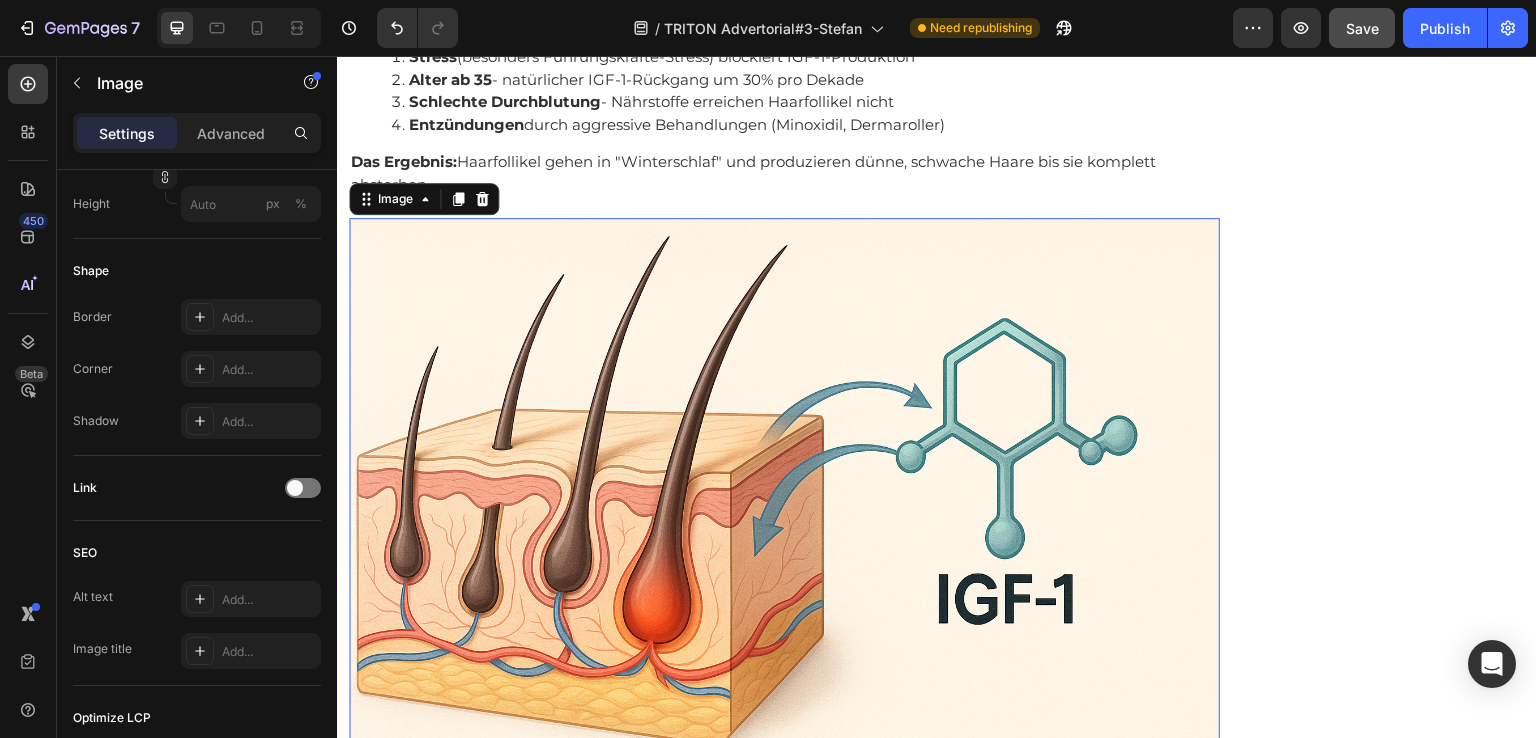 click at bounding box center [329, -142] 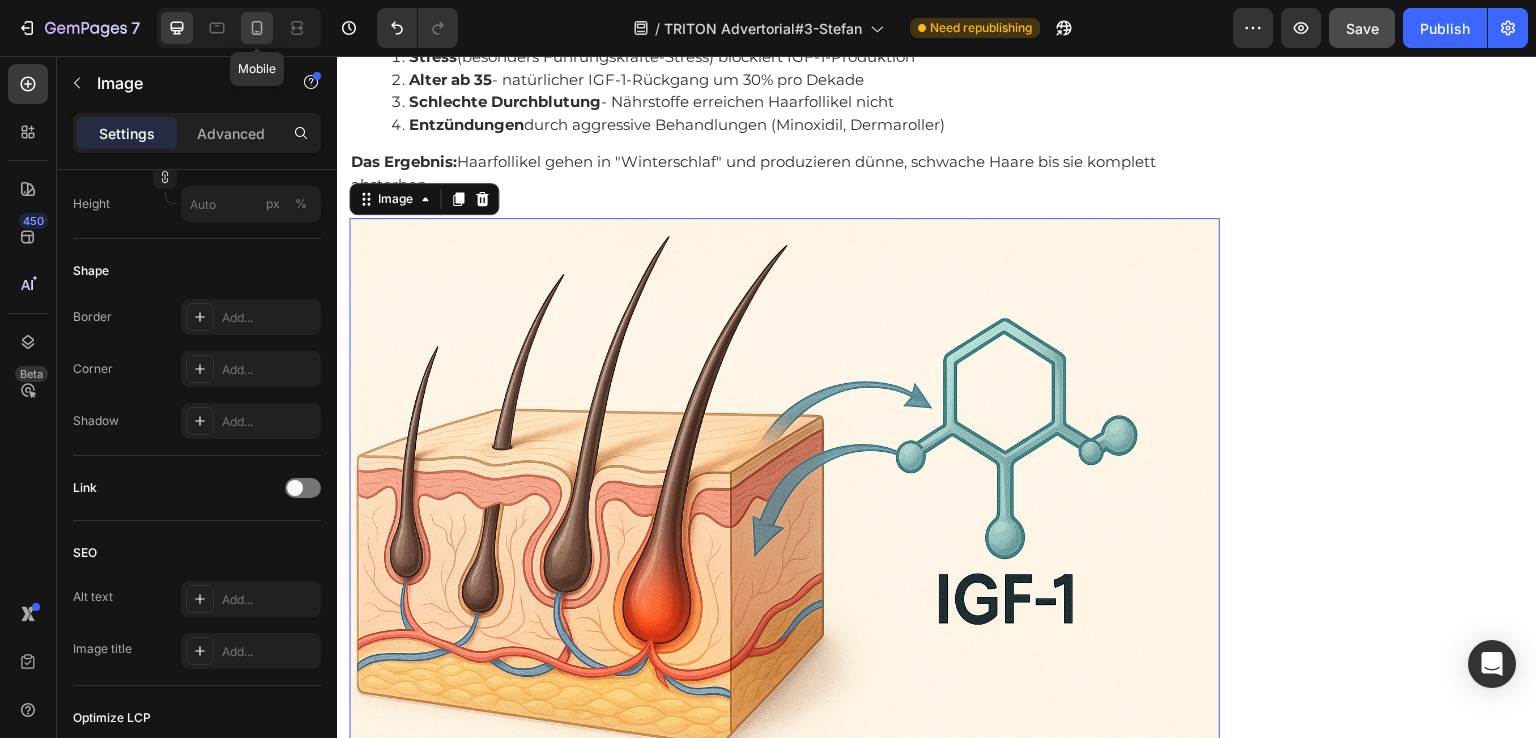 click 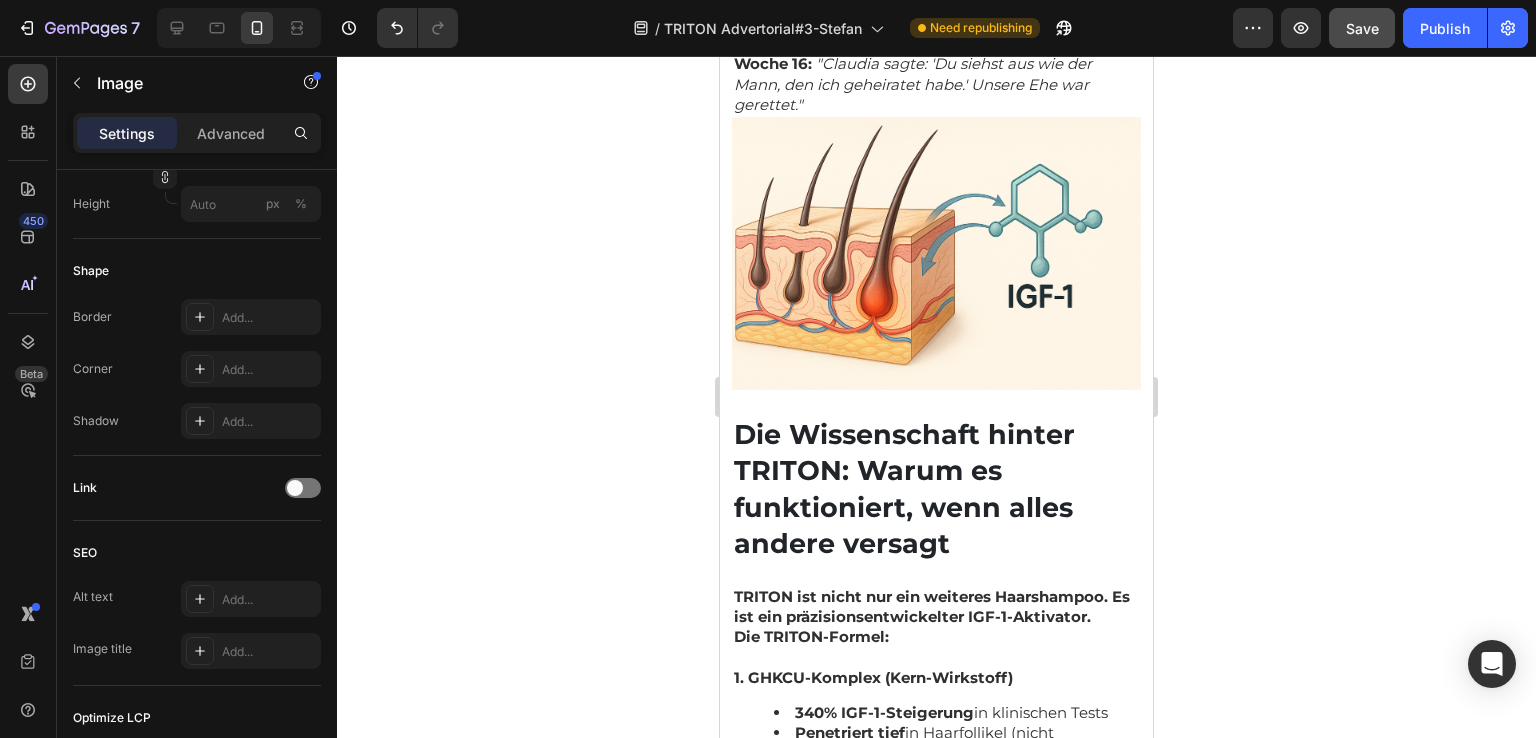 scroll, scrollTop: 6590, scrollLeft: 0, axis: vertical 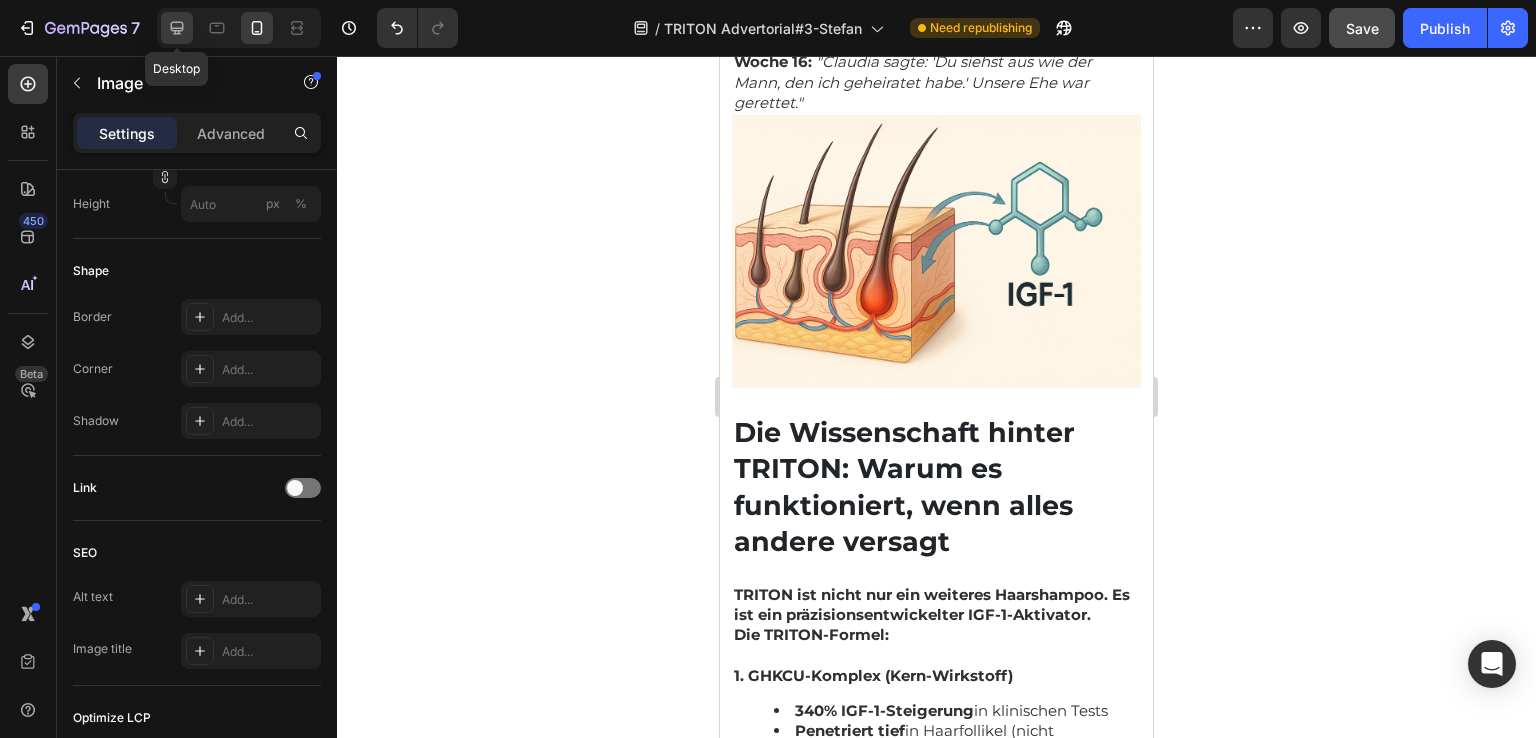click 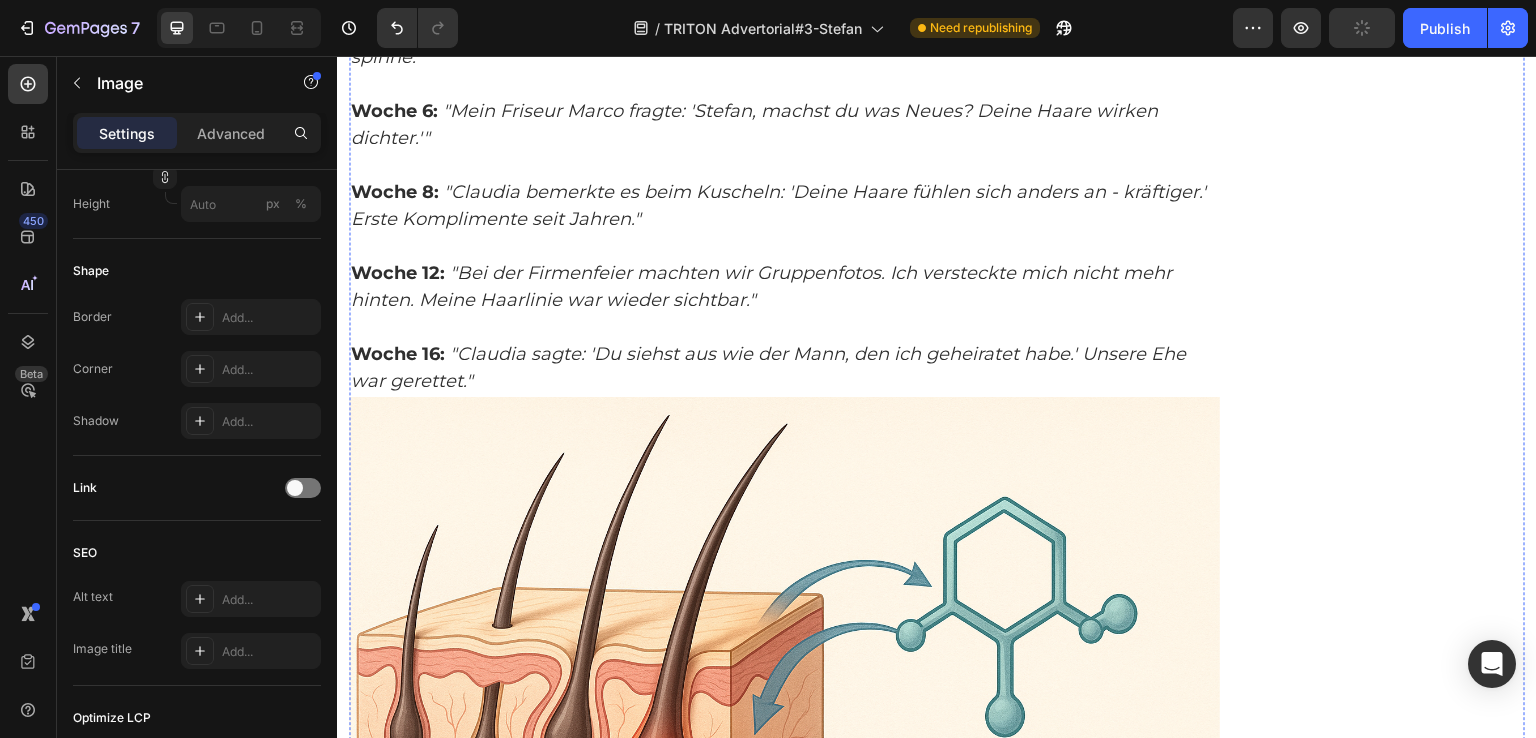 scroll, scrollTop: 7798, scrollLeft: 0, axis: vertical 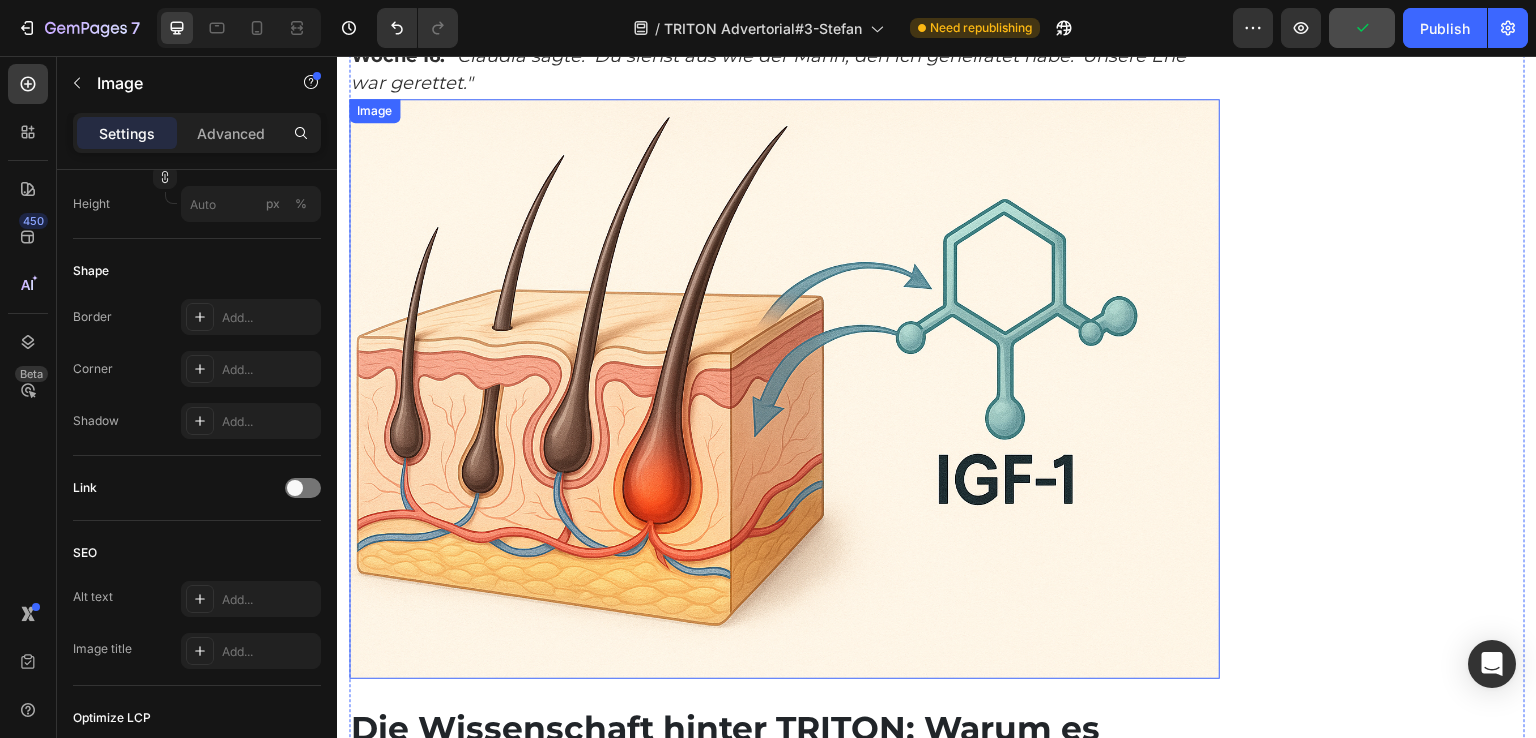 click at bounding box center [784, 389] 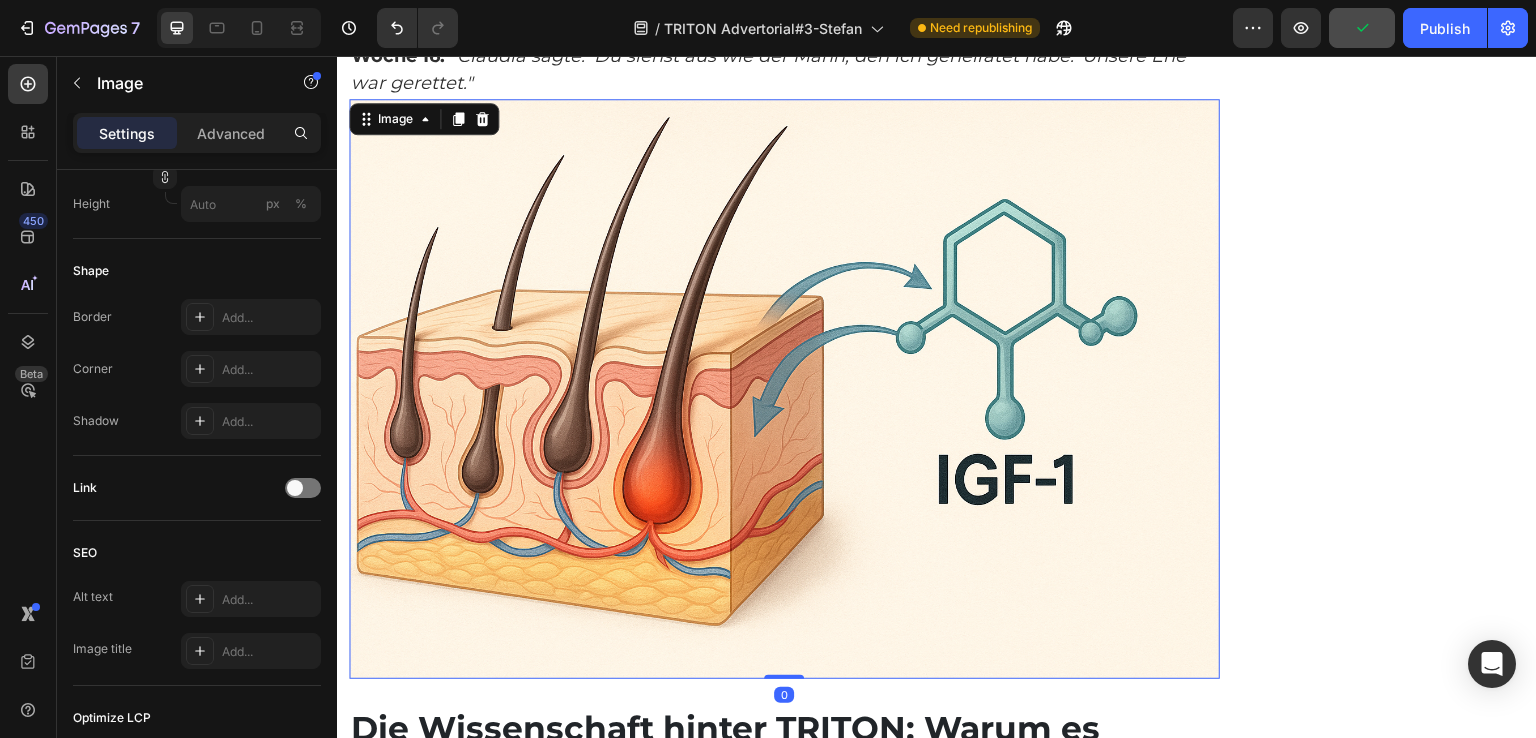 scroll, scrollTop: 624, scrollLeft: 0, axis: vertical 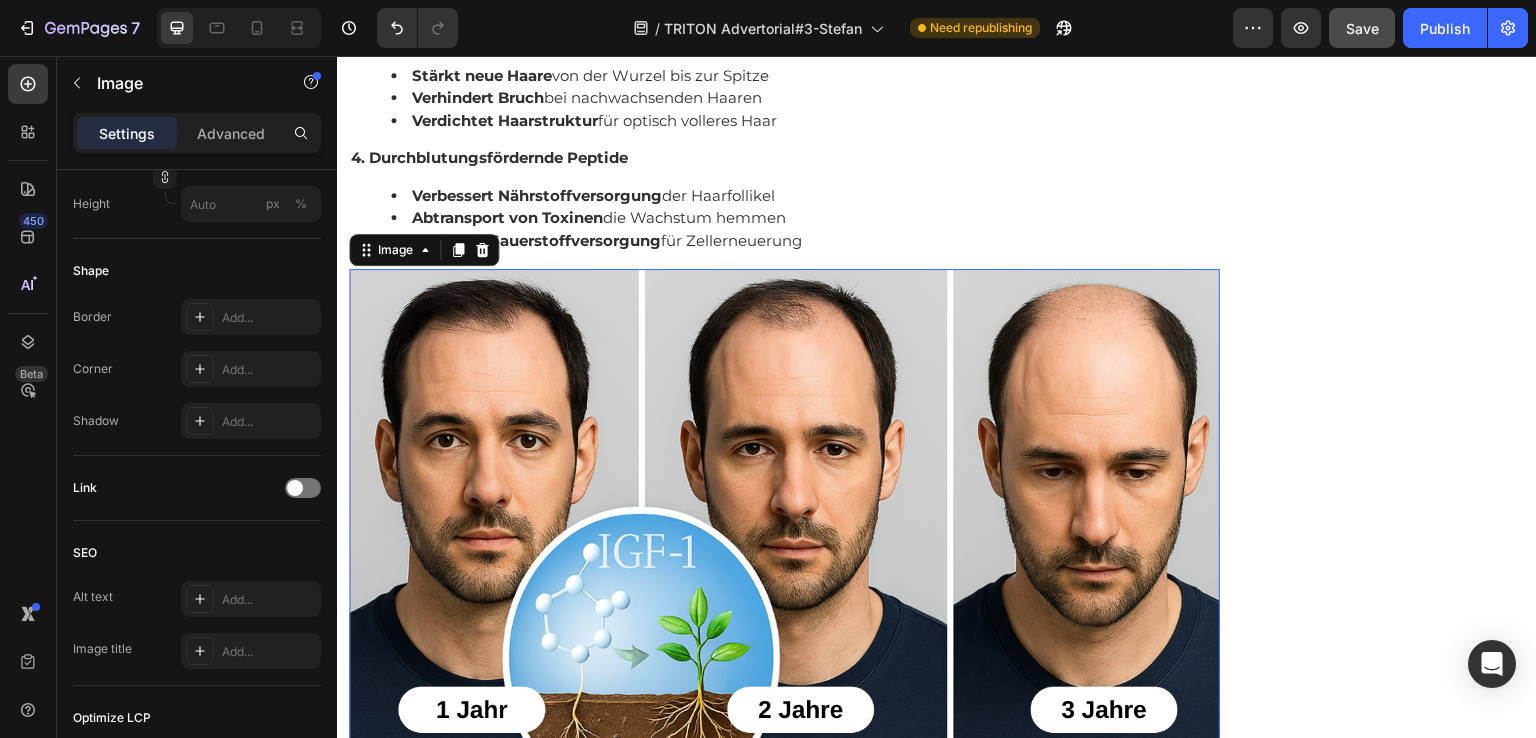 click at bounding box center (784, 514) 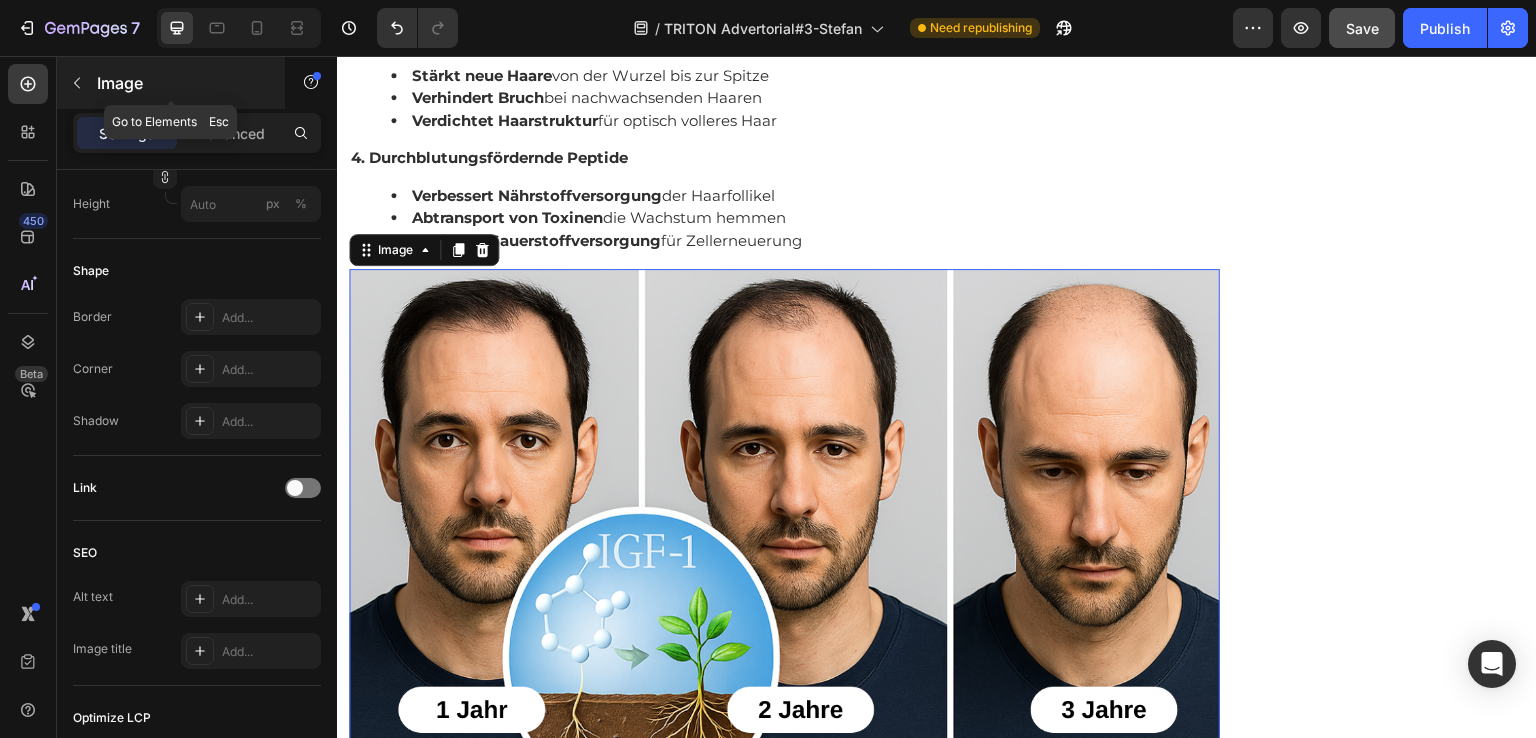 click at bounding box center (77, 83) 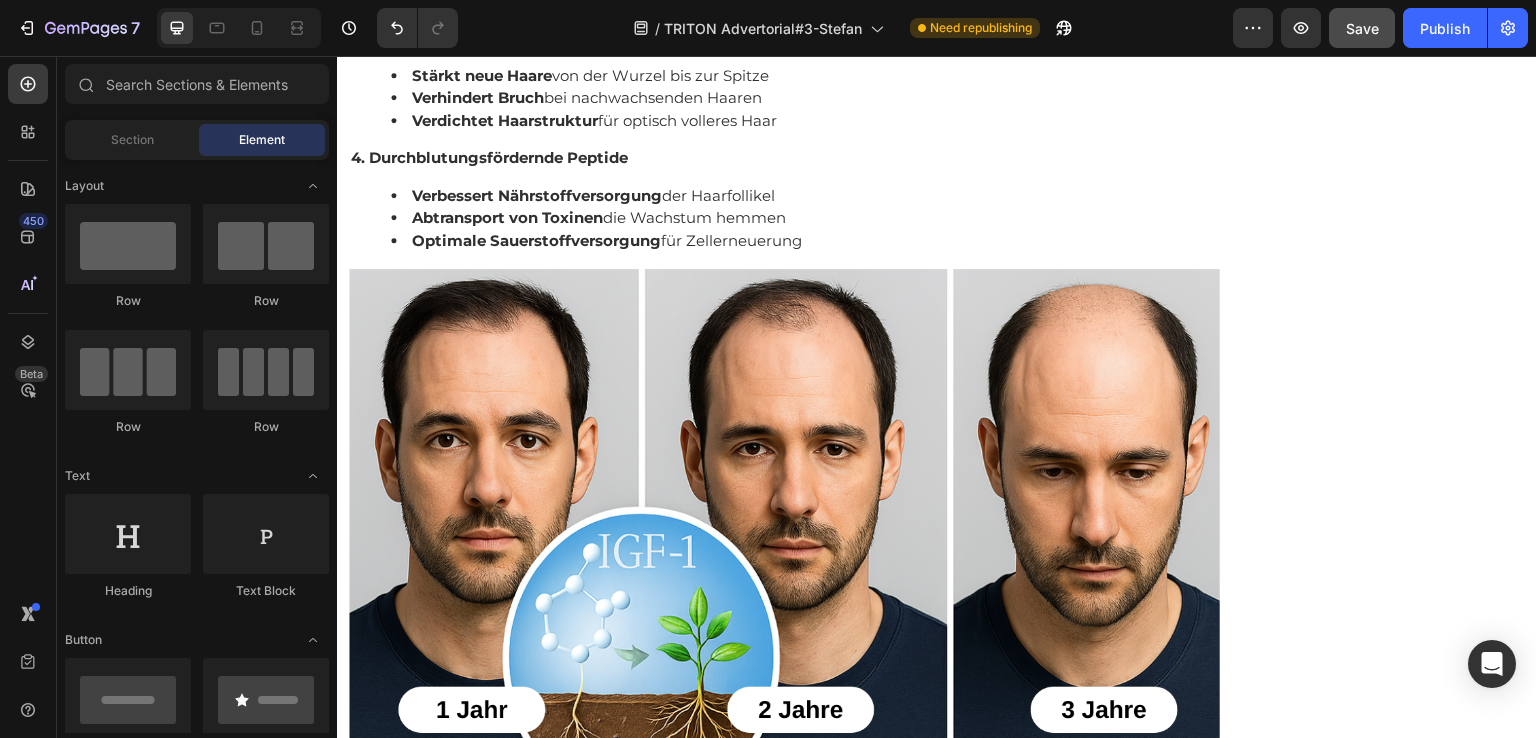 click at bounding box center [784, 514] 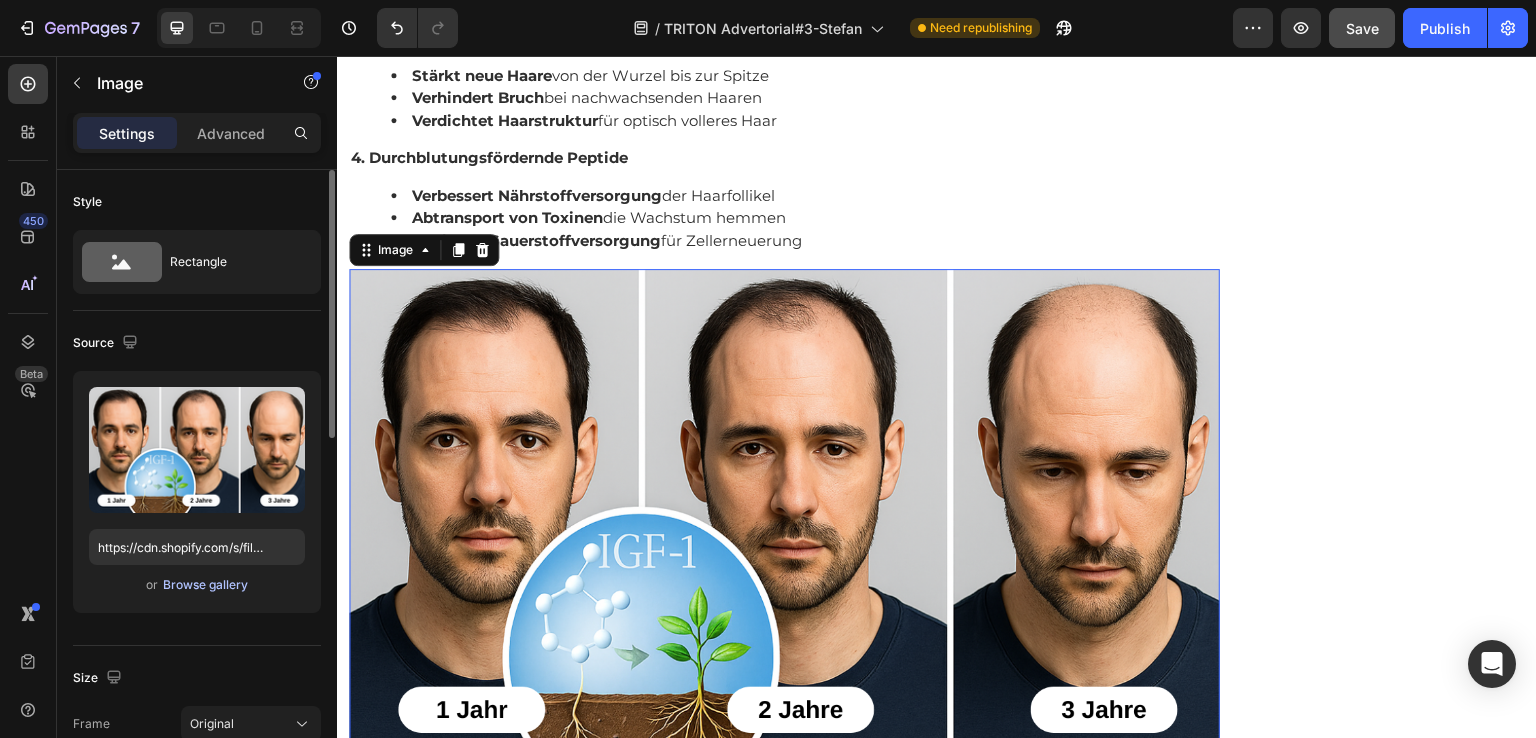 click on "Browse gallery" at bounding box center [205, 585] 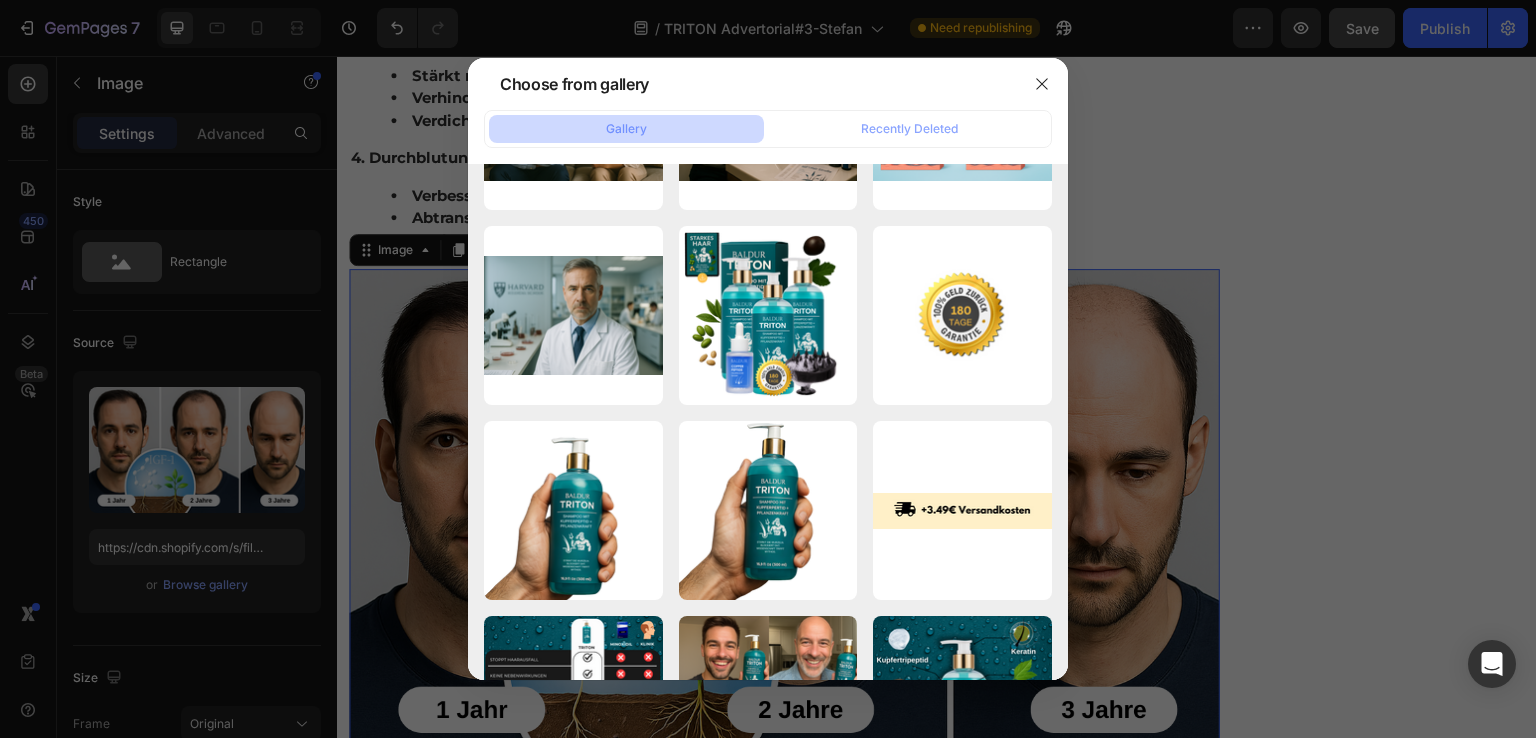 scroll, scrollTop: 2400, scrollLeft: 0, axis: vertical 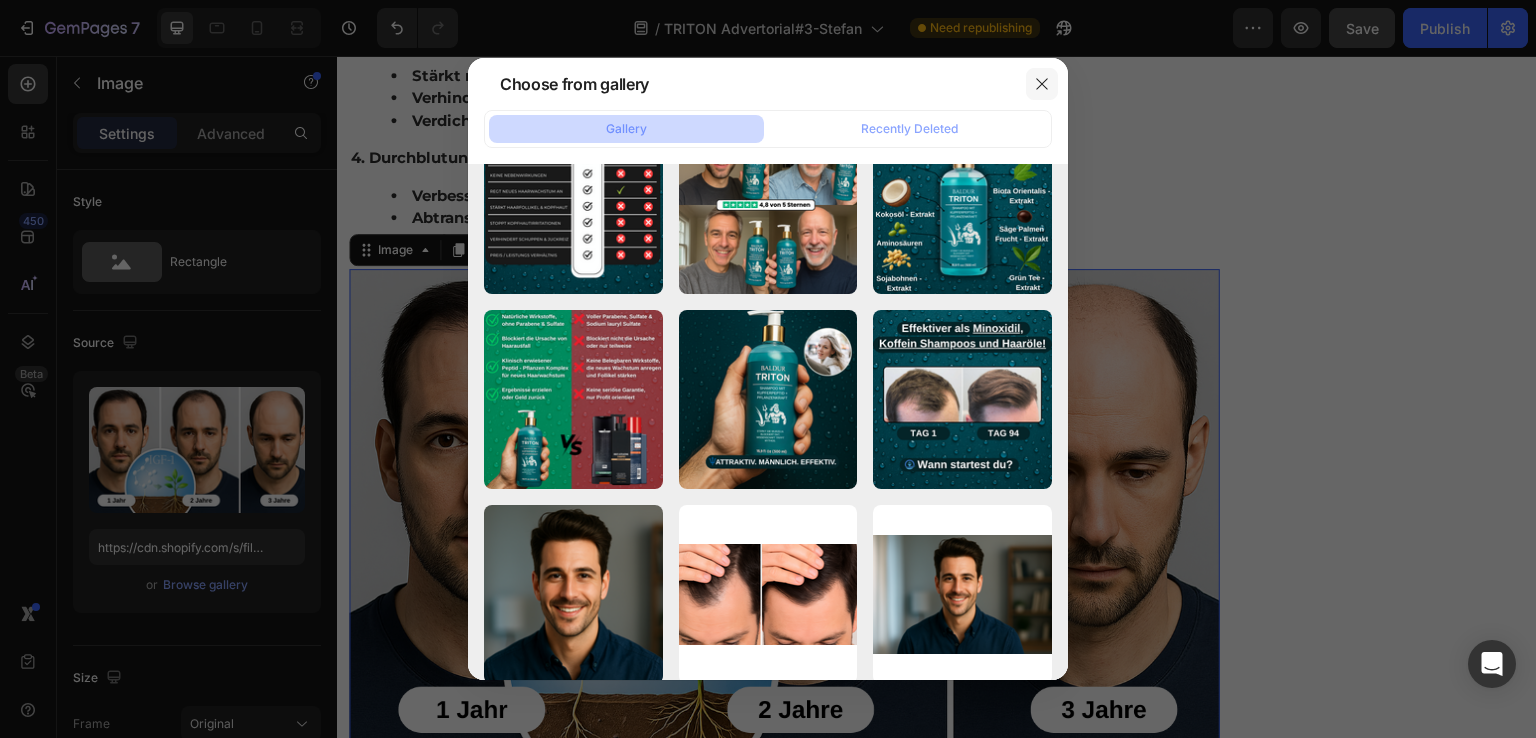 click at bounding box center (1042, 84) 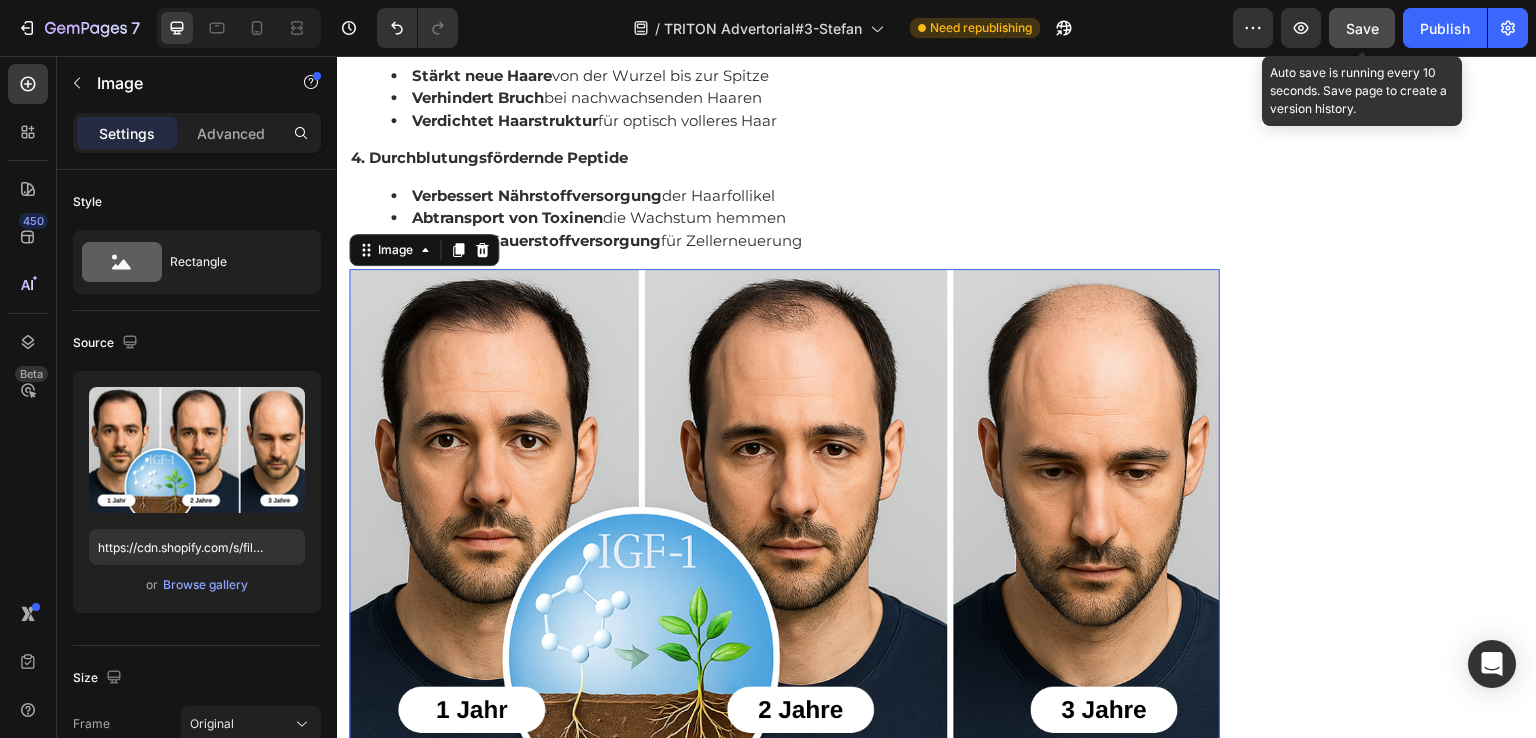 click on "Save" at bounding box center [1362, 28] 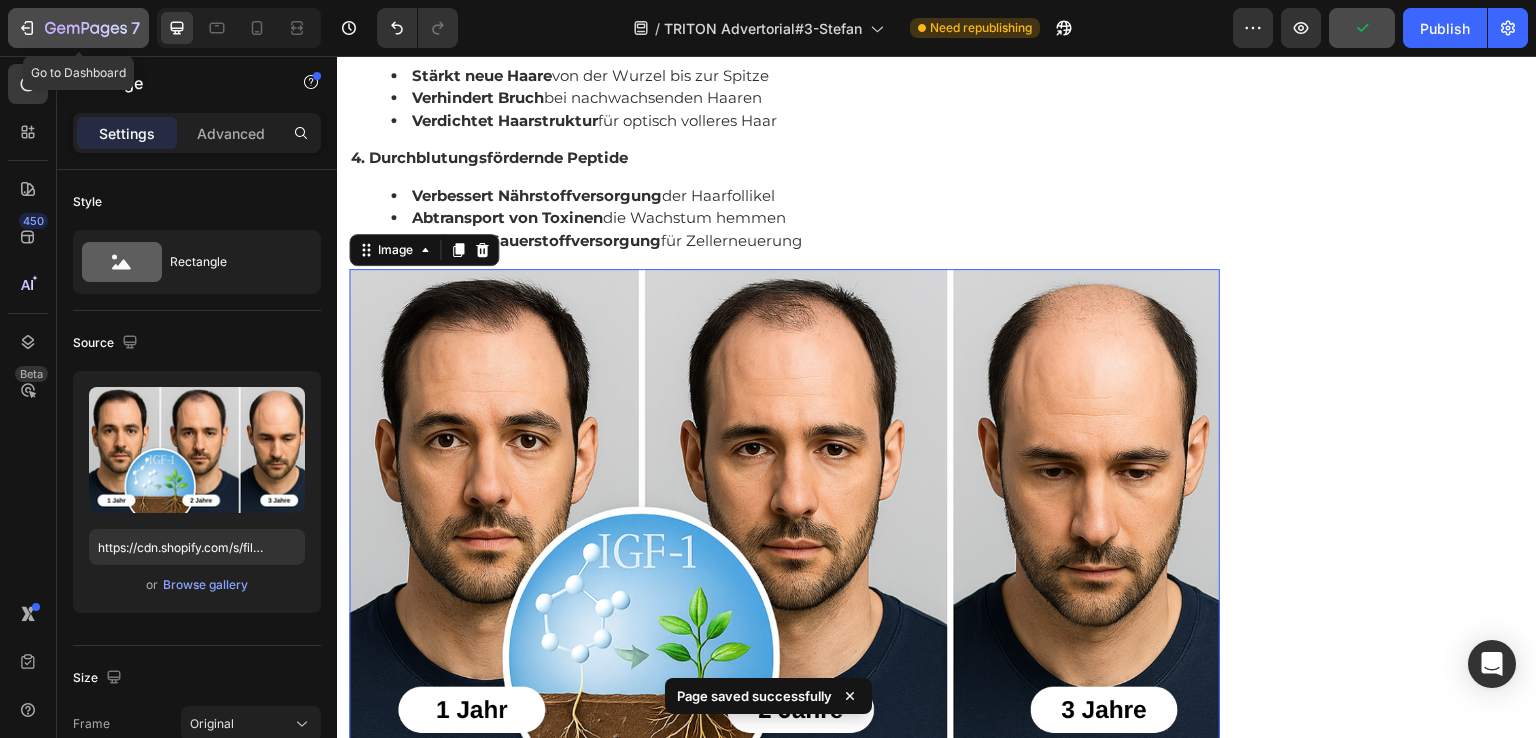 click on "7" at bounding box center [78, 28] 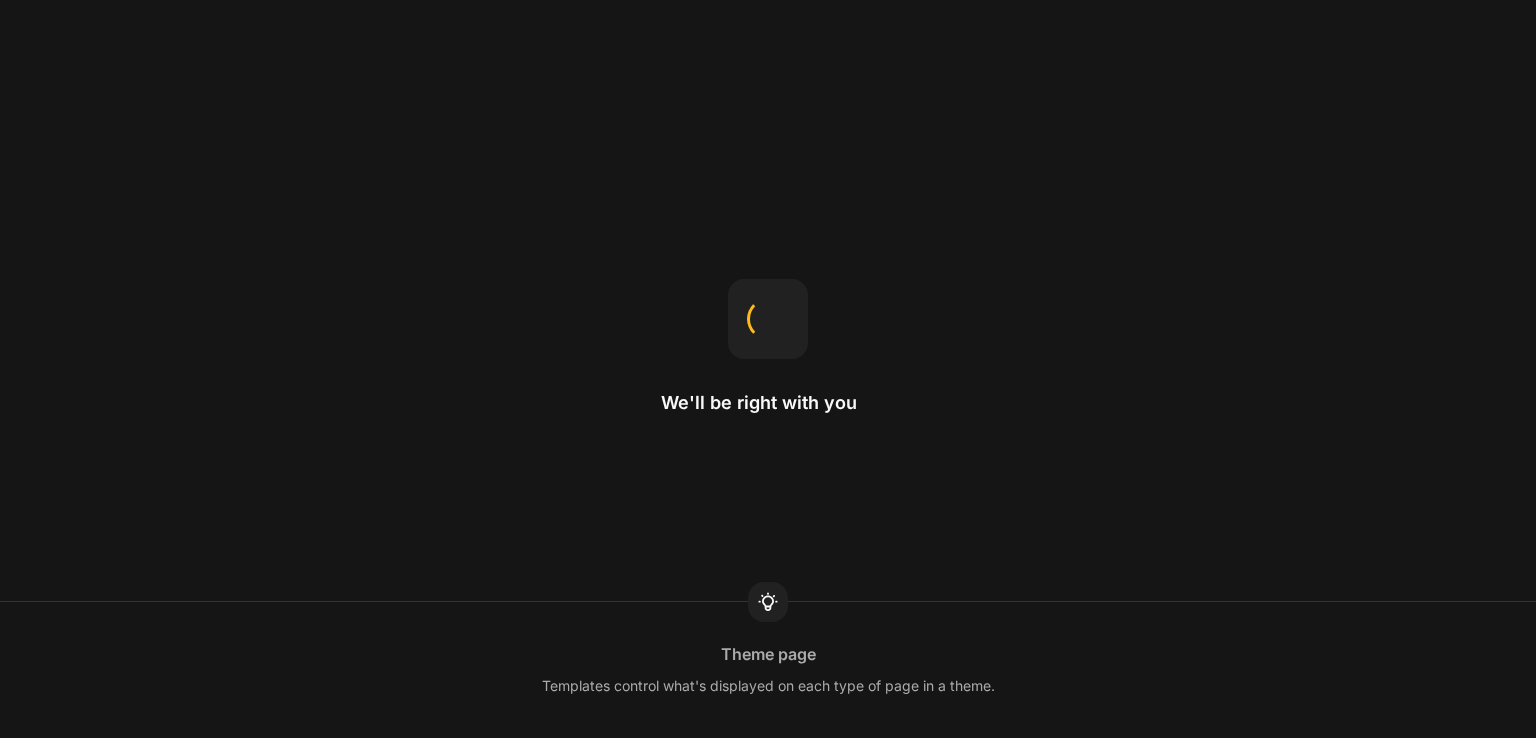 scroll, scrollTop: 0, scrollLeft: 0, axis: both 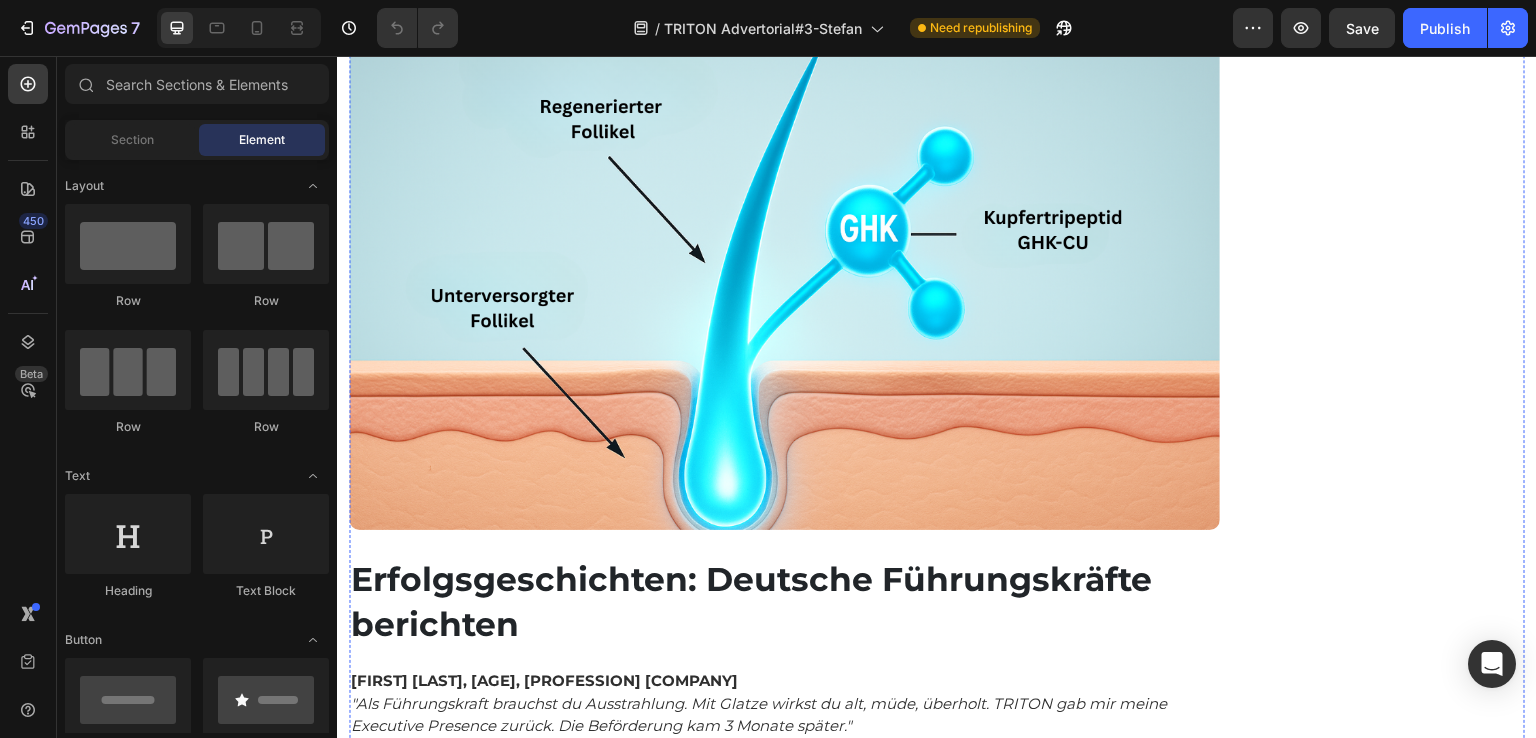 click at bounding box center (784, -712) 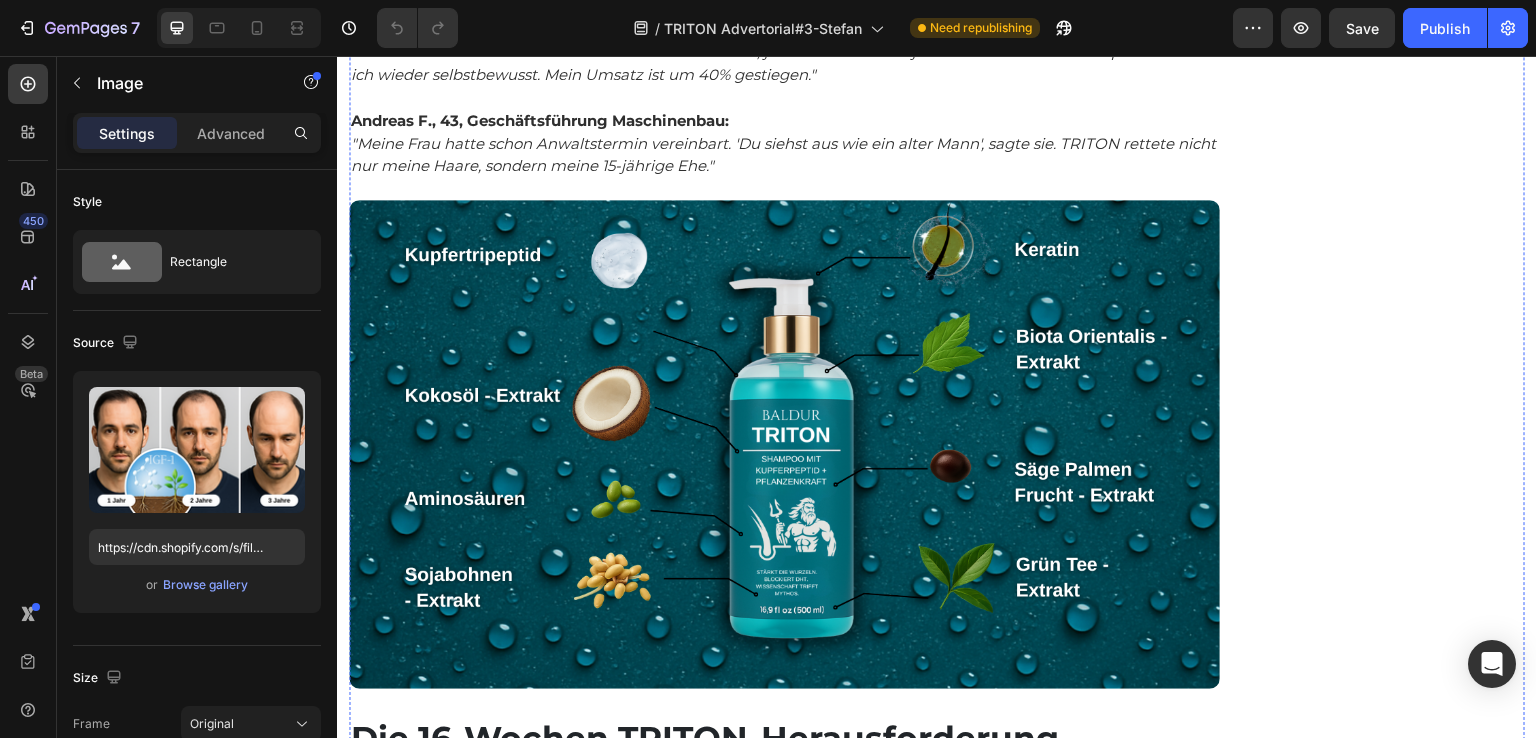 scroll, scrollTop: 9800, scrollLeft: 0, axis: vertical 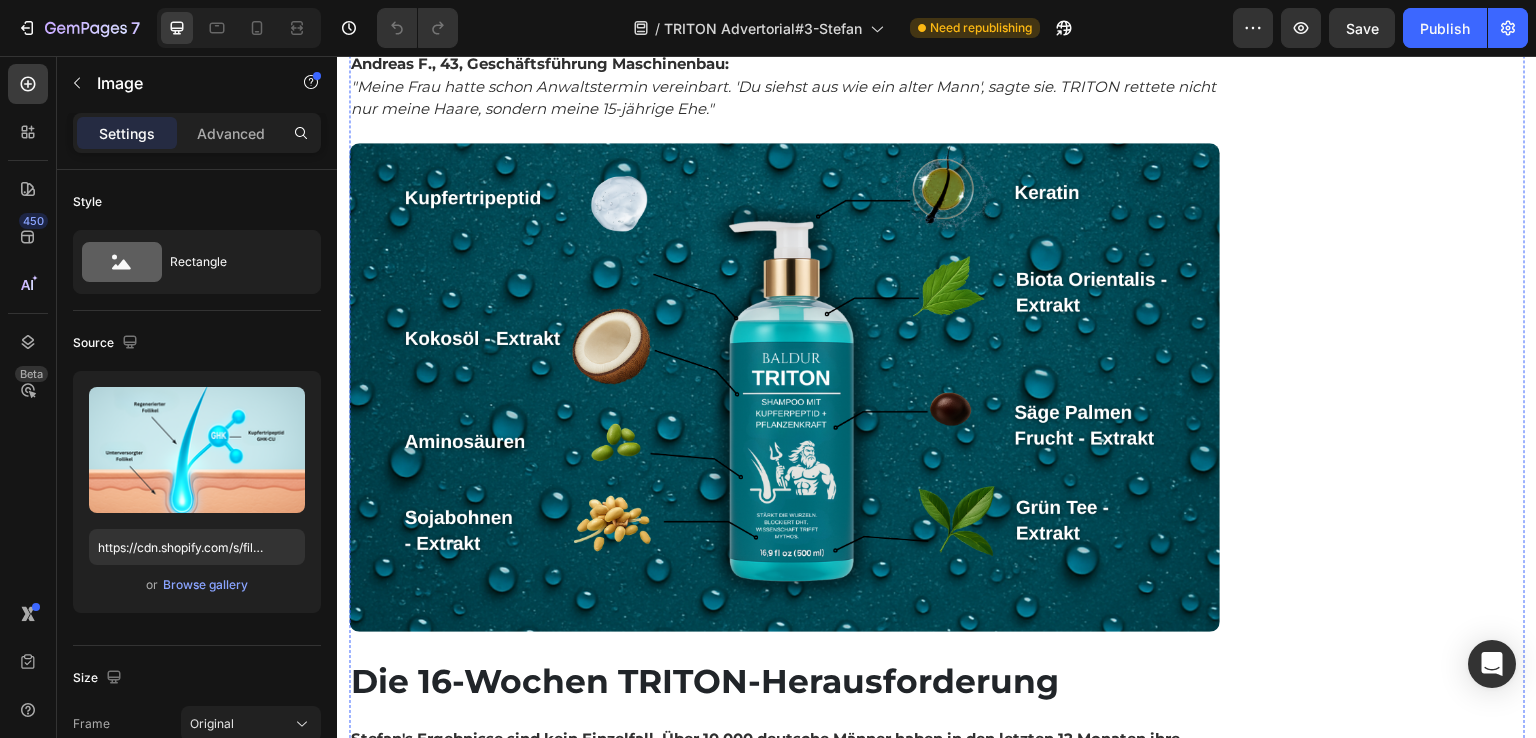 click at bounding box center [784, -515] 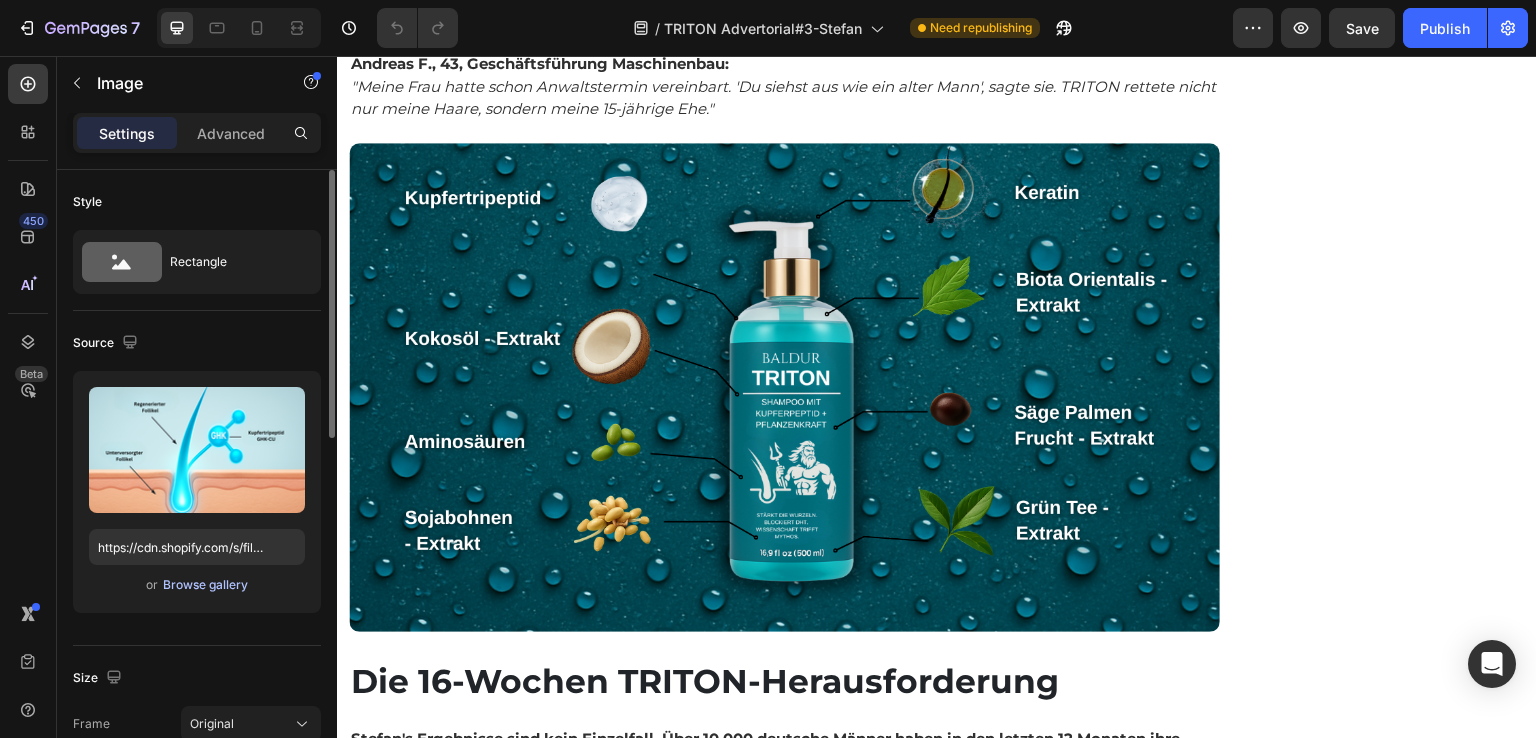 click on "Browse gallery" at bounding box center [205, 585] 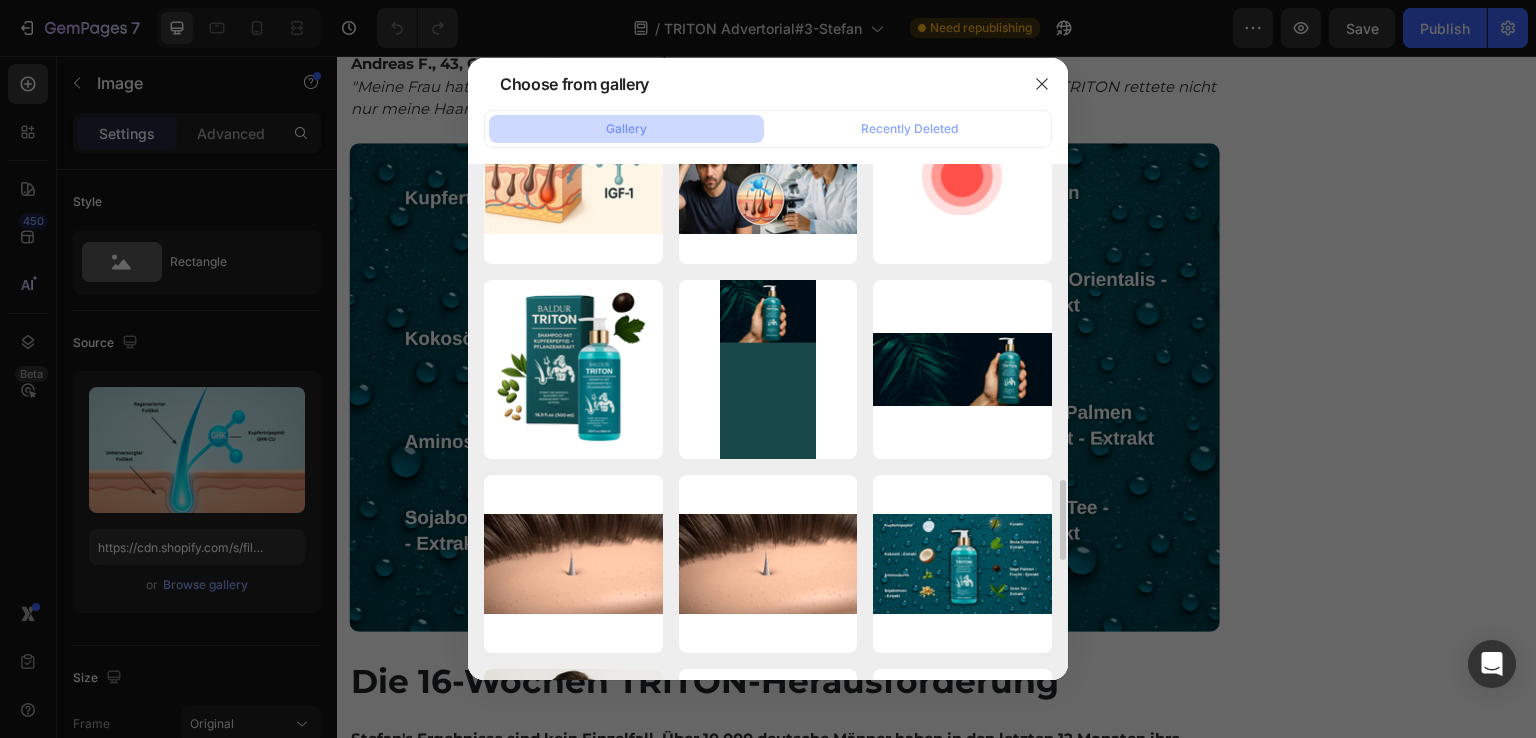 scroll, scrollTop: 2441, scrollLeft: 0, axis: vertical 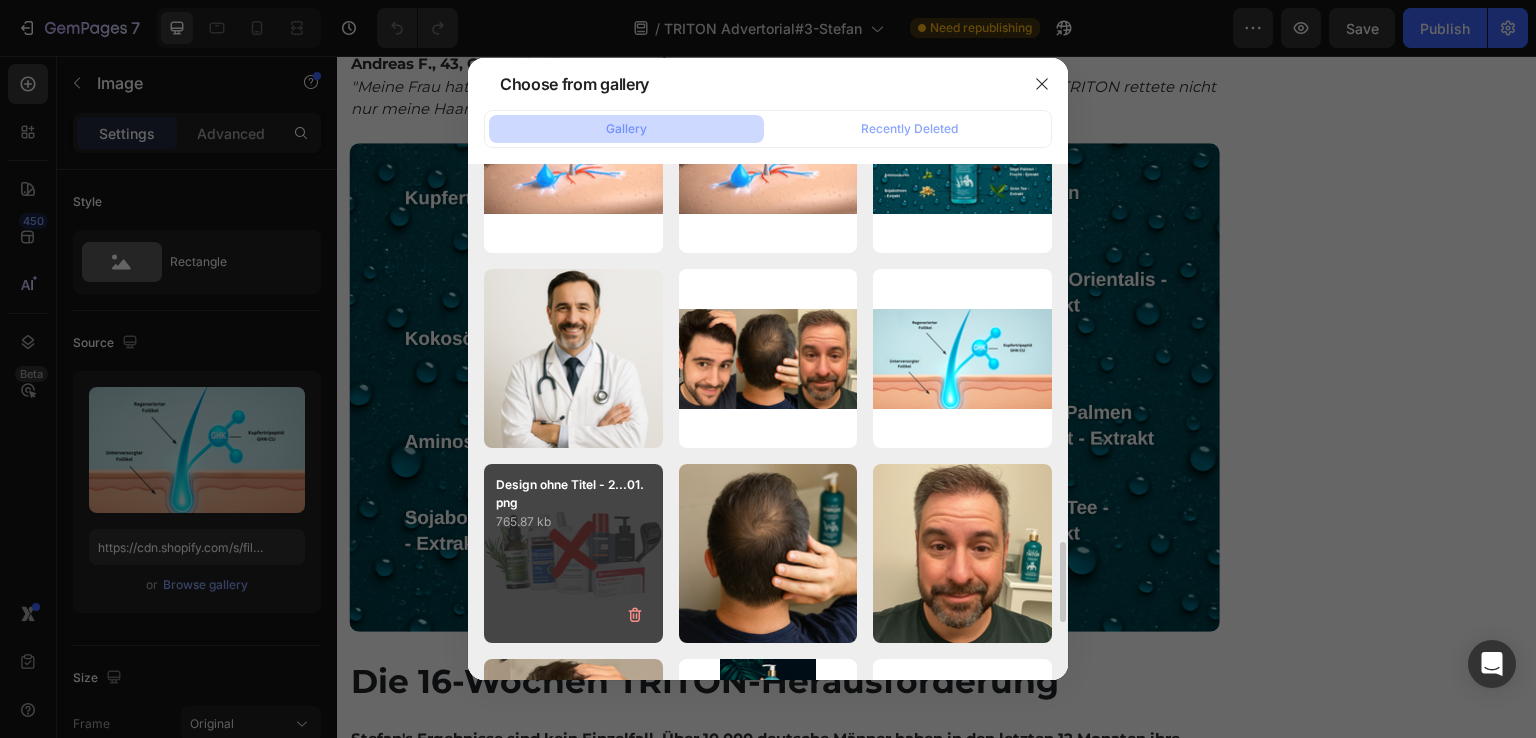 click on "Design ohne Titel - 2...01.png 765.87 kb" at bounding box center [573, 553] 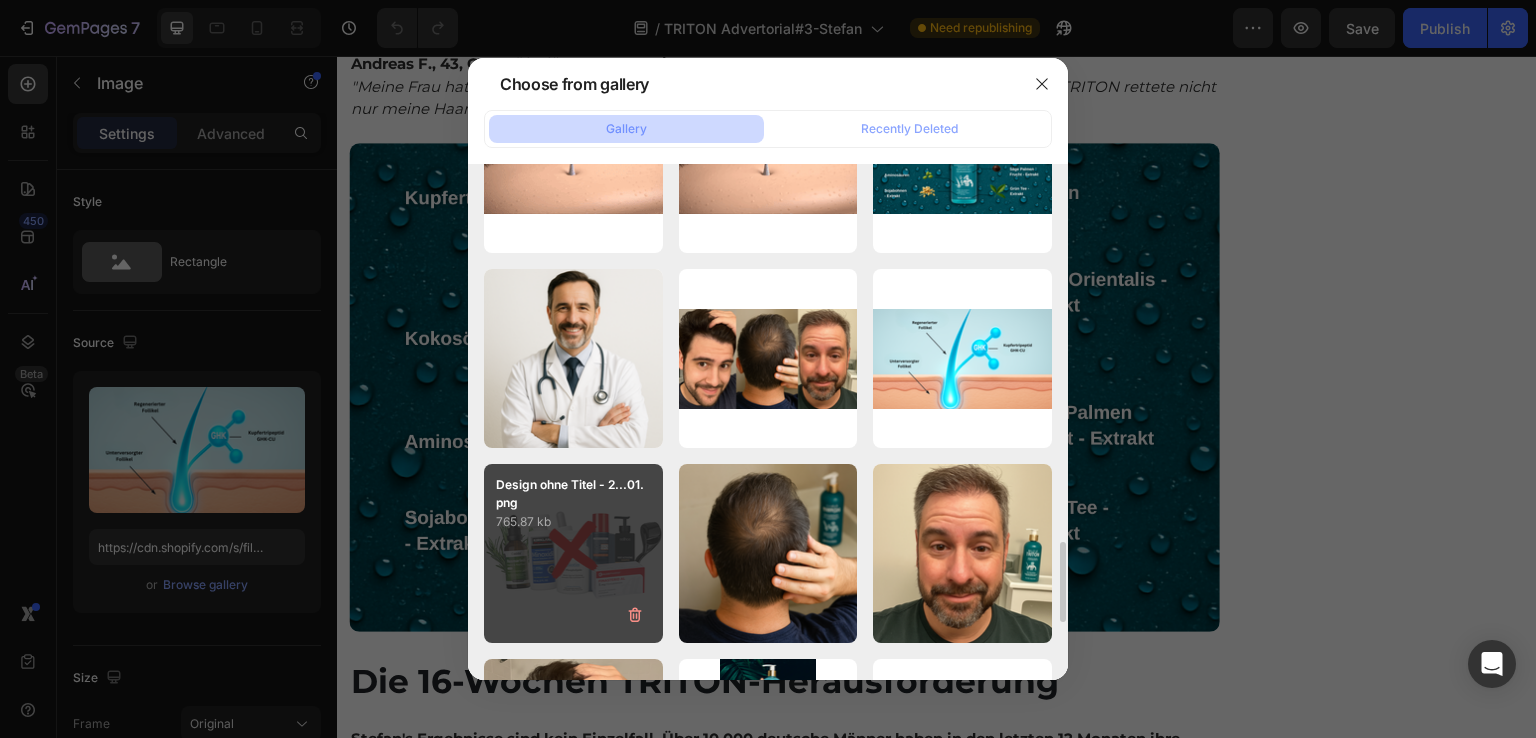 type on "https://cdn.shopify.com/s/files/1/0682/2504/0698/files/gempages_562311608655676326-1ef536e2-e5bb-4228-a158-e8d69707e136.png" 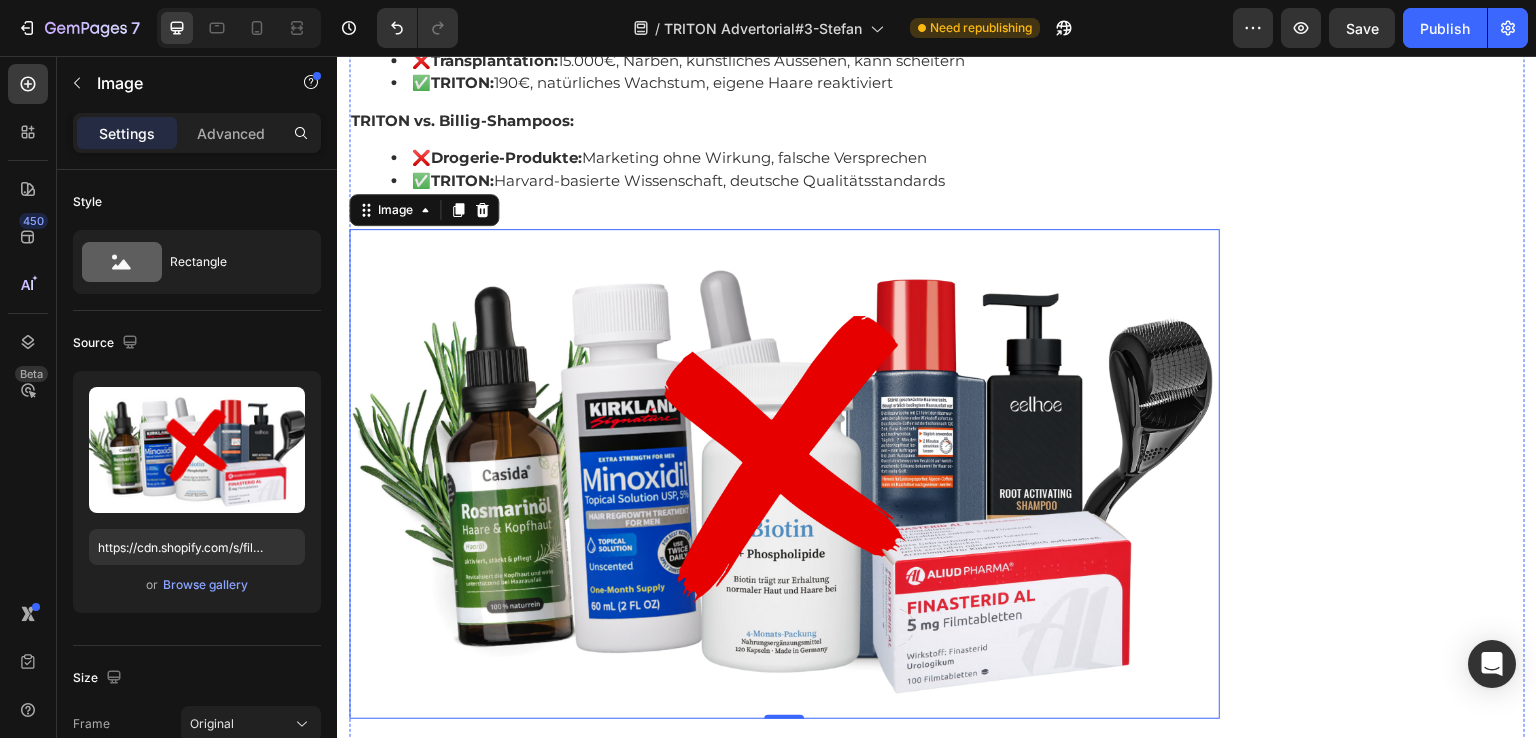 scroll, scrollTop: 8800, scrollLeft: 0, axis: vertical 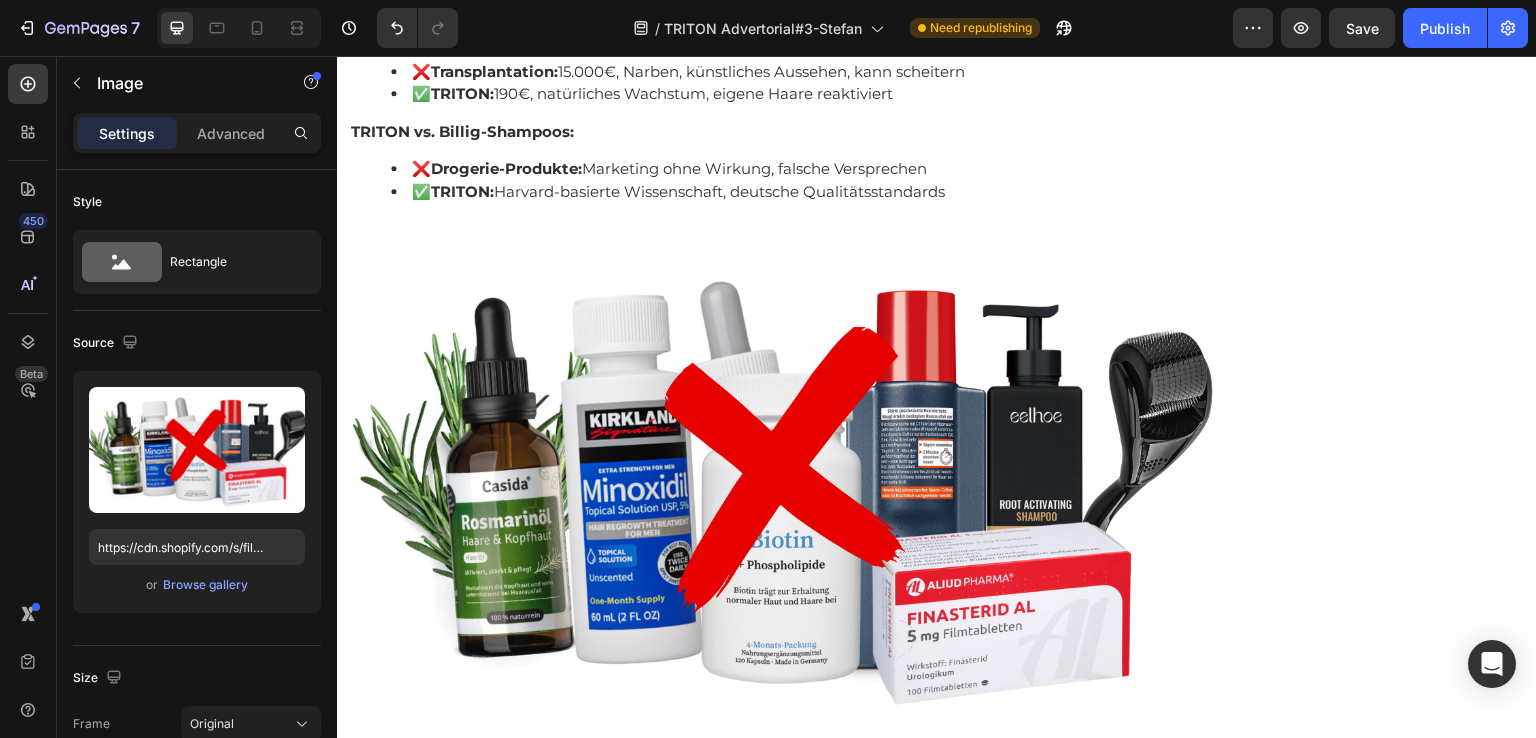 click at bounding box center [784, -512] 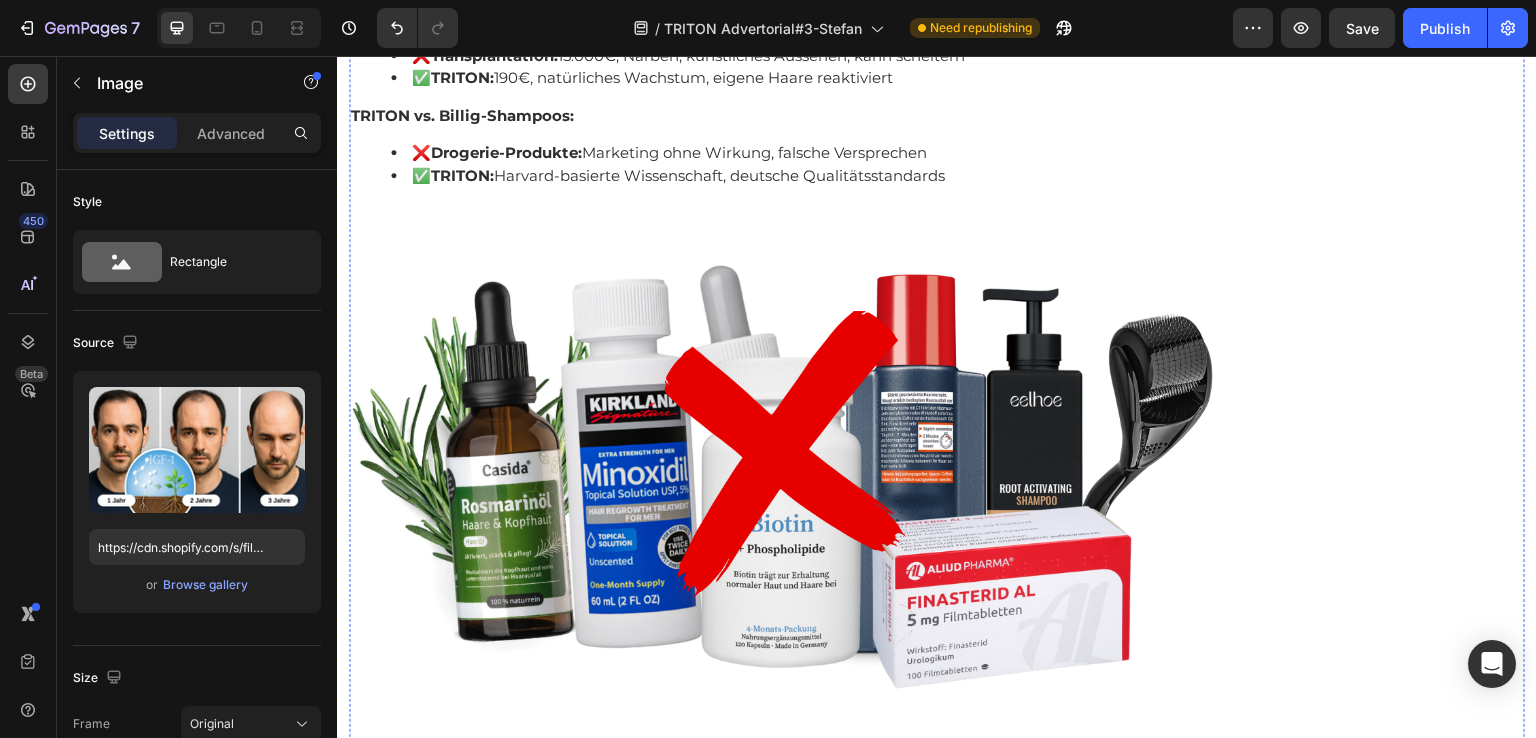 scroll, scrollTop: 8600, scrollLeft: 0, axis: vertical 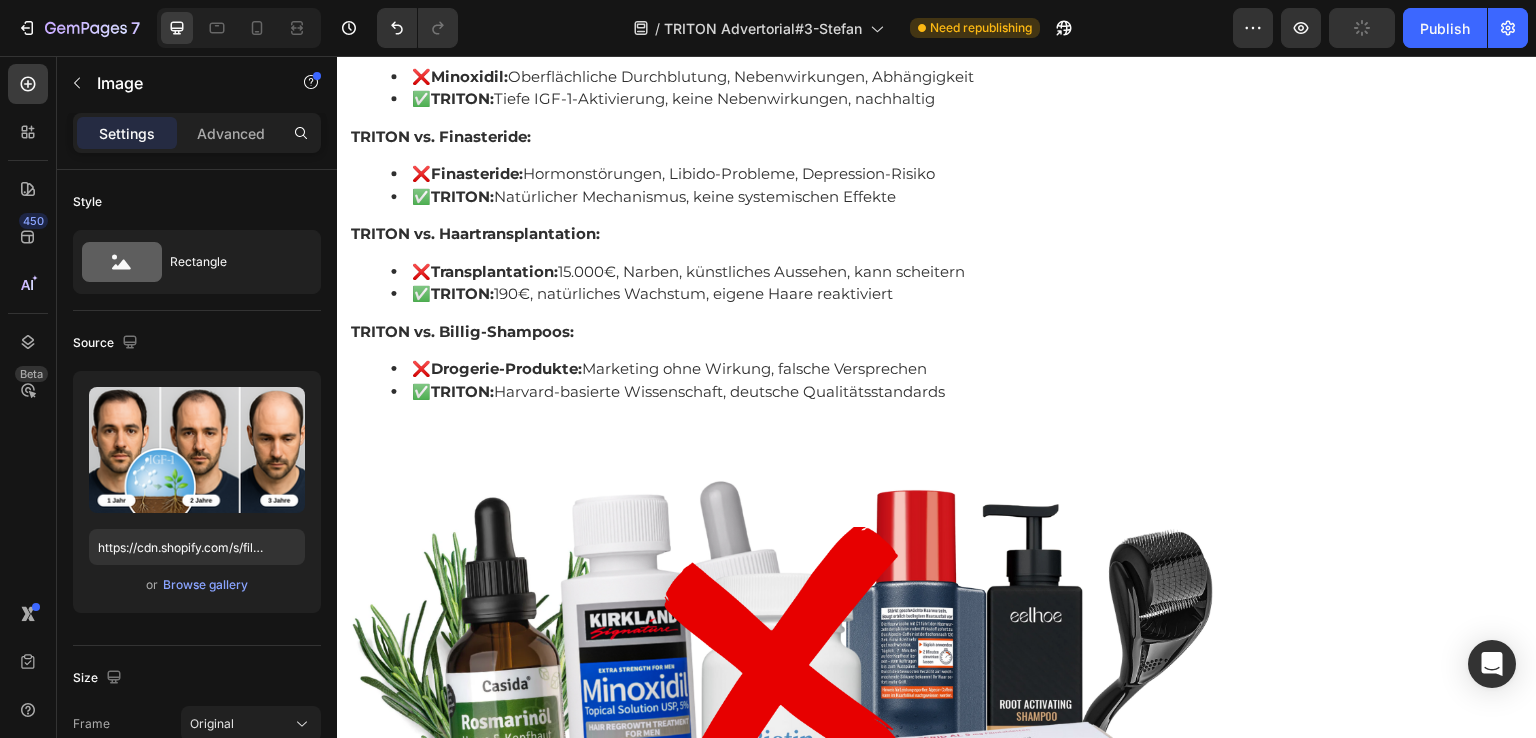 click at bounding box center [784, -312] 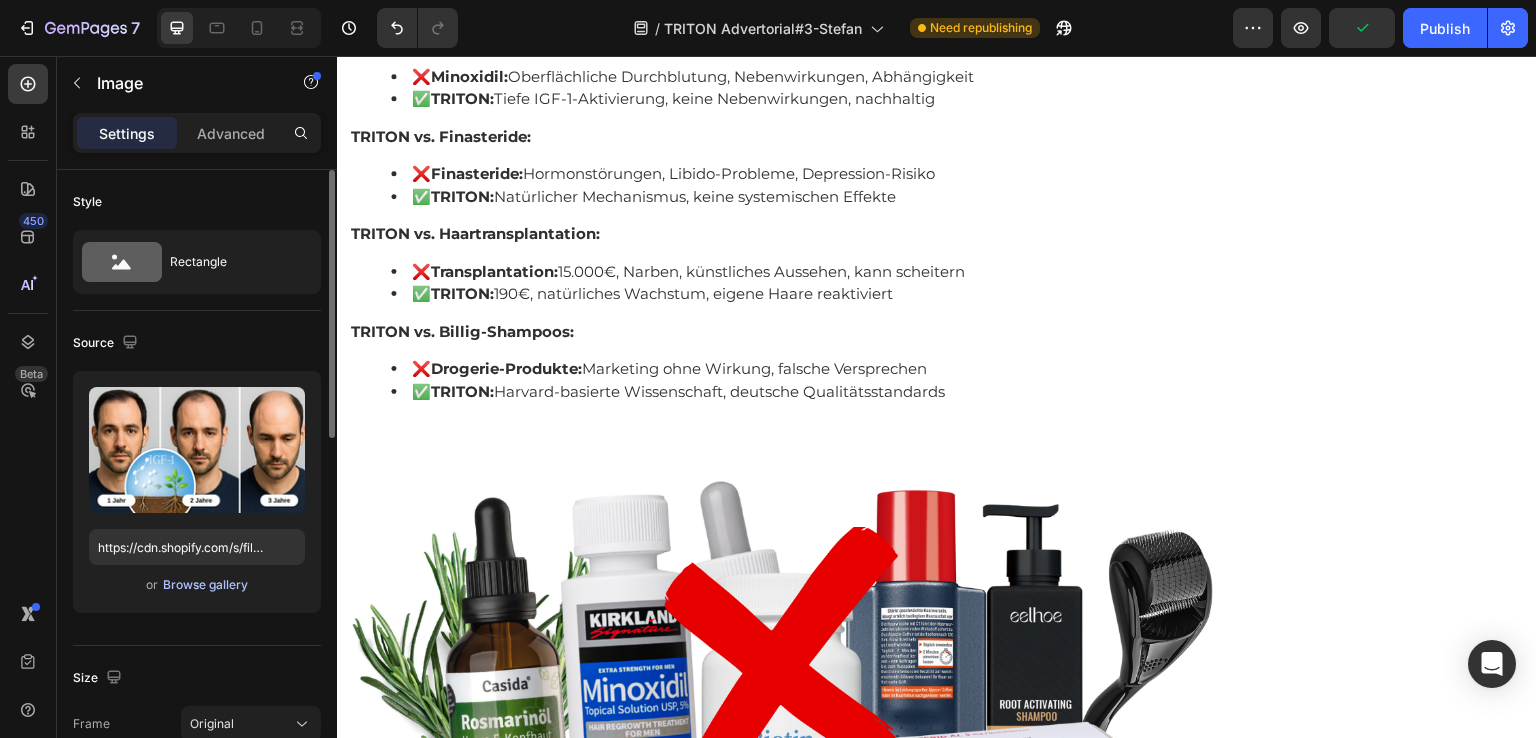 click on "Browse gallery" at bounding box center (205, 585) 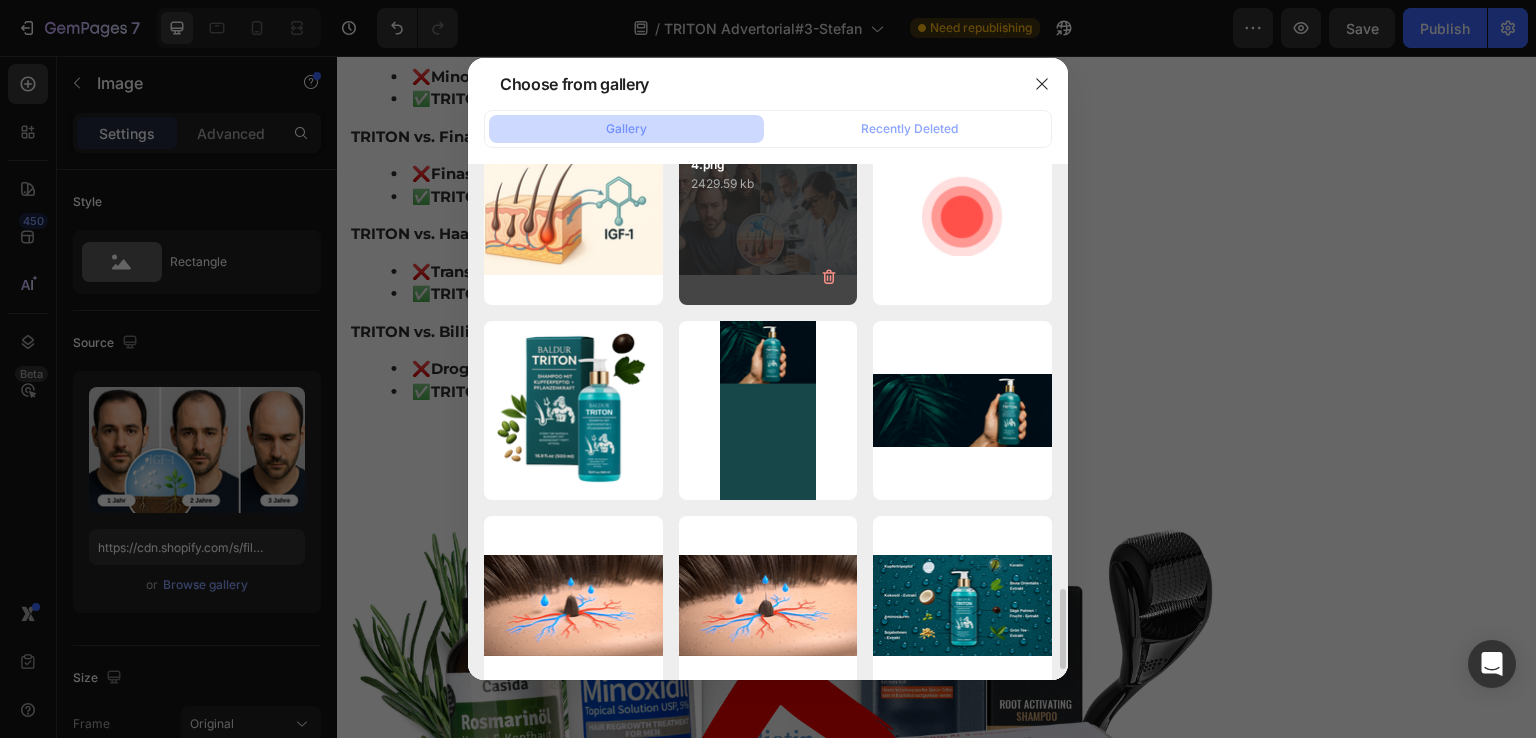 scroll, scrollTop: 2200, scrollLeft: 0, axis: vertical 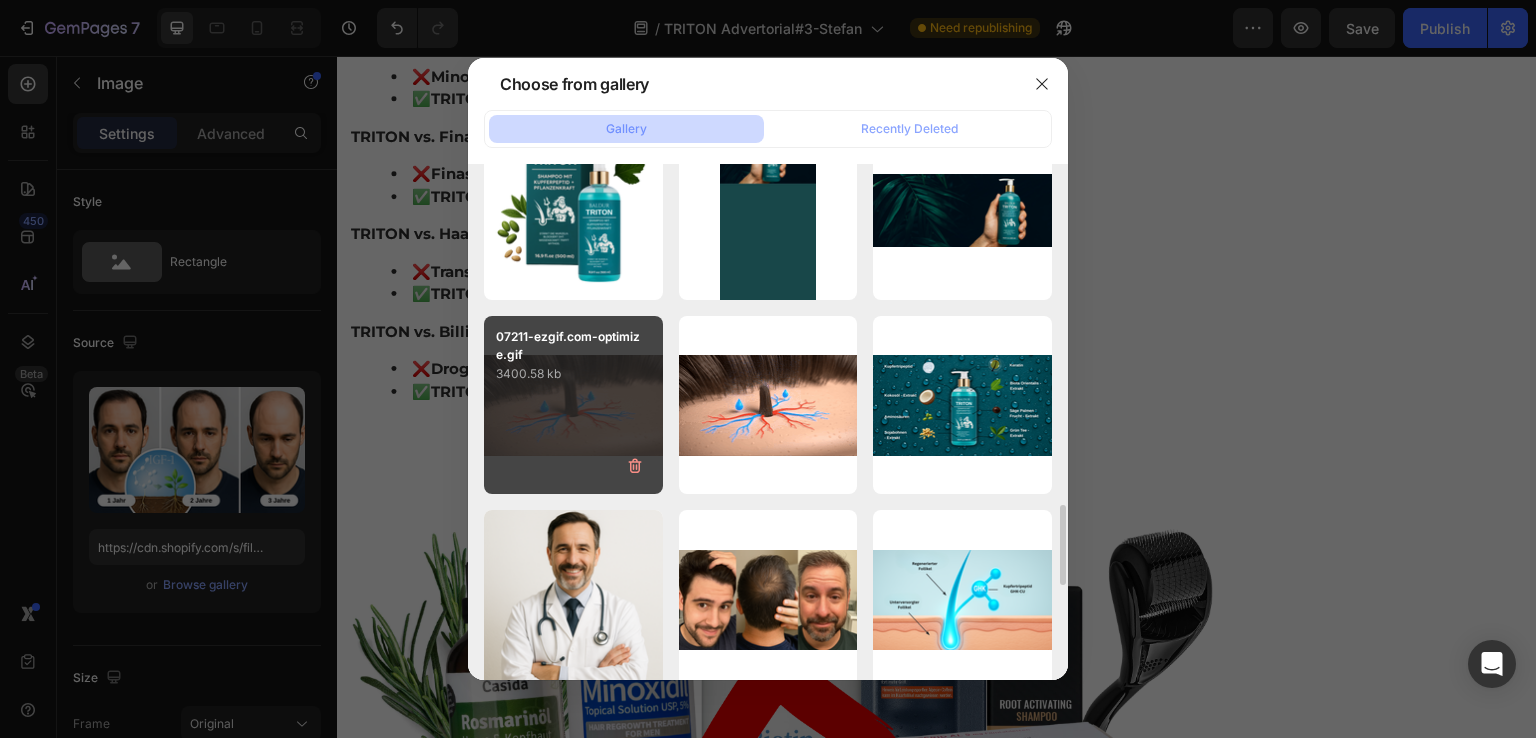 click on "07211-ezgif.com-optimize.gif 3400.58 kb" at bounding box center (573, 405) 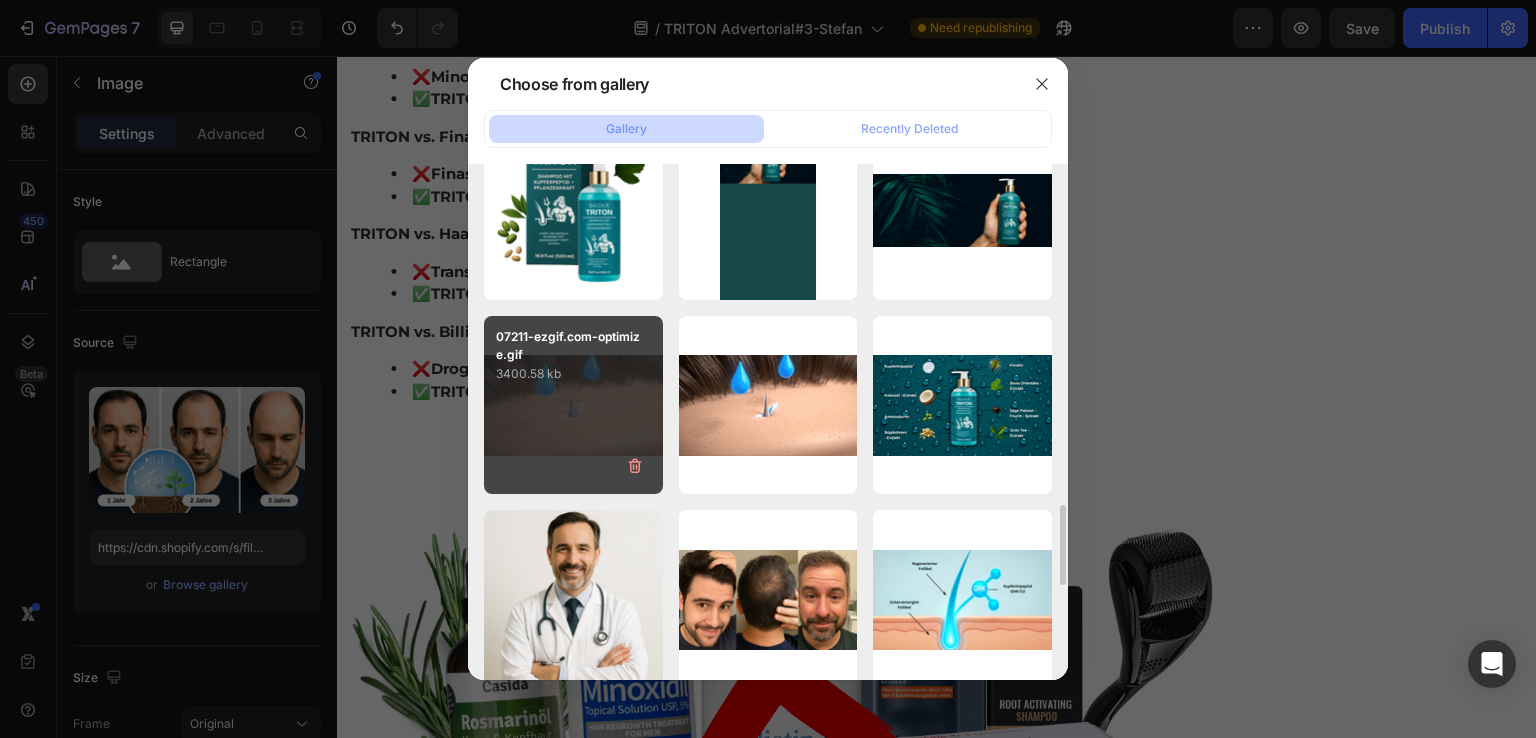 type on "https://cdn.shopify.com/s/files/1/0682/2504/0698/files/gempages_562311608655676326-a5017baf-d3ab-4468-8990-d7a35d7ff6a0.gif" 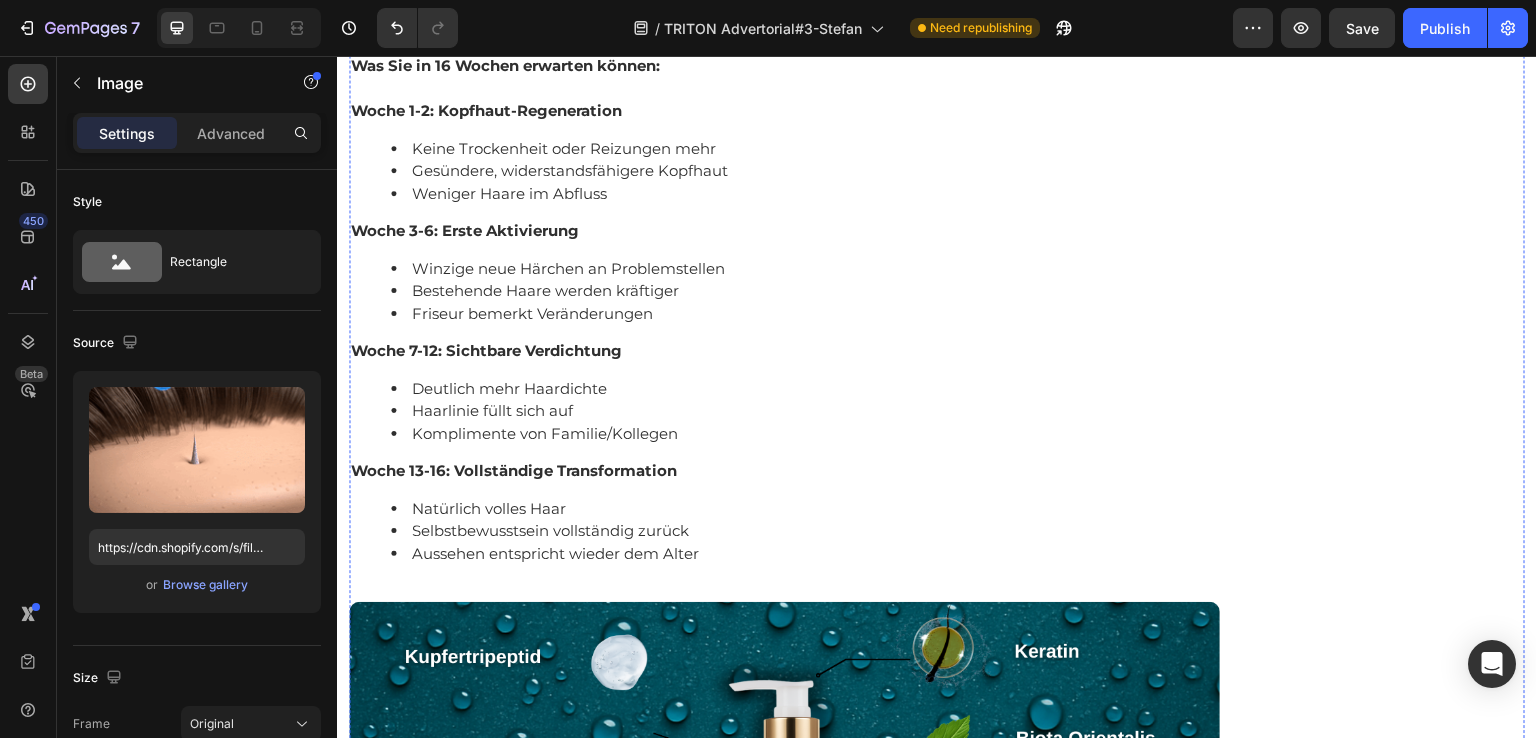 scroll, scrollTop: 10700, scrollLeft: 0, axis: vertical 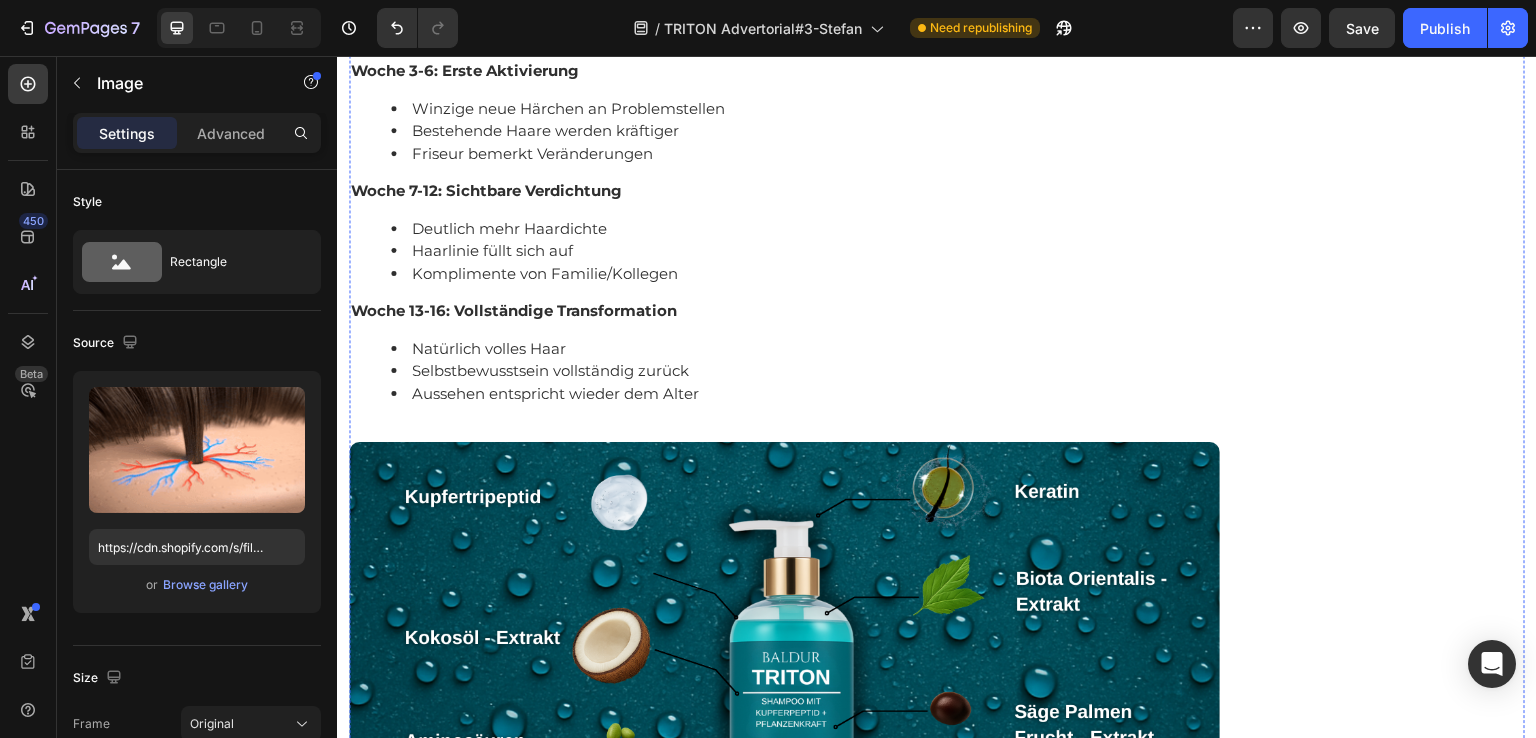 click at bounding box center [784, -512] 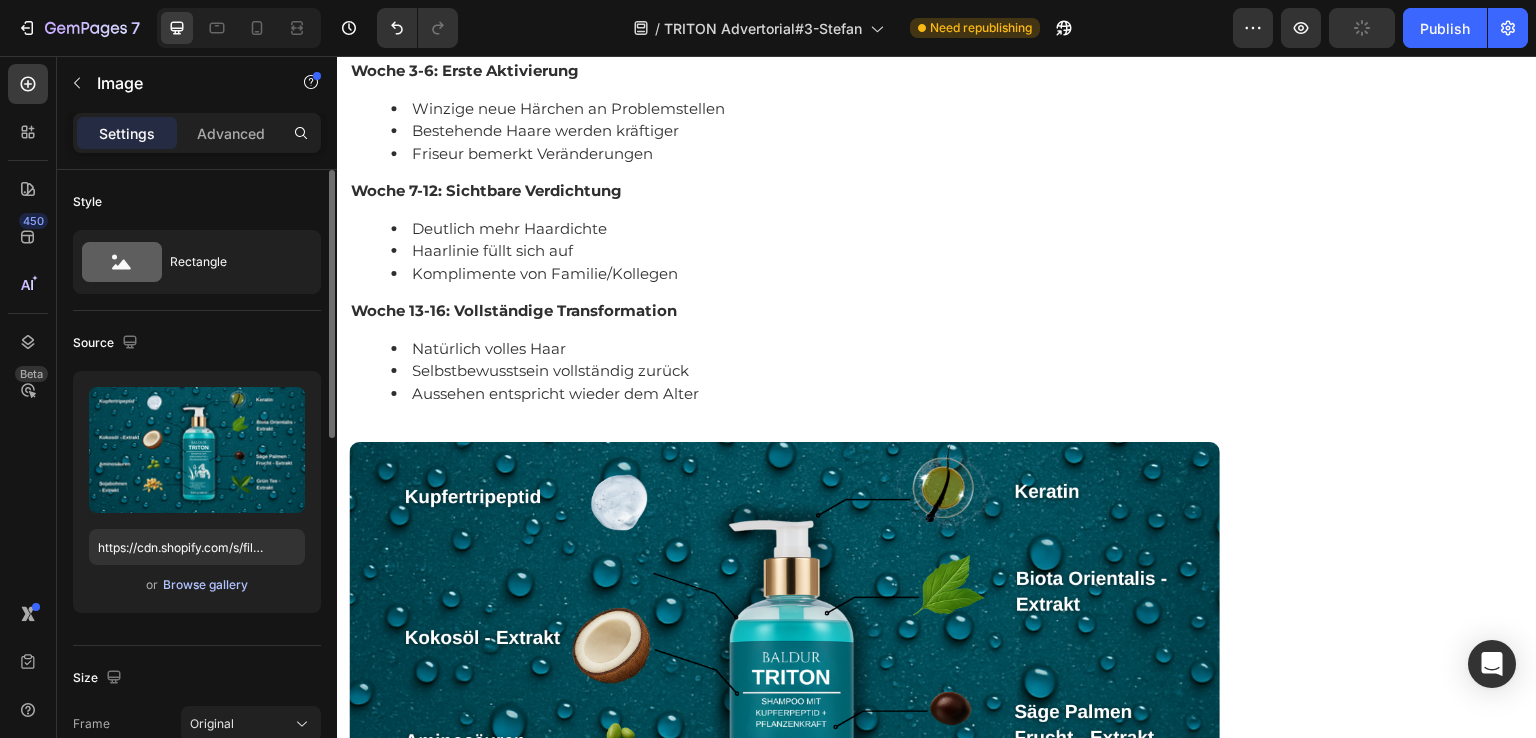 click on "Browse gallery" at bounding box center (205, 585) 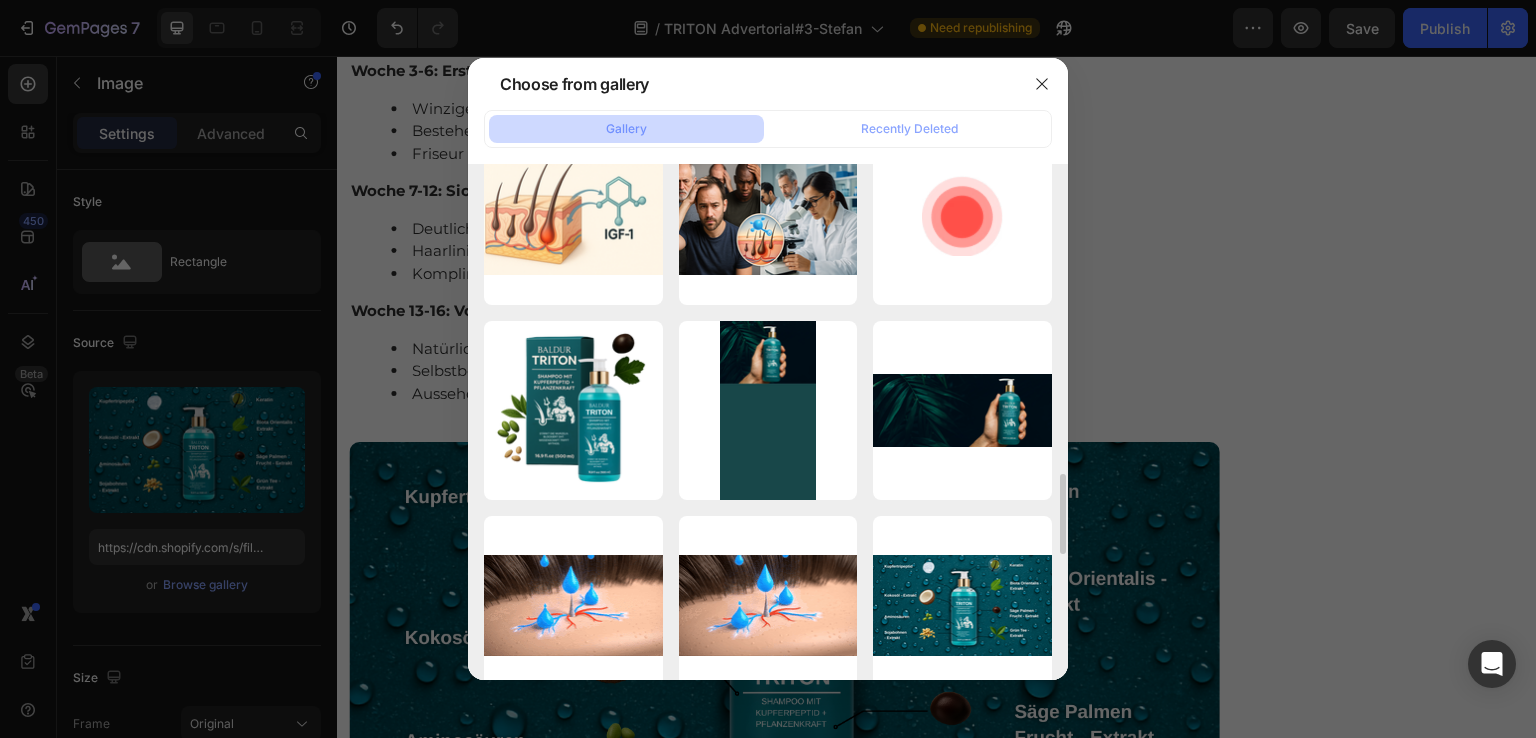 scroll, scrollTop: 2300, scrollLeft: 0, axis: vertical 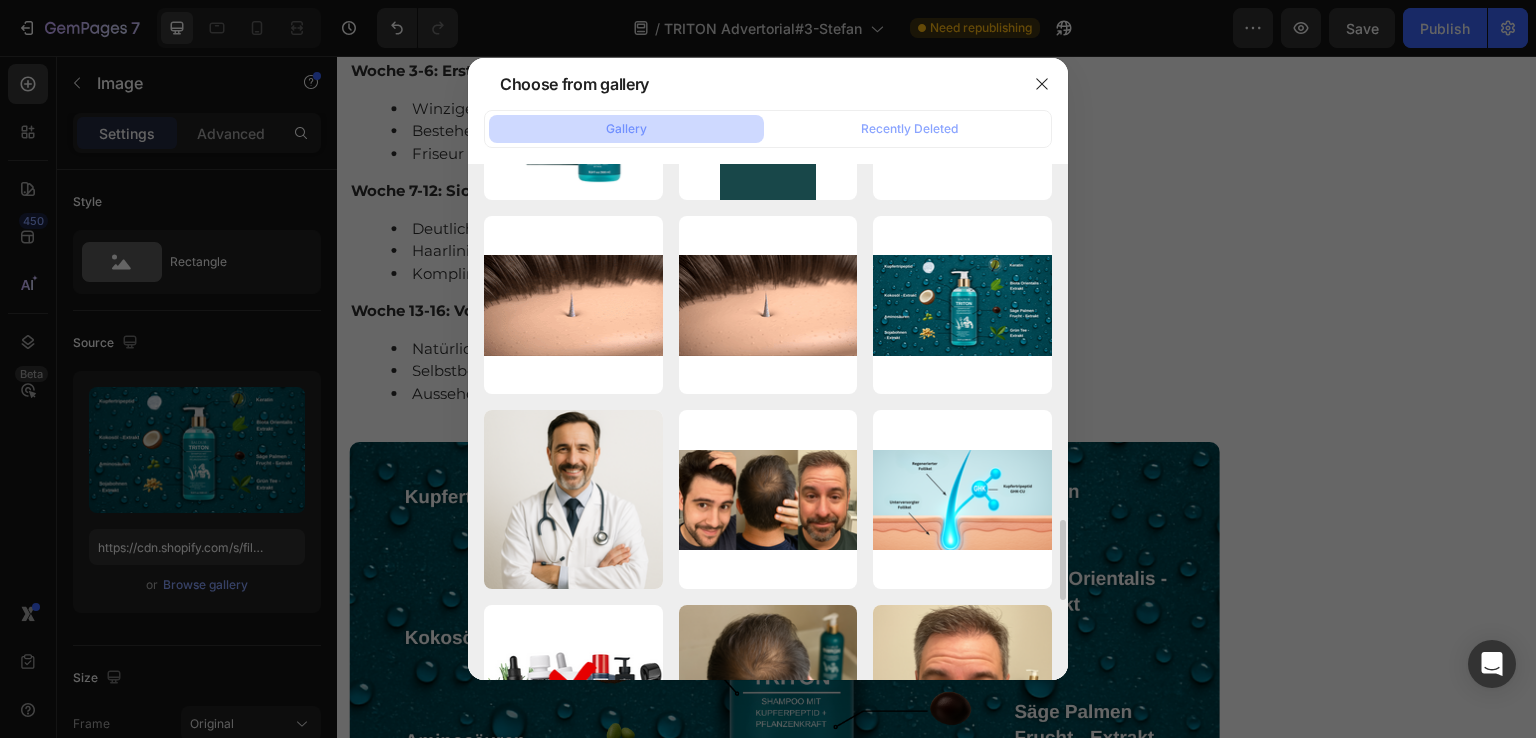 click on "Kupfertripeptid GHK-C...1).png 1796.50 kb" at bounding box center (0, 0) 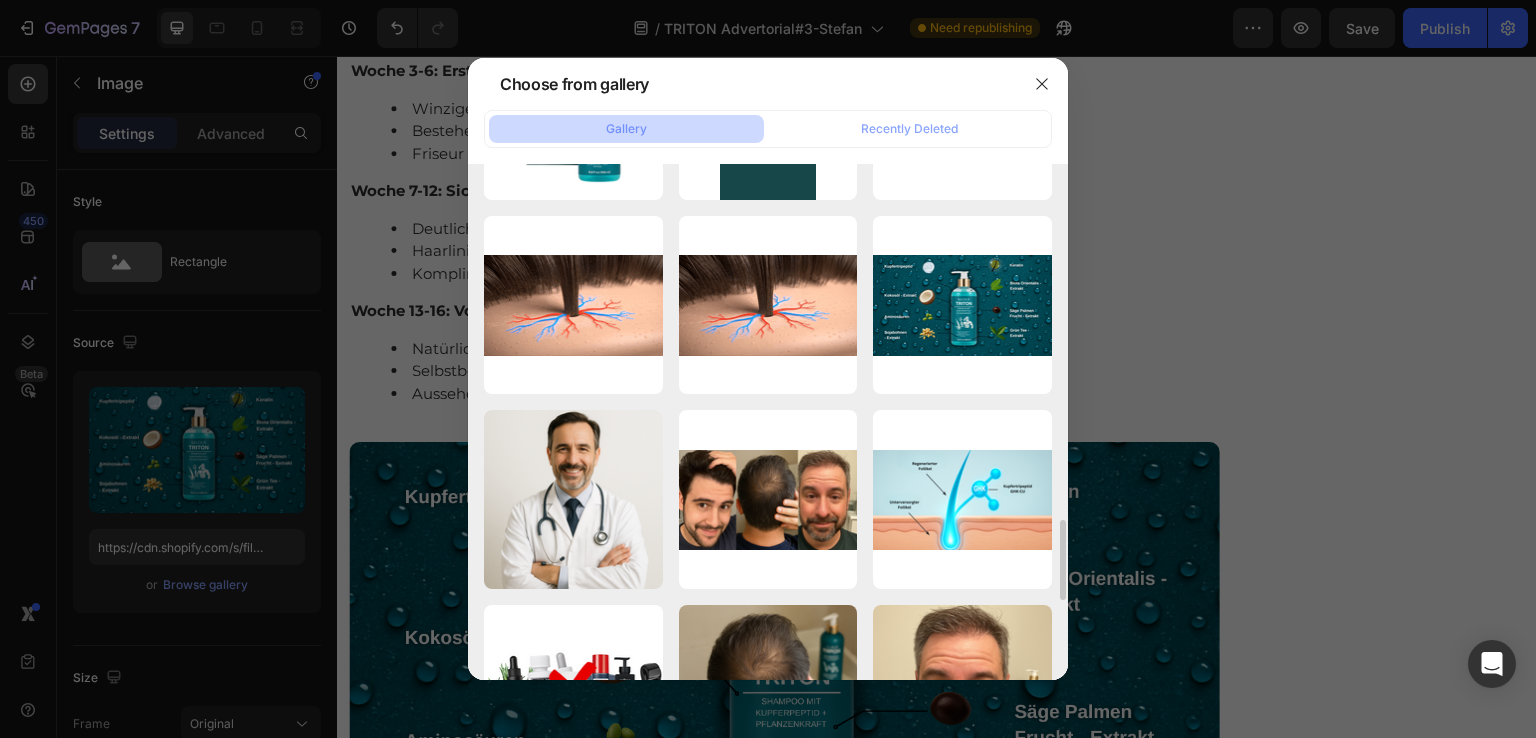 type on "https://cdn.shopify.com/s/files/1/0682/2504/0698/files/gempages_562311608655676326-60e773ce-493c-4117-8e28-041970cecd7a.png" 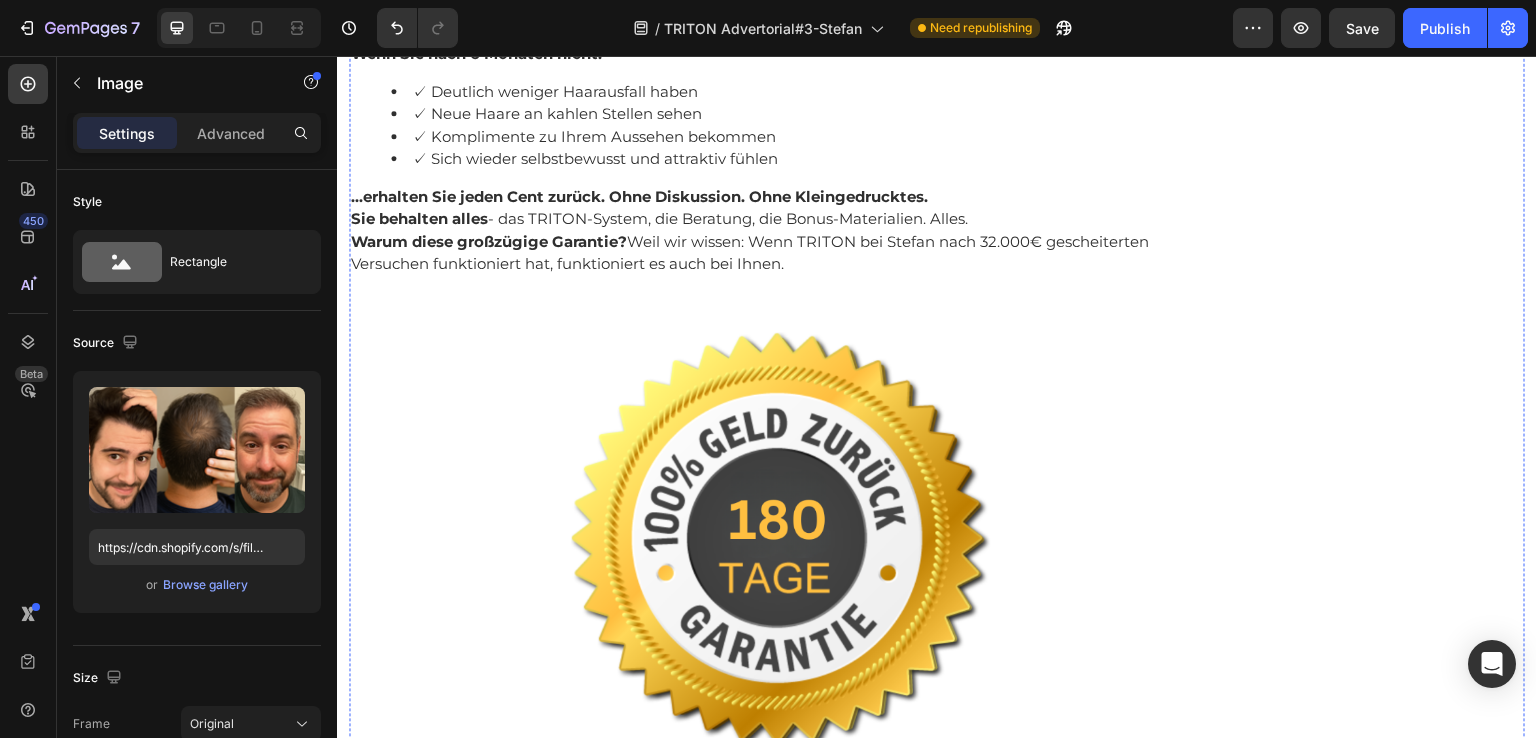 scroll, scrollTop: 12900, scrollLeft: 0, axis: vertical 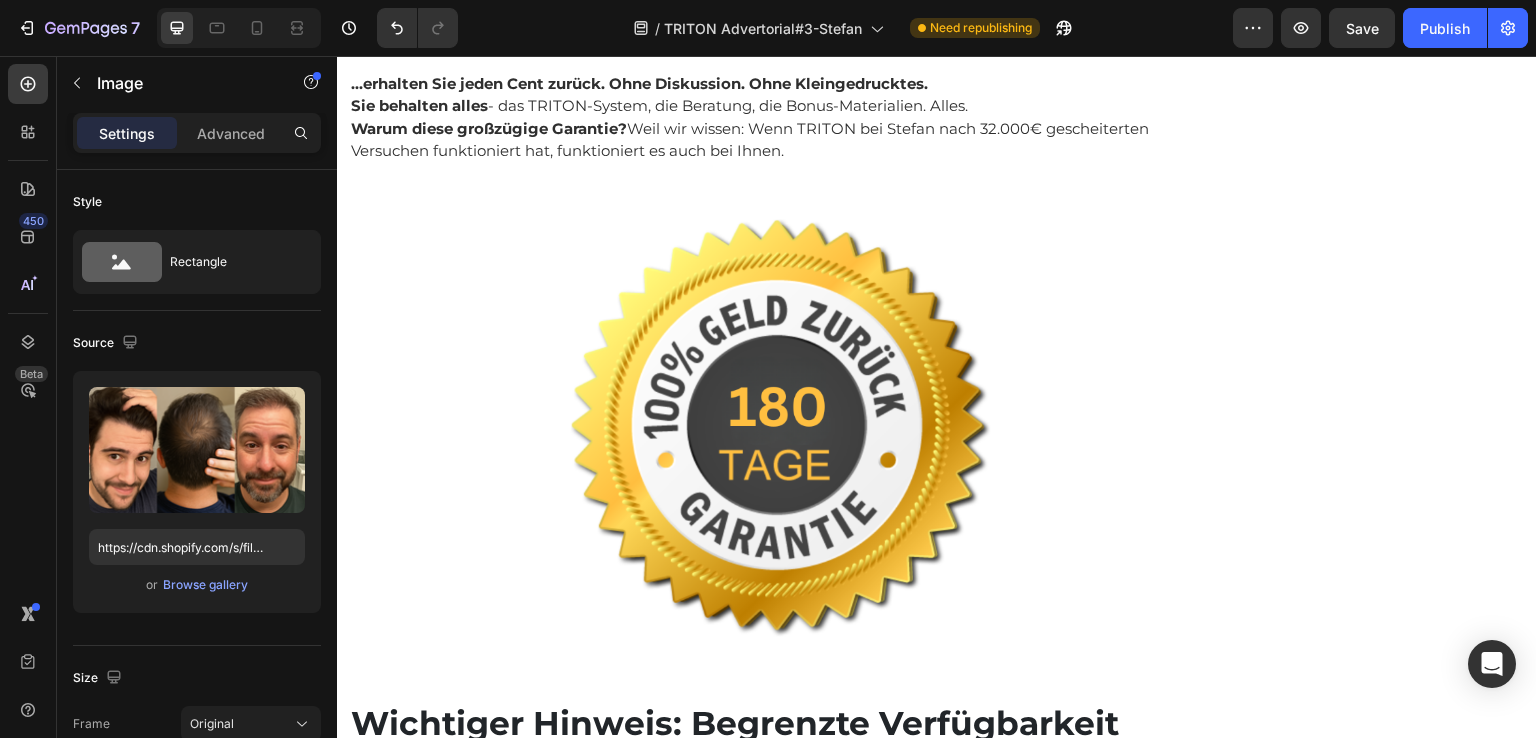 click at bounding box center (784, -478) 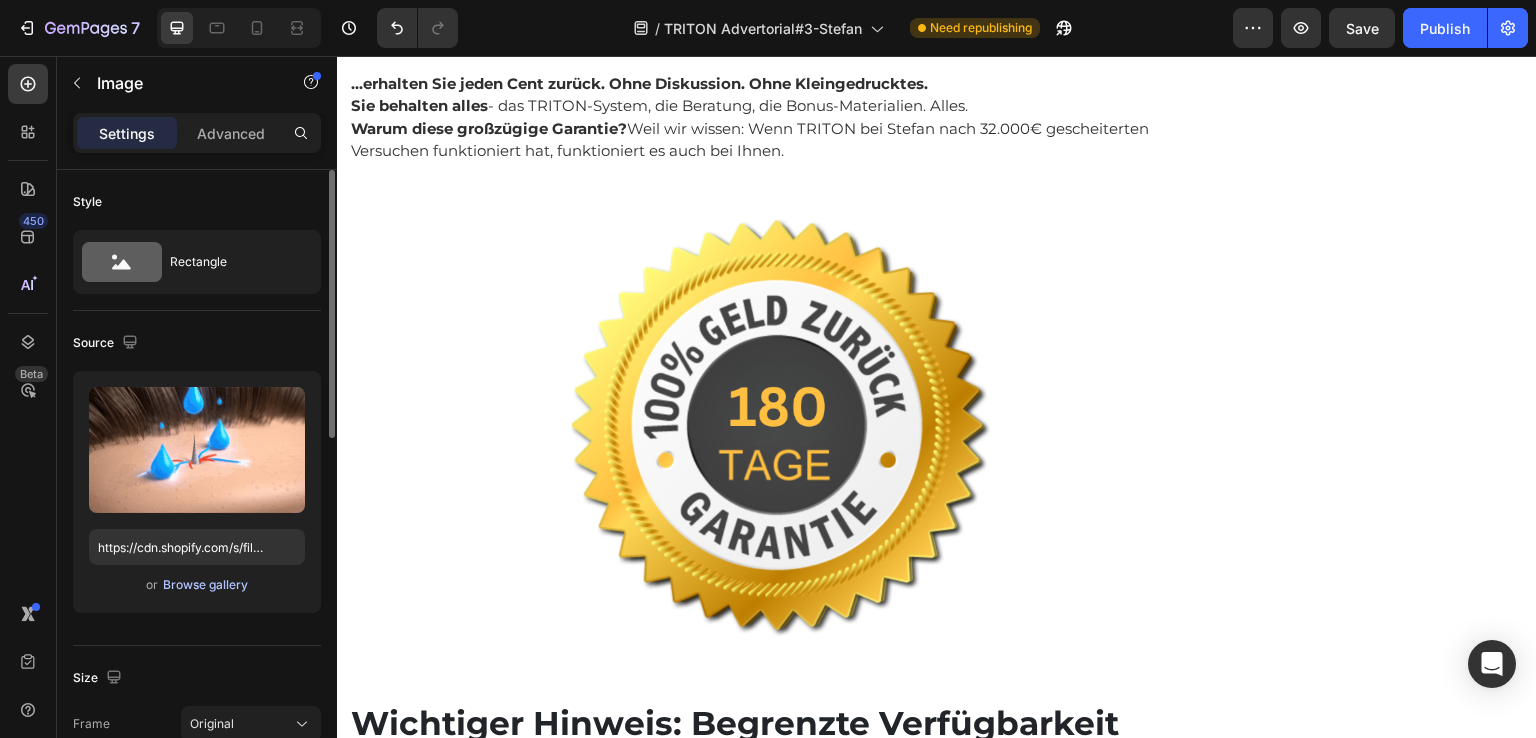 click on "Browse gallery" at bounding box center [205, 585] 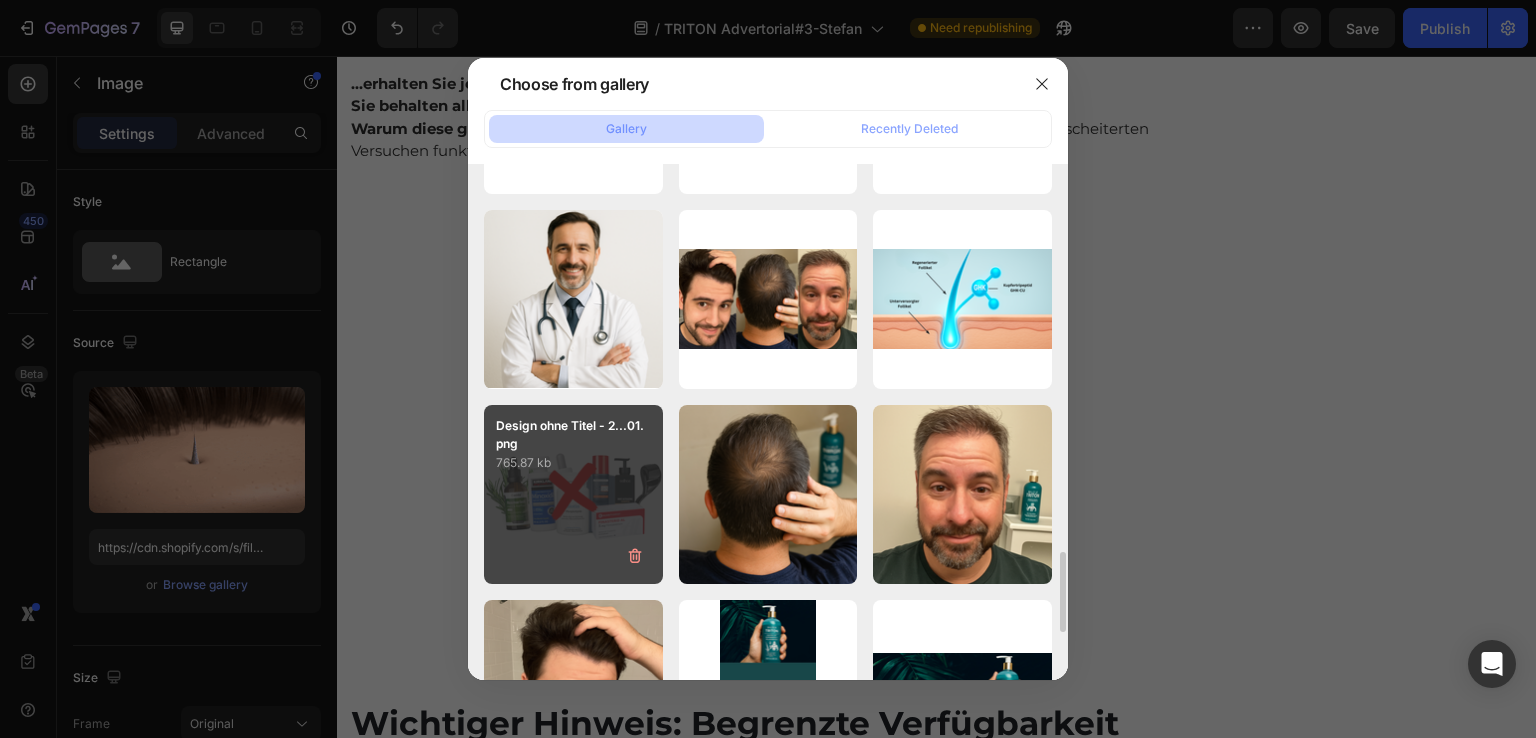 scroll, scrollTop: 2700, scrollLeft: 0, axis: vertical 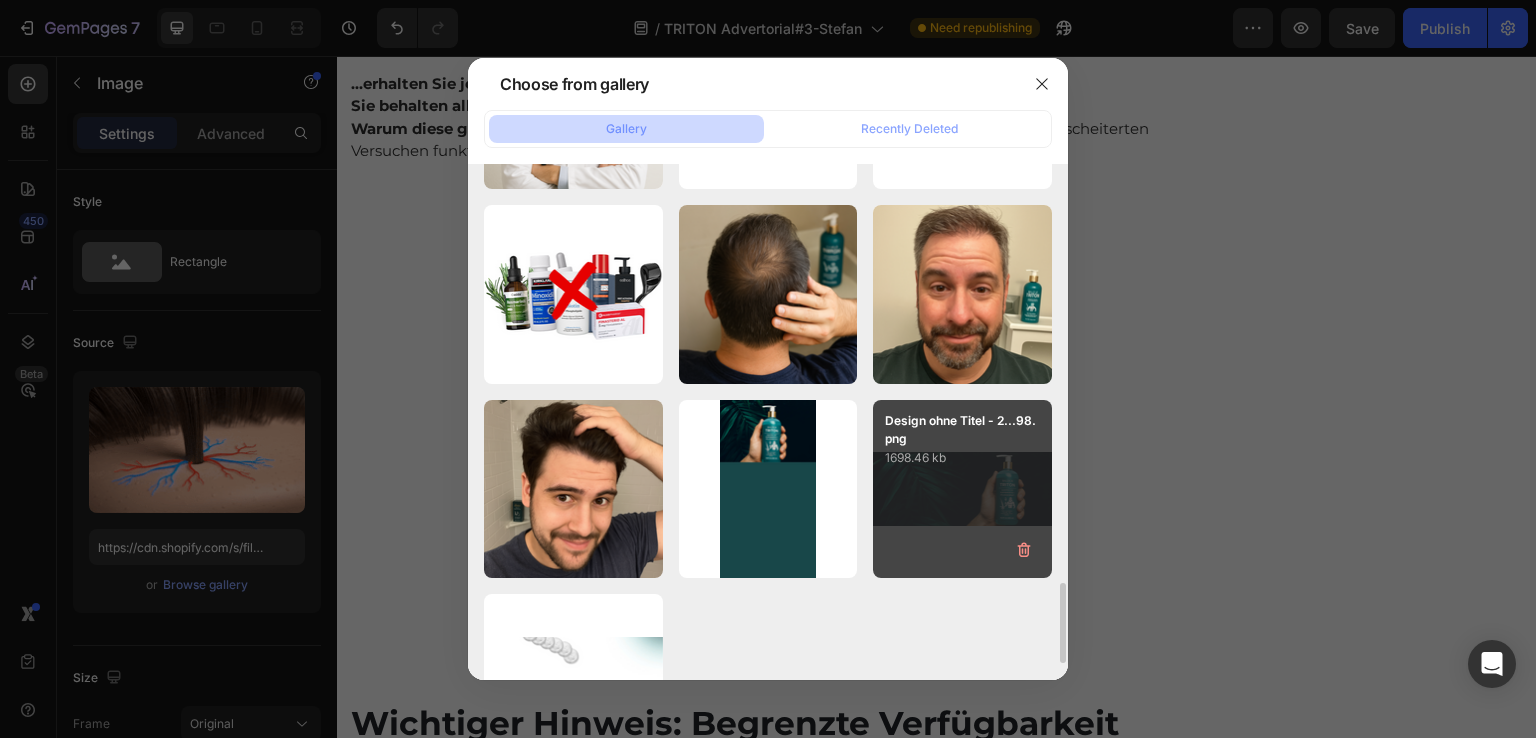 click on "Design ohne Titel - 2...98.png 1698.46 kb" at bounding box center [962, 489] 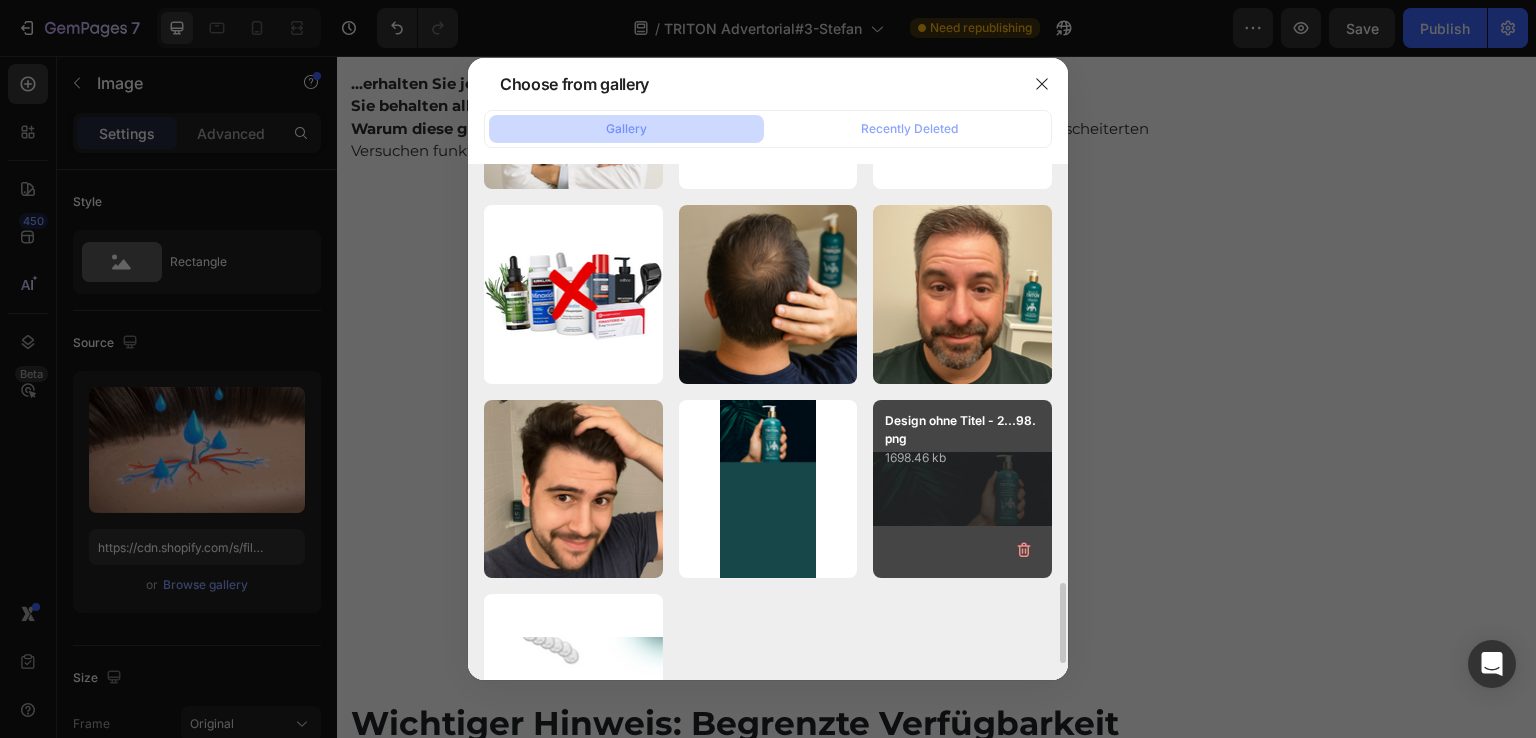 type on "https://cdn.shopify.com/s/files/1/0682/2504/0698/files/gempages_562311608655676326-cba9c560-b416-423c-9cdf-9f572b4d3f3a.png" 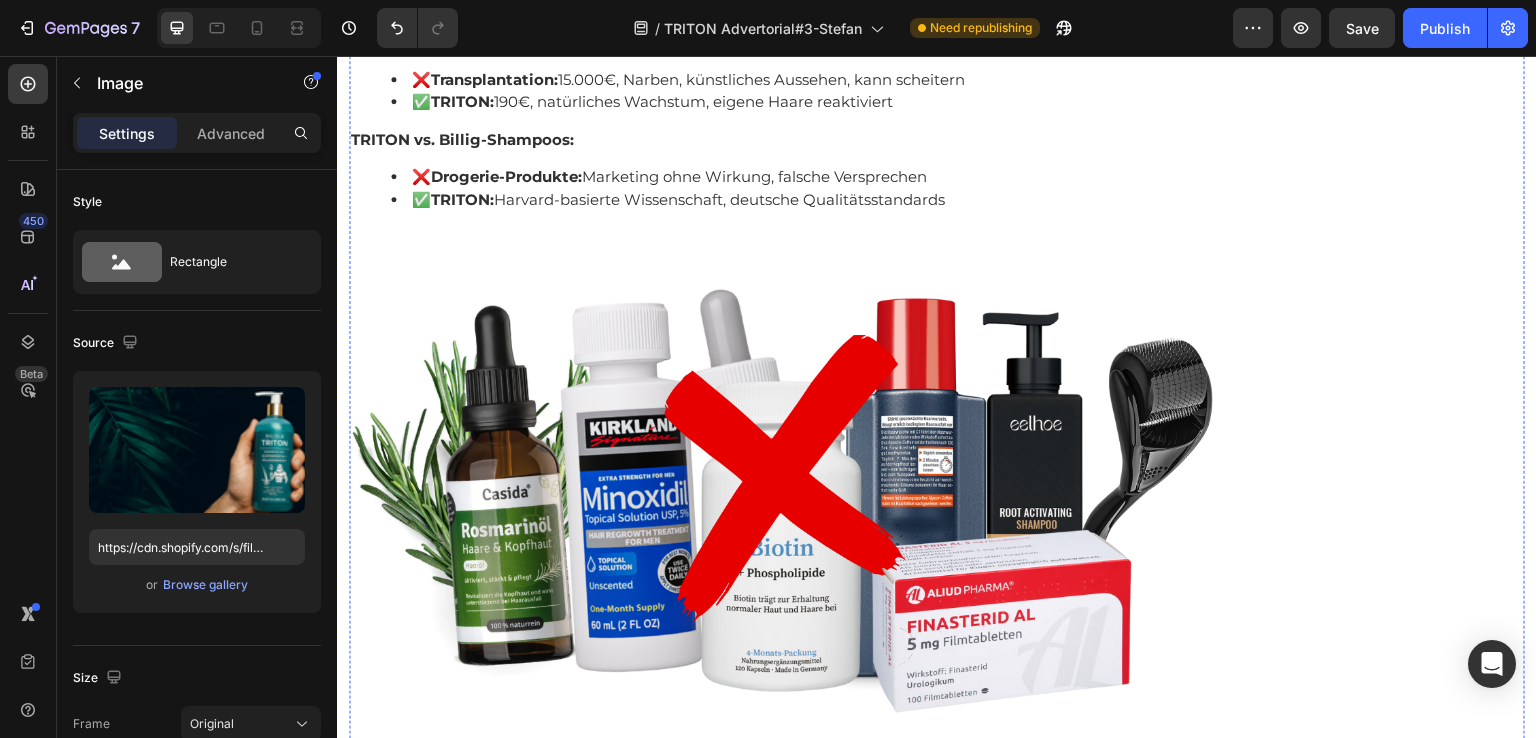 scroll, scrollTop: 8800, scrollLeft: 0, axis: vertical 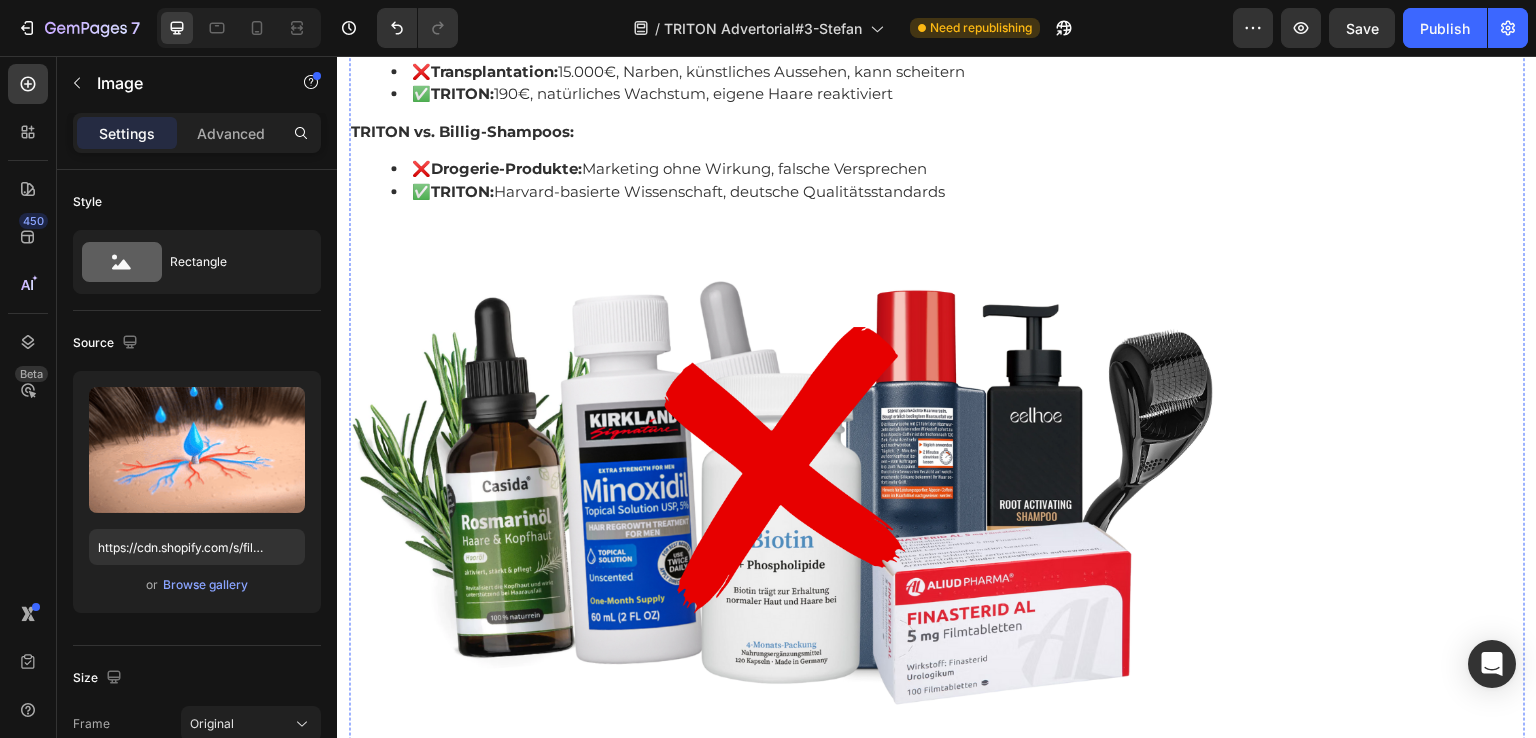 click at bounding box center [784, -512] 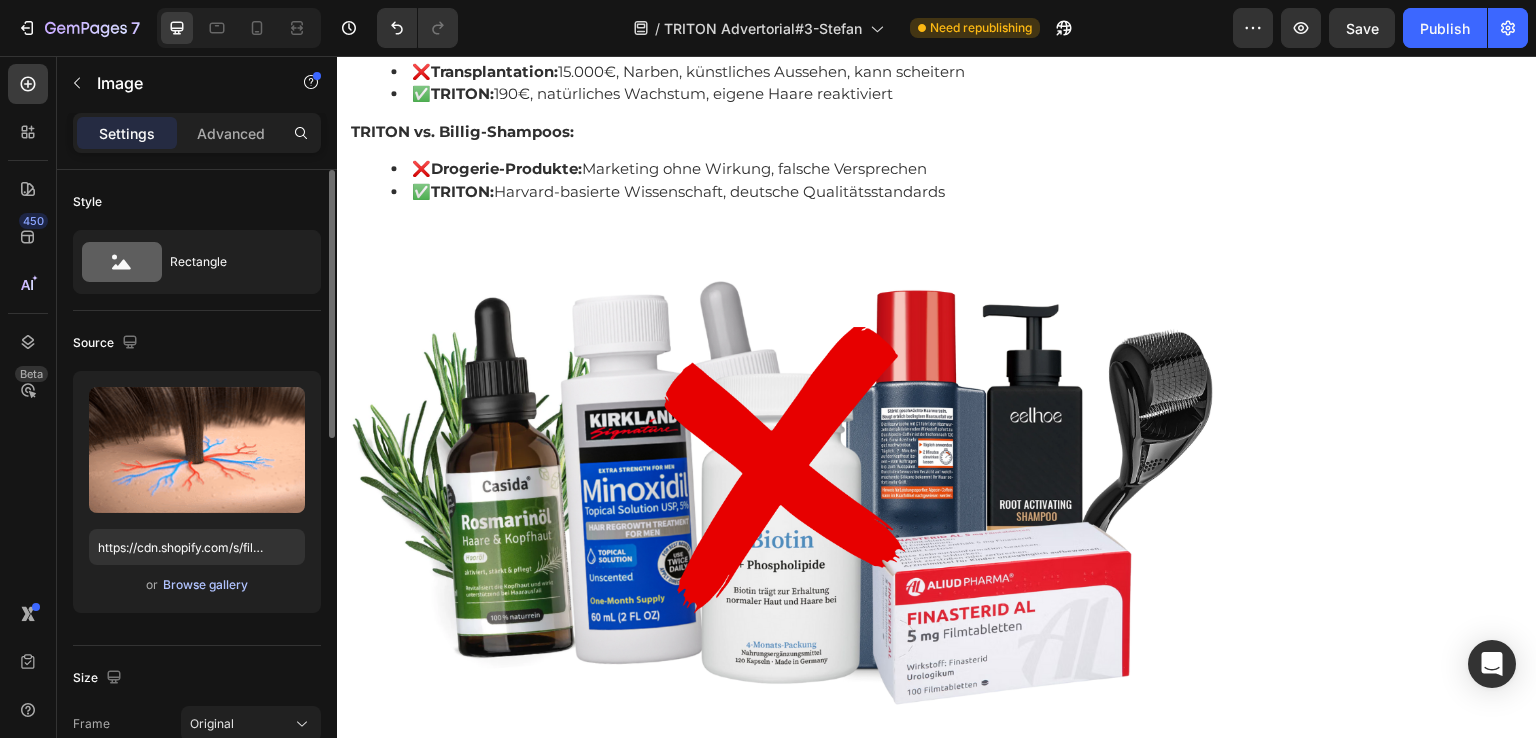 click on "Browse gallery" at bounding box center [205, 585] 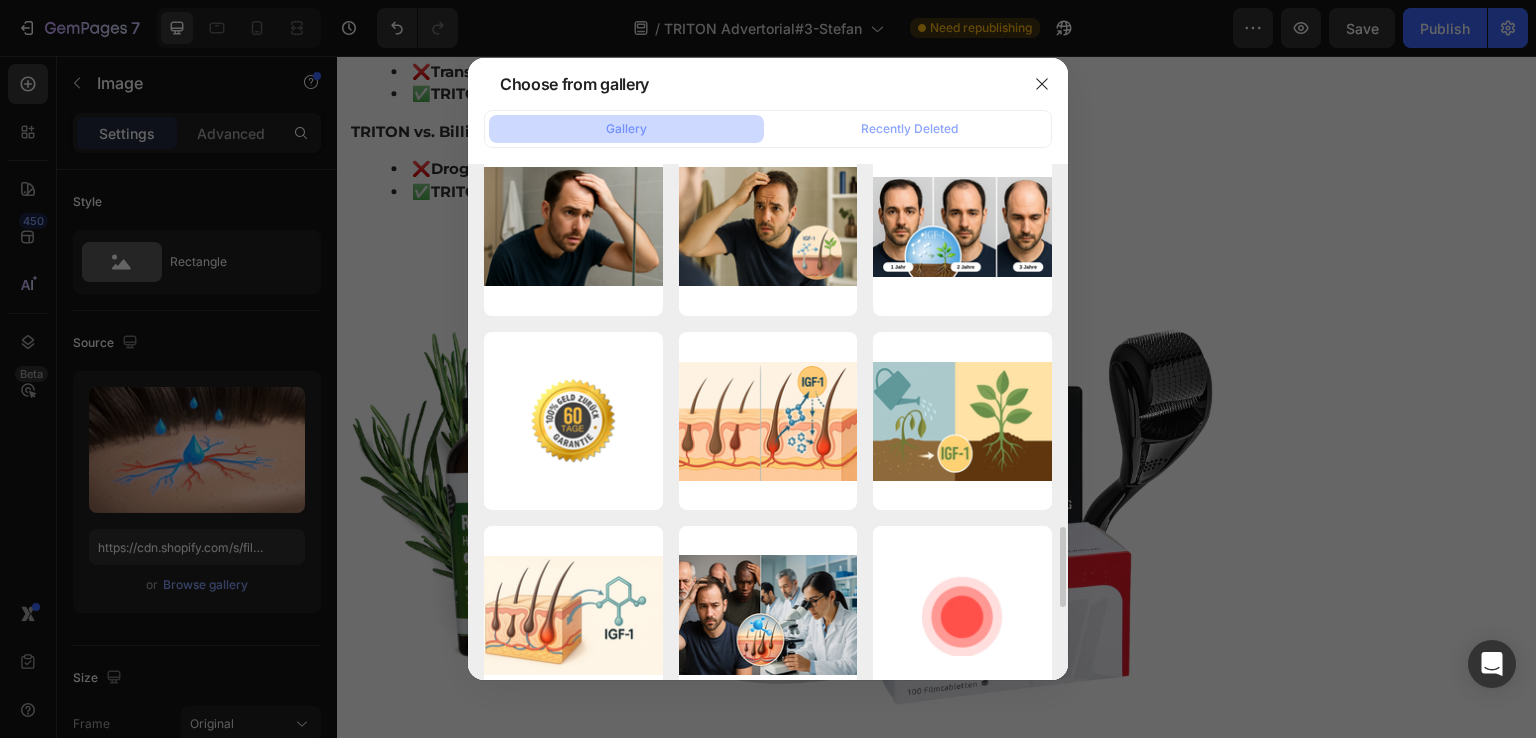 scroll, scrollTop: 2100, scrollLeft: 0, axis: vertical 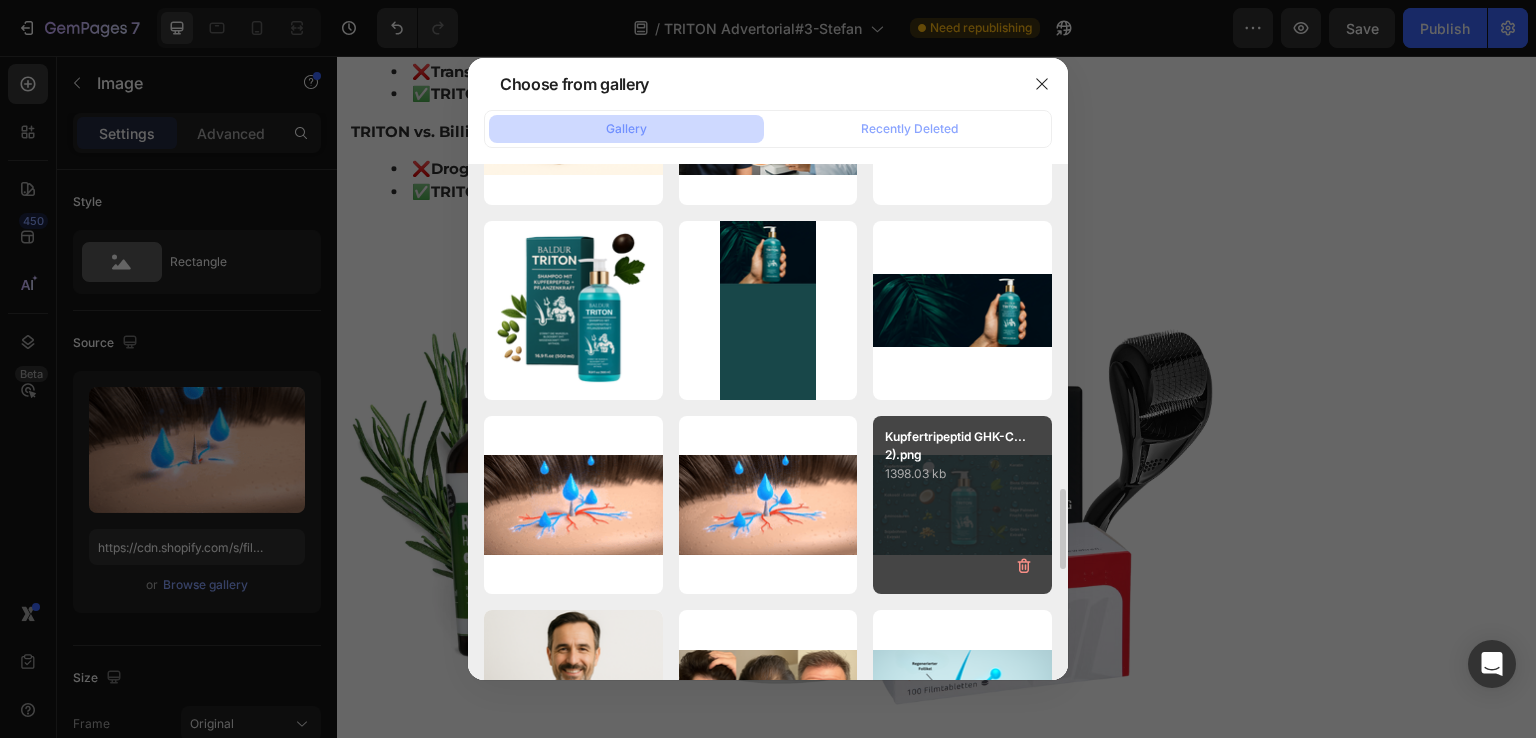 click on "Kupfertripeptid GHK-C...2).png 1398.03 kb" at bounding box center [962, 505] 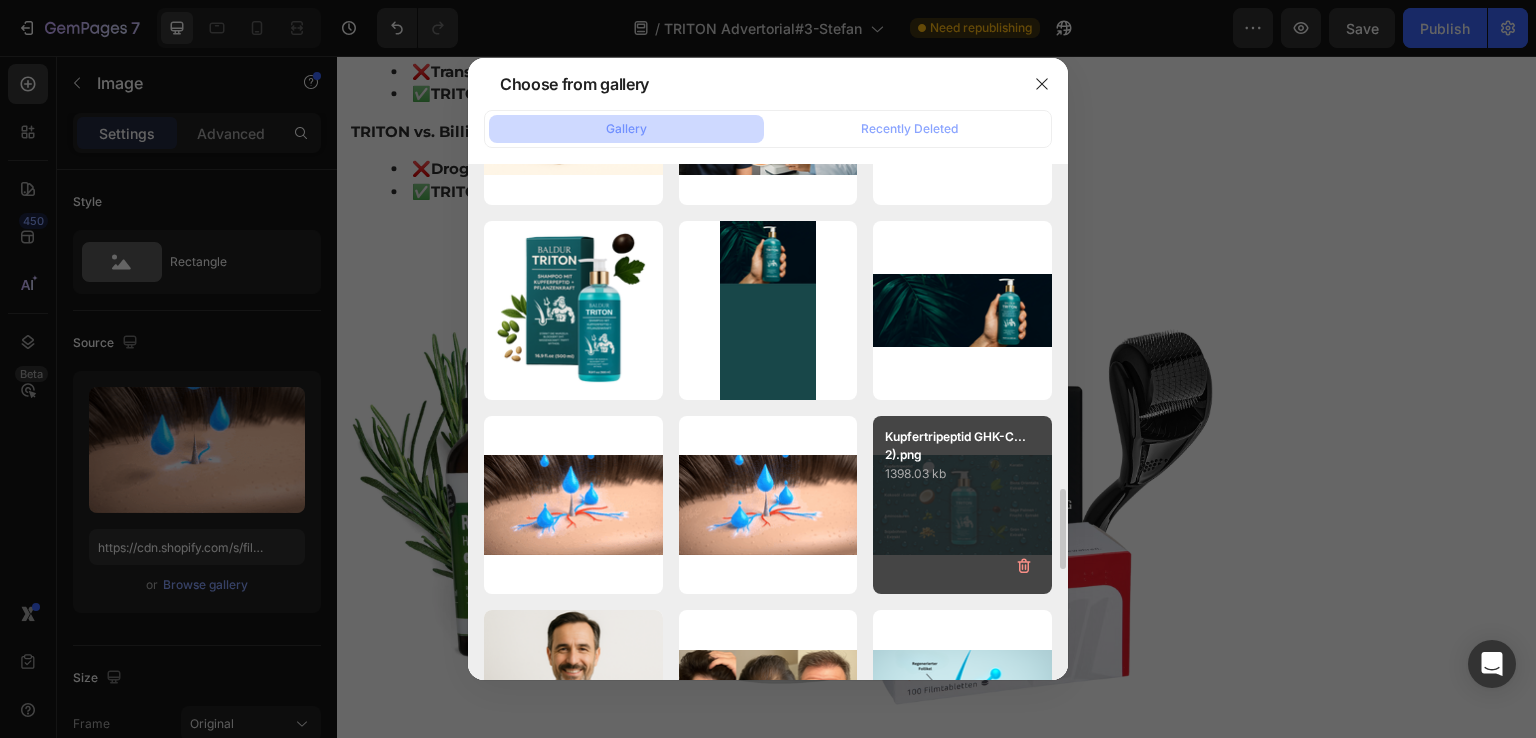 type on "https://cdn.shopify.com/s/files/1/0682/2504/0698/files/gempages_562311608655676326-73c03648-ca14-4276-855a-a26ea371b8c0.png" 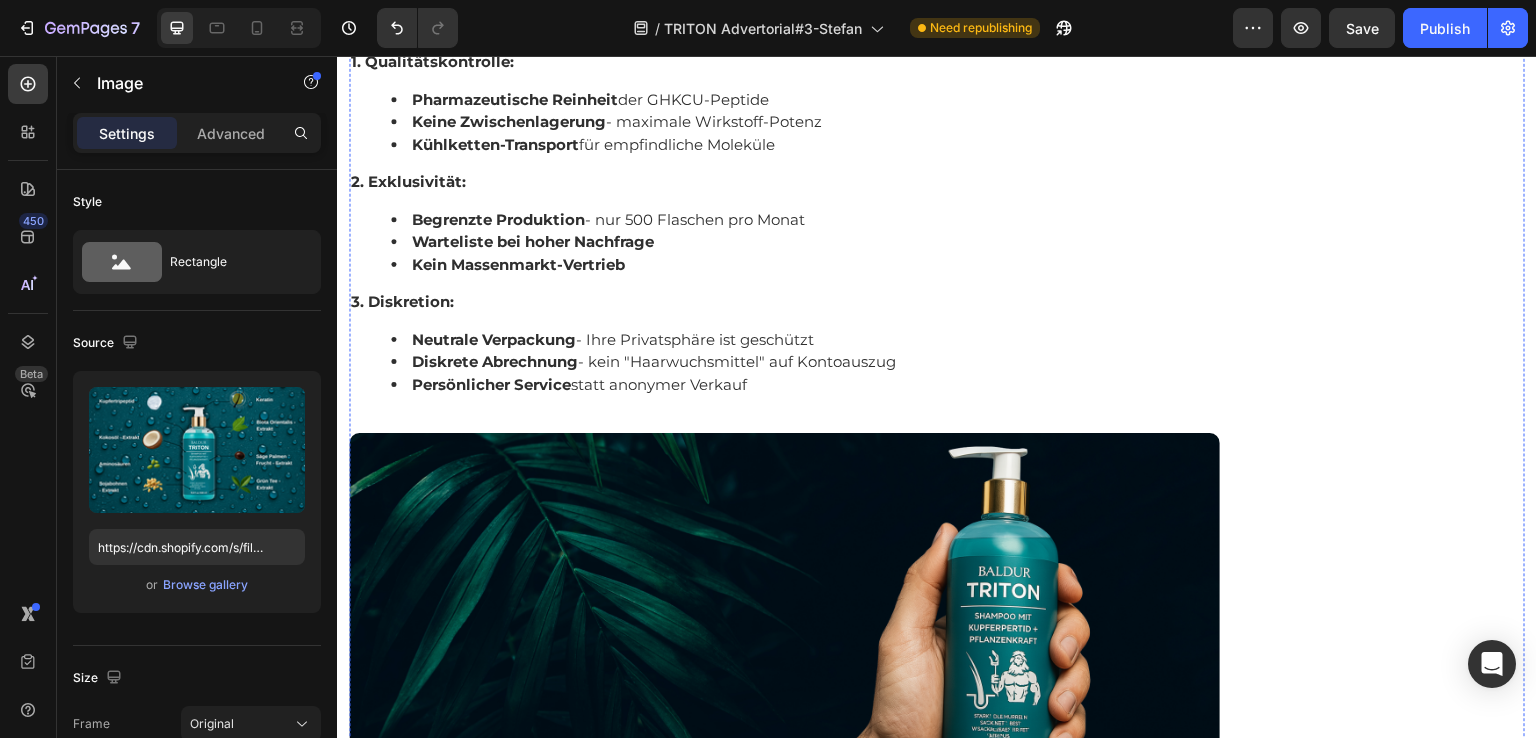 scroll, scrollTop: 11900, scrollLeft: 0, axis: vertical 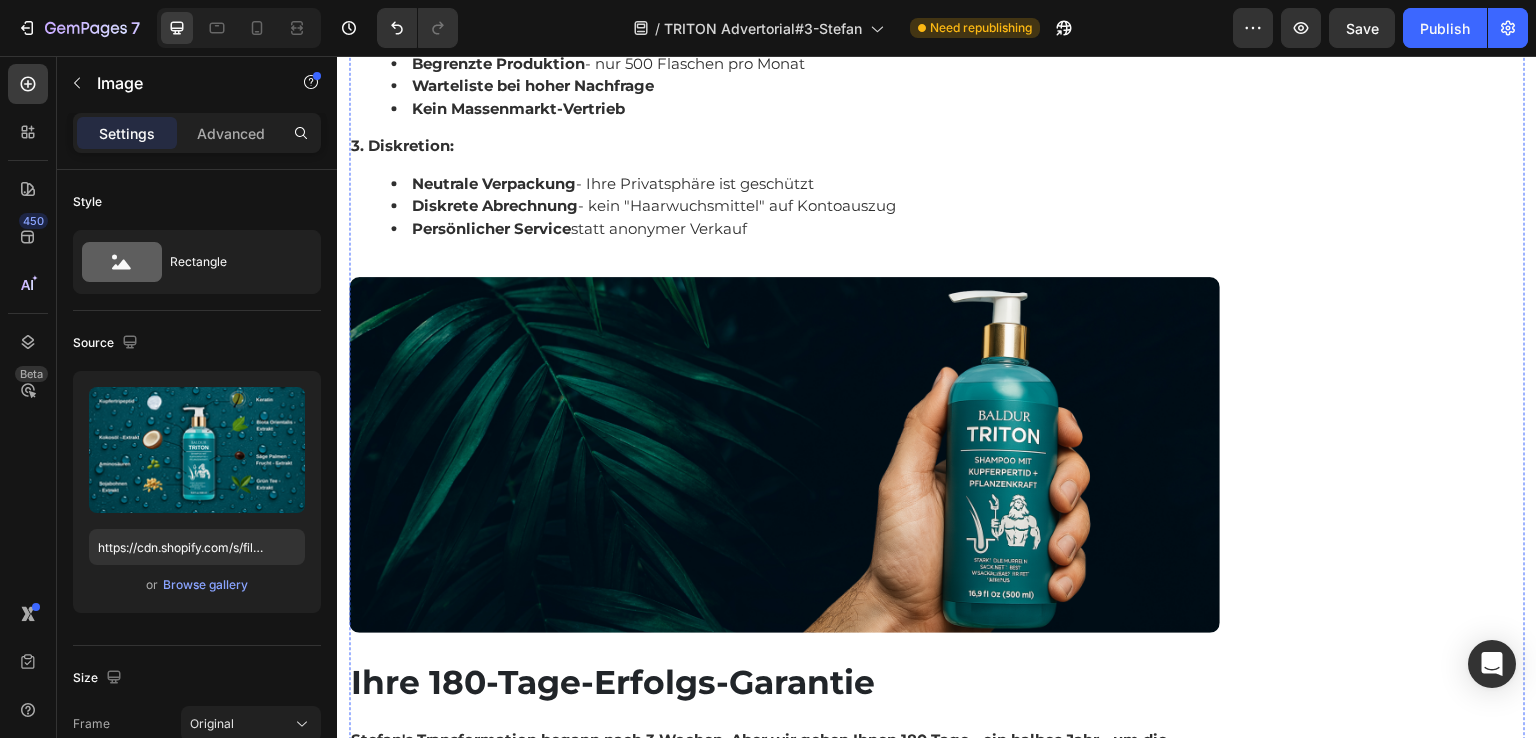 click at bounding box center (784, -513) 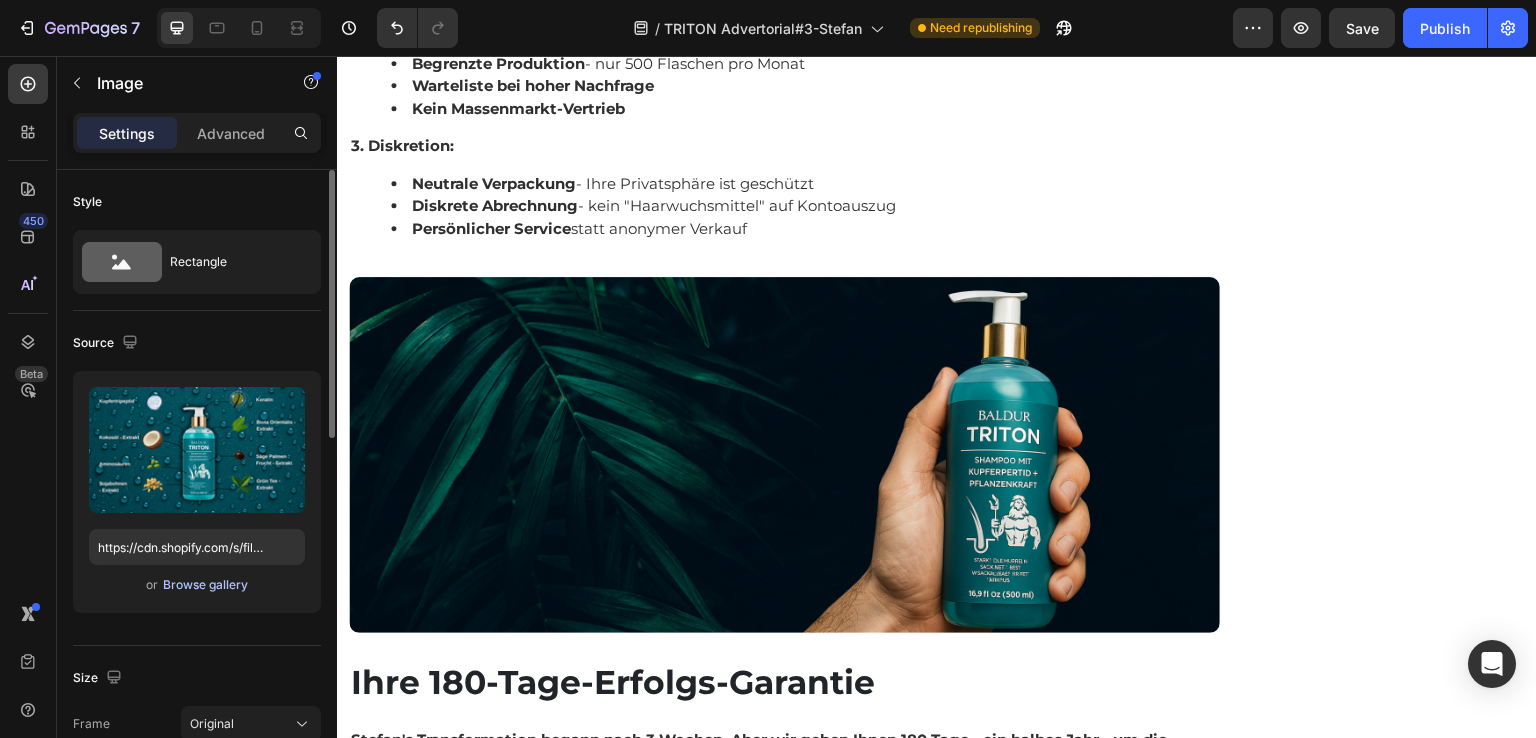 click on "Browse gallery" at bounding box center [205, 585] 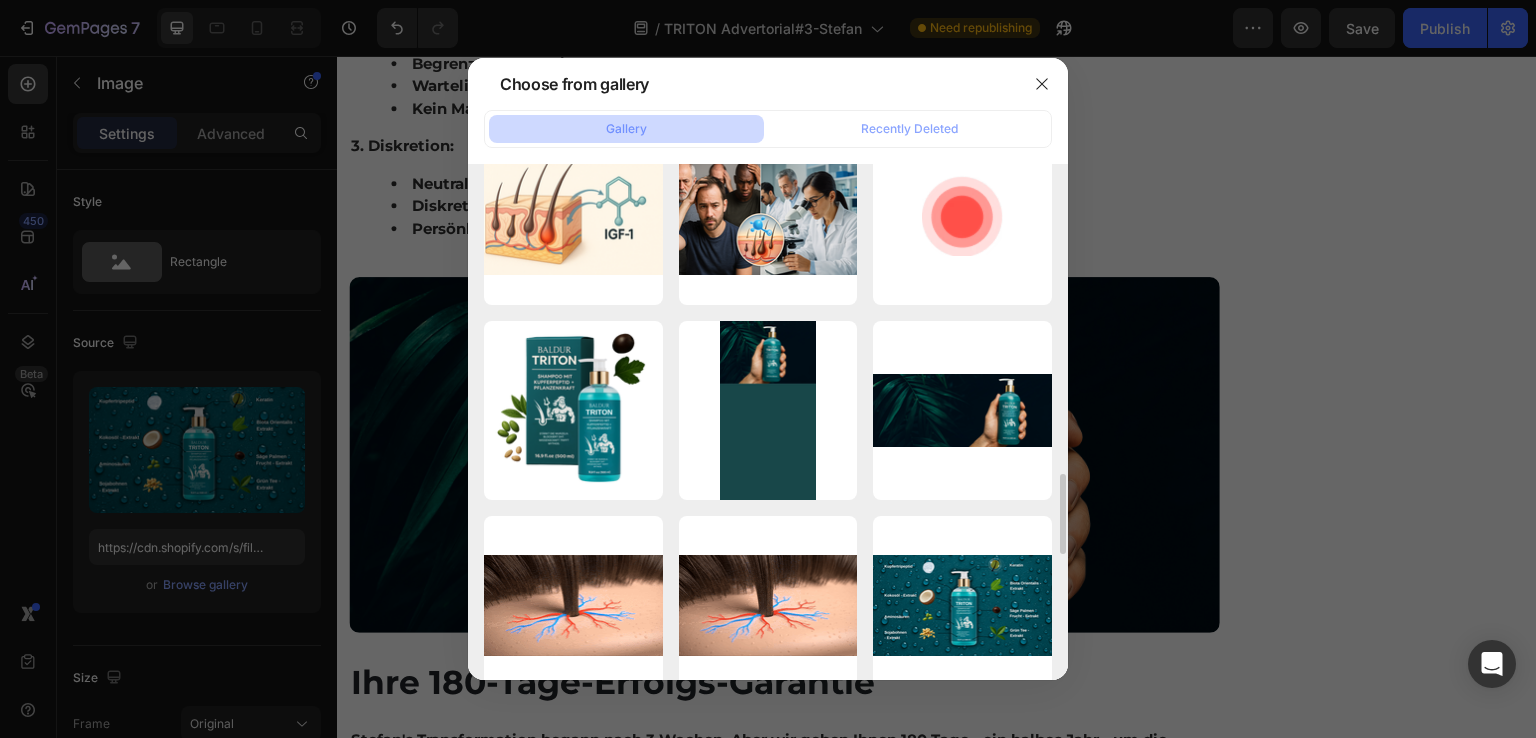 scroll, scrollTop: 2100, scrollLeft: 0, axis: vertical 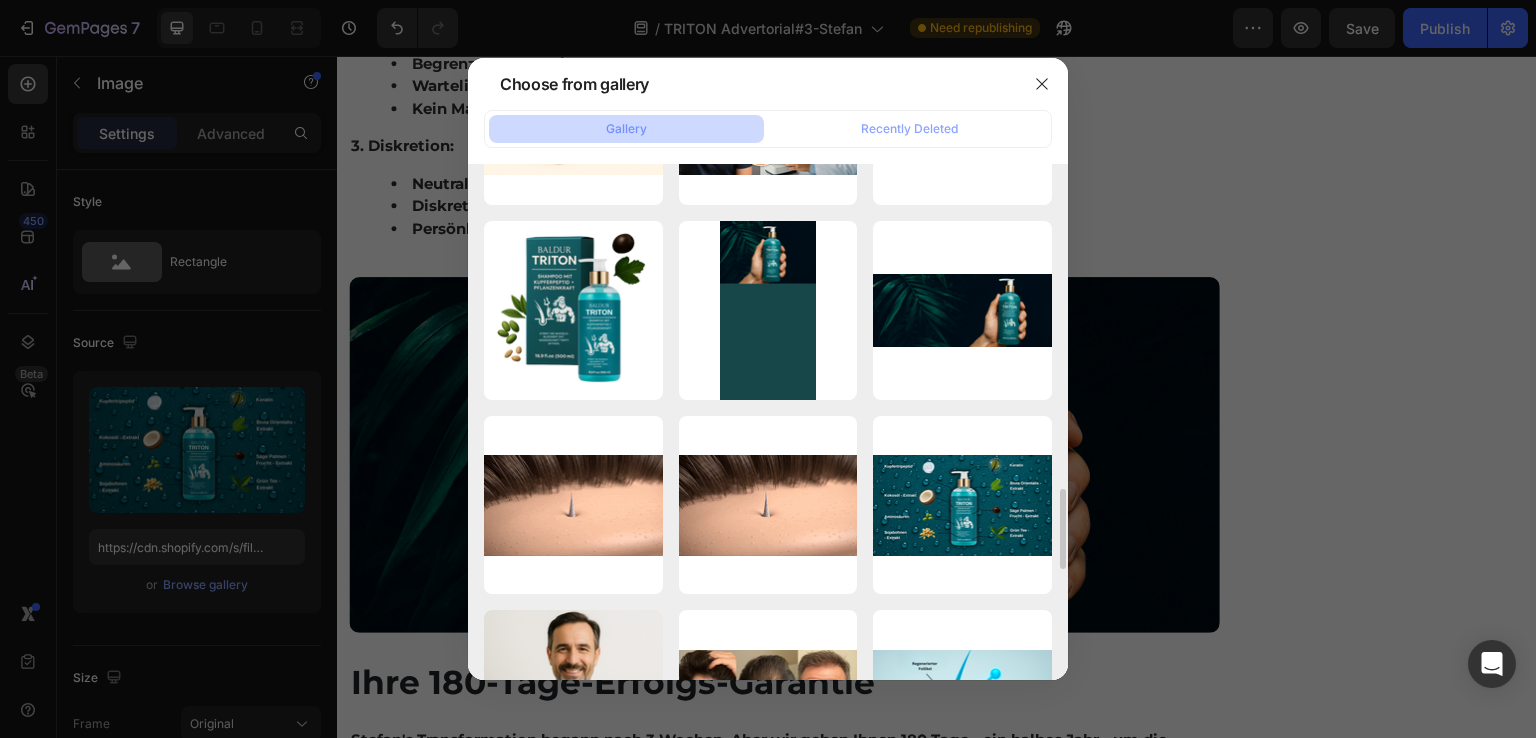 click on "07211-ezgif.com-optimize.gif 3400.58 kb" at bounding box center [0, 0] 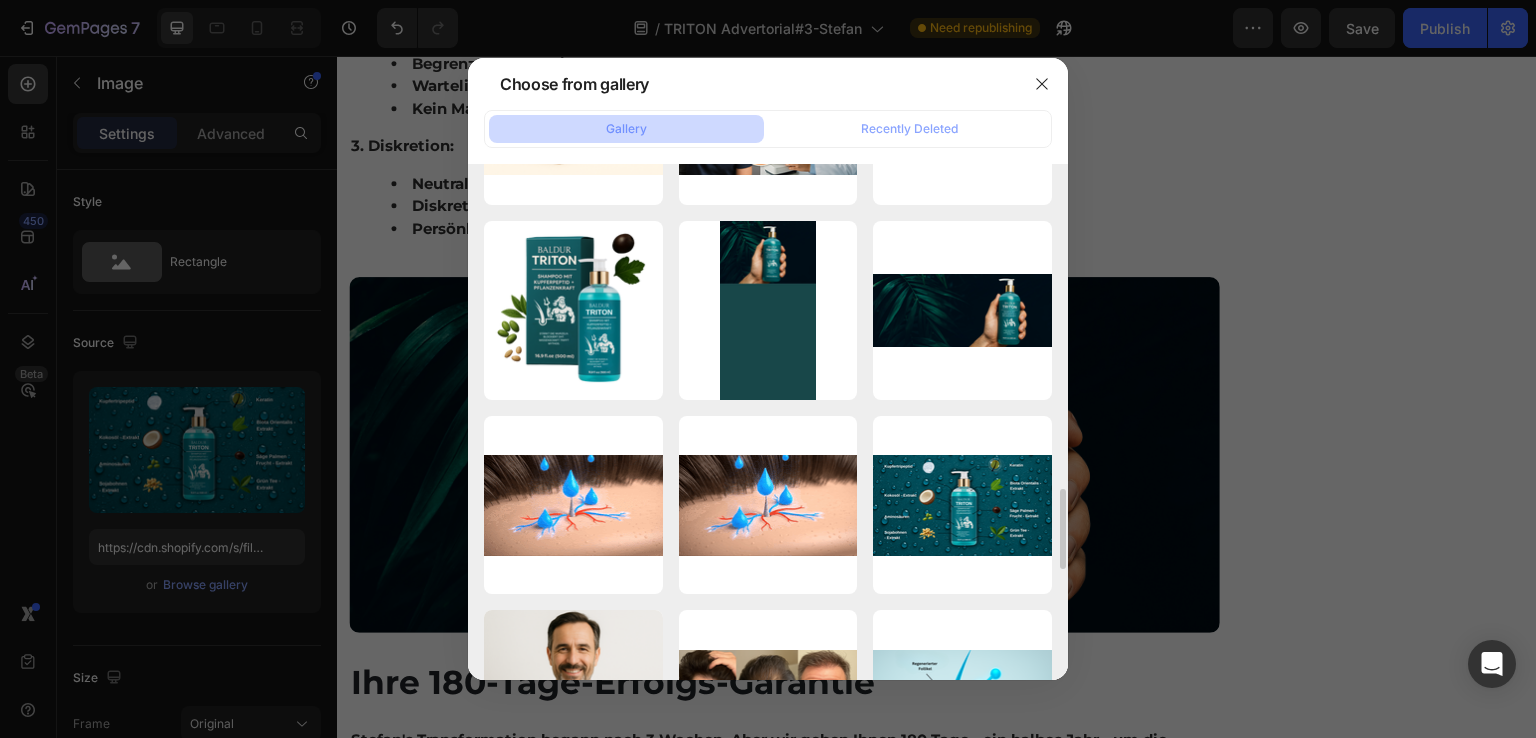 type on "https://cdn.shopify.com/s/files/1/0682/2504/0698/files/gempages_562311608655676326-a5017baf-d3ab-4468-8990-d7a35d7ff6a0.gif" 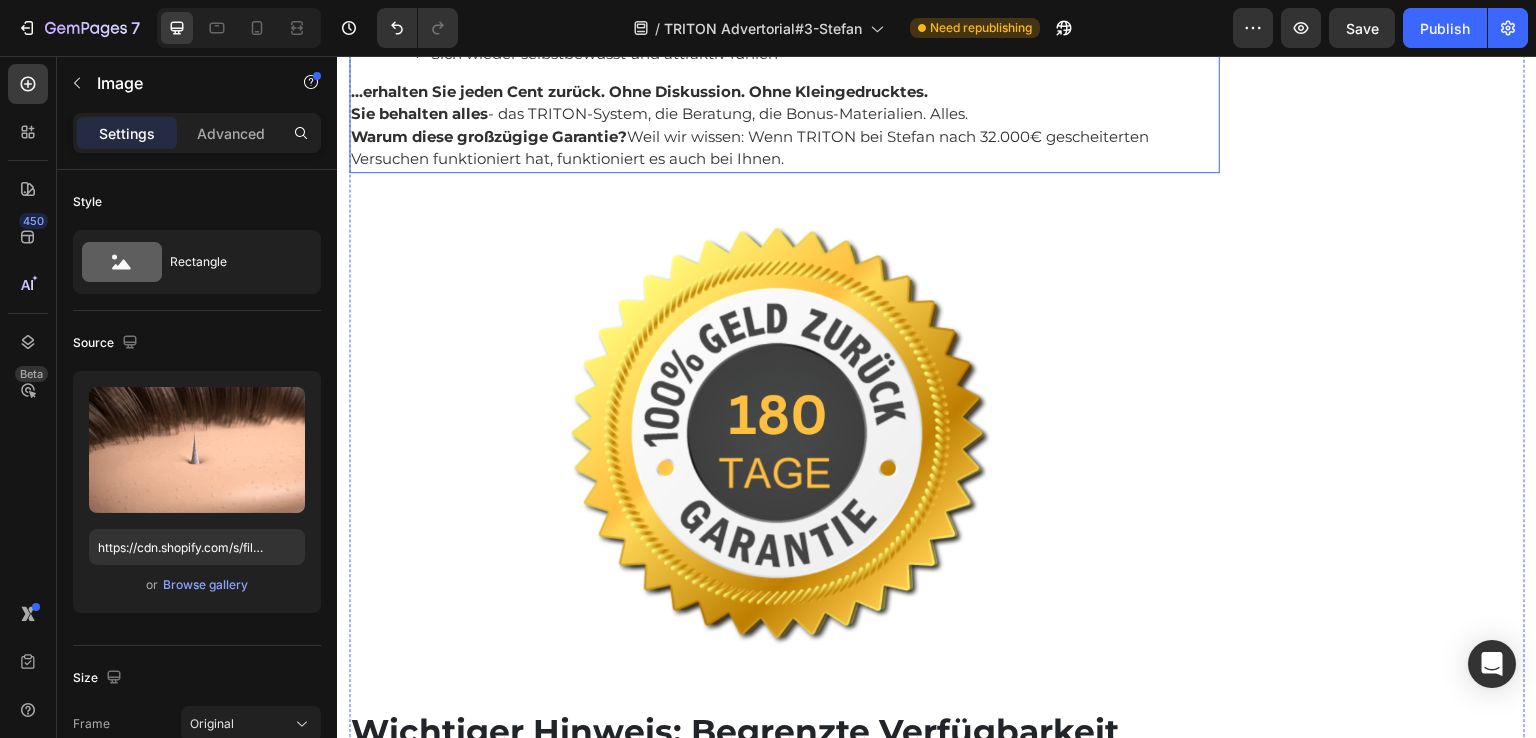 scroll, scrollTop: 12800, scrollLeft: 0, axis: vertical 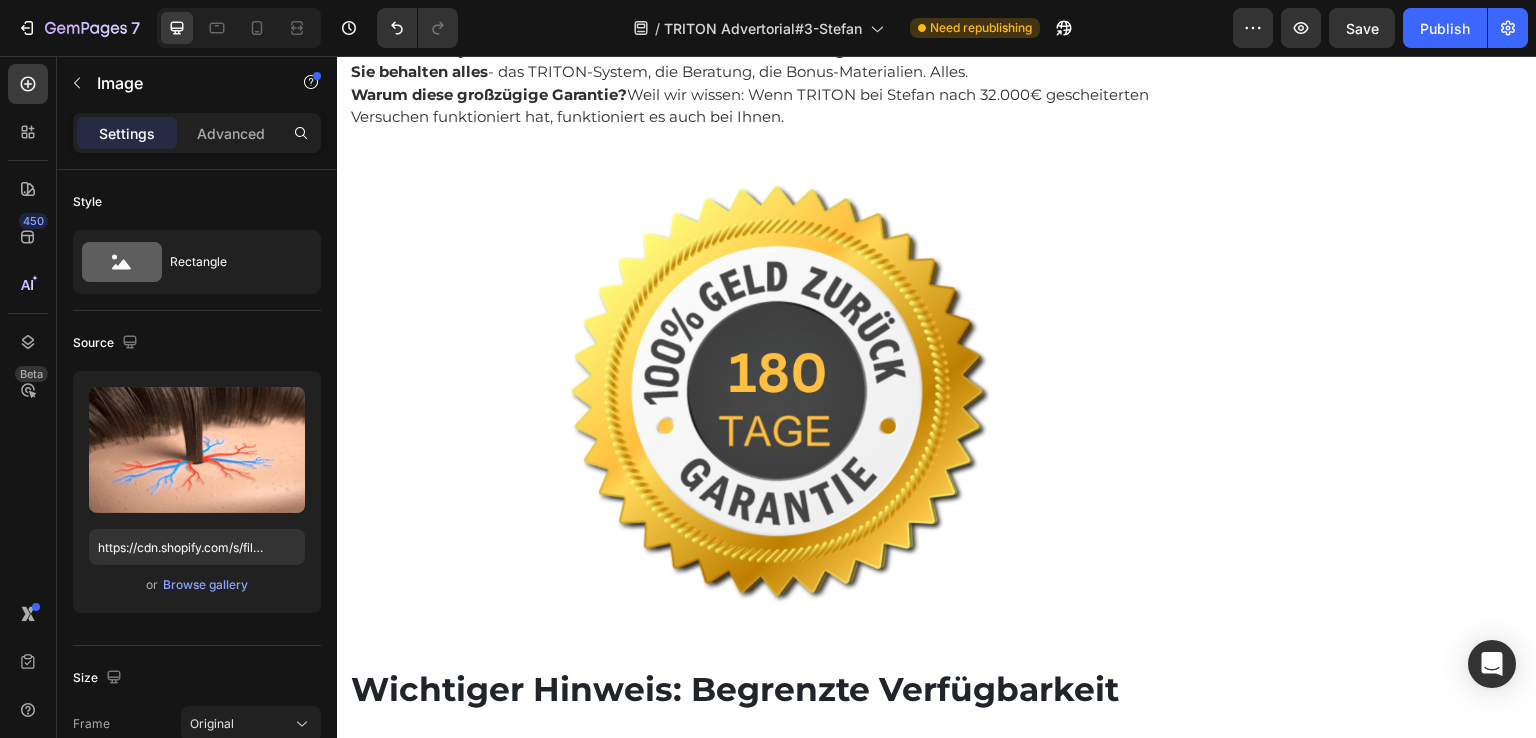 click at bounding box center (784, -445) 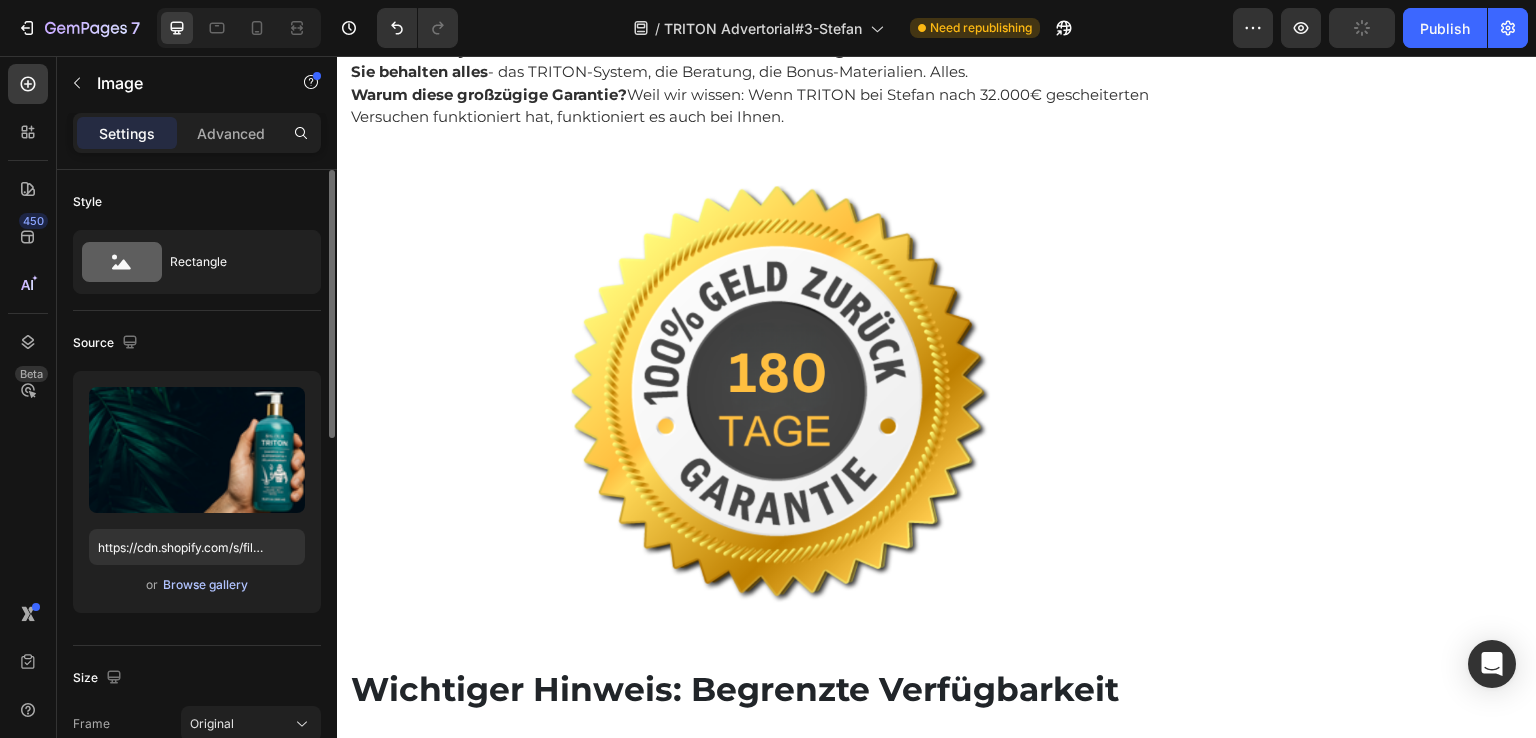 click on "Browse gallery" at bounding box center [205, 585] 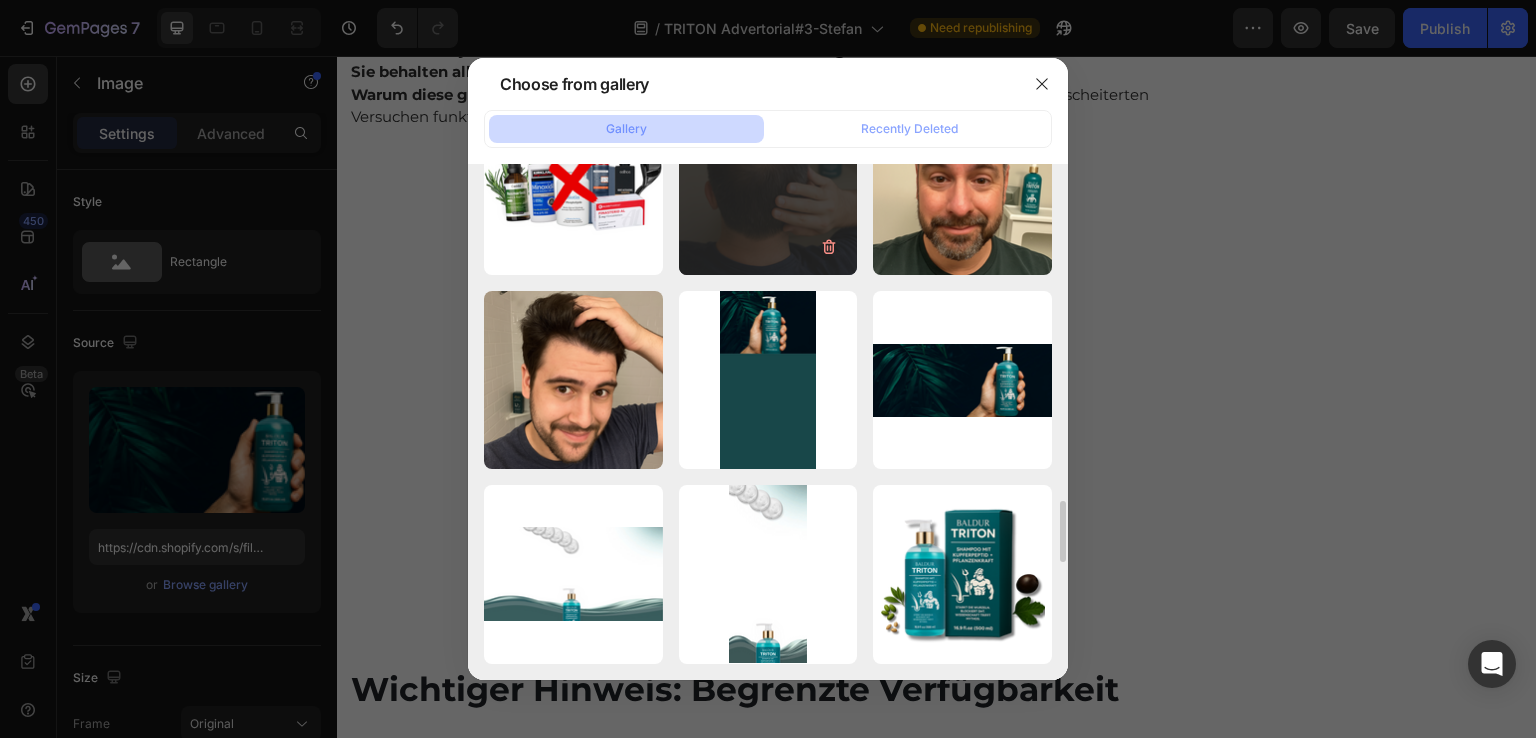 scroll, scrollTop: 3109, scrollLeft: 0, axis: vertical 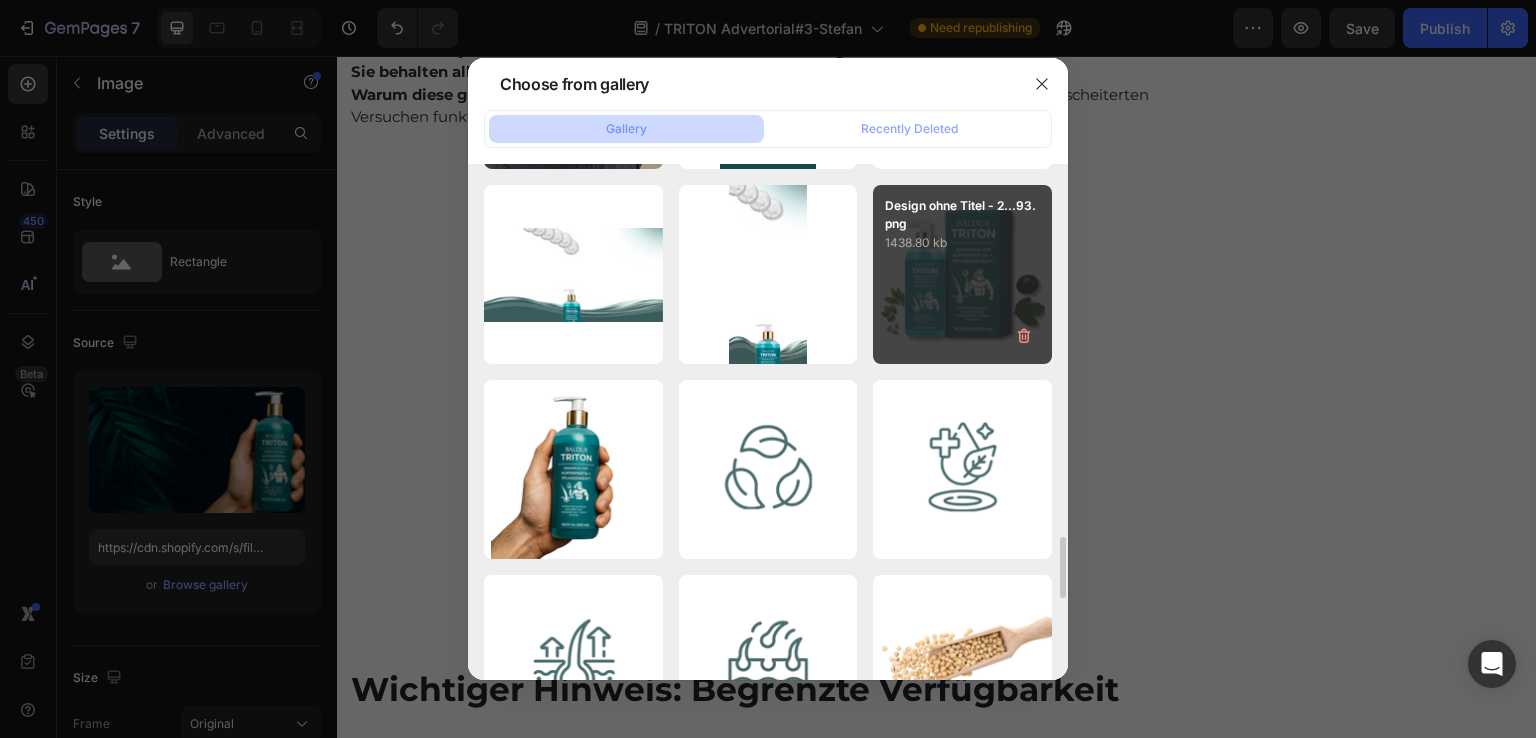 click on "Design ohne Titel - 2...93.png 1438.80 kb" at bounding box center (962, 274) 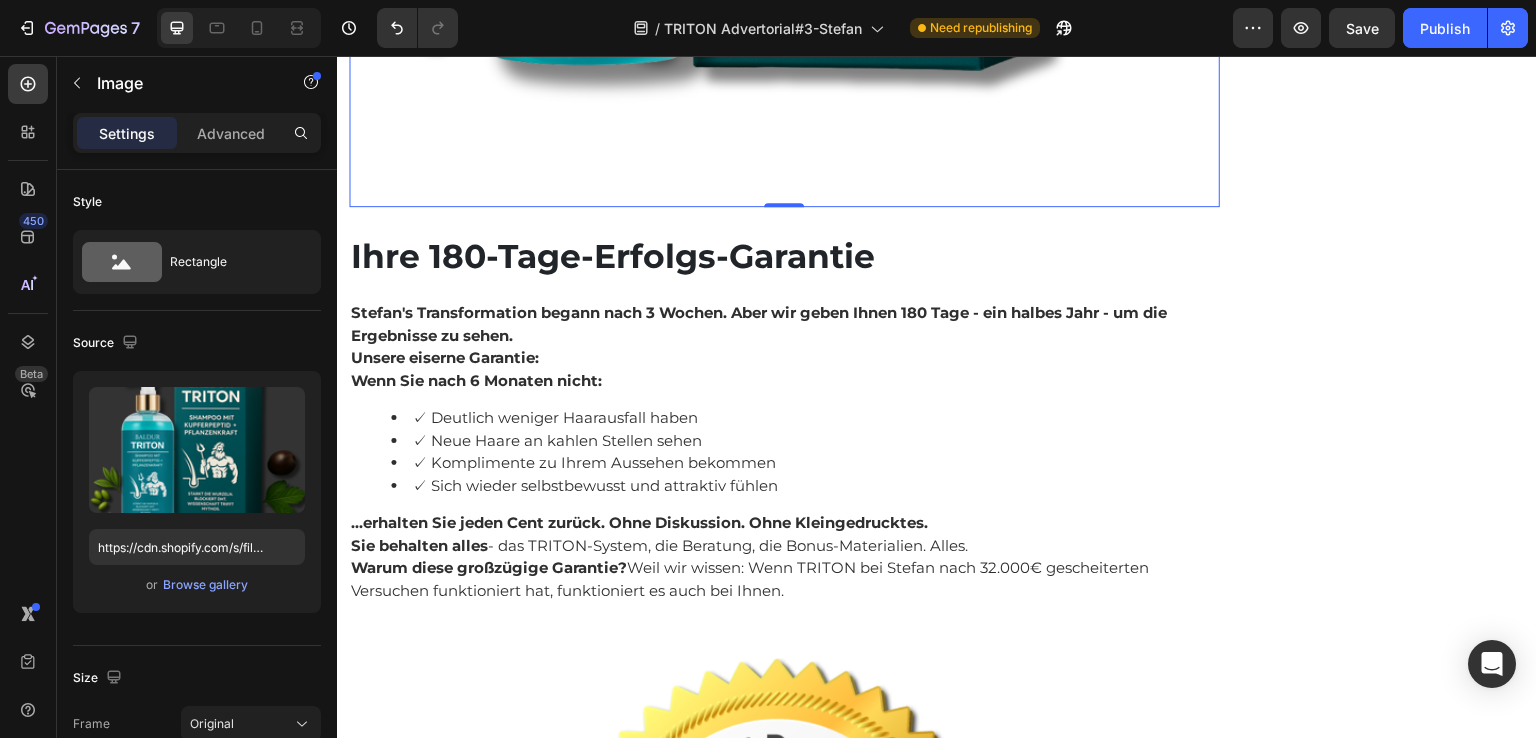 scroll, scrollTop: 13000, scrollLeft: 0, axis: vertical 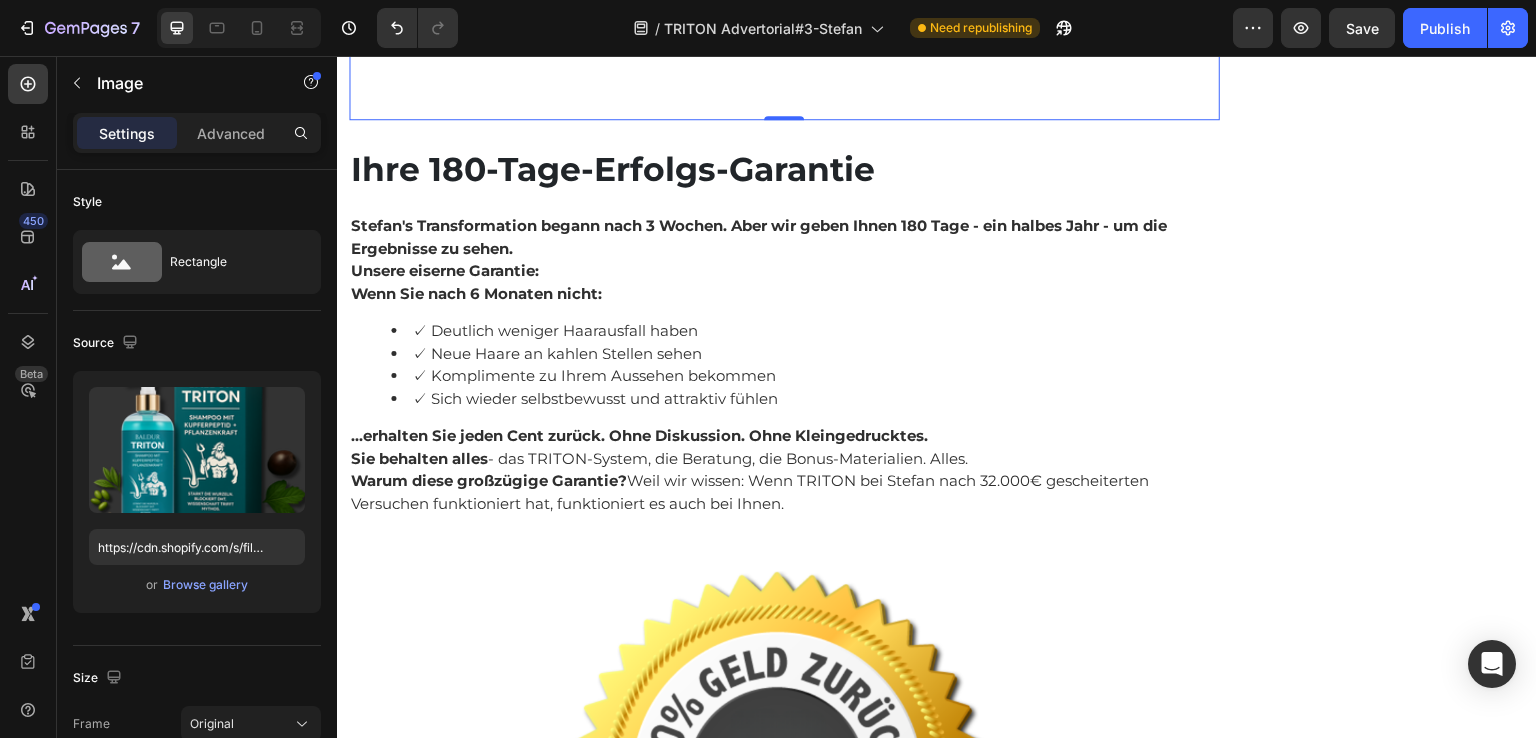 click at bounding box center [784, -352] 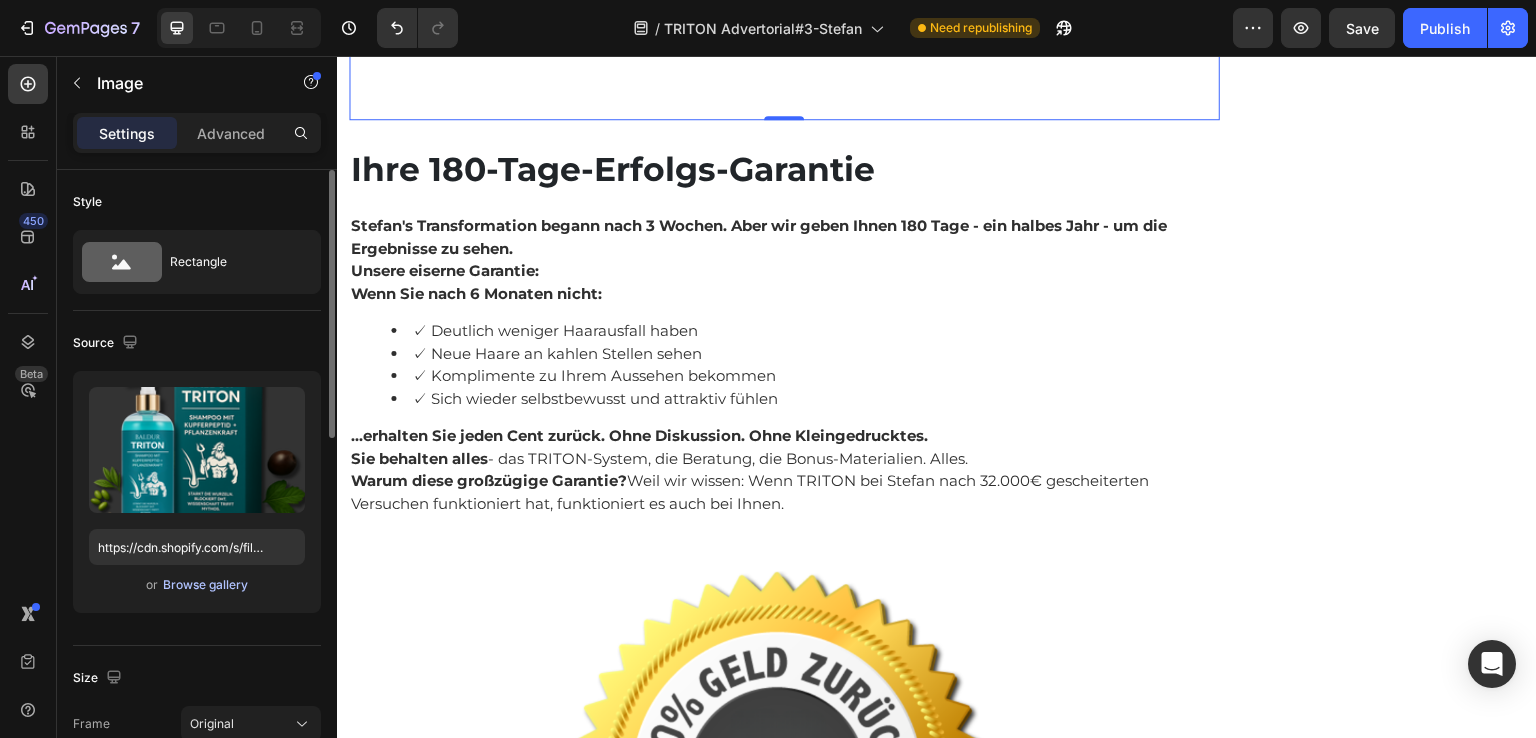 click on "Browse gallery" at bounding box center [205, 585] 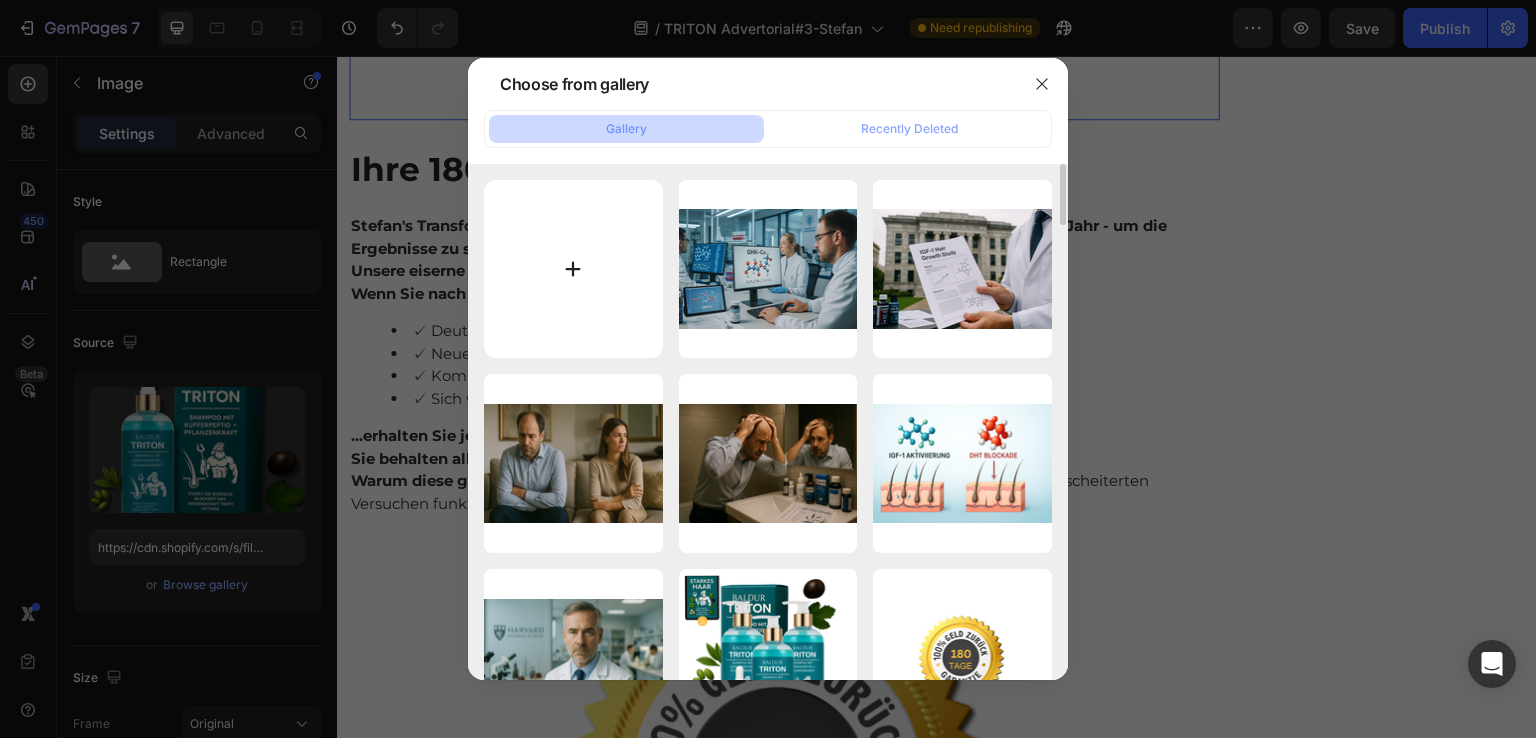 click at bounding box center (573, 269) 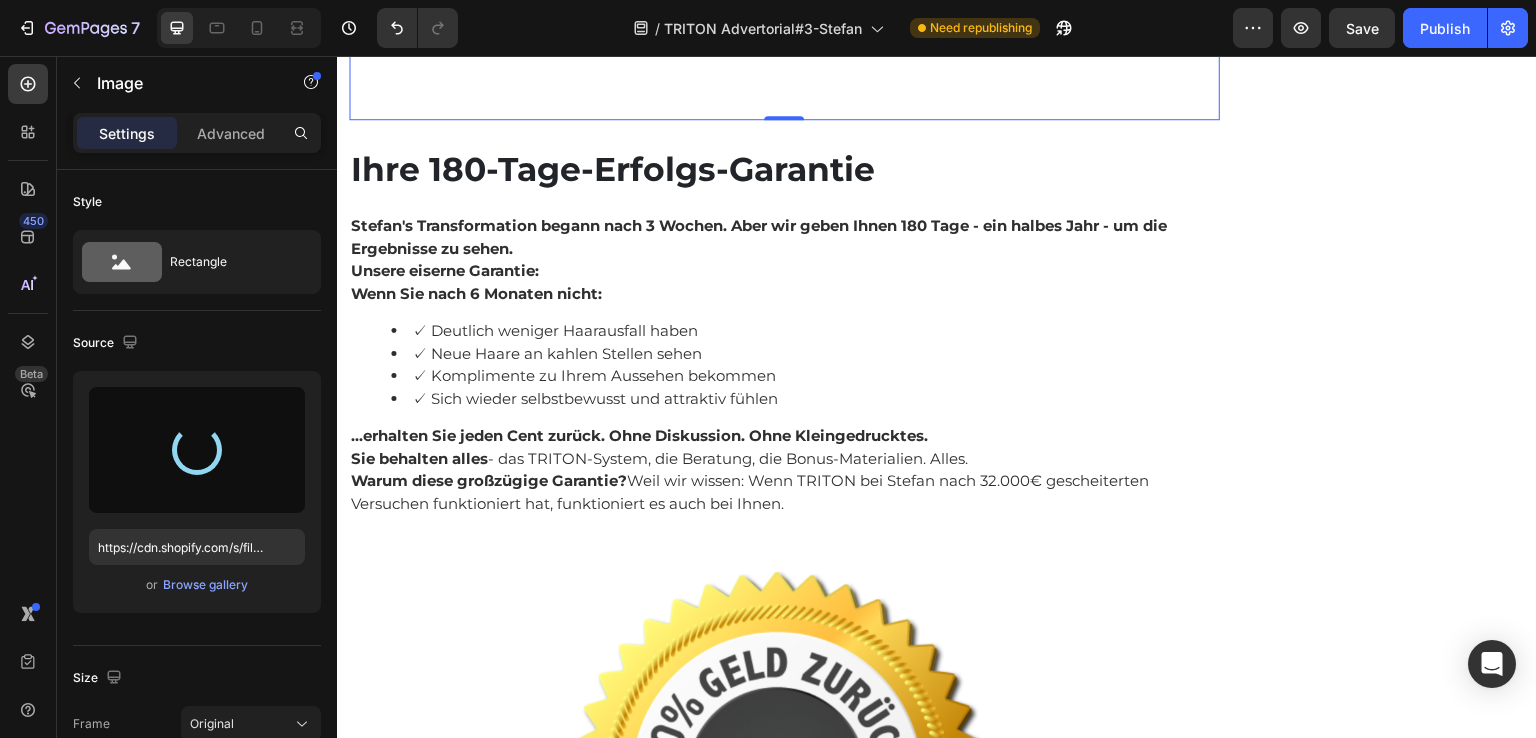 type on "https://cdn.shopify.com/s/files/1/0682/2504/0698/files/gempages_562311608655676326-d7ff0396-c01f-409c-8508-bccf572812a0.png" 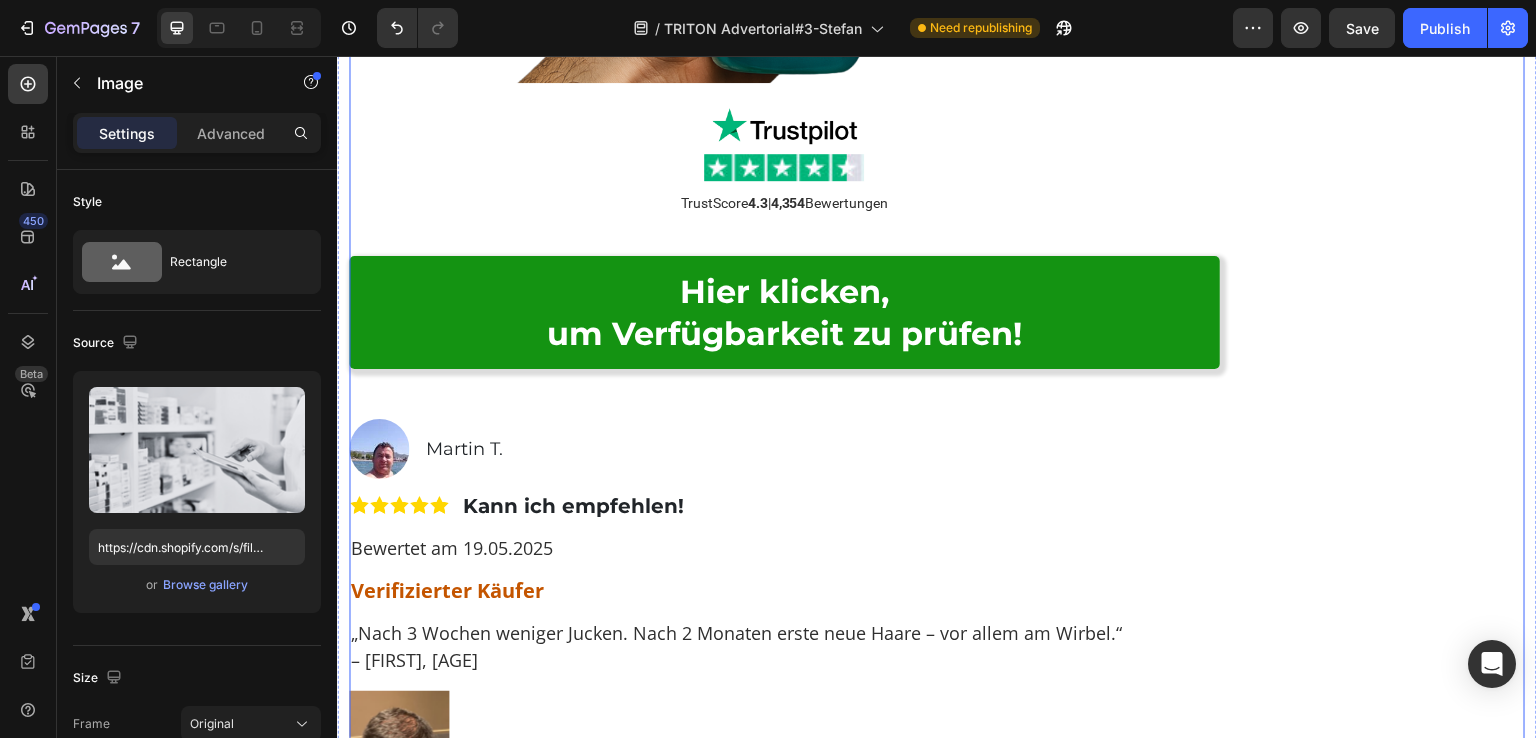 scroll, scrollTop: 15800, scrollLeft: 0, axis: vertical 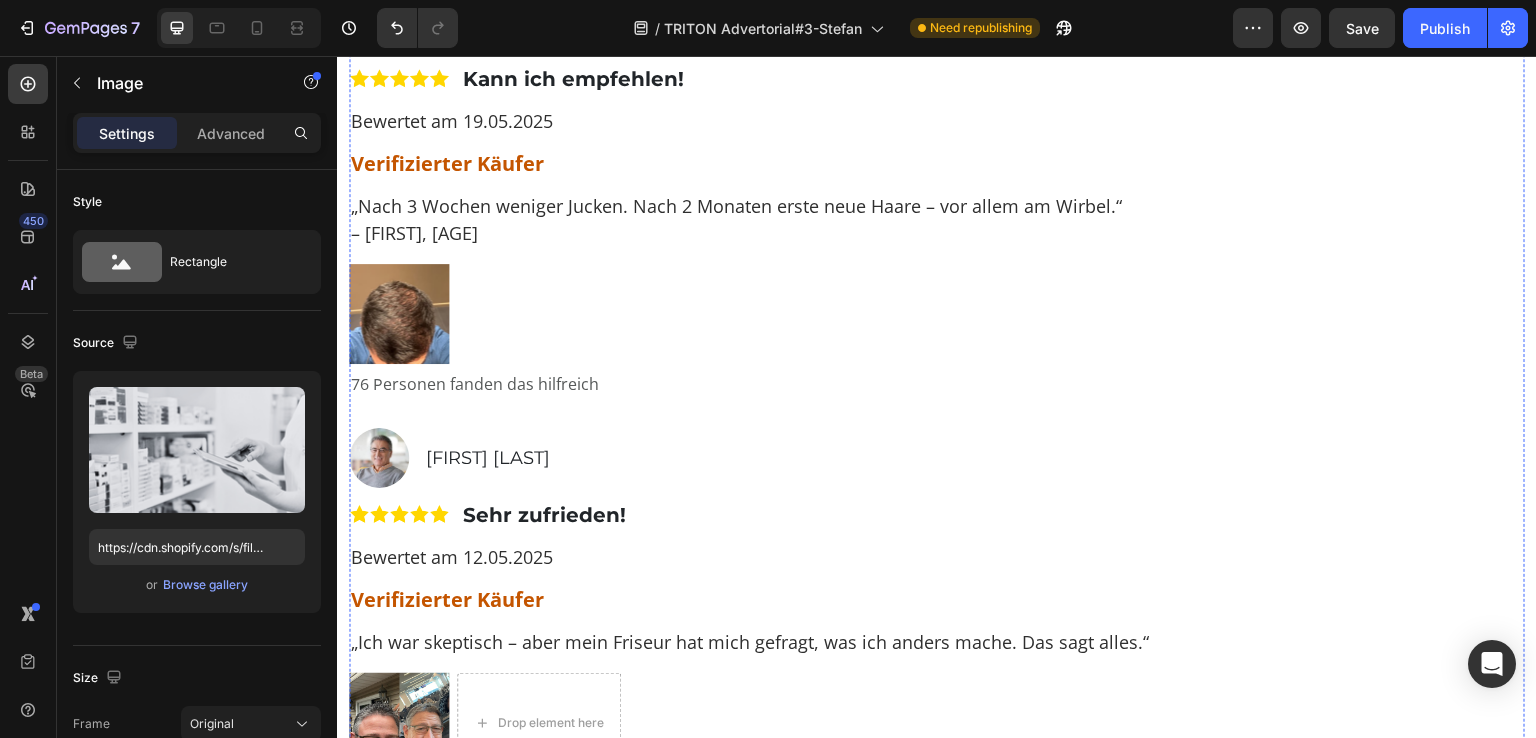 click at bounding box center (784, -589) 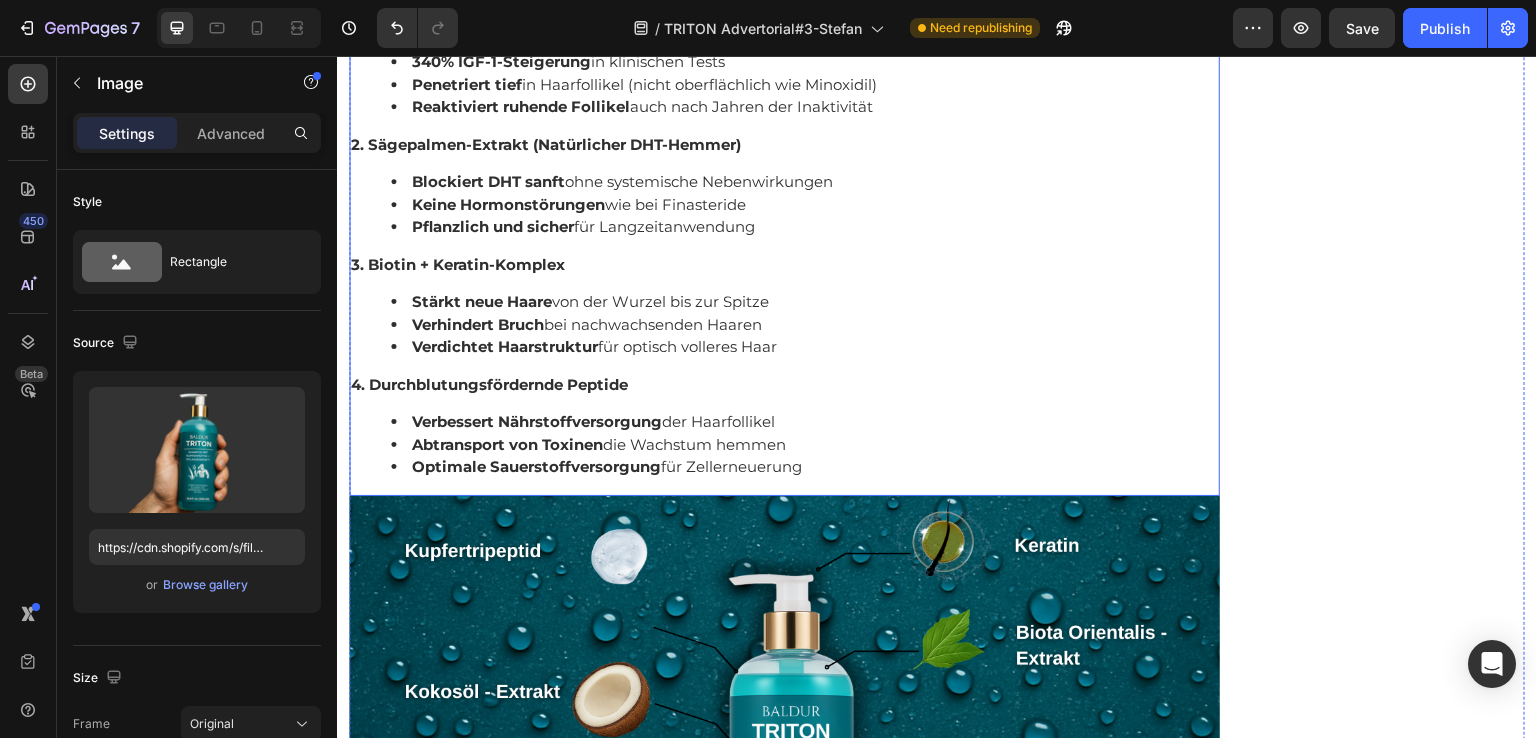 scroll, scrollTop: 7600, scrollLeft: 0, axis: vertical 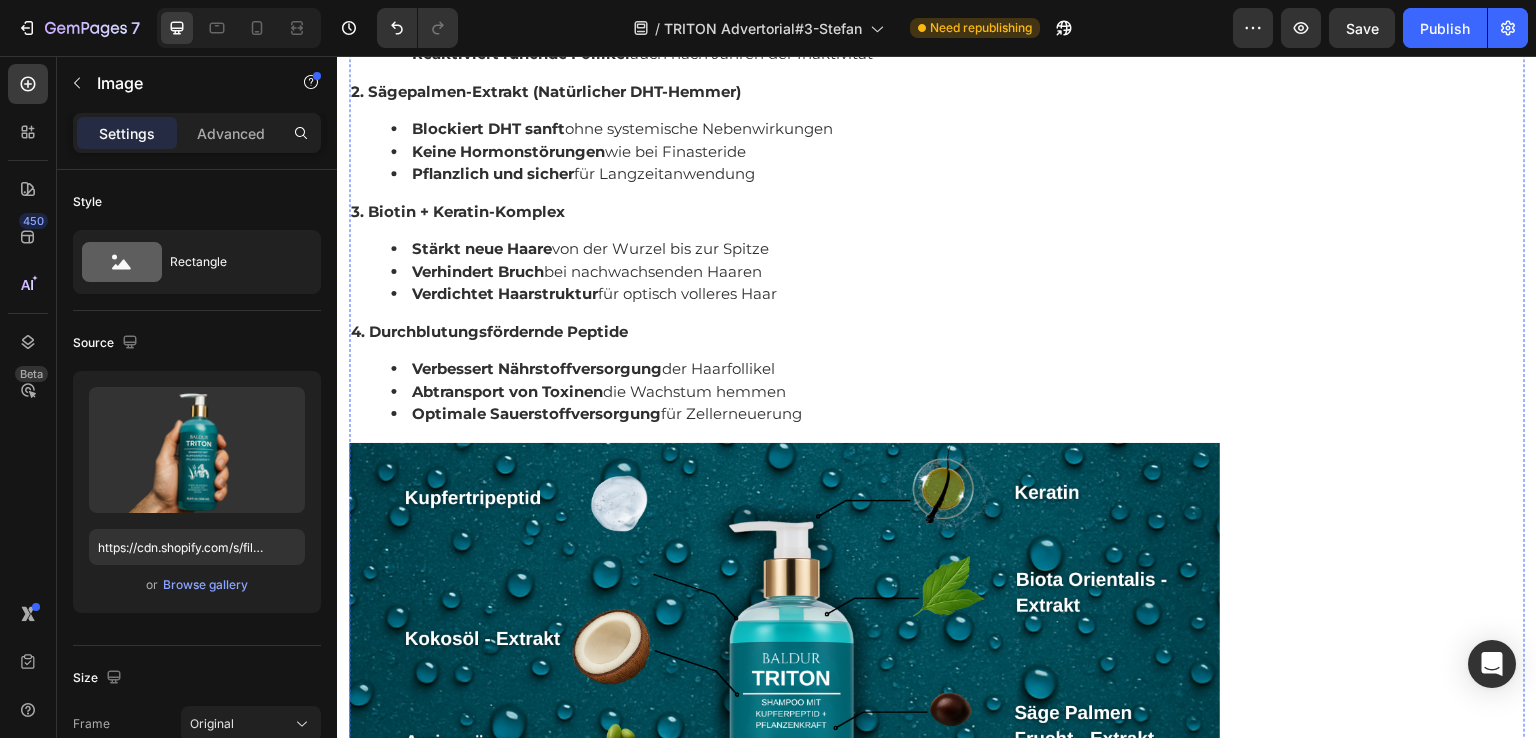 click at bounding box center (784, -537) 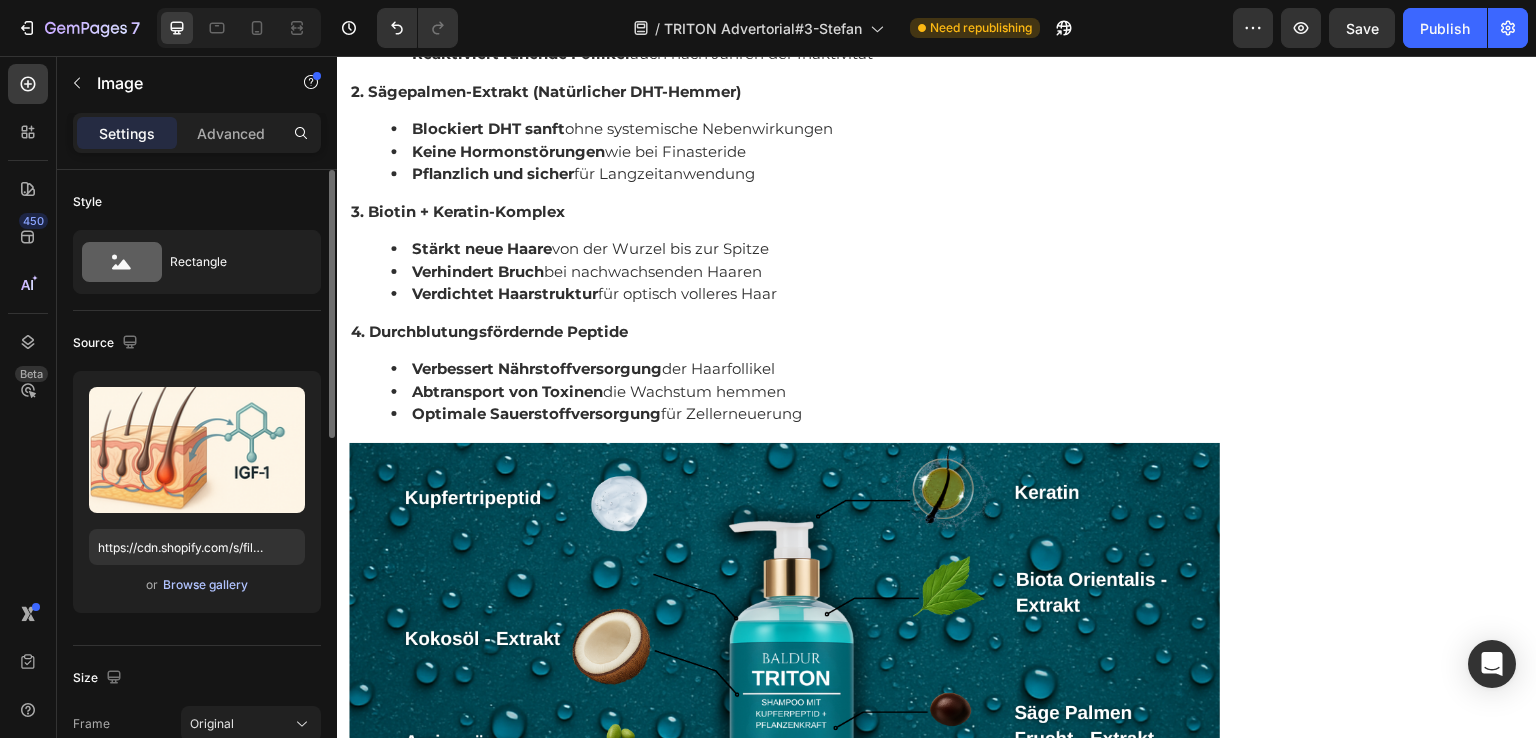 click on "Browse gallery" at bounding box center (205, 585) 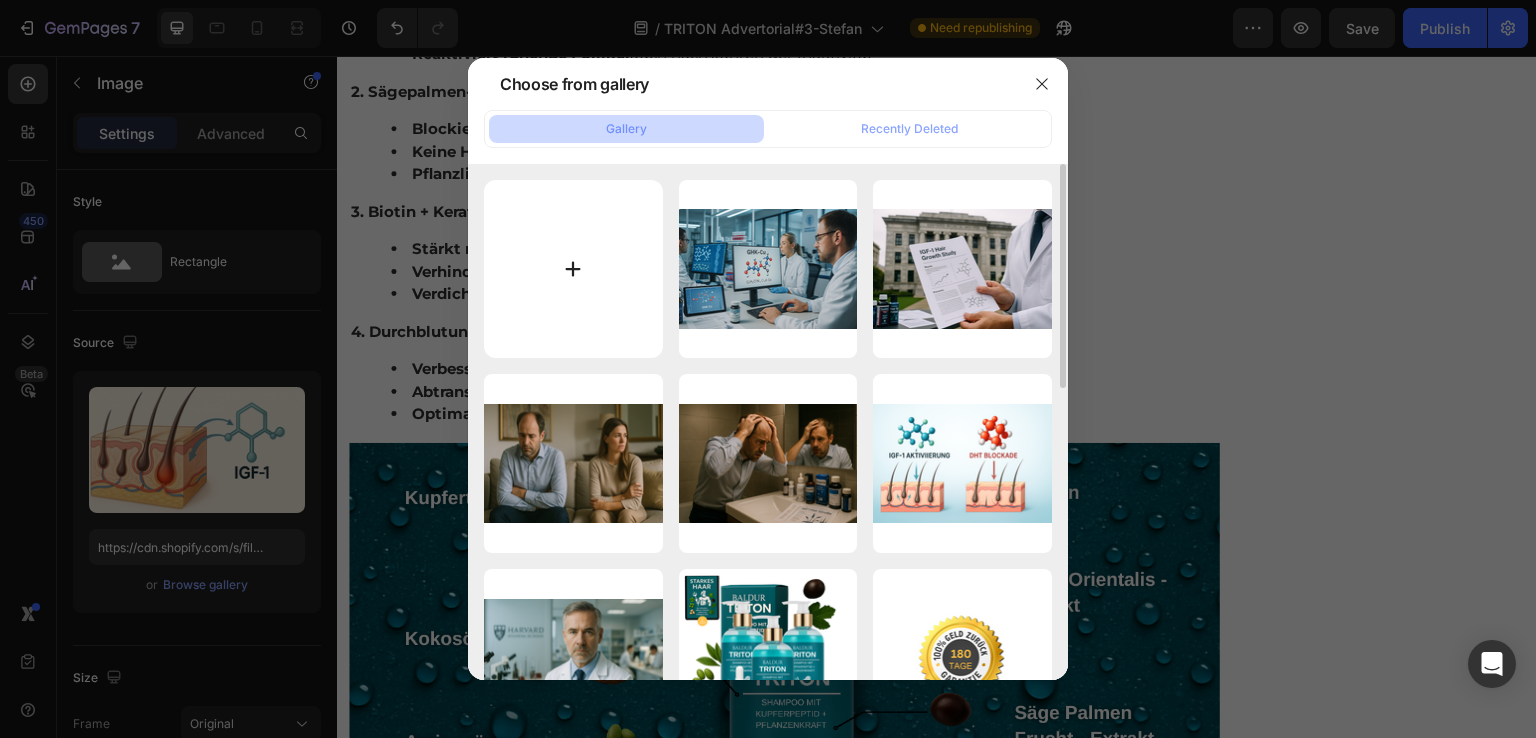 click at bounding box center [573, 269] 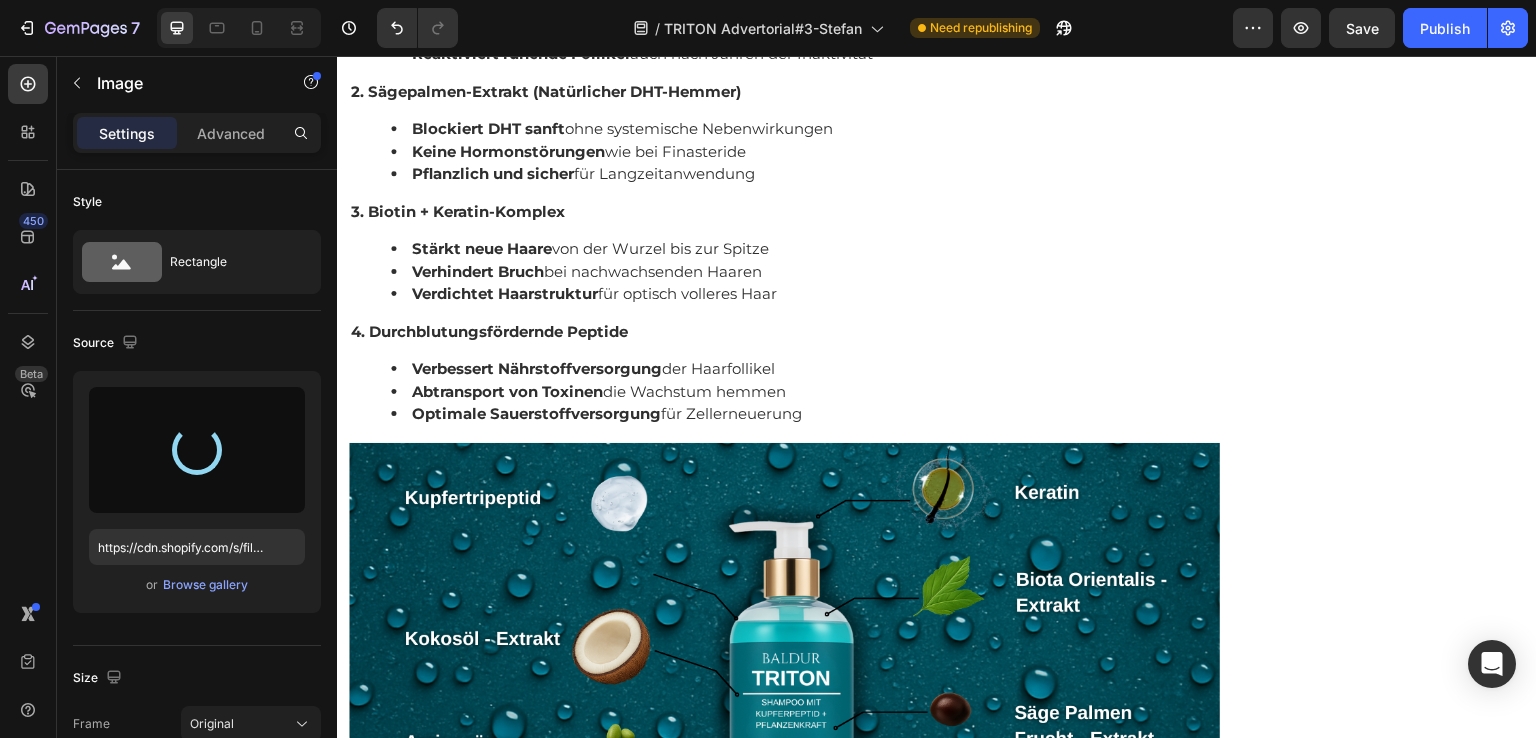 type on "https://cdn.shopify.com/s/files/1/0682/2504/0698/files/gempages_562311608655676326-6921365d-c6f1-475f-87e2-5ec32a34bbc2.png" 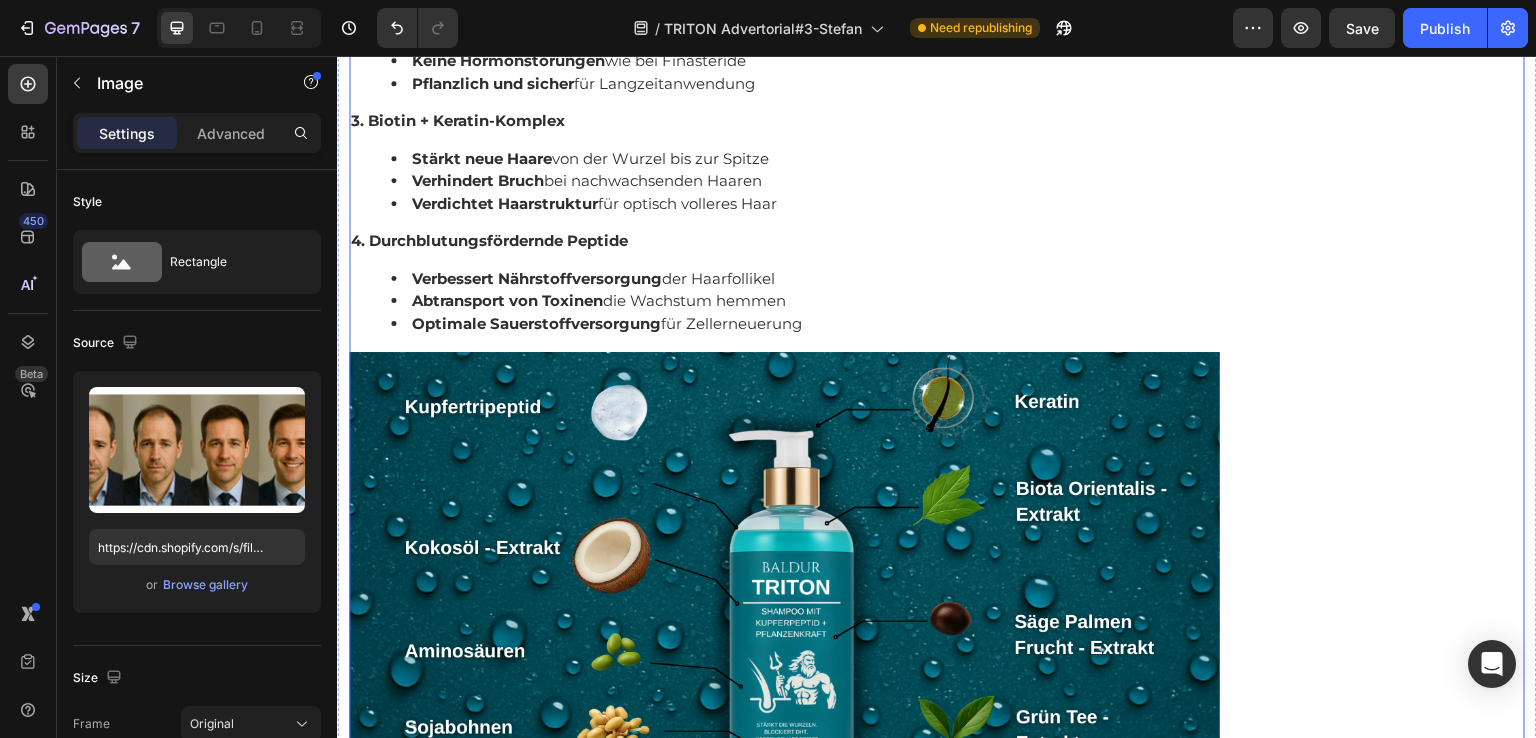 click on "Empfohlen: Text Block Image Verfügbarkeit prüfen Button Kundenbewertungen Text Block                Title Line Image 4.8 von 5 Text Block Row 3,791 Kundenbewertungen Text Block 5 Sterne Text Block Image 90% Text Block Row 4 Sterne Text Block Image 7% Text Block Row 3 Sterne Text Block Image 2% Text Block Row 2 Sterne Text Block Image 0% Text Block Row 1 Sterne Text Block Image 1% Text Block Row Einstufung Text Block Preis Text Block Image 5.0 Text Block Row Effektivität Text Block Image 5.0 Text Block Row Geruch Text Block Image 5.0 Text Block Row Anwendung Text Block Image 4.8 Text Block Row Row Row" at bounding box center (1380, 818) 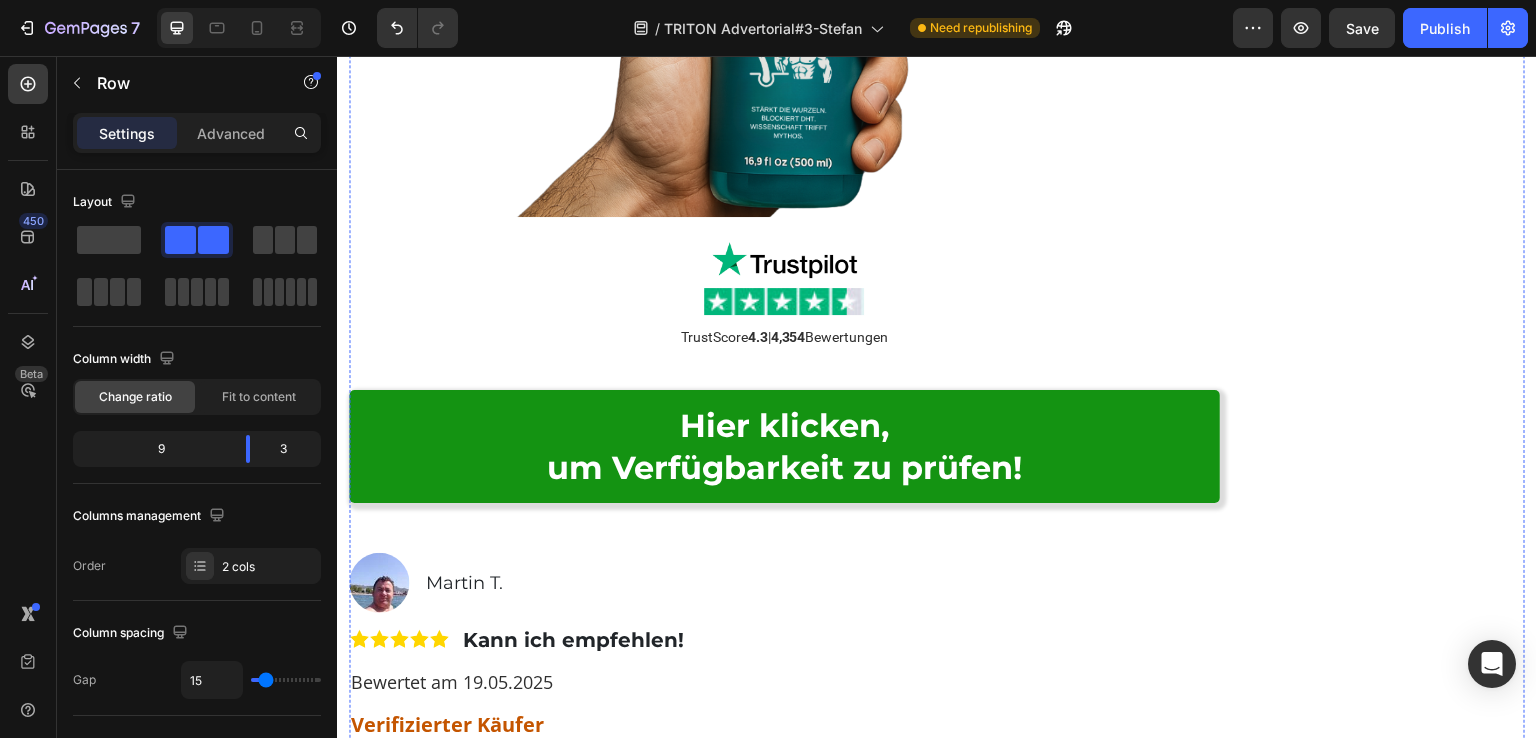 scroll, scrollTop: 15200, scrollLeft: 0, axis: vertical 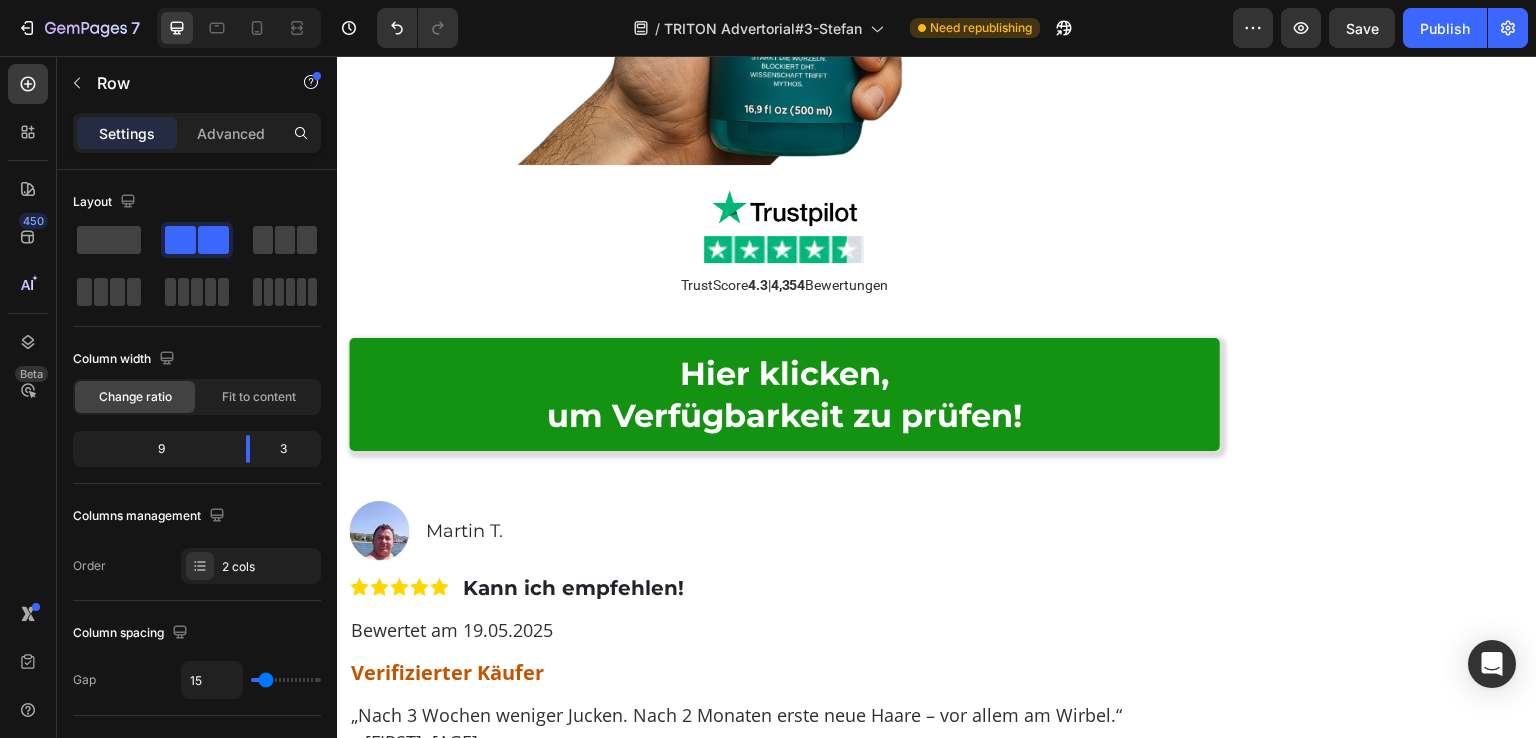click on "Sie stehen heute vor derselben Entscheidung wie Stefan vor einem Jahr: Option 1: Weitermachen wie bisher Jeden Morgen 20 Minuten vor dem Spiegel Ständige Sorge um Wind und Beleuchtung Schleichender Verlust von Attraktivität und Selbstbewusstsein Weitere 32.000€ für wirkungslose Behandlungen Akzeptieren, dass die besten Jahre vorbei sind Option 2: Die IGF-1-Transformation Wissenschaftlich bewiesene Lösung statt Marketing-Versprechen 16 Wochen zu neuem Haar und Selbstvertrauen Ehe und Karriere profitieren von Ihrer neuen Ausstrahlung 180 Tage Geld-zurück - null Risiko für Sie Die beste Investition in Ihre Zukunft Stefan's Wahl war klar:   "Nach 32.000€ Fehlversuchen war TRITON meine letzte Hoffnung. Heute ist es meine beste Investition."" at bounding box center [784, -545] 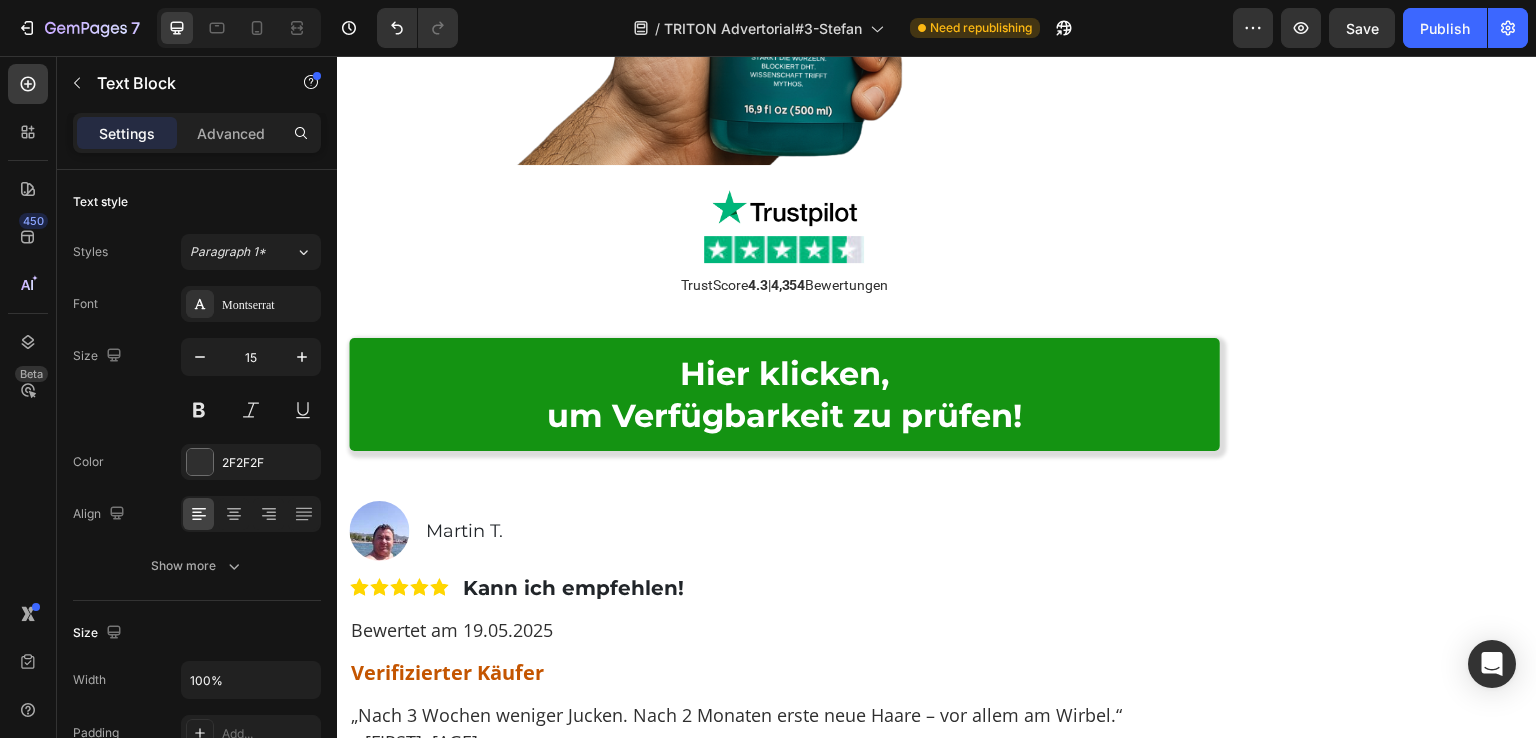 click on "Stefan's Wahl war klar:   "Nach 32.000€ Fehlversuchen war TRITON meine letzte Hoffnung. Heute ist es meine beste Investition."" at bounding box center [784, -369] 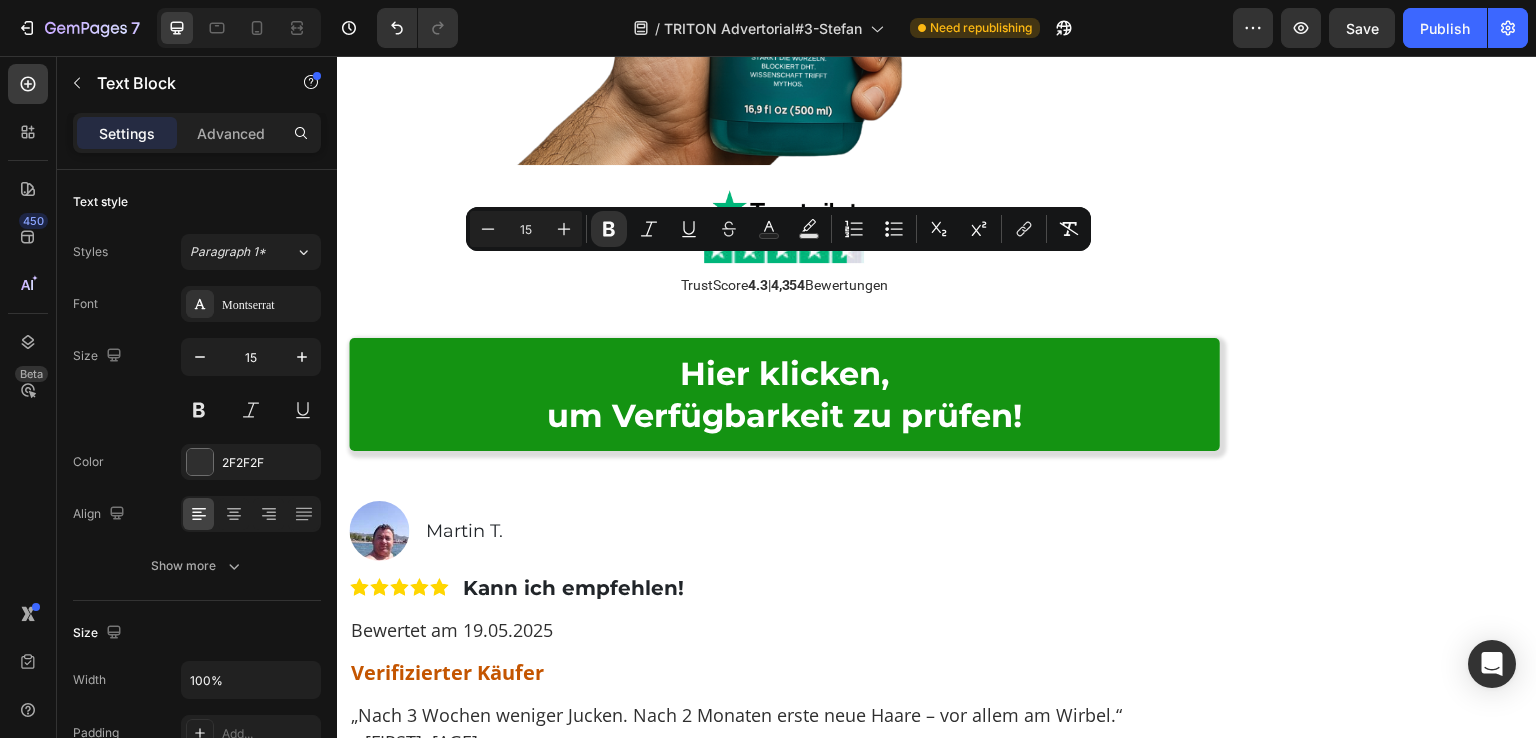 drag, startPoint x: 695, startPoint y: 579, endPoint x: 355, endPoint y: 272, distance: 458.09277 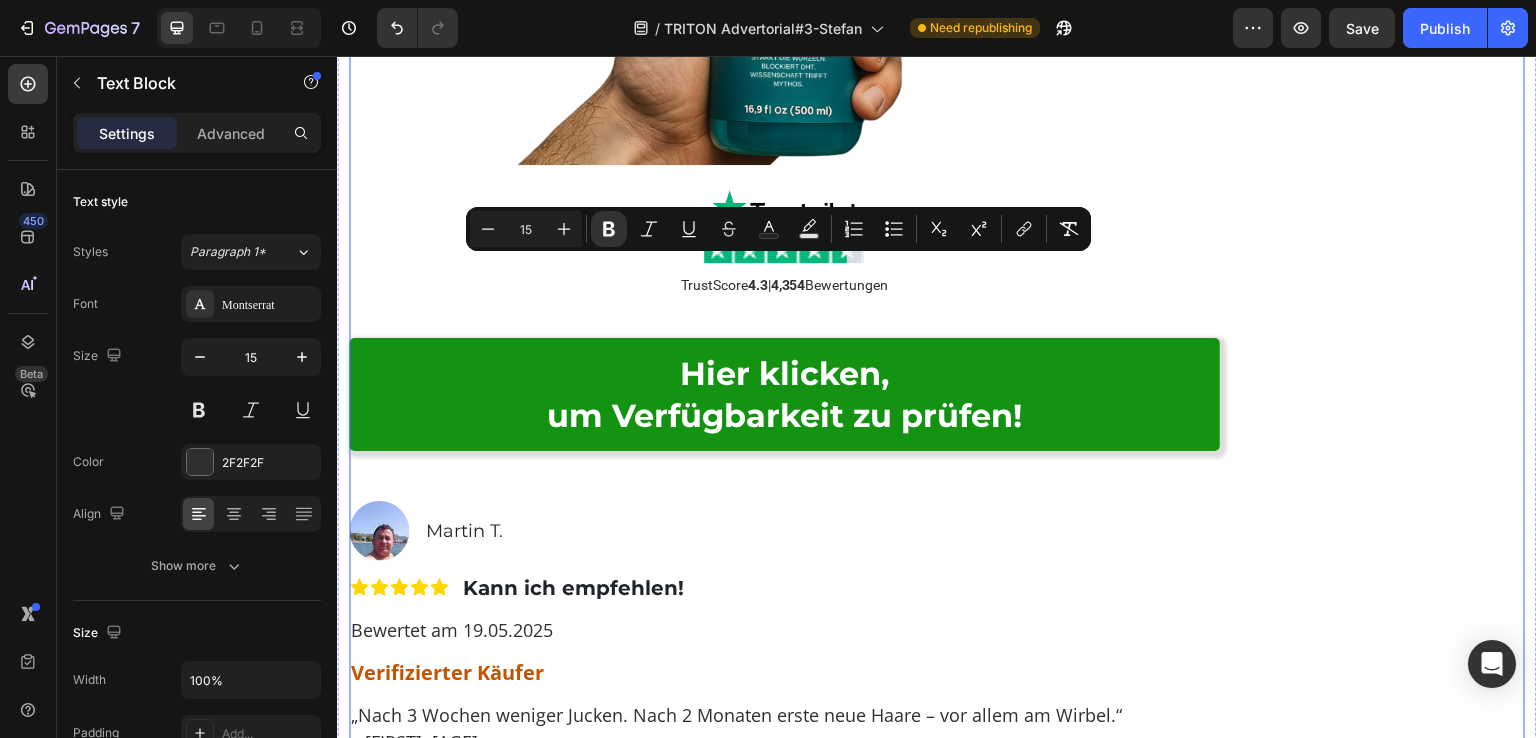 click on "Empfohlen: Text Block Image Verfügbarkeit prüfen Button Kundenbewertungen Text Block                Title Line Image 4.8 von 5 Text Block Row 3,791 Kundenbewertungen Text Block 5 Sterne Text Block Image 90% Text Block Row 4 Sterne Text Block Image 7% Text Block Row 3 Sterne Text Block Image 2% Text Block Row 2 Sterne Text Block Image 0% Text Block Row 1 Sterne Text Block Image 1% Text Block Row Einstufung Text Block Preis Text Block Image 5.0 Text Block Row Effektivität Text Block Image 5.0 Text Block Row Geruch Text Block Image 5.0 Text Block Row Anwendung Text Block Image 4.8 Text Block Row Row Row" at bounding box center (1380, -6782) 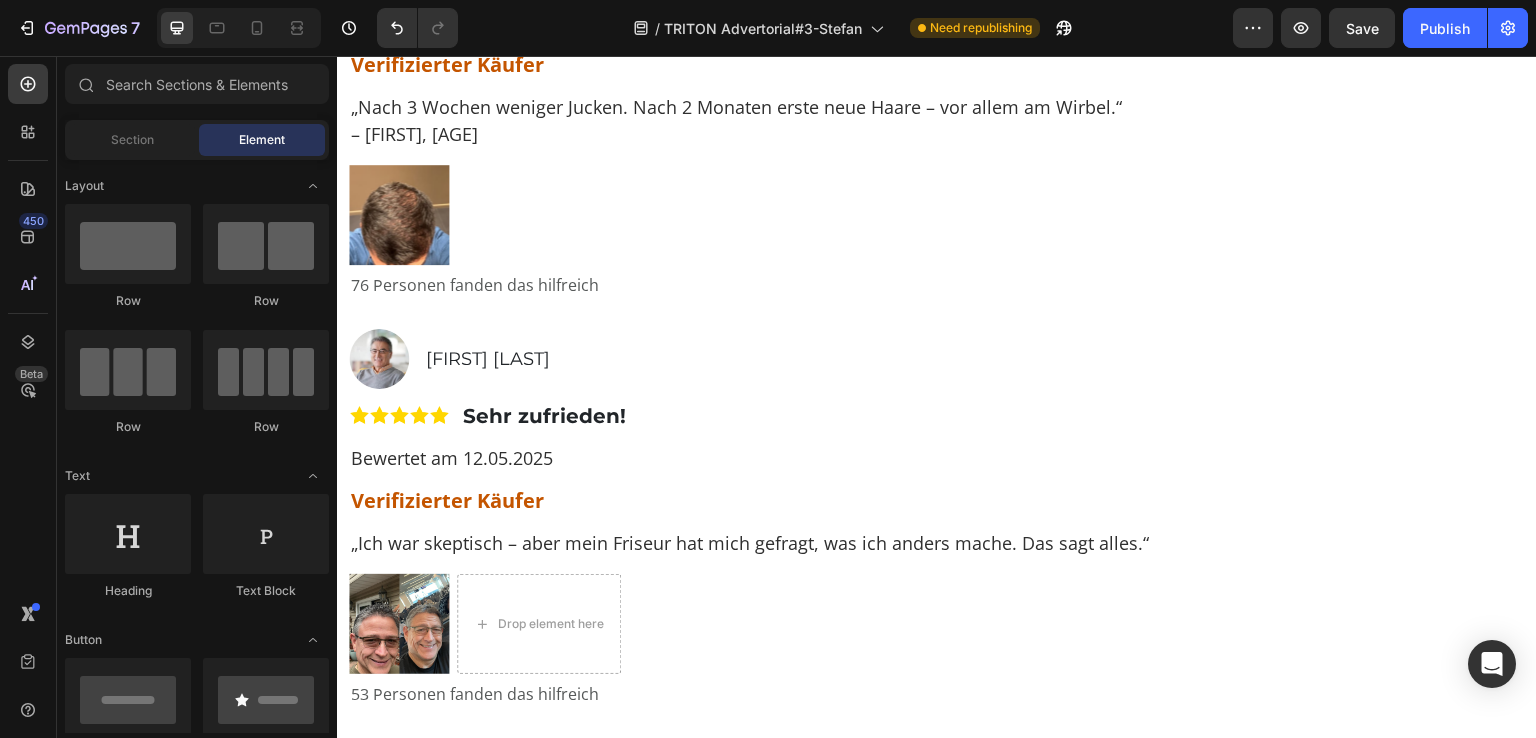 scroll, scrollTop: 15692, scrollLeft: 0, axis: vertical 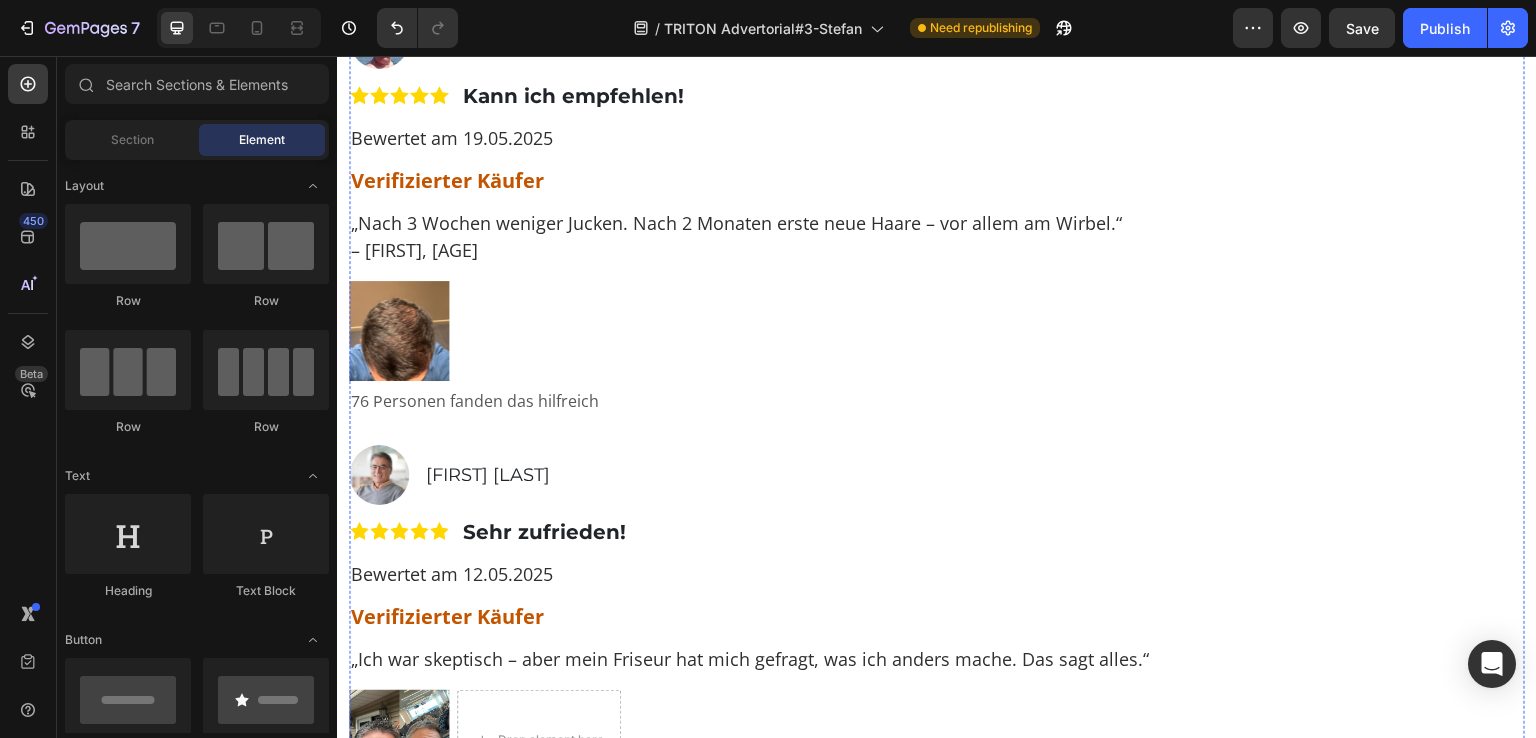 click at bounding box center [784, -571] 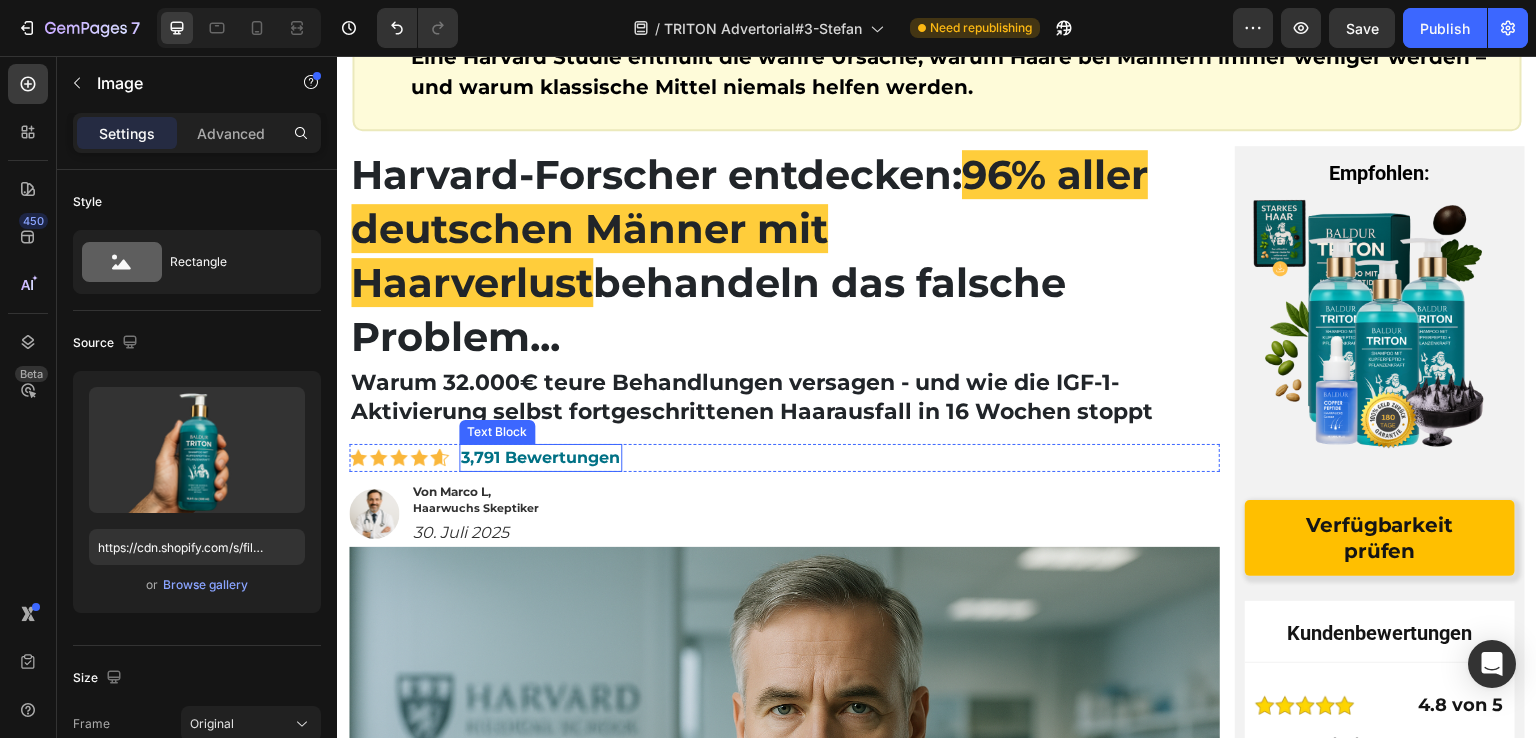 scroll, scrollTop: 200, scrollLeft: 0, axis: vertical 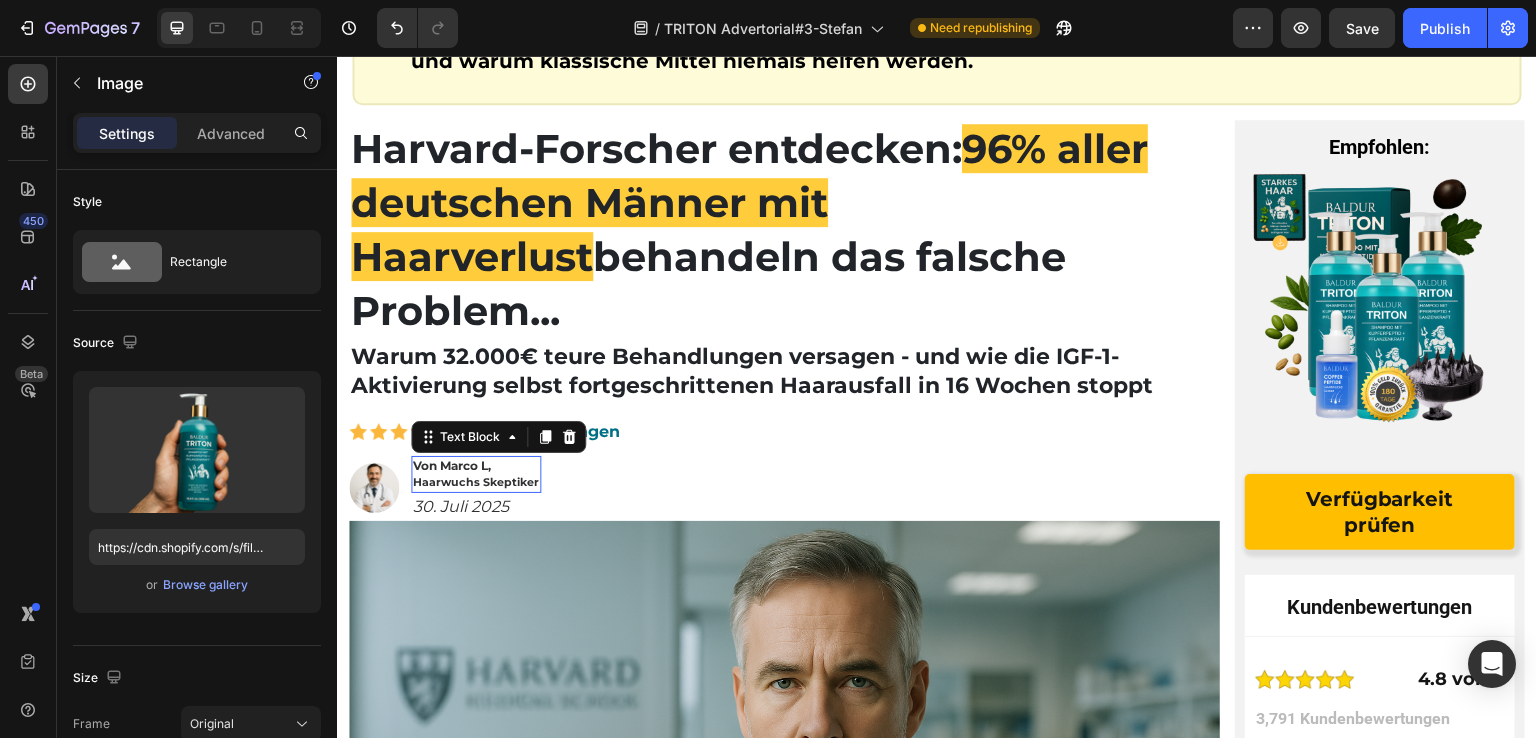 click on "Von Marco L," at bounding box center (452, 465) 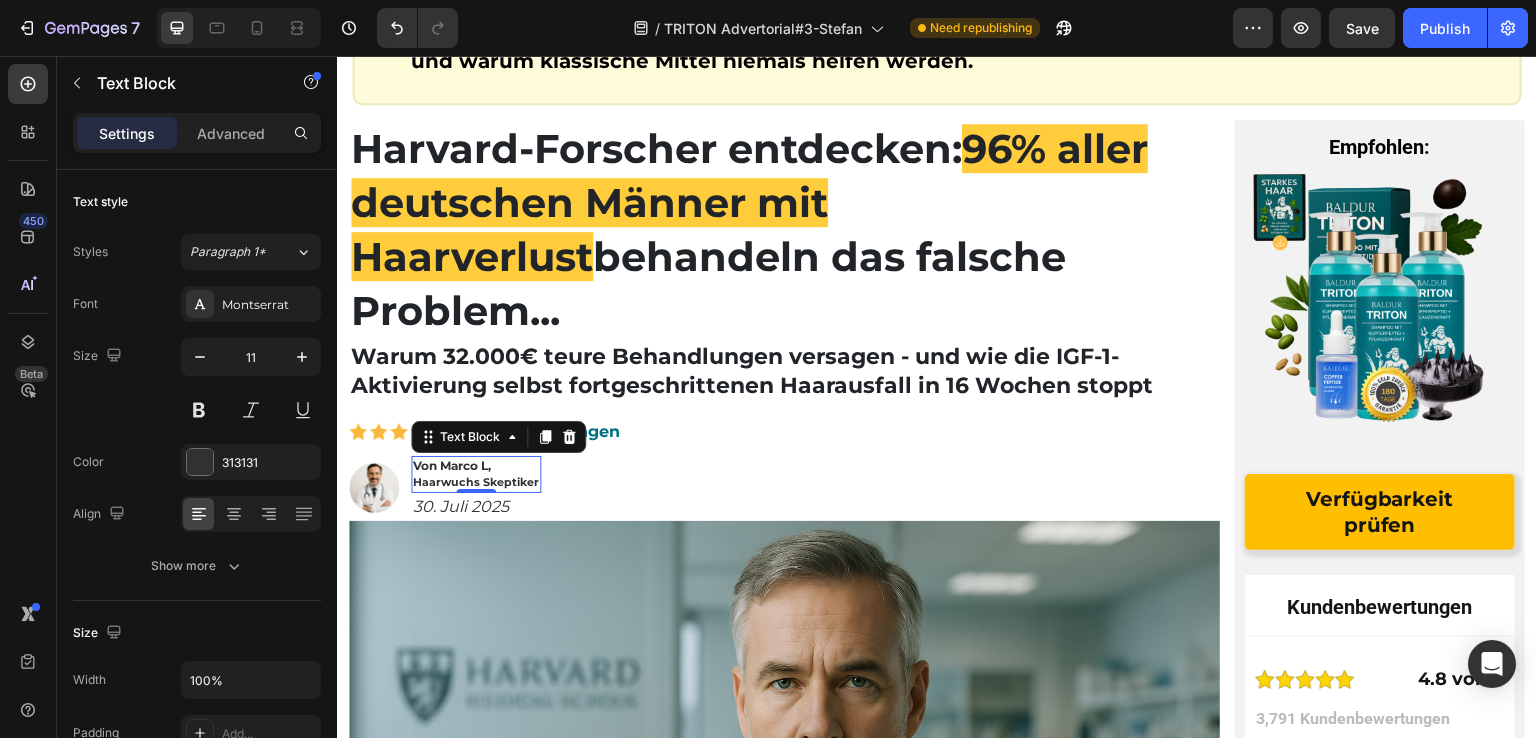 click on "Haarwuchs Skeptiker" at bounding box center [476, 482] 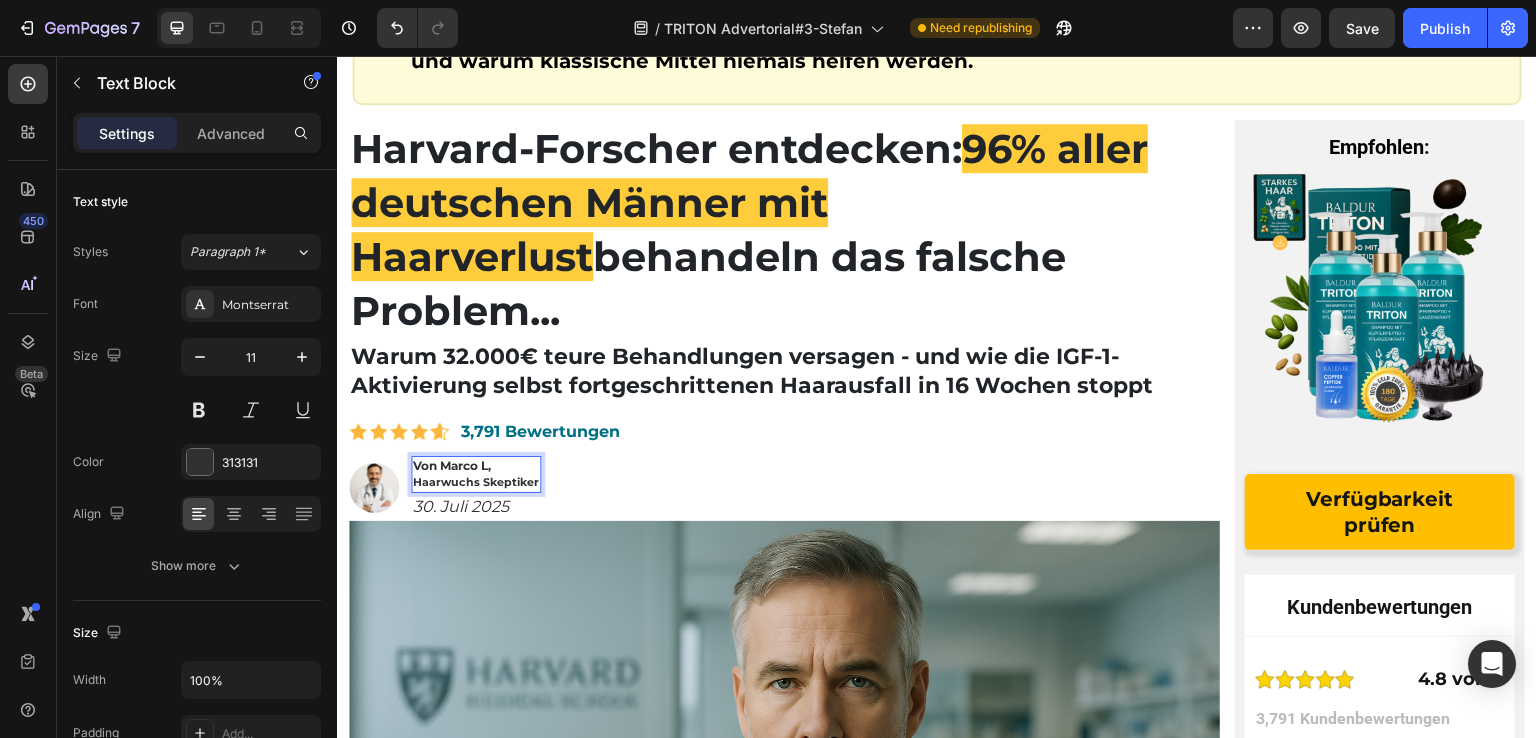 click on "Von Marco L,  Haarwuchs Skeptiker" at bounding box center (476, 474) 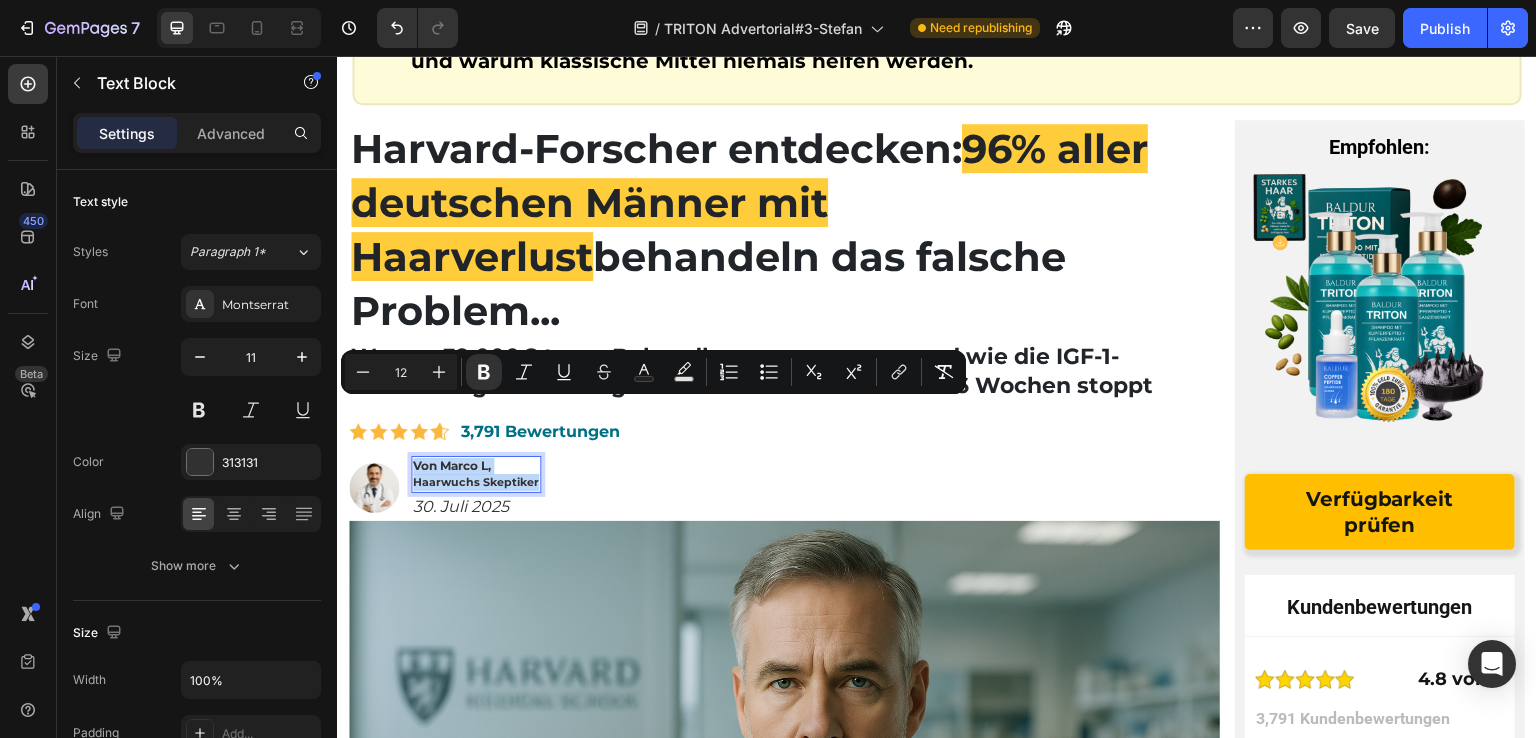 drag, startPoint x: 536, startPoint y: 426, endPoint x: 416, endPoint y: 410, distance: 121.061966 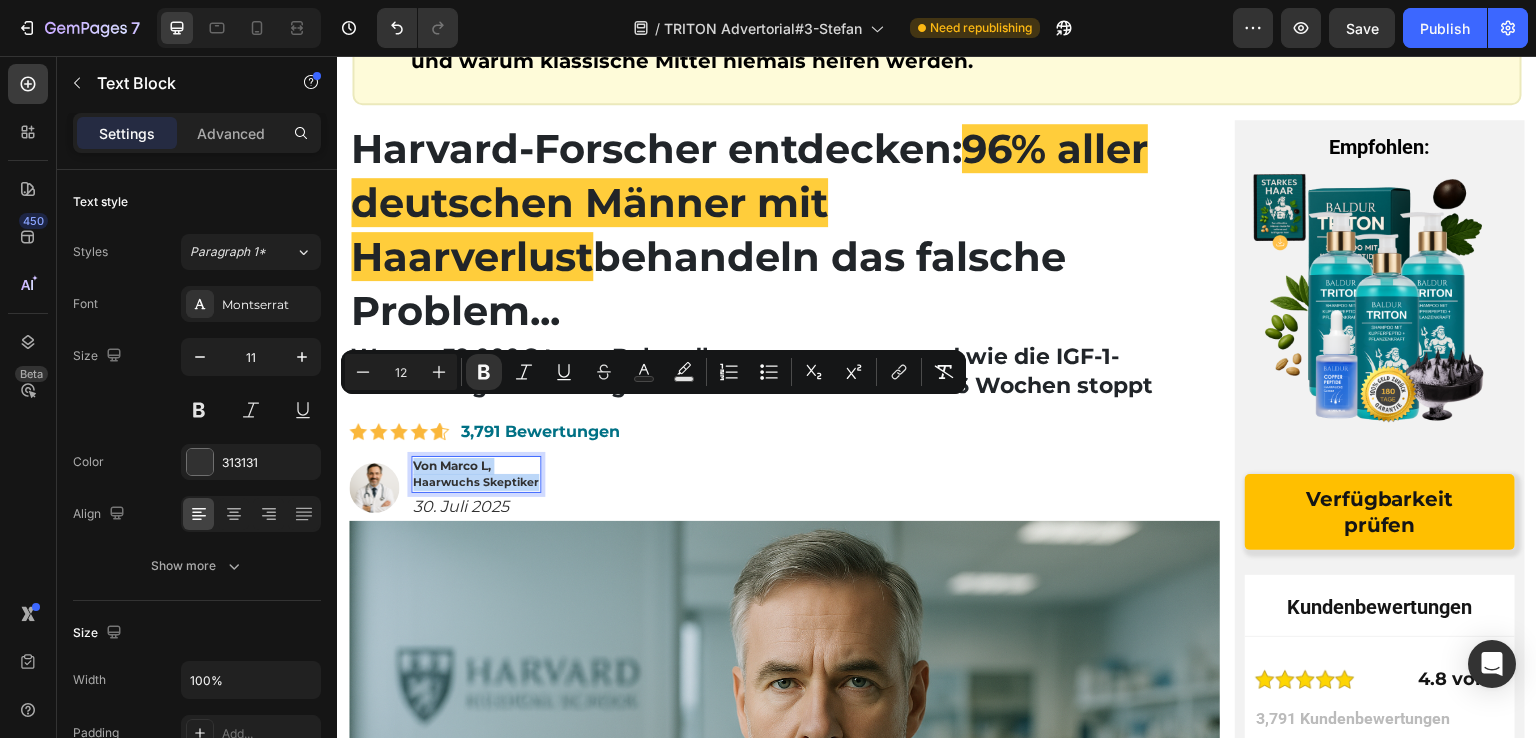 click on "Von Marco L,  Haarwuchs Skeptiker" at bounding box center (476, 474) 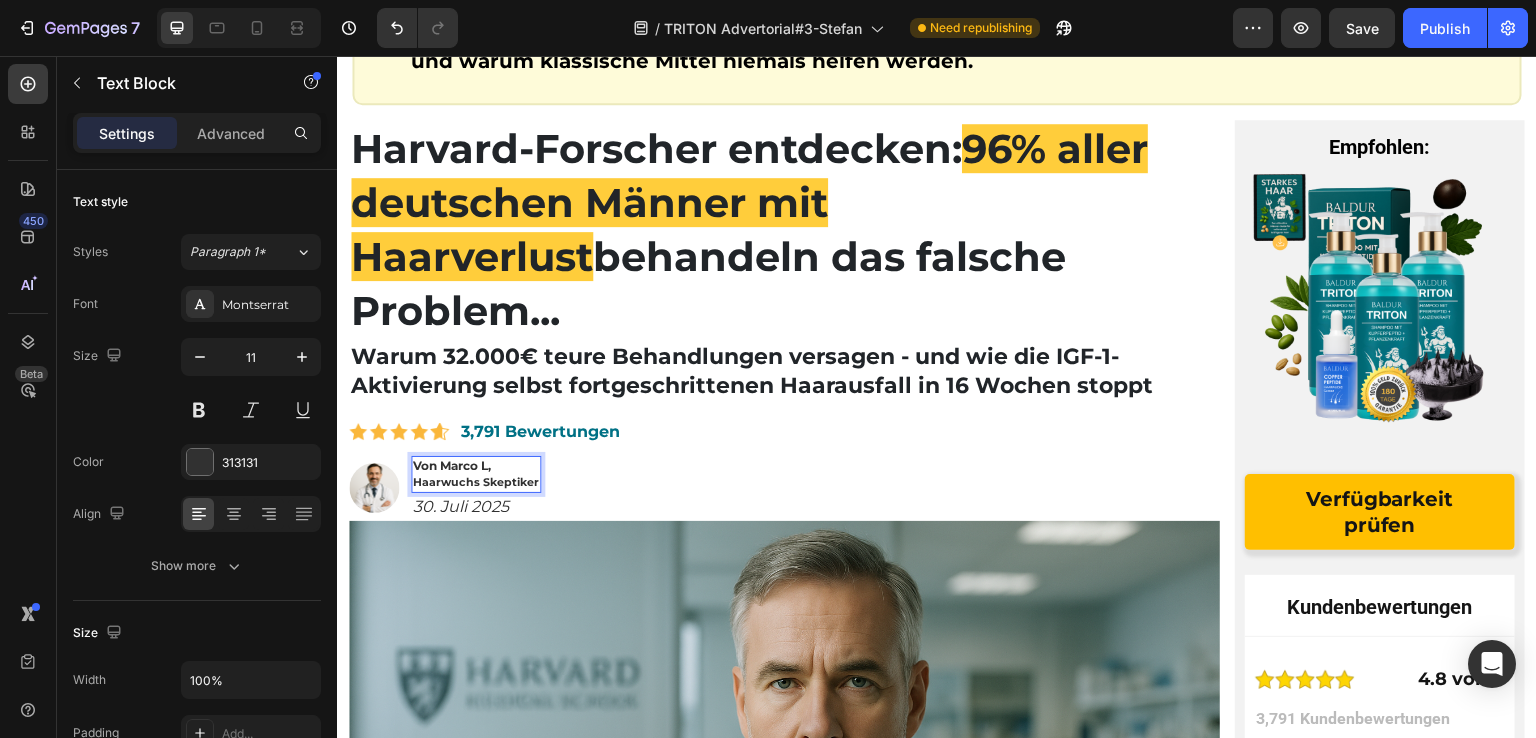 scroll, scrollTop: 200, scrollLeft: 0, axis: vertical 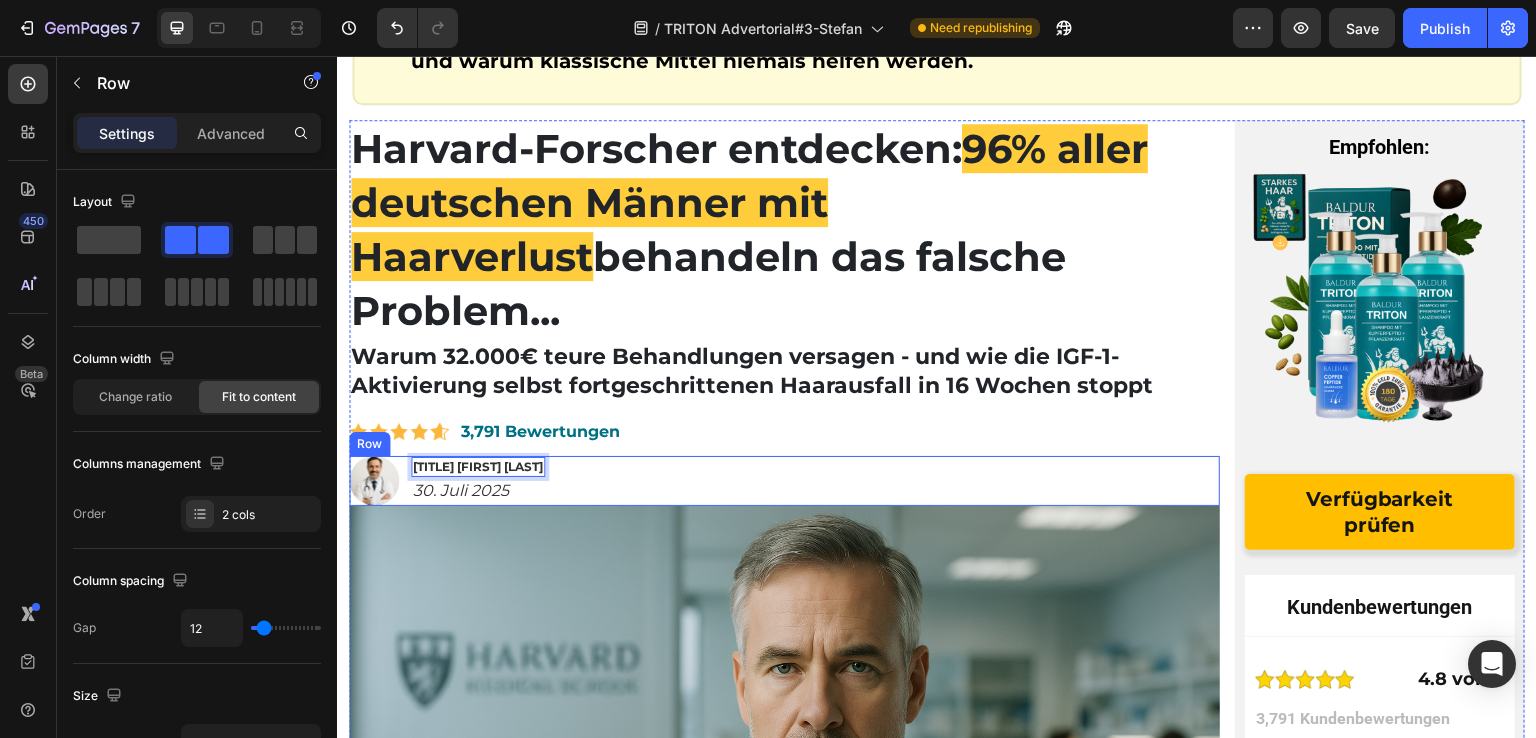 click on "Image DR. MICHAEL HARTMANN Text Block   0 19. Mai 2025 Text Block 30. Juli 2025 Text Block Row" at bounding box center [784, 481] 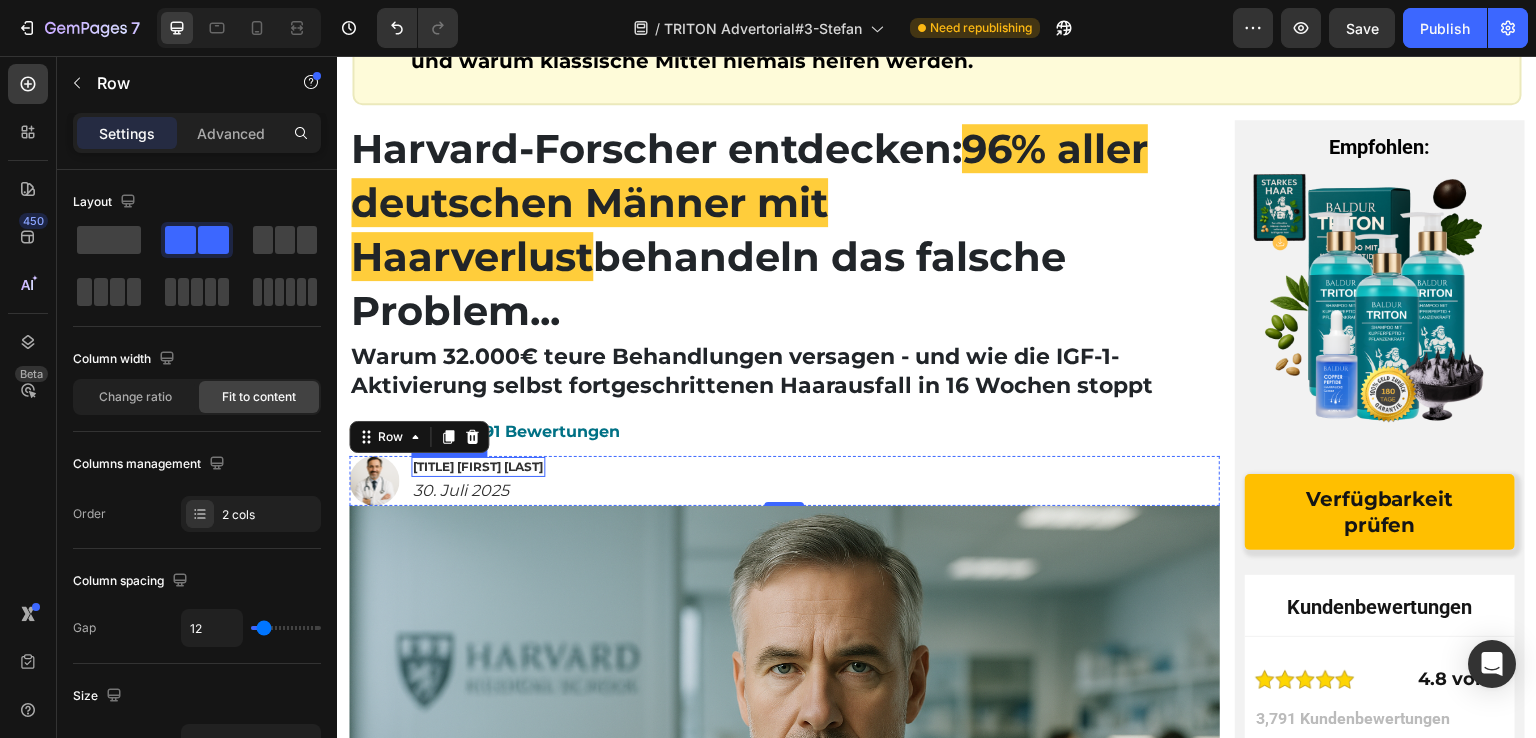click on "DR. MICHAEL HARTMANN" at bounding box center [478, 466] 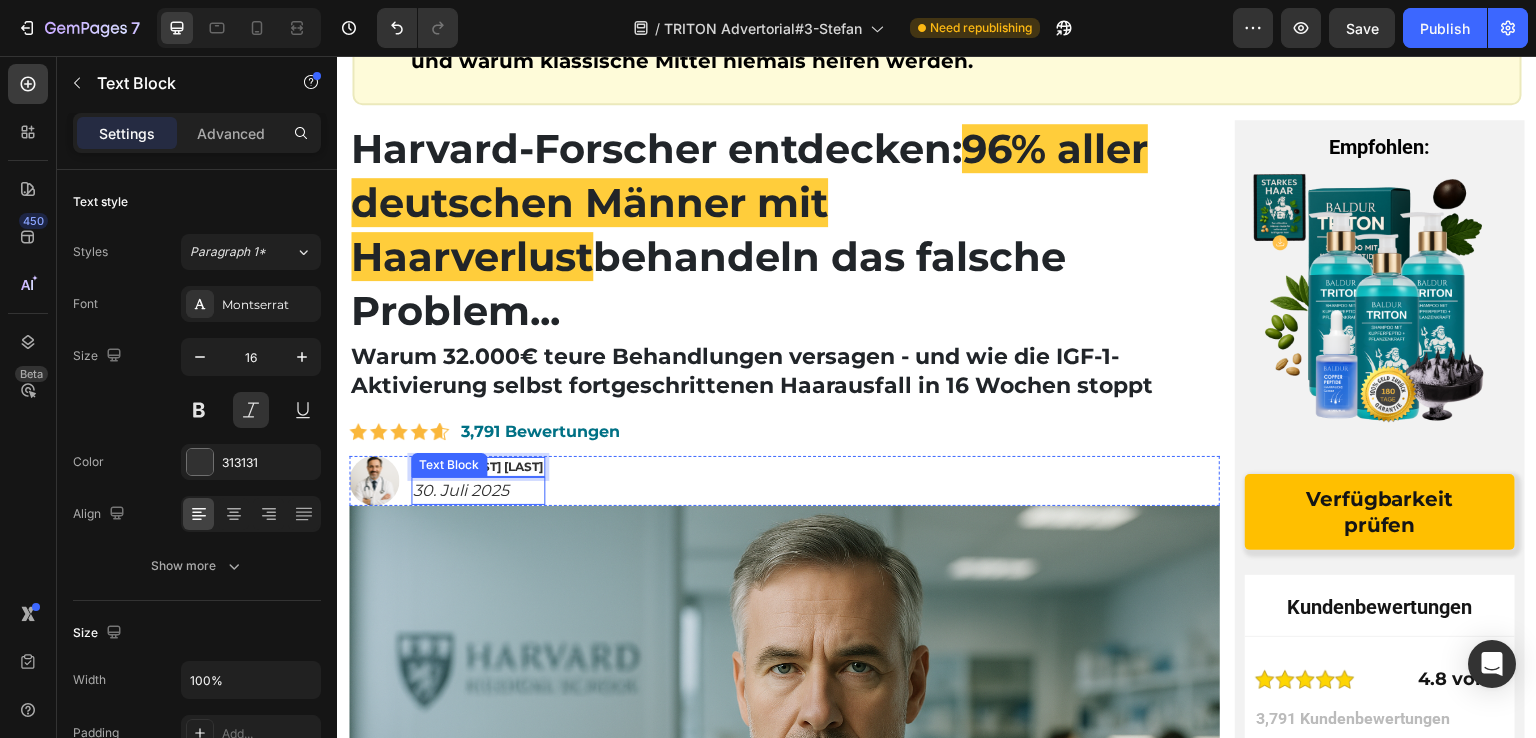 click on "30. Juli 2025" at bounding box center (478, 491) 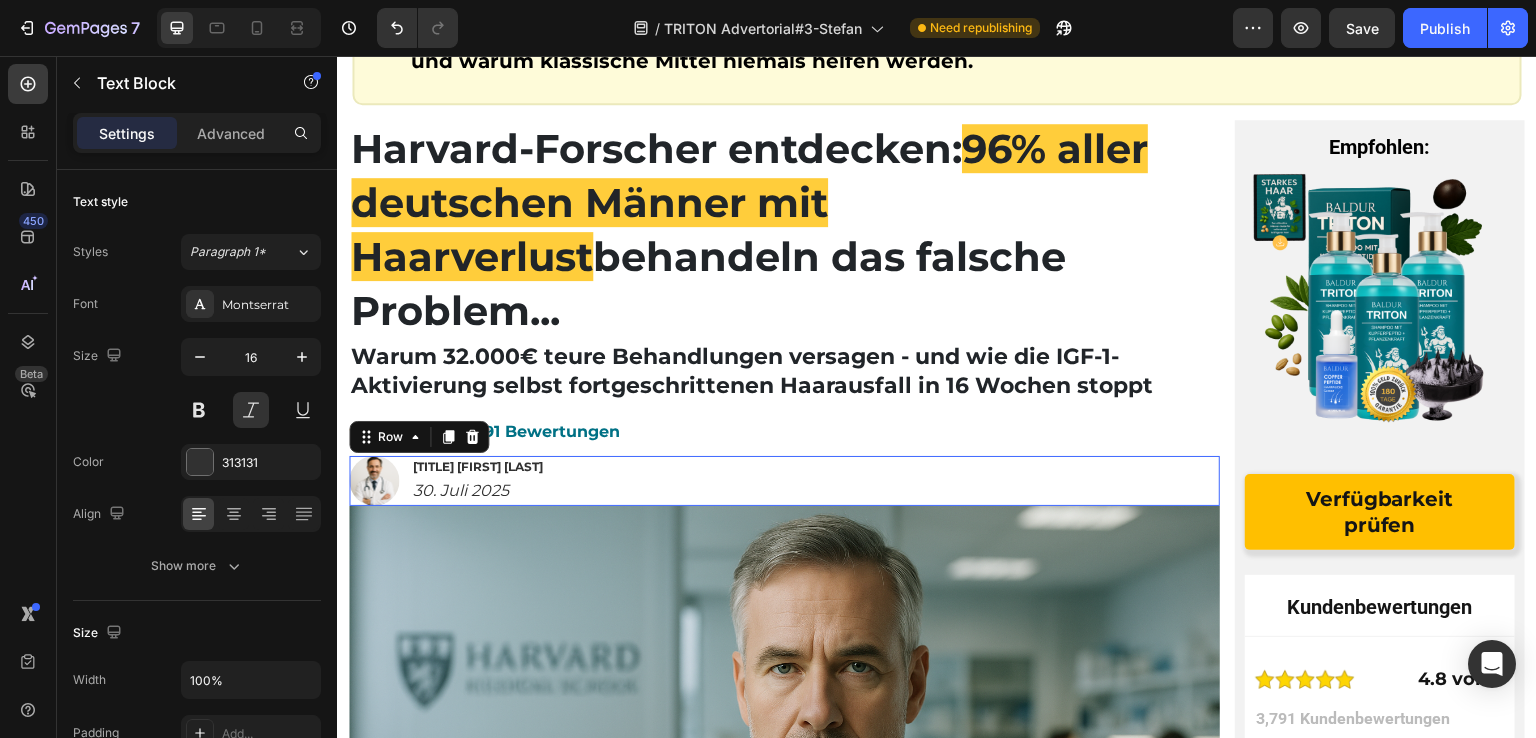click on "Image DR. MICHAEL HARTMANN Text Block 19. Mai 2025 Text Block 30. Juli 2025 Text Block Row   0" at bounding box center [784, 481] 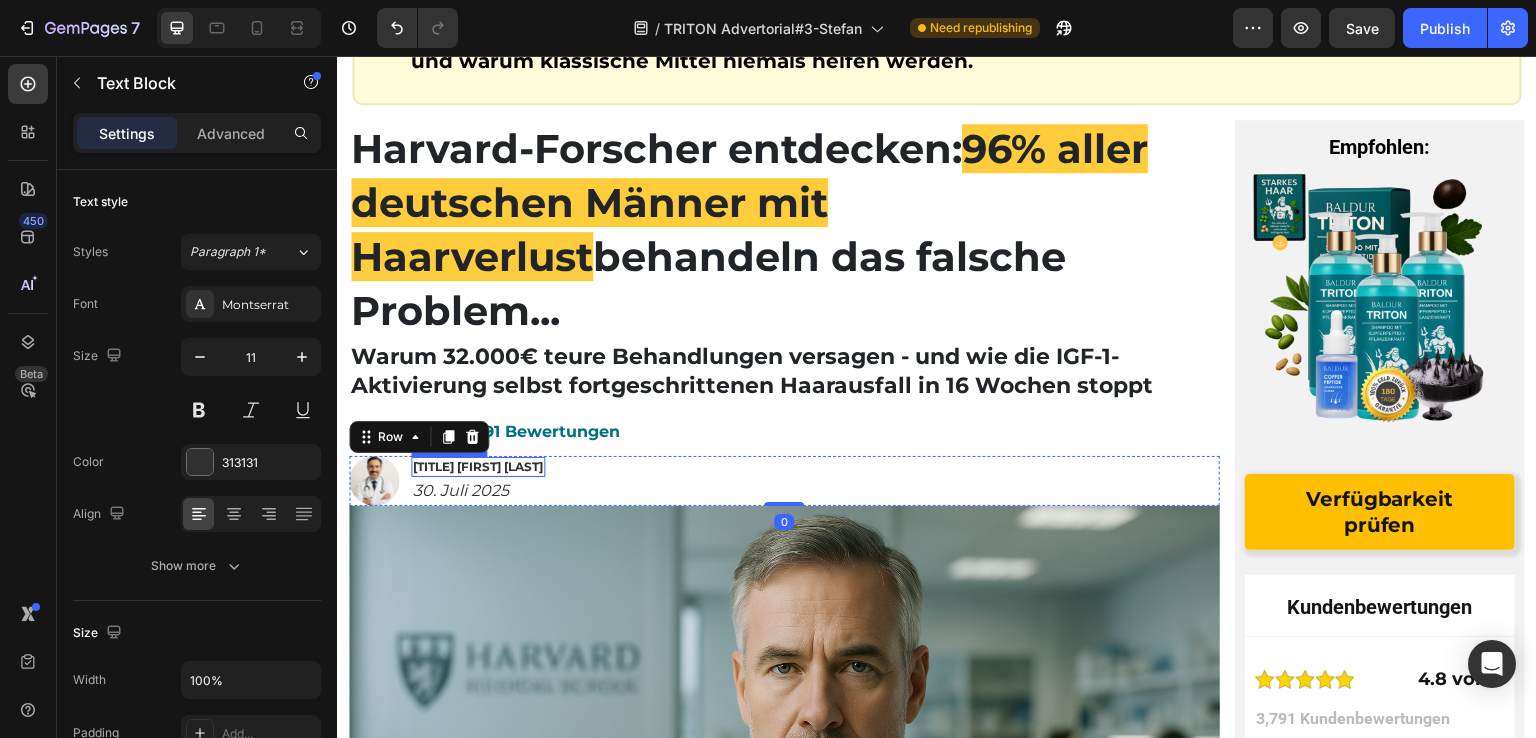 click on "DR. MICHAEL HARTMANN" at bounding box center (478, 466) 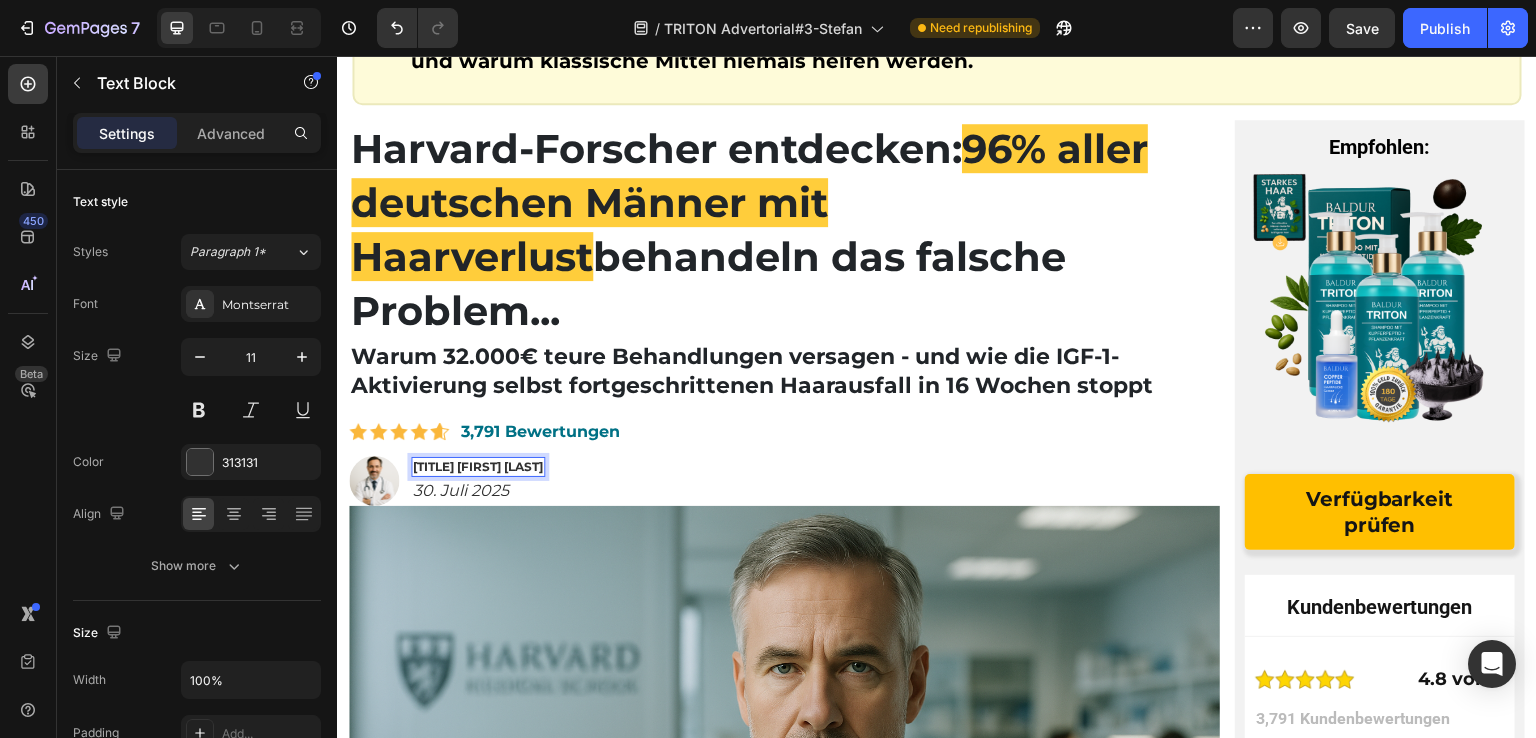 click on "DR. MICHAEL HARTMANN" at bounding box center [478, 466] 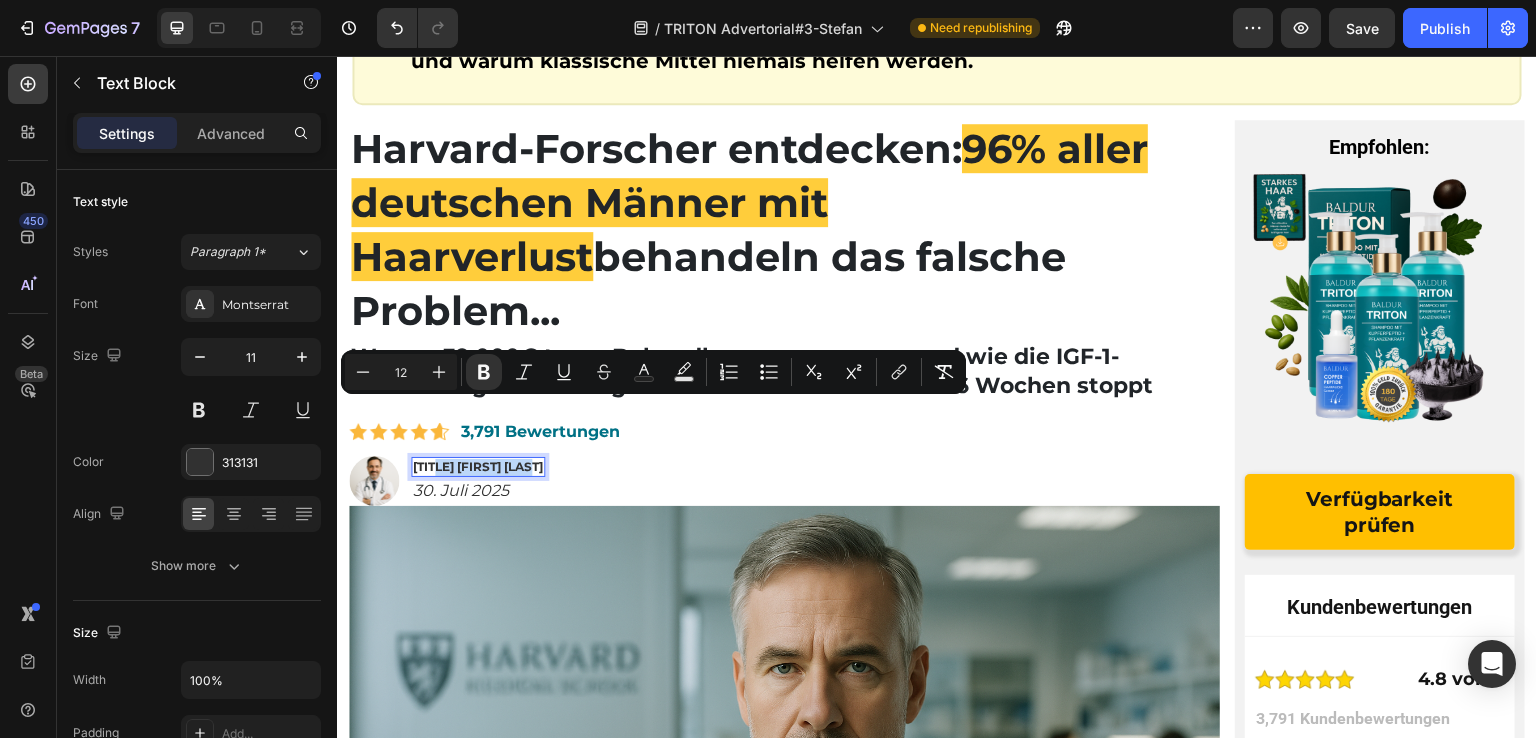 drag, startPoint x: 441, startPoint y: 409, endPoint x: 572, endPoint y: 417, distance: 131.24405 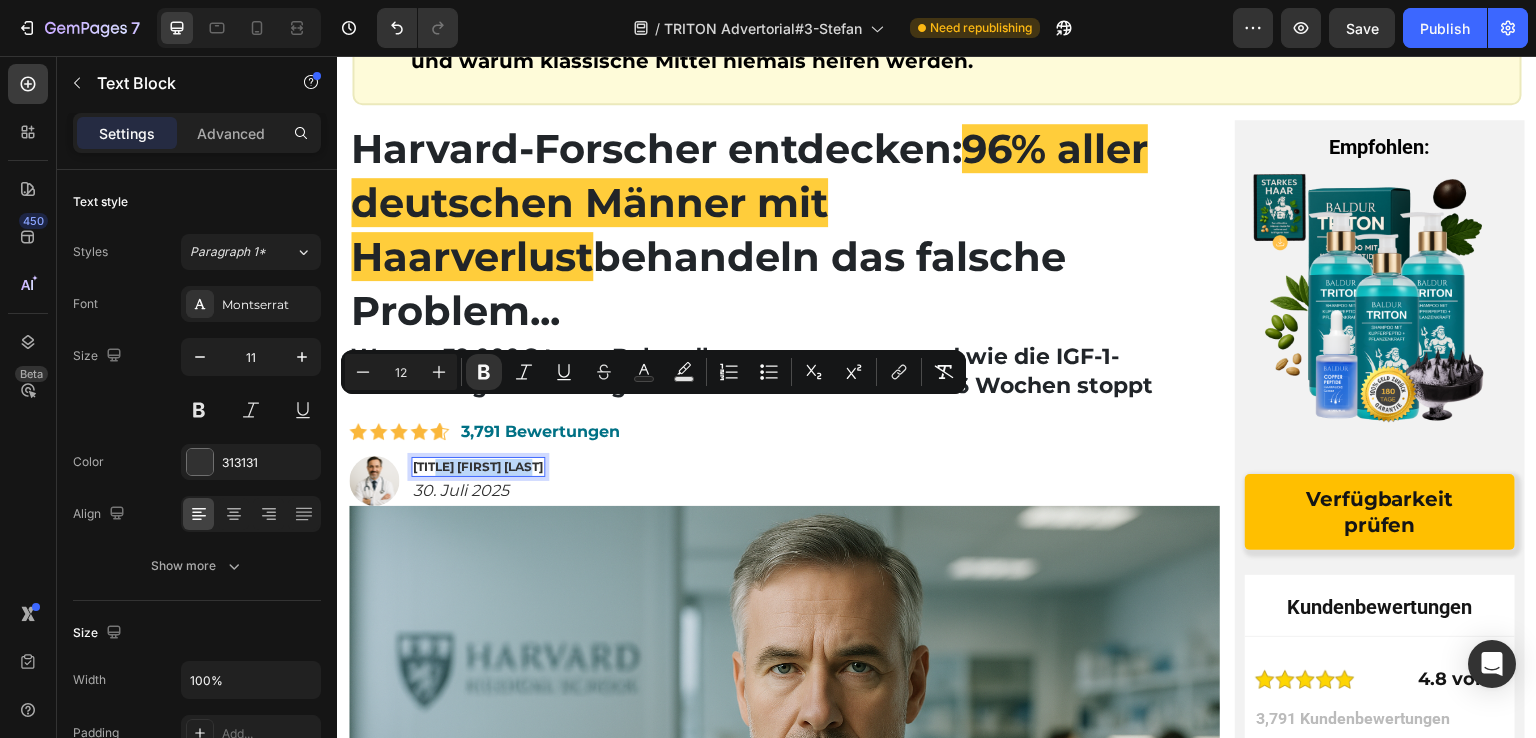 click on "DR. MICHAEL HARTMANN" at bounding box center (478, 466) 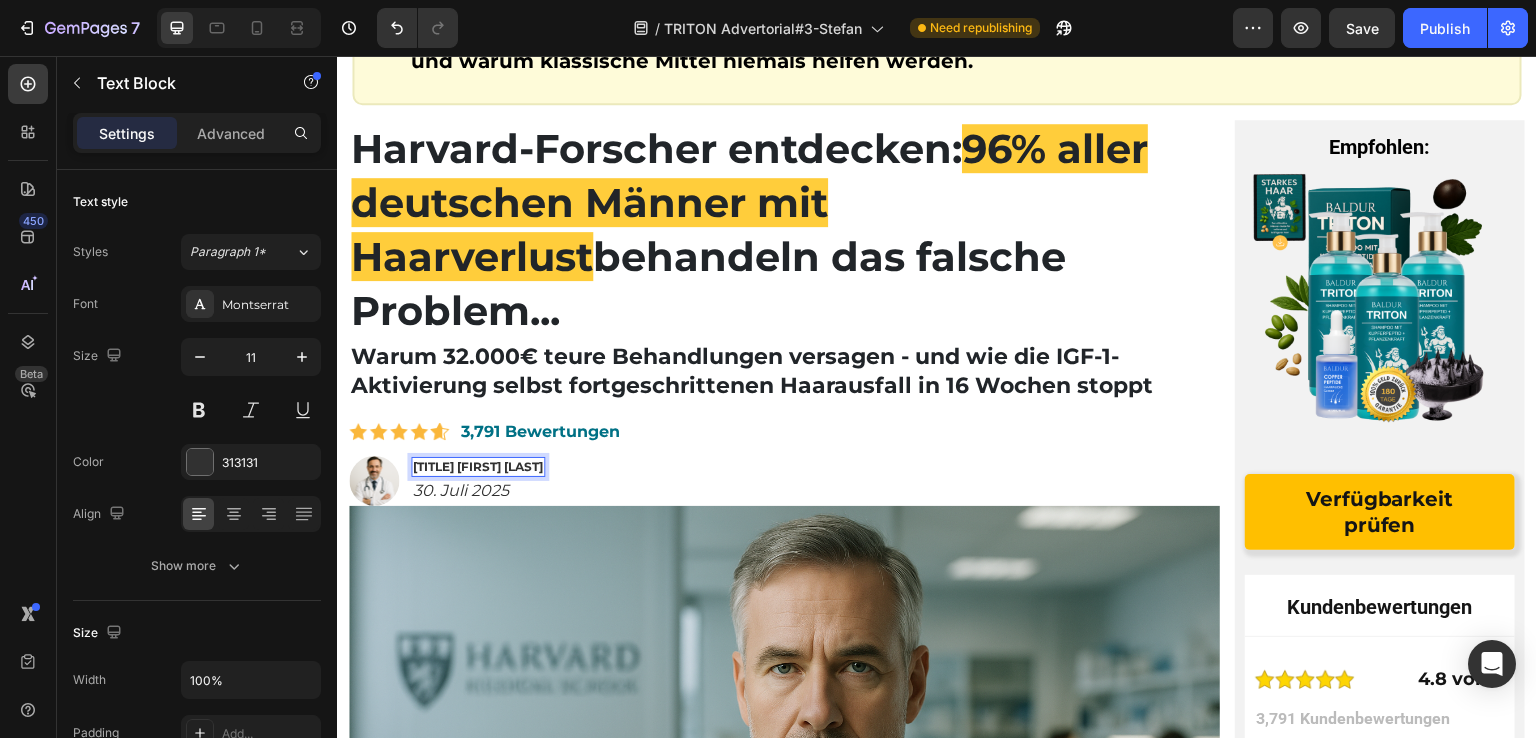 click on "DR. Michael Hartmann" at bounding box center (478, 466) 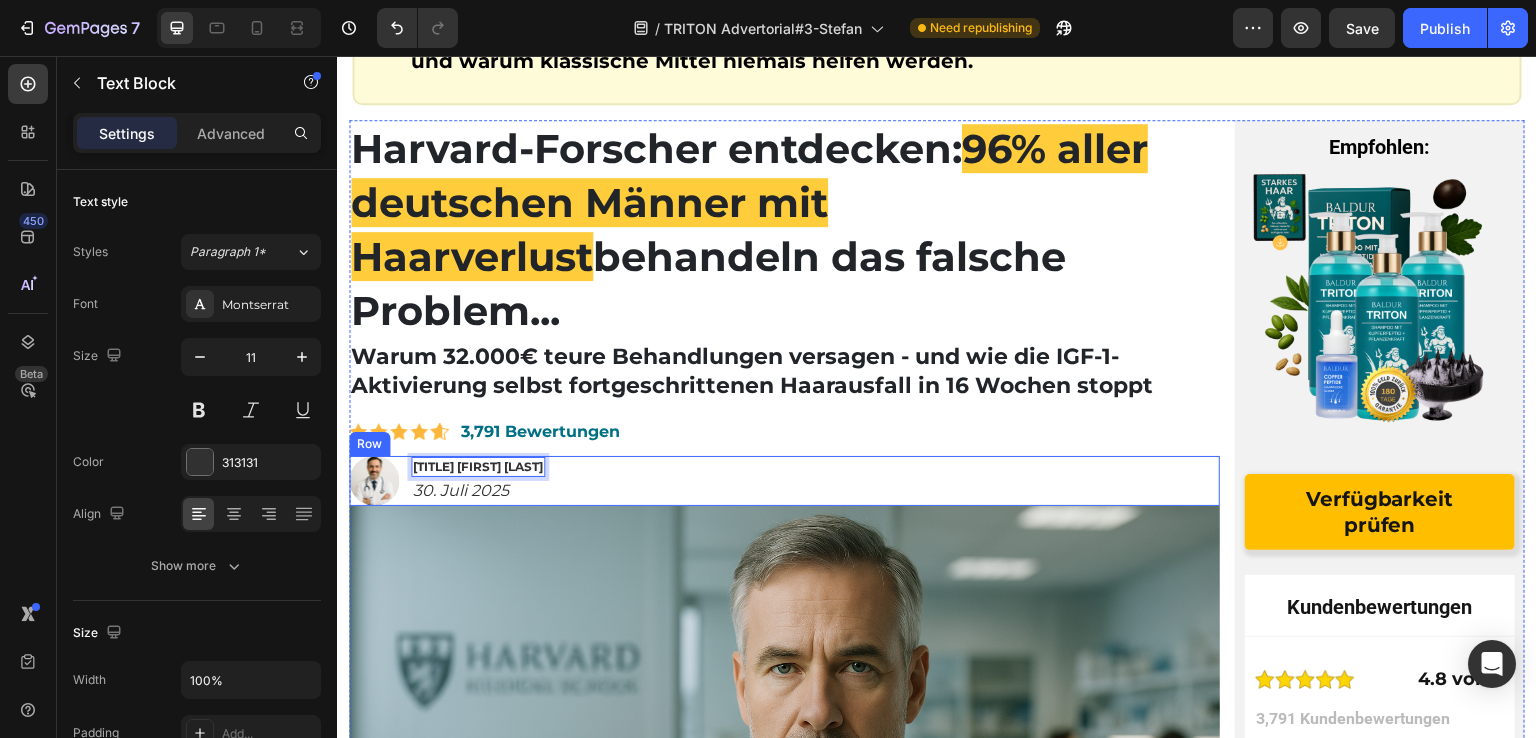 click on "Image Dr. Michael Hartmann Text Block   0 19. Mai 2025 Text Block 30. Juli 2025 Text Block Row" at bounding box center (784, 481) 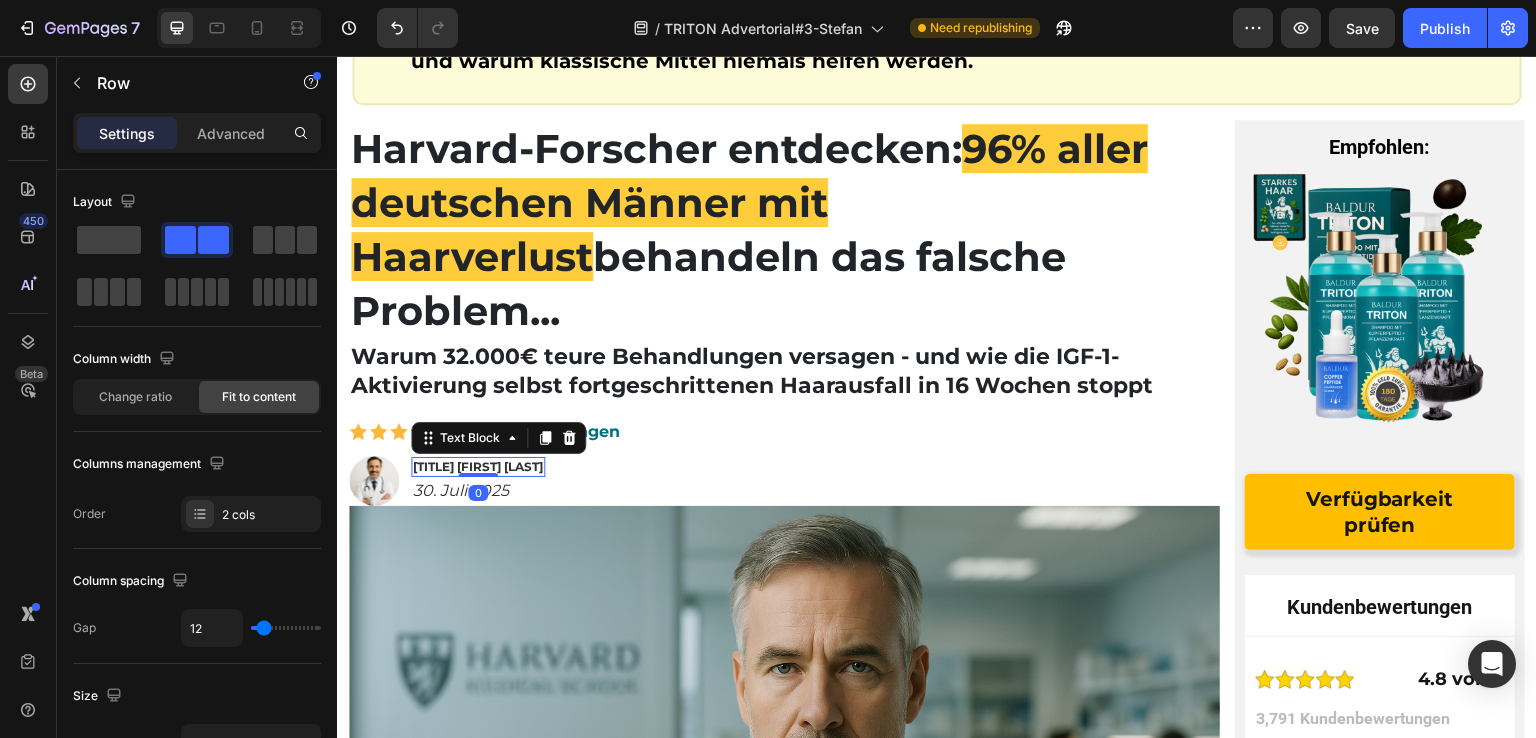 click on "[FIRST] [LAST]" at bounding box center [478, 466] 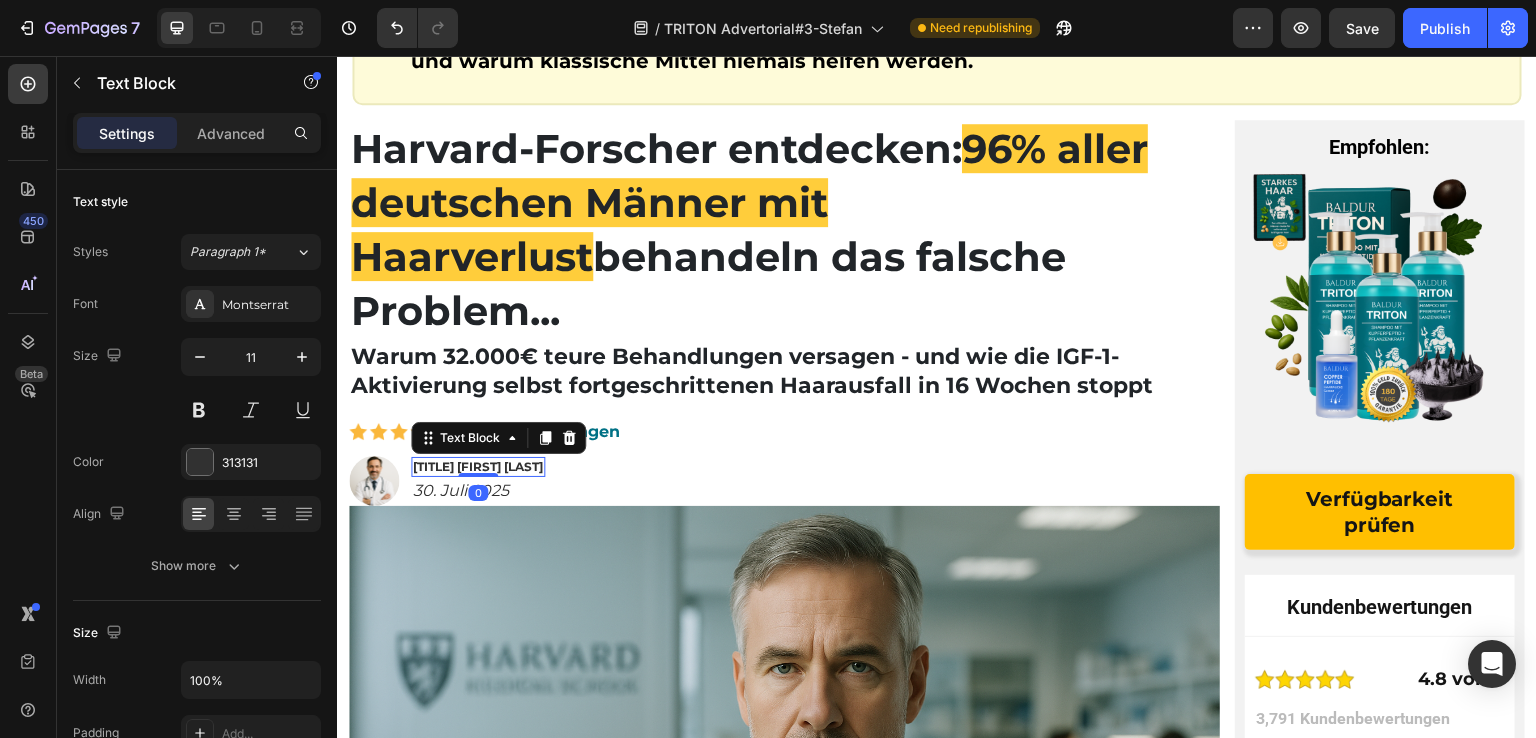 click on "[FIRST] [LAST]" at bounding box center [478, 467] 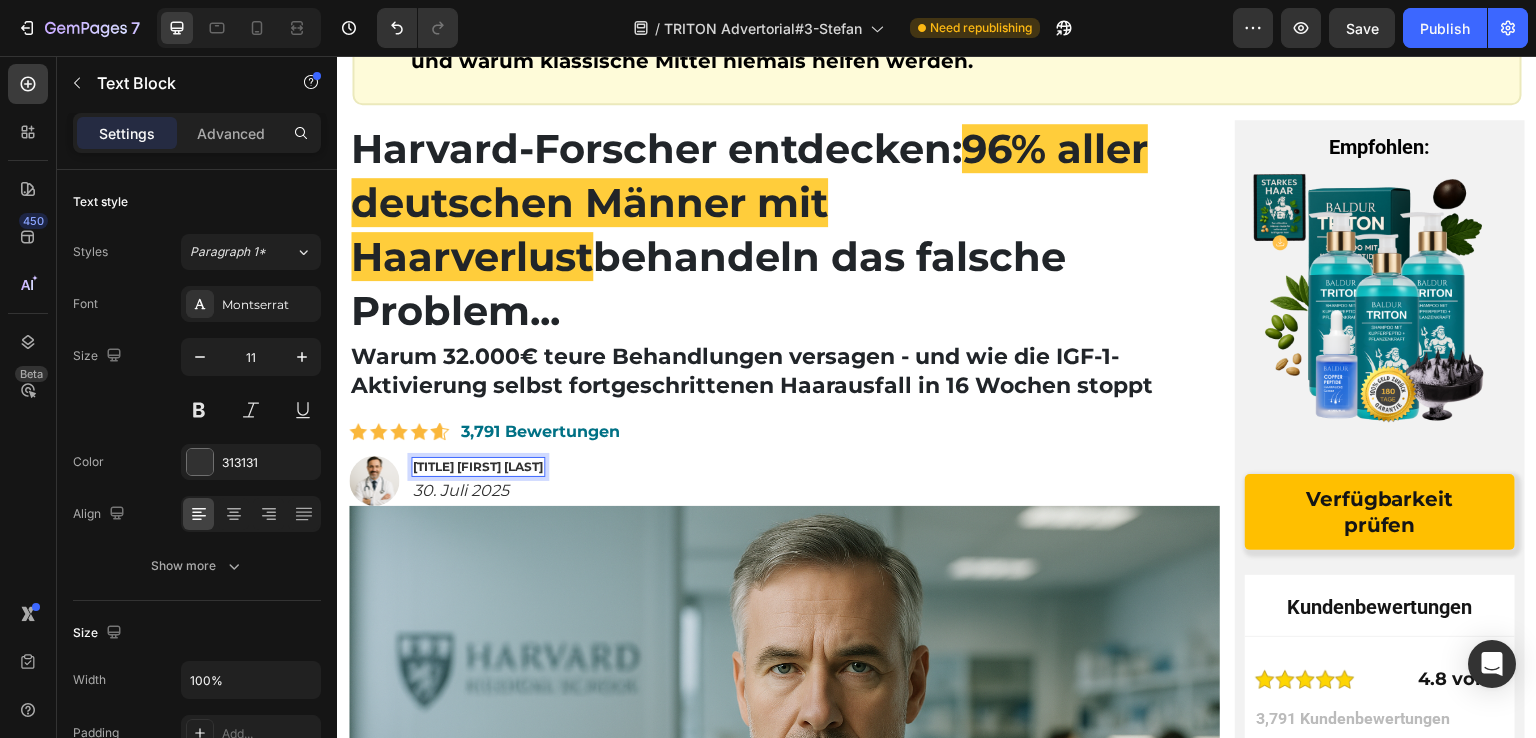scroll, scrollTop: 200, scrollLeft: 0, axis: vertical 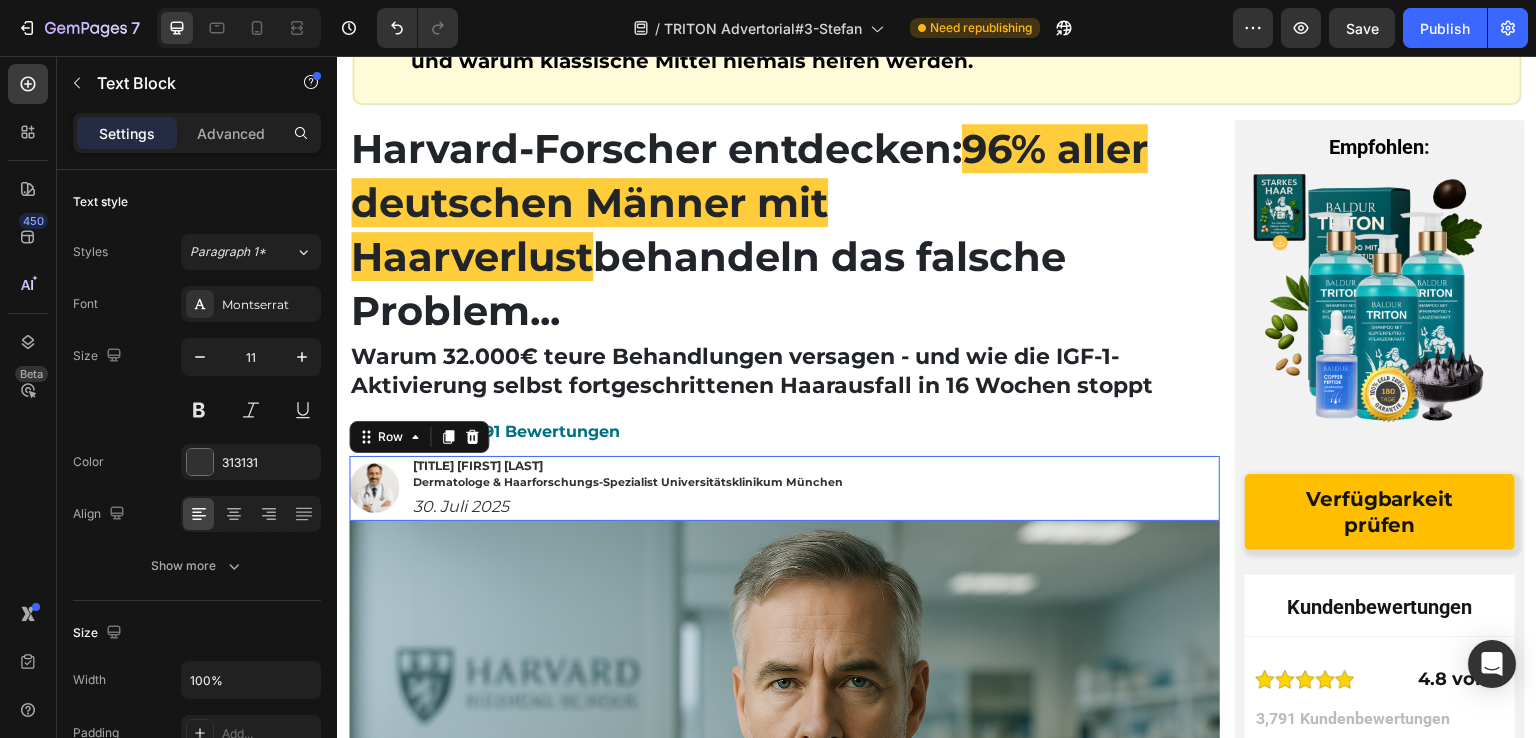 click on "Image Dr. Michael Hartmann Dermatologe & Haarforschungs-Spezialist   Universitätsklinikum München Text Block 19. Mai 2025 Text Block 30. Juli 2025 Text Block Row   0" at bounding box center [784, 488] 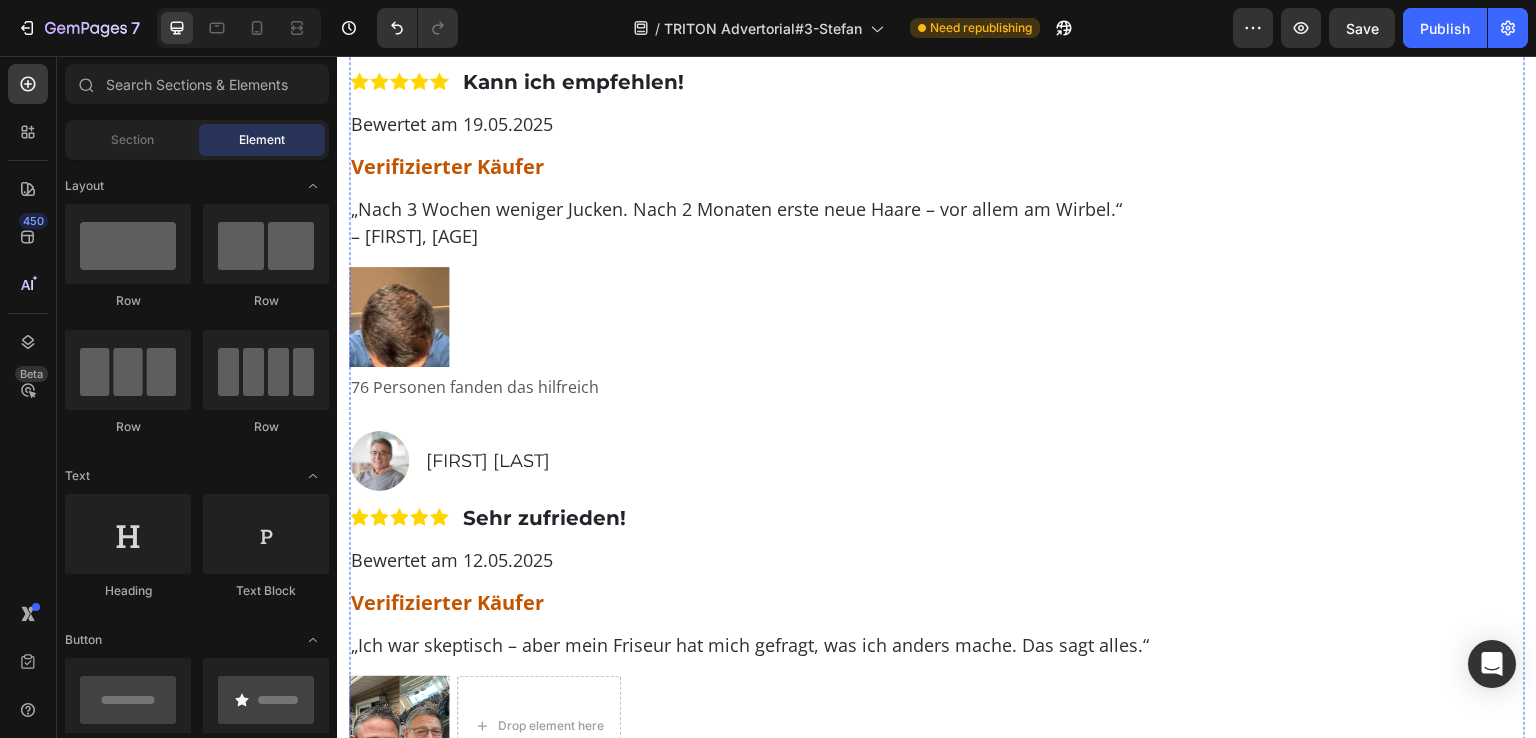 scroll, scrollTop: 15703, scrollLeft: 0, axis: vertical 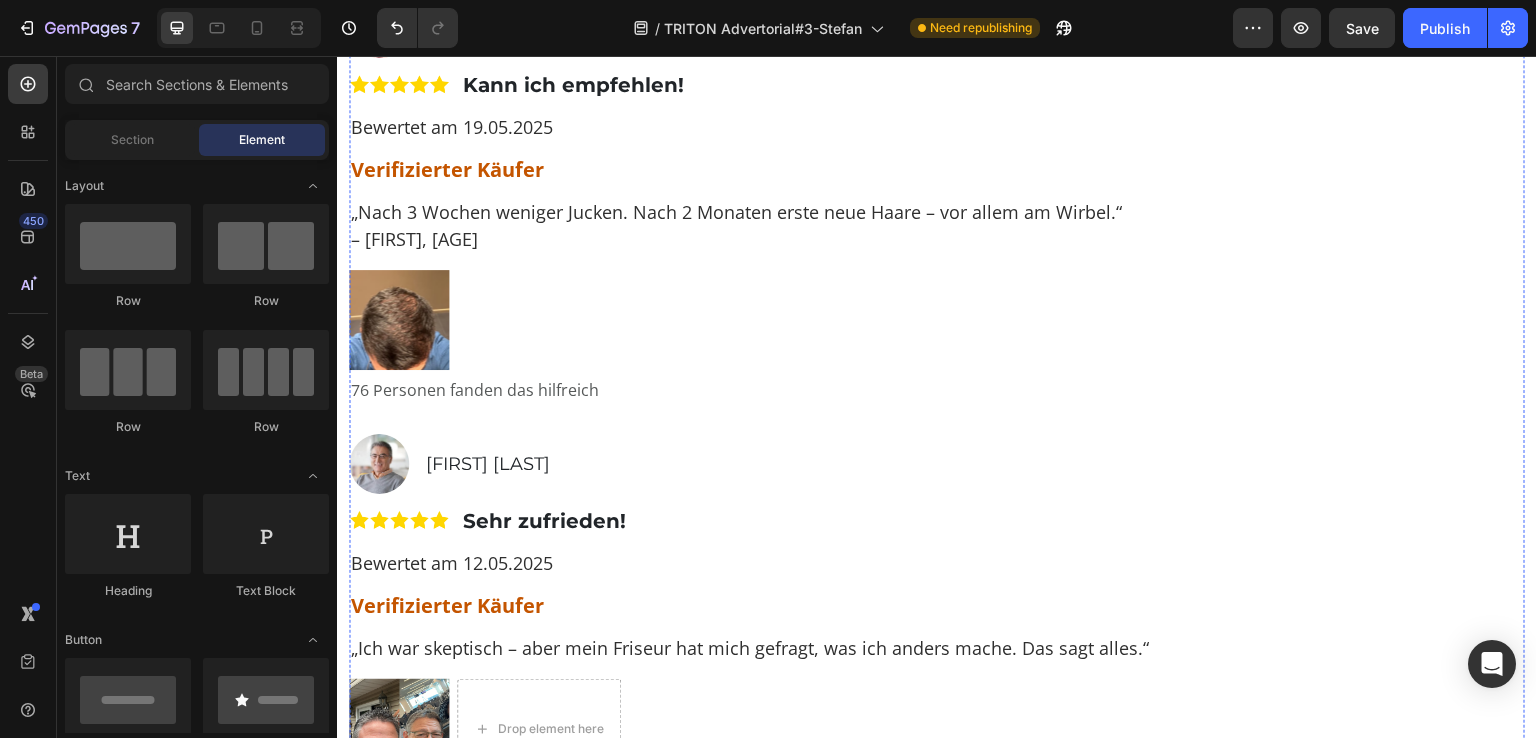 click at bounding box center [784, -582] 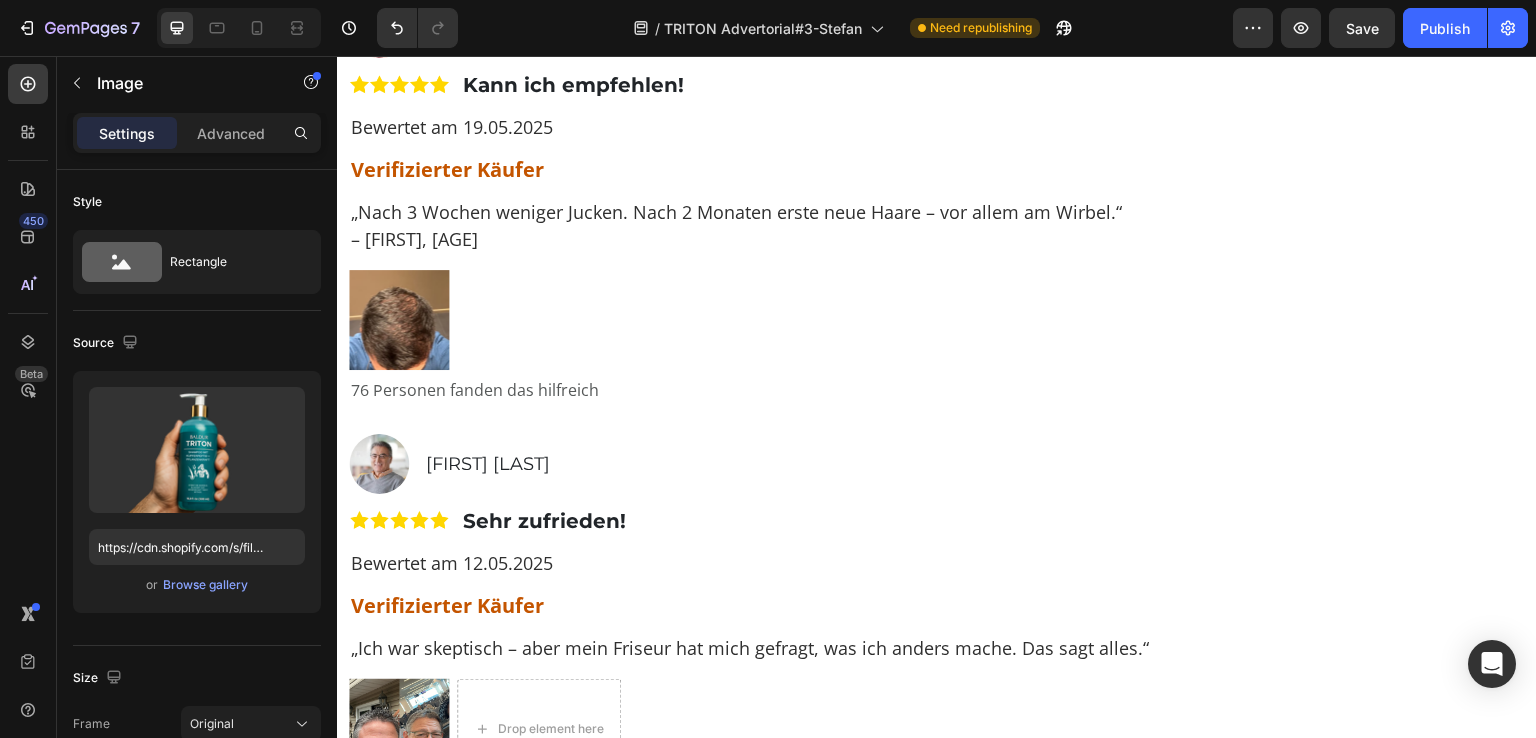 click at bounding box center [784, -582] 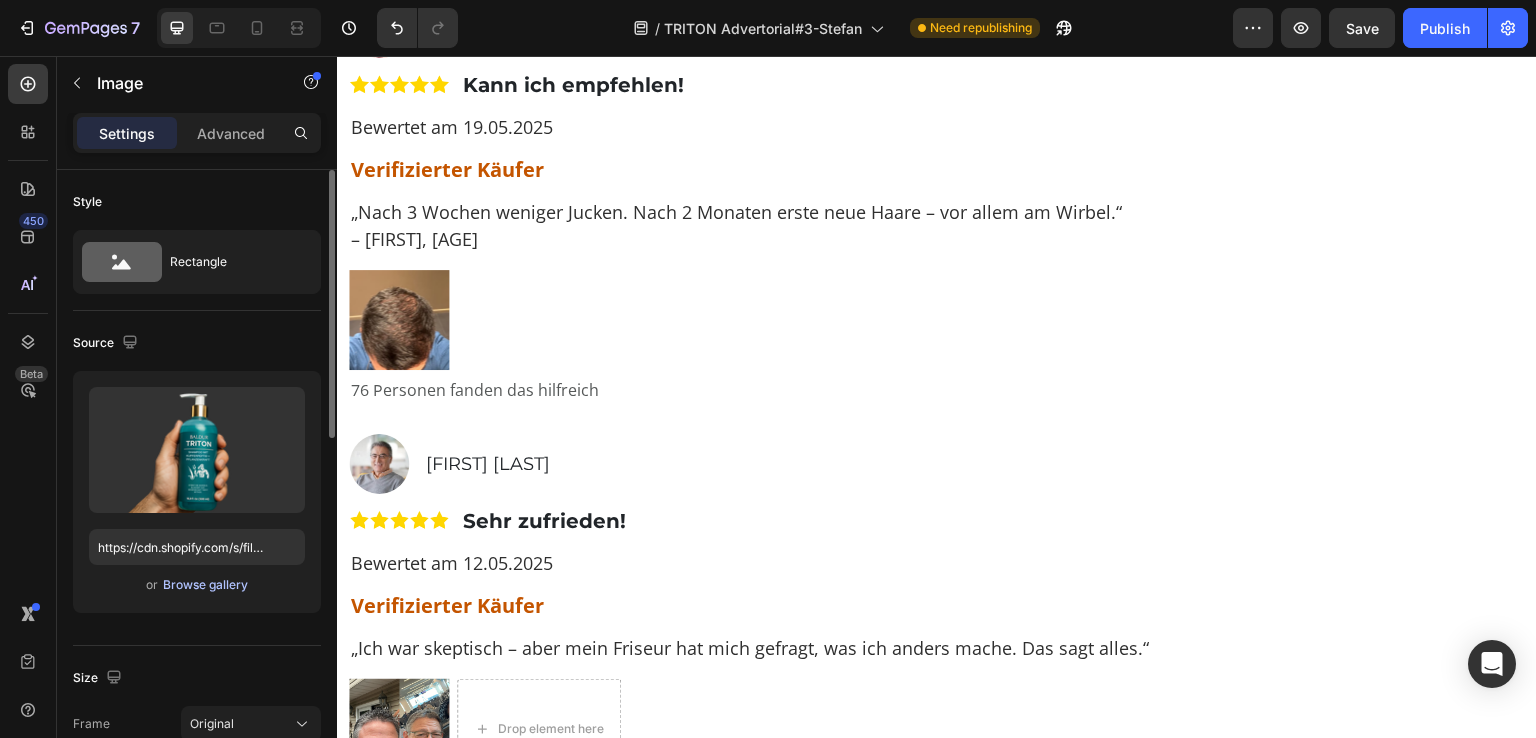 click on "Browse gallery" at bounding box center [205, 585] 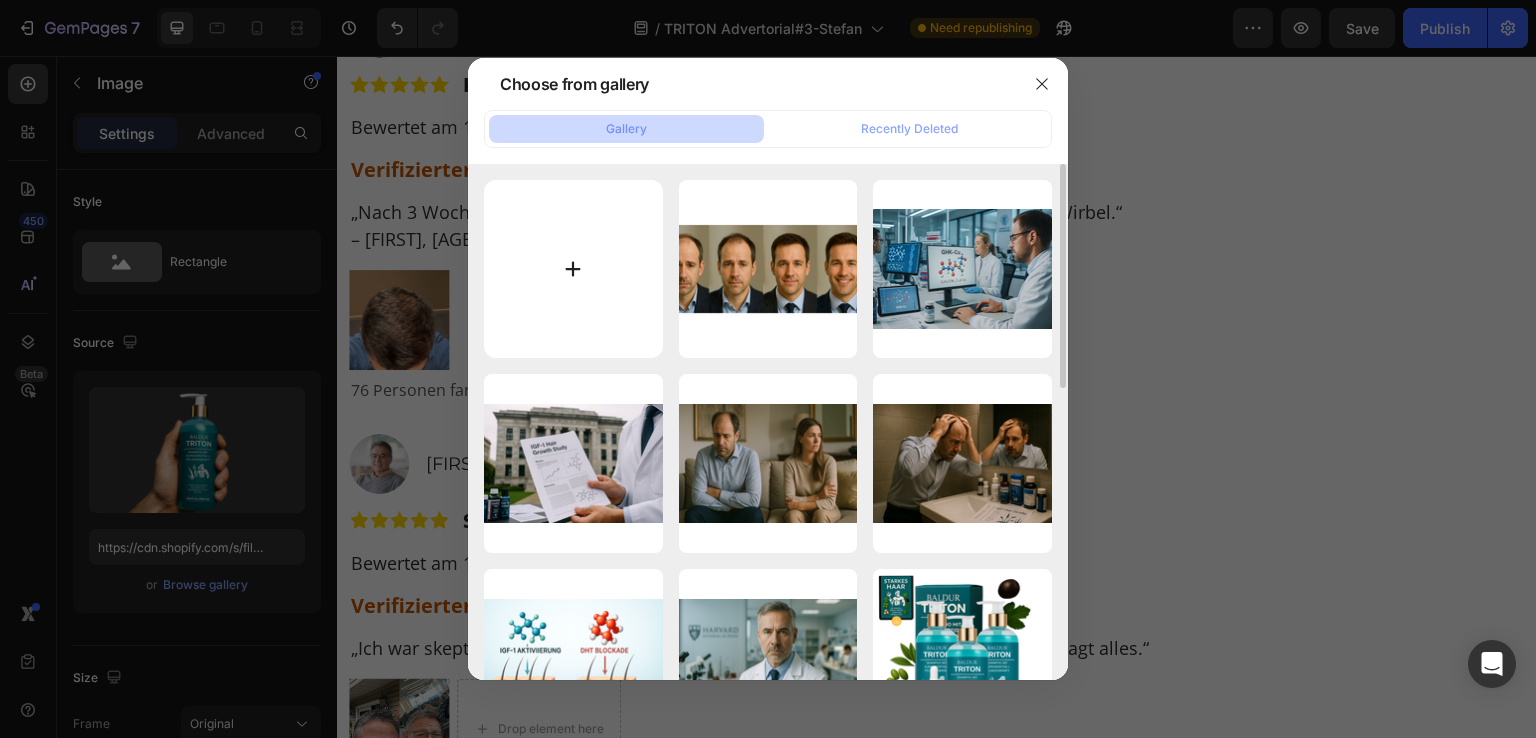 click at bounding box center [573, 269] 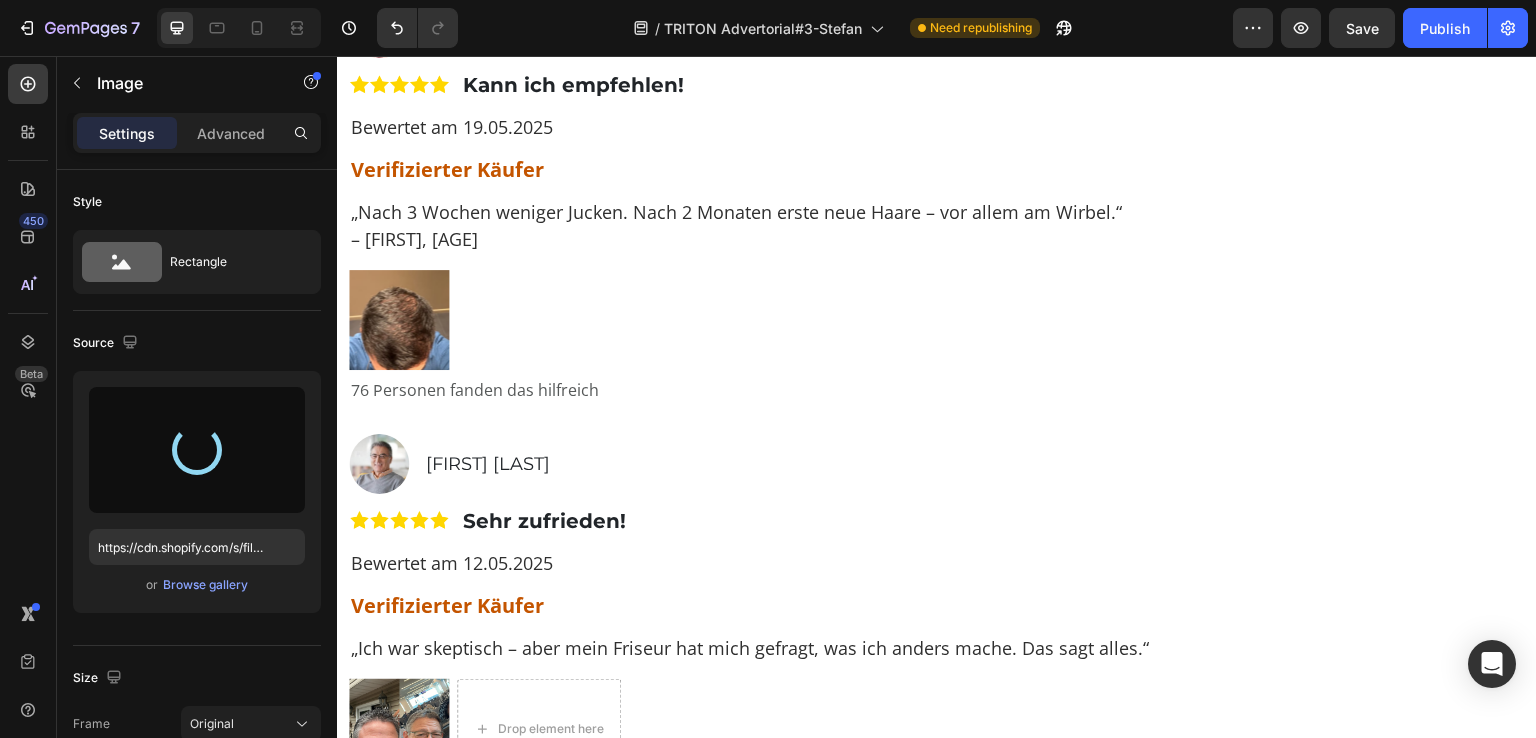 type on "https://cdn.shopify.com/s/files/1/0682/2504/0698/files/gempages_562311608655676326-82a79a57-211a-402e-a747-35c938045118.png" 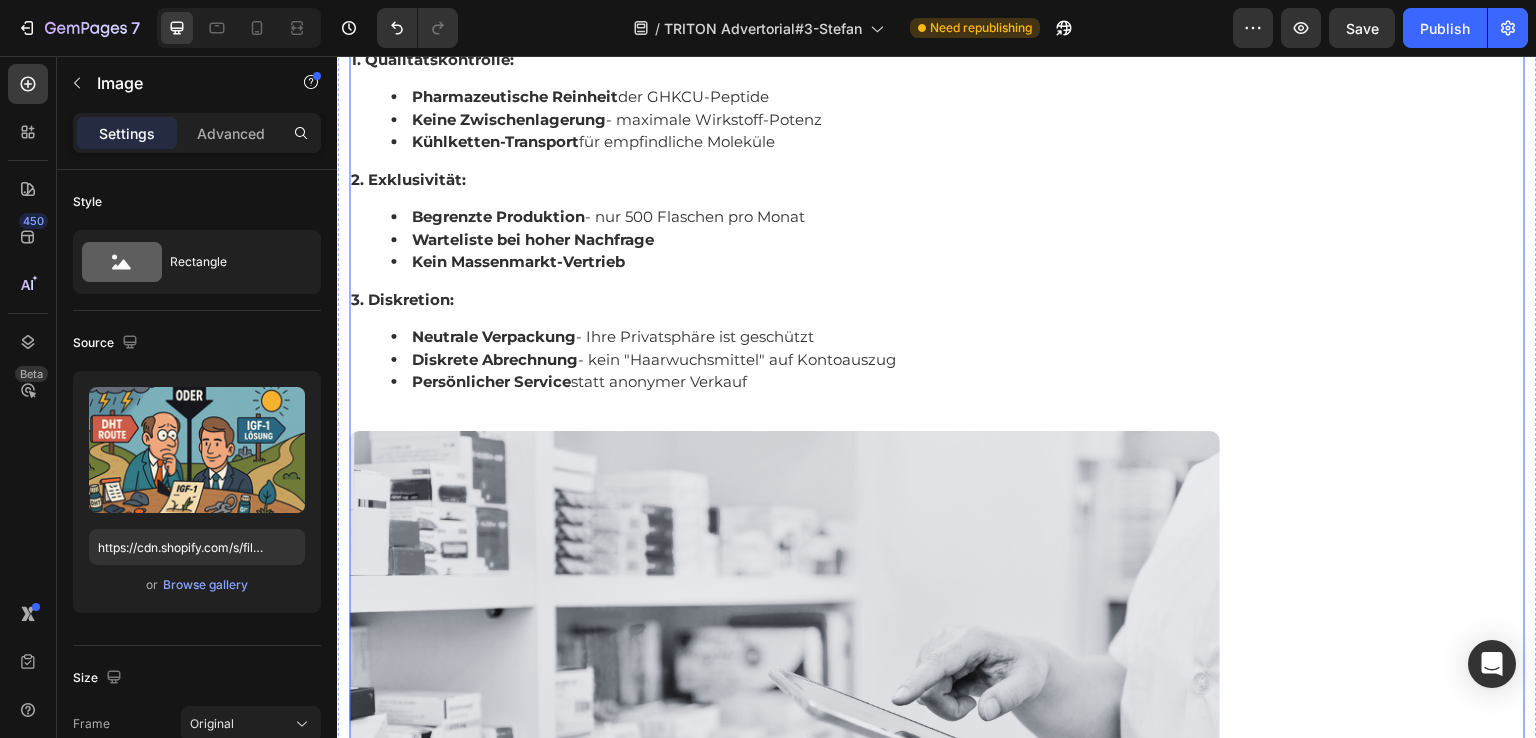 scroll, scrollTop: 11603, scrollLeft: 0, axis: vertical 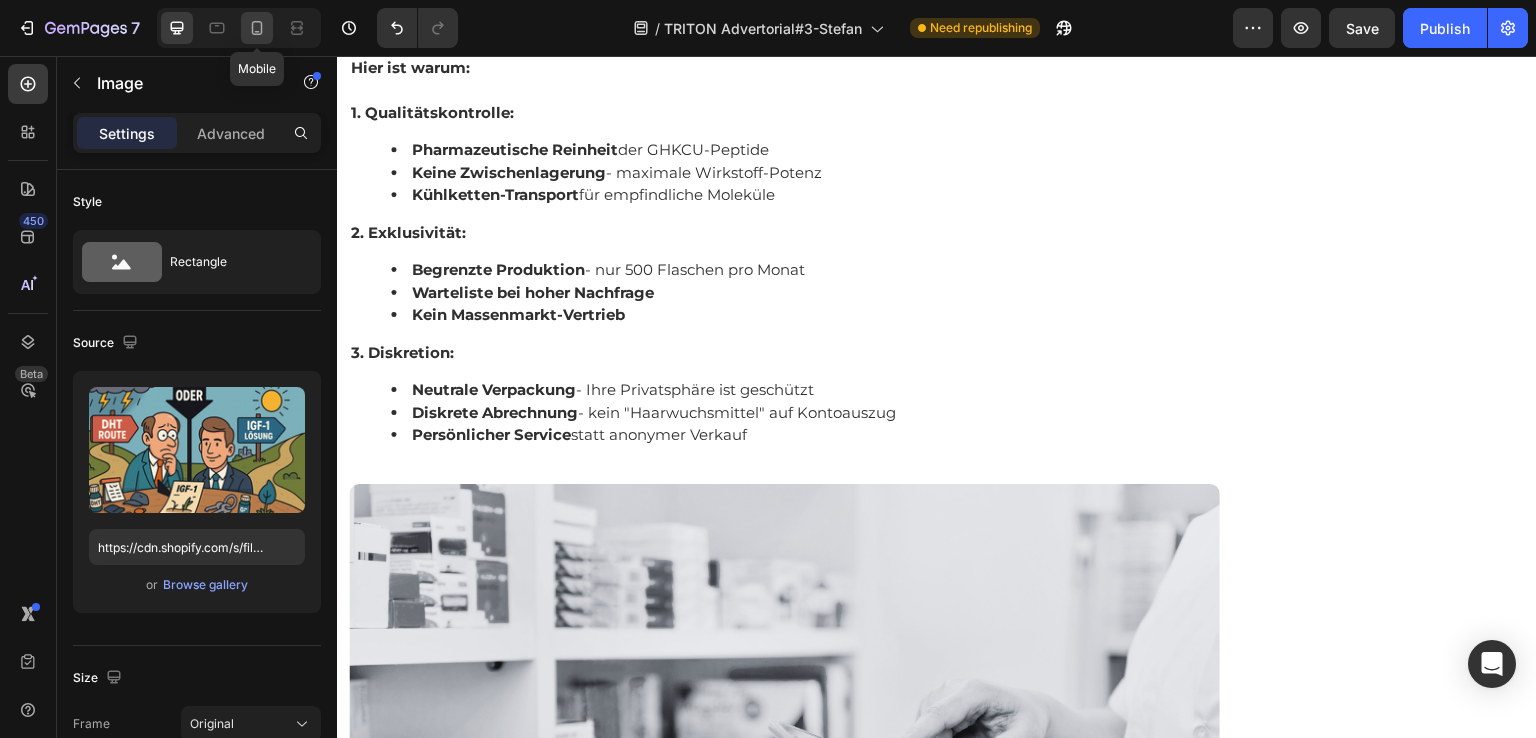 click 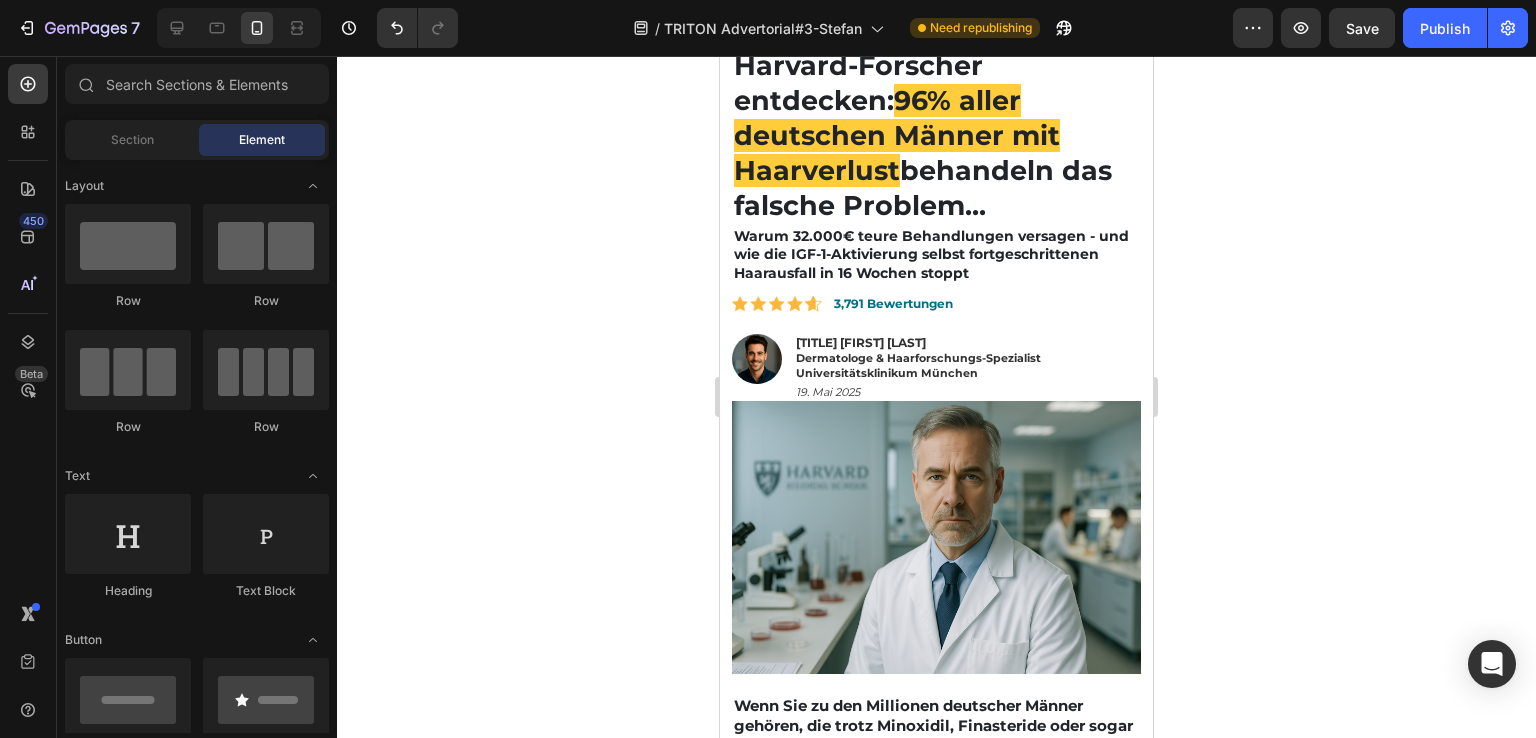 scroll, scrollTop: 0, scrollLeft: 0, axis: both 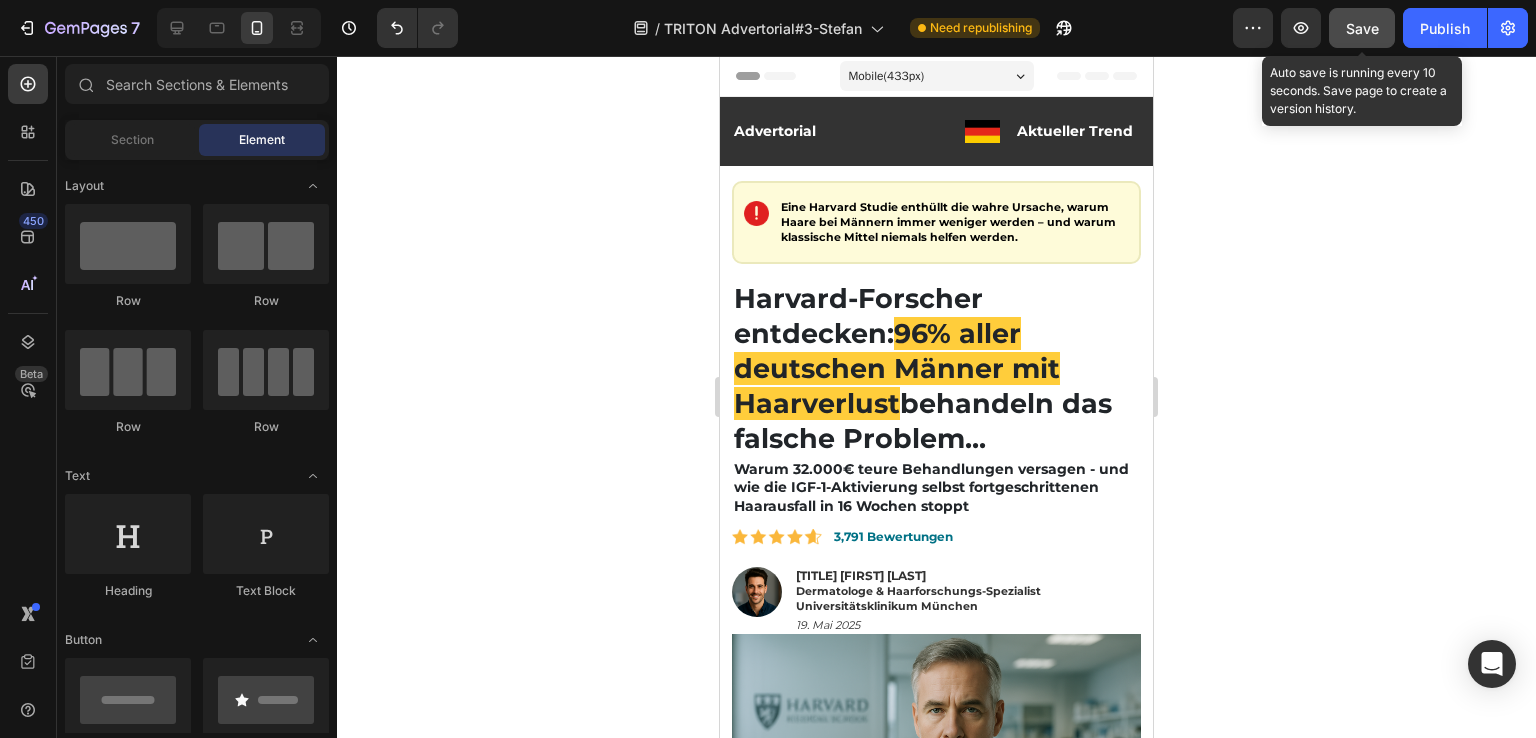 click on "Save" at bounding box center [1362, 28] 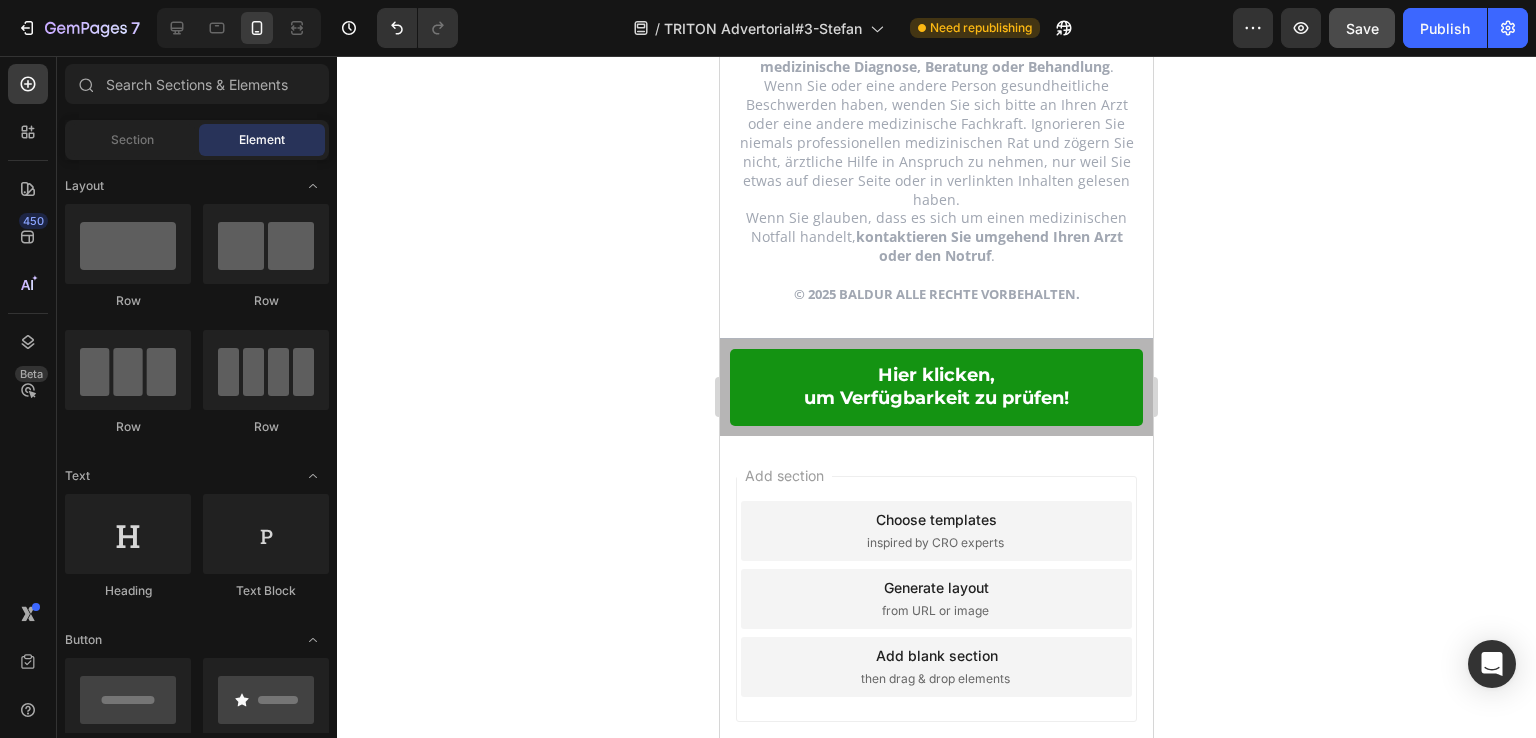 scroll, scrollTop: 17008, scrollLeft: 0, axis: vertical 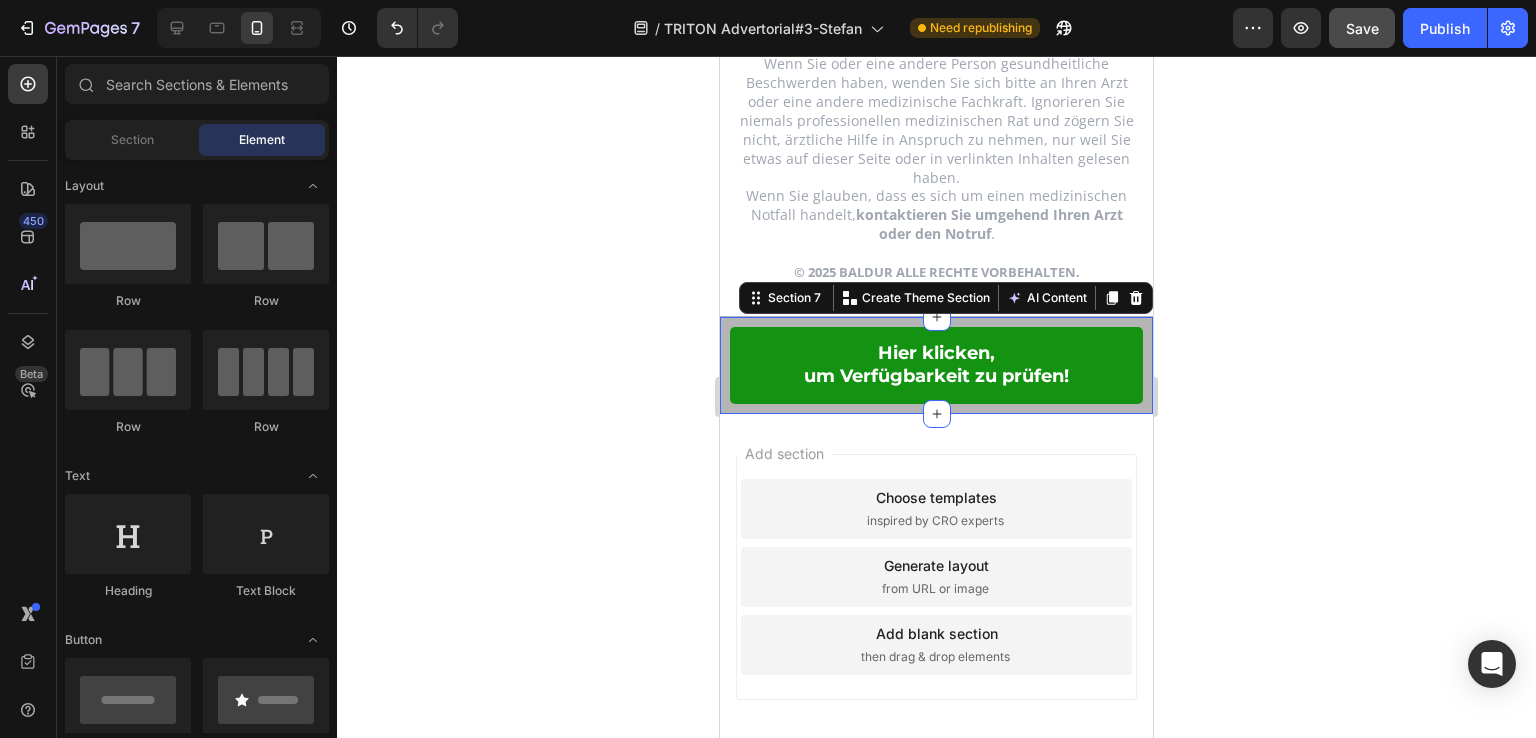 click on "Hier klicken, um Verfügbarkeit zu prüfen! Button Row Section 7   Create Theme Section AI Content Write with GemAI What would you like to describe here? Tone and Voice Persuasive Product Getting products... Show more Generate" at bounding box center (936, 365) 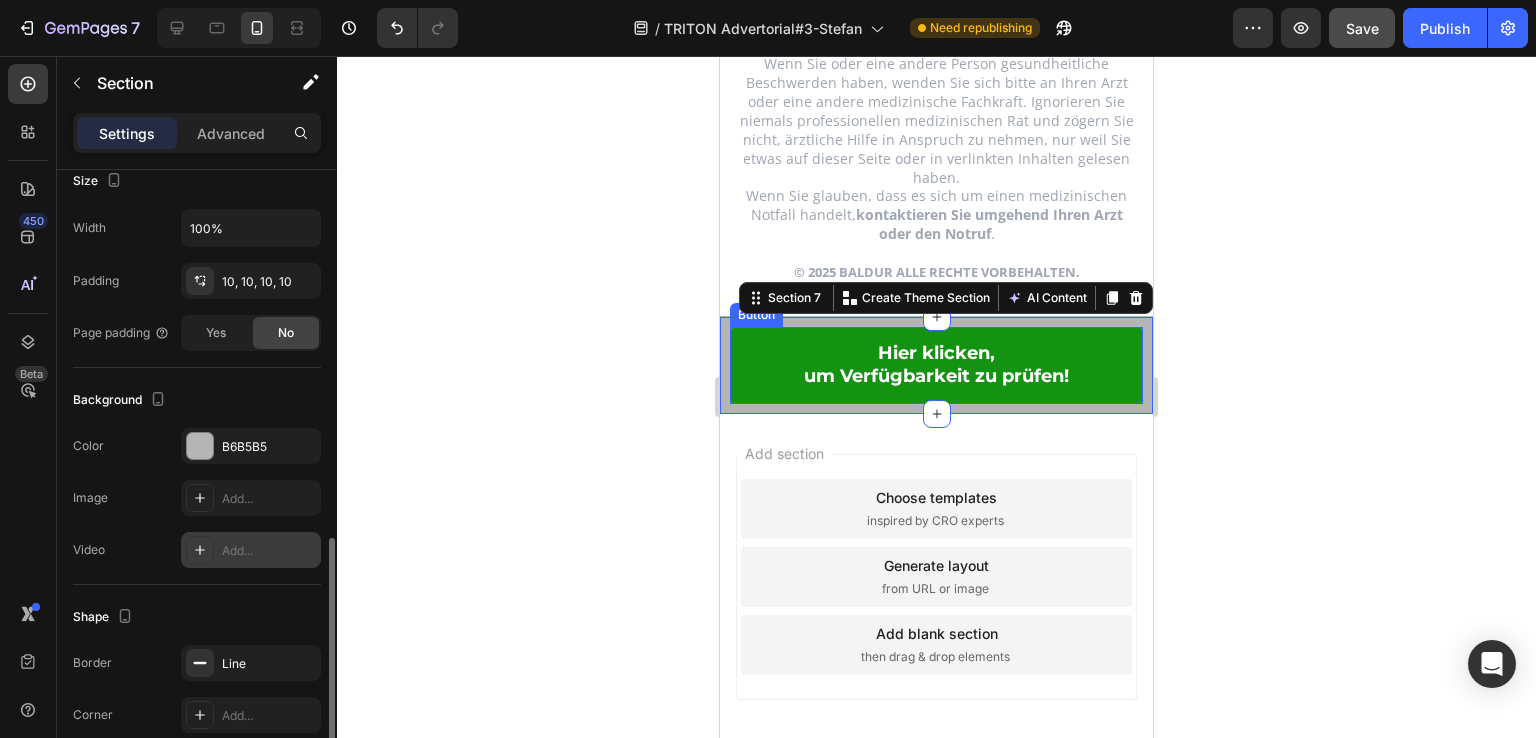 scroll, scrollTop: 500, scrollLeft: 0, axis: vertical 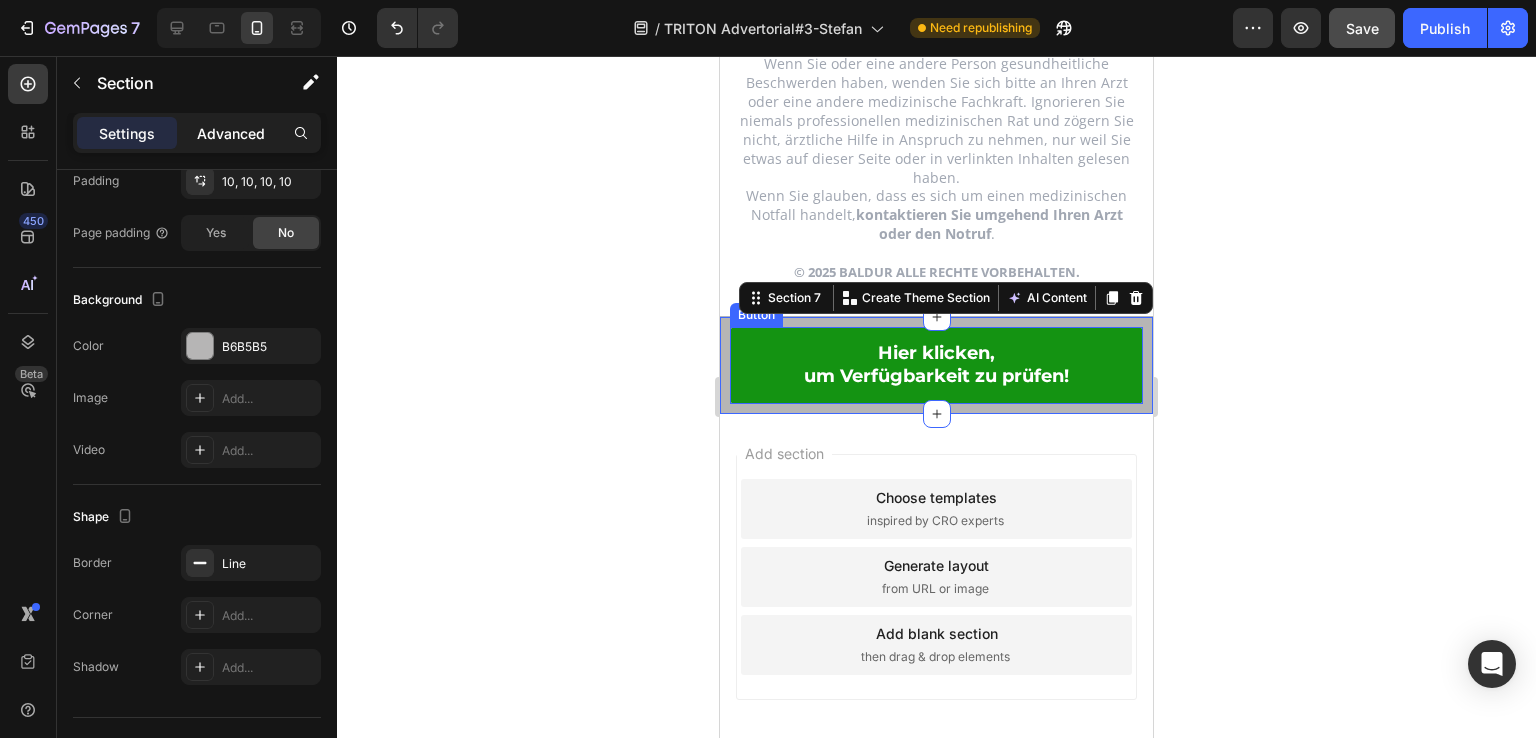 click on "Advanced" at bounding box center (231, 133) 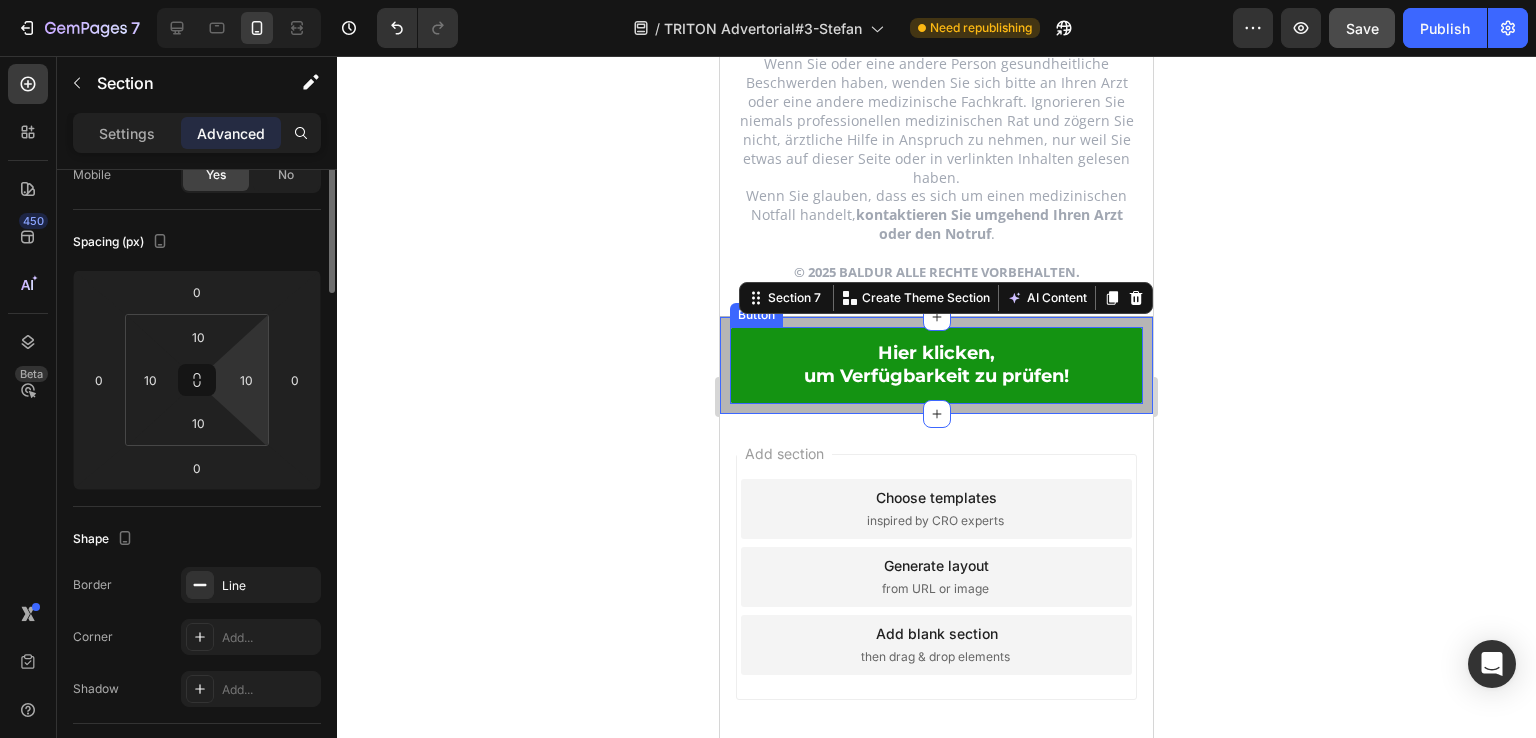 scroll, scrollTop: 0, scrollLeft: 0, axis: both 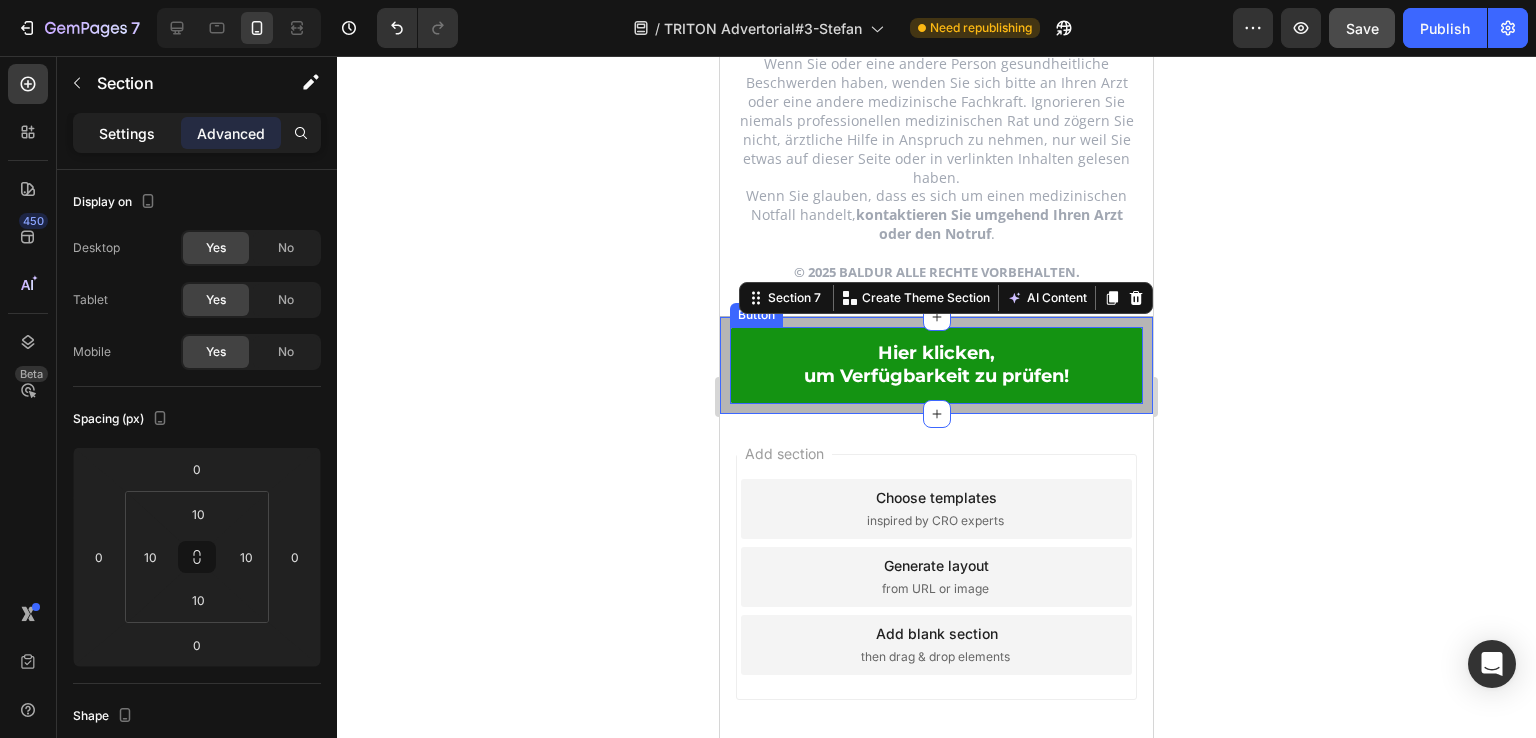 click on "Settings" at bounding box center [127, 133] 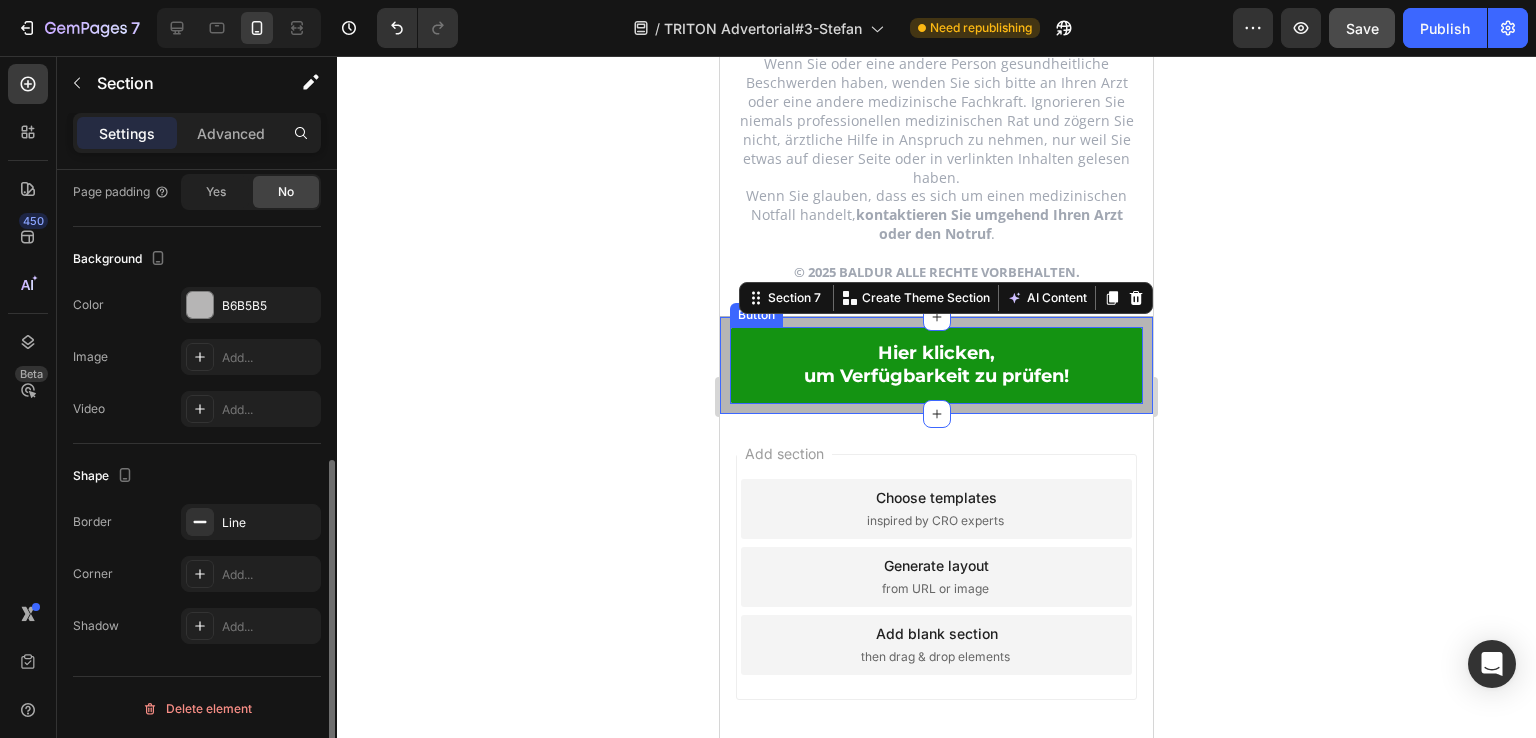 scroll, scrollTop: 0, scrollLeft: 0, axis: both 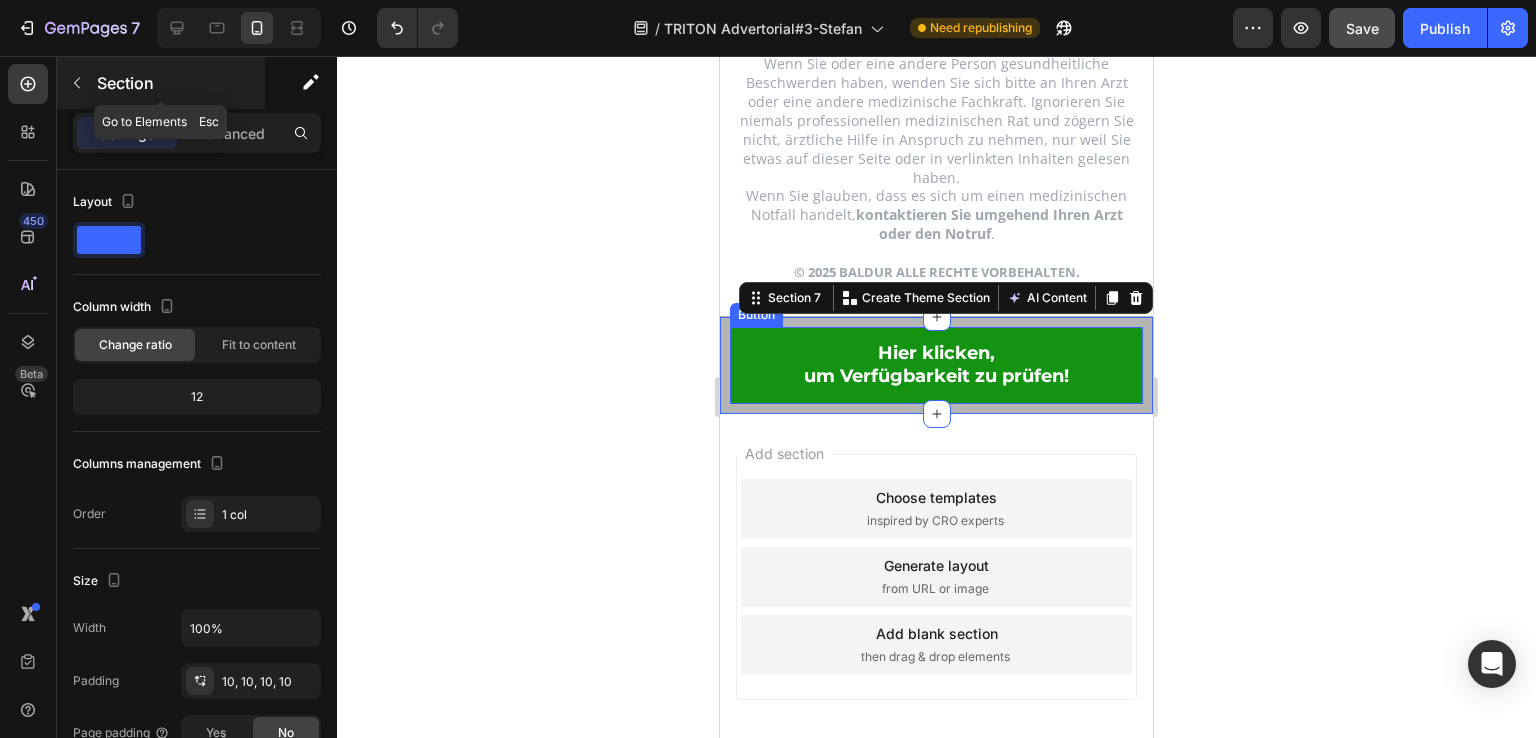 click 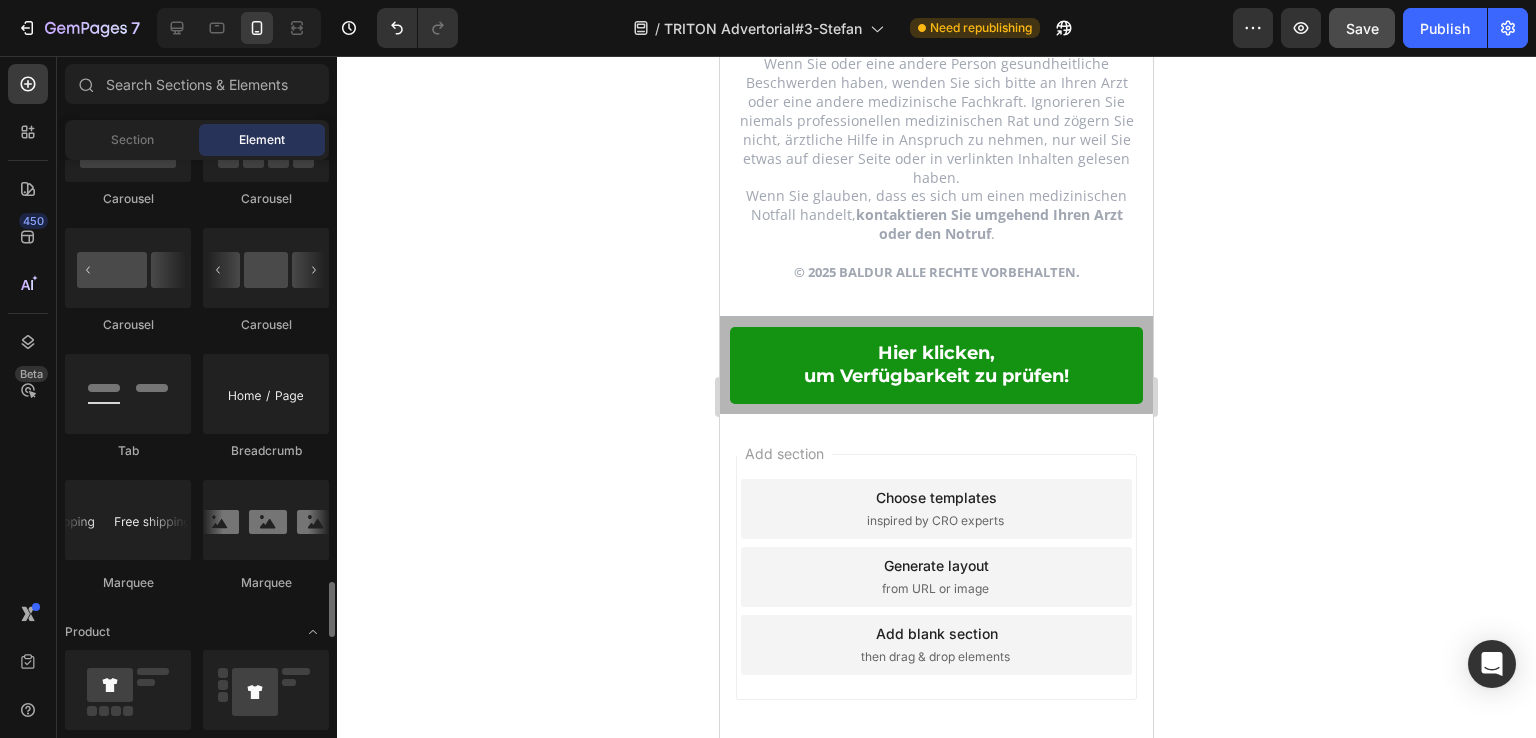 scroll, scrollTop: 2500, scrollLeft: 0, axis: vertical 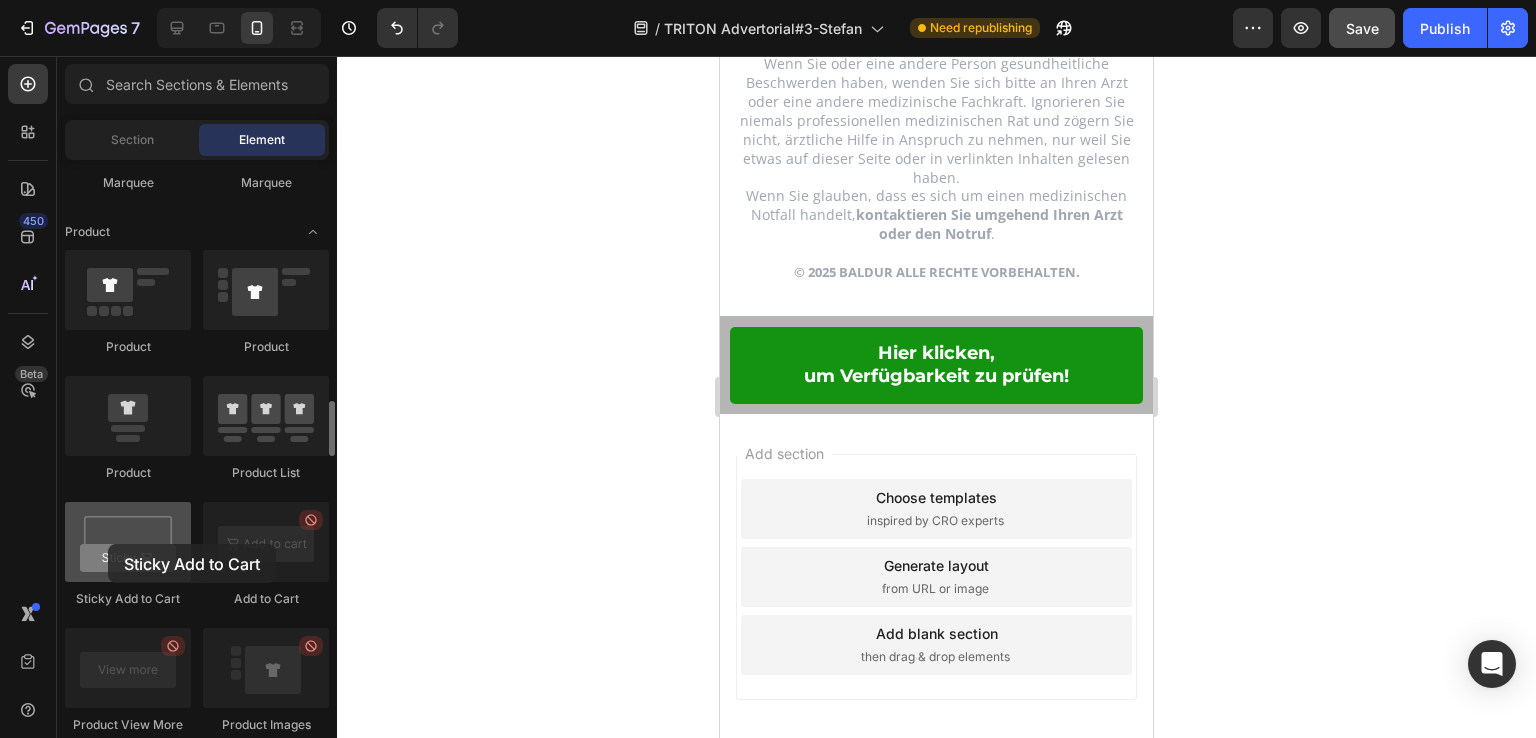 click at bounding box center (128, 542) 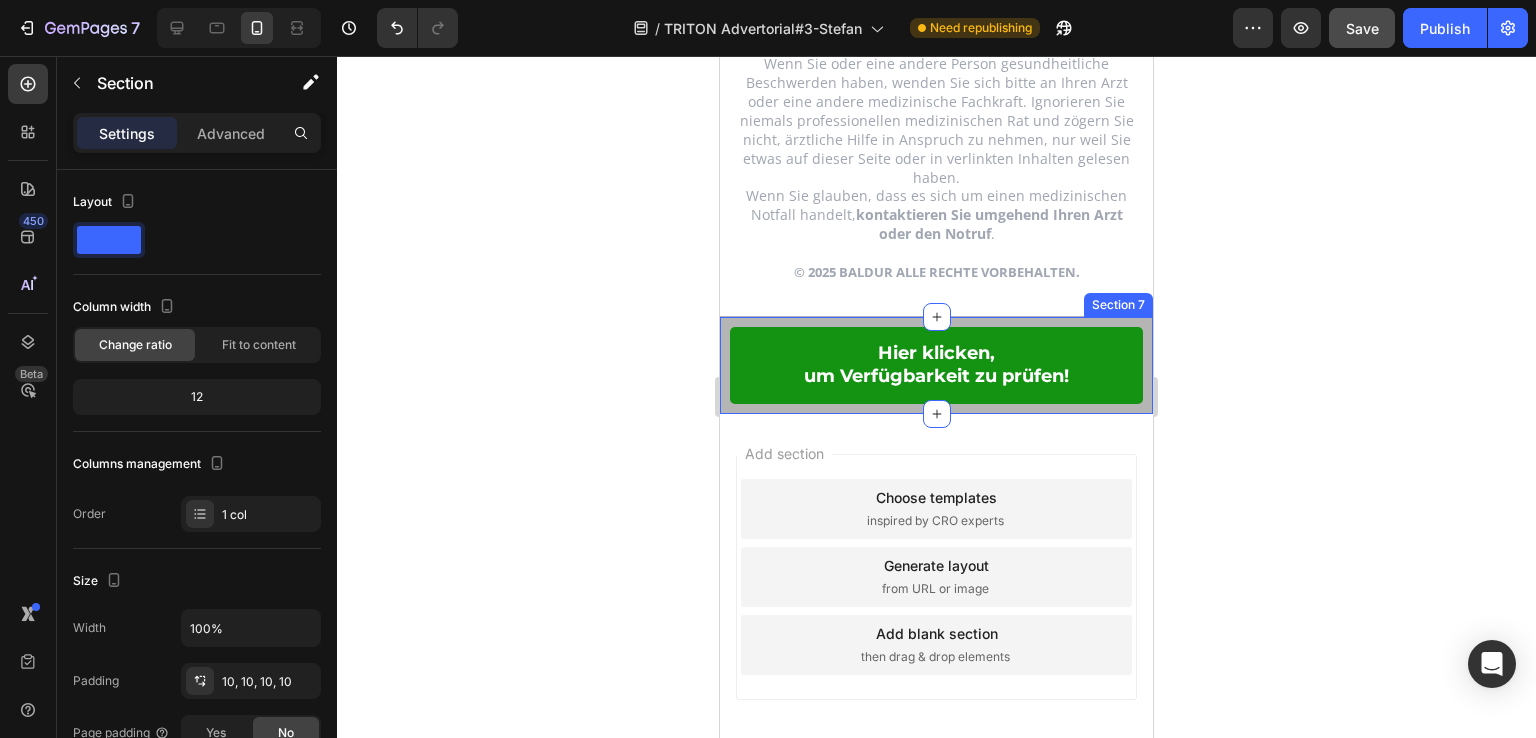 click on "Hier klicken, um Verfügbarkeit zu prüfen! Button Row Section 7" at bounding box center (936, 365) 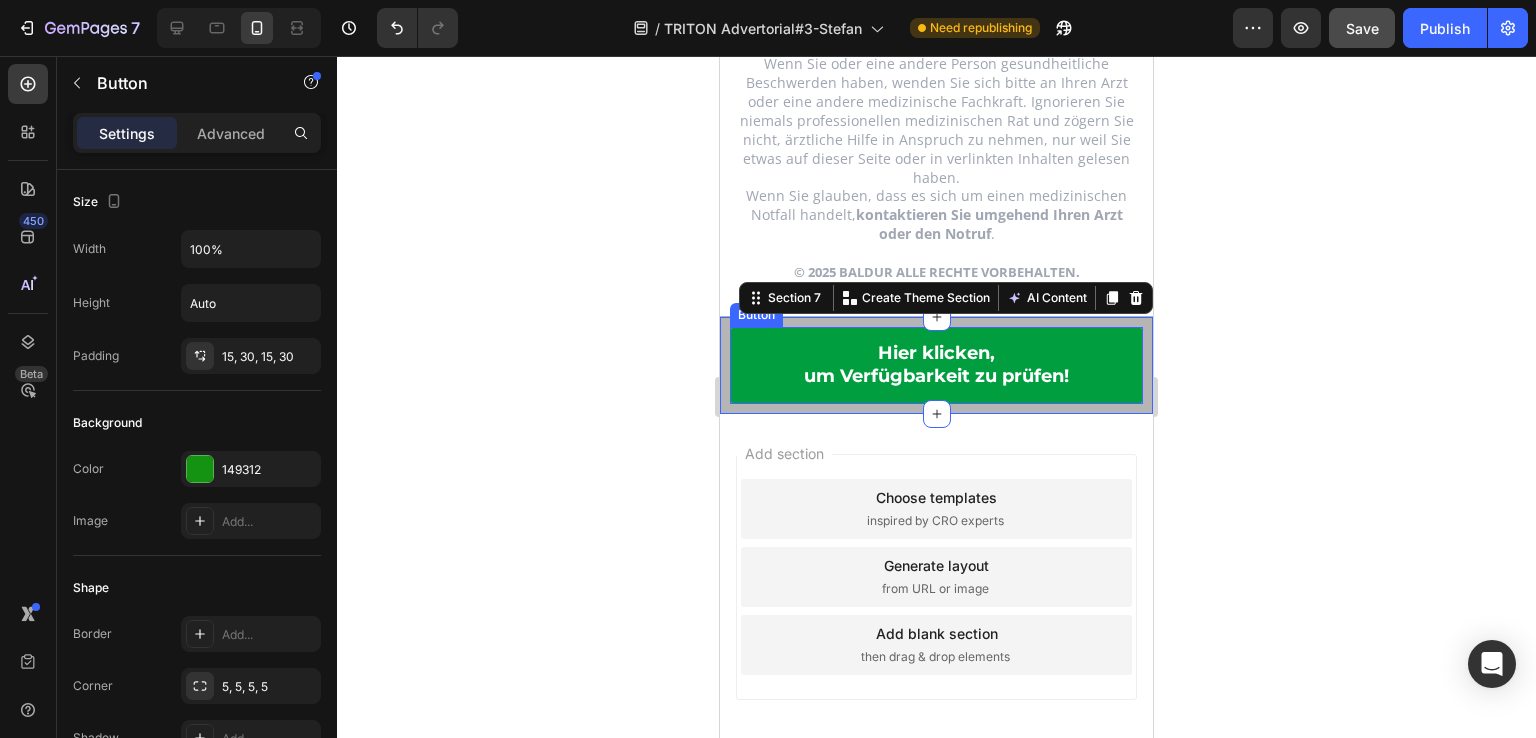 click on "Hier klicken, um Verfügbarkeit zu prüfen!" at bounding box center (936, 365) 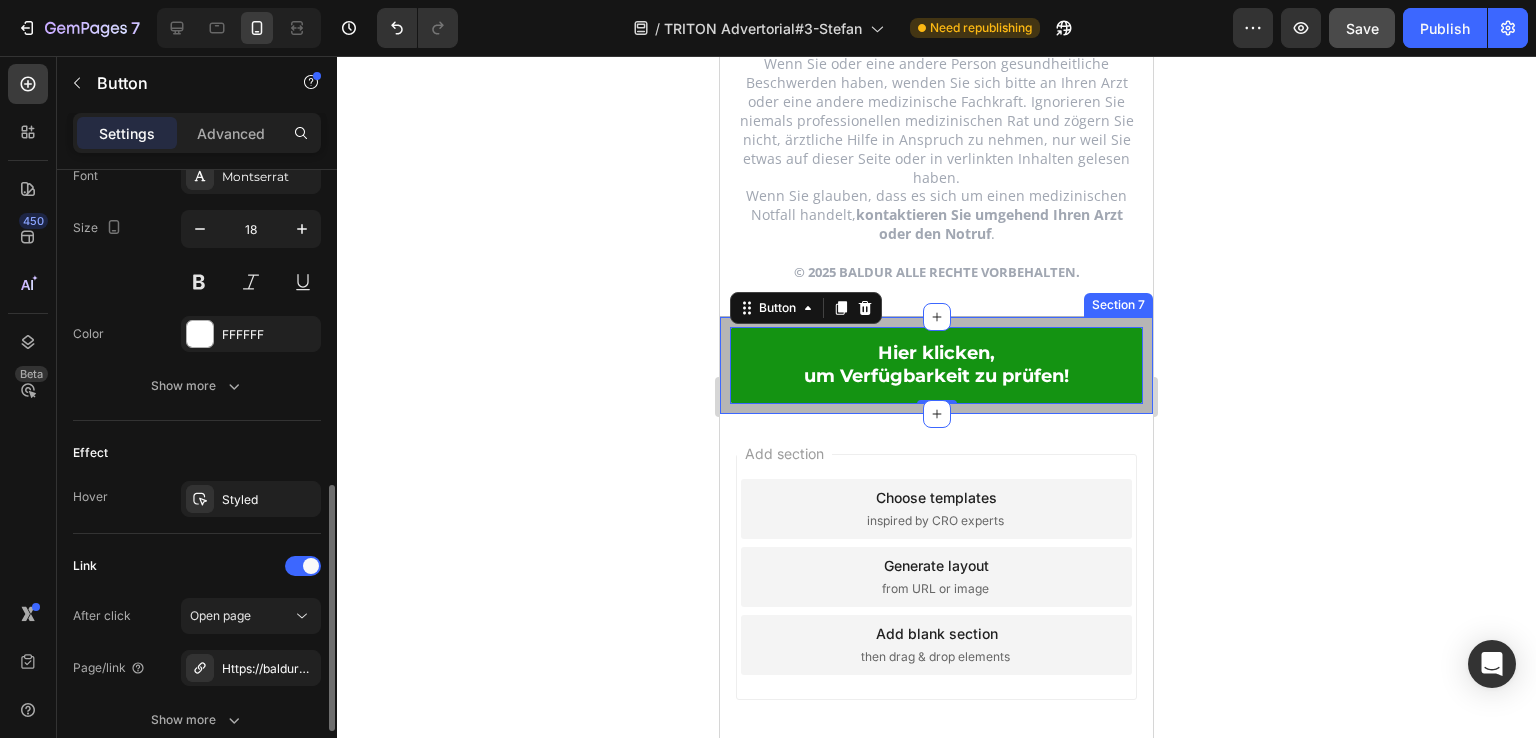 scroll, scrollTop: 962, scrollLeft: 0, axis: vertical 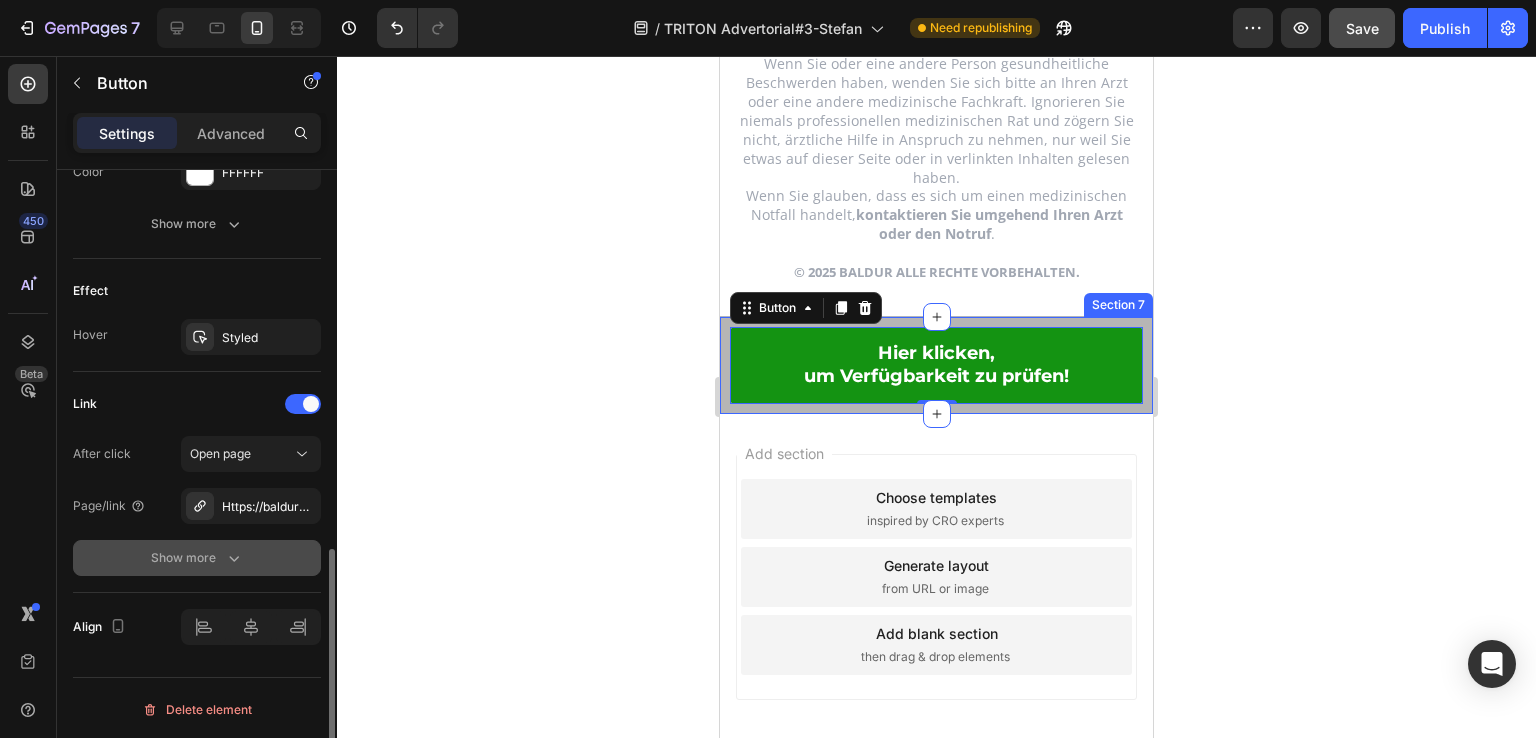 click 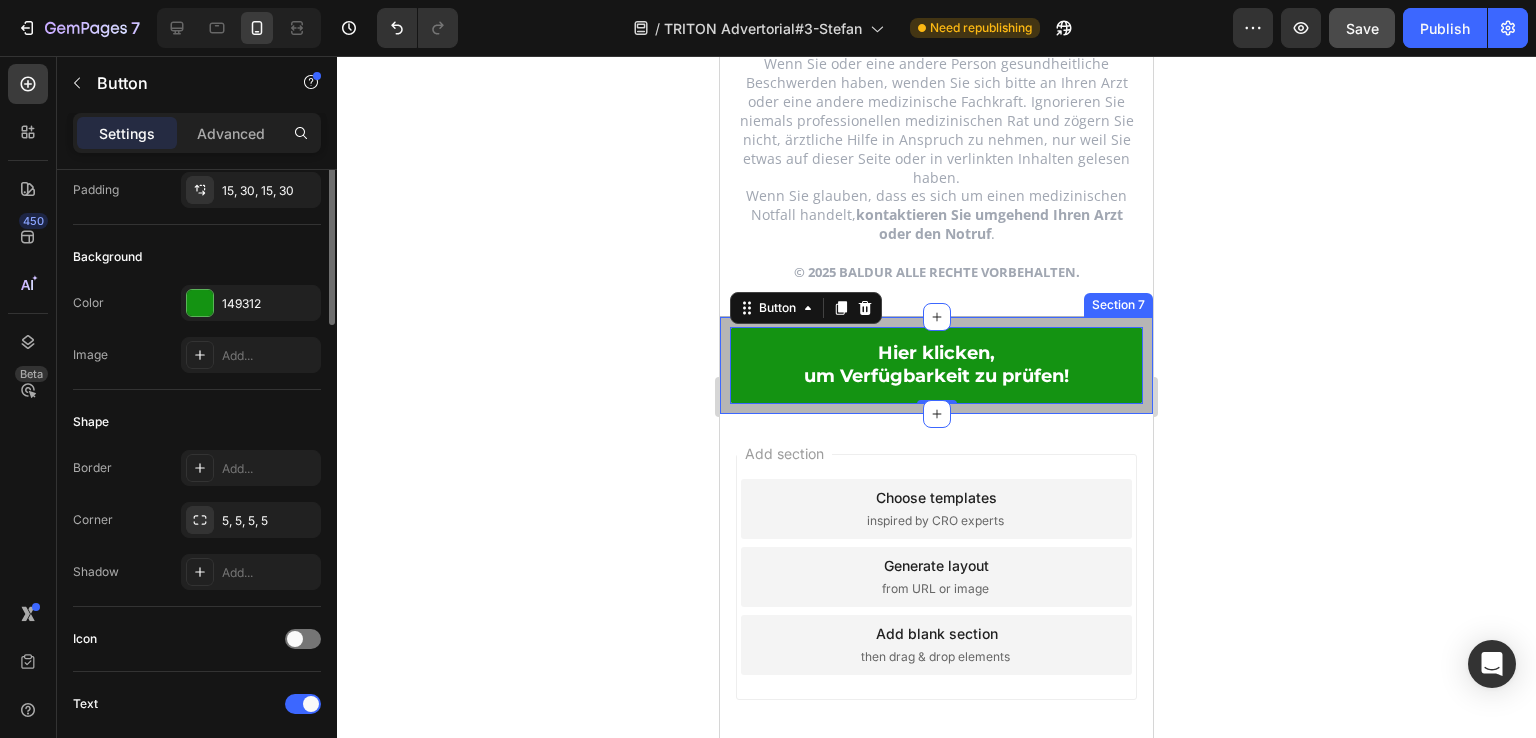 scroll, scrollTop: 0, scrollLeft: 0, axis: both 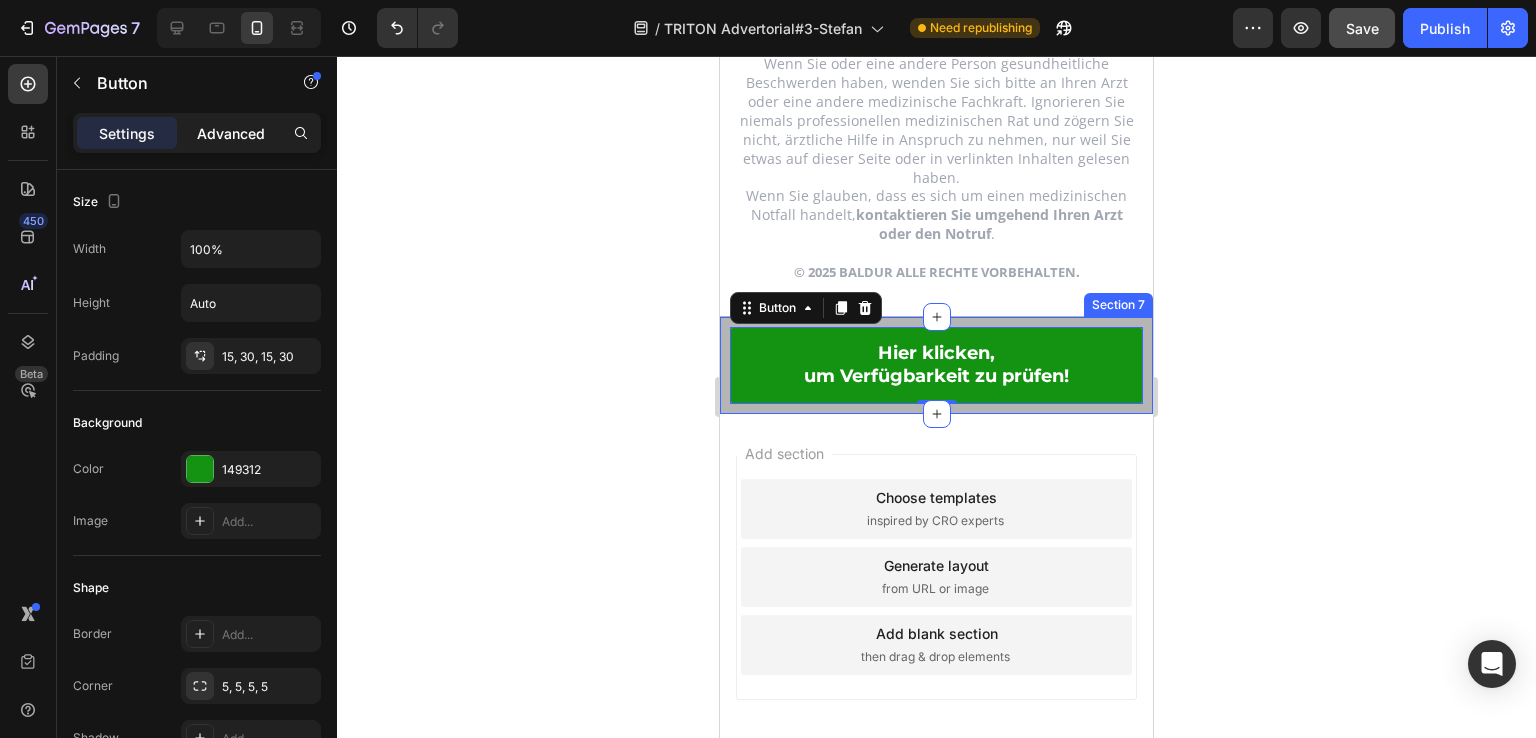 click on "Advanced" at bounding box center (231, 133) 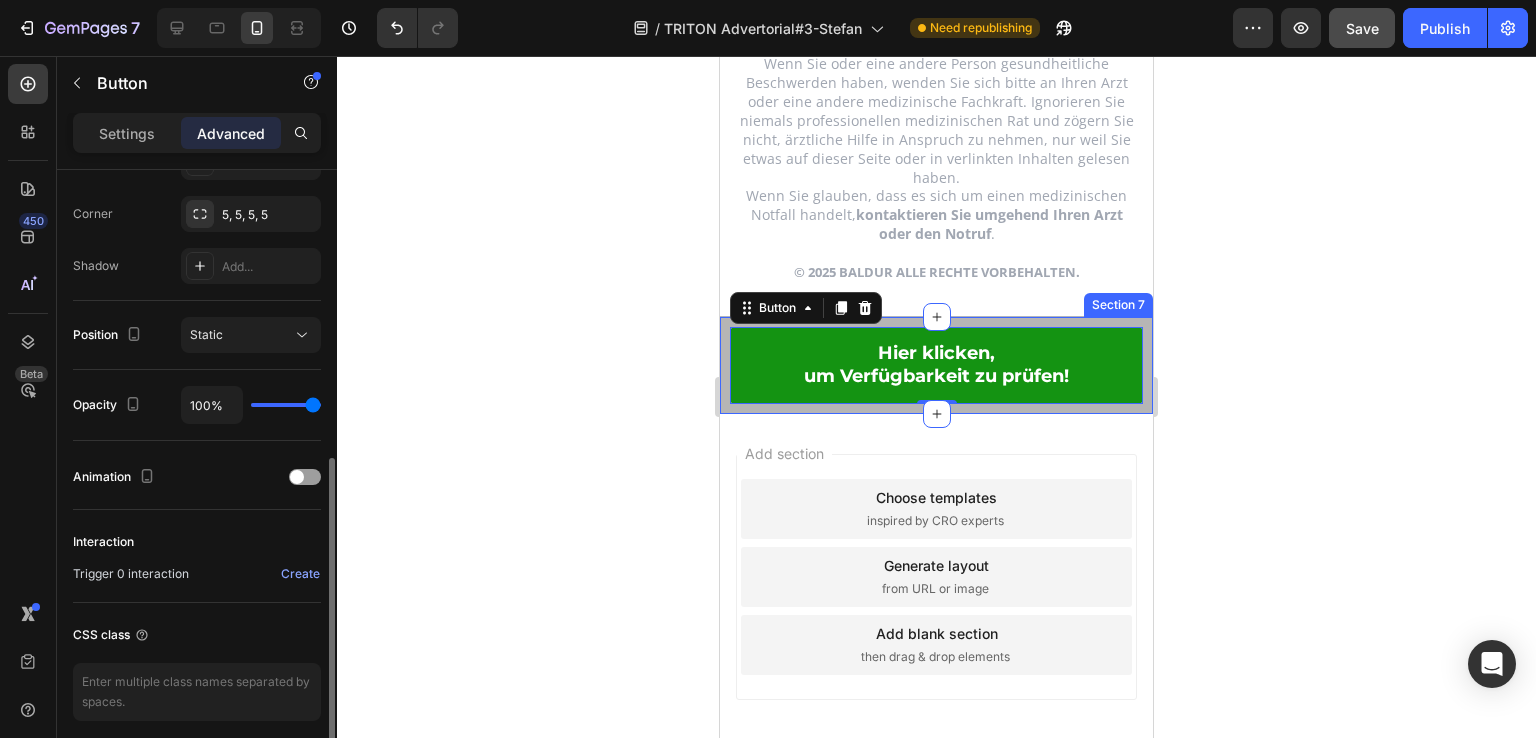 scroll, scrollTop: 677, scrollLeft: 0, axis: vertical 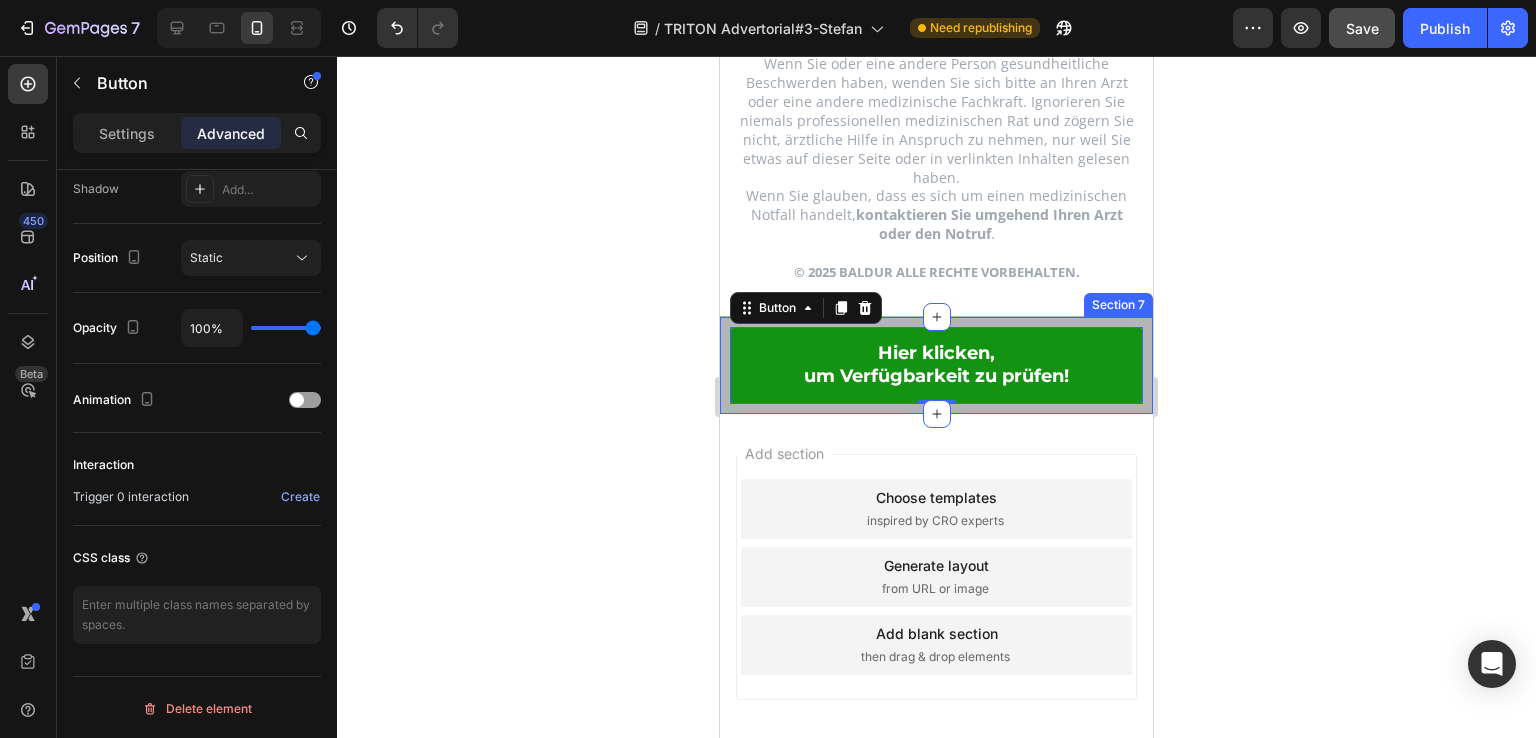 click 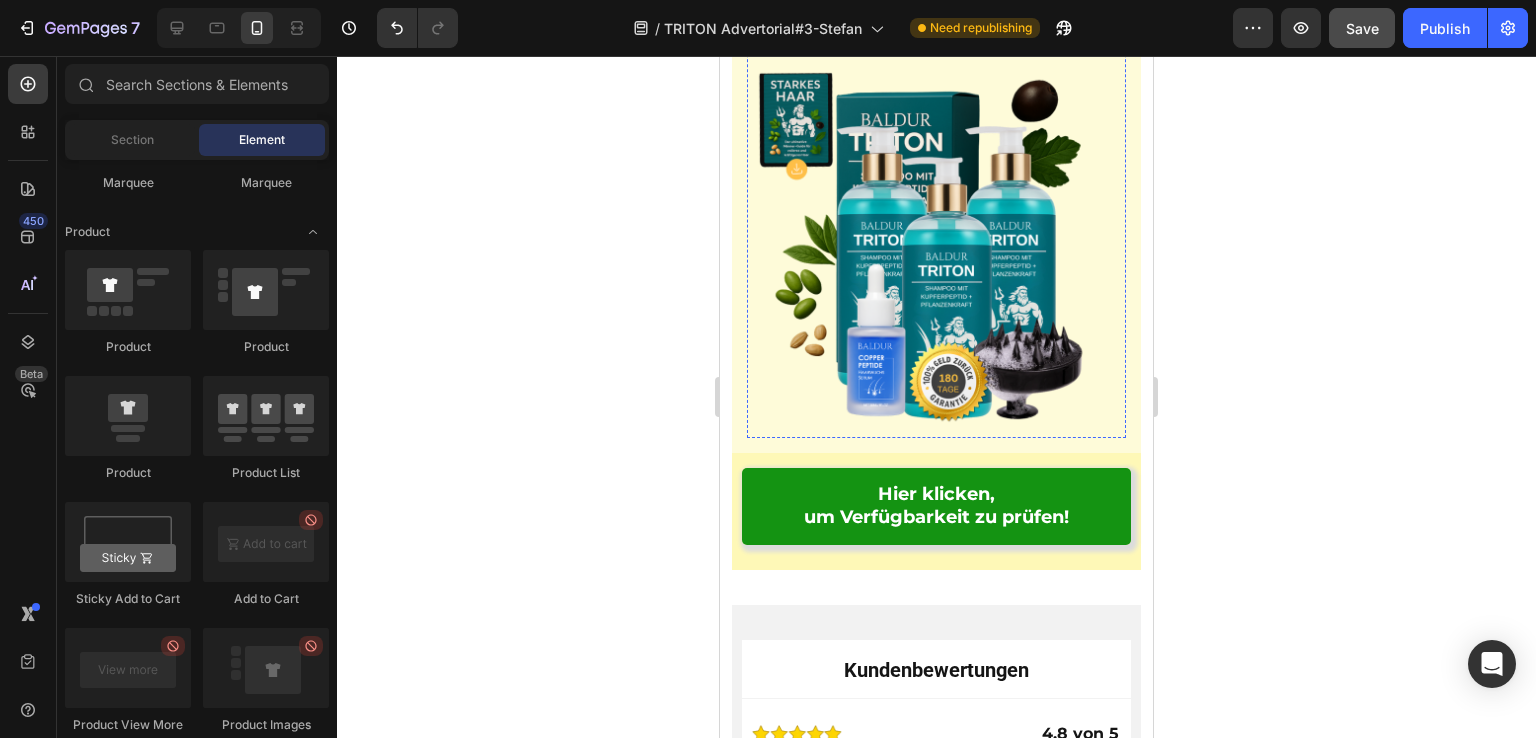 scroll, scrollTop: 15060, scrollLeft: 0, axis: vertical 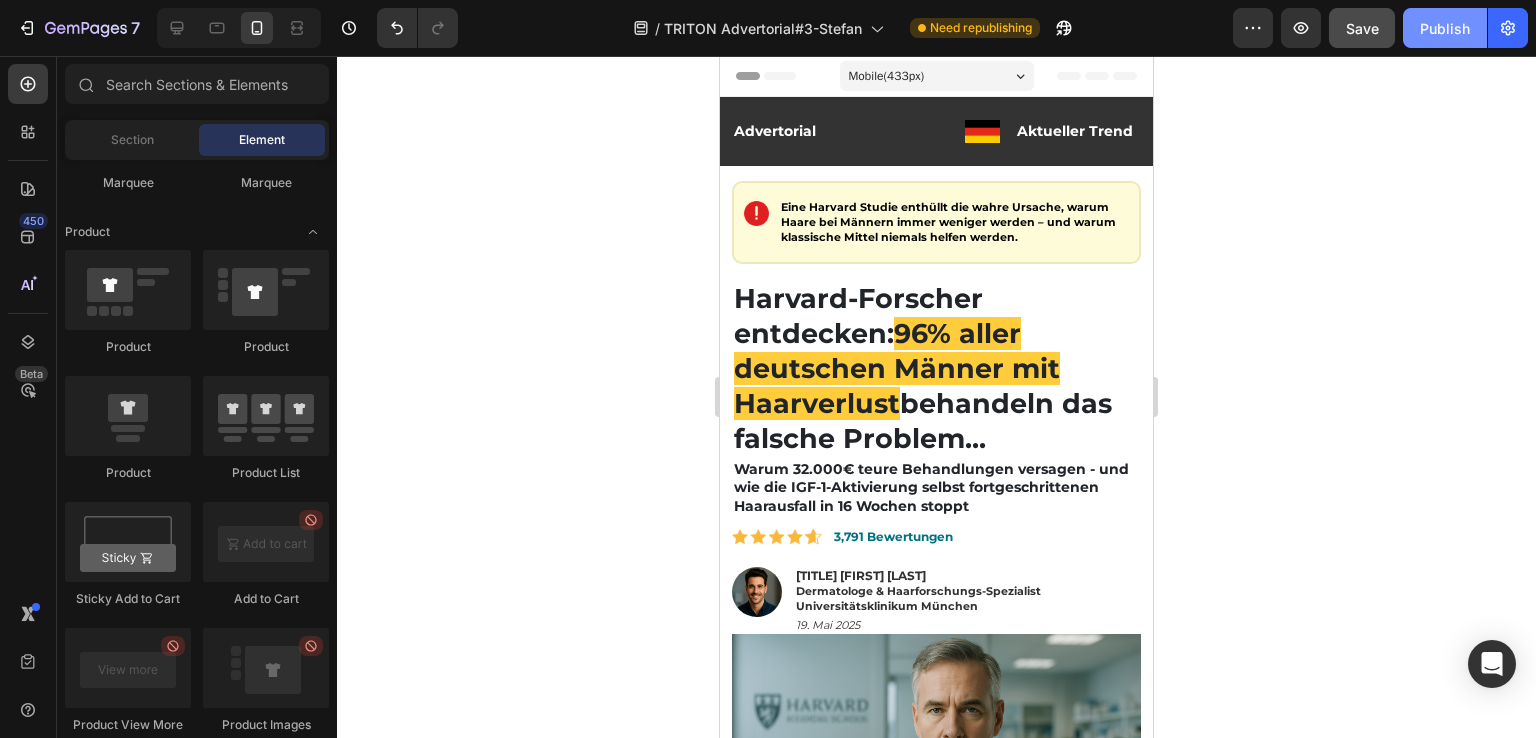 click on "Publish" at bounding box center (1445, 28) 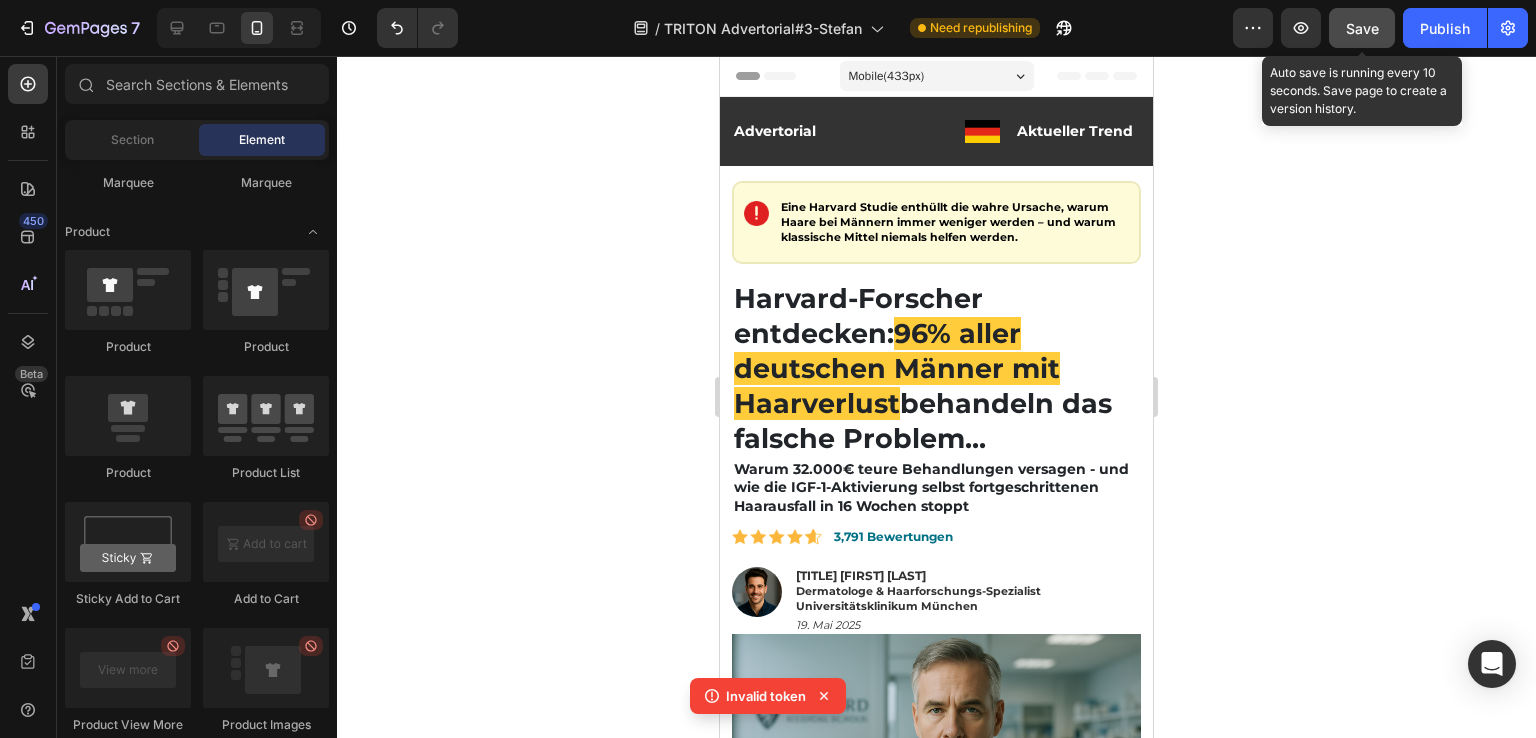 click on "Save" 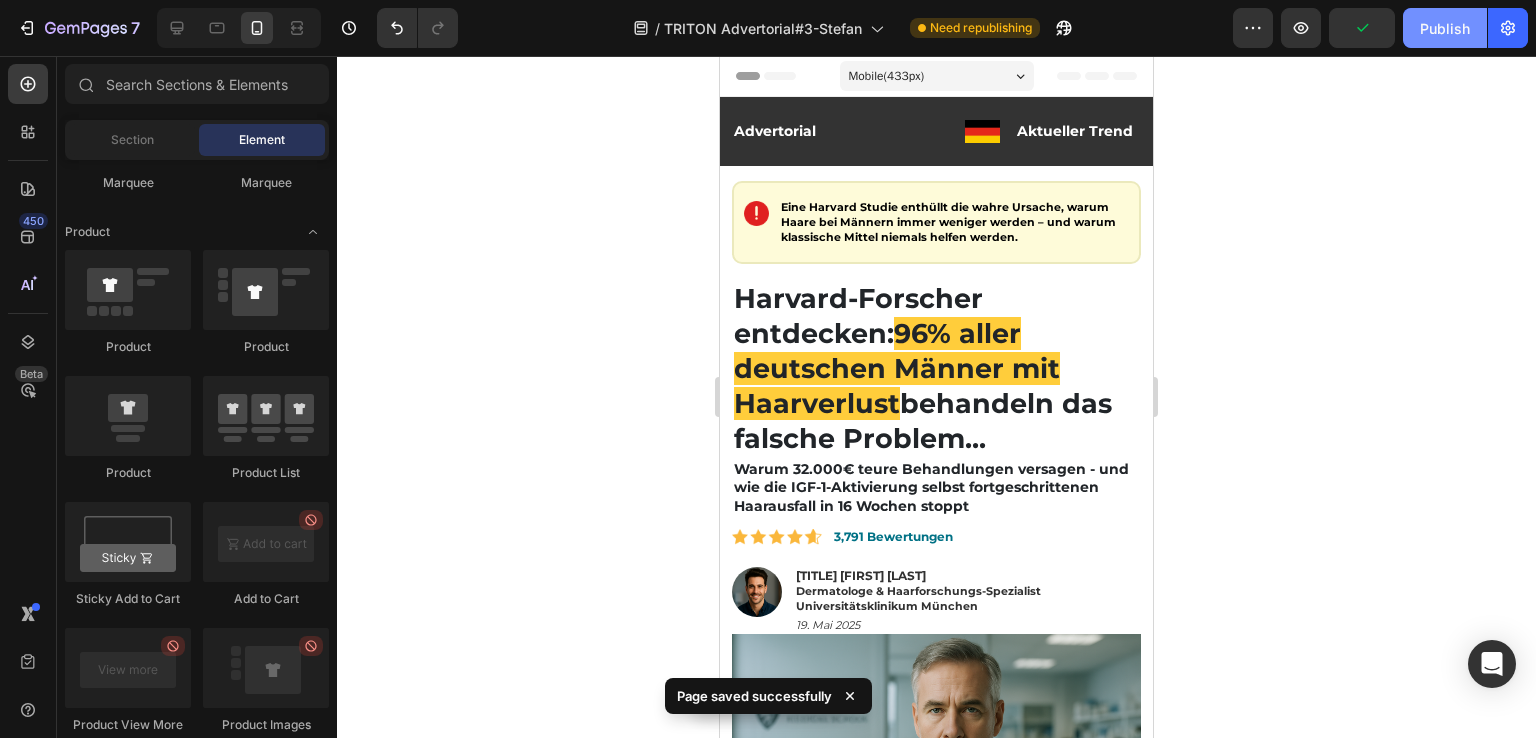 click on "Publish" 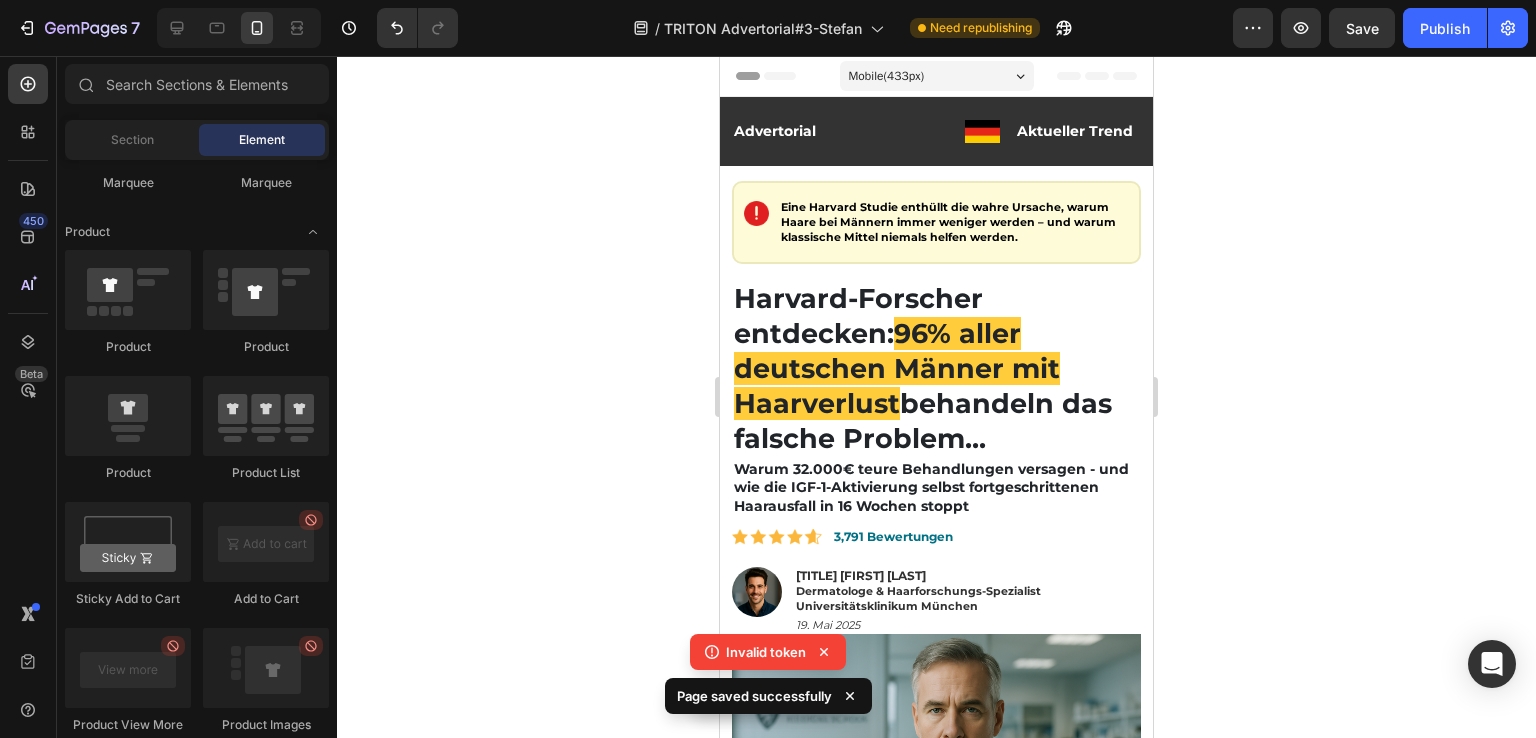 click 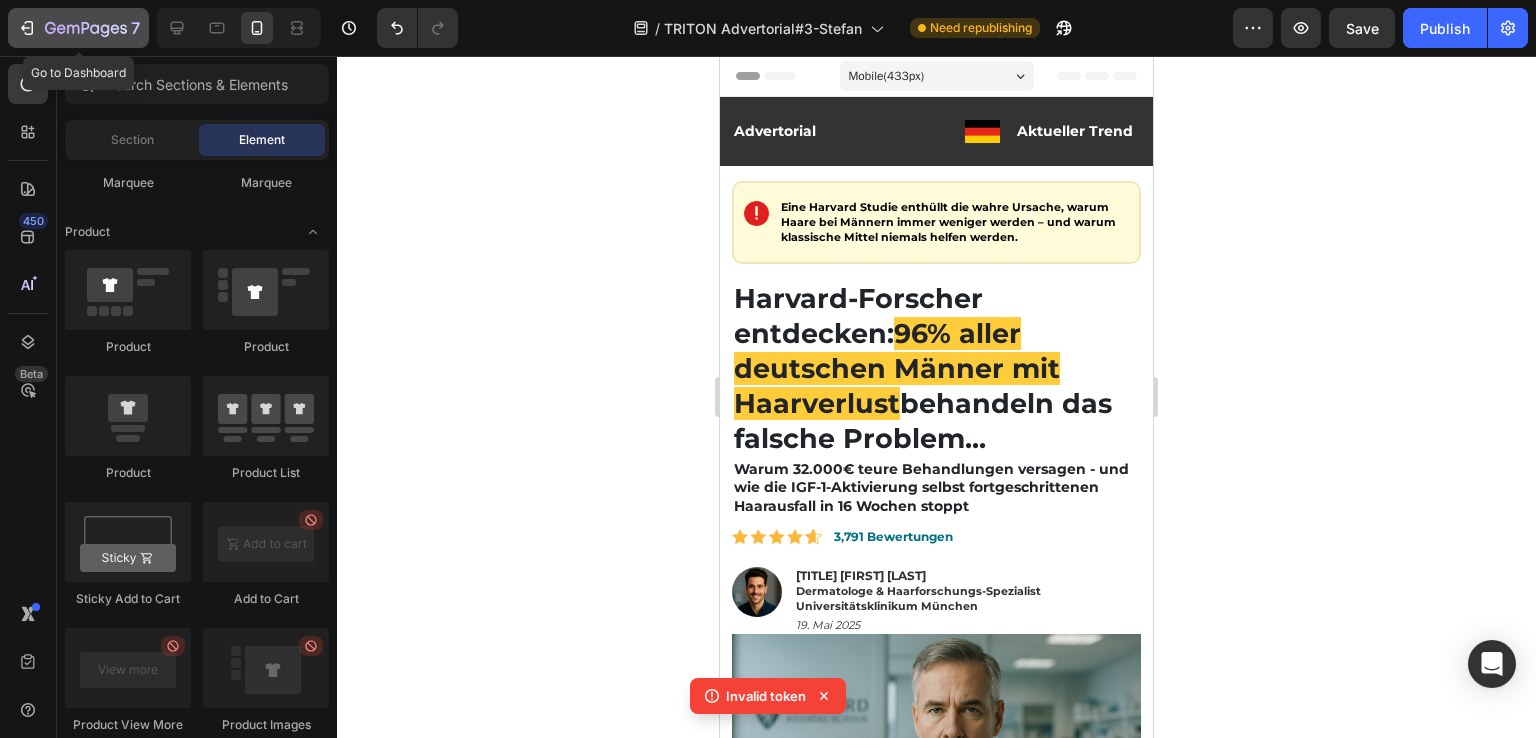 click 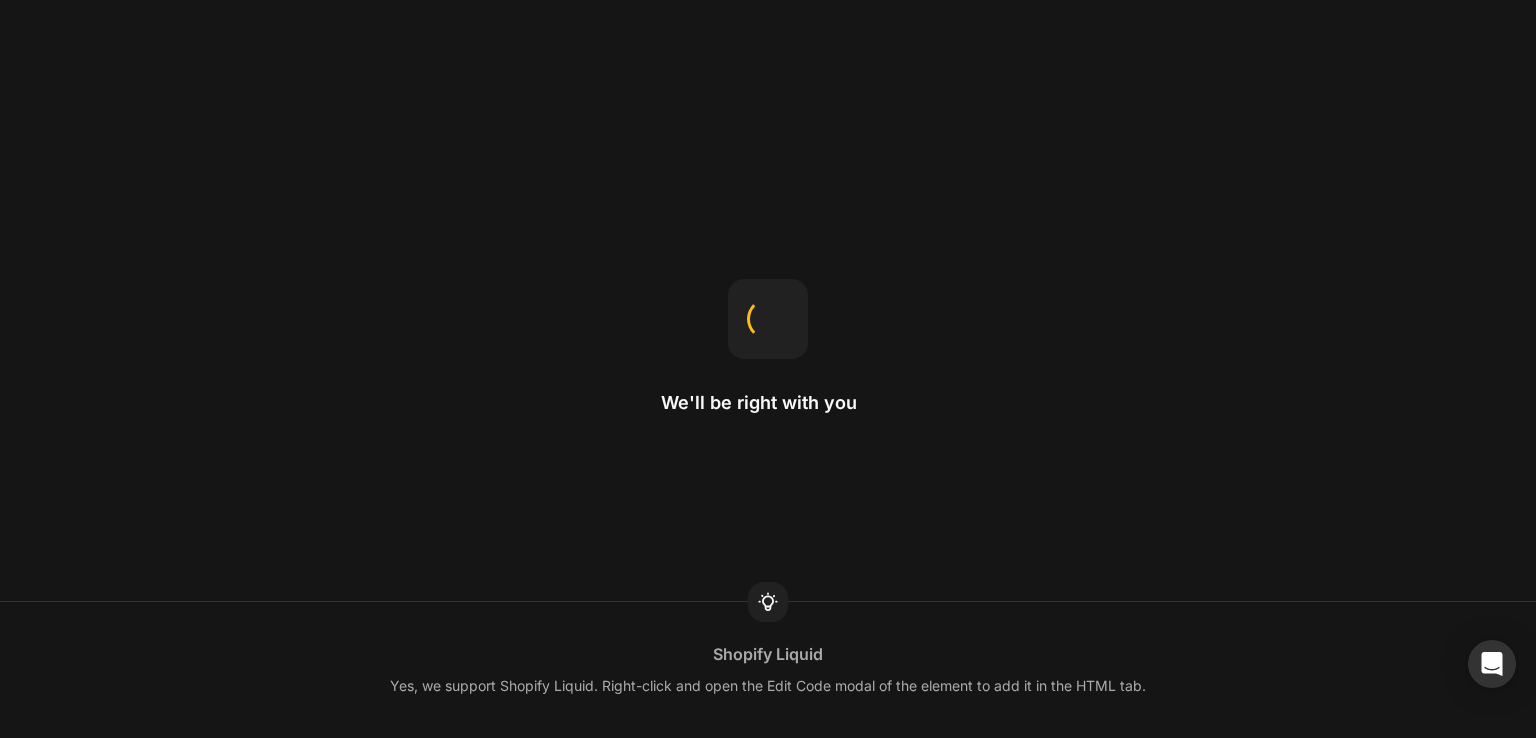 scroll, scrollTop: 0, scrollLeft: 0, axis: both 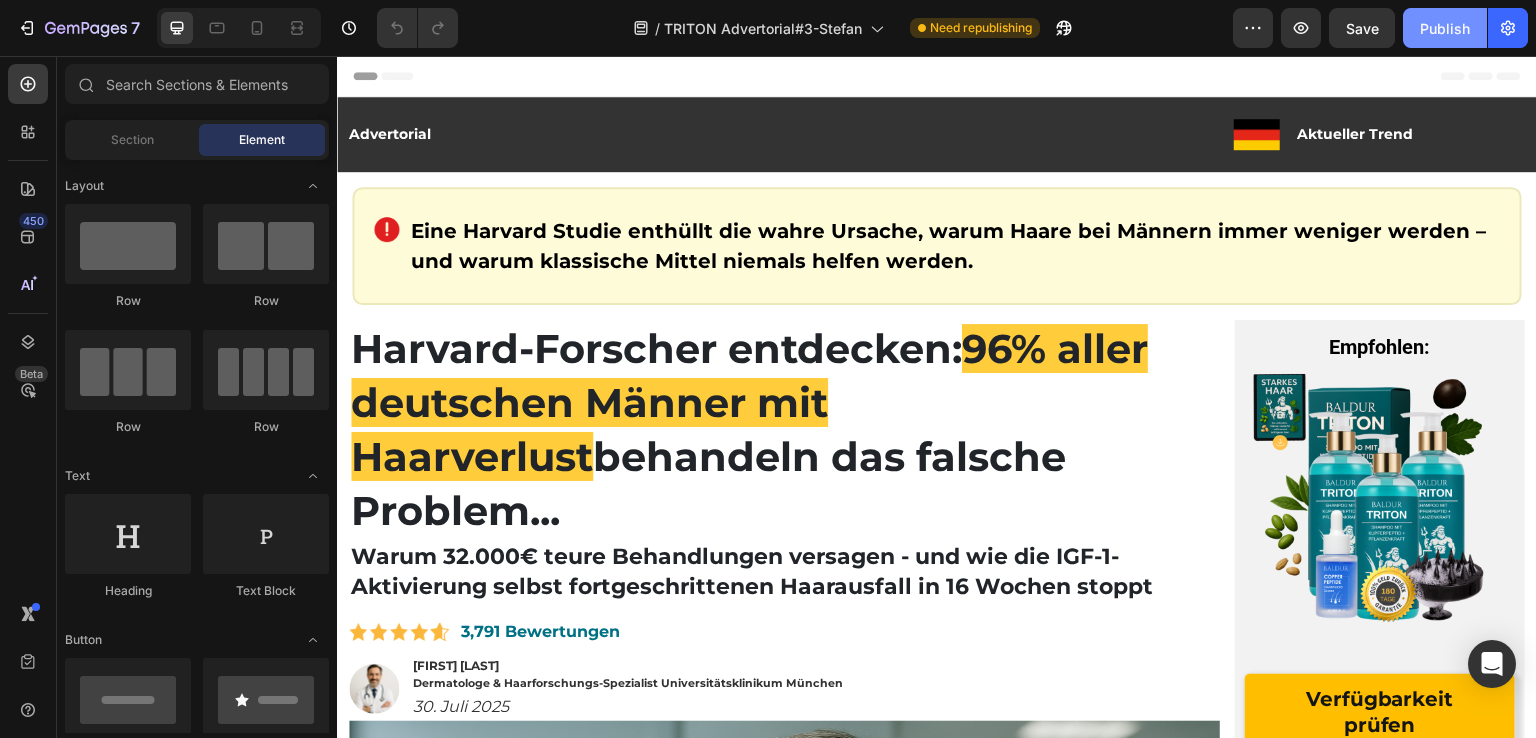 click on "Publish" at bounding box center (1445, 28) 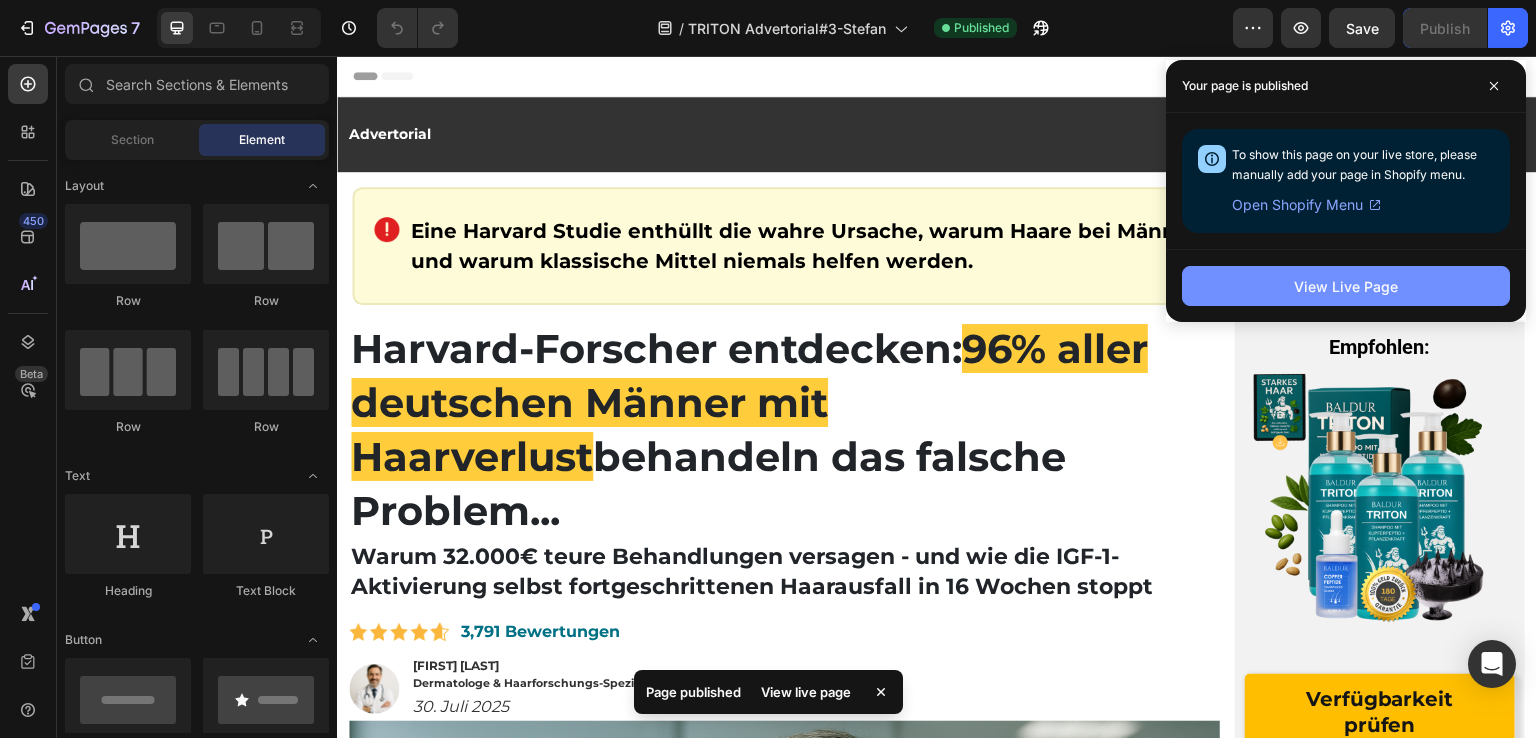 click on "View Live Page" at bounding box center (1346, 286) 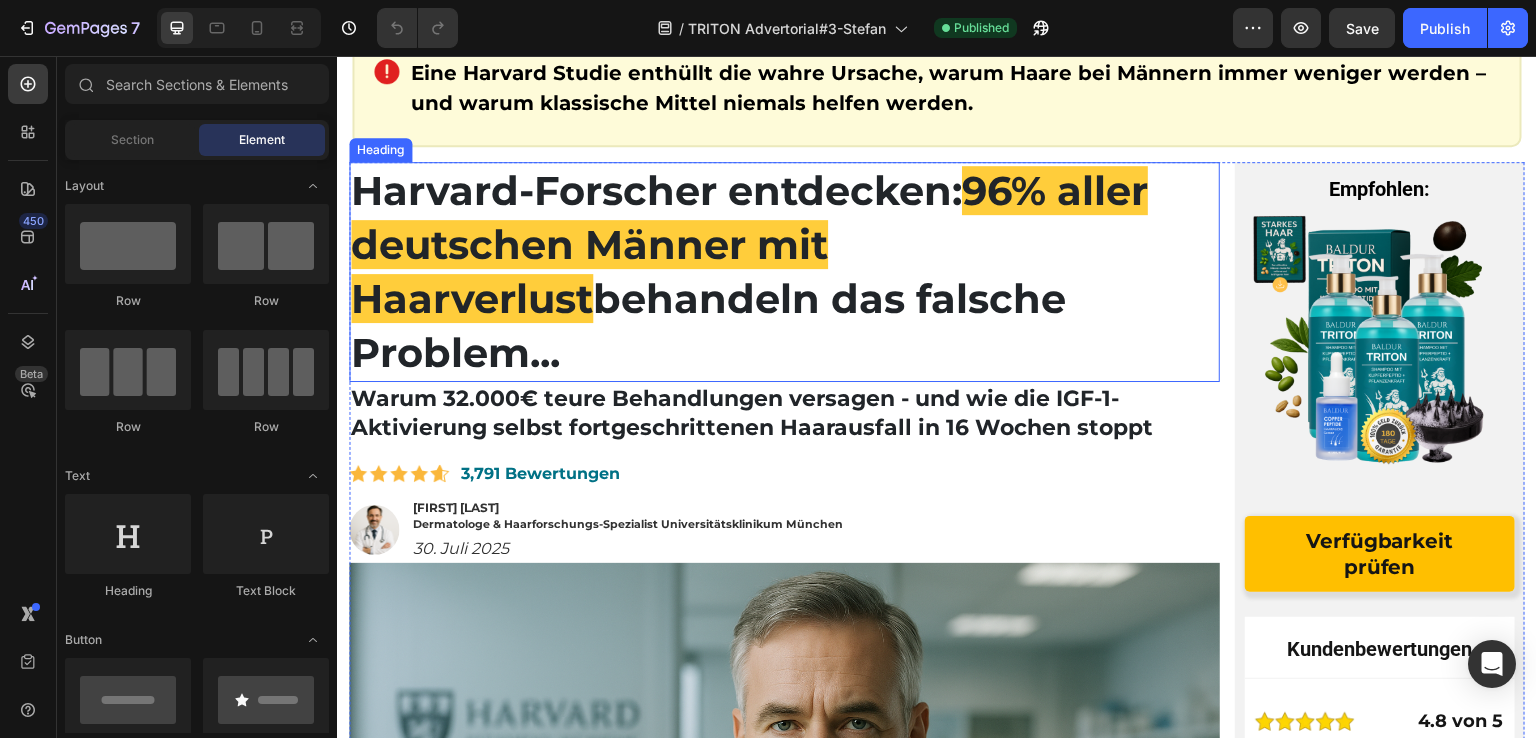 scroll, scrollTop: 200, scrollLeft: 0, axis: vertical 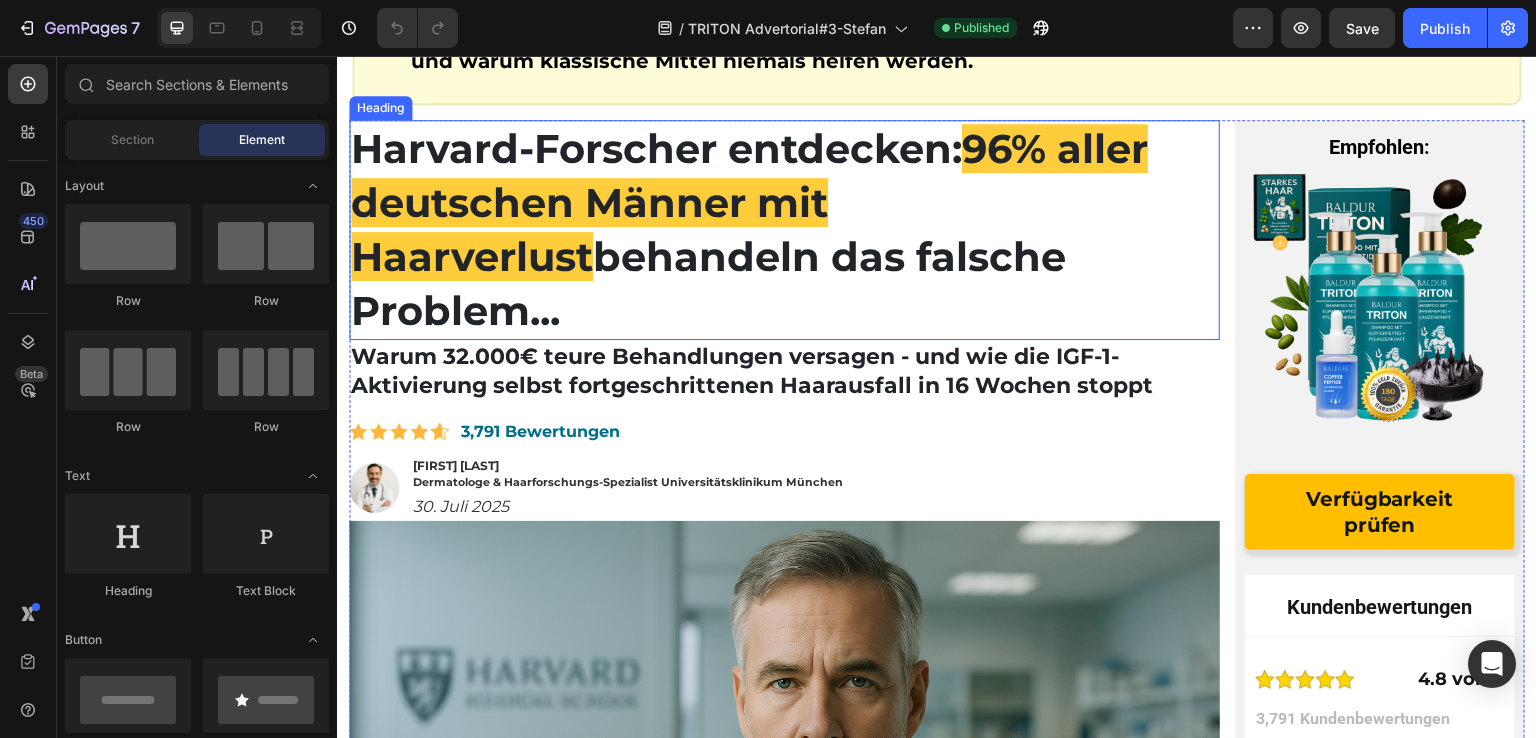 click on "96% aller deutschen Männer mit Haarverlust" at bounding box center (749, 202) 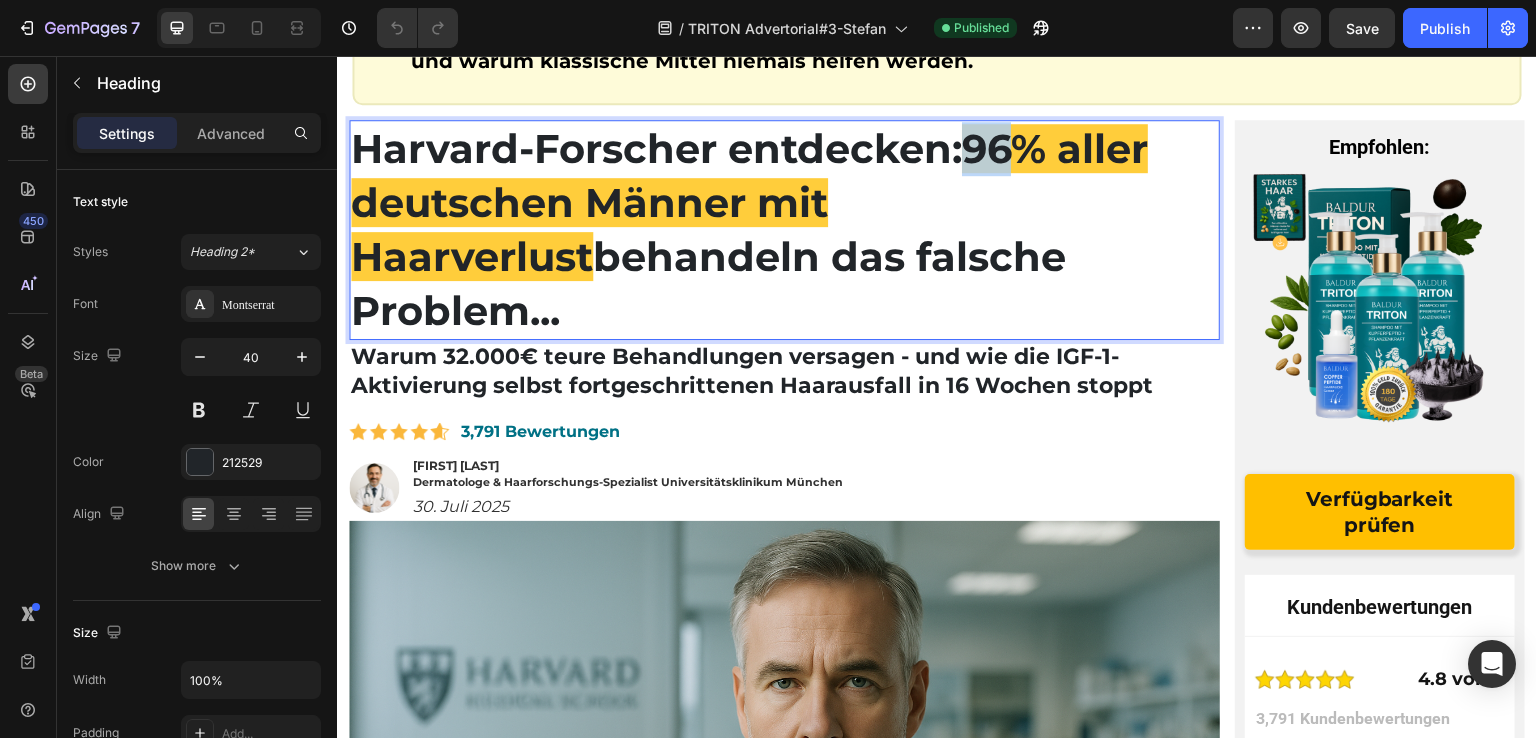 click on "96% aller deutschen Männer mit Haarverlust" at bounding box center (749, 202) 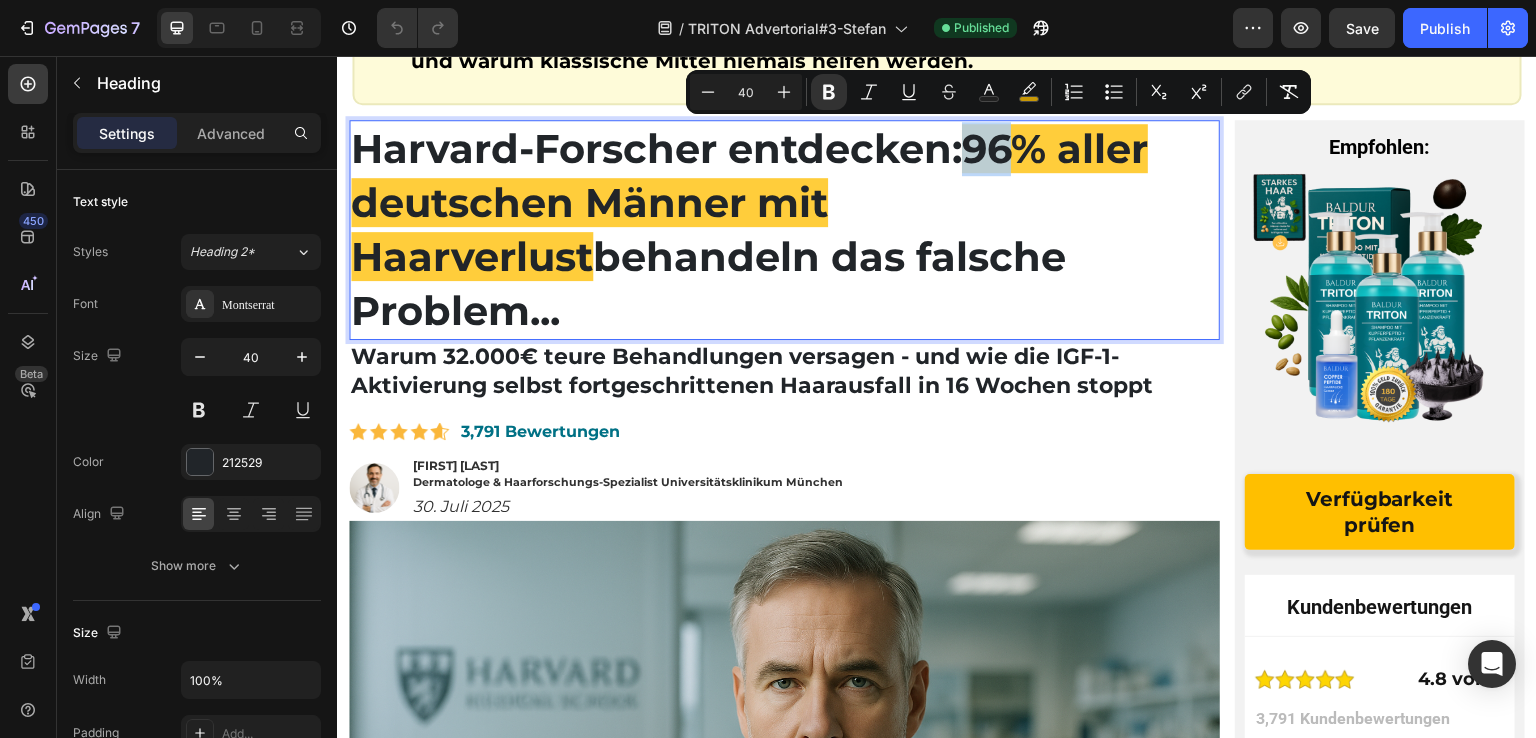 click on "96% aller deutschen Männer mit Haarverlust" at bounding box center [749, 202] 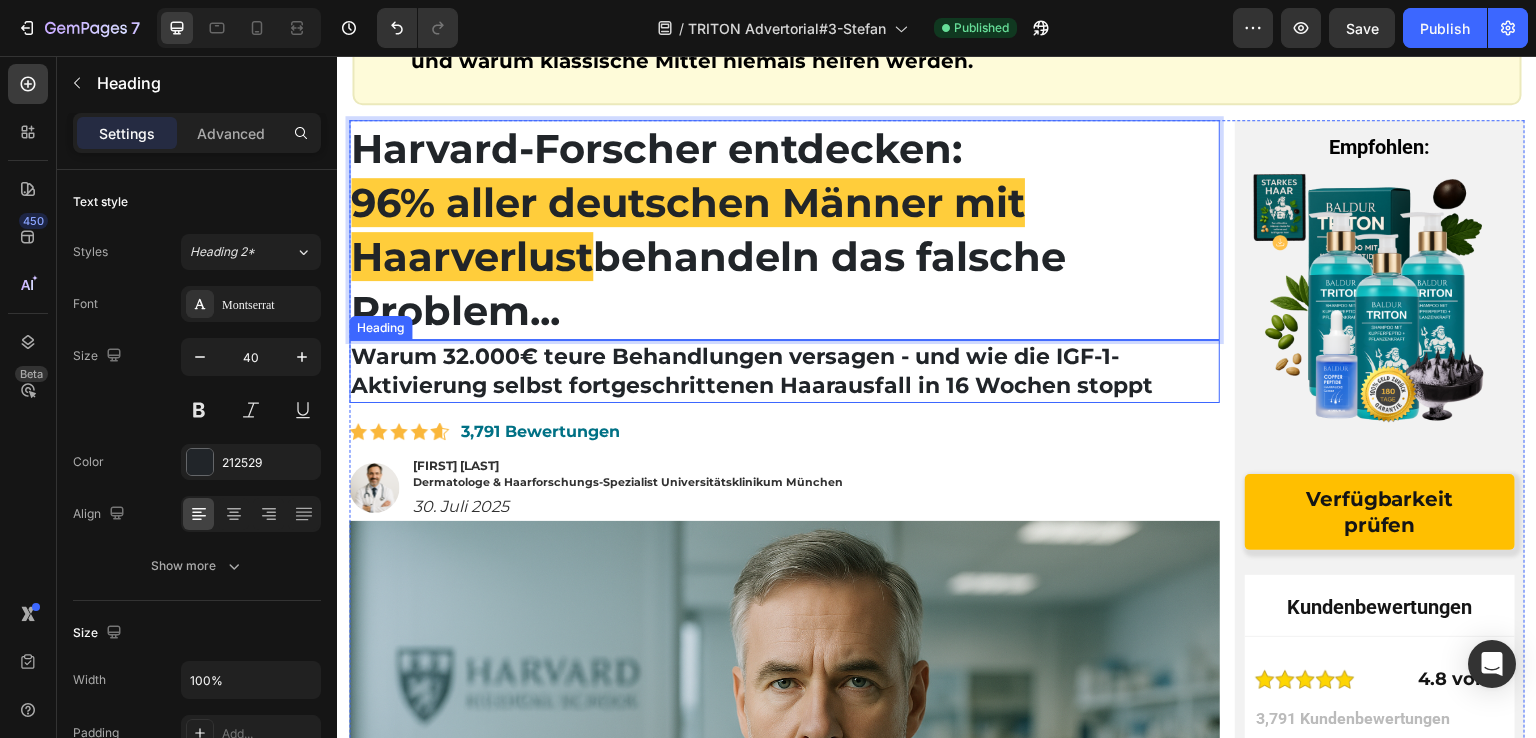 click on "Warum 32.000€ teure Behandlungen versagen - und wie die IGF-1-Aktivierung selbst fortgeschrittenen Haarausfall in 16 Wochen stoppt" at bounding box center [752, 371] 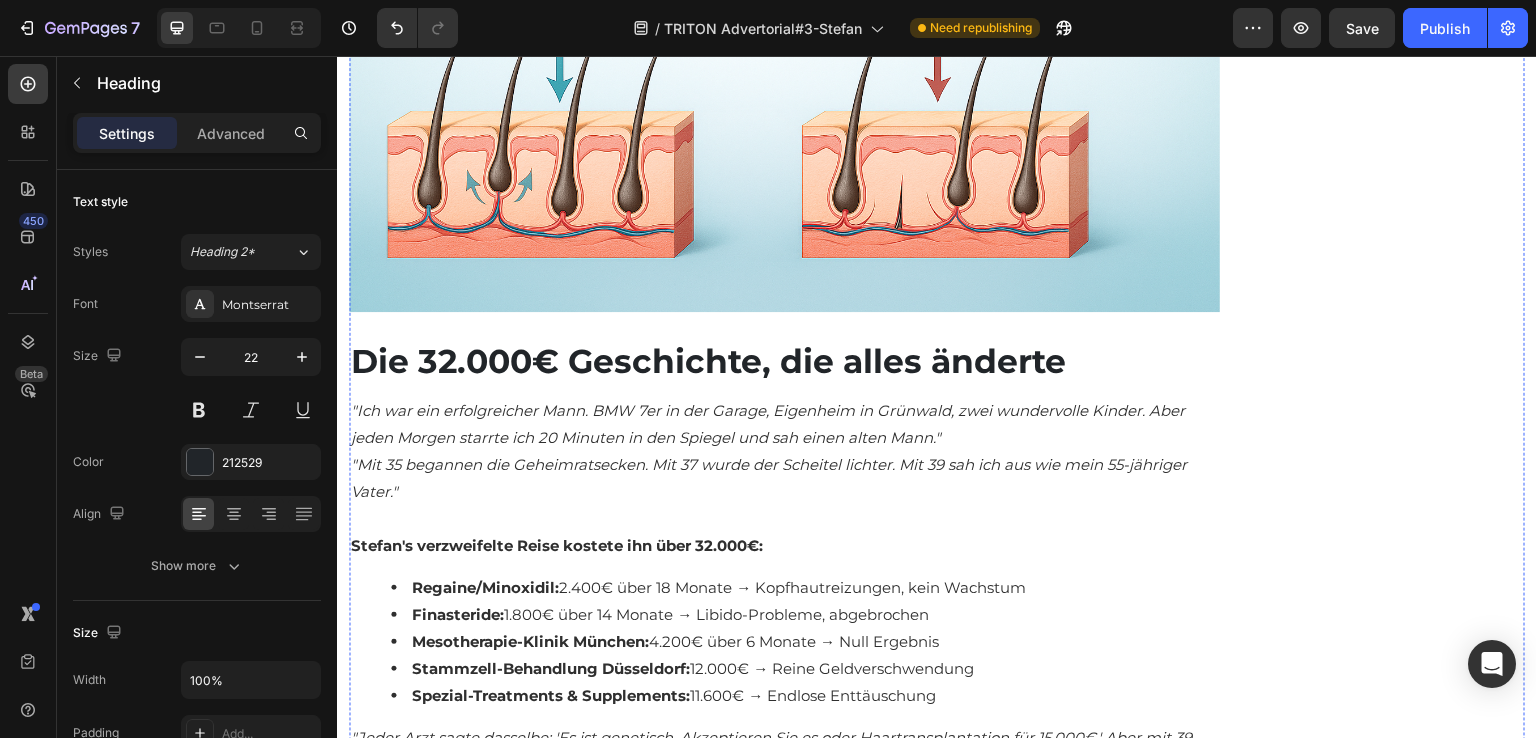 scroll, scrollTop: 1900, scrollLeft: 0, axis: vertical 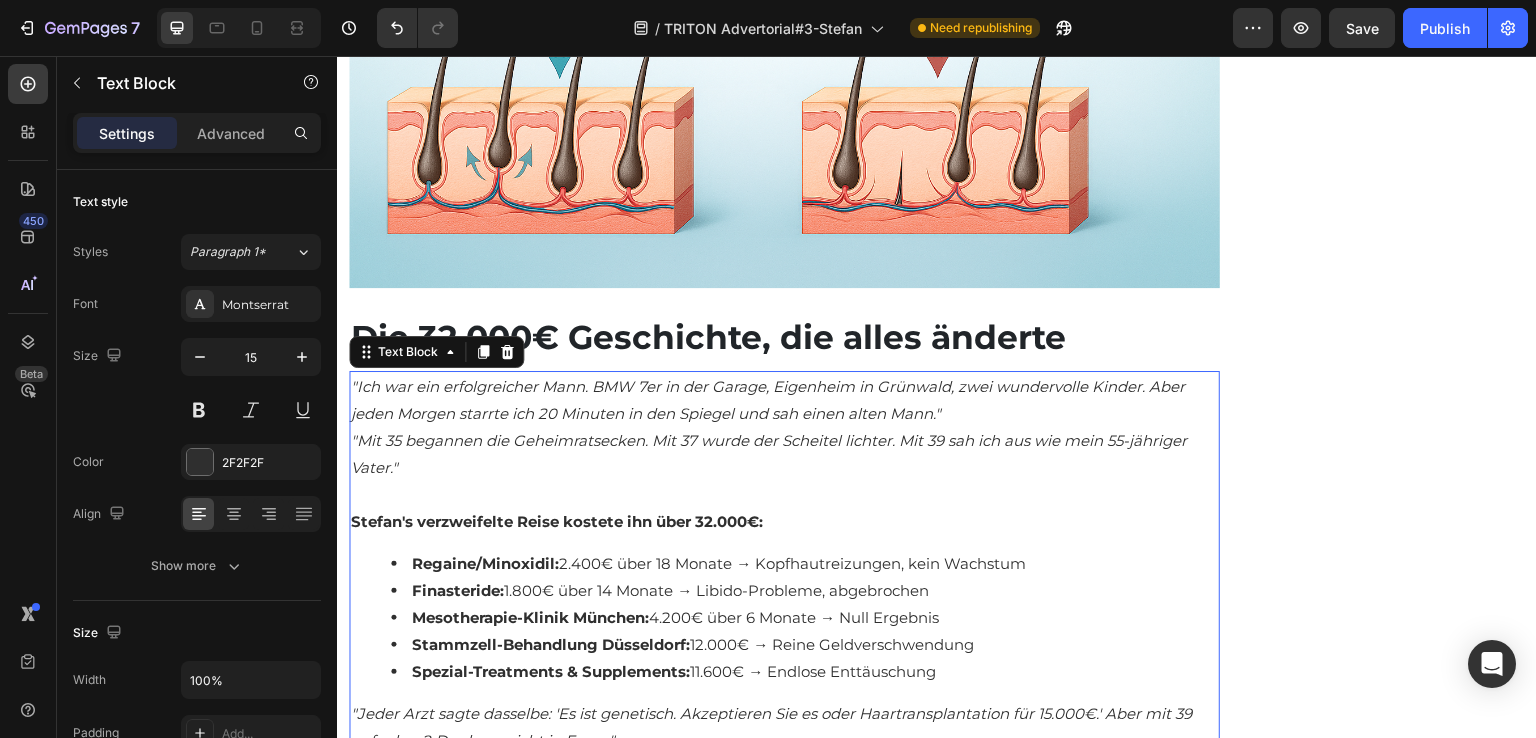 click on ""Ich war ein erfolgreicher Mann. BMW 7er in der Garage, Eigenheim in Grünwald, zwei wundervolle Kinder. Aber jeden Morgen starrte ich 20 Minuten in den Spiegel und sah einen alten Mann."" at bounding box center [768, 400] 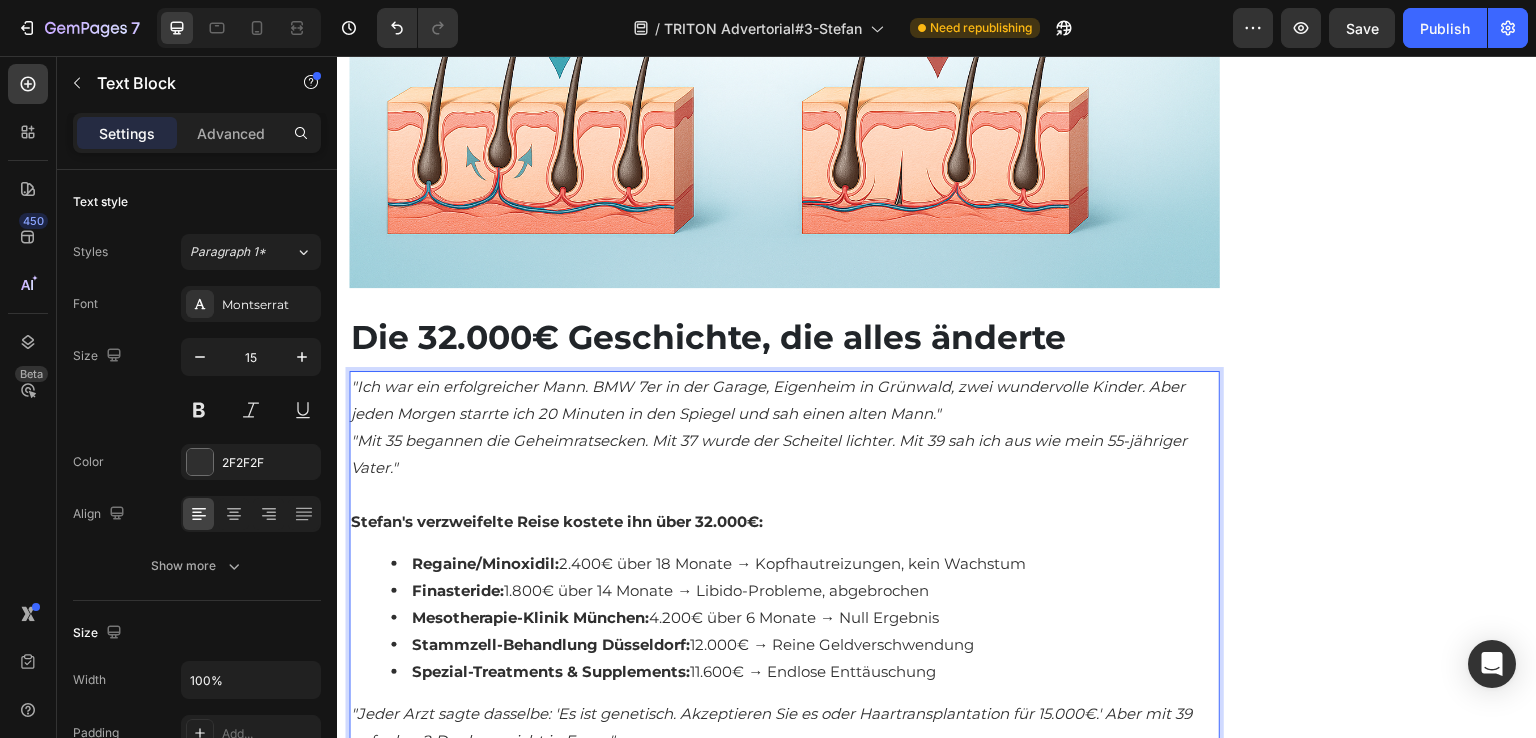 click on ""Ich war ein erfolgreicher Mann. BMW 7er in der Garage, Eigenheim in Grünwald, zwei wundervolle Kinder. Aber jeden Morgen starrte ich 20 Minuten in den Spiegel und sah einen alten Mann."" at bounding box center (768, 400) 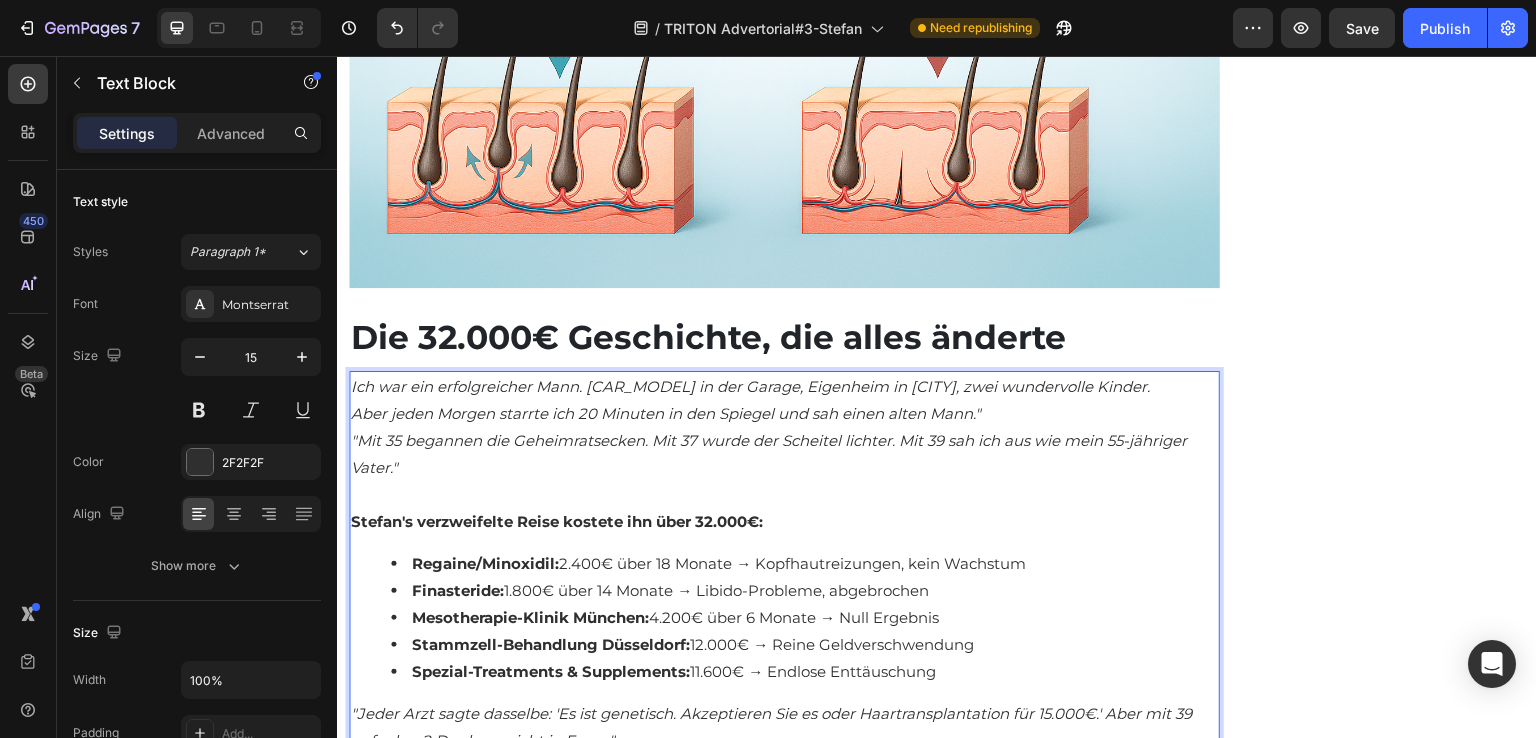 click on ""Mit 35 begannen die Geheimratsecken. Mit 37 wurde der Scheitel lichter. Mit 39 sah ich aus wie mein 55-jähriger Vater."" at bounding box center [769, 454] 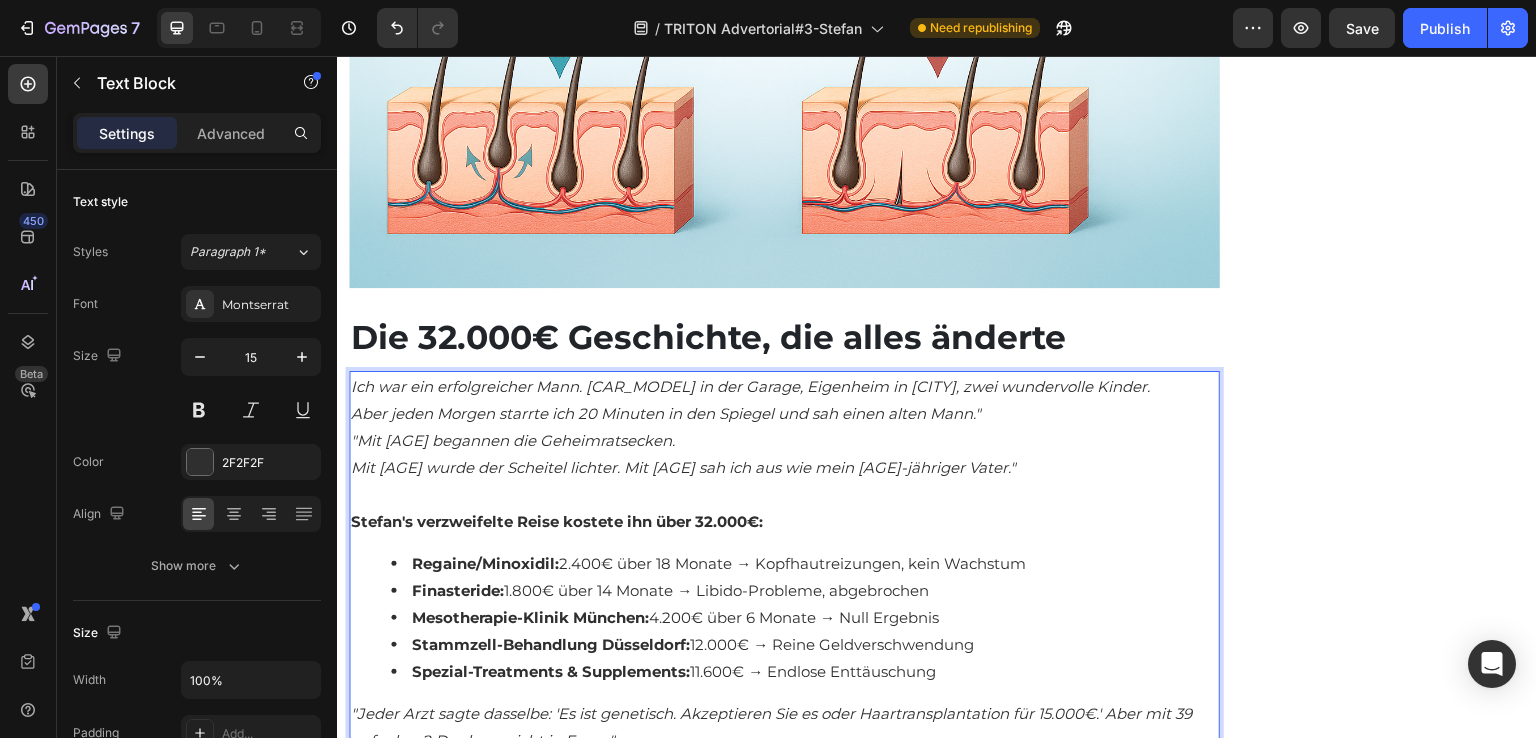 click on "Mit [AGE] wurde der Scheitel lichter. Mit [AGE] sah ich aus wie mein [AGE]-jähriger Vater."" at bounding box center (683, 467) 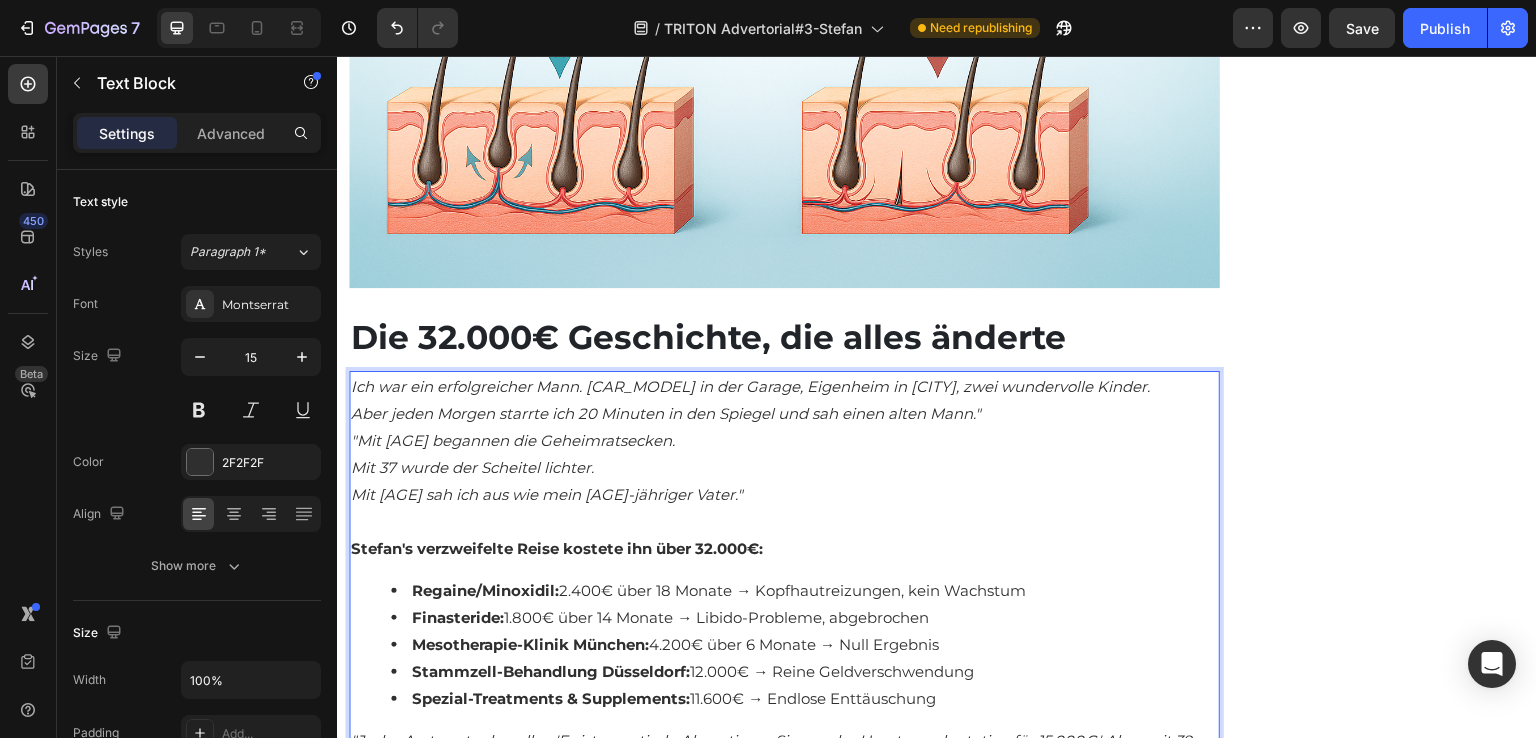 click on "Mit [AGE] sah ich aus wie mein [AGE]-jähriger Vater."" at bounding box center [784, 494] 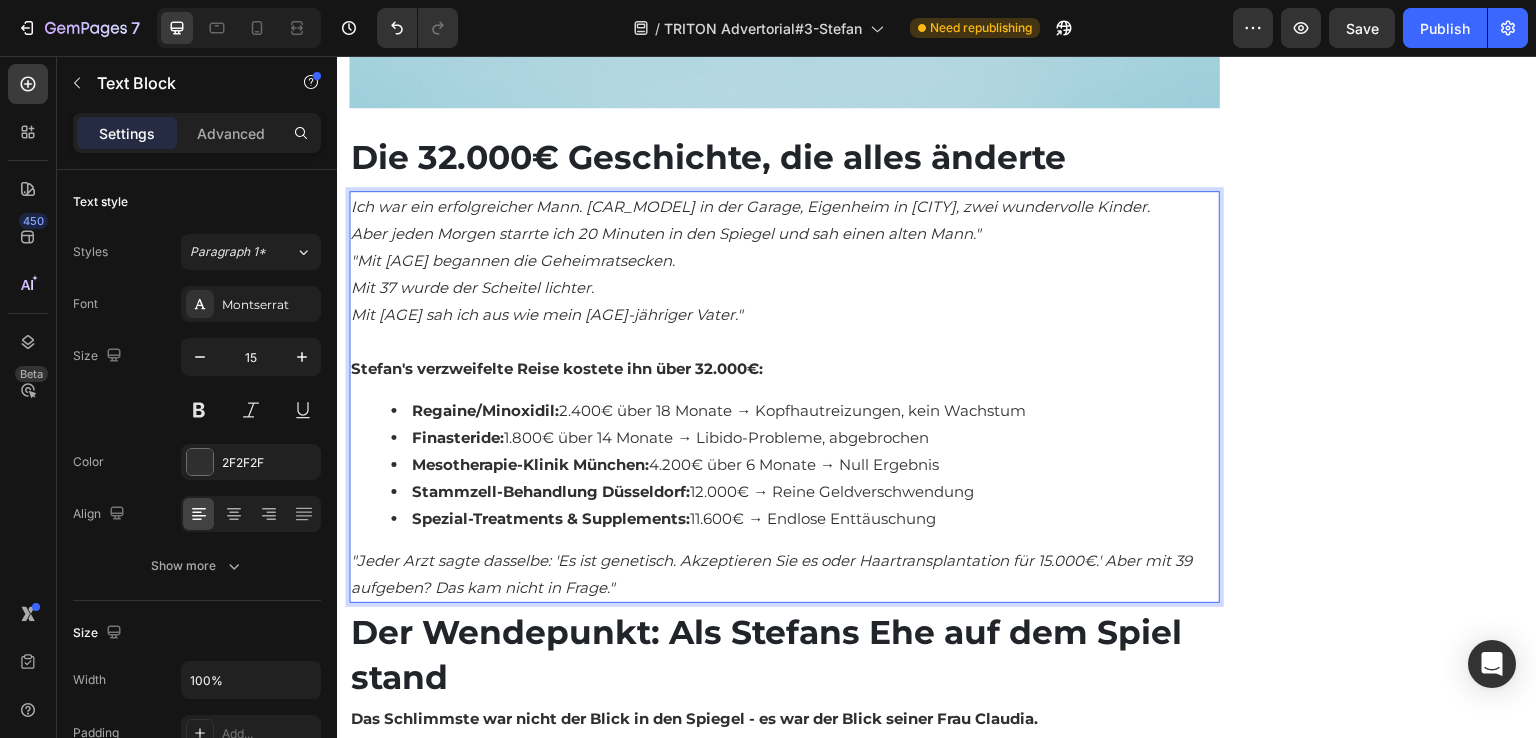 scroll, scrollTop: 2100, scrollLeft: 0, axis: vertical 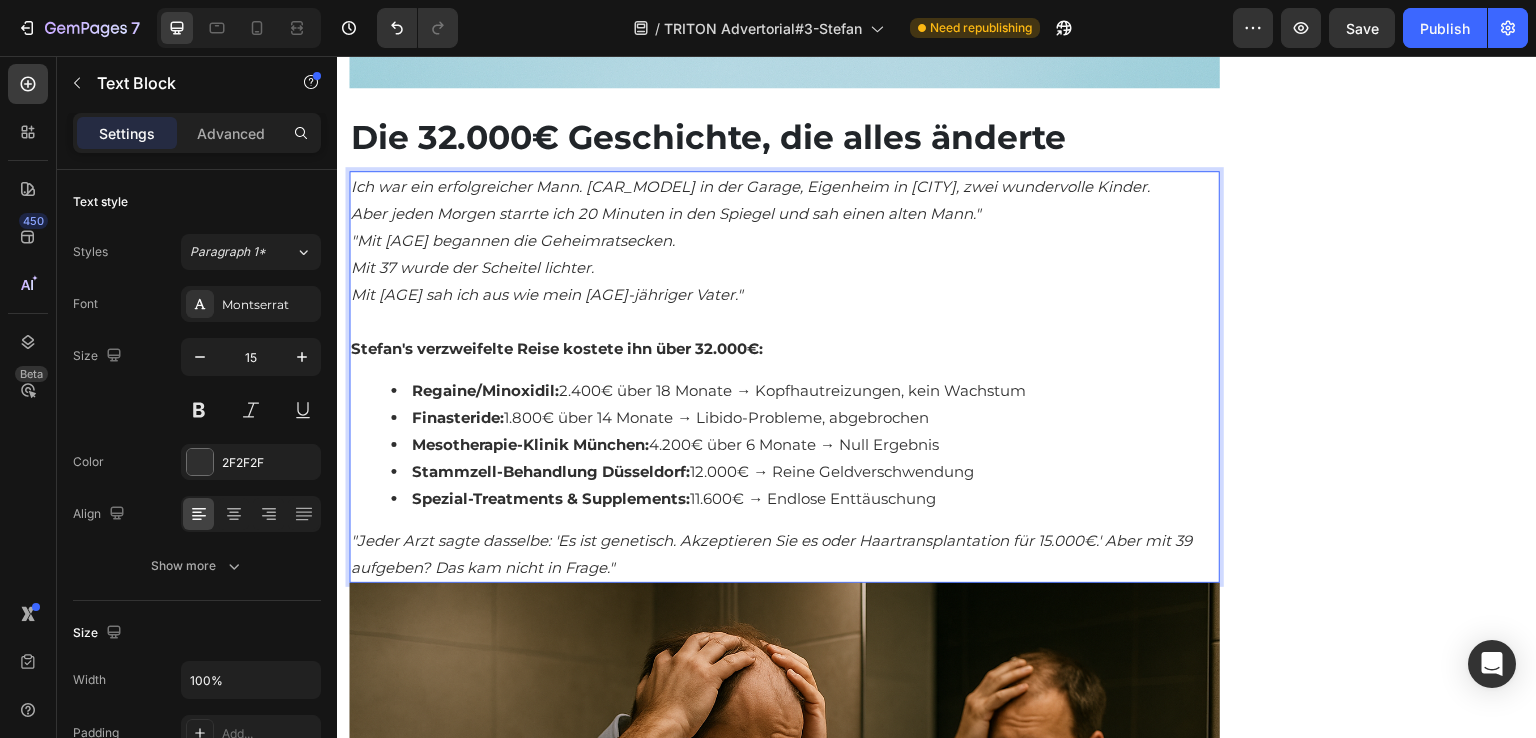 click on ""Jeder Arzt sagte dasselbe: 'Es ist genetisch. Akzeptieren Sie es oder Haartransplantation für 15.000€.' Aber mit 39 aufgeben? Das kam nicht in Frage."" at bounding box center [771, 554] 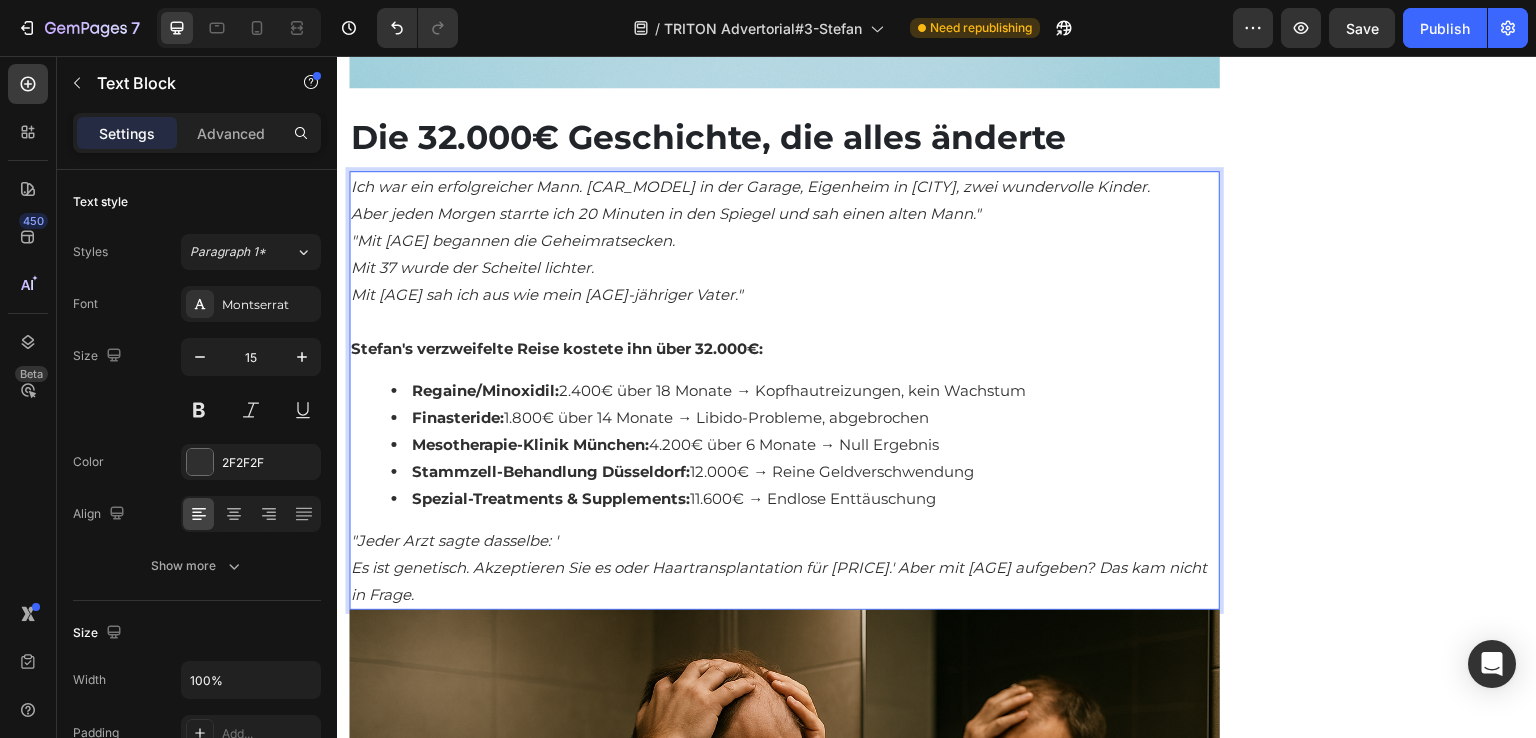 click on "Es ist genetisch. Akzeptieren Sie es oder Haartransplantation für [PRICE].' Aber mit [AGE] aufgeben? Das kam nicht in Frage." at bounding box center [779, 581] 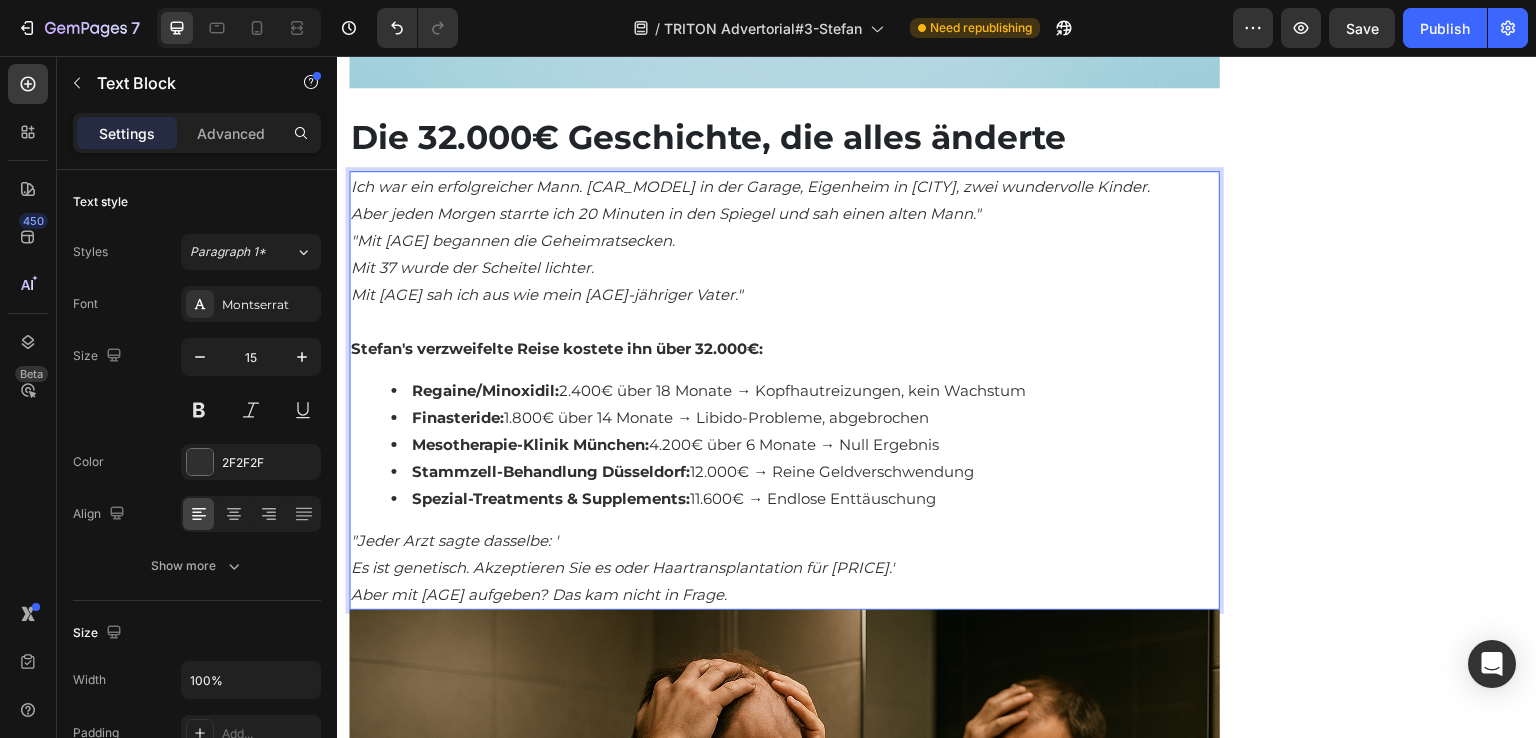 click on ""Jeder Arzt sagte dasselbe: '" at bounding box center (784, 540) 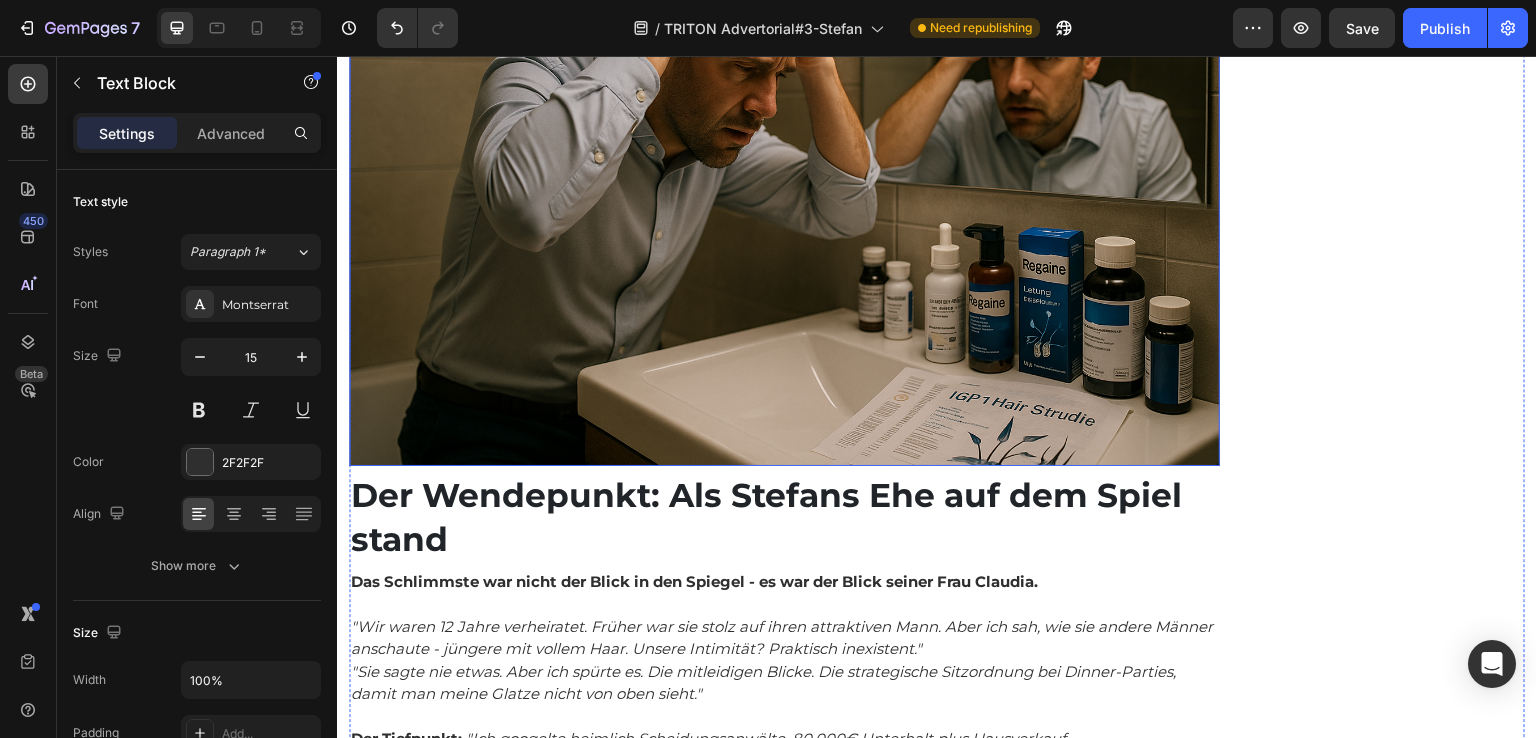 scroll, scrollTop: 2900, scrollLeft: 0, axis: vertical 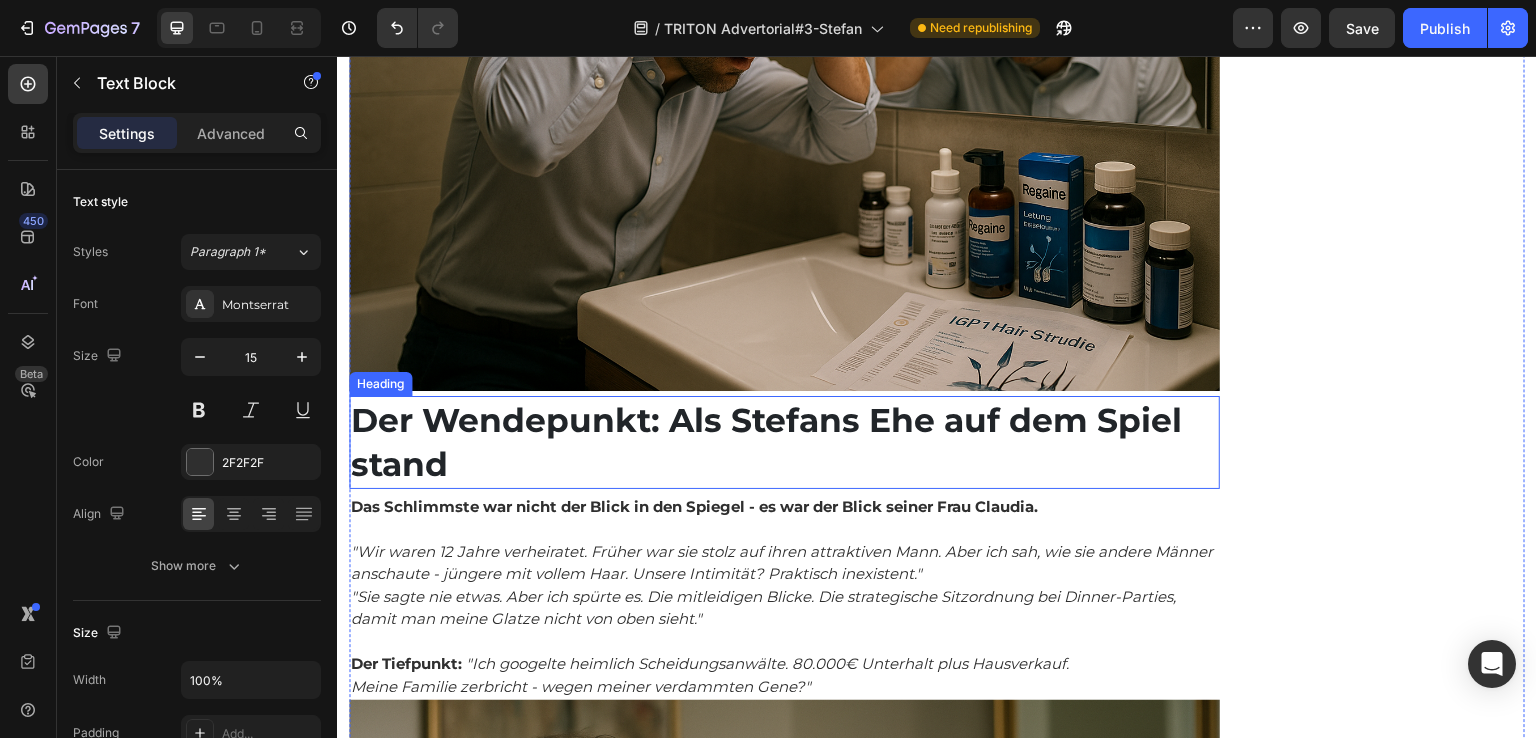 click on "Der Wendepunkt: Als Stefans Ehe auf dem Spiel stand" at bounding box center (766, 442) 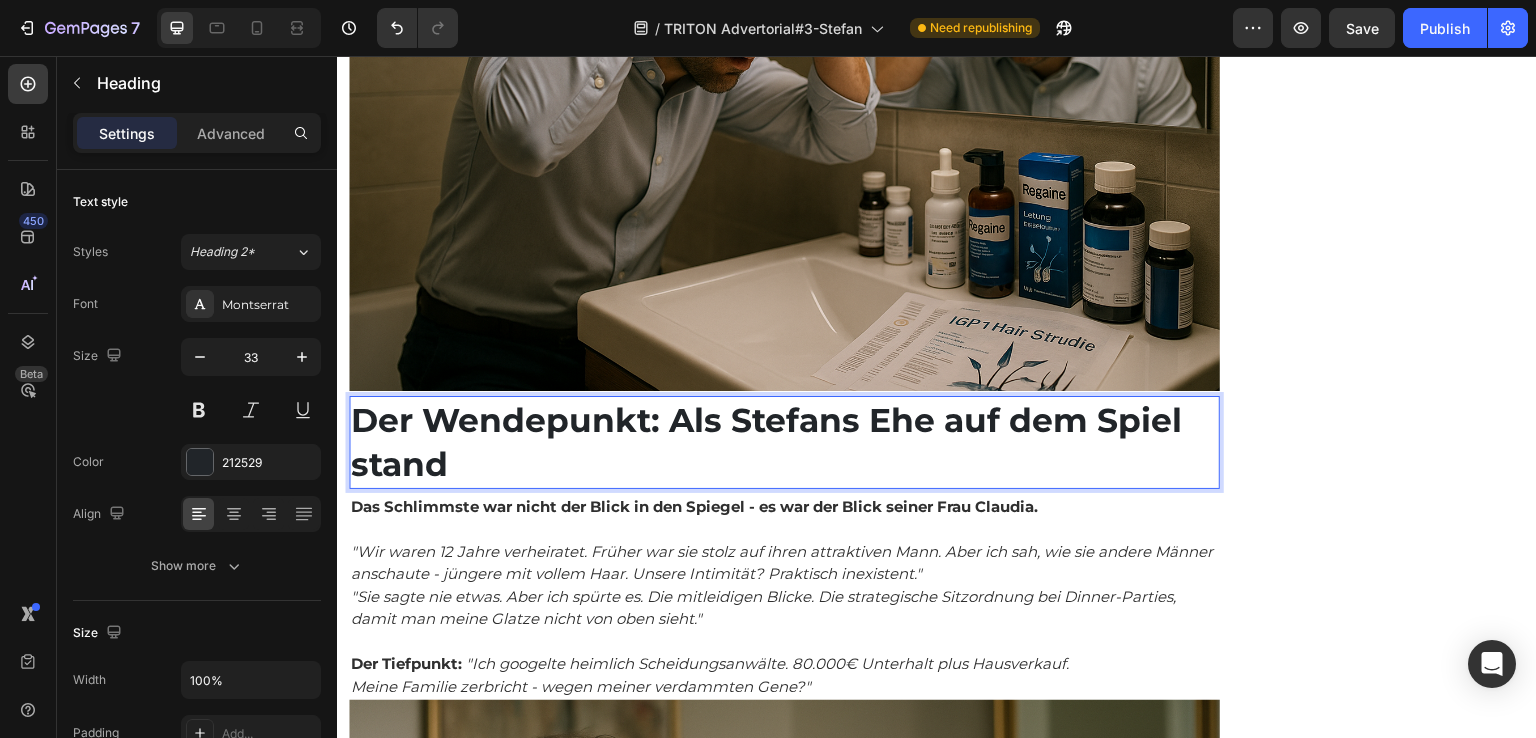 click on "Der Wendepunkt: Als Stefans Ehe auf dem Spiel stand" at bounding box center [766, 442] 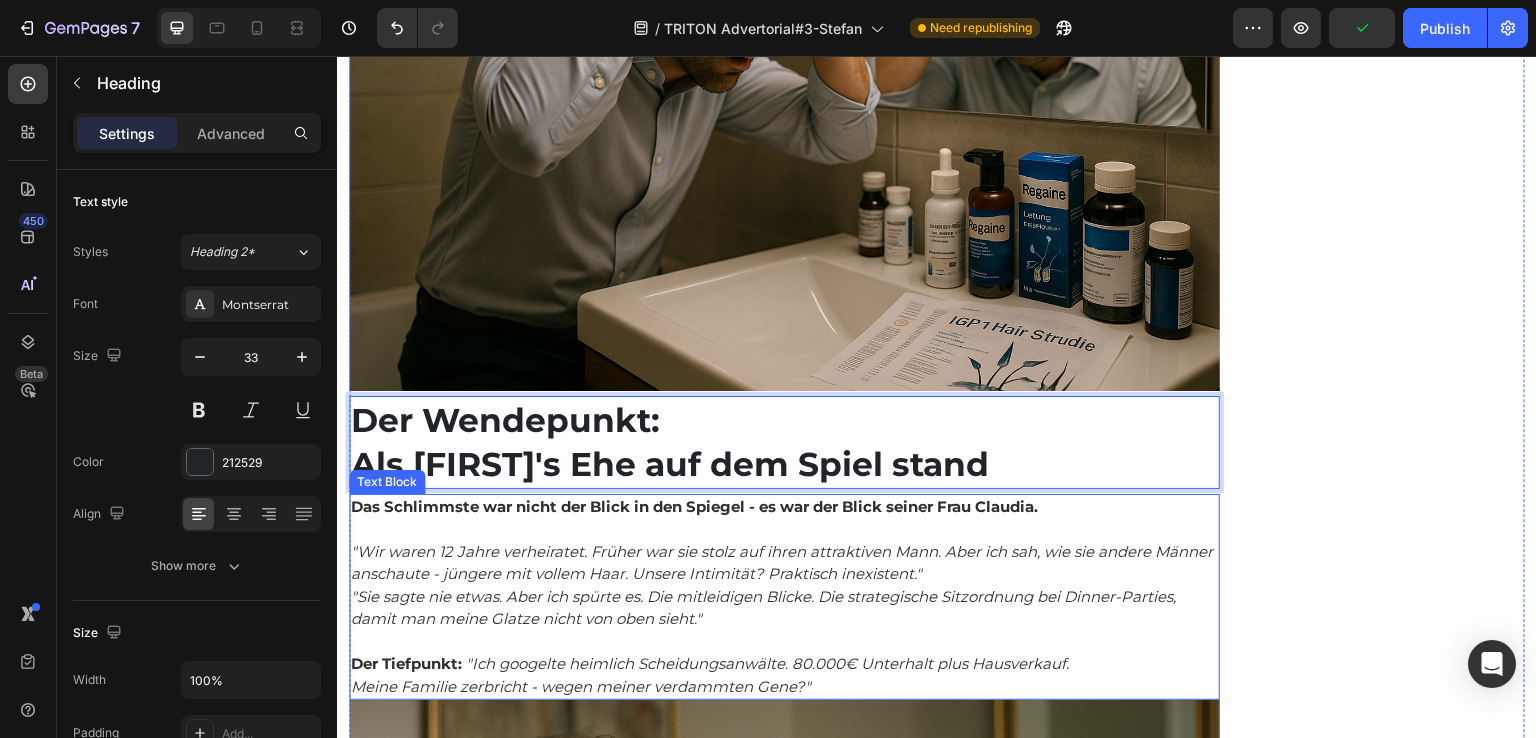 click on ""Wir waren 12 Jahre verheiratet. Früher war sie stolz auf ihren attraktiven Mann. Aber ich sah, wie sie andere Männer anschaute - jüngere mit vollem Haar. Unsere Intimität? Praktisch inexistent."" at bounding box center (782, 563) 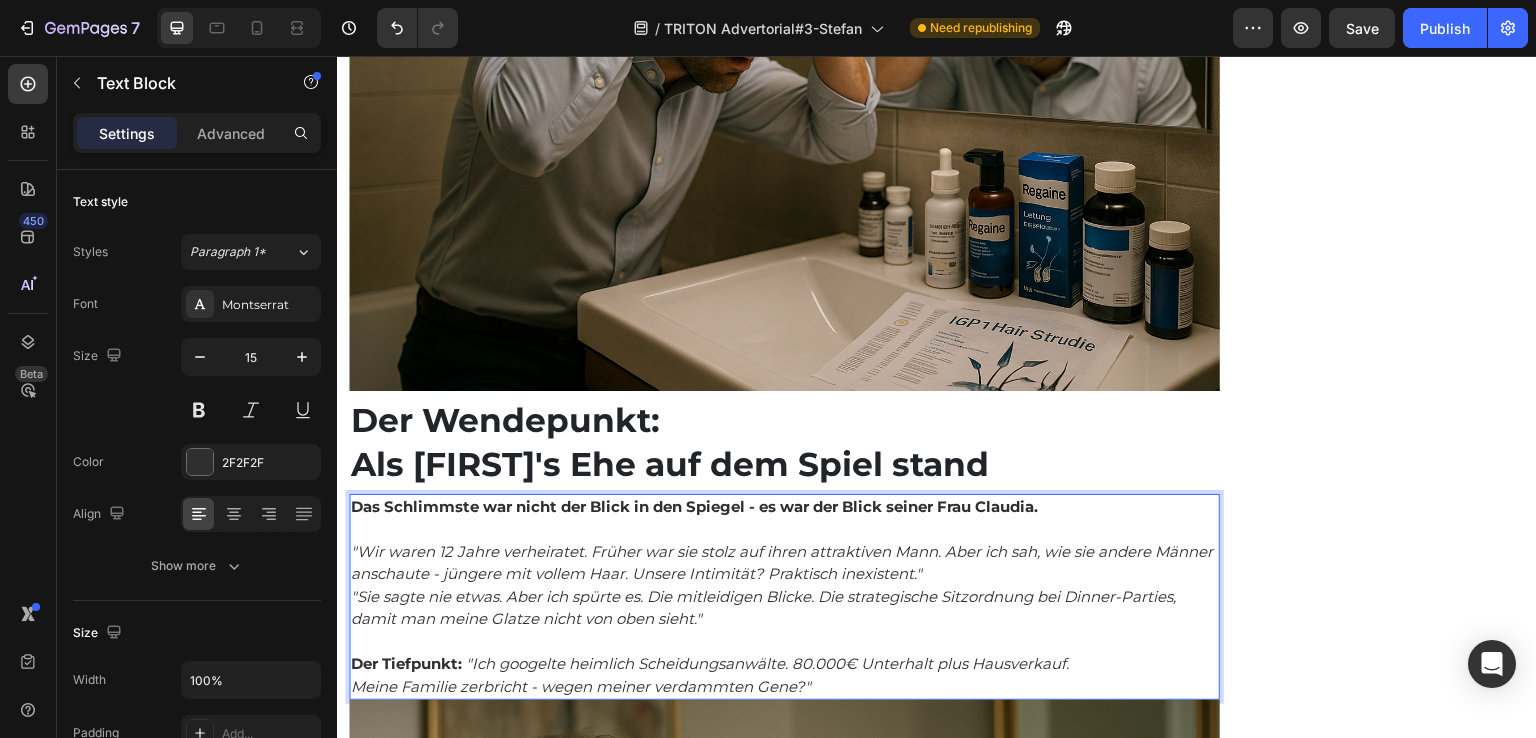click on ""Wir waren 12 Jahre verheiratet. Früher war sie stolz auf ihren attraktiven Mann. Aber ich sah, wie sie andere Männer anschaute - jüngere mit vollem Haar. Unsere Intimität? Praktisch inexistent."" at bounding box center (782, 563) 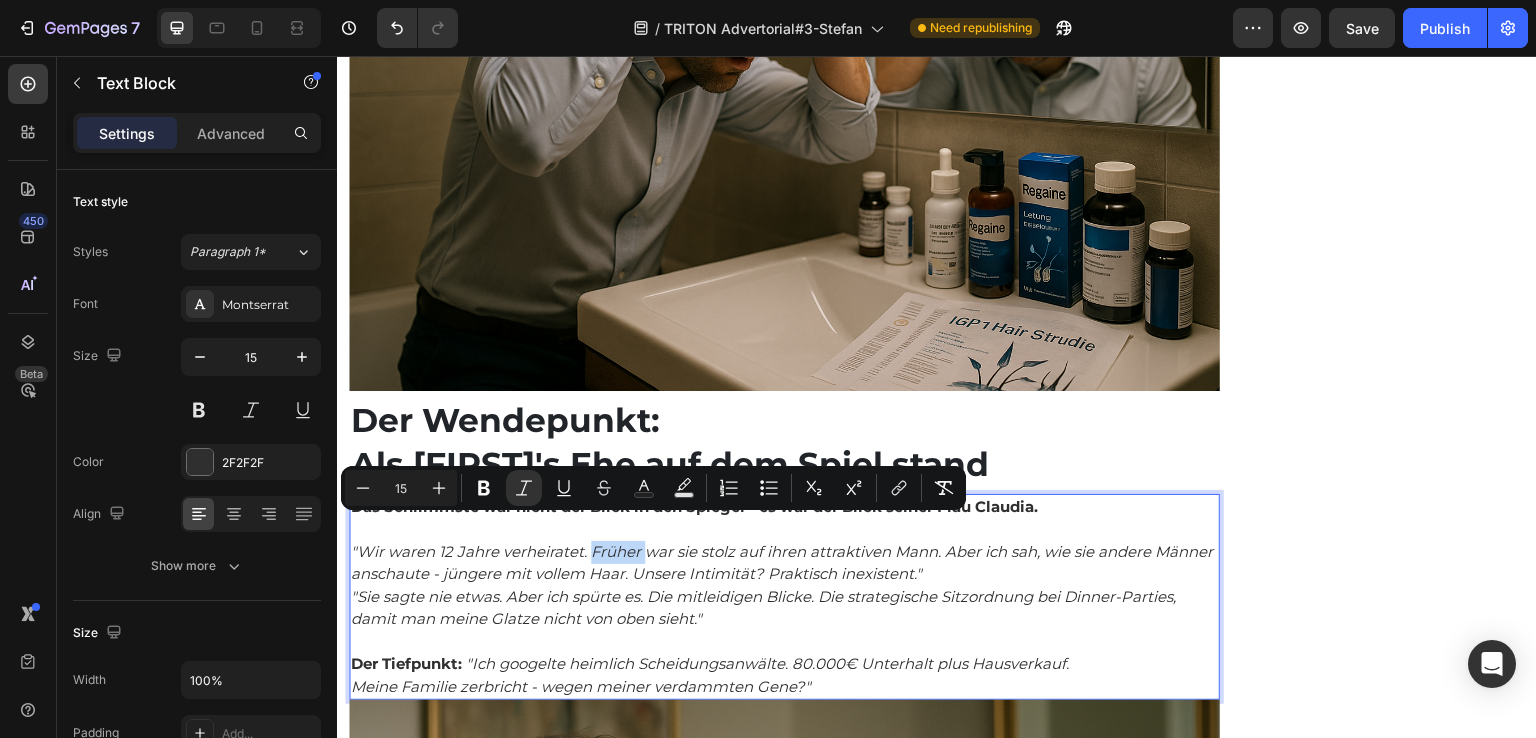 click on ""Wir waren 12 Jahre verheiratet. Früher war sie stolz auf ihren attraktiven Mann. Aber ich sah, wie sie andere Männer anschaute - jüngere mit vollem Haar. Unsere Intimität? Praktisch inexistent."" at bounding box center [782, 563] 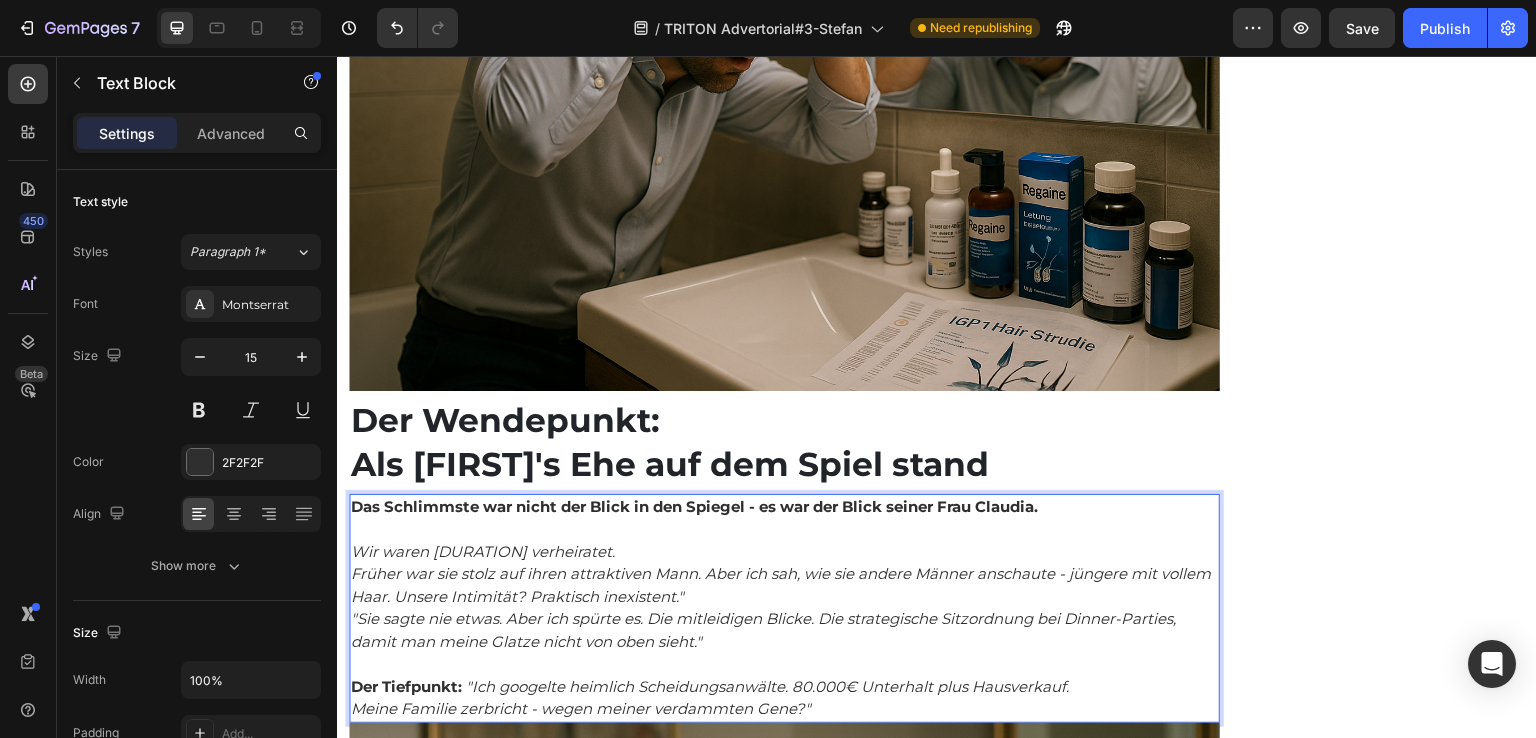 click on "Früher war sie stolz auf ihren attraktiven Mann. Aber ich sah, wie sie andere Männer anschaute - jüngere mit vollem Haar. Unsere Intimität? Praktisch inexistent."" at bounding box center (781, 585) 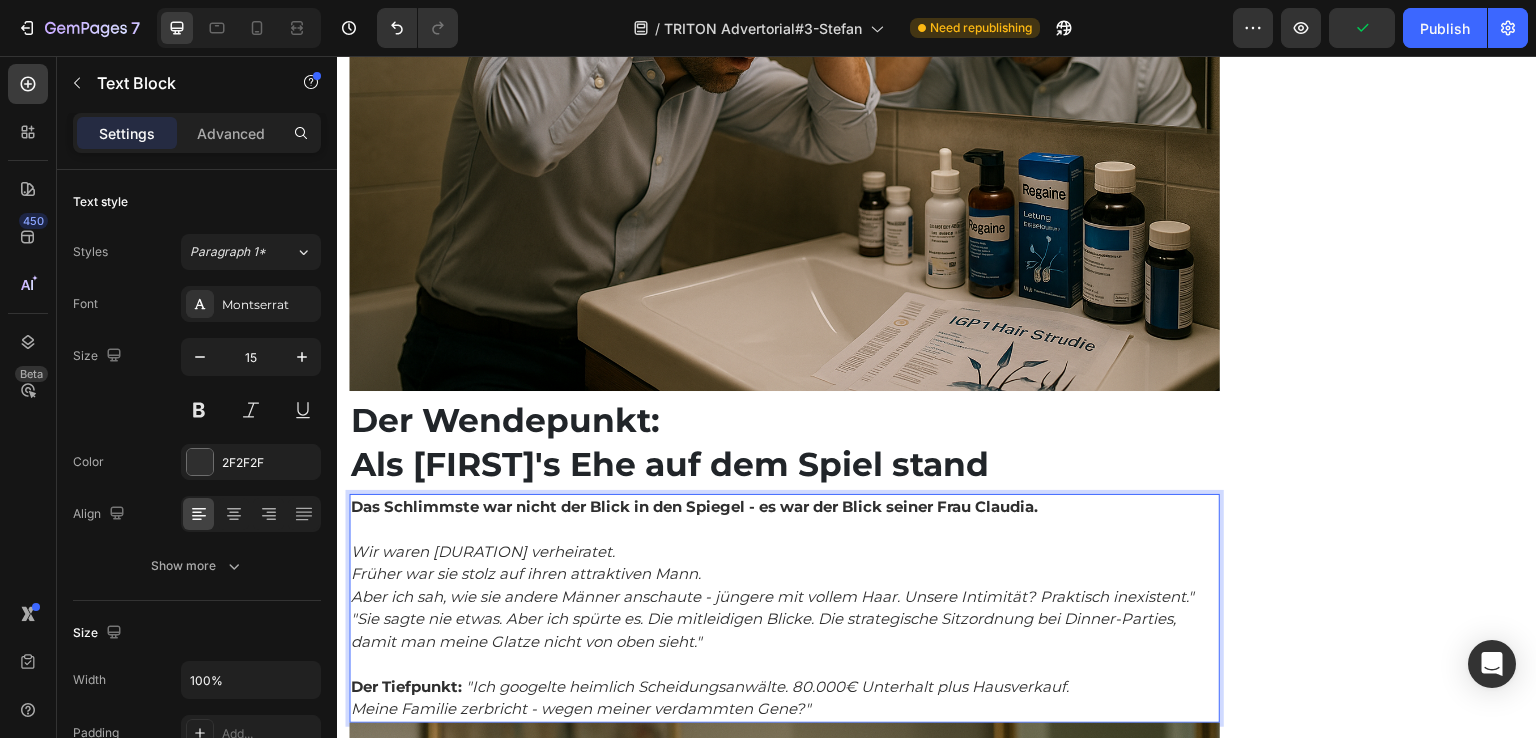 click on "Aber ich sah, wie sie andere Männer anschaute - jüngere mit vollem Haar. Unsere Intimität? Praktisch inexistent."" at bounding box center (772, 596) 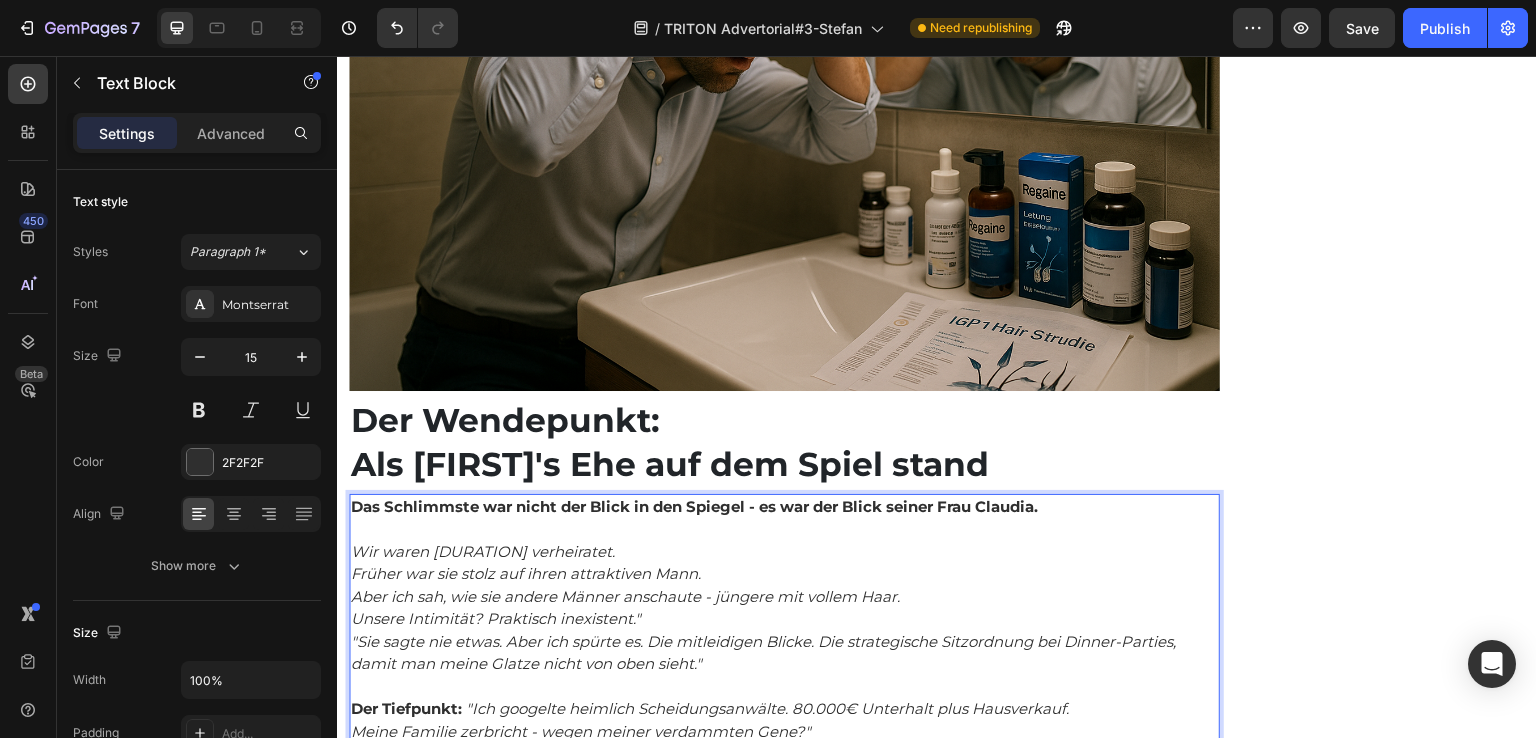 click on "Unsere Intimität? Praktisch inexistent."" at bounding box center [496, 618] 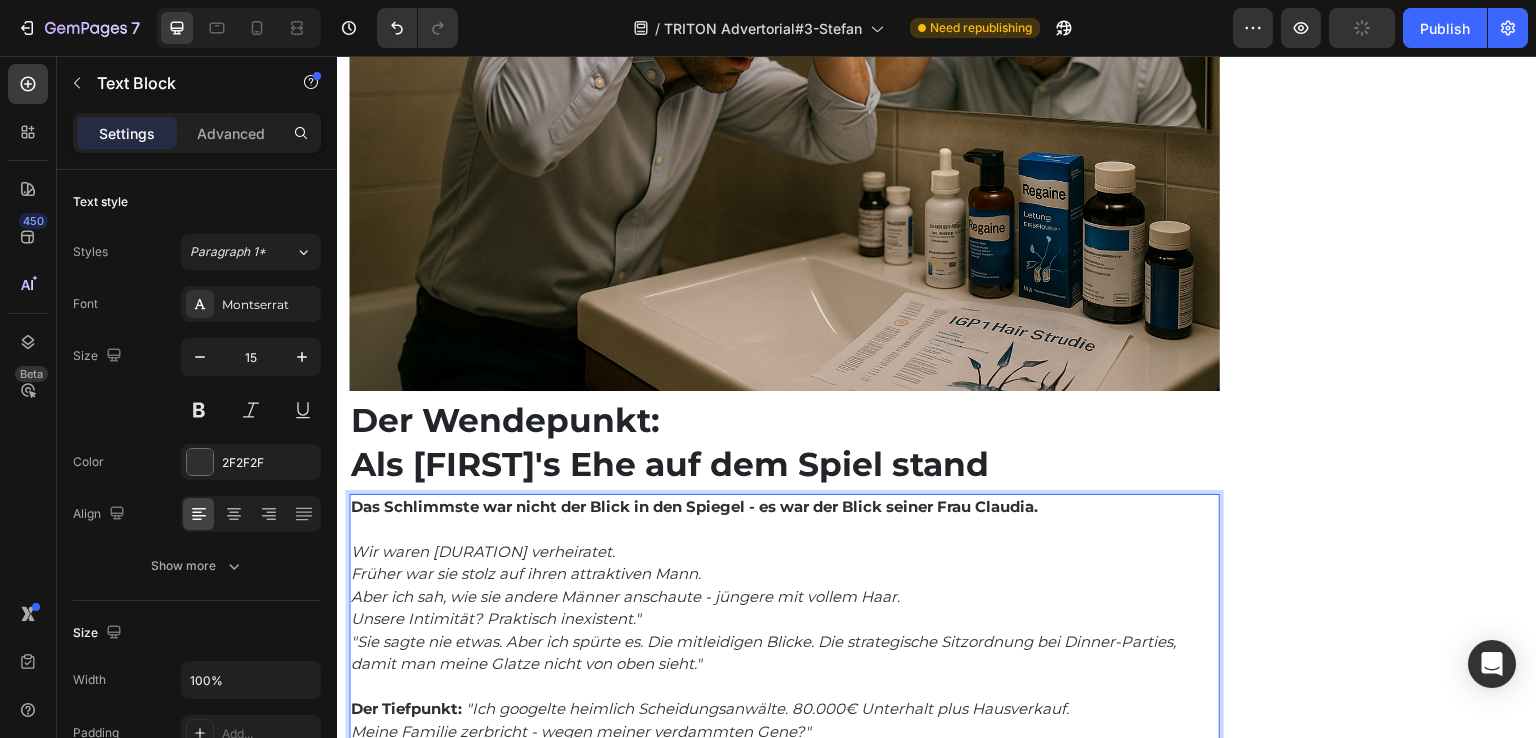 click on ""Sie sagte nie etwas. Aber ich spürte es. Die mitleidigen Blicke. Die strategische Sitzordnung bei Dinner-Parties, damit man meine Glatze nicht von oben sieht."" at bounding box center [763, 653] 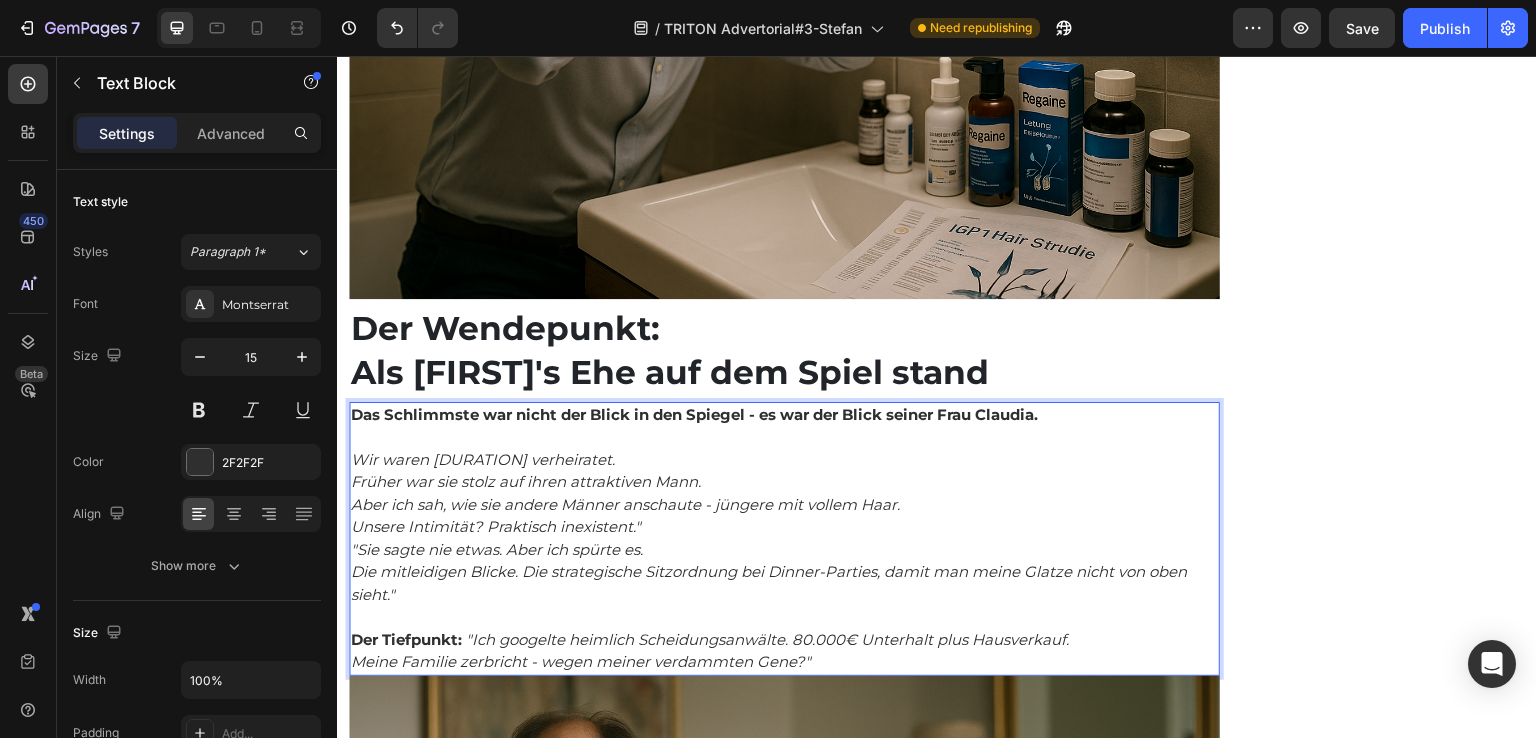 scroll, scrollTop: 3000, scrollLeft: 0, axis: vertical 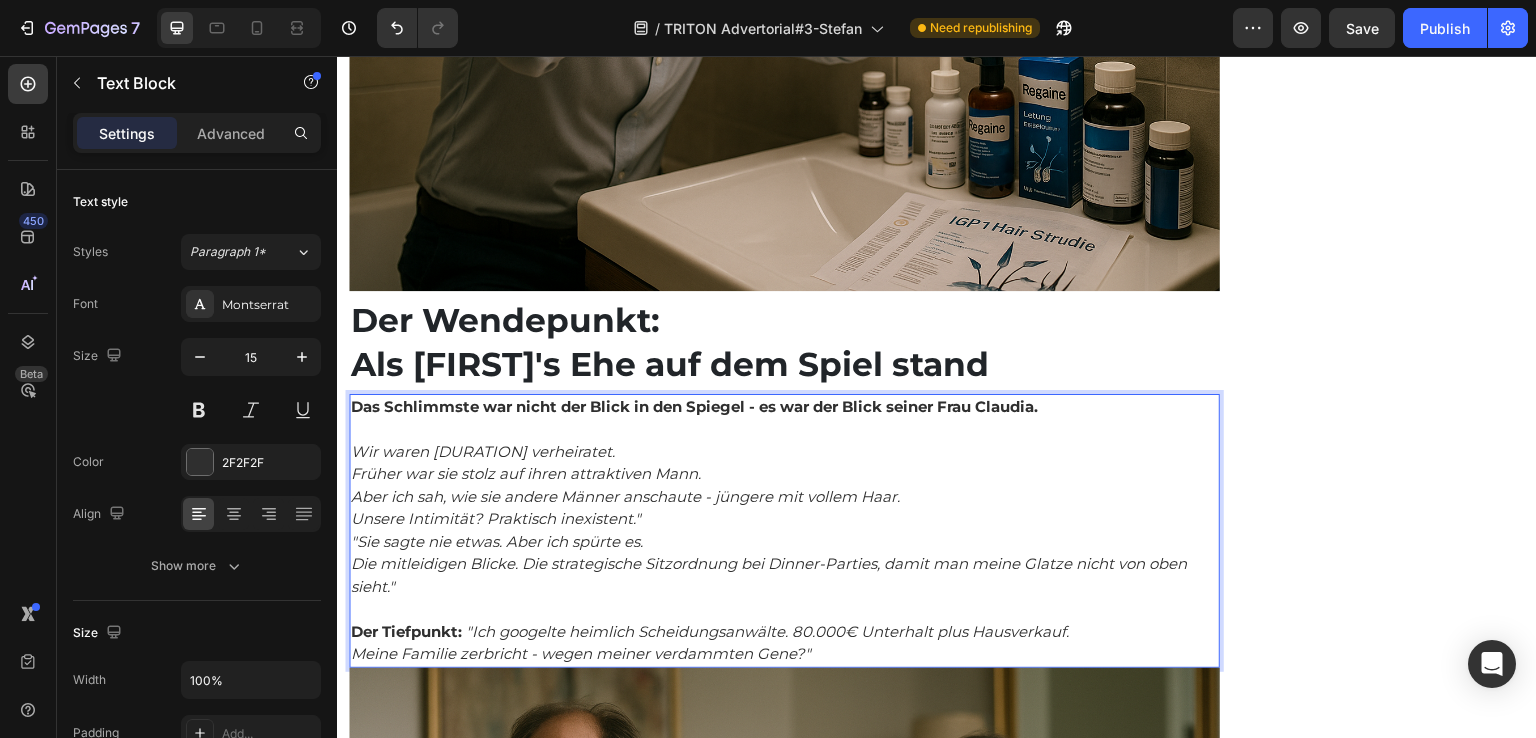 click on "Der Tiefpunkt: "Ich googelte heimlich Scheidungsanwälte. [PRICE] Unterhalt plus Hausverkauf." at bounding box center [784, 632] 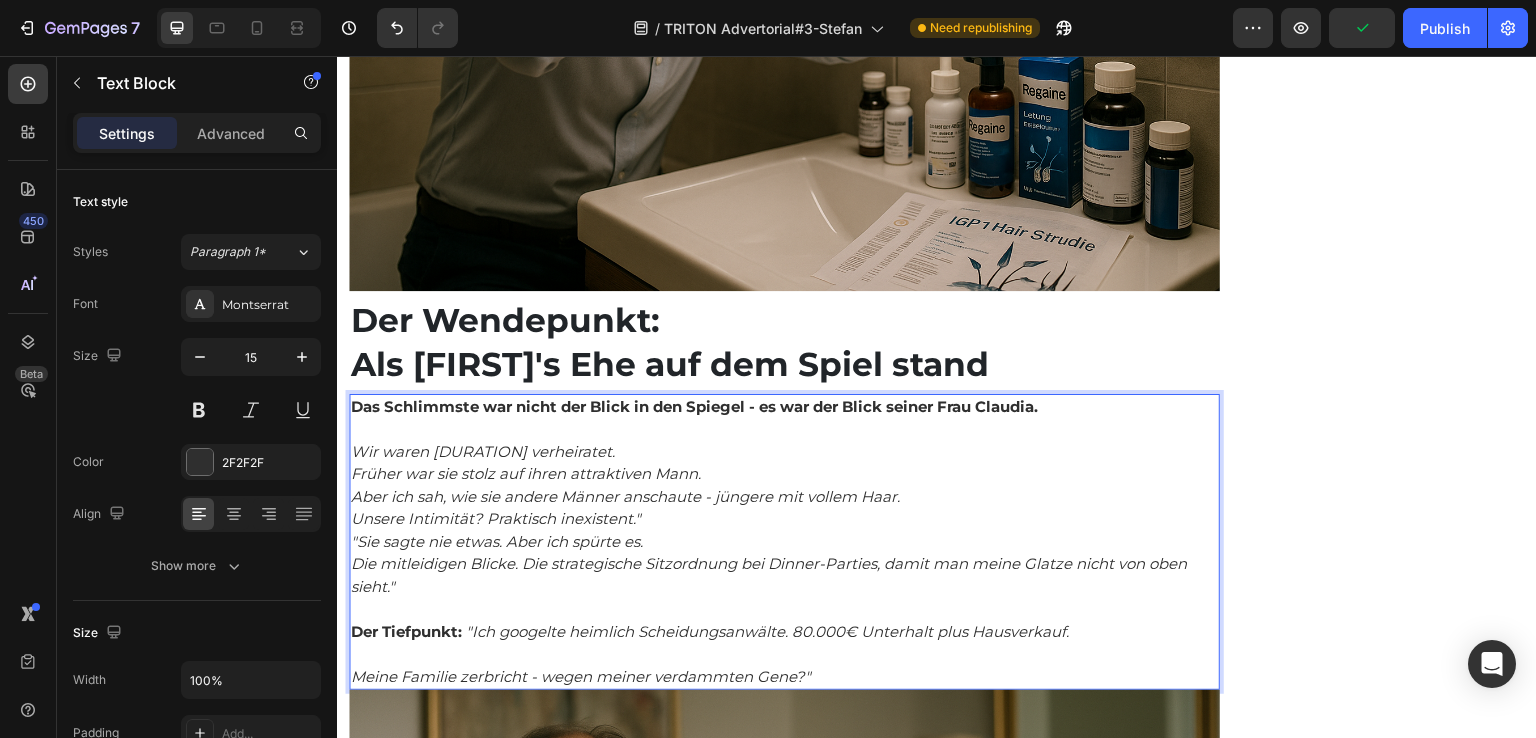 click at bounding box center (784, 654) 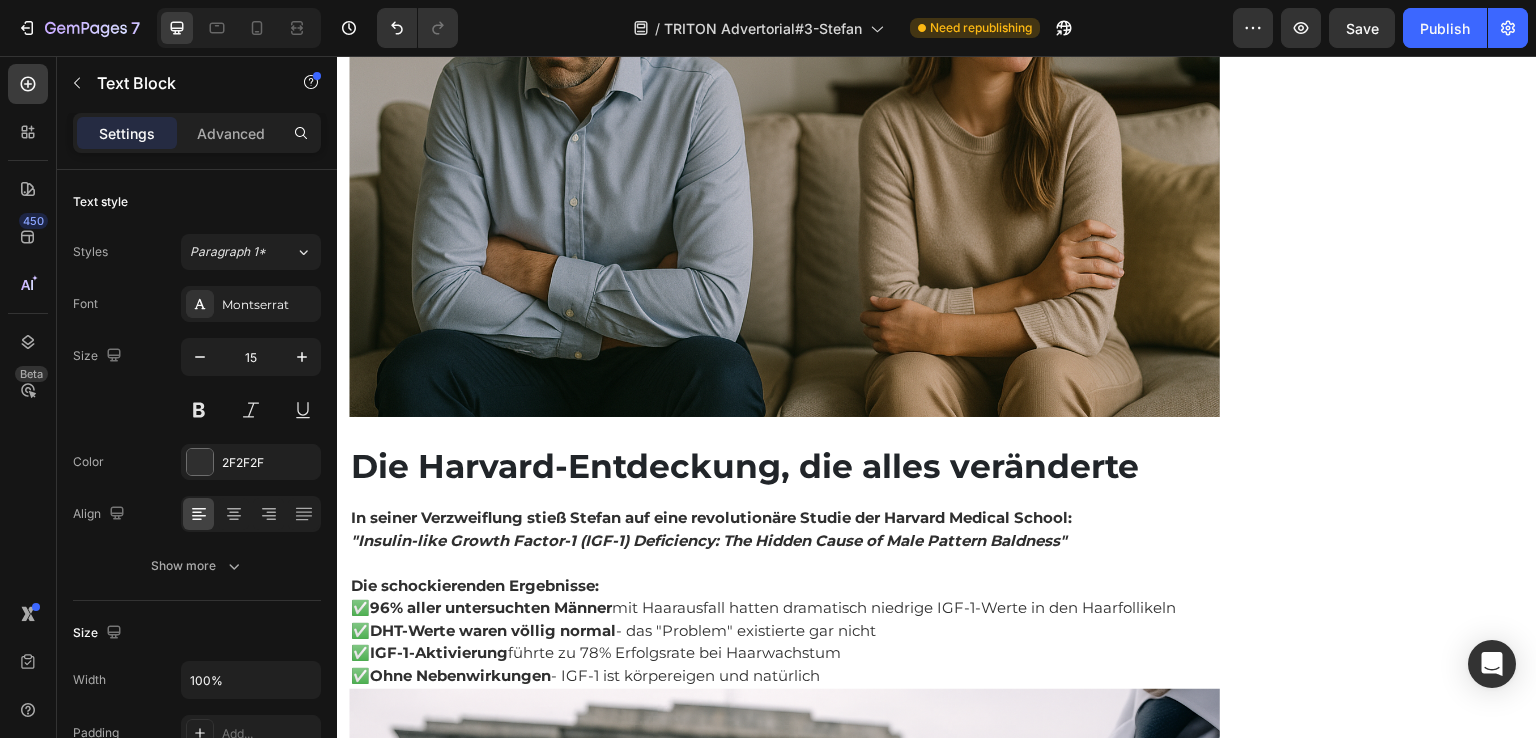 scroll, scrollTop: 3900, scrollLeft: 0, axis: vertical 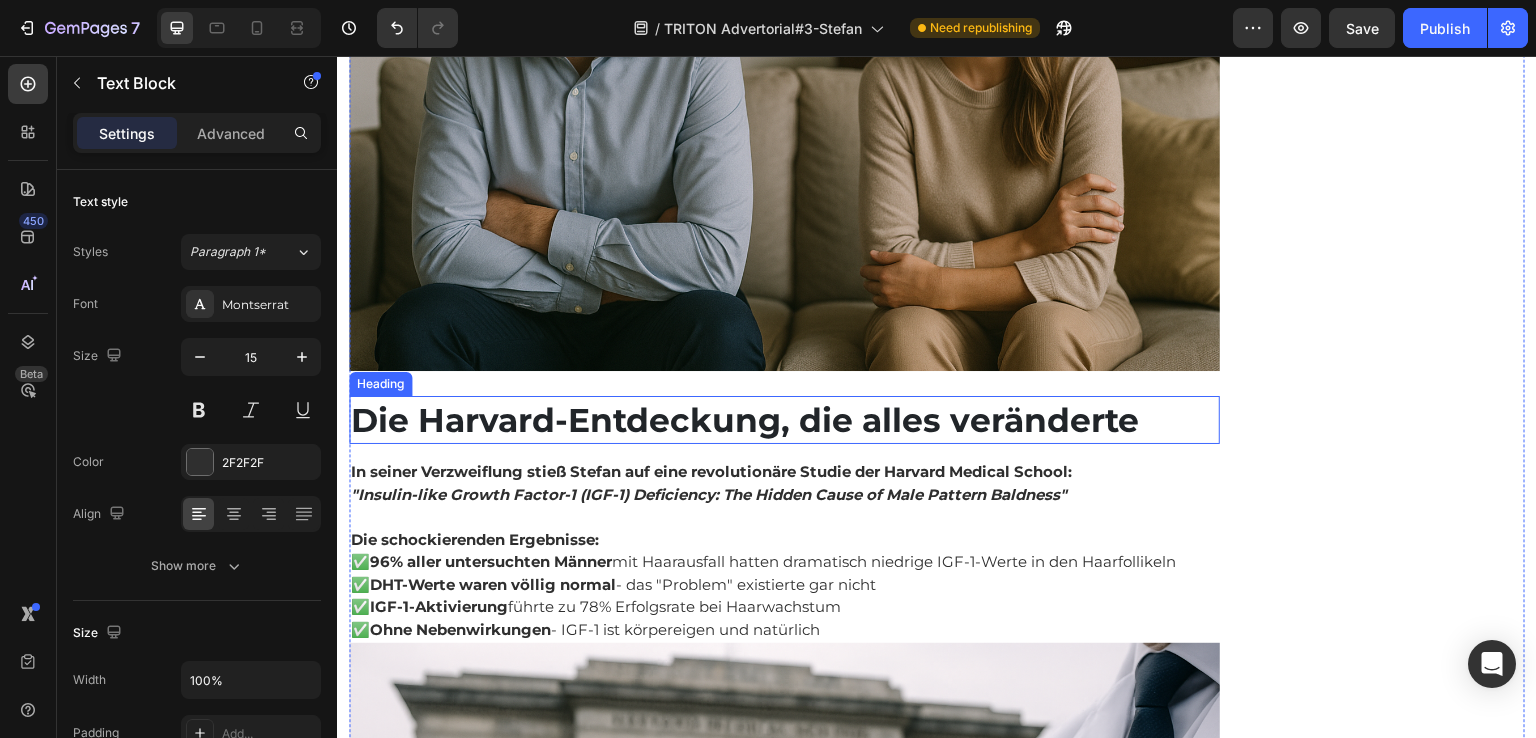 click on "Die Harvard-Entdeckung, die alles veränderte" at bounding box center [784, 420] 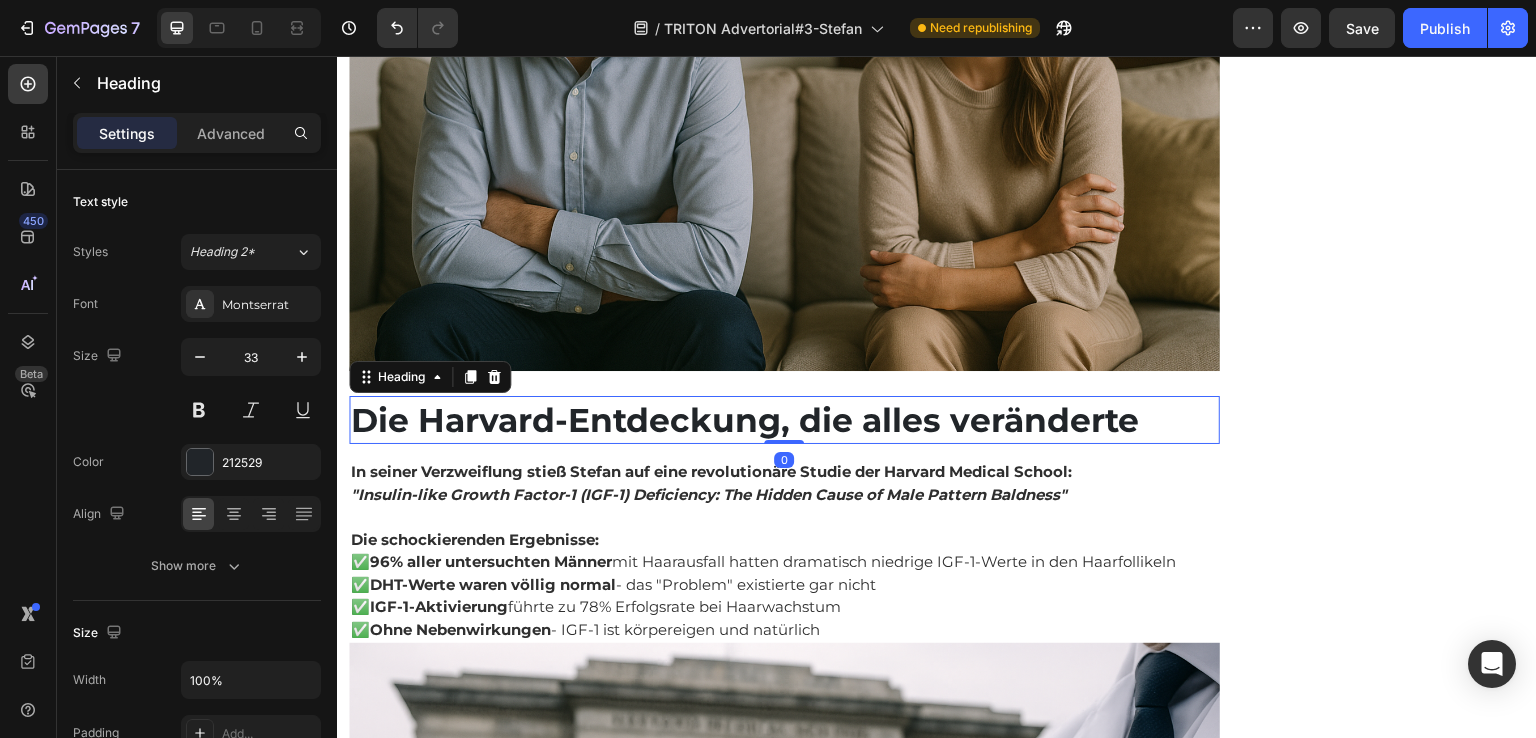 click on "Die Harvard-Entdeckung, die alles veränderte" at bounding box center (784, 420) 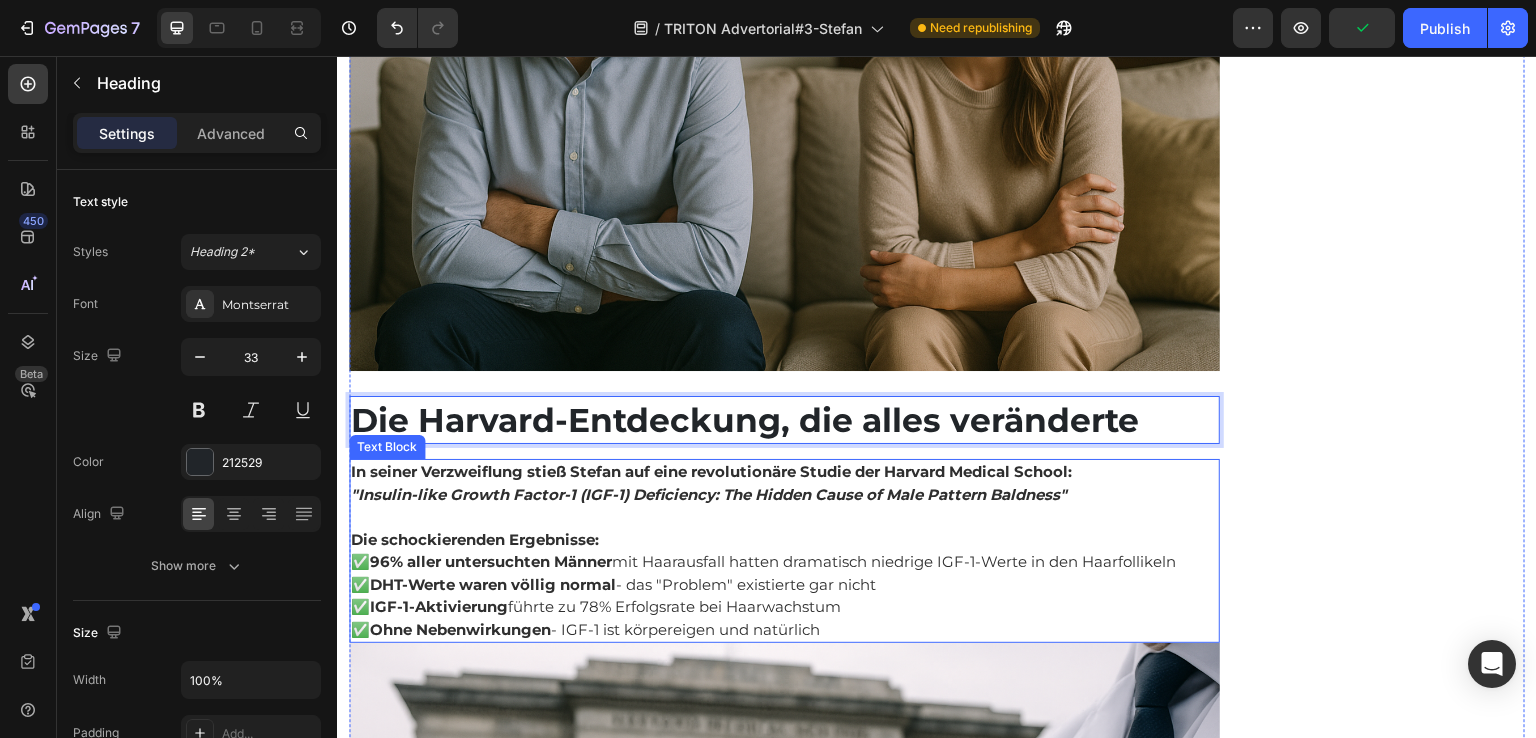 click on "In seiner Verzweiflung stieß Stefan auf eine revolutionäre Studie der Harvard Medical School:" at bounding box center (784, 472) 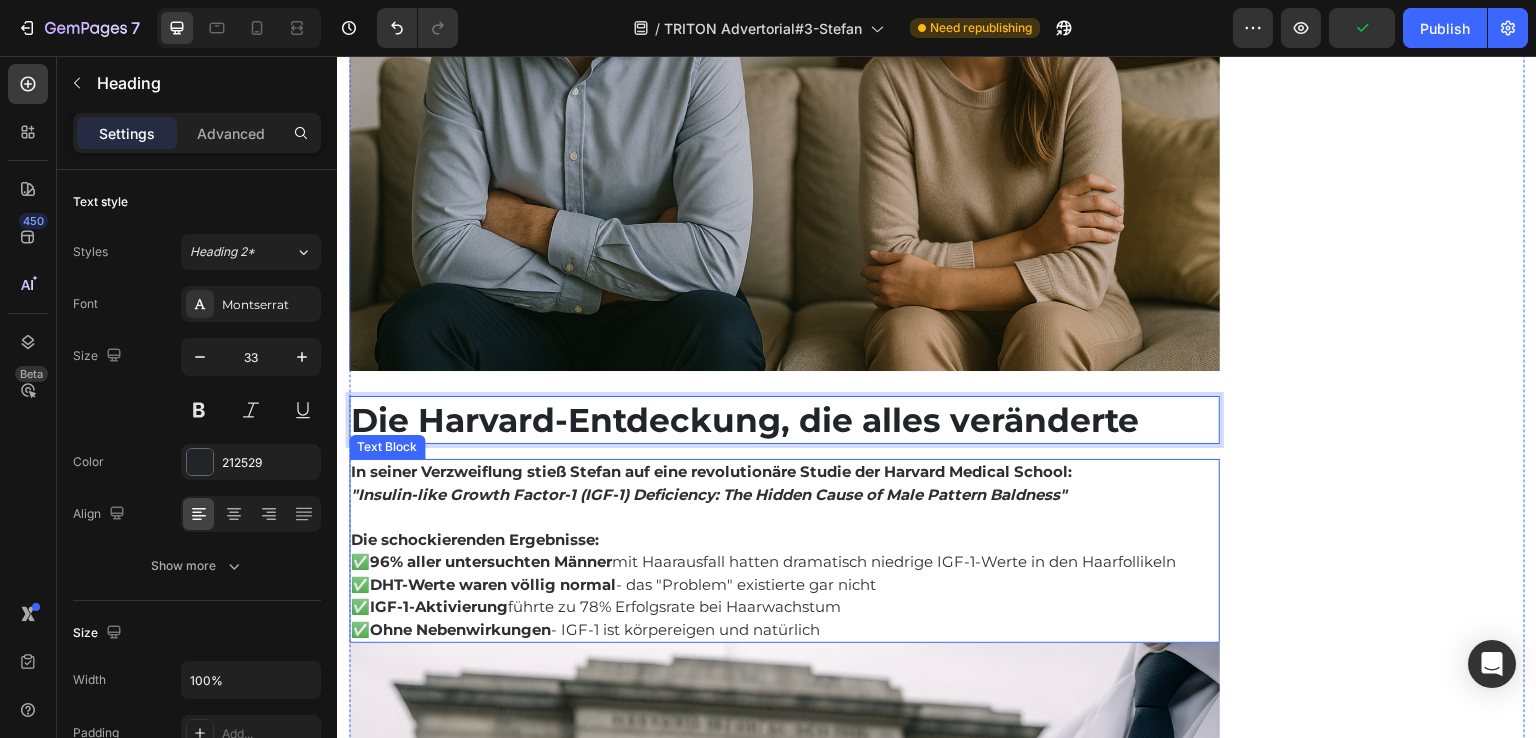 click on "In seiner Verzweiflung stieß Stefan auf eine revolutionäre Studie der Harvard Medical School:" at bounding box center [784, 472] 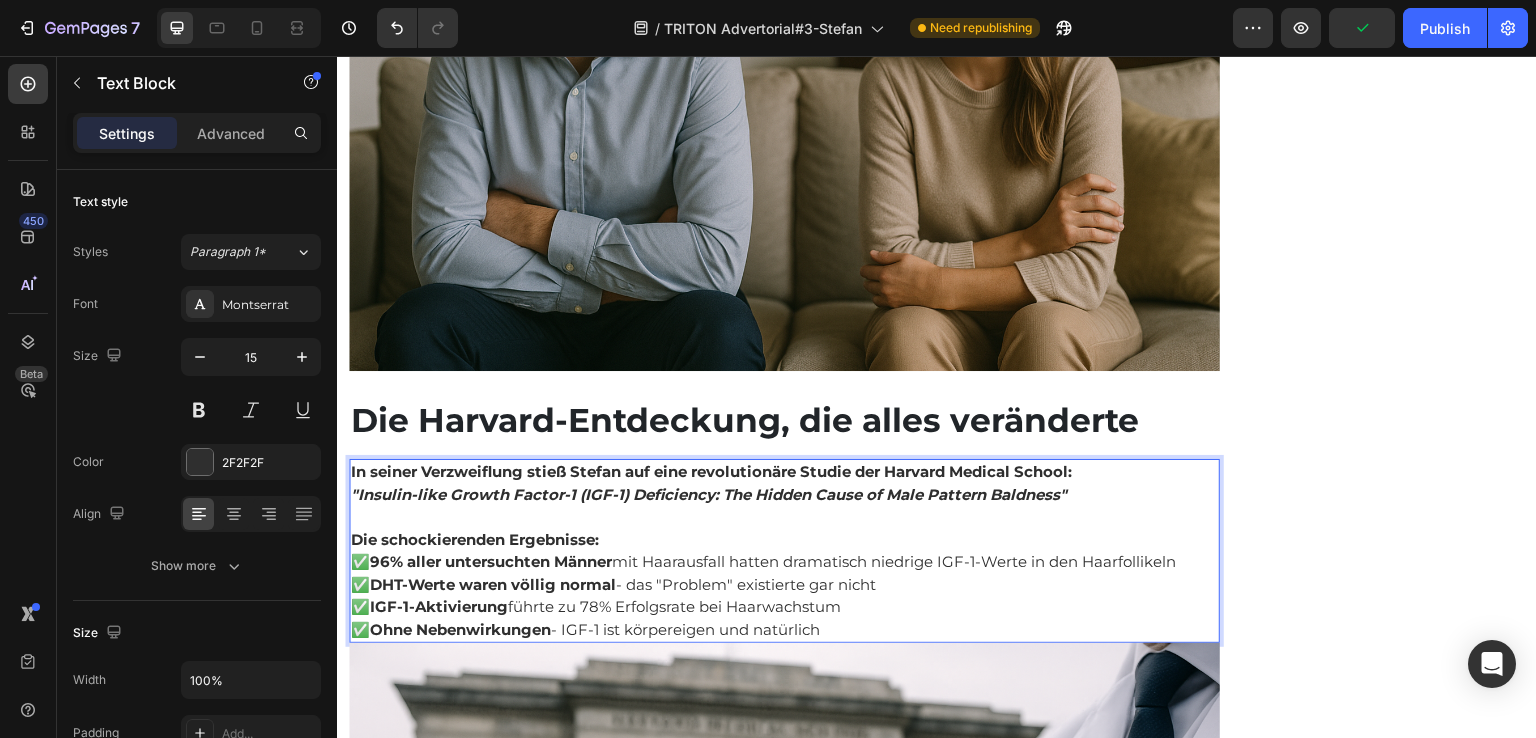 click on "In seiner Verzweiflung stieß Stefan auf eine revolutionäre Studie der Harvard Medical School:" at bounding box center (784, 472) 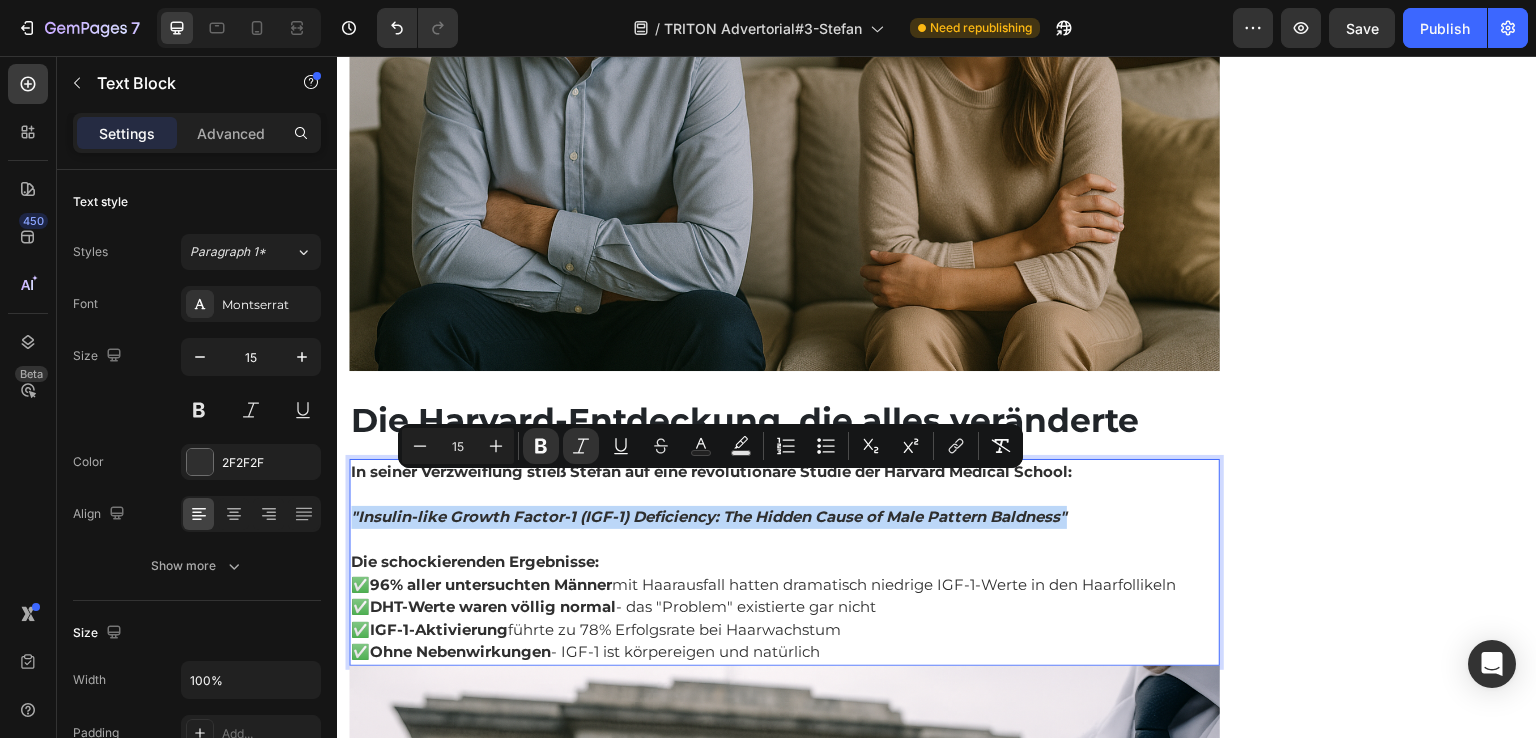 drag, startPoint x: 1075, startPoint y: 484, endPoint x: 350, endPoint y: 480, distance: 725.01105 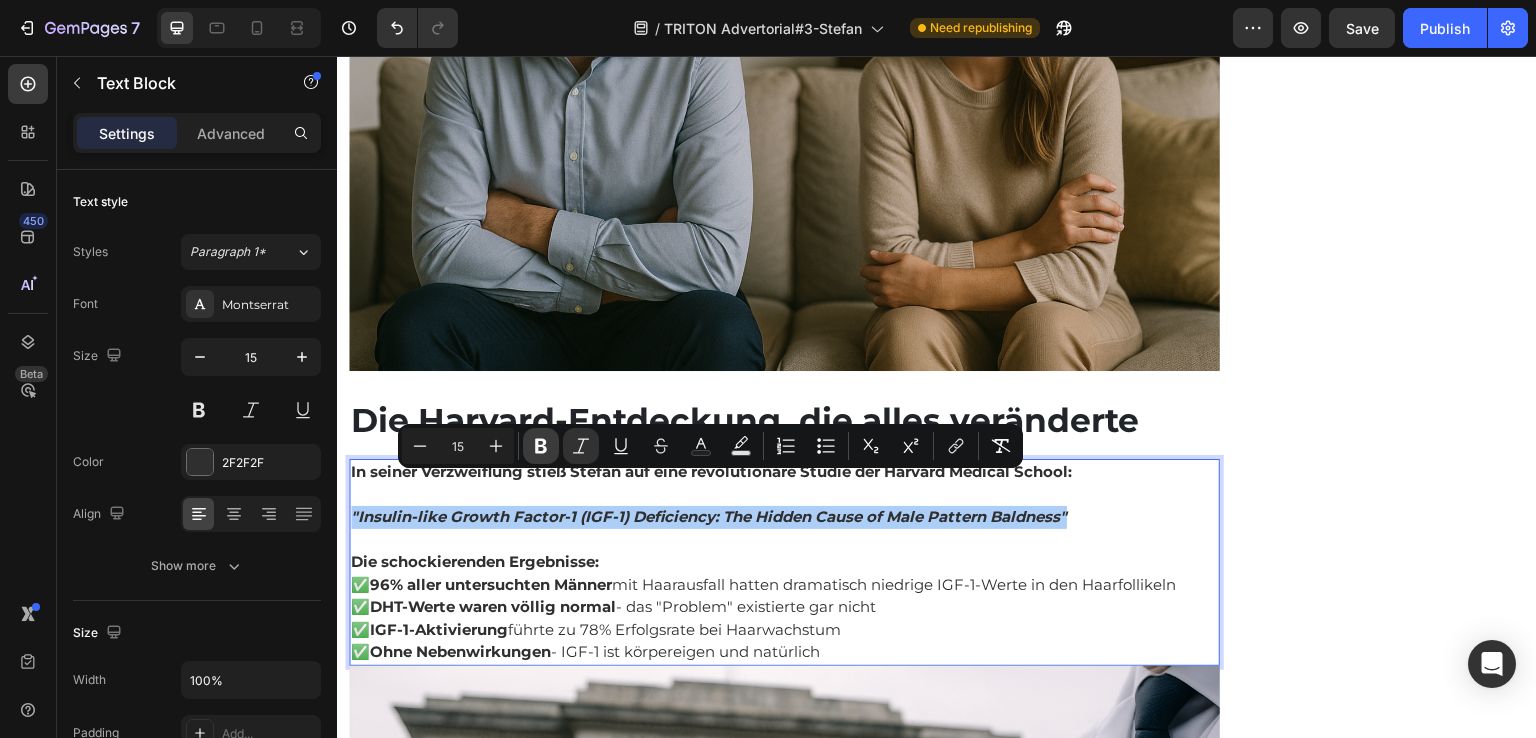 drag, startPoint x: 545, startPoint y: 451, endPoint x: 210, endPoint y: 416, distance: 336.8234 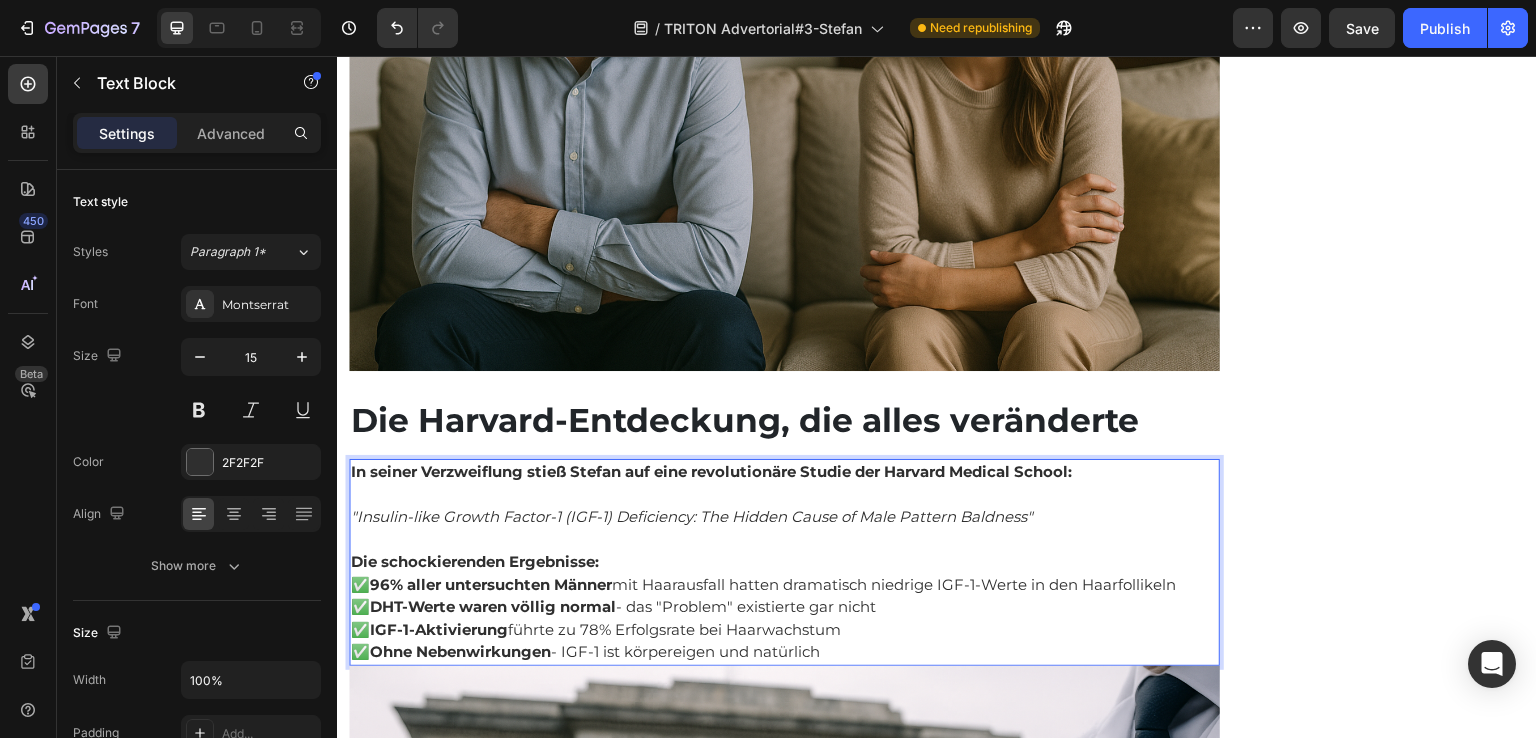 click on "Die schockierenden Ergebnisse:" at bounding box center [784, 562] 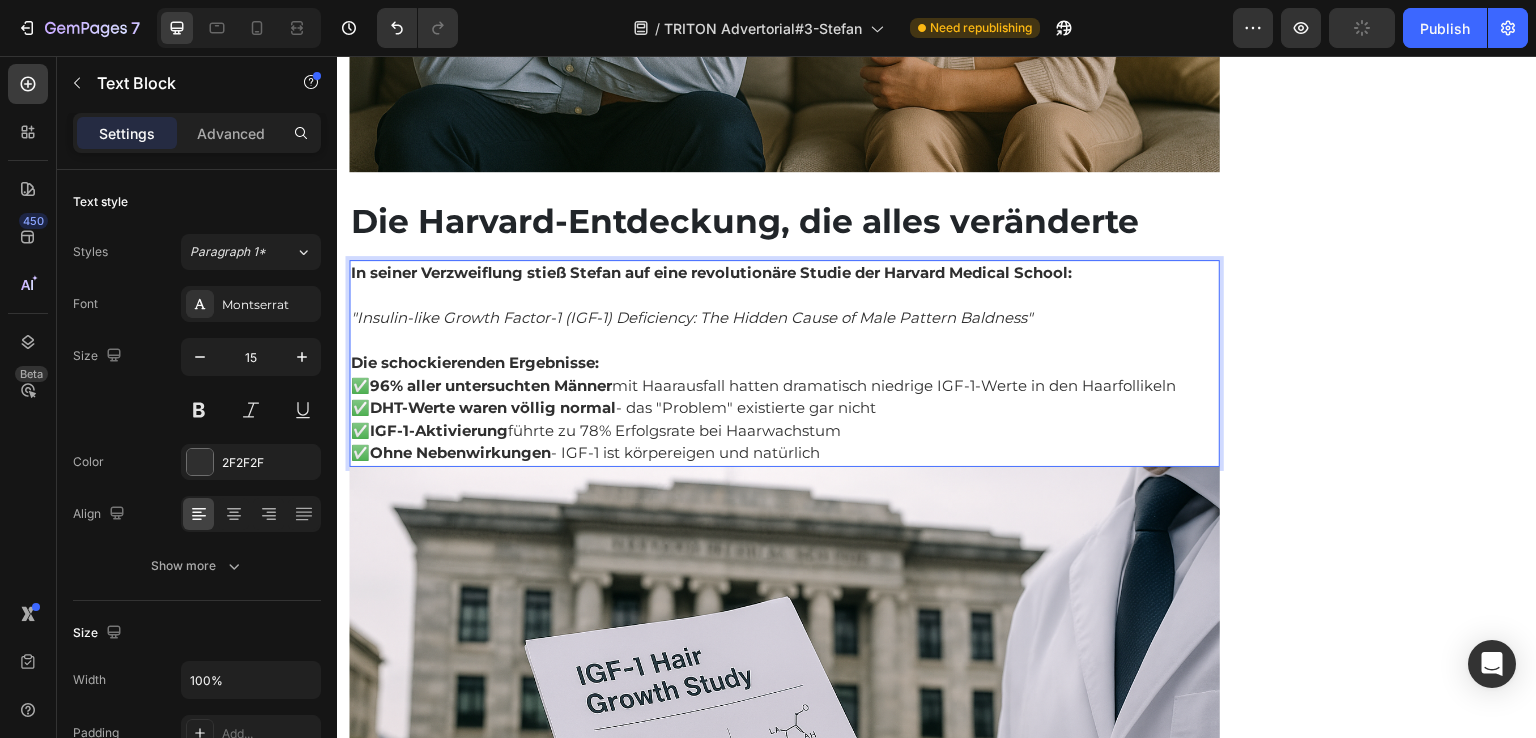 scroll, scrollTop: 4100, scrollLeft: 0, axis: vertical 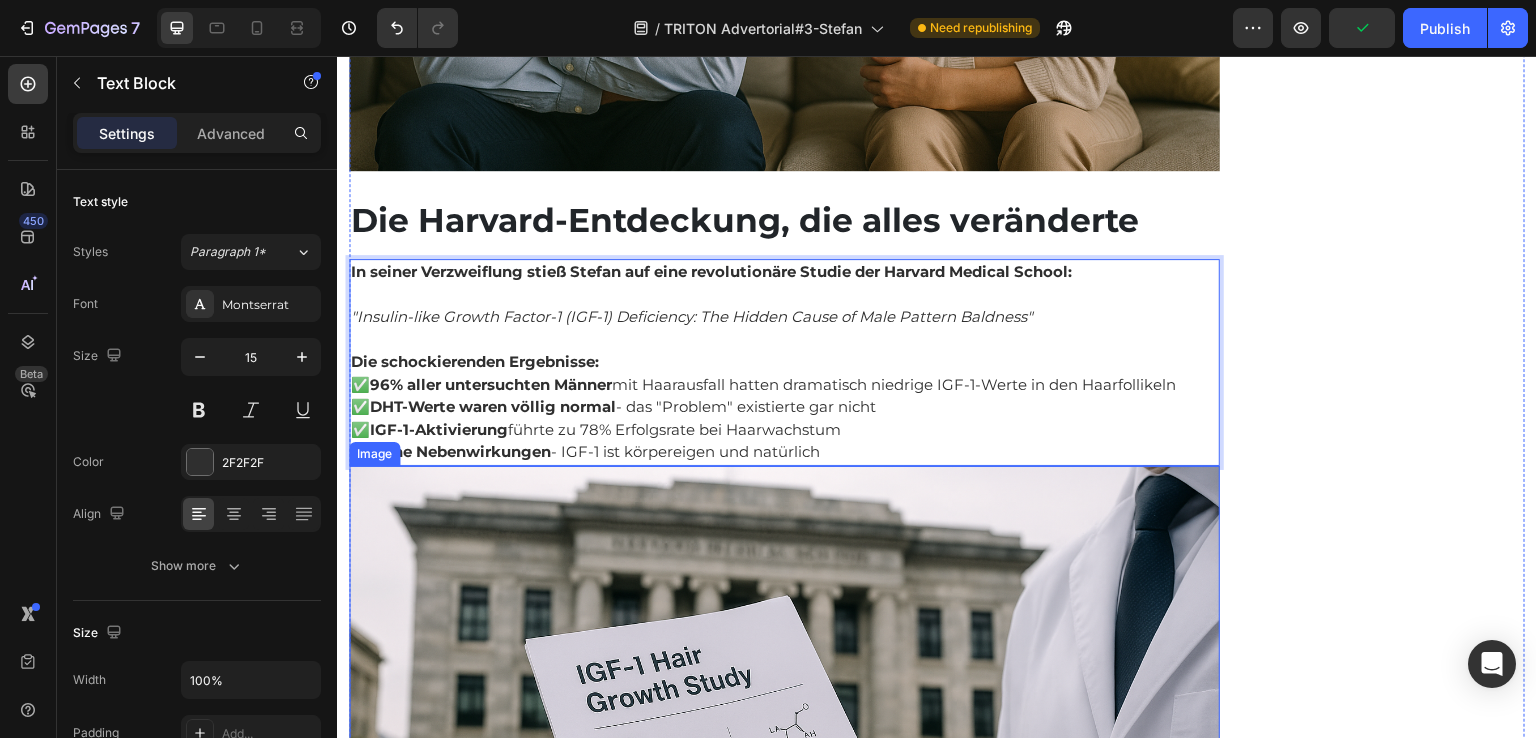 click at bounding box center (784, 756) 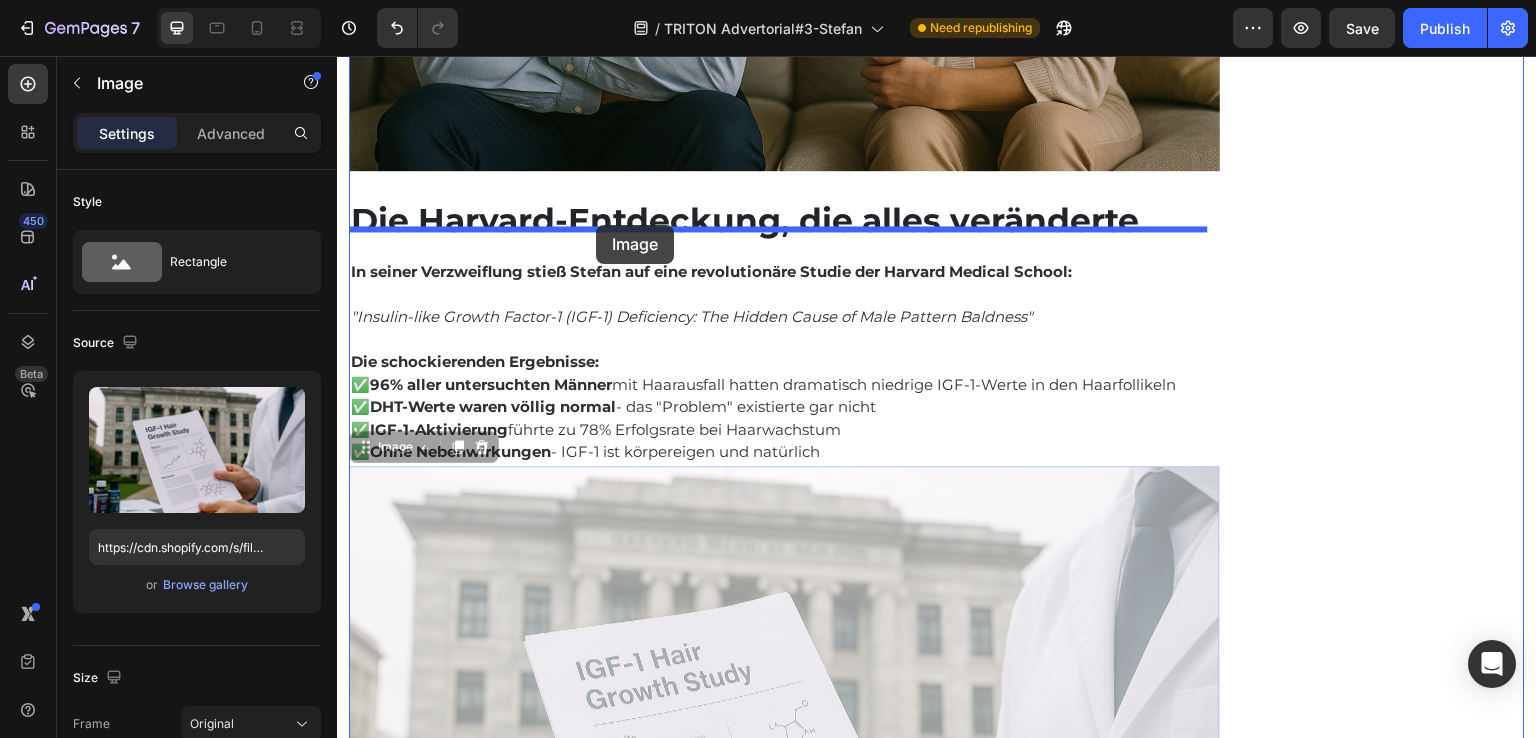 drag, startPoint x: 708, startPoint y: 579, endPoint x: 596, endPoint y: 225, distance: 371.29504 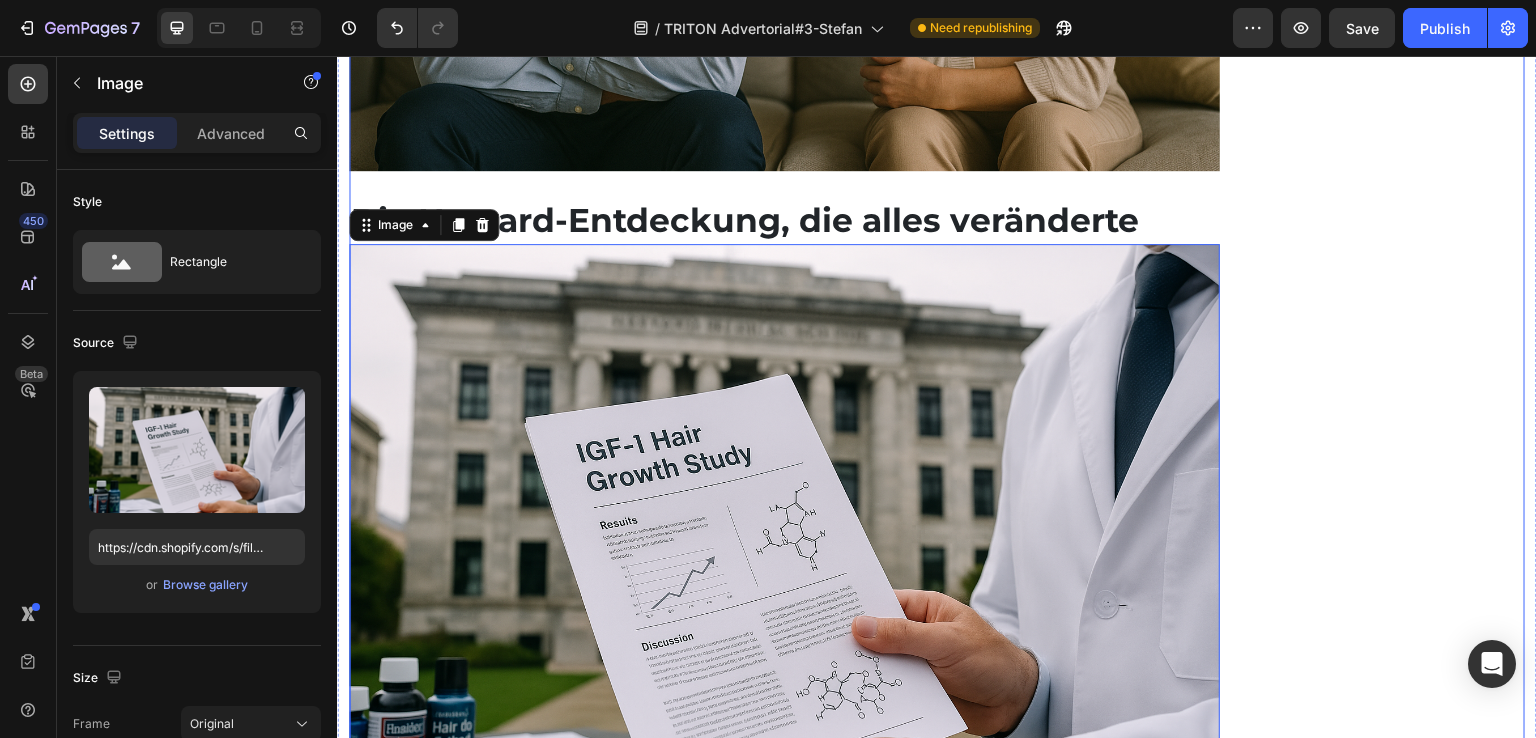 click on "Empfohlen: Text Block Image Verfügbarkeit prüfen Button Kundenbewertungen Text Block                Title Line Image 4.8 von 5 Text Block Row 3,791 Kundenbewertungen Text Block 5 Sterne Text Block Image 90% Text Block Row 4 Sterne Text Block Image 7% Text Block Row 3 Sterne Text Block Image 2% Text Block Row 2 Sterne Text Block Image 0% Text Block Row 1 Sterne Text Block Image 1% Text Block Row Einstufung Text Block Preis Text Block Image 5.0 Text Block Row Effektivität Text Block Image 5.0 Text Block Row Geruch Text Block Image 5.0 Text Block Row Anwendung Text Block Image 4.8 Text Block Row Row Row" at bounding box center (1380, 4995) 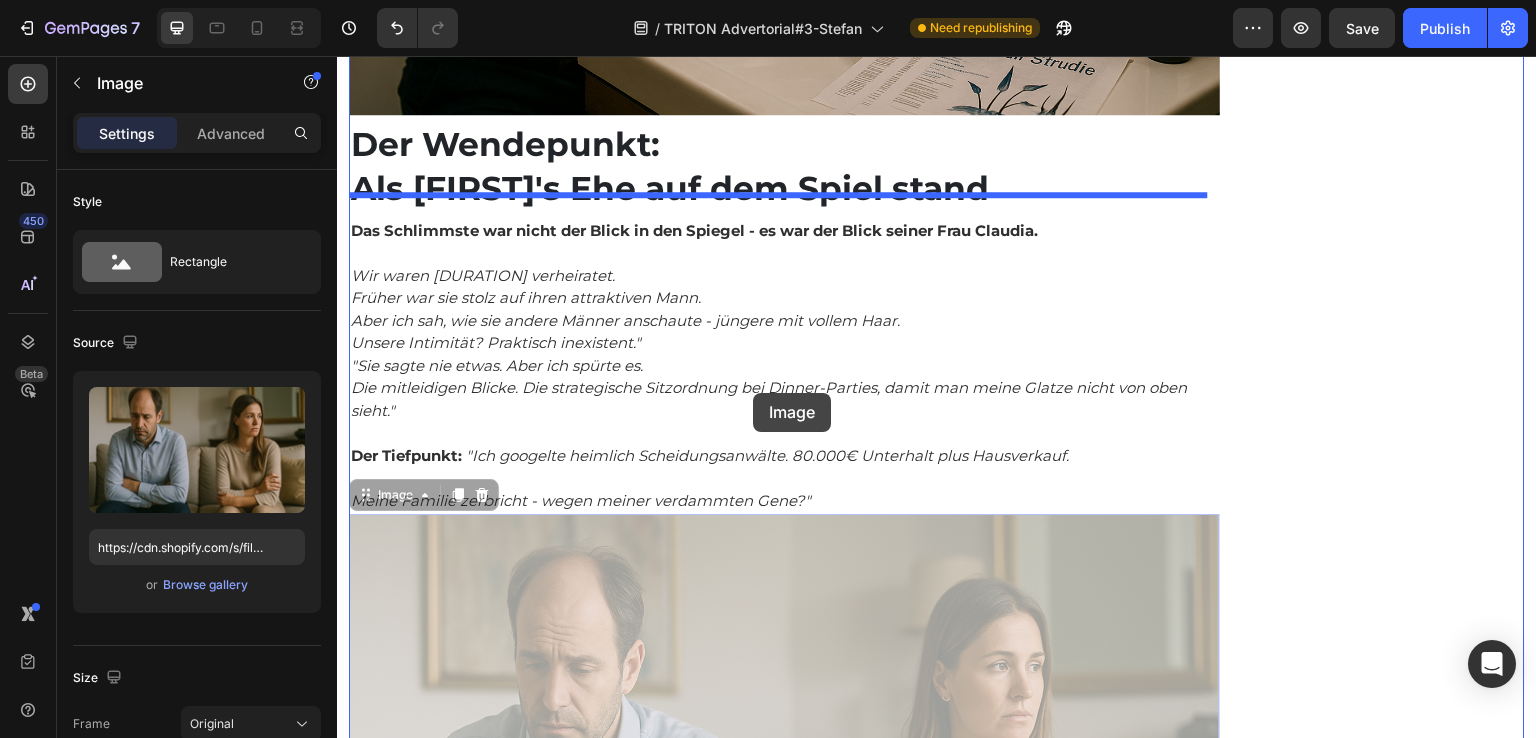 scroll, scrollTop: 3200, scrollLeft: 0, axis: vertical 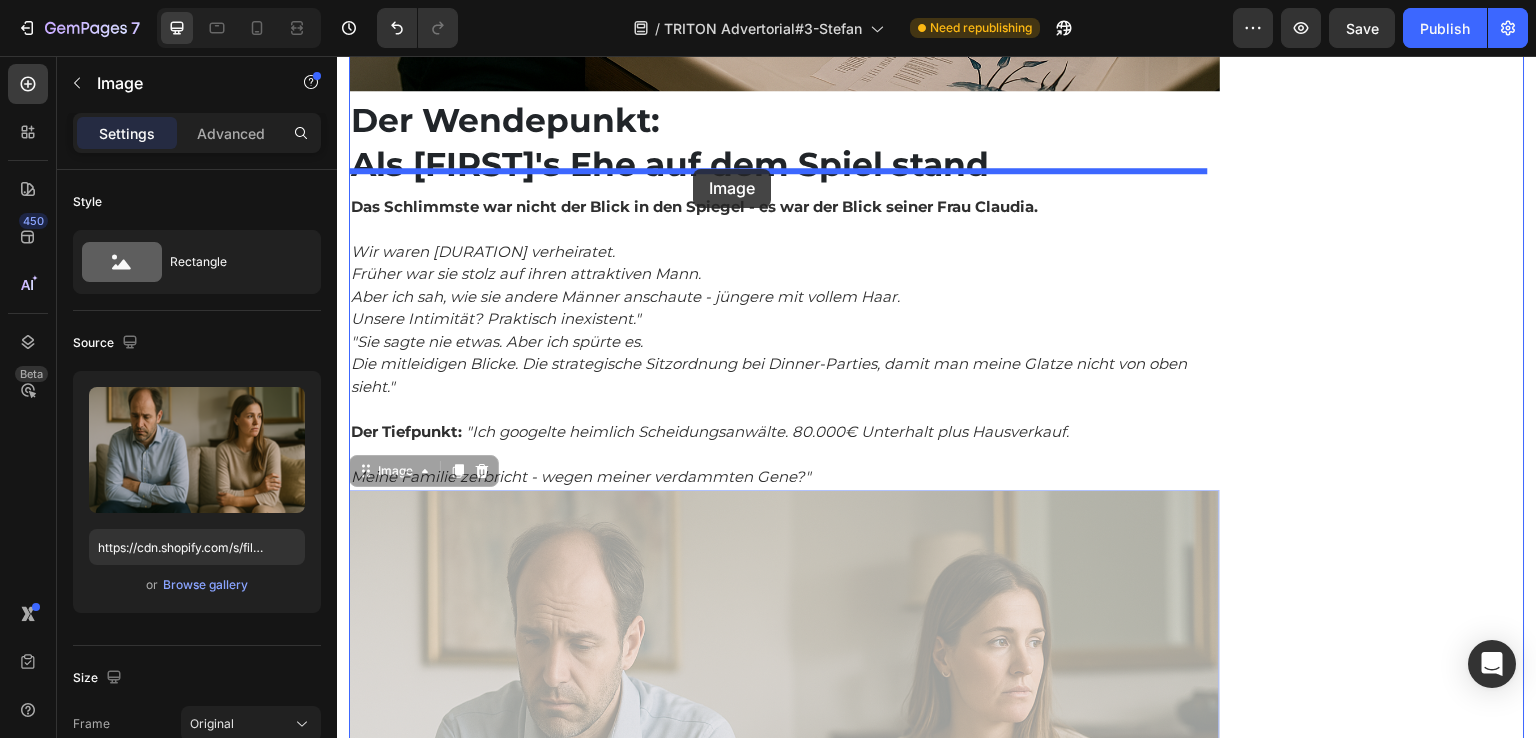 drag, startPoint x: 762, startPoint y: 450, endPoint x: 693, endPoint y: 169, distance: 289.34753 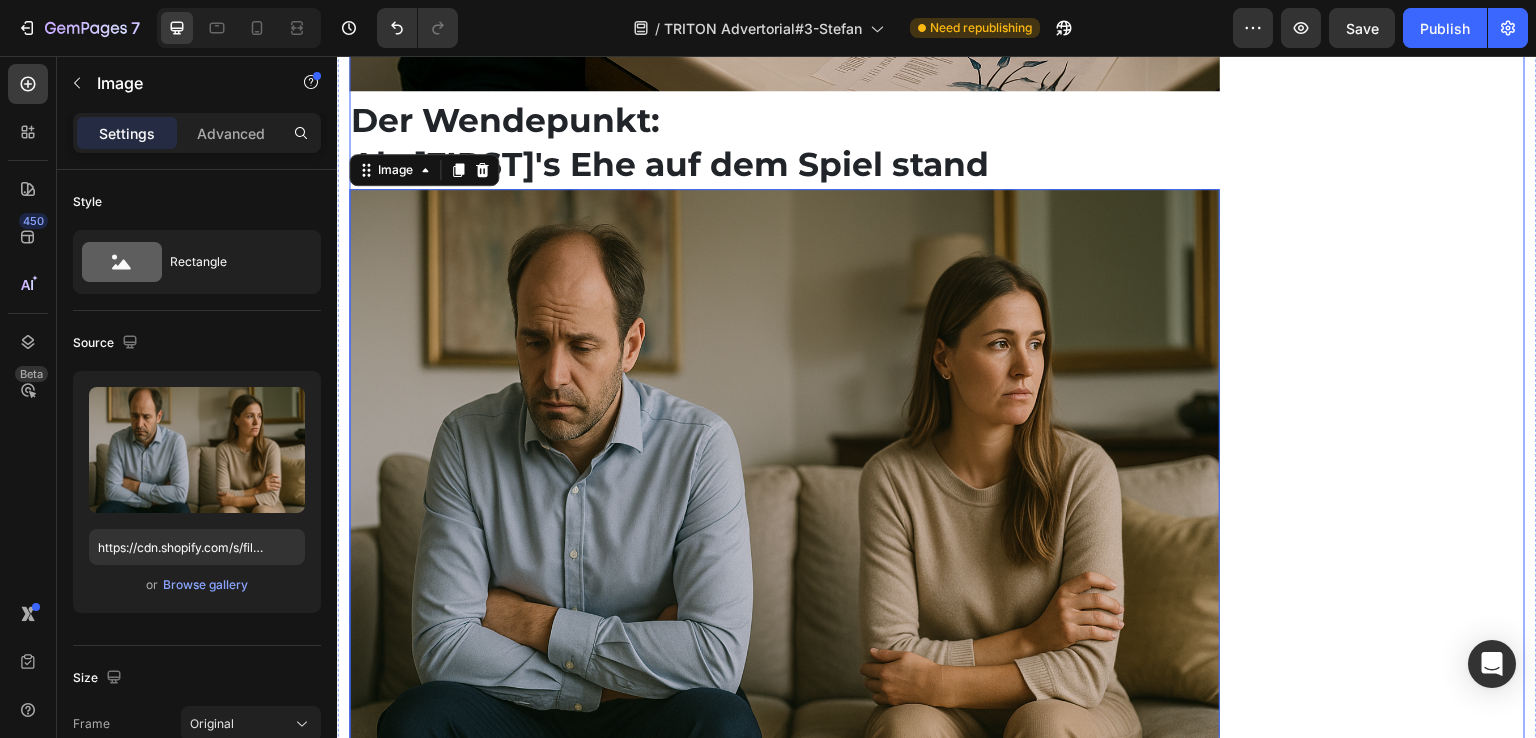 click on "Empfohlen: Text Block Image Verfügbarkeit prüfen Button Kundenbewertungen Text Block                Title Line Image 4.8 von 5 Text Block Row 3,791 Kundenbewertungen Text Block 5 Sterne Text Block Image 90% Text Block Row 4 Sterne Text Block Image 7% Text Block Row 3 Sterne Text Block Image 2% Text Block Row 2 Sterne Text Block Image 0% Text Block Row 1 Sterne Text Block Image 1% Text Block Row Einstufung Text Block Preis Text Block Image 5.0 Text Block Row Effektivität Text Block Image 5.0 Text Block Row Geruch Text Block Image 5.0 Text Block Row Anwendung Text Block Image 4.8 Text Block Row Row Row" at bounding box center (1380, 5895) 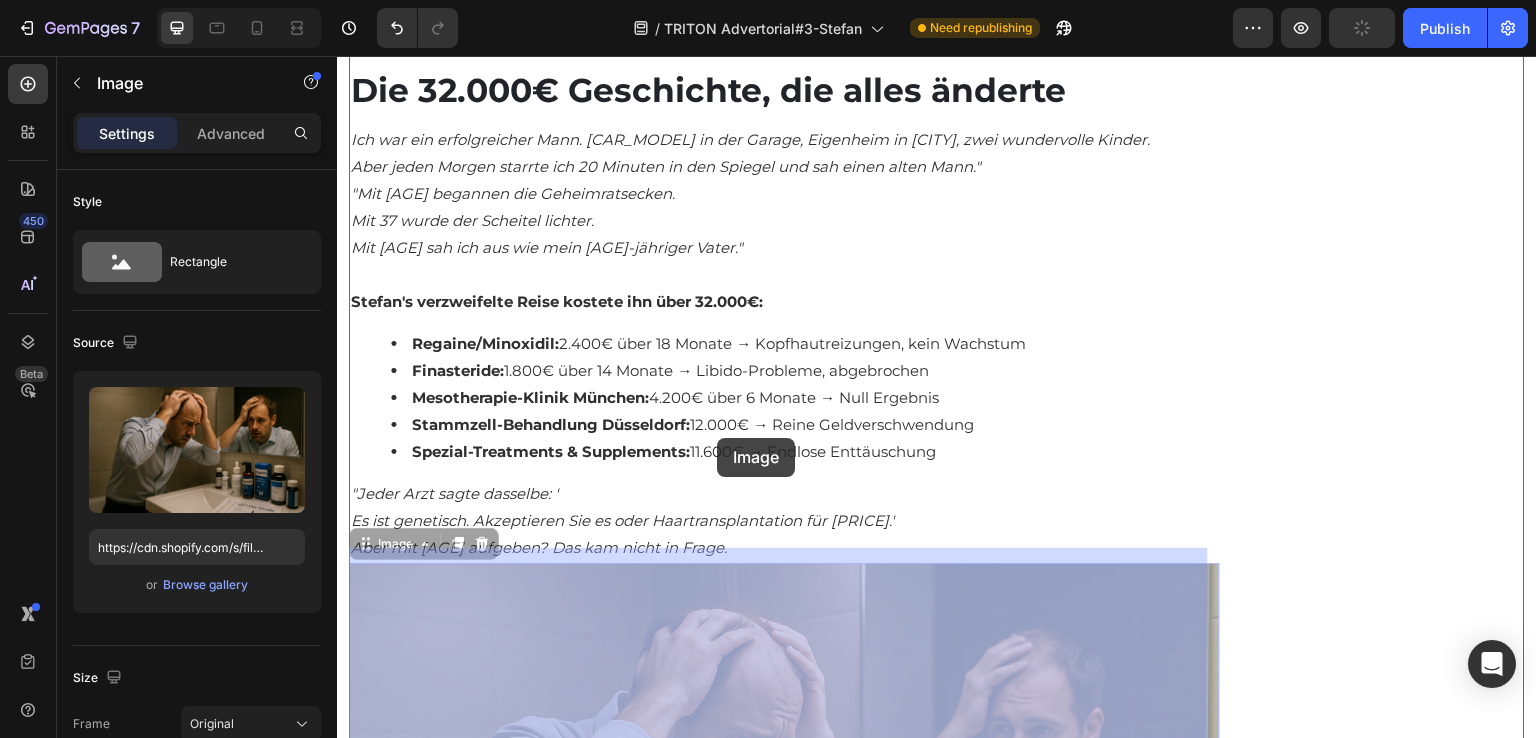 scroll, scrollTop: 2100, scrollLeft: 0, axis: vertical 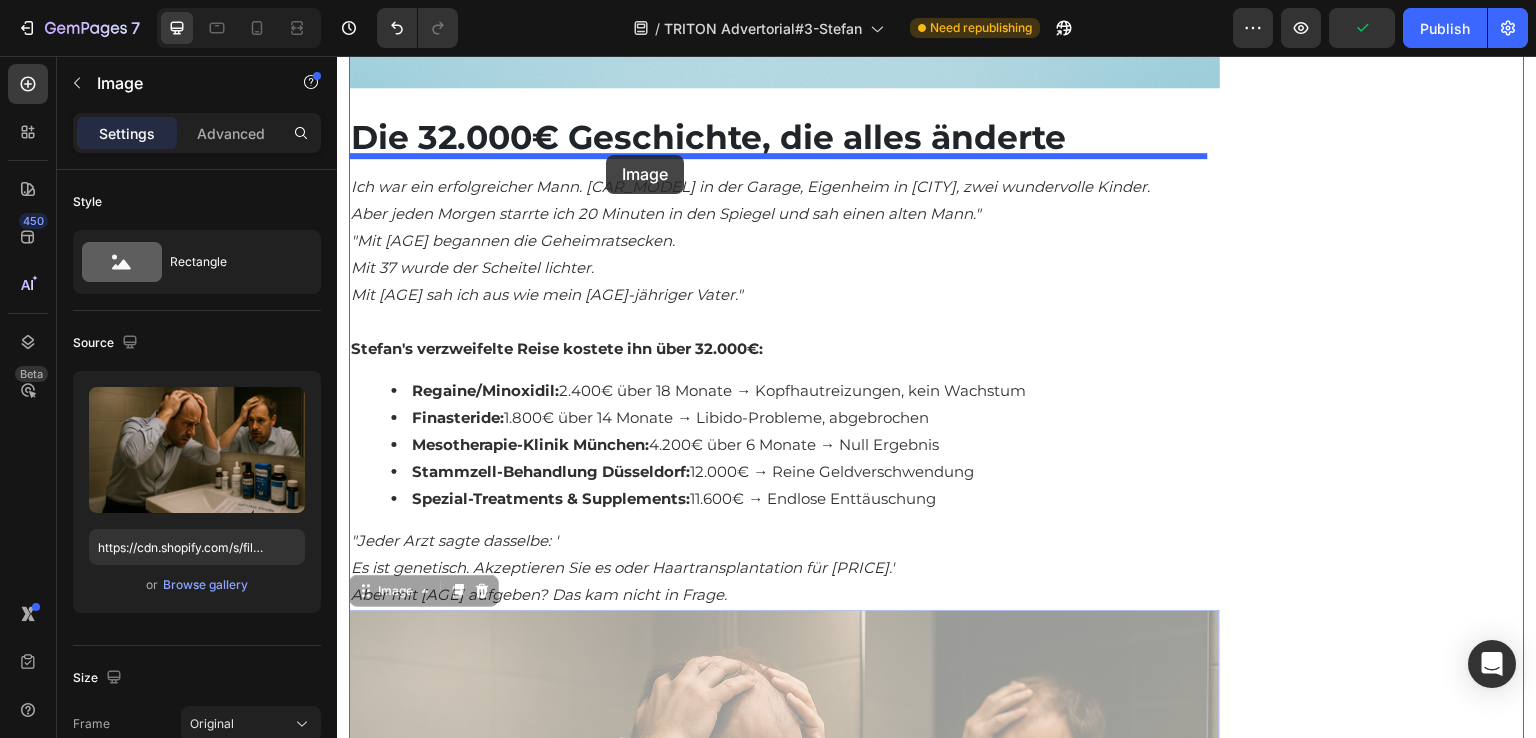 drag, startPoint x: 723, startPoint y: 533, endPoint x: 606, endPoint y: 155, distance: 395.69305 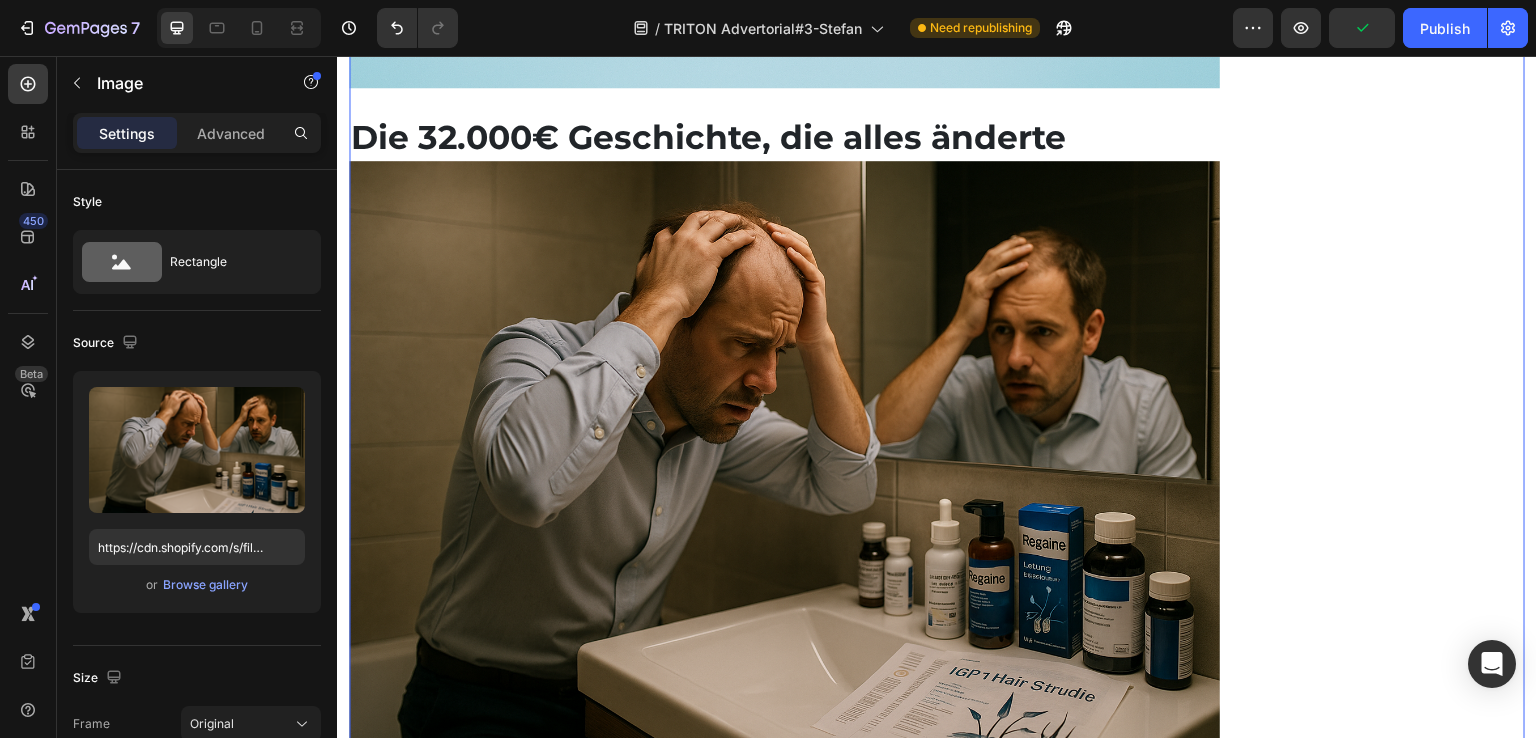 click on "Empfohlen: Text Block Image Verfügbarkeit prüfen Button Kundenbewertungen Text Block                Title Line Image 4.8 von 5 Text Block Row 3,791 Kundenbewertungen Text Block 5 Sterne Text Block Image 90% Text Block Row 4 Sterne Text Block Image 7% Text Block Row 3 Sterne Text Block Image 2% Text Block Row 2 Sterne Text Block Image 0% Text Block Row 1 Sterne Text Block Image 1% Text Block Row Einstufung Text Block Preis Text Block Image 5.0 Text Block Row Effektivität Text Block Image 5.0 Text Block Row Geruch Text Block Image 5.0 Text Block Row Anwendung Text Block Image 4.8 Text Block Row Row Row" at bounding box center (1380, 6995) 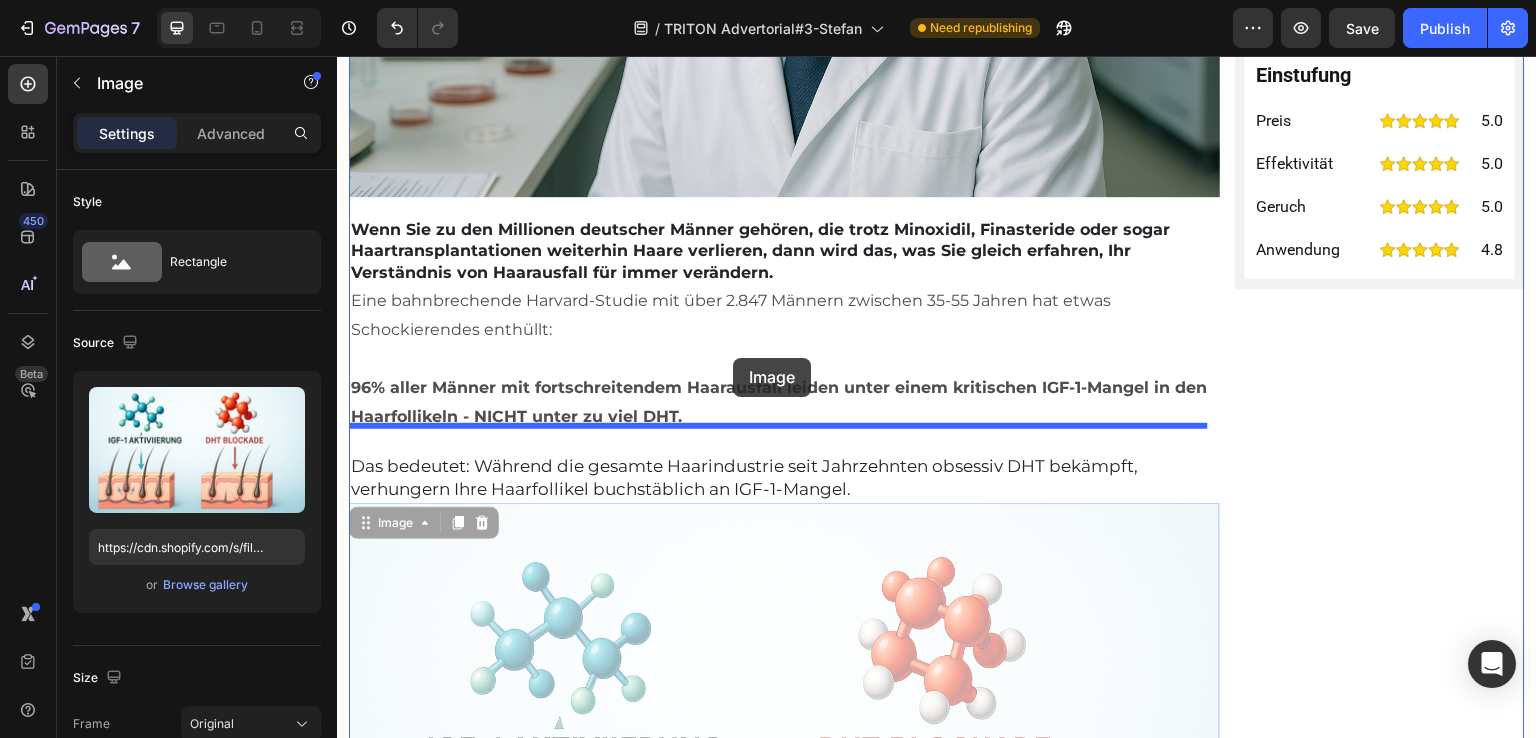 scroll, scrollTop: 1100, scrollLeft: 0, axis: vertical 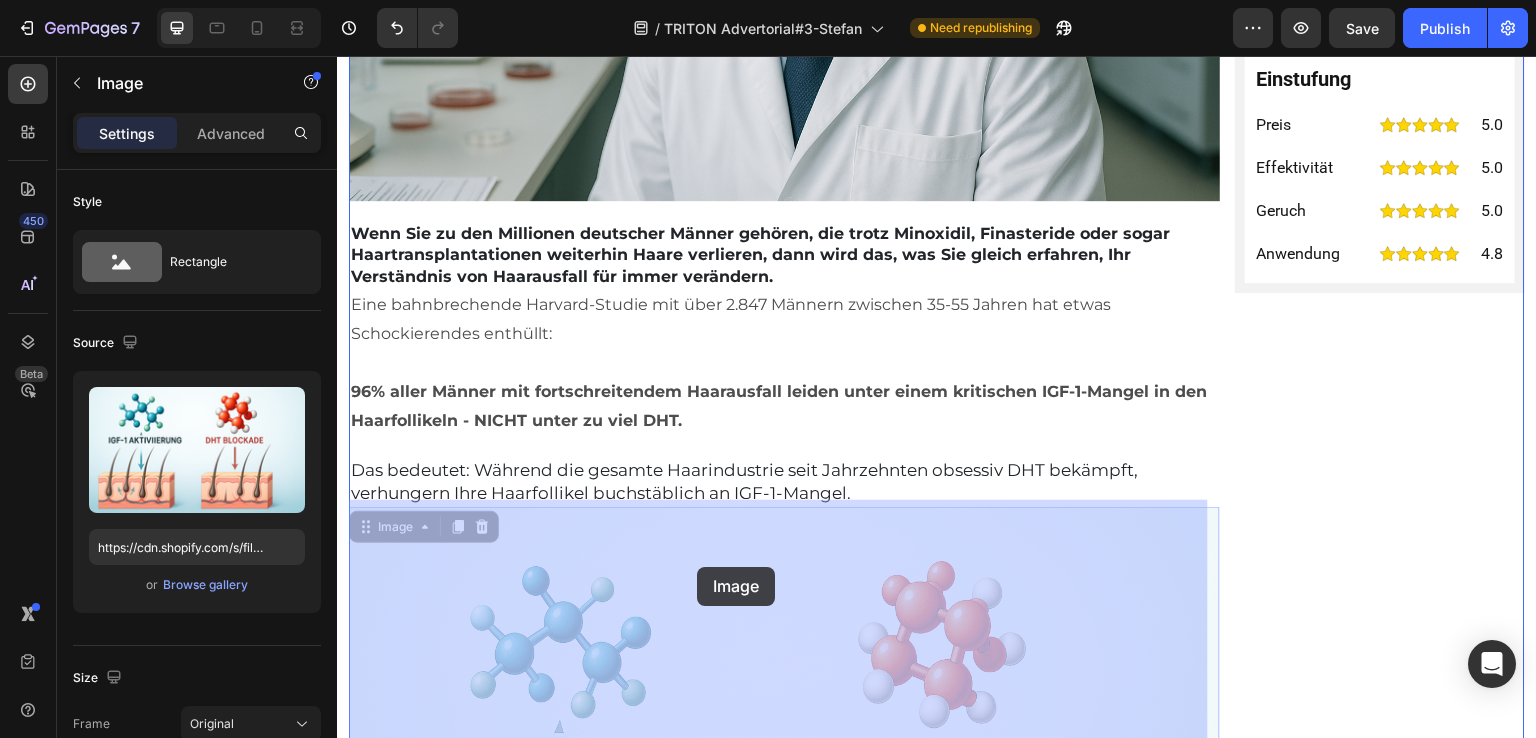 drag, startPoint x: 749, startPoint y: 403, endPoint x: 697, endPoint y: 567, distance: 172.04651 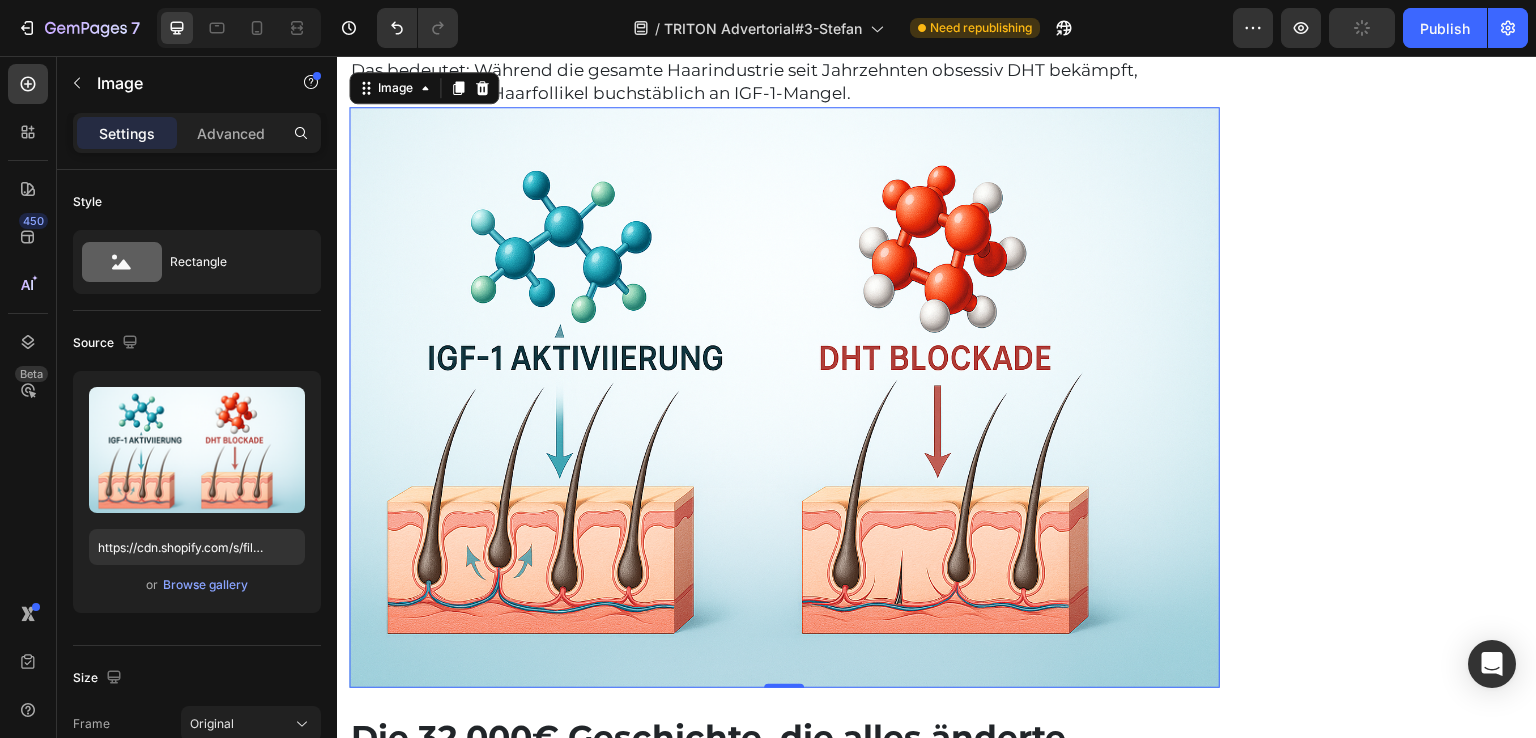 scroll, scrollTop: 1900, scrollLeft: 0, axis: vertical 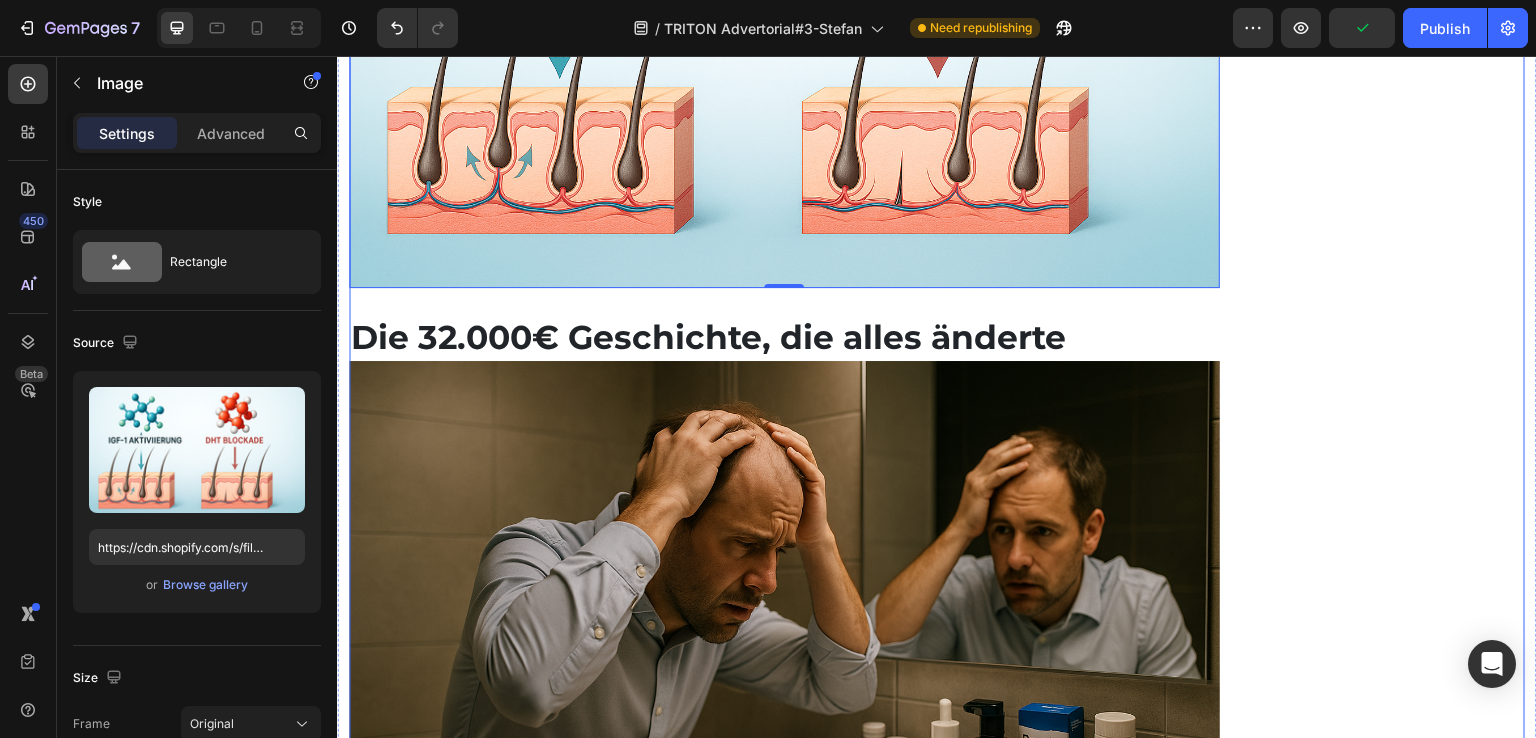 click on "Empfohlen: Text Block Image Verfügbarkeit prüfen Button Kundenbewertungen Text Block                Title Line Image 4.8 von 5 Text Block Row 3,791 Kundenbewertungen Text Block 5 Sterne Text Block Image 90% Text Block Row 4 Sterne Text Block Image 7% Text Block Row 3 Sterne Text Block Image 2% Text Block Row 2 Sterne Text Block Image 0% Text Block Row 1 Sterne Text Block Image 1% Text Block Row Einstufung Text Block Preis Text Block Image 5.0 Text Block Row Effektivität Text Block Image 5.0 Text Block Row Geruch Text Block Image 5.0 Text Block Row Anwendung Text Block Image 4.8 Text Block Row Row Row" at bounding box center [1380, 7195] 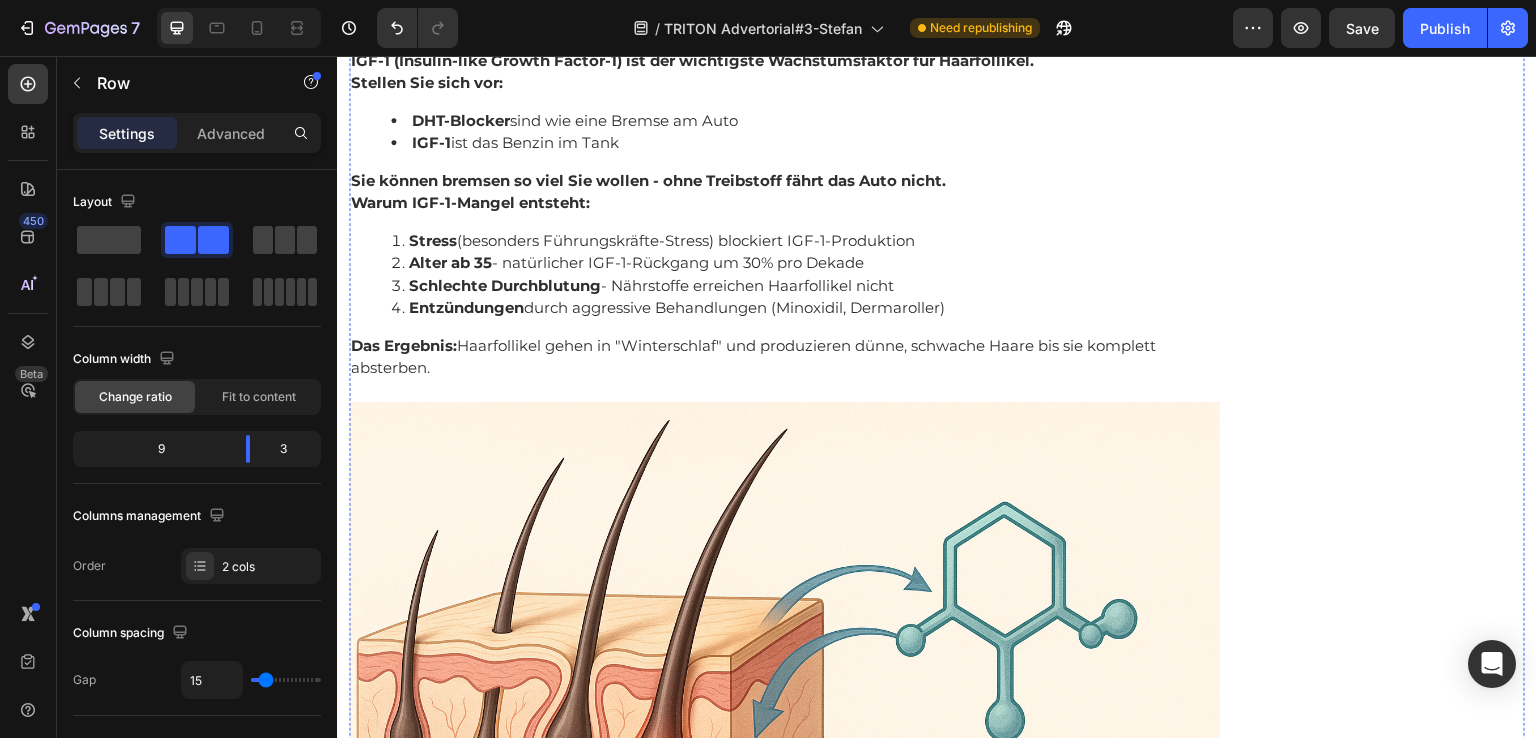 scroll, scrollTop: 5300, scrollLeft: 0, axis: vertical 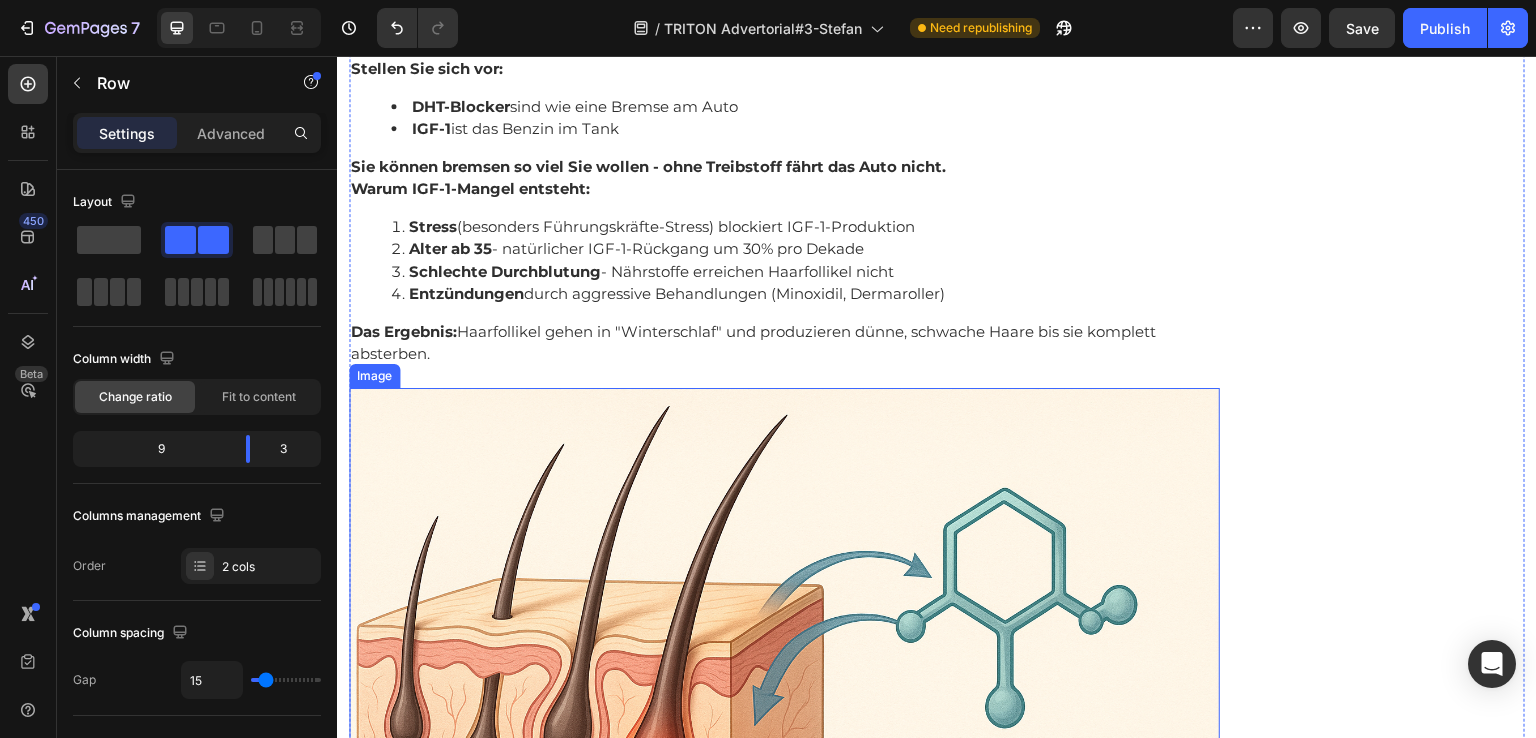 click at bounding box center [784, 678] 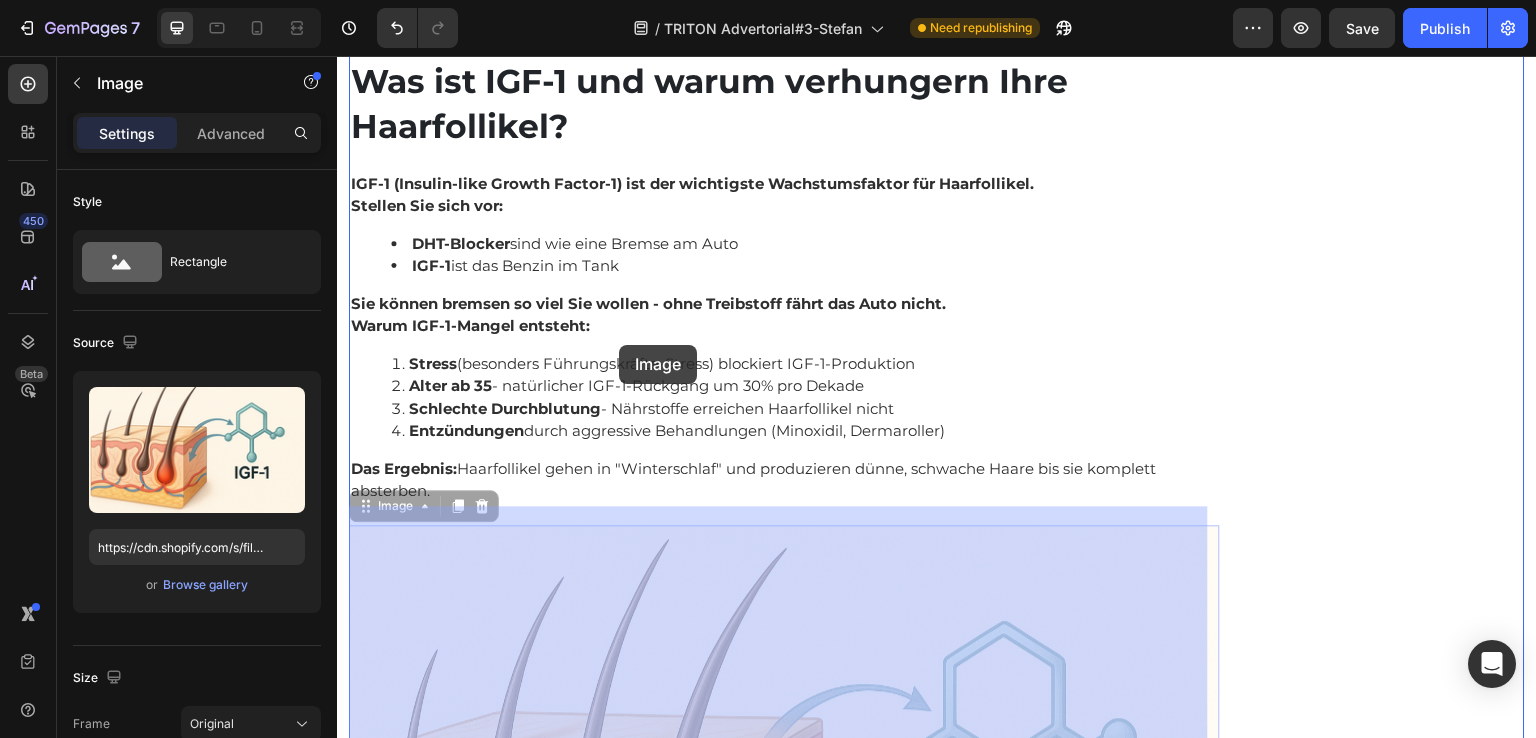 scroll, scrollTop: 5000, scrollLeft: 0, axis: vertical 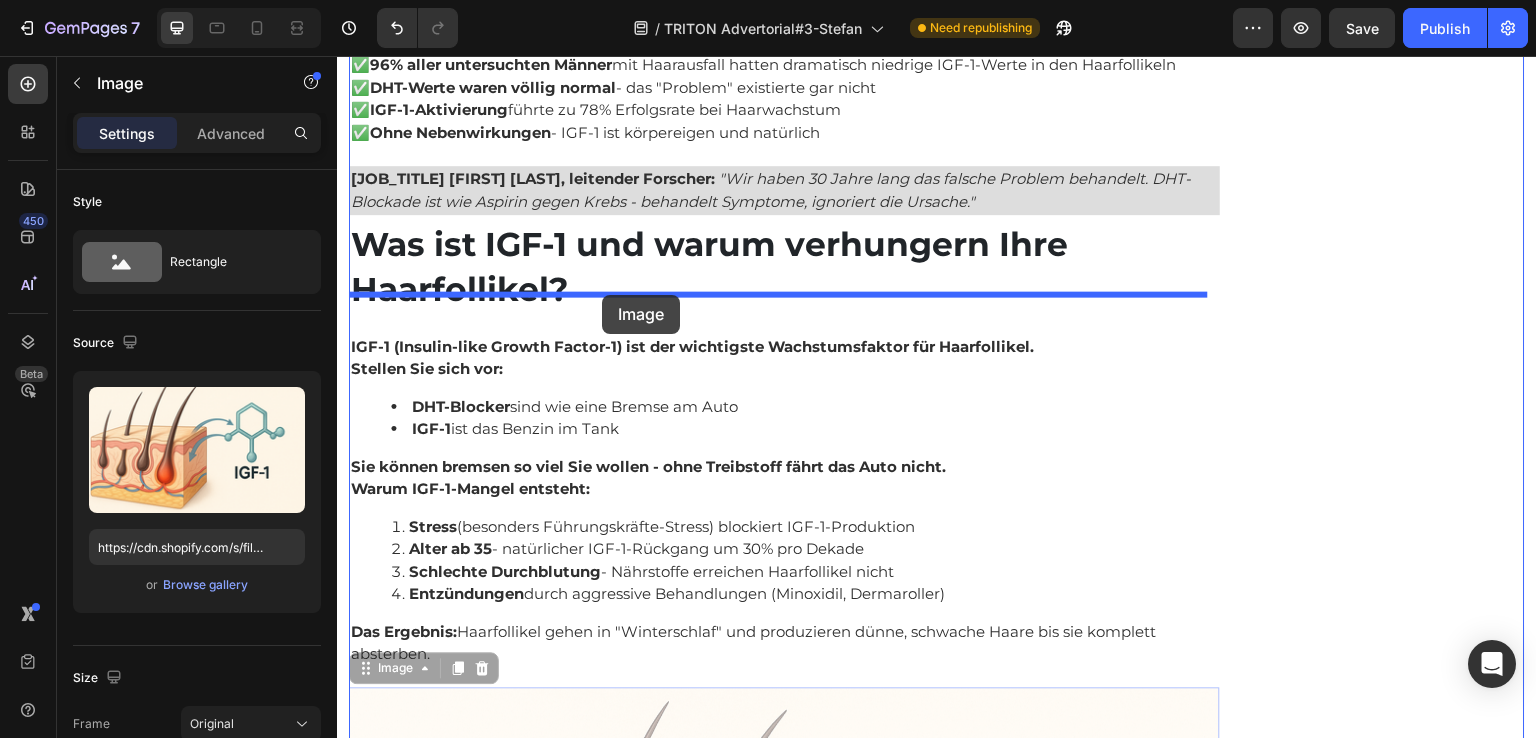 drag, startPoint x: 637, startPoint y: 468, endPoint x: 602, endPoint y: 295, distance: 176.50496 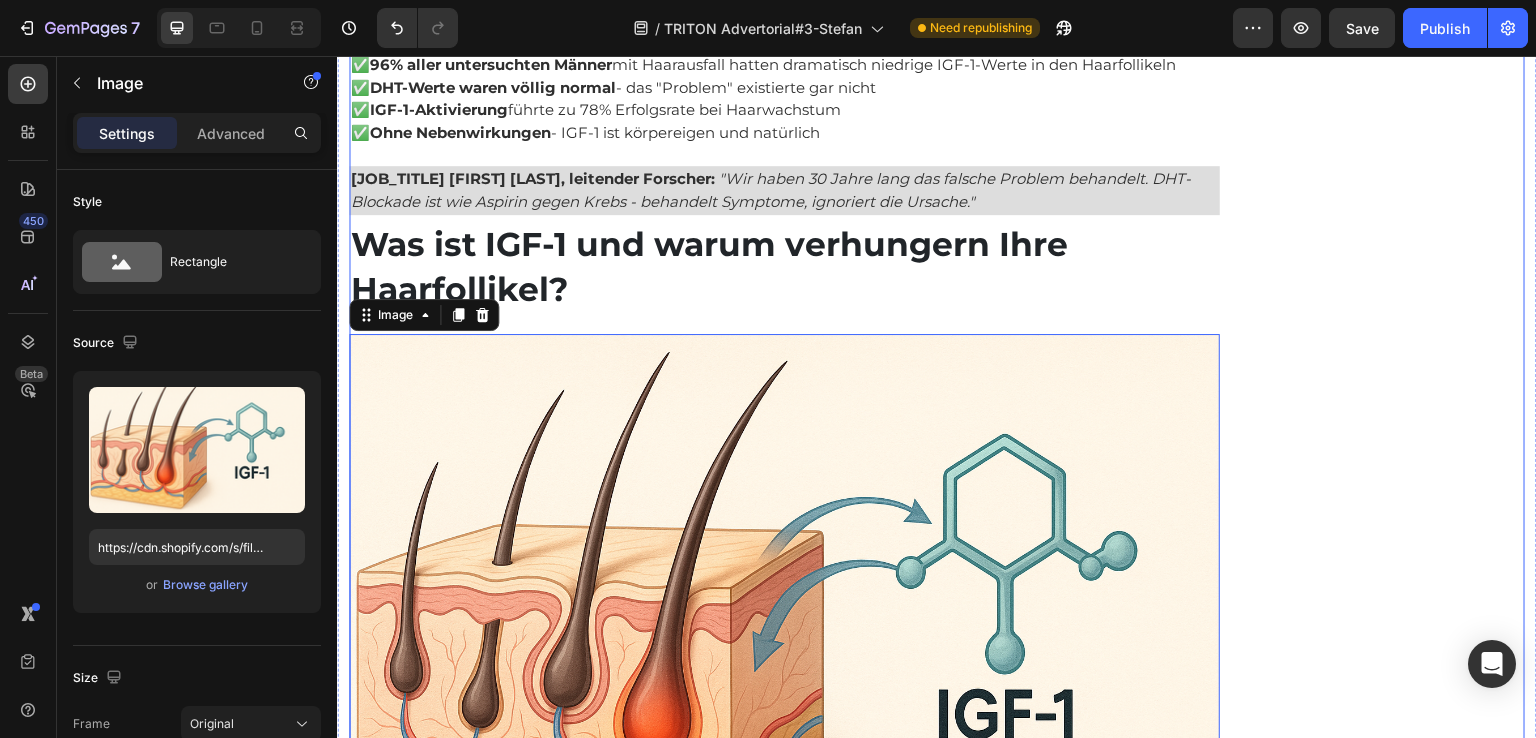 click on "Empfohlen: Text Block Image Verfügbarkeit prüfen Button Kundenbewertungen Text Block                Title Line Image 4.8 von 5 Text Block Row 3,791 Kundenbewertungen Text Block 5 Sterne Text Block Image 90% Text Block Row 4 Sterne Text Block Image 7% Text Block Row 3 Sterne Text Block Image 2% Text Block Row 2 Sterne Text Block Image 0% Text Block Row 1 Sterne Text Block Image 1% Text Block Row Einstufung Text Block Preis Text Block Image 5.0 Text Block Row Effektivität Text Block Image 5.0 Text Block Row Geruch Text Block Image 5.0 Text Block Row Anwendung Text Block Image 4.8 Text Block Row Row Row" at bounding box center [1380, 4095] 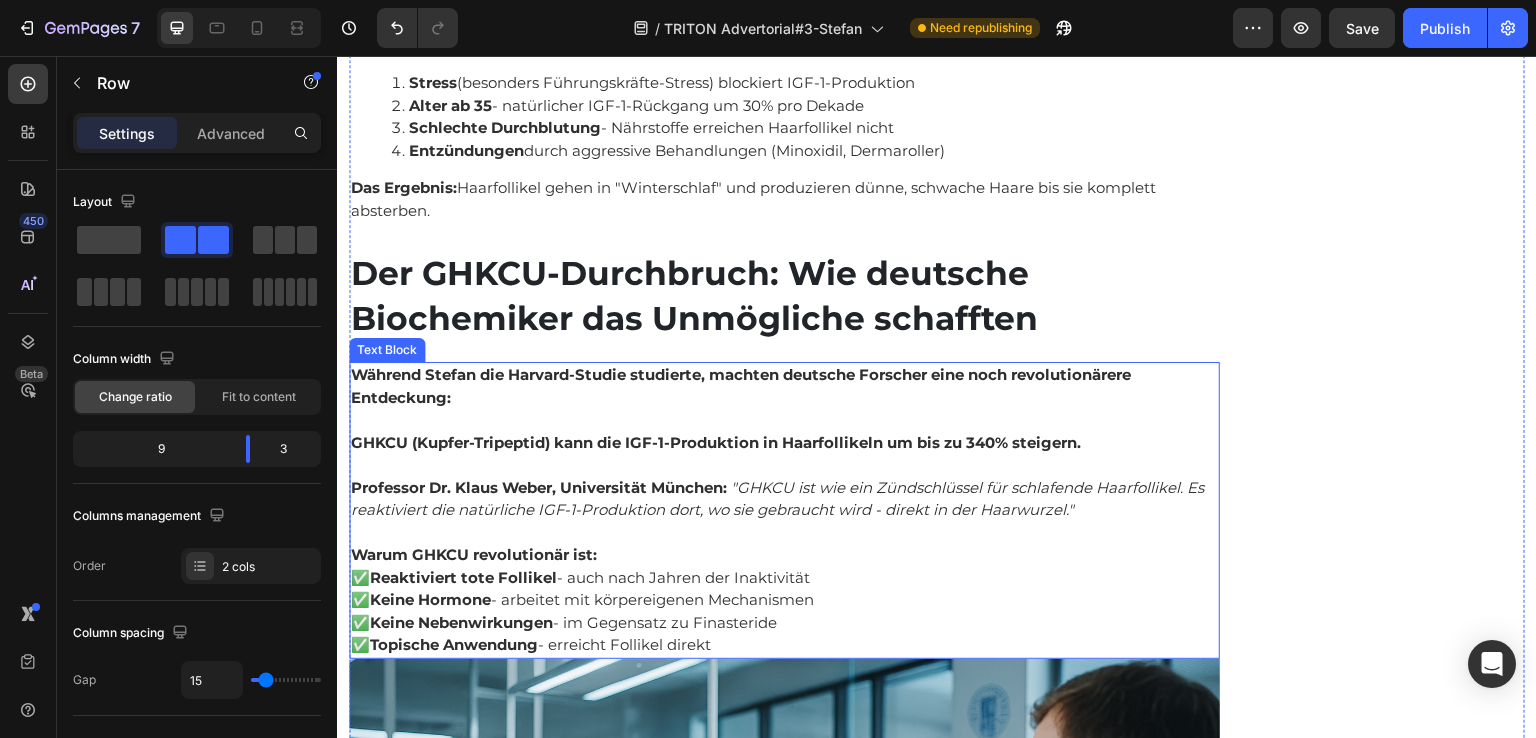 scroll, scrollTop: 6200, scrollLeft: 0, axis: vertical 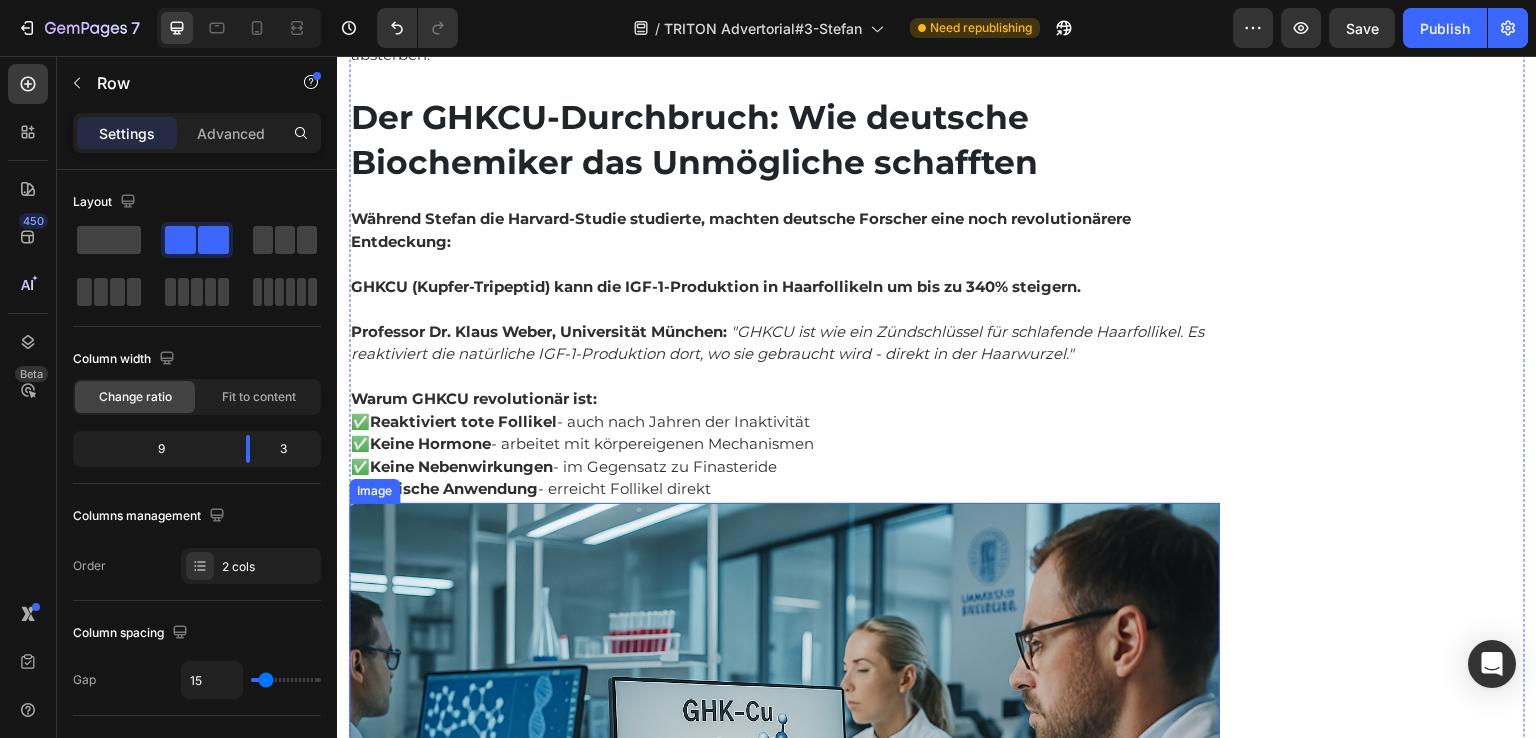 click at bounding box center (784, 793) 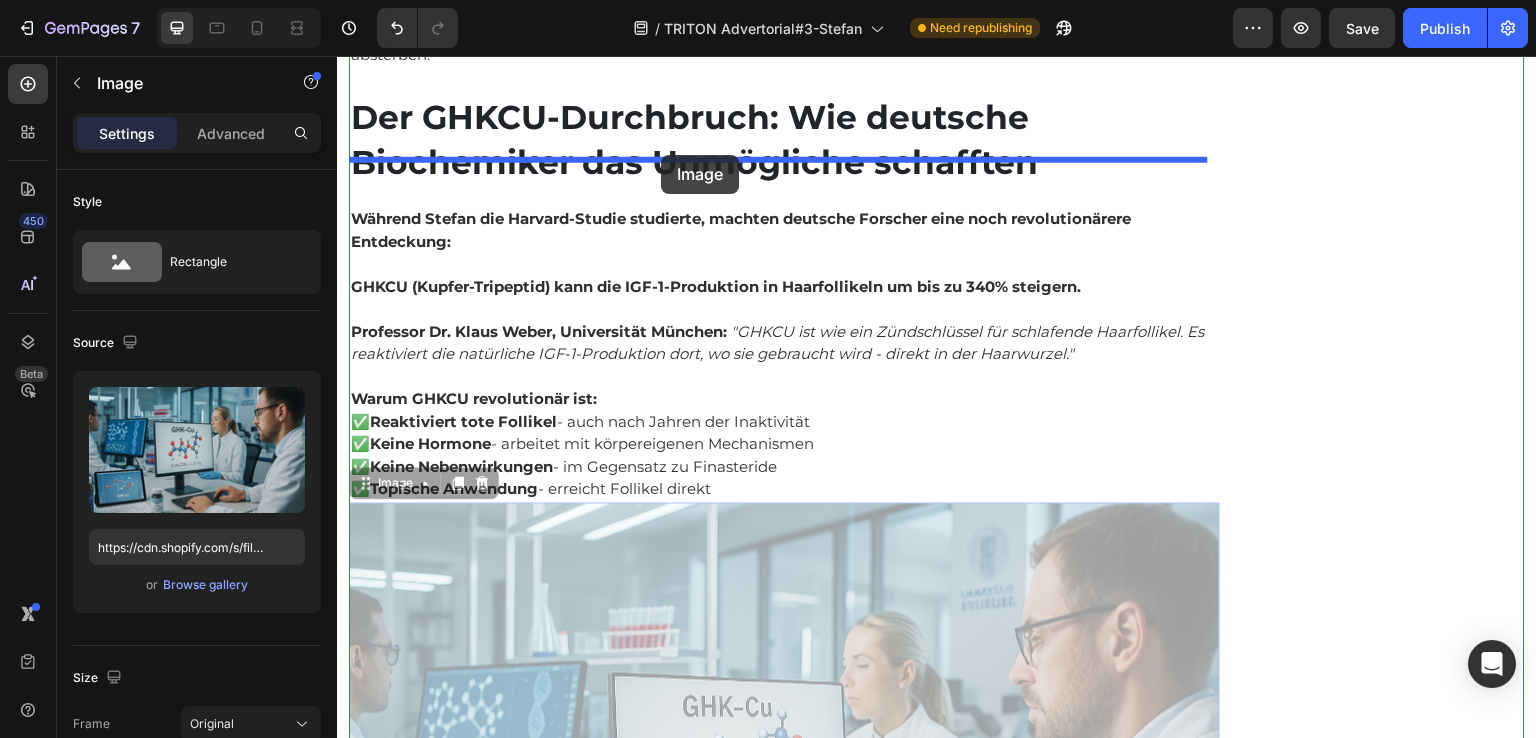 drag, startPoint x: 725, startPoint y: 540, endPoint x: 661, endPoint y: 155, distance: 390.28323 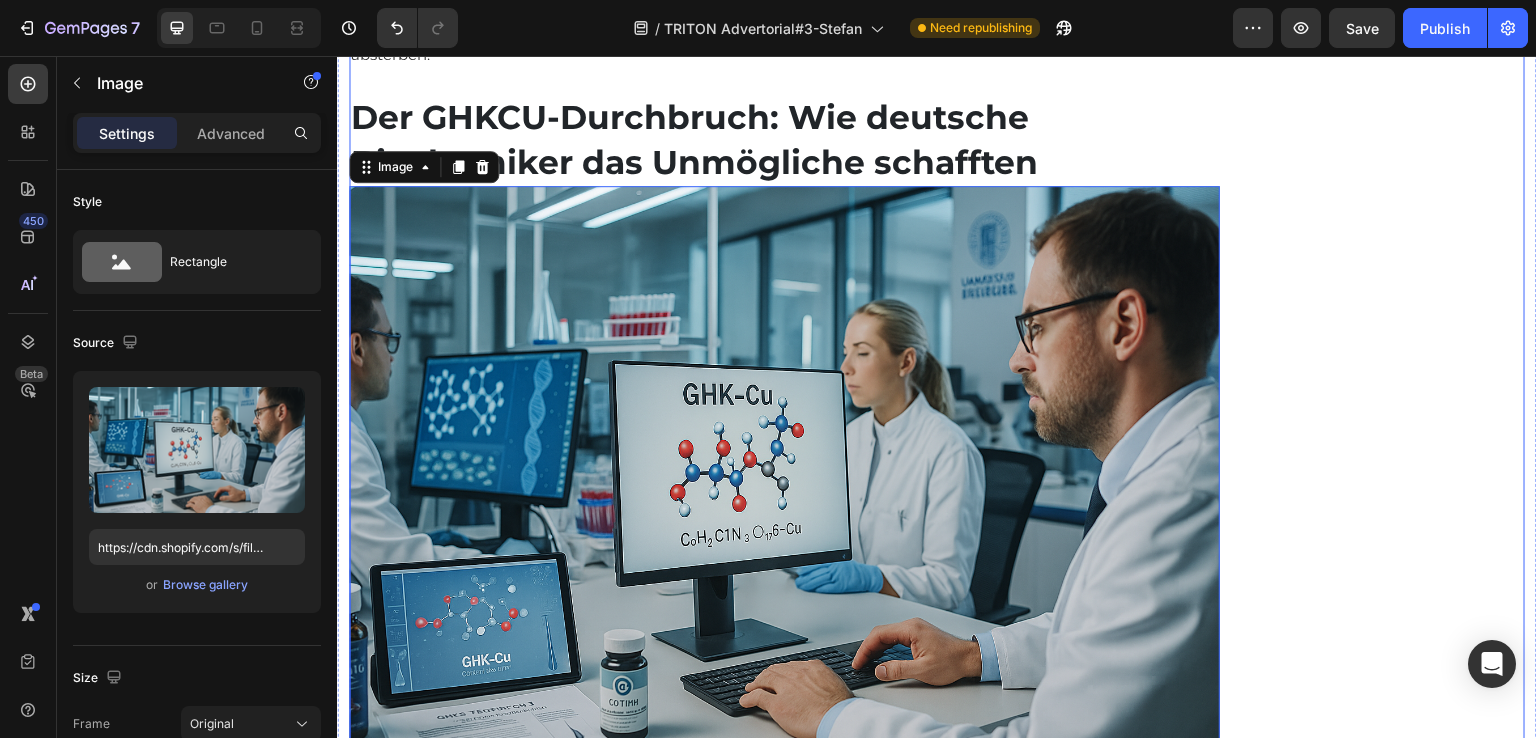click on "Empfohlen: Text Block Image Verfügbarkeit prüfen Button Kundenbewertungen Text Block                Title Line Image 4.8 von 5 Text Block Row 3,791 Kundenbewertungen Text Block 5 Sterne Text Block Image 90% Text Block Row 4 Sterne Text Block Image 7% Text Block Row 3 Sterne Text Block Image 2% Text Block Row 2 Sterne Text Block Image 0% Text Block Row 1 Sterne Text Block Image 1% Text Block Row Einstufung Text Block Preis Text Block Image 5.0 Text Block Row Effektivität Text Block Image 5.0 Text Block Row Geruch Text Block Image 5.0 Text Block Row Anwendung Text Block Image 4.8 Text Block Row Row Row" at bounding box center [1380, 2895] 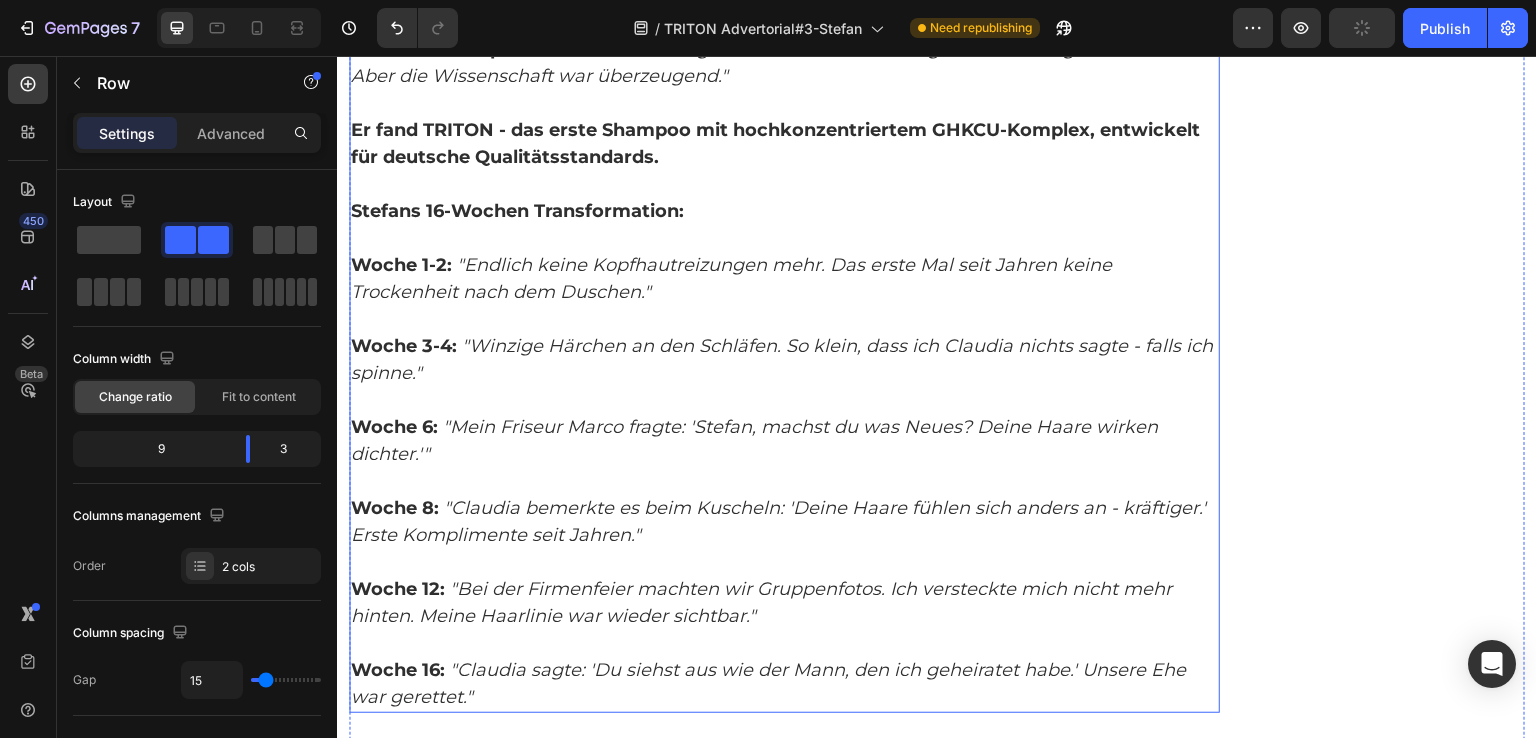 scroll, scrollTop: 7500, scrollLeft: 0, axis: vertical 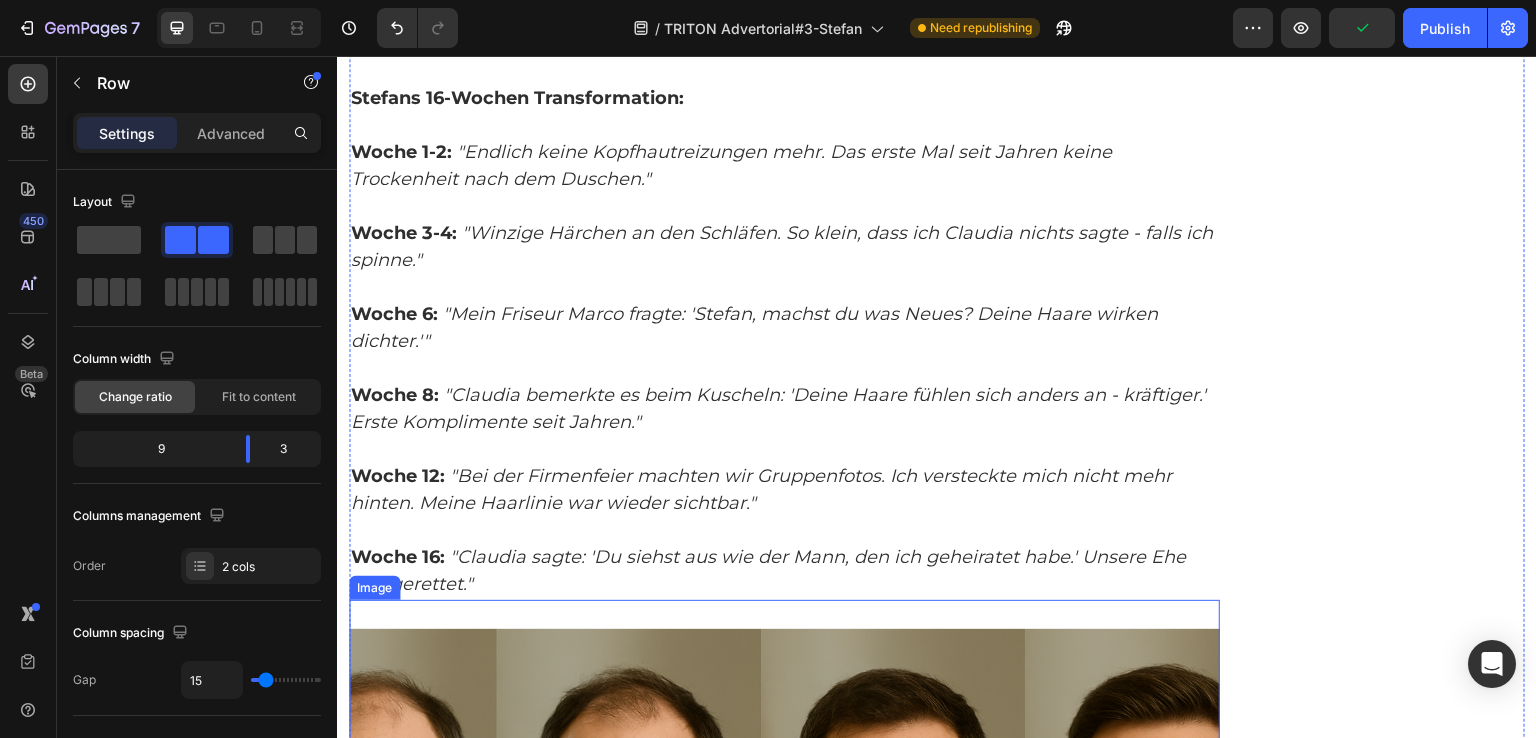 click at bounding box center [784, 845] 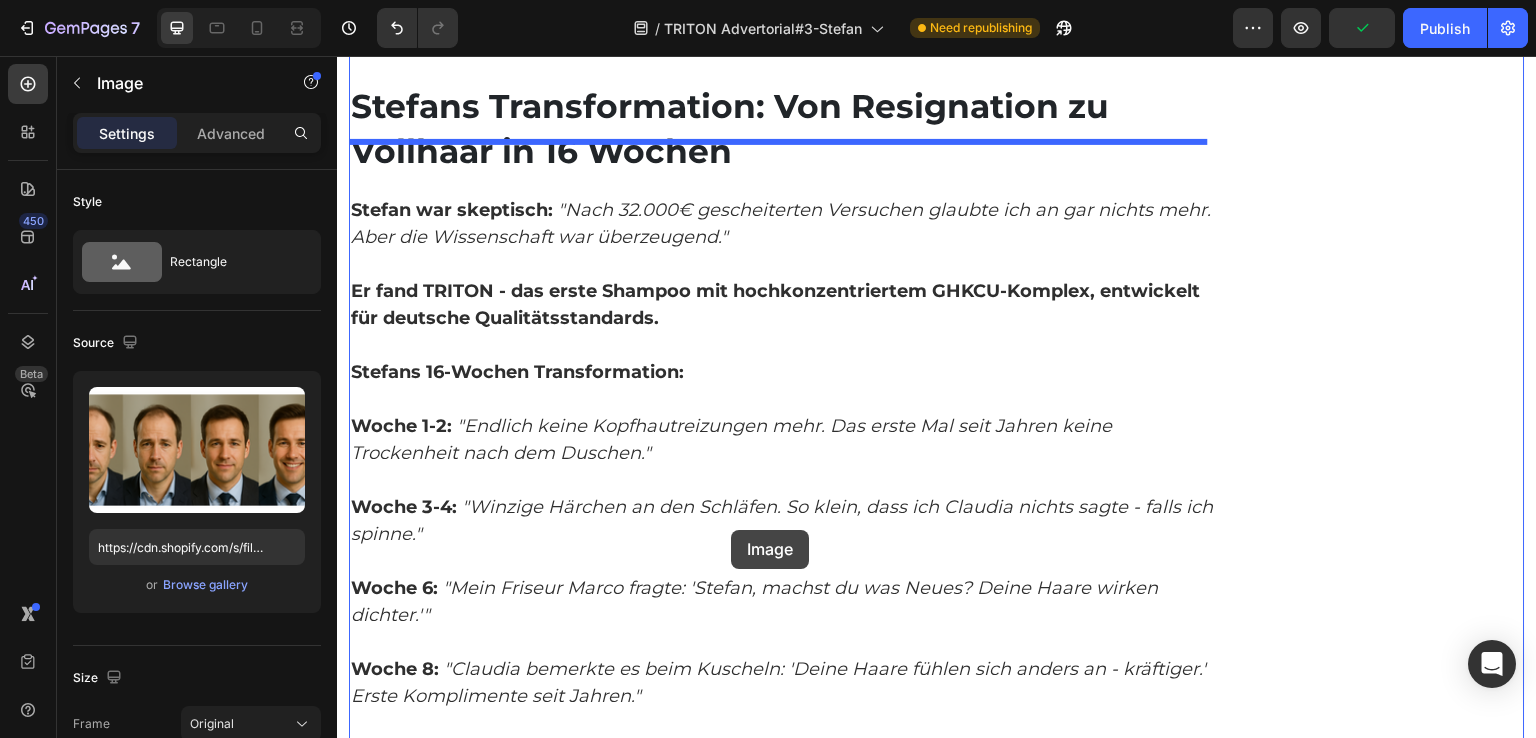 scroll, scrollTop: 7200, scrollLeft: 0, axis: vertical 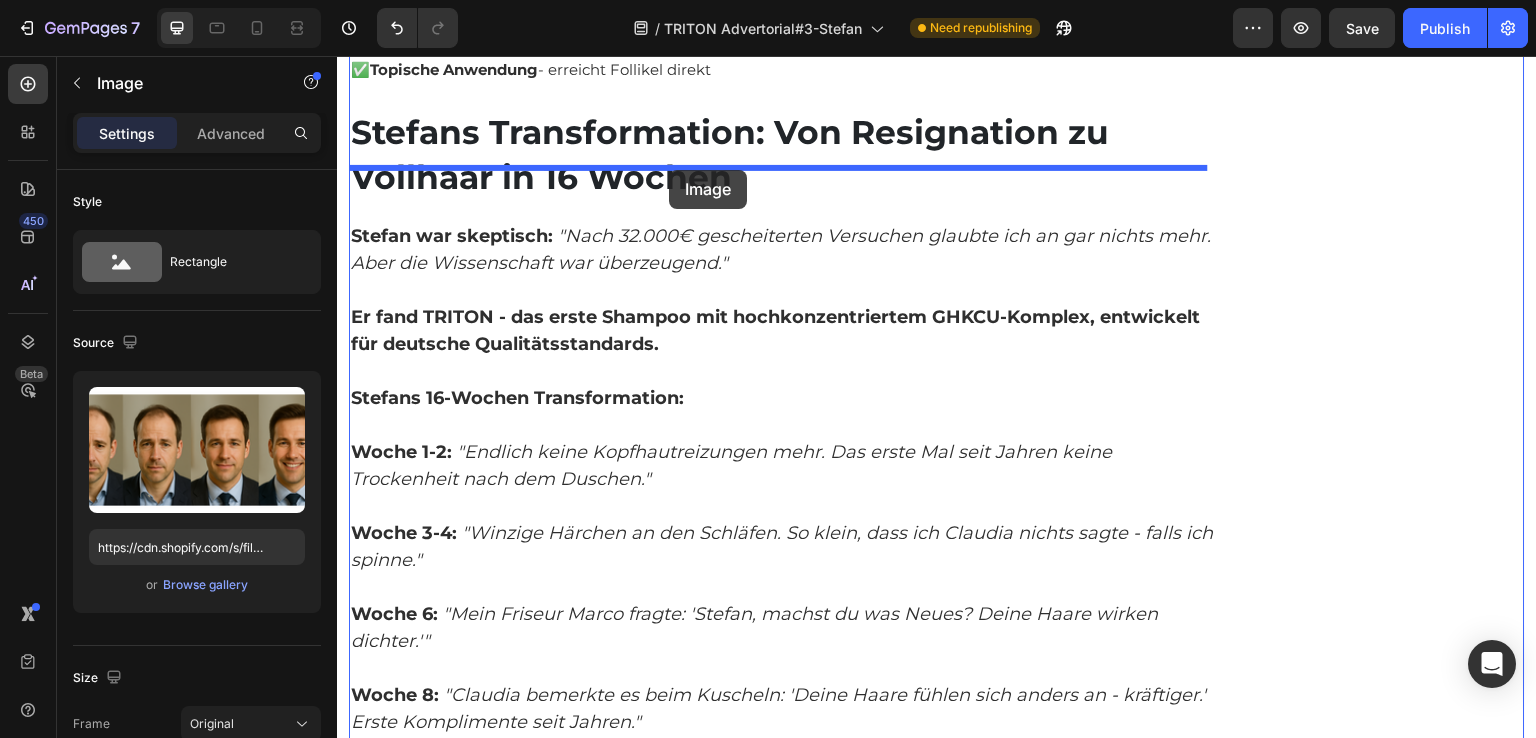 drag, startPoint x: 745, startPoint y: 655, endPoint x: 669, endPoint y: 170, distance: 490.91852 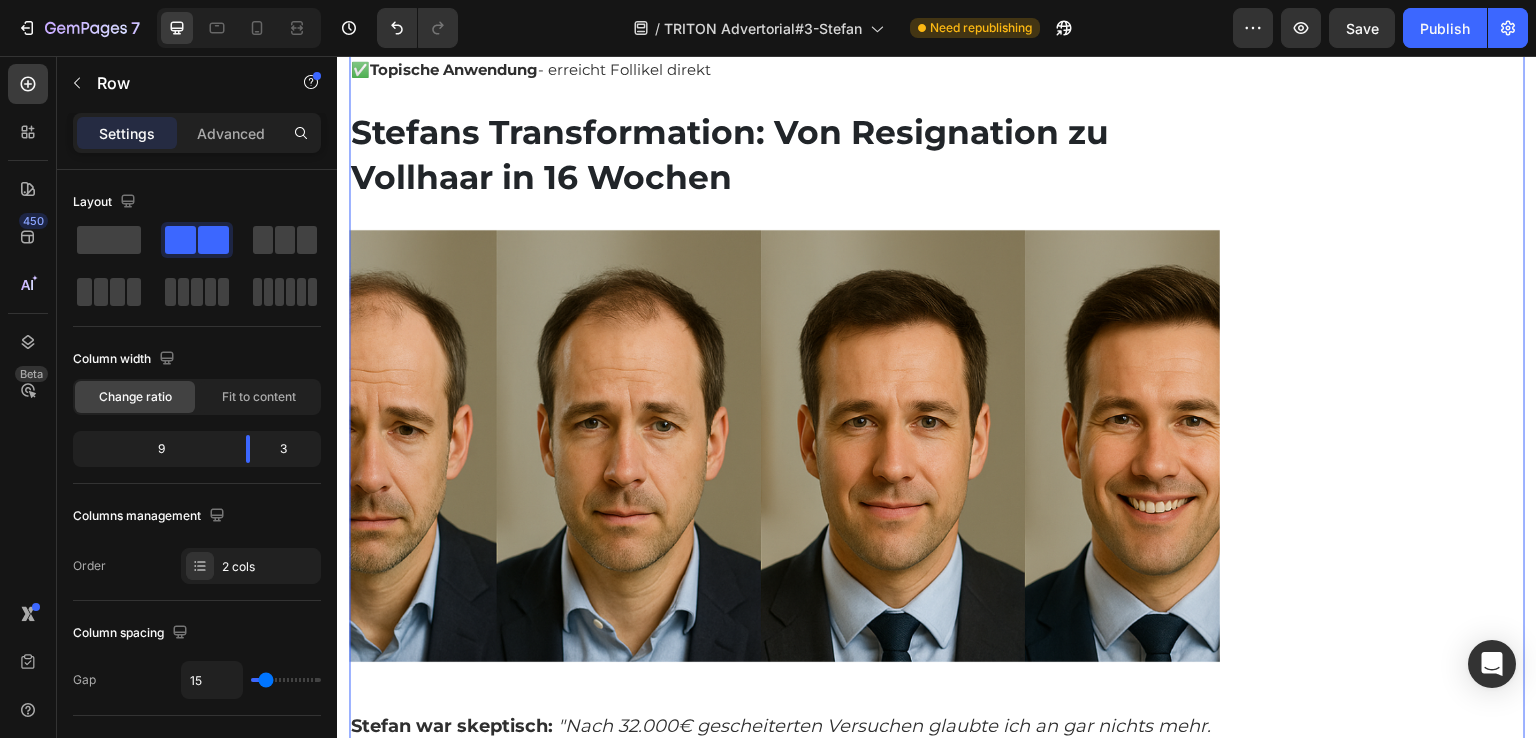 click on "Empfohlen: Text Block Image Verfügbarkeit prüfen Button Kundenbewertungen Text Block                Title Line Image 4.8 von 5 Text Block Row 3,791 Kundenbewertungen Text Block 5 Sterne Text Block Image 90% Text Block Row 4 Sterne Text Block Image 7% Text Block Row 3 Sterne Text Block Image 2% Text Block Row 2 Sterne Text Block Image 0% Text Block Row 1 Sterne Text Block Image 1% Text Block Row Einstufung Text Block Preis Text Block Image 5.0 Text Block Row Effektivität Text Block Image 5.0 Text Block Row Geruch Text Block Image 5.0 Text Block Row Anwendung Text Block Image 4.8 Text Block Row Row Row" at bounding box center (1380, 1895) 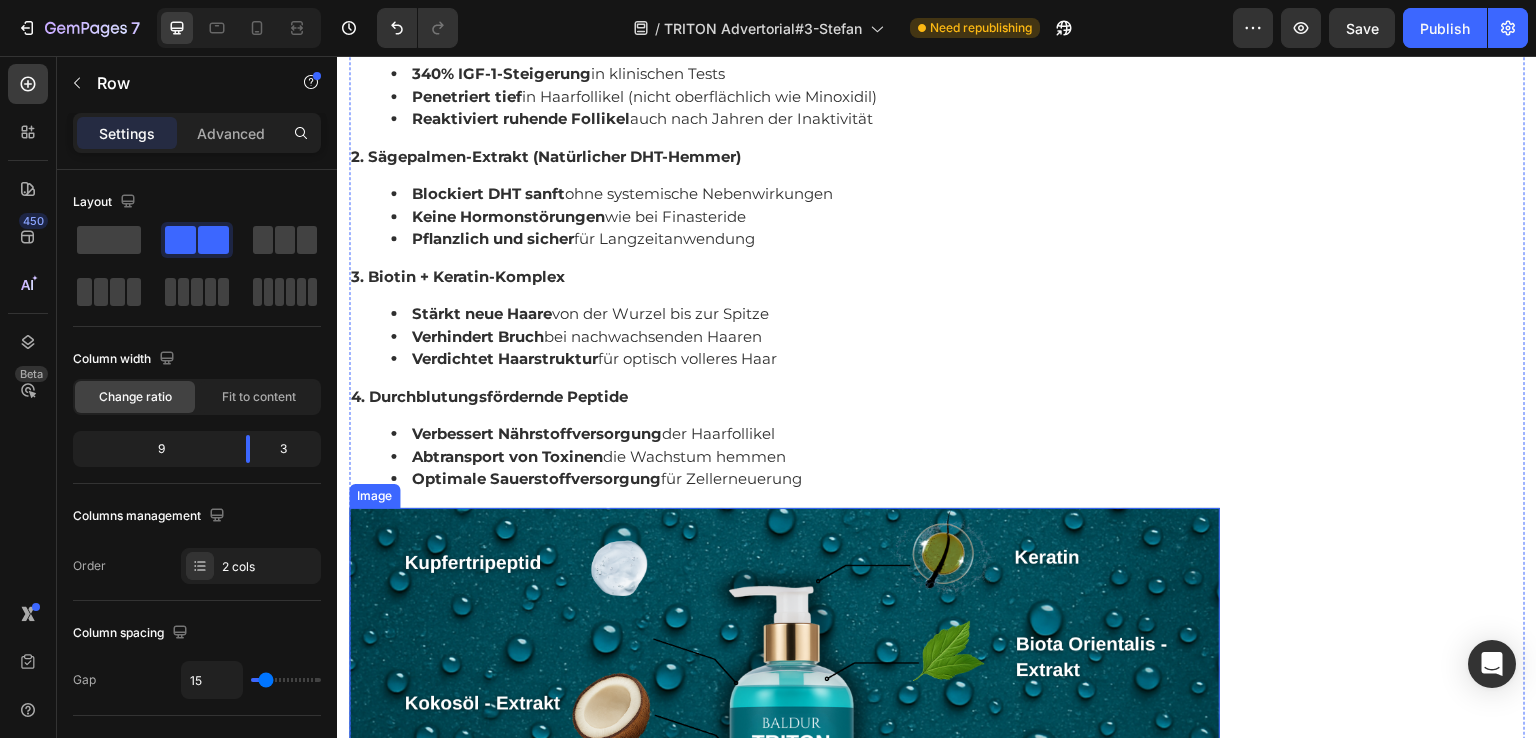 scroll, scrollTop: 8800, scrollLeft: 0, axis: vertical 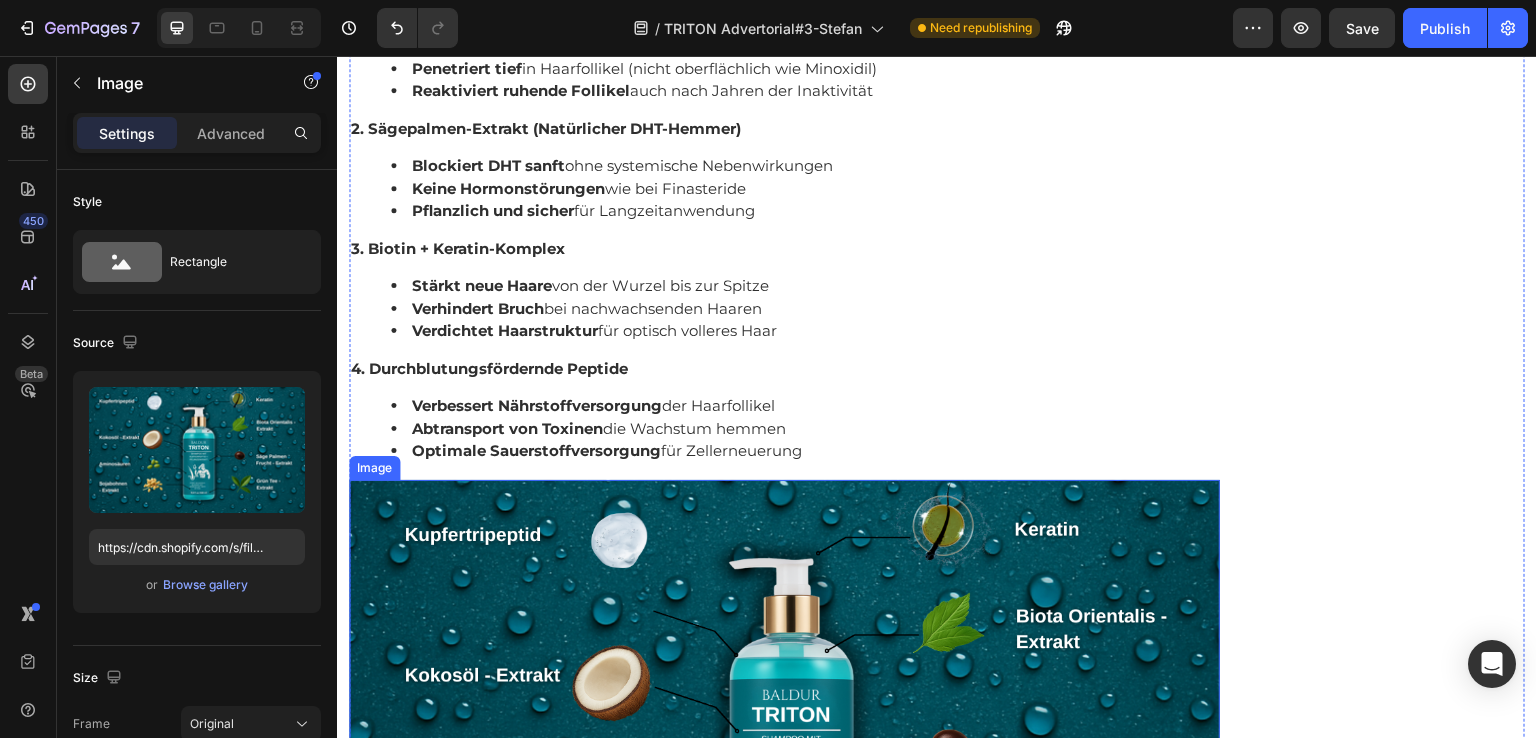 click at bounding box center [784, 725] 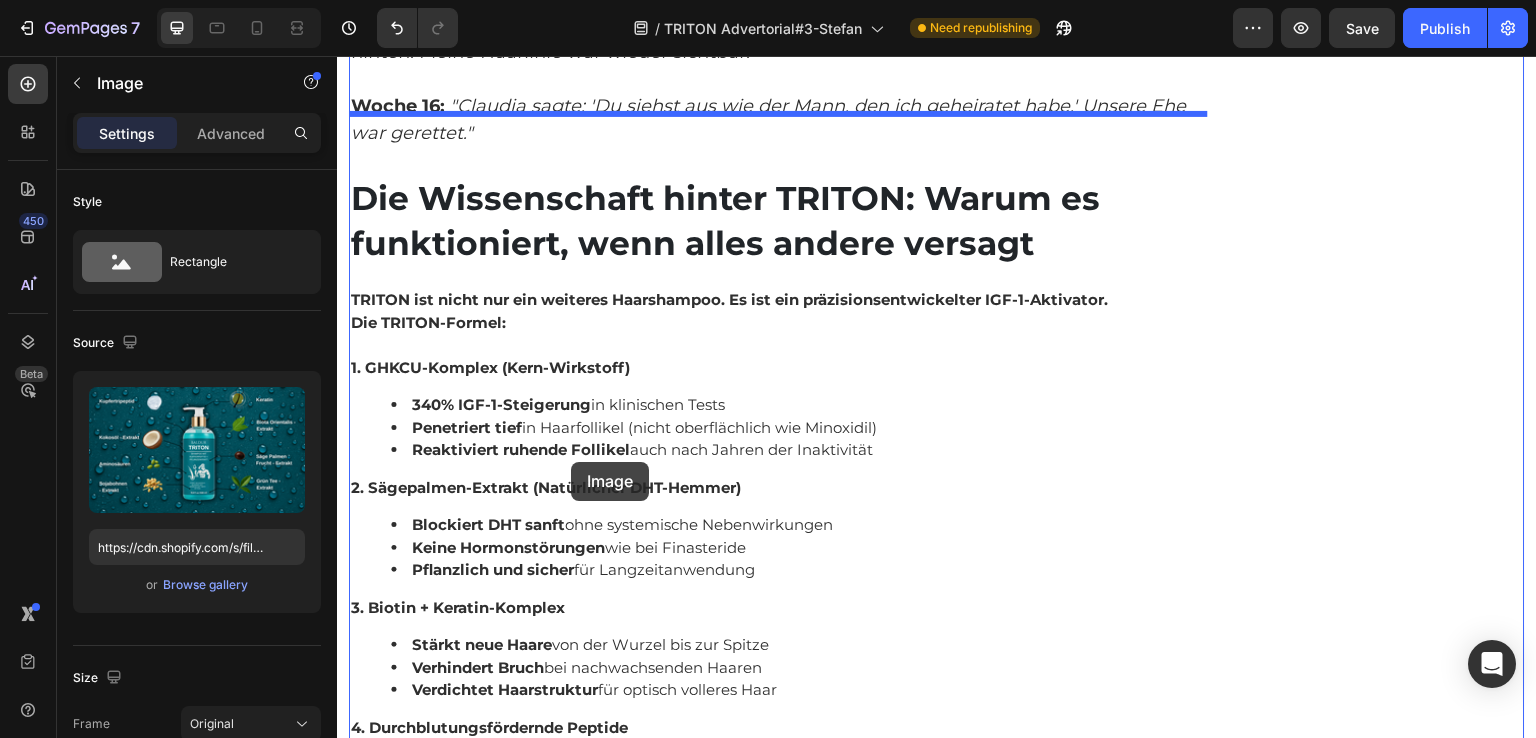 scroll, scrollTop: 8110, scrollLeft: 0, axis: vertical 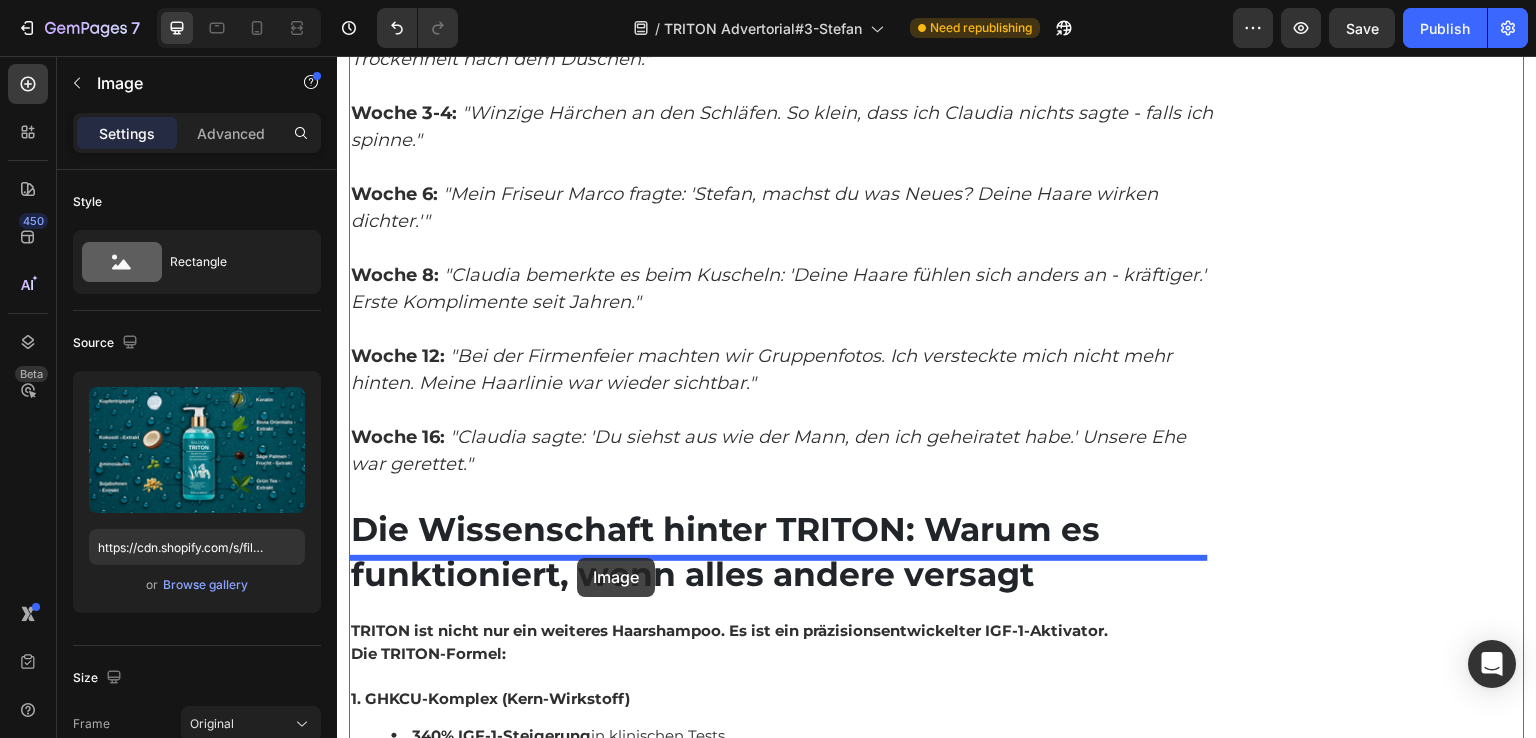 drag, startPoint x: 665, startPoint y: 543, endPoint x: 577, endPoint y: 558, distance: 89.26926 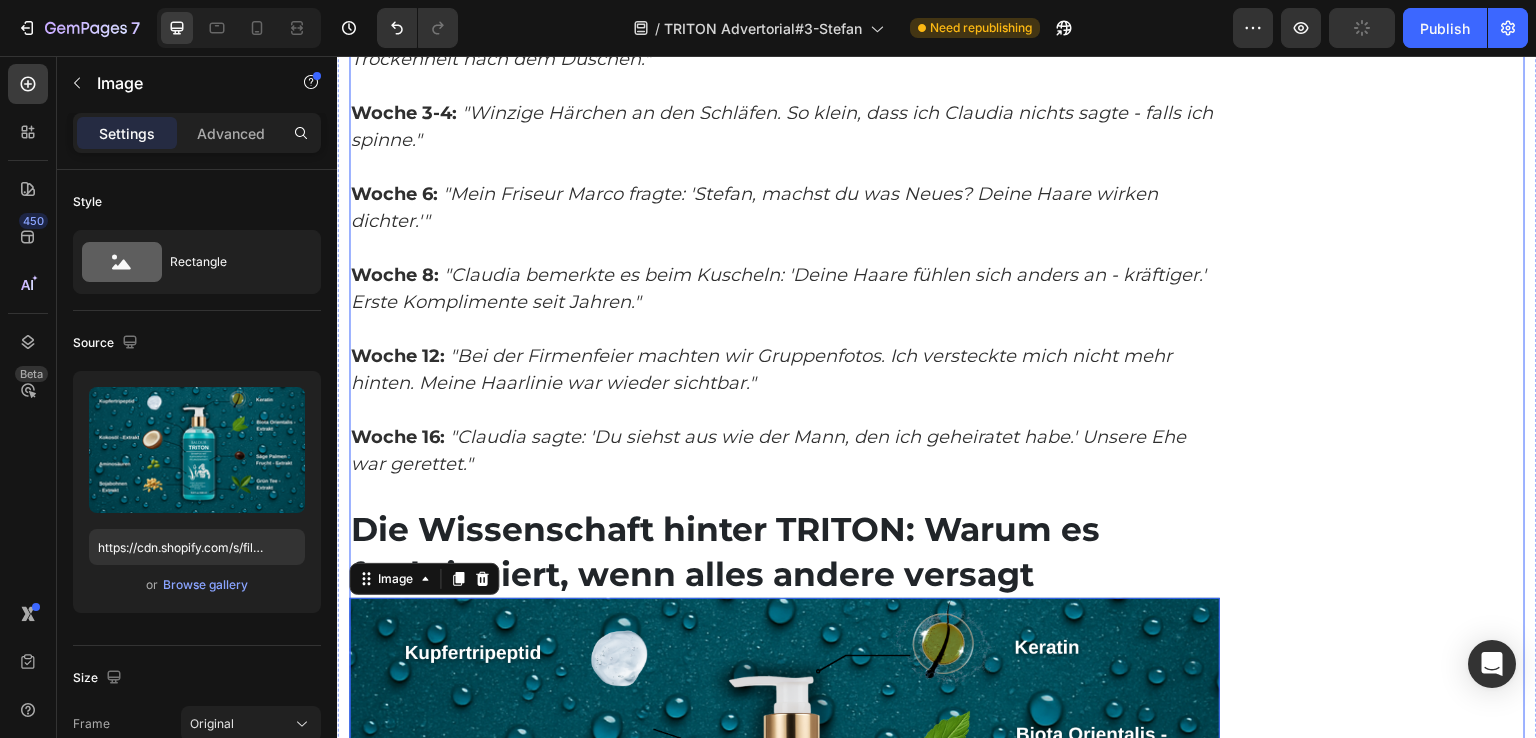 click on "Empfohlen: Text Block Image Verfügbarkeit prüfen Button Kundenbewertungen Text Block                Title Line Image 4.8 von 5 Text Block Row 3,791 Kundenbewertungen Text Block 5 Sterne Text Block Image 90% Text Block Row 4 Sterne Text Block Image 7% Text Block Row 3 Sterne Text Block Image 2% Text Block Row 2 Sterne Text Block Image 0% Text Block Row 1 Sterne Text Block Image 1% Text Block Row Einstufung Text Block Preis Text Block Image 5.0 Text Block Row Effektivität Text Block Image 5.0 Text Block Row Geruch Text Block Image 5.0 Text Block Row Anwendung Text Block Image 4.8 Text Block Row Row Row" at bounding box center (1380, 985) 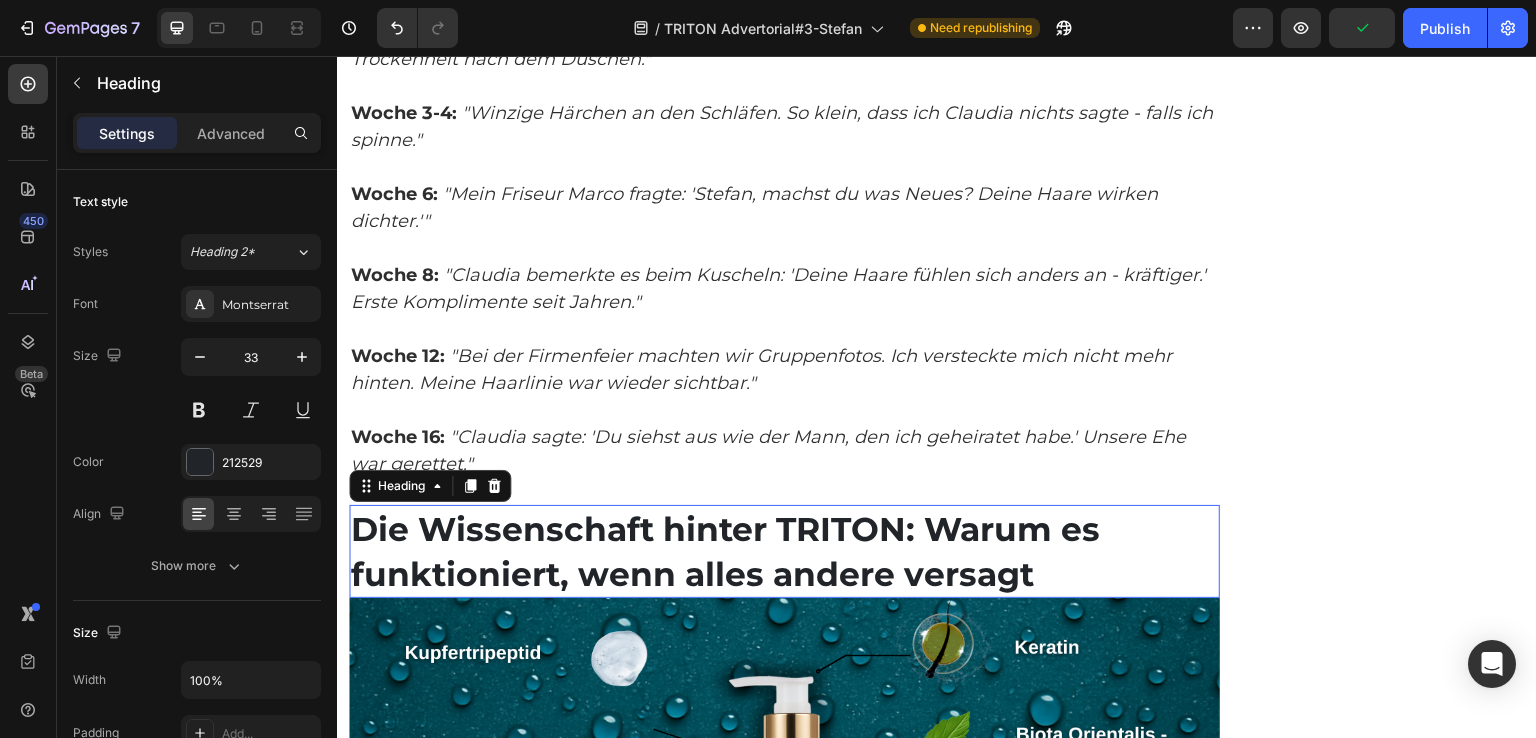 click on "Die Wissenschaft hinter TRITON: Warum es funktioniert, wenn alles andere versagt" at bounding box center (784, 551) 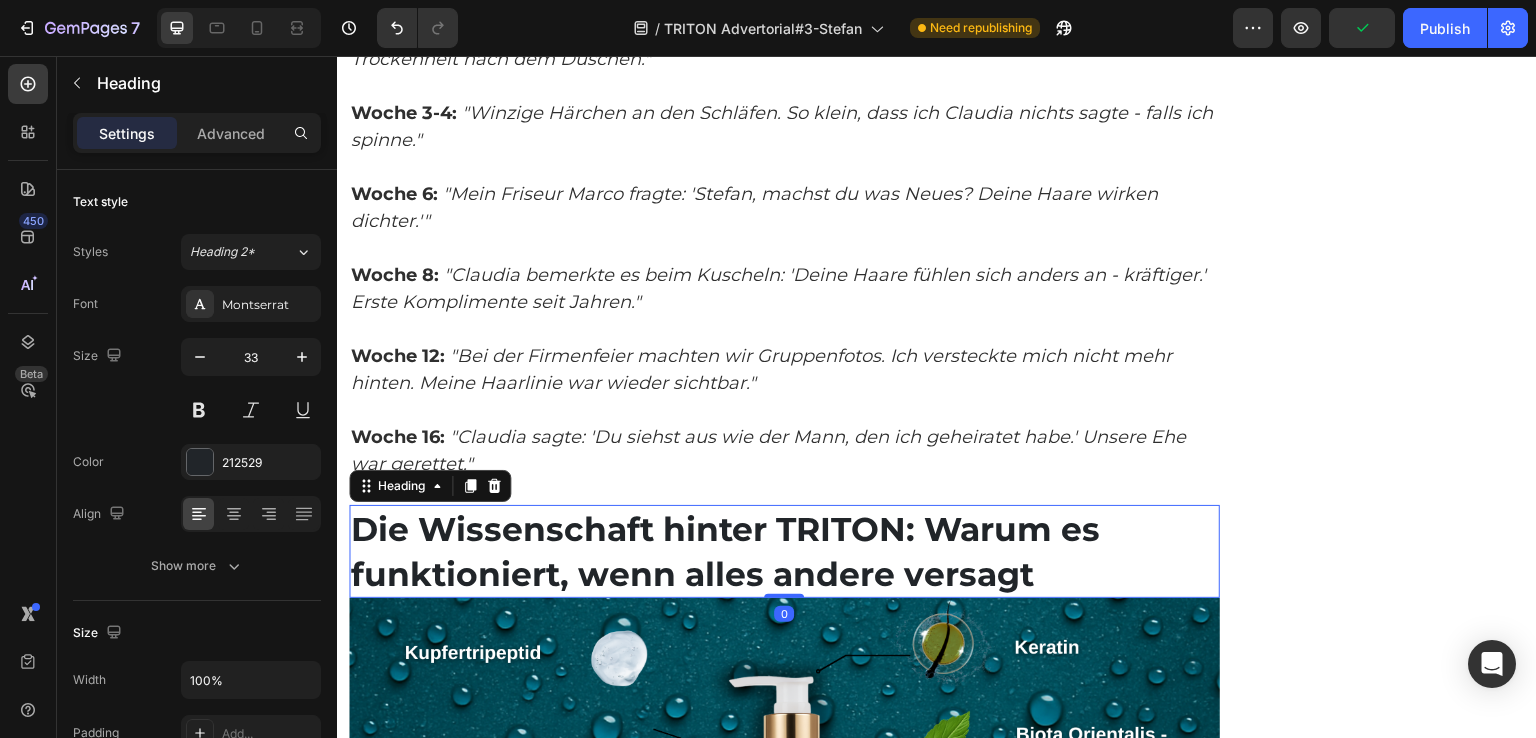 click on "Die Wissenschaft hinter TRITON: Warum es funktioniert, wenn alles andere versagt" at bounding box center [784, 551] 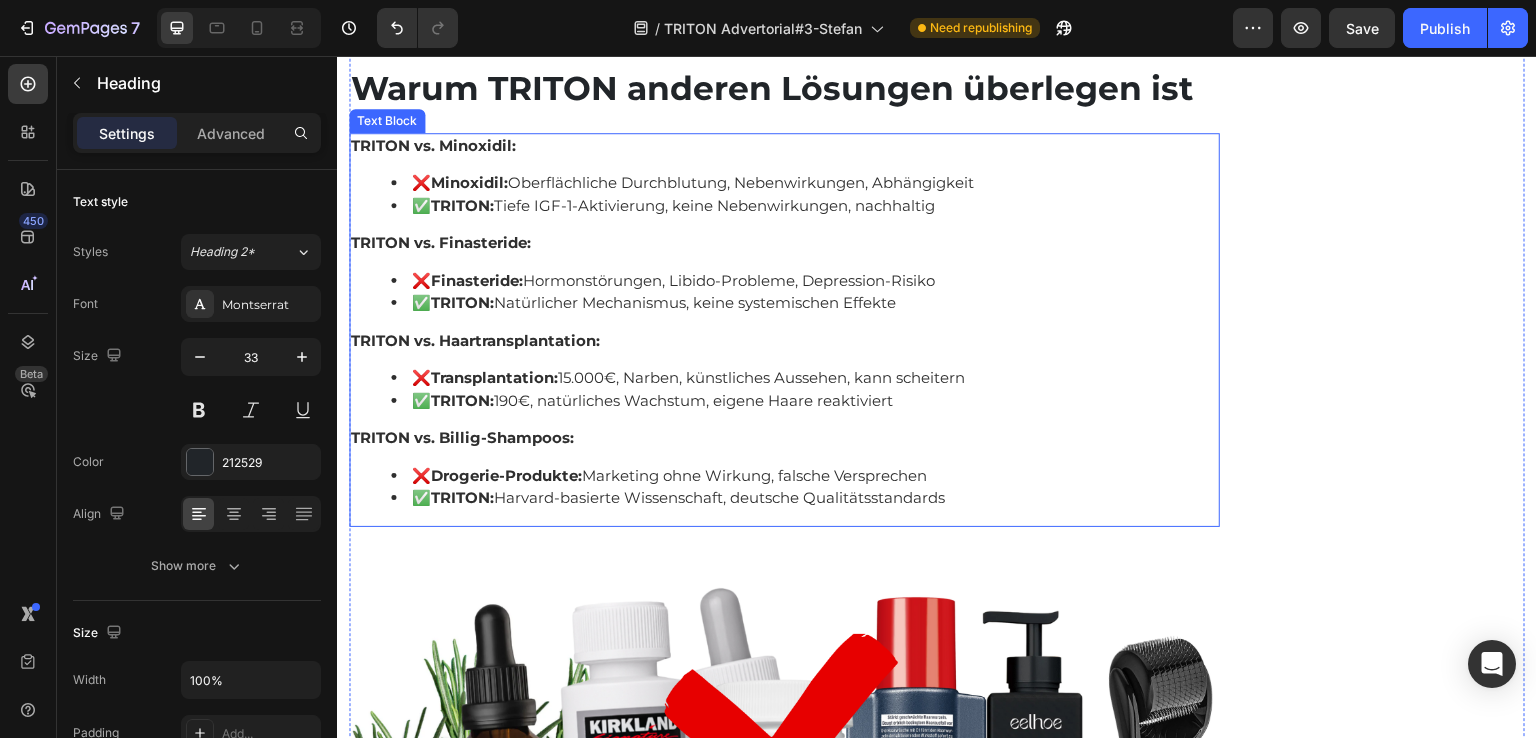 scroll, scrollTop: 9910, scrollLeft: 0, axis: vertical 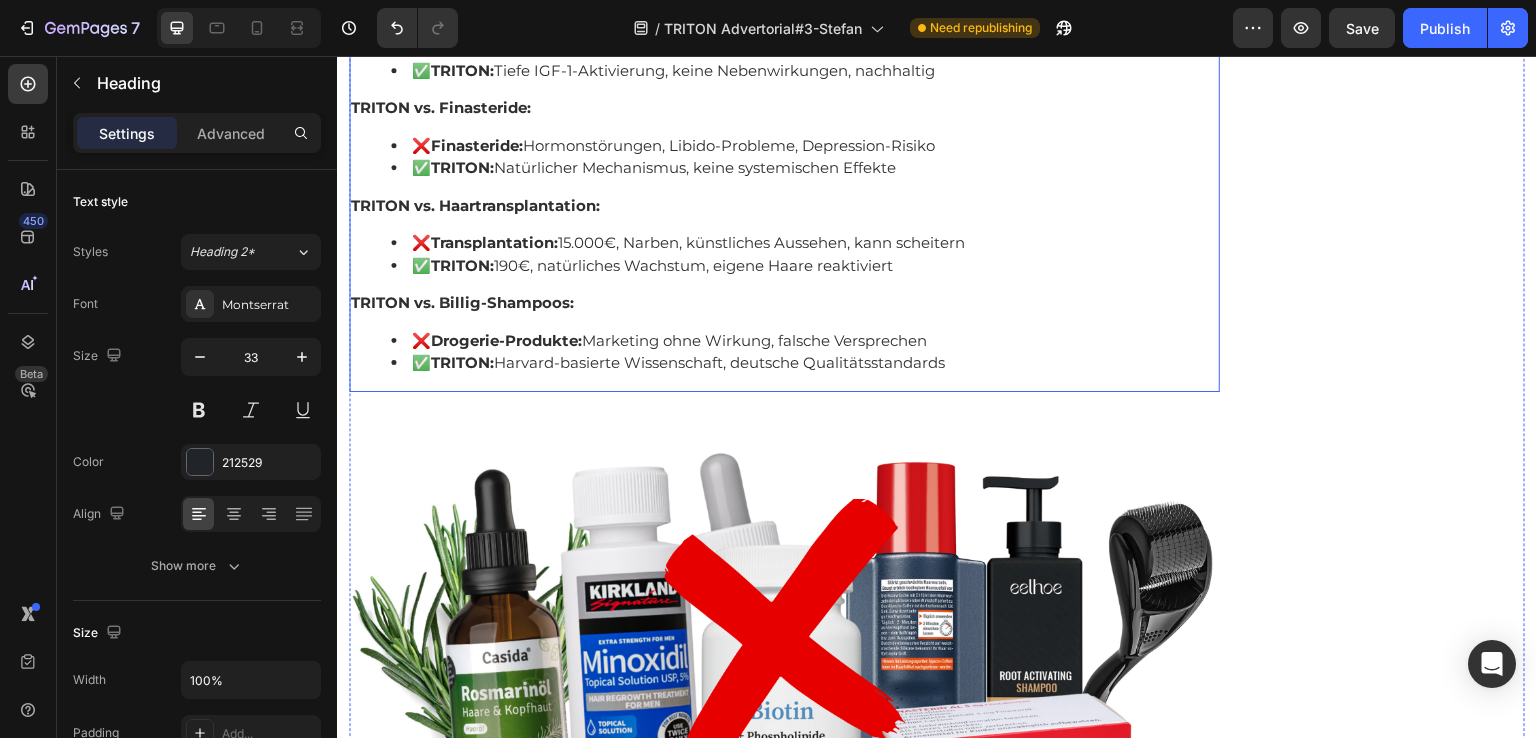 click at bounding box center [784, 657] 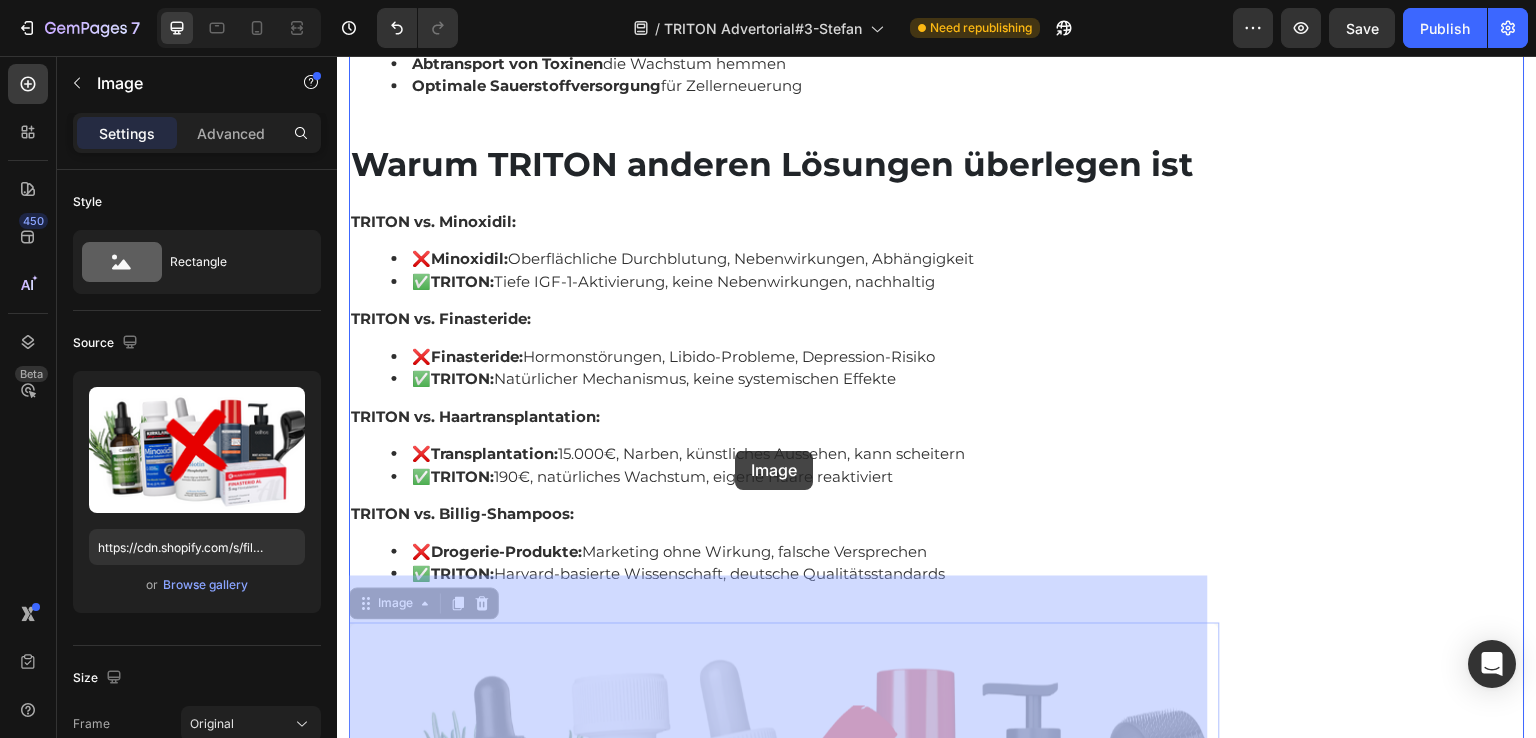 scroll, scrollTop: 9610, scrollLeft: 0, axis: vertical 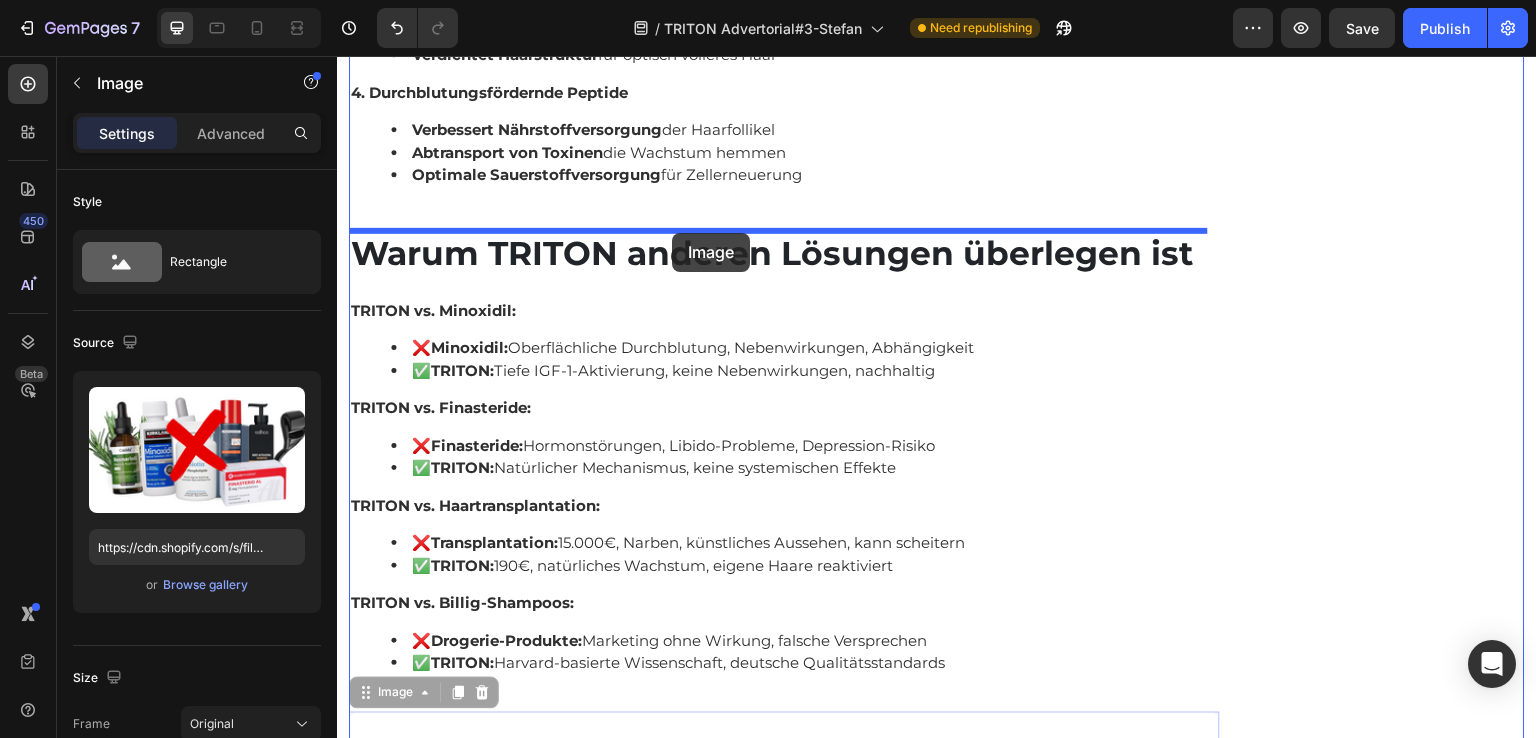 drag, startPoint x: 721, startPoint y: 510, endPoint x: 672, endPoint y: 233, distance: 281.30054 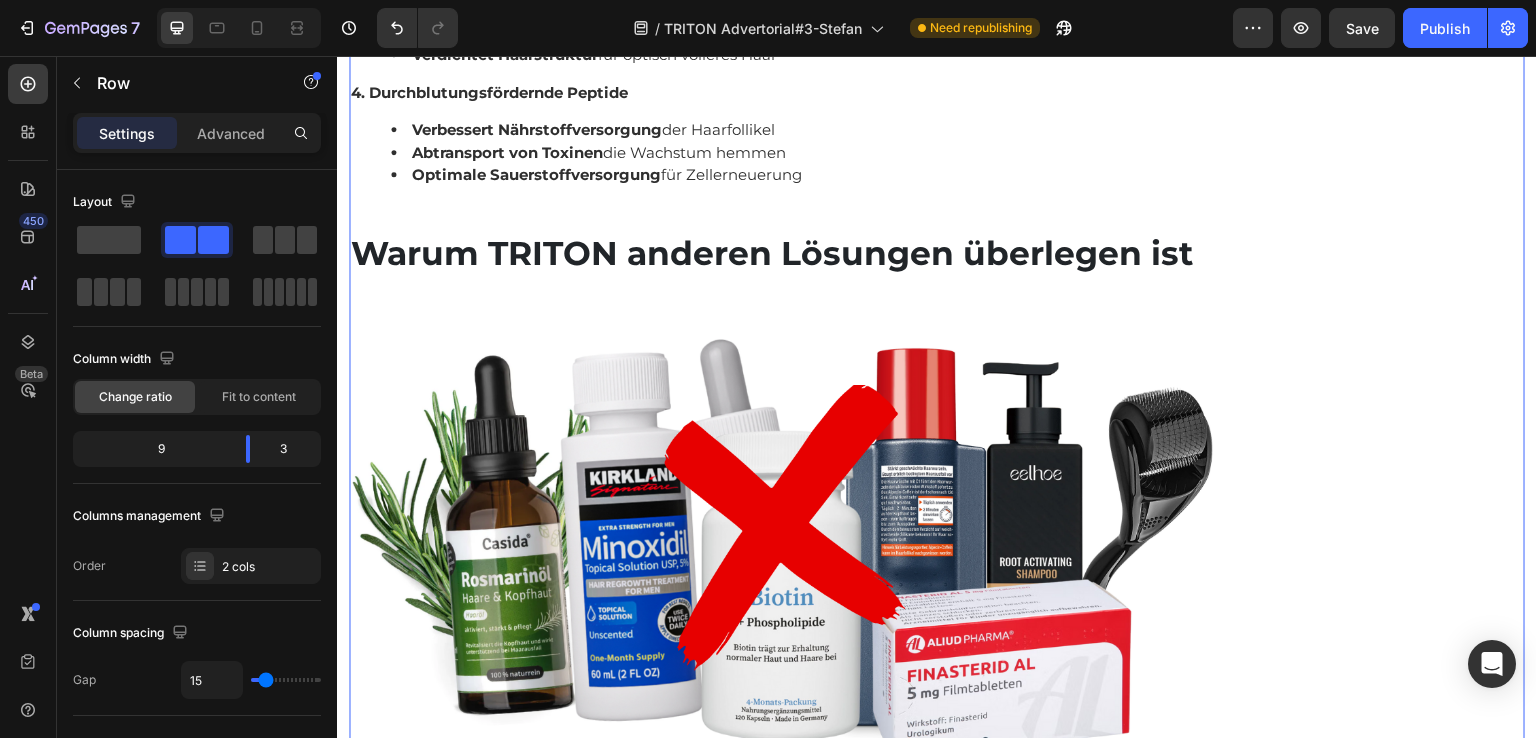 click on "Empfohlen: Text Block Image Verfügbarkeit prüfen Button Kundenbewertungen Text Block                Title Line Image 4.8 von 5 Text Block Row 3,791 Kundenbewertungen Text Block 5 Sterne Text Block Image 90% Text Block Row 4 Sterne Text Block Image 7% Text Block Row 3 Sterne Text Block Image 2% Text Block Row 2 Sterne Text Block Image 0% Text Block Row 1 Sterne Text Block Image 1% Text Block Row Einstufung Text Block Preis Text Block Image 5.0 Text Block Row Effektivität Text Block Image 5.0 Text Block Row Geruch Text Block Image 5.0 Text Block Row Anwendung Text Block Image 4.8 Text Block Row Row Row" at bounding box center (1380, -492) 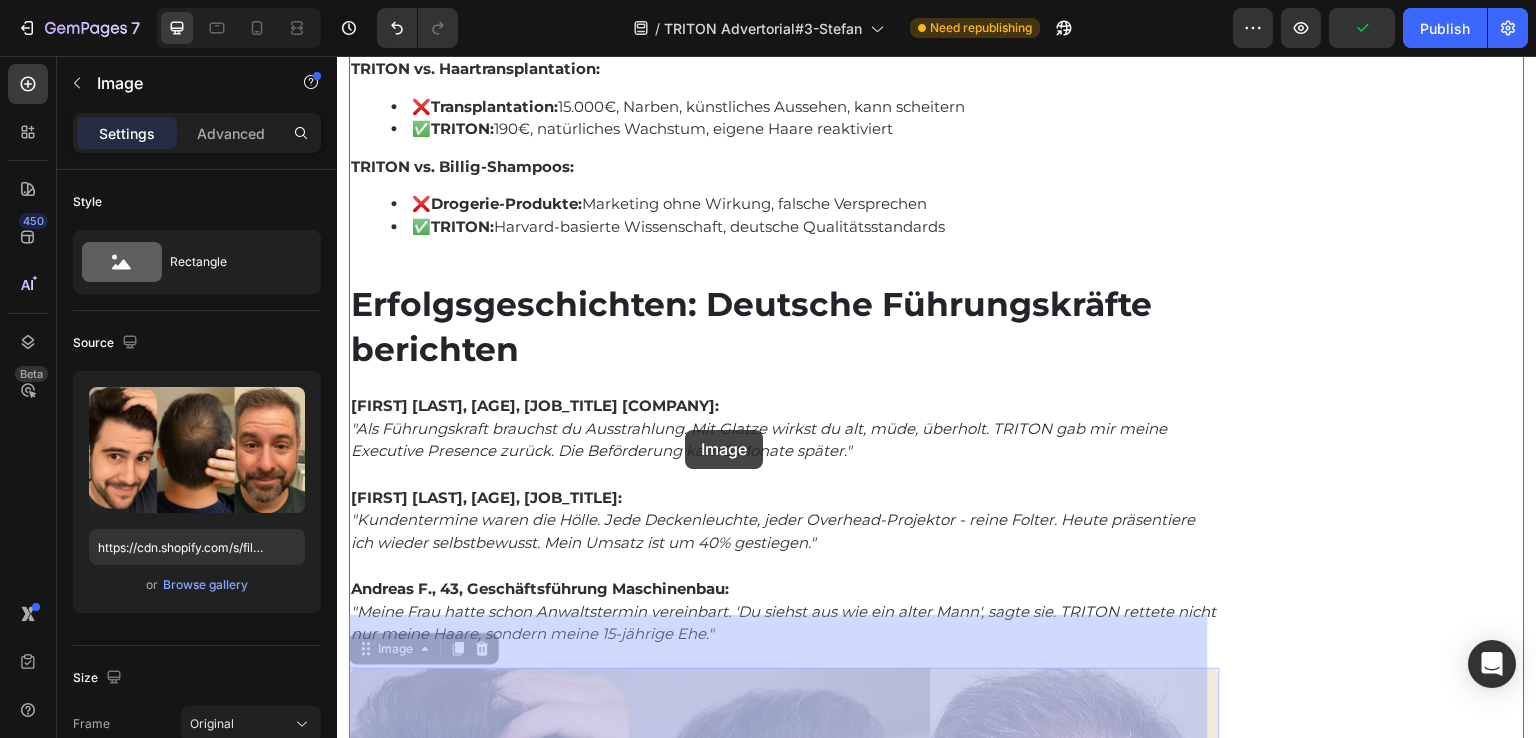 scroll, scrollTop: 10510, scrollLeft: 0, axis: vertical 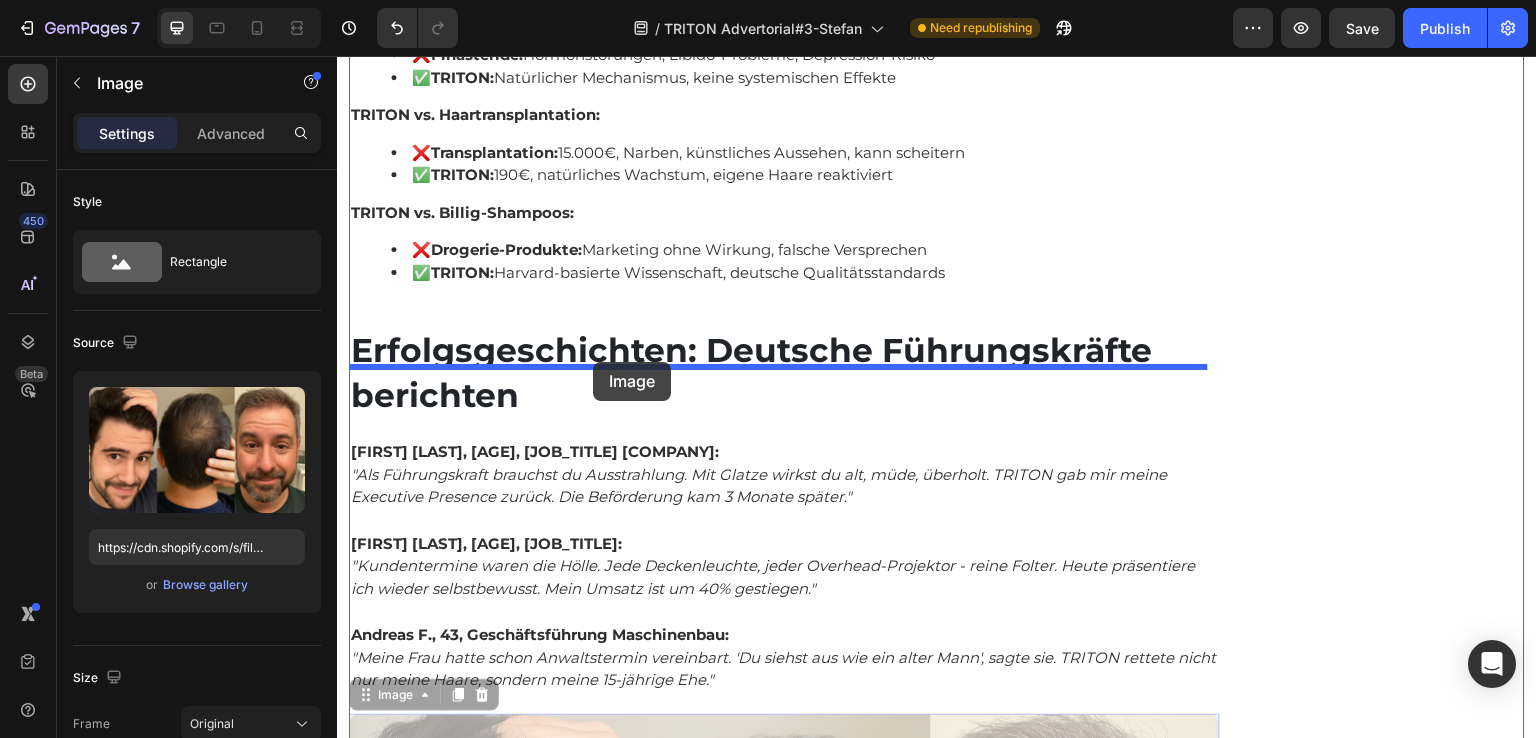 drag, startPoint x: 698, startPoint y: 475, endPoint x: 593, endPoint y: 363, distance: 153.52199 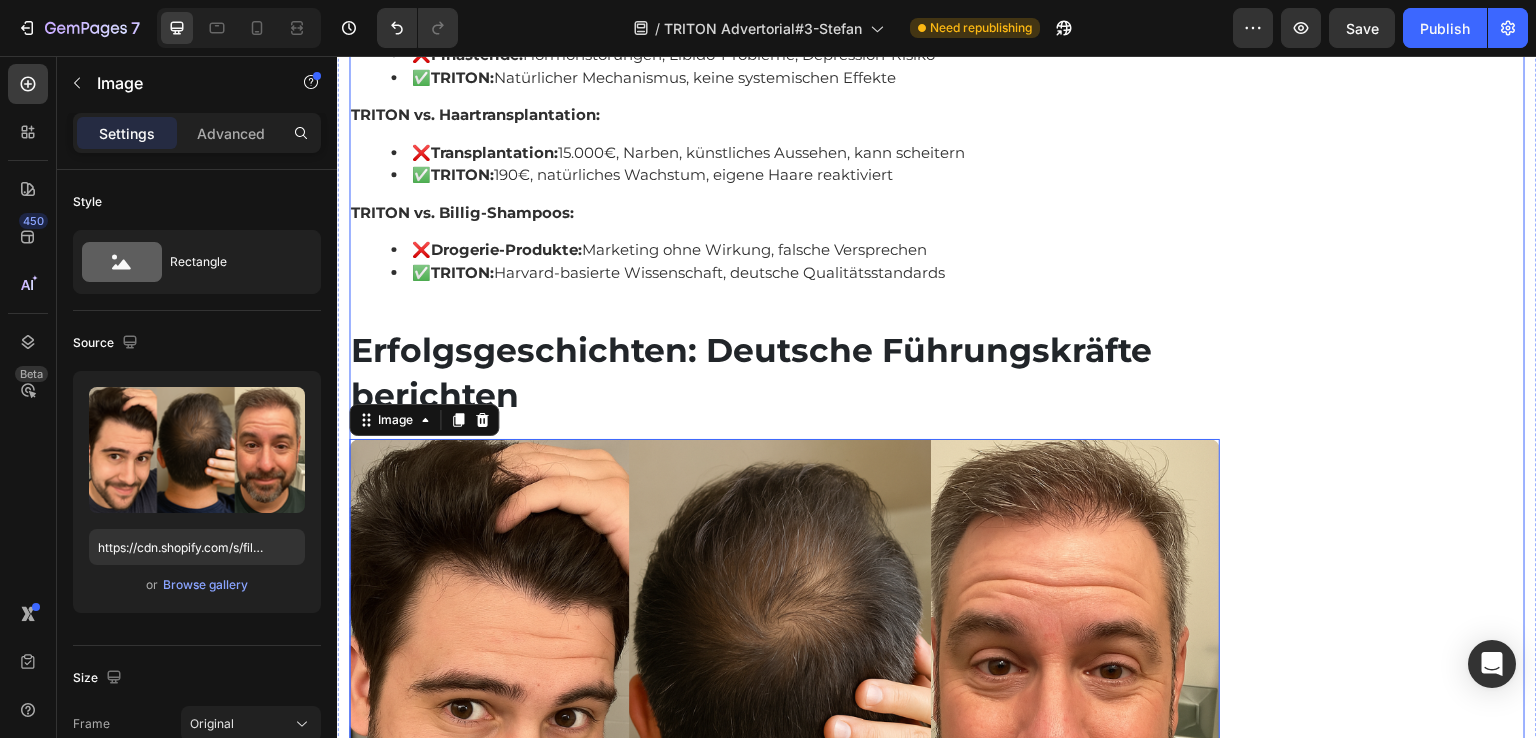 click on "Empfohlen: Text Block Image Verfügbarkeit prüfen Button Kundenbewertungen Text Block                Title Line Image 4.8 von 5 Text Block Row 3,791 Kundenbewertungen Text Block 5 Sterne Text Block Image 90% Text Block Row 4 Sterne Text Block Image 7% Text Block Row 3 Sterne Text Block Image 2% Text Block Row 2 Sterne Text Block Image 0% Text Block Row 1 Sterne Text Block Image 1% Text Block Row Einstufung Text Block Preis Text Block Image 5.0 Text Block Row Effektivität Text Block Image 5.0 Text Block Row Geruch Text Block Image 5.0 Text Block Row Anwendung Text Block Image 4.8 Text Block Row Row Row" at bounding box center [1380, -1392] 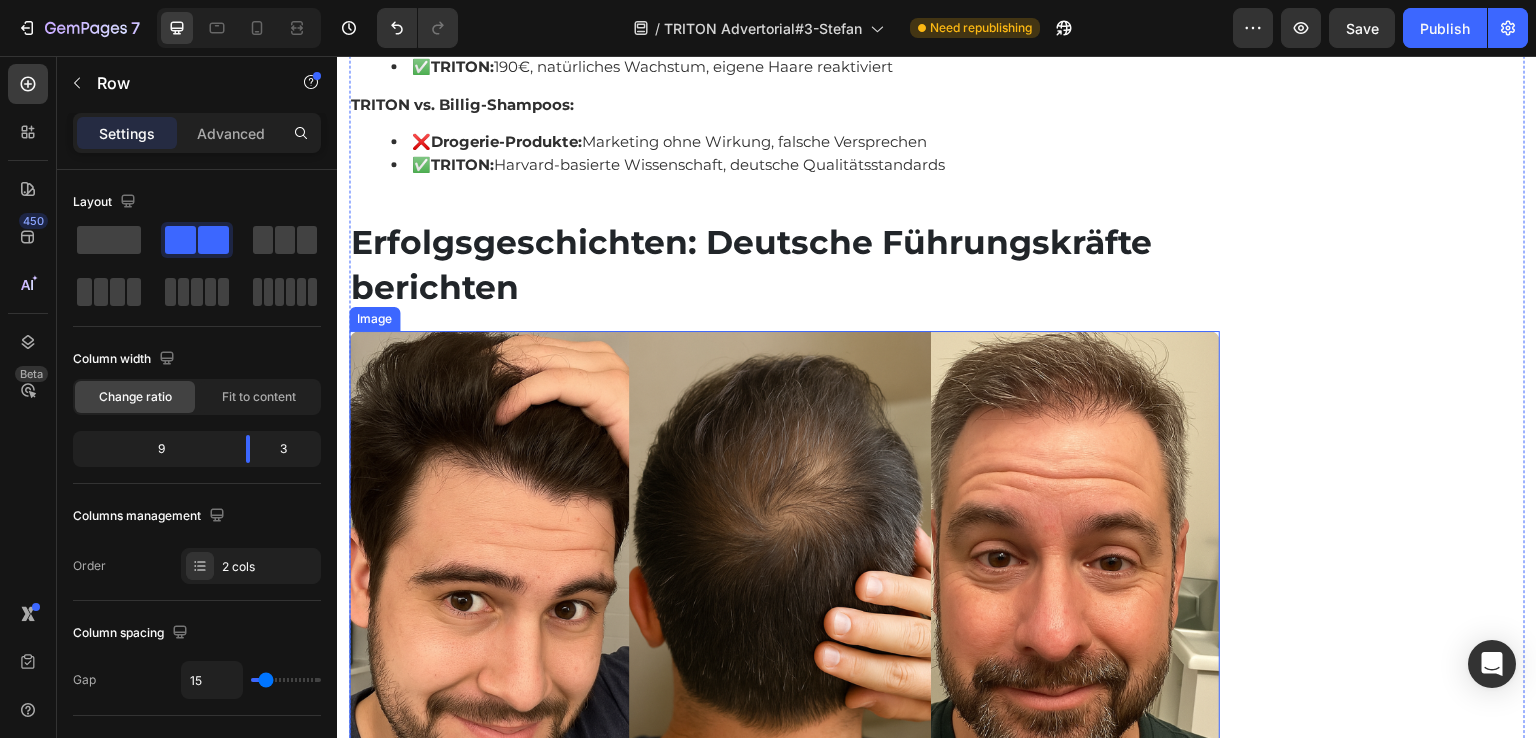 scroll, scrollTop: 10610, scrollLeft: 0, axis: vertical 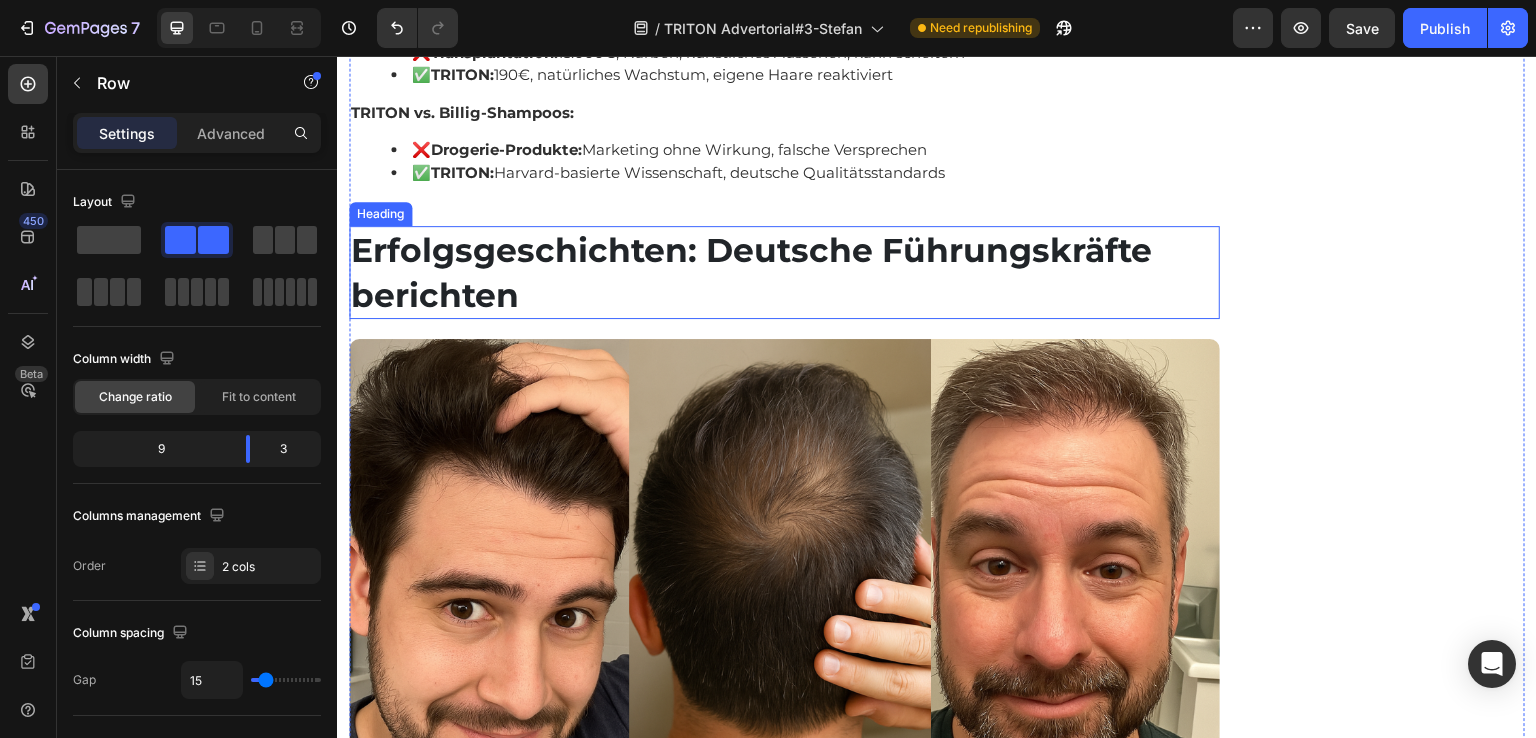 click on "Erfolgsgeschichten: Deutsche Führungskräfte berichten" at bounding box center [784, 272] 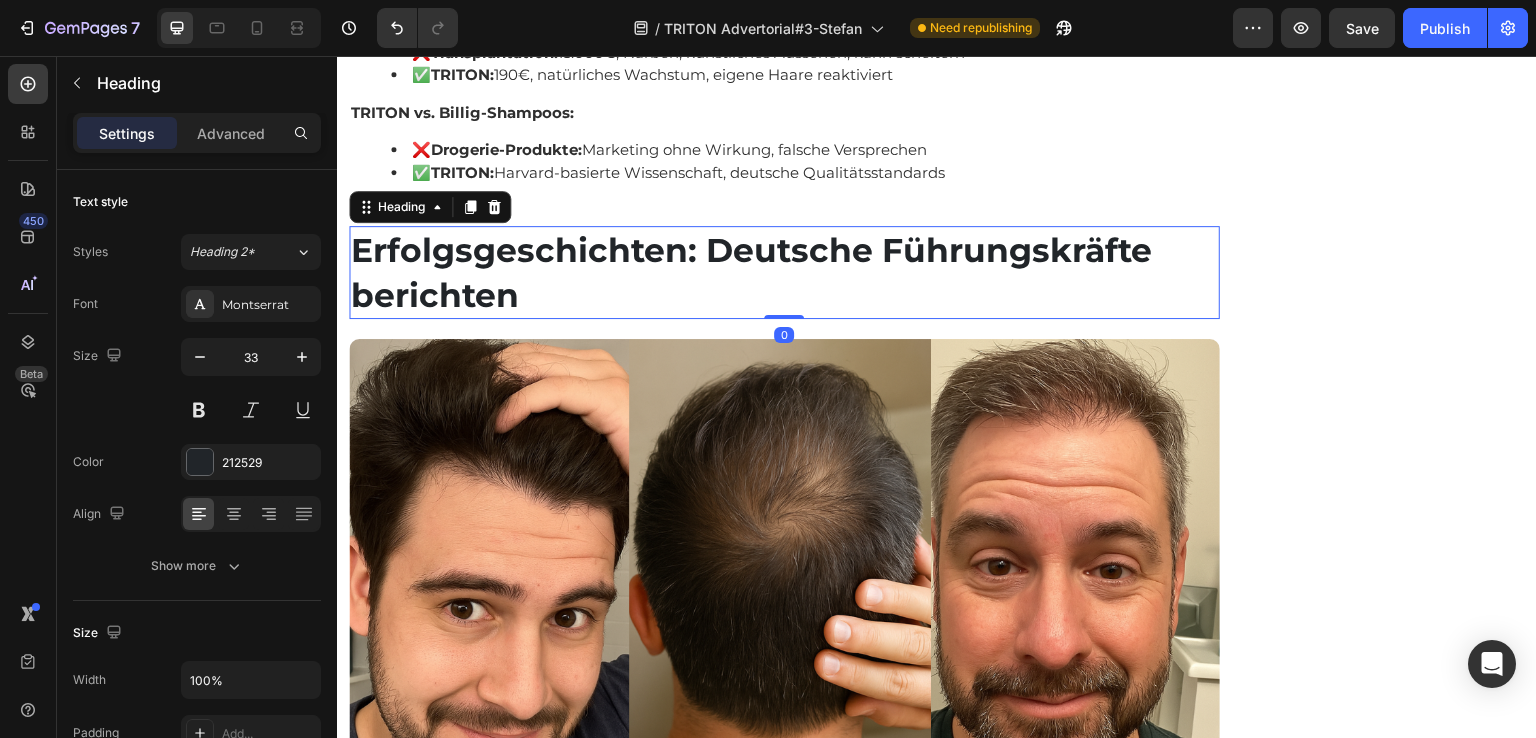 click on "Erfolgsgeschichten: Deutsche Führungskräfte berichten" at bounding box center [784, 272] 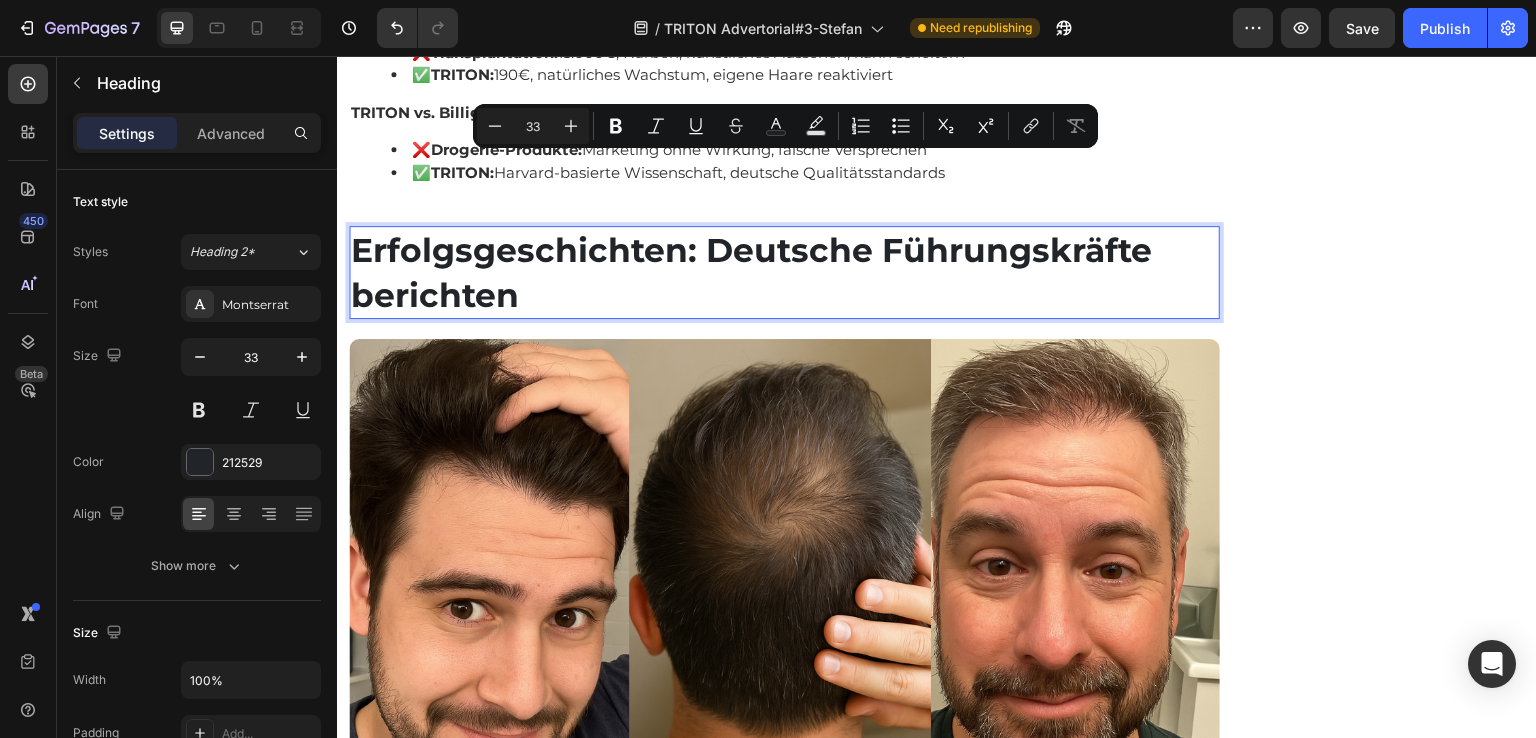 click on "Erfolgsgeschichten: Deutsche Führungskräfte berichten" at bounding box center [784, 272] 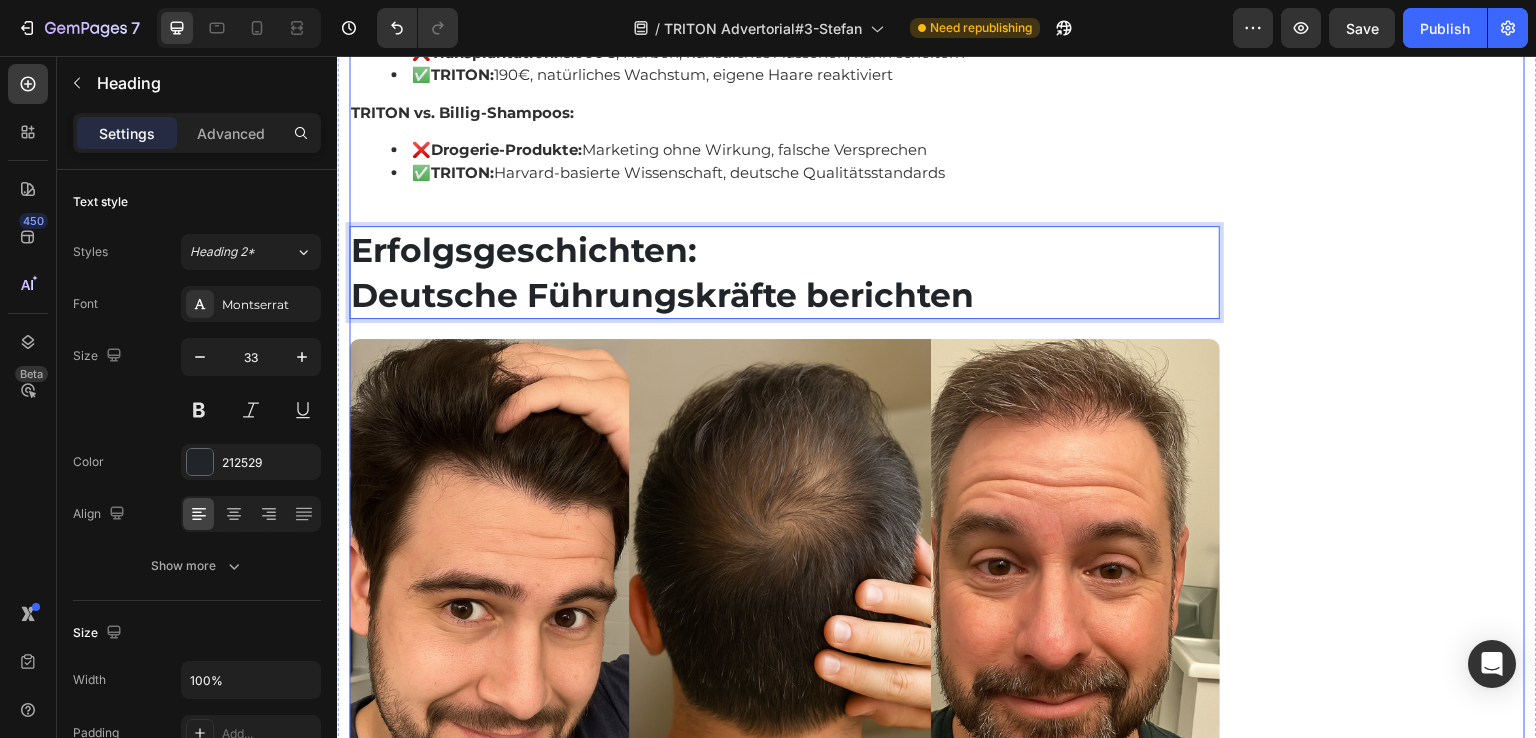 click on "Empfohlen: Text Block Image Verfügbarkeit prüfen Button Kundenbewertungen Text Block                Title Line Image 4.8 von 5 Text Block Row 3,791 Kundenbewertungen Text Block 5 Sterne Text Block Image 90% Text Block Row 4 Sterne Text Block Image 7% Text Block Row 3 Sterne Text Block Image 2% Text Block Row 2 Sterne Text Block Image 0% Text Block Row 1 Sterne Text Block Image 1% Text Block Row Einstufung Text Block Preis Text Block Image 5.0 Text Block Row Effektivität Text Block Image 5.0 Text Block Row Geruch Text Block Image 5.0 Text Block Row Anwendung Text Block Image 4.8 Text Block Row Row Row" at bounding box center (1380, -1492) 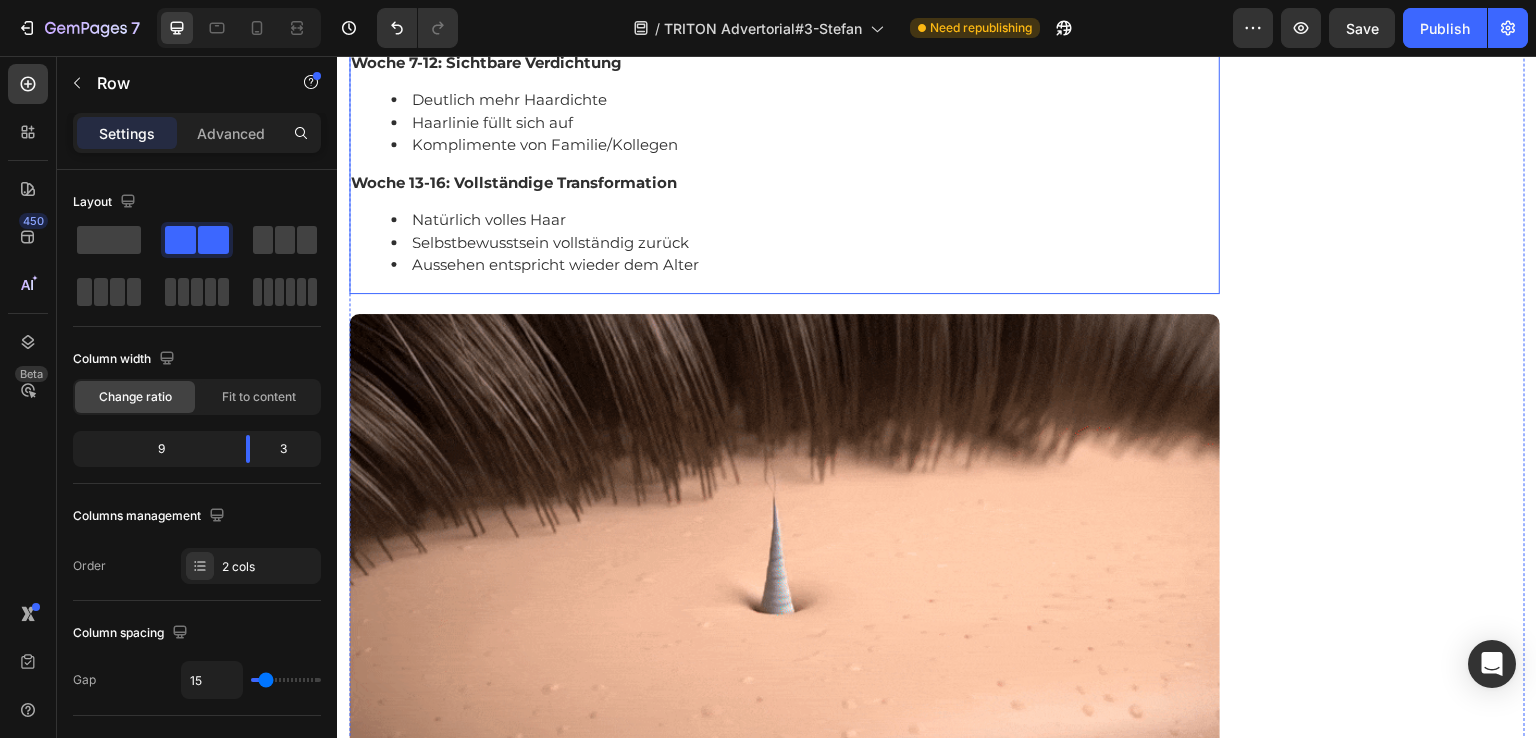 scroll, scrollTop: 12010, scrollLeft: 0, axis: vertical 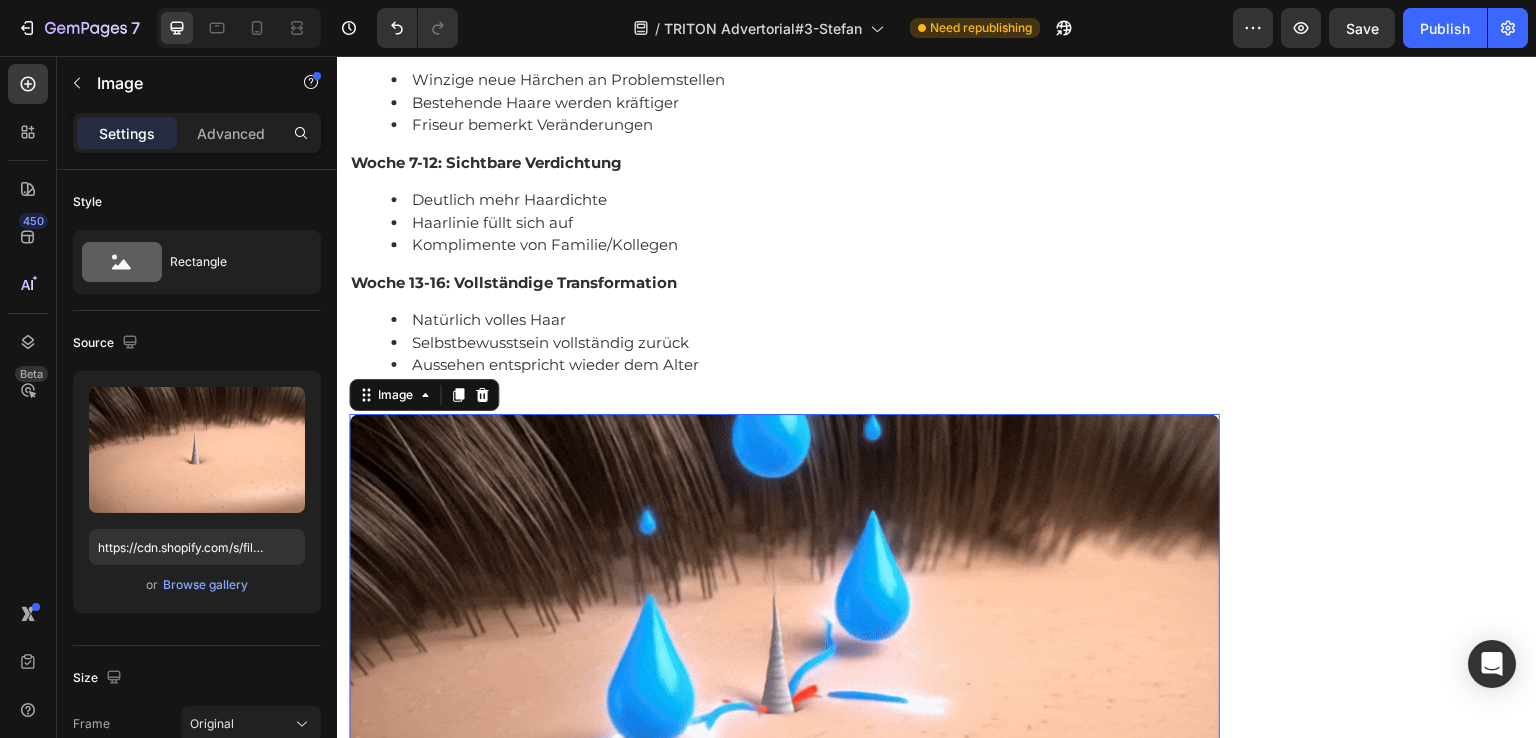 click at bounding box center [784, 659] 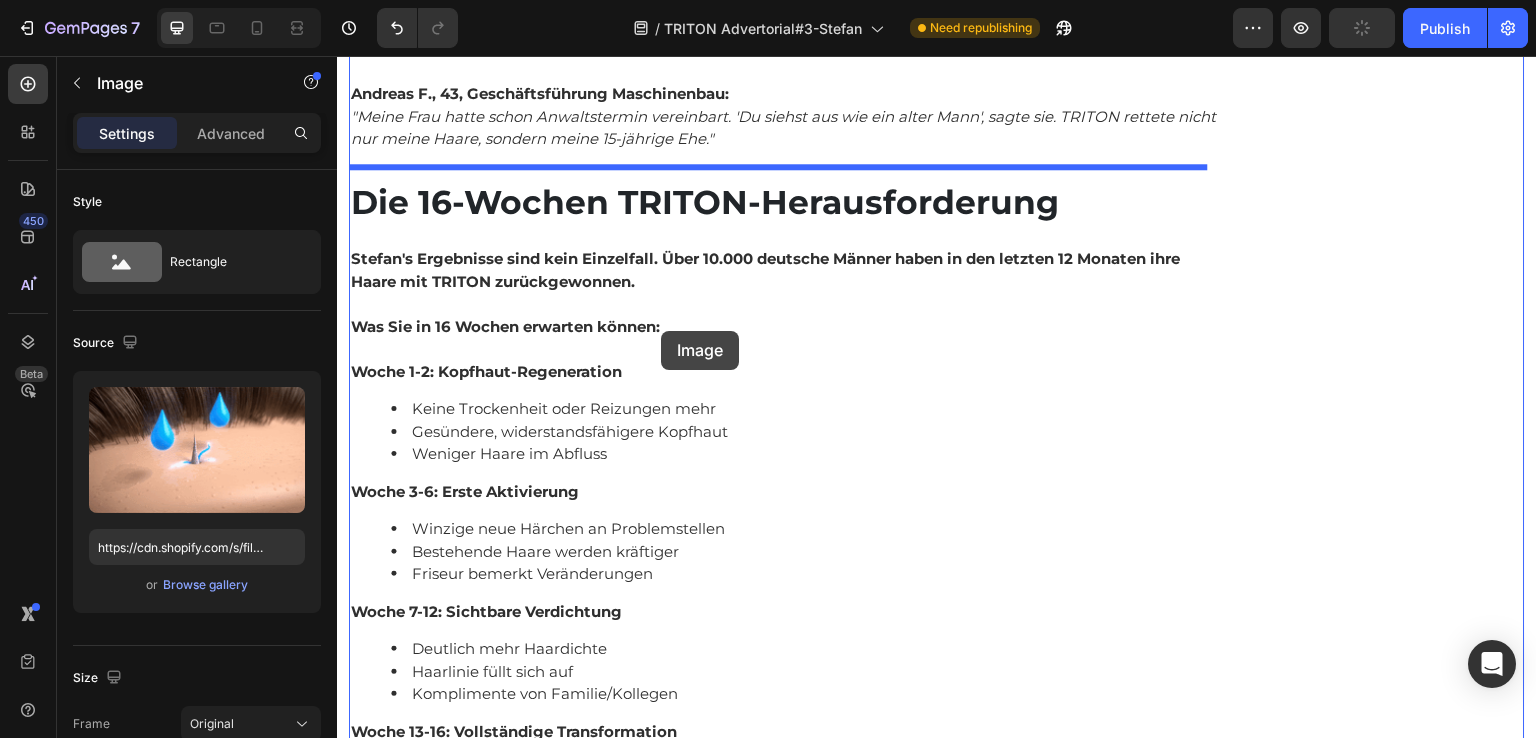 scroll, scrollTop: 11510, scrollLeft: 0, axis: vertical 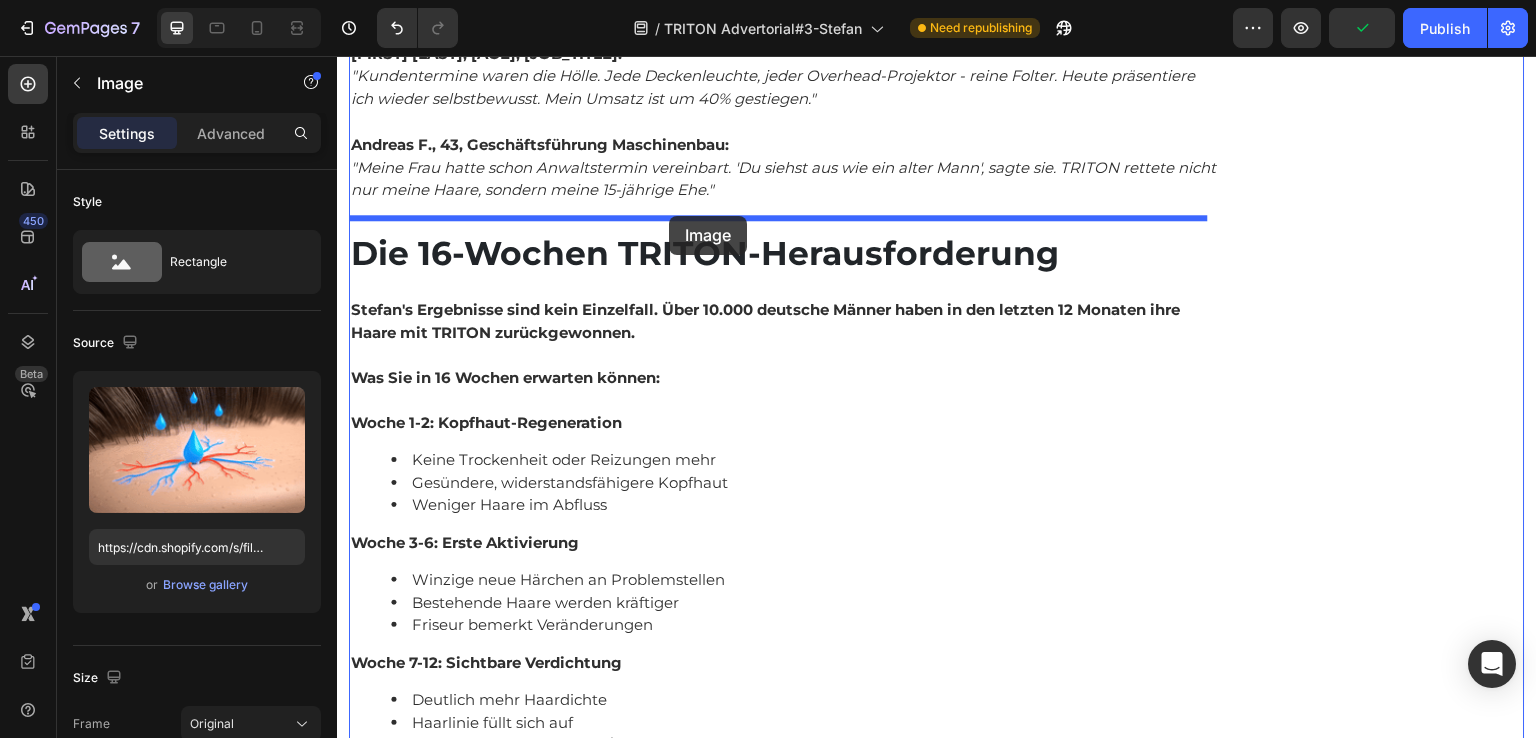 drag, startPoint x: 681, startPoint y: 474, endPoint x: 669, endPoint y: 216, distance: 258.27893 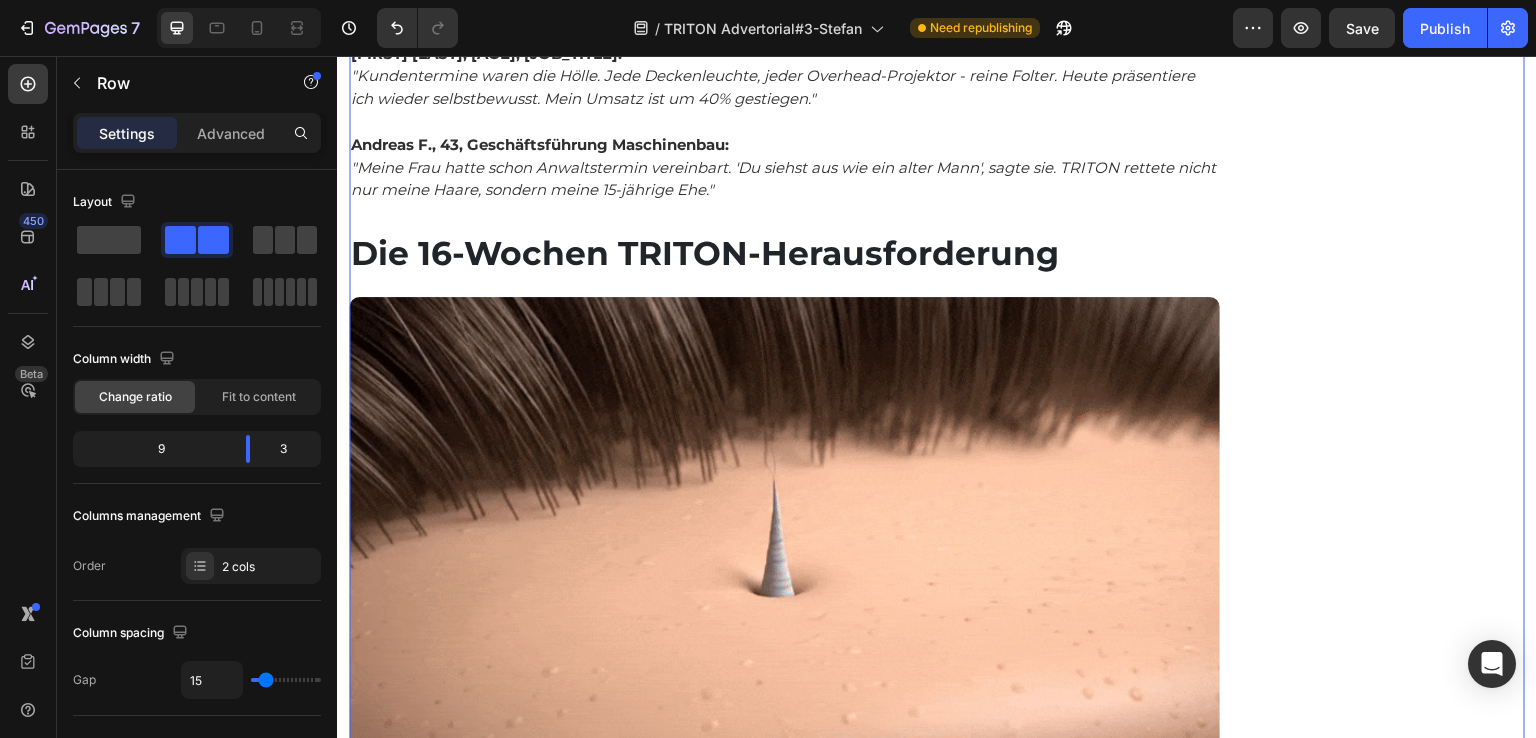 click on "Empfohlen: Text Block Image Verfügbarkeit prüfen Button Kundenbewertungen Text Block                Title Line Image 4.8 von 5 Text Block Row 3,791 Kundenbewertungen Text Block 5 Sterne Text Block Image 90% Text Block Row 4 Sterne Text Block Image 7% Text Block Row 3 Sterne Text Block Image 2% Text Block Row 2 Sterne Text Block Image 0% Text Block Row 1 Sterne Text Block Image 1% Text Block Row Einstufung Text Block Preis Text Block Image 5.0 Text Block Row Effektivität Text Block Image 5.0 Text Block Row Geruch Text Block Image 5.0 Text Block Row Anwendung Text Block Image 4.8 Text Block Row Row Row" at bounding box center (1380, -2392) 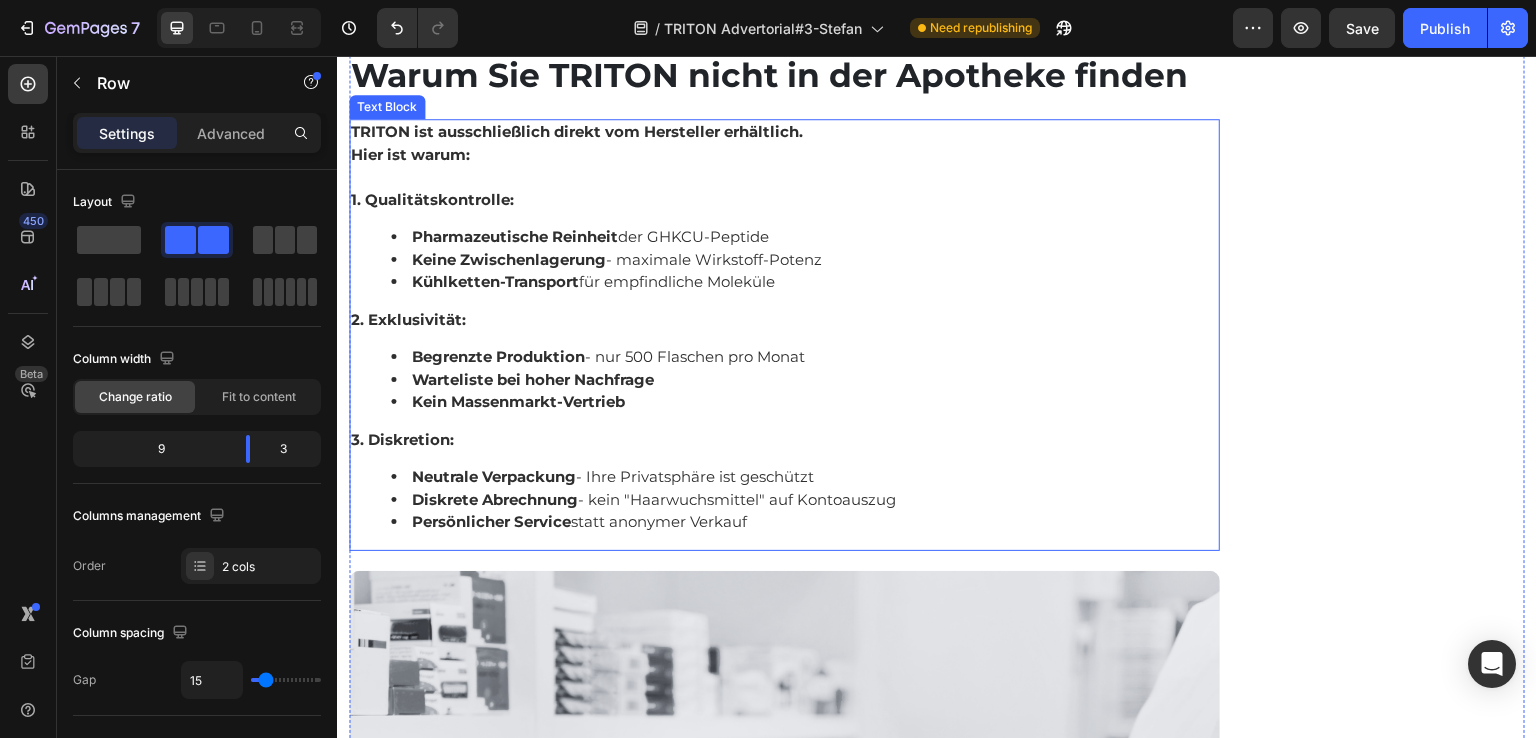 scroll, scrollTop: 13010, scrollLeft: 0, axis: vertical 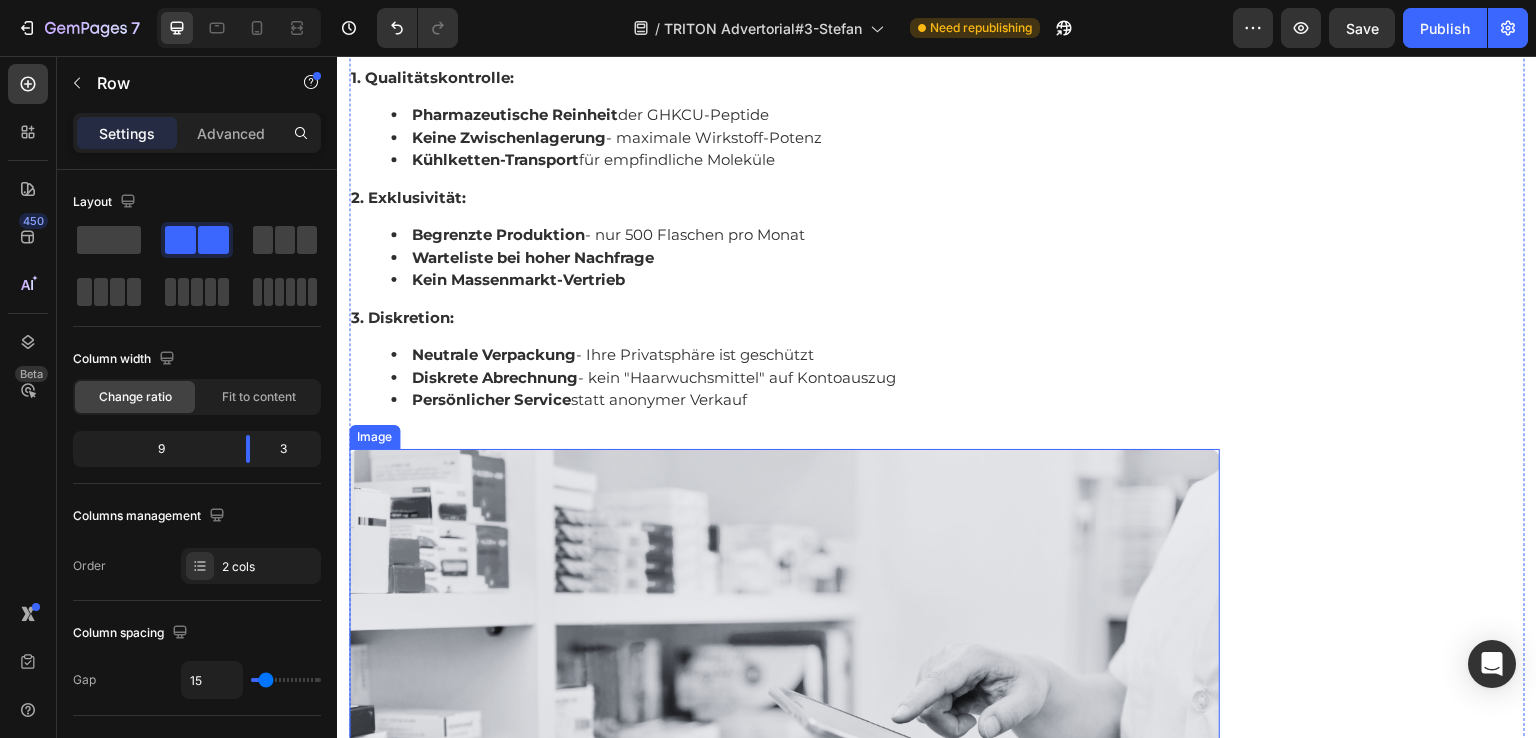 click at bounding box center [784, 694] 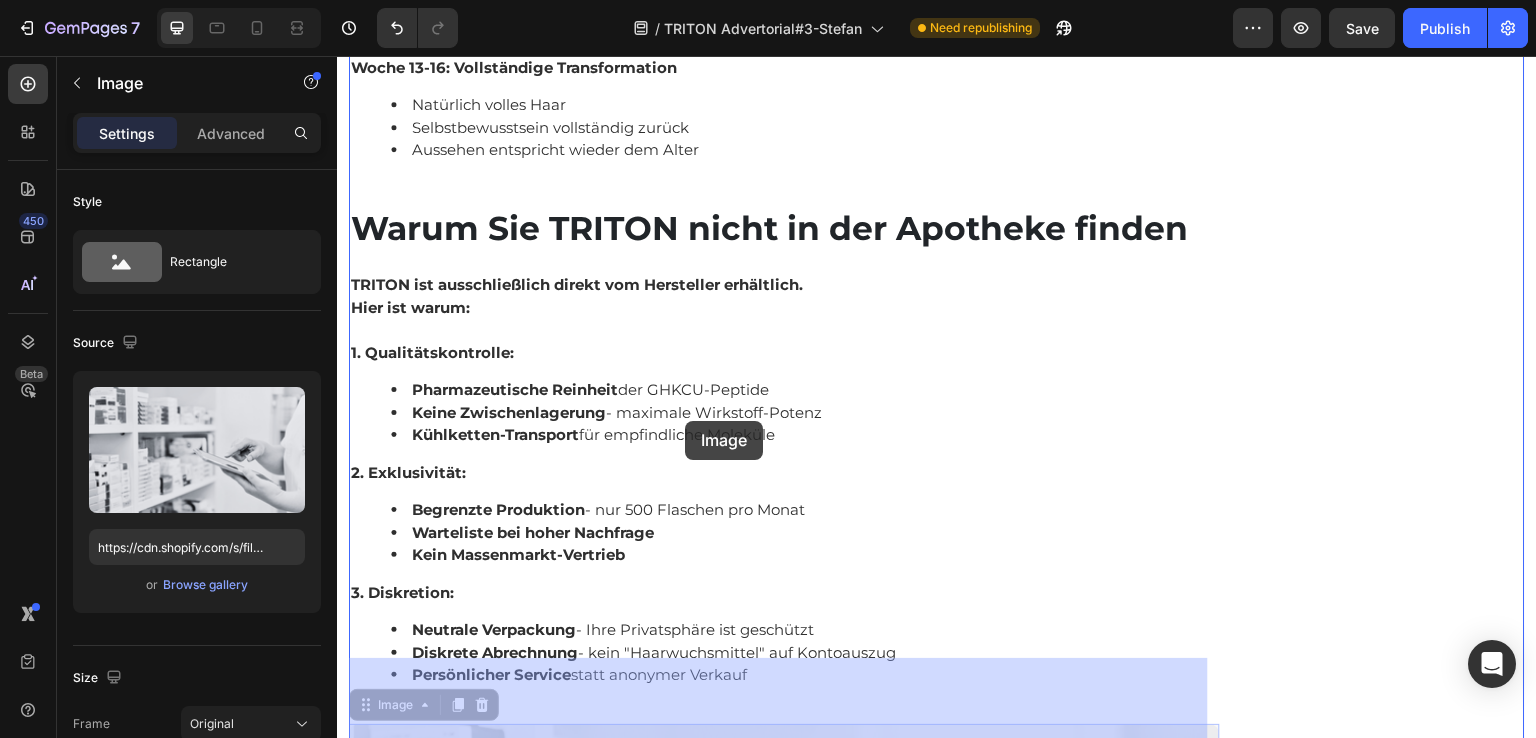 scroll, scrollTop: 12710, scrollLeft: 0, axis: vertical 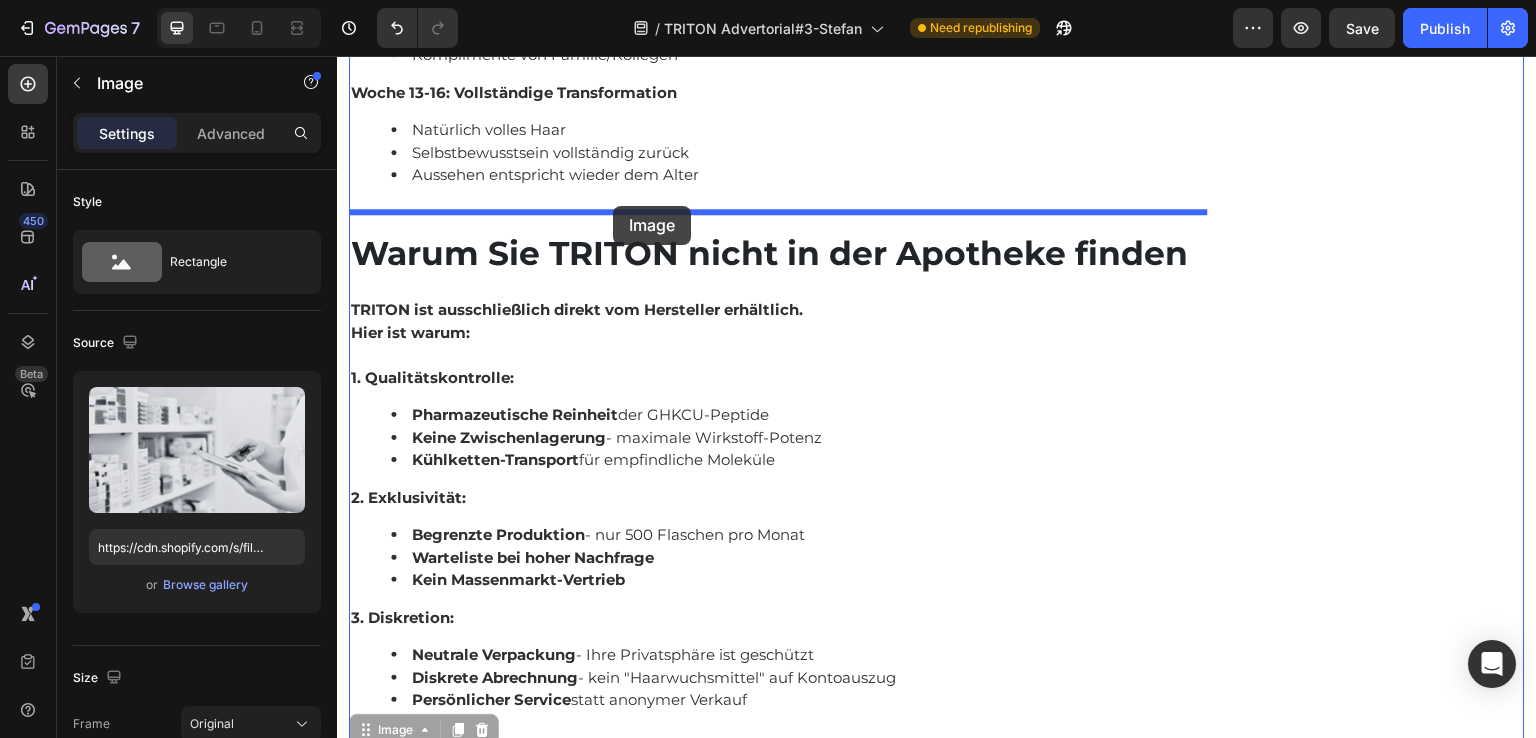 drag, startPoint x: 683, startPoint y: 499, endPoint x: 613, endPoint y: 206, distance: 301.24576 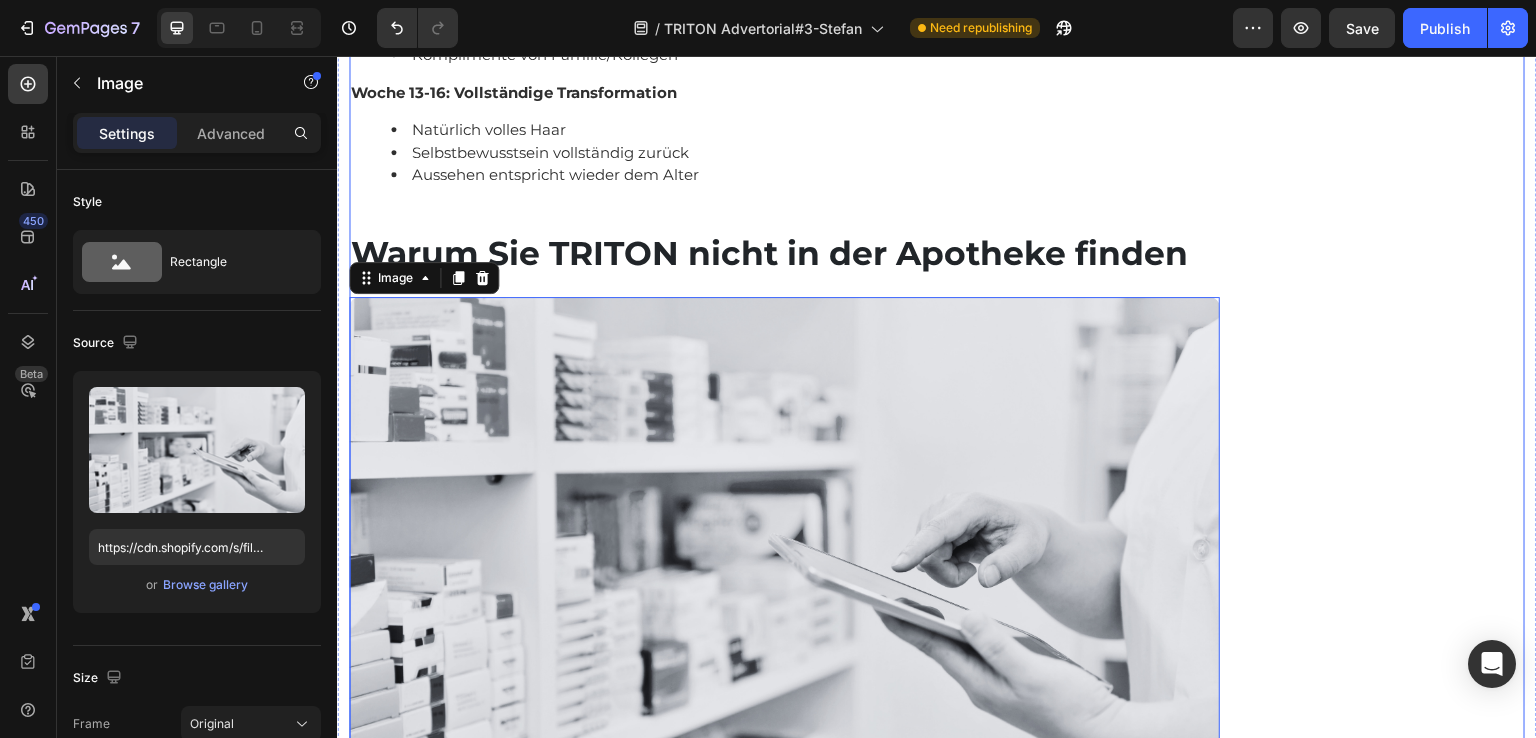 click on "Empfohlen: Text Block Image Verfügbarkeit prüfen Button Kundenbewertungen Text Block                Title Line Image 4.8 von 5 Text Block Row 3,791 Kundenbewertungen Text Block 5 Sterne Text Block Image 90% Text Block Row 4 Sterne Text Block Image 7% Text Block Row 3 Sterne Text Block Image 2% Text Block Row 2 Sterne Text Block Image 0% Text Block Row 1 Sterne Text Block Image 1% Text Block Row Einstufung Text Block Preis Text Block Image 5.0 Text Block Row Effektivität Text Block Image 5.0 Text Block Row Geruch Text Block Image 5.0 Text Block Row Anwendung Text Block Image 4.8 Text Block Row Row Row" at bounding box center [1380, -3592] 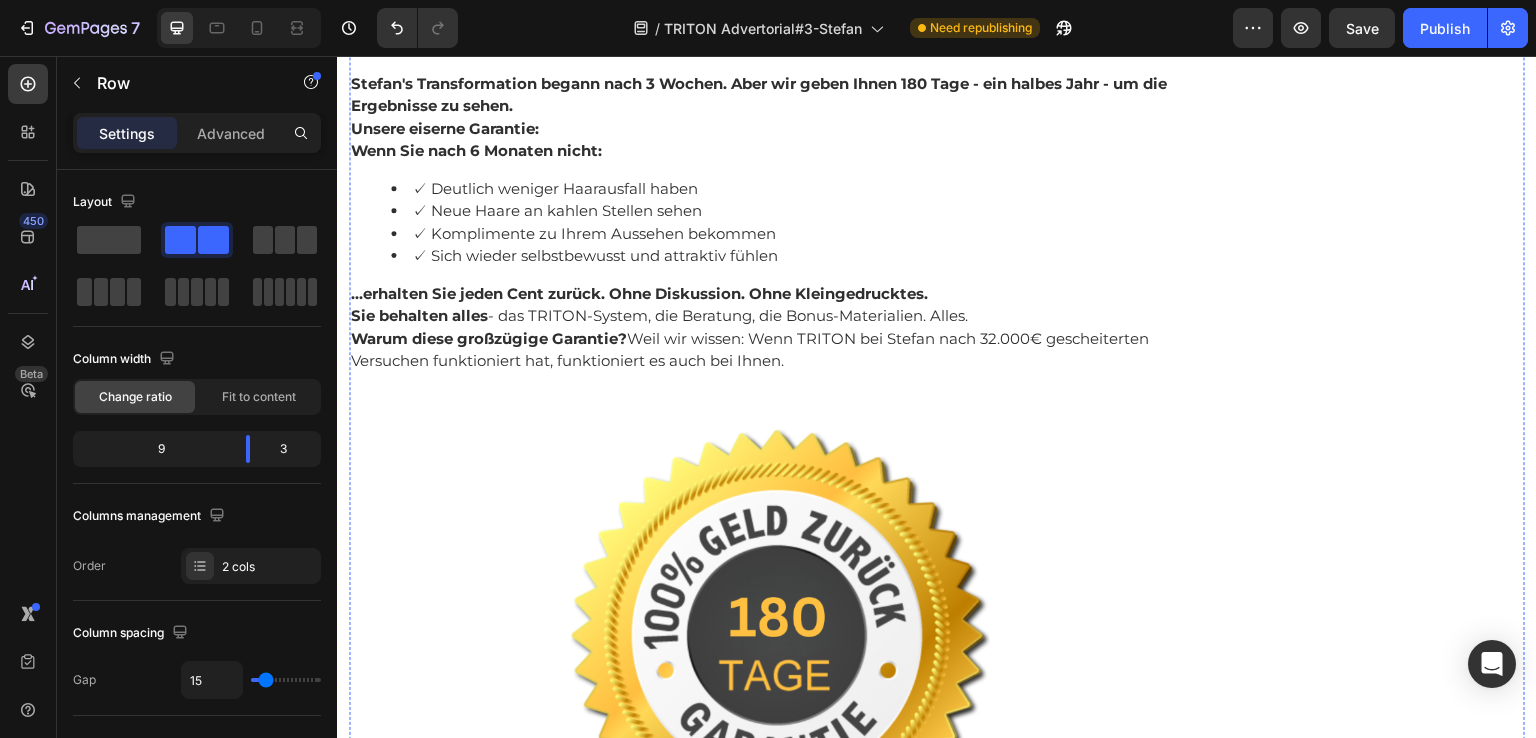 scroll, scrollTop: 14010, scrollLeft: 0, axis: vertical 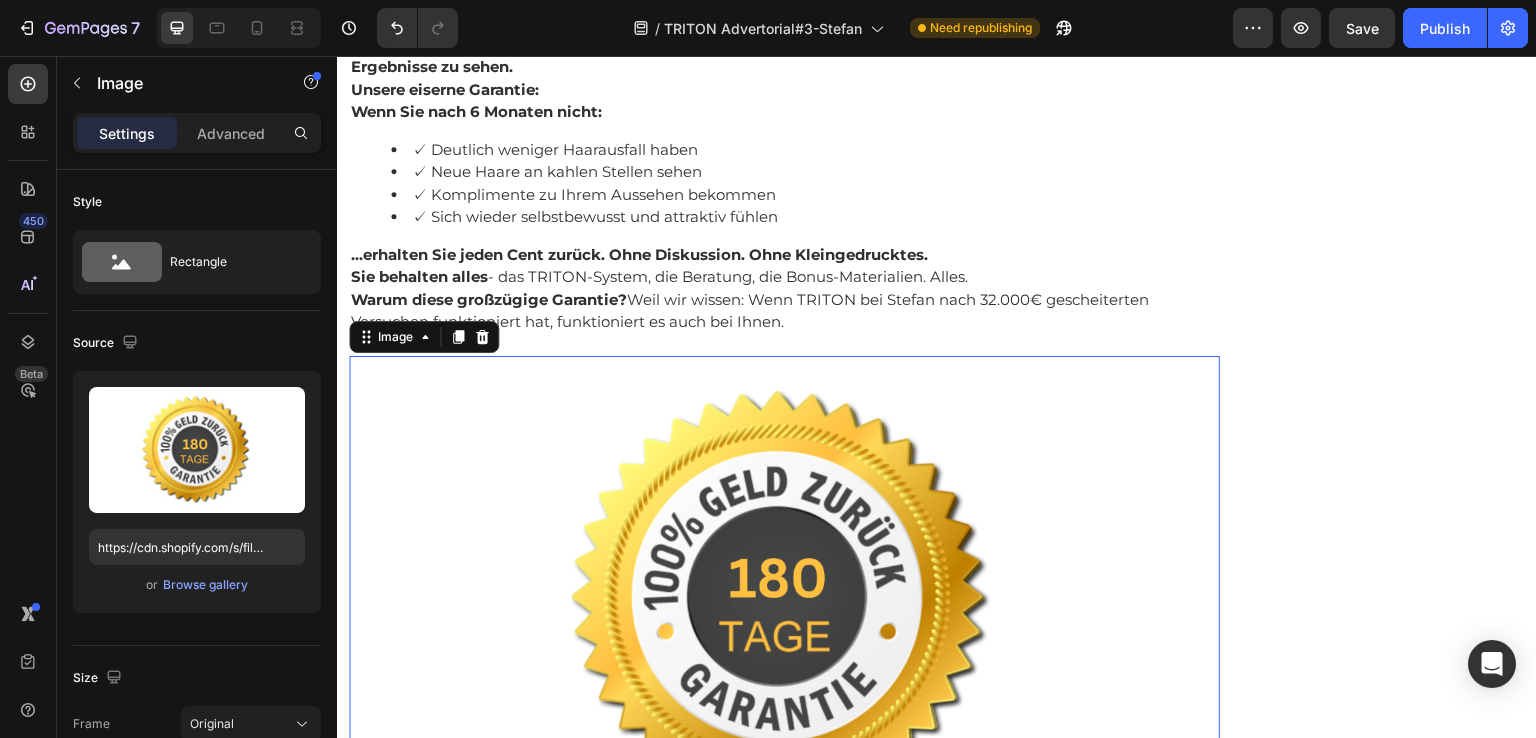 click at bounding box center [784, 601] 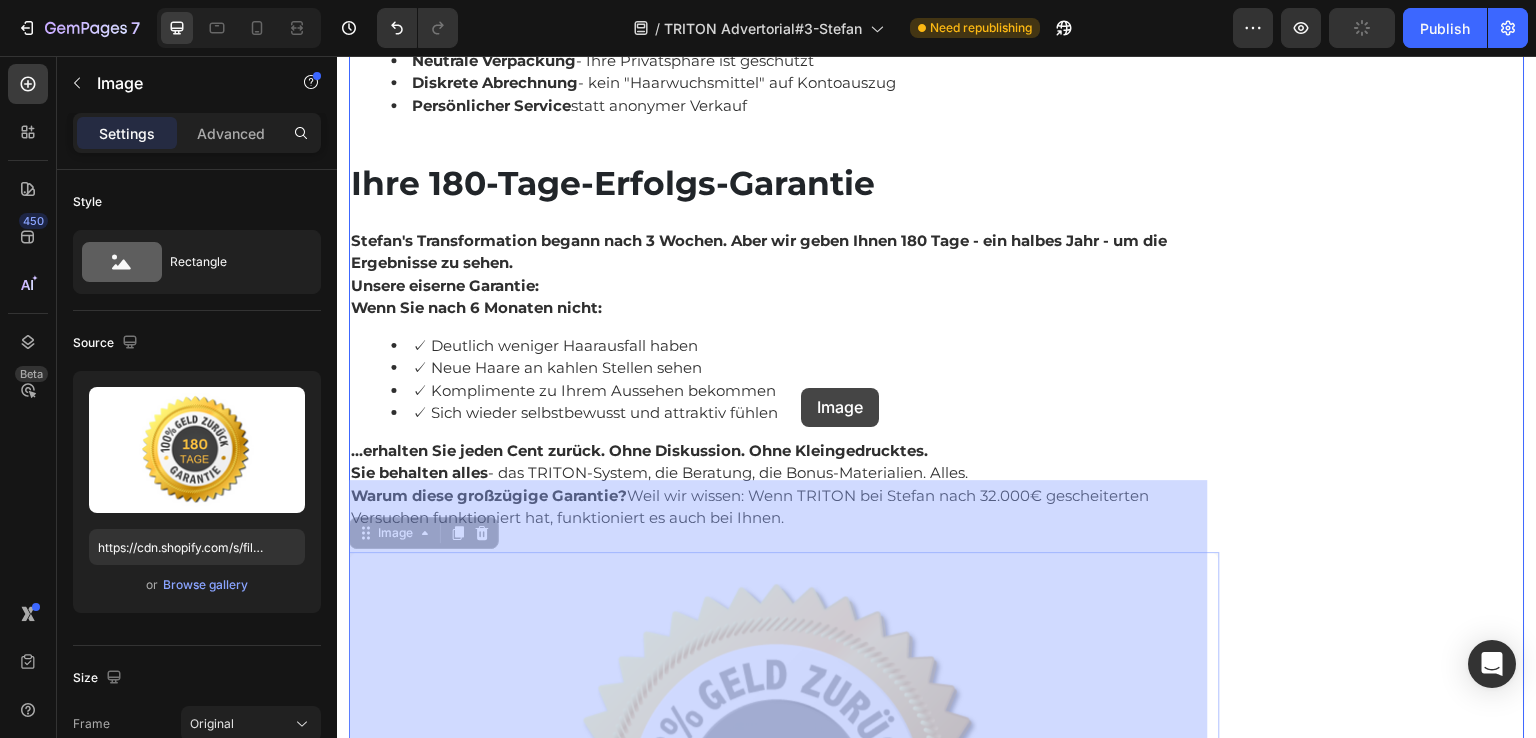scroll, scrollTop: 13810, scrollLeft: 0, axis: vertical 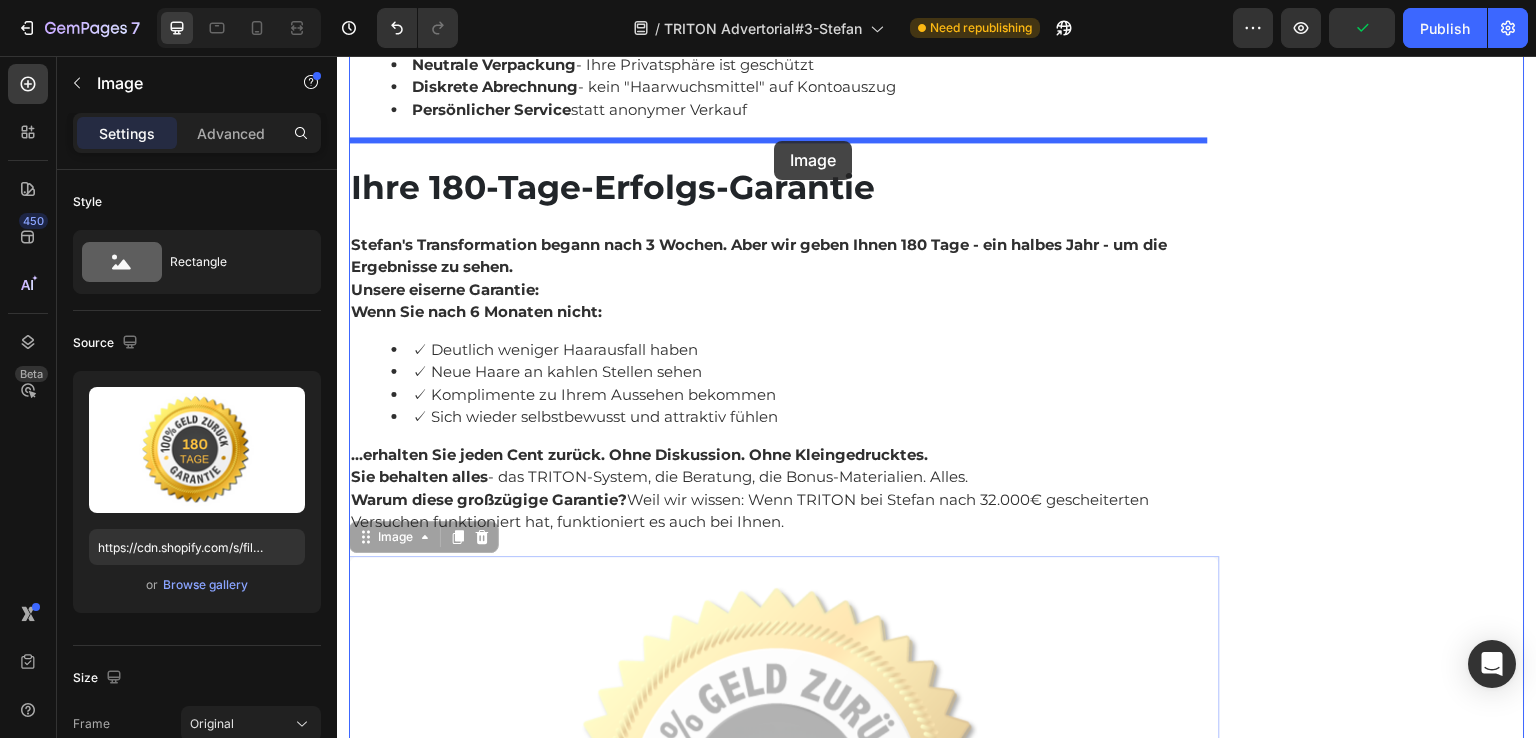 drag, startPoint x: 789, startPoint y: 476, endPoint x: 774, endPoint y: 141, distance: 335.33566 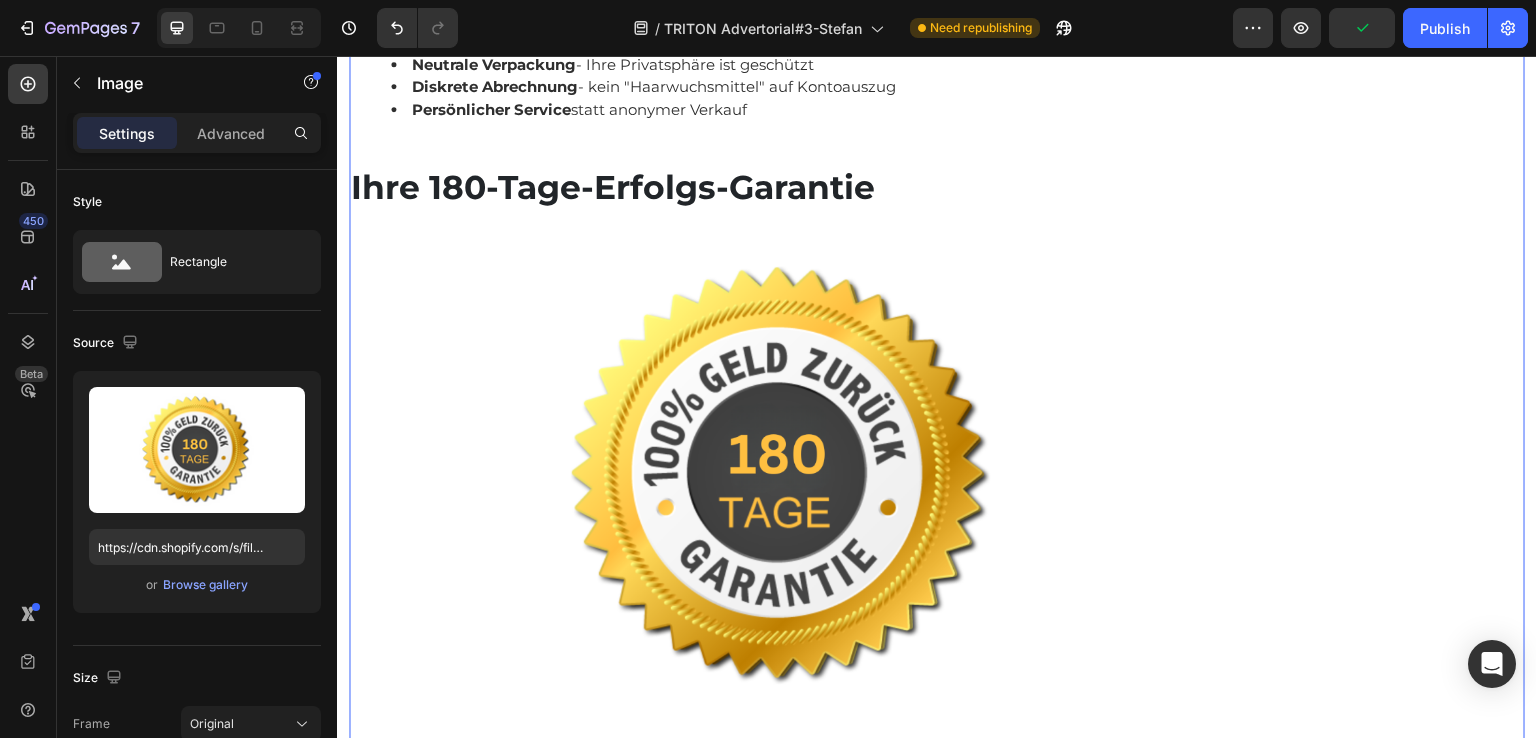 click on "Empfohlen: Text Block Image Verfügbarkeit prüfen Button Kundenbewertungen Text Block                Title Line Image 4.8 von 5 Text Block Row 3,791 Kundenbewertungen Text Block 5 Sterne Text Block Image 90% Text Block Row 4 Sterne Text Block Image 7% Text Block Row 3 Sterne Text Block Image 2% Text Block Row 2 Sterne Text Block Image 0% Text Block Row 1 Sterne Text Block Image 1% Text Block Row Einstufung Text Block Preis Text Block Image 5.0 Text Block Row Effektivität Text Block Image 5.0 Text Block Row Geruch Text Block Image 5.0 Text Block Row Anwendung Text Block Image 4.8 Text Block Row Row Row" at bounding box center (1380, -4692) 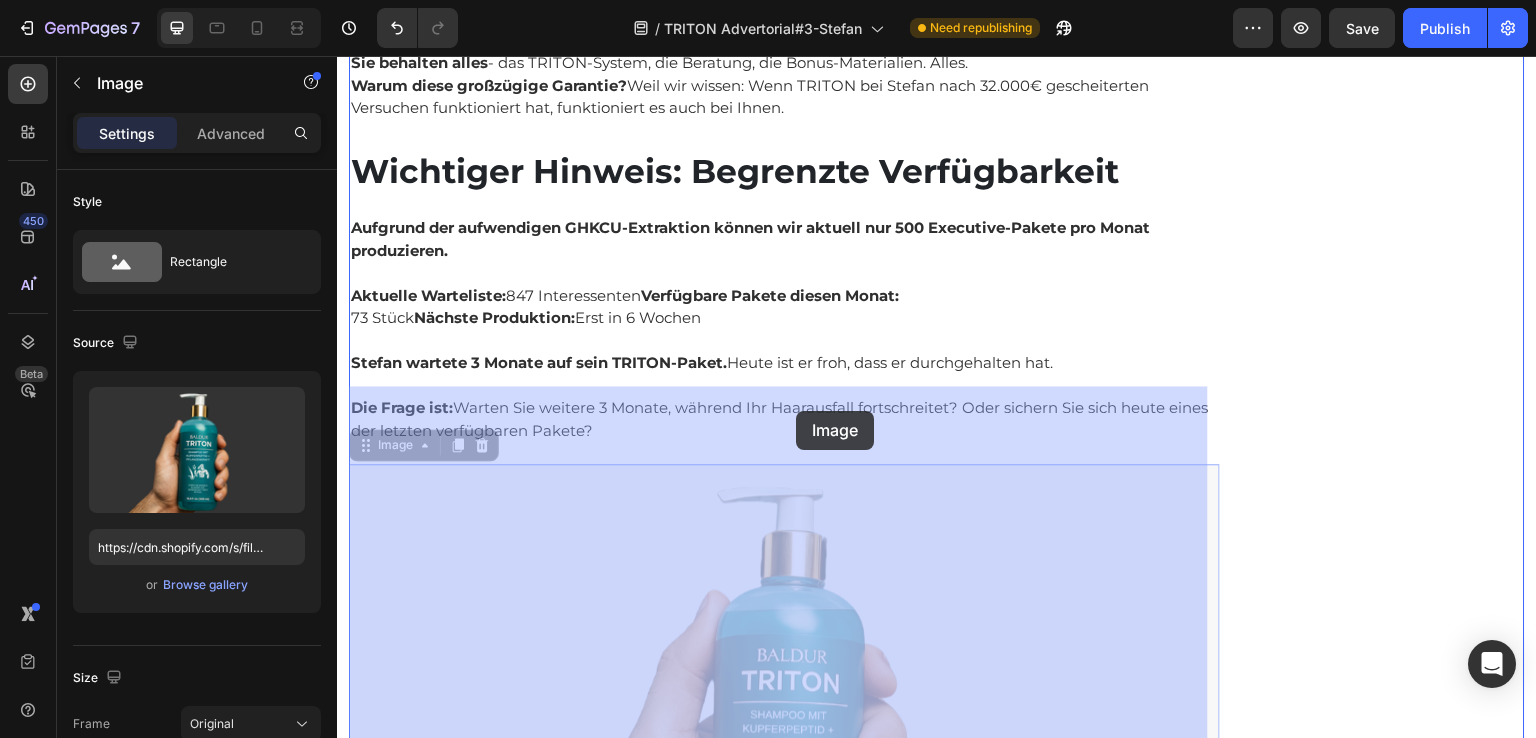 scroll, scrollTop: 14710, scrollLeft: 0, axis: vertical 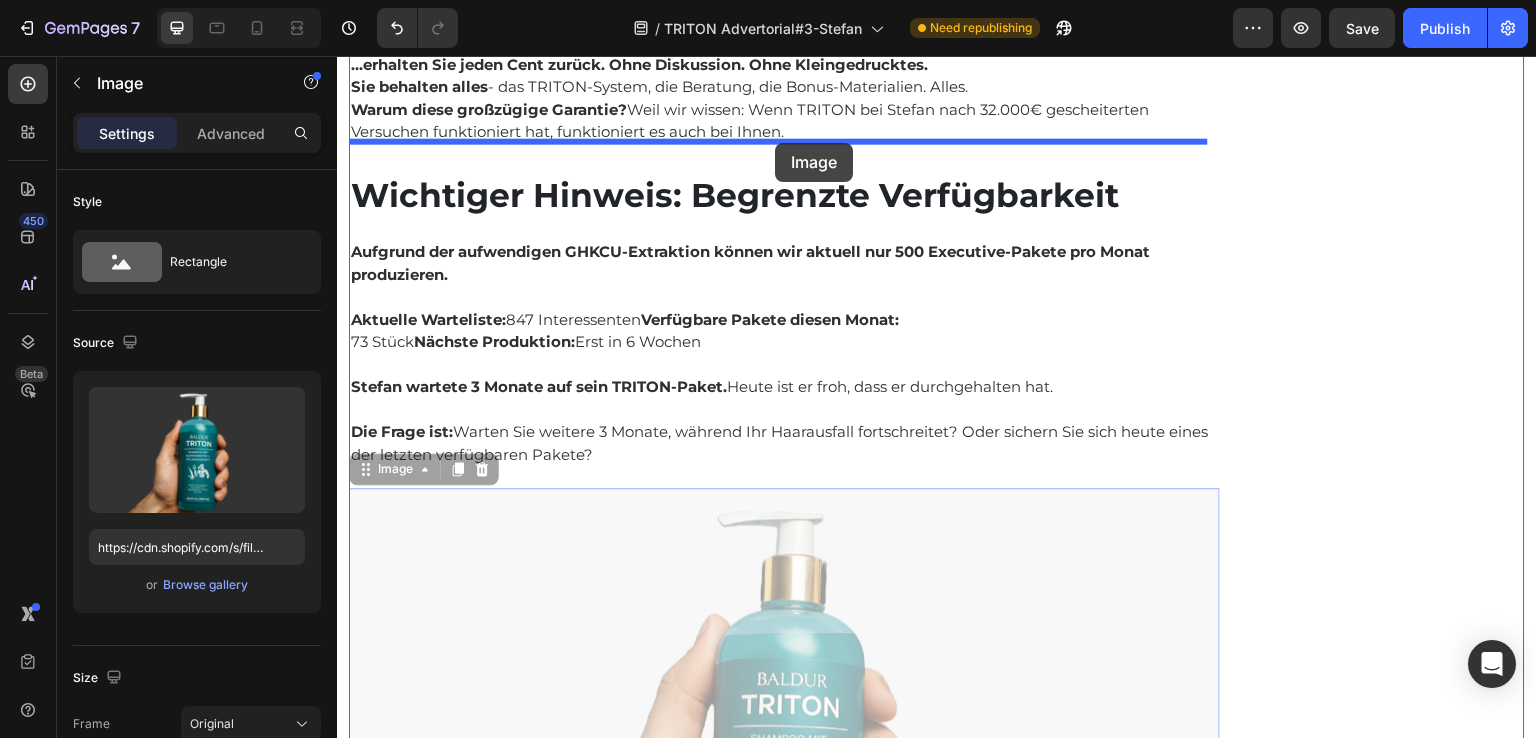 drag, startPoint x: 789, startPoint y: 458, endPoint x: 775, endPoint y: 143, distance: 315.31094 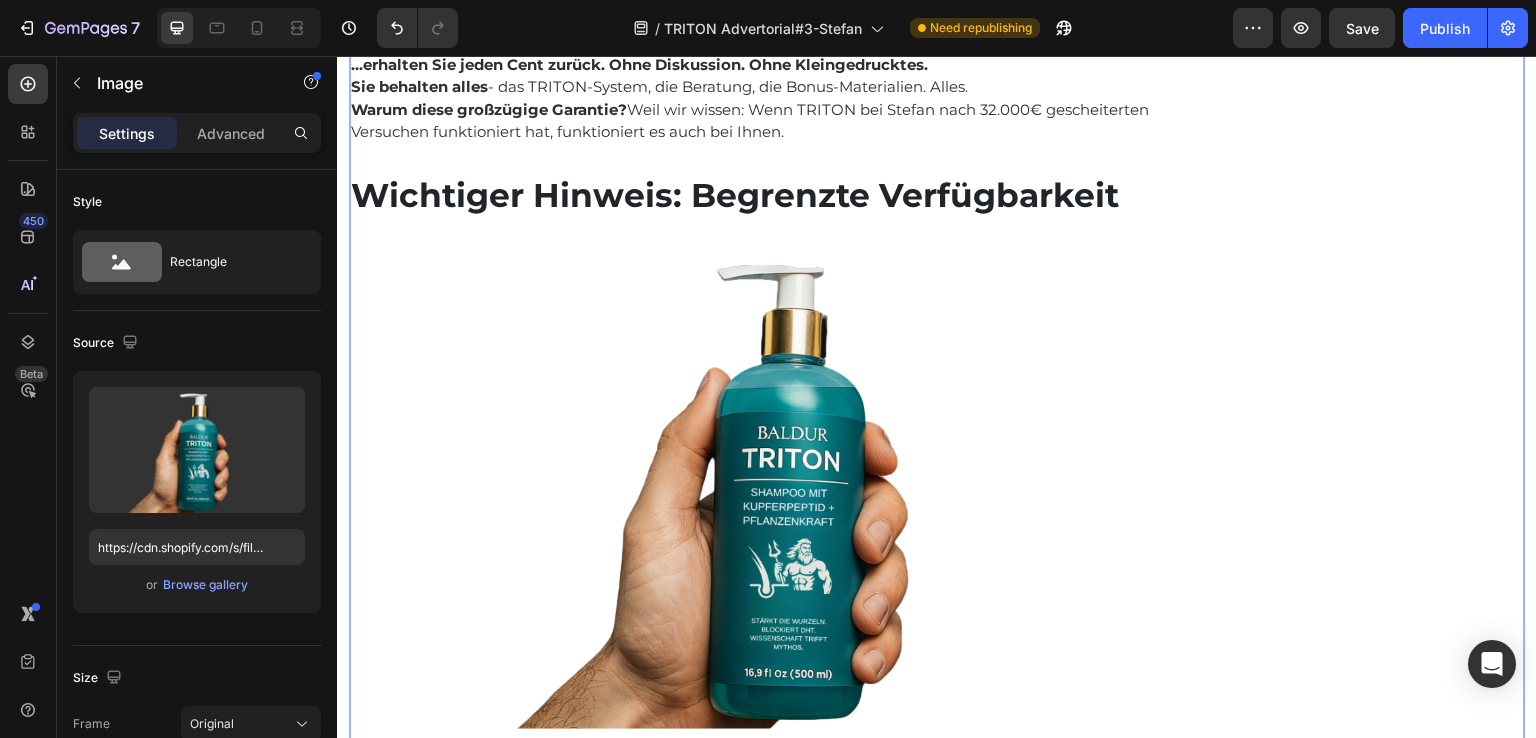 click on "Empfohlen: Text Block Image Verfügbarkeit prüfen Button Kundenbewertungen Text Block                Title Line Image 4.8 von 5 Text Block Row 3,791 Kundenbewertungen Text Block 5 Sterne Text Block Image 90% Text Block Row 4 Sterne Text Block Image 7% Text Block Row 3 Sterne Text Block Image 2% Text Block Row 2 Sterne Text Block Image 0% Text Block Row 1 Sterne Text Block Image 1% Text Block Row Einstufung Text Block Preis Text Block Image 5.0 Text Block Row Effektivität Text Block Image 5.0 Text Block Row Geruch Text Block Image 5.0 Text Block Row Anwendung Text Block Image 4.8 Text Block Row Row Row" at bounding box center [1380, -5592] 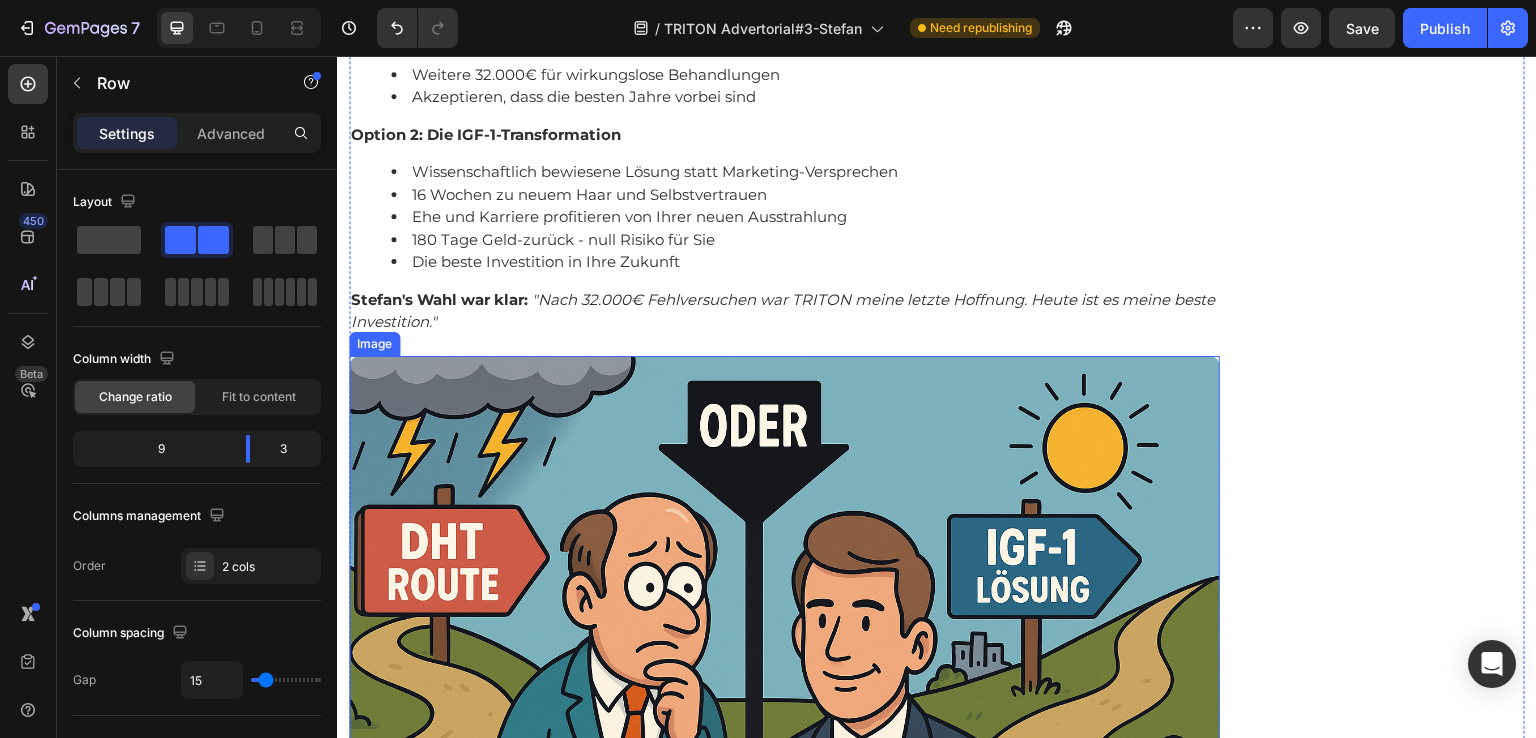scroll, scrollTop: 15910, scrollLeft: 0, axis: vertical 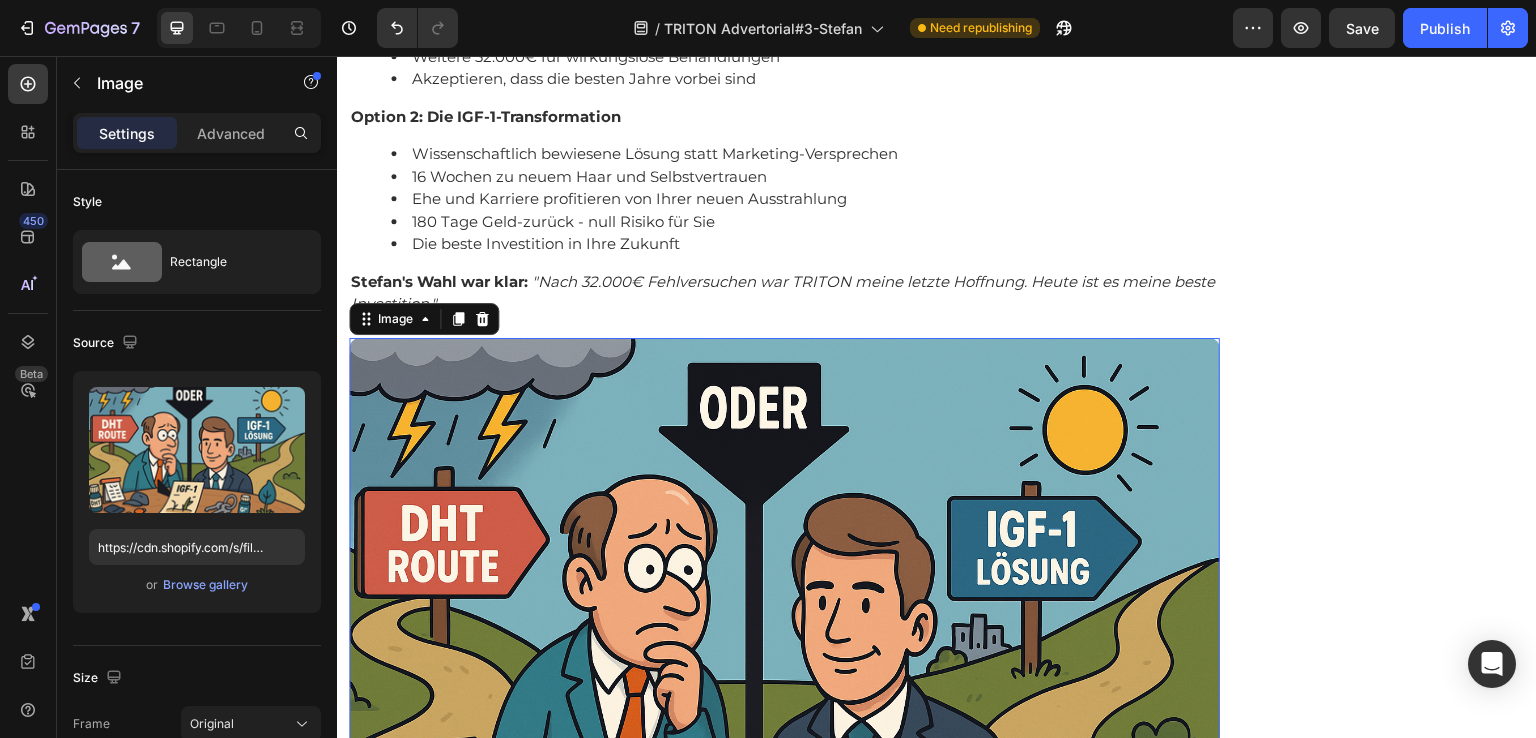 click at bounding box center (784, 628) 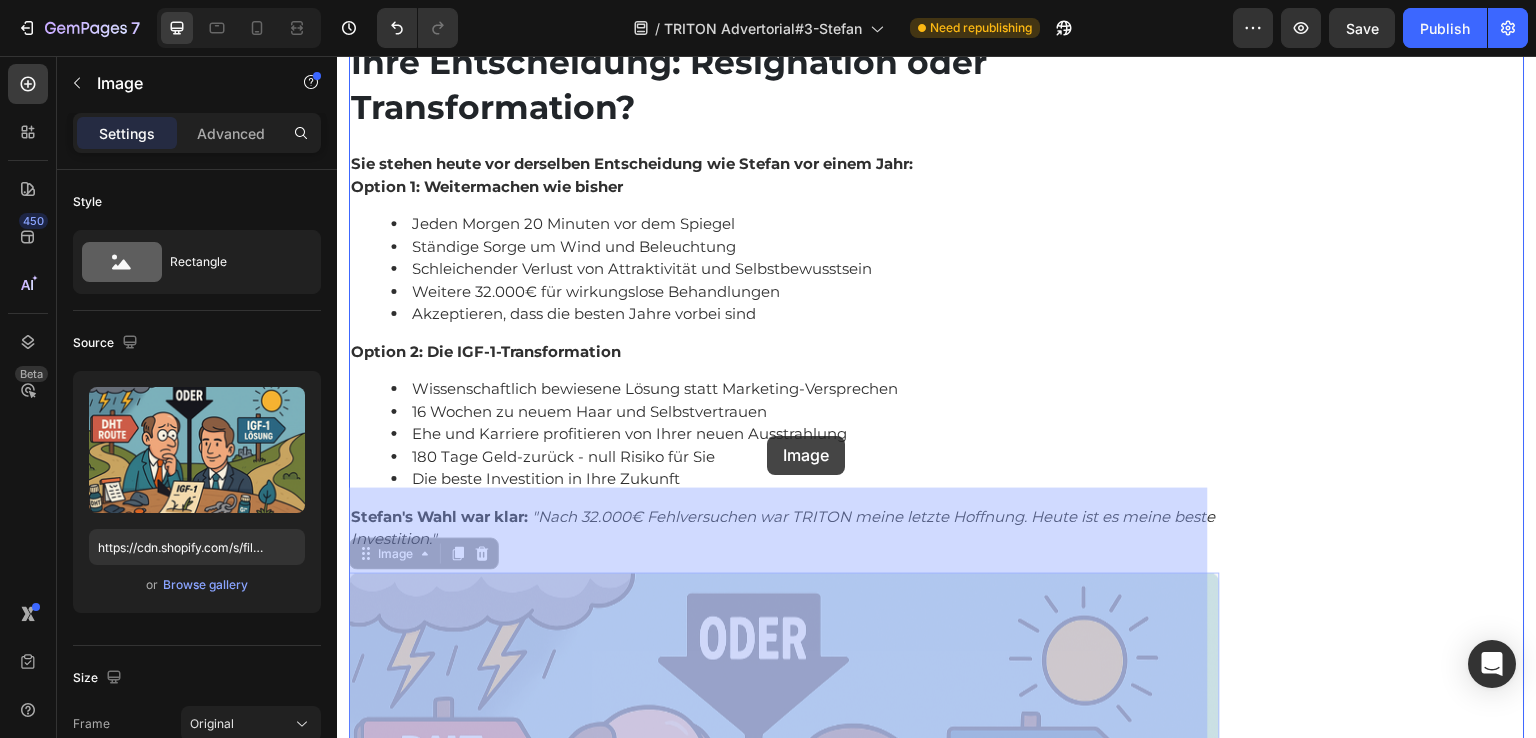 scroll, scrollTop: 15510, scrollLeft: 0, axis: vertical 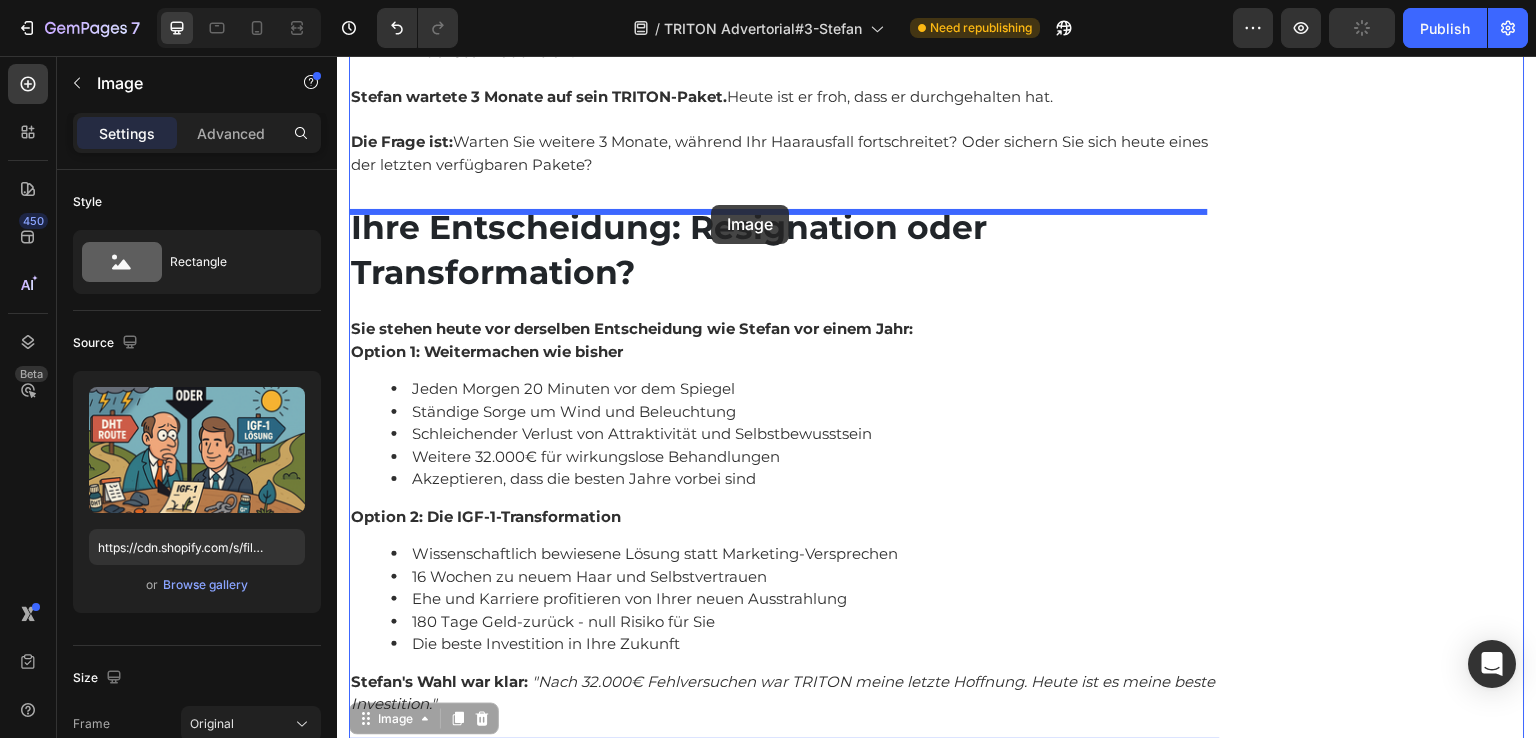 drag, startPoint x: 782, startPoint y: 494, endPoint x: 711, endPoint y: 205, distance: 297.5937 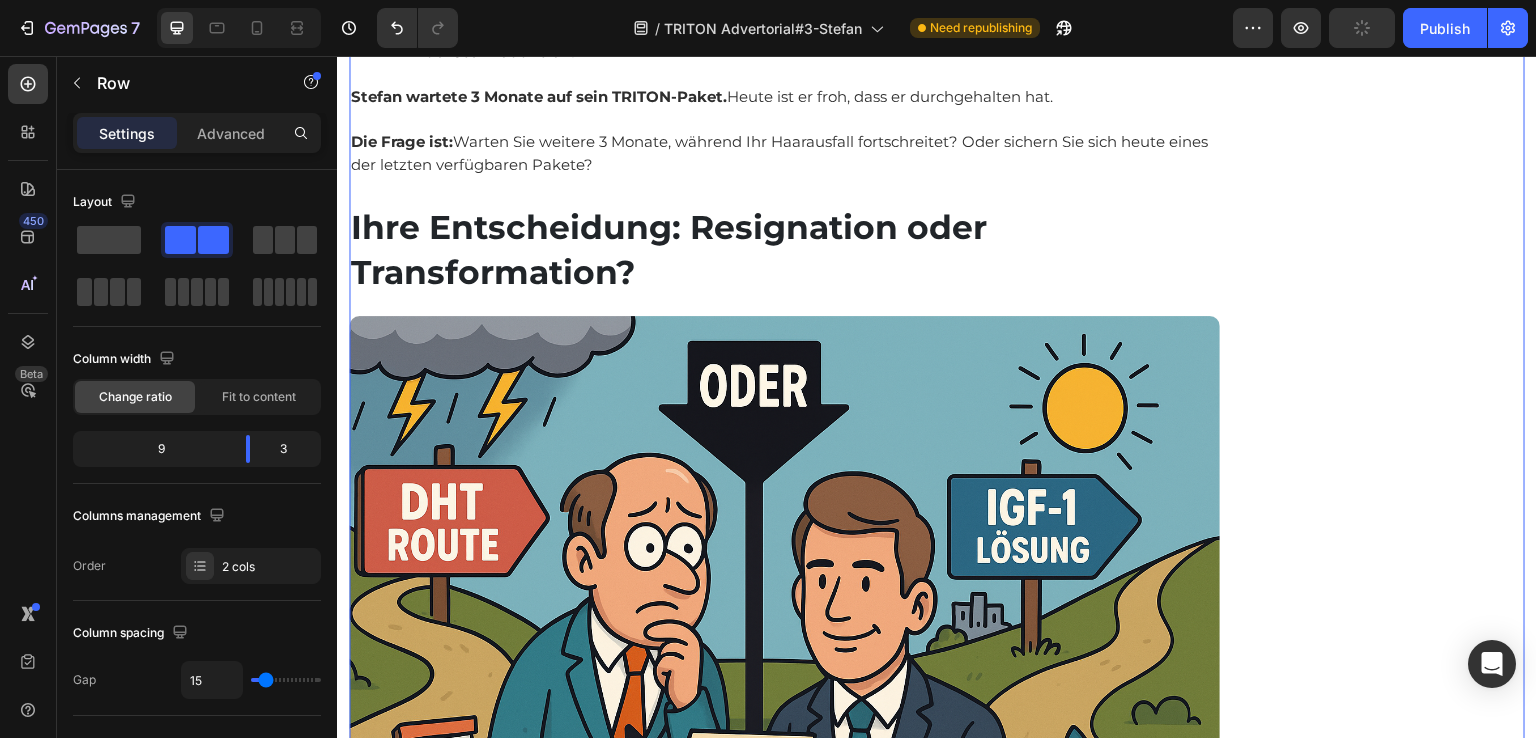 click on "Empfohlen: Text Block Image Verfügbarkeit prüfen Button Kundenbewertungen Text Block                Title Line Image 4.8 von 5 Text Block Row 3,791 Kundenbewertungen Text Block 5 Sterne Text Block Image 90% Text Block Row 4 Sterne Text Block Image 7% Text Block Row 3 Sterne Text Block Image 2% Text Block Row 2 Sterne Text Block Image 0% Text Block Row 1 Sterne Text Block Image 1% Text Block Row Einstufung Text Block Preis Text Block Image 5.0 Text Block Row Effektivität Text Block Image 5.0 Text Block Row Geruch Text Block Image 5.0 Text Block Row Anwendung Text Block Image 4.8 Text Block Row Row Row" at bounding box center [1380, -6392] 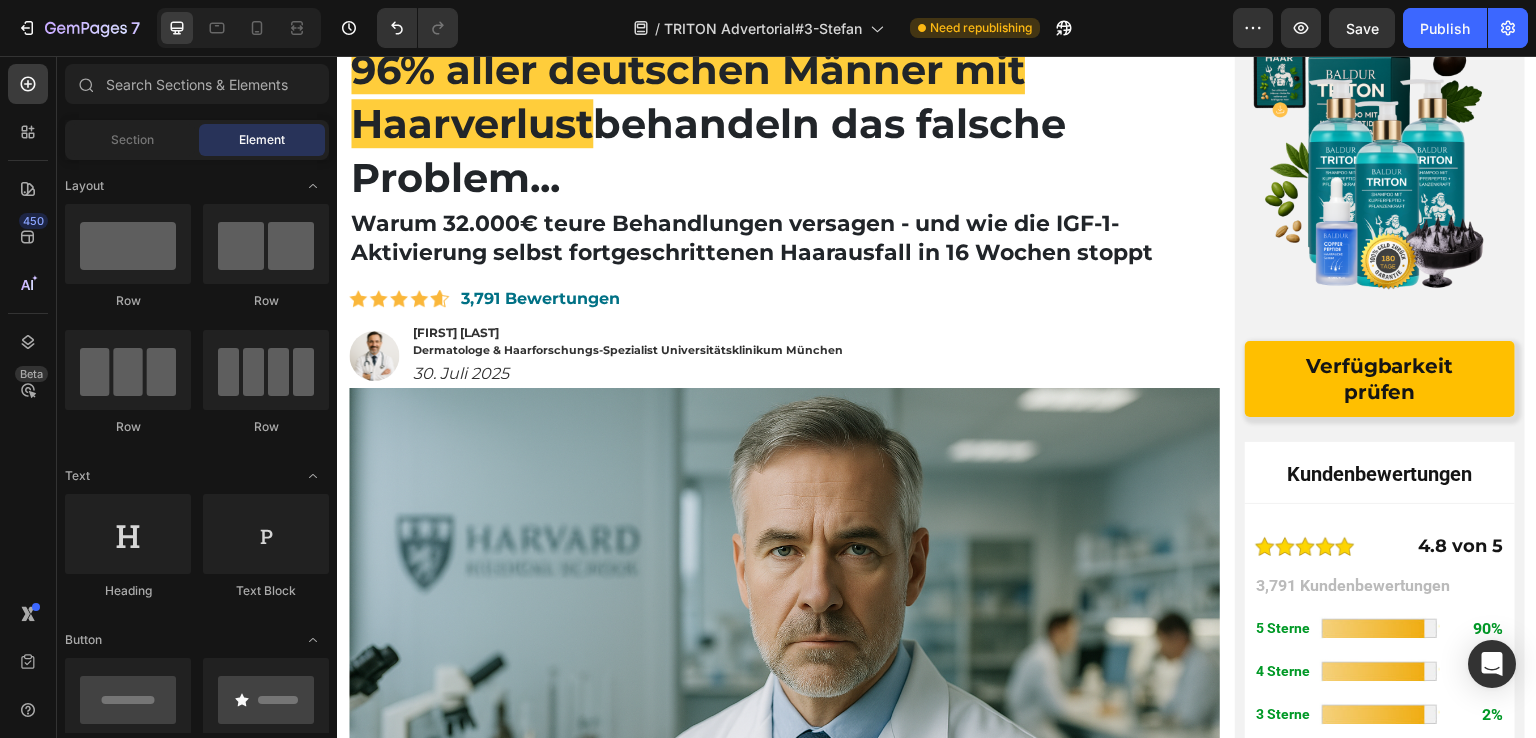 scroll, scrollTop: 0, scrollLeft: 0, axis: both 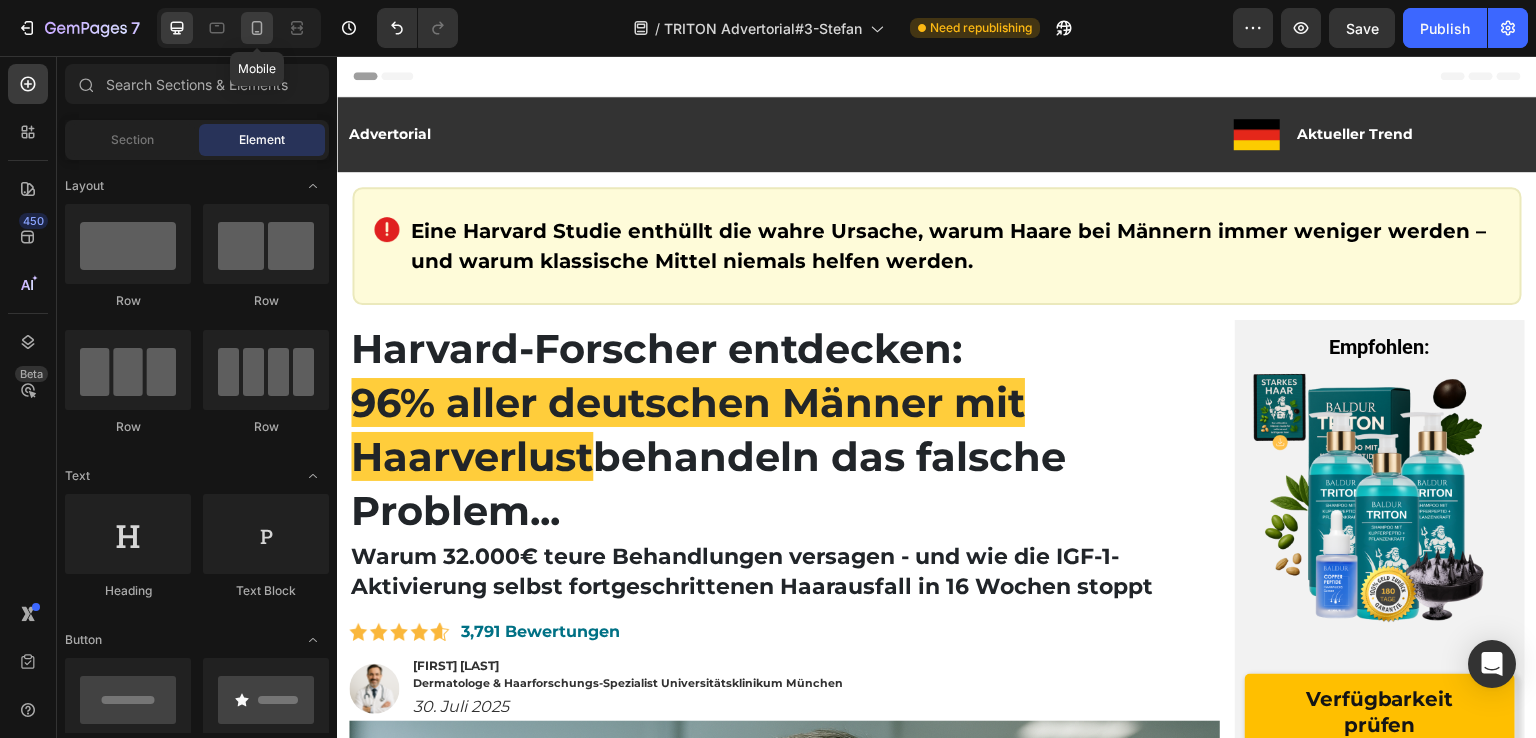 click 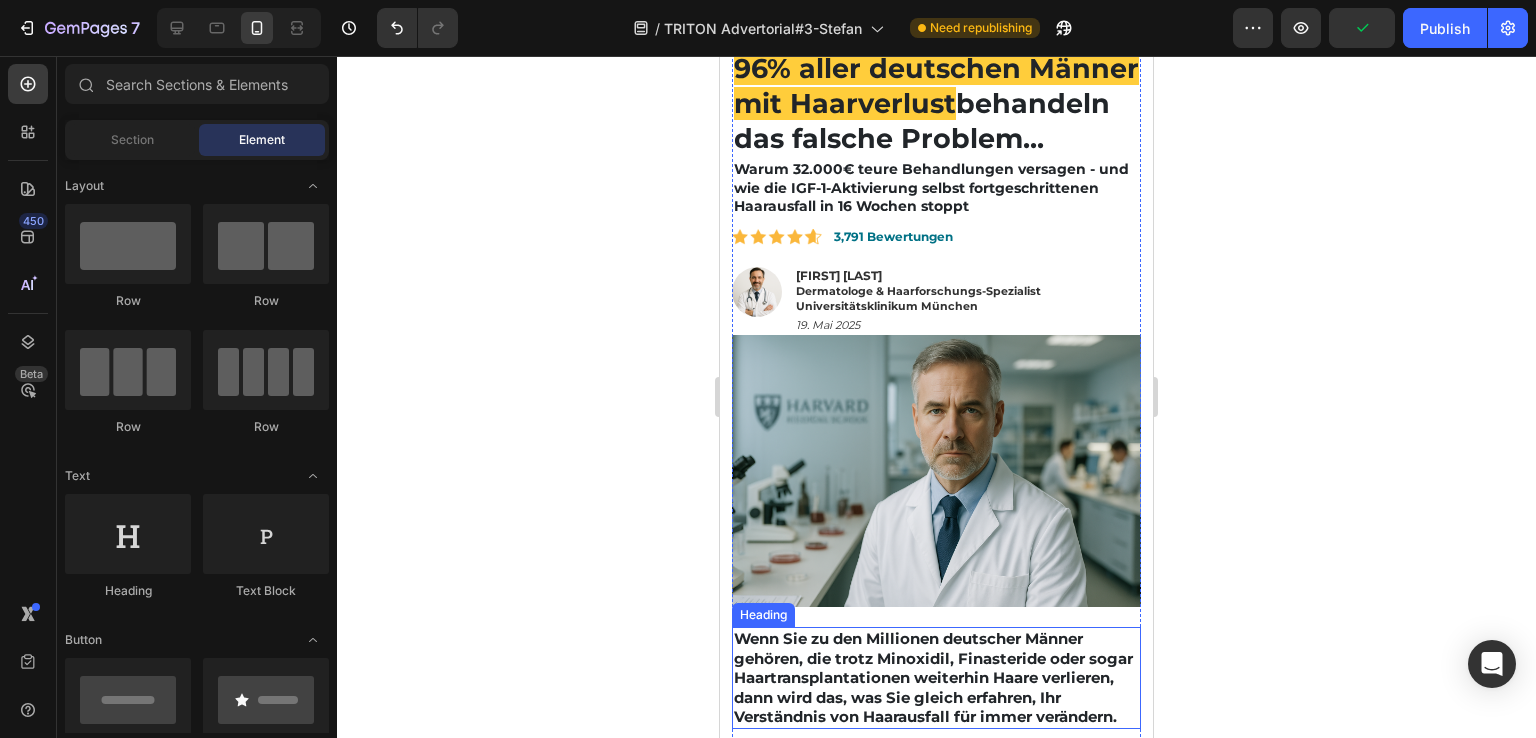 scroll, scrollTop: 300, scrollLeft: 0, axis: vertical 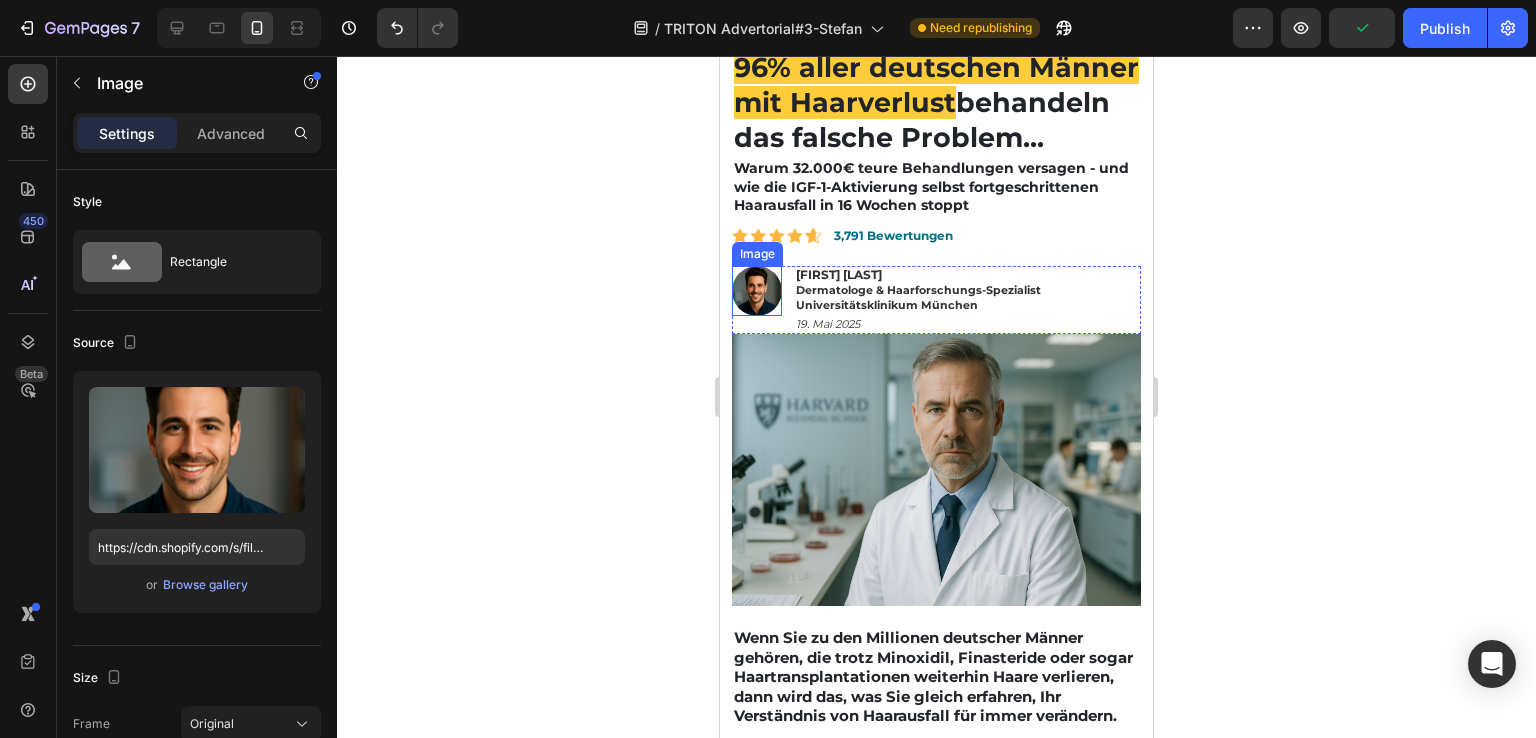 click at bounding box center (757, 291) 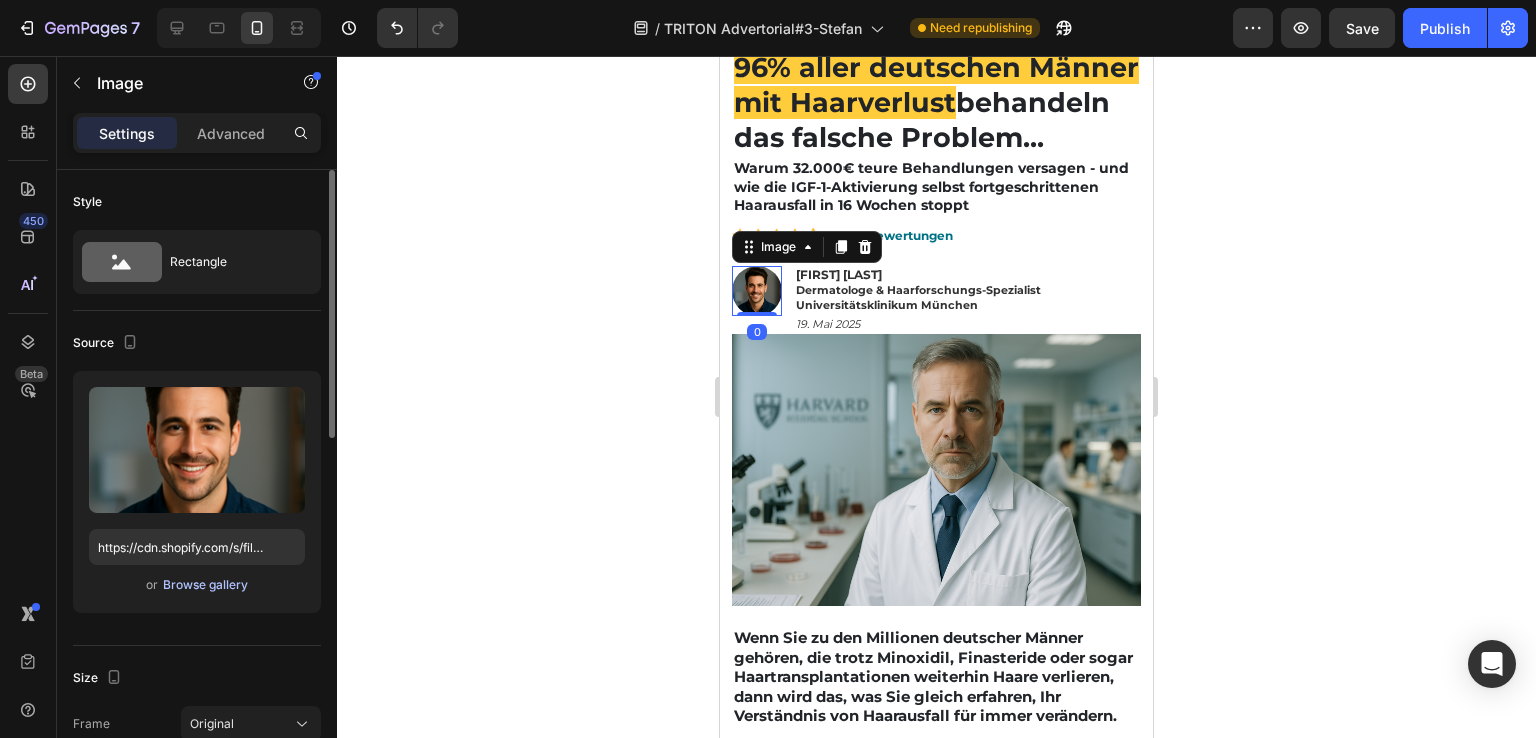 click on "Browse gallery" at bounding box center [205, 585] 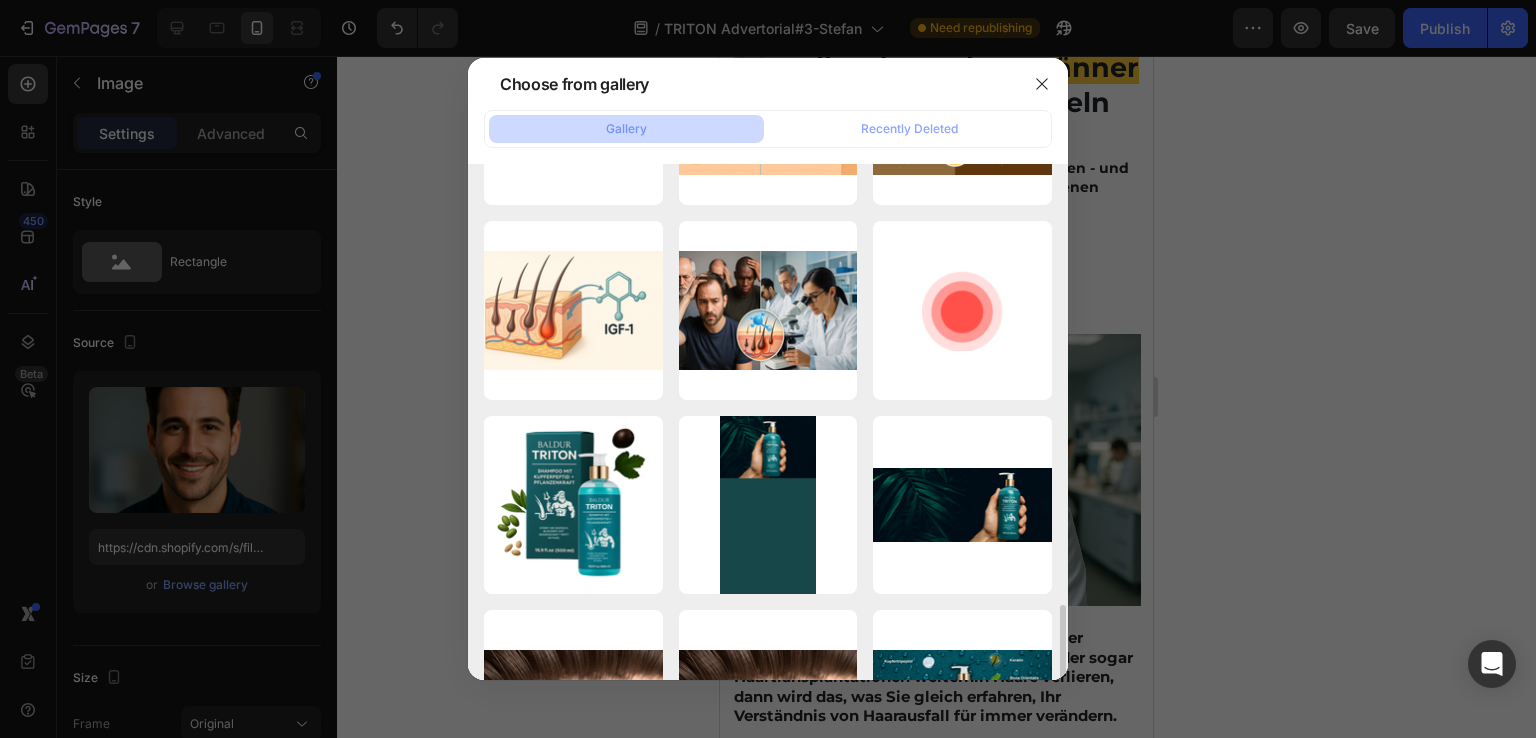 scroll, scrollTop: 2400, scrollLeft: 0, axis: vertical 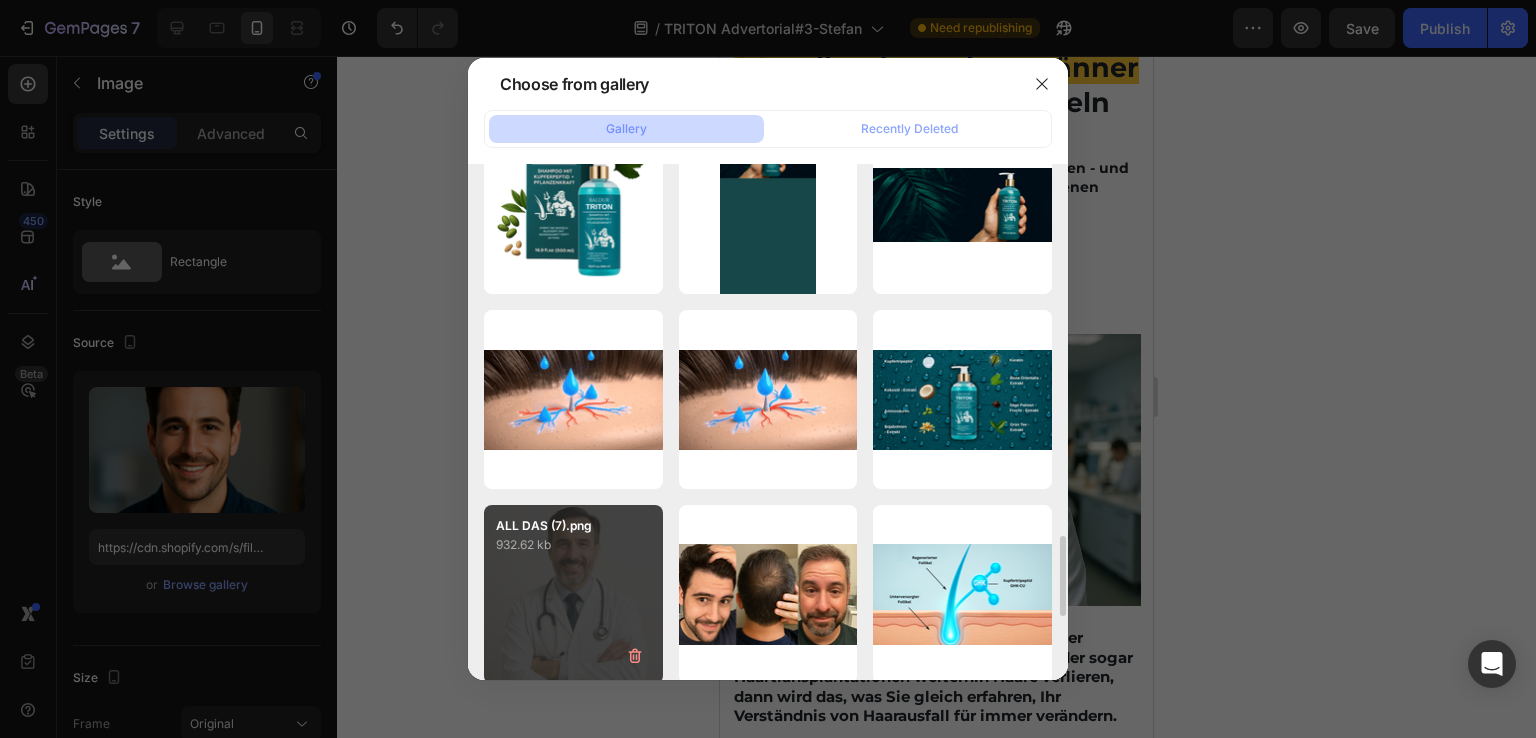 click on "ALL DAS (7).png 932.62 kb" at bounding box center (573, 594) 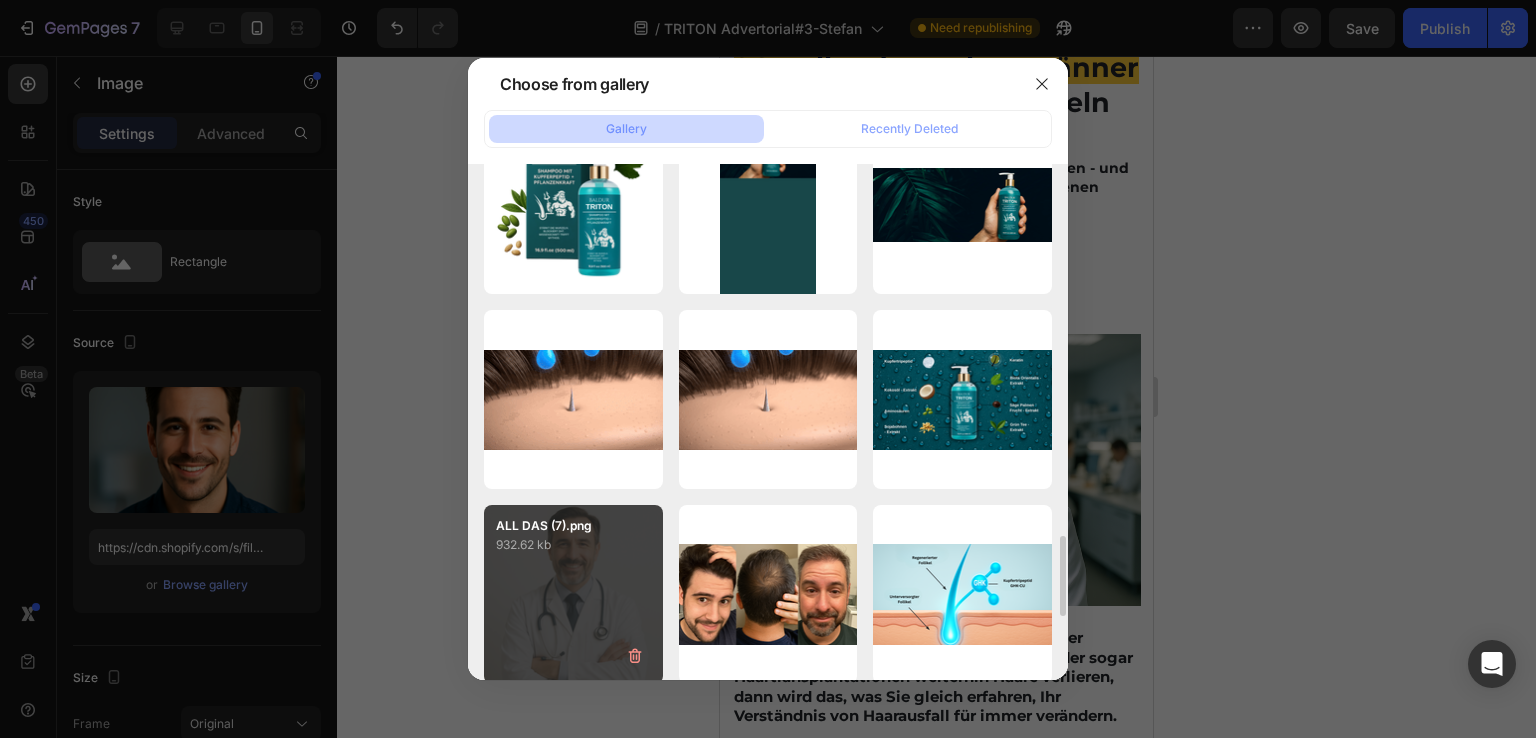 type on "https://cdn.shopify.com/s/files/1/0682/2504/0698/files/gempages_562311608655676326-21261b78-8600-4858-a492-49c9a7663eb8.png" 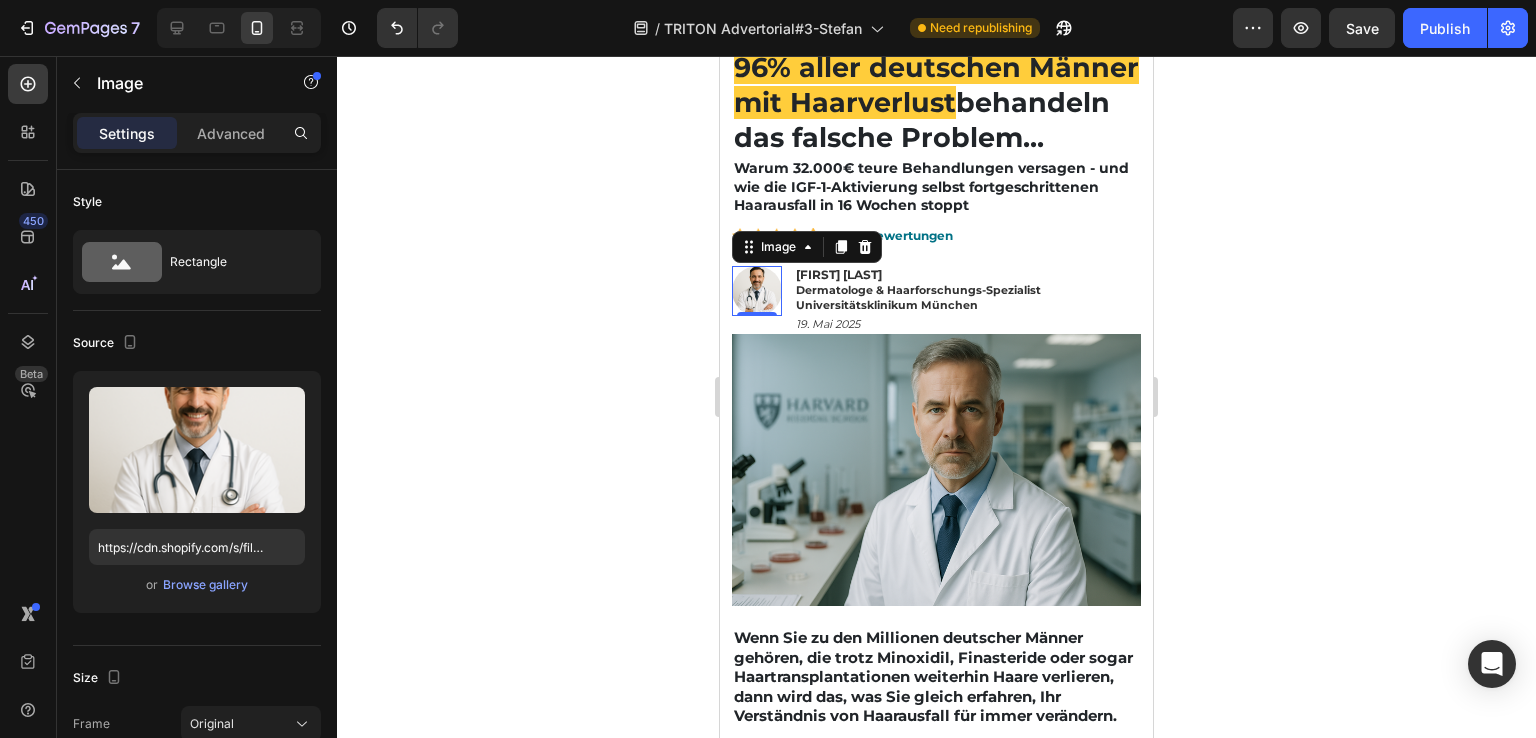 click 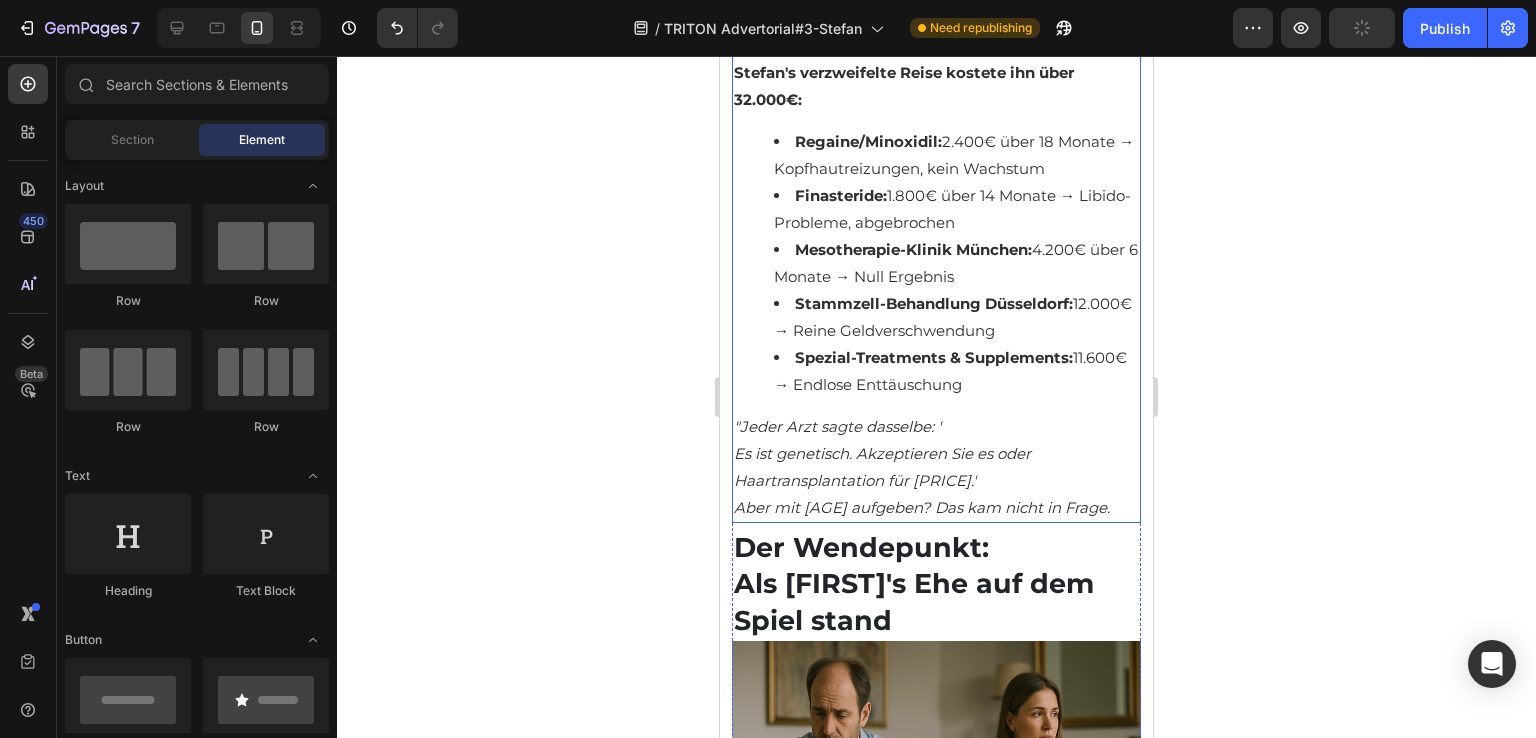 scroll, scrollTop: 2600, scrollLeft: 0, axis: vertical 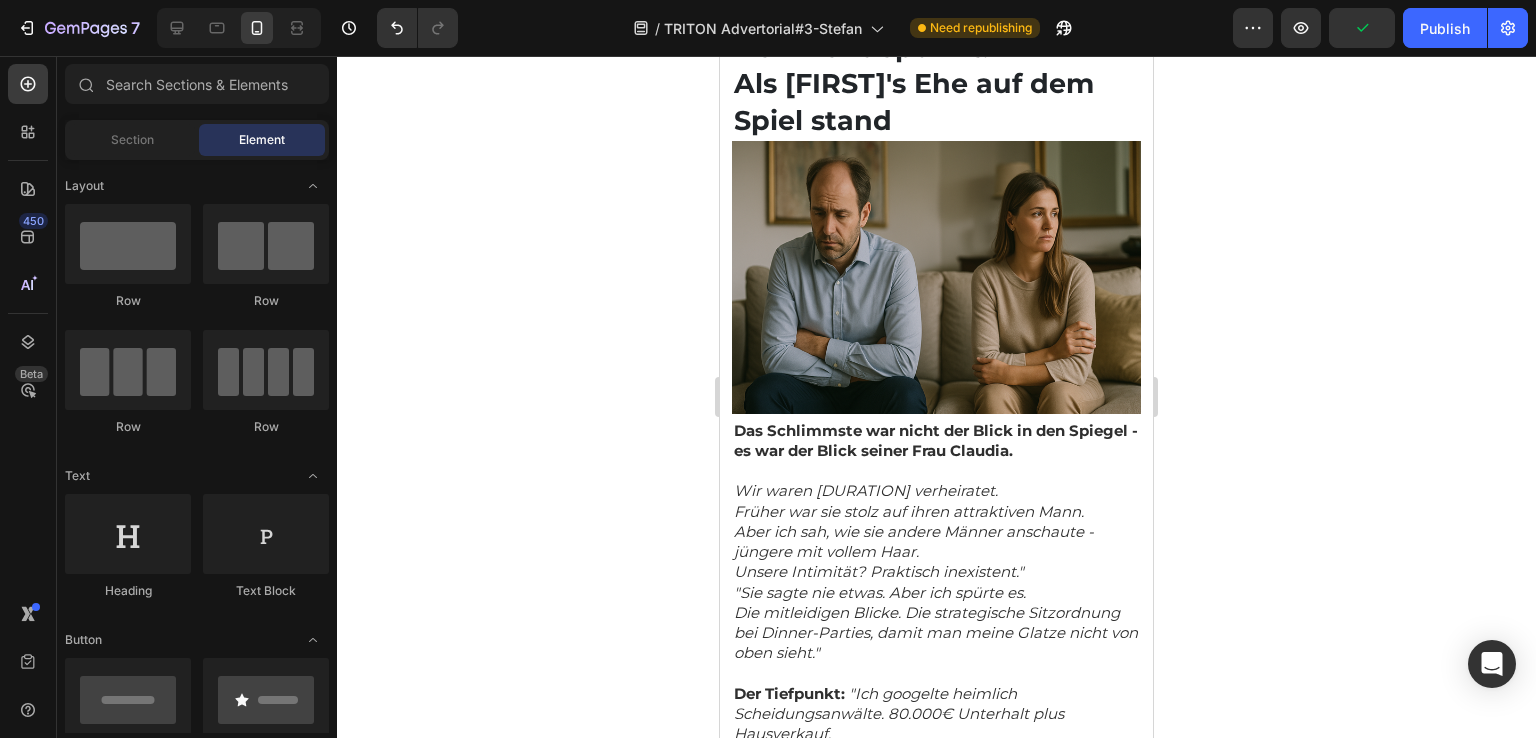 click 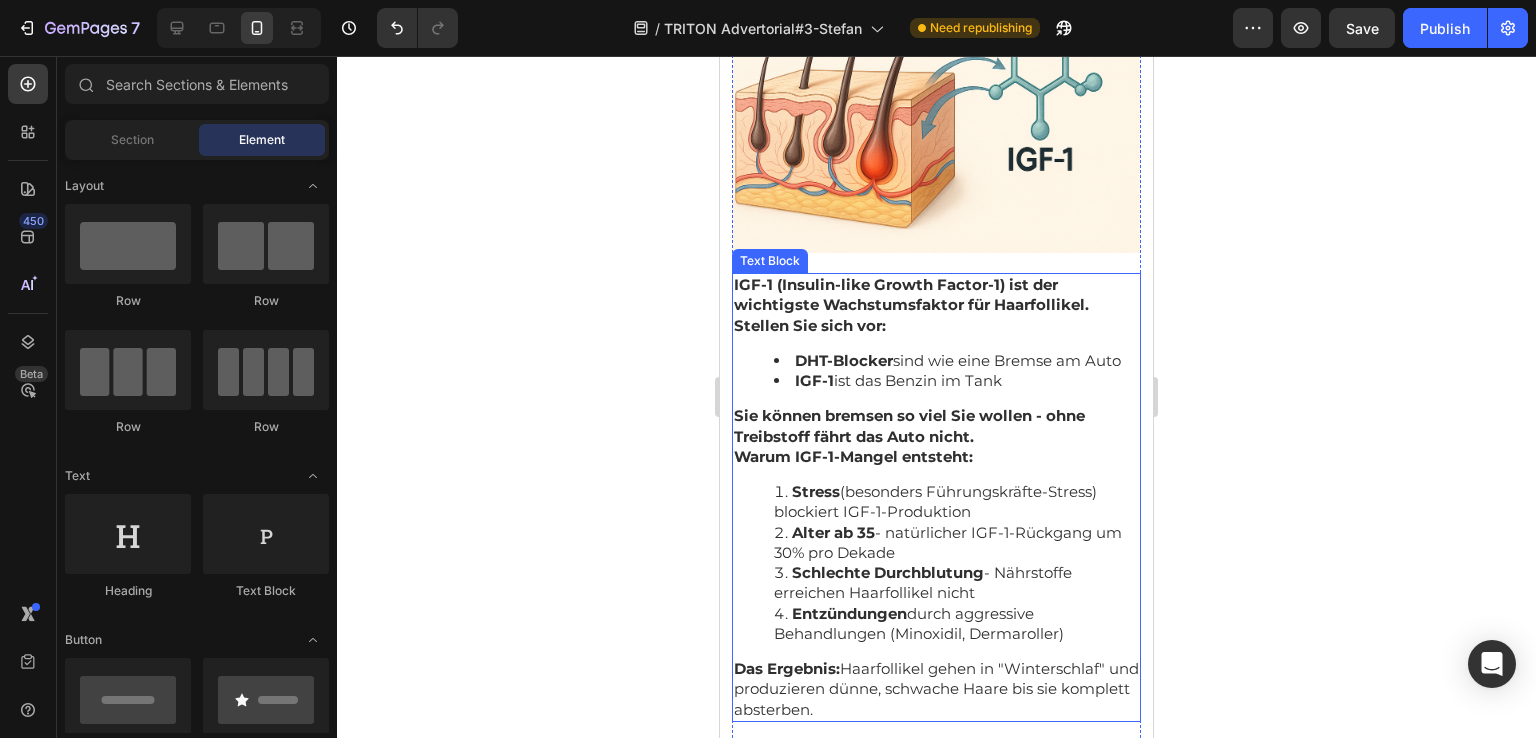 scroll, scrollTop: 4000, scrollLeft: 0, axis: vertical 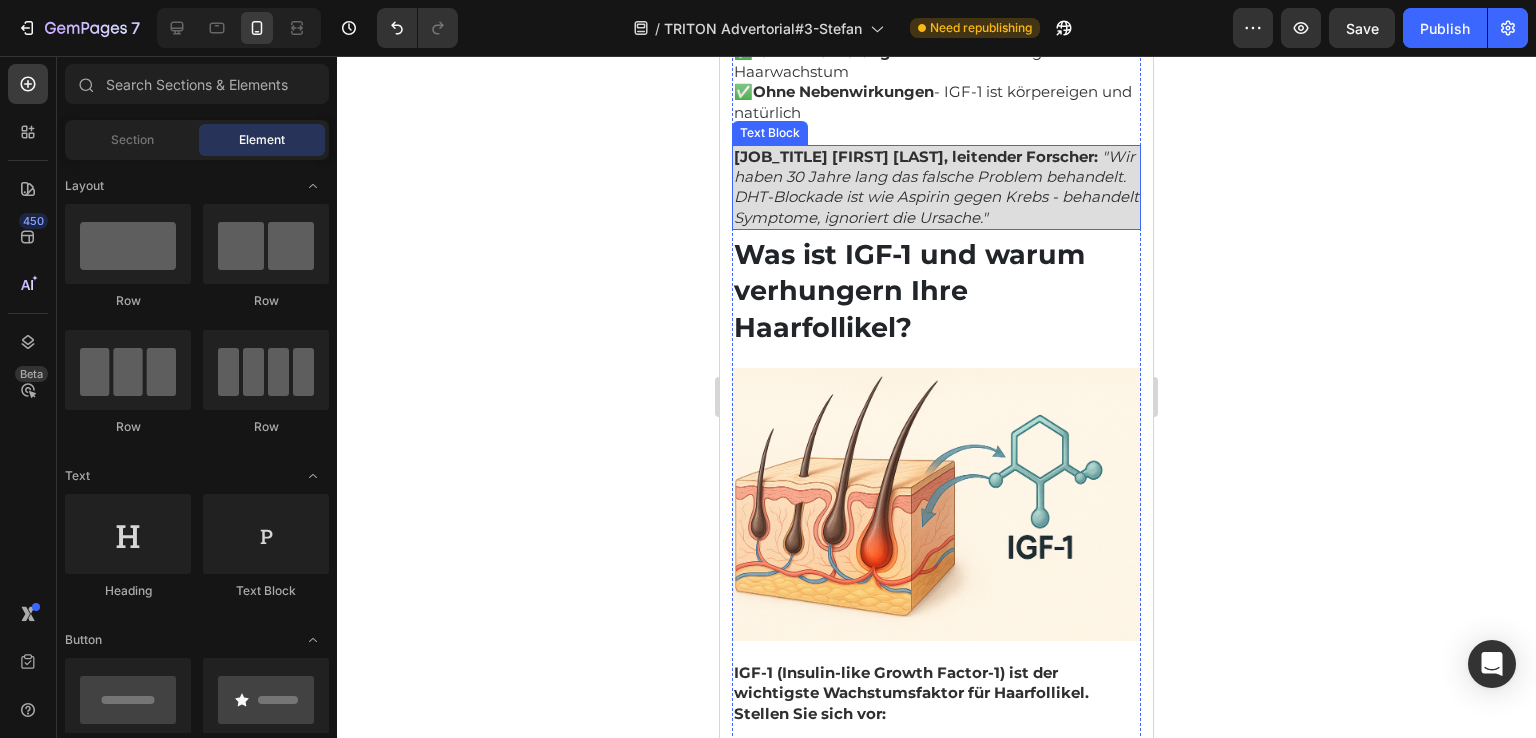 click on ""Wir haben 30 Jahre lang das falsche Problem behandelt. DHT-Blockade ist wie Aspirin gegen Krebs - behandelt Symptome, ignoriert die Ursache."" at bounding box center (936, 187) 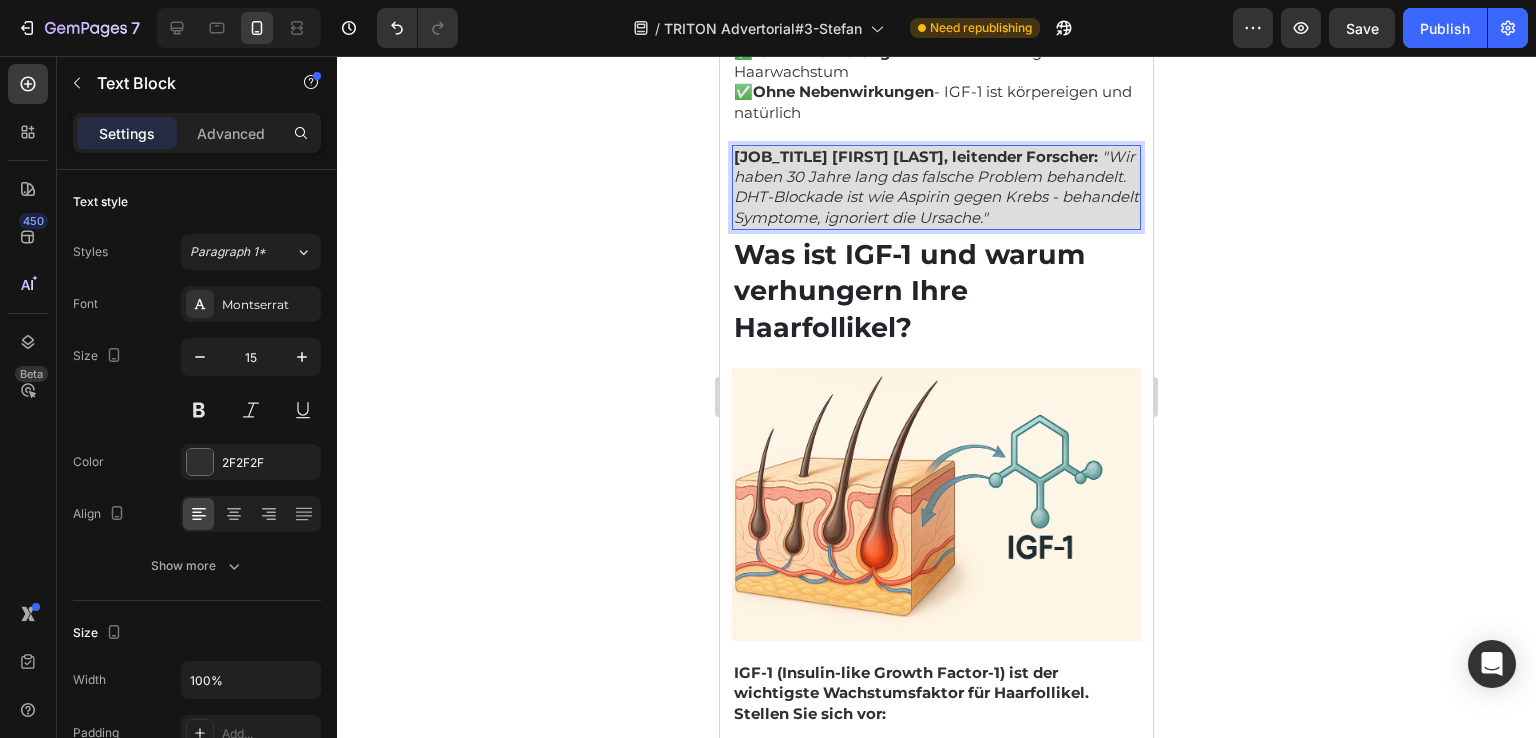 click on ""Wir haben 30 Jahre lang das falsche Problem behandelt. DHT-Blockade ist wie Aspirin gegen Krebs - behandelt Symptome, ignoriert die Ursache."" at bounding box center [936, 187] 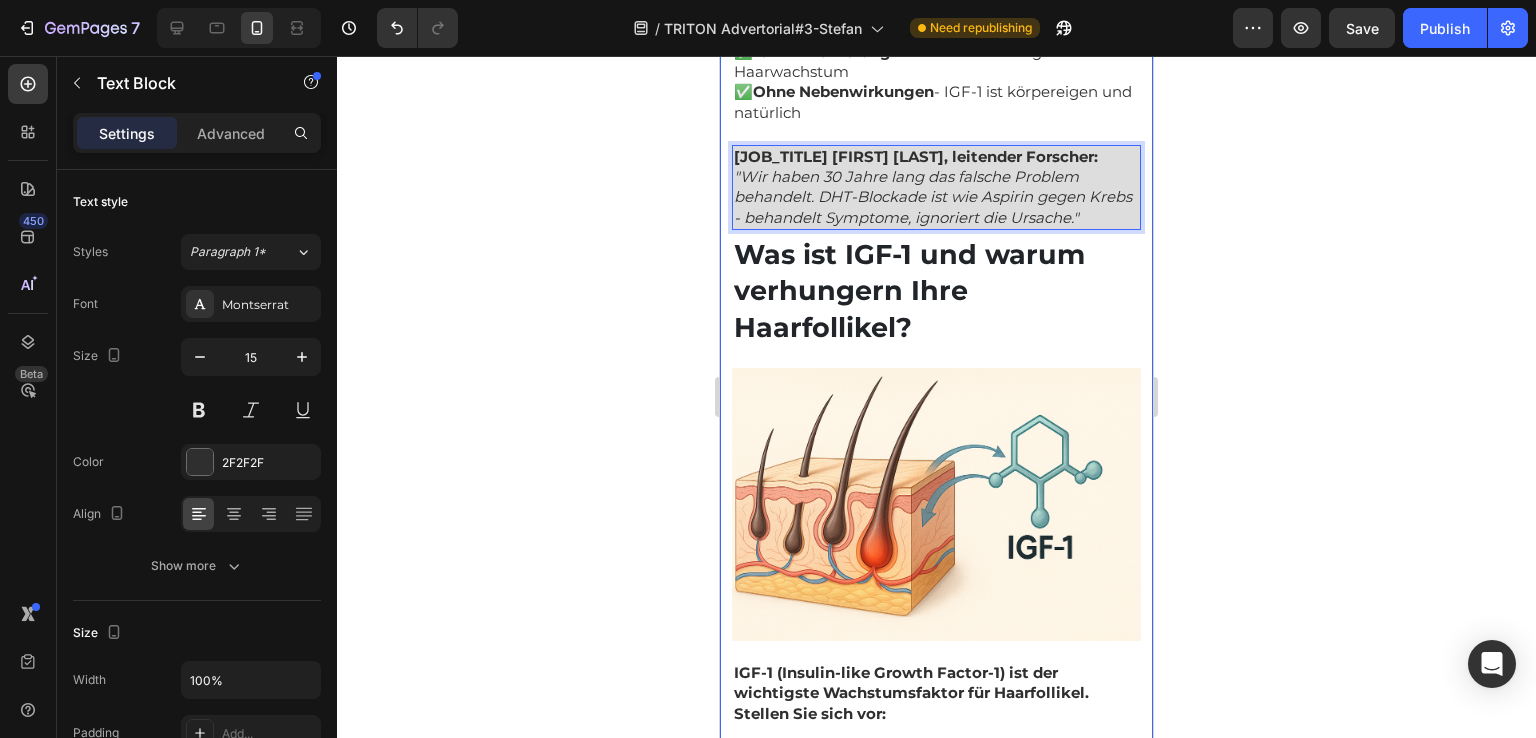 click 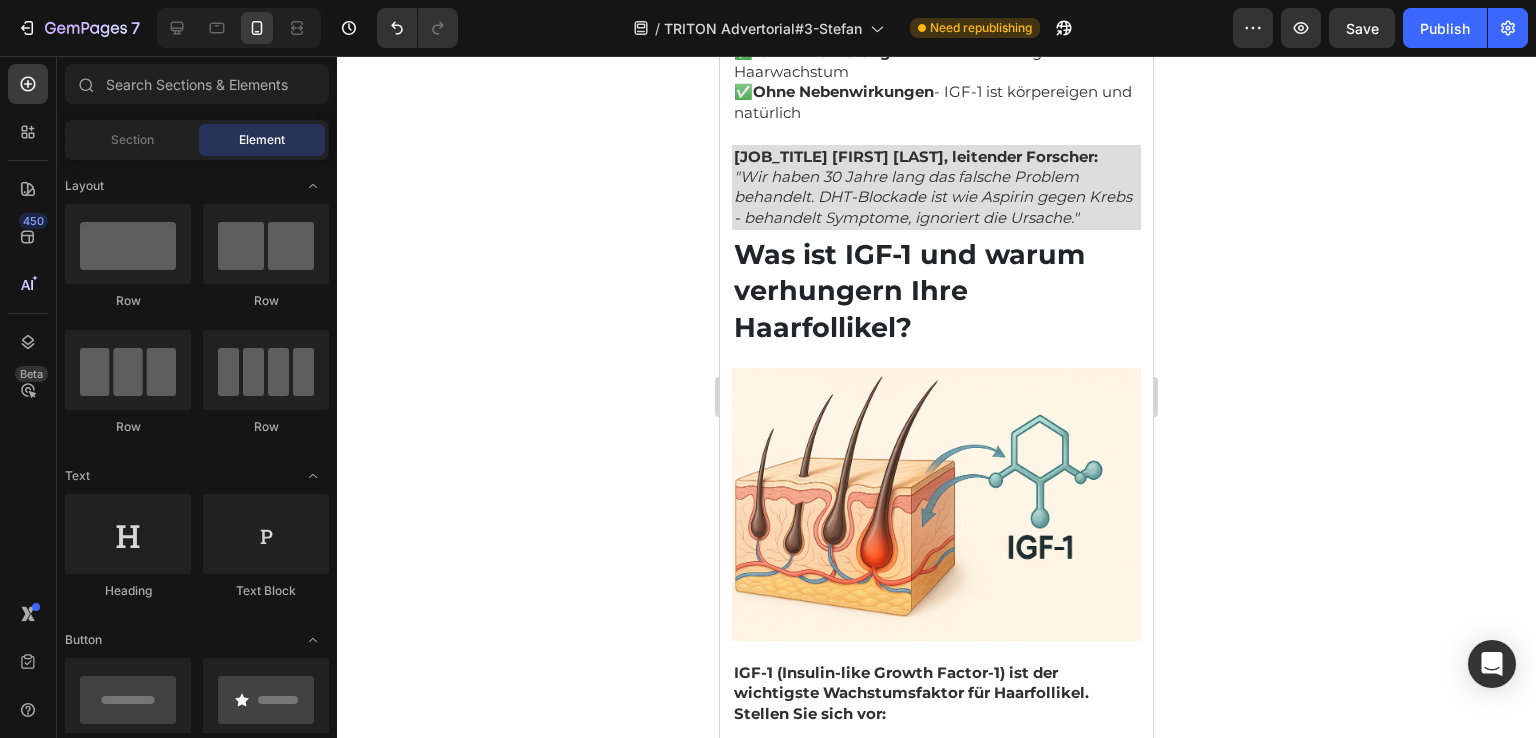 click 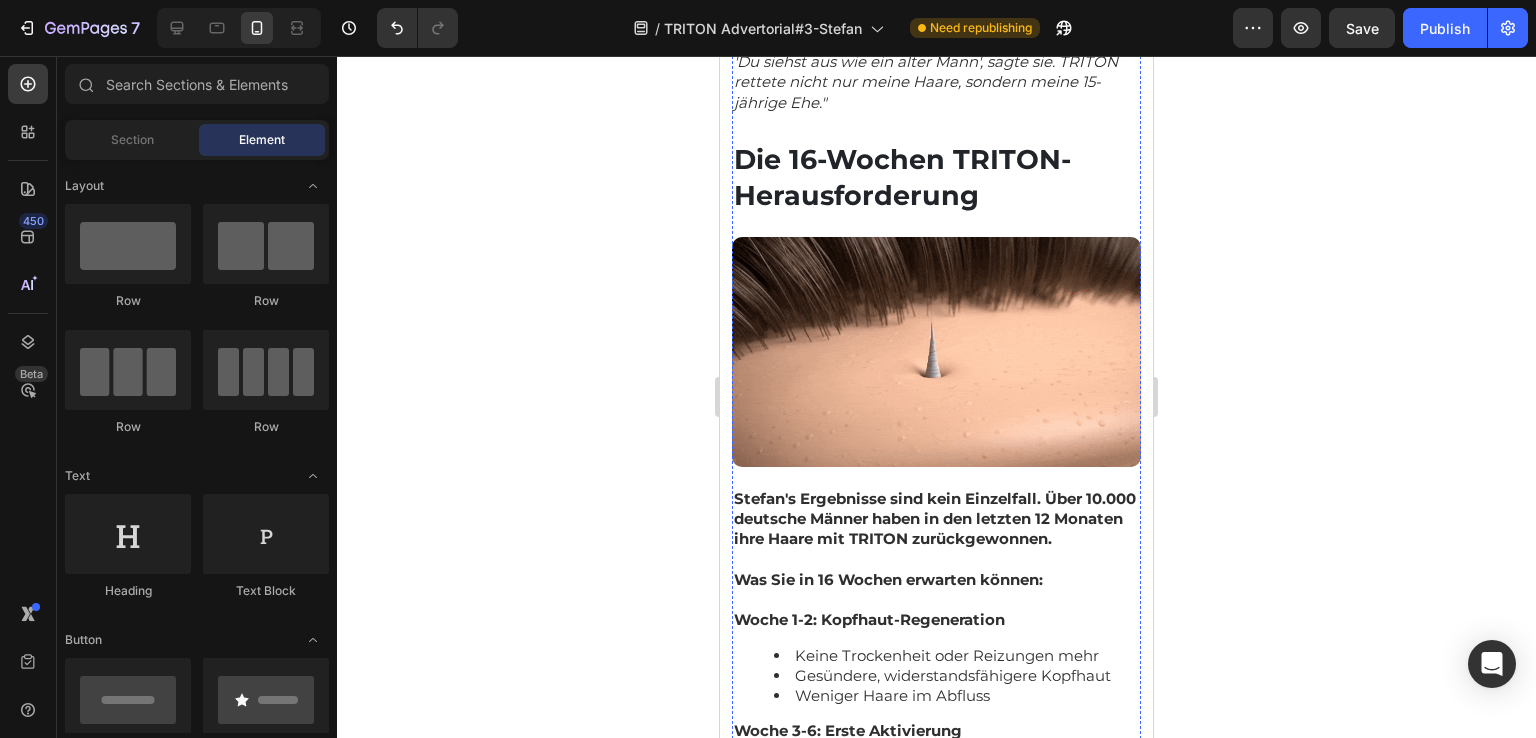 scroll, scrollTop: 9400, scrollLeft: 0, axis: vertical 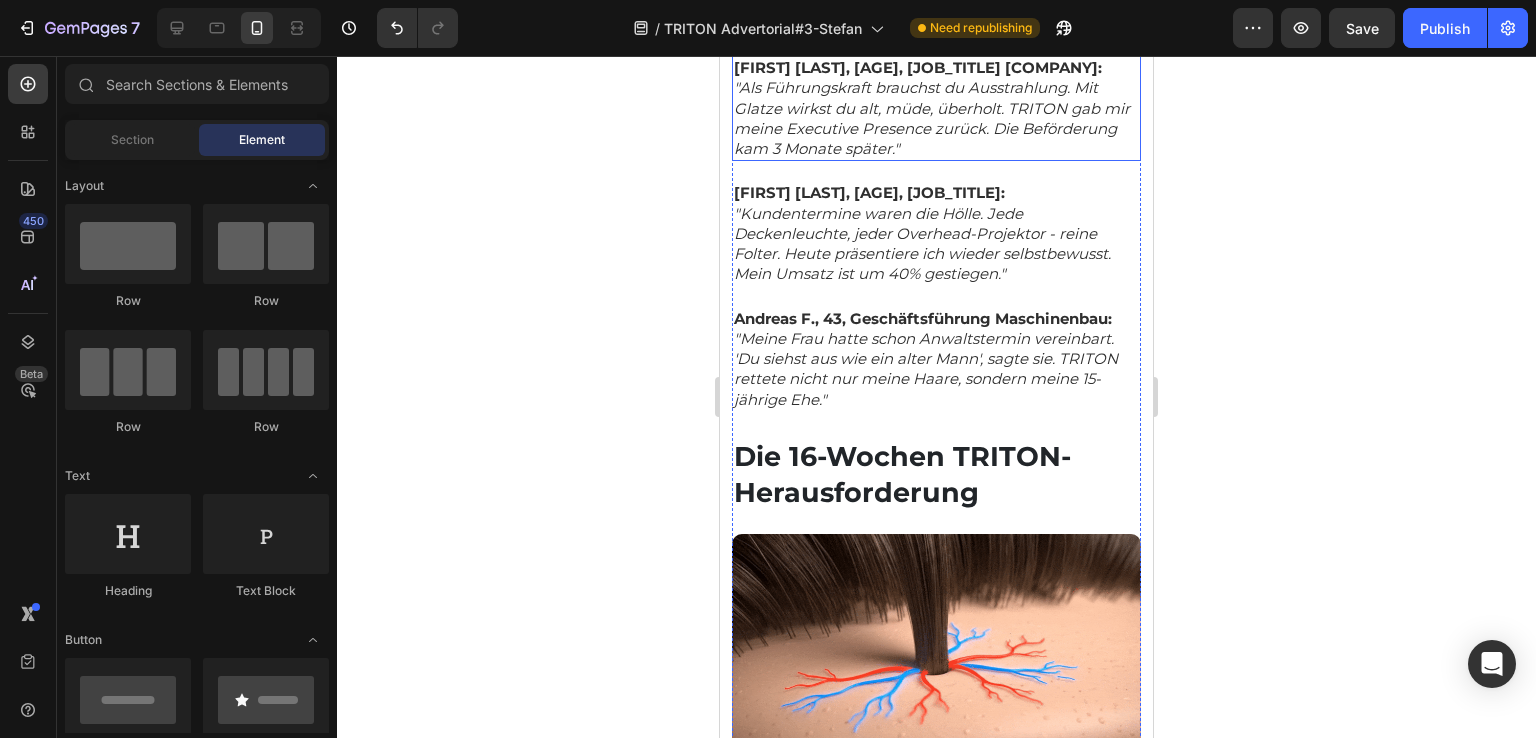click on ""Als Führungskraft brauchst du Ausstrahlung. Mit Glatze wirkst du alt, müde, überholt. TRITON gab mir meine Executive Presence zurück. Die Beförderung kam 3 Monate später."" at bounding box center [932, 118] 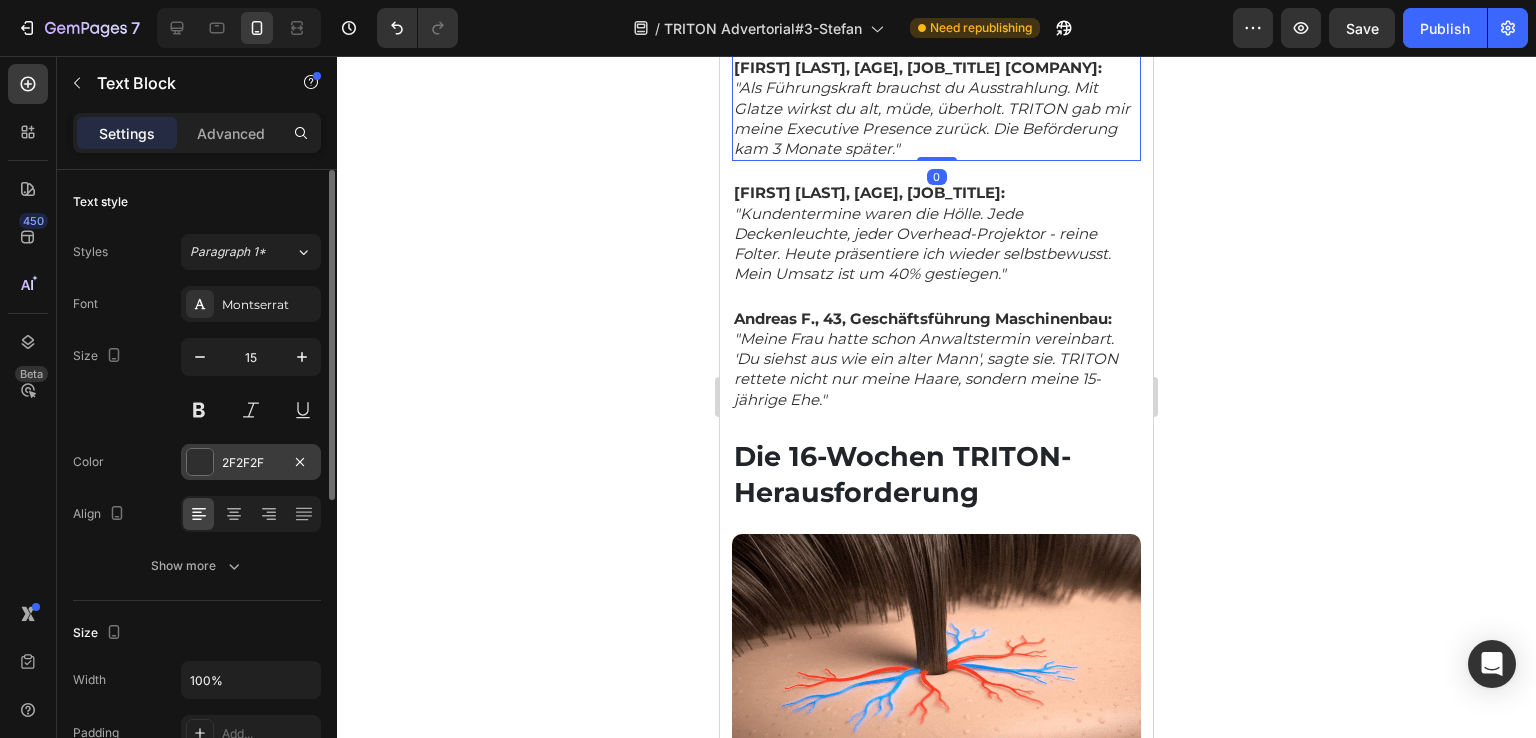 click at bounding box center [200, 462] 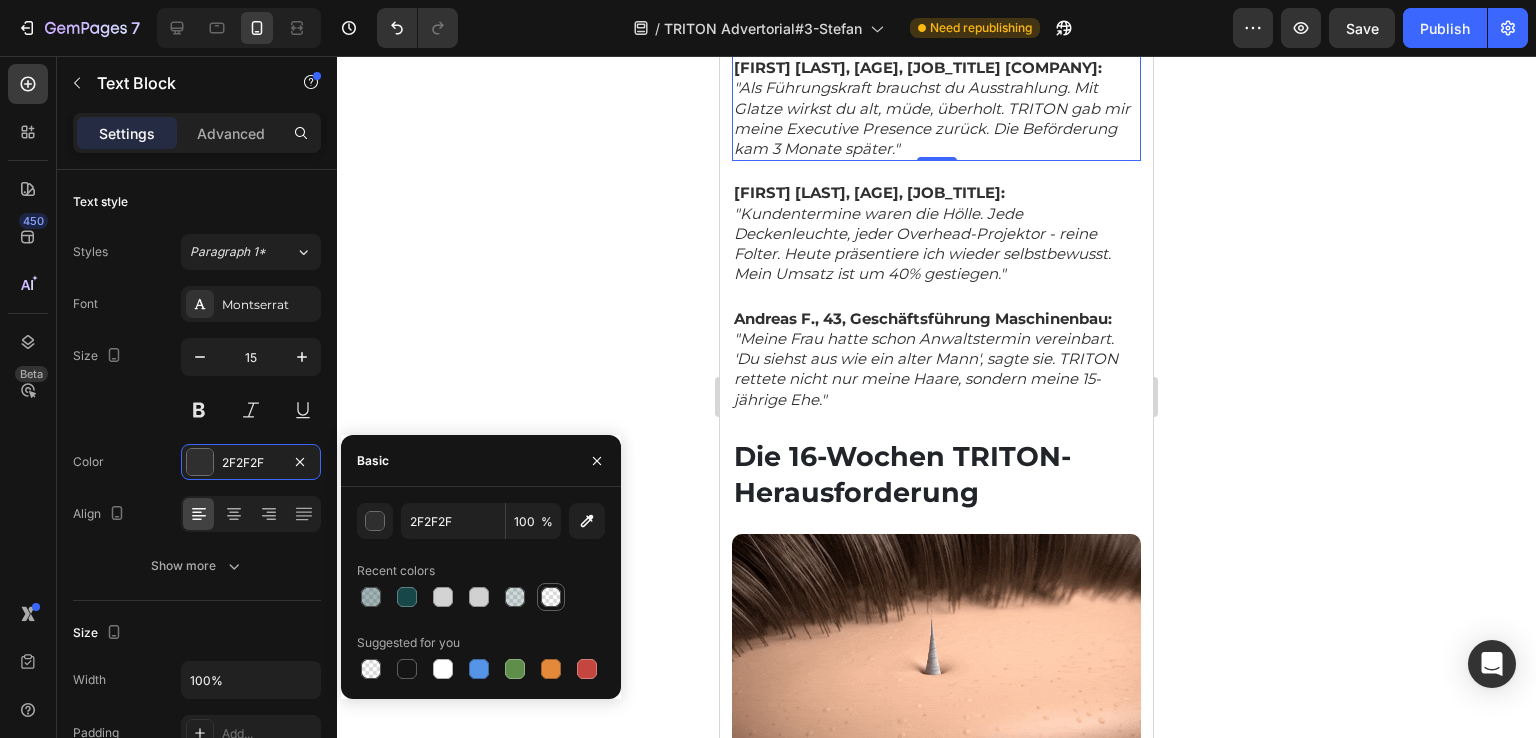 click at bounding box center (551, 597) 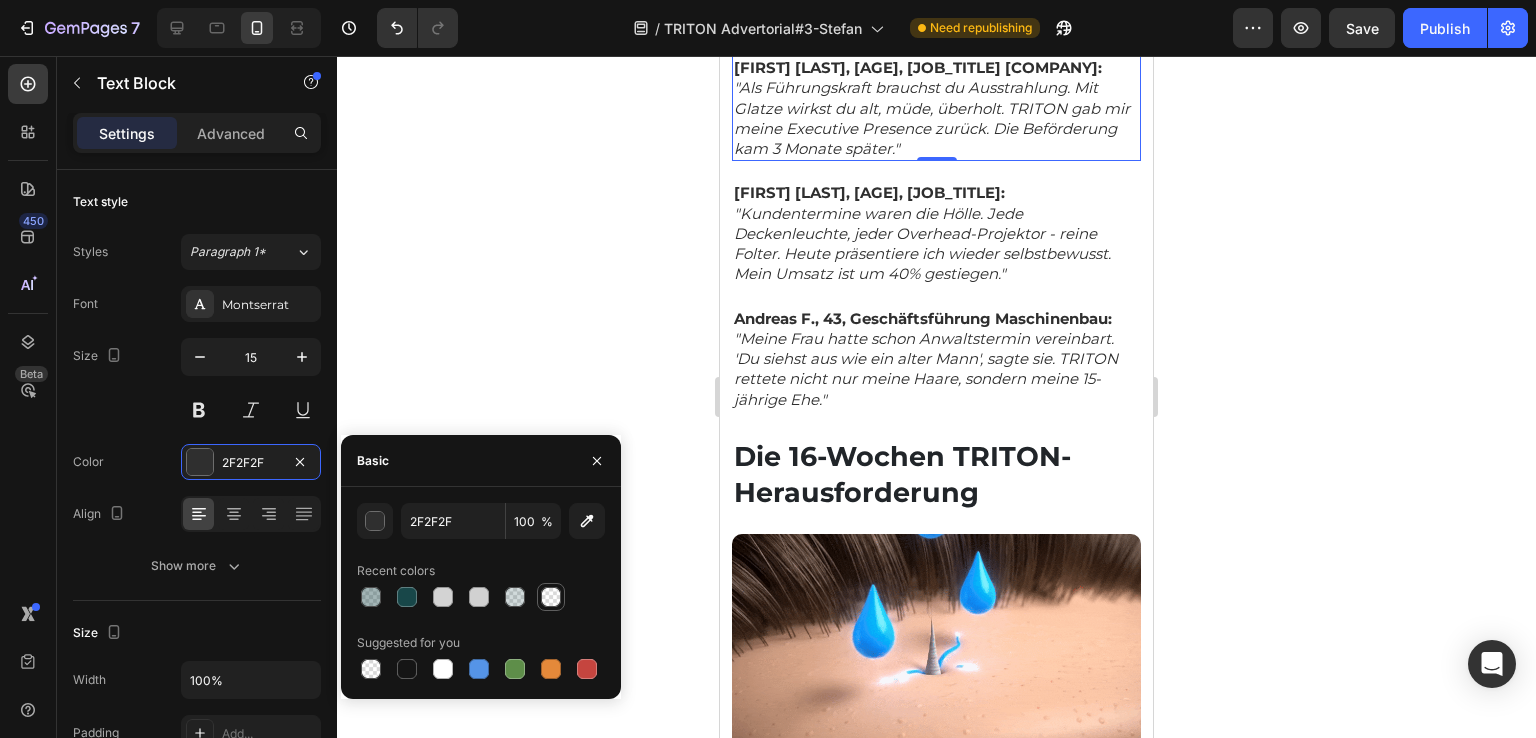 type on "2D2D2D" 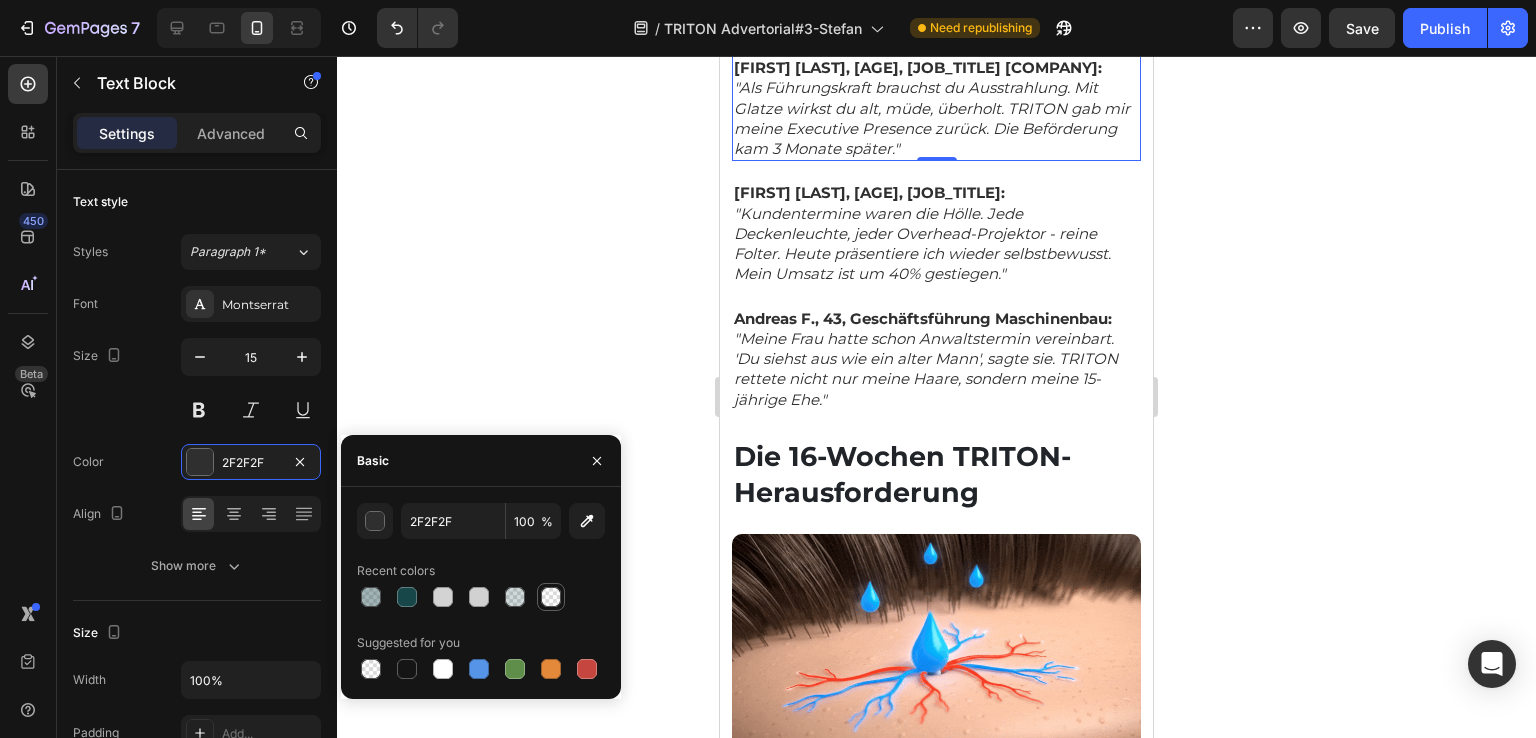 type on "0" 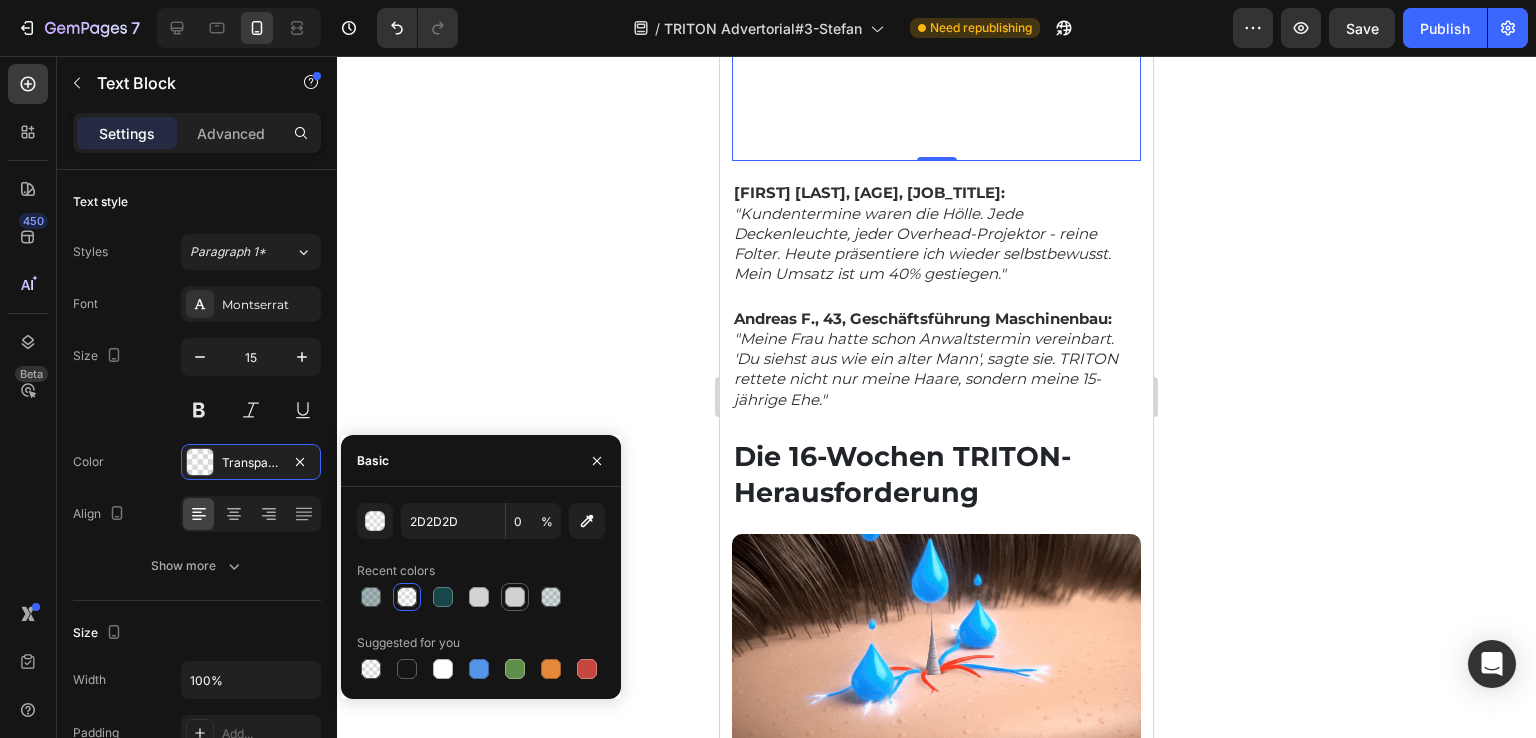 click at bounding box center [515, 597] 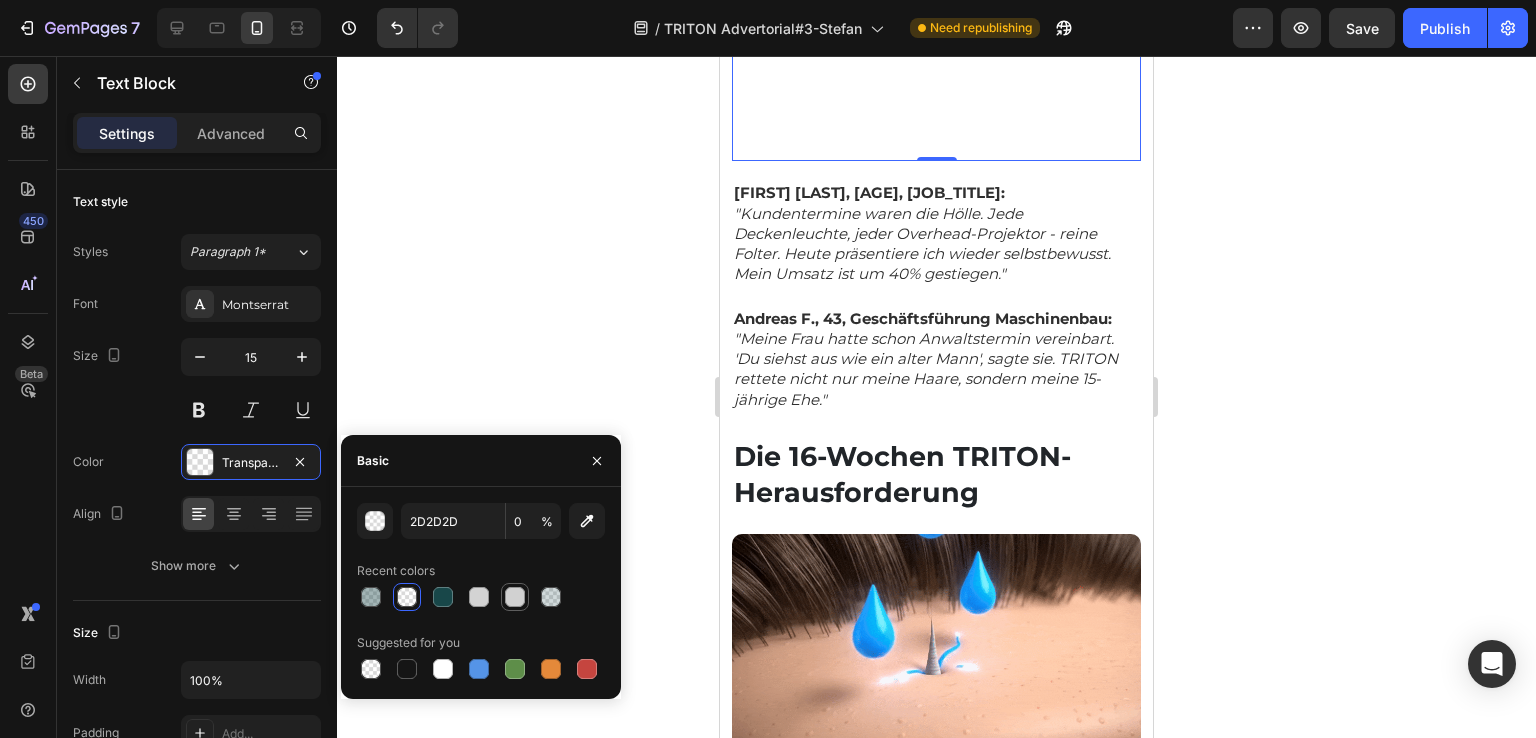 click at bounding box center [515, 597] 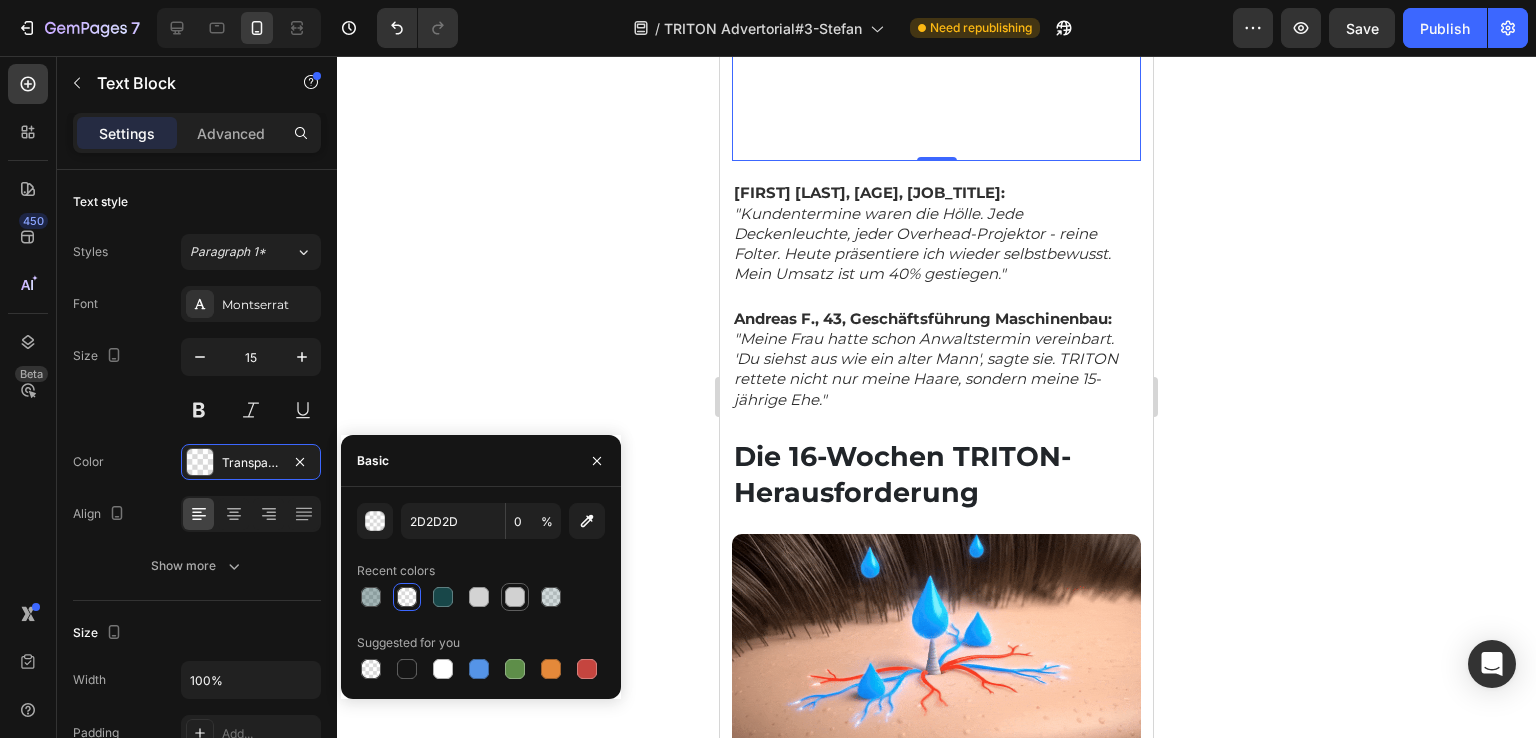 type on "D1D1D1" 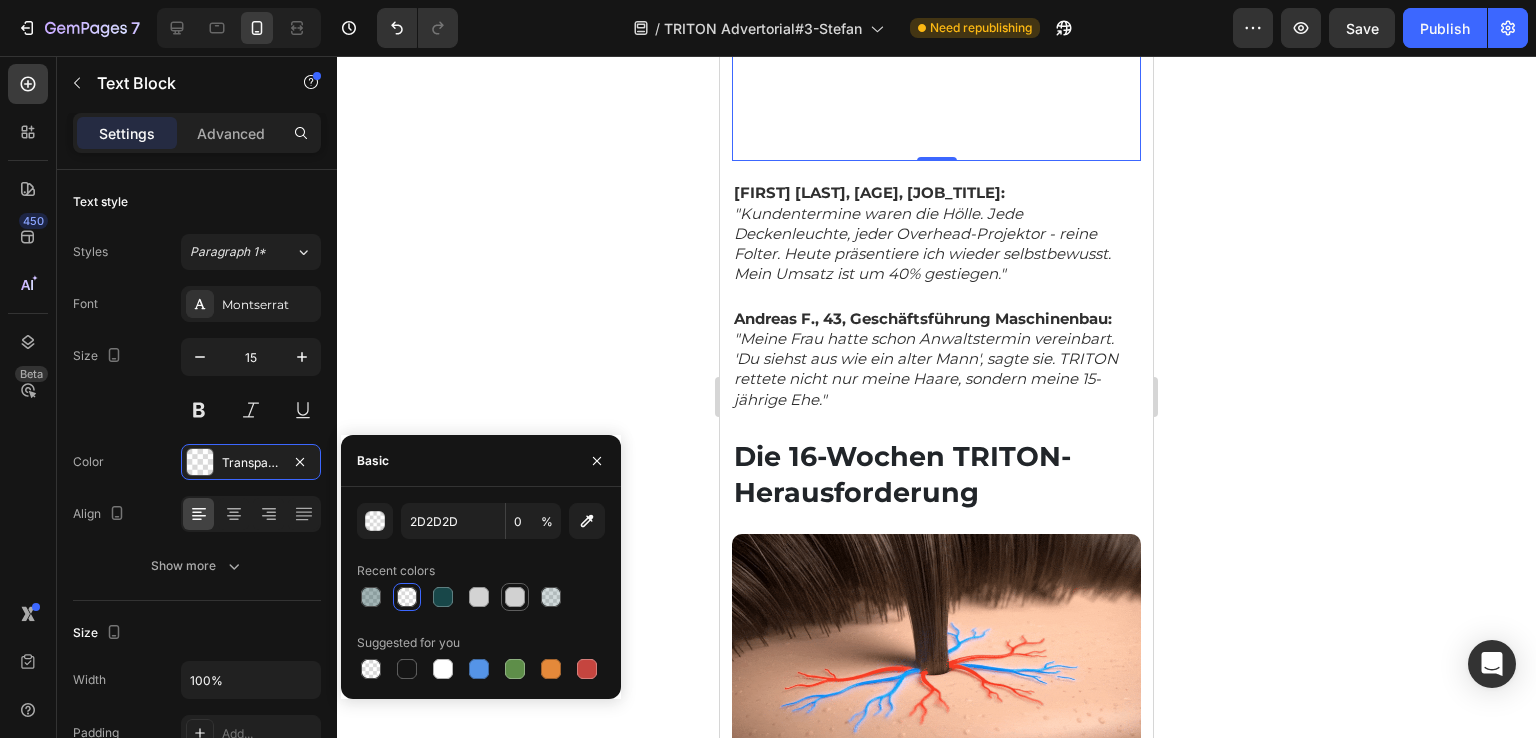 type on "100" 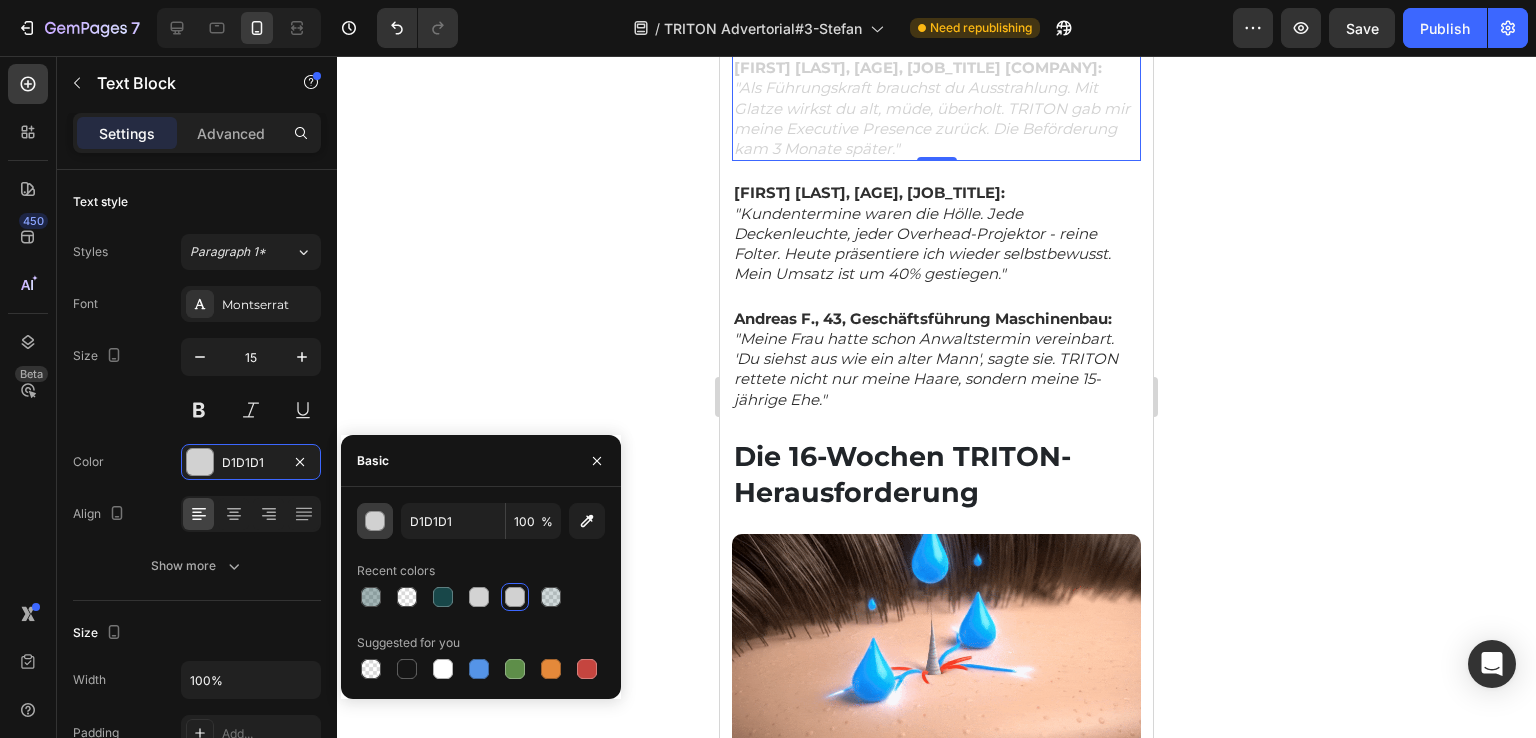 click at bounding box center [376, 522] 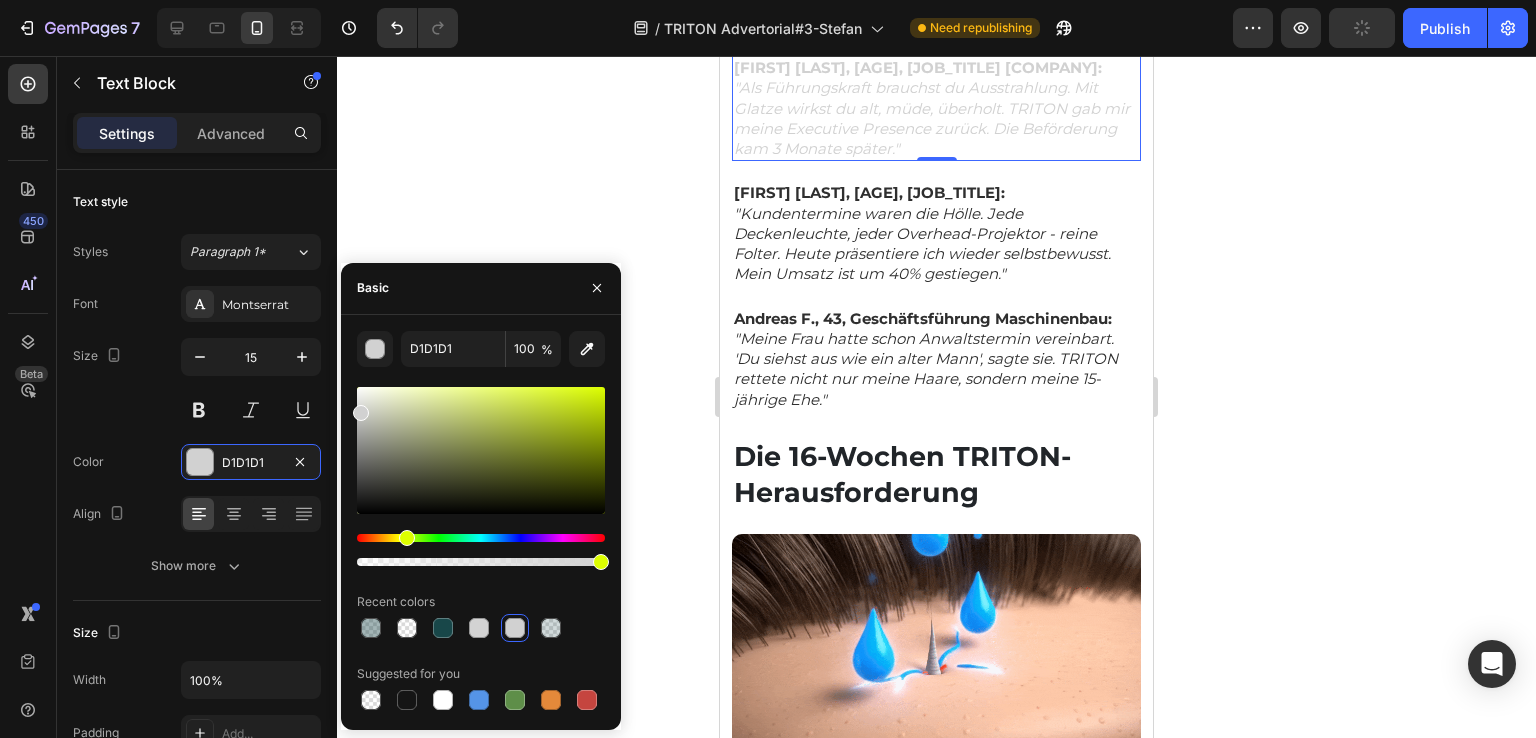 click at bounding box center [481, 538] 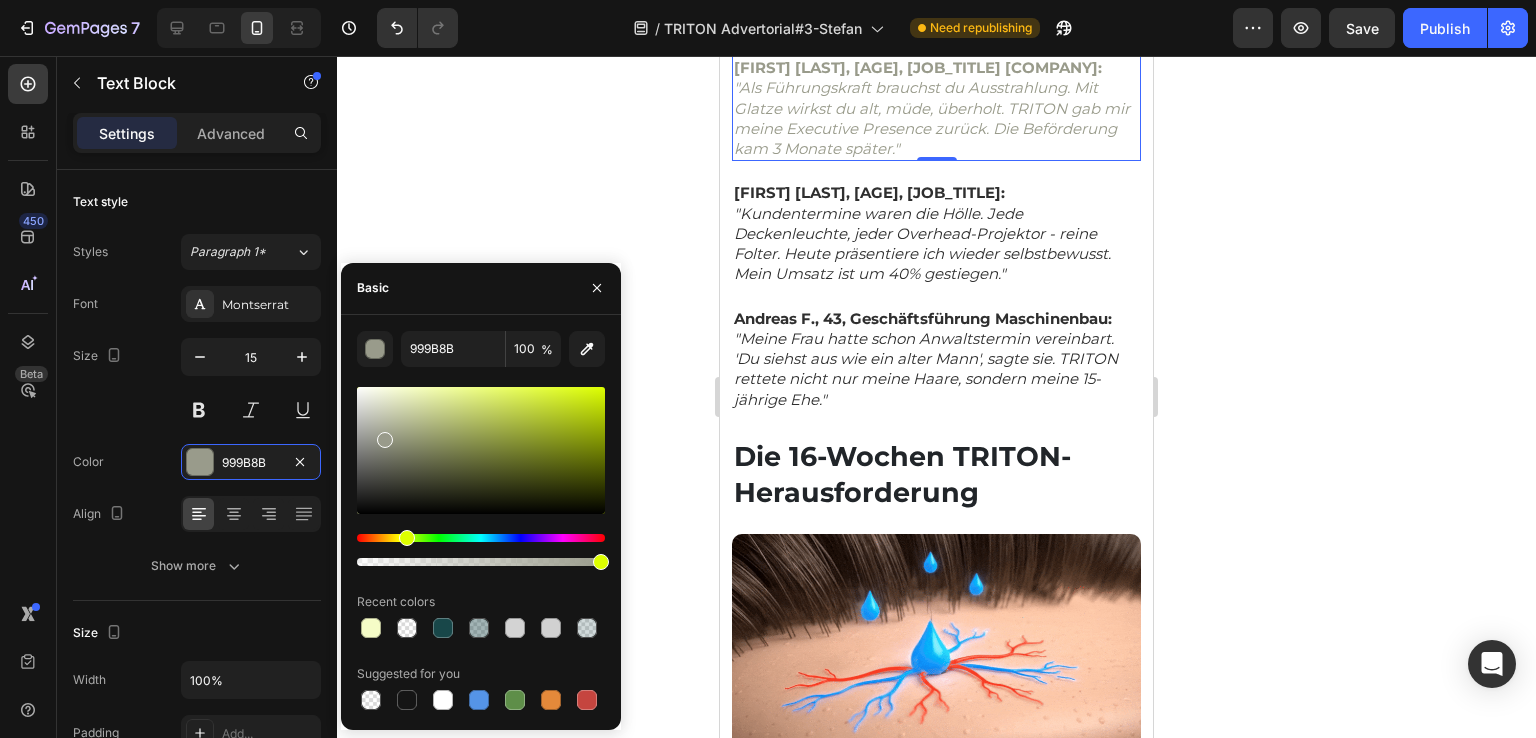 drag, startPoint x: 410, startPoint y: 393, endPoint x: 384, endPoint y: 435, distance: 49.396355 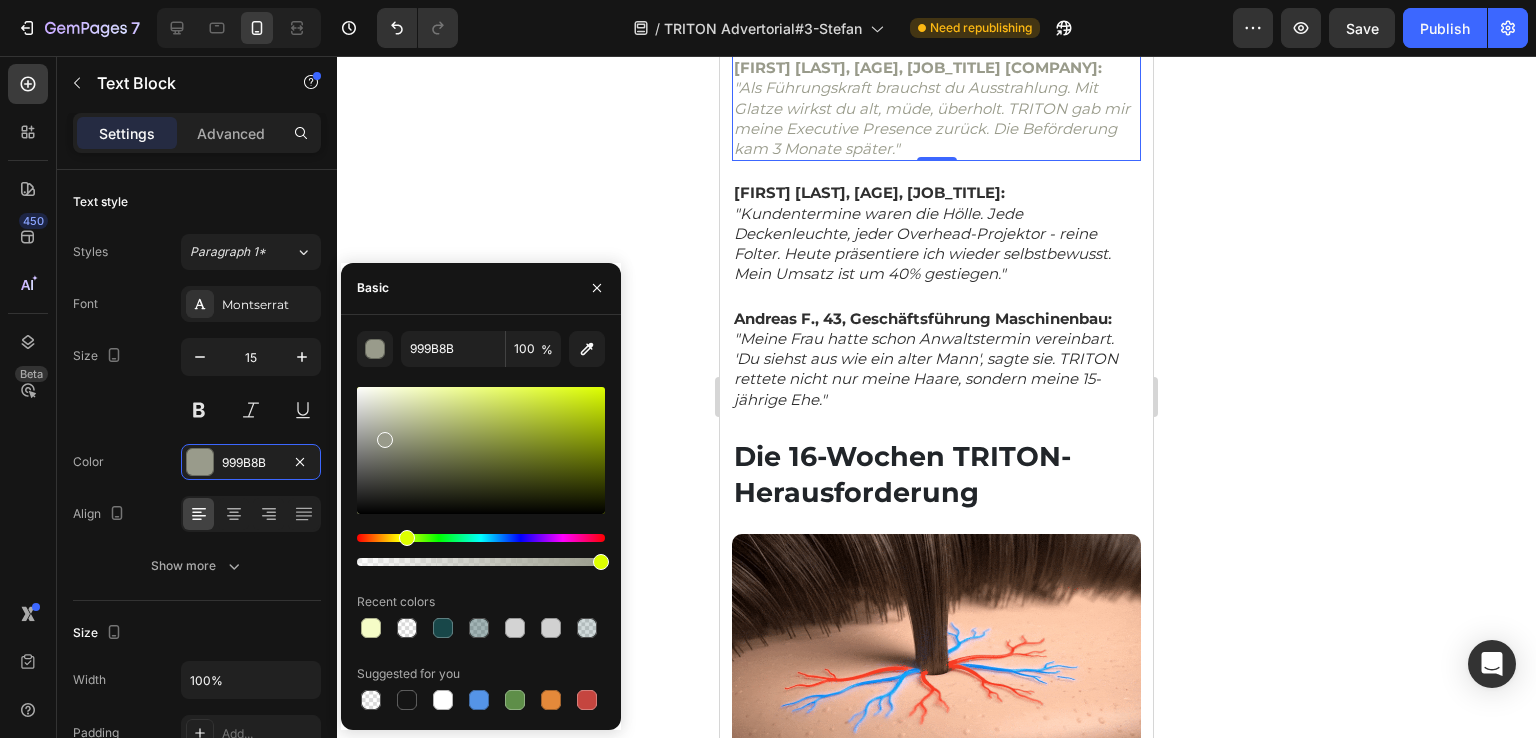 click at bounding box center [481, 450] 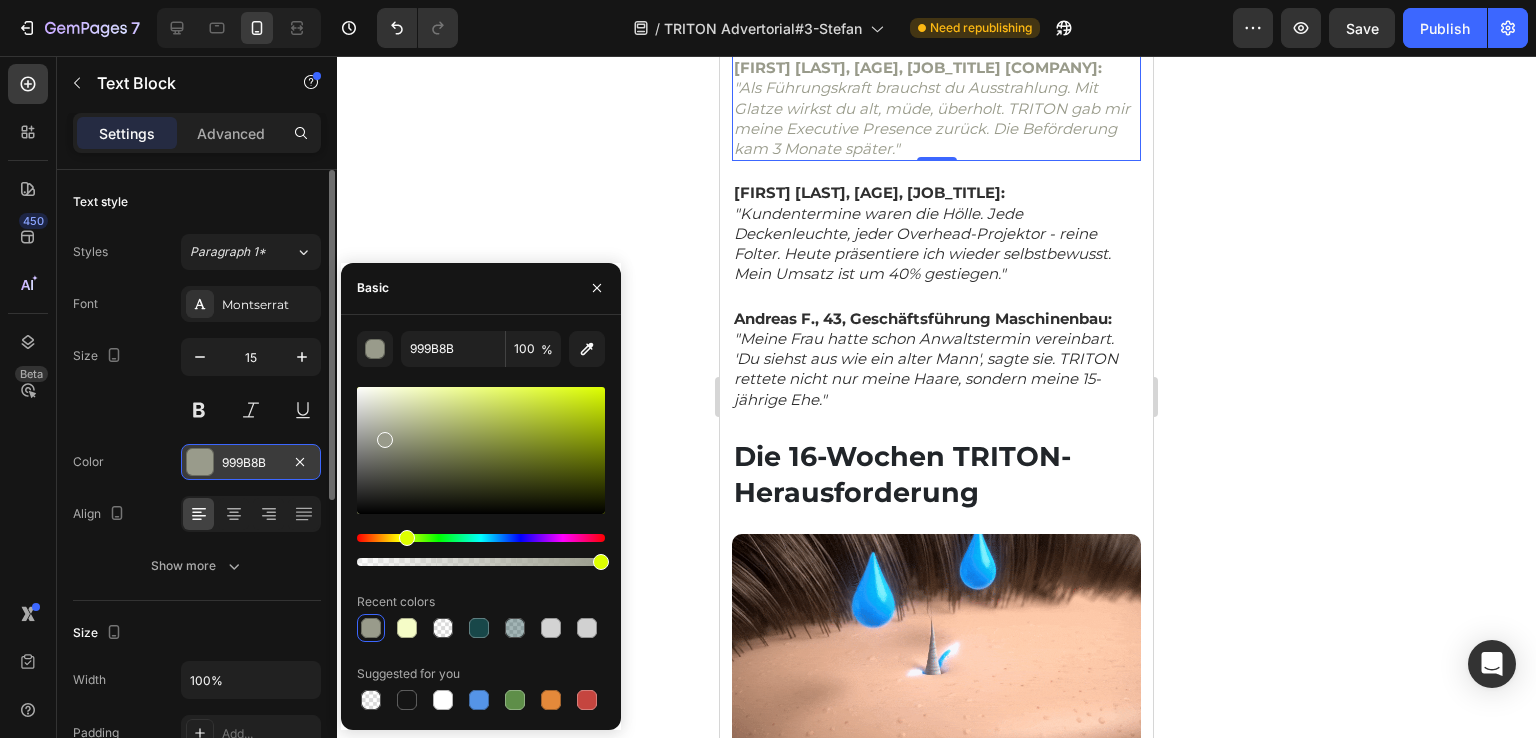 click at bounding box center (200, 462) 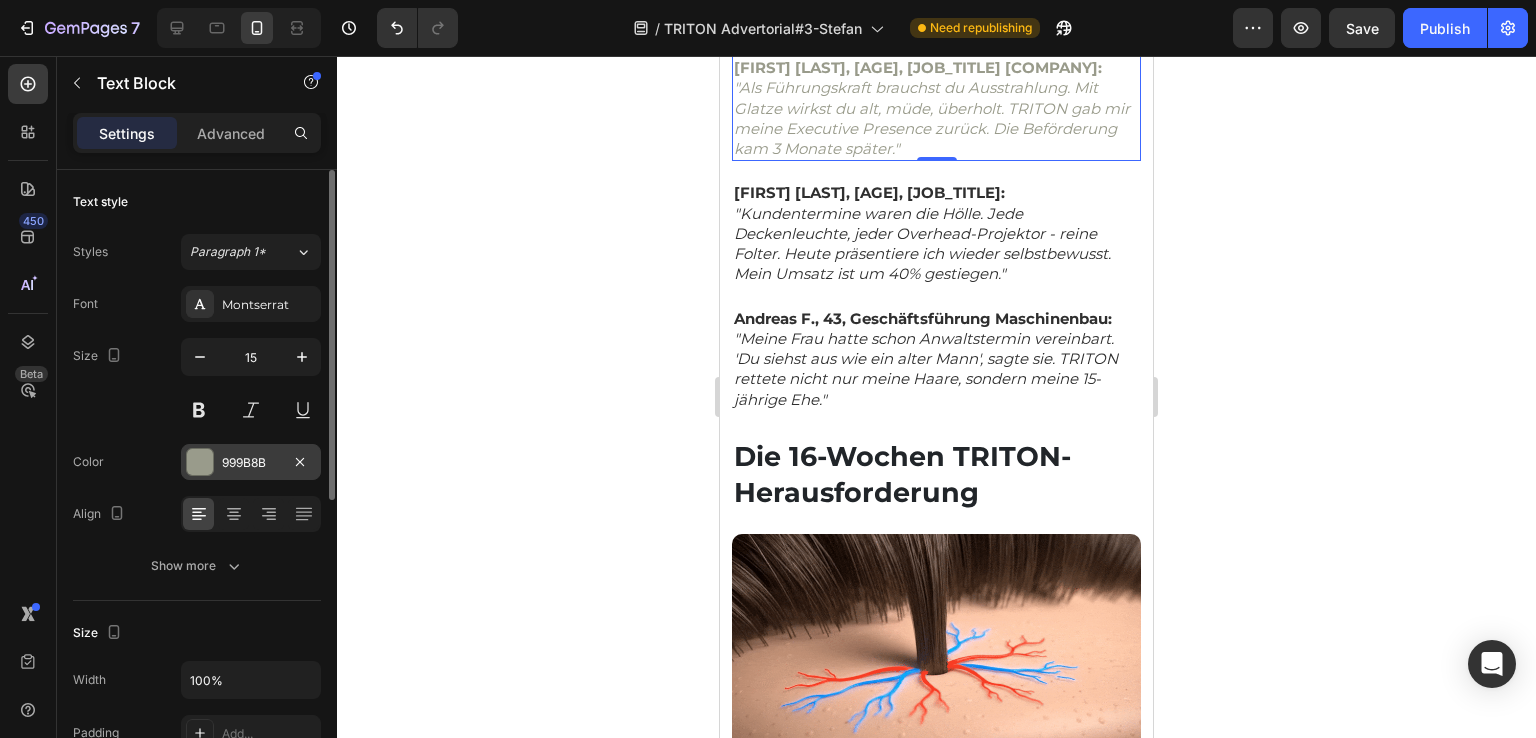 click at bounding box center (200, 462) 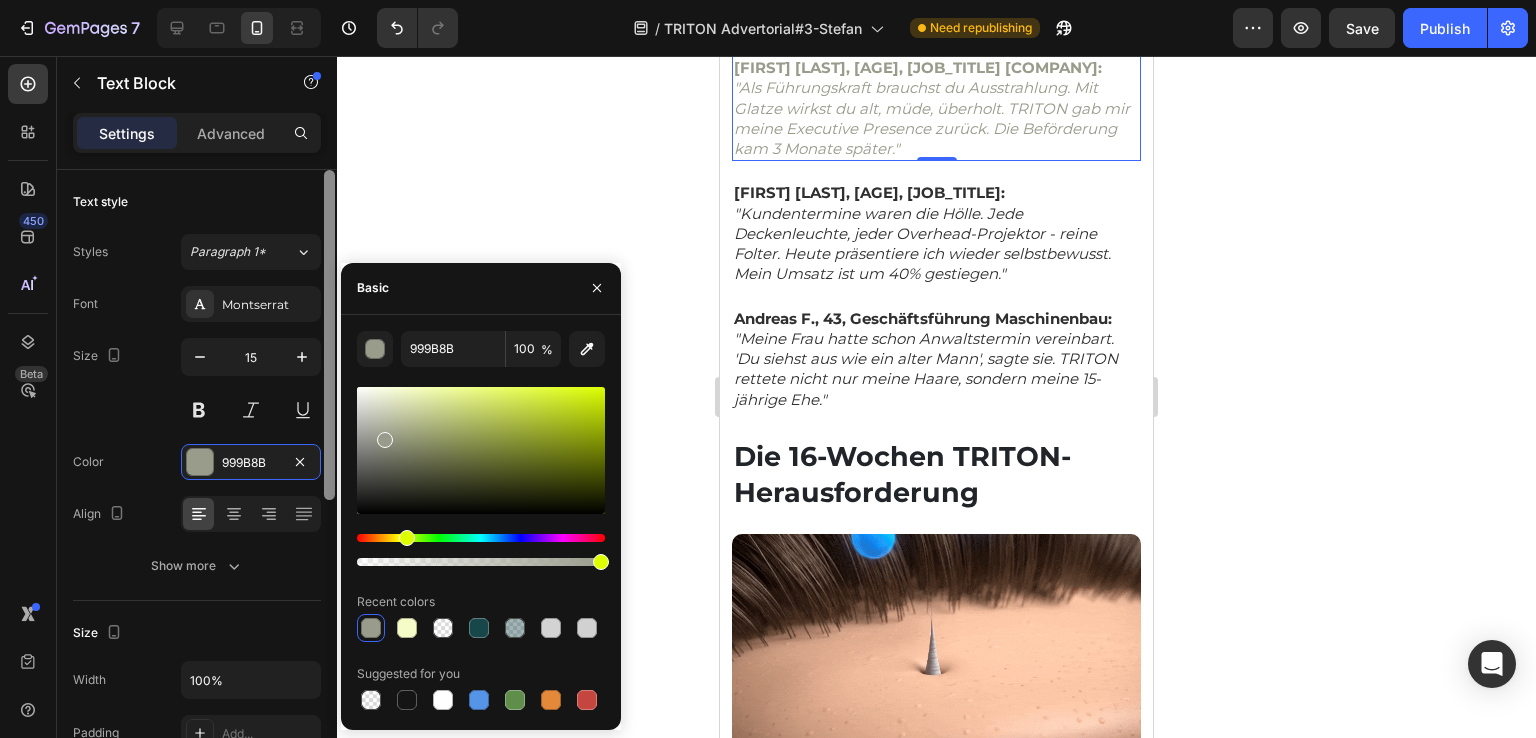 type on "000000" 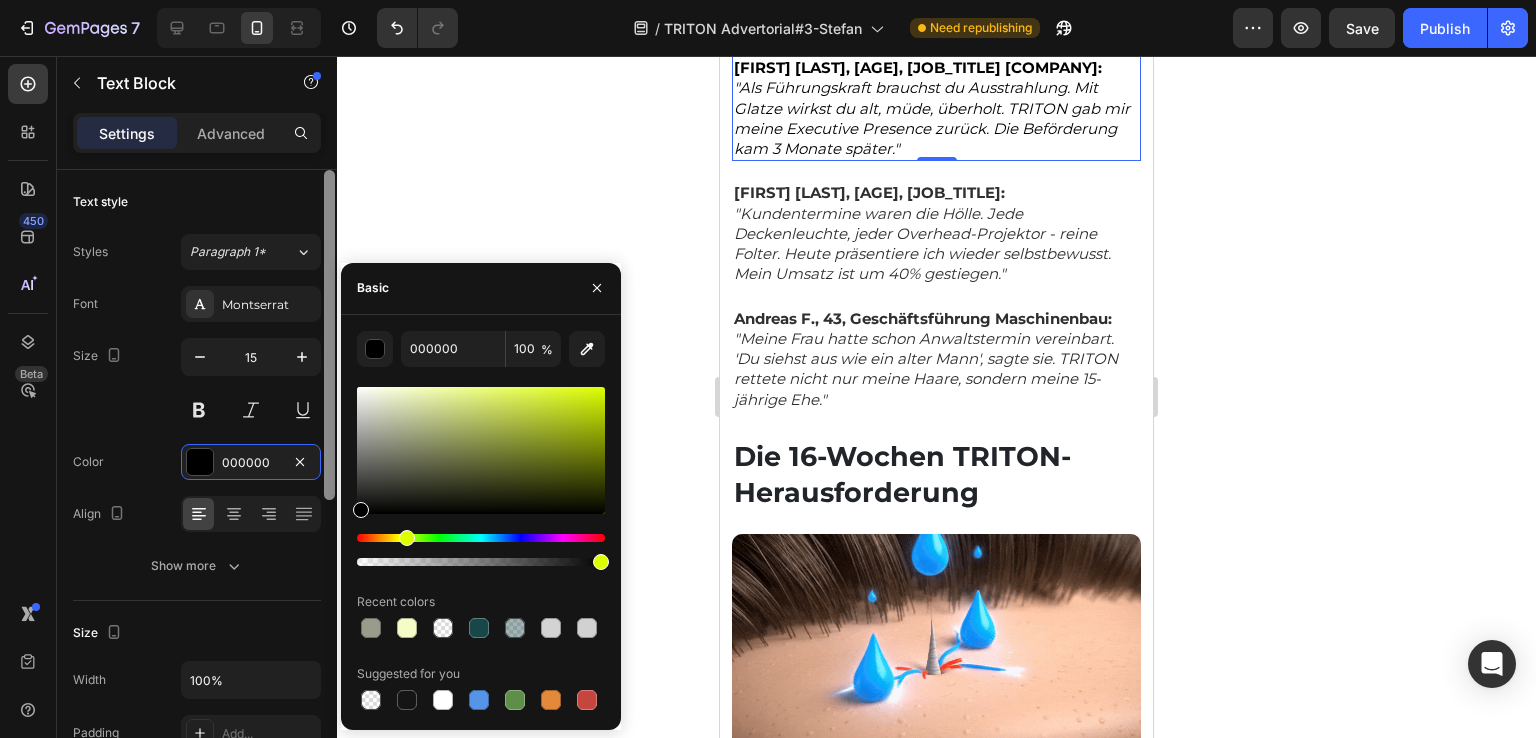 drag, startPoint x: 378, startPoint y: 491, endPoint x: 336, endPoint y: 523, distance: 52.801514 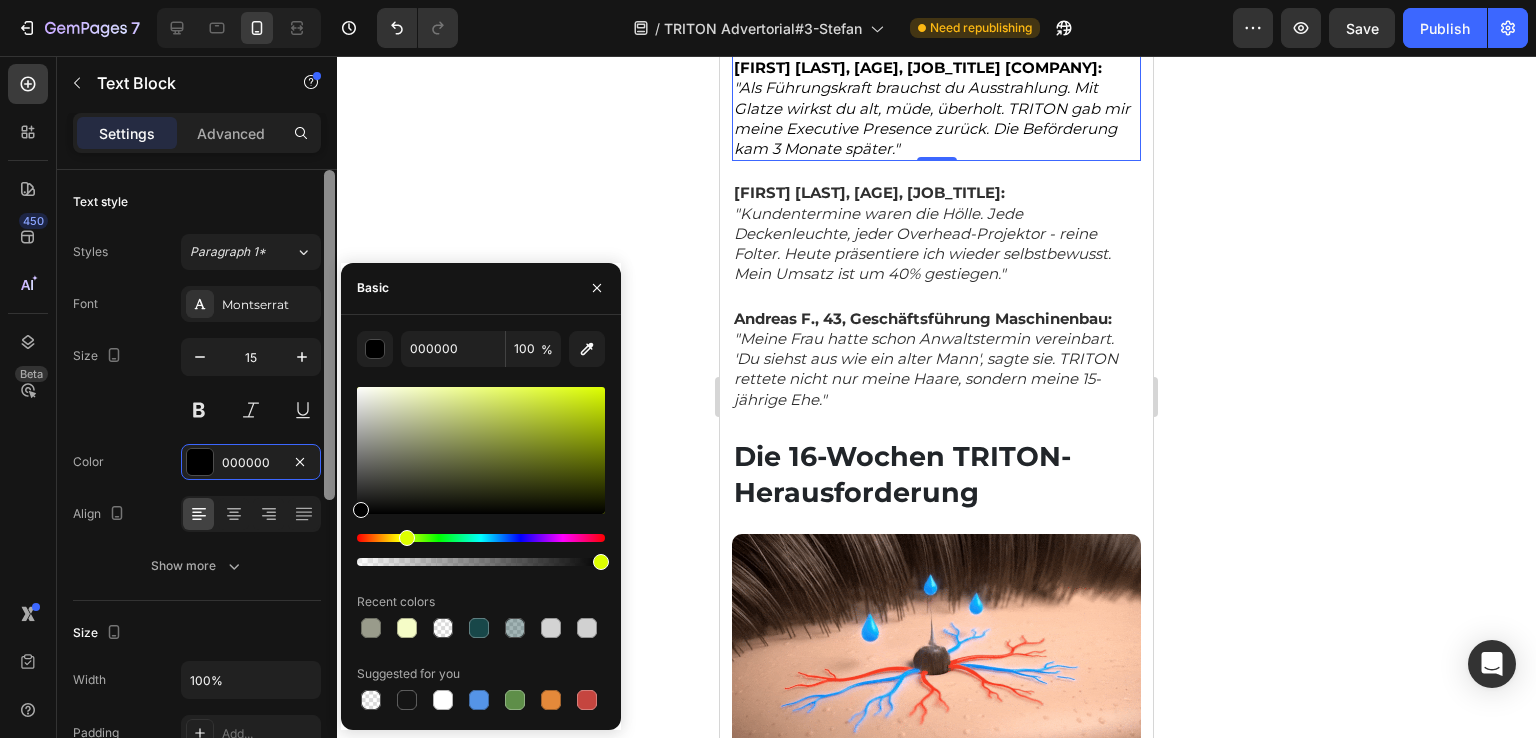 click on "450 Beta Sections(18) Elements(83) Section Element Hero Section Product Detail Brands Trusted Badges Guarantee Product Breakdown How to use Testimonials Compare Bundle FAQs Social Proof Brand Story Product List Collection Blog List Contact Sticky Add to Cart Custom Footer Browse Library 450 Layout
Row
Row
Row
Row Text
Heading
Text Block Button
Button
Button Media
Image
Image
Video" 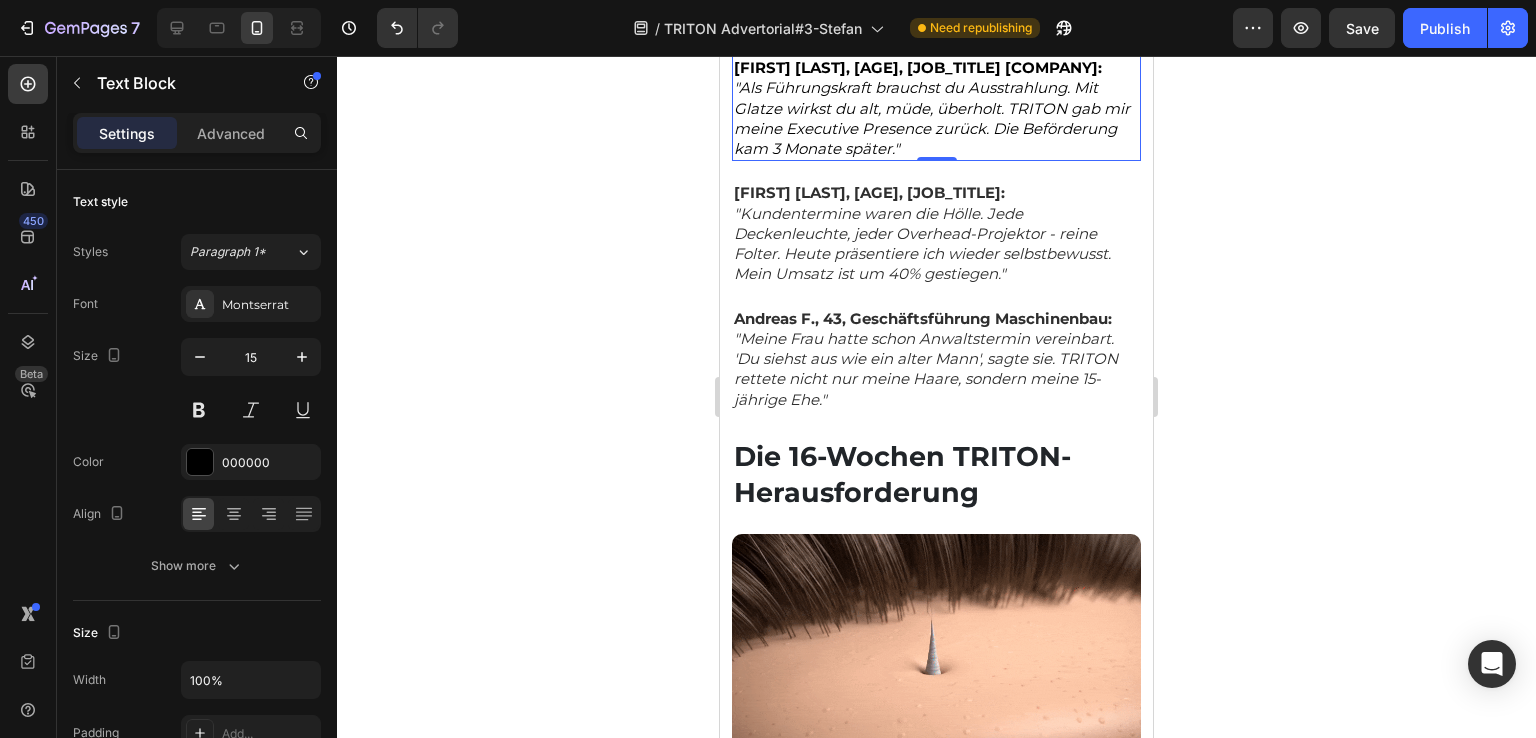 click 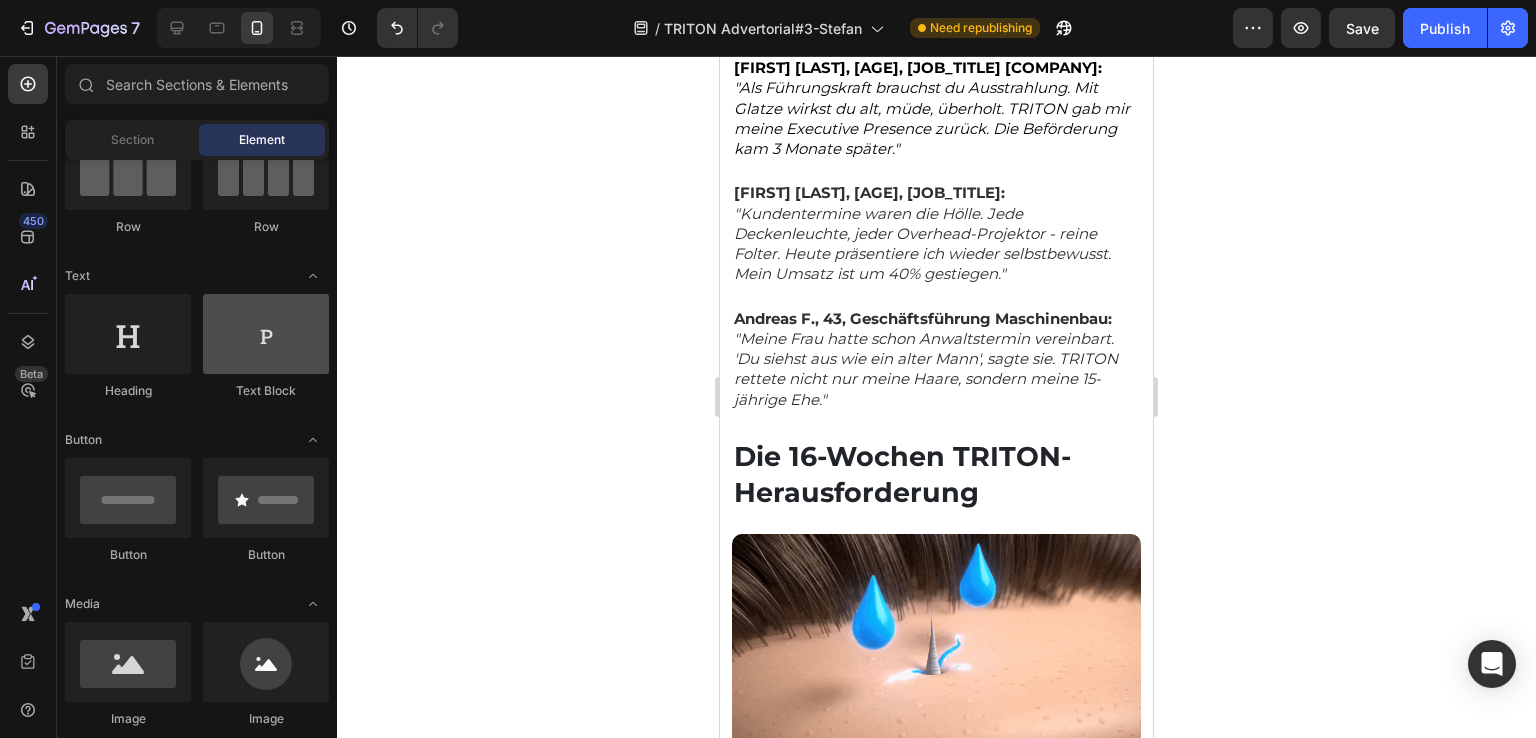 scroll, scrollTop: 300, scrollLeft: 0, axis: vertical 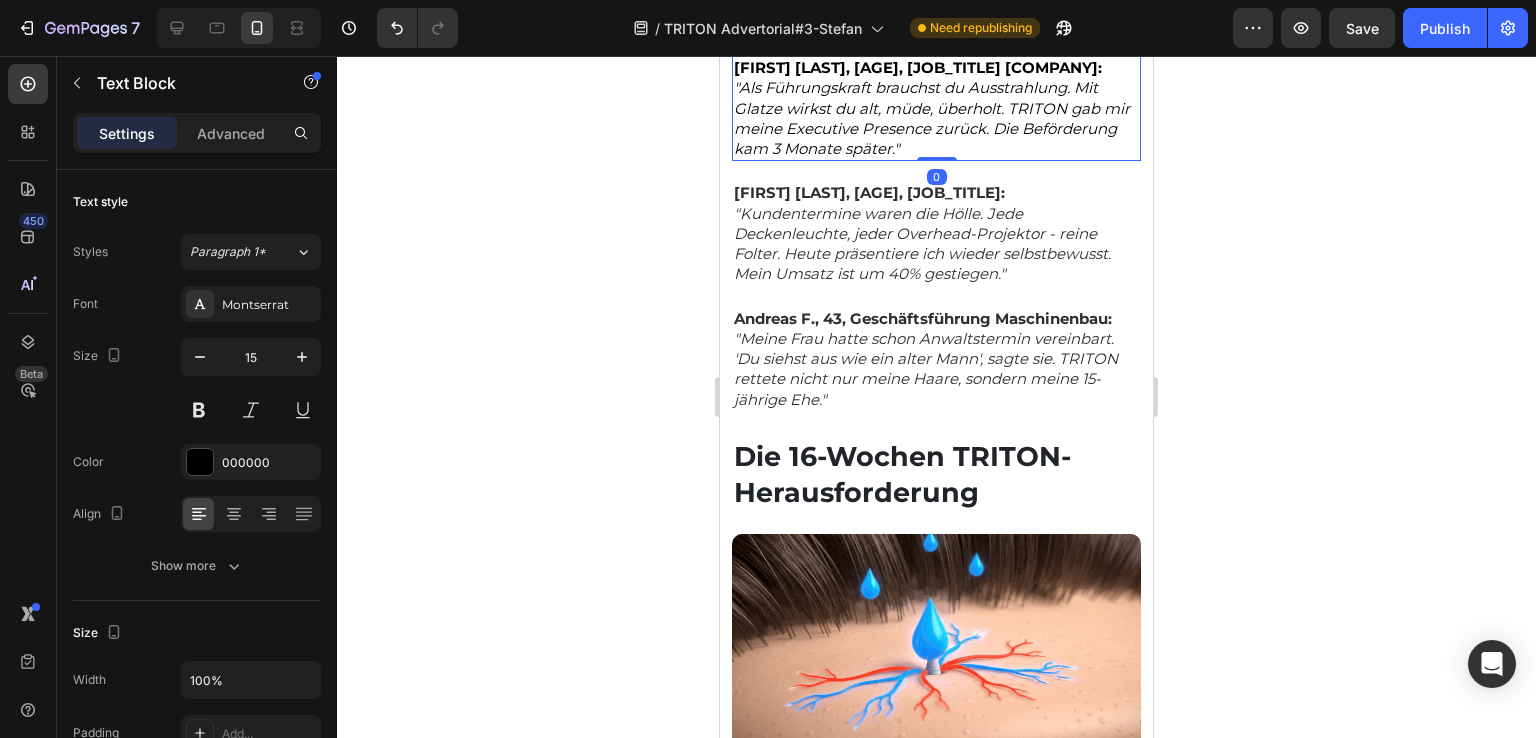 click on ""Als Führungskraft brauchst du Ausstrahlung. Mit Glatze wirkst du alt, müde, überholt. TRITON gab mir meine Executive Presence zurück. Die Beförderung kam 3 Monate später."" at bounding box center (932, 118) 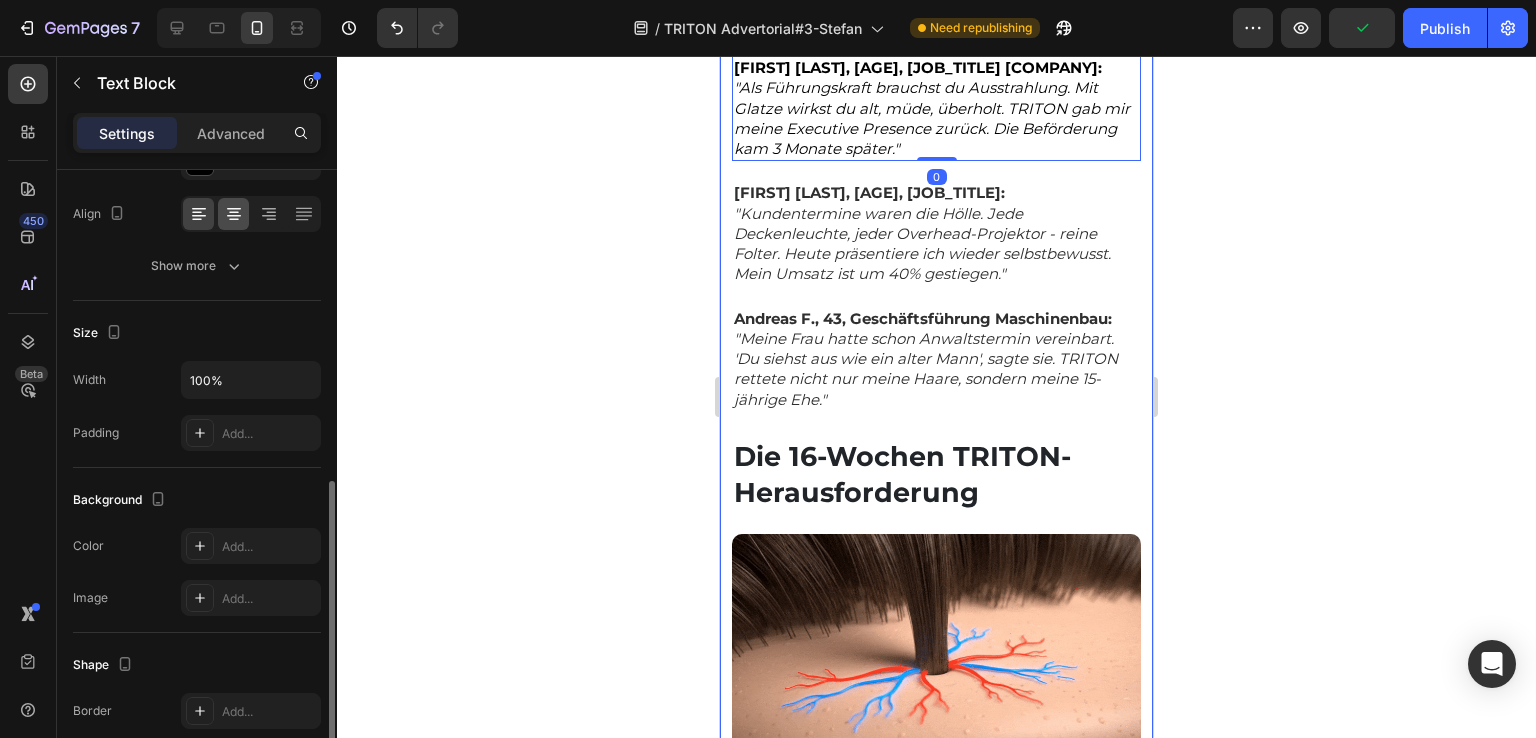 scroll, scrollTop: 400, scrollLeft: 0, axis: vertical 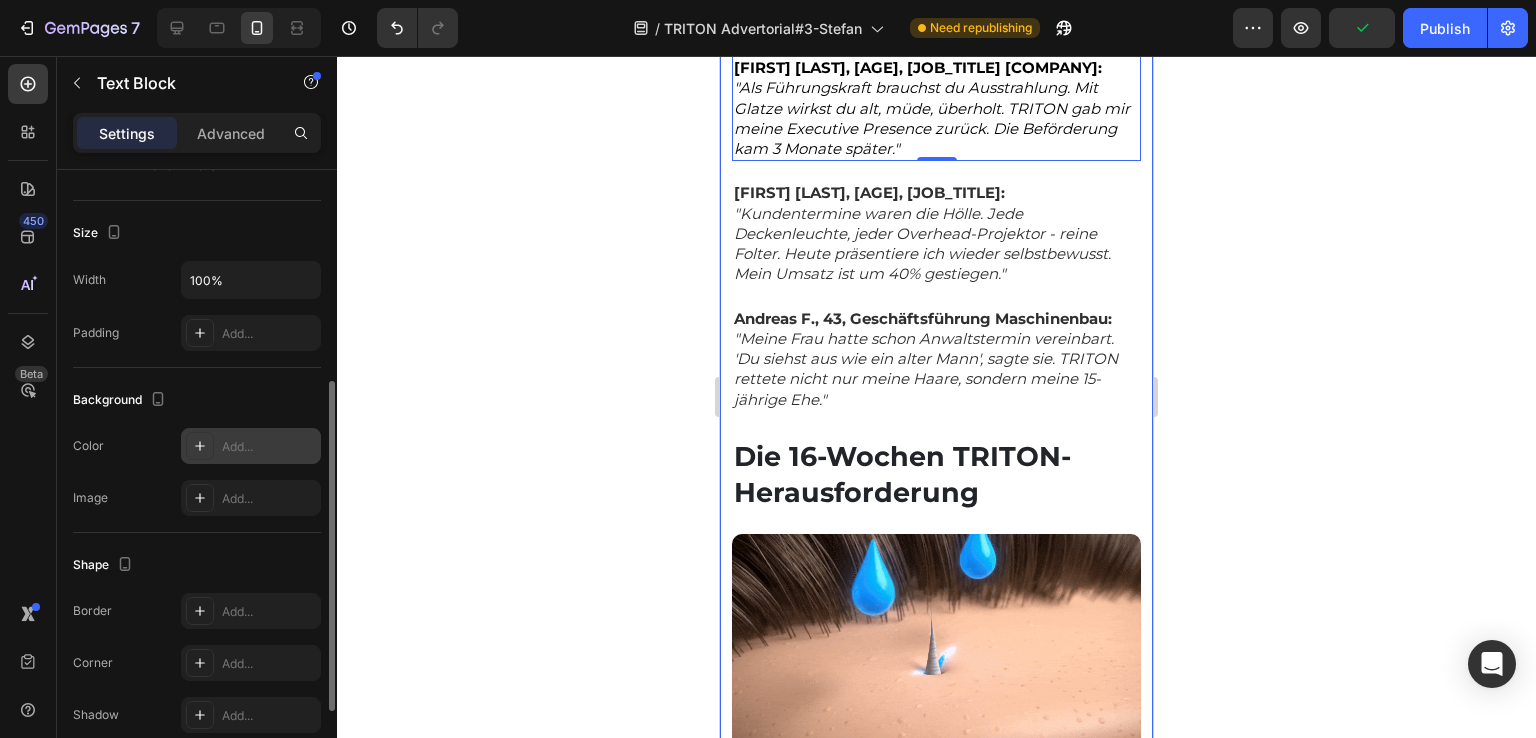 click 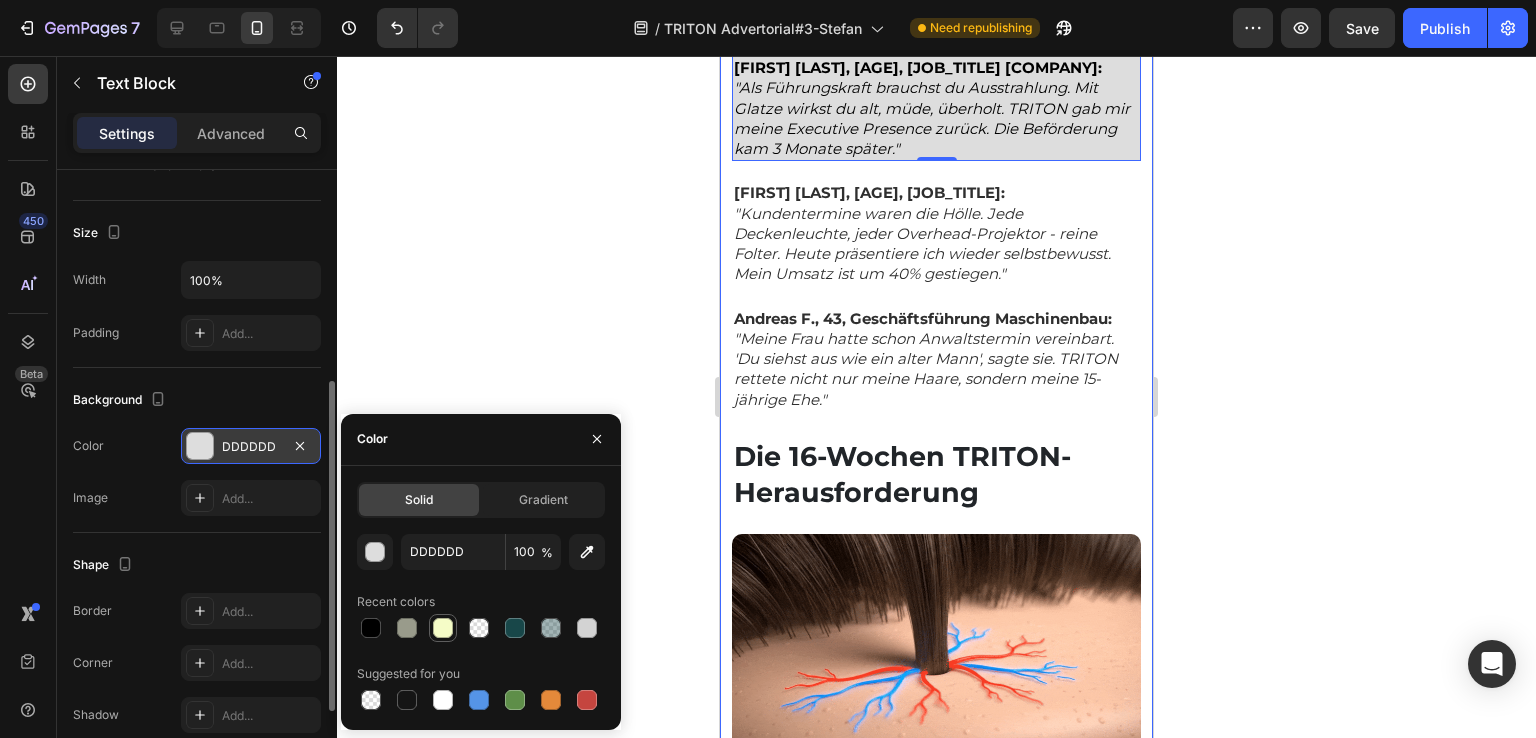 click at bounding box center (443, 628) 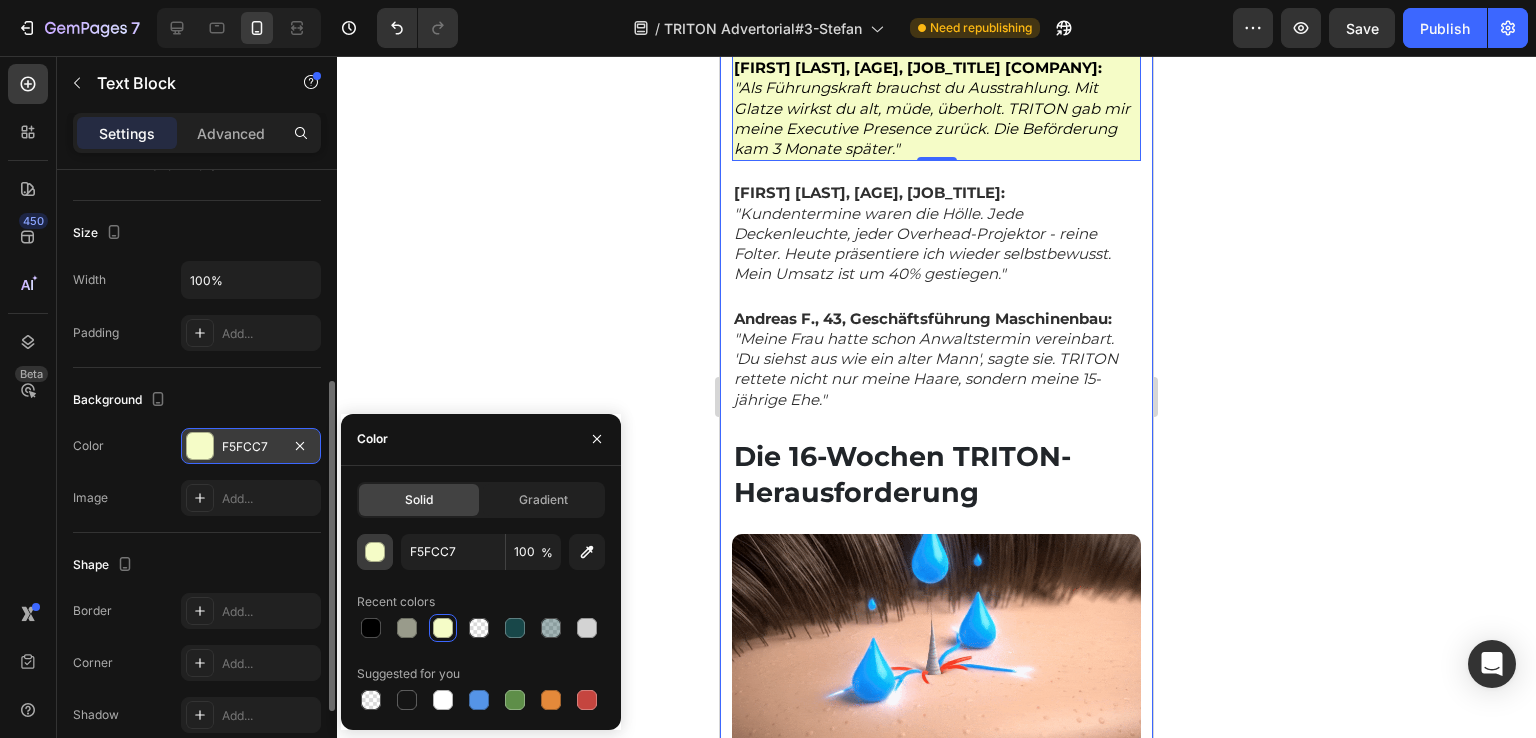 click at bounding box center [376, 553] 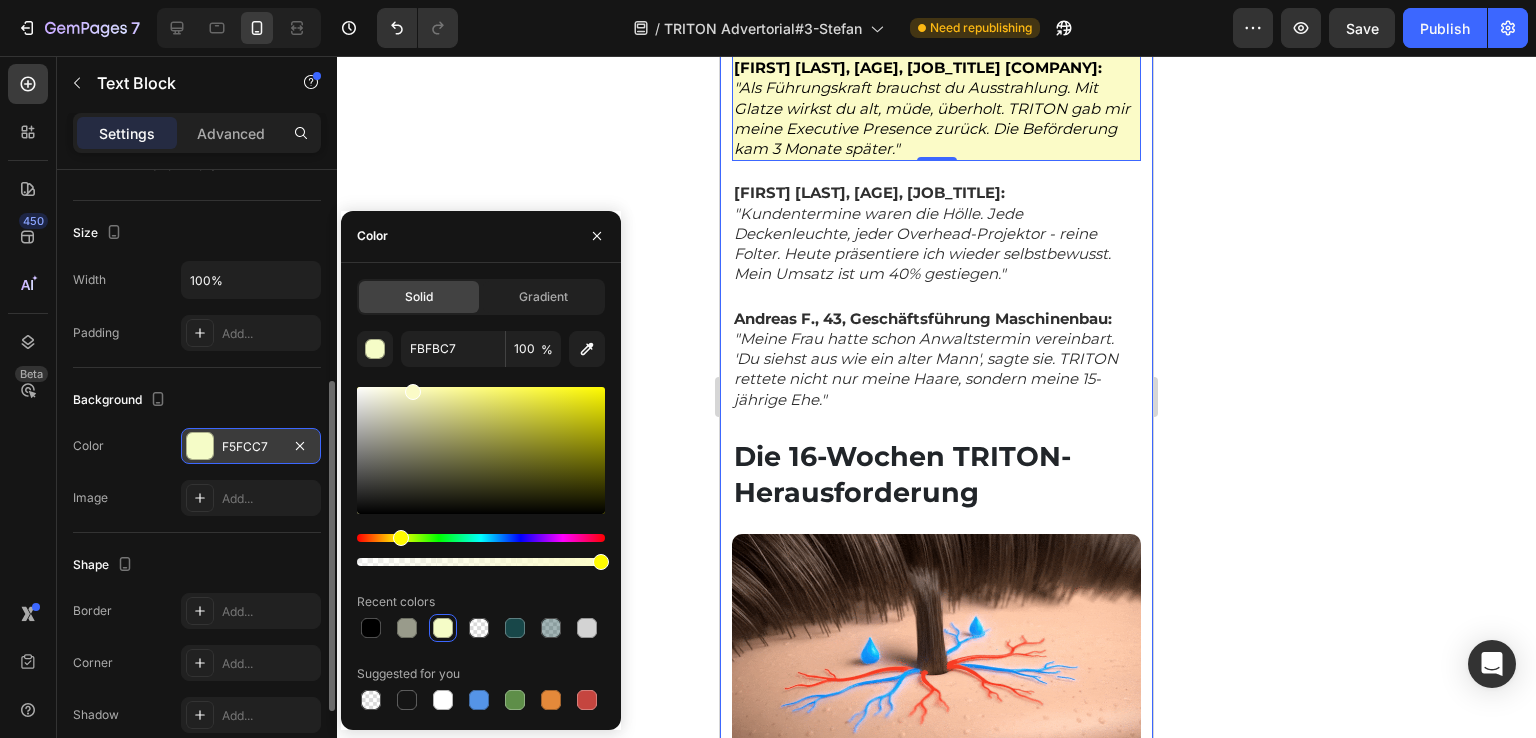 click at bounding box center (401, 538) 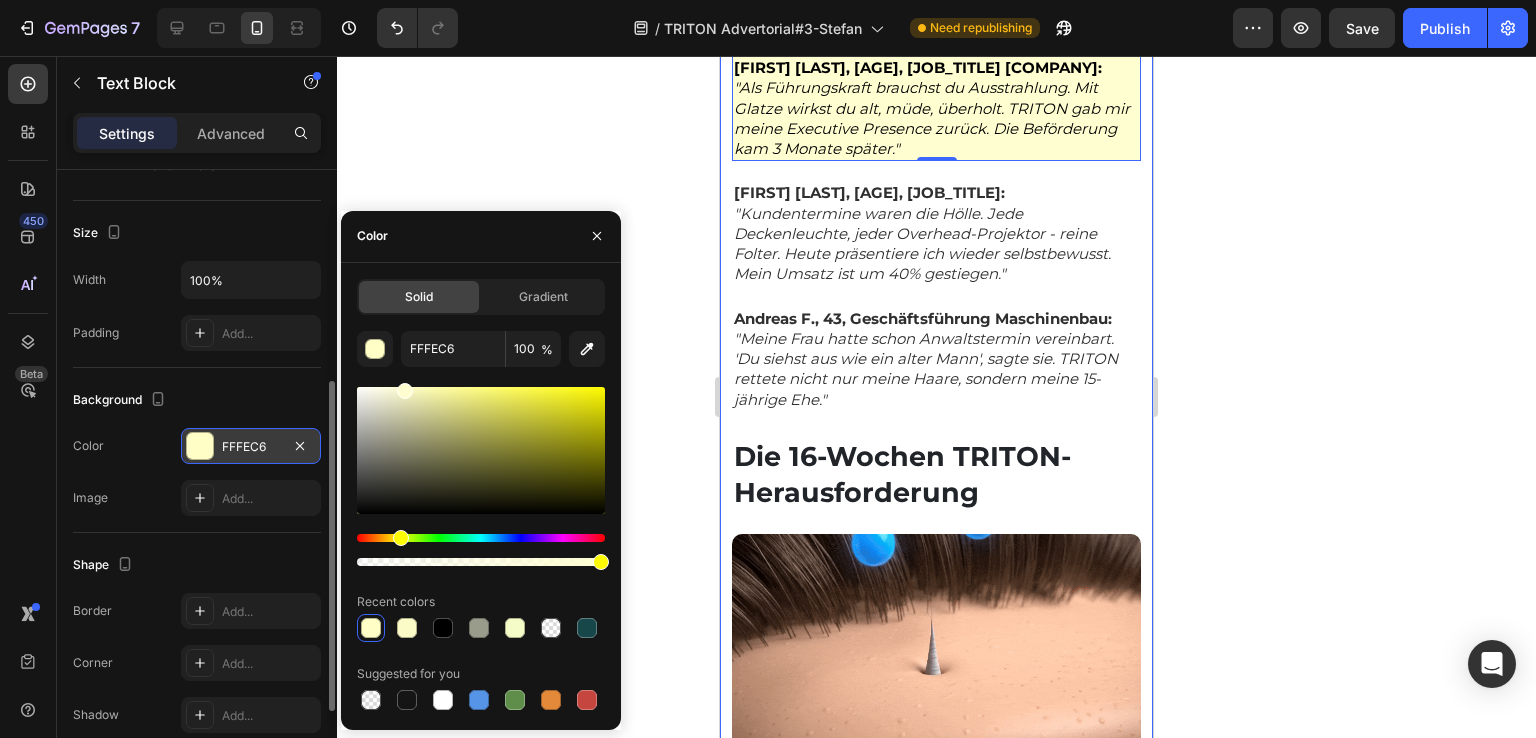 type on "FFFED1" 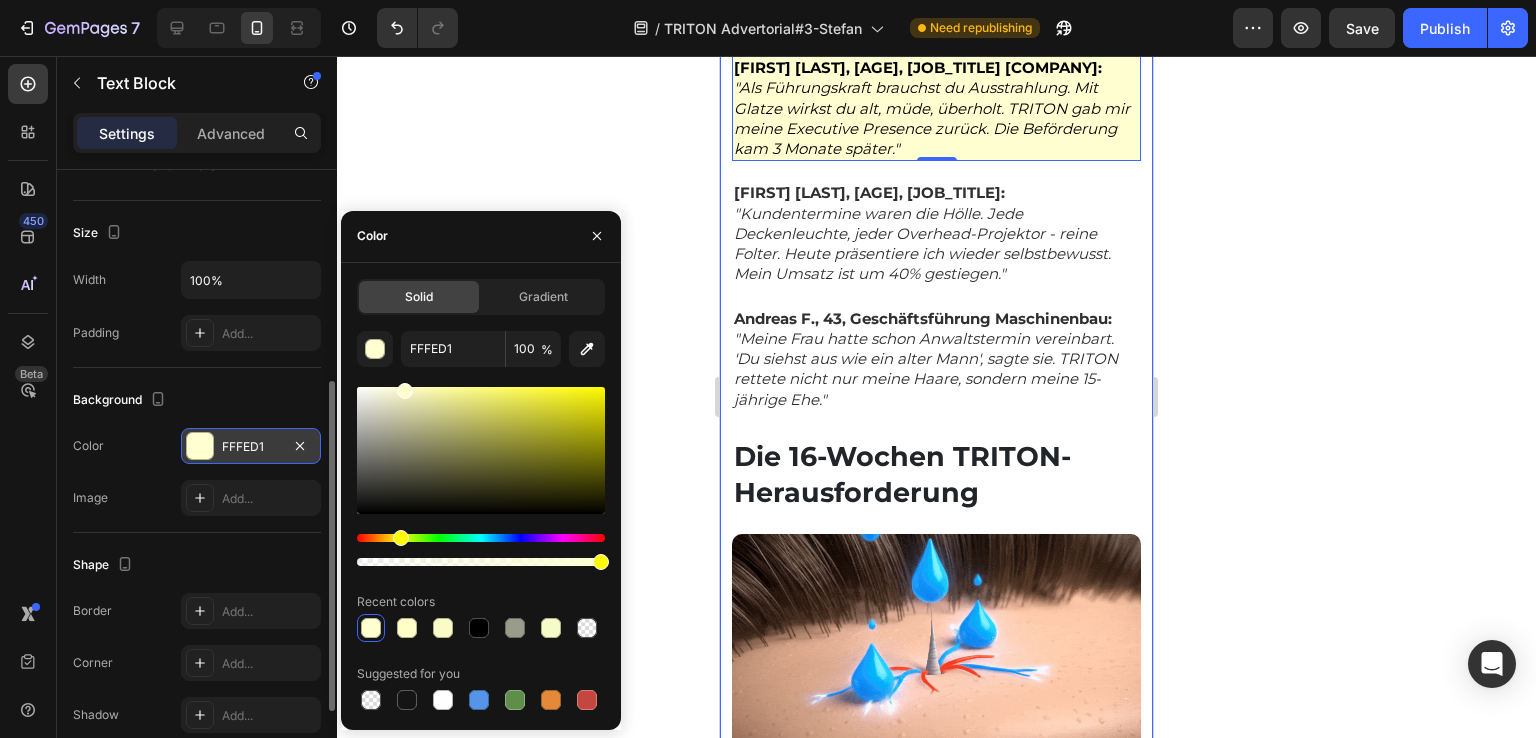 drag, startPoint x: 431, startPoint y: 411, endPoint x: 402, endPoint y: 380, distance: 42.44997 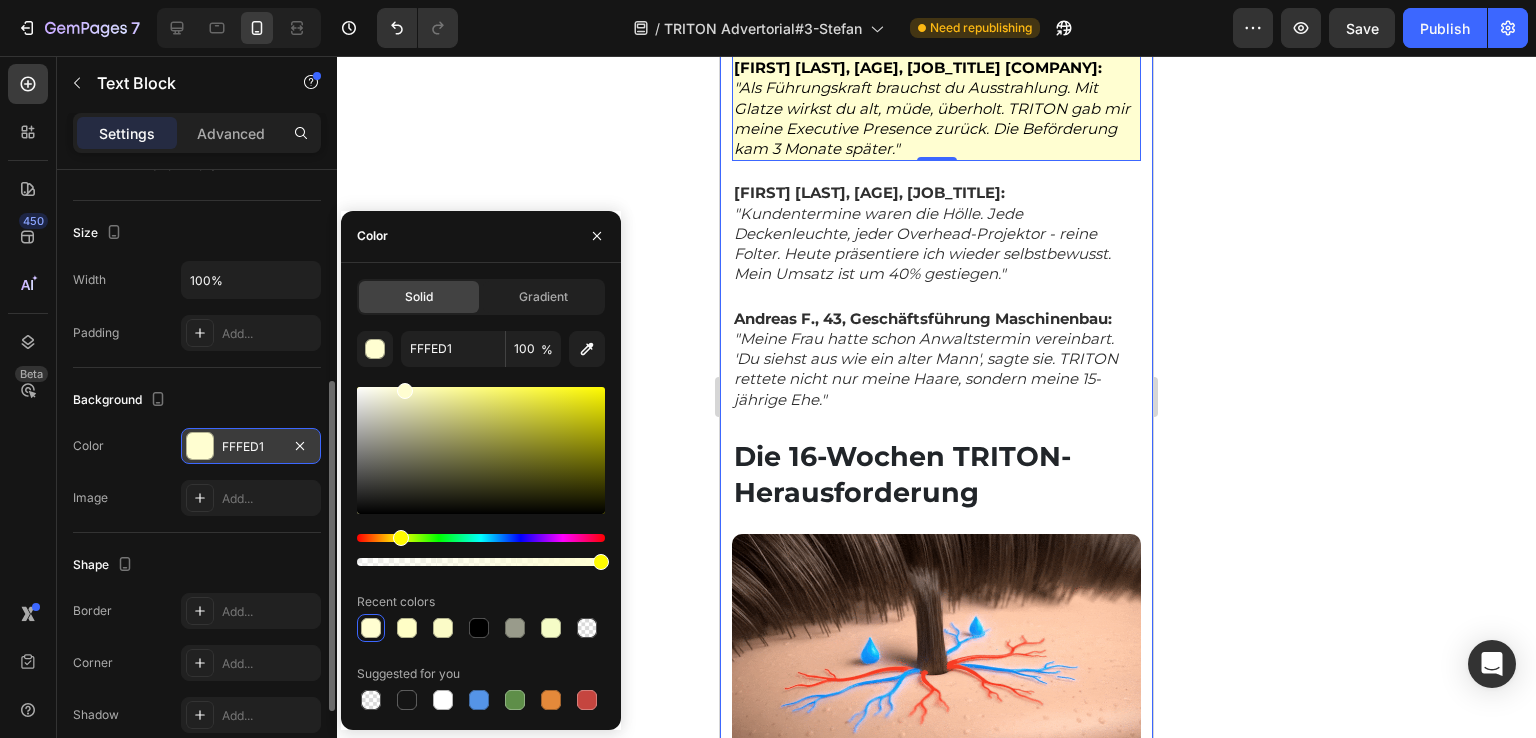 click on "FFFED1 100 % Recent colors Suggested for you" at bounding box center (481, 522) 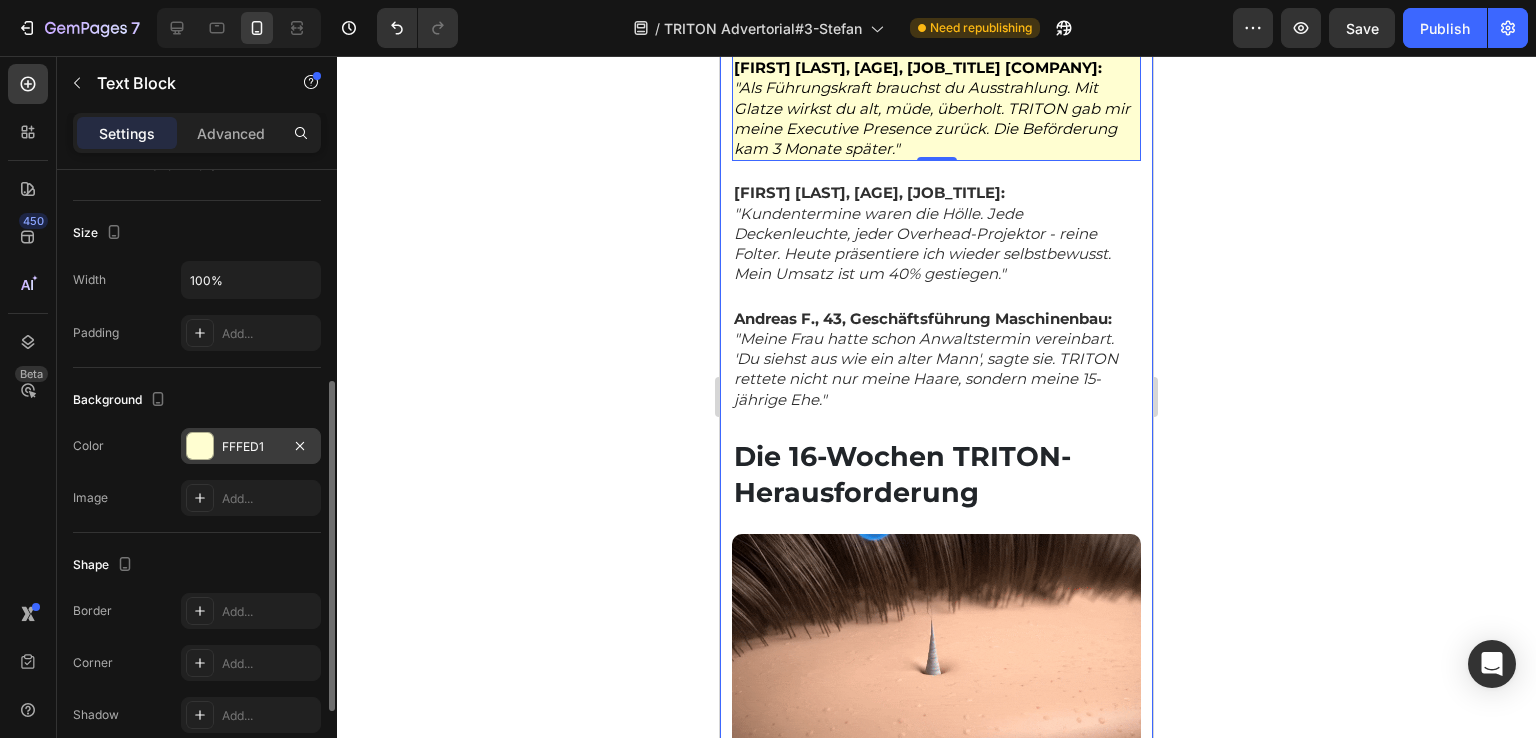 click 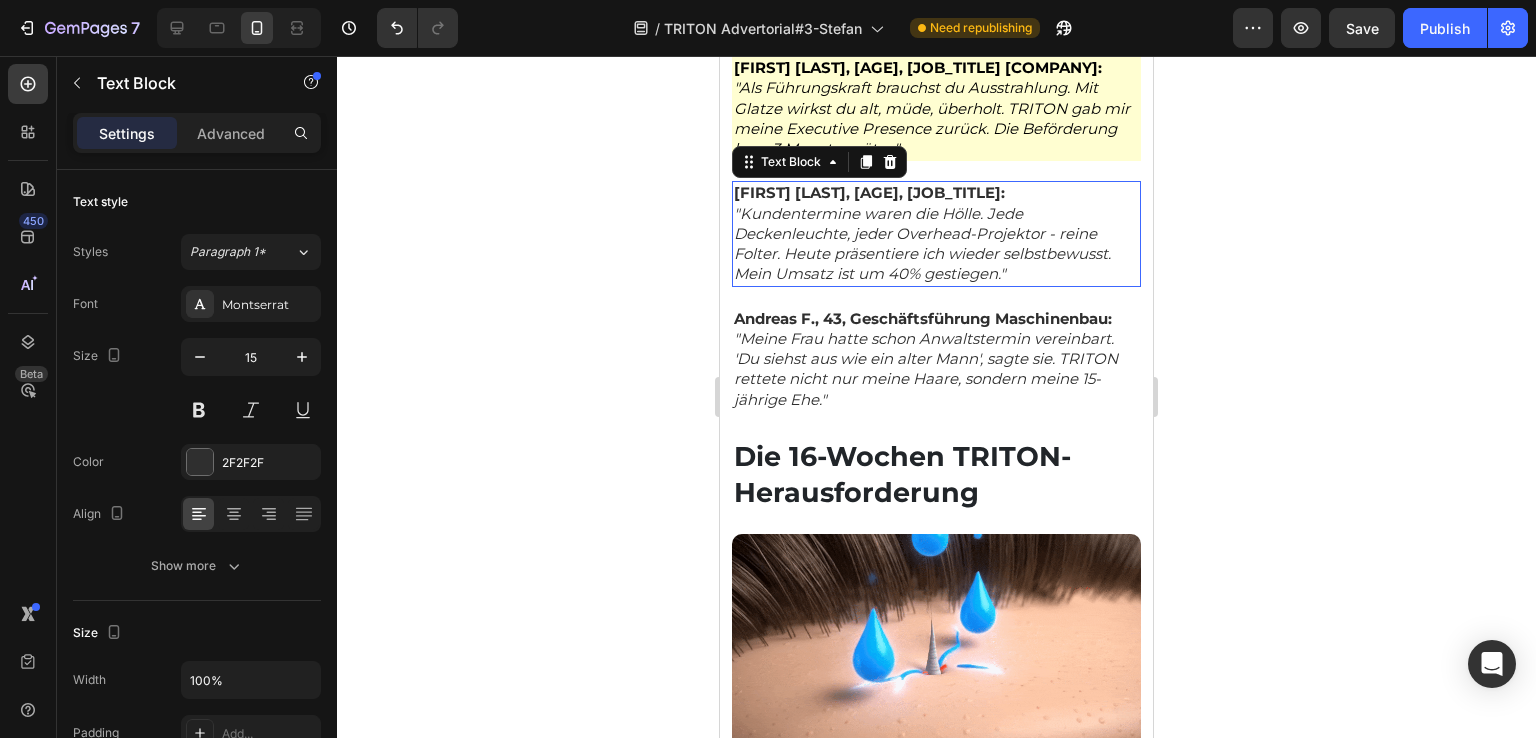 click on ""Kundentermine waren die Hölle. Jede Deckenleuchte, jeder Overhead-Projektor - reine Folter. Heute präsentiere ich wieder selbstbewusst. Mein Umsatz ist um 40% gestiegen."" at bounding box center [922, 244] 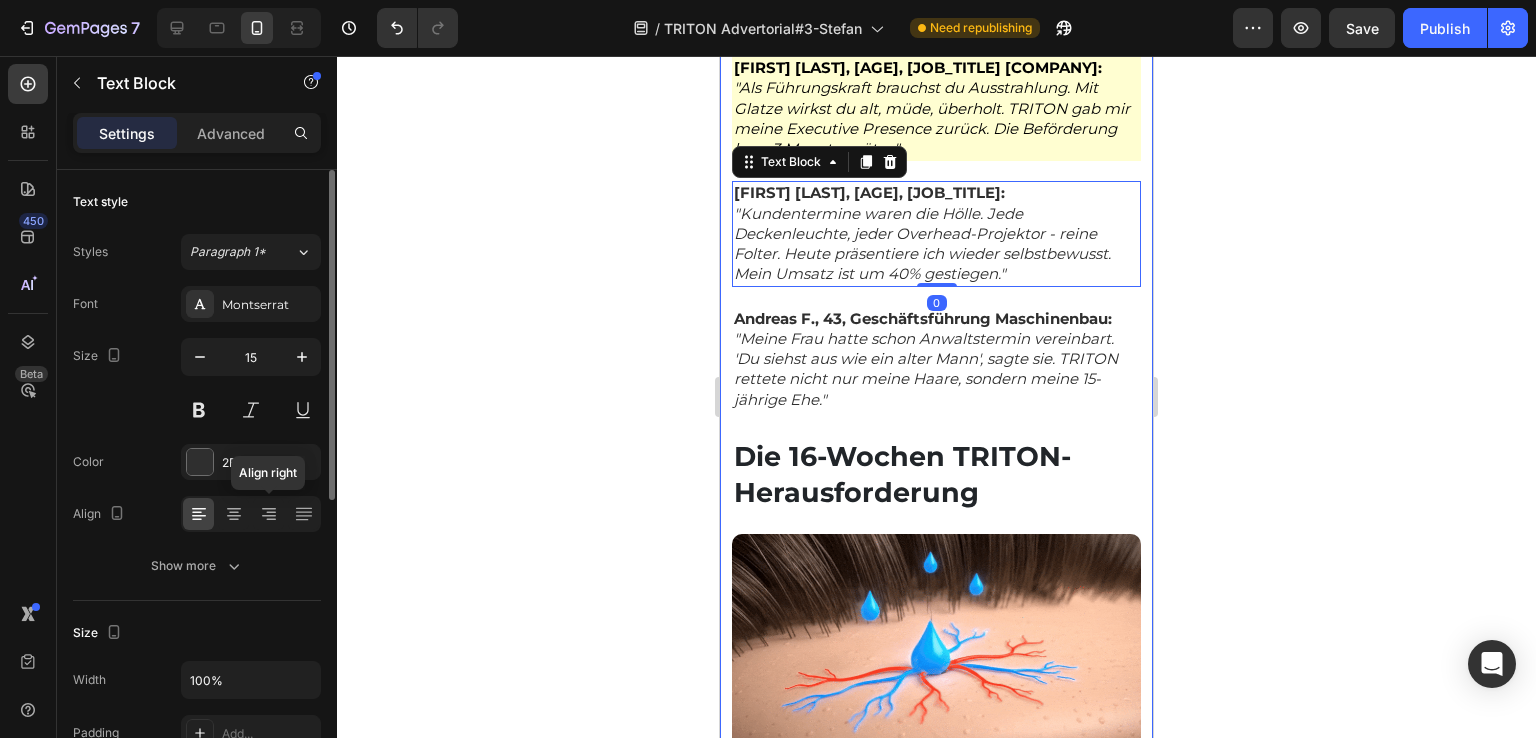 scroll, scrollTop: 200, scrollLeft: 0, axis: vertical 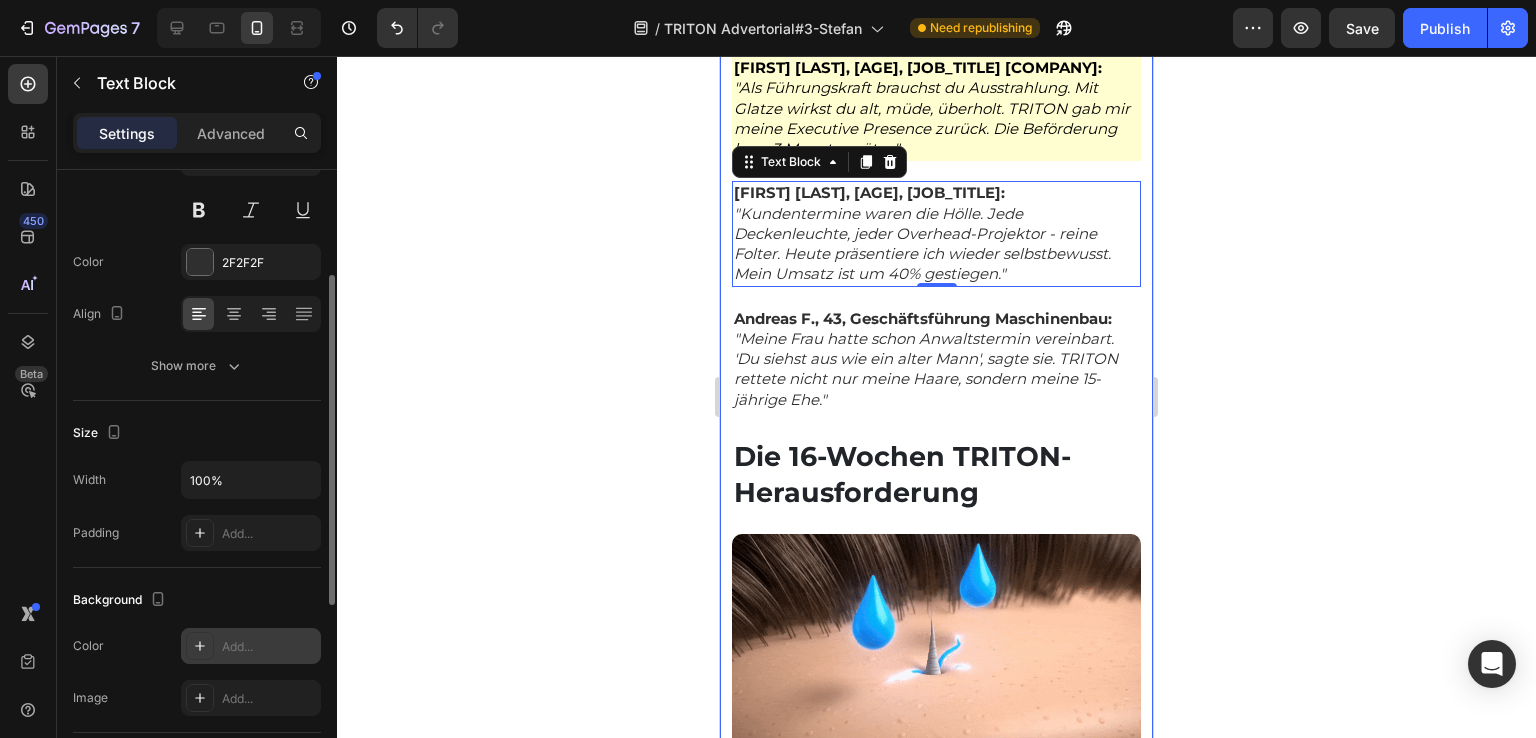 click at bounding box center (200, 646) 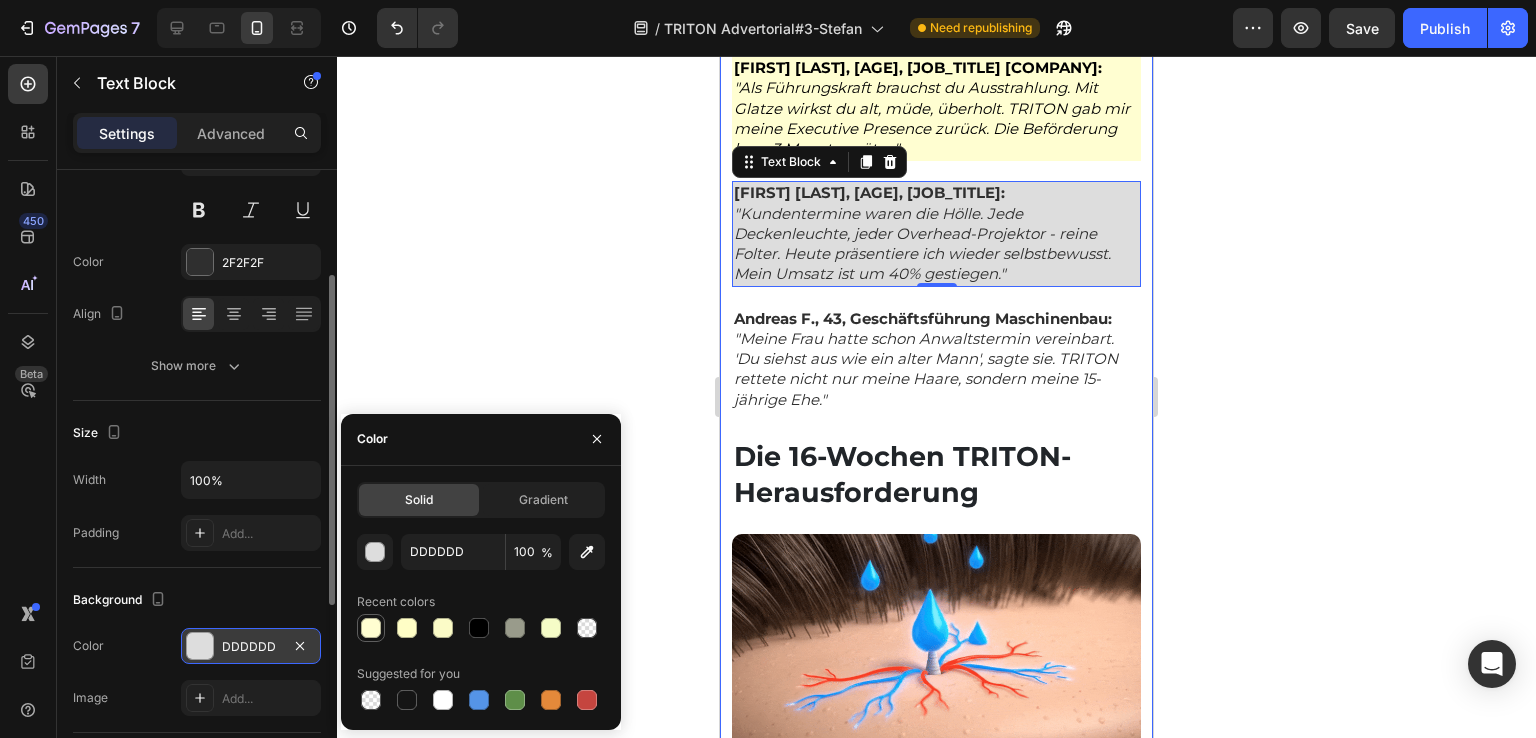 click at bounding box center (371, 628) 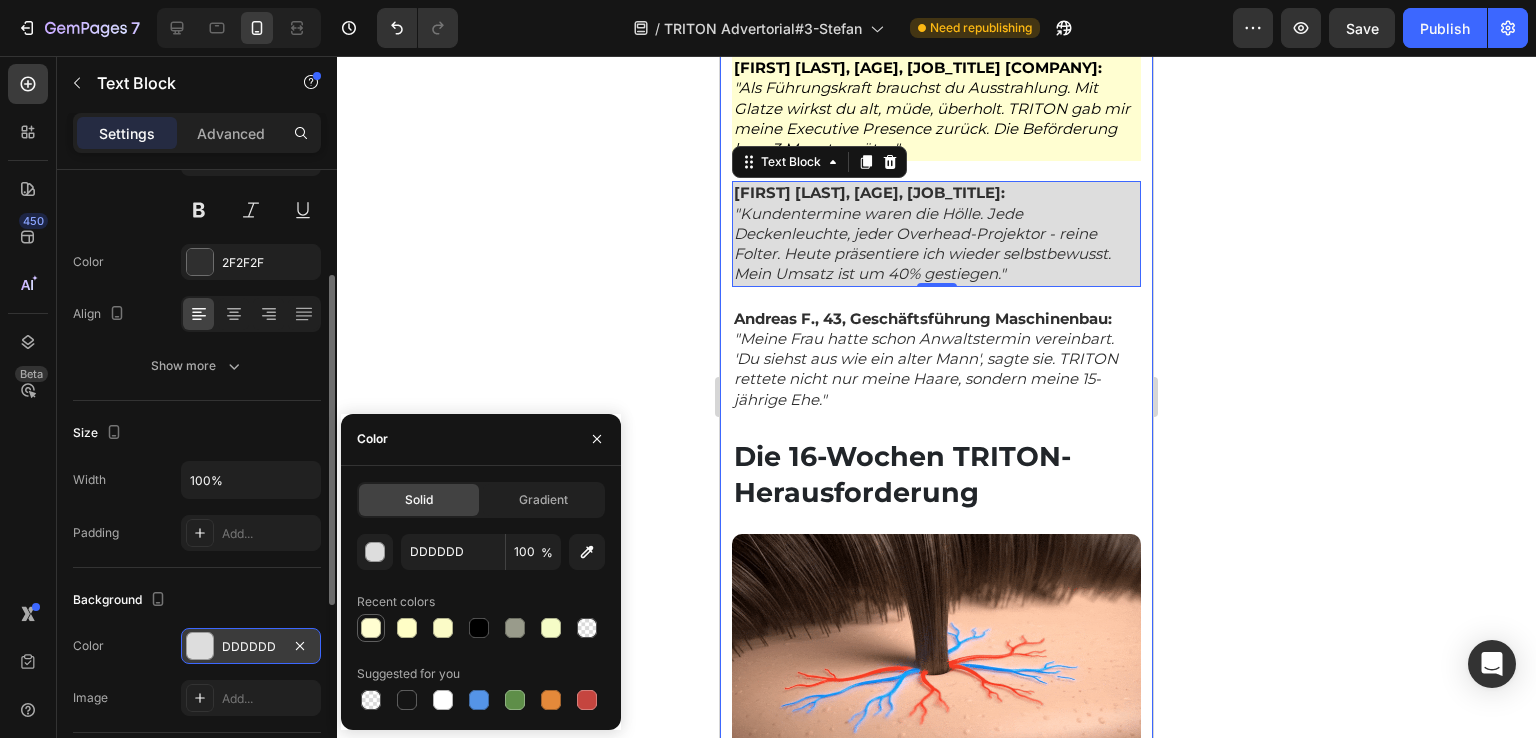type on "FFFED1" 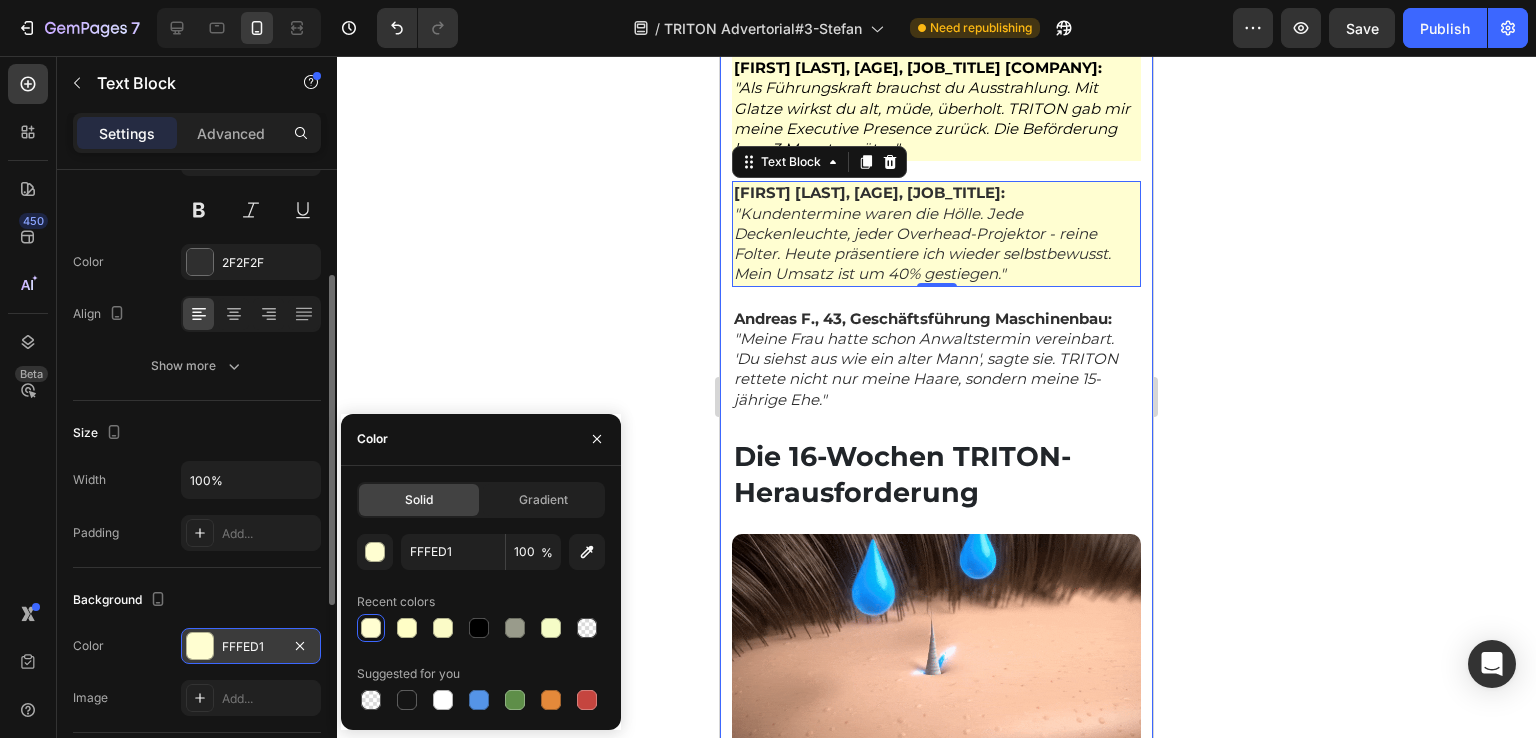 click 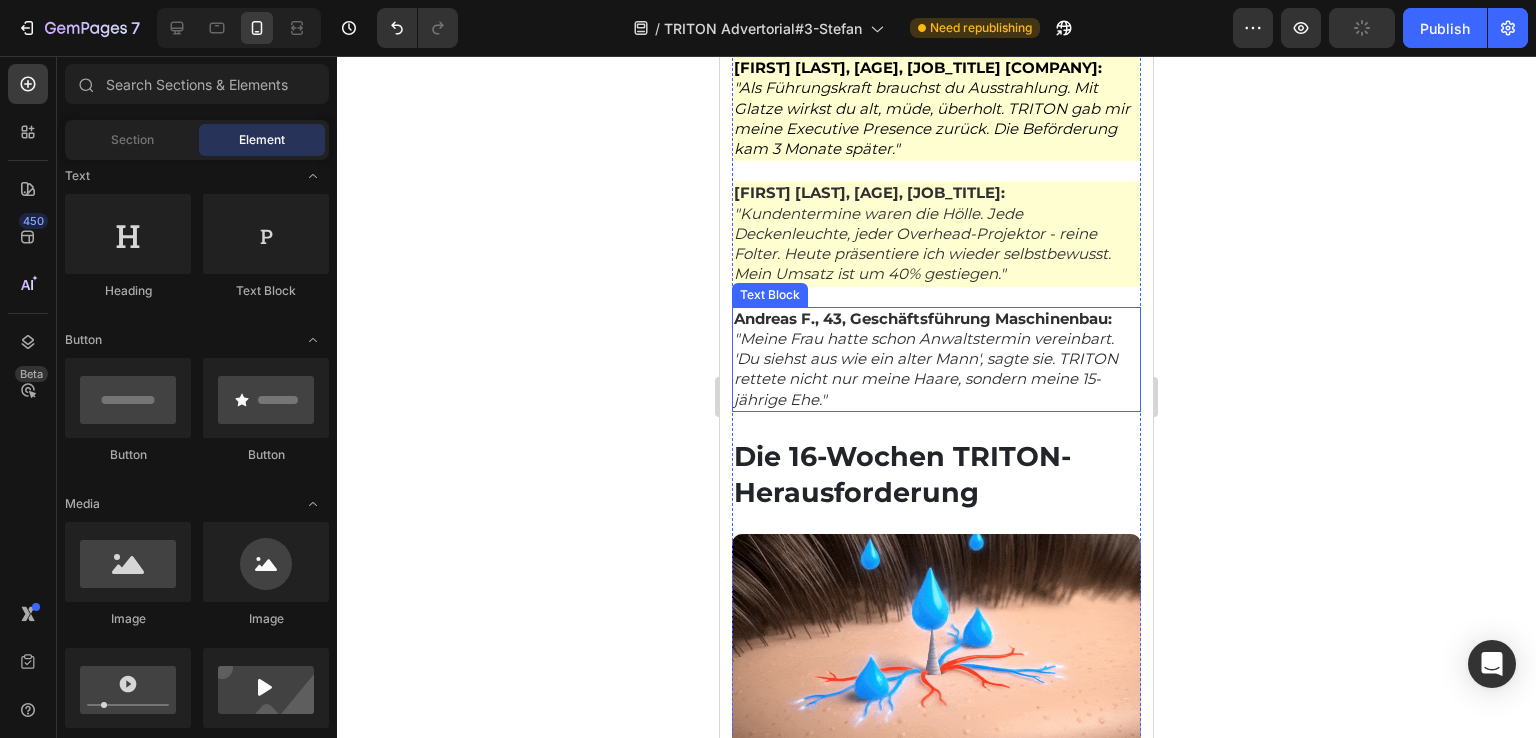 click on ""Meine Frau hatte schon Anwaltstermin vereinbart. 'Du siehst aus wie ein alter Mann', sagte sie. TRITON rettete nicht nur meine Haare, sondern meine 15-jährige Ehe."" at bounding box center (926, 369) 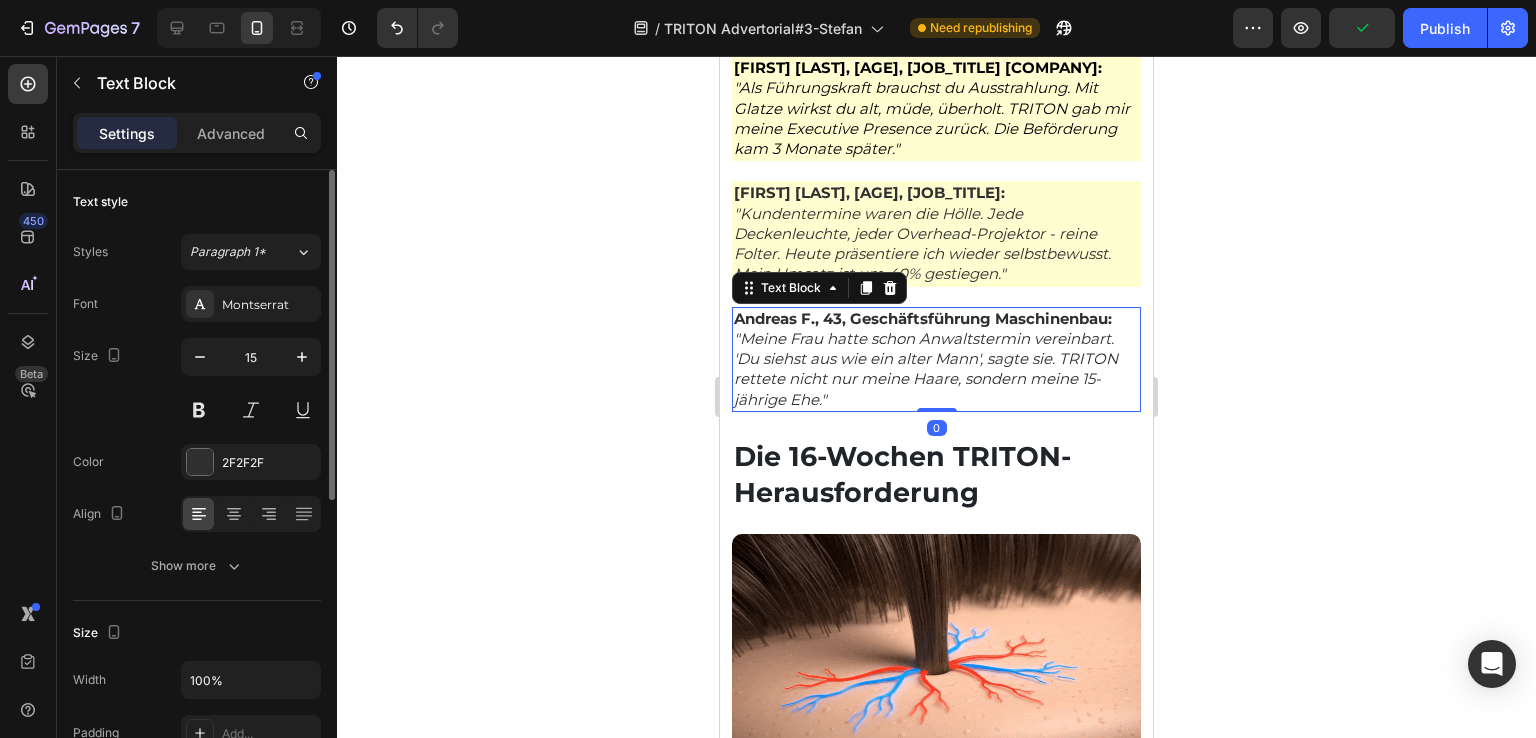 scroll, scrollTop: 200, scrollLeft: 0, axis: vertical 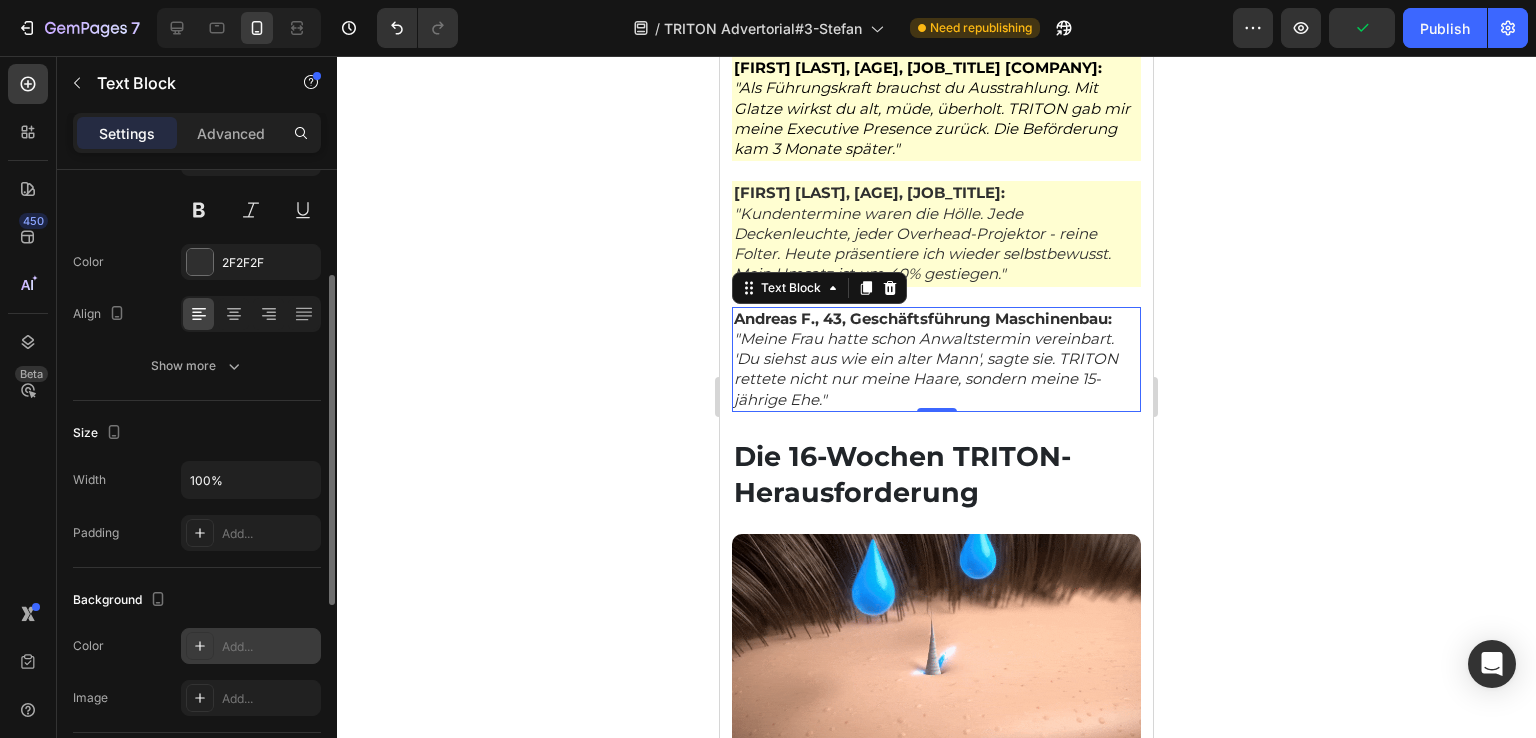 click 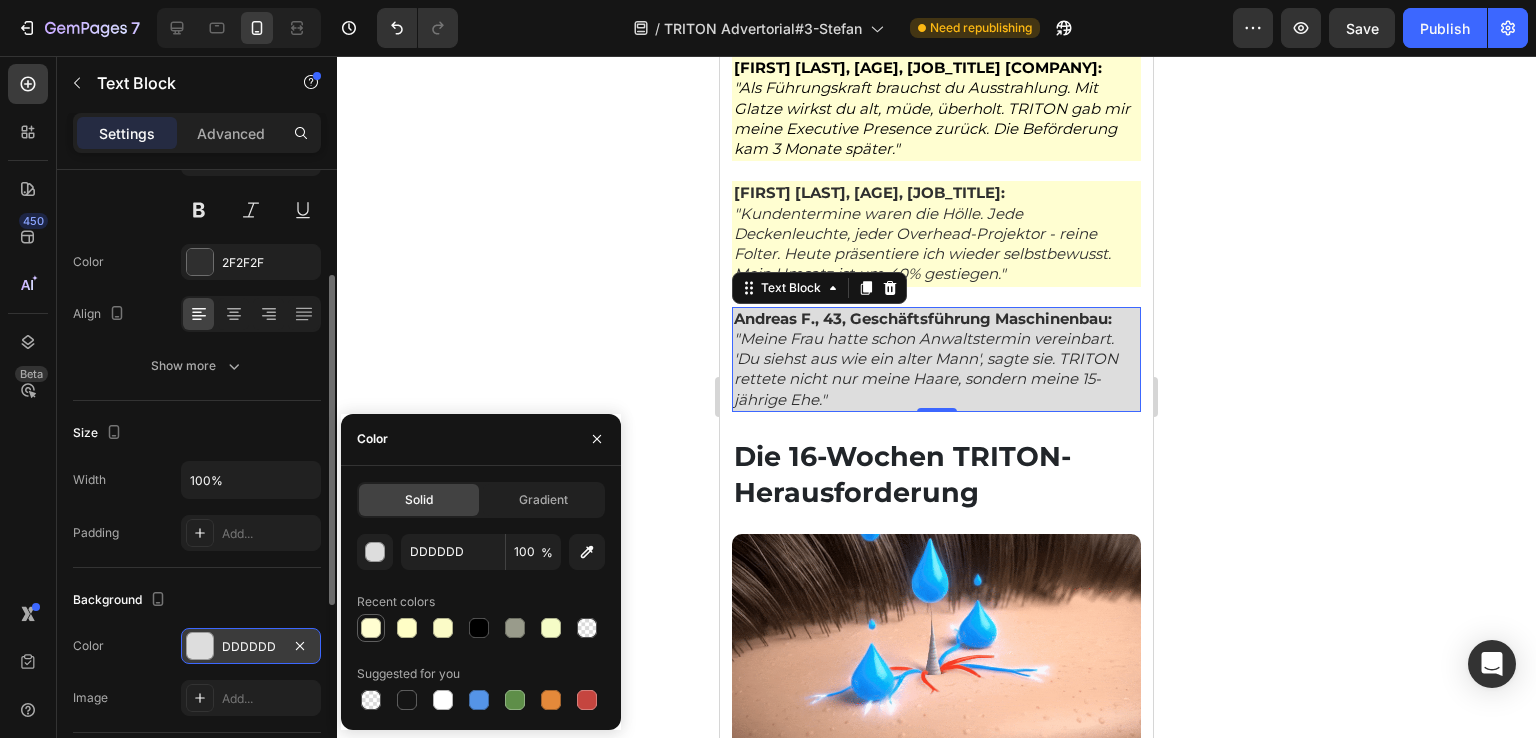 click at bounding box center [371, 628] 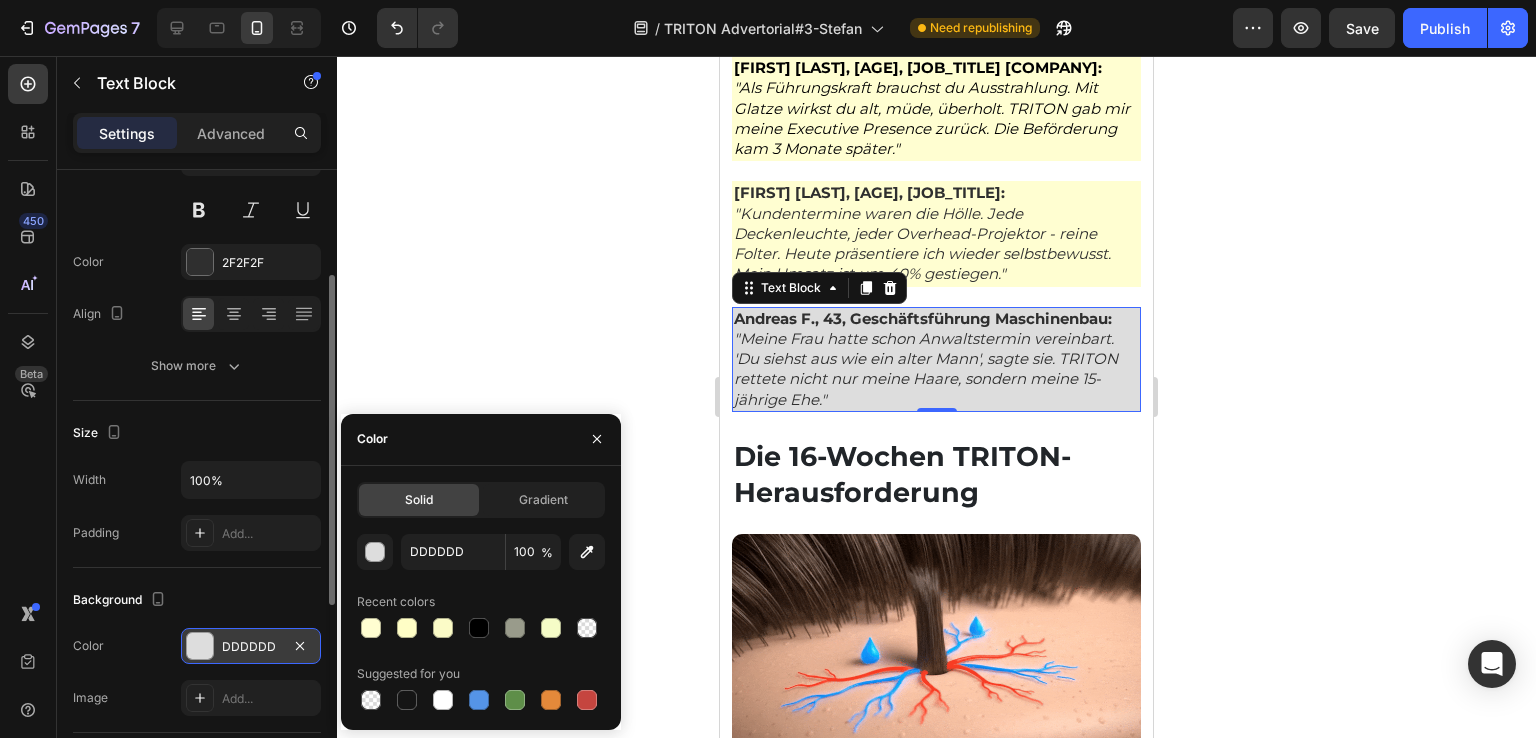 type on "FFFED1" 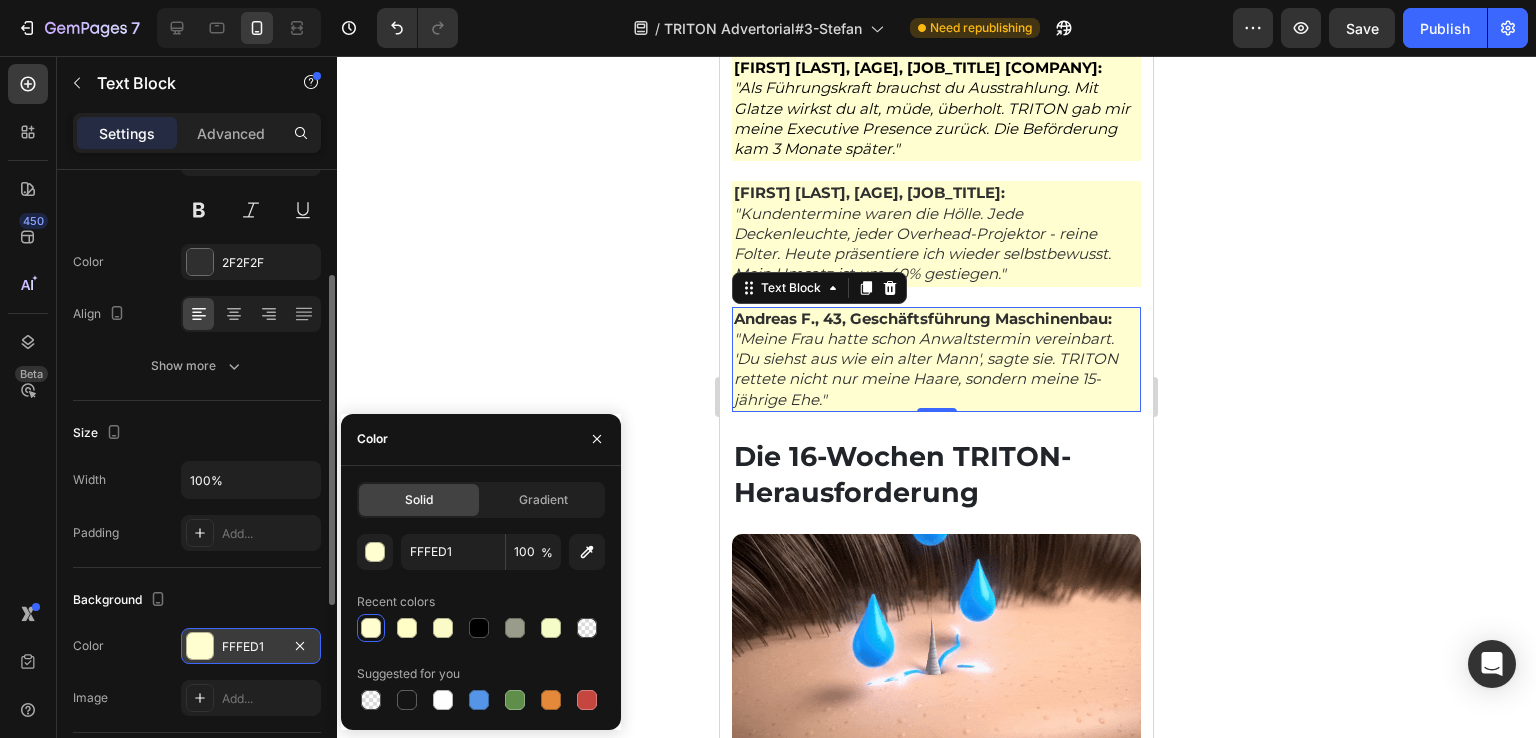 click 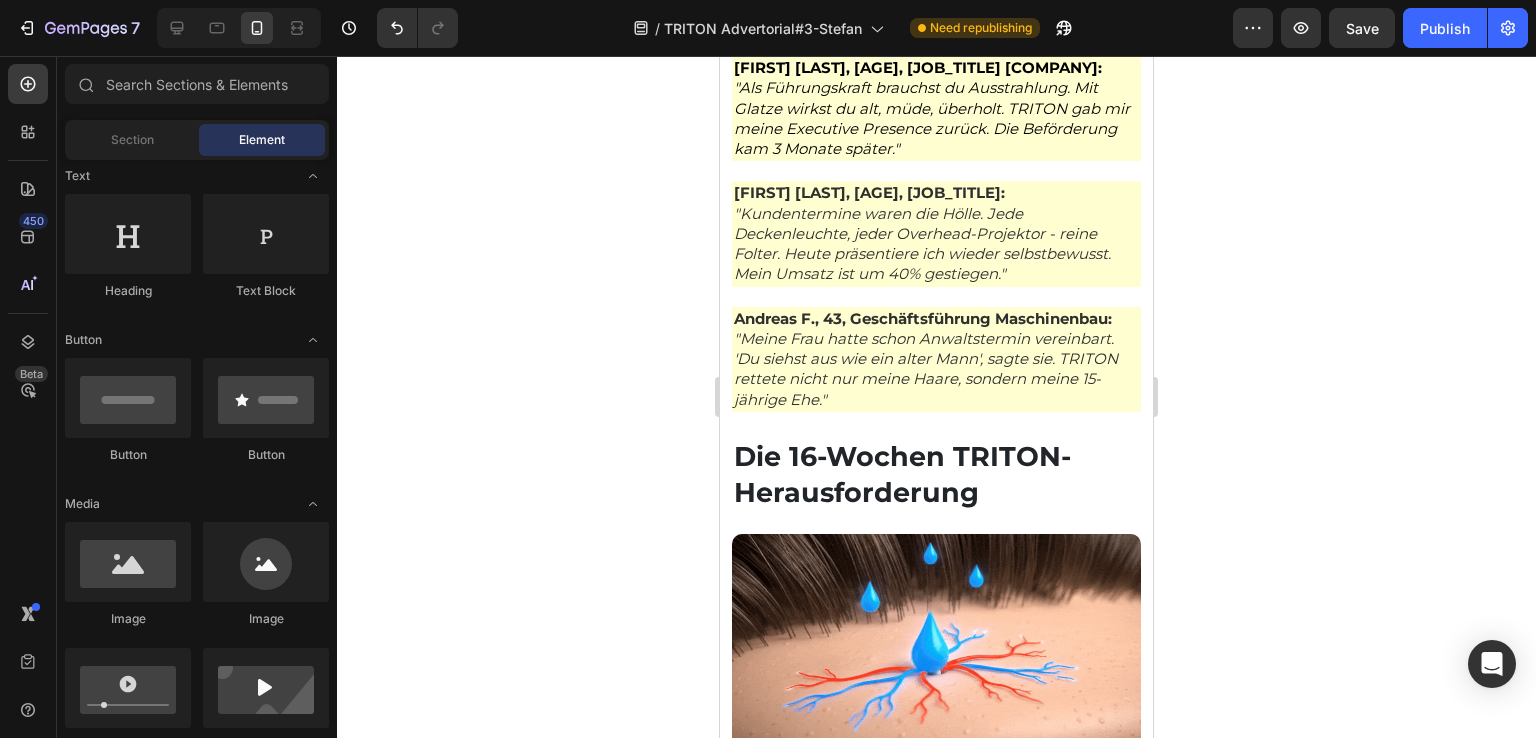 click 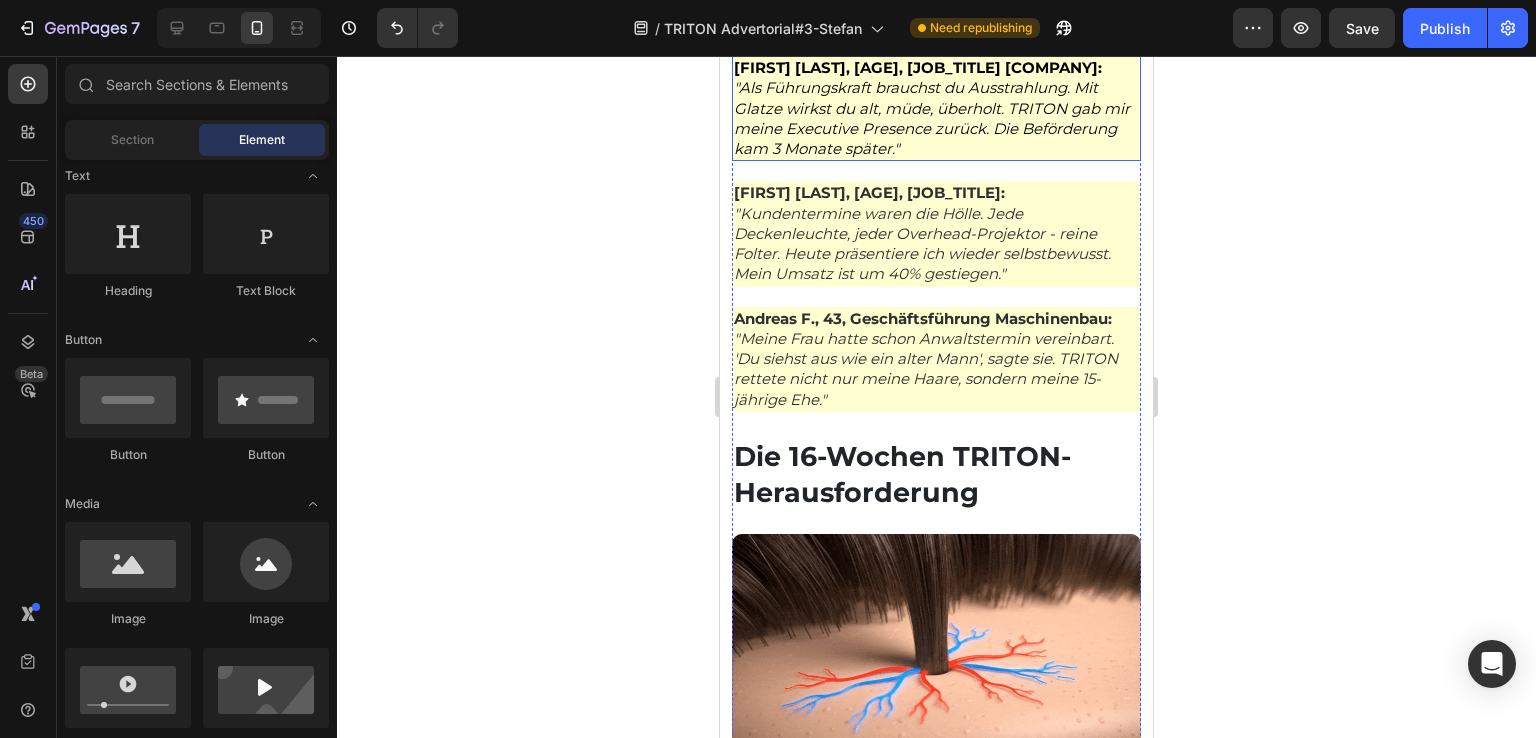 click on "[FIRST] [LAST], [AGE], [JOB_TITLE] [COMPANY]:" at bounding box center (918, 67) 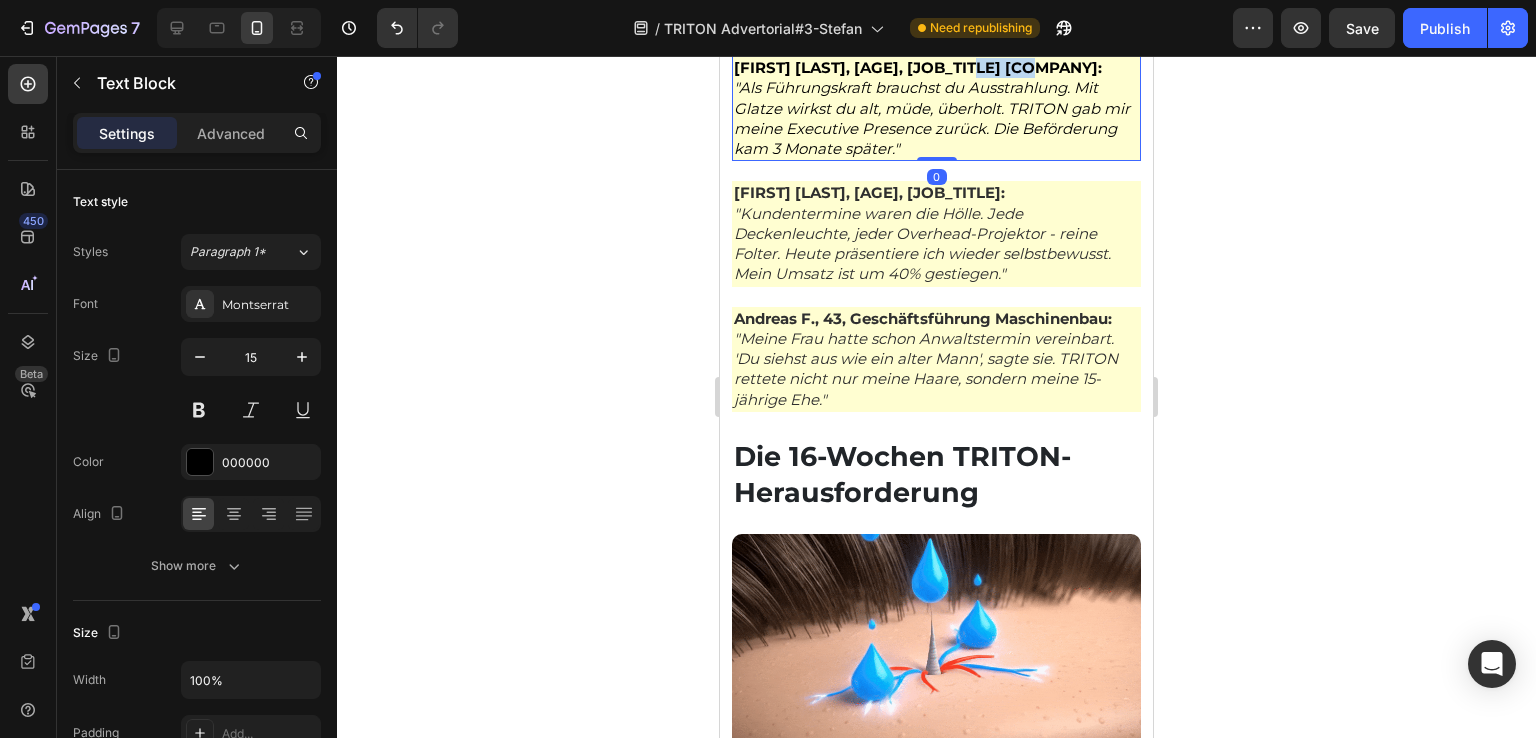 click on "[FIRST] [LAST], [AGE], [JOB_TITLE] [COMPANY]:" at bounding box center (918, 67) 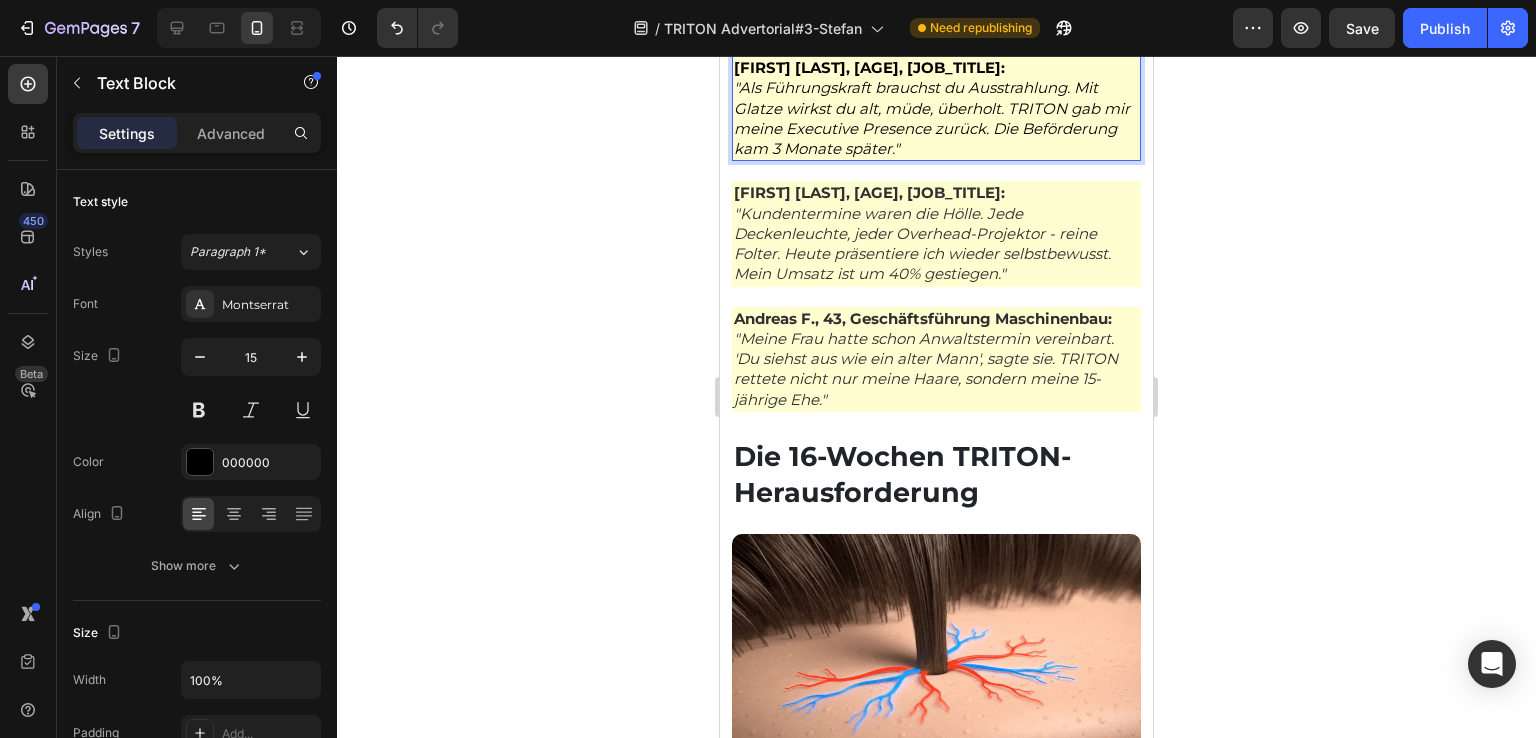 click 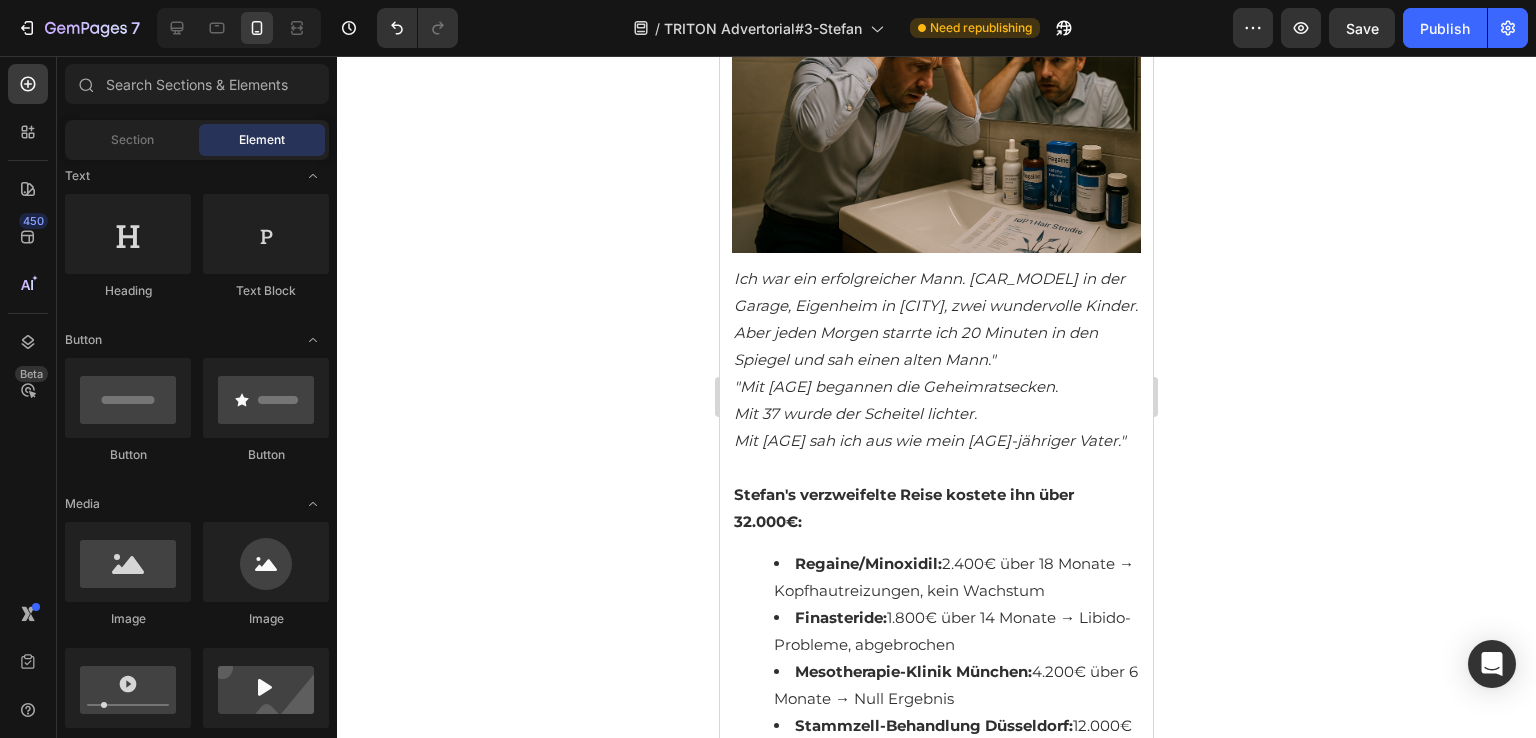 scroll, scrollTop: 0, scrollLeft: 0, axis: both 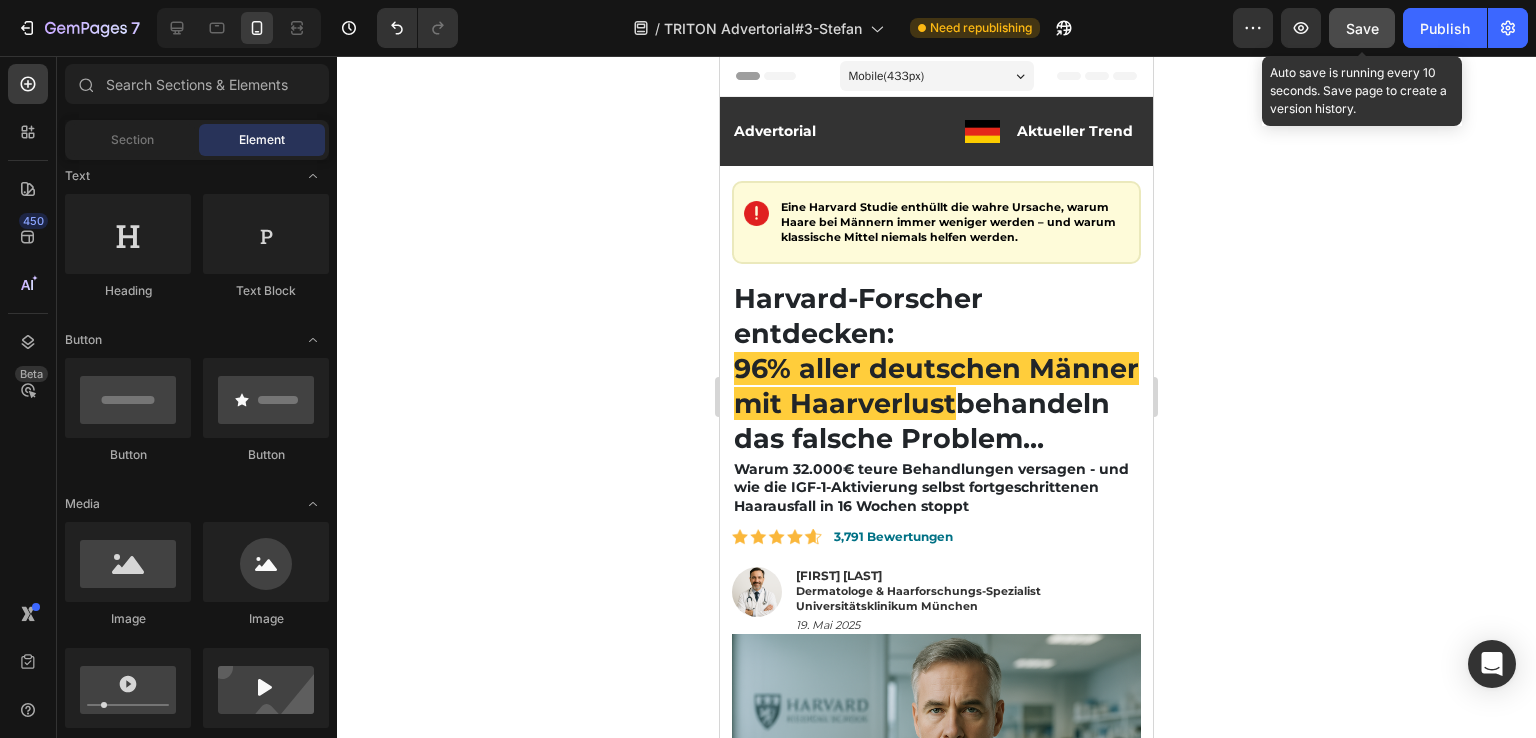 click on "Save" at bounding box center [1362, 28] 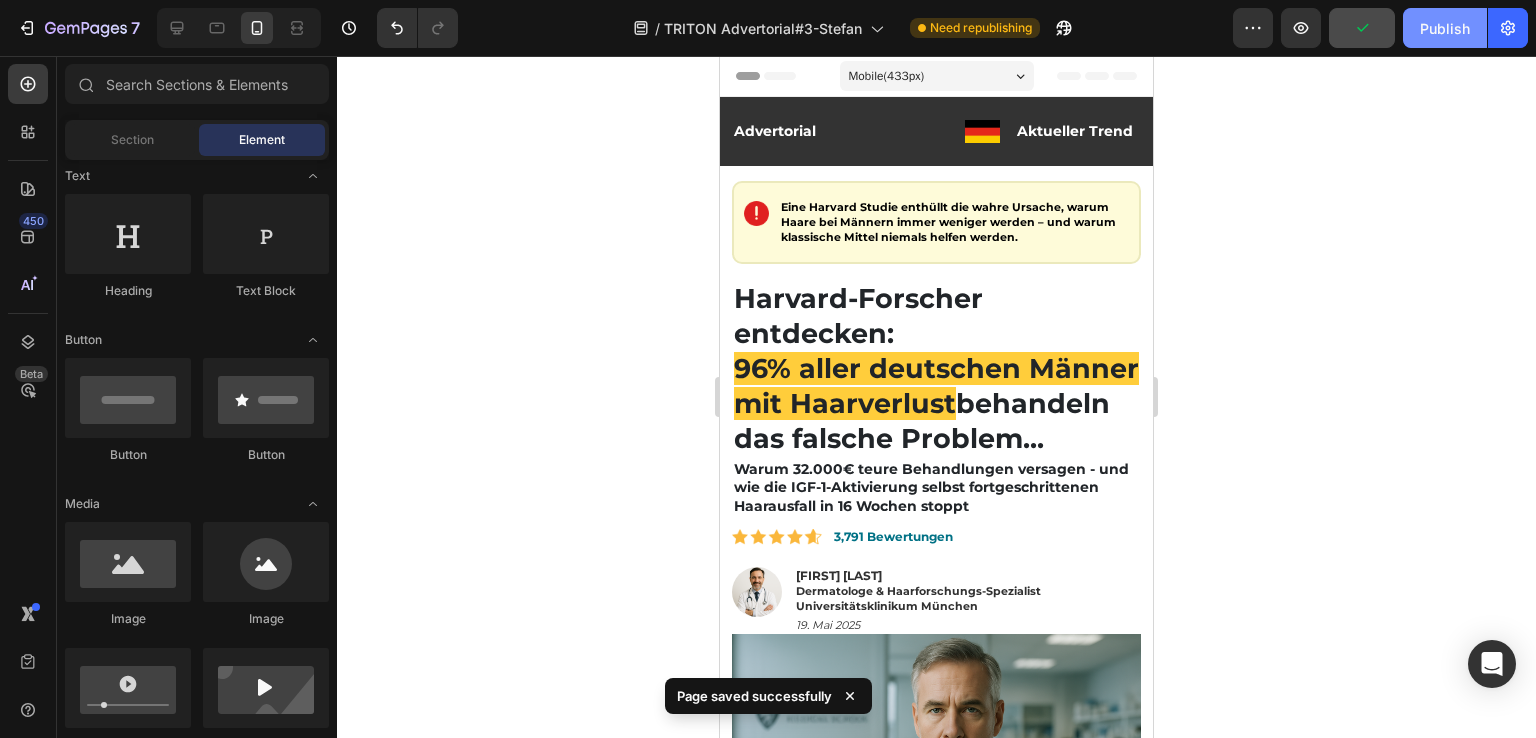 click on "Publish" at bounding box center [1445, 28] 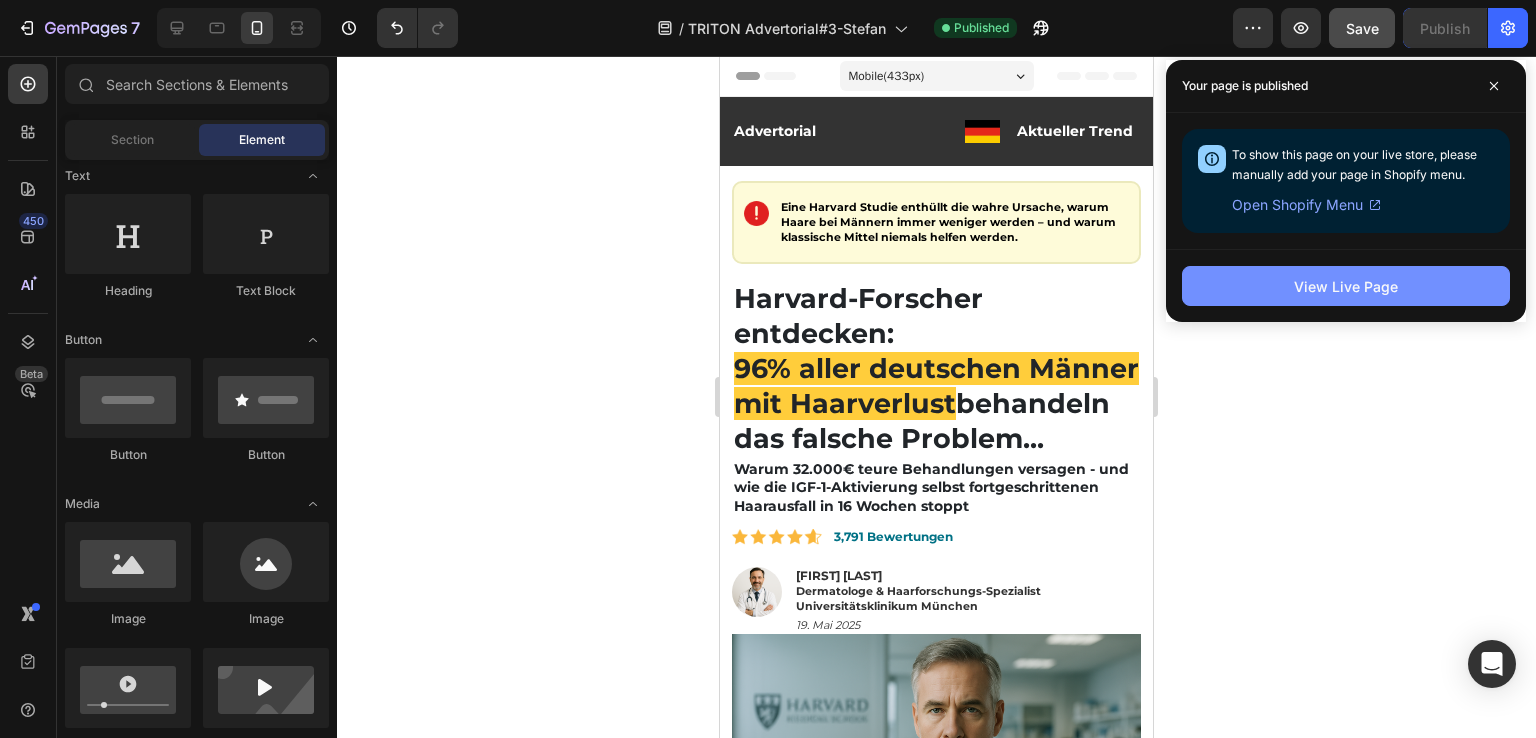 click on "View Live Page" at bounding box center [1346, 286] 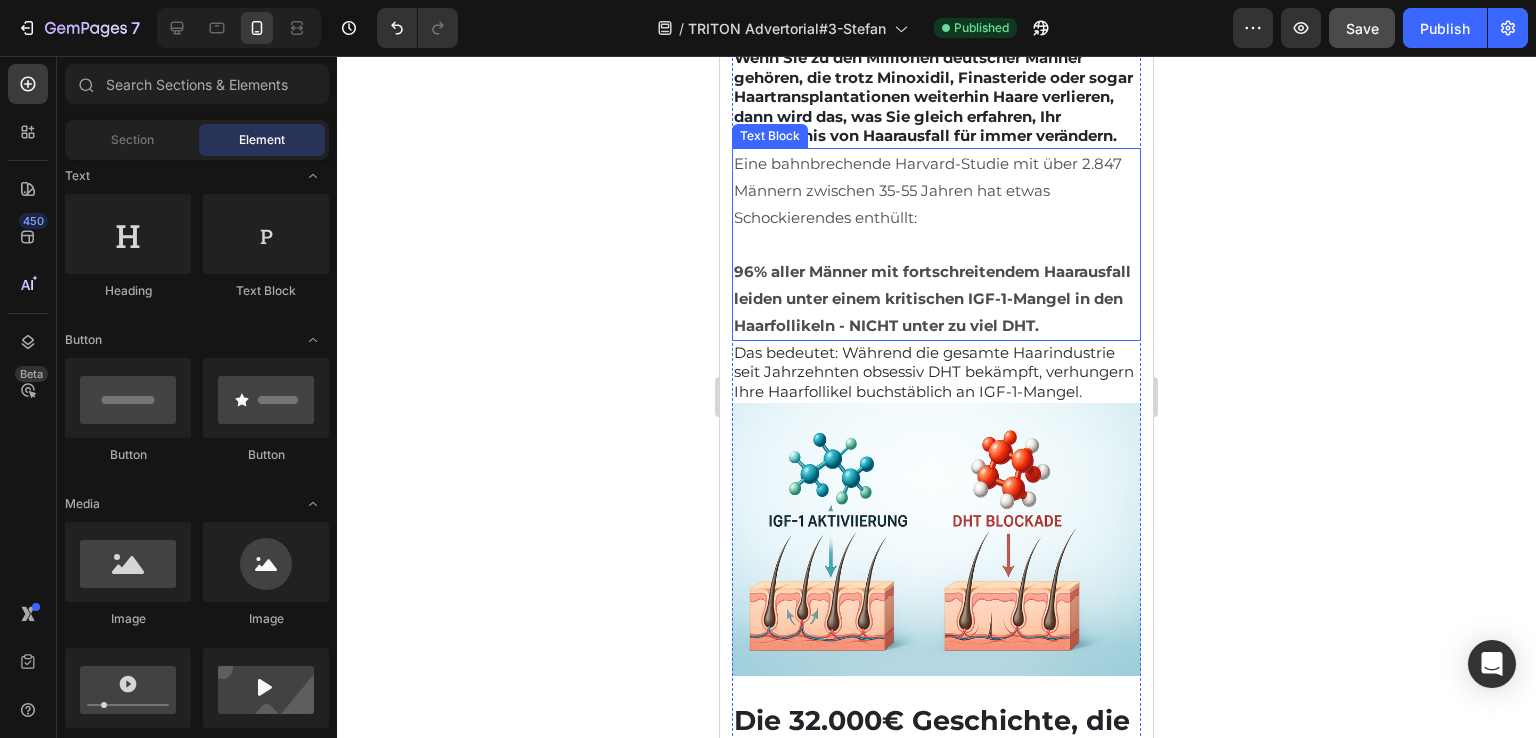 scroll, scrollTop: 900, scrollLeft: 0, axis: vertical 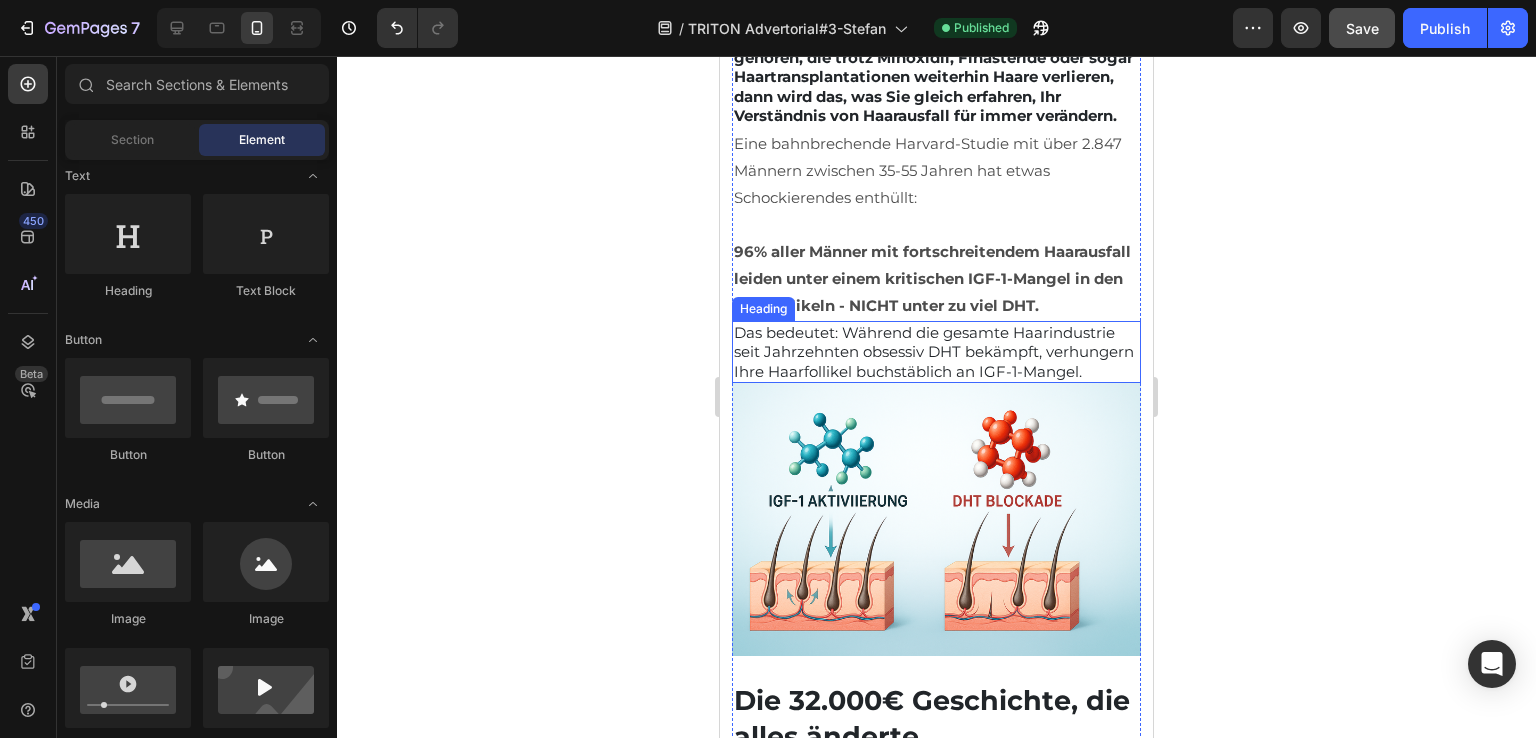 click on "Das bedeutet: Während die gesamte Haarindustrie seit Jahrzehnten obsessiv DHT bekämpft, verhungern Ihre Haarfollikel buchstäblich an IGF-1-Mangel." at bounding box center [936, 352] 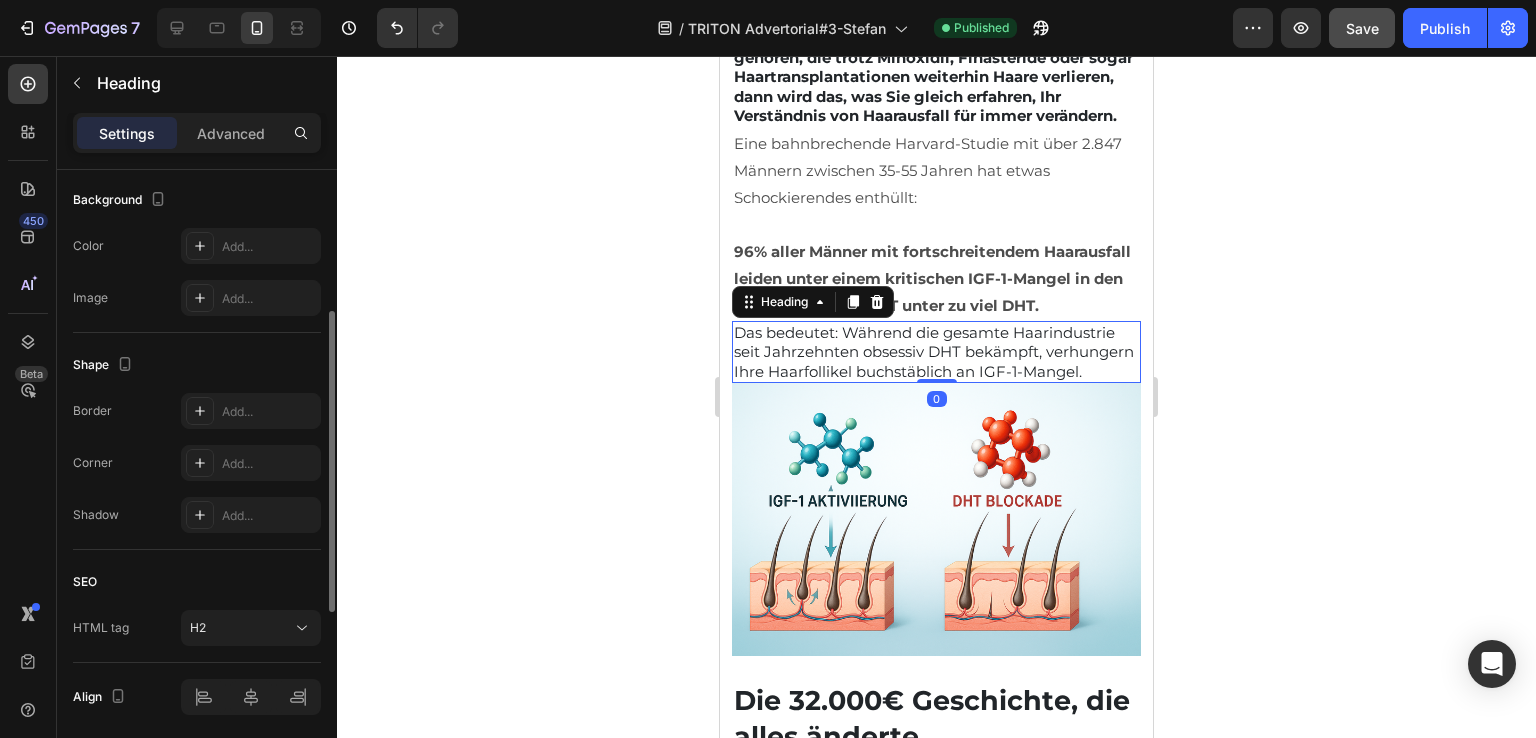 scroll, scrollTop: 671, scrollLeft: 0, axis: vertical 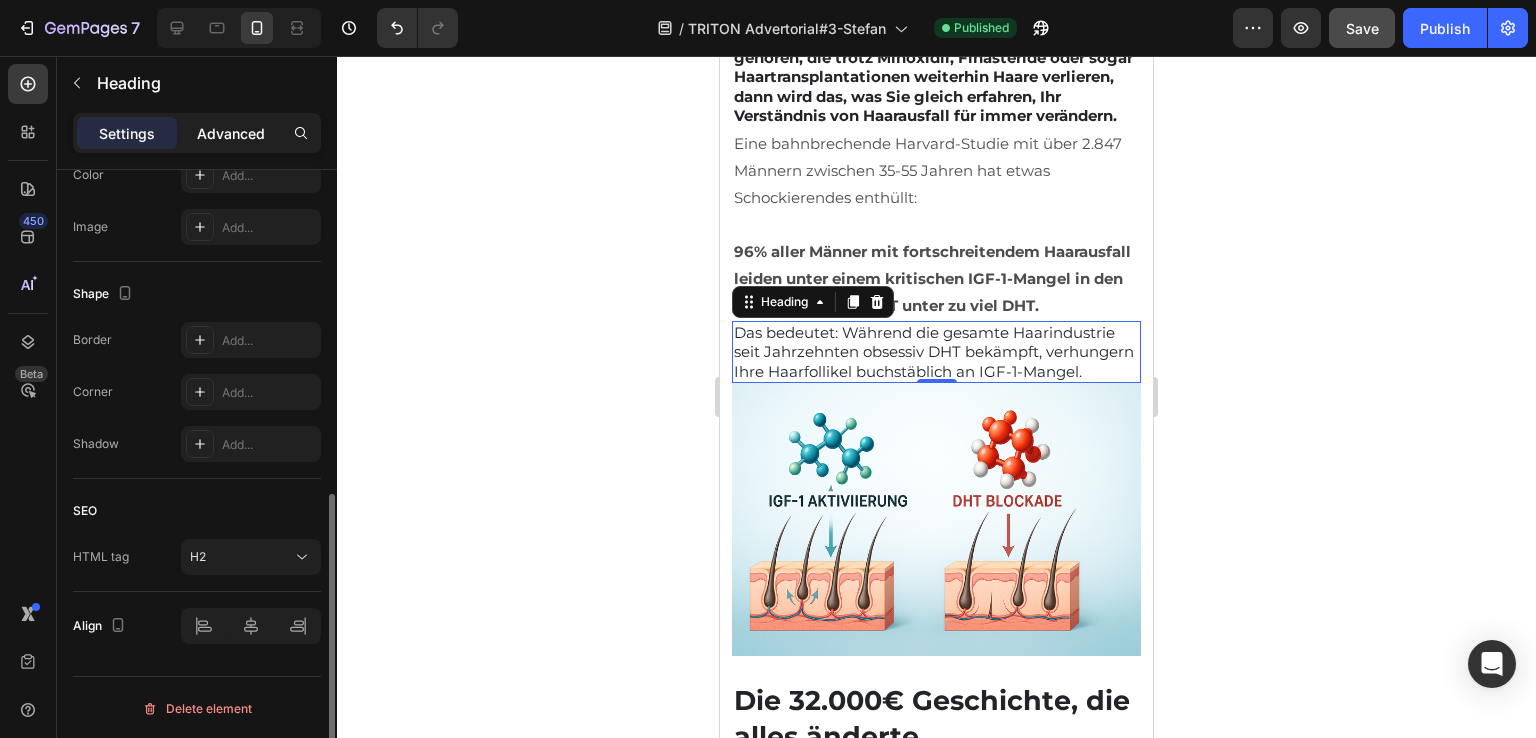 click on "Advanced" at bounding box center (231, 133) 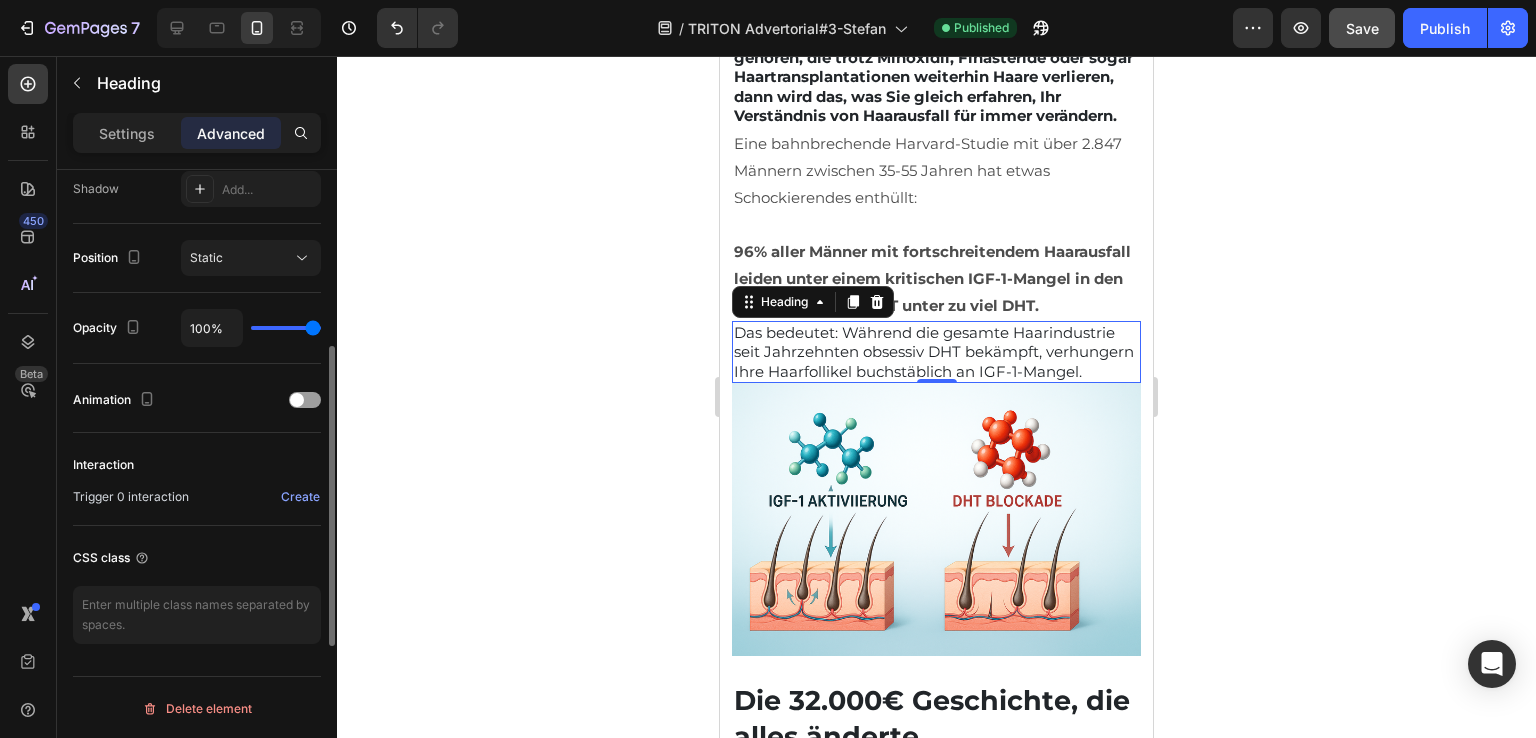 scroll, scrollTop: 277, scrollLeft: 0, axis: vertical 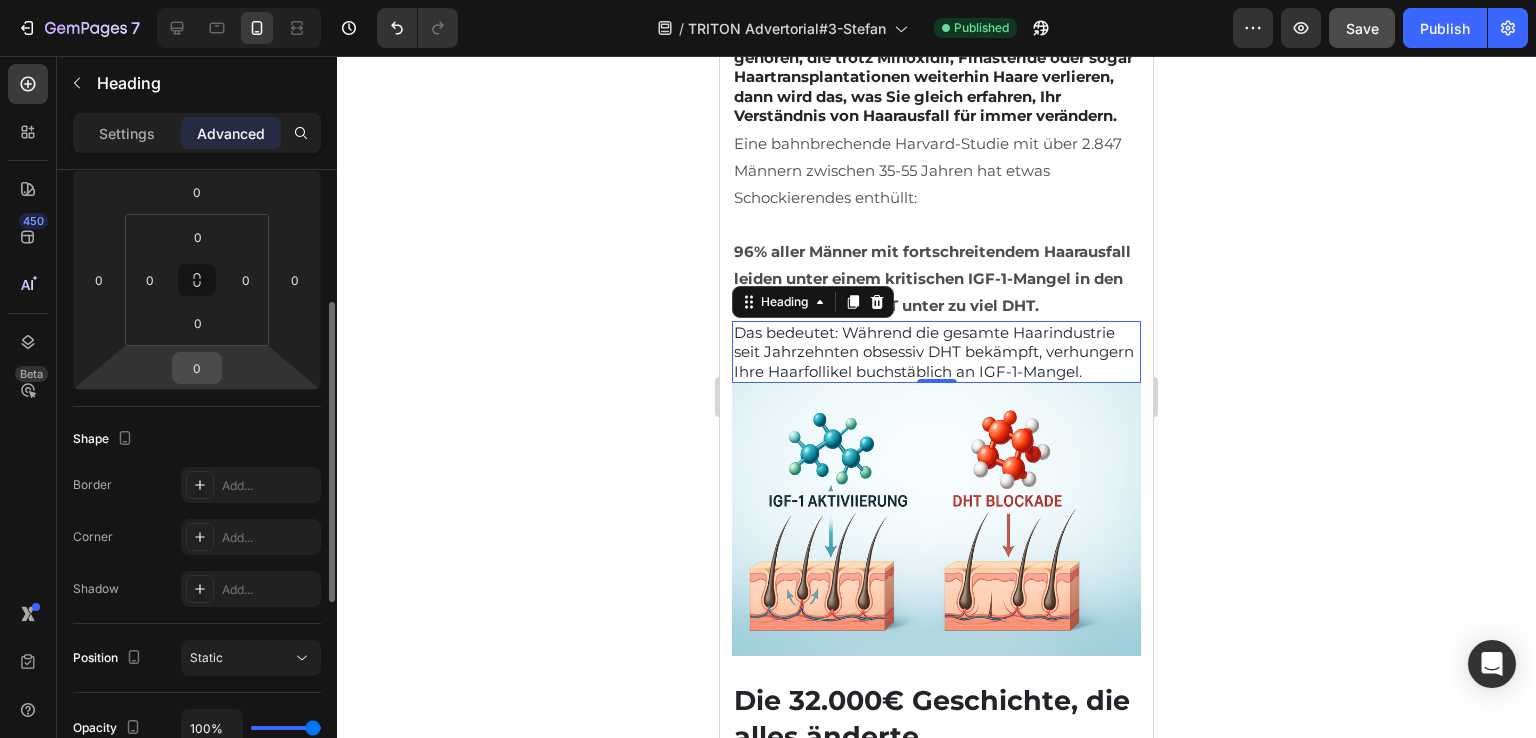 click on "0" at bounding box center [197, 368] 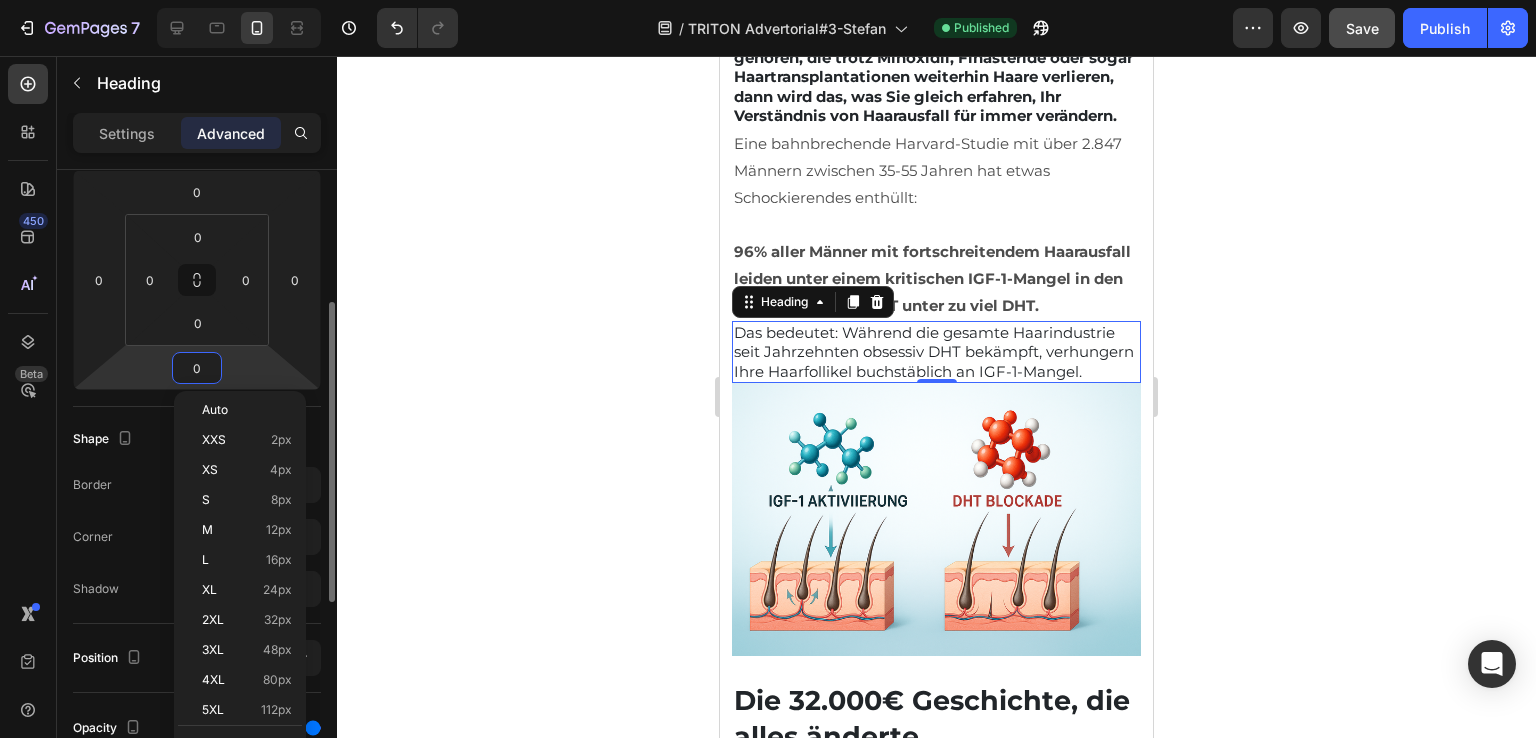type on "5" 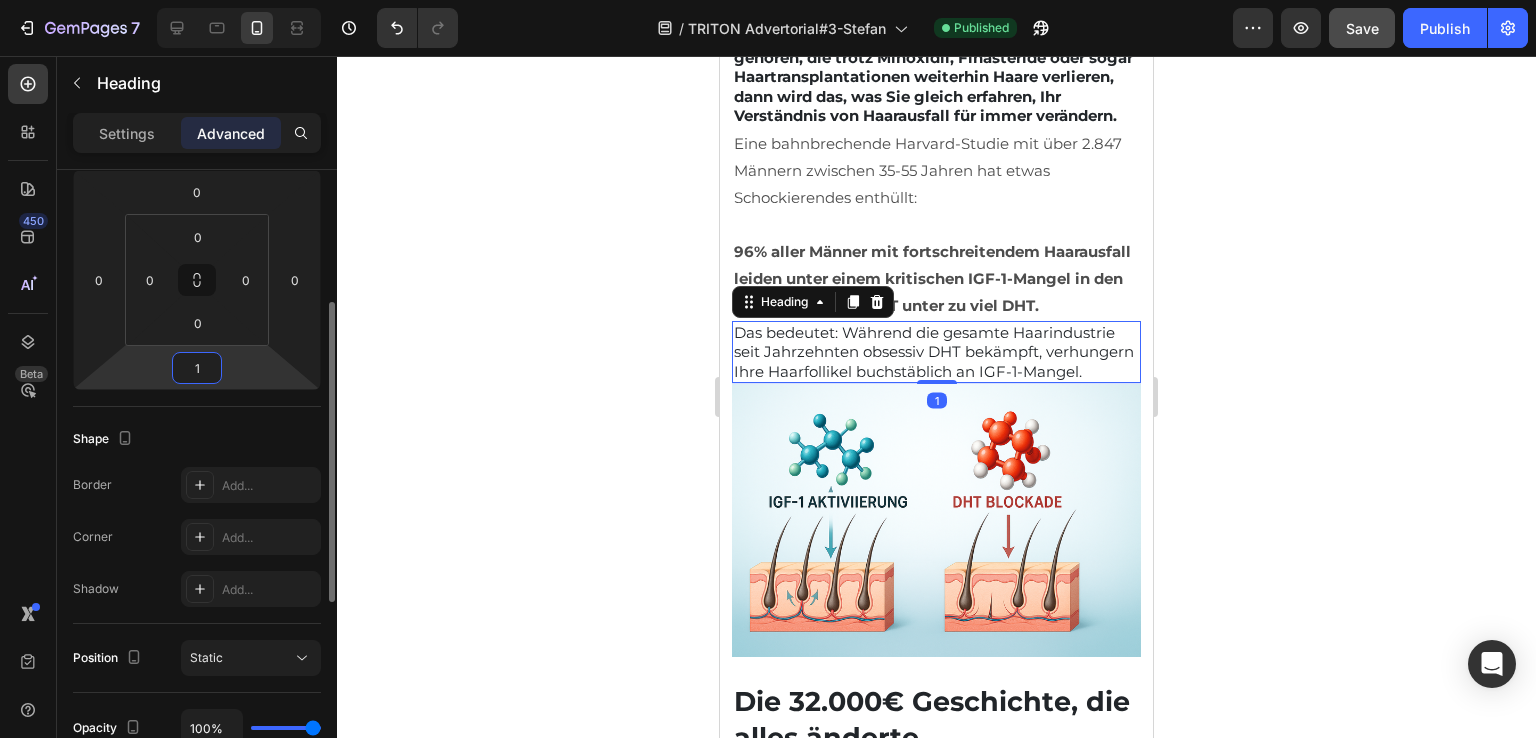 type on "10" 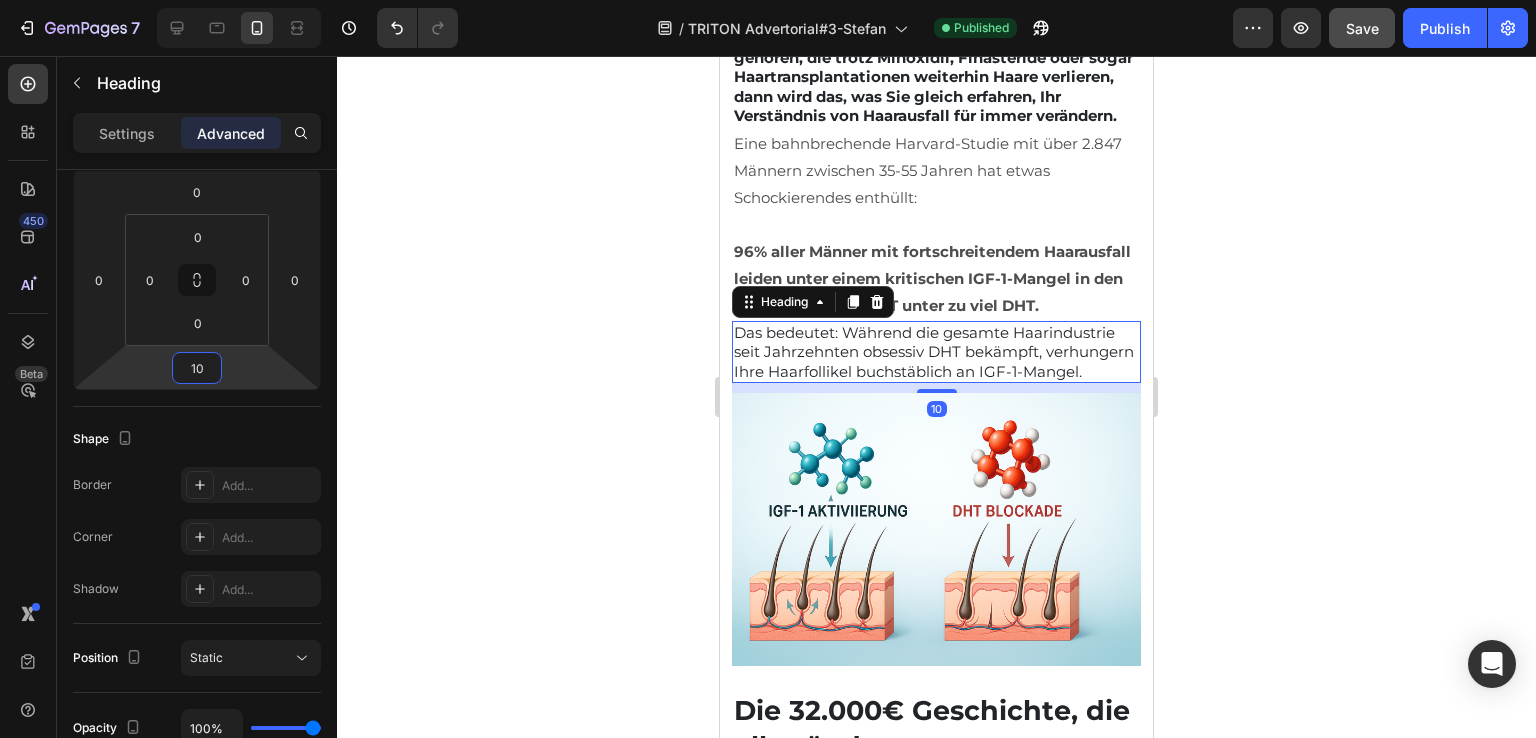 click 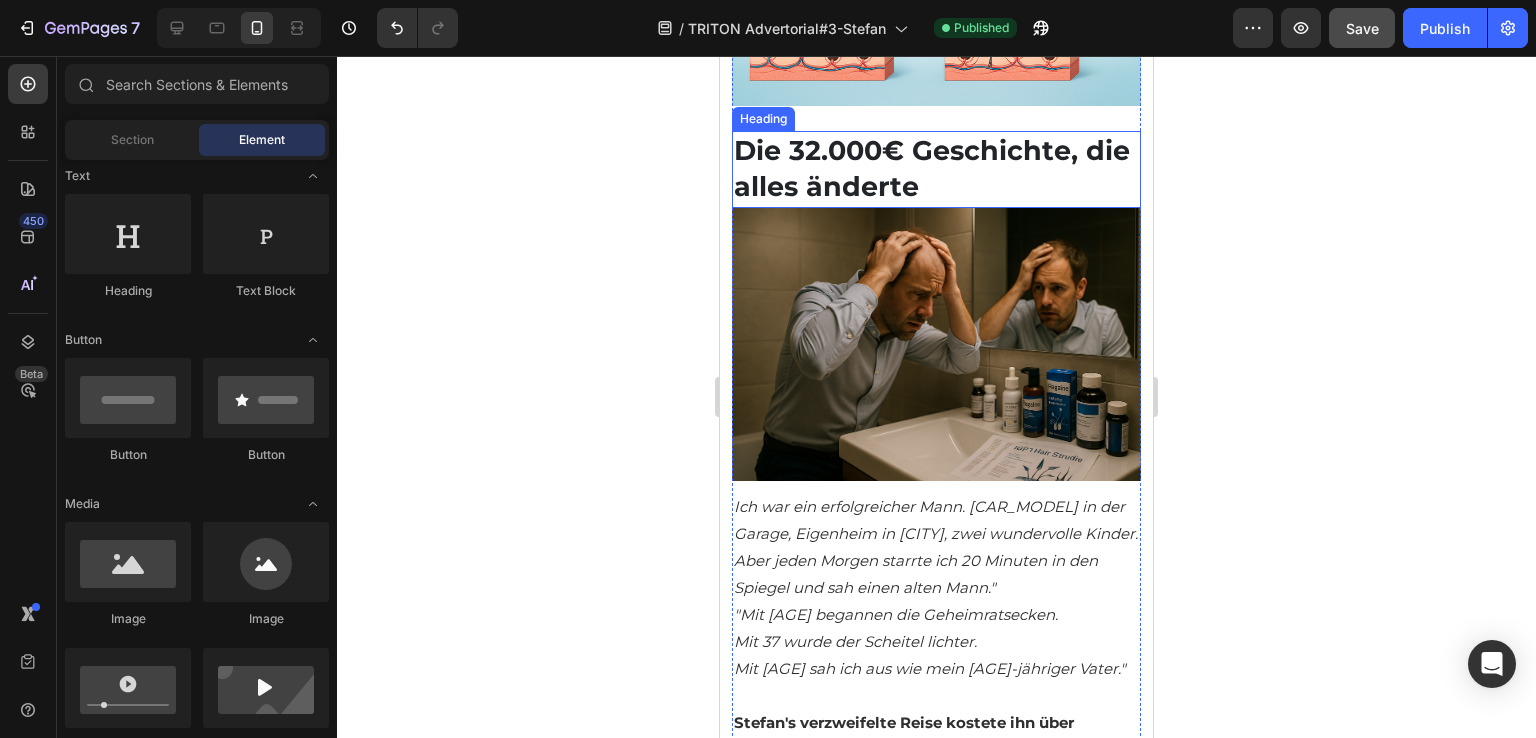 scroll, scrollTop: 1300, scrollLeft: 0, axis: vertical 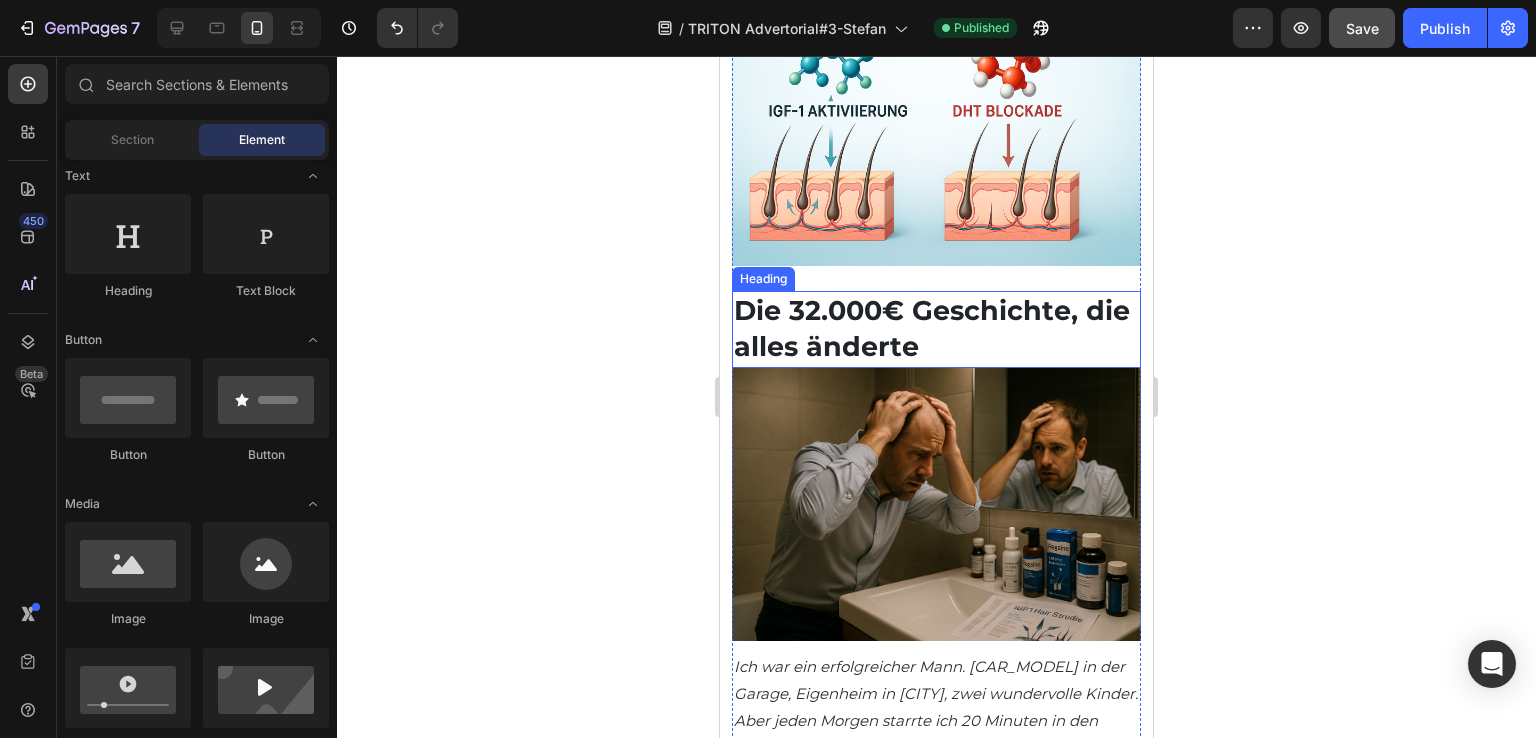 click on "Die 32.000€ Geschichte, die alles änderte" at bounding box center (936, 329) 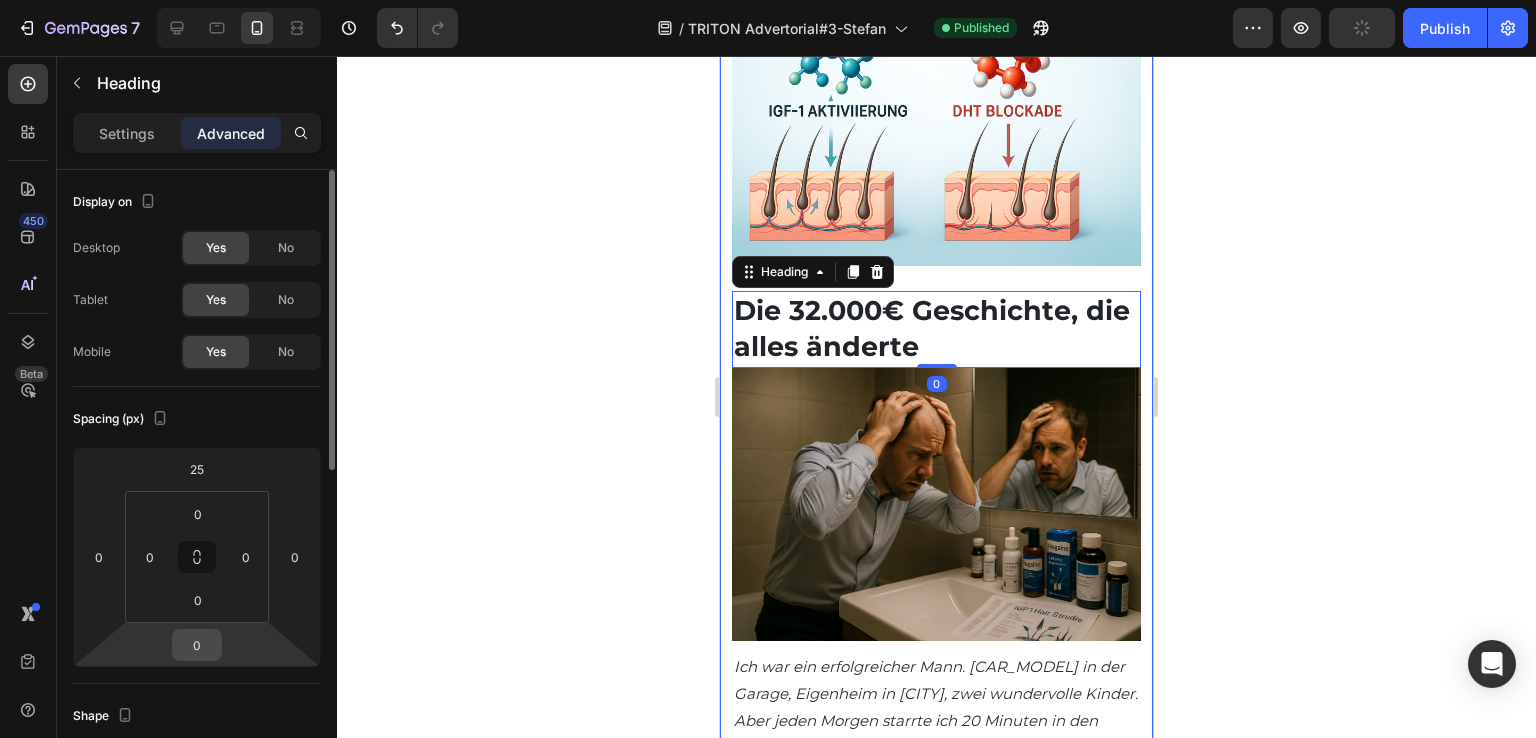 click on "0" at bounding box center (197, 645) 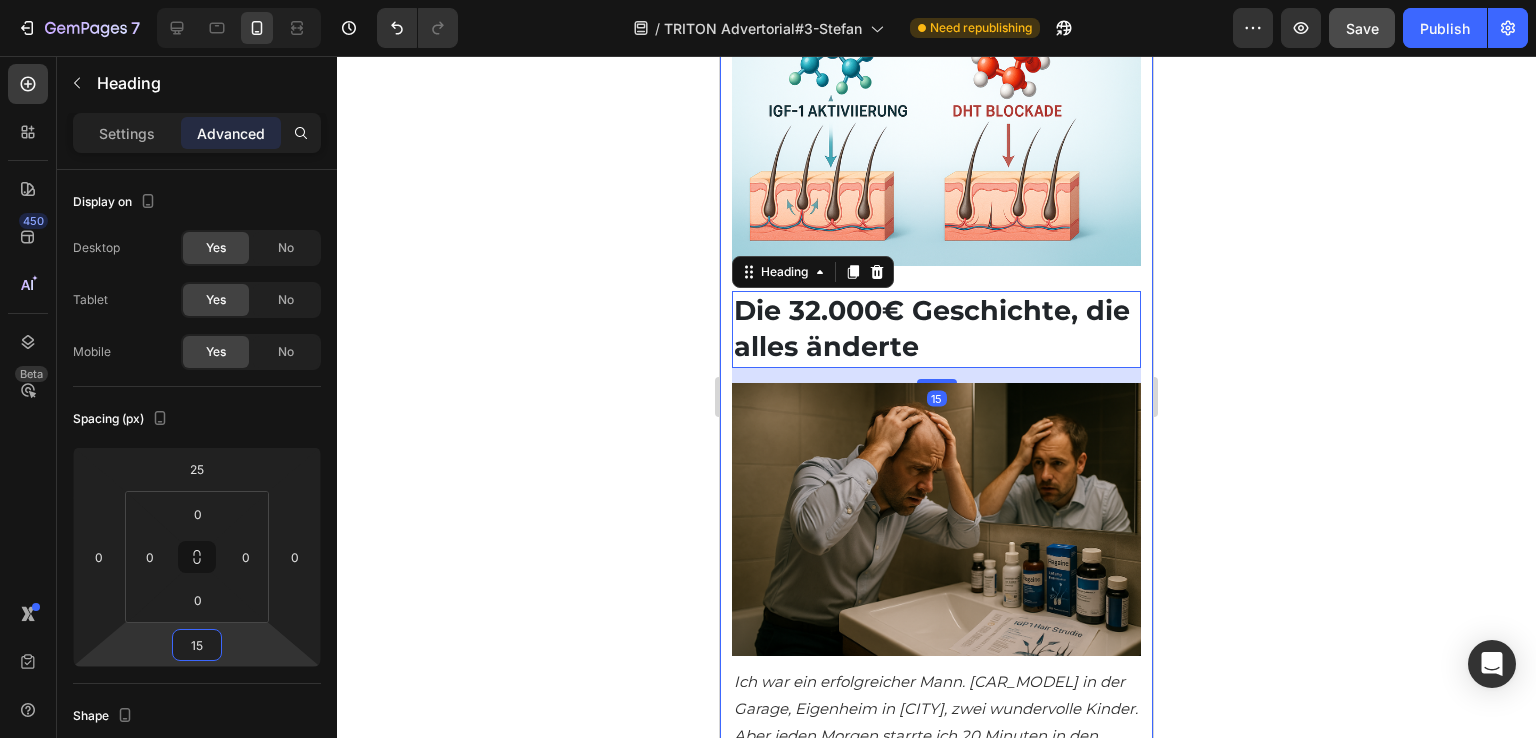 type on "15" 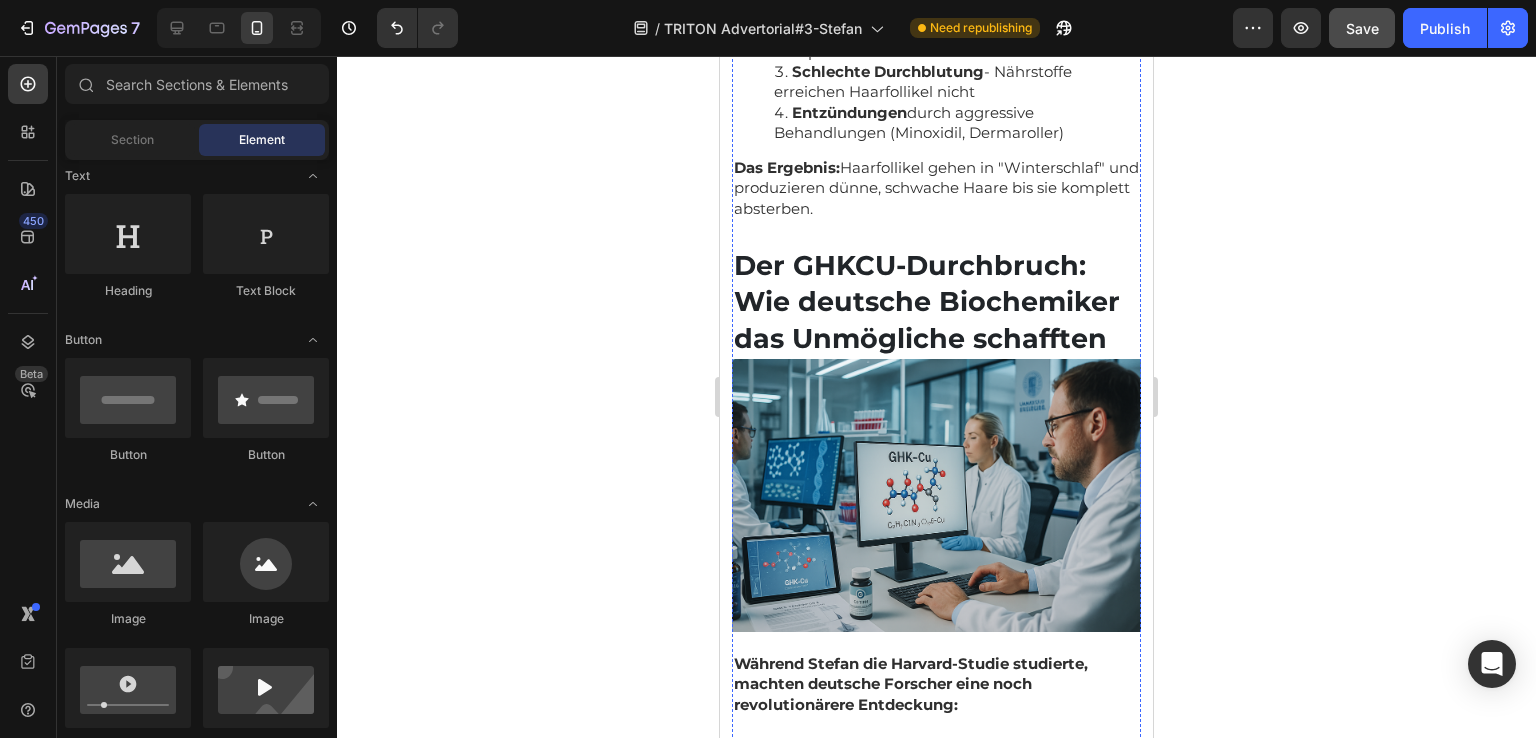 scroll, scrollTop: 5100, scrollLeft: 0, axis: vertical 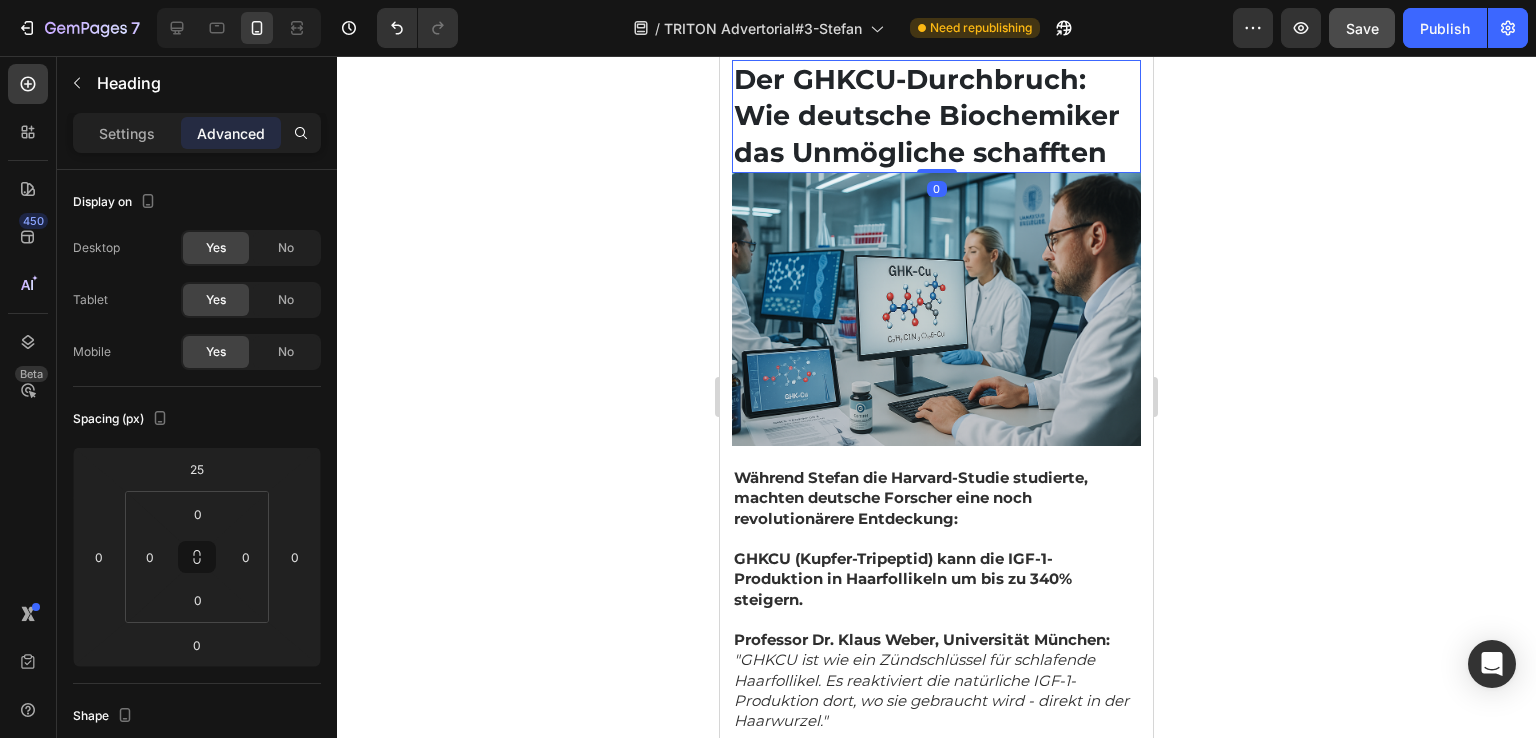click on "Der GHKCU-Durchbruch: Wie deutsche Biochemiker das Unmögliche schafften" at bounding box center (927, 116) 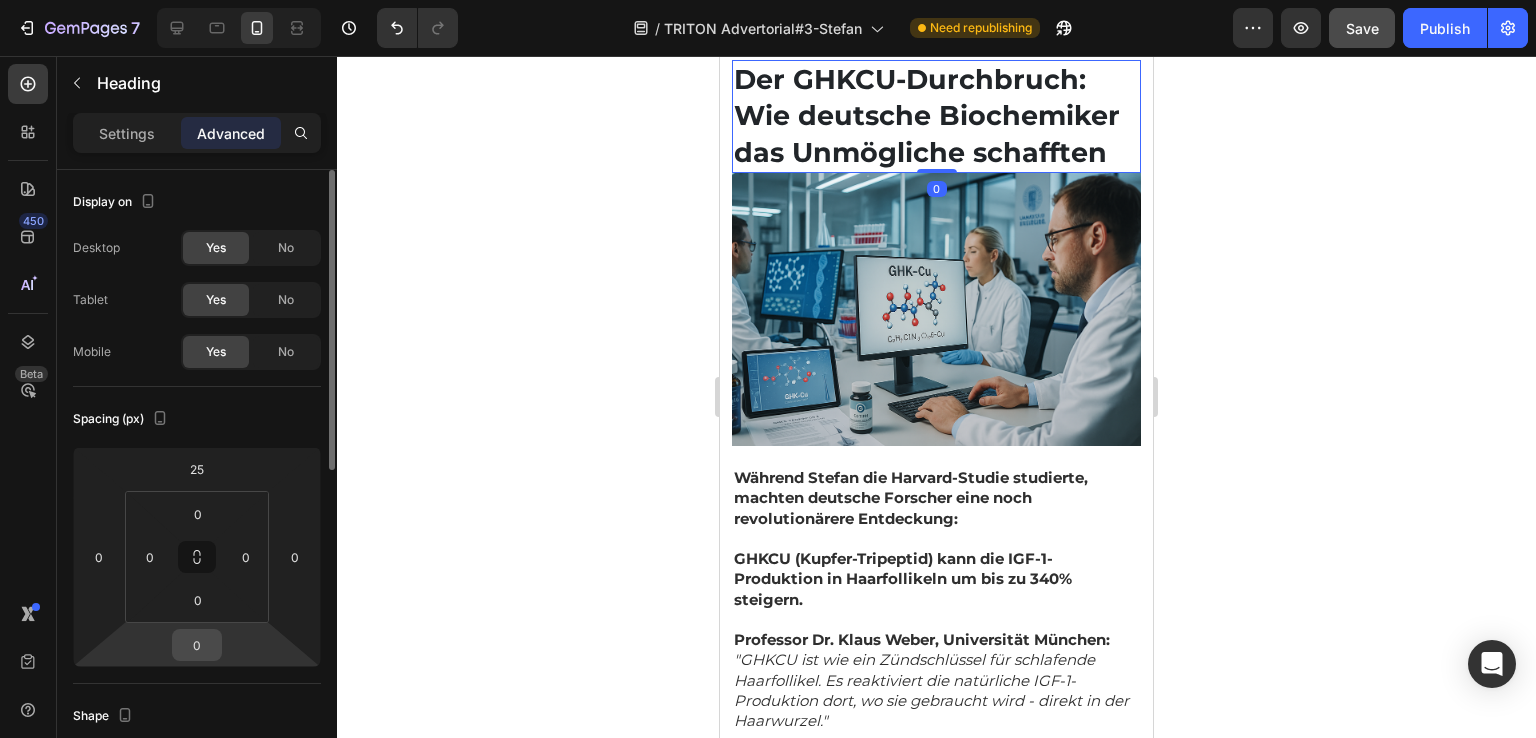 click on "0" at bounding box center [197, 645] 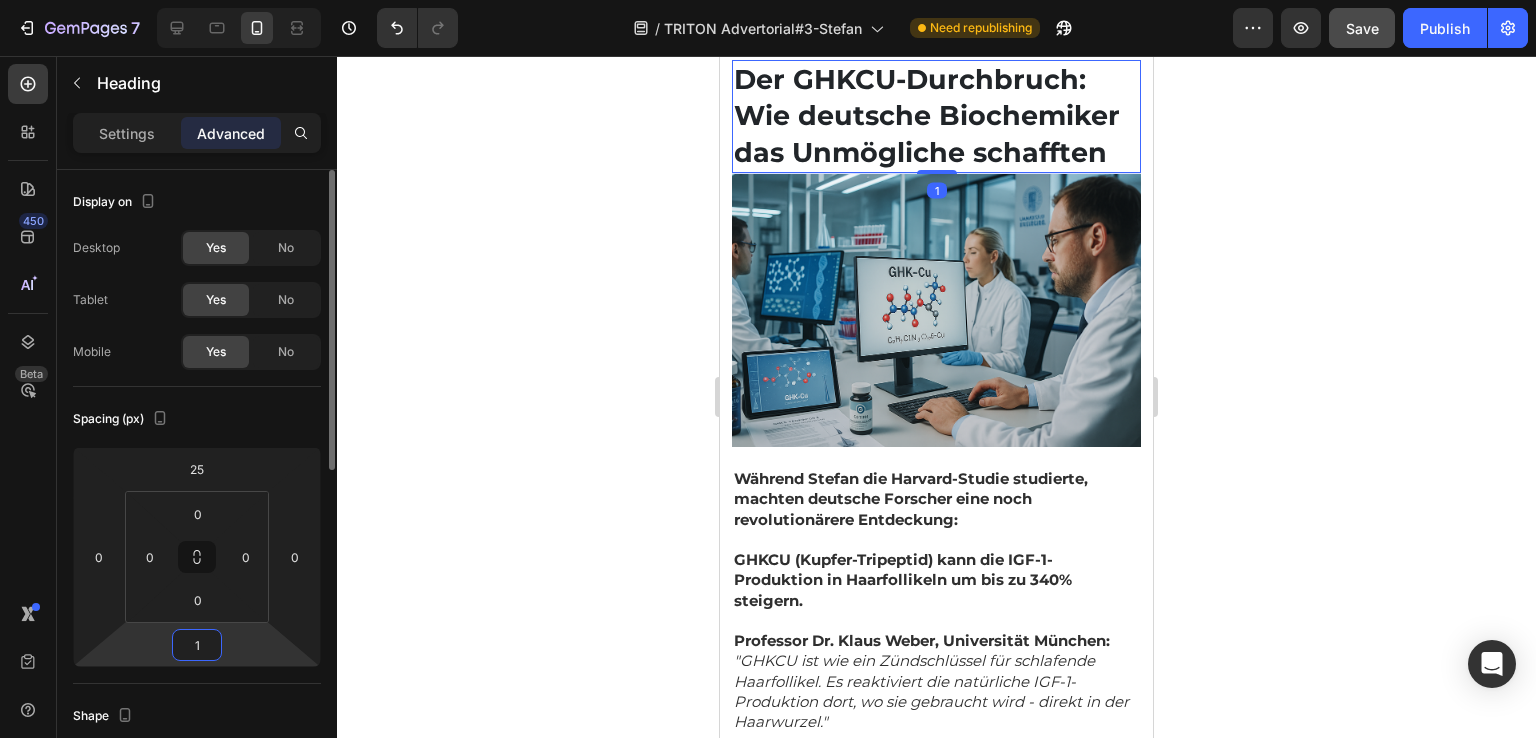 type on "15" 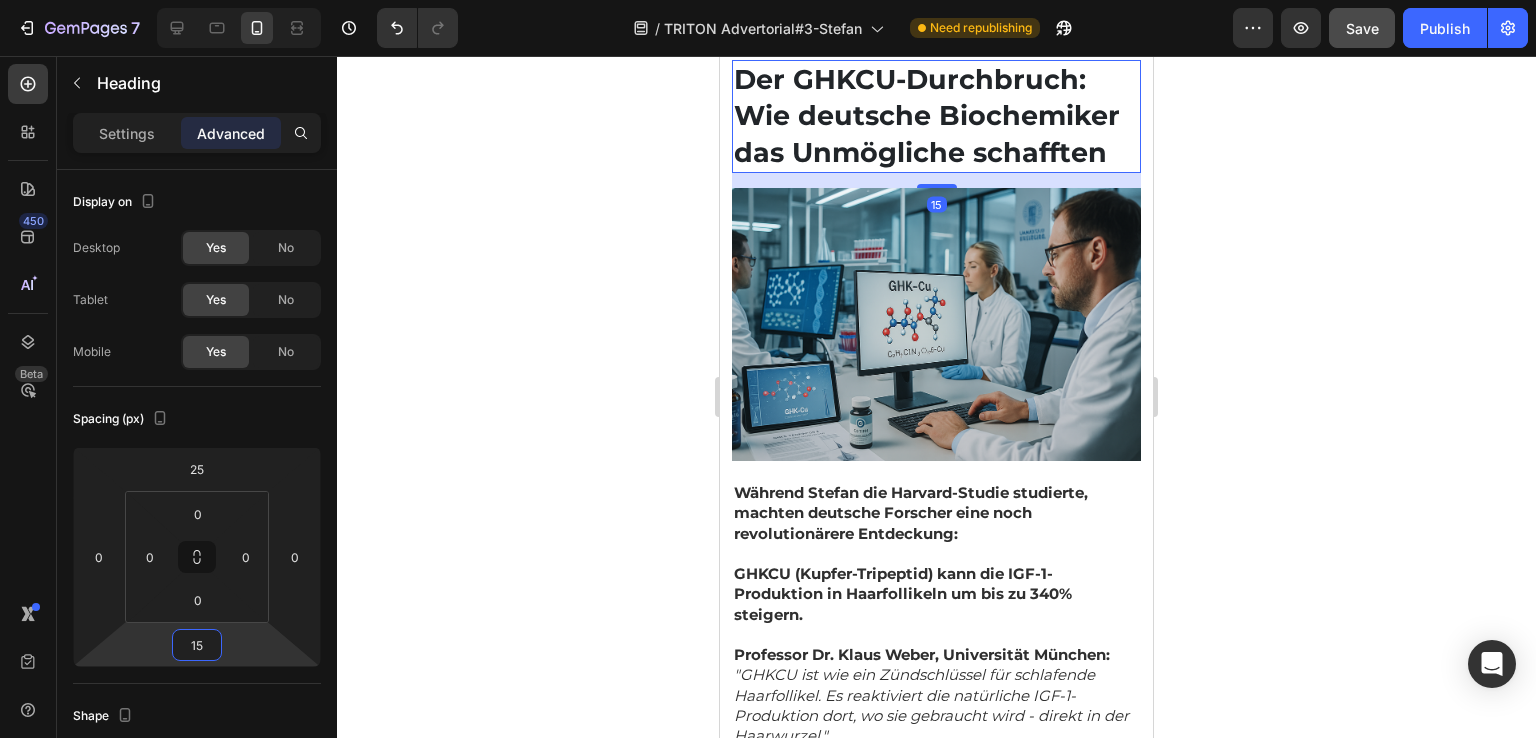 click 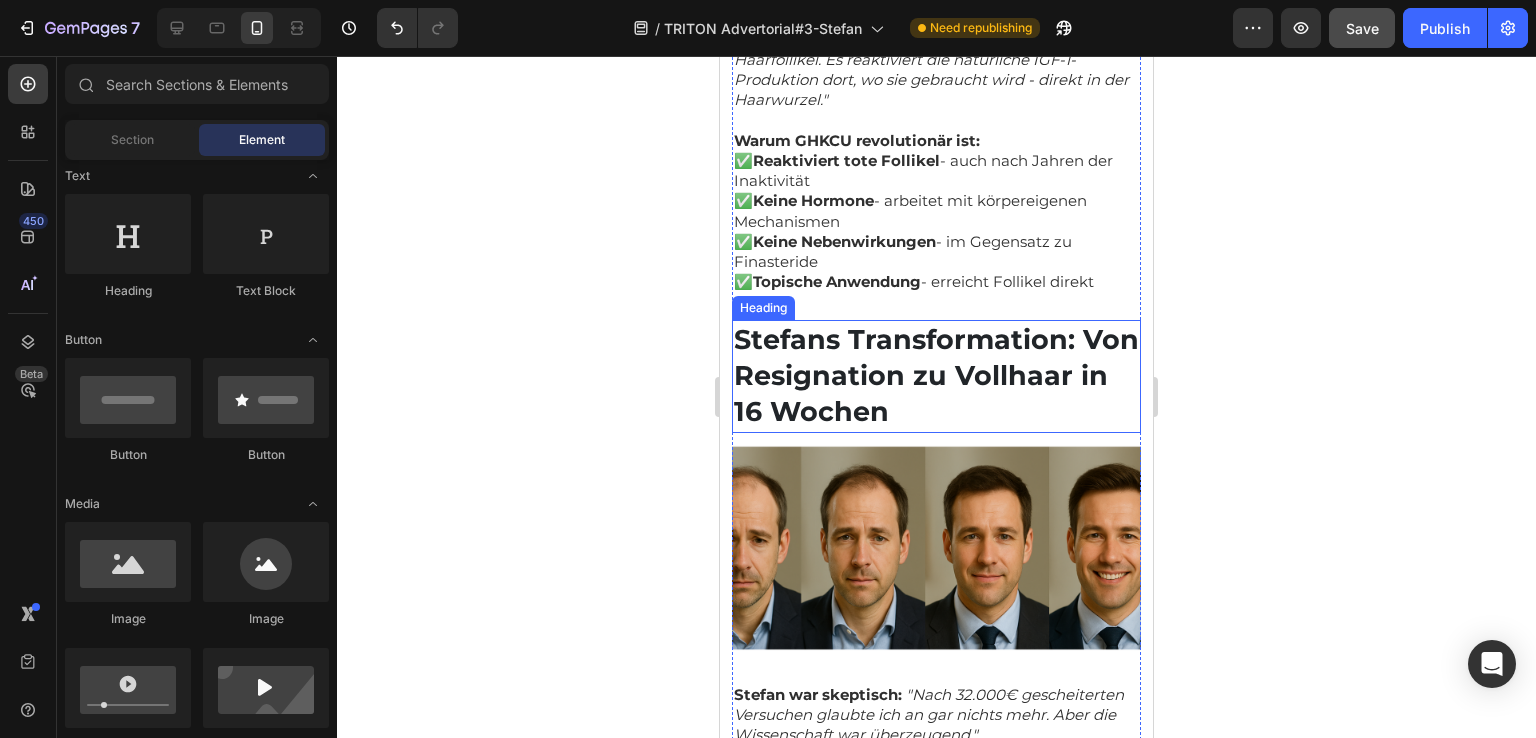 scroll, scrollTop: 5700, scrollLeft: 0, axis: vertical 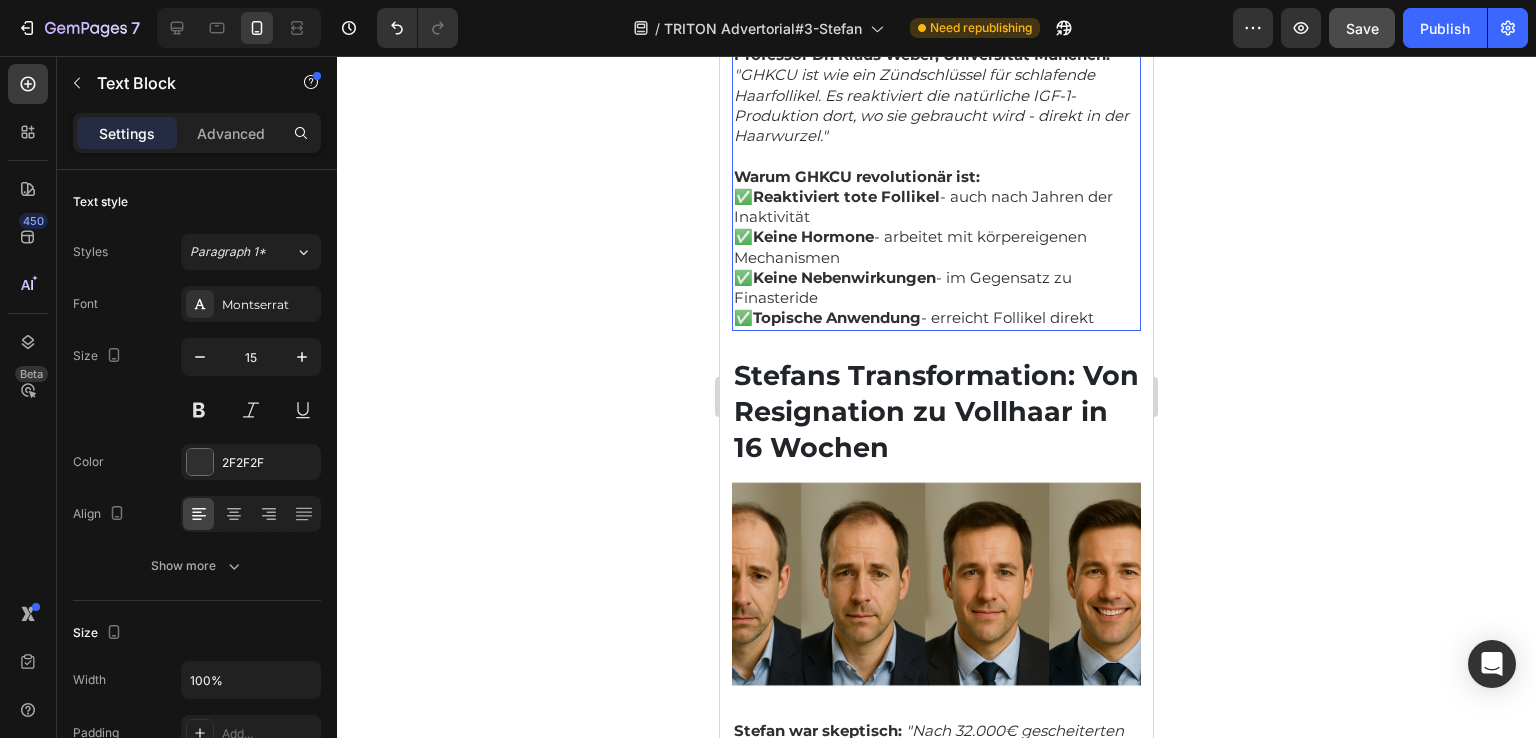 click on "Reaktiviert tote Follikel" at bounding box center (846, 196) 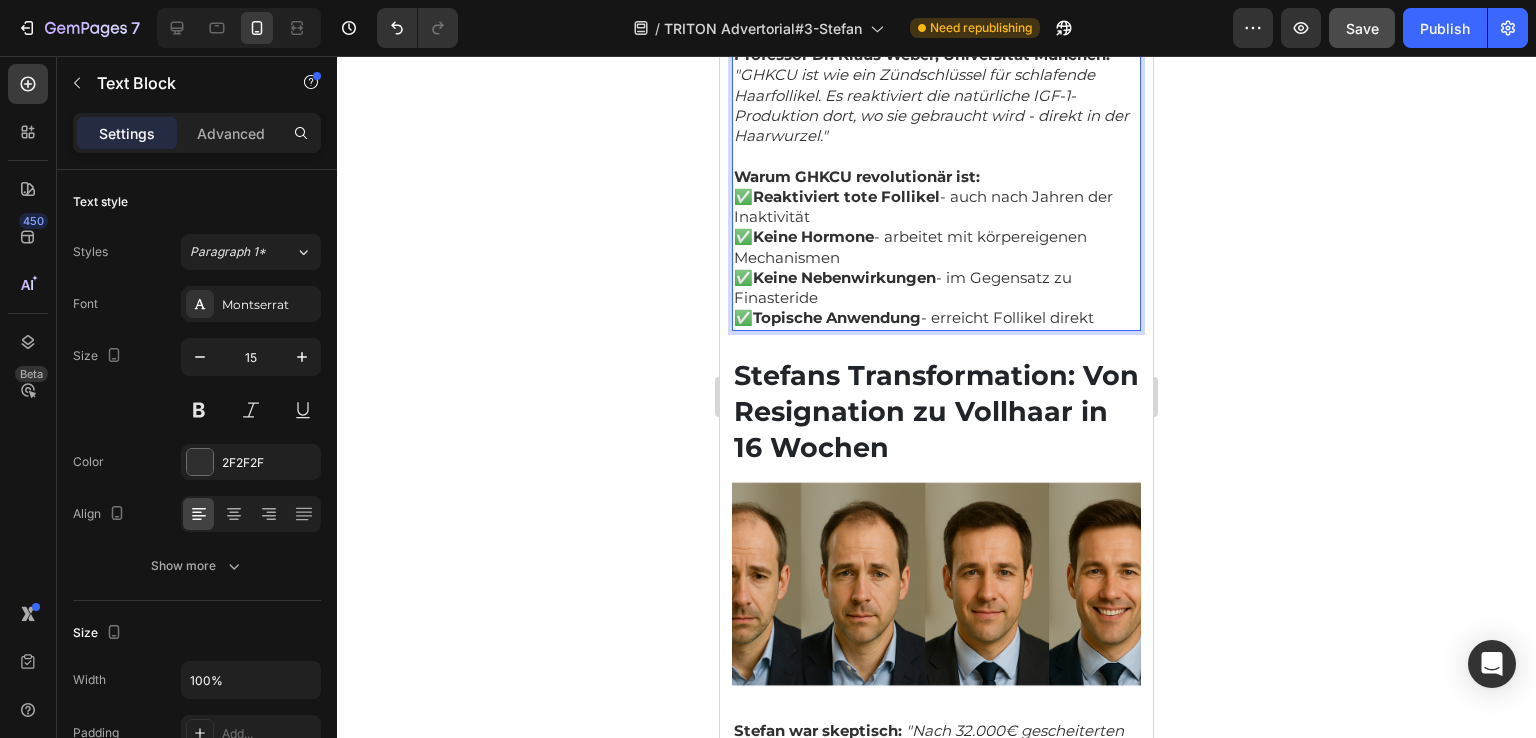 click on "Reaktiviert tote Follikel" at bounding box center [846, 196] 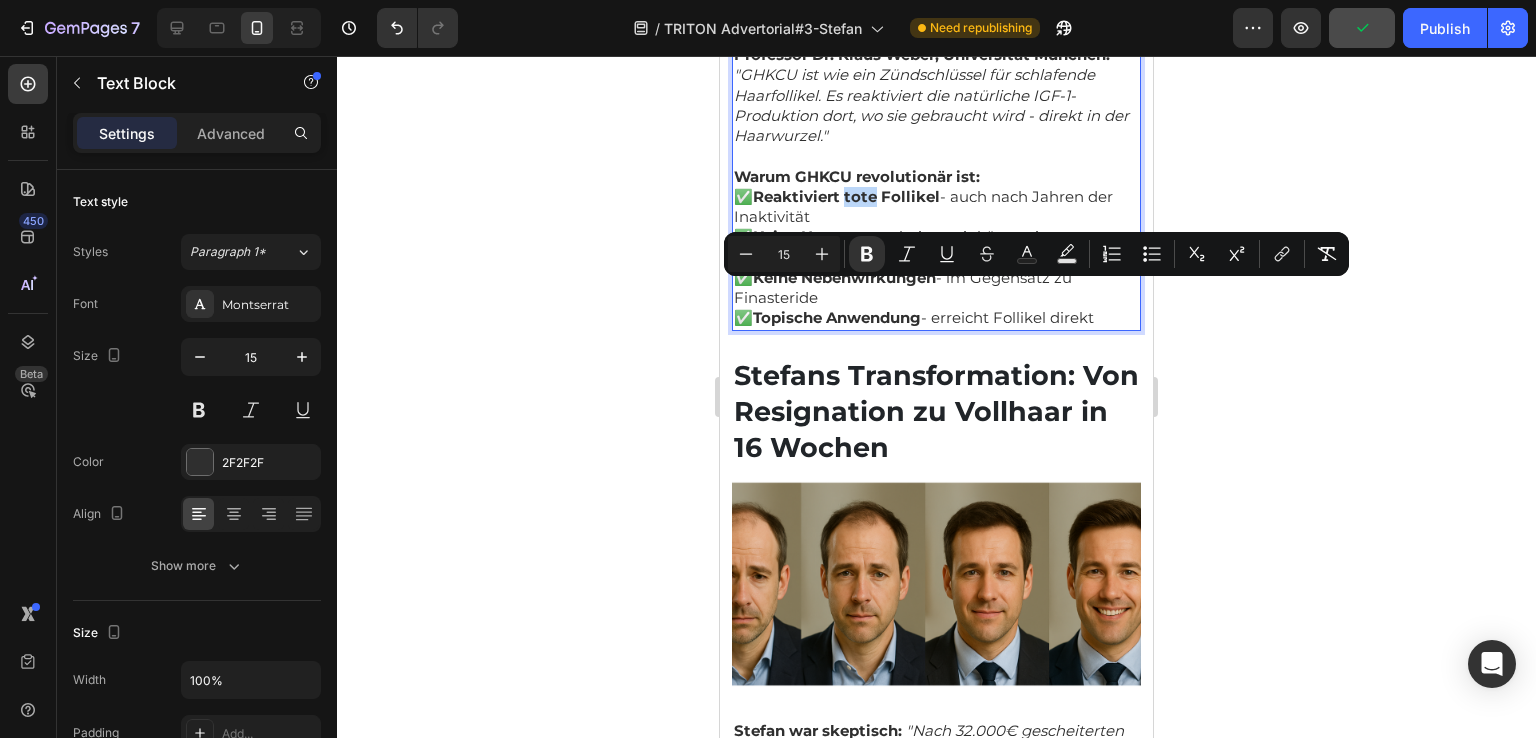 drag, startPoint x: 880, startPoint y: 293, endPoint x: 849, endPoint y: 293, distance: 31 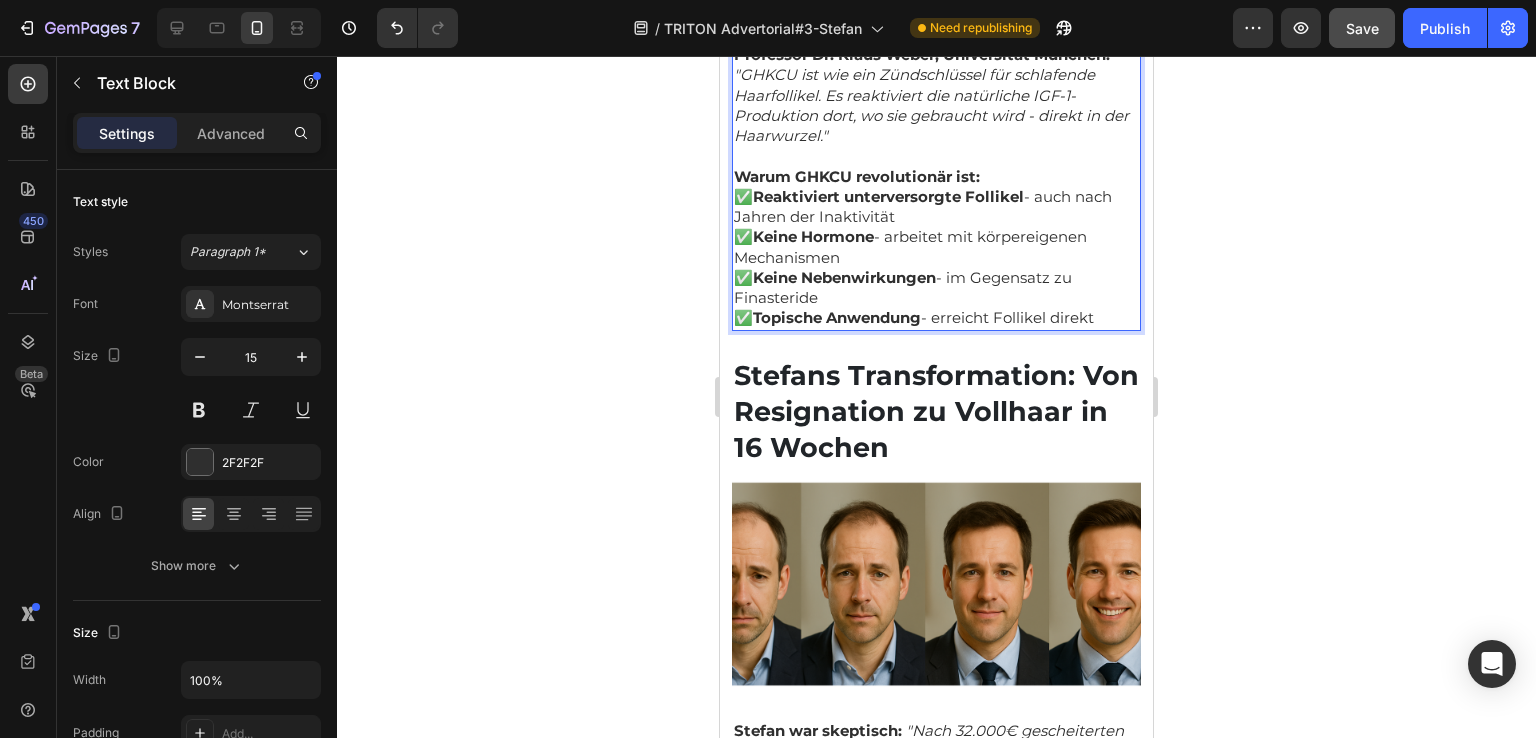 click 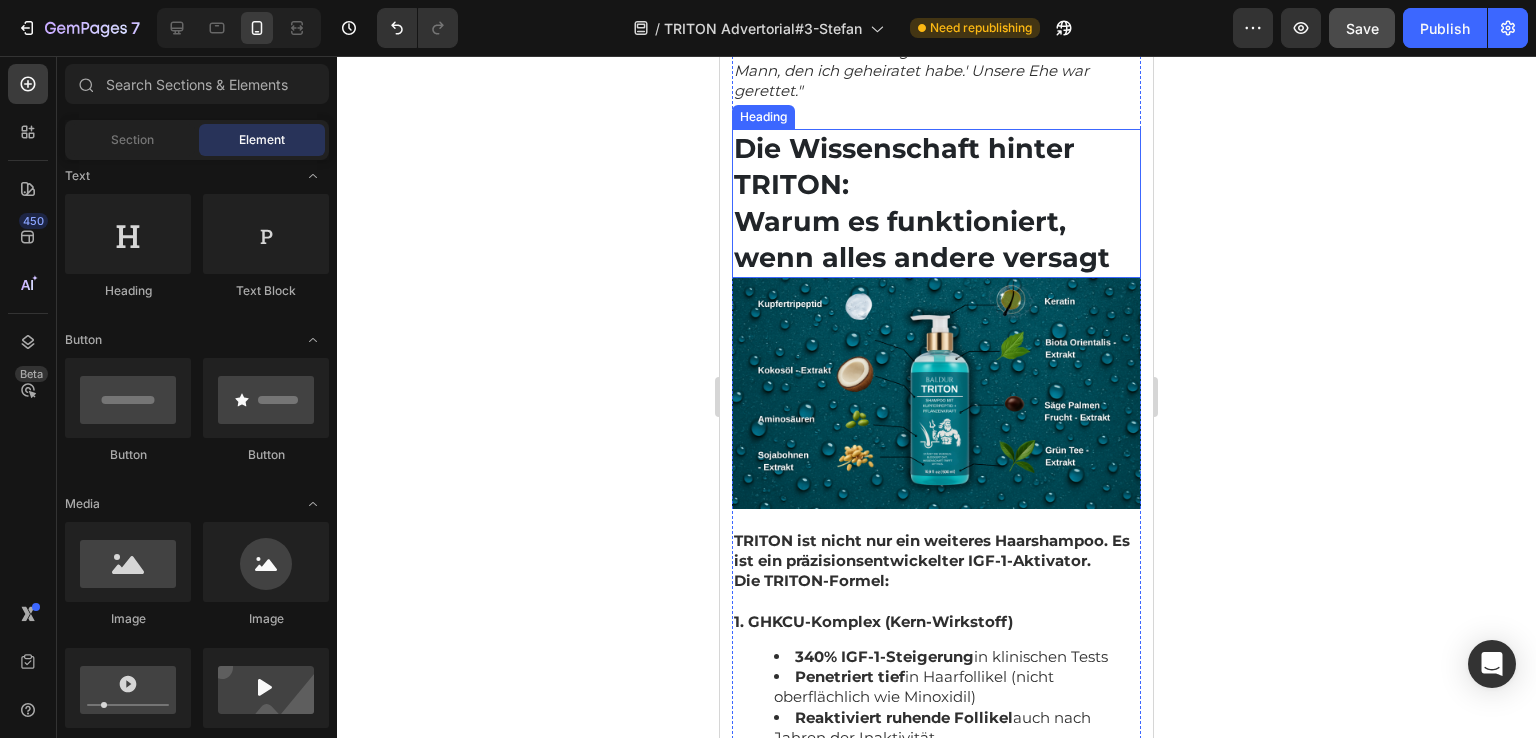 scroll, scrollTop: 7000, scrollLeft: 0, axis: vertical 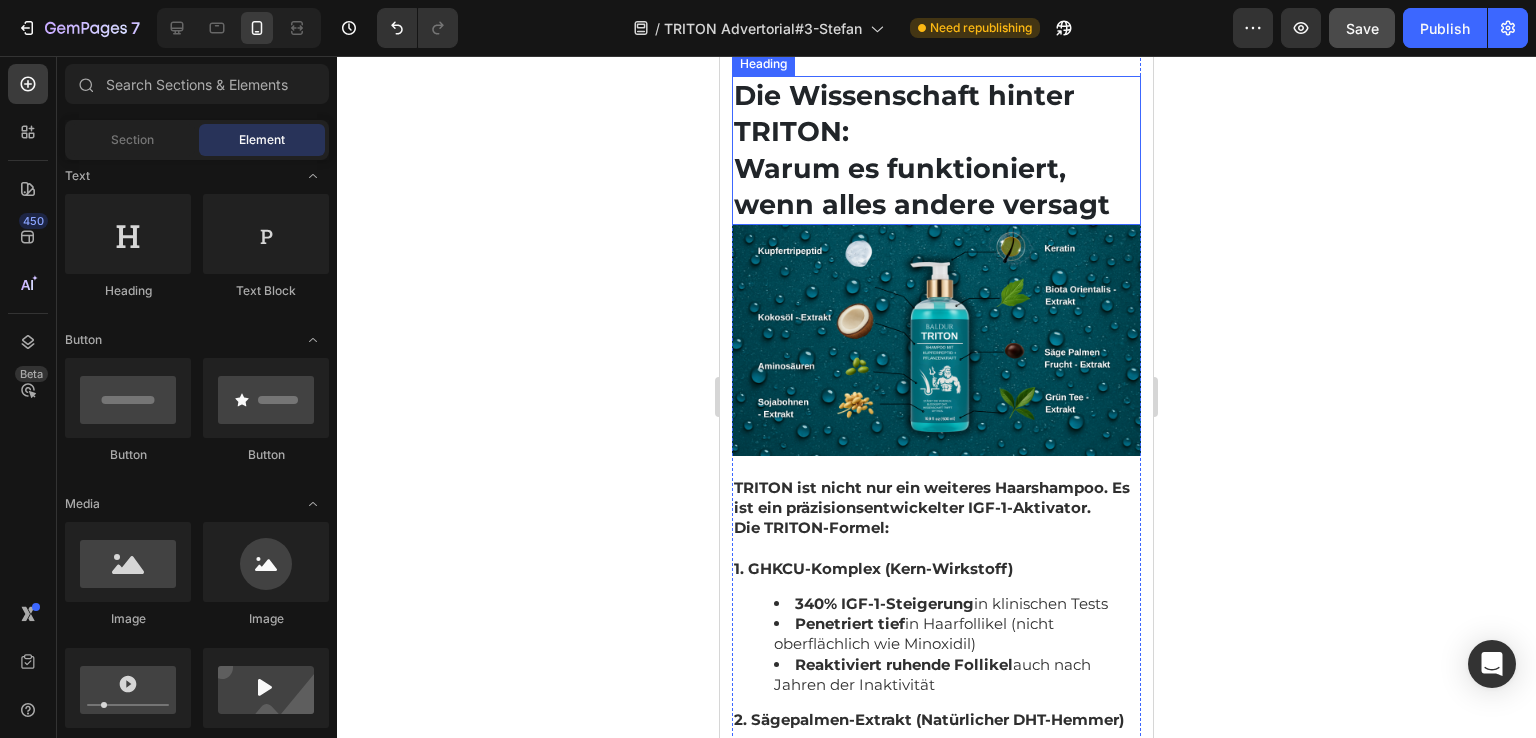 click on "Die Wissenschaft hinter TRITON:  Warum es funktioniert, wenn alles andere versagt" at bounding box center (936, 151) 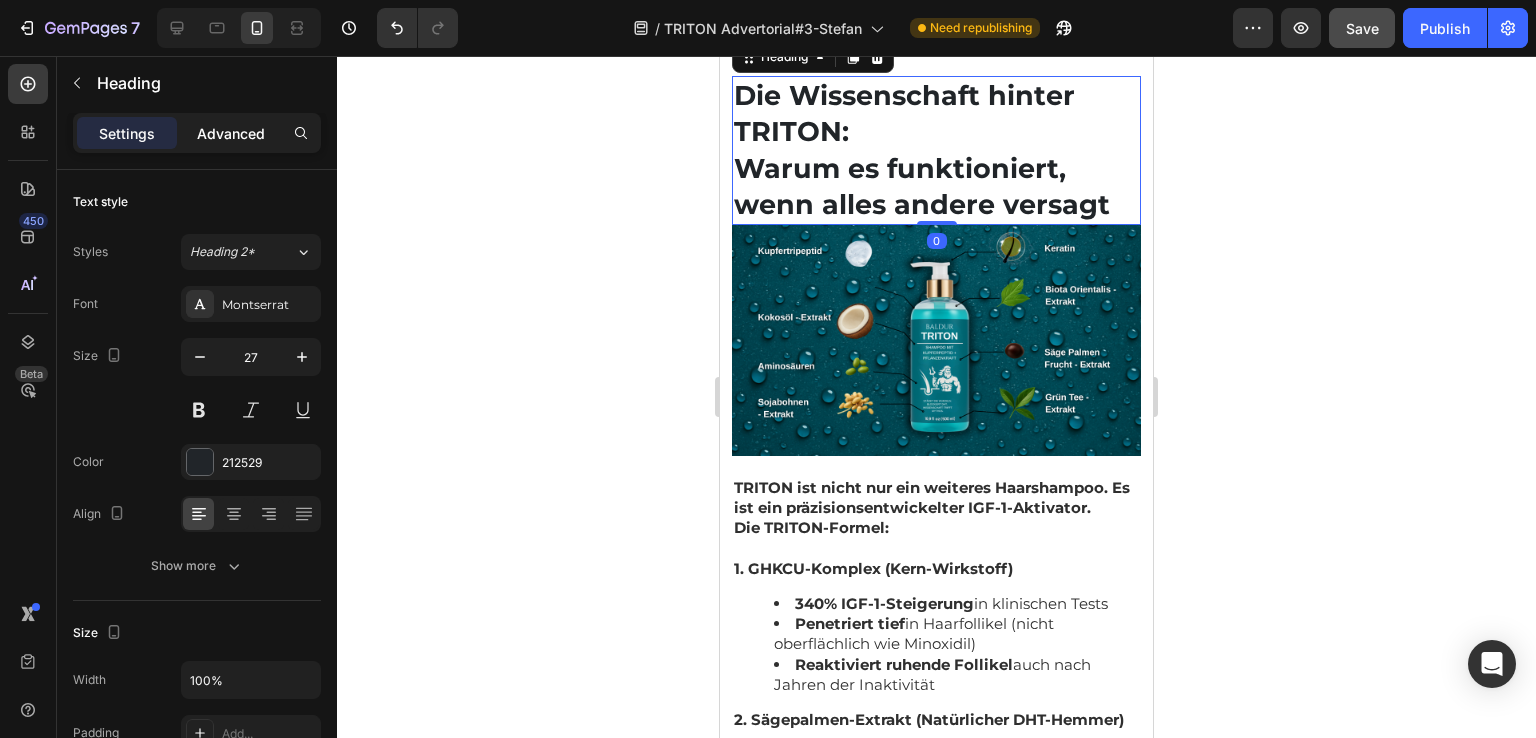click on "Advanced" at bounding box center [231, 133] 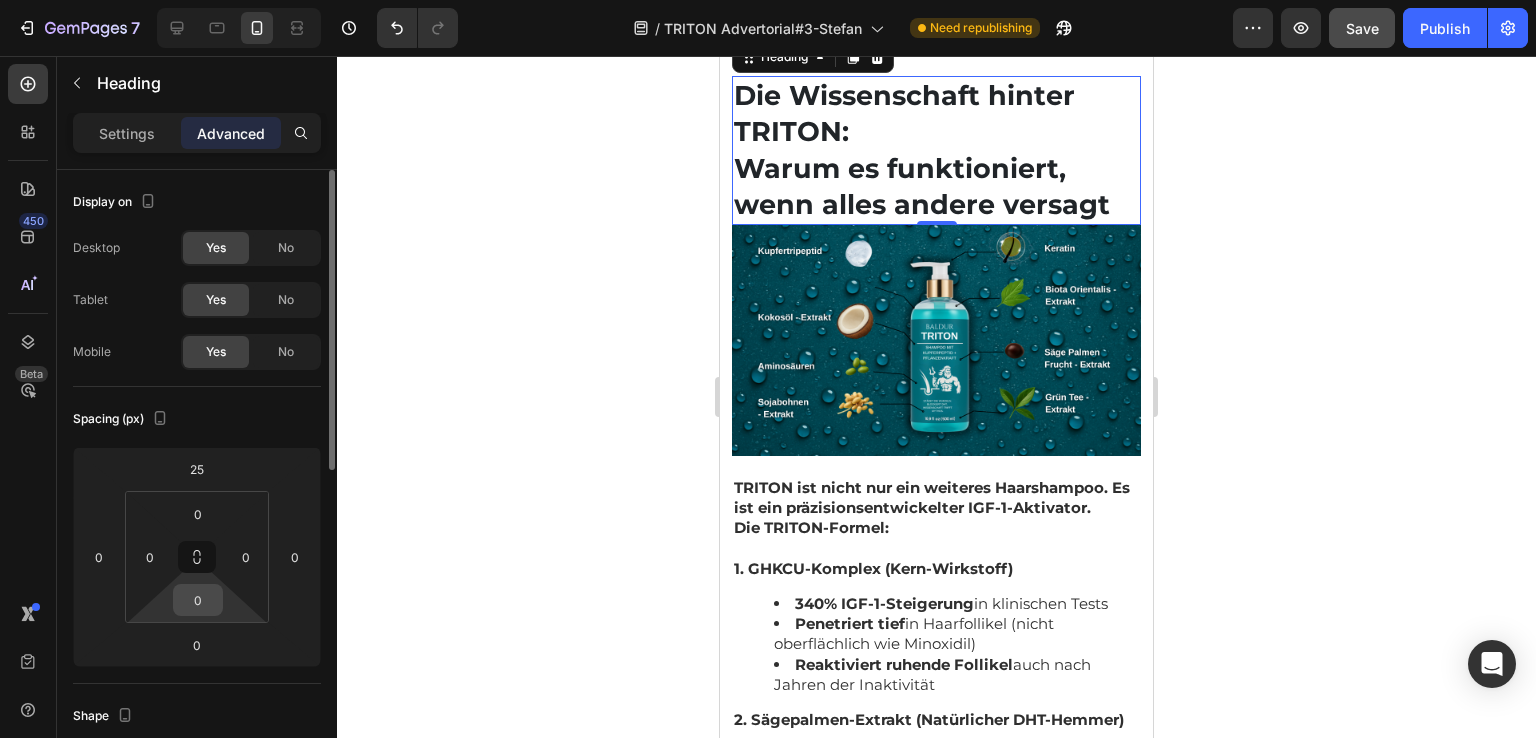 click on "0" at bounding box center [198, 600] 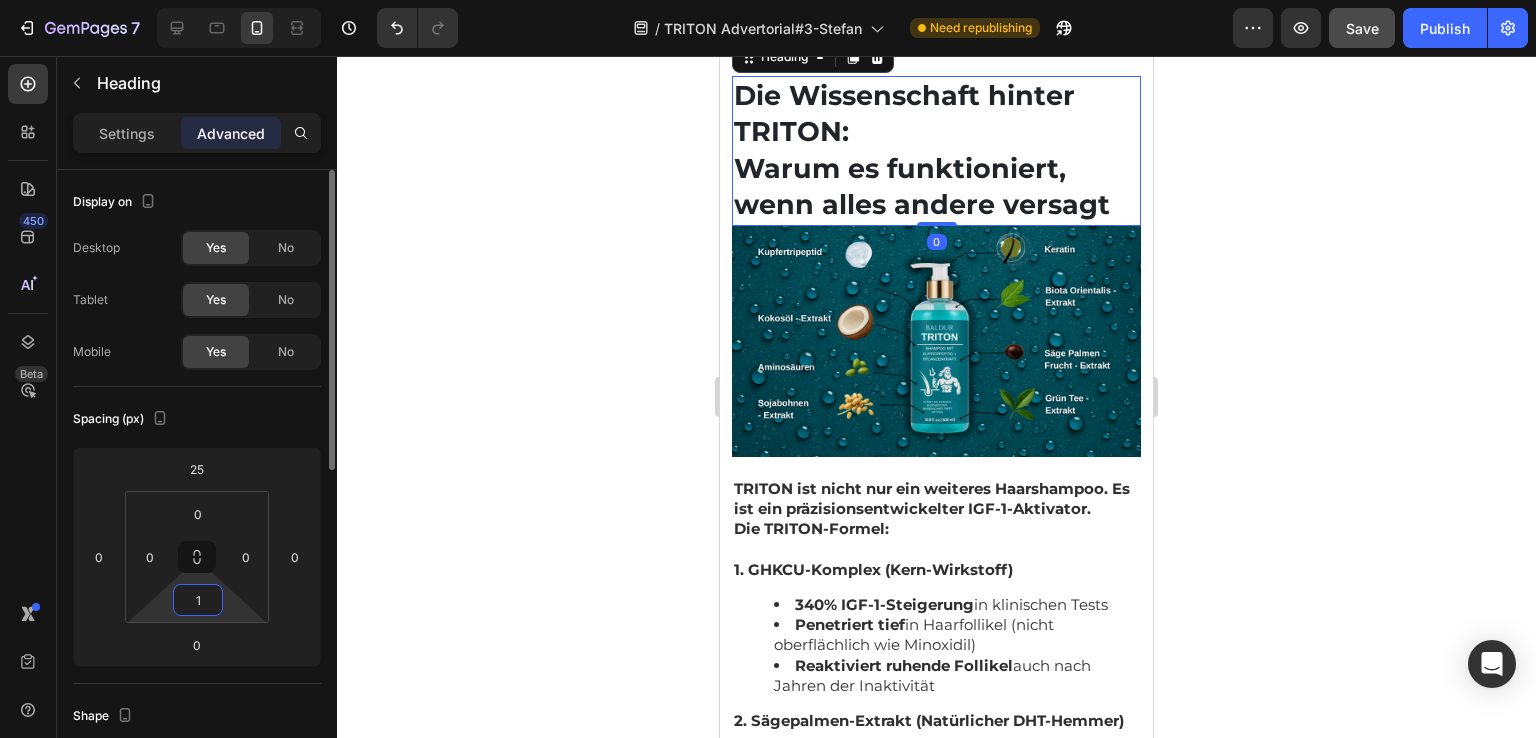 type on "15" 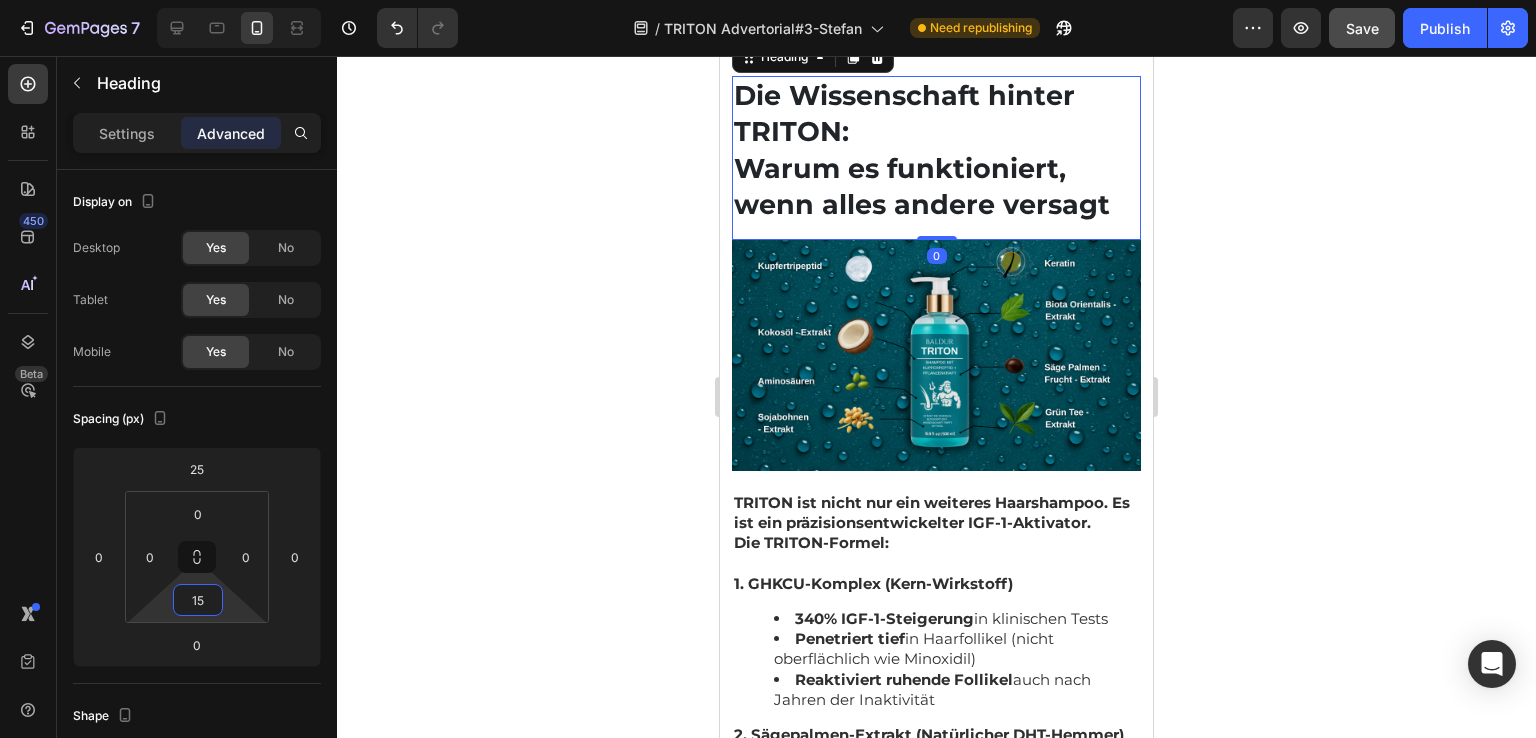 click 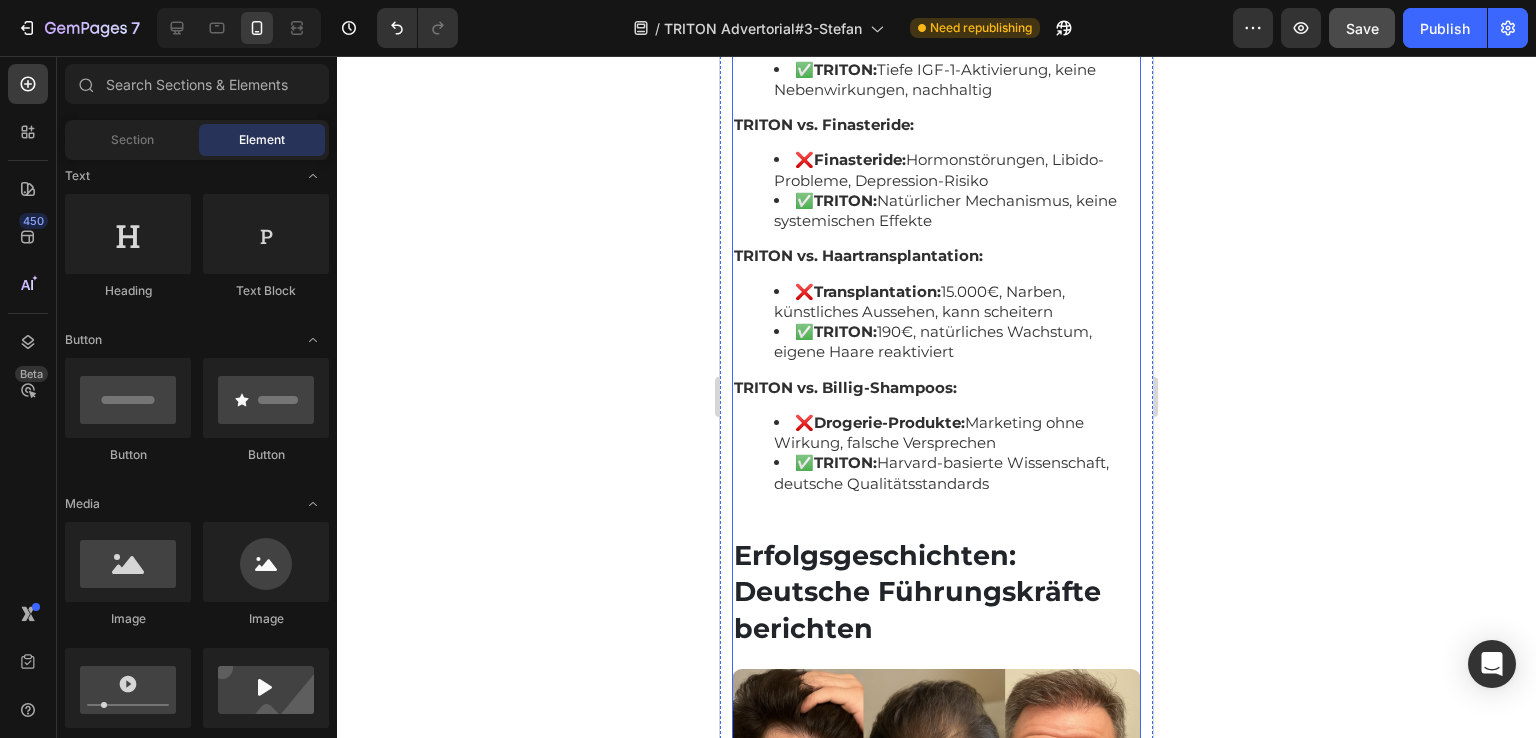 scroll, scrollTop: 8600, scrollLeft: 0, axis: vertical 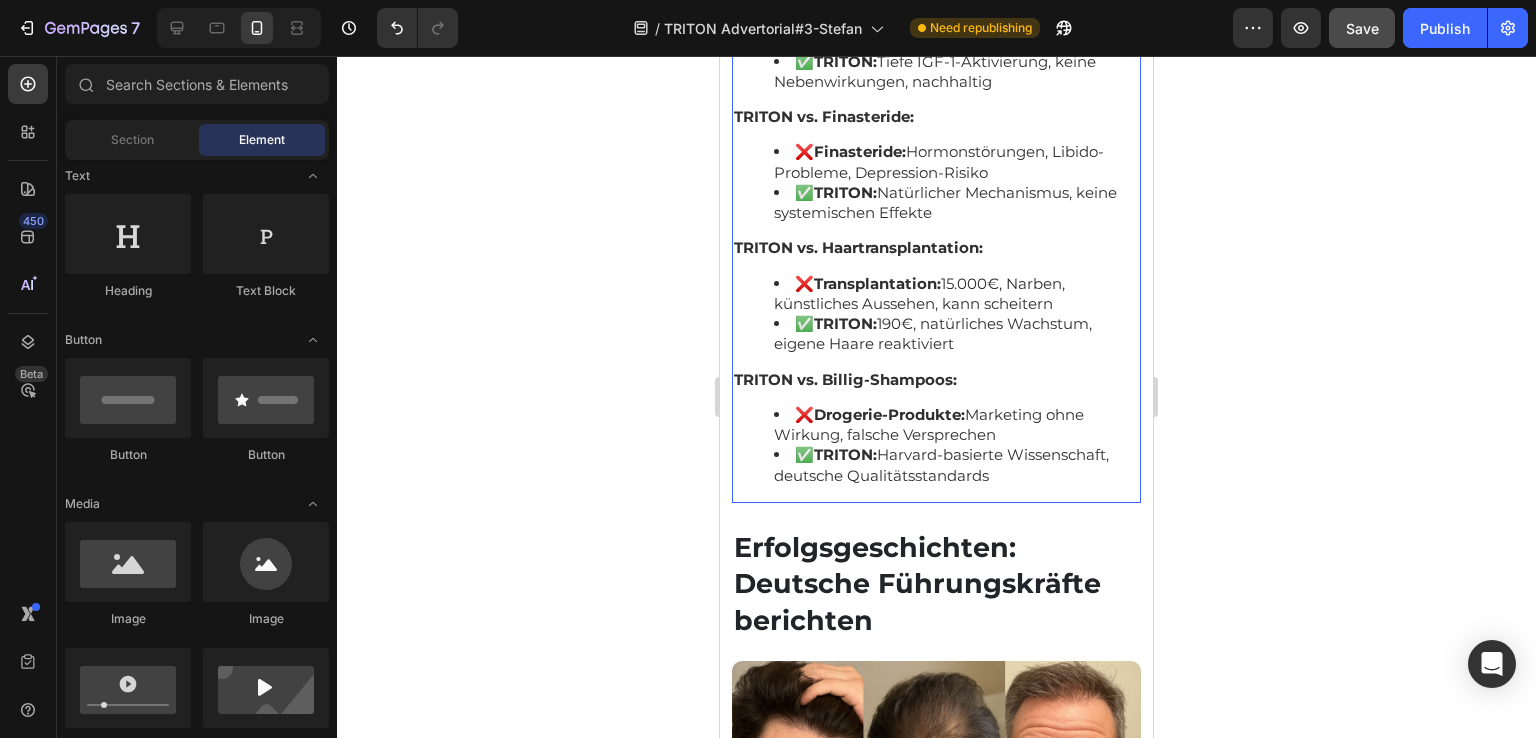 click on "✅  TRITON:  190€, natürliches Wachstum, eigene Haare reaktiviert" at bounding box center (956, 334) 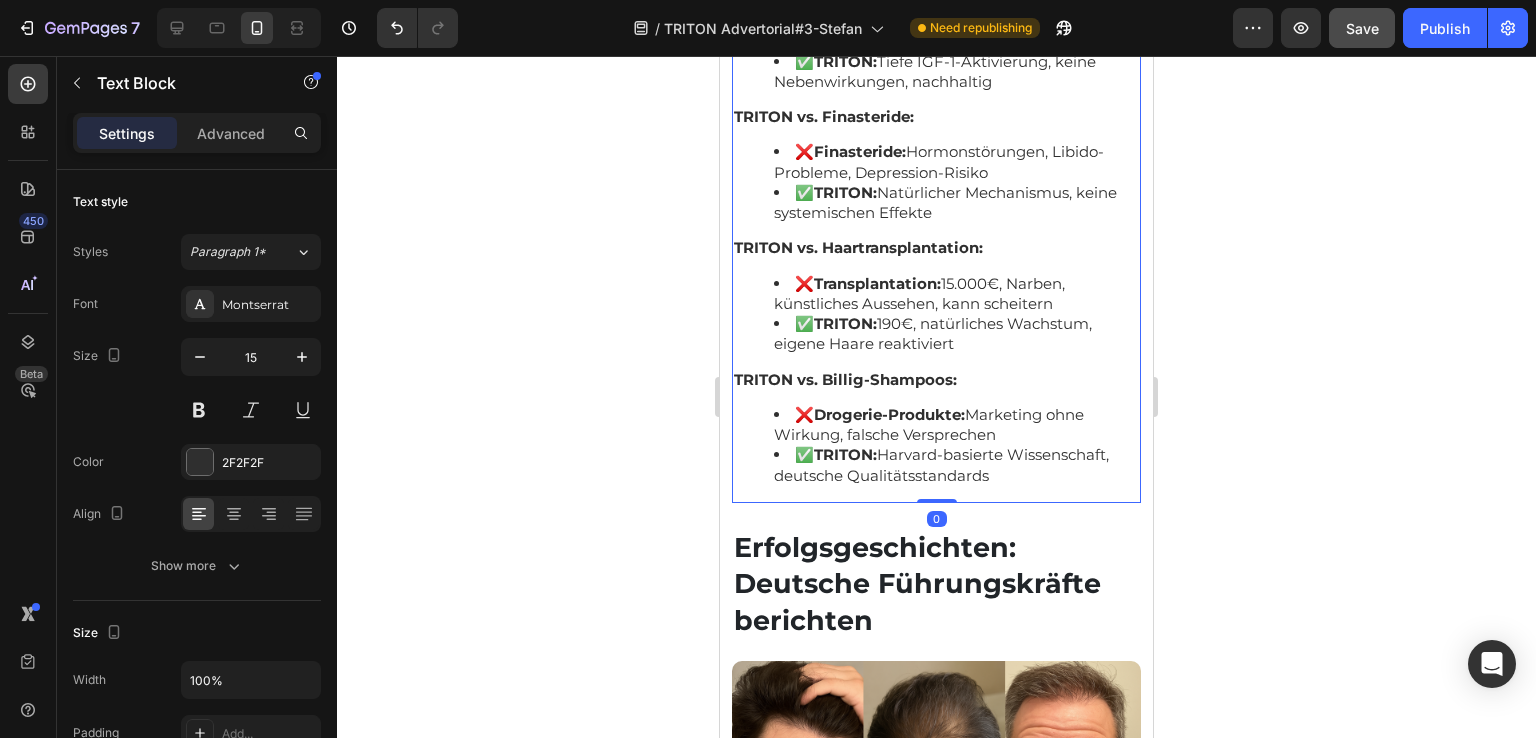 click on "✅  TRITON:  190€, natürliches Wachstum, eigene Haare reaktiviert" at bounding box center [956, 334] 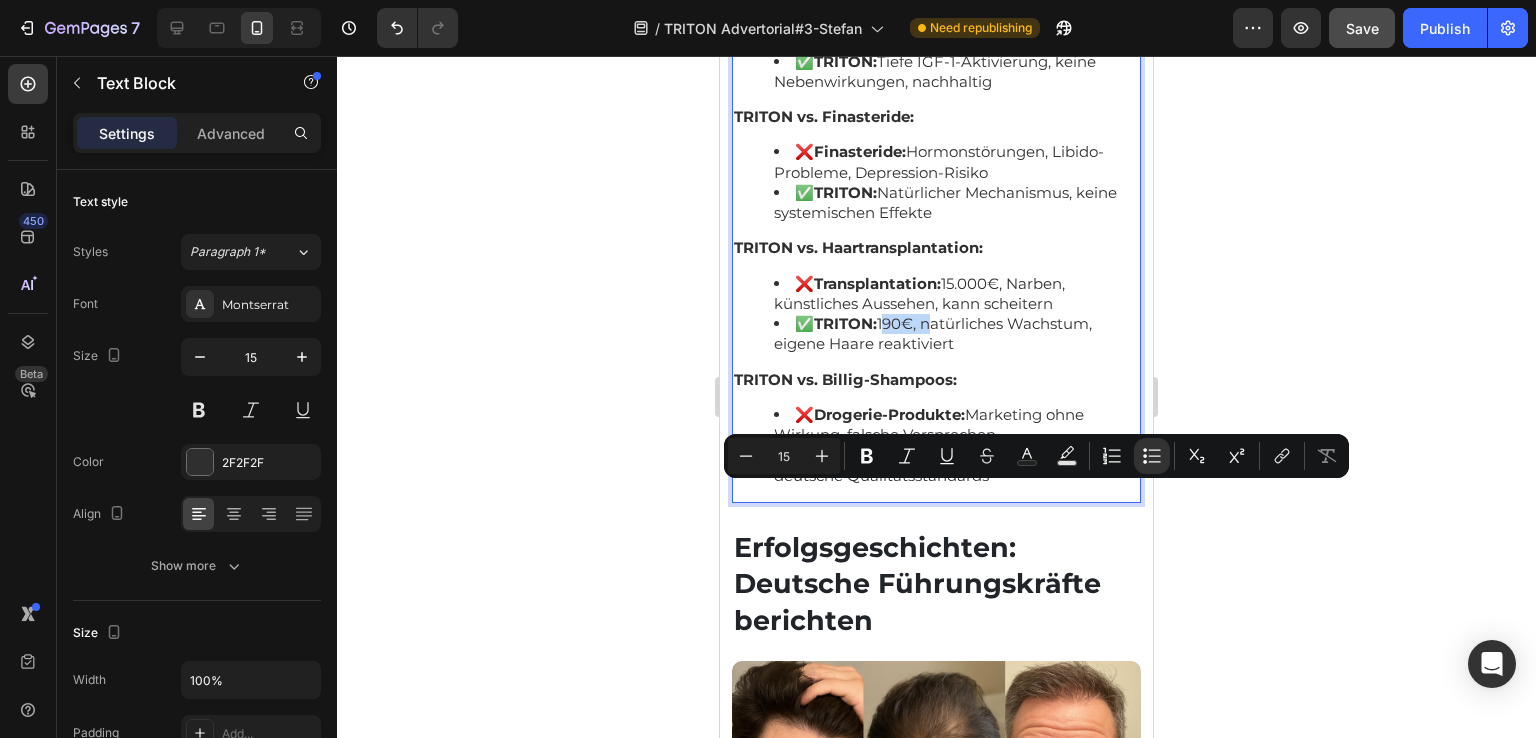 drag, startPoint x: 928, startPoint y: 493, endPoint x: 888, endPoint y: 495, distance: 40.04997 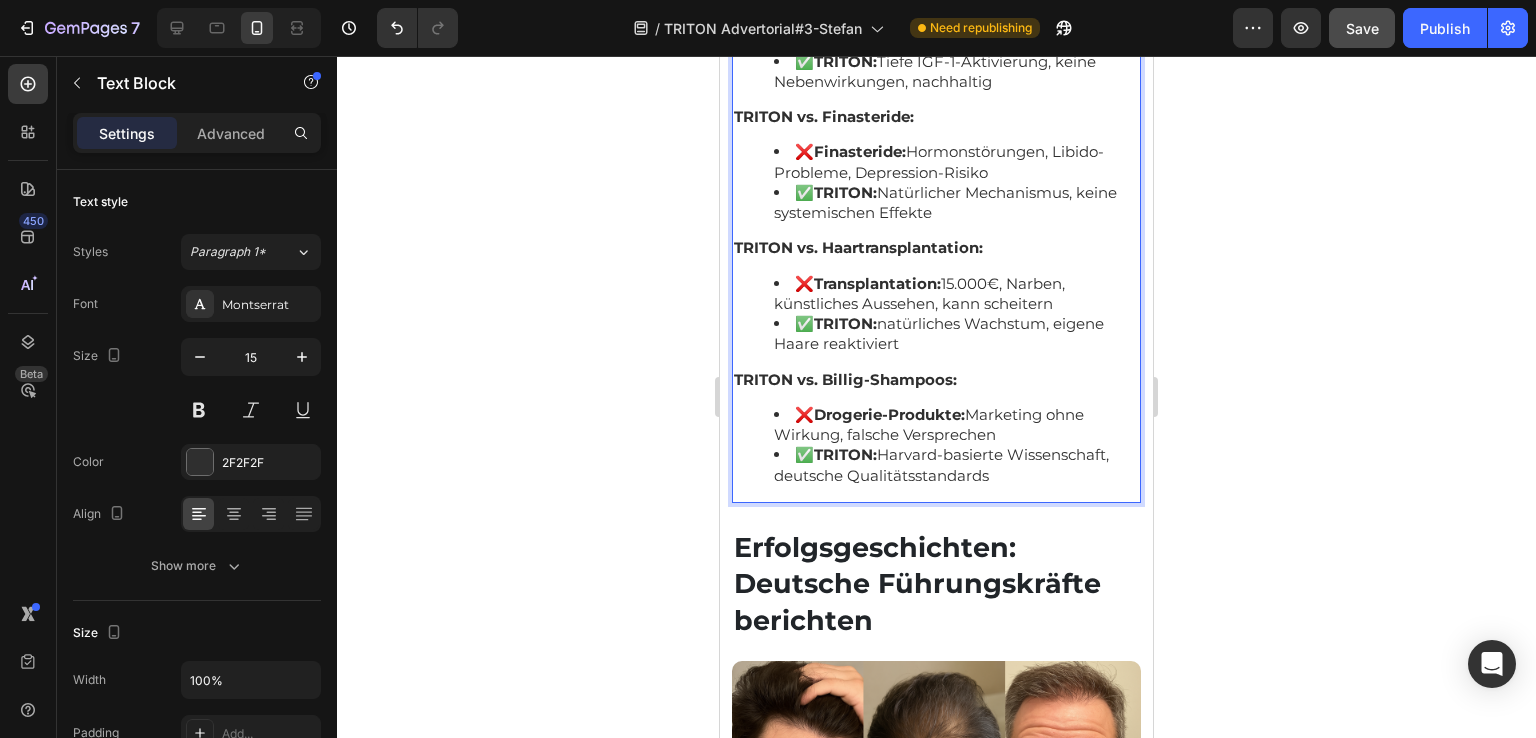 click on "✅  TRITON:  natürliches Wachstum, eigene Haare reaktiviert" at bounding box center [956, 334] 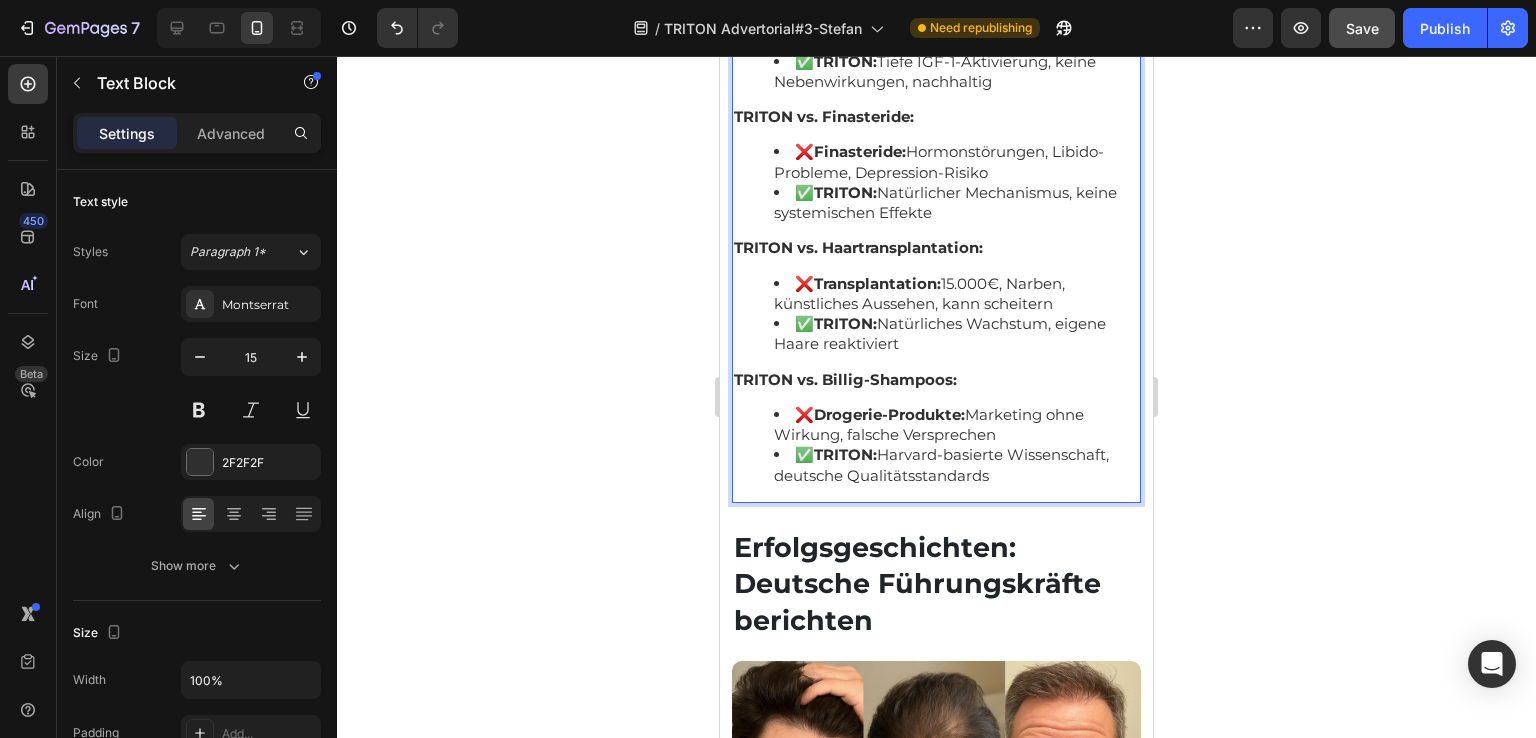 click on "TRITON vs. Minoxidil: ❌  Minoxidil:  Oberflächliche Durchblutung, Nebenwirkungen, Abhängigkeit ✅  TRITON:  Tiefe IGF-1-Aktivierung, keine Nebenwirkungen, nachhaltig TRITON vs. Finasteride: ❌  Finasteride:  Hormonstörungen, Libido-Probleme, Depression-Risiko ✅  TRITON:  Natürlicher Mechanismus, keine systemischen Effekte TRITON vs. Haartransplantation: ❌  Transplantation:  15.000€, Narben, künstliches Aussehen, kann scheitern ✅  TRITON:  Natürliches Wachstum, eigene Haare reaktiviert TRITON vs. Billig-Shampoos: ❌  Drogerie-Produkte:  Marketing ohne Wirkung, falsche Versprechen ✅  TRITON:  Harvard-basierte Wissenschaft, deutsche Qualitätsstandards" at bounding box center [936, 238] 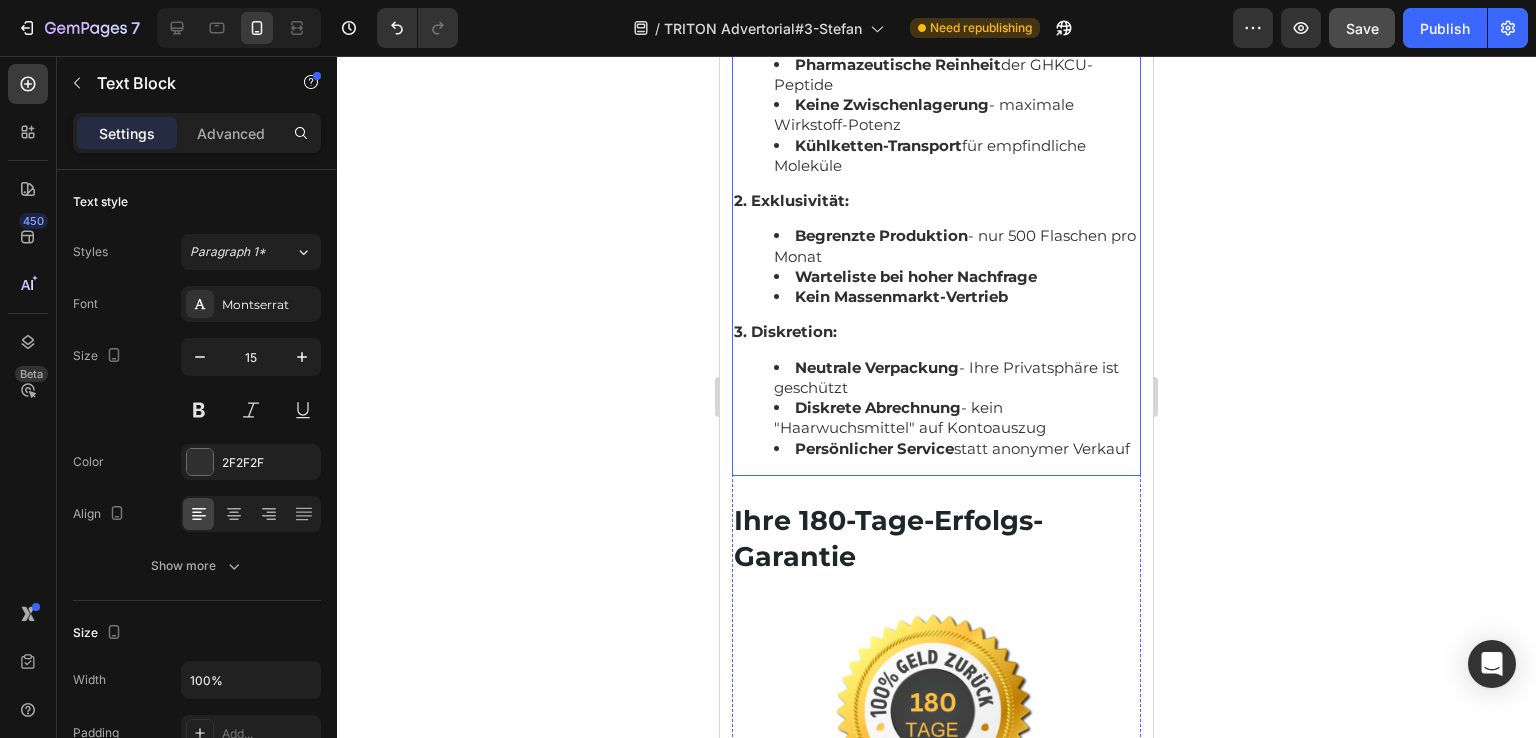 scroll, scrollTop: 11300, scrollLeft: 0, axis: vertical 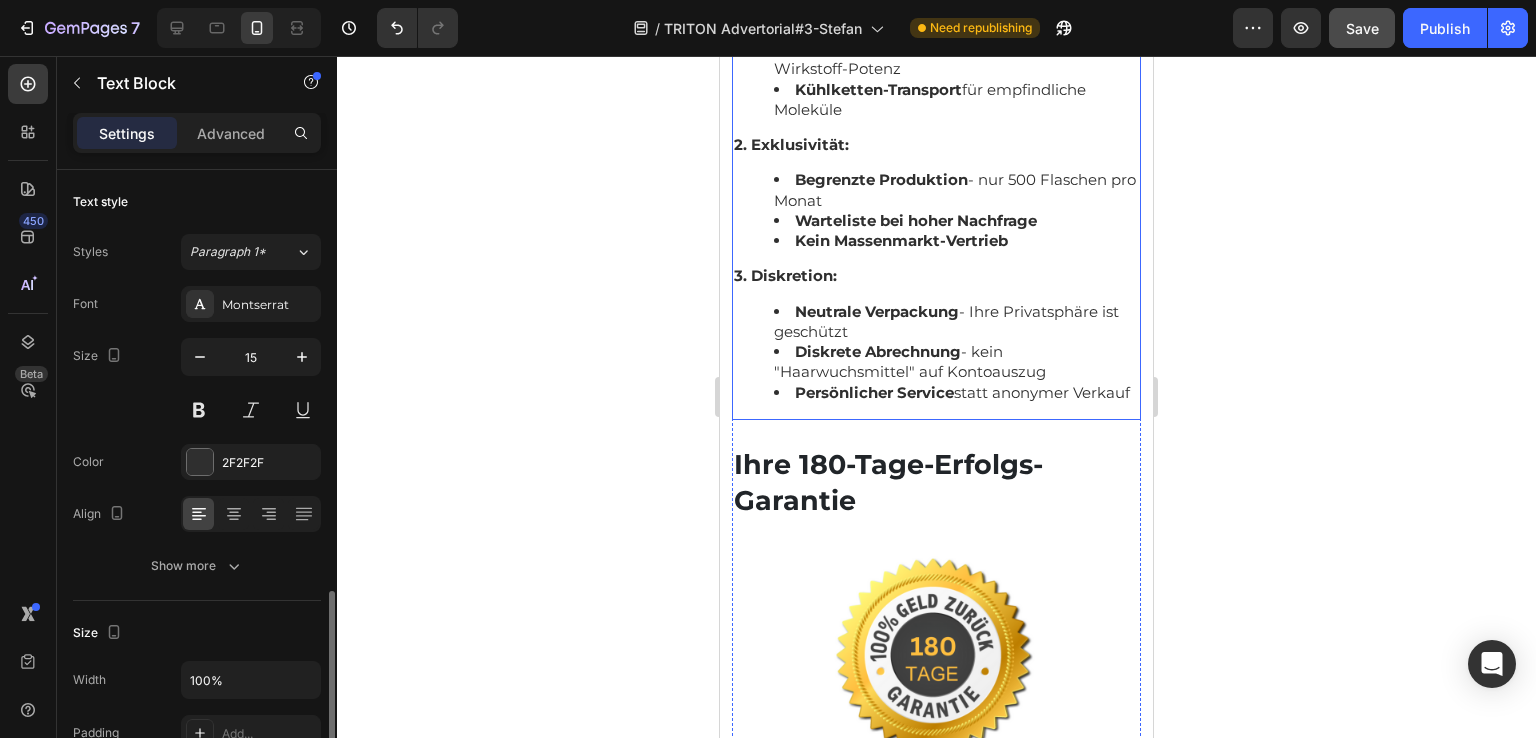 click on "3. Diskretion:" at bounding box center [936, 276] 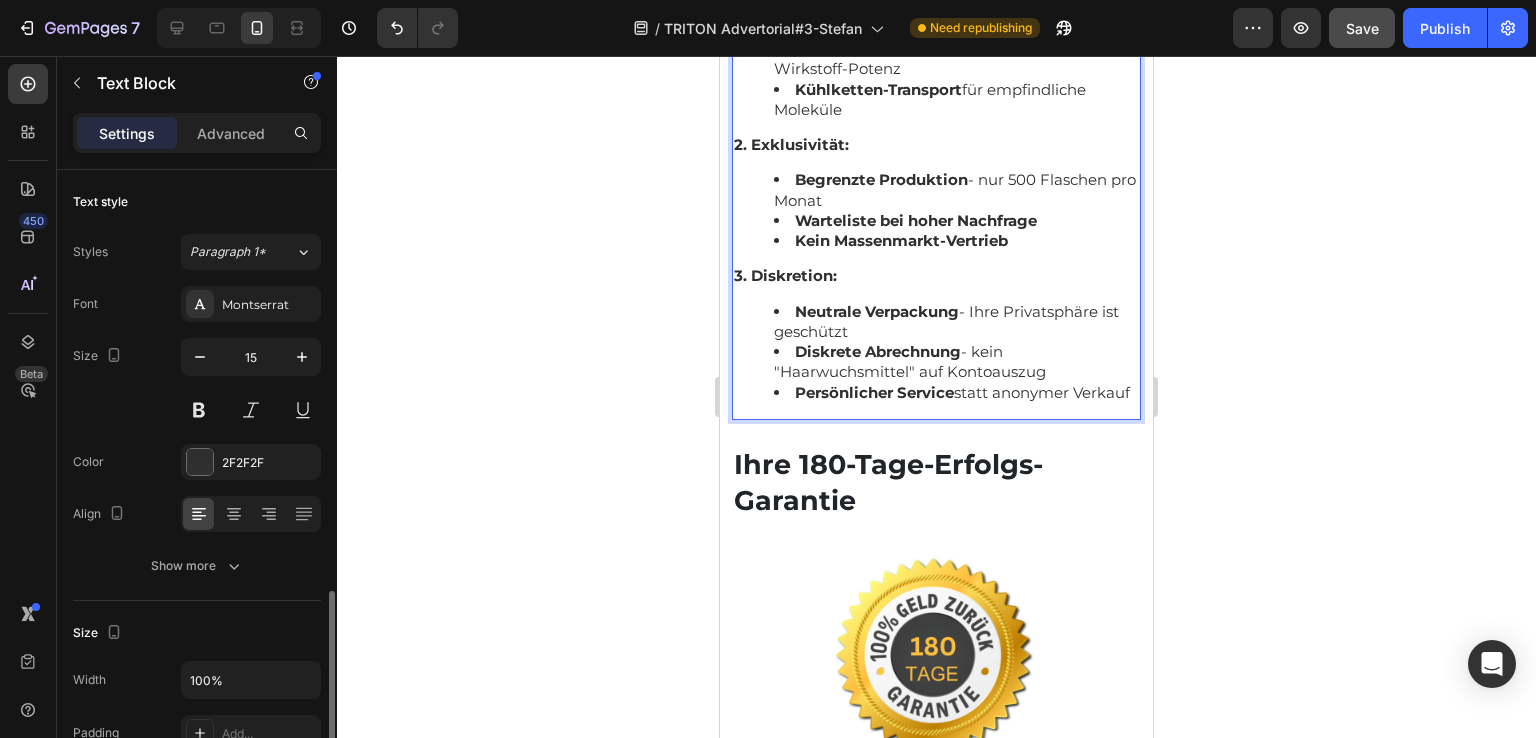 scroll, scrollTop: 276, scrollLeft: 0, axis: vertical 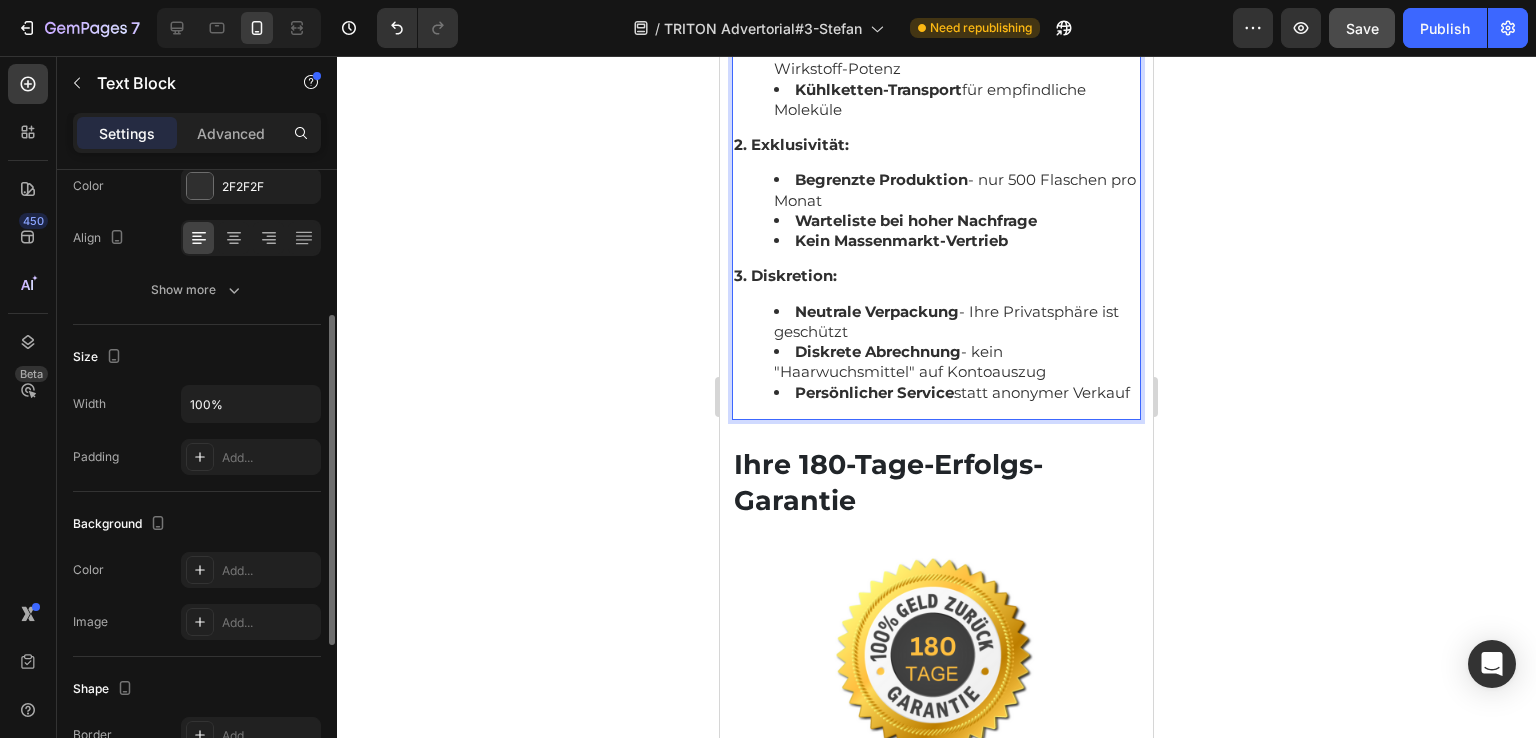 click on "3. Diskretion:" at bounding box center [785, 275] 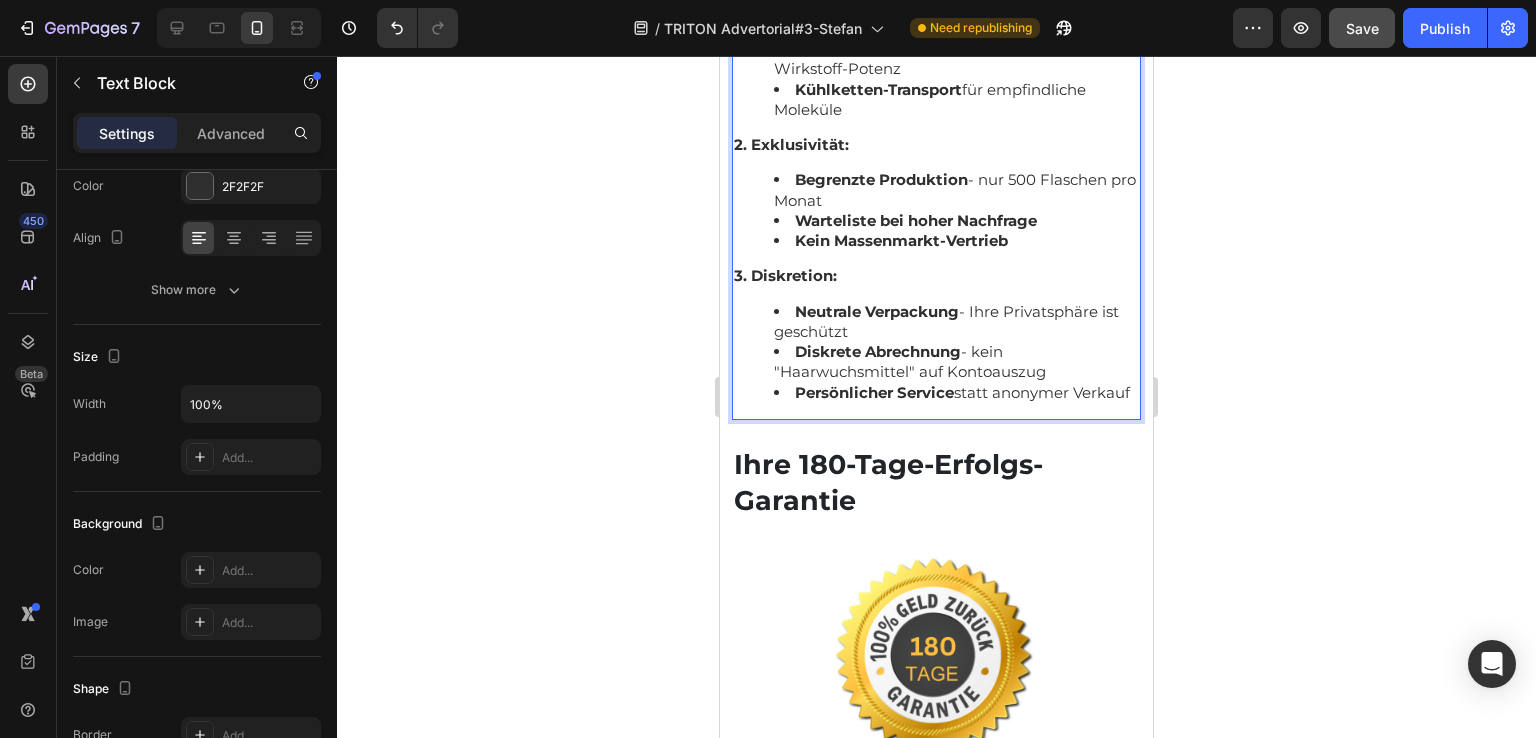 click on "Neutrale Verpackung" at bounding box center (877, 311) 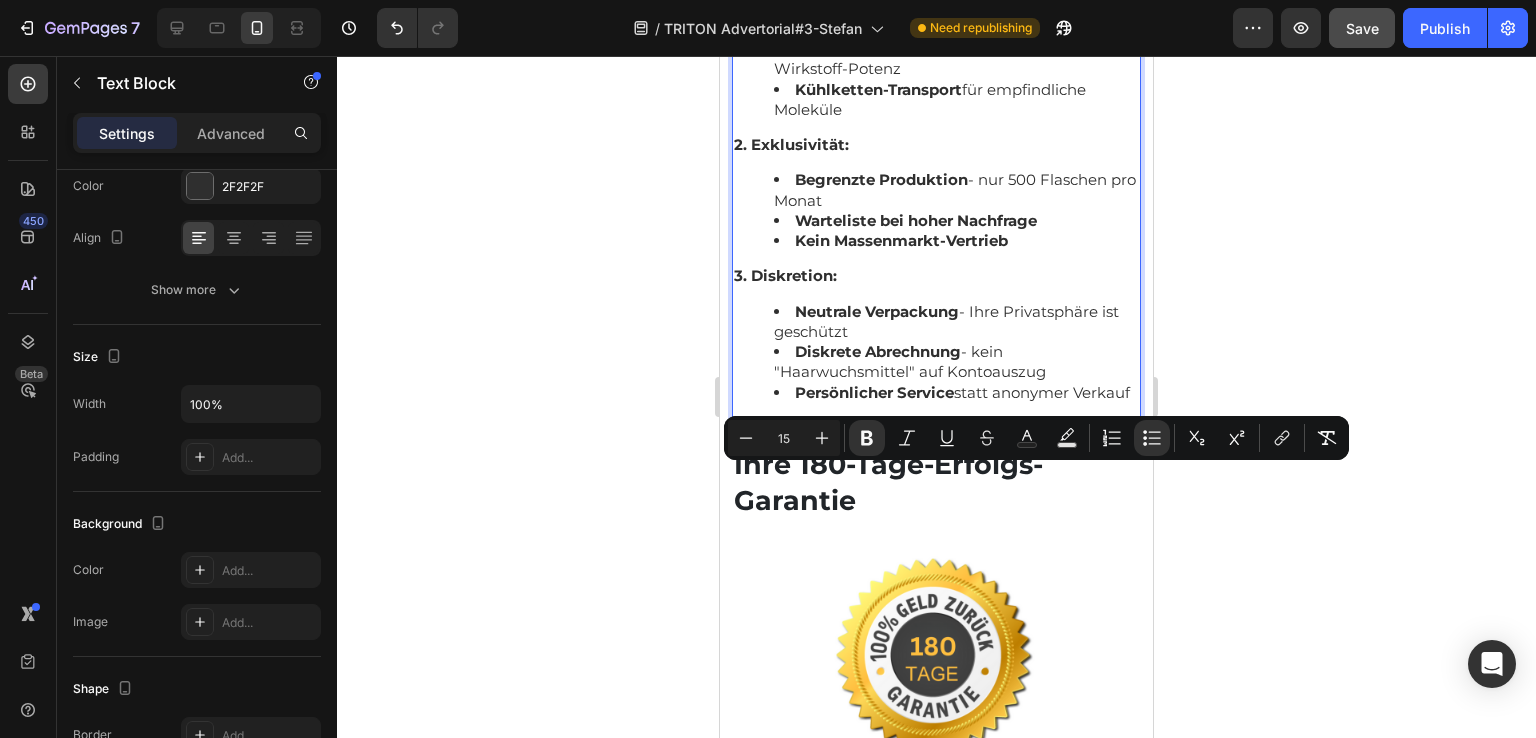 drag, startPoint x: 876, startPoint y: 499, endPoint x: 775, endPoint y: 479, distance: 102.96116 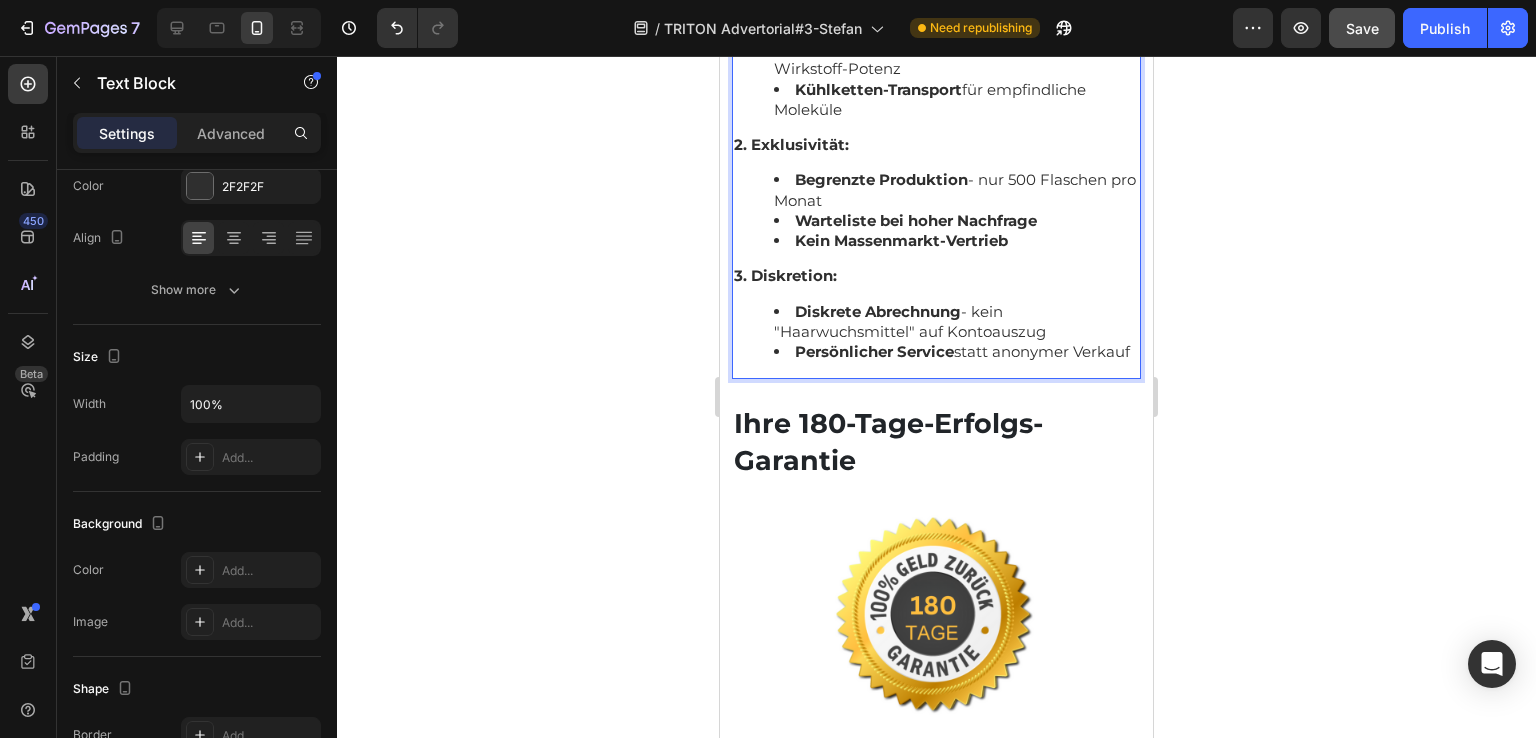 click on "Persönlicher Service  statt anonymer Verkauf" at bounding box center (956, 352) 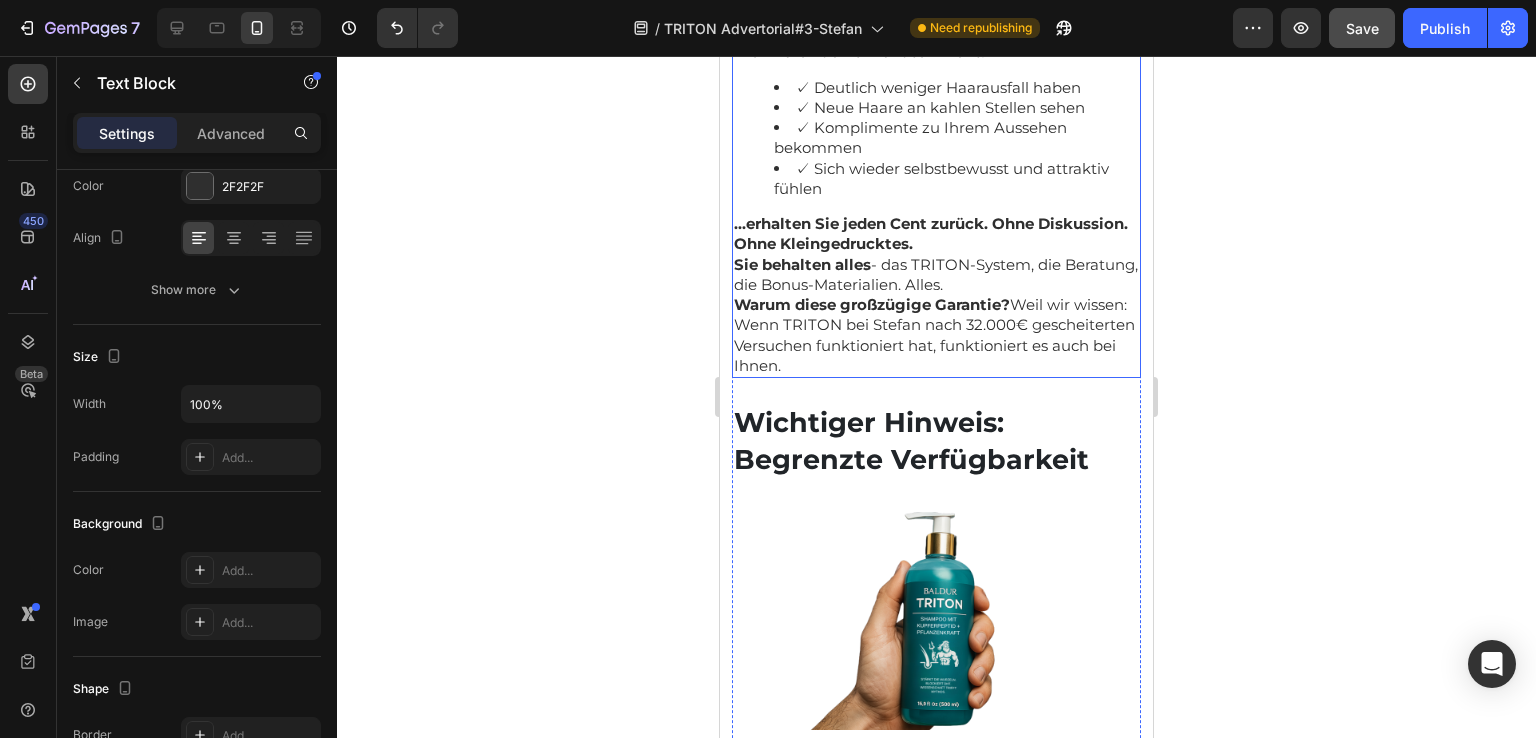 scroll, scrollTop: 12100, scrollLeft: 0, axis: vertical 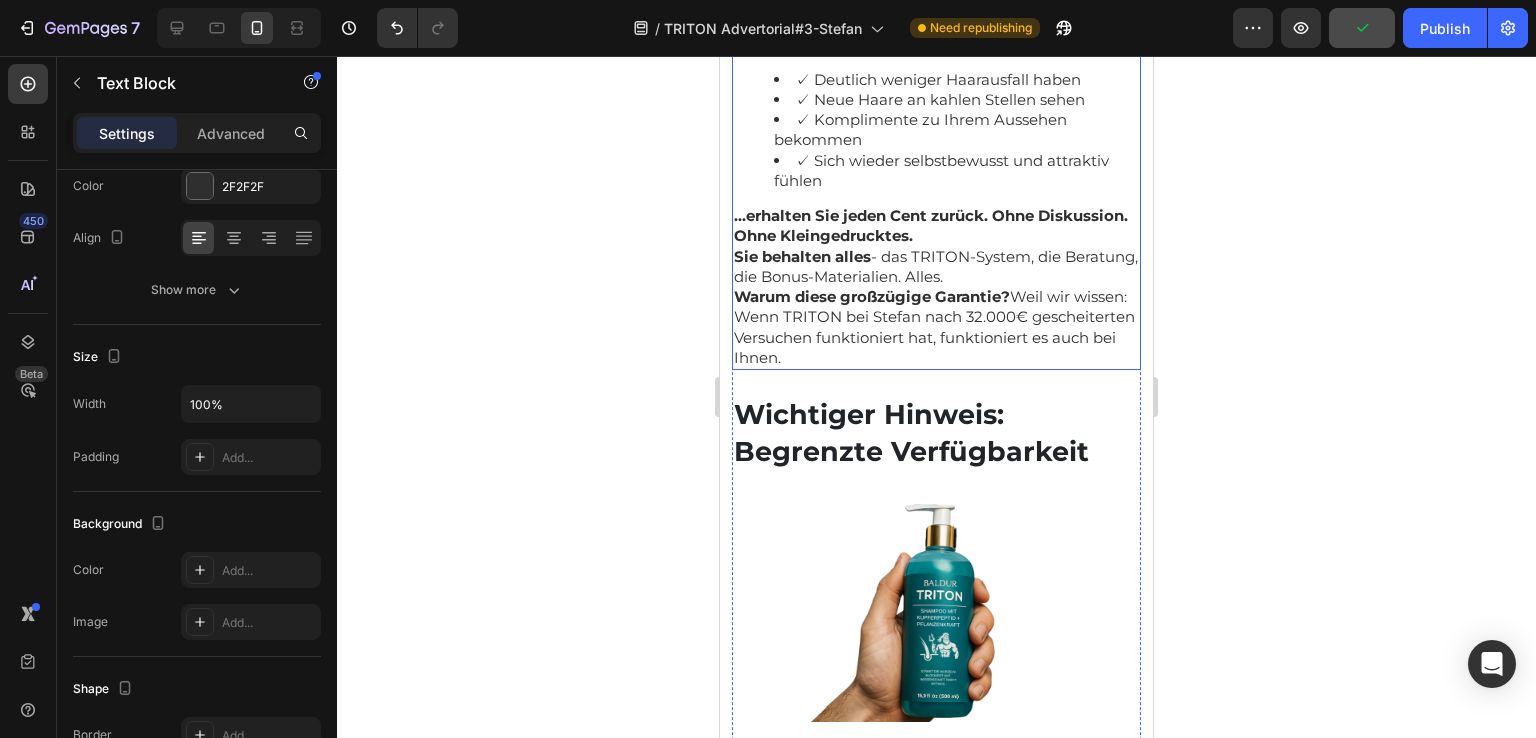 click on "...erhalten Sie jeden Cent zurück. Ohne Diskussion. Ohne Kleingedrucktes." at bounding box center [936, 226] 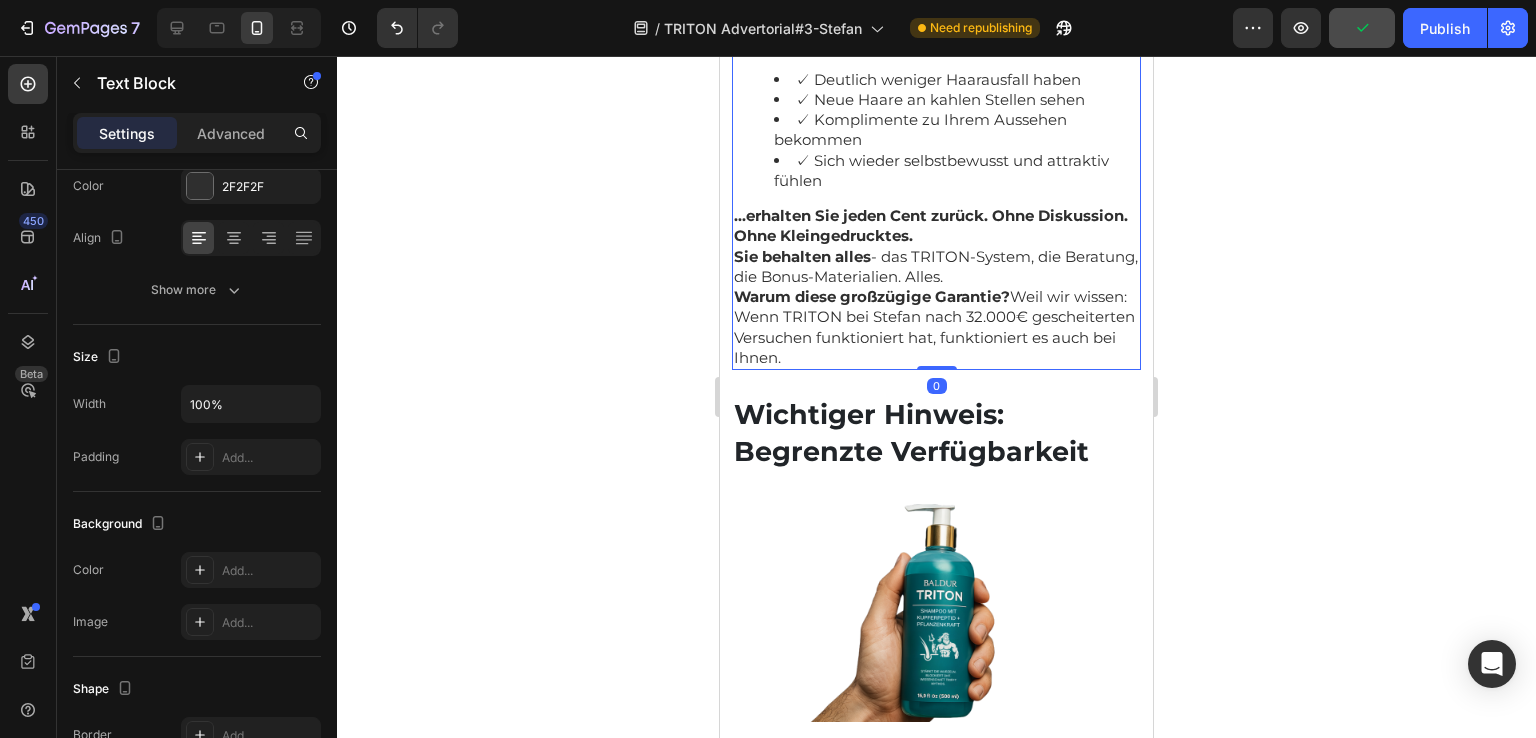 click on "...erhalten Sie jeden Cent zurück. Ohne Diskussion. Ohne Kleingedrucktes." at bounding box center [936, 226] 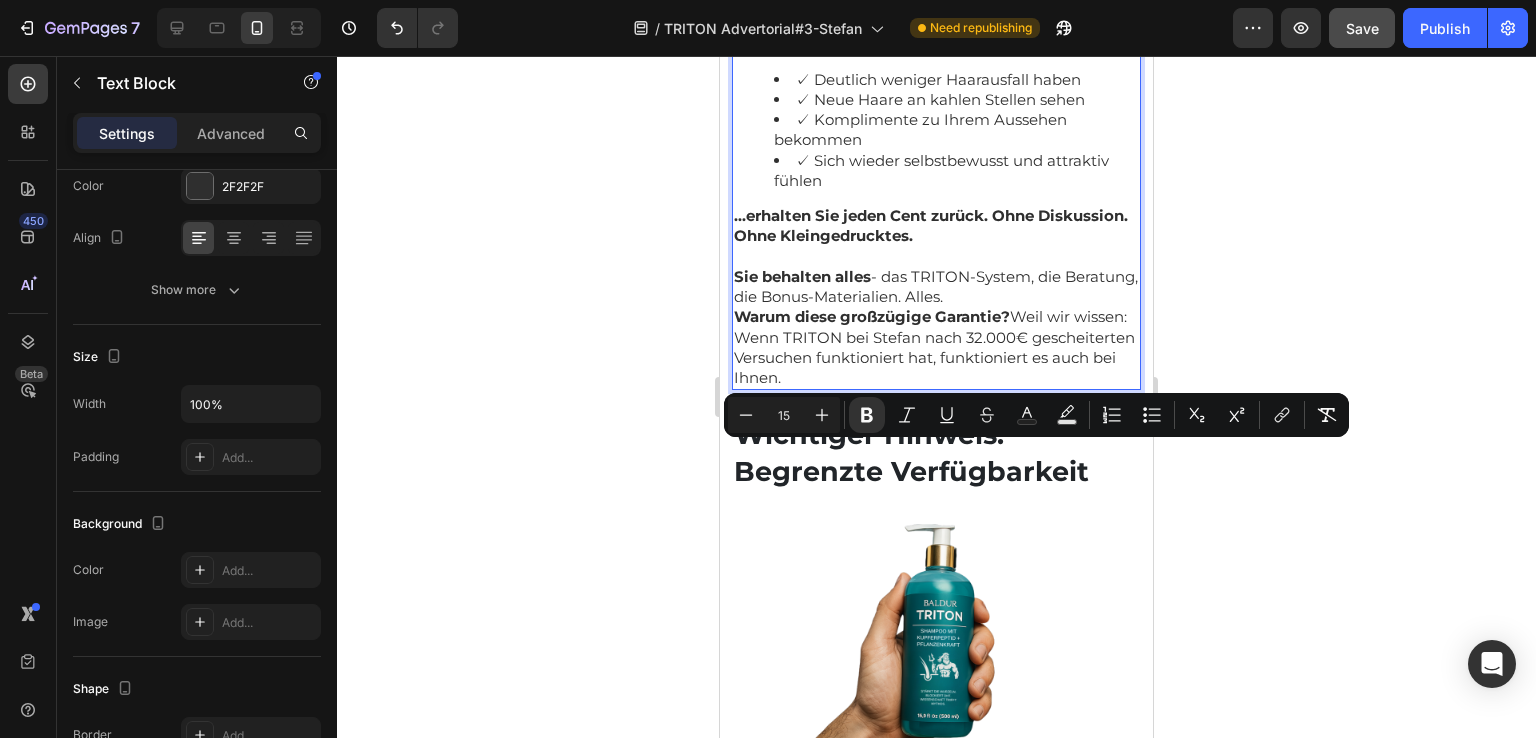 drag, startPoint x: 735, startPoint y: 450, endPoint x: 1046, endPoint y: 467, distance: 311.4643 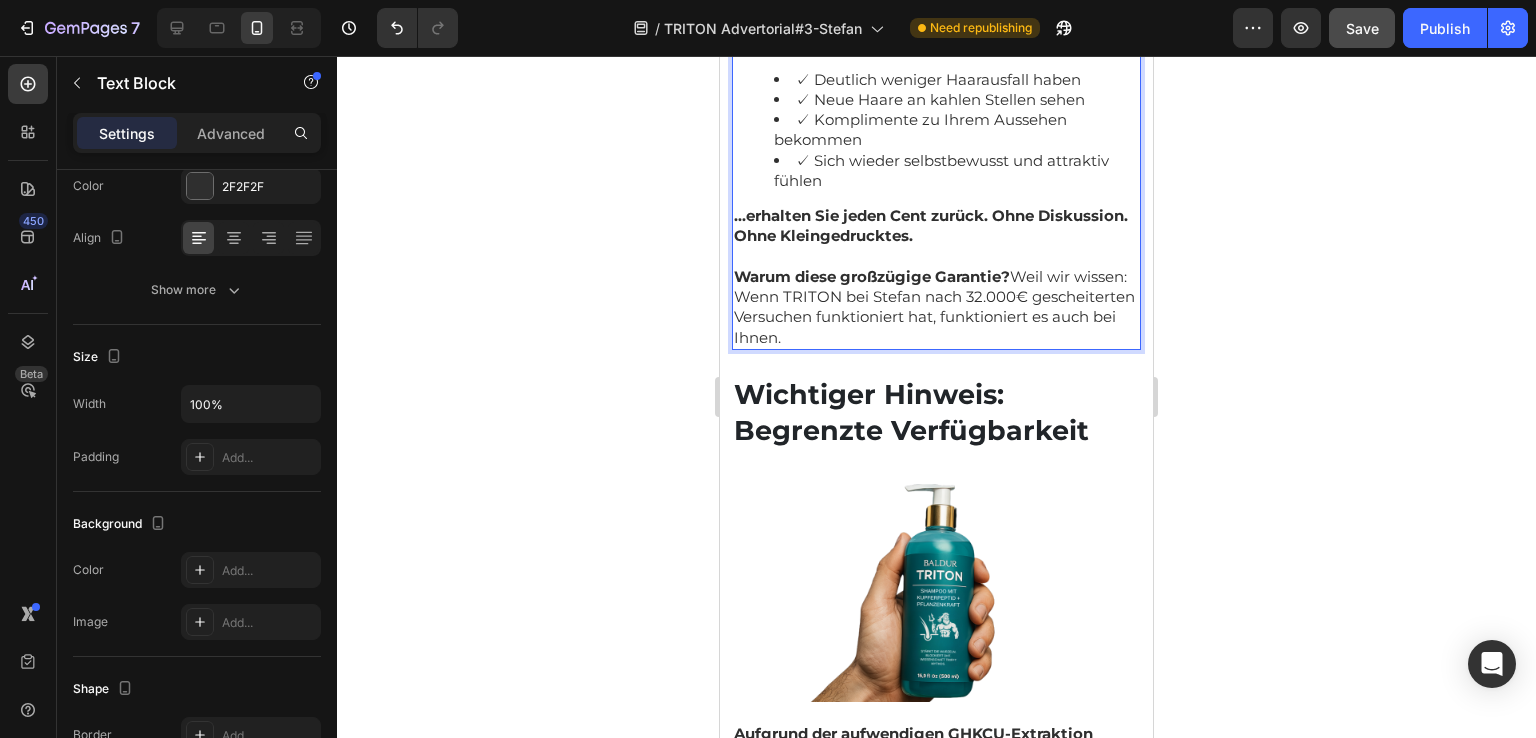 click on "Warum diese großzügige Garantie? Weil wir wissen: Wenn TRITON bei [FIRST] nach [PRICE] gescheiterten Versuchen funktioniert hat, funktioniert es auch bei Ihnen." at bounding box center (936, 307) 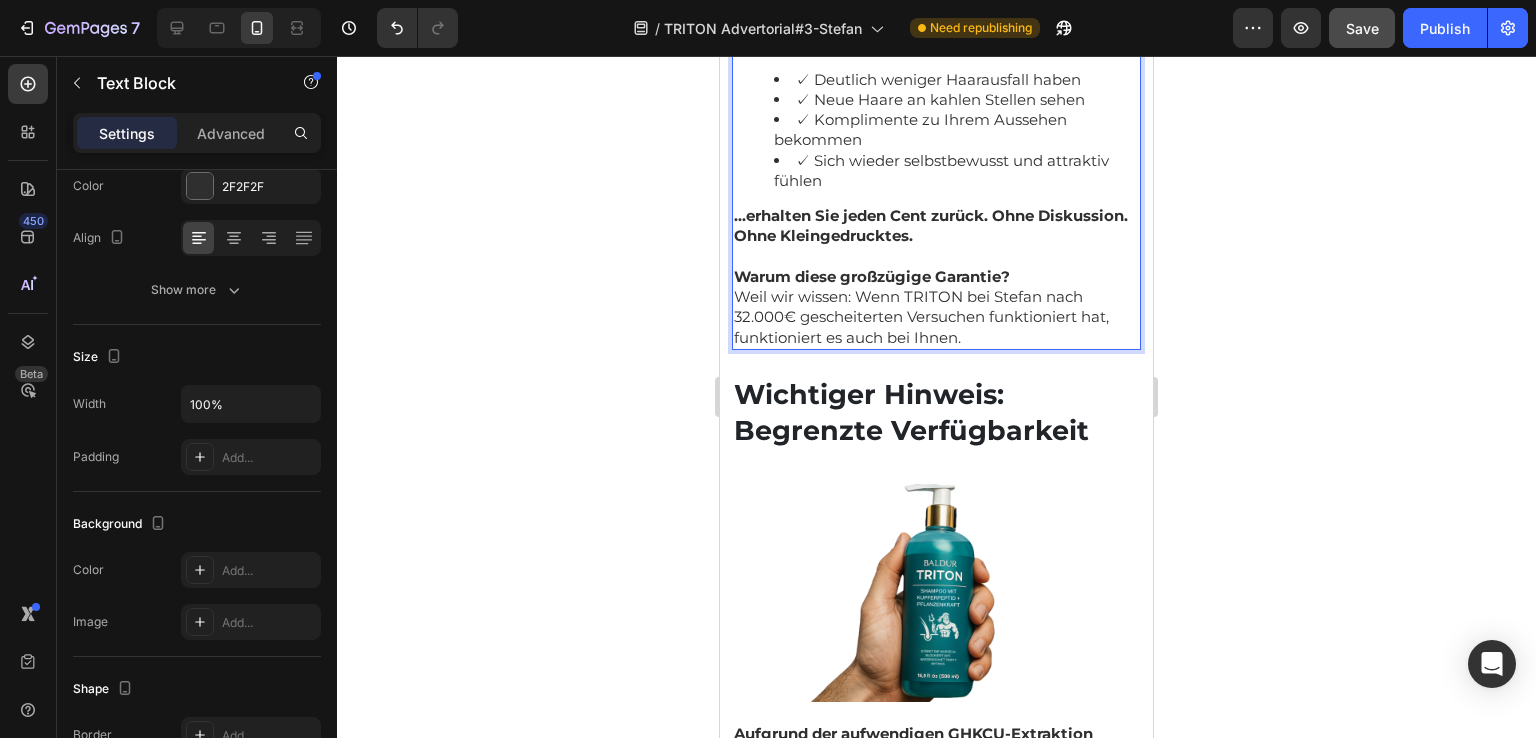 click on "Weil wir wissen: Wenn TRITON bei [FIRST] nach [PRICE] gescheiterten Versuchen funktioniert hat, funktioniert es auch bei Ihnen." at bounding box center [936, 317] 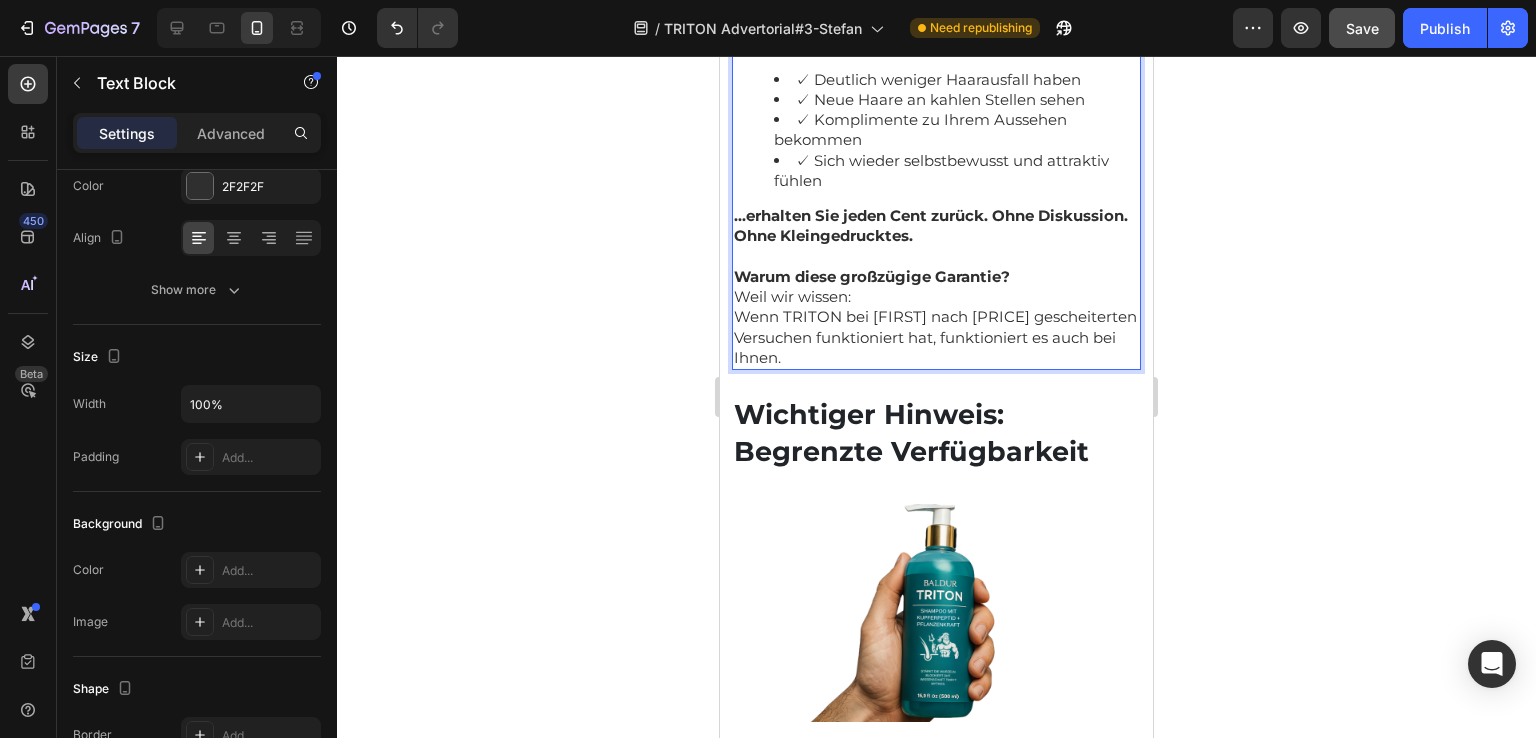 click on "Wenn TRITON bei [FIRST] nach [PRICE] gescheiterten Versuchen funktioniert hat, funktioniert es auch bei Ihnen." at bounding box center [936, 337] 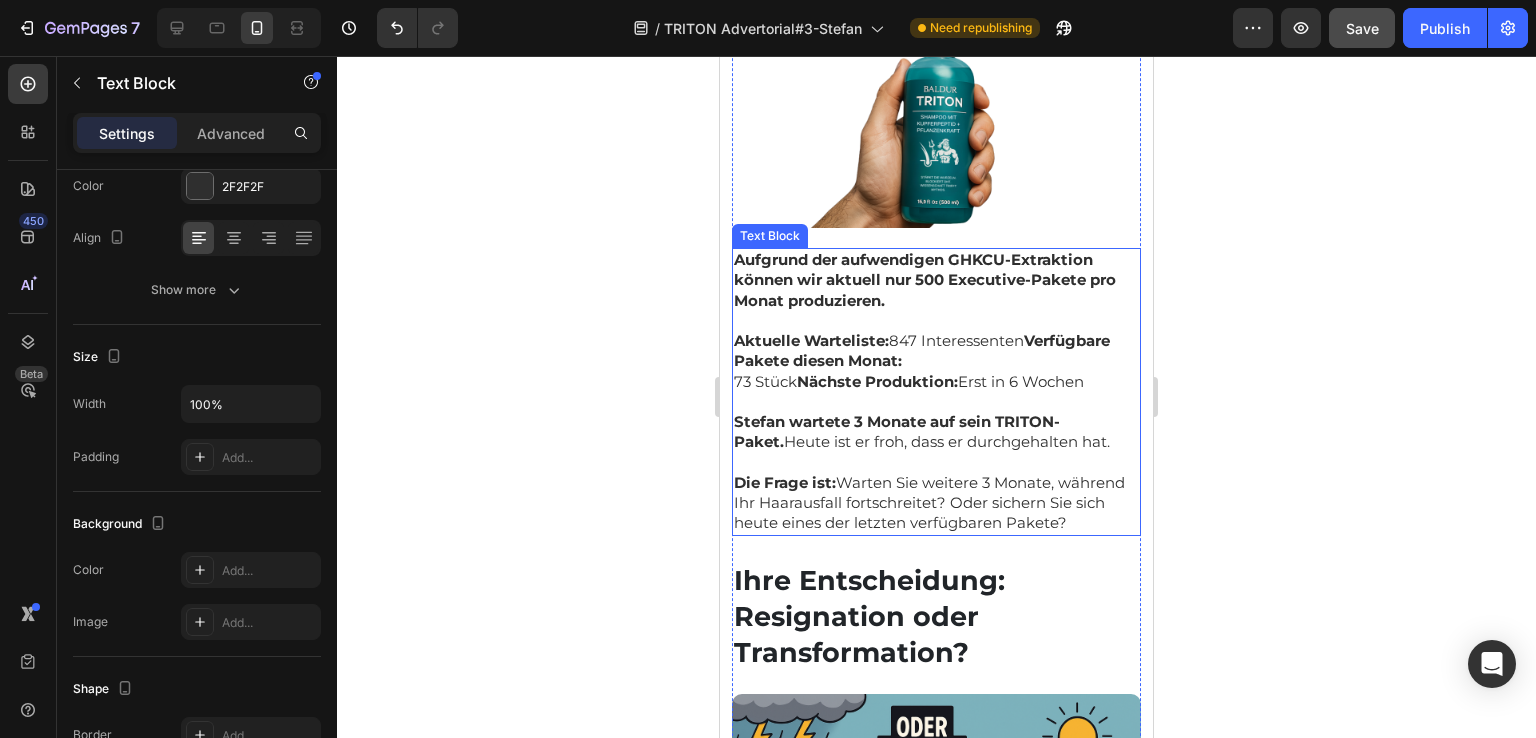 scroll, scrollTop: 12600, scrollLeft: 0, axis: vertical 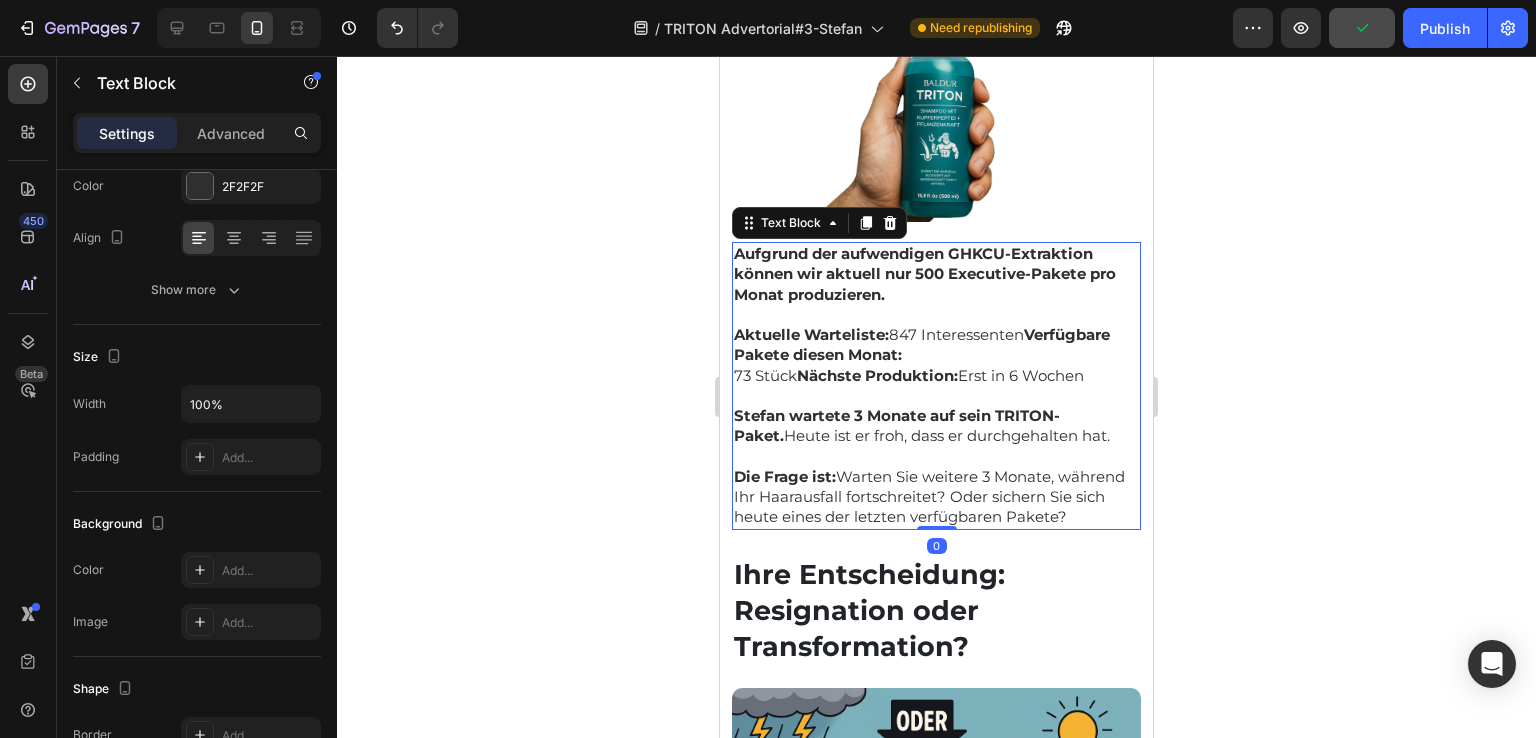 click on "Verfügbare Pakete diesen Monat:" at bounding box center [922, 344] 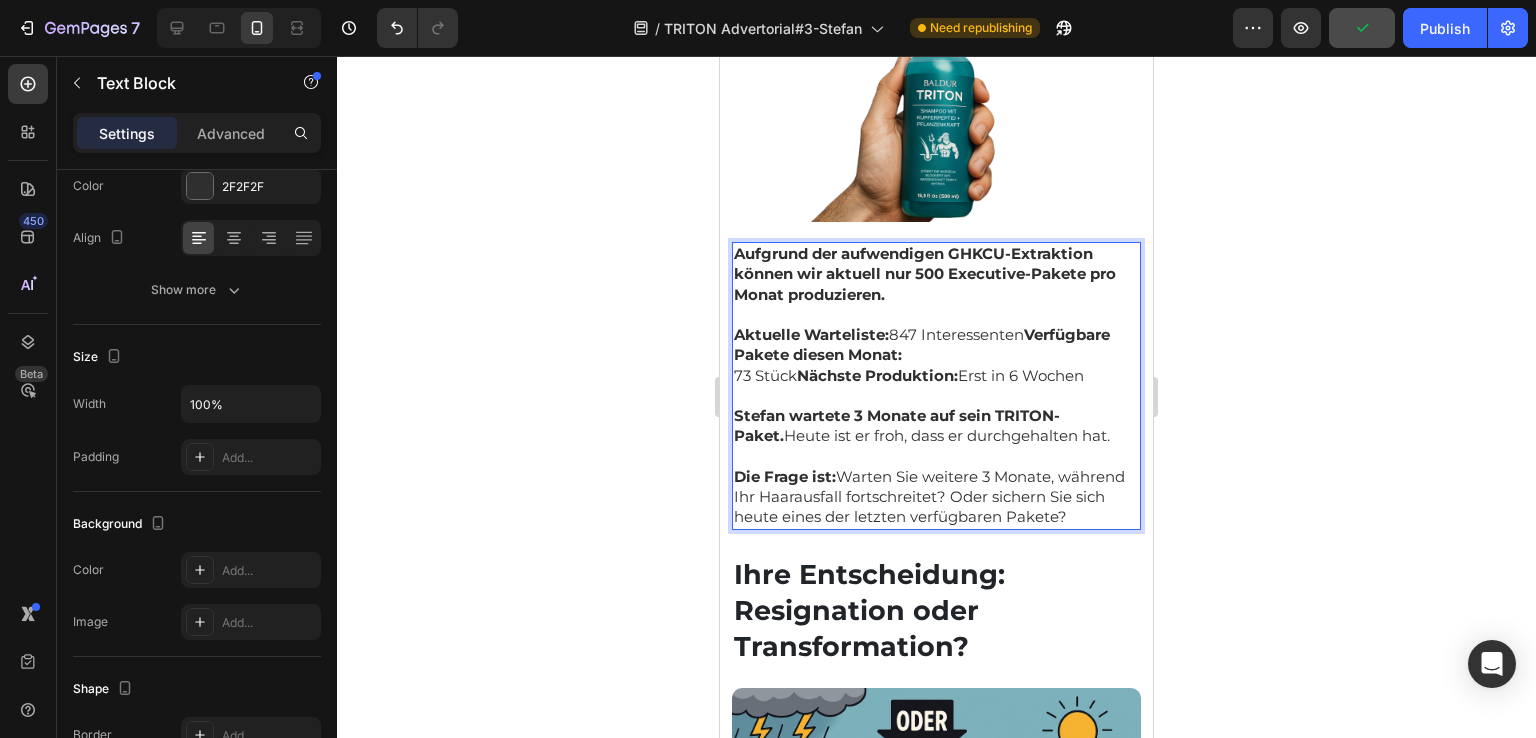 click on "Verfügbare Pakete diesen Monat:" at bounding box center (922, 344) 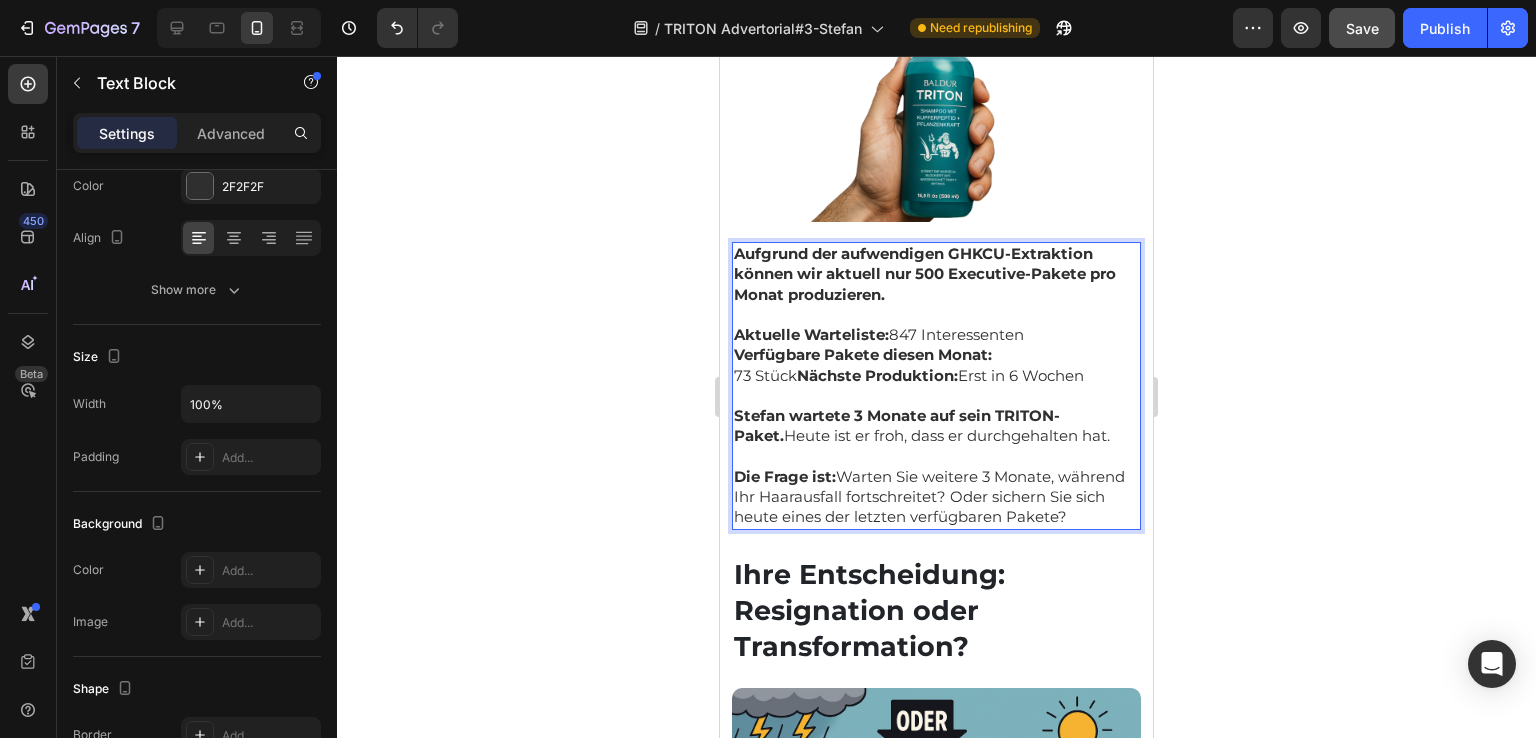 click on "Aktuelle Warteliste:  [NUMBER] Interessenten" at bounding box center [936, 335] 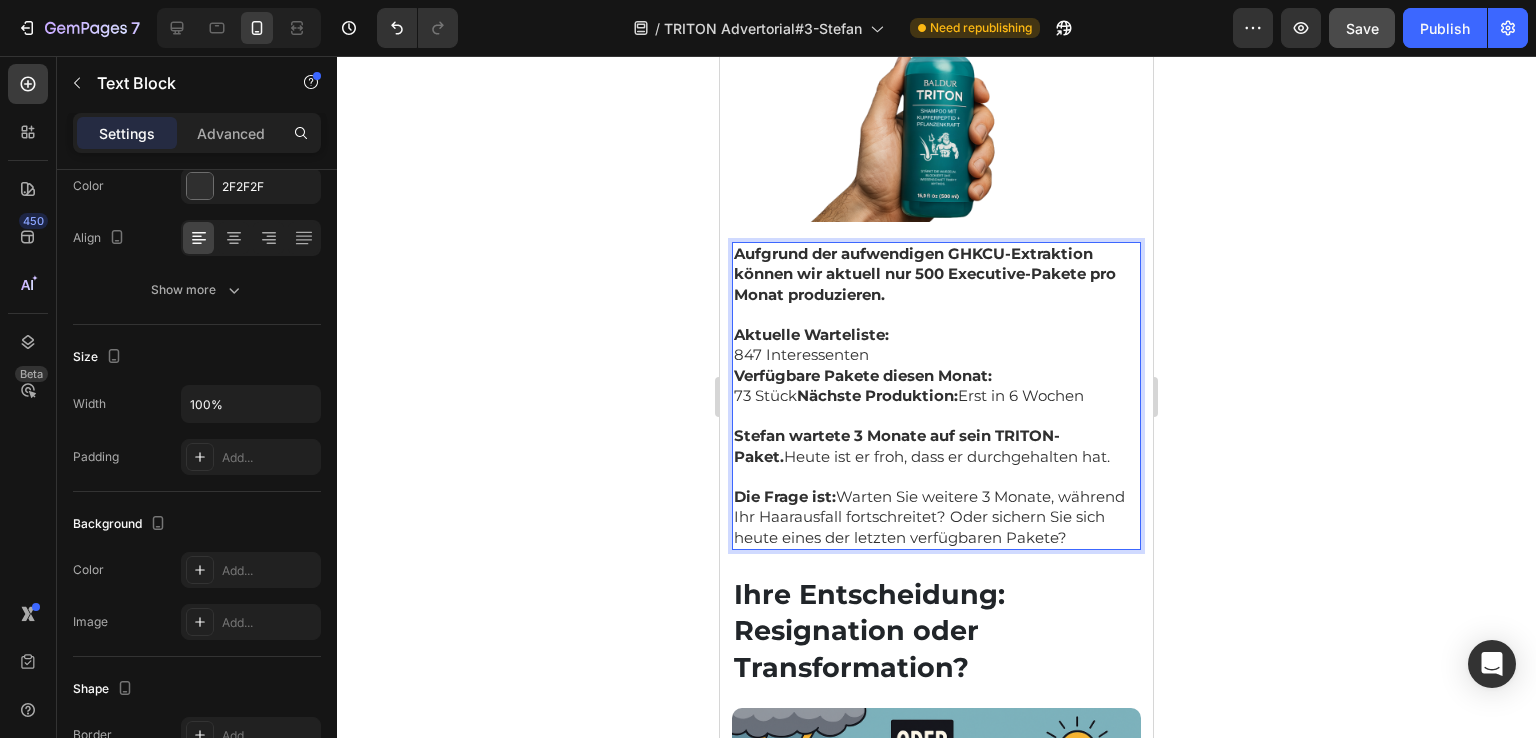 click on "847 Interessenten" at bounding box center [936, 355] 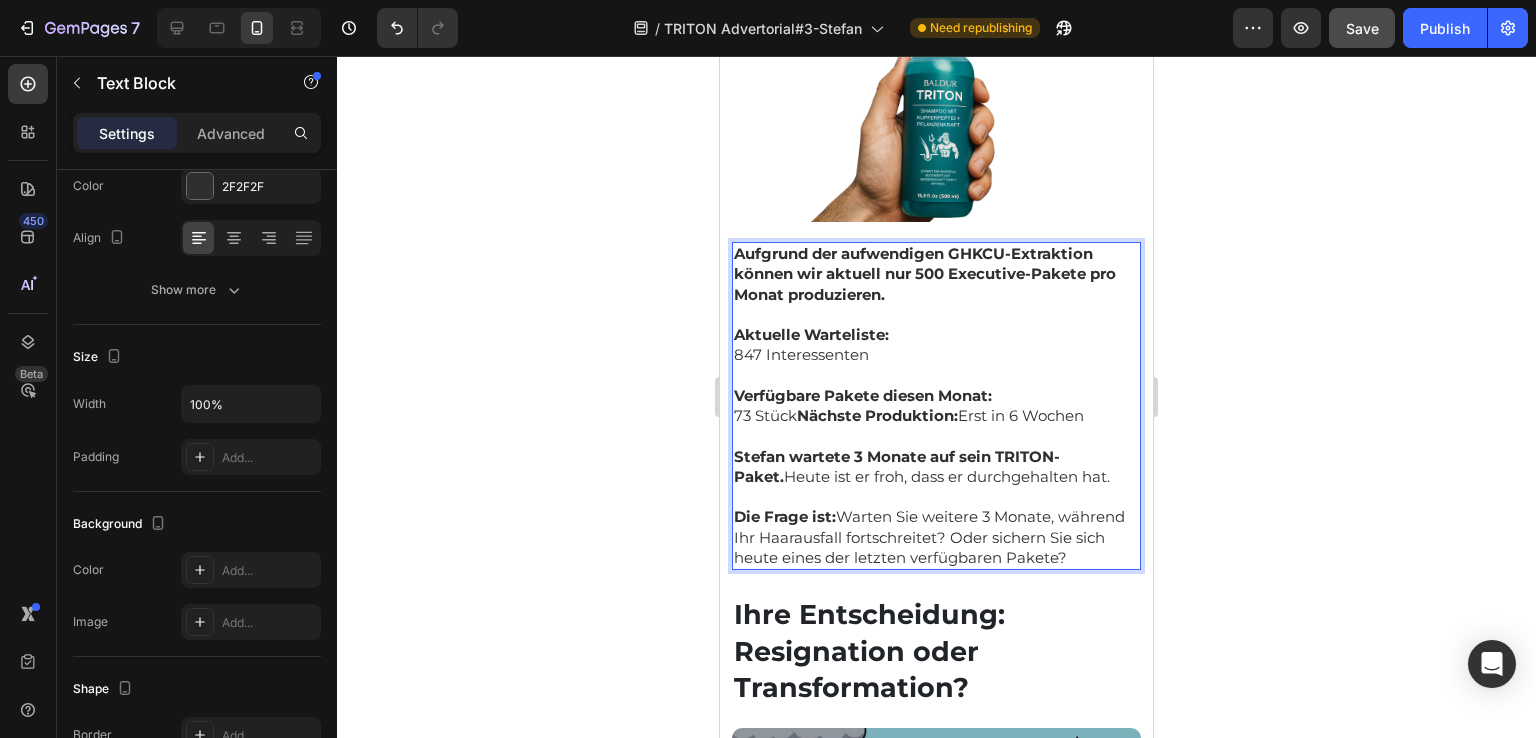 click on "Verfügbare Pakete diesen Monat:" at bounding box center [936, 396] 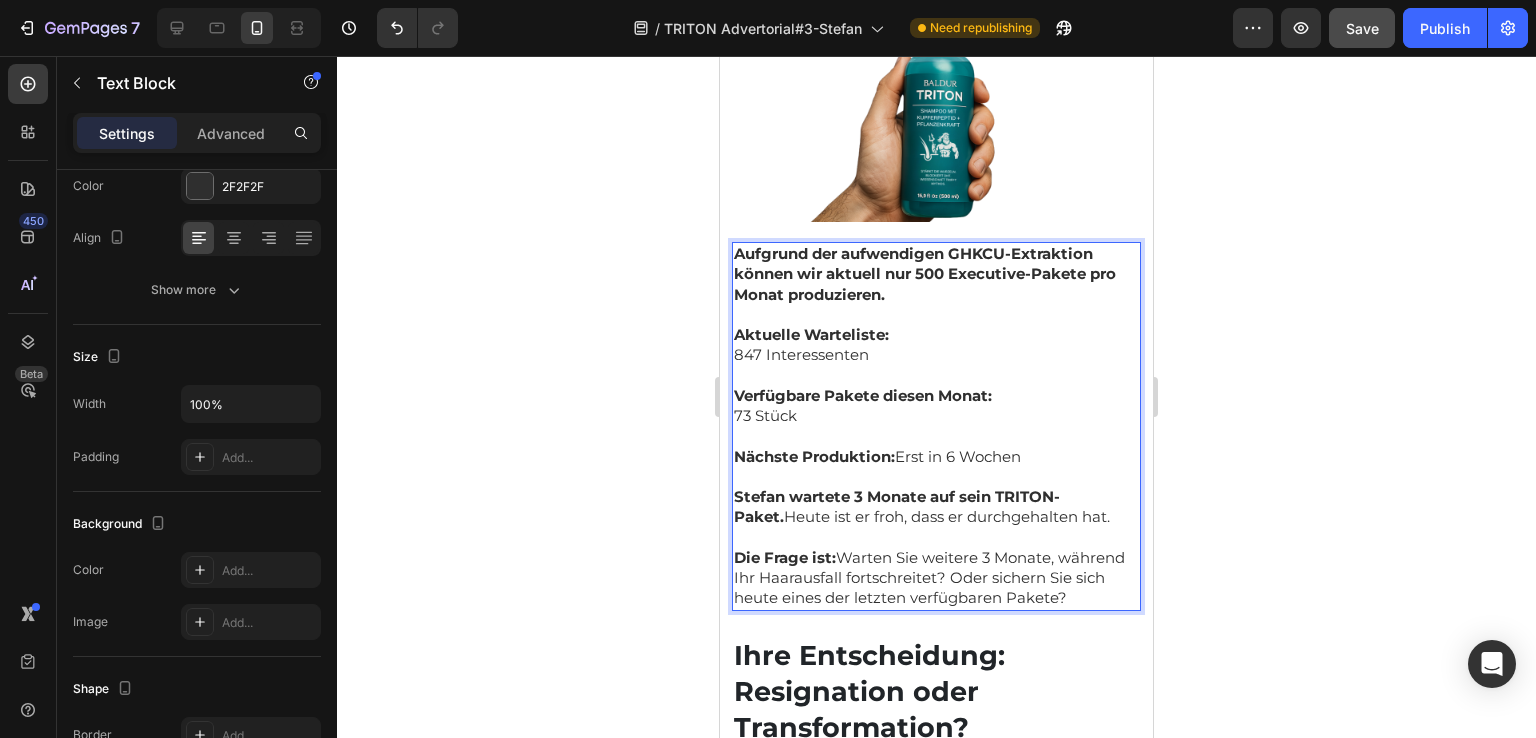 click on "Nächste Produktion:  Erst in 6 Wochen" at bounding box center [936, 457] 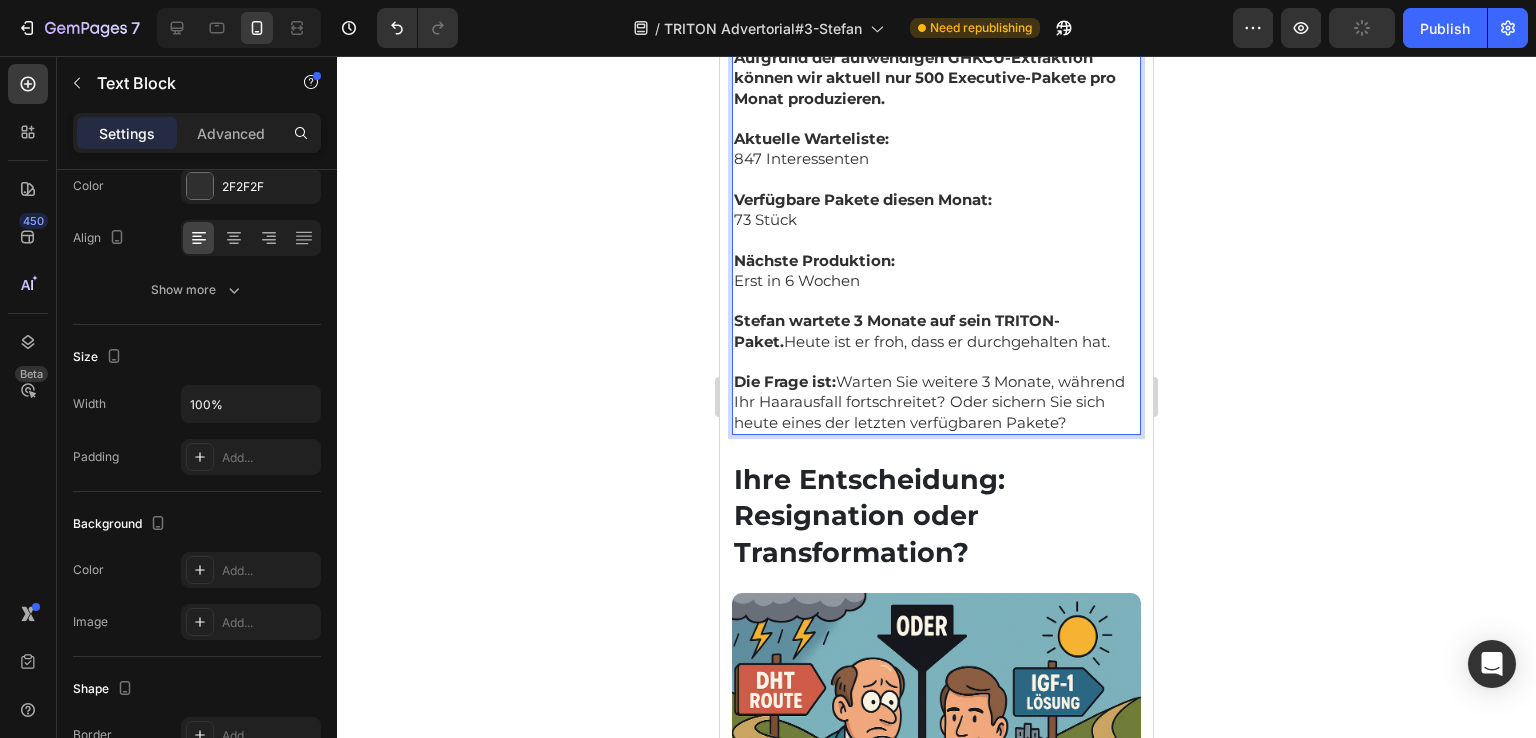 scroll, scrollTop: 12800, scrollLeft: 0, axis: vertical 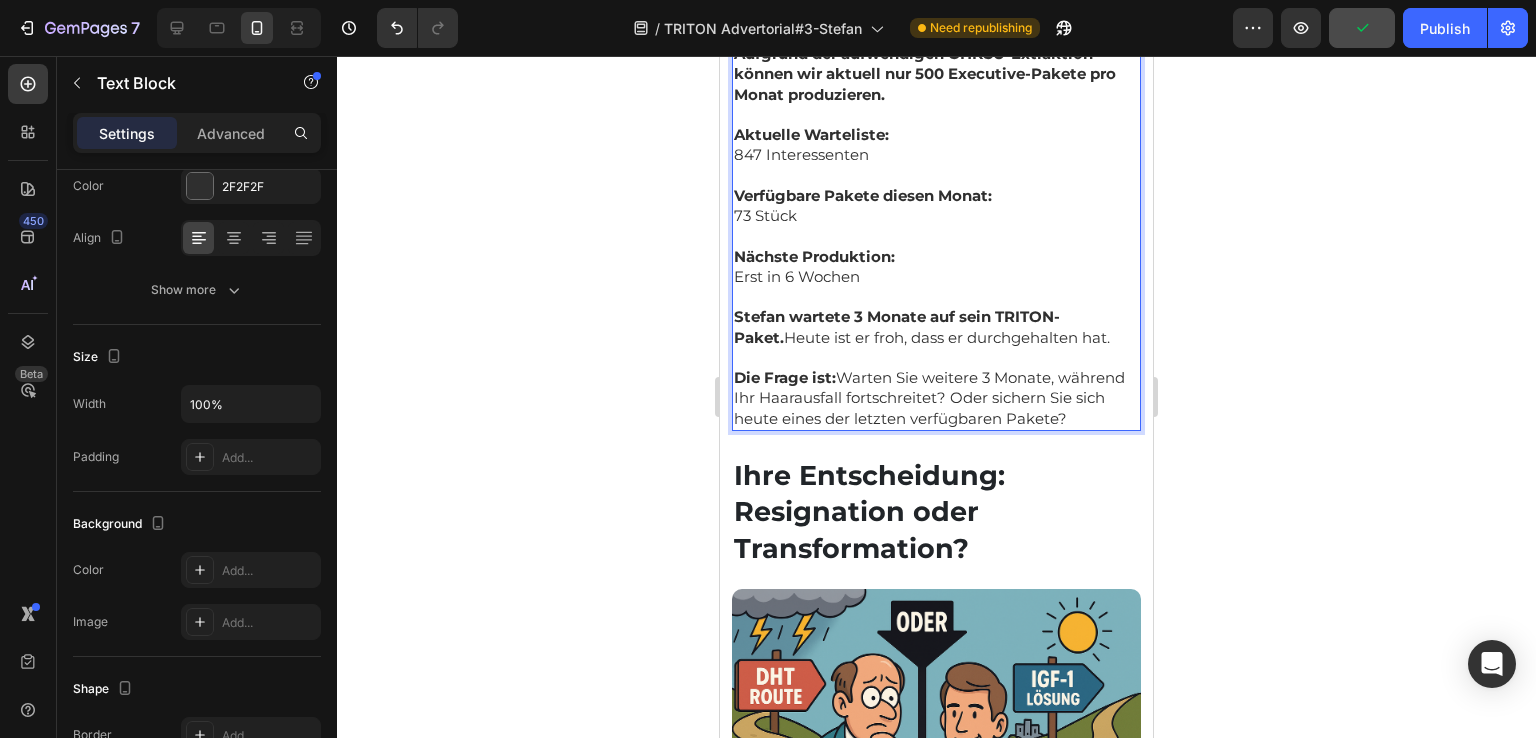 click on "[FIRST] wartete [DURATION] auf sein TRITON-Paket. Heute ist er froh, dass er durchgehalten hat." at bounding box center [936, 327] 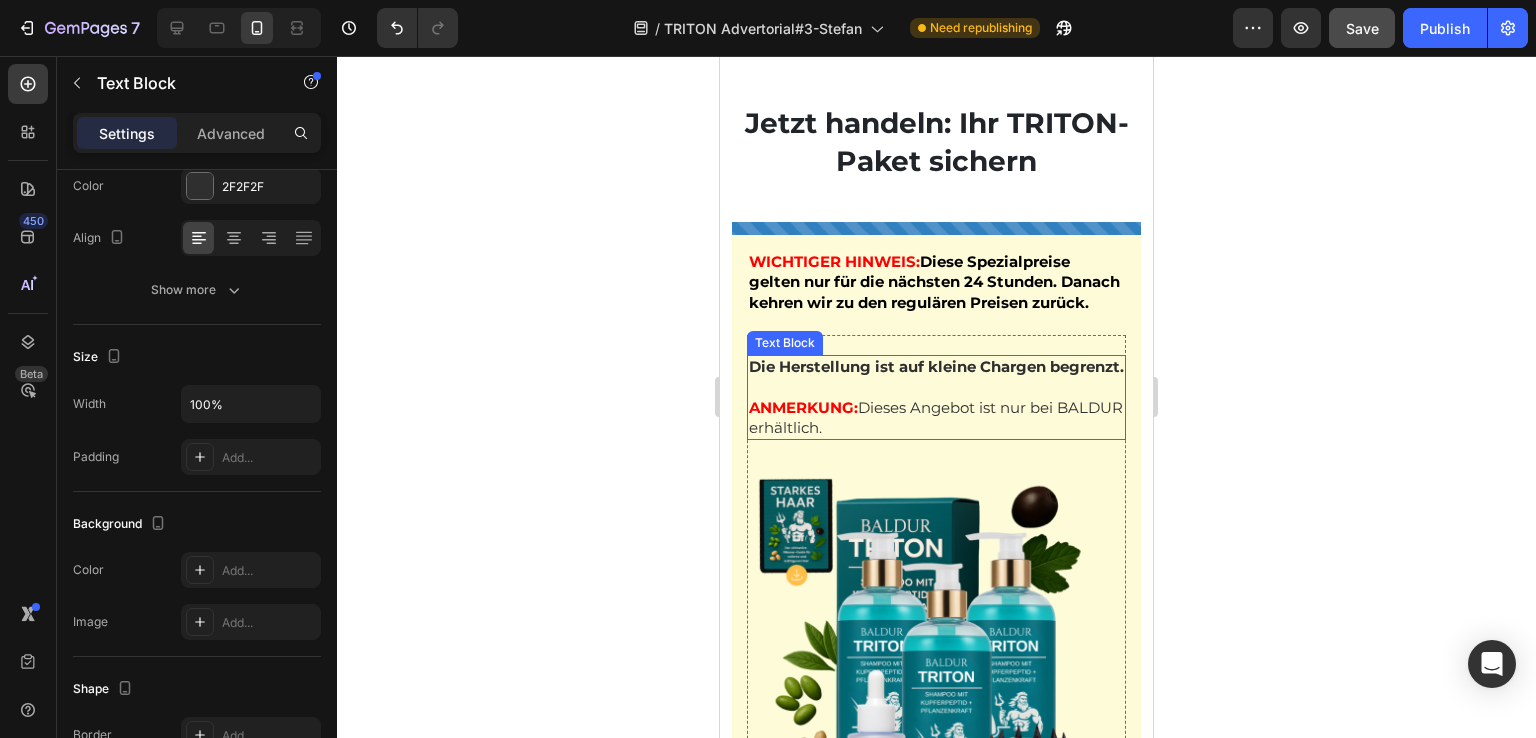 scroll, scrollTop: 15500, scrollLeft: 0, axis: vertical 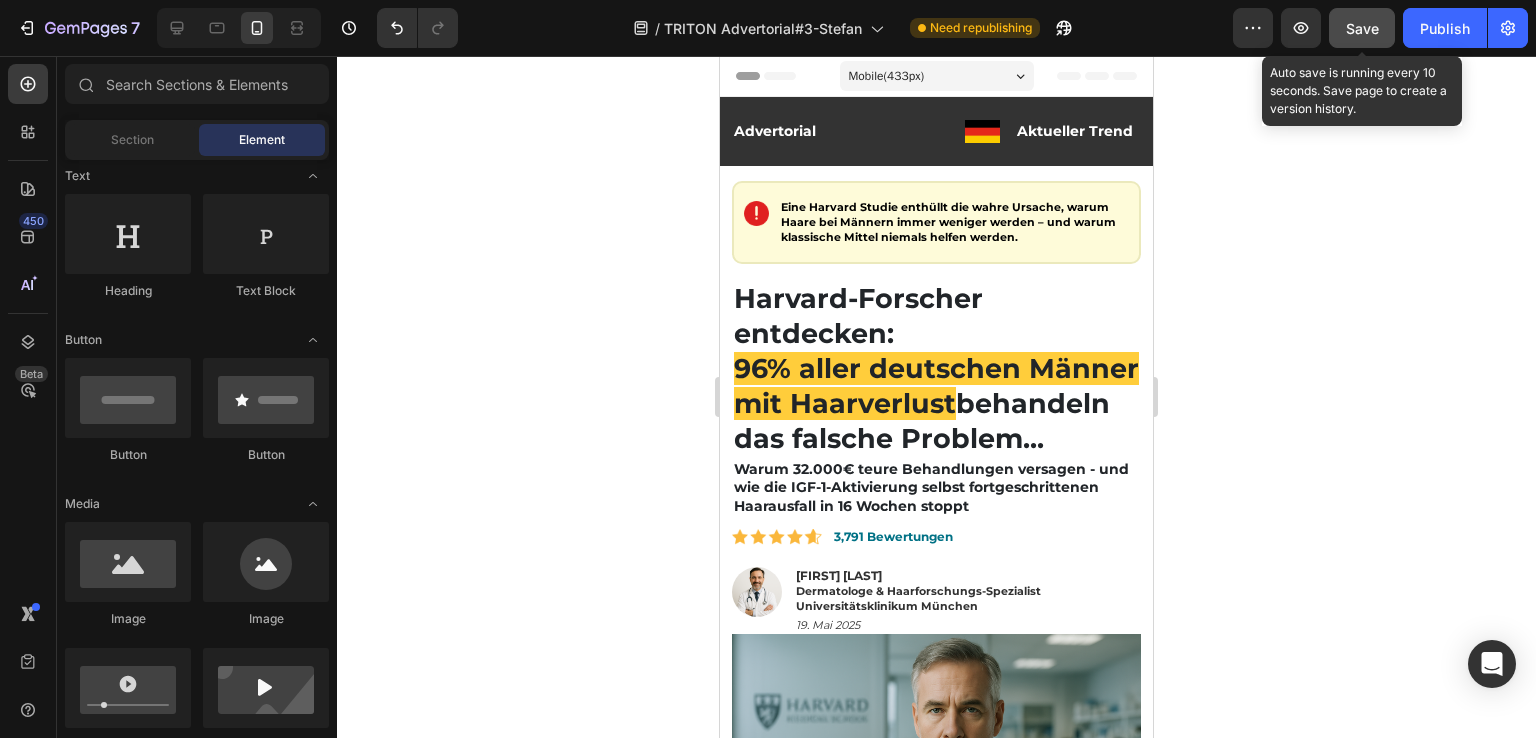 click on "Save" at bounding box center (1362, 28) 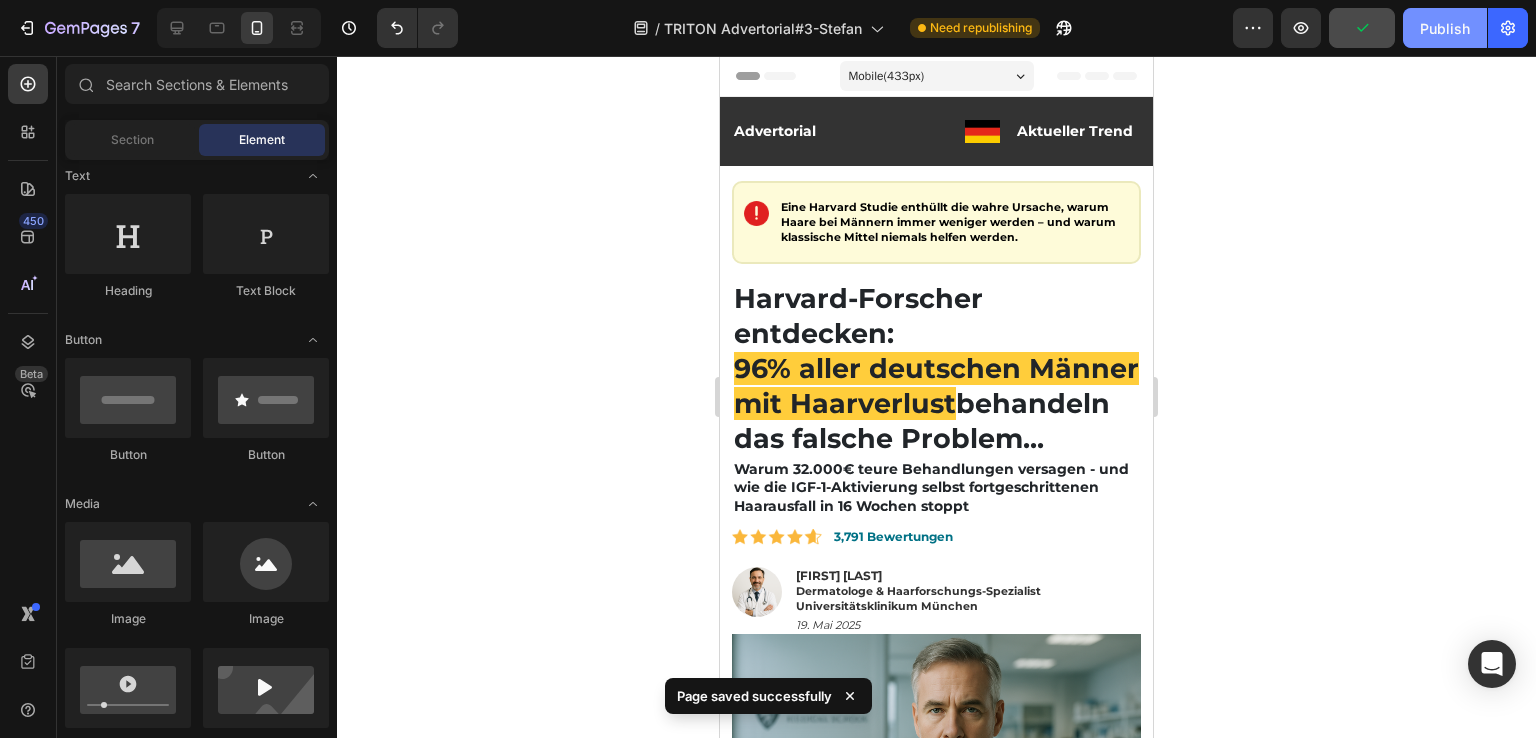 click on "Publish" at bounding box center [1445, 28] 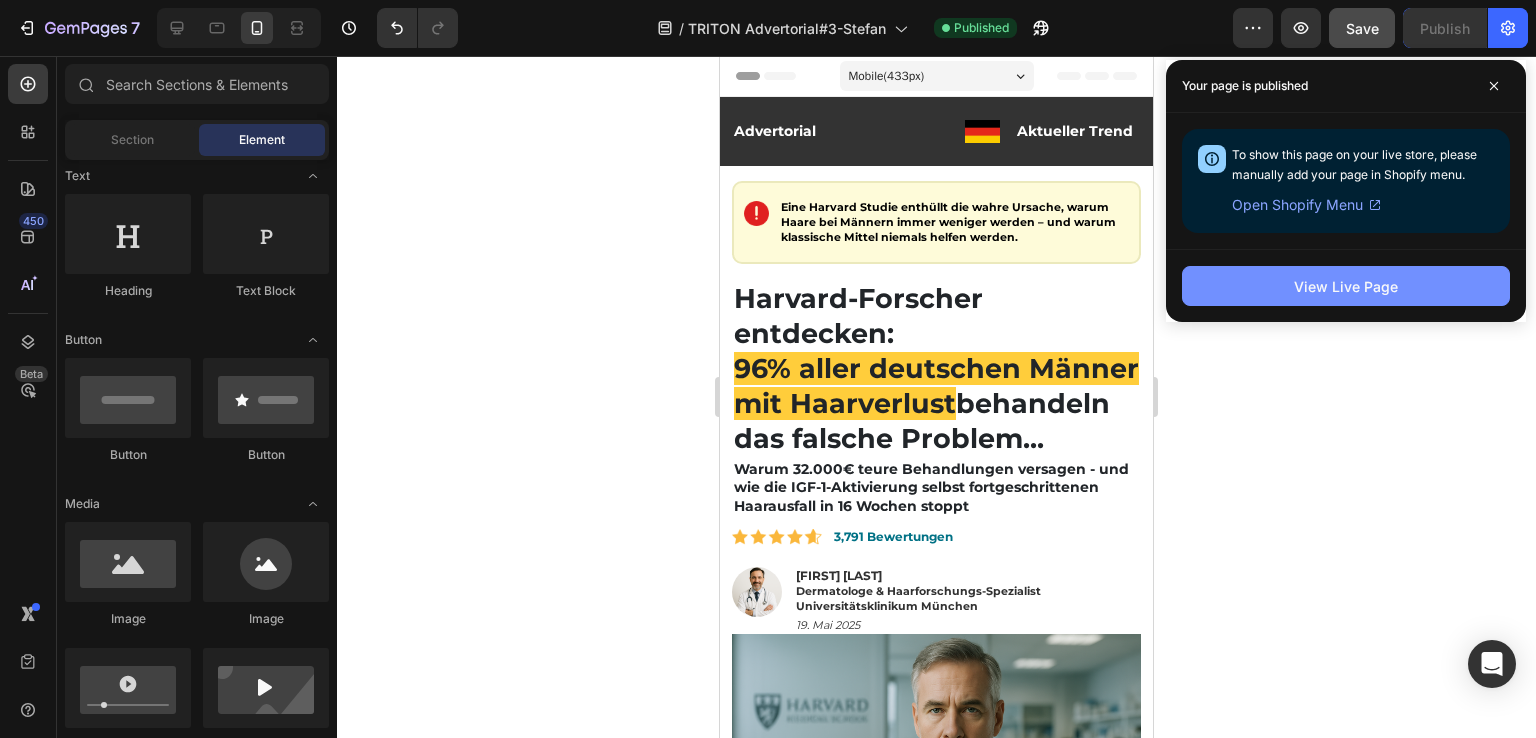 click on "View Live Page" at bounding box center (1346, 286) 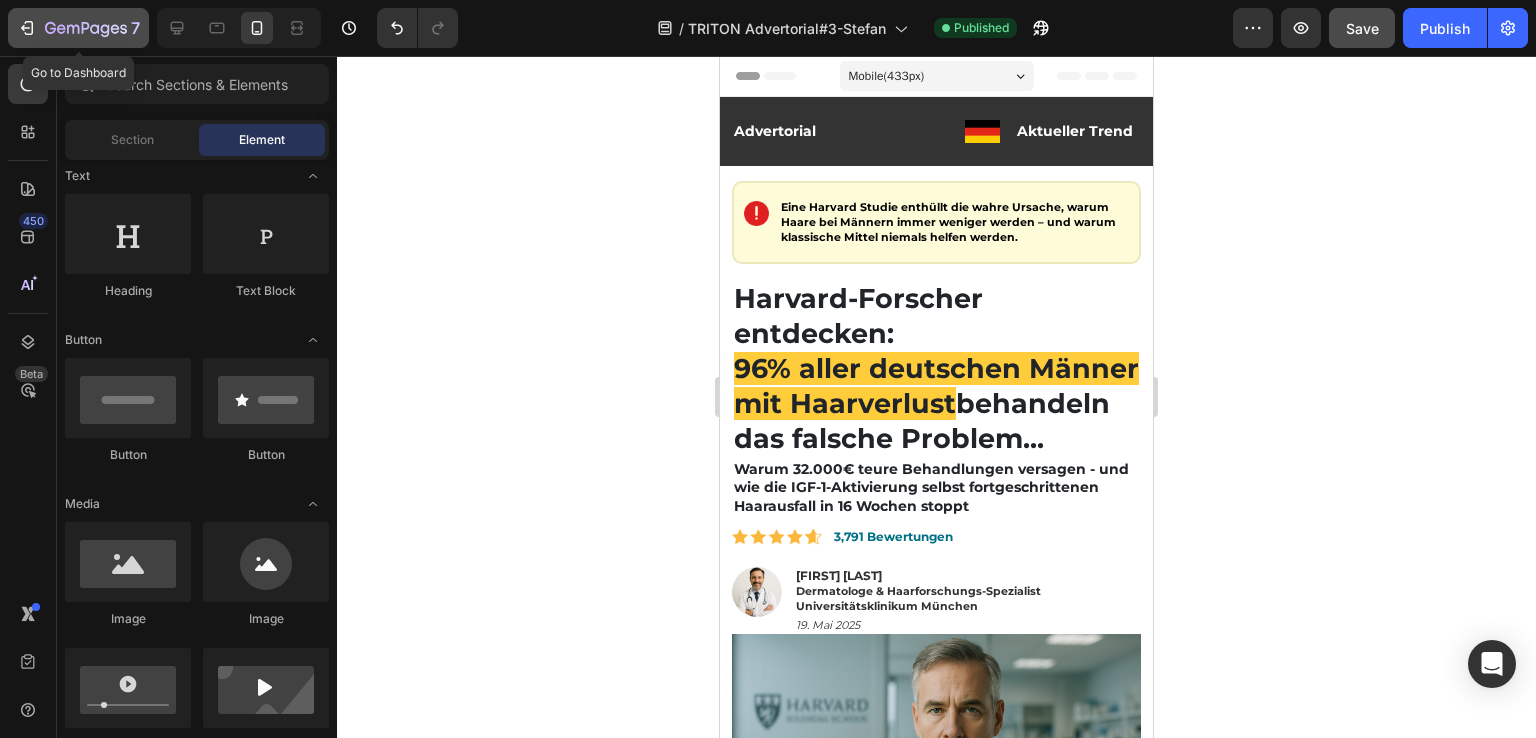 click 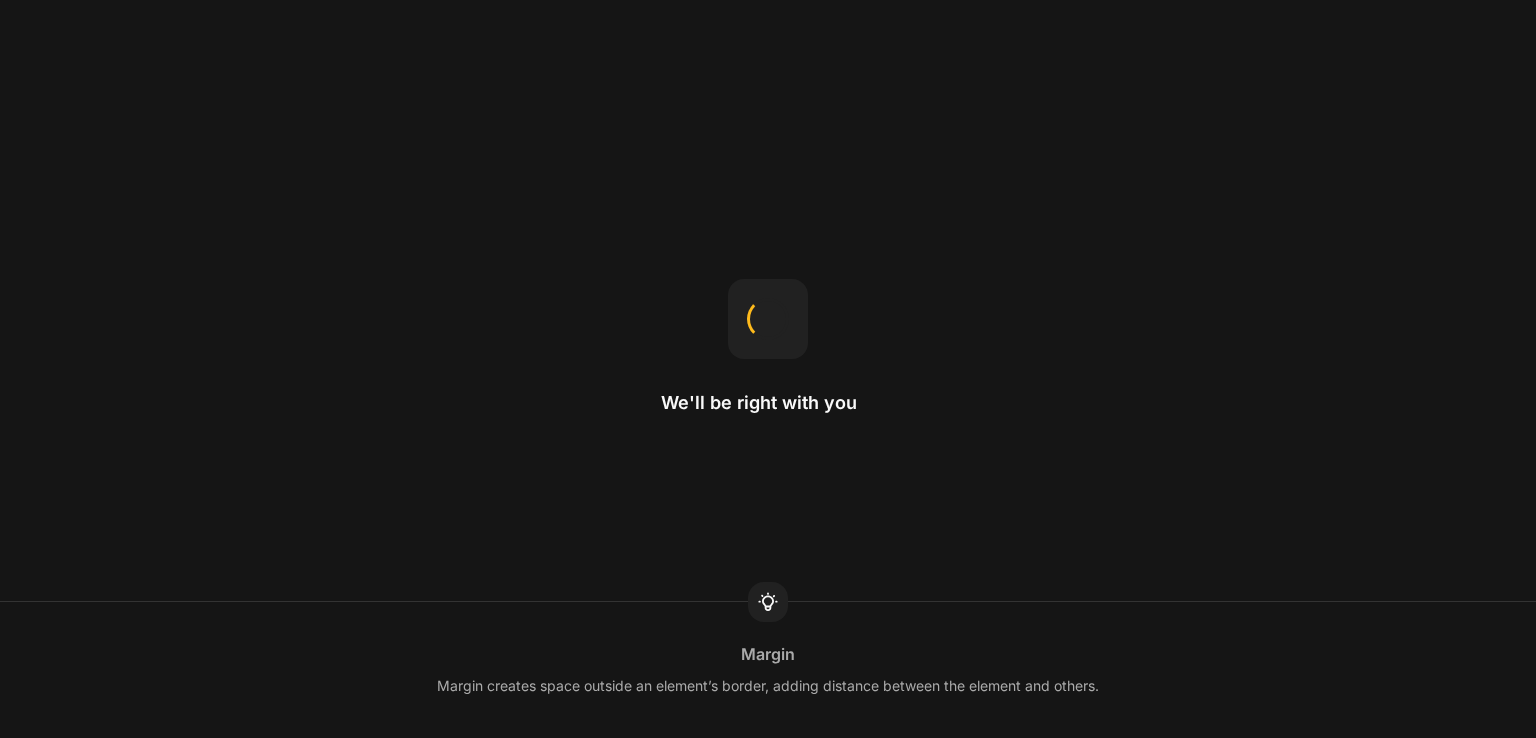 scroll, scrollTop: 0, scrollLeft: 0, axis: both 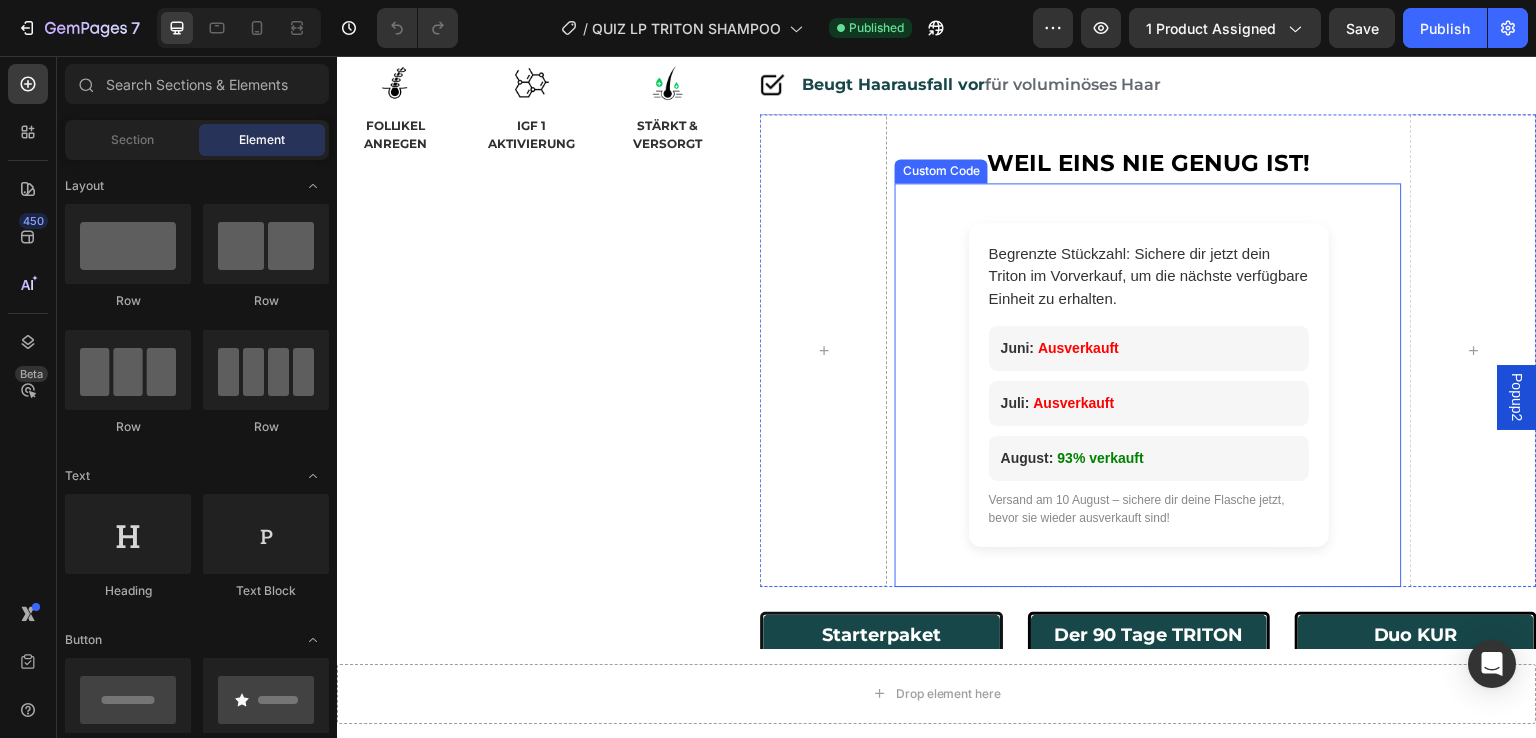 click on "Begrenzte Stückzahl: Sichere dir jetzt dein Triton im Vorverkauf, um die nächste verfügbare Einheit zu erhalten.
Juni:   Ausverkauft
Juli:   Ausverkauft
August:   93% verkauft
Versand am 10 August – sichere dir deine Flasche jetzt, bevor sie wieder ausverkauft sind!" at bounding box center (1148, 385) 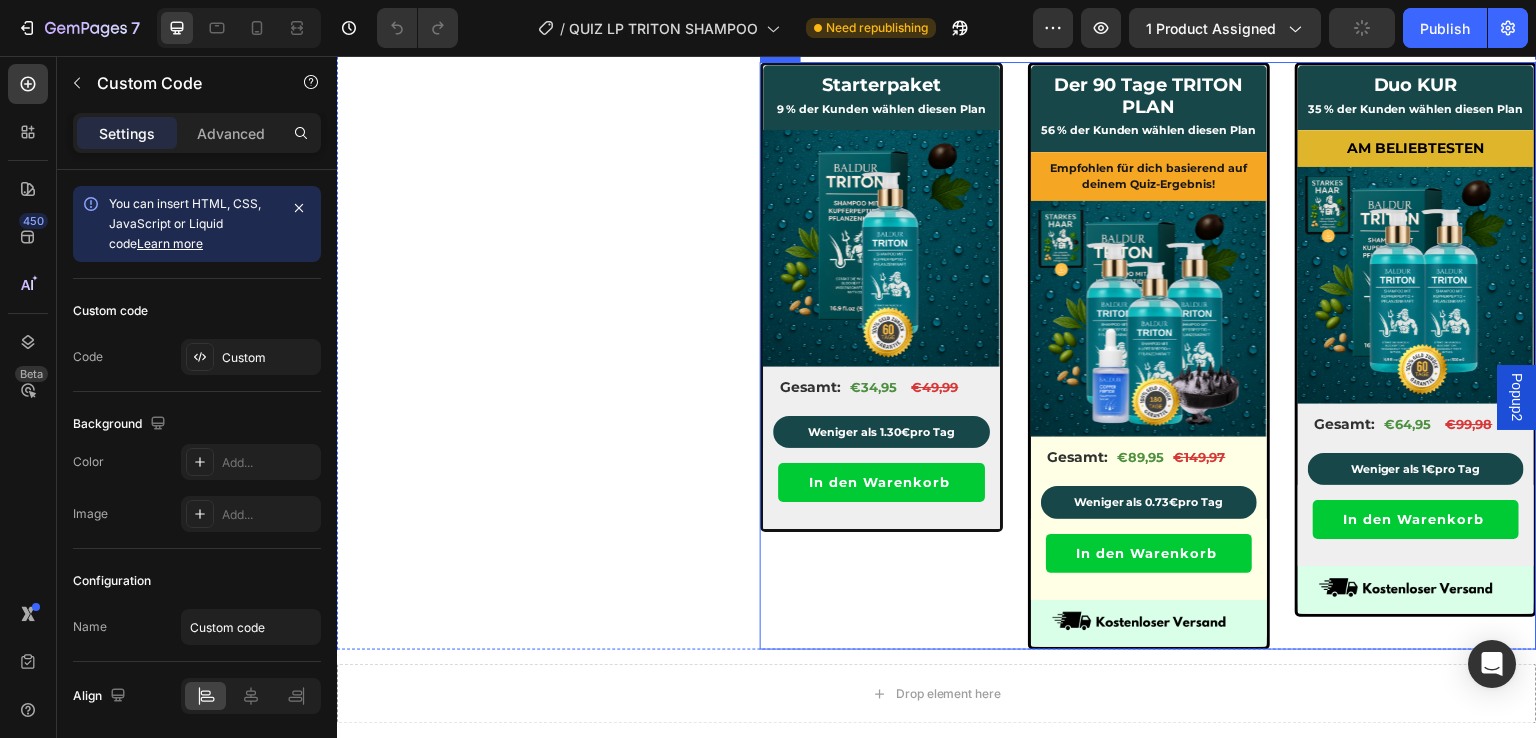 scroll, scrollTop: 1200, scrollLeft: 0, axis: vertical 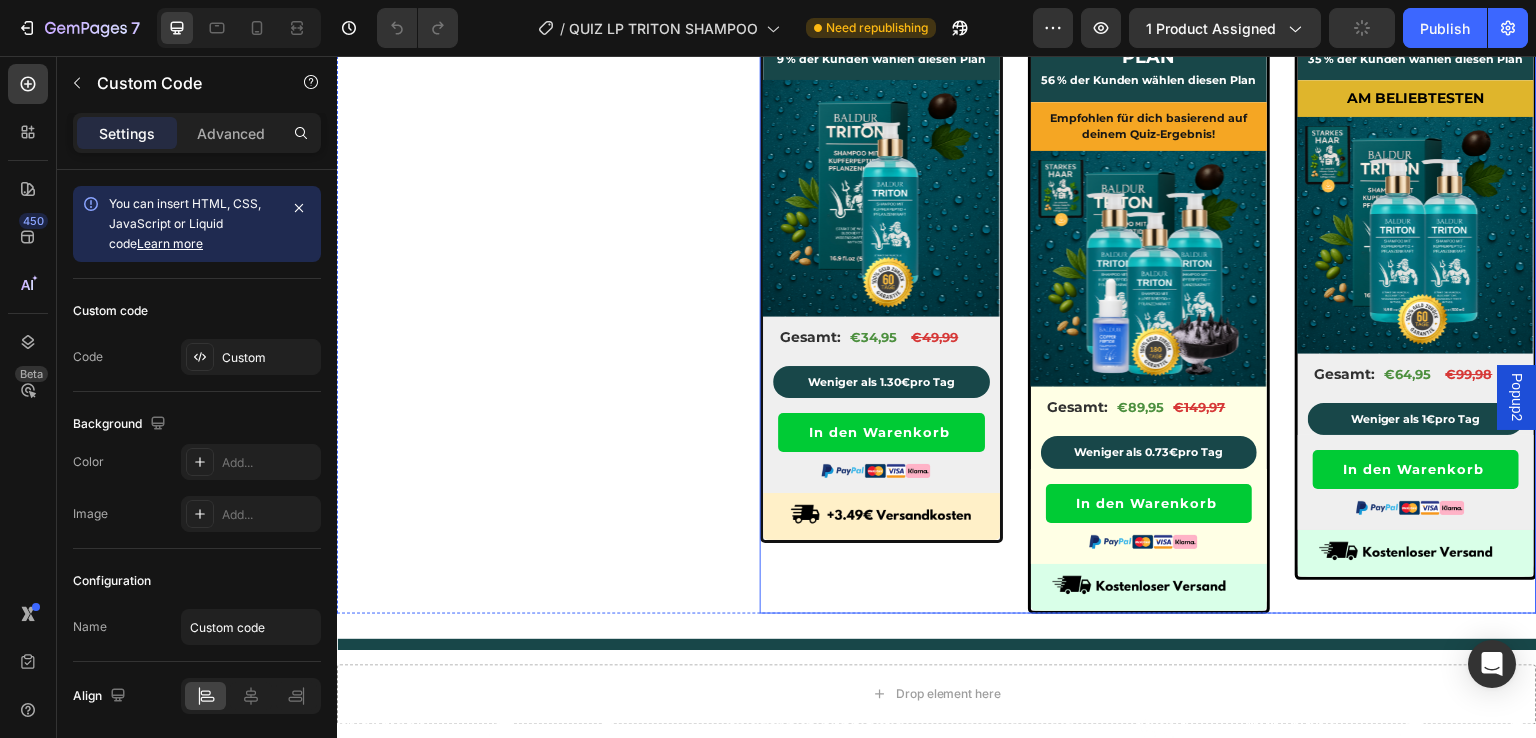 click on "Starterpaket 9 % der Kunden wählen diesen Plan Text Block Product Images Shampoo + Versandkosten Text Block In den Warenkorb Add to Cart Gesamt: Text Block €34,95 Product Price Product Price Row €49,99 Product Price Product Price Image Row Product Images Gesamt: Text Block €34,95 Product Price Product Price €49,99 Product Price Product Price Row Row 34.95 € / Flasche Text Block Weniger als 1.30 € pro Tag Text Block In den Warenkorb Add to Cart Image Row Image Image Product Row Row Der 90 Tage TRITON PLAN 56 % der Kunden wählen diesen Plan Text Block Empfohlen für dich basierend auf deinem Quiz-Ergebnis! Text Block Product Images Gratis Serum, Plan  & Bürste Text Block In den Warenkorb Add to Cart Gesamt: Text Block €89,95 Product Price Product Price Row €149,97 Product Price Product Price Image Row Product Images Gesamt: Text Block €89,95 Product Price Product Price €149,97 Product Price Product Price Row Row 29.99€ / Flasche Text Block Weniger als 0.73 €  pro Tag Text Block /" at bounding box center [1148, 313] 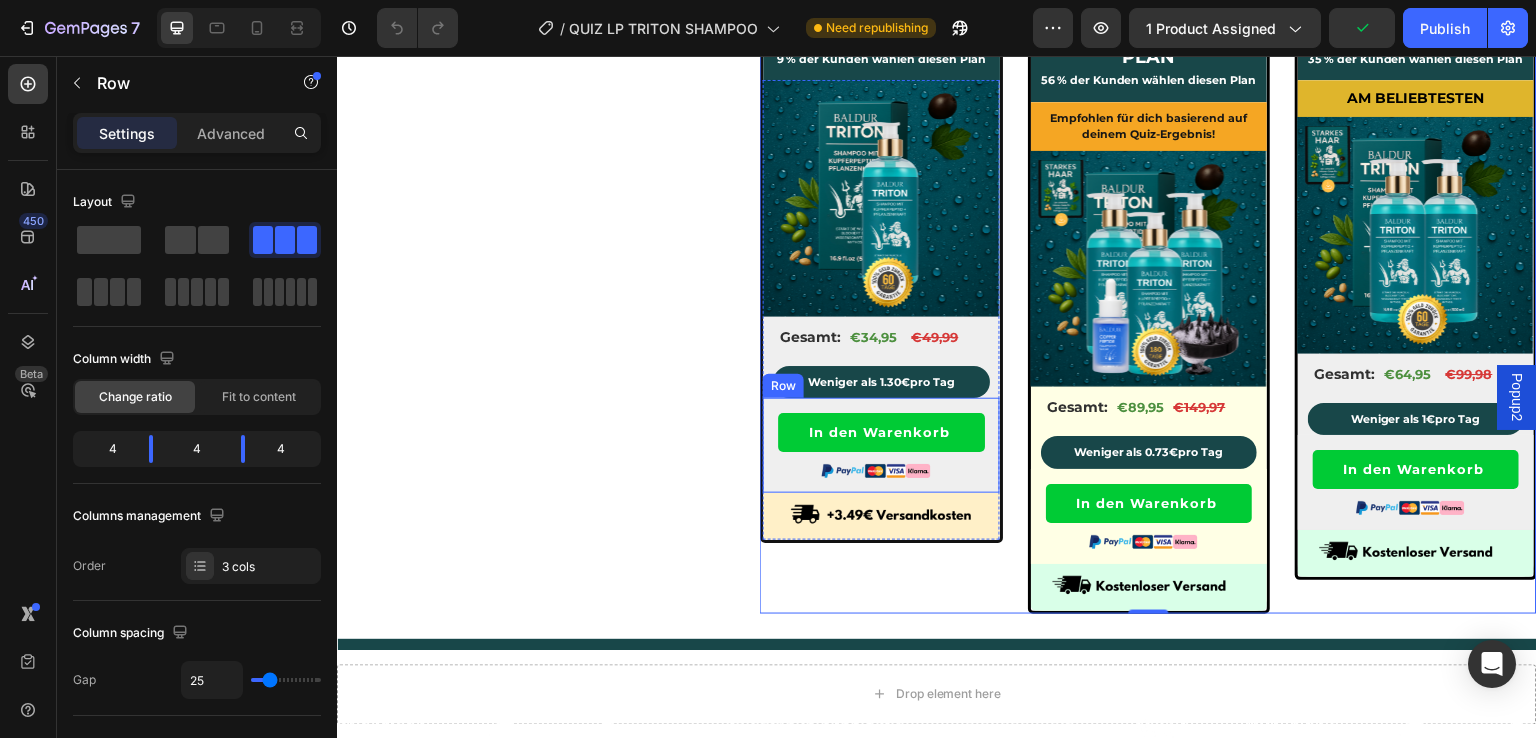 click on "In den Warenkorb Add to Cart Image Row" at bounding box center (881, 445) 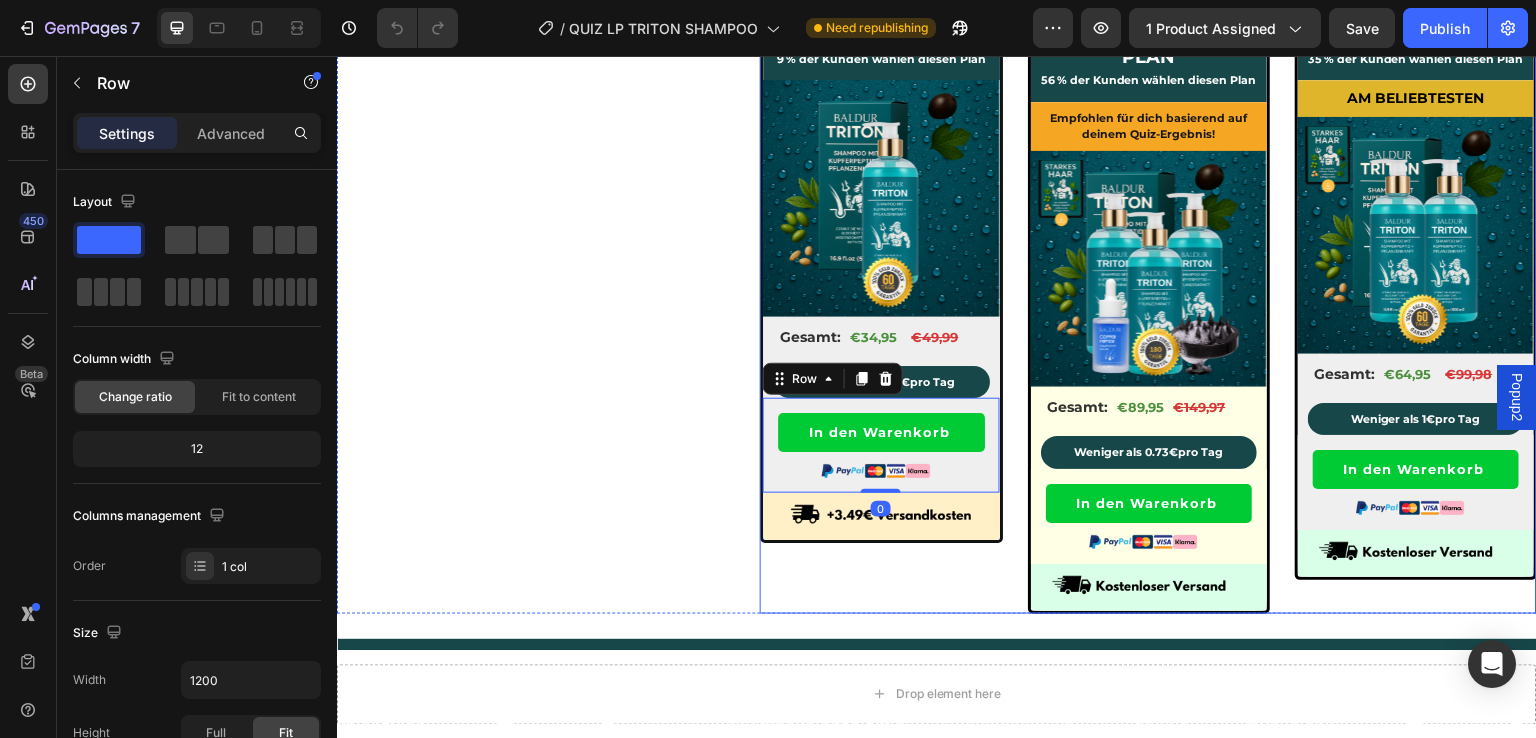 click on "Starterpaket 9 % der Kunden wählen diesen Plan Text Block Product Images Shampoo + Versandkosten Text Block In den Warenkorb Add to Cart Gesamt: Text Block €34,95 Product Price Product Price Row €49,99 Product Price Product Price Image Row Product Images Gesamt: Text Block €34,95 Product Price Product Price €49,99 Product Price Product Price Row Row 34.95 € / Flasche Text Block Weniger als 1.30 € pro Tag Text Block In den Warenkorb Add to Cart Image Row   0 Image Image Product Row Row" at bounding box center (881, 313) 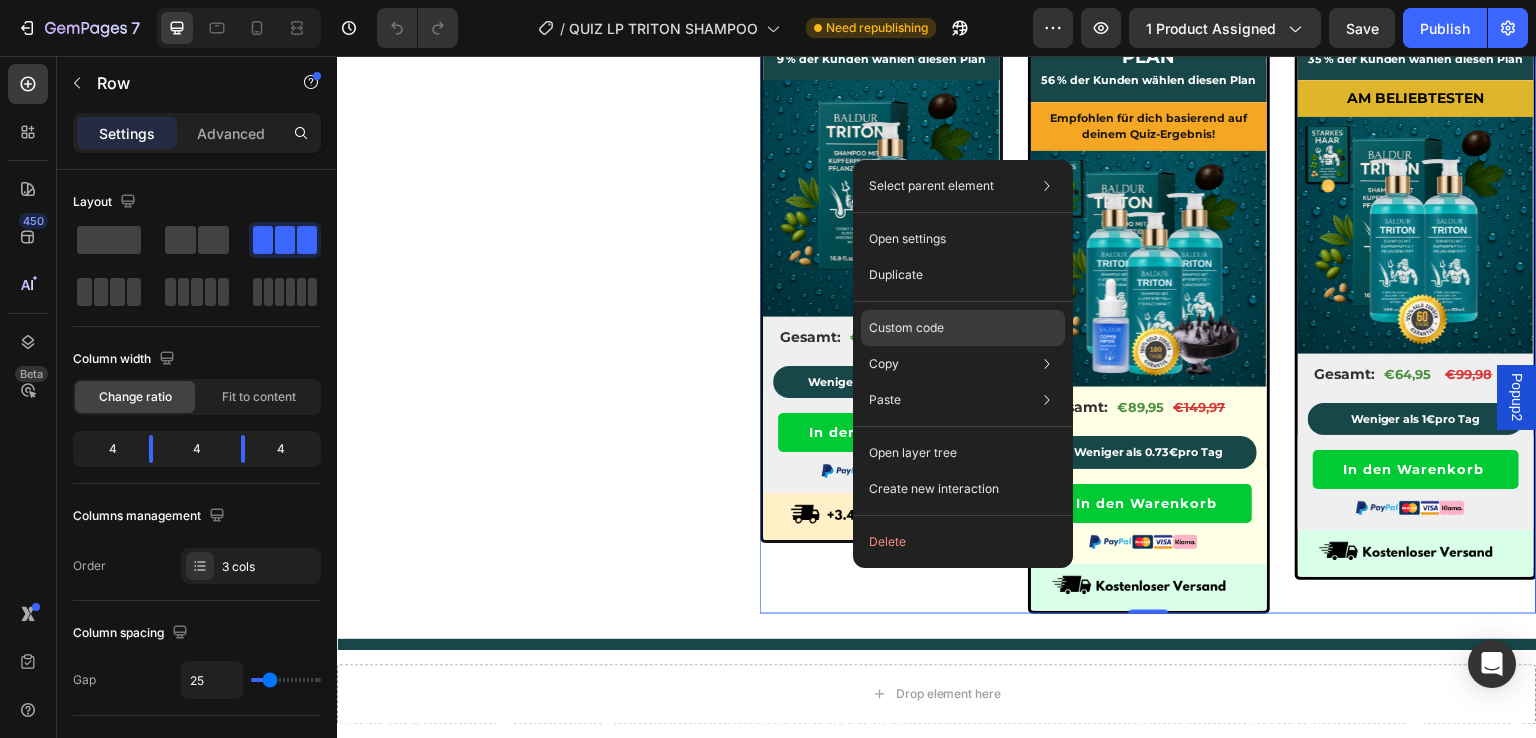 click on "Custom code" at bounding box center (906, 328) 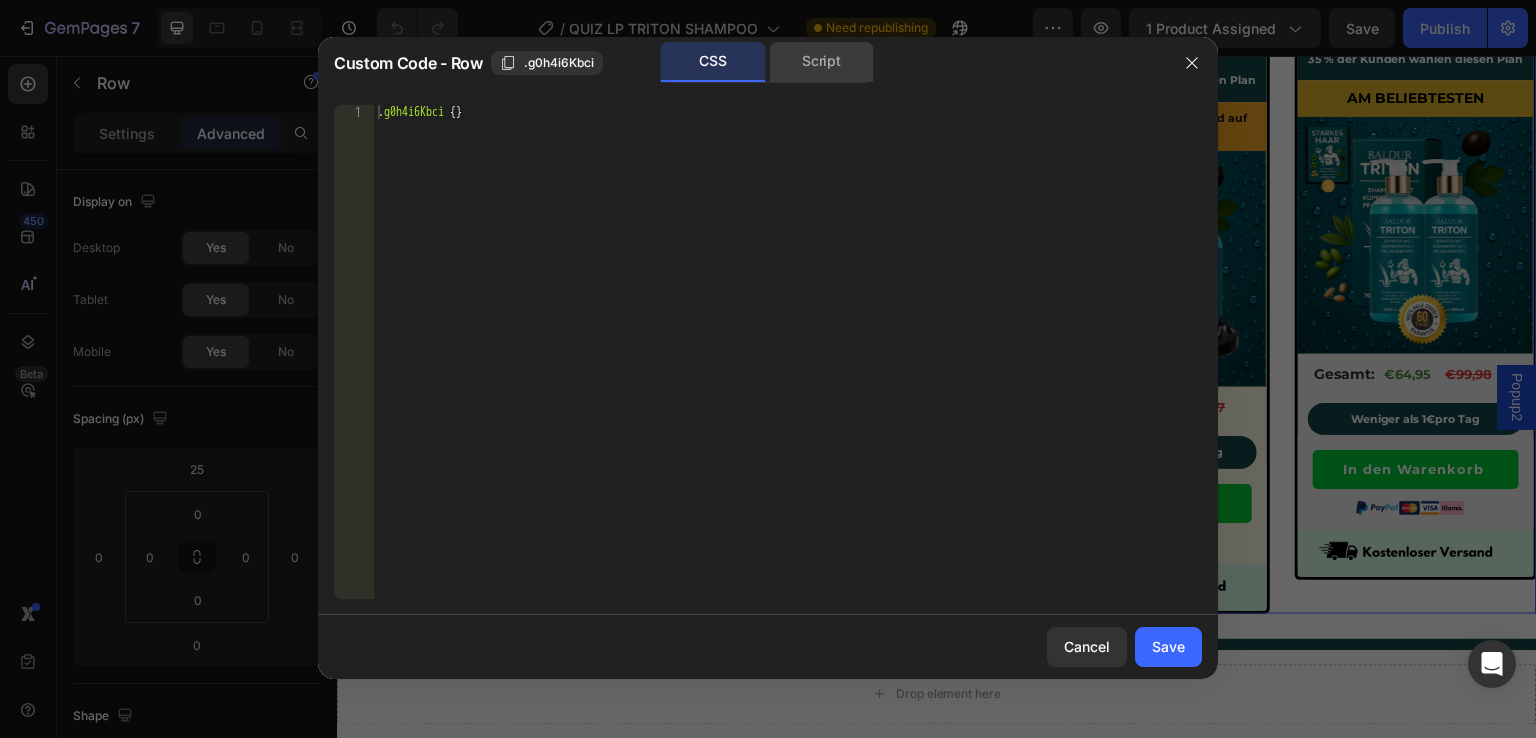 click on "Script" 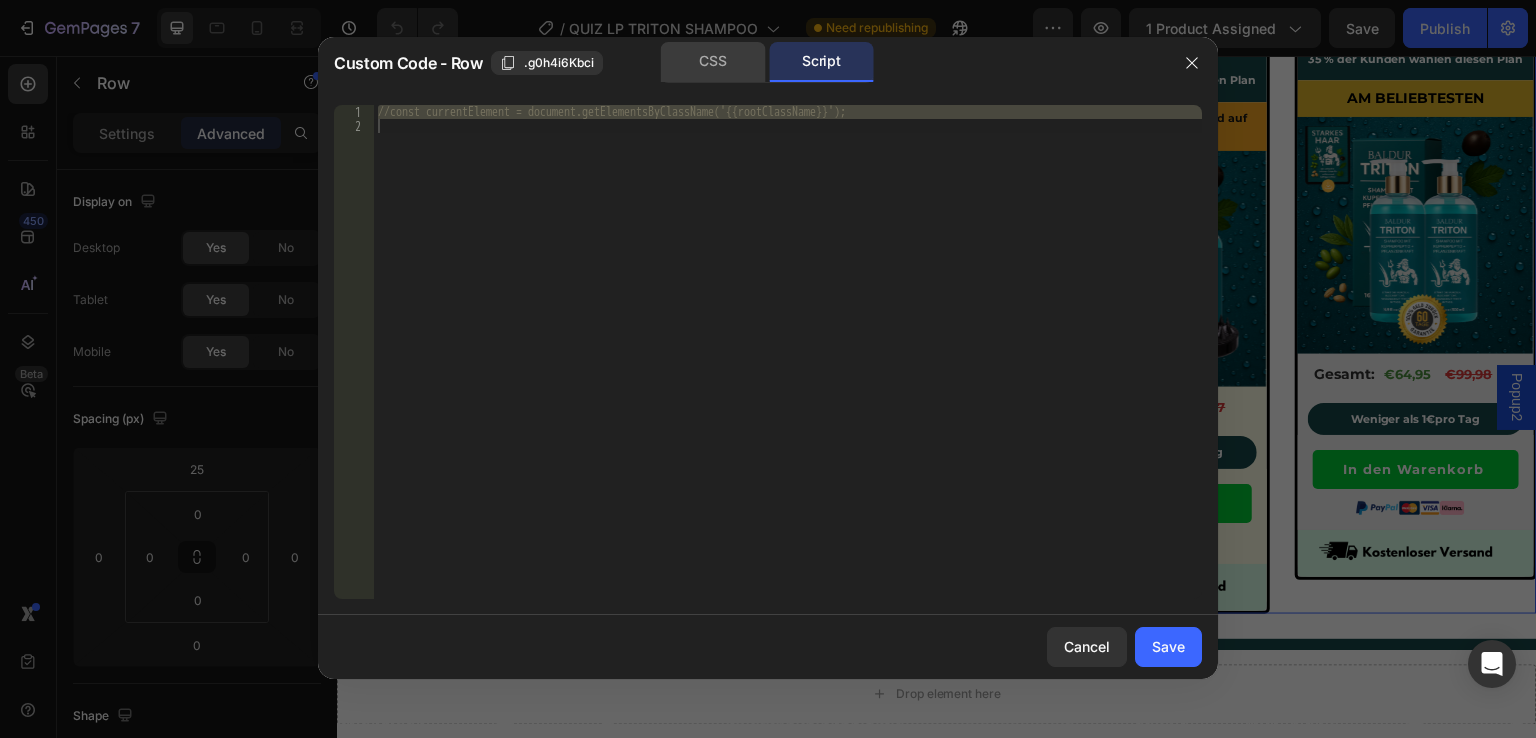 click on "CSS" 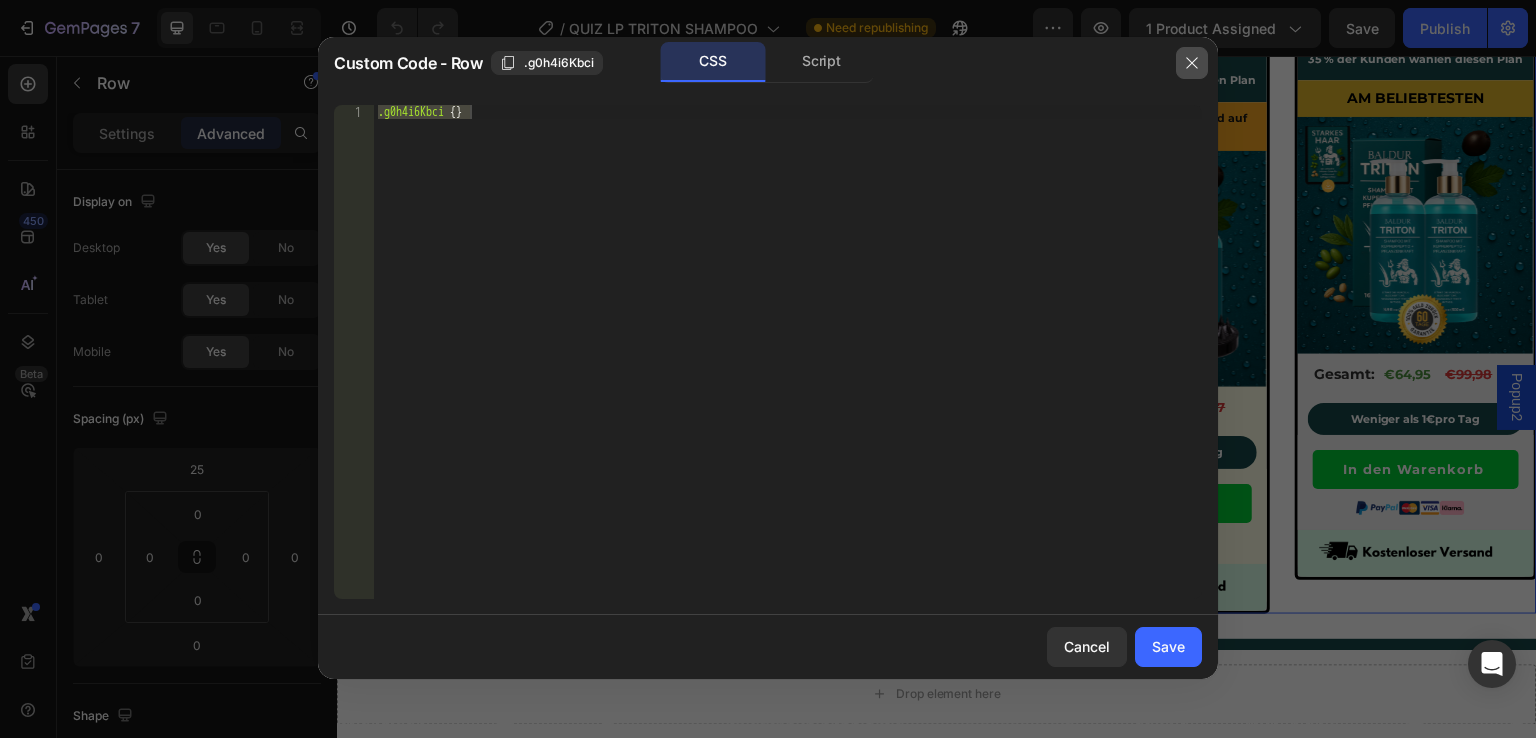 click 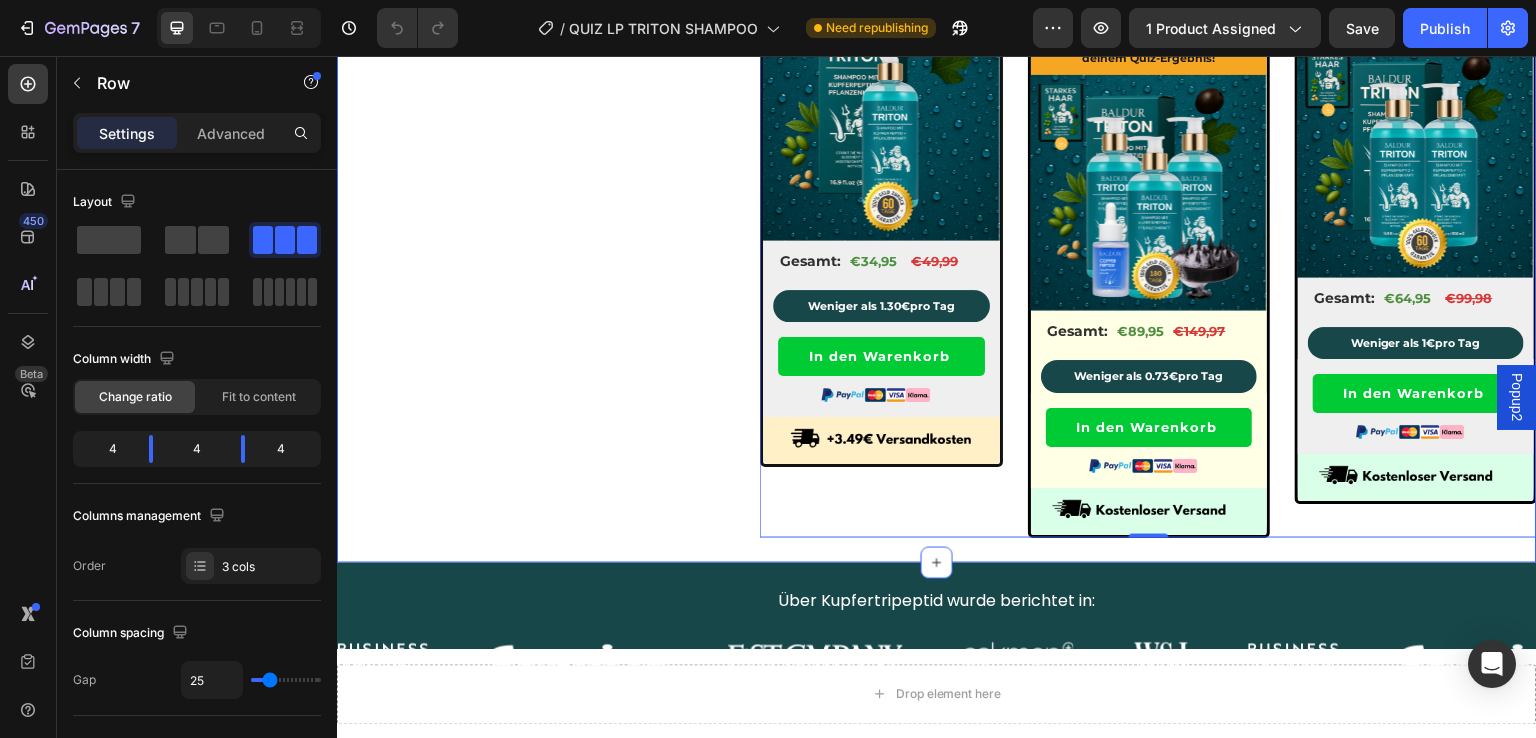 scroll, scrollTop: 1400, scrollLeft: 0, axis: vertical 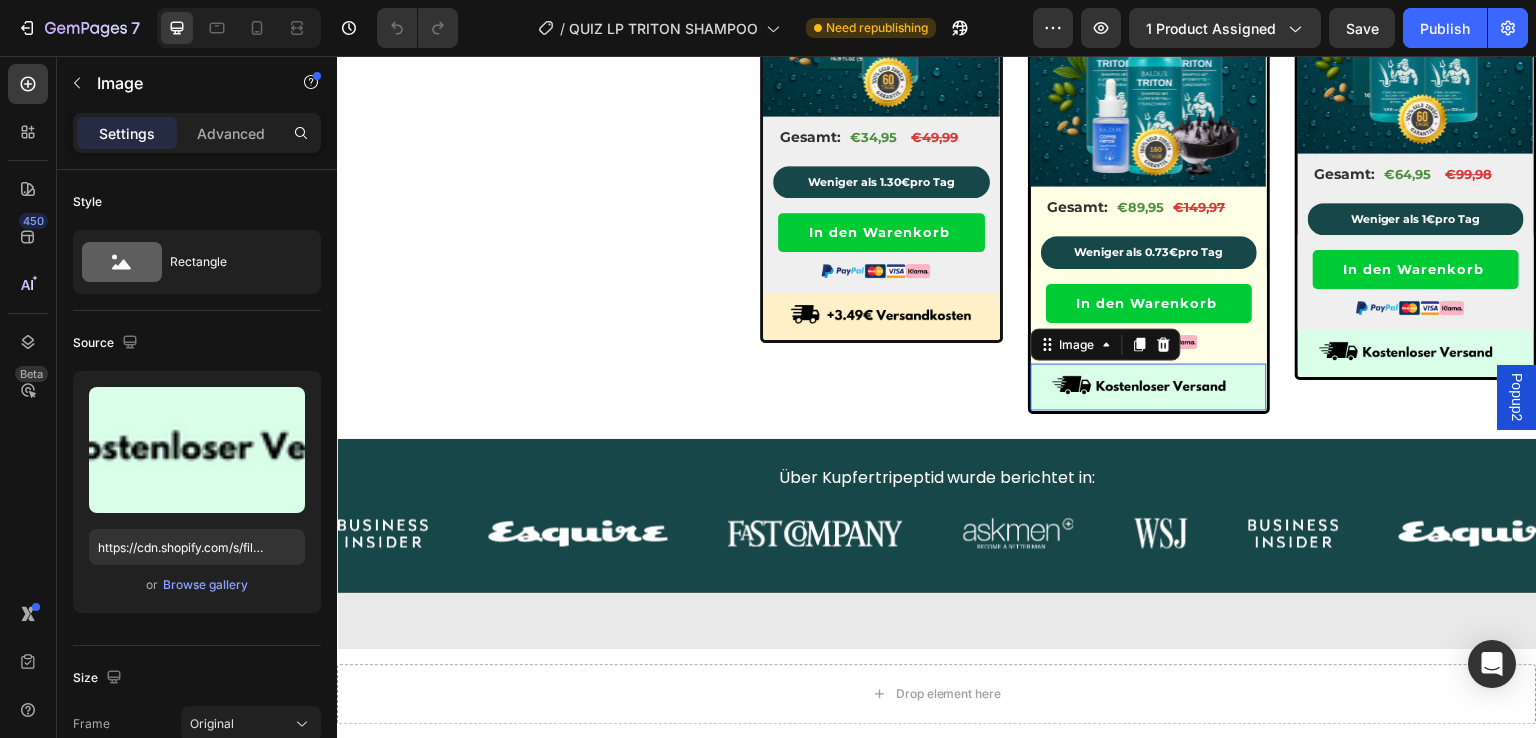 click at bounding box center [1149, 387] 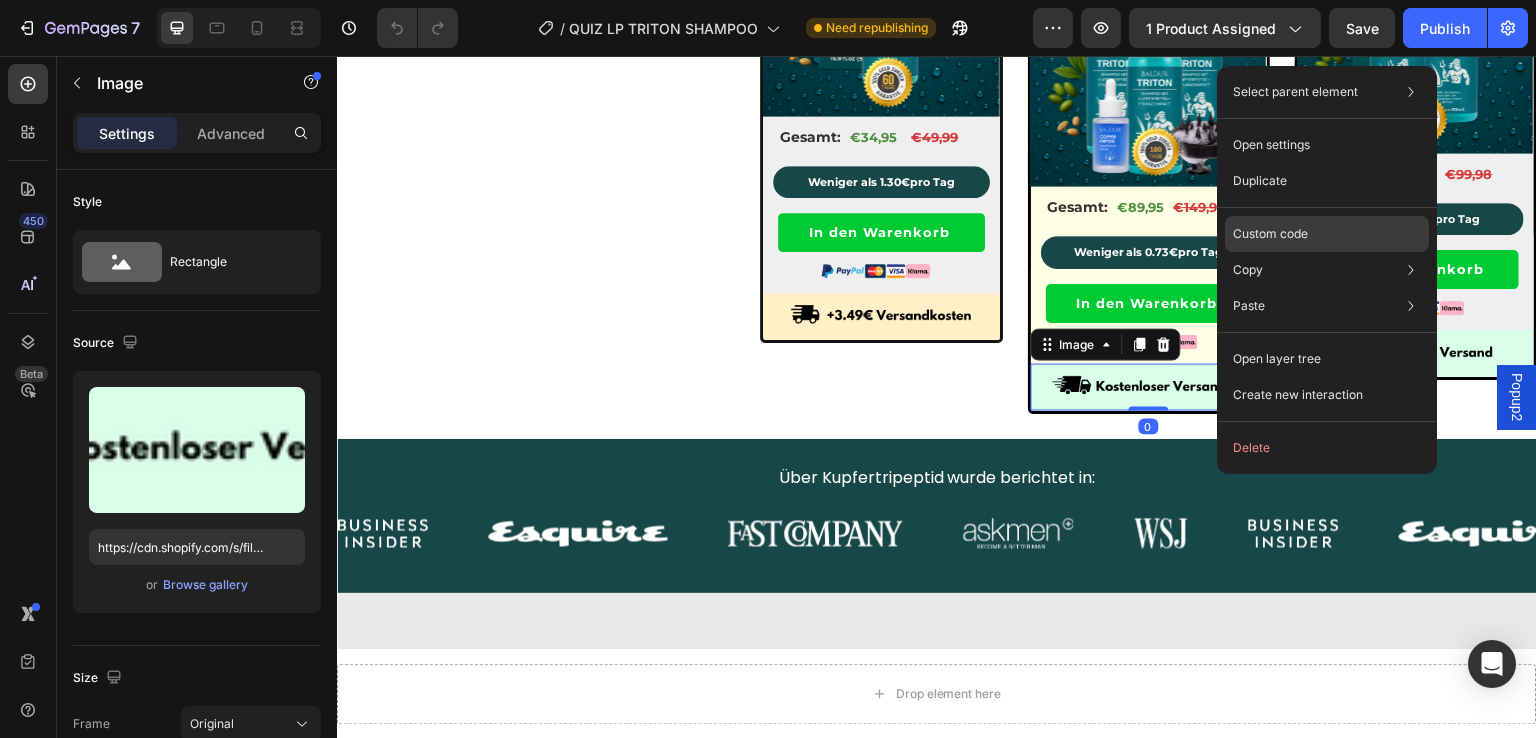 click on "Custom code" at bounding box center (1270, 234) 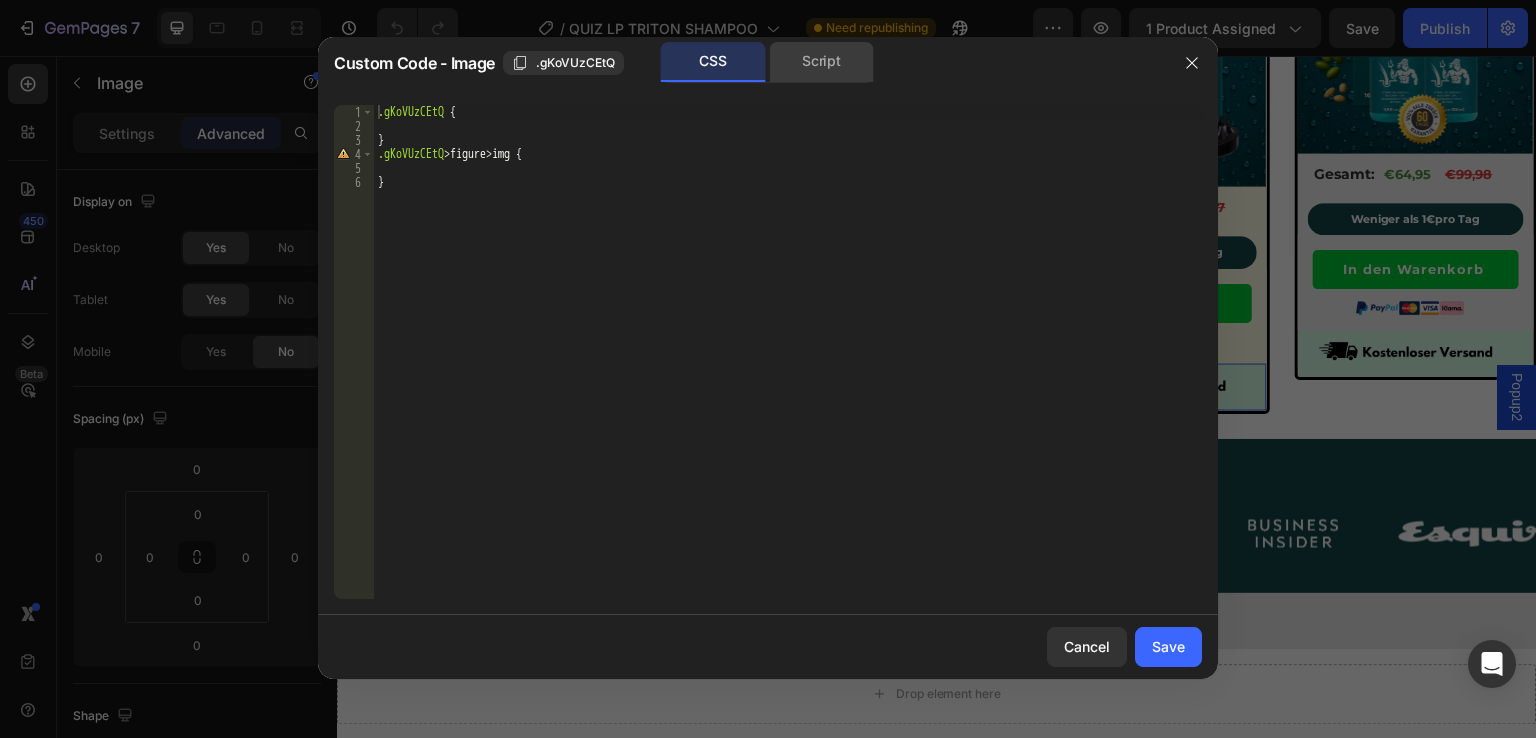 click on "Script" 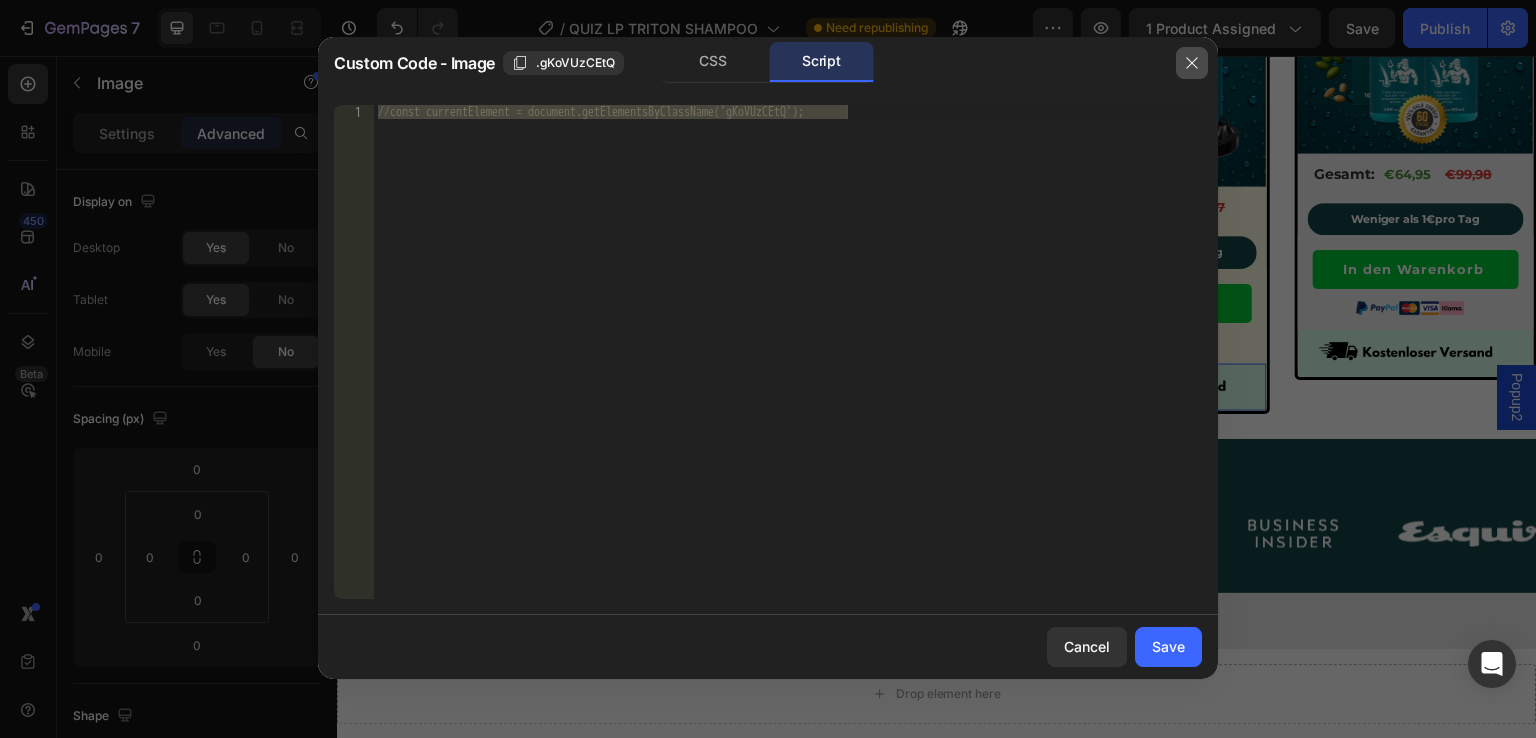 click 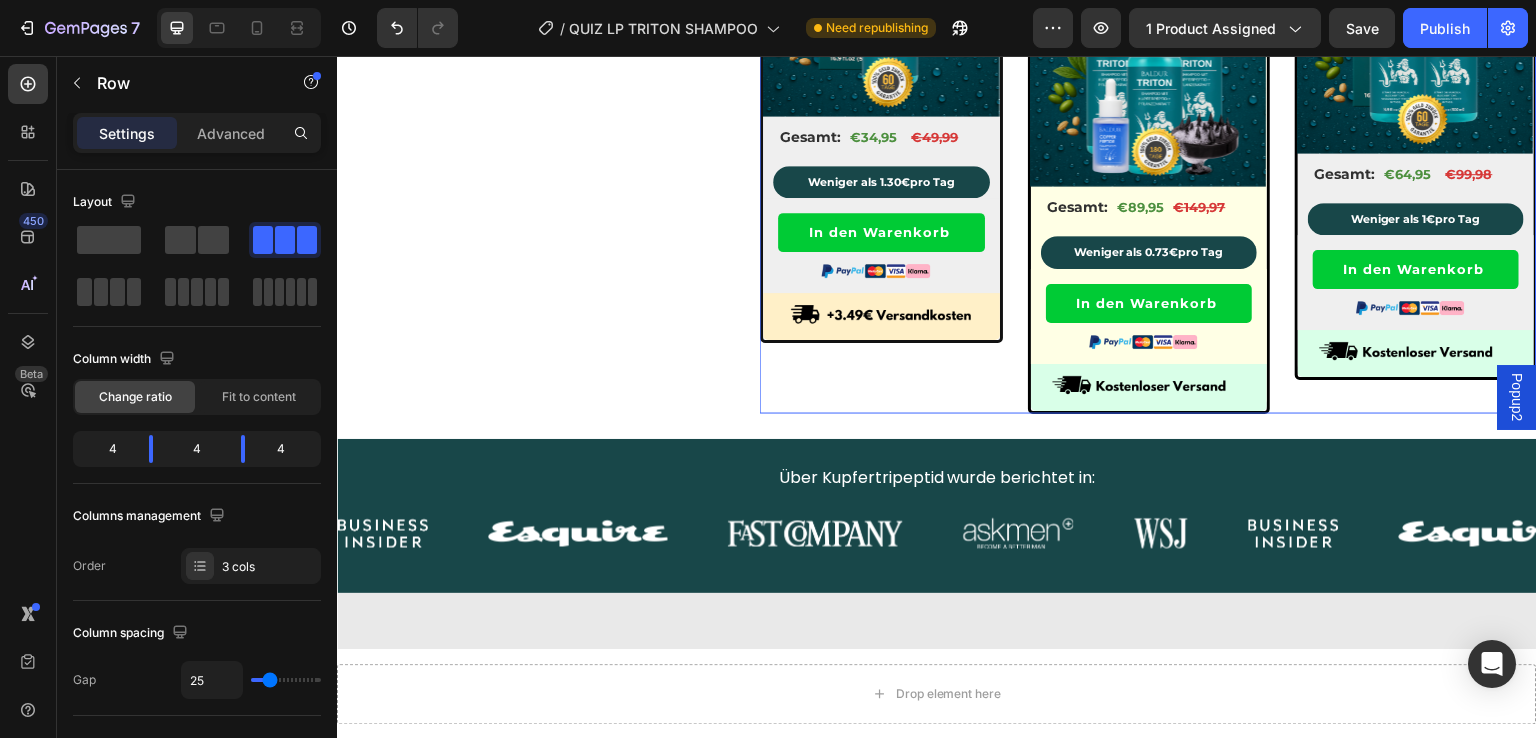 click on "Starterpaket 9 % der Kunden wählen diesen Plan Text Block Product Images Shampoo + Versandkosten Text Block In den Warenkorb Add to Cart Gesamt: Text Block €34,95 Product Price Product Price Row €49,99 Product Price Product Price Image Row Product Images Gesamt: Text Block €34,95 Product Price Product Price €49,99 Product Price Product Price Row Row 34.95 € / Flasche Text Block Weniger als 1.30 € pro Tag Text Block In den Warenkorb Add to Cart Image Row Image Image Product Row Row Der 90 Tage TRITON PLAN 56 % der Kunden wählen diesen Plan Text Block Empfohlen für dich basierend auf deinem Quiz-Ergebnis! Text Block Product Images Gratis Serum, Plan  & Bürste Text Block In den Warenkorb Add to Cart Gesamt: Text Block €89,95 Product Price Product Price Row €149,97 Product Price Product Price Image Row Product Images Gesamt: Text Block €89,95 Product Price Product Price €149,97 Product Price Product Price Row Row 29.99€ / Flasche Text Block Weniger als 0.73 €  pro Tag Text Block /" at bounding box center (1148, 113) 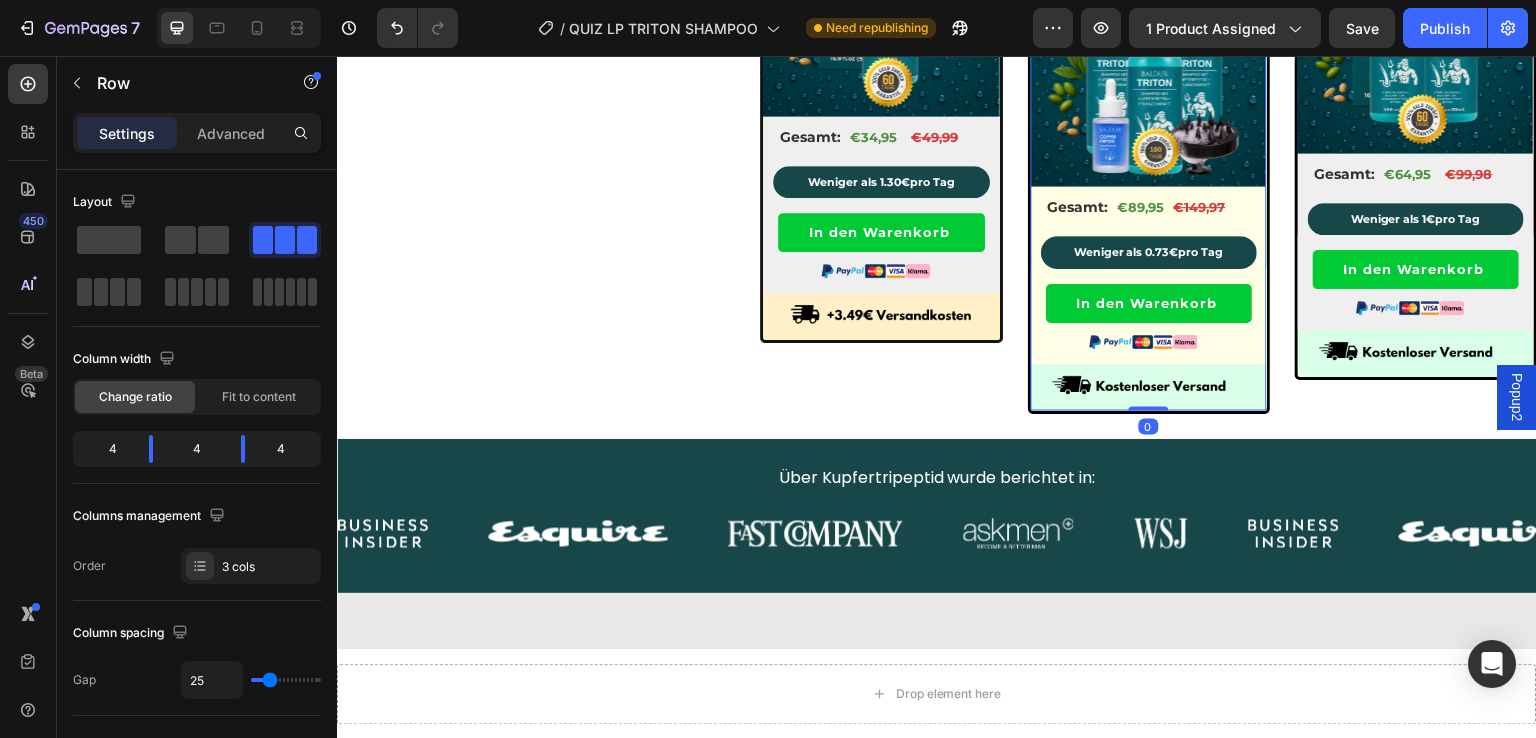 click on "Der 90 Tage TRITON PLAN 56 % der Kunden wählen diesen Plan Text Block Empfohlen für dich basierend auf deinem Quiz-Ergebnis! Text Block Product Images Gratis Serum, Plan  & Bürste Text Block In den Warenkorb Add to Cart Gesamt: Text Block €89,95 Product Price Product Price Row €149,97 Product Price Product Price Image Row Product Images Gesamt: Text Block €89,95 Product Price Product Price €149,97 Product Price Product Price Row Row 29.99€ / Flasche Text Block Weniger als 0.73 €  pro Tag Text Block In den Warenkorb Add to Cart Image Row Image Image Product Row Row   0" at bounding box center [1149, 113] 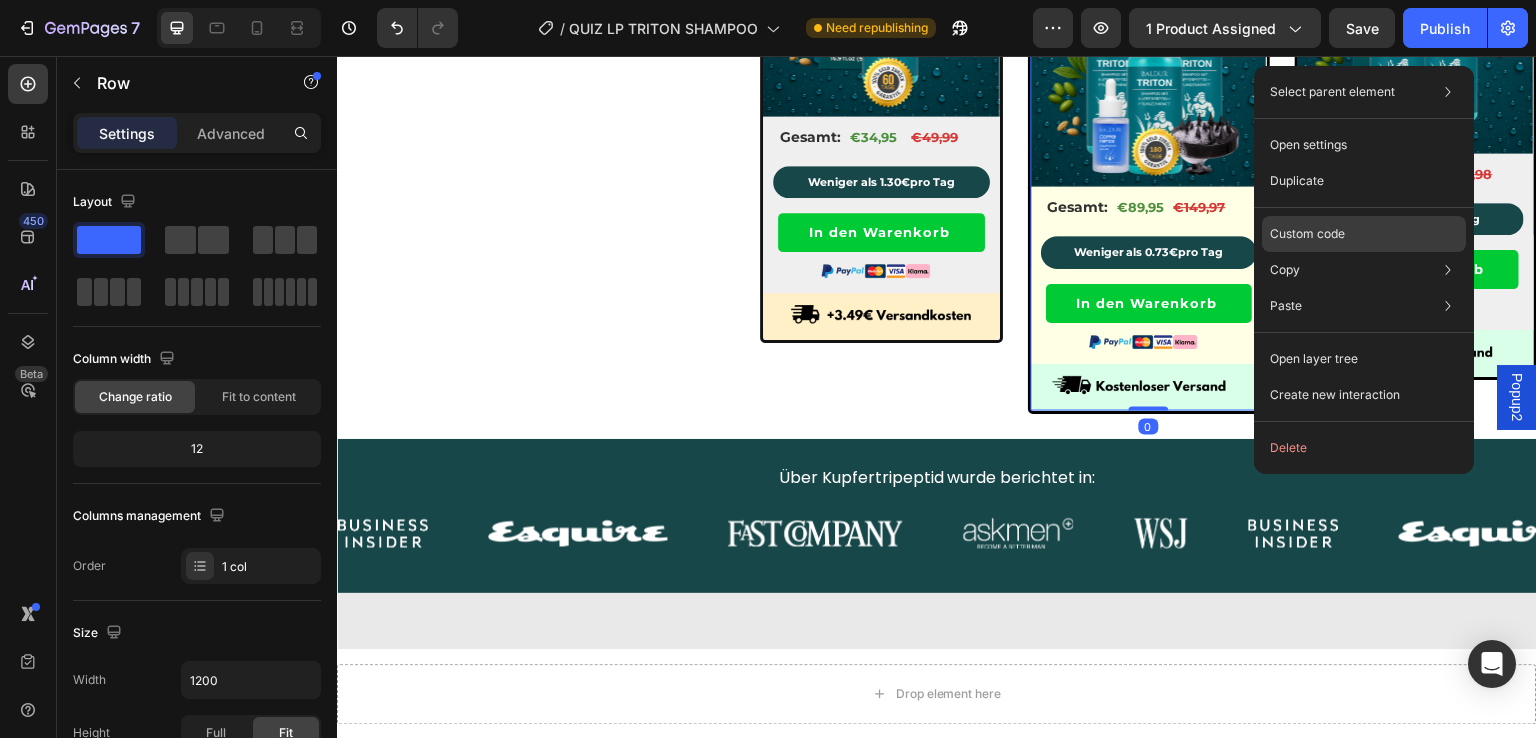 click on "Custom code" at bounding box center (1307, 234) 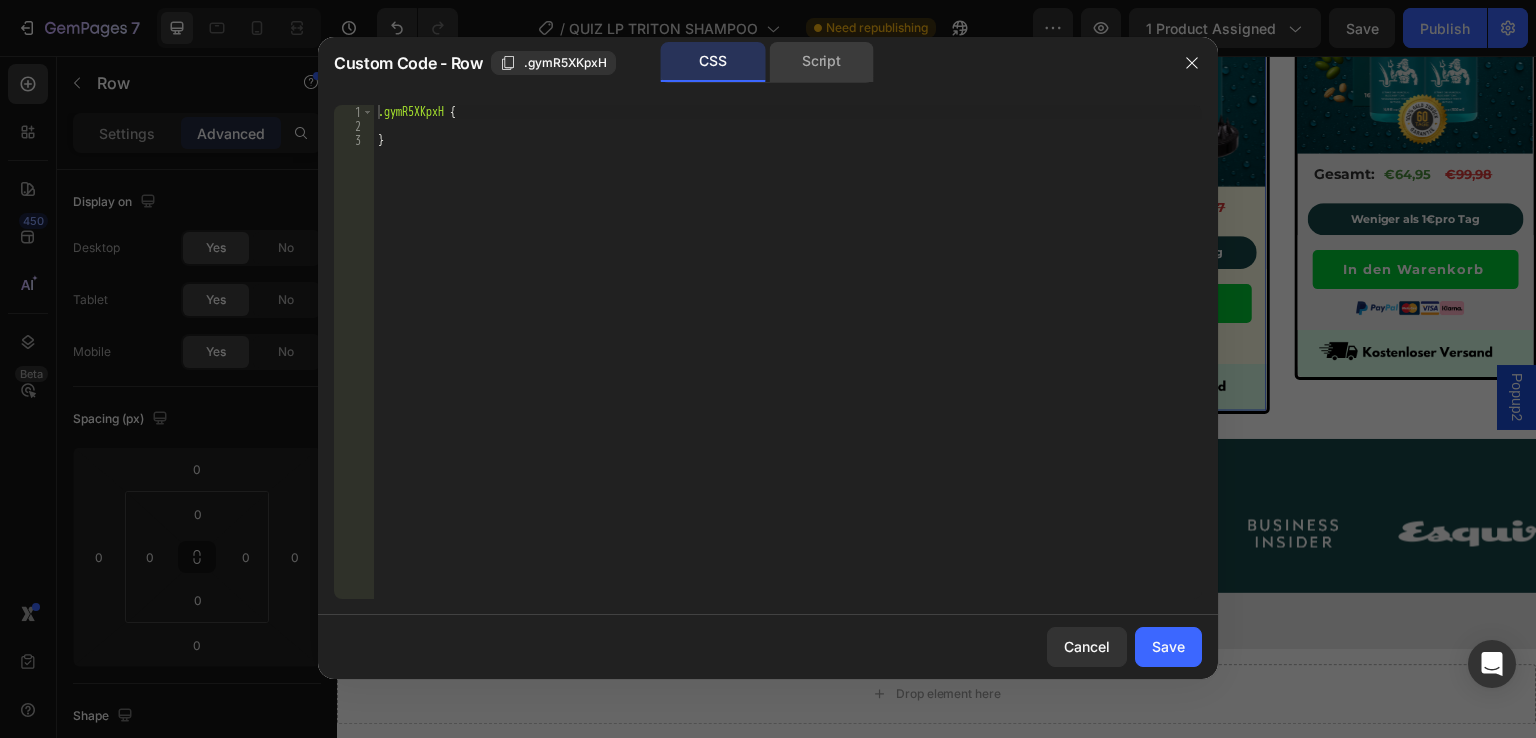 click on "Script" 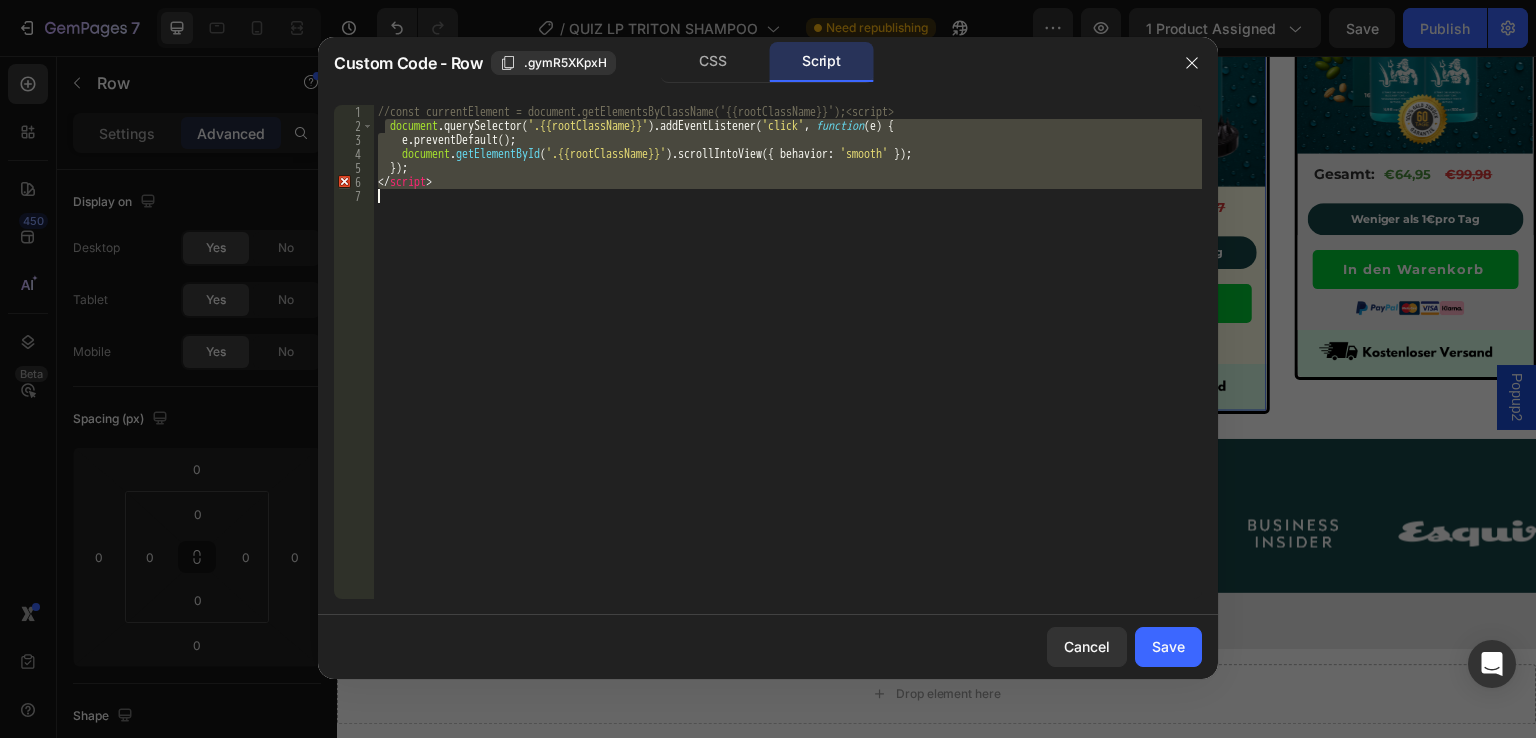 drag, startPoint x: 384, startPoint y: 125, endPoint x: 552, endPoint y: 196, distance: 182.38695 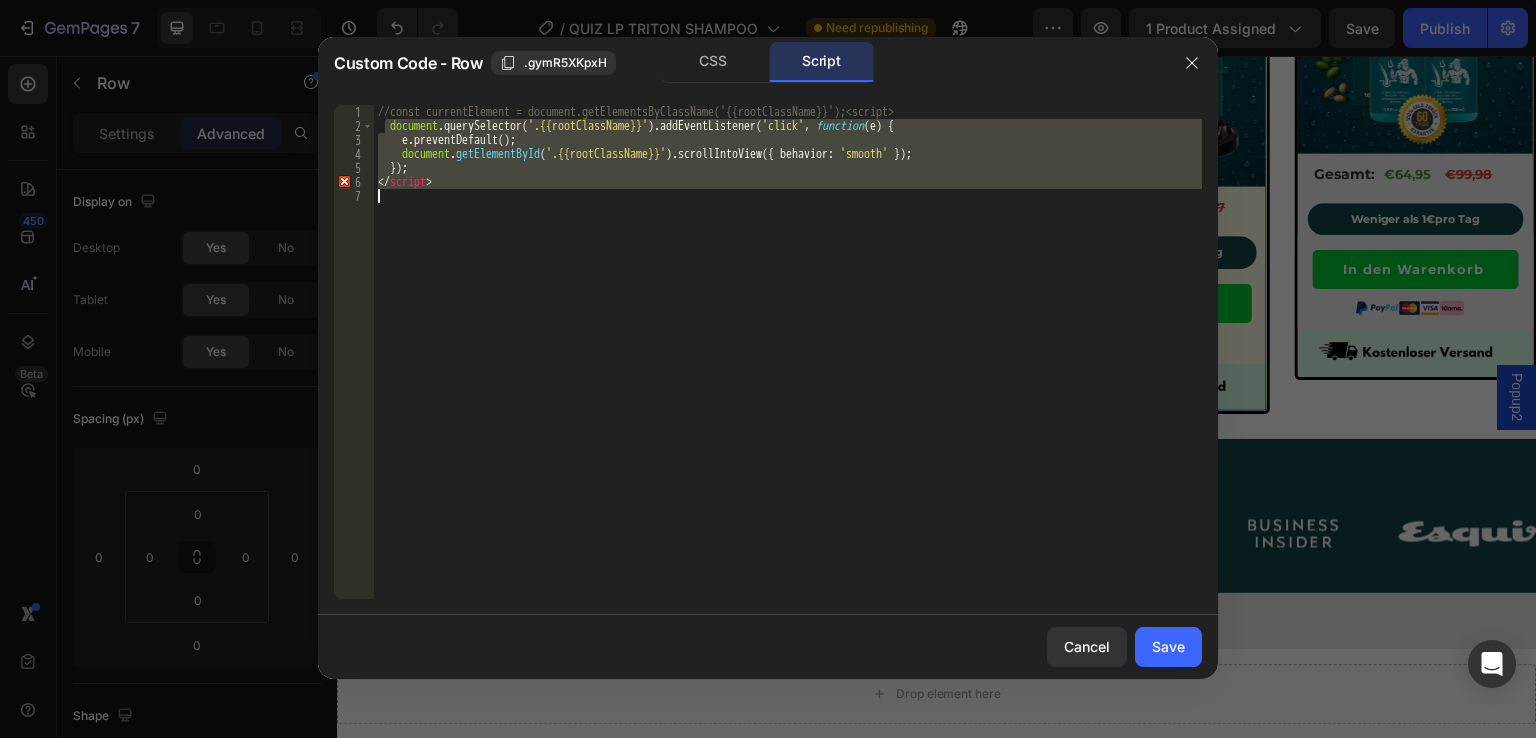 click on "//const currentElement = document.getElementsByClassName('{{rootClassName}}');<script>    document . querySelector ( '.{{rootClassName}}' ) . addEventListener ( 'click' ,   function ( e )   {      e . preventDefault ( ) ;      document . getElementById ( '.{{rootClassName}}' ) . scrollIntoView ({   behavior :   'smooth'   }) ;    }) ; </ script >" at bounding box center (788, 366) 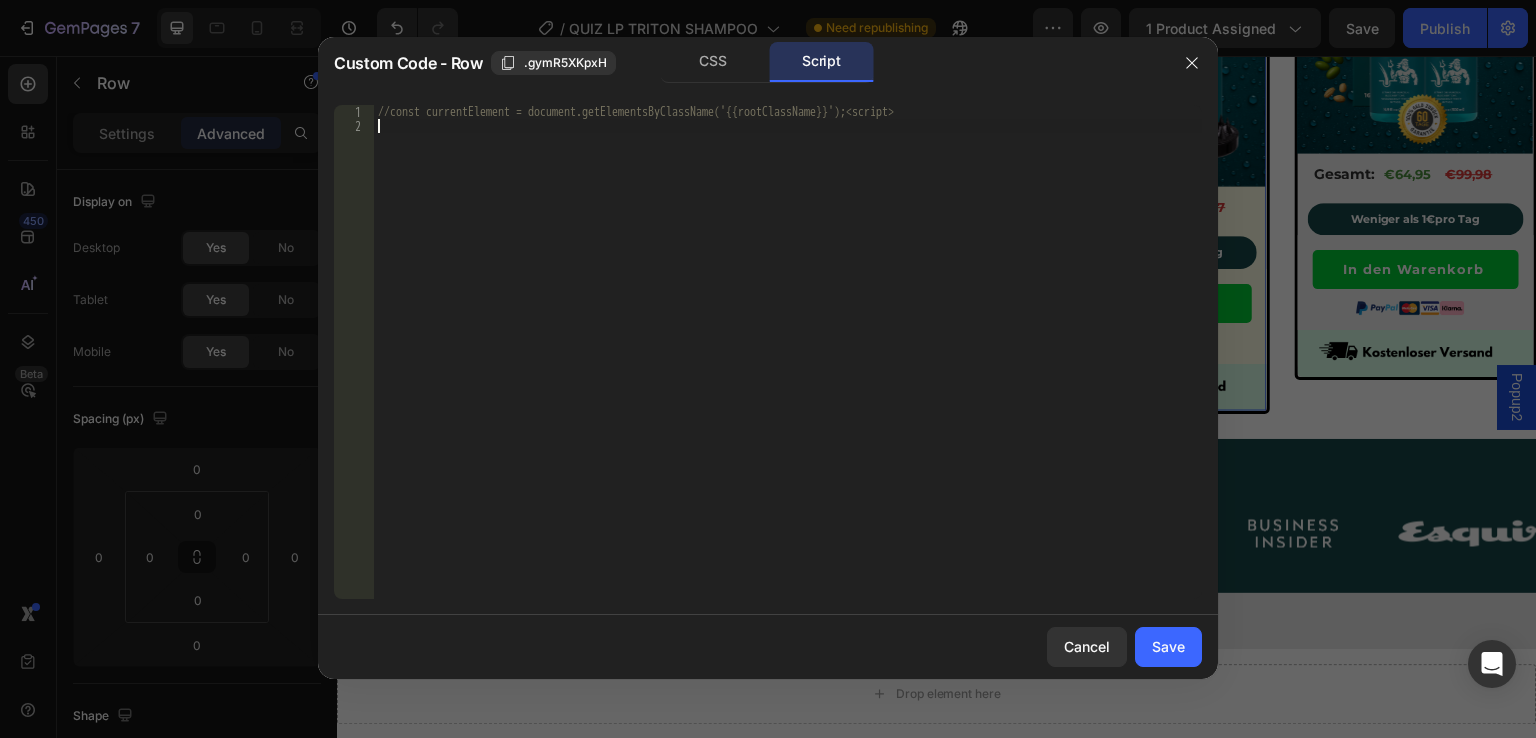 type on "//const currentElement = document.getElementsByClassName('{{rootClassName}}');<script>" 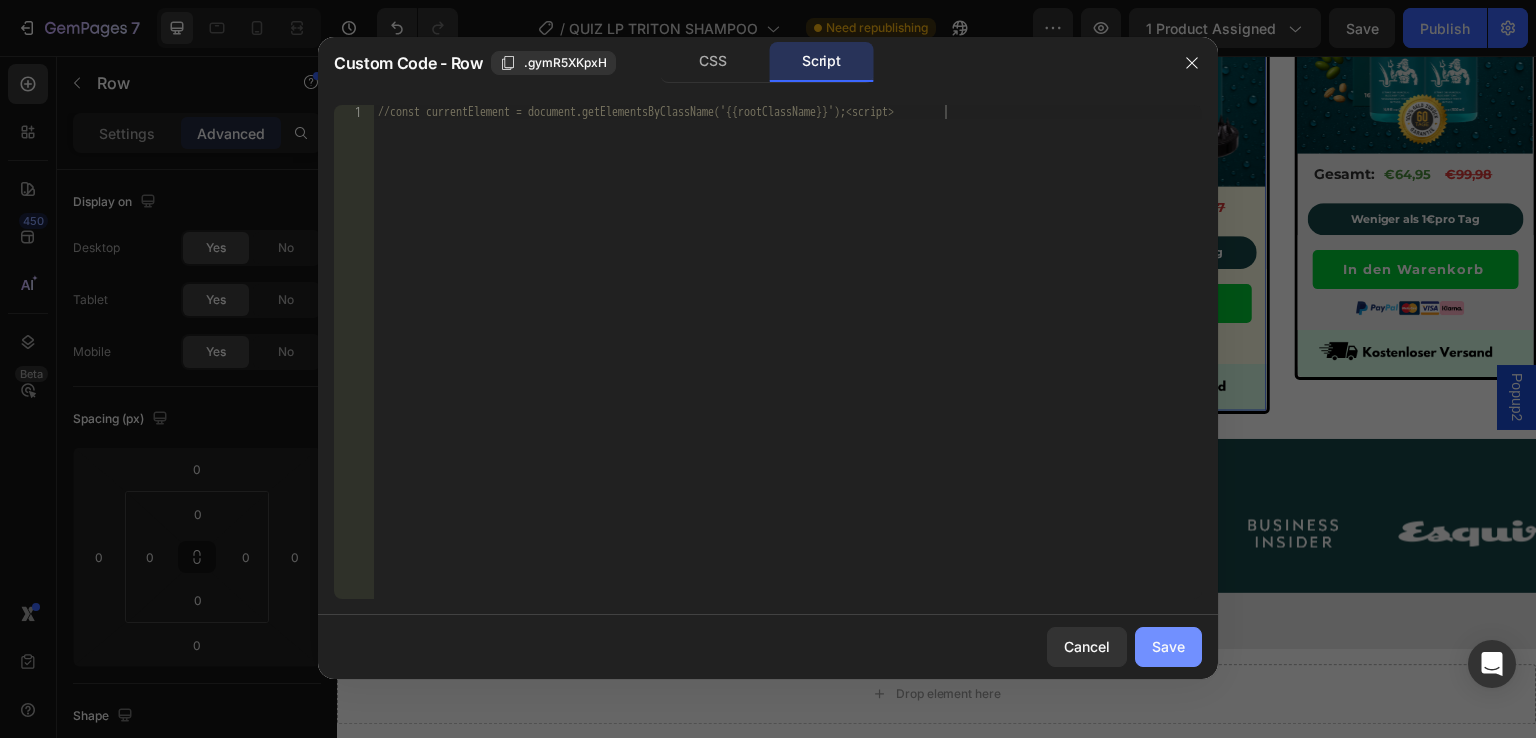 drag, startPoint x: 1188, startPoint y: 651, endPoint x: 817, endPoint y: 562, distance: 381.52588 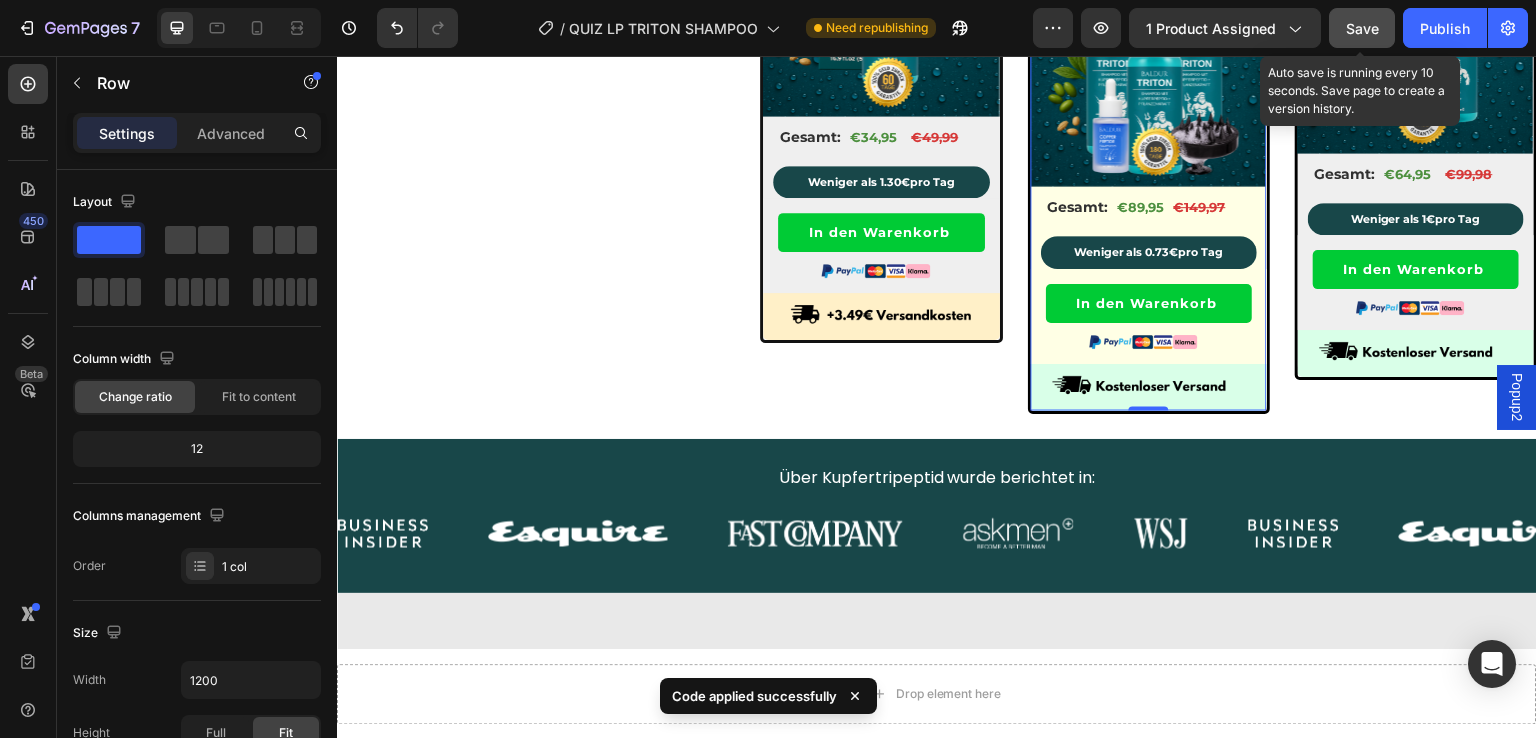 click on "Save" at bounding box center [1362, 28] 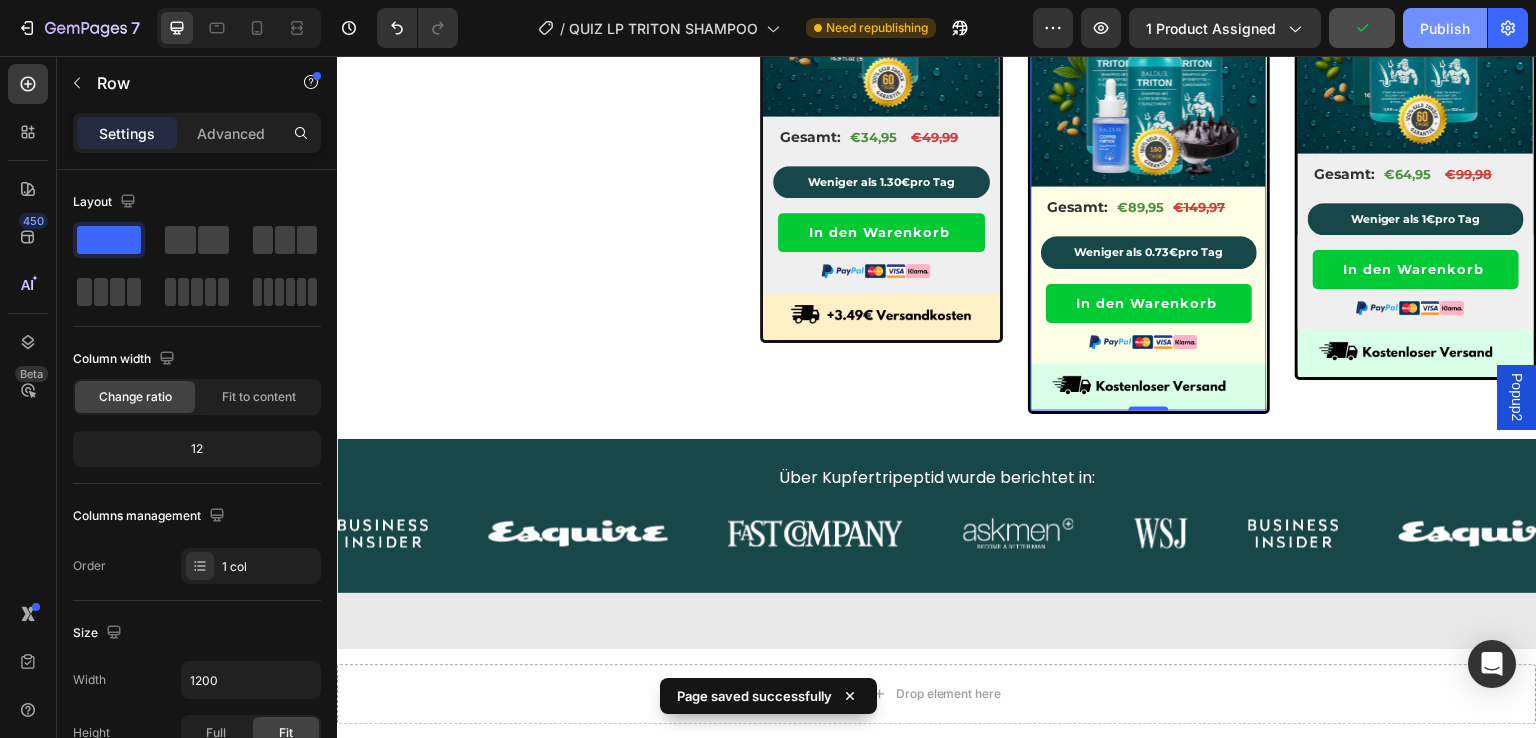 click on "Publish" at bounding box center [1445, 28] 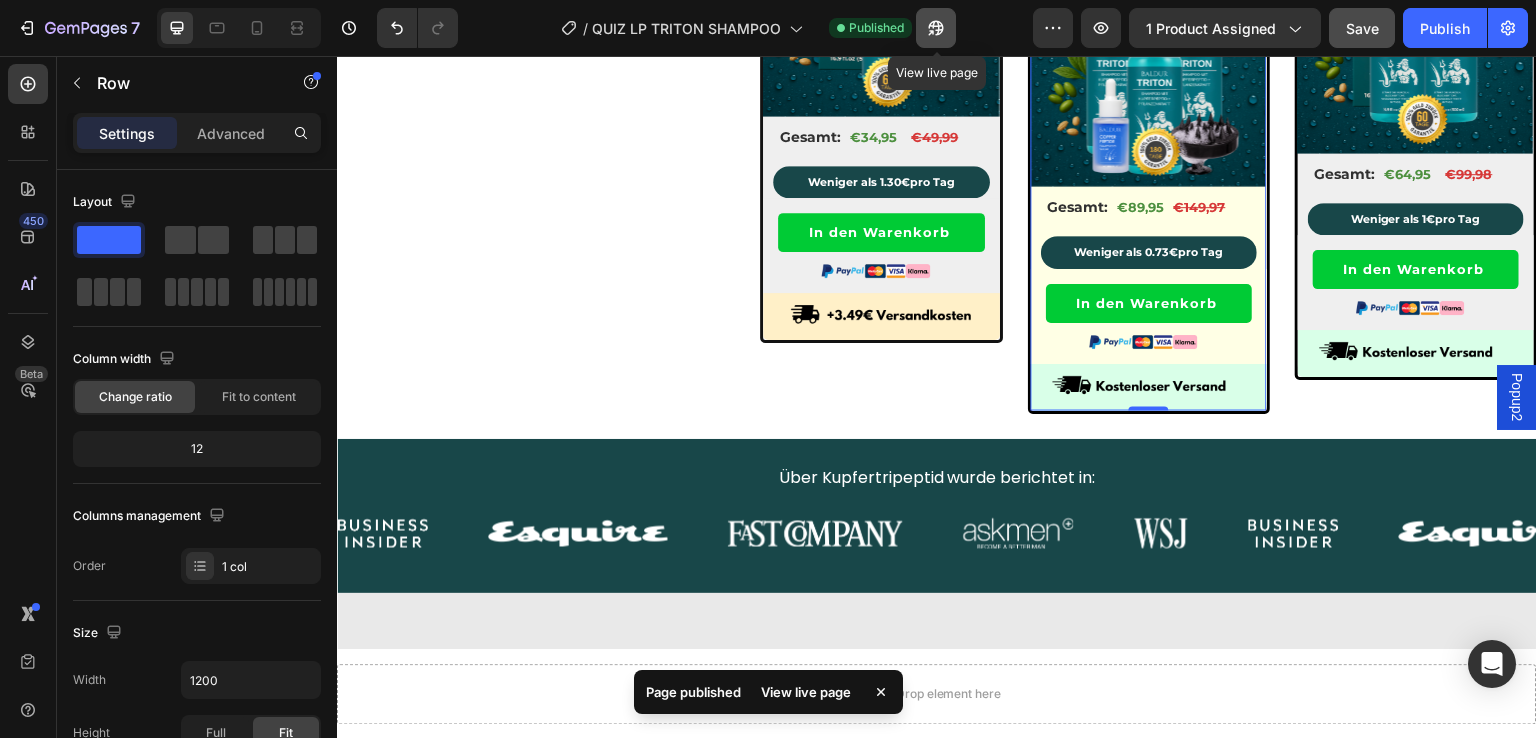 click 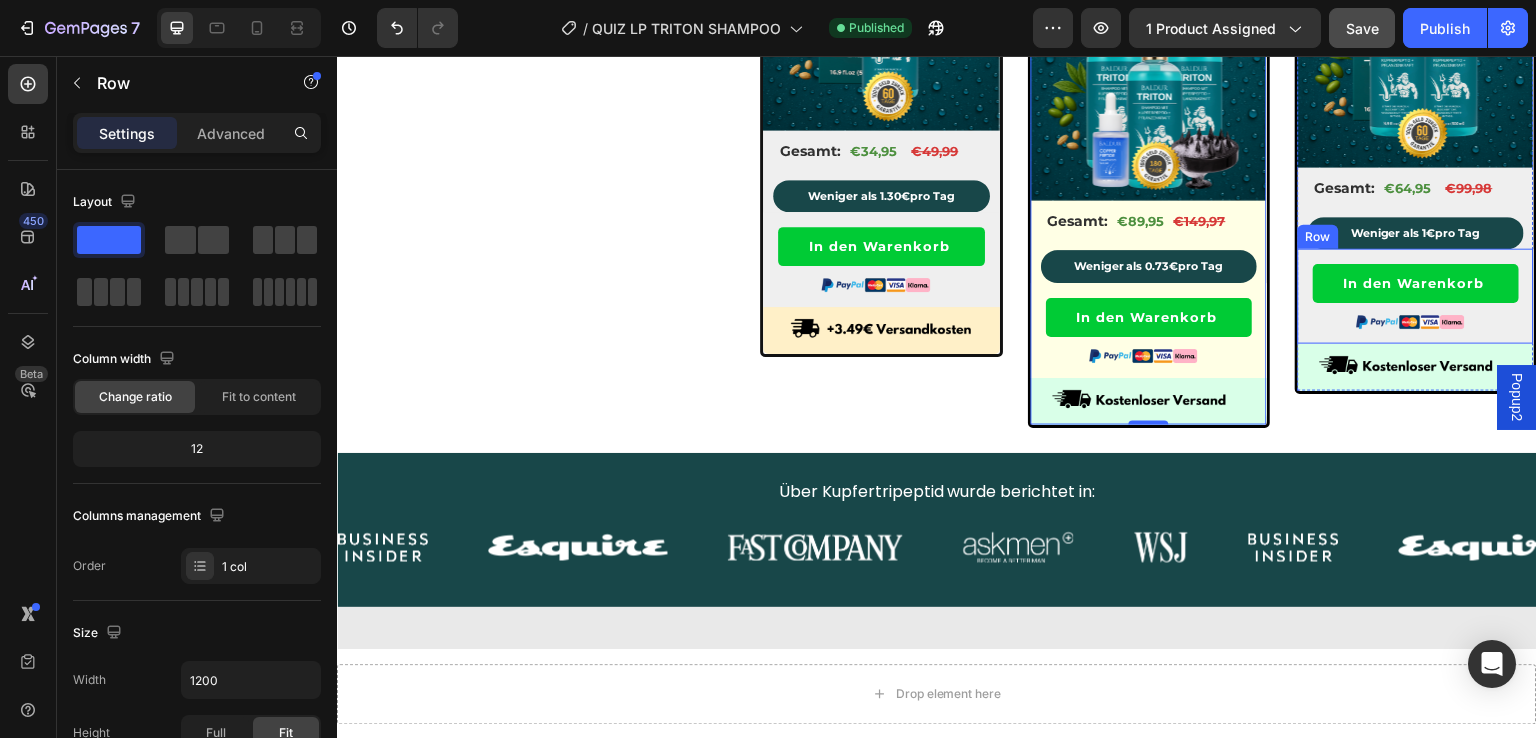scroll, scrollTop: 1000, scrollLeft: 0, axis: vertical 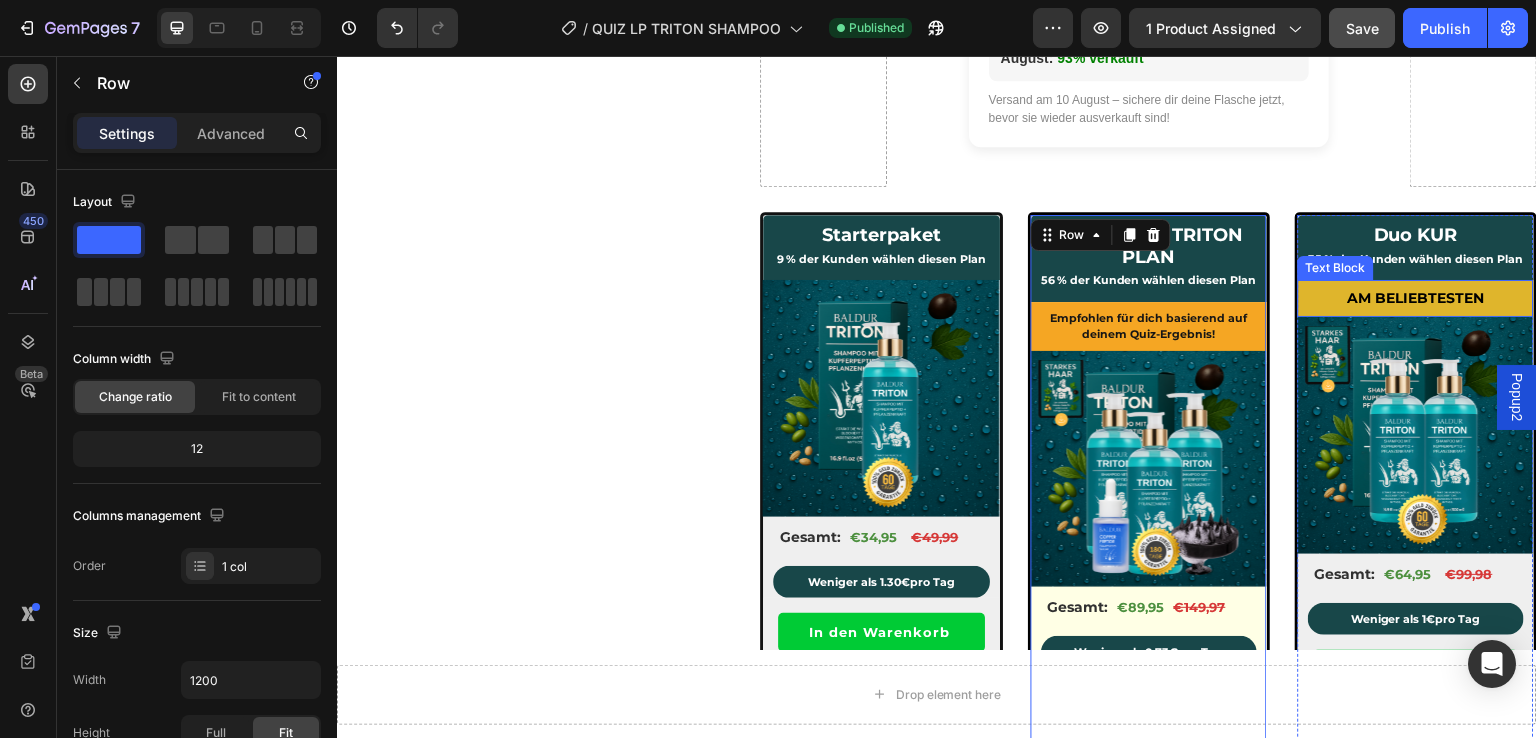 click on "AM BELIEBTESTEN" at bounding box center [1416, 298] 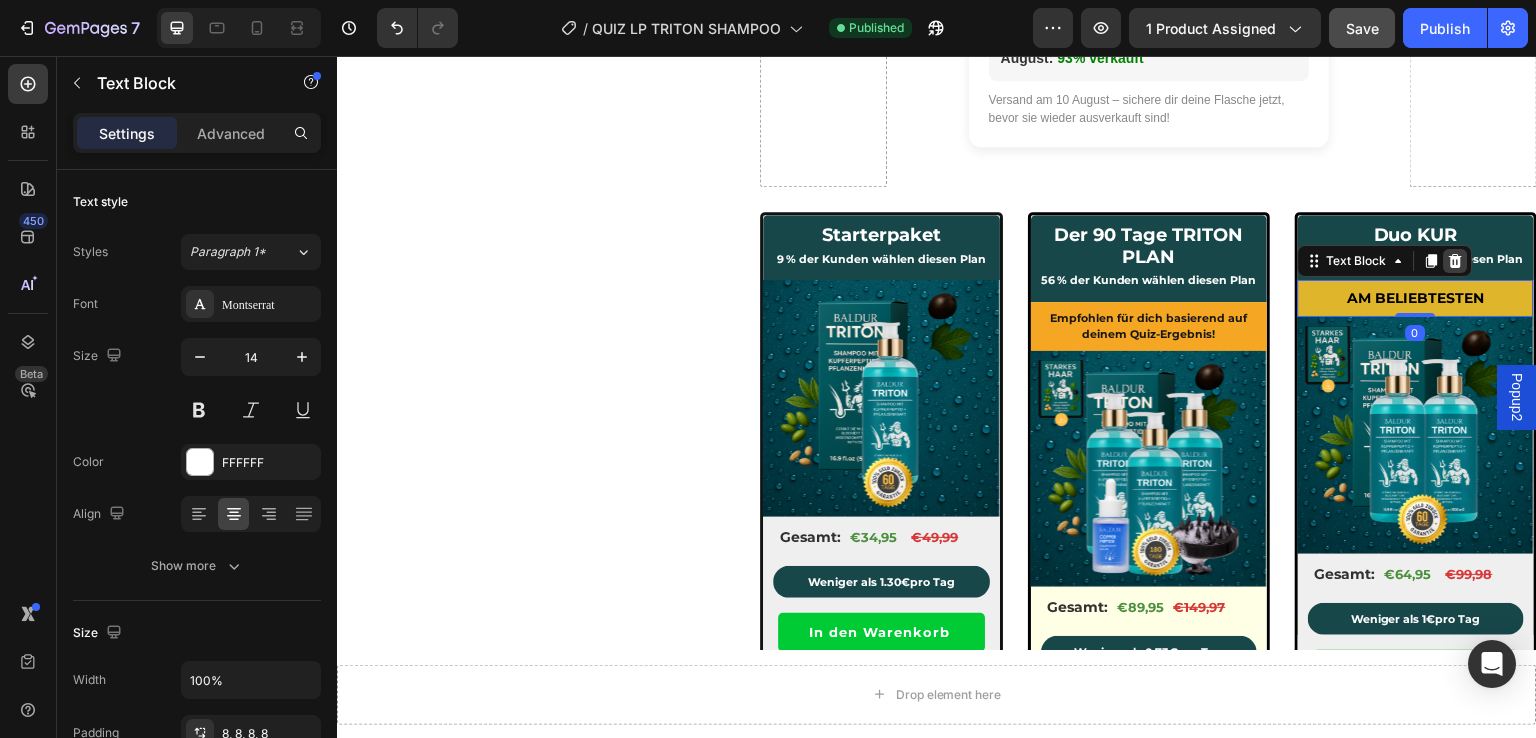 click 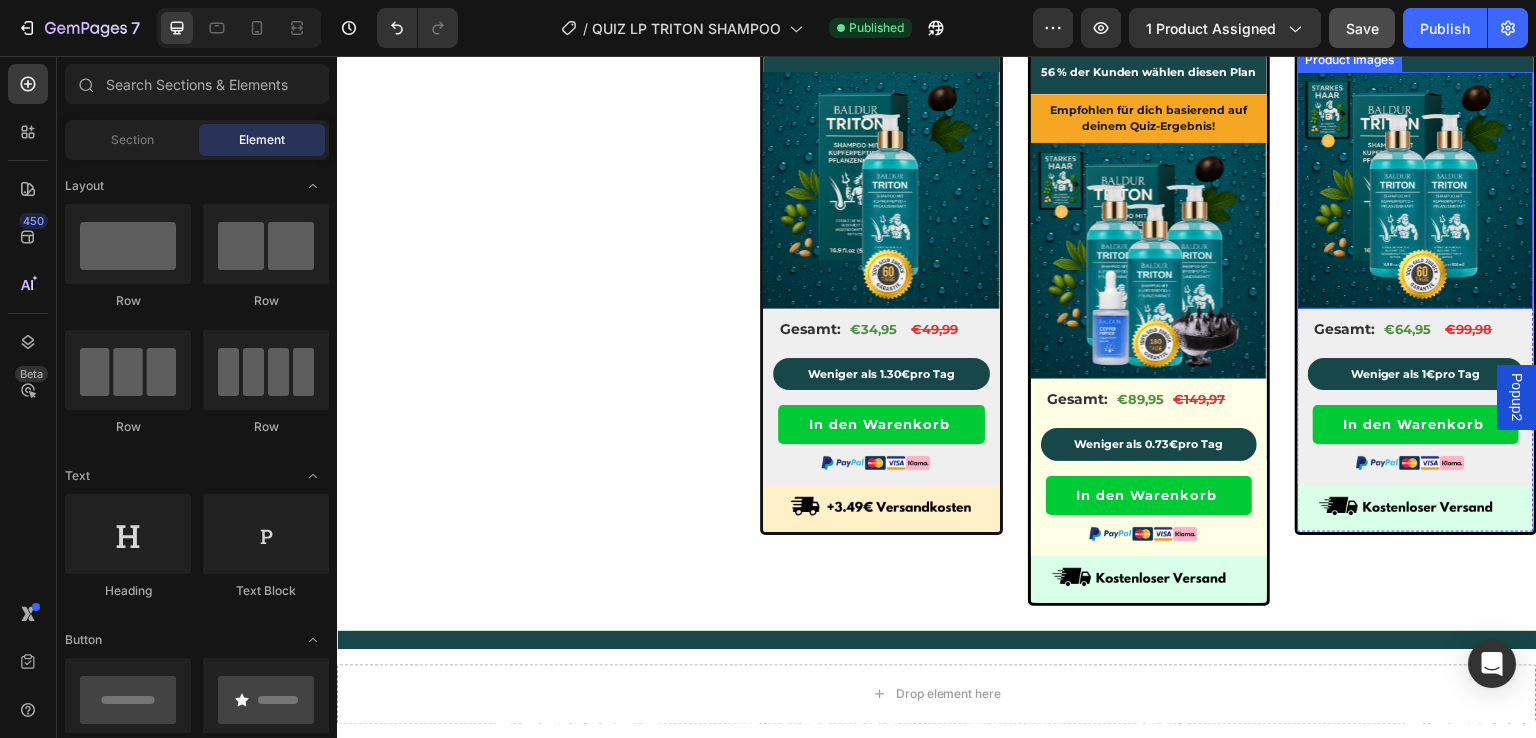 scroll, scrollTop: 1300, scrollLeft: 0, axis: vertical 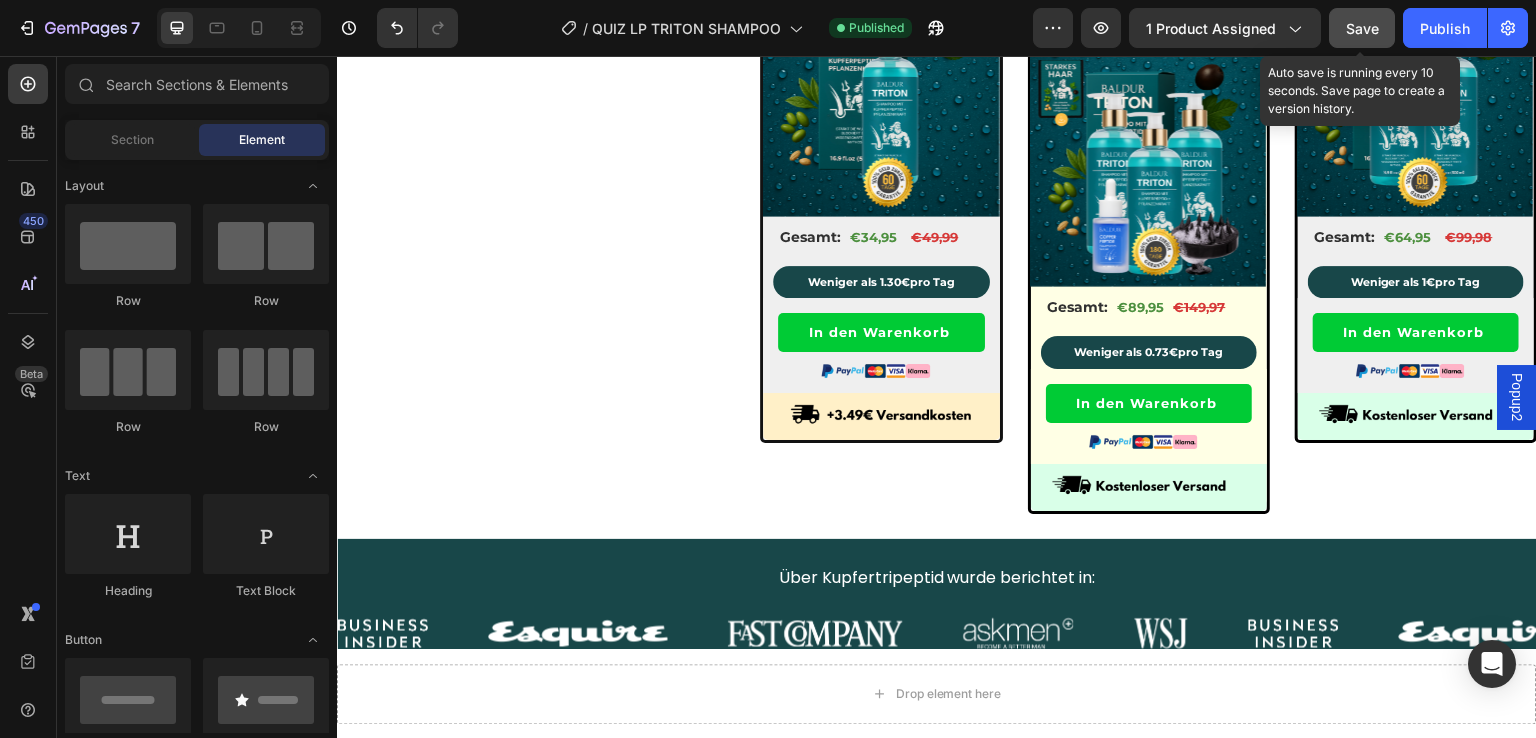 click on "Save" 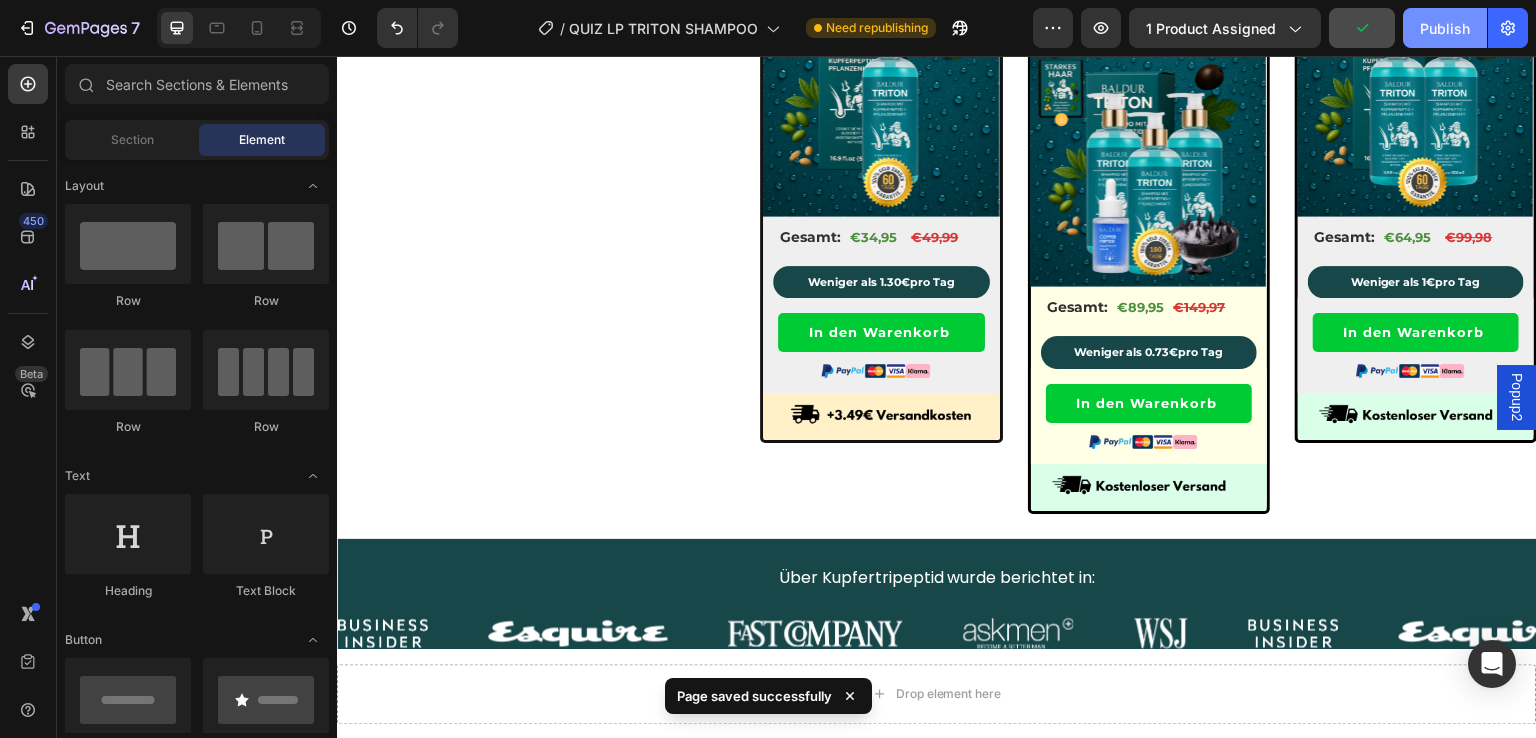 click on "Publish" at bounding box center [1445, 28] 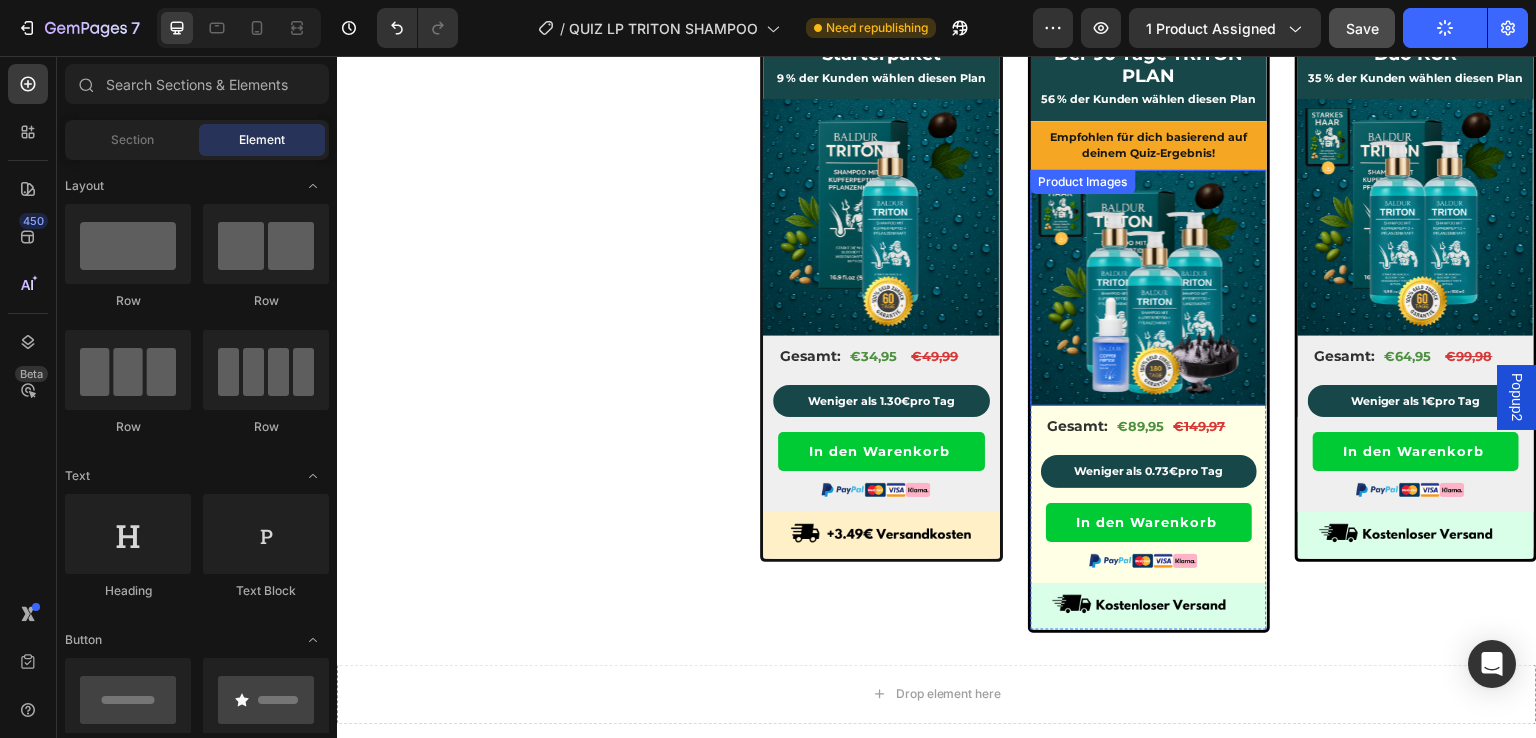 scroll, scrollTop: 1100, scrollLeft: 0, axis: vertical 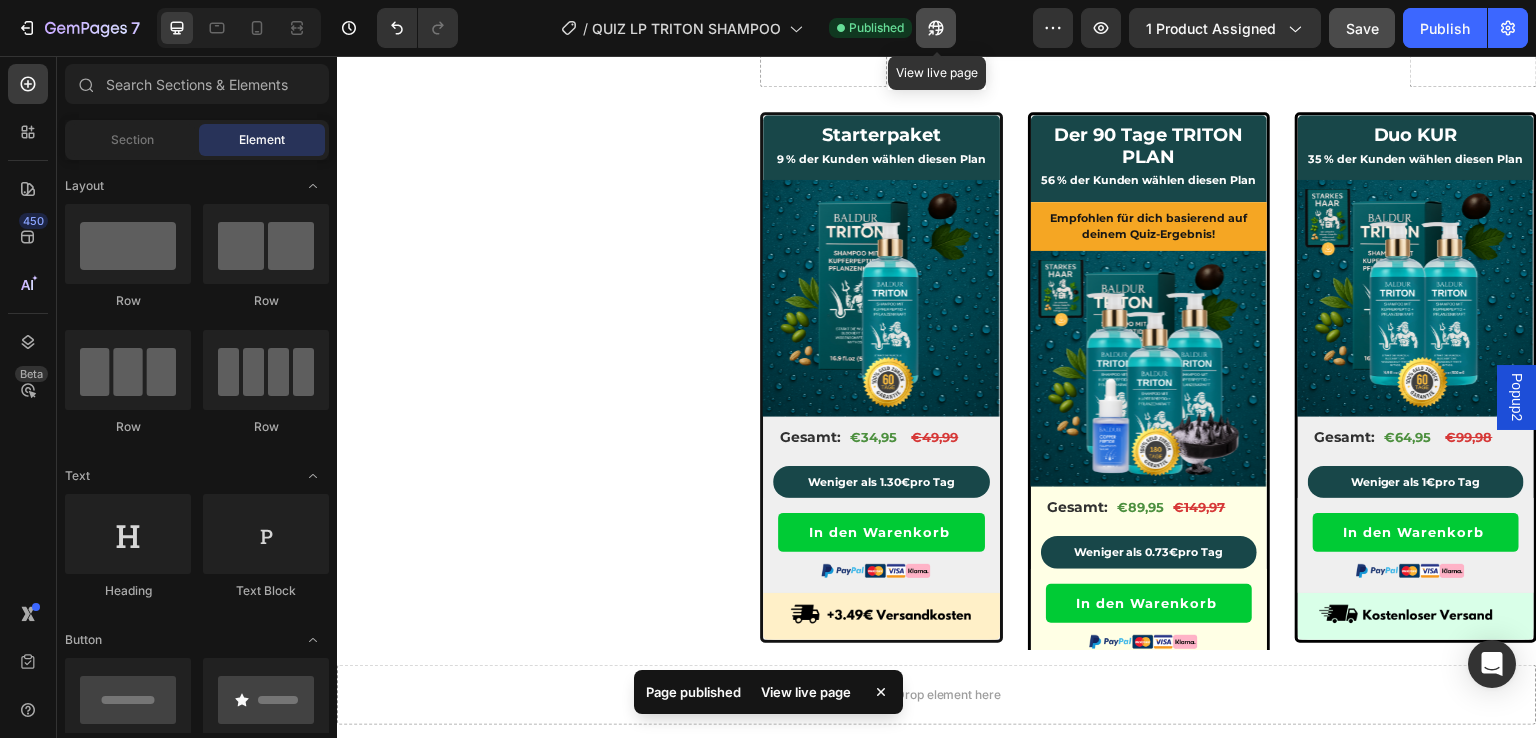 click 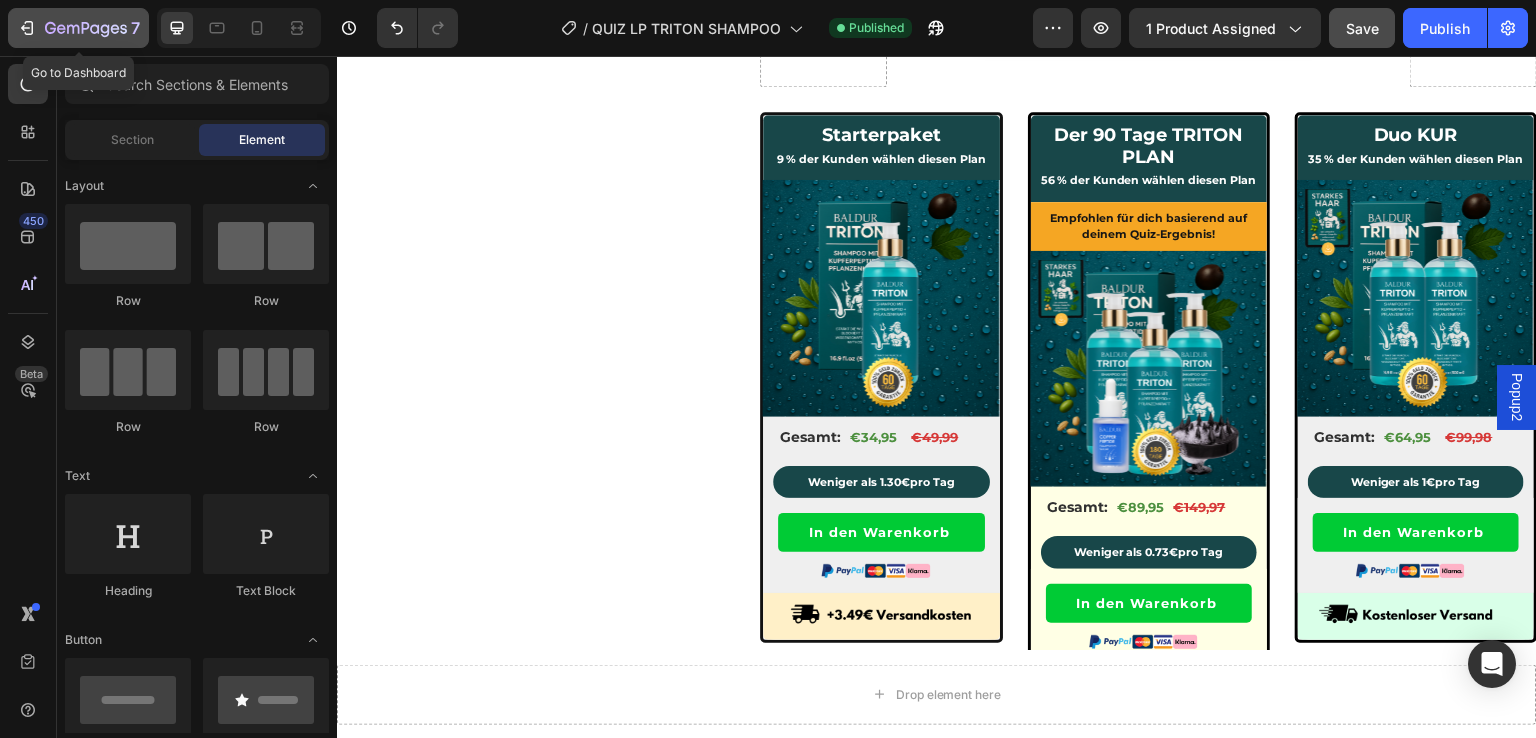 click 